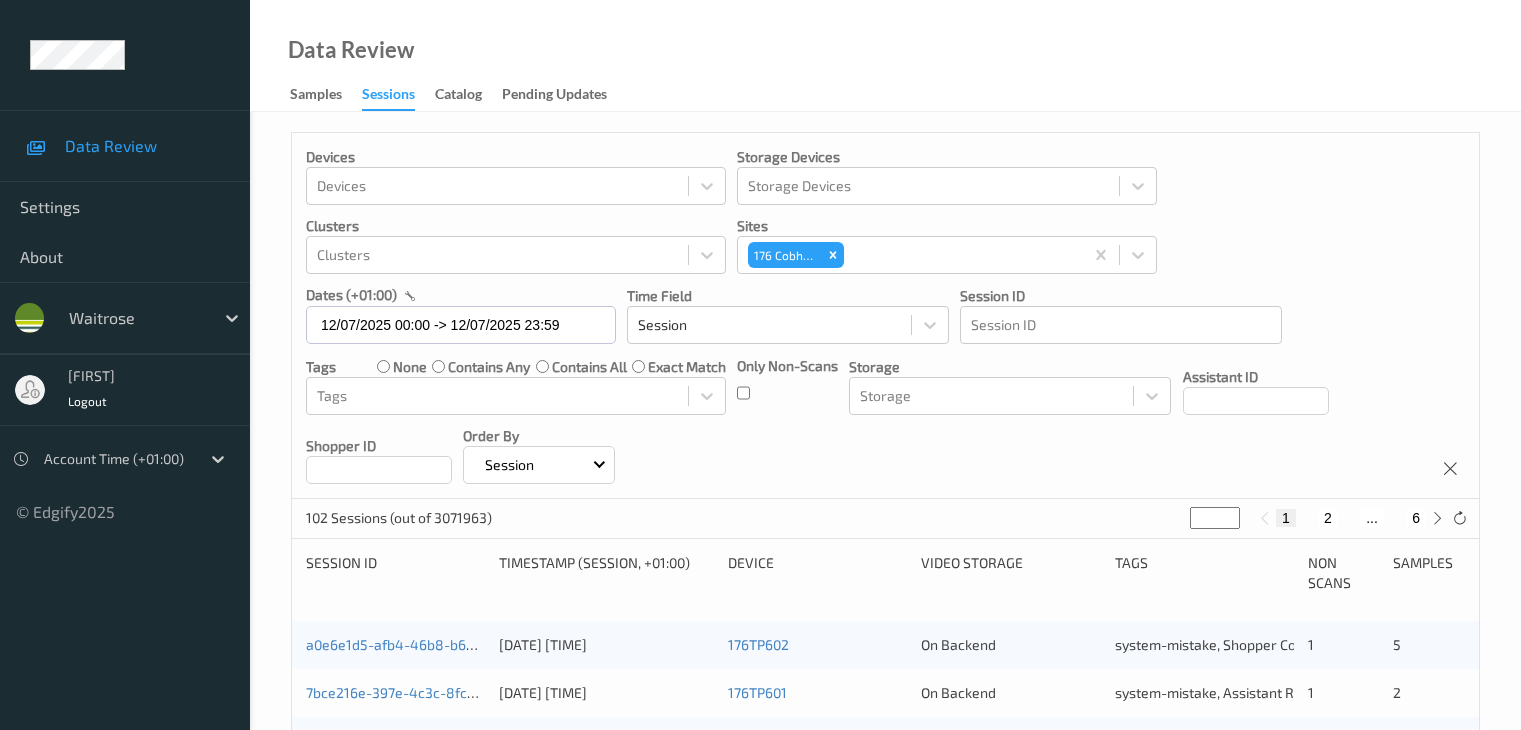 scroll, scrollTop: 900, scrollLeft: 0, axis: vertical 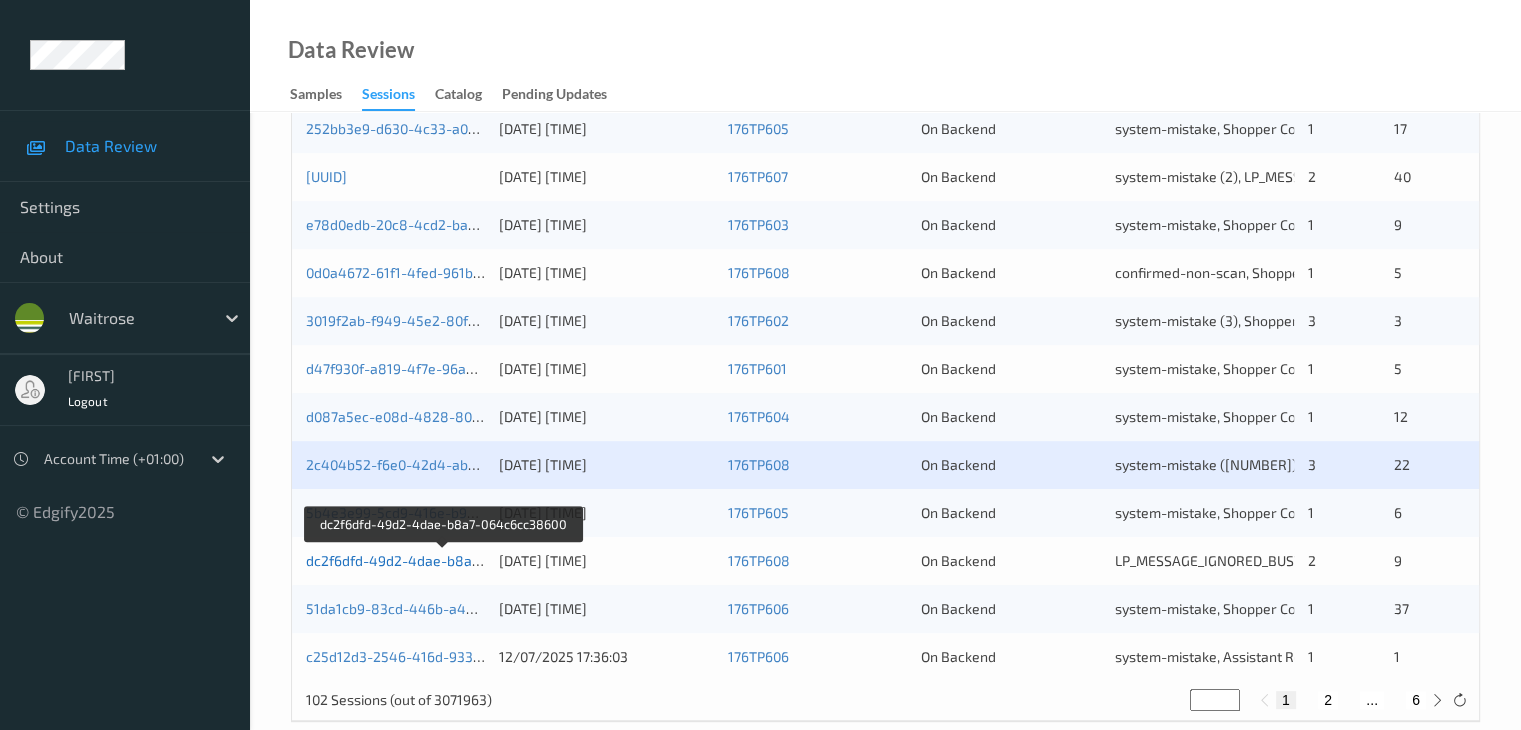 click on "dc2f6dfd-49d2-4dae-b8a7-064c6cc38600" at bounding box center (443, 560) 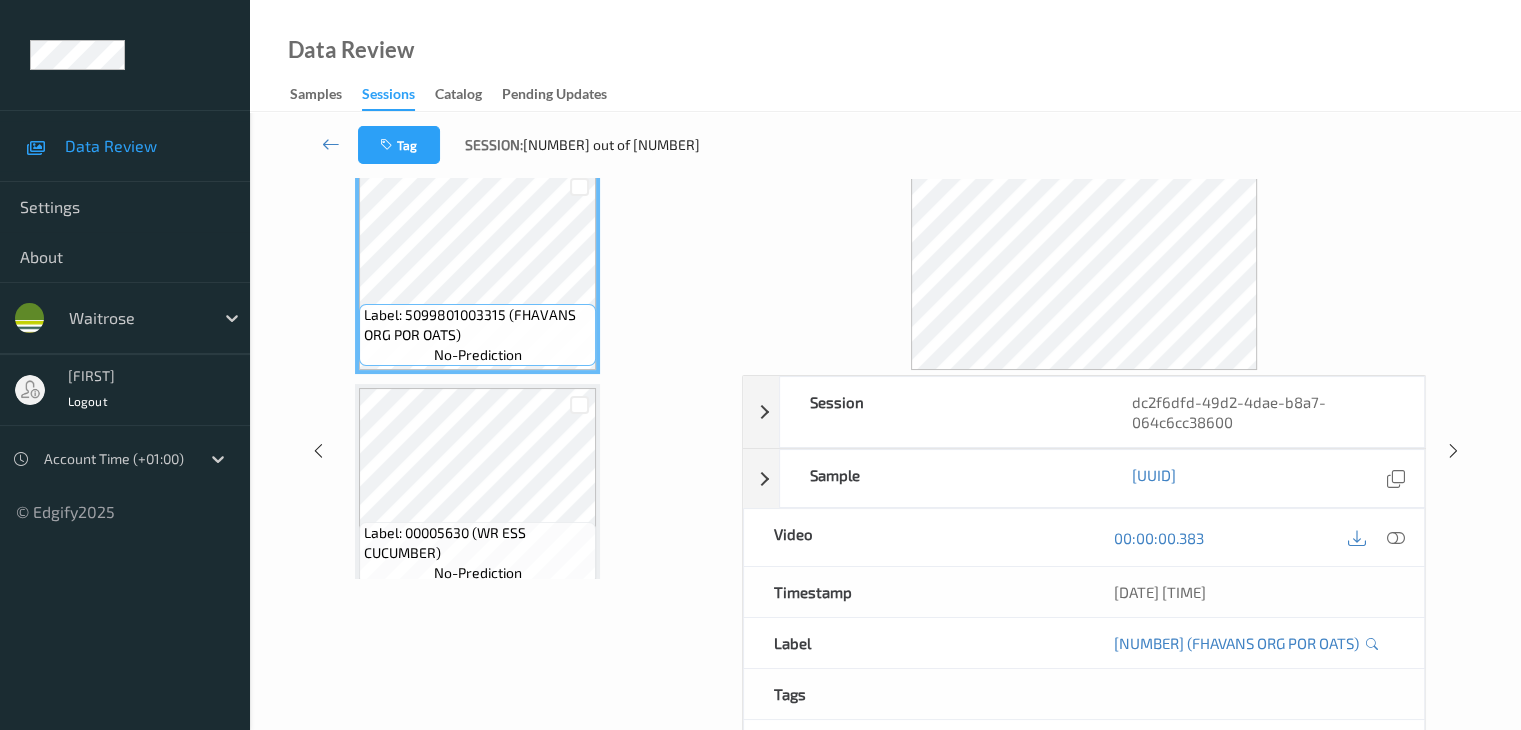 scroll, scrollTop: 0, scrollLeft: 0, axis: both 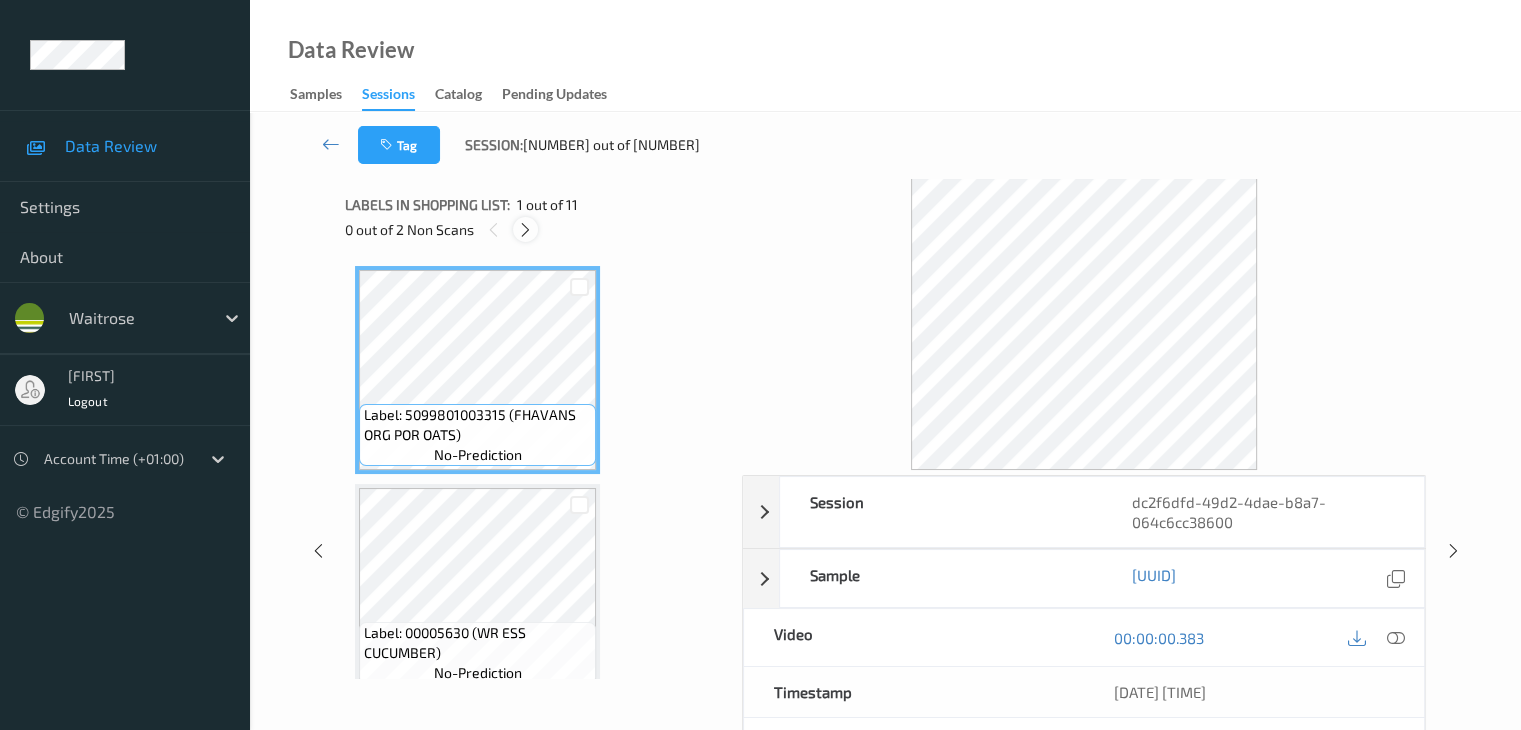 click at bounding box center (525, 230) 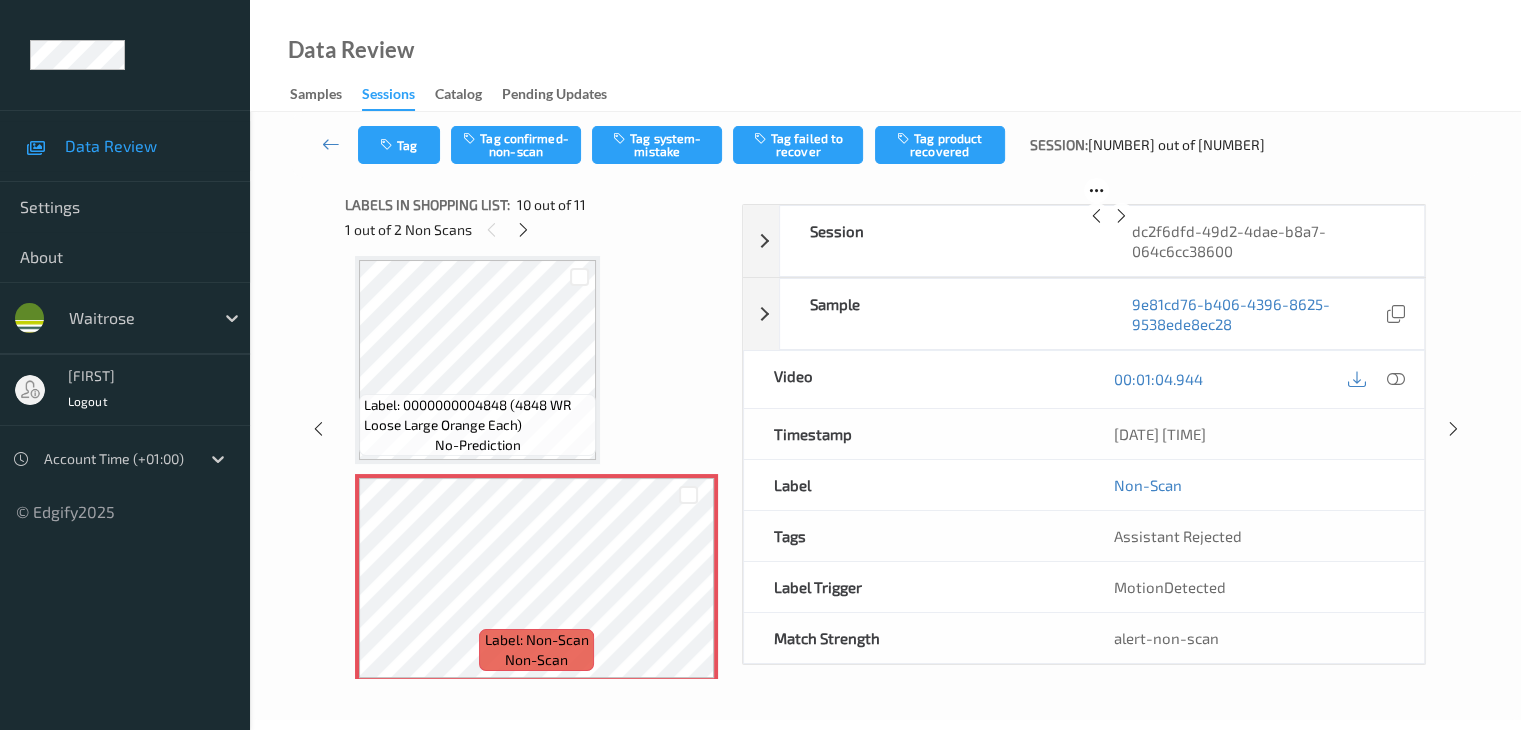 scroll, scrollTop: 1854, scrollLeft: 0, axis: vertical 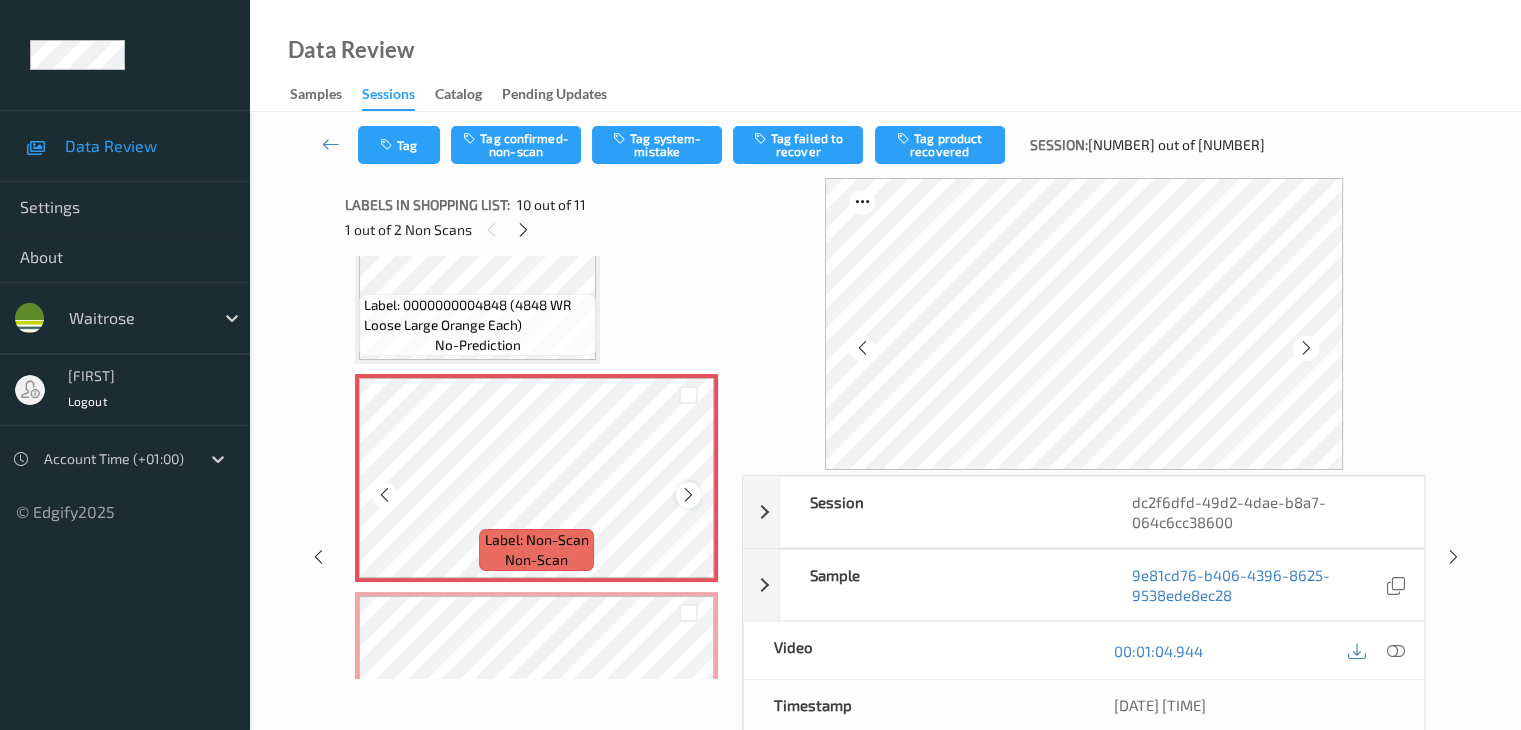click at bounding box center (688, 495) 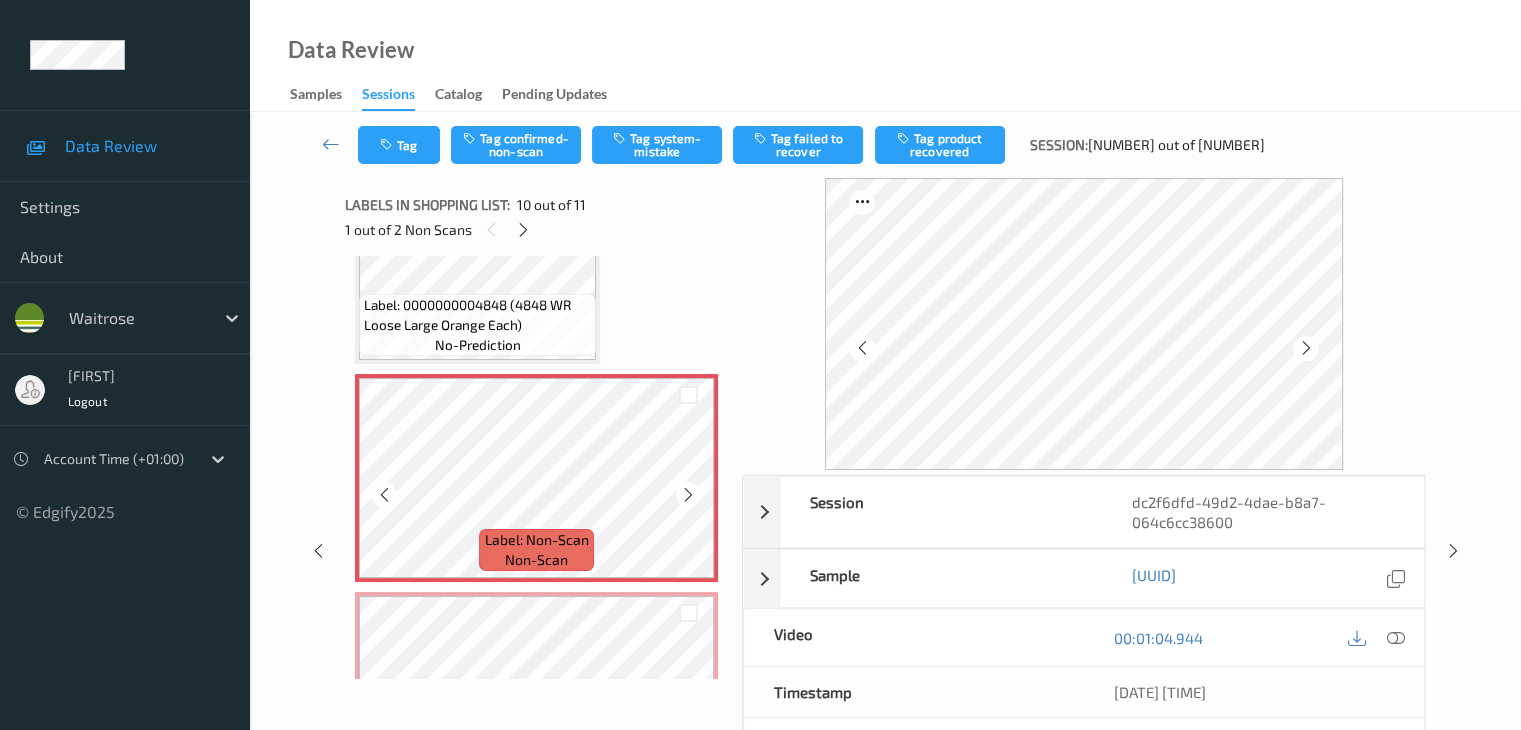 click at bounding box center (688, 495) 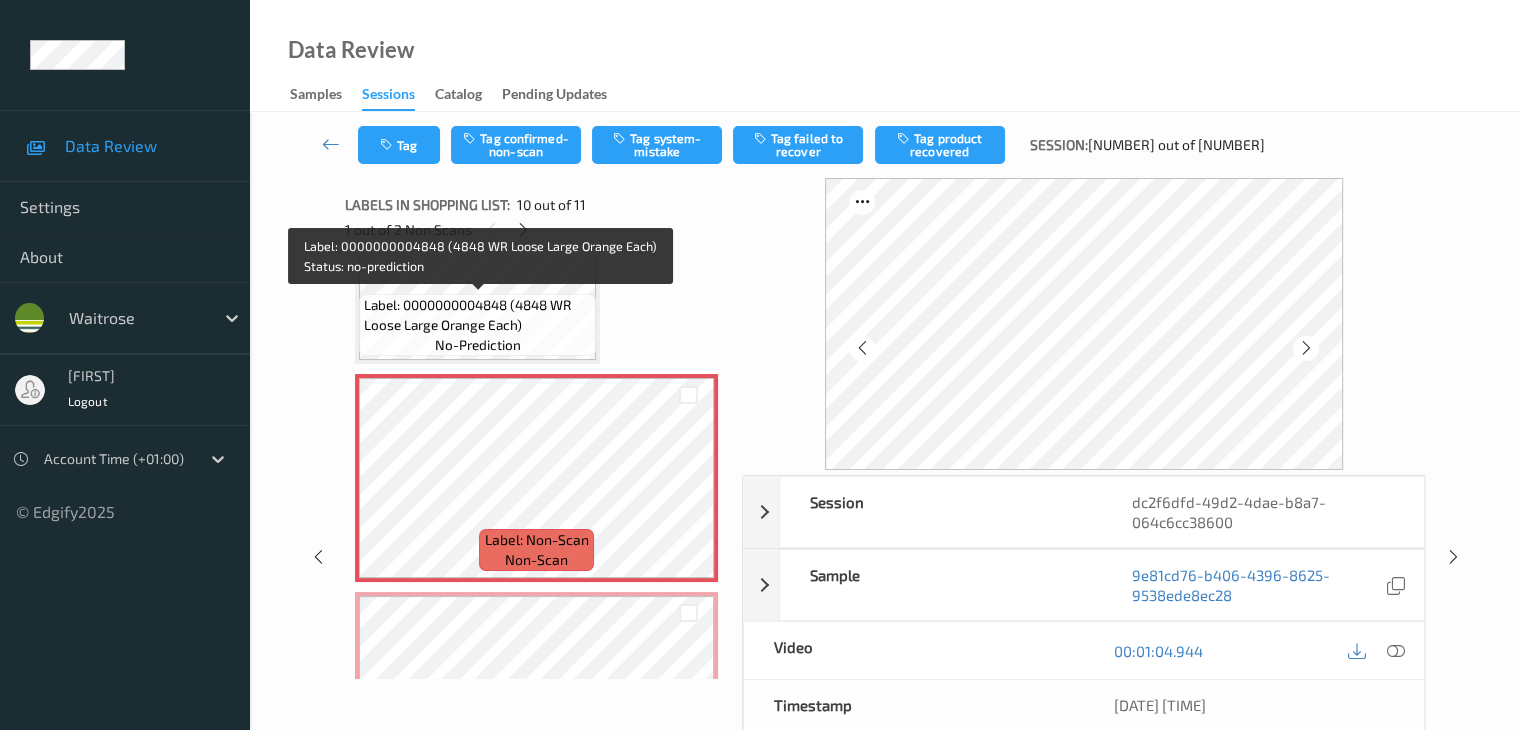 click on "Label: 0000000004848 (4848 WR Loose Large Orange Each)" at bounding box center (477, 315) 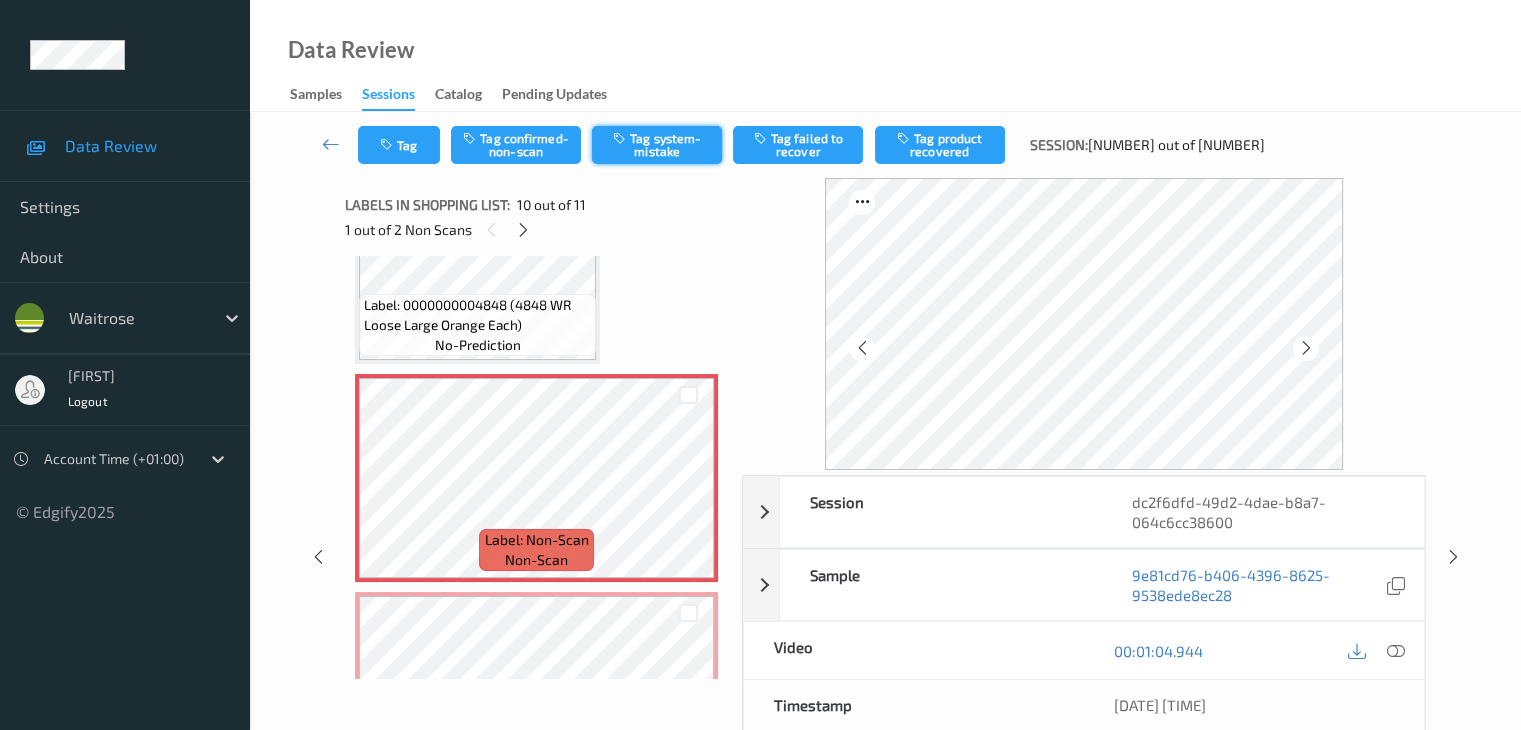 click on "Tag   system-mistake" at bounding box center (657, 145) 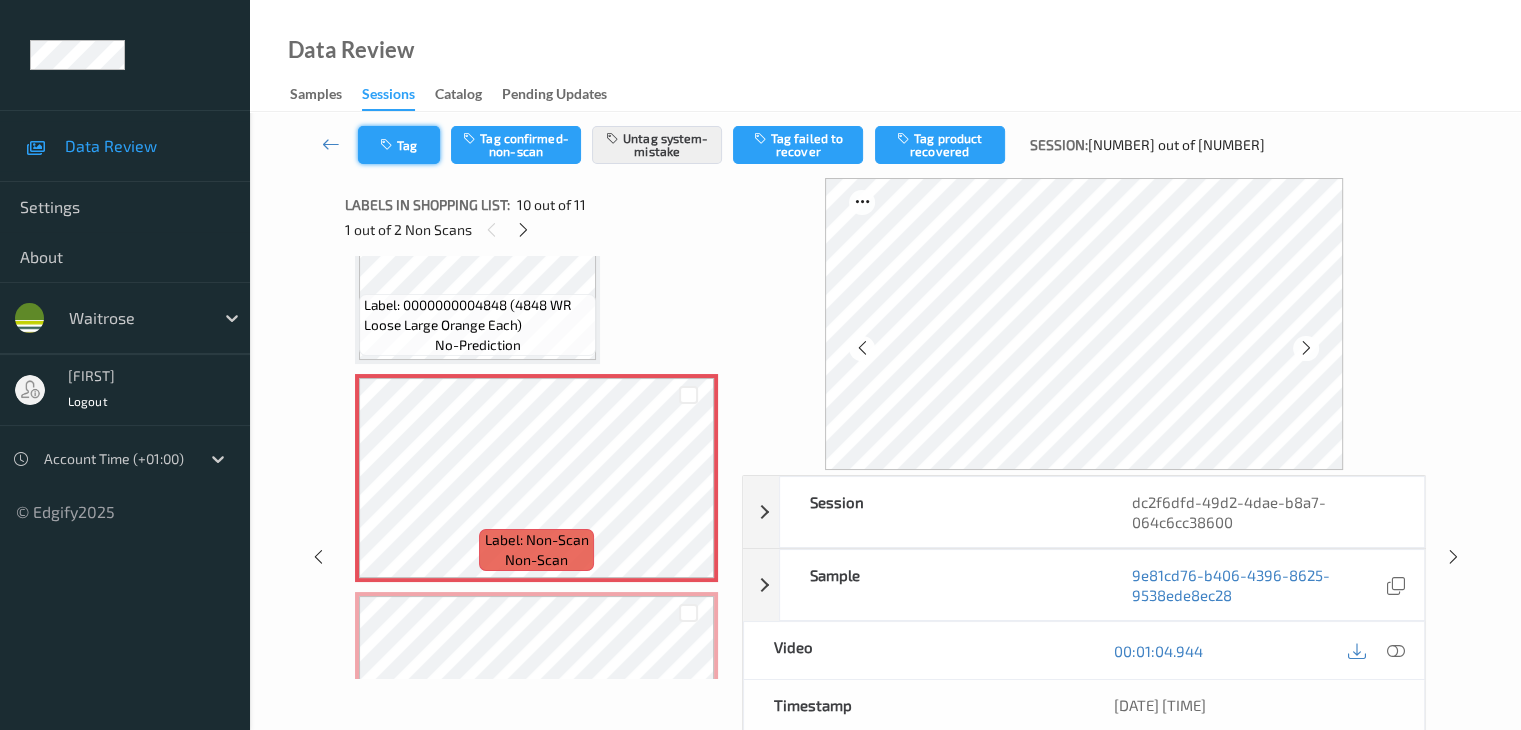 click on "Tag" at bounding box center (399, 145) 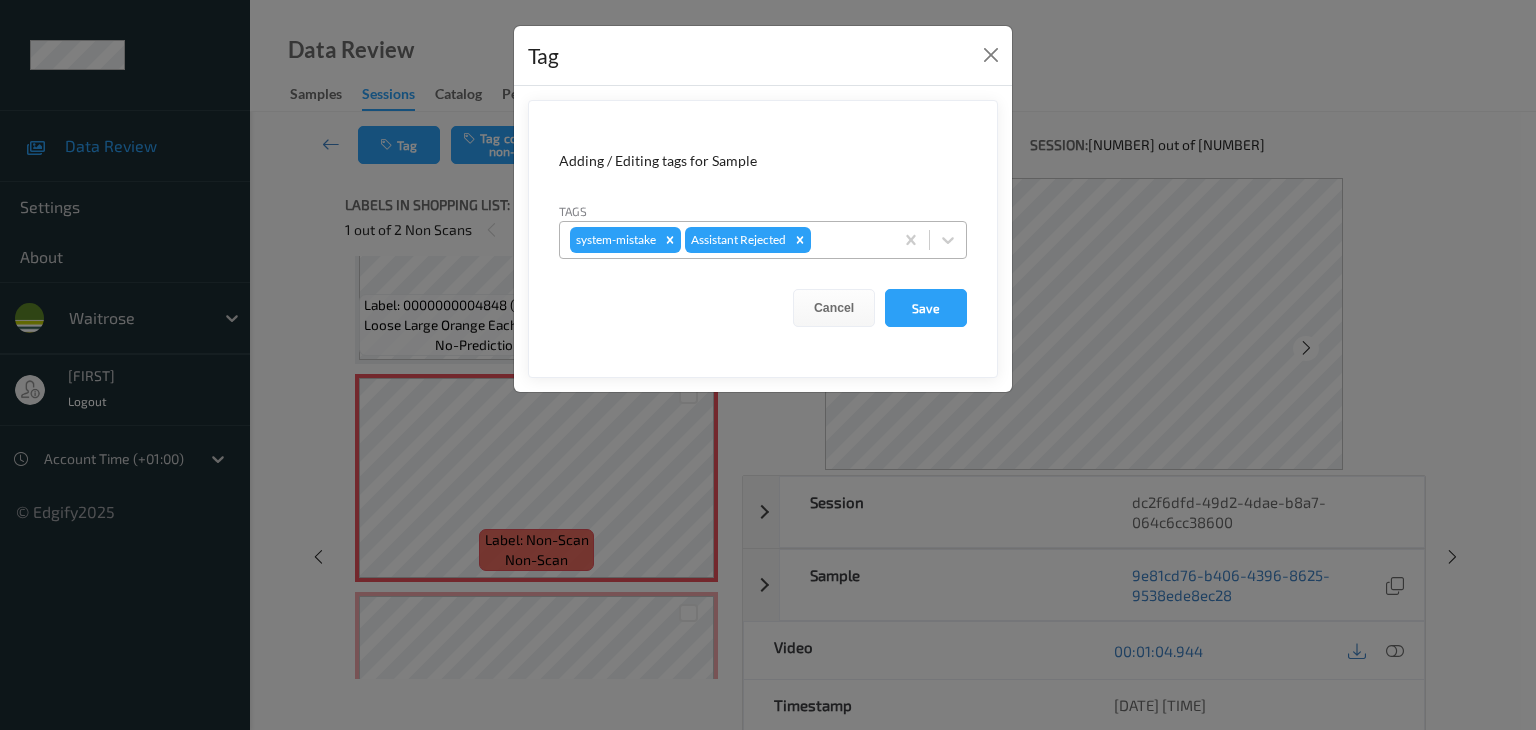 click on "system-mistake Assistant Rejected" at bounding box center [726, 240] 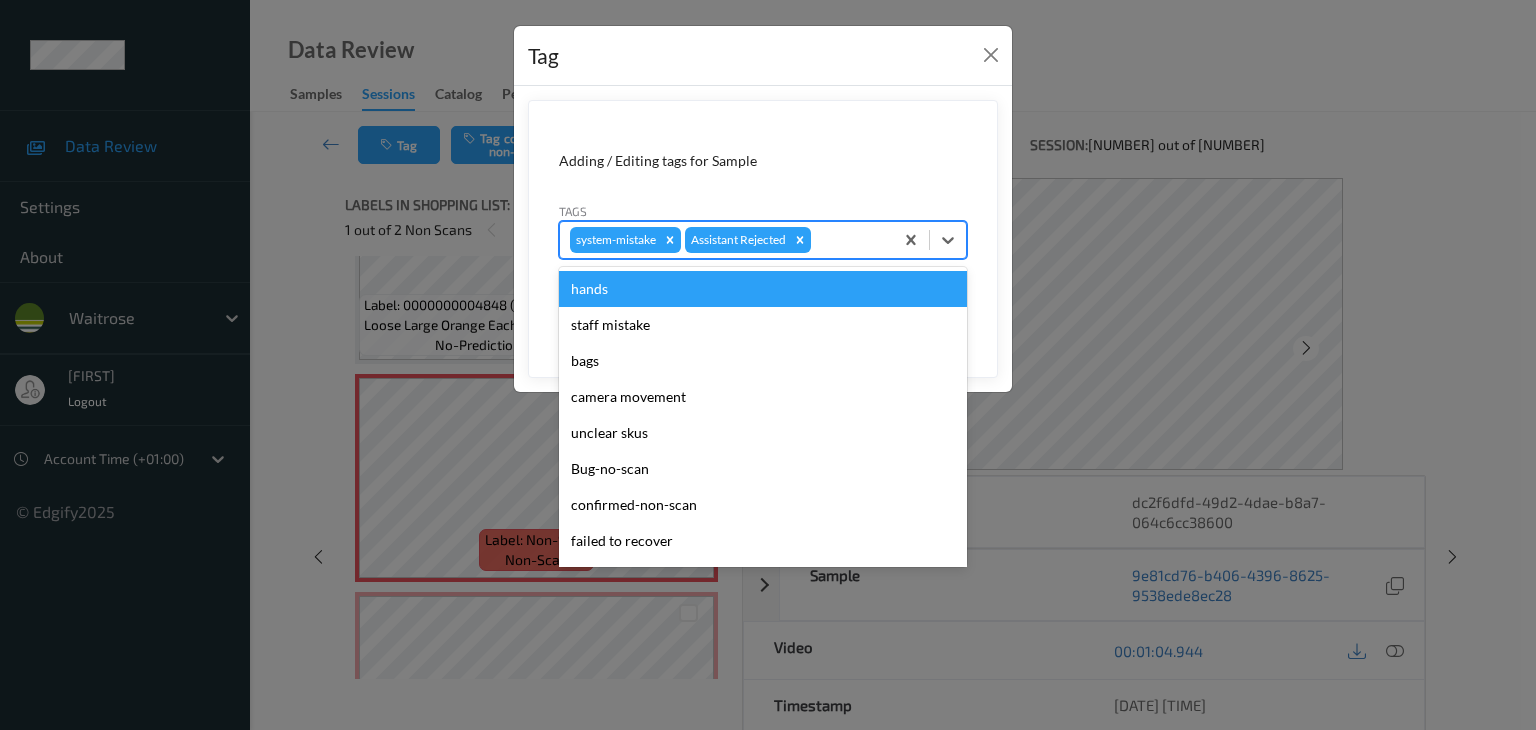type on "u" 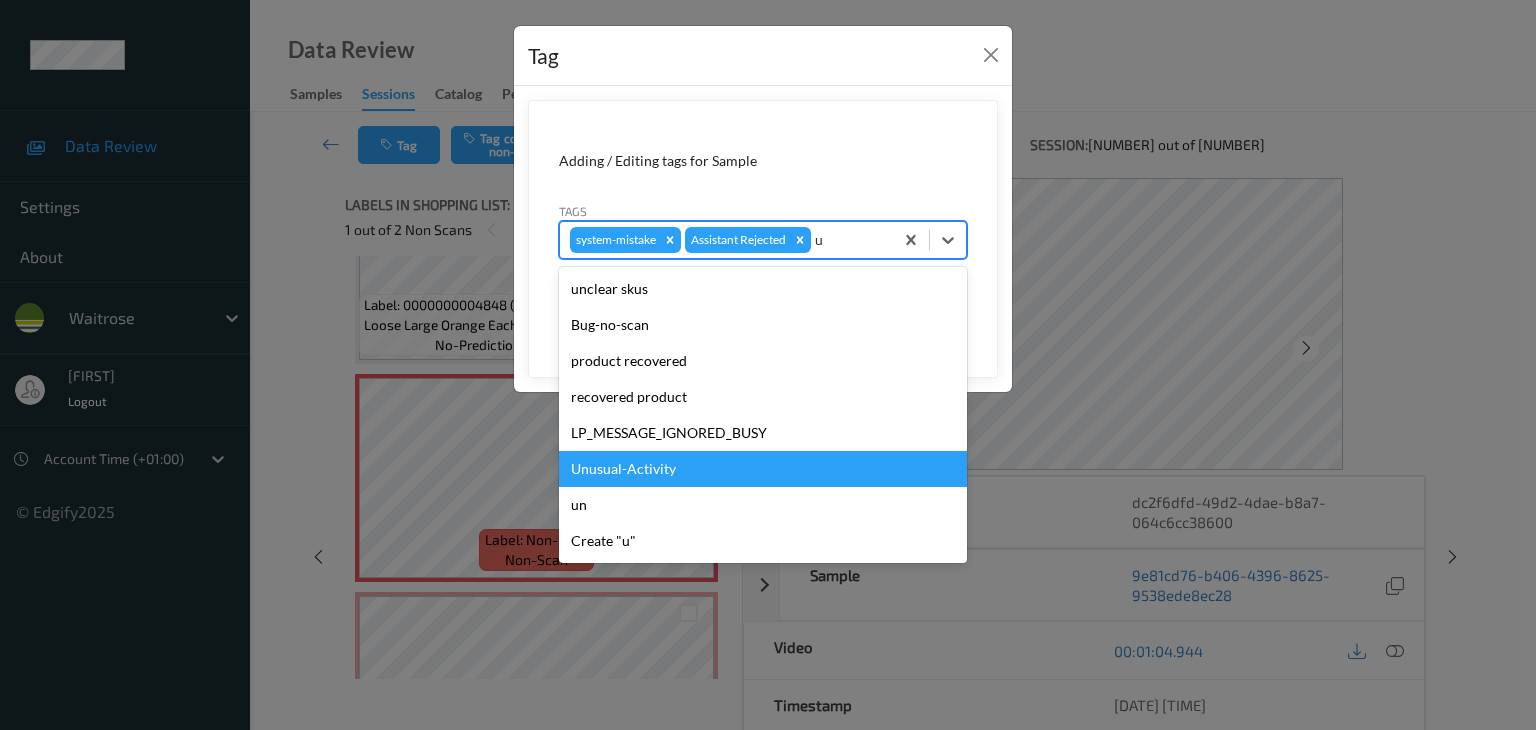 click on "Unusual-Activity" at bounding box center (763, 469) 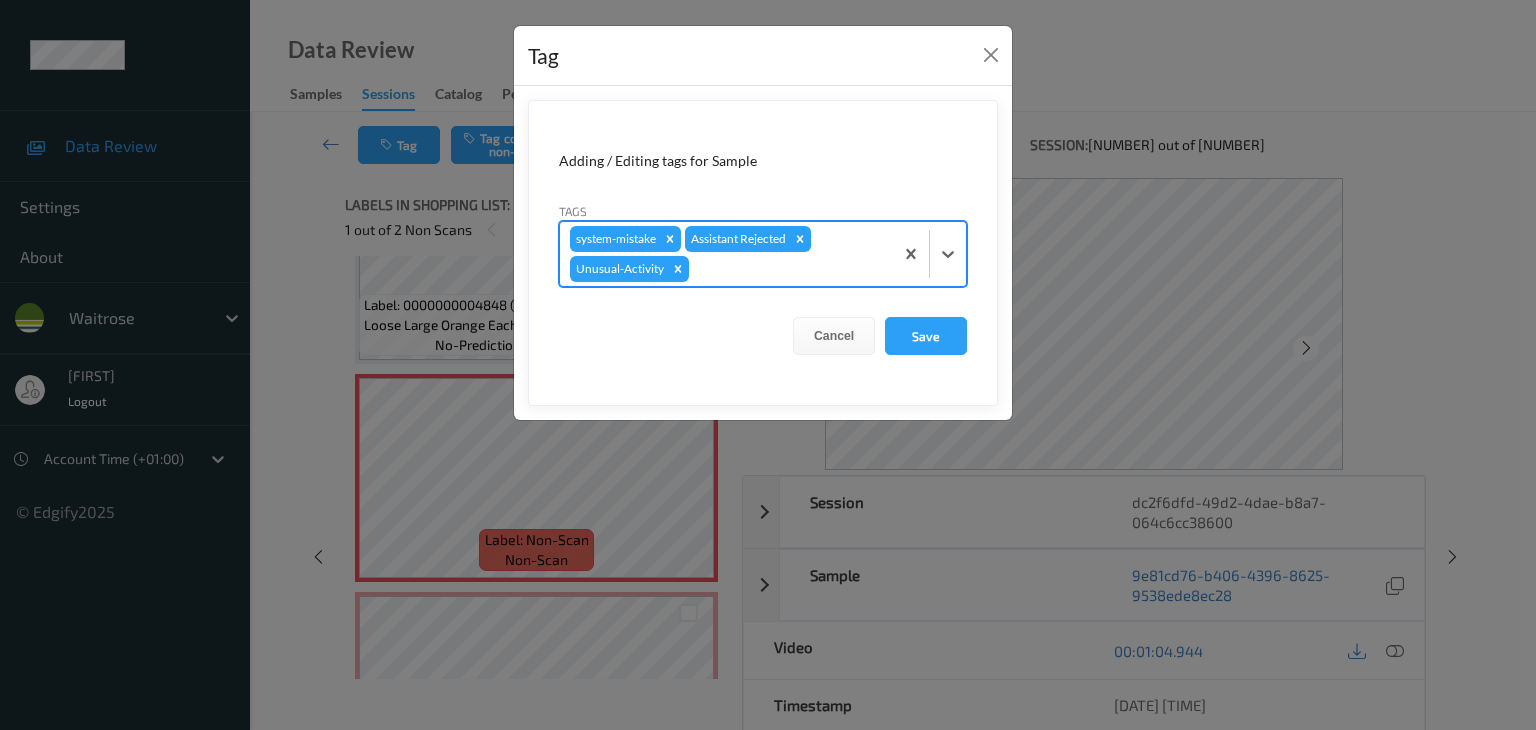 type on "p" 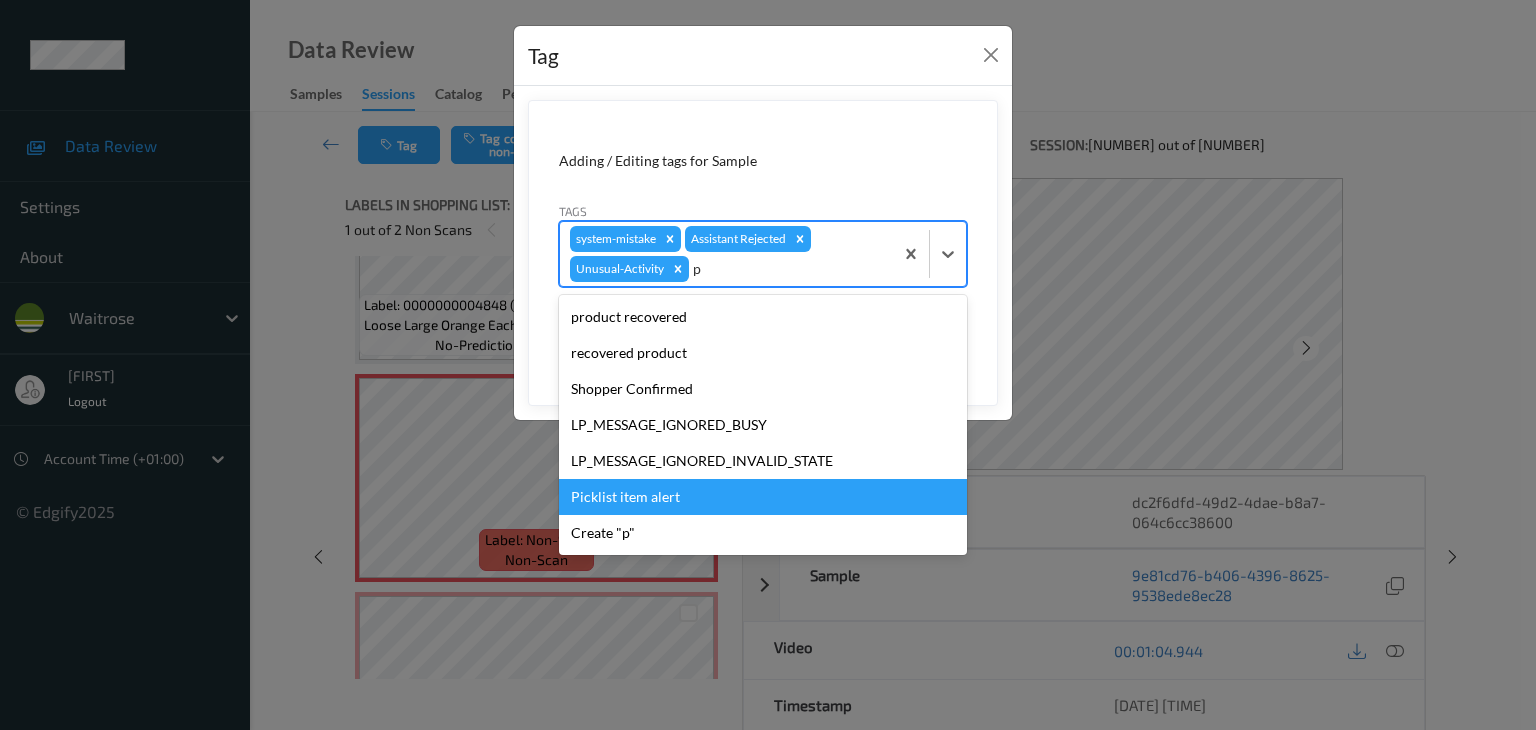 click on "Picklist item alert" at bounding box center (763, 497) 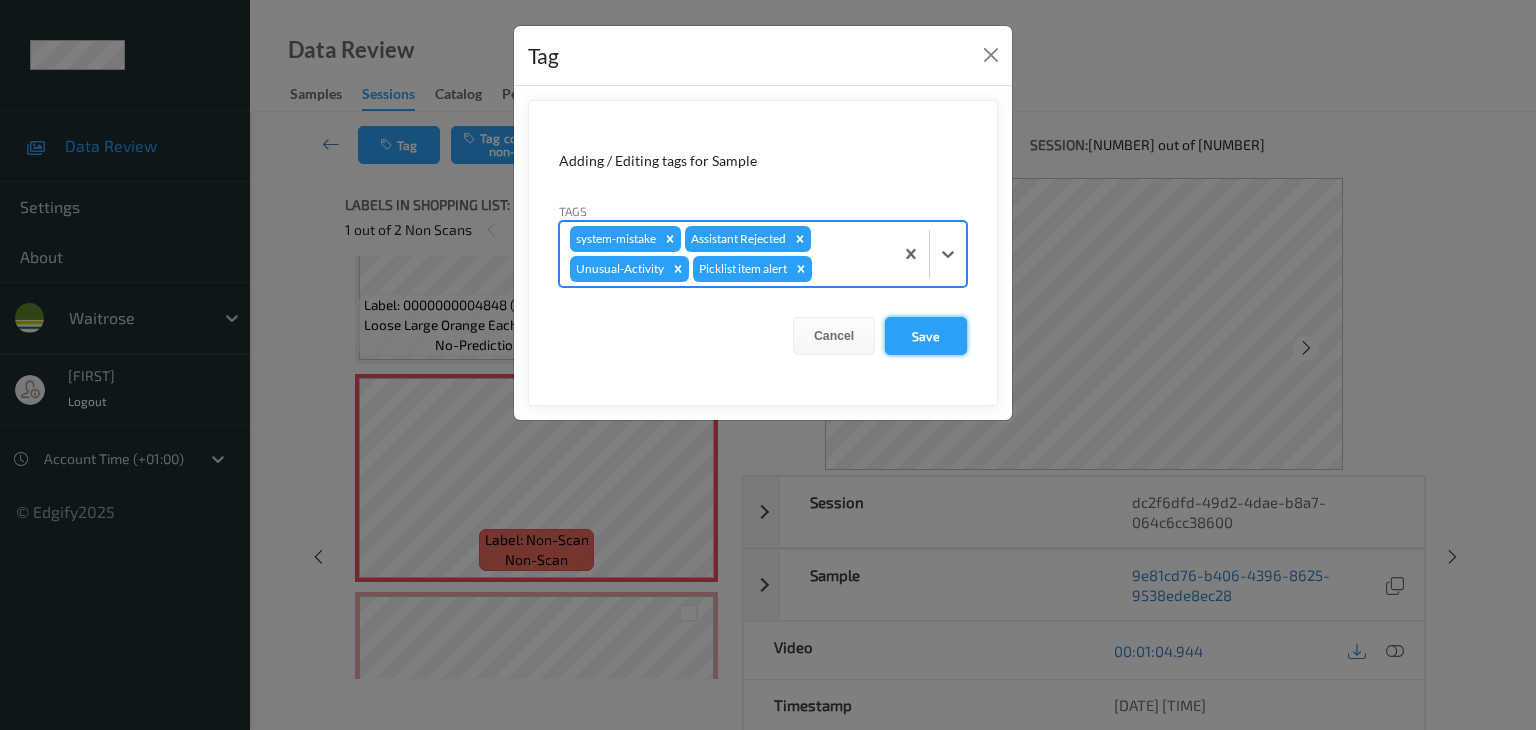 click on "Save" at bounding box center [926, 336] 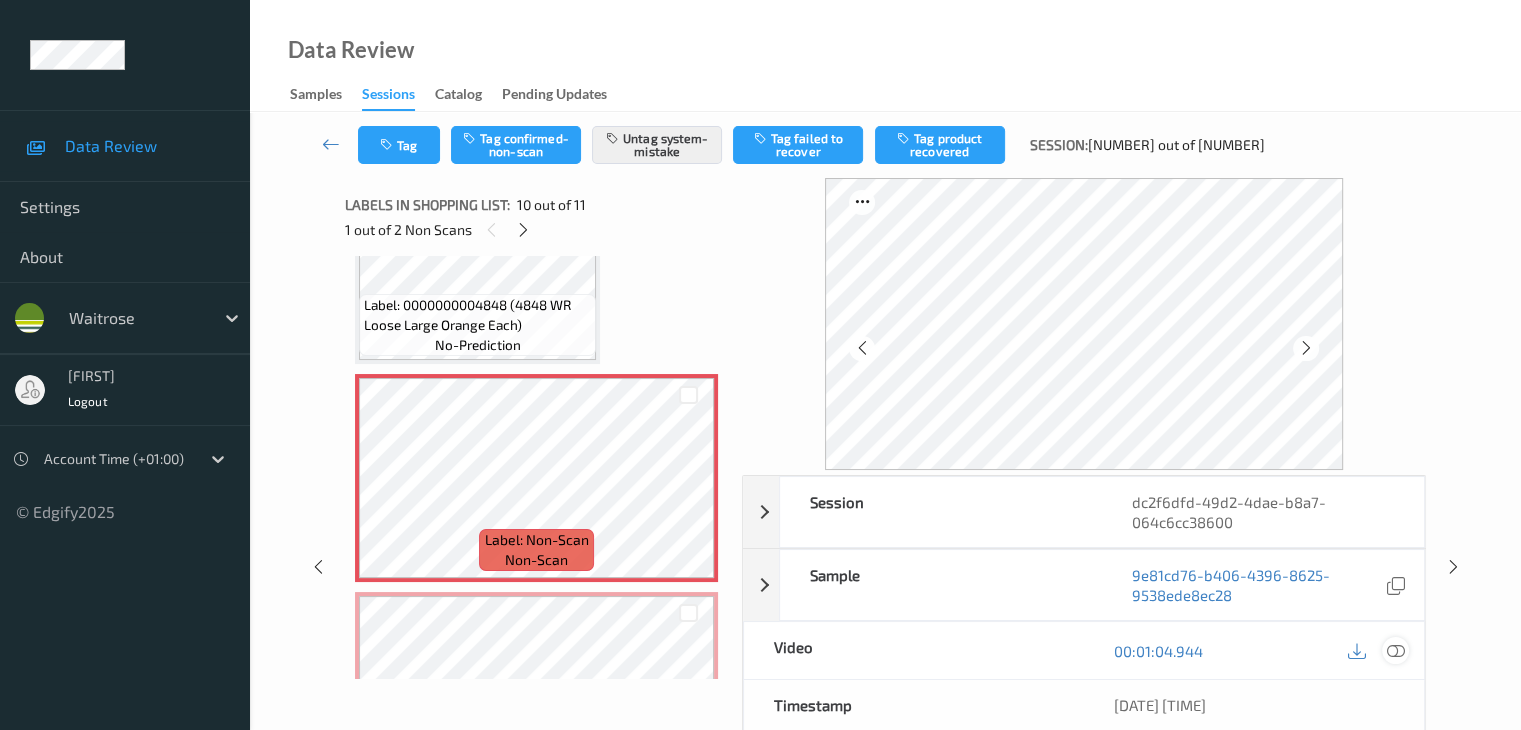 click at bounding box center (1395, 651) 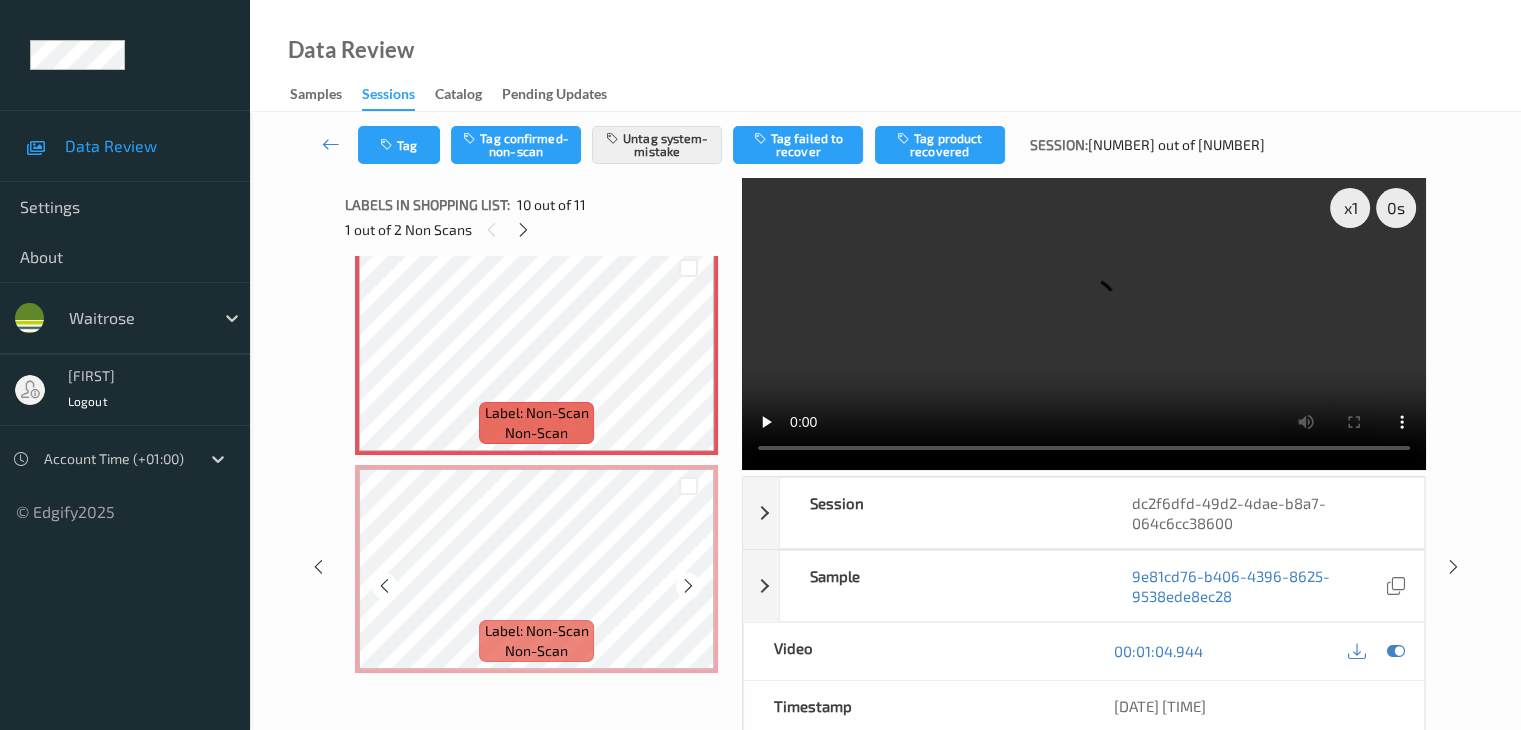 scroll, scrollTop: 1985, scrollLeft: 0, axis: vertical 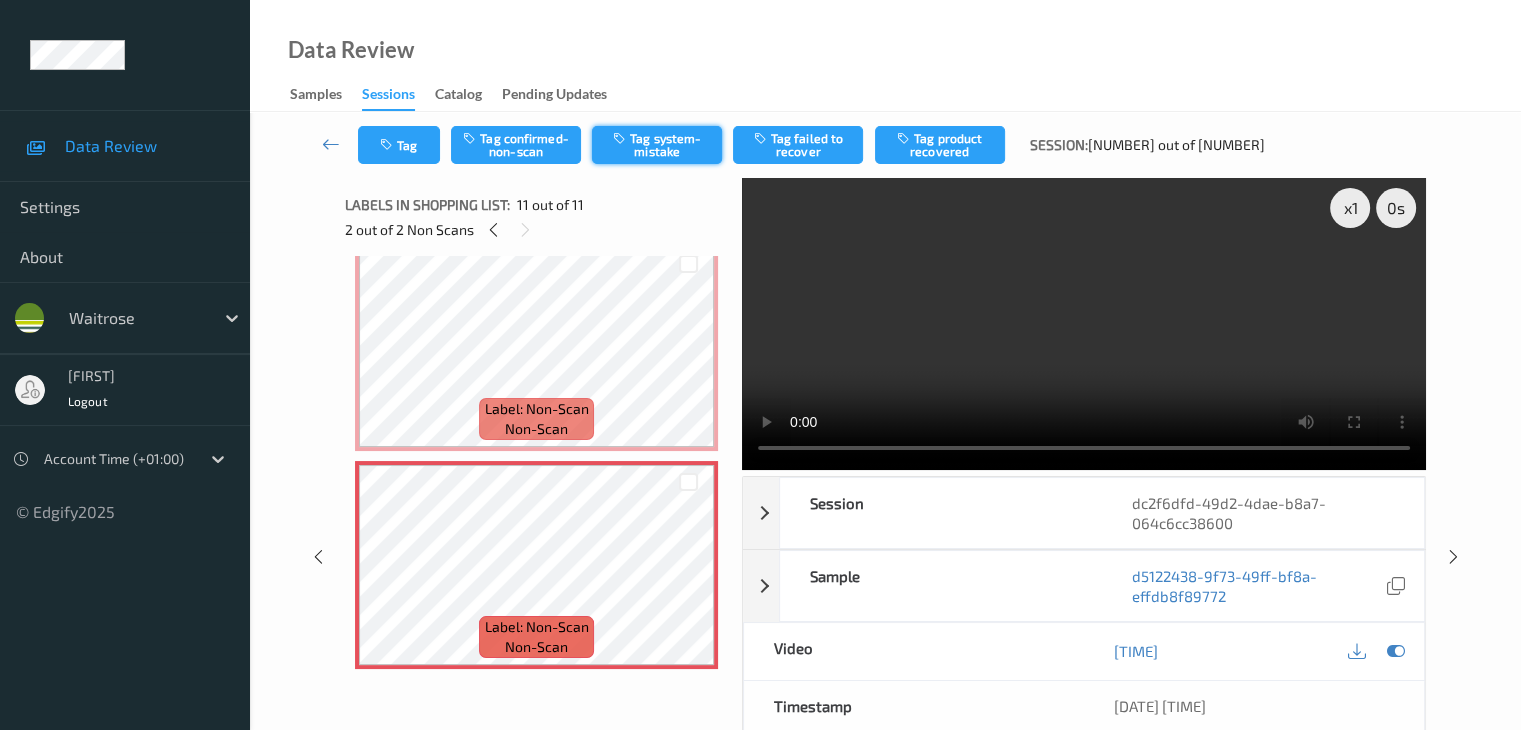 click on "Tag   system-mistake" at bounding box center [657, 145] 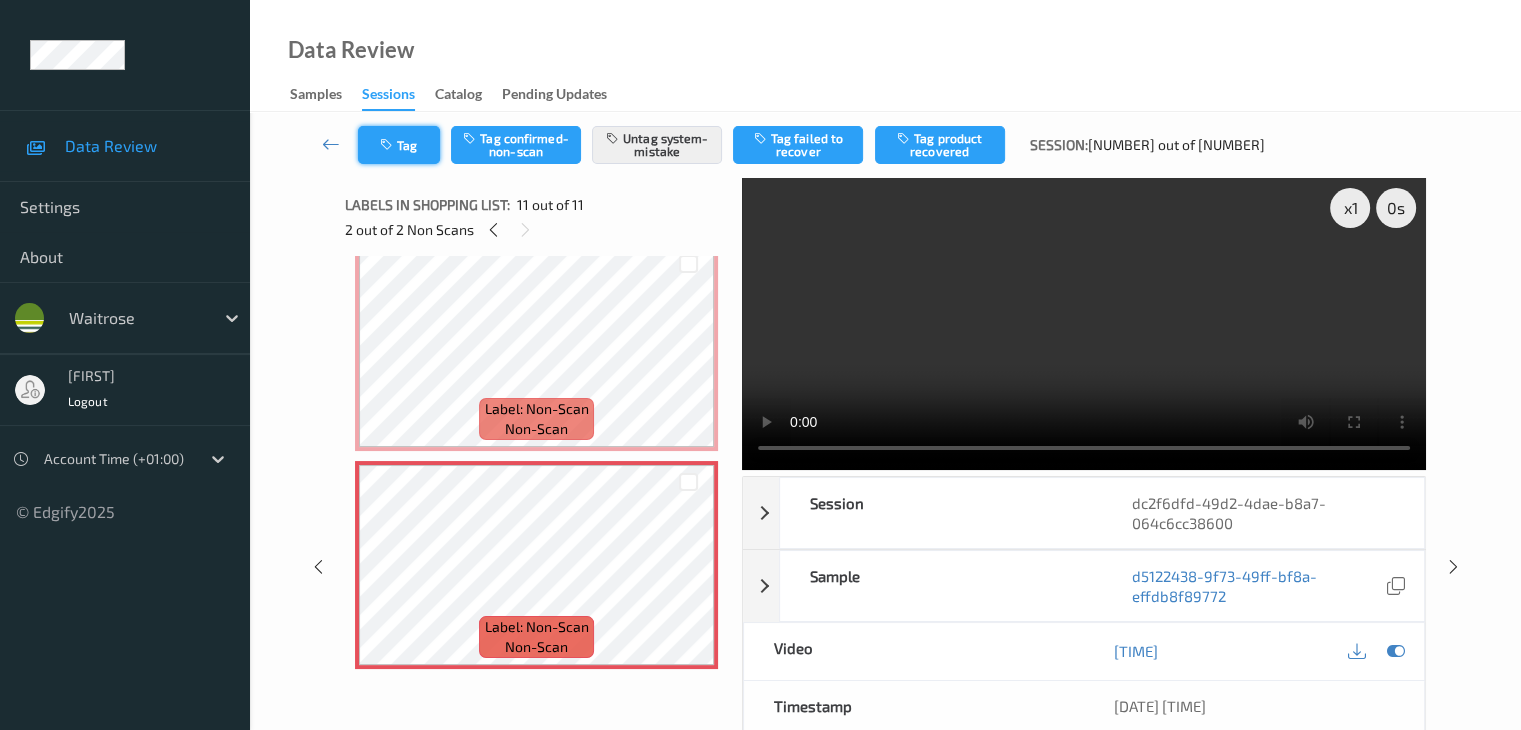 click on "Tag" at bounding box center (399, 145) 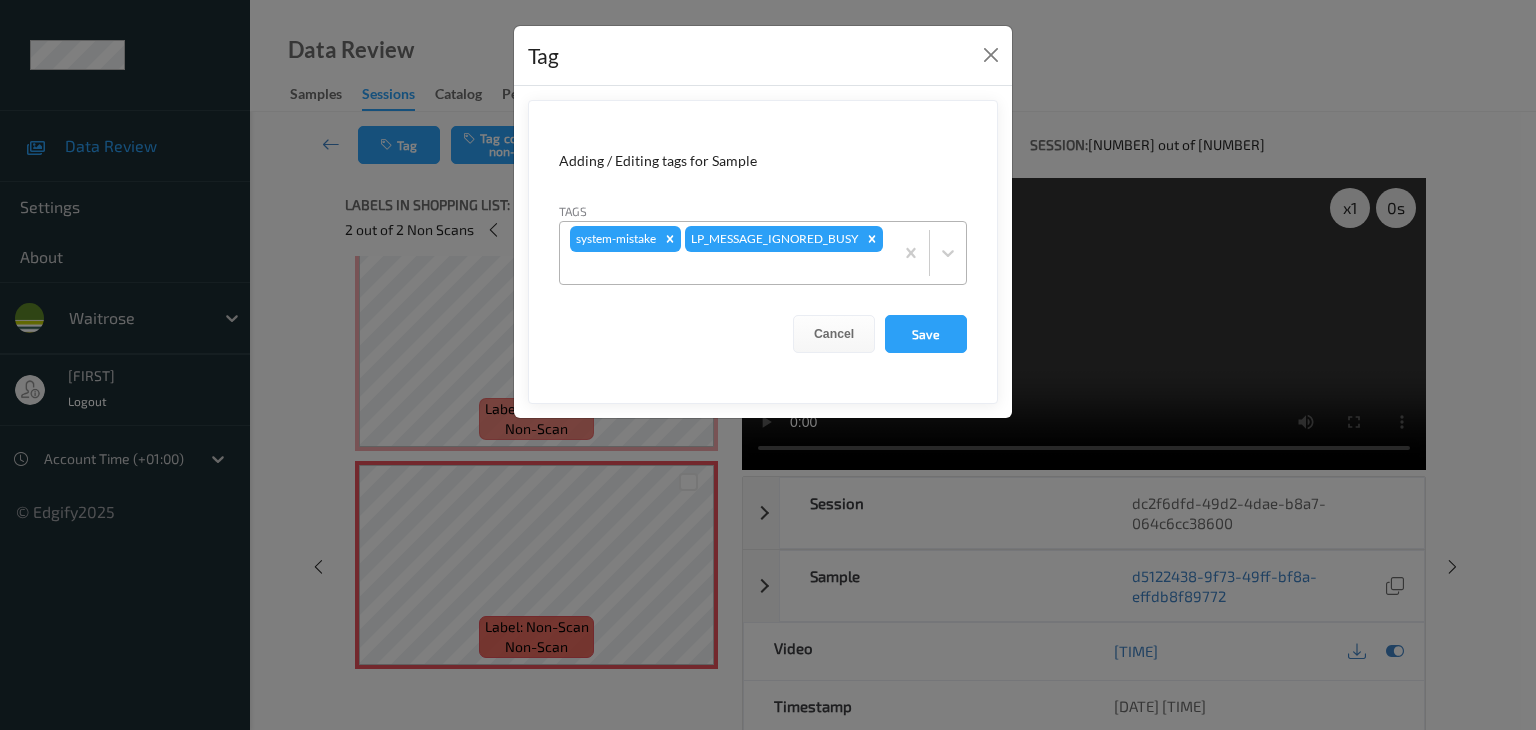 click at bounding box center [726, 268] 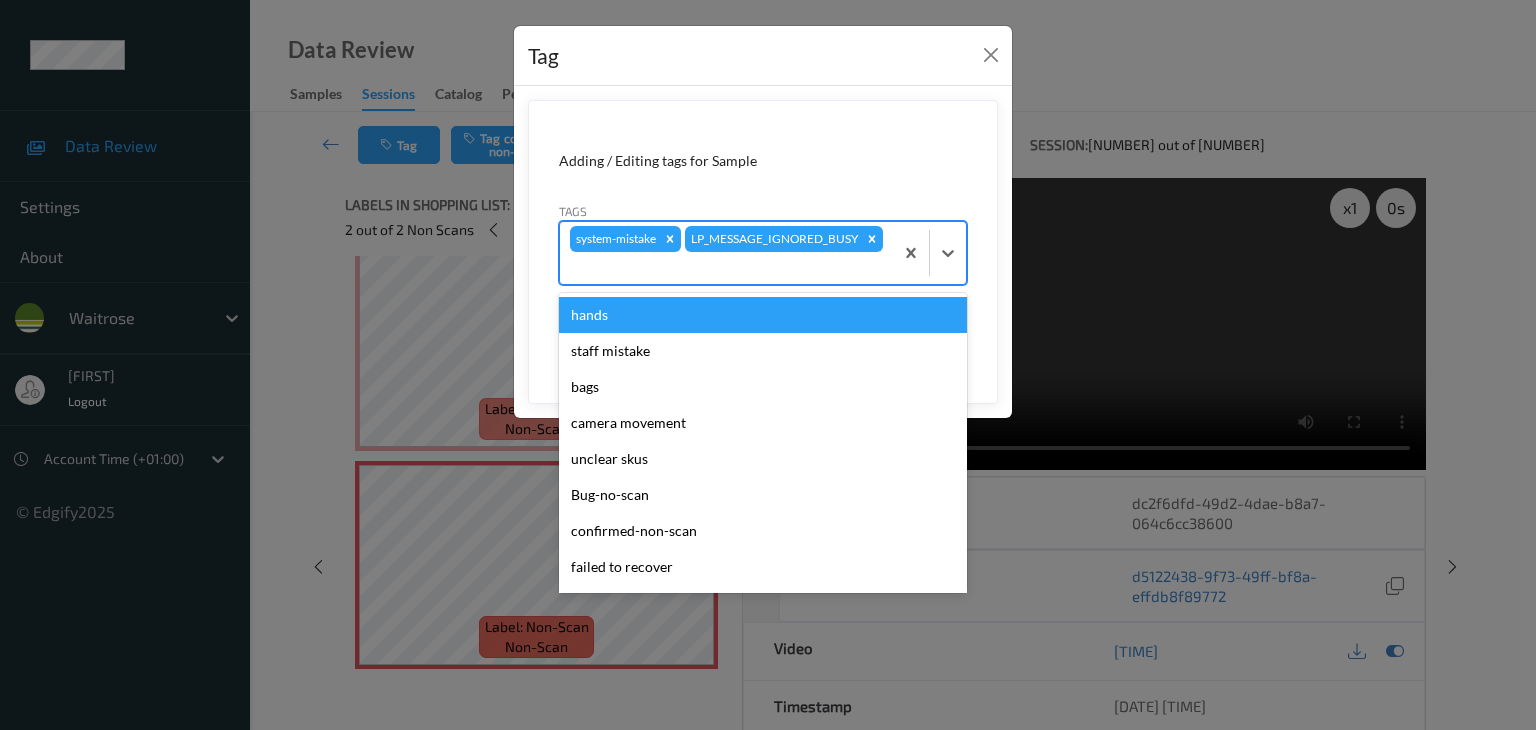 type on "u" 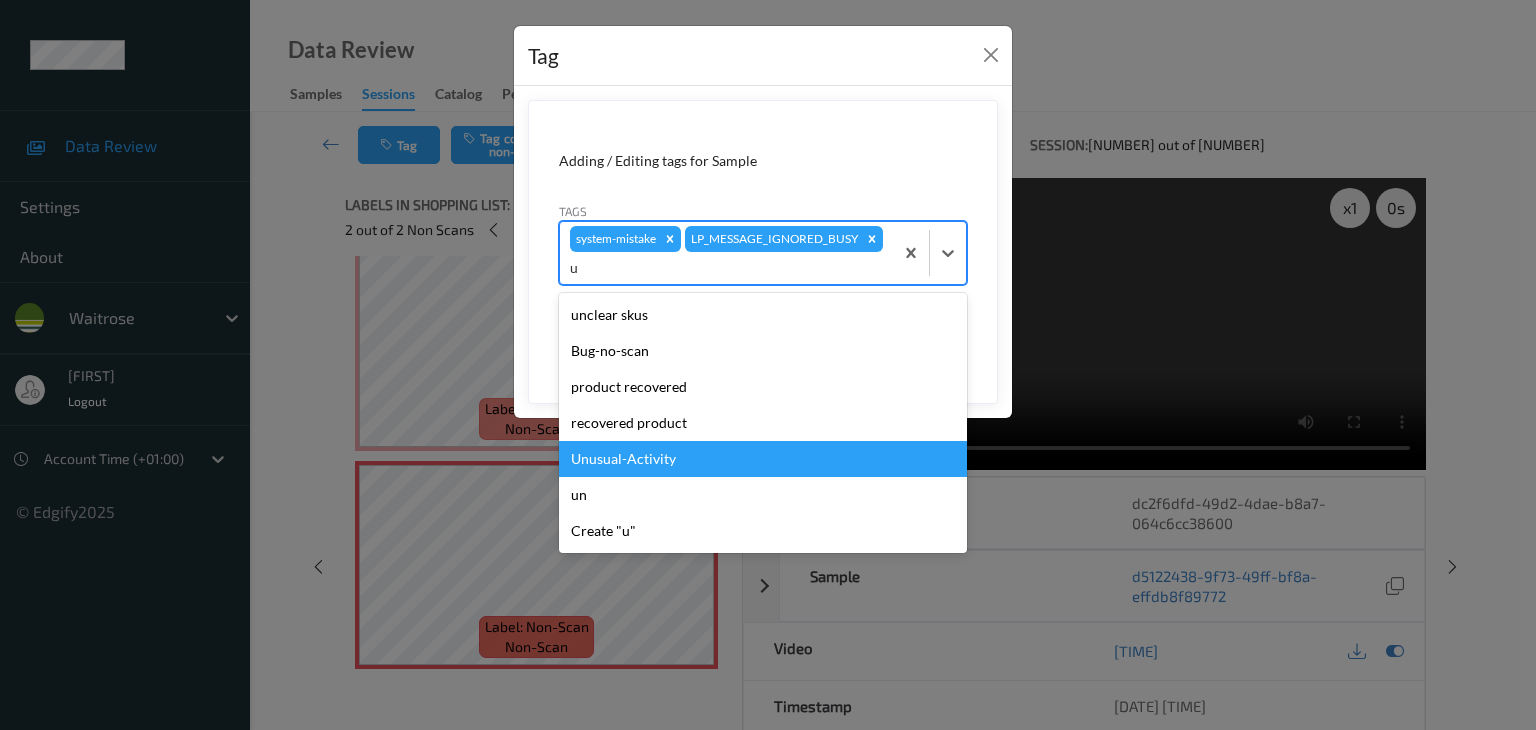 click on "Unusual-Activity" at bounding box center (763, 459) 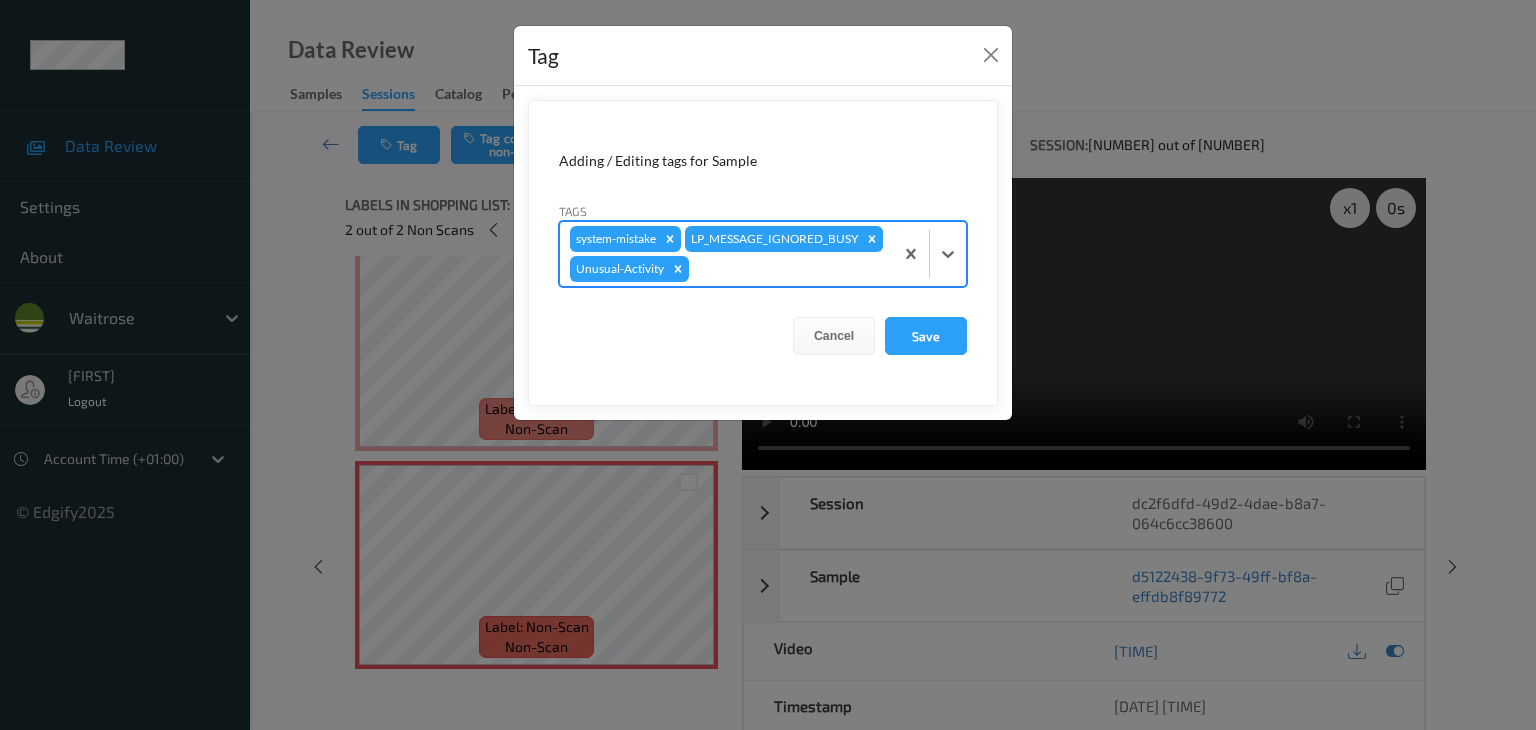 type on "p" 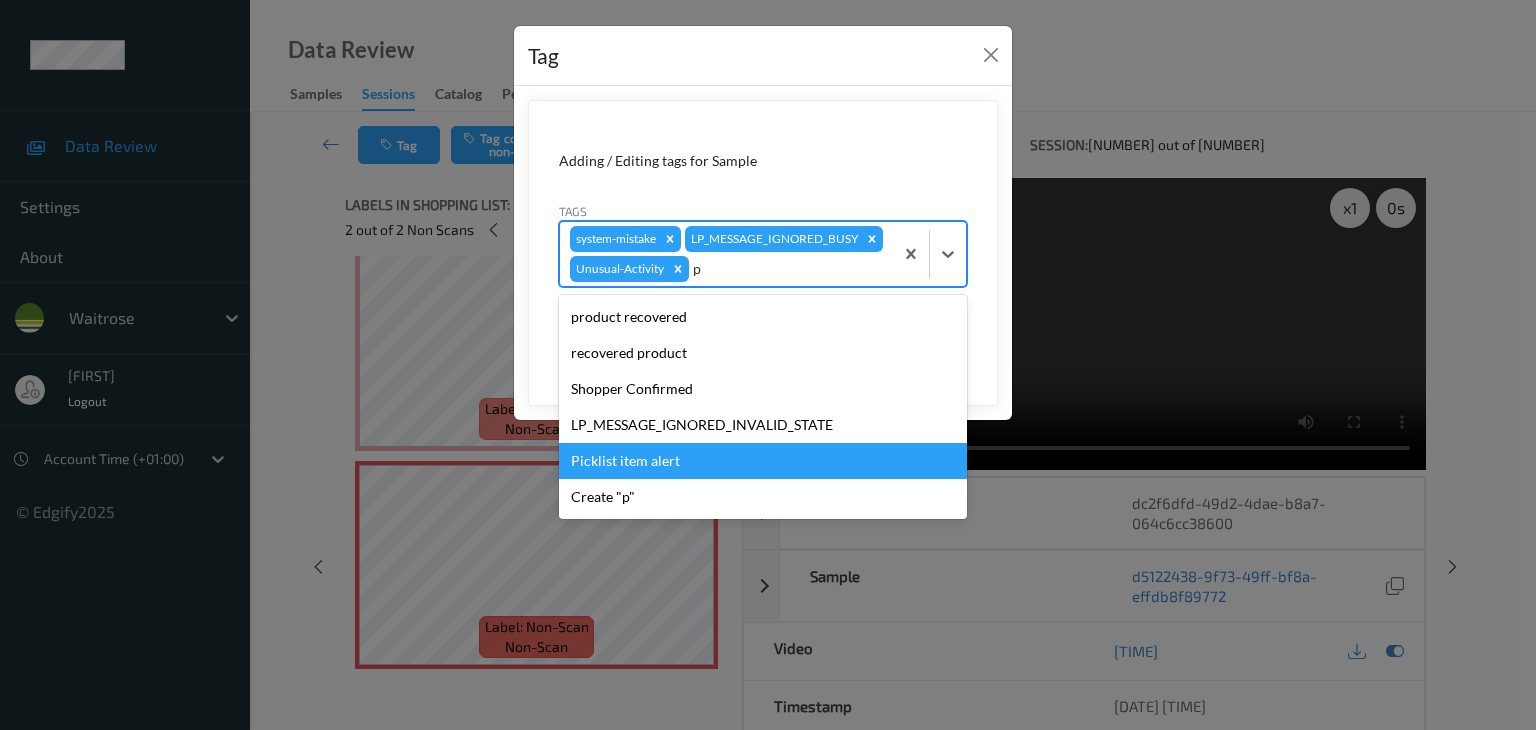 click on "Picklist item alert" at bounding box center [763, 461] 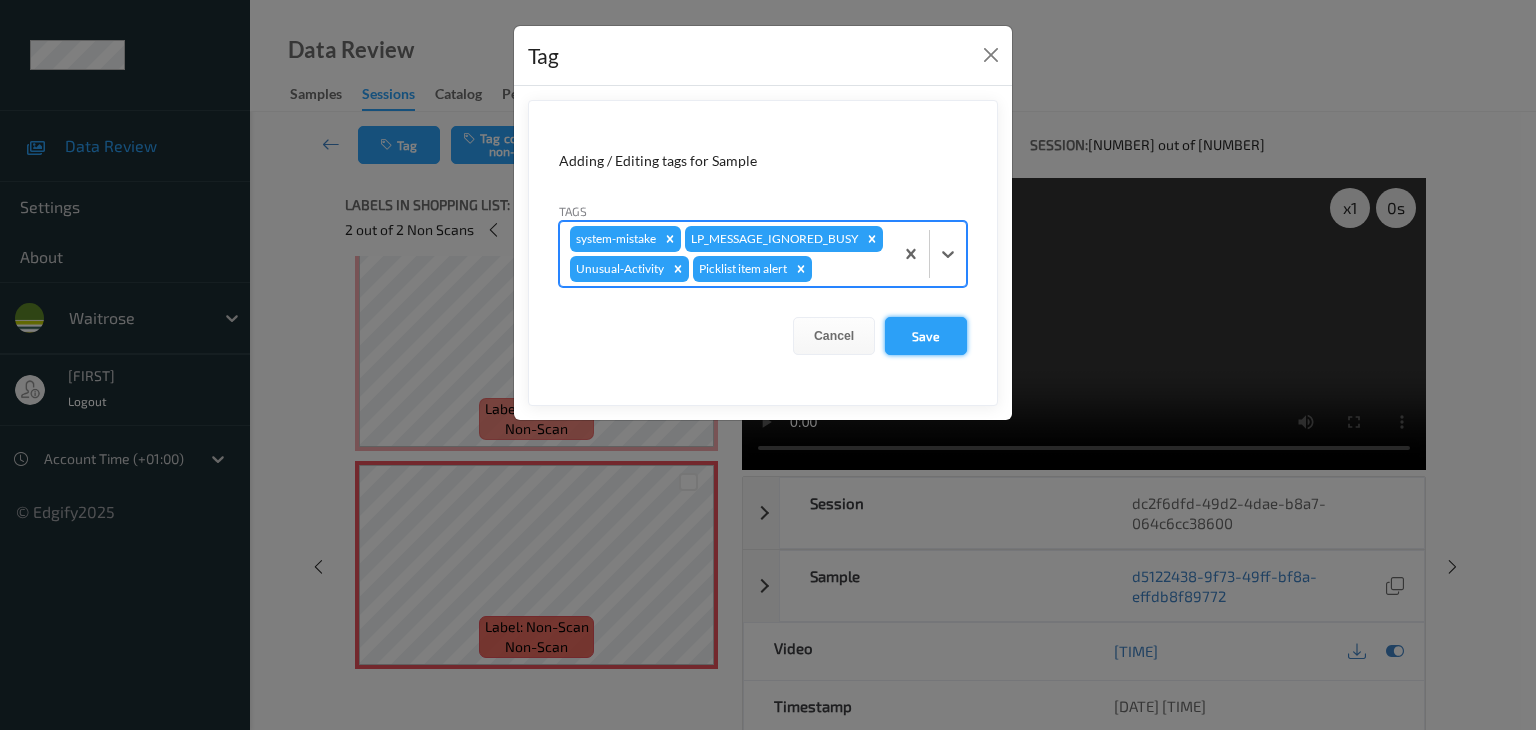 click on "Save" at bounding box center [926, 336] 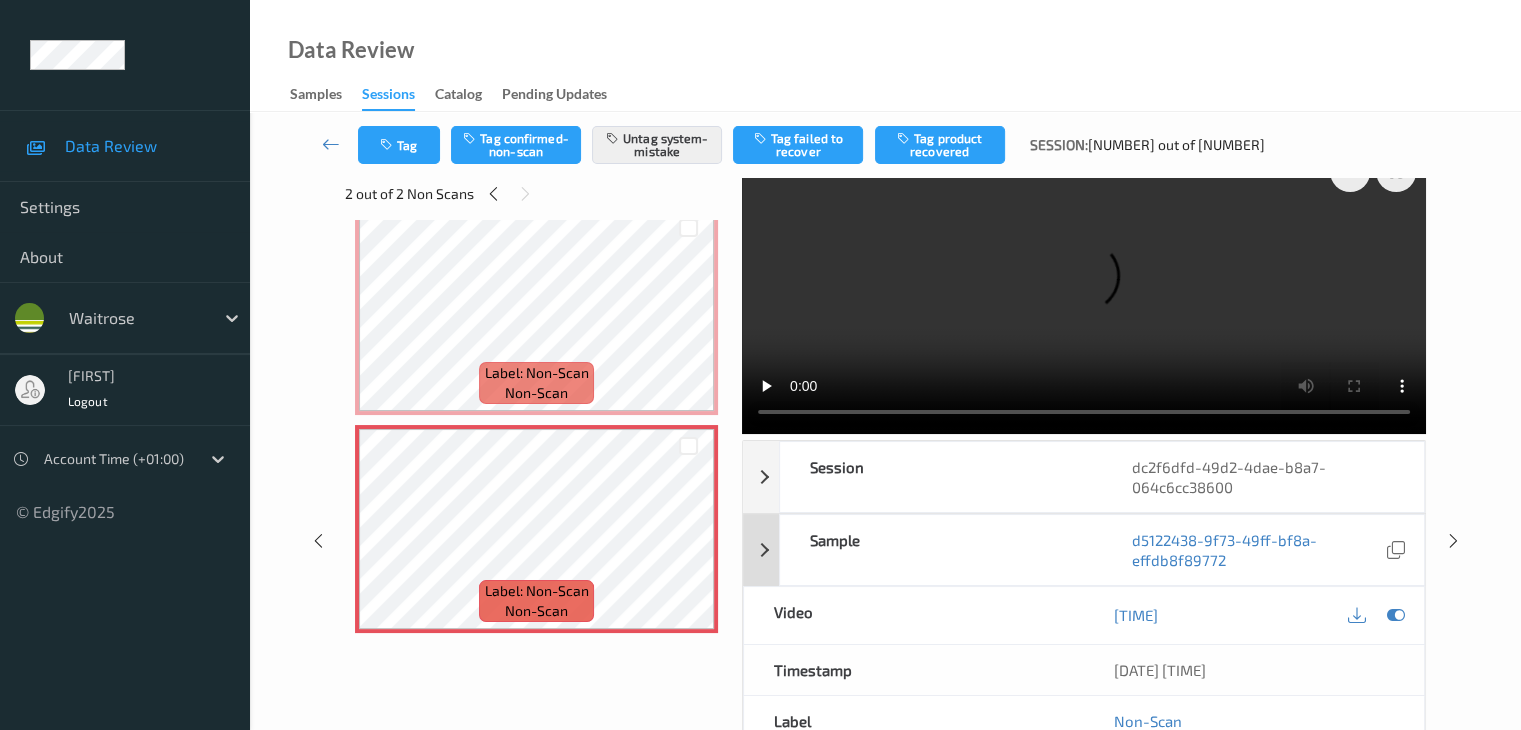 scroll, scrollTop: 100, scrollLeft: 0, axis: vertical 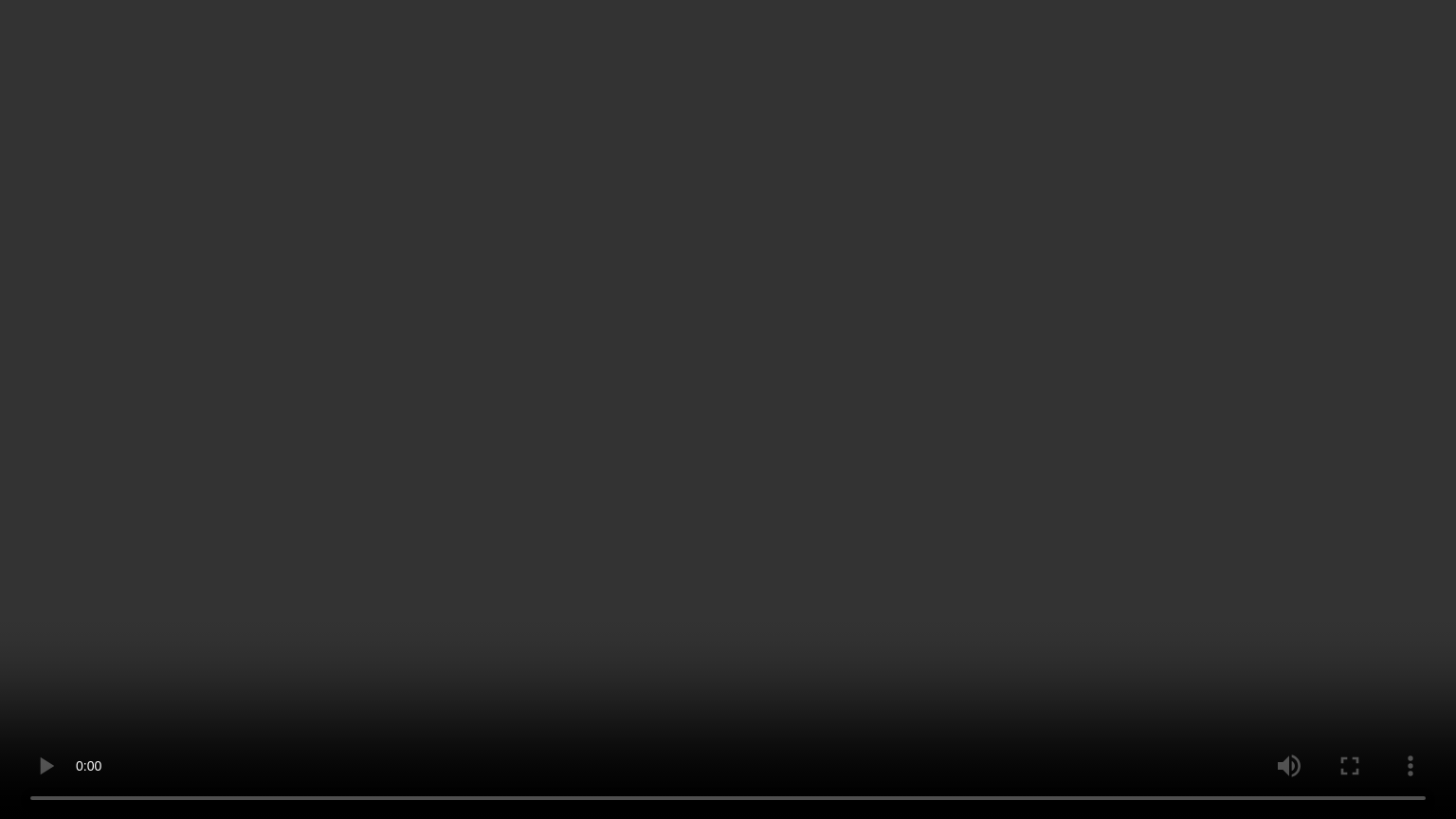 type 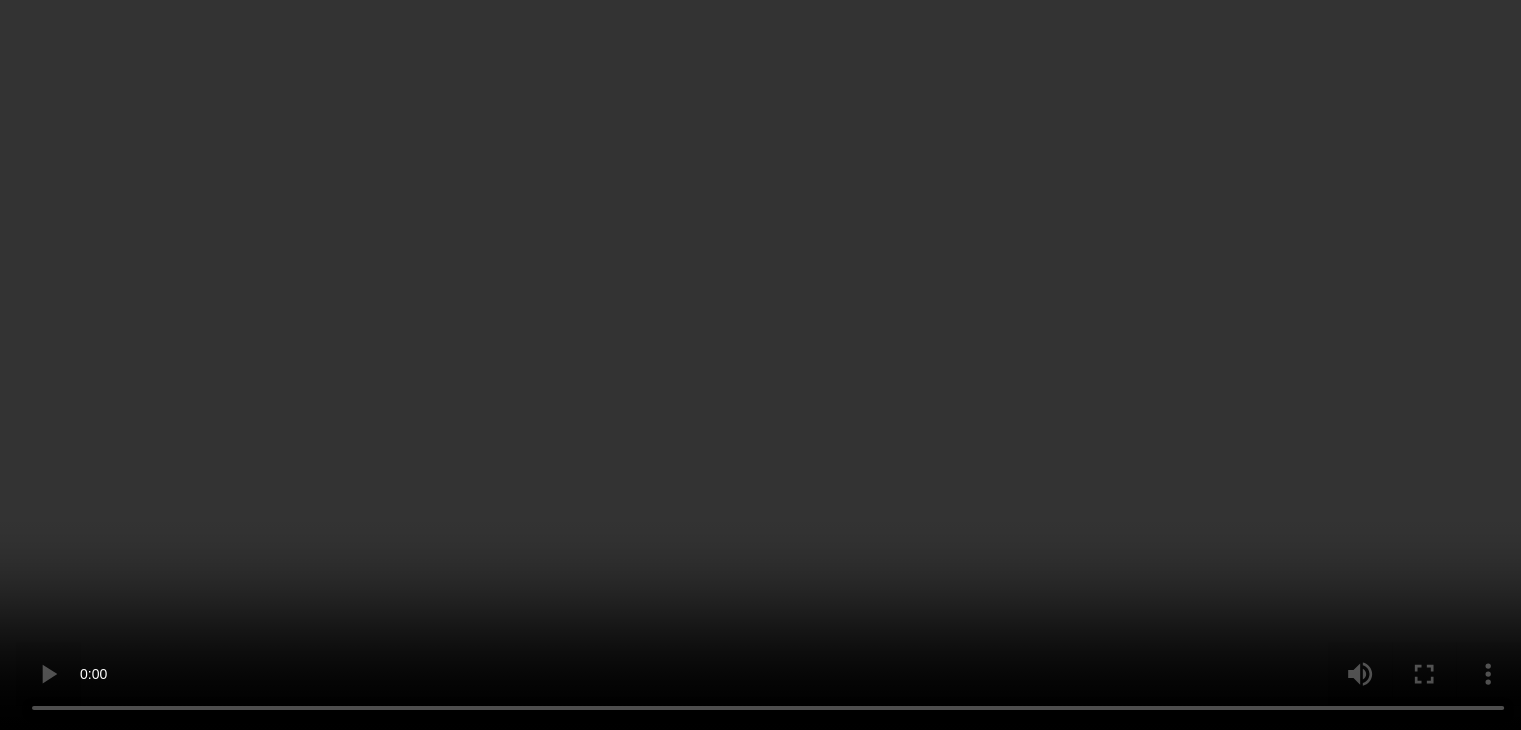 scroll, scrollTop: 1985, scrollLeft: 0, axis: vertical 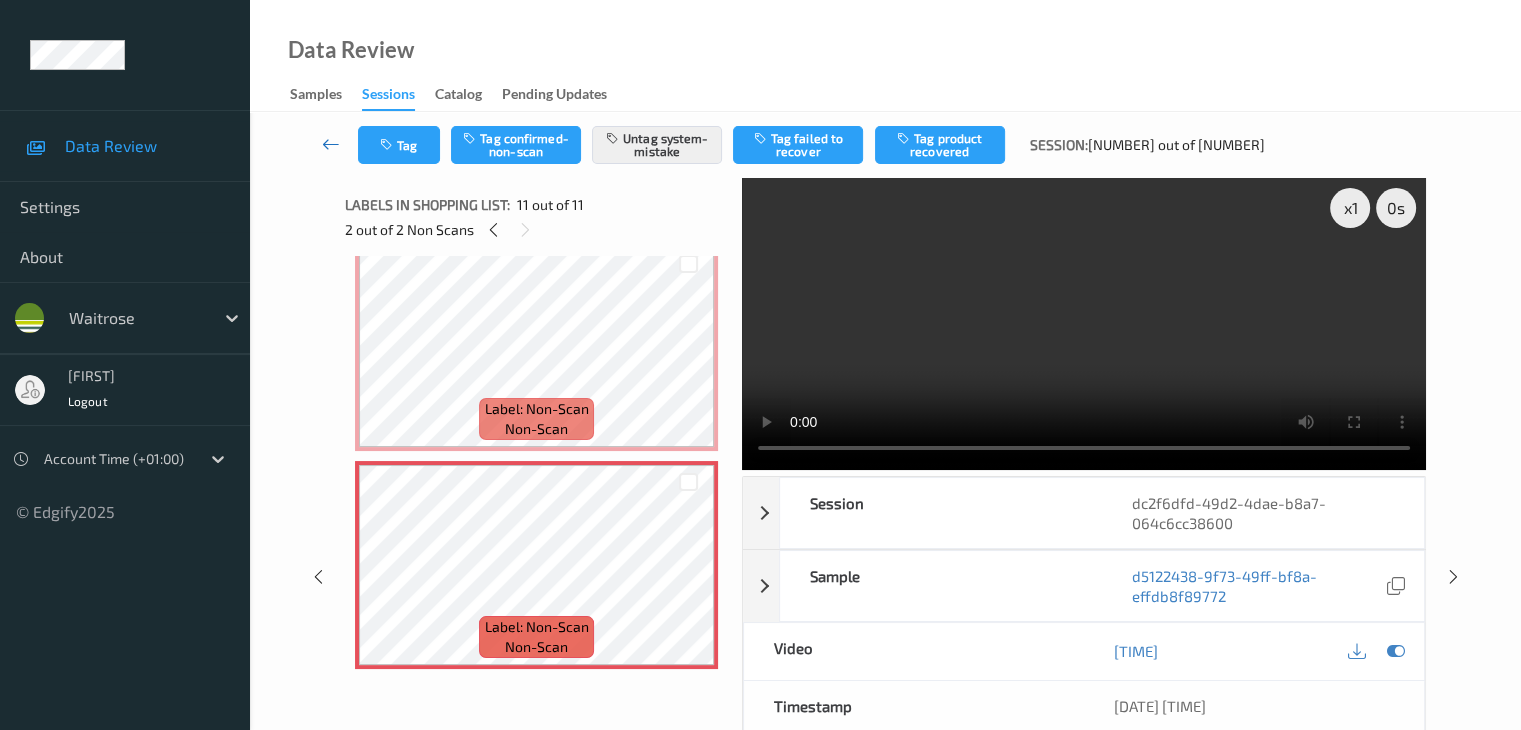 click at bounding box center [331, 144] 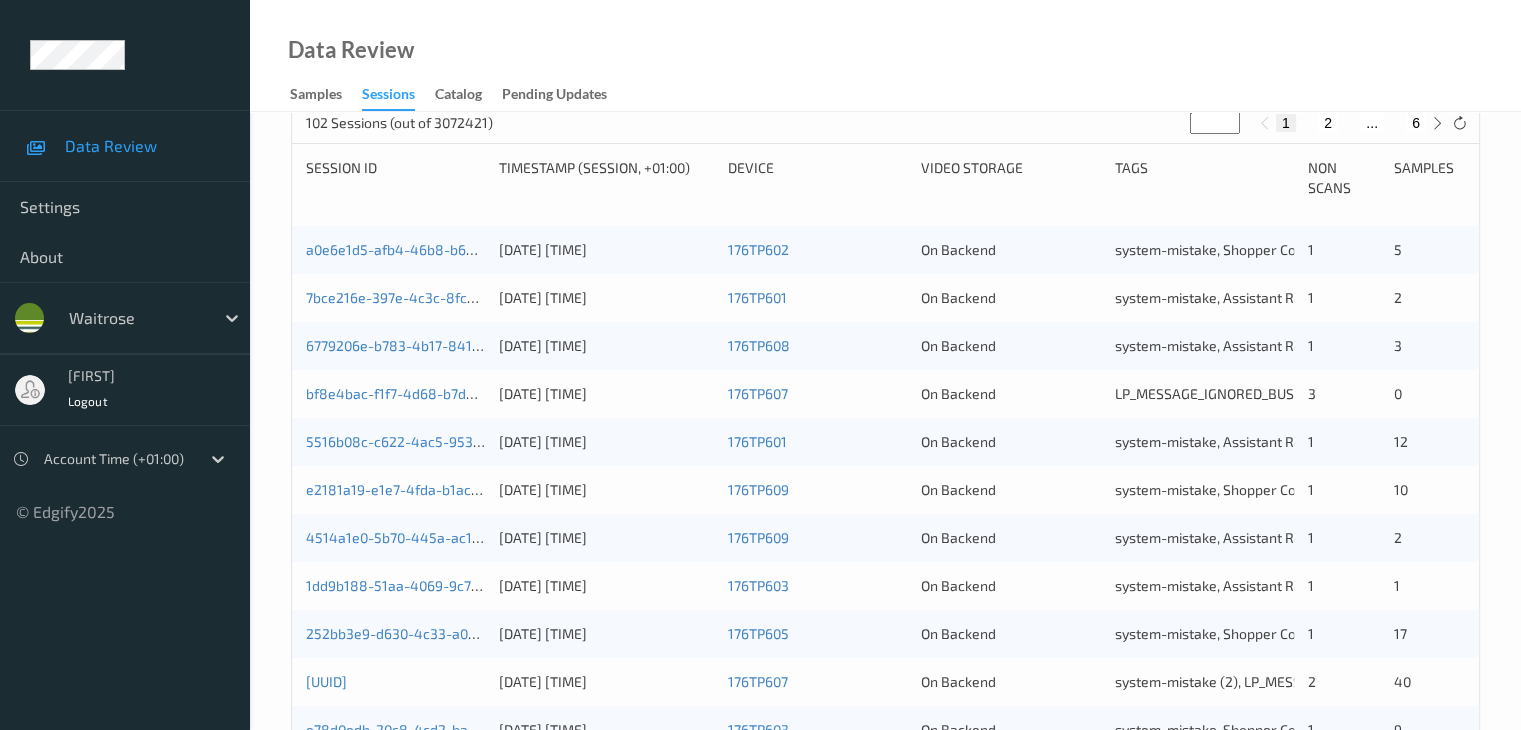 scroll, scrollTop: 332, scrollLeft: 0, axis: vertical 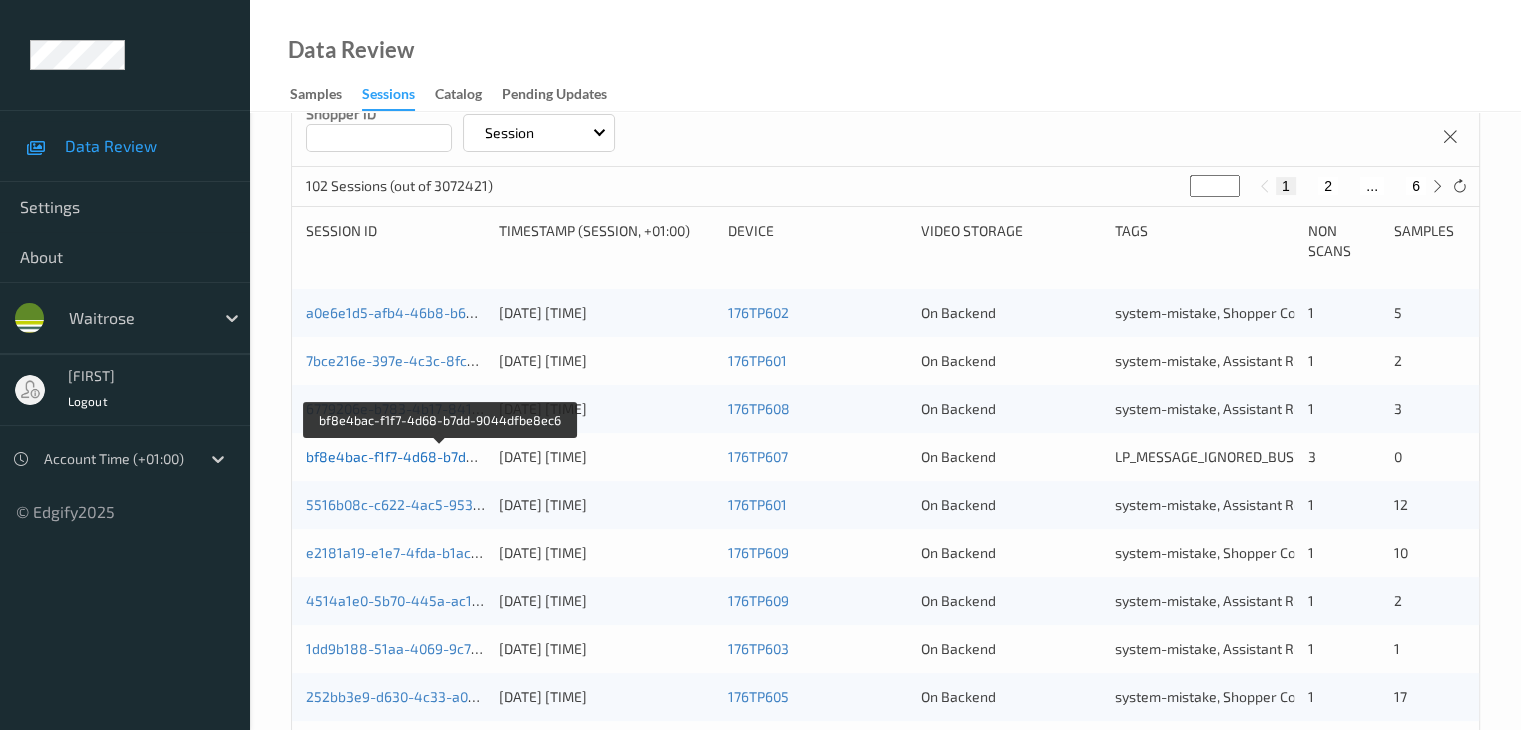 click on "bf8e4bac-f1f7-4d68-b7dd-9044dfbe8ec6" at bounding box center (440, 456) 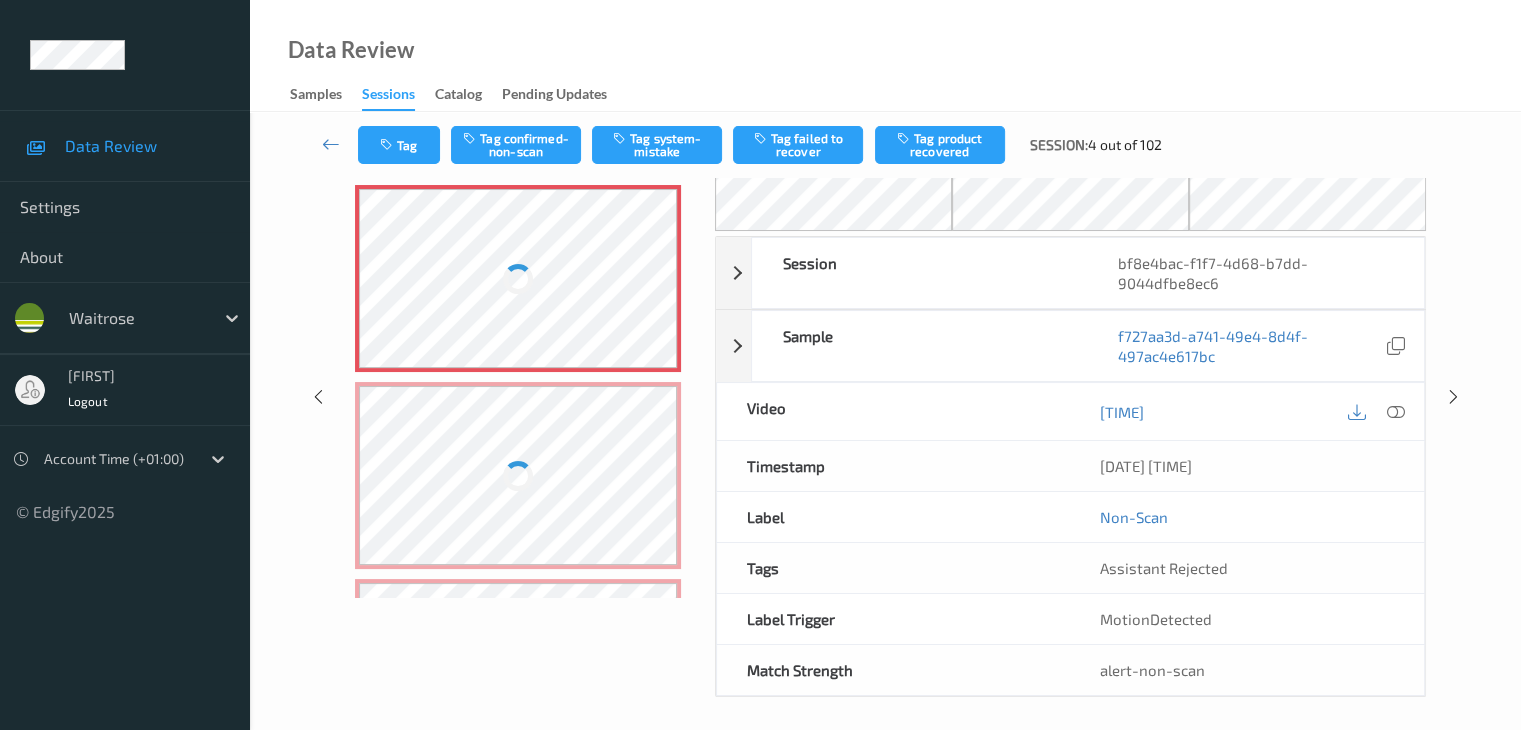 scroll, scrollTop: 0, scrollLeft: 0, axis: both 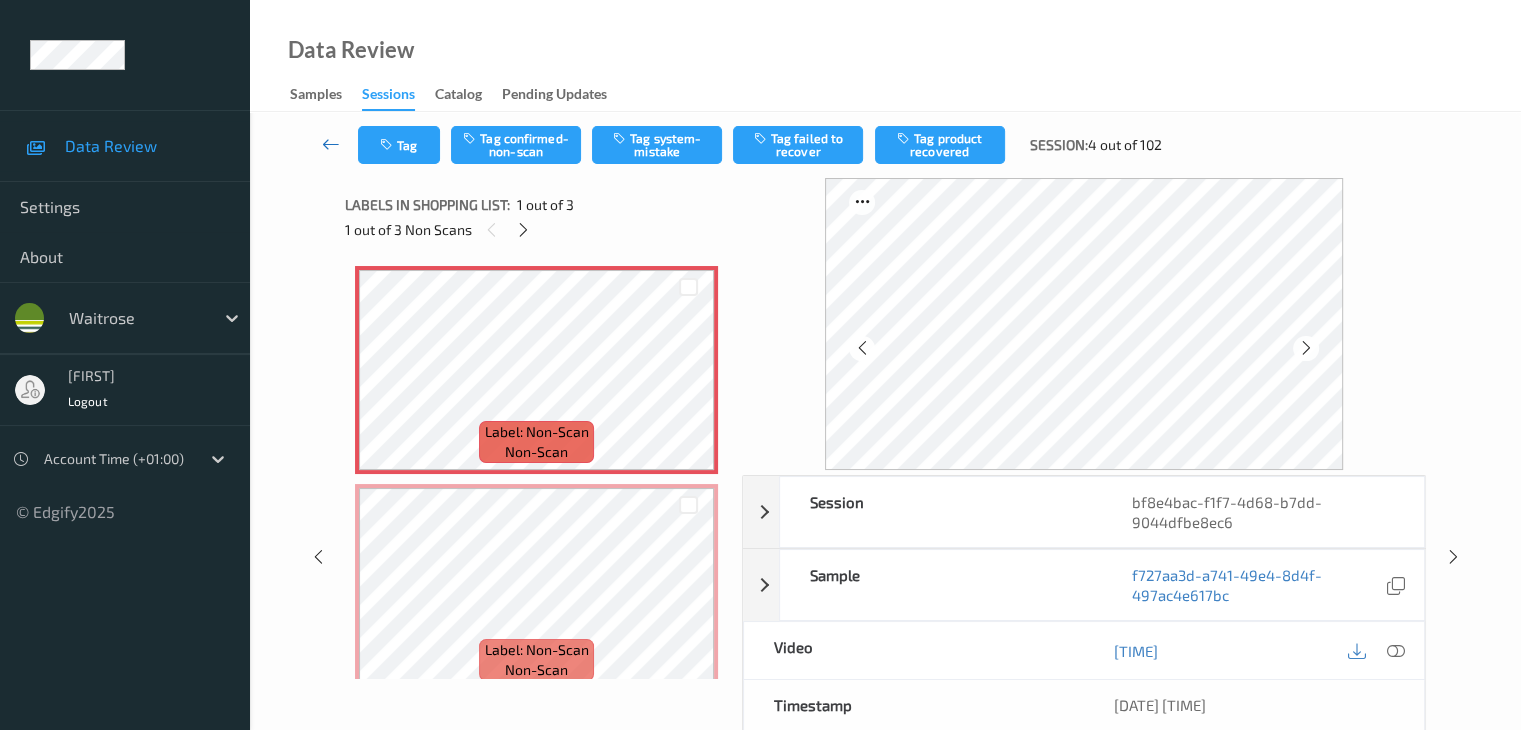 click at bounding box center [331, 144] 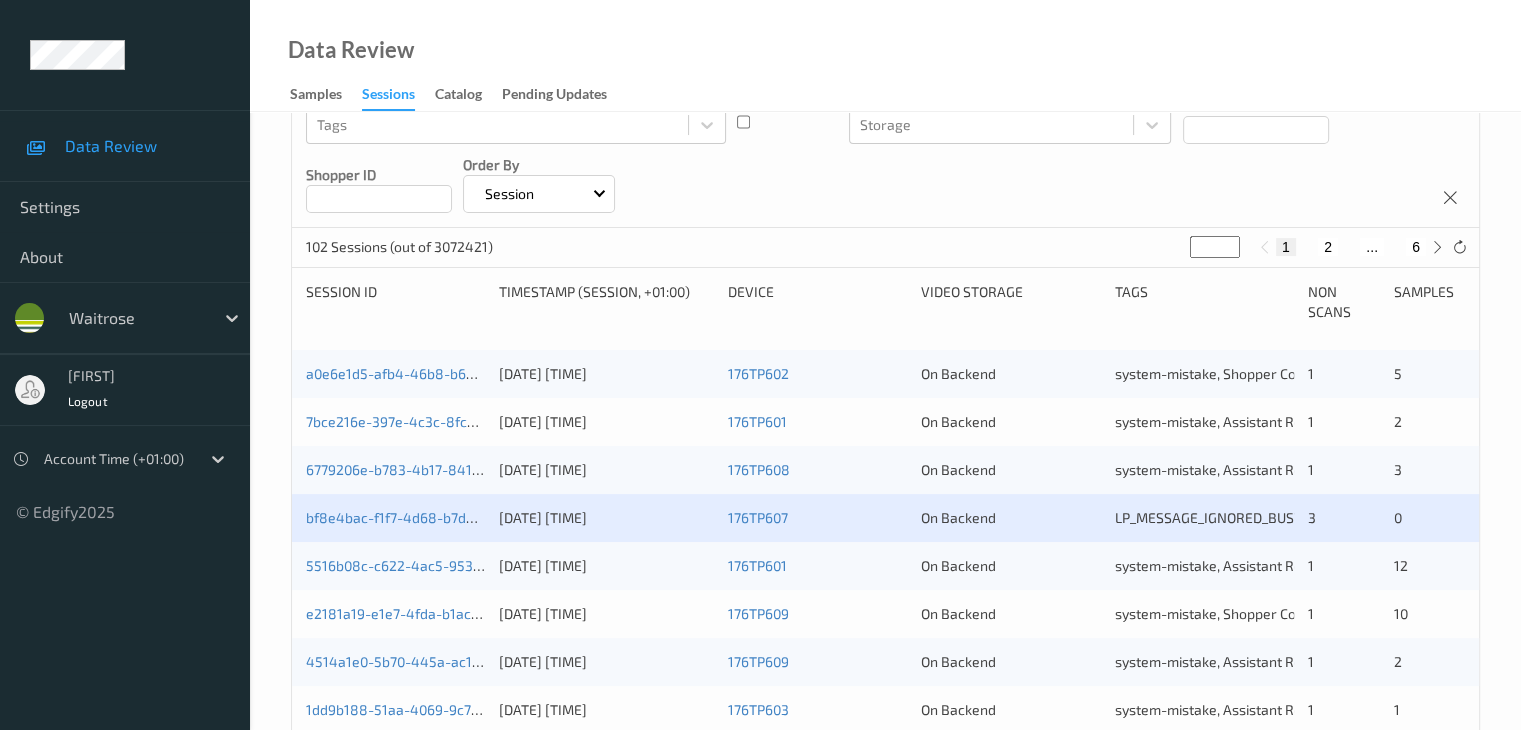 scroll, scrollTop: 300, scrollLeft: 0, axis: vertical 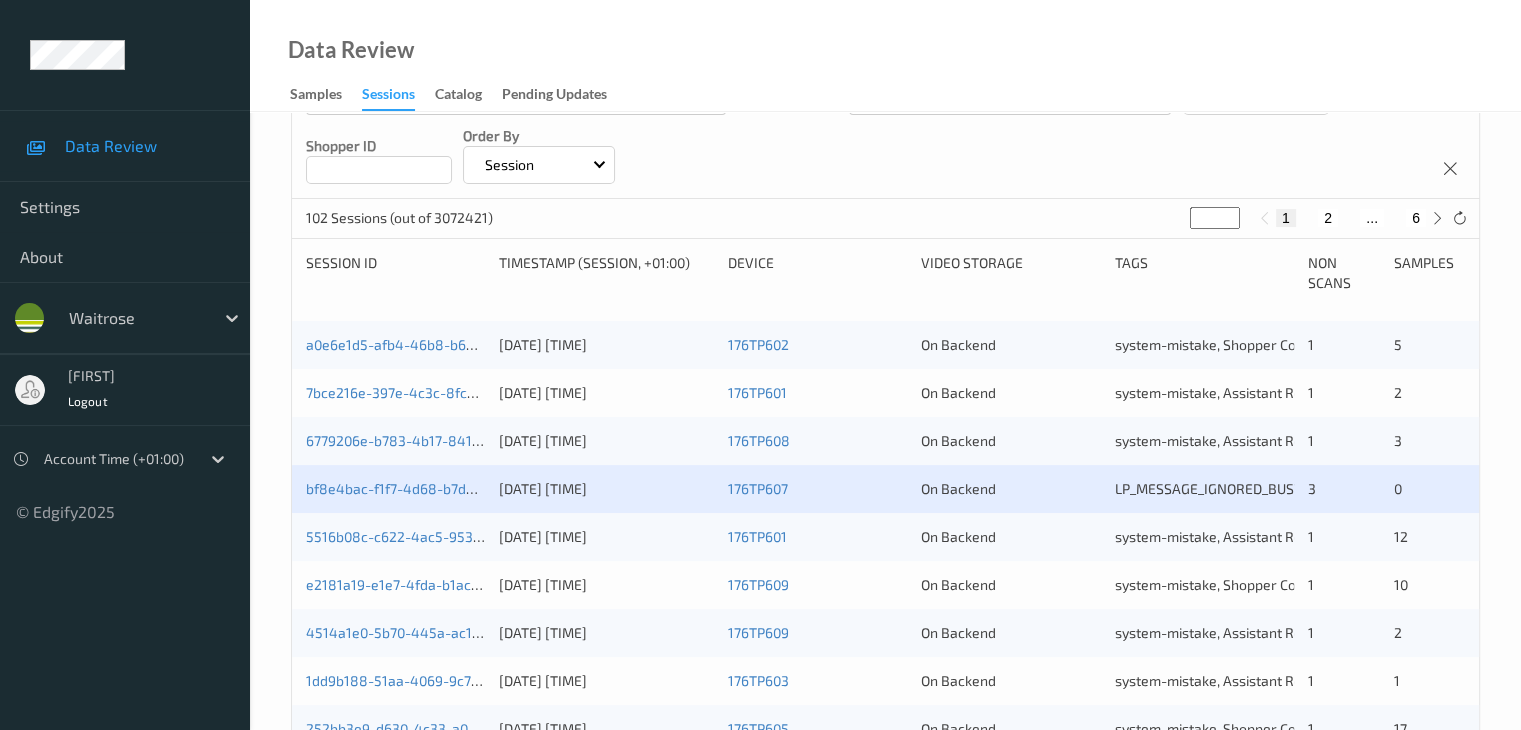 click on "2" at bounding box center (1328, 218) 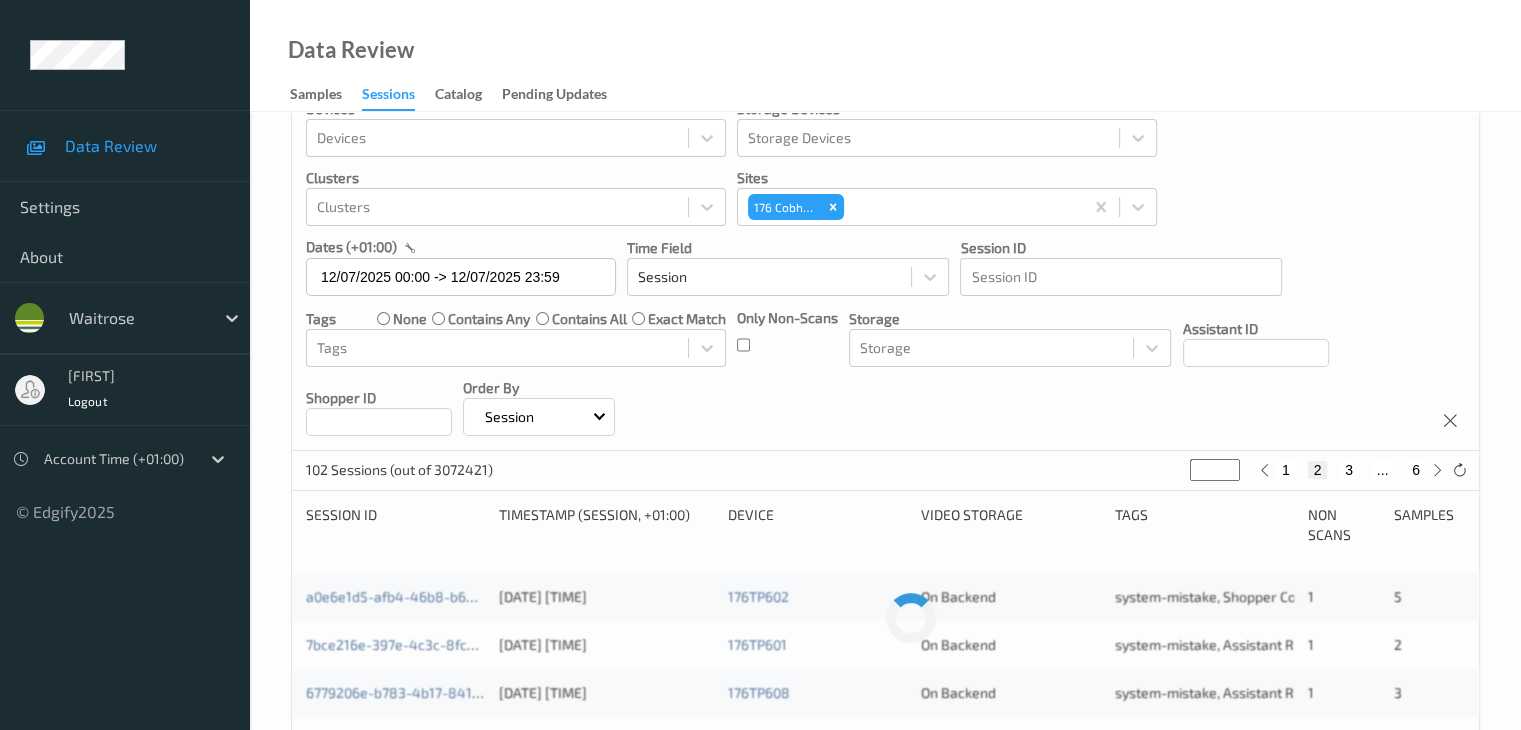 scroll, scrollTop: 0, scrollLeft: 0, axis: both 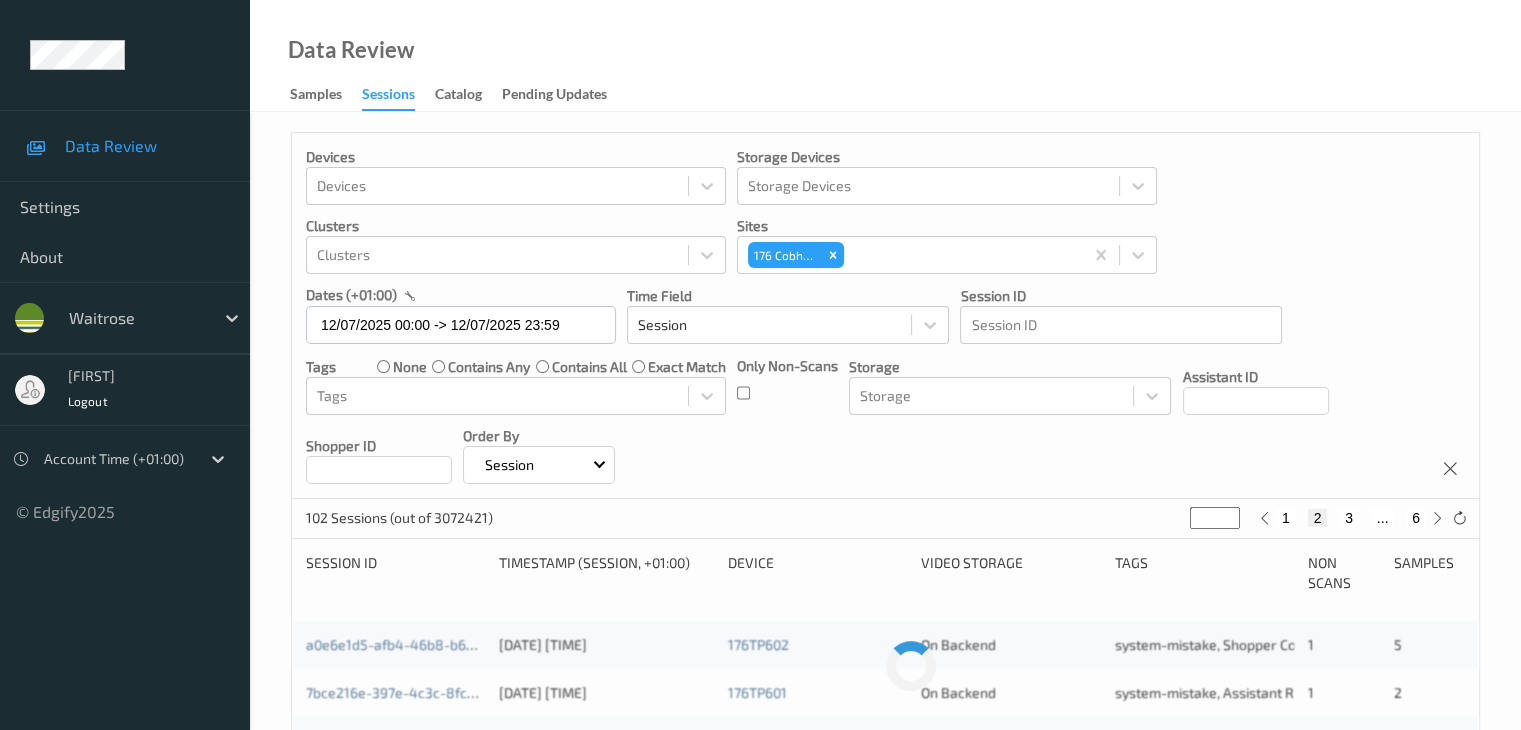 type 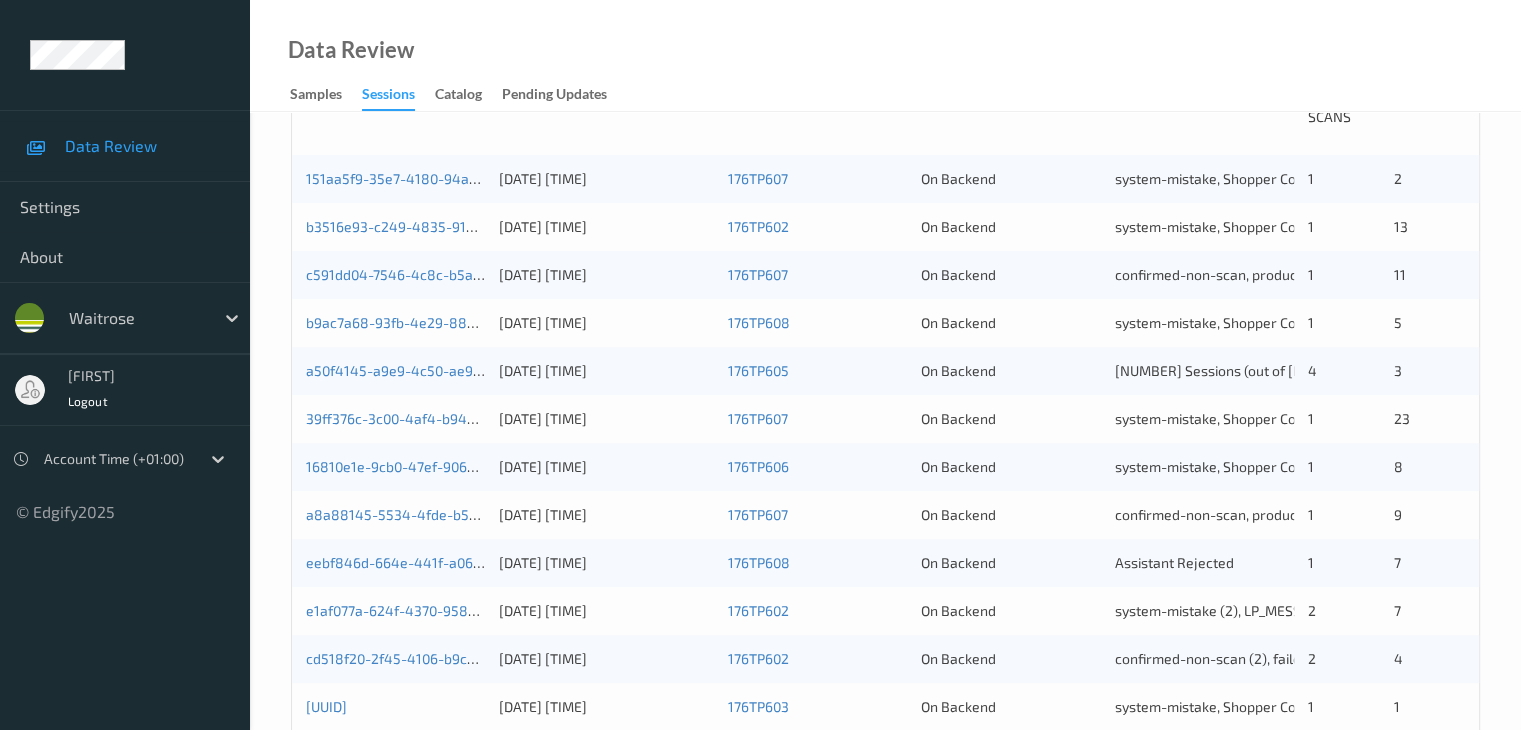 scroll, scrollTop: 500, scrollLeft: 0, axis: vertical 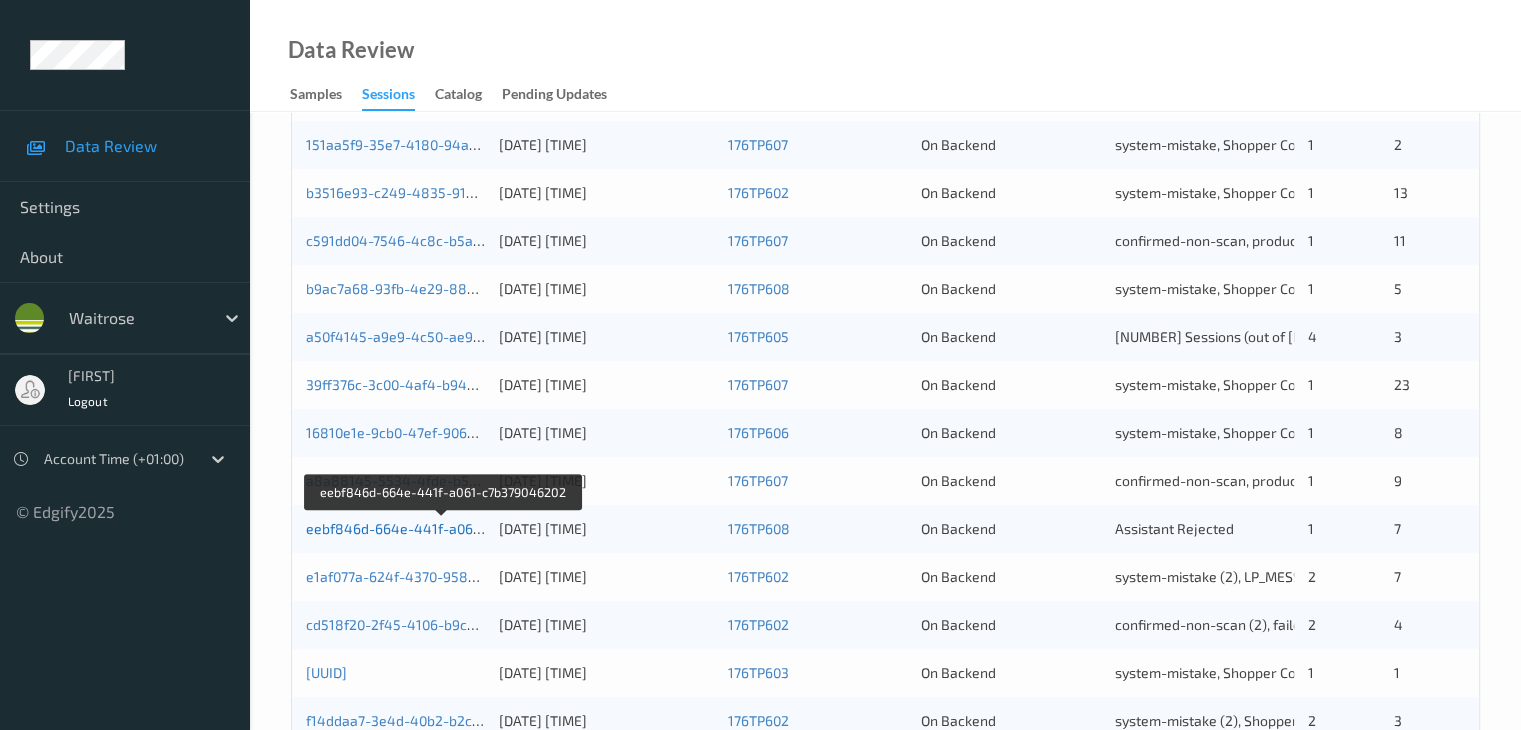 click on "eebf846d-664e-441f-a061-c7b379046202" at bounding box center [442, 528] 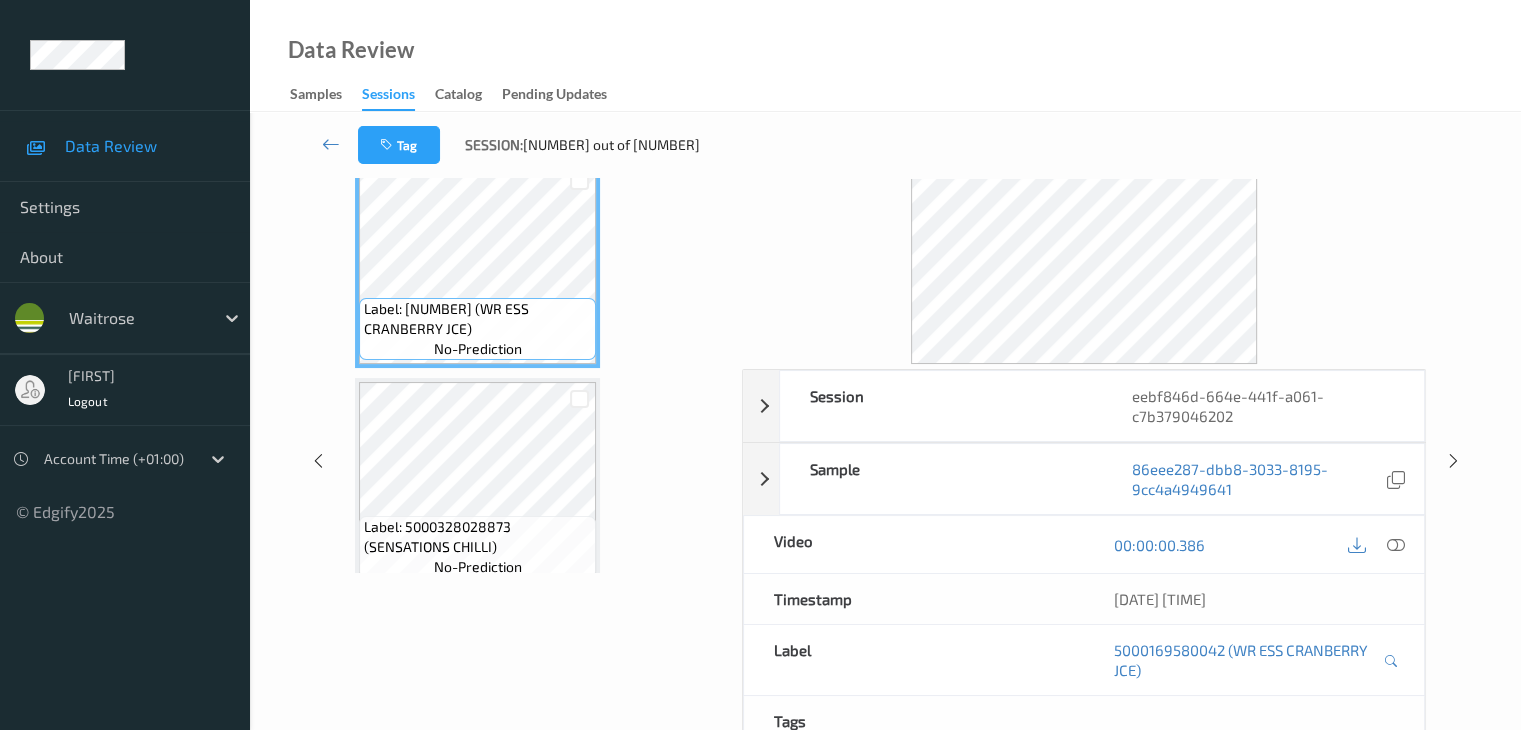 scroll, scrollTop: 0, scrollLeft: 0, axis: both 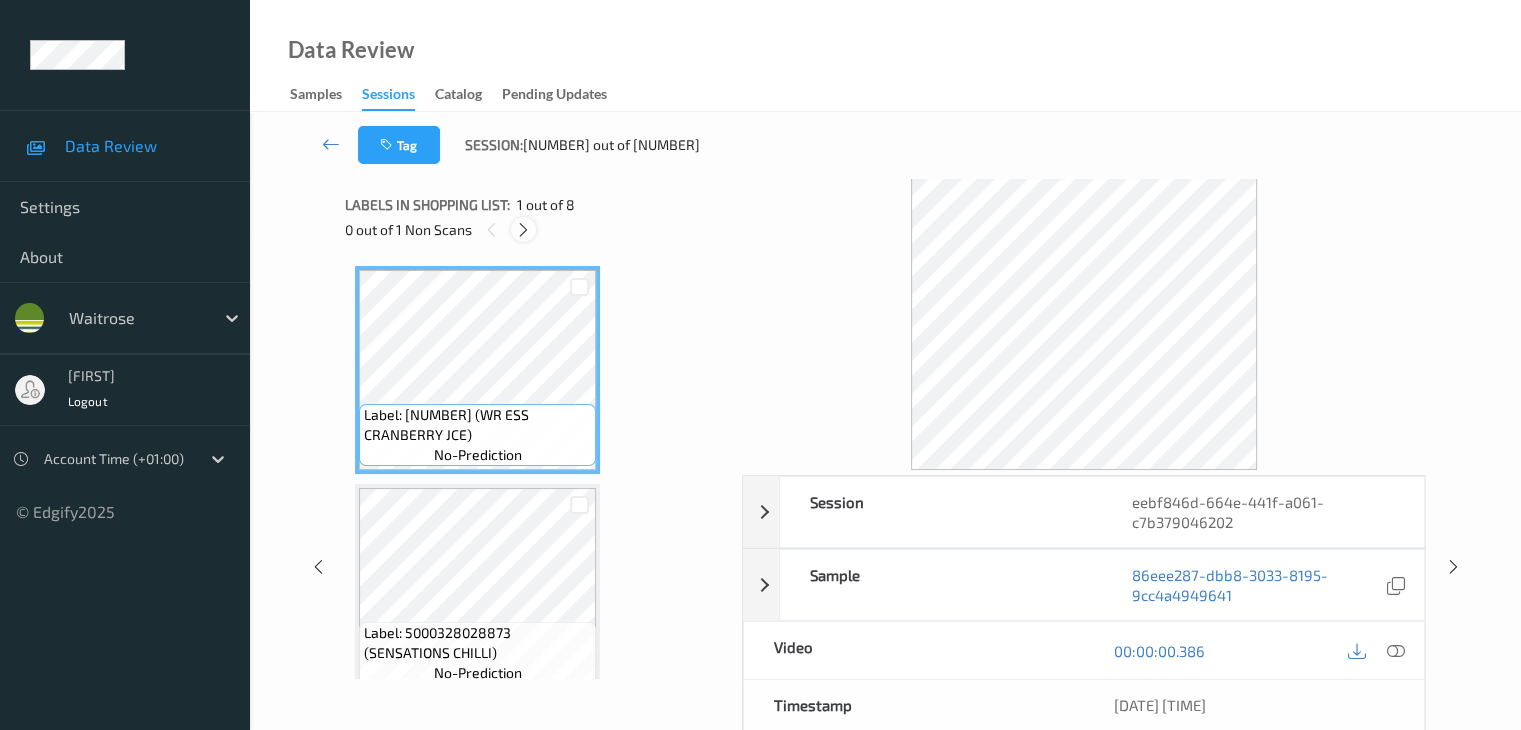 click at bounding box center (523, 230) 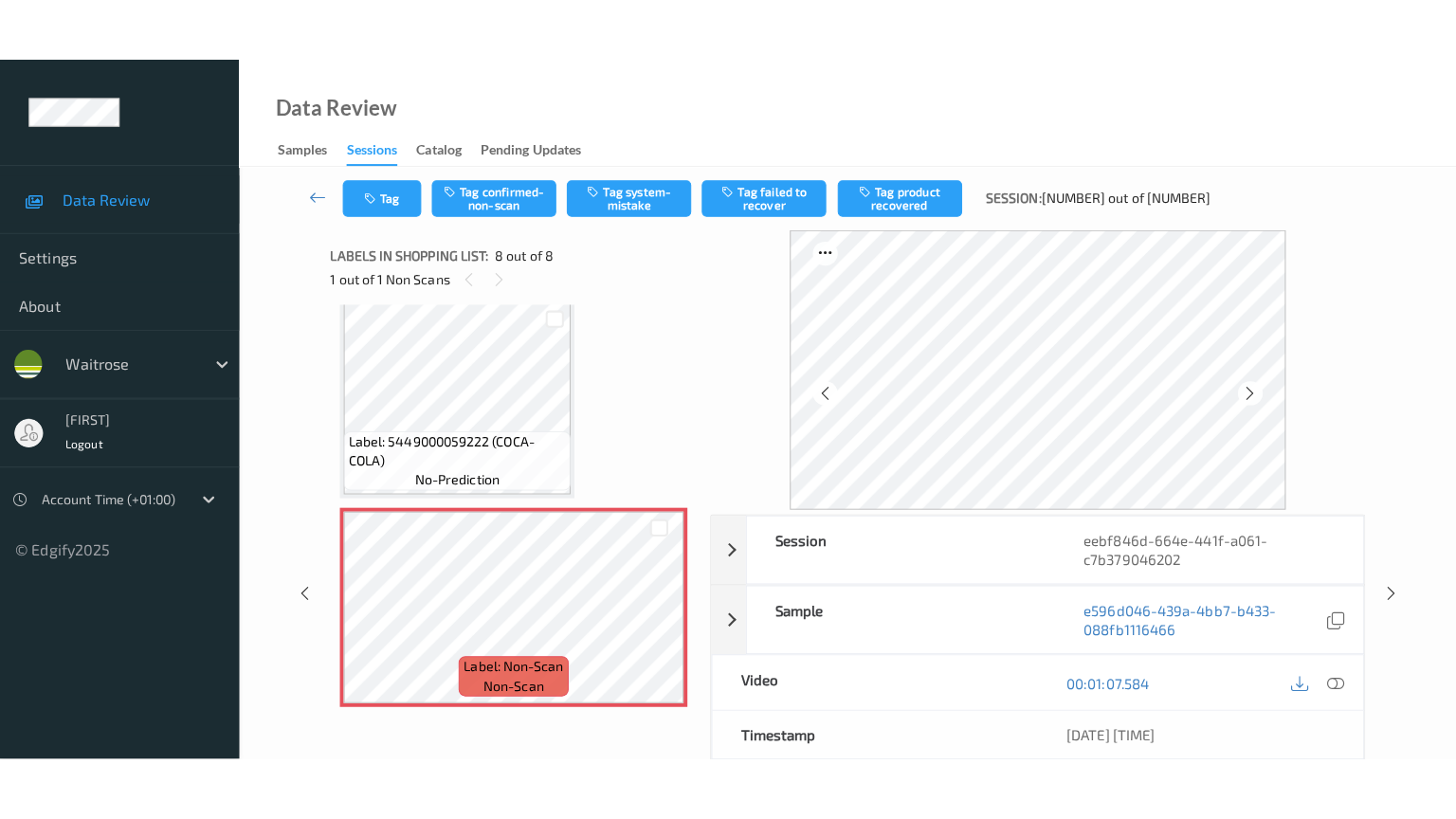 scroll, scrollTop: 1262, scrollLeft: 0, axis: vertical 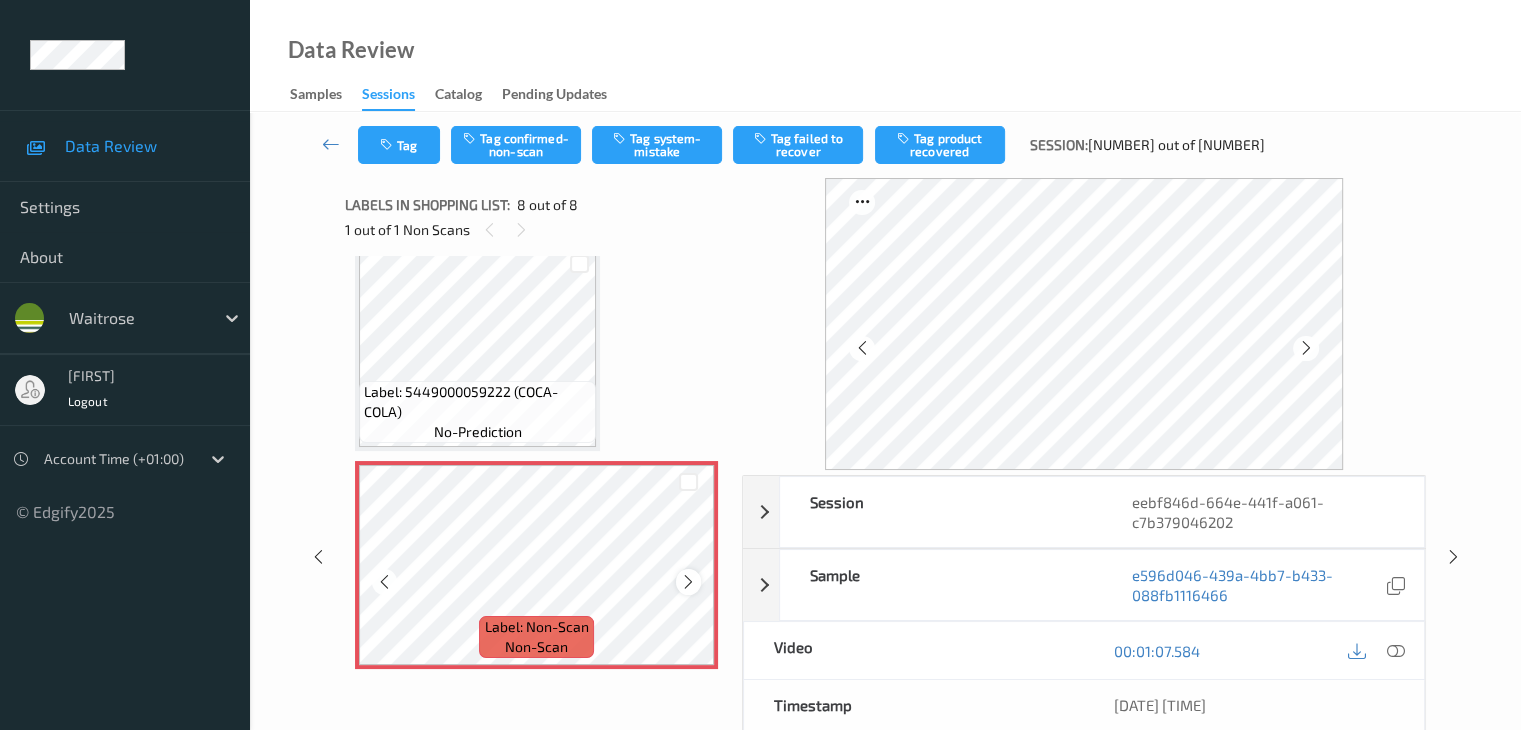 click at bounding box center [688, 582] 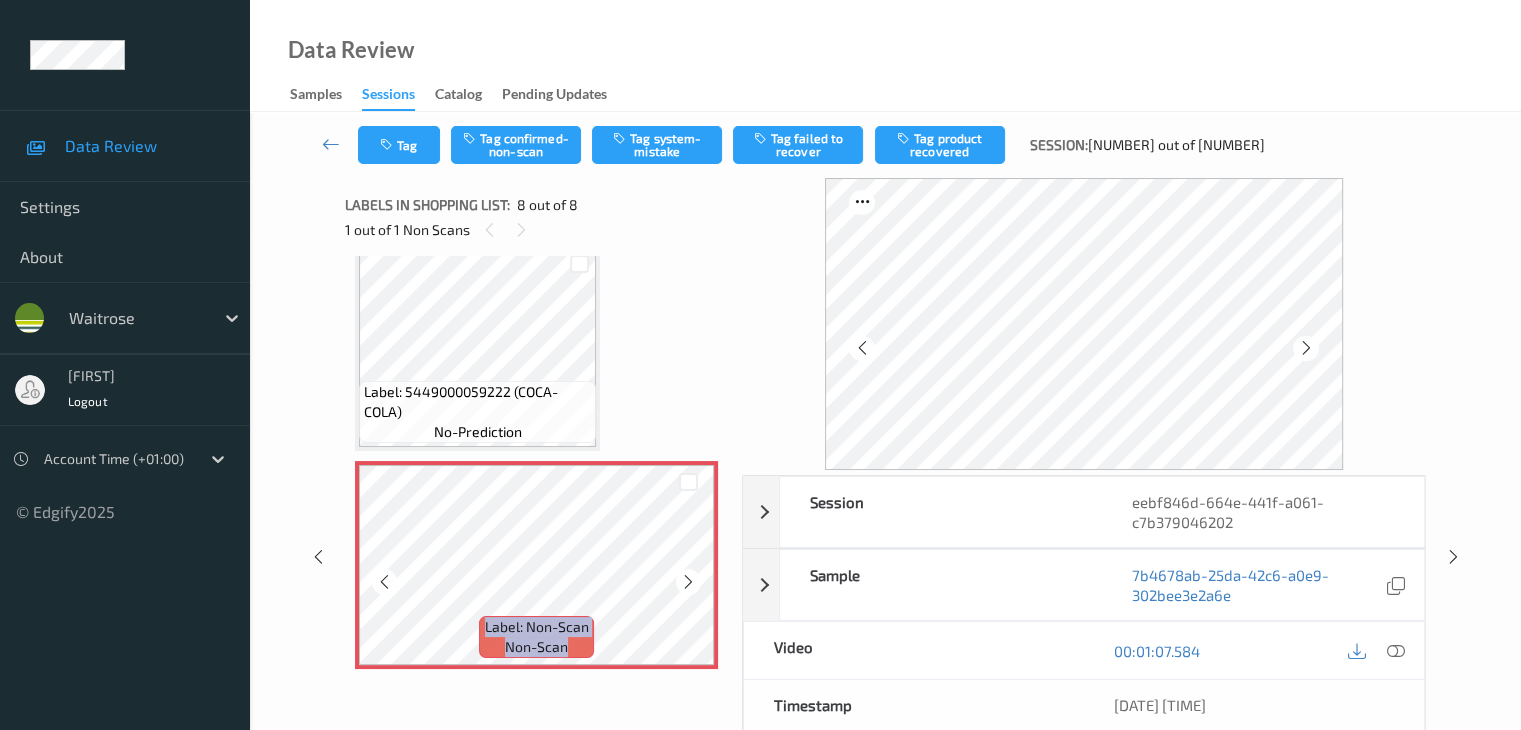 click at bounding box center (688, 582) 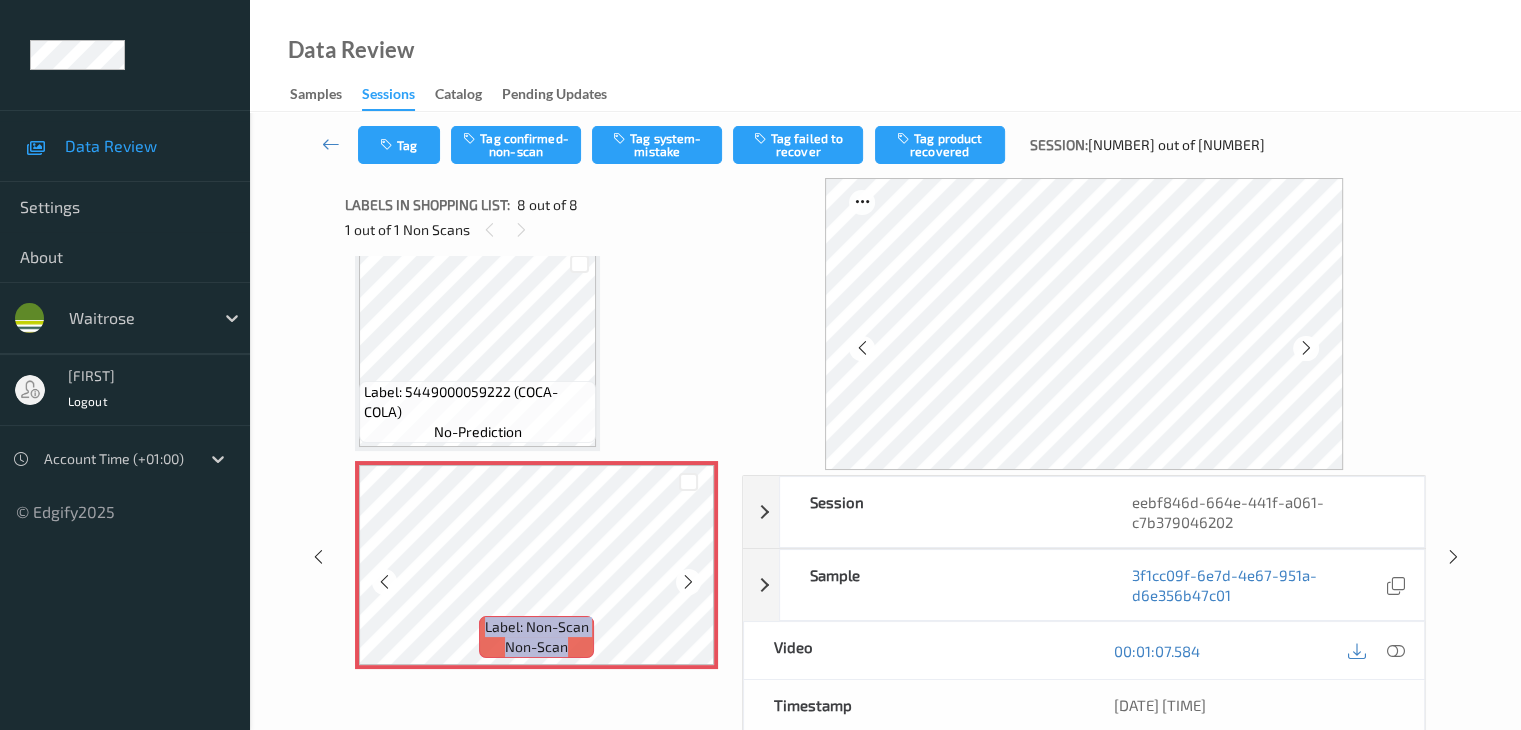click at bounding box center (688, 582) 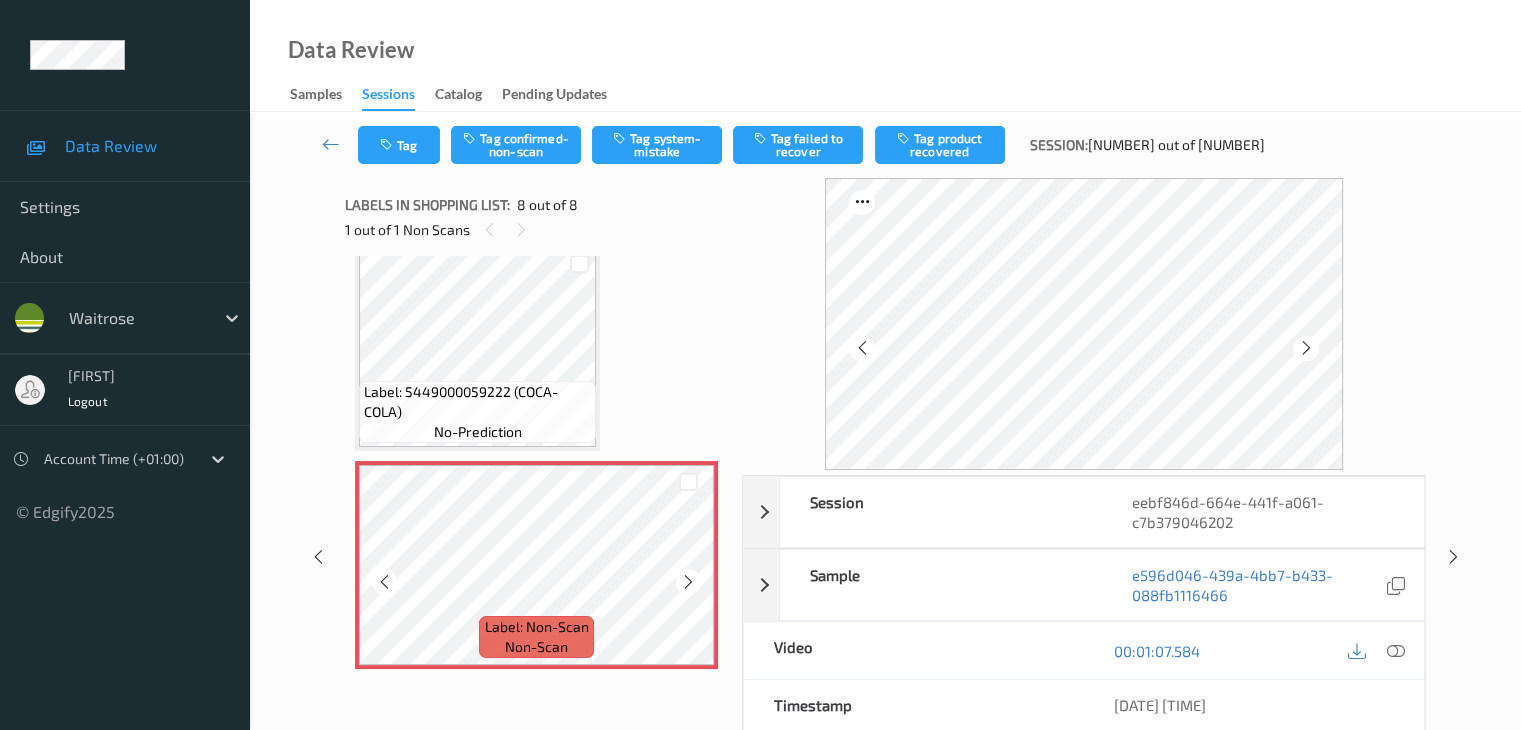 click at bounding box center (688, 582) 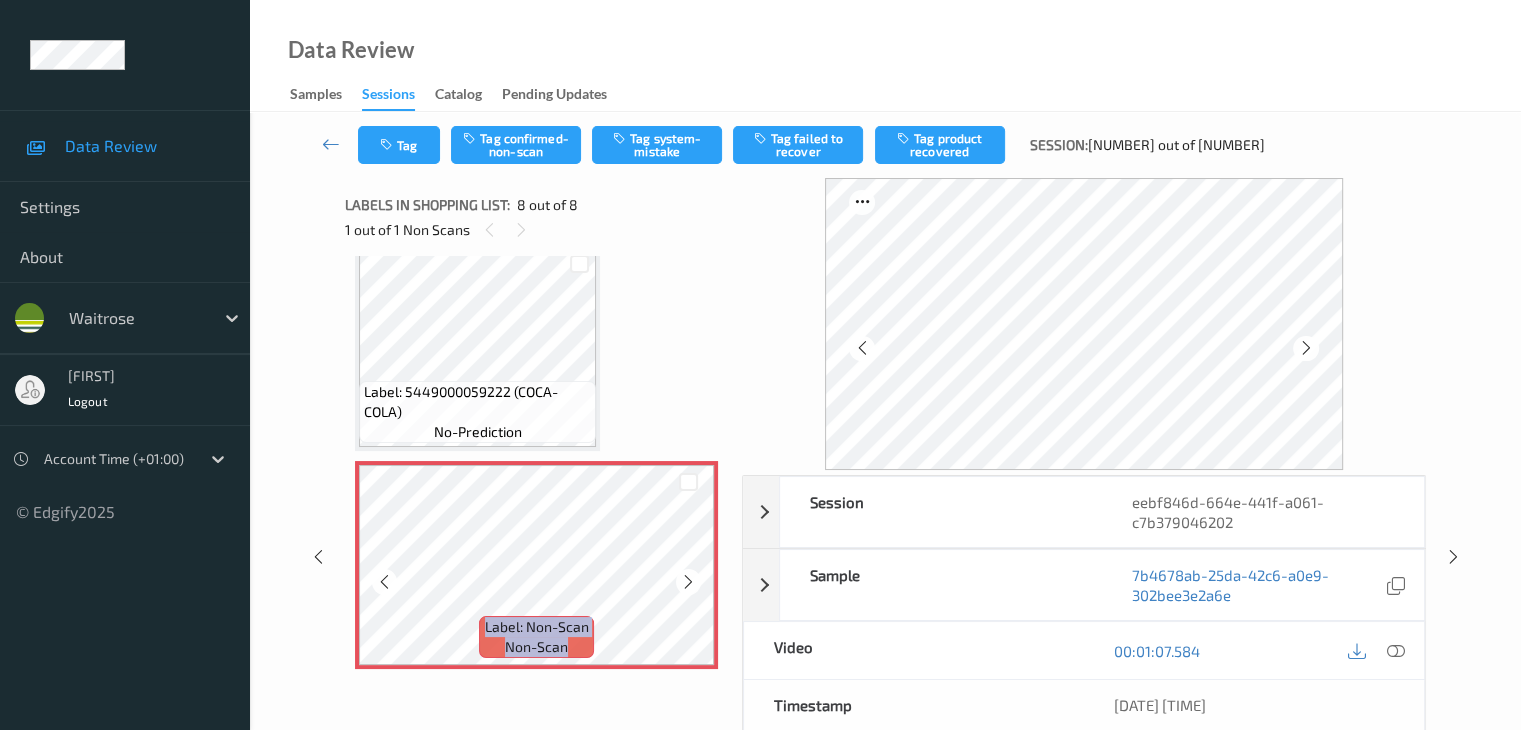 click at bounding box center [688, 582] 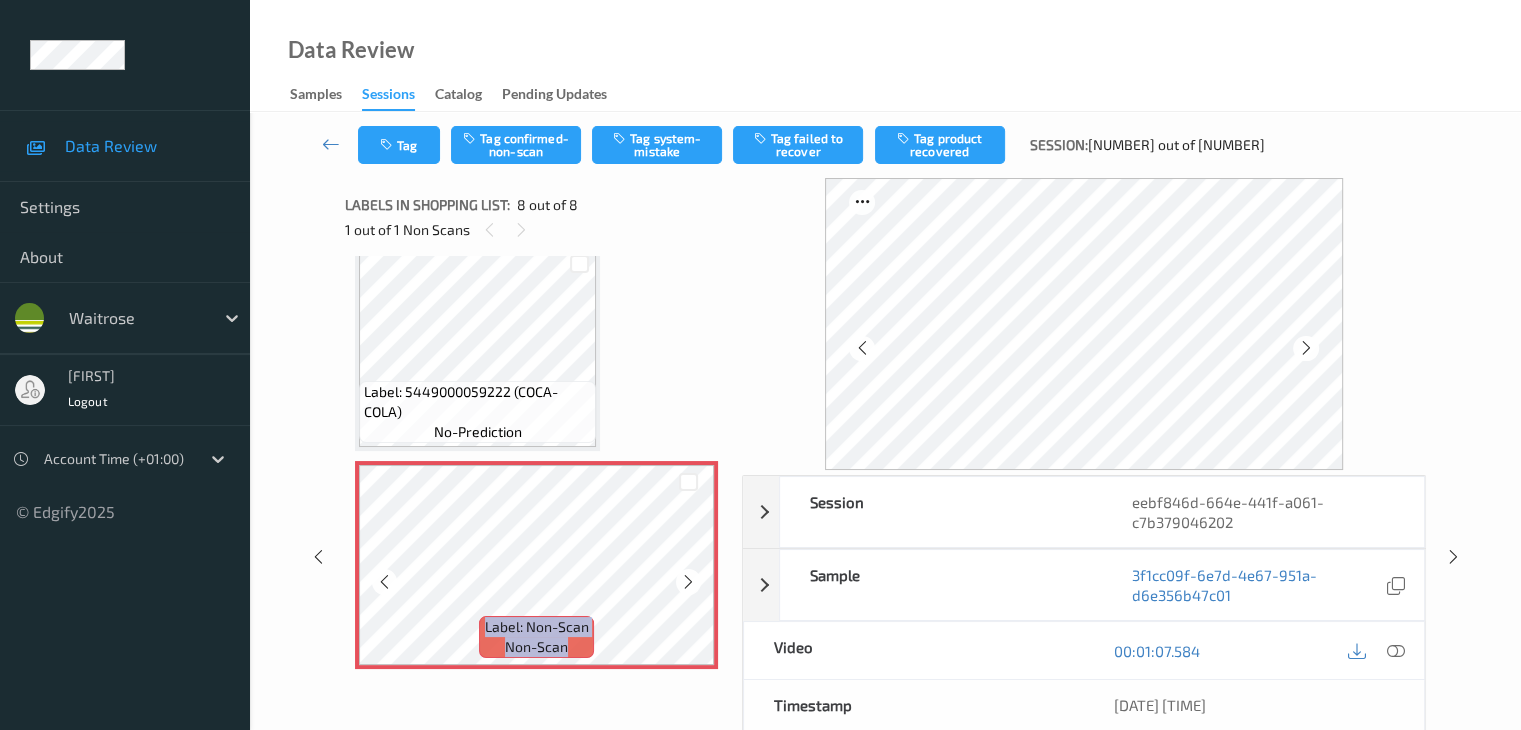 click at bounding box center (688, 582) 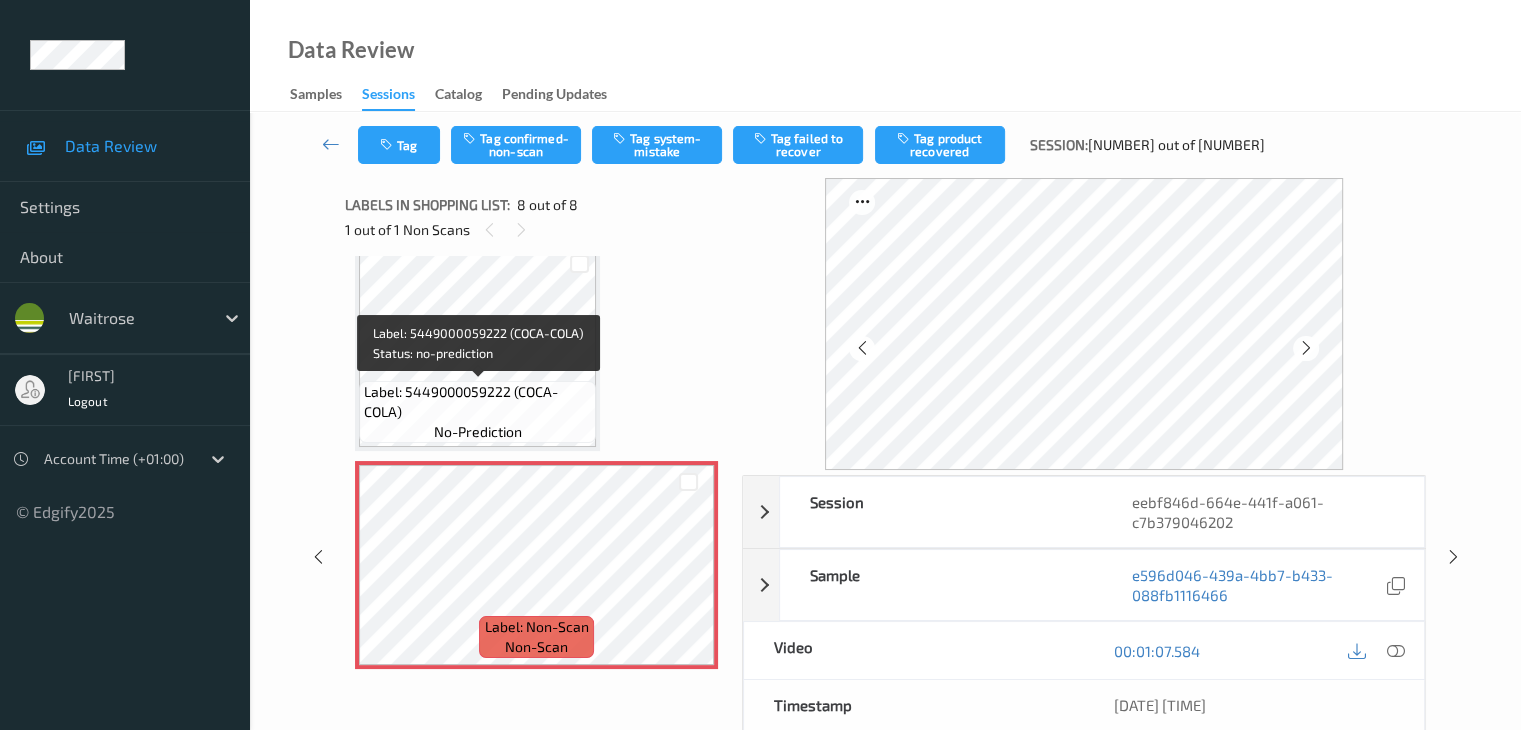 click on "Label: 5449000059222 (COCA-COLA)" at bounding box center (477, 402) 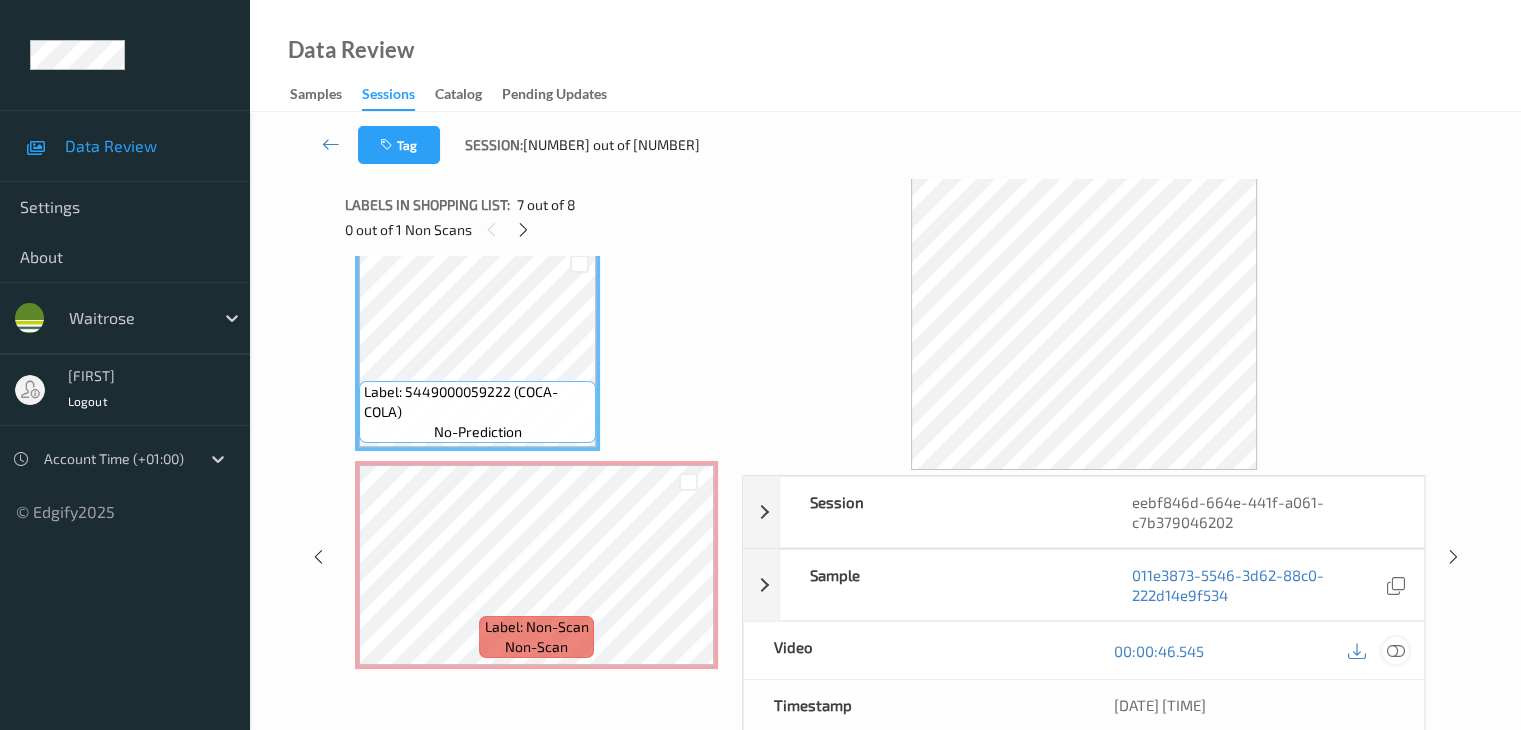 click at bounding box center (1395, 651) 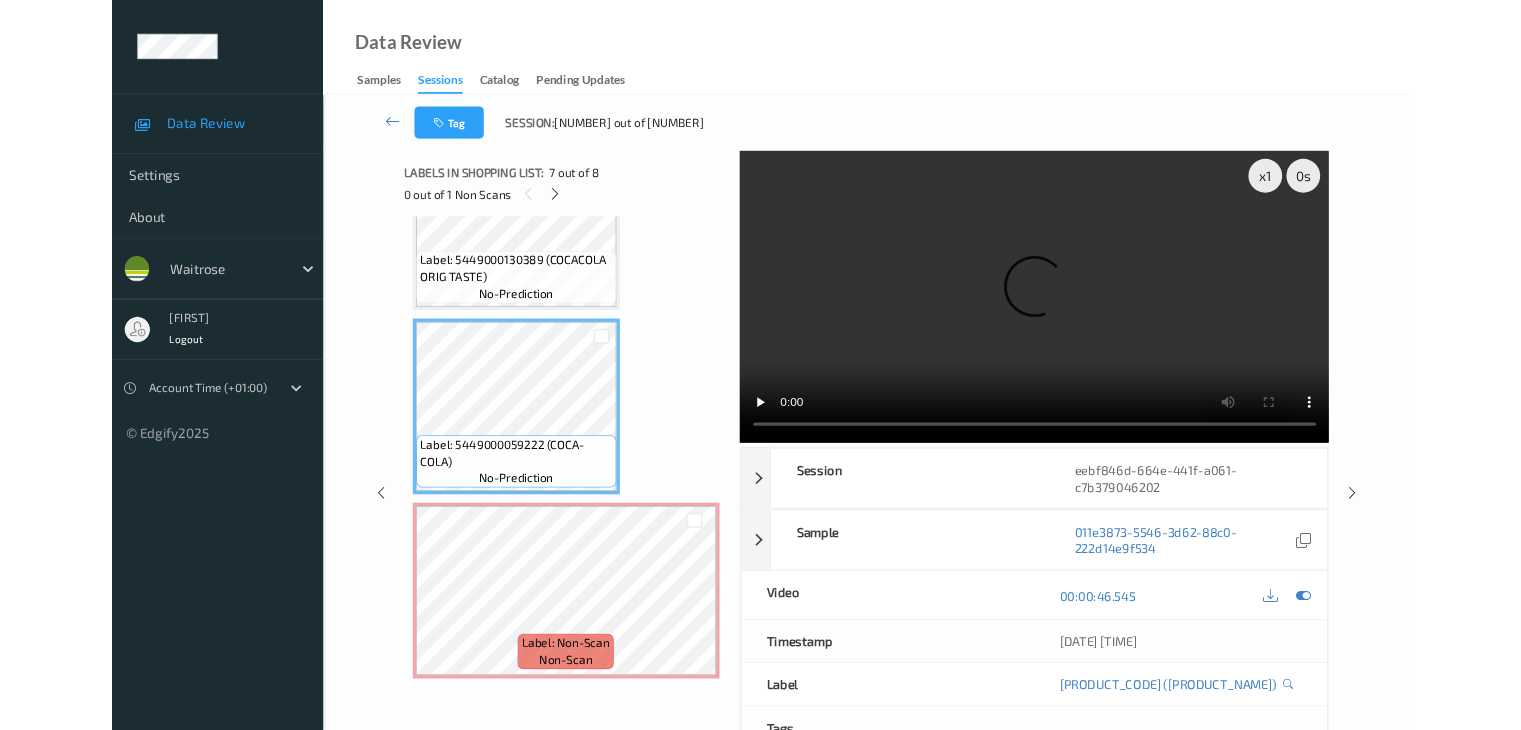 scroll, scrollTop: 1197, scrollLeft: 0, axis: vertical 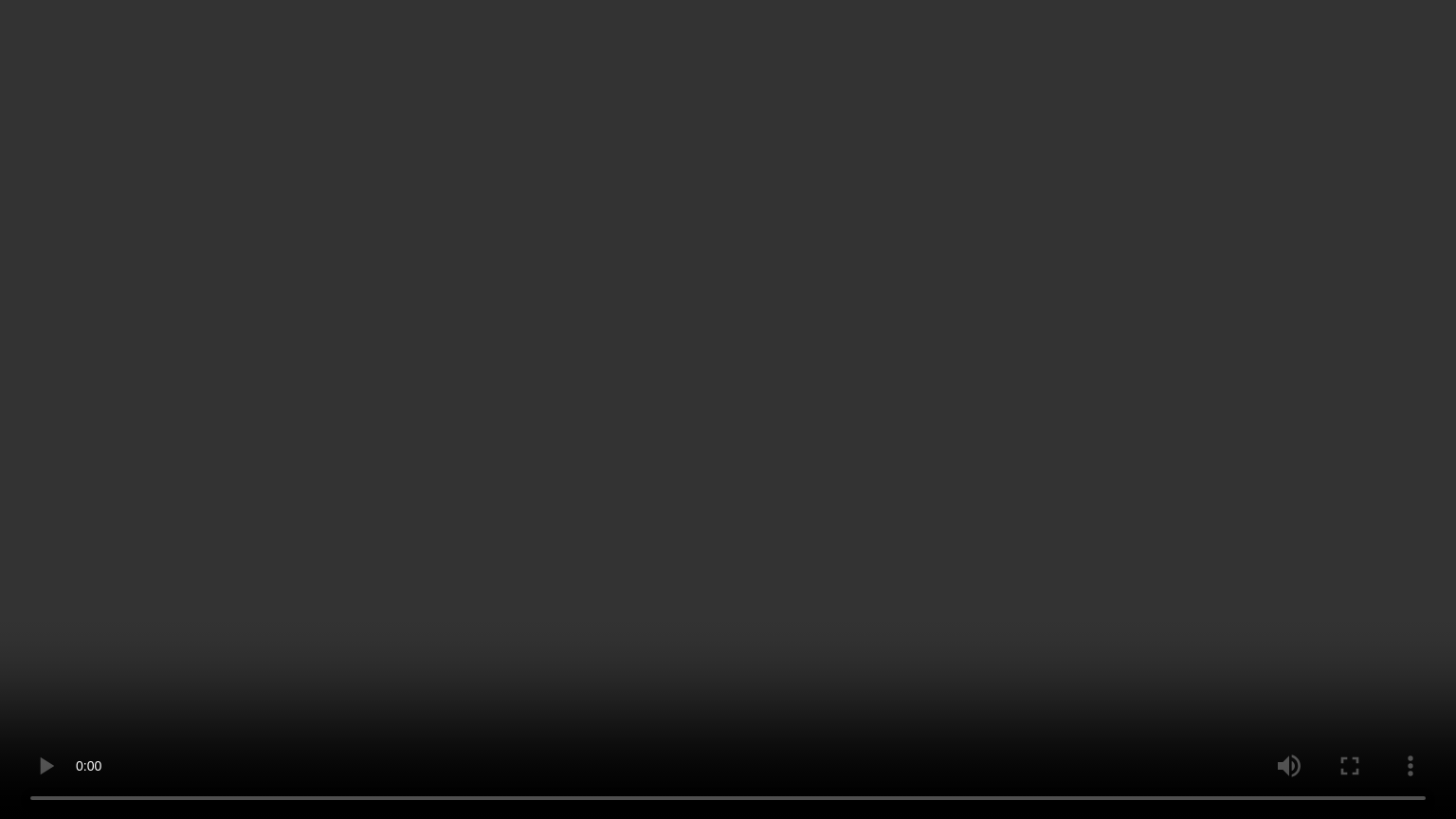 type 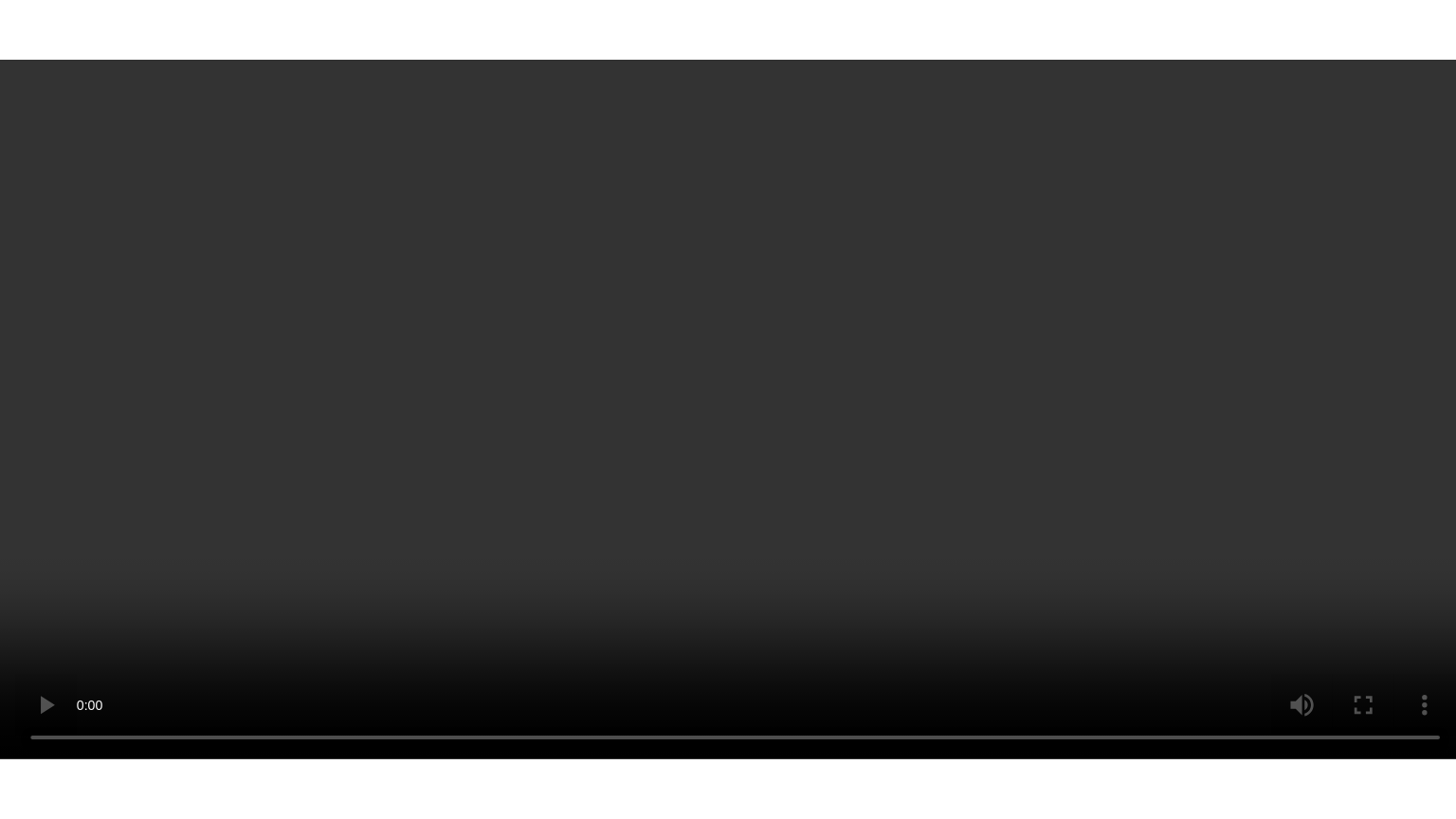 scroll, scrollTop: 1262, scrollLeft: 0, axis: vertical 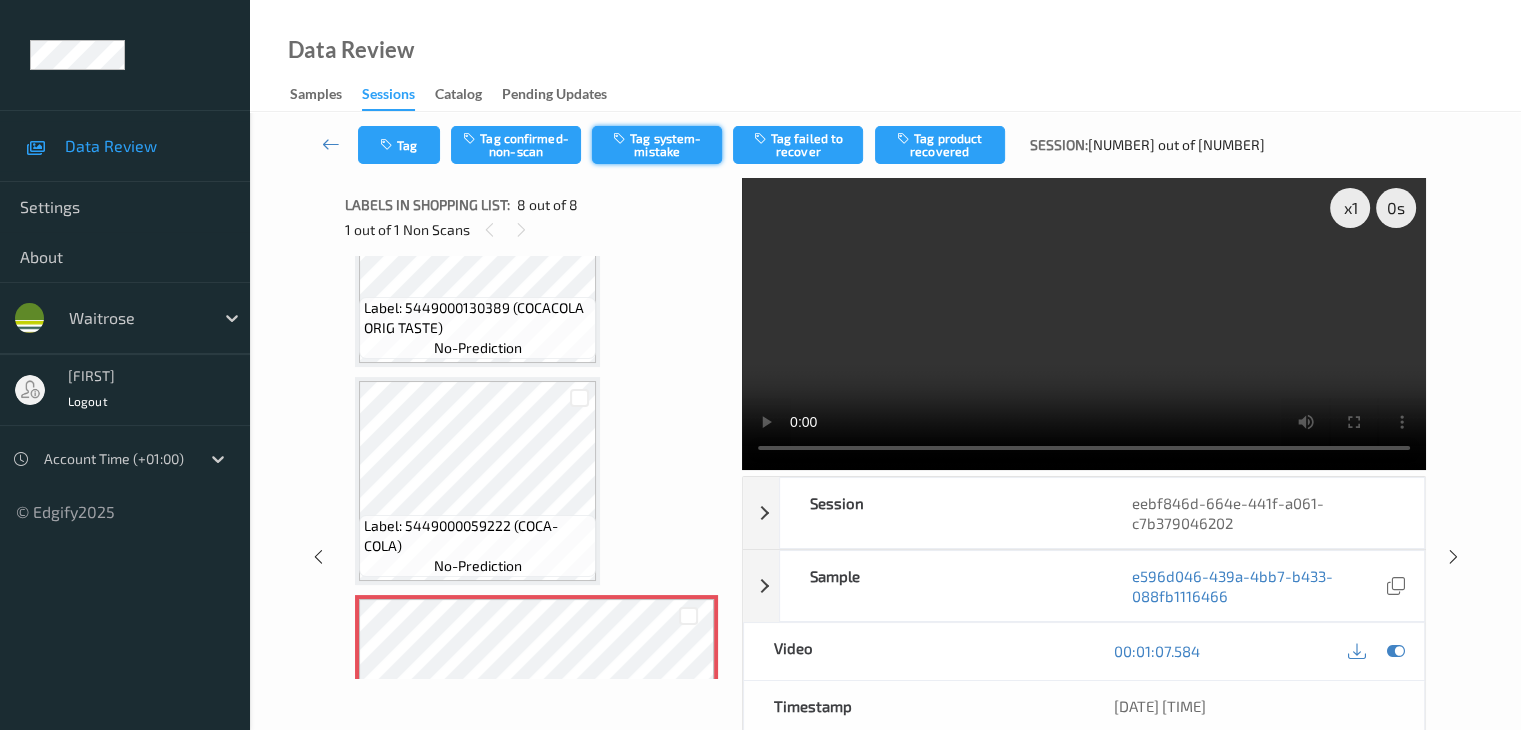 click on "Tag   system-mistake" at bounding box center (657, 145) 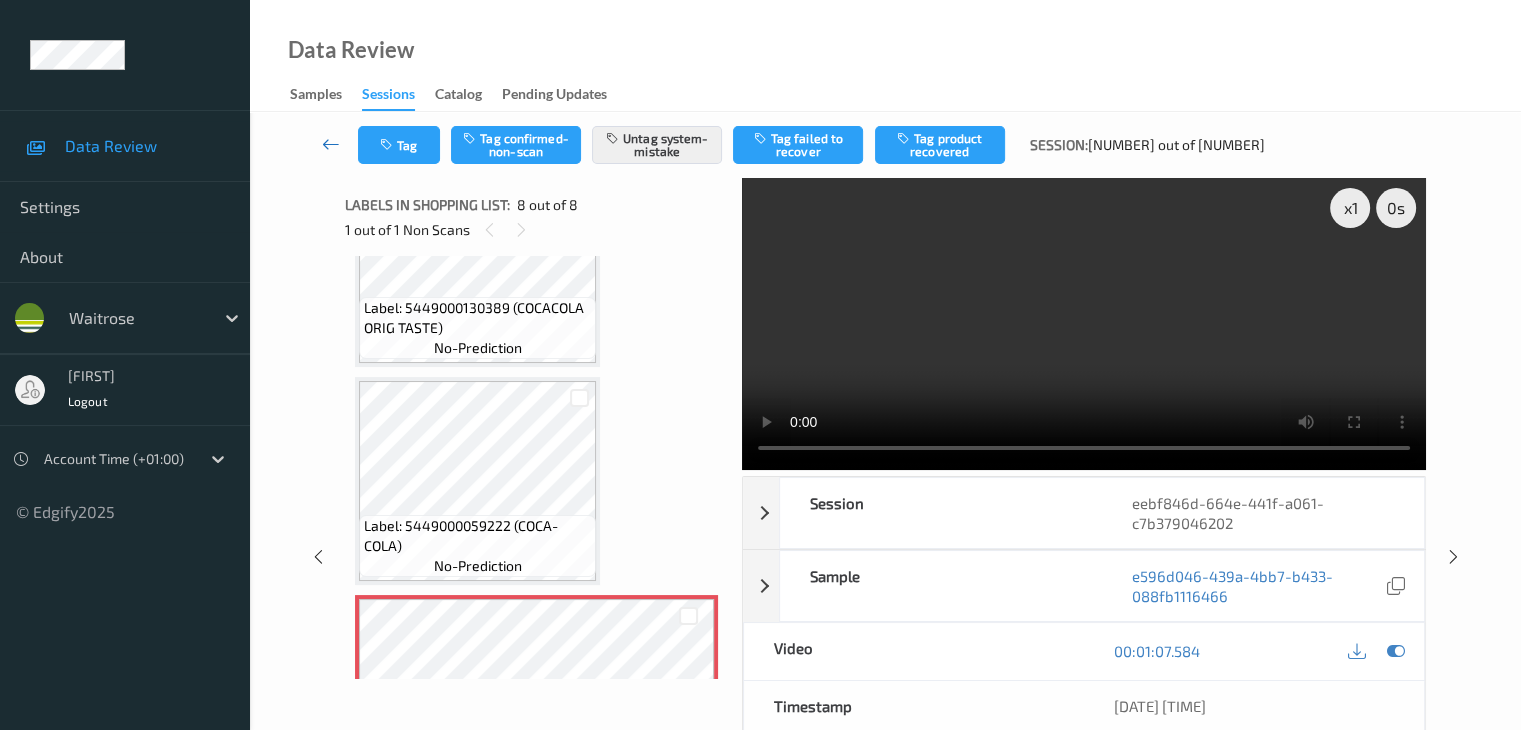 click at bounding box center (331, 144) 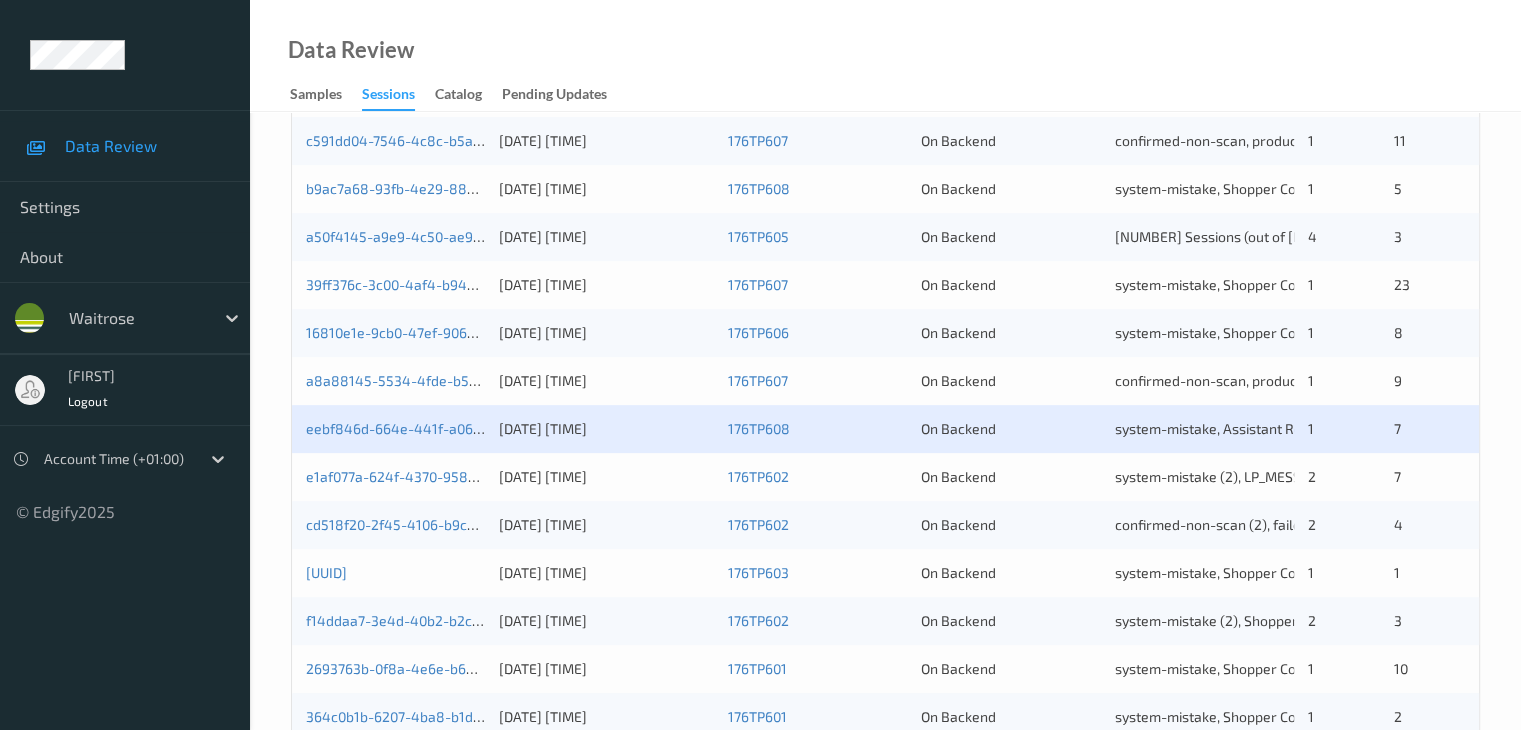 scroll, scrollTop: 700, scrollLeft: 0, axis: vertical 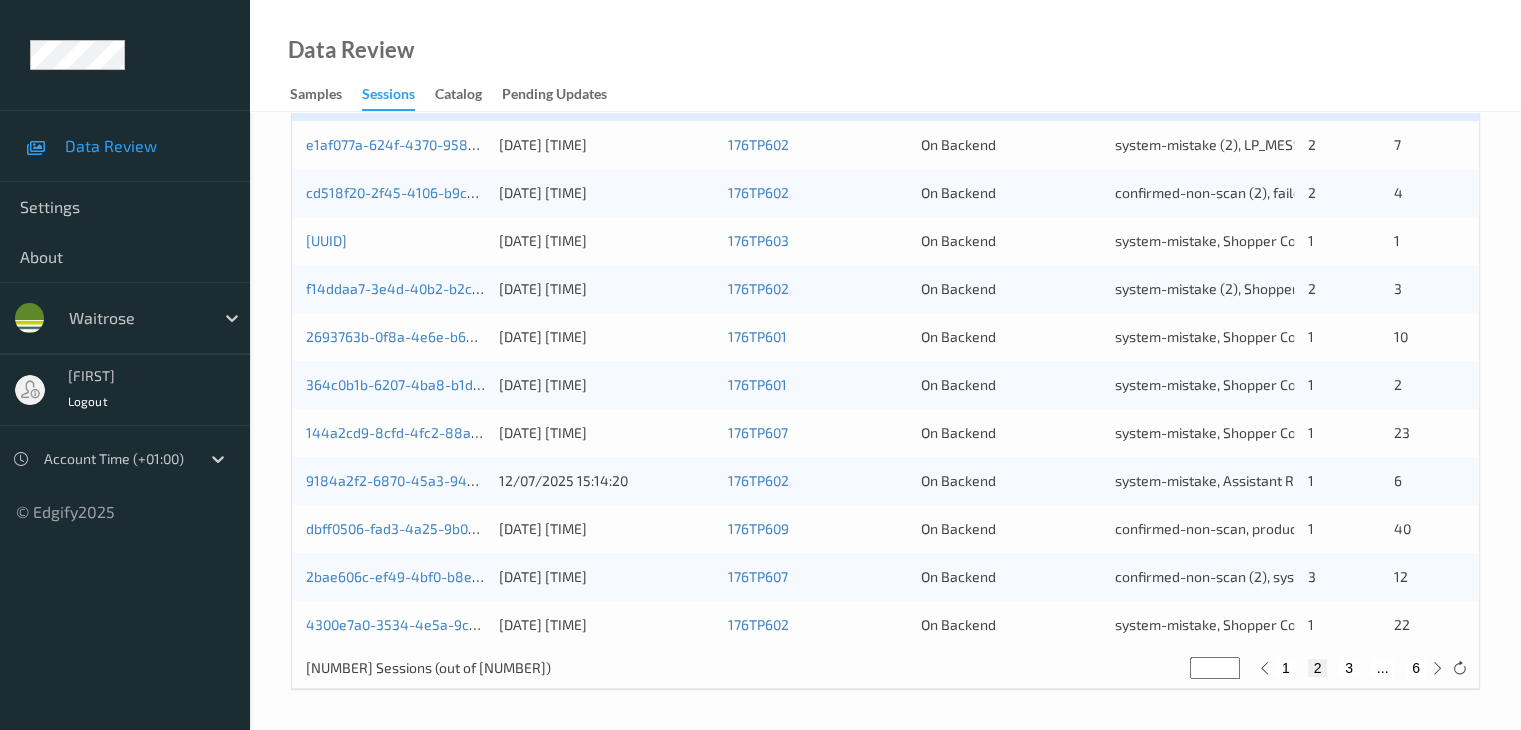 click on "3" at bounding box center (1349, 668) 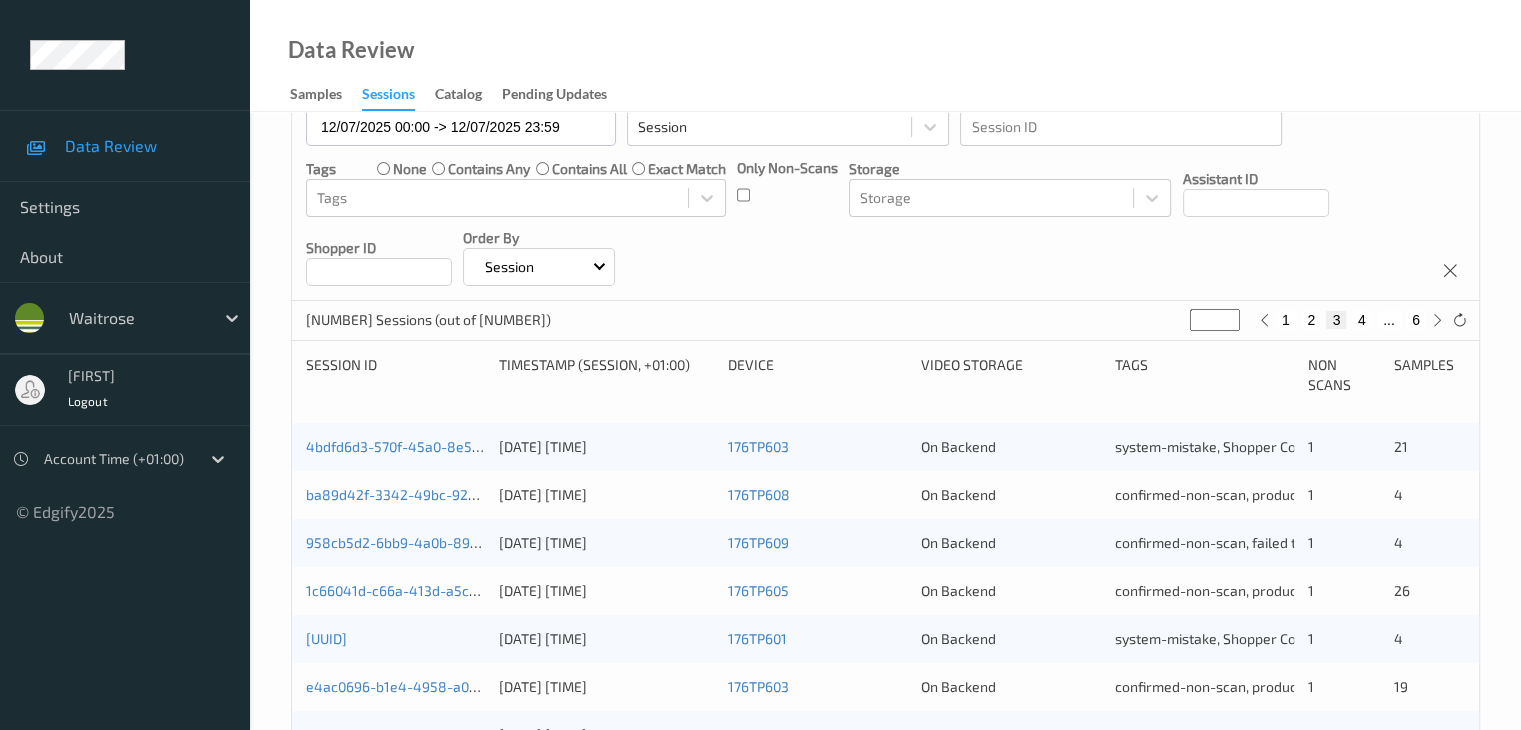 scroll, scrollTop: 200, scrollLeft: 0, axis: vertical 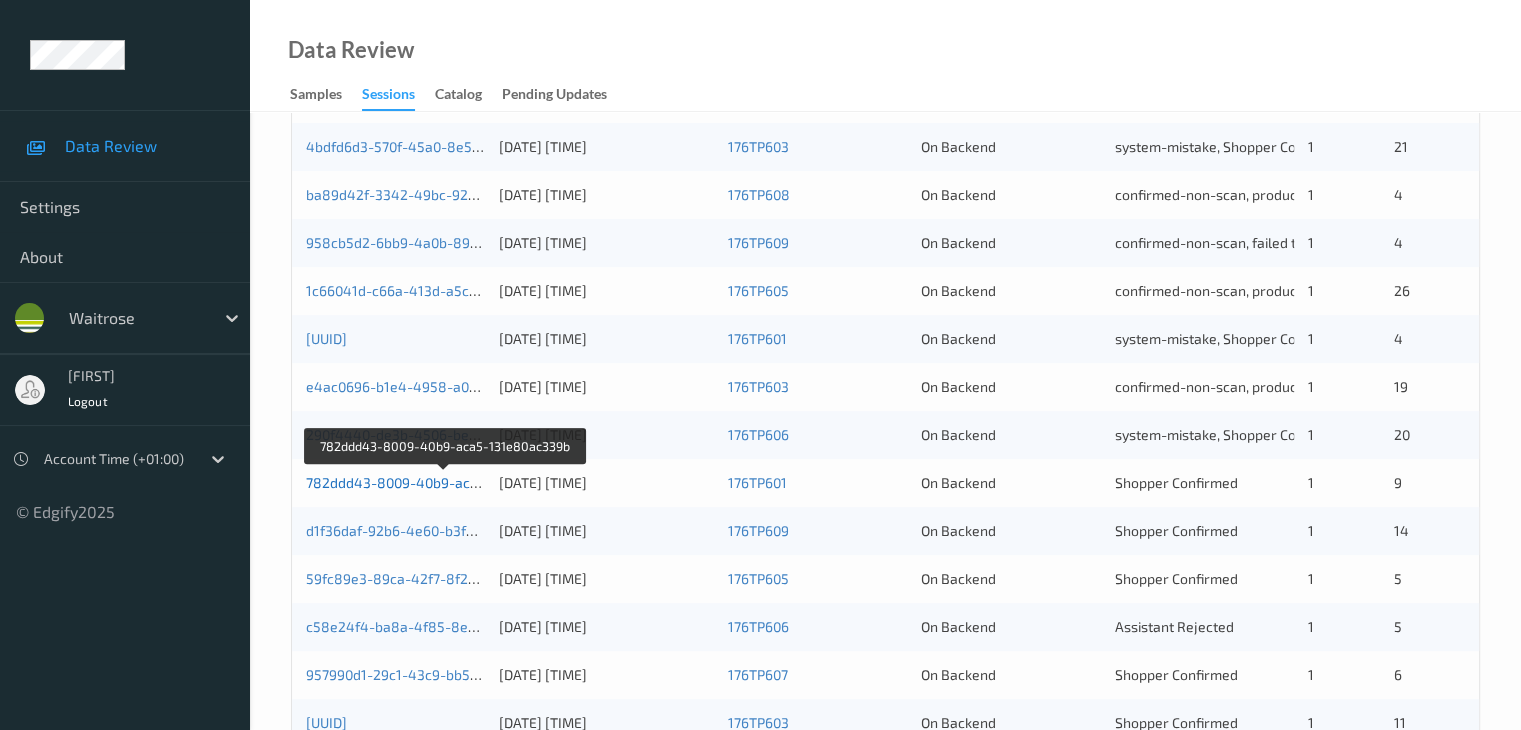 click on "782ddd43-8009-40b9-aca5-131e80ac339b" at bounding box center [445, 482] 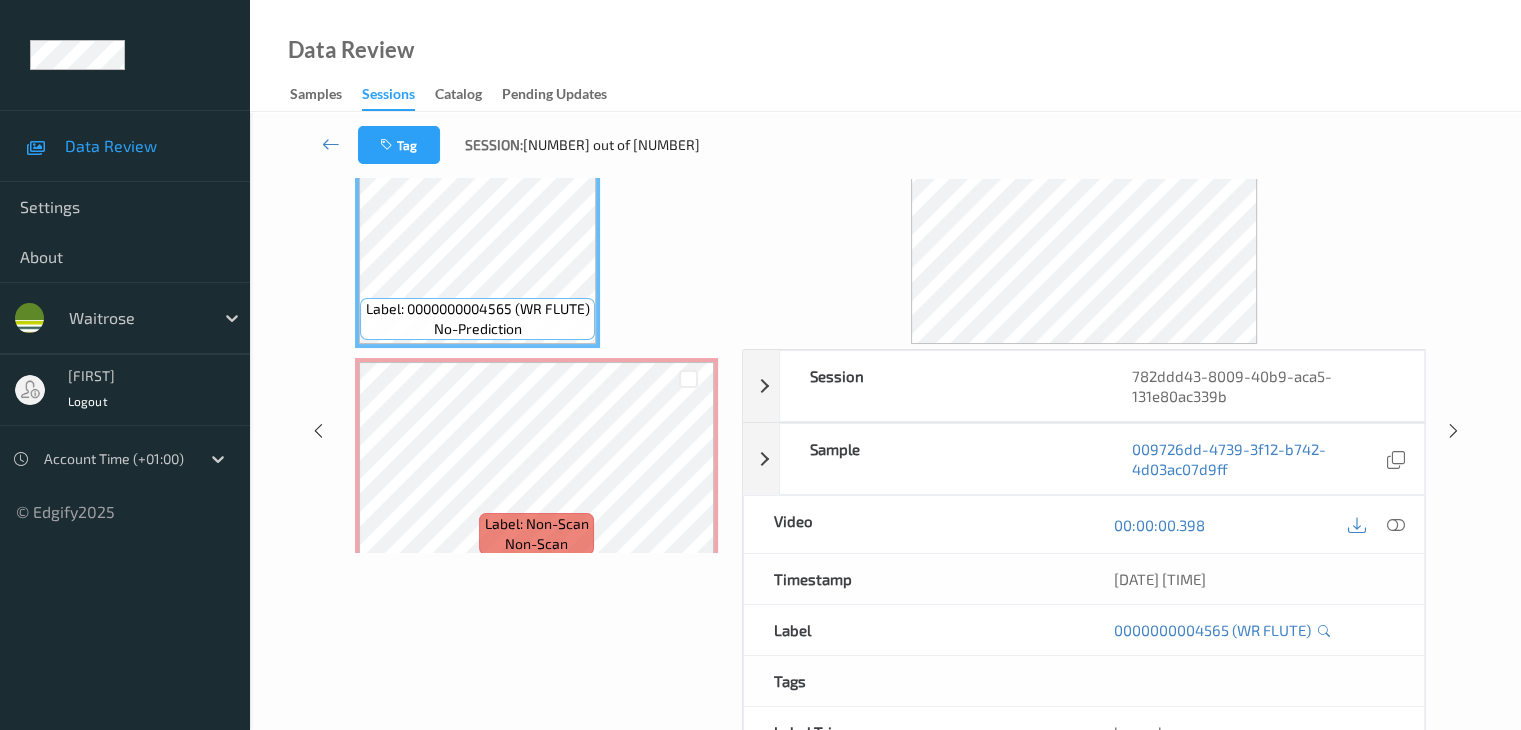 scroll, scrollTop: 0, scrollLeft: 0, axis: both 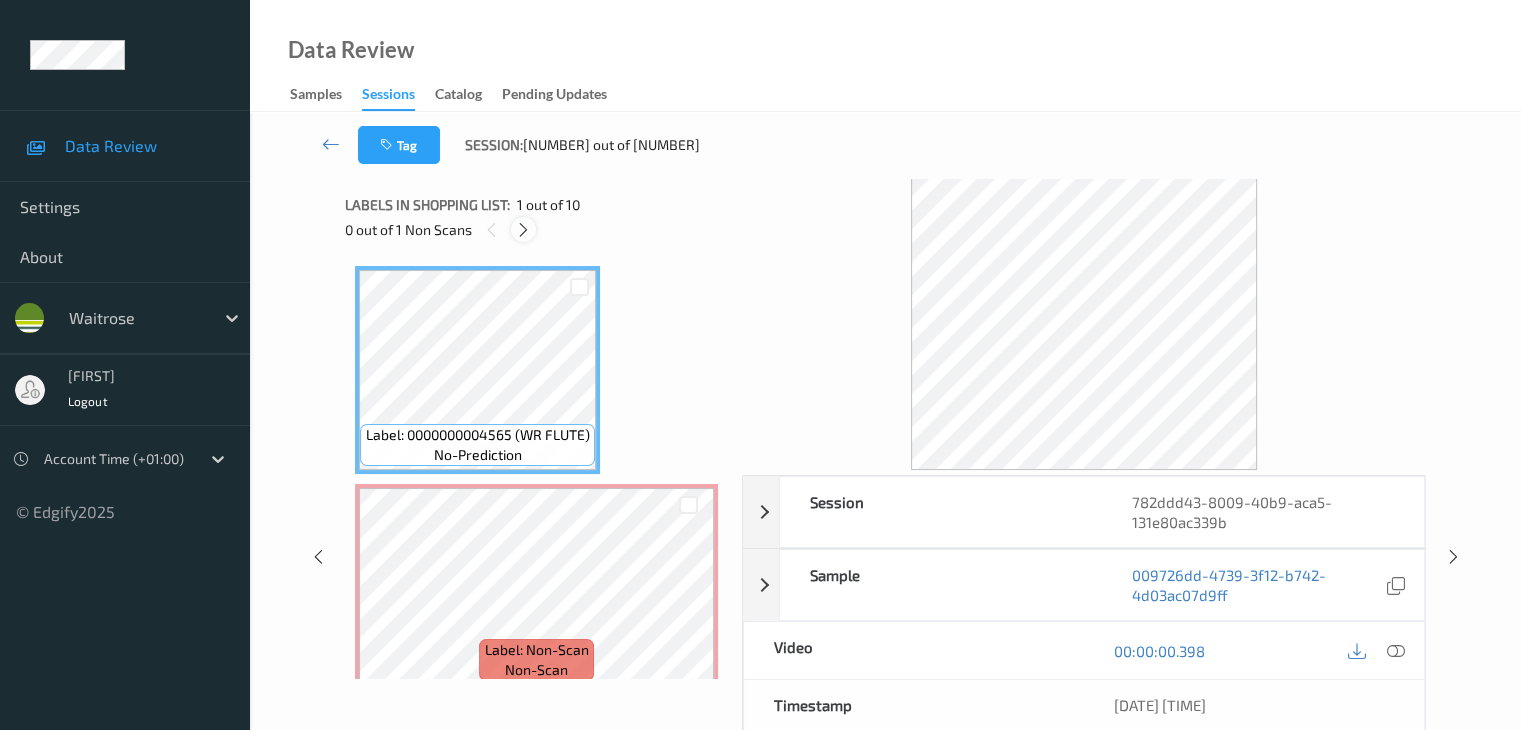 click at bounding box center [523, 230] 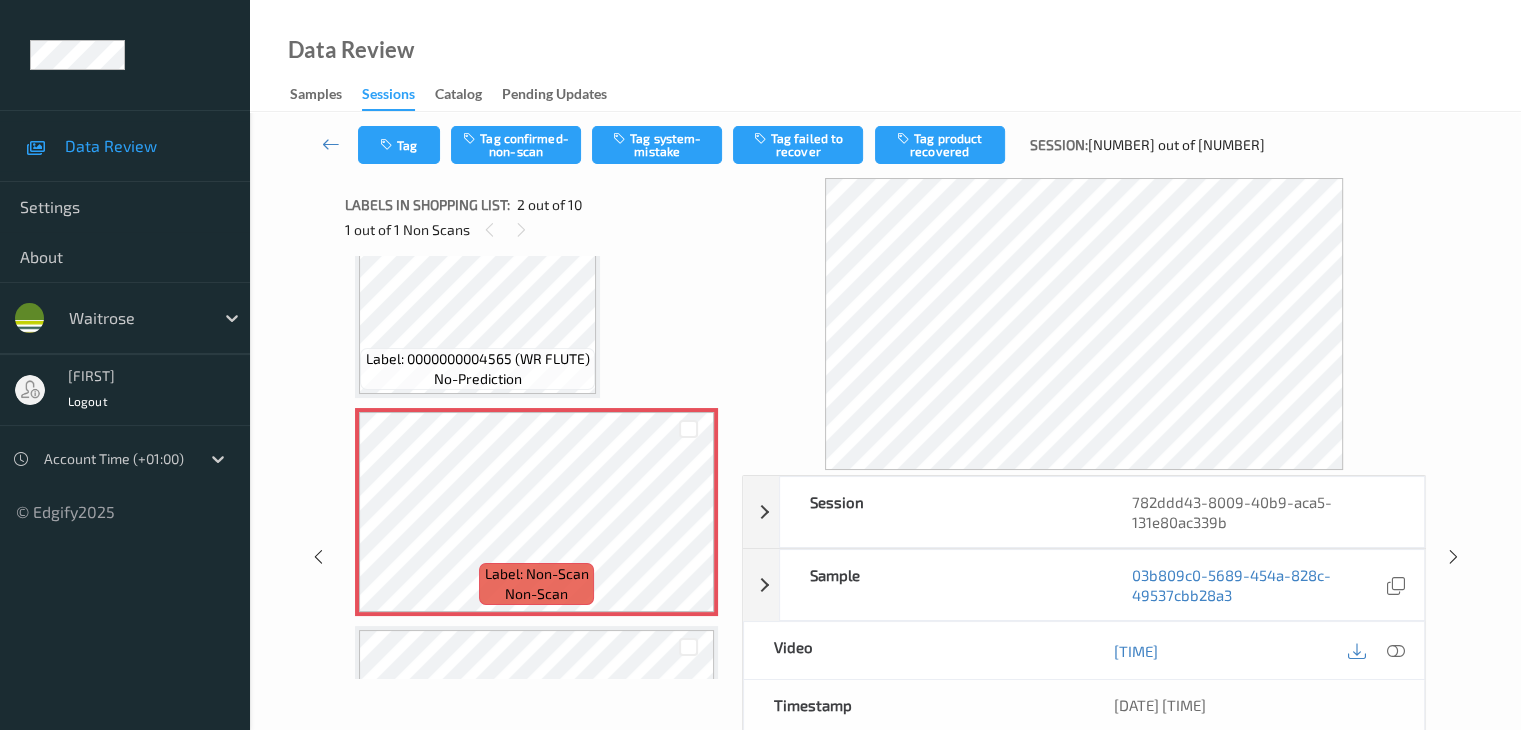 scroll, scrollTop: 110, scrollLeft: 0, axis: vertical 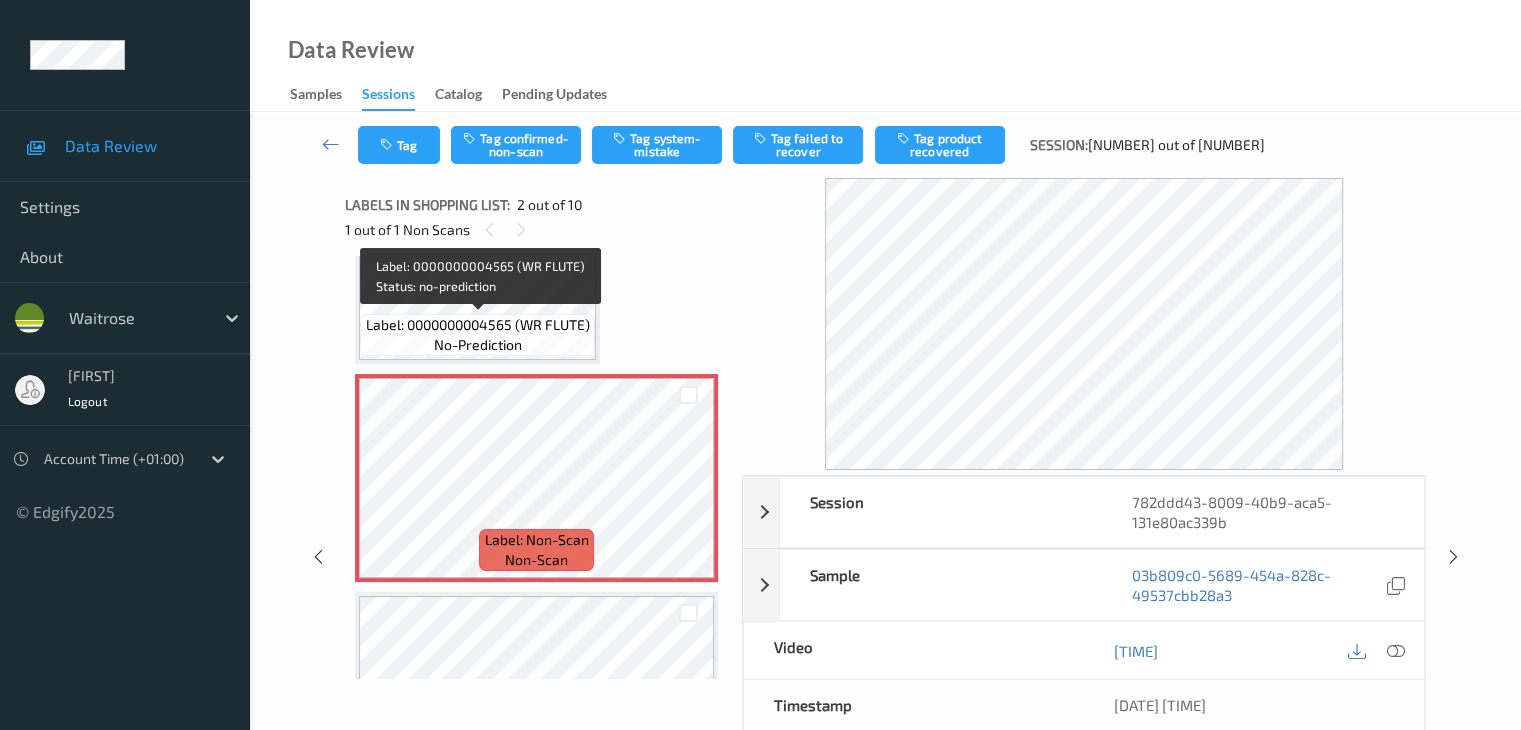 click on "Label: [NUMBER] (WR FLUTE) no-prediction" at bounding box center [477, 335] 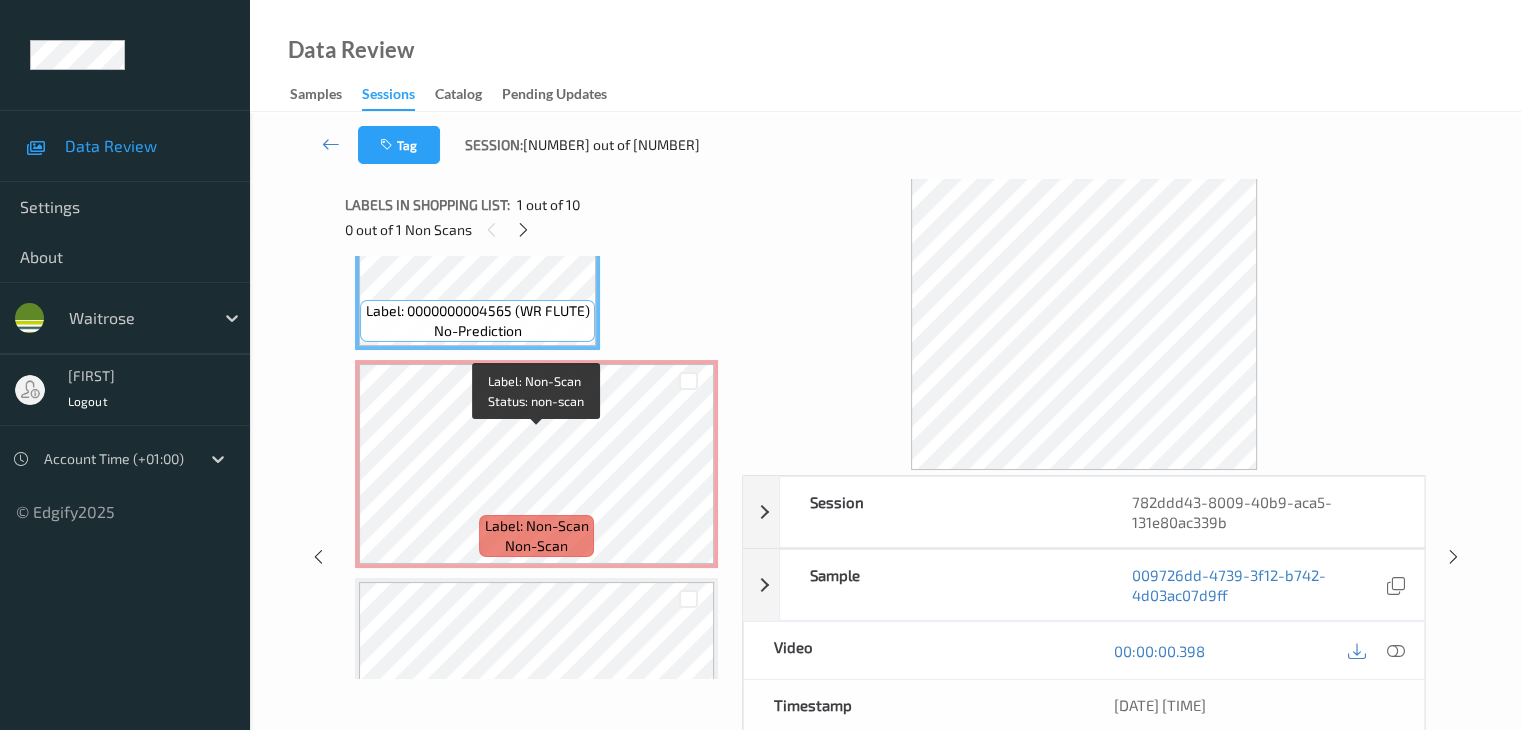 scroll, scrollTop: 10, scrollLeft: 0, axis: vertical 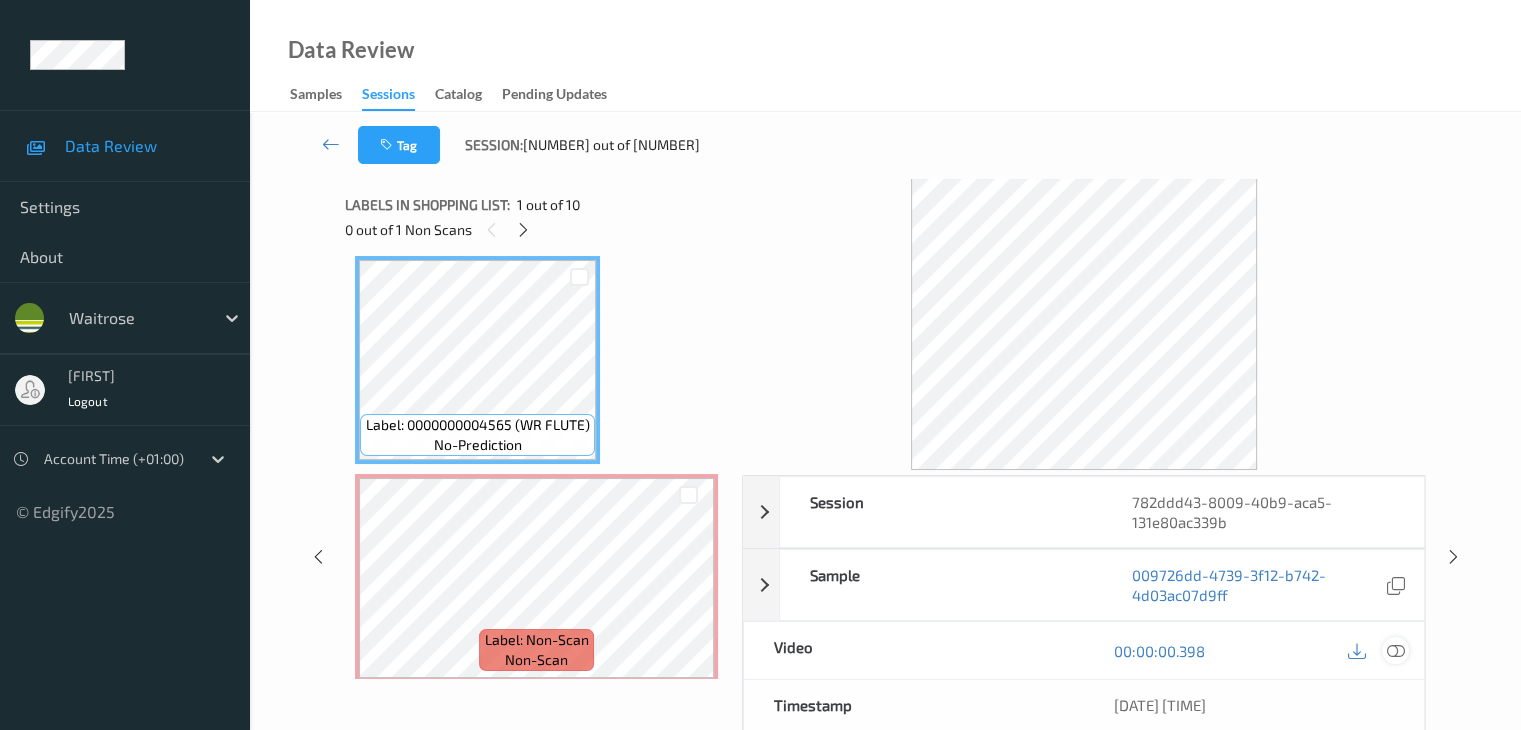 click at bounding box center [1395, 651] 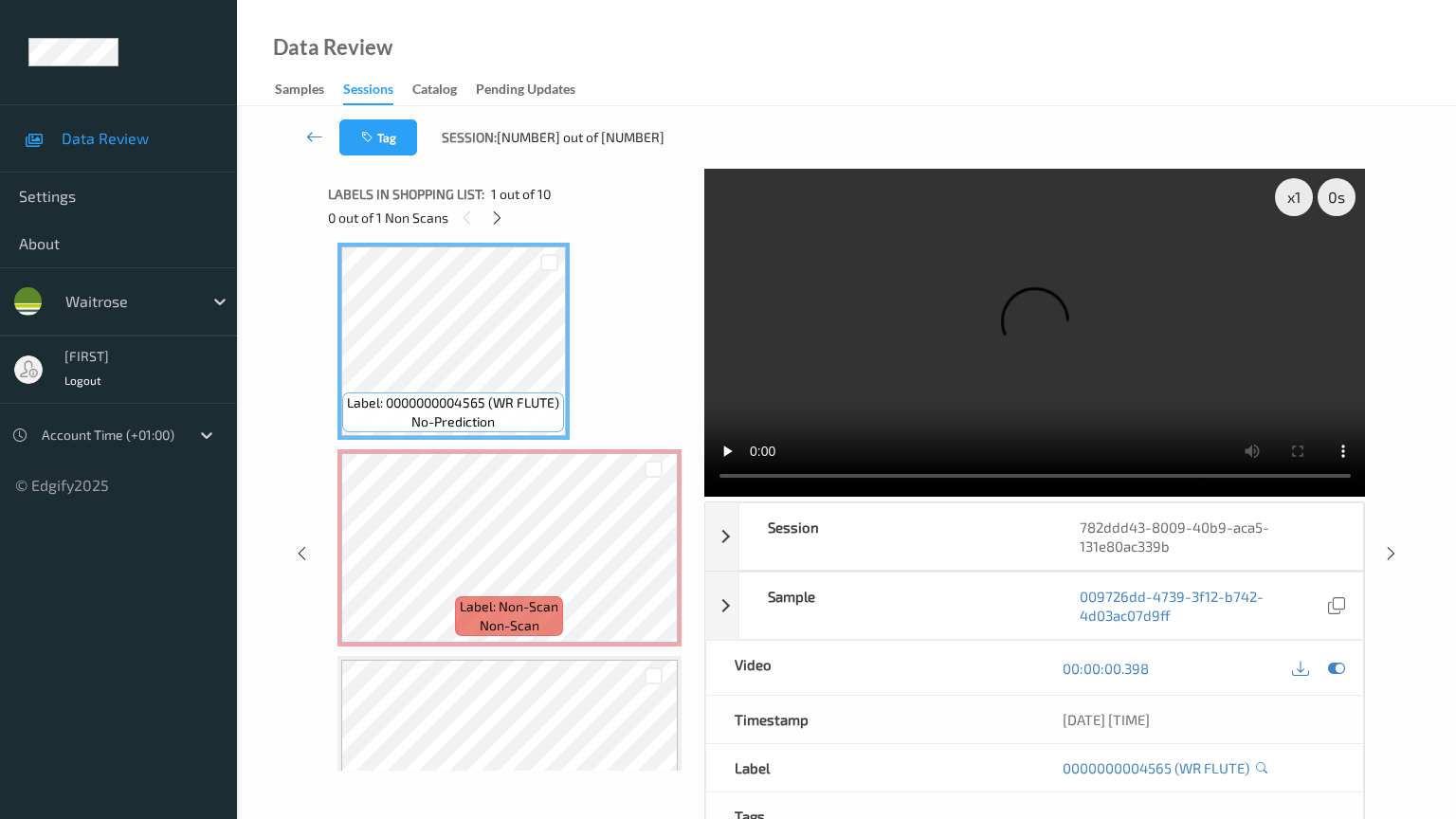 type 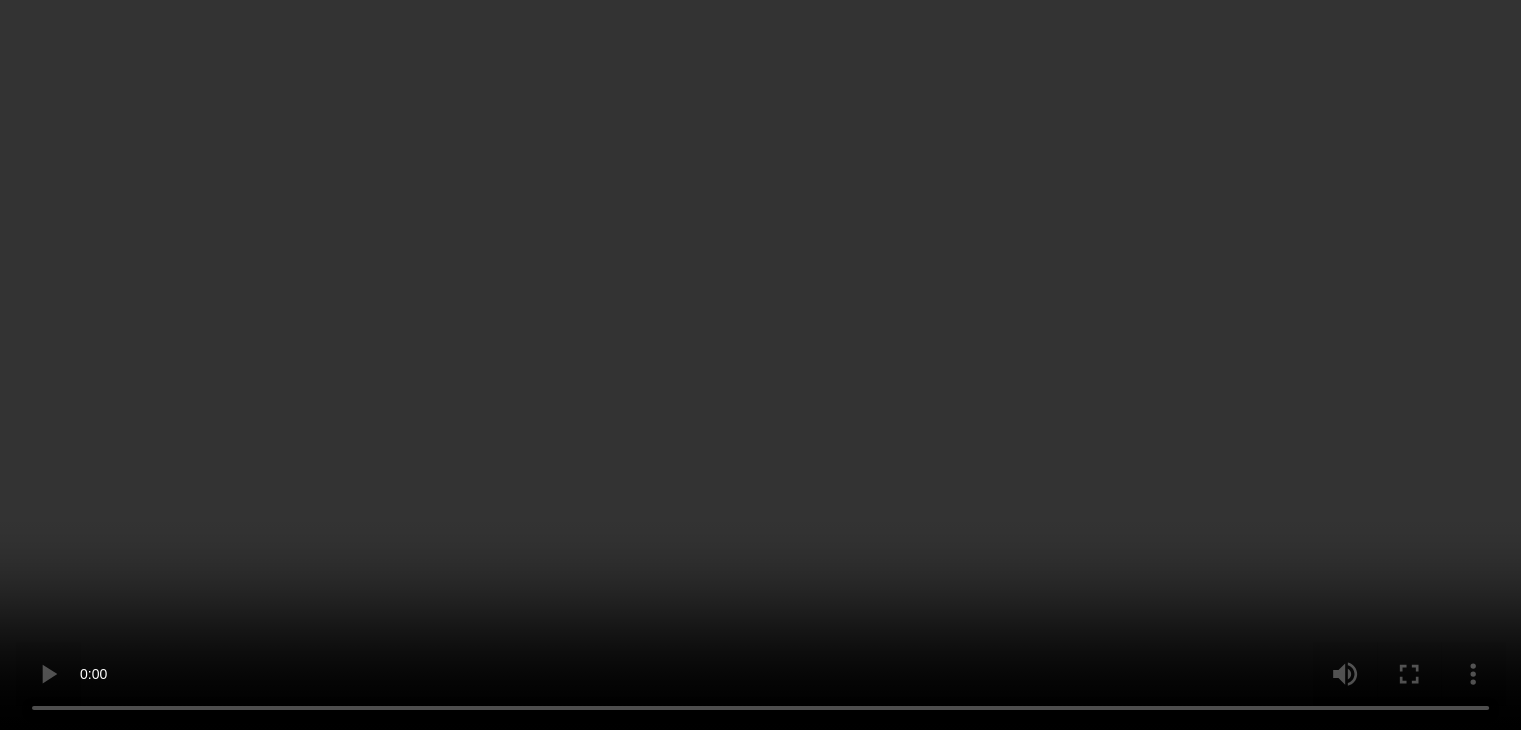scroll, scrollTop: 210, scrollLeft: 0, axis: vertical 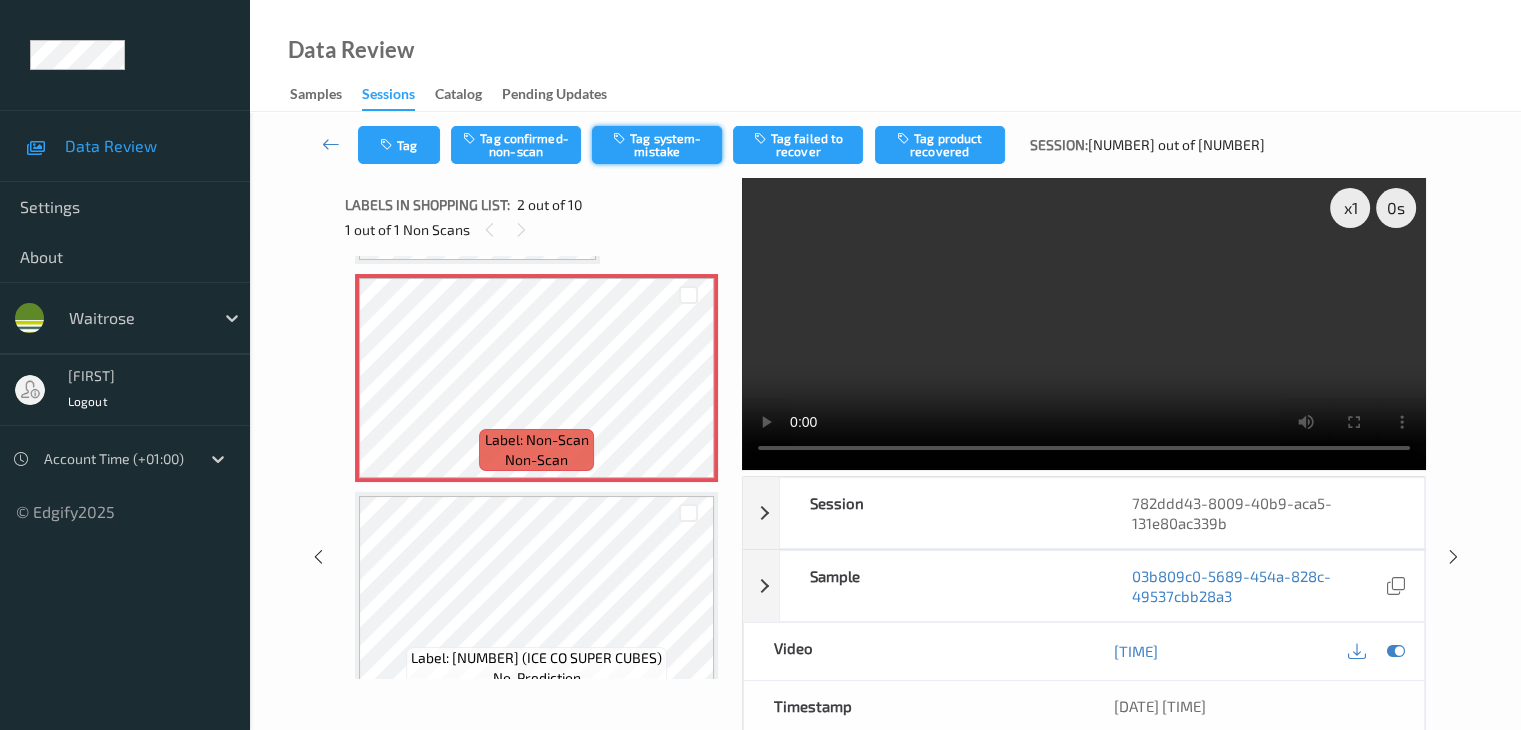 click on "Tag   system-mistake" at bounding box center (657, 145) 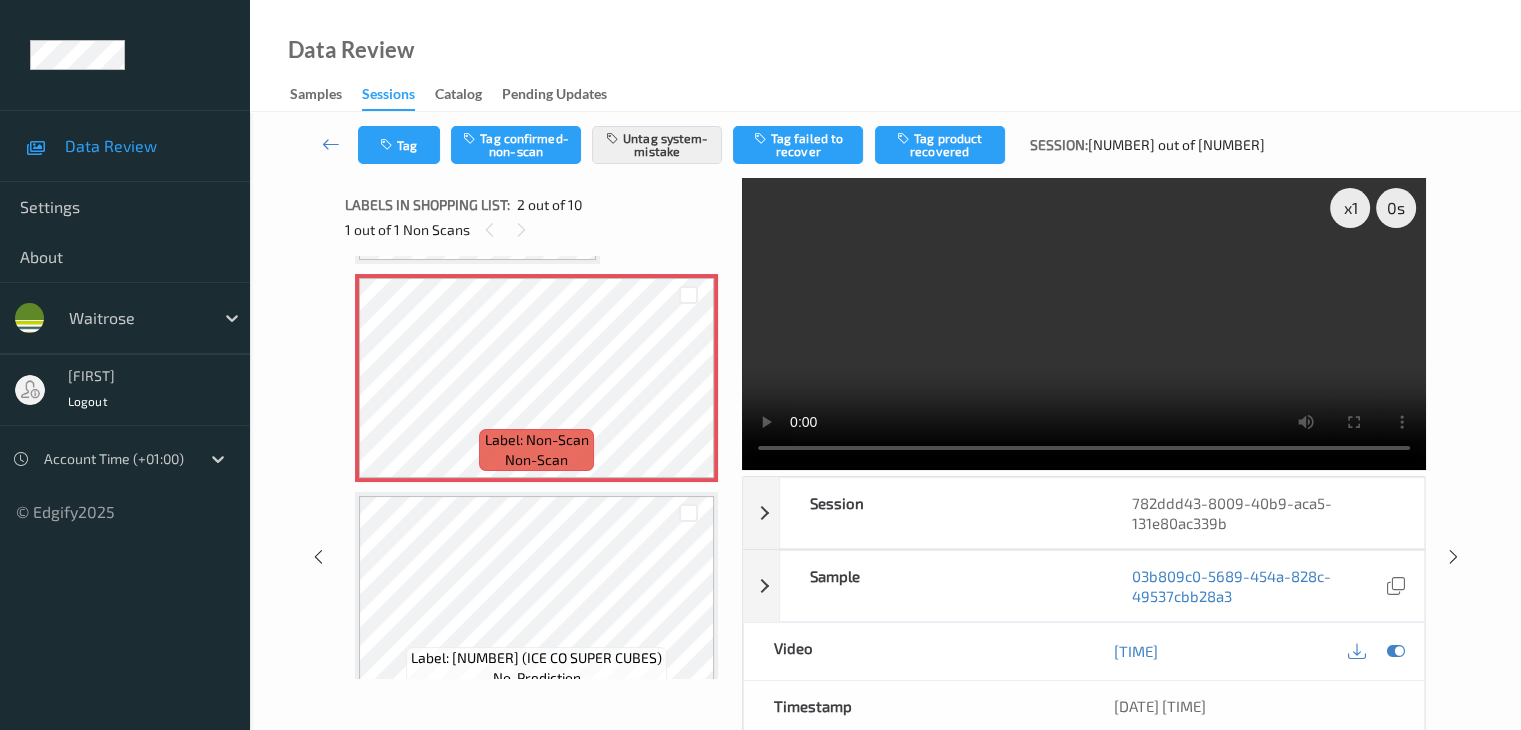 click on "Tag Tag   confirmed-non-scan Untag   system-mistake Tag   failed to recover Tag   product recovered Session: 48 out of 102" at bounding box center [885, 145] 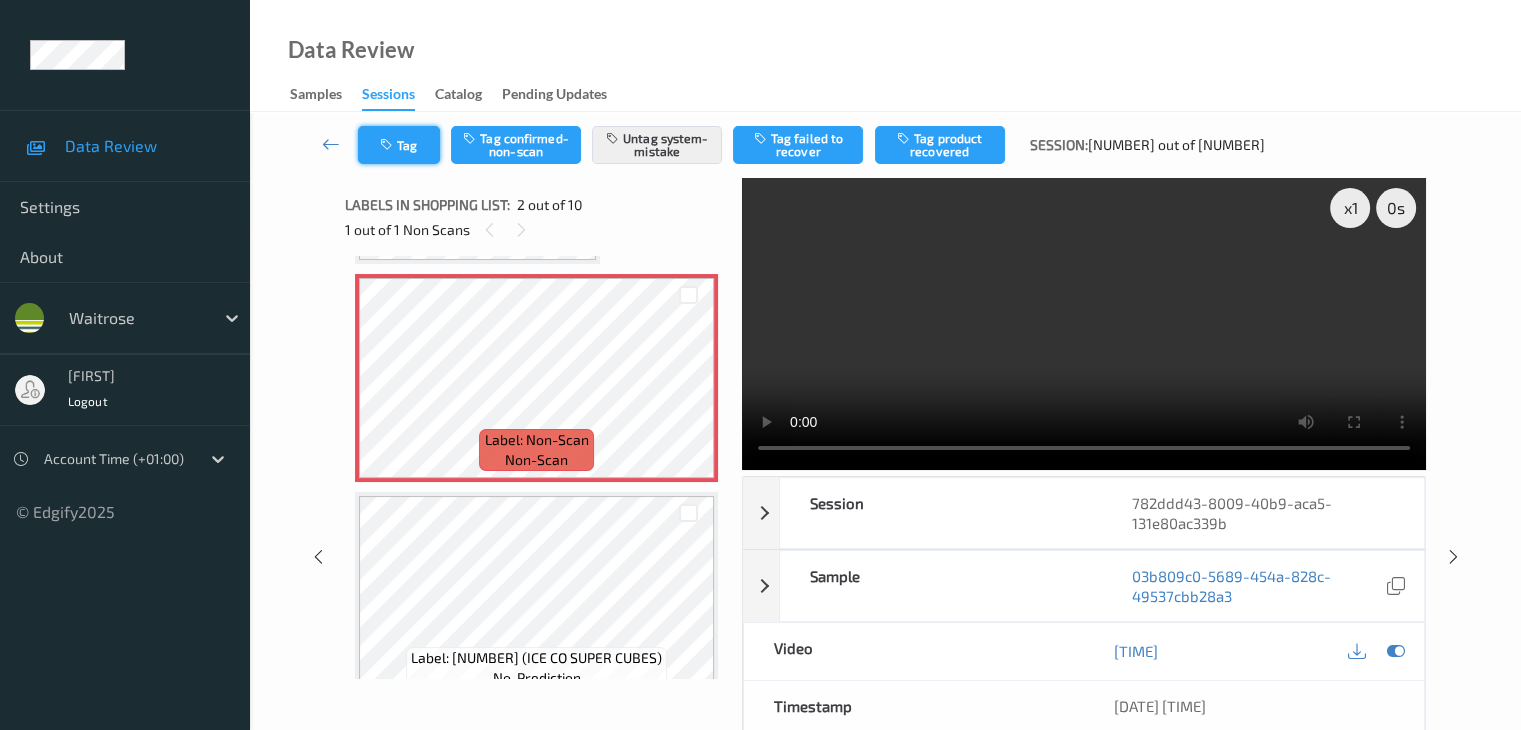 click on "Tag" at bounding box center (399, 145) 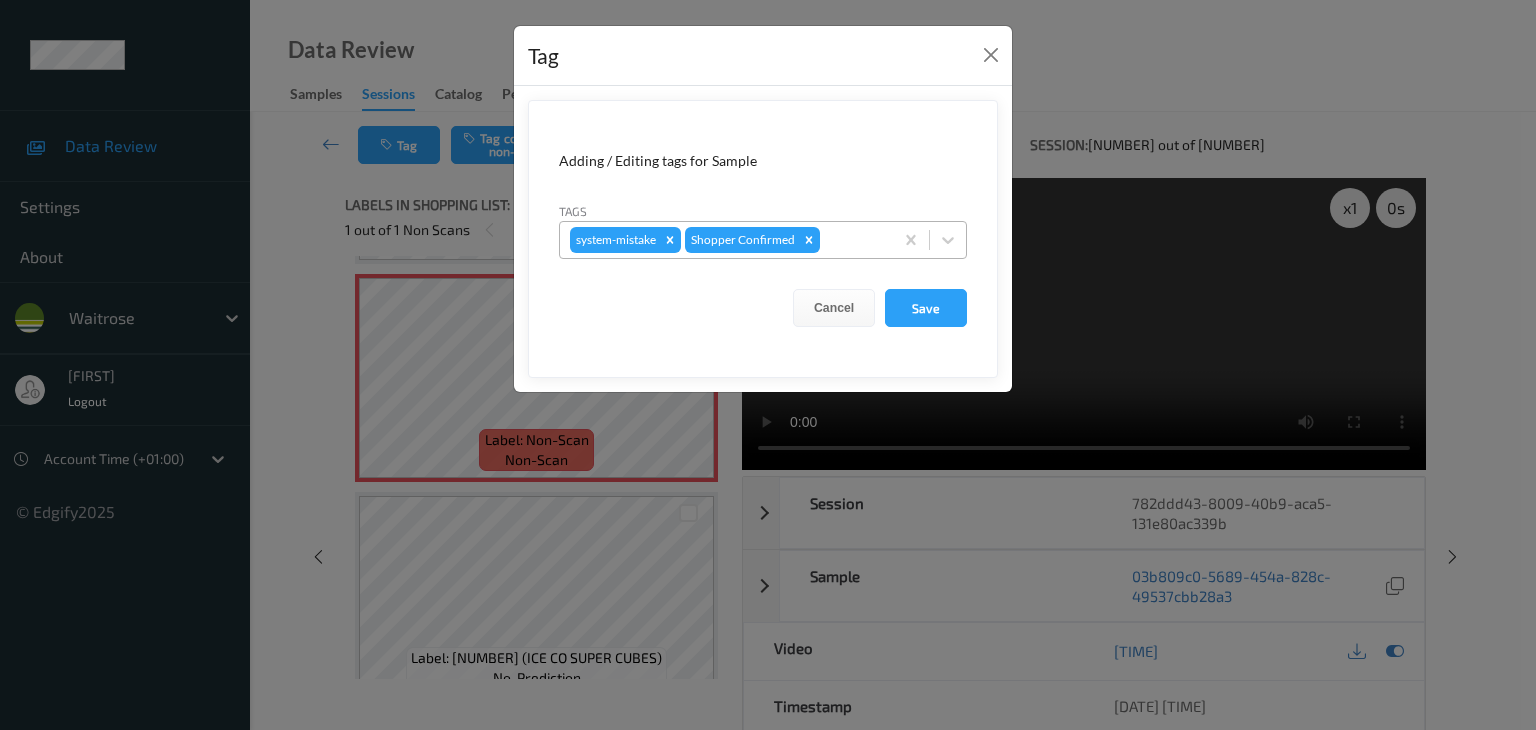 click at bounding box center (853, 240) 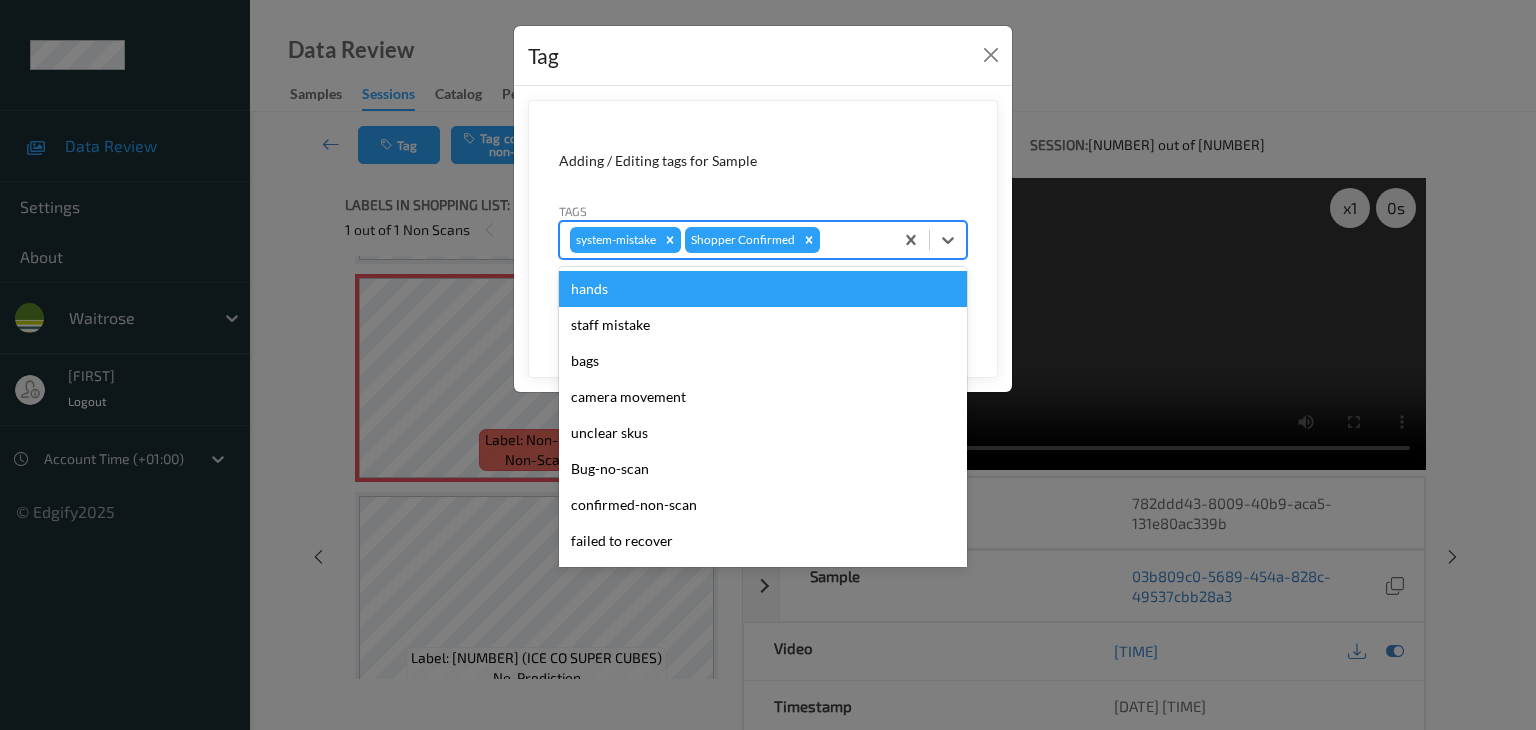 type on "u" 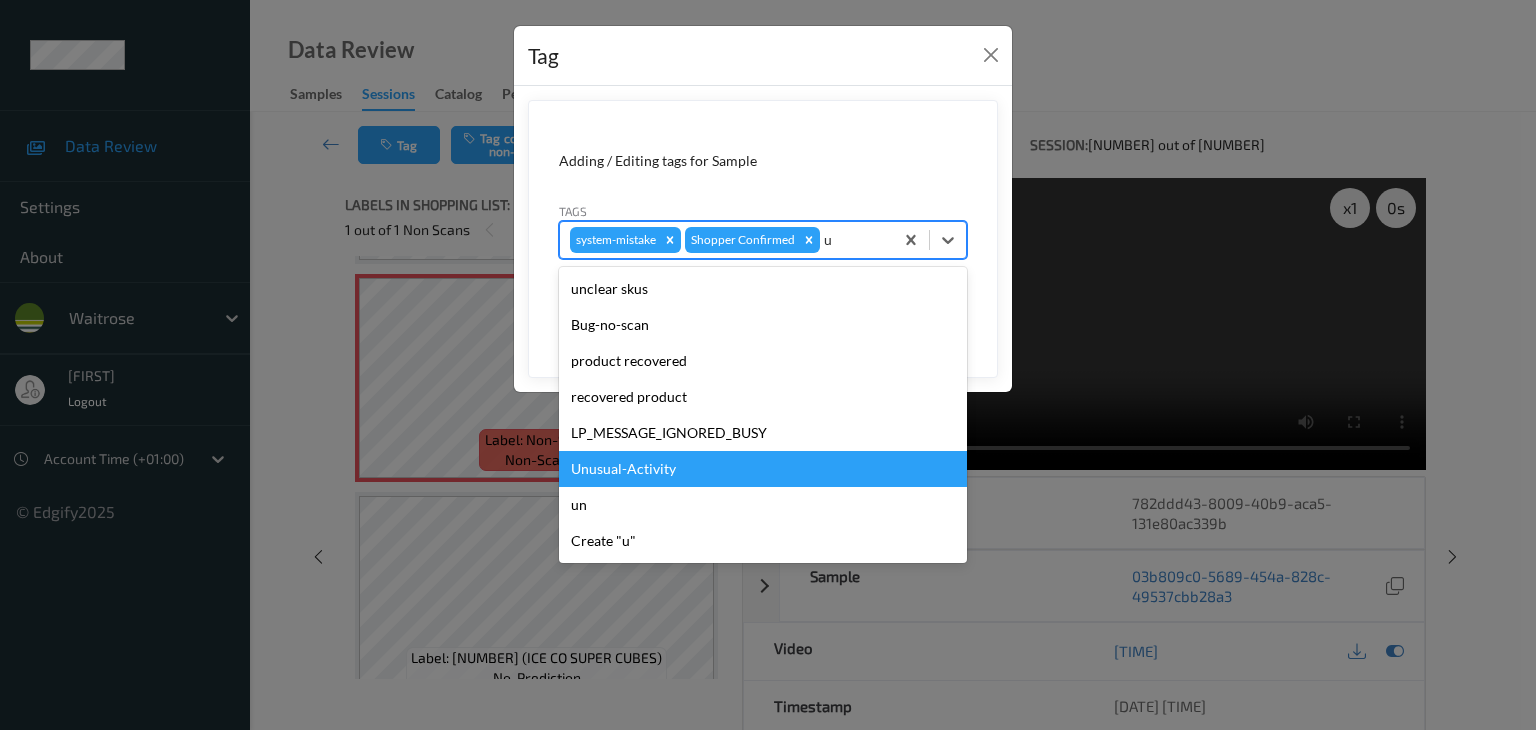 click on "Unusual-Activity" at bounding box center [763, 469] 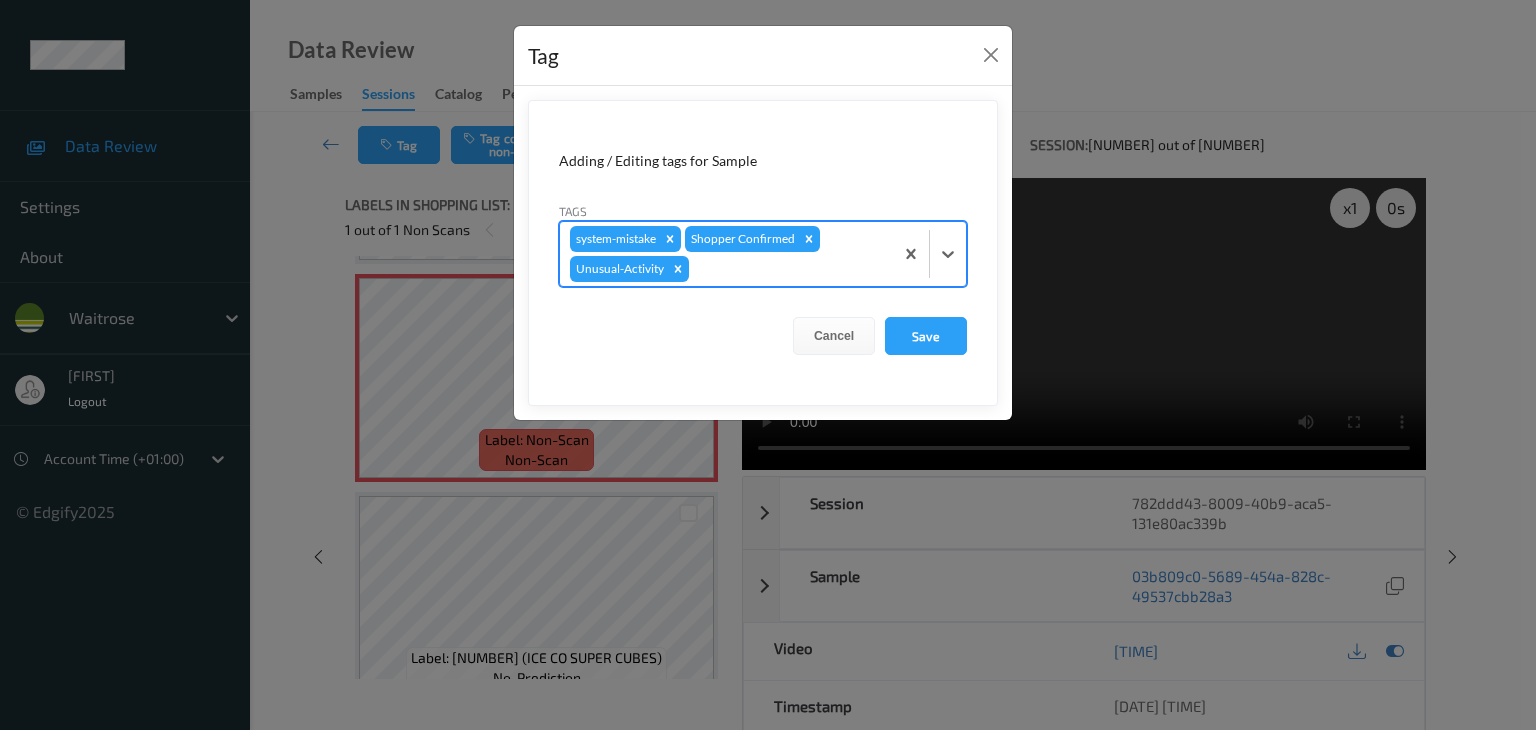 type on "p" 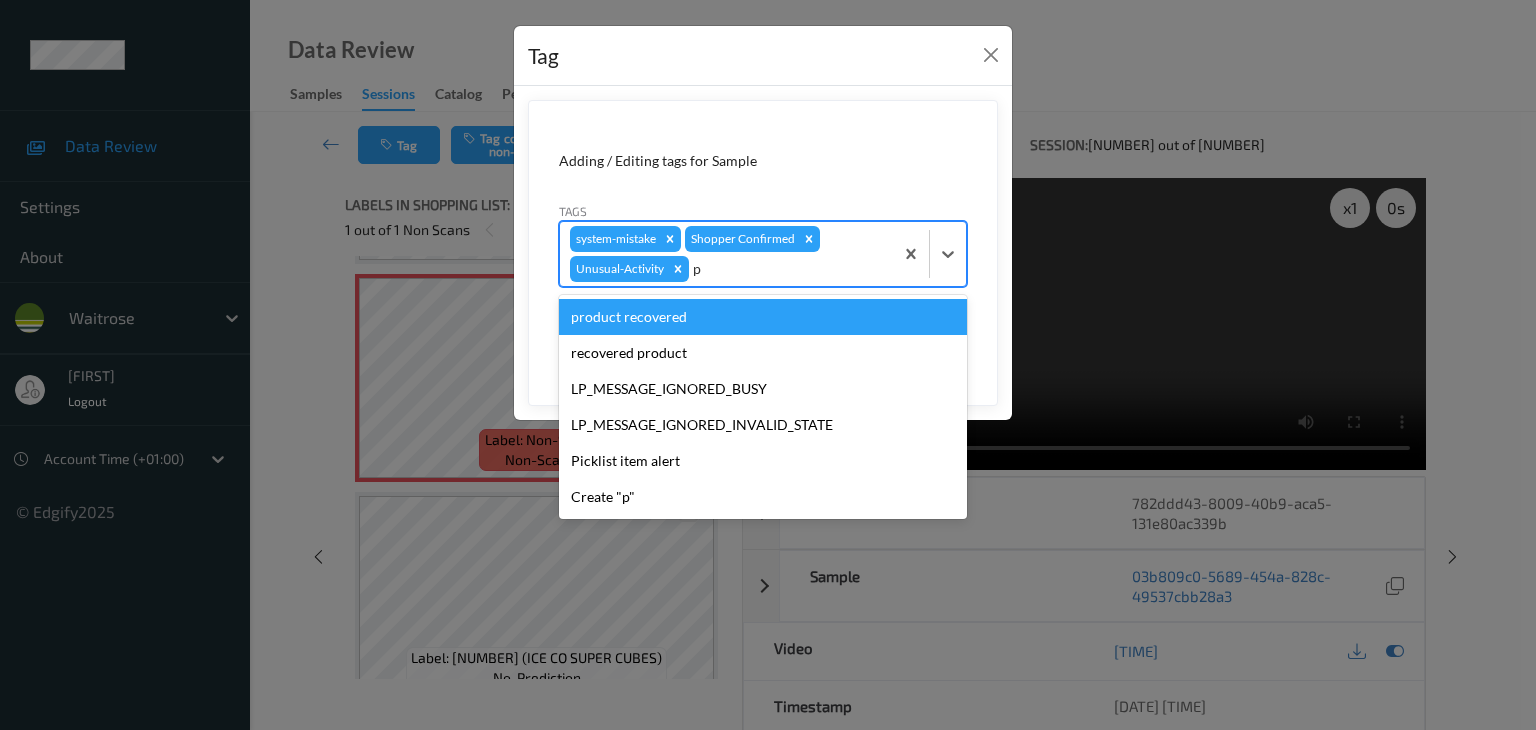 type 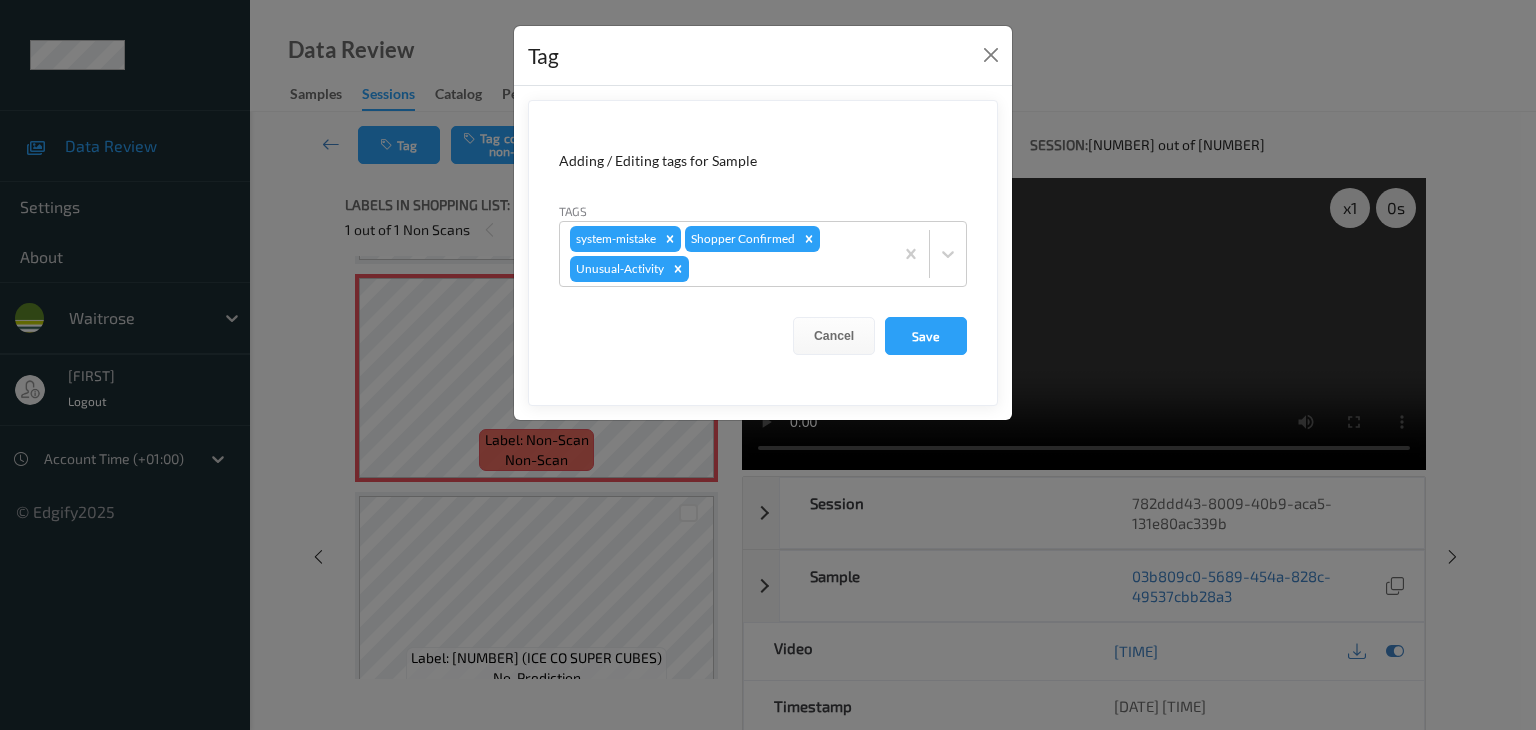 click on "Adding / Editing tags for Sample   Tags system-mistake Shopper Confirmed Unusual-Activity Cancel Save" at bounding box center [763, 253] 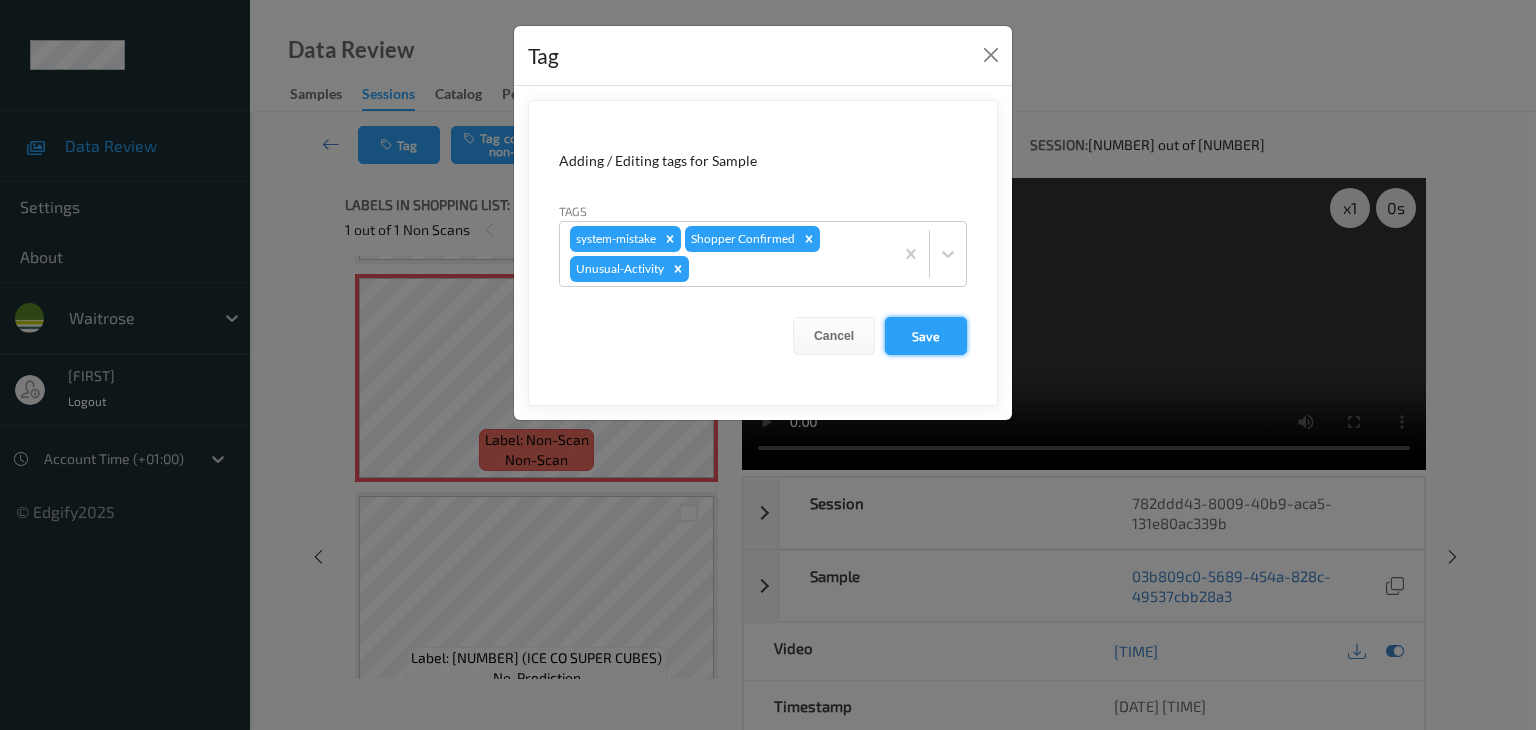 click on "Save" at bounding box center [926, 336] 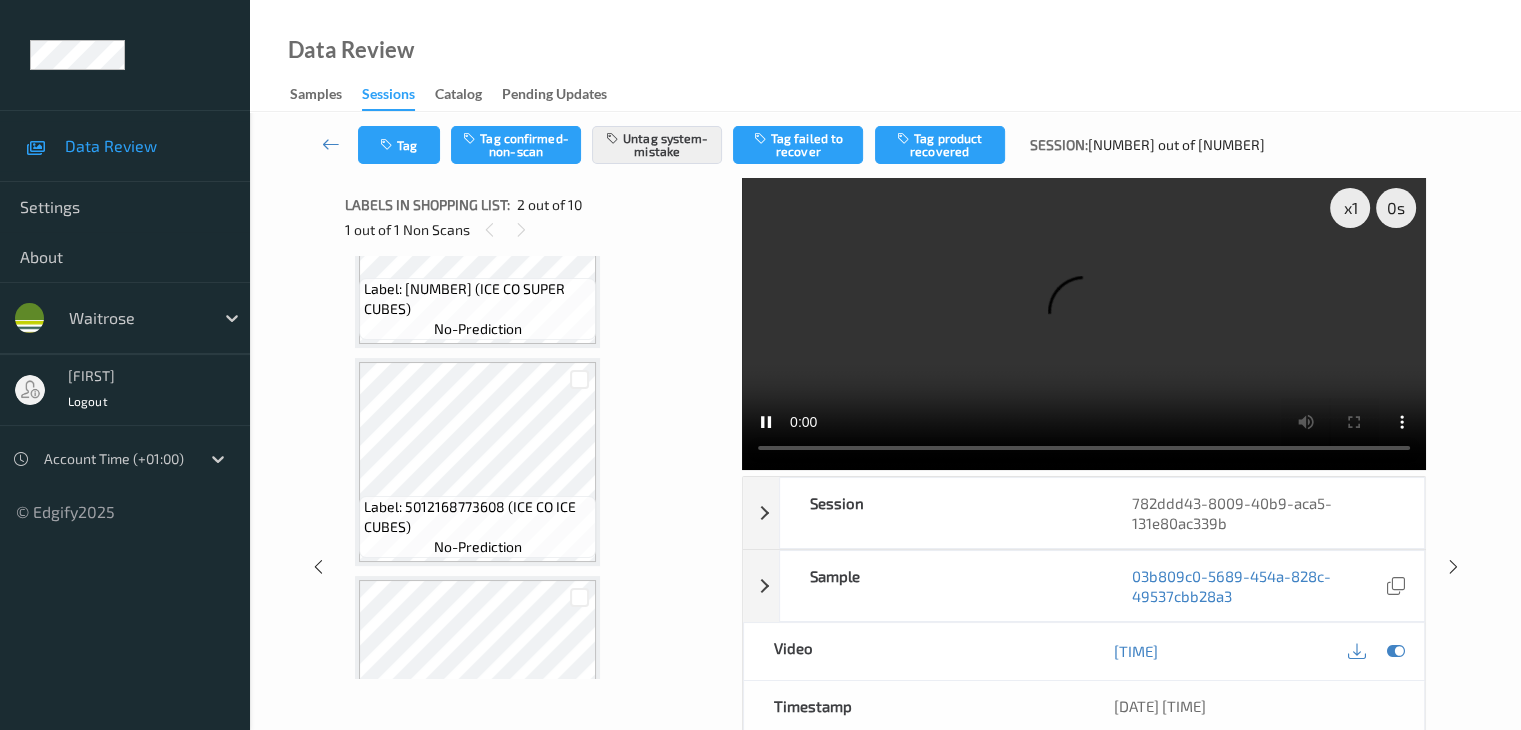 scroll, scrollTop: 1310, scrollLeft: 0, axis: vertical 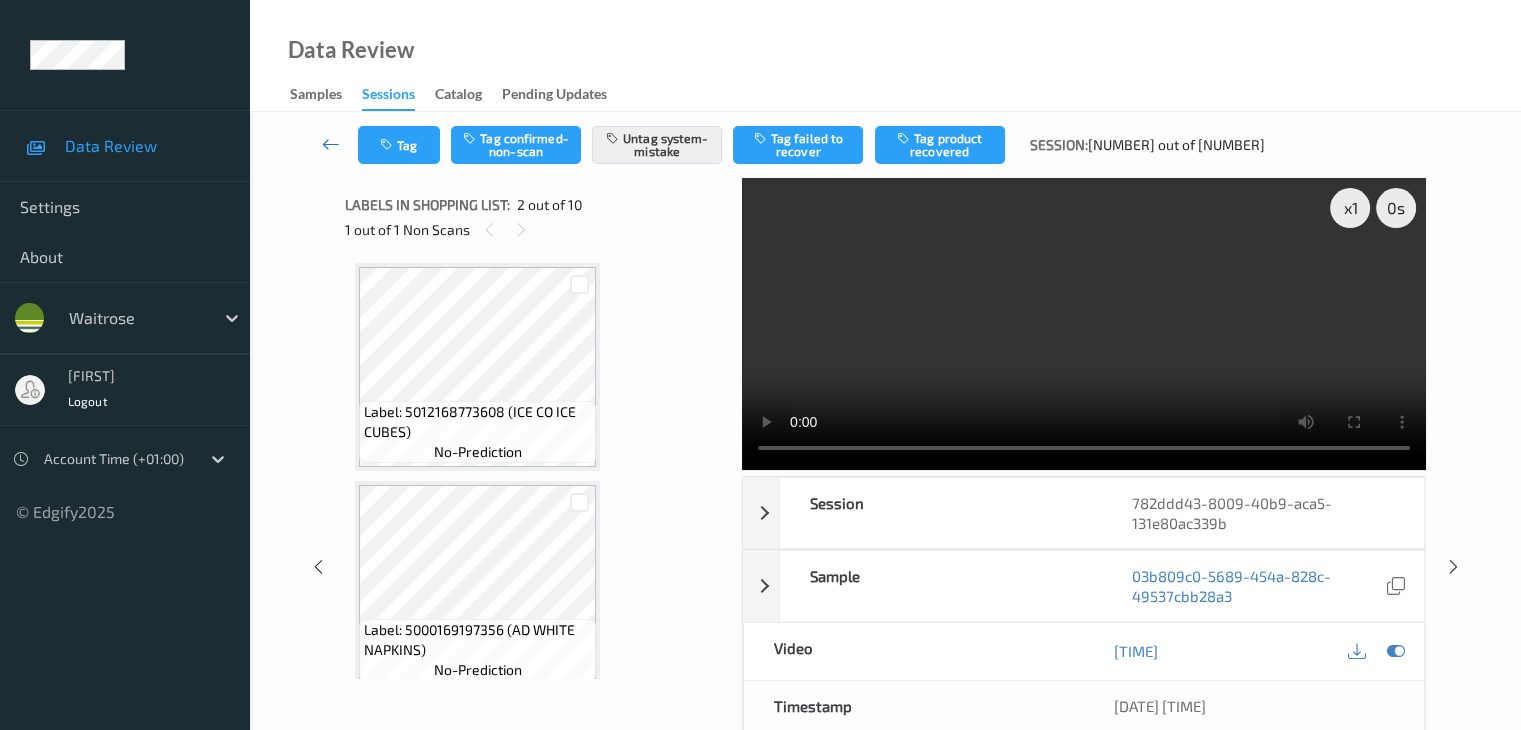 click at bounding box center [331, 144] 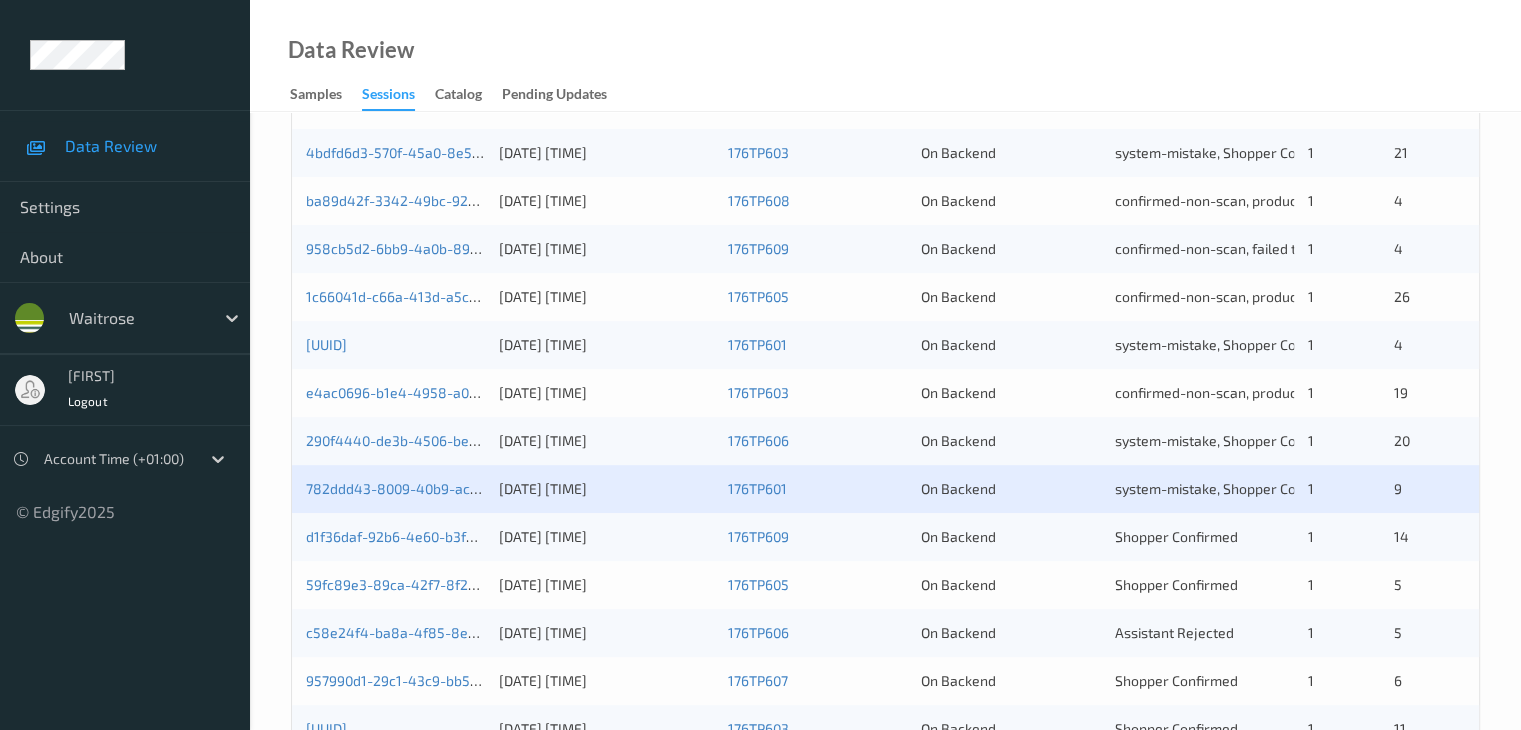 scroll, scrollTop: 600, scrollLeft: 0, axis: vertical 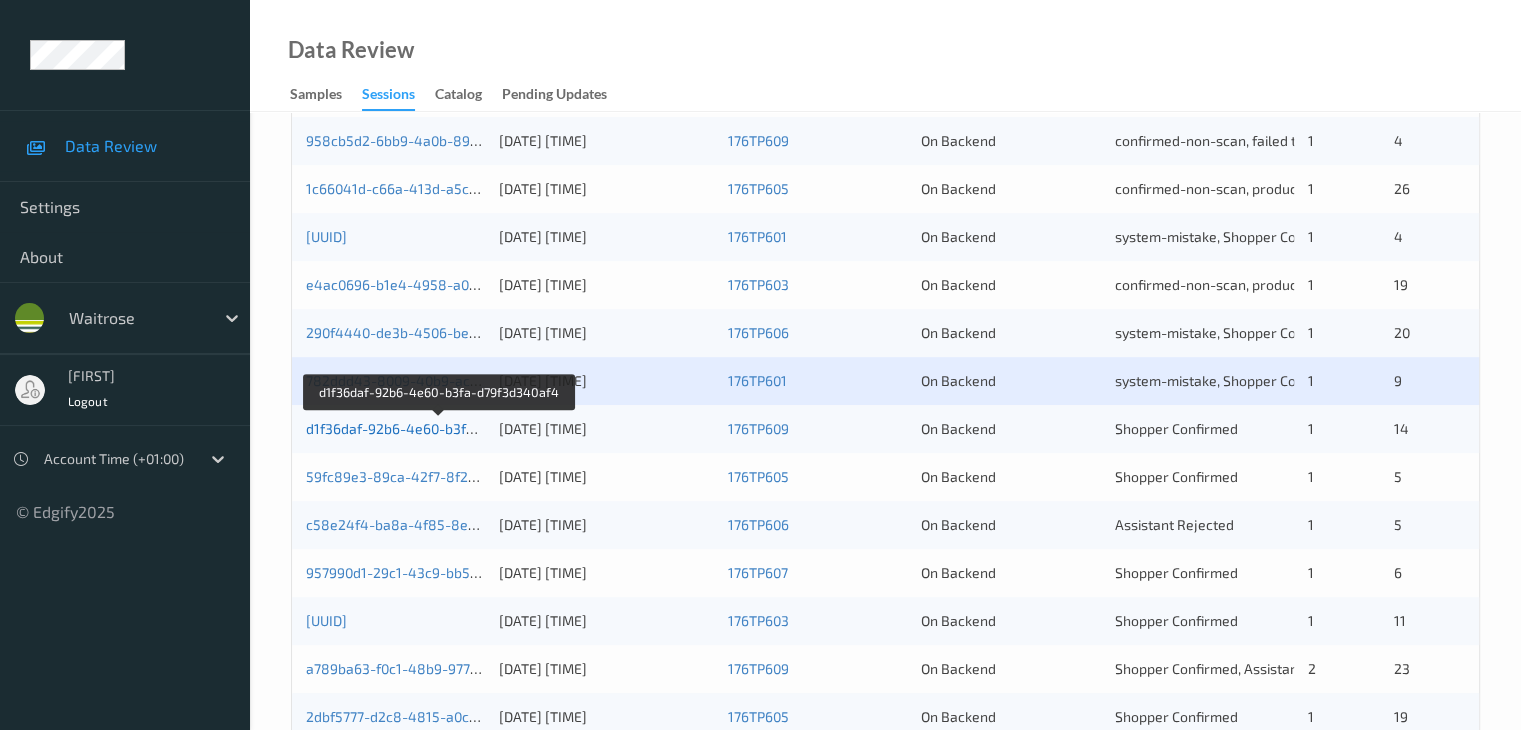 click on "d1f36daf-92b6-4e60-b3fa-d79f3d340af4" at bounding box center (438, 428) 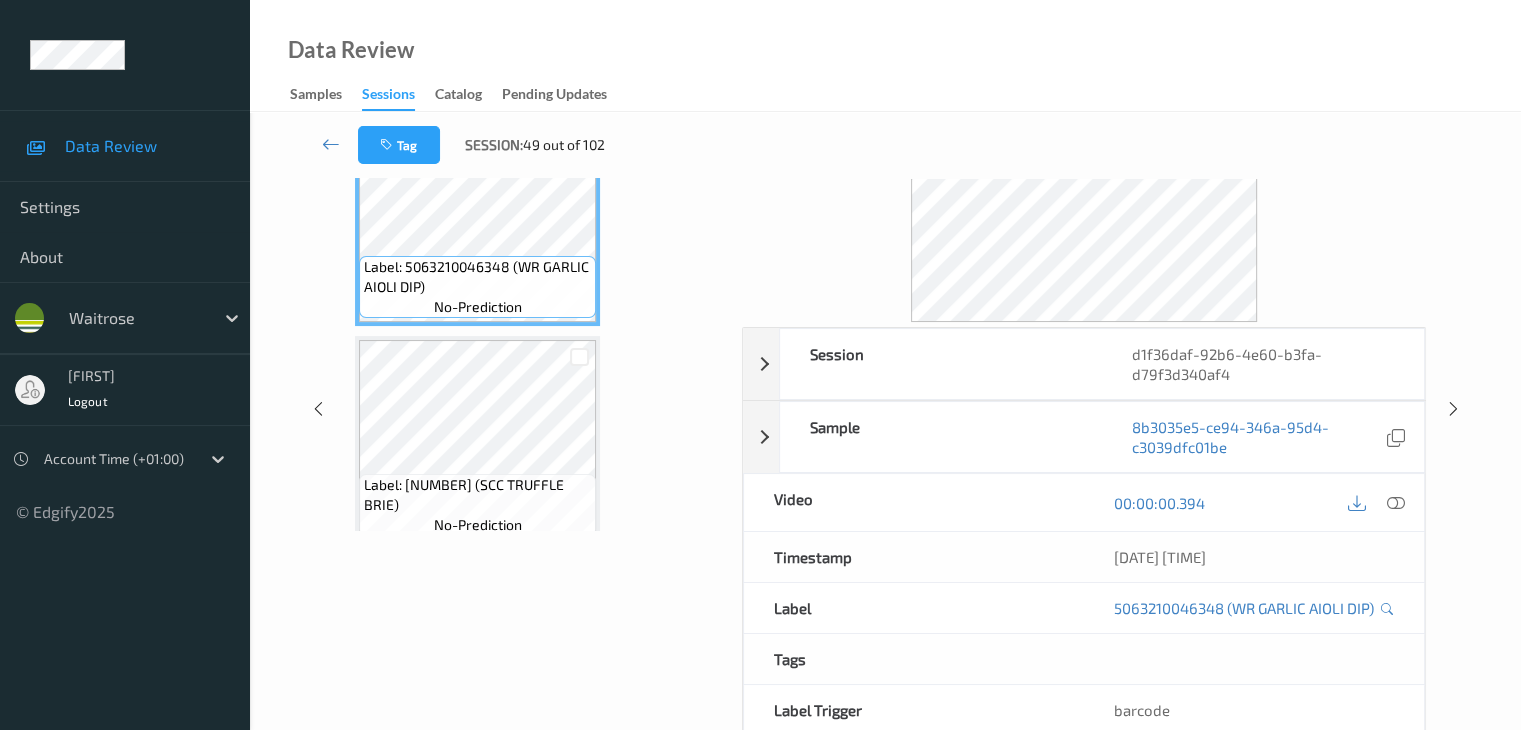 scroll, scrollTop: 0, scrollLeft: 0, axis: both 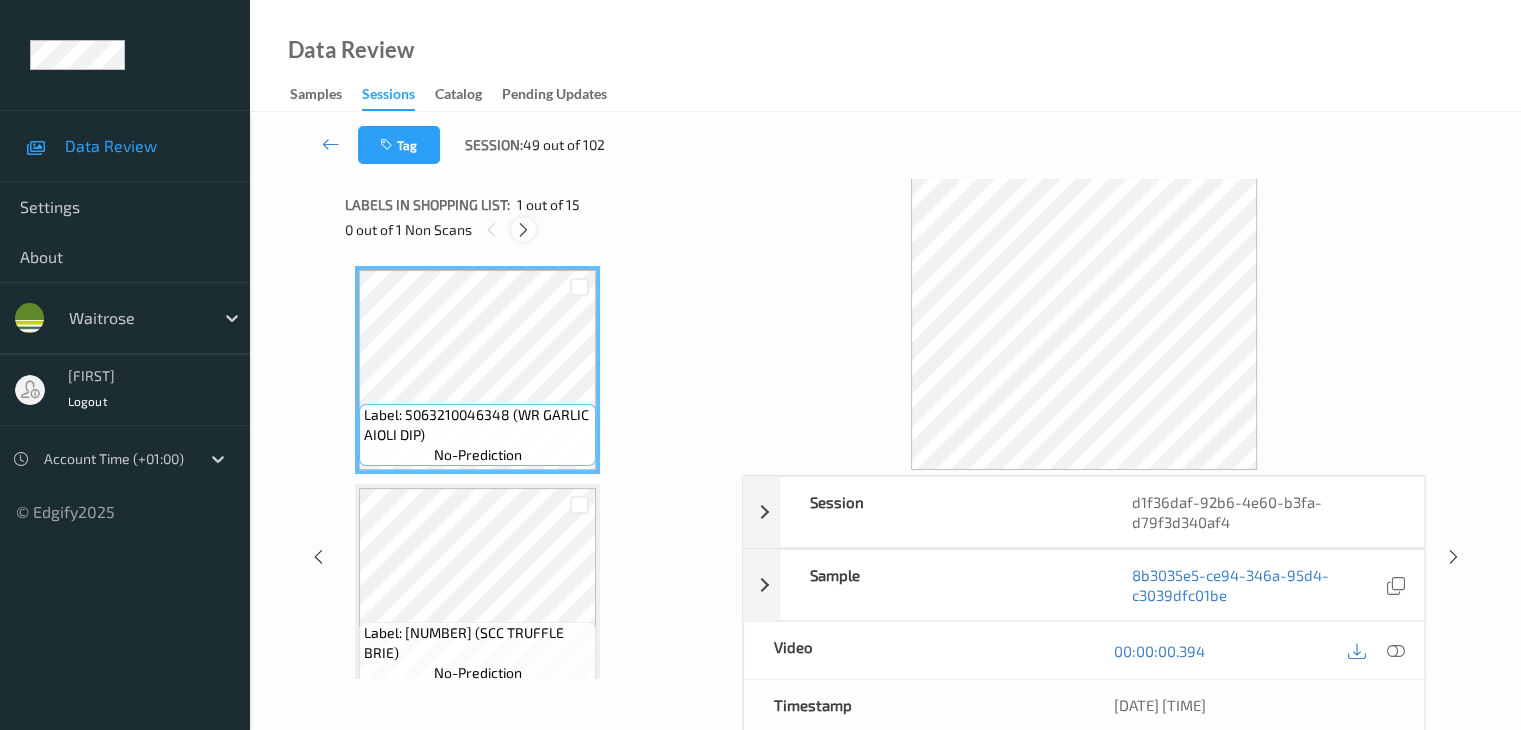 click at bounding box center (523, 230) 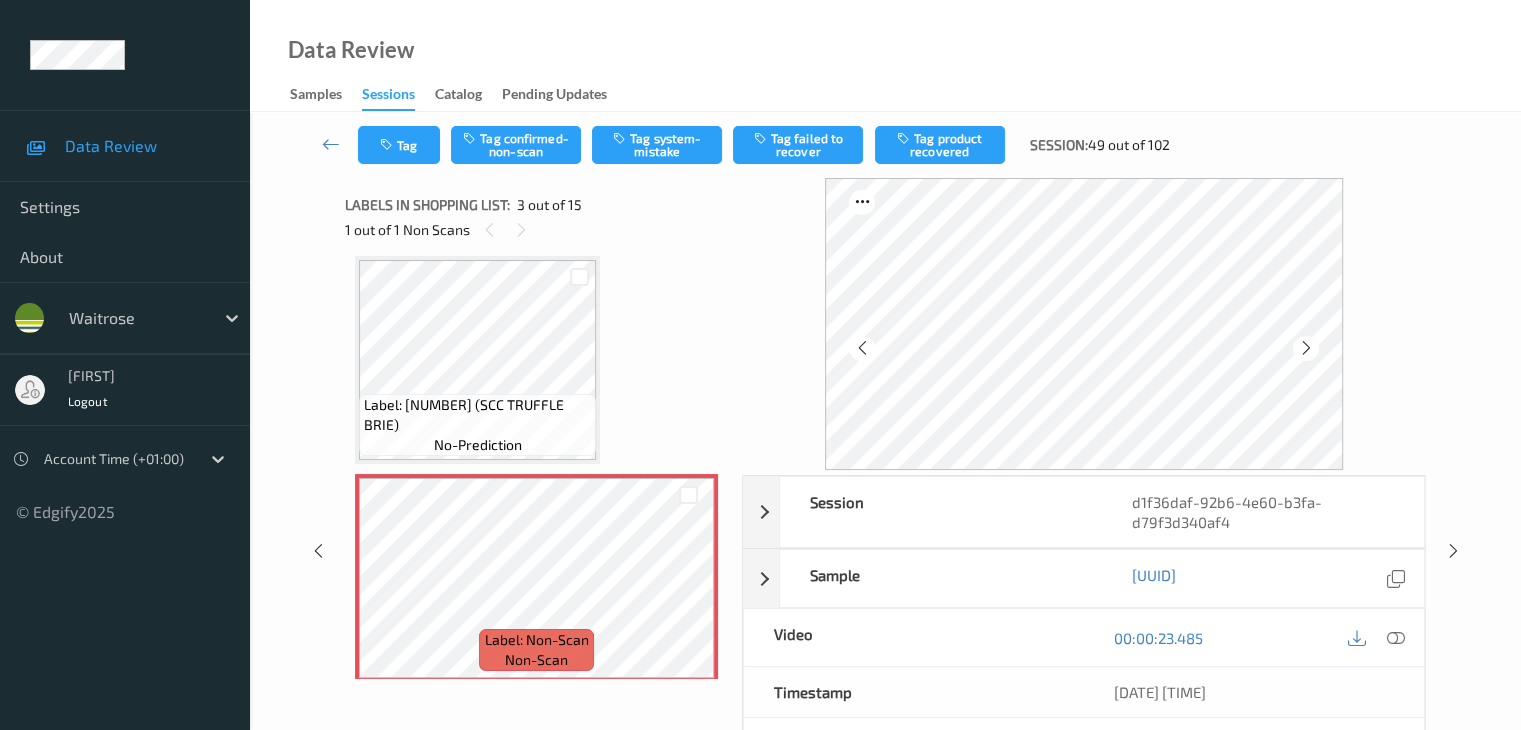 scroll, scrollTop: 328, scrollLeft: 0, axis: vertical 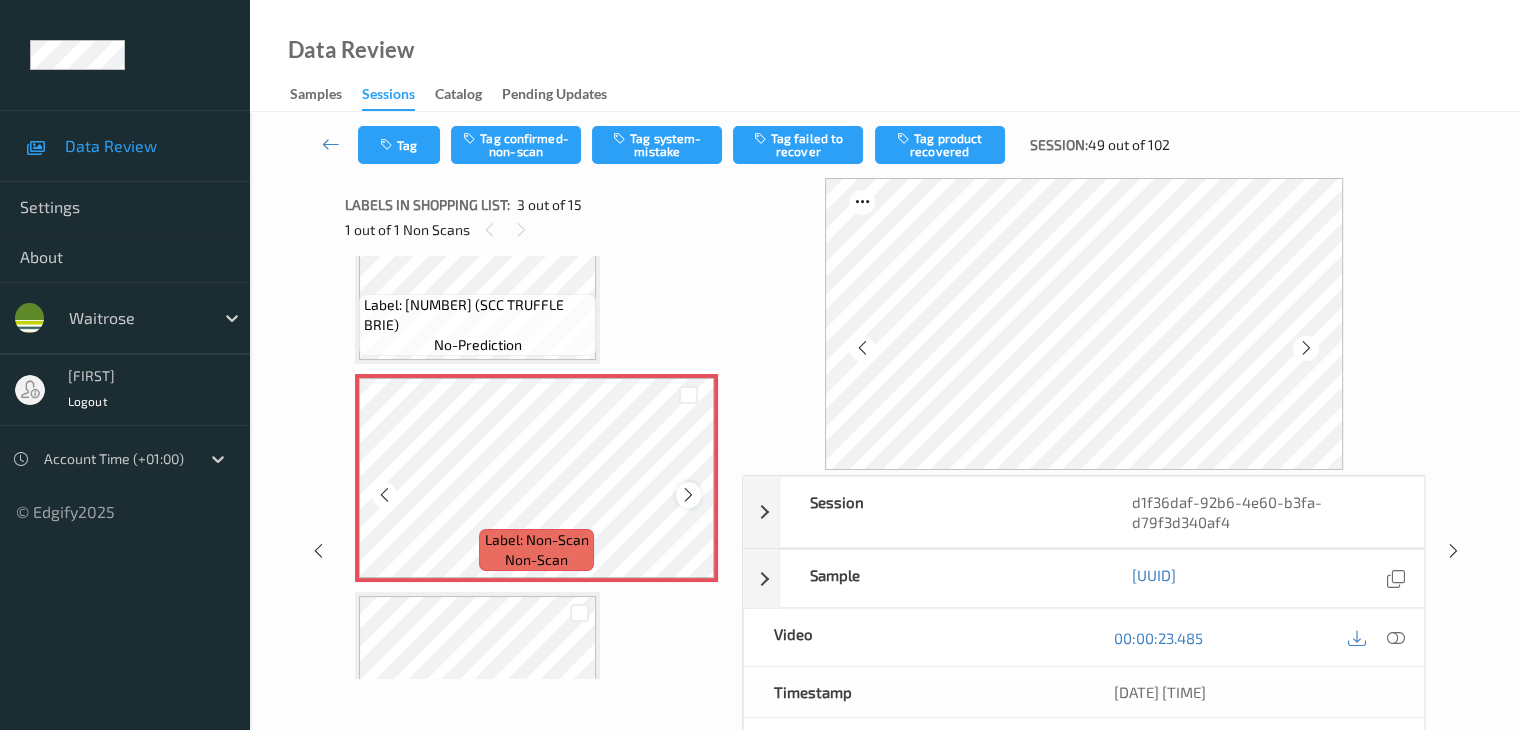 click at bounding box center [688, 495] 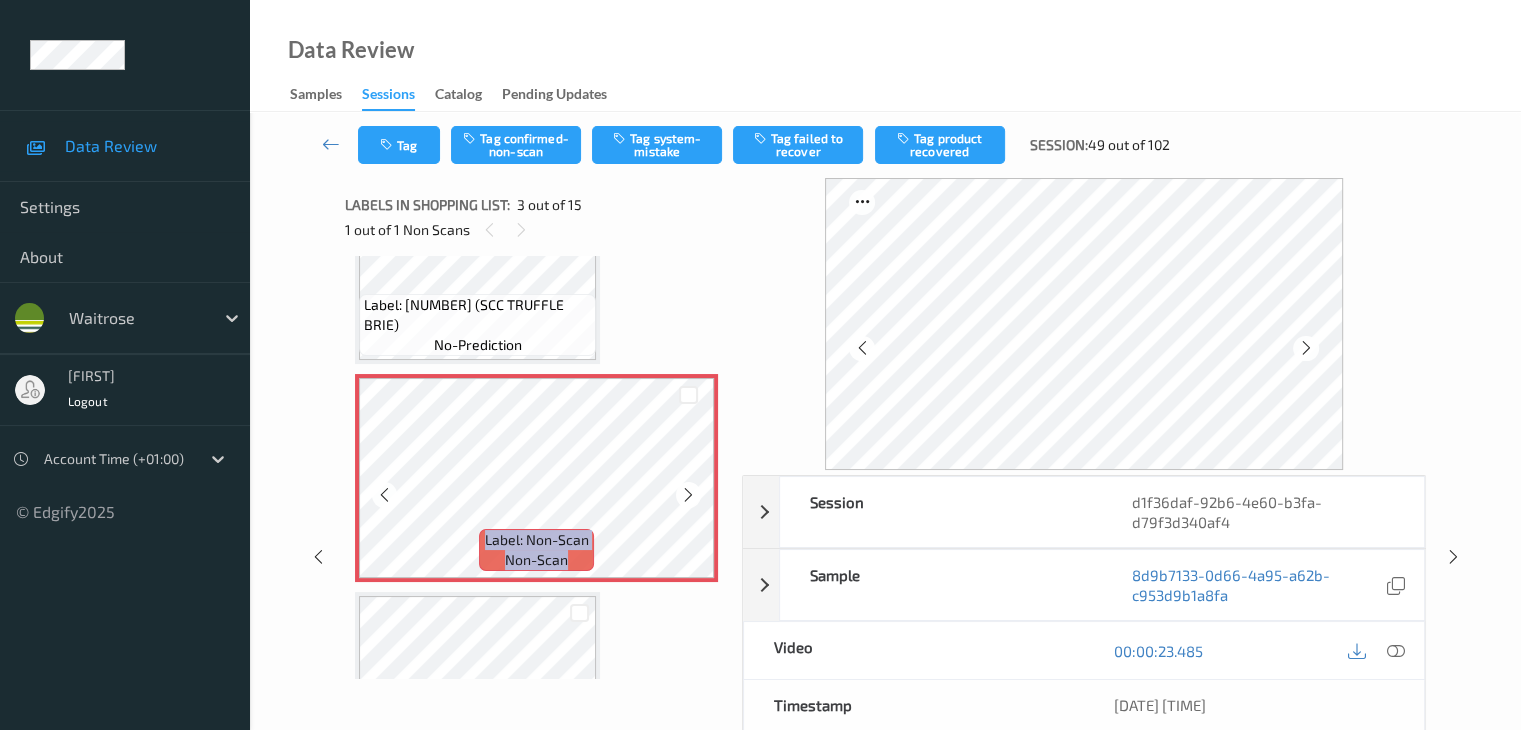 click at bounding box center [688, 495] 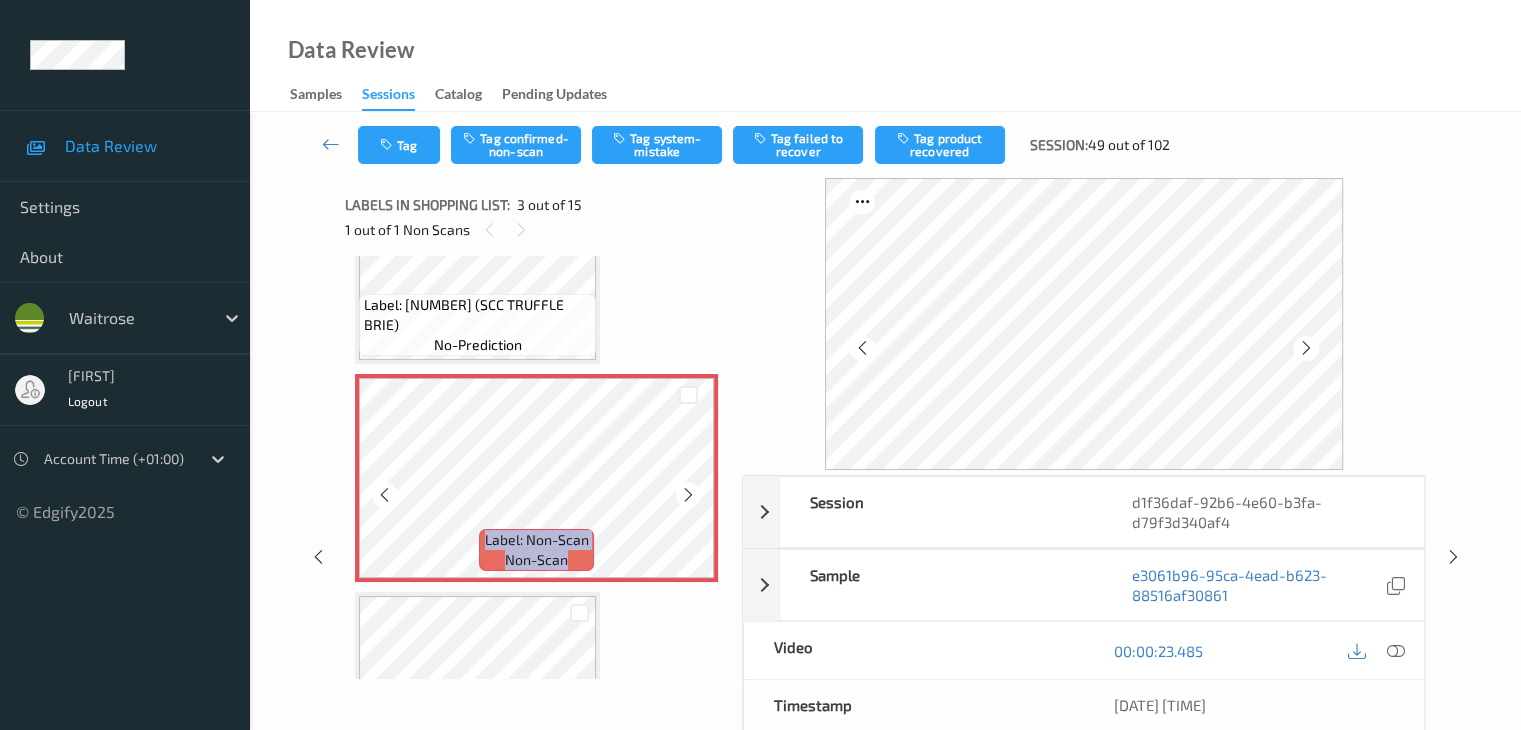 click at bounding box center (688, 495) 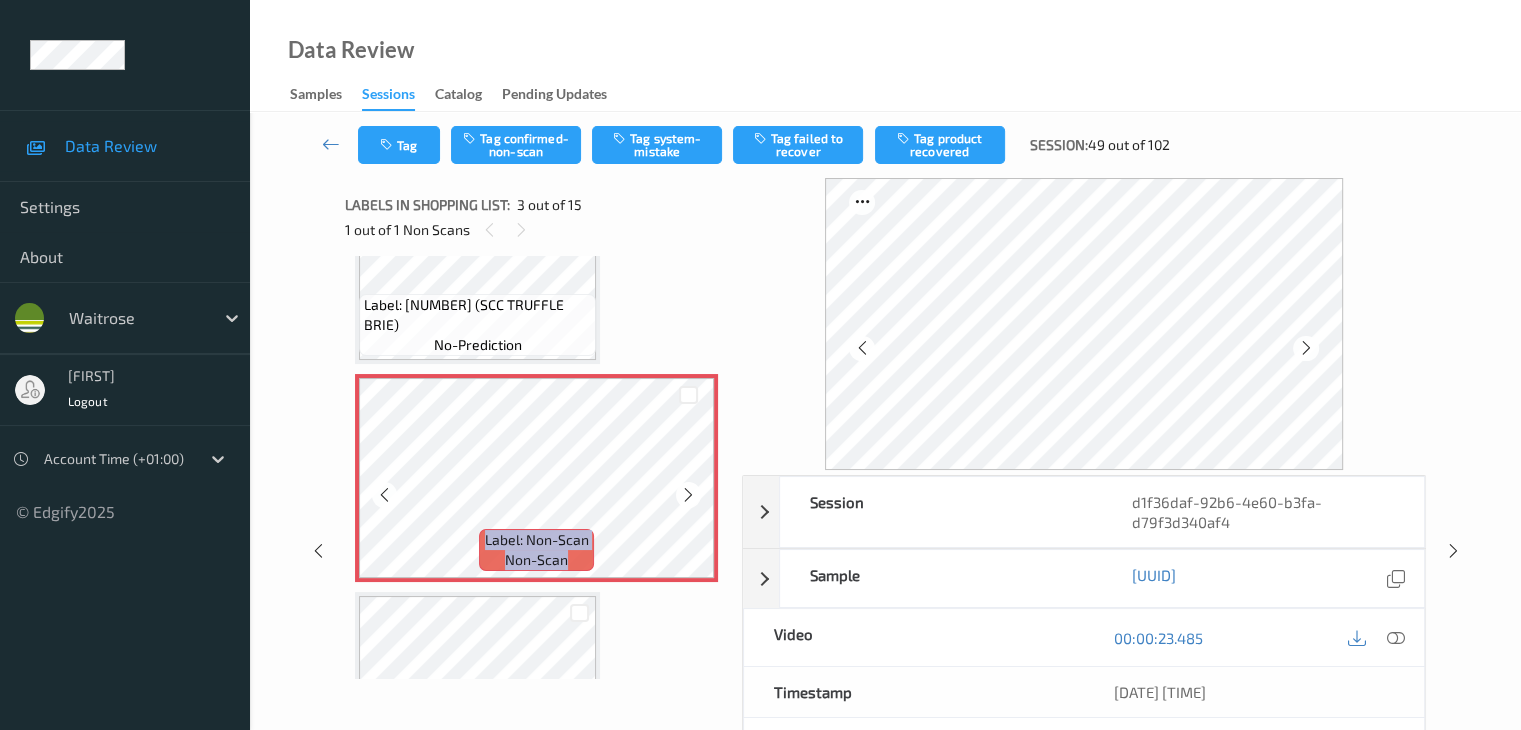 click at bounding box center [688, 495] 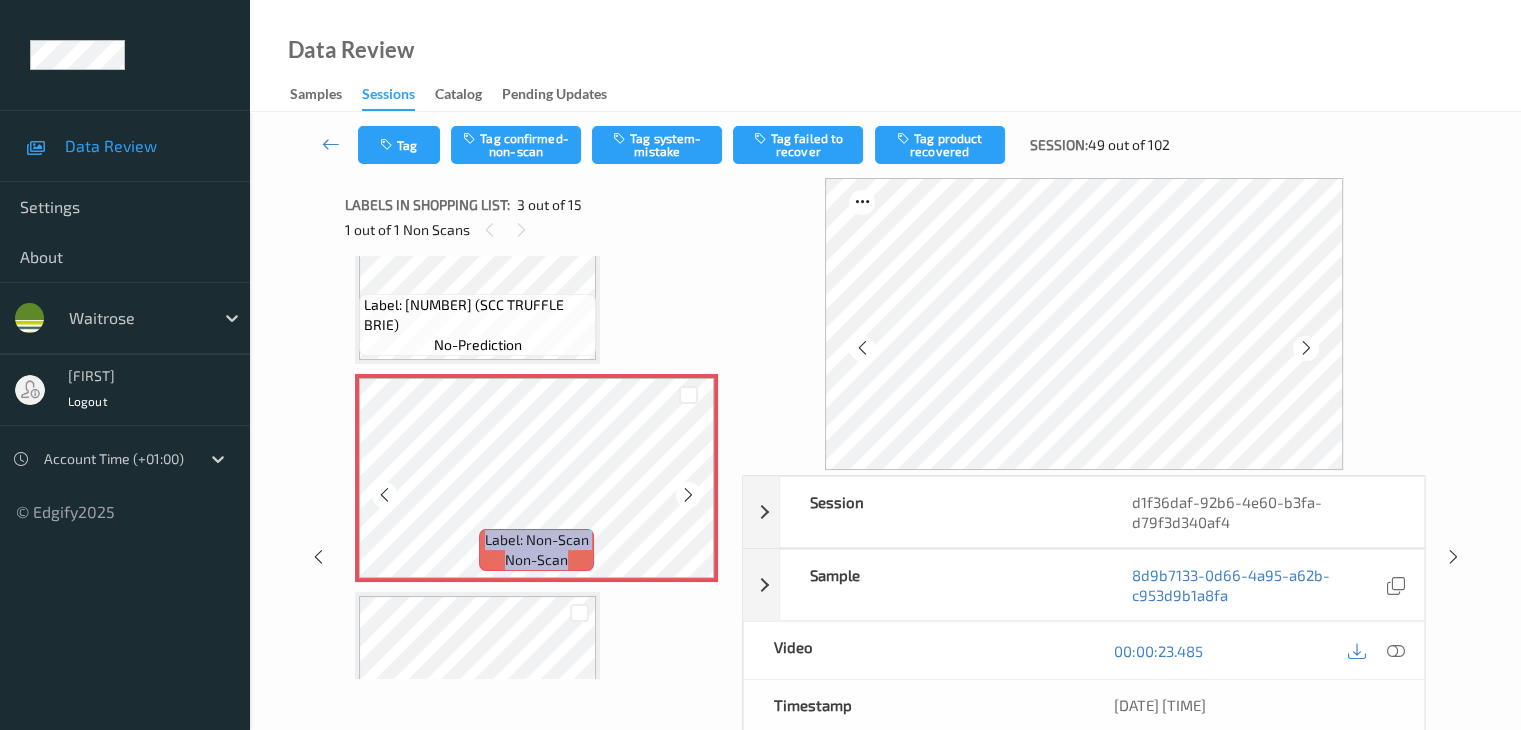 click at bounding box center (688, 495) 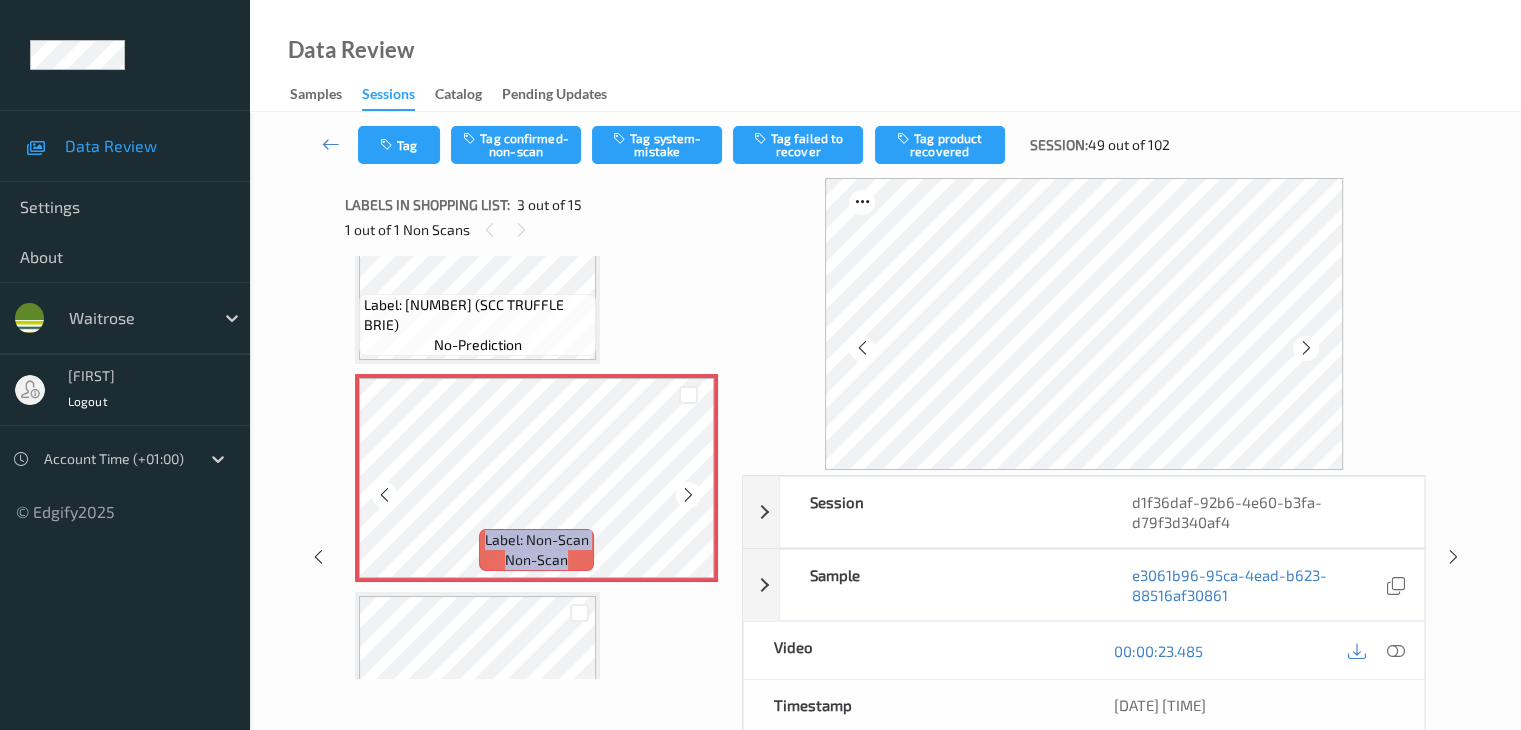 click at bounding box center [688, 495] 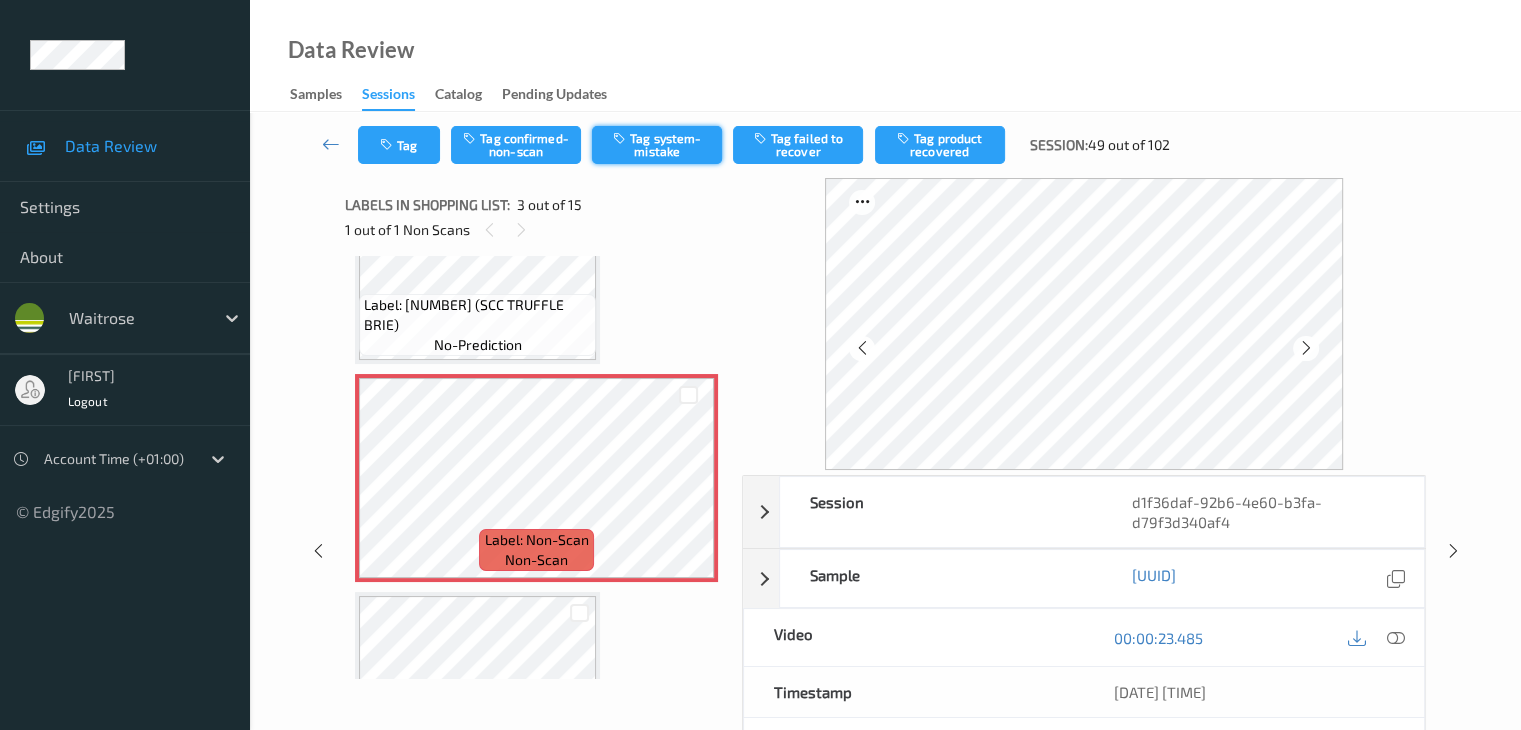 click at bounding box center (621, 138) 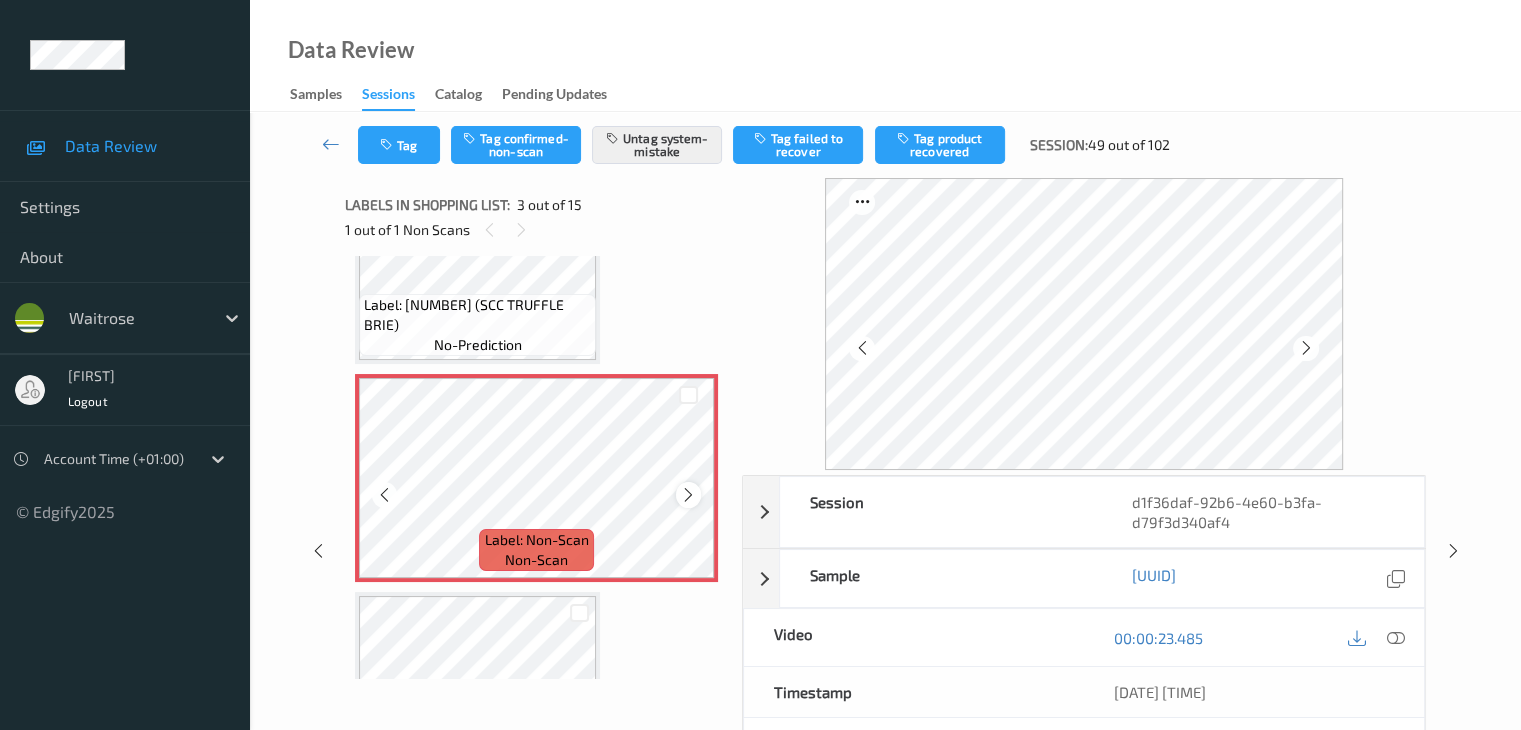 click at bounding box center [688, 495] 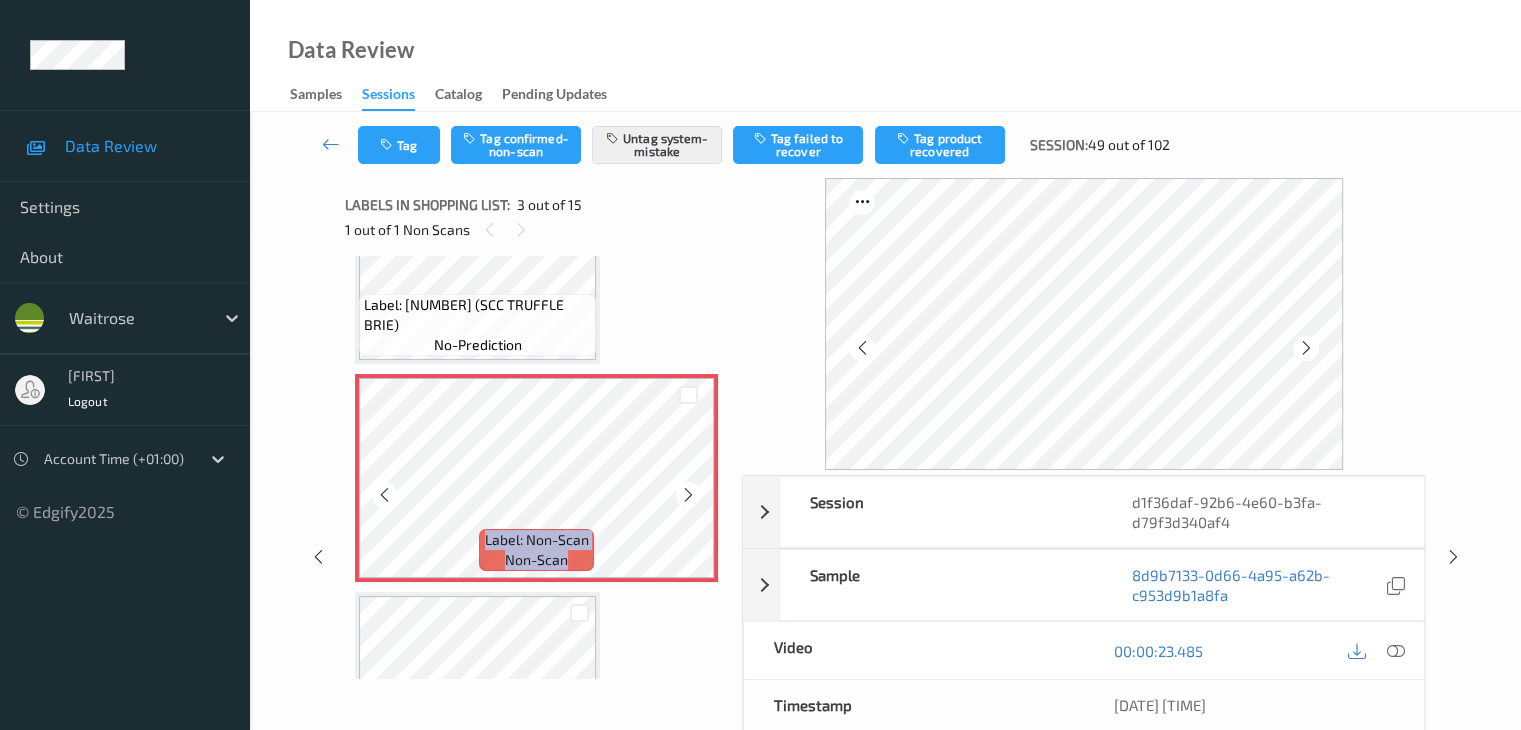 click at bounding box center (688, 495) 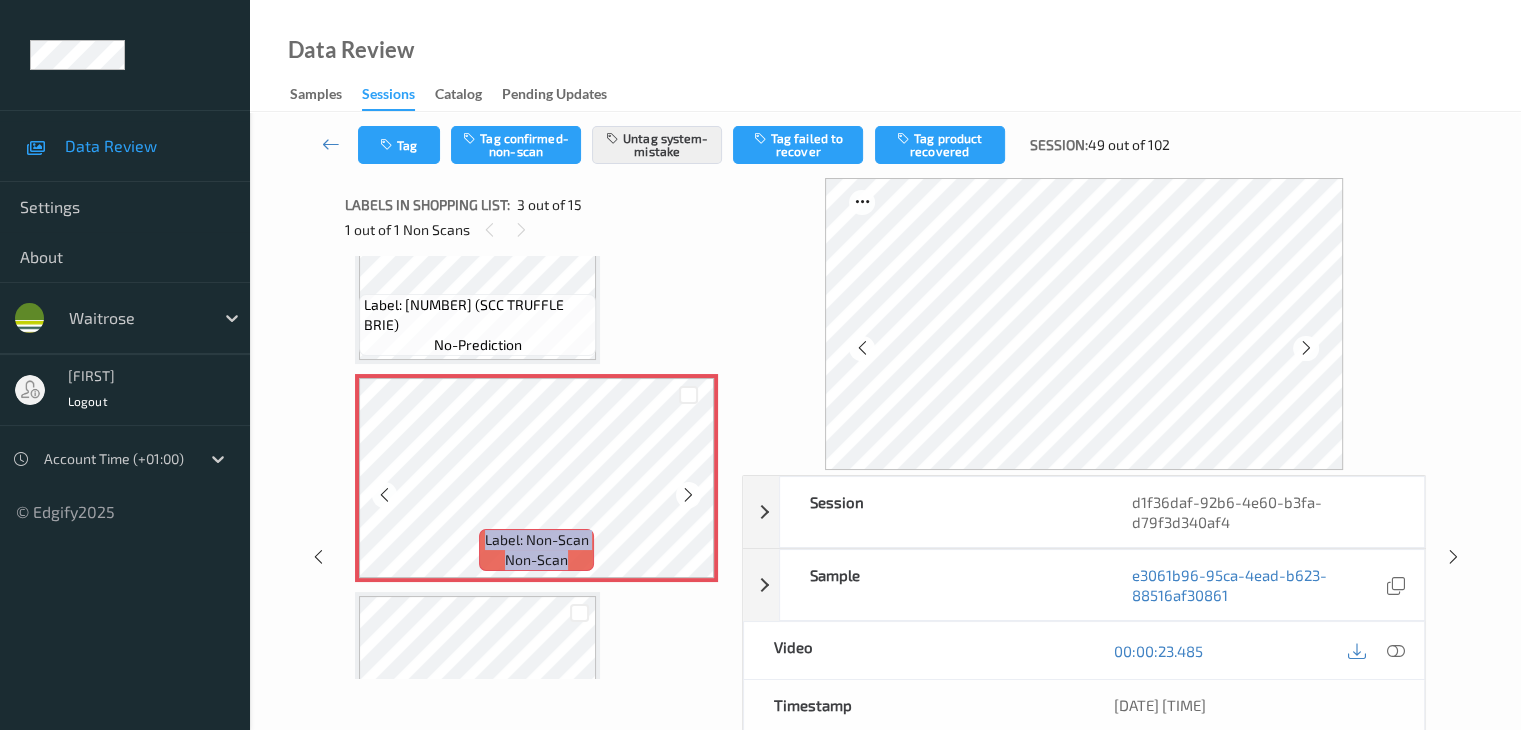 click at bounding box center [688, 495] 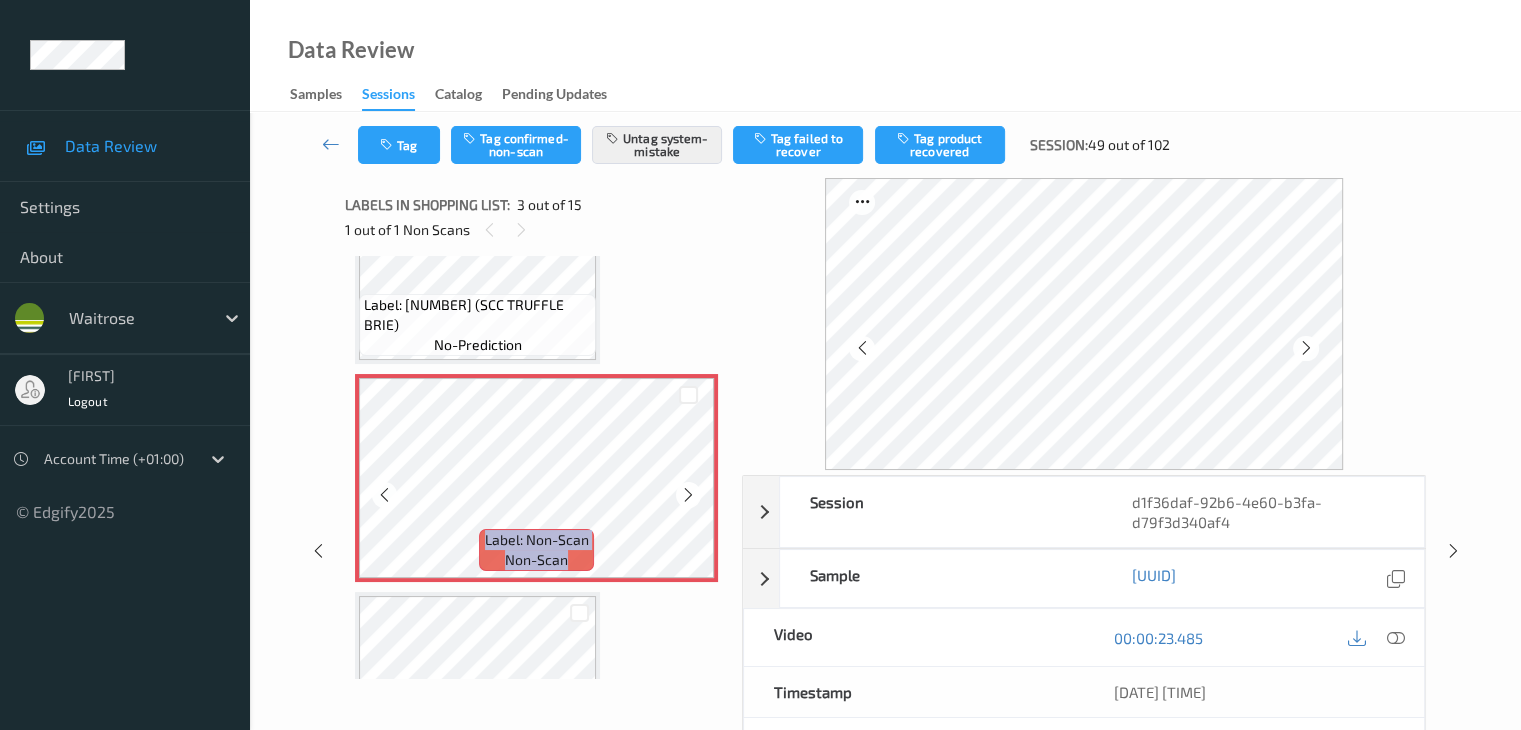 click at bounding box center [688, 495] 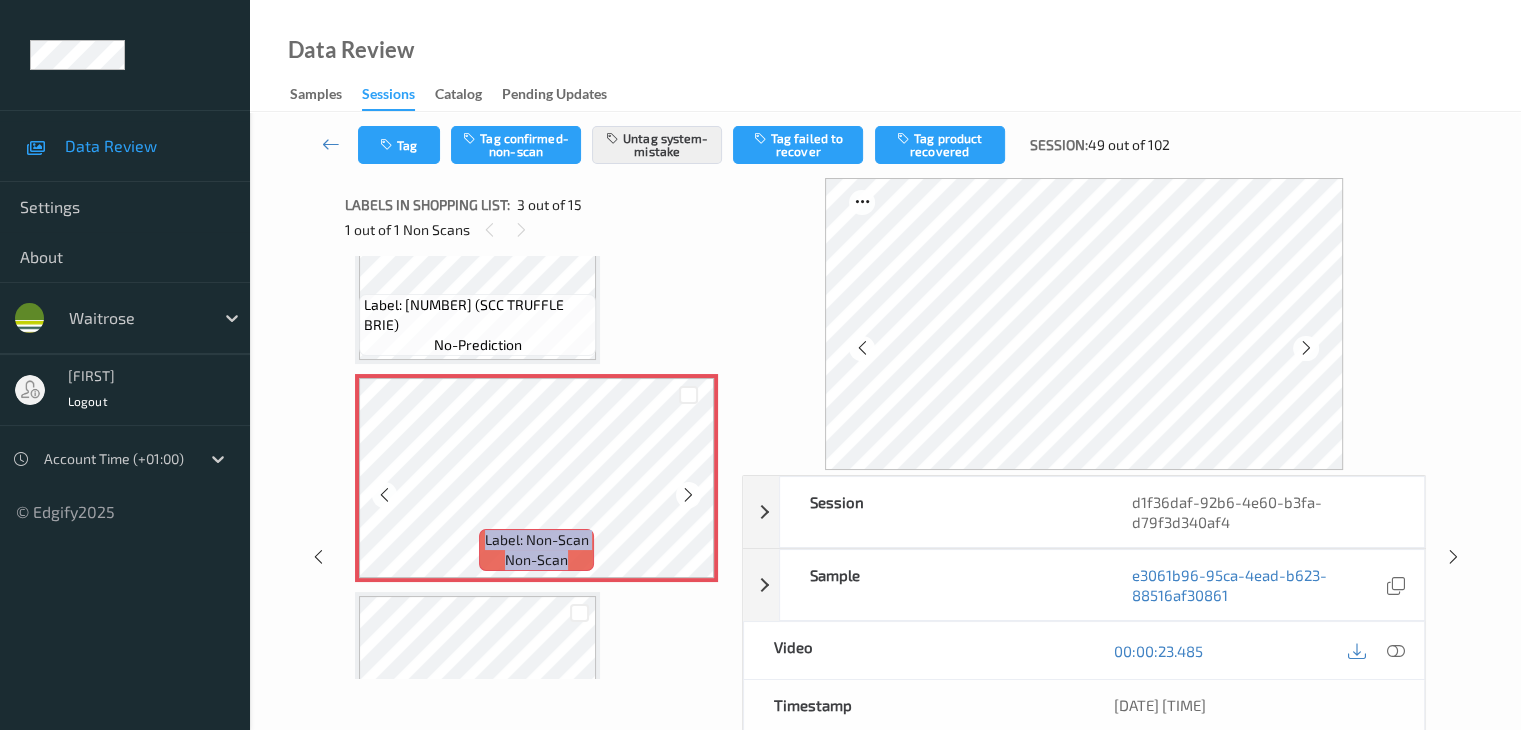 click at bounding box center [688, 495] 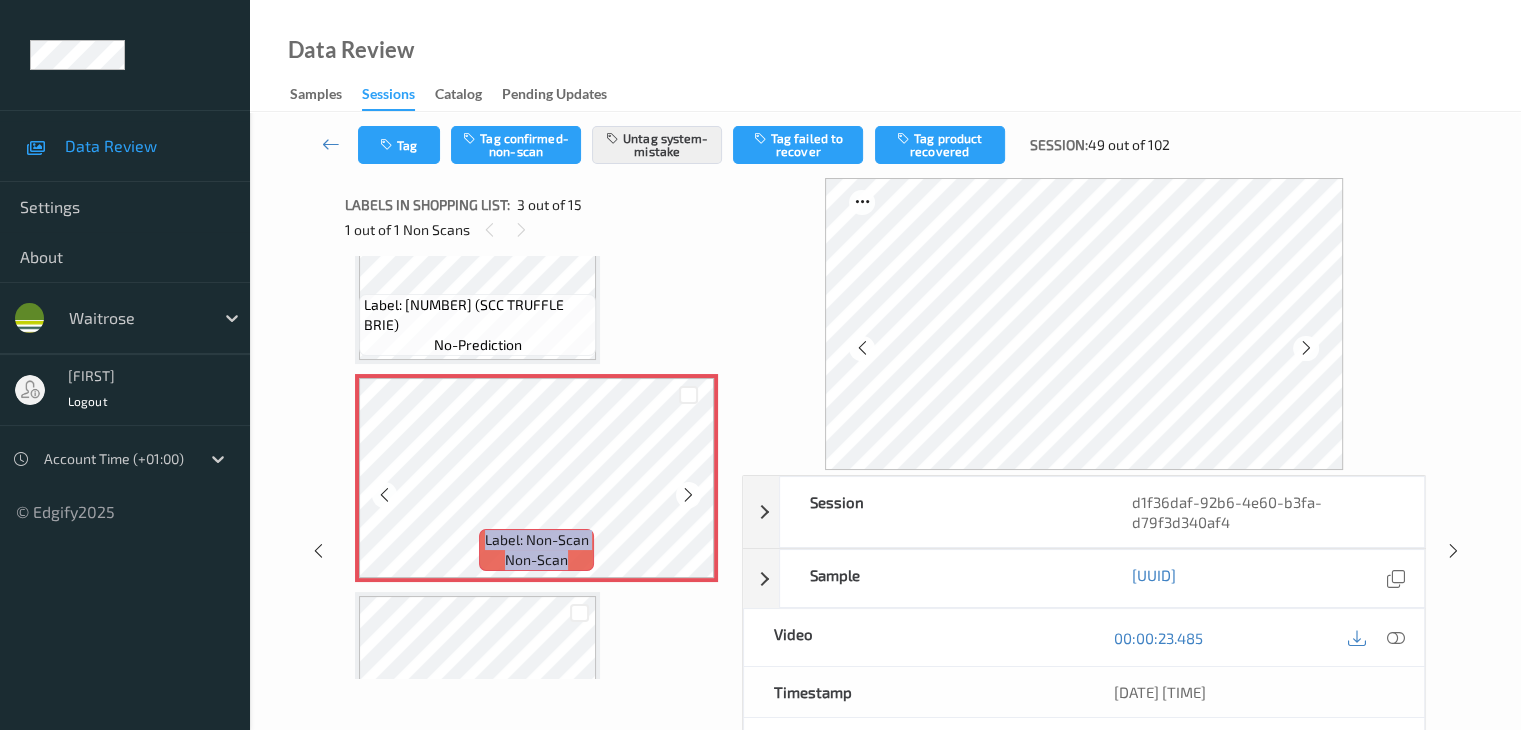 click at bounding box center [688, 495] 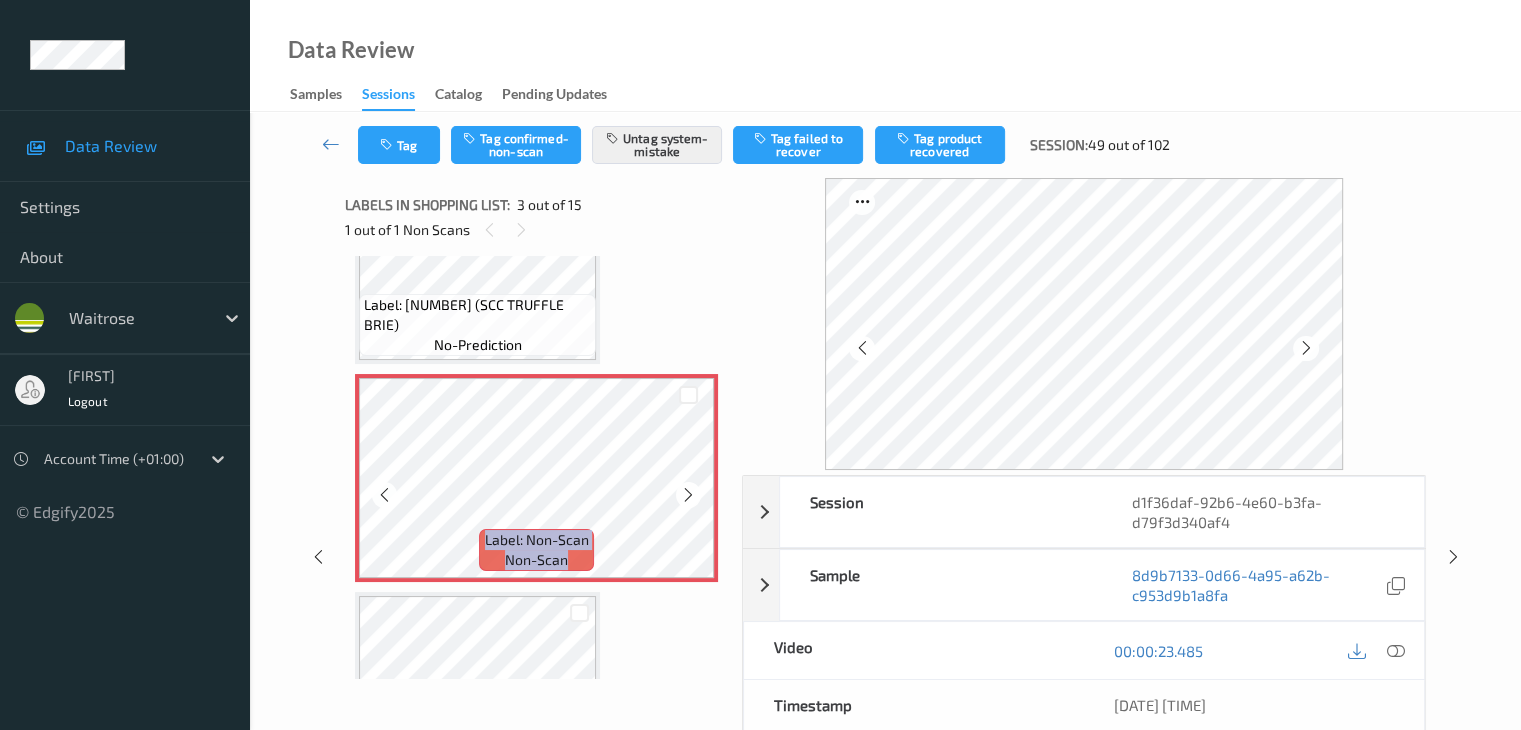 click at bounding box center [688, 495] 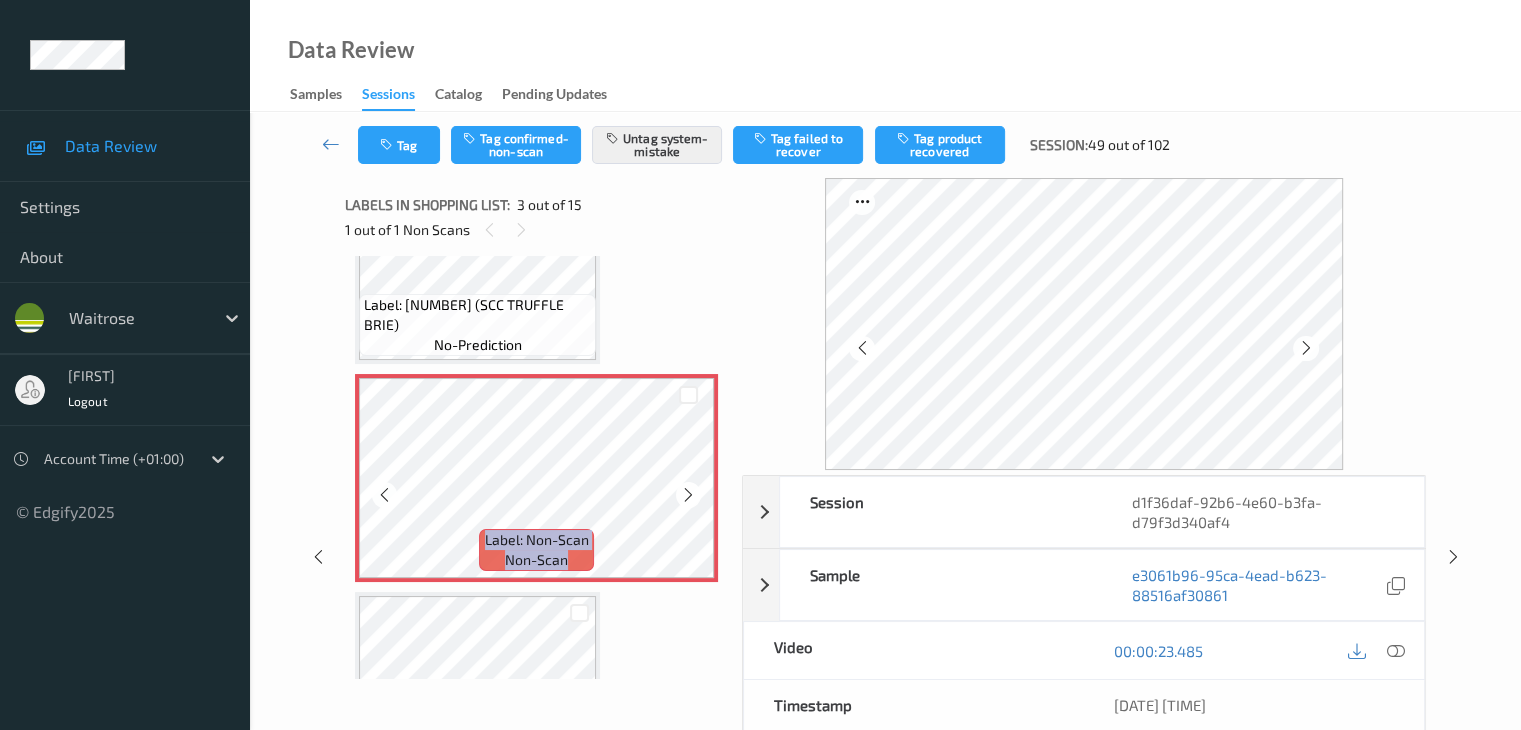 click at bounding box center [688, 495] 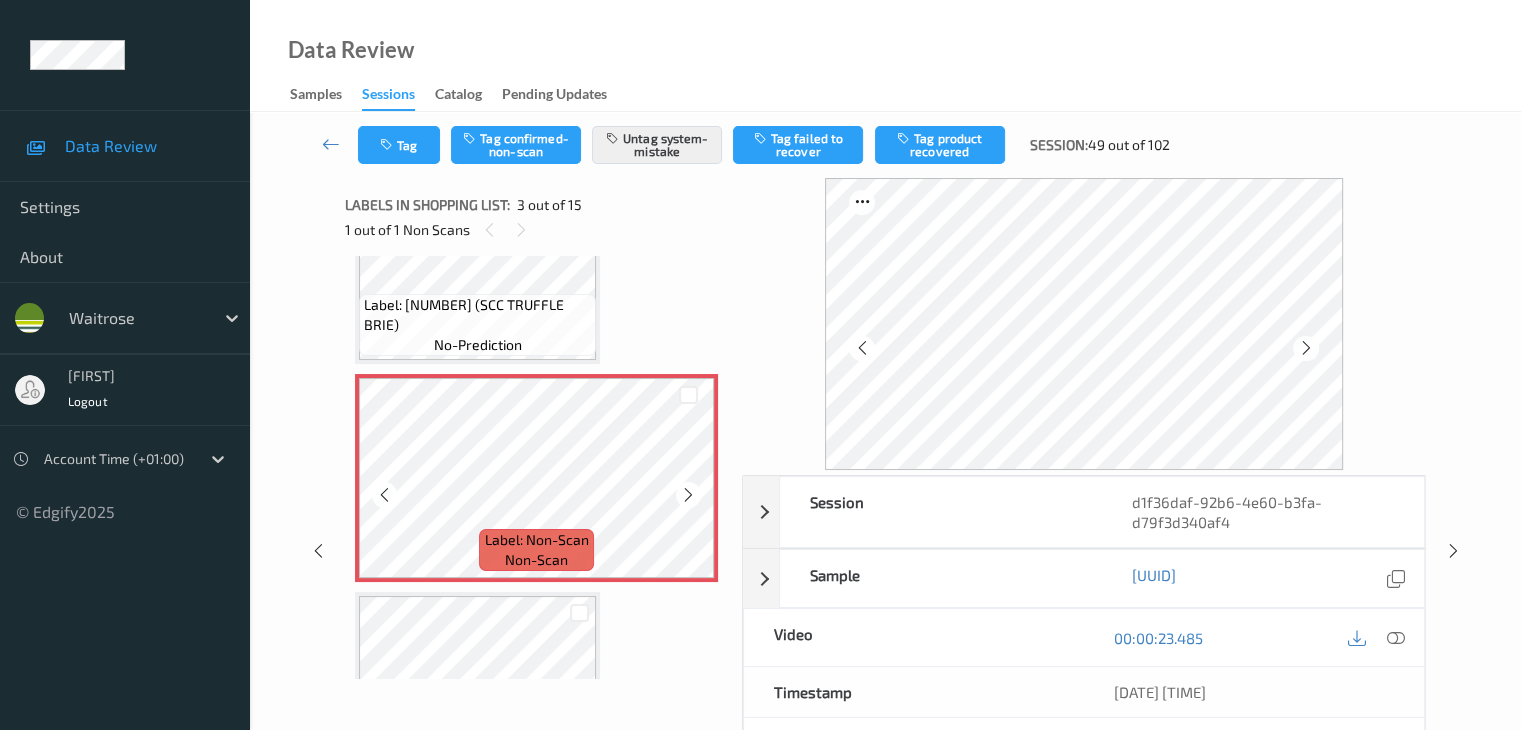 click at bounding box center [688, 495] 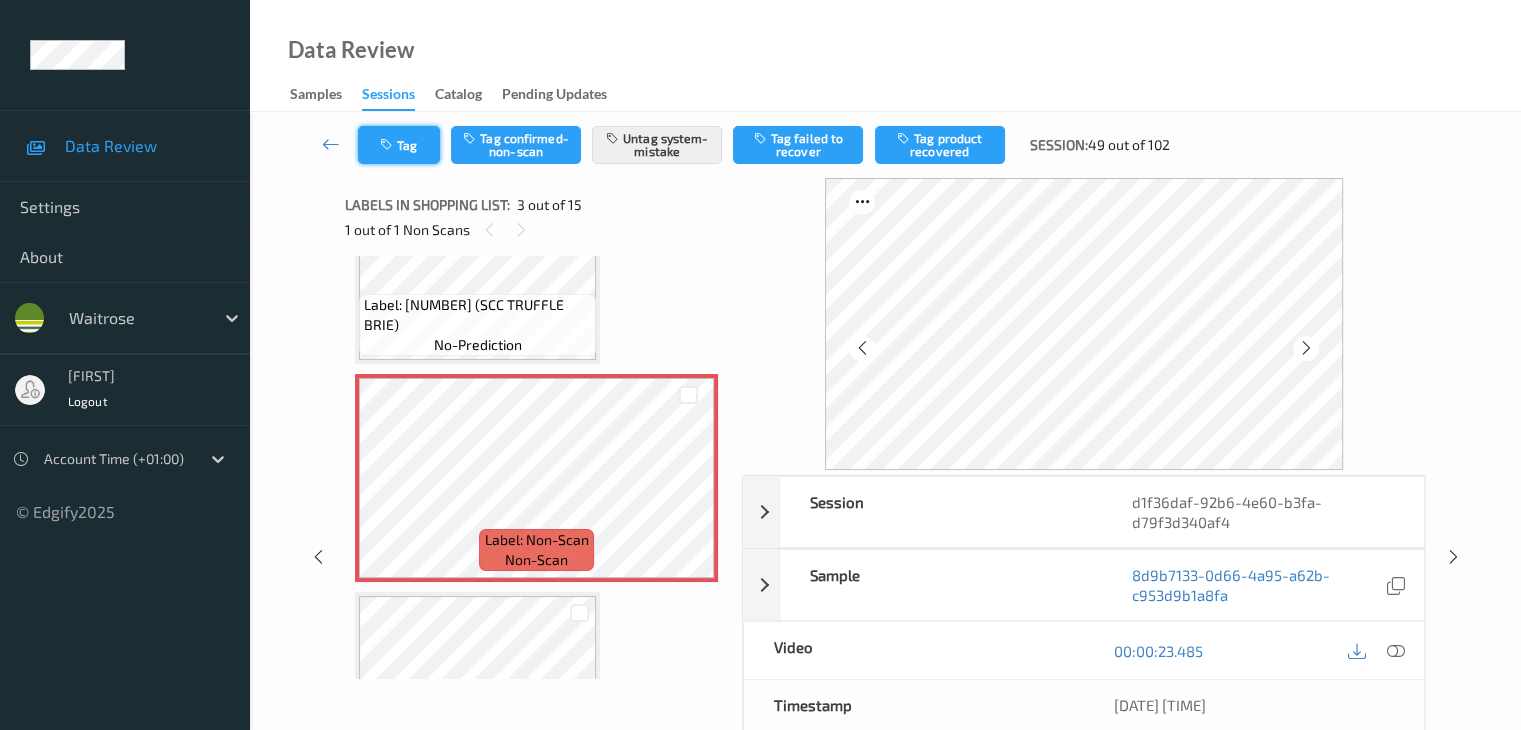 click on "Tag" at bounding box center (399, 145) 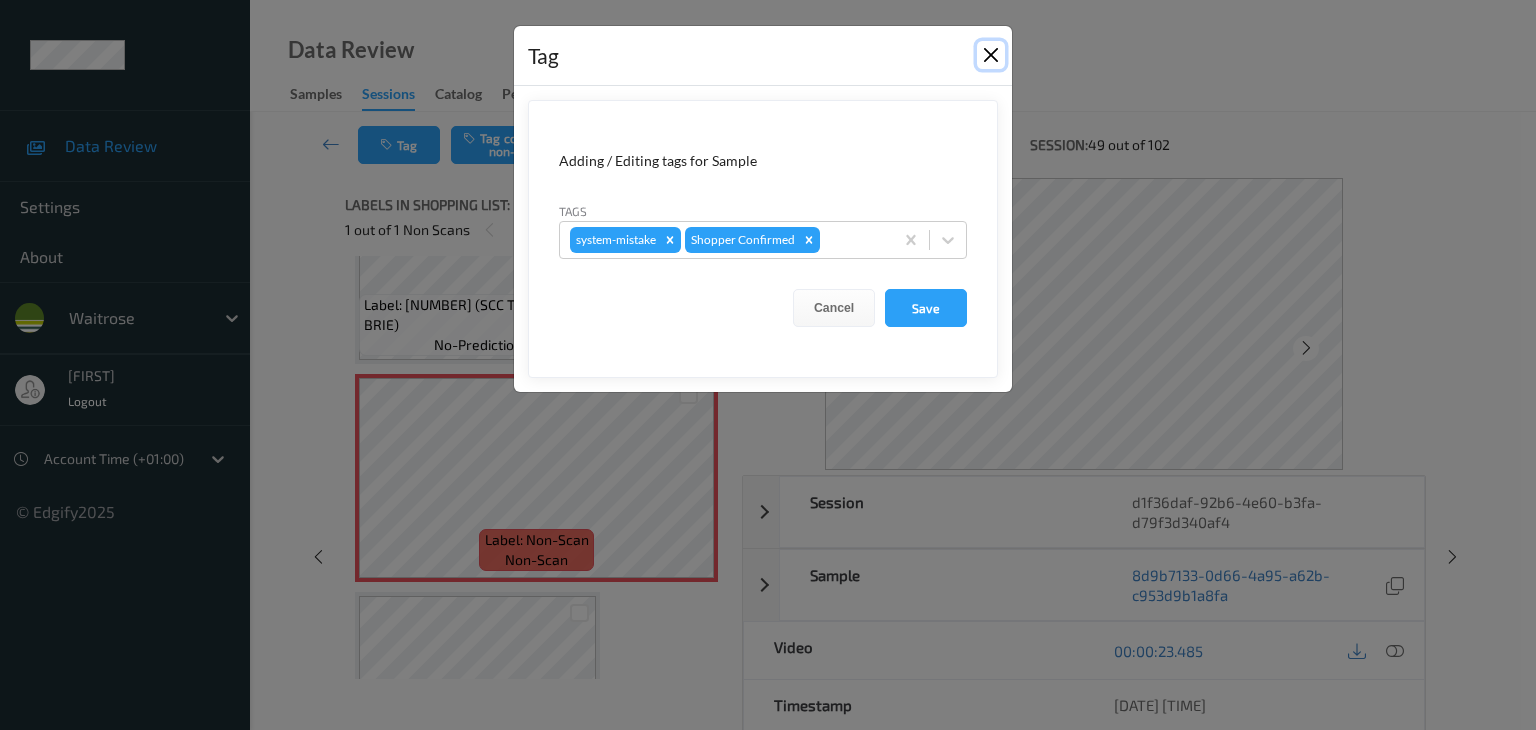 click at bounding box center [991, 55] 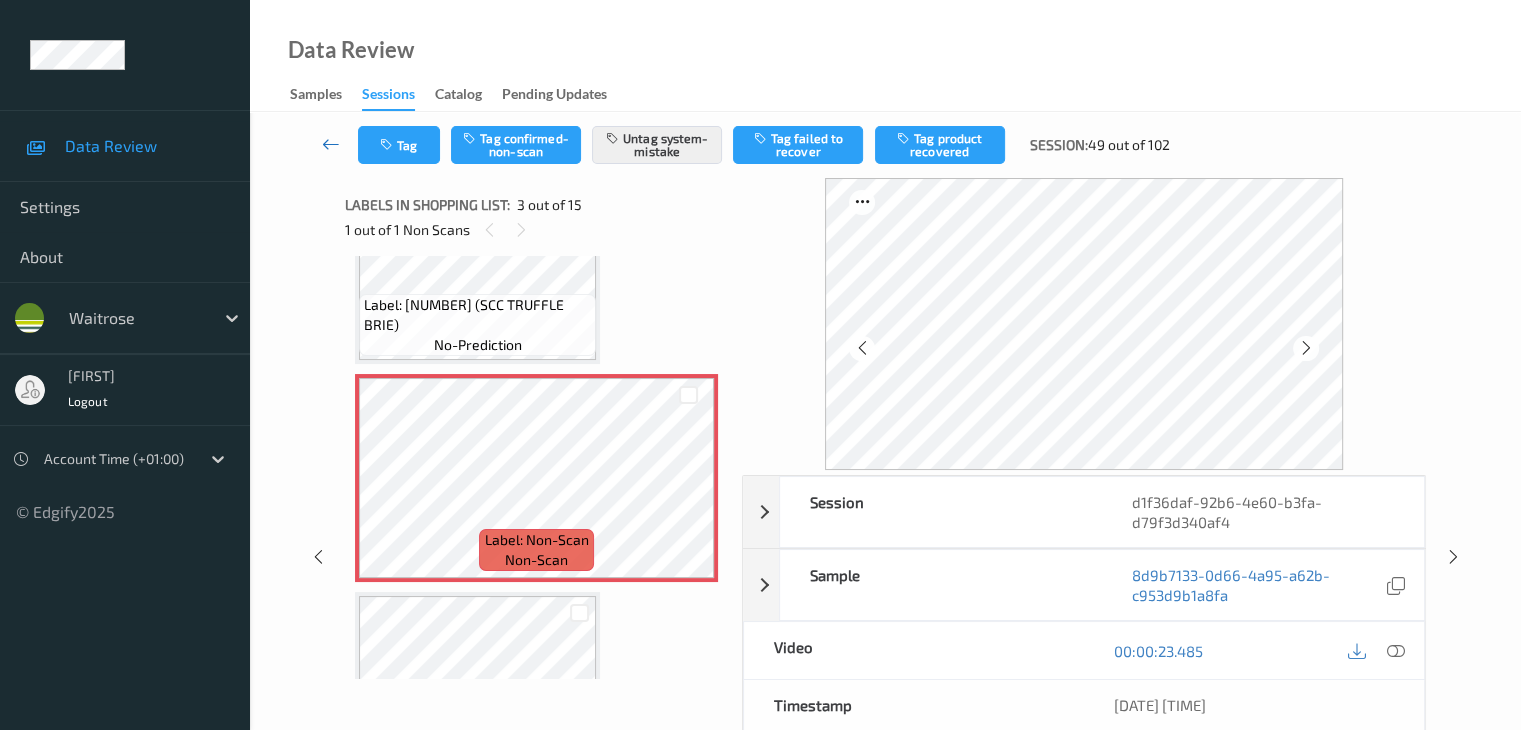 click at bounding box center (331, 144) 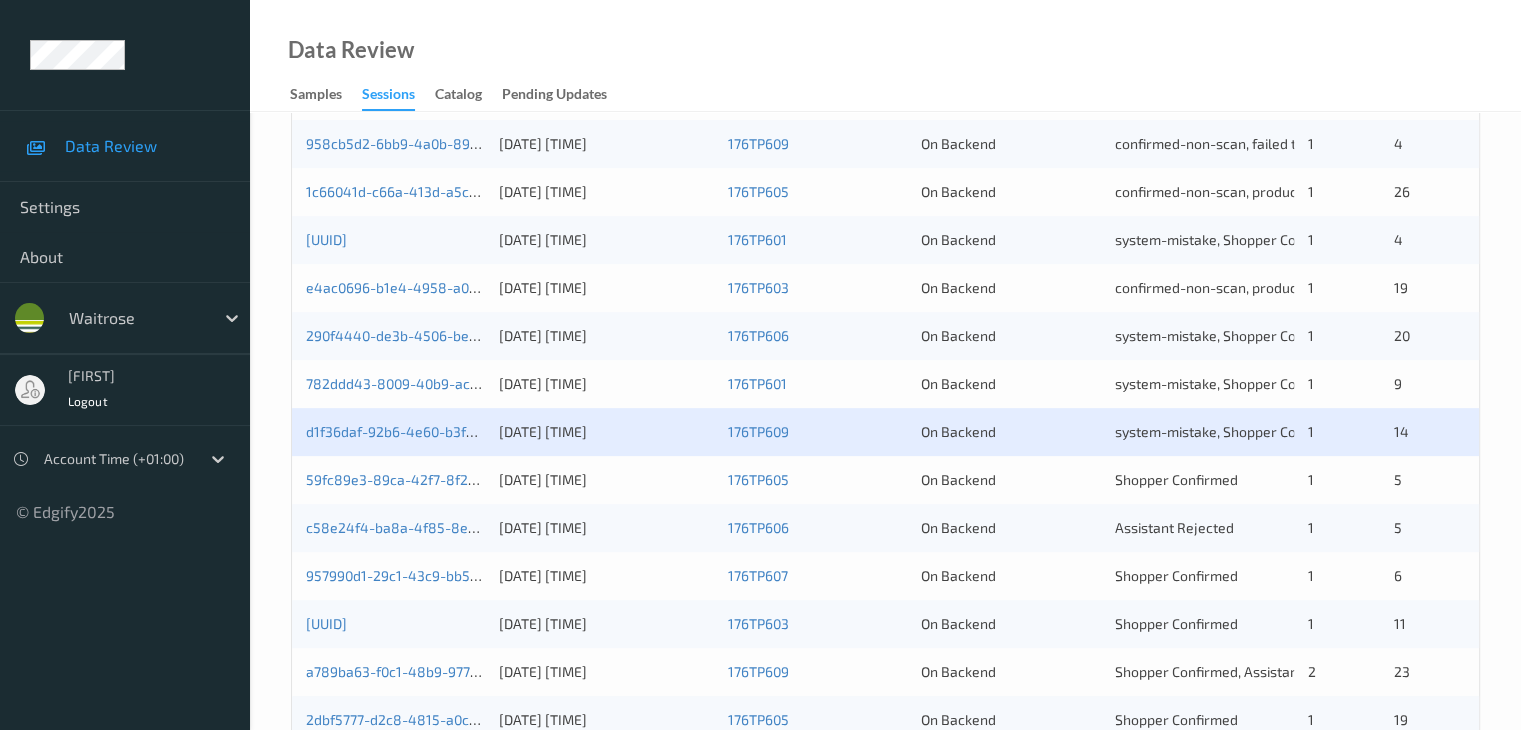 scroll, scrollTop: 600, scrollLeft: 0, axis: vertical 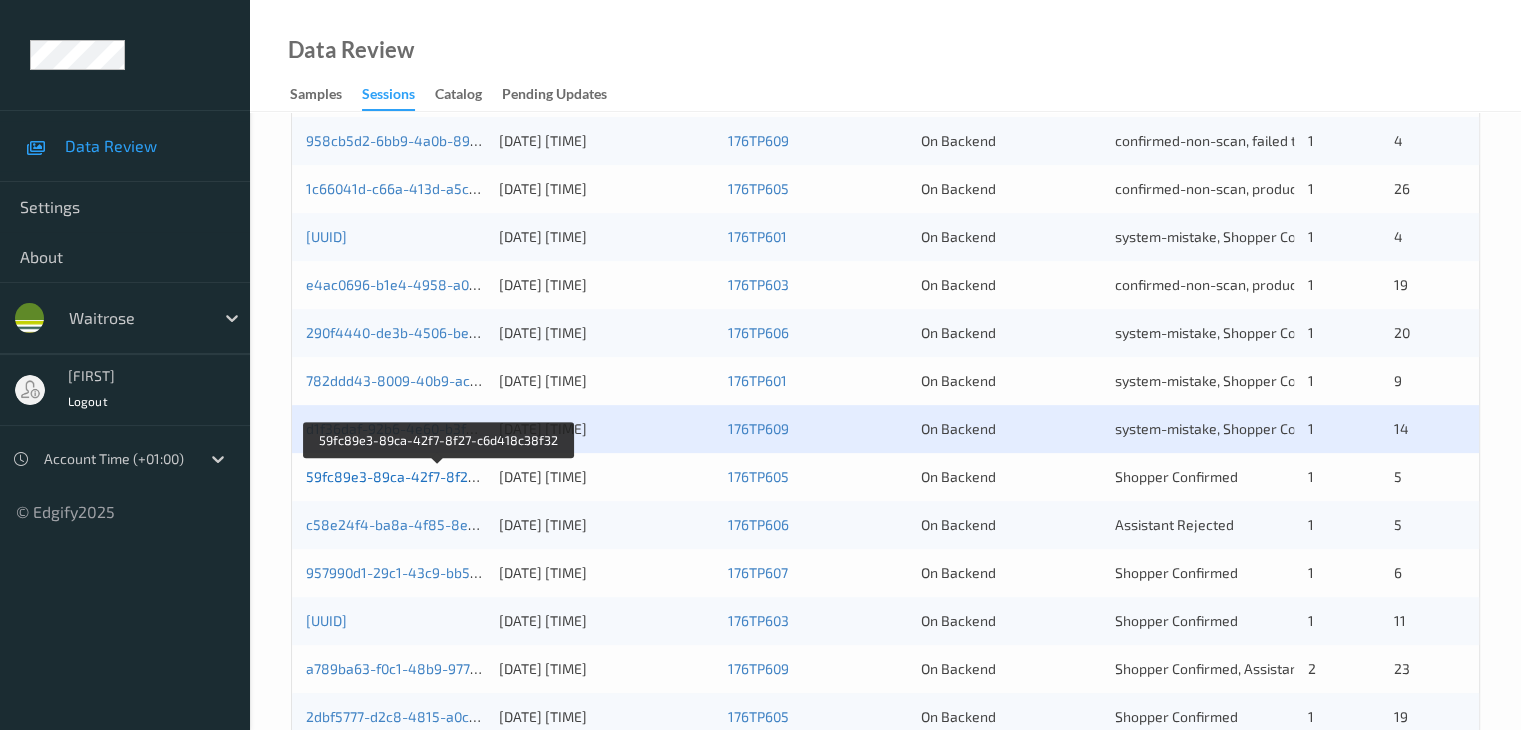 click on "59fc89e3-89ca-42f7-8f27-c6d418c38f32" at bounding box center [439, 476] 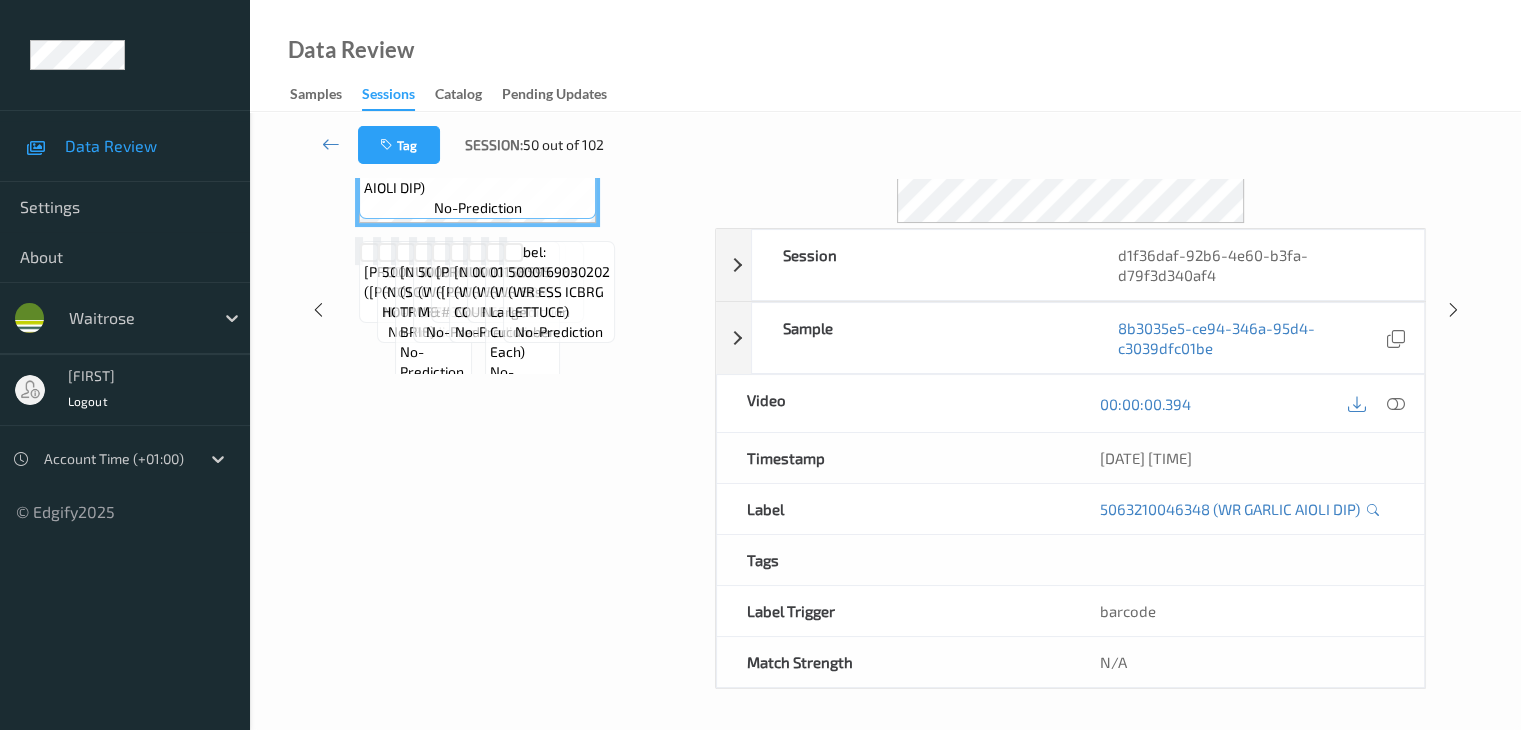 scroll, scrollTop: 264, scrollLeft: 0, axis: vertical 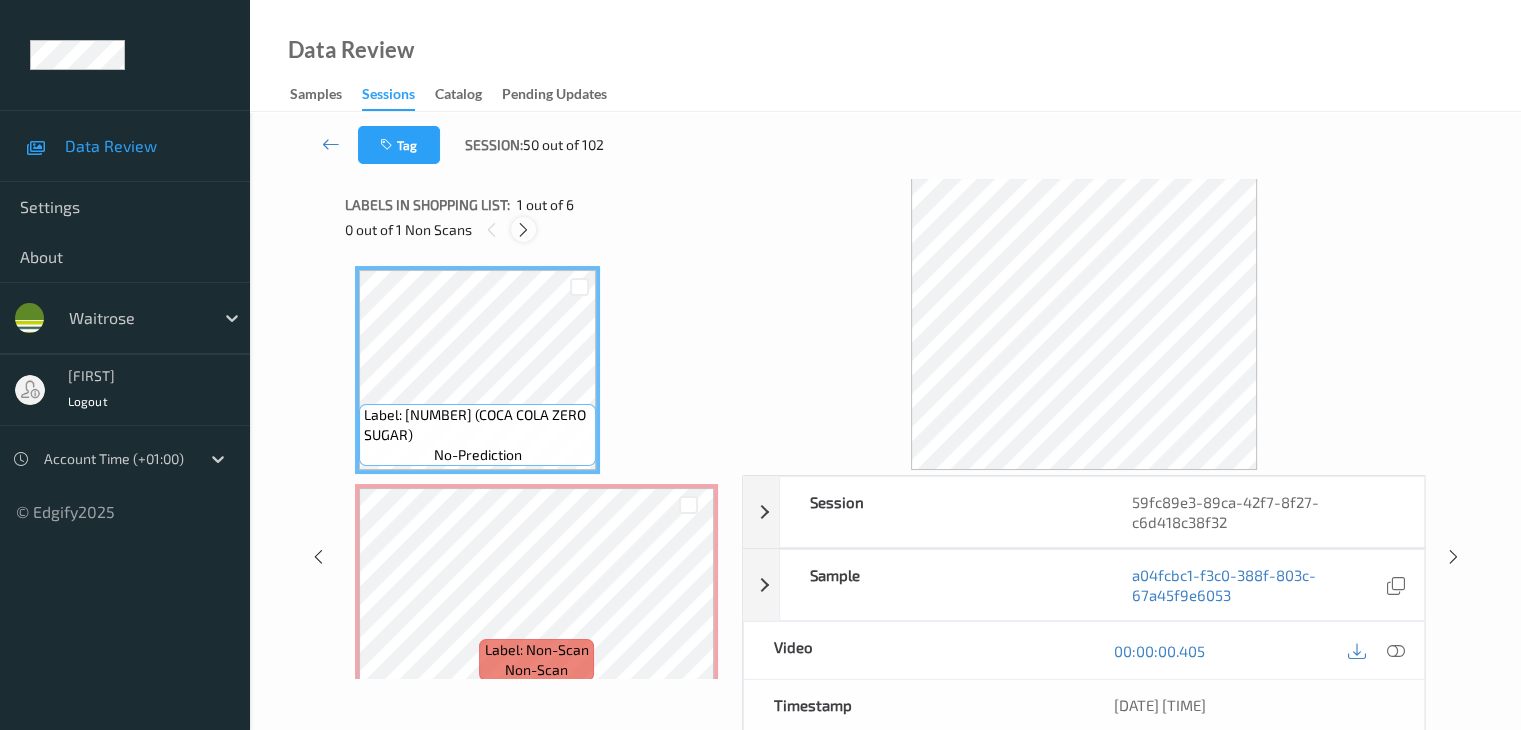 click at bounding box center [523, 229] 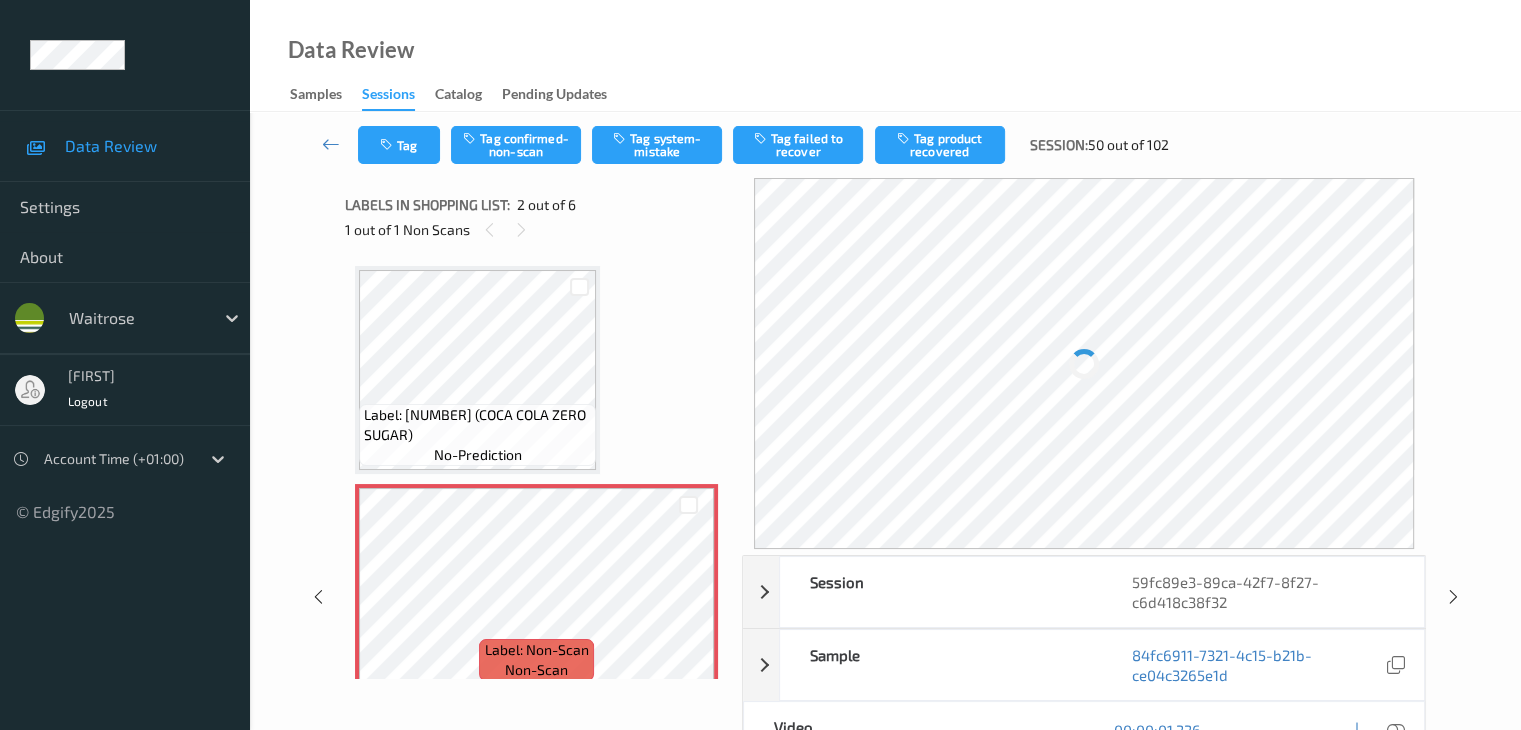 scroll, scrollTop: 10, scrollLeft: 0, axis: vertical 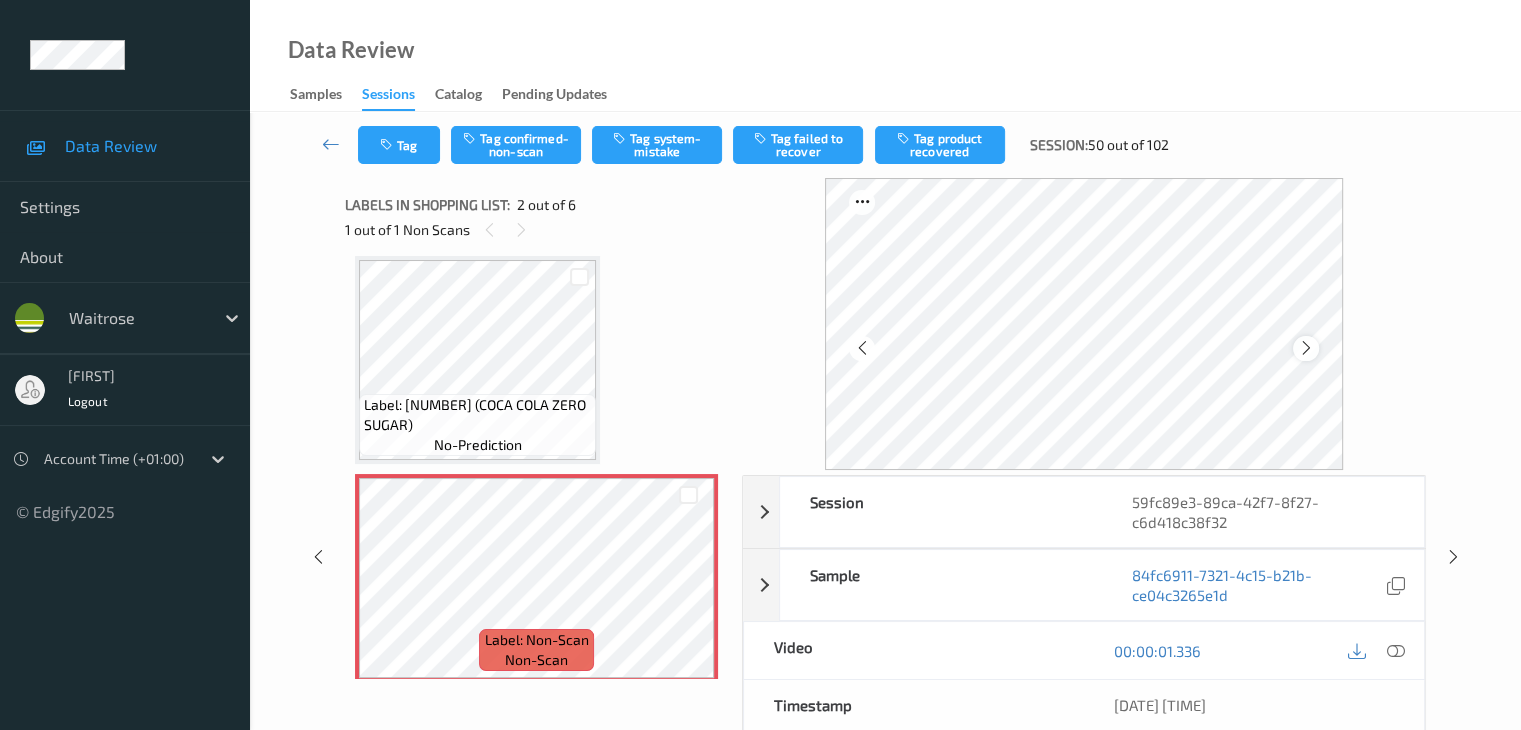 click at bounding box center [1306, 348] 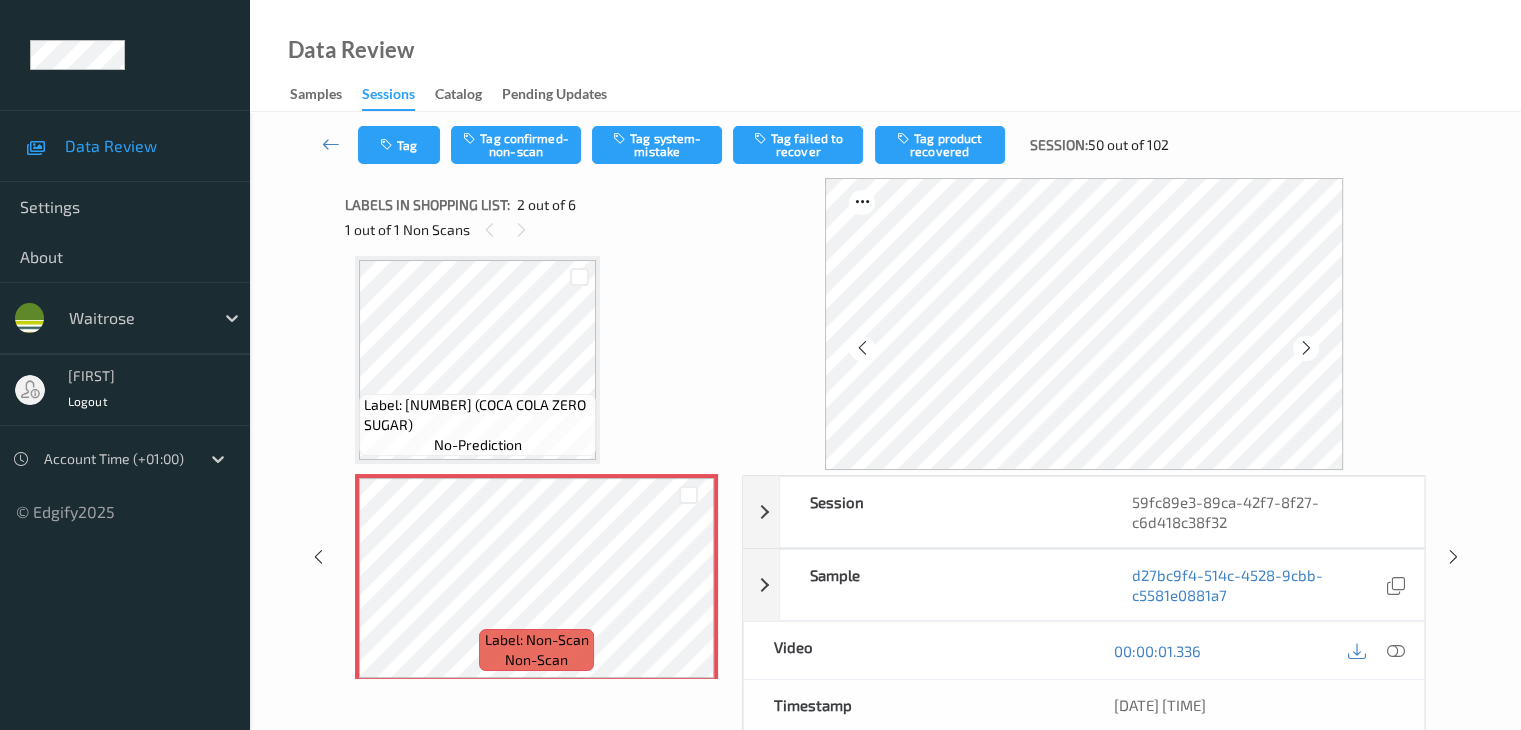 click at bounding box center [1306, 348] 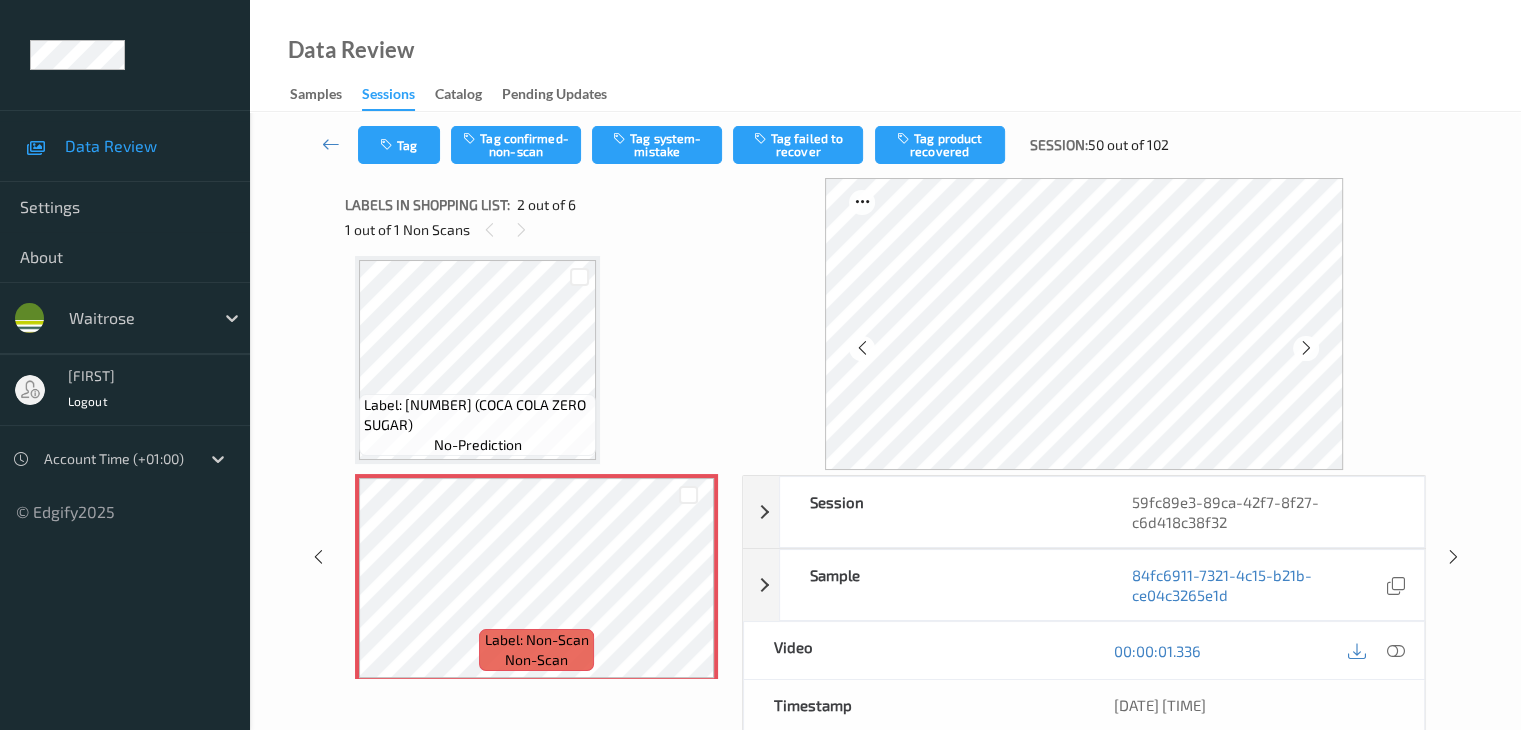 click at bounding box center [1306, 348] 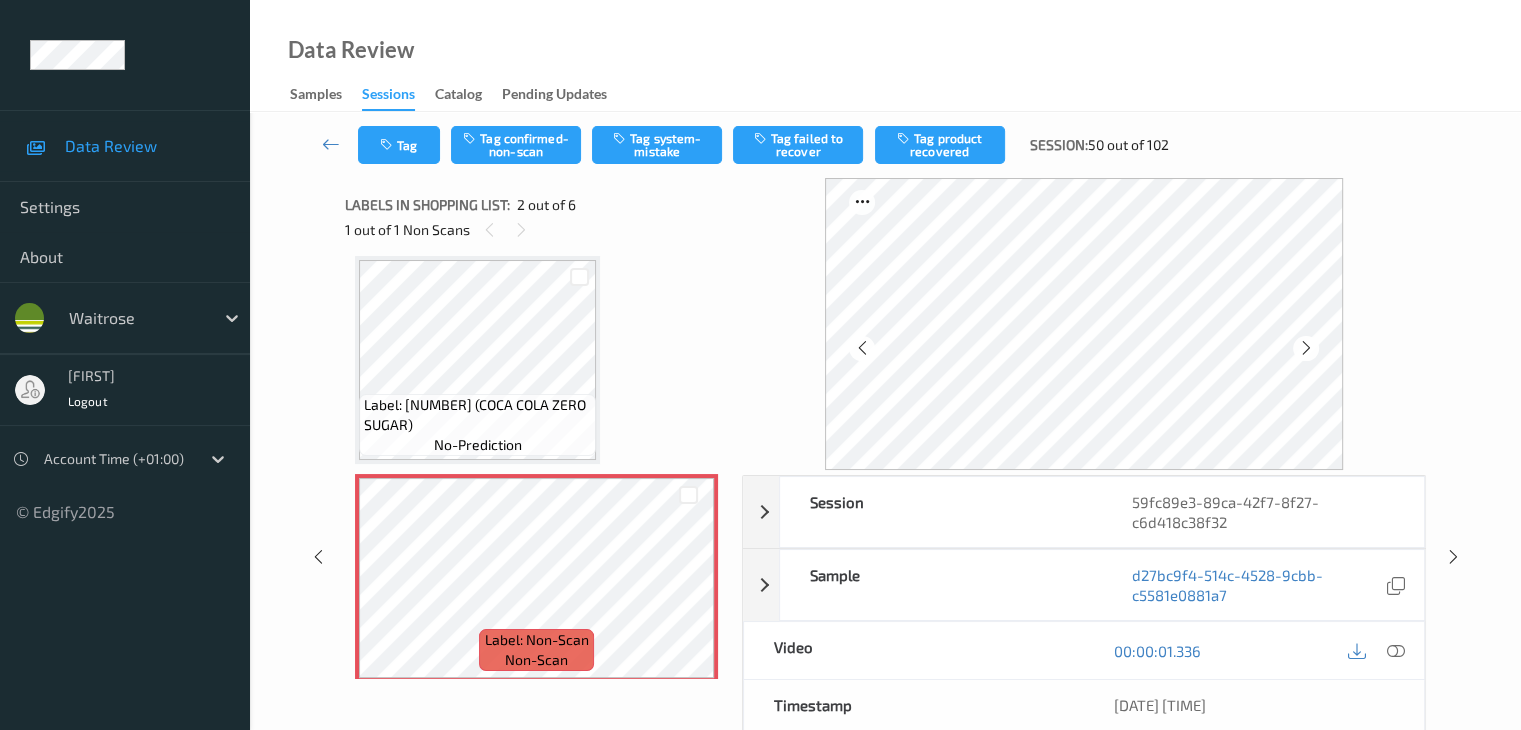 click at bounding box center (1306, 348) 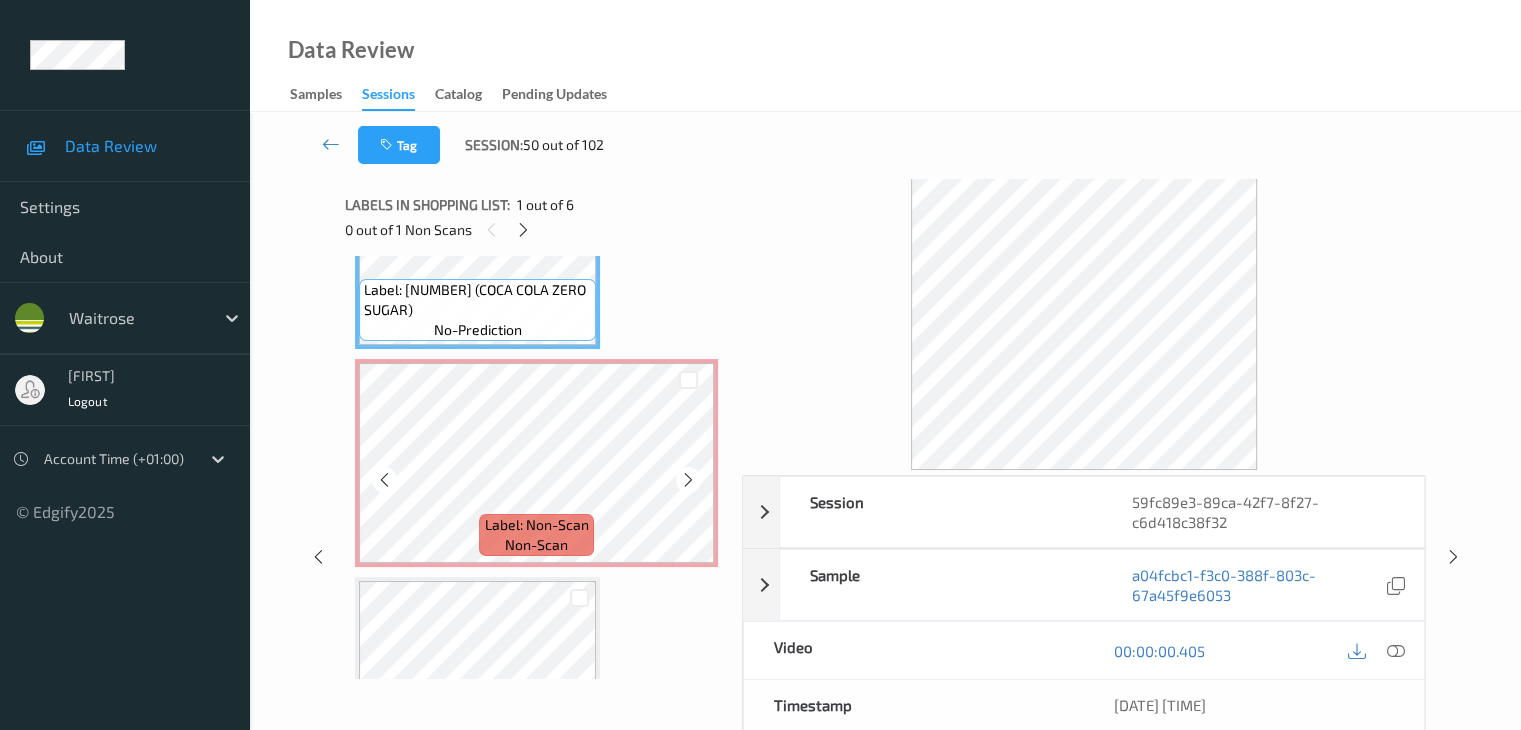 scroll, scrollTop: 10, scrollLeft: 0, axis: vertical 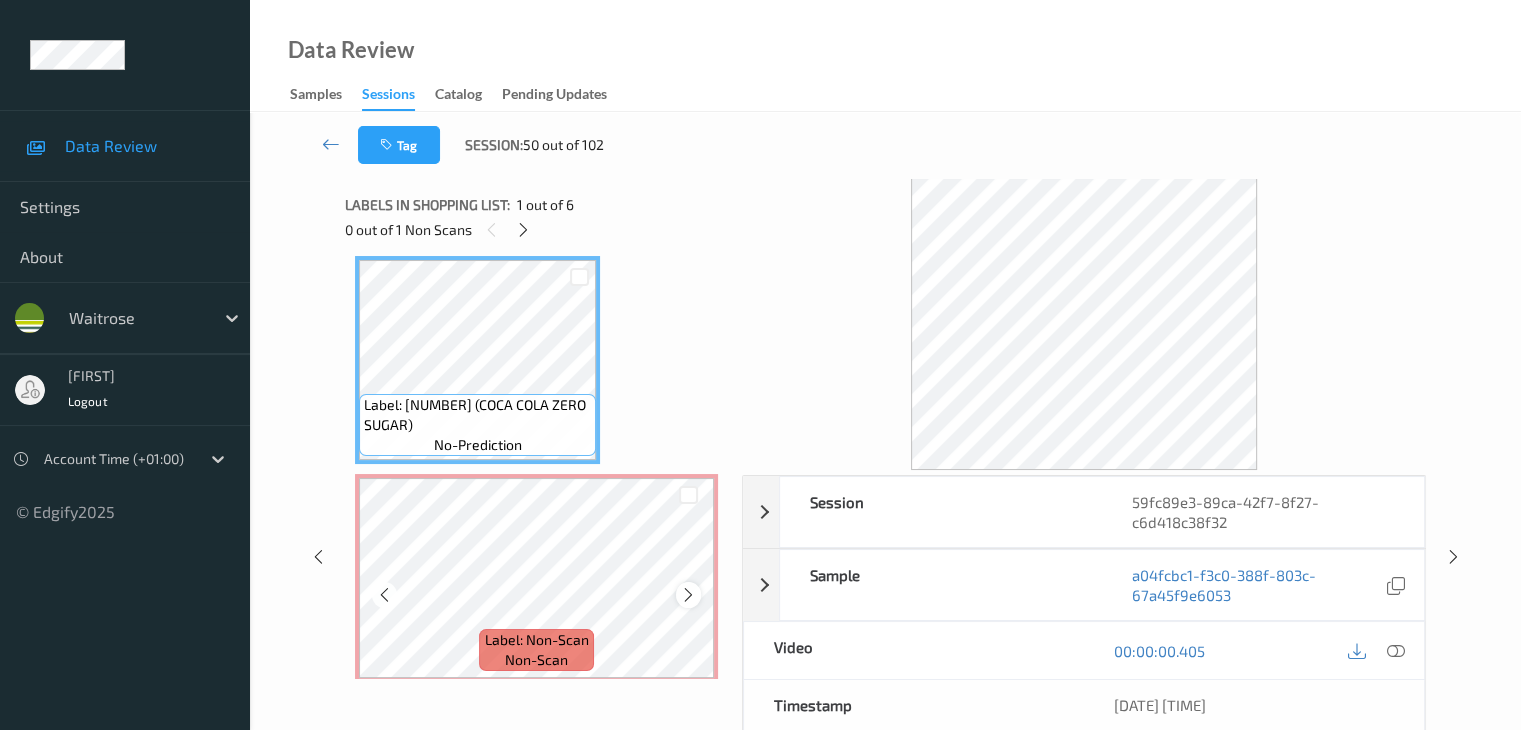 click at bounding box center (688, 595) 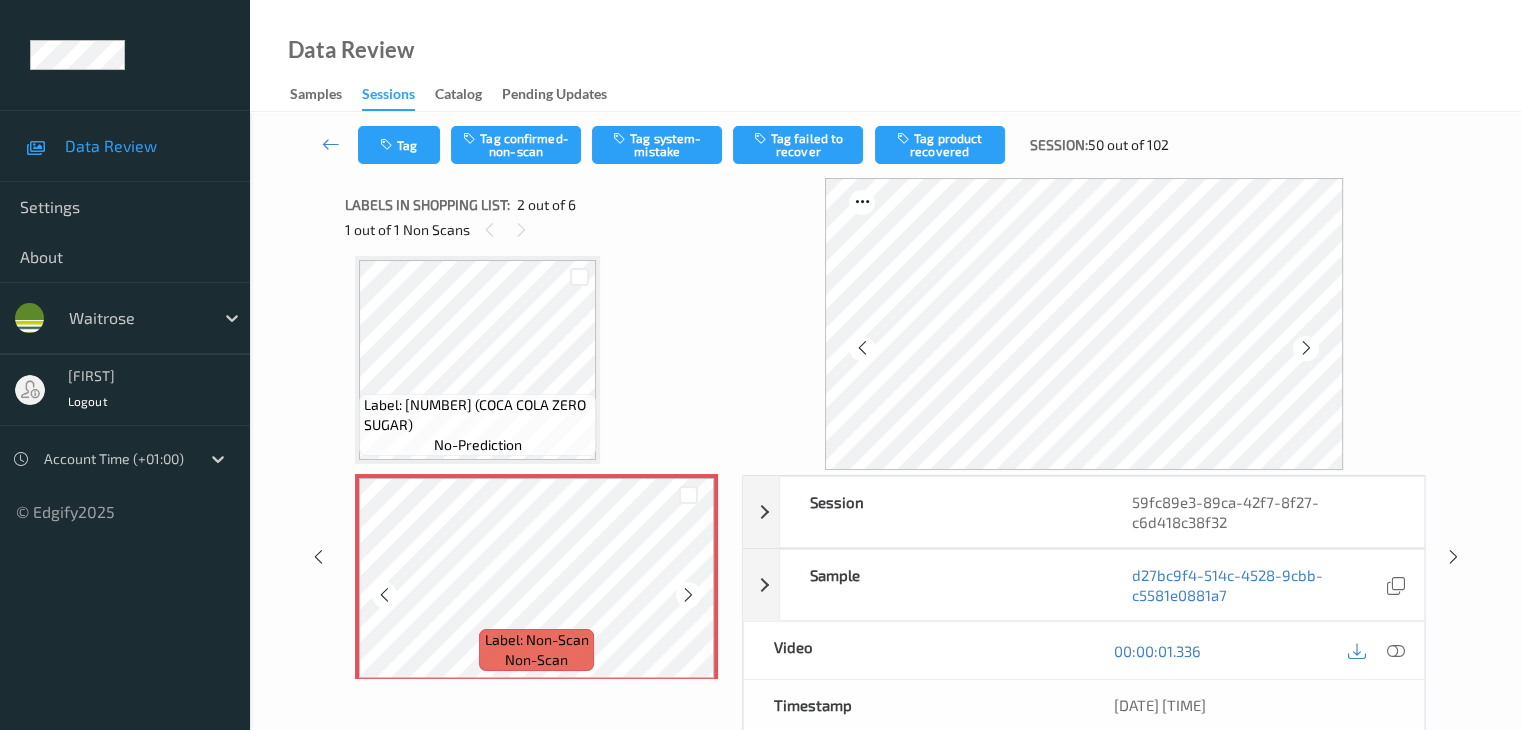 click at bounding box center (688, 595) 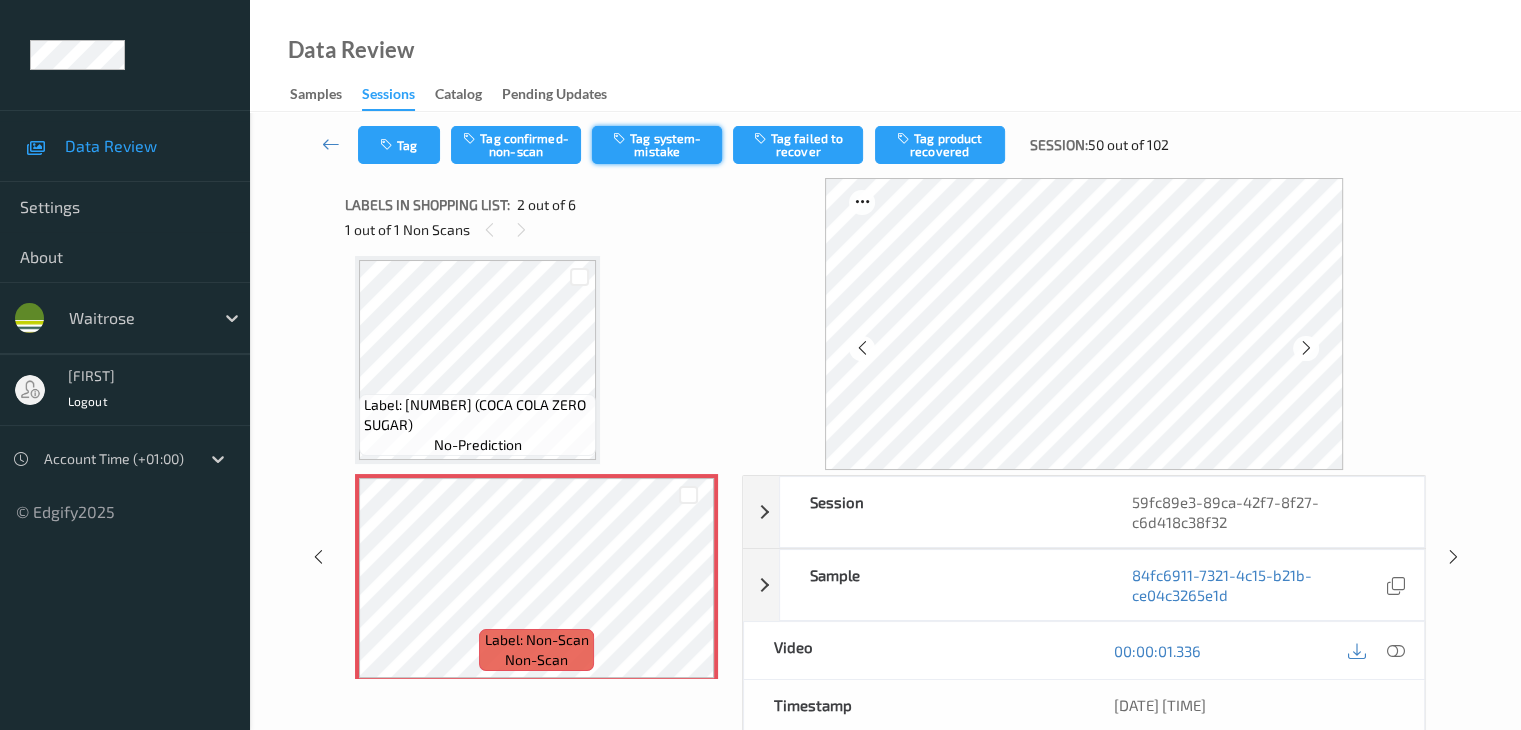 click on "Tag   system-mistake" at bounding box center [657, 145] 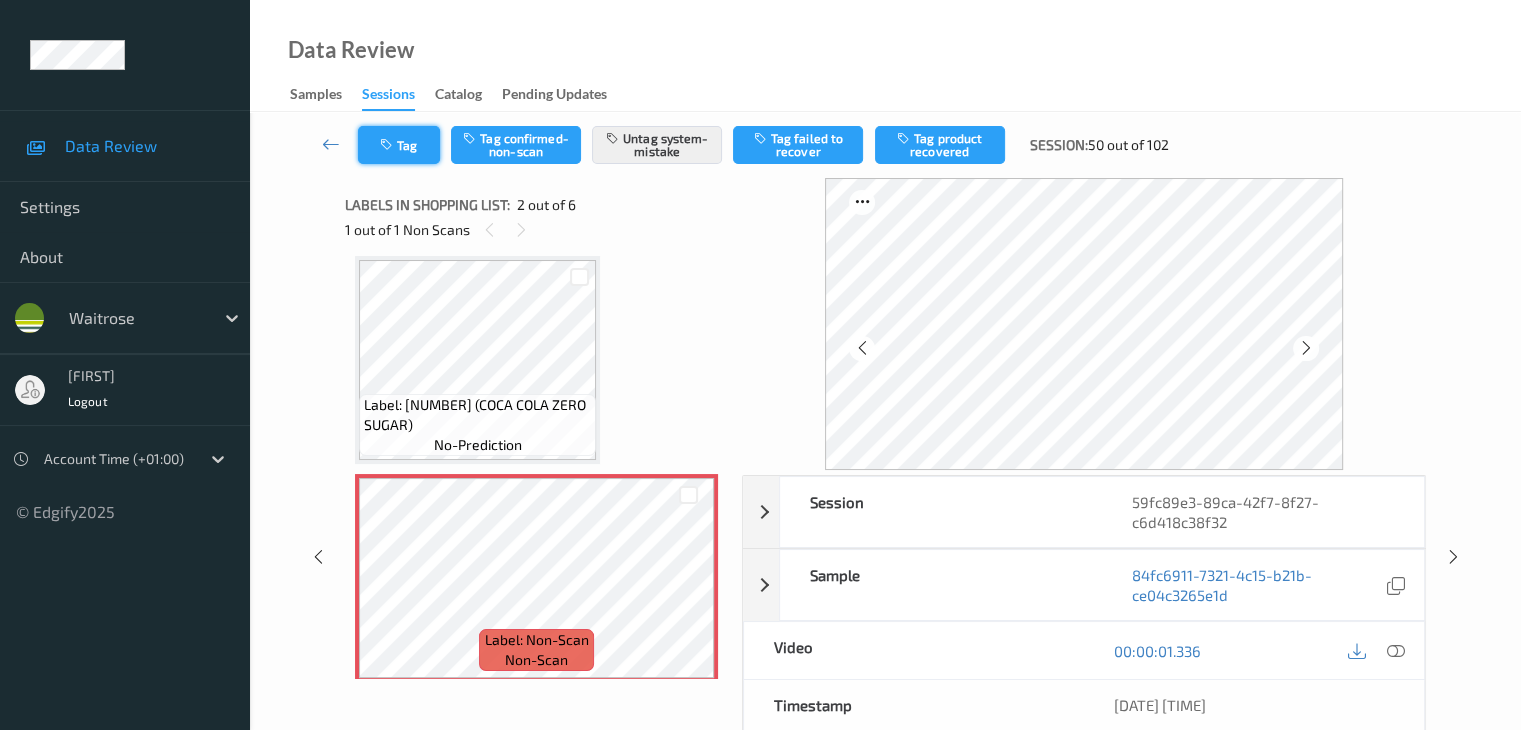 click on "Tag" at bounding box center [399, 145] 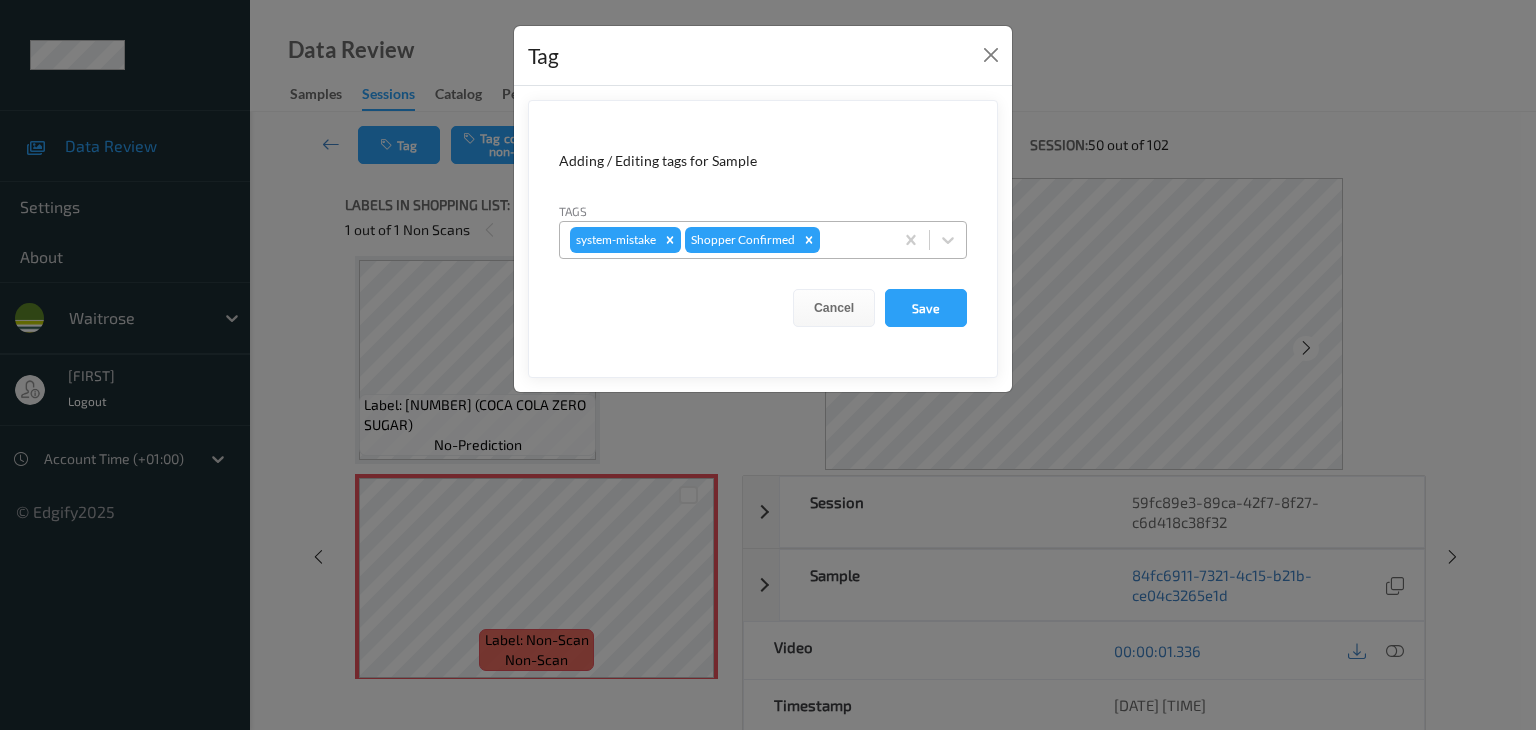 click at bounding box center [853, 240] 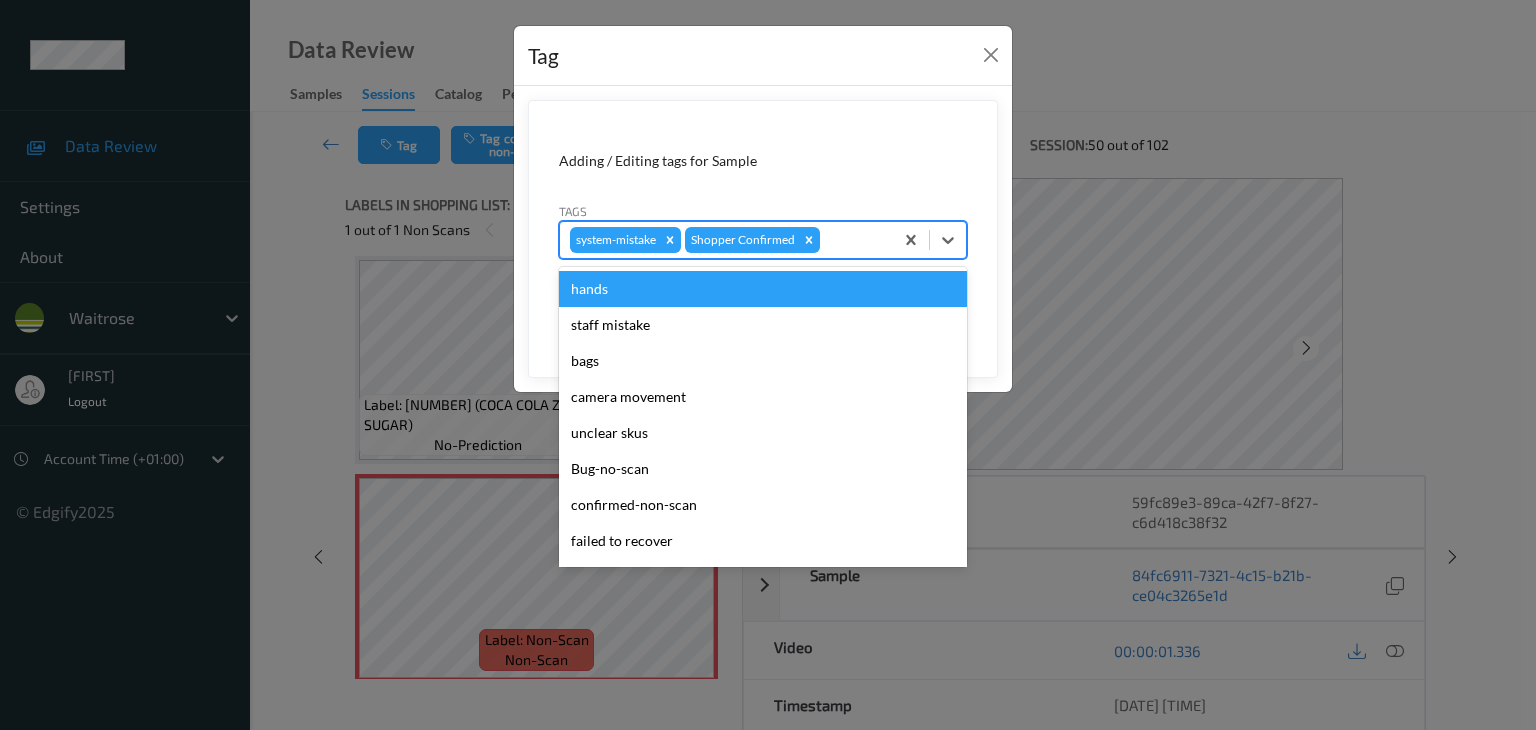 type on "u" 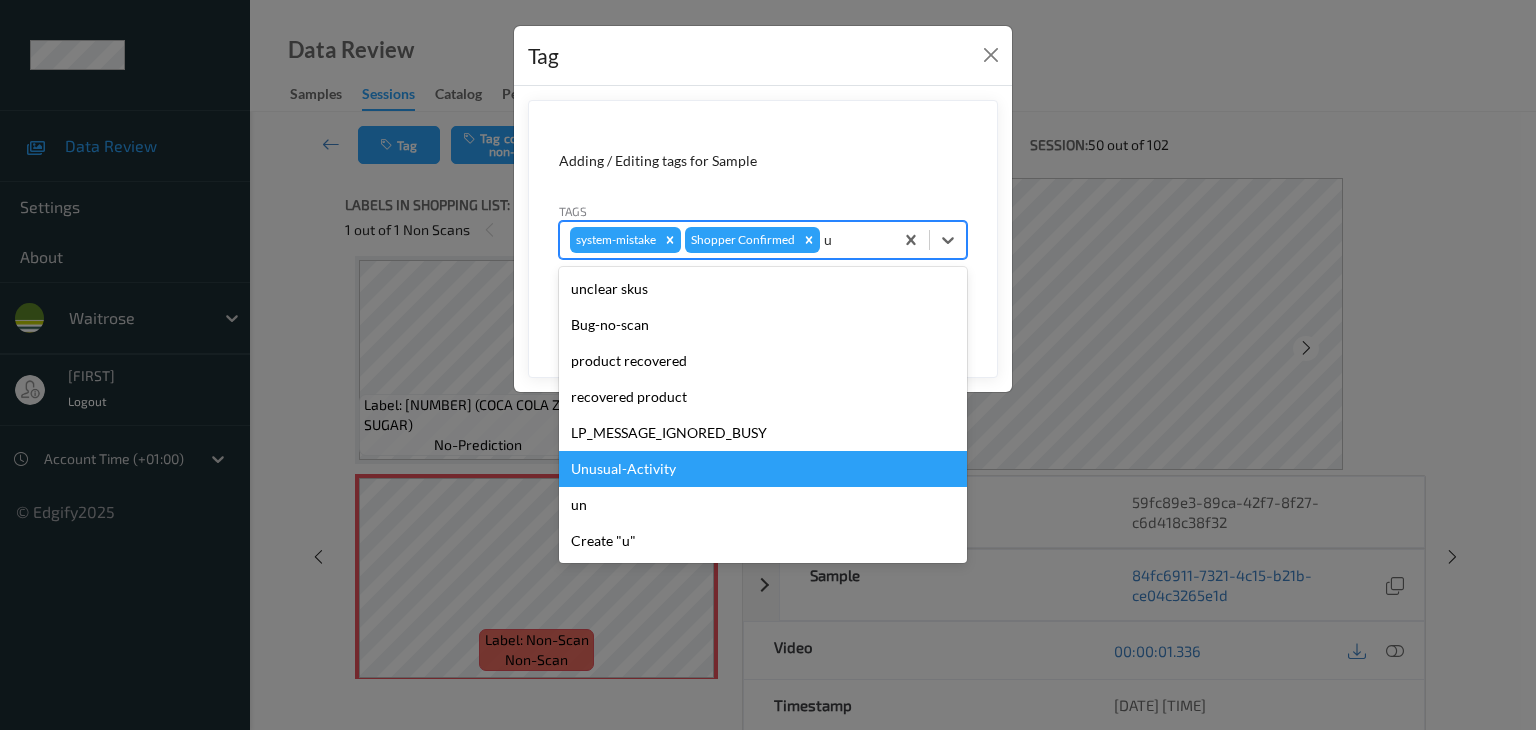 click on "Unusual-Activity" at bounding box center [763, 469] 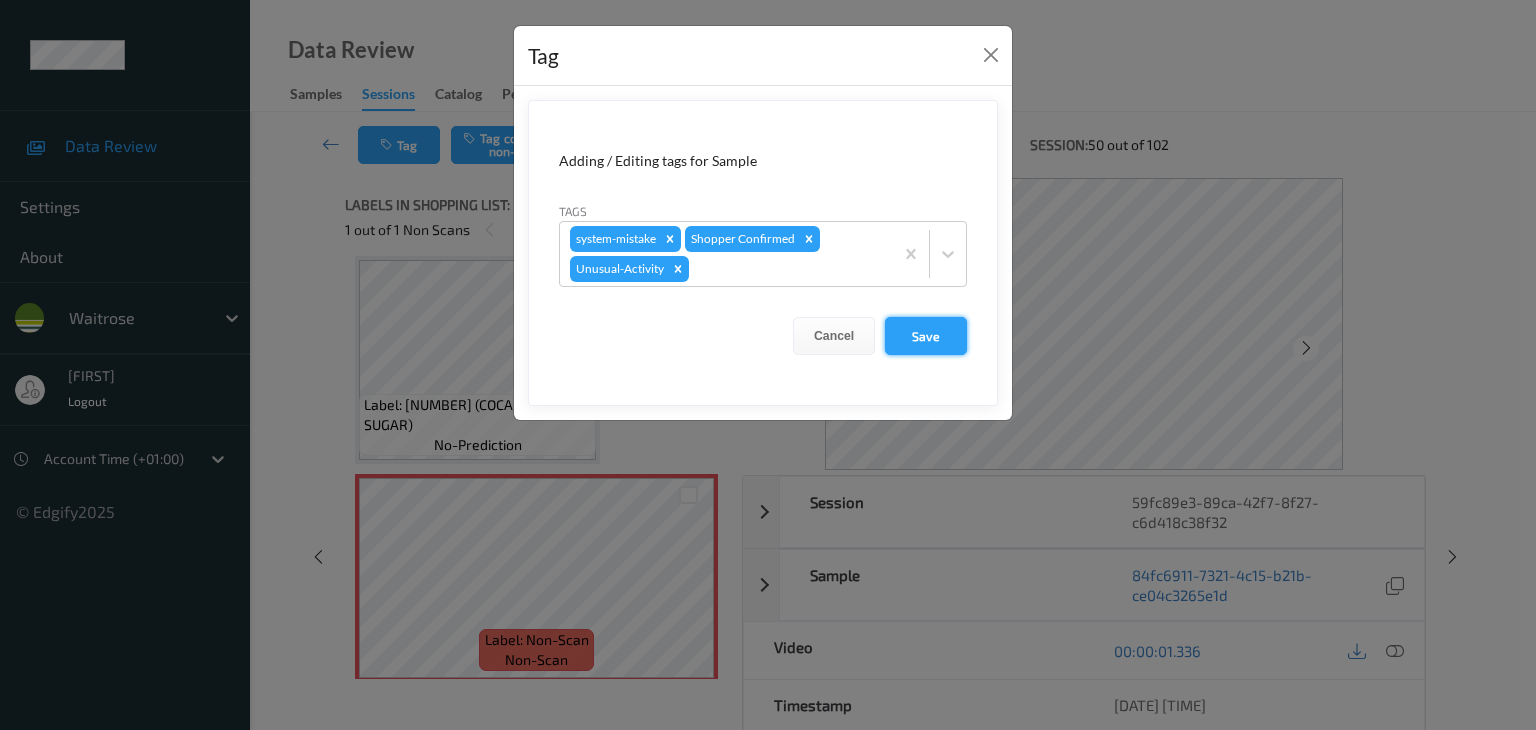 click on "Save" at bounding box center (926, 336) 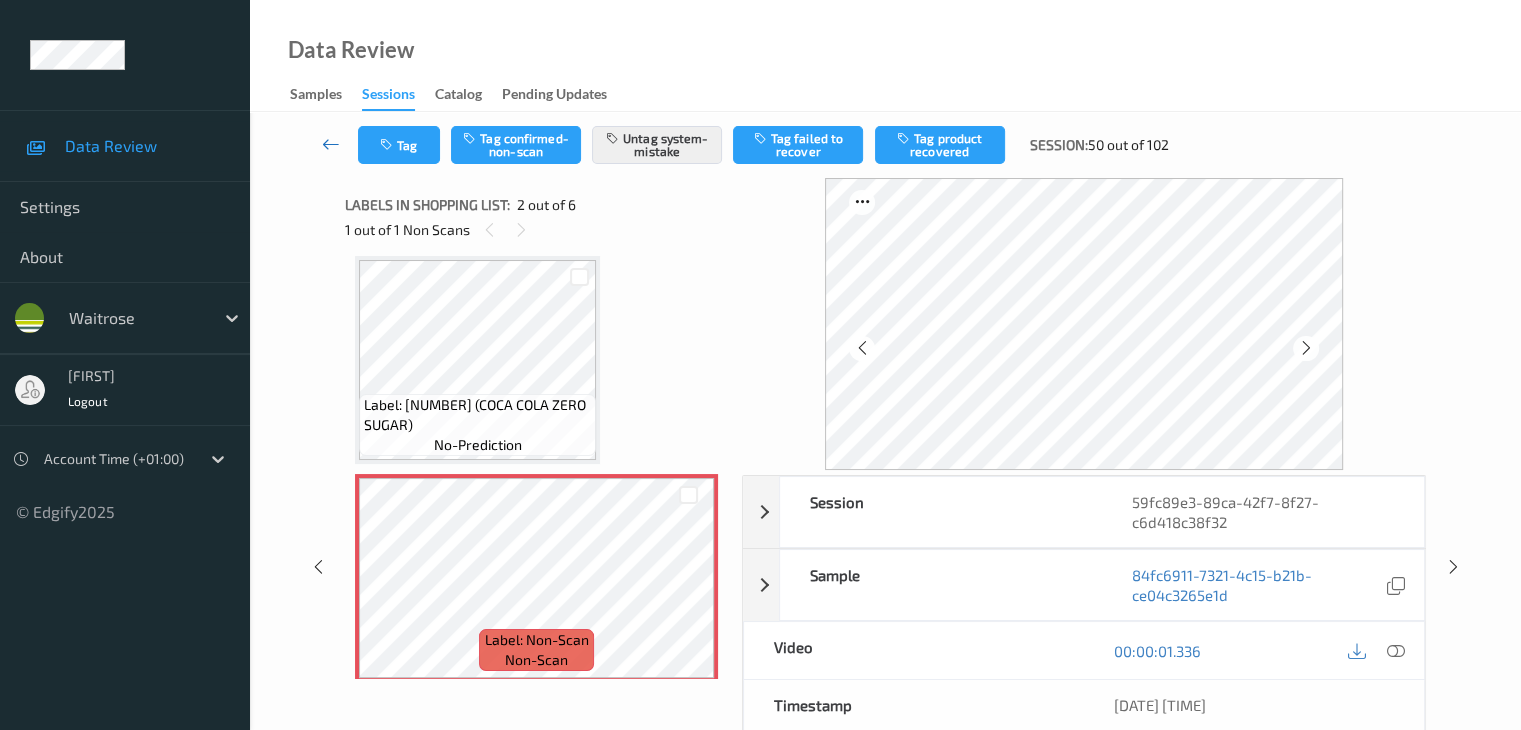 click at bounding box center (331, 144) 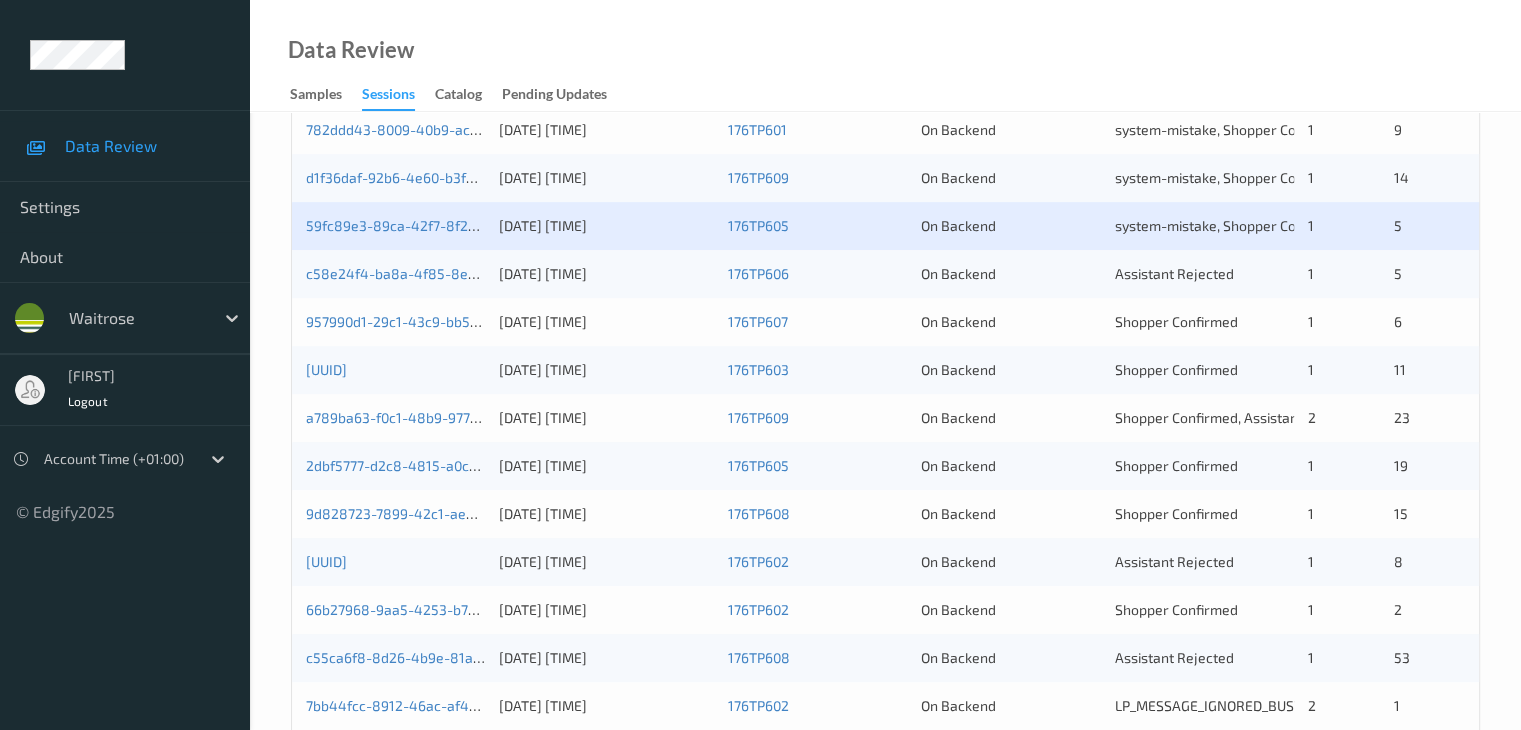 scroll, scrollTop: 900, scrollLeft: 0, axis: vertical 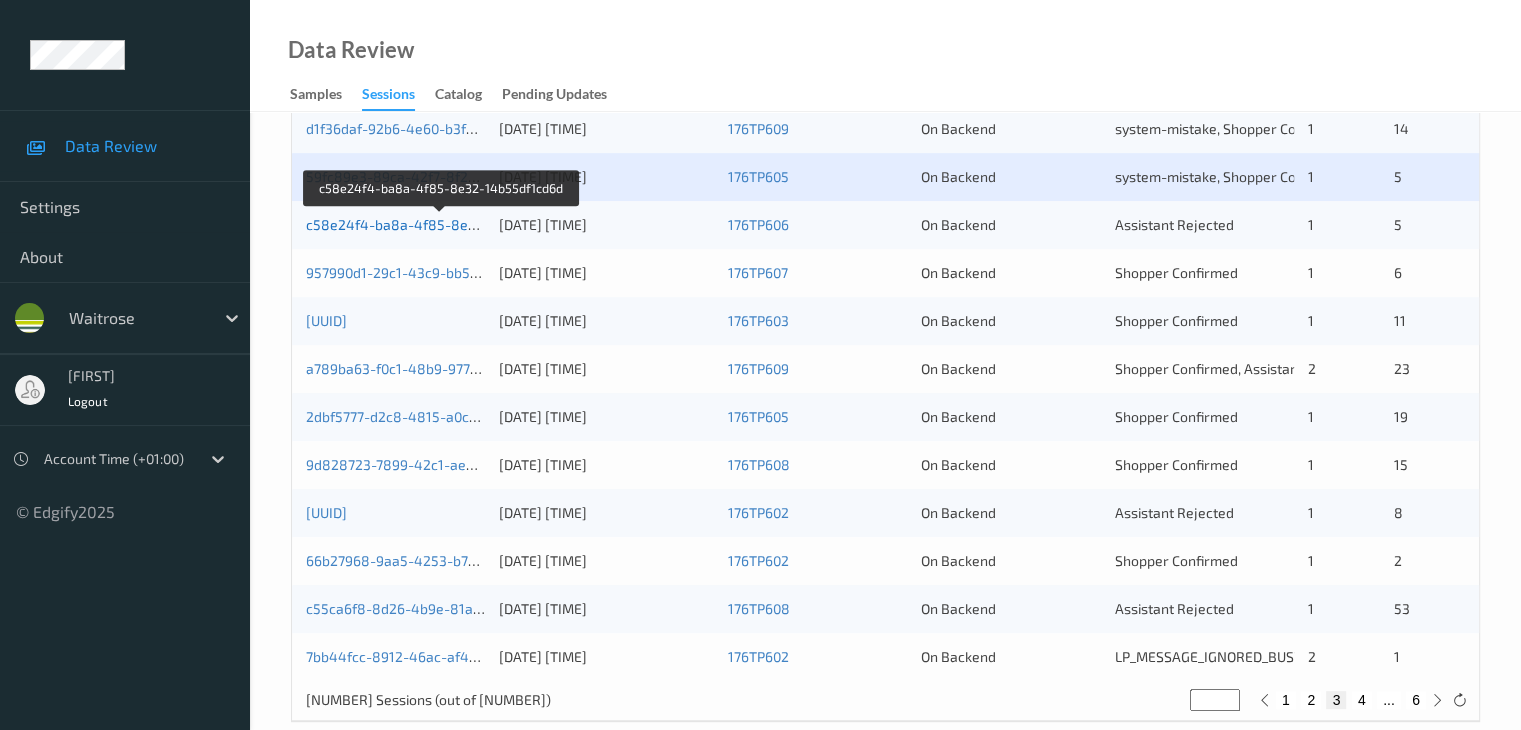 click on "c58e24f4-ba8a-4f85-8e32-14b55df1cd6d" at bounding box center (442, 224) 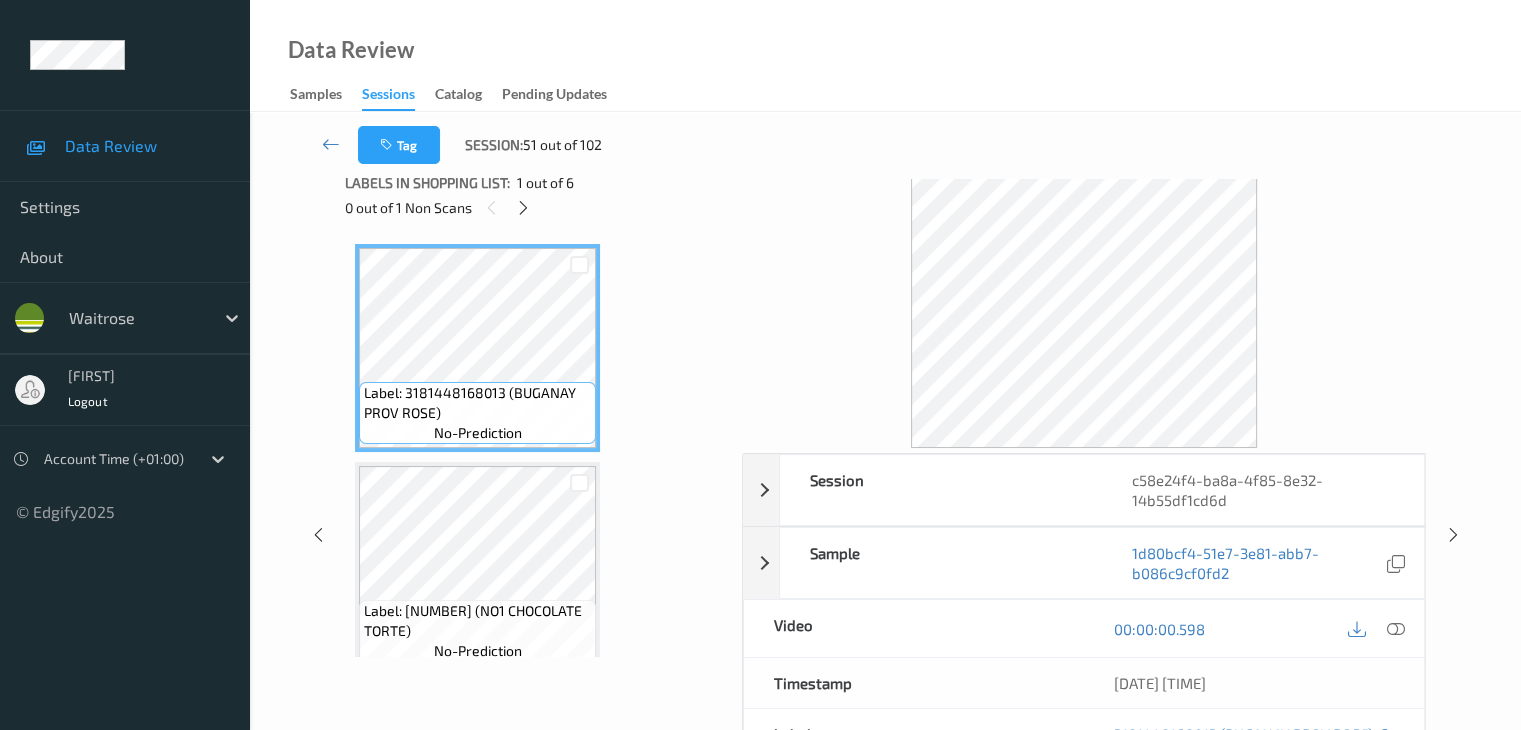scroll, scrollTop: 0, scrollLeft: 0, axis: both 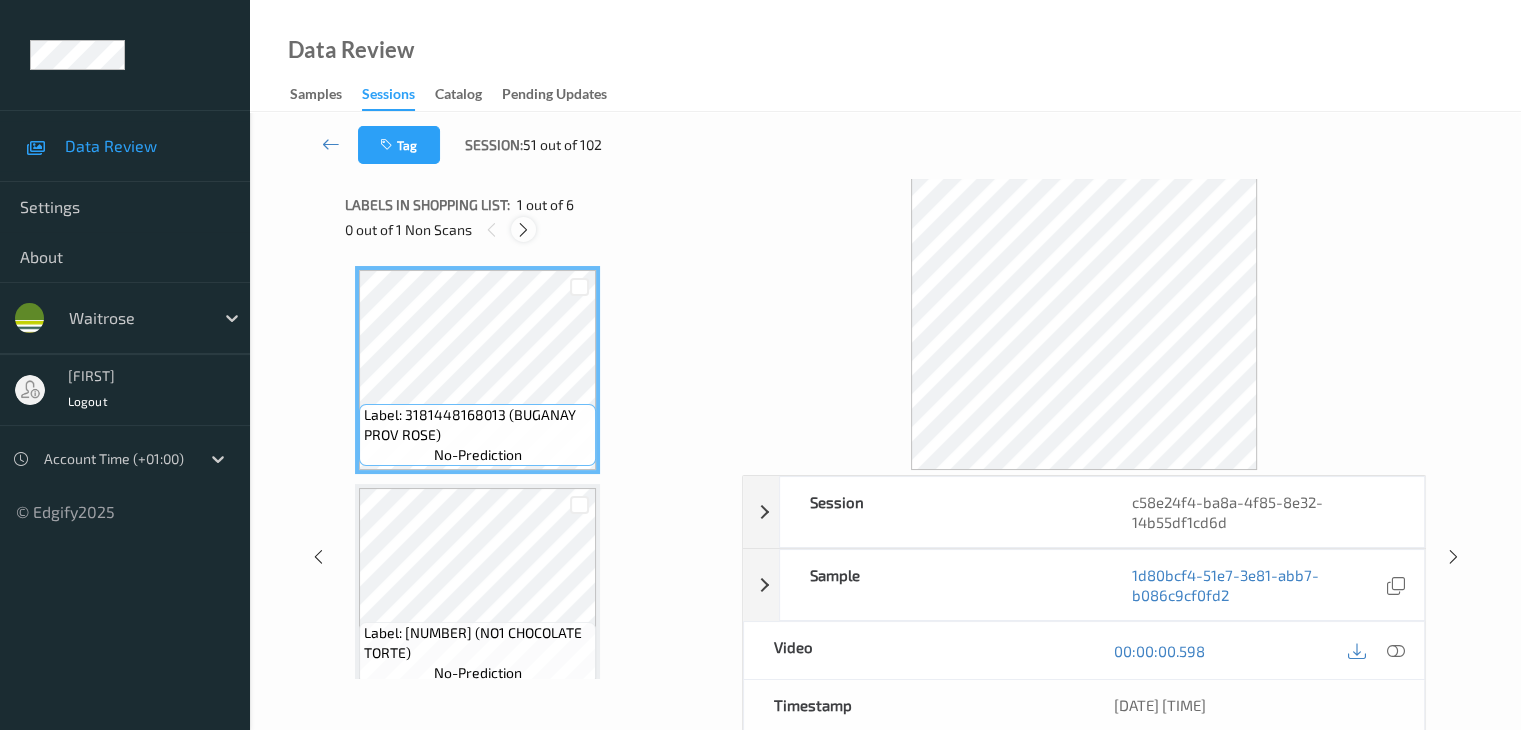 click at bounding box center (523, 230) 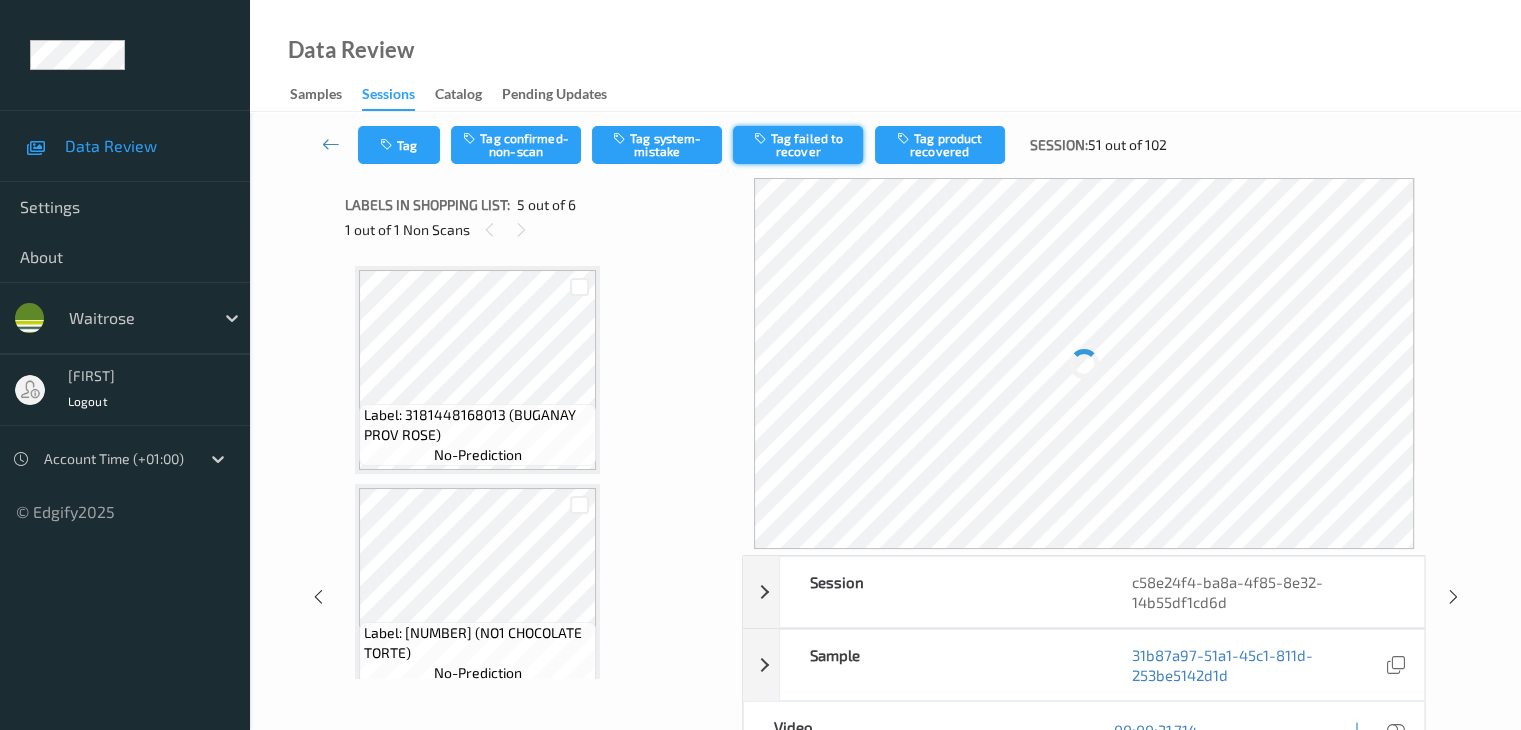 scroll, scrollTop: 664, scrollLeft: 0, axis: vertical 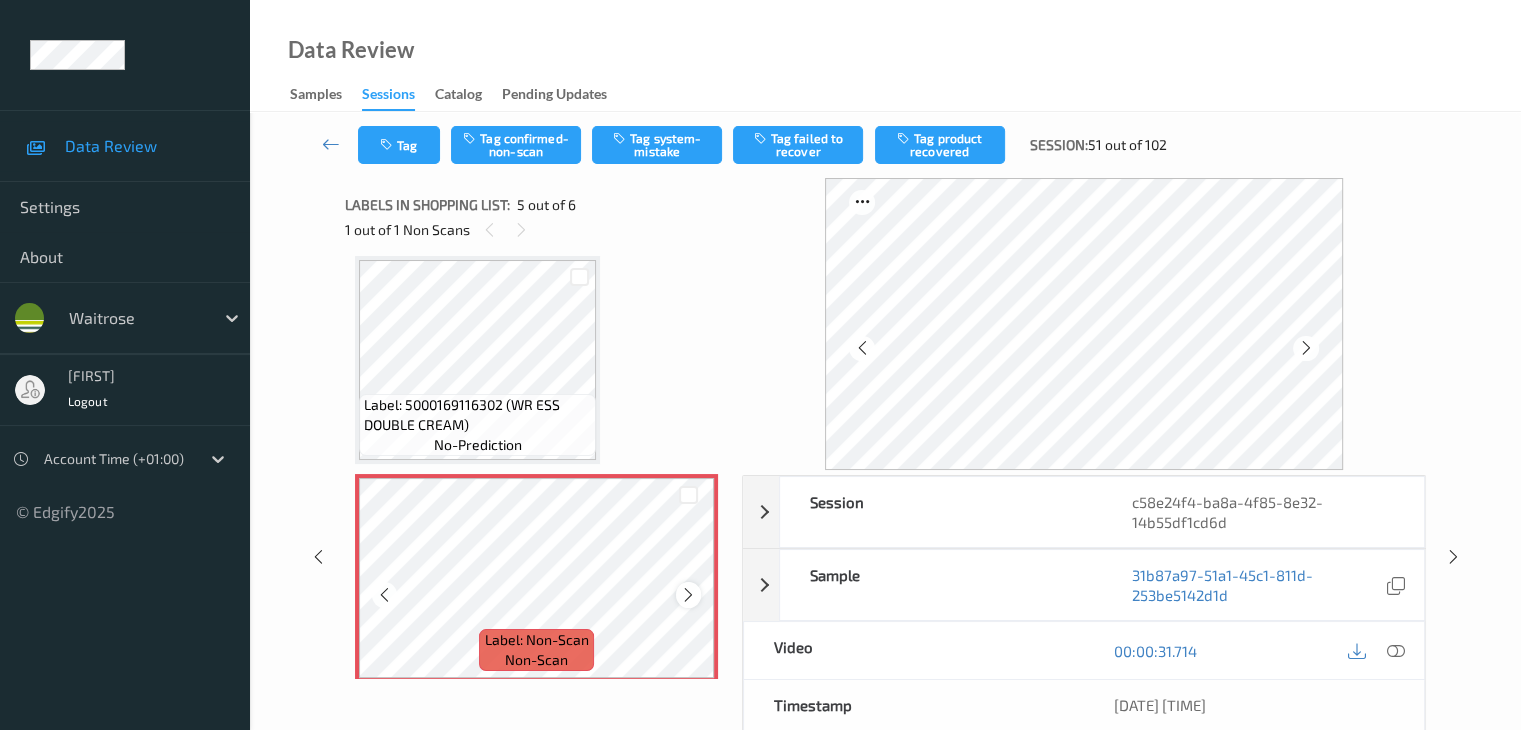 click at bounding box center (688, 595) 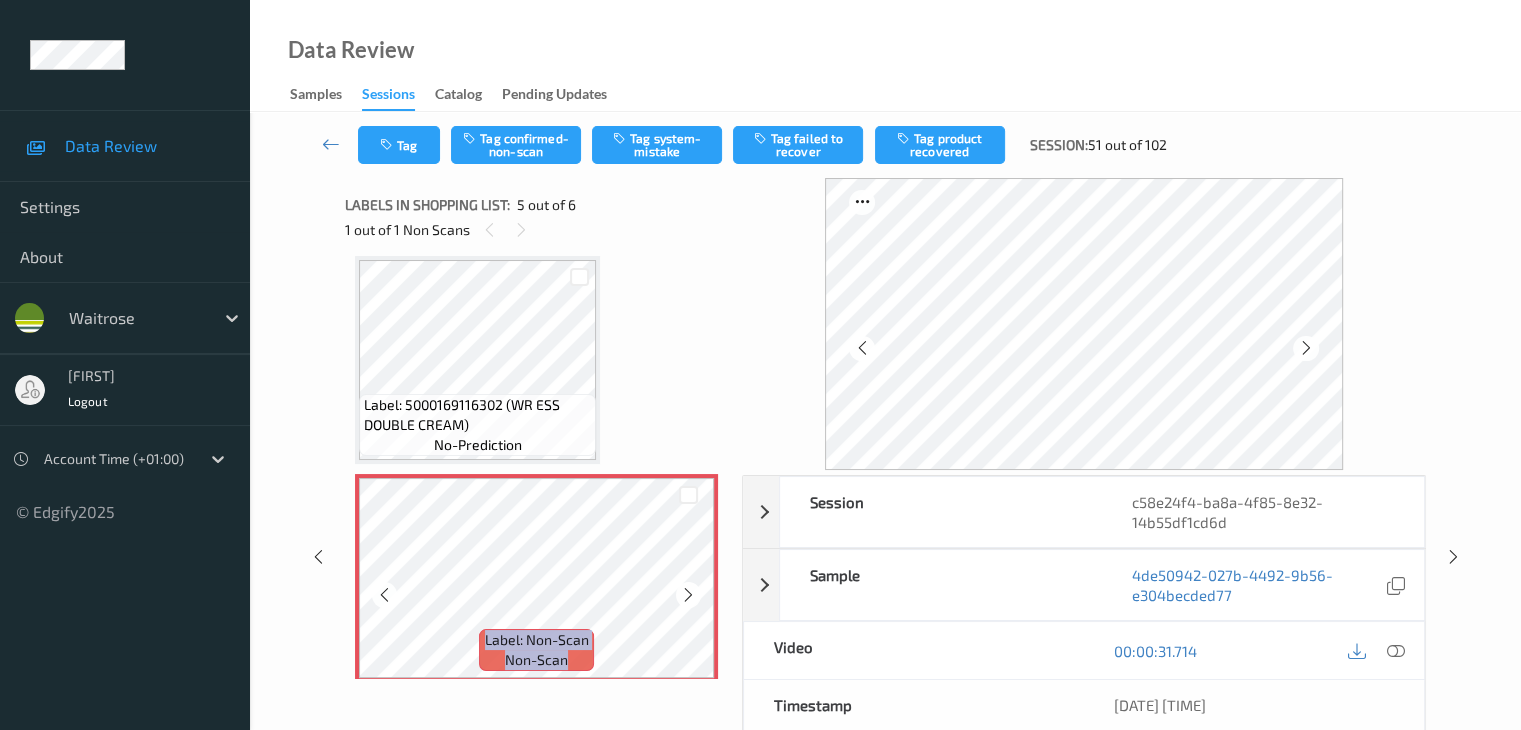 click at bounding box center [688, 595] 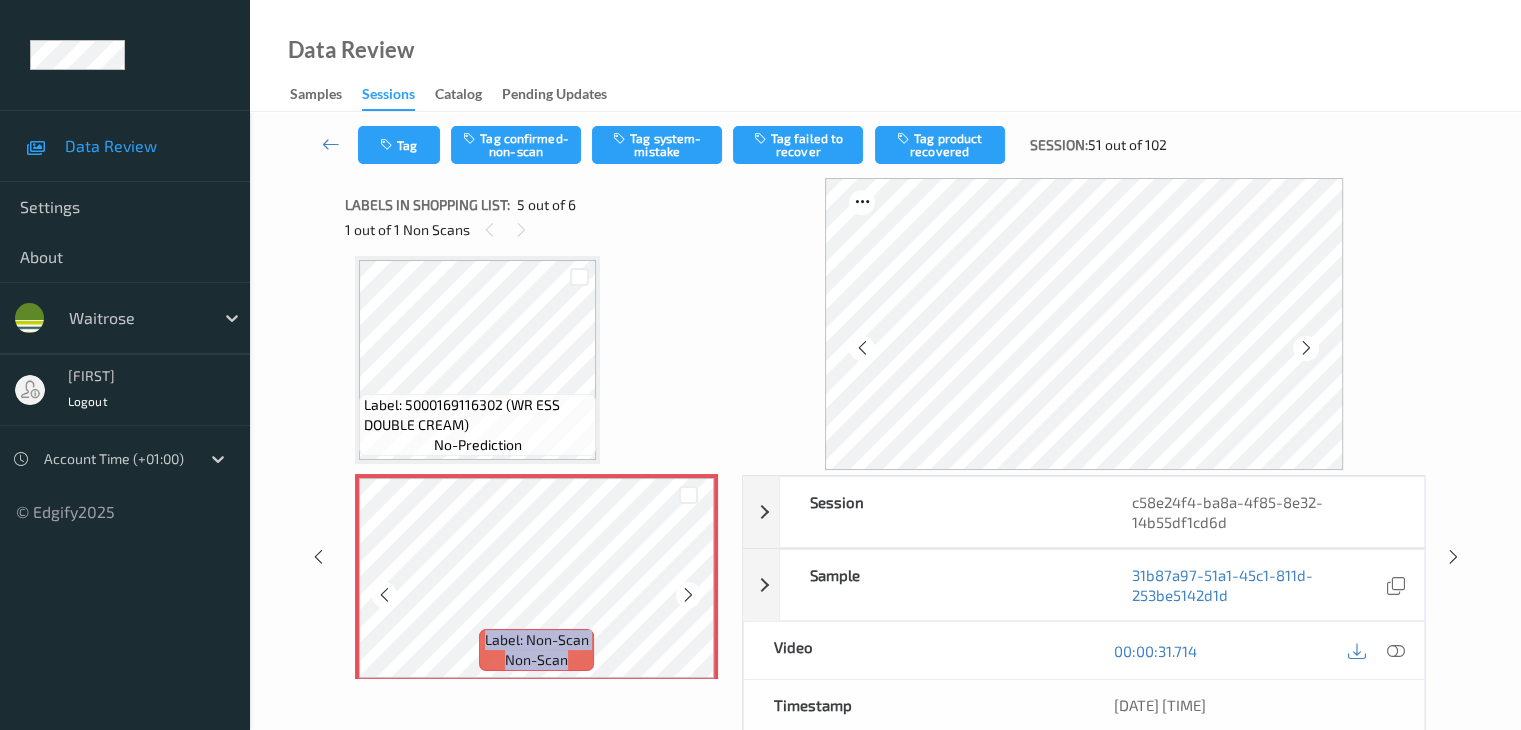 click at bounding box center [688, 595] 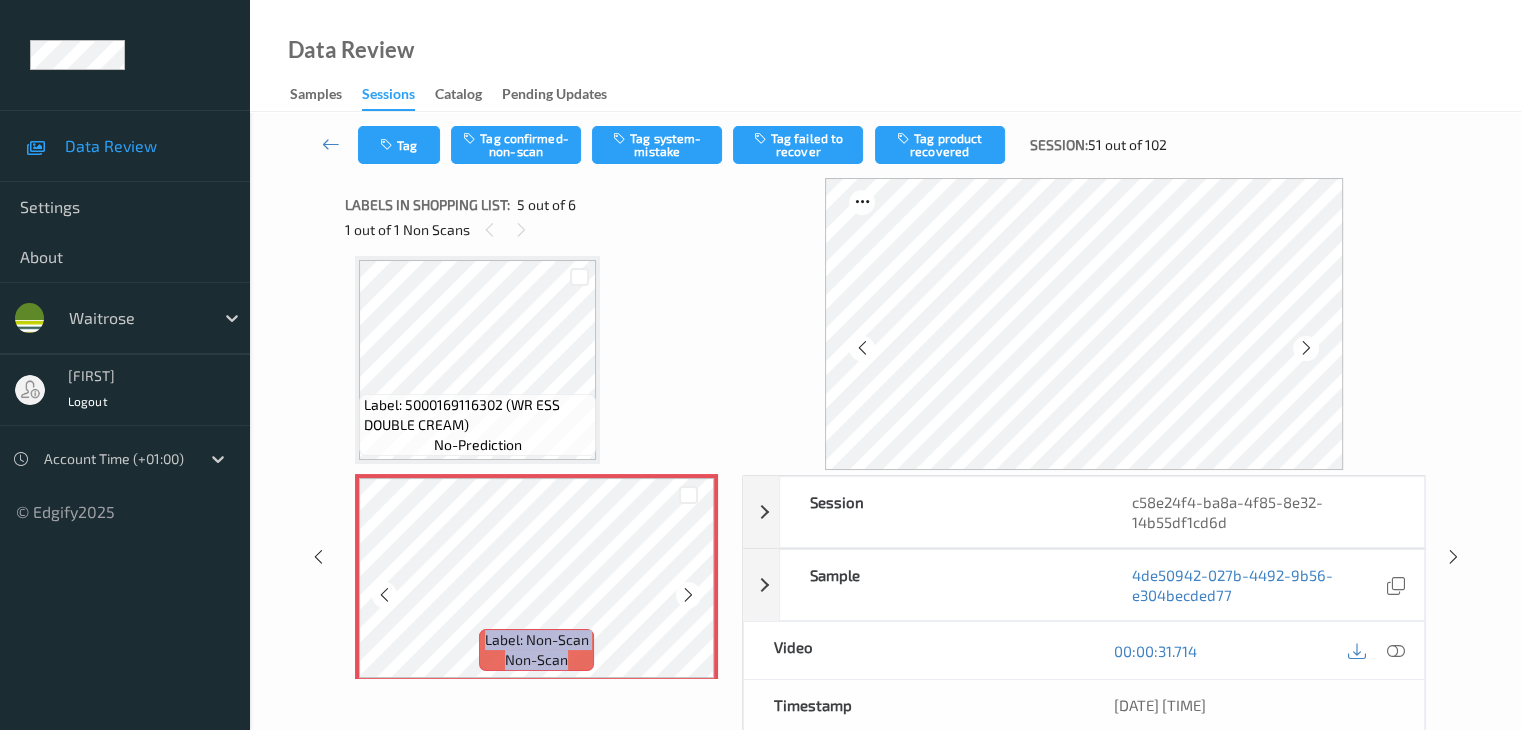 click at bounding box center [688, 595] 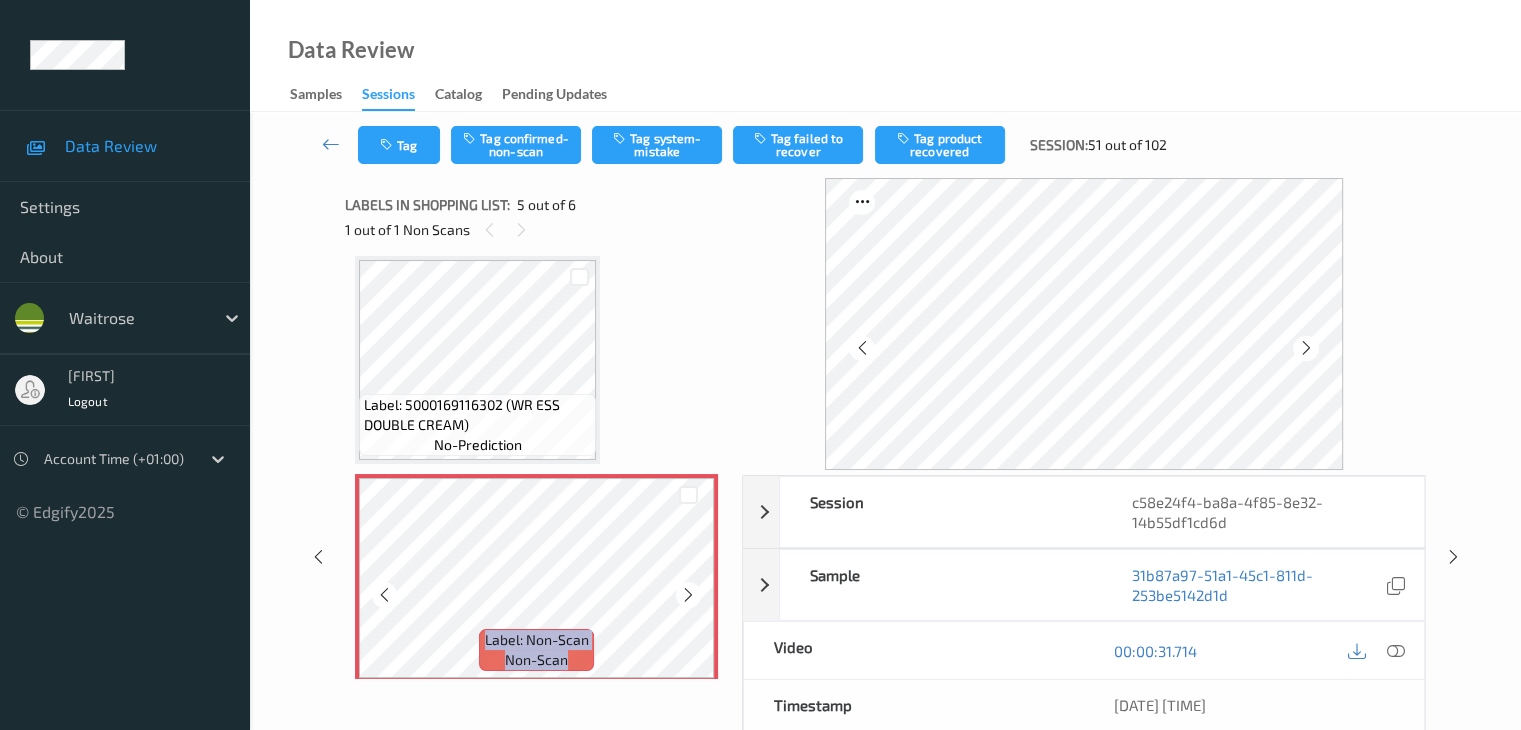 click at bounding box center [688, 595] 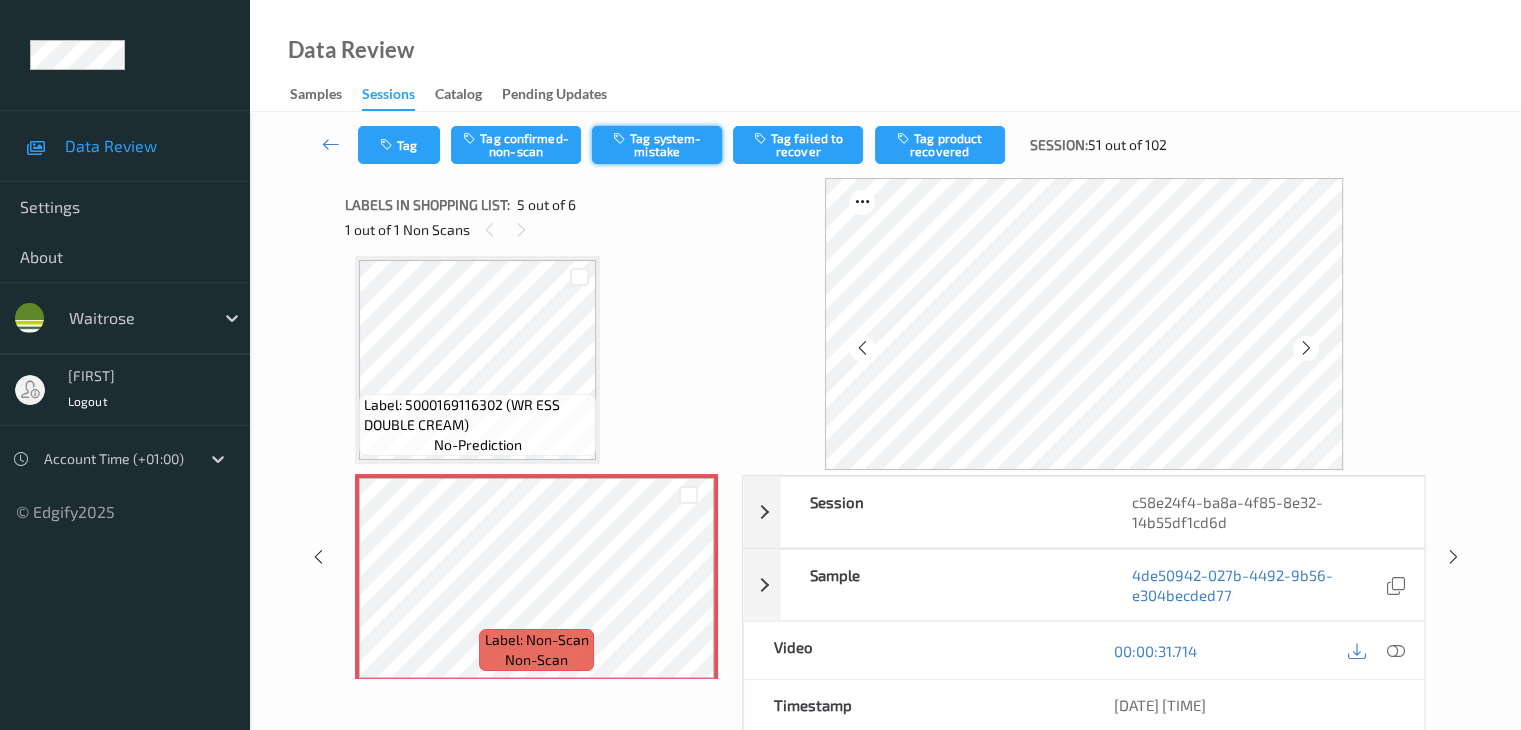 click on "Tag   system-mistake" at bounding box center (657, 145) 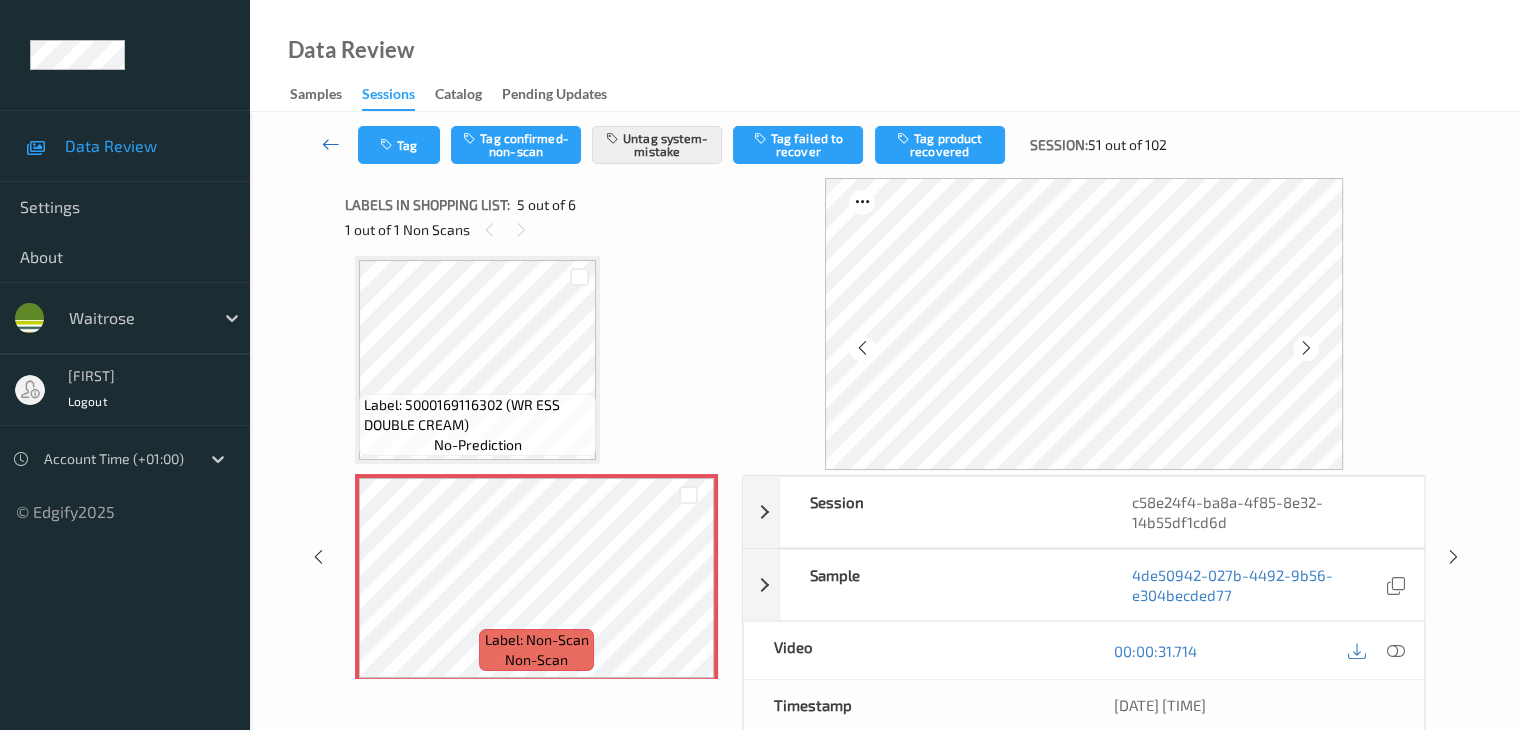 click at bounding box center (331, 144) 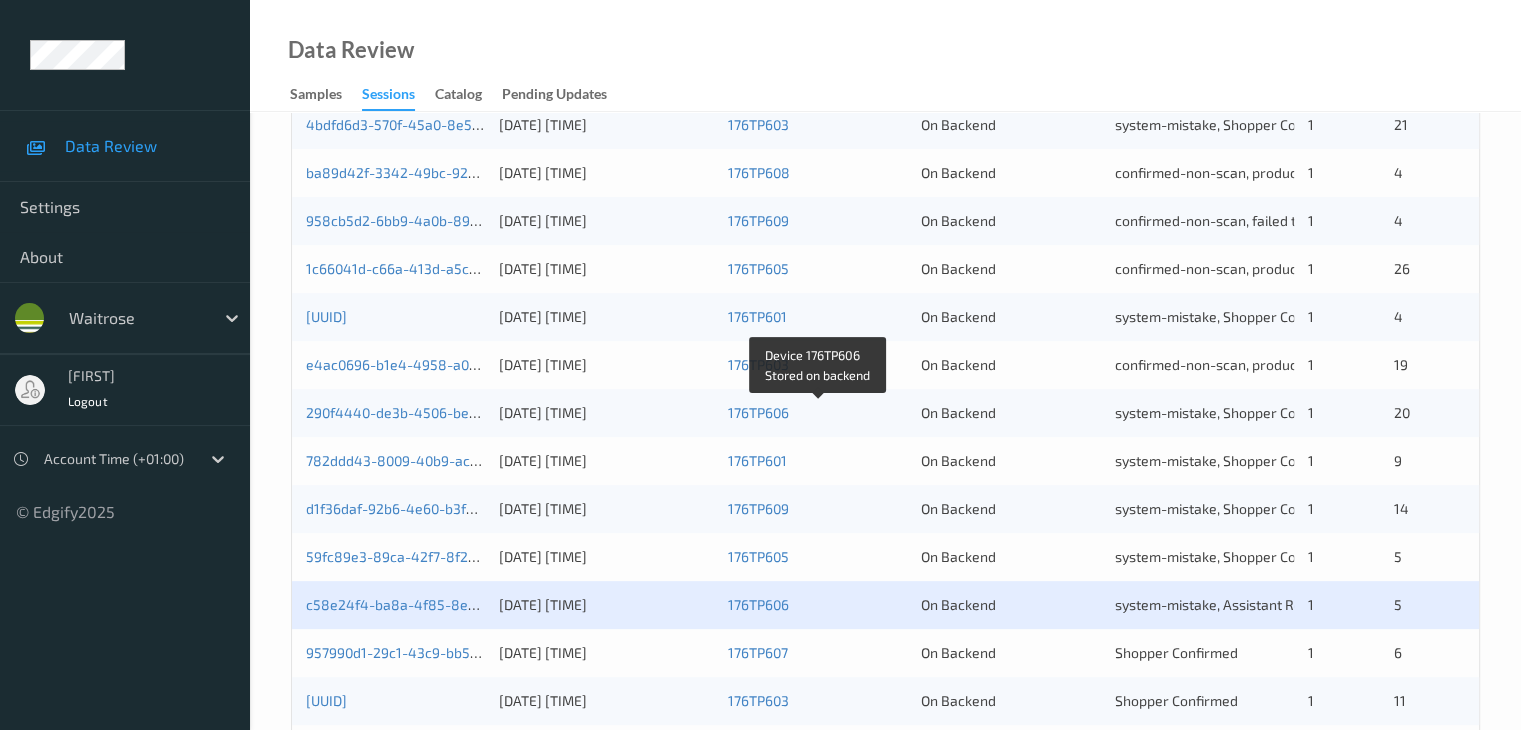 scroll, scrollTop: 700, scrollLeft: 0, axis: vertical 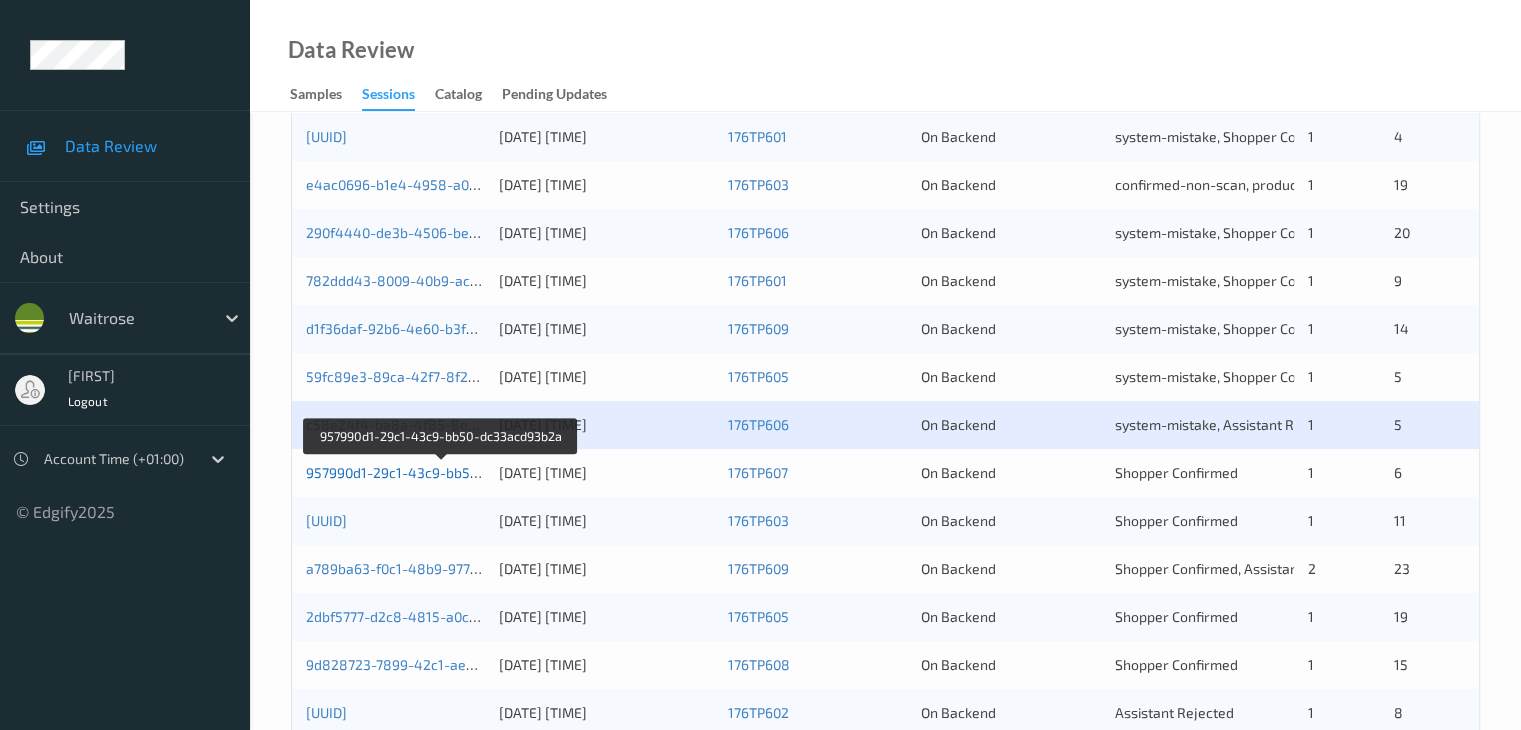 click on "957990d1-29c1-43c9-bb50-dc33acd93b2a" at bounding box center [442, 472] 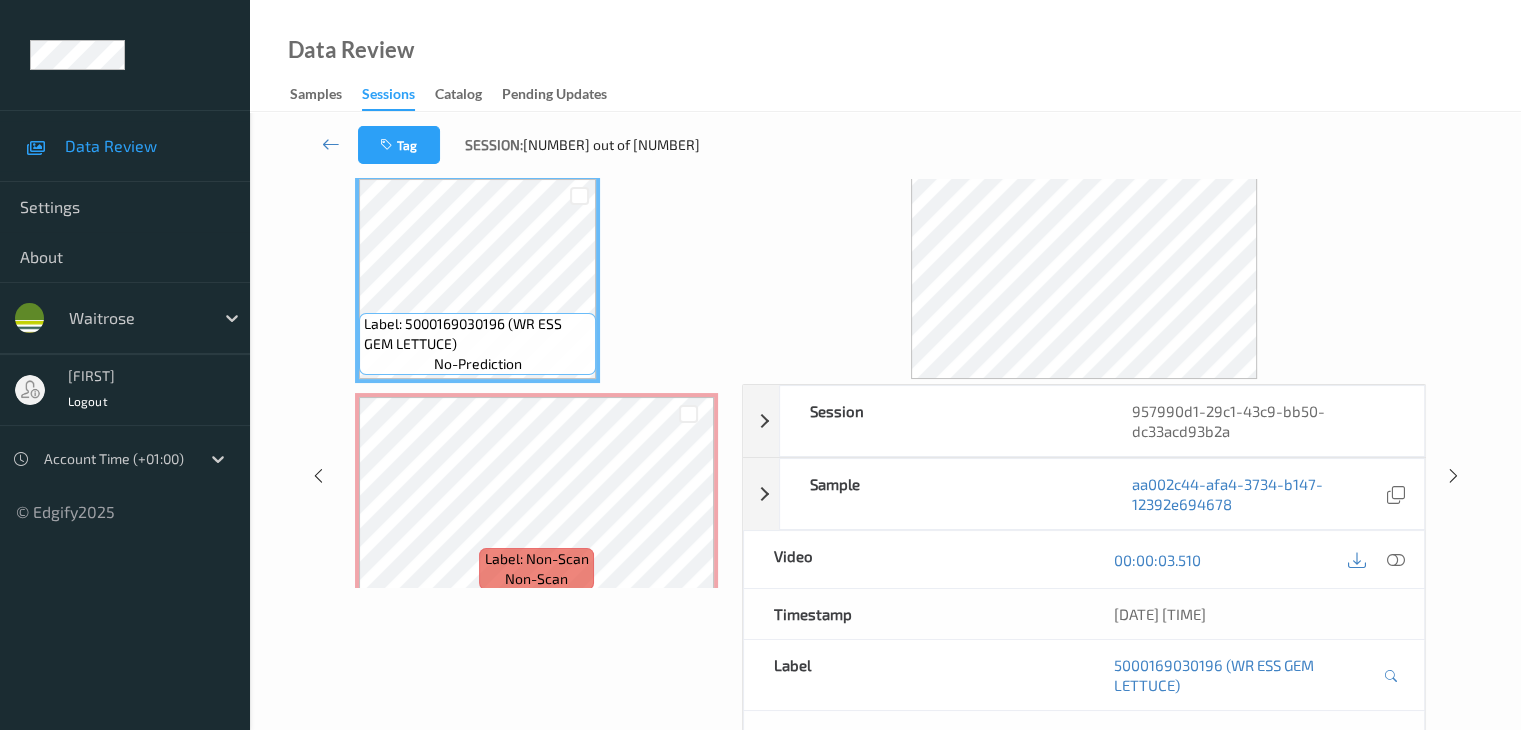 scroll, scrollTop: 0, scrollLeft: 0, axis: both 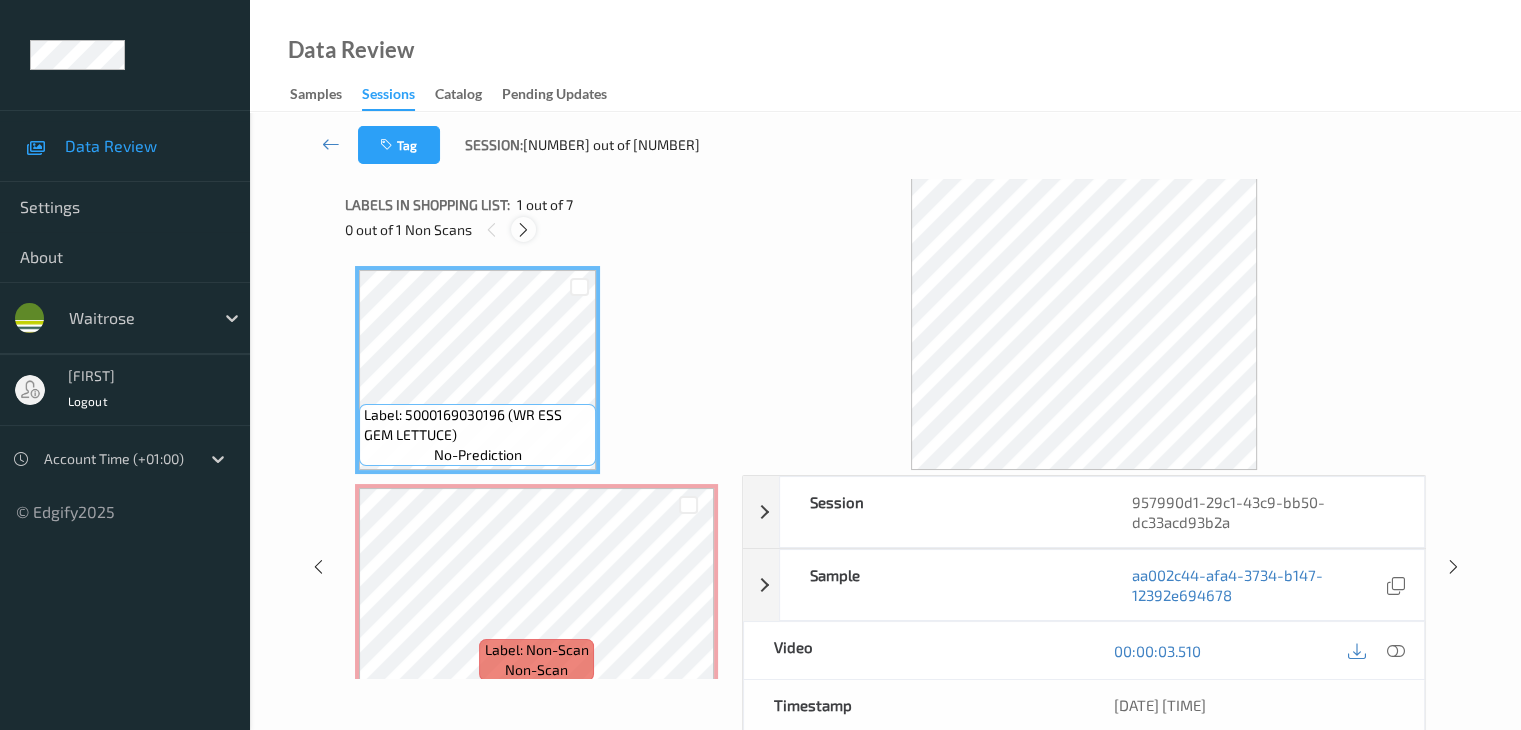 click at bounding box center [523, 230] 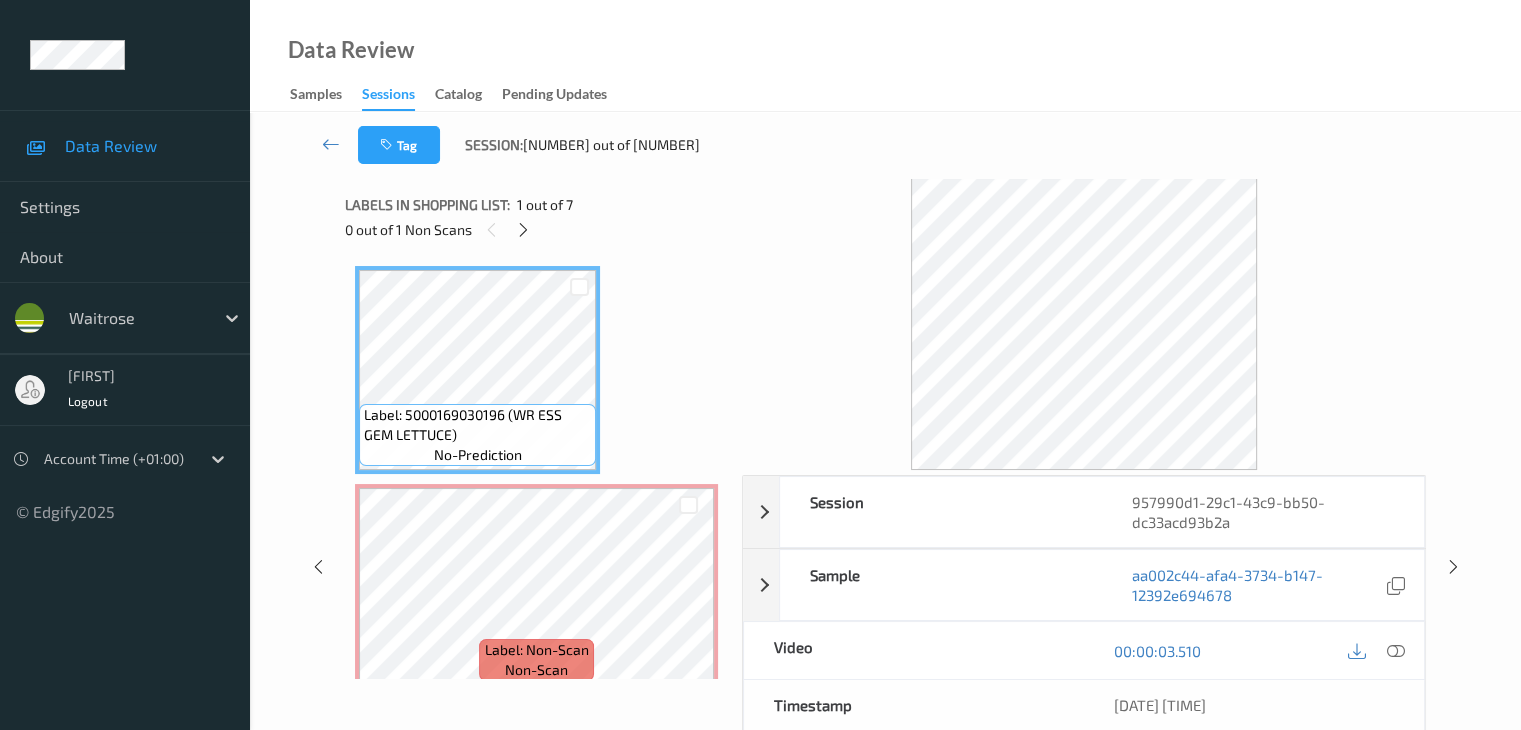 scroll, scrollTop: 10, scrollLeft: 0, axis: vertical 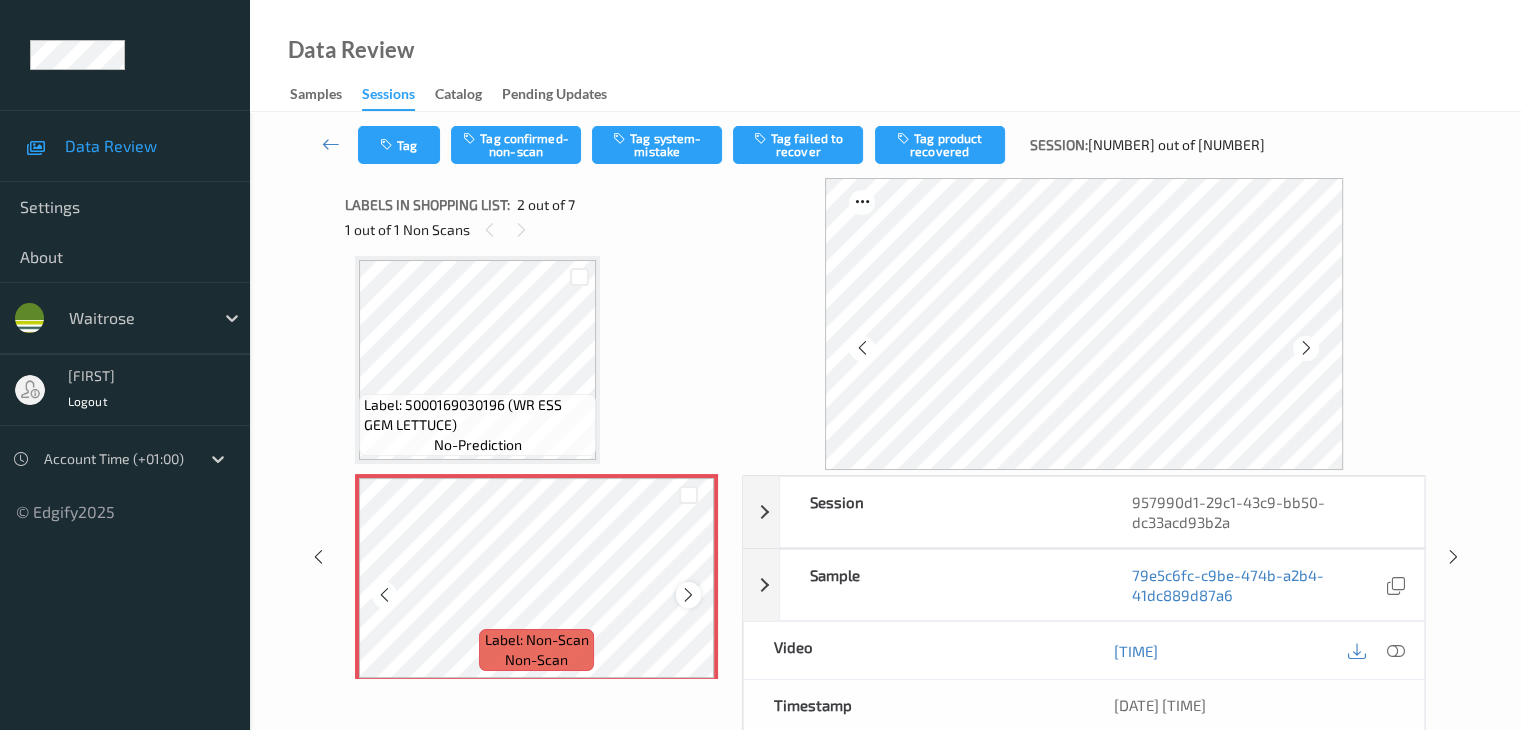 click at bounding box center (688, 595) 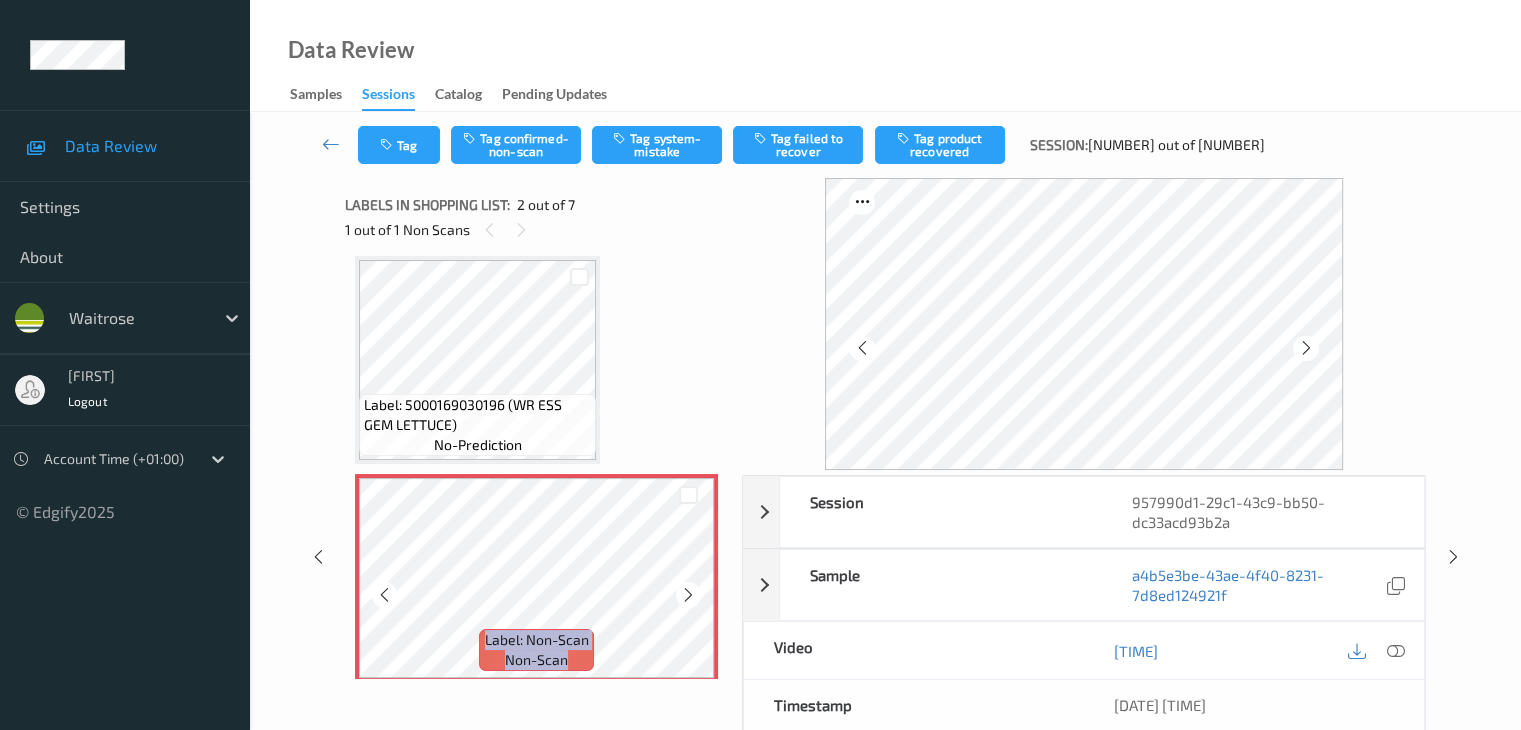 click at bounding box center (688, 595) 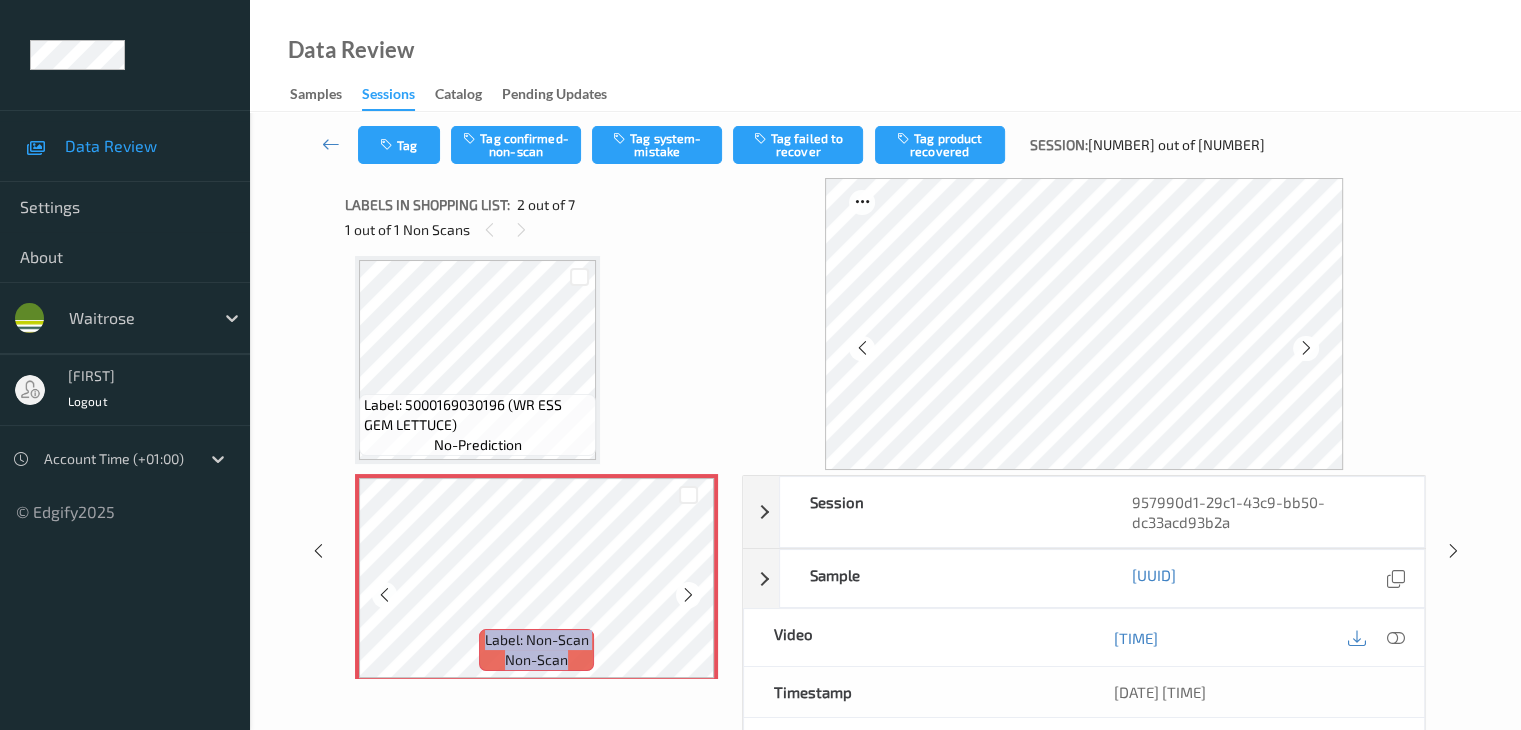 click at bounding box center [688, 595] 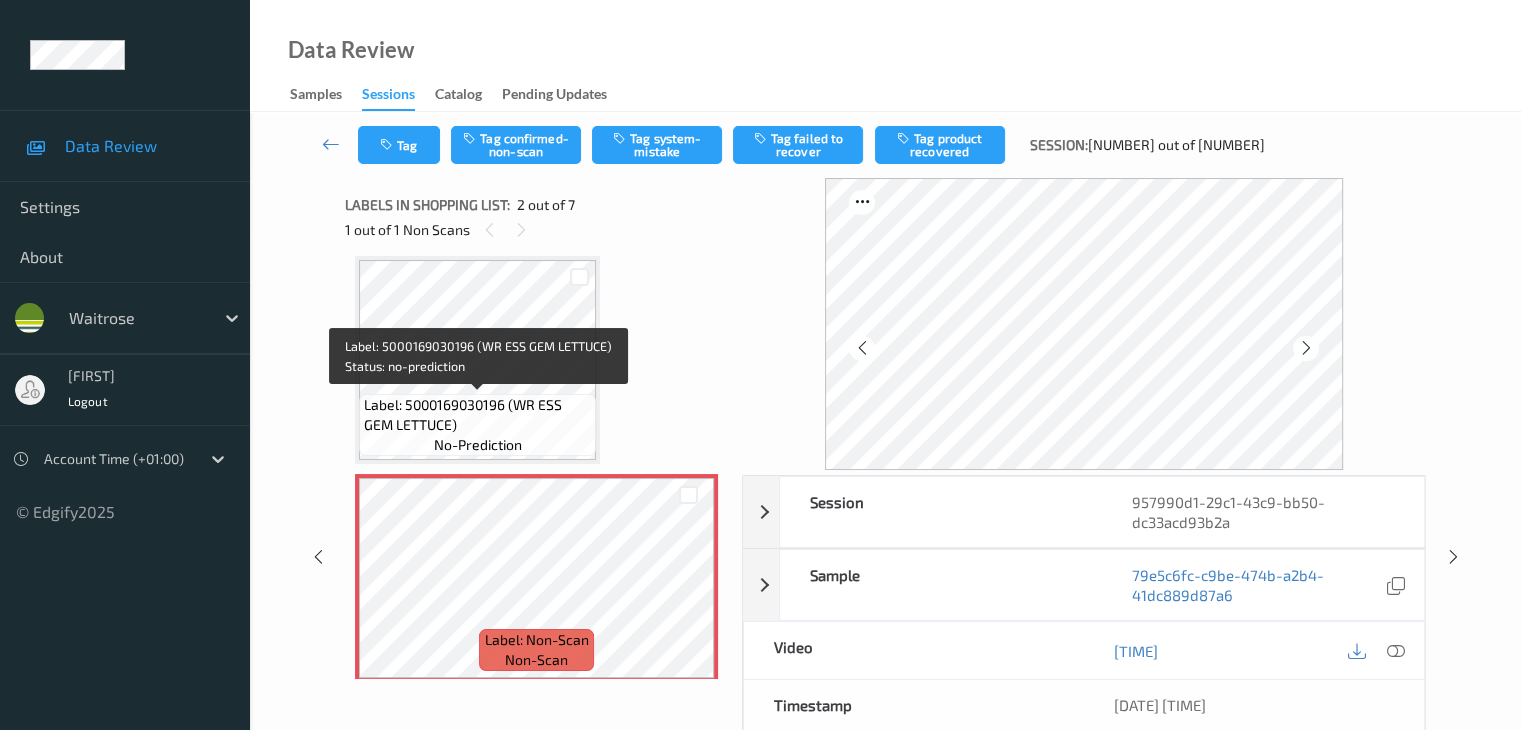click on "Label: 5000169030196 (WR ESS GEM LETTUCE)" at bounding box center (477, 415) 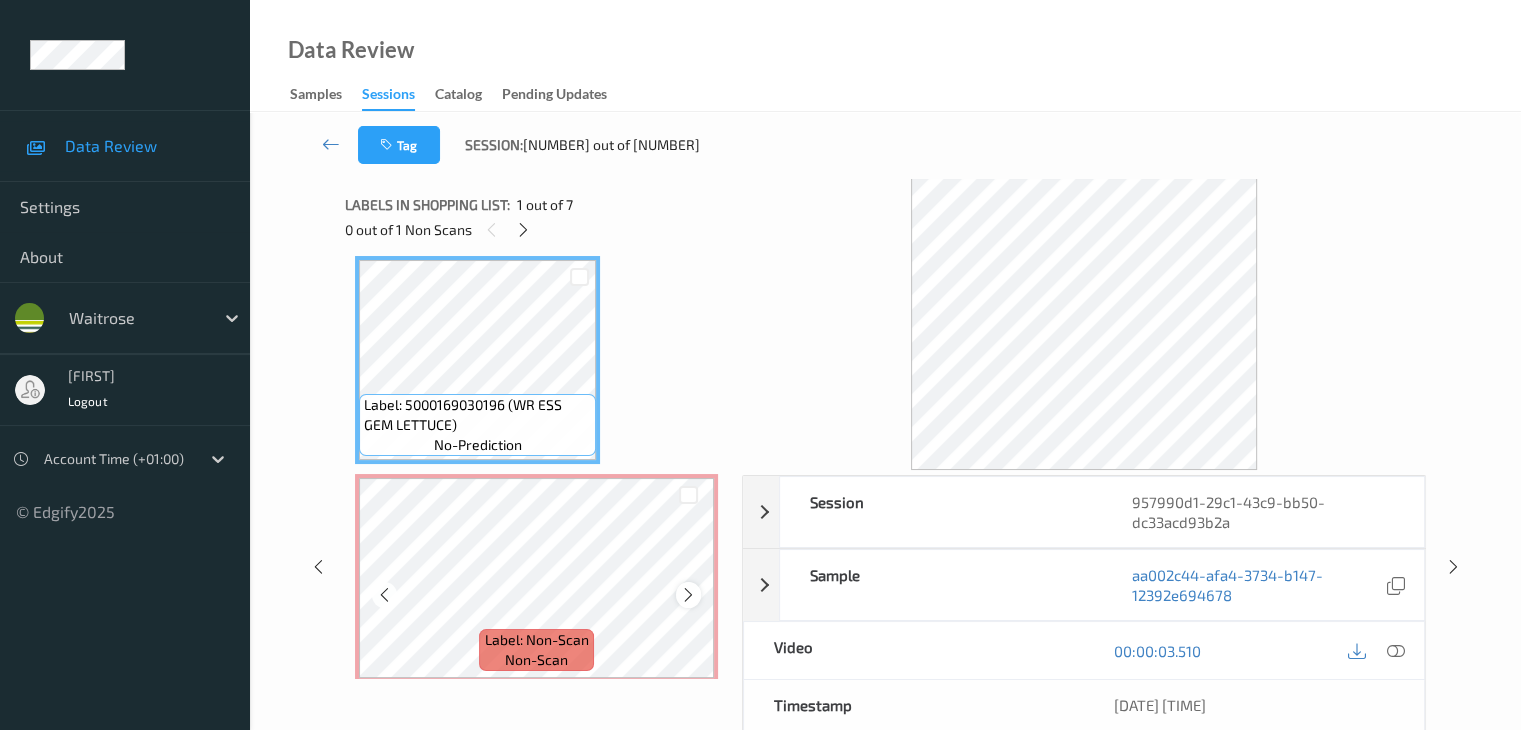 click at bounding box center [688, 595] 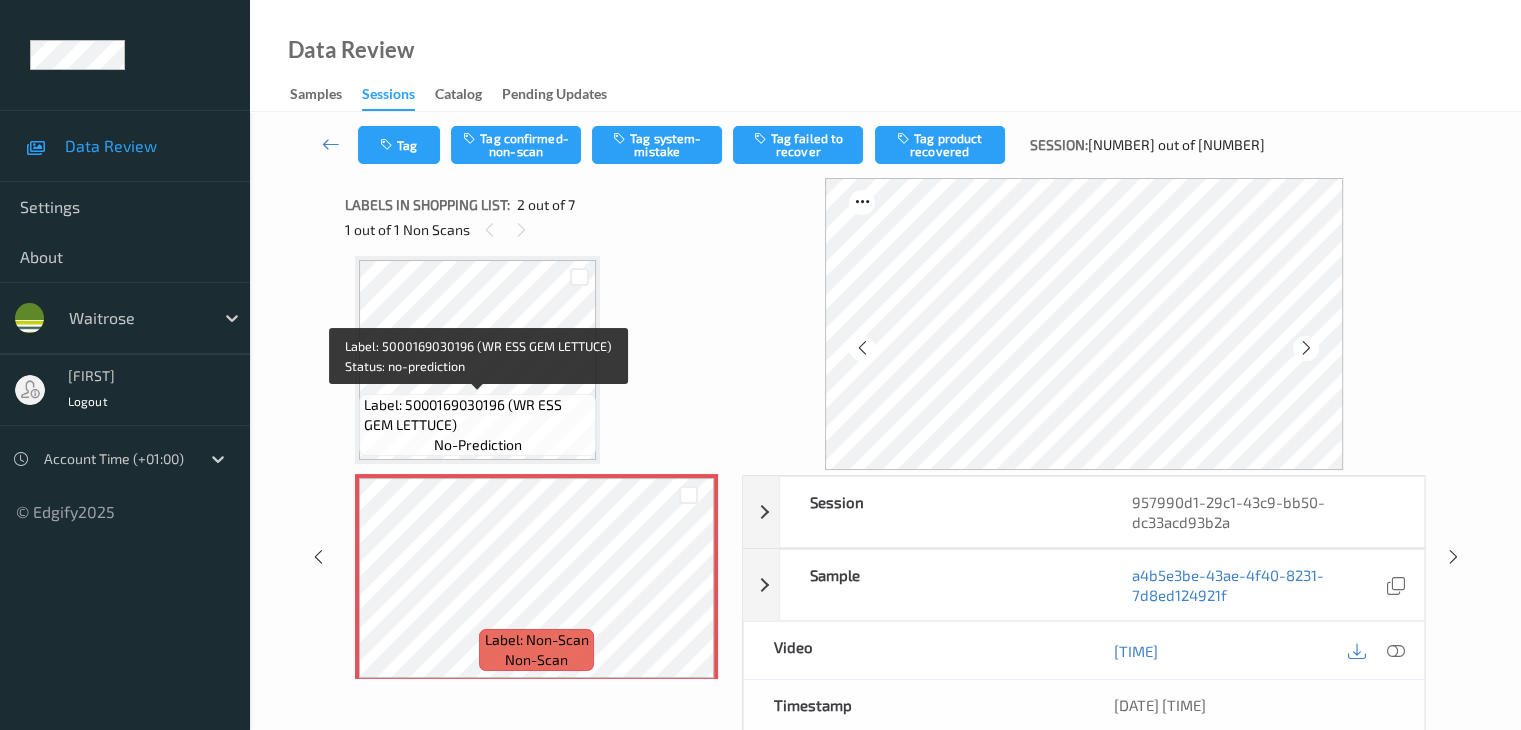 click on "Label: 5000169030196 (WR ESS GEM LETTUCE)" at bounding box center [477, 415] 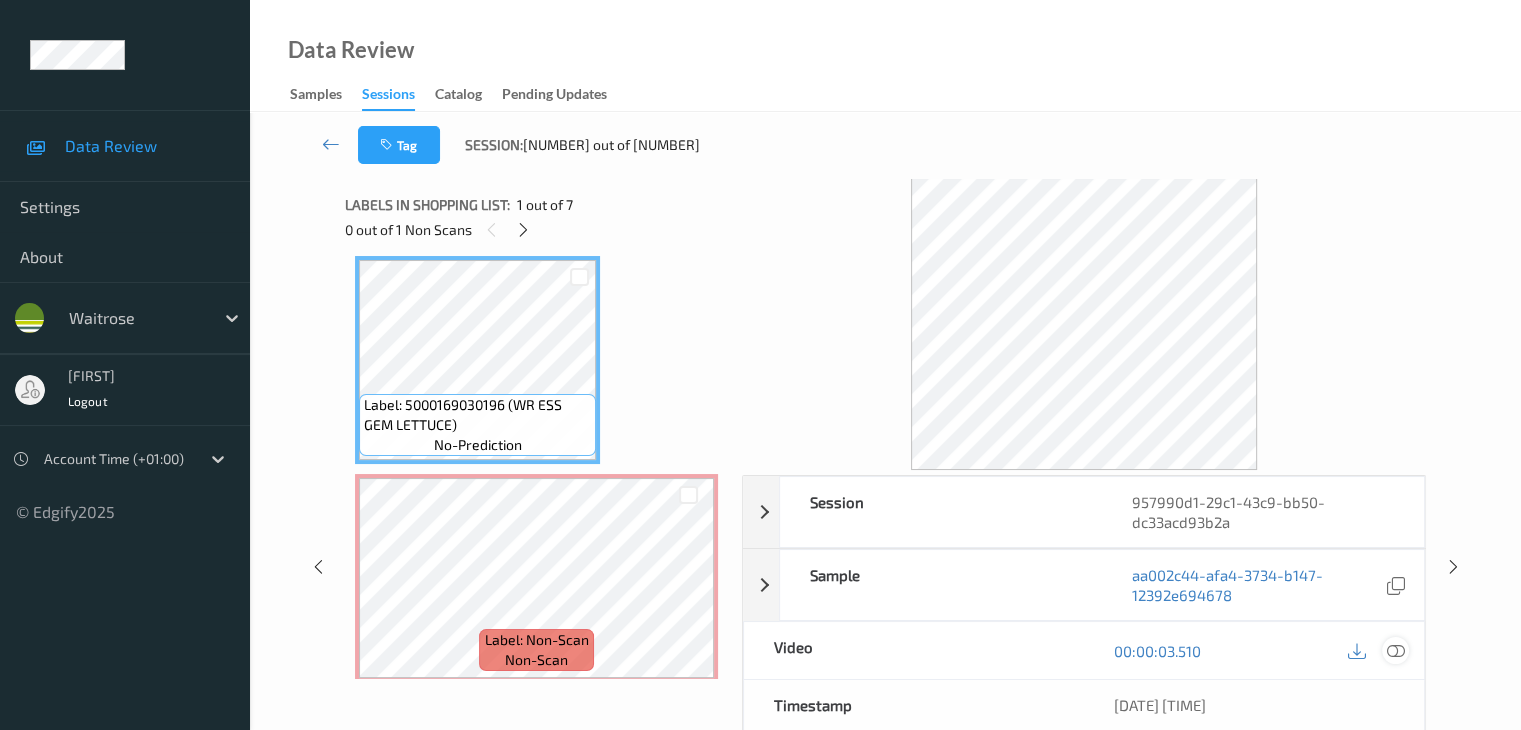 click at bounding box center (1395, 651) 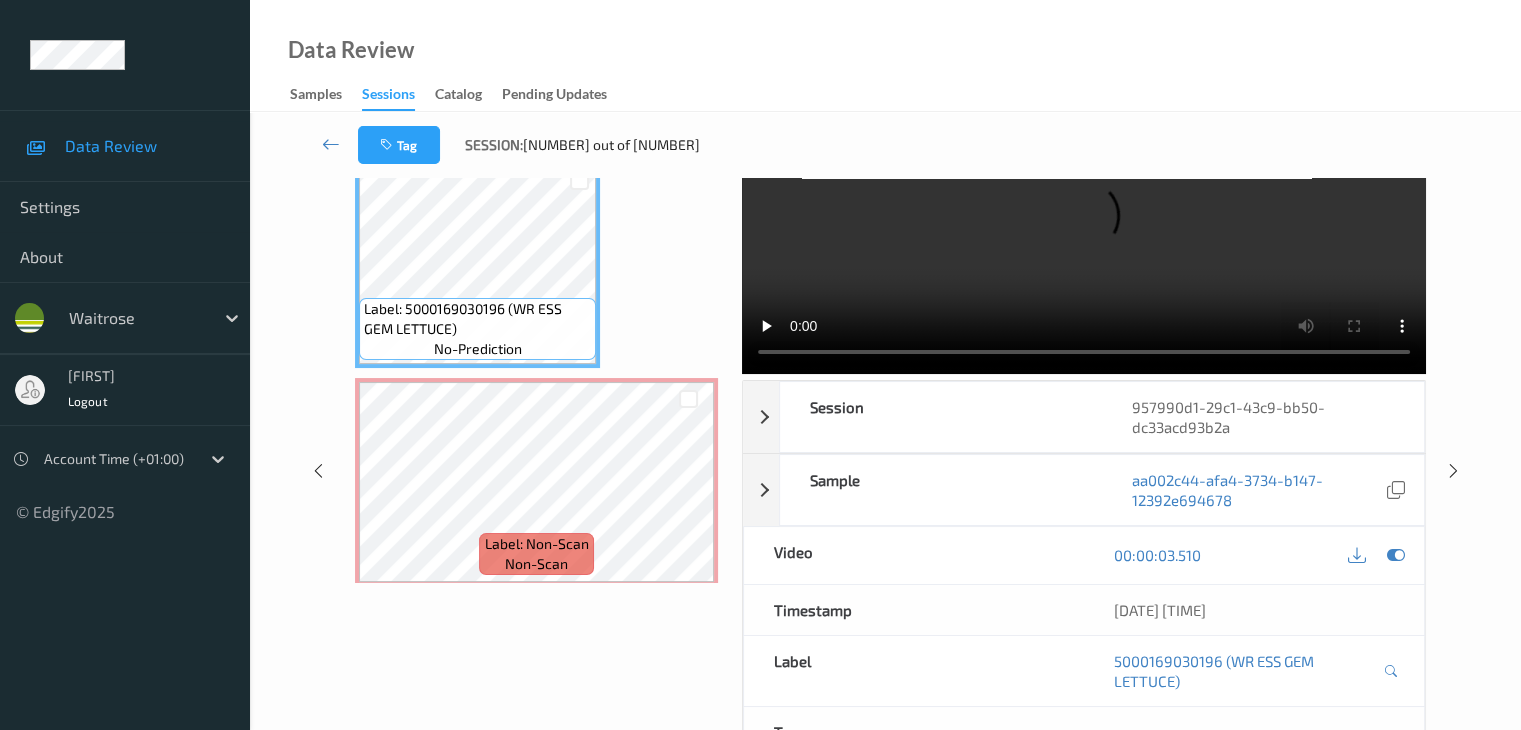 scroll, scrollTop: 264, scrollLeft: 0, axis: vertical 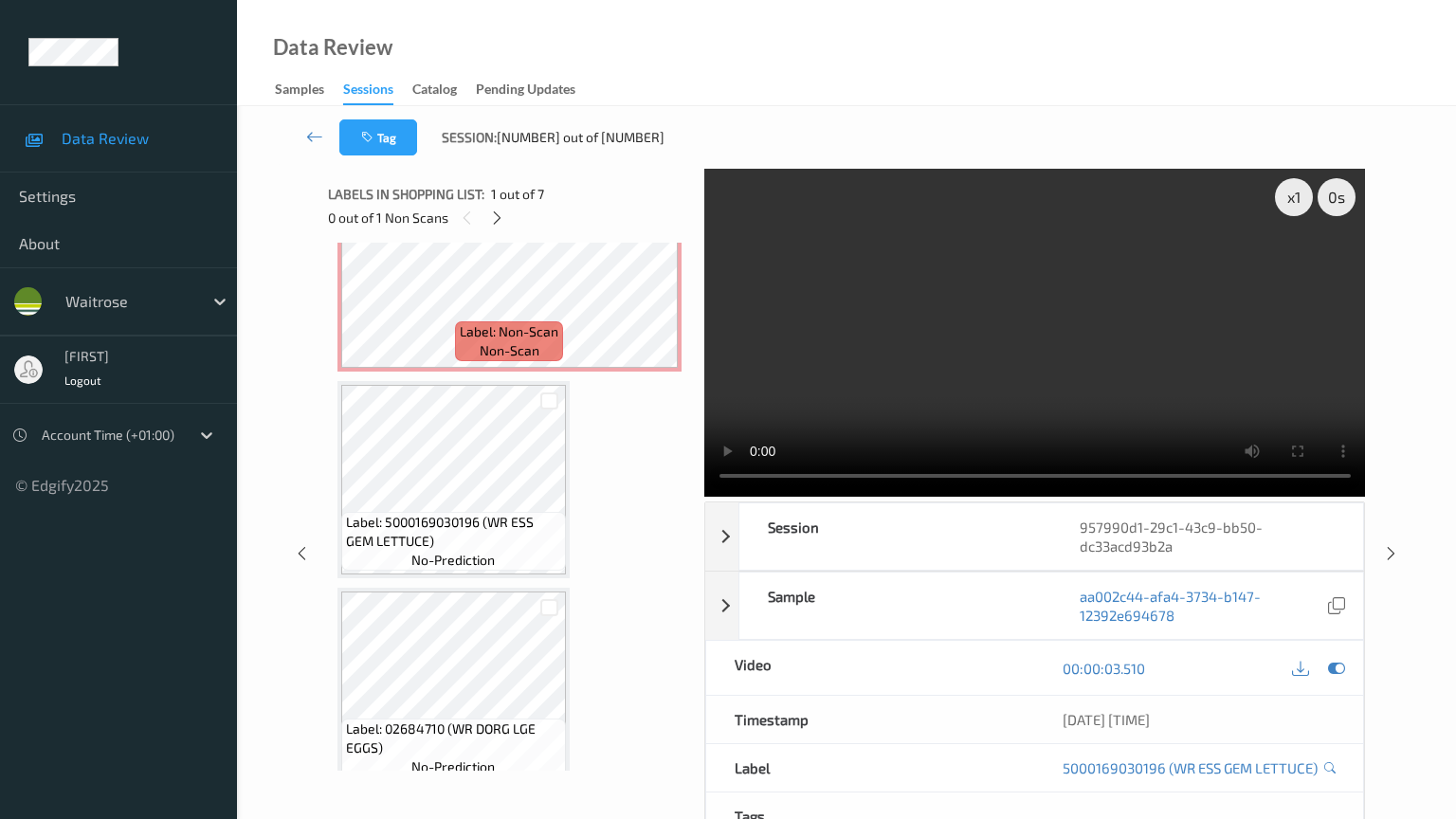 type 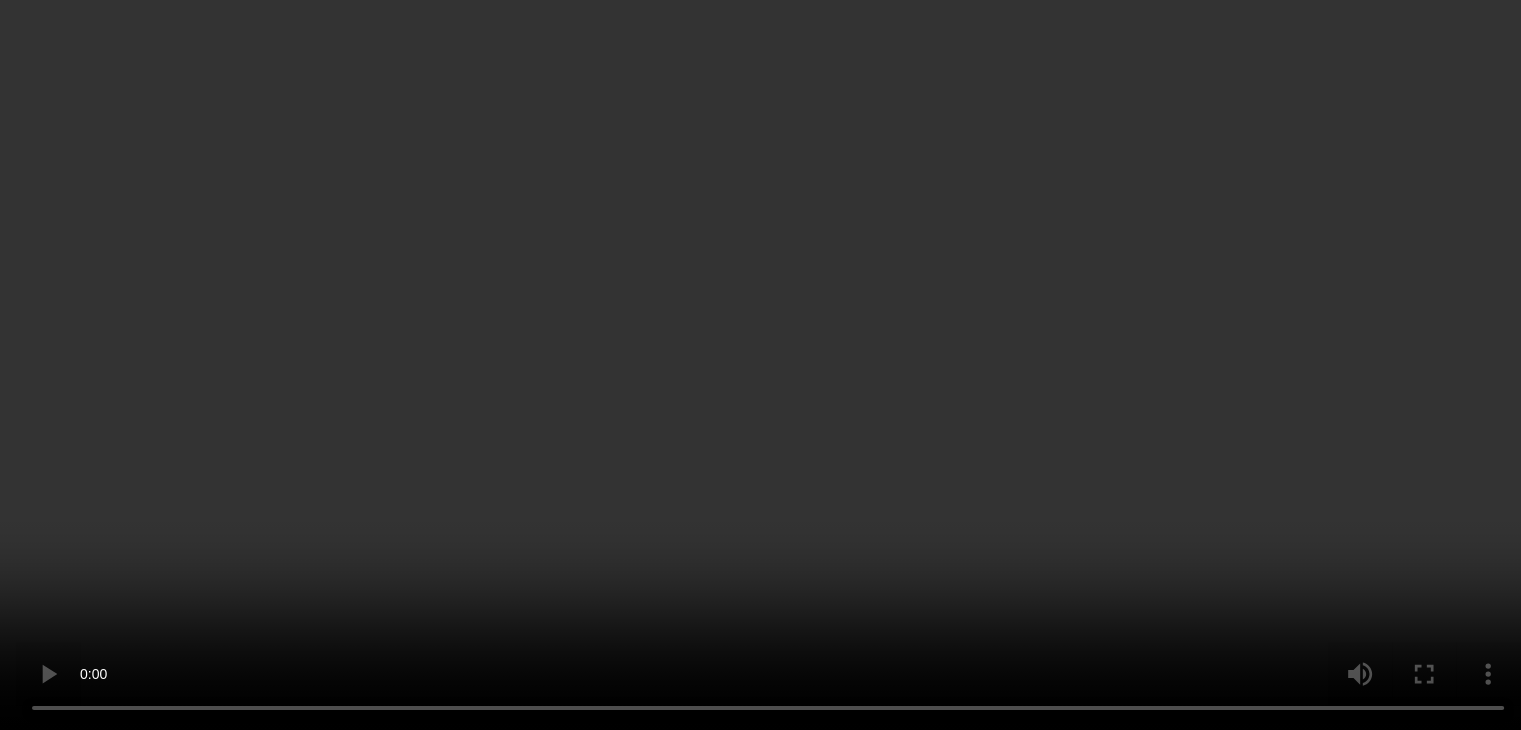 scroll, scrollTop: 200, scrollLeft: 0, axis: vertical 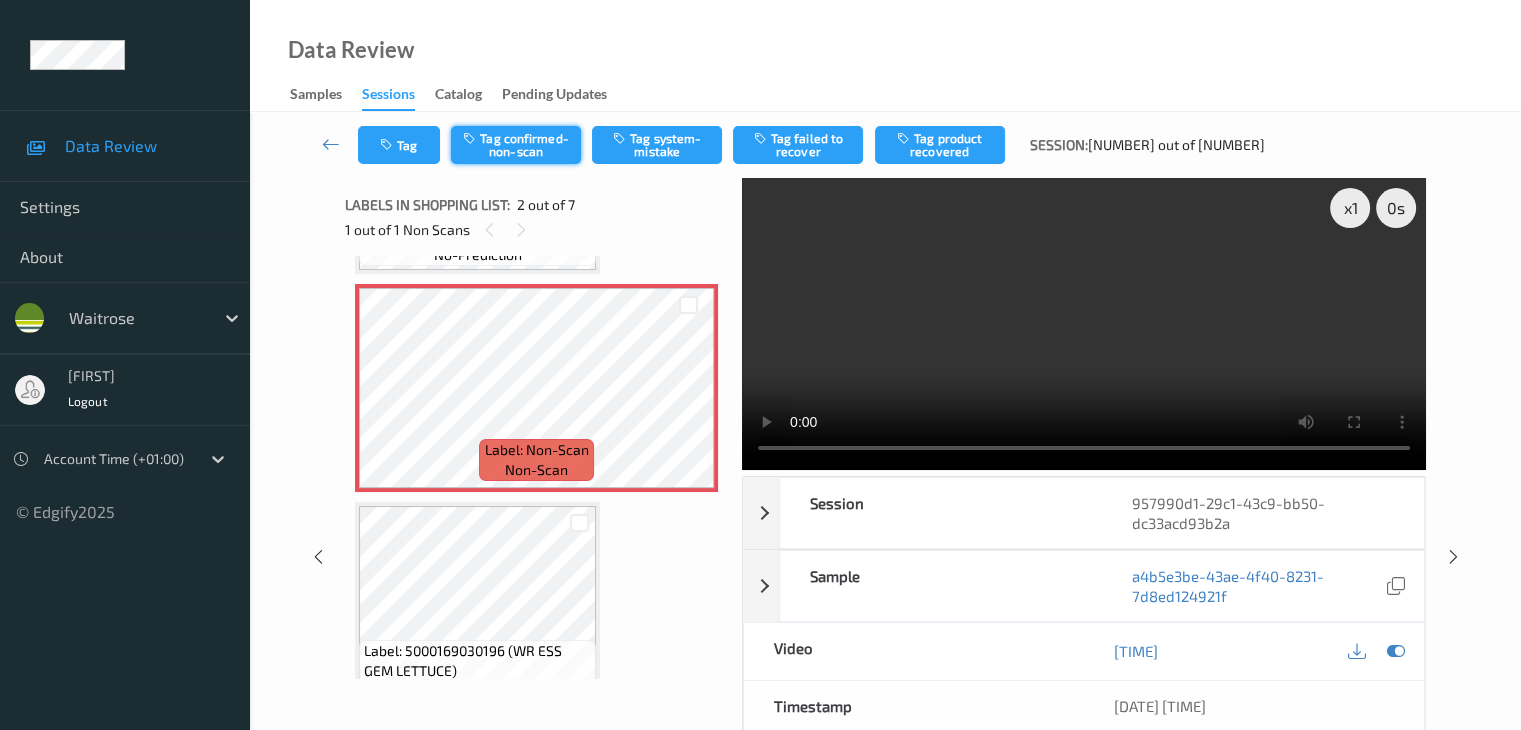 click on "Tag   confirmed-non-scan" at bounding box center (516, 145) 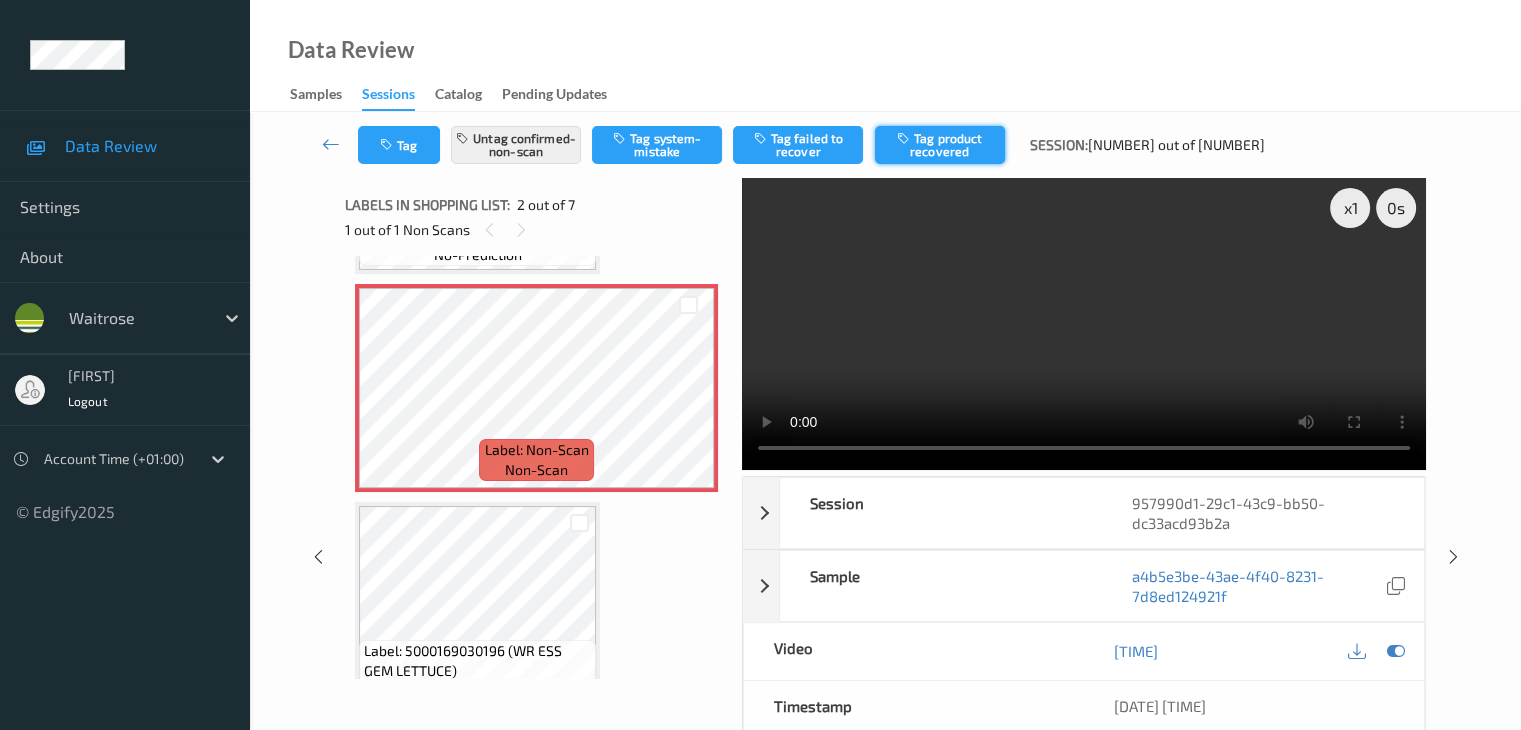 click on "Tag   product recovered" at bounding box center [940, 145] 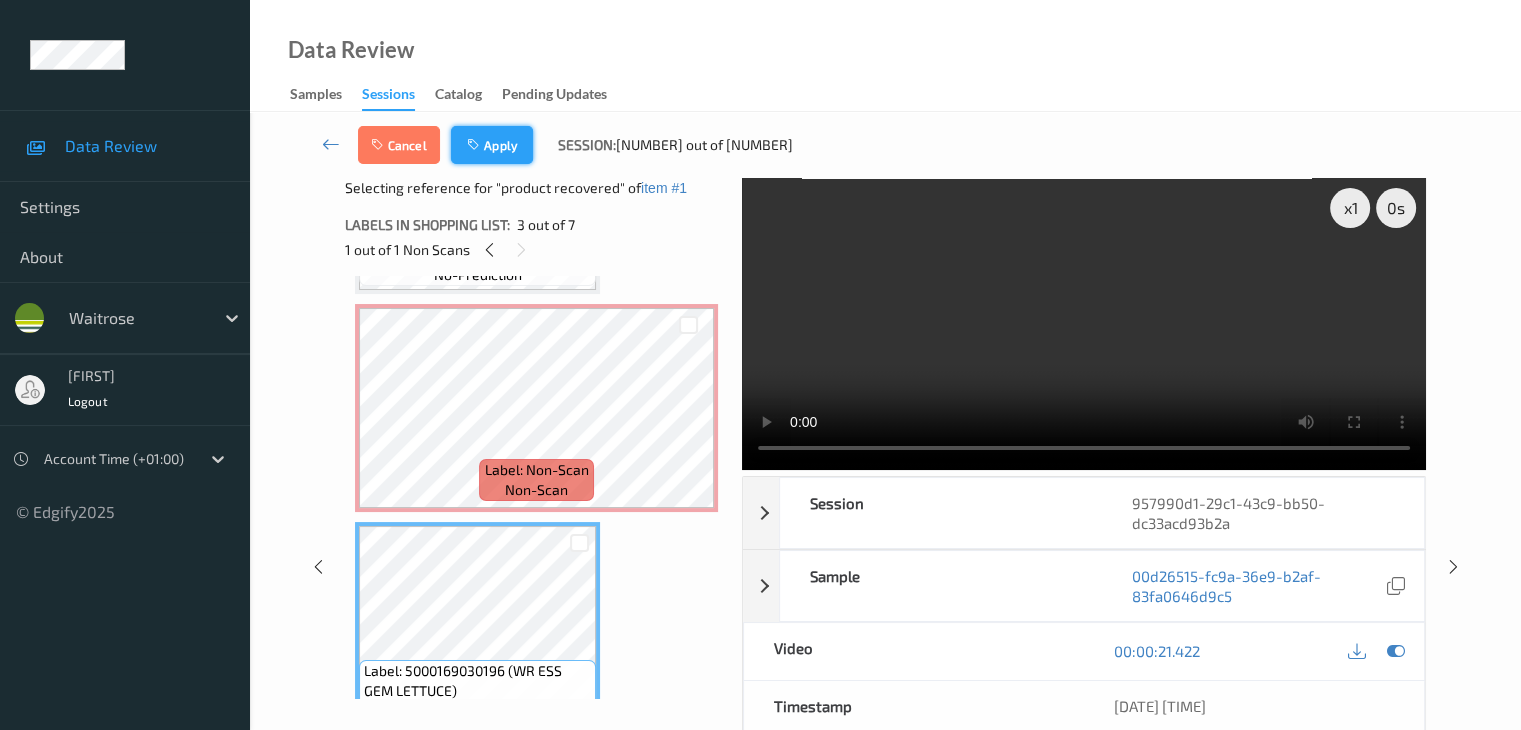 click on "Apply" at bounding box center [492, 145] 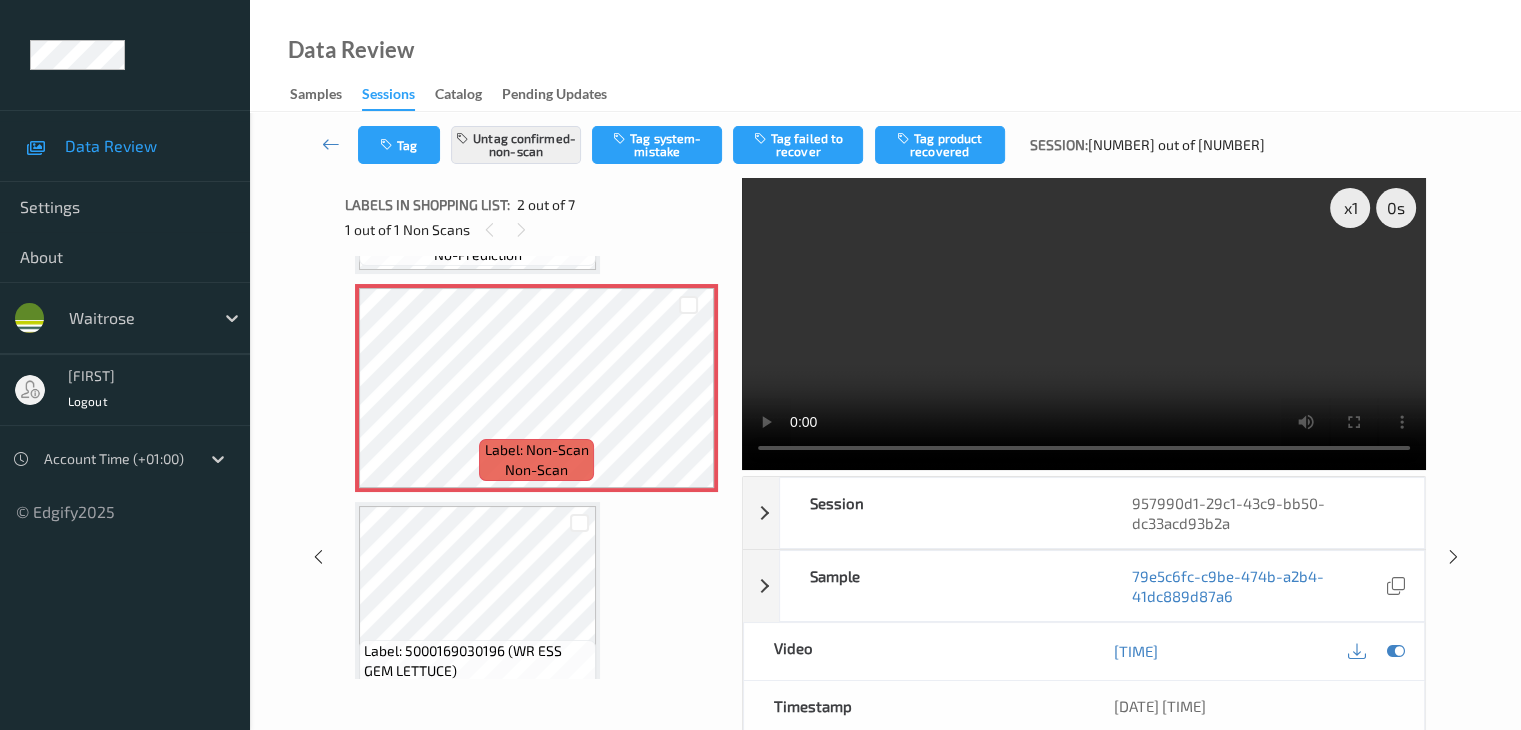scroll, scrollTop: 10, scrollLeft: 0, axis: vertical 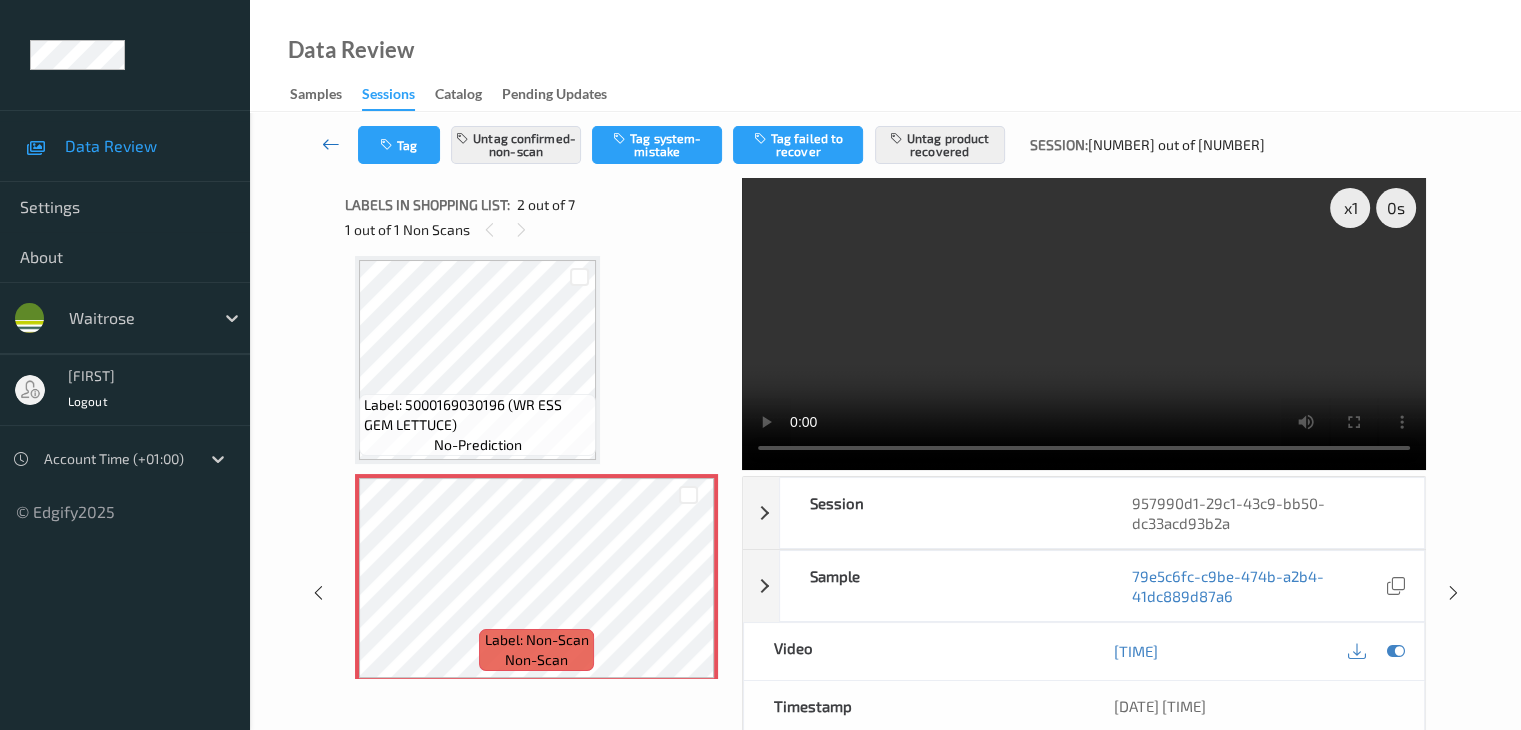 click at bounding box center (331, 144) 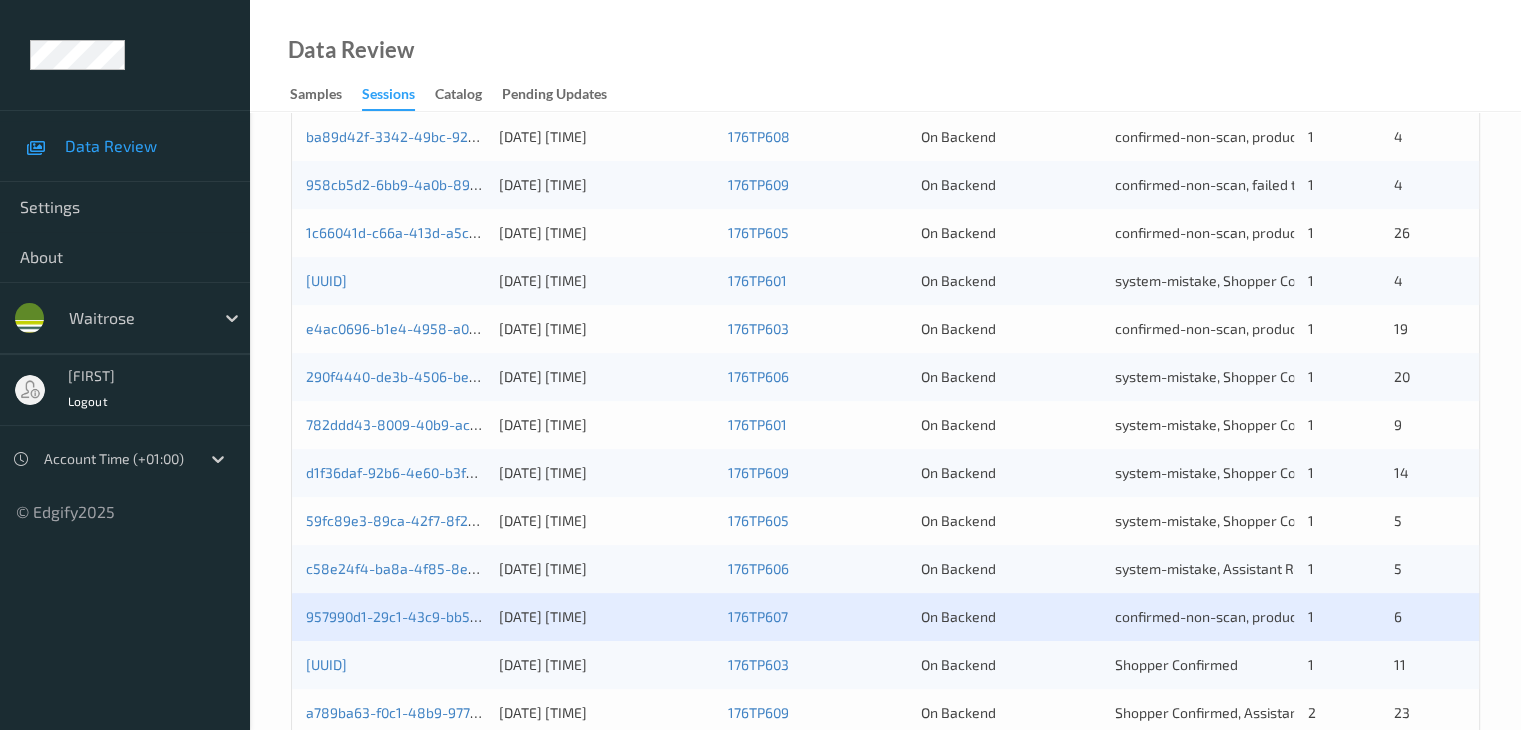 scroll, scrollTop: 700, scrollLeft: 0, axis: vertical 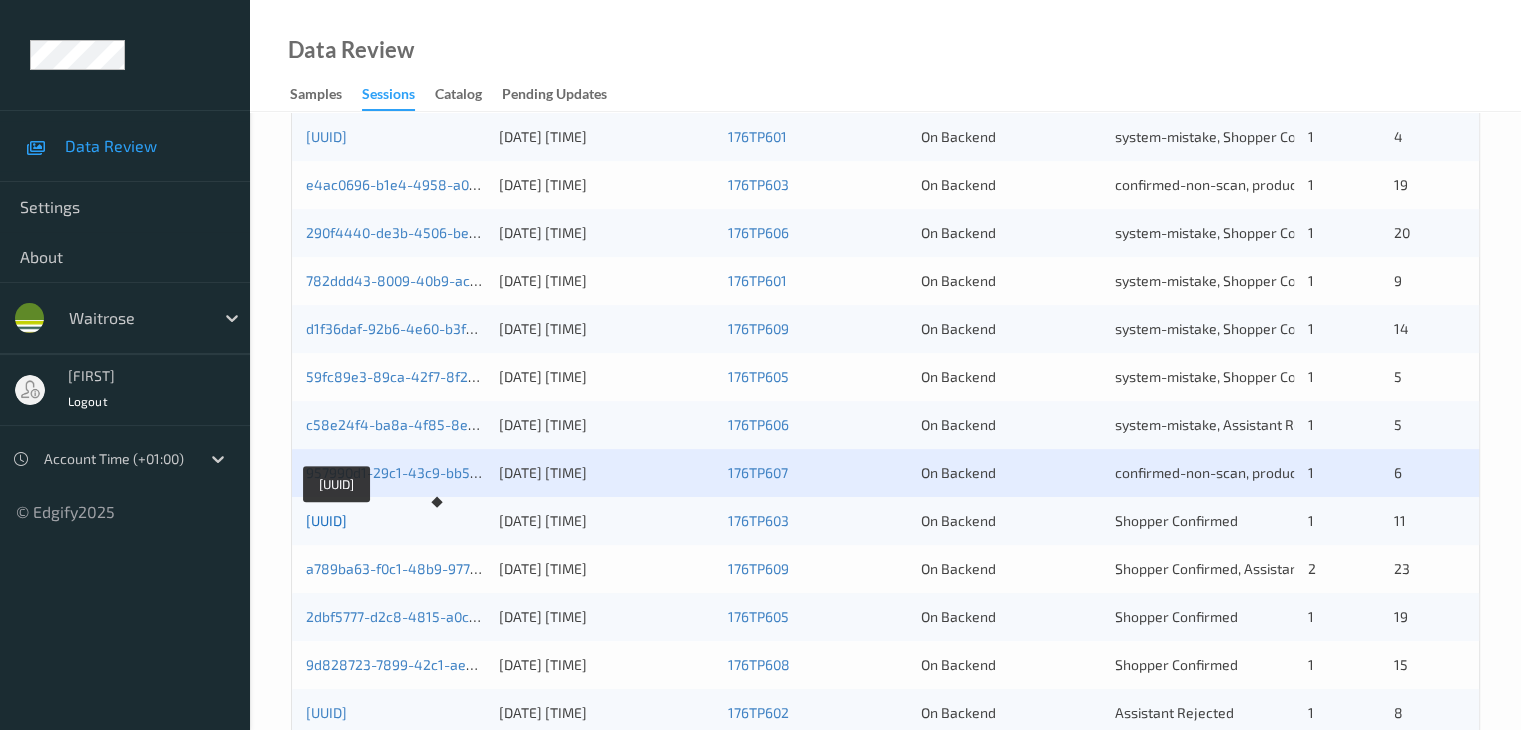 click on "[UUID]" at bounding box center (326, 520) 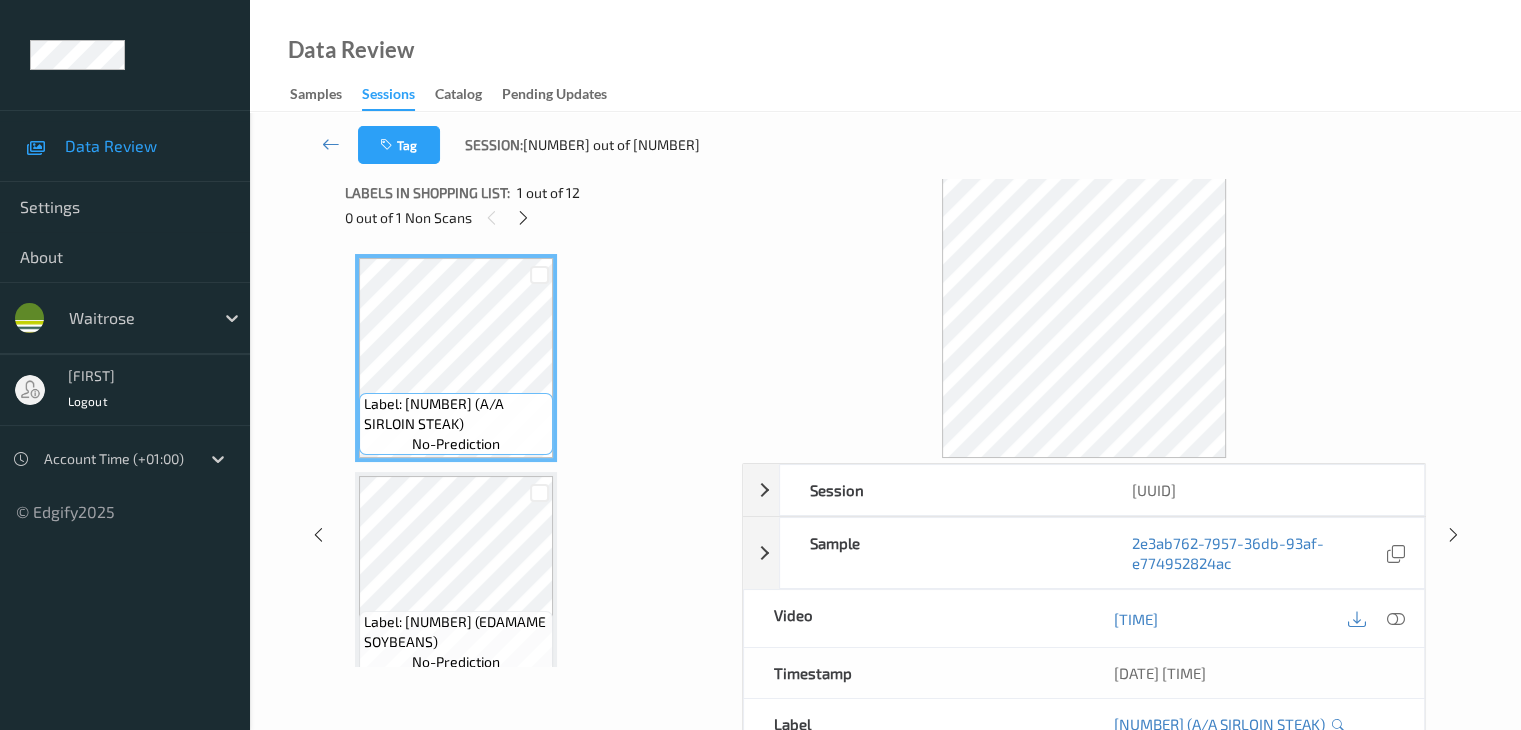 scroll, scrollTop: 0, scrollLeft: 0, axis: both 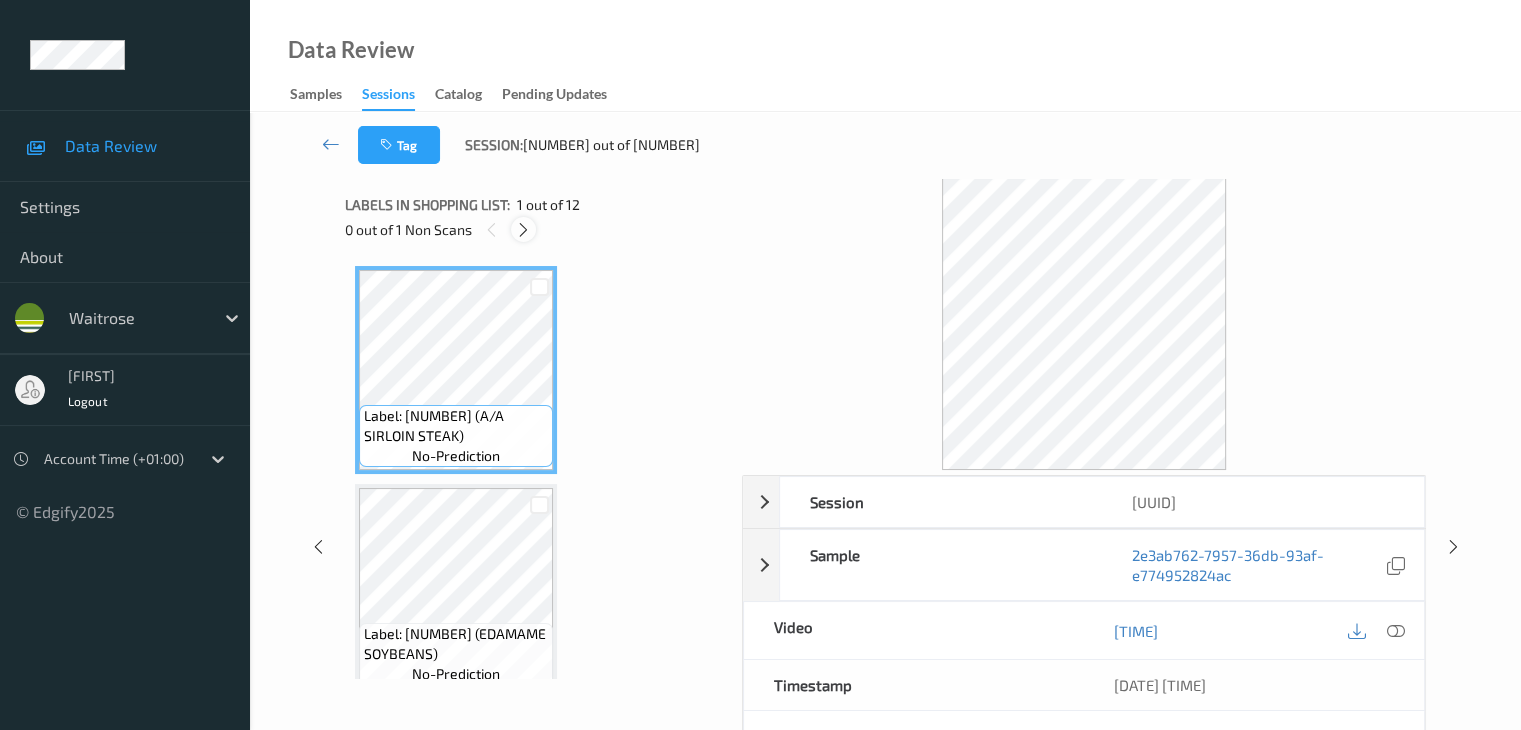 click at bounding box center [523, 230] 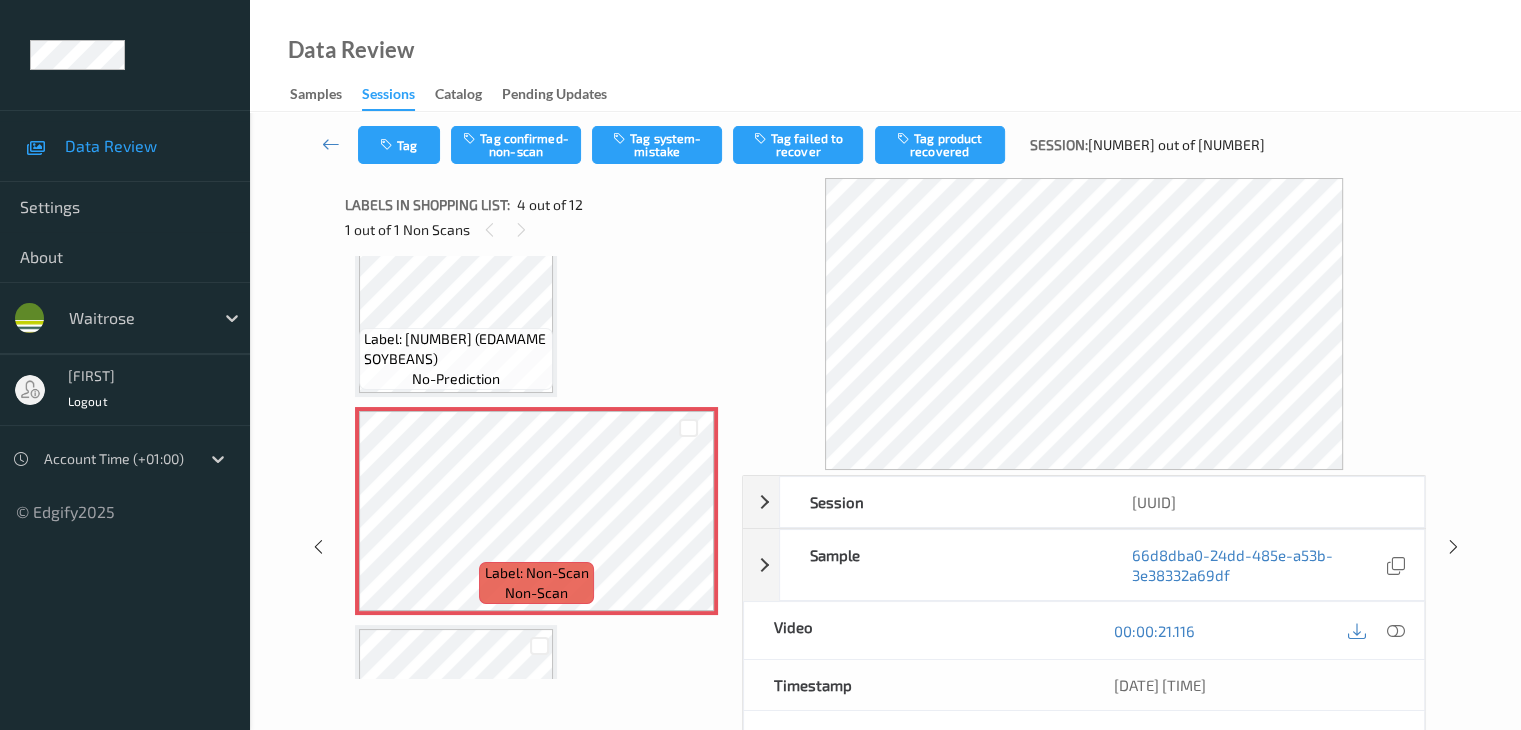 scroll, scrollTop: 546, scrollLeft: 0, axis: vertical 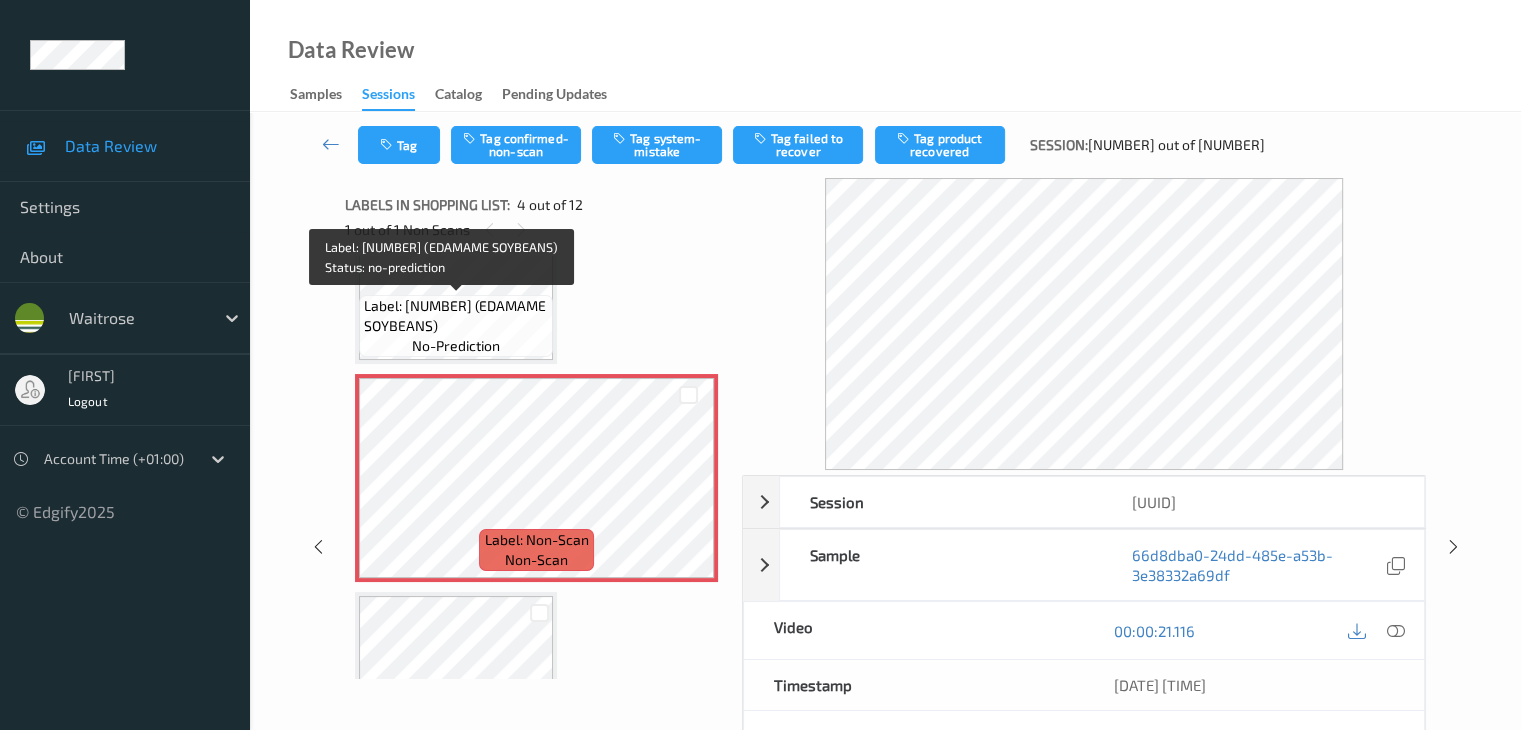 click on "Label: [NUMBER] (EDAMAME SOYBEANS)" at bounding box center [456, 316] 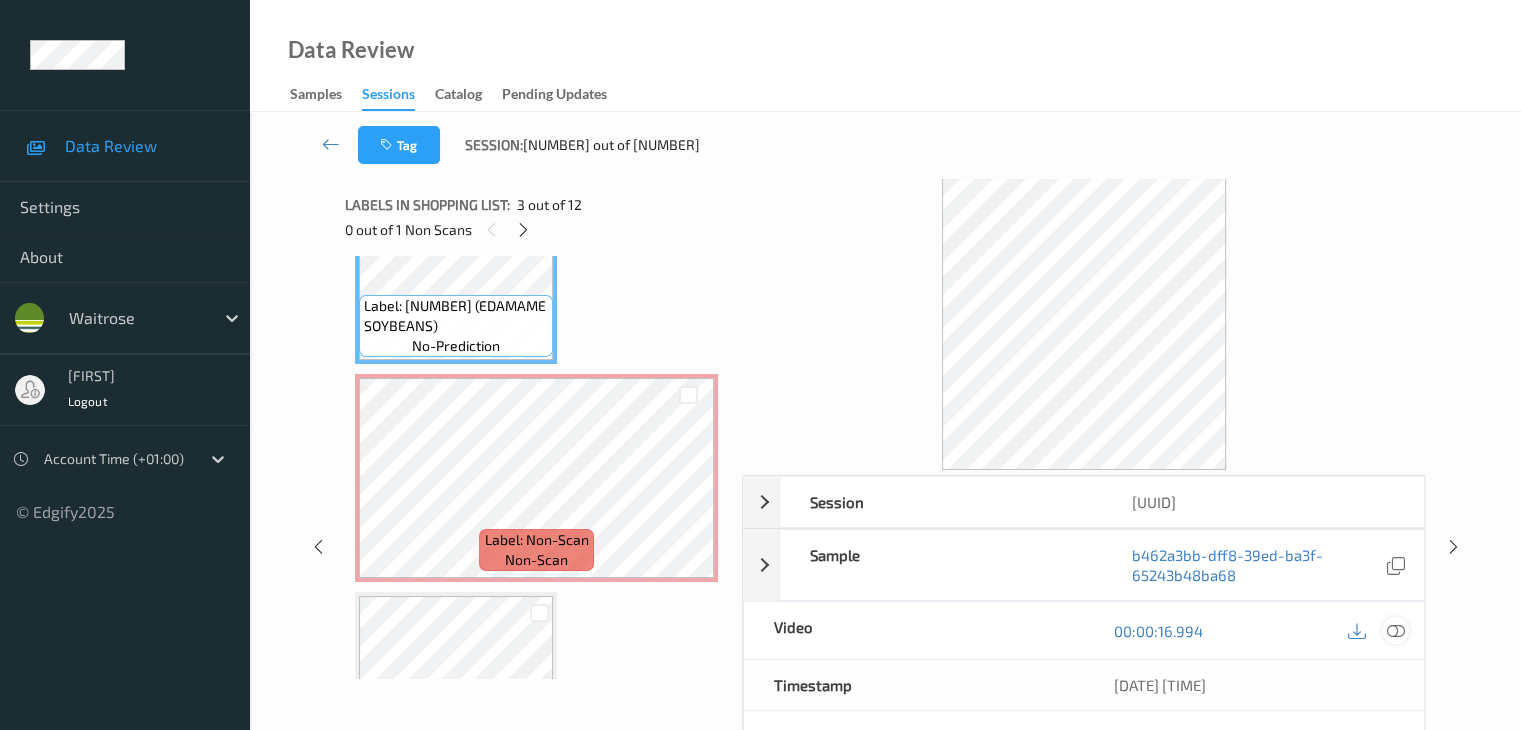 click at bounding box center (1395, 631) 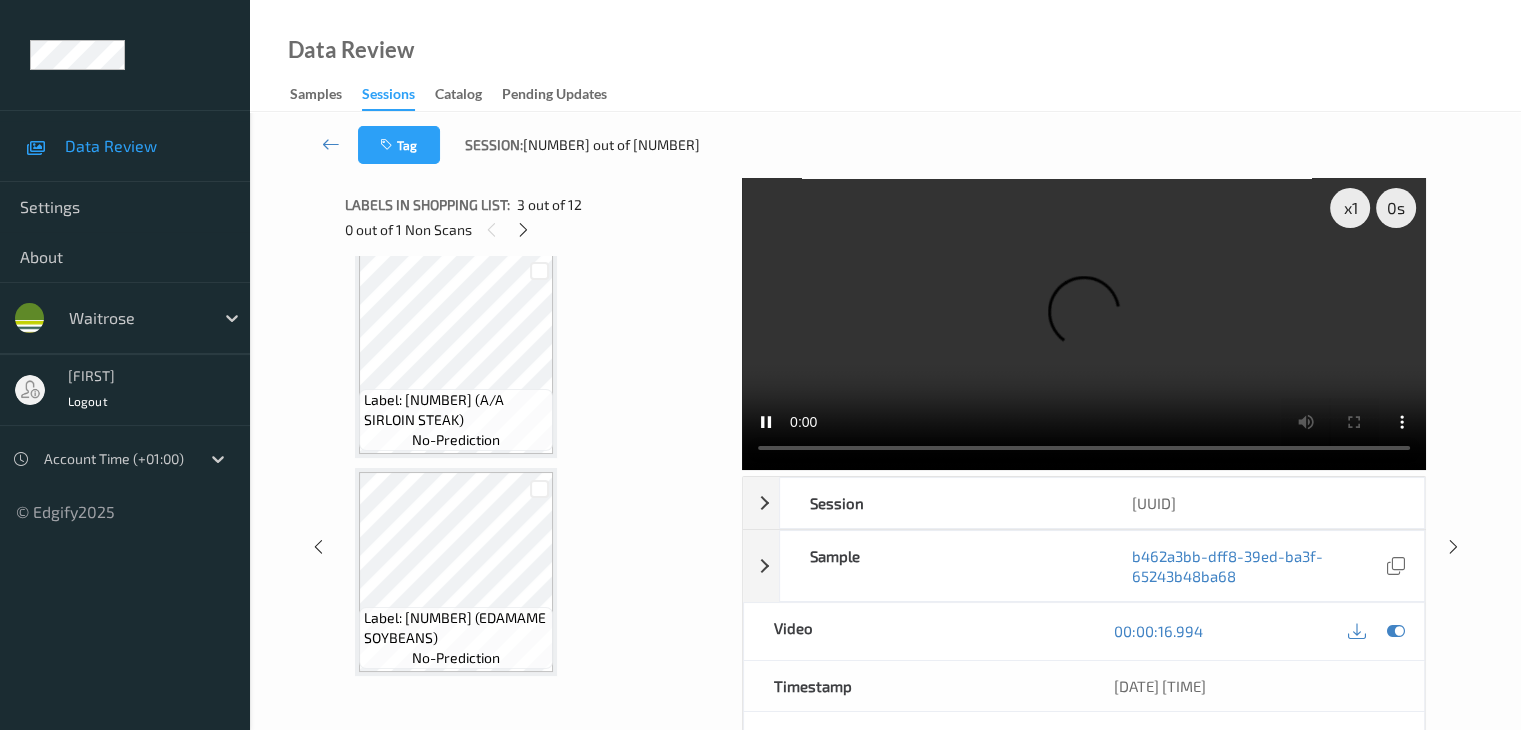 scroll, scrollTop: 0, scrollLeft: 0, axis: both 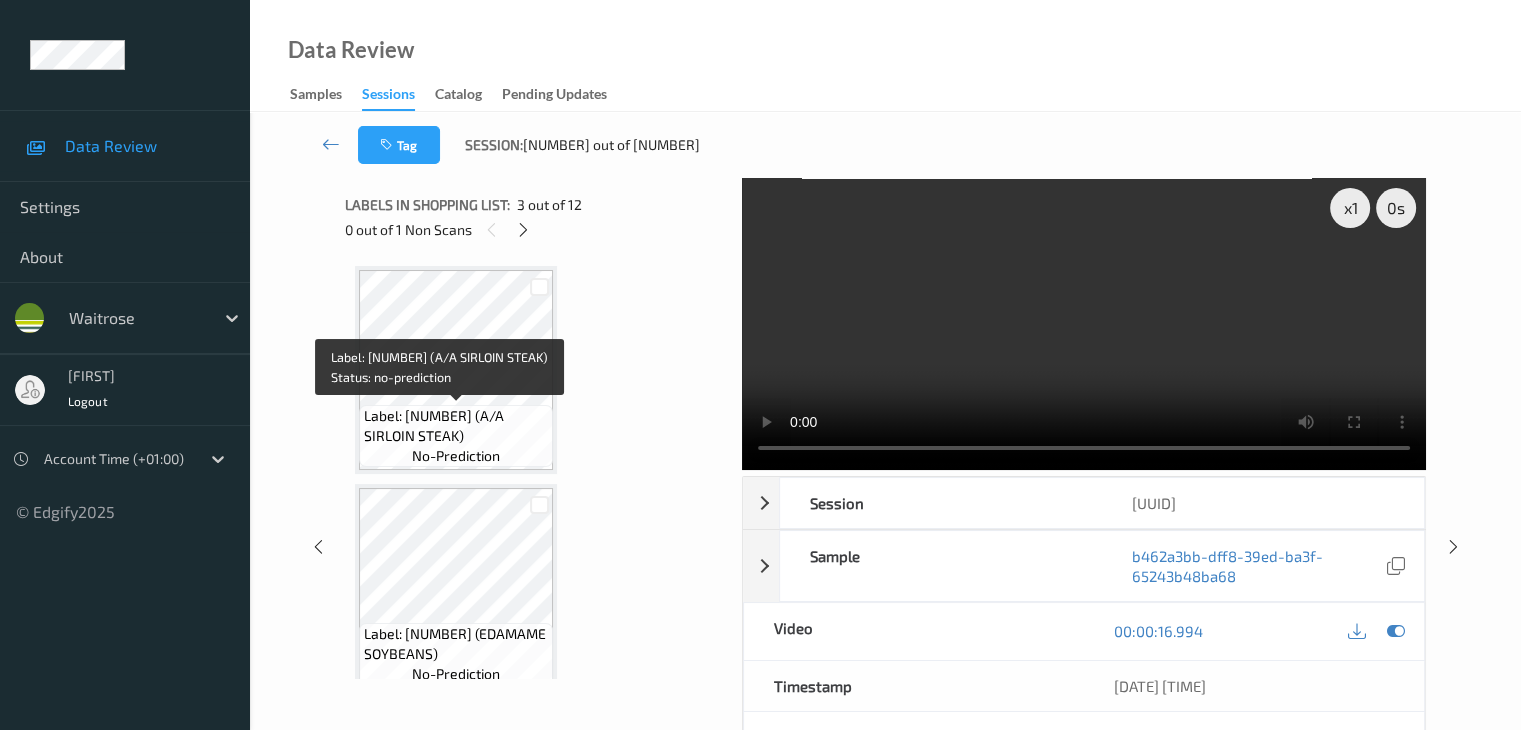 click on "Label: [NUMBER] (A/A SIRLOIN STEAK)" at bounding box center (456, 426) 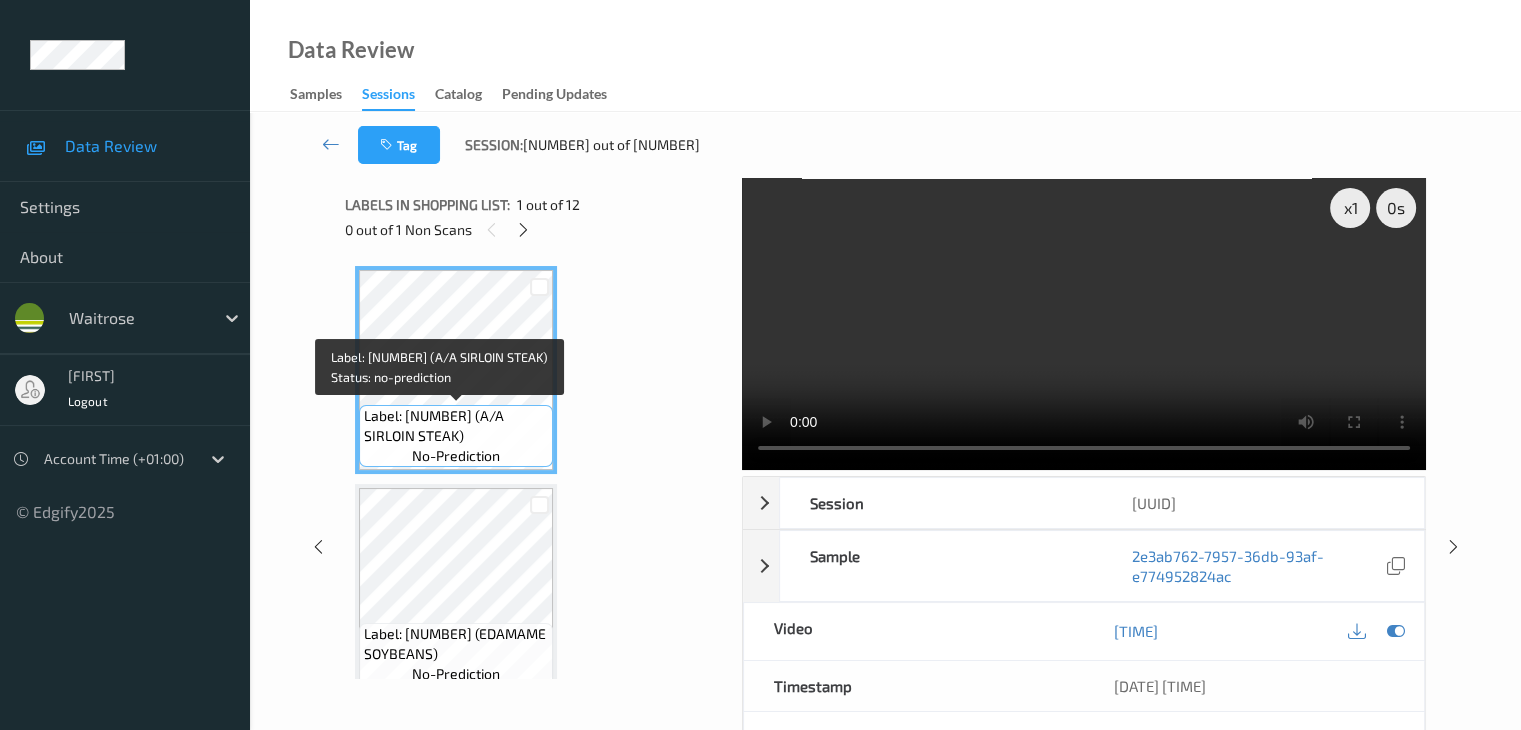 click on "Label: [NUMBER] (A/A SIRLOIN STEAK)" at bounding box center [456, 426] 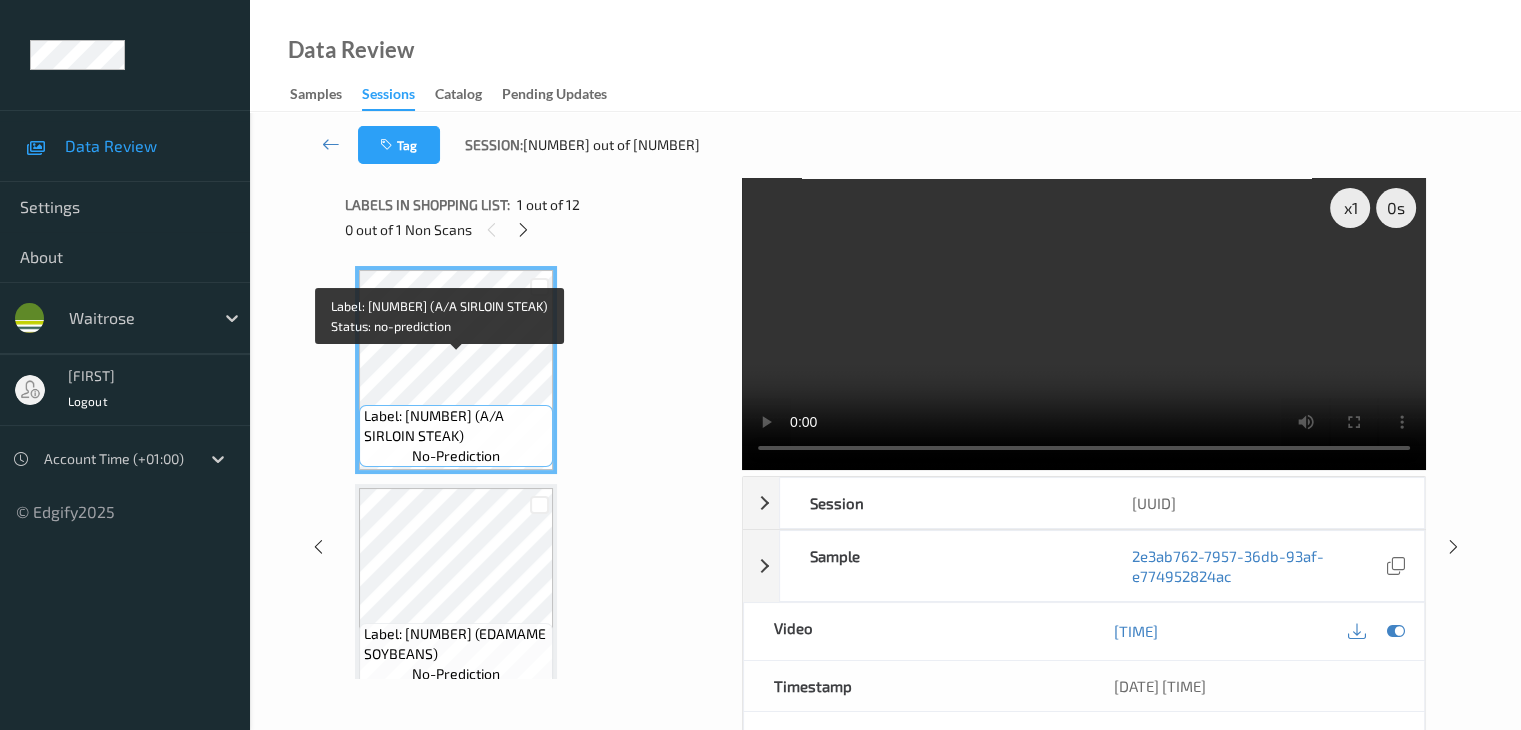 scroll, scrollTop: 100, scrollLeft: 0, axis: vertical 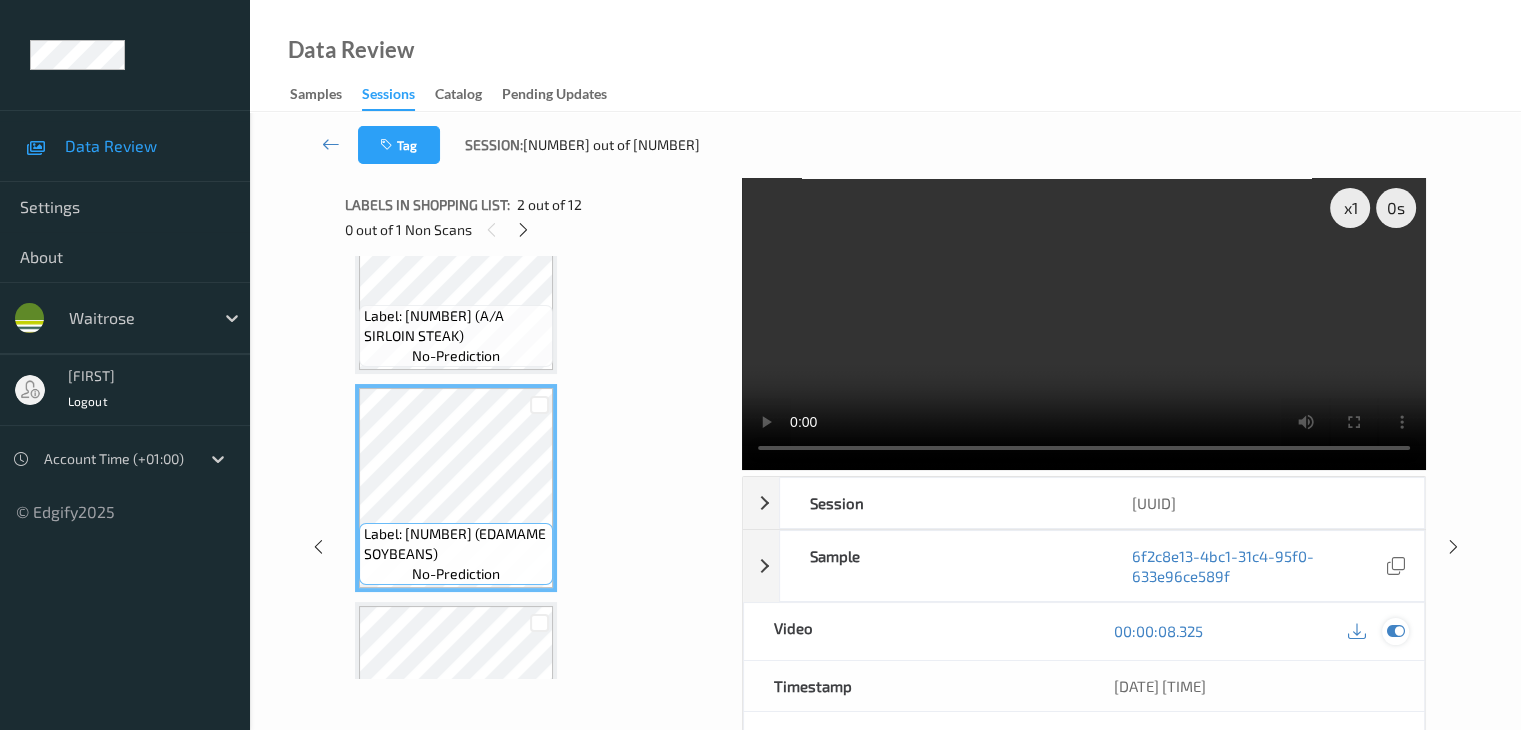 click at bounding box center [1395, 631] 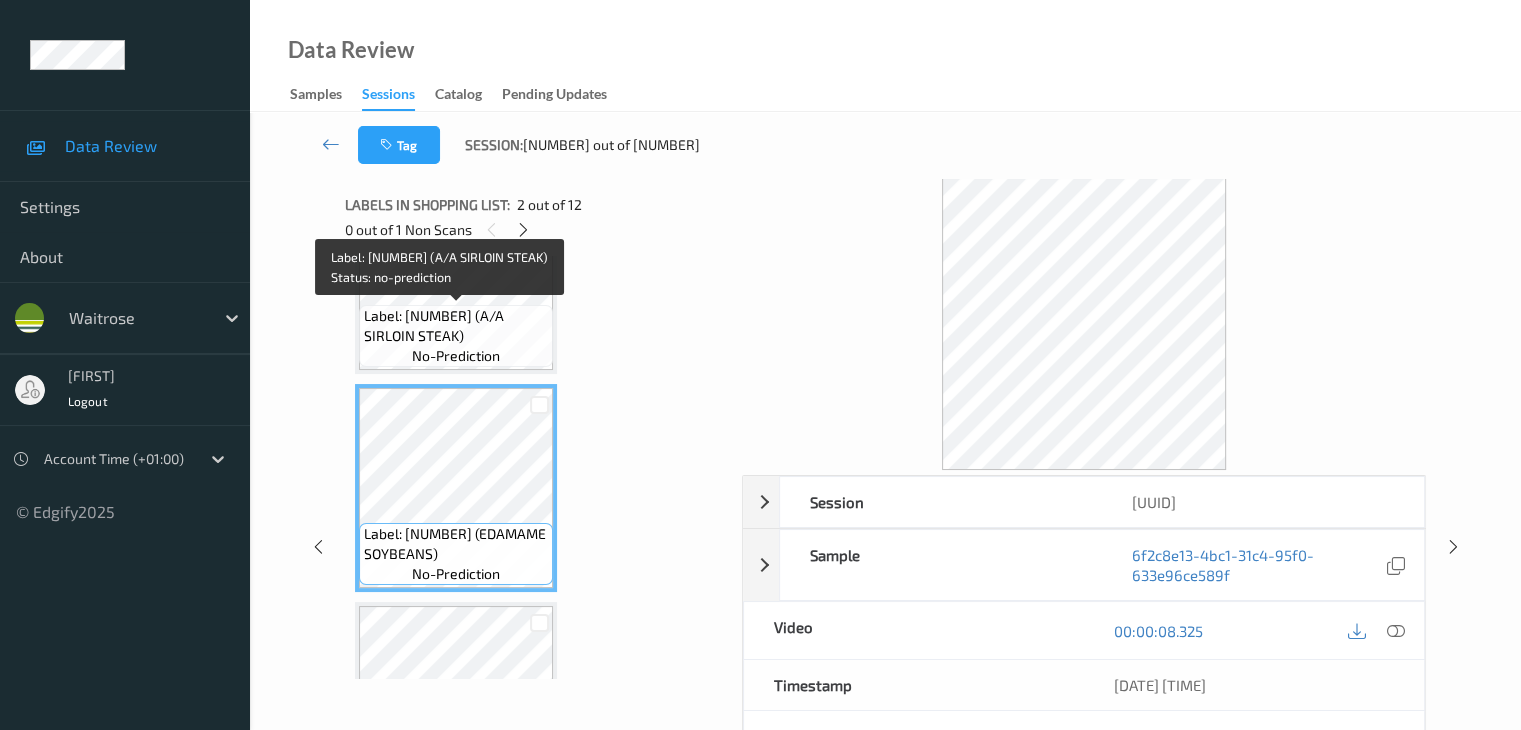 click on "Label: [NUMBER] (A/A SIRLOIN STEAK)" at bounding box center (456, 326) 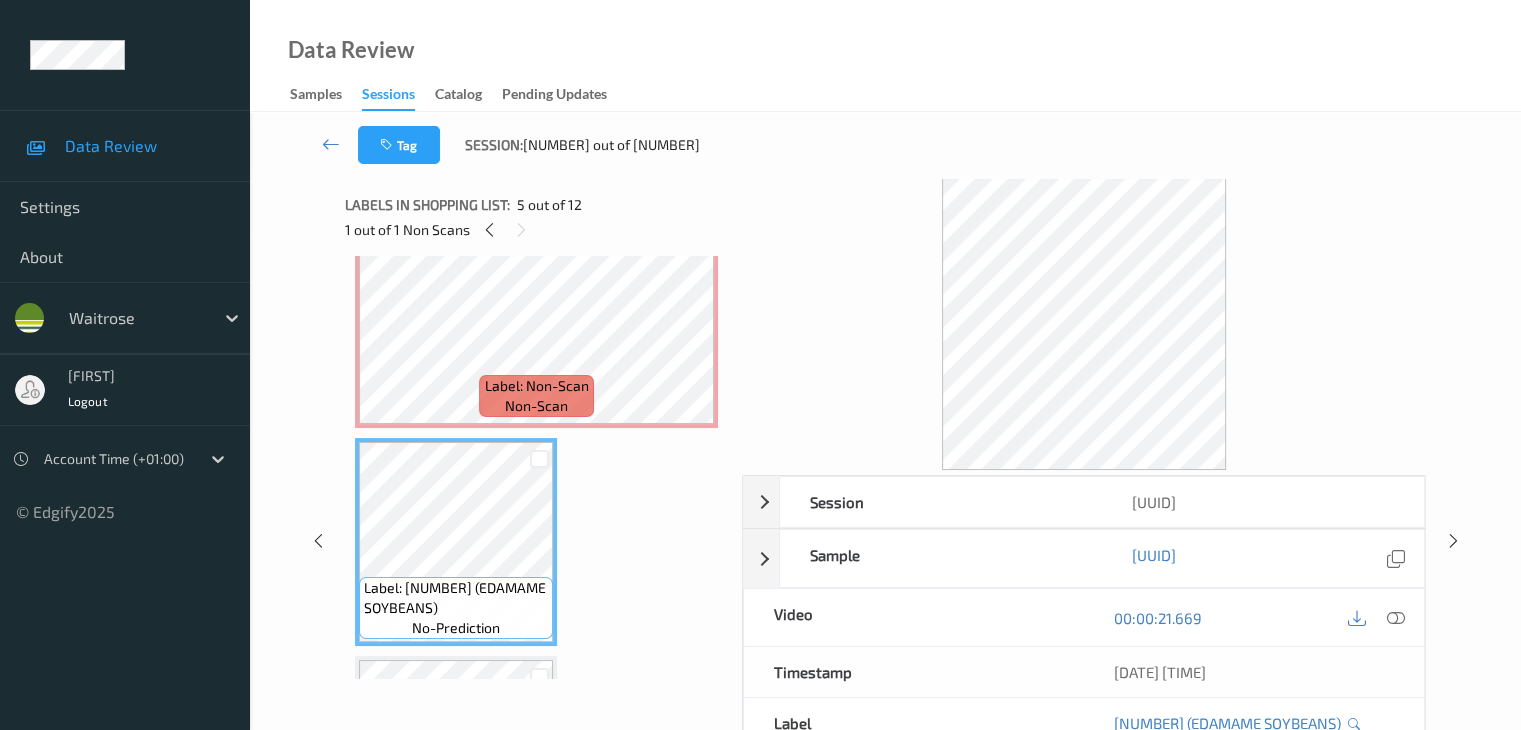 scroll, scrollTop: 600, scrollLeft: 0, axis: vertical 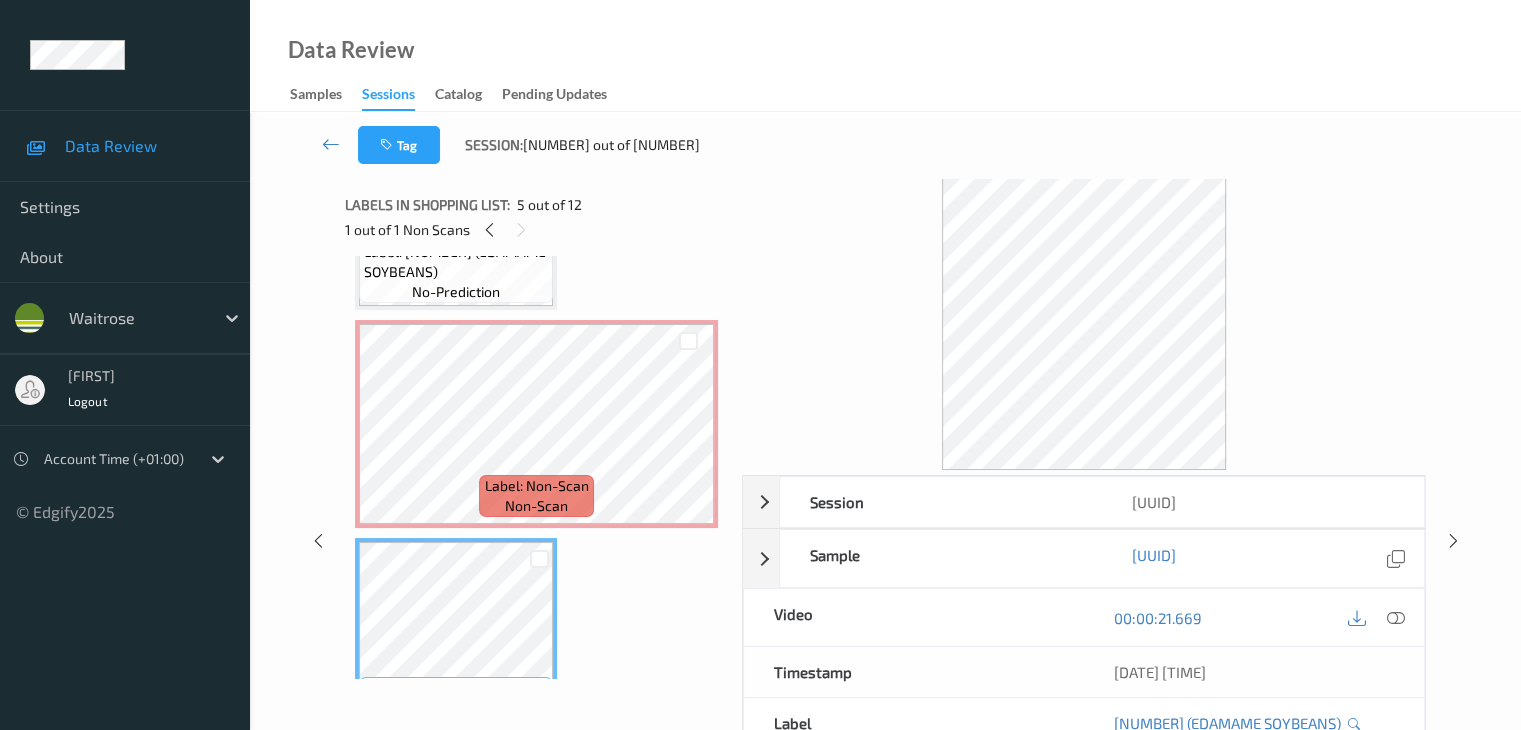 click on "no-prediction" at bounding box center (456, 292) 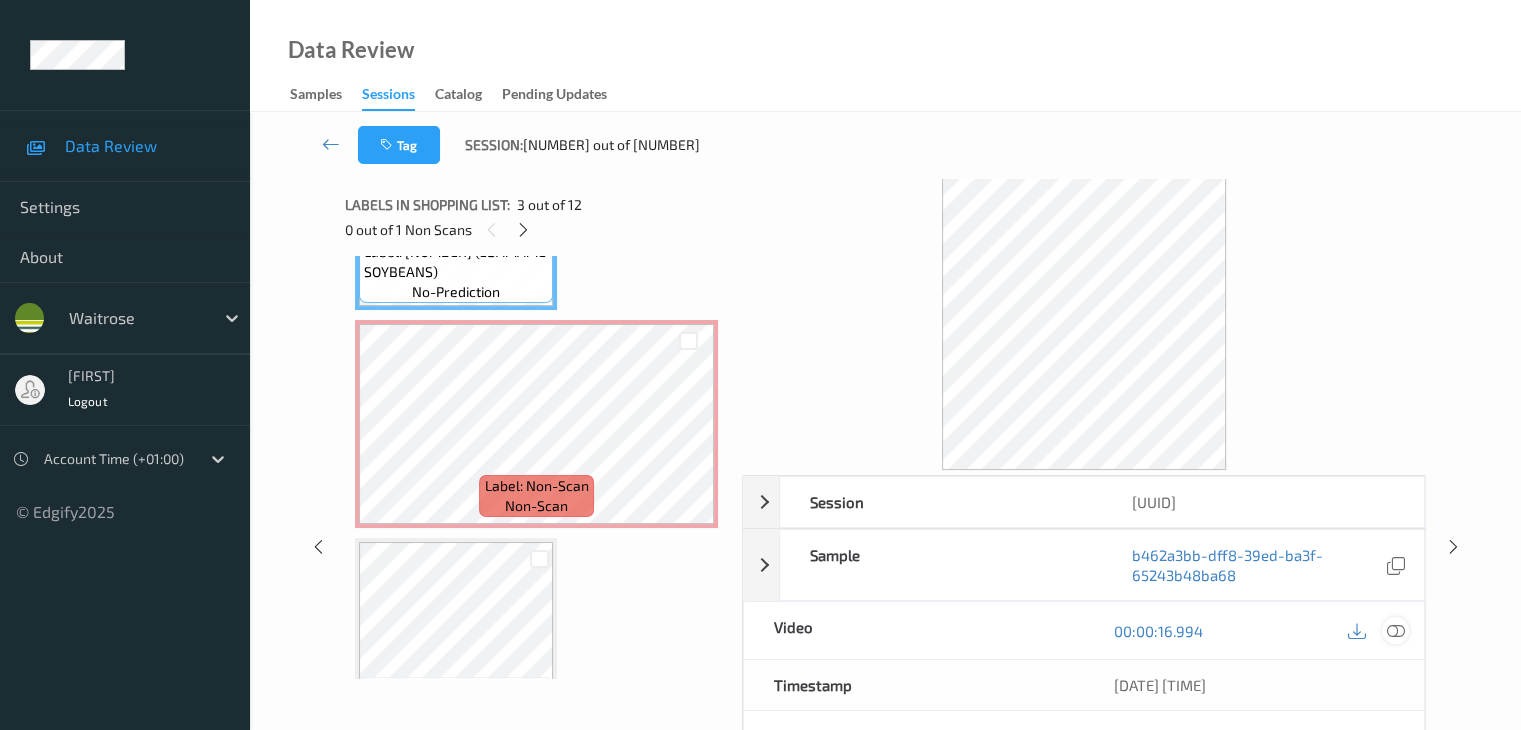 click at bounding box center [1395, 630] 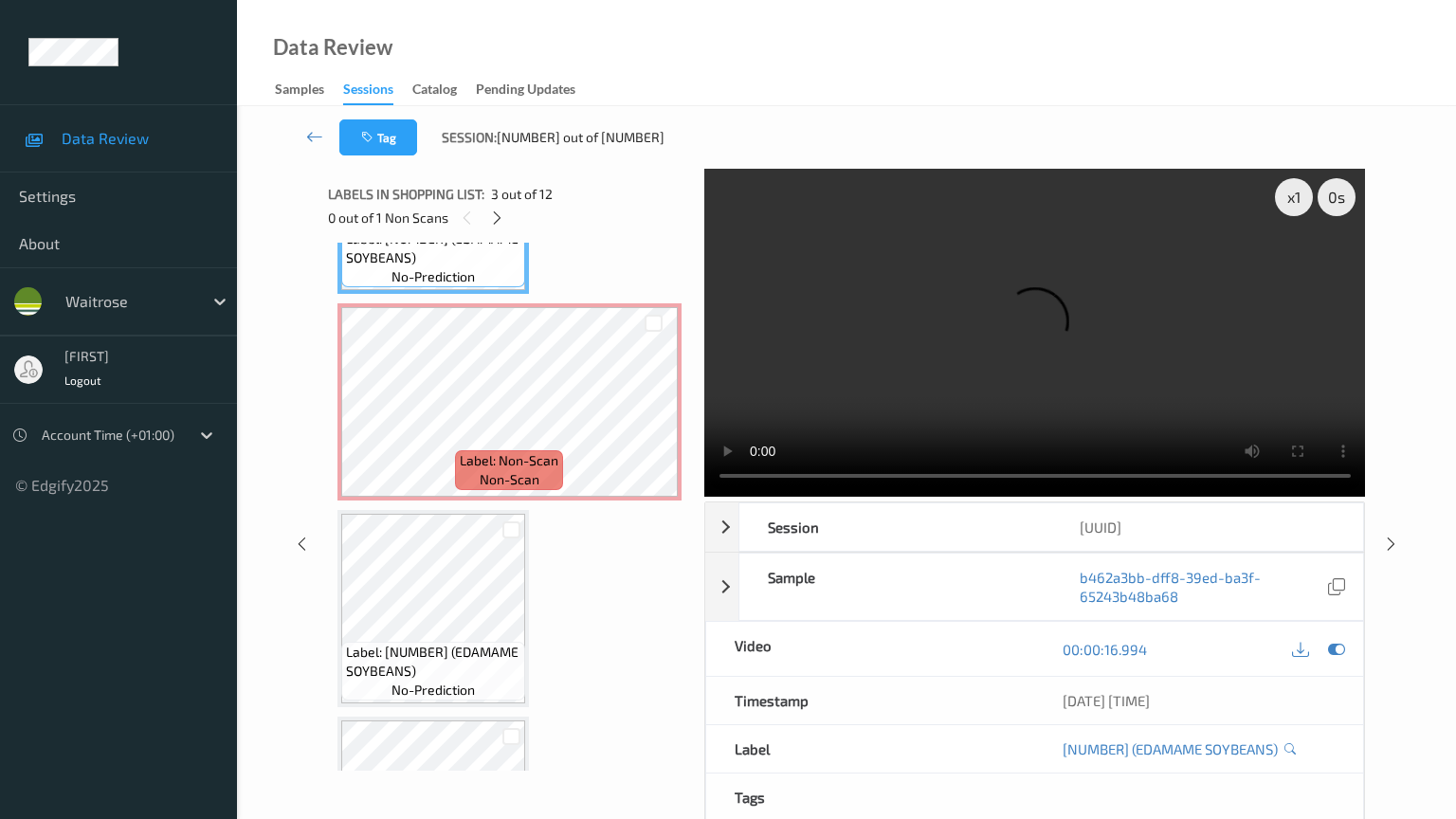 type 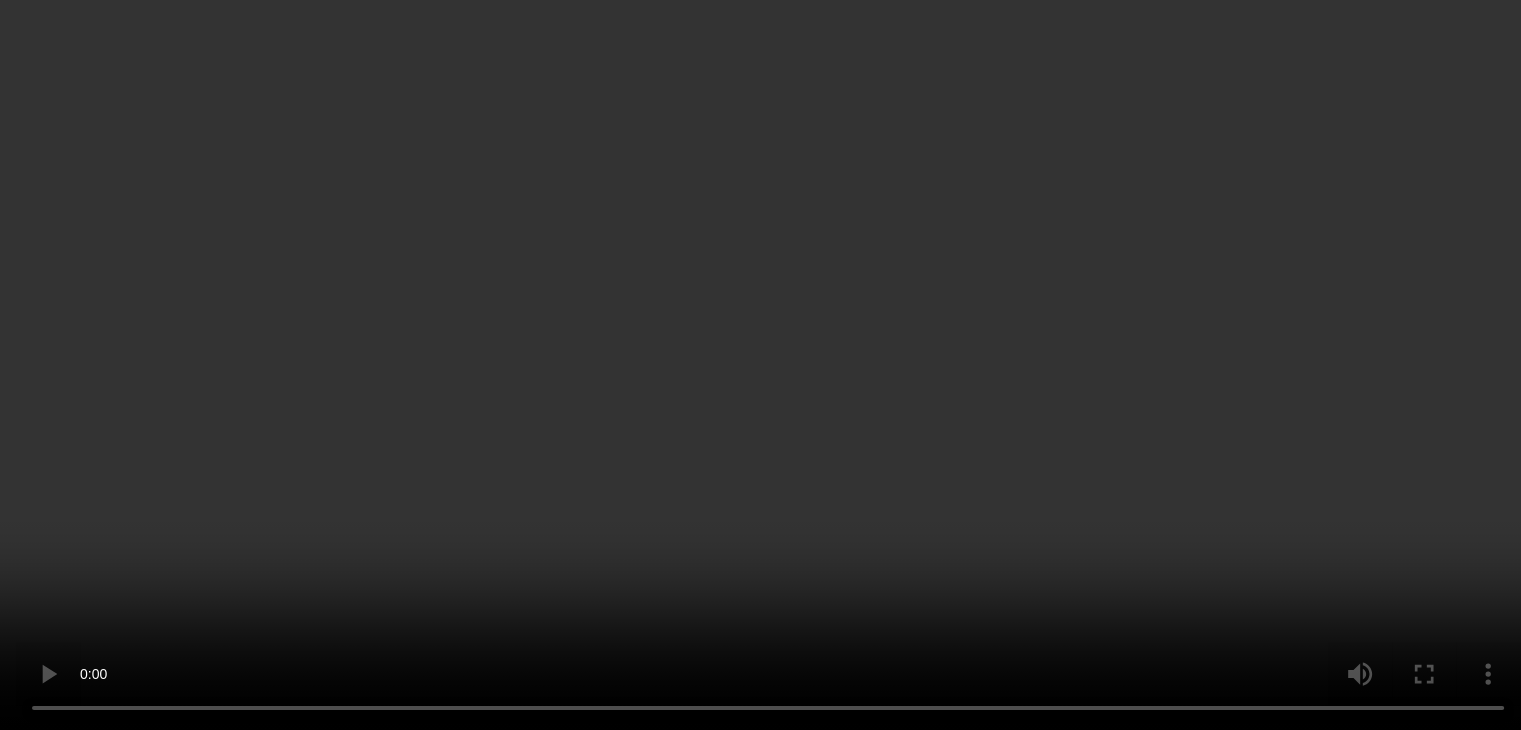scroll, scrollTop: 1100, scrollLeft: 0, axis: vertical 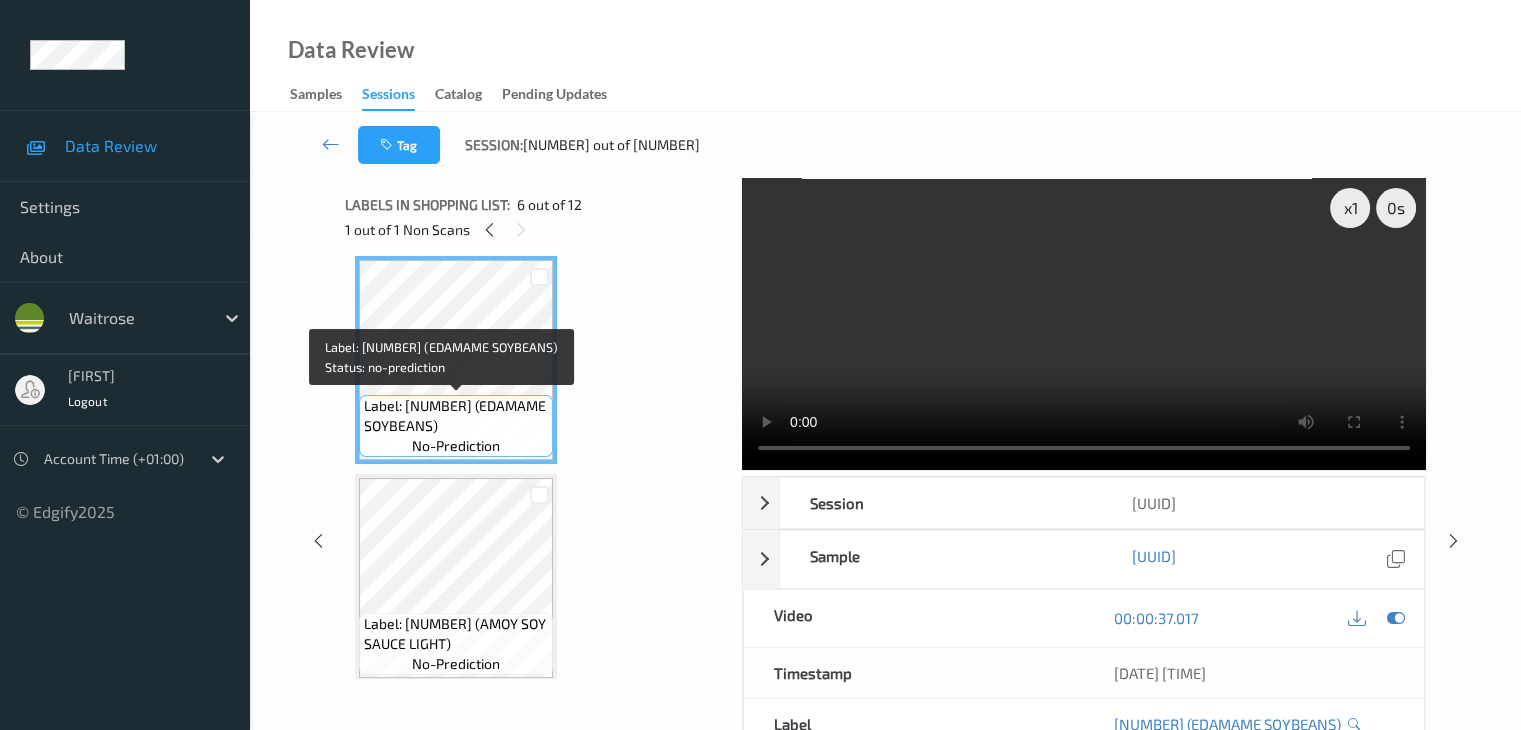 click on "Label: [NUMBER] (EDAMAME SOYBEANS)" at bounding box center (456, 416) 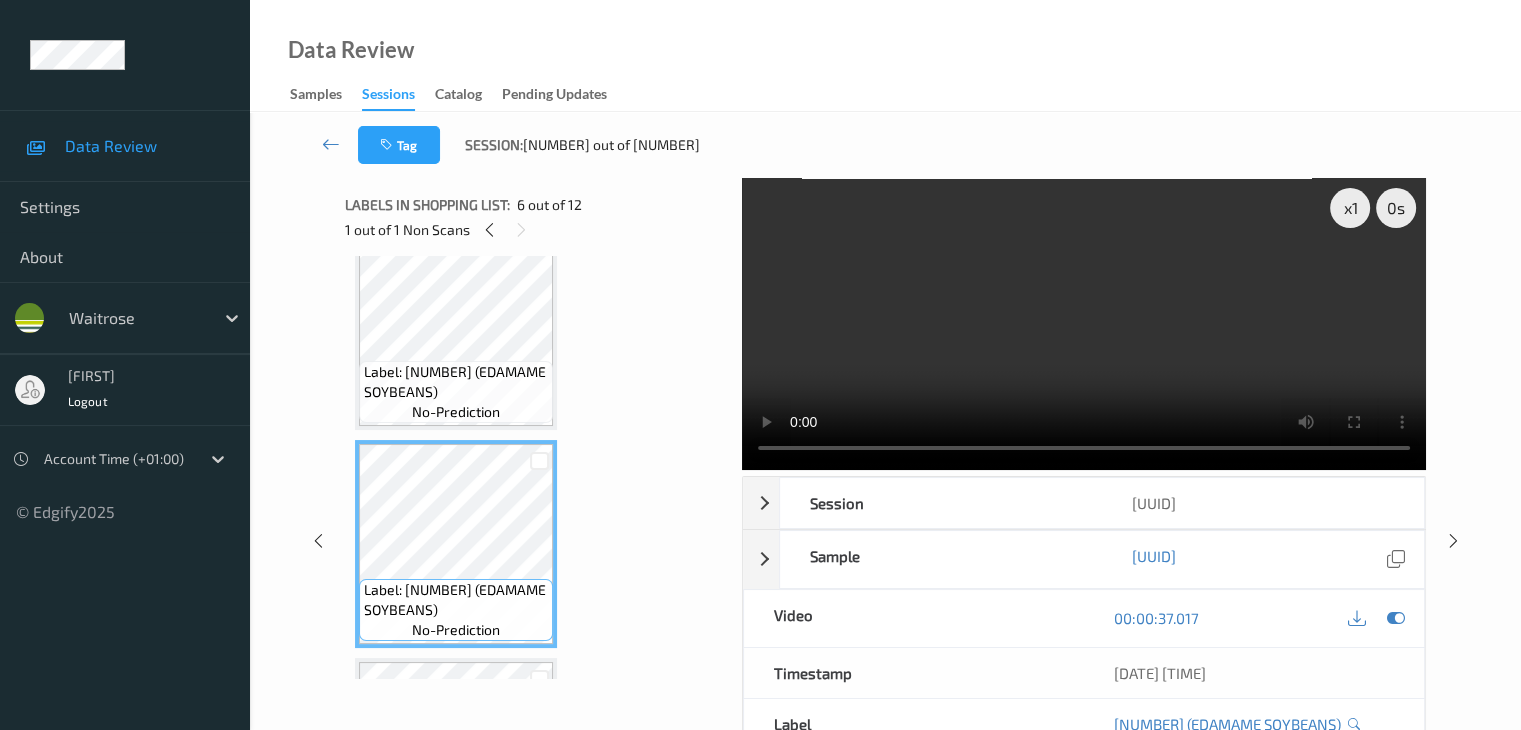 scroll, scrollTop: 900, scrollLeft: 0, axis: vertical 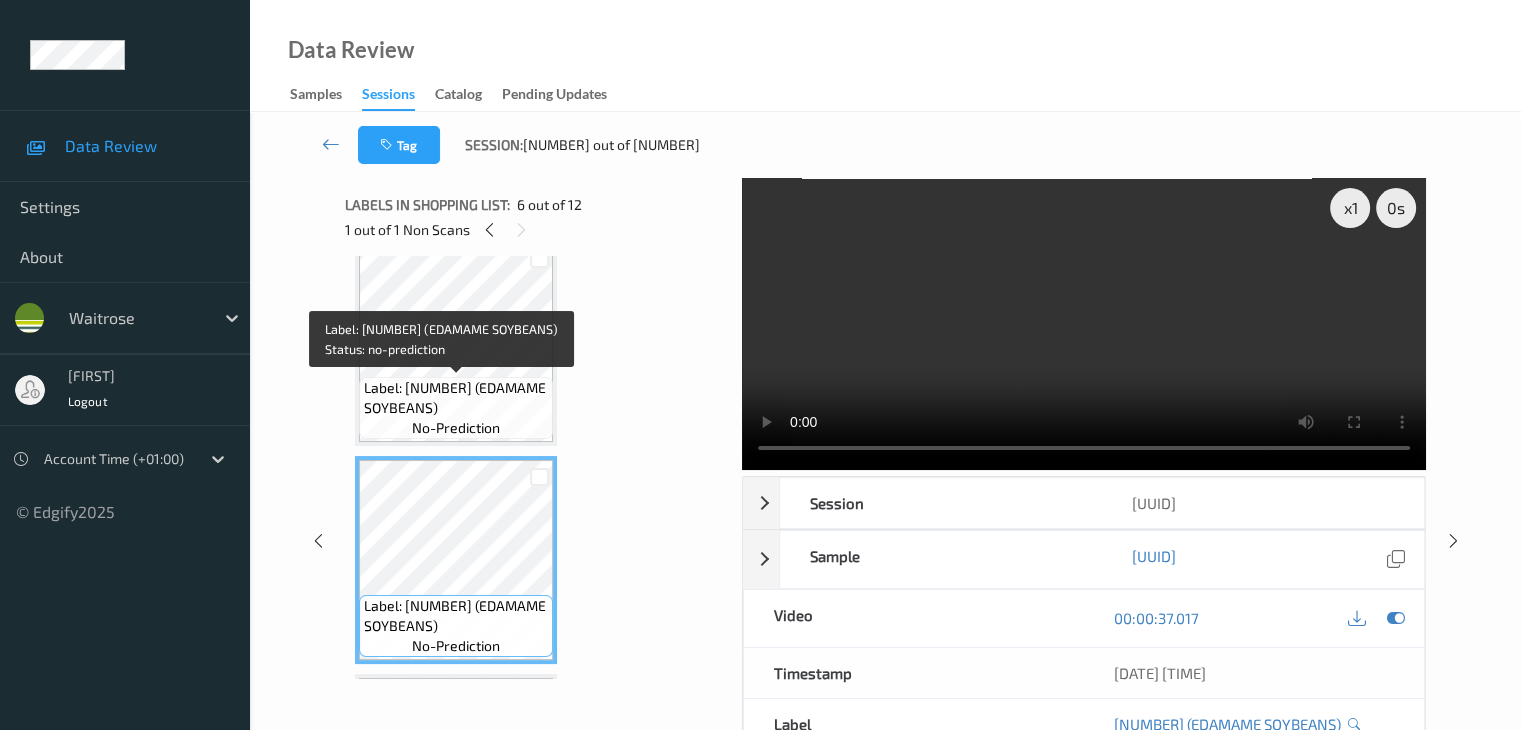 click on "Label: [NUMBER] (EDAMAME SOYBEANS)" at bounding box center [456, 398] 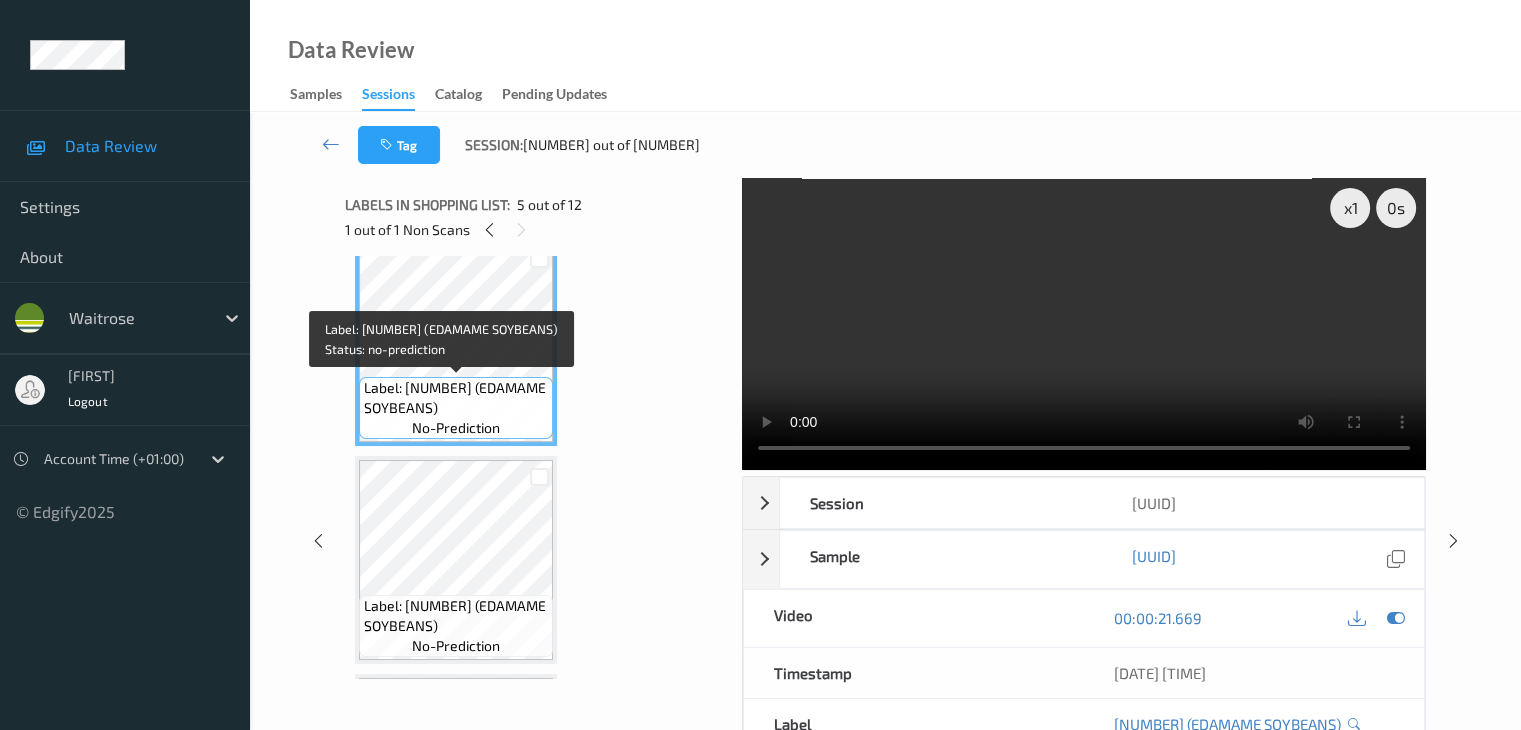 scroll, scrollTop: 800, scrollLeft: 0, axis: vertical 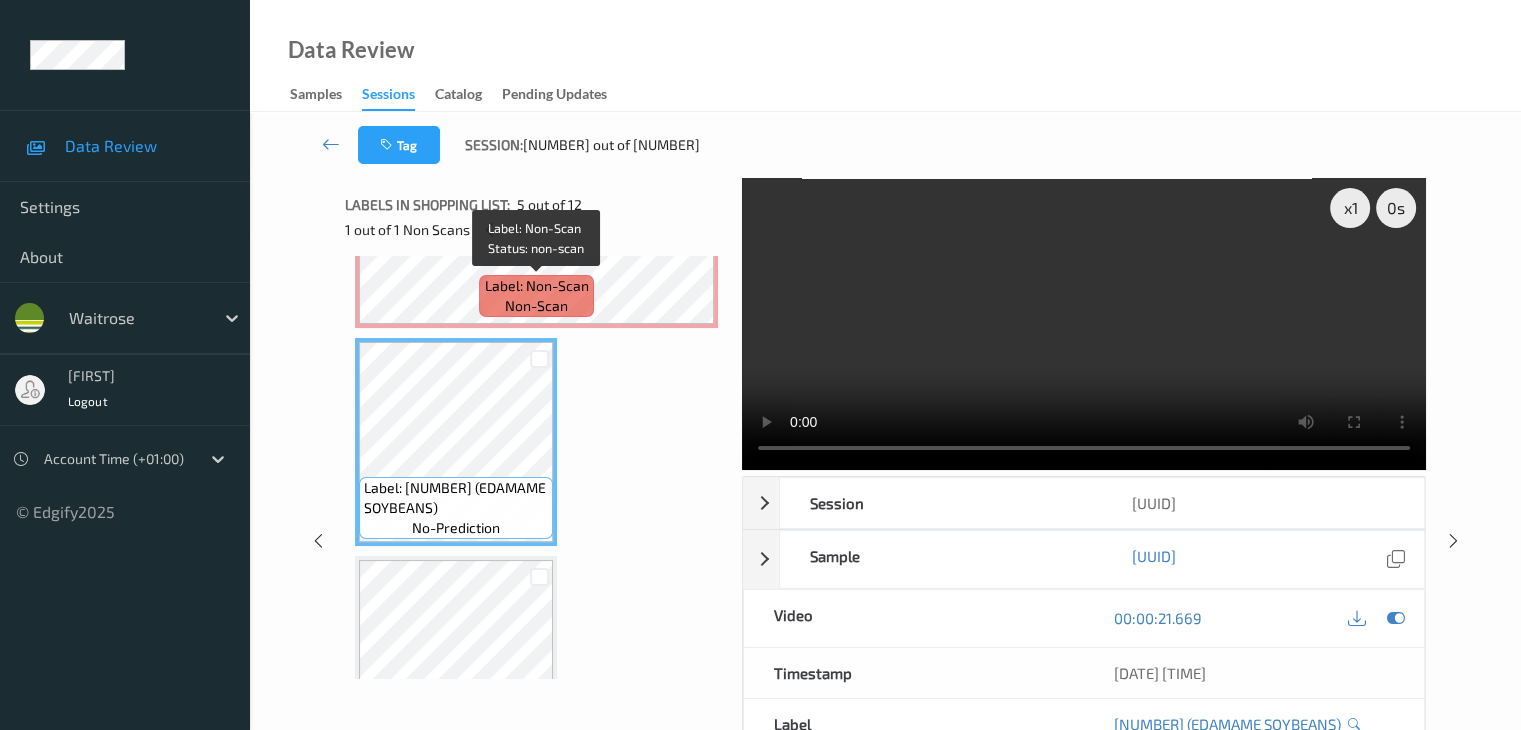 click on "non-scan" at bounding box center (536, 306) 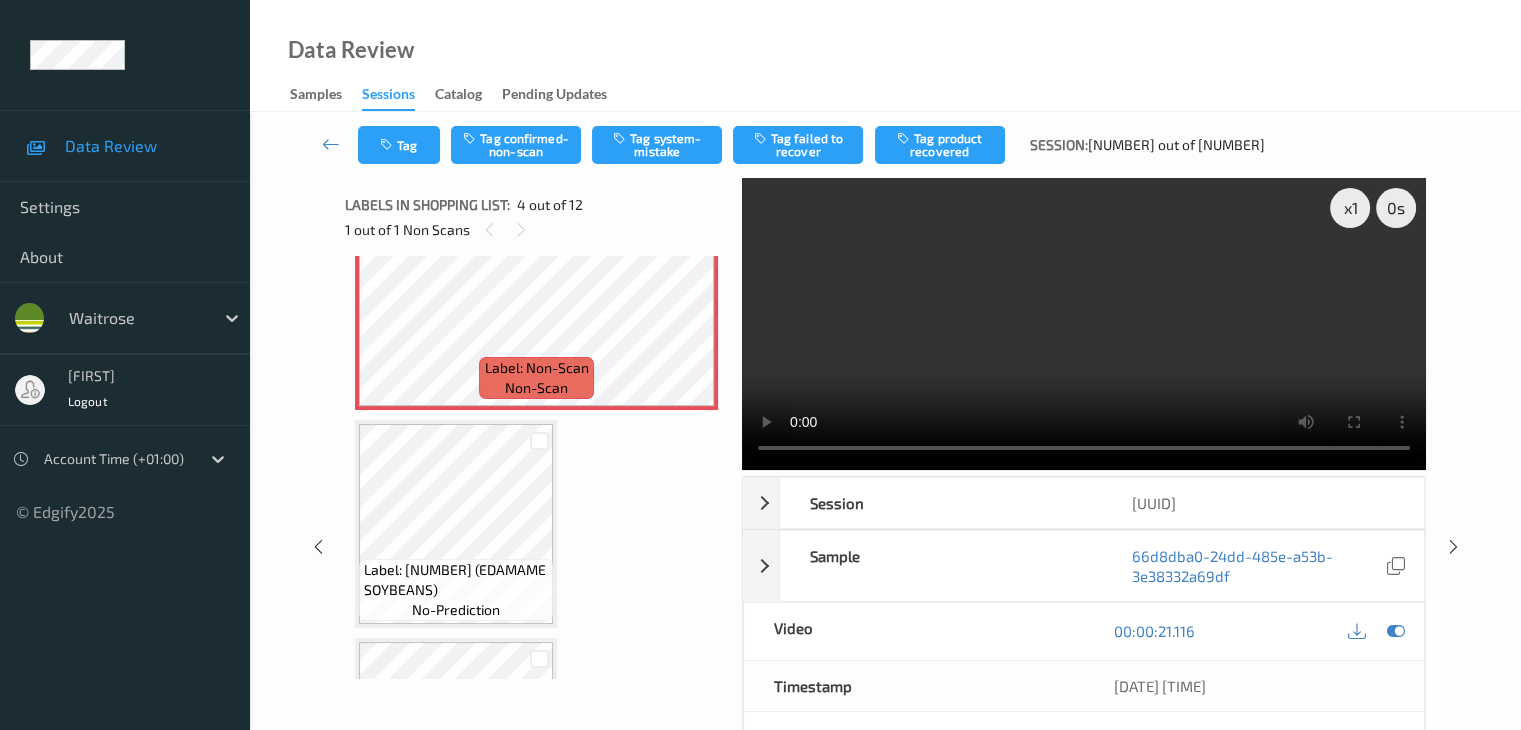 scroll, scrollTop: 600, scrollLeft: 0, axis: vertical 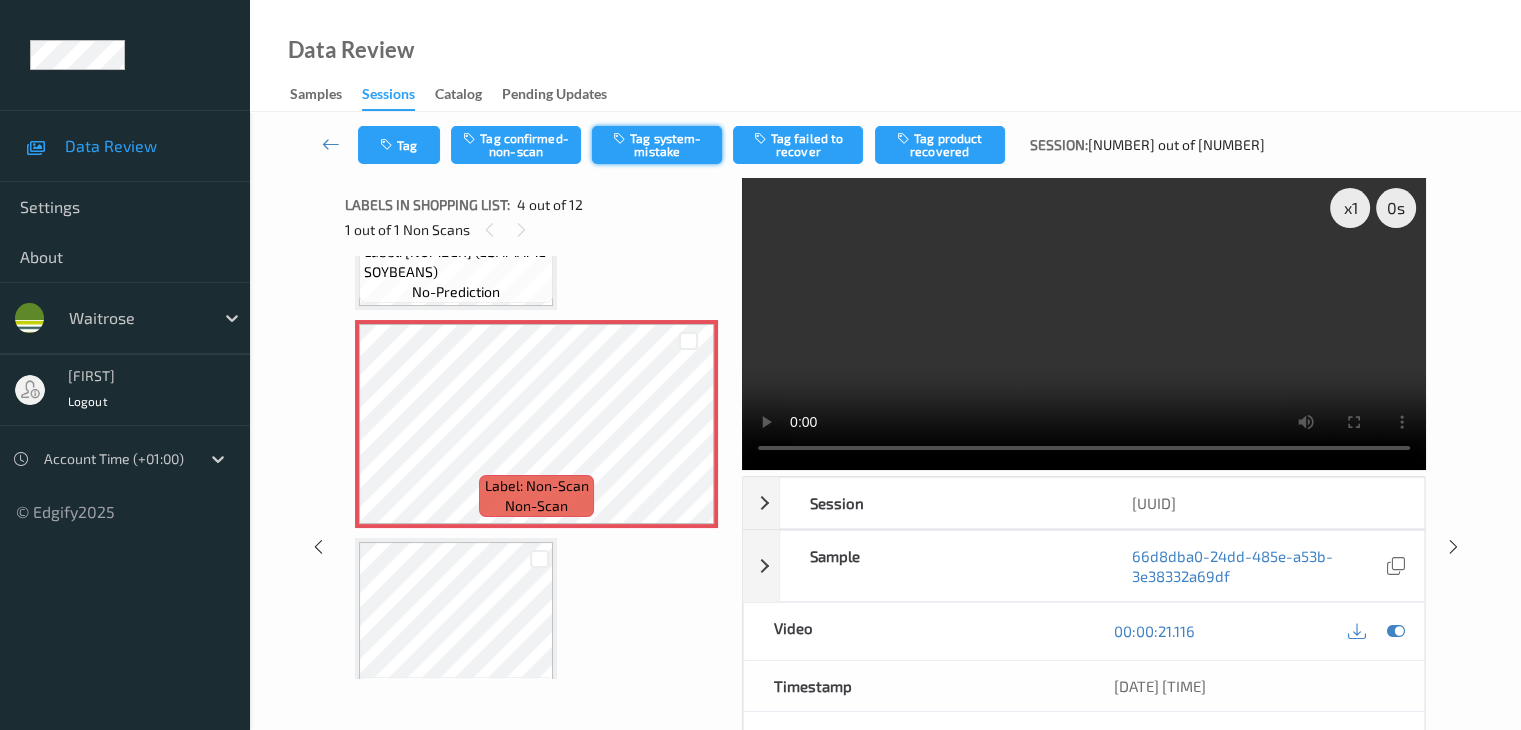 click on "Tag   system-mistake" at bounding box center [657, 145] 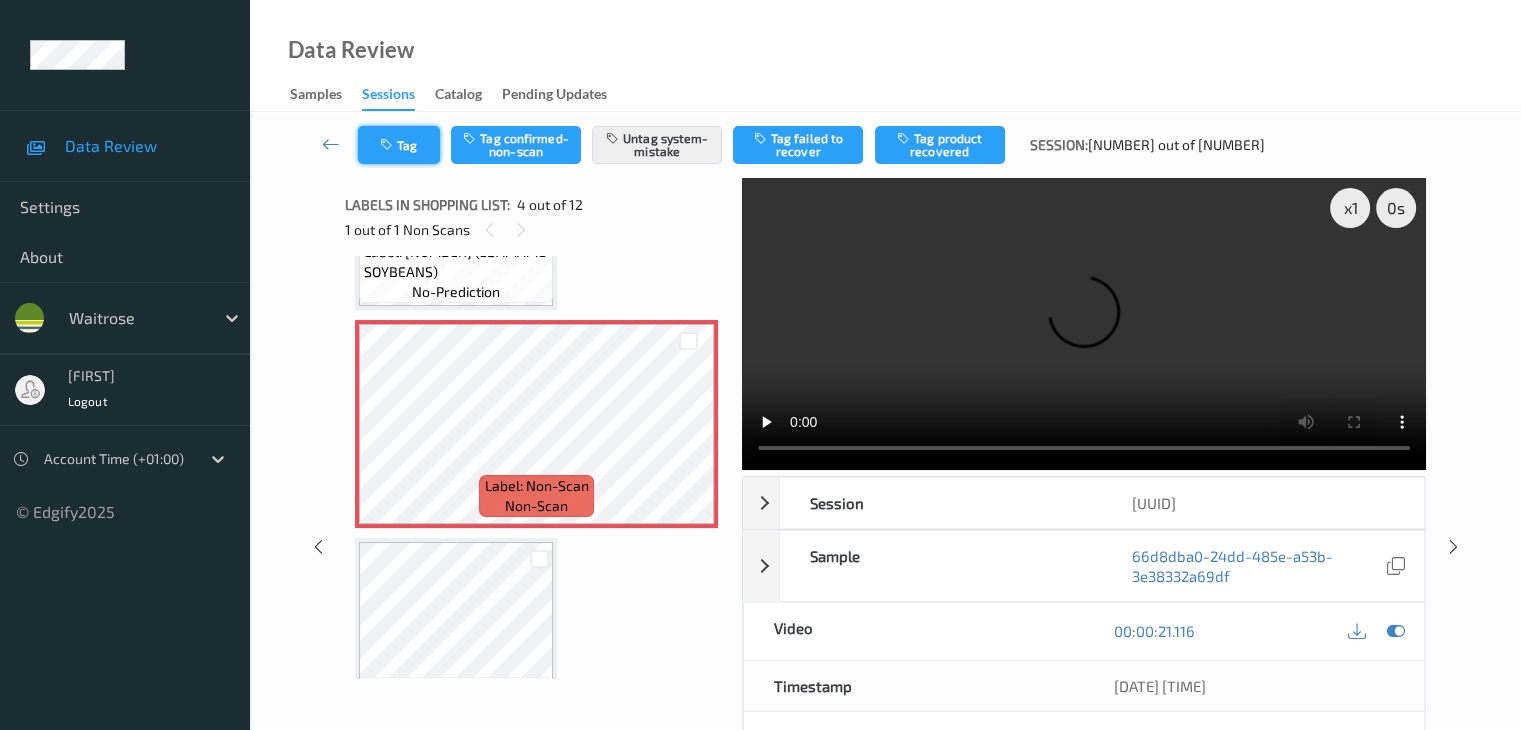 click on "Tag" at bounding box center [399, 145] 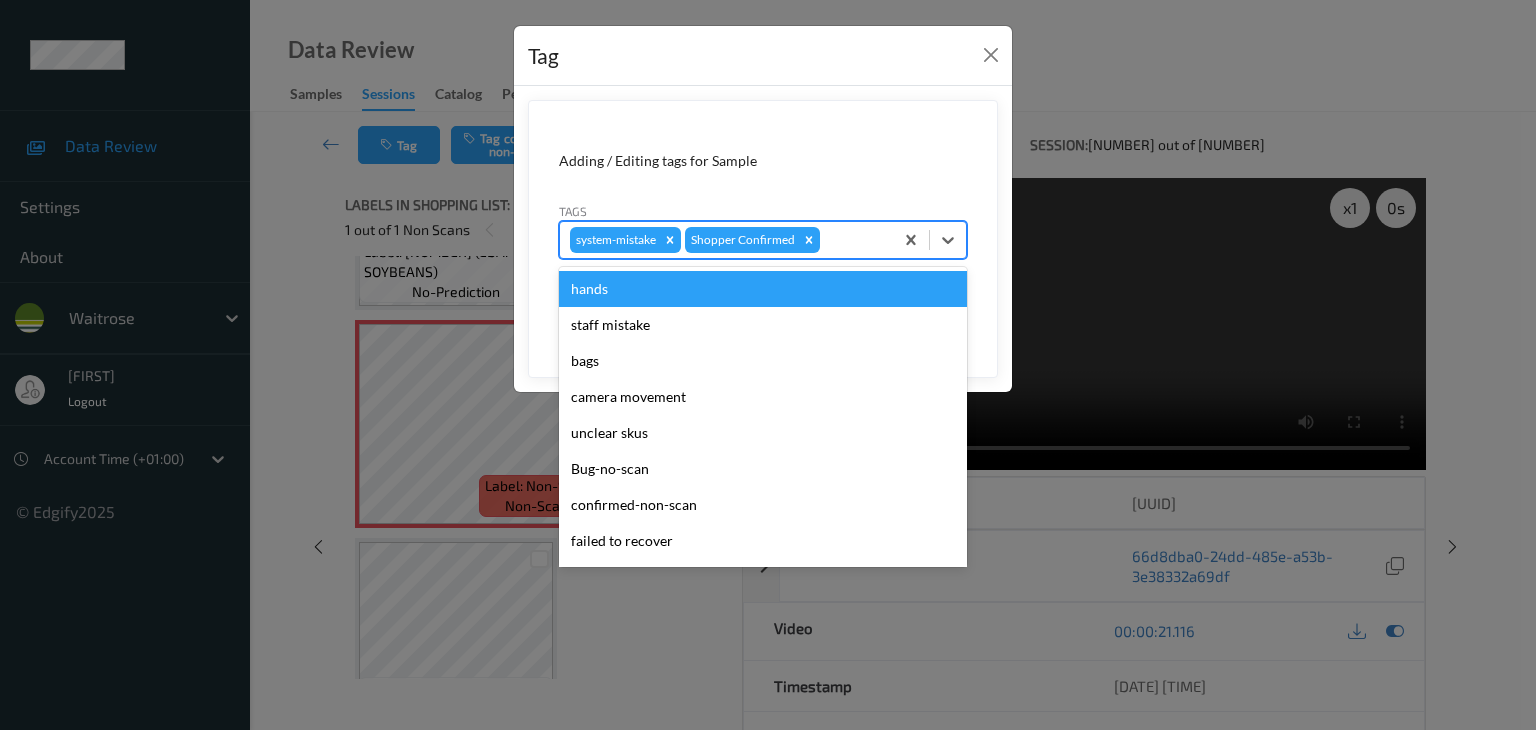click at bounding box center (853, 240) 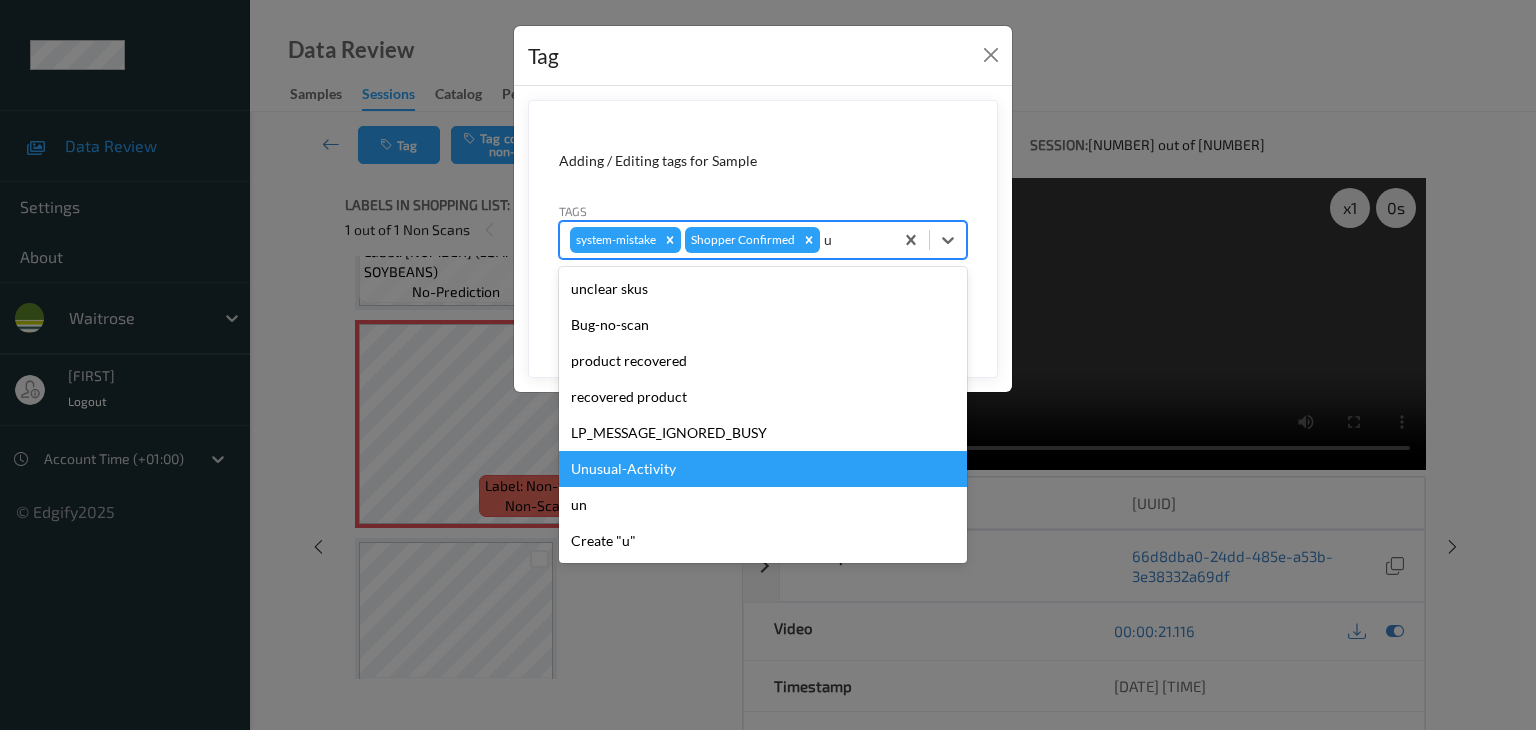 click on "Unusual-Activity" at bounding box center (763, 469) 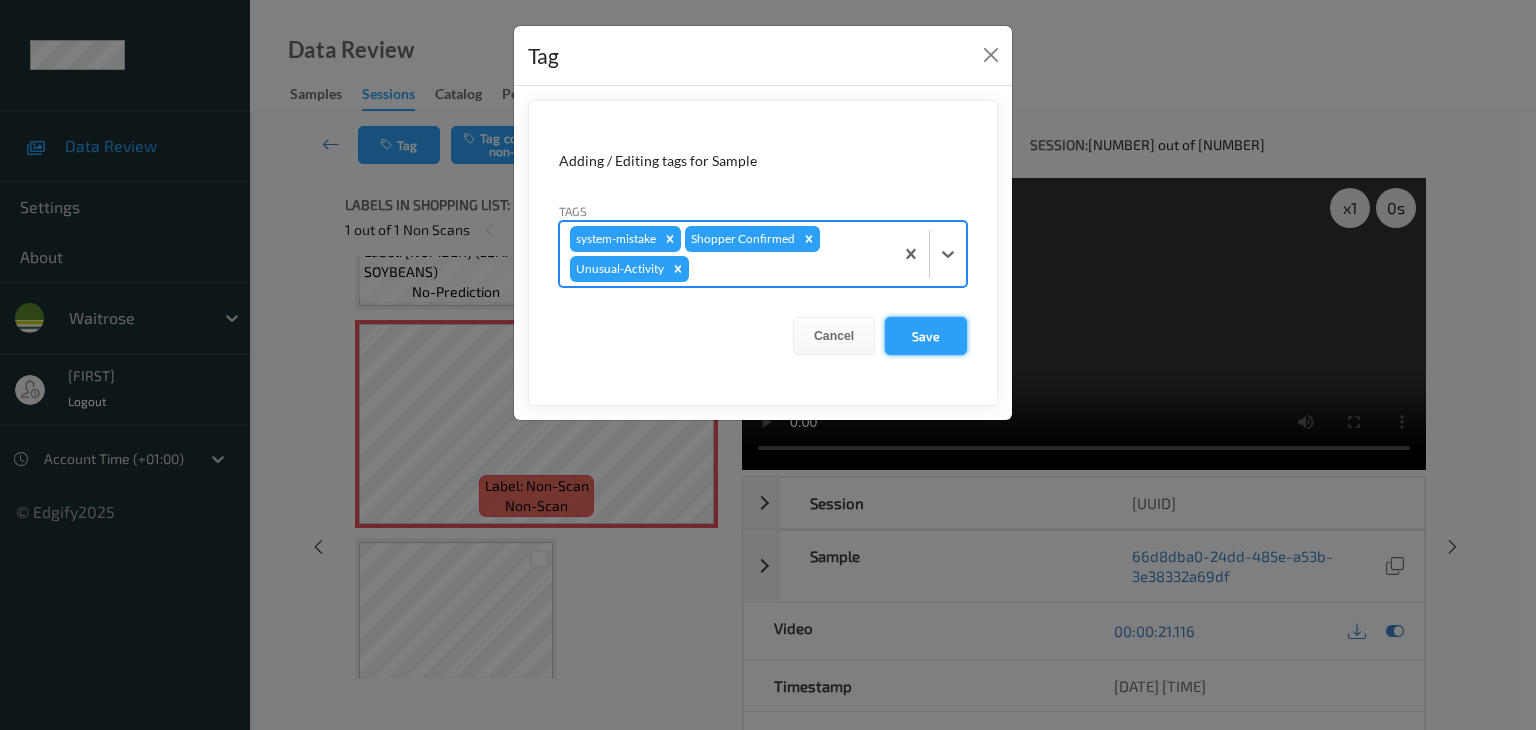 click on "Save" at bounding box center (926, 336) 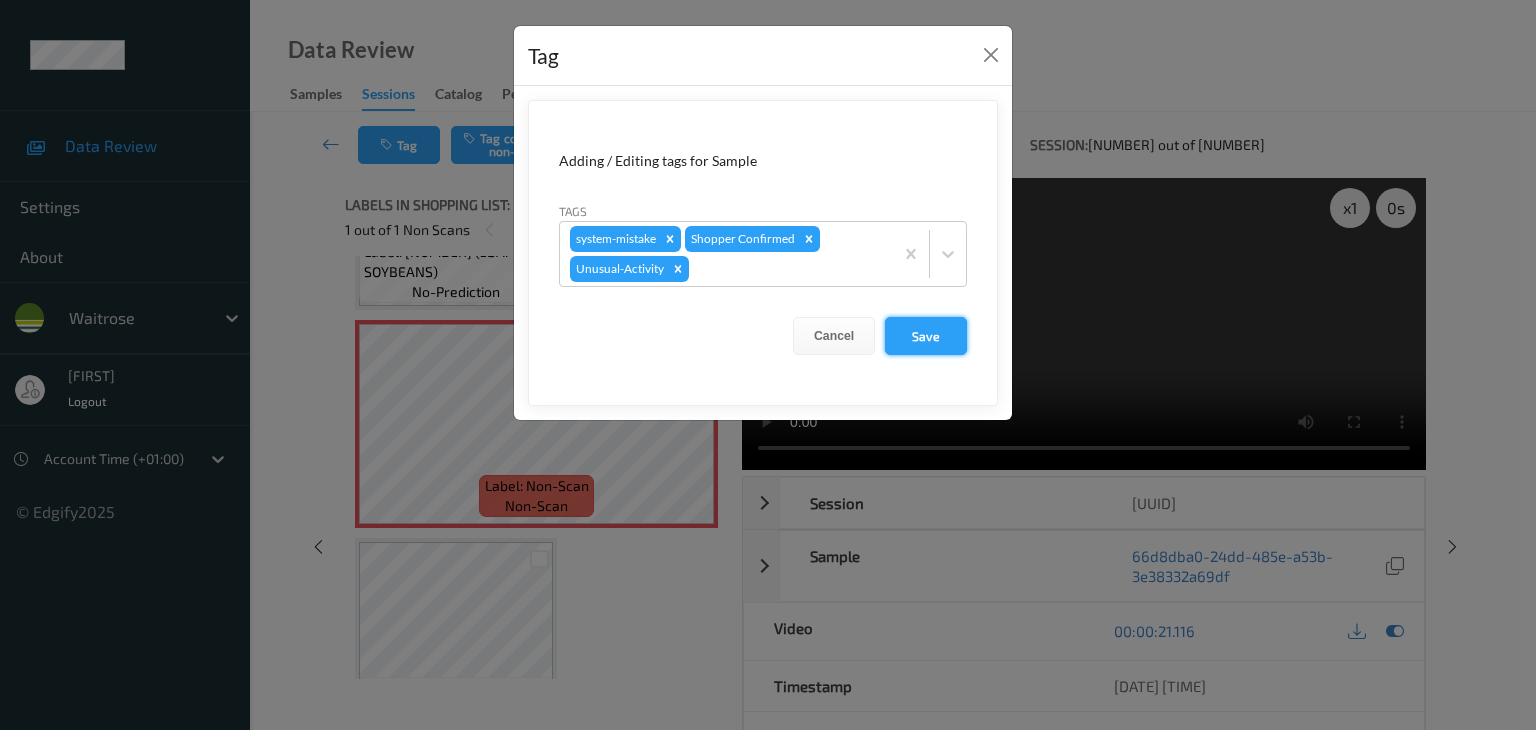 click on "Save" at bounding box center [926, 336] 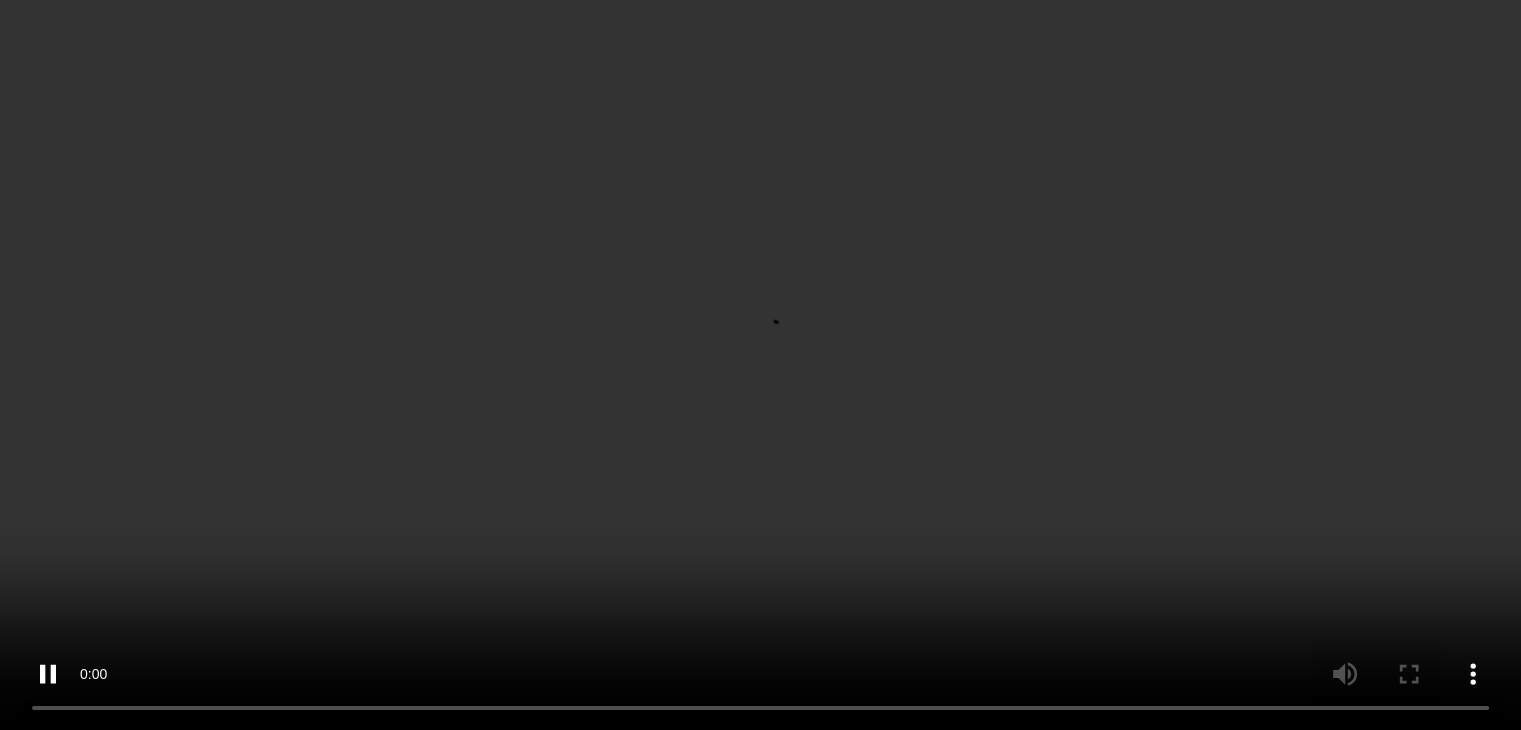 scroll, scrollTop: 900, scrollLeft: 0, axis: vertical 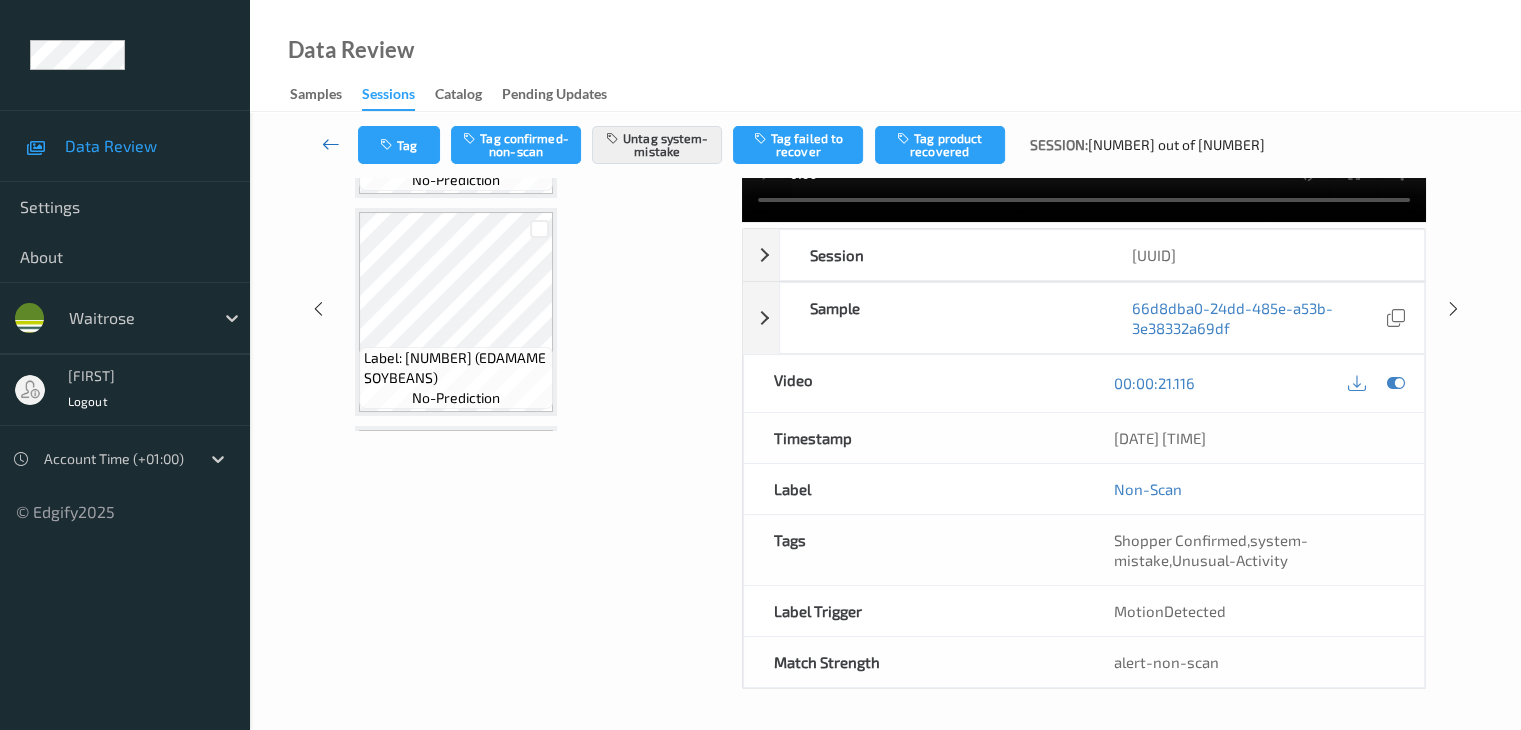 click at bounding box center (331, 144) 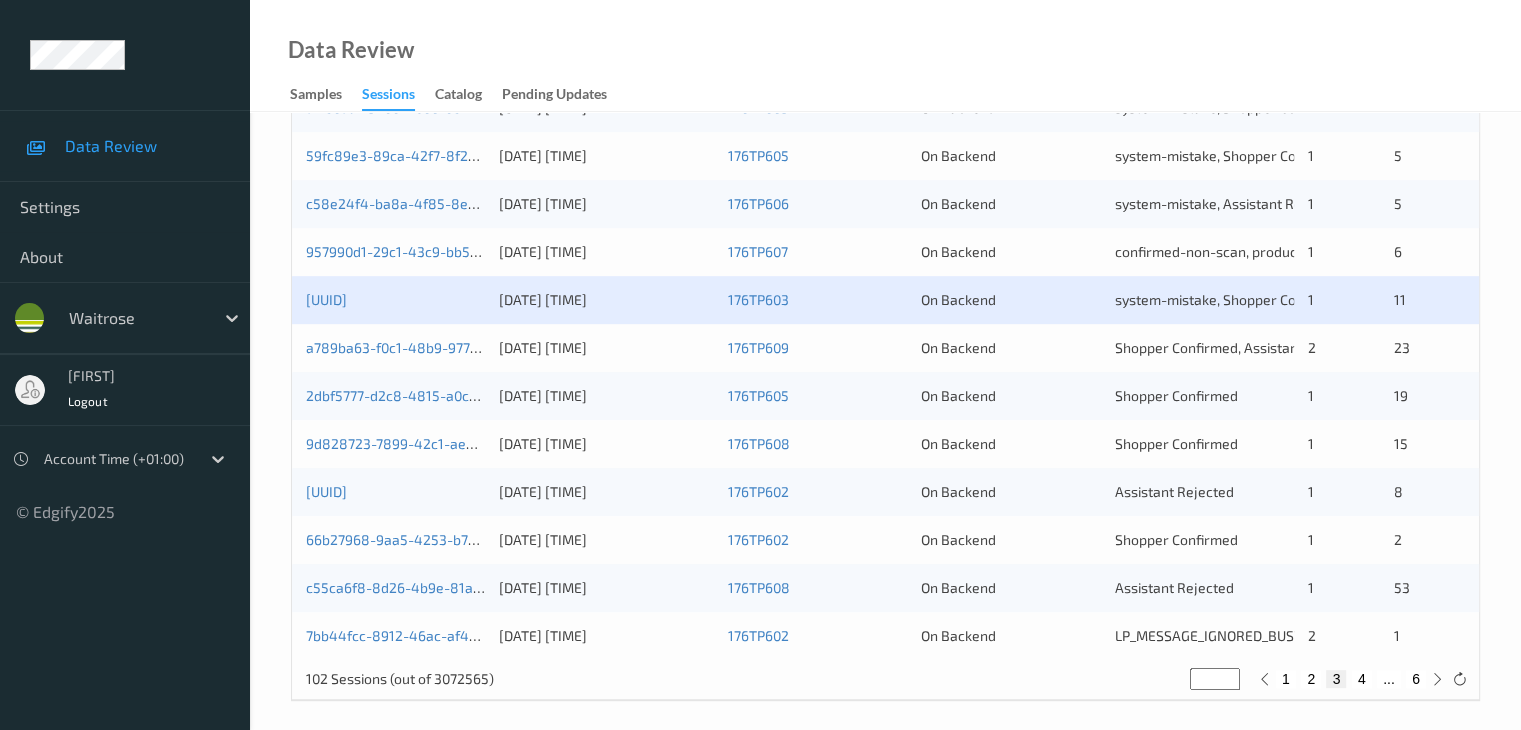 scroll, scrollTop: 932, scrollLeft: 0, axis: vertical 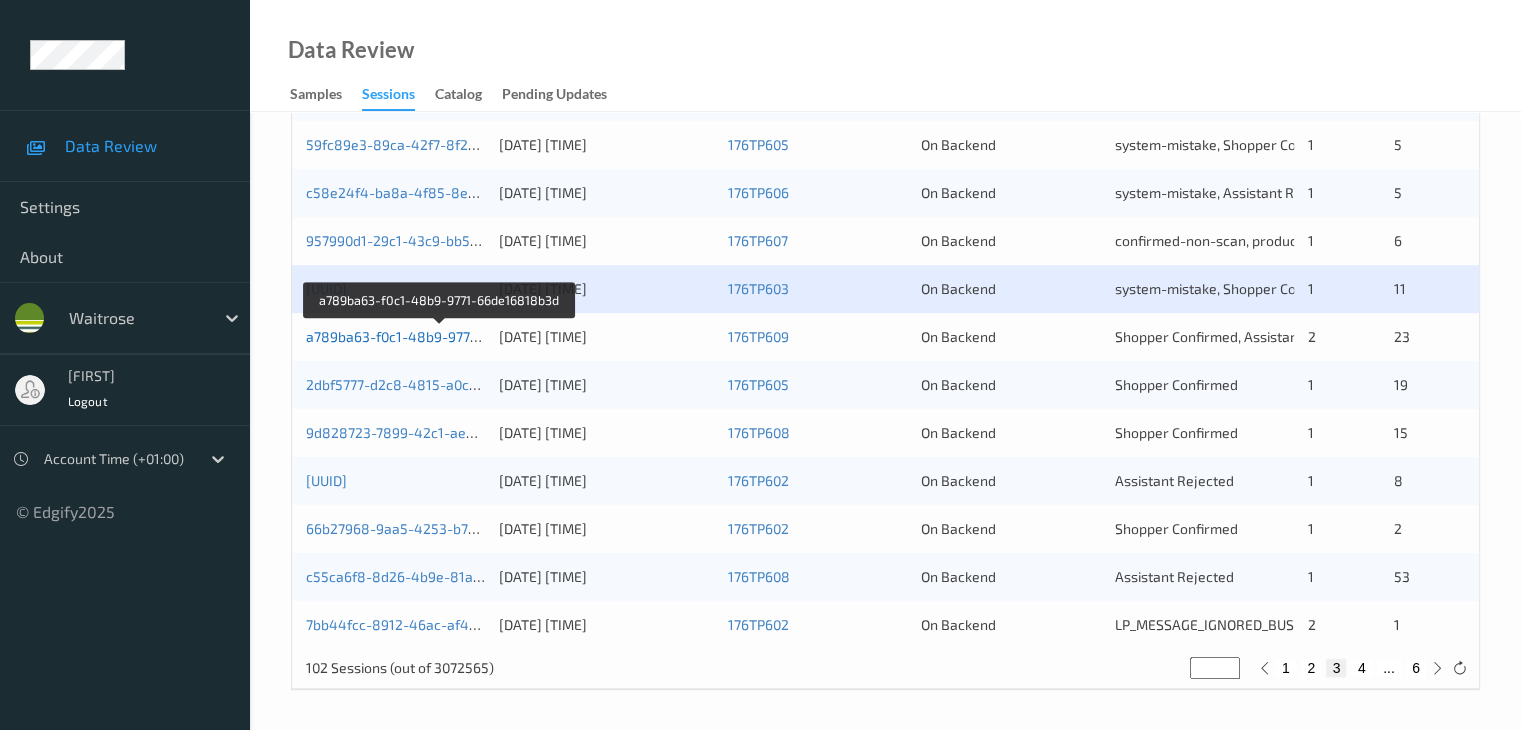 click on "a789ba63-f0c1-48b9-9771-66de16818b3d" at bounding box center (441, 336) 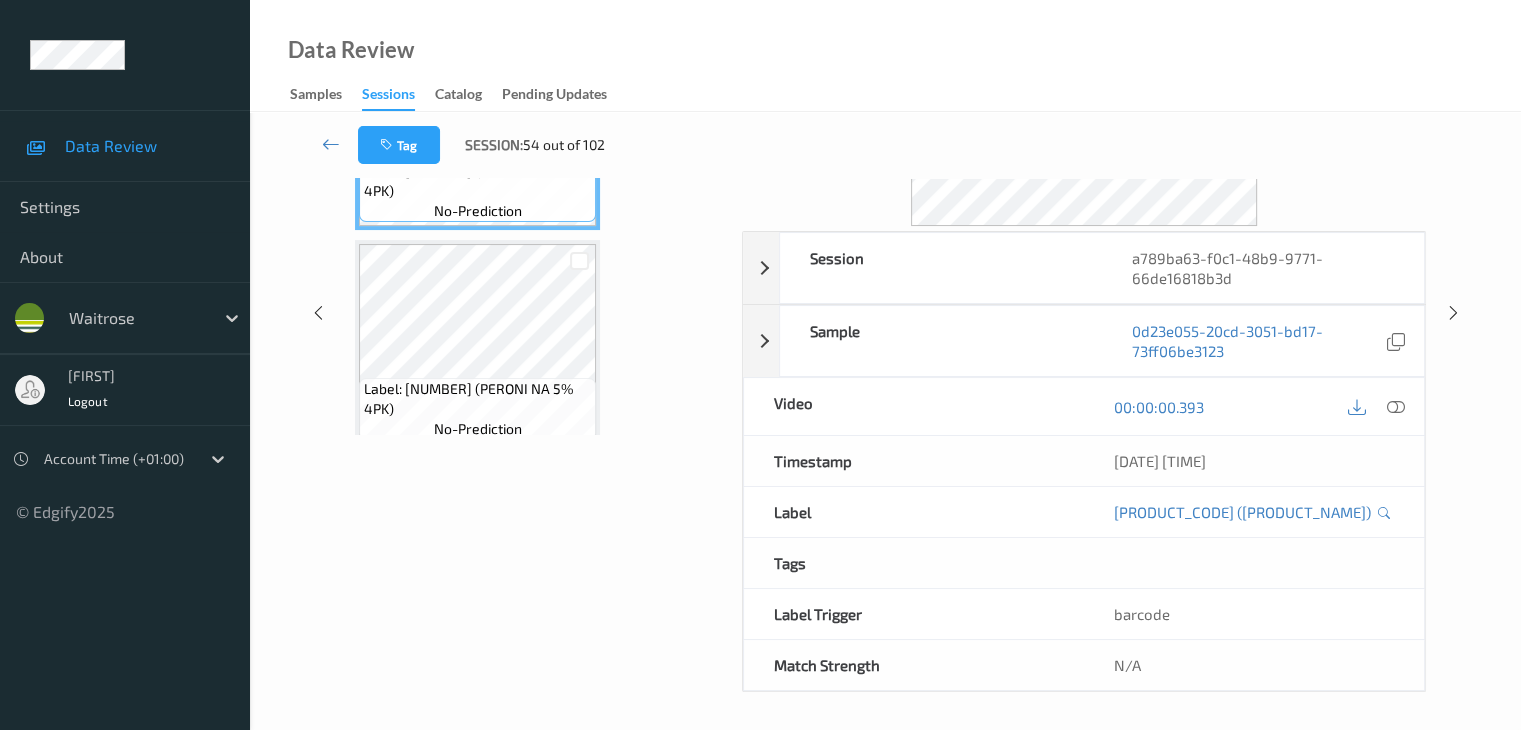 scroll, scrollTop: 44, scrollLeft: 0, axis: vertical 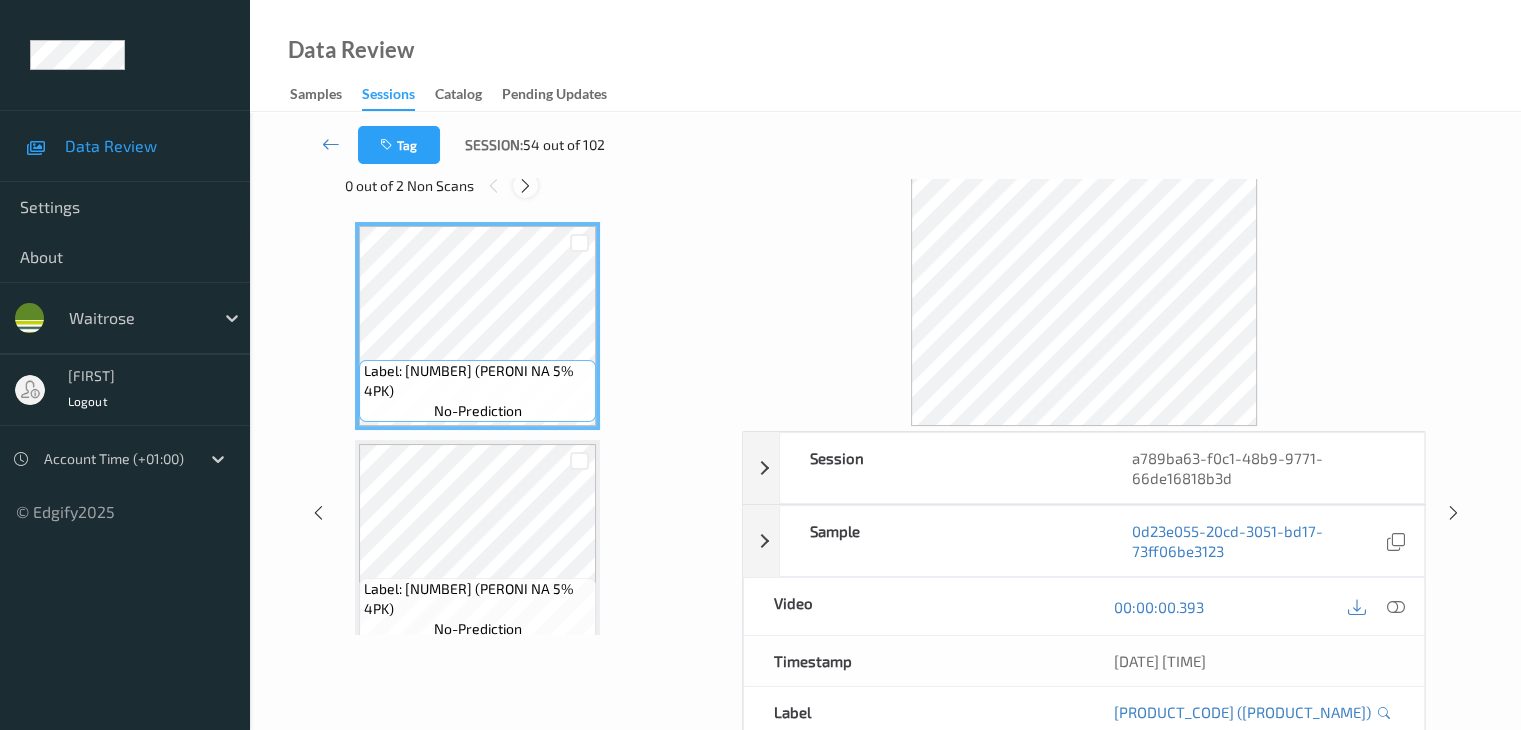 drag, startPoint x: 519, startPoint y: 189, endPoint x: 717, endPoint y: 61, distance: 235.77107 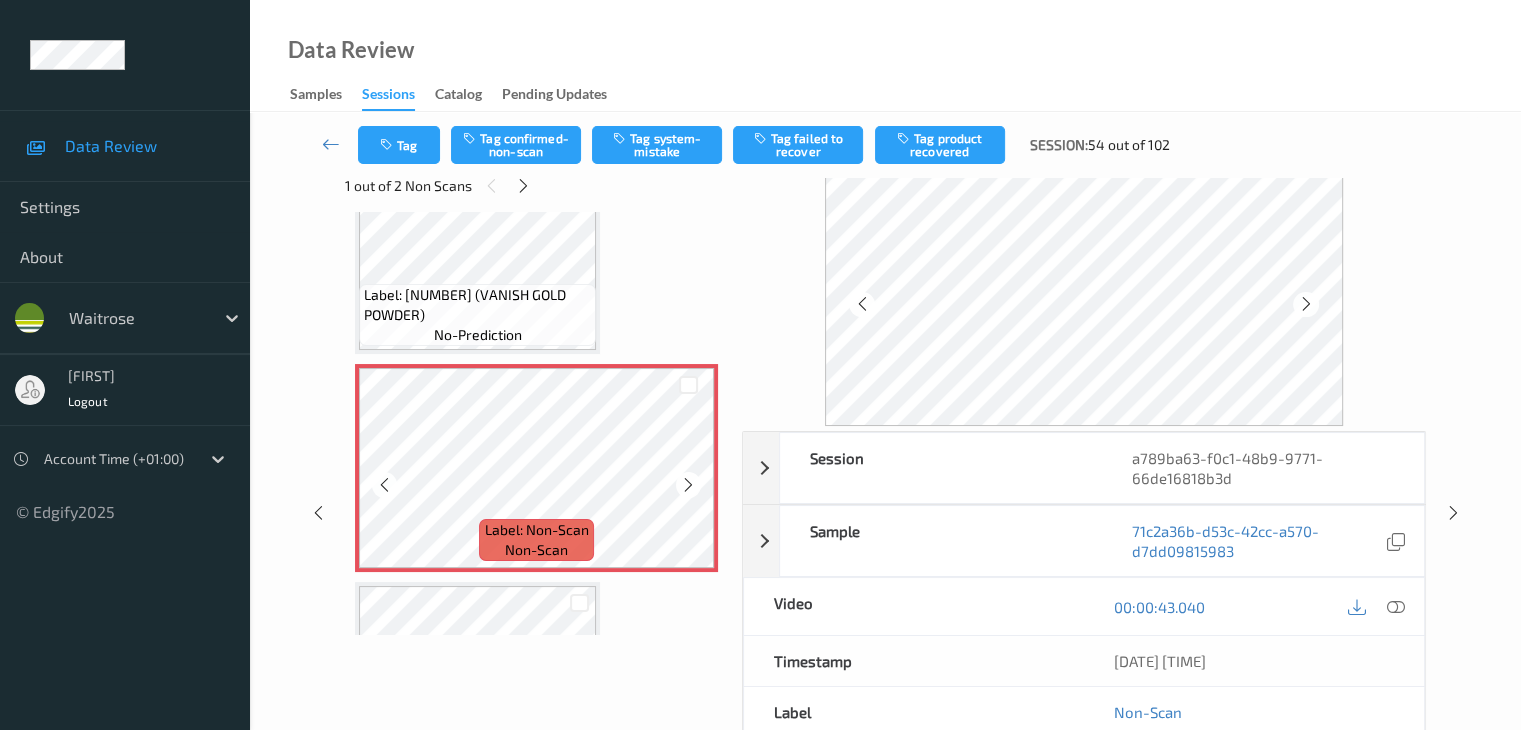 scroll, scrollTop: 1418, scrollLeft: 0, axis: vertical 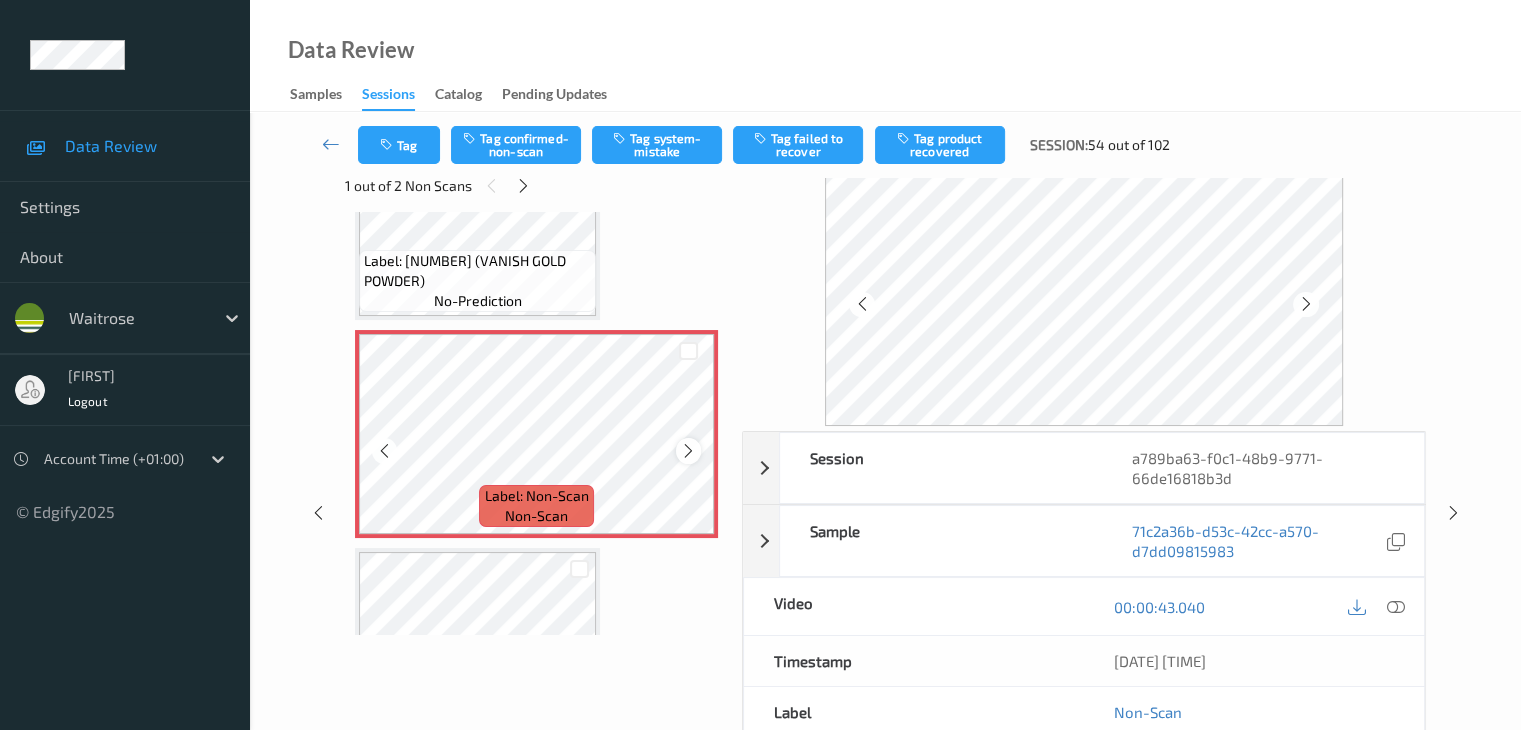click at bounding box center [688, 451] 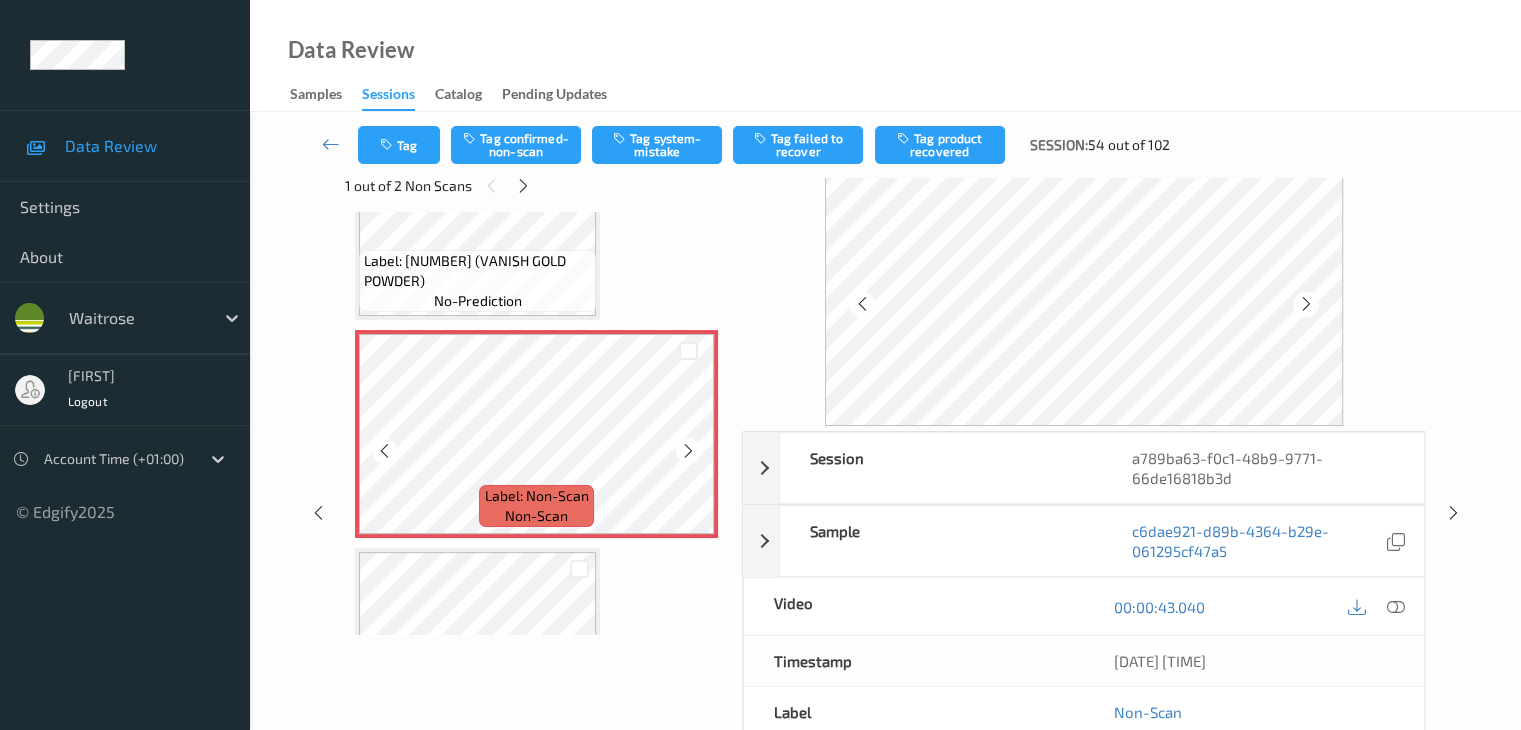 click at bounding box center (688, 451) 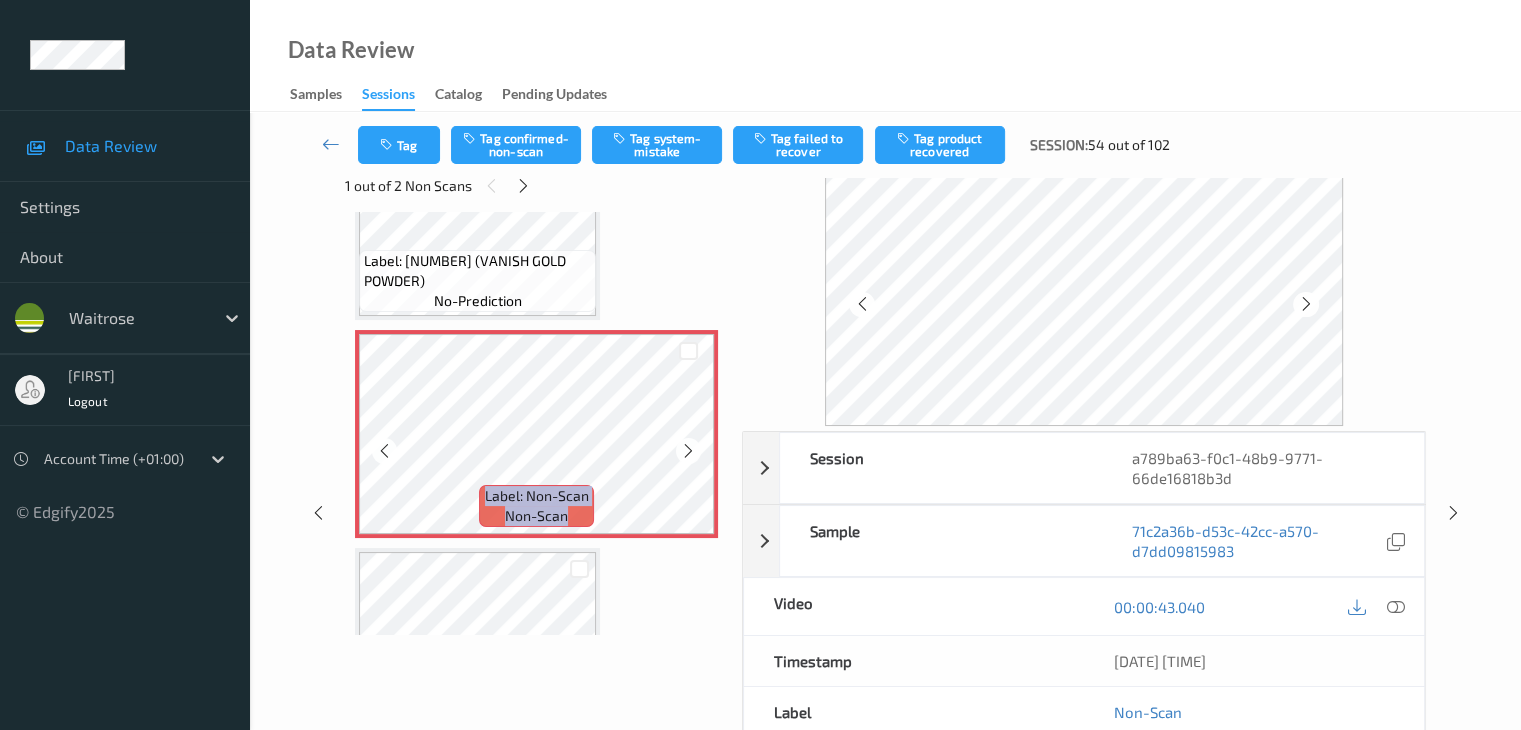click at bounding box center (688, 451) 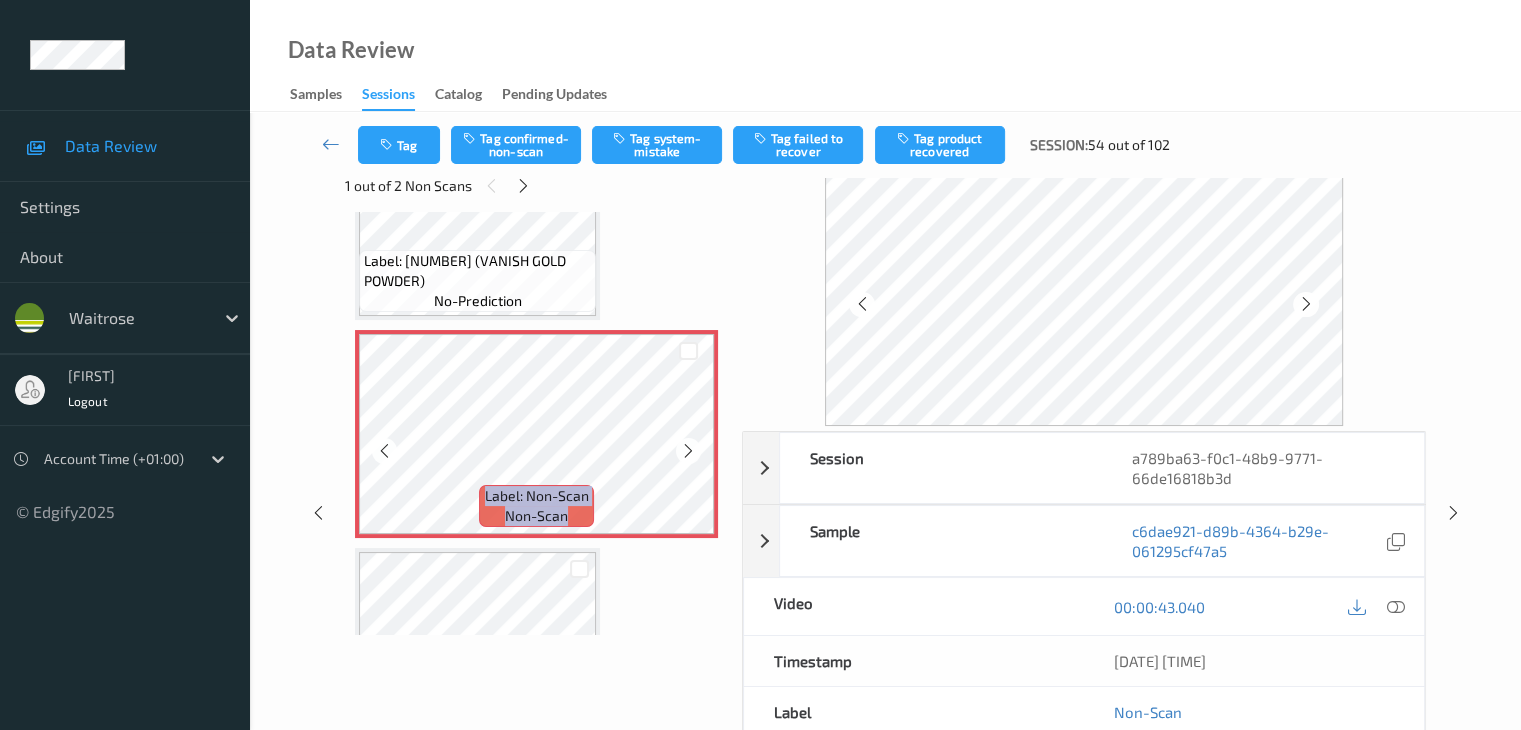 click at bounding box center [688, 451] 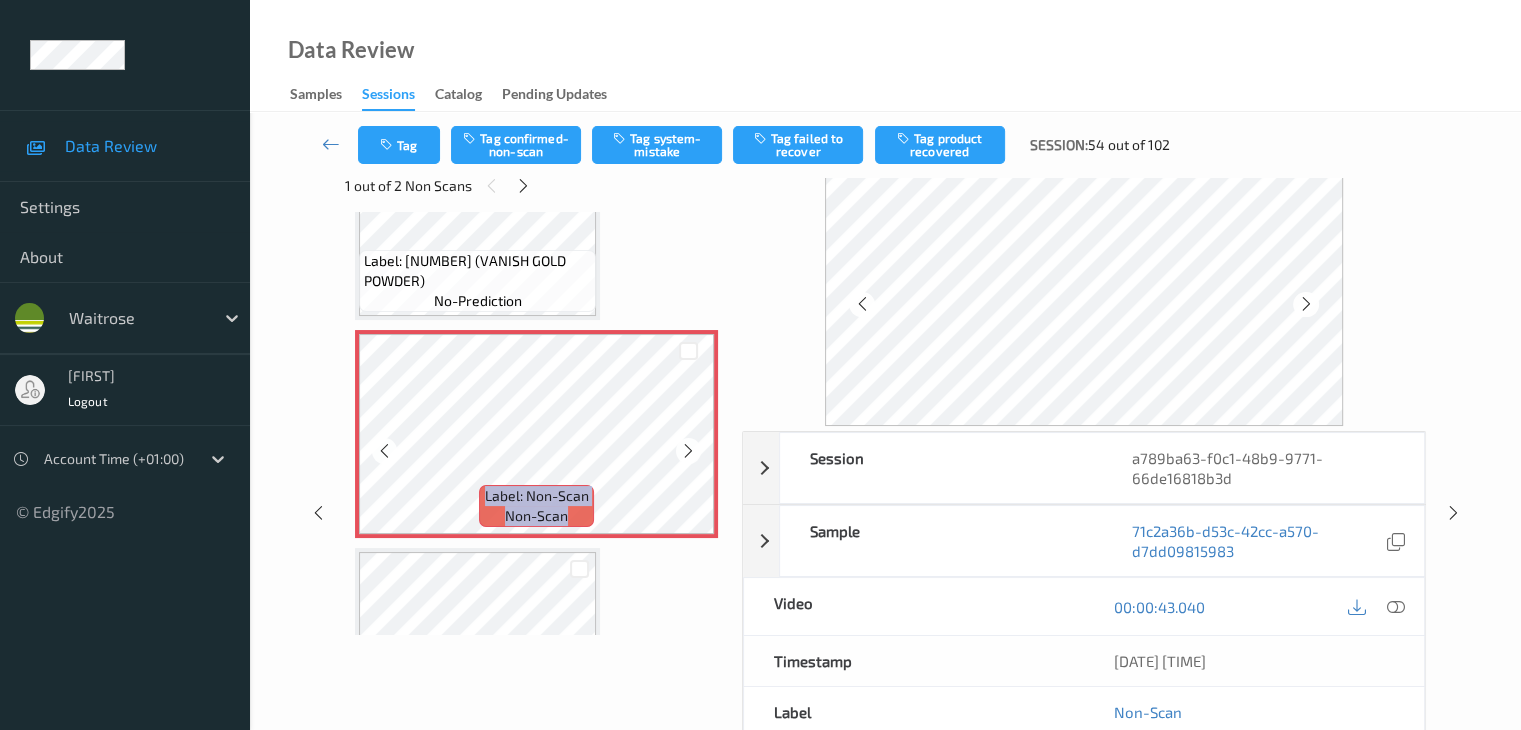 click at bounding box center [688, 451] 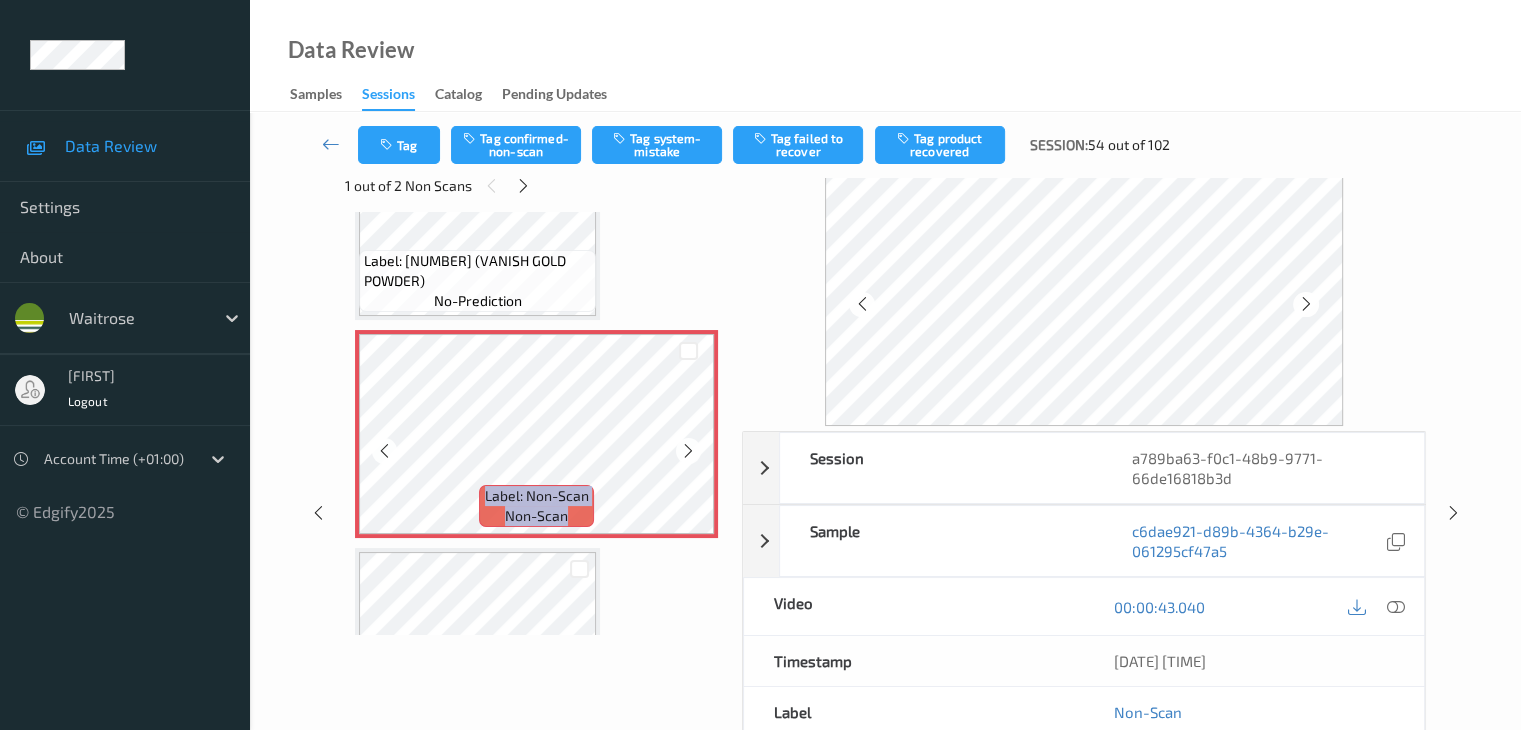 click at bounding box center [688, 451] 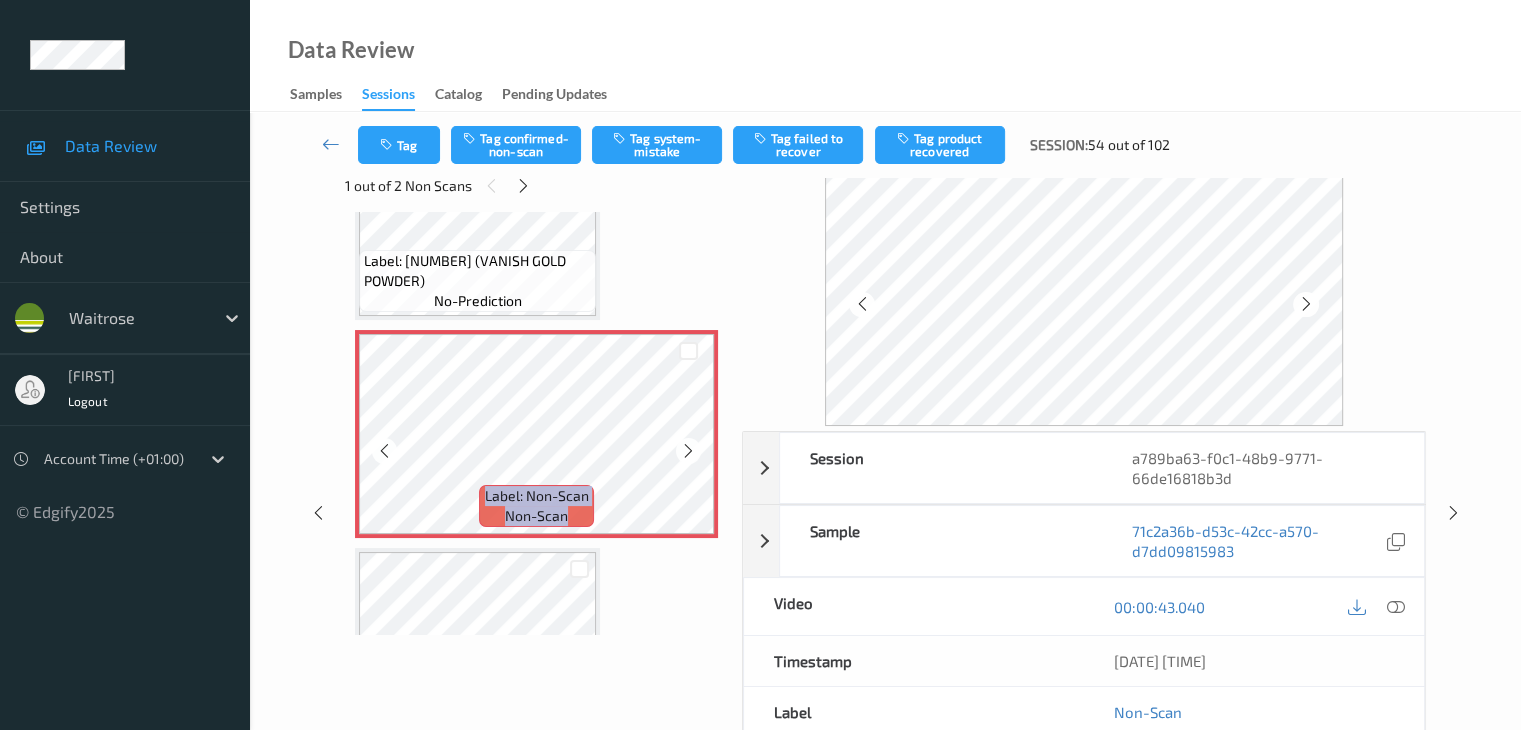 click at bounding box center (688, 451) 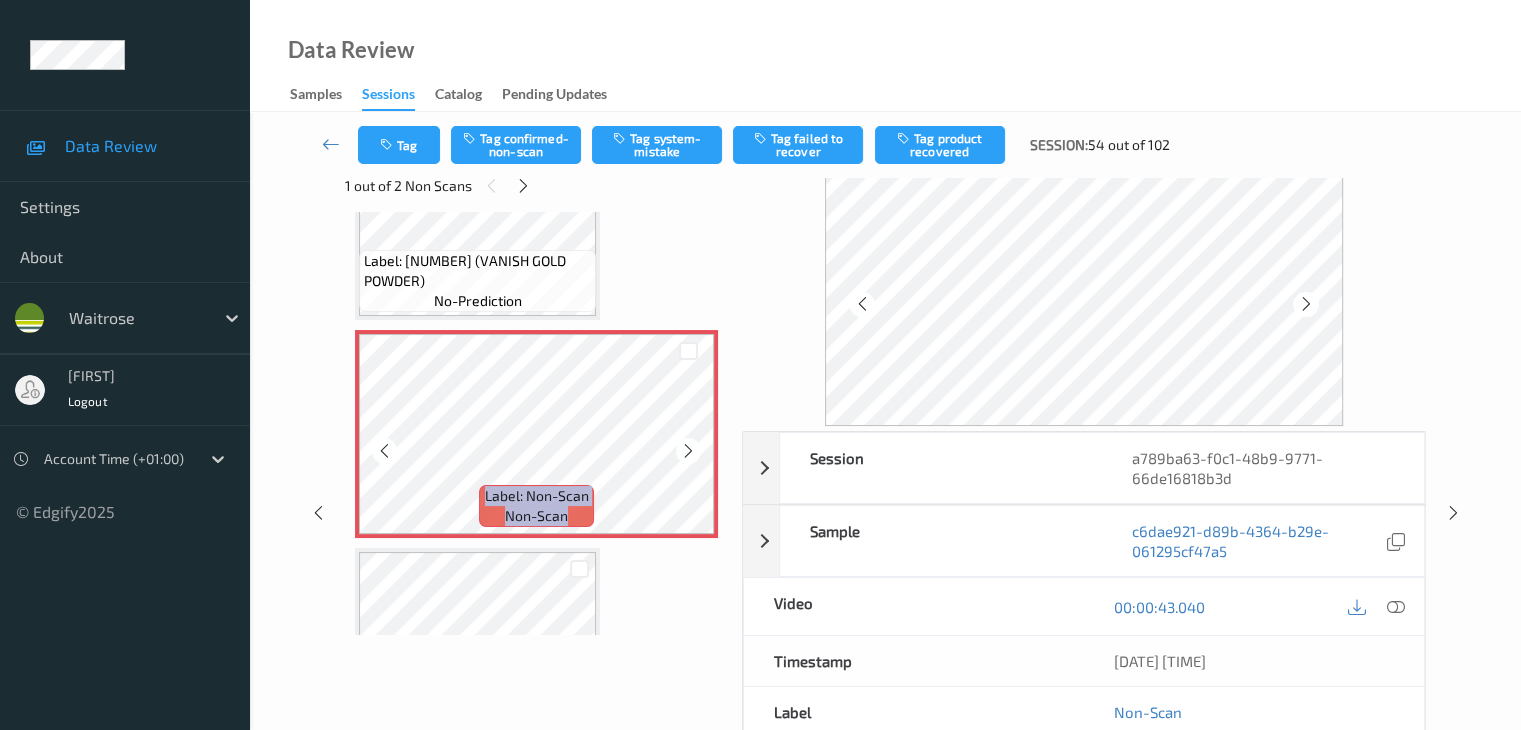 click at bounding box center (688, 451) 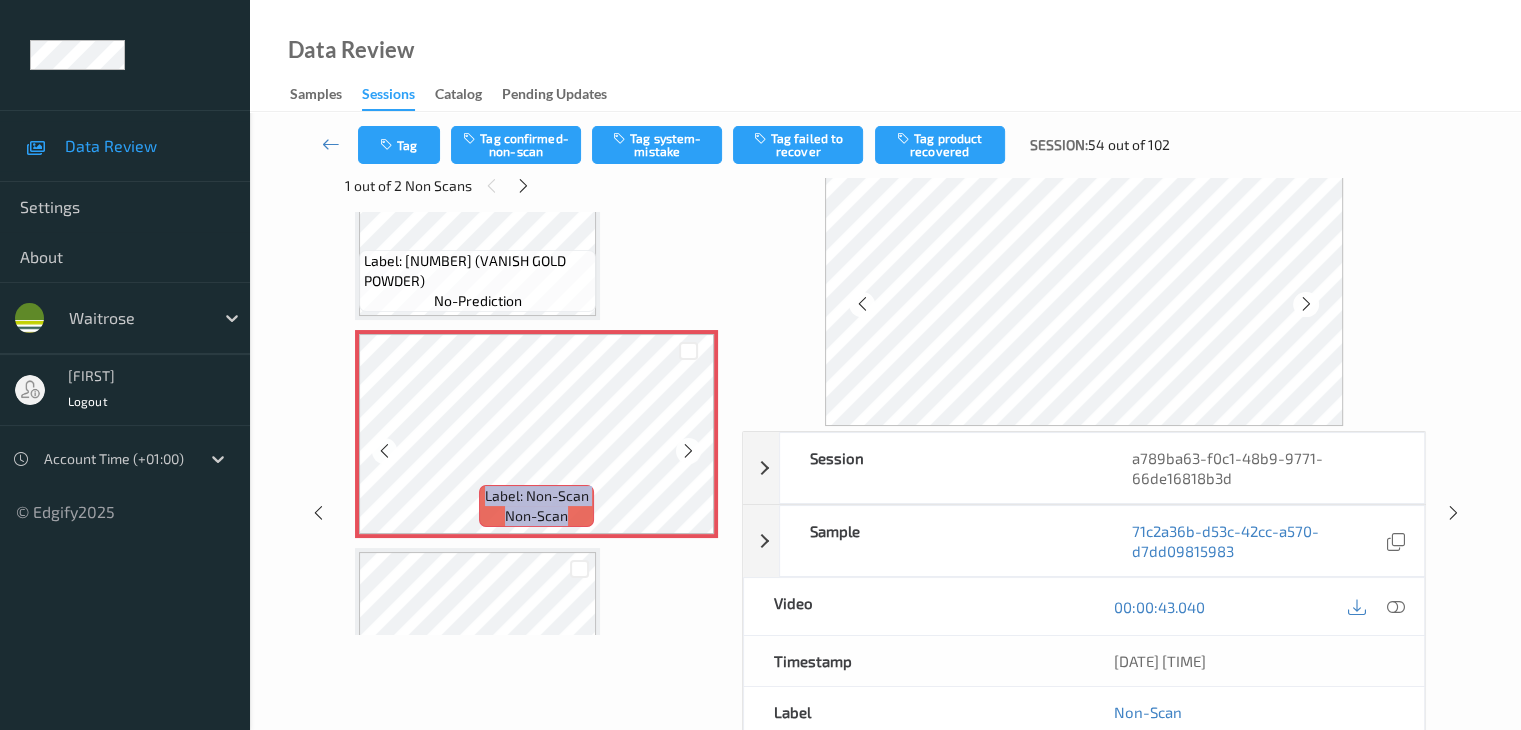 click at bounding box center [688, 451] 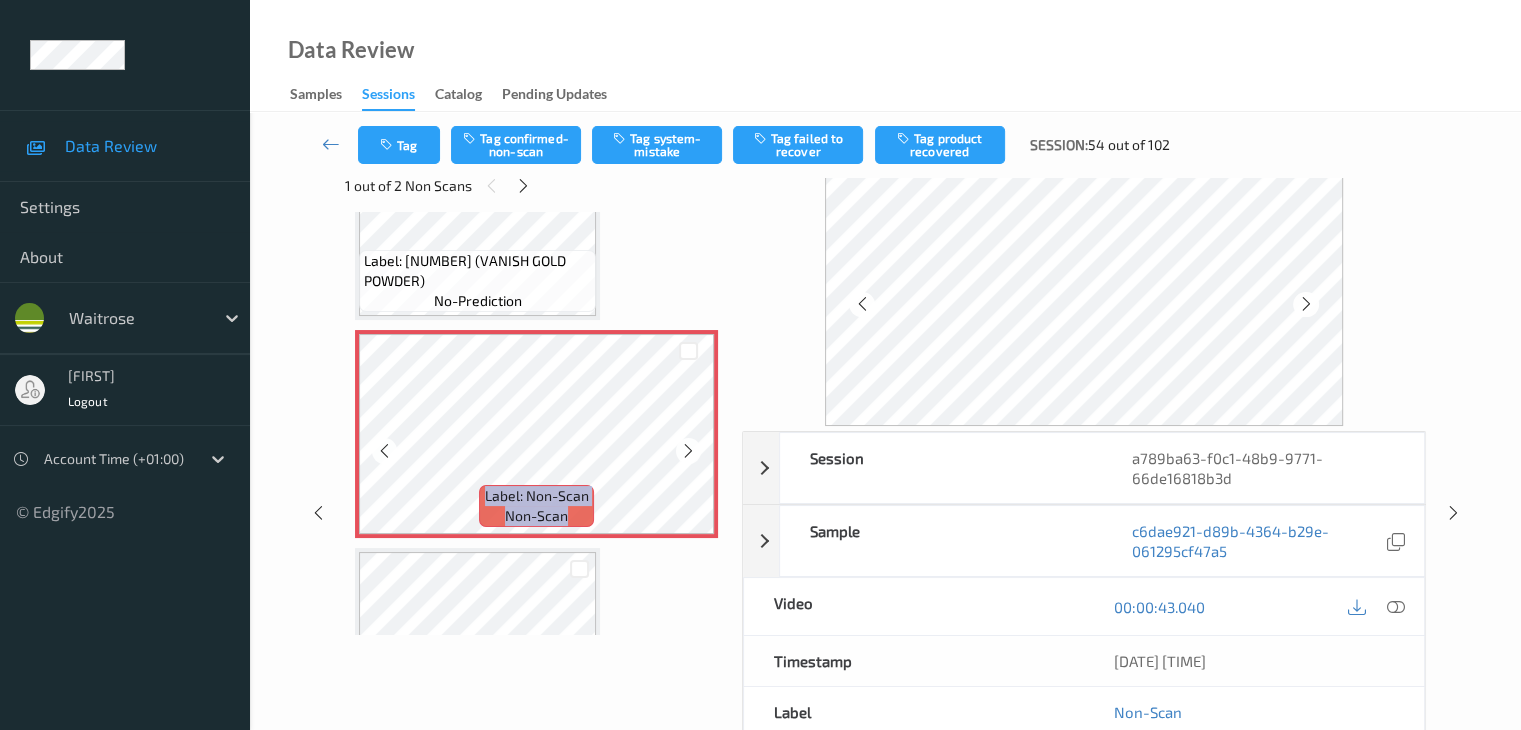 click at bounding box center (688, 451) 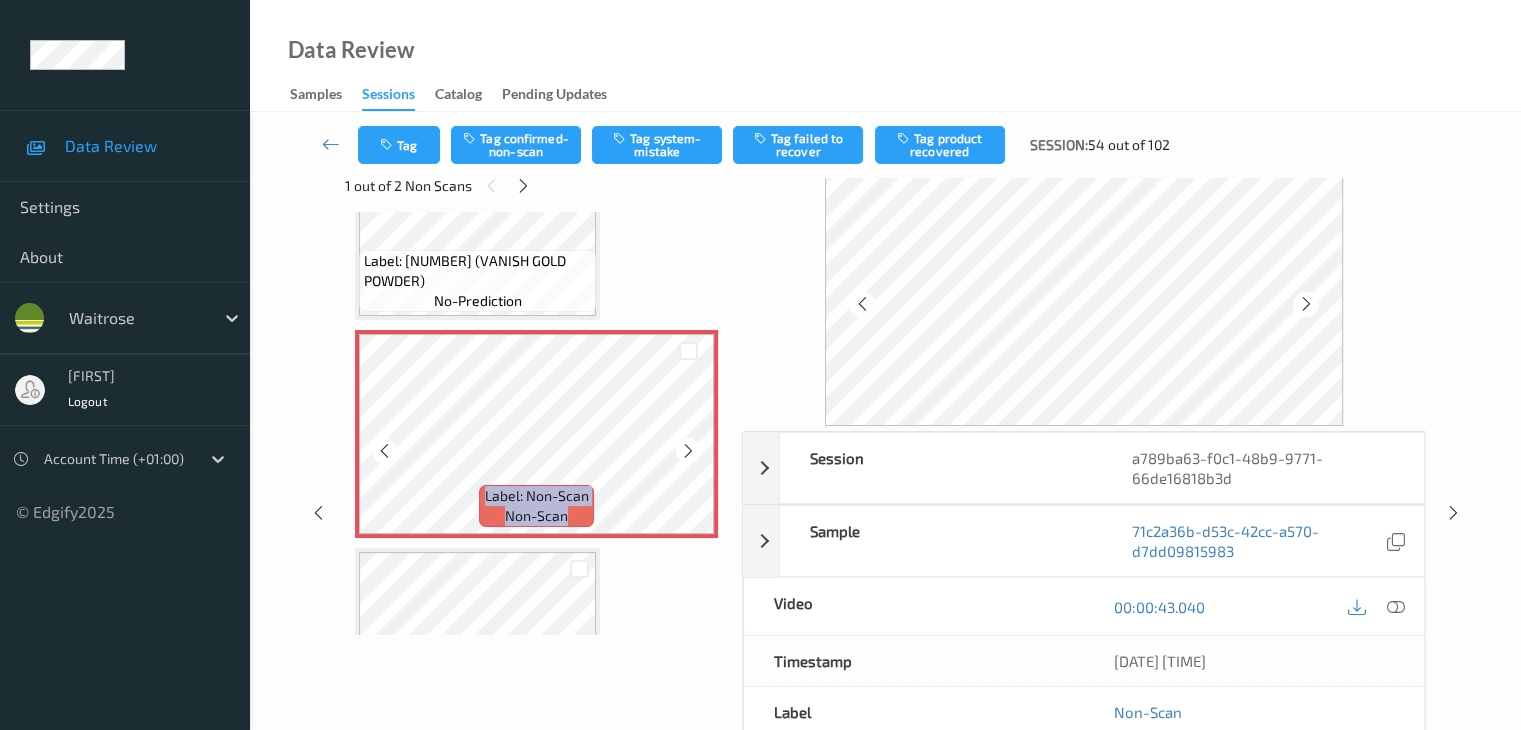 click at bounding box center (688, 451) 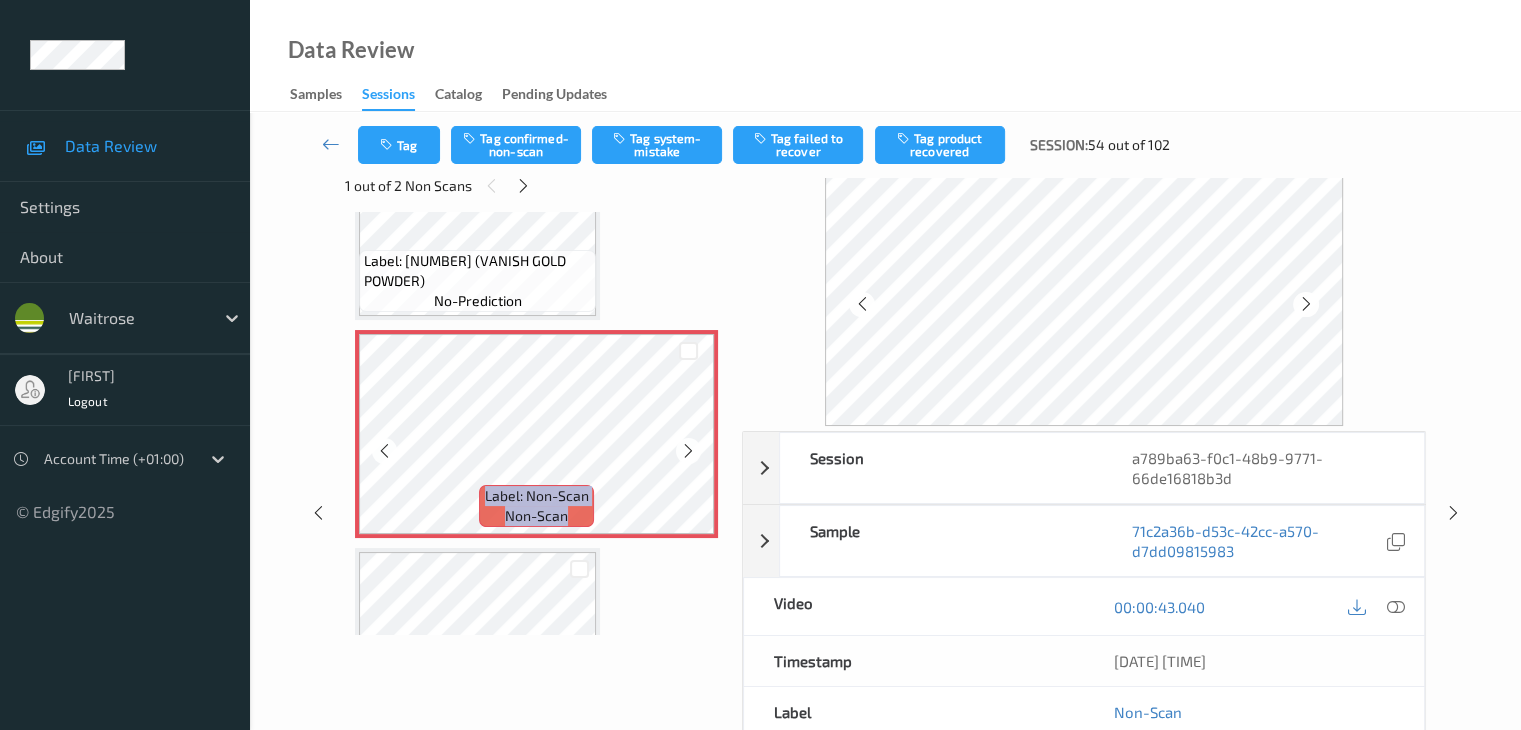 click at bounding box center (688, 451) 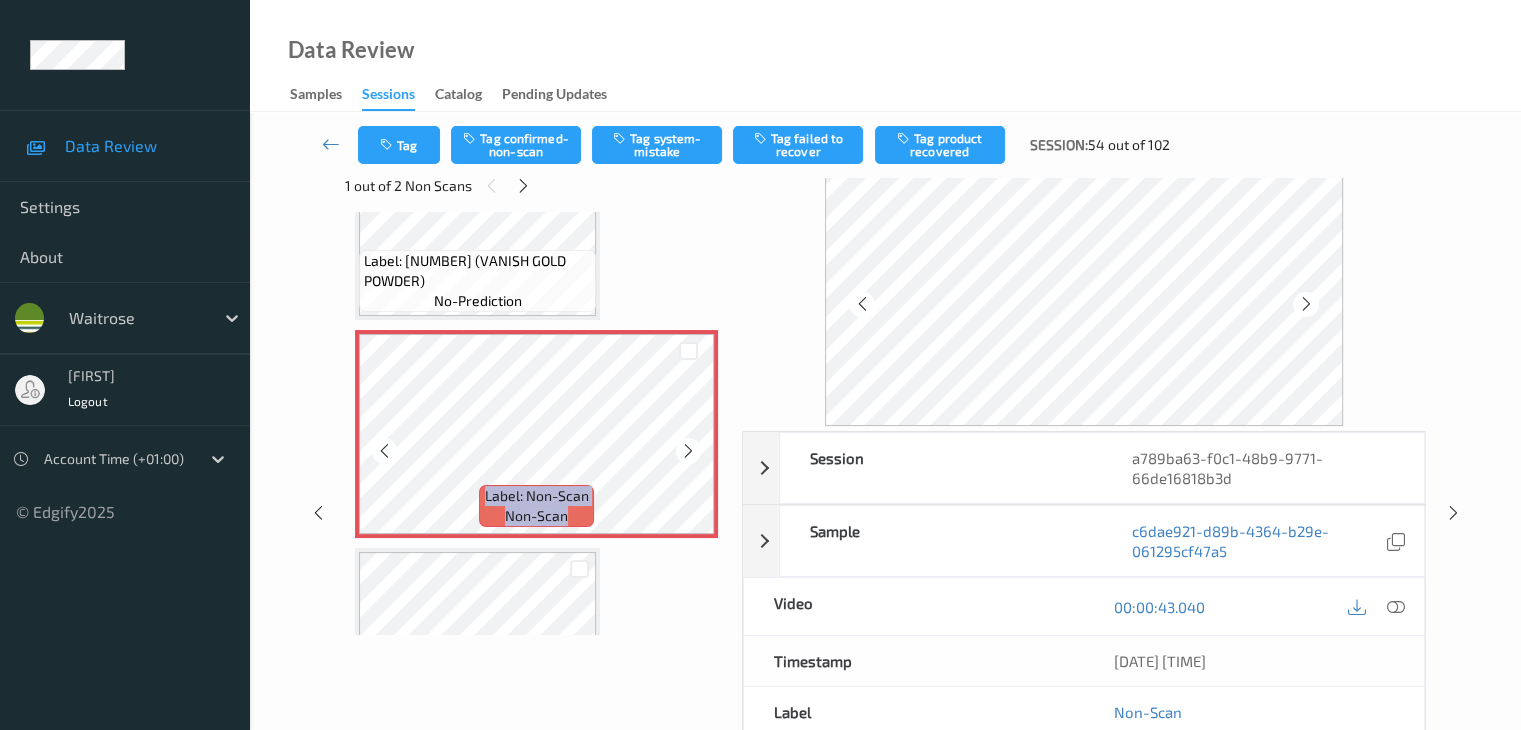 click at bounding box center (688, 451) 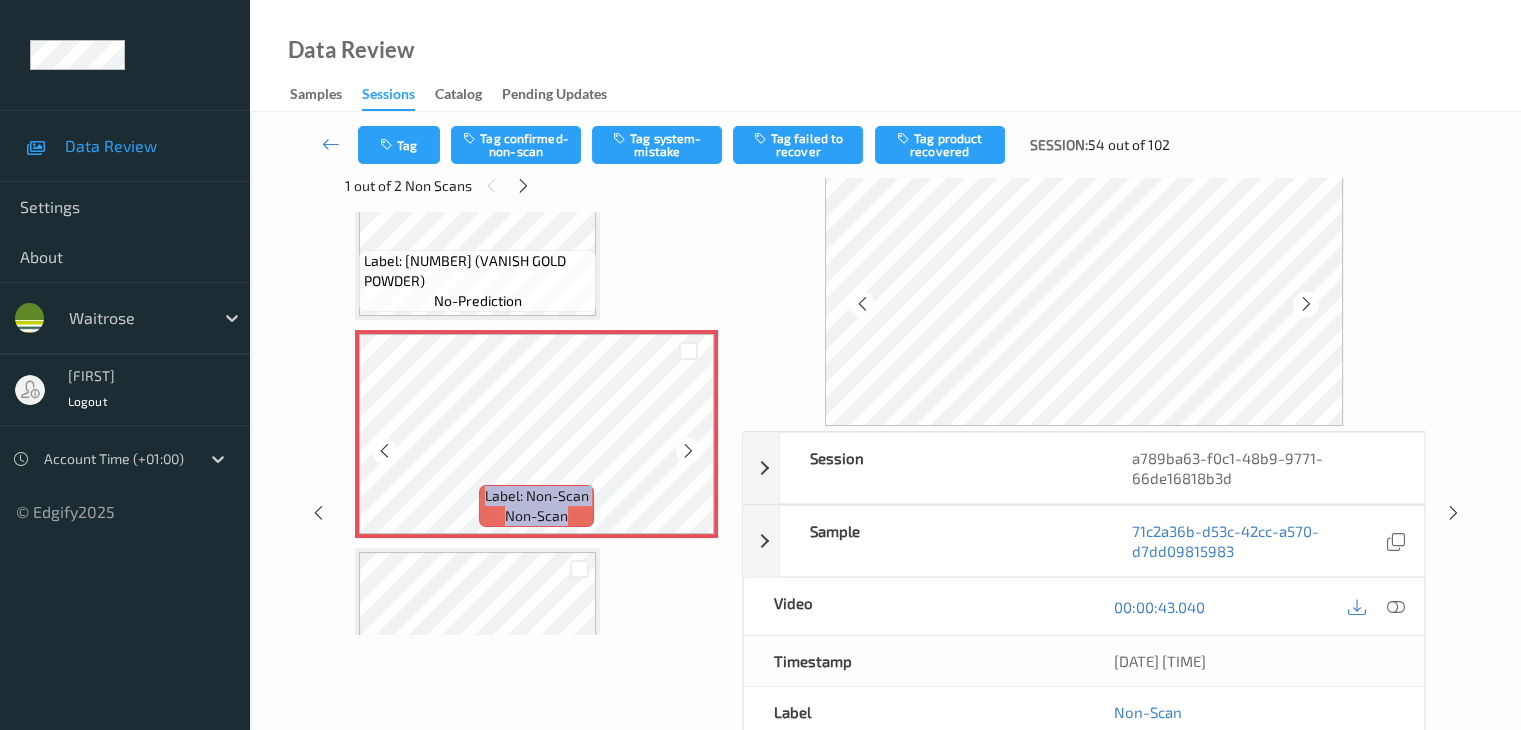 click at bounding box center (688, 451) 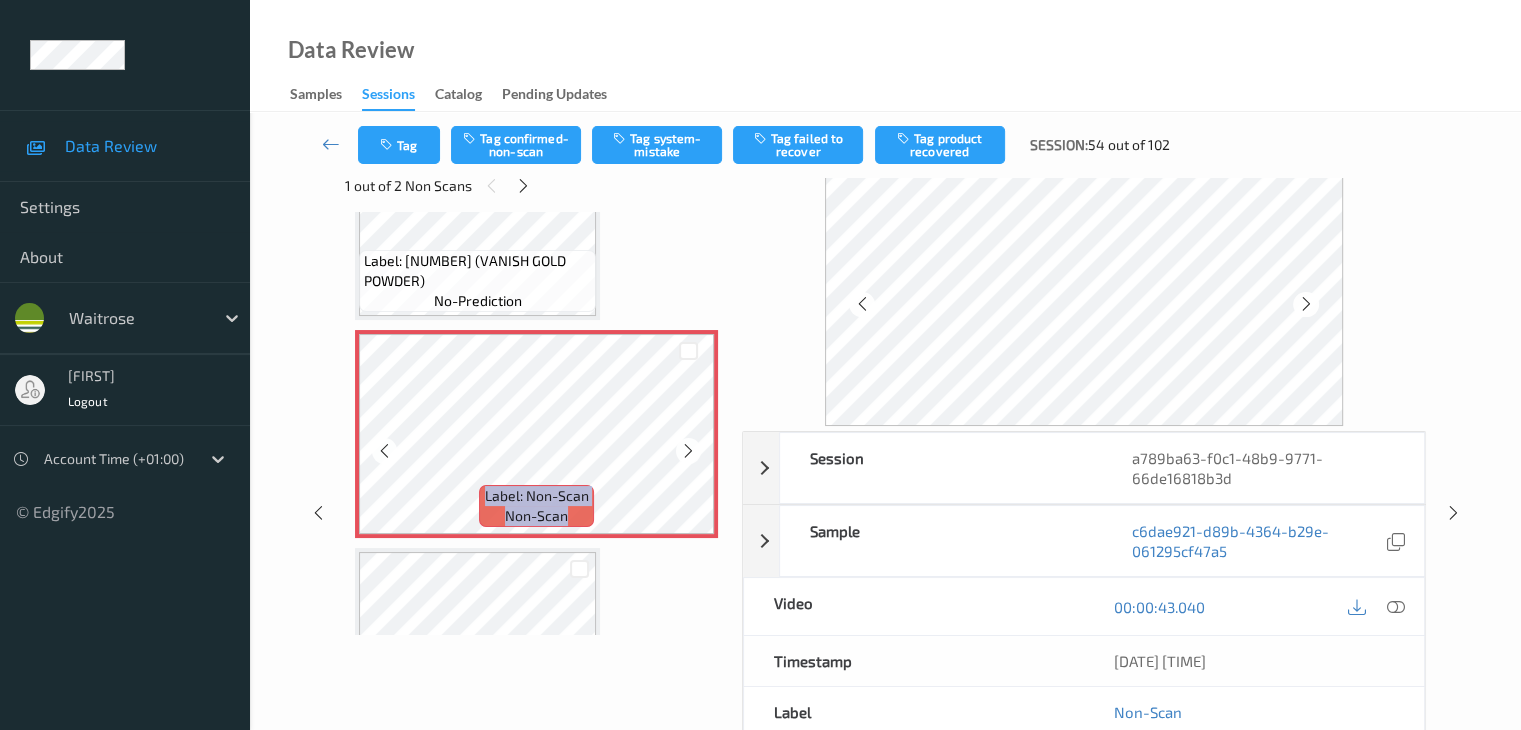 click at bounding box center [688, 451] 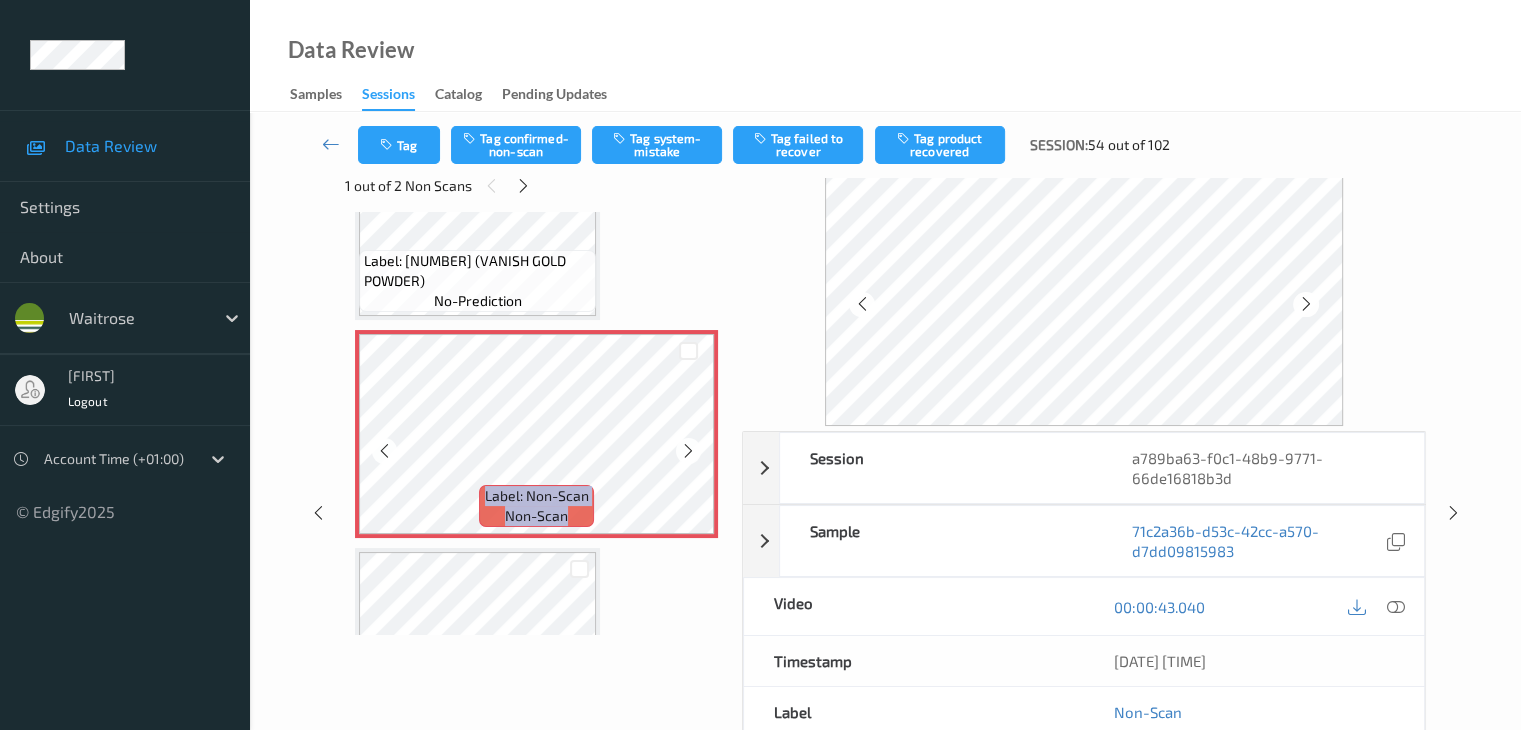 click at bounding box center [688, 451] 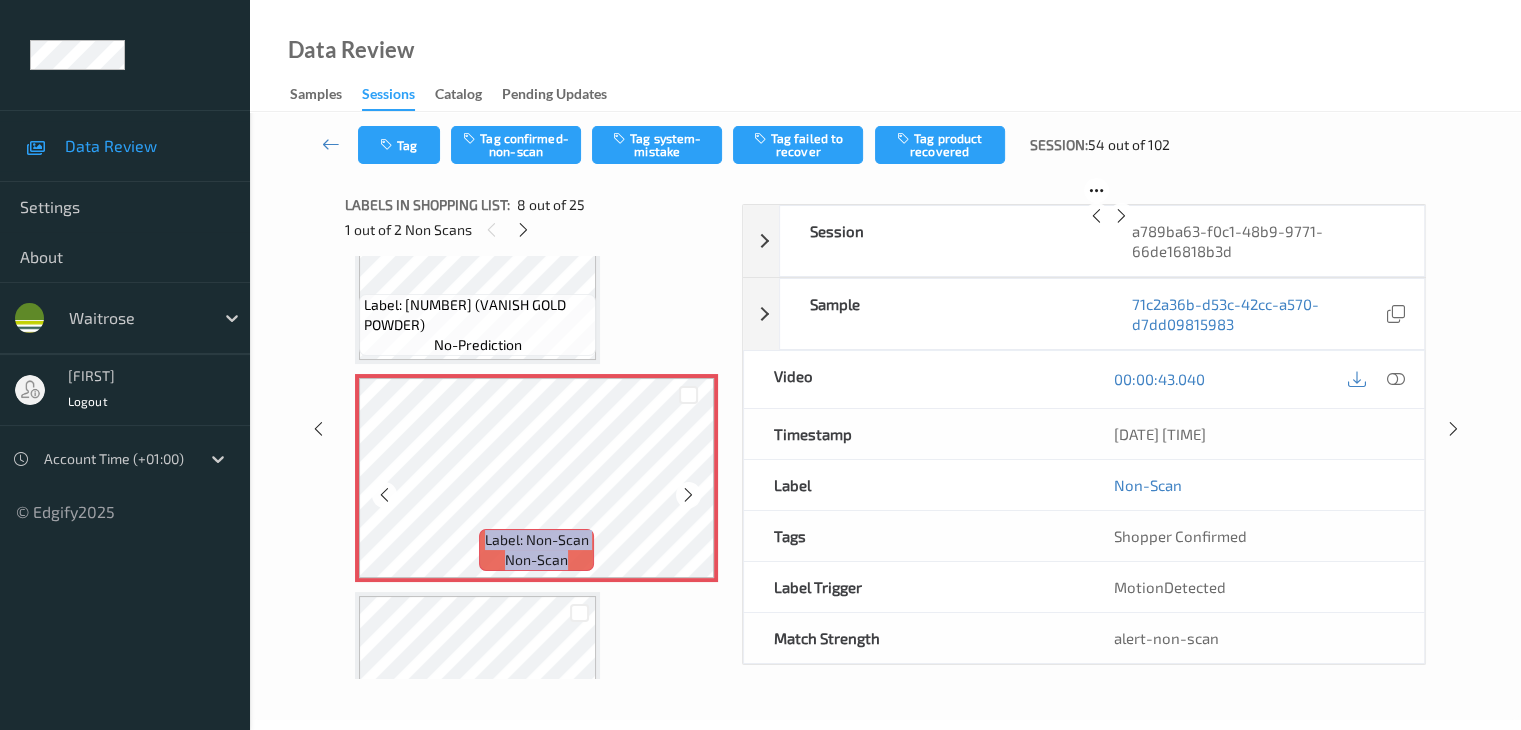 click at bounding box center [688, 495] 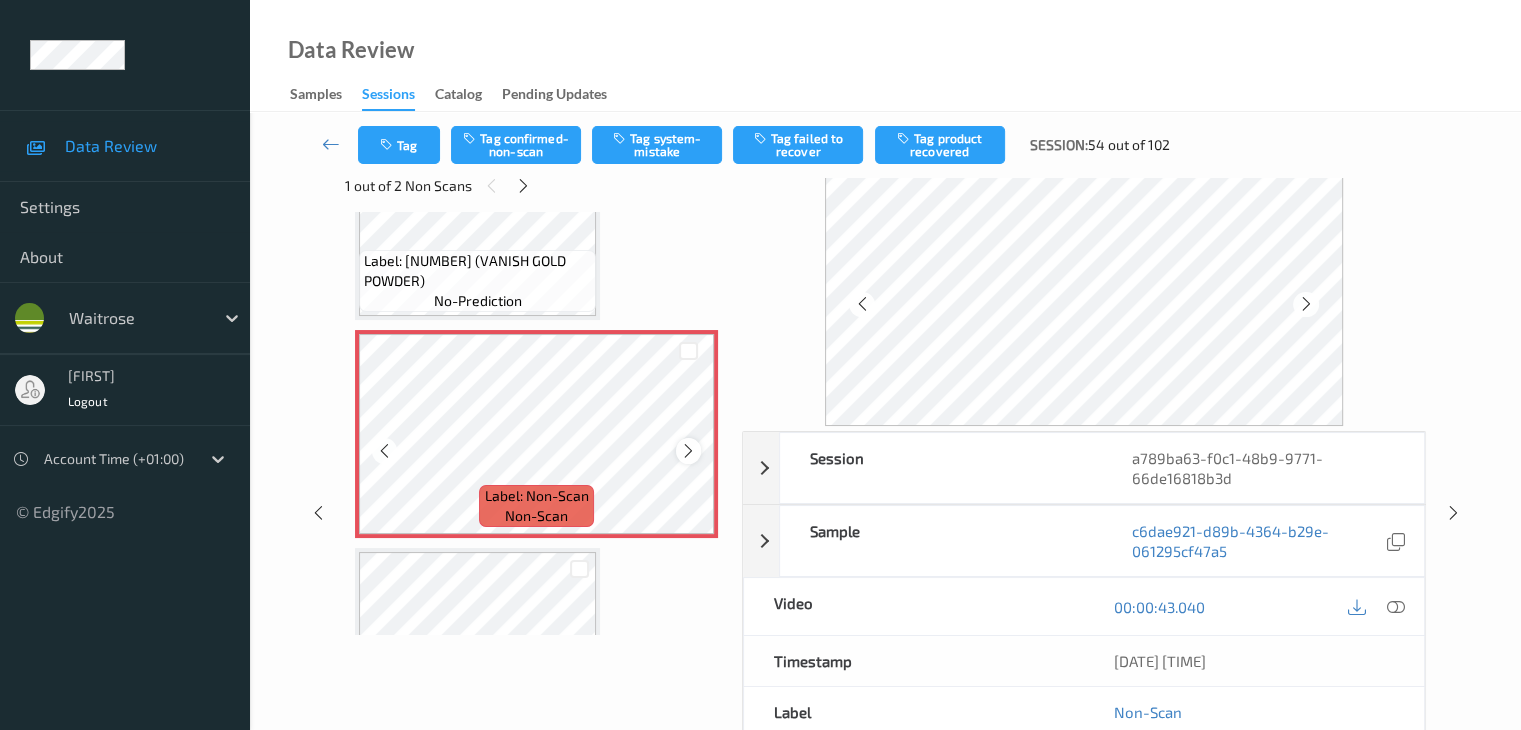 scroll, scrollTop: 1318, scrollLeft: 0, axis: vertical 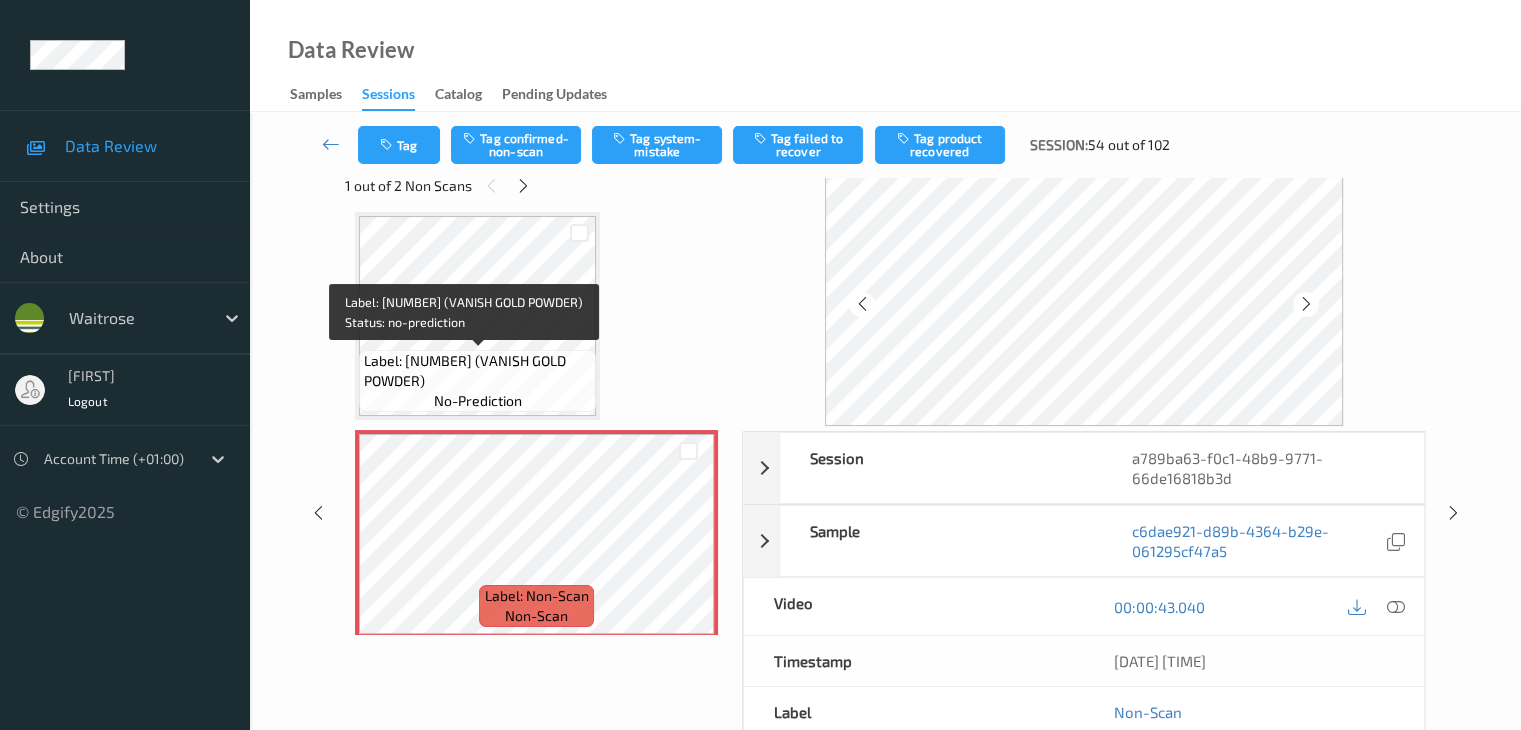 click on "Label: [NUMBER] (VANISH GOLD POWDER)" at bounding box center (477, 371) 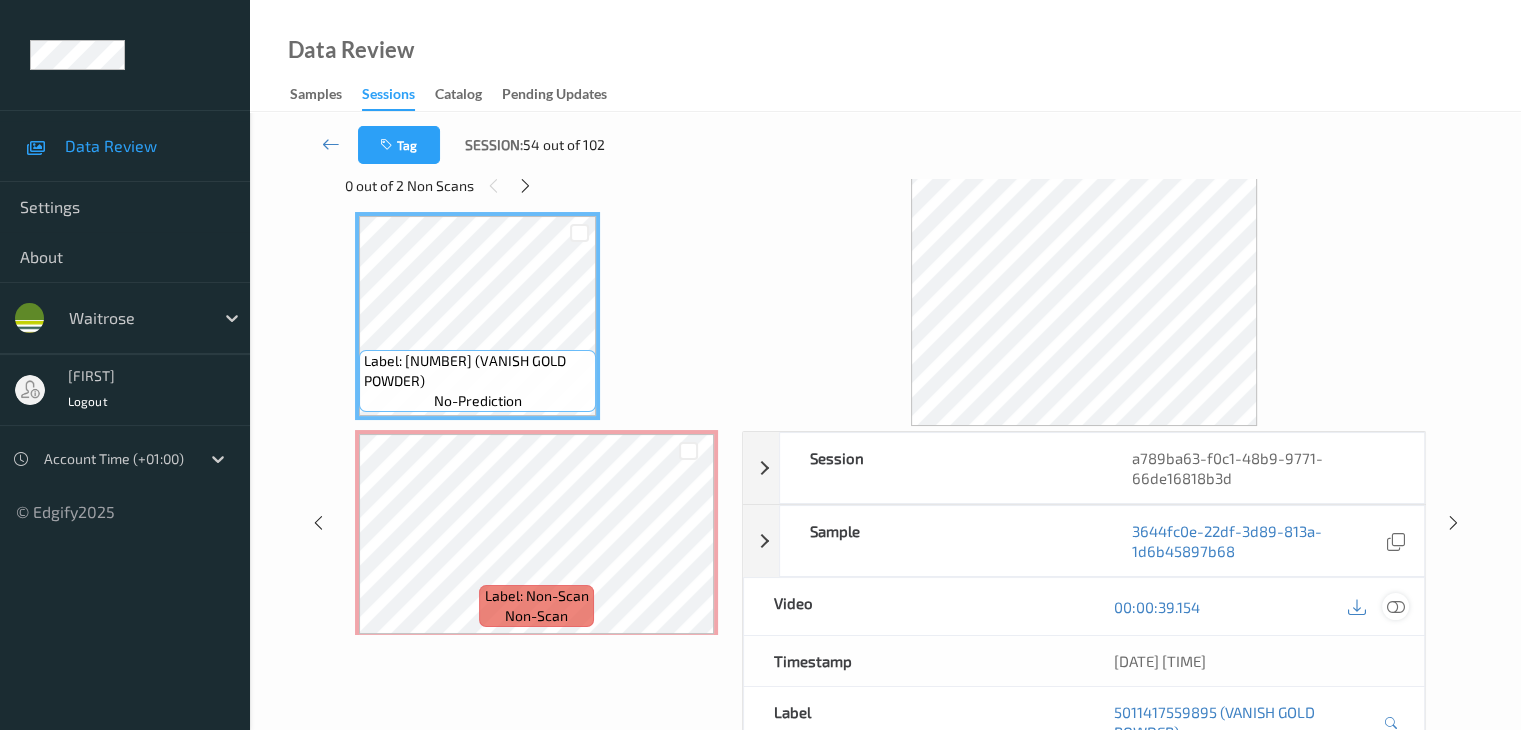 click at bounding box center [1395, 607] 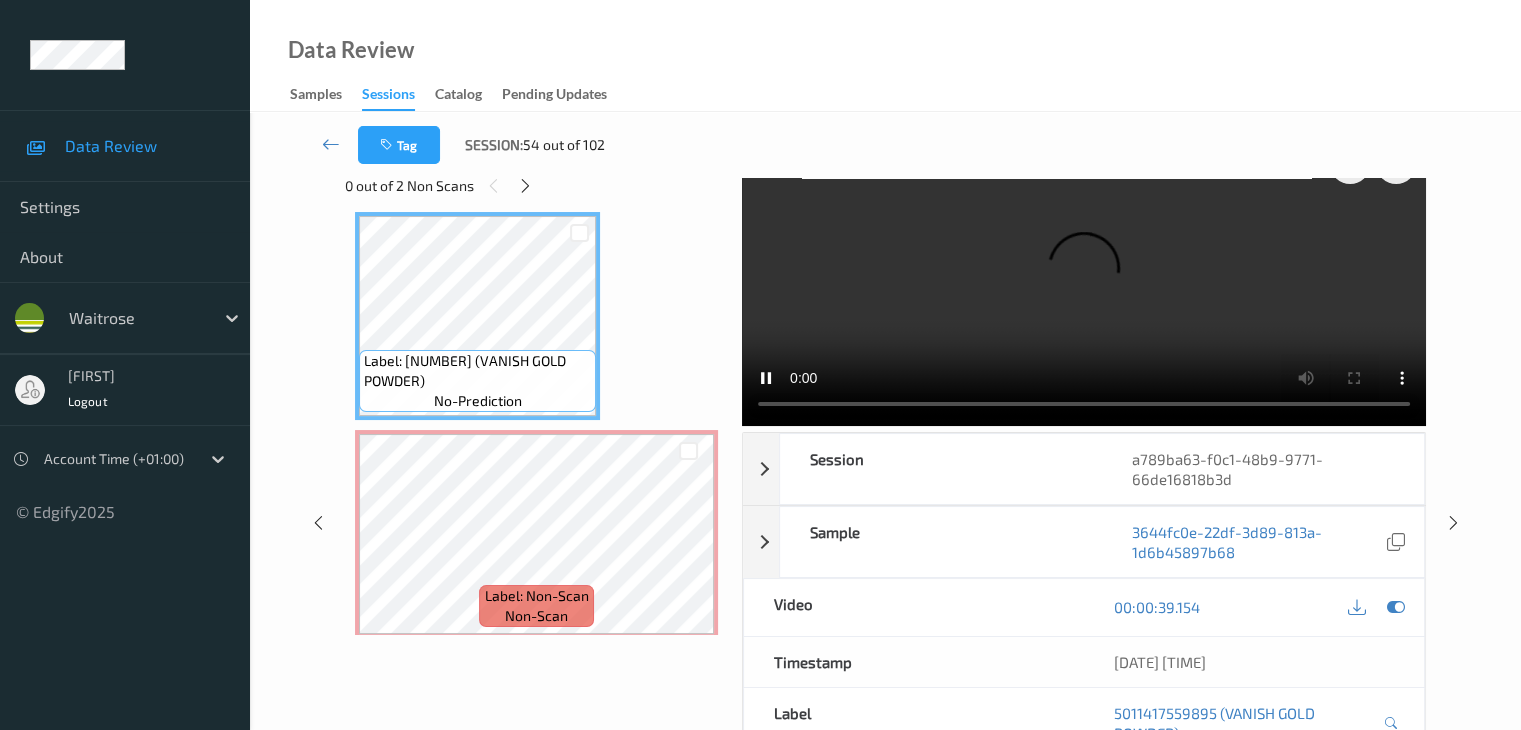 scroll, scrollTop: 0, scrollLeft: 0, axis: both 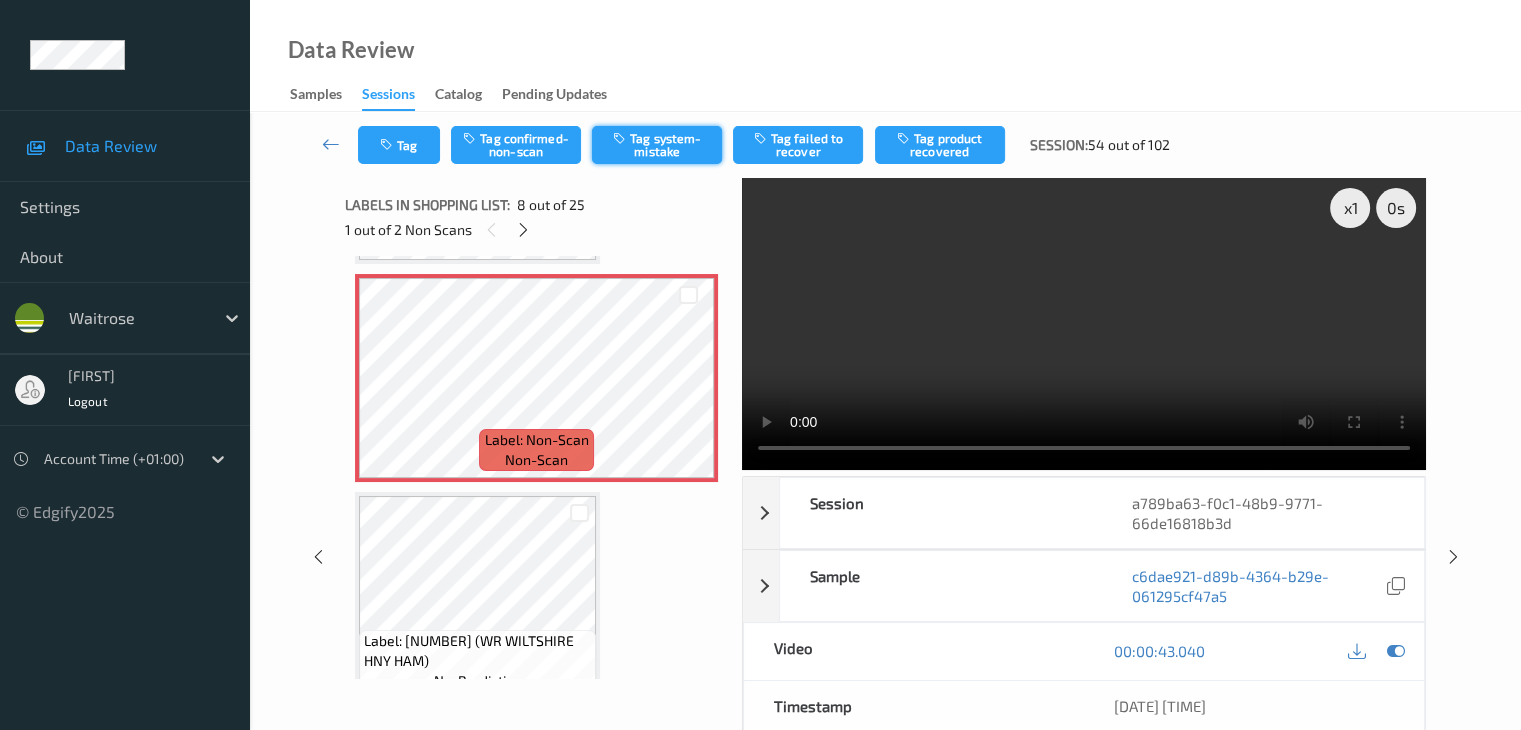 click on "Tag   system-mistake" at bounding box center [657, 145] 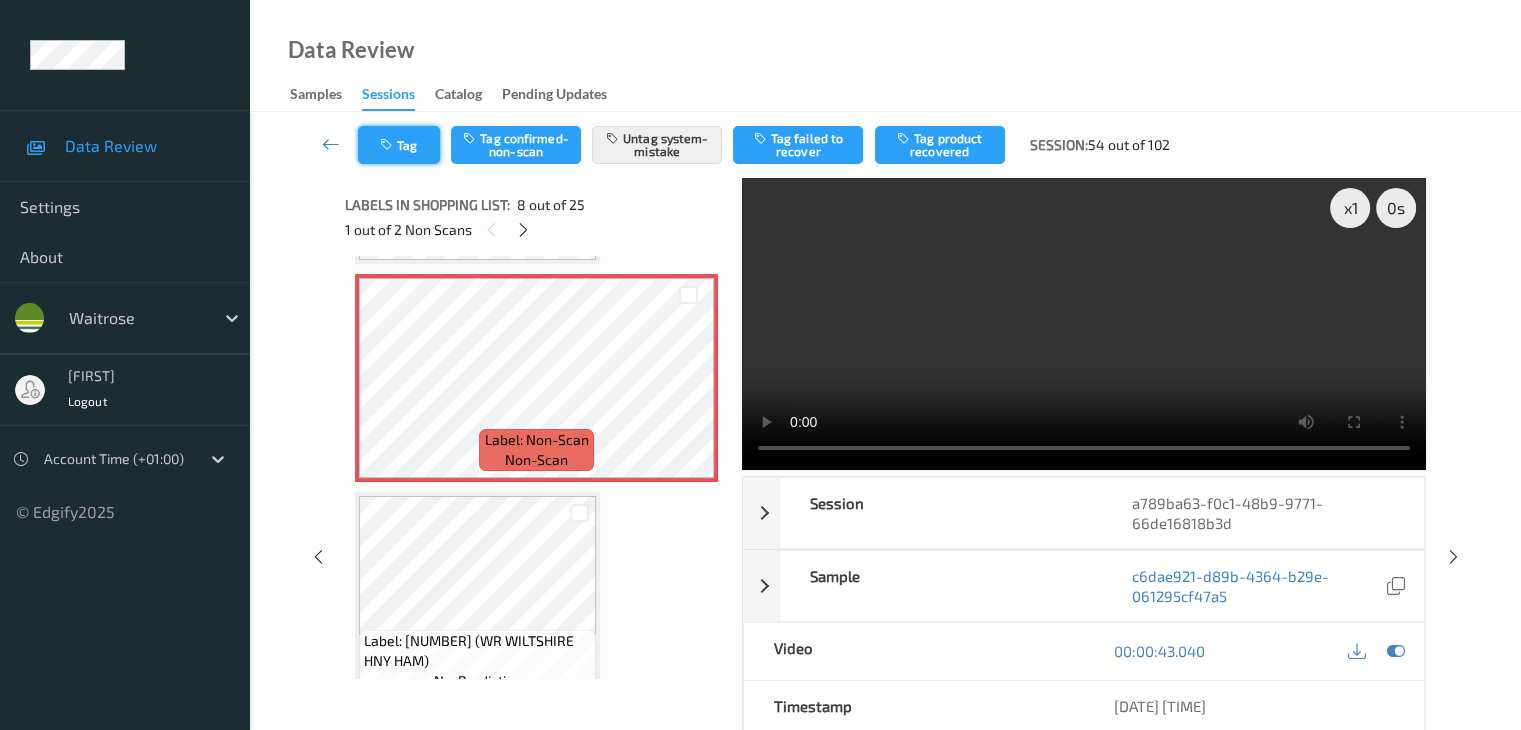 click on "Tag" at bounding box center (399, 145) 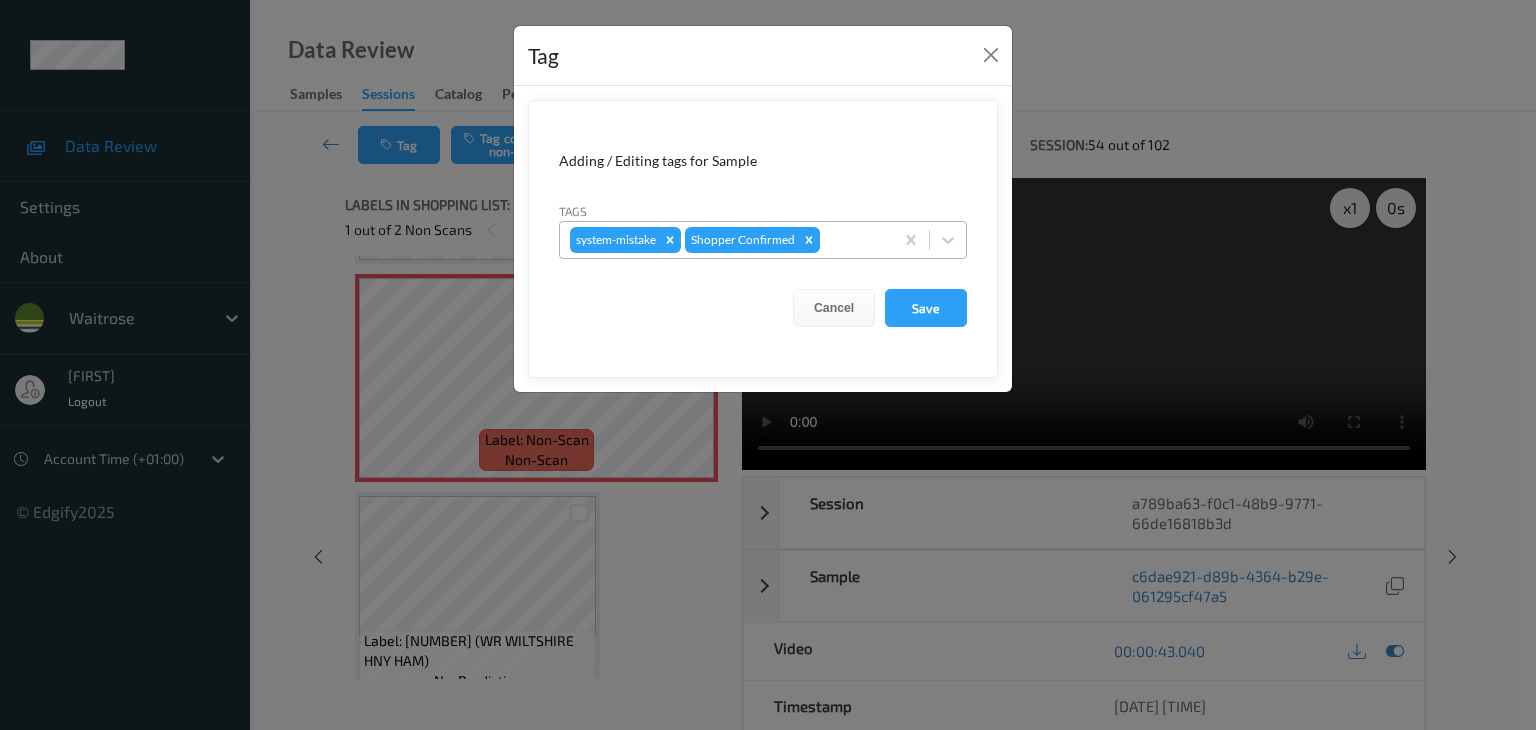 click at bounding box center (853, 240) 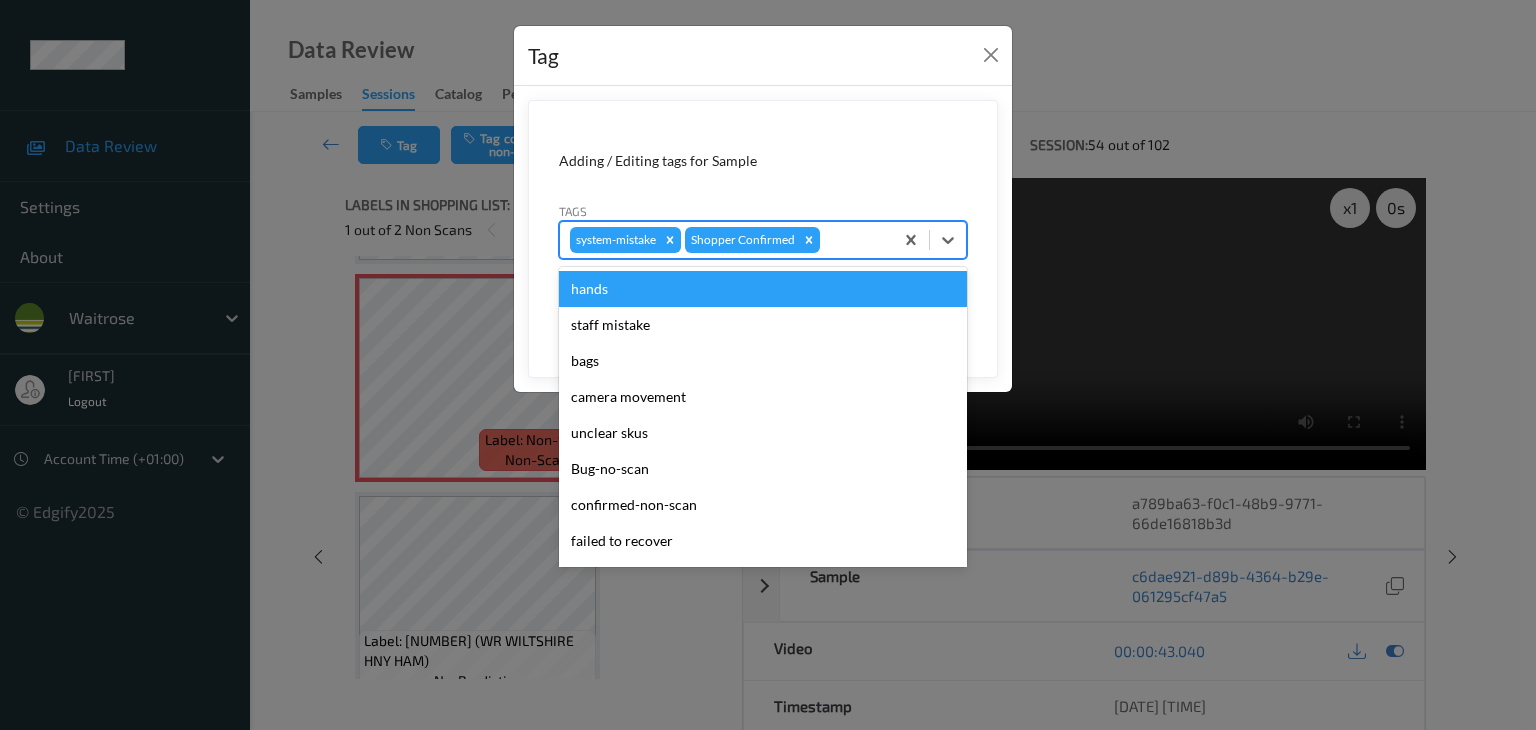 type on "u" 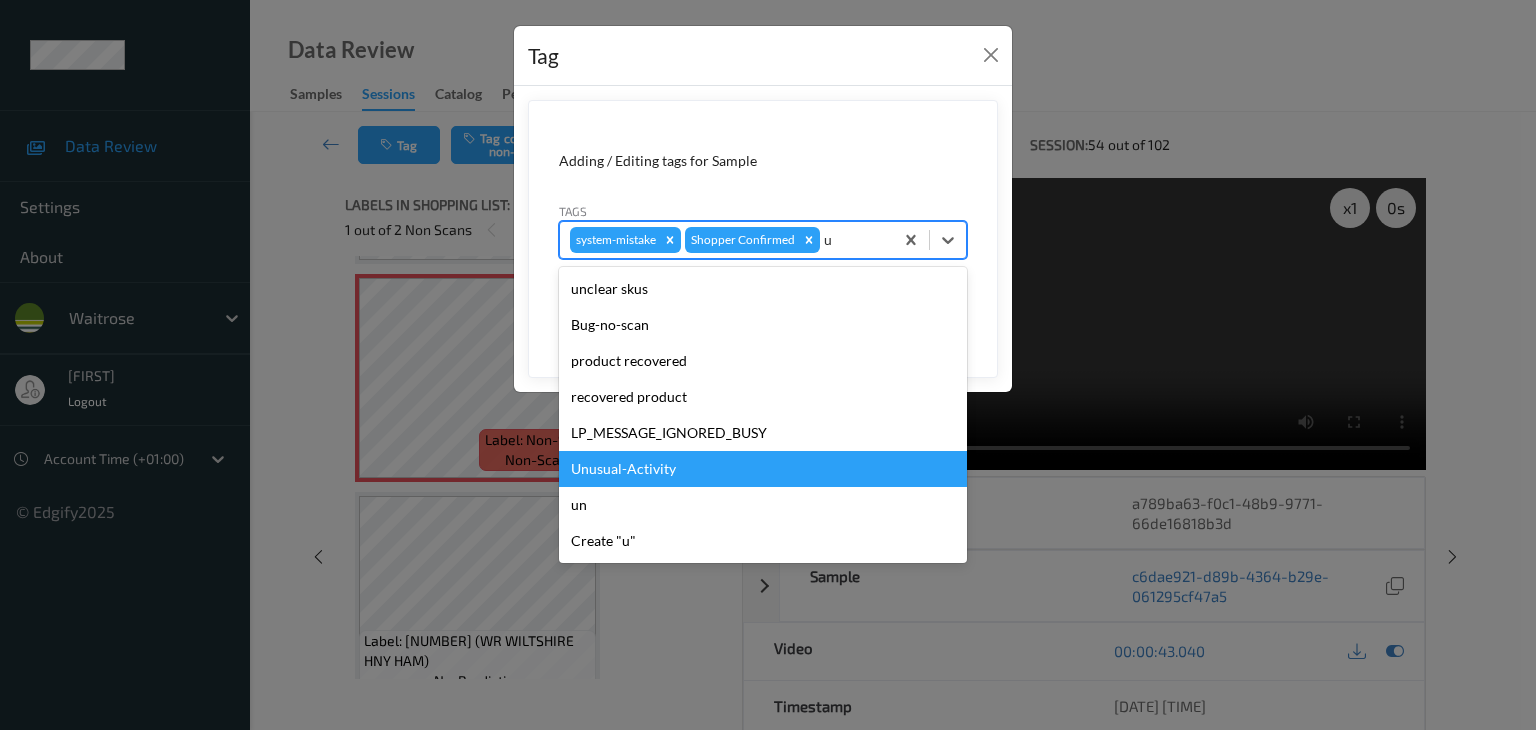 click on "Unusual-Activity" at bounding box center [763, 469] 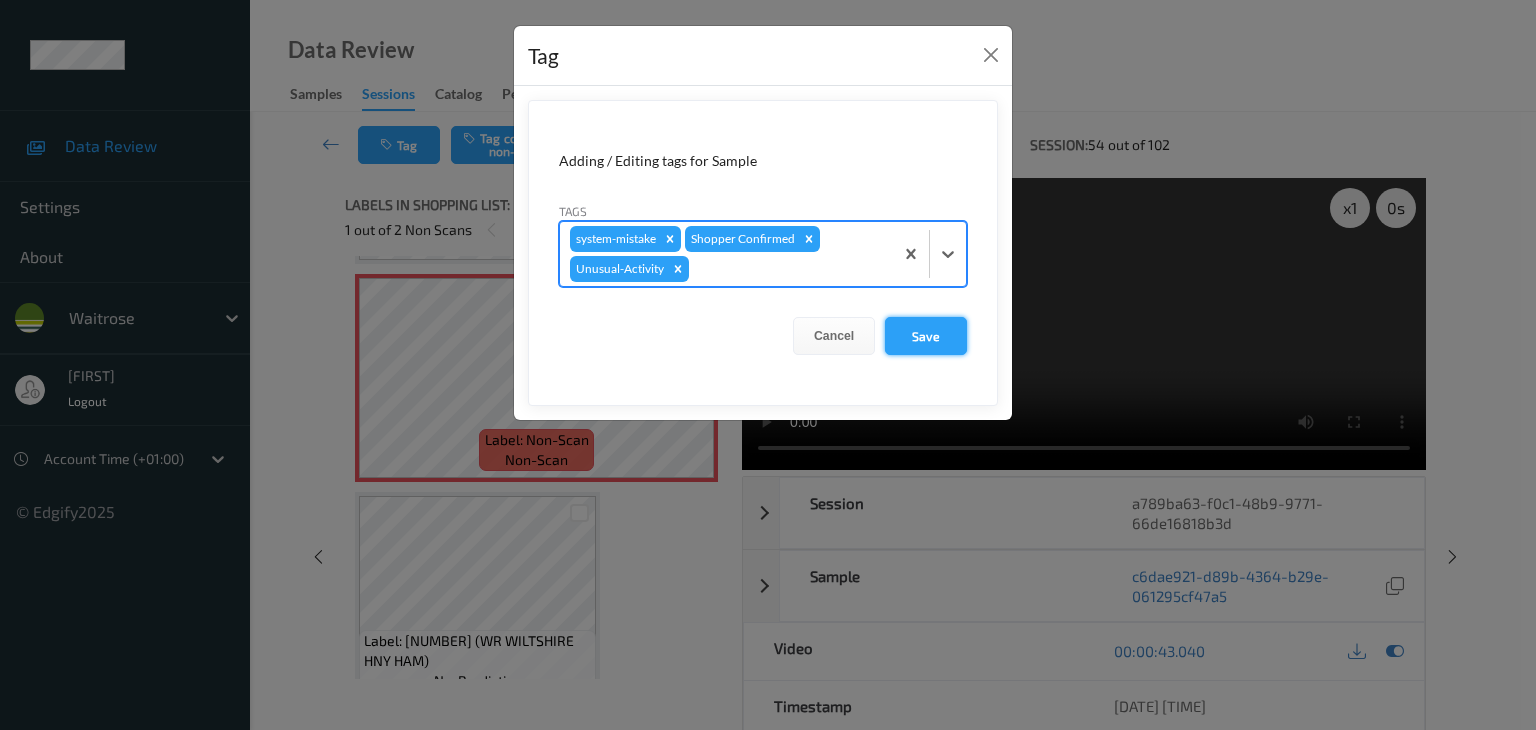 click on "Save" at bounding box center (926, 336) 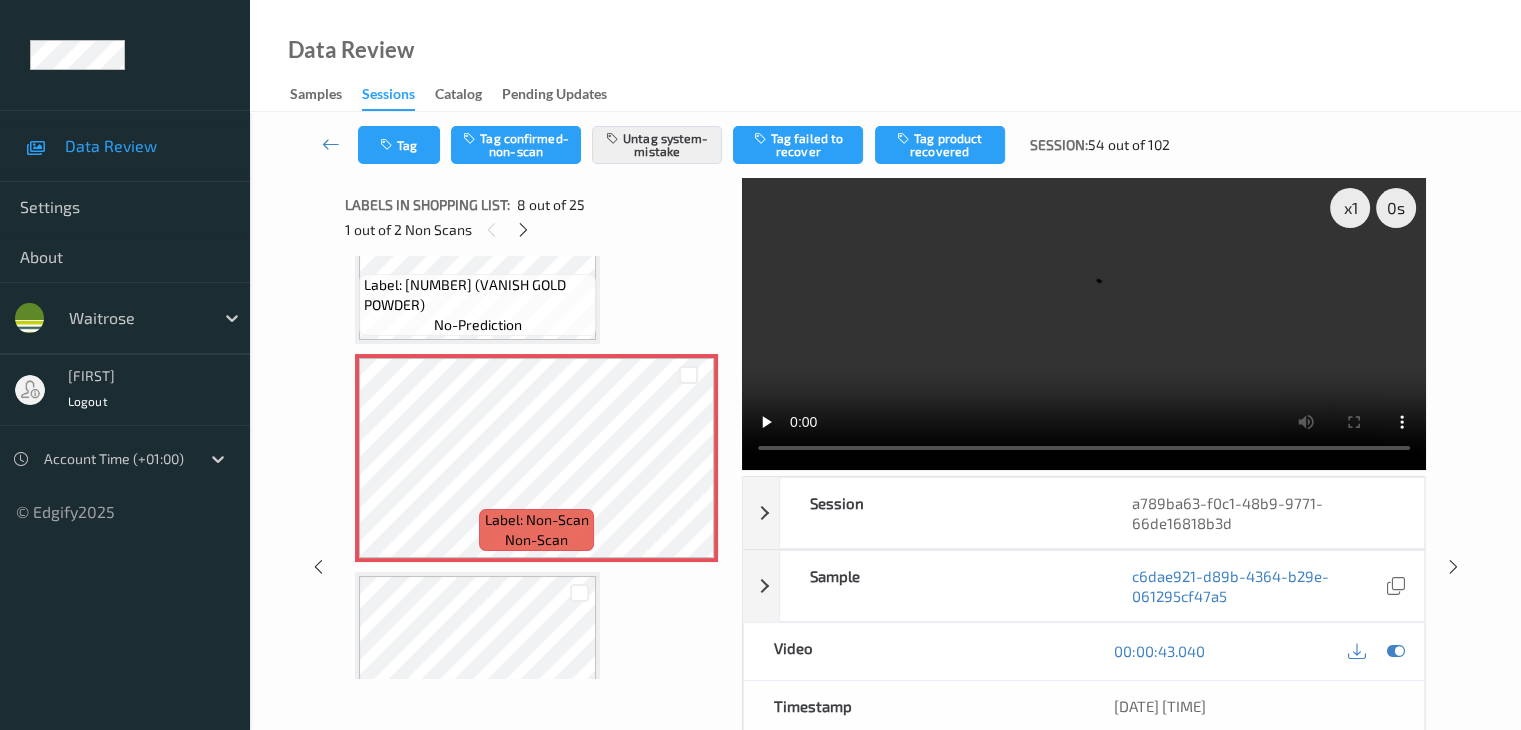 scroll, scrollTop: 1318, scrollLeft: 0, axis: vertical 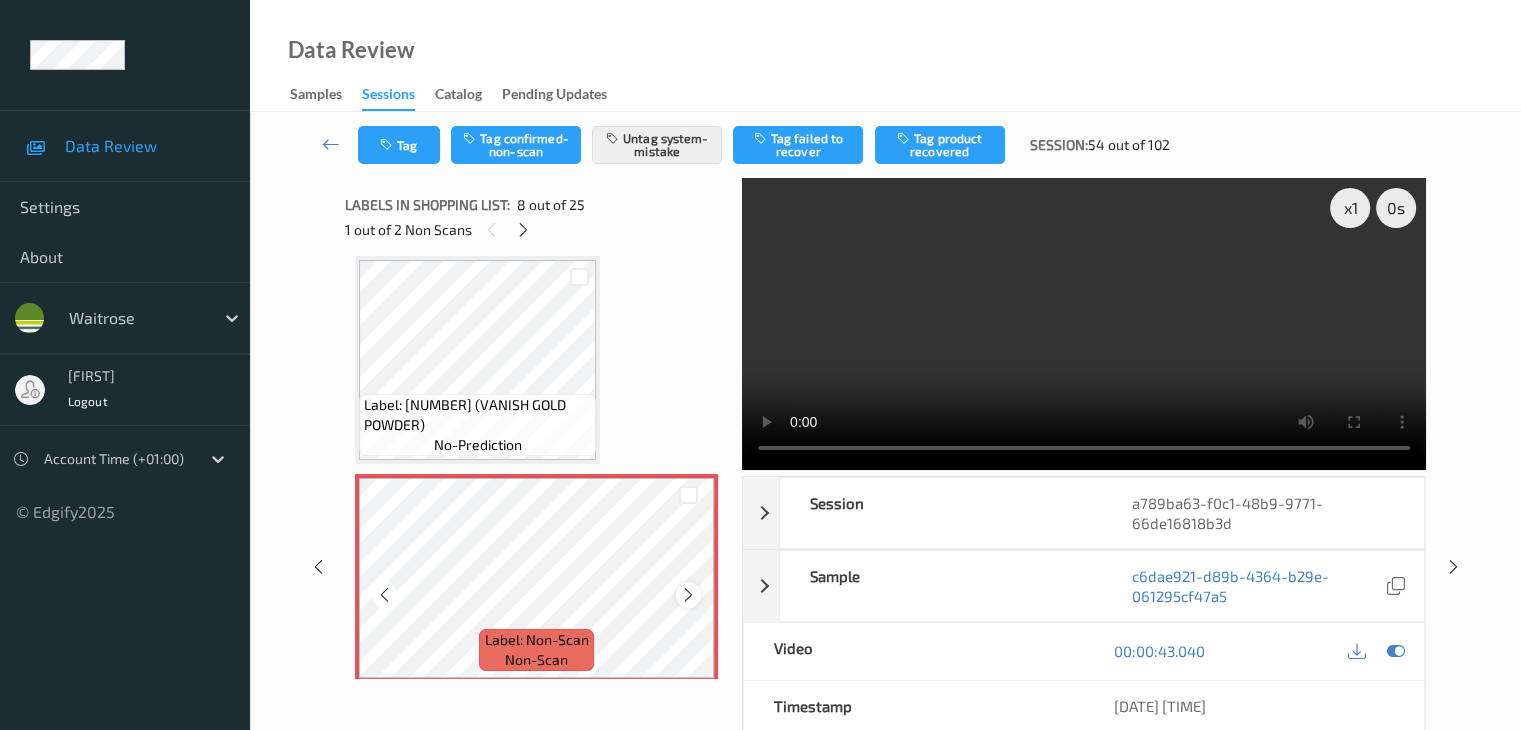 click at bounding box center [688, 595] 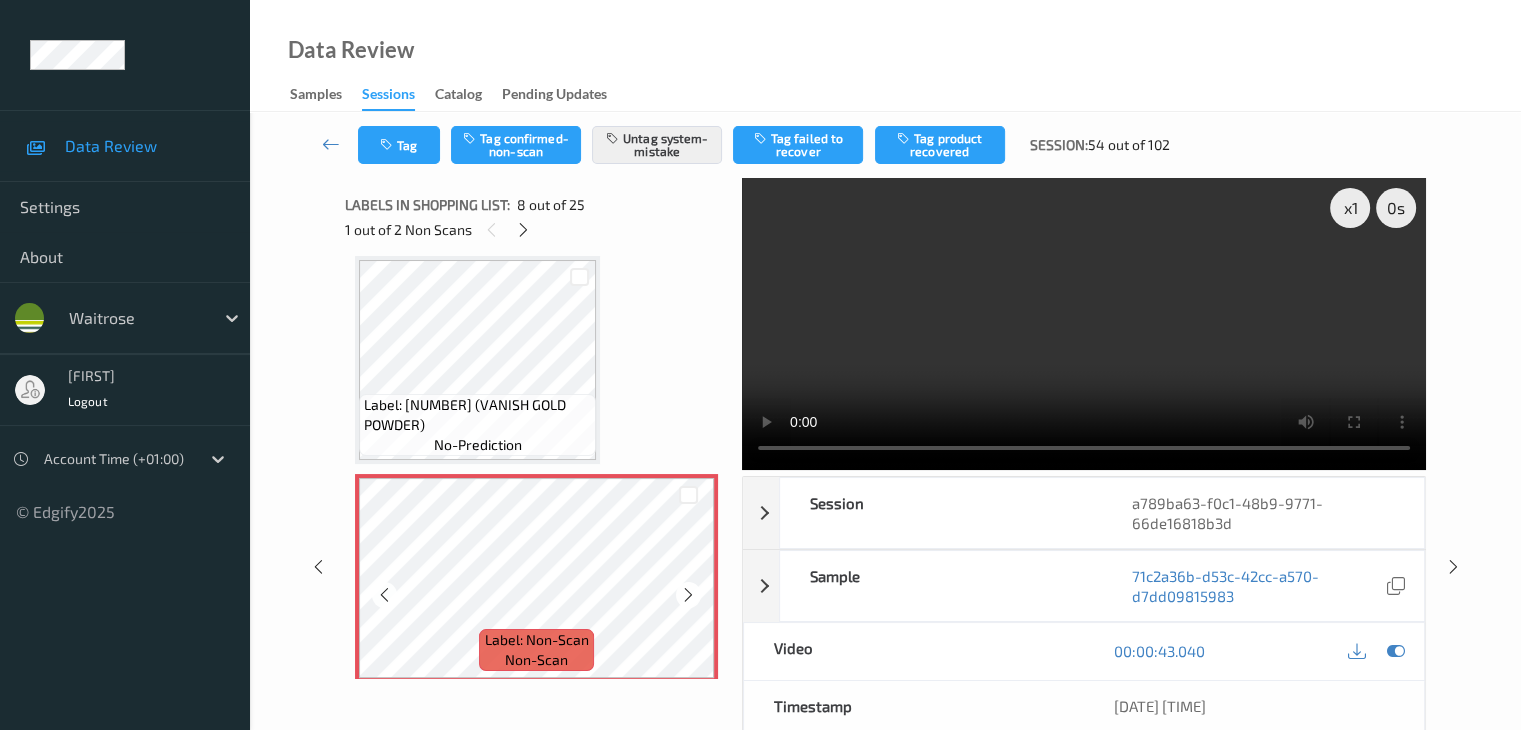 click at bounding box center [688, 595] 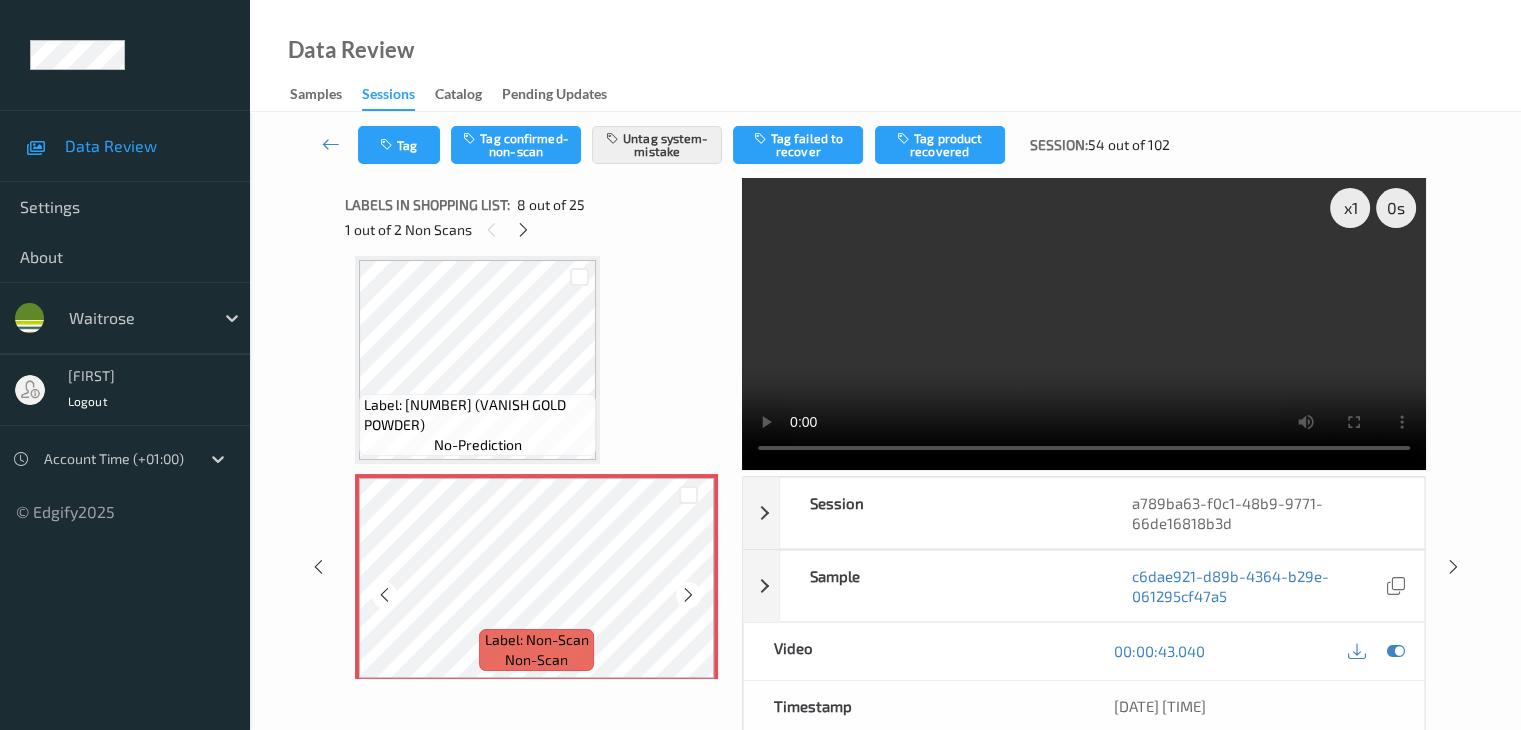 click at bounding box center [688, 595] 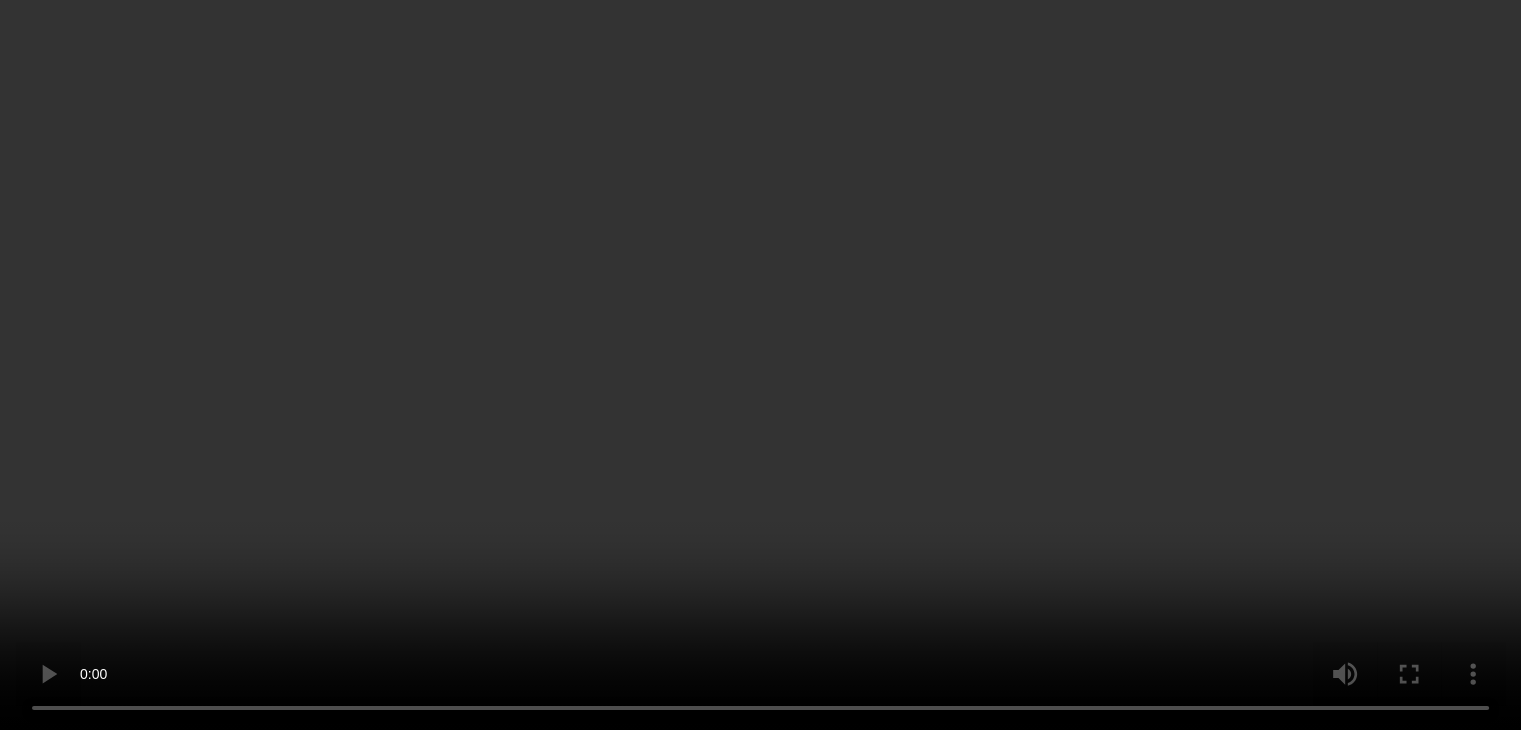 scroll, scrollTop: 1518, scrollLeft: 0, axis: vertical 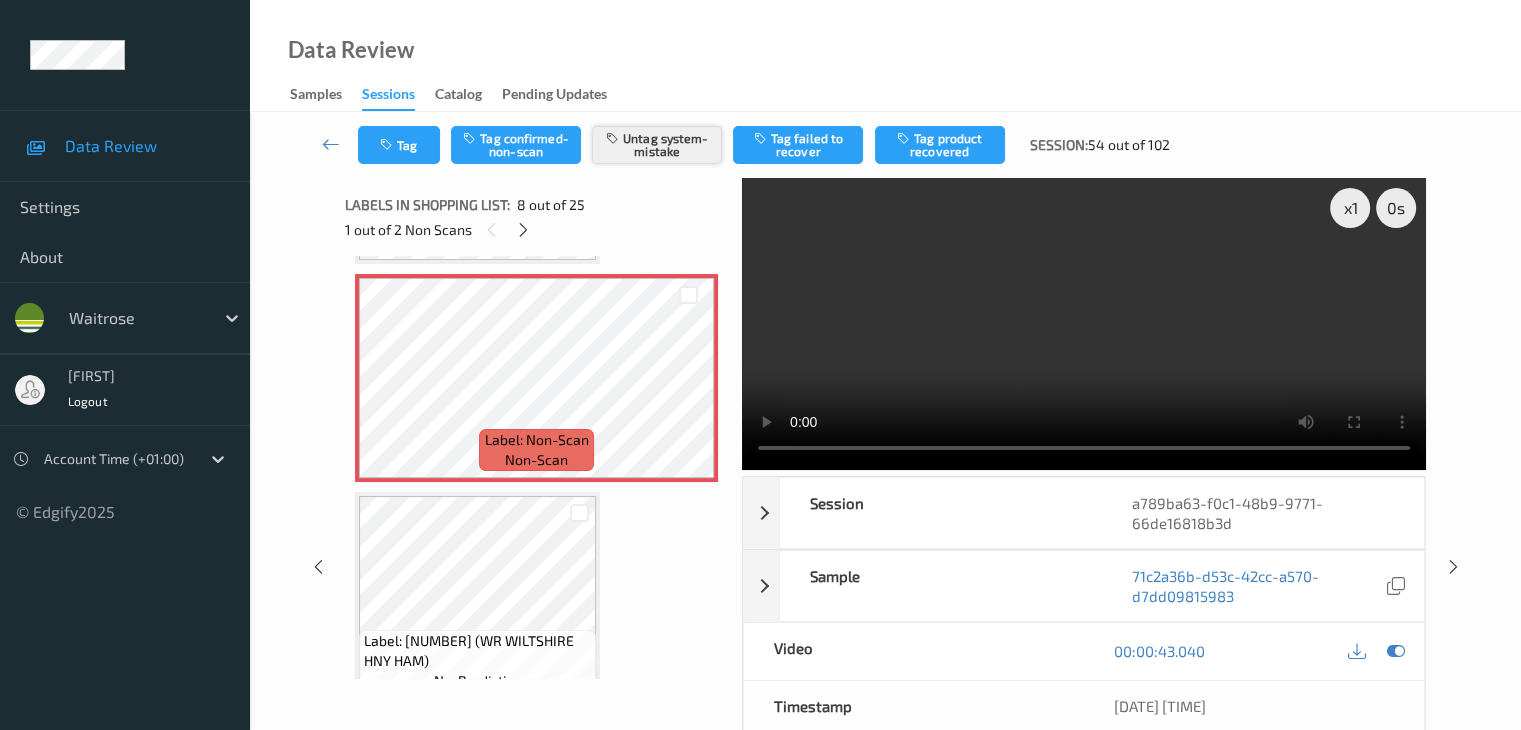 click on "Untag   system-mistake" at bounding box center (657, 145) 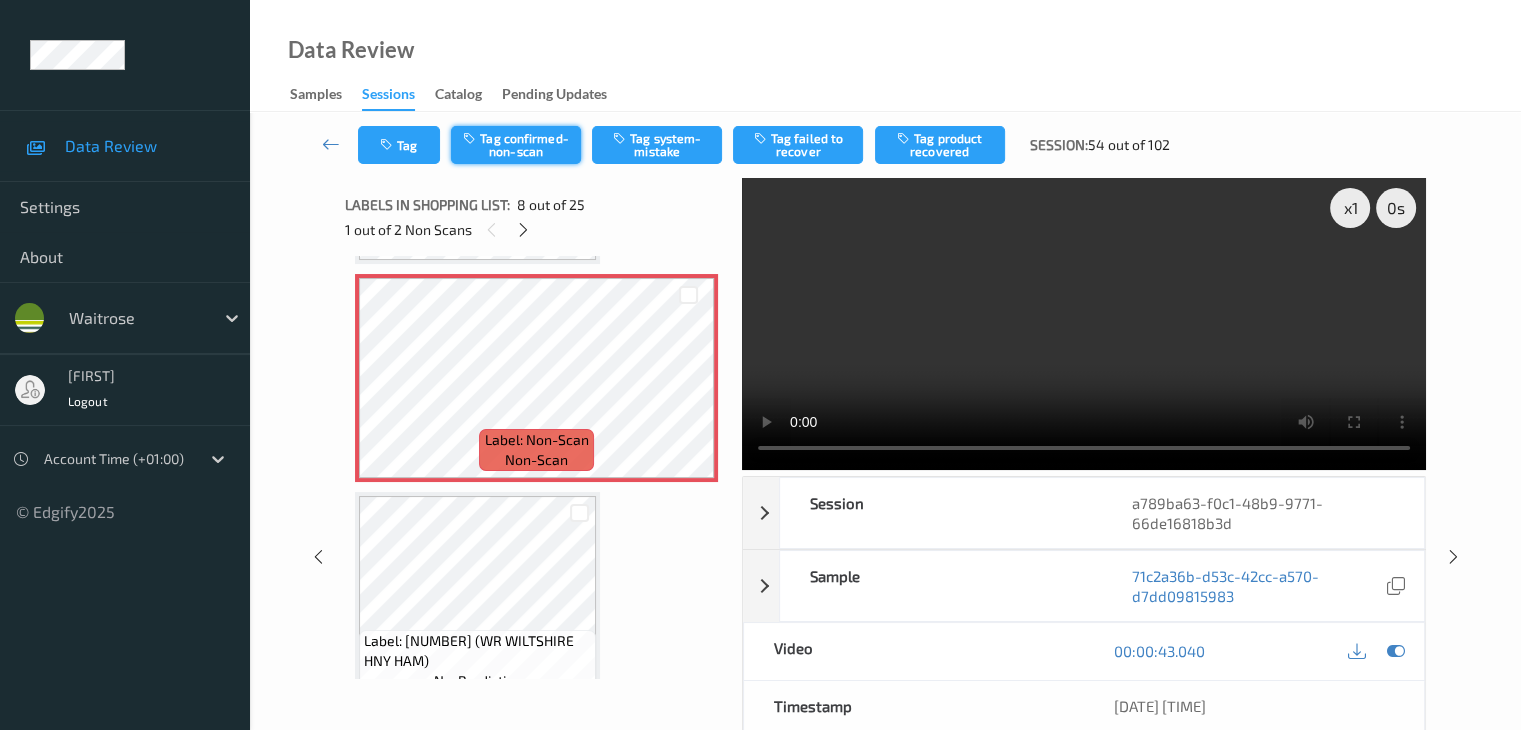 click on "Tag   confirmed-non-scan" at bounding box center (516, 145) 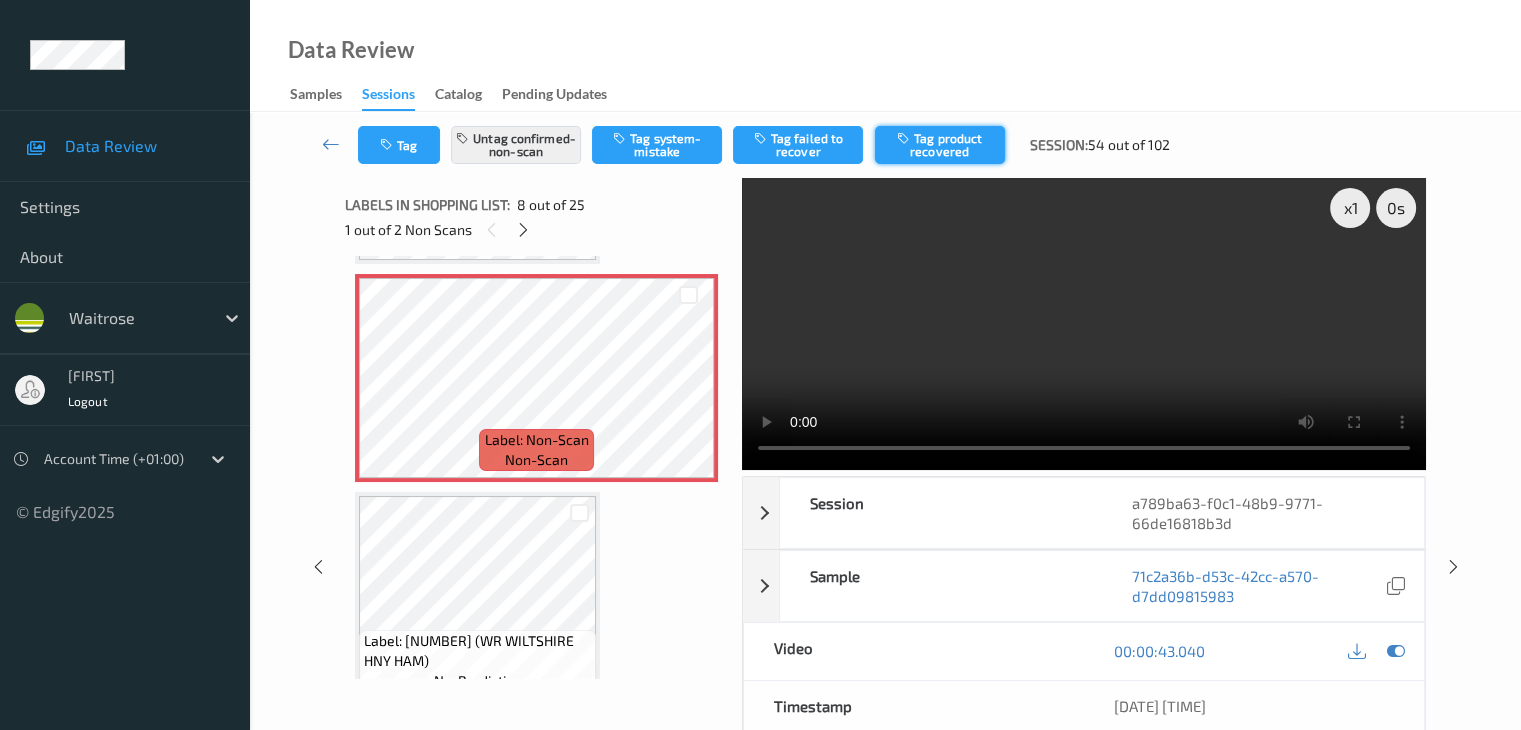click on "Tag   product recovered" at bounding box center [940, 145] 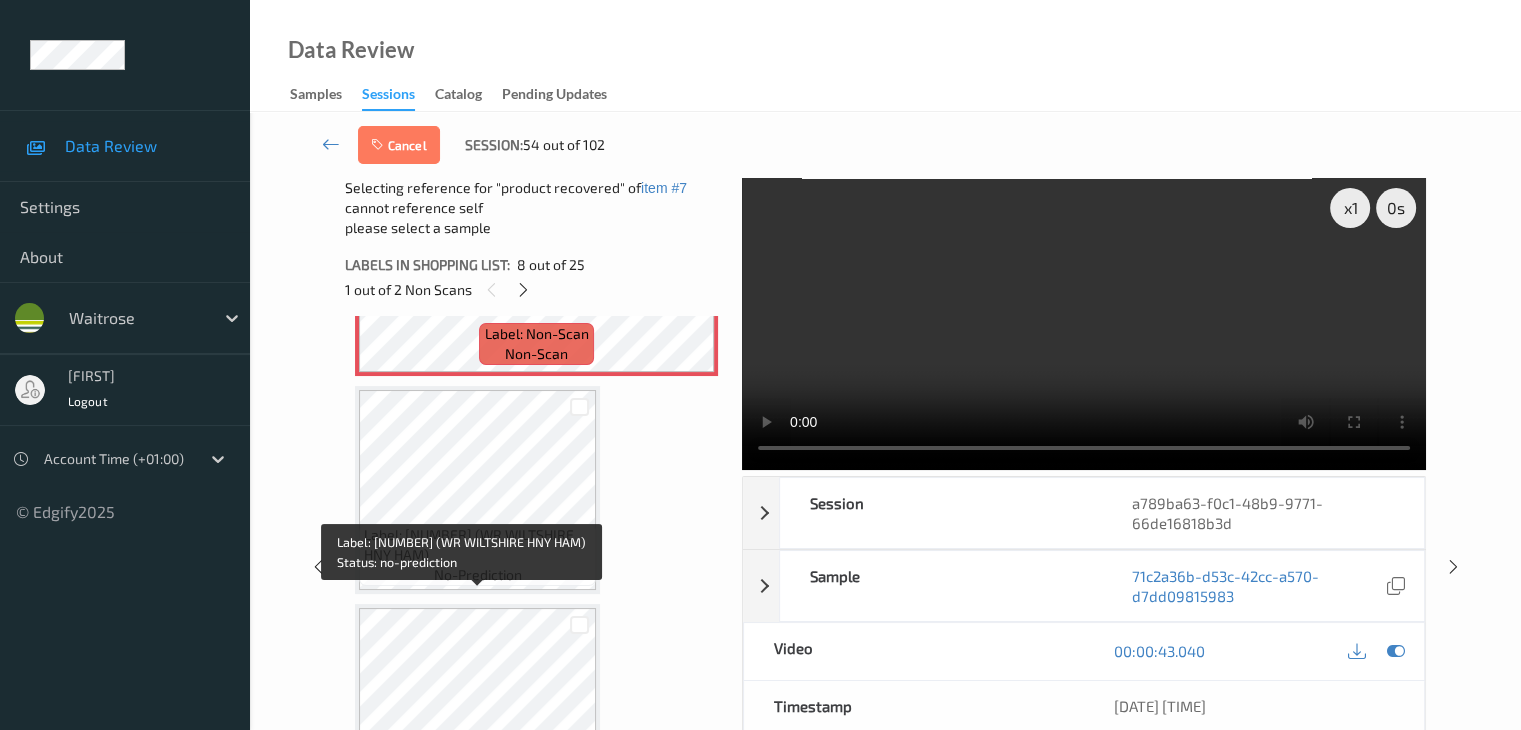 scroll, scrollTop: 1718, scrollLeft: 0, axis: vertical 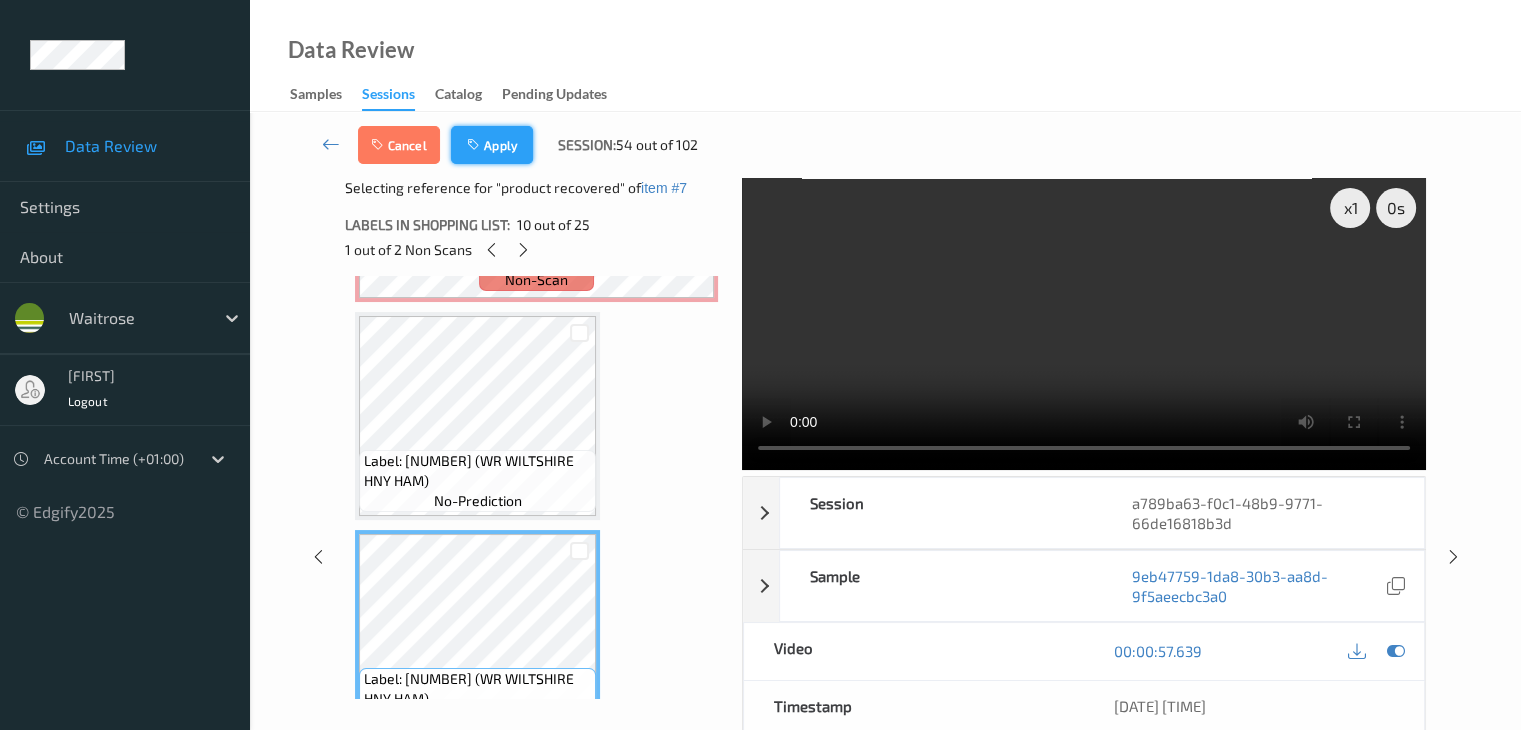 click at bounding box center [475, 145] 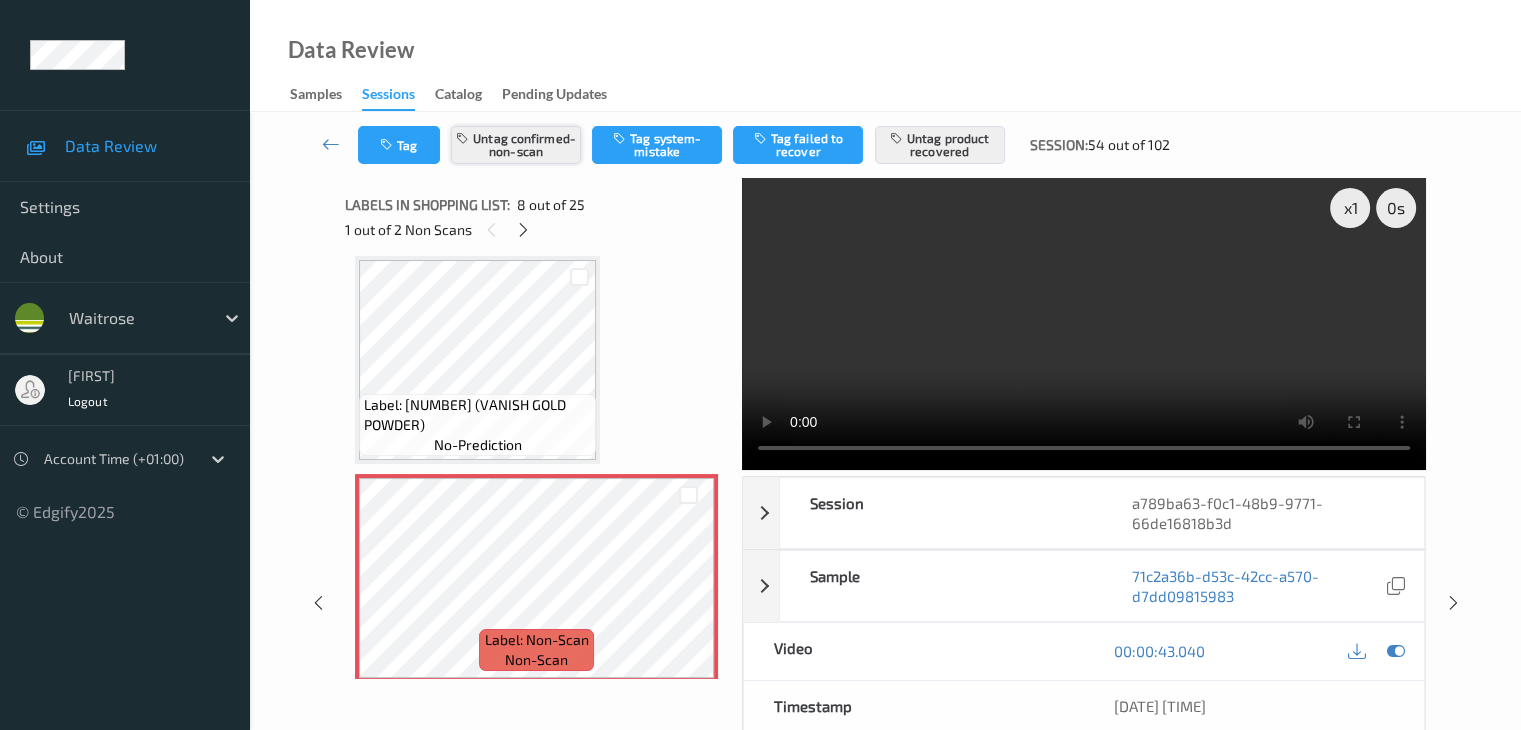click on "Untag   confirmed-non-scan" at bounding box center [516, 145] 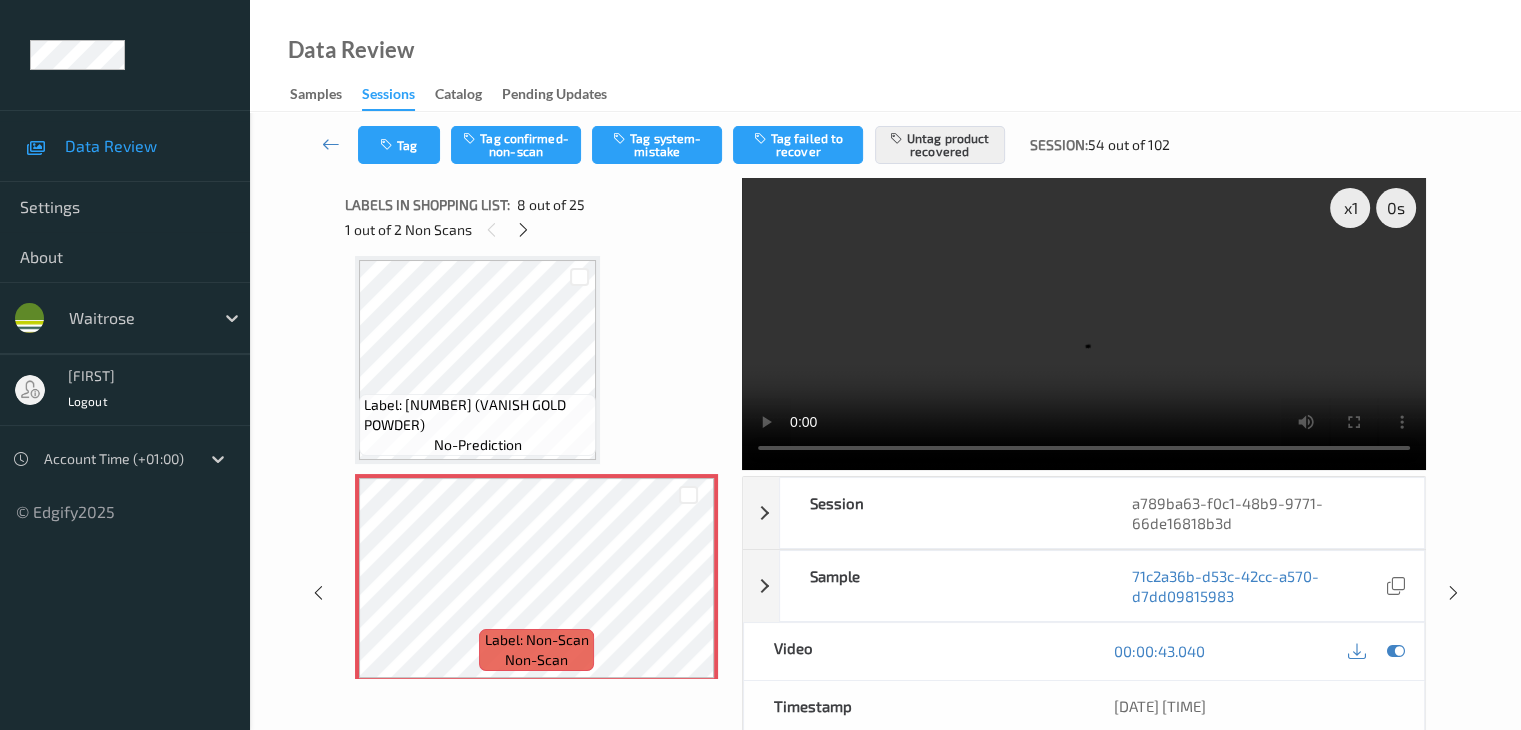 click on "Tag Tag   confirmed-non-scan Tag   system-mistake Tag   failed to recover Untag   product recovered Session: 54 out of 102" at bounding box center (885, 145) 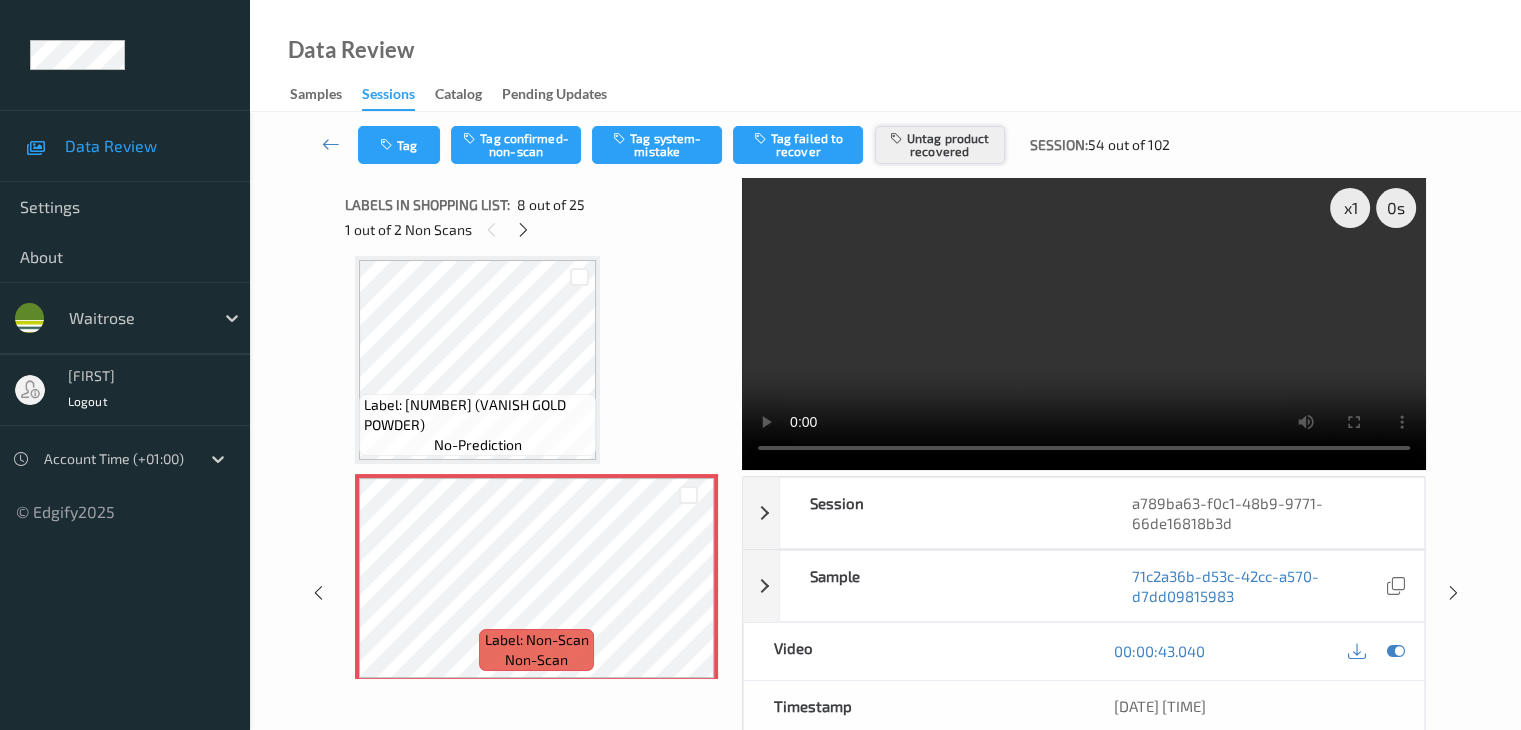 click on "Untag   product recovered" at bounding box center (940, 145) 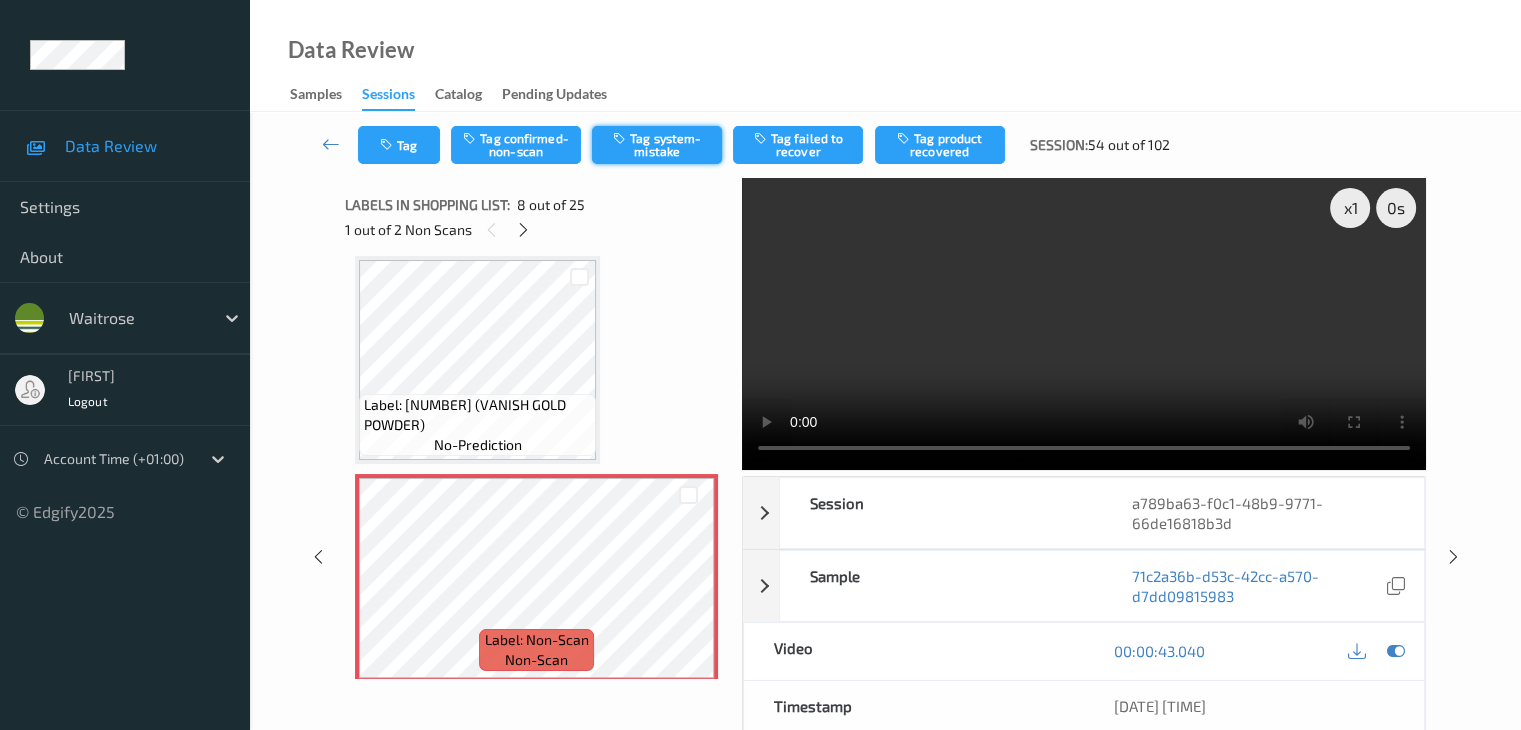 click on "Tag   system-mistake" at bounding box center (657, 145) 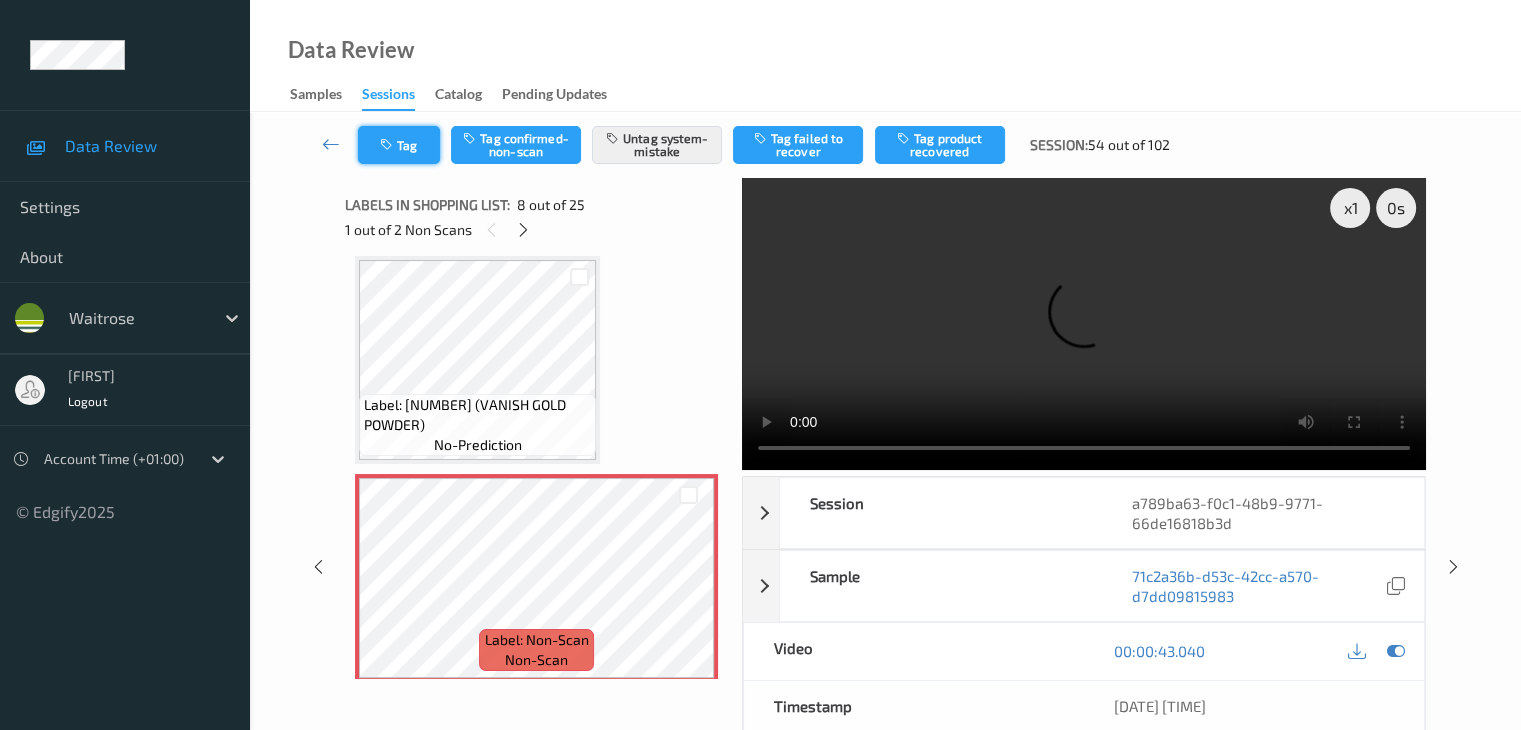 click on "Tag" at bounding box center (399, 145) 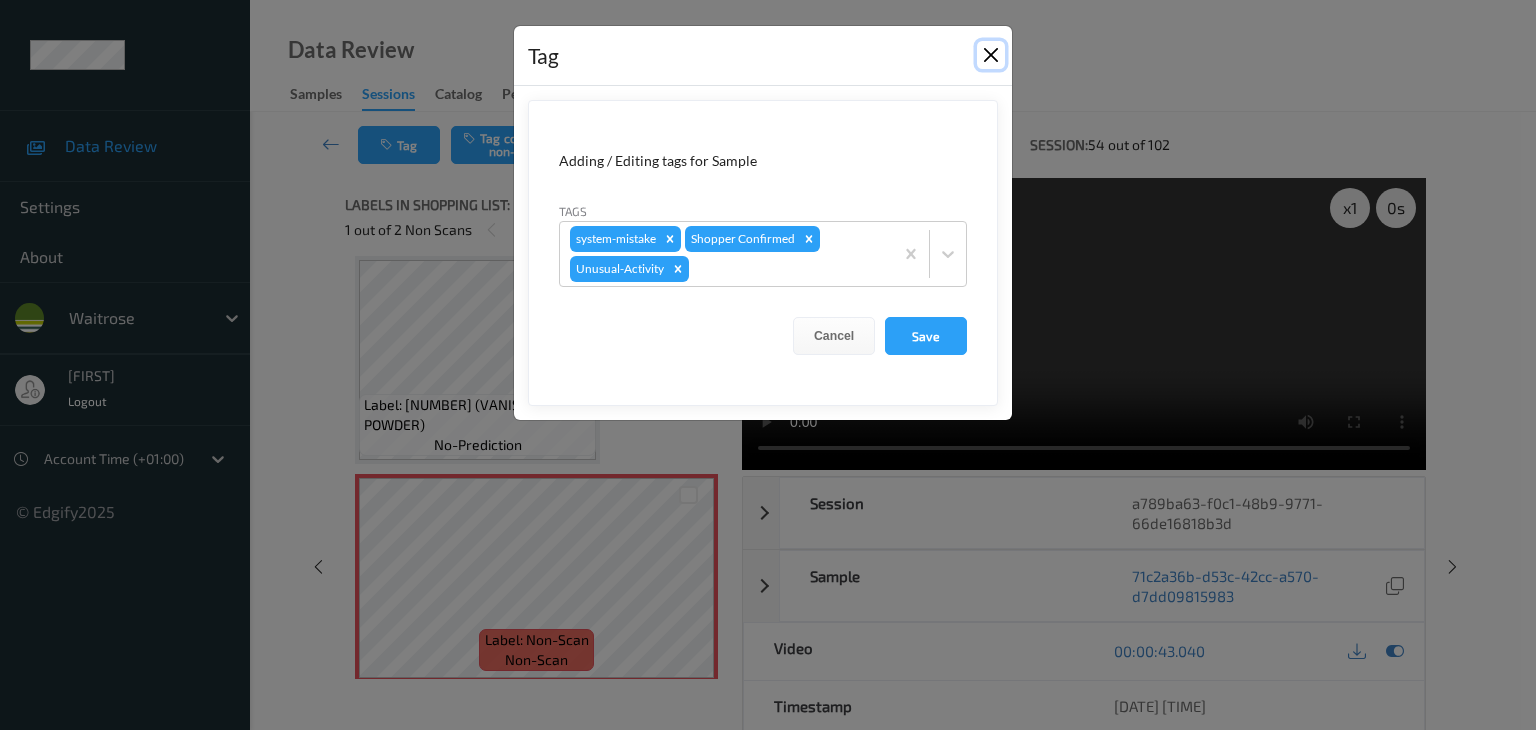 click at bounding box center [991, 55] 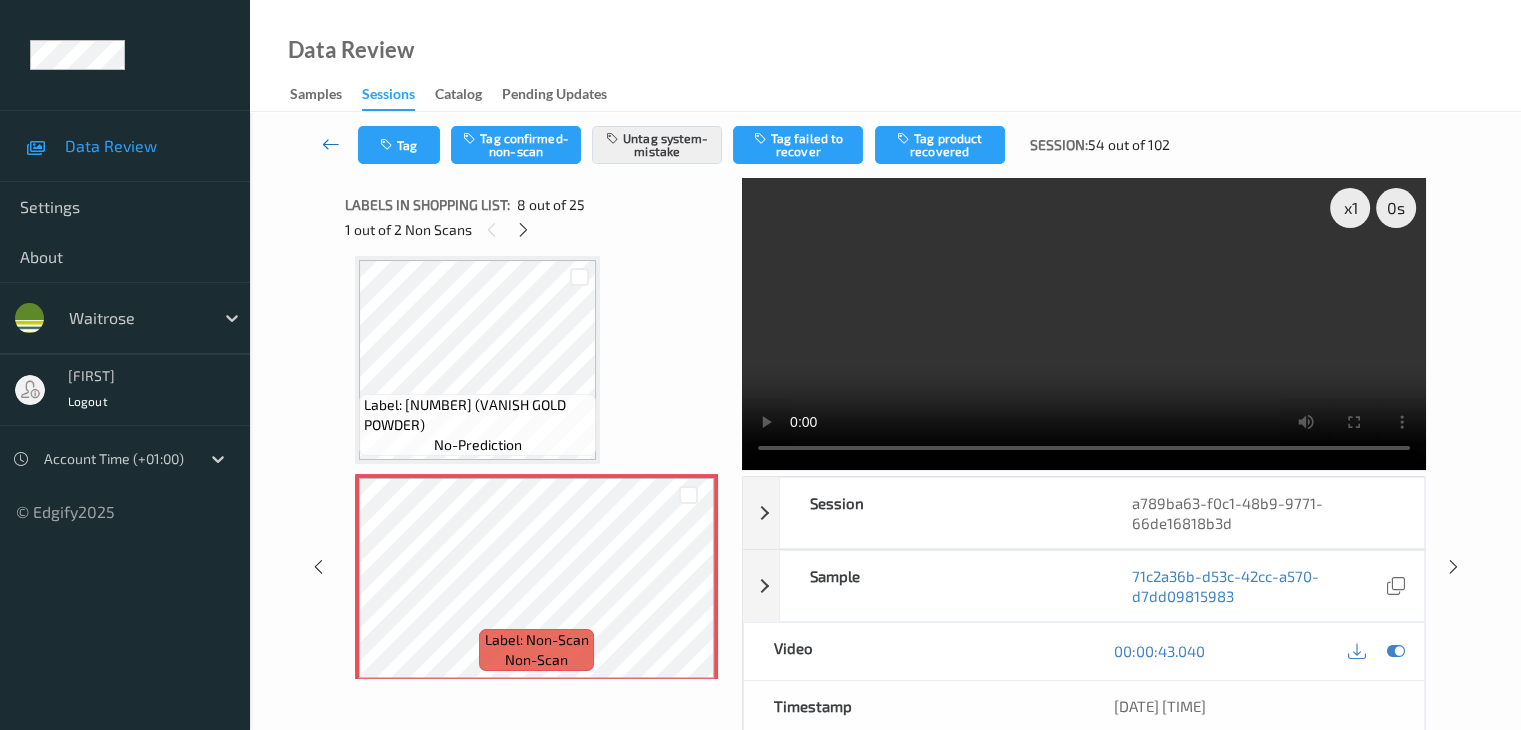 click at bounding box center (331, 144) 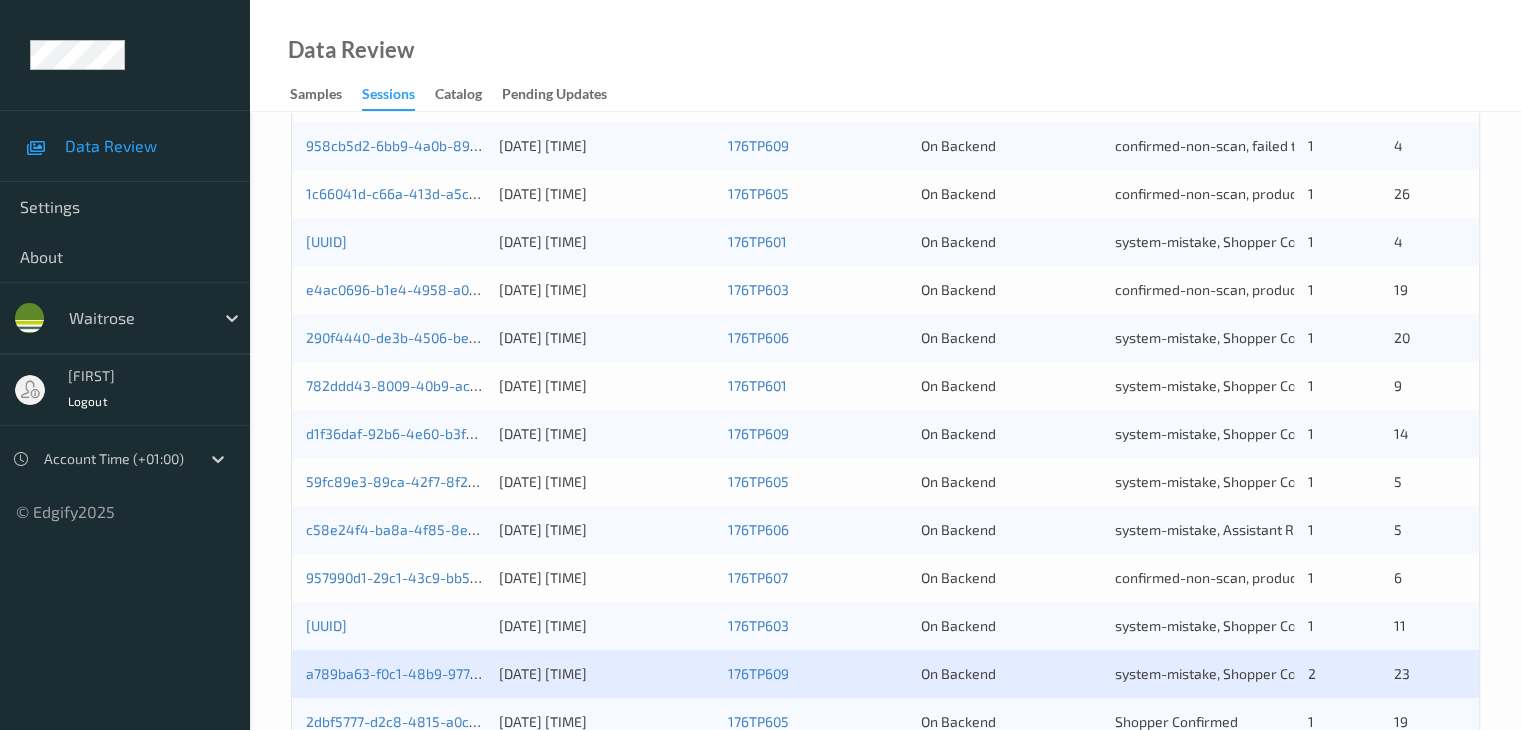 scroll, scrollTop: 800, scrollLeft: 0, axis: vertical 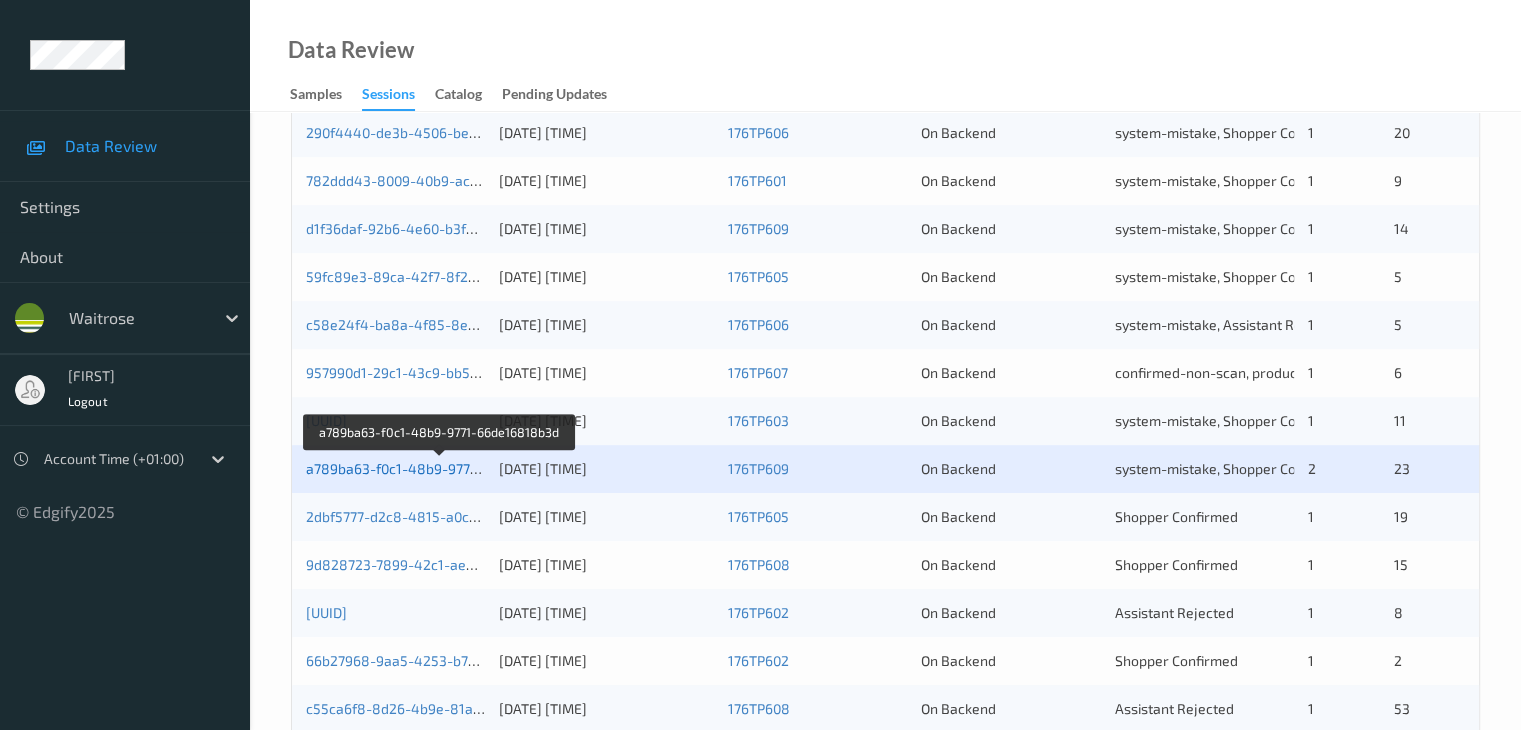 click on "a789ba63-f0c1-48b9-9771-66de16818b3d" at bounding box center [441, 468] 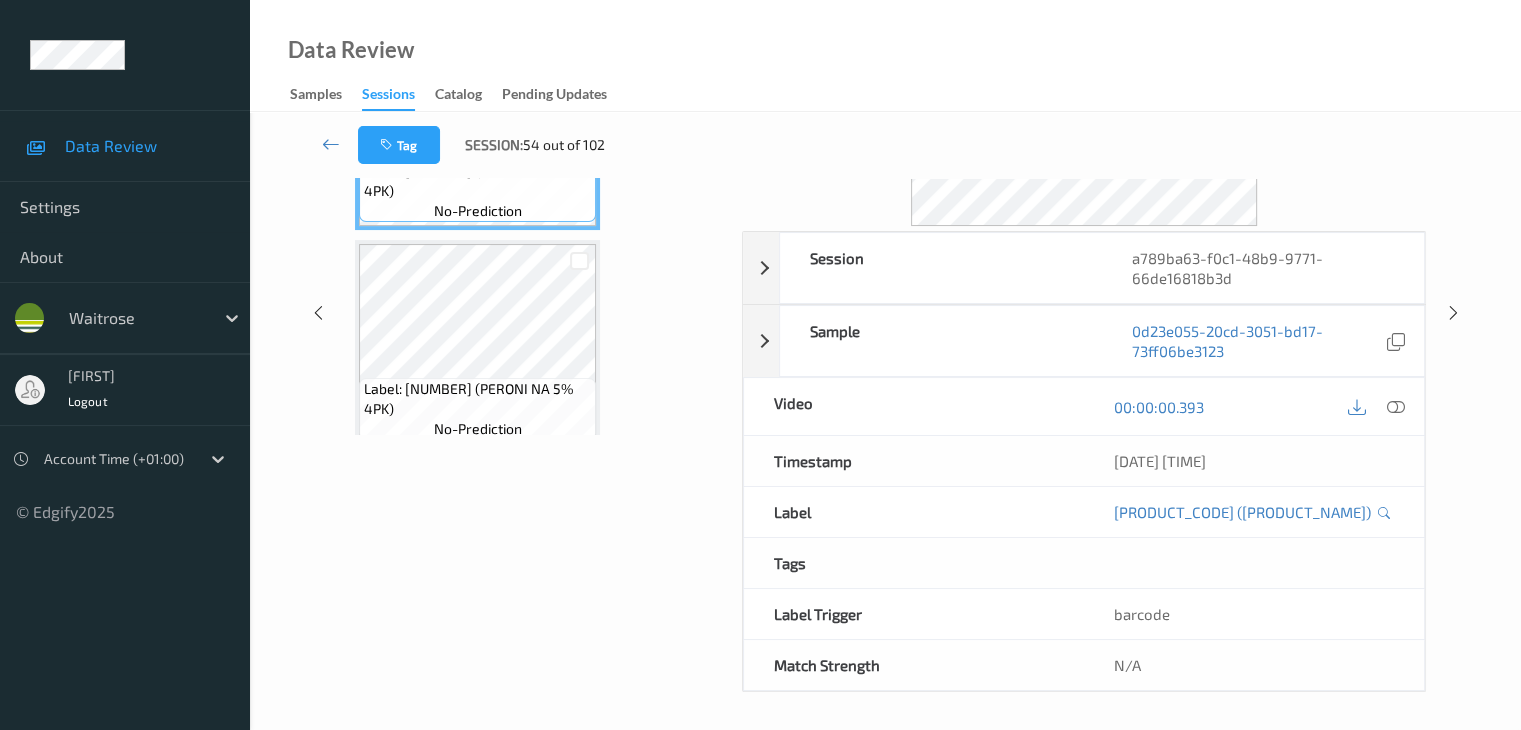 scroll, scrollTop: 44, scrollLeft: 0, axis: vertical 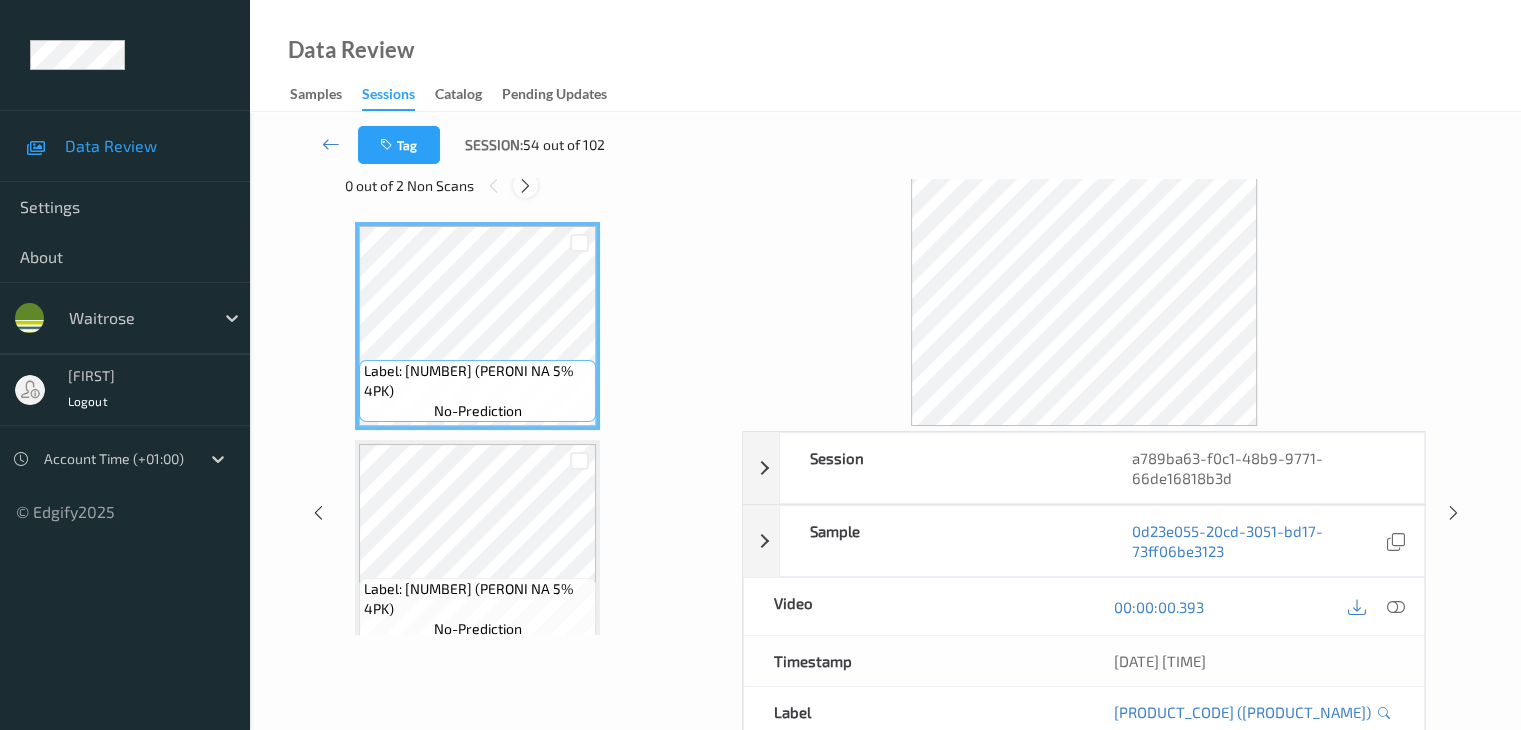 click at bounding box center [525, 186] 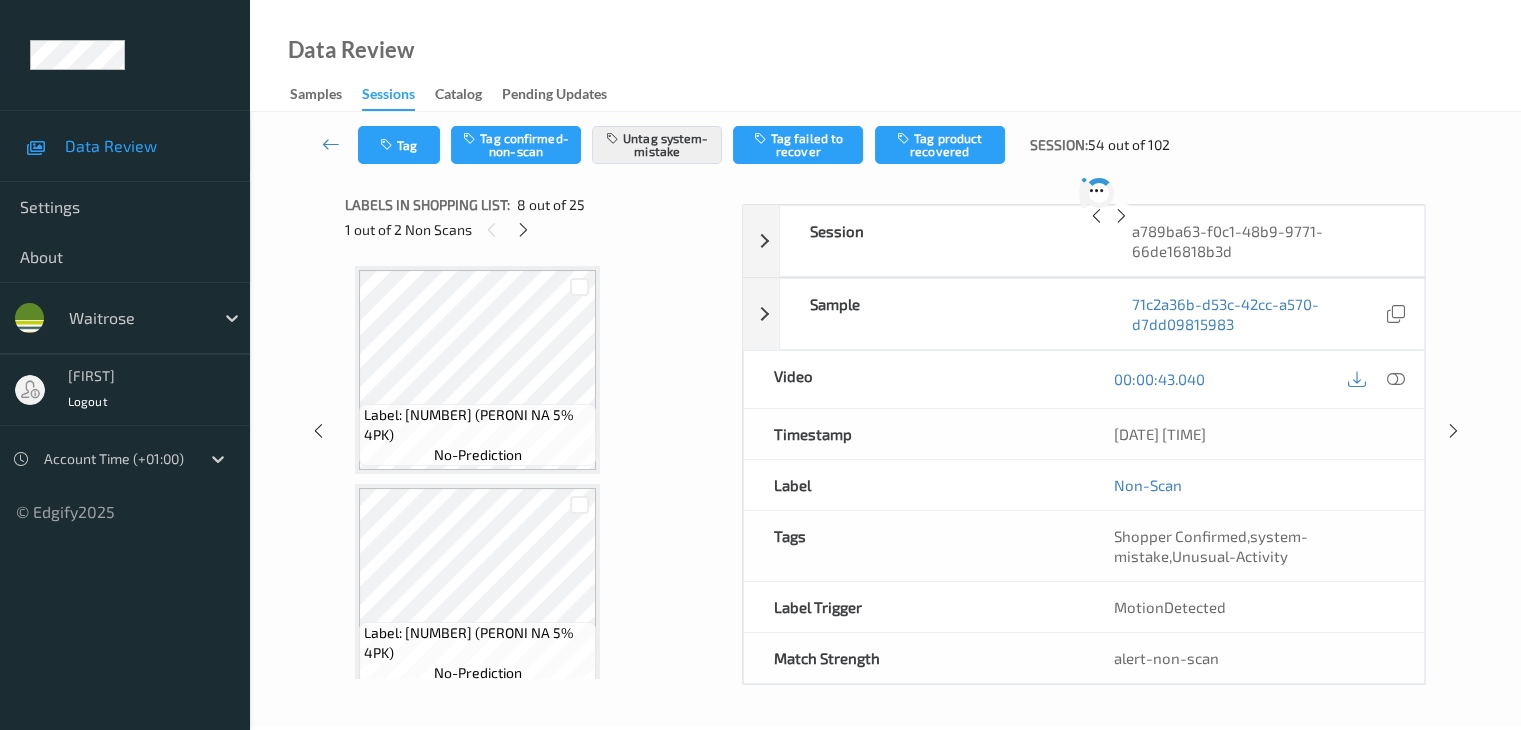 scroll, scrollTop: 1318, scrollLeft: 0, axis: vertical 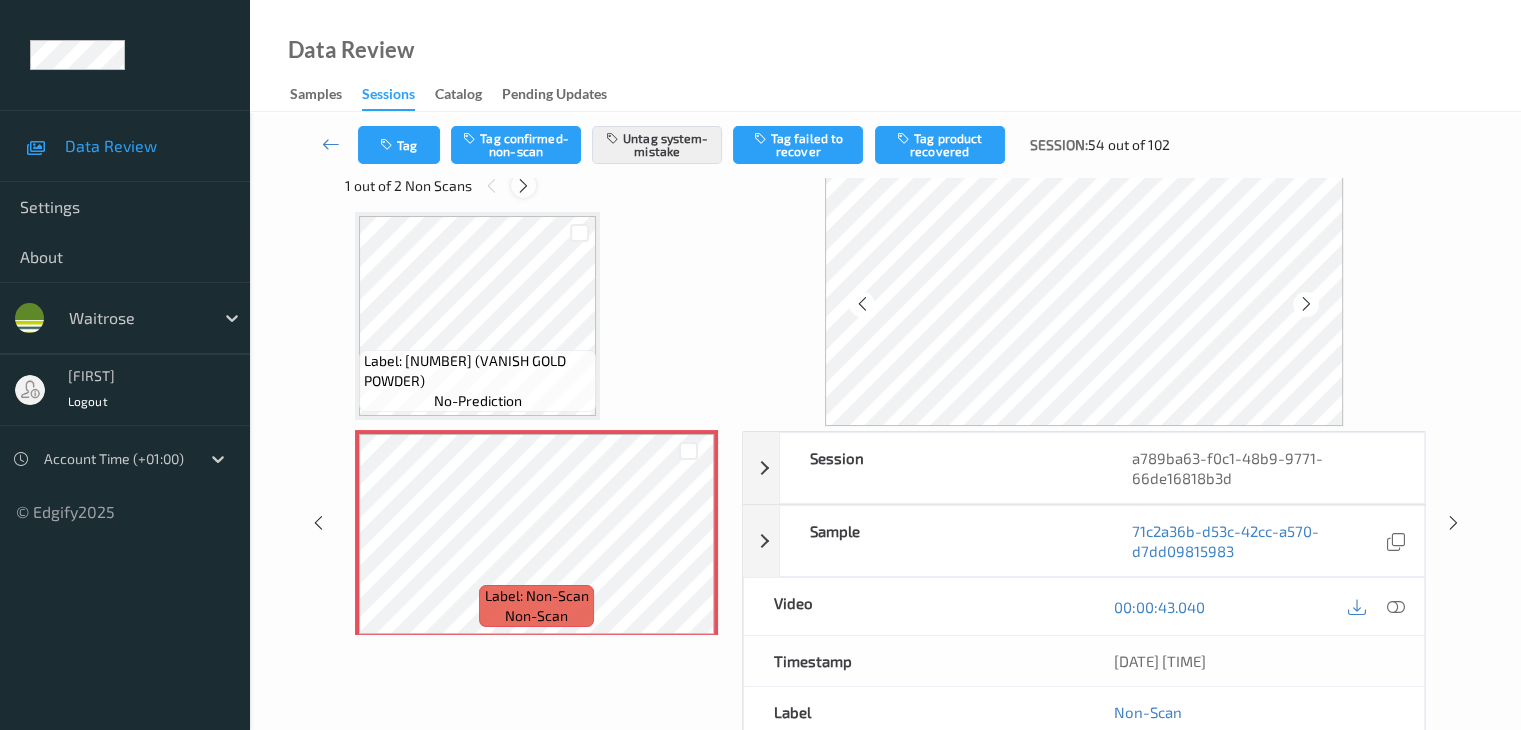click at bounding box center [523, 186] 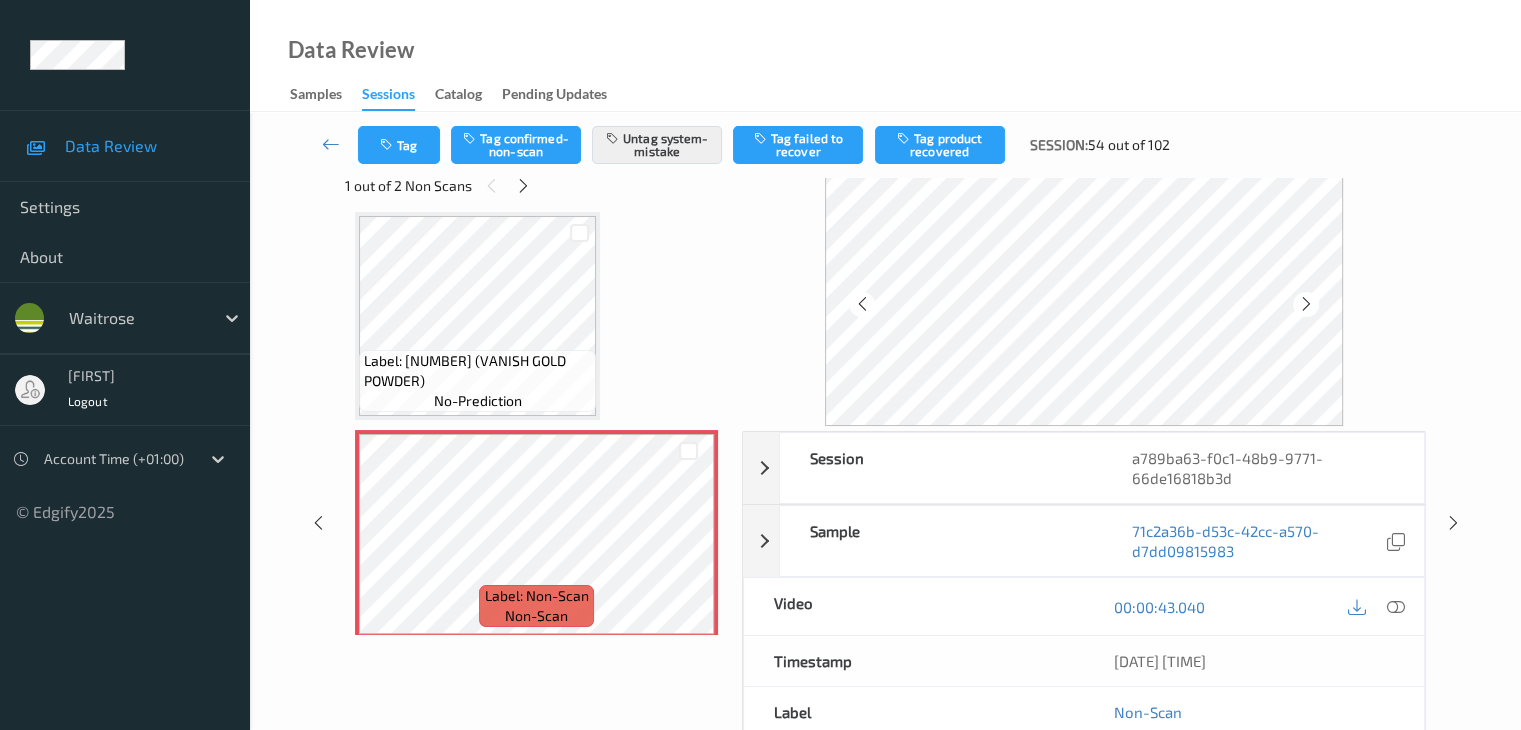 scroll, scrollTop: 2626, scrollLeft: 0, axis: vertical 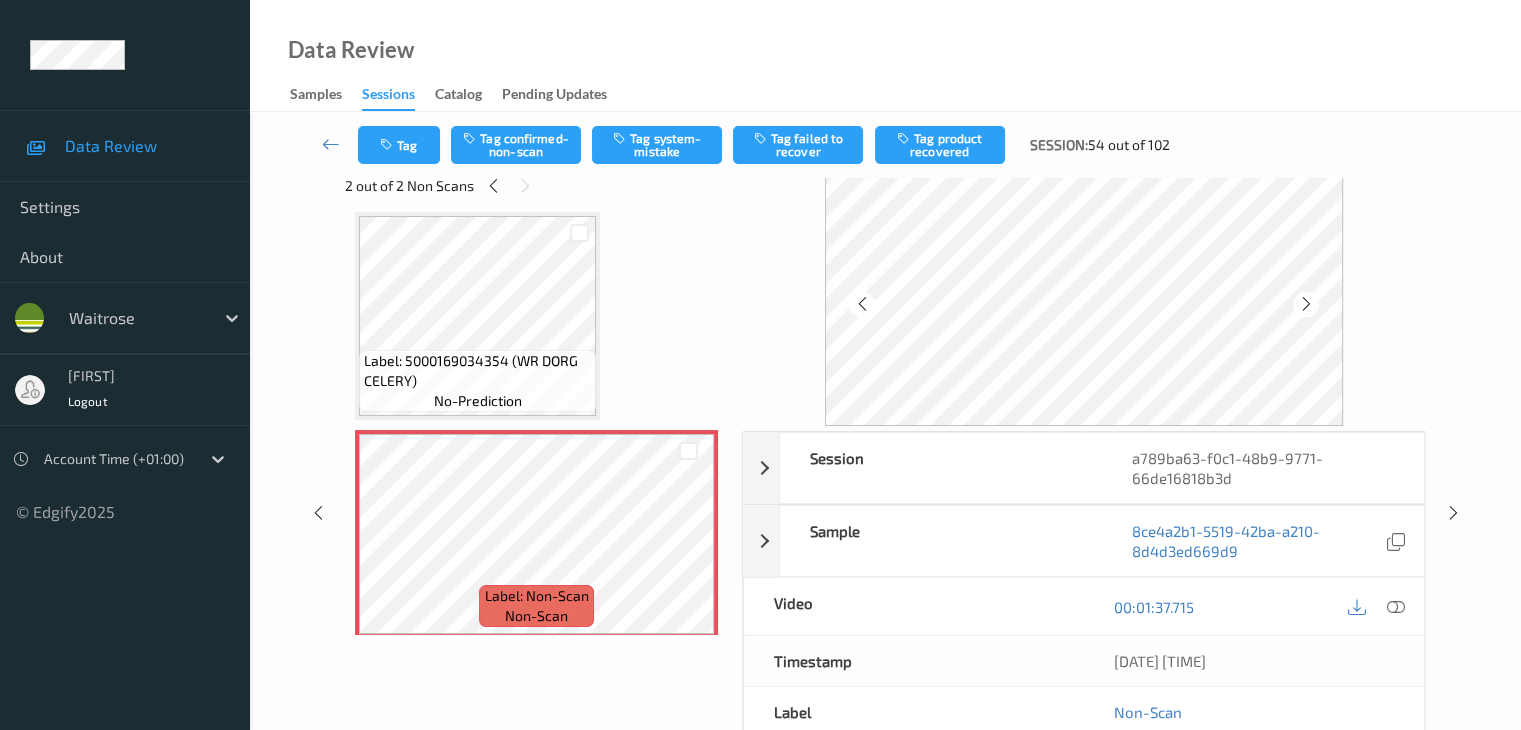 click on "Label: 5000169034354 (WR DORG CELERY)" at bounding box center (477, 371) 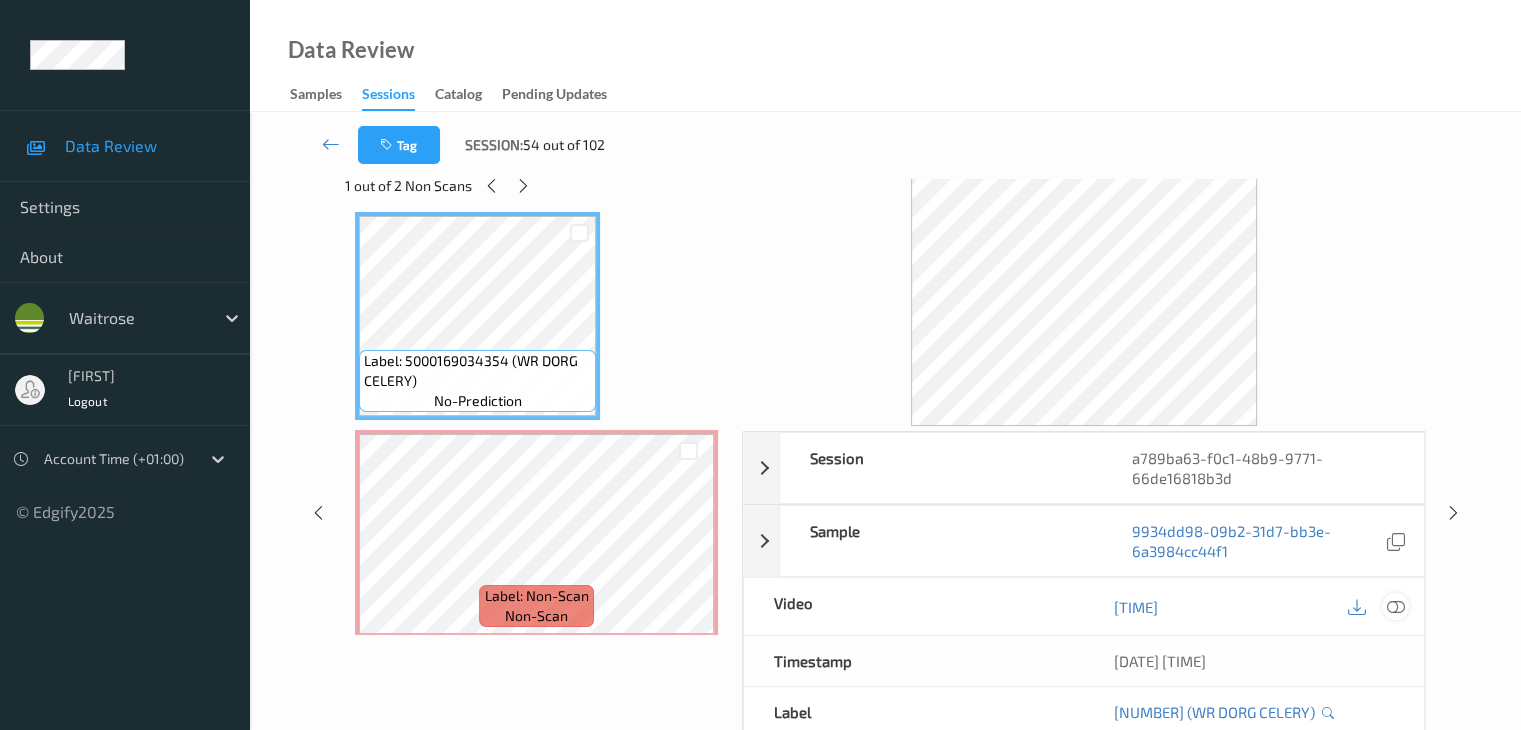 click at bounding box center (1395, 607) 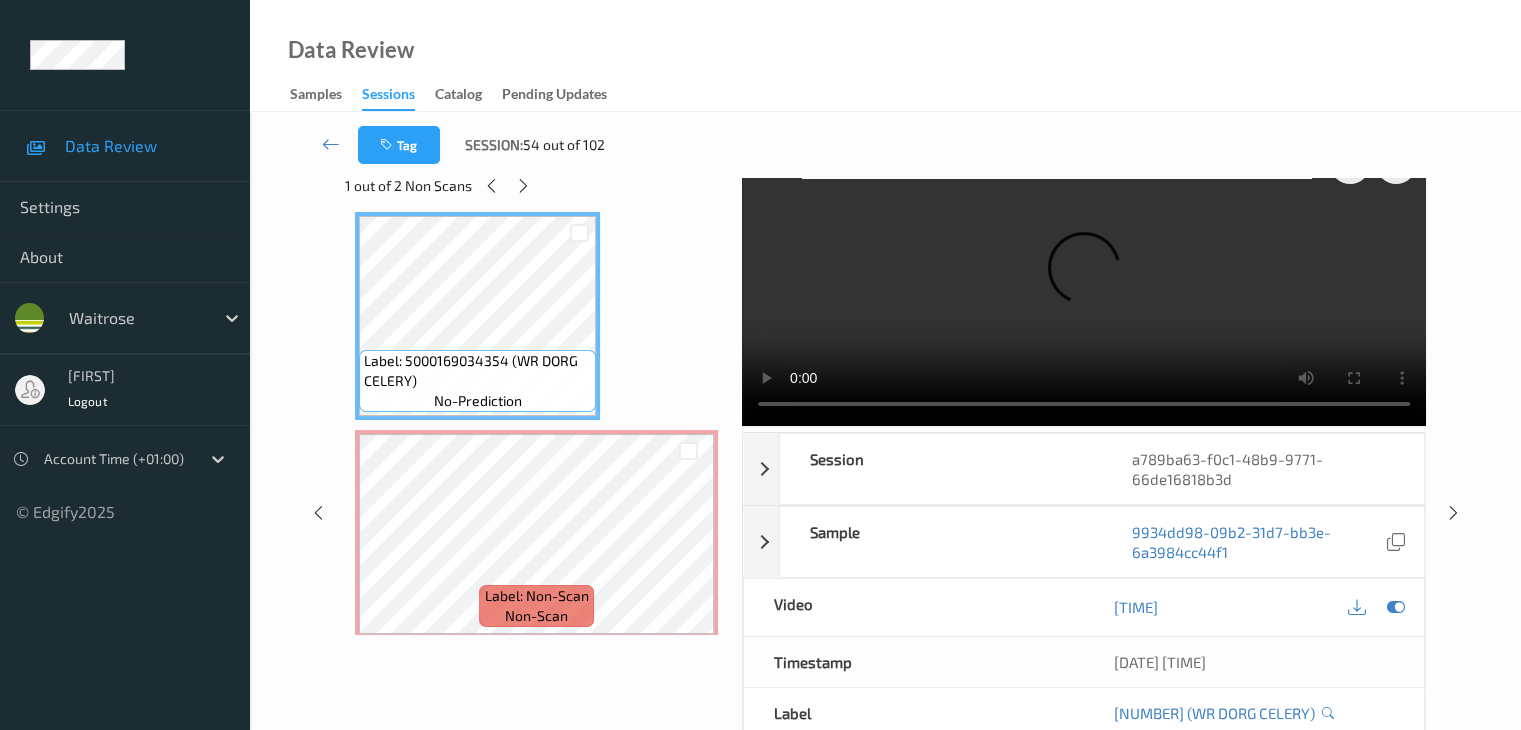 scroll, scrollTop: 0, scrollLeft: 0, axis: both 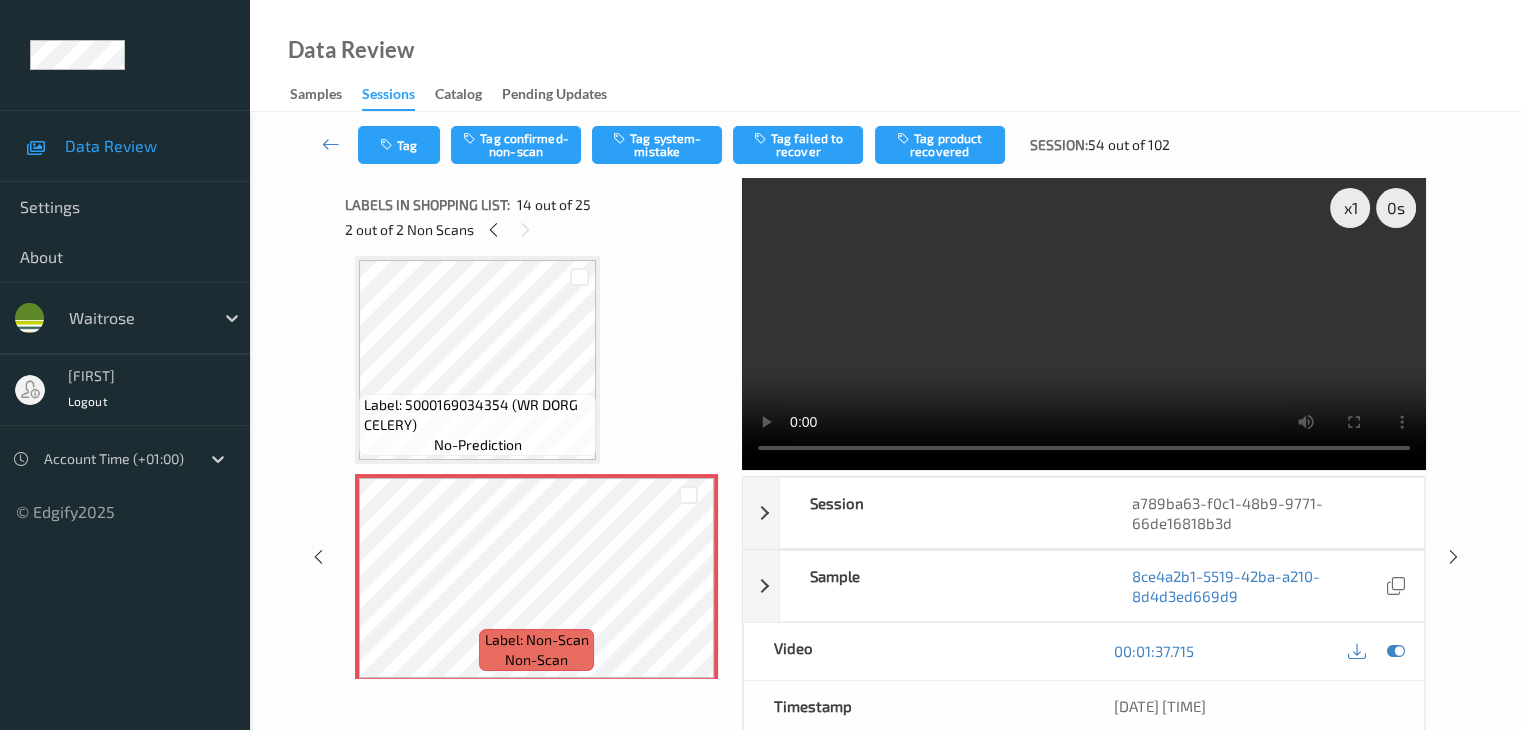 click on "Tag Tag   confirmed-non-scan Tag   system-mistake Tag   failed to recover Tag   product recovered Session: 54 out of 102" at bounding box center [885, 145] 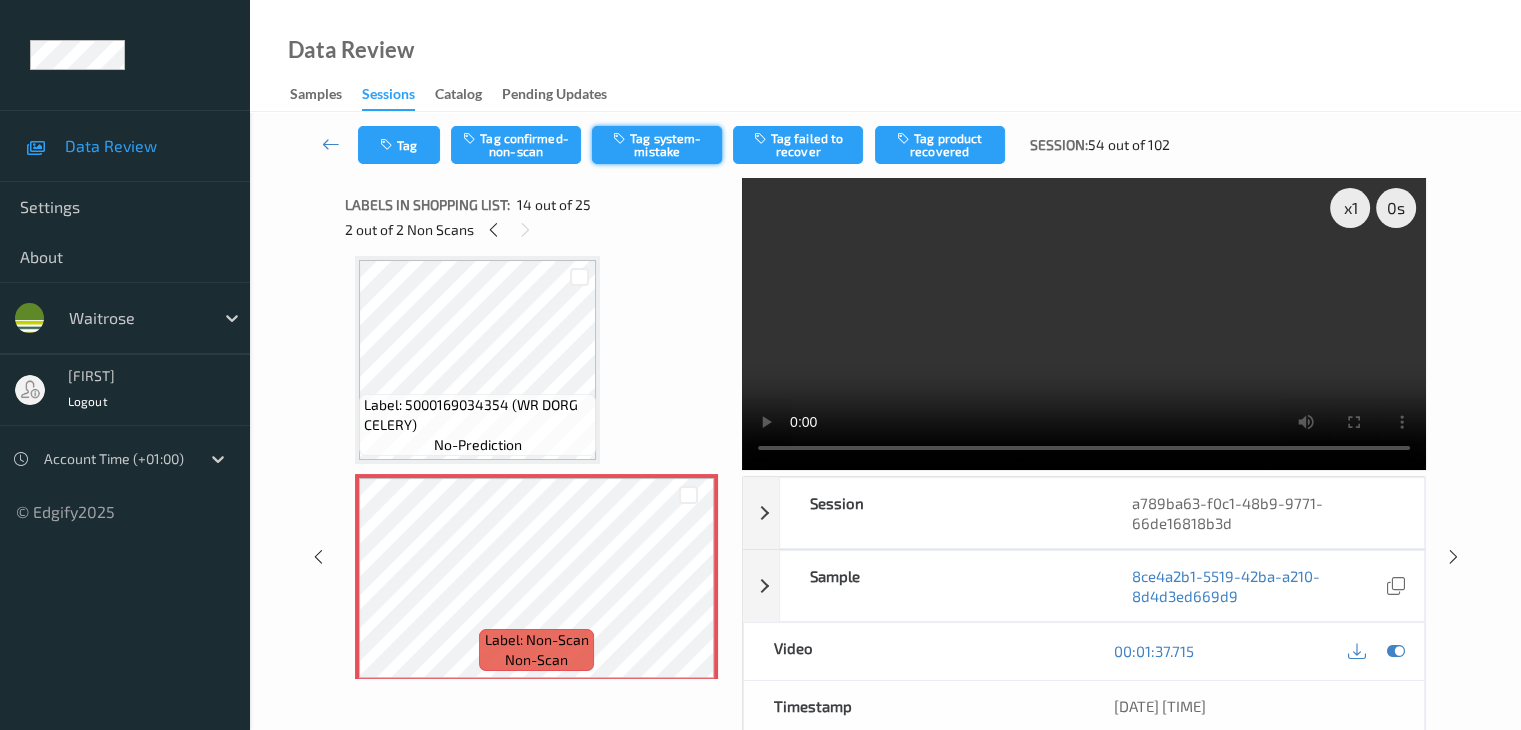 click on "Tag   system-mistake" at bounding box center [657, 145] 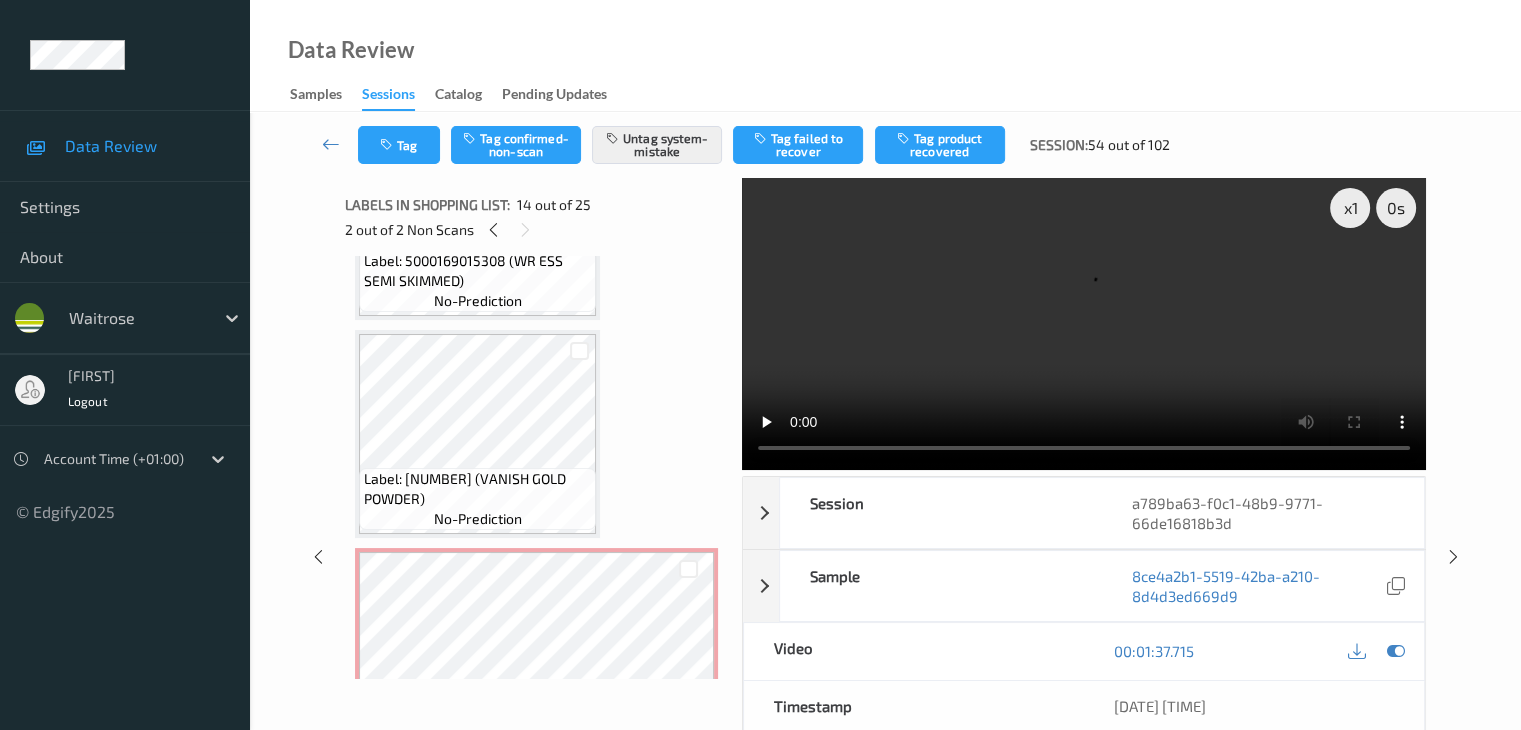 scroll, scrollTop: 1226, scrollLeft: 0, axis: vertical 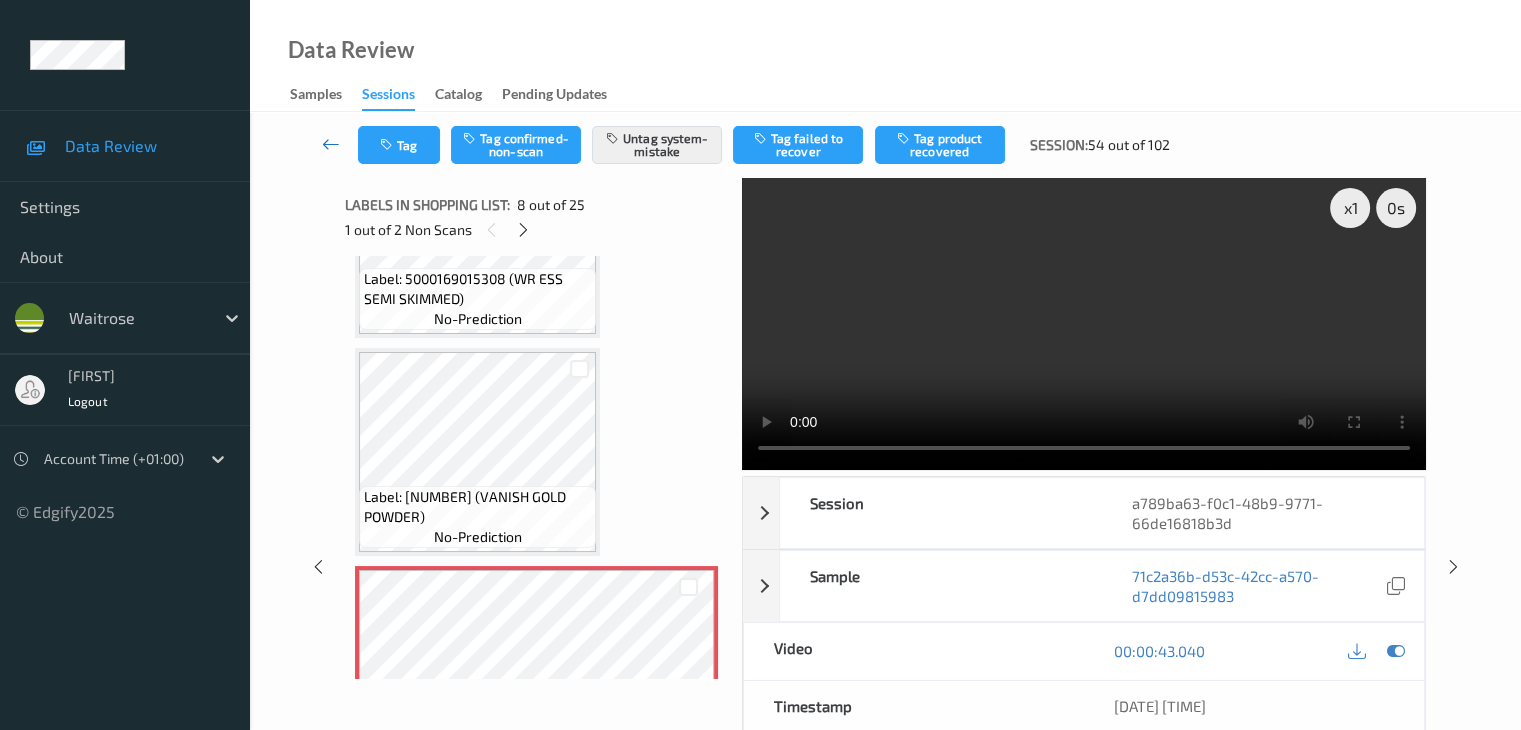 click at bounding box center (331, 144) 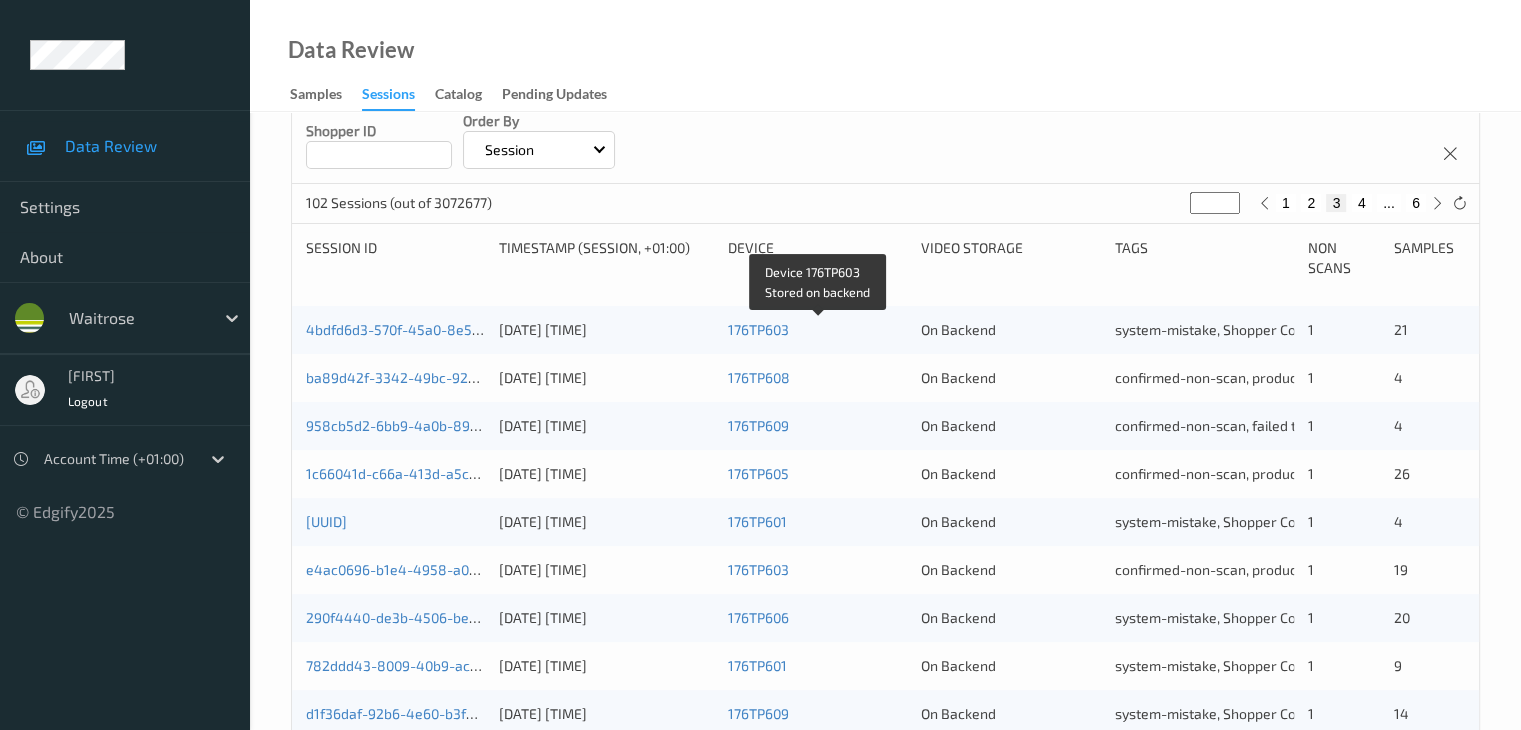 scroll, scrollTop: 800, scrollLeft: 0, axis: vertical 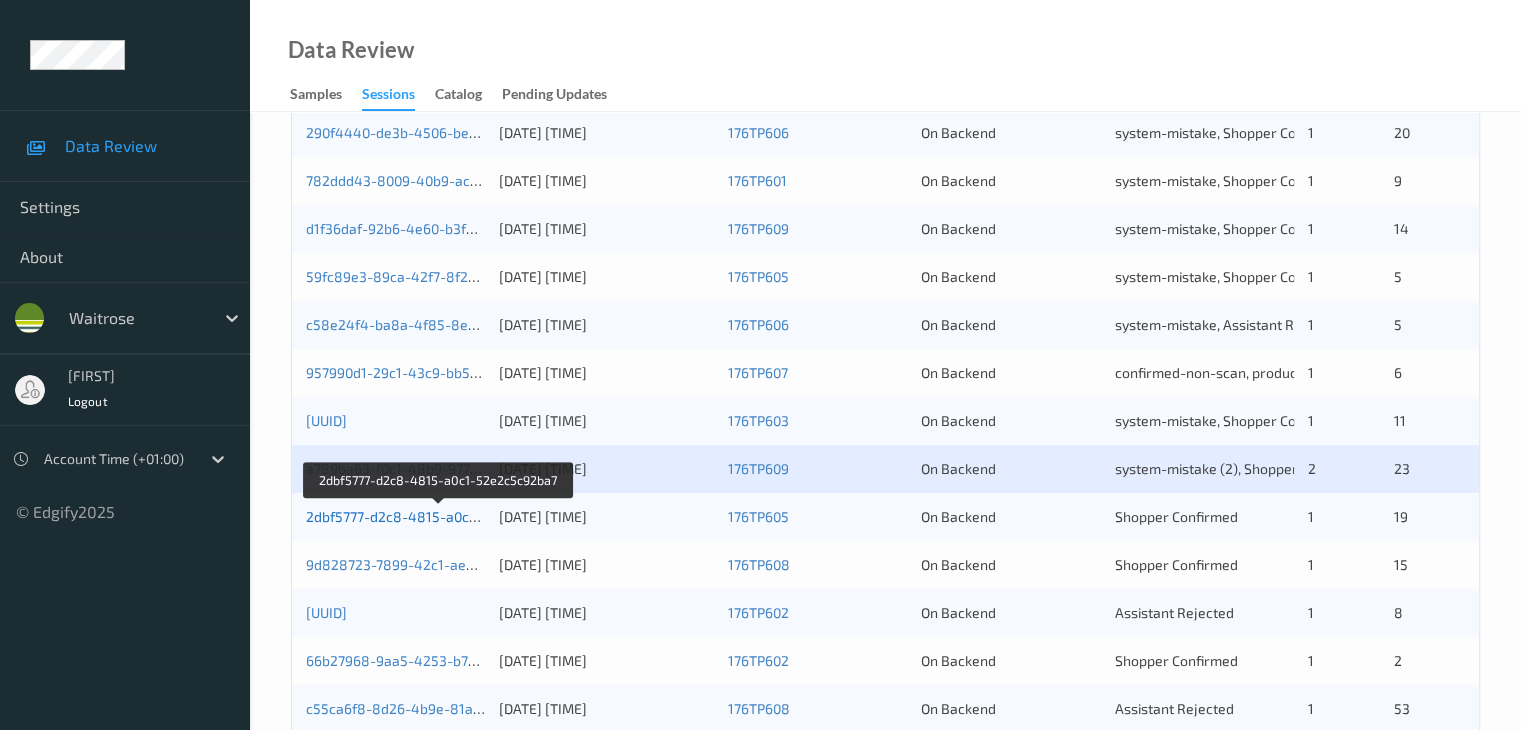 click on "2dbf5777-d2c8-4815-a0c1-52e2c5c92ba7" at bounding box center [440, 516] 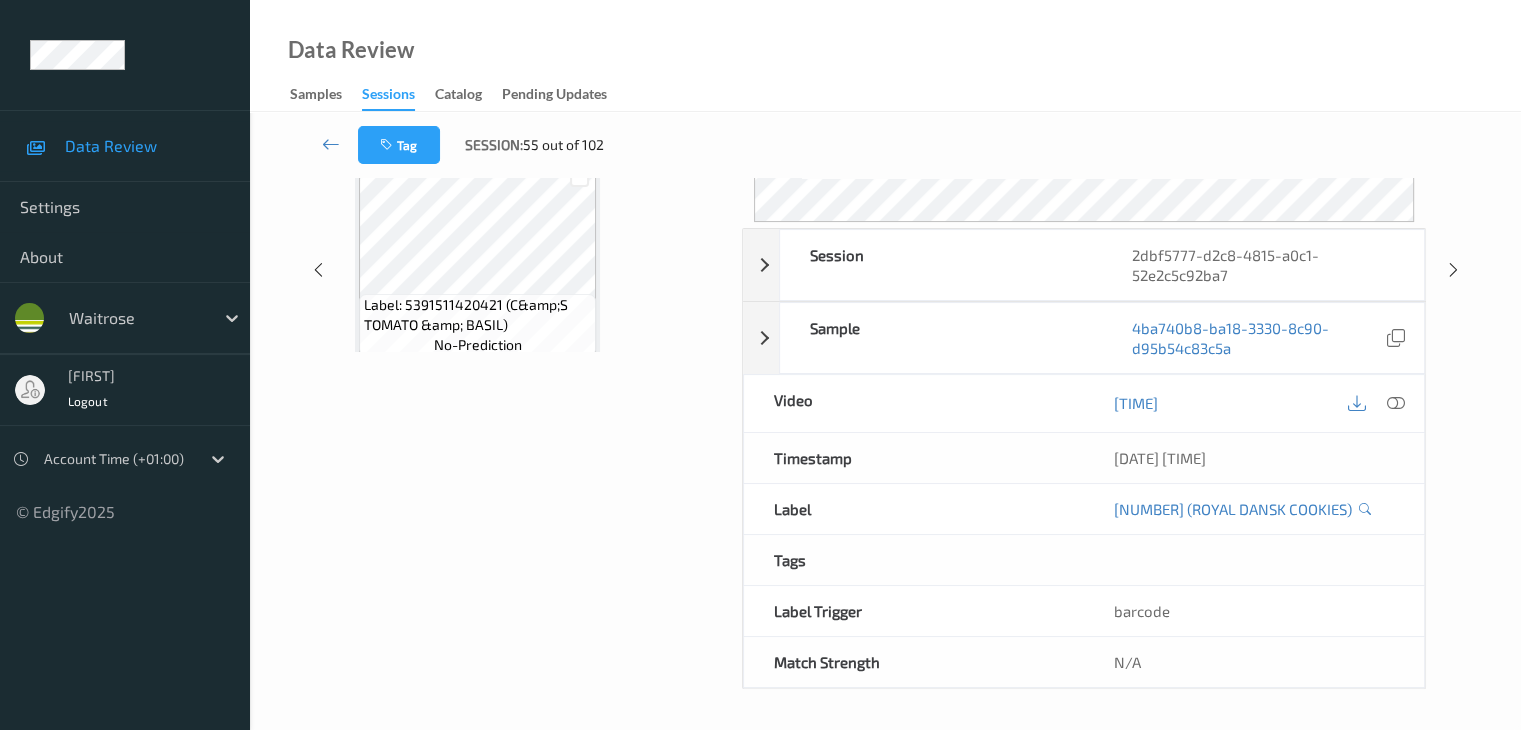 scroll, scrollTop: 44, scrollLeft: 0, axis: vertical 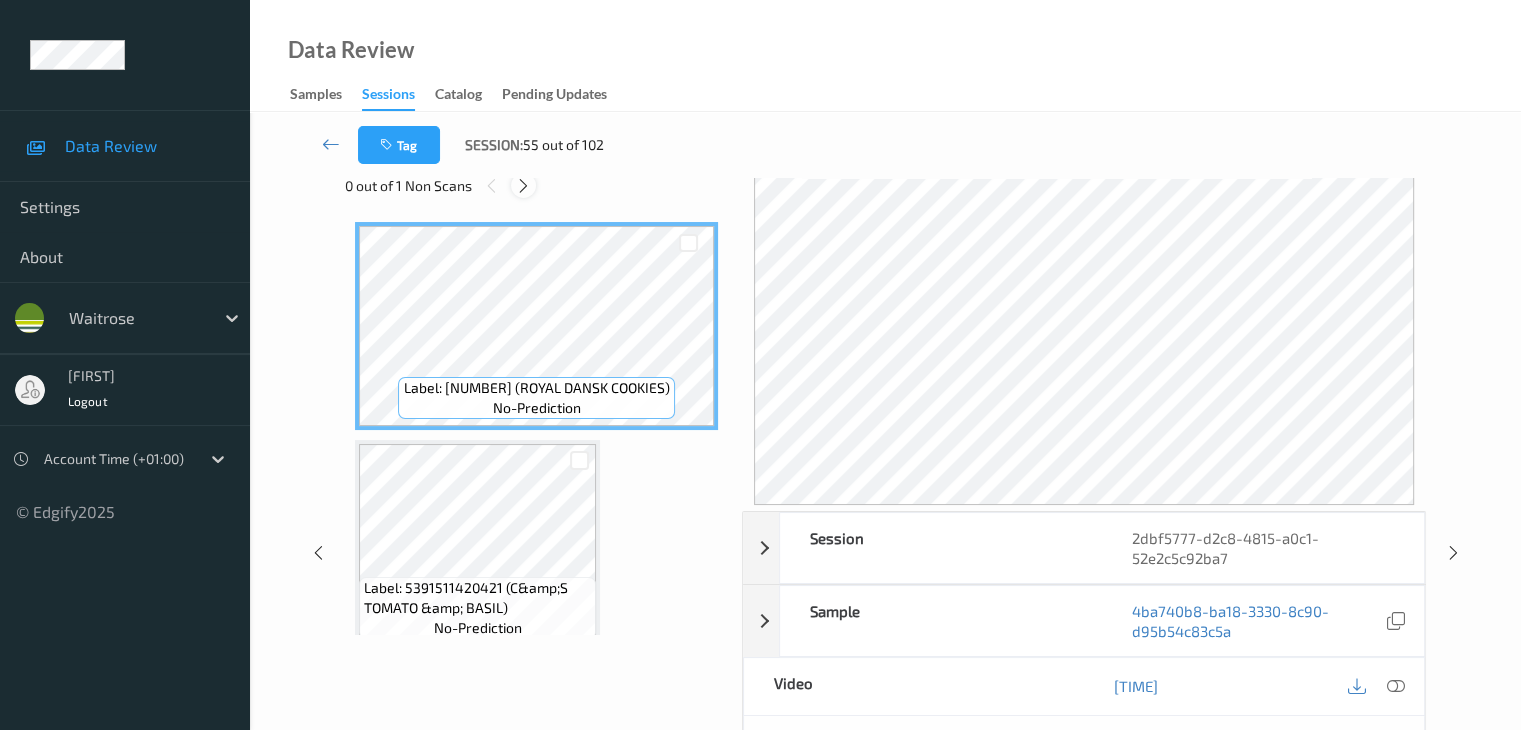 click at bounding box center (523, 186) 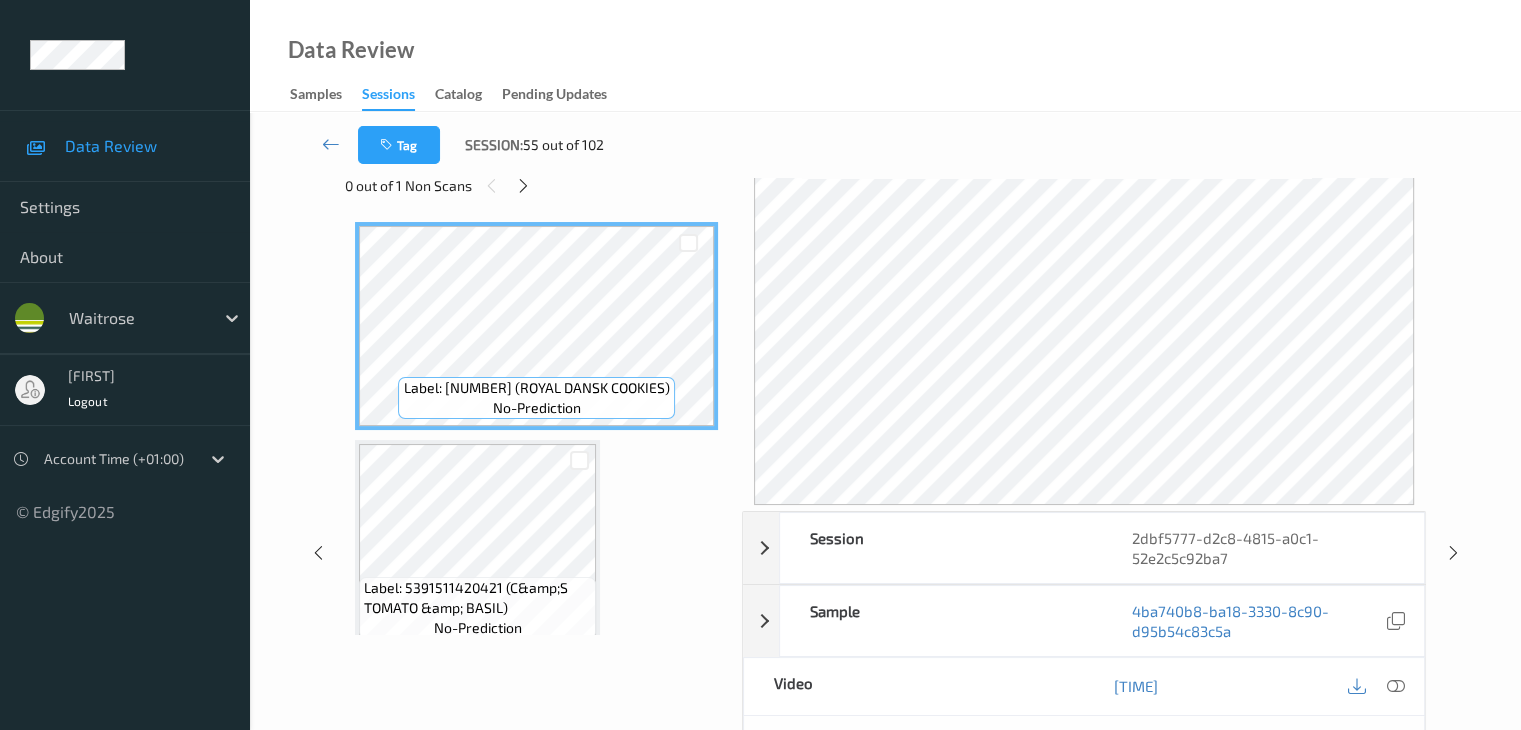 scroll, scrollTop: 1972, scrollLeft: 0, axis: vertical 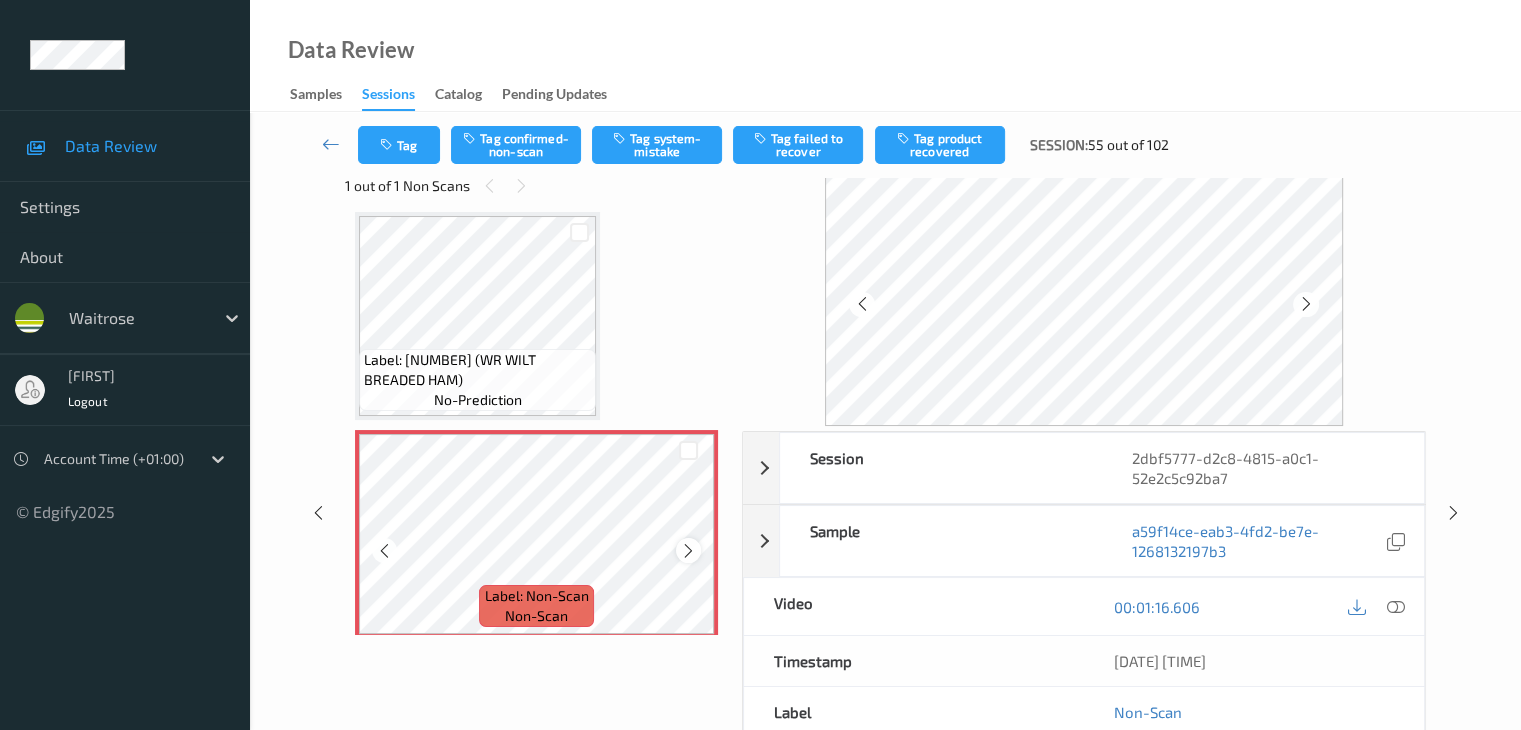 click at bounding box center [688, 551] 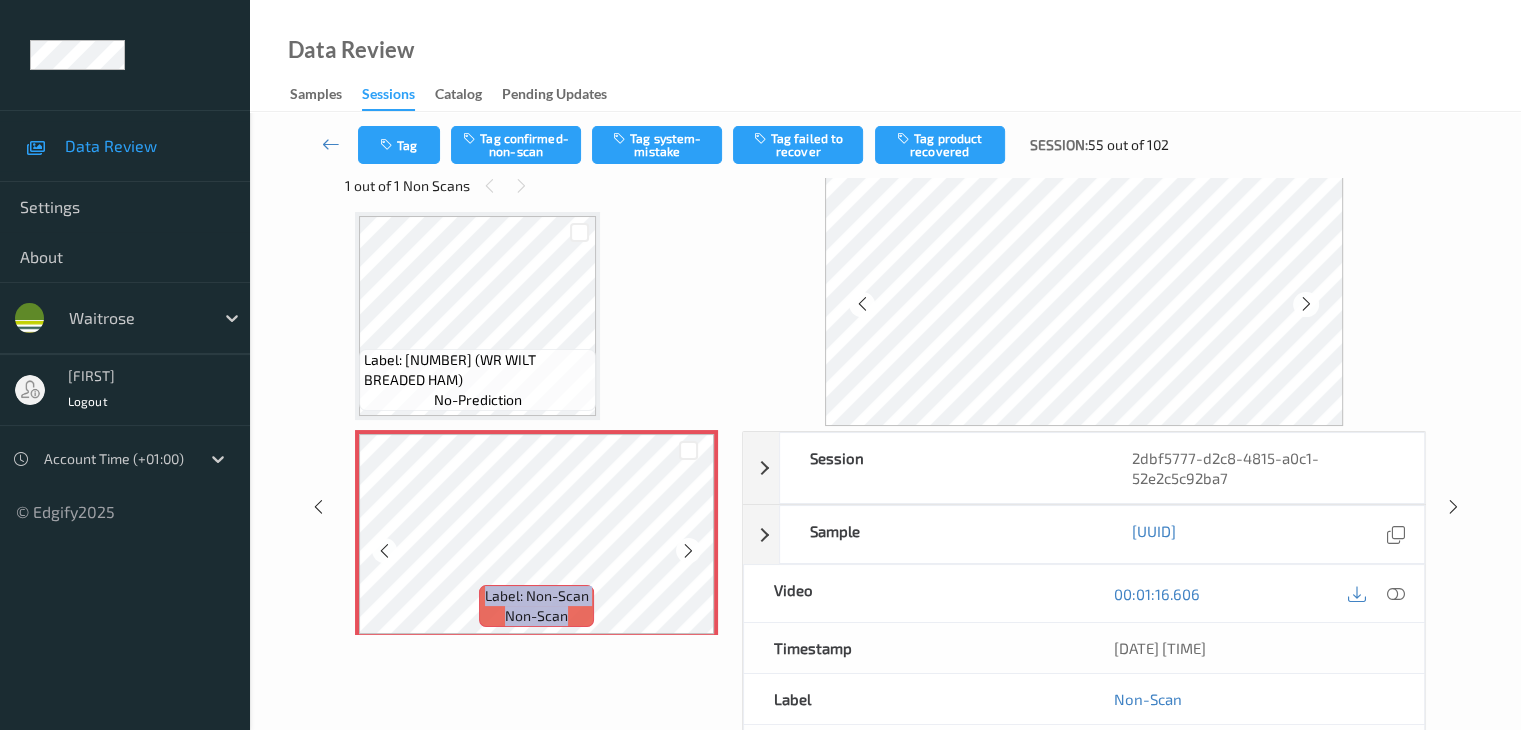 click at bounding box center [688, 551] 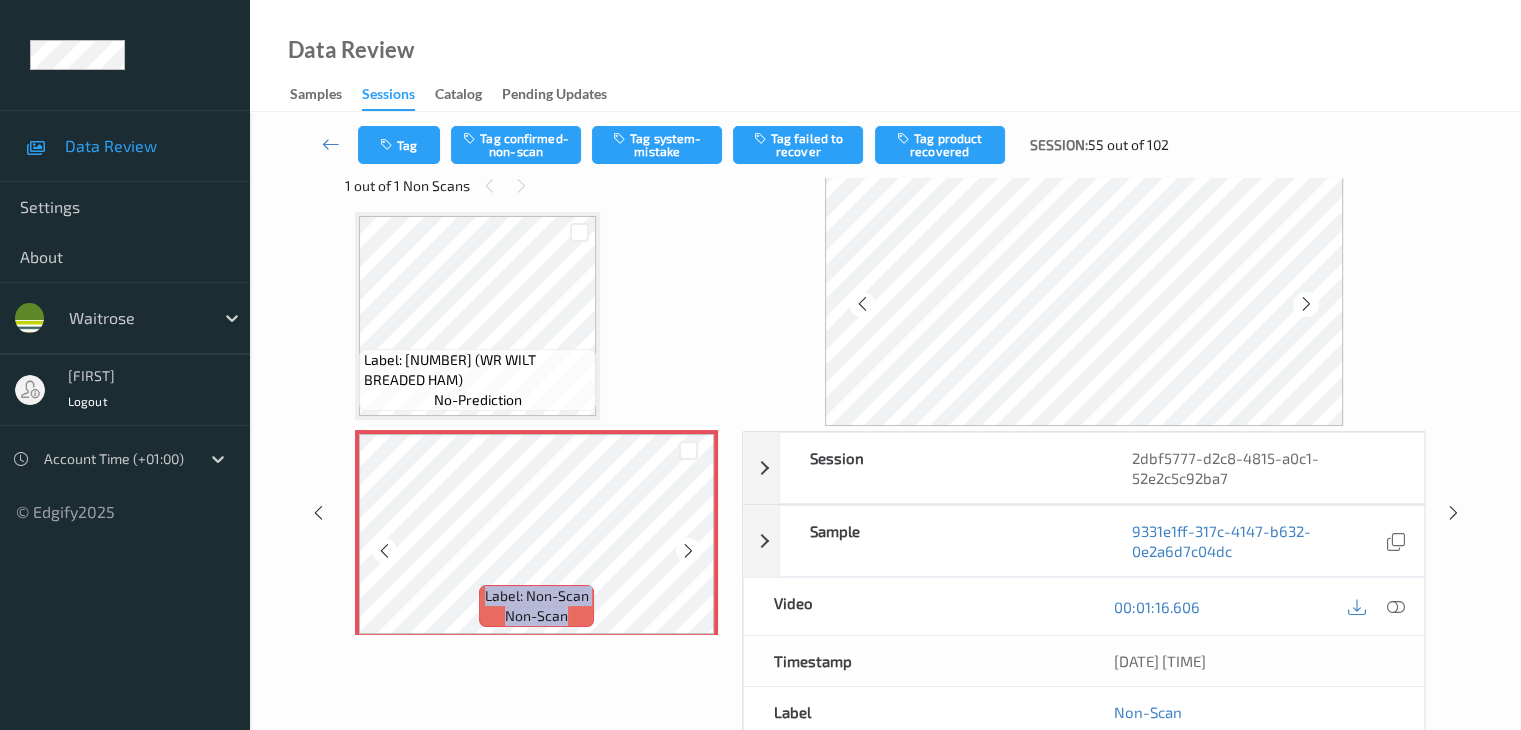 click at bounding box center (688, 551) 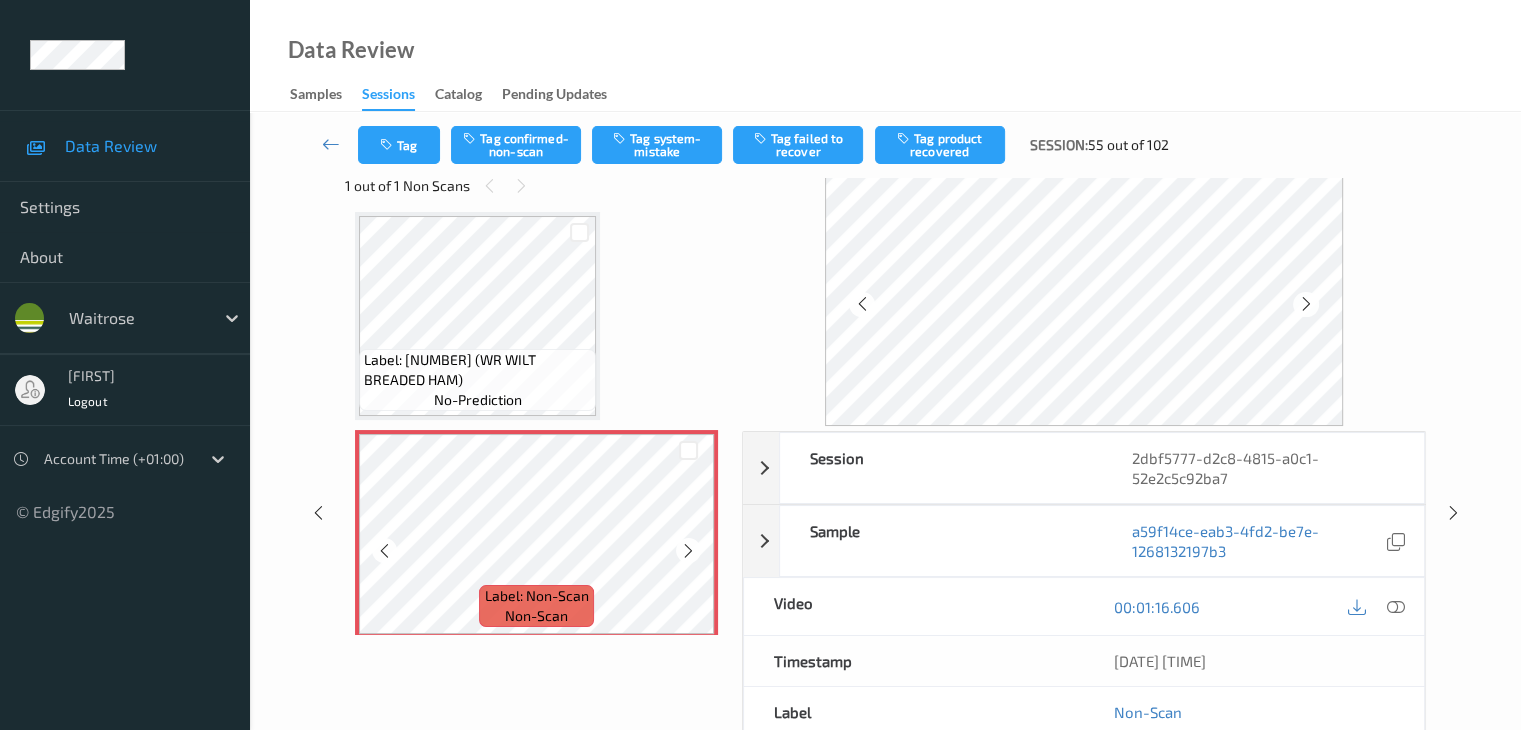 click at bounding box center (688, 551) 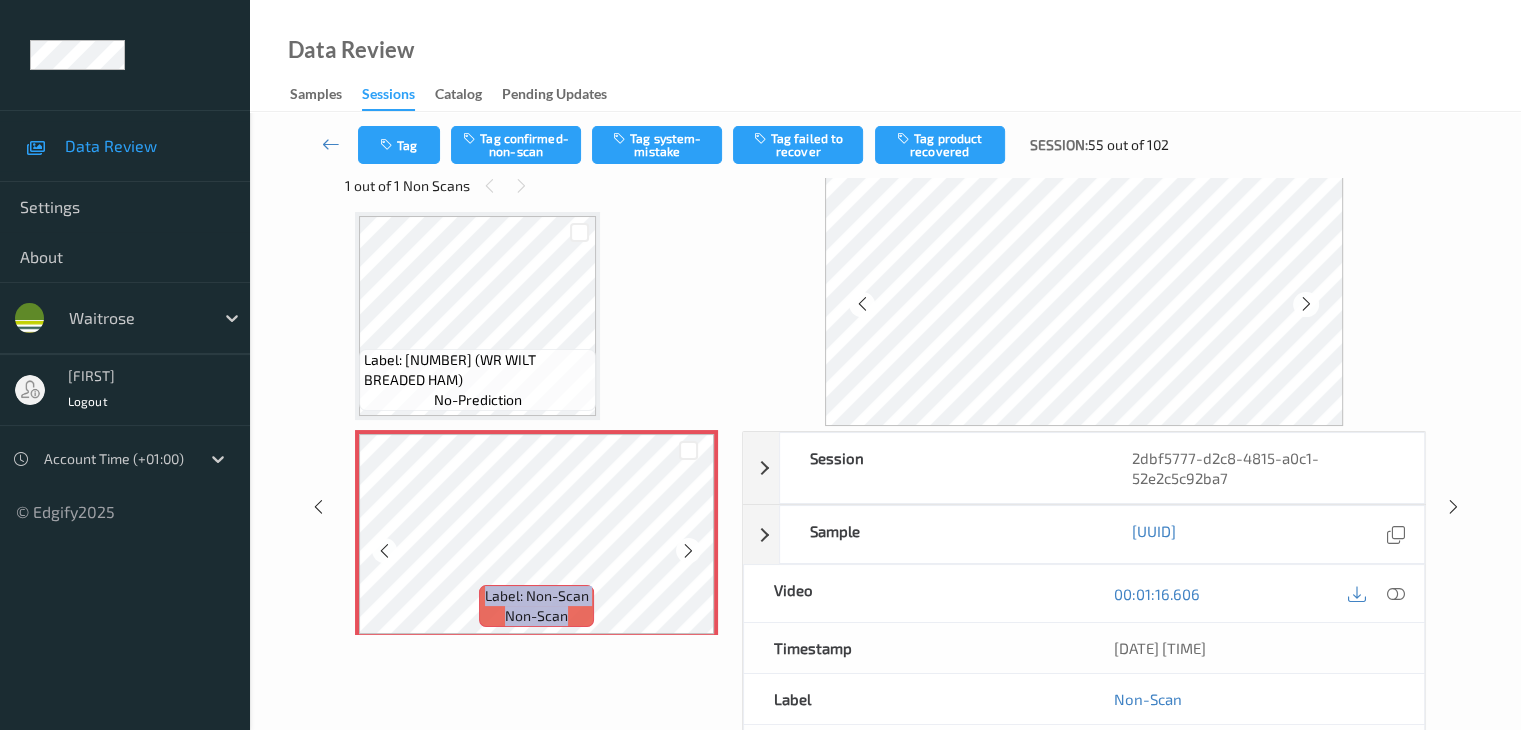 click at bounding box center [688, 551] 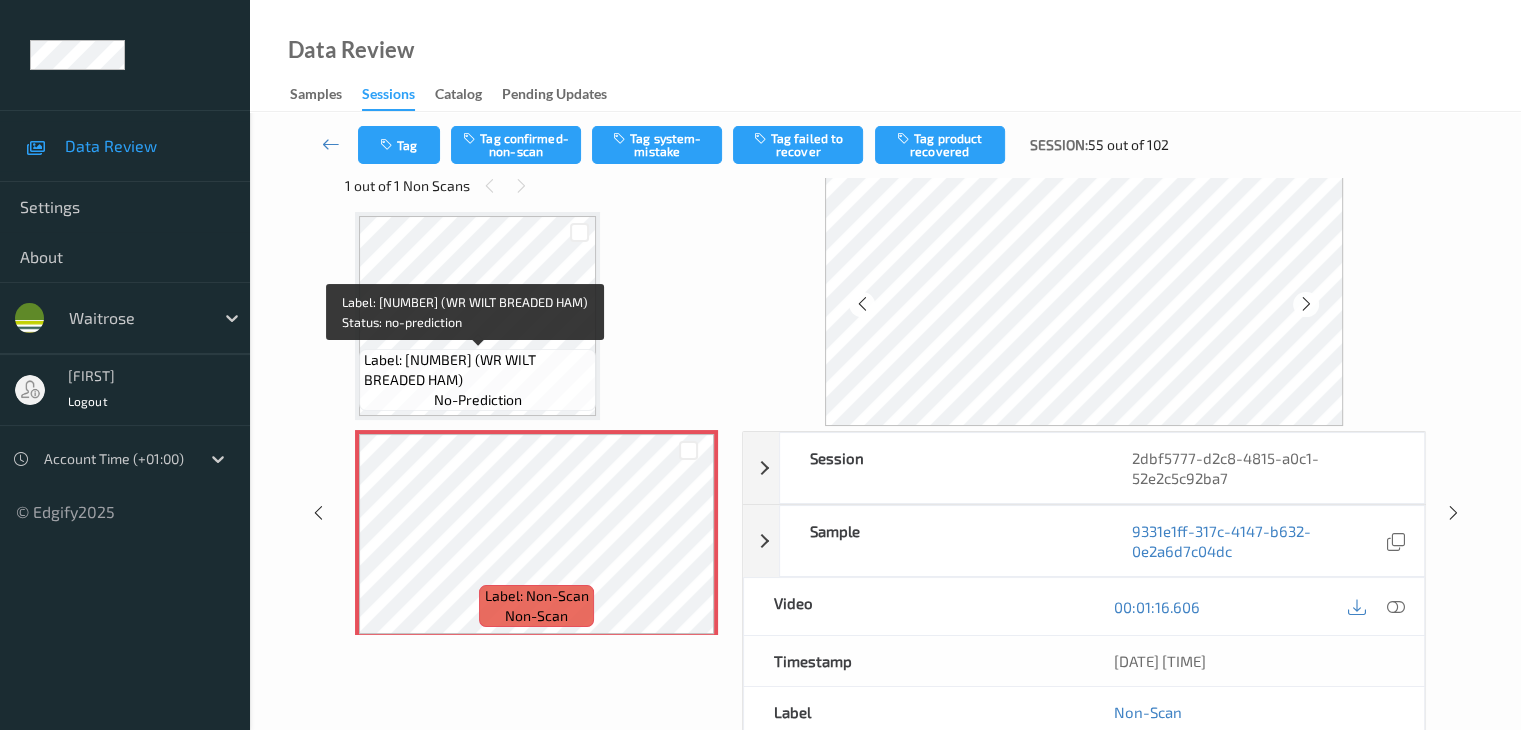 click on "Label: [NUMBER] (WR WILT BREADED HAM)" at bounding box center [477, 370] 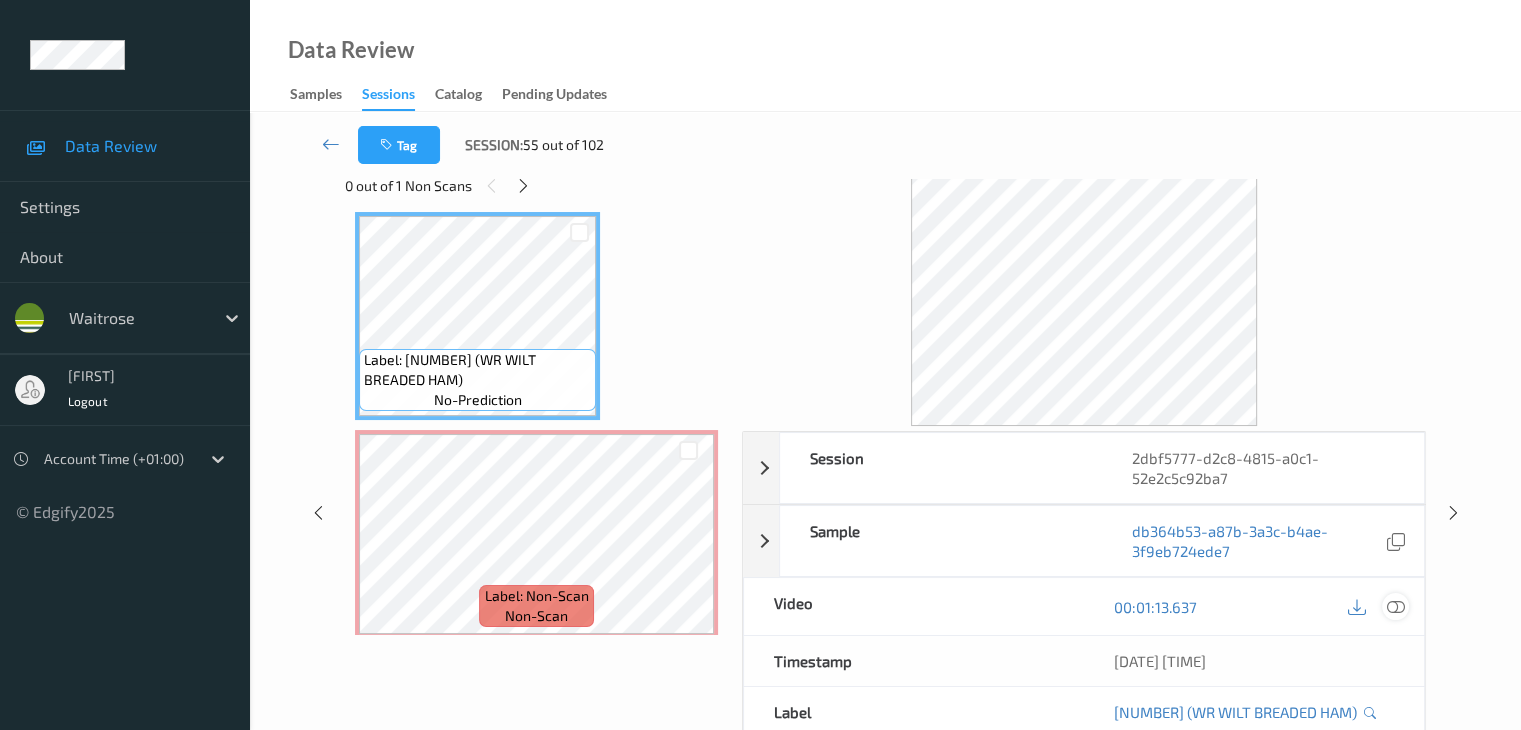 click at bounding box center [1395, 607] 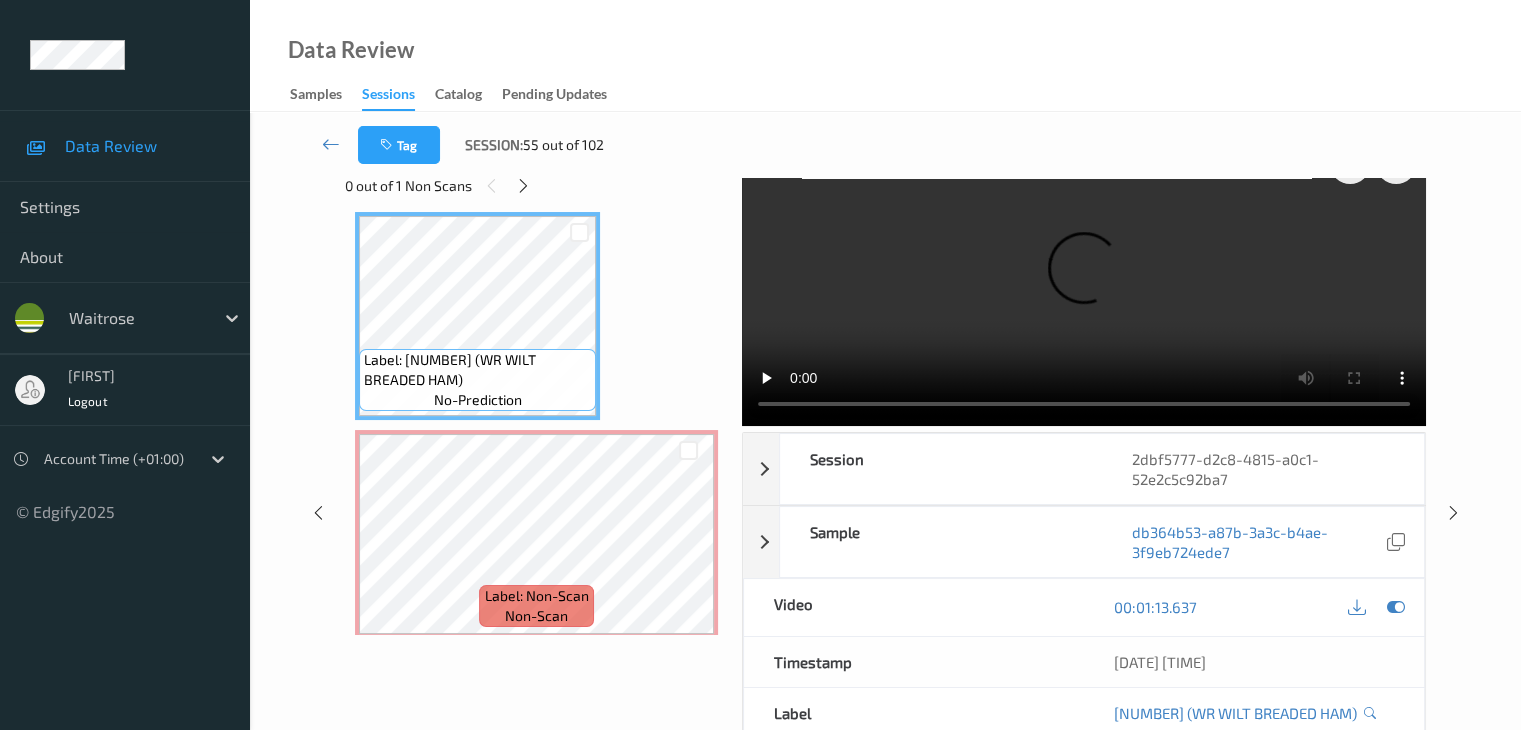 scroll, scrollTop: 0, scrollLeft: 0, axis: both 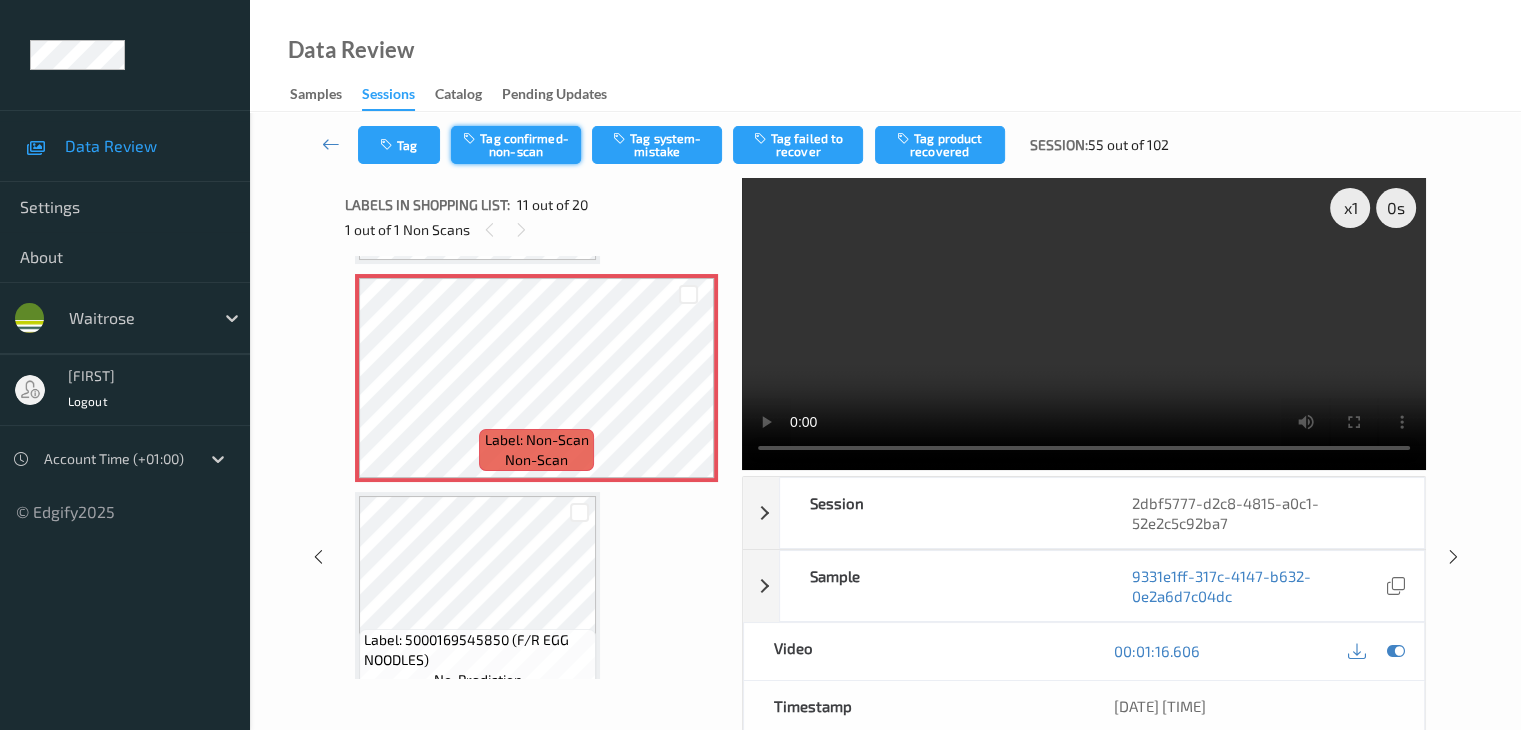 click on "Tag   confirmed-non-scan" at bounding box center (516, 145) 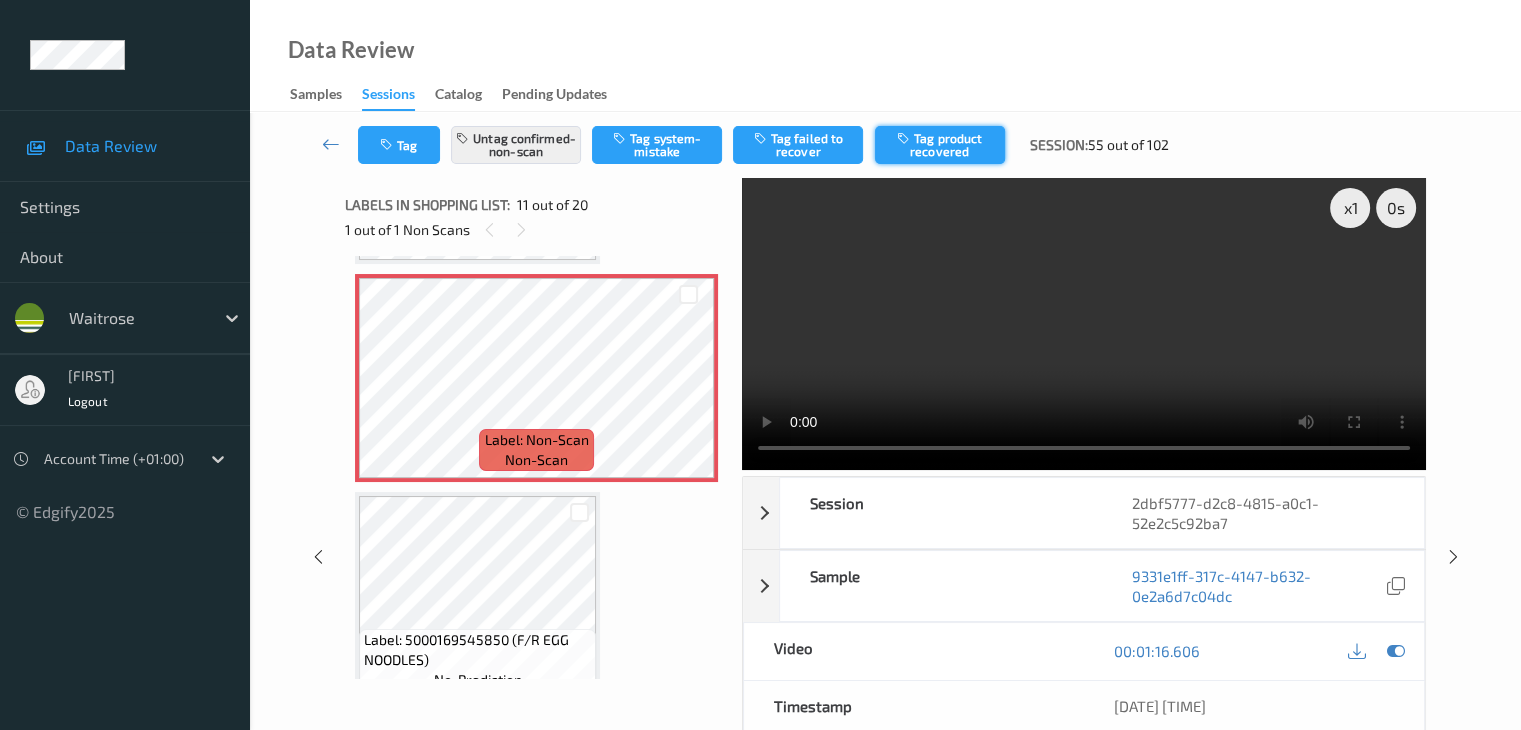 click on "Tag Untag confirmed-non-scan Tag system-mistake Tag failed to recover Tag product recovered Session: [NUMBER] out of [NUMBER]" at bounding box center [885, 145] 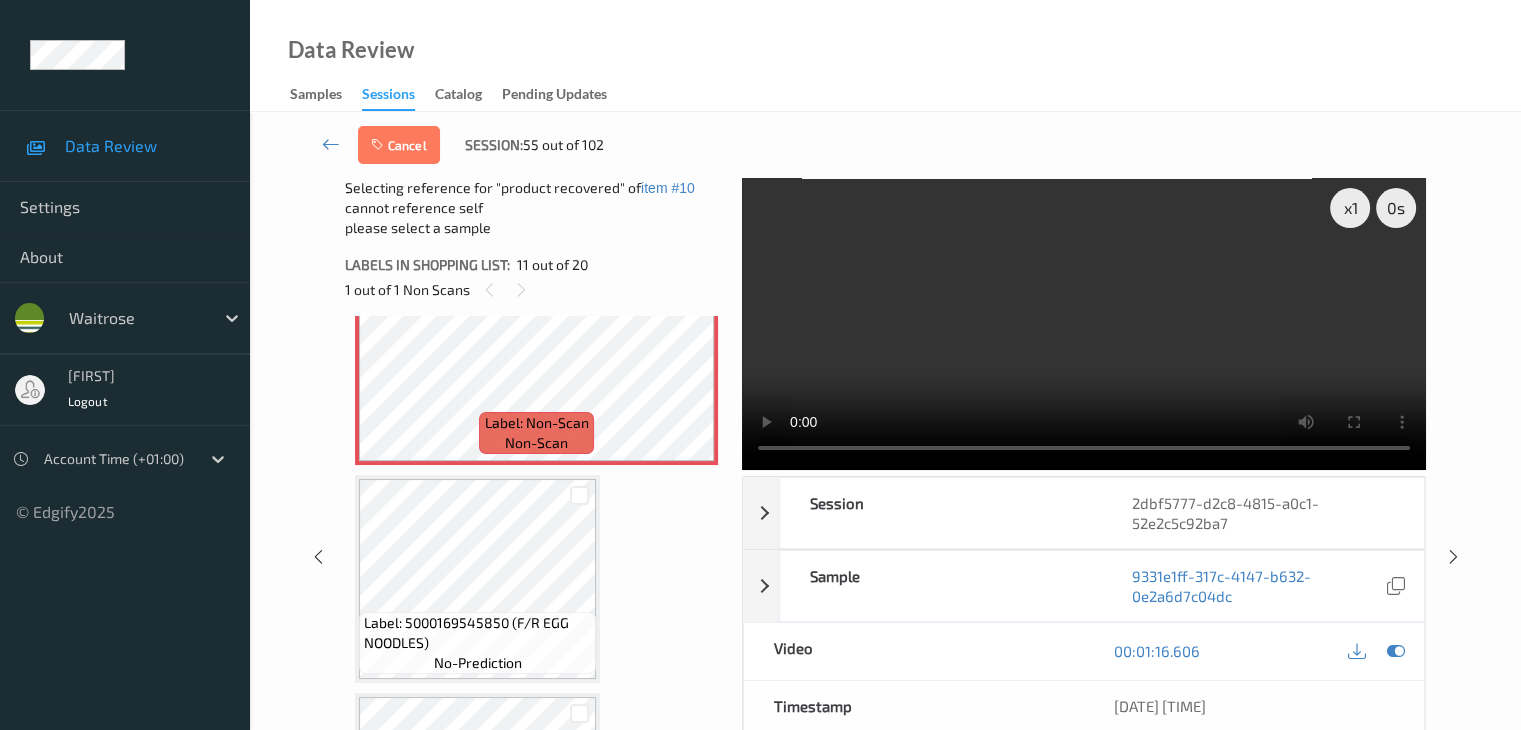 scroll, scrollTop: 2372, scrollLeft: 0, axis: vertical 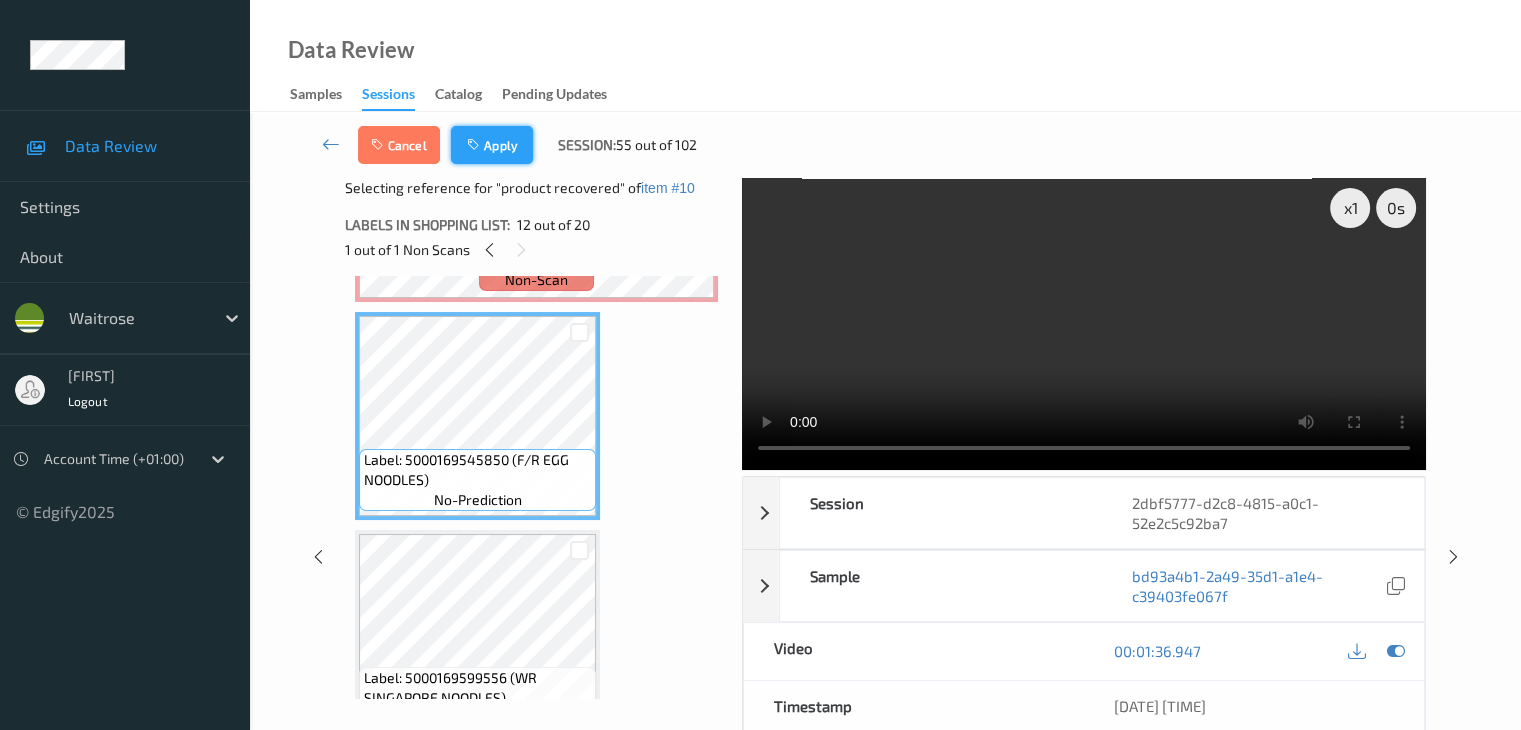 click on "Apply" at bounding box center (492, 145) 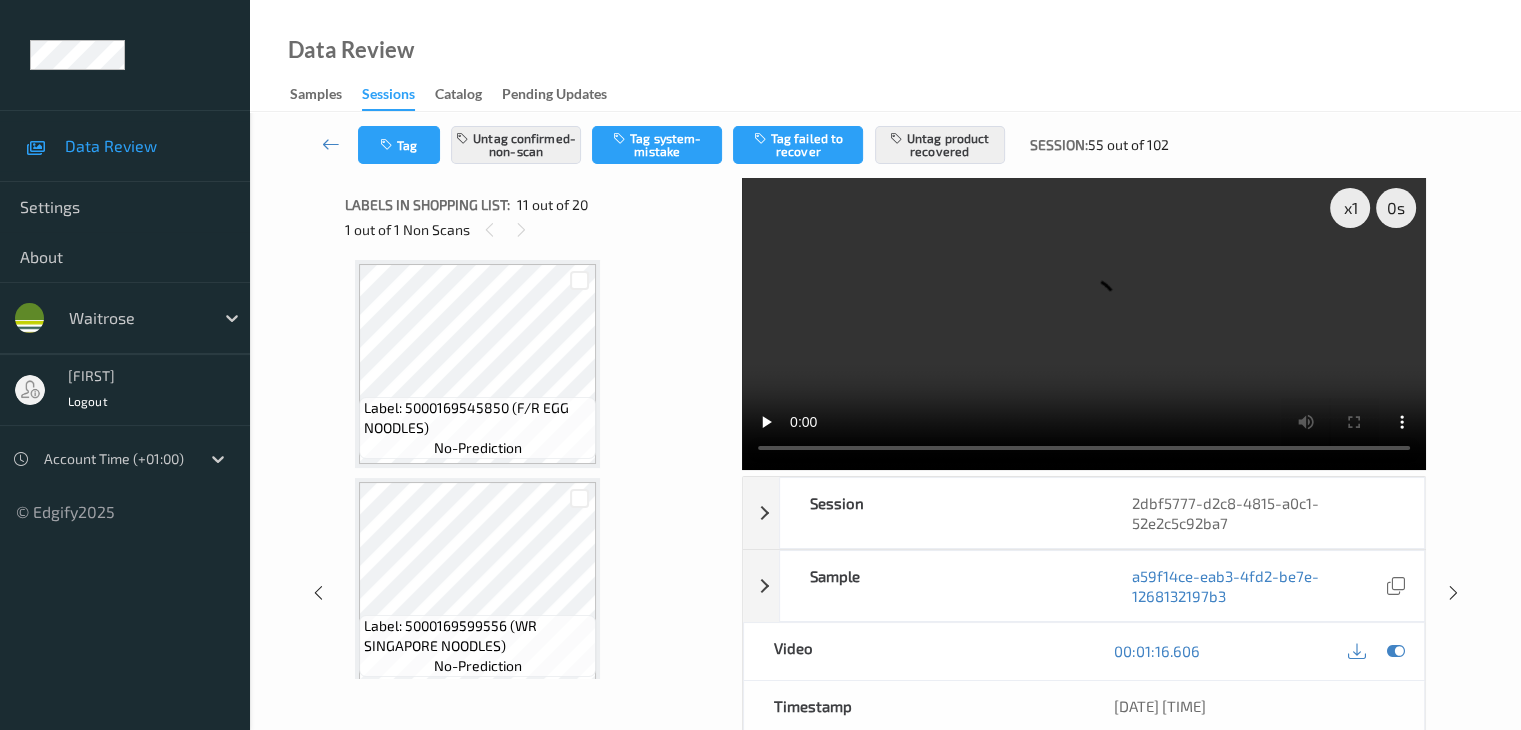 scroll, scrollTop: 2472, scrollLeft: 0, axis: vertical 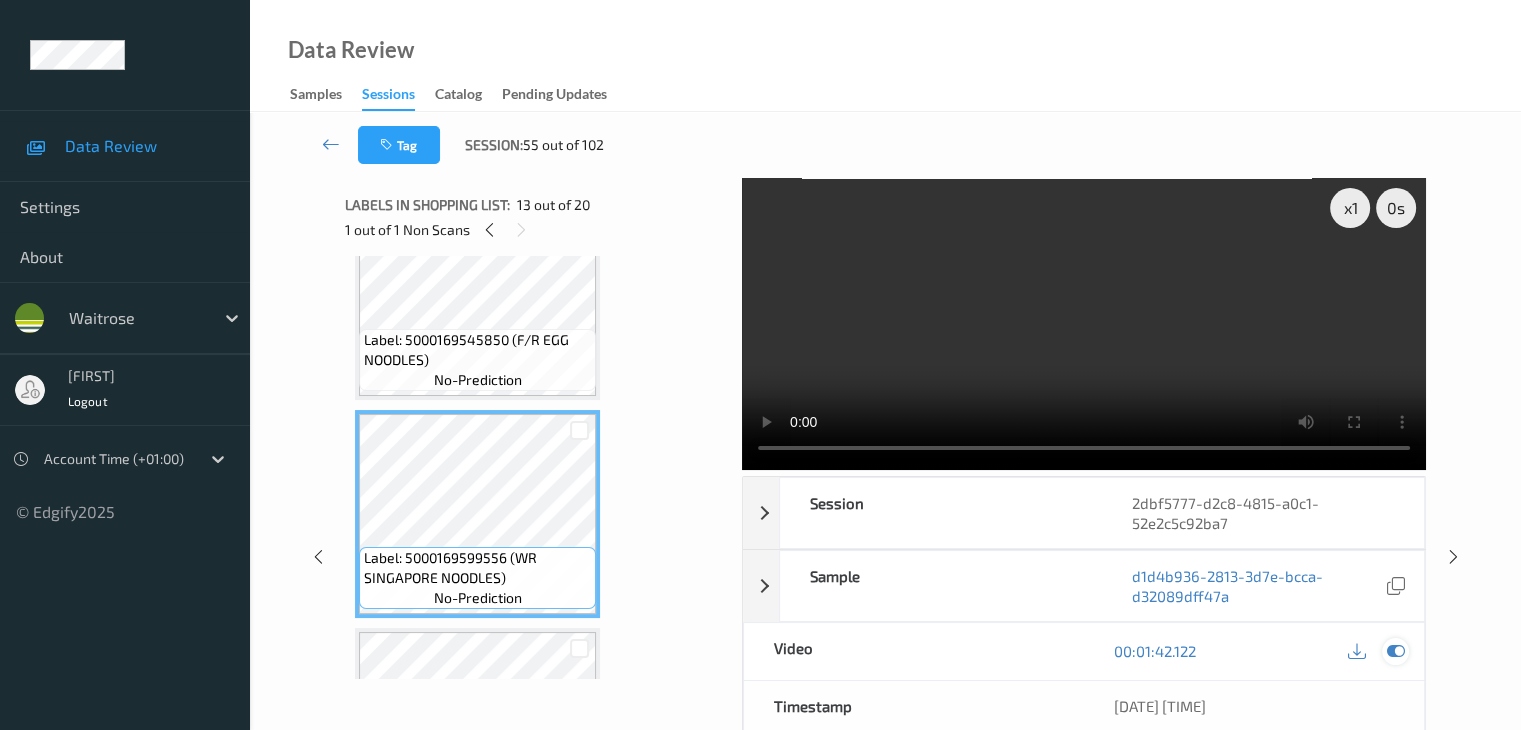 click at bounding box center (1395, 651) 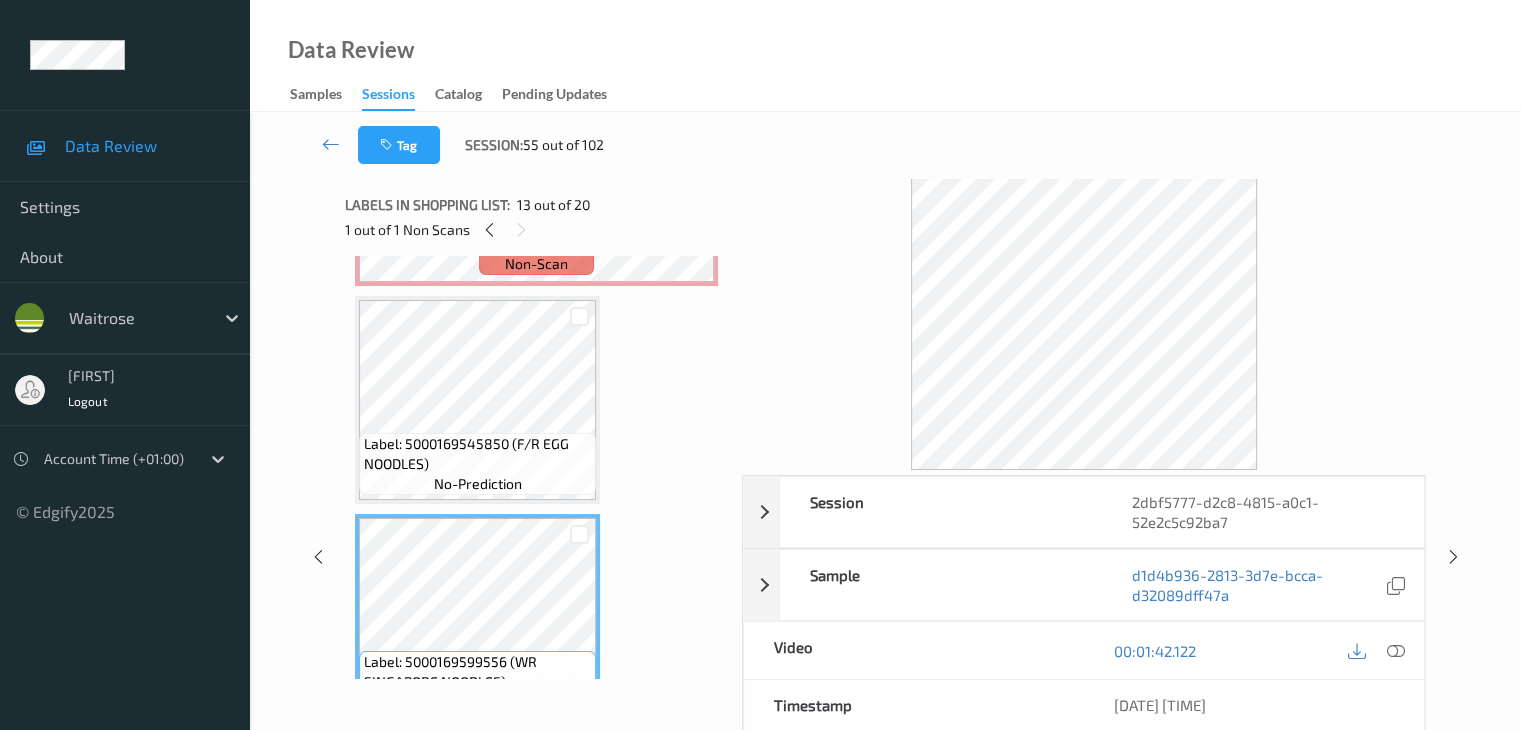 scroll, scrollTop: 2272, scrollLeft: 0, axis: vertical 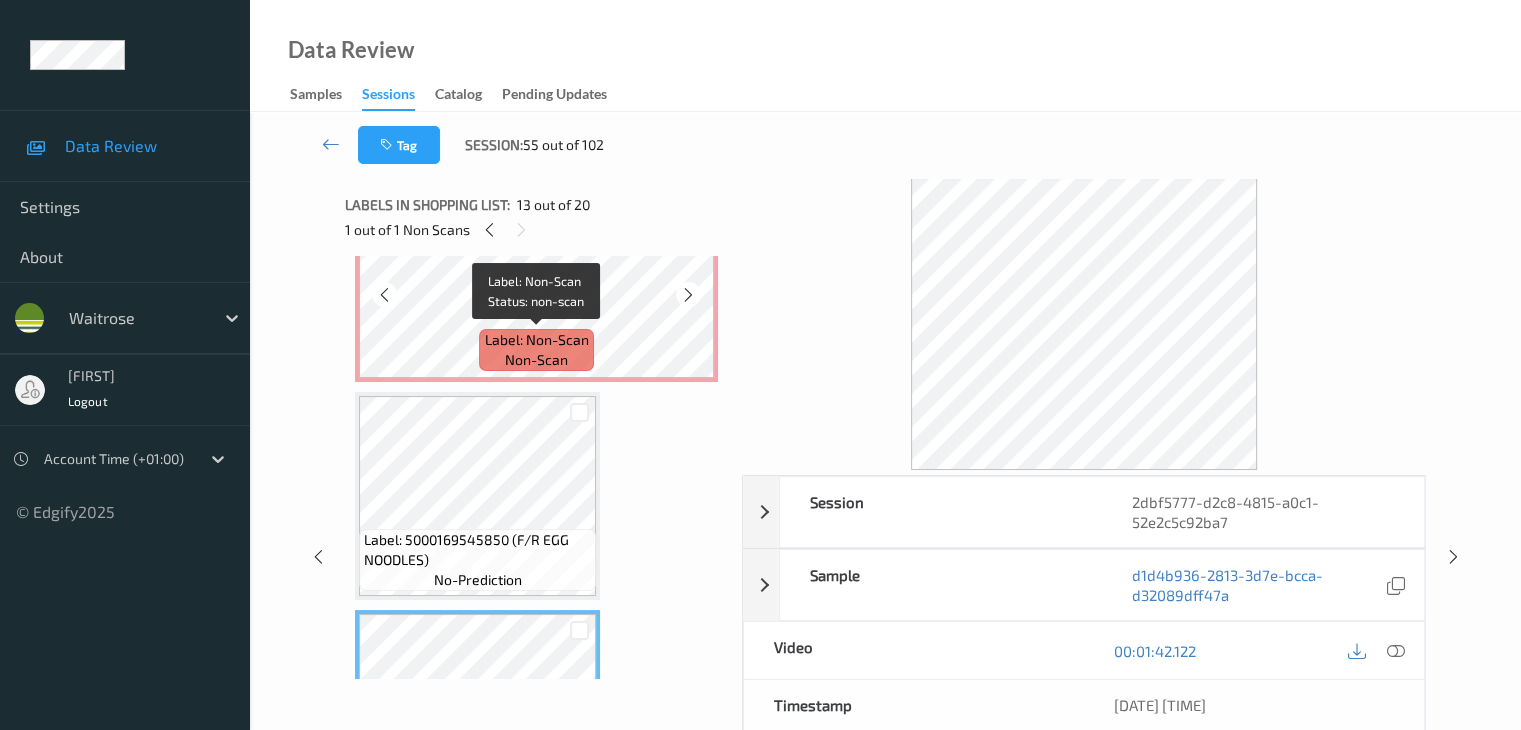 click on "Label: Non-Scan" at bounding box center [537, 340] 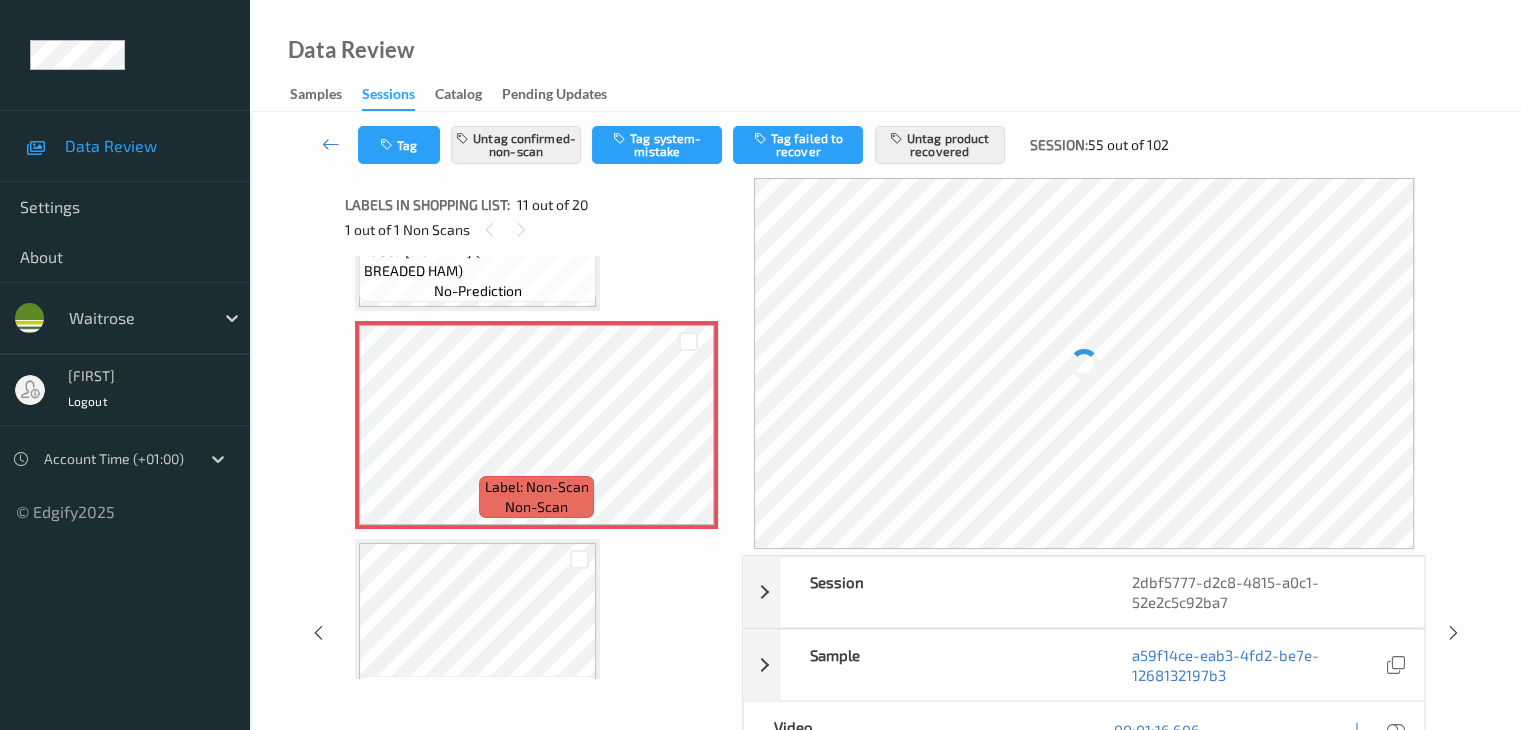 scroll, scrollTop: 2072, scrollLeft: 0, axis: vertical 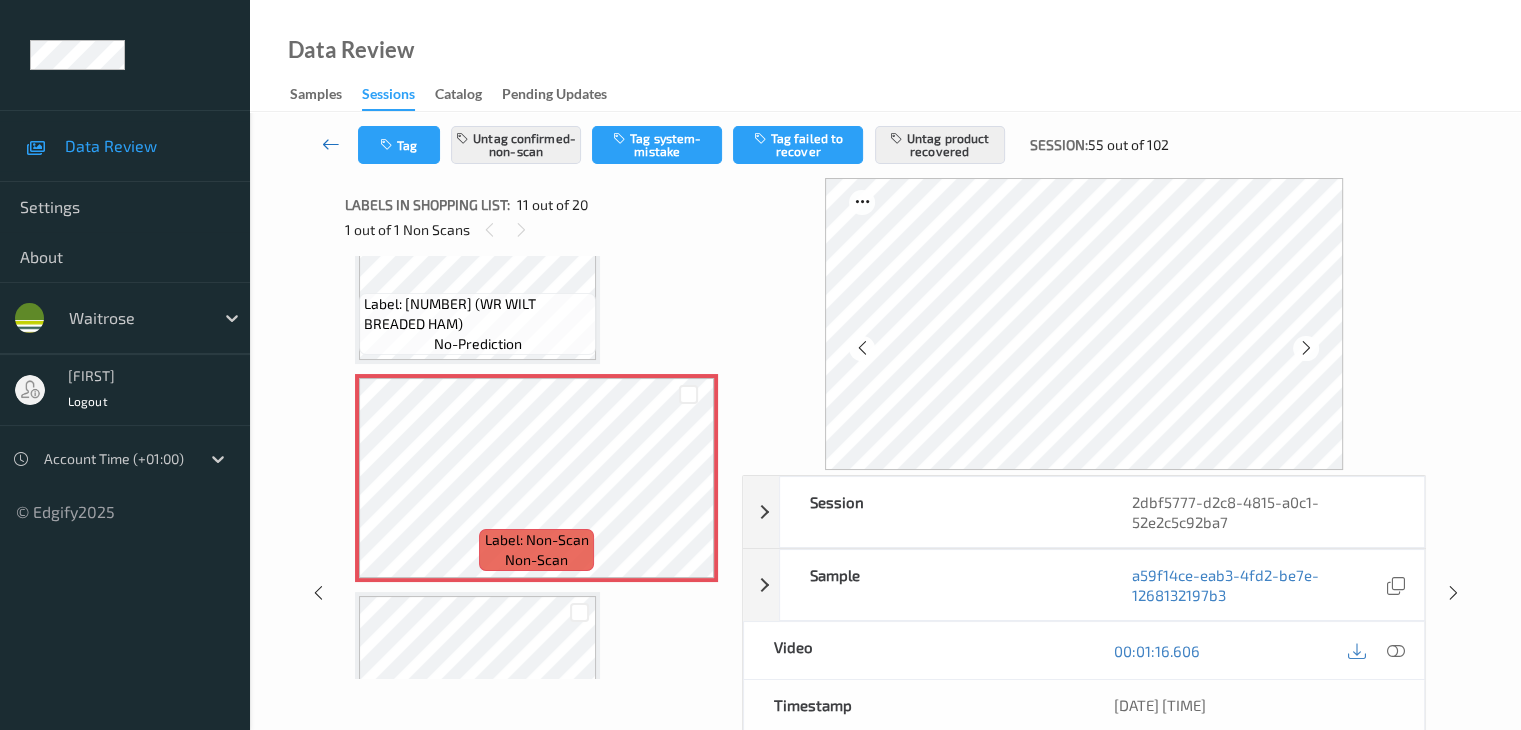 click at bounding box center [331, 144] 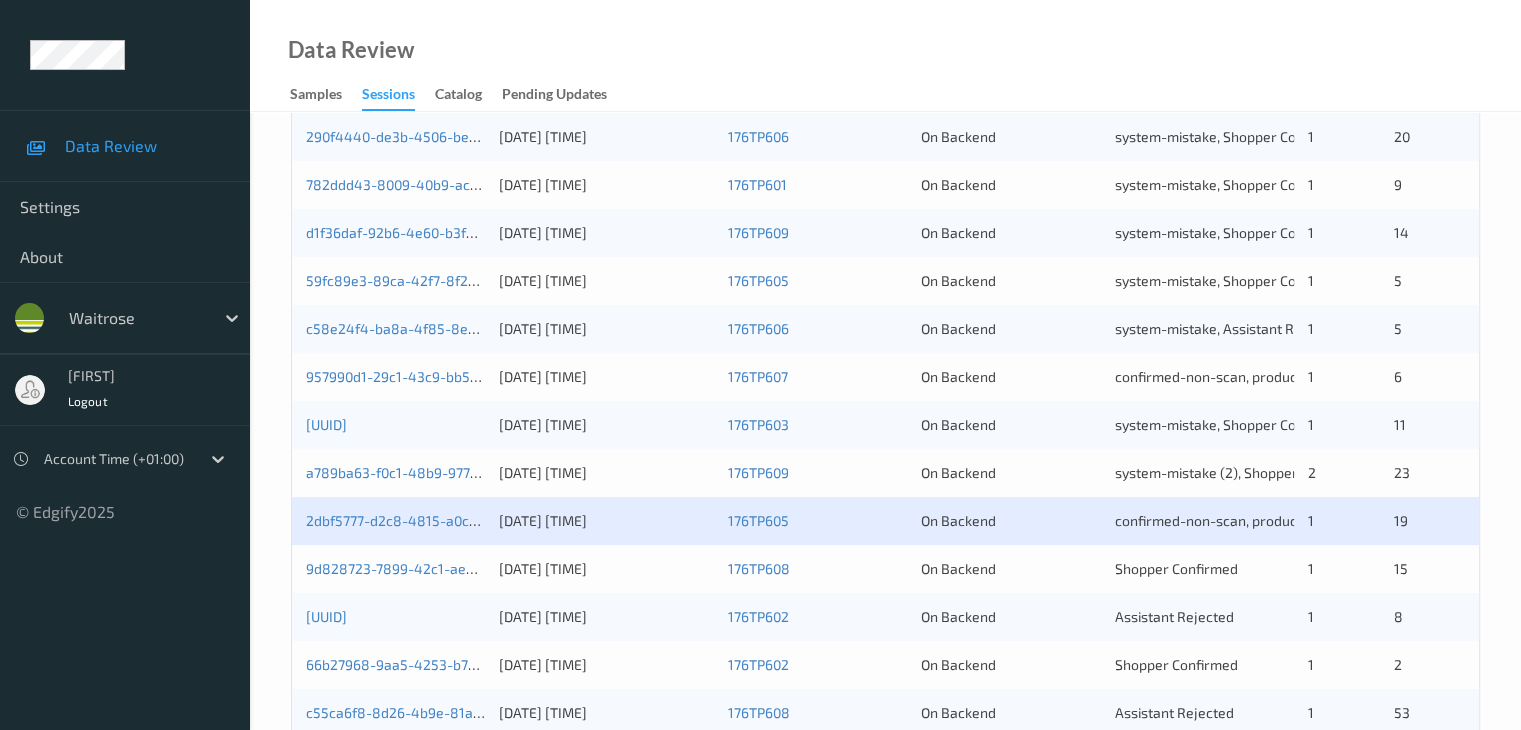 scroll, scrollTop: 800, scrollLeft: 0, axis: vertical 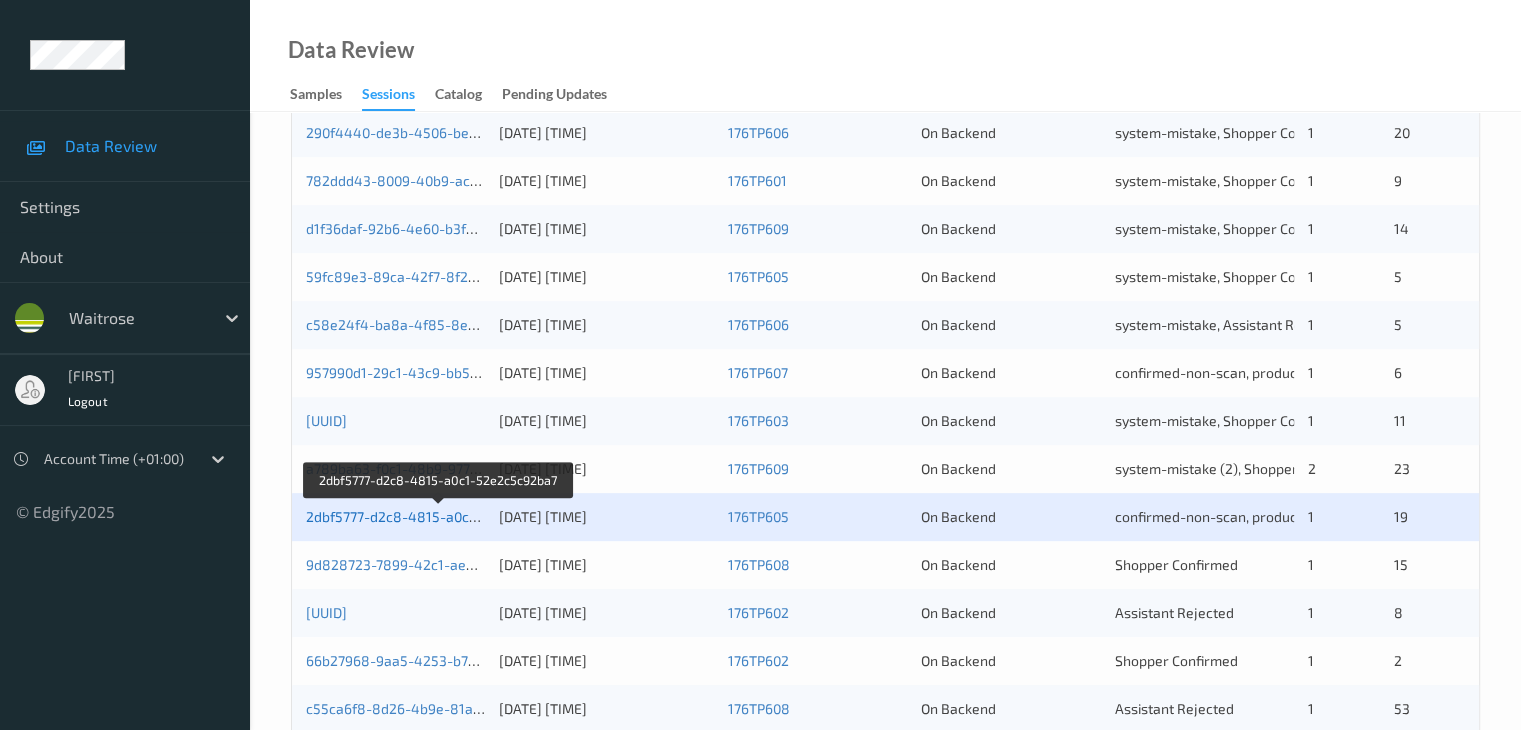 click on "2dbf5777-d2c8-4815-a0c1-52e2c5c92ba7" at bounding box center (440, 516) 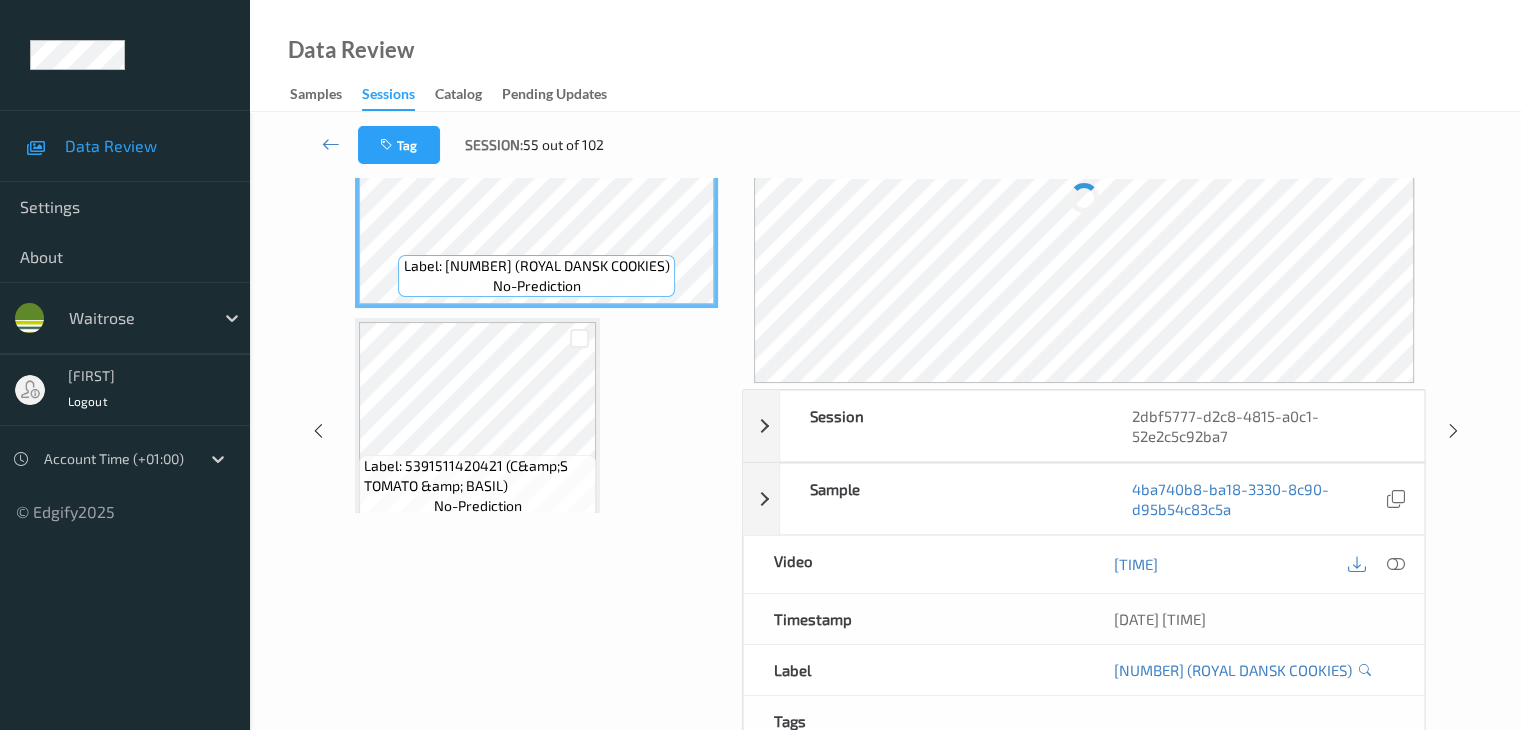 scroll, scrollTop: 0, scrollLeft: 0, axis: both 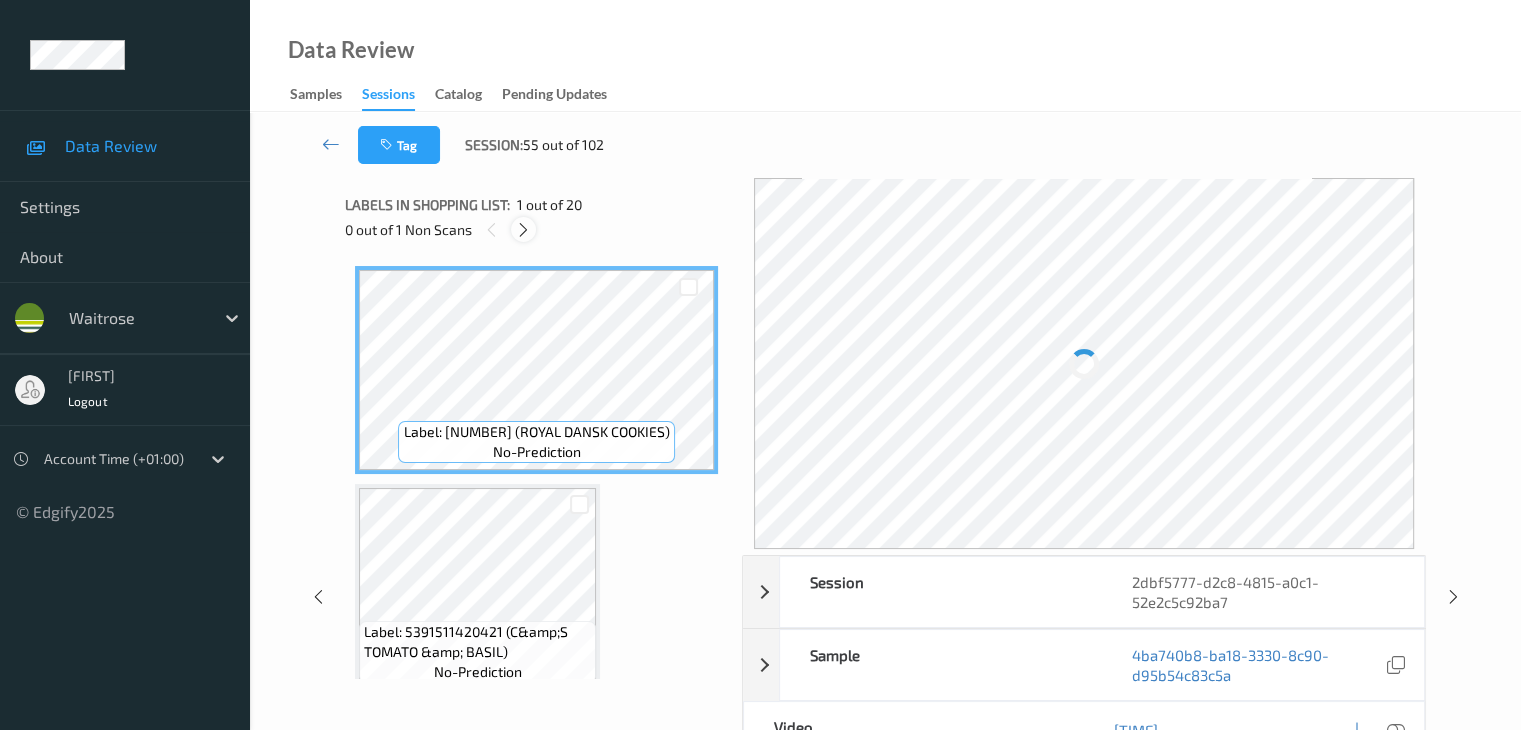 click at bounding box center [523, 230] 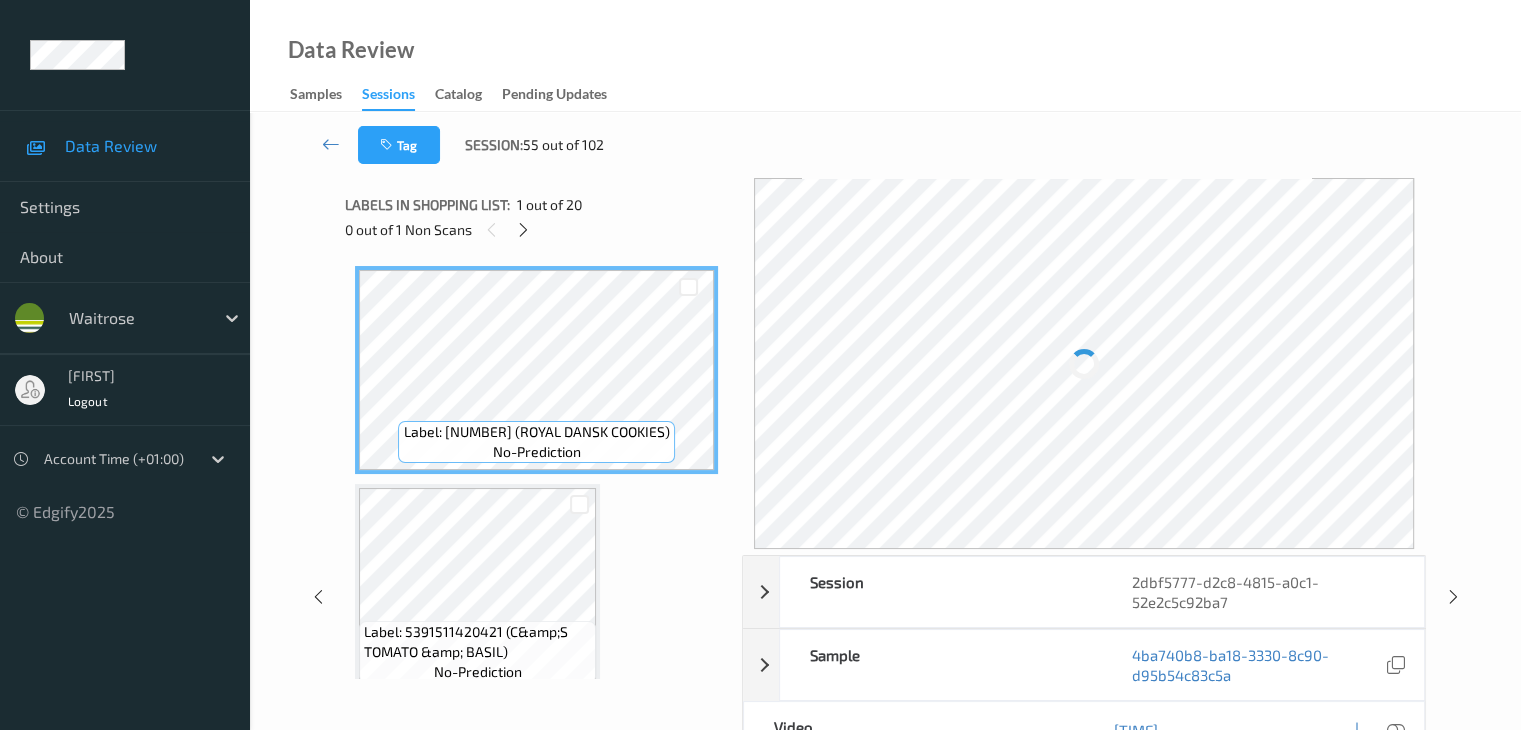 scroll, scrollTop: 1972, scrollLeft: 0, axis: vertical 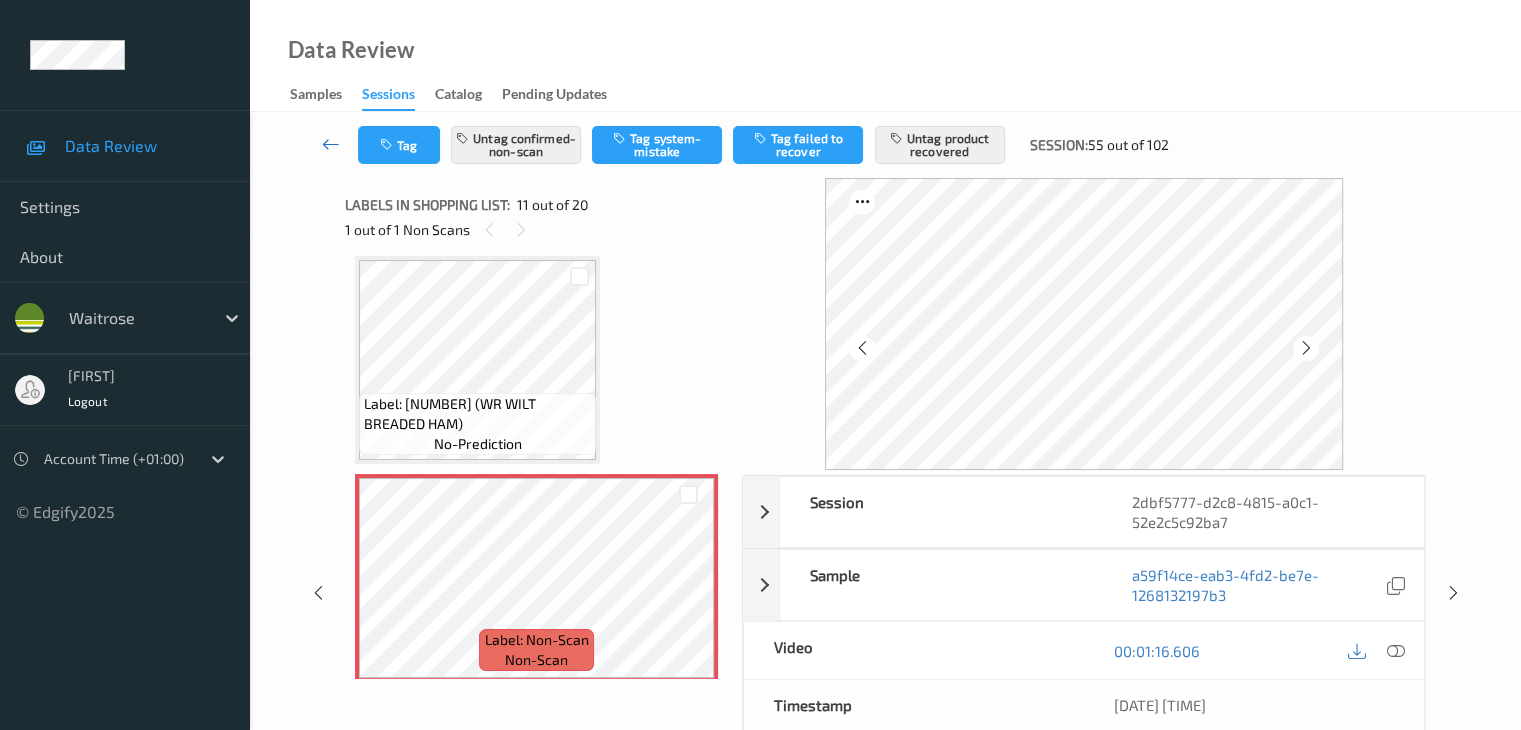 click at bounding box center (331, 144) 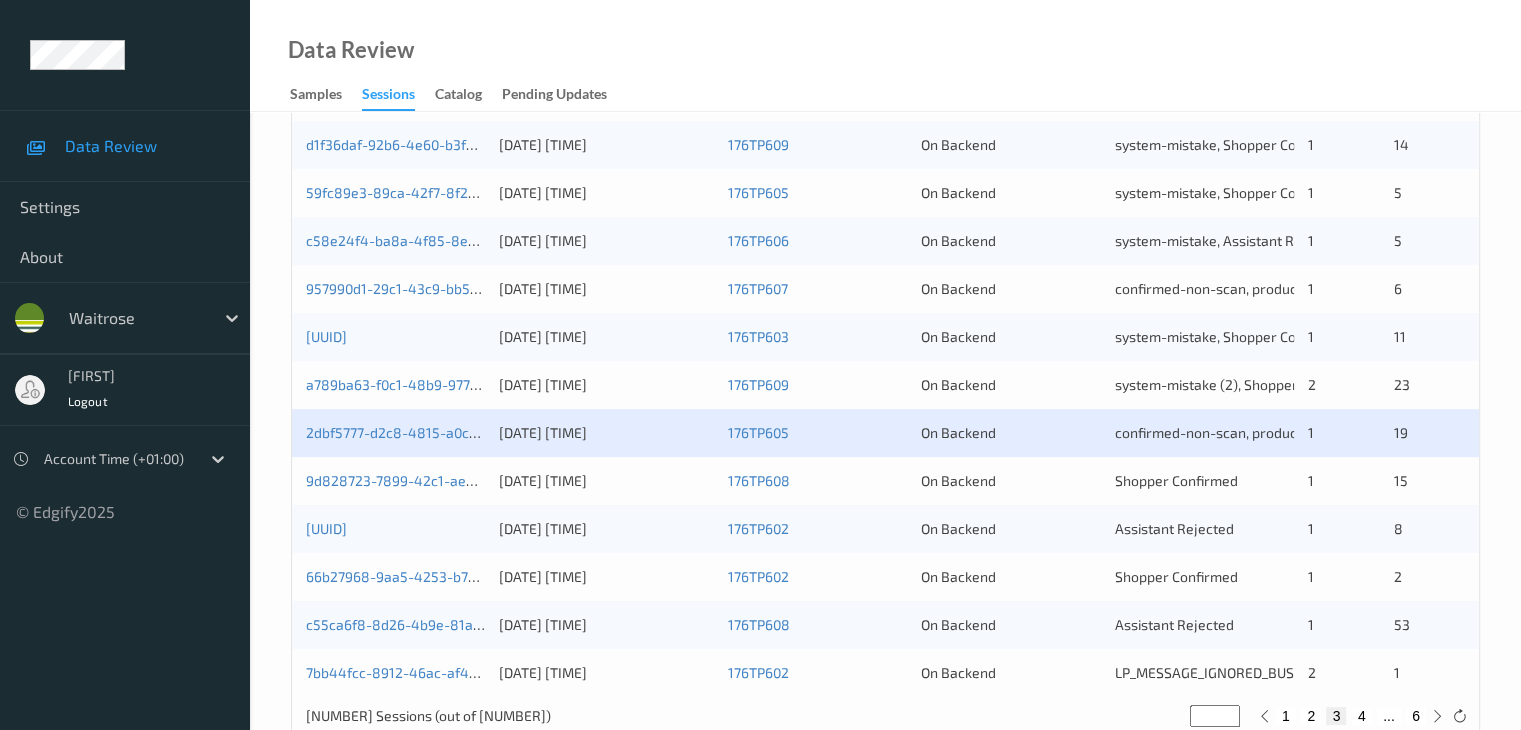 scroll, scrollTop: 900, scrollLeft: 0, axis: vertical 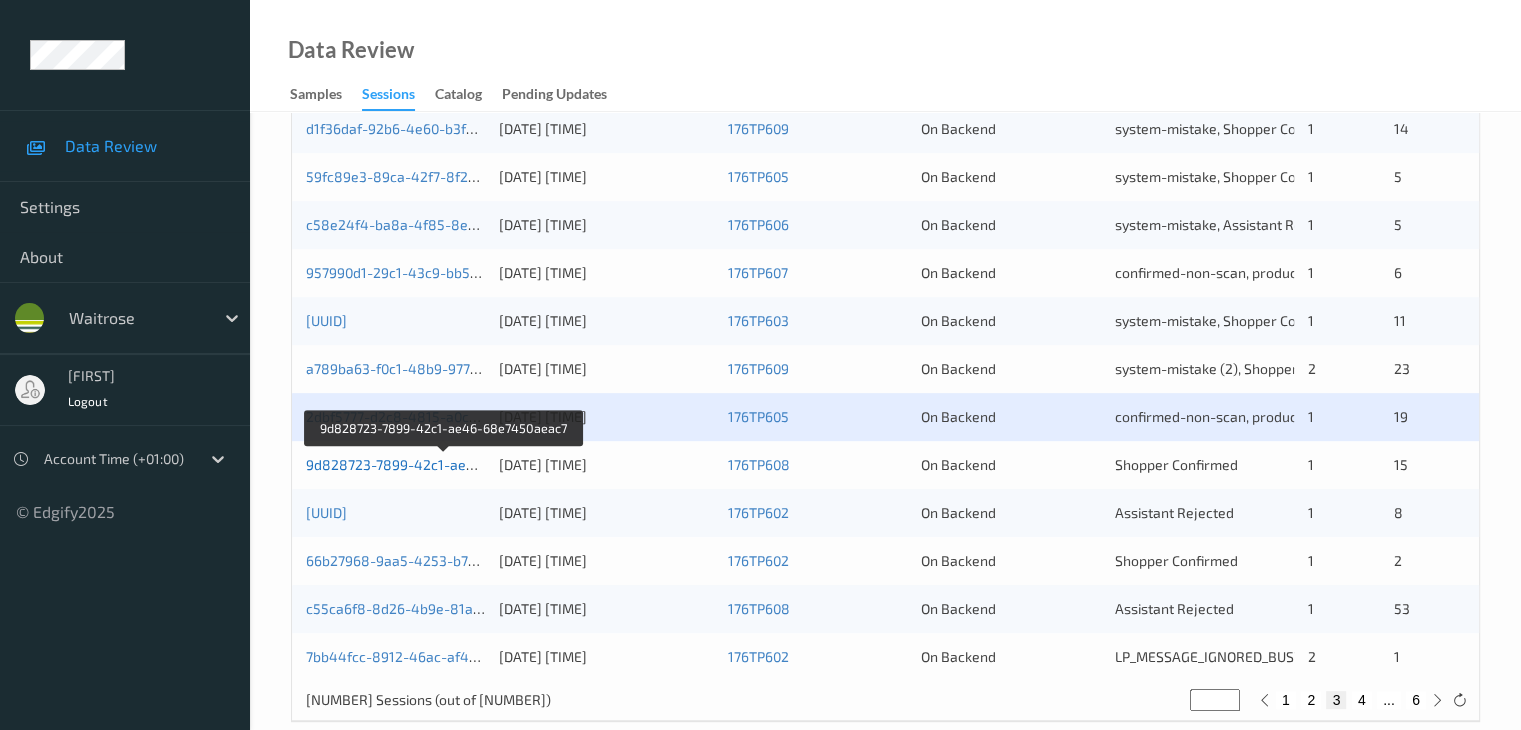 click on "9d828723-7899-42c1-ae46-68e7450aeac7" at bounding box center [445, 464] 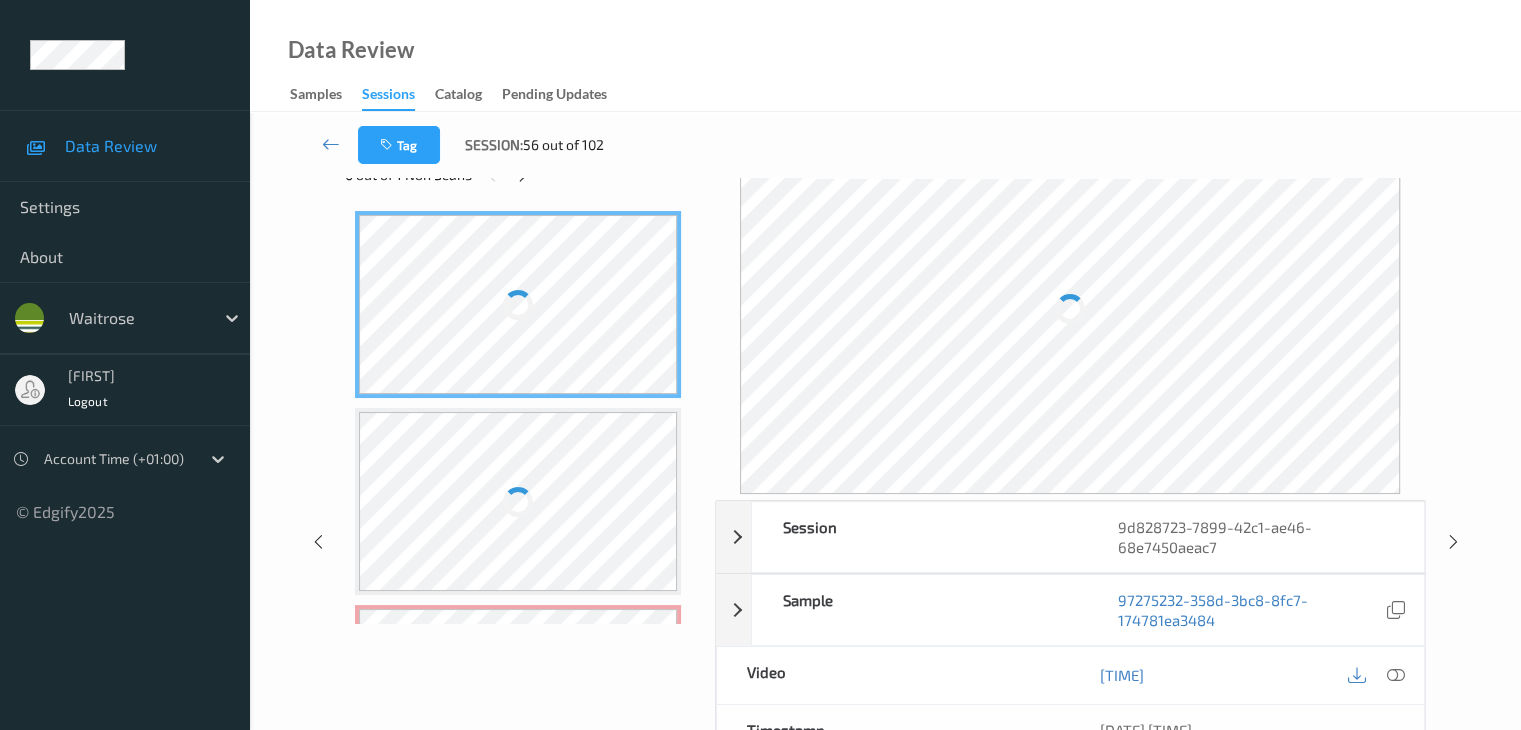 scroll, scrollTop: 0, scrollLeft: 0, axis: both 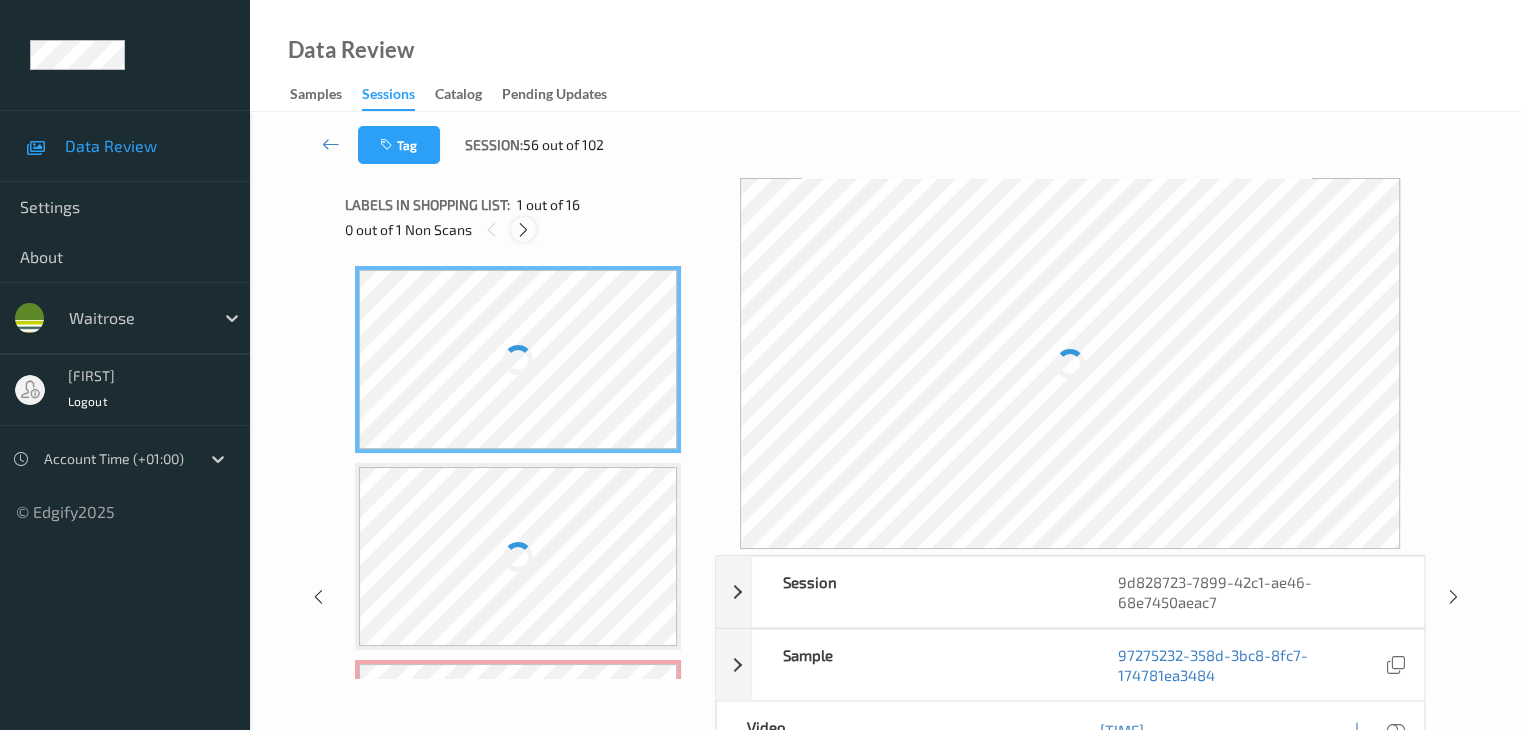 click at bounding box center [523, 230] 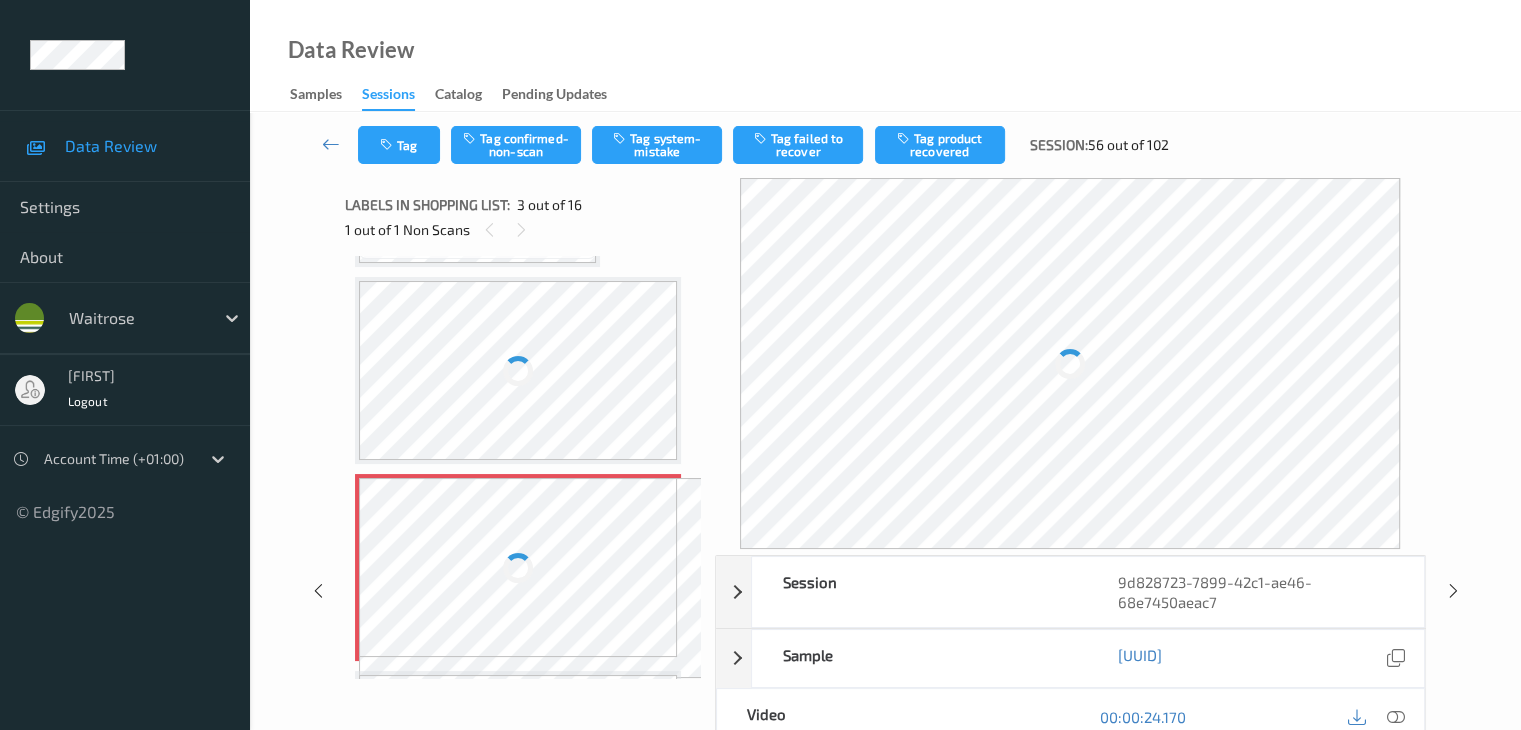 scroll, scrollTop: 228, scrollLeft: 0, axis: vertical 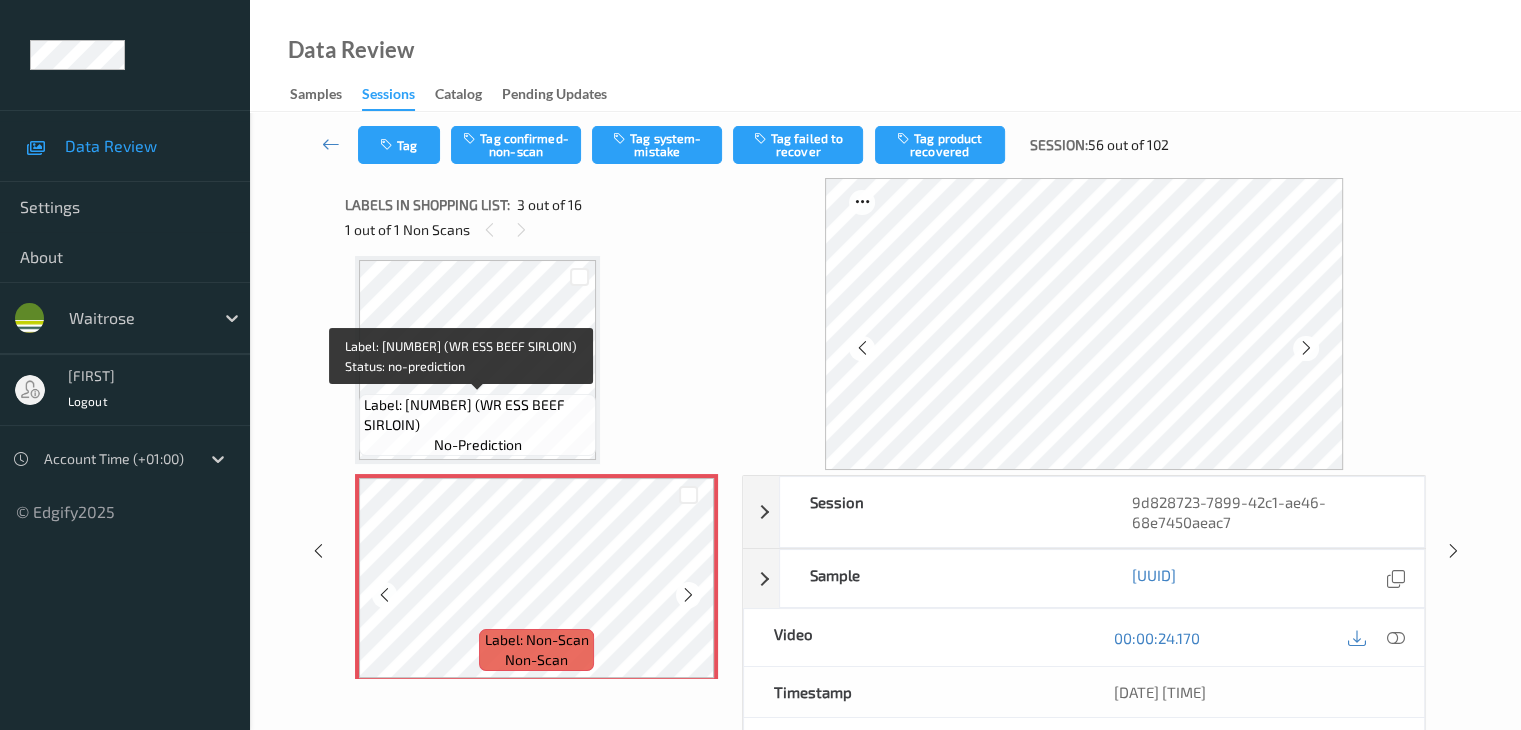 click on "Label: [NUMBER] (WR ESS BEEF SIRLOIN)" at bounding box center [477, 415] 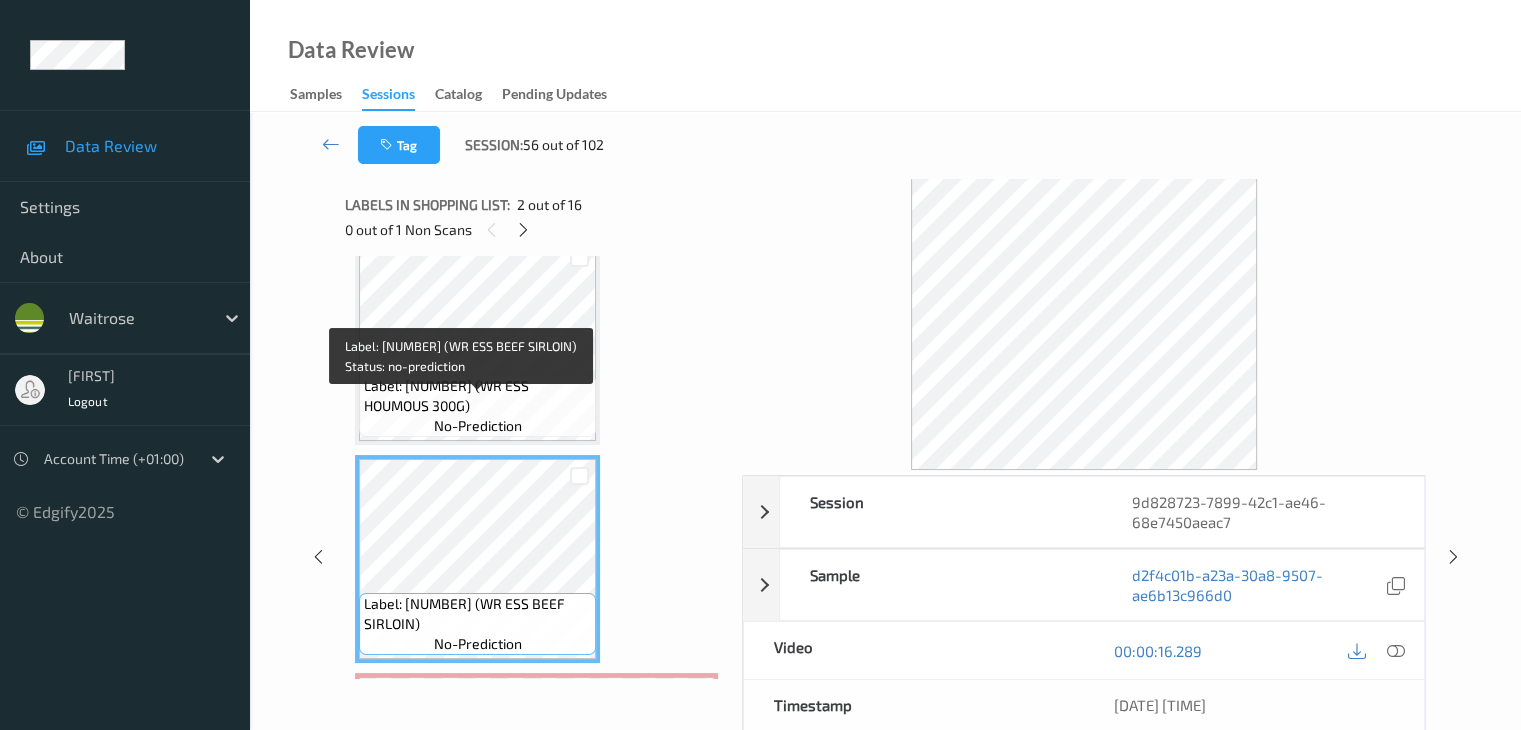 scroll, scrollTop: 28, scrollLeft: 0, axis: vertical 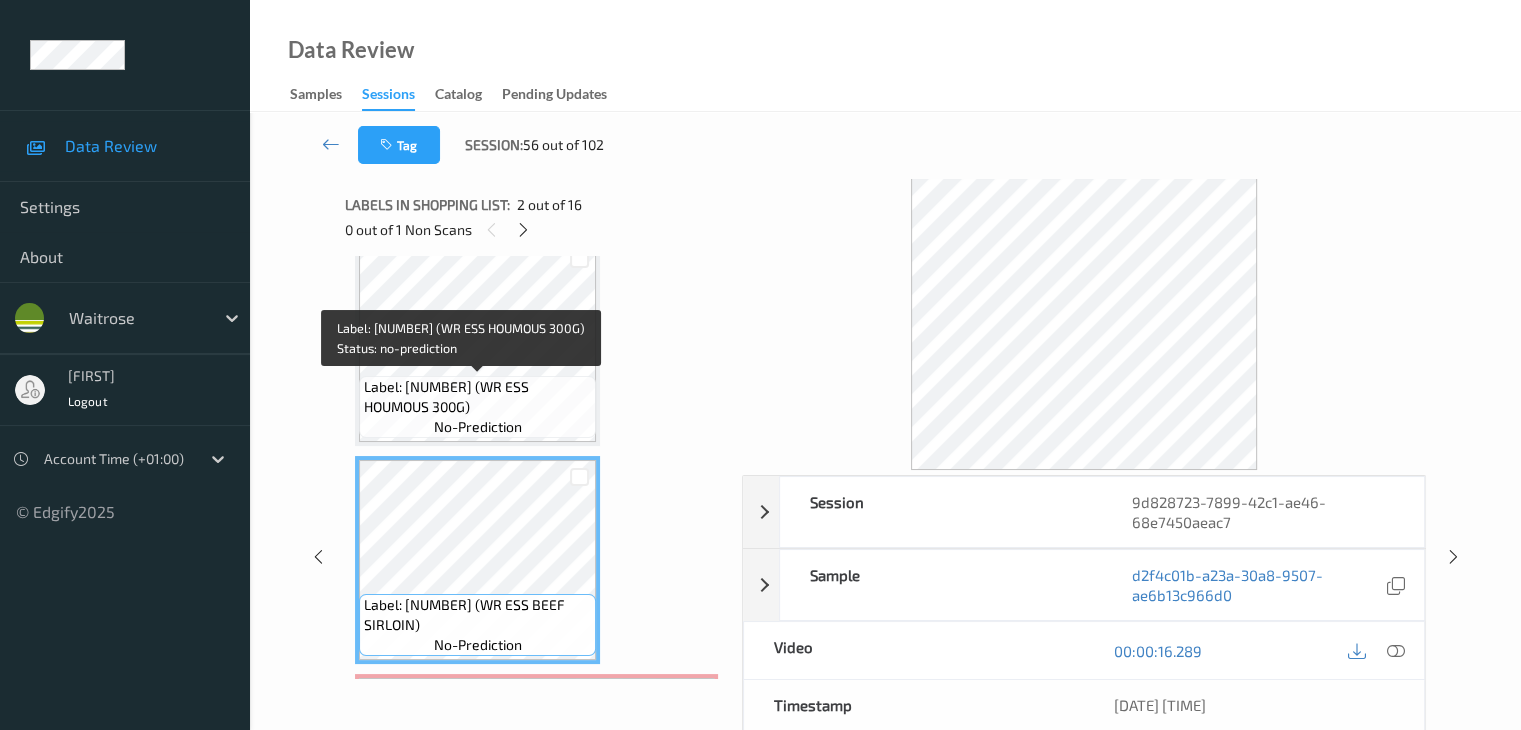 click on "Label: [NUMBER] (WR ESS HOUMOUS 300G)" at bounding box center (477, 397) 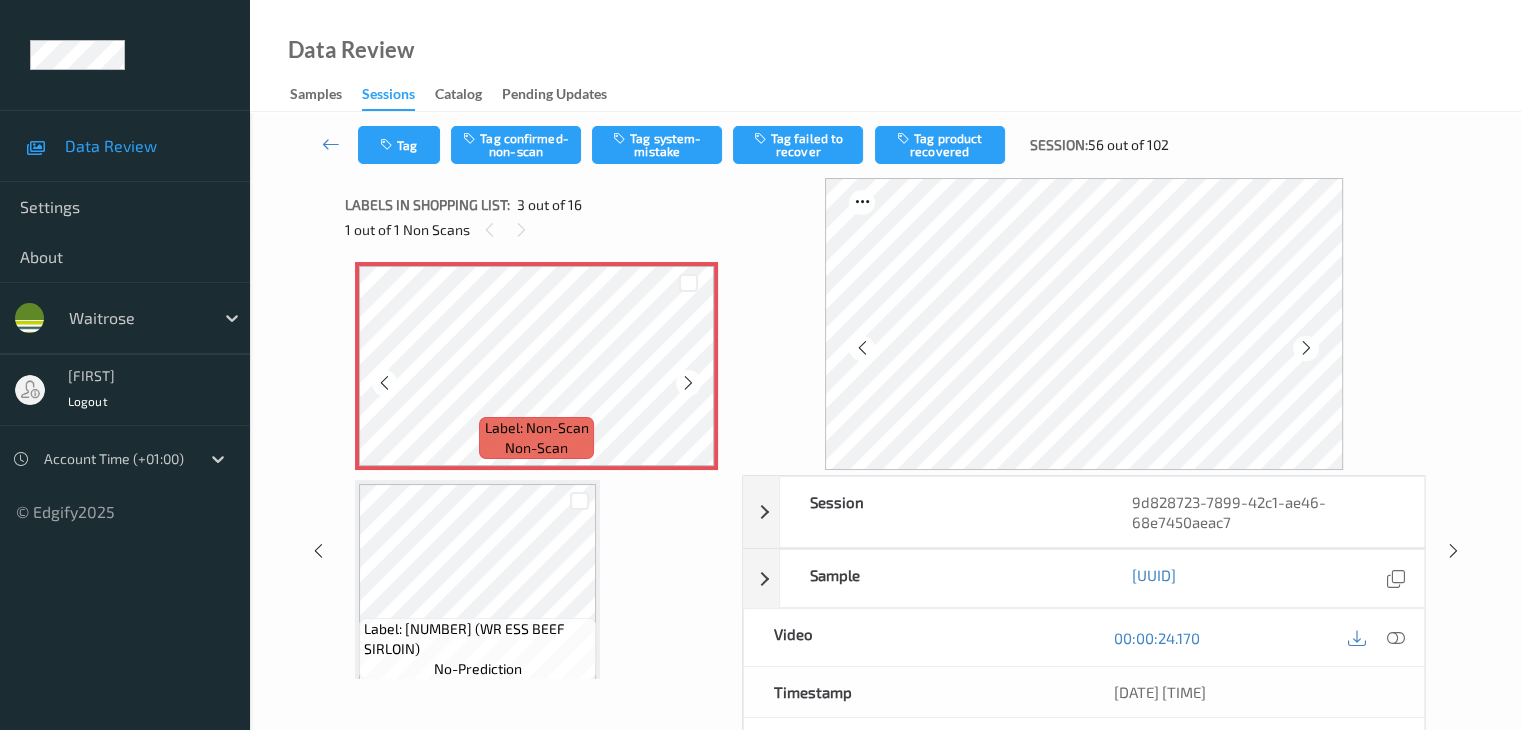 scroll, scrollTop: 328, scrollLeft: 0, axis: vertical 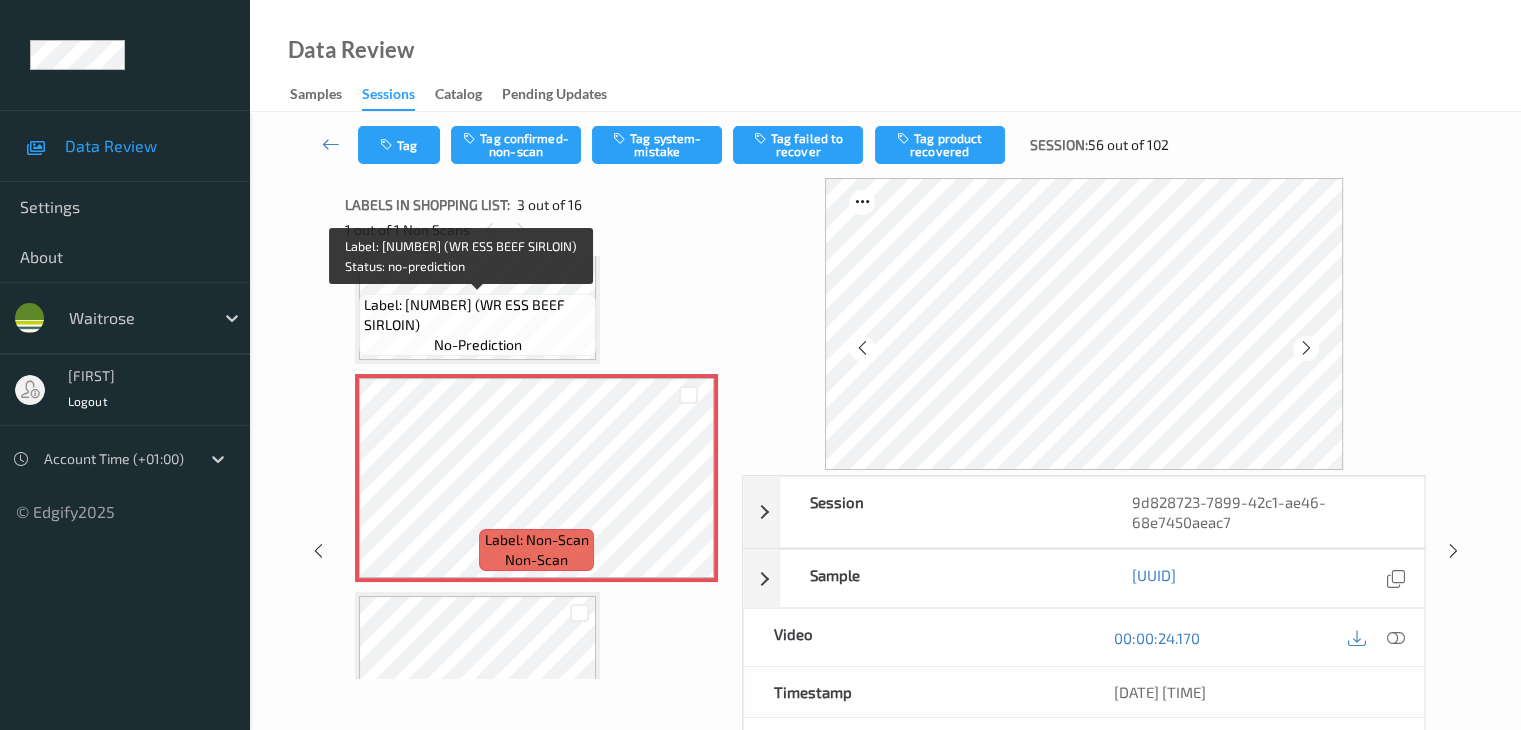 click on "Label: [NUMBER] (WR ESS BEEF SIRLOIN)" at bounding box center [477, 315] 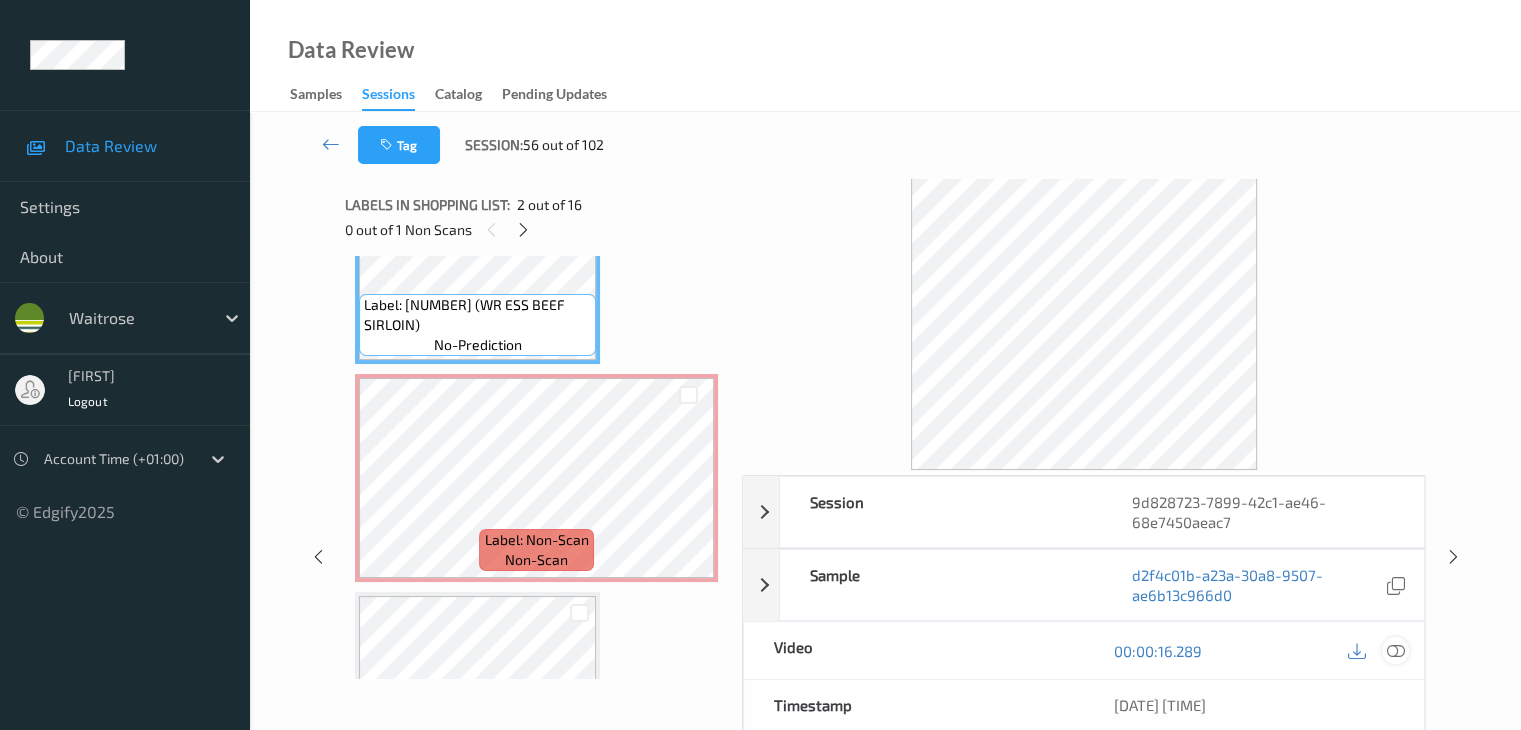 click at bounding box center [1395, 651] 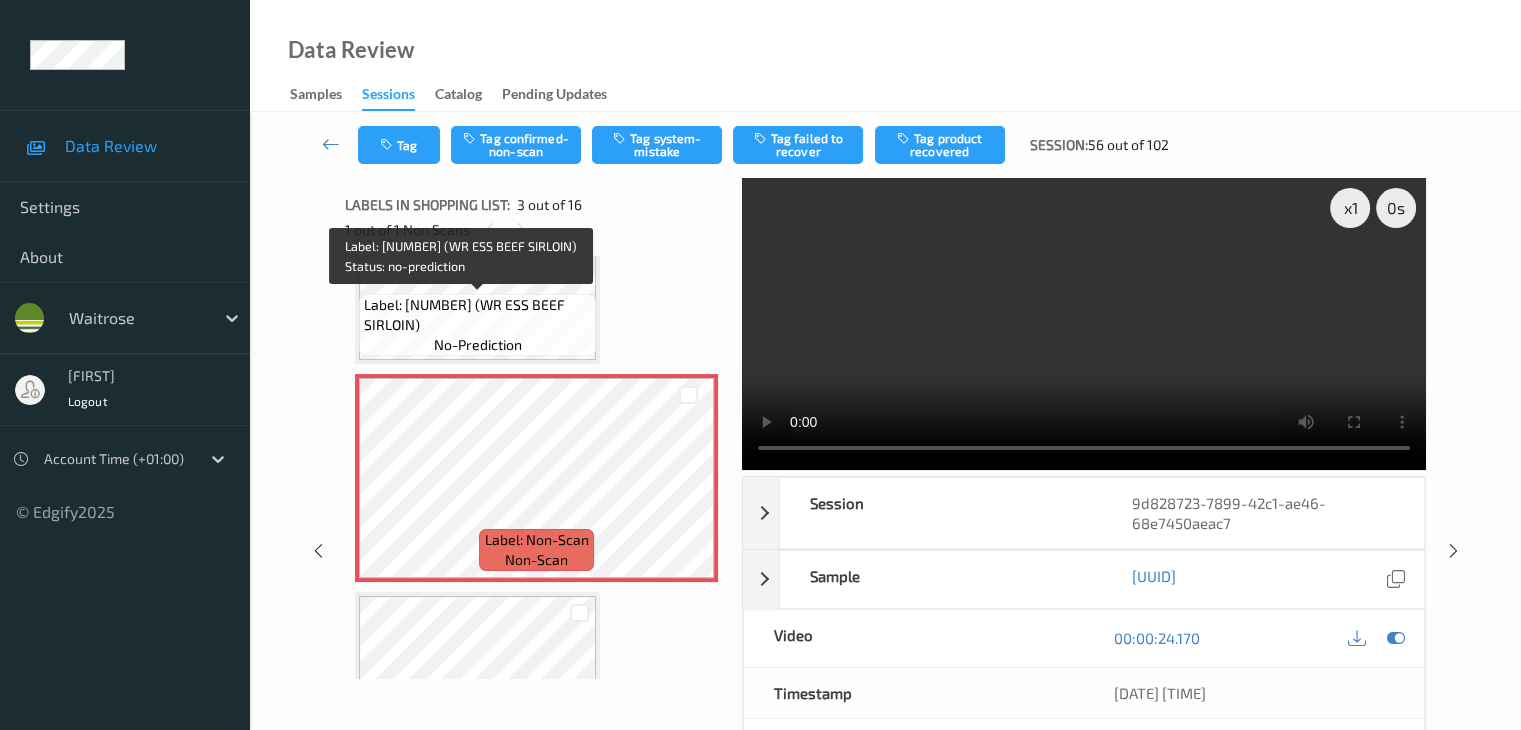 click on "Label: [NUMBER] (WR ESS BEEF SIRLOIN)" at bounding box center (477, 315) 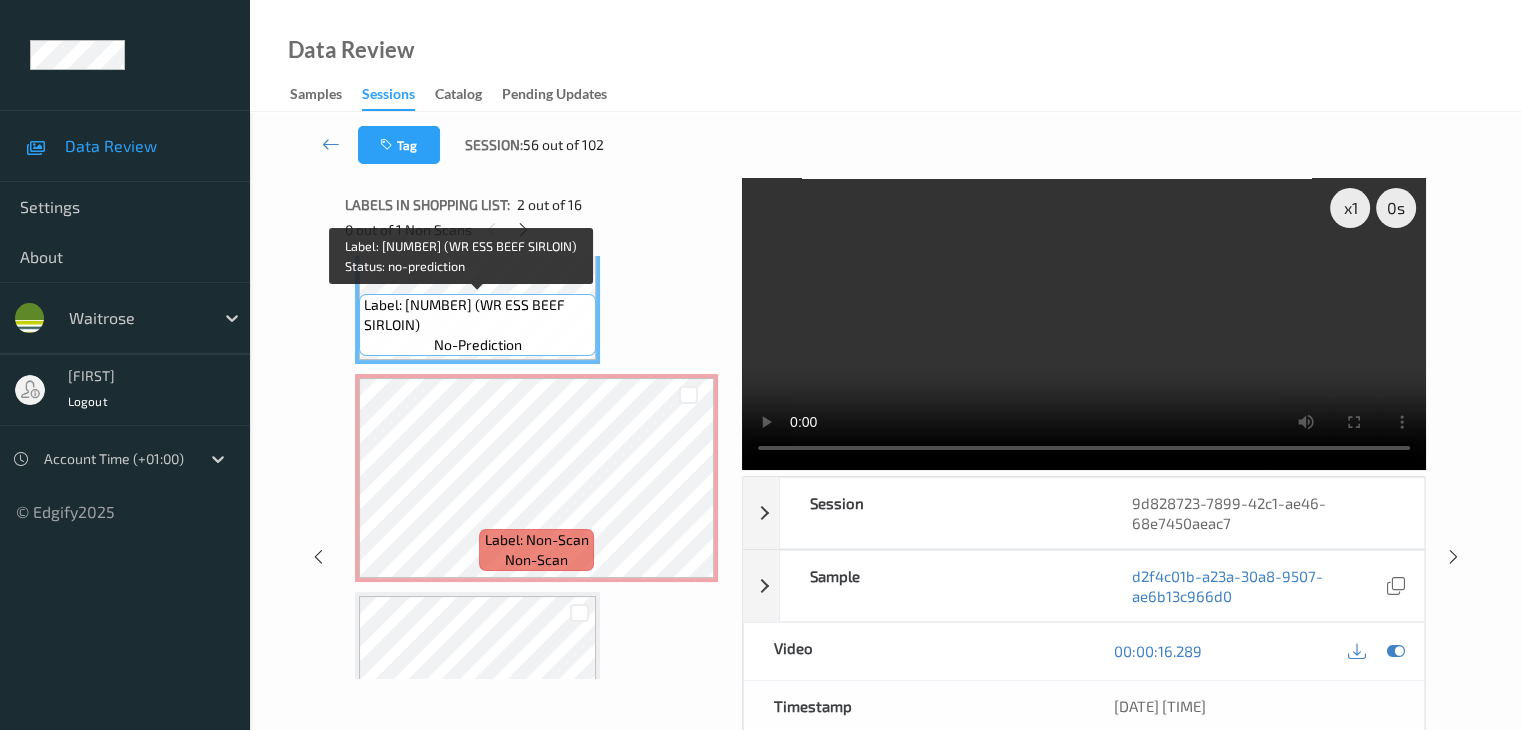 click on "Label: [NUMBER] (WR ESS BEEF SIRLOIN)" at bounding box center [477, 315] 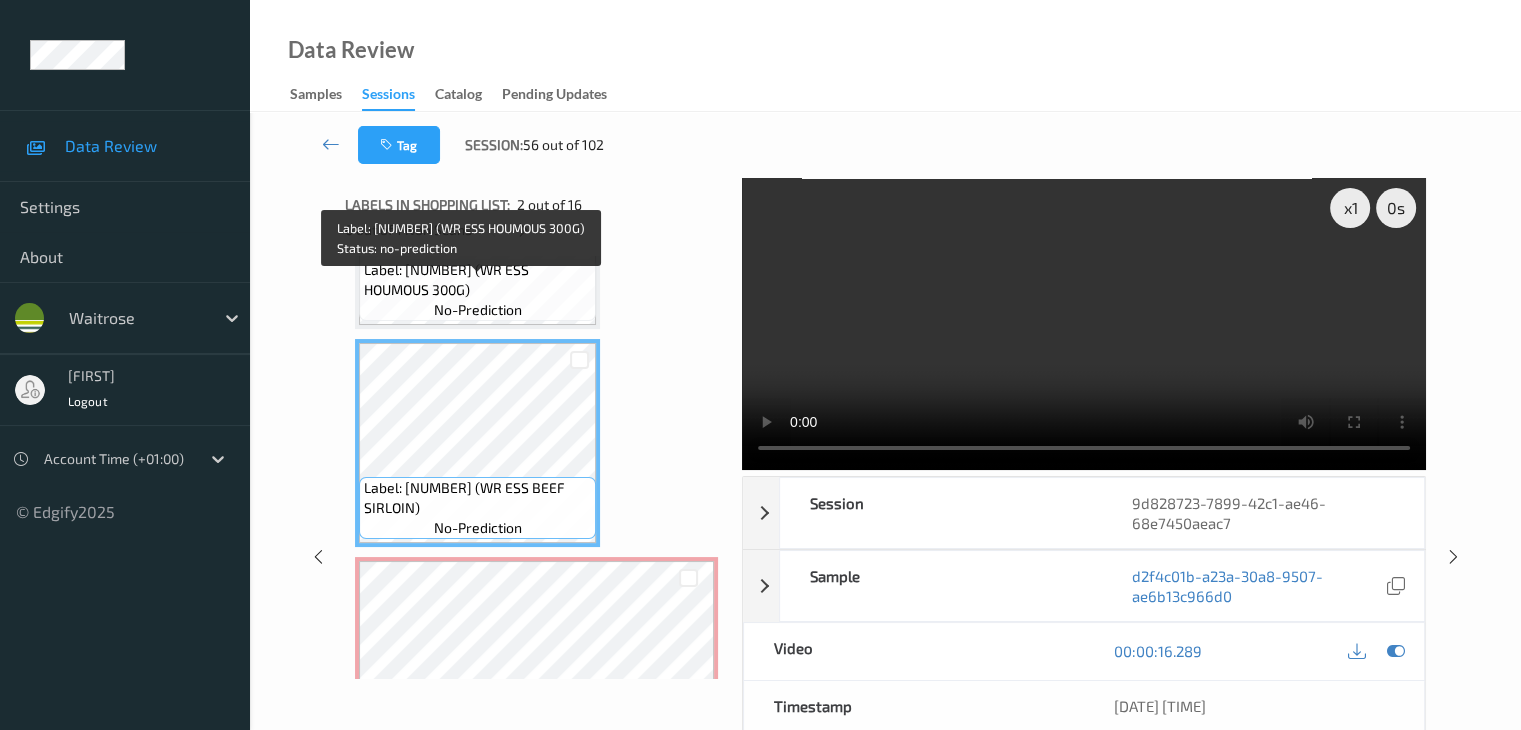 scroll, scrollTop: 128, scrollLeft: 0, axis: vertical 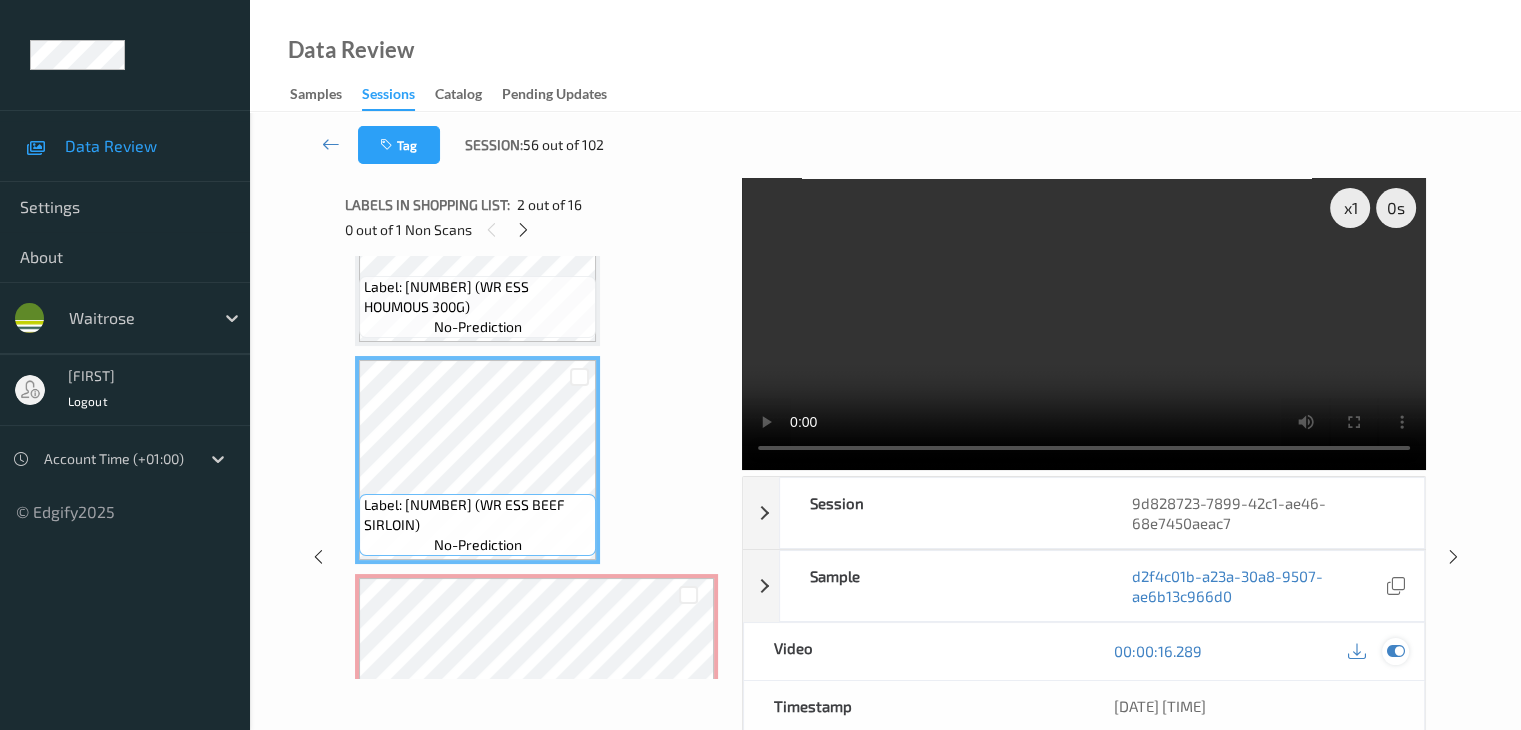 click at bounding box center (1395, 651) 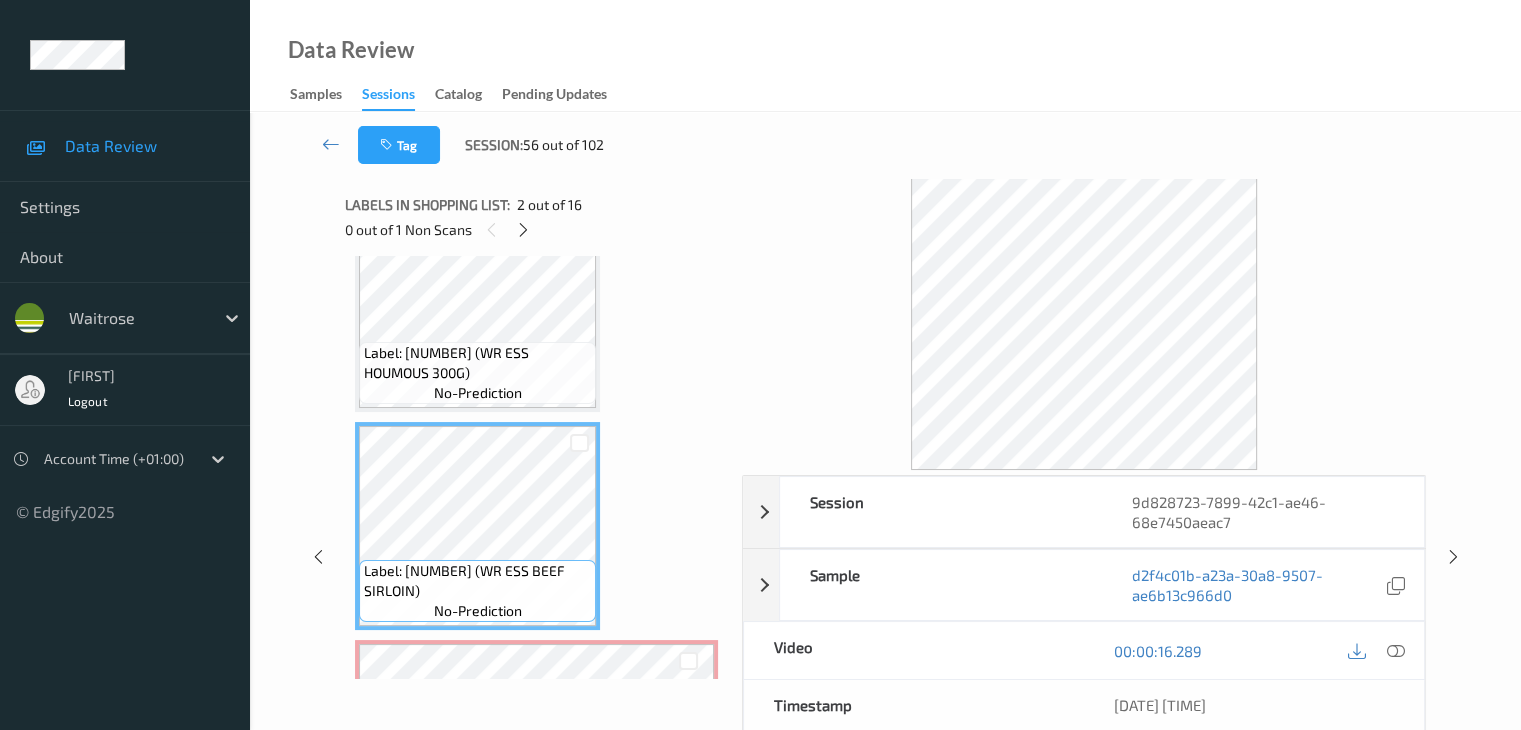 scroll, scrollTop: 28, scrollLeft: 0, axis: vertical 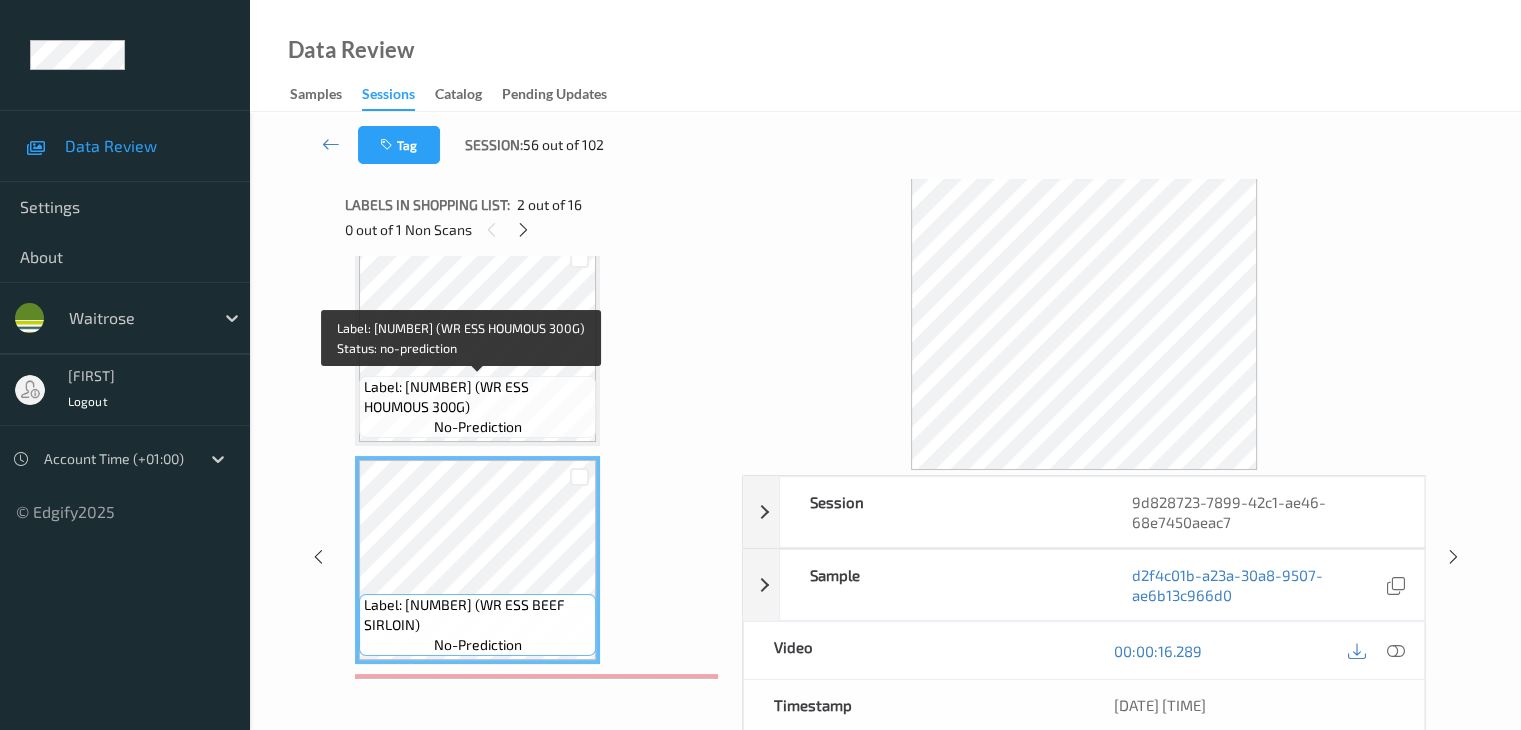 click on "Label: [NUMBER] (WR ESS HOUMOUS 300G)" at bounding box center [477, 397] 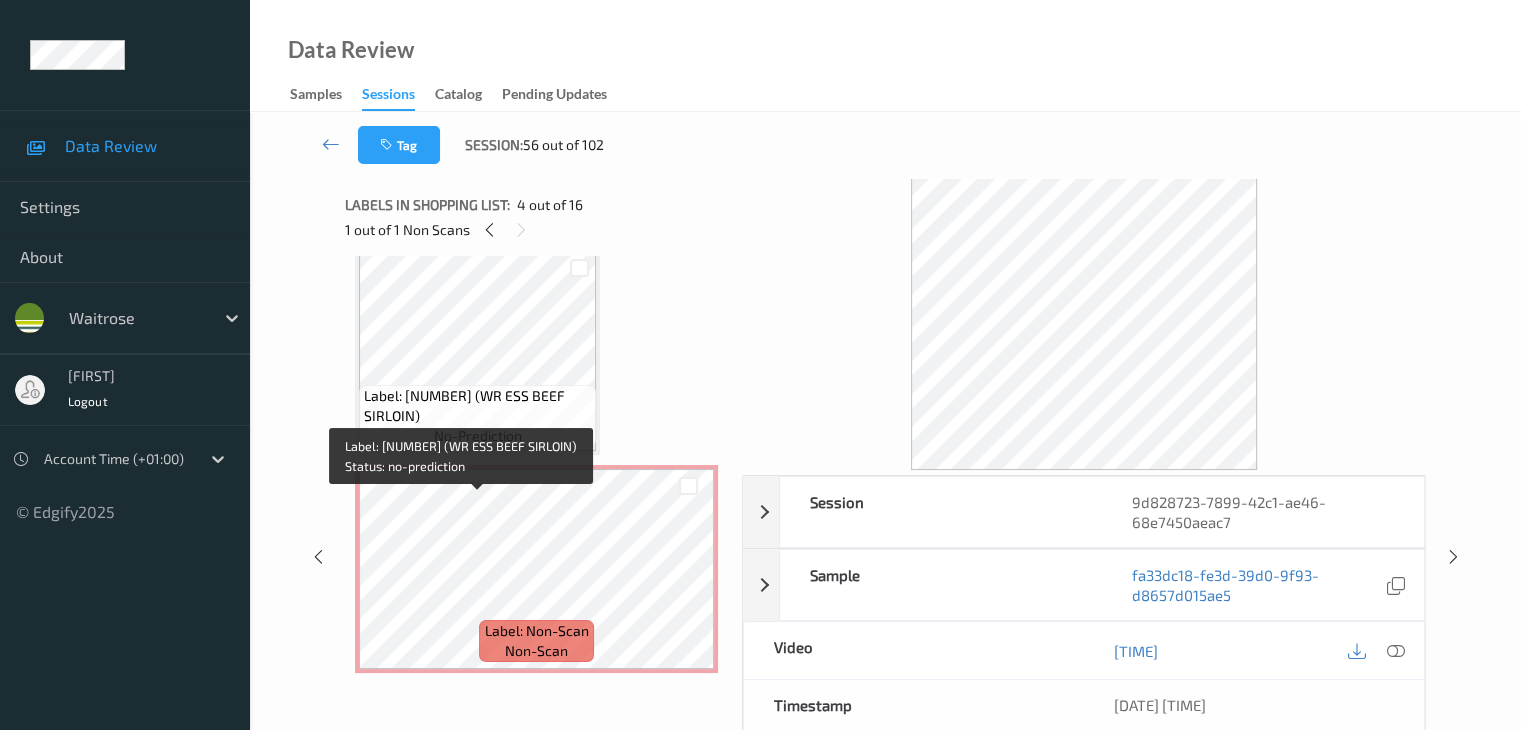 scroll, scrollTop: 328, scrollLeft: 0, axis: vertical 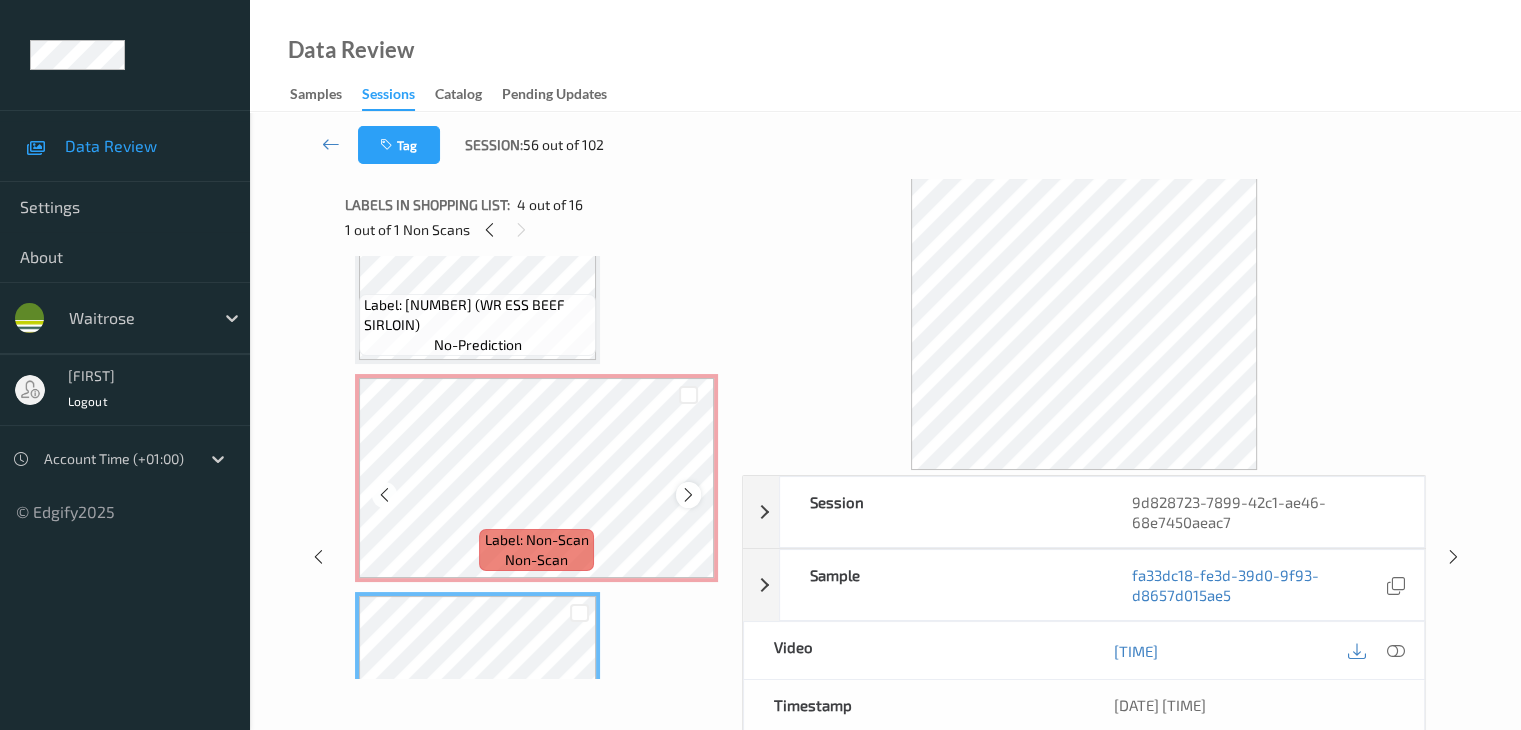 click at bounding box center [688, 495] 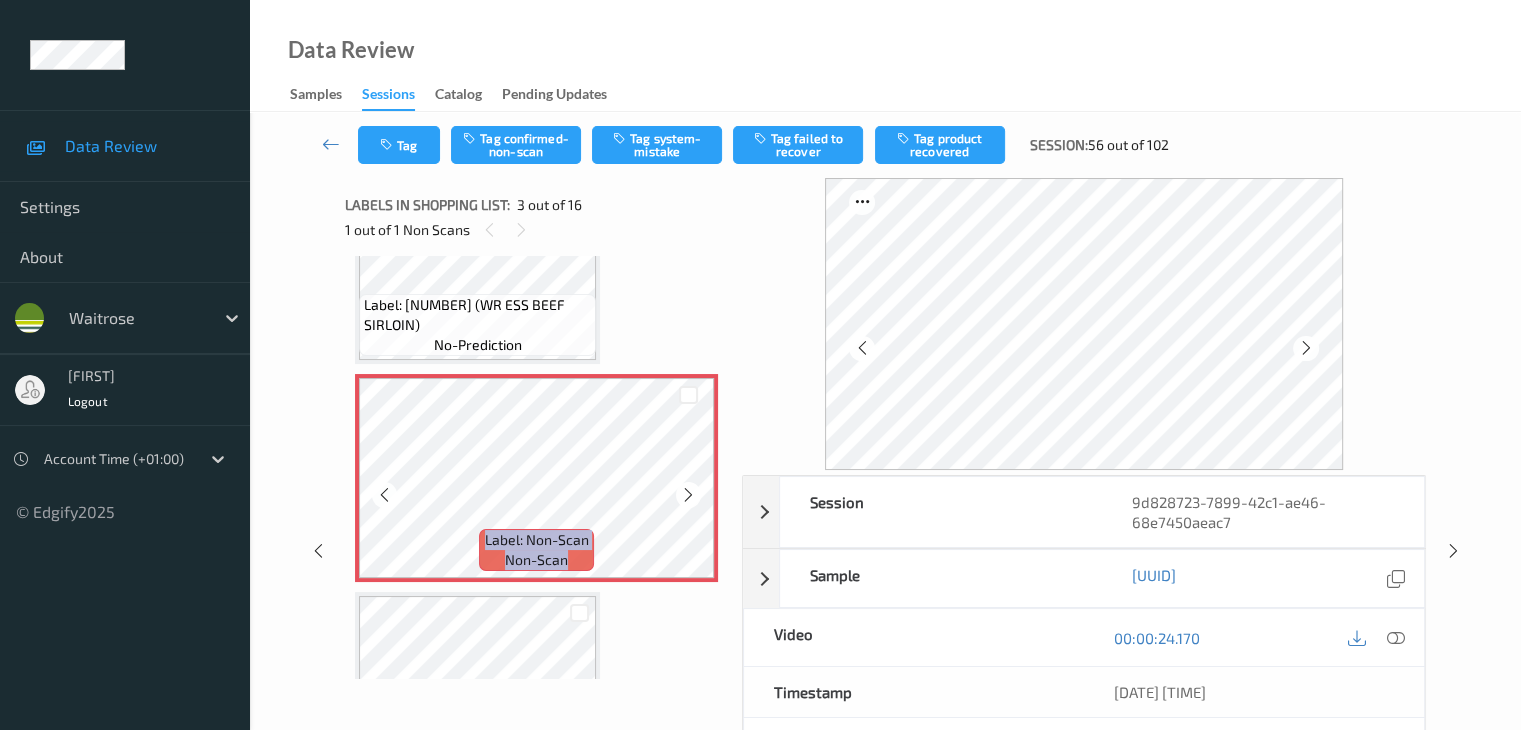 click at bounding box center (688, 495) 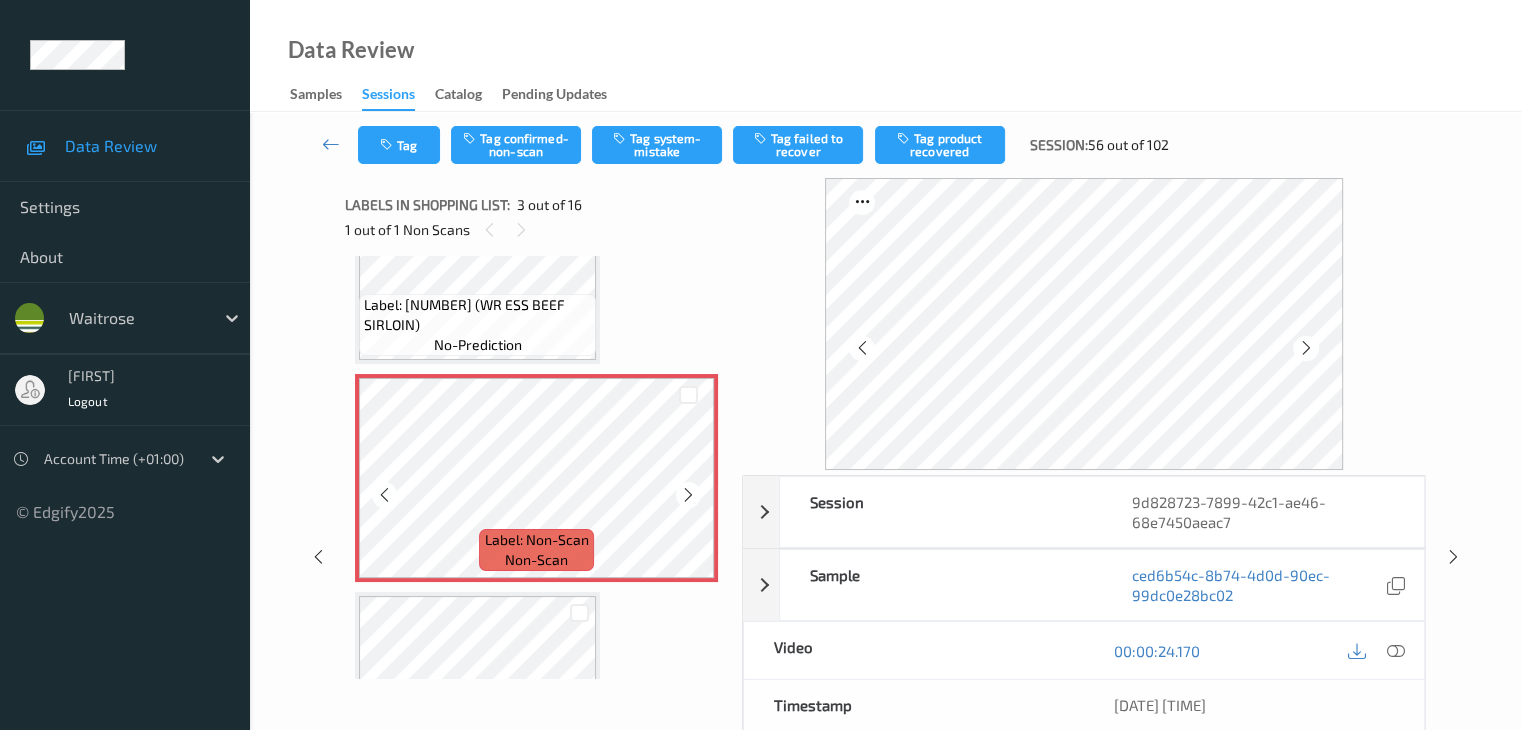 click at bounding box center [688, 495] 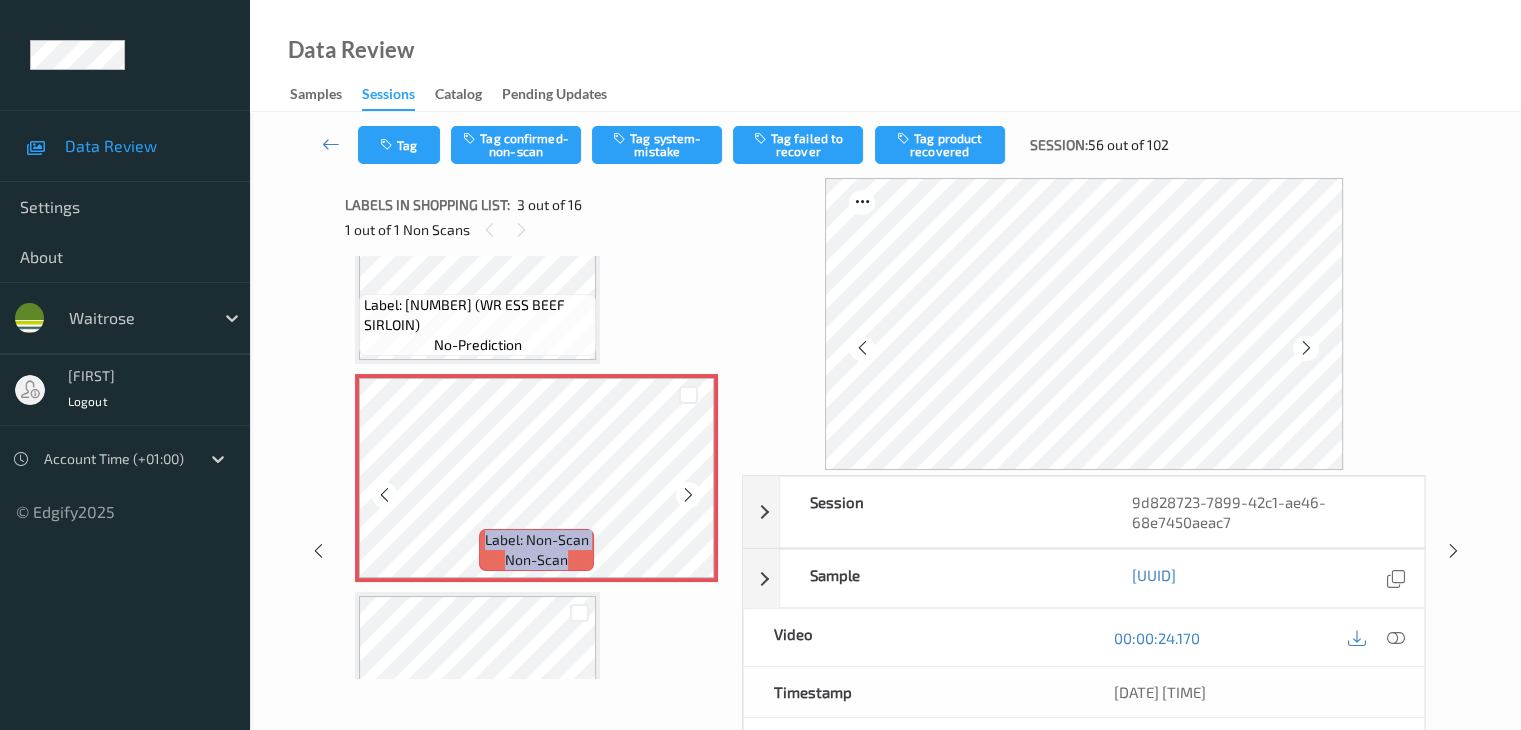 click at bounding box center [688, 495] 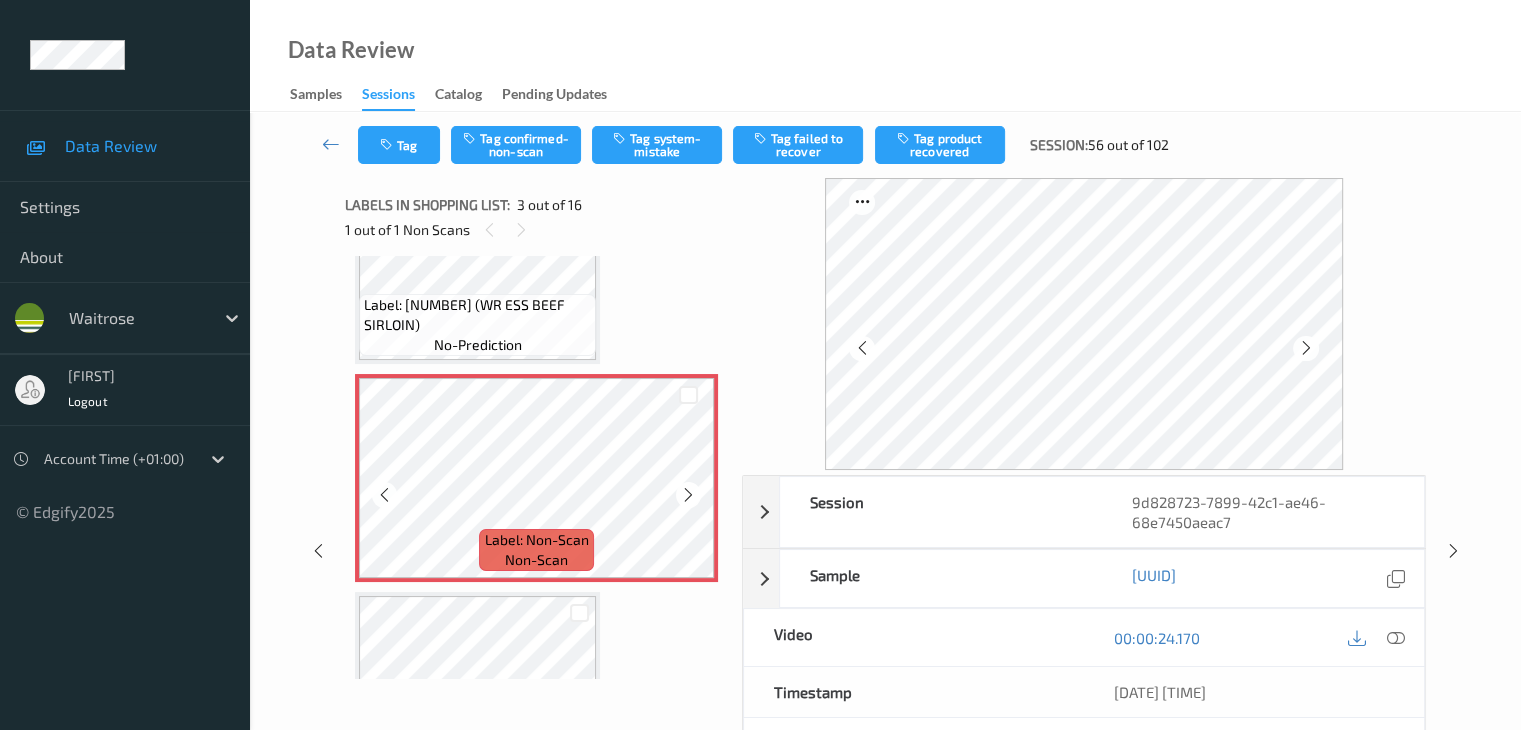 click at bounding box center (688, 495) 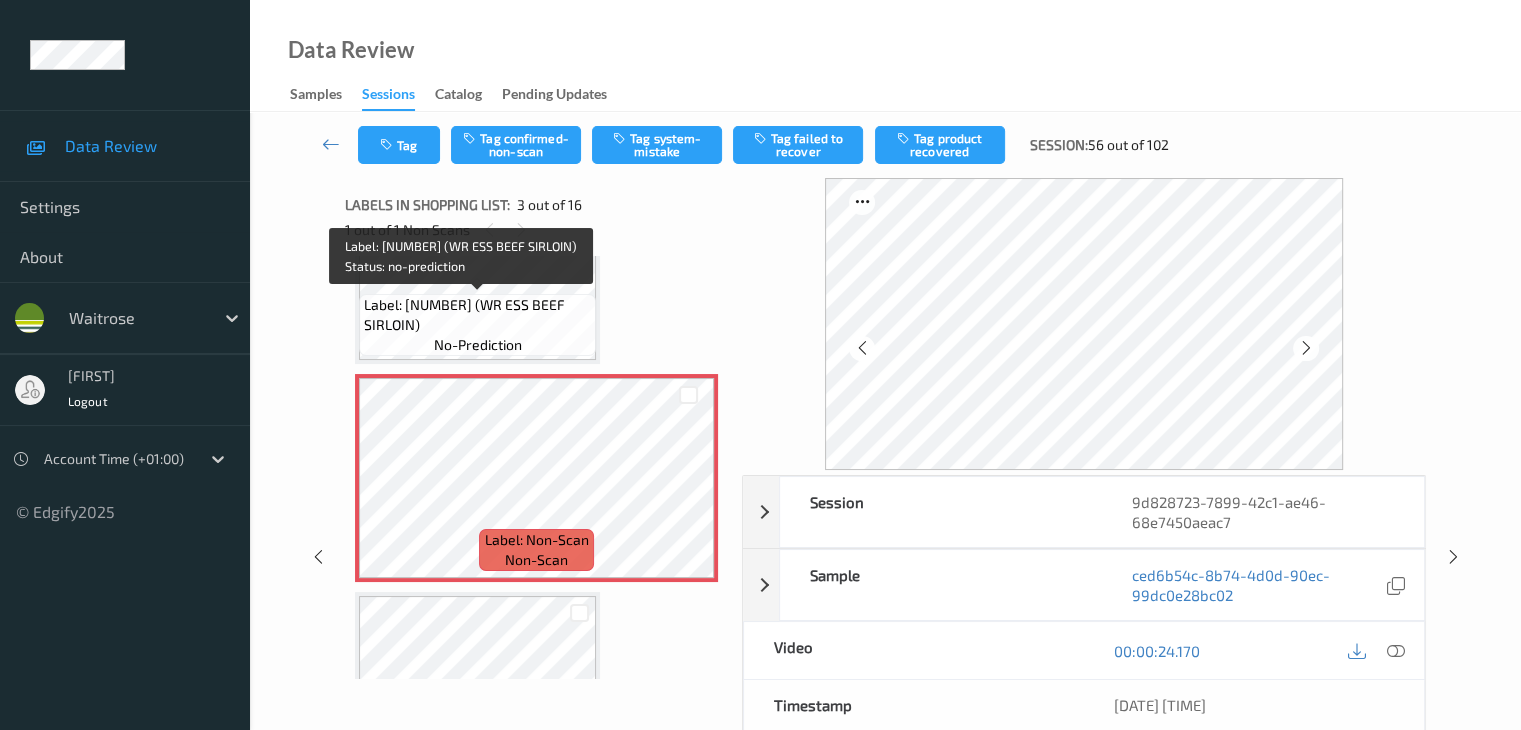 click on "Label: [NUMBER] (WR ESS BEEF SIRLOIN)" at bounding box center (477, 315) 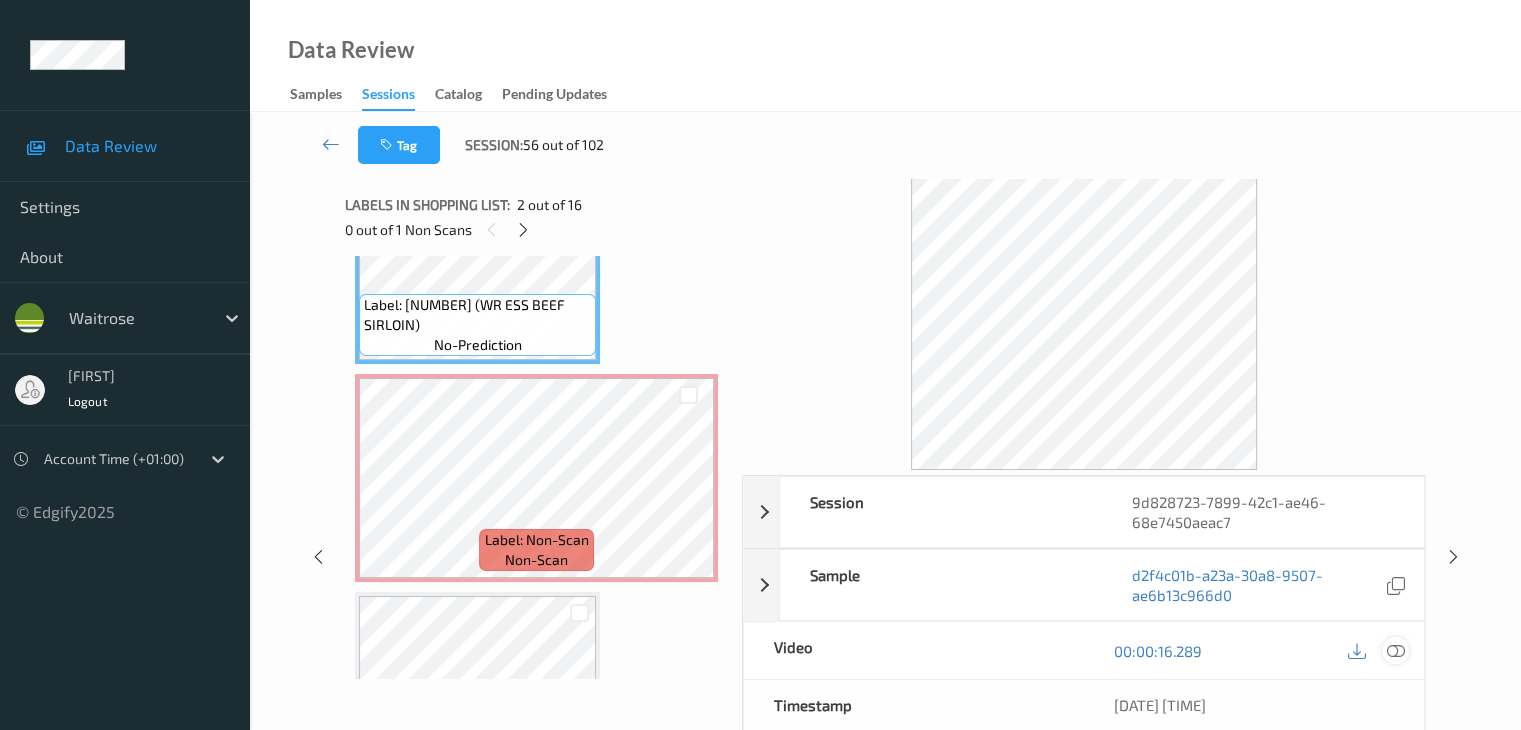 click at bounding box center [1395, 651] 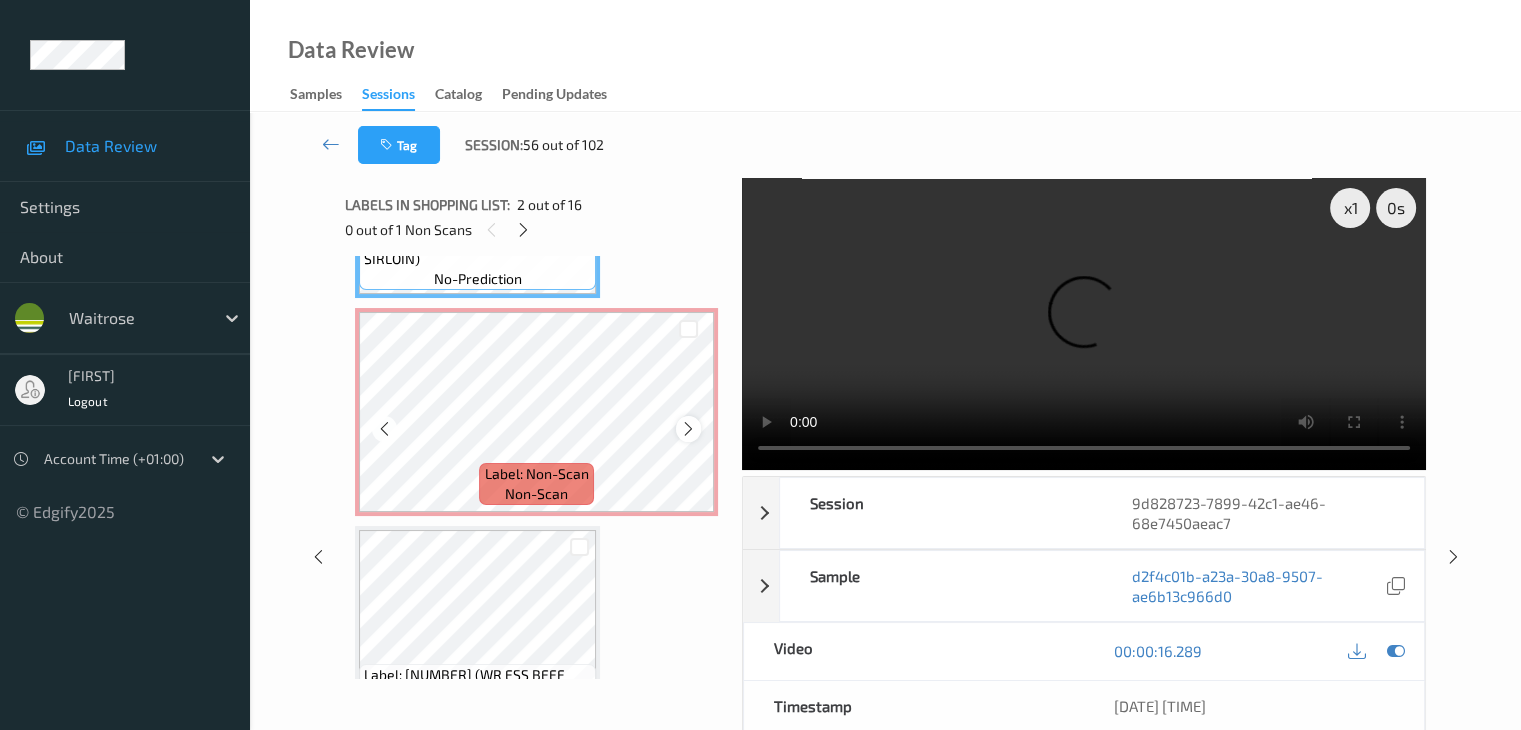 scroll, scrollTop: 428, scrollLeft: 0, axis: vertical 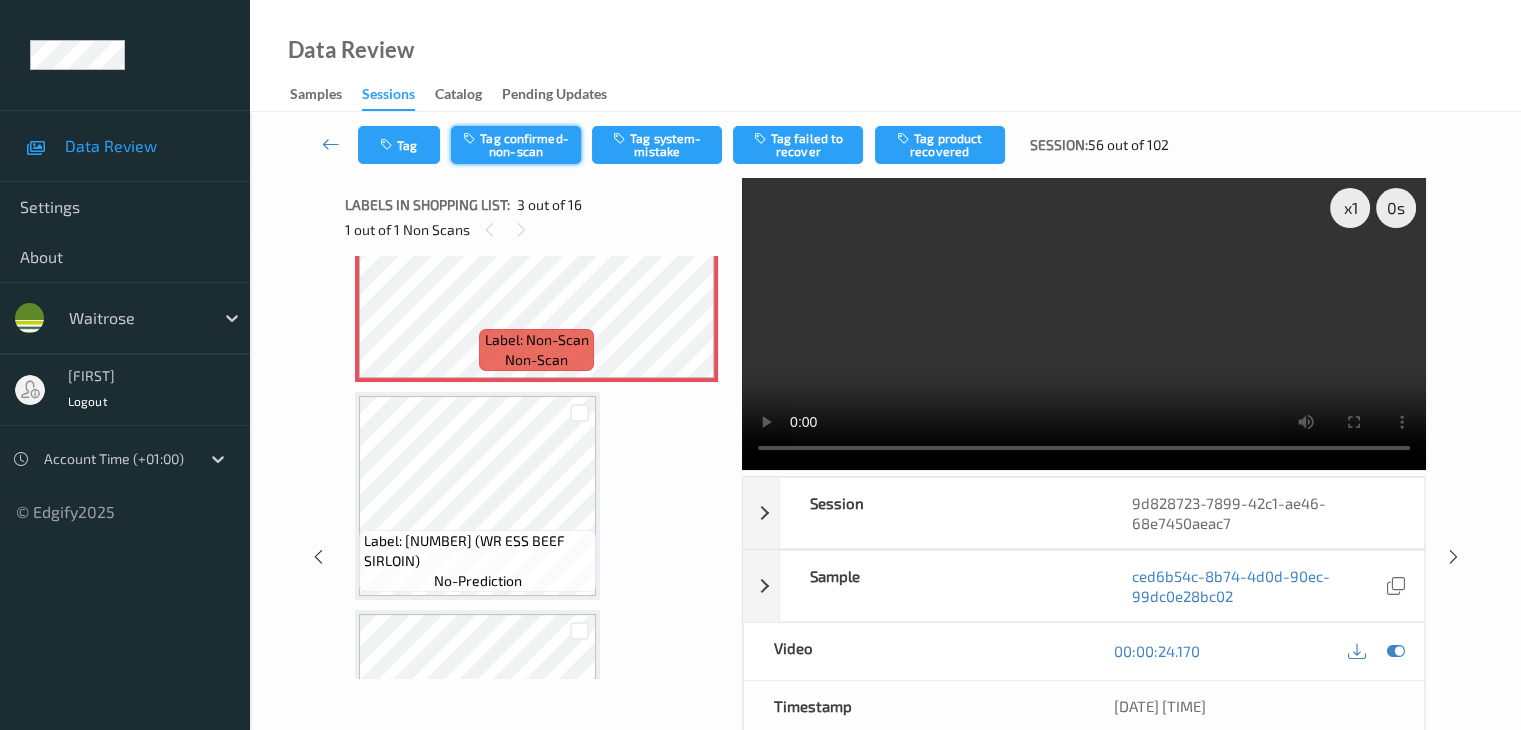click on "Tag   confirmed-non-scan" at bounding box center (516, 145) 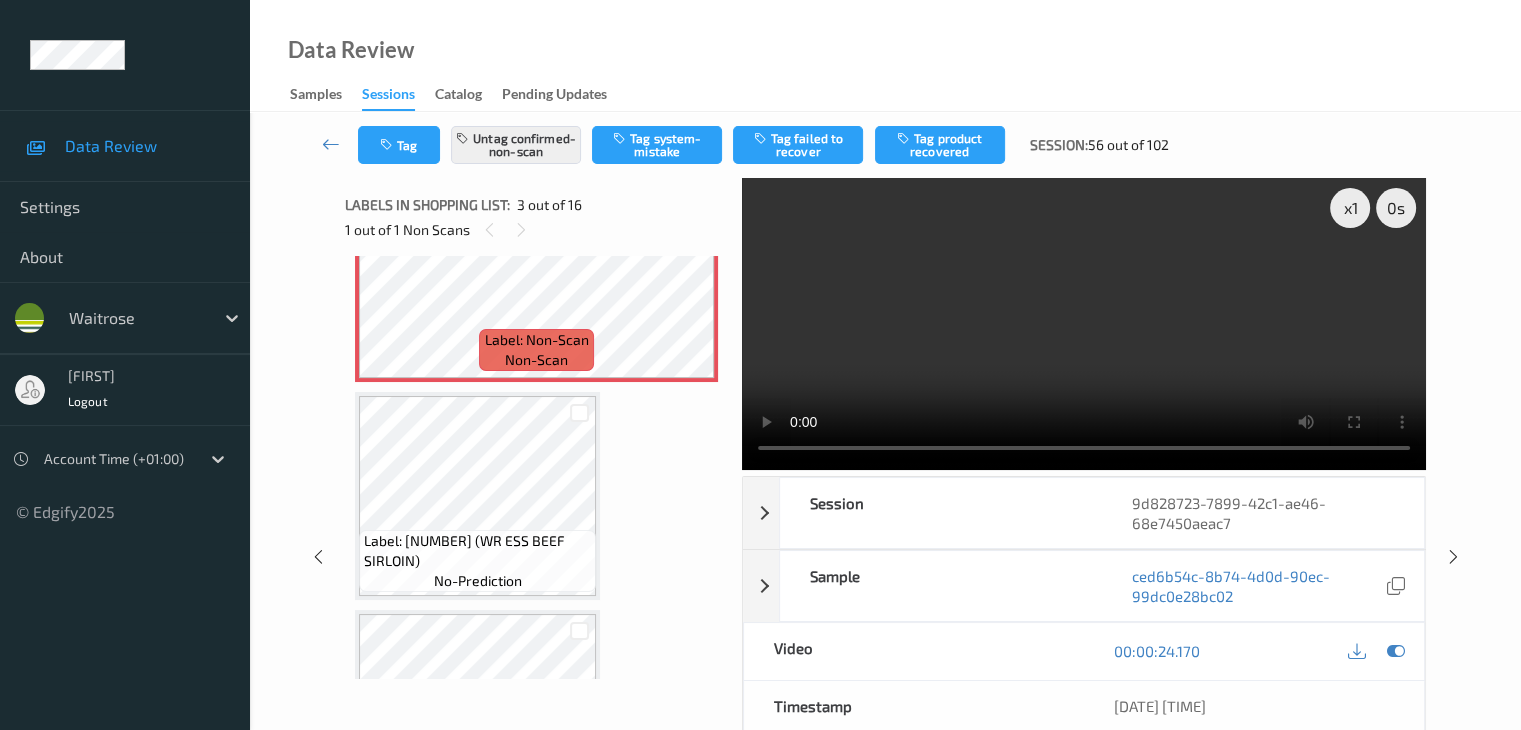 drag, startPoint x: 920, startPoint y: 149, endPoint x: 837, endPoint y: 269, distance: 145.9075 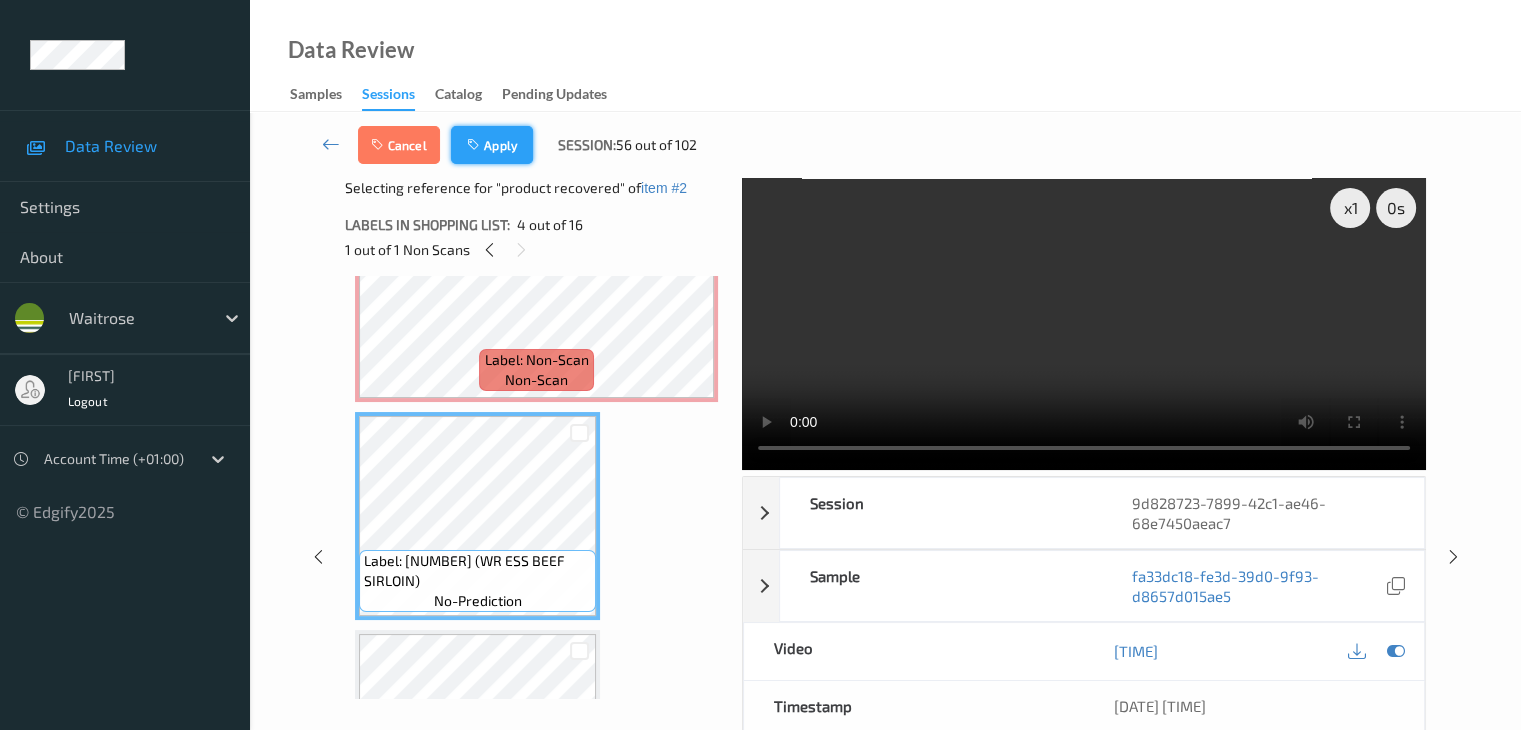 click on "Apply" at bounding box center [492, 145] 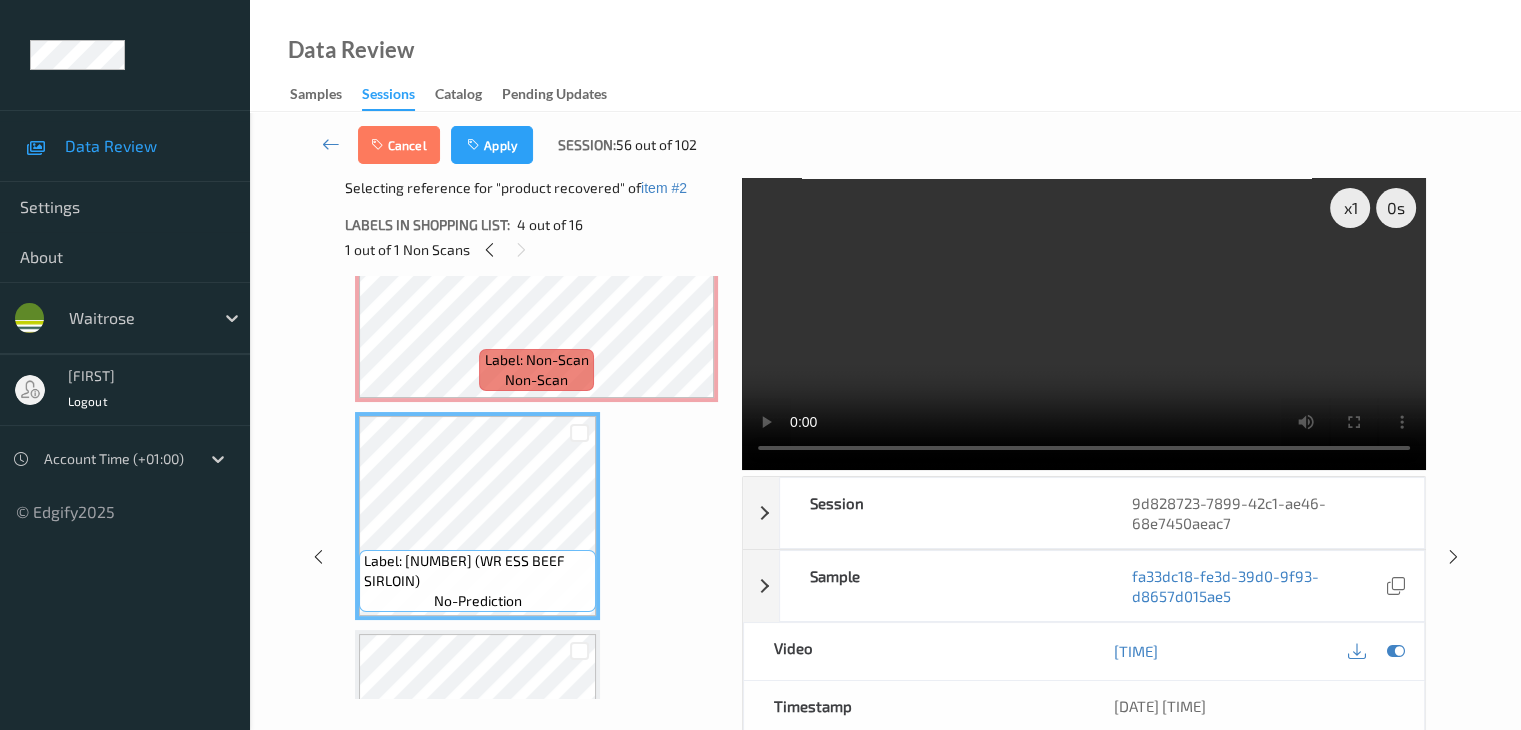 scroll, scrollTop: 228, scrollLeft: 0, axis: vertical 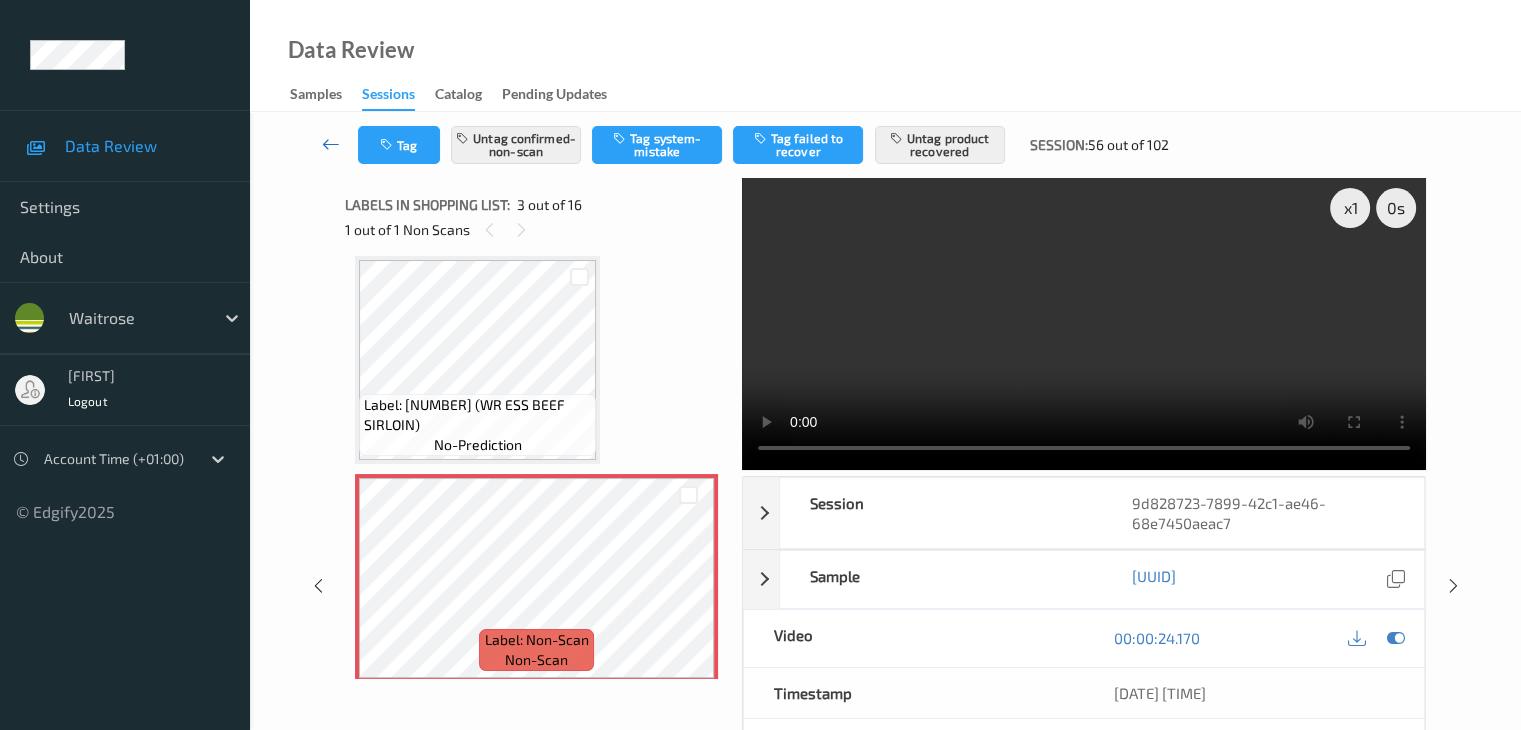 click at bounding box center [331, 144] 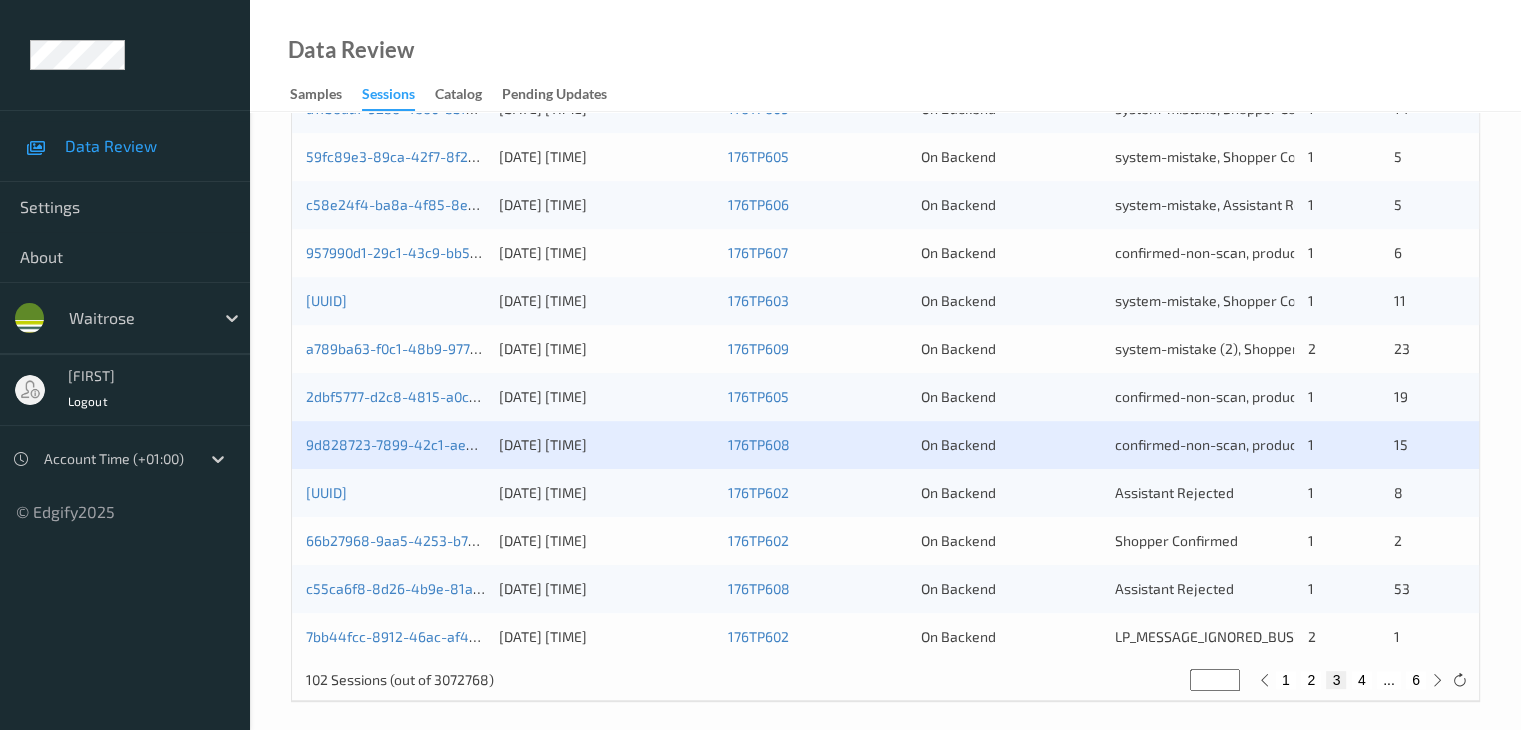 scroll, scrollTop: 932, scrollLeft: 0, axis: vertical 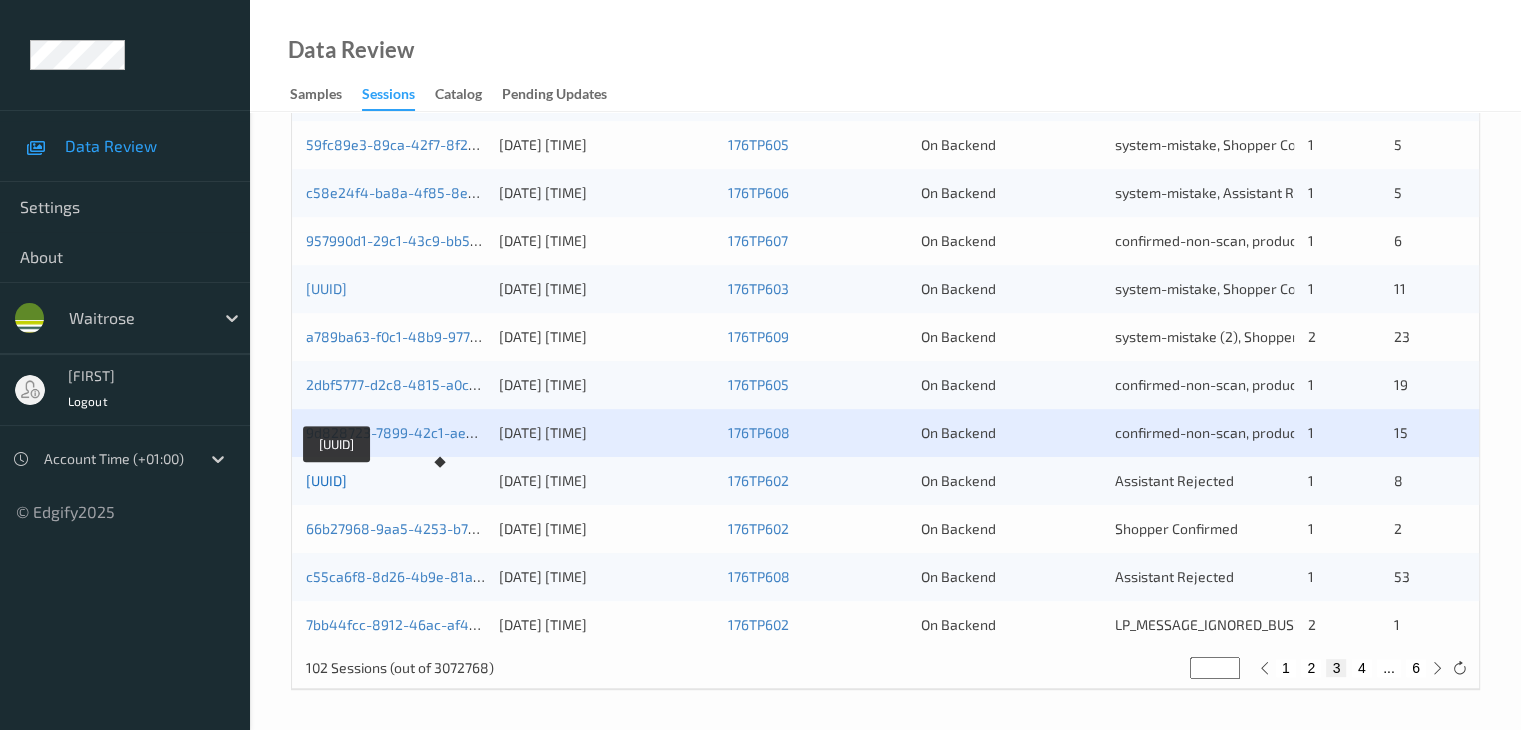click on "[UUID]" at bounding box center (326, 480) 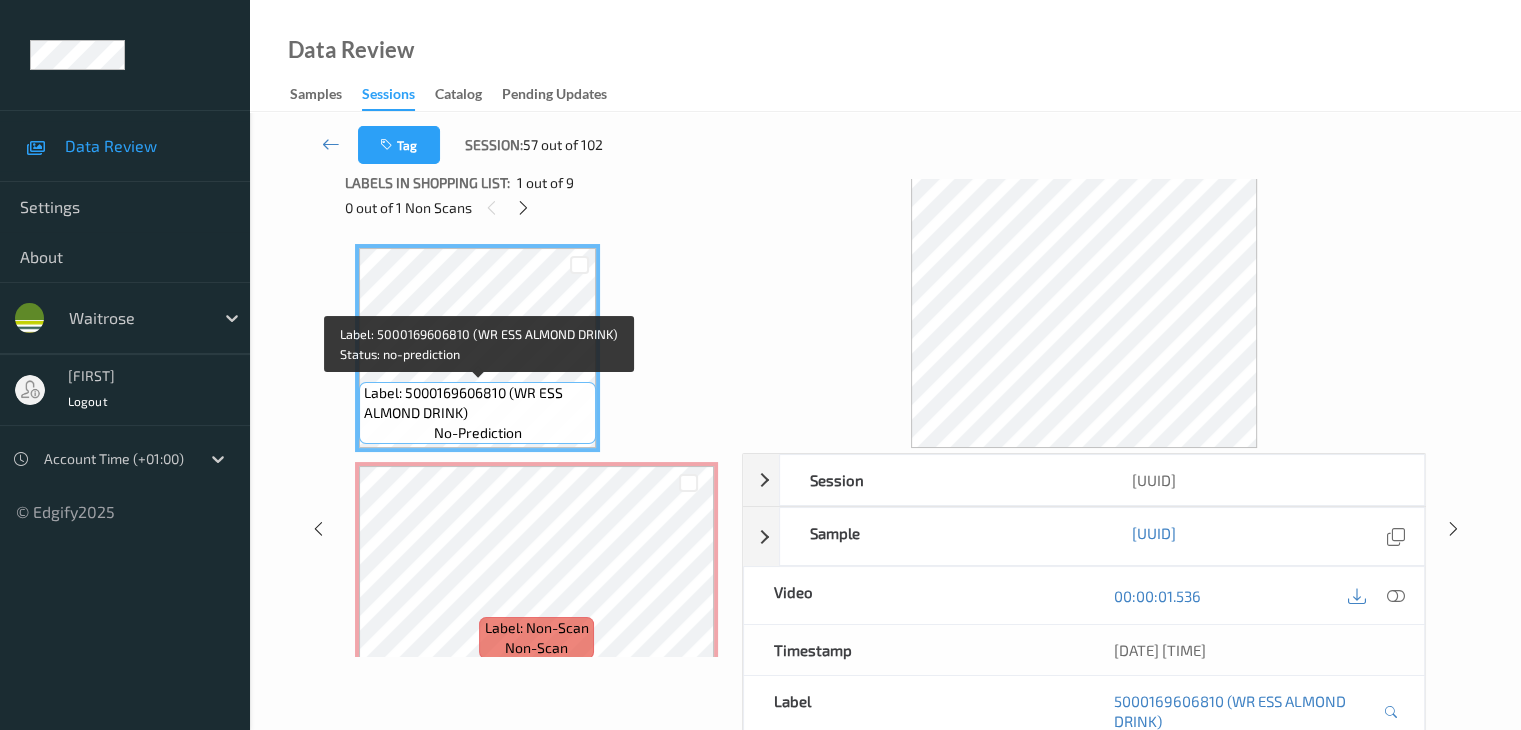 scroll, scrollTop: 0, scrollLeft: 0, axis: both 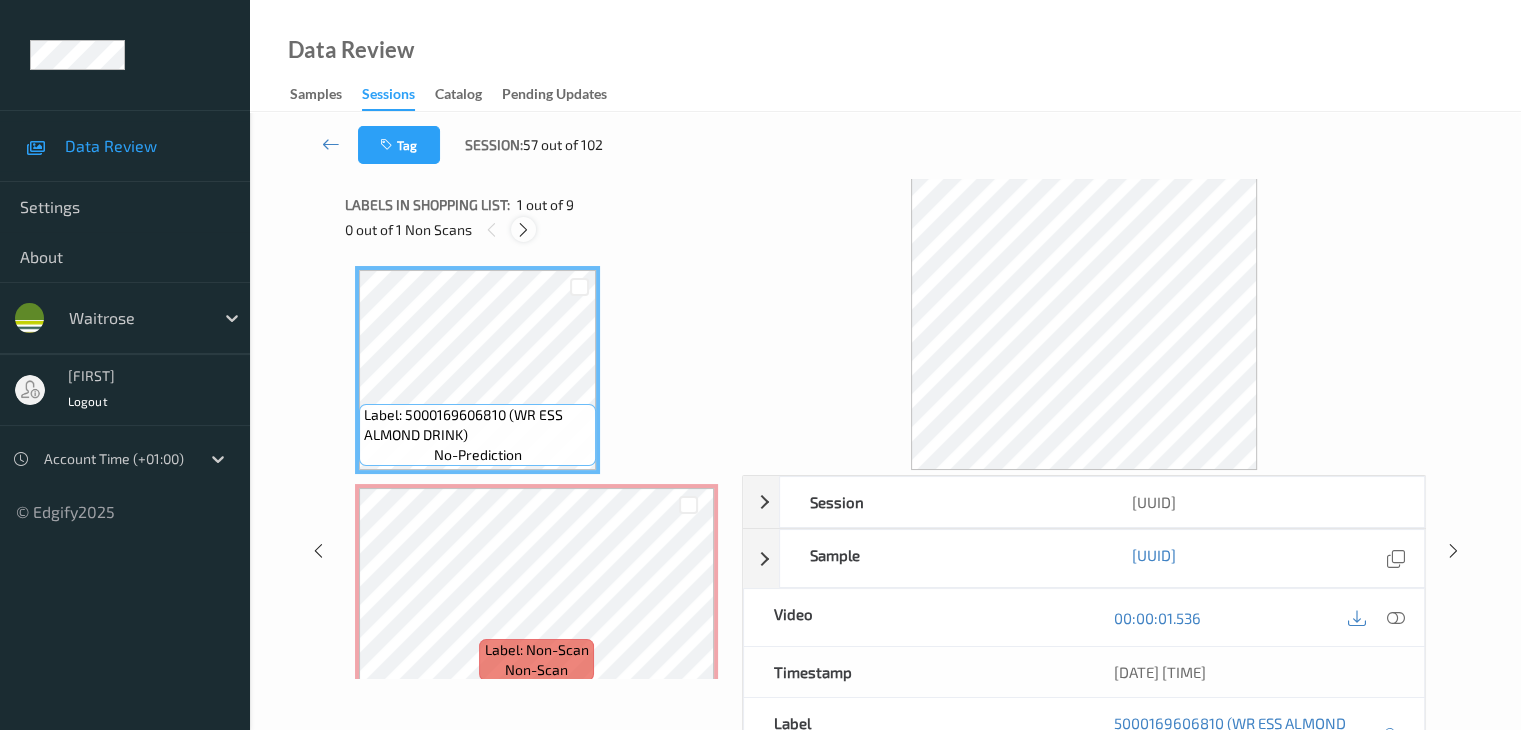click at bounding box center (523, 230) 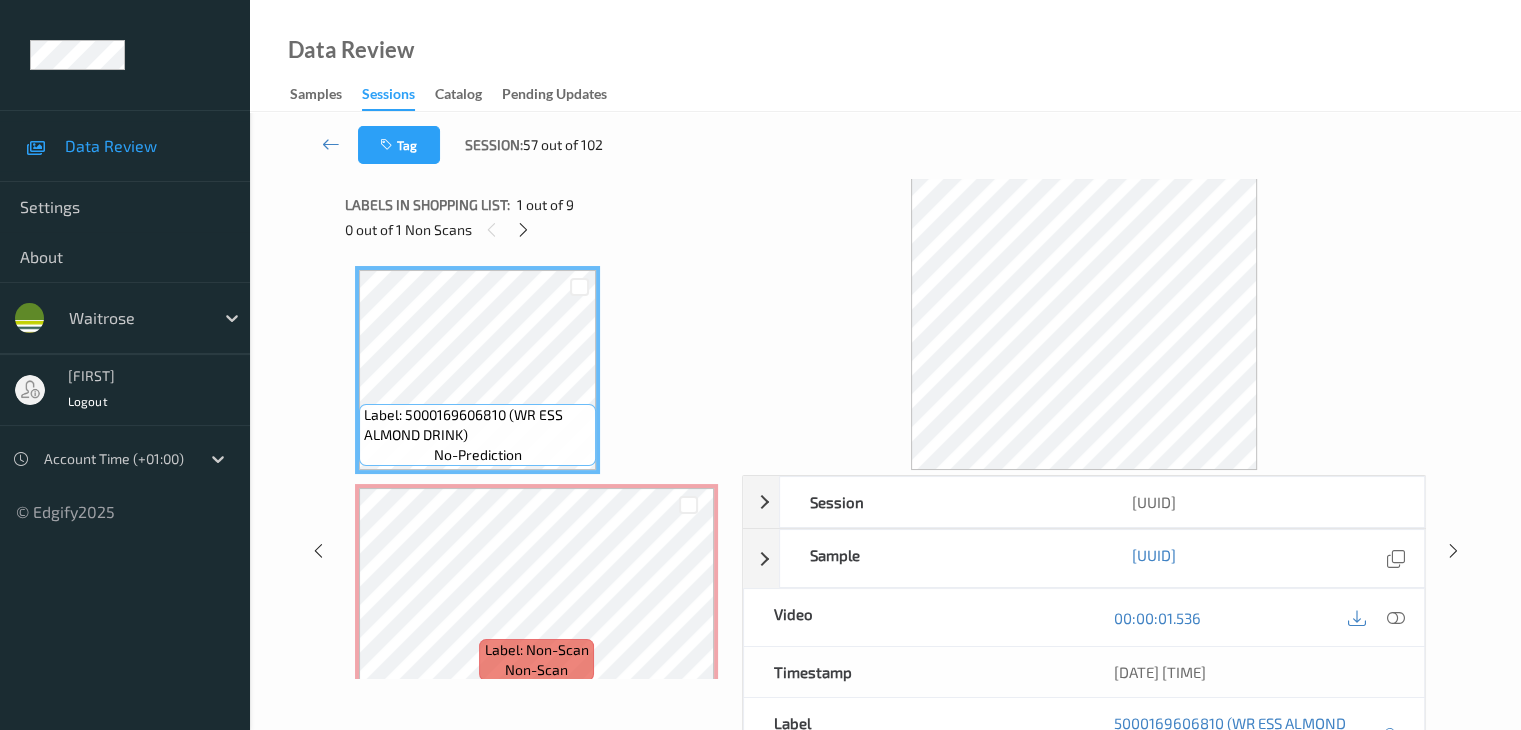scroll, scrollTop: 10, scrollLeft: 0, axis: vertical 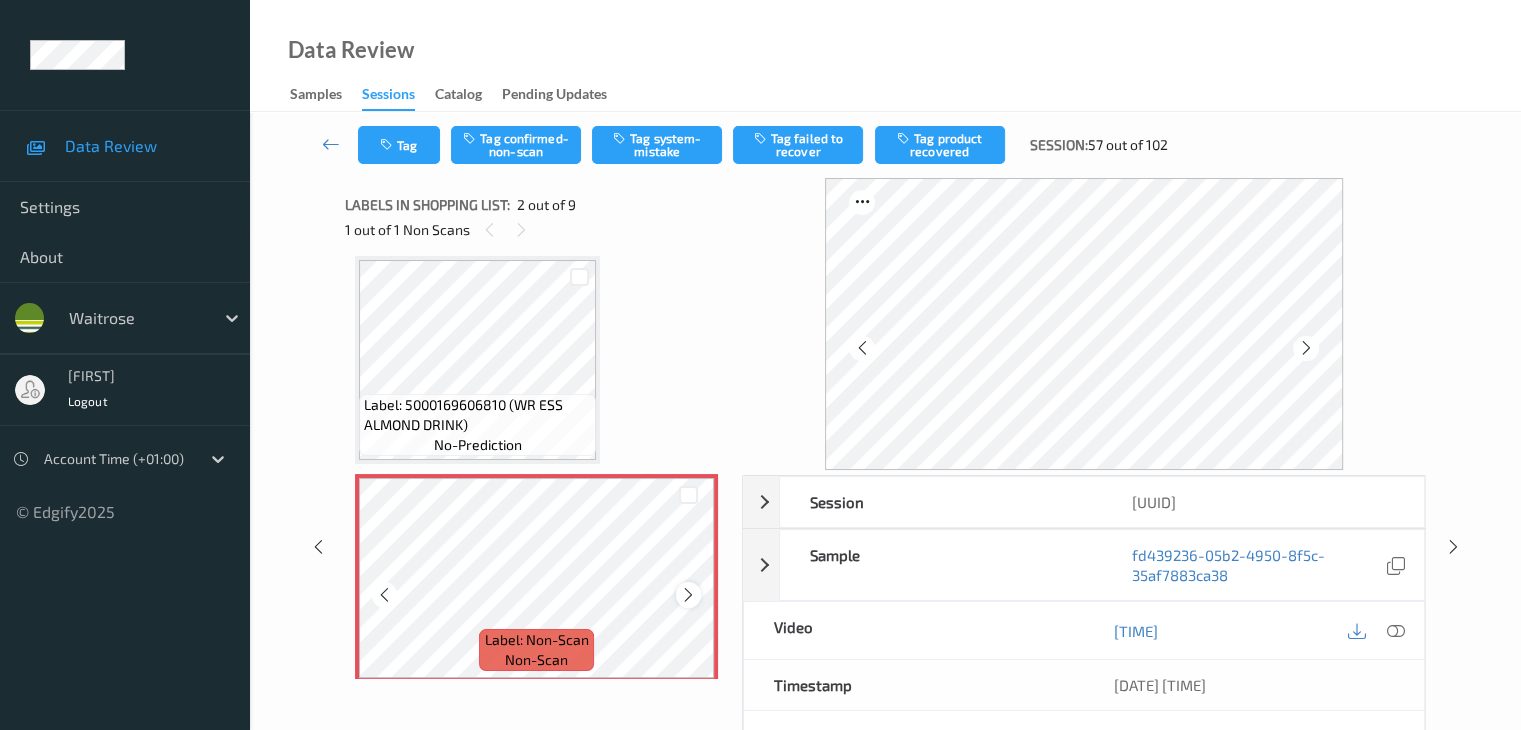 click at bounding box center (688, 595) 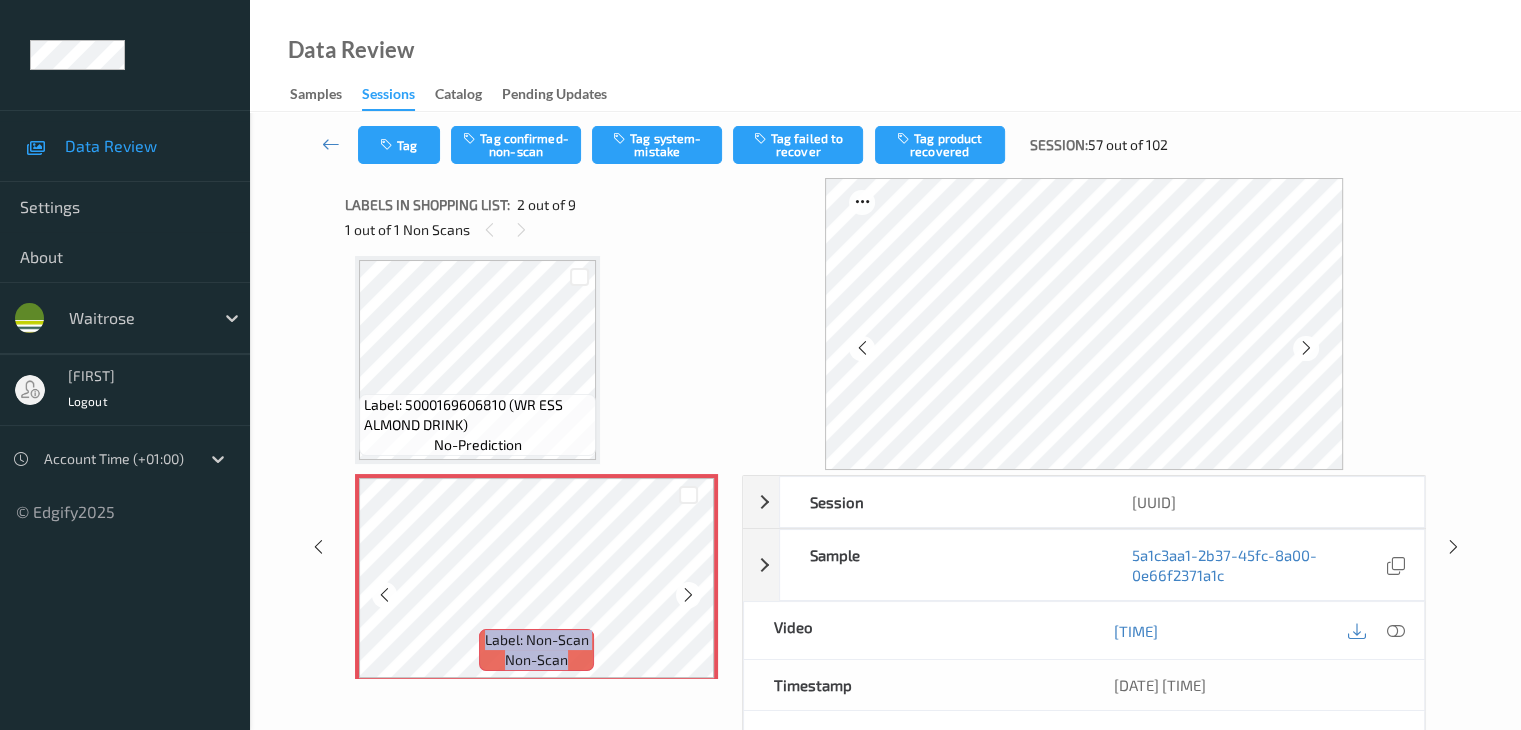 click at bounding box center [688, 595] 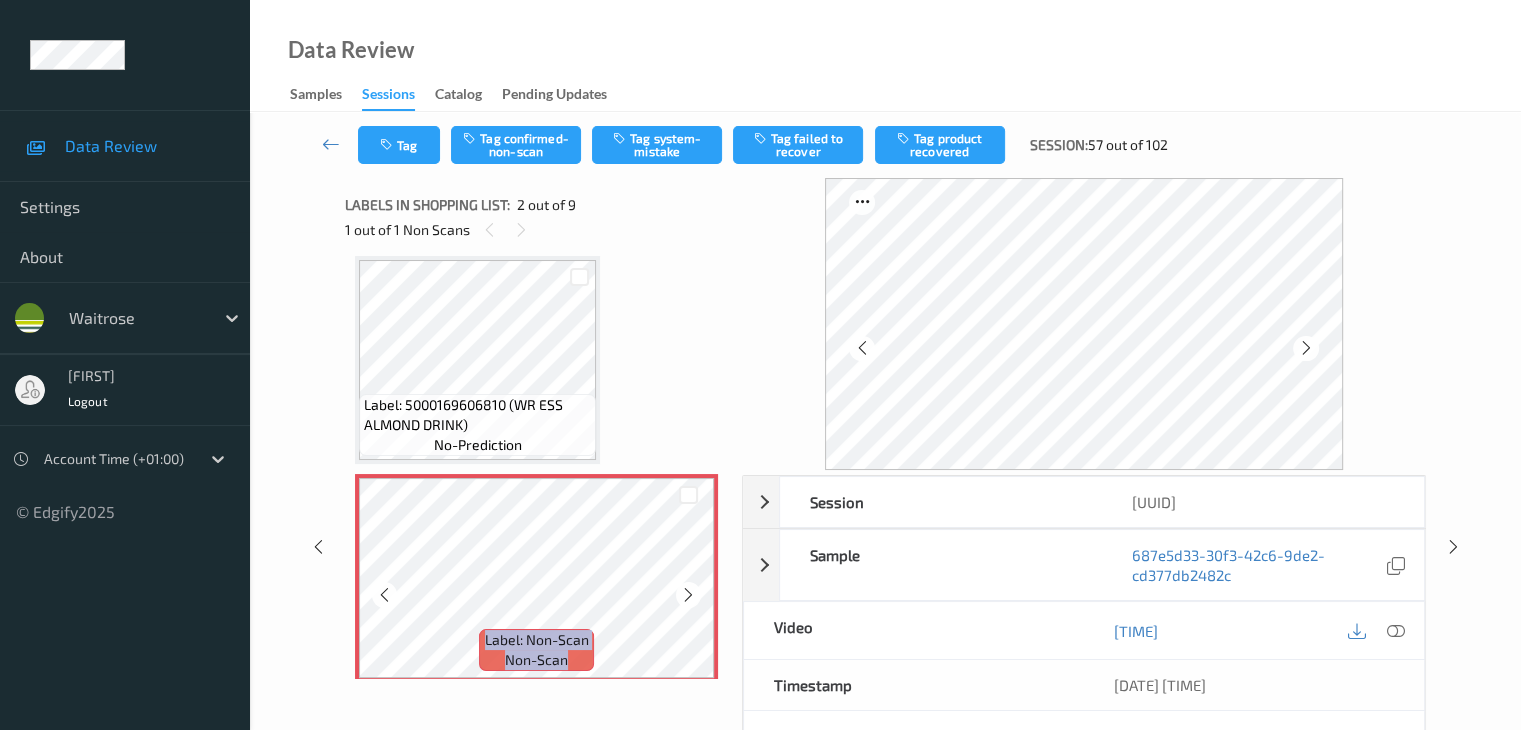 click at bounding box center (688, 595) 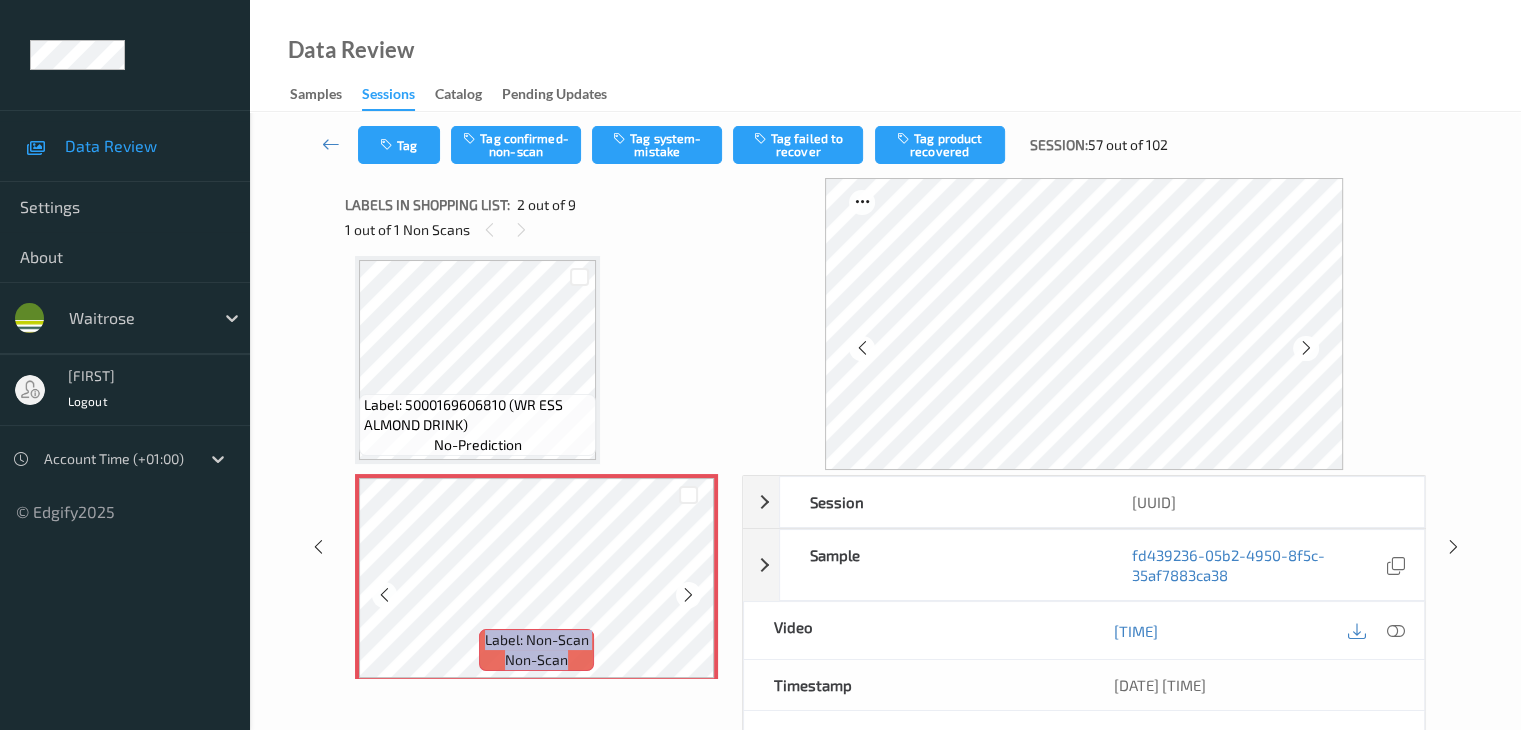 click at bounding box center (688, 595) 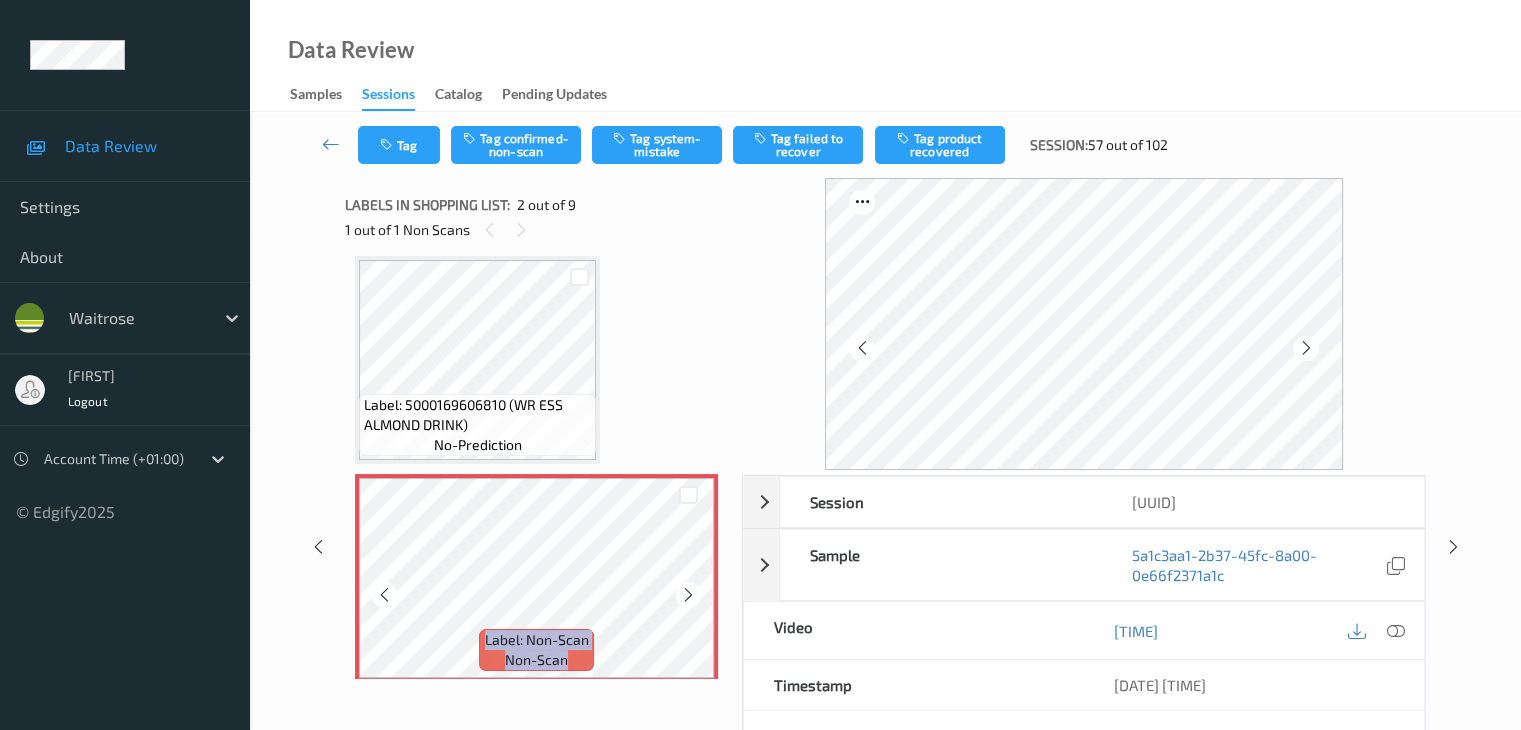 click at bounding box center [688, 595] 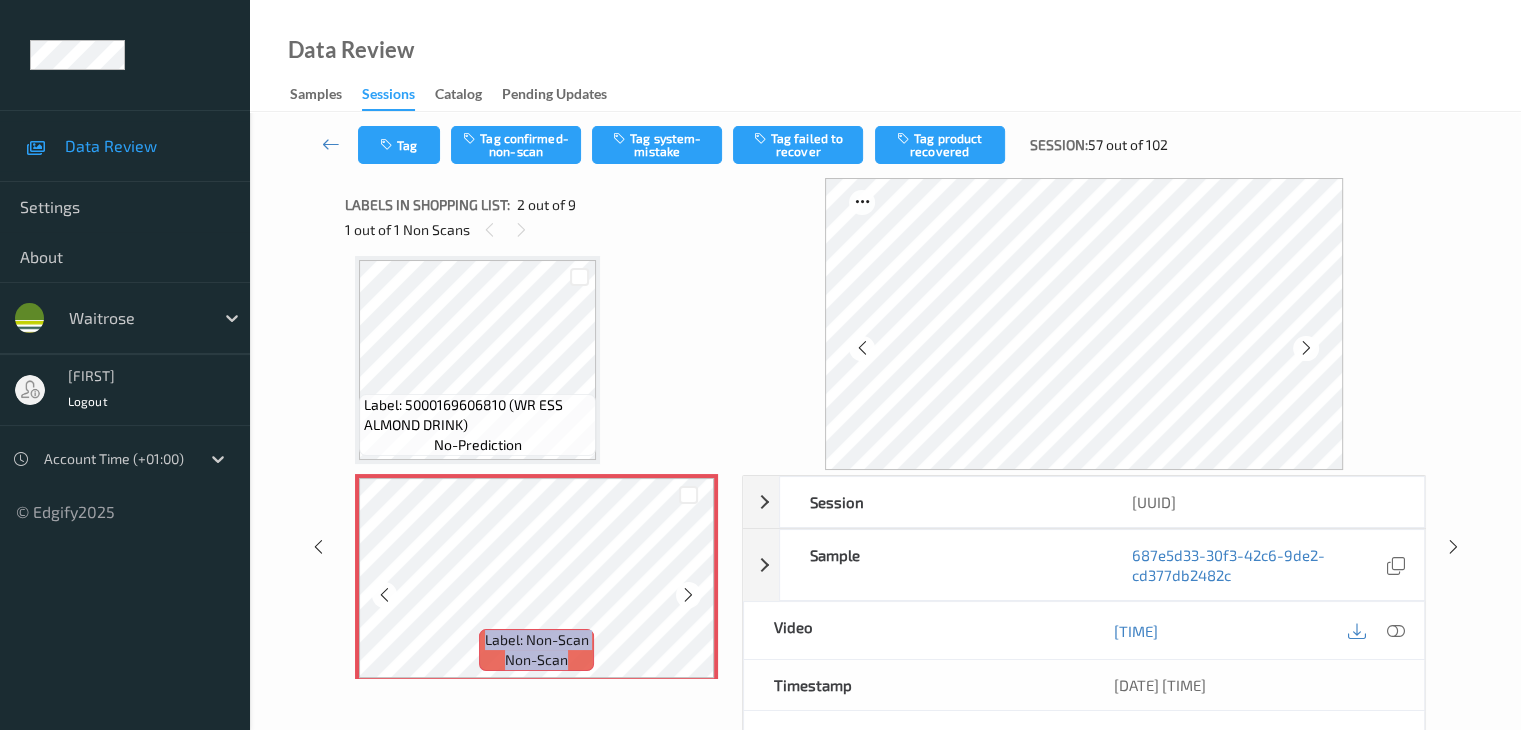 click at bounding box center [688, 595] 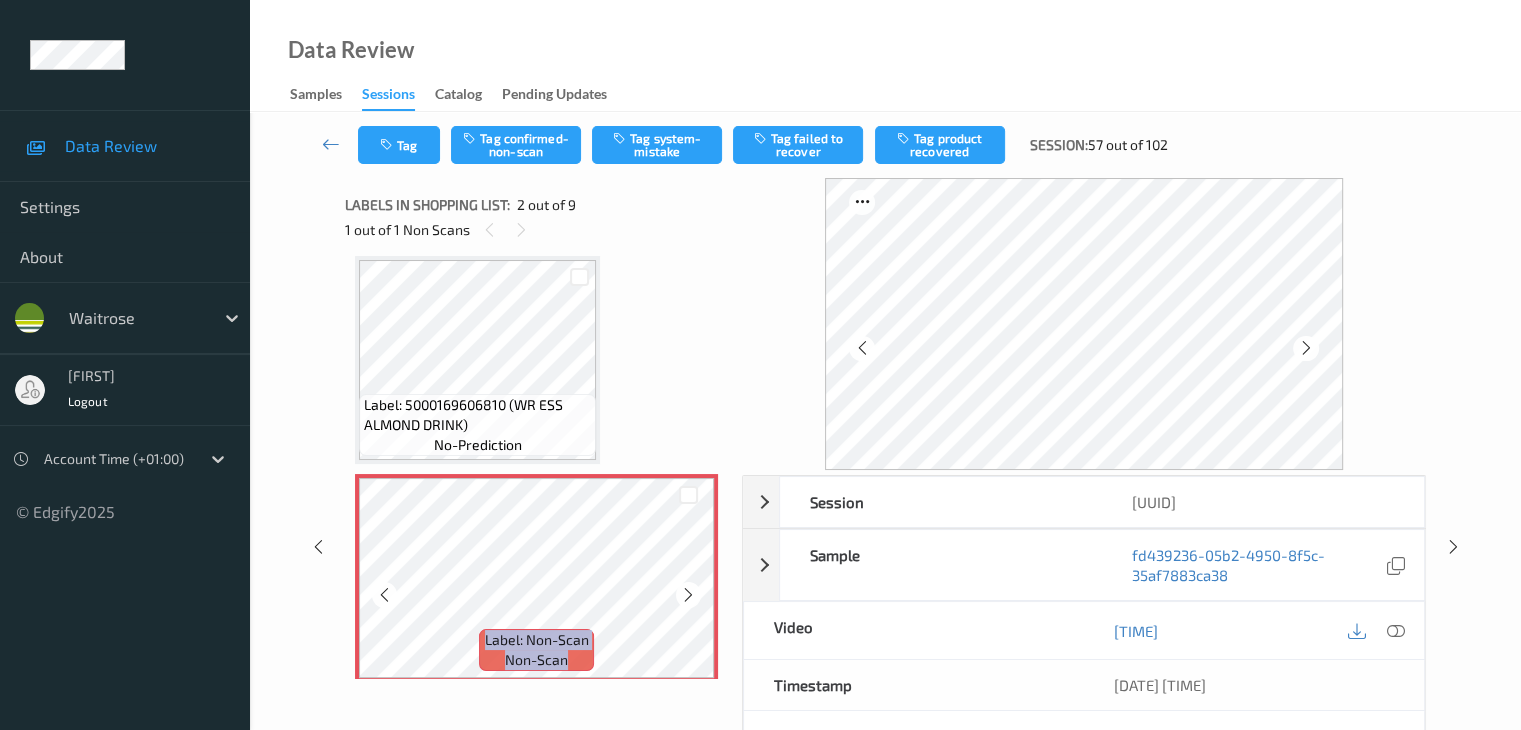 click at bounding box center [688, 595] 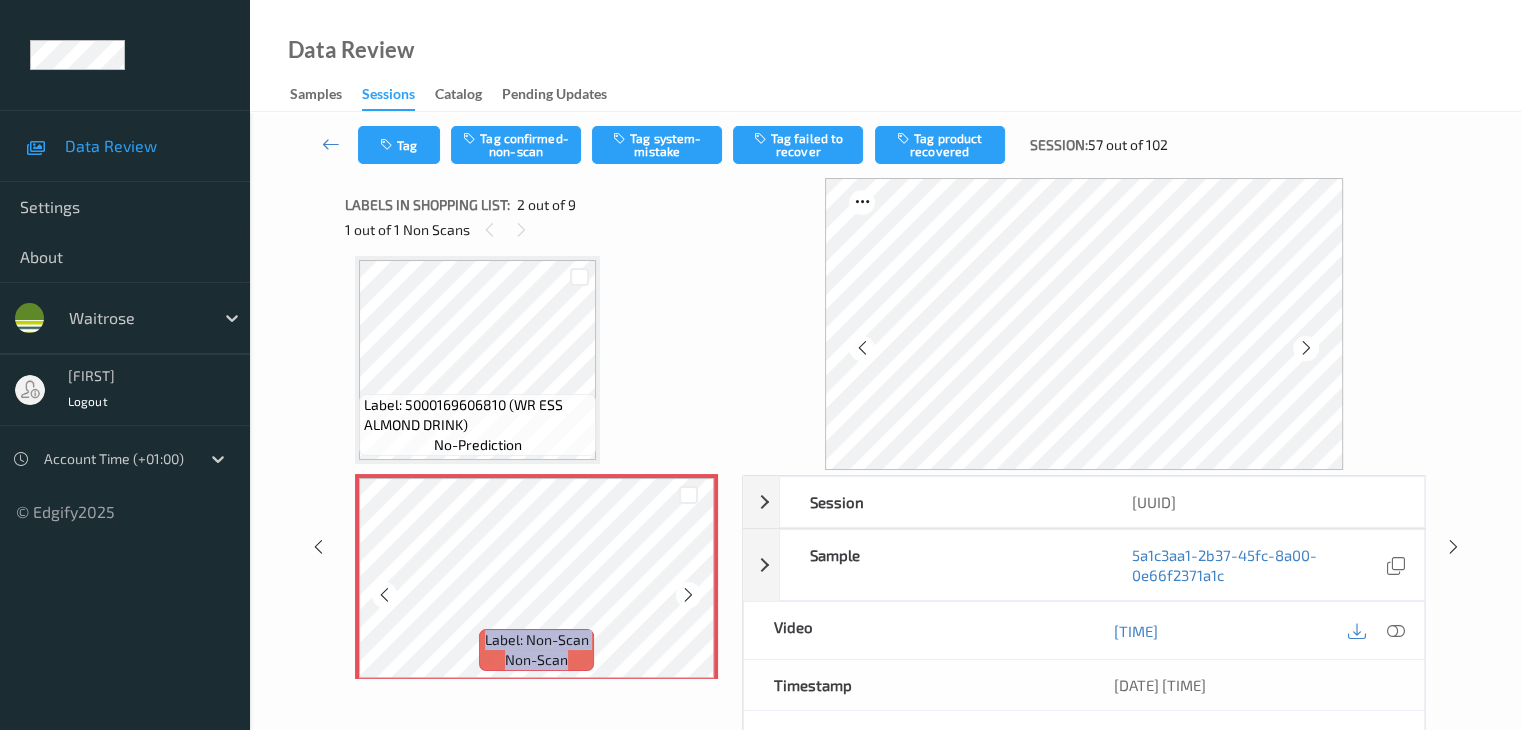 click at bounding box center [688, 595] 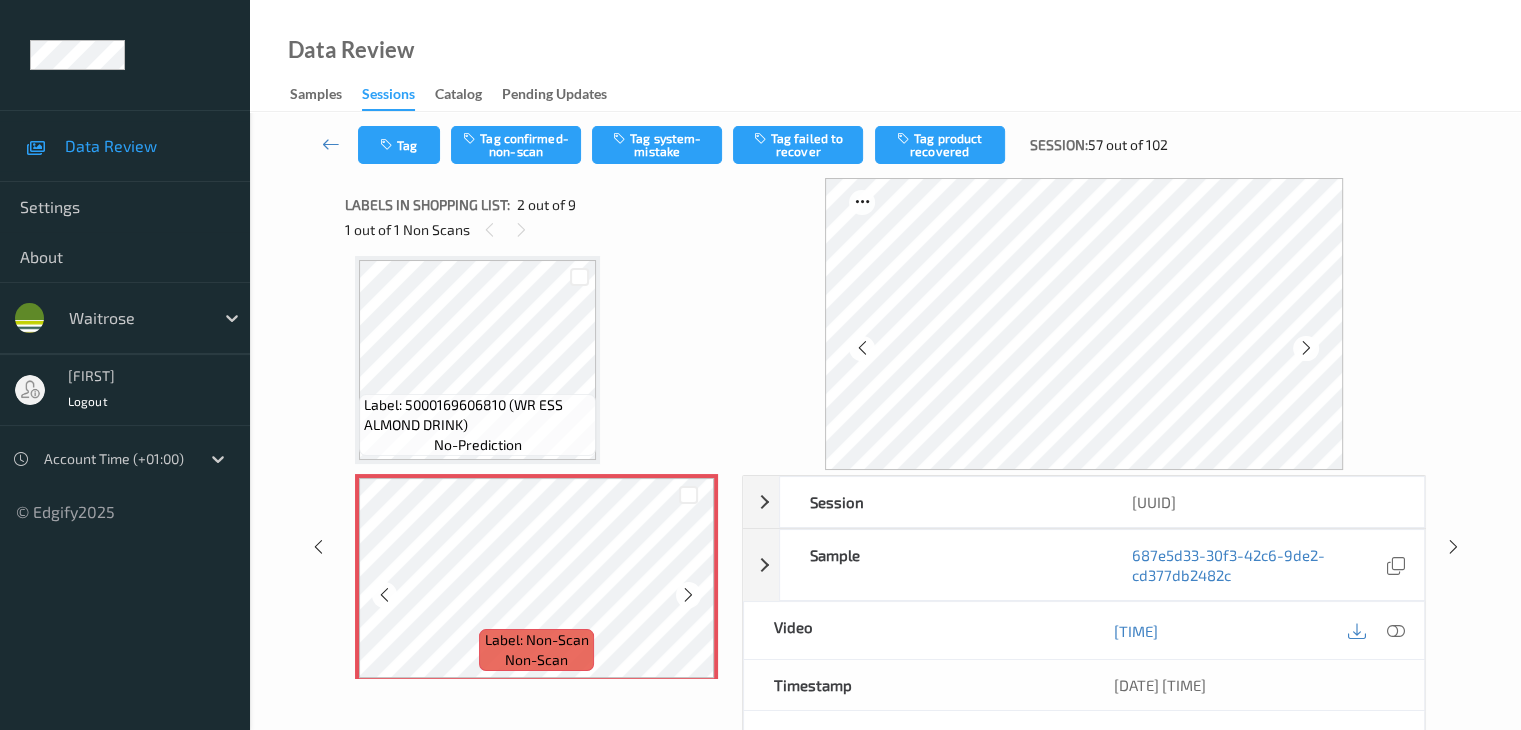 click at bounding box center (688, 595) 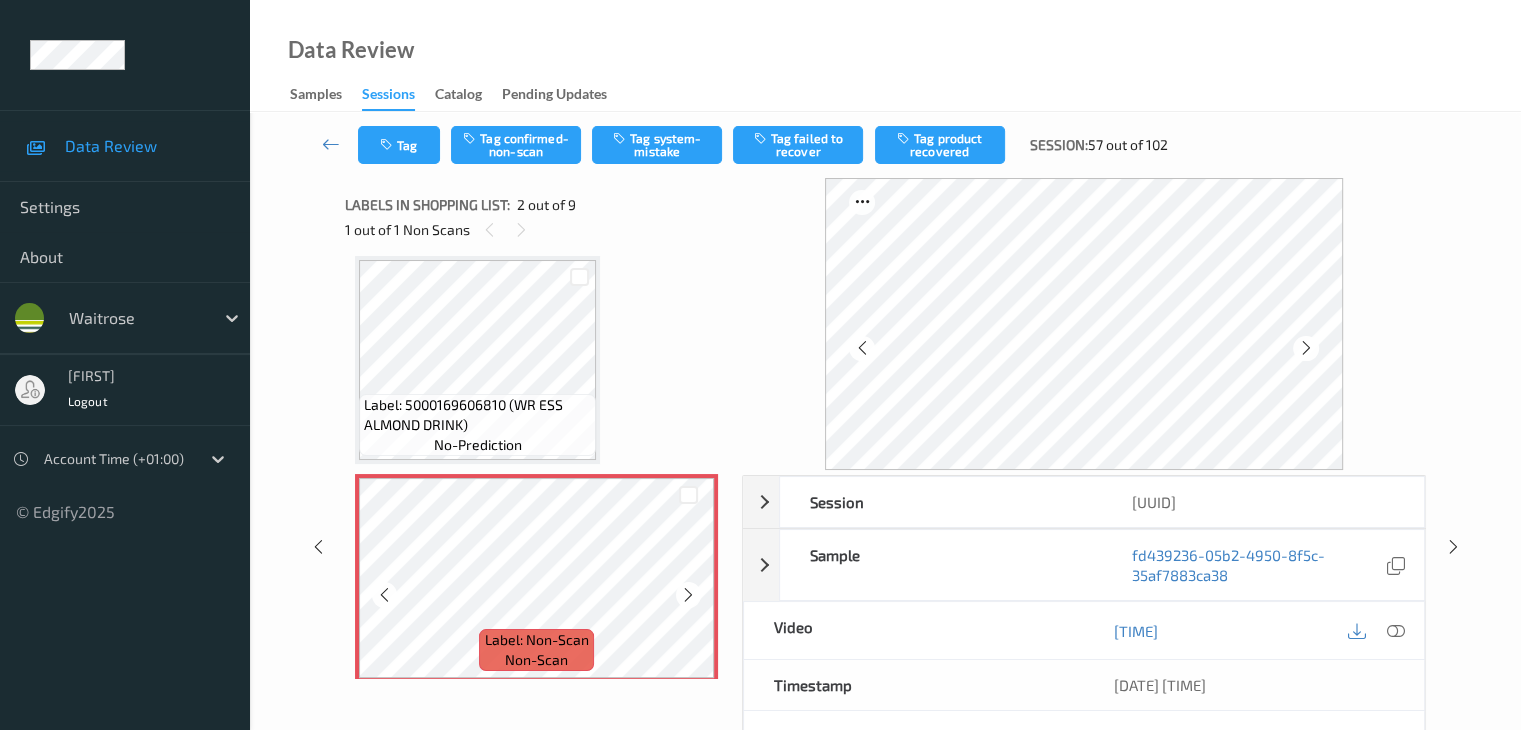 click at bounding box center (688, 595) 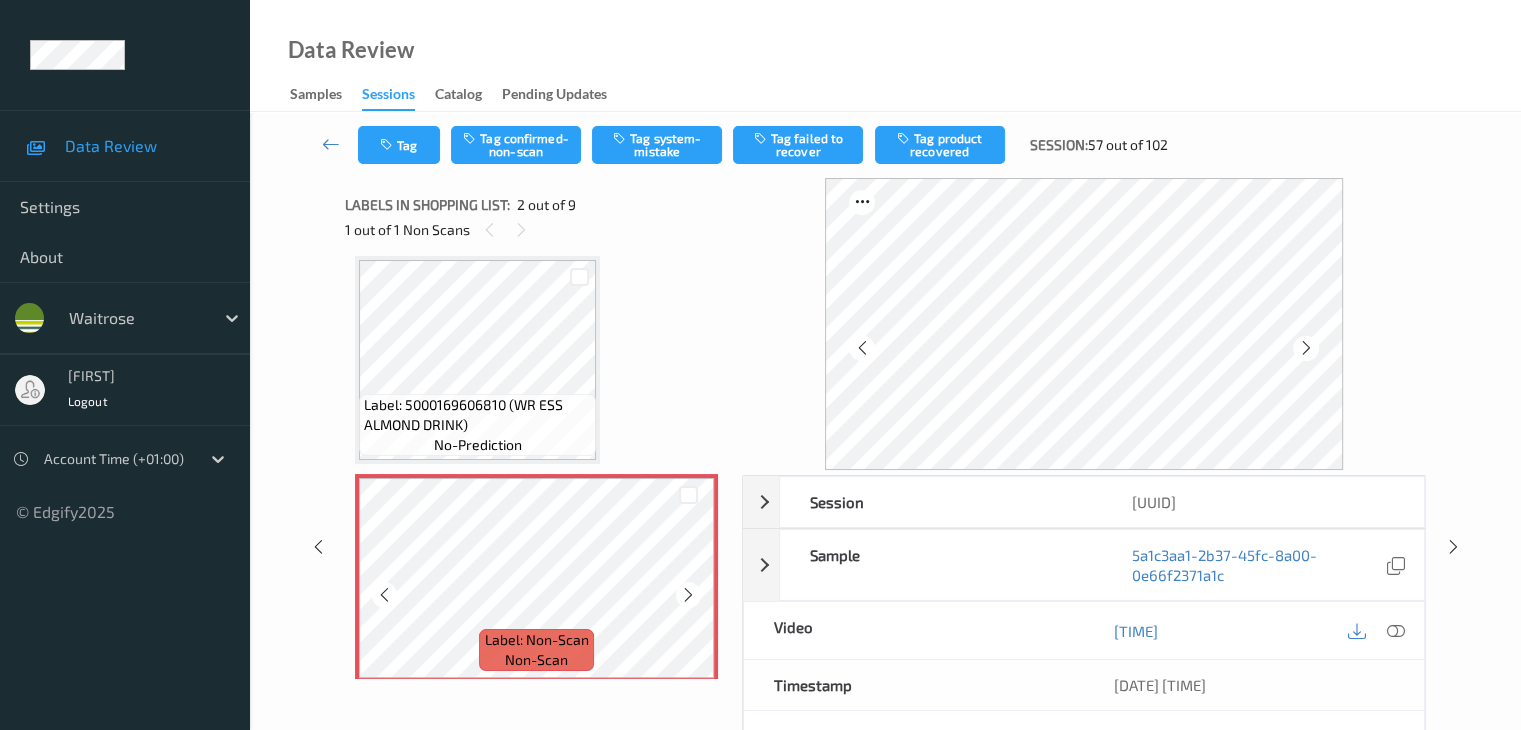 click at bounding box center [688, 595] 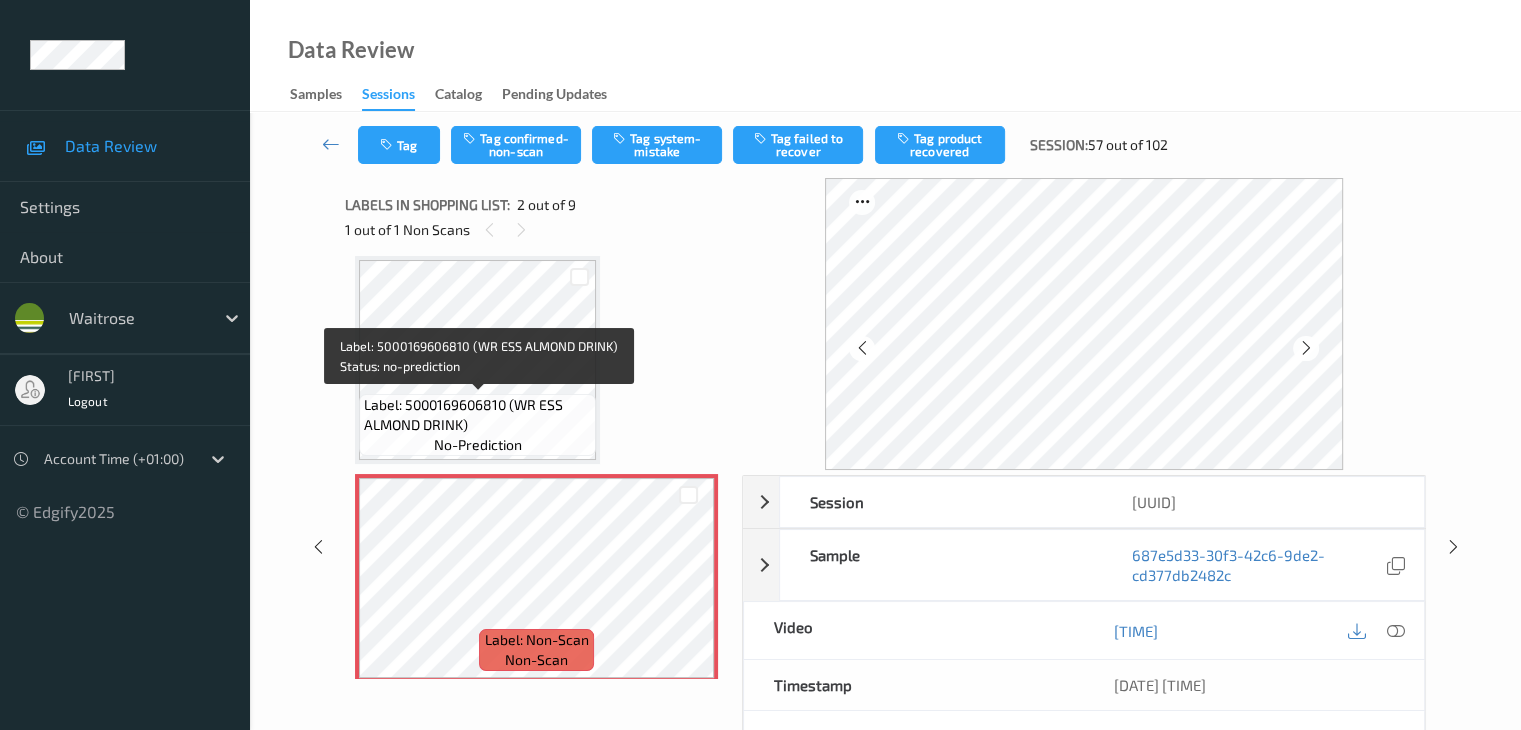 click on "Label: 5000169606810 (WR ESS ALMOND DRINK)" at bounding box center (477, 415) 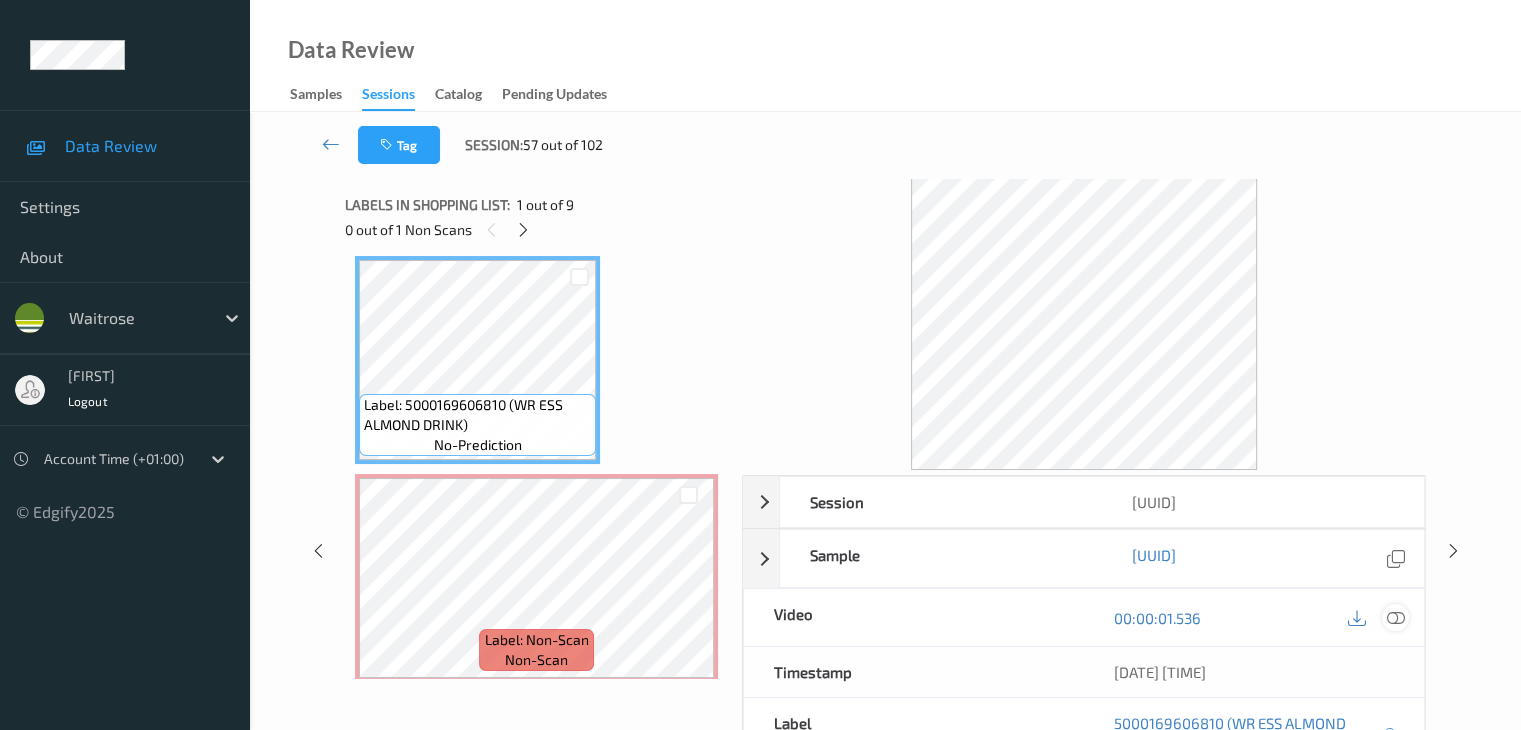 click at bounding box center (1395, 618) 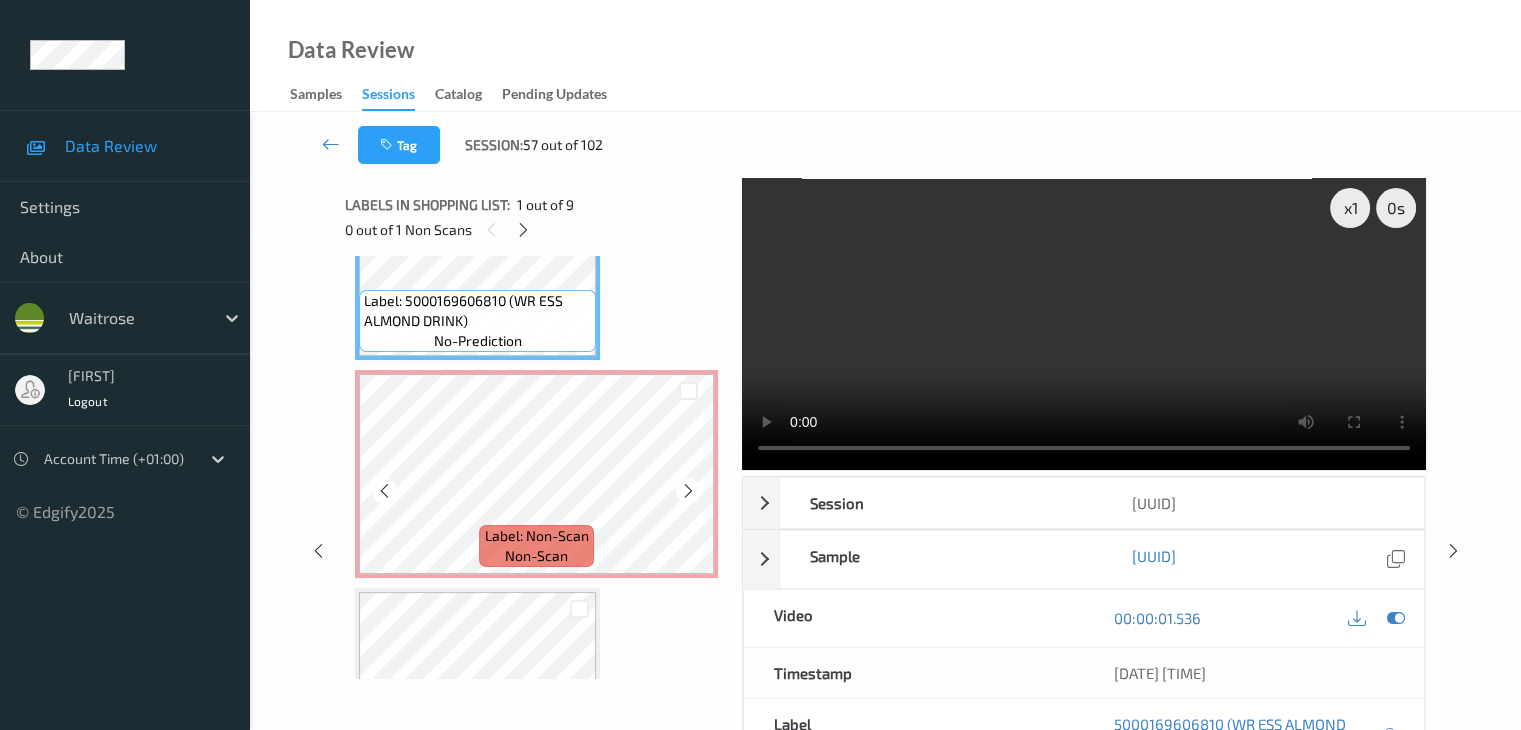 scroll, scrollTop: 0, scrollLeft: 0, axis: both 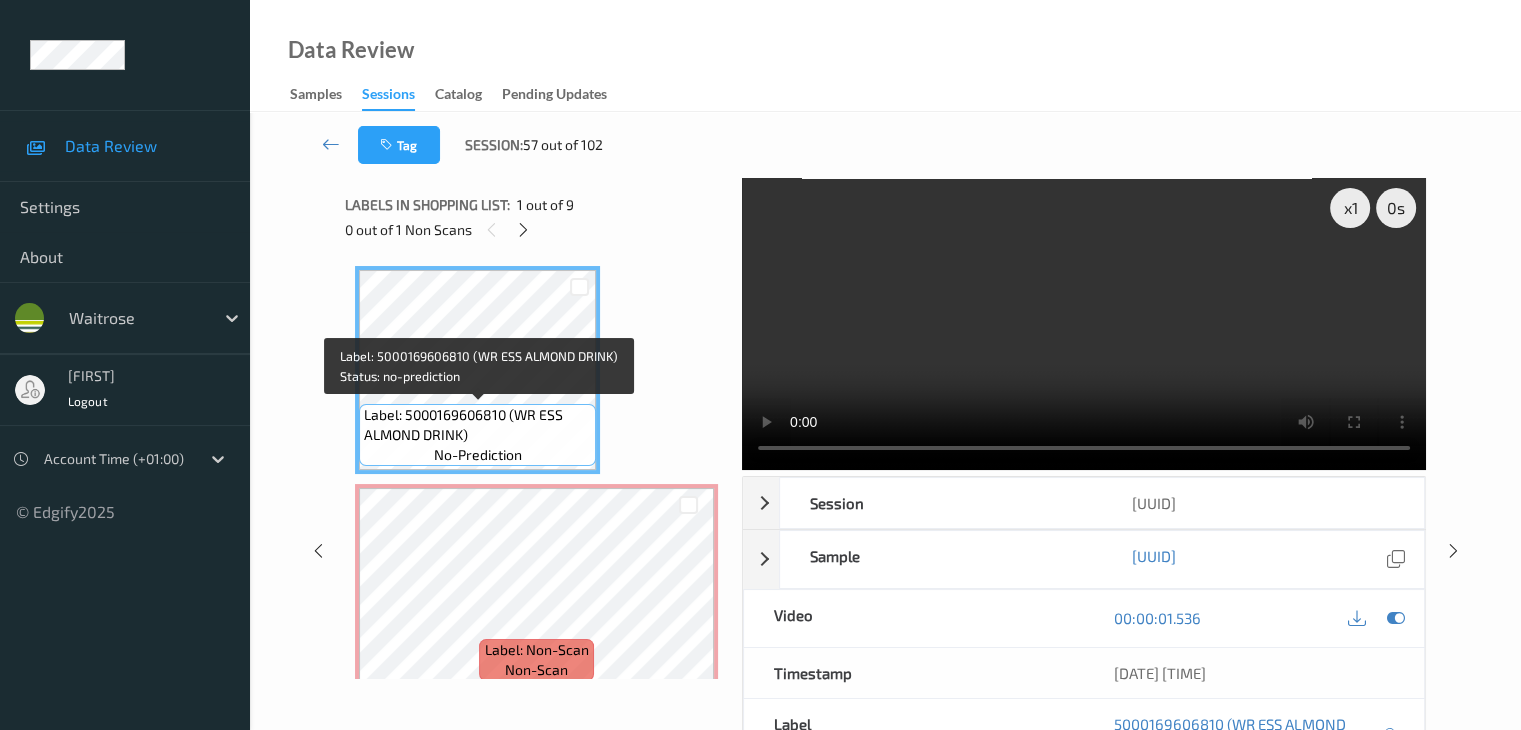 click on "Label: 5000169606810 (WR ESS ALMOND DRINK)" at bounding box center (477, 425) 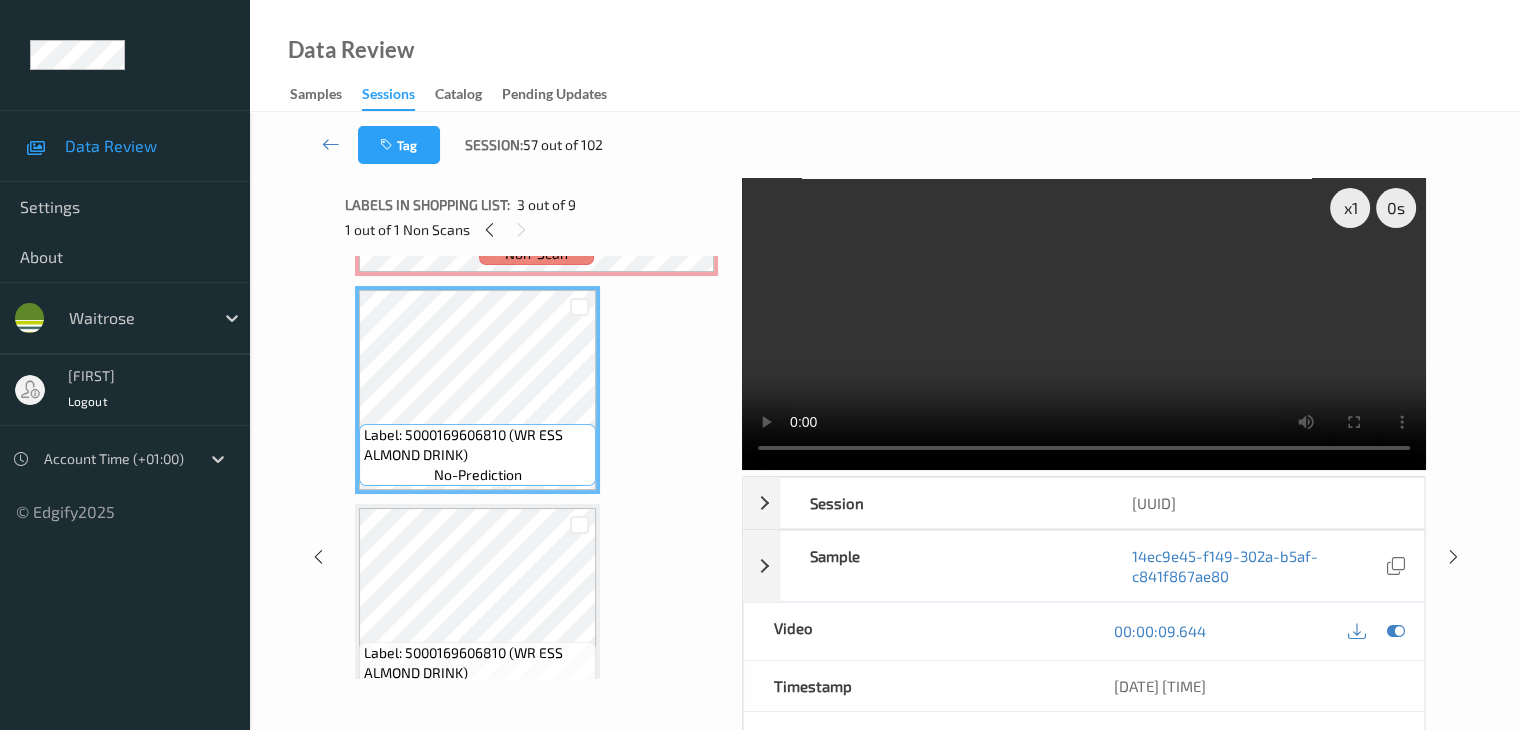 scroll, scrollTop: 500, scrollLeft: 0, axis: vertical 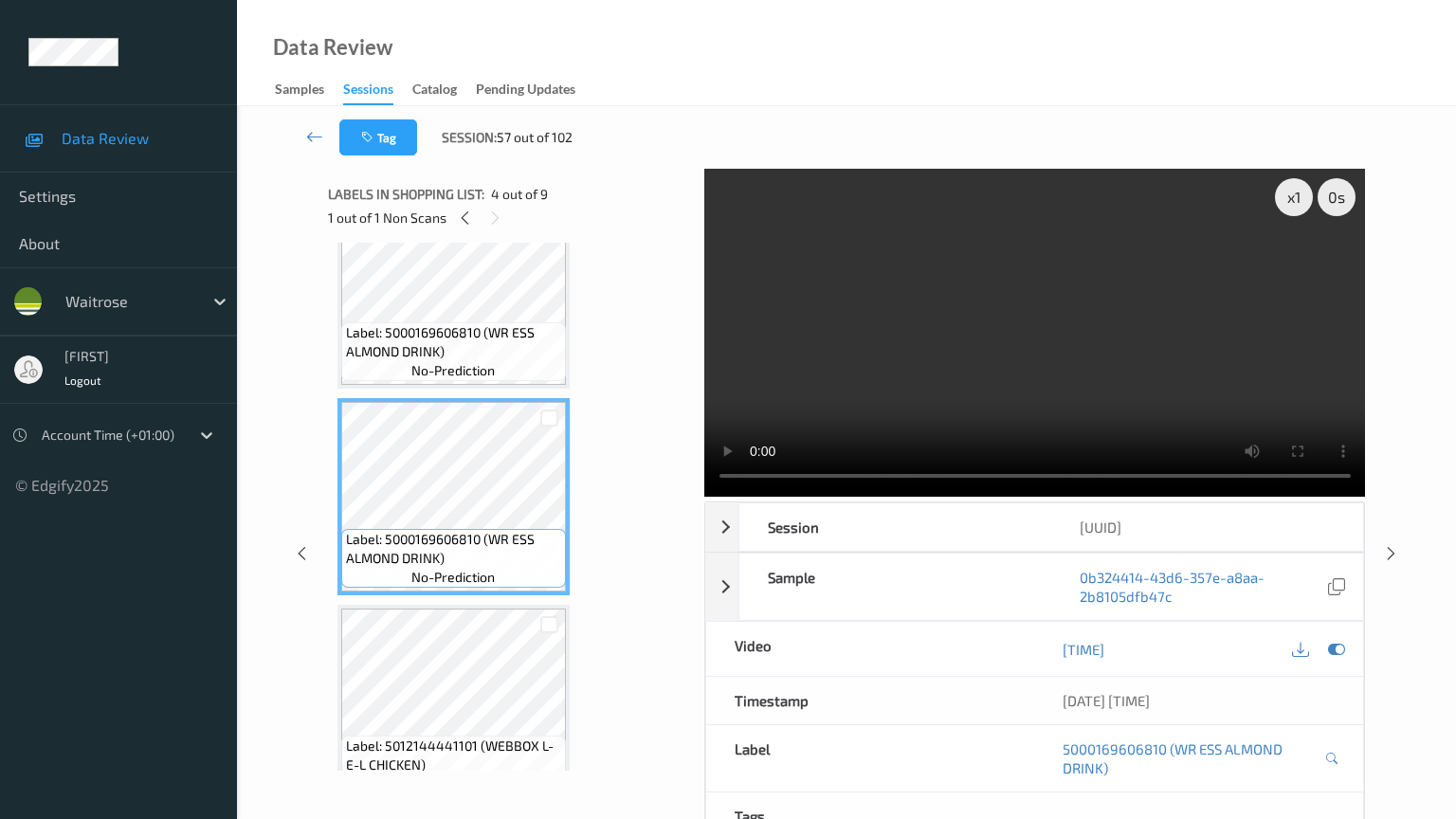 type 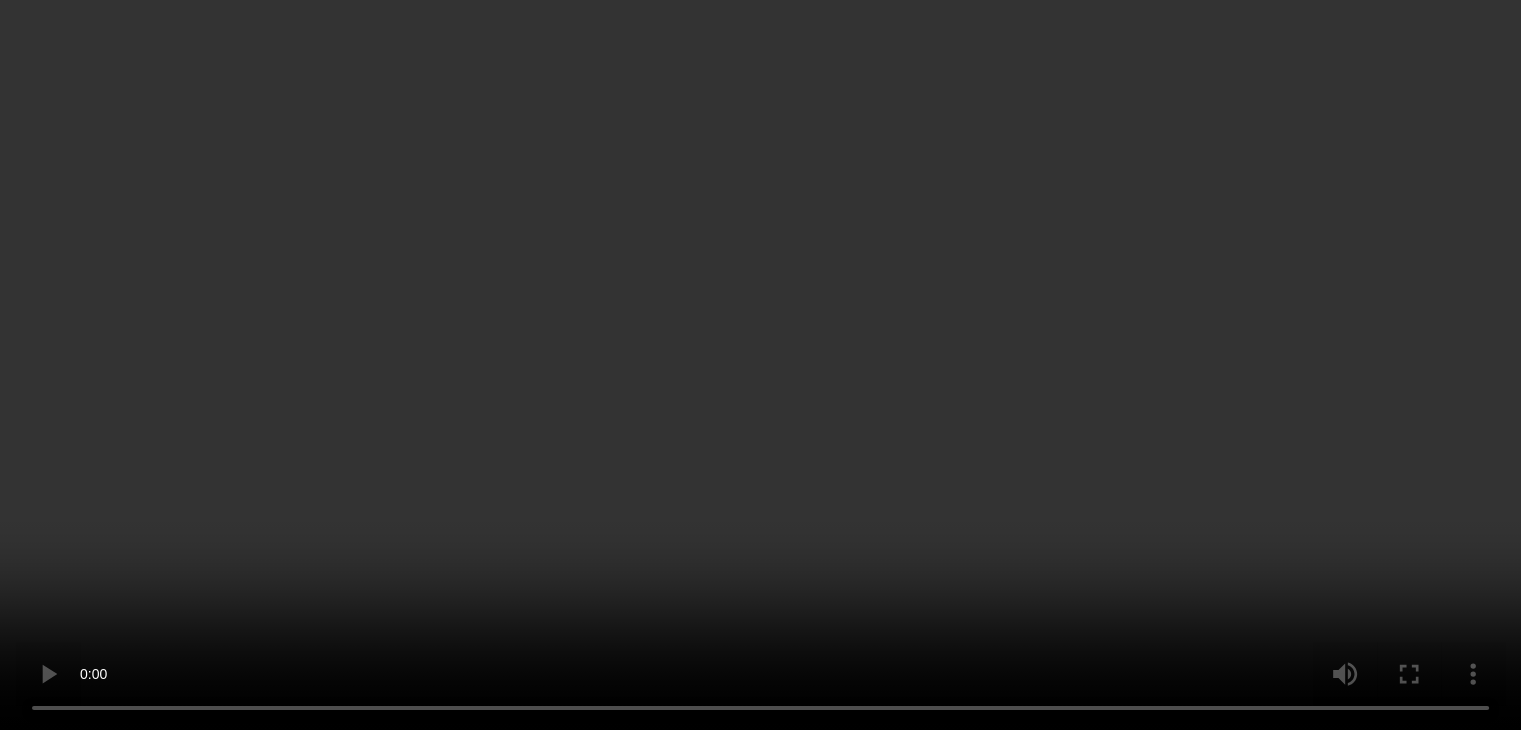 scroll, scrollTop: 600, scrollLeft: 0, axis: vertical 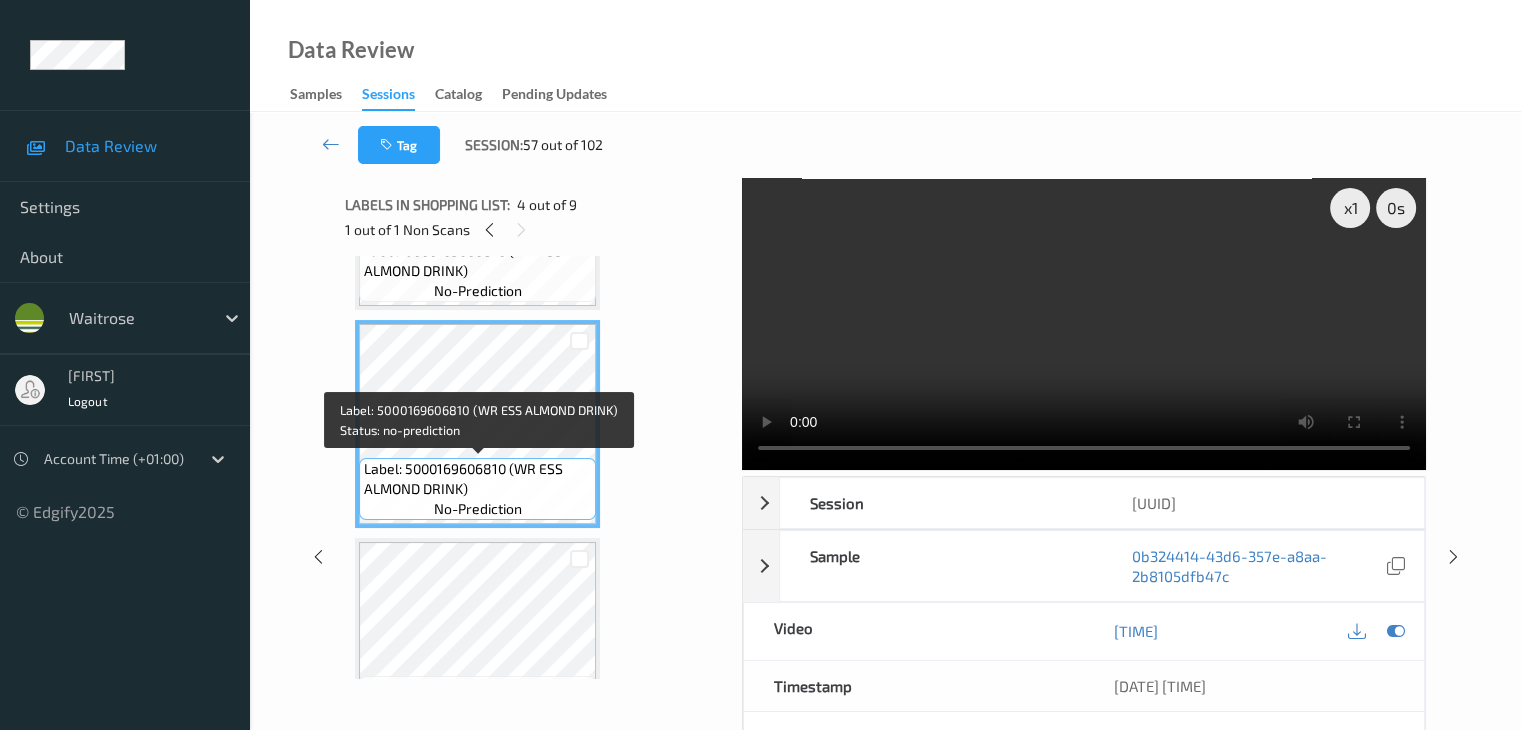 click on "Label: 5000169606810 (WR ESS ALMOND DRINK)" at bounding box center [477, 479] 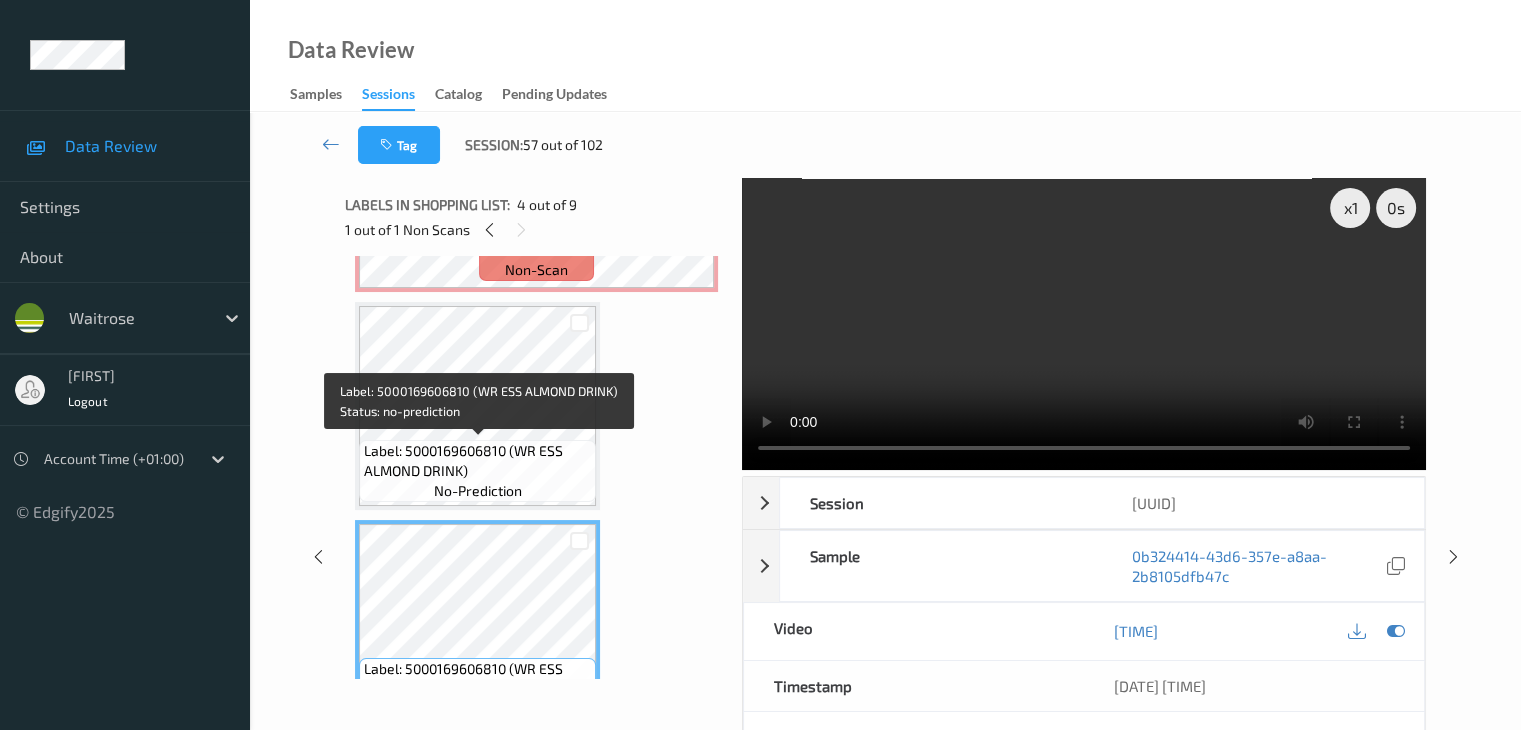 scroll, scrollTop: 400, scrollLeft: 0, axis: vertical 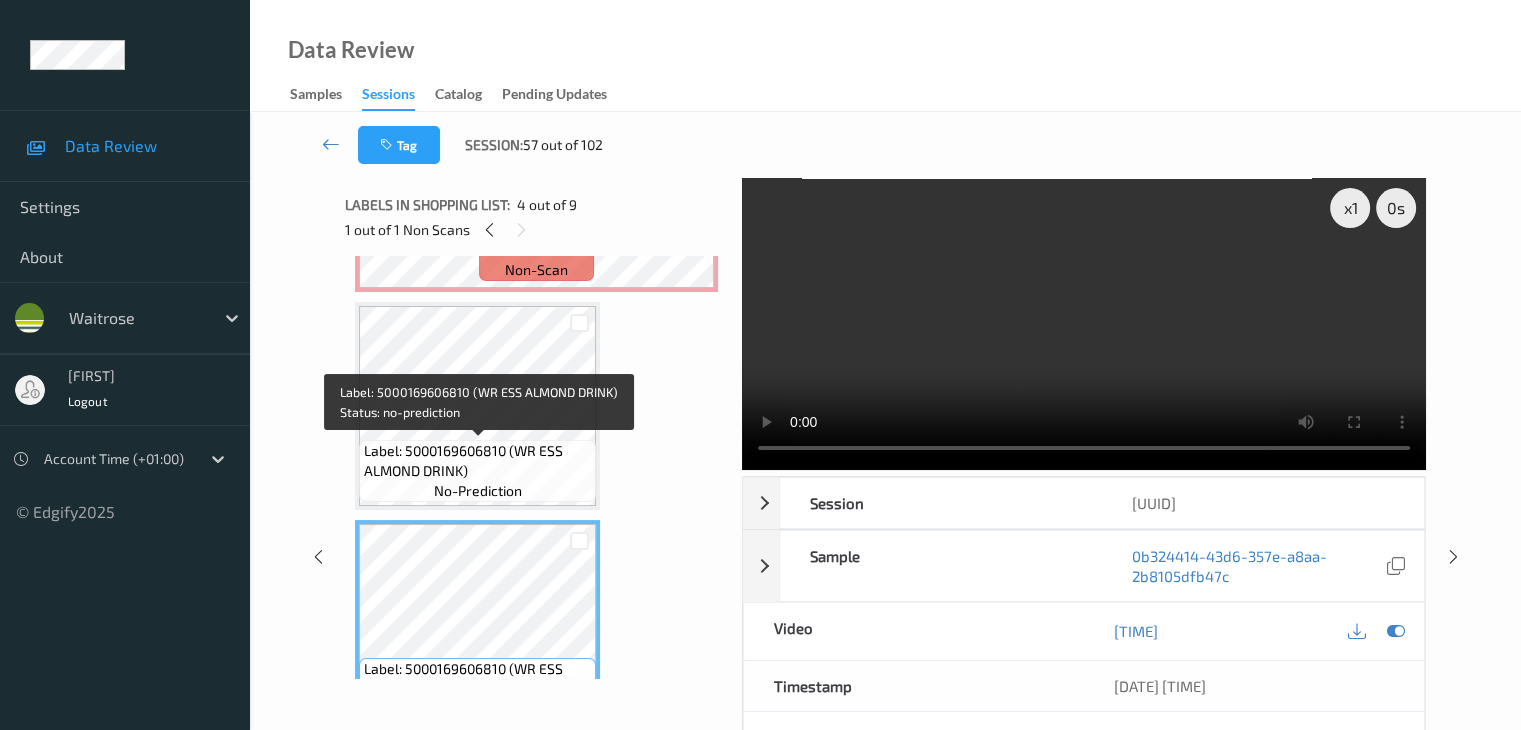 click on "Label: 5000169606810 (WR ESS ALMOND DRINK)" at bounding box center (477, 461) 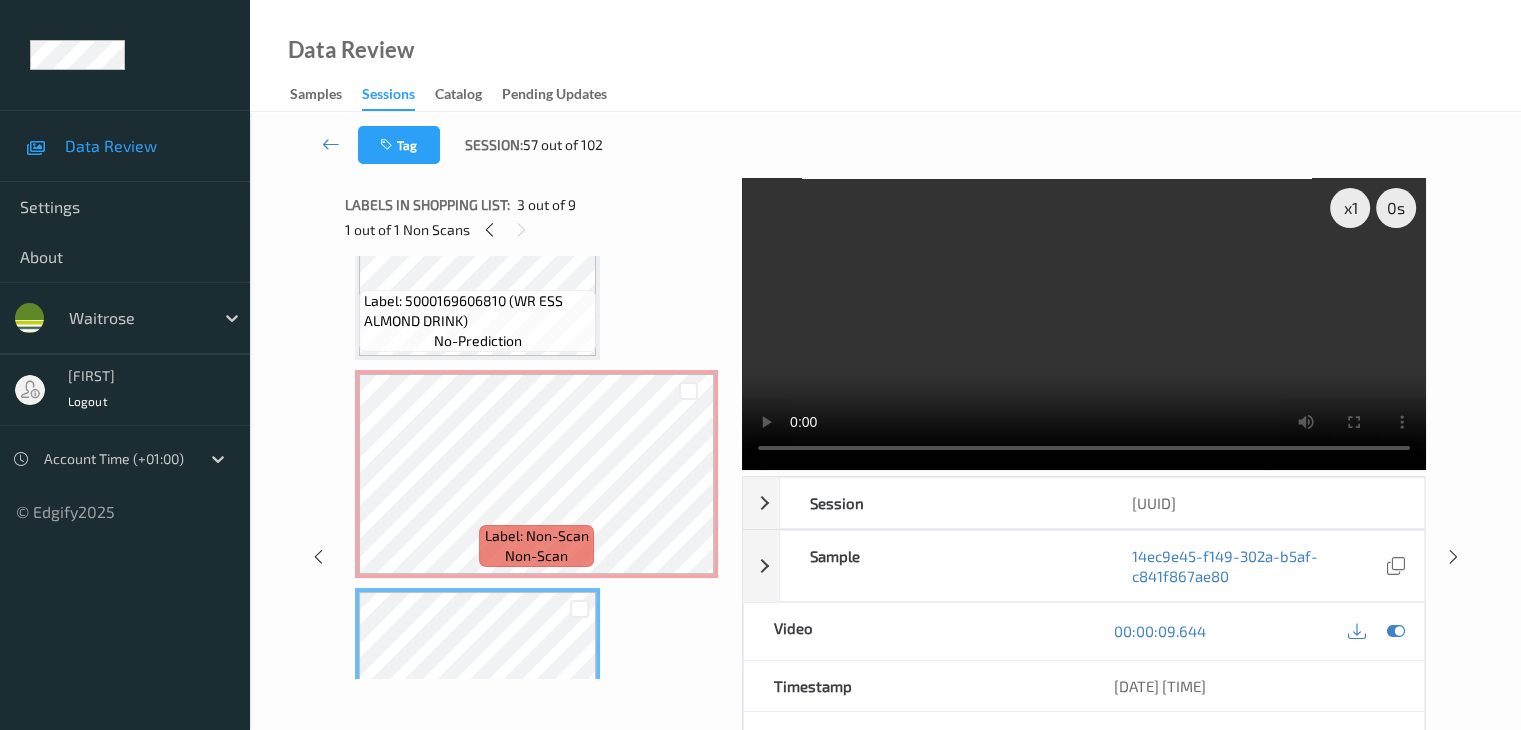 scroll, scrollTop: 100, scrollLeft: 0, axis: vertical 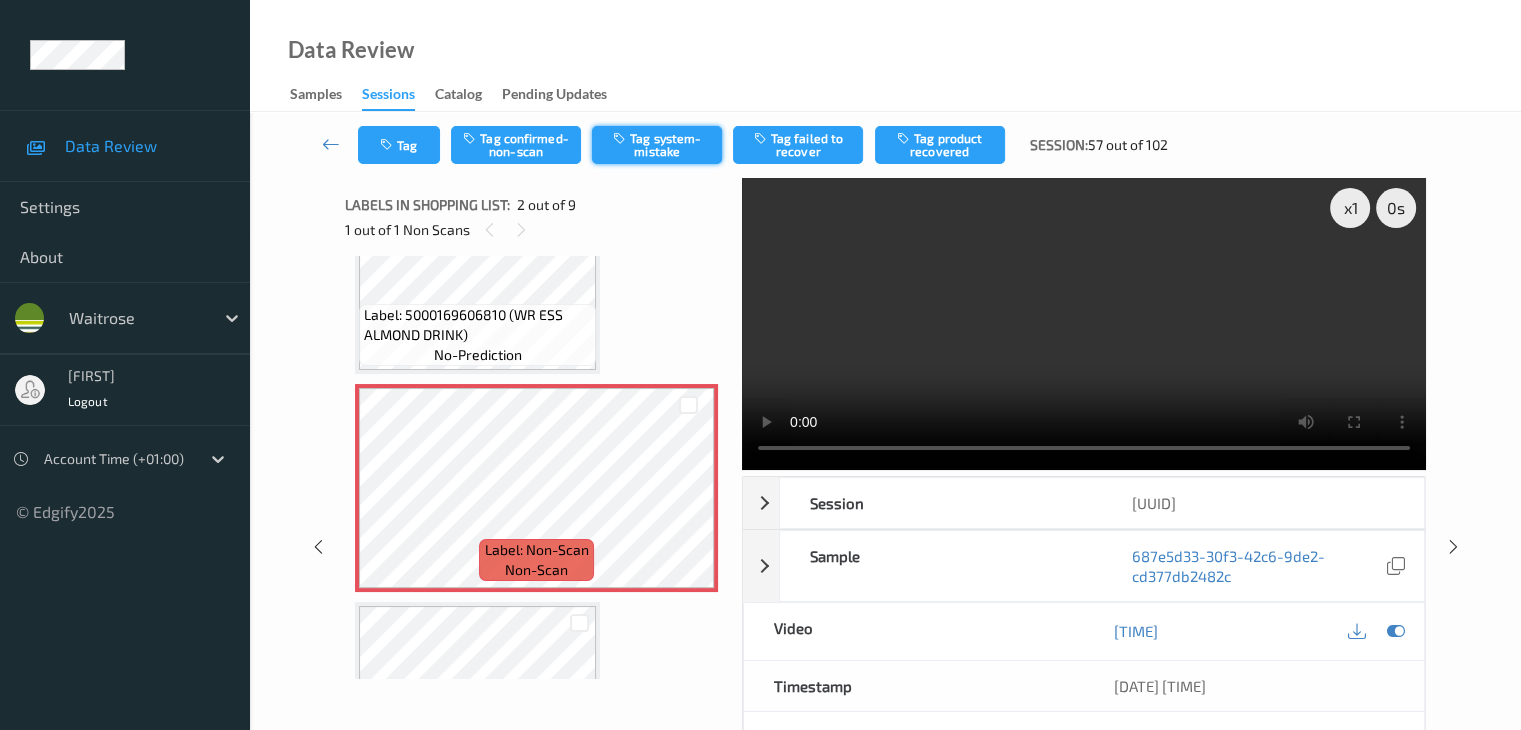 click on "Tag   system-mistake" at bounding box center (657, 145) 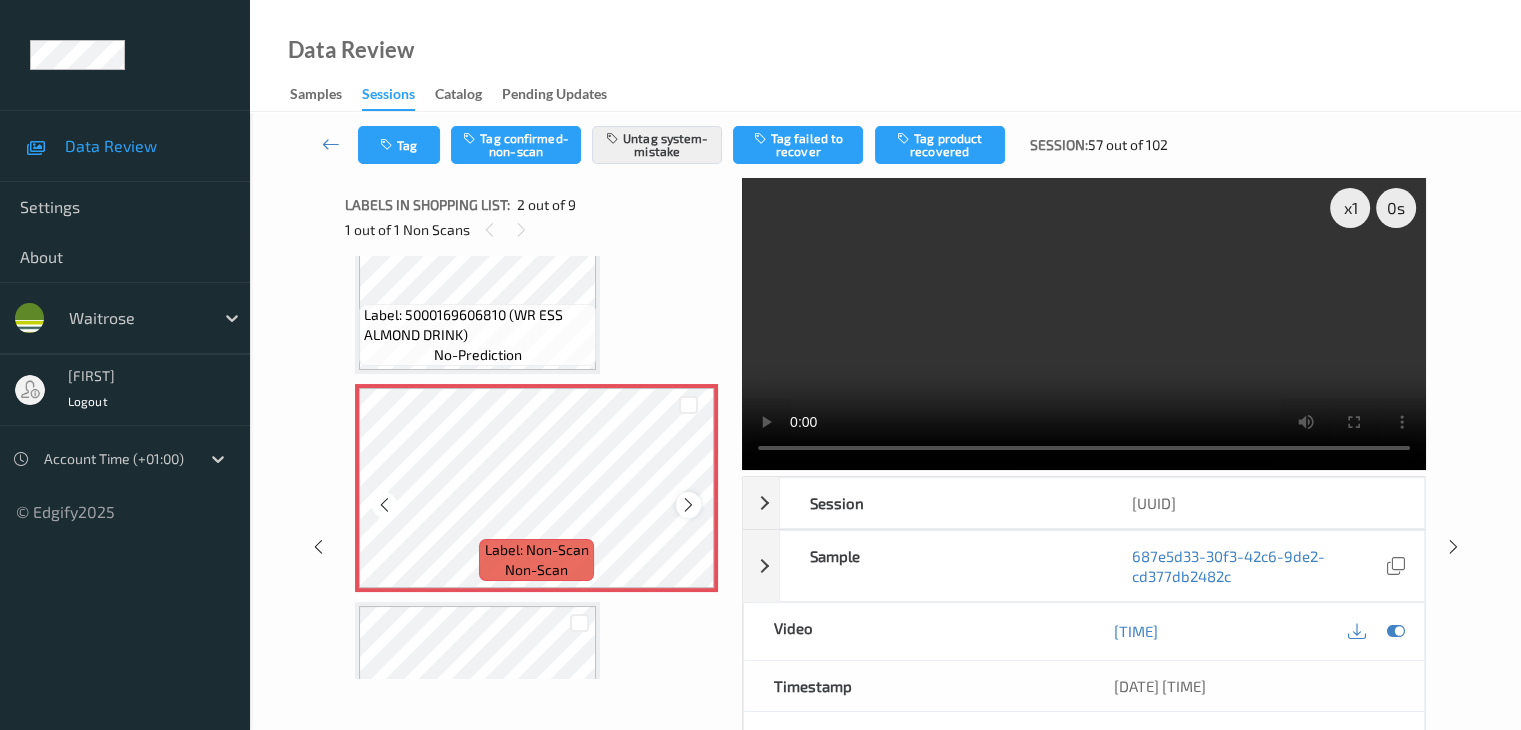 click at bounding box center (688, 505) 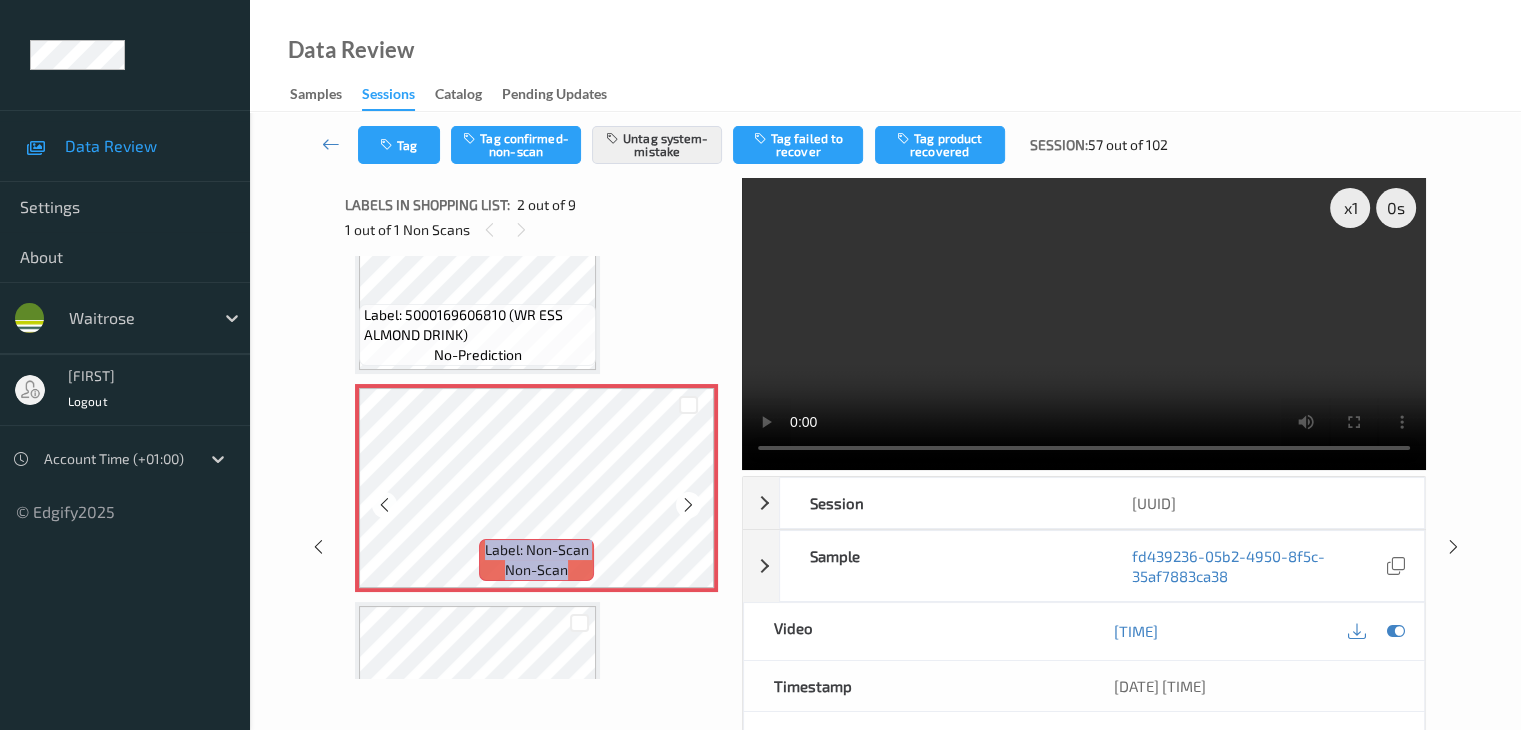 click at bounding box center (688, 505) 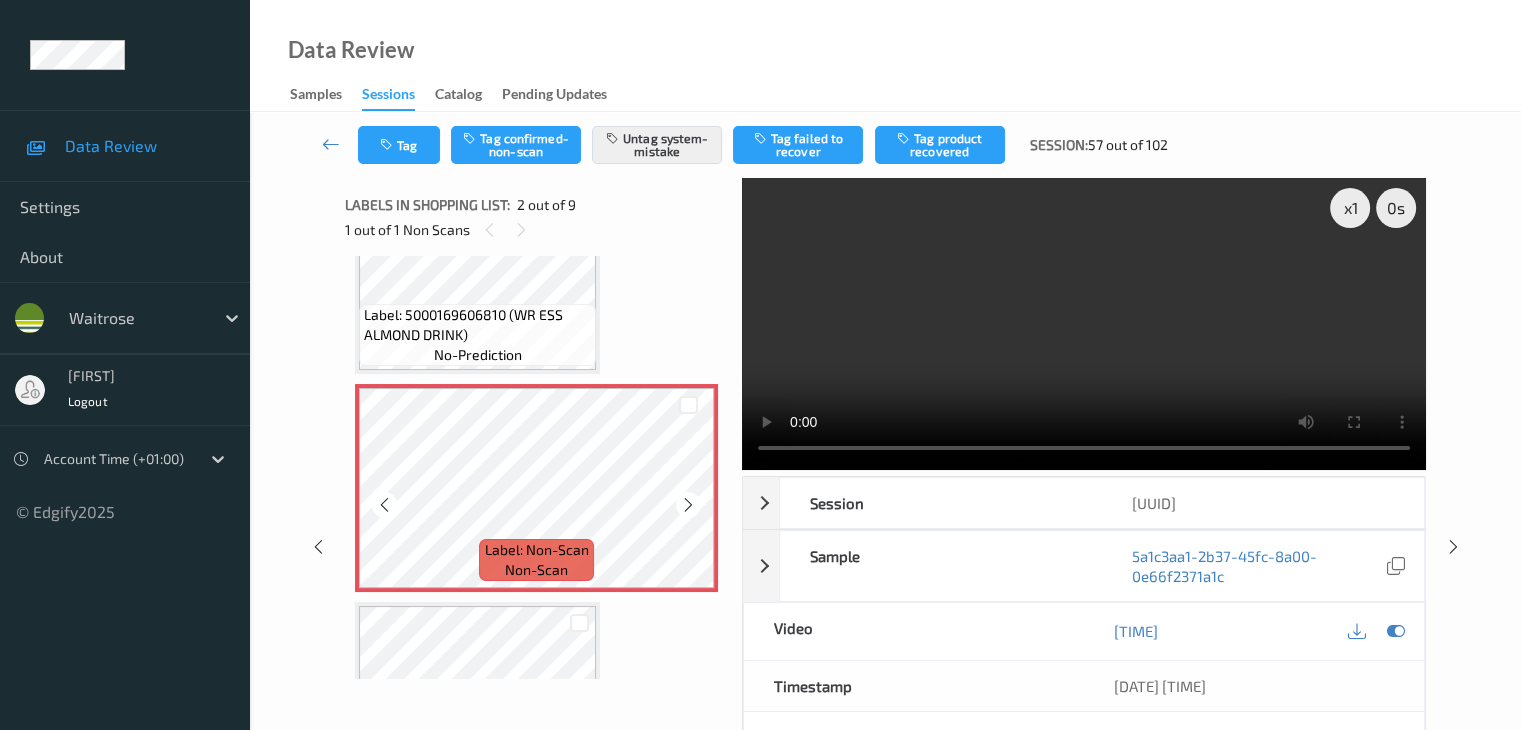 click at bounding box center [688, 505] 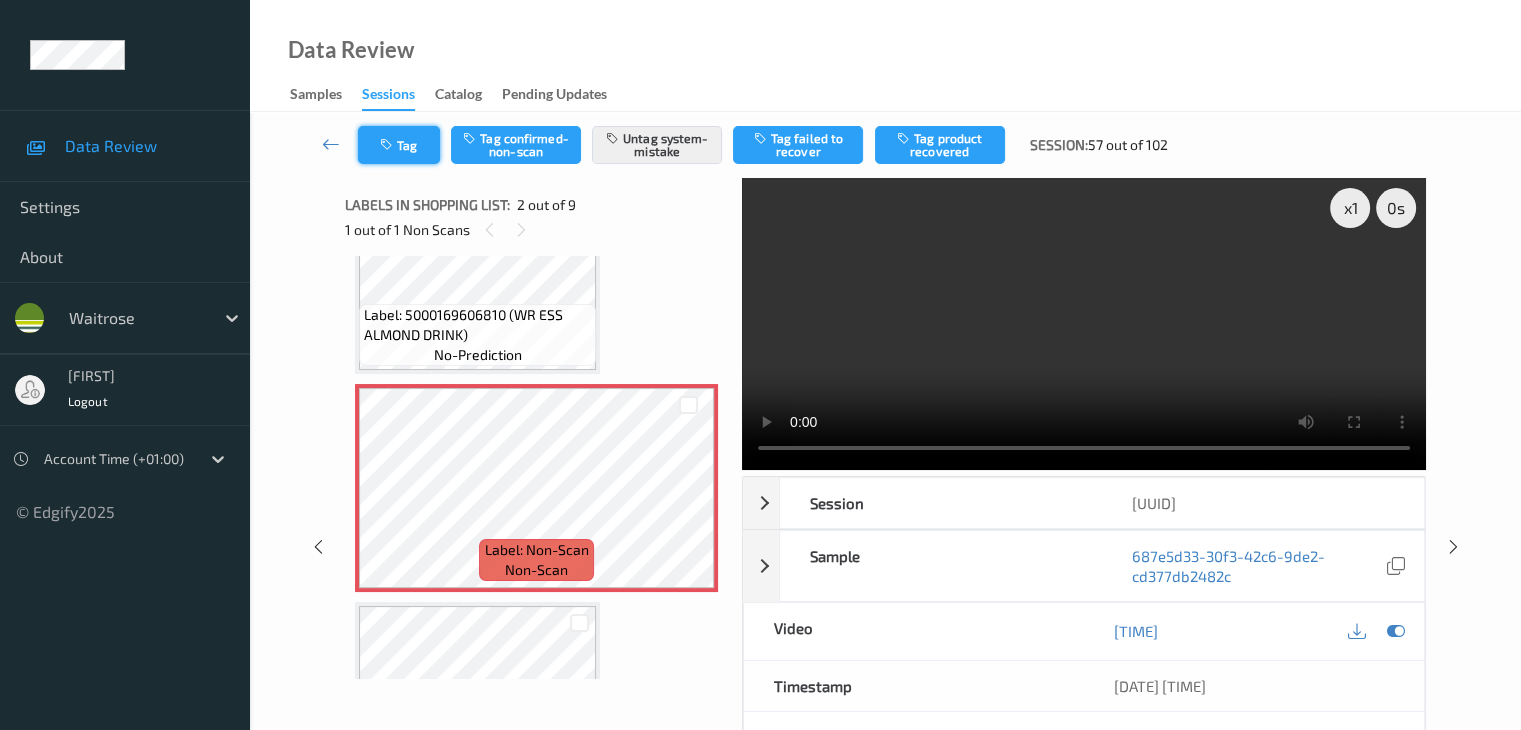 click on "Tag" at bounding box center [399, 145] 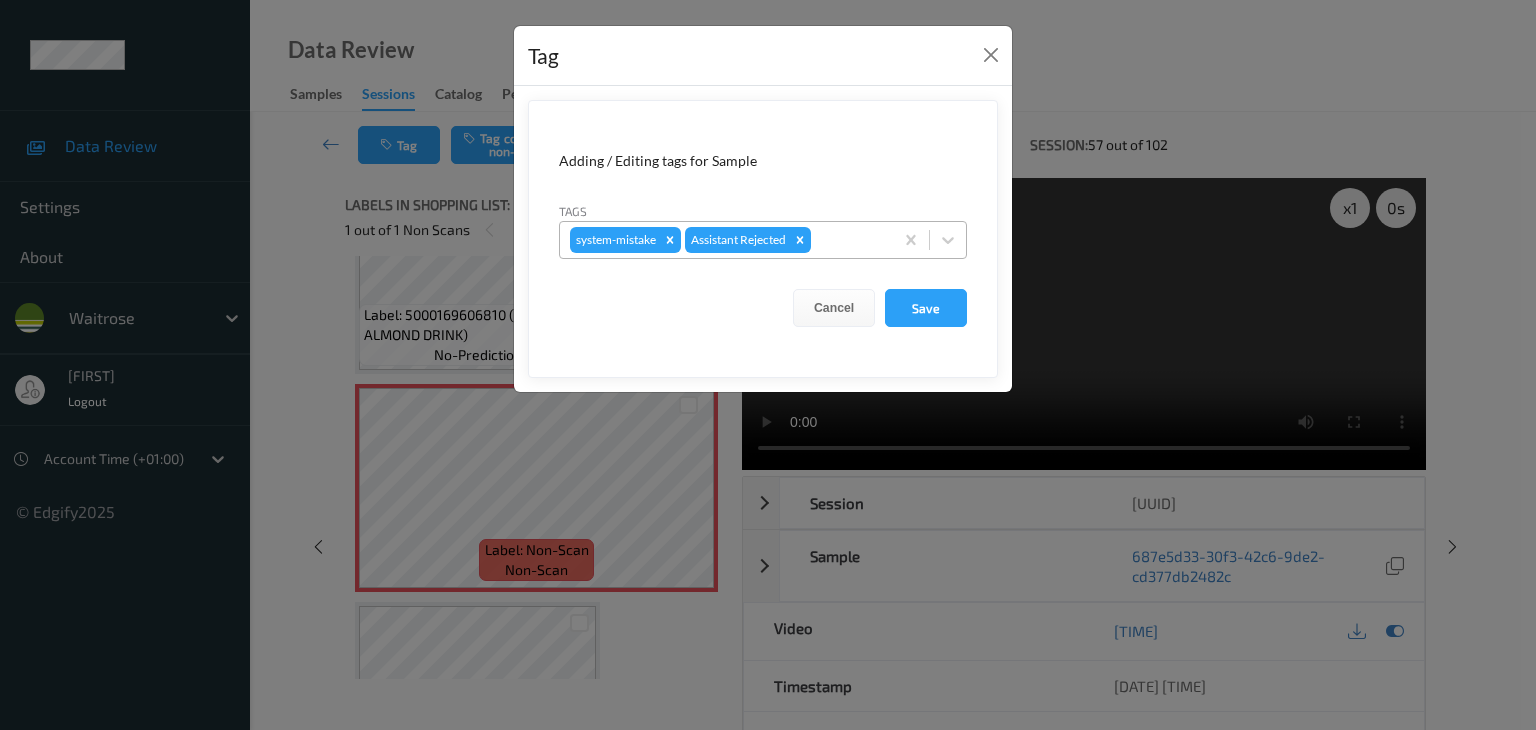 click at bounding box center (849, 240) 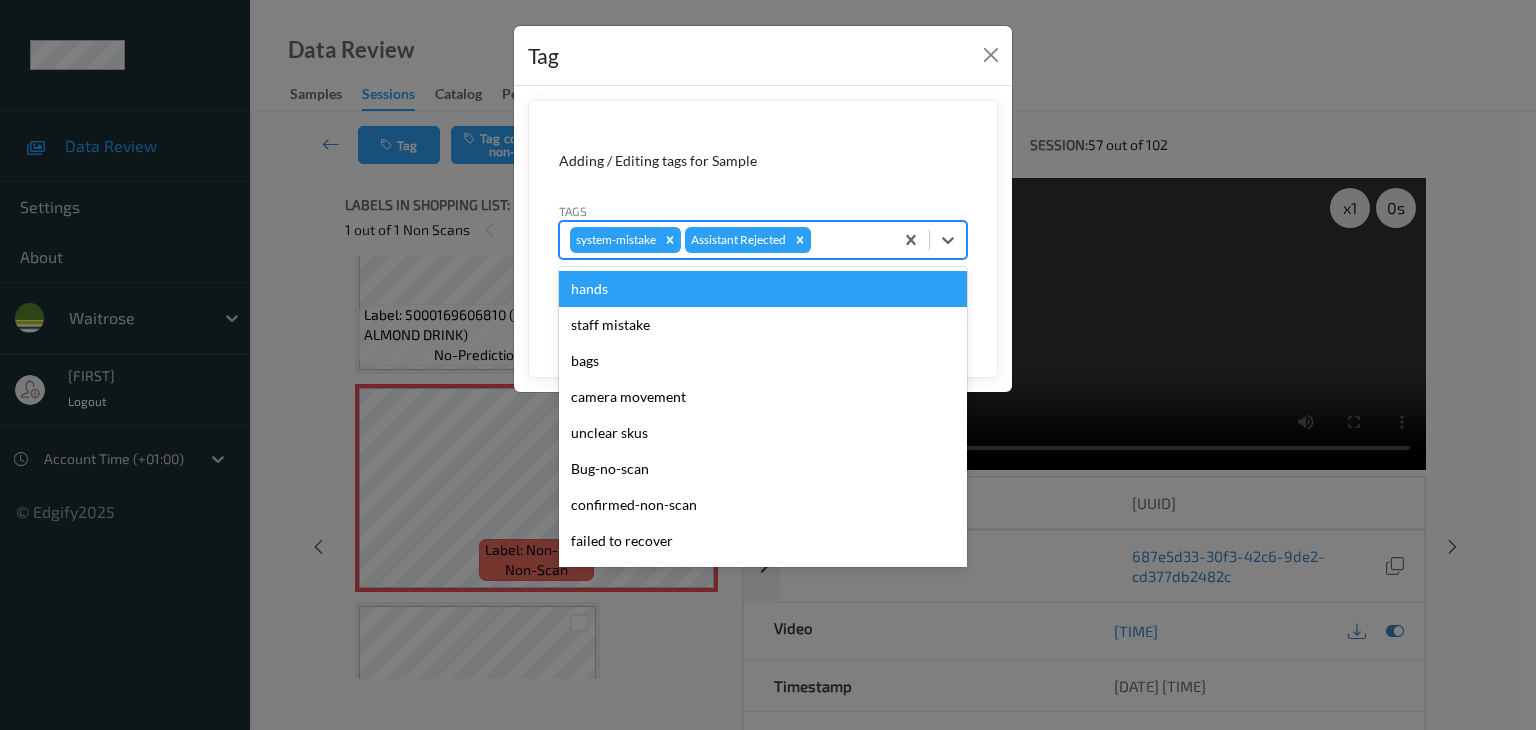 type on "u" 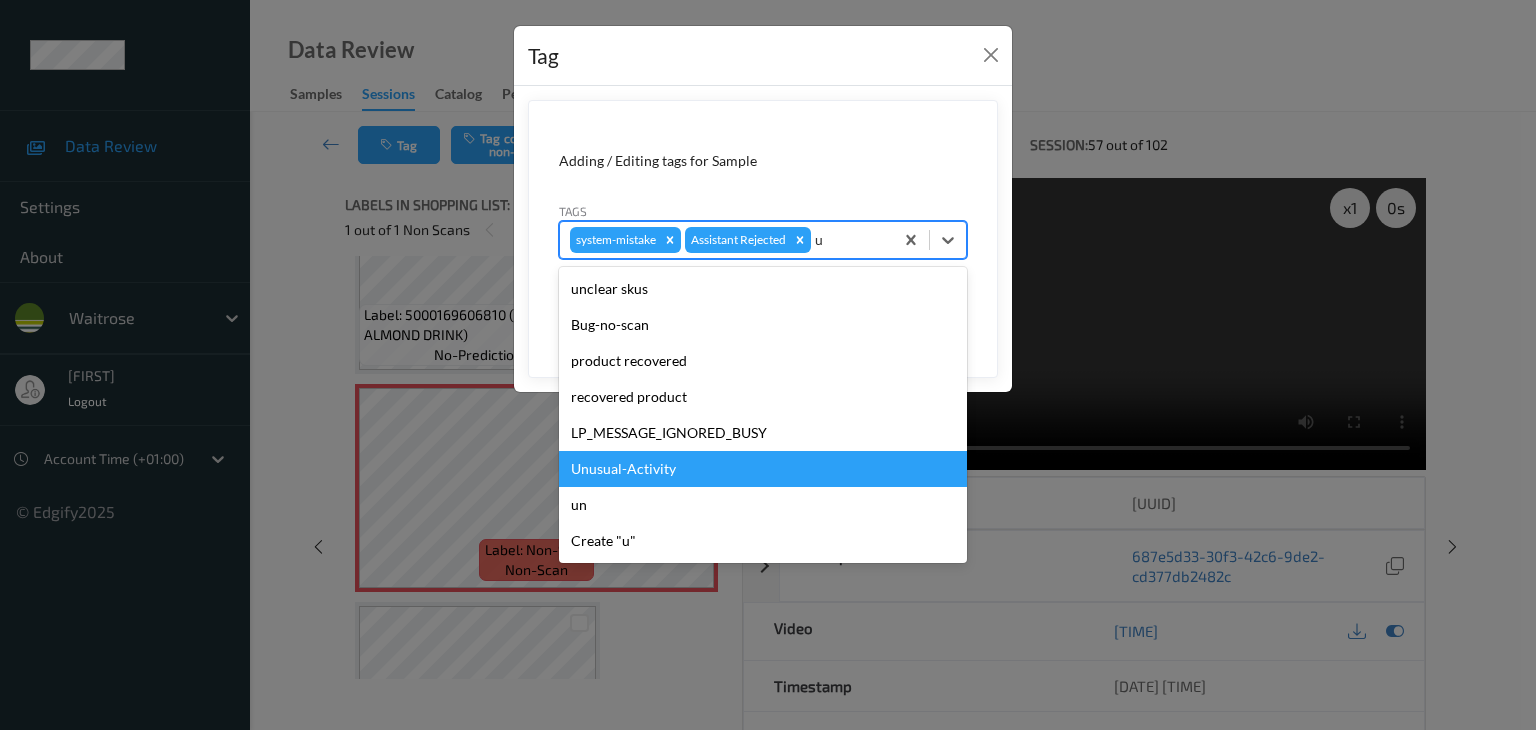 click on "Unusual-Activity" at bounding box center (763, 469) 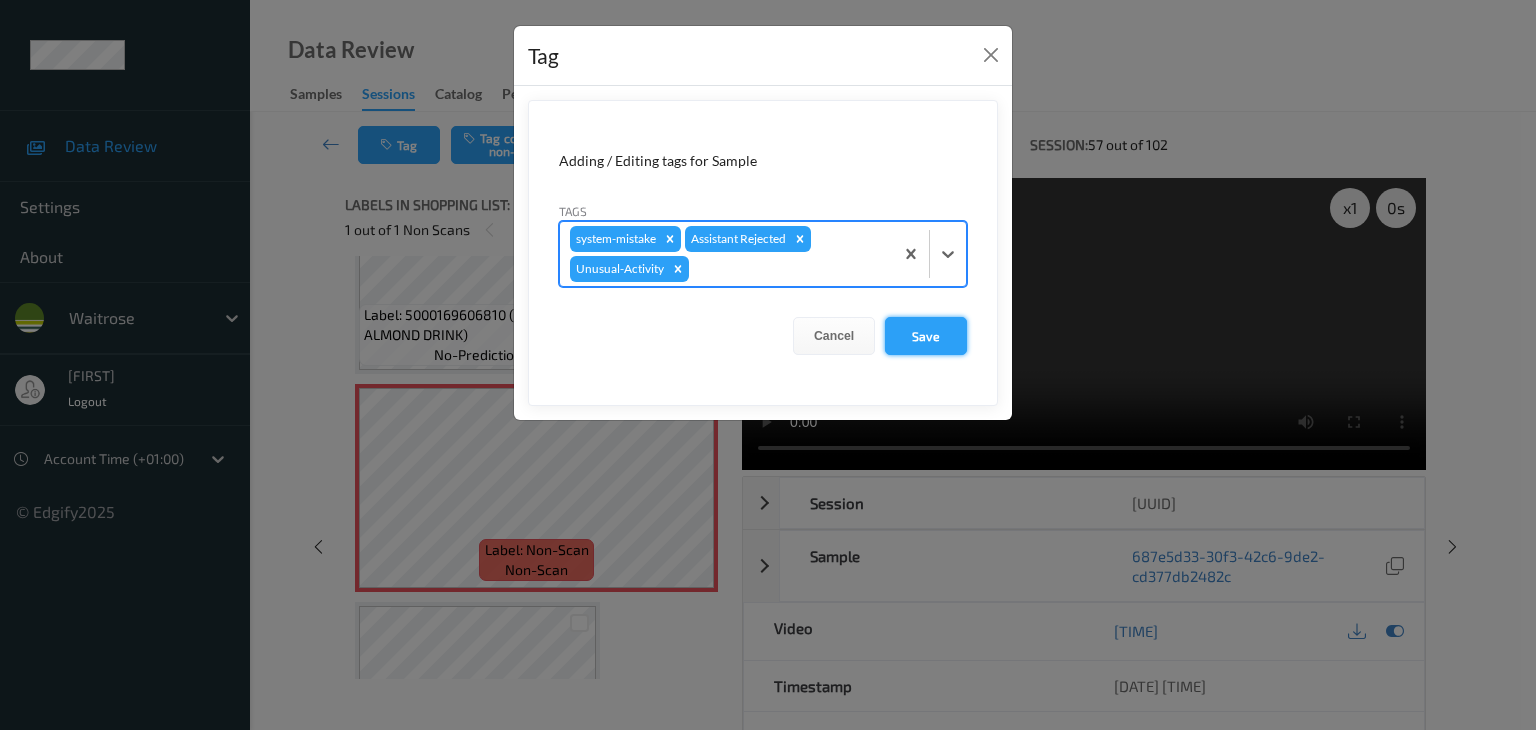 click on "Save" at bounding box center [926, 336] 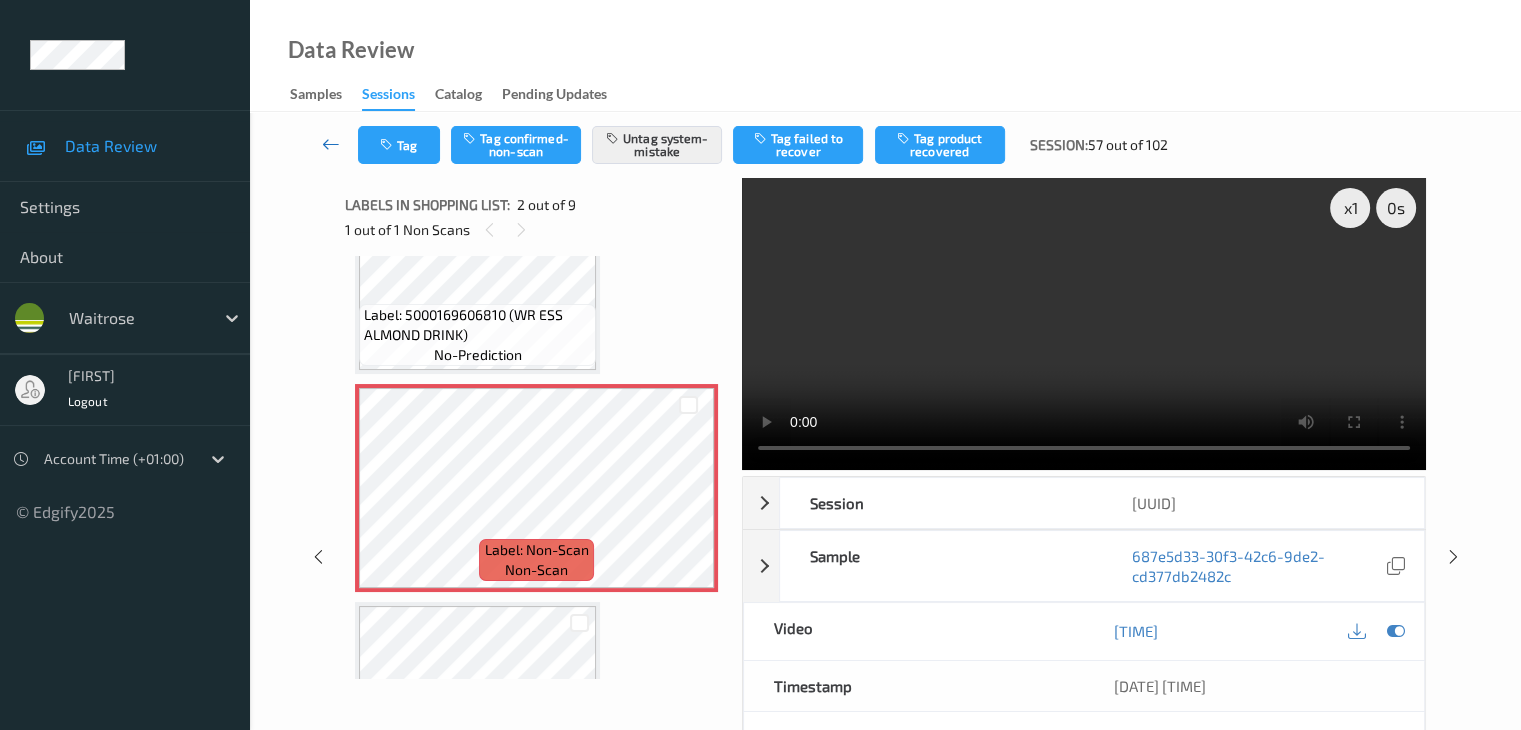 click at bounding box center [331, 144] 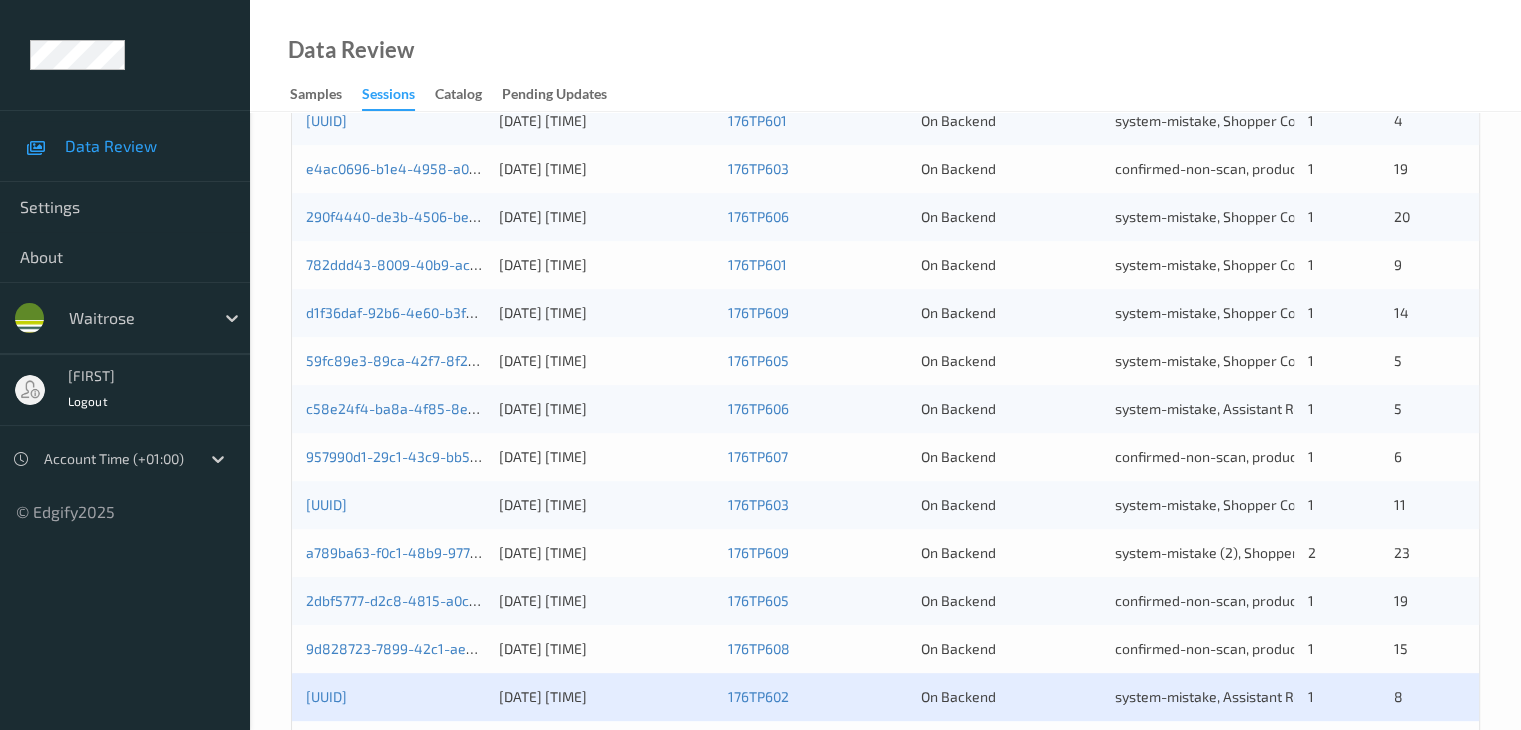 scroll, scrollTop: 900, scrollLeft: 0, axis: vertical 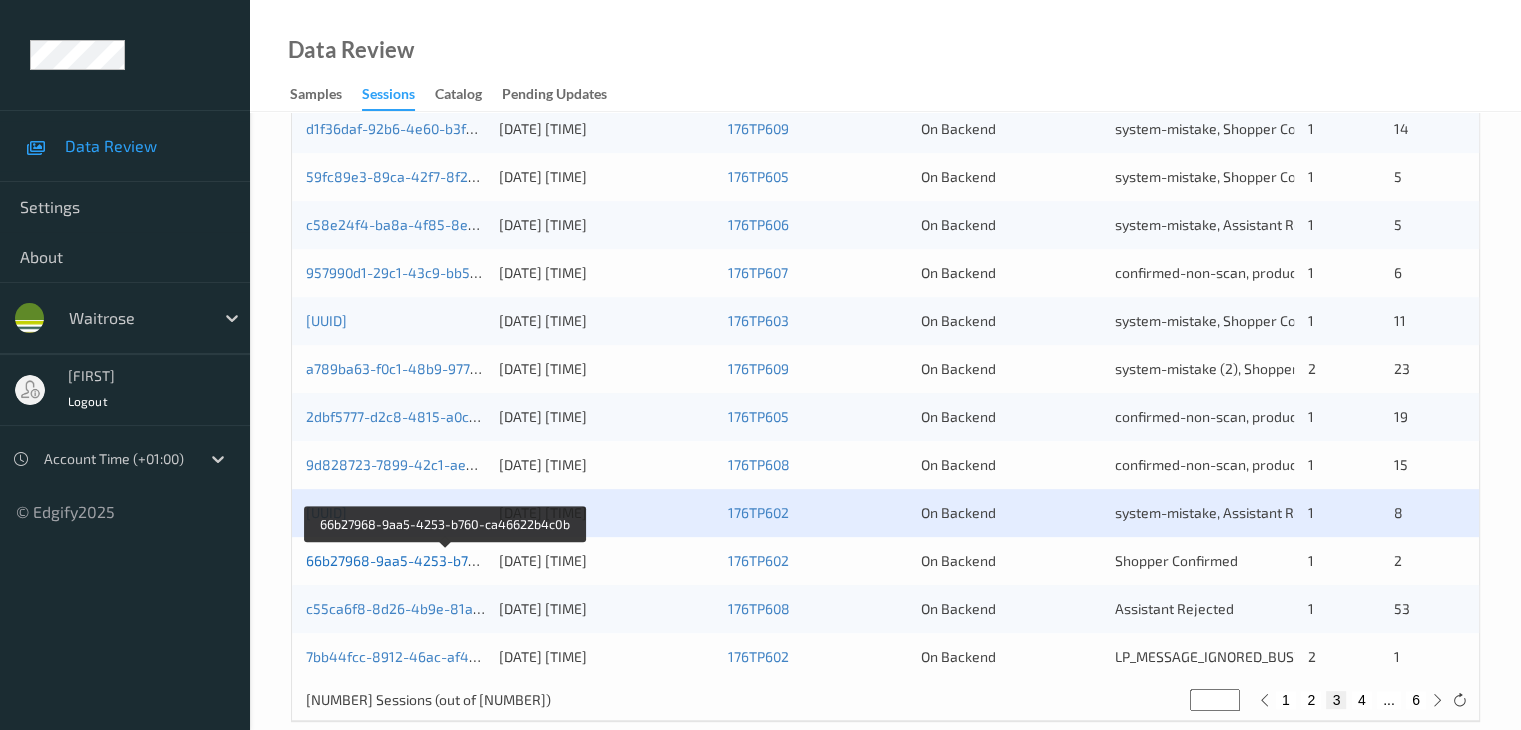 click on "66b27968-9aa5-4253-b760-ca46622b4c0b" at bounding box center (446, 560) 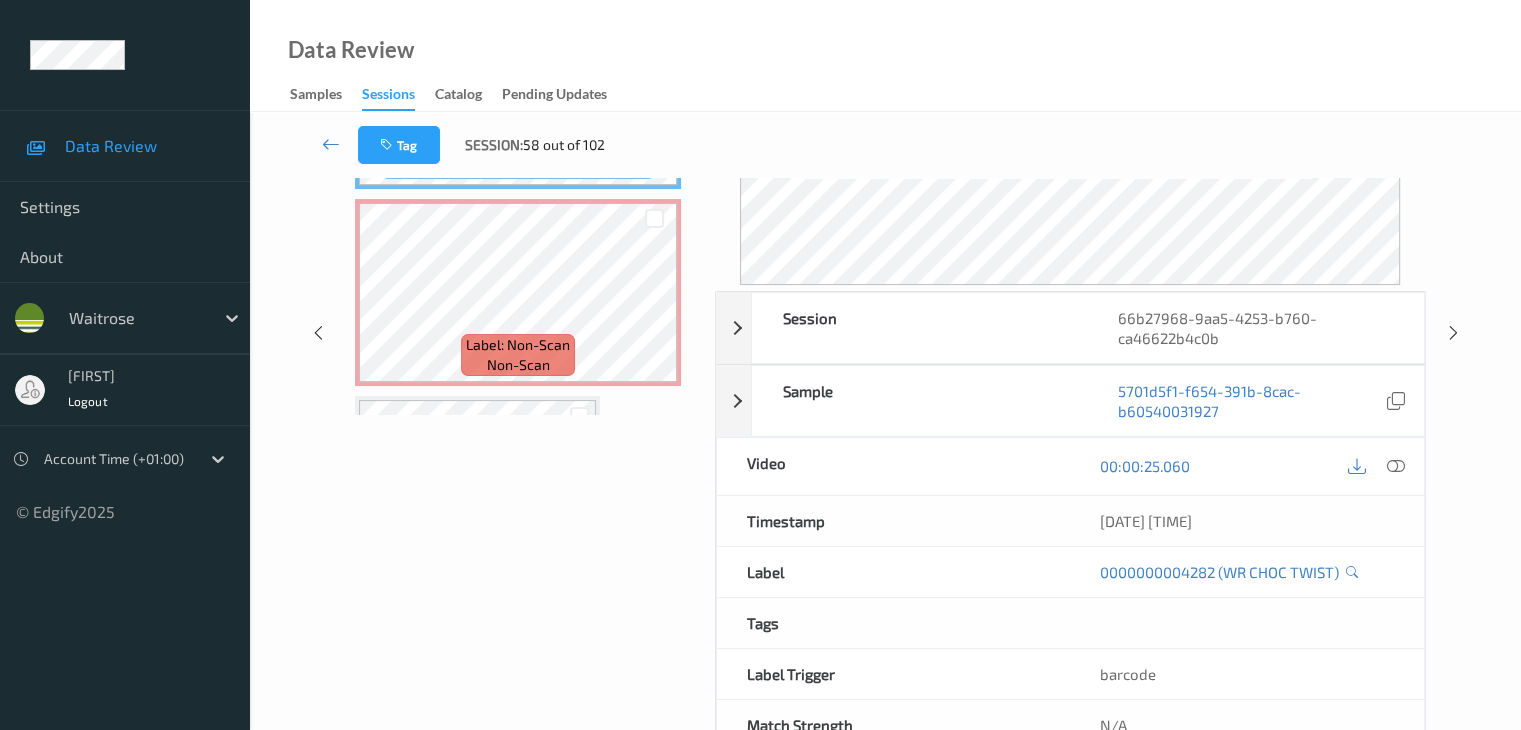 scroll, scrollTop: 324, scrollLeft: 0, axis: vertical 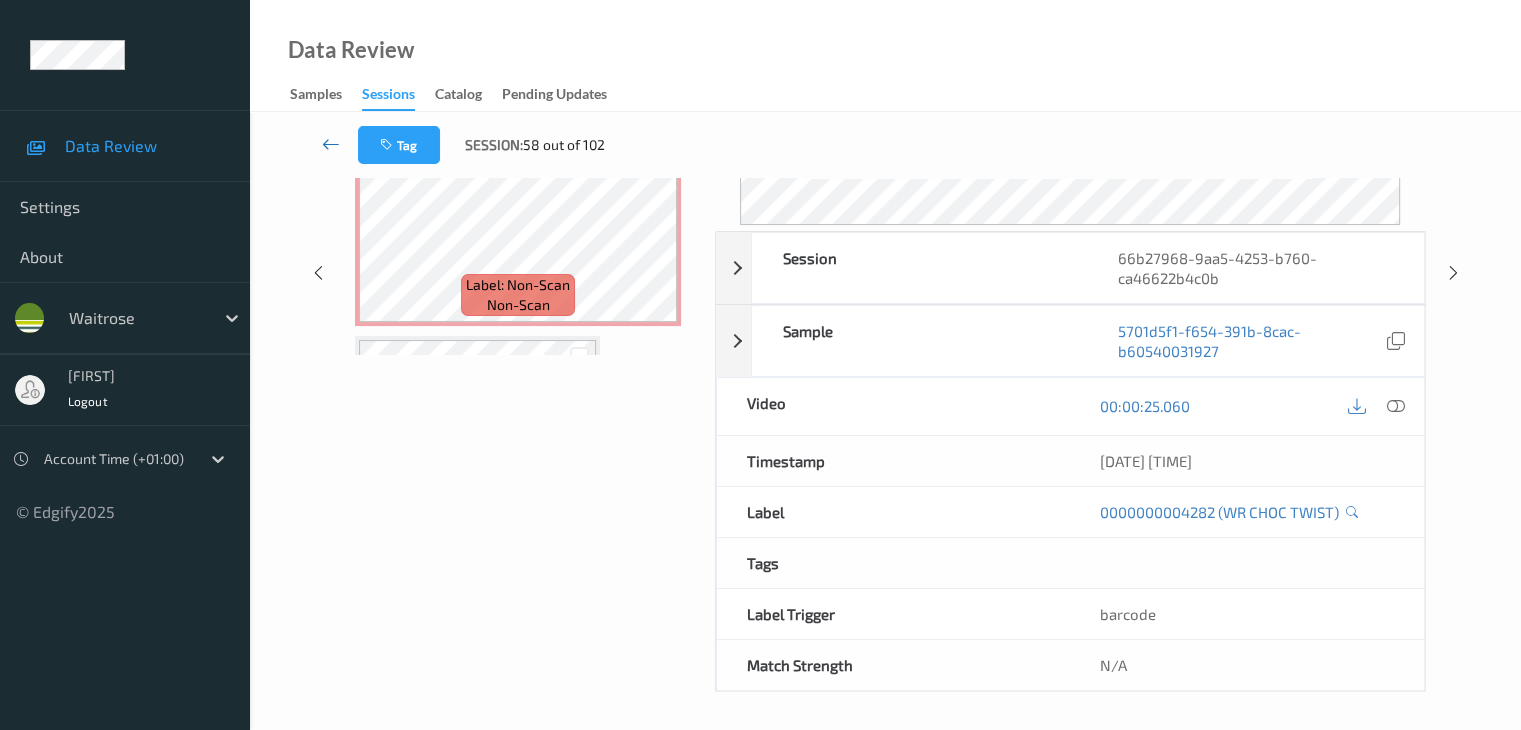 click at bounding box center (331, 144) 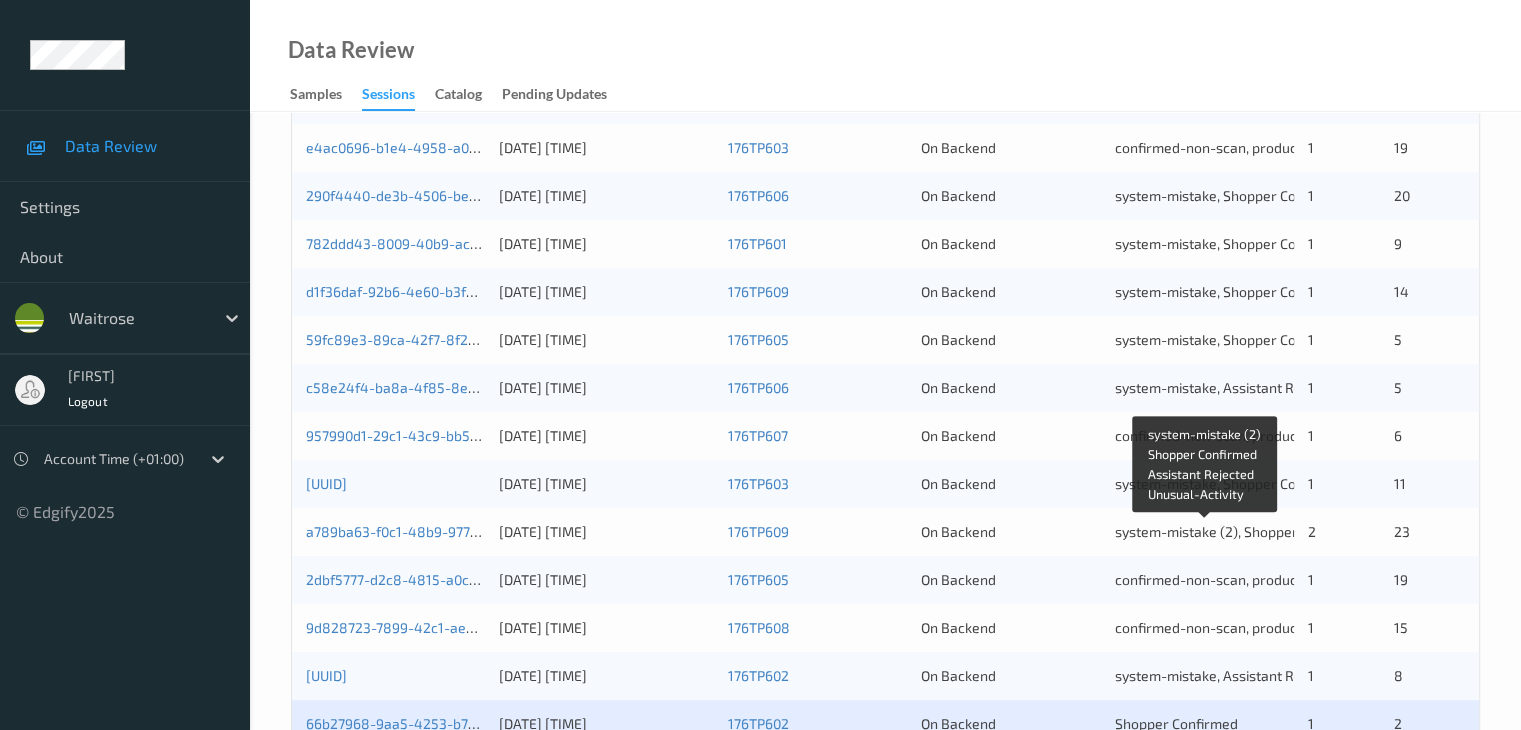 scroll, scrollTop: 800, scrollLeft: 0, axis: vertical 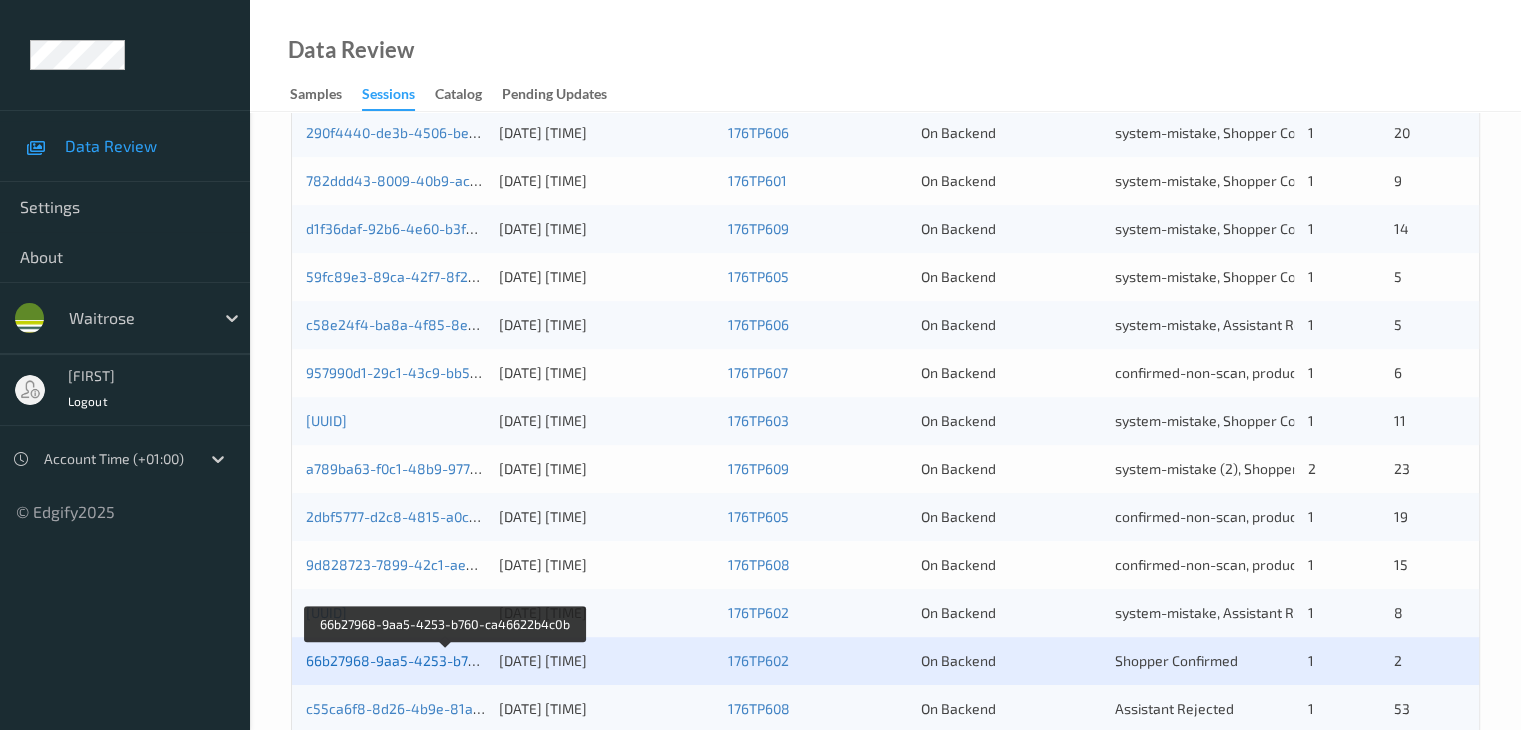 click on "66b27968-9aa5-4253-b760-ca46622b4c0b" at bounding box center (446, 660) 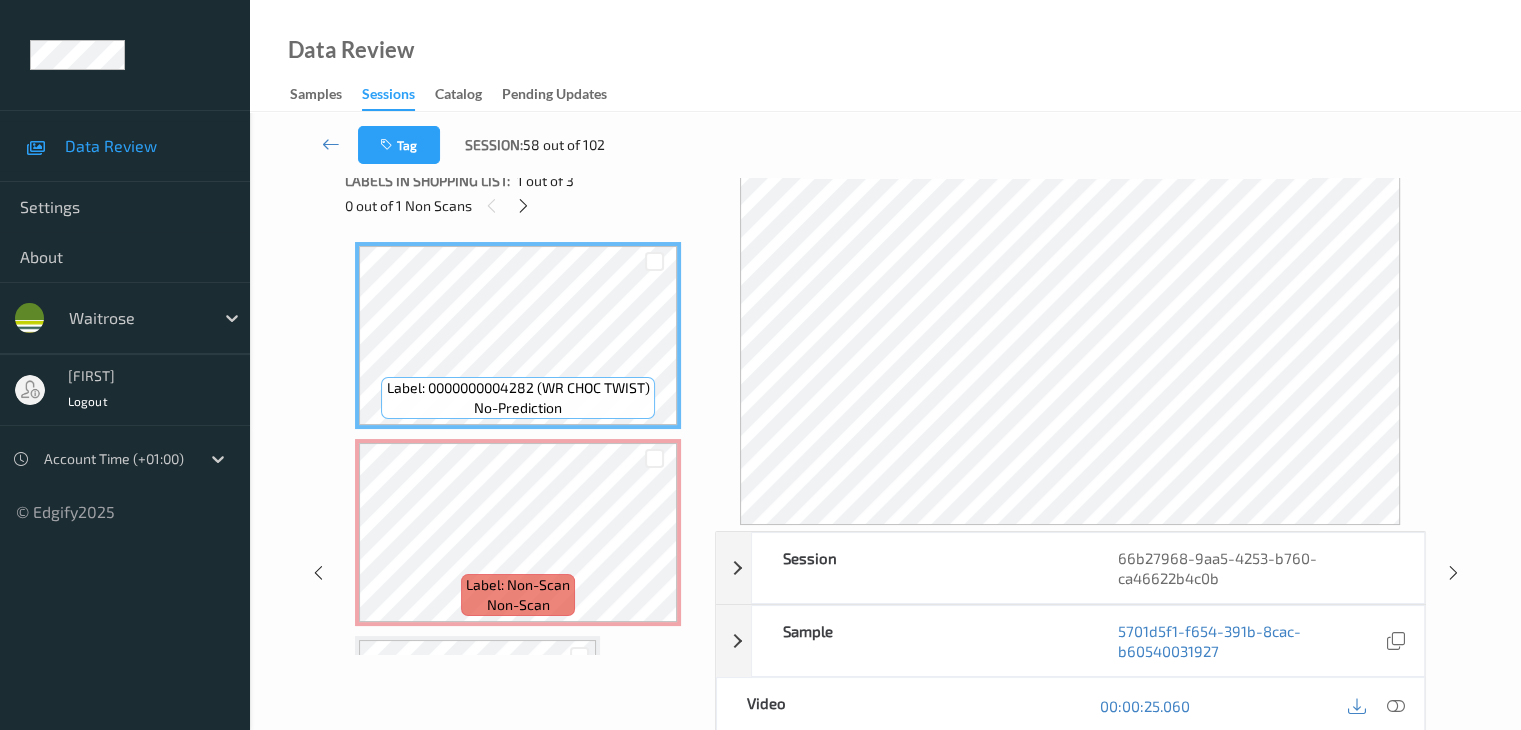 scroll, scrollTop: 0, scrollLeft: 0, axis: both 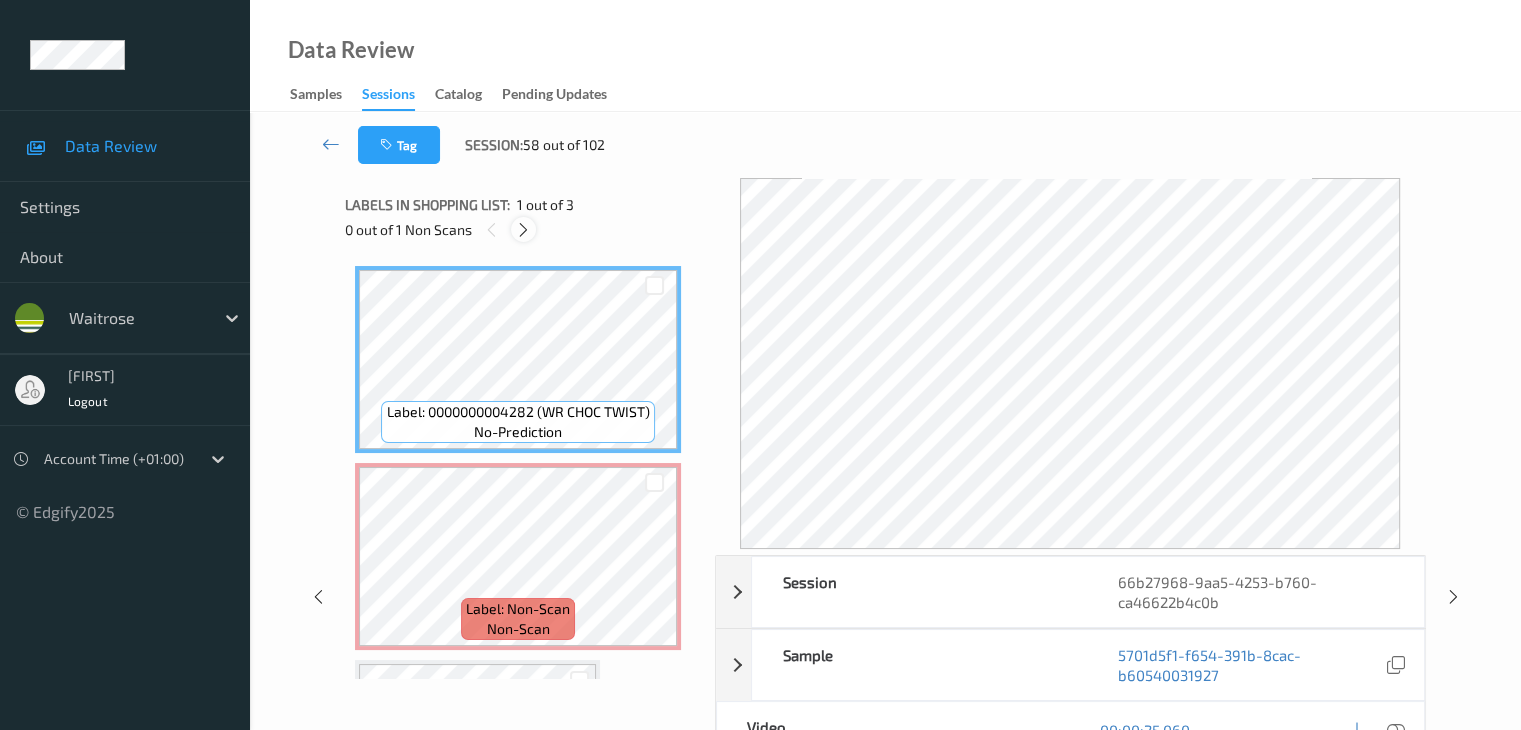 click at bounding box center (523, 230) 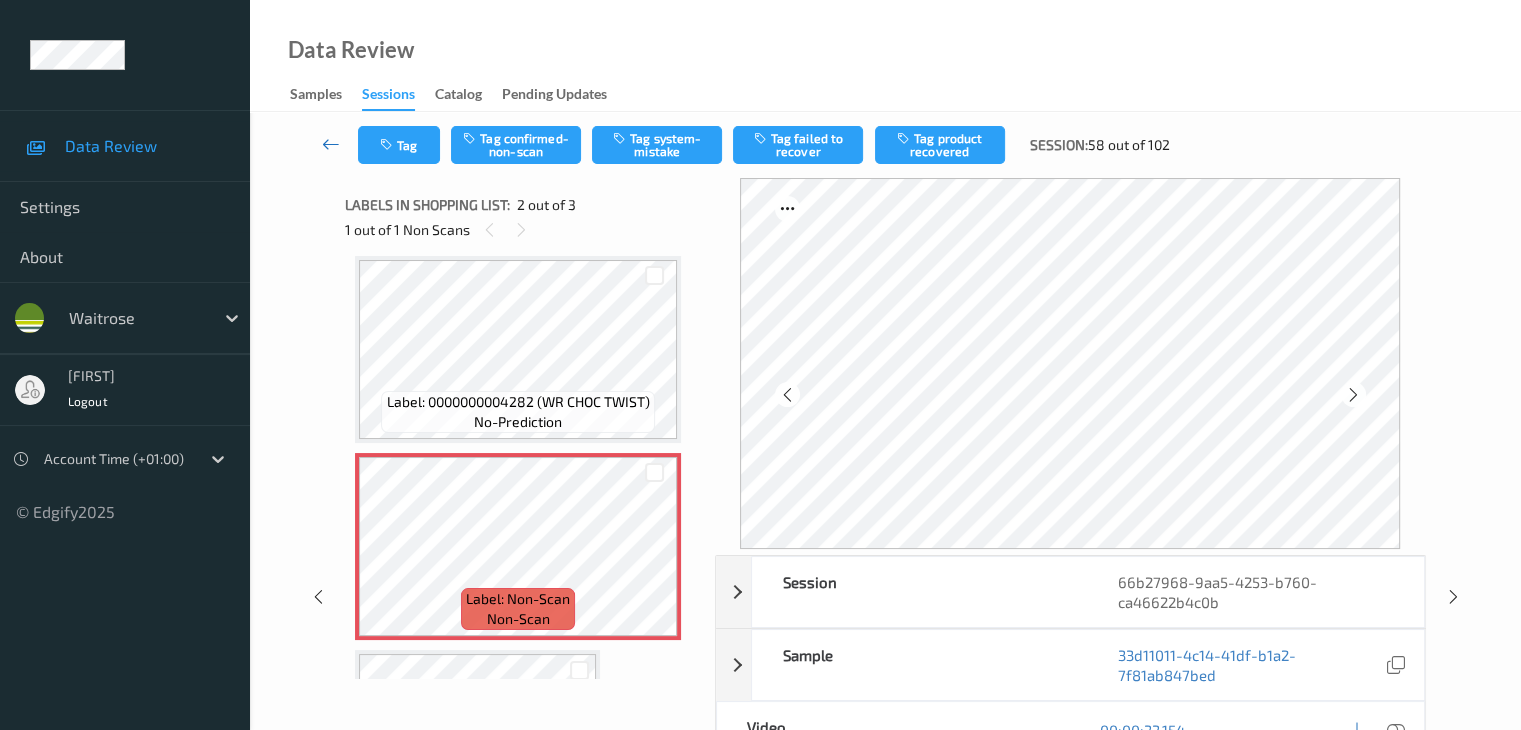 click at bounding box center (331, 144) 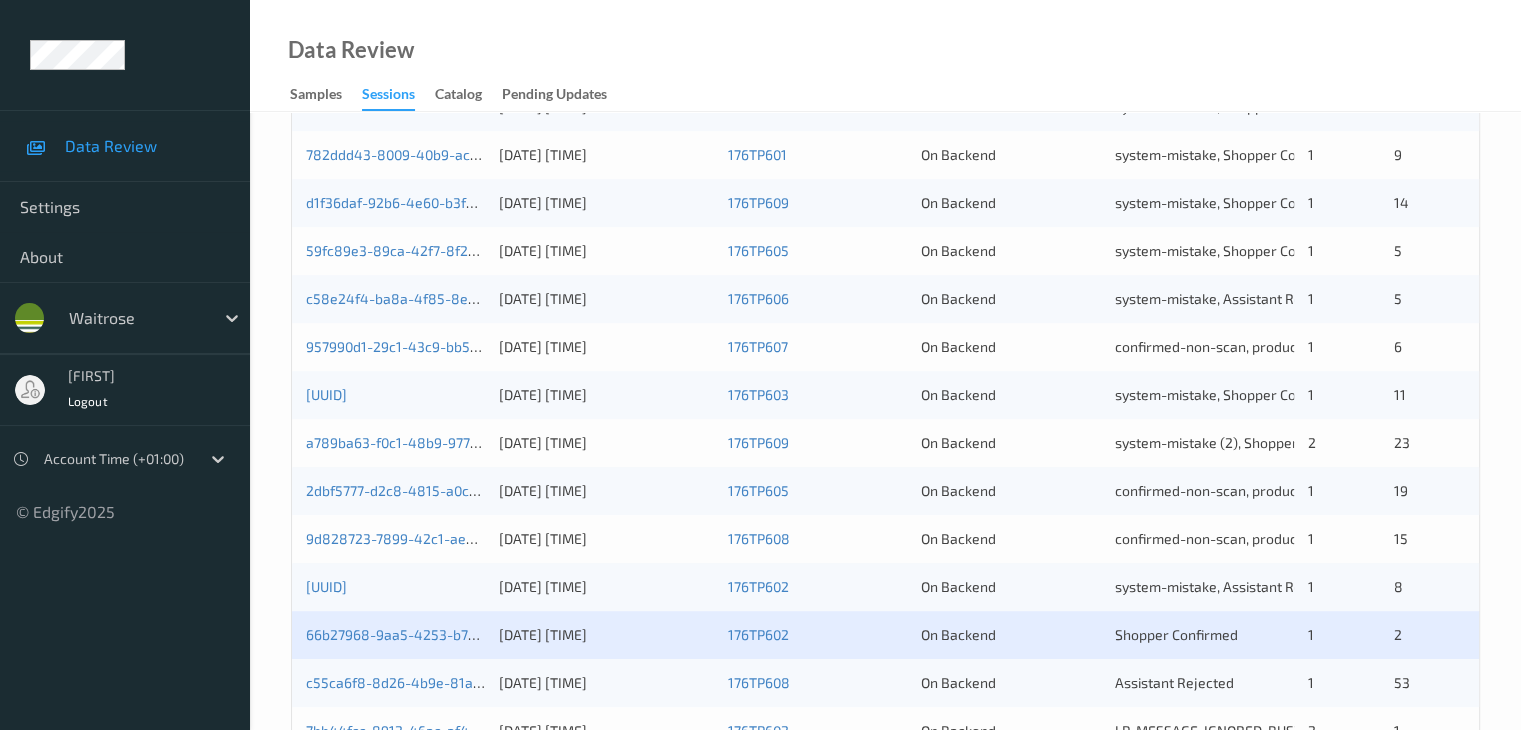 scroll, scrollTop: 932, scrollLeft: 0, axis: vertical 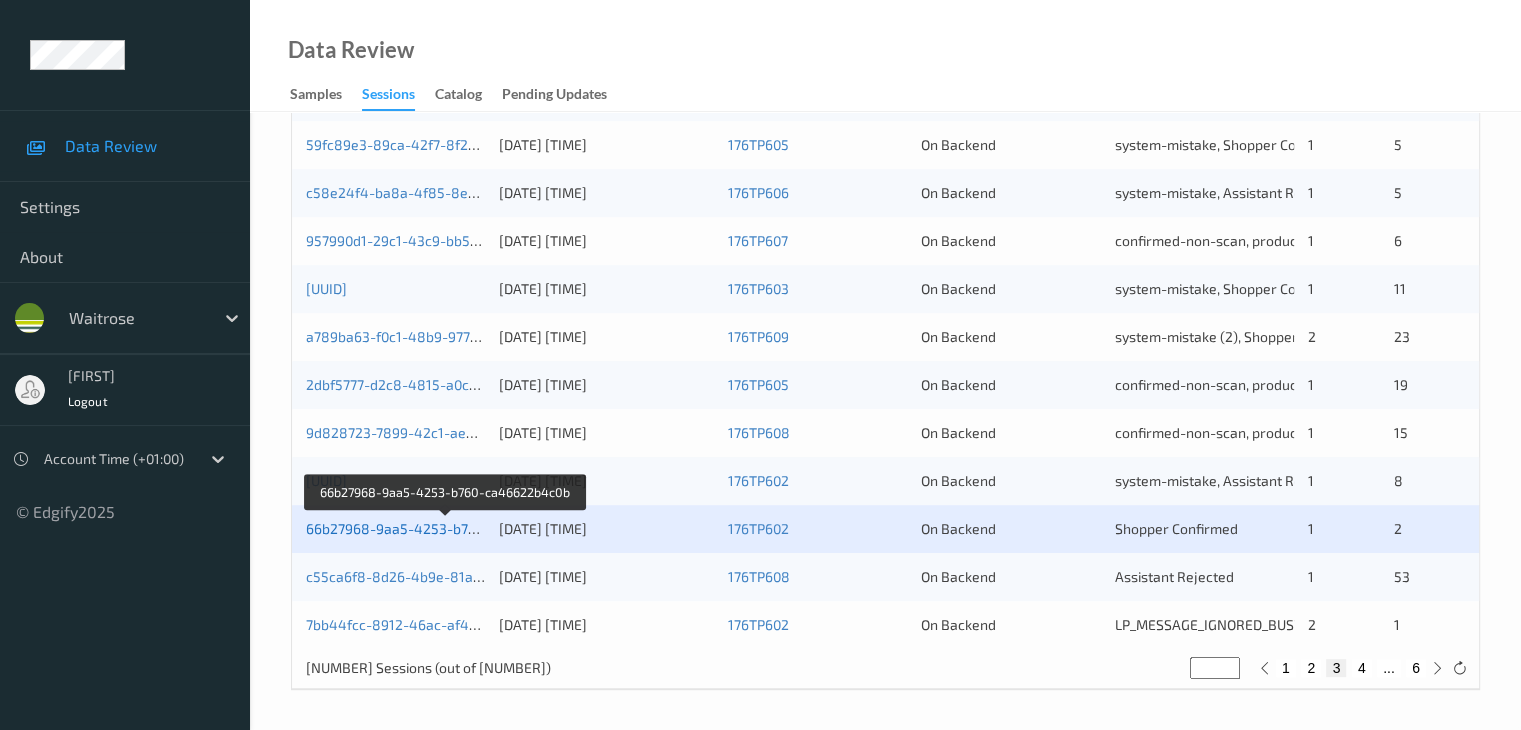 click on "66b27968-9aa5-4253-b760-ca46622b4c0b" at bounding box center (446, 528) 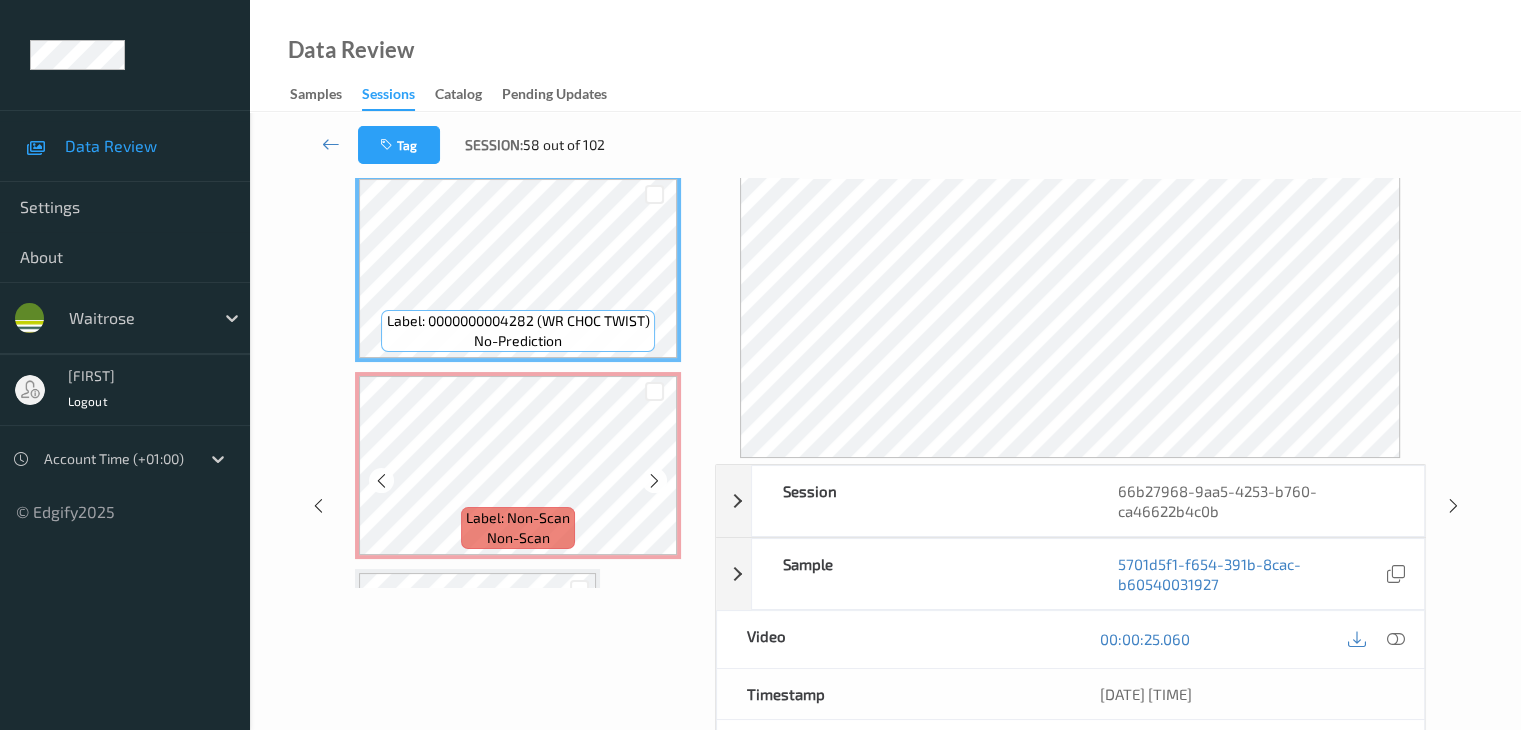 scroll, scrollTop: 0, scrollLeft: 0, axis: both 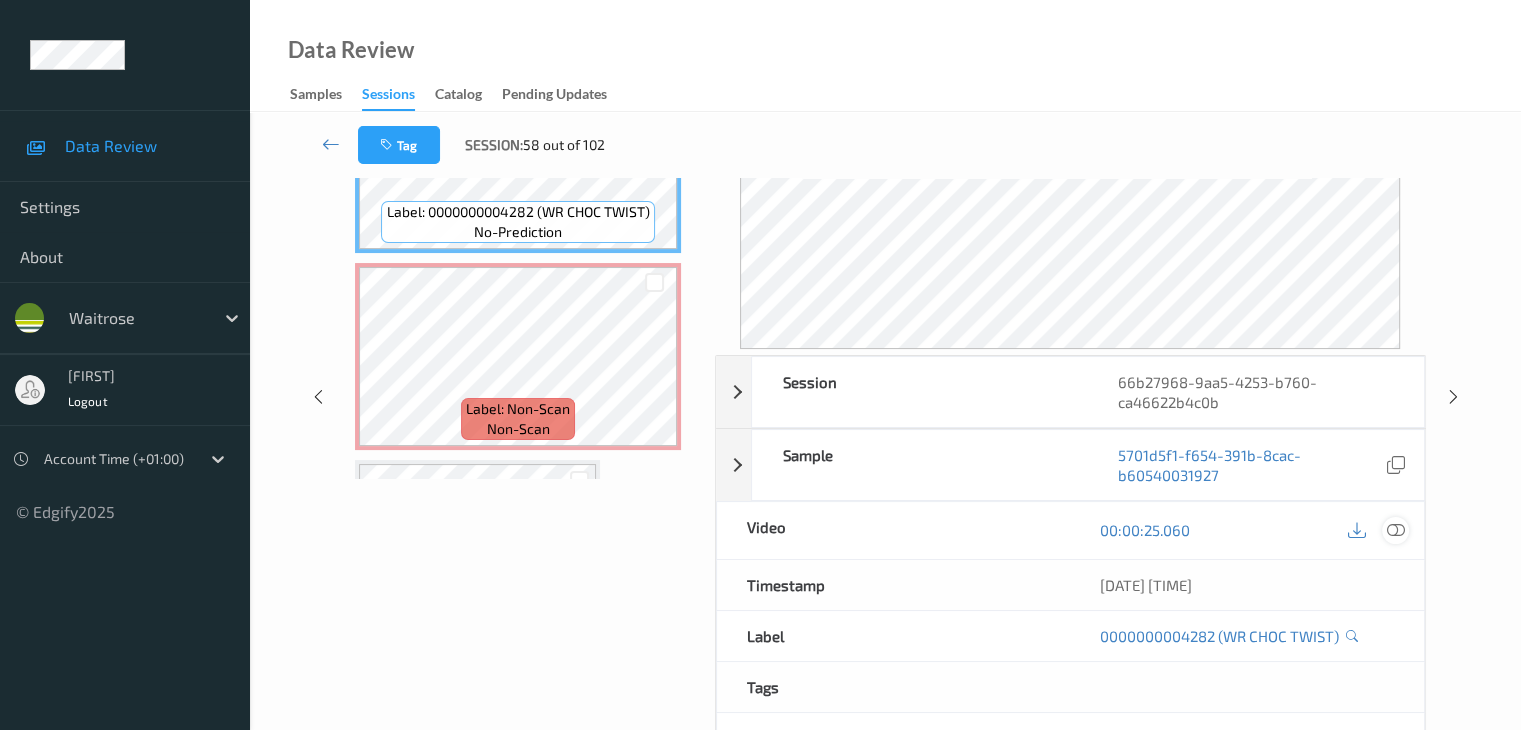 click at bounding box center (1395, 530) 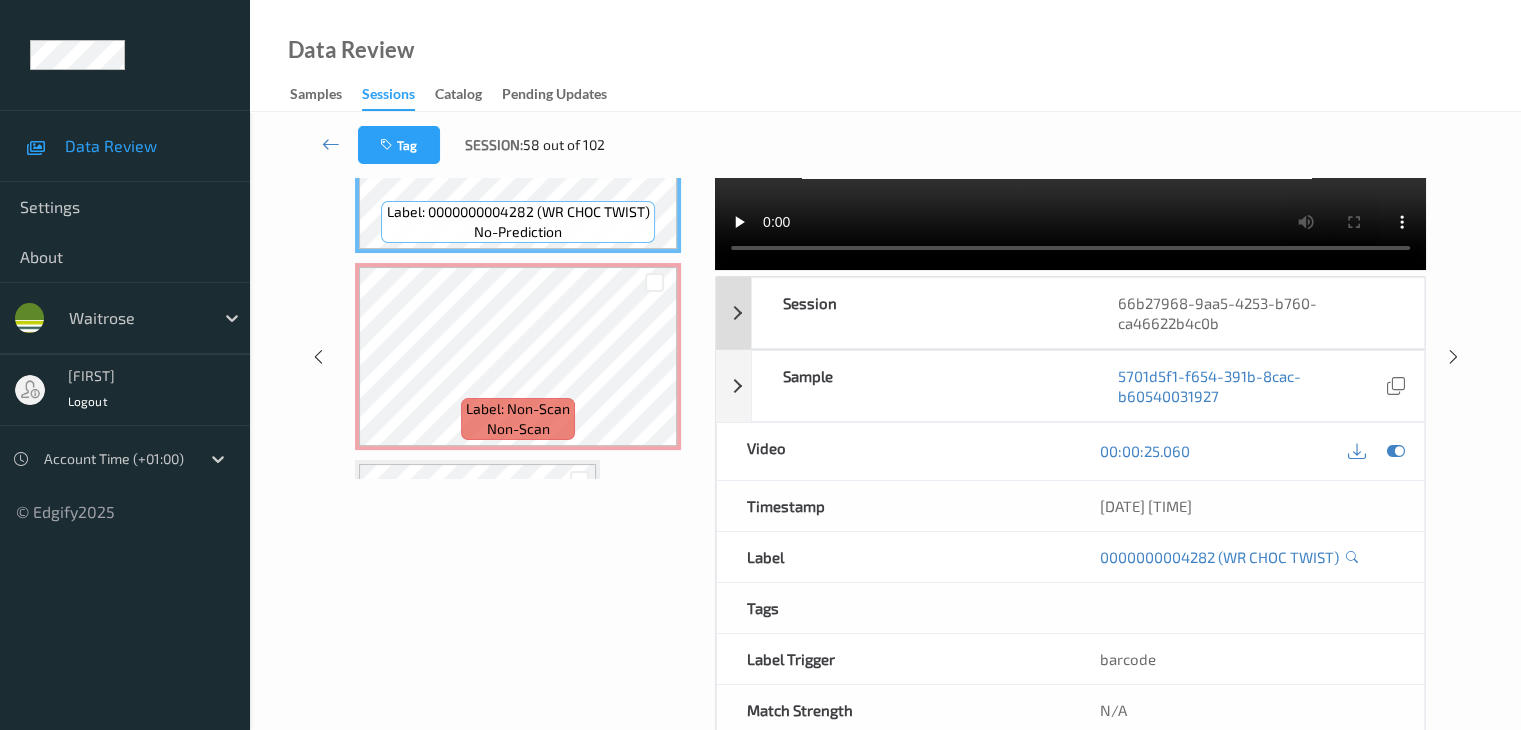 scroll, scrollTop: 0, scrollLeft: 0, axis: both 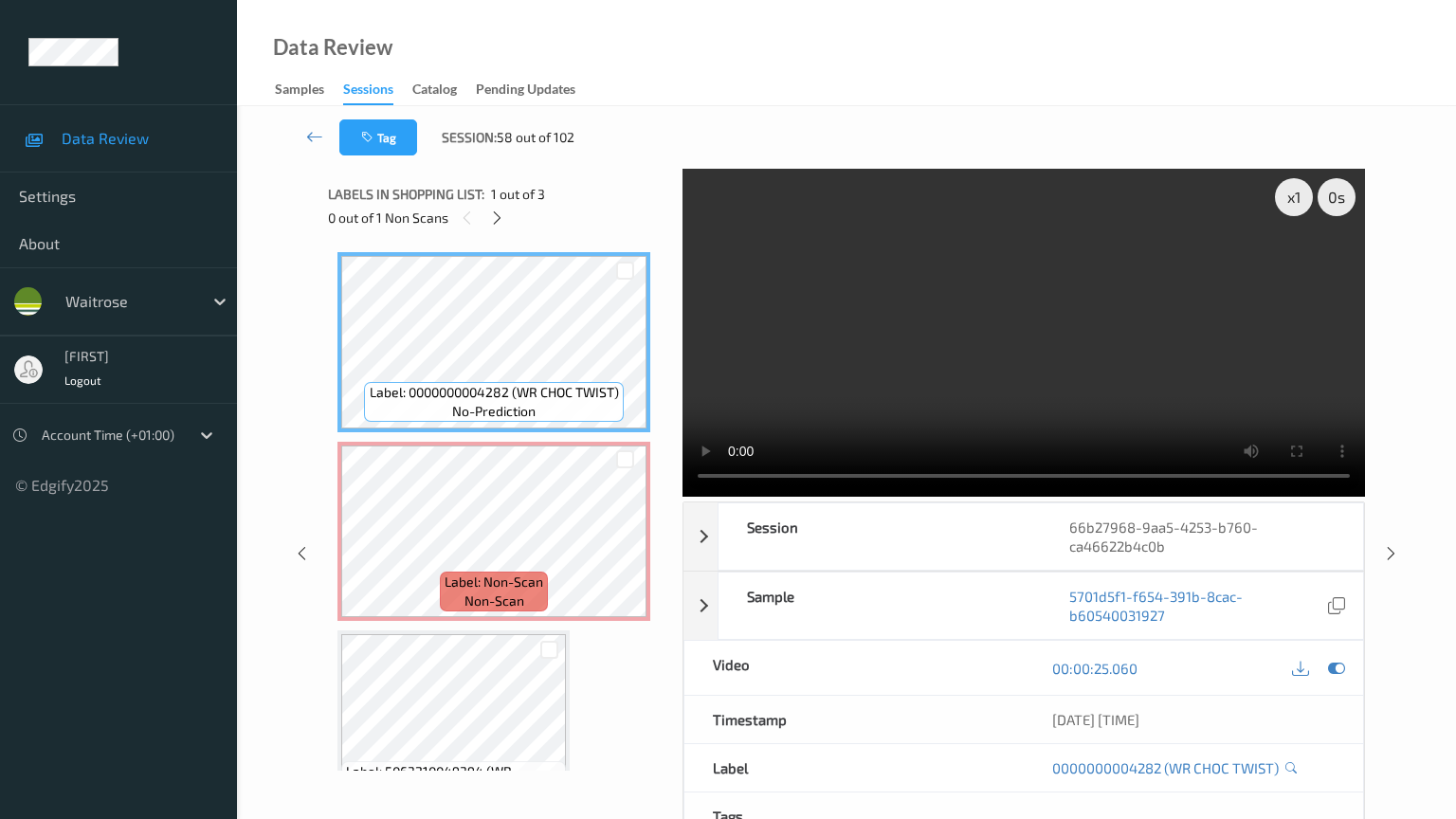 type 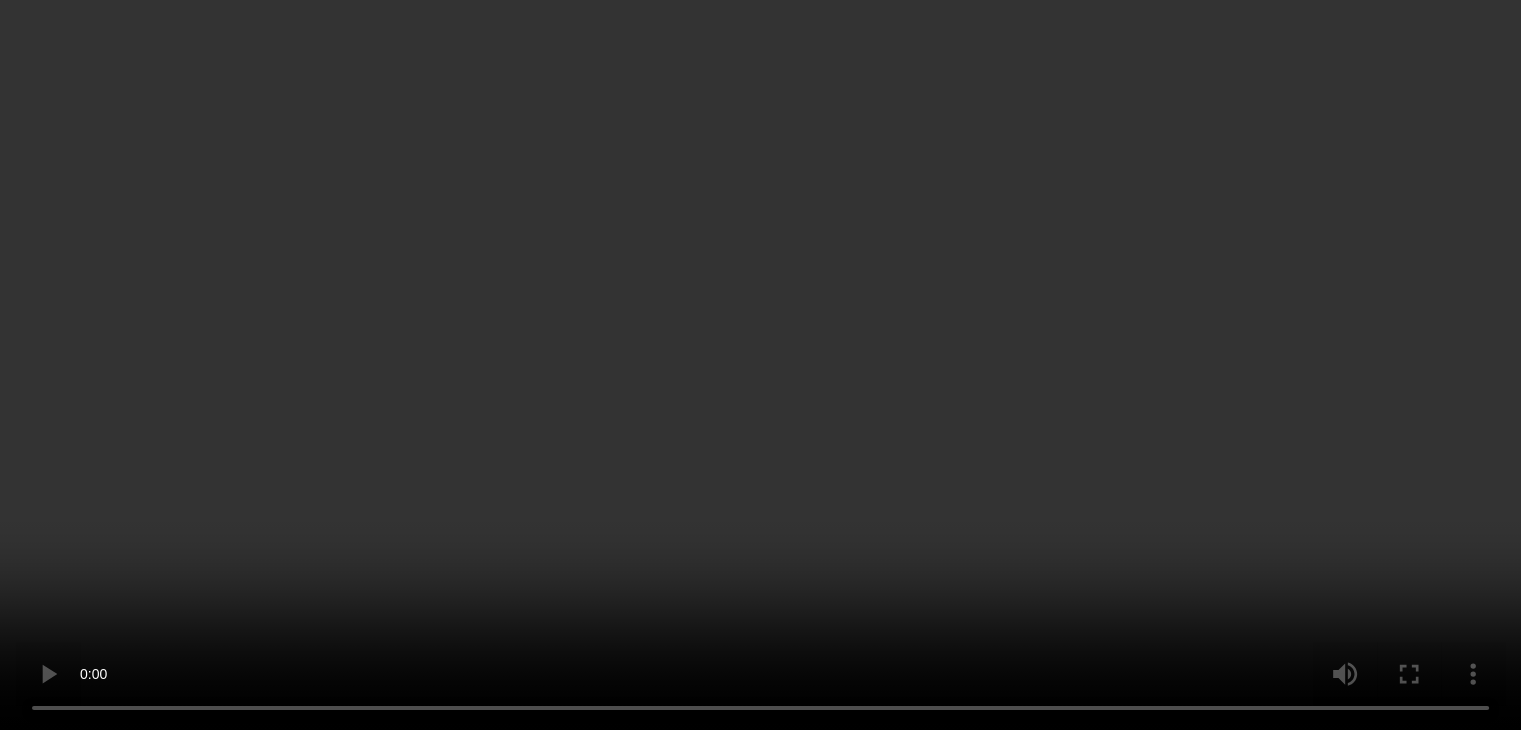scroll, scrollTop: 199, scrollLeft: 0, axis: vertical 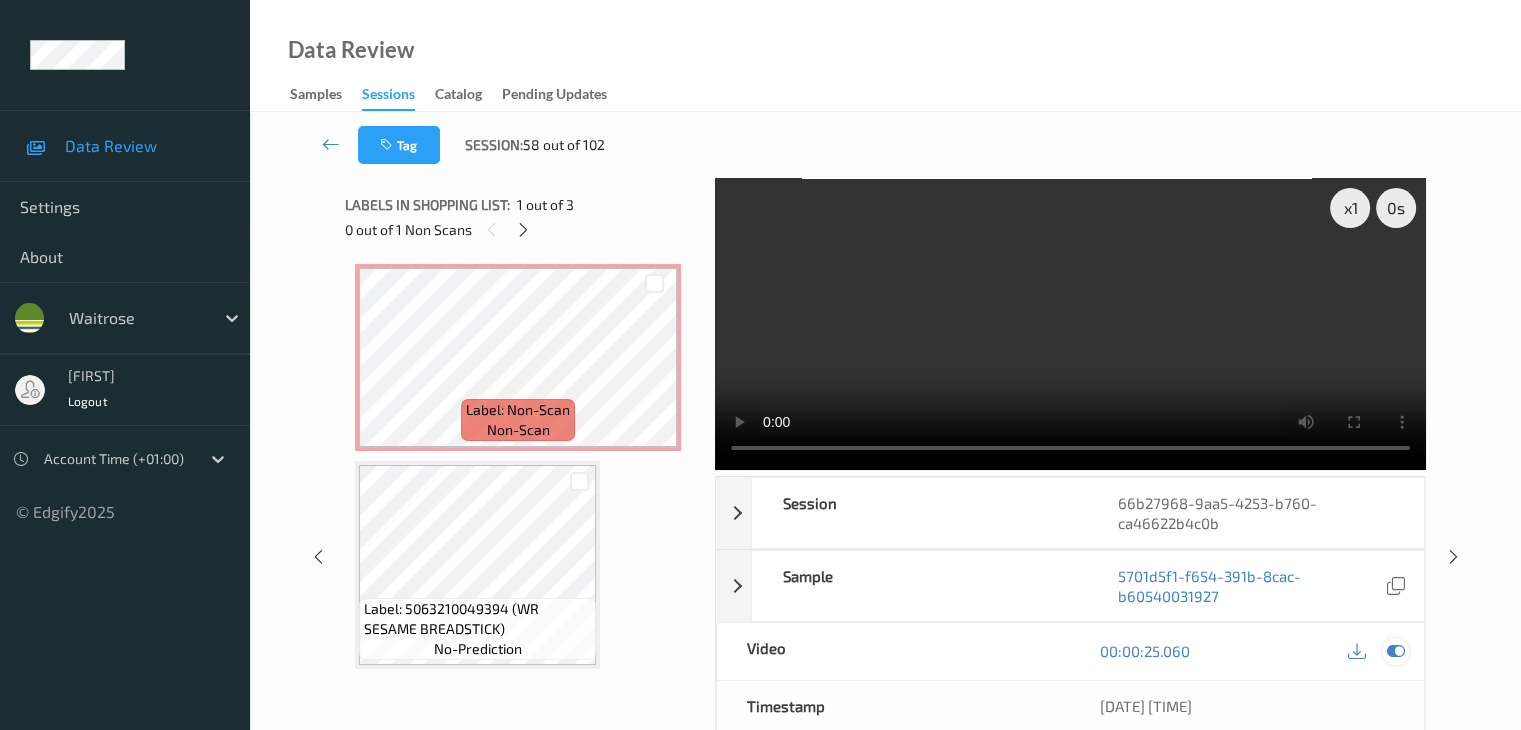click at bounding box center [1395, 651] 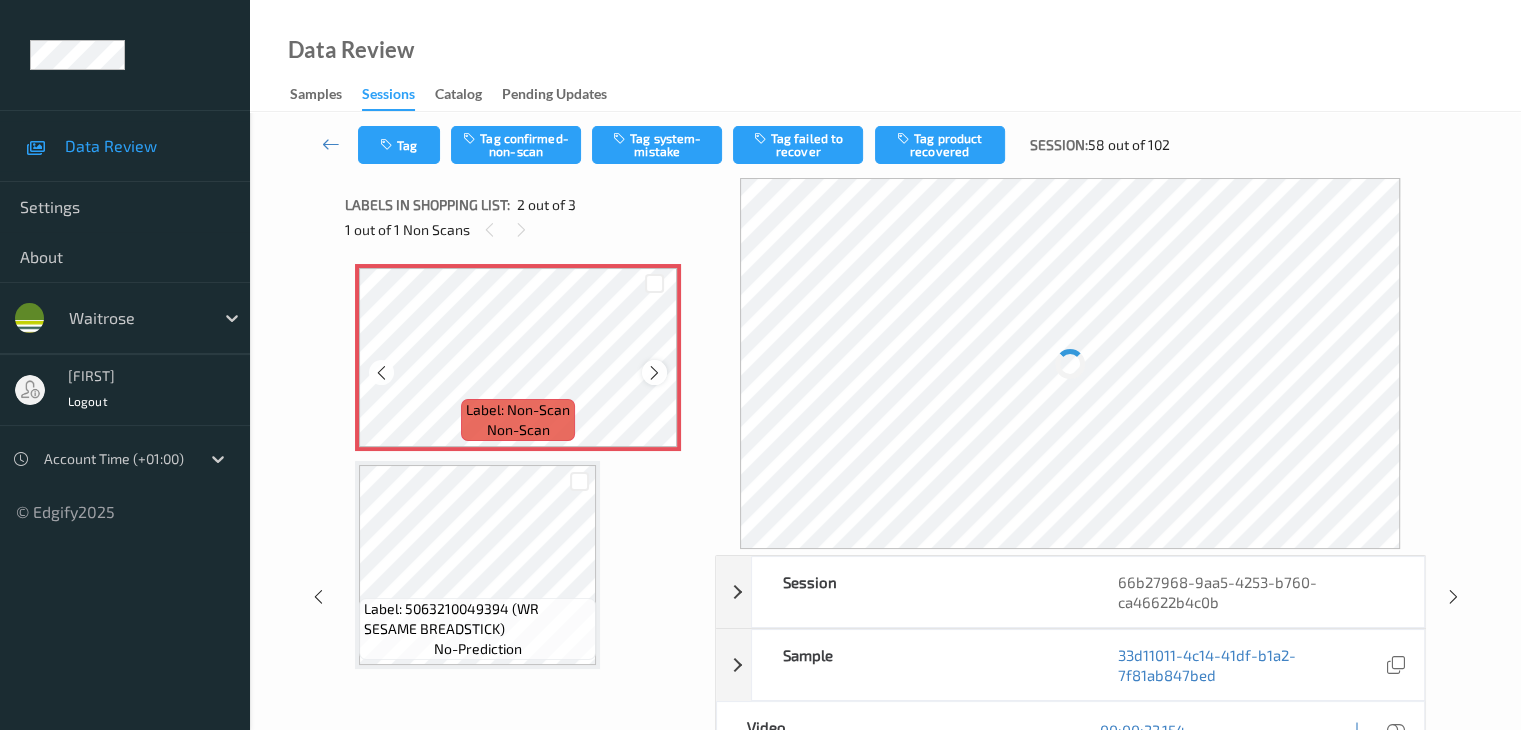 click at bounding box center (654, 373) 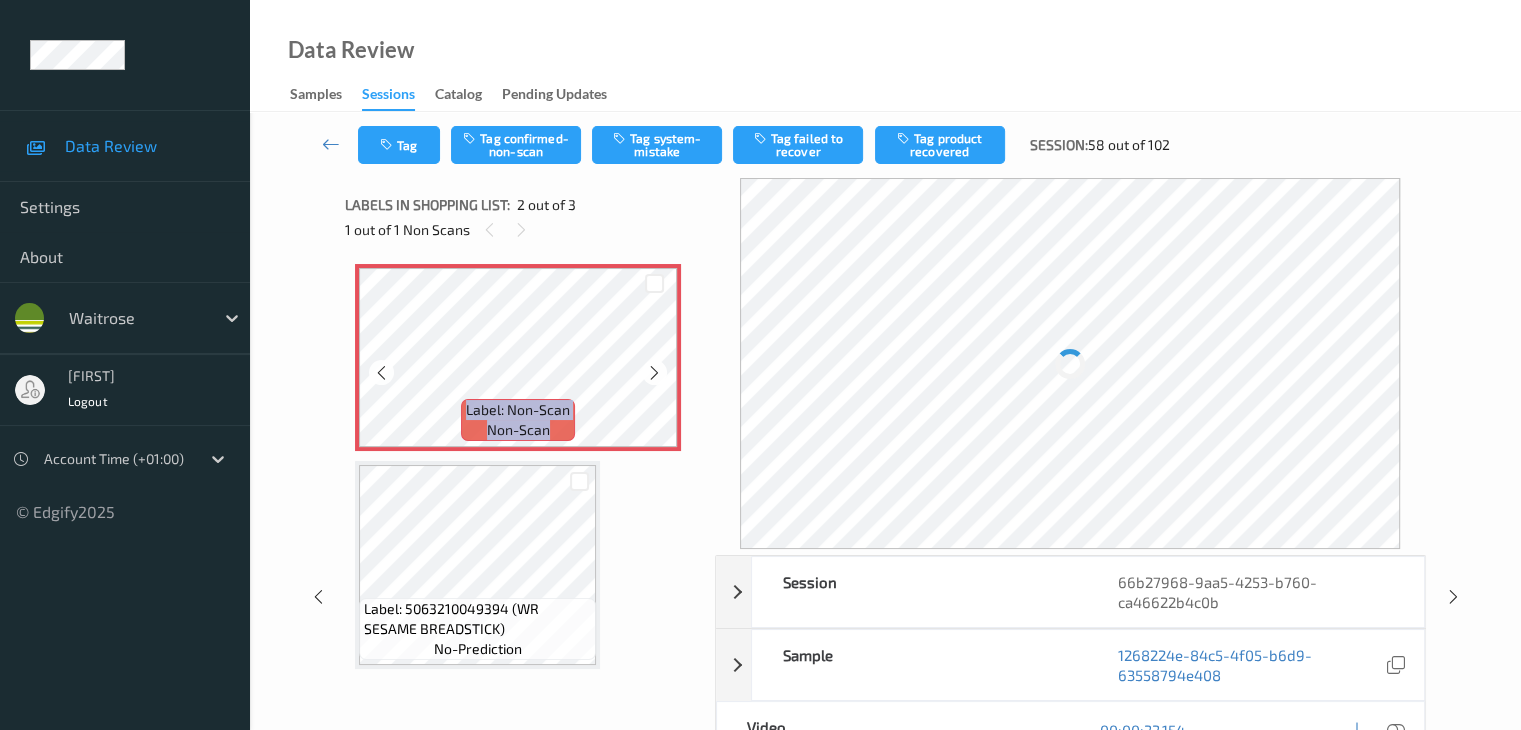 click at bounding box center (654, 373) 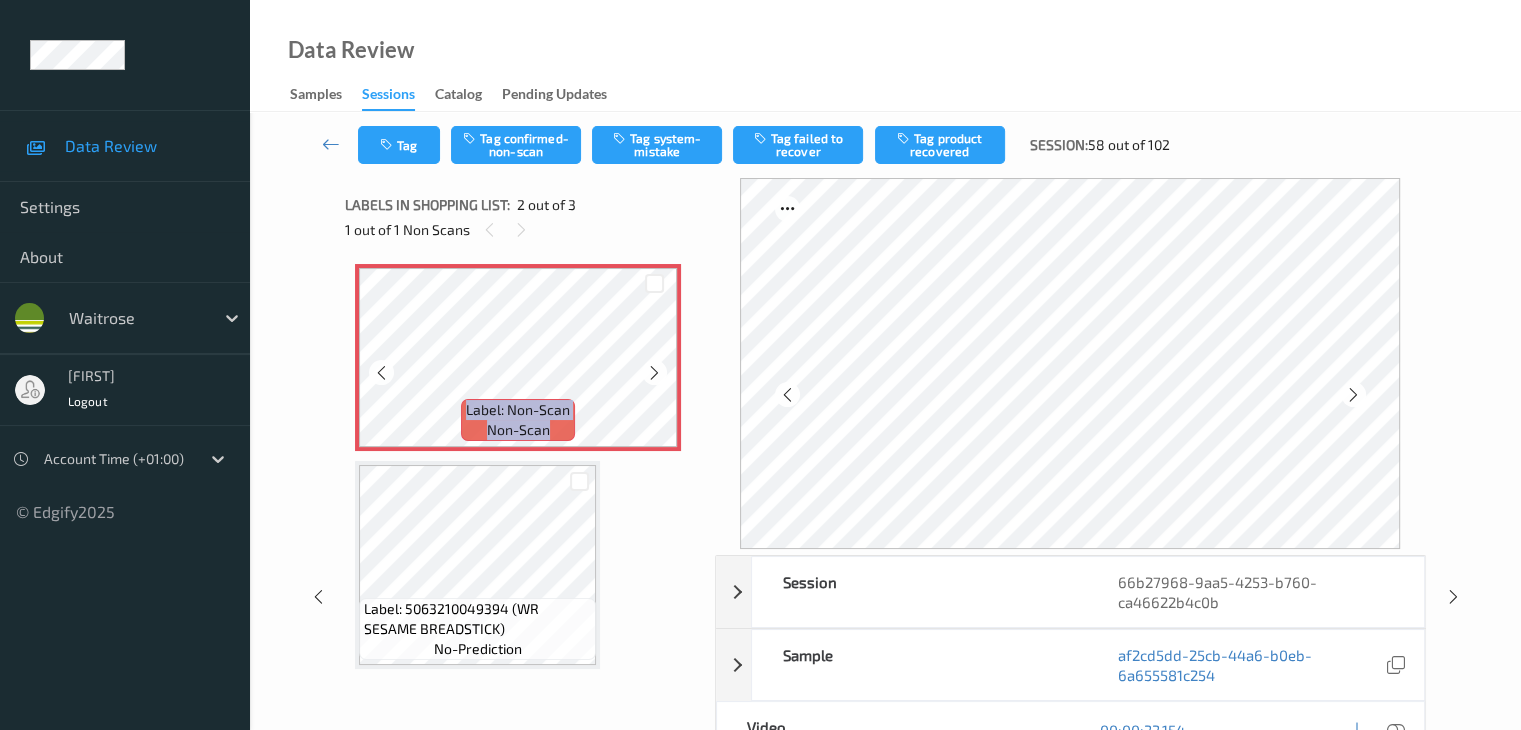 click at bounding box center [654, 373] 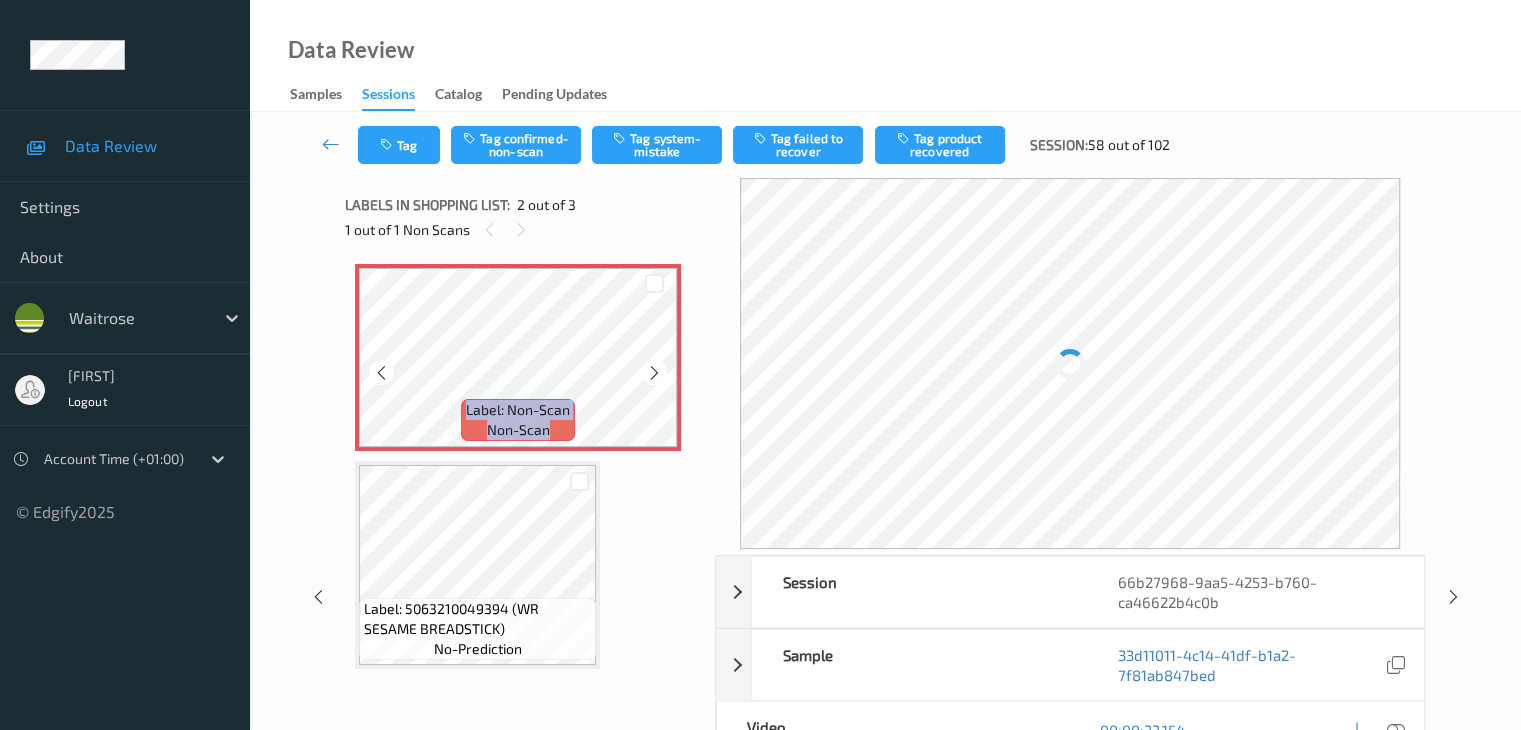 click at bounding box center [654, 373] 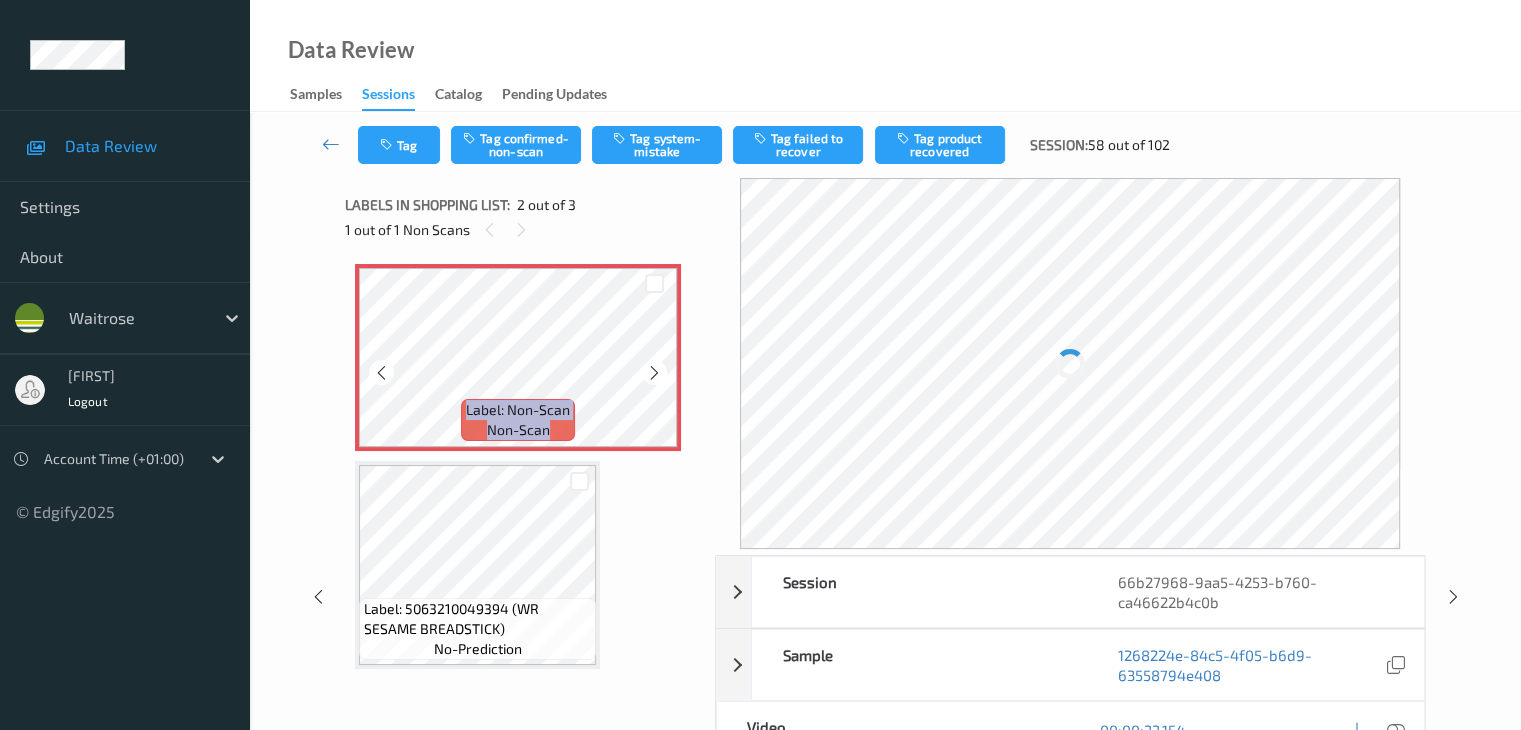 click at bounding box center [654, 373] 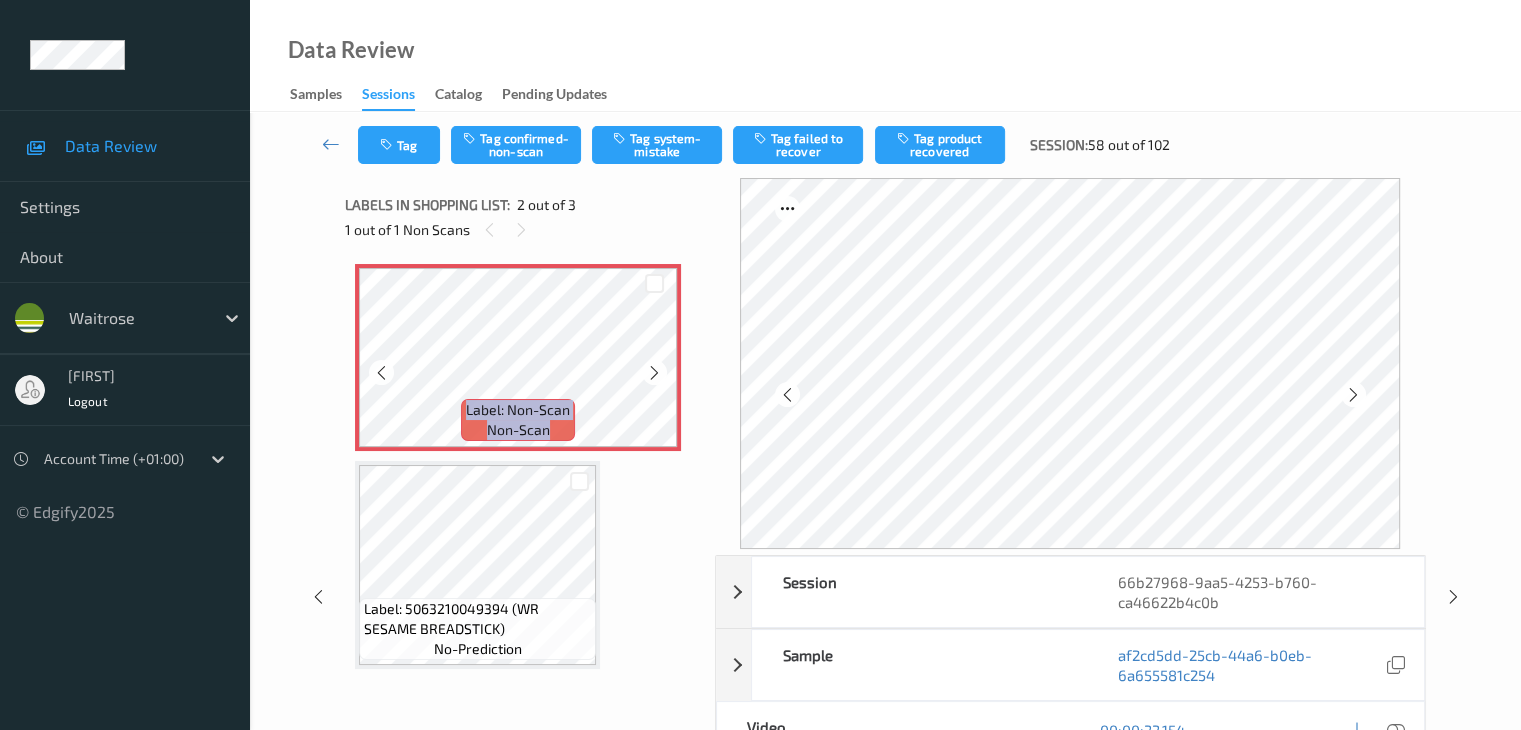 click at bounding box center [654, 373] 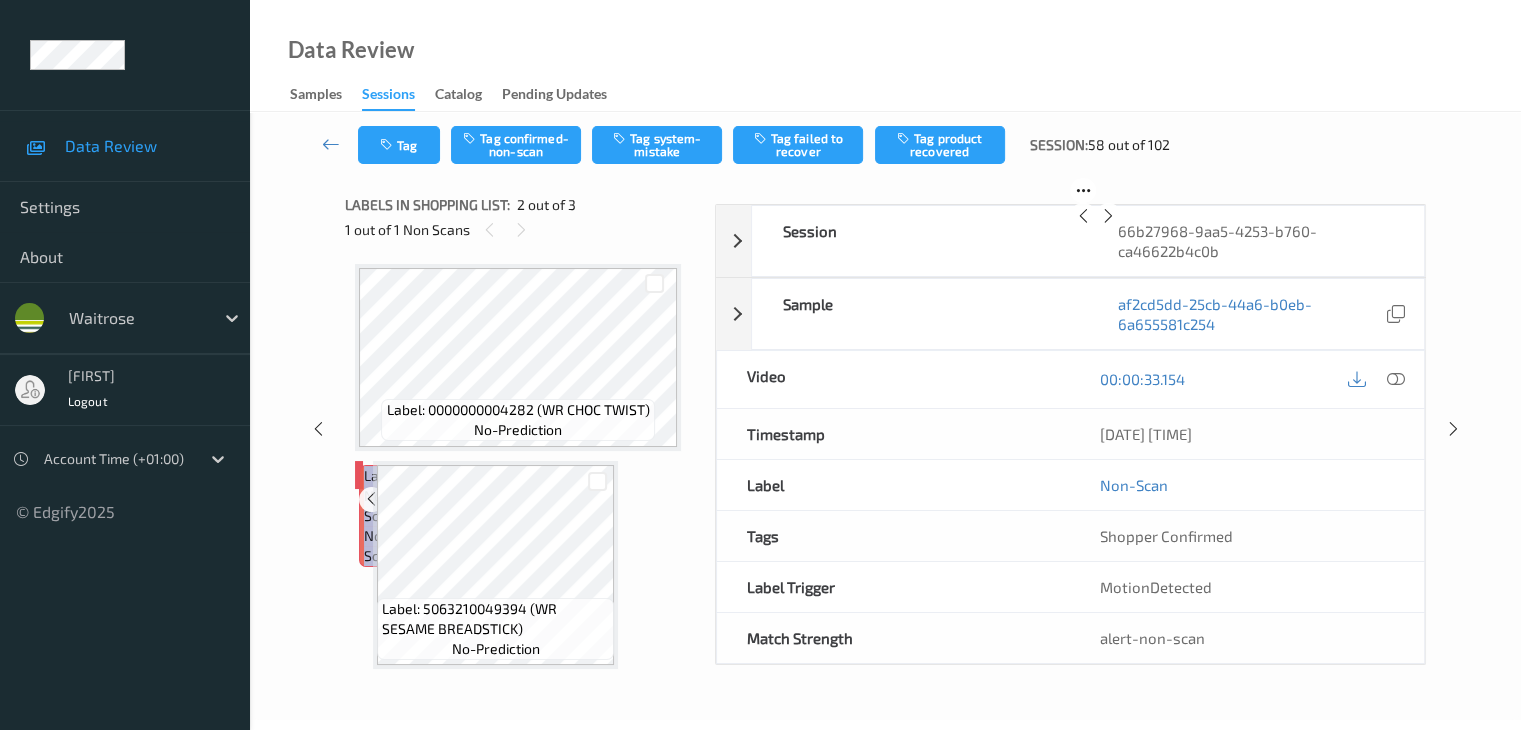 click at bounding box center [396, 499] 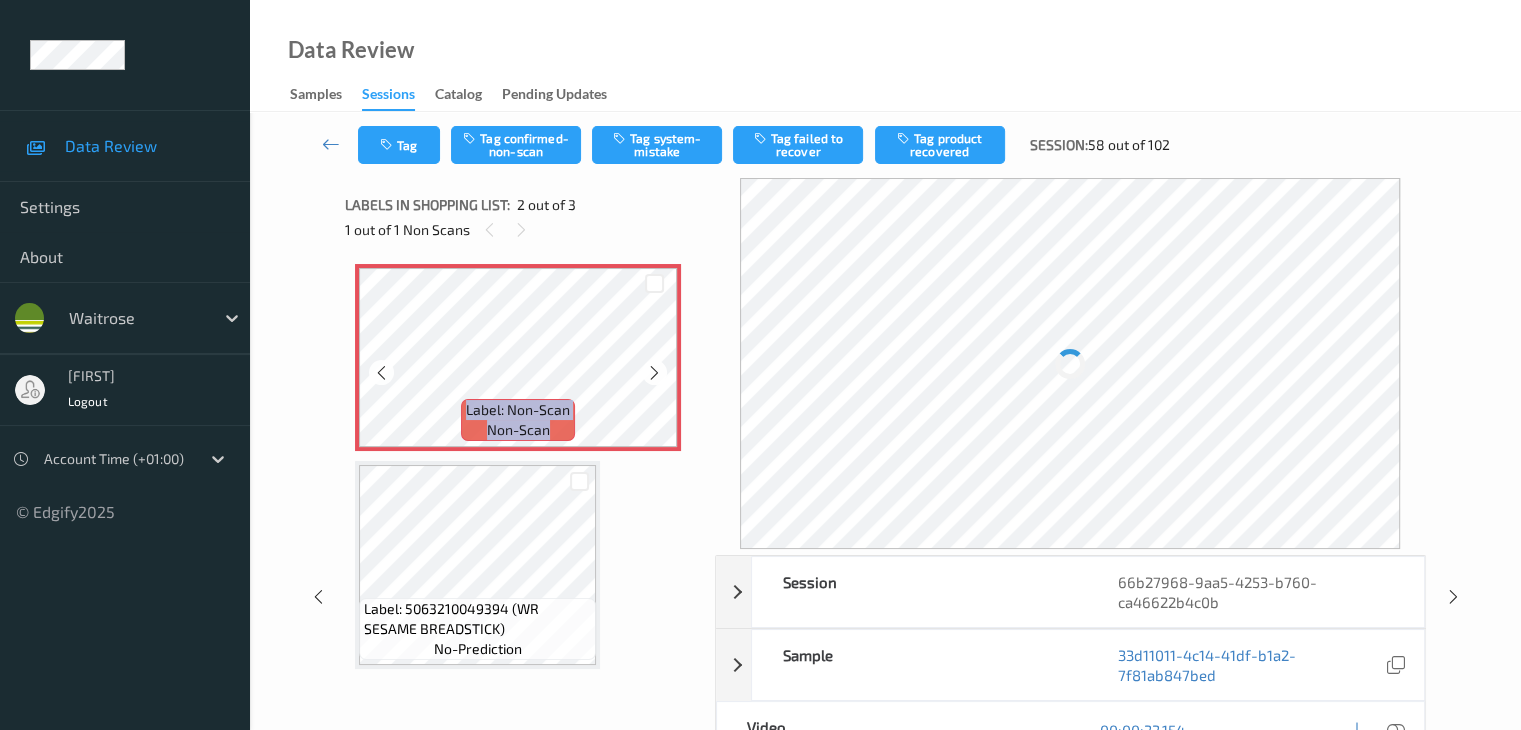 click at bounding box center (654, 373) 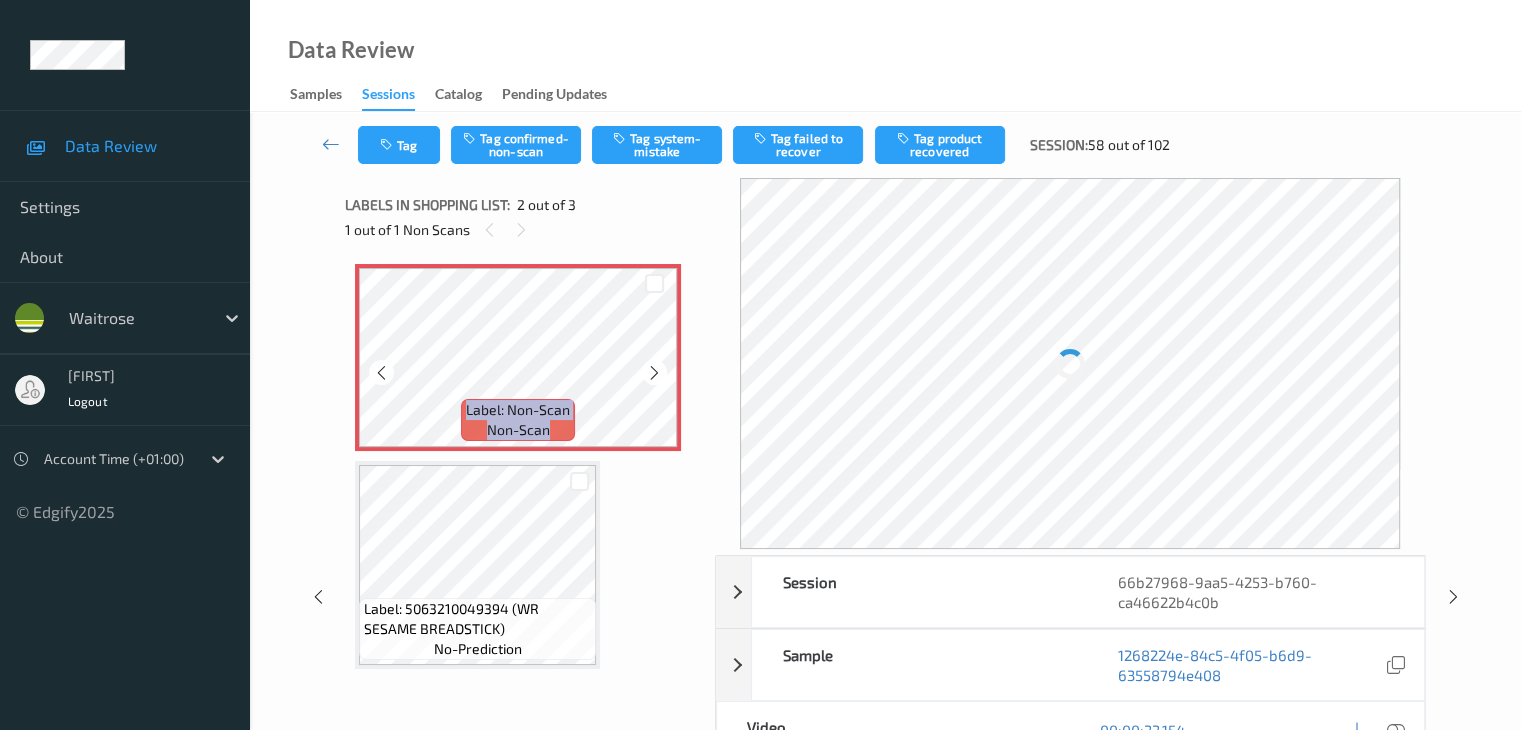click at bounding box center (654, 373) 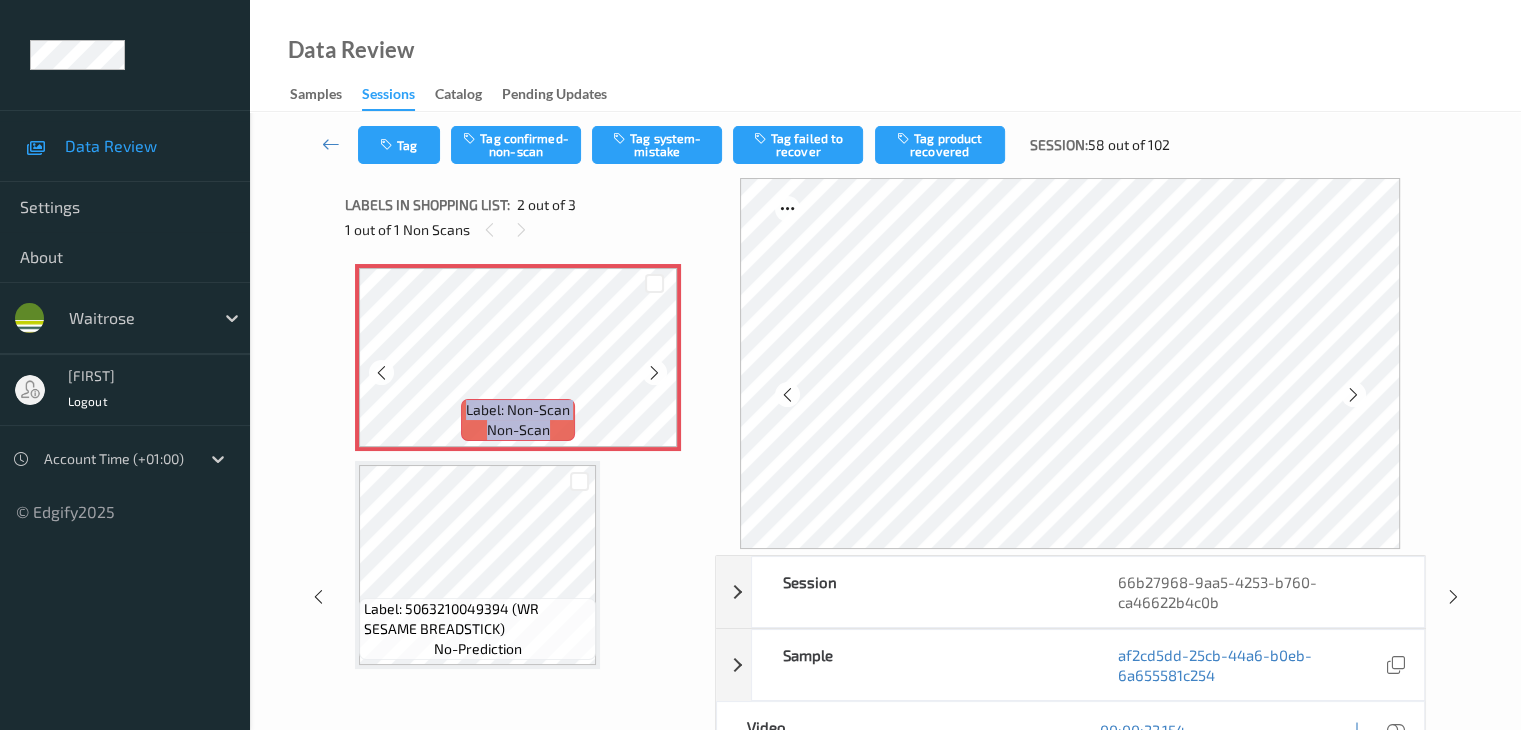 click at bounding box center (654, 373) 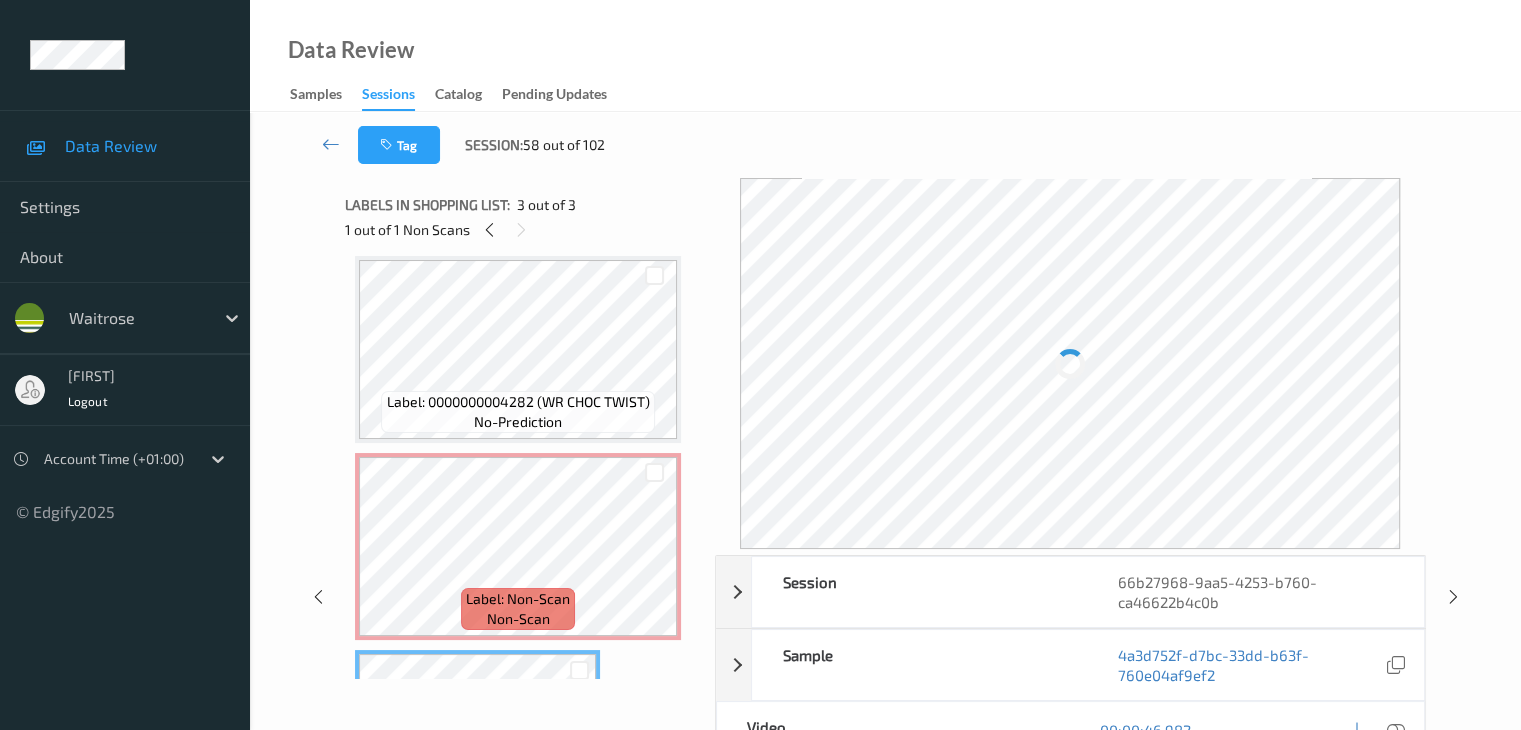 scroll, scrollTop: 0, scrollLeft: 0, axis: both 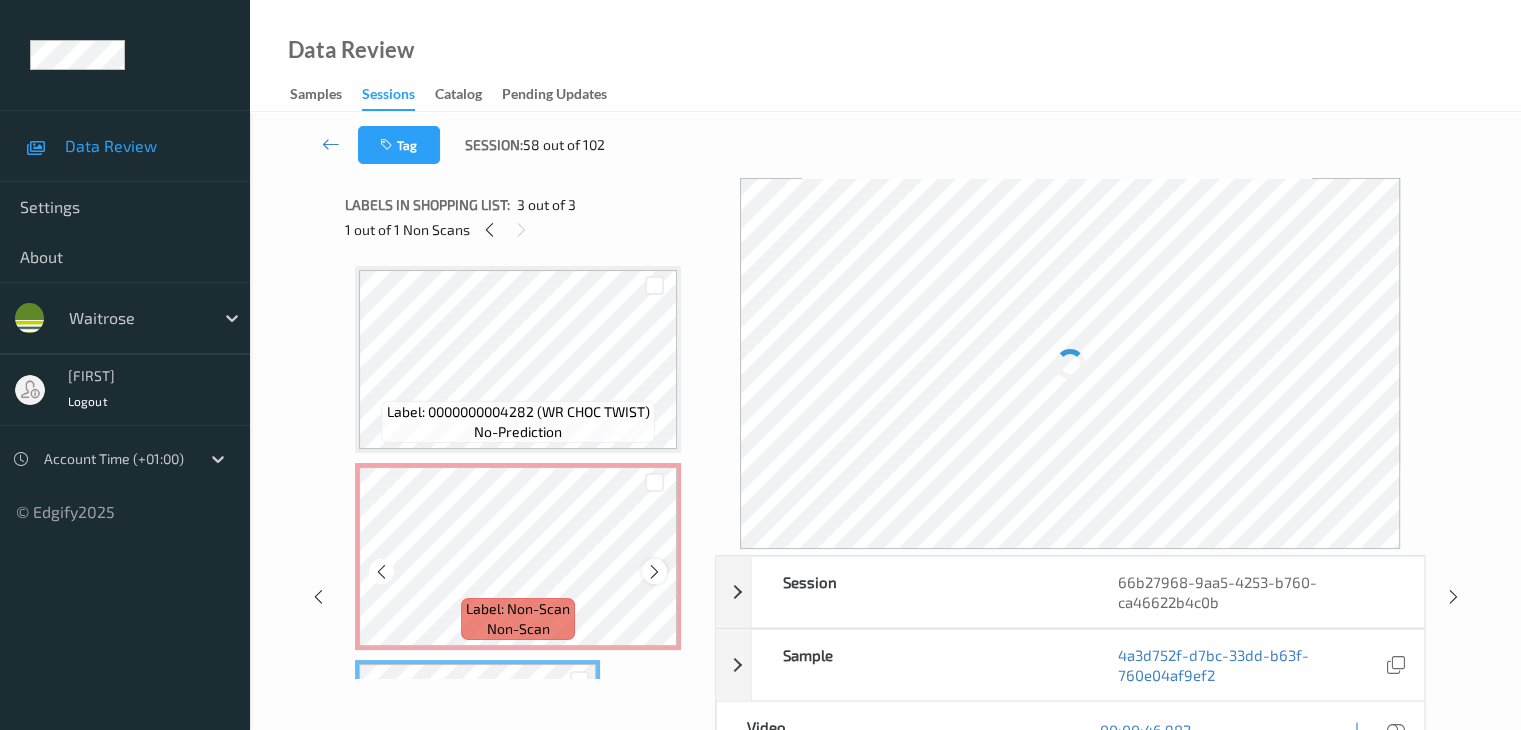 click at bounding box center [654, 572] 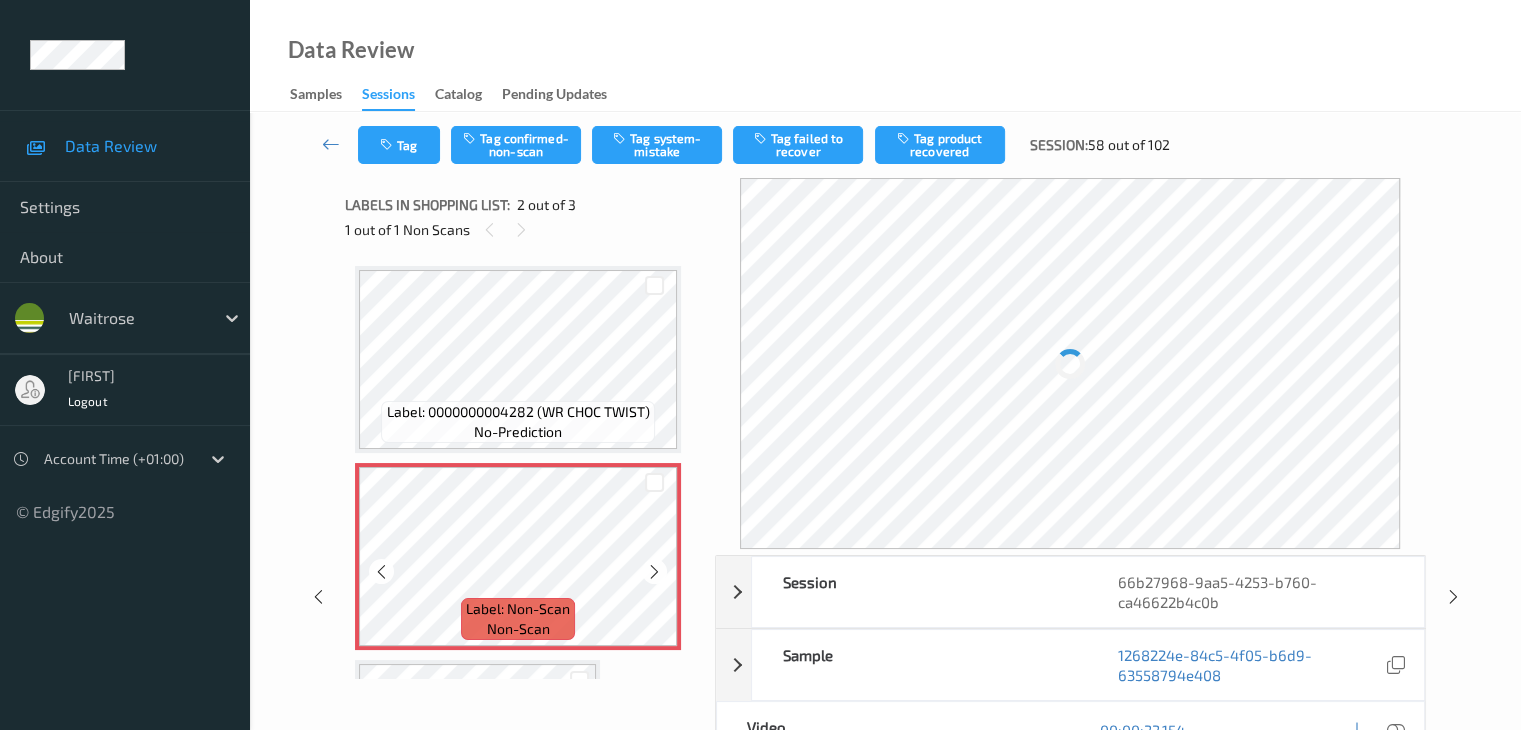 click at bounding box center (654, 572) 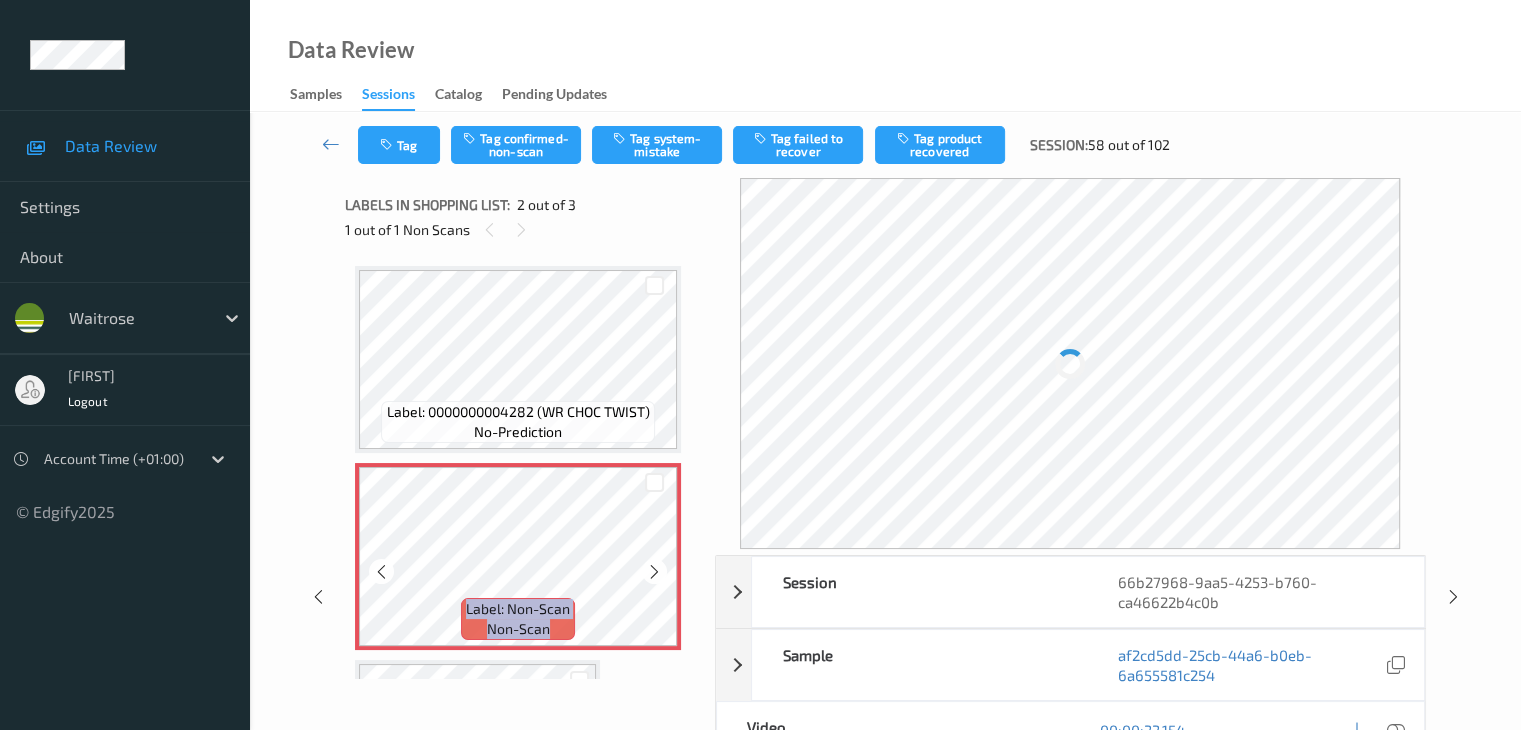 click at bounding box center (654, 572) 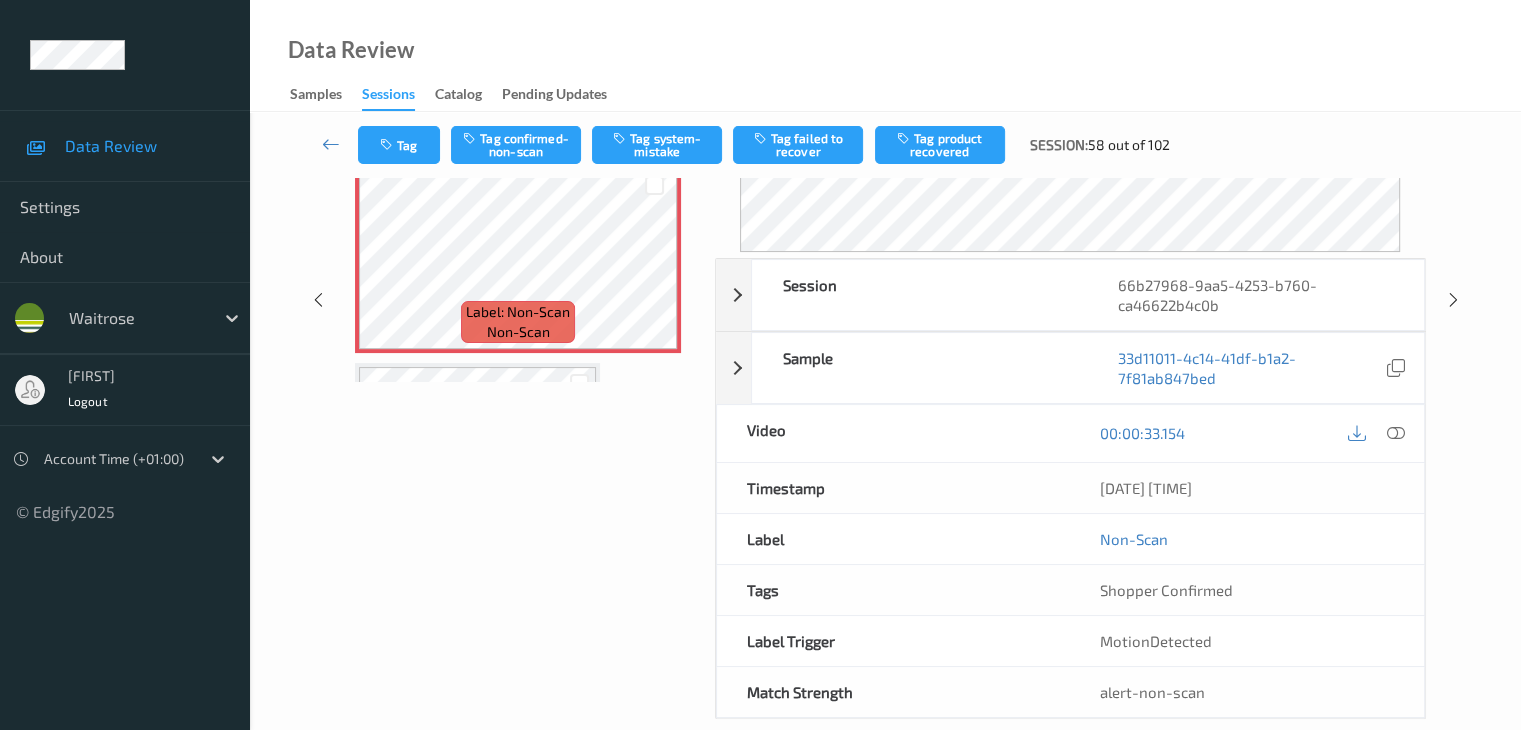 scroll, scrollTop: 300, scrollLeft: 0, axis: vertical 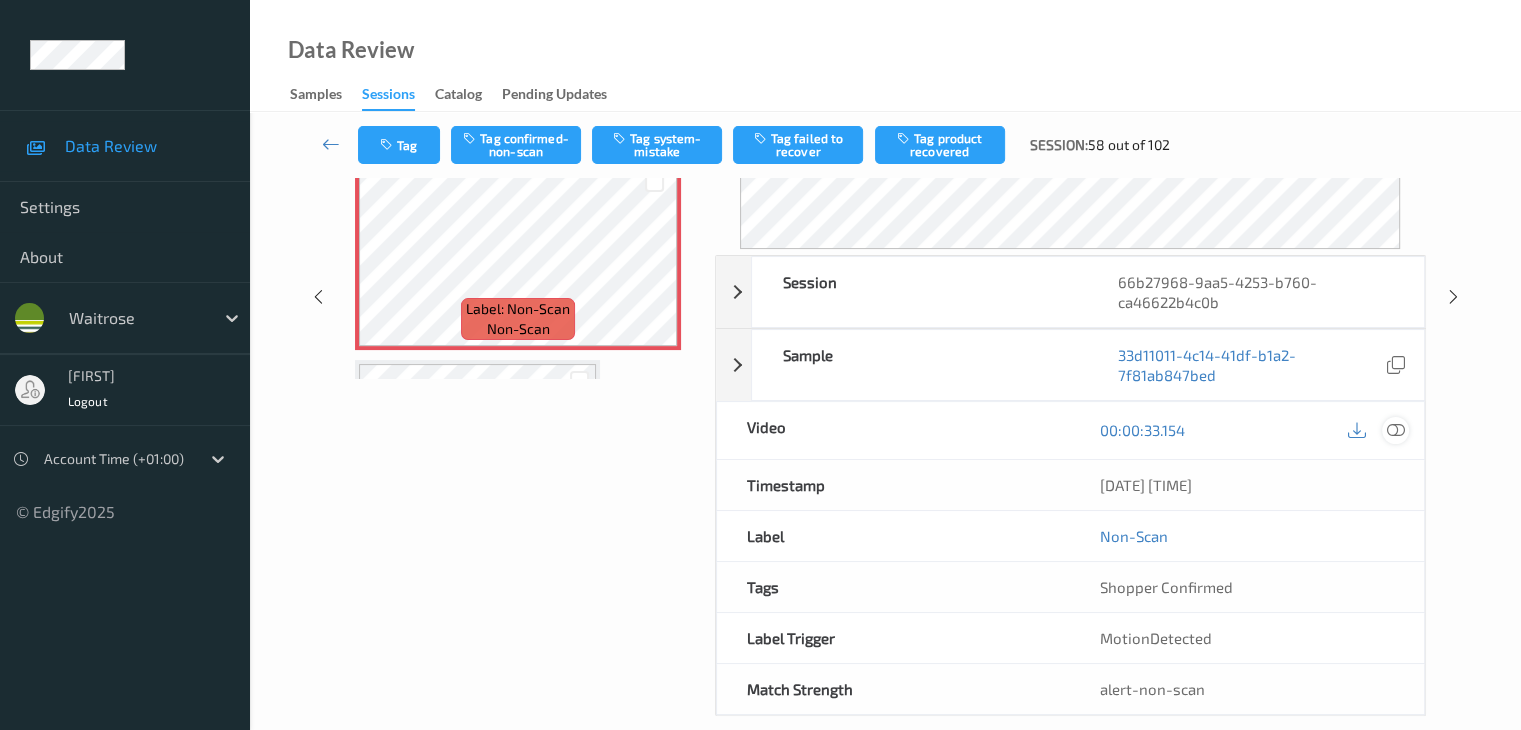 click at bounding box center (1395, 430) 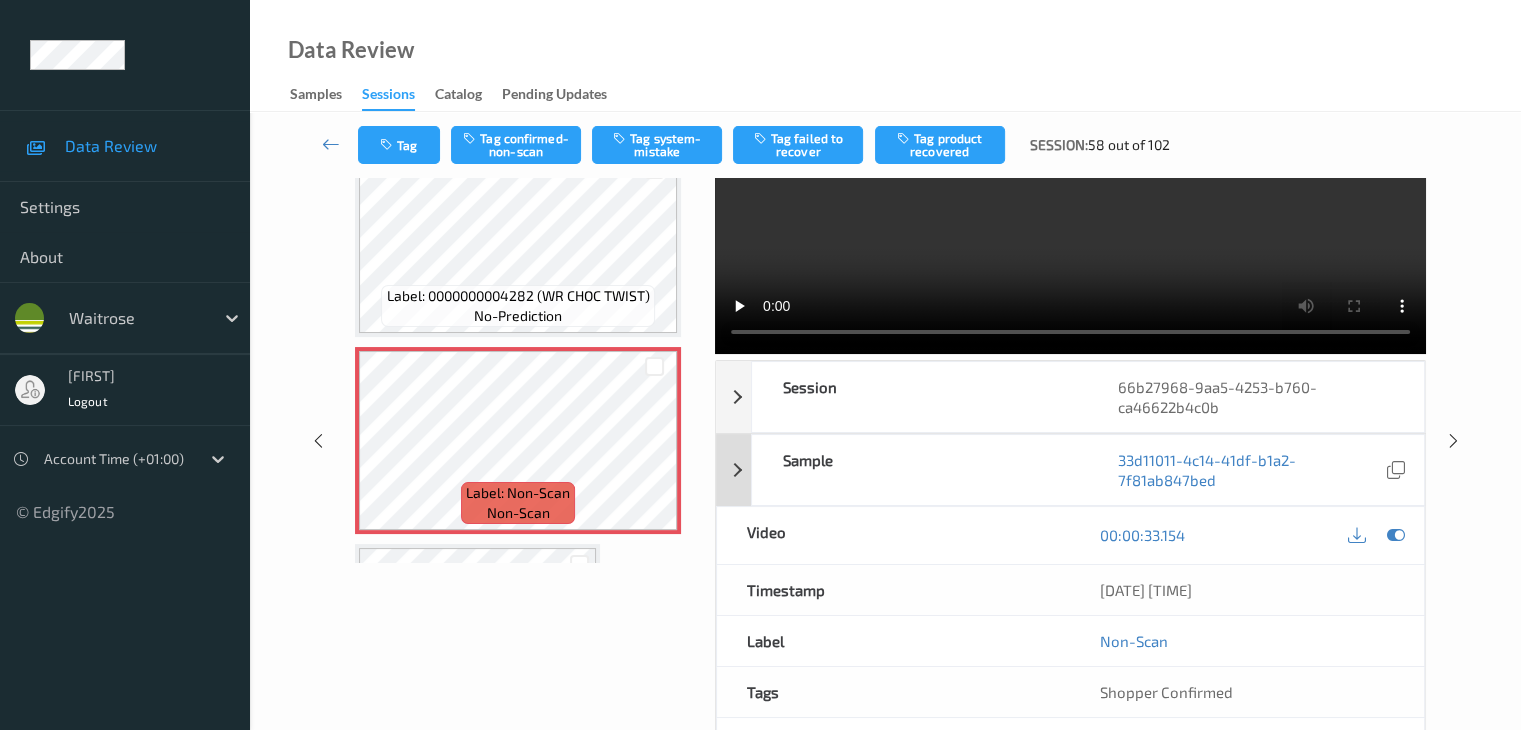 scroll, scrollTop: 44, scrollLeft: 0, axis: vertical 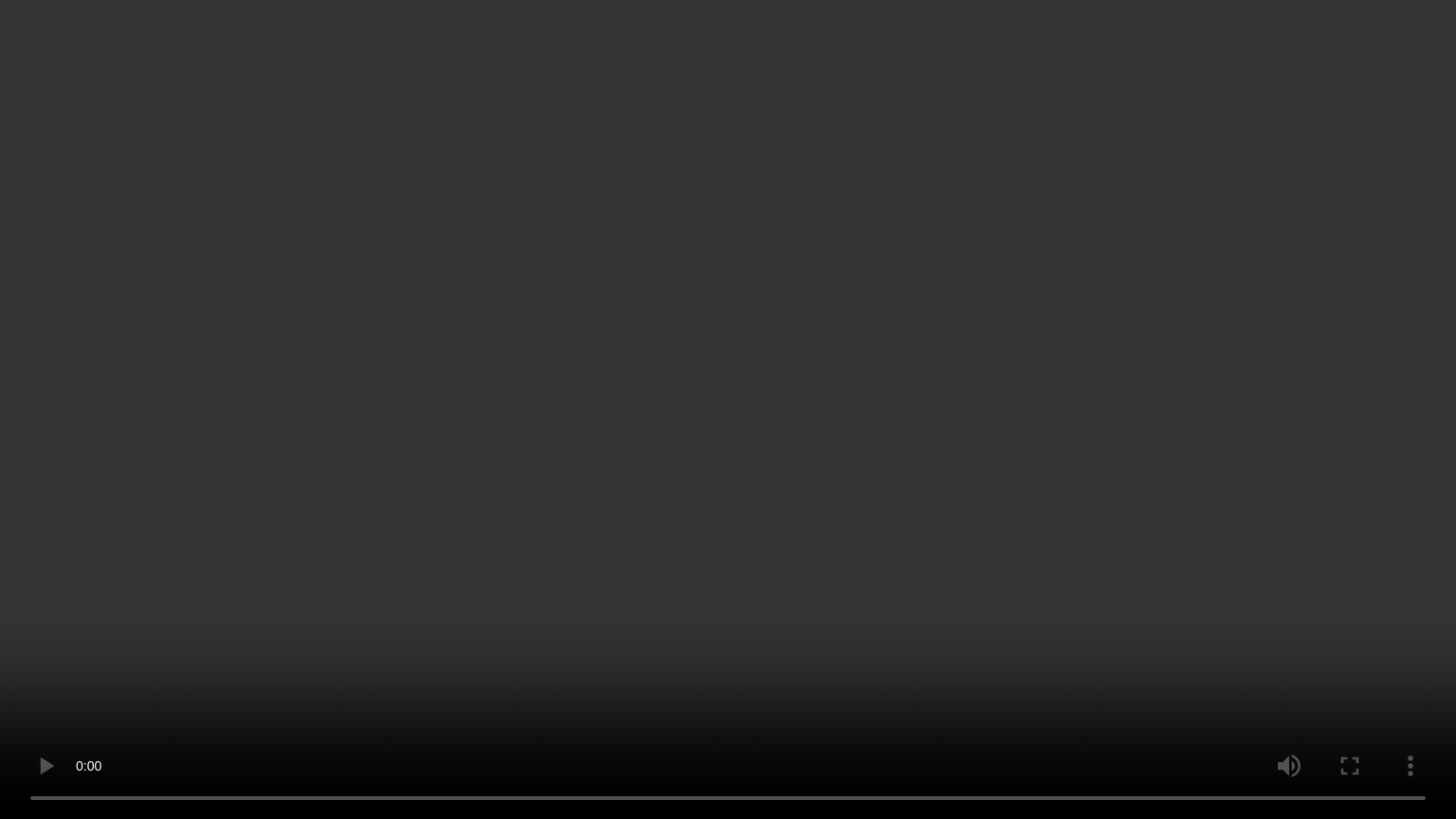 type 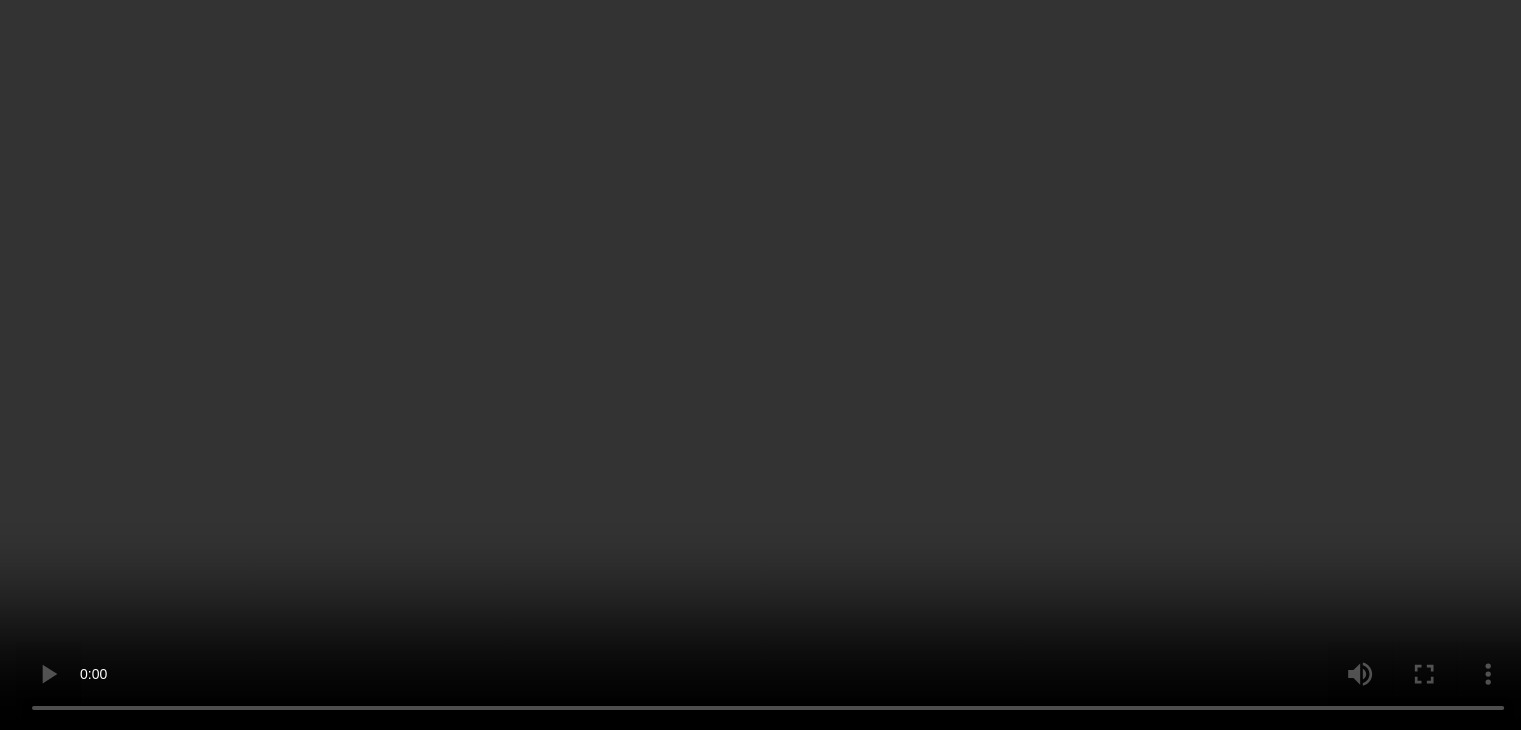 scroll, scrollTop: 100, scrollLeft: 0, axis: vertical 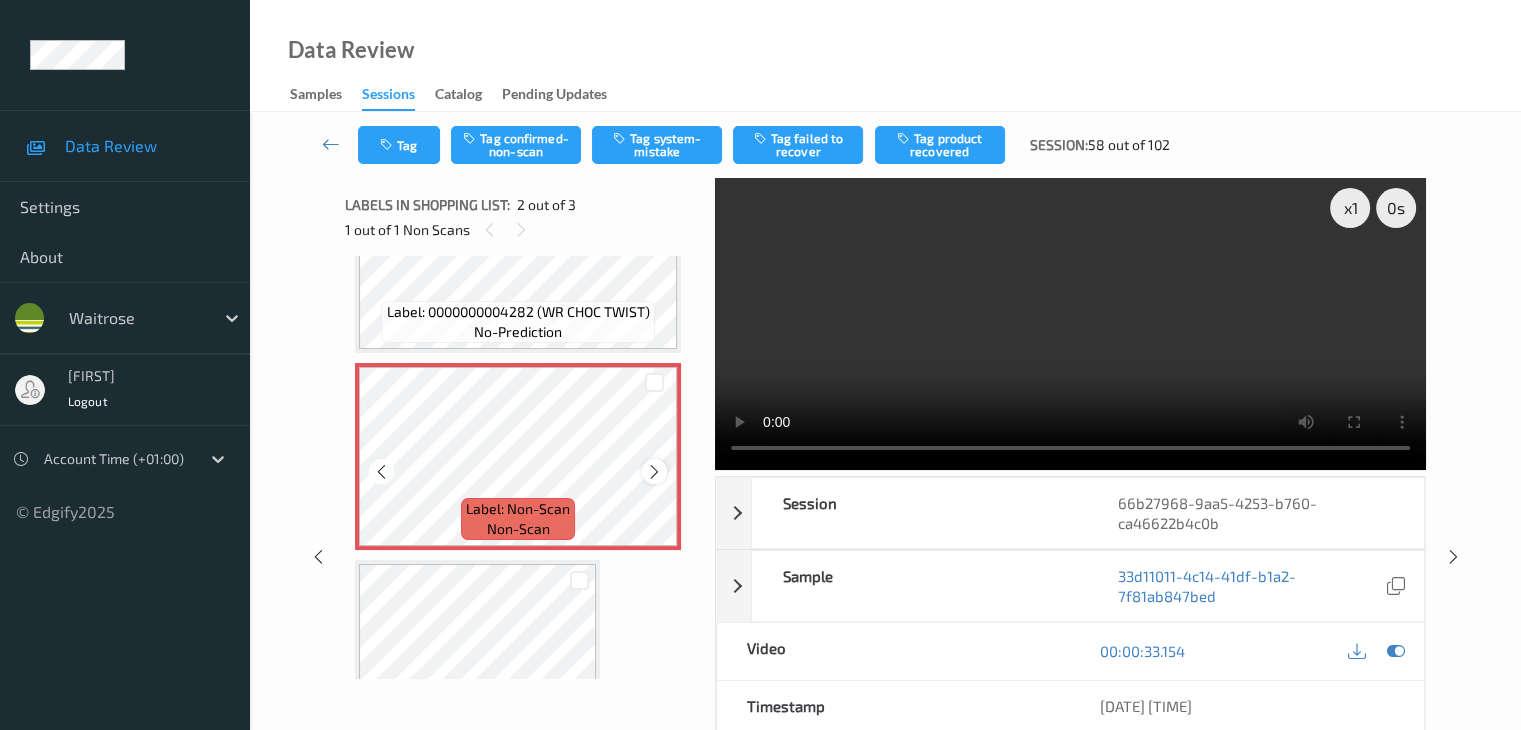 click at bounding box center (654, 472) 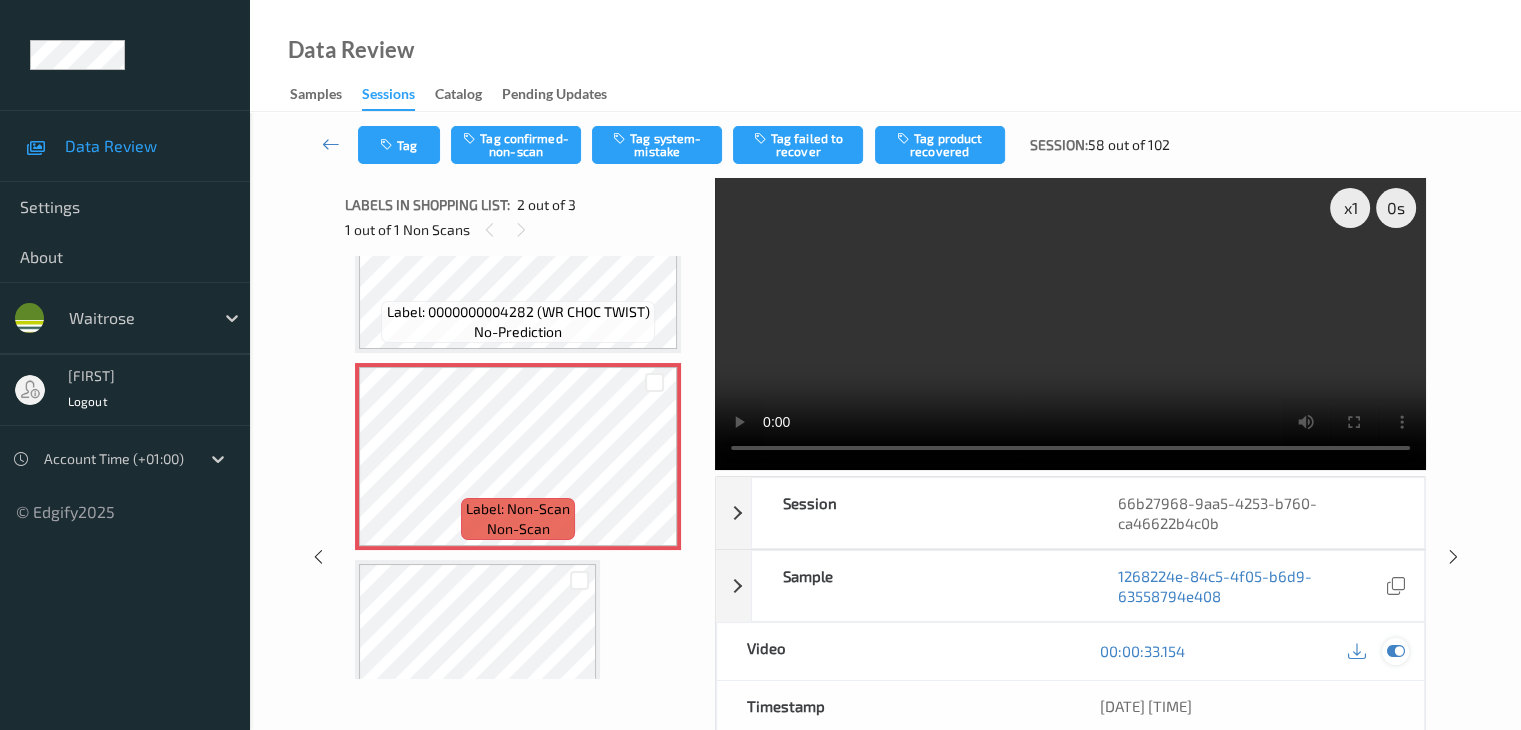click at bounding box center [1395, 651] 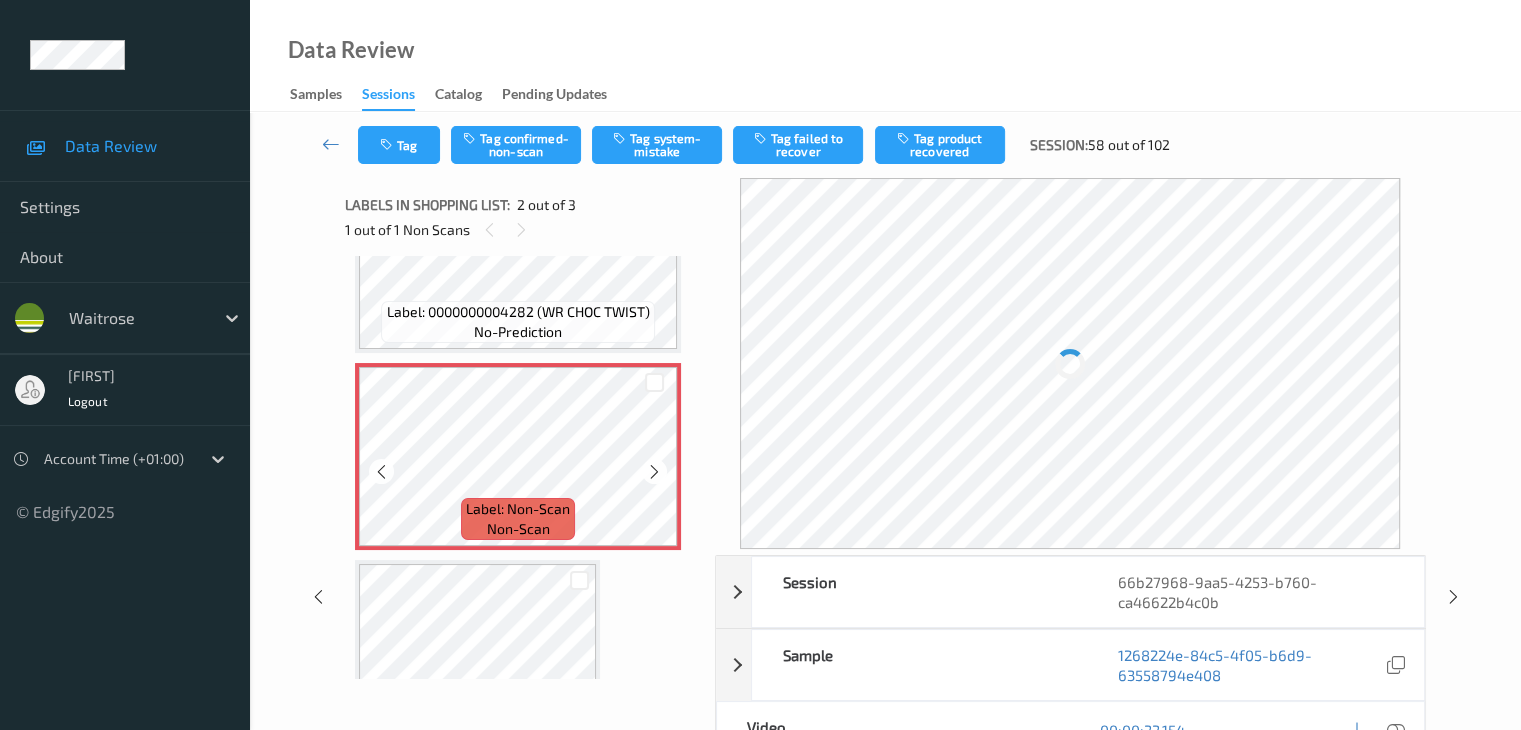 click at bounding box center [654, 472] 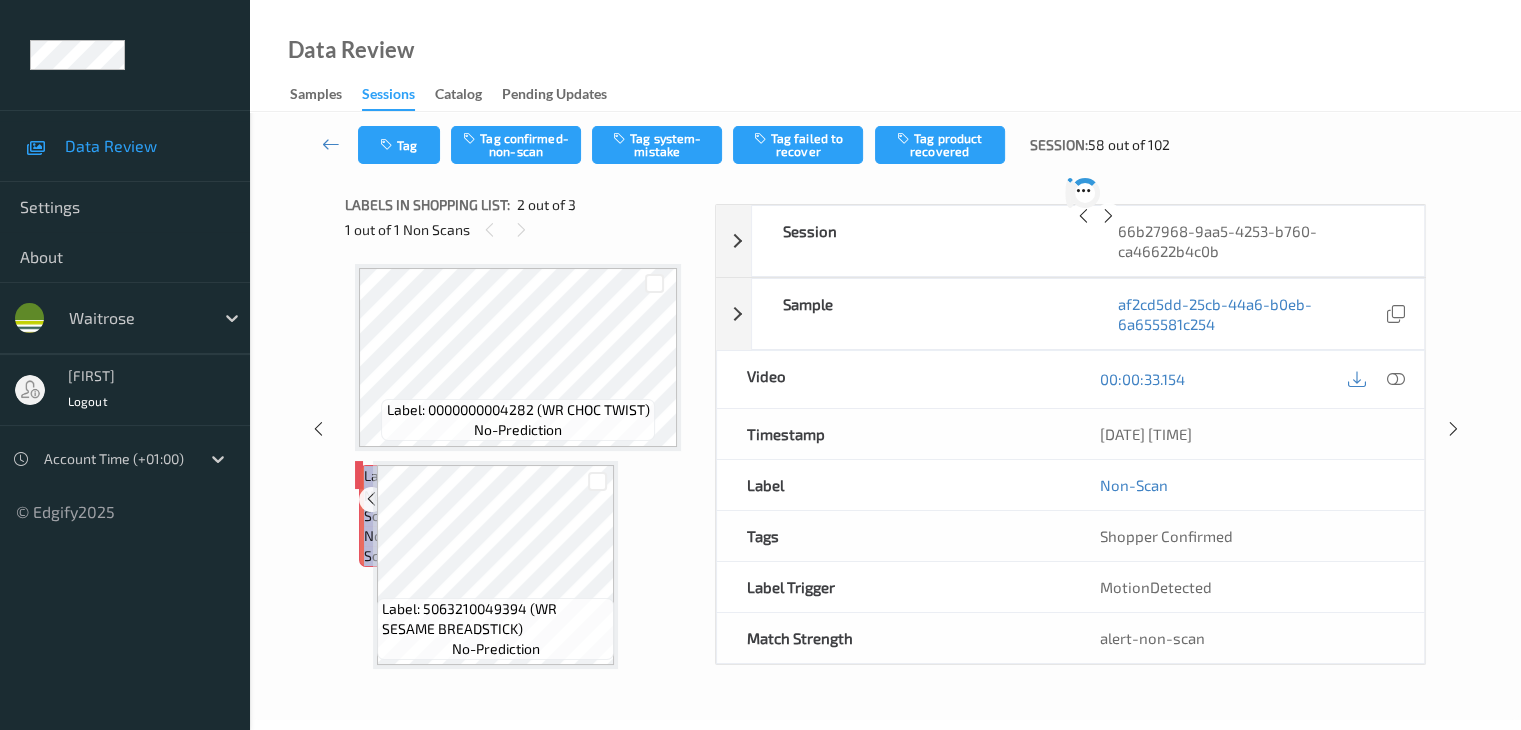 click at bounding box center [396, 499] 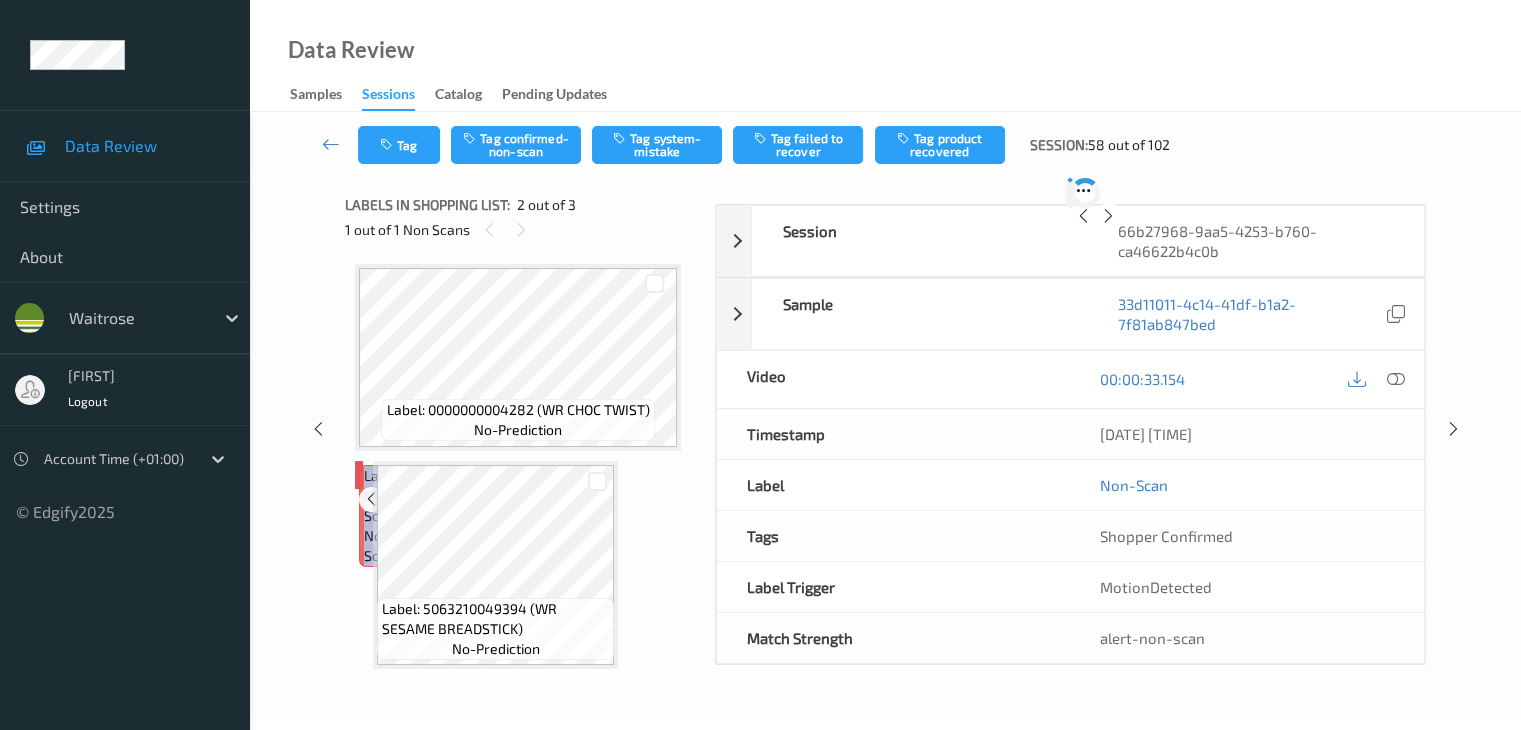 click at bounding box center (396, 499) 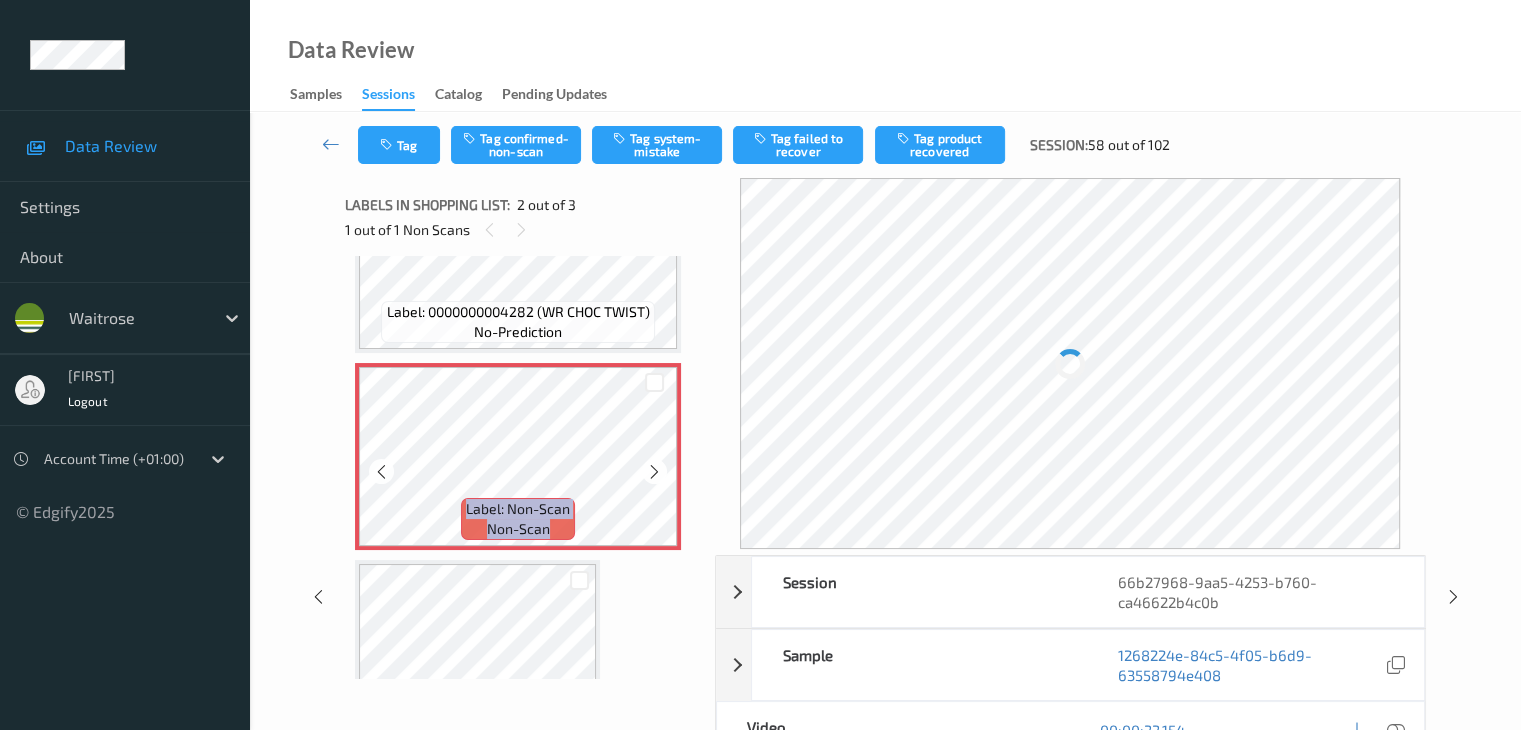 click at bounding box center (654, 472) 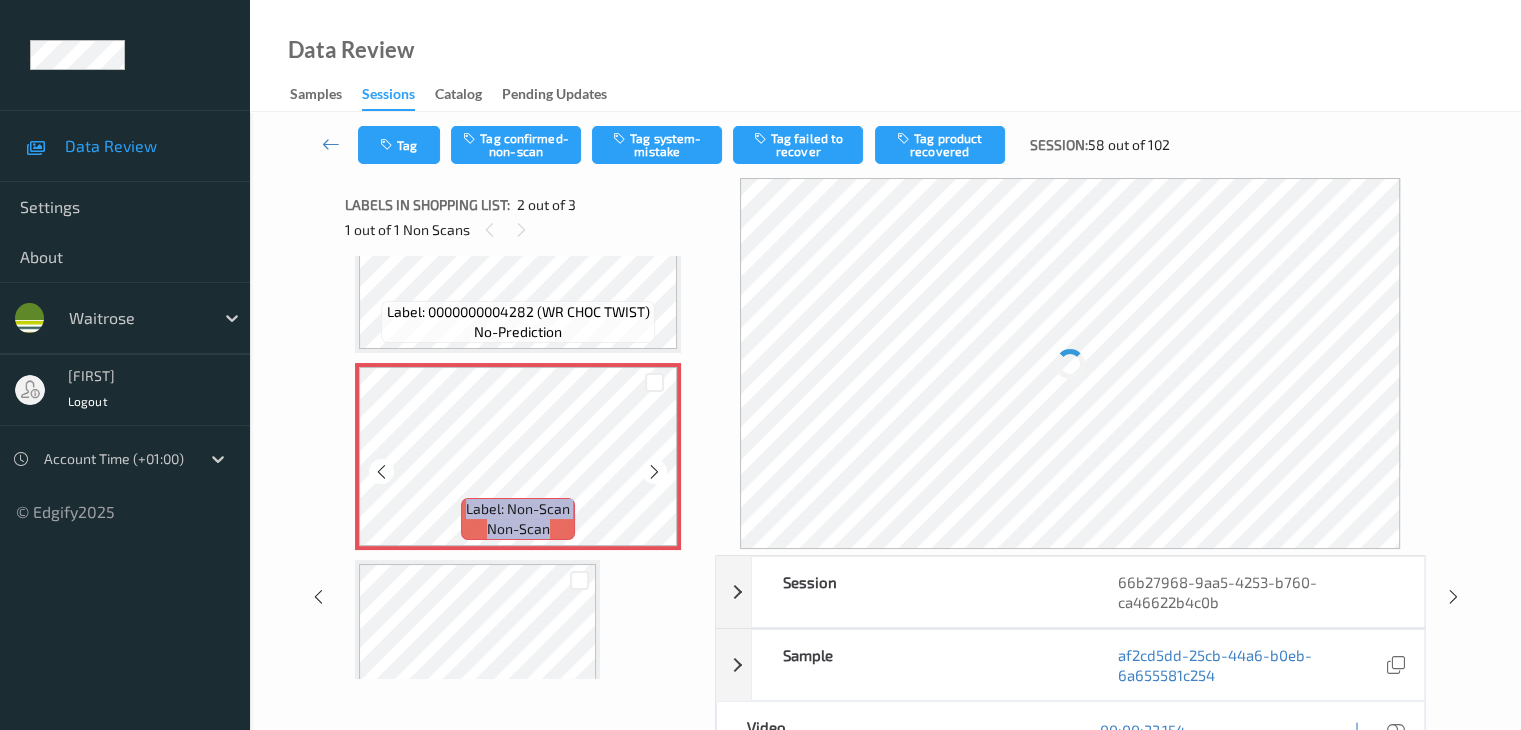 click at bounding box center (654, 472) 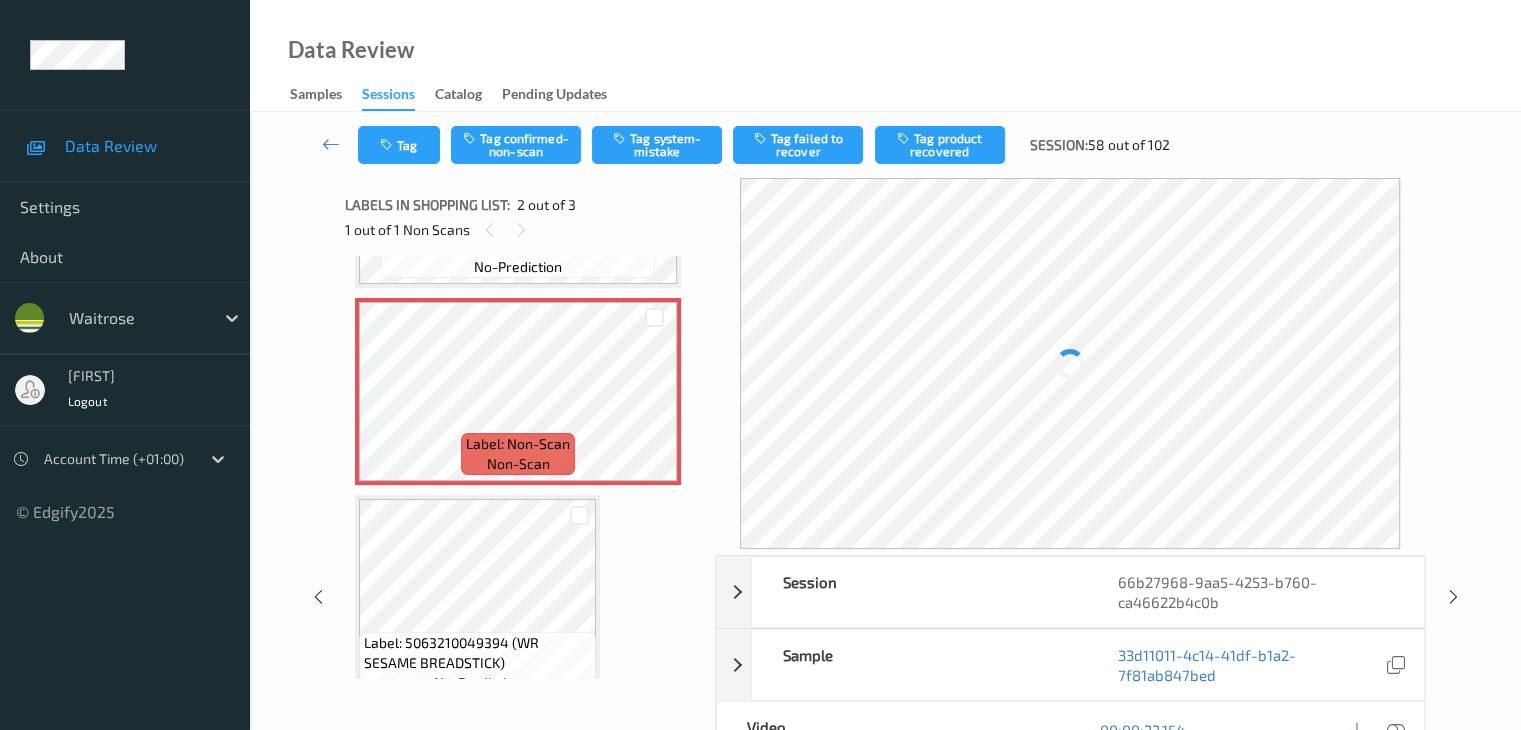 scroll, scrollTop: 199, scrollLeft: 0, axis: vertical 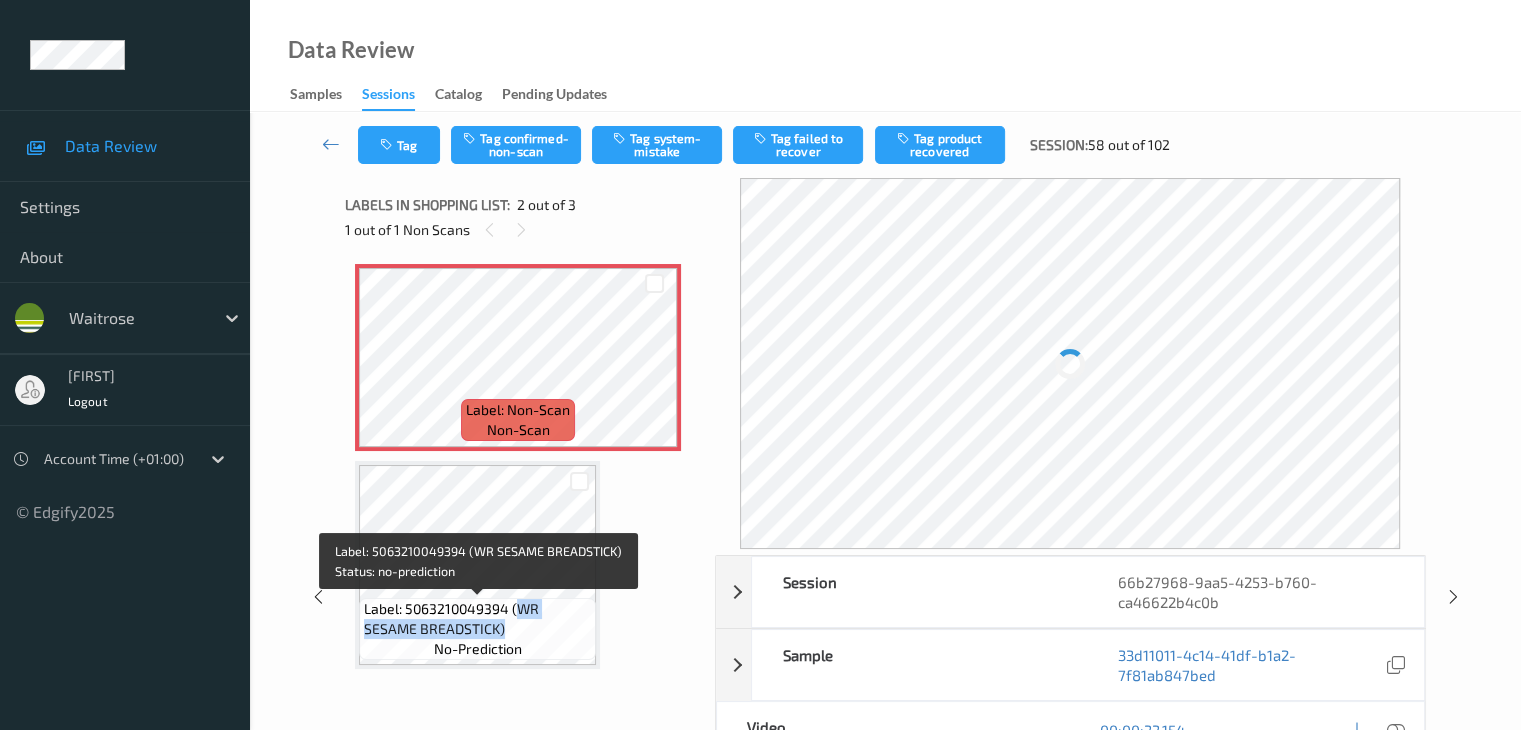 drag, startPoint x: 516, startPoint y: 605, endPoint x: 525, endPoint y: 628, distance: 24.698177 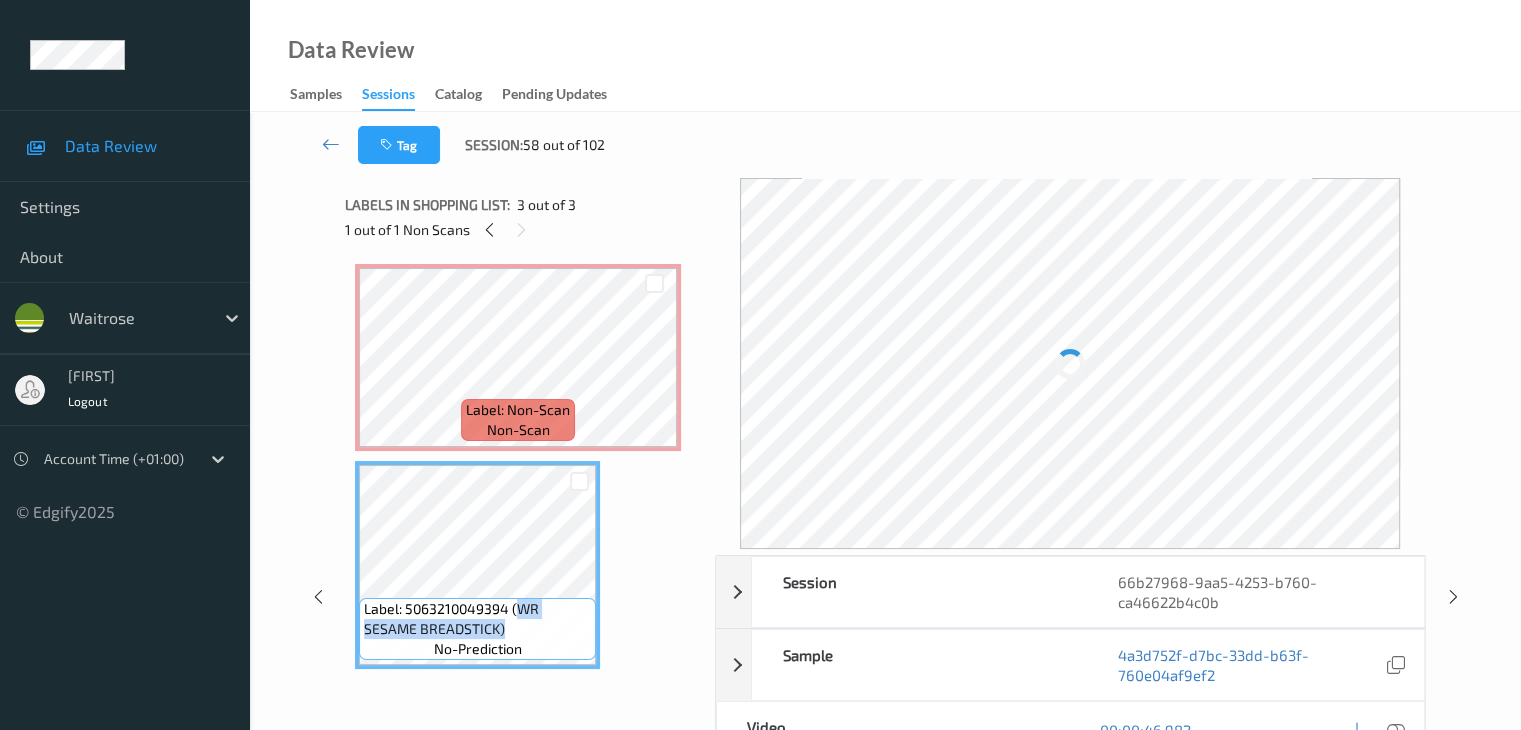 copy on "WR SESAME BREADSTICK)" 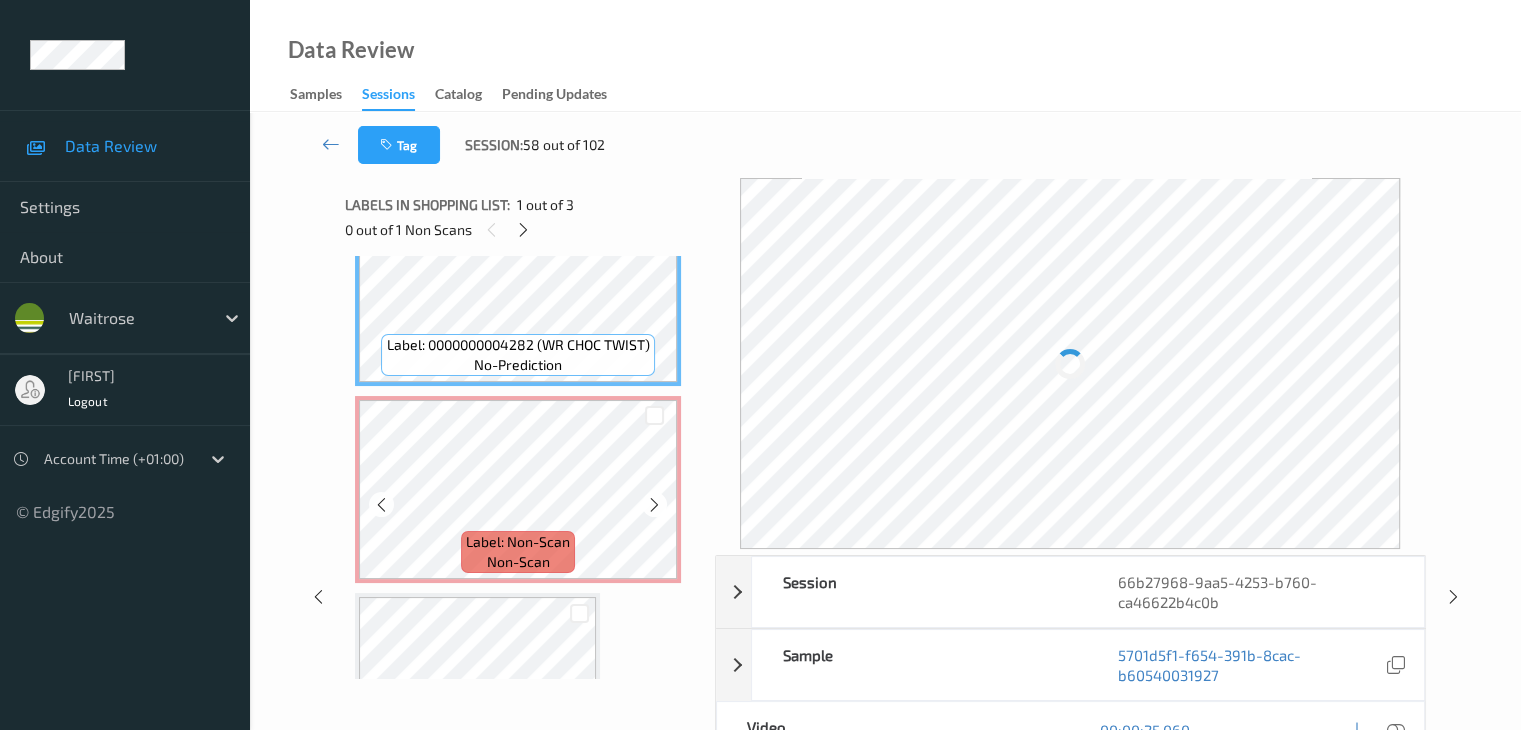 scroll, scrollTop: 100, scrollLeft: 0, axis: vertical 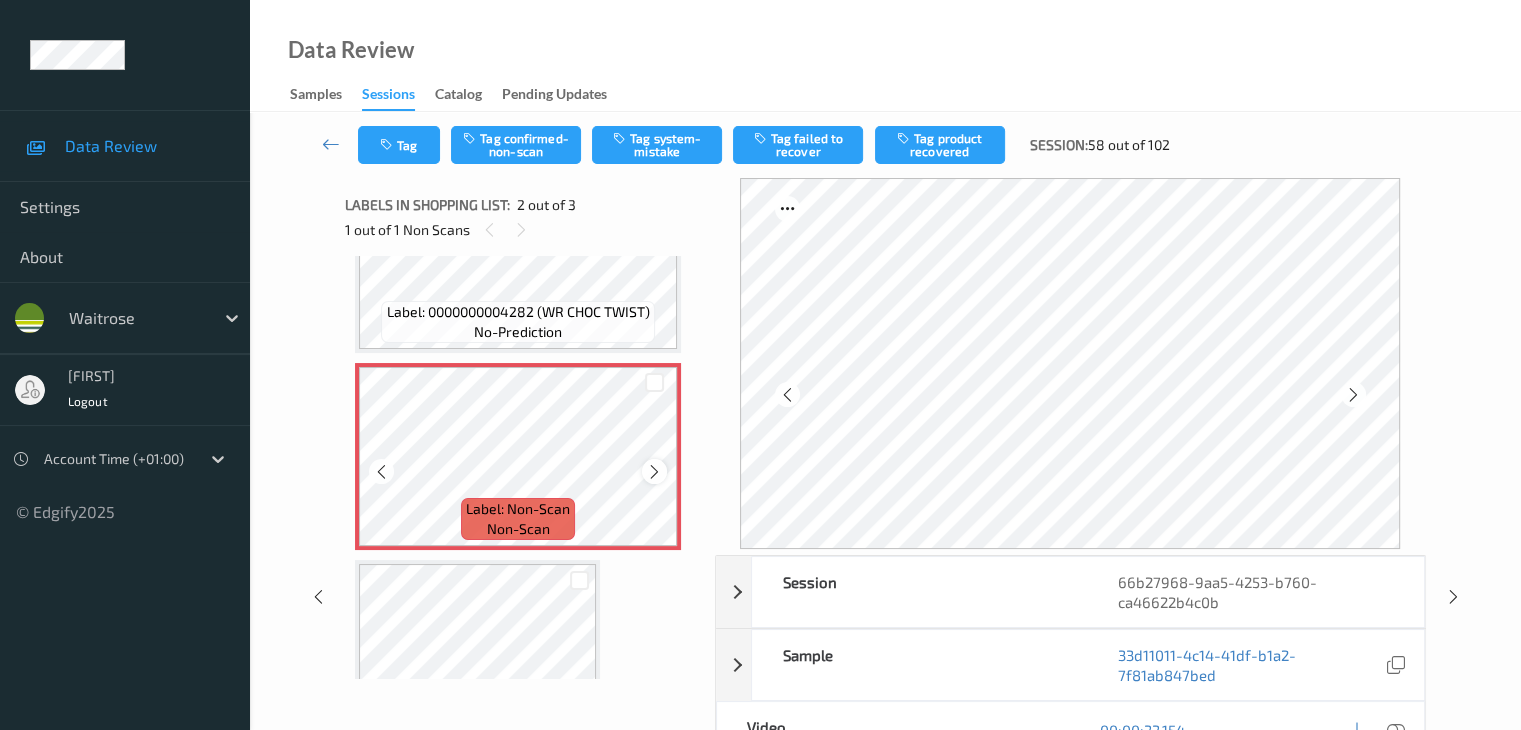 click at bounding box center (654, 472) 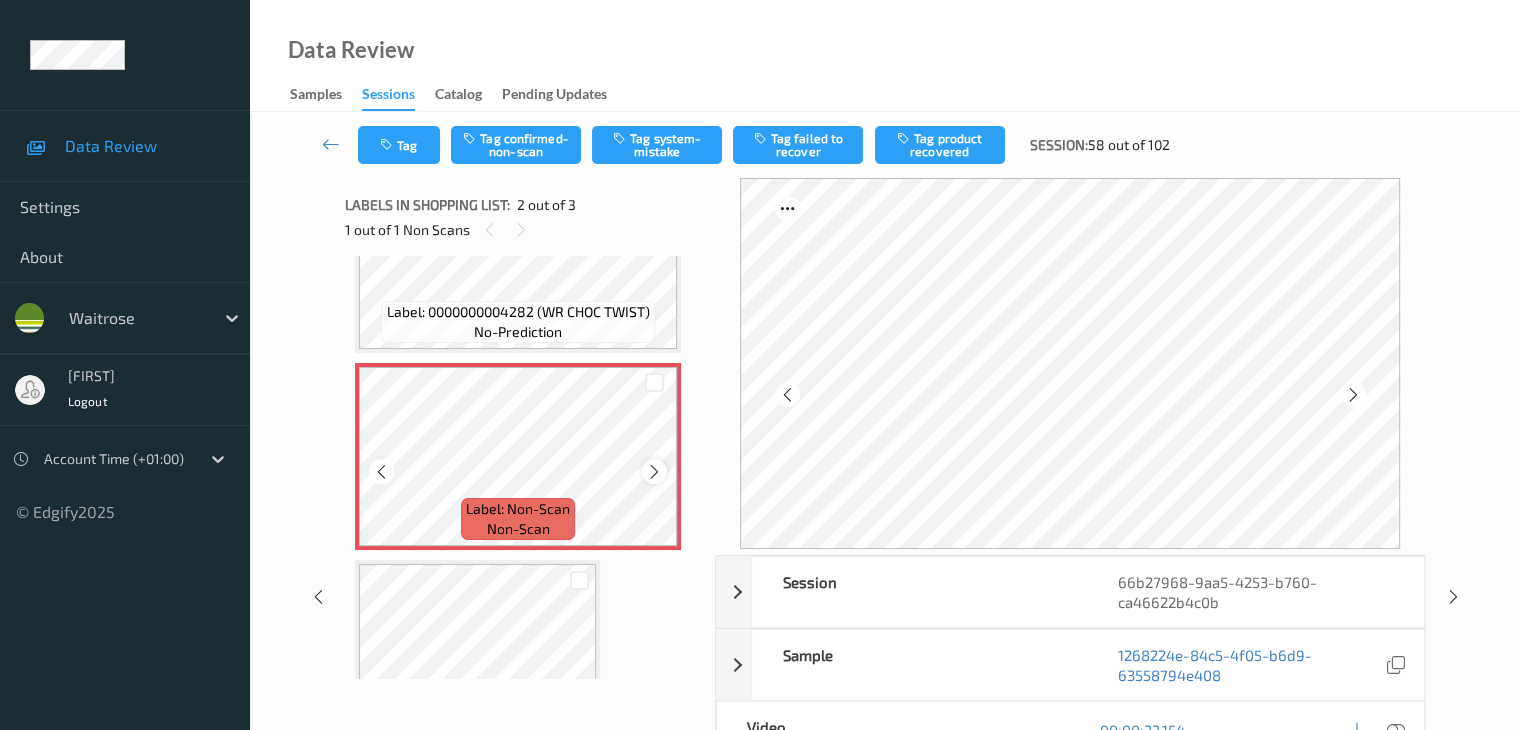 click at bounding box center (654, 472) 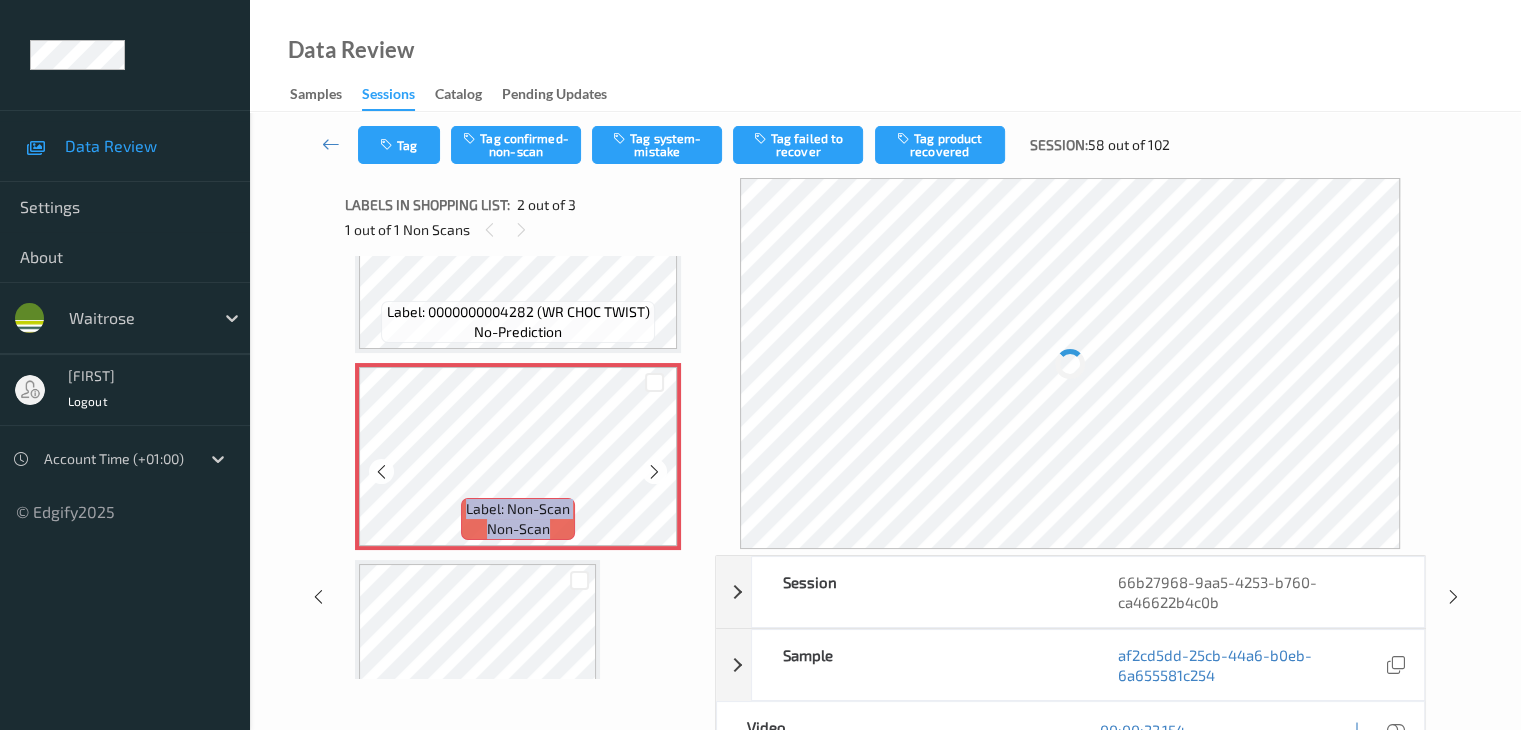 click at bounding box center [654, 472] 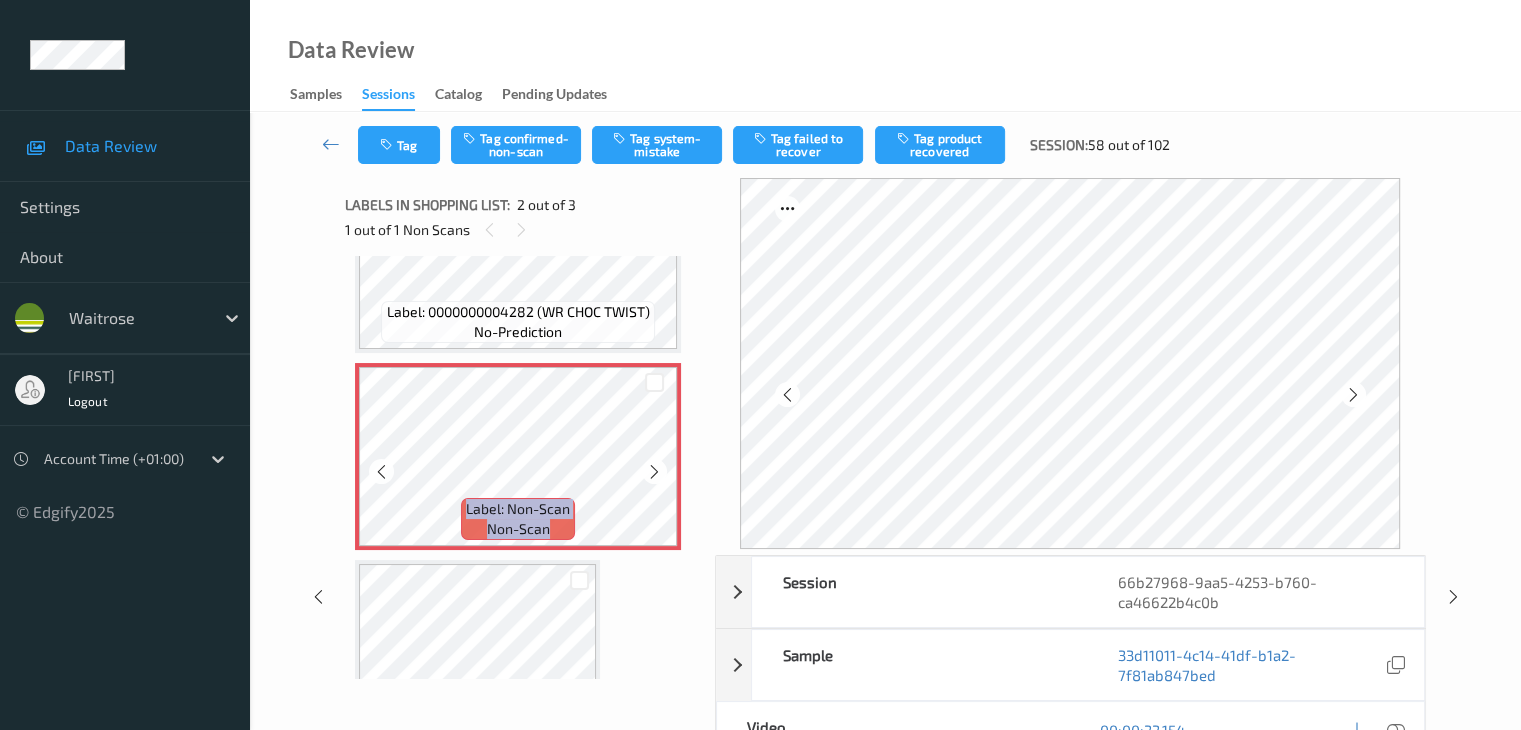 click at bounding box center (654, 472) 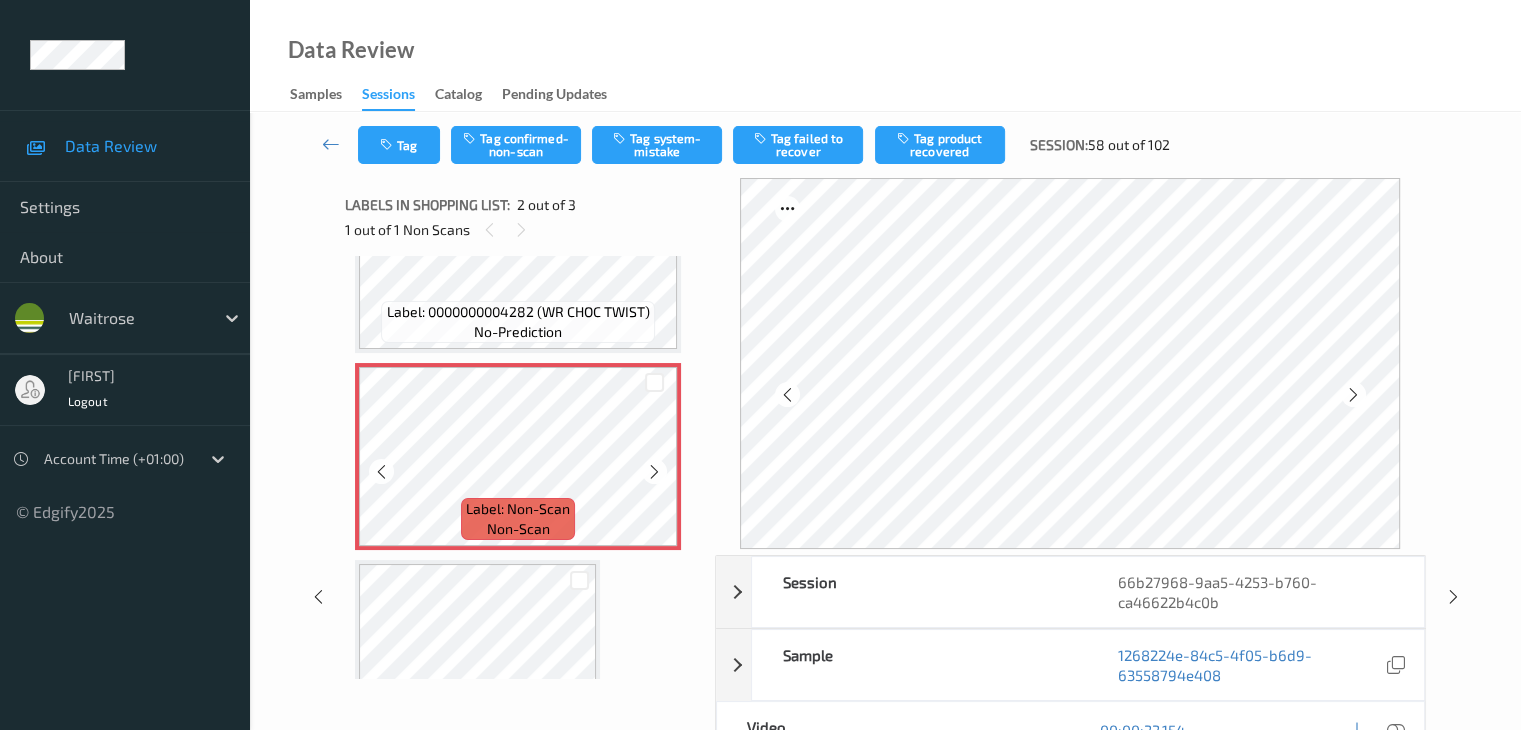 click at bounding box center (654, 472) 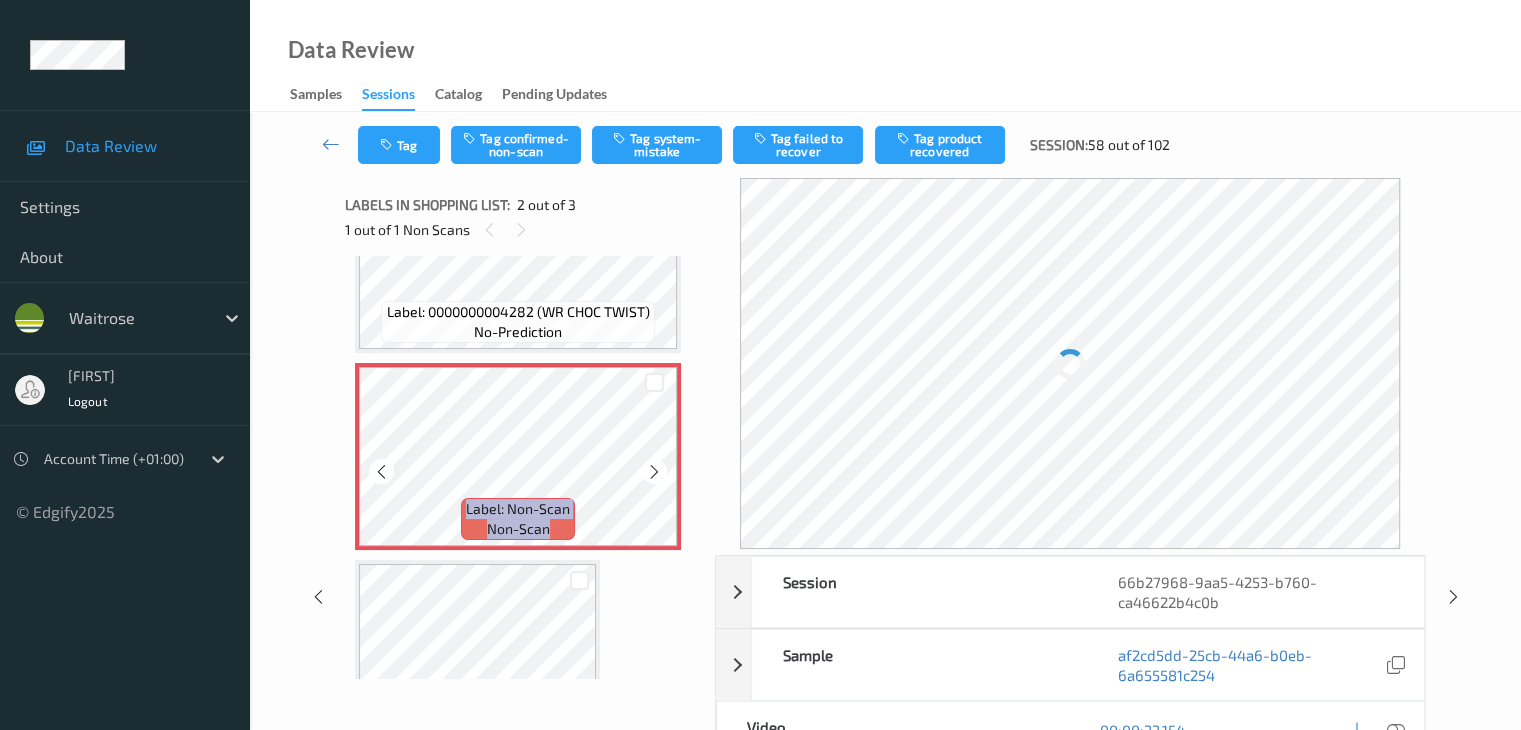 click at bounding box center [654, 472] 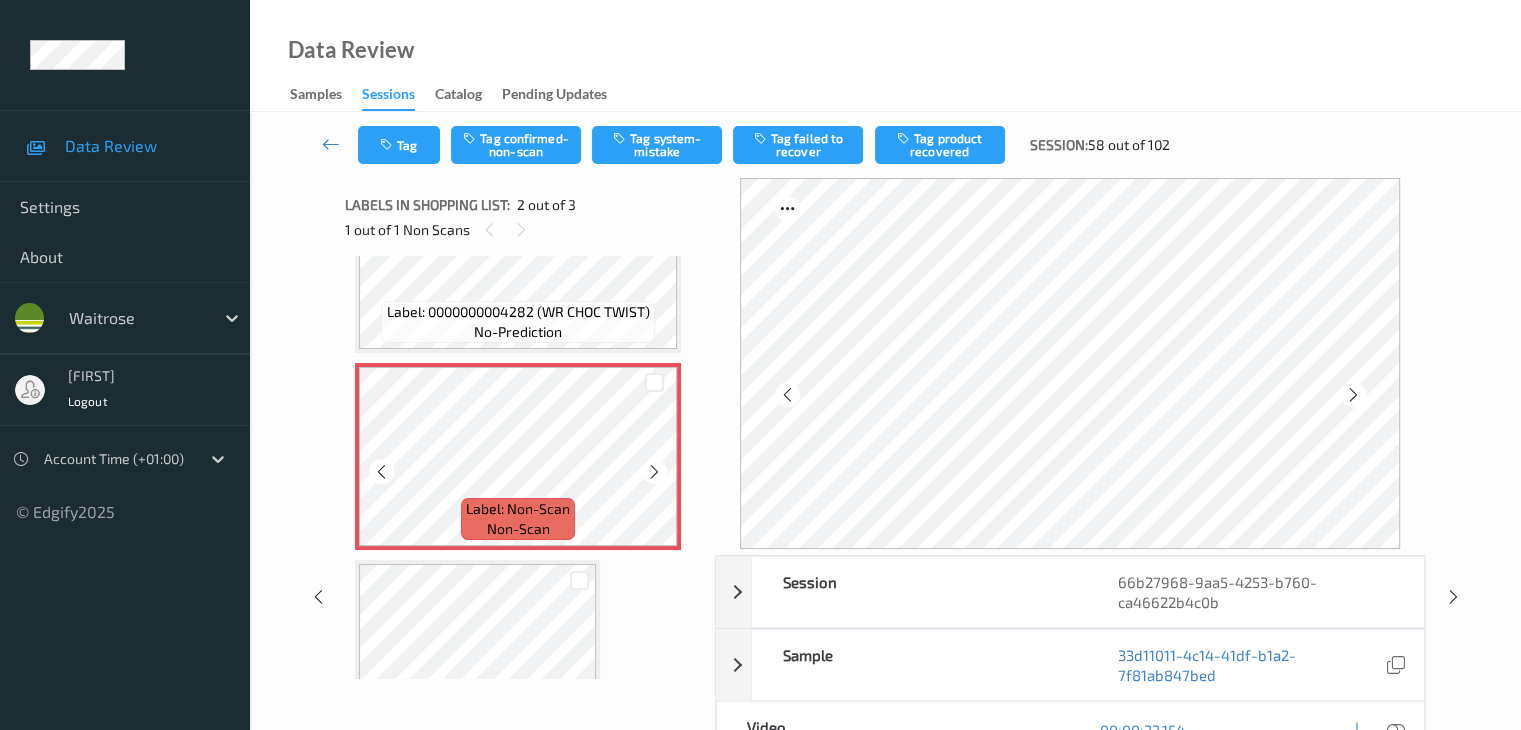 click at bounding box center (654, 472) 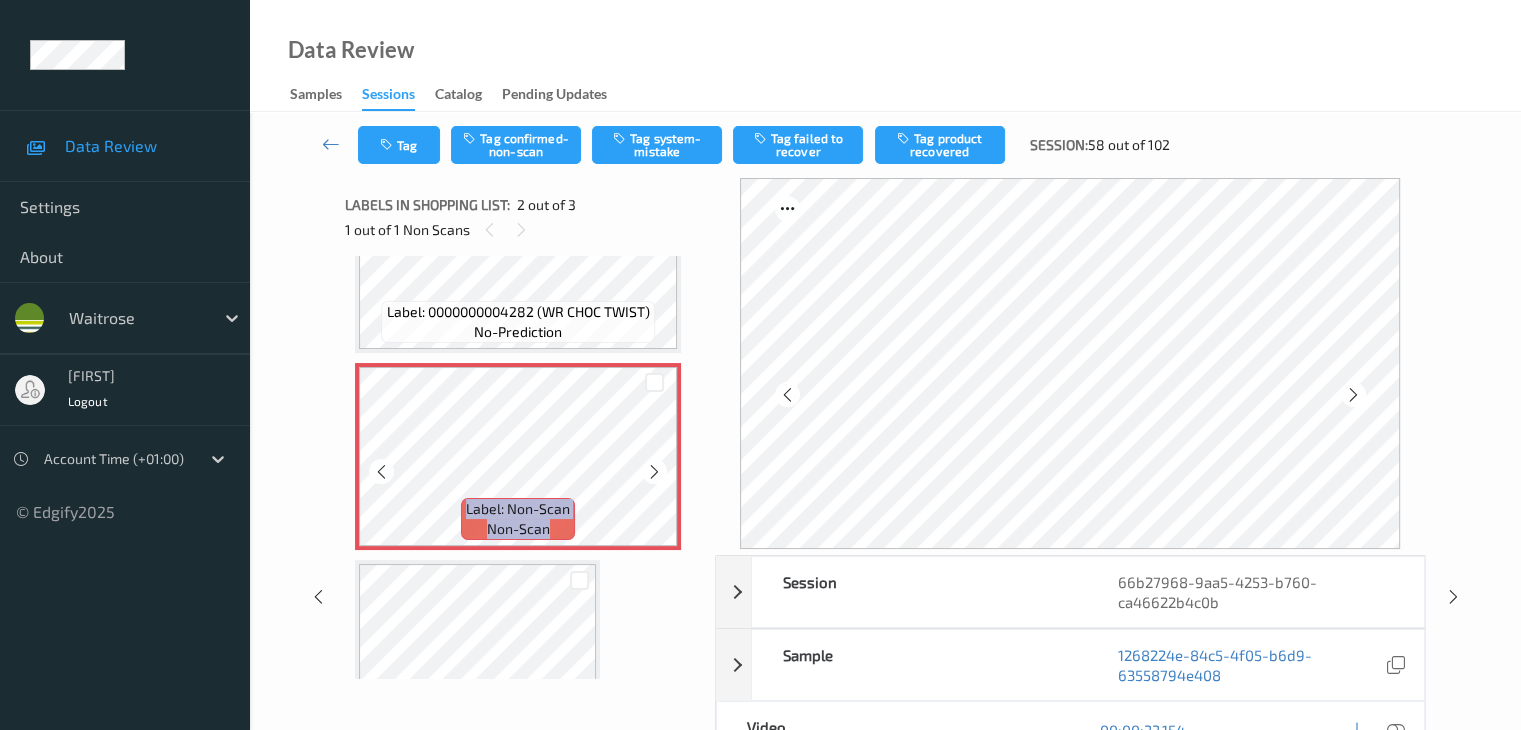 click at bounding box center [654, 472] 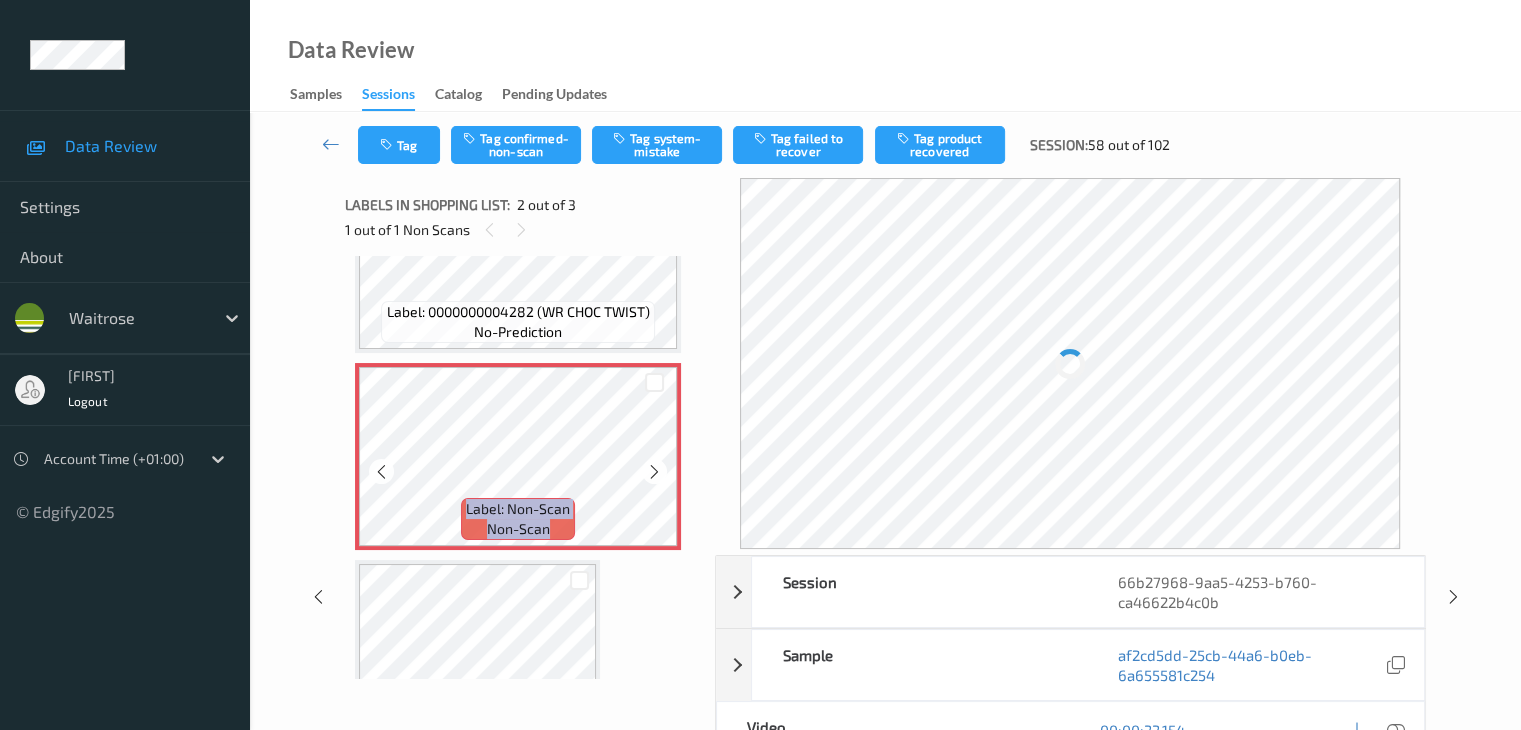 click at bounding box center (654, 472) 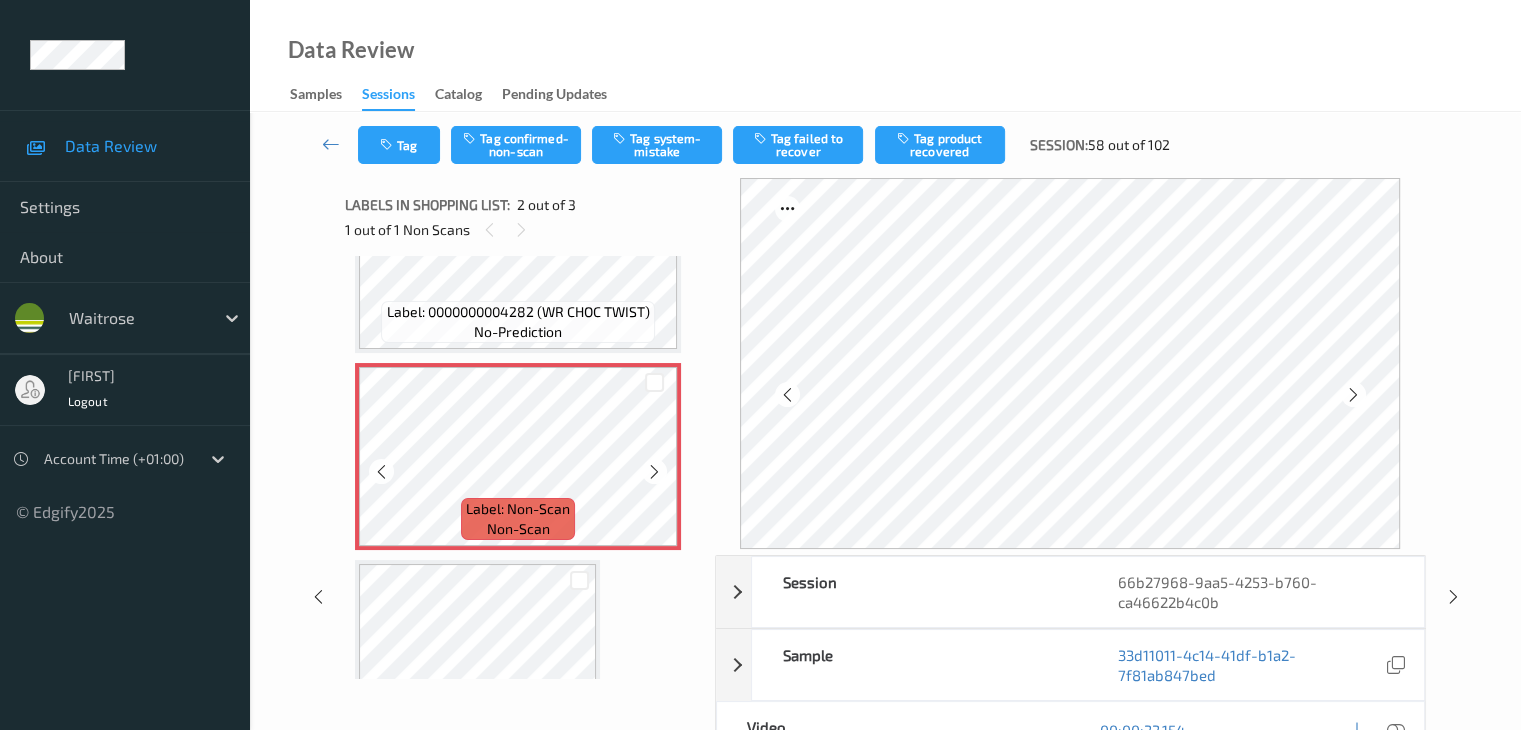 click at bounding box center (654, 472) 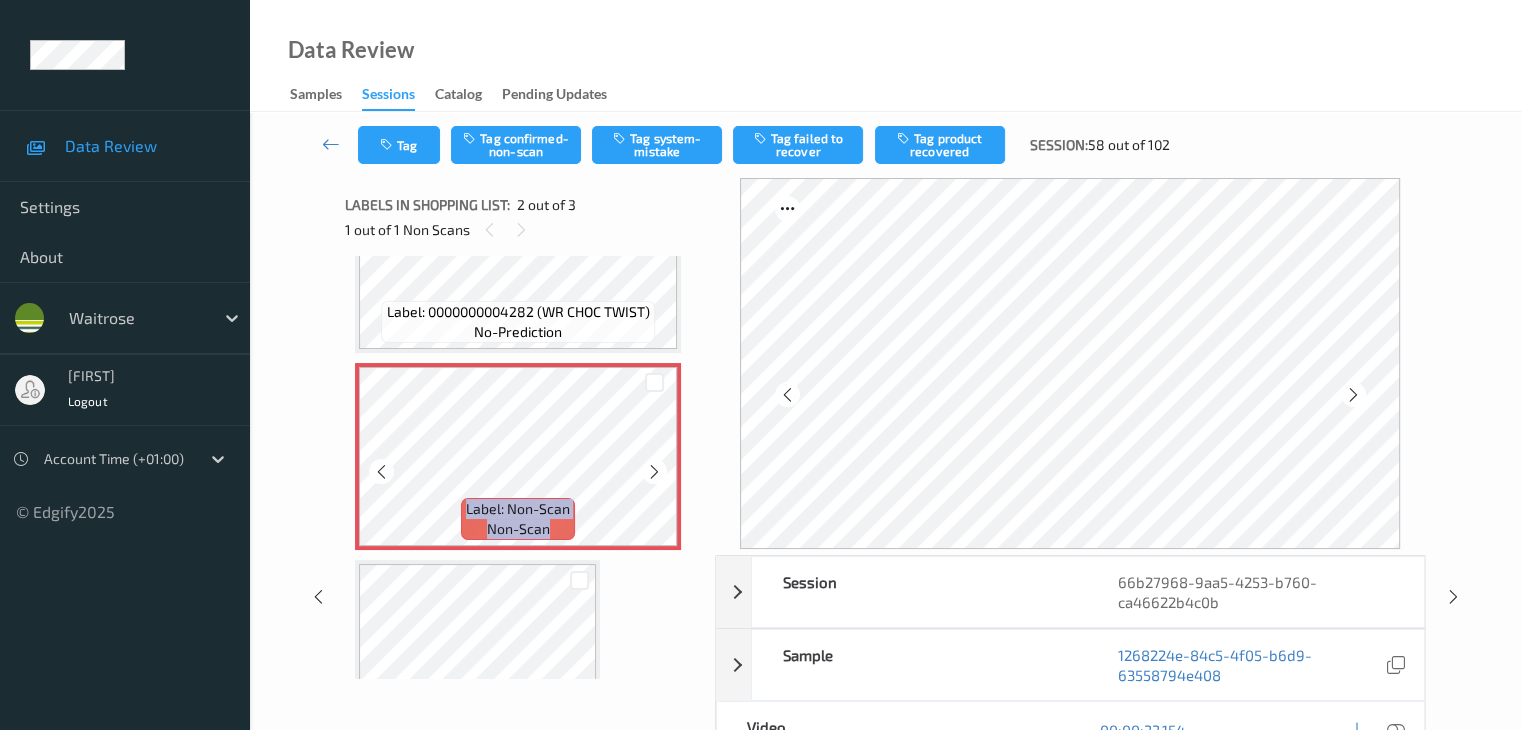 click at bounding box center [654, 472] 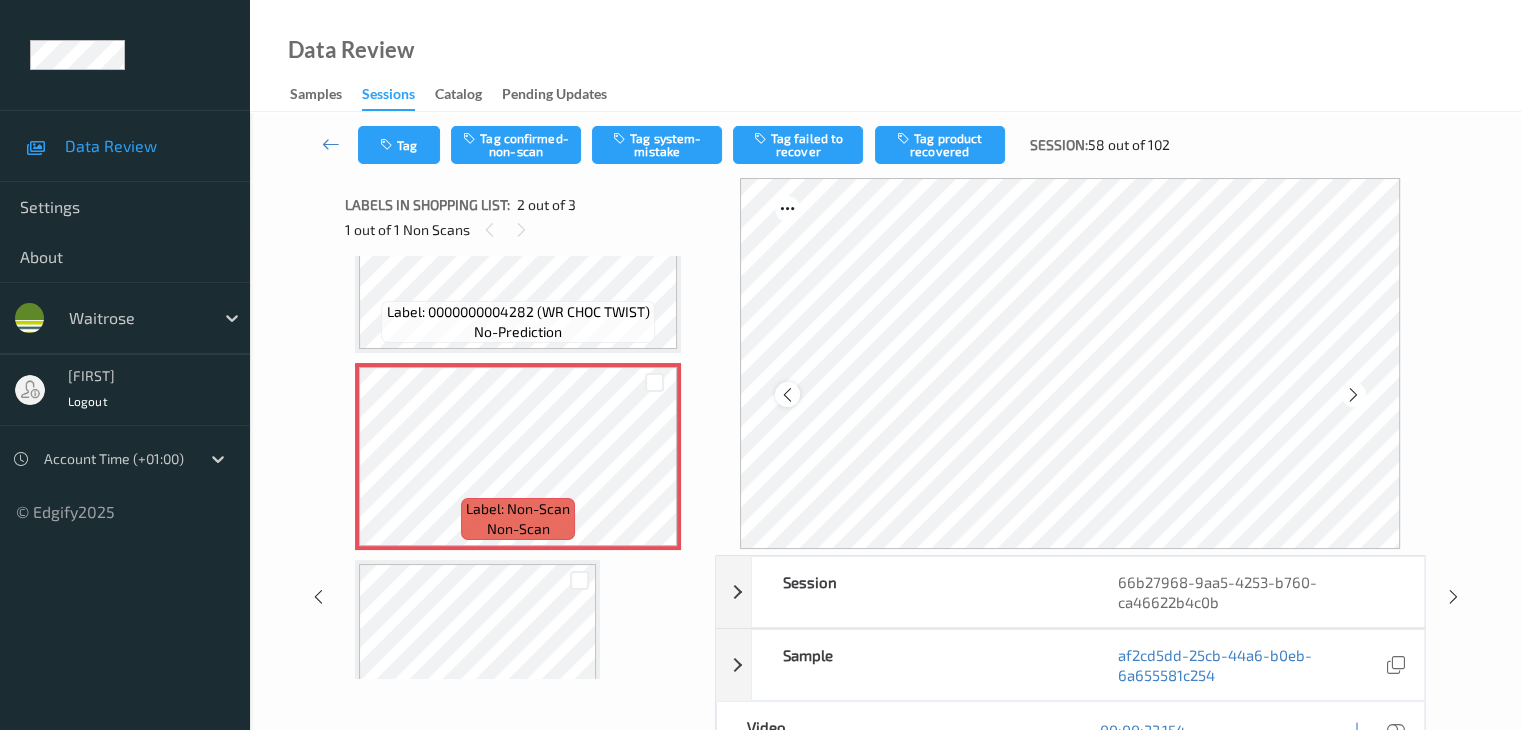 click at bounding box center (787, 394) 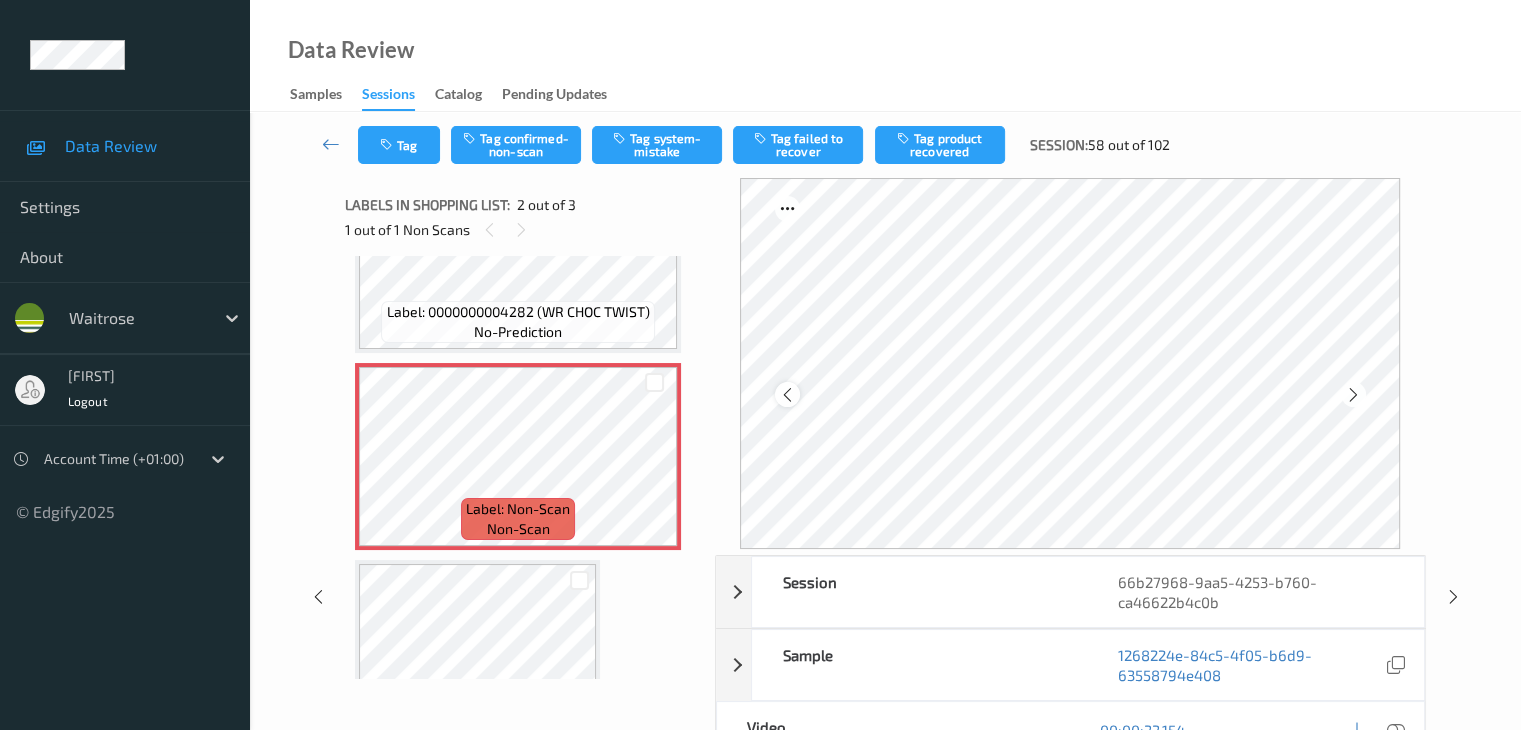 click at bounding box center [787, 395] 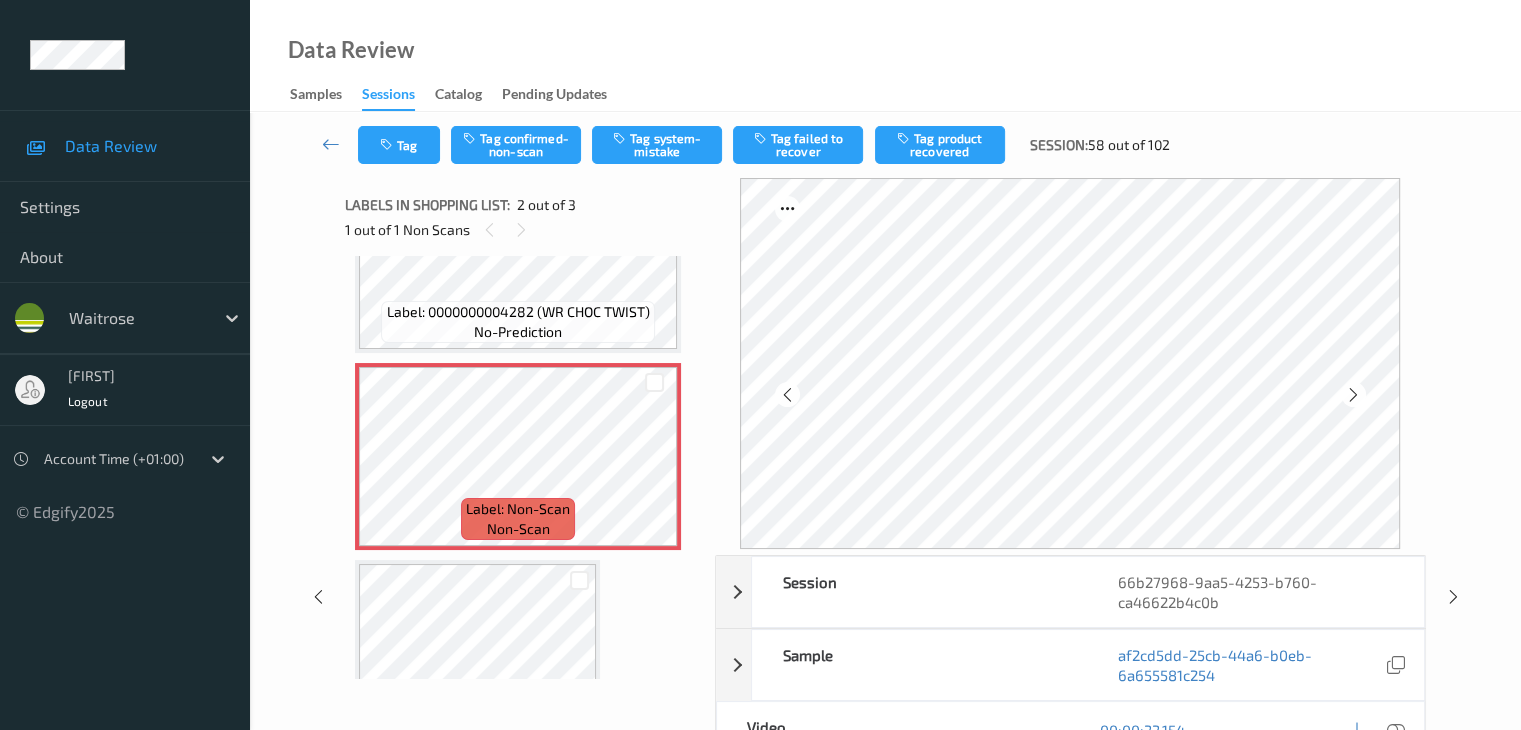 click at bounding box center [787, 395] 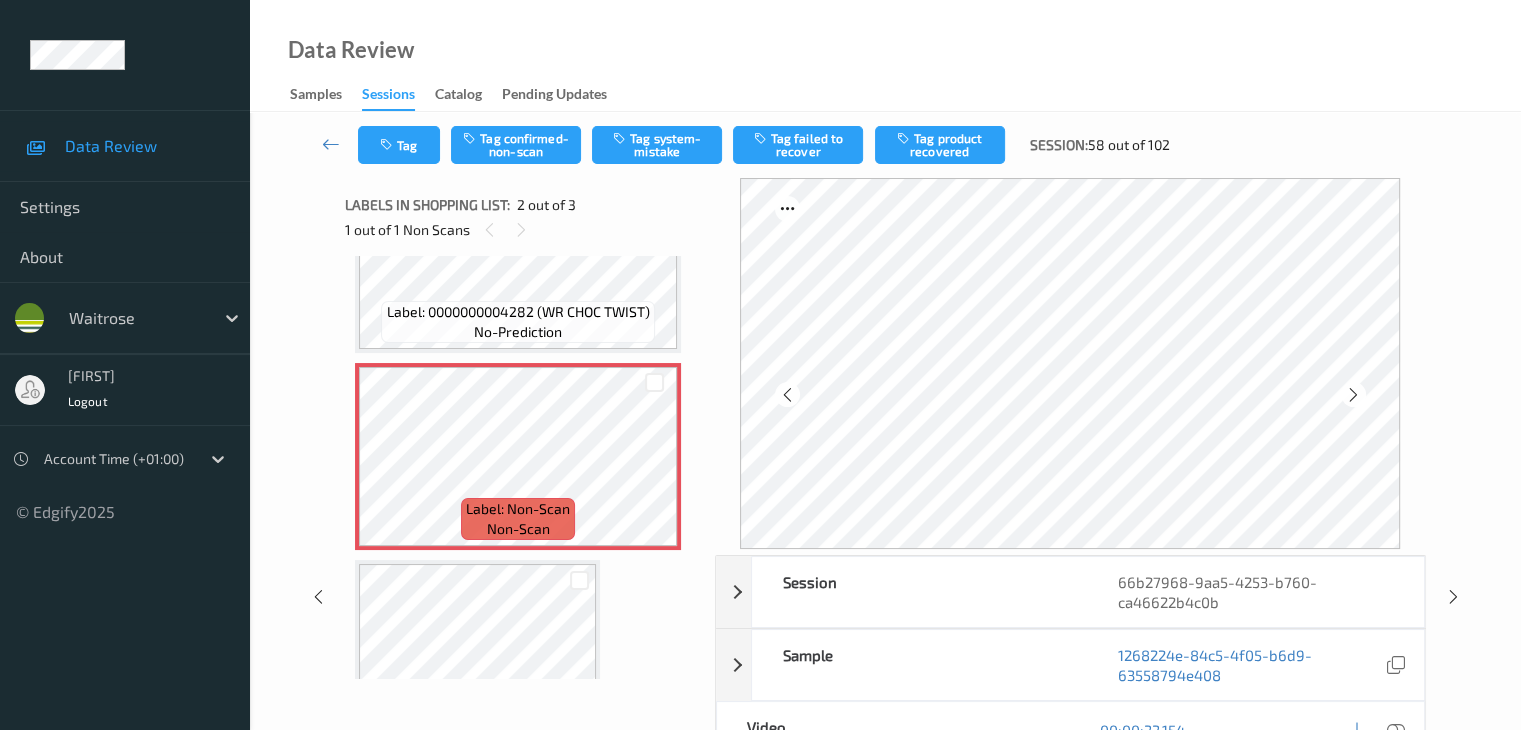 click at bounding box center (787, 395) 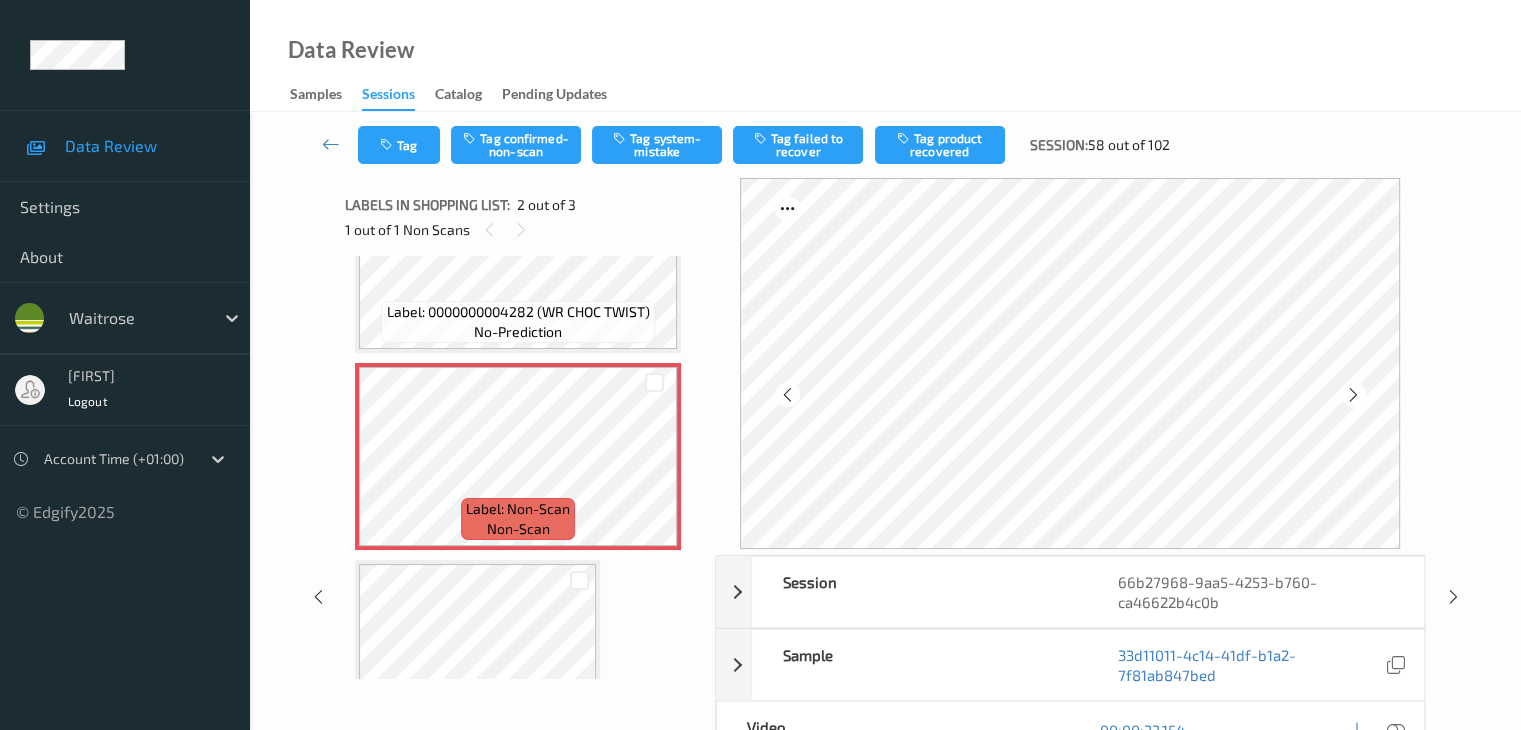 click at bounding box center (787, 395) 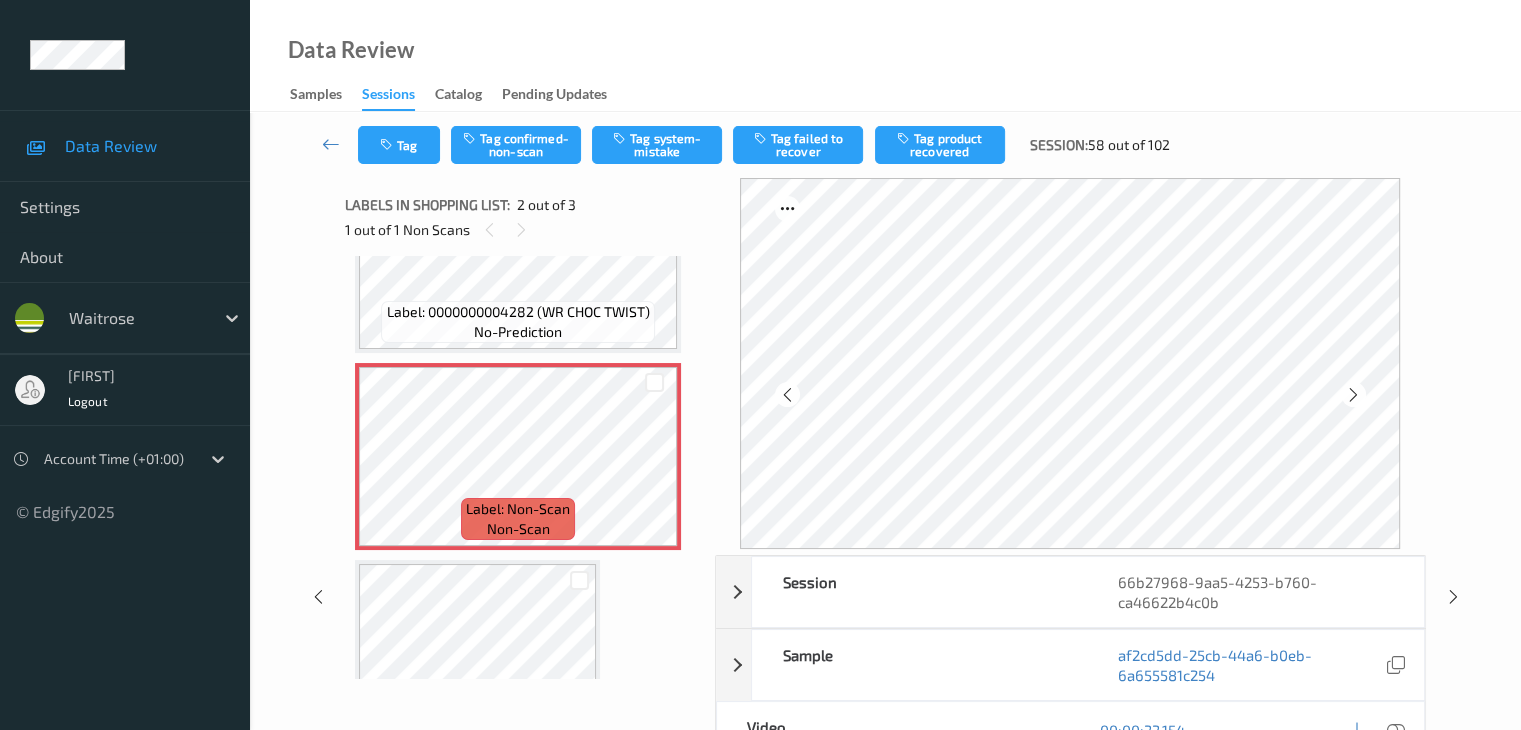 click at bounding box center [787, 395] 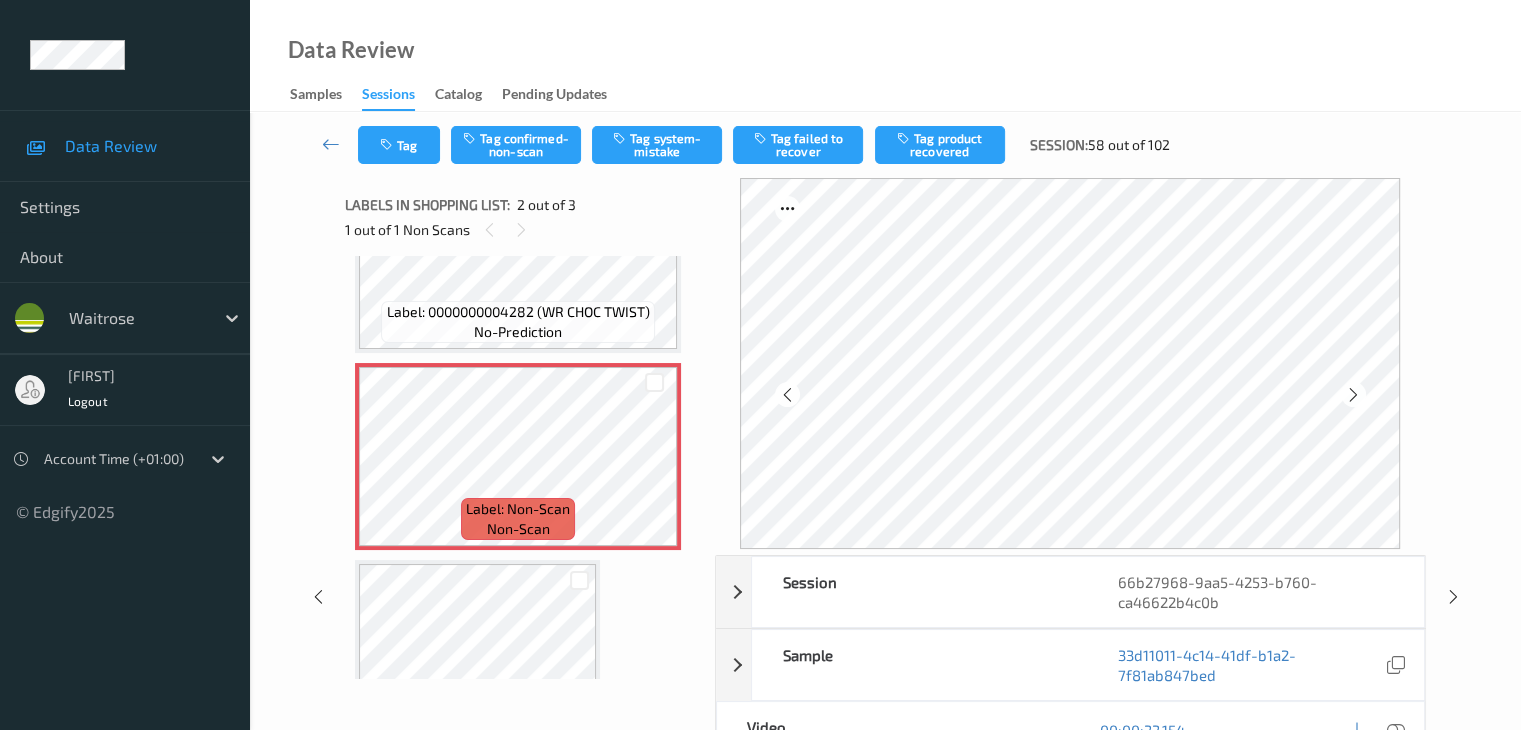 click on "Label: [NUMBER] (WR CHOC TWIST) no-prediction" at bounding box center (517, 322) 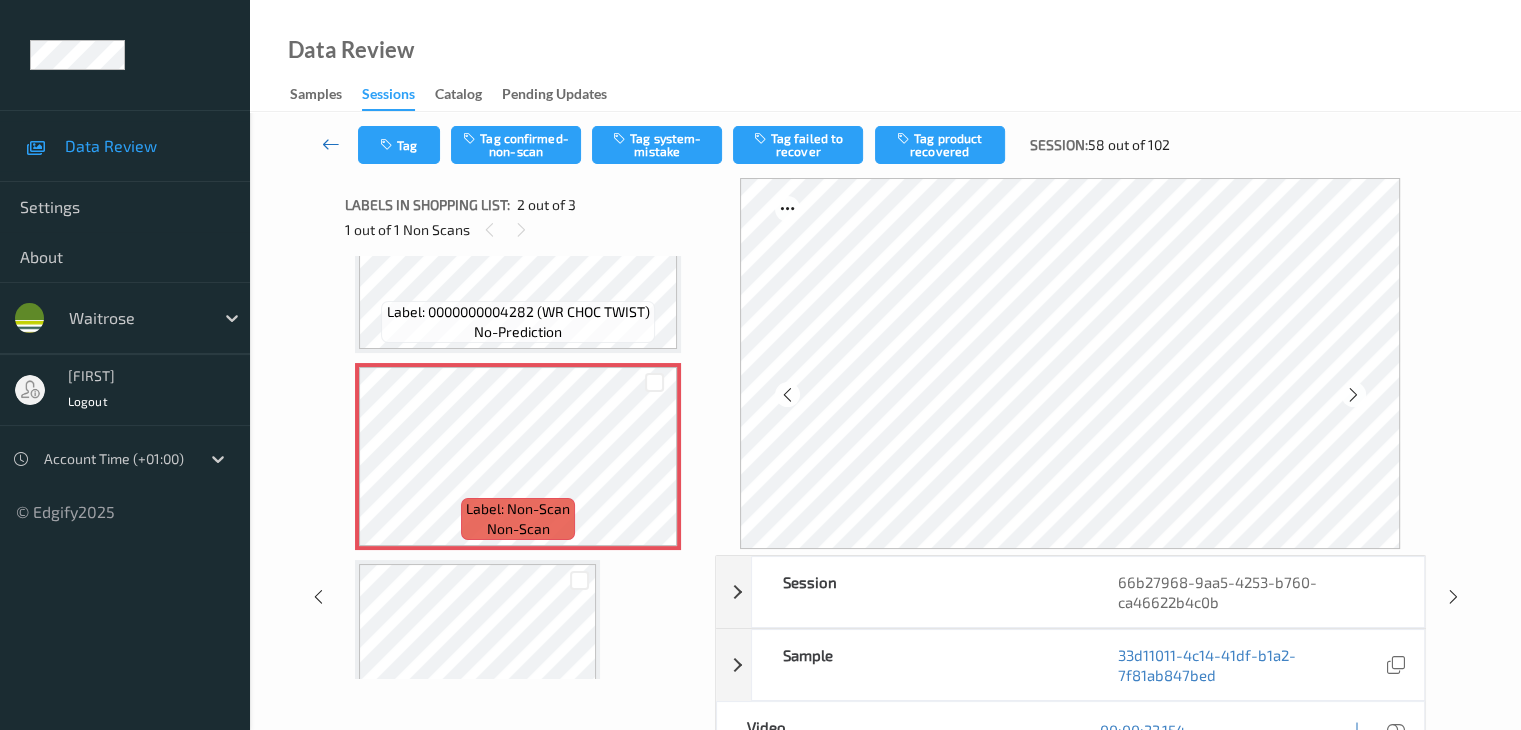 click at bounding box center (331, 144) 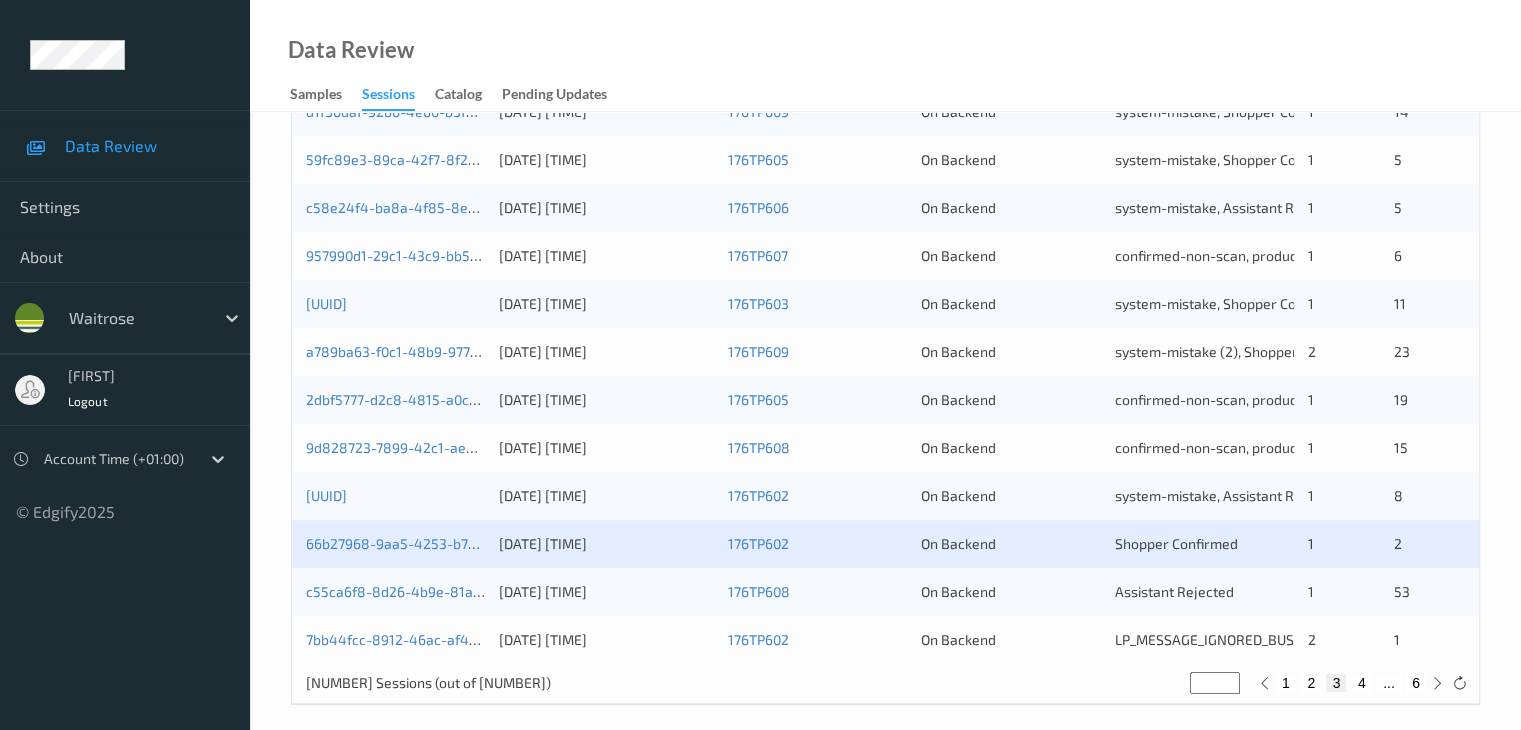 scroll, scrollTop: 932, scrollLeft: 0, axis: vertical 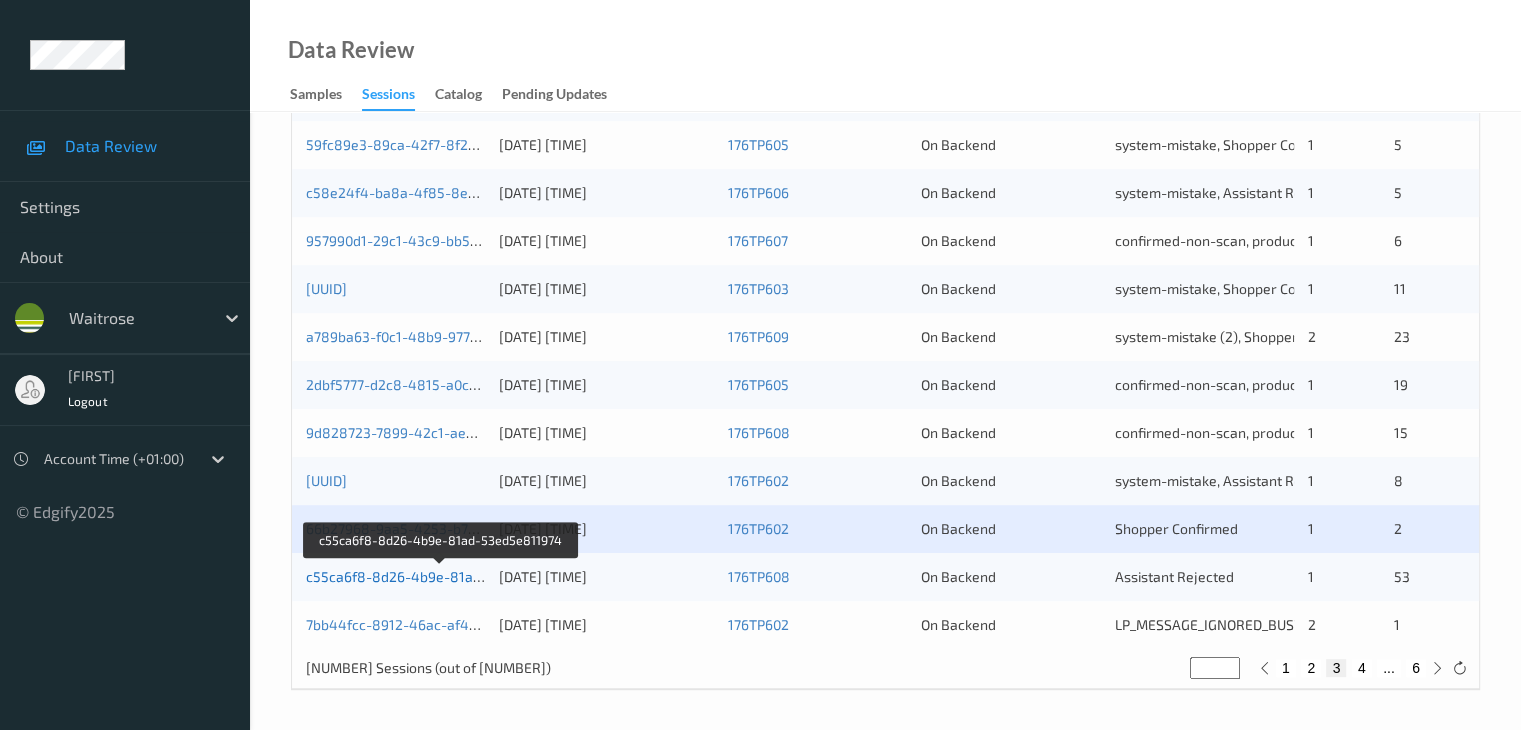 click on "c55ca6f8-8d26-4b9e-81ad-53ed5e811974" at bounding box center [443, 576] 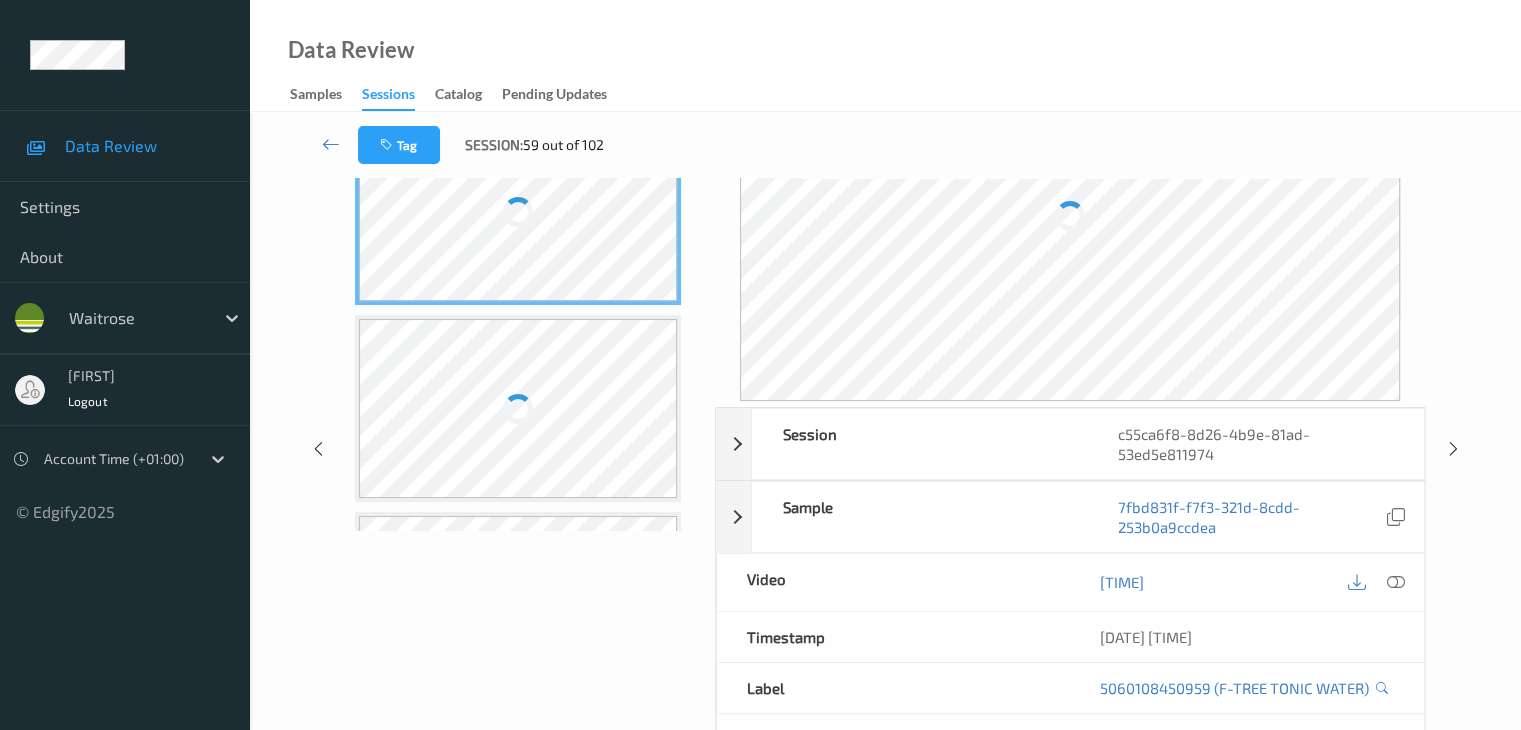 scroll, scrollTop: 0, scrollLeft: 0, axis: both 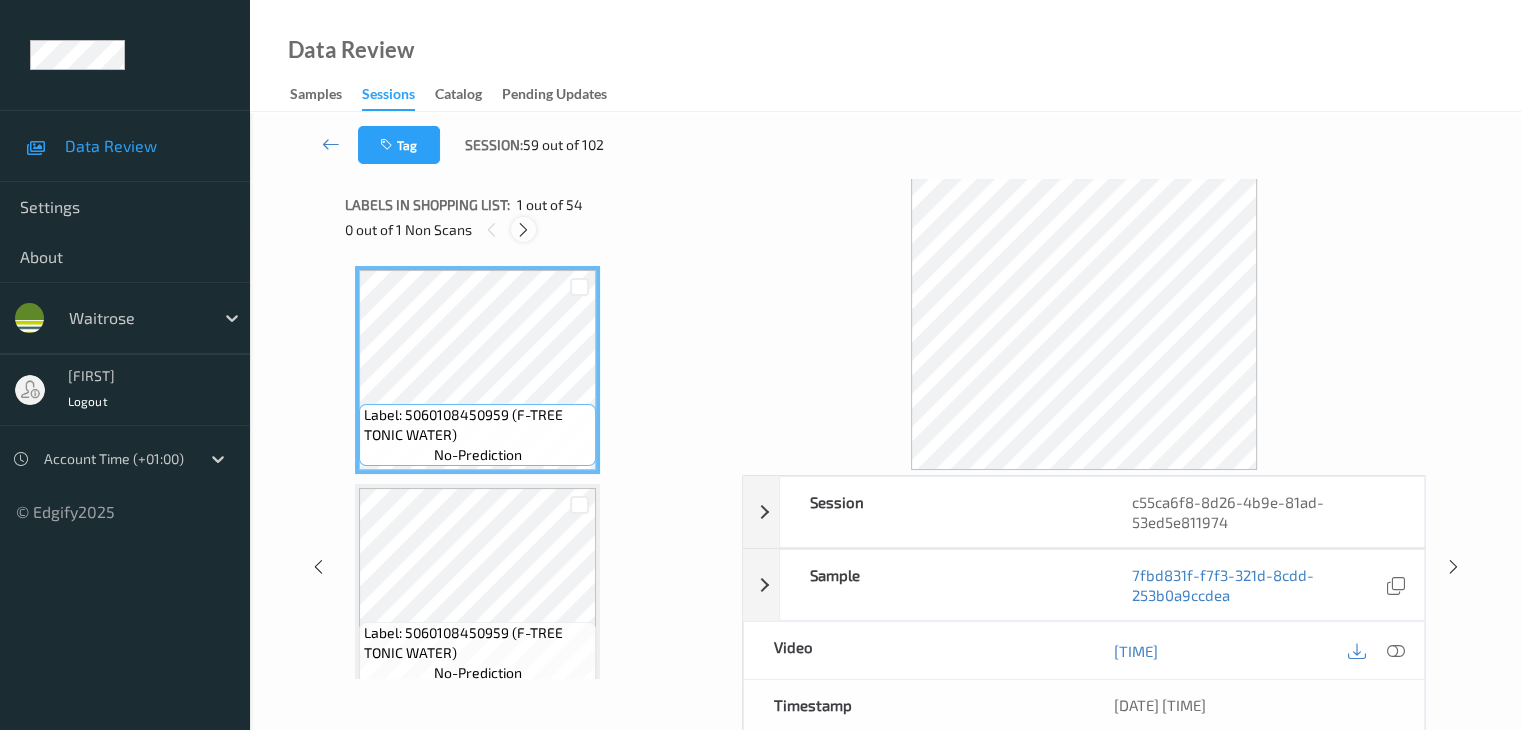 click at bounding box center (523, 230) 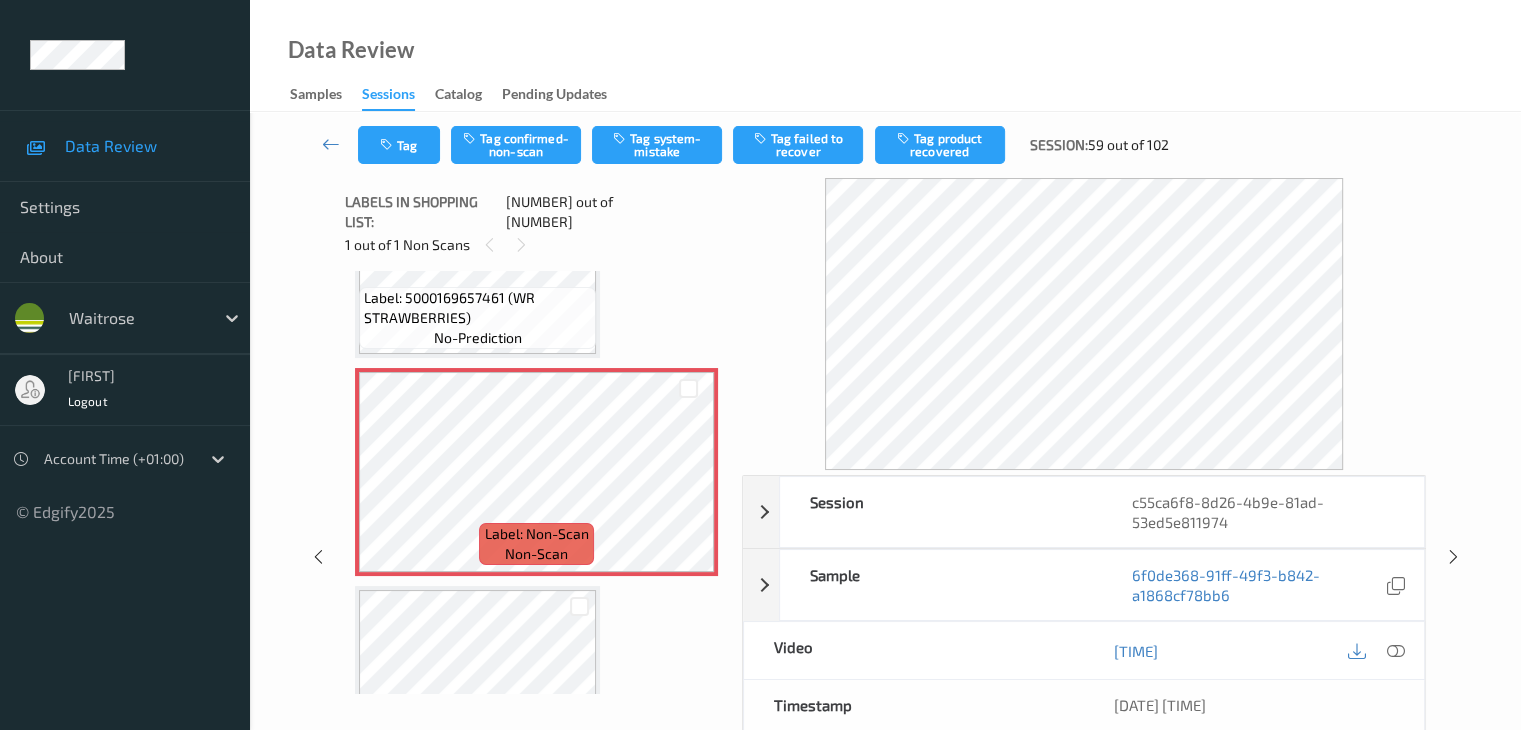 scroll, scrollTop: 10574, scrollLeft: 0, axis: vertical 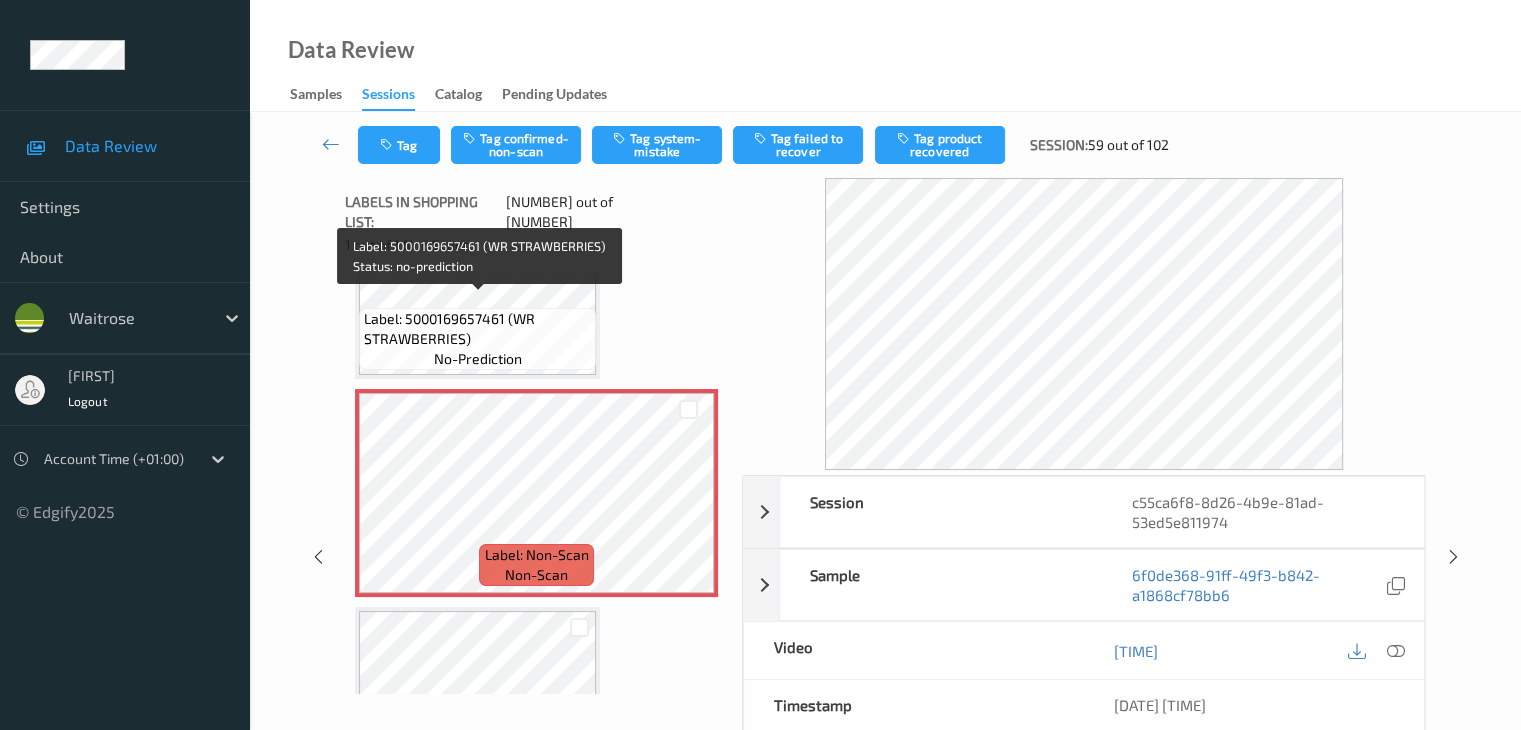 click on "Label: 5000169657461 (WR STRAWBERRIES)" at bounding box center [477, 329] 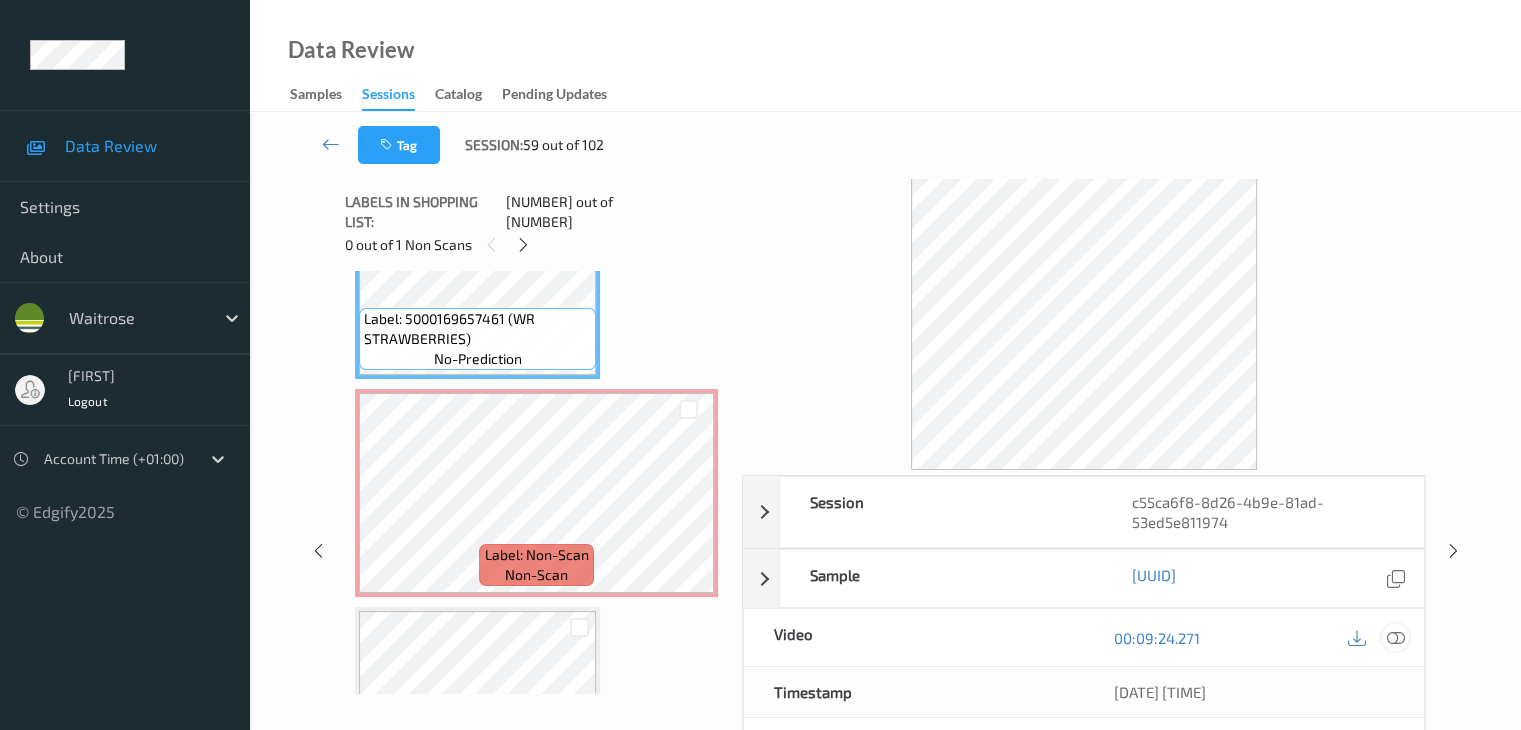 click at bounding box center (1395, 638) 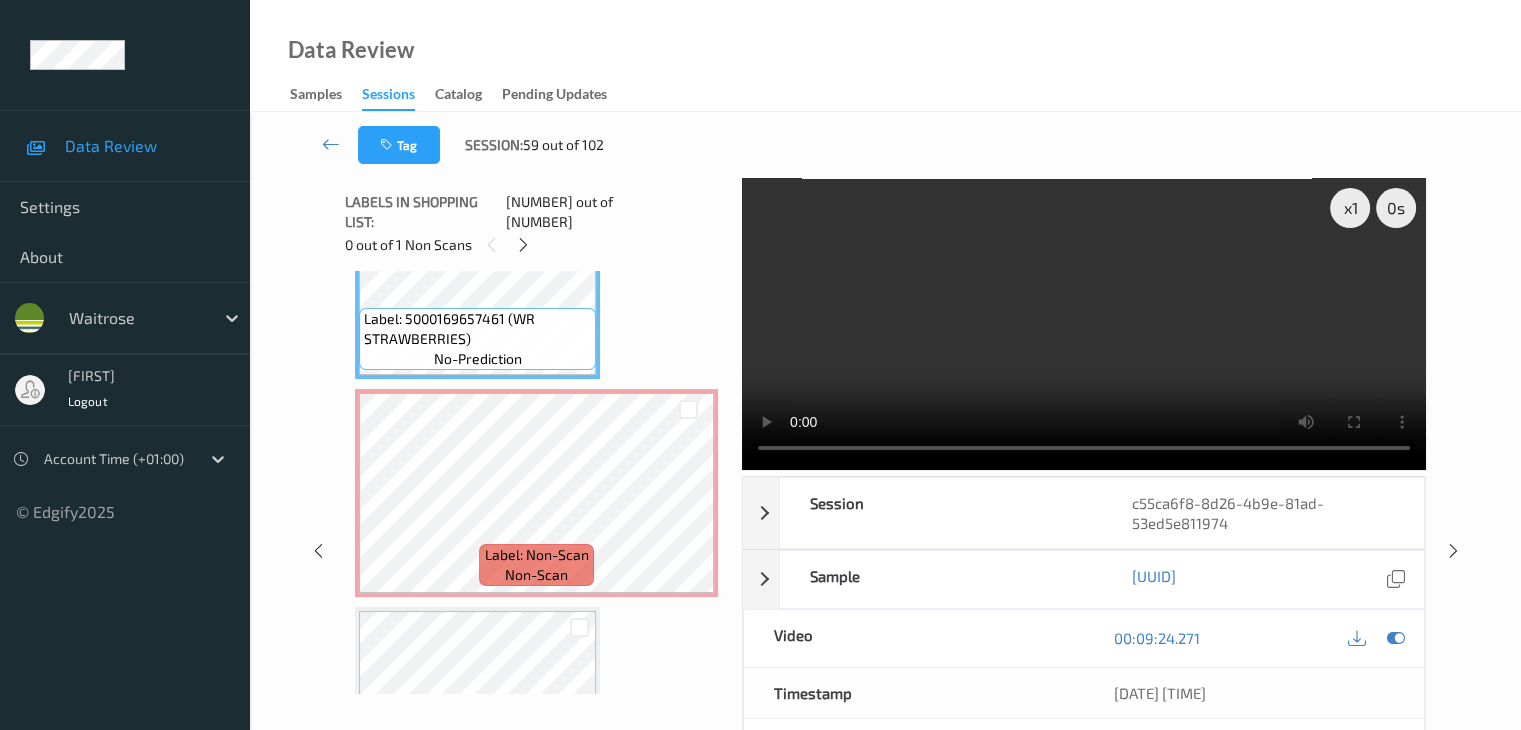 type 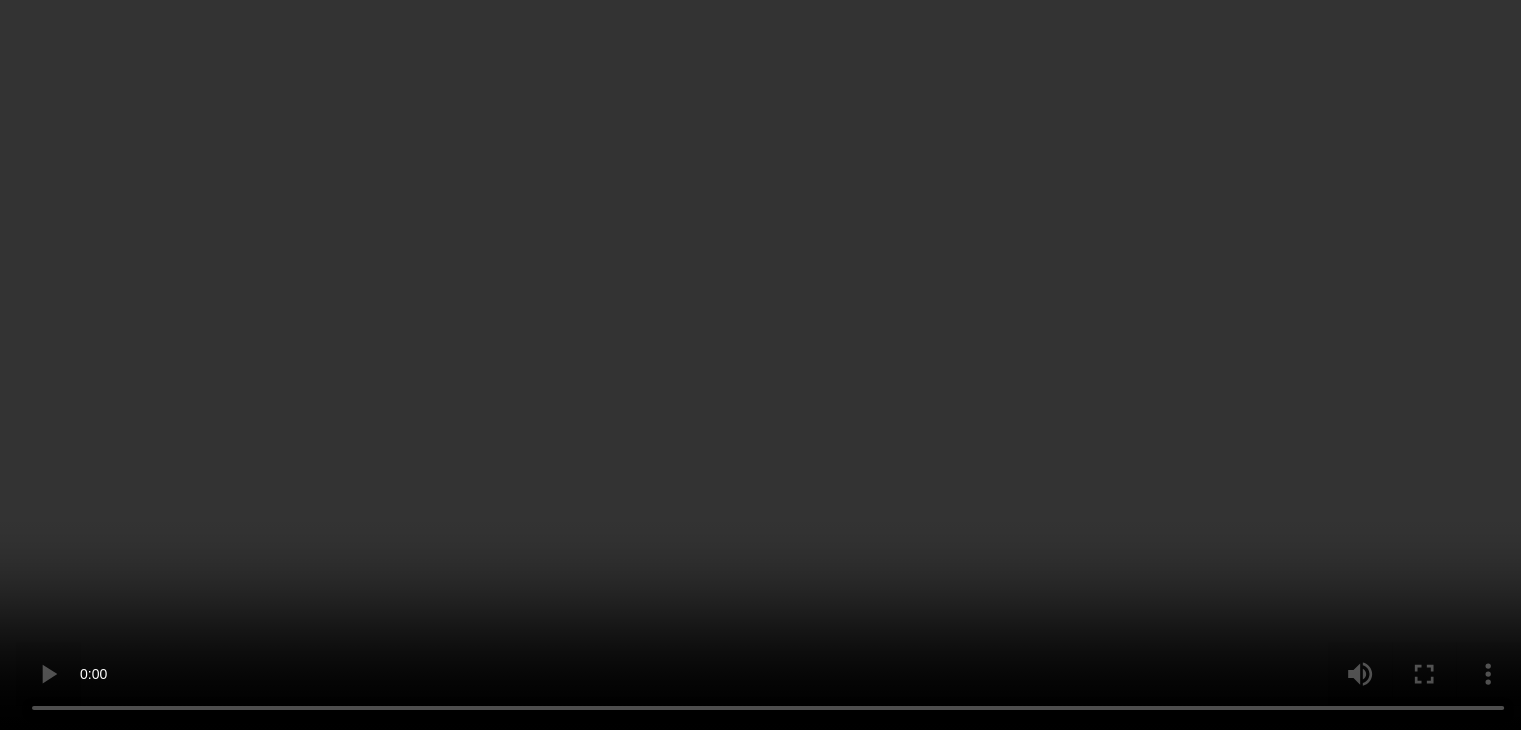 scroll, scrollTop: 10474, scrollLeft: 0, axis: vertical 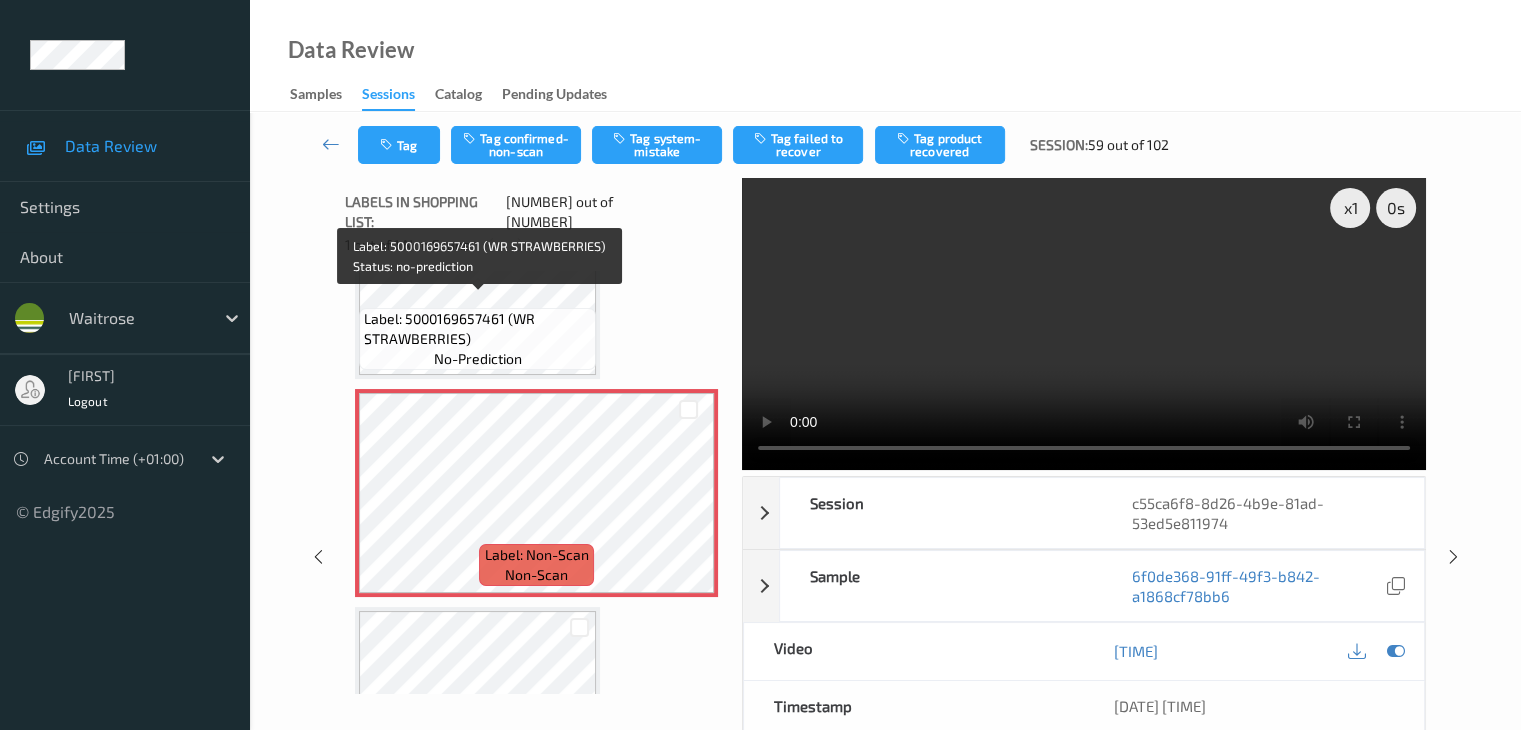 click on "Label: 5000169657461 (WR STRAWBERRIES)" at bounding box center [477, 329] 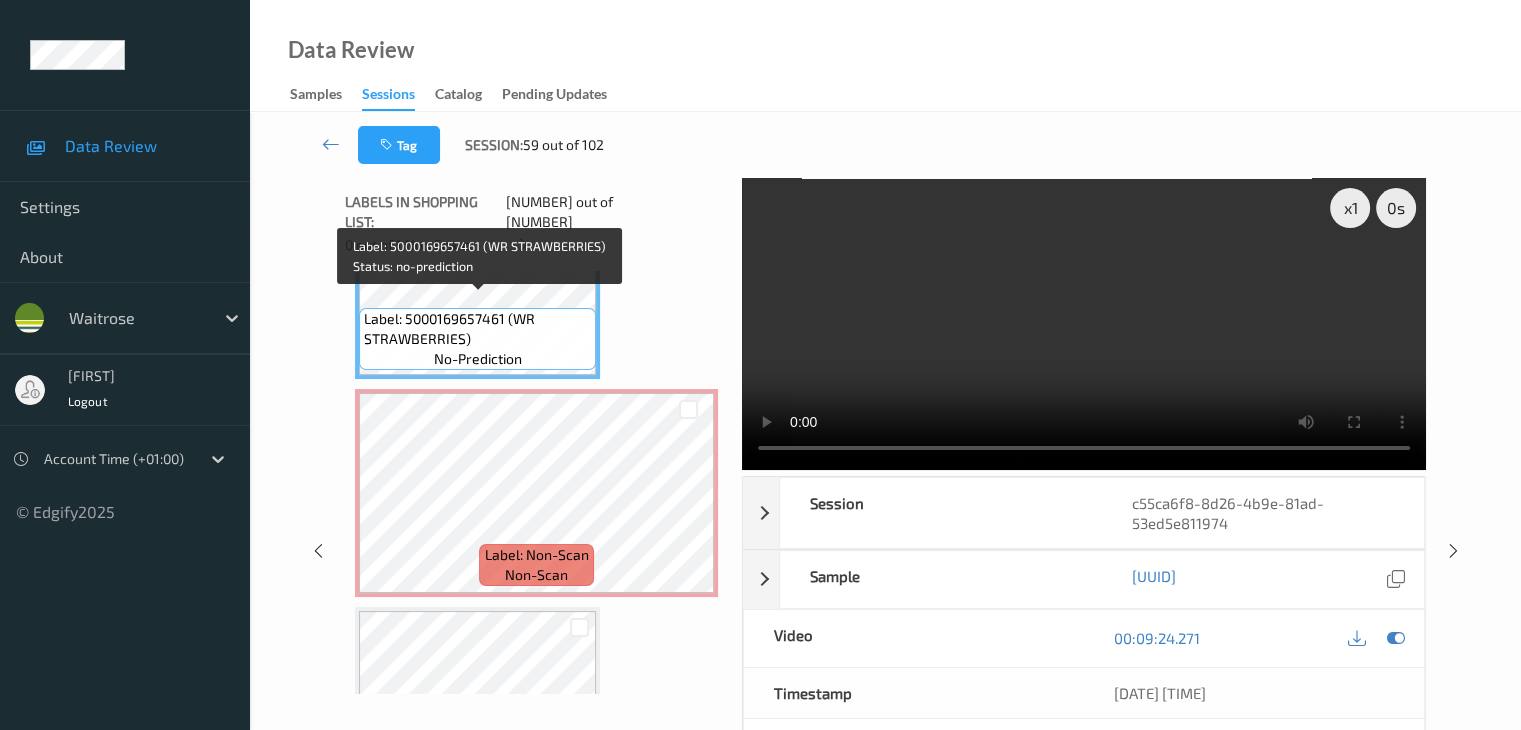 click on "Label: 5000169657461 (WR STRAWBERRIES)" at bounding box center (477, 329) 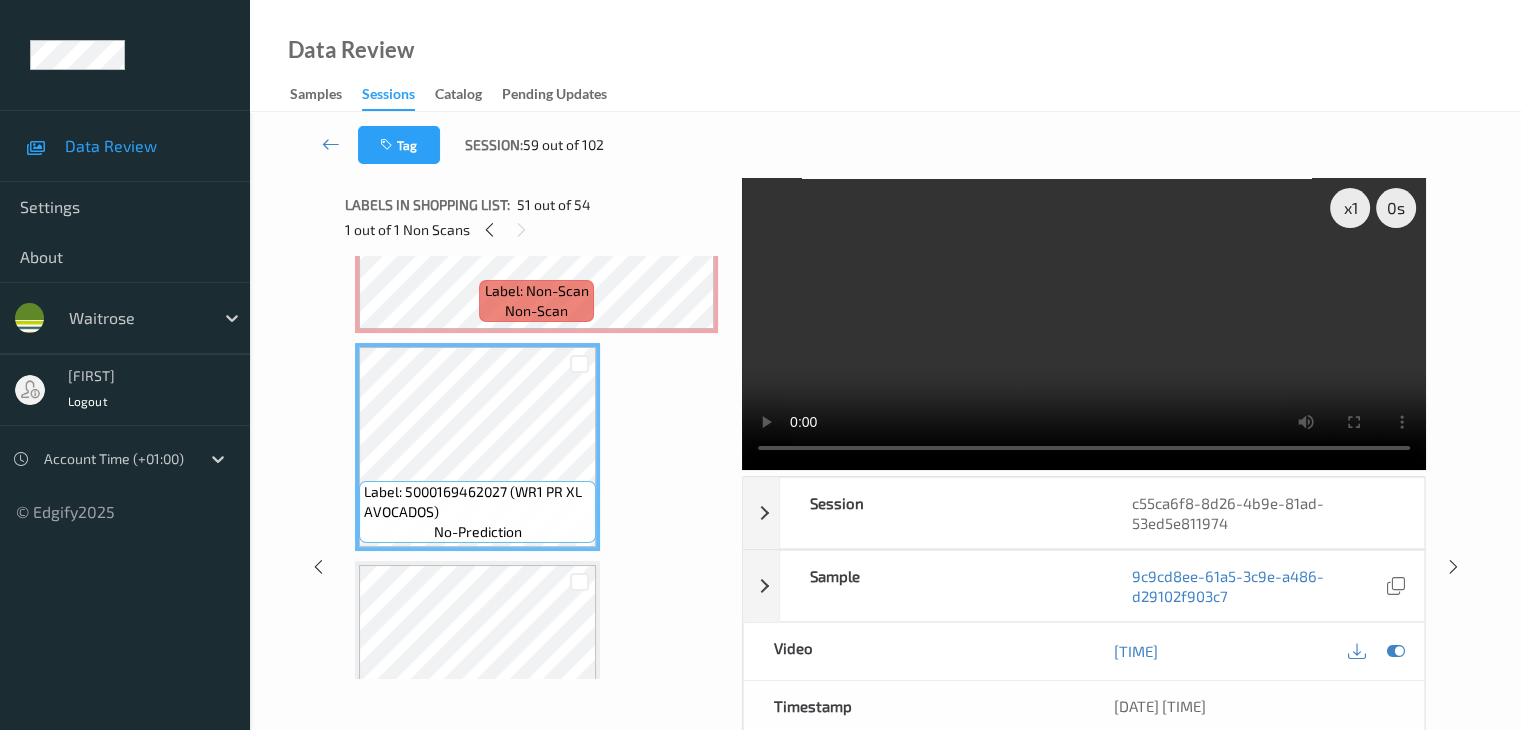scroll, scrollTop: 10774, scrollLeft: 0, axis: vertical 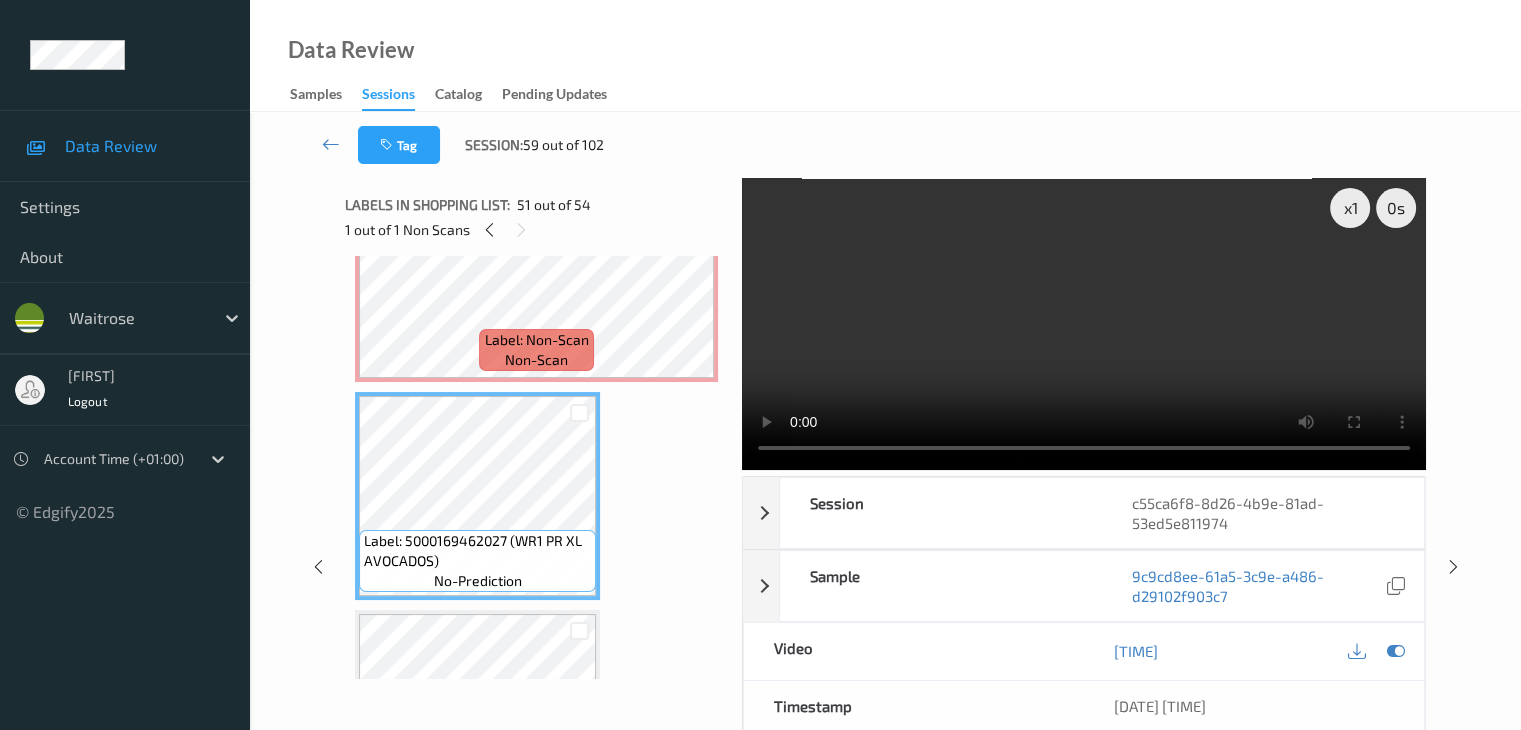 click at bounding box center [579, 630] 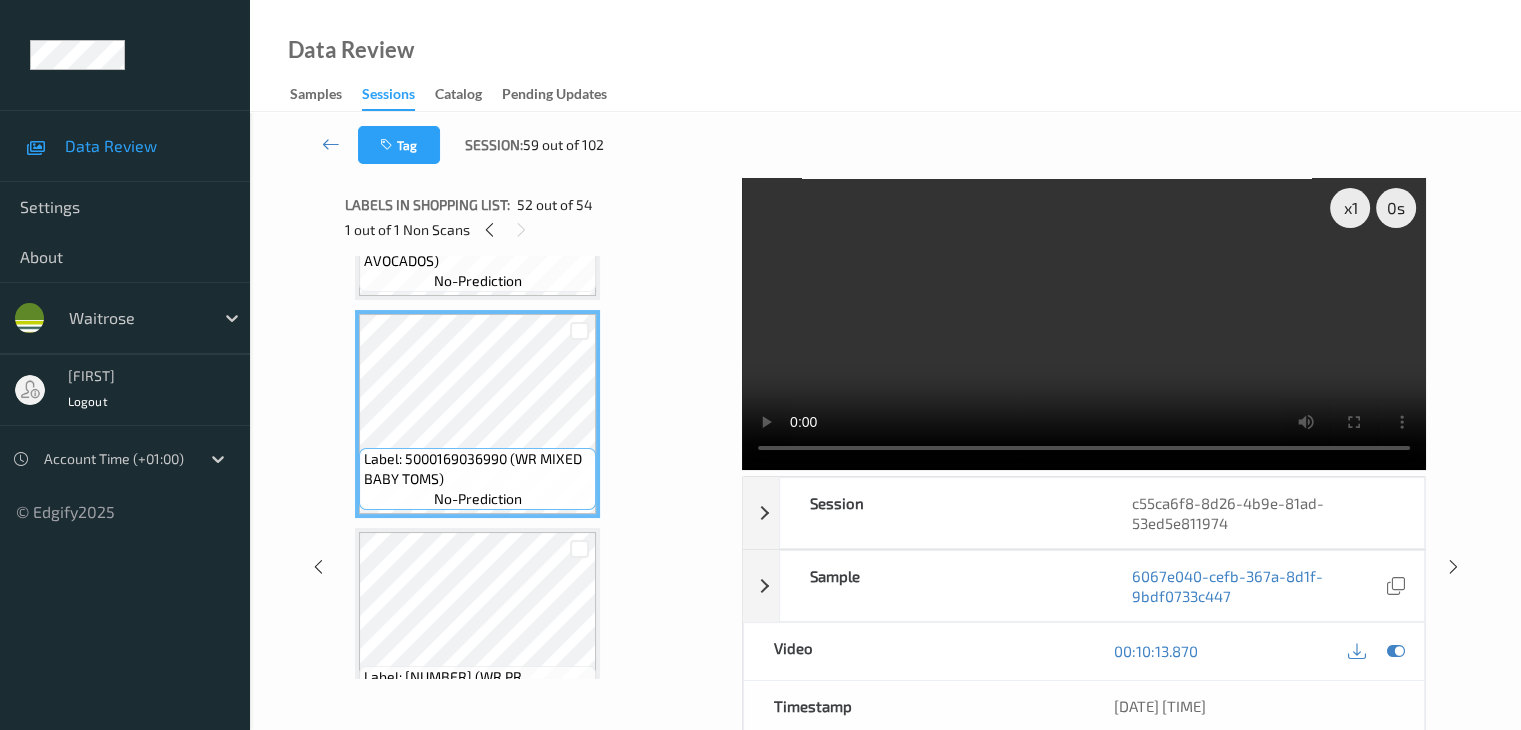 scroll, scrollTop: 11359, scrollLeft: 0, axis: vertical 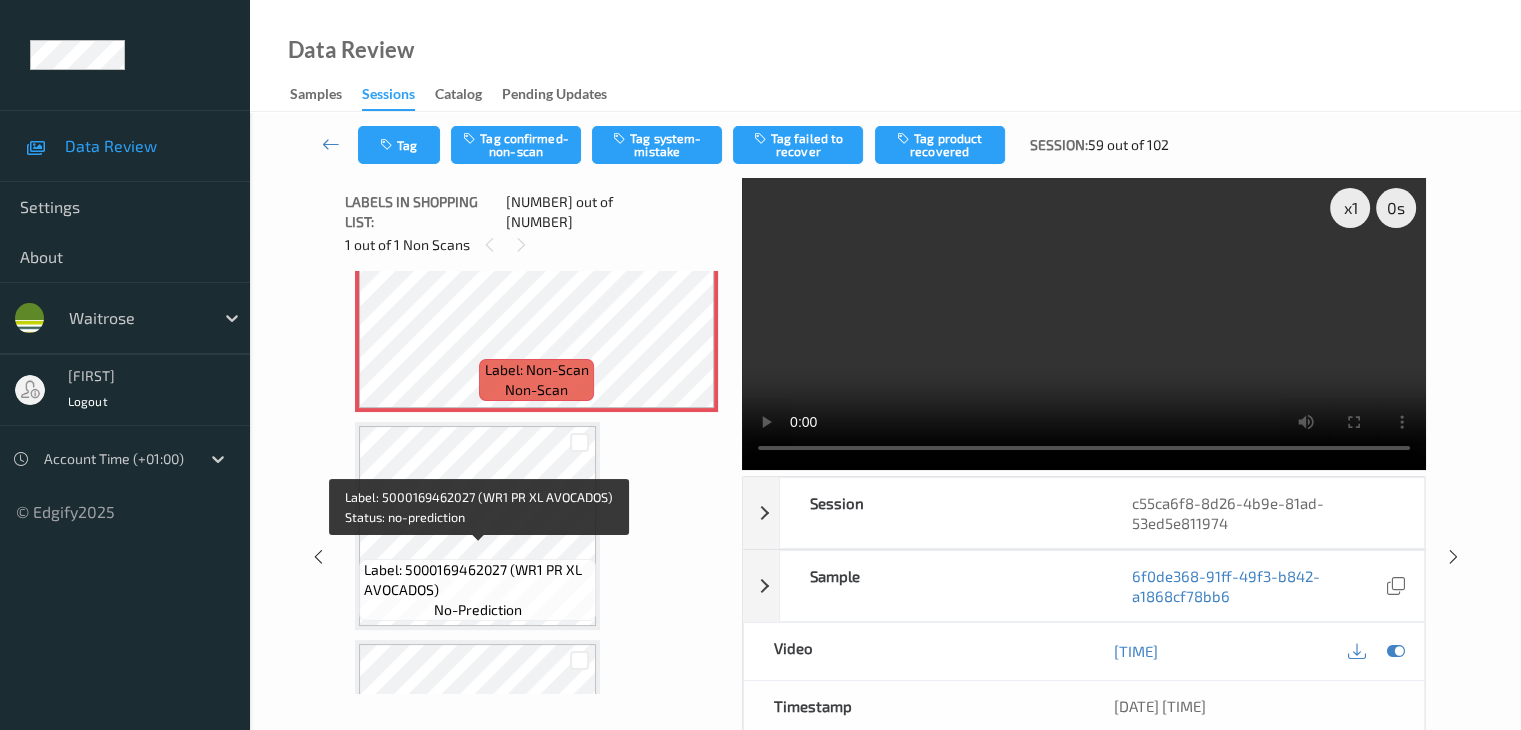 click on "Label: 5000169462027 (WR1 PR XL AVOCADOS)" at bounding box center (477, 580) 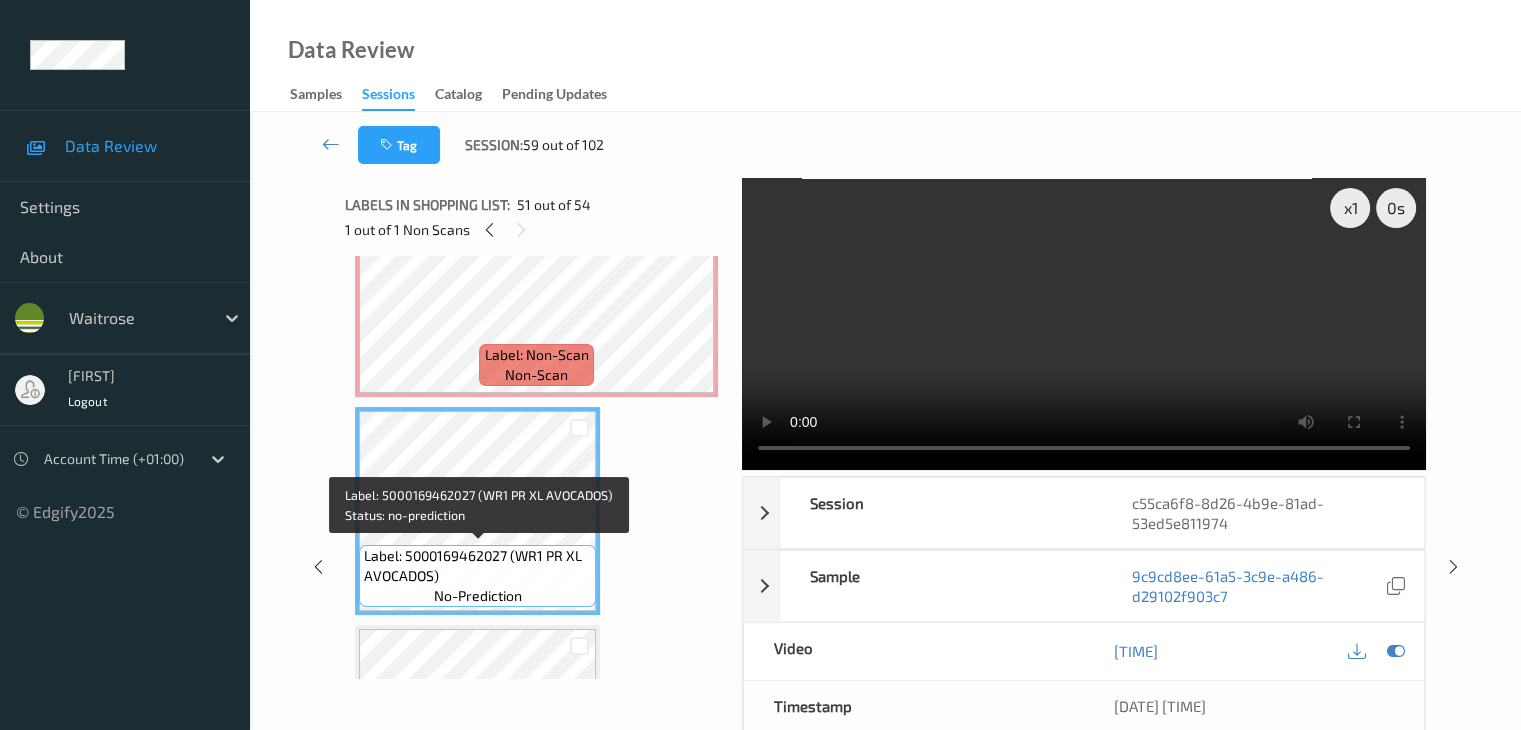 scroll, scrollTop: 10959, scrollLeft: 0, axis: vertical 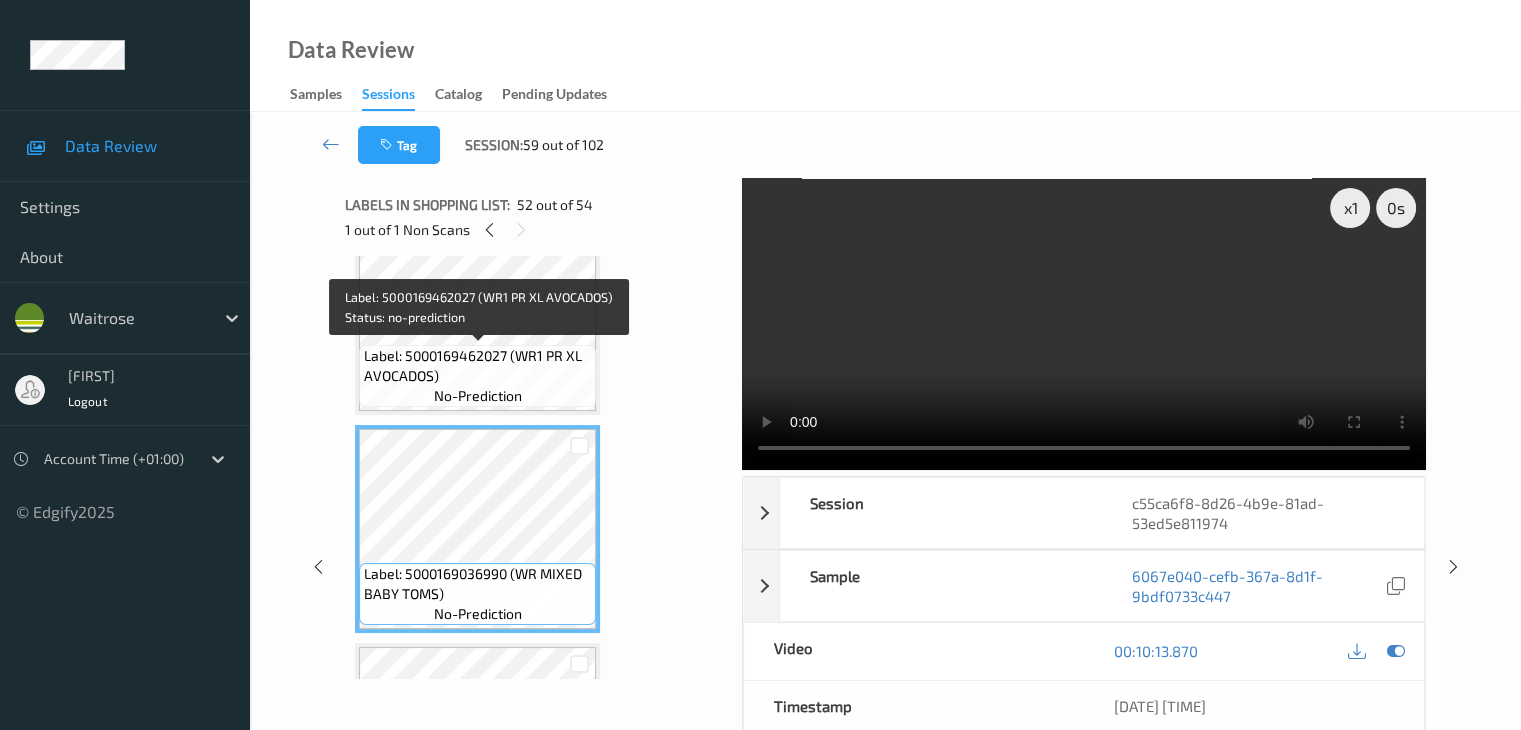 click on "Label: 5000169462027 (WR1 PR XL AVOCADOS)" at bounding box center [477, 366] 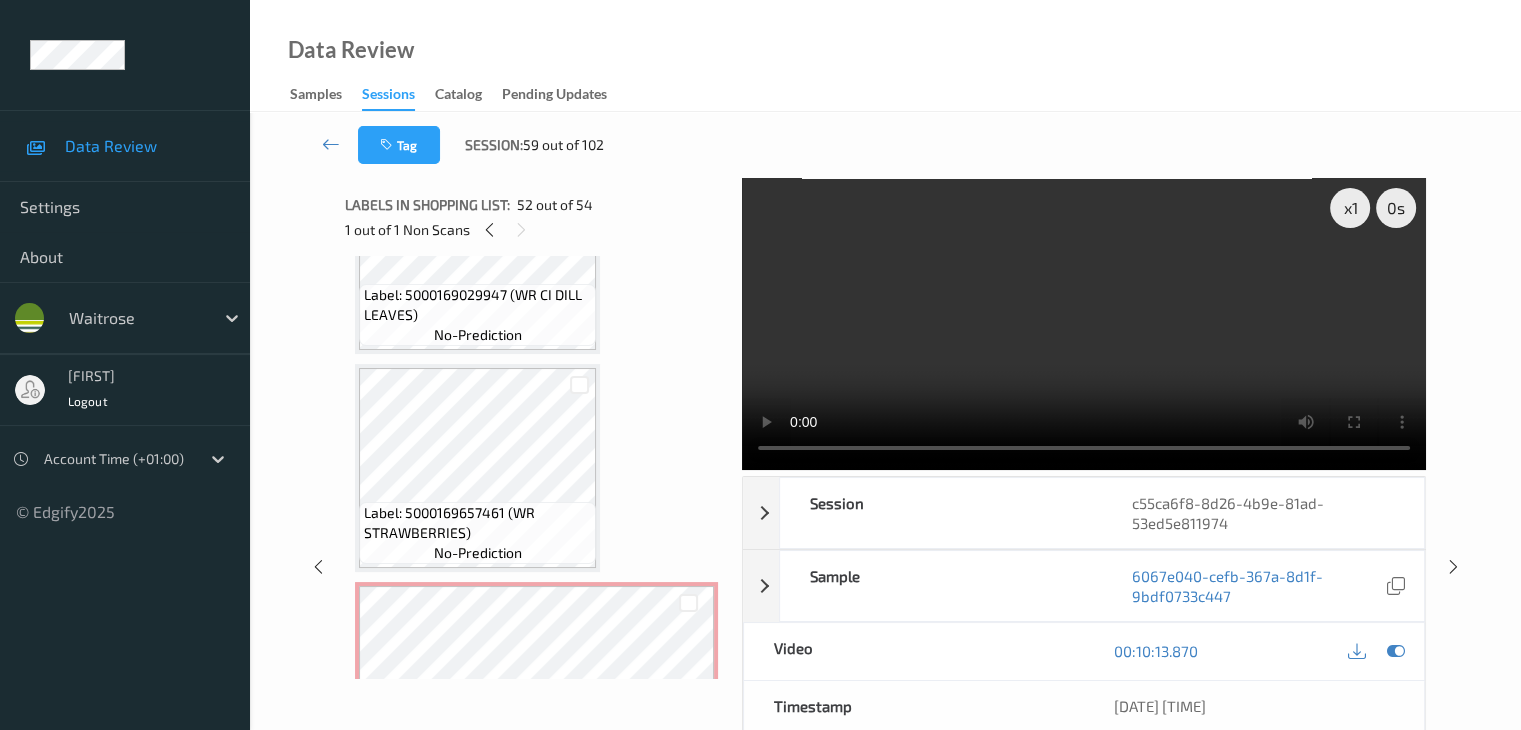 scroll, scrollTop: 10459, scrollLeft: 0, axis: vertical 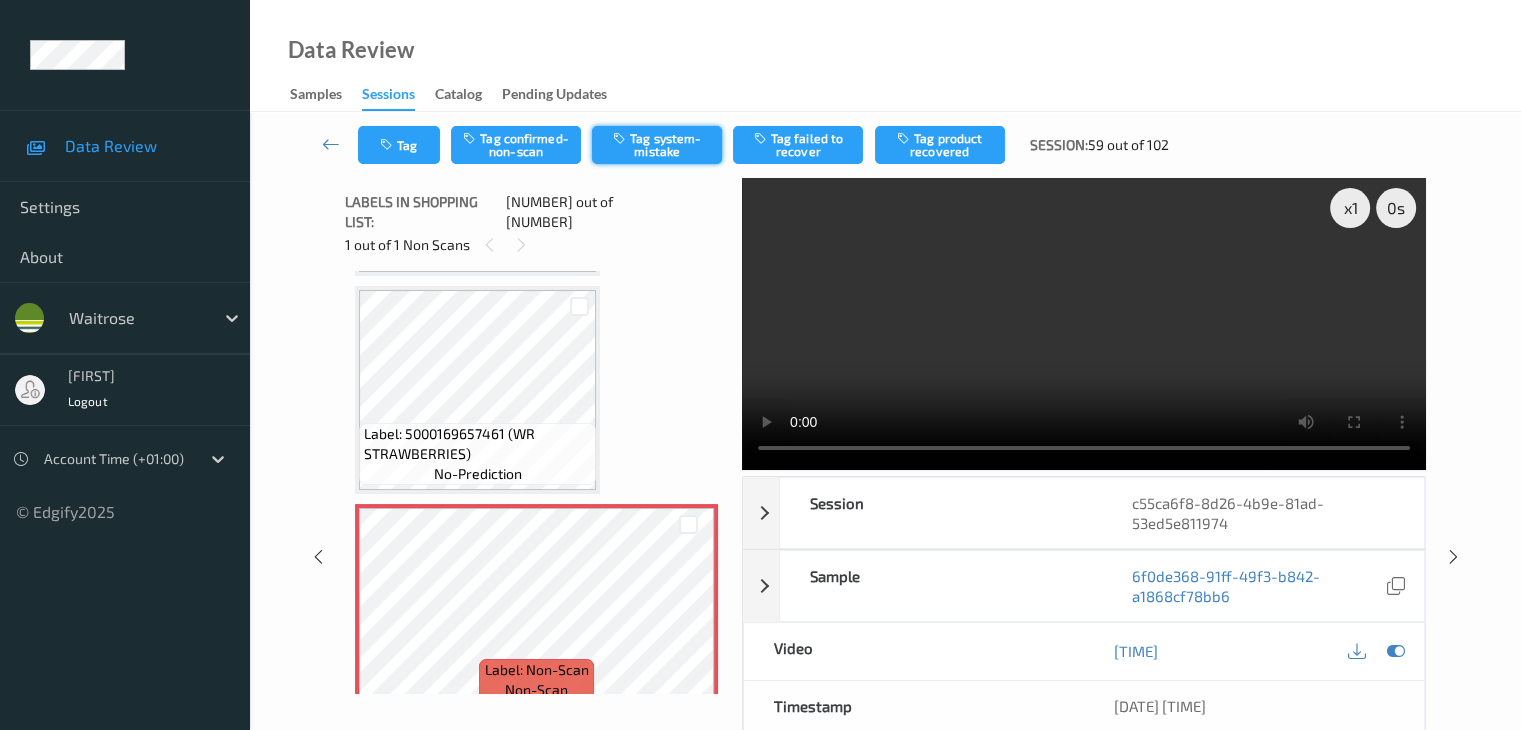click on "Tag   system-mistake" at bounding box center [657, 145] 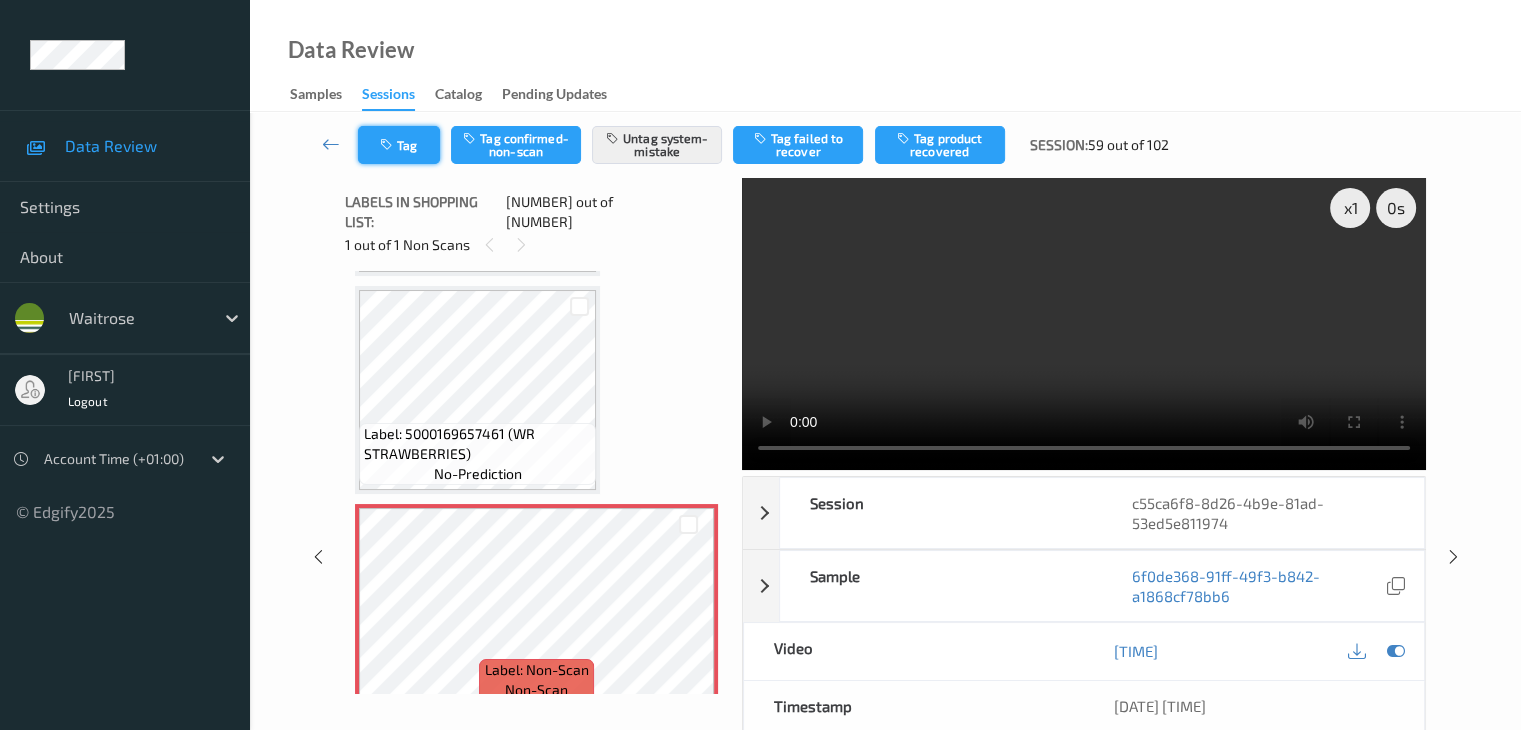 click on "Tag" at bounding box center (399, 145) 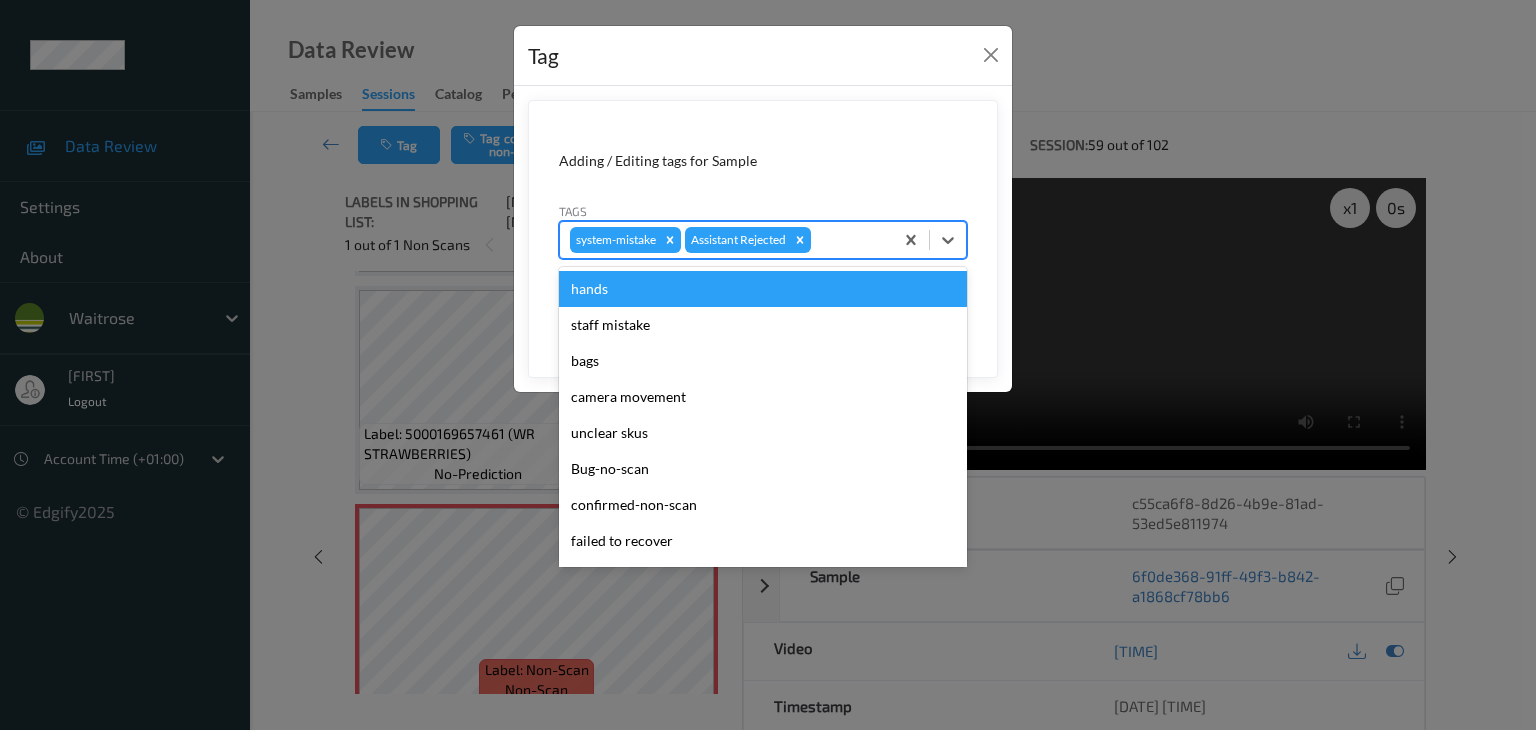 click at bounding box center [849, 240] 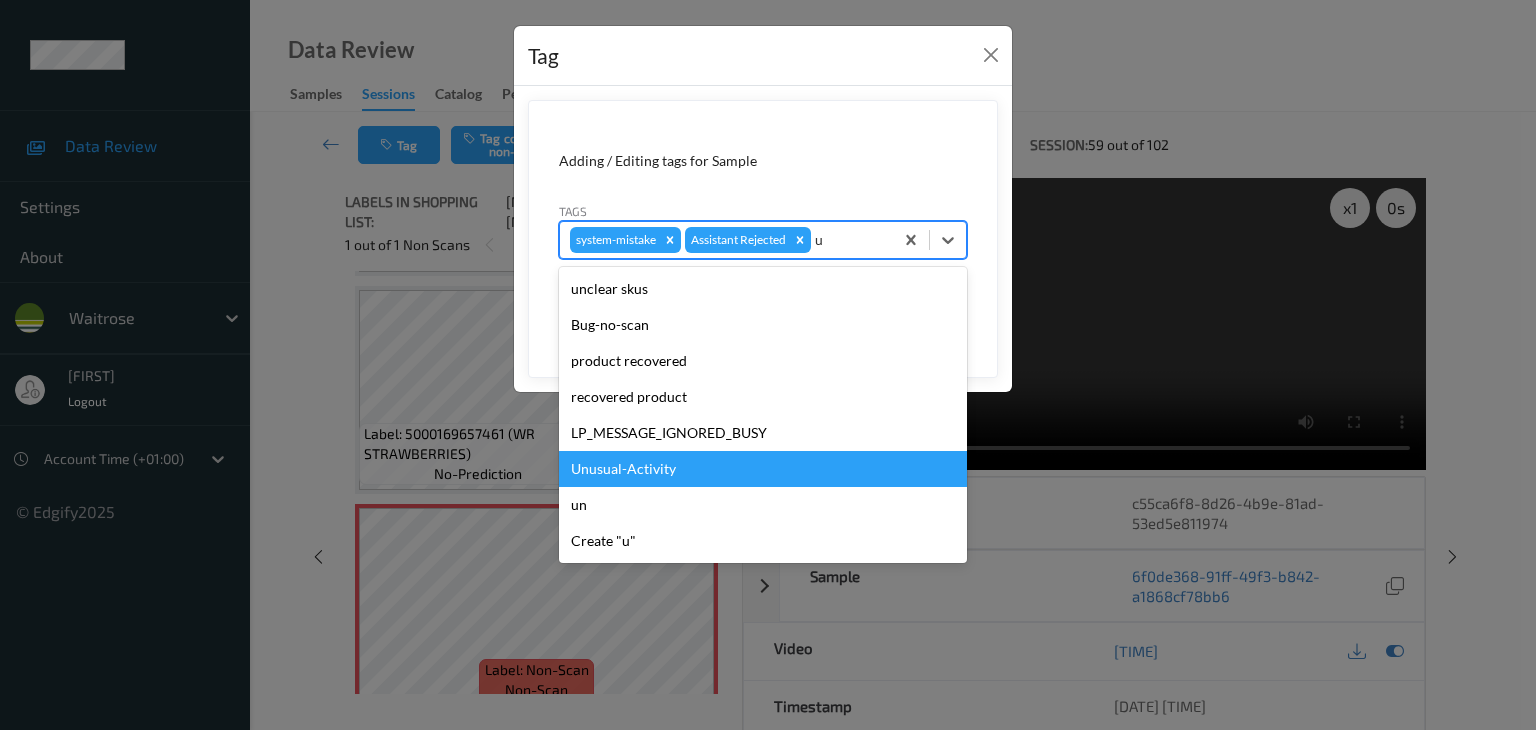 click on "Unusual-Activity" at bounding box center (763, 469) 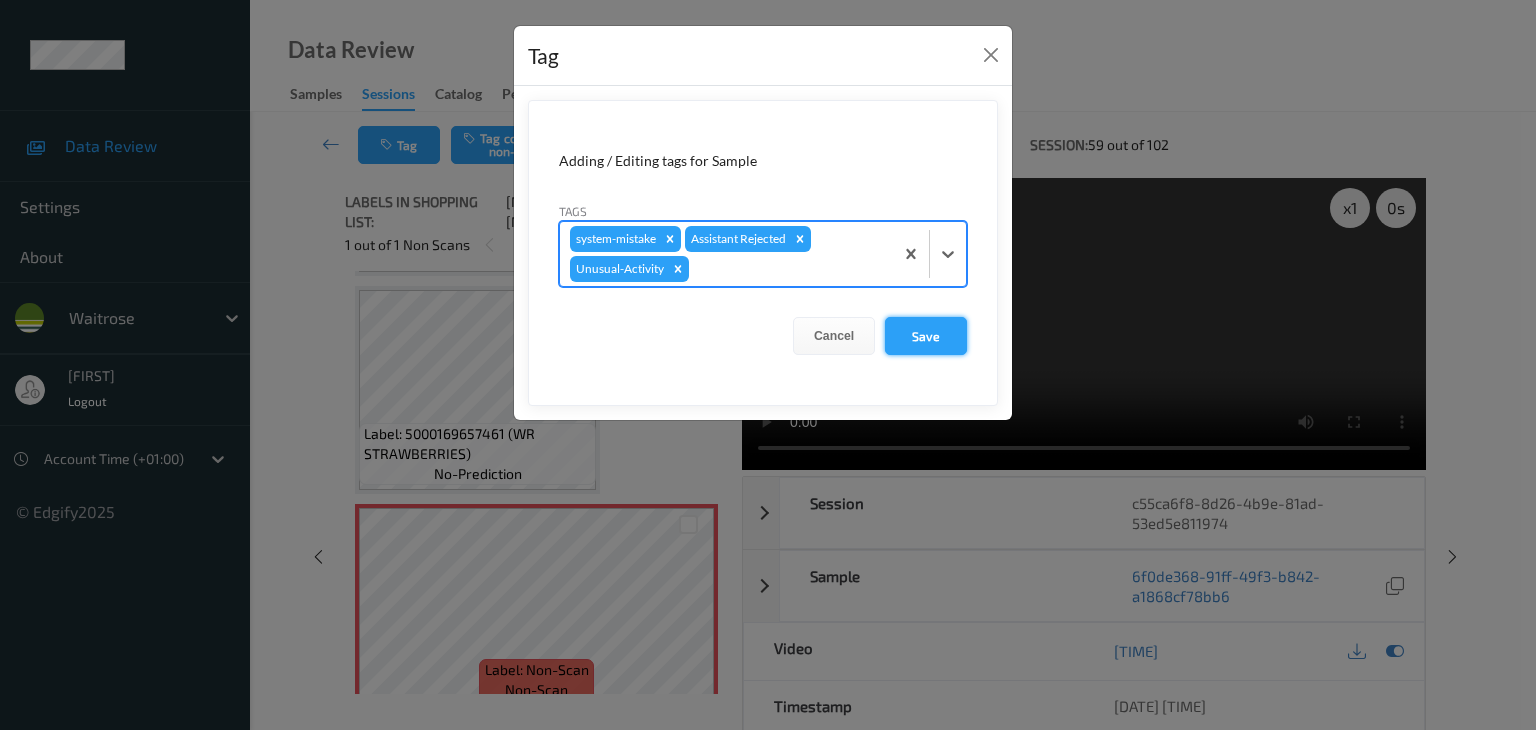 click on "Save" at bounding box center [926, 336] 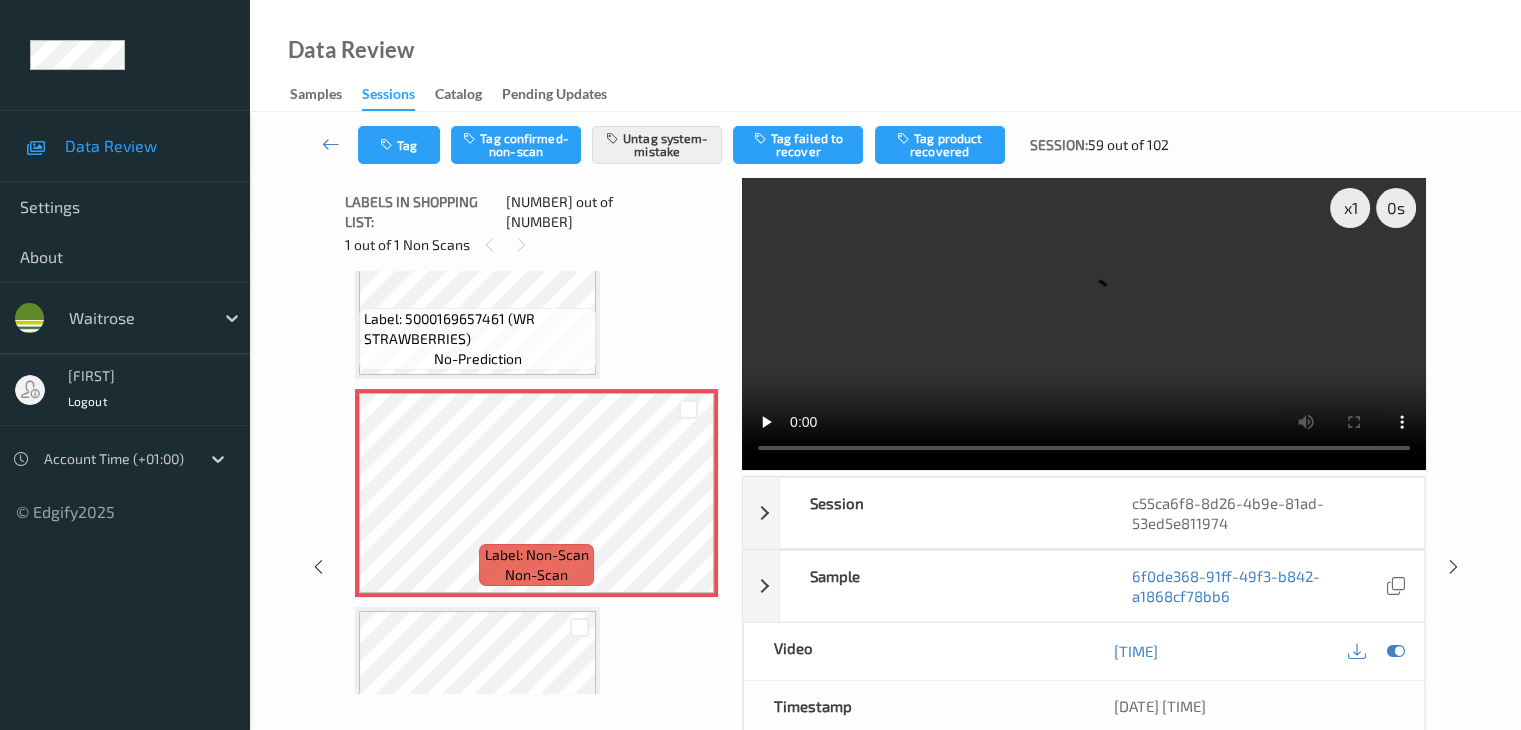 scroll, scrollTop: 10759, scrollLeft: 0, axis: vertical 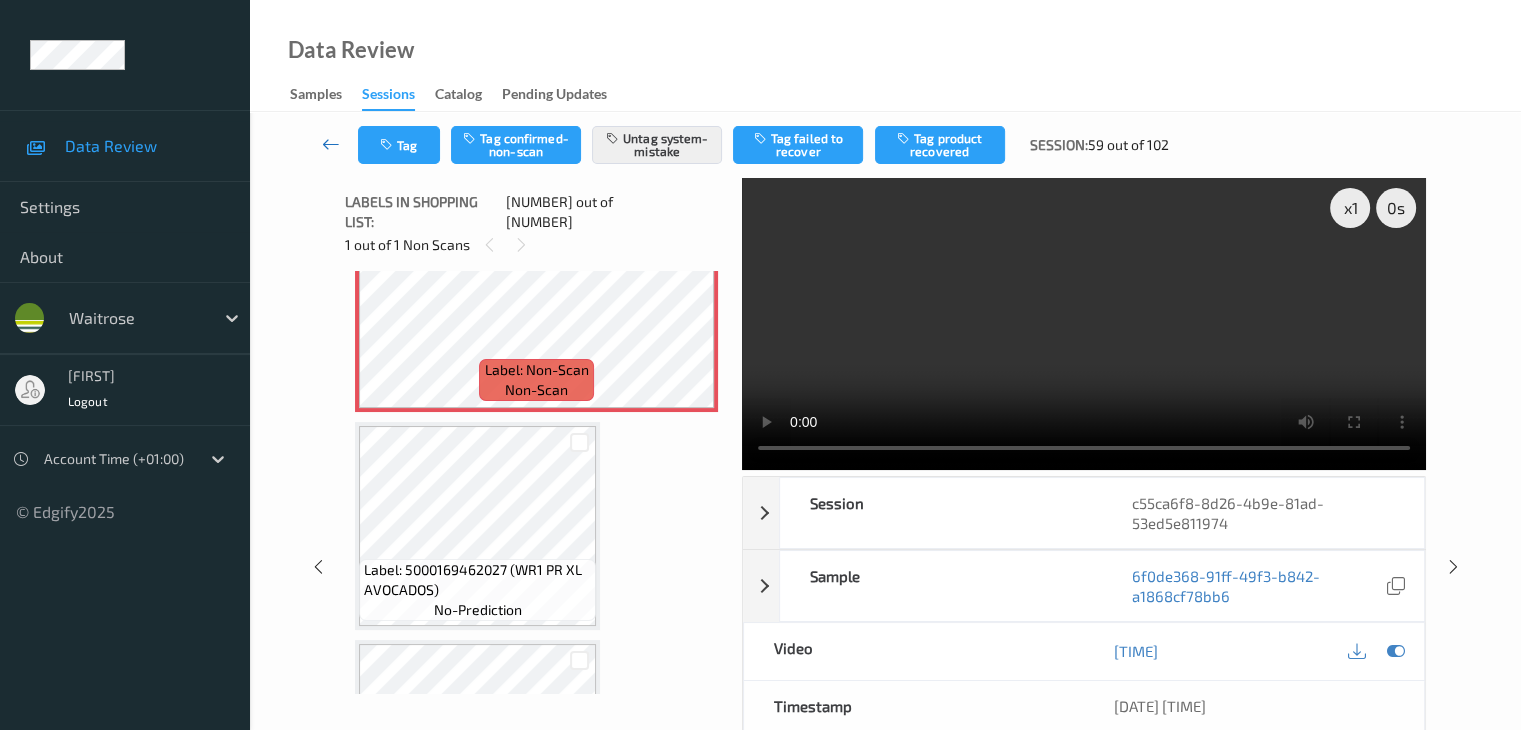 click at bounding box center (331, 144) 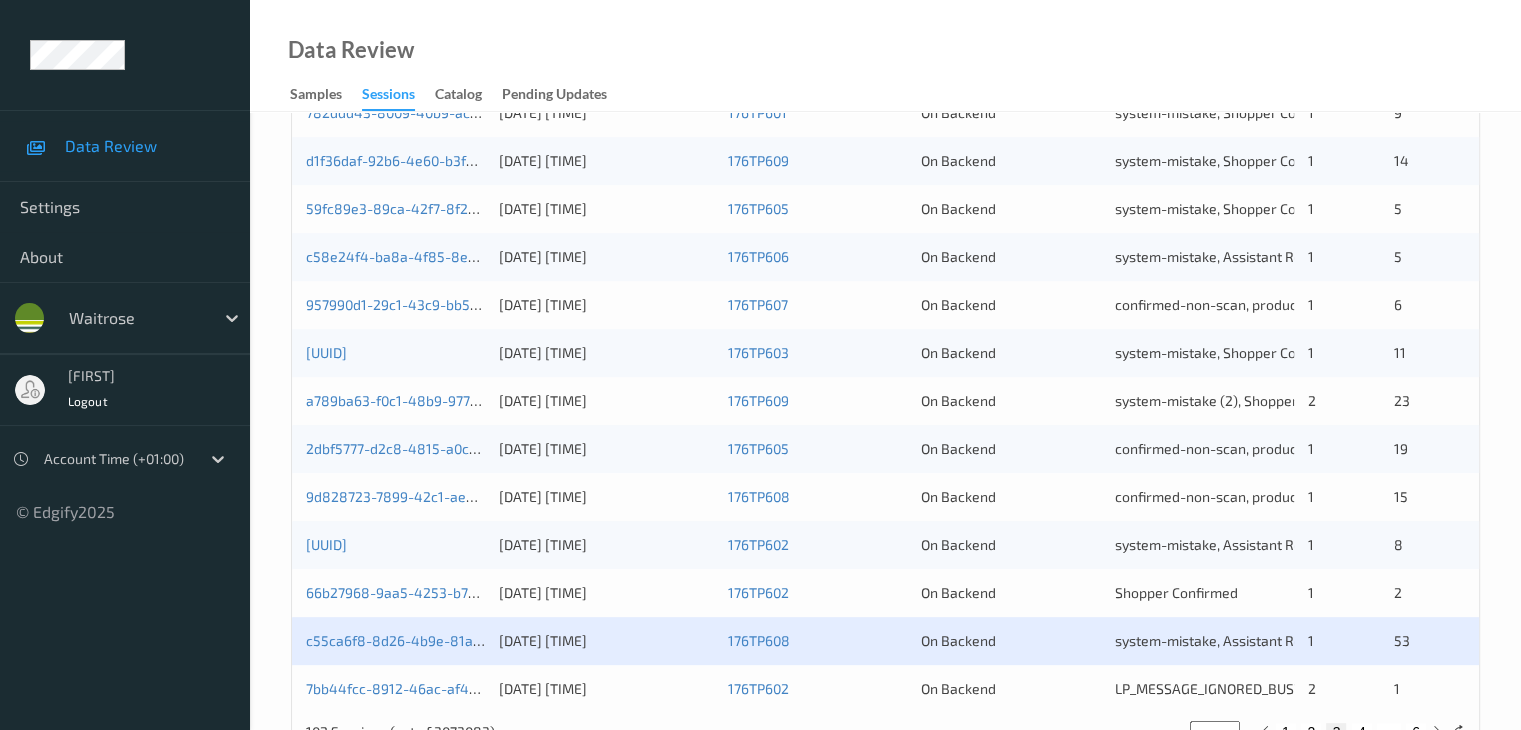 scroll, scrollTop: 932, scrollLeft: 0, axis: vertical 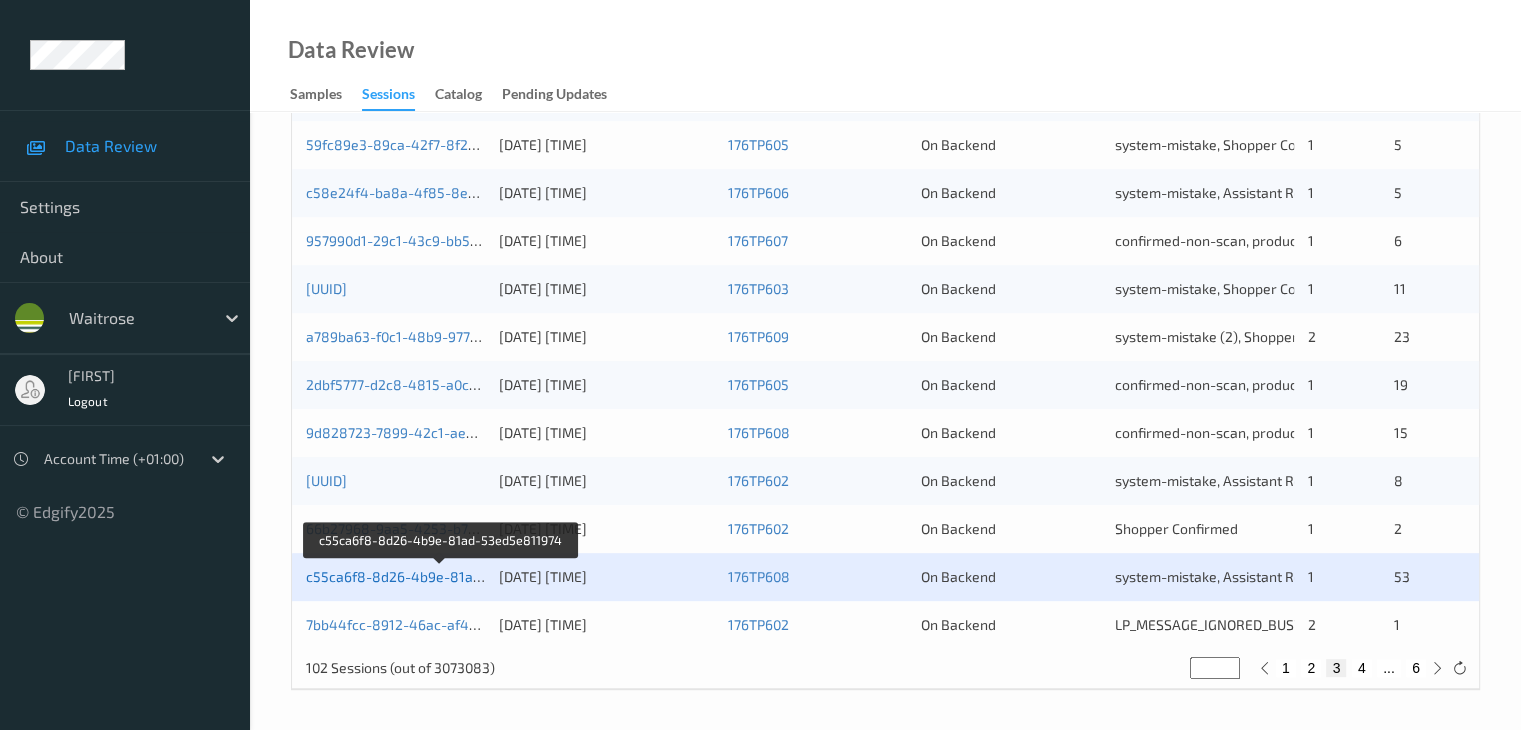 click on "c55ca6f8-8d26-4b9e-81ad-53ed5e811974" at bounding box center [443, 576] 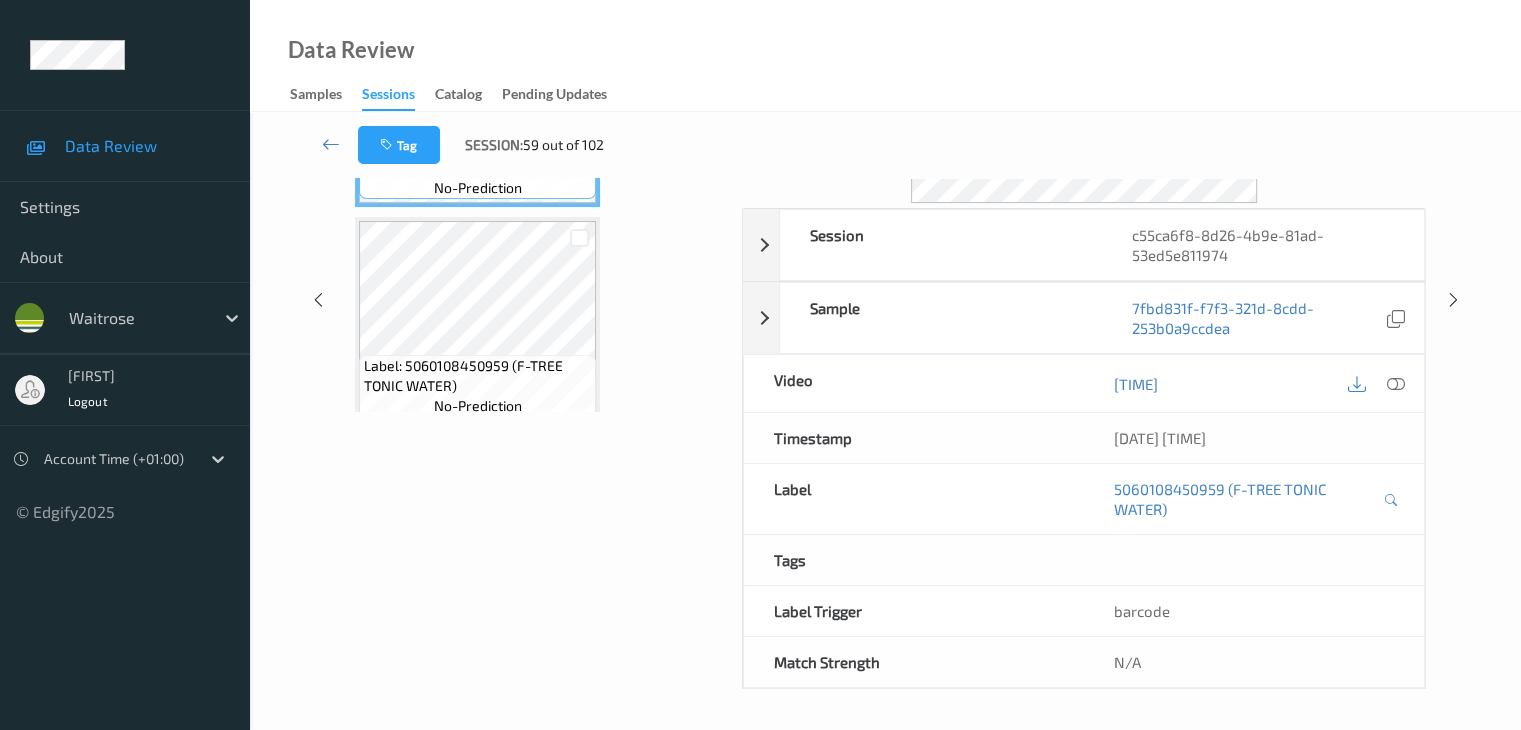 scroll, scrollTop: 264, scrollLeft: 0, axis: vertical 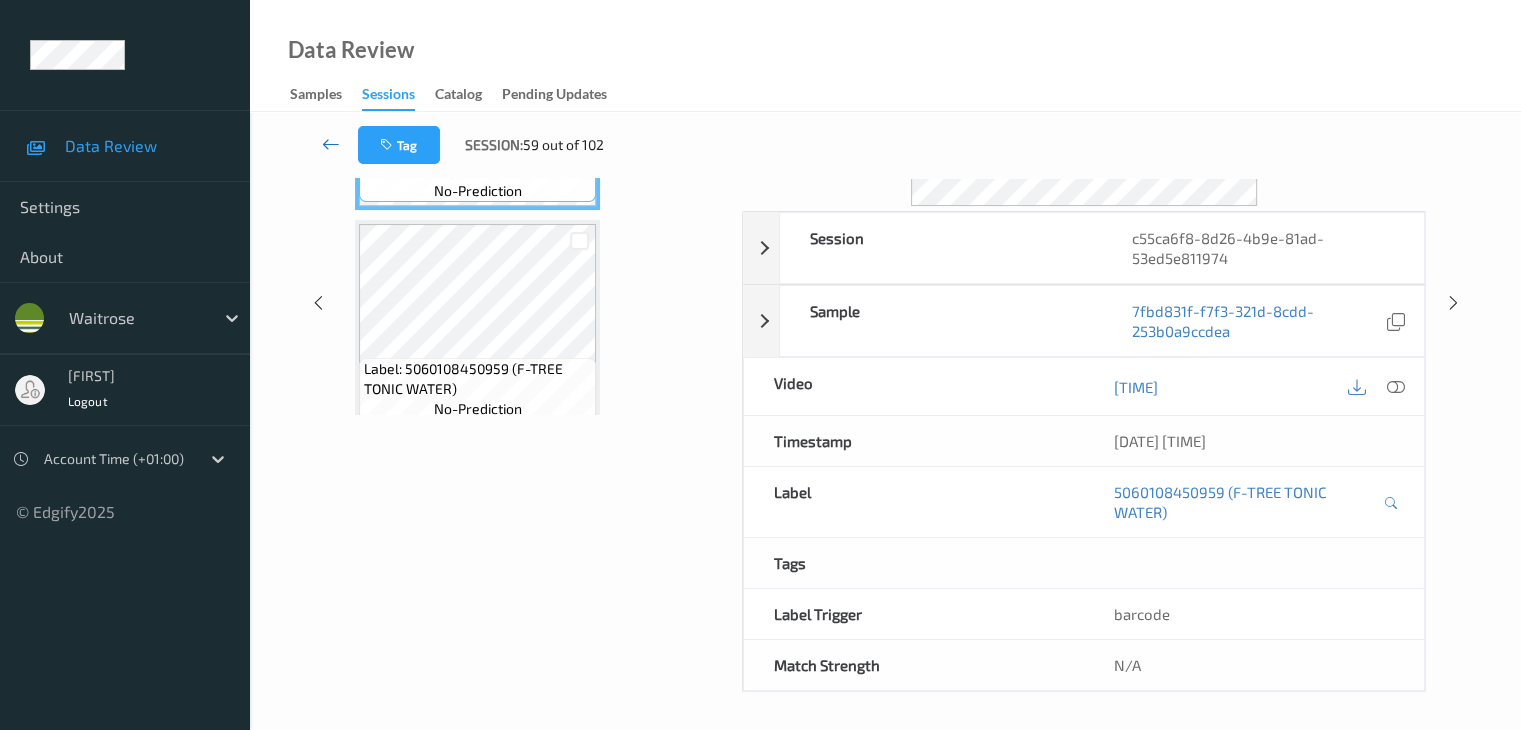 click at bounding box center [331, 144] 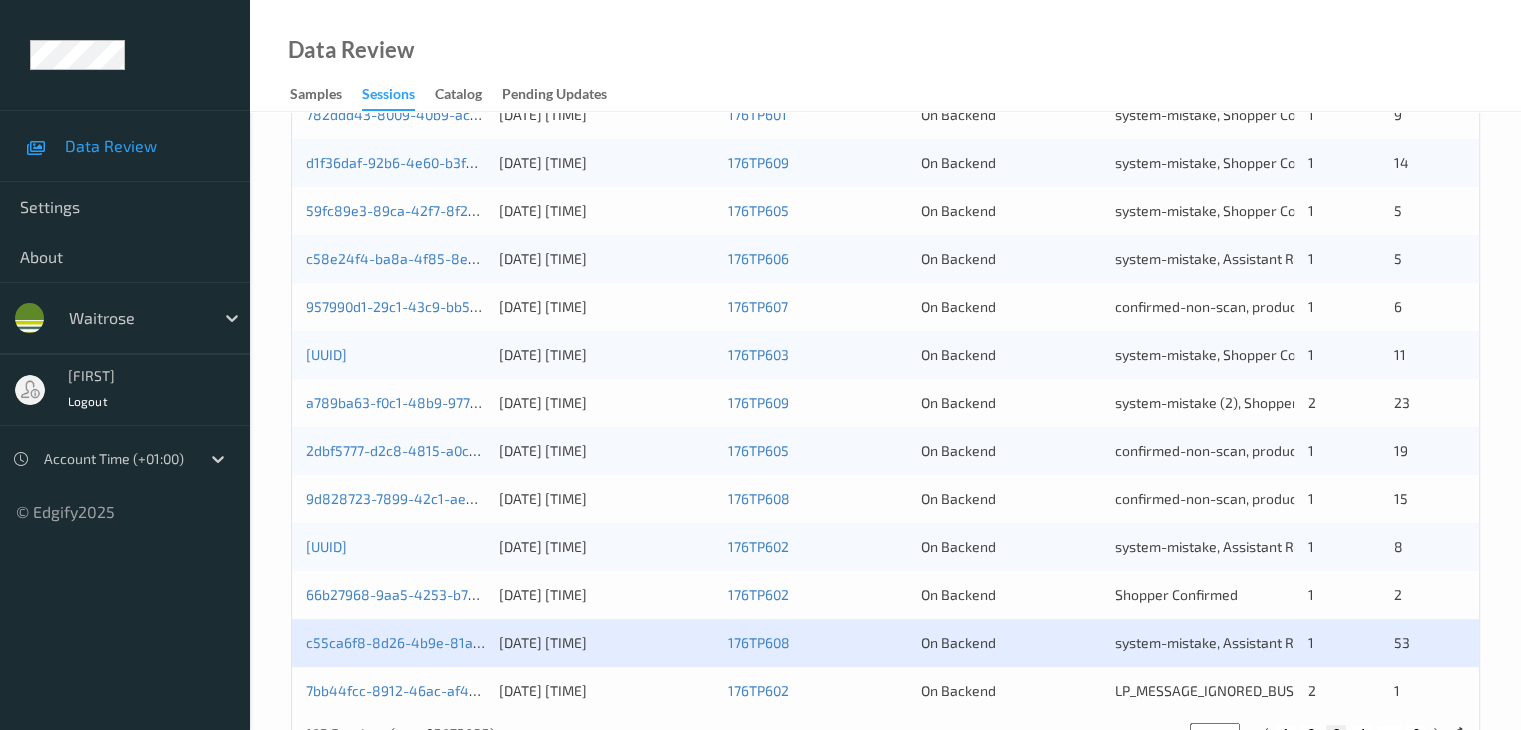 scroll, scrollTop: 900, scrollLeft: 0, axis: vertical 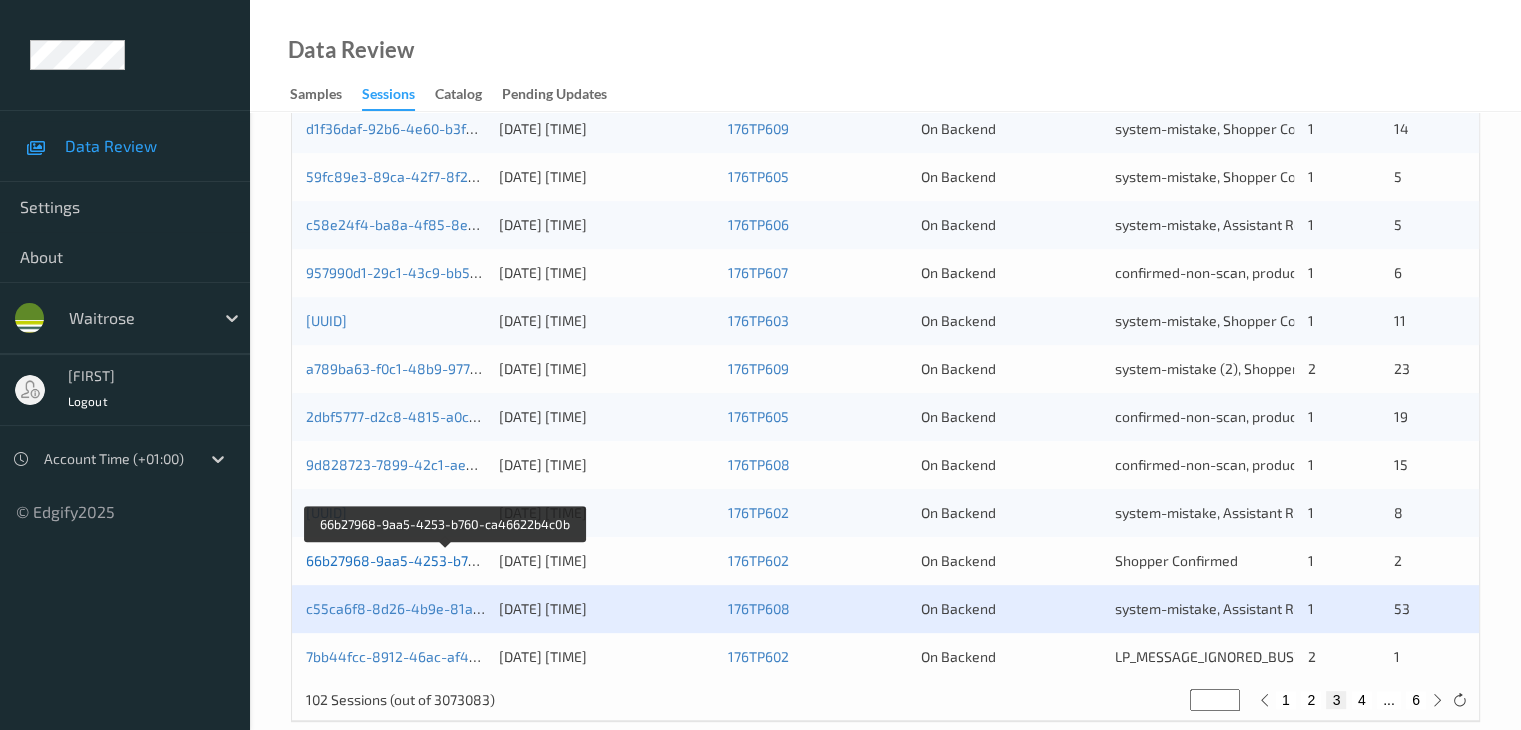 click on "66b27968-9aa5-4253-b760-ca46622b4c0b" at bounding box center [446, 560] 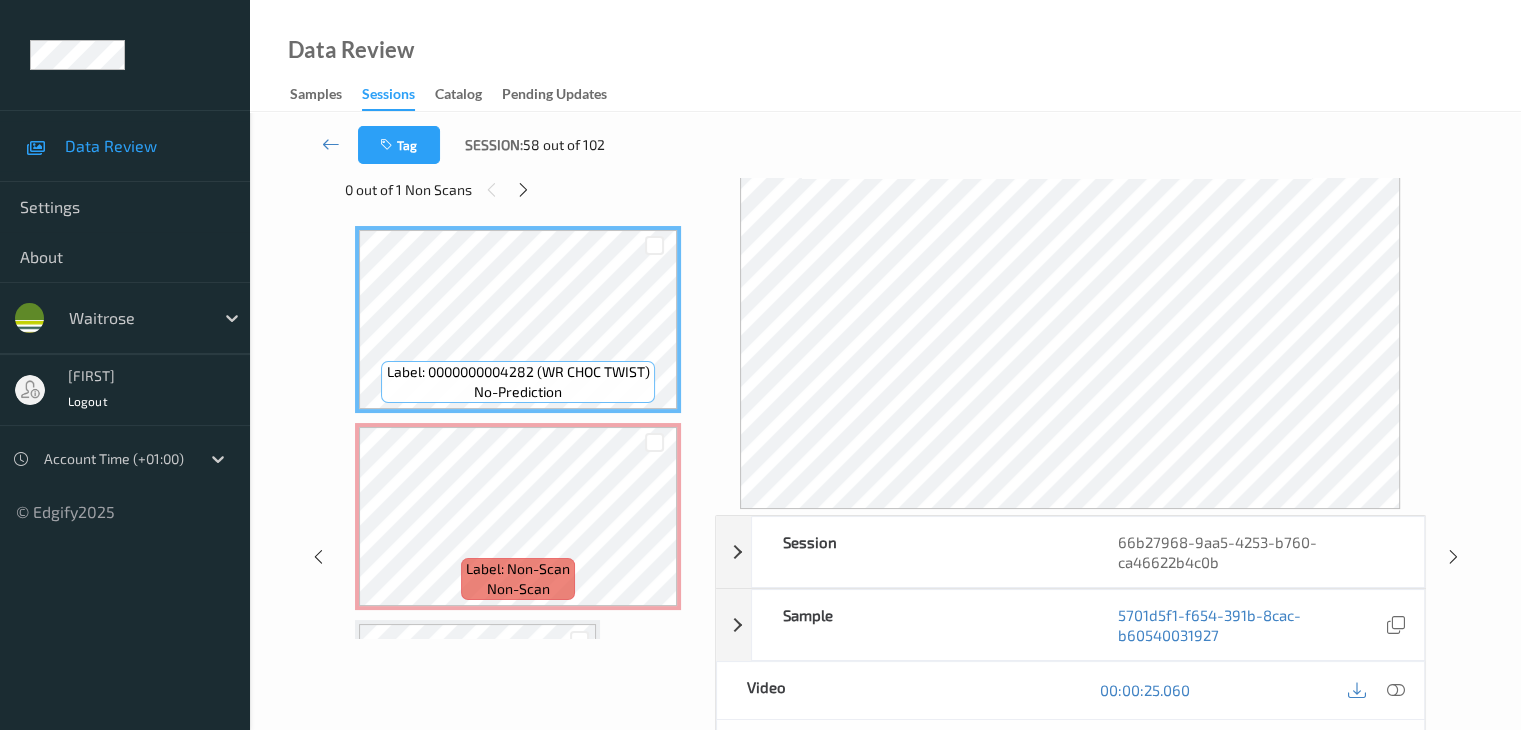 scroll, scrollTop: 24, scrollLeft: 0, axis: vertical 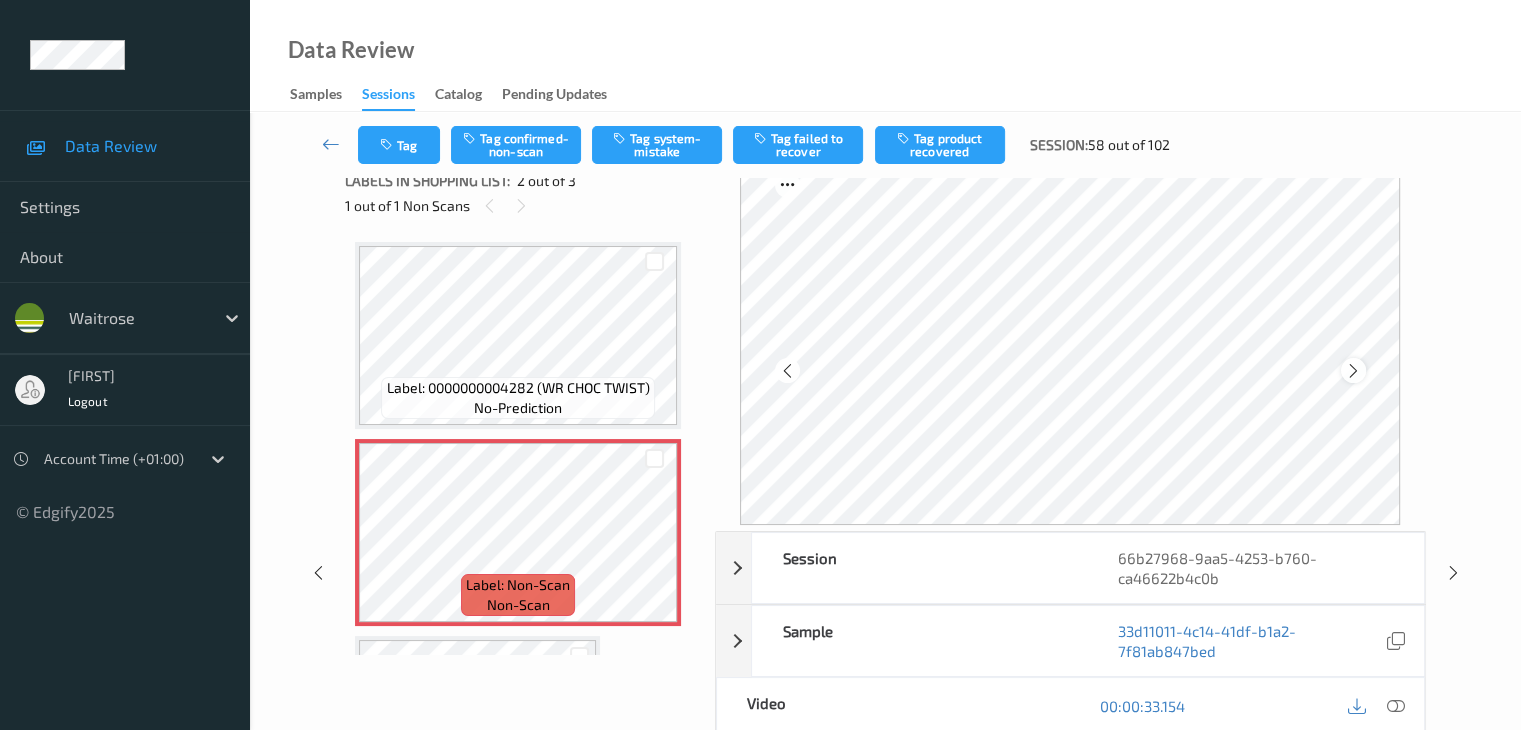 click at bounding box center [1353, 370] 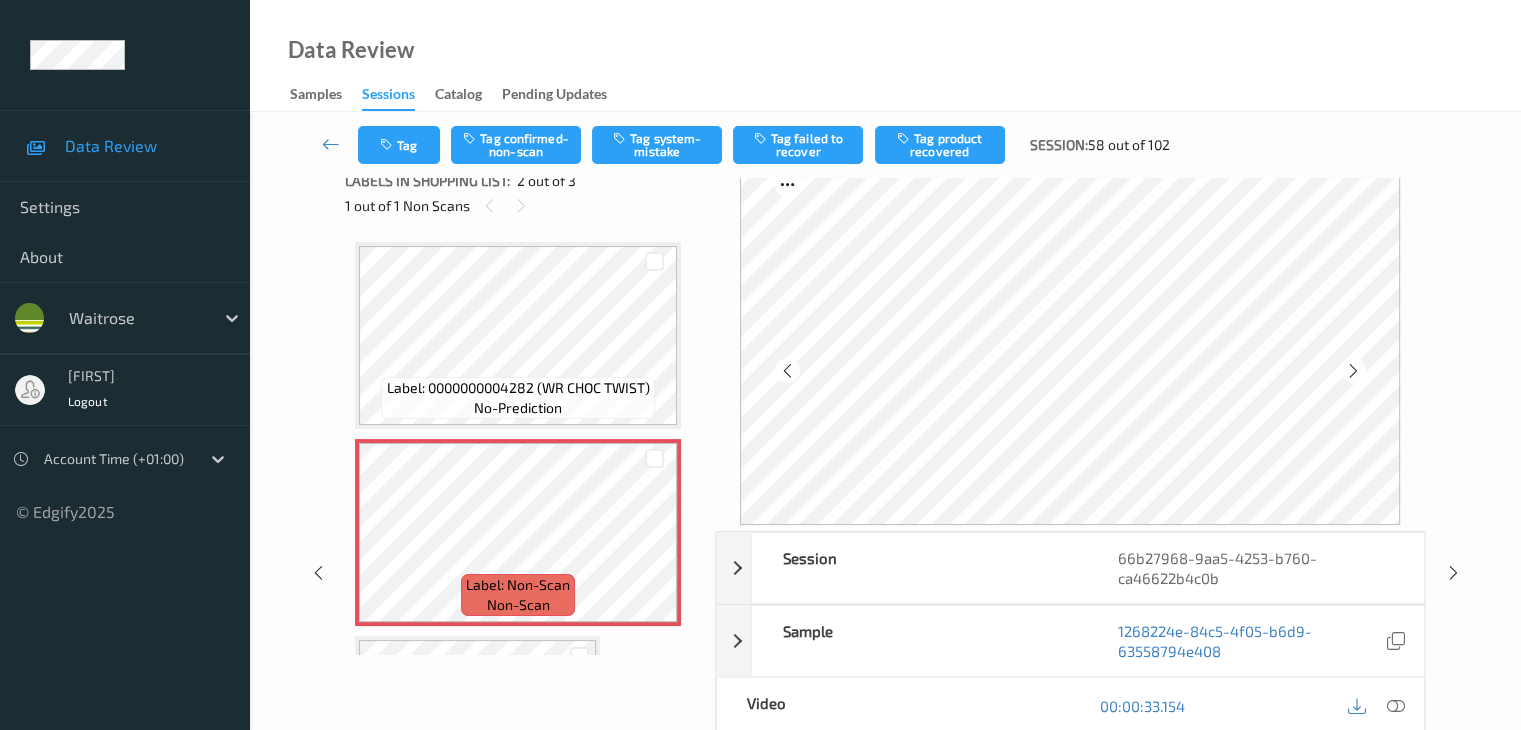 click at bounding box center [1353, 370] 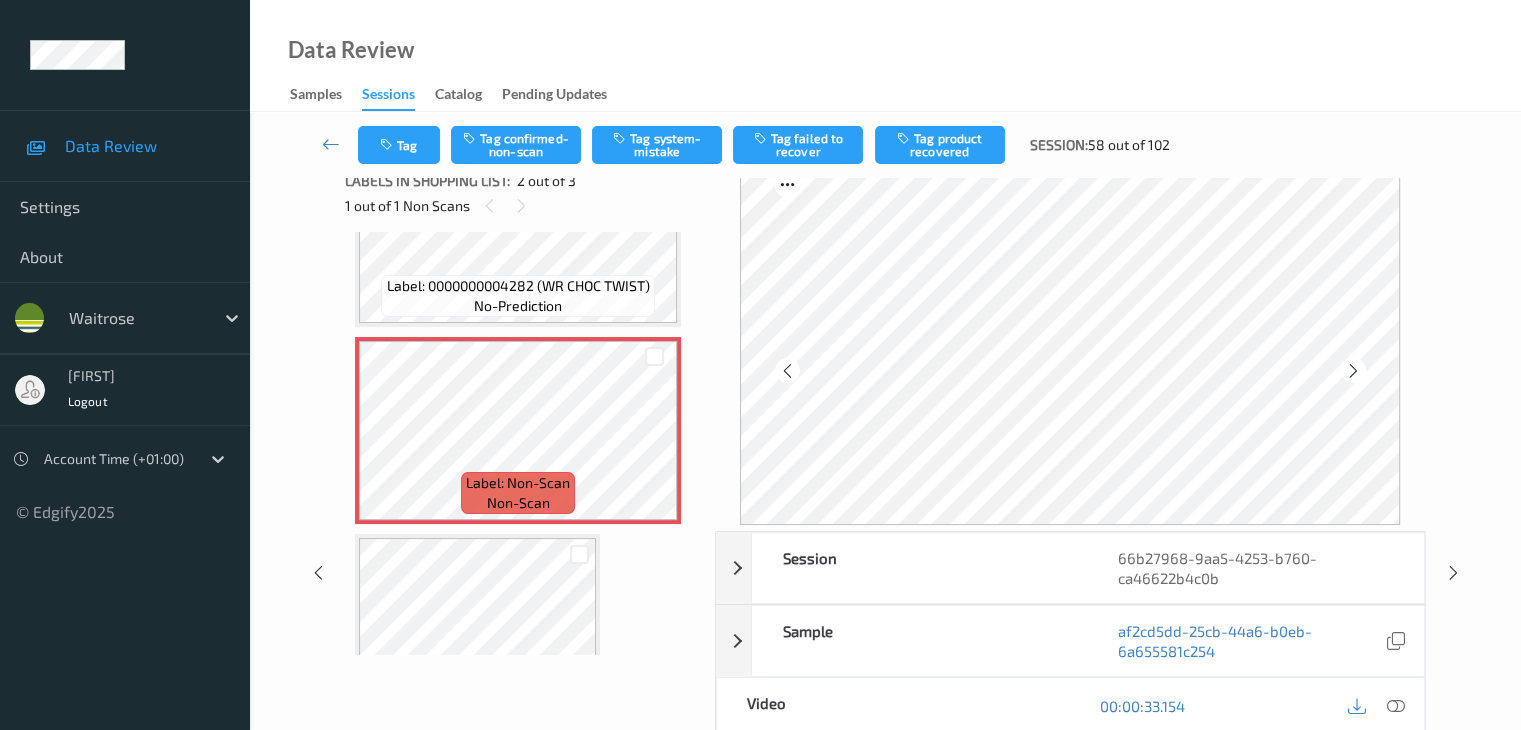 scroll, scrollTop: 0, scrollLeft: 0, axis: both 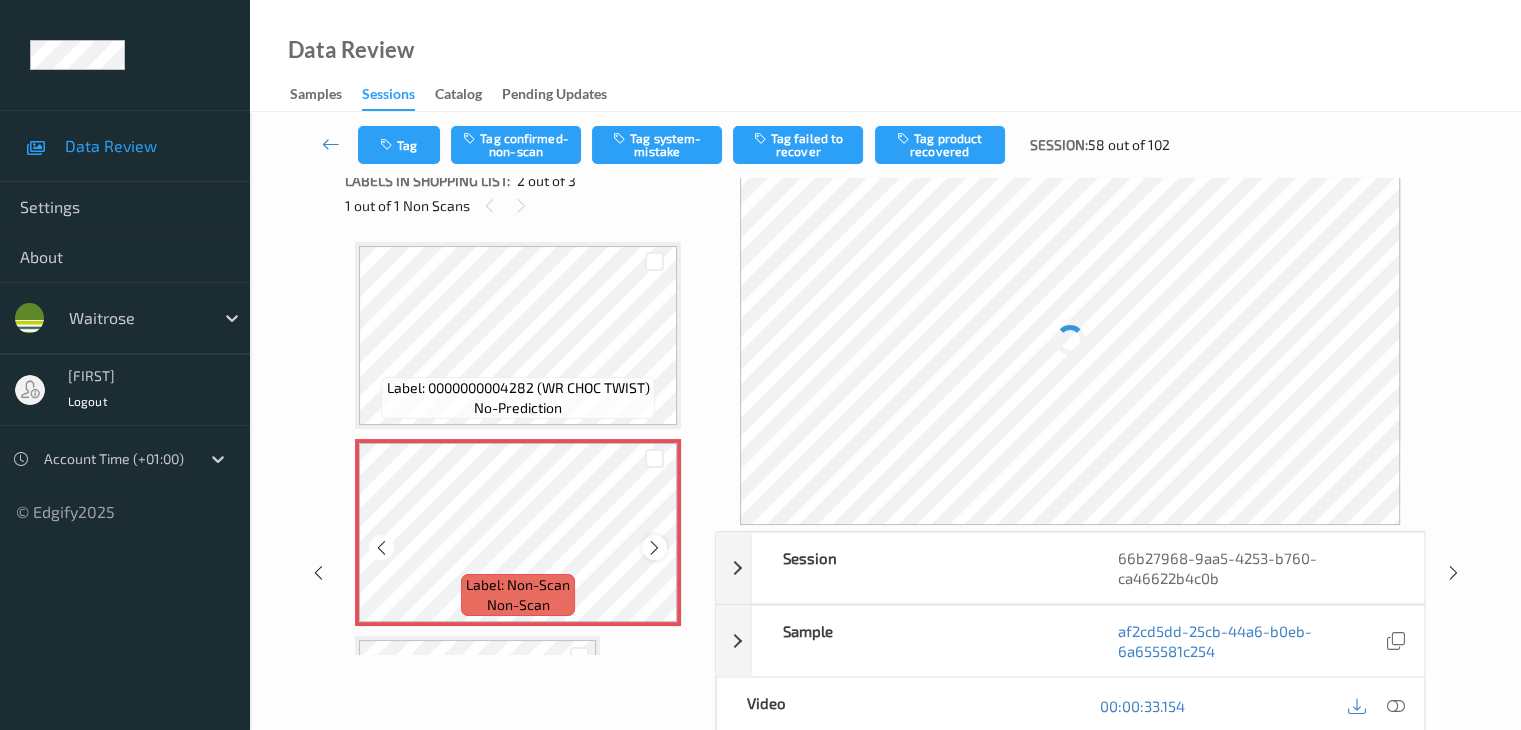 click at bounding box center [654, 548] 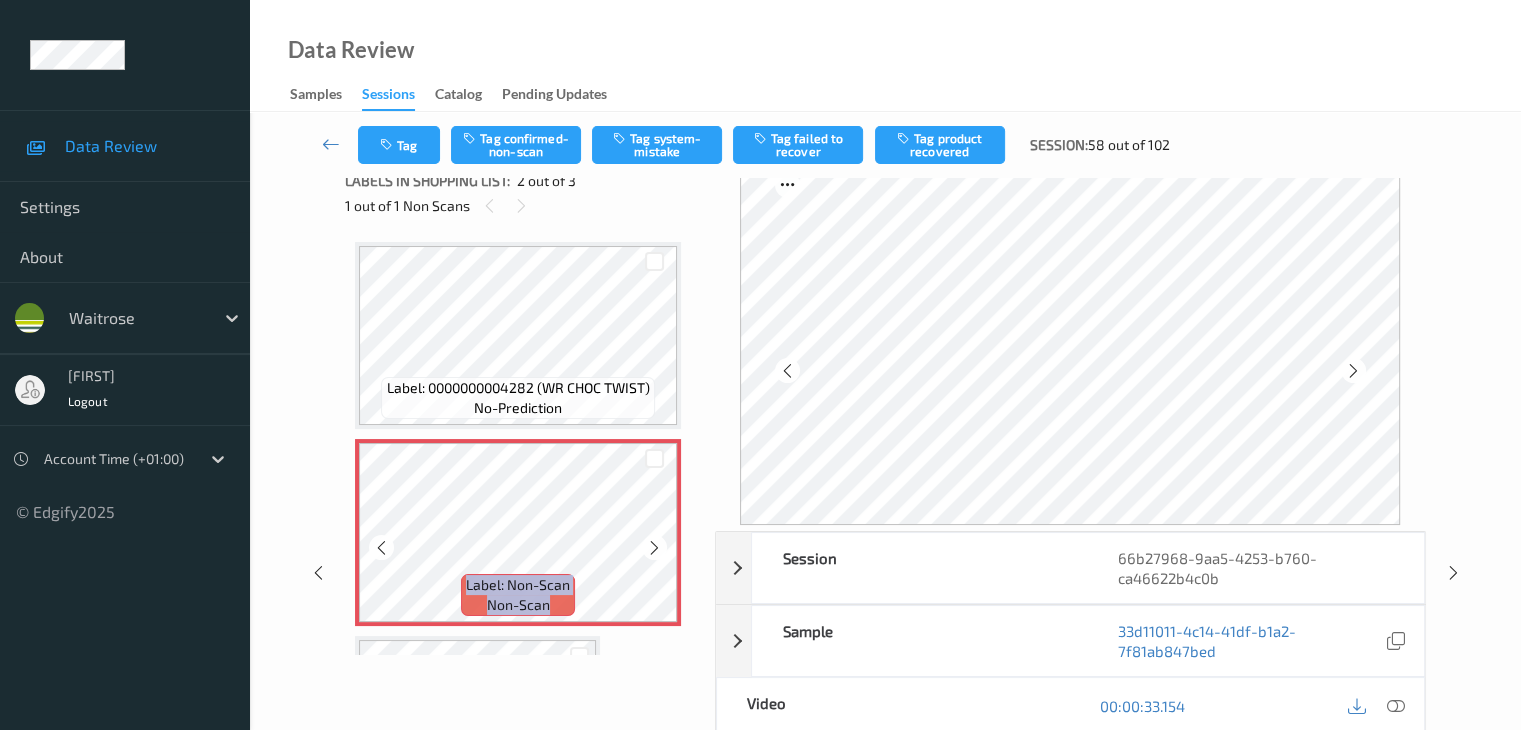 click at bounding box center [654, 548] 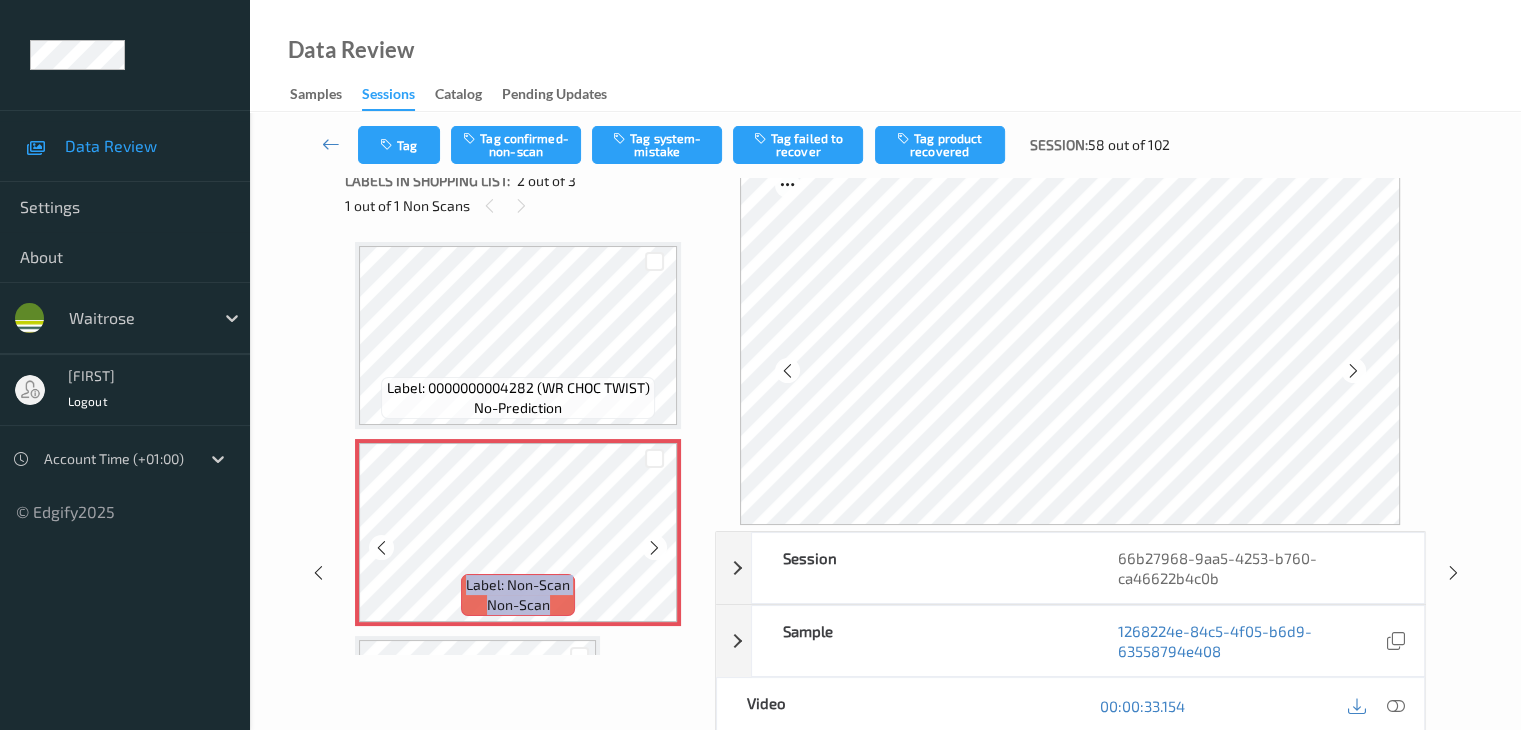 click at bounding box center [654, 548] 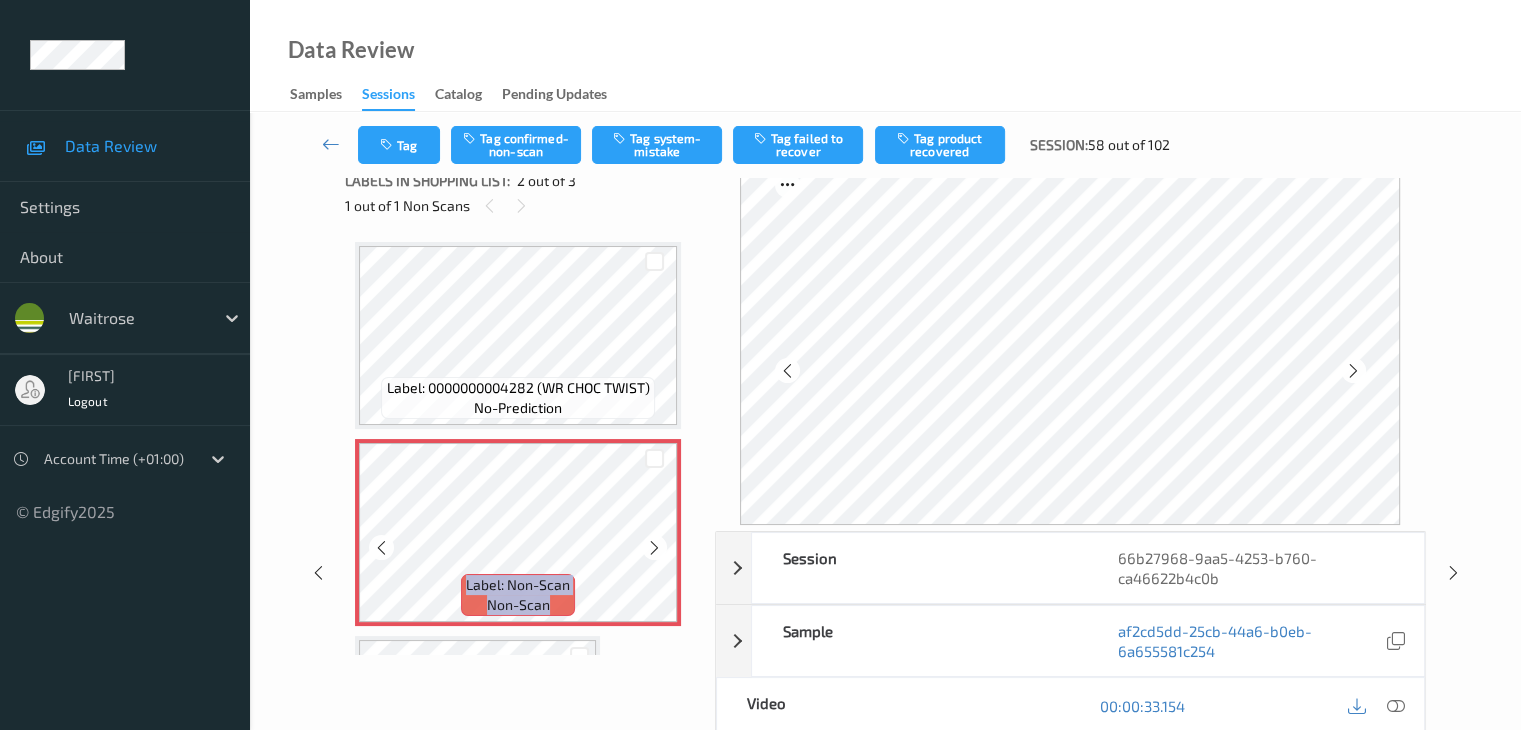 click at bounding box center (654, 548) 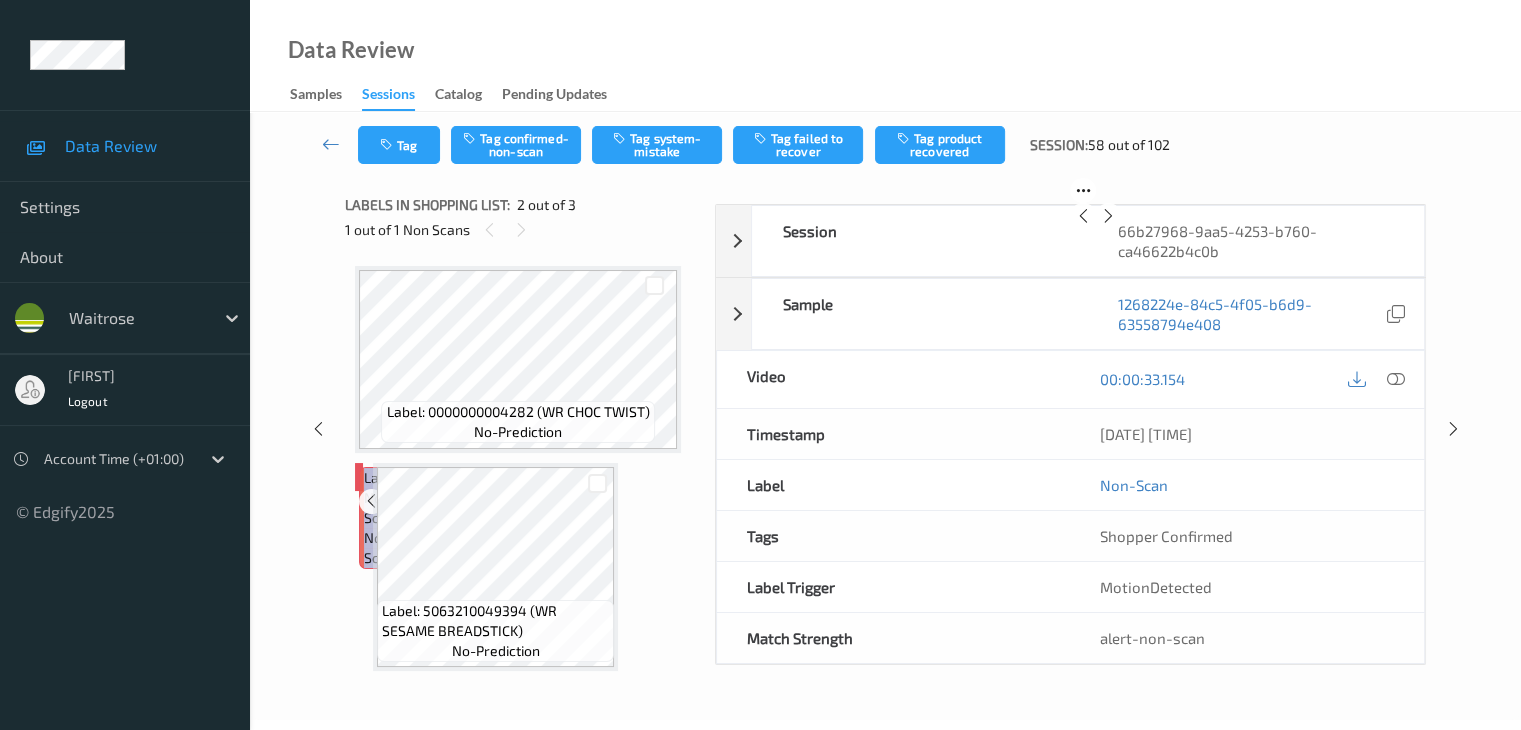 click at bounding box center (396, 501) 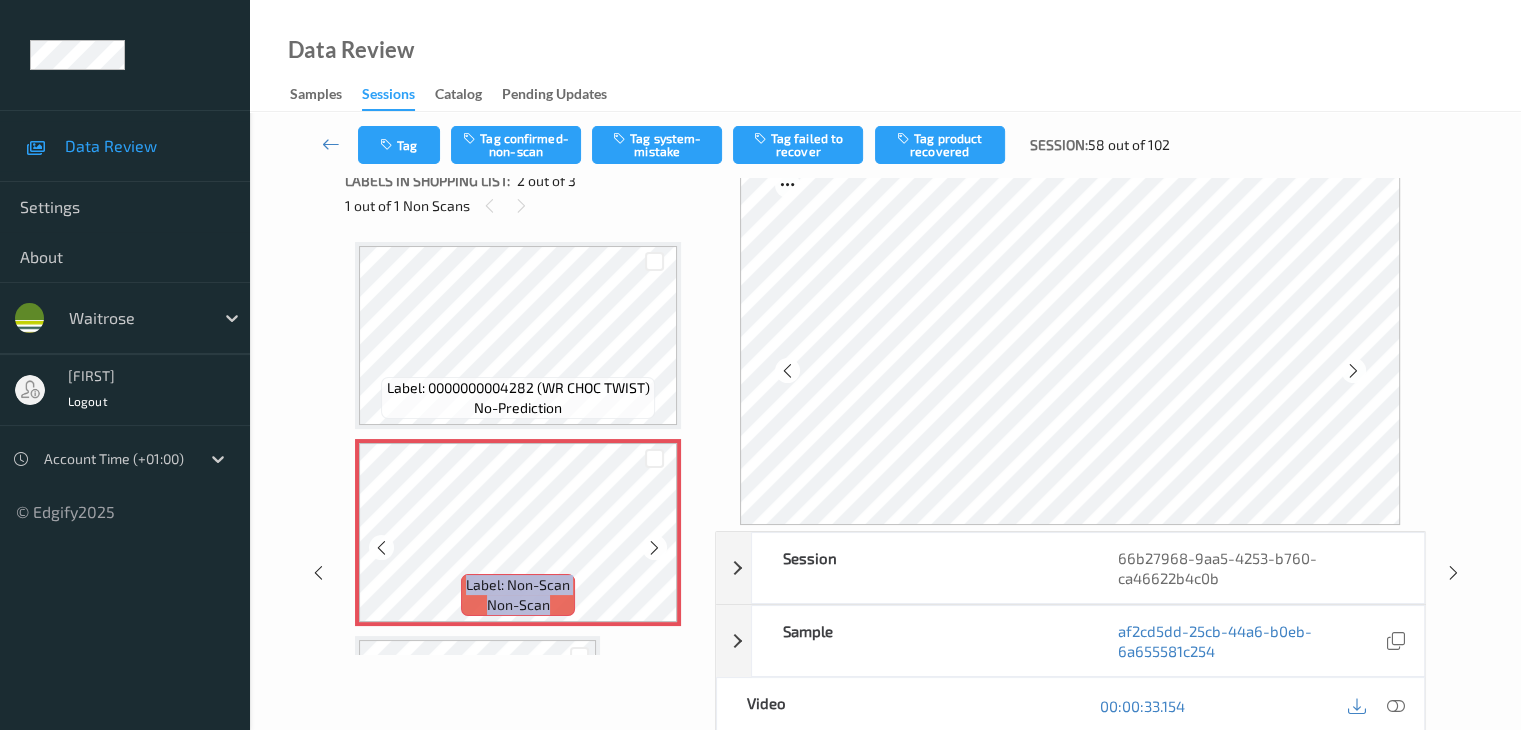 click at bounding box center [654, 548] 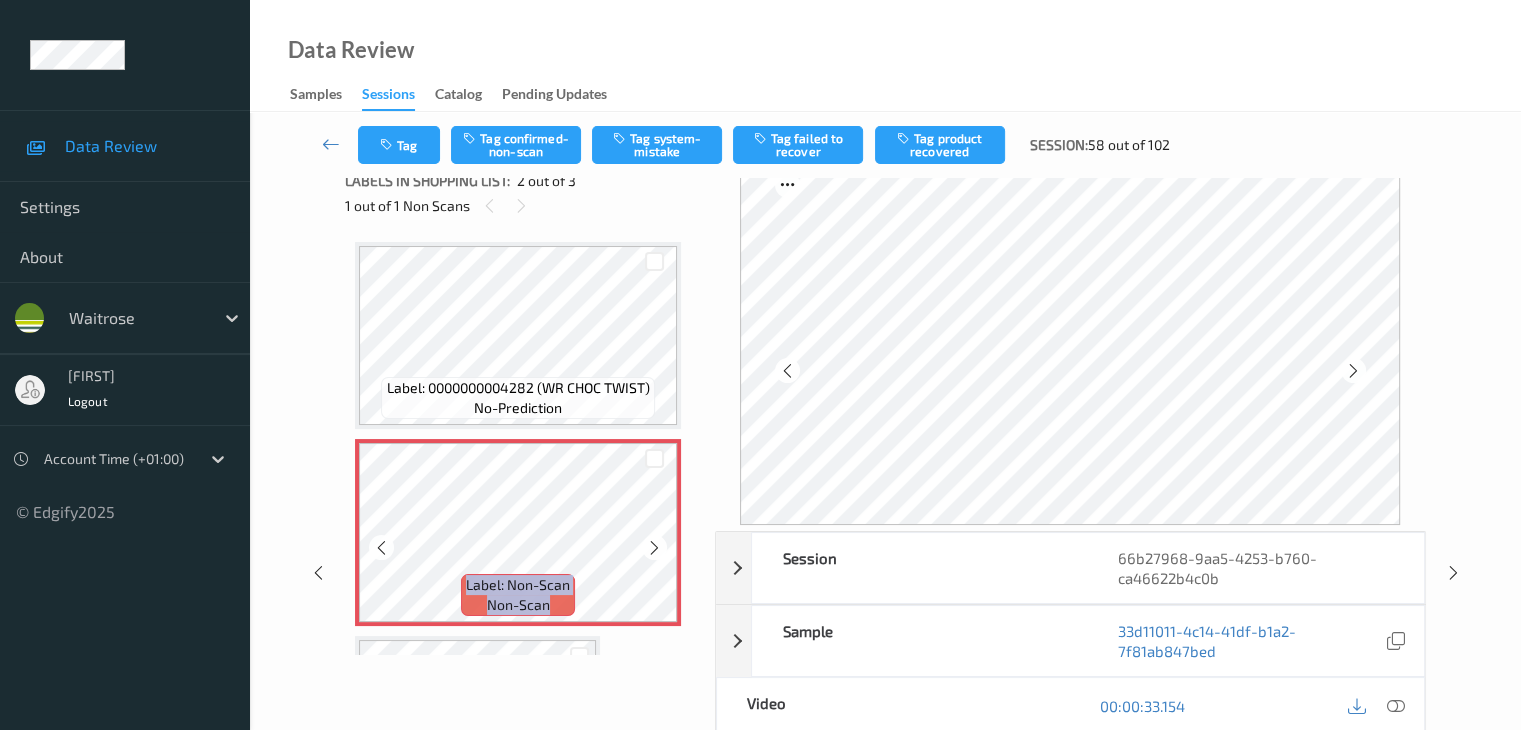 click at bounding box center [654, 548] 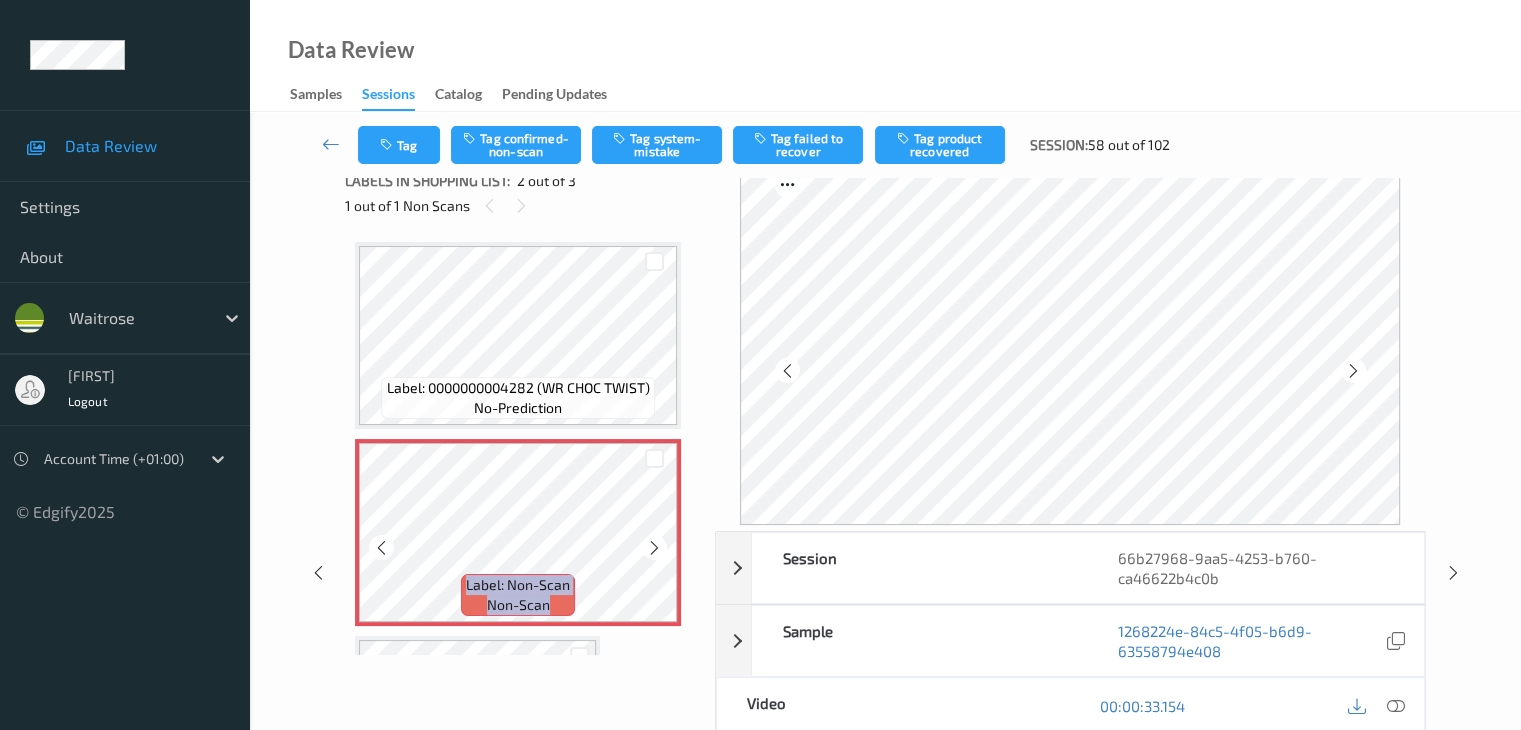 click at bounding box center (654, 548) 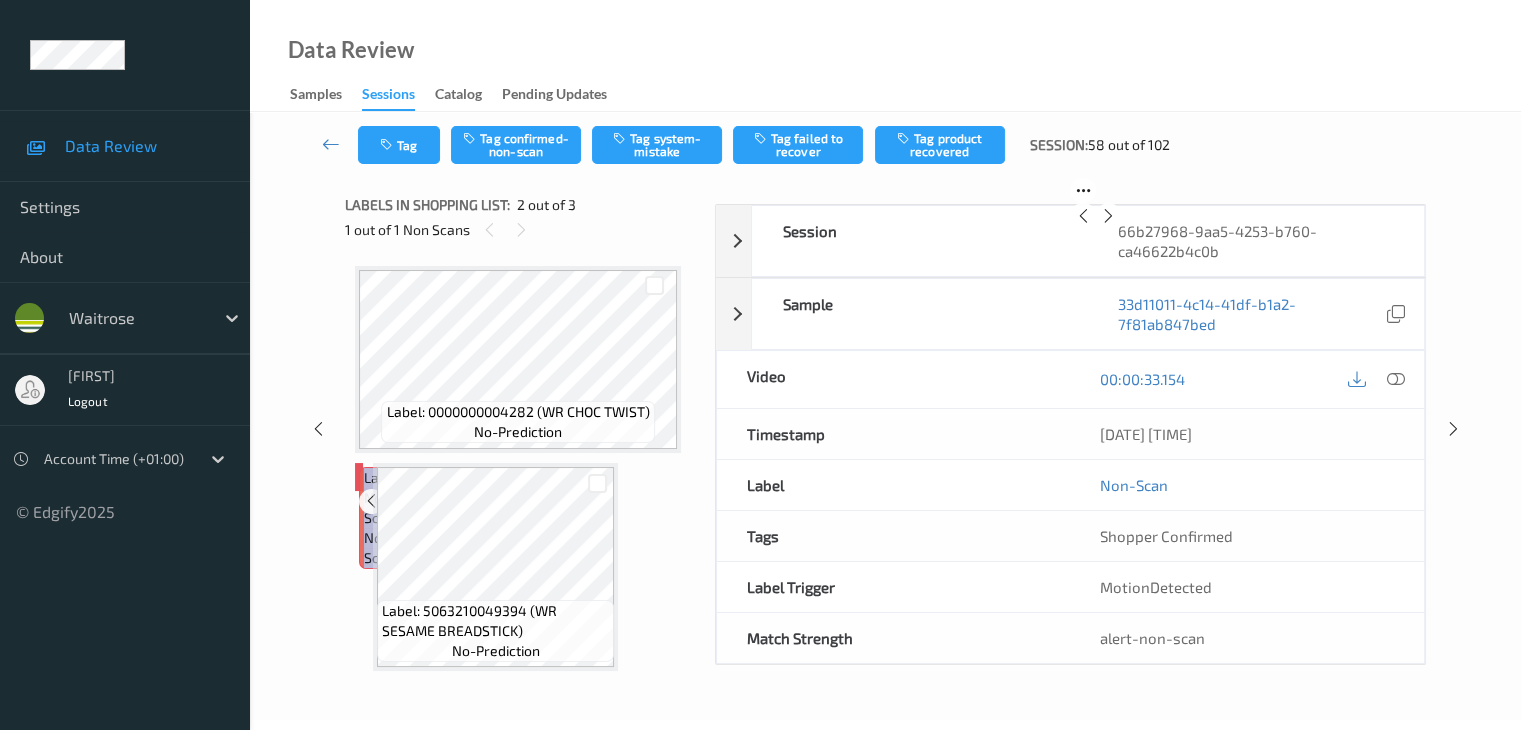 click at bounding box center [396, 501] 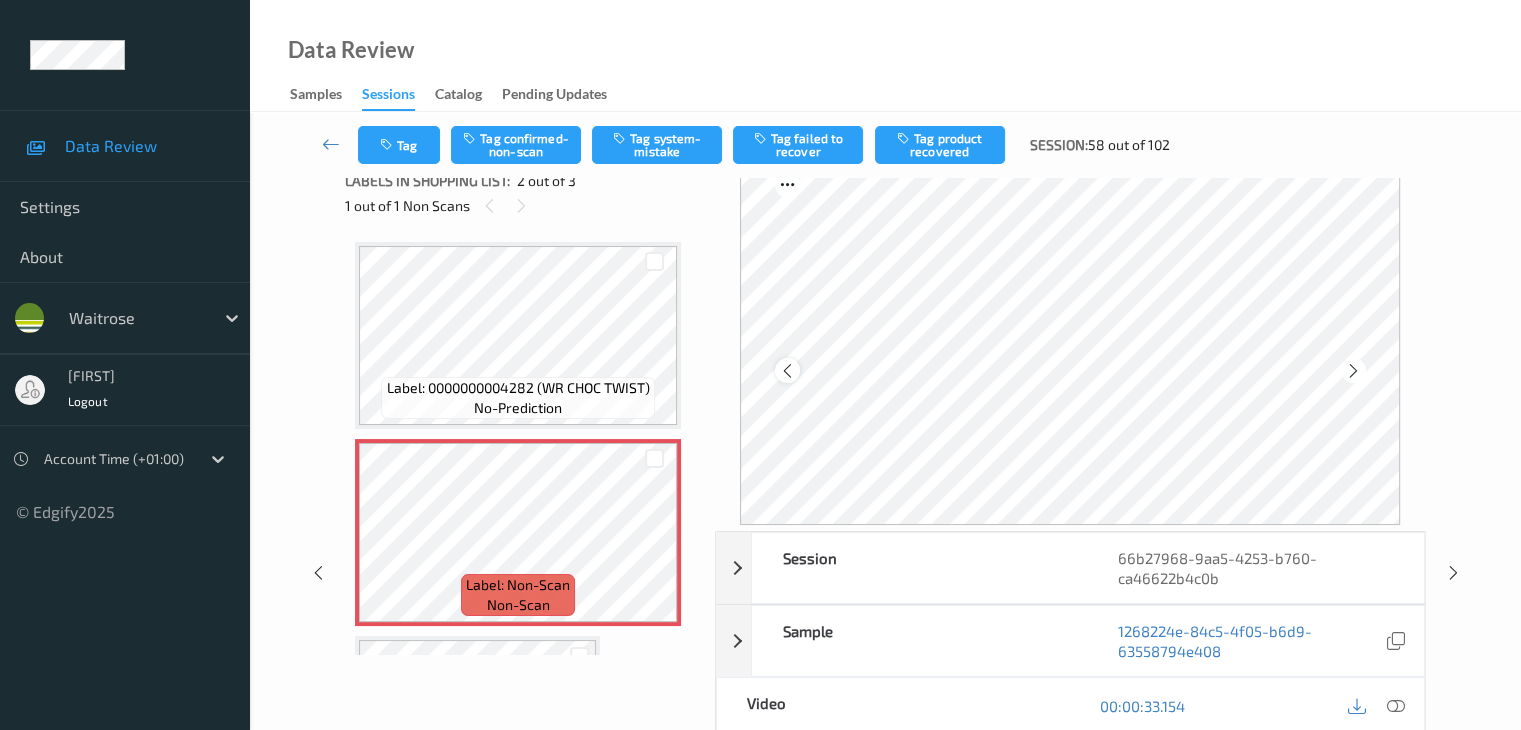 click at bounding box center (787, 371) 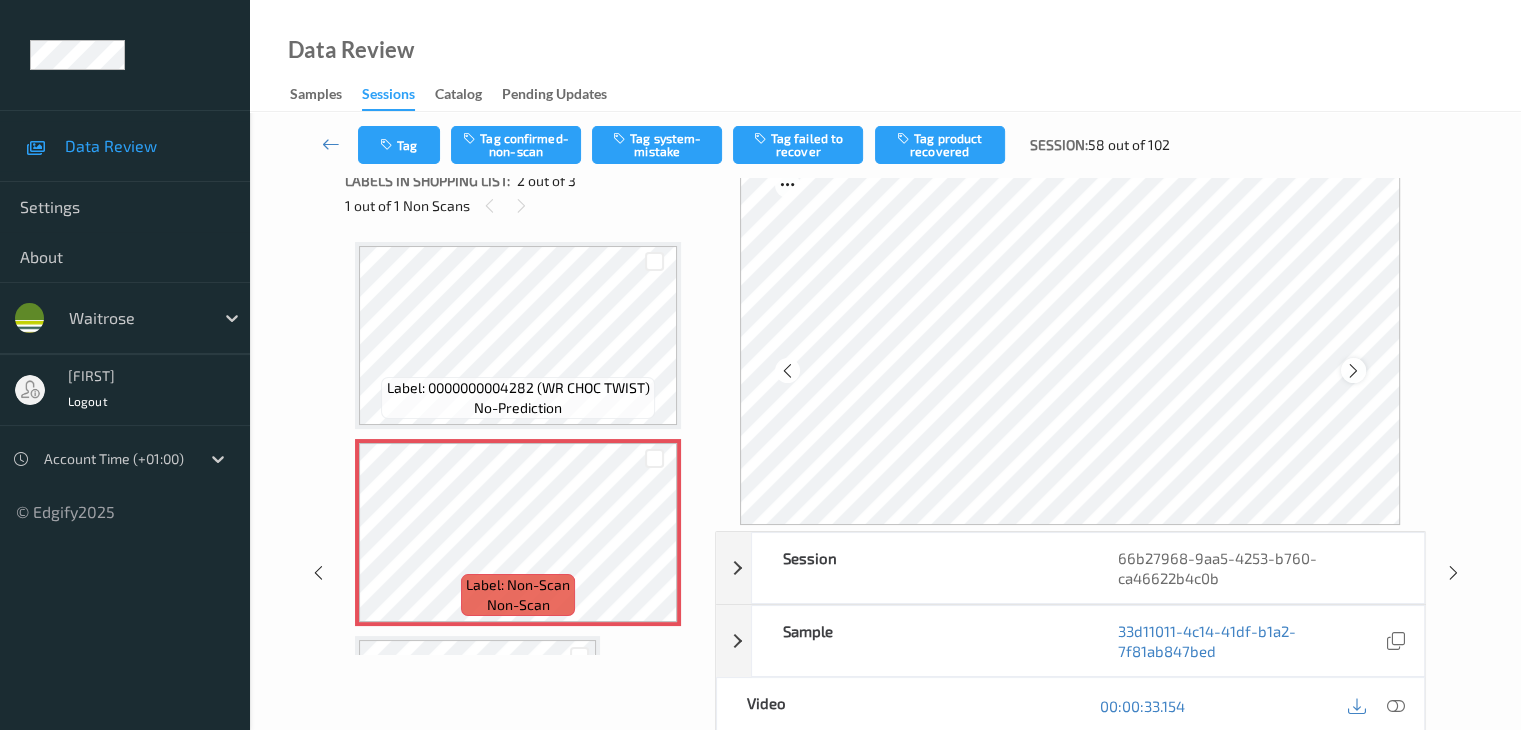 click at bounding box center [1353, 371] 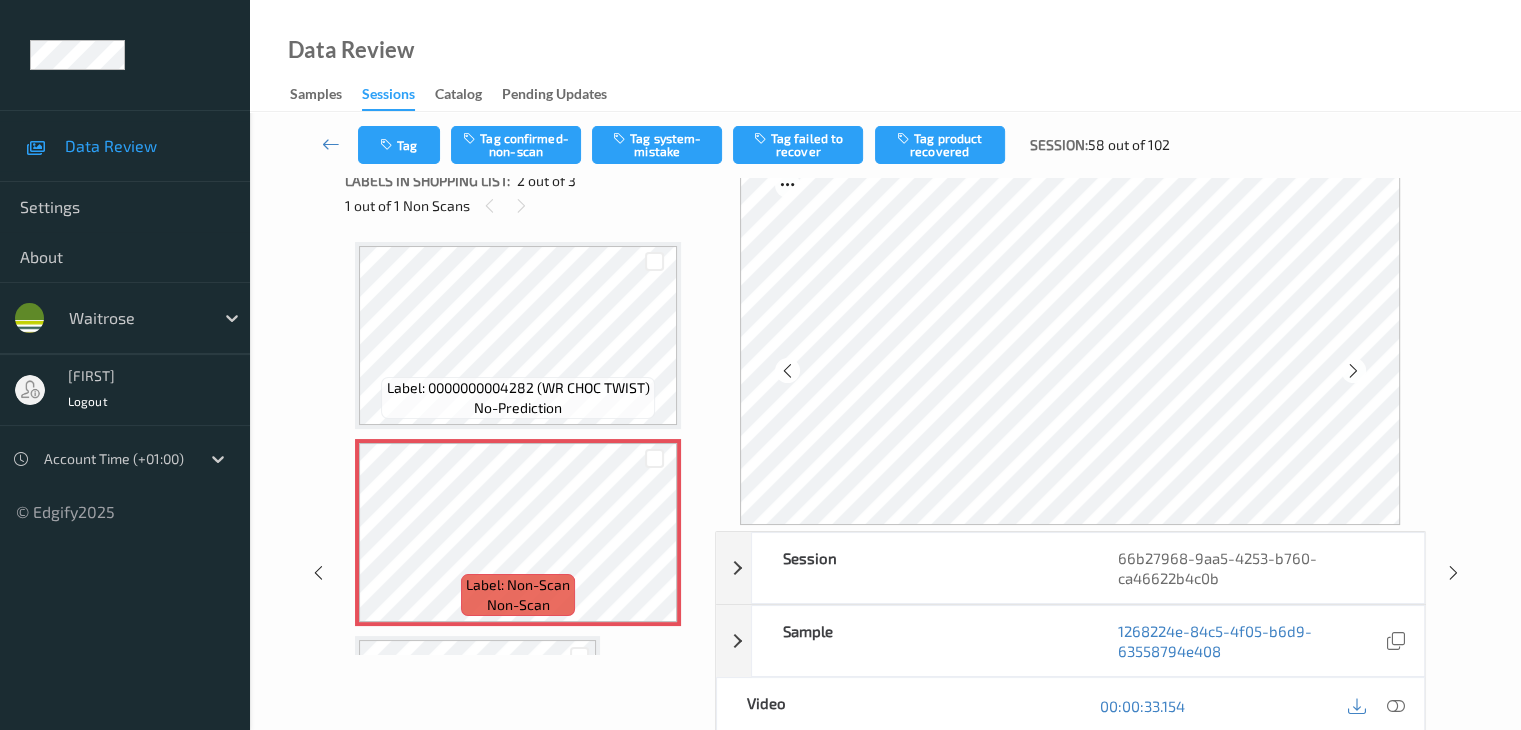 click at bounding box center (1353, 371) 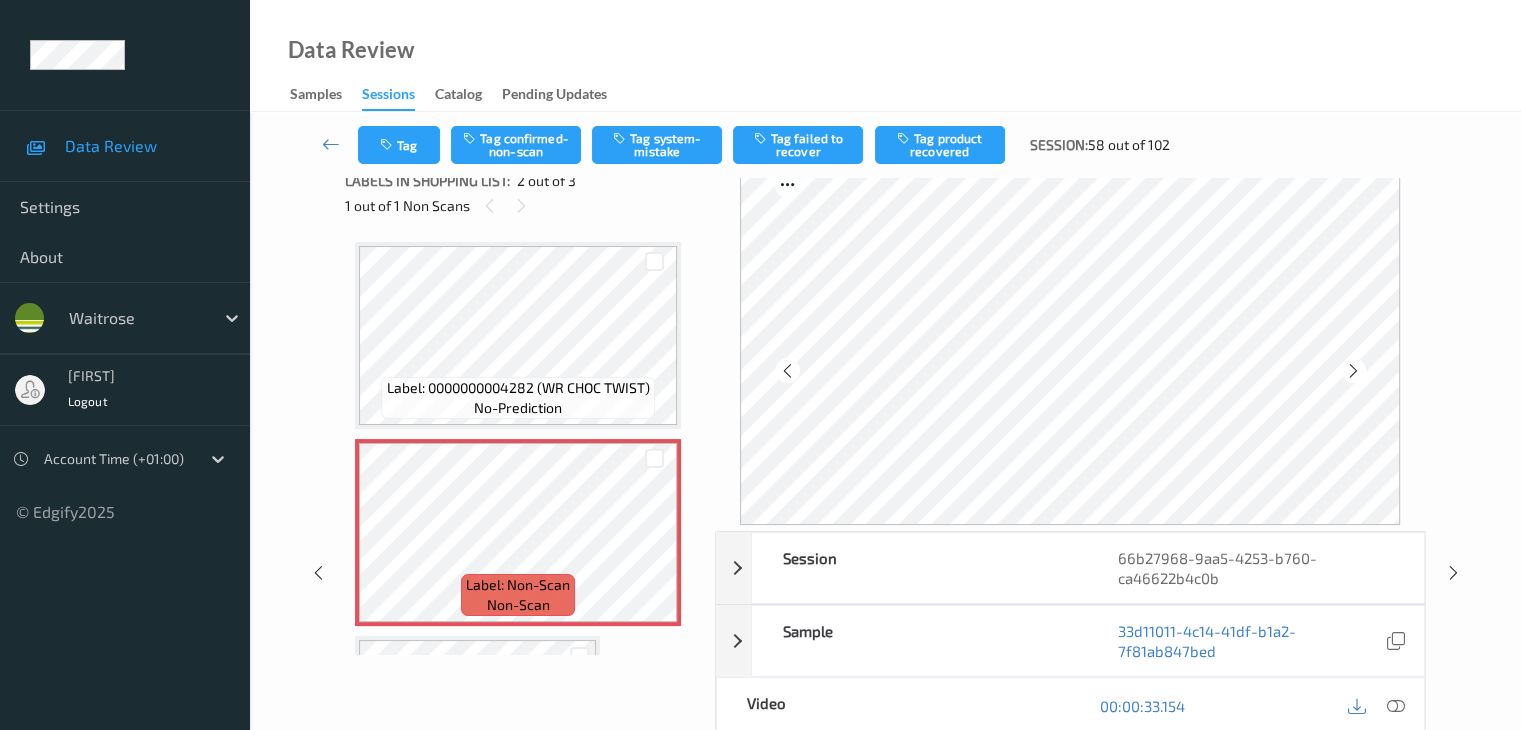 click at bounding box center (1353, 371) 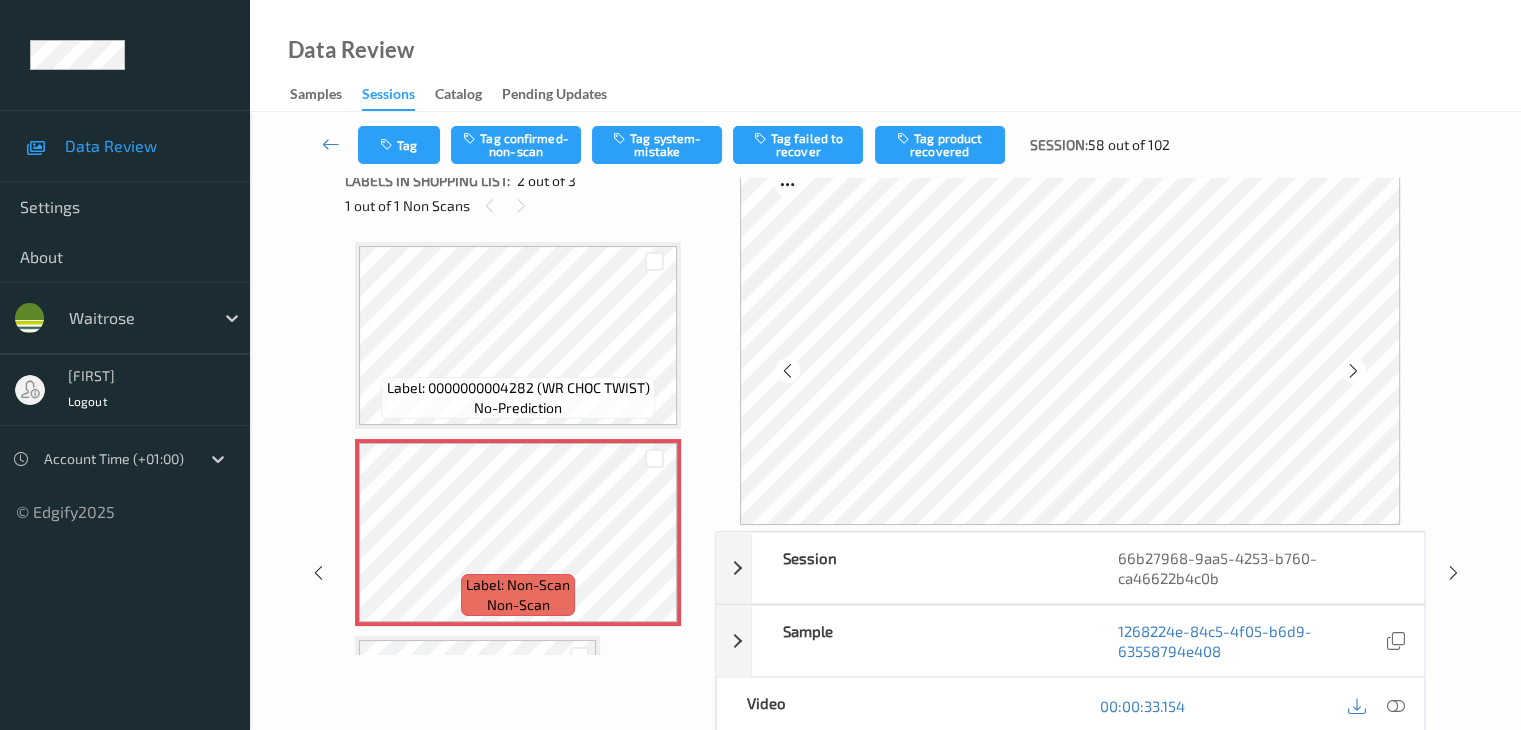 click at bounding box center (1353, 371) 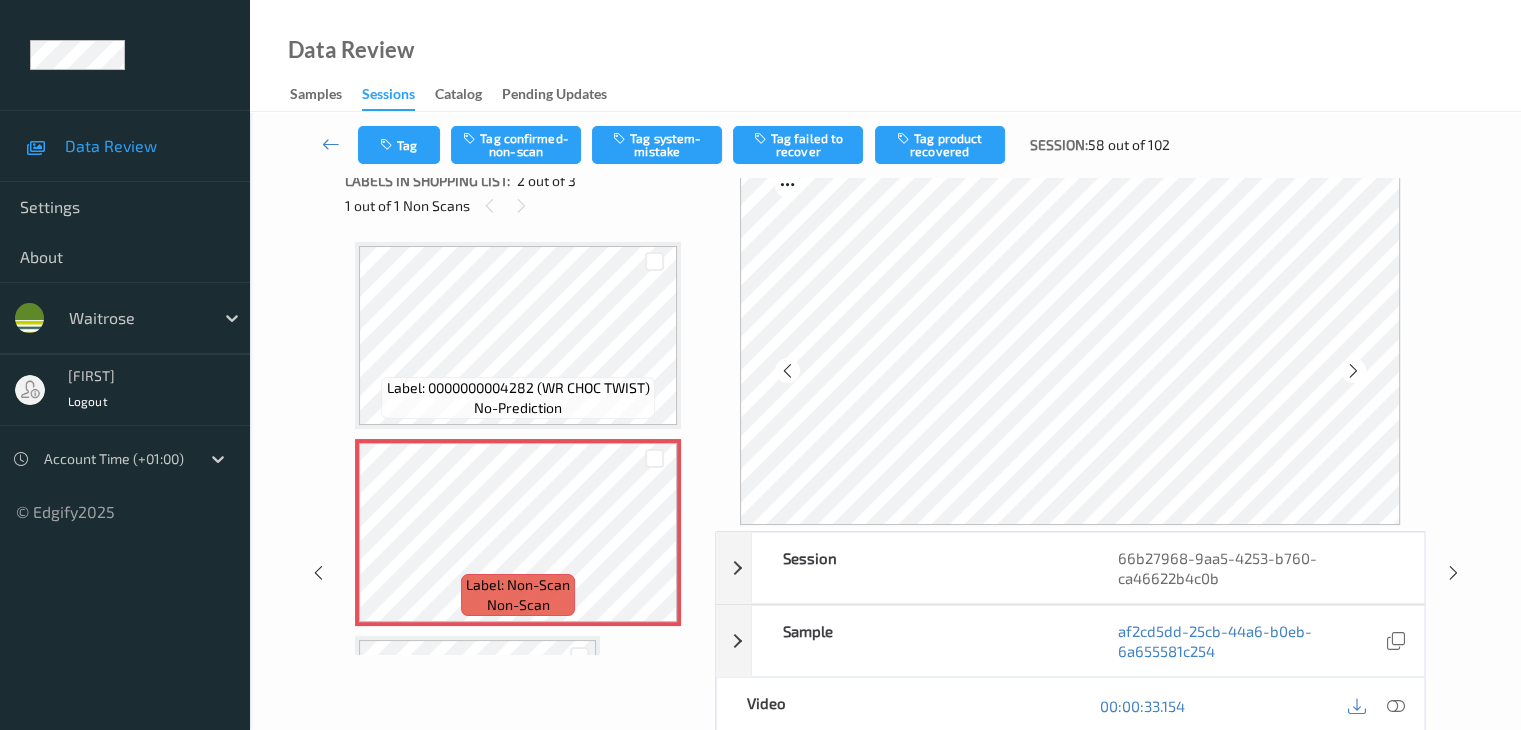 click at bounding box center [1353, 371] 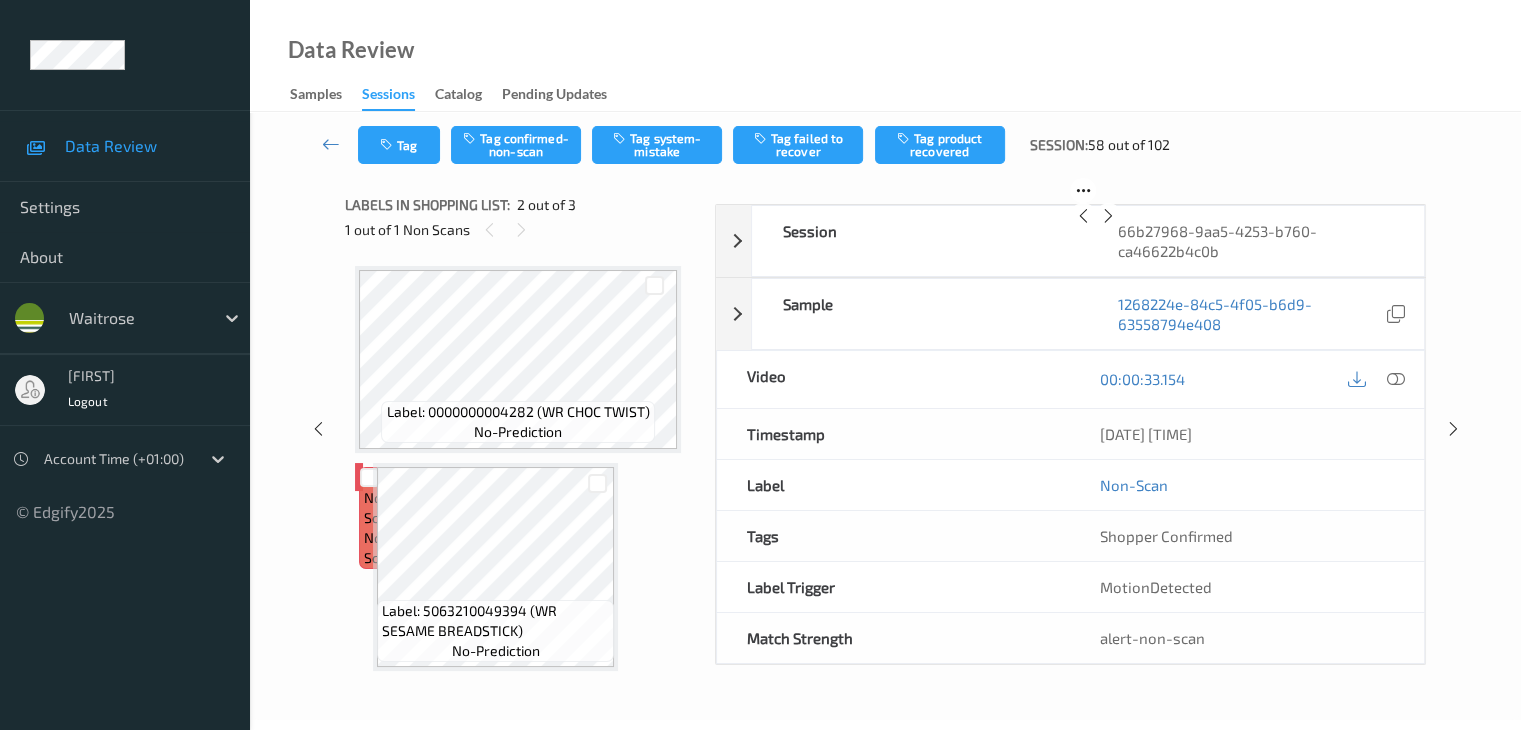 click at bounding box center [1108, 216] 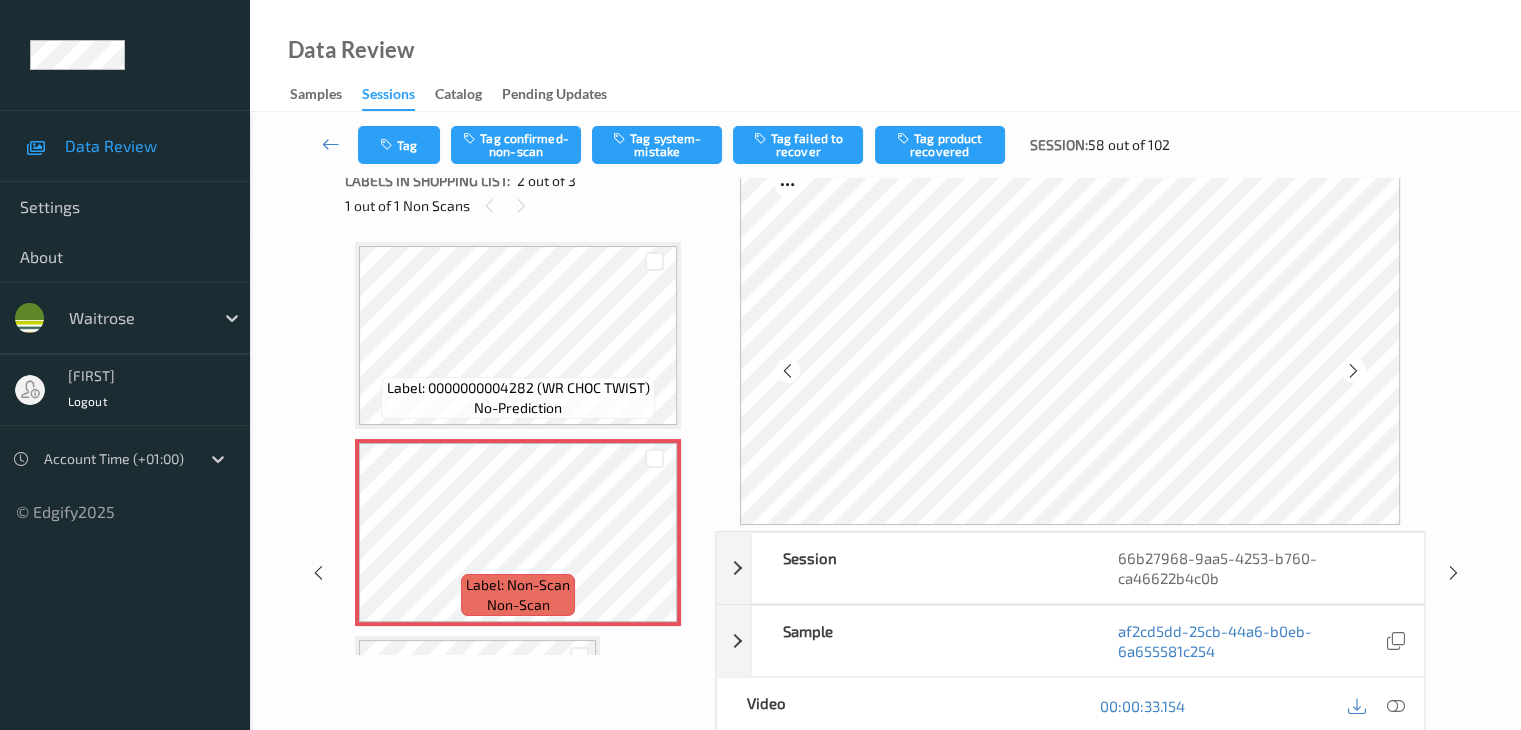 click at bounding box center [1353, 371] 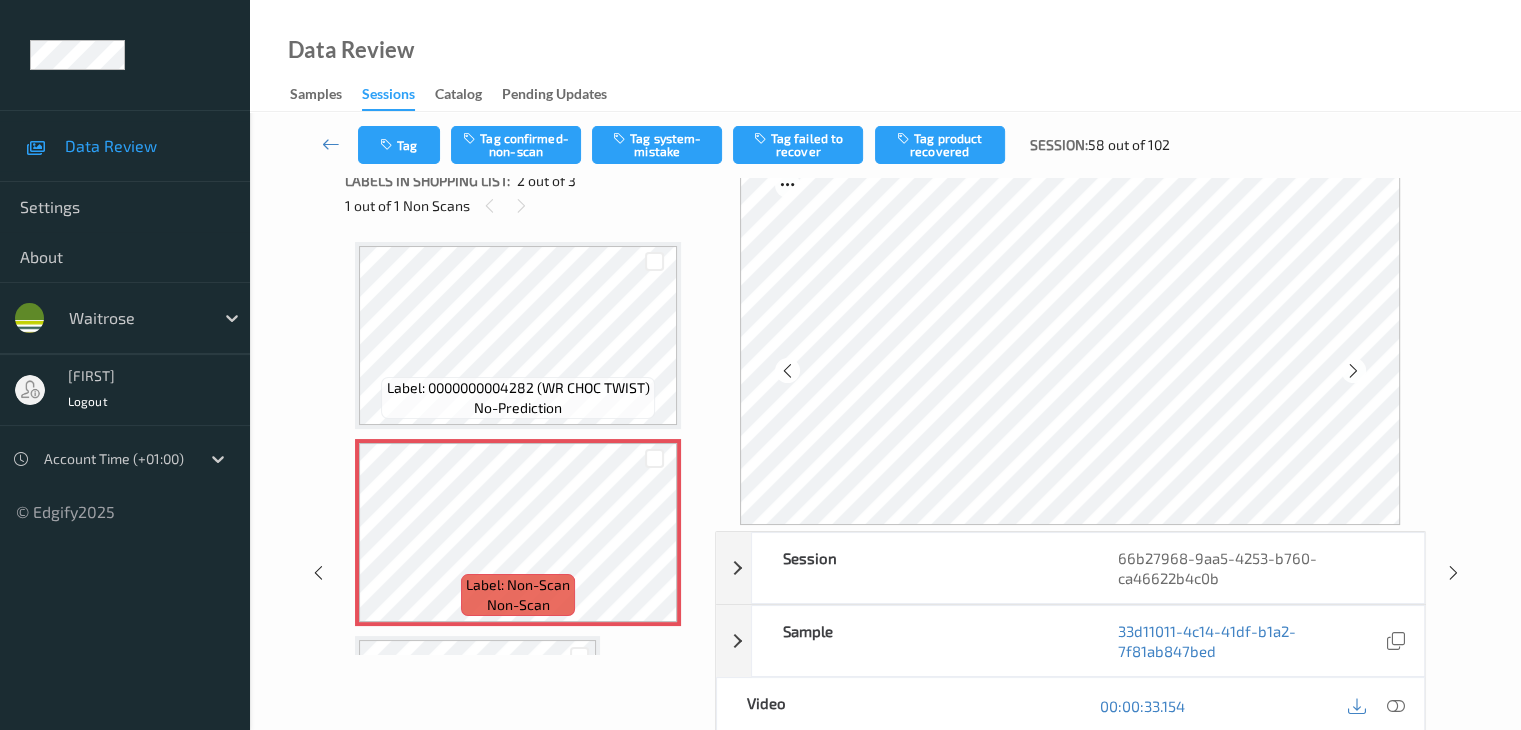 click at bounding box center (1353, 371) 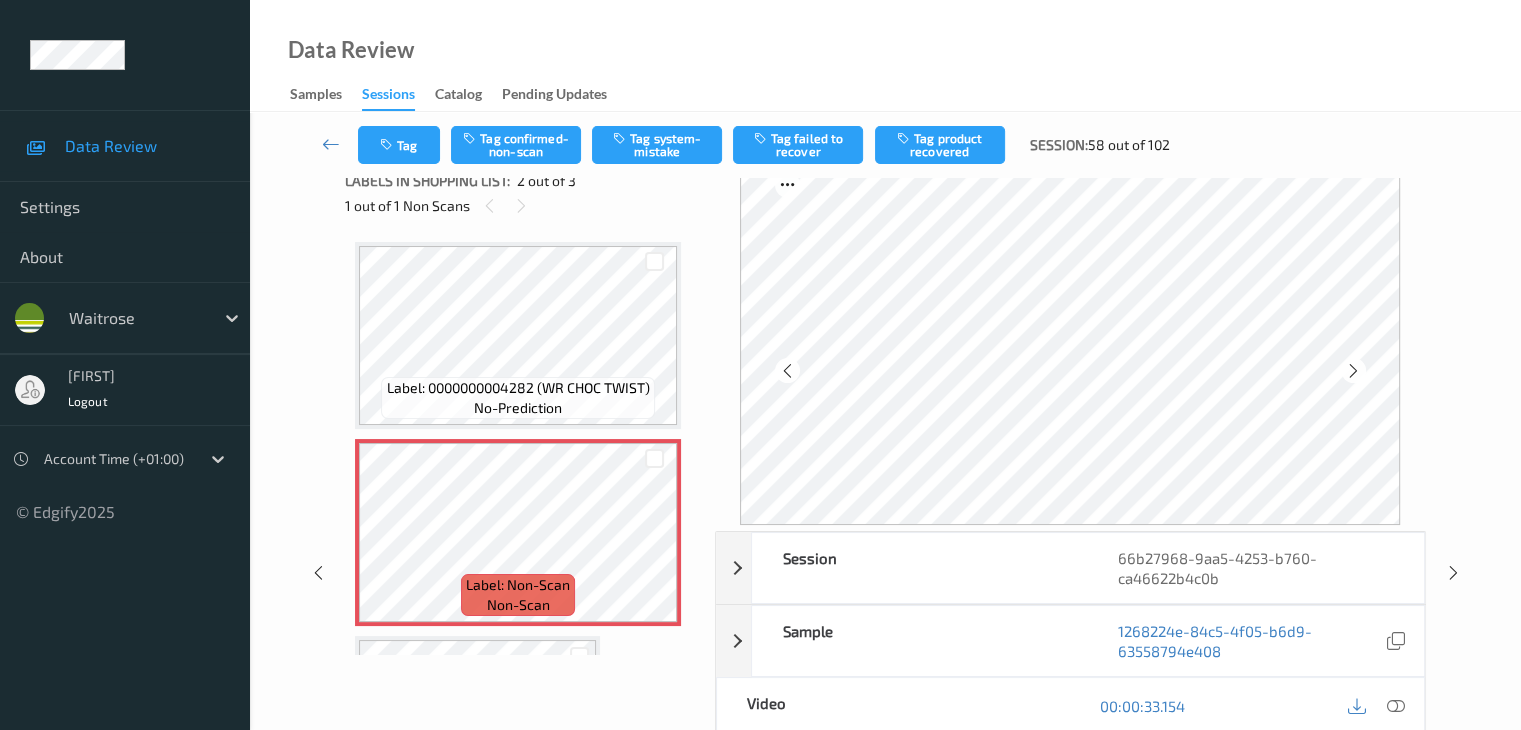 click at bounding box center (1353, 371) 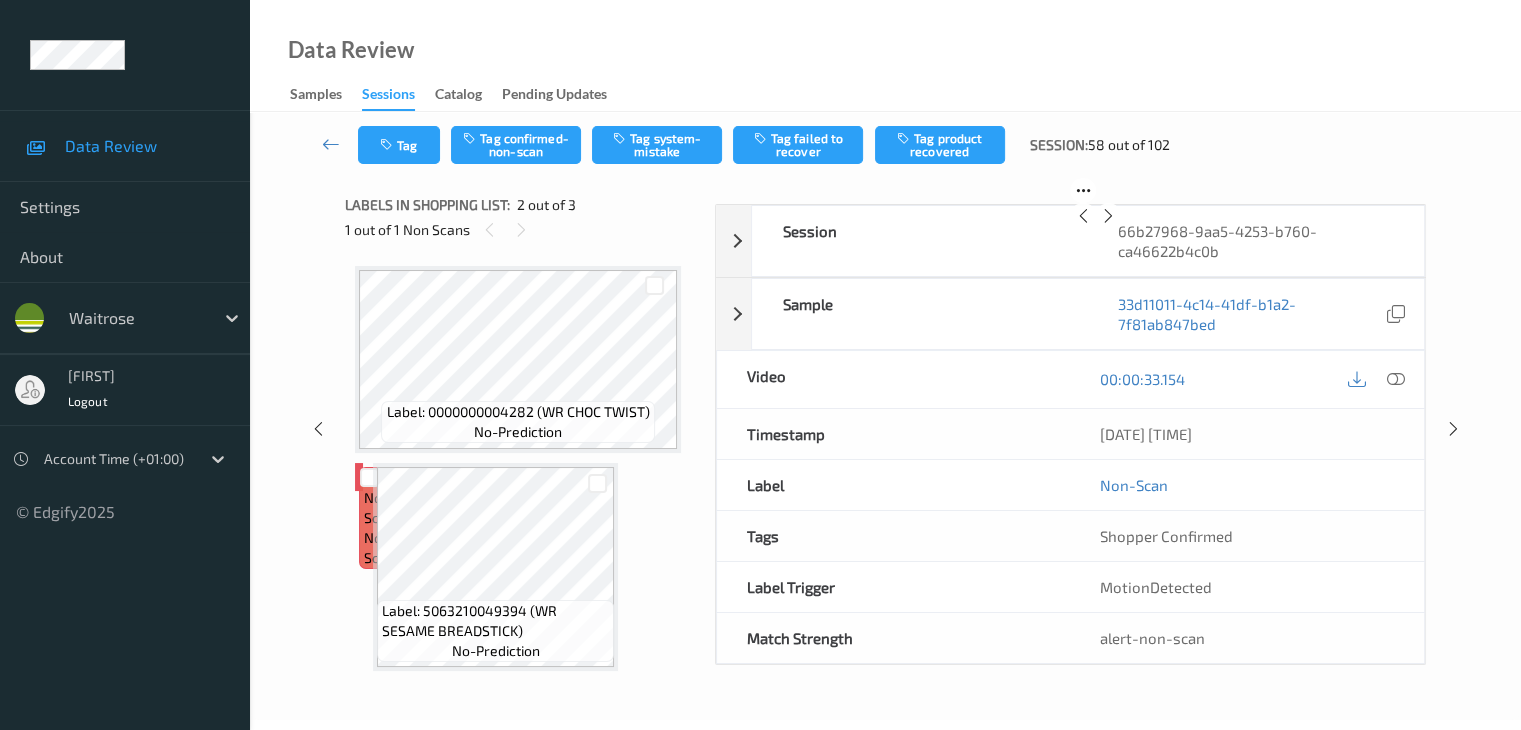 click at bounding box center (1108, 216) 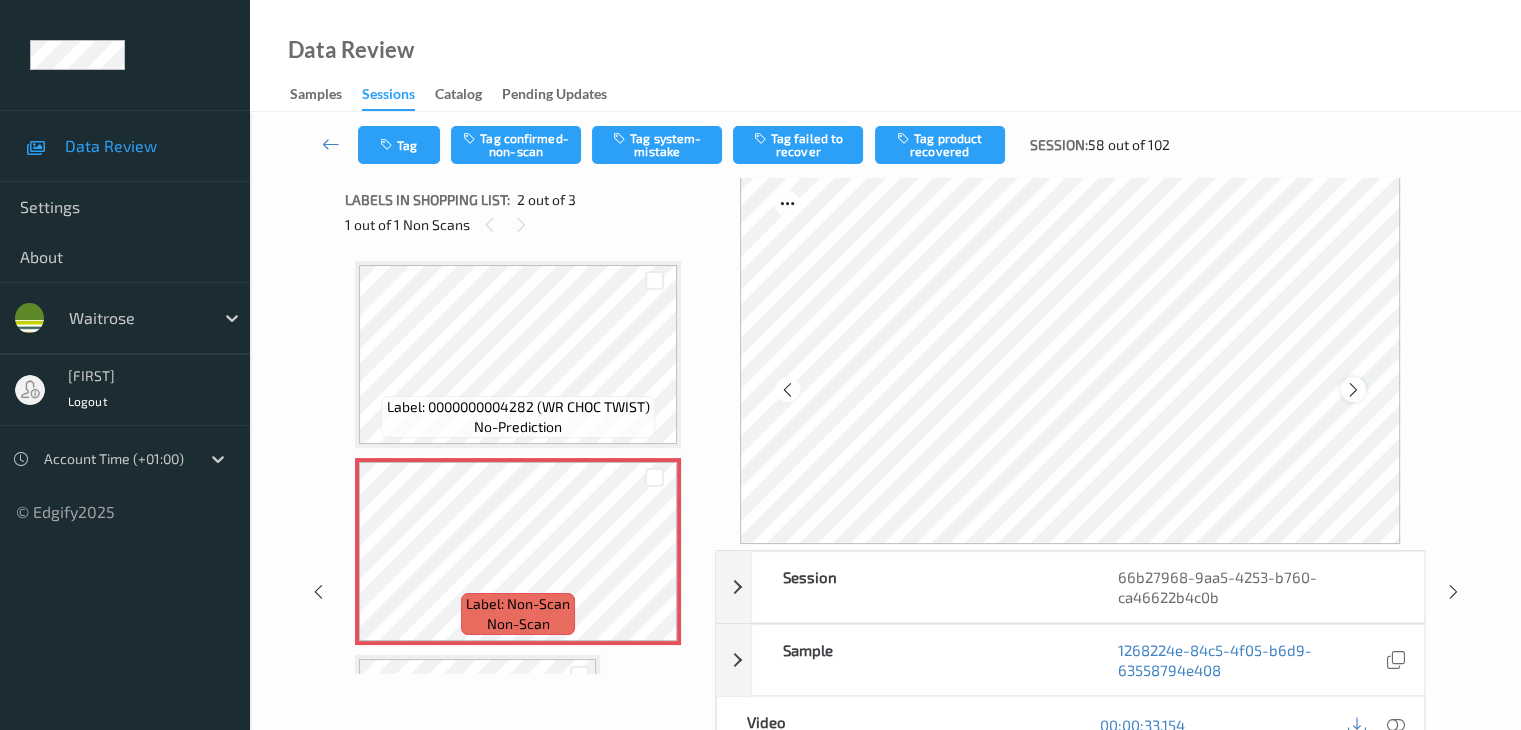 scroll, scrollTop: 0, scrollLeft: 0, axis: both 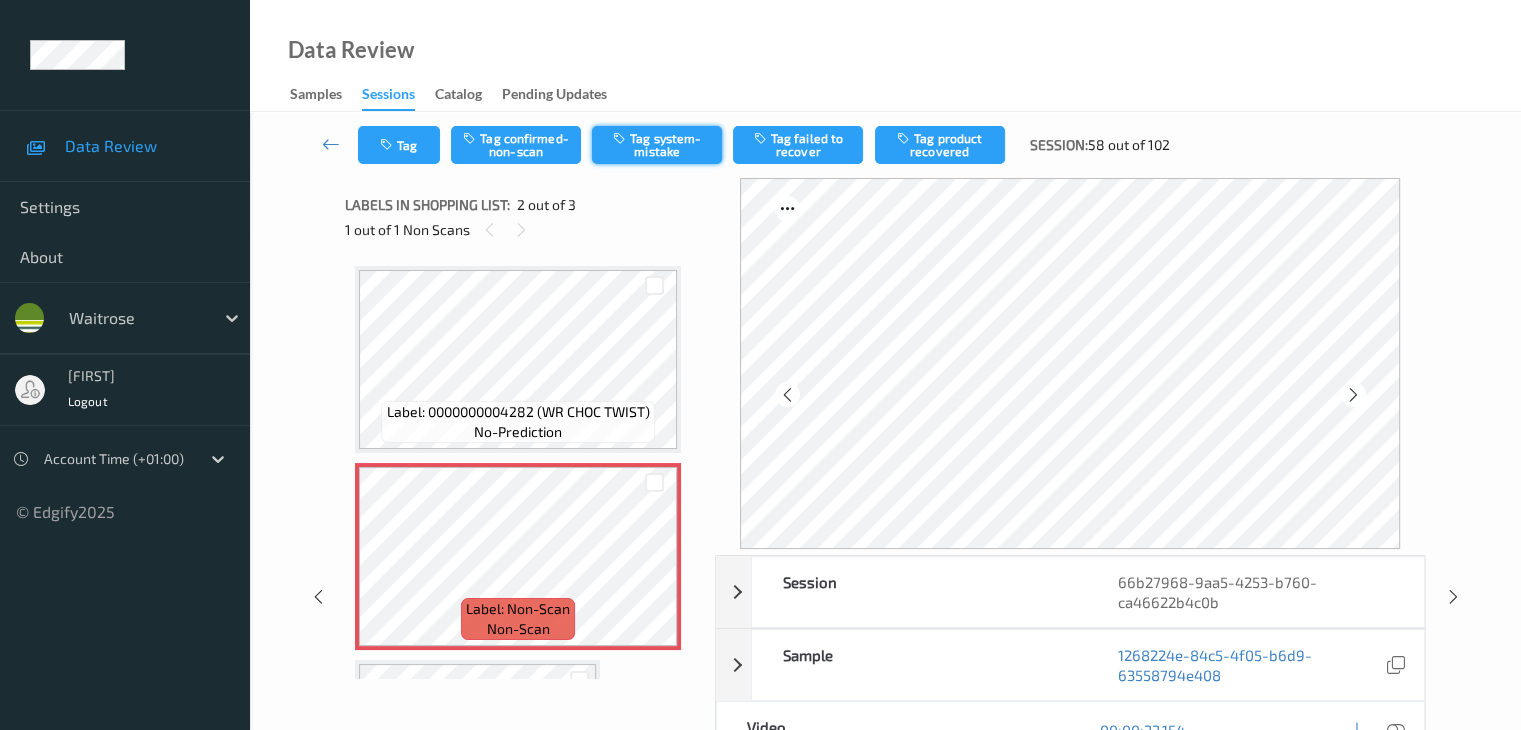 click on "Tag   system-mistake" at bounding box center (657, 145) 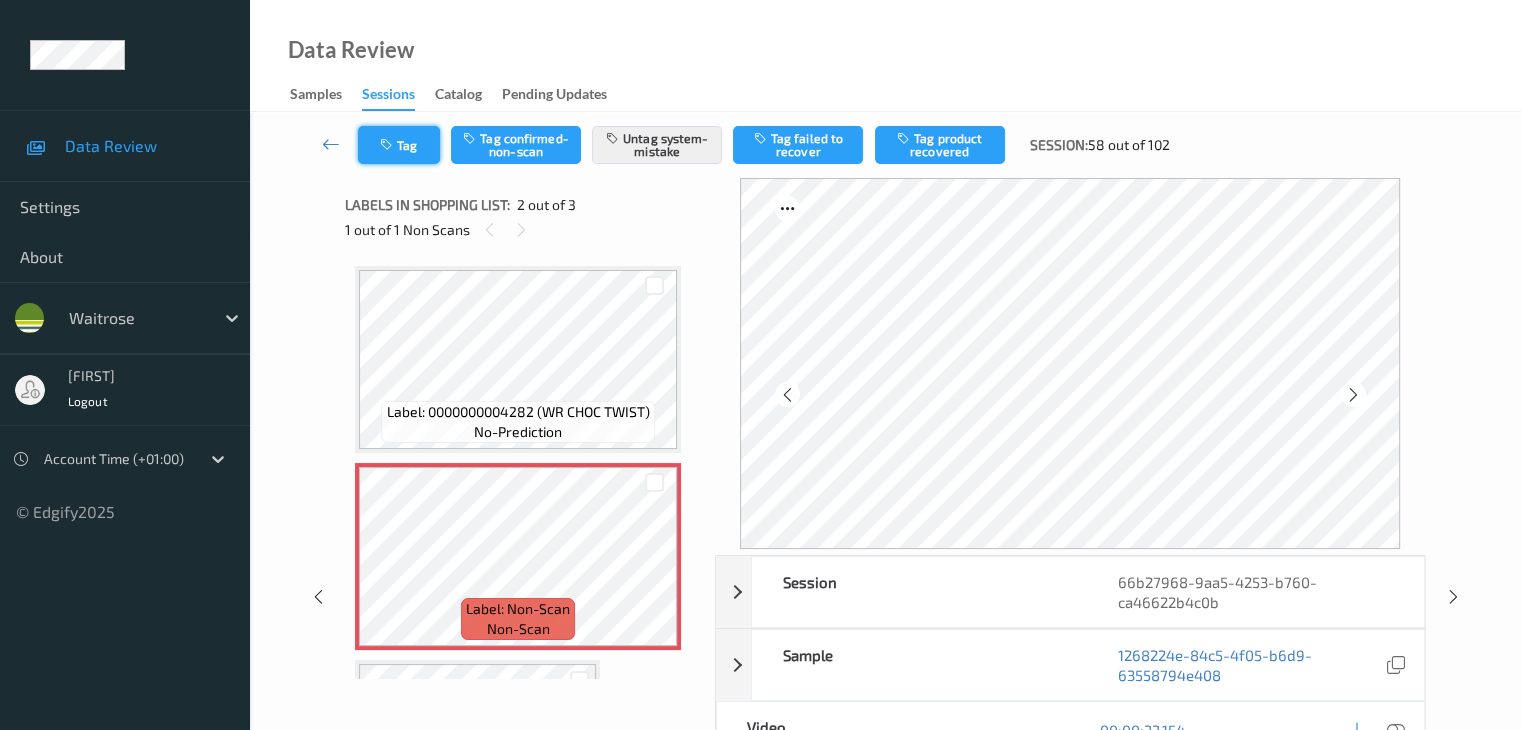 click on "Tag" at bounding box center [399, 145] 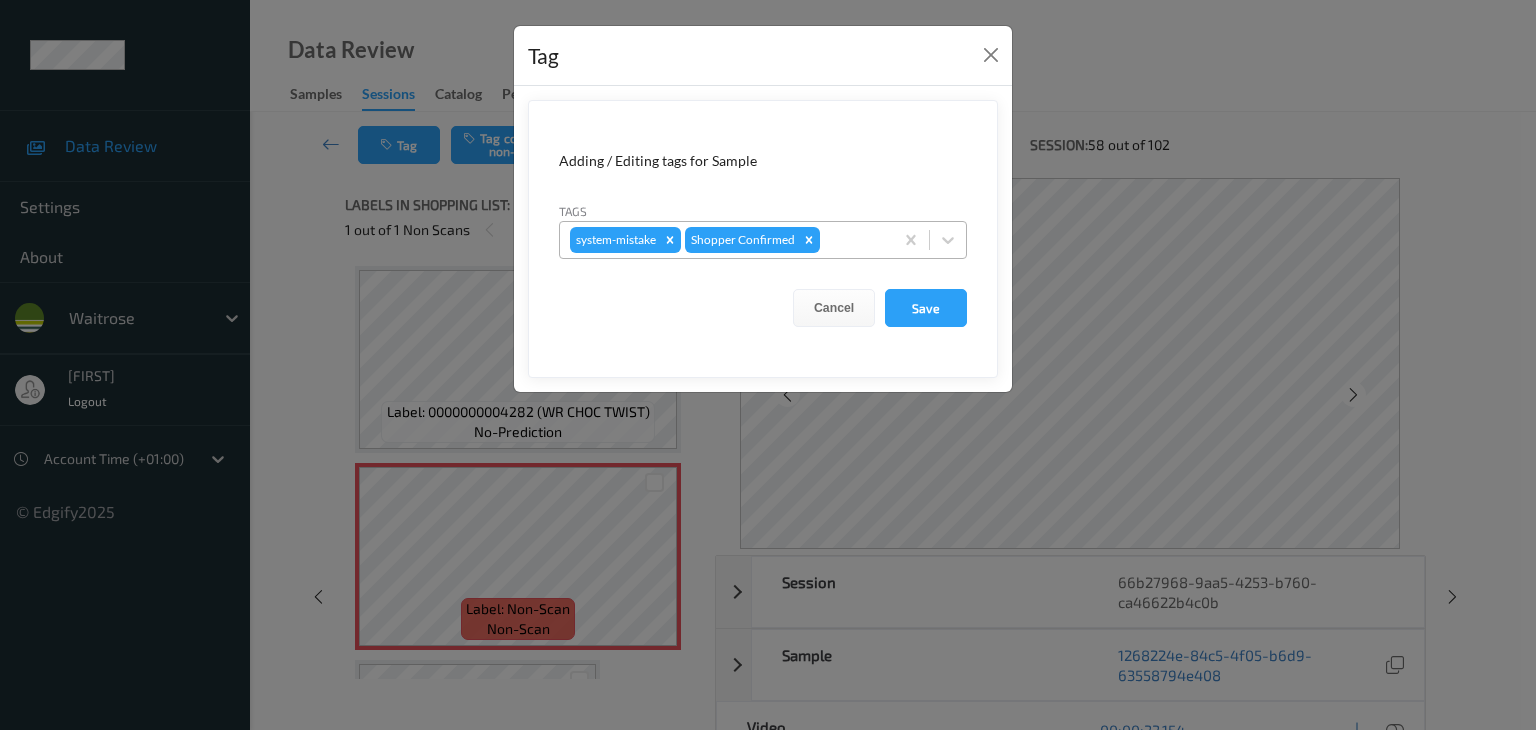 click at bounding box center (853, 240) 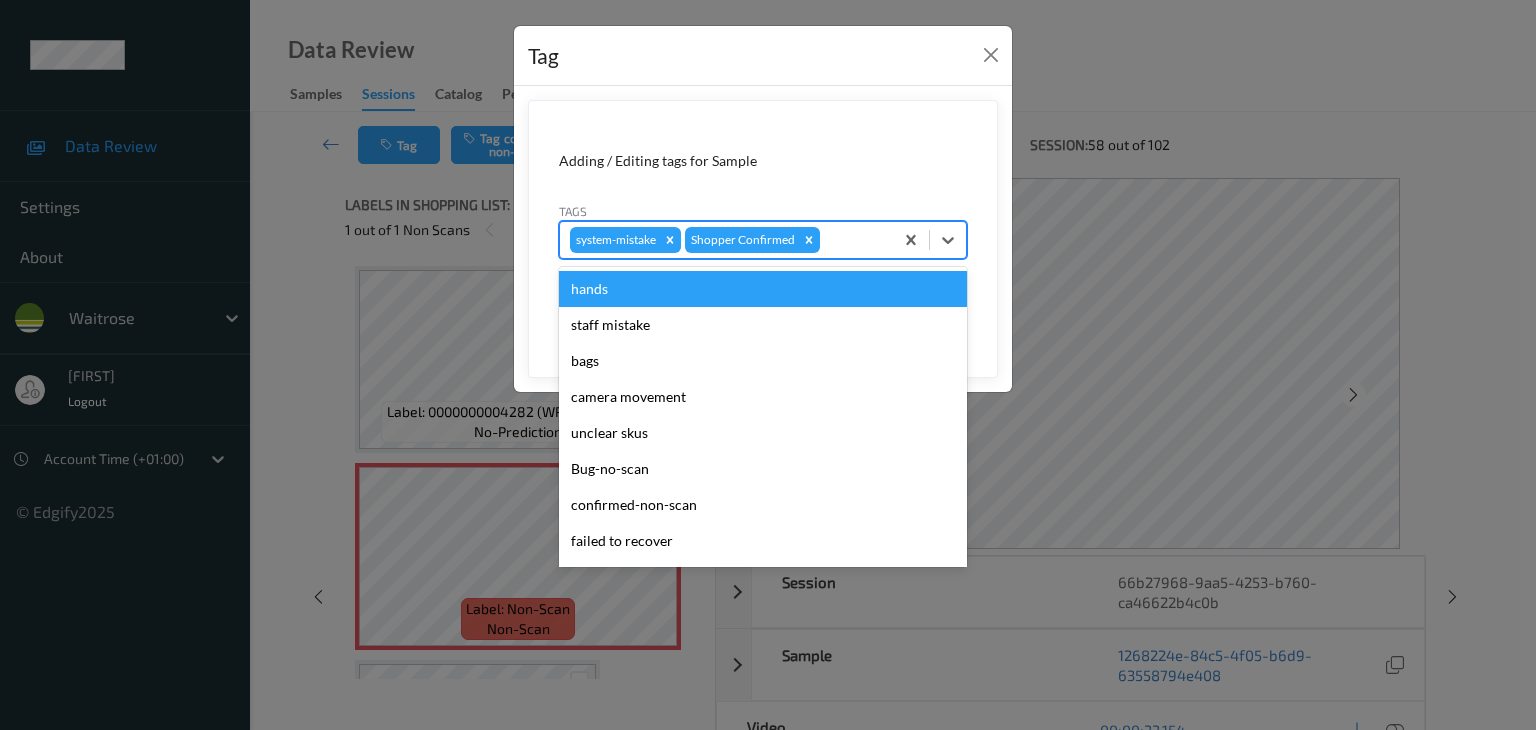 type on "u" 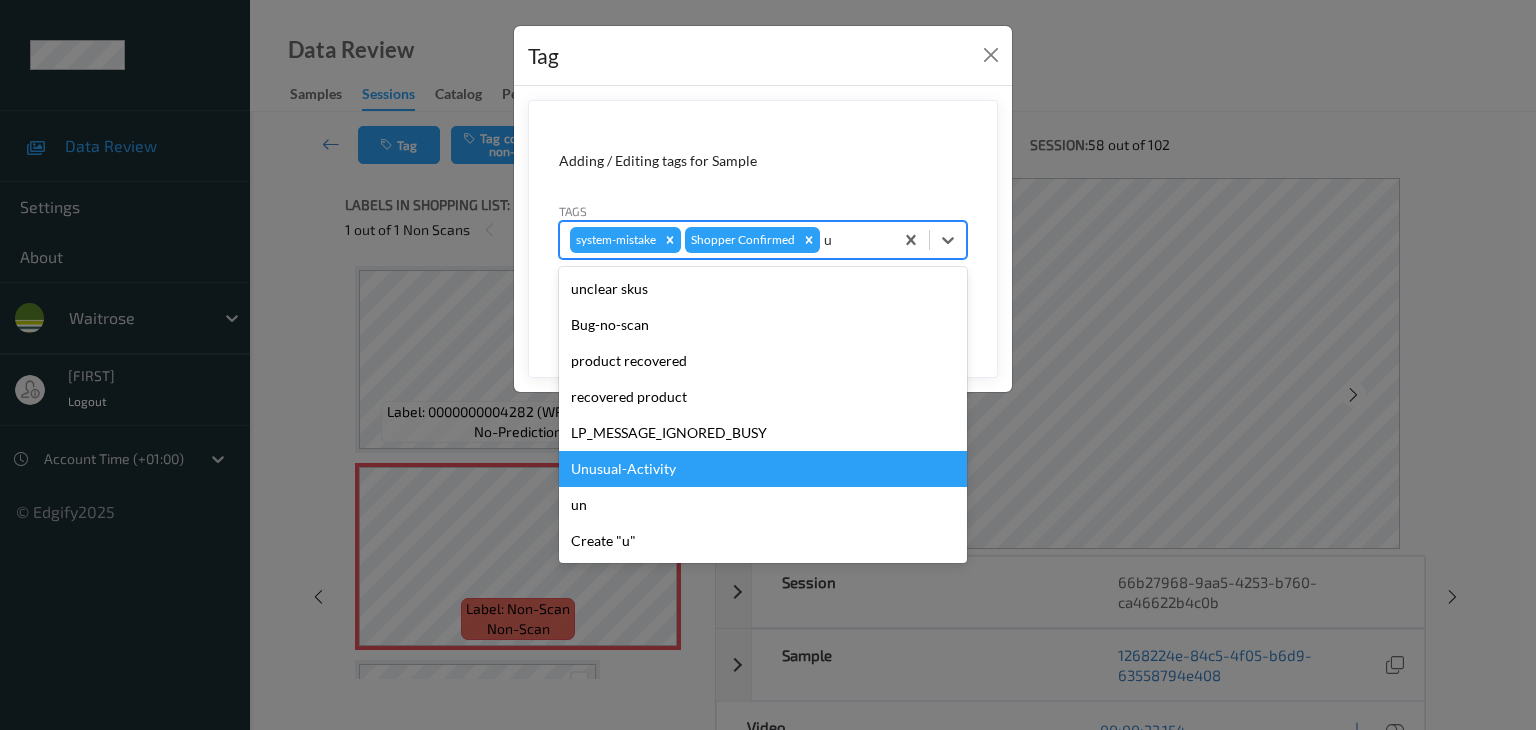 click on "Unusual-Activity" at bounding box center (763, 469) 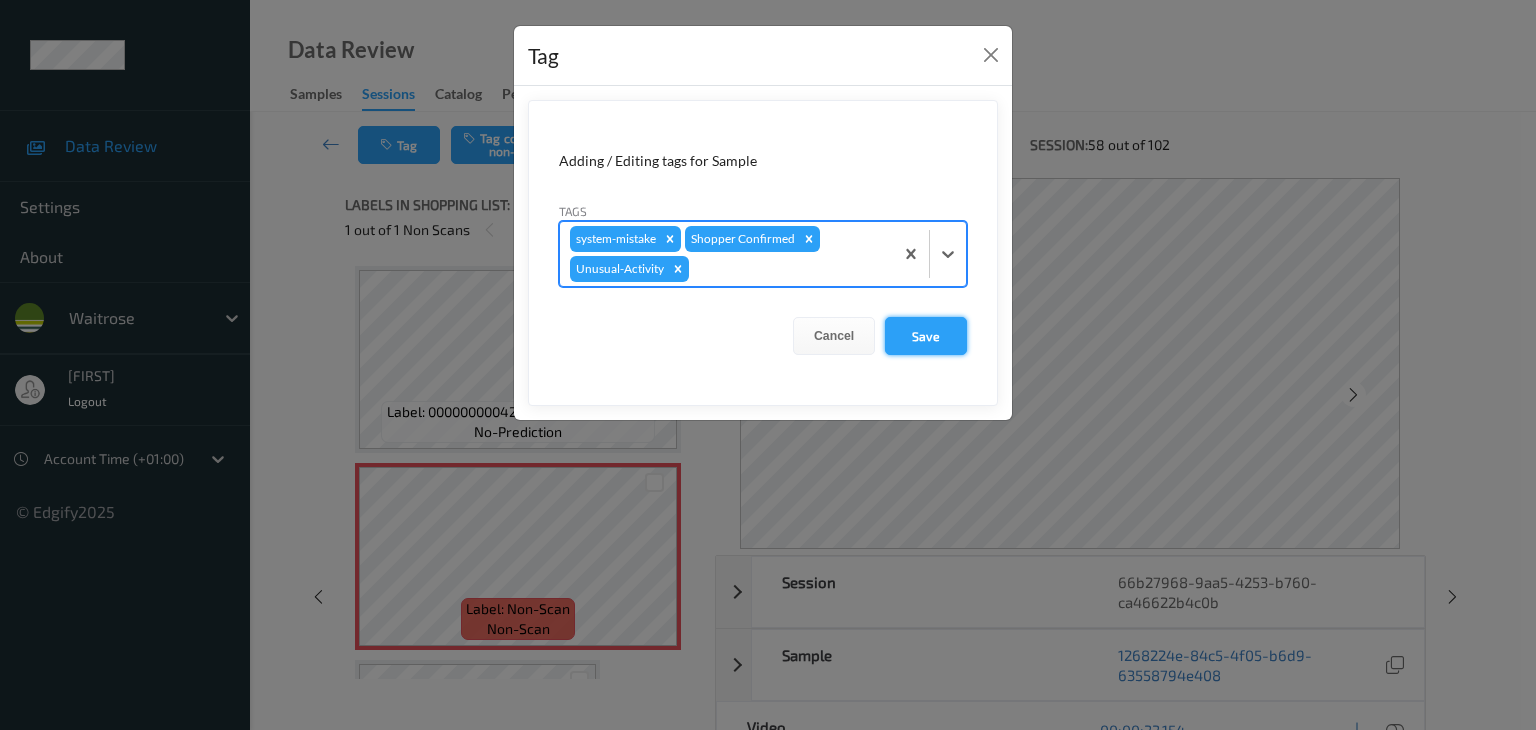 click on "Save" at bounding box center (926, 336) 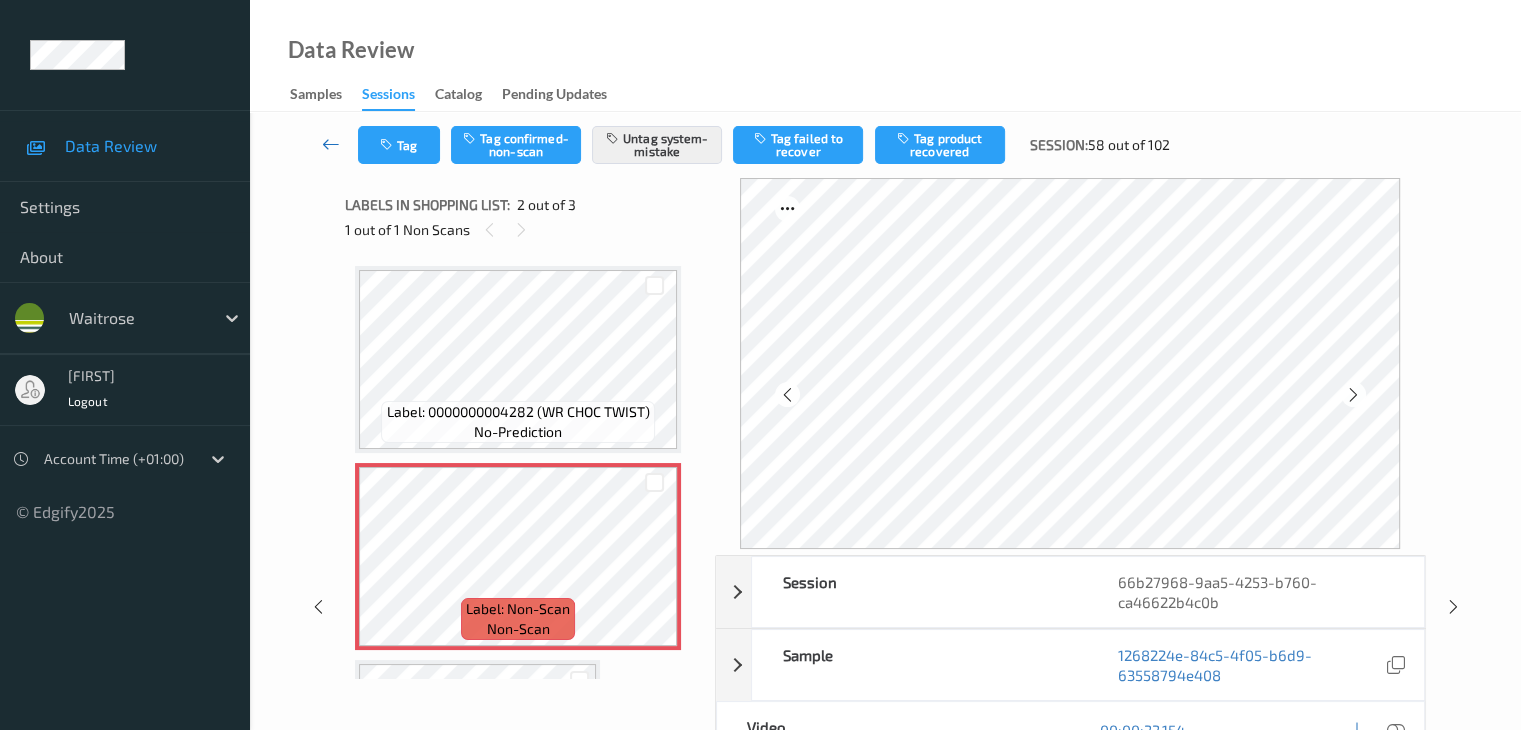 click at bounding box center (331, 145) 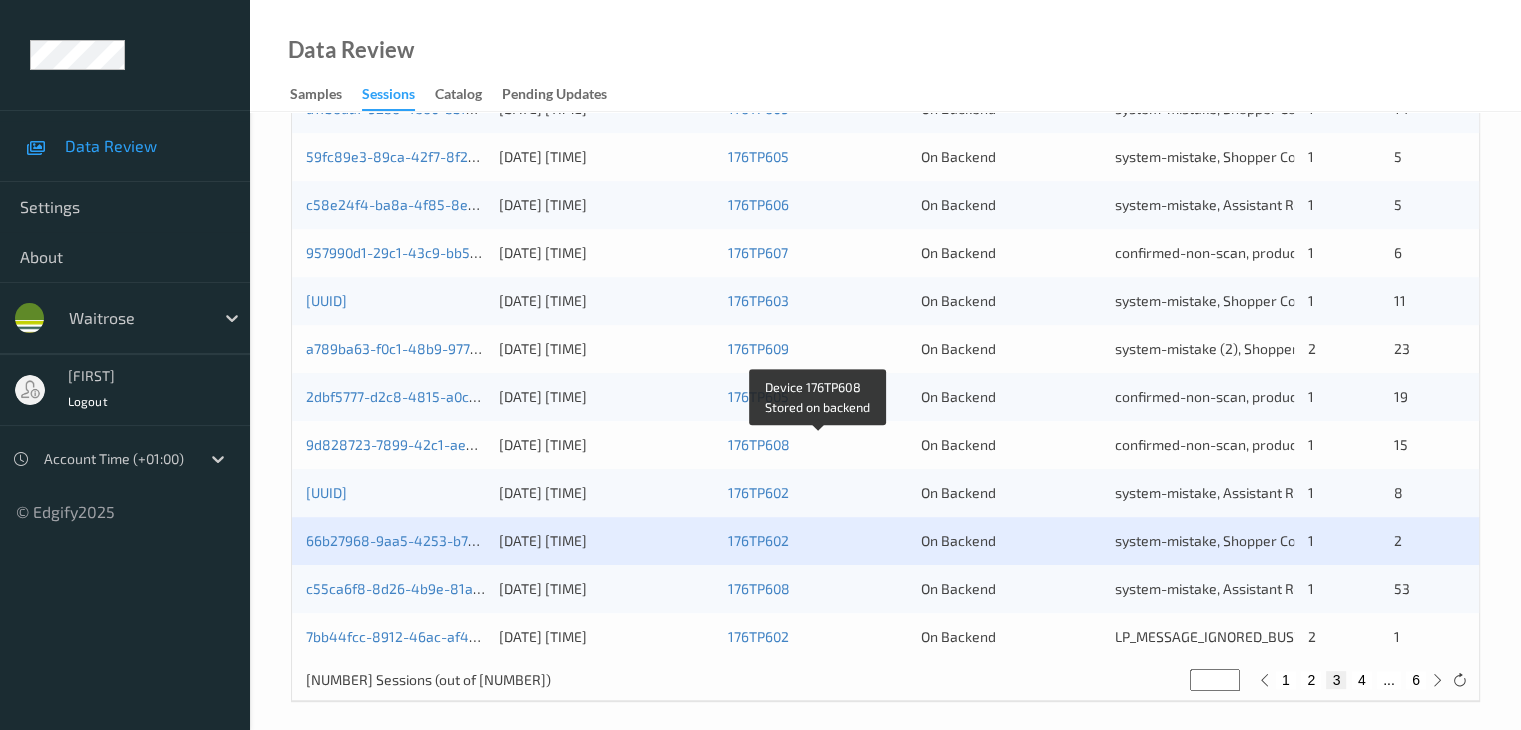 scroll, scrollTop: 932, scrollLeft: 0, axis: vertical 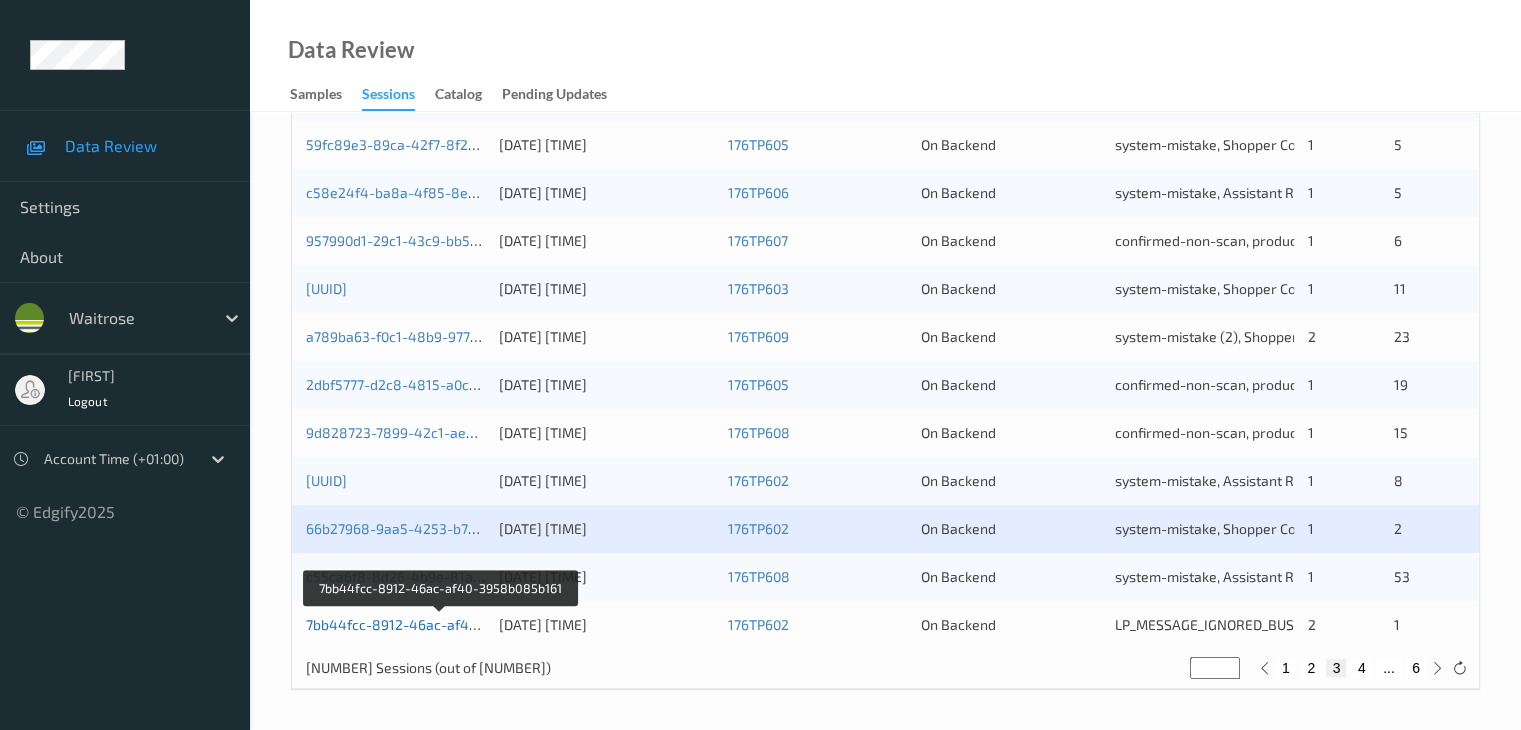click on "7bb44fcc-8912-46ac-af40-3958b085b161" at bounding box center (441, 624) 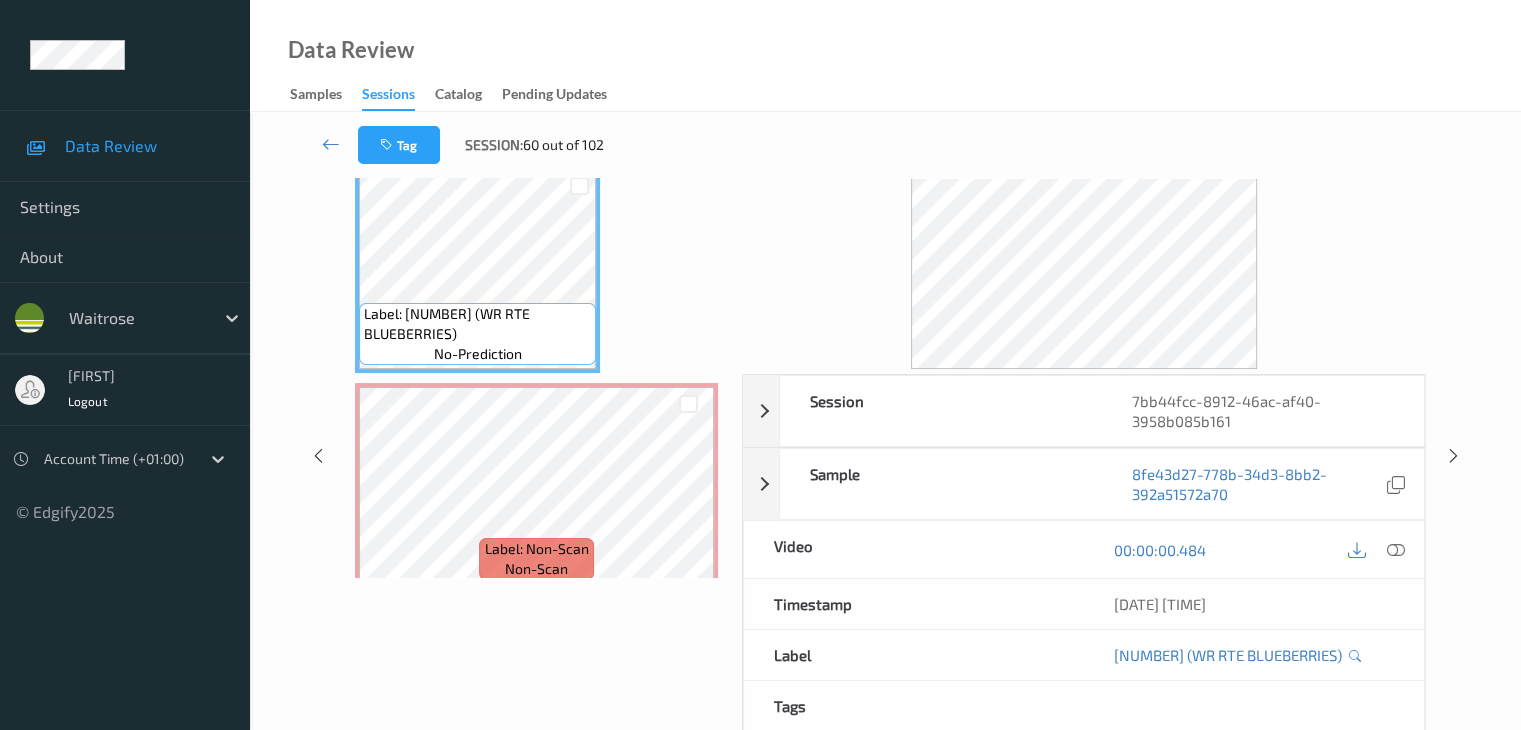 scroll, scrollTop: 0, scrollLeft: 0, axis: both 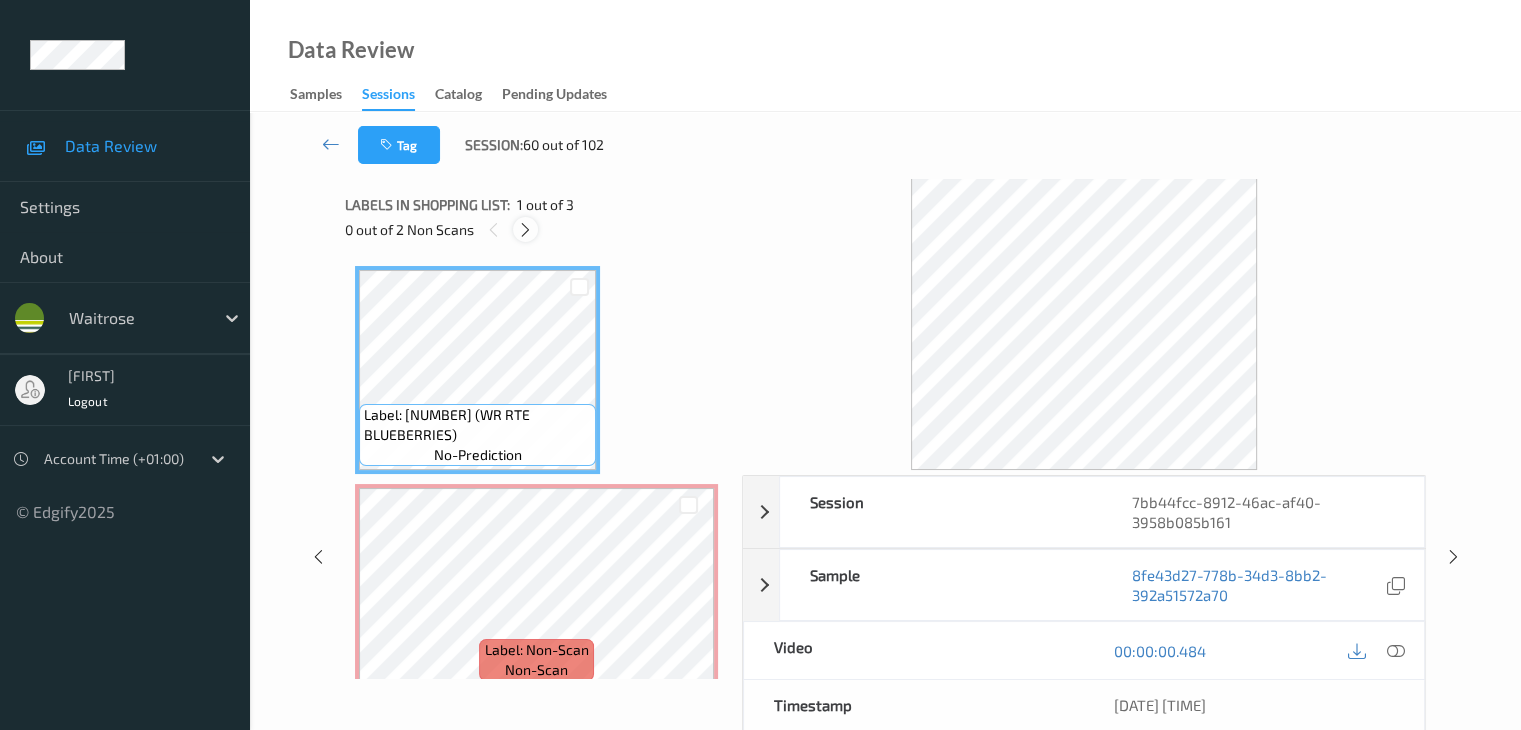 click at bounding box center [525, 230] 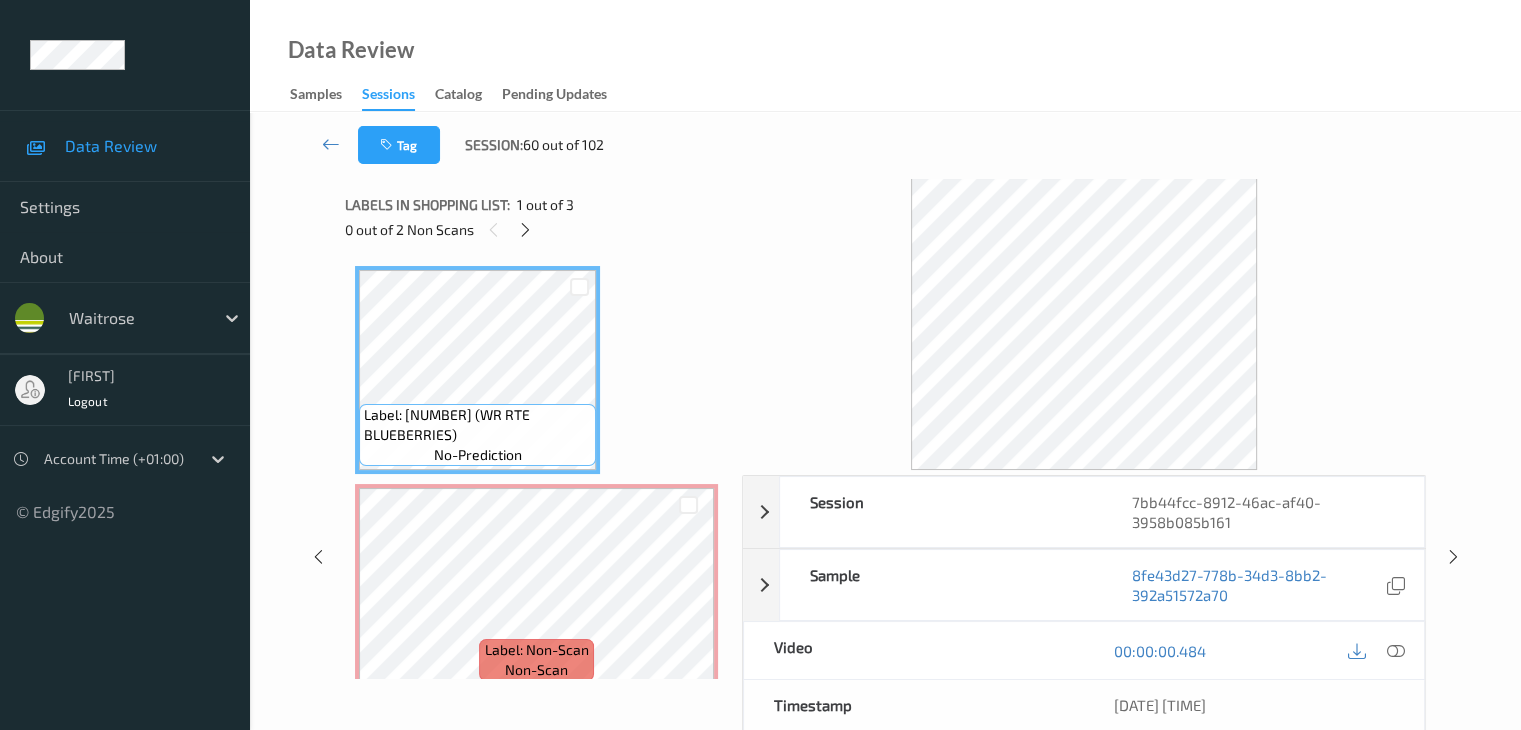 scroll, scrollTop: 10, scrollLeft: 0, axis: vertical 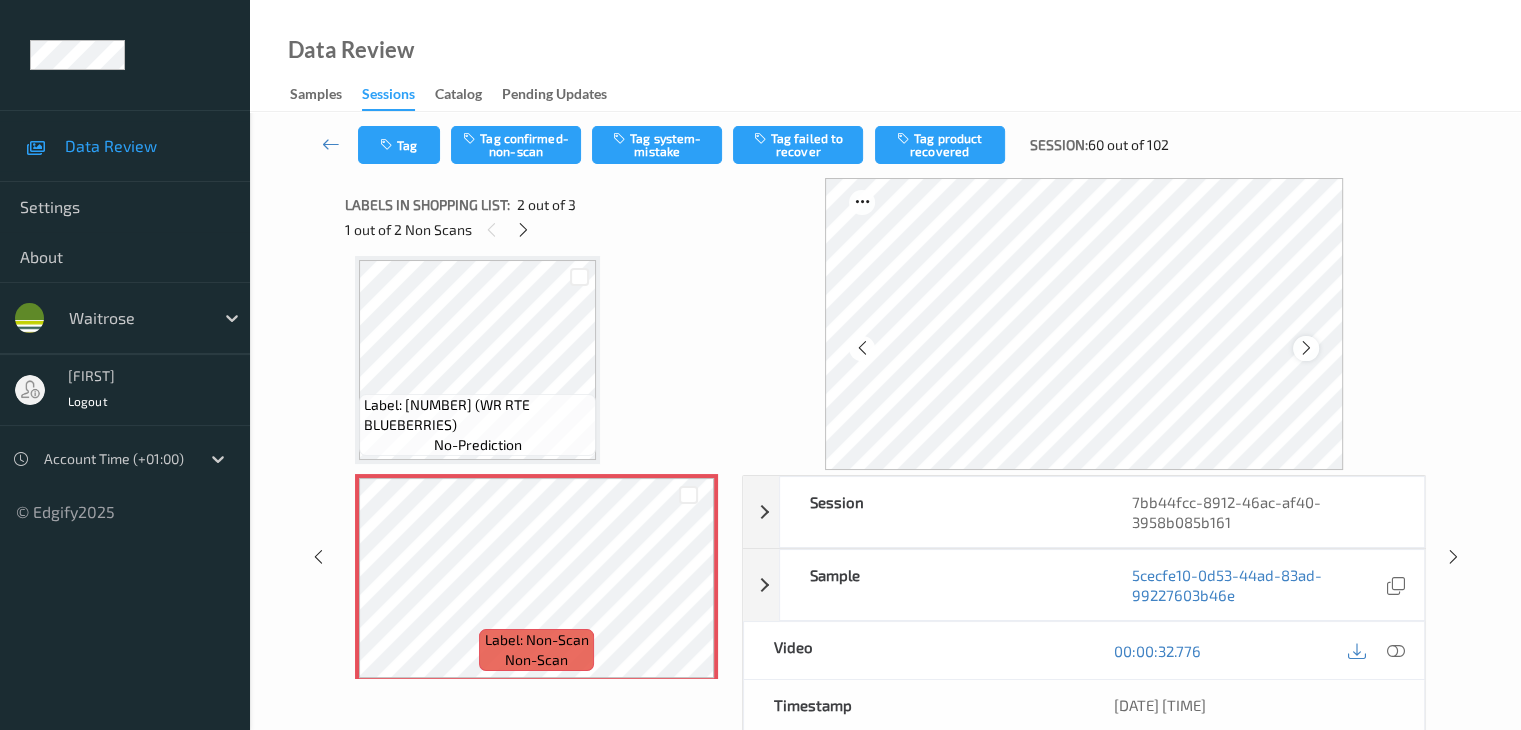 click at bounding box center [1306, 348] 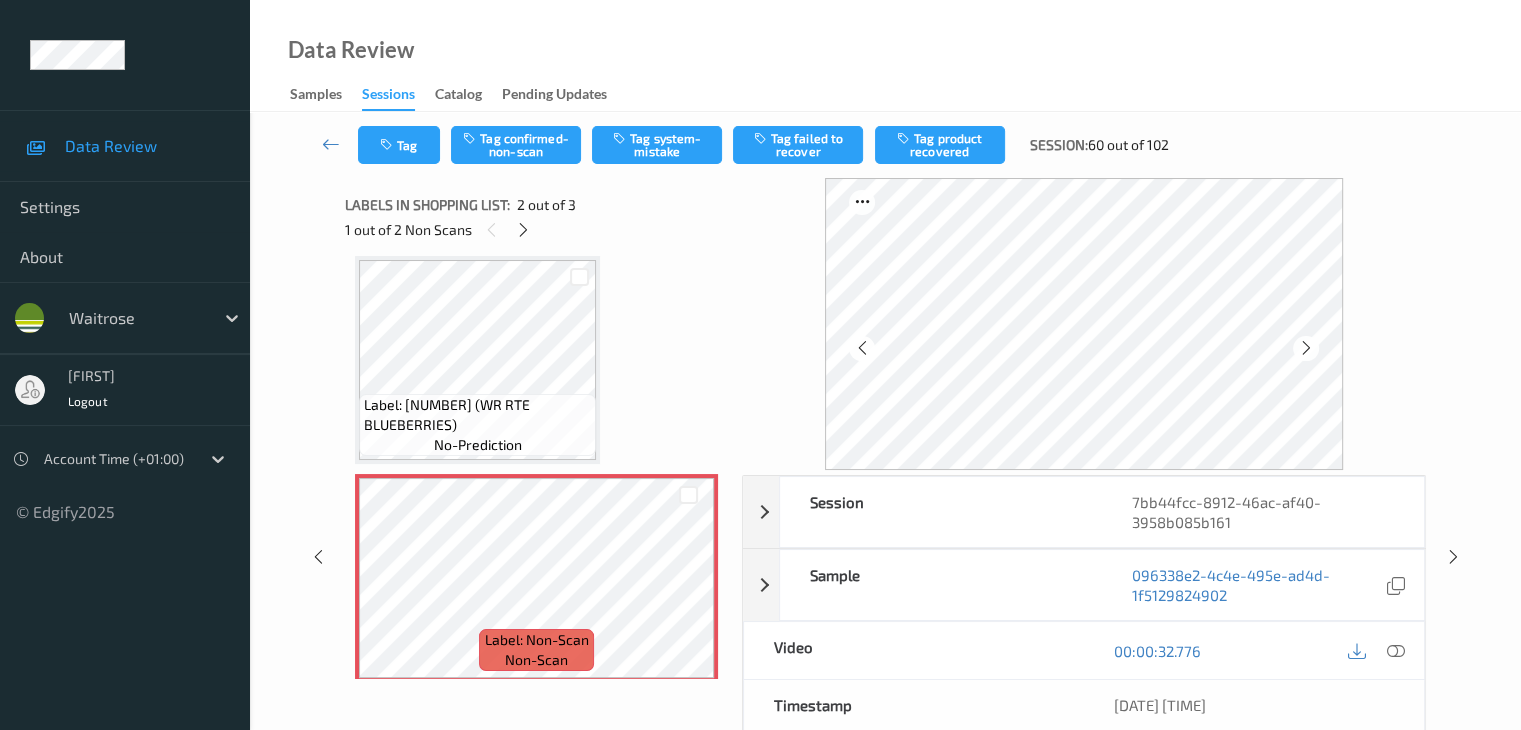 click at bounding box center (1306, 348) 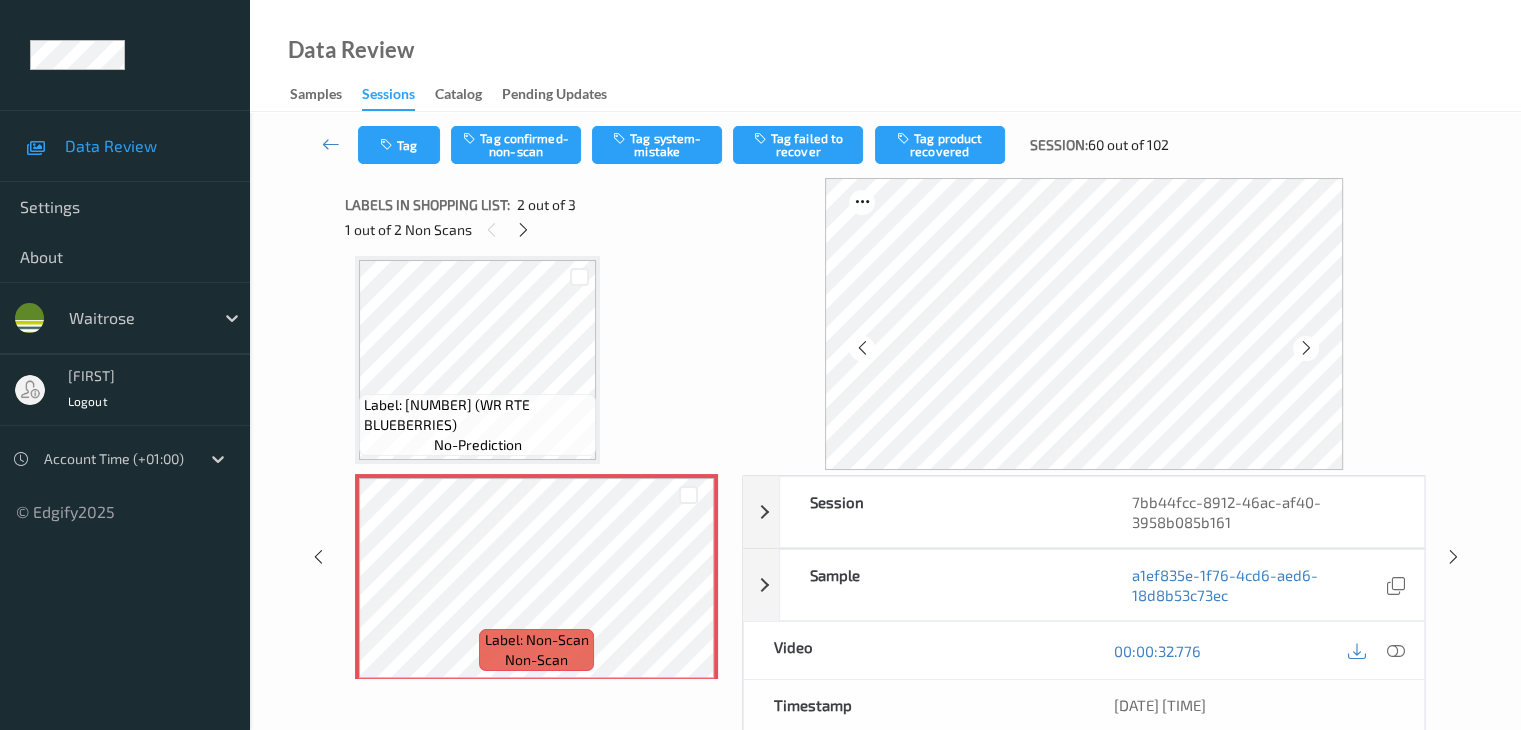click at bounding box center [1306, 348] 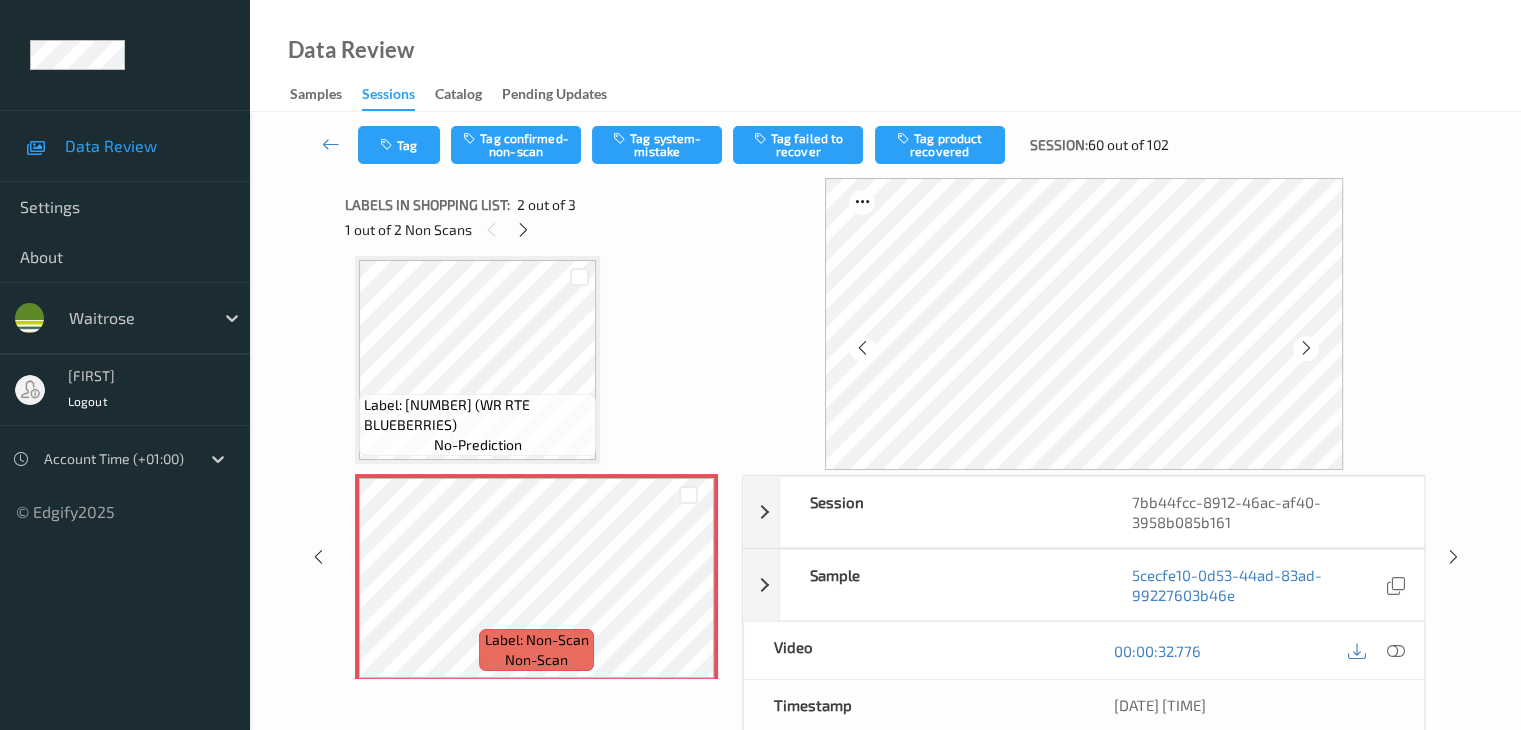click at bounding box center (1306, 348) 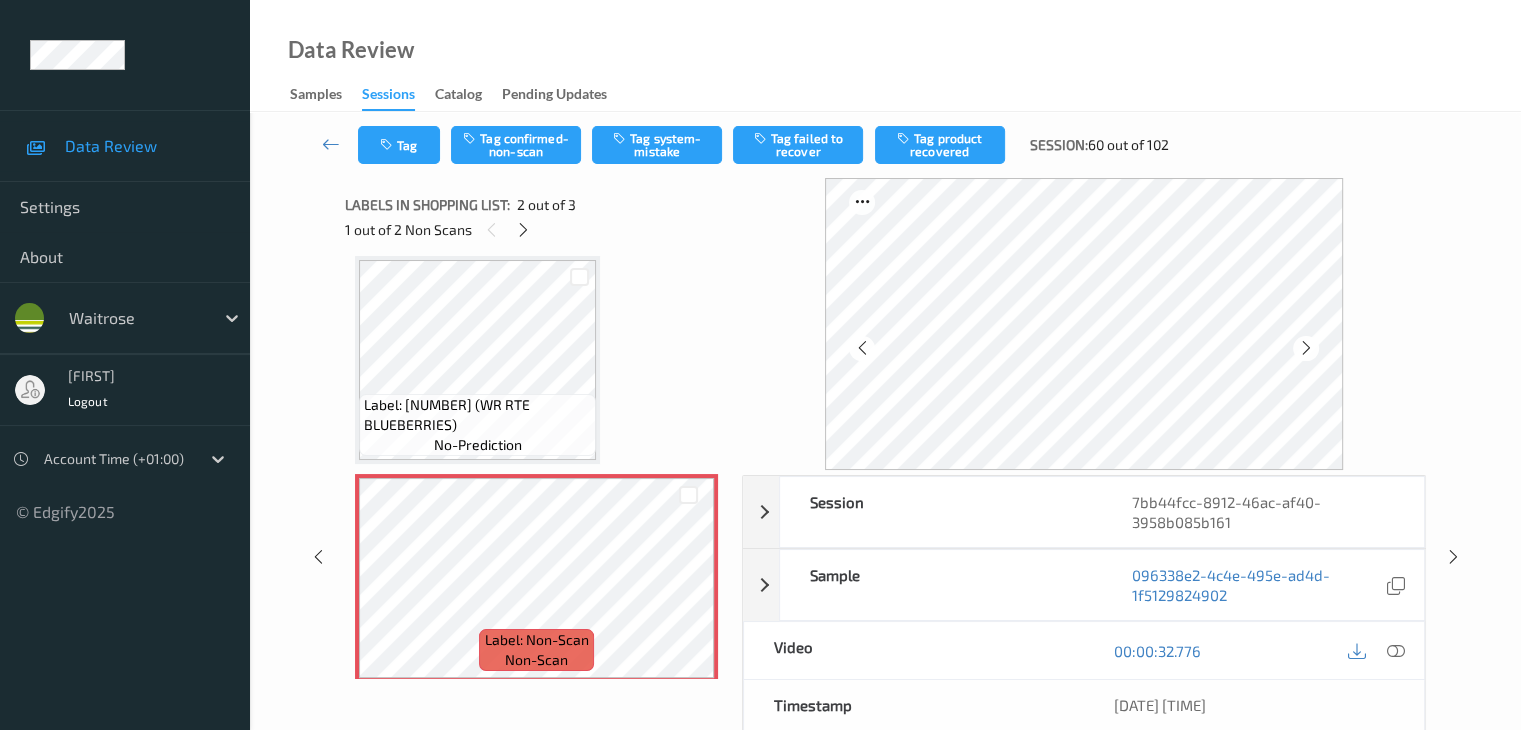 click at bounding box center [1306, 348] 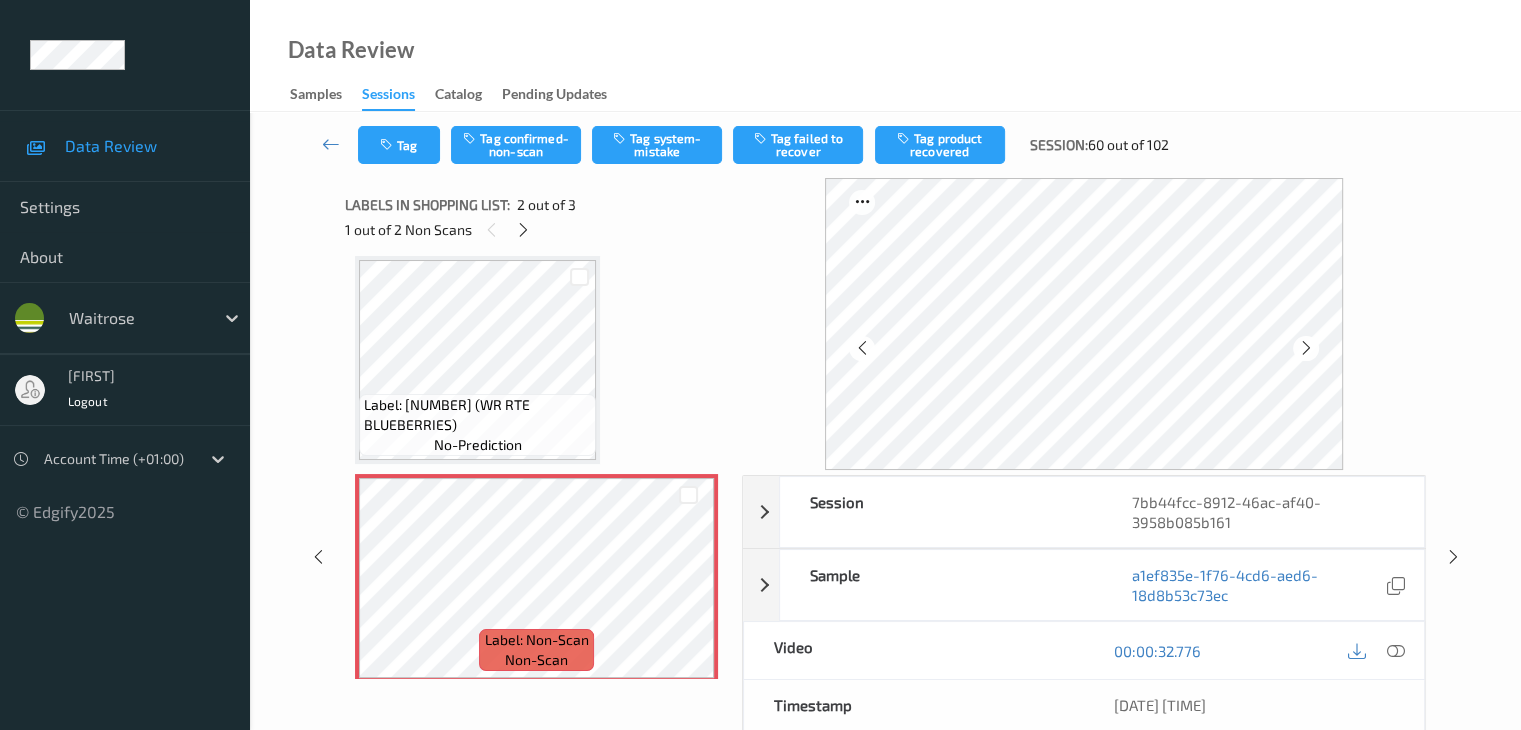 click at bounding box center [1306, 348] 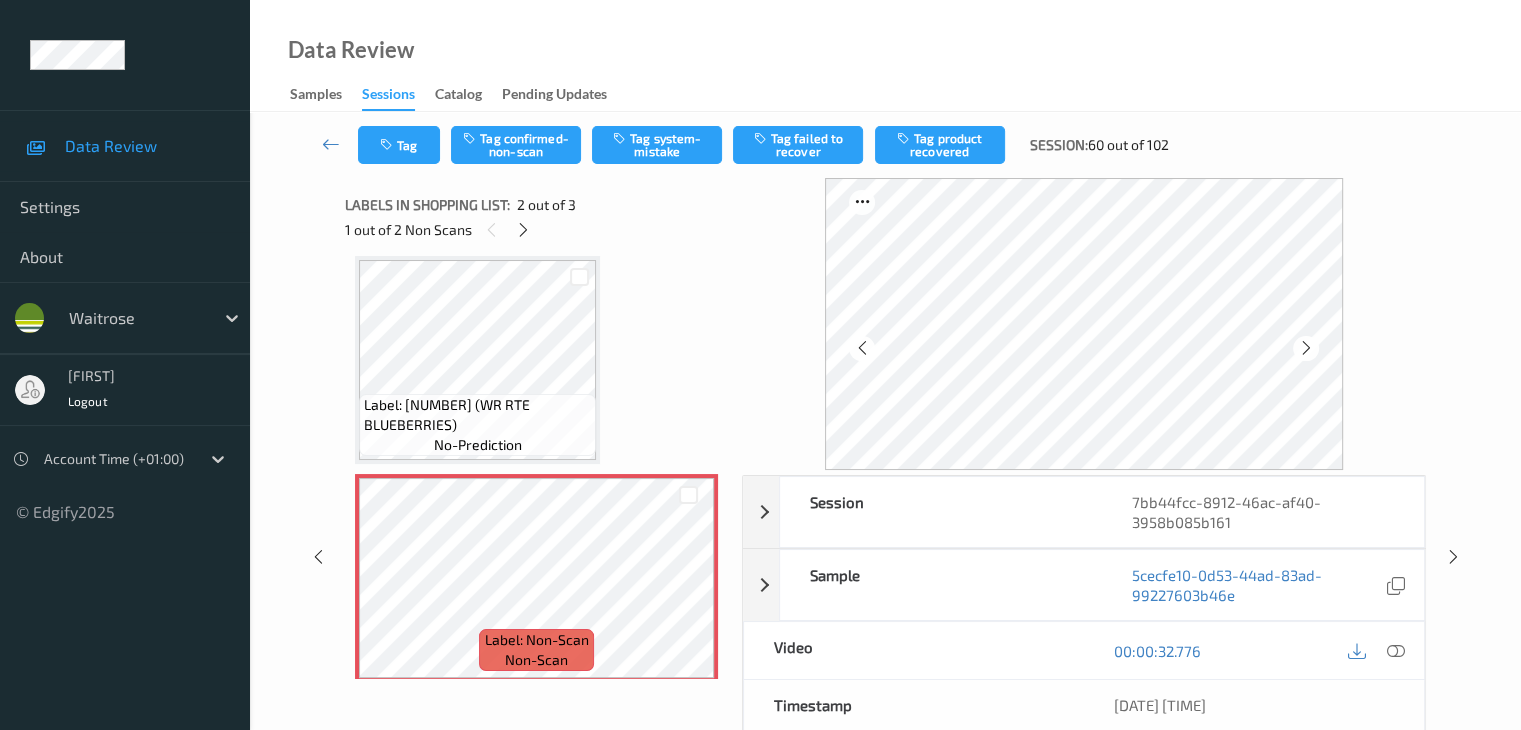 click at bounding box center [1306, 348] 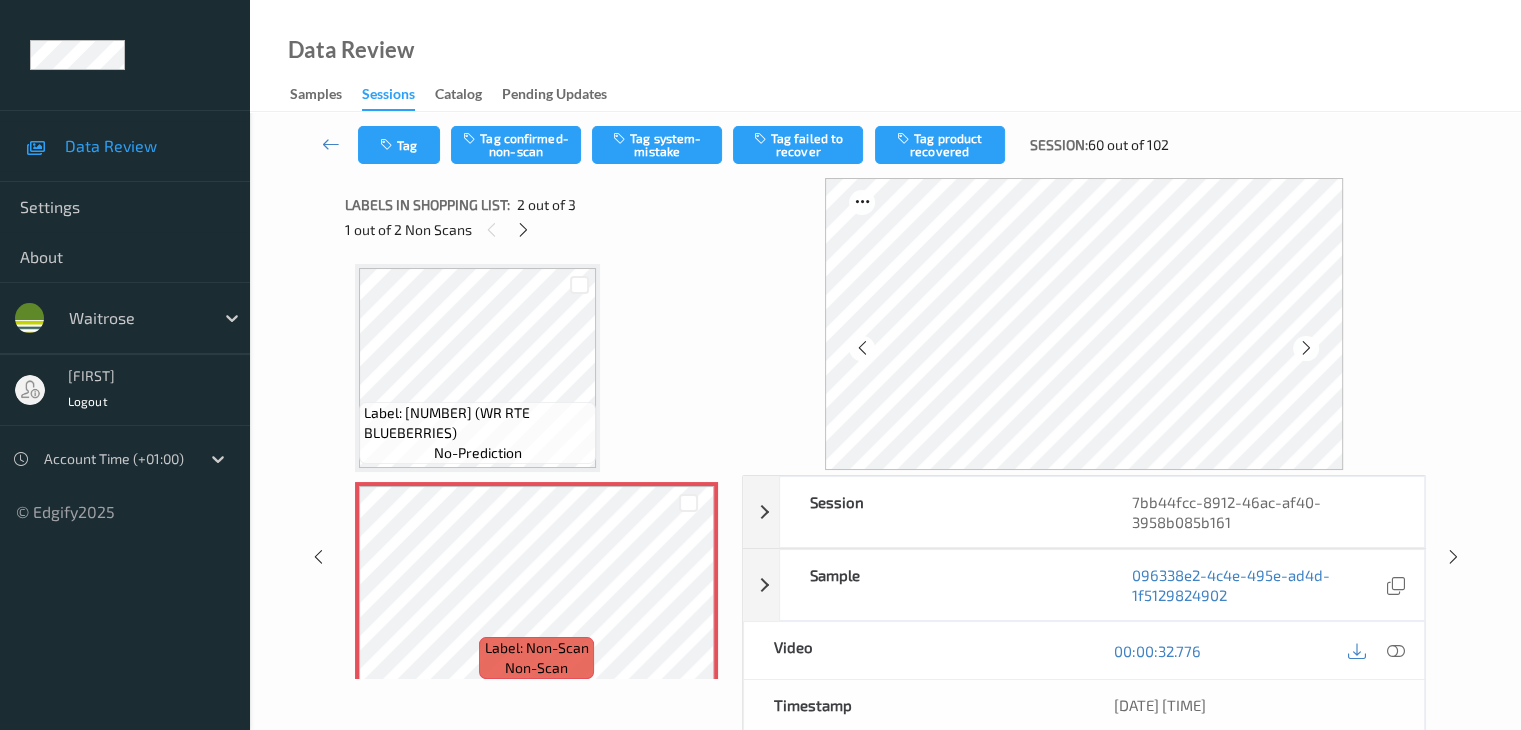 scroll, scrollTop: 0, scrollLeft: 0, axis: both 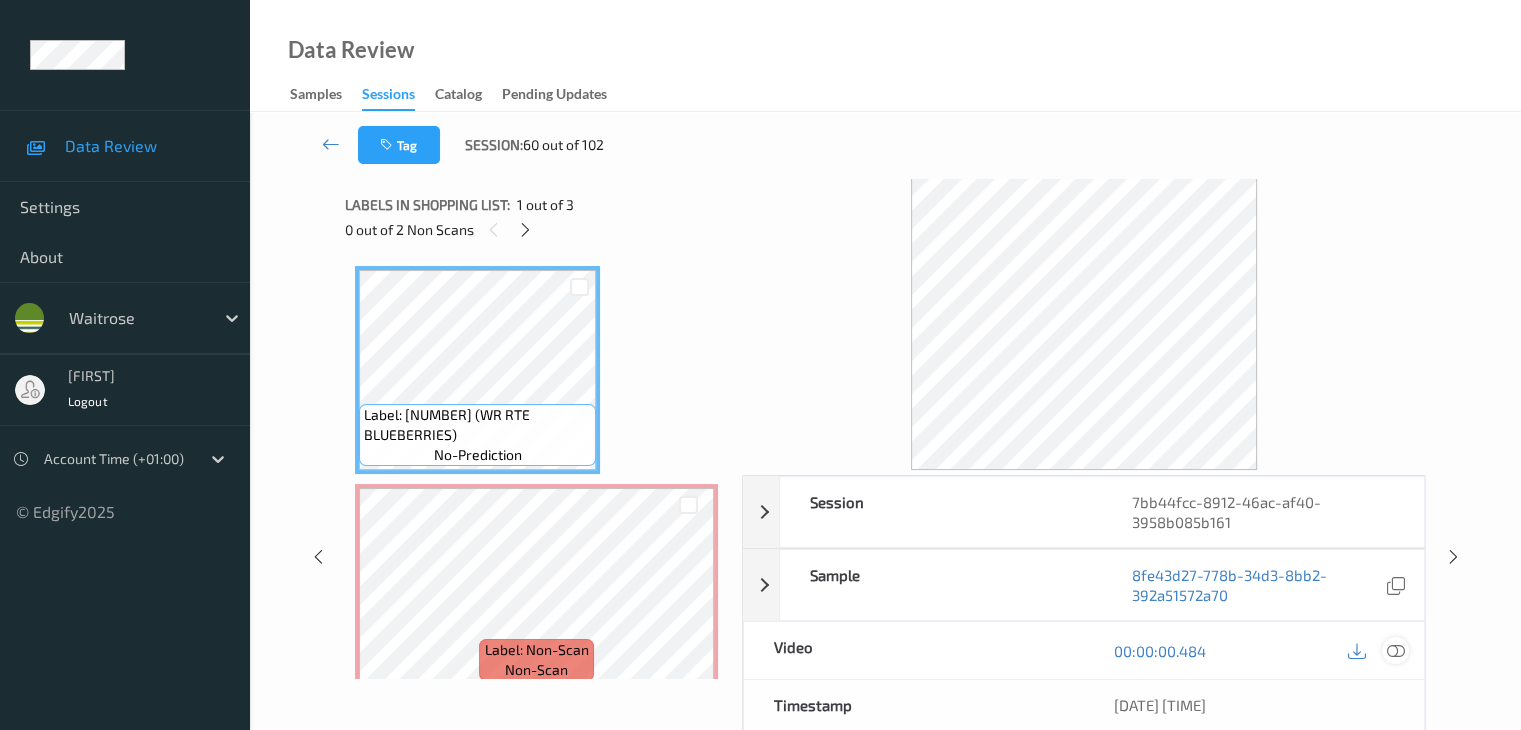 click at bounding box center [1395, 651] 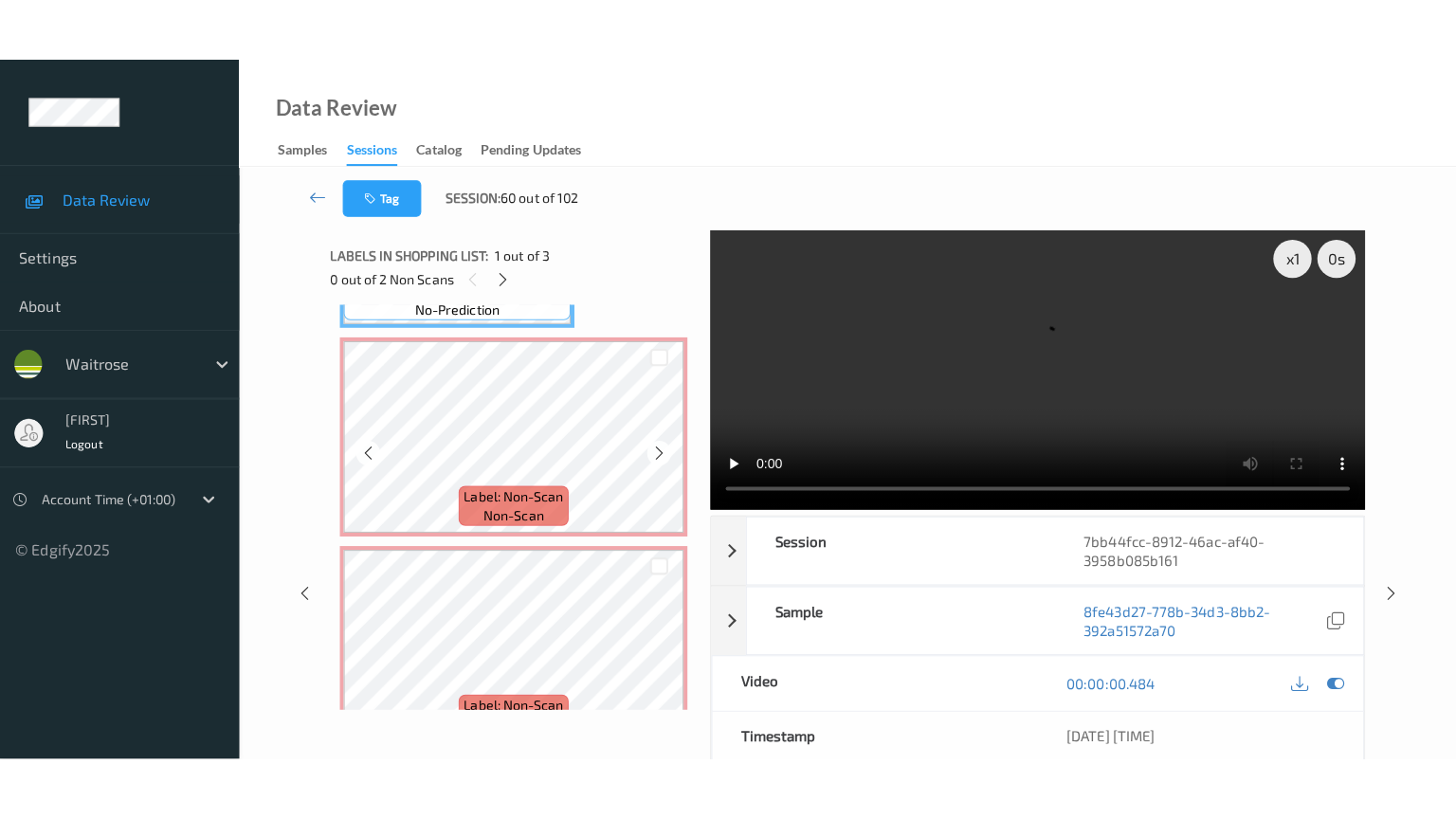 scroll, scrollTop: 190, scrollLeft: 0, axis: vertical 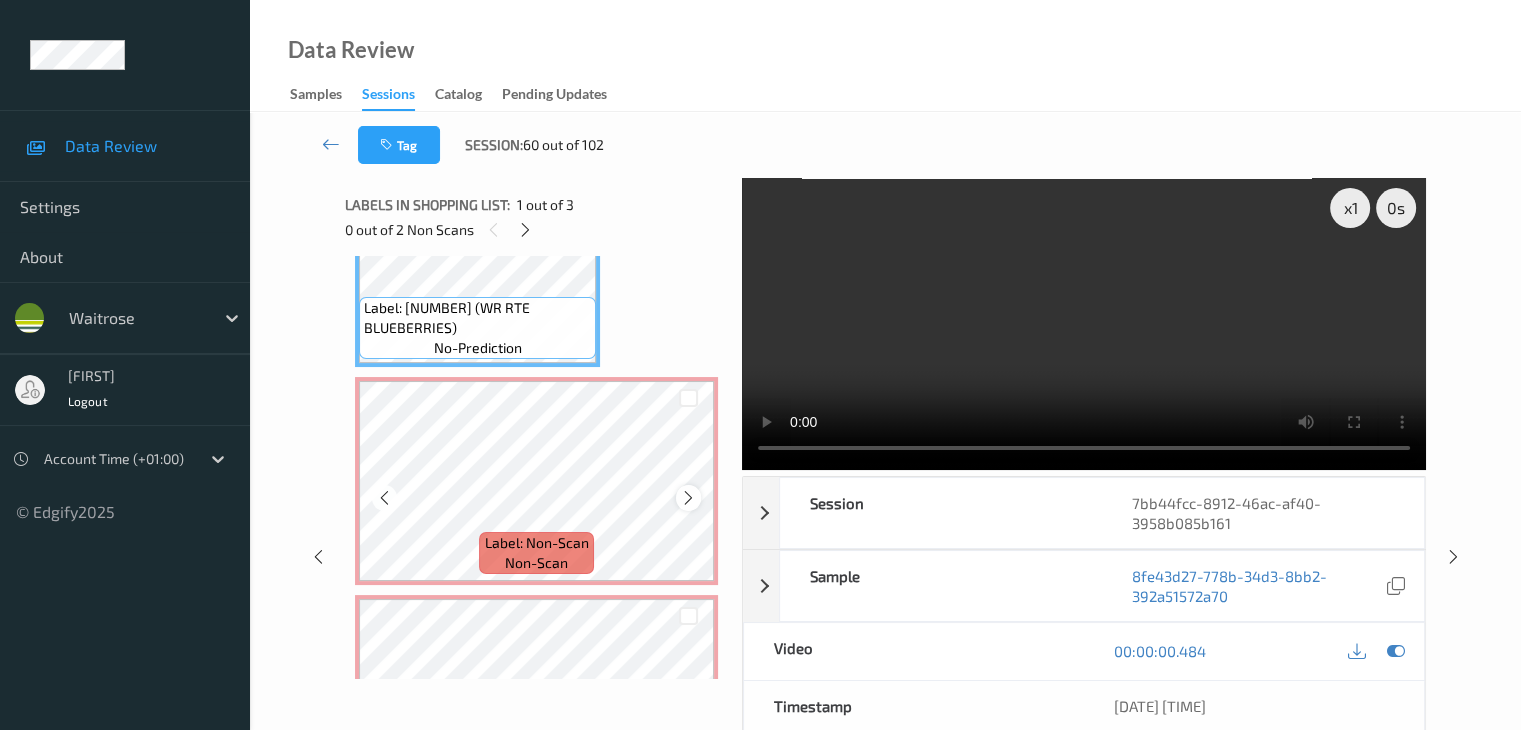 click at bounding box center [688, 498] 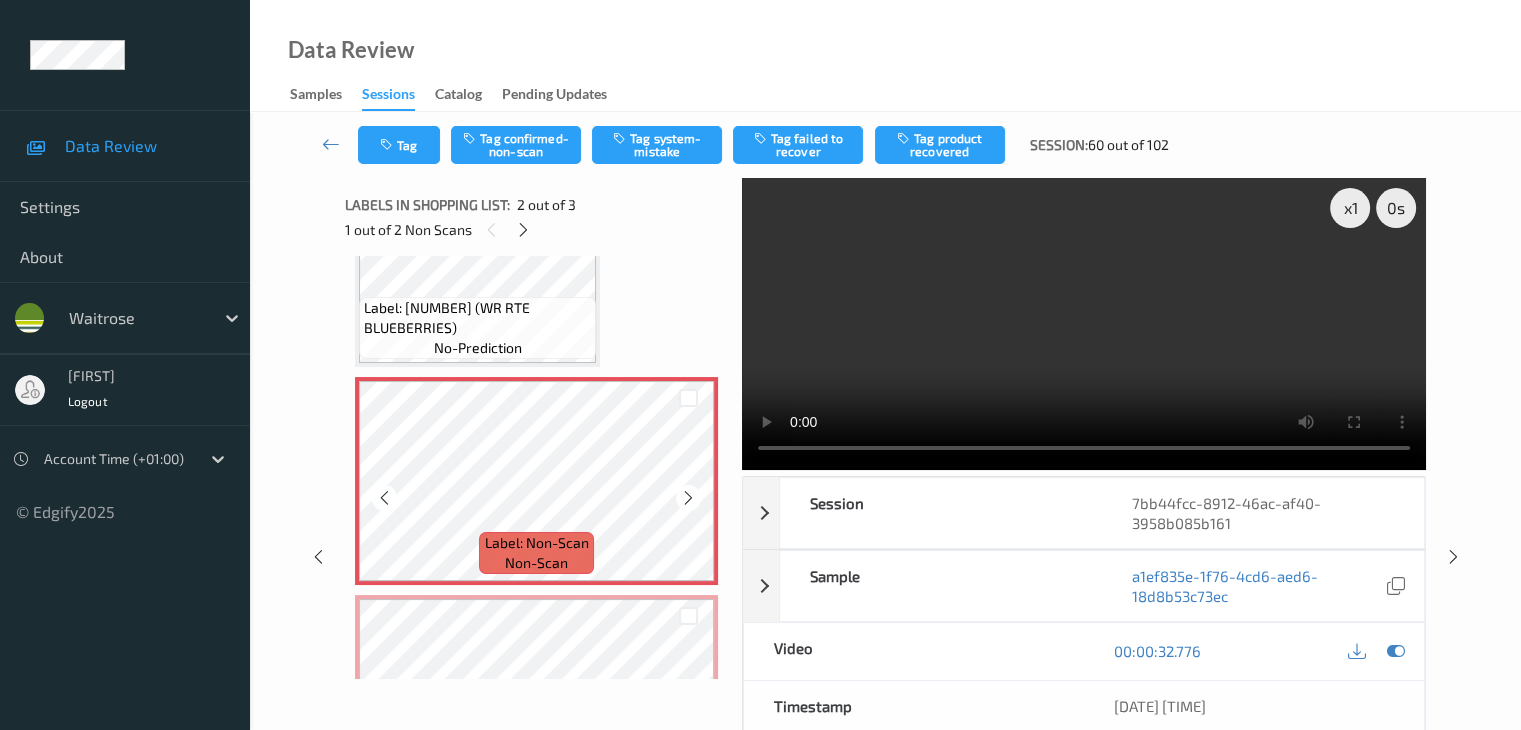click at bounding box center [688, 498] 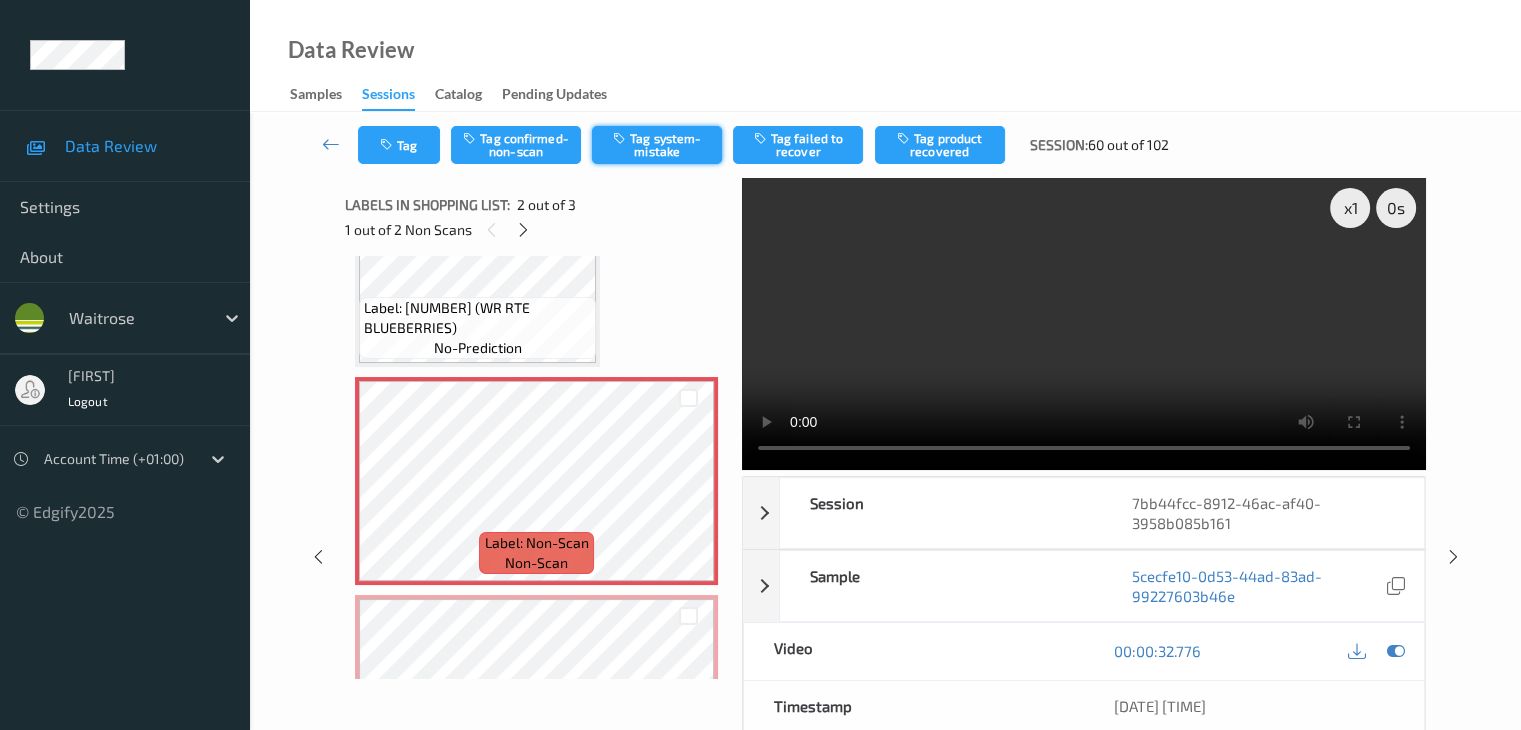 click on "Tag   system-mistake" at bounding box center (657, 145) 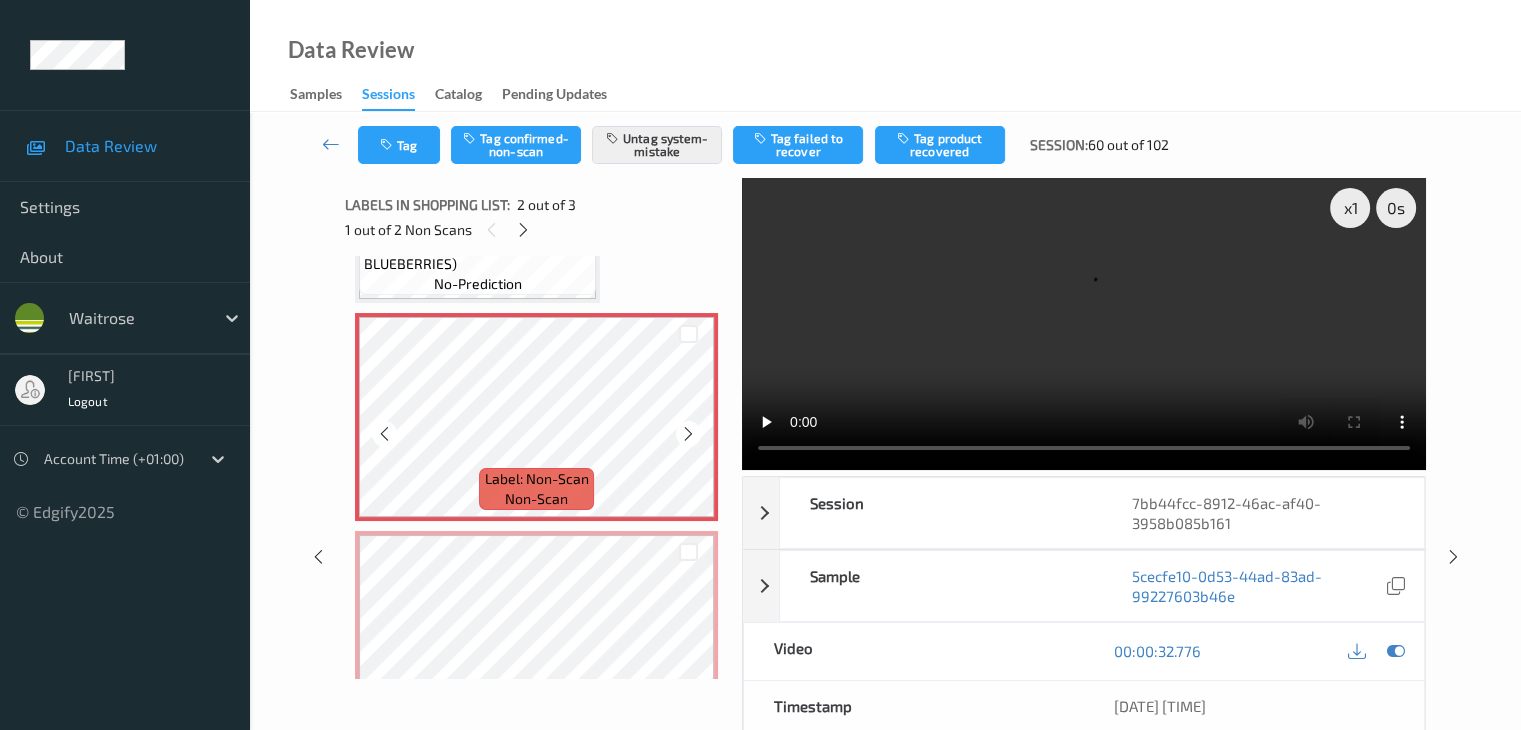 scroll, scrollTop: 241, scrollLeft: 0, axis: vertical 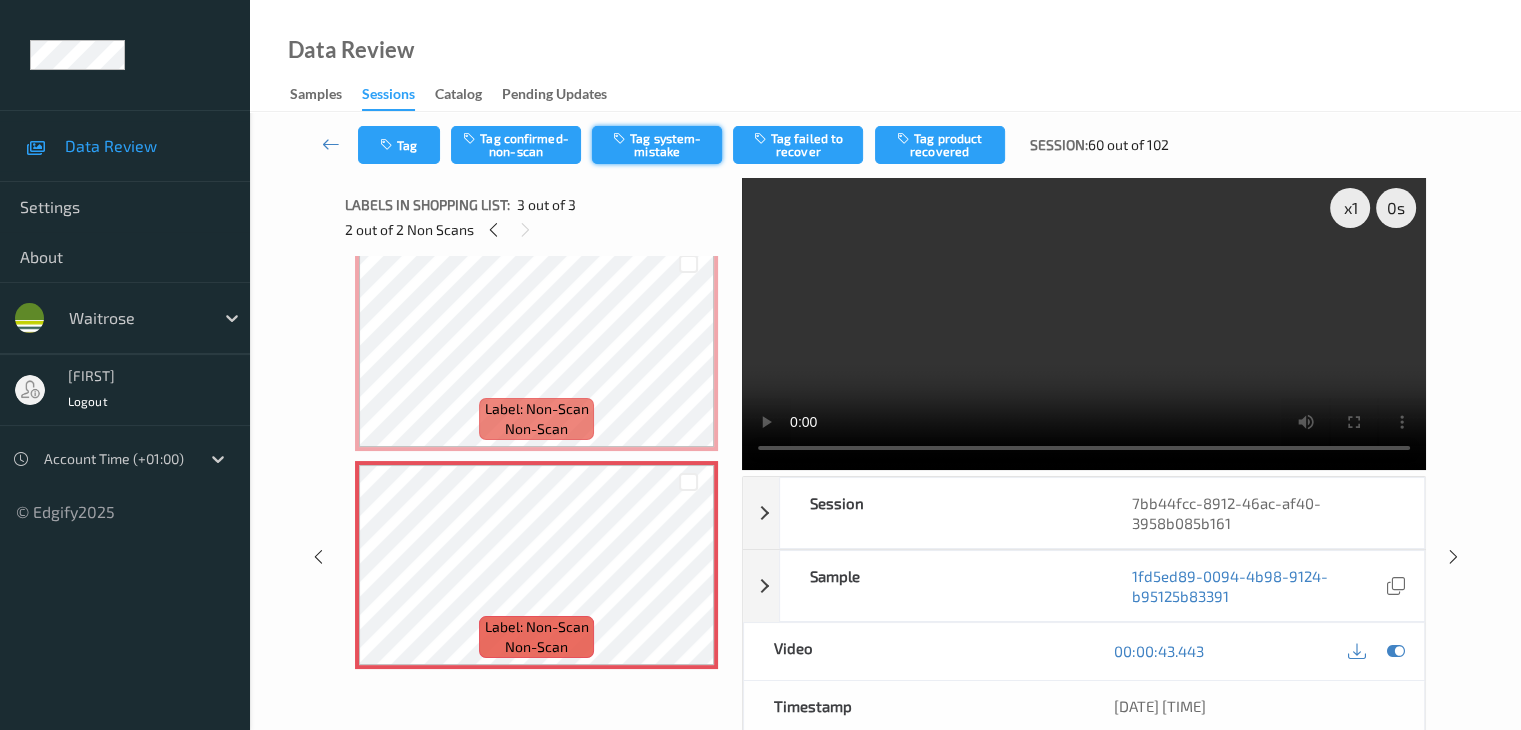 click on "Tag   system-mistake" at bounding box center [657, 145] 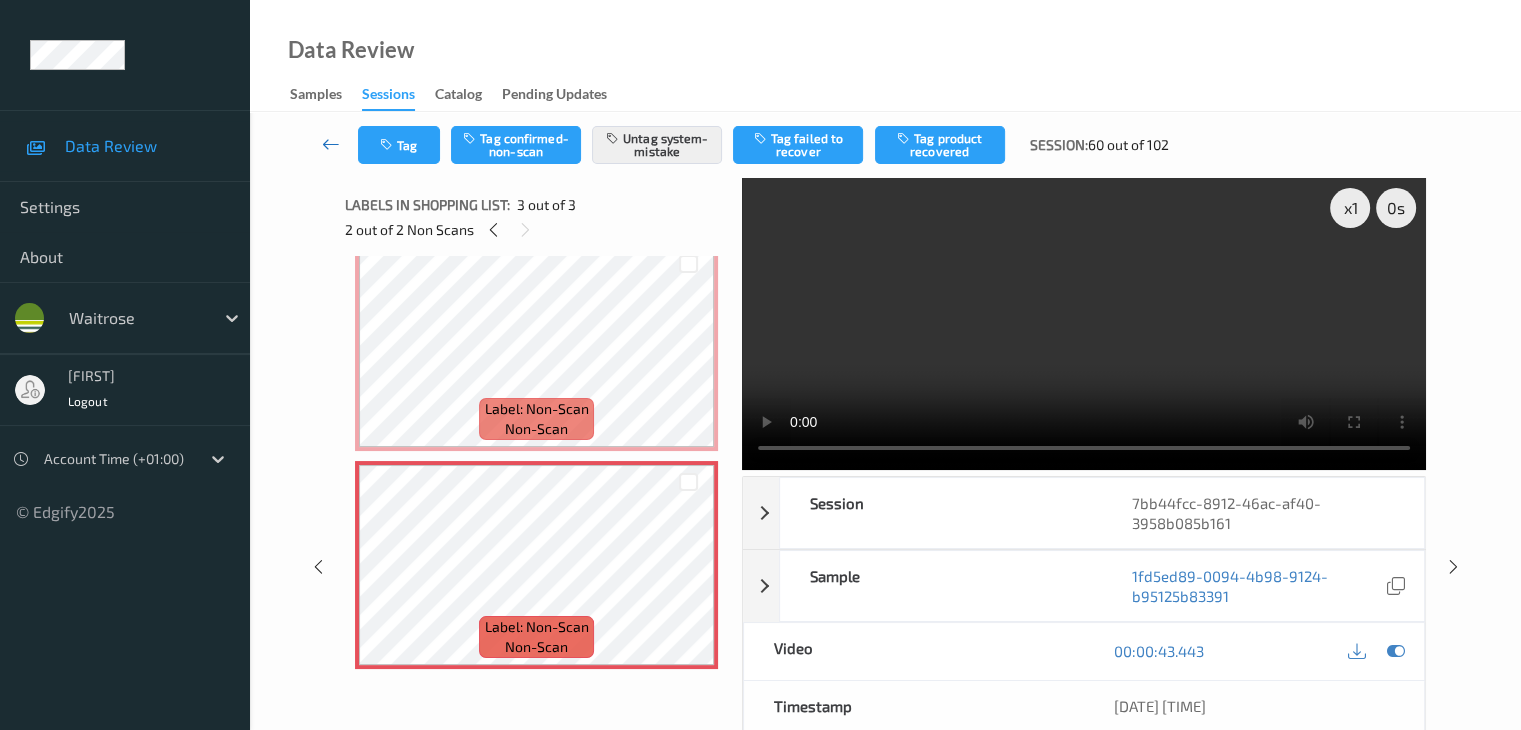 click at bounding box center [331, 144] 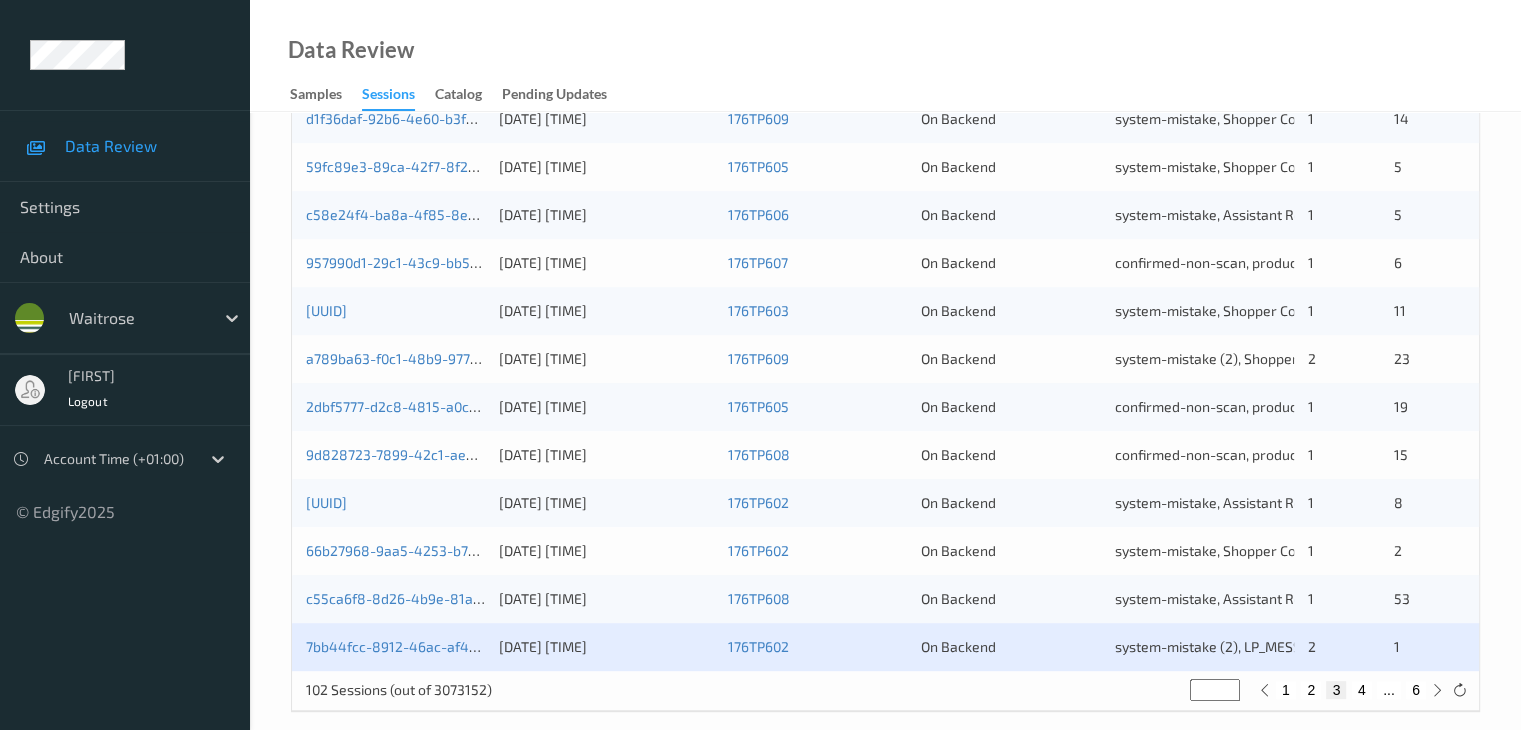 scroll, scrollTop: 932, scrollLeft: 0, axis: vertical 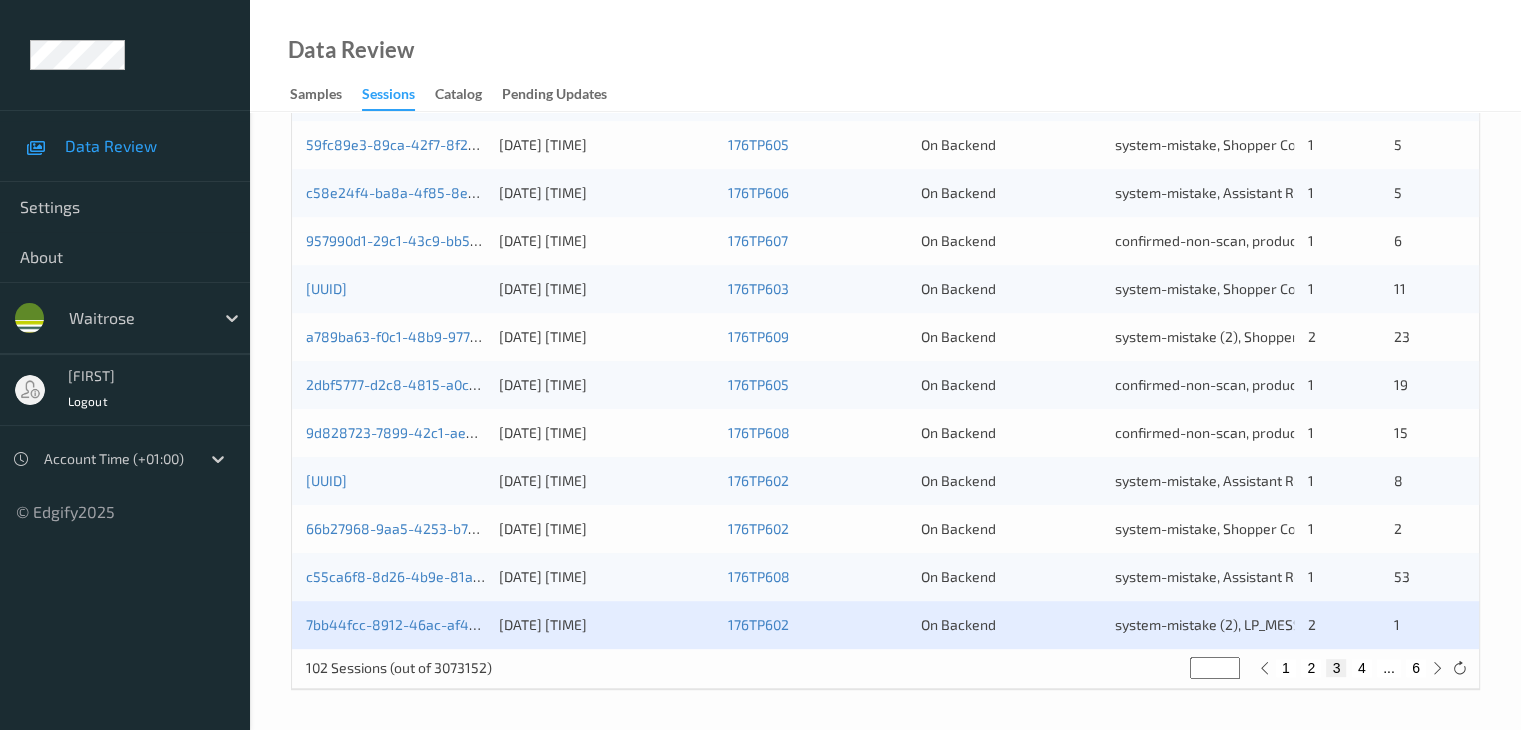 click on "4" at bounding box center [1362, 668] 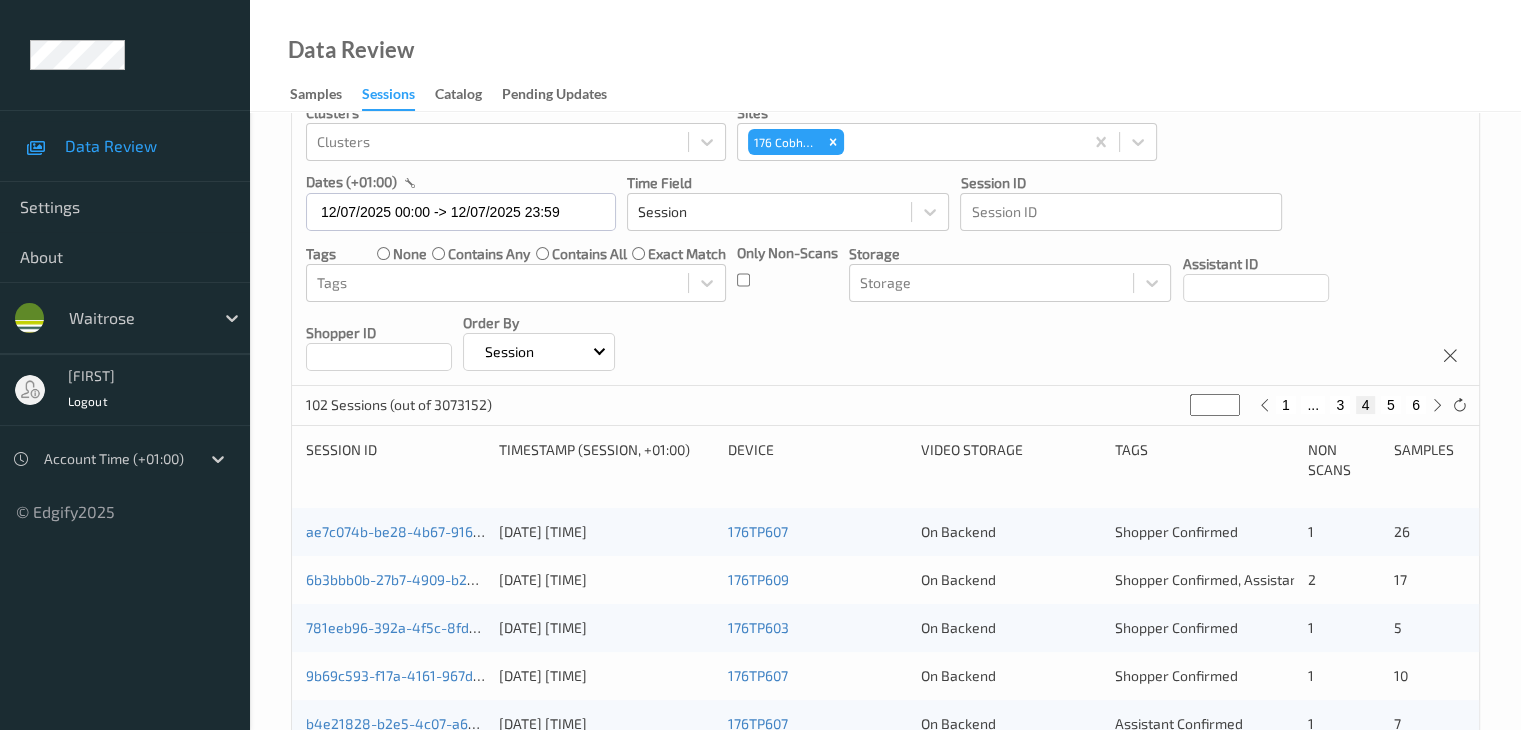 scroll, scrollTop: 200, scrollLeft: 0, axis: vertical 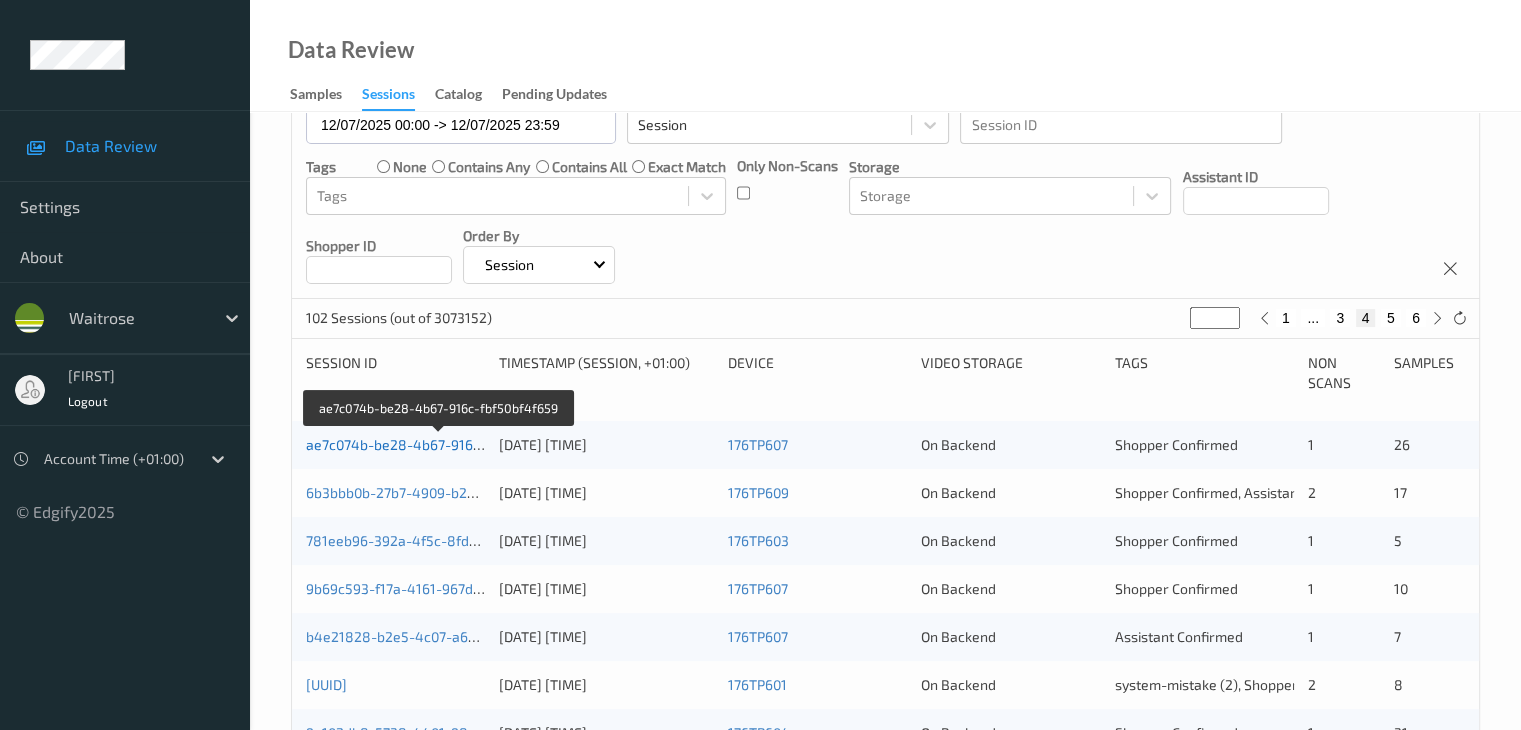click on "ae7c074b-be28-4b67-916c-fbf50bf4f659" at bounding box center (438, 444) 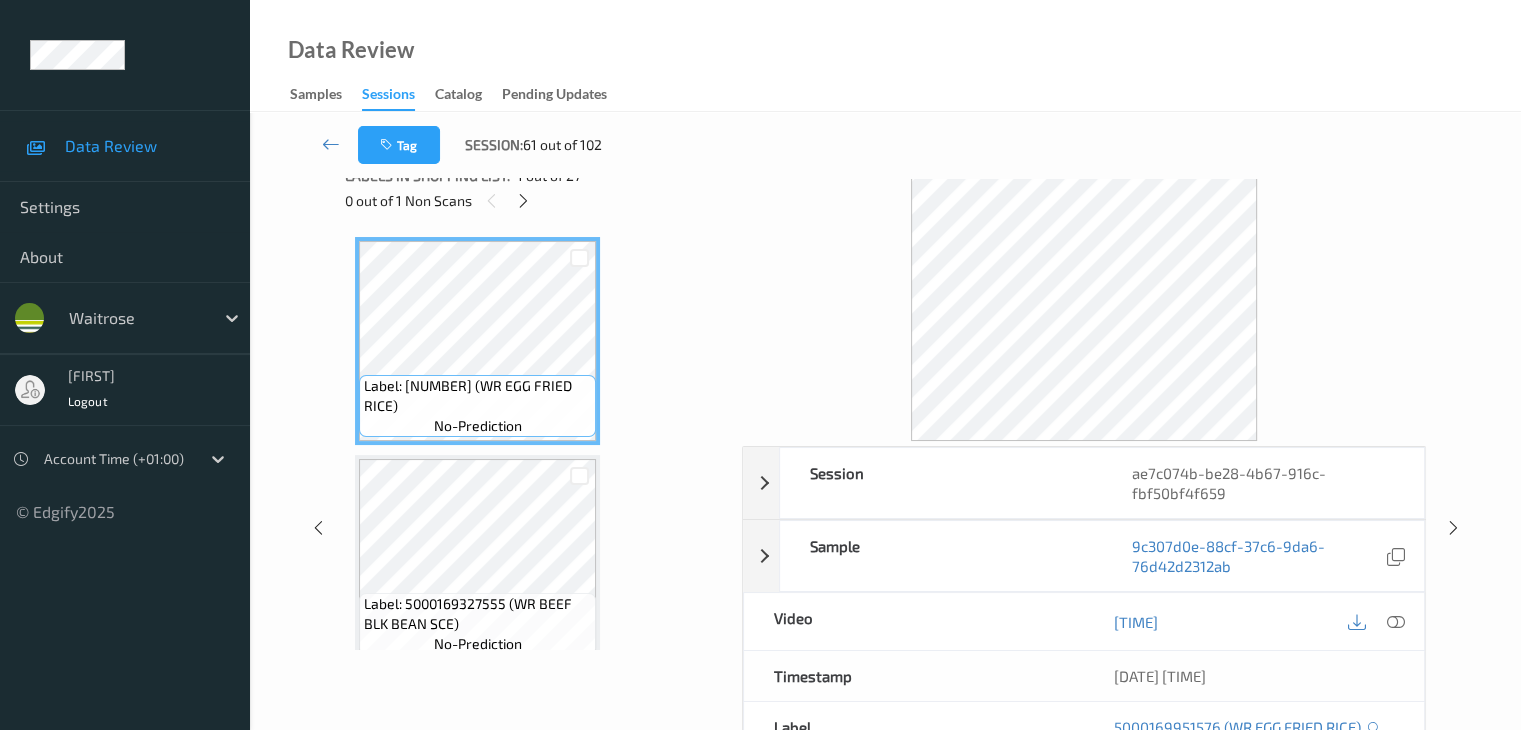 scroll, scrollTop: 0, scrollLeft: 0, axis: both 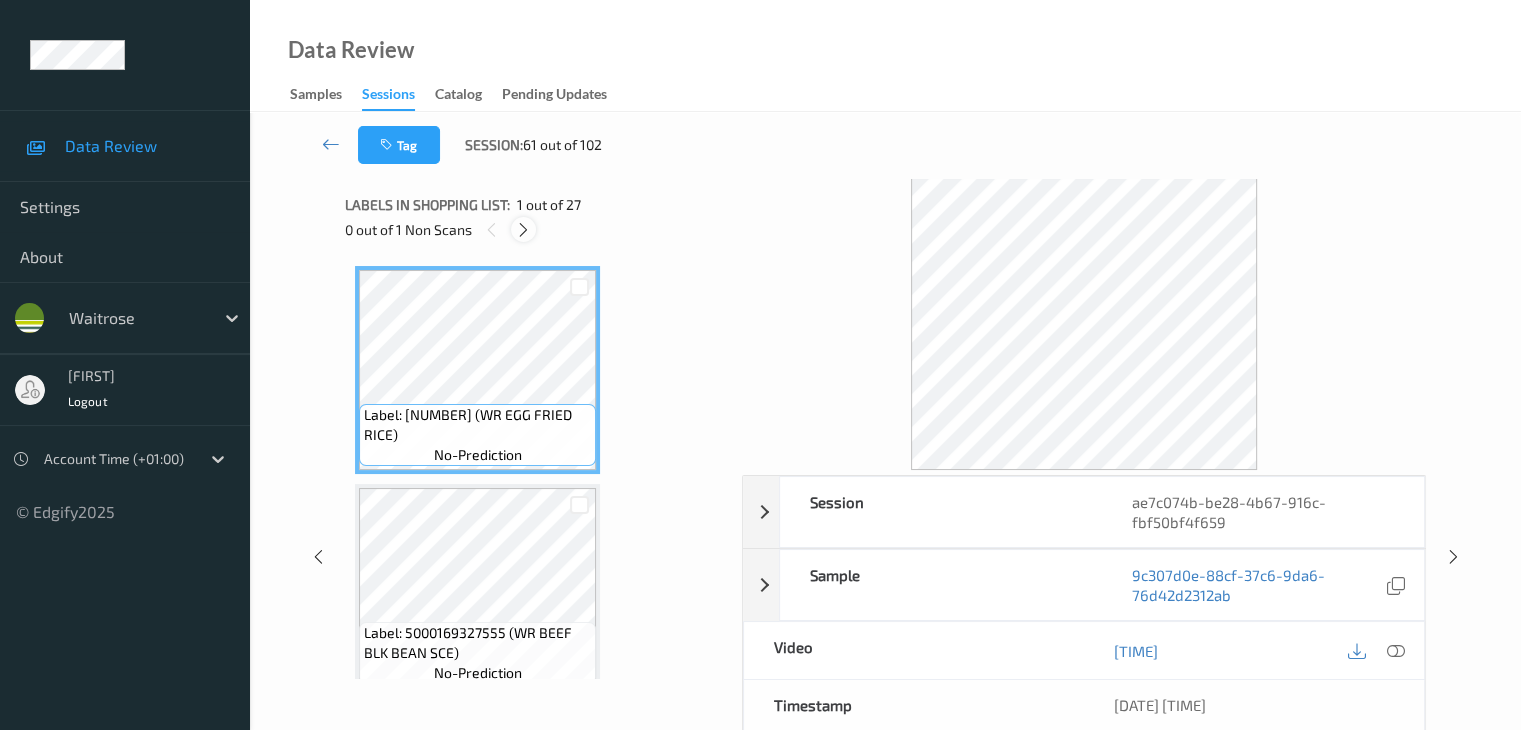 click at bounding box center [523, 230] 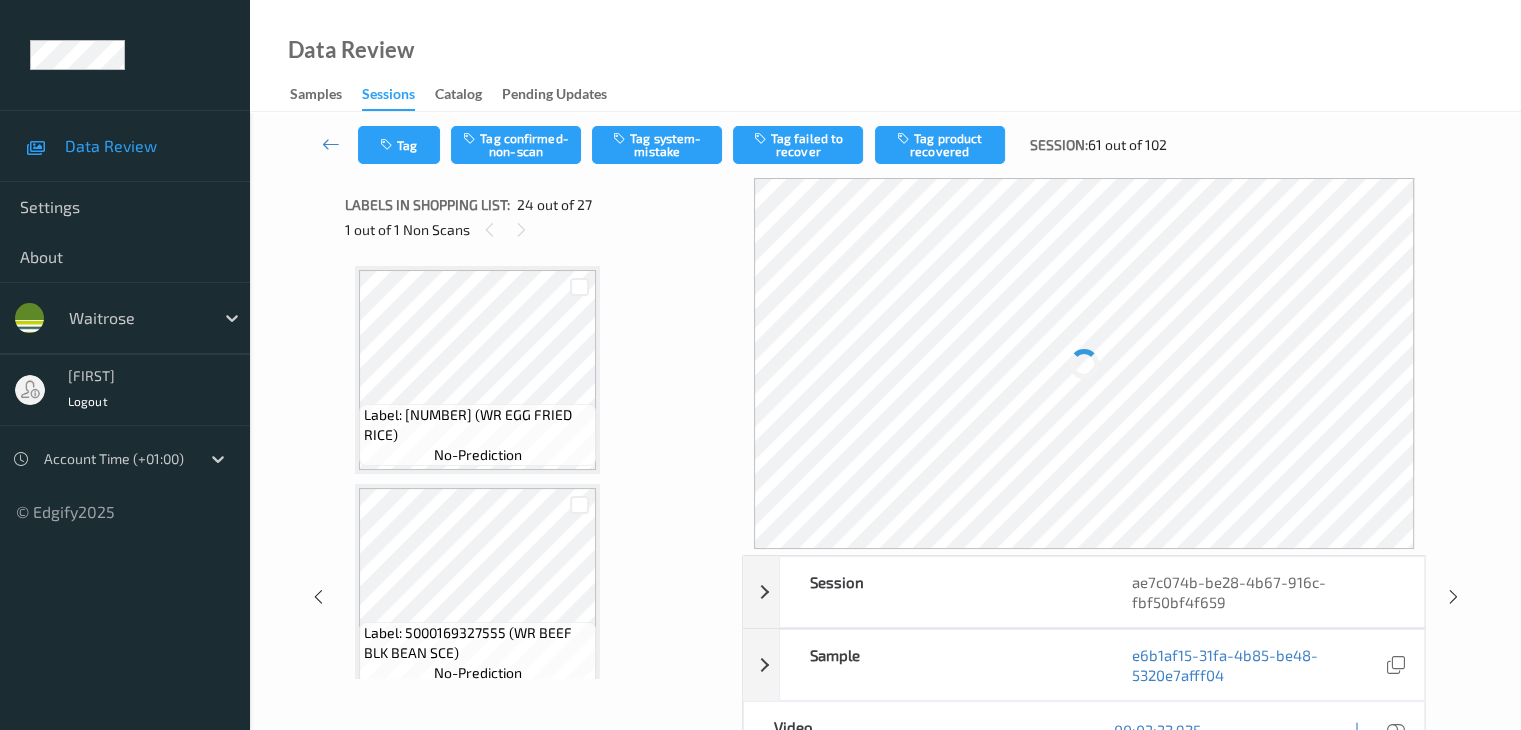 scroll, scrollTop: 4804, scrollLeft: 0, axis: vertical 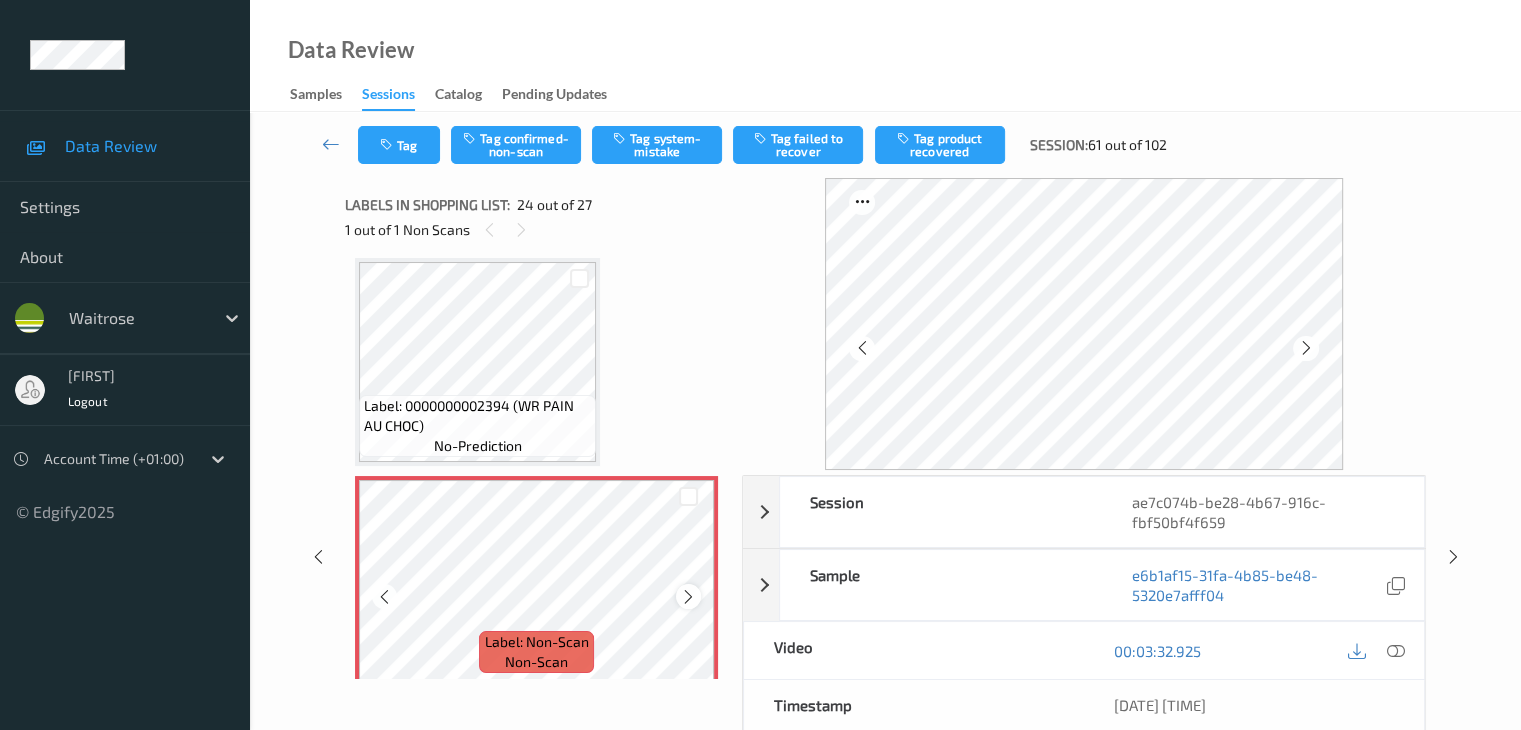 click at bounding box center (688, 596) 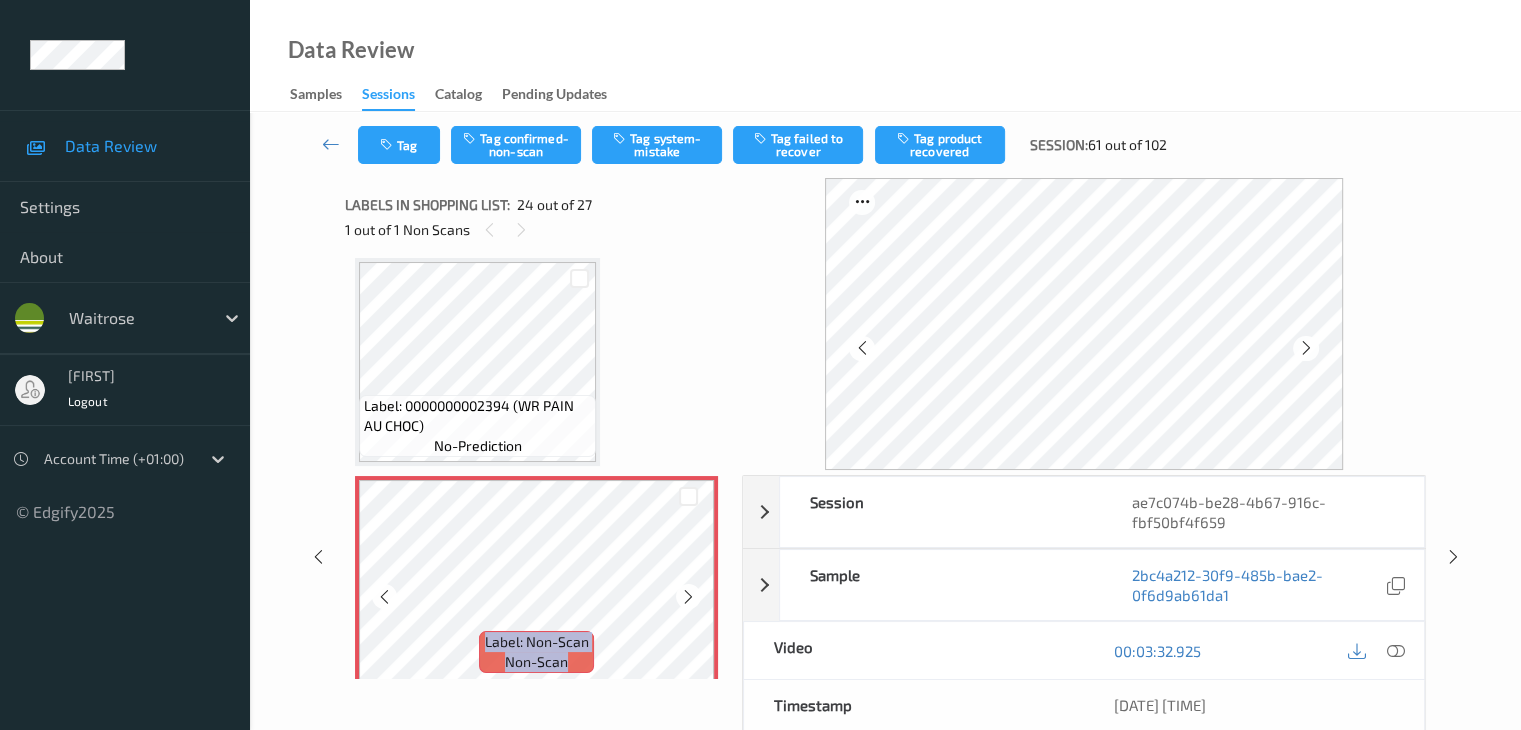 click at bounding box center (688, 596) 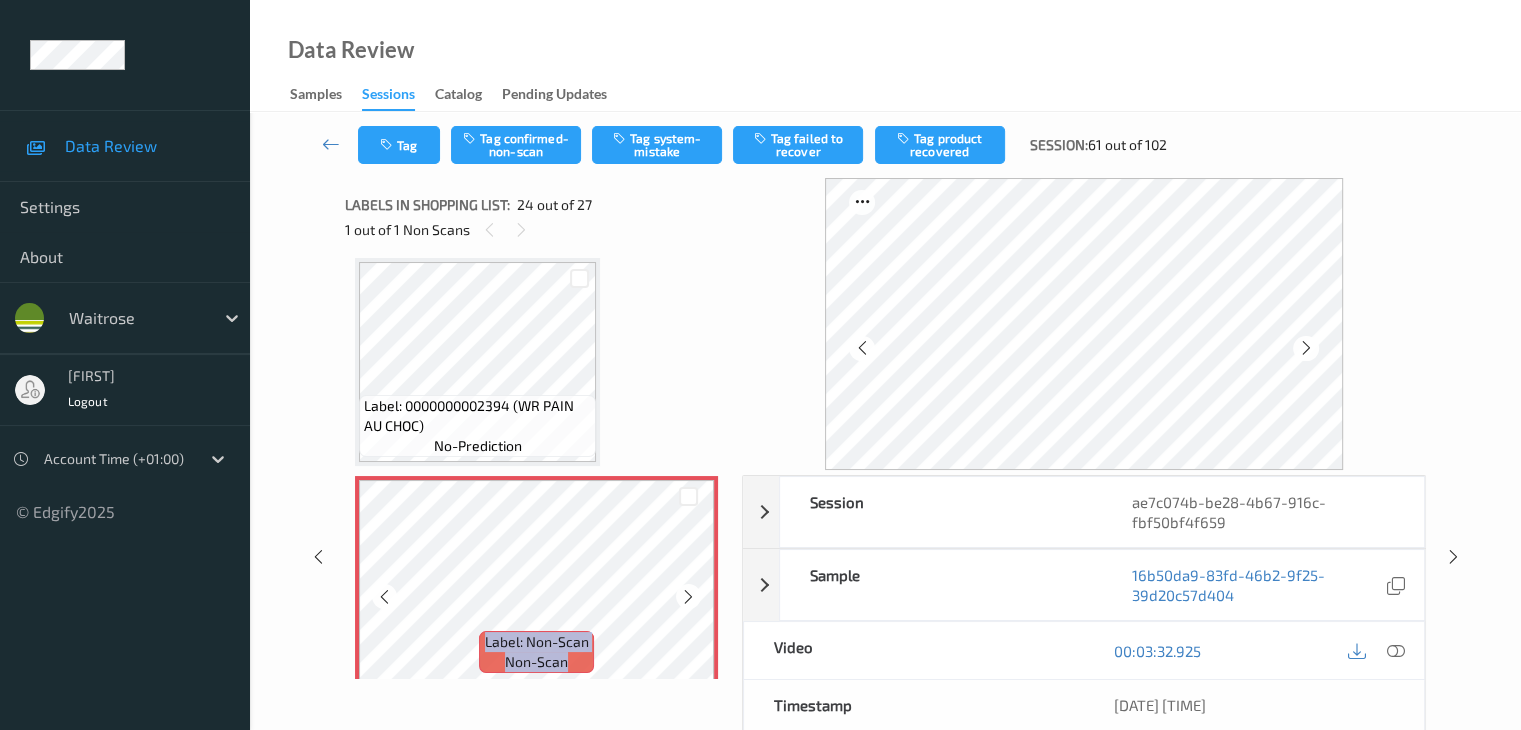 click at bounding box center (688, 596) 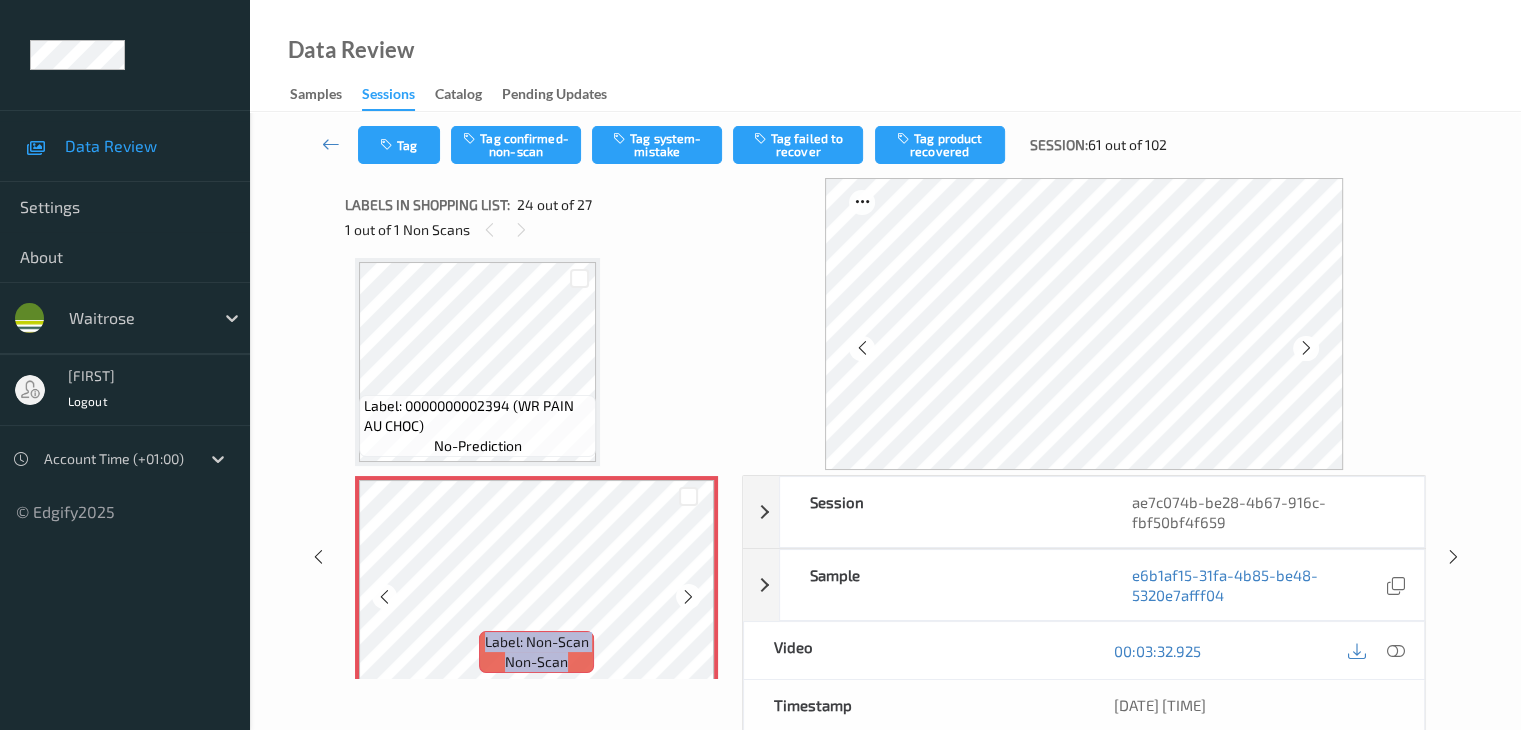 click at bounding box center (688, 596) 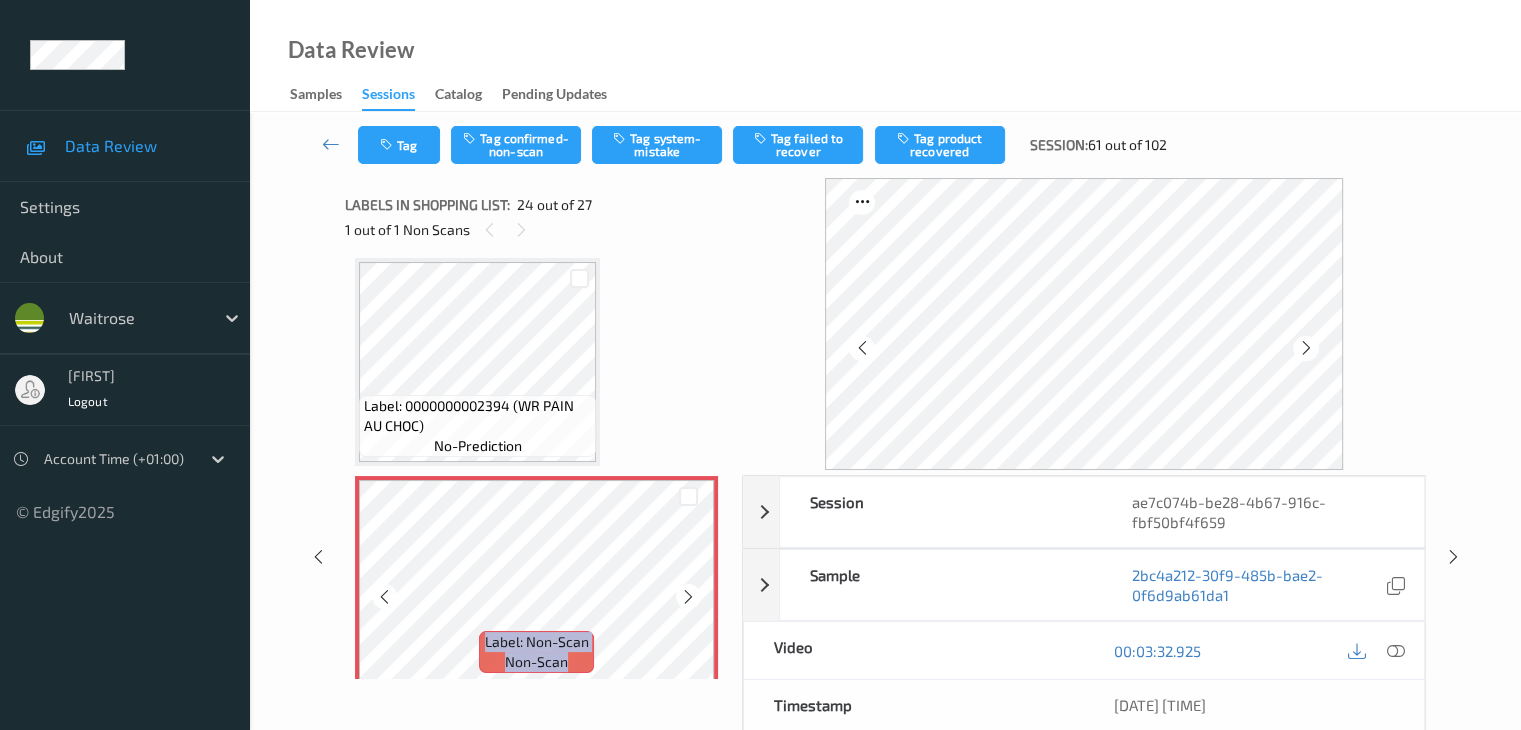 click at bounding box center [688, 596] 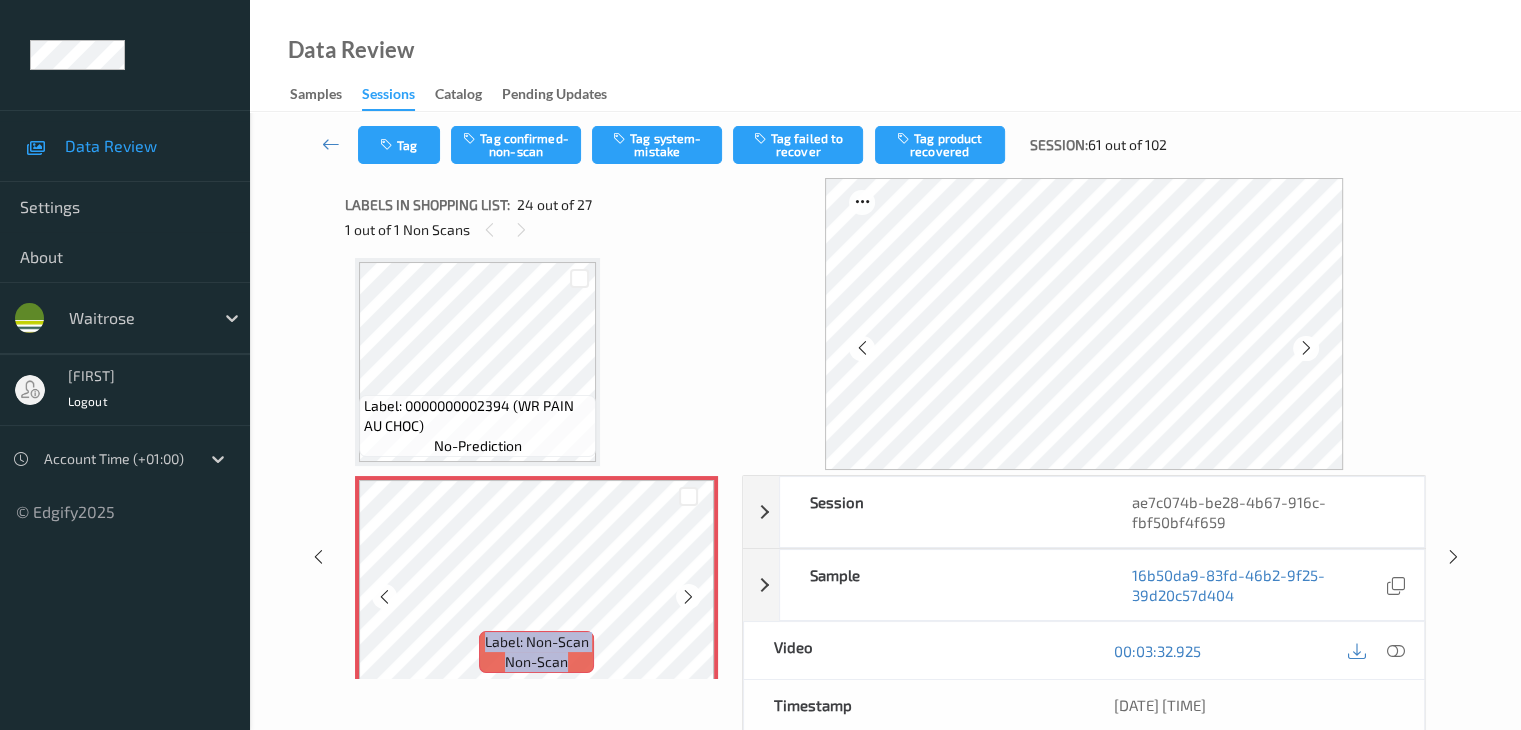 click at bounding box center (688, 596) 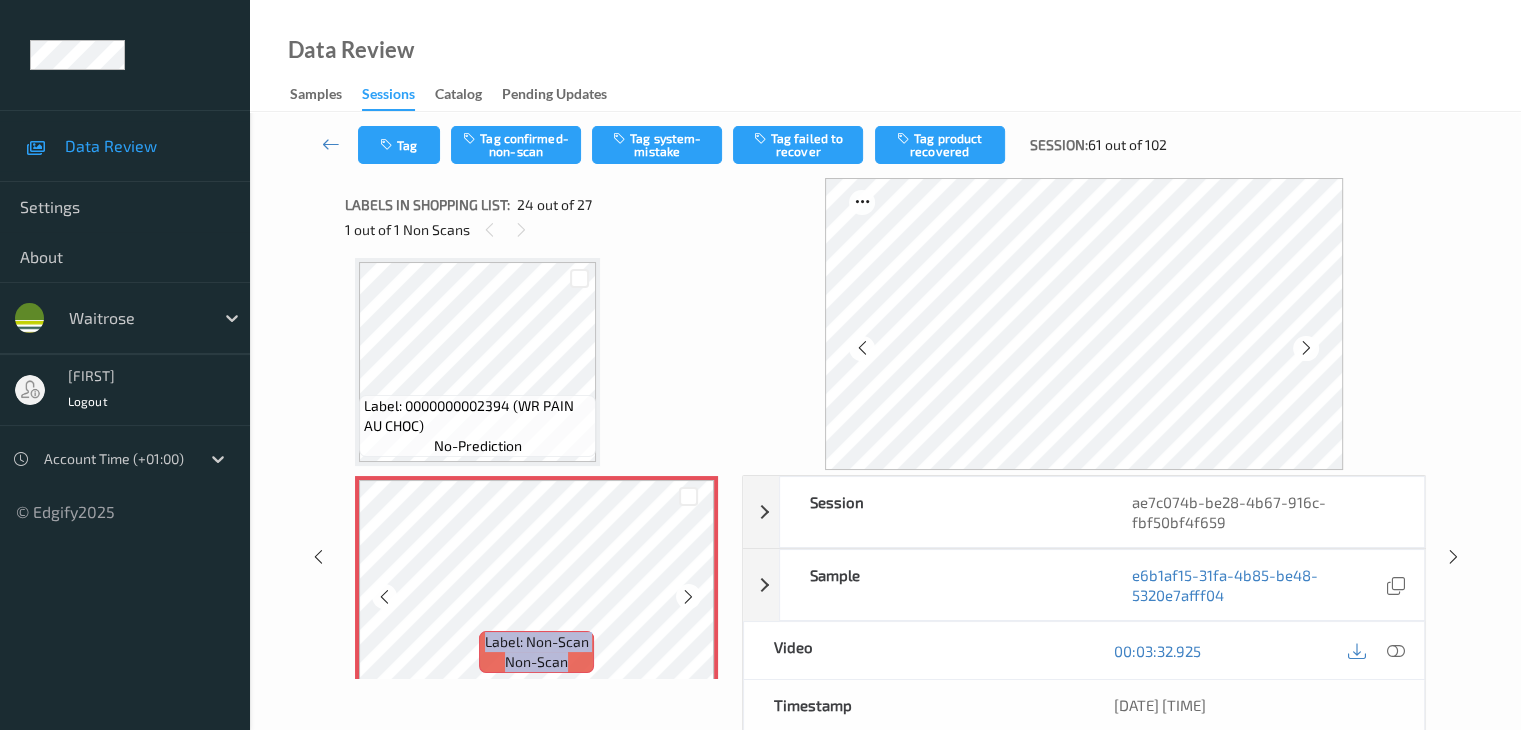 click at bounding box center (688, 596) 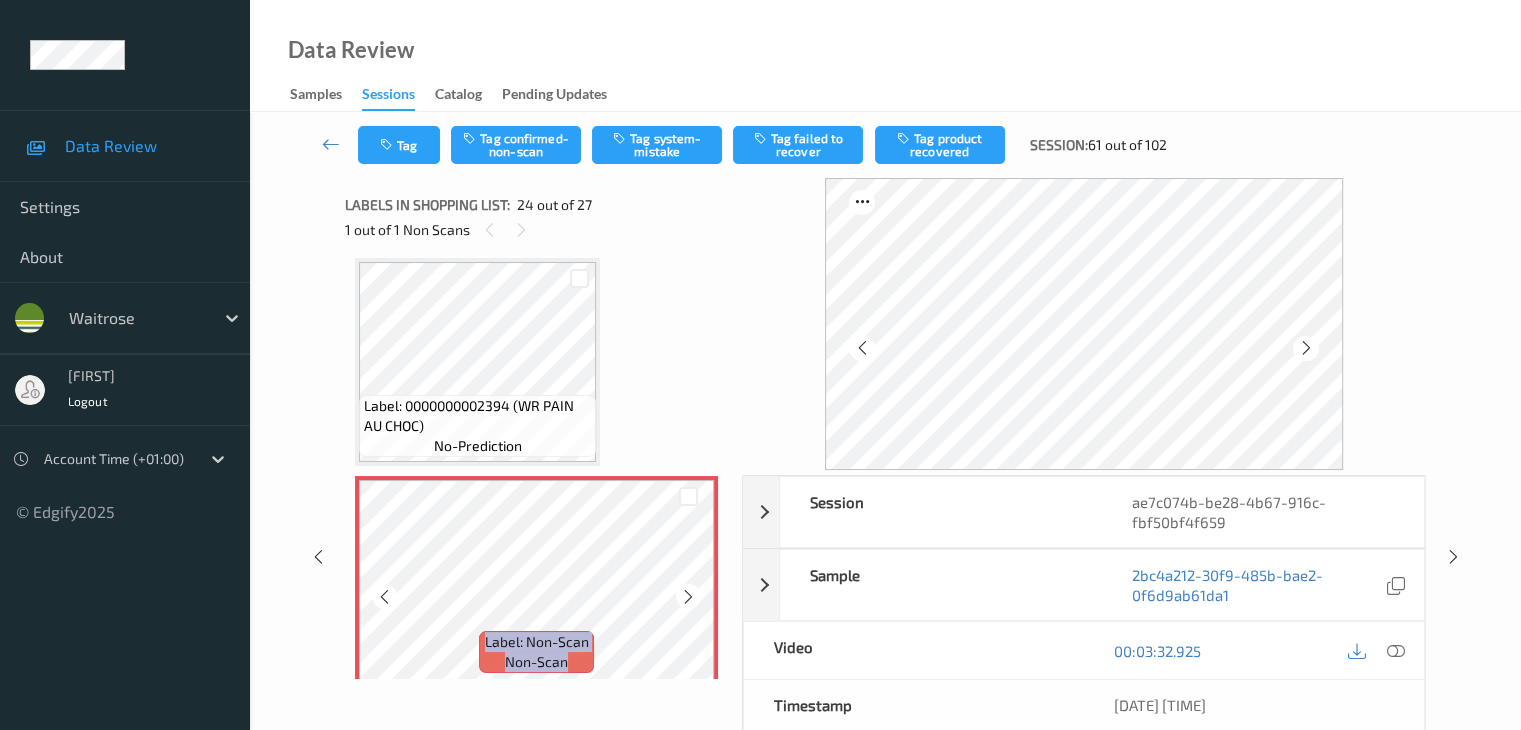 click at bounding box center [688, 596] 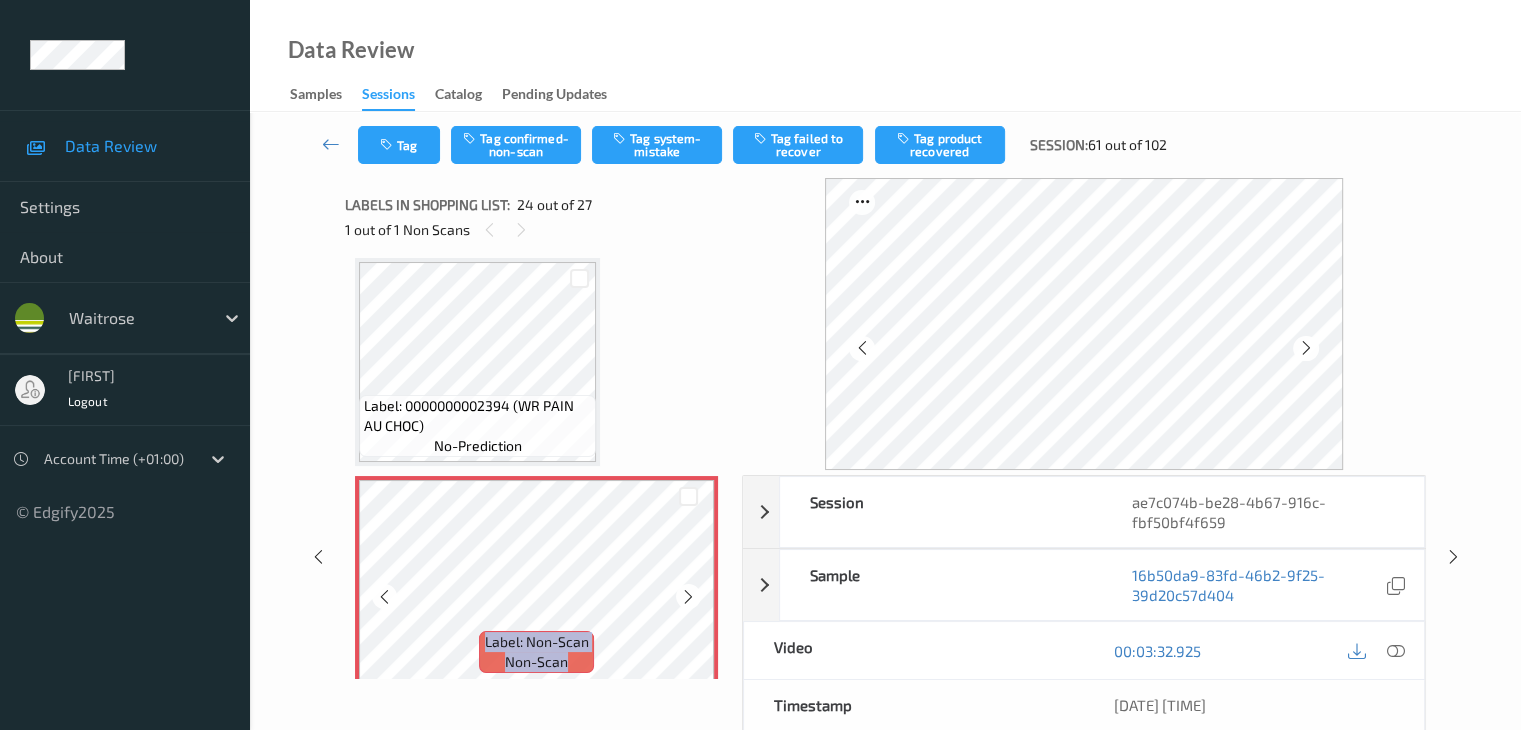 click at bounding box center (688, 596) 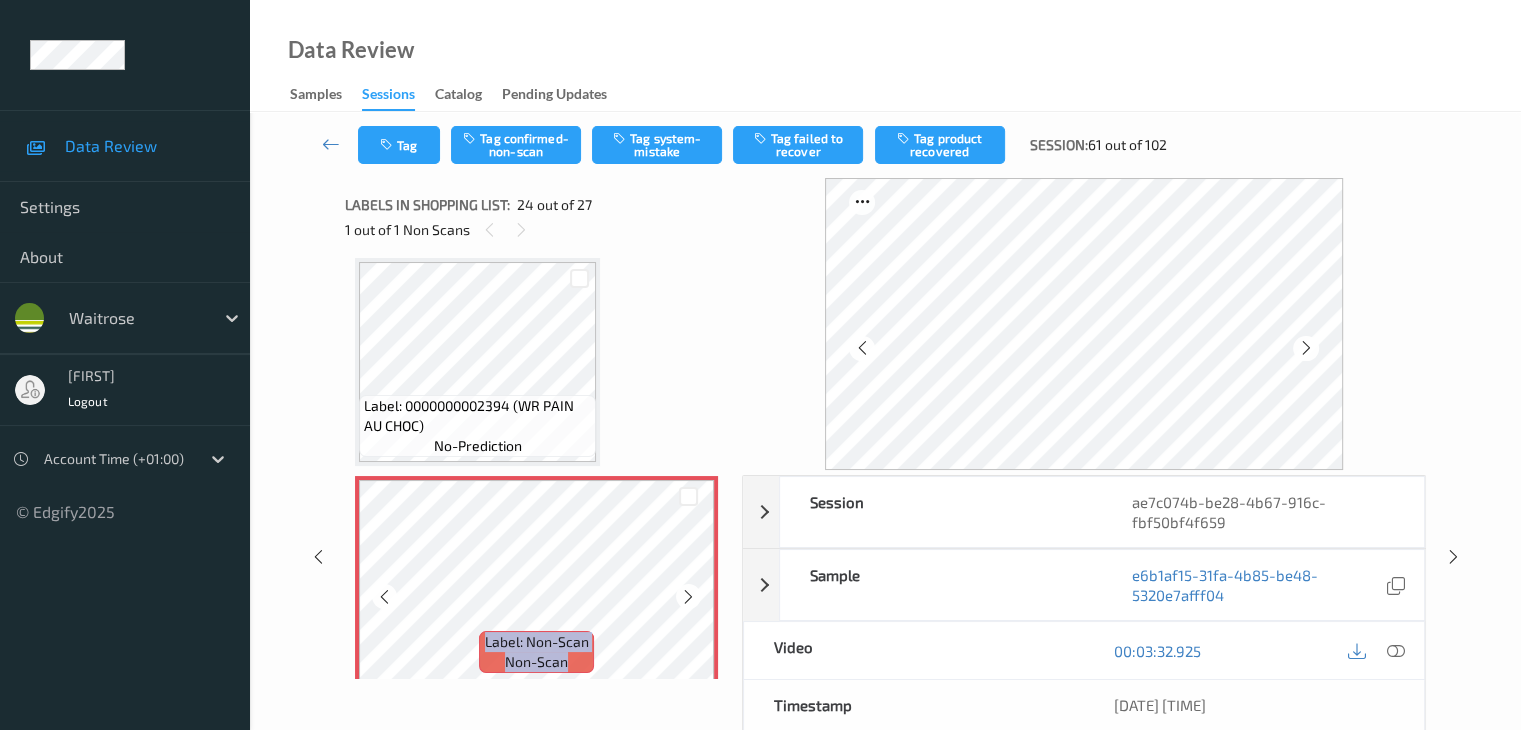 click at bounding box center [688, 596] 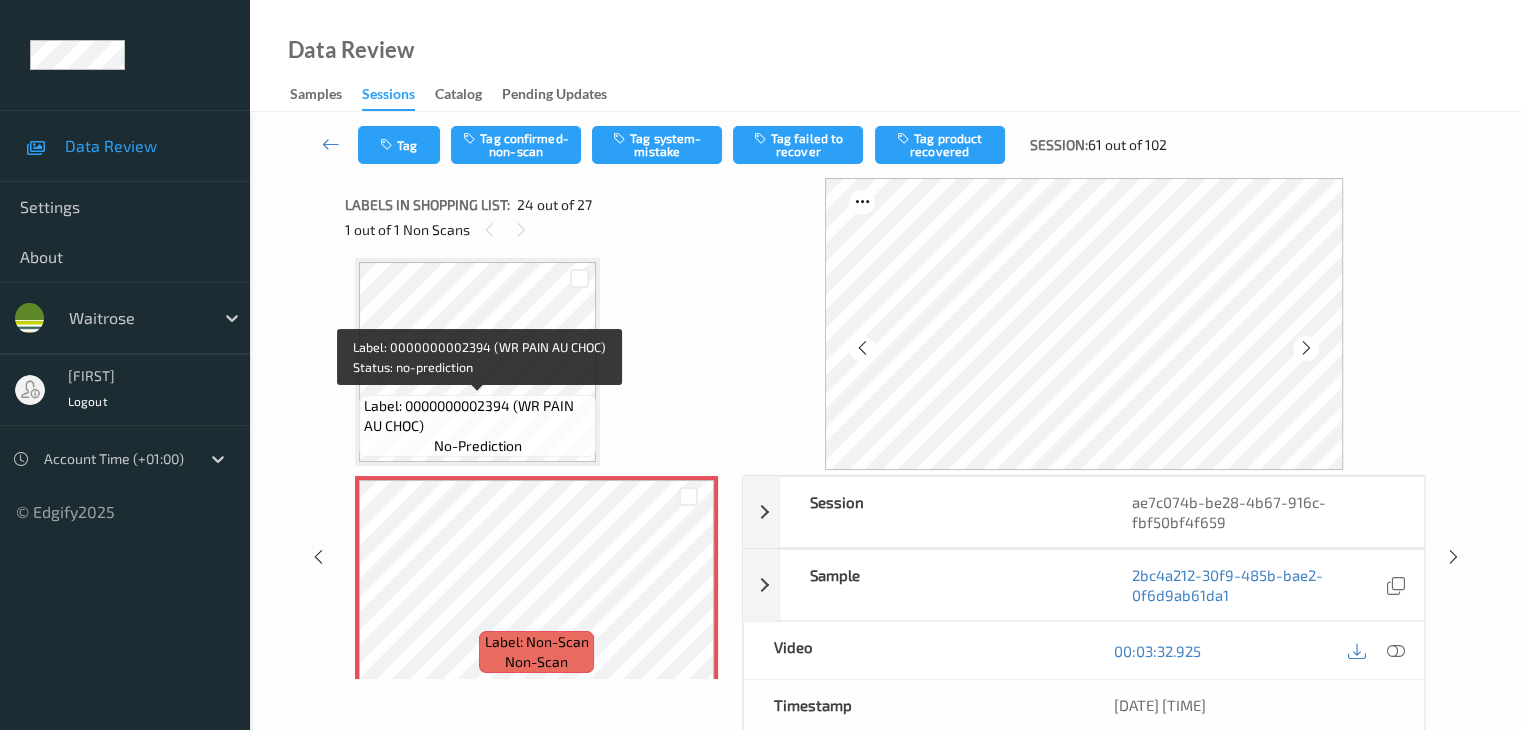 click on "Label: 0000000002394 (WR PAIN AU CHOC)" at bounding box center [477, 416] 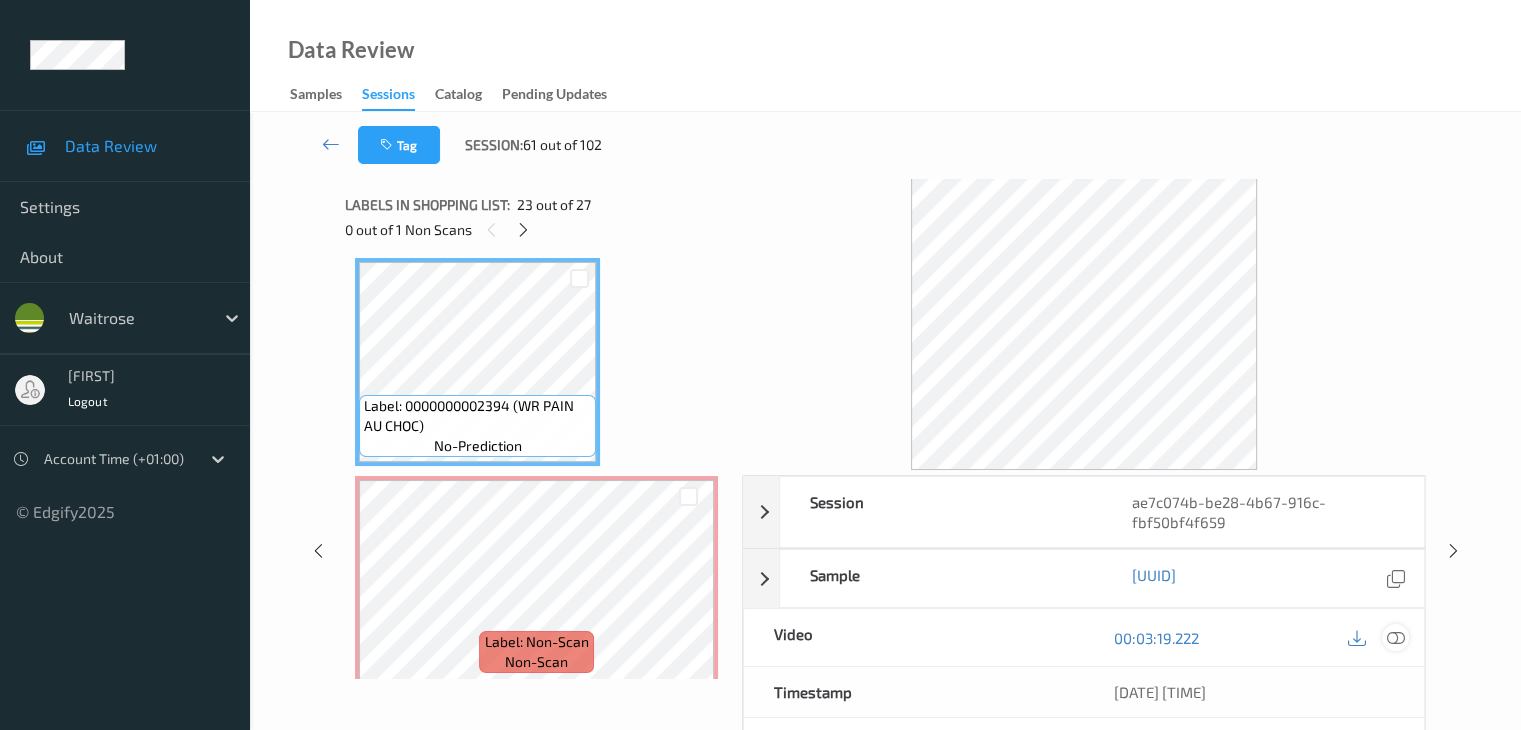 click at bounding box center [1395, 638] 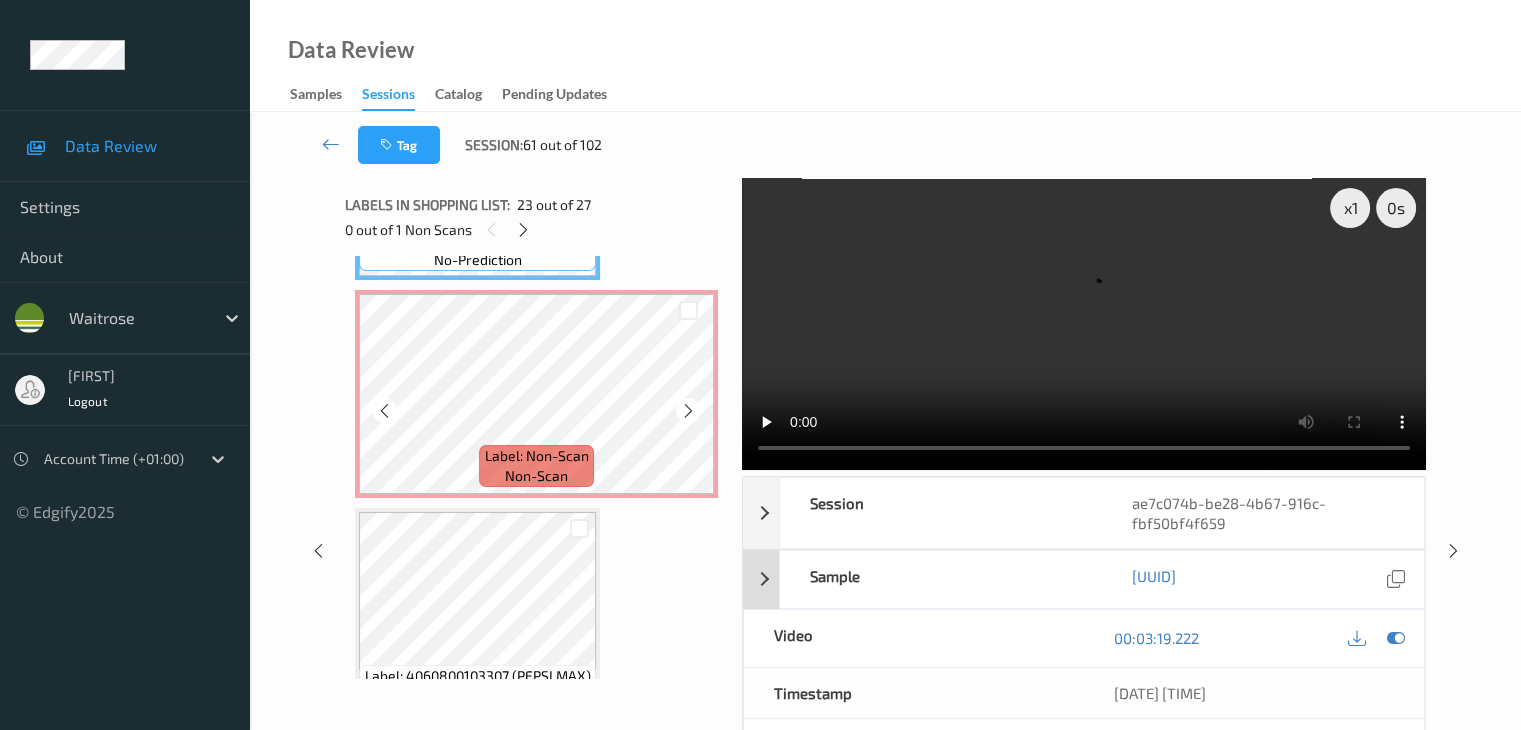 scroll, scrollTop: 5004, scrollLeft: 0, axis: vertical 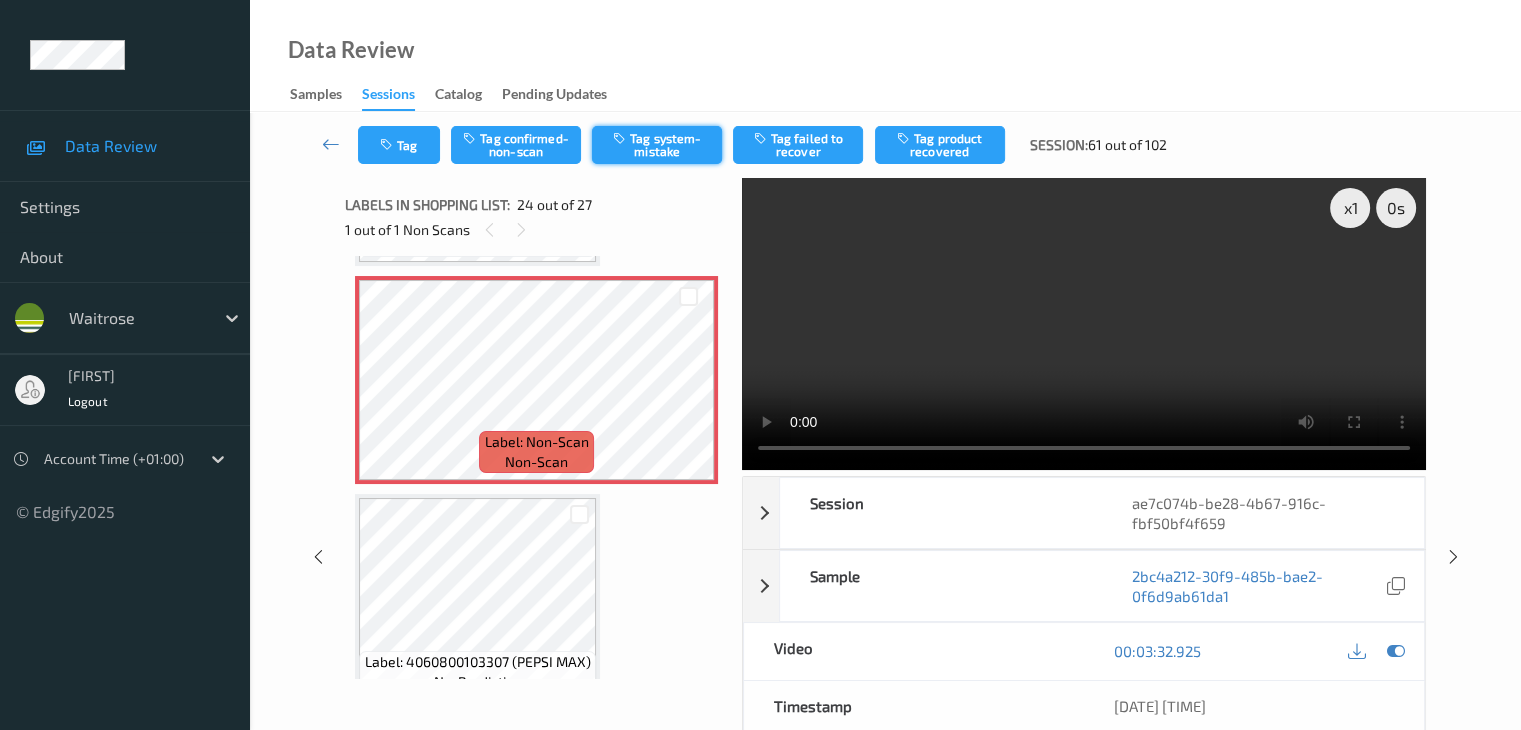 click on "Tag   system-mistake" at bounding box center (657, 145) 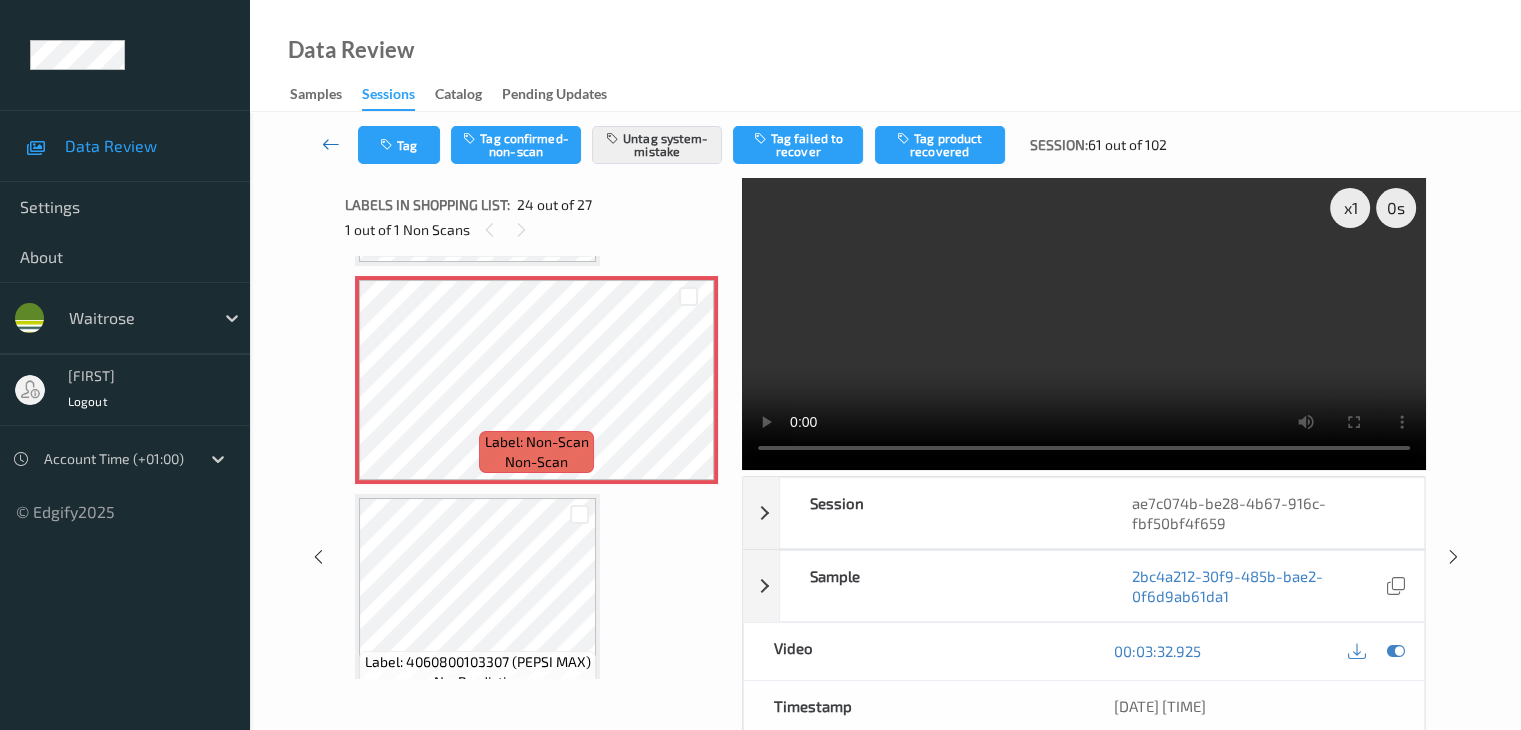 click at bounding box center [331, 144] 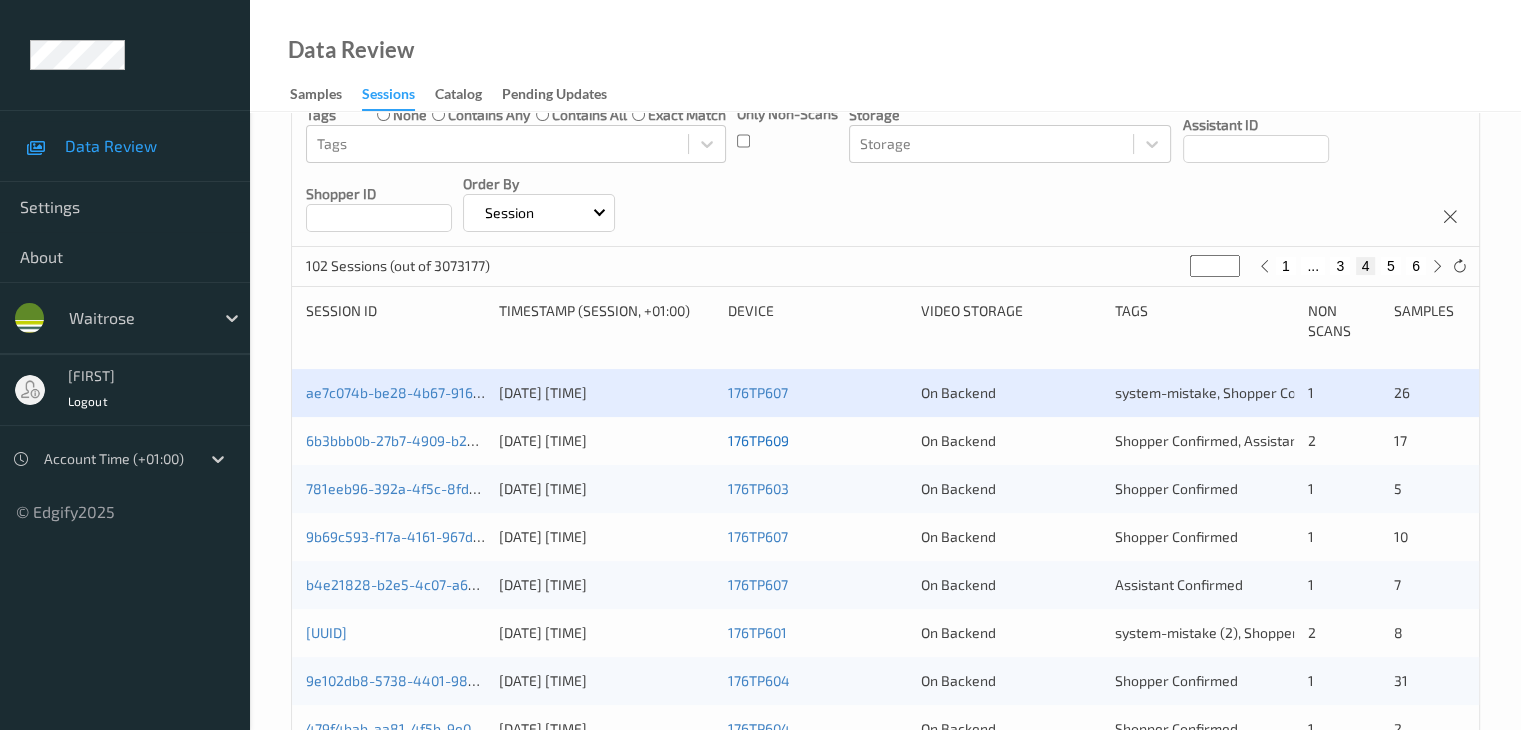 scroll, scrollTop: 200, scrollLeft: 0, axis: vertical 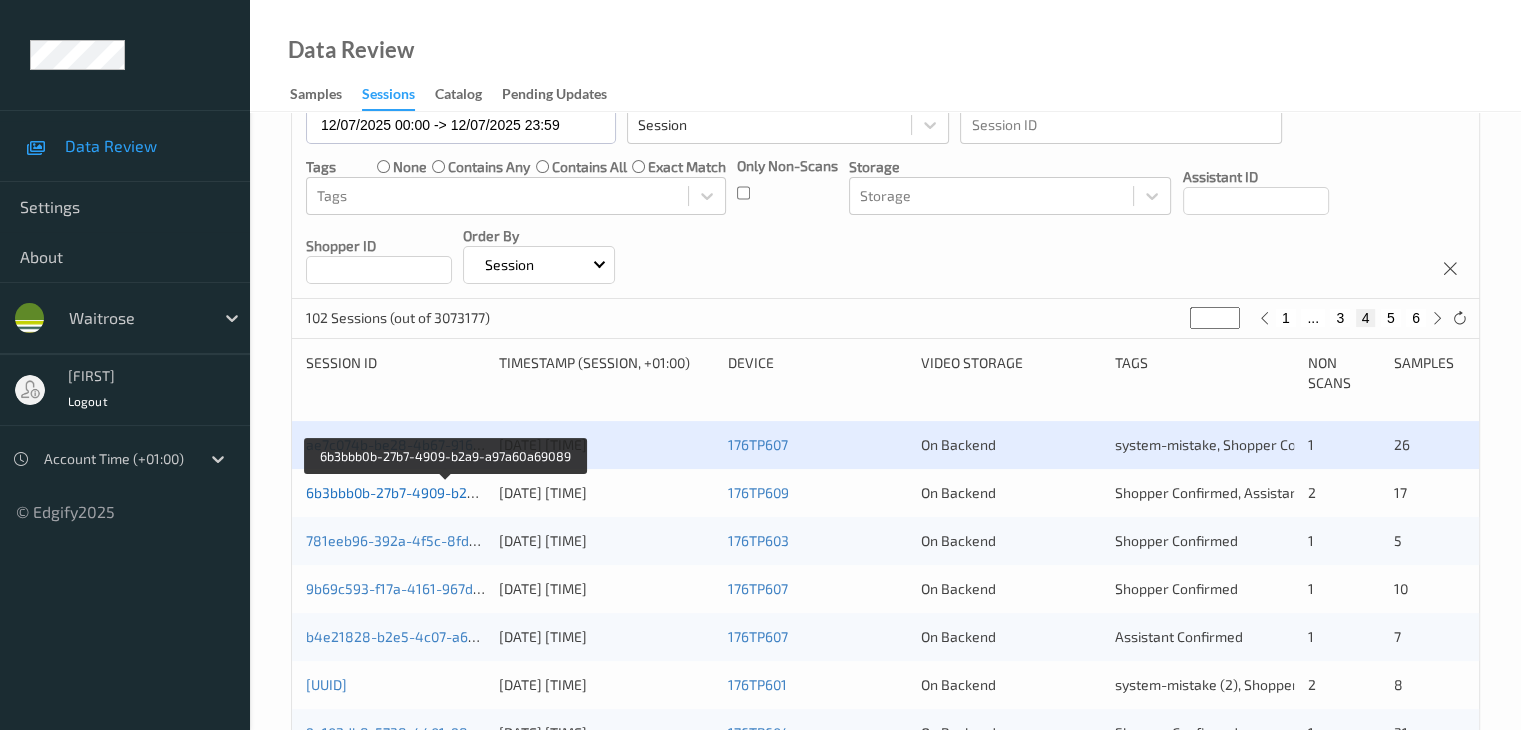 click on "6b3bbb0b-27b7-4909-b2a9-a97a60a69089" at bounding box center (445, 492) 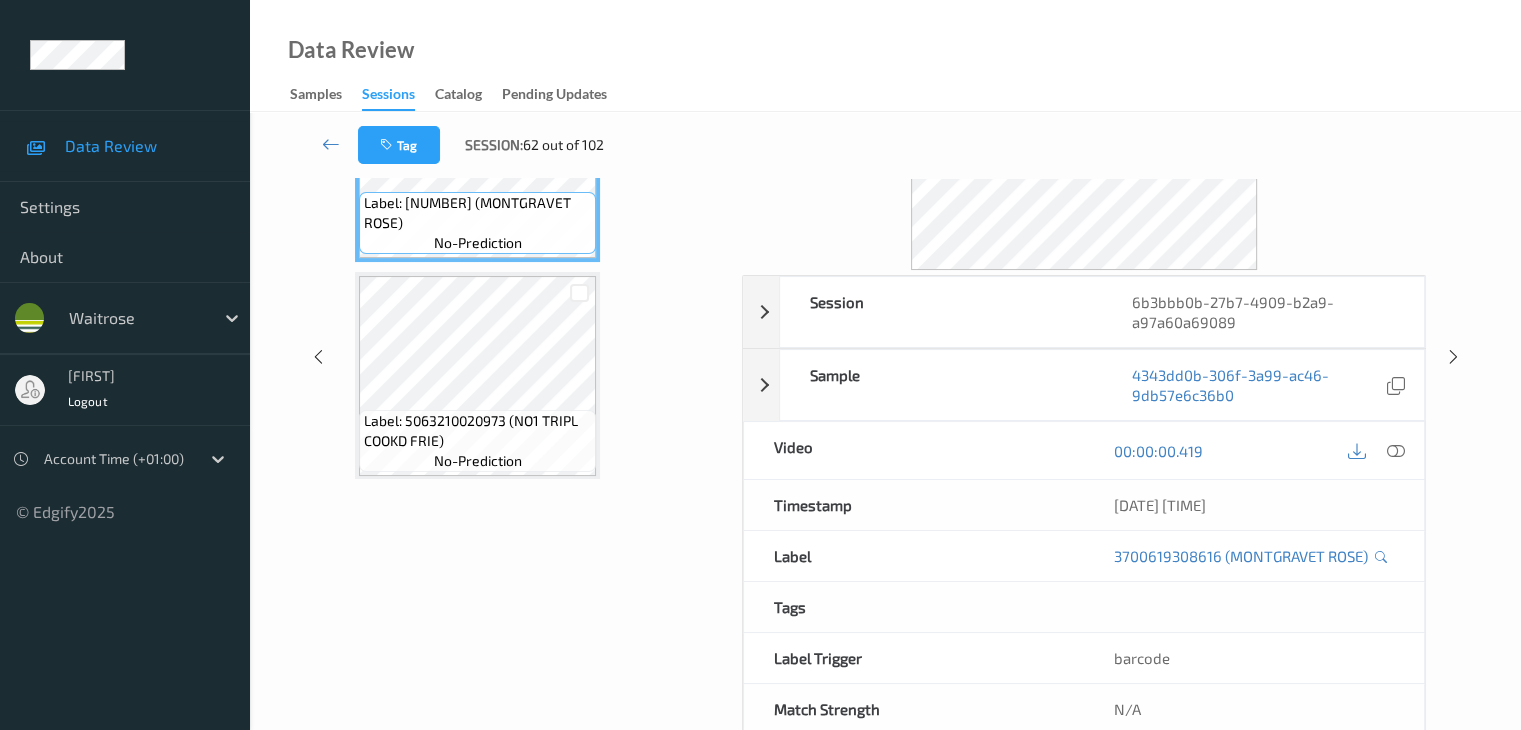 scroll, scrollTop: 0, scrollLeft: 0, axis: both 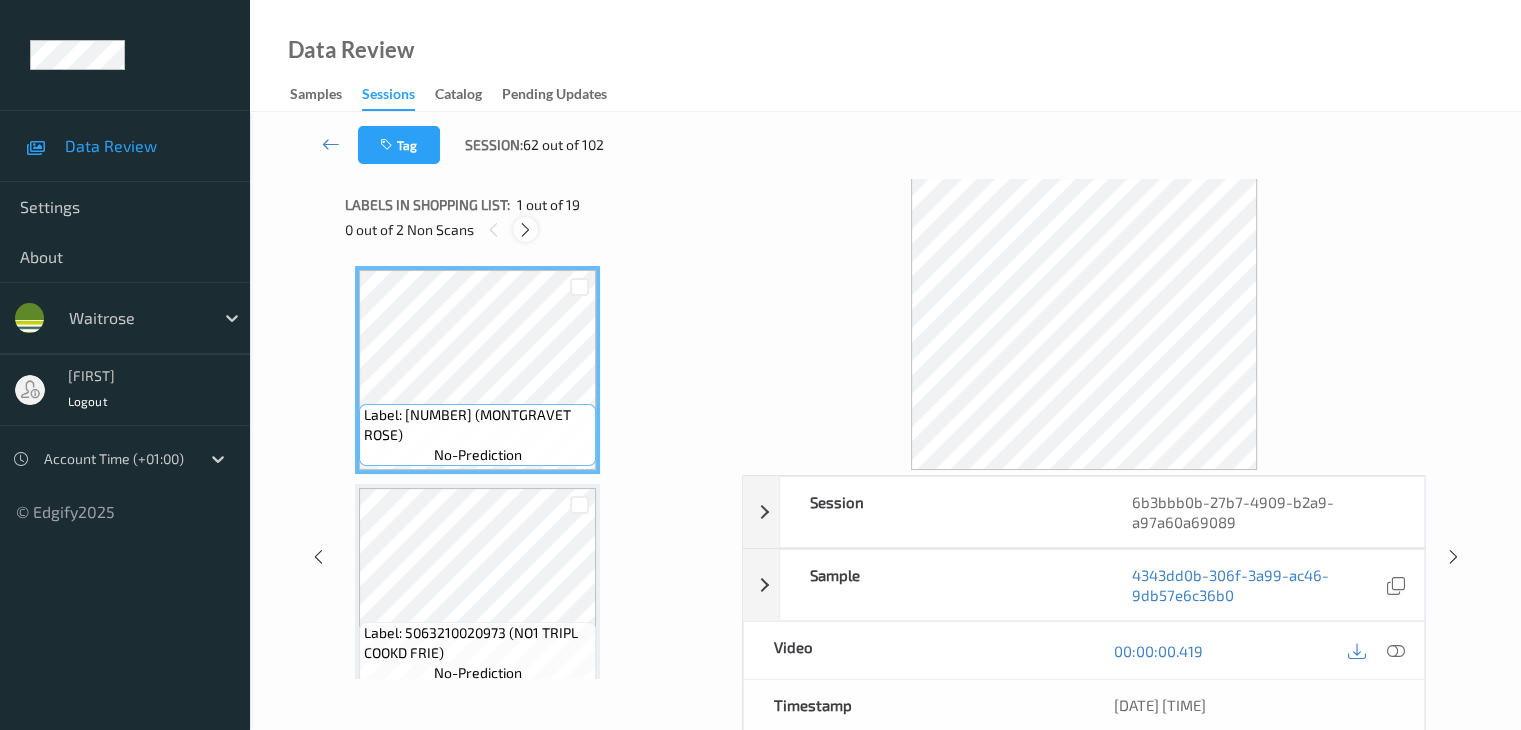 click at bounding box center (525, 230) 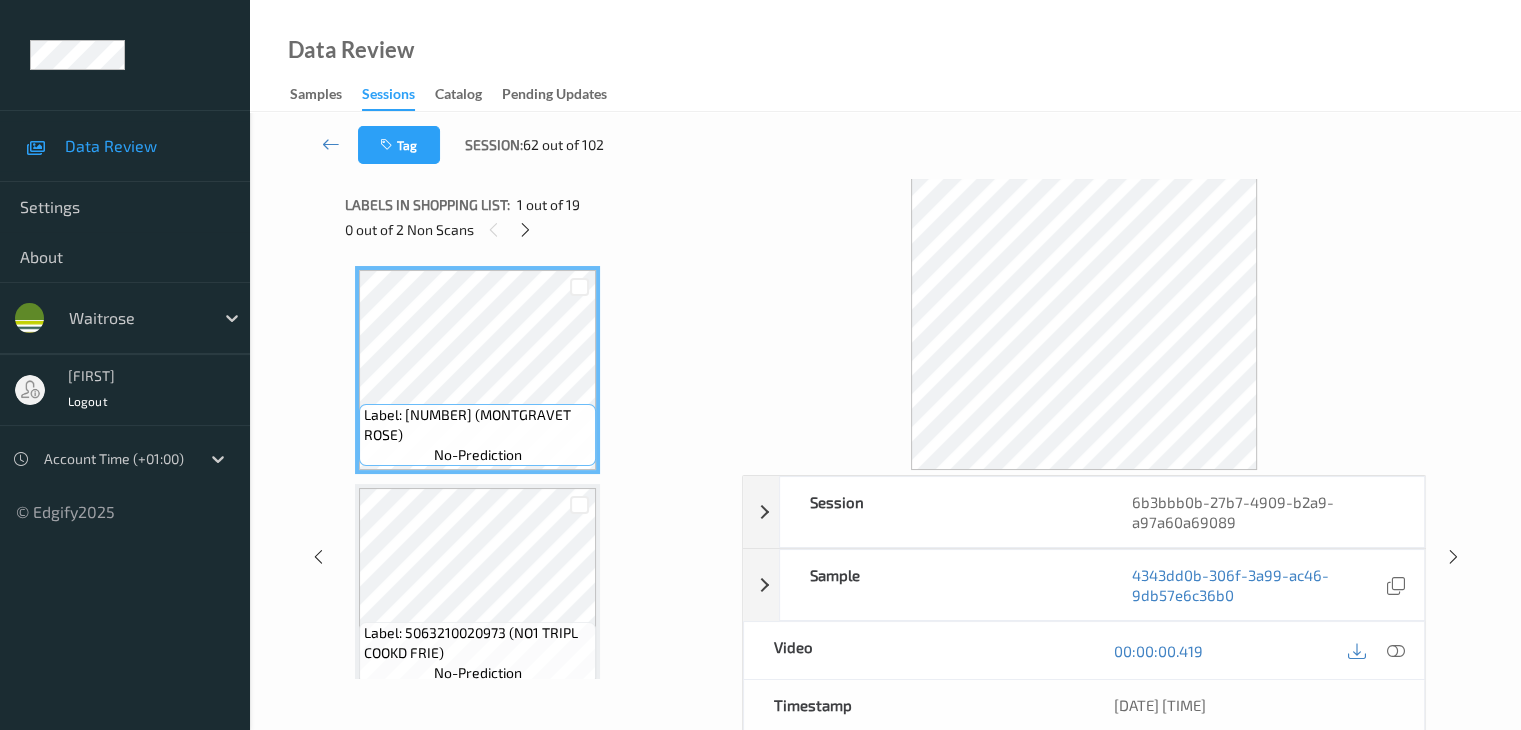 scroll, scrollTop: 1100, scrollLeft: 0, axis: vertical 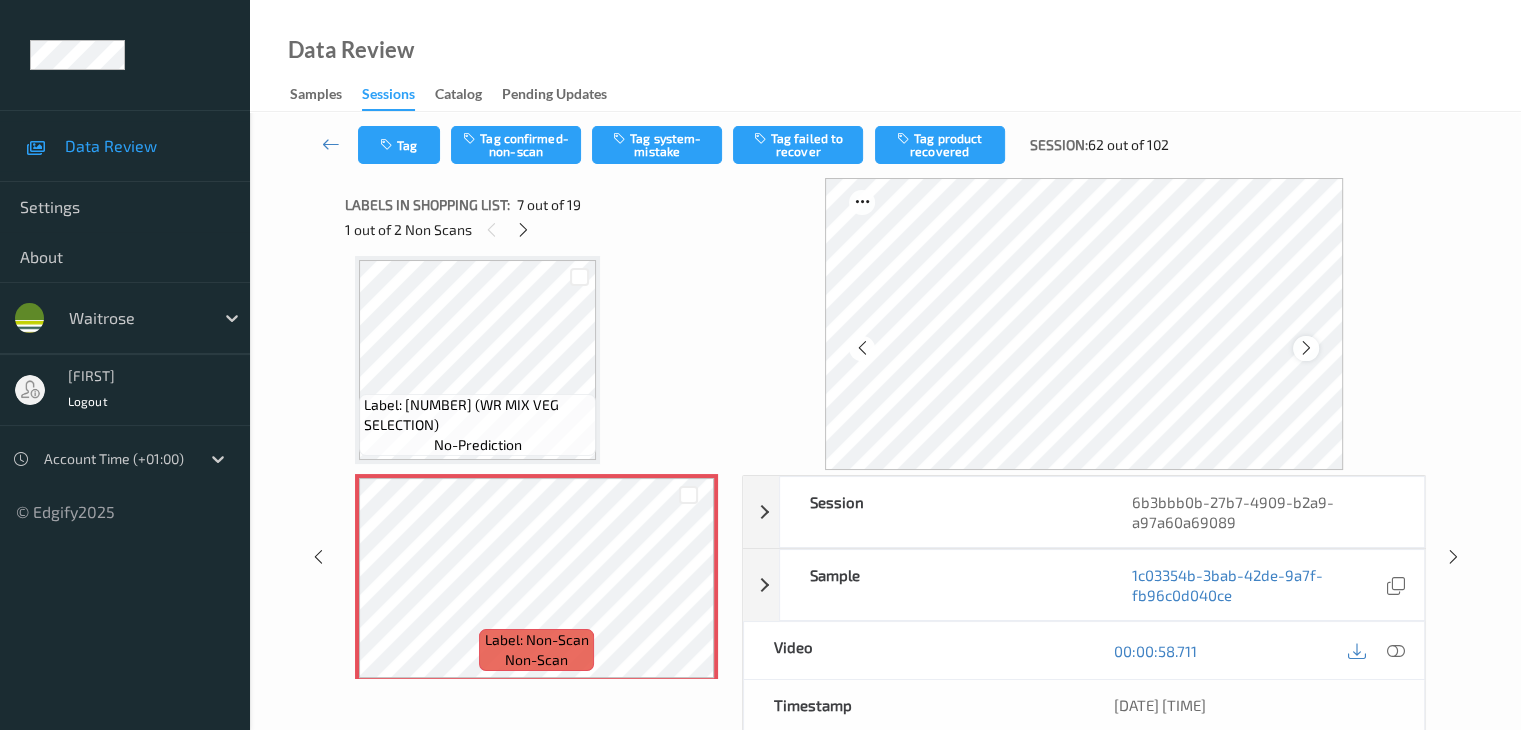 click at bounding box center (1306, 348) 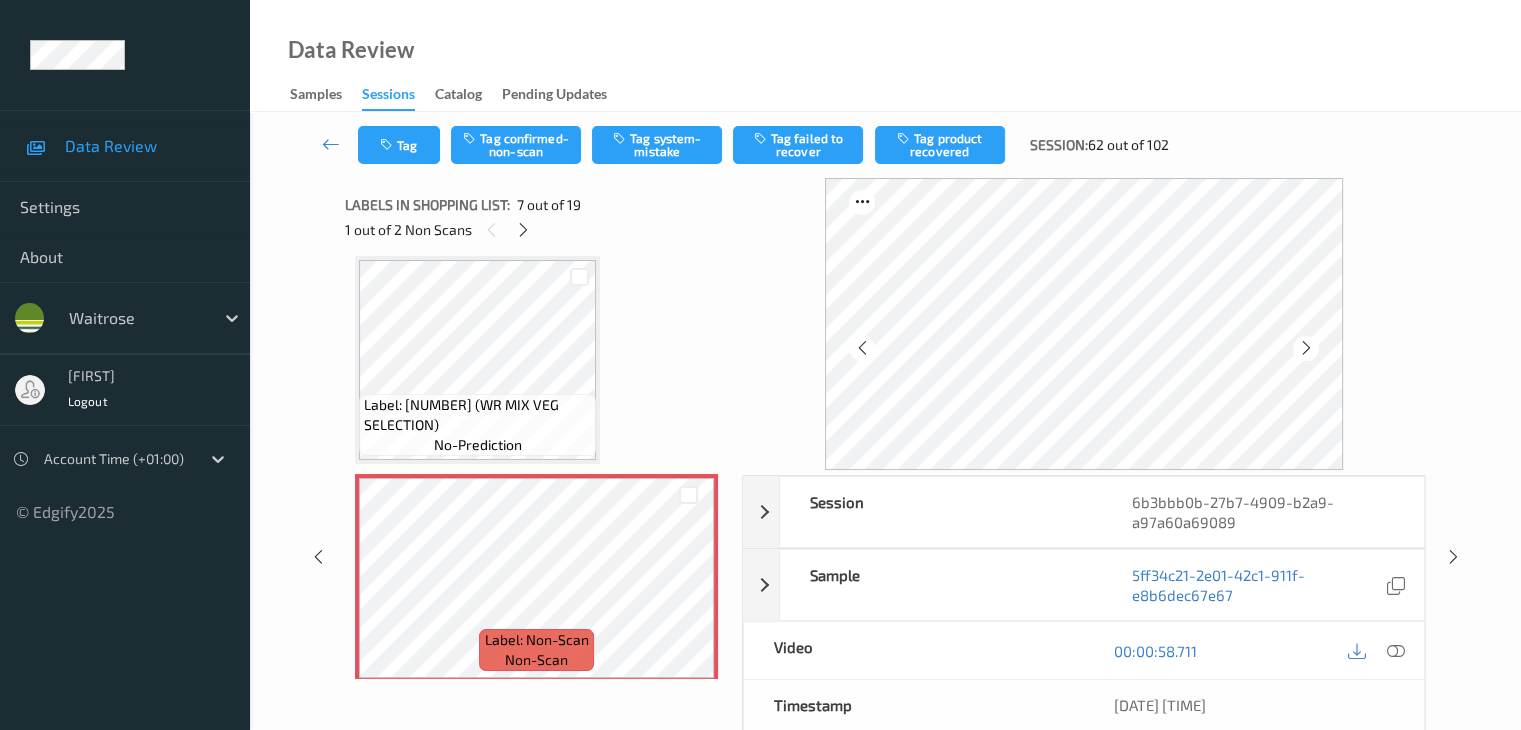 click at bounding box center (1306, 348) 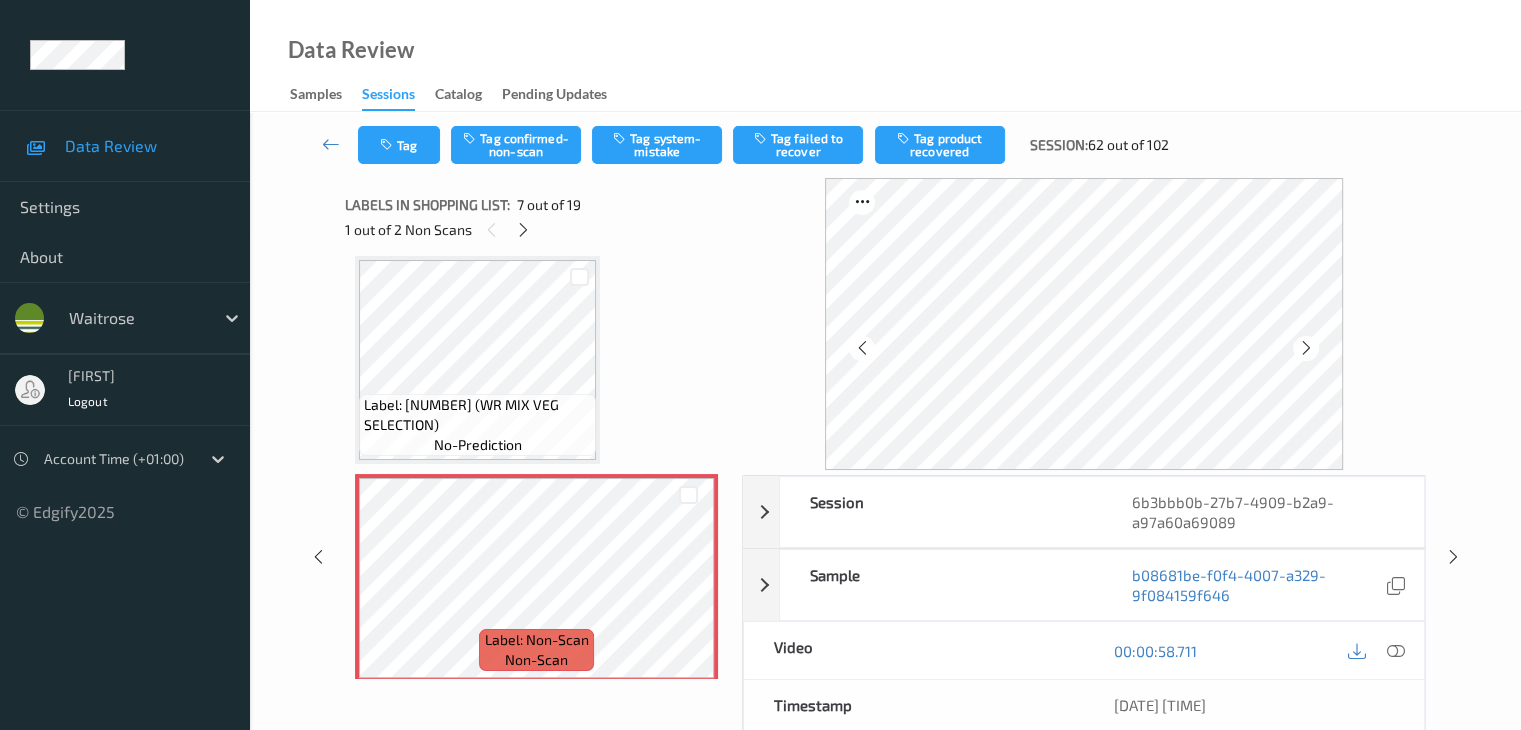 click at bounding box center [1306, 348] 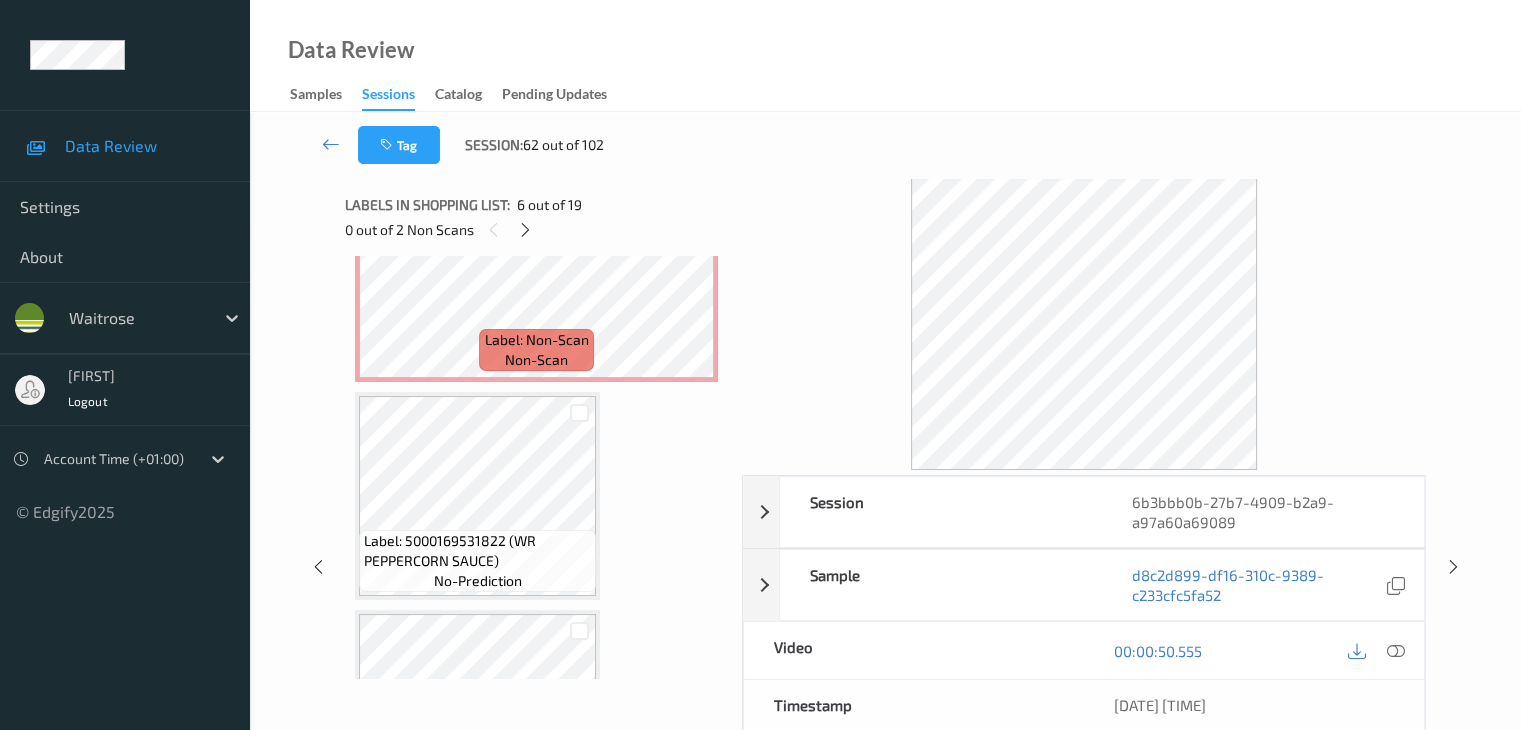 scroll, scrollTop: 1100, scrollLeft: 0, axis: vertical 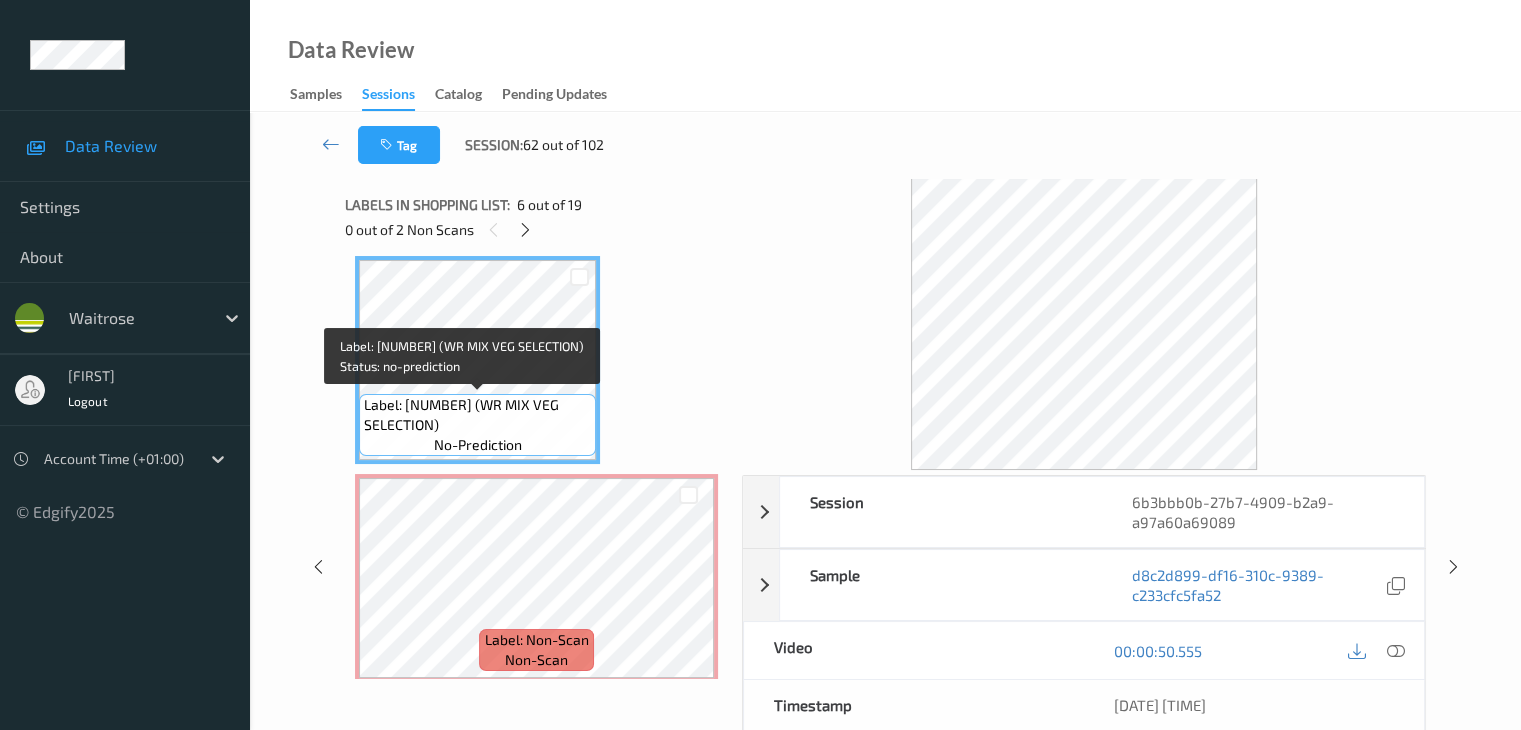 click on "Label: [NUMBER] (WR MIX VEG SELECTION)" at bounding box center [477, 415] 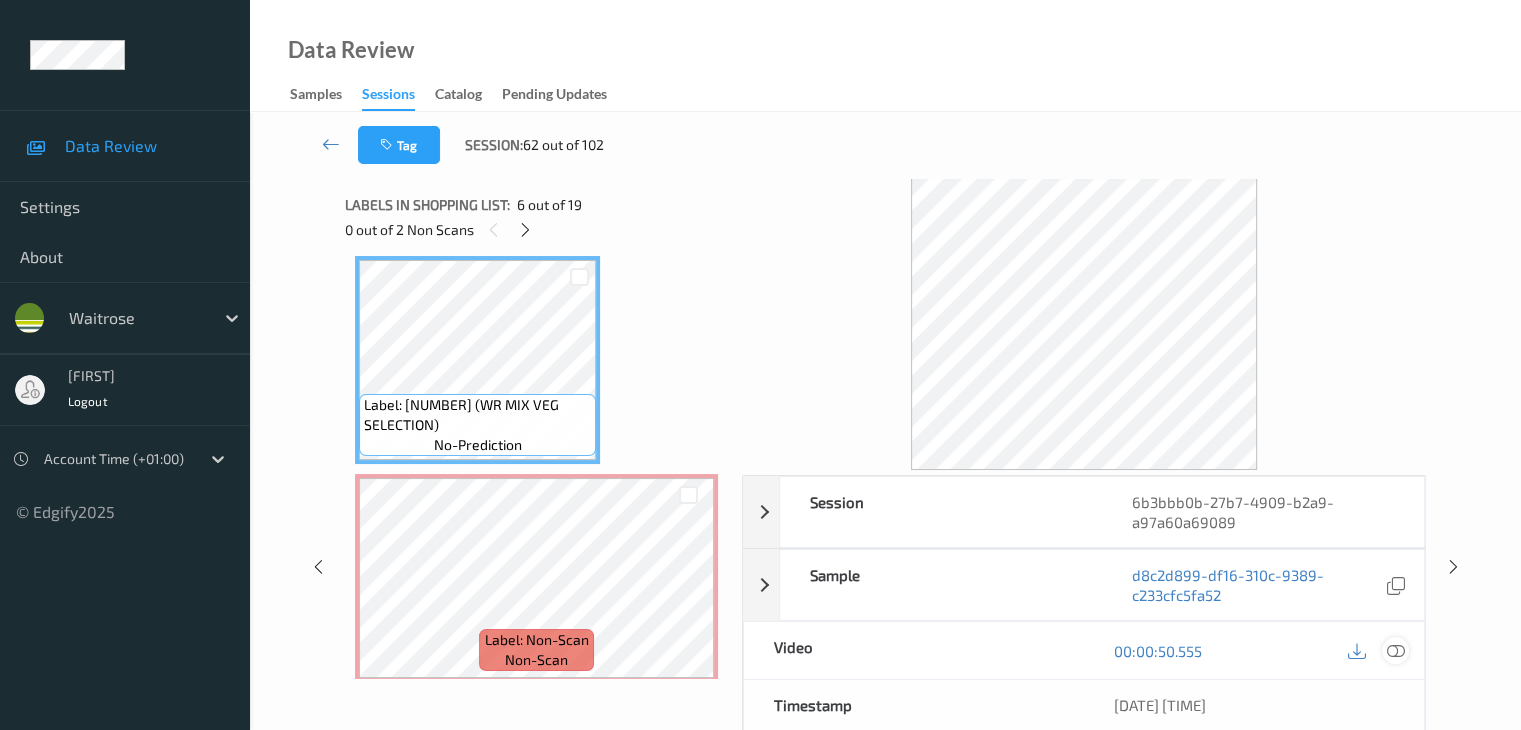click at bounding box center (1395, 651) 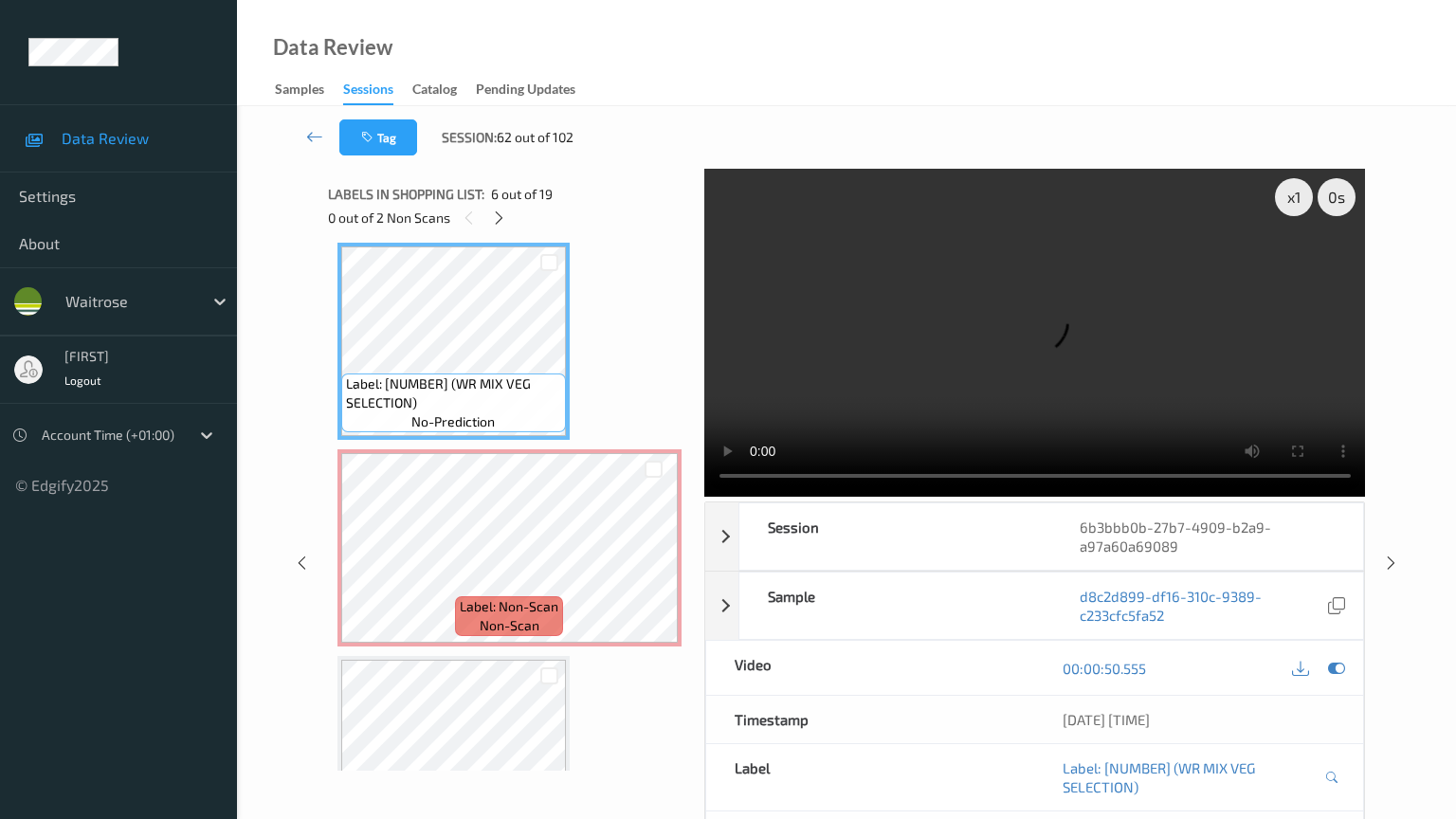 type 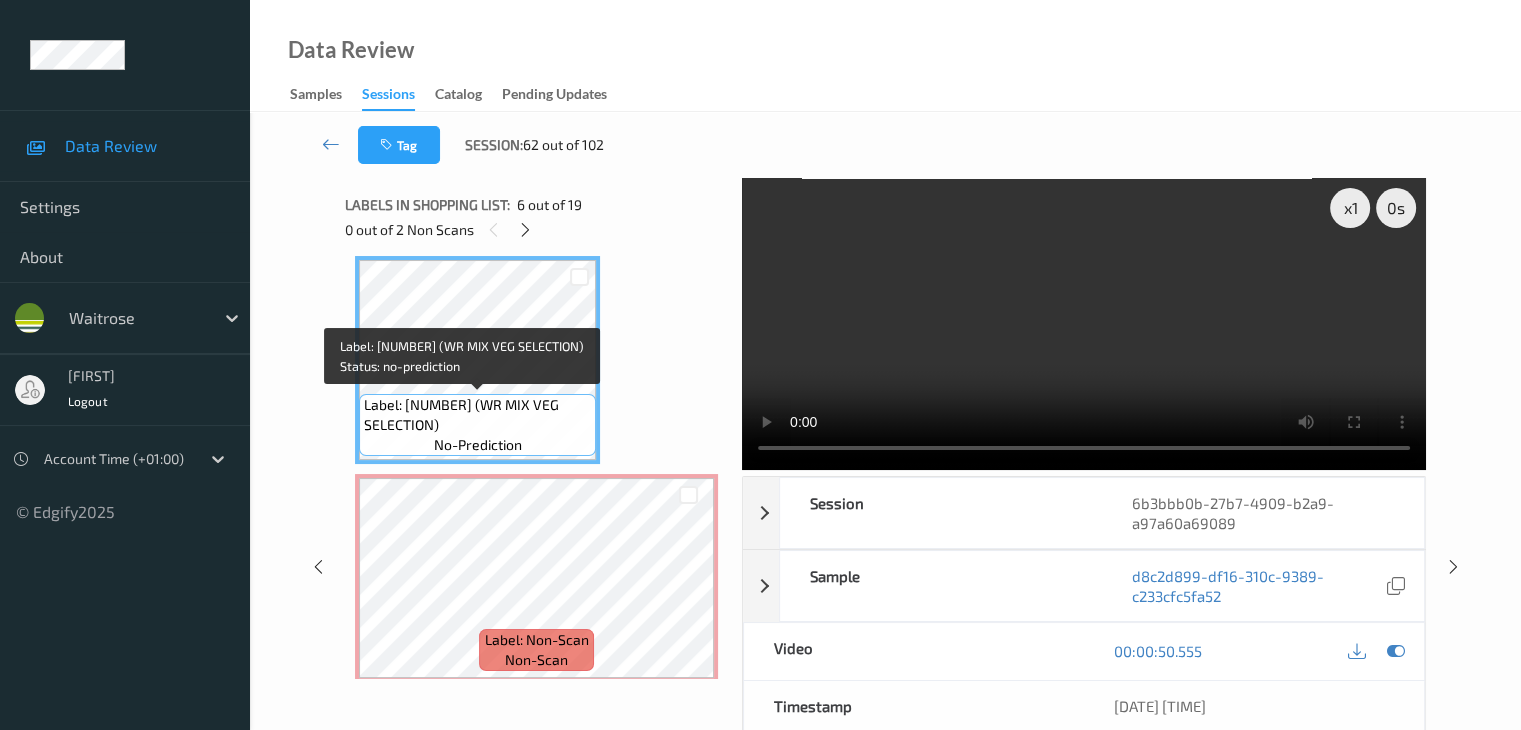 click on "Label: [NUMBER] (WR MIX VEG SELECTION)" at bounding box center [477, 415] 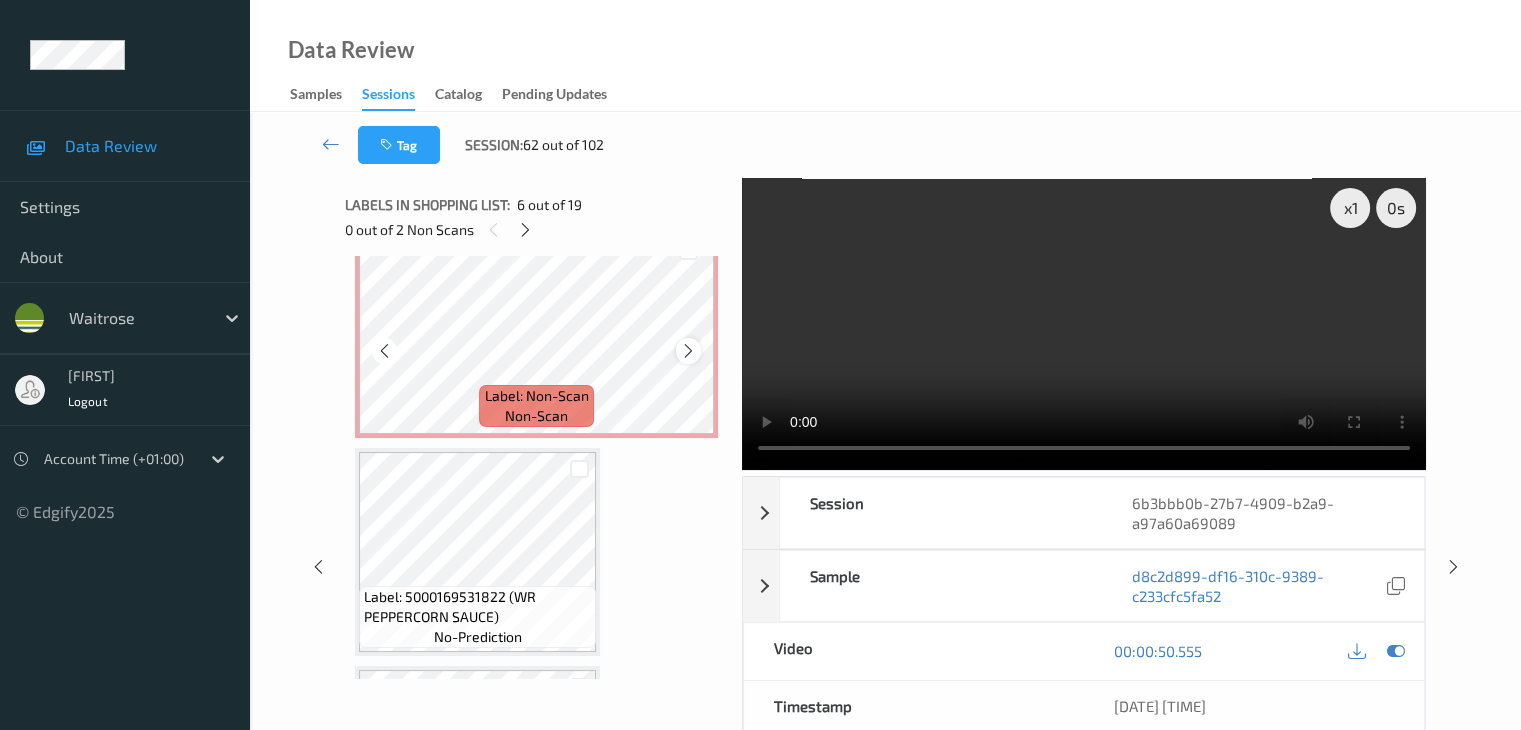 scroll, scrollTop: 1400, scrollLeft: 0, axis: vertical 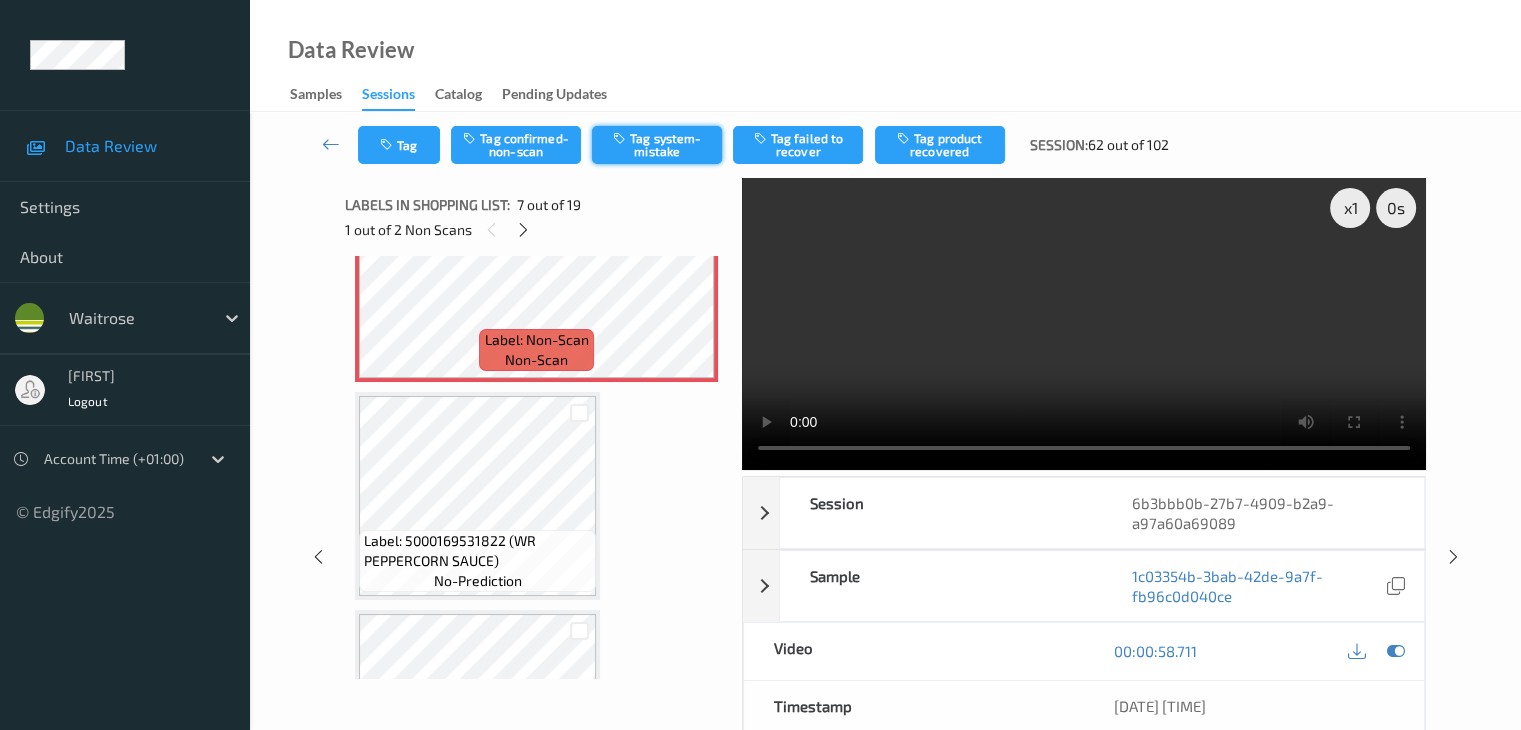 click on "Tag   system-mistake" at bounding box center [657, 145] 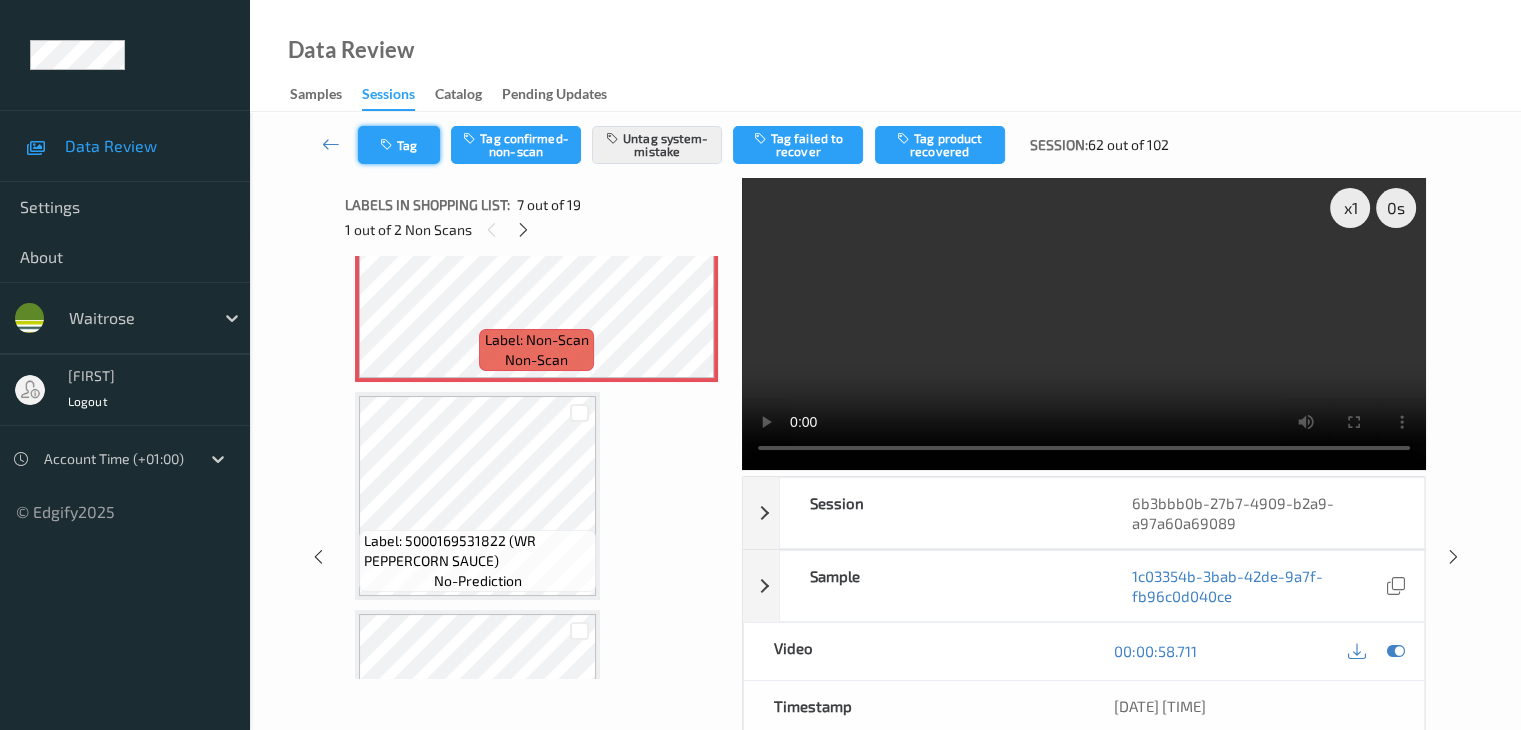 click on "Tag" at bounding box center (399, 145) 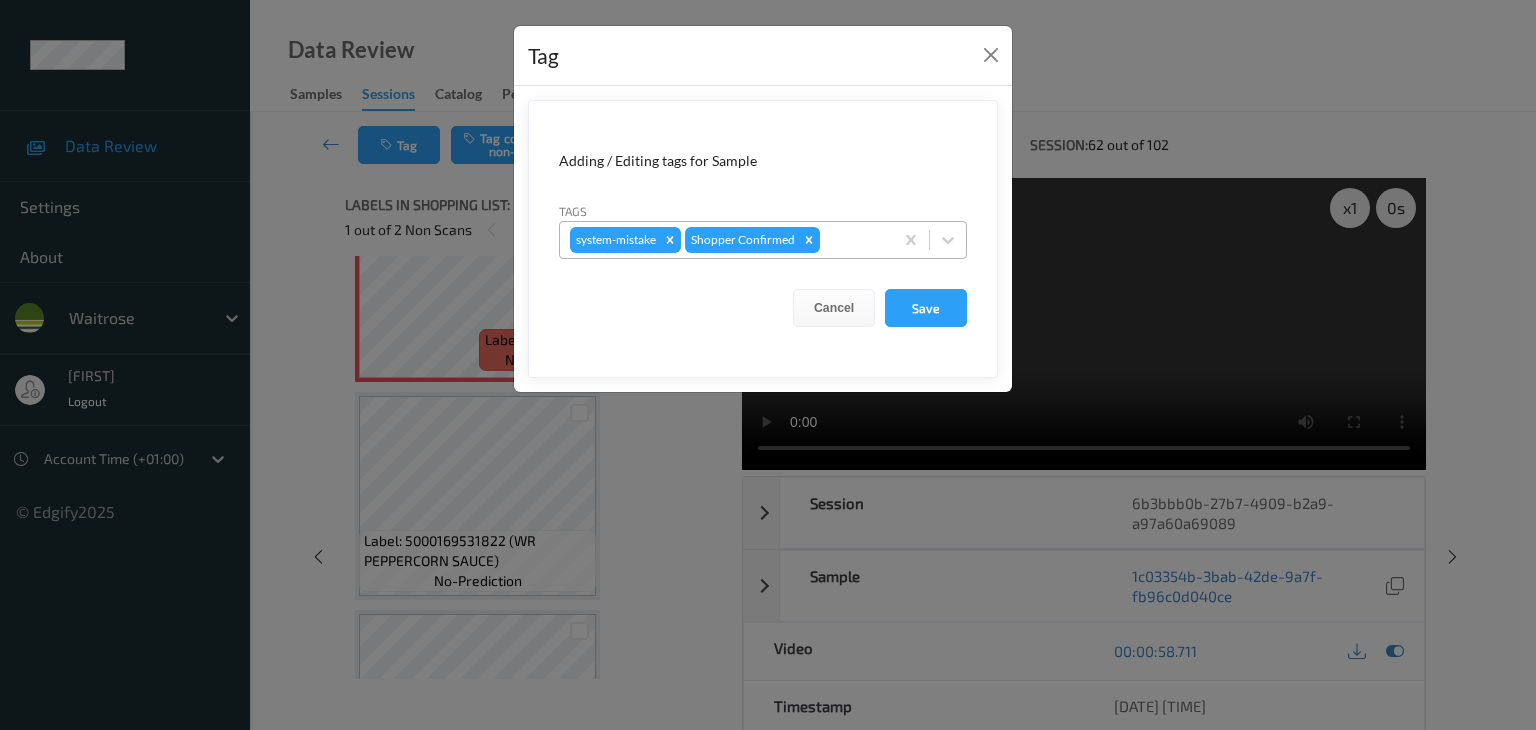 click at bounding box center [853, 240] 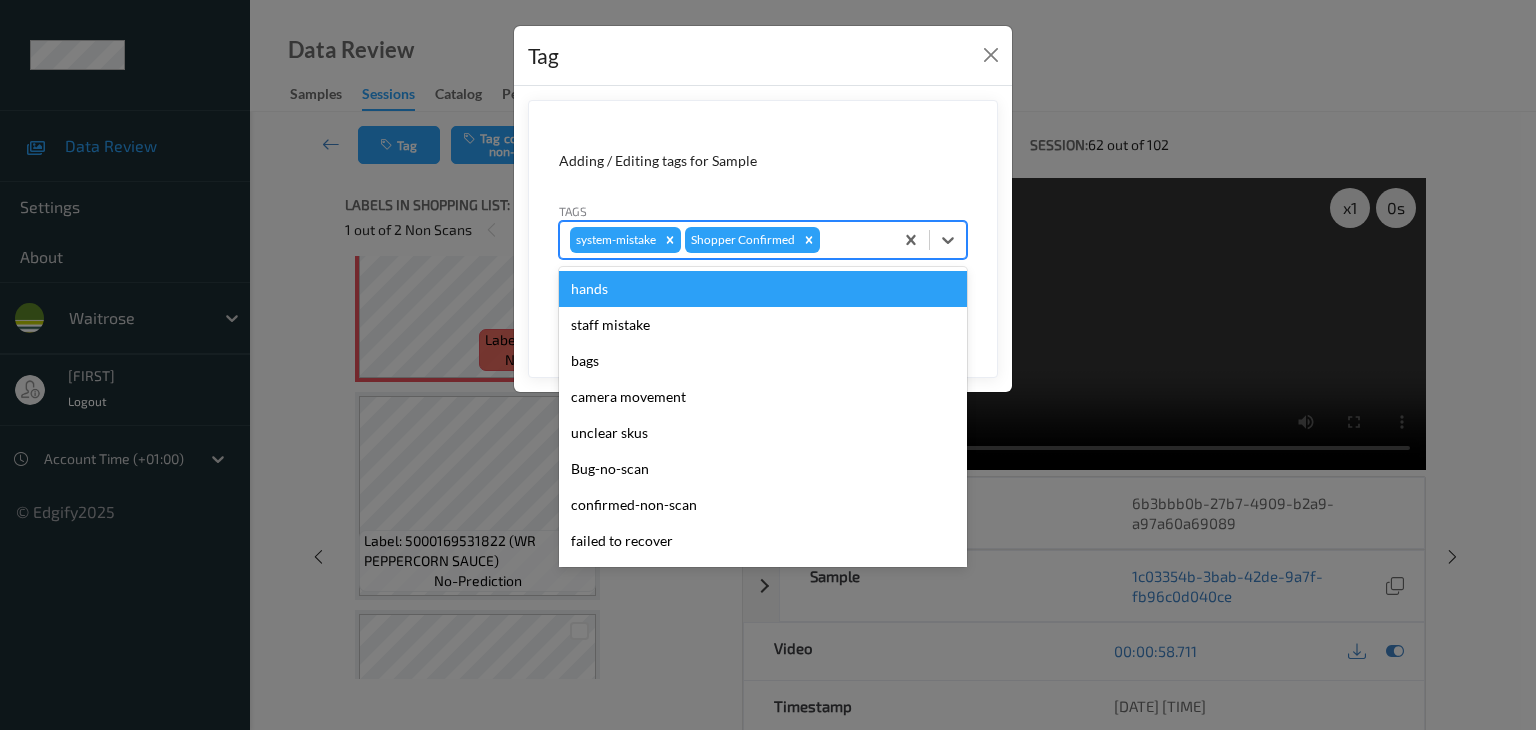 type on "u" 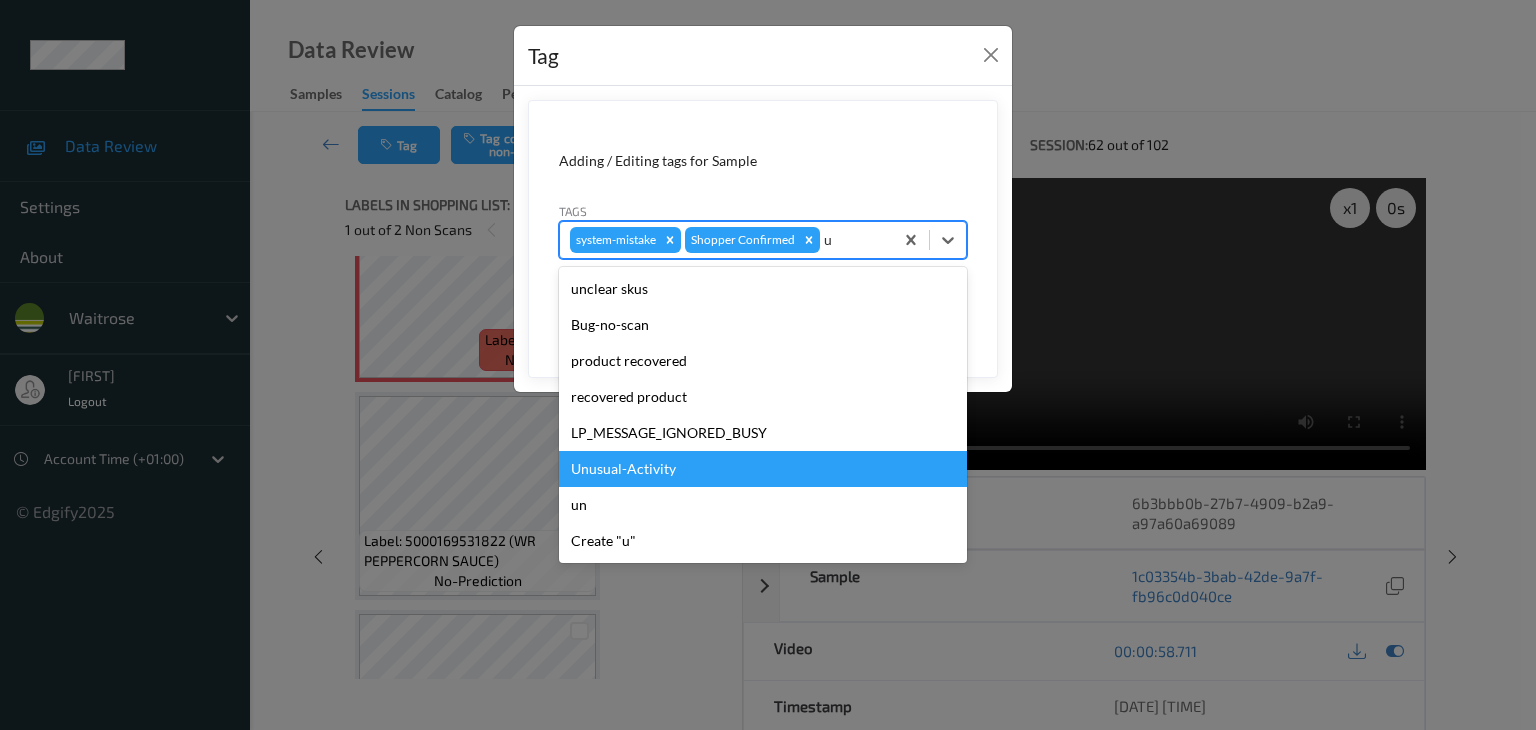 click on "Unusual-Activity" at bounding box center (763, 469) 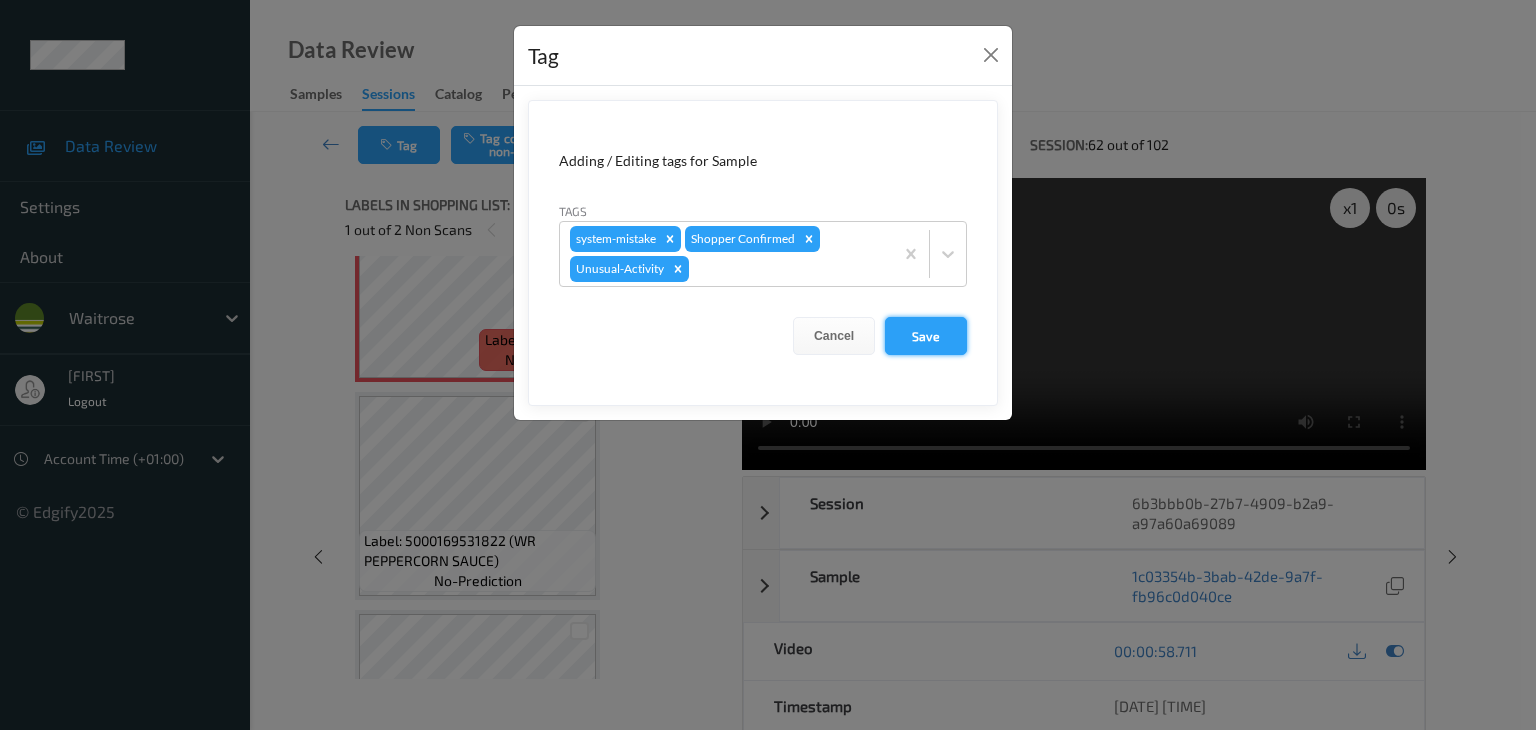 click on "Save" at bounding box center [926, 336] 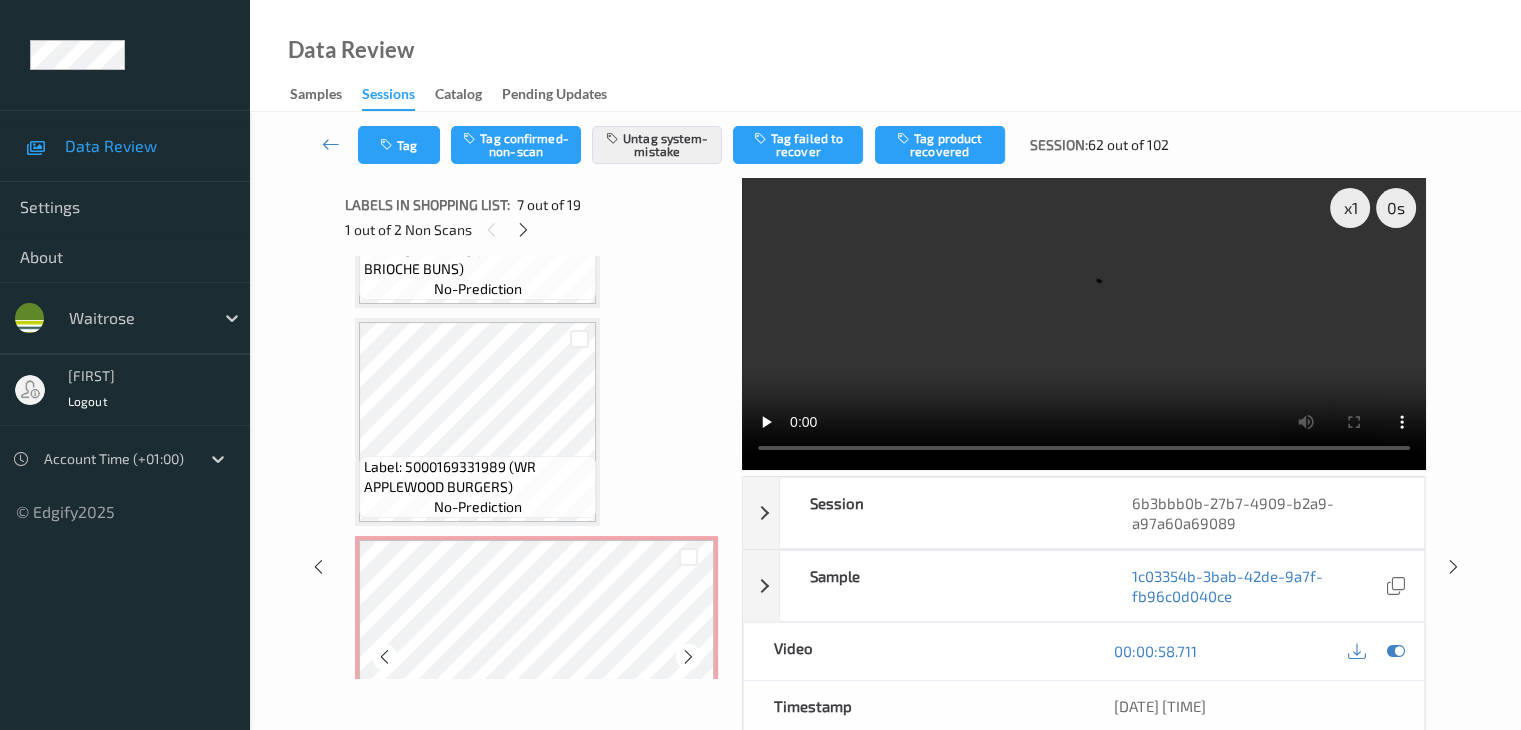 scroll, scrollTop: 3300, scrollLeft: 0, axis: vertical 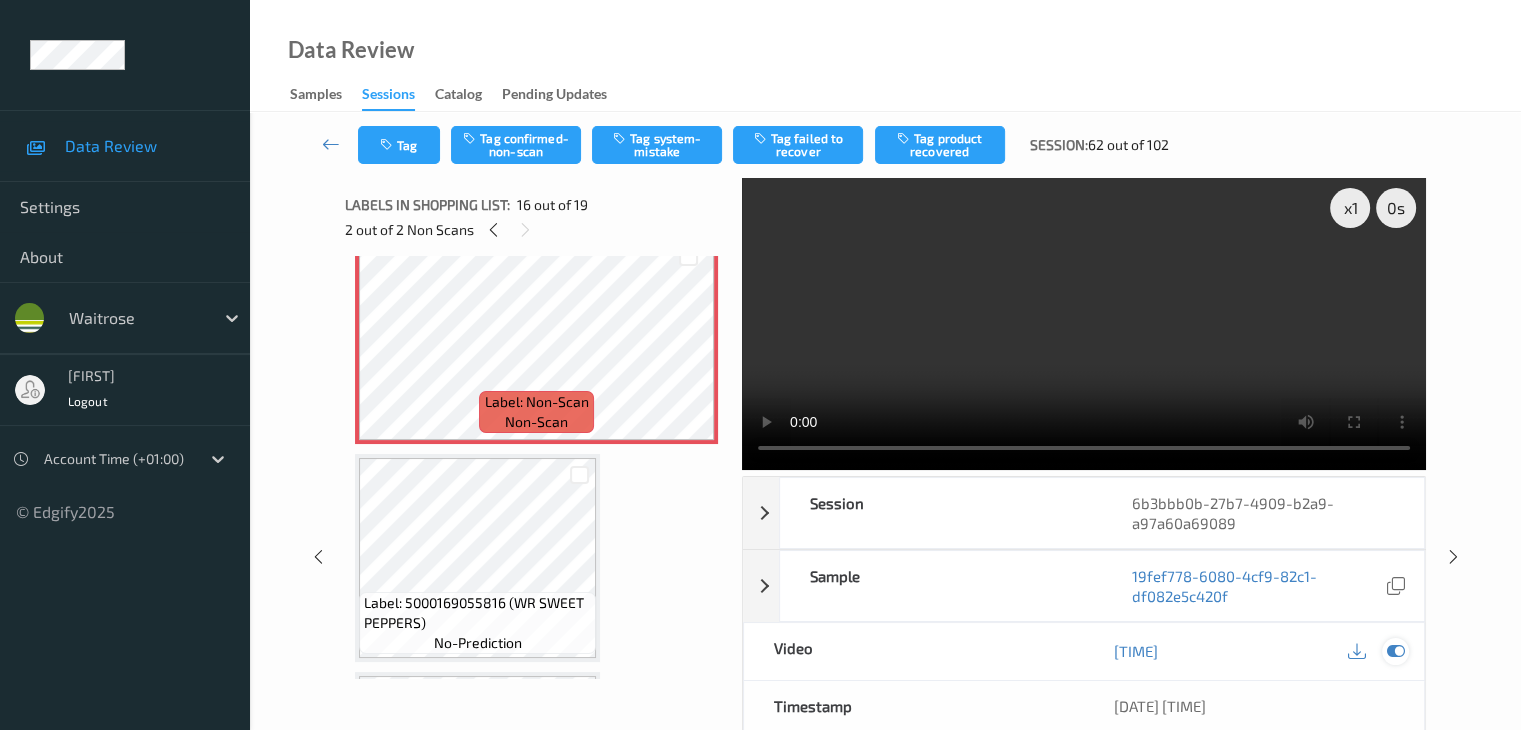 click at bounding box center [1395, 651] 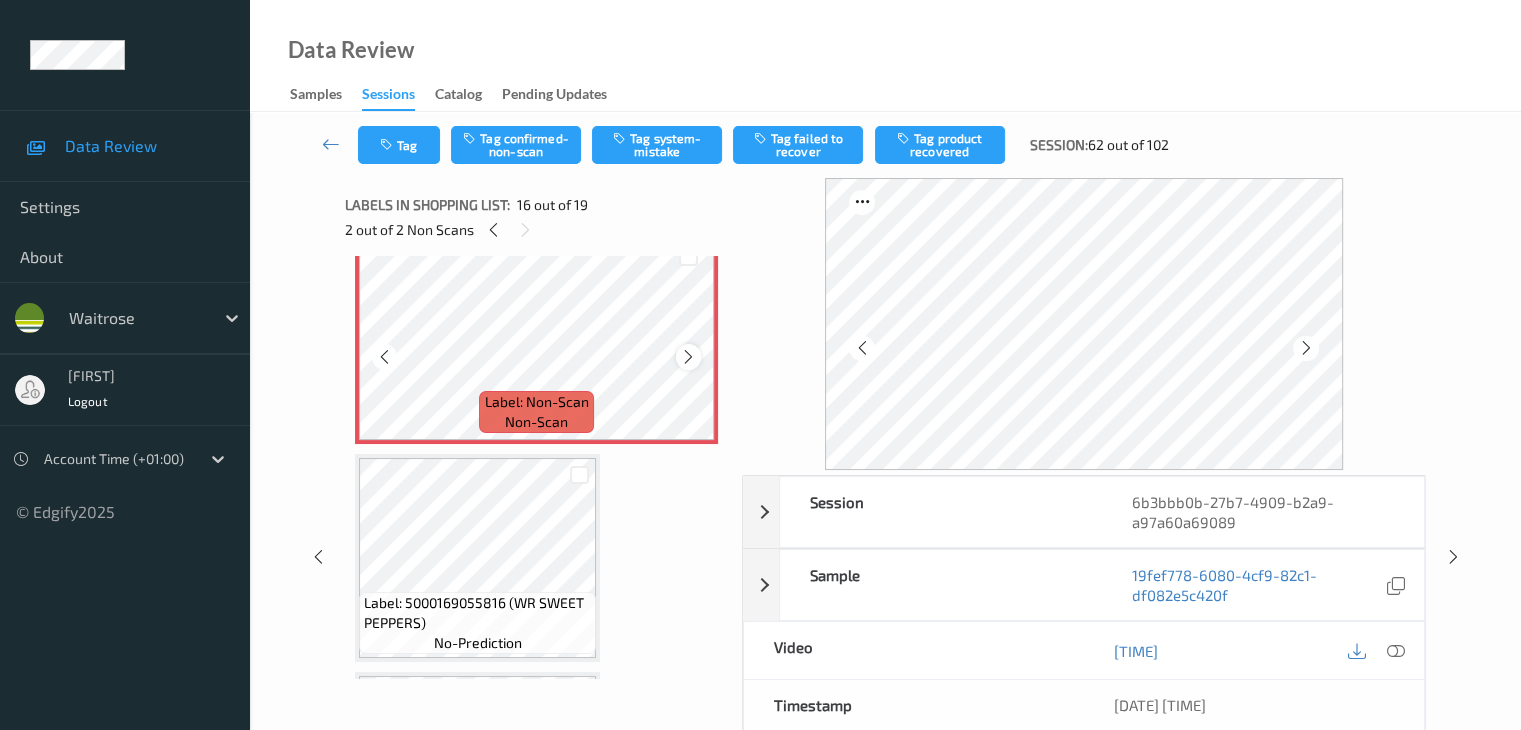 click at bounding box center [688, 357] 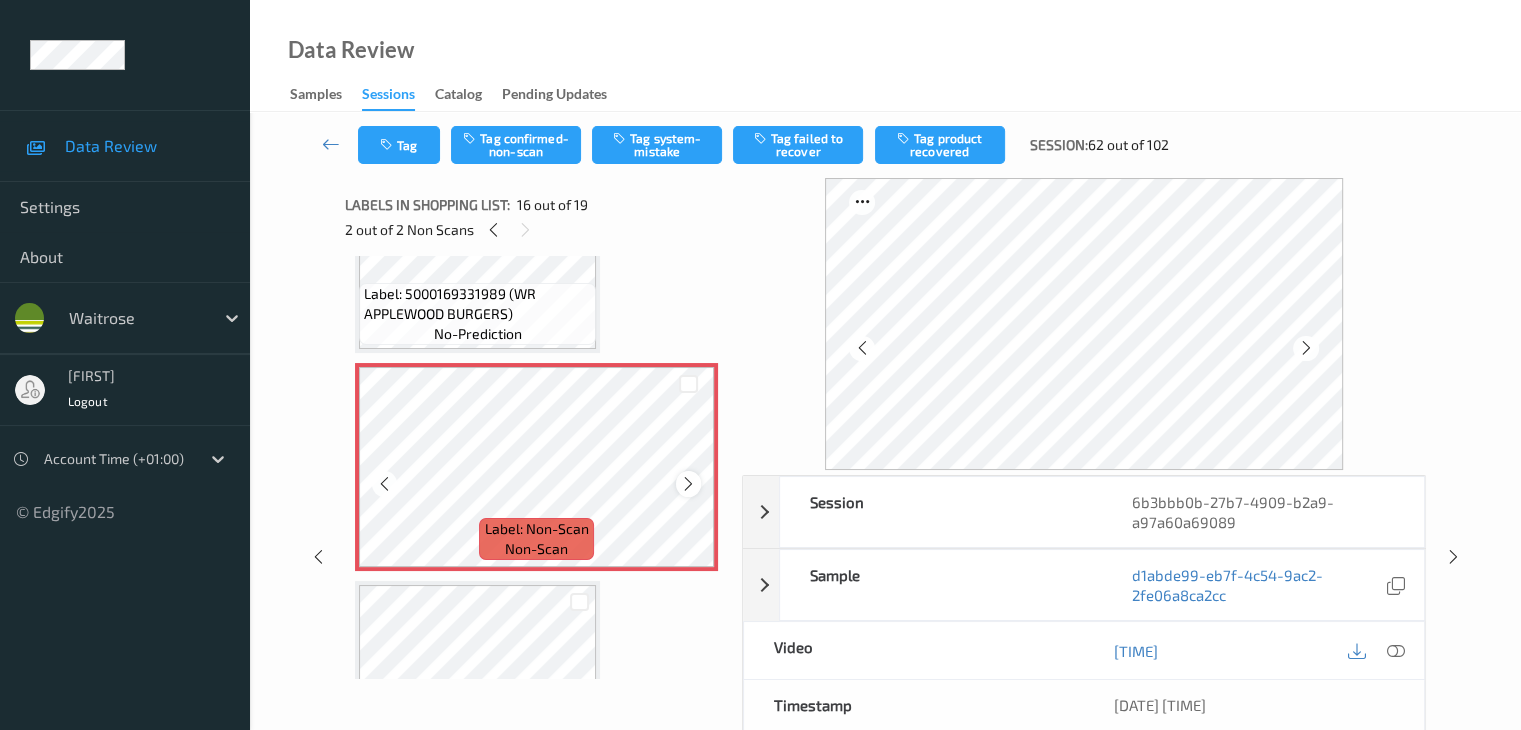 scroll, scrollTop: 3000, scrollLeft: 0, axis: vertical 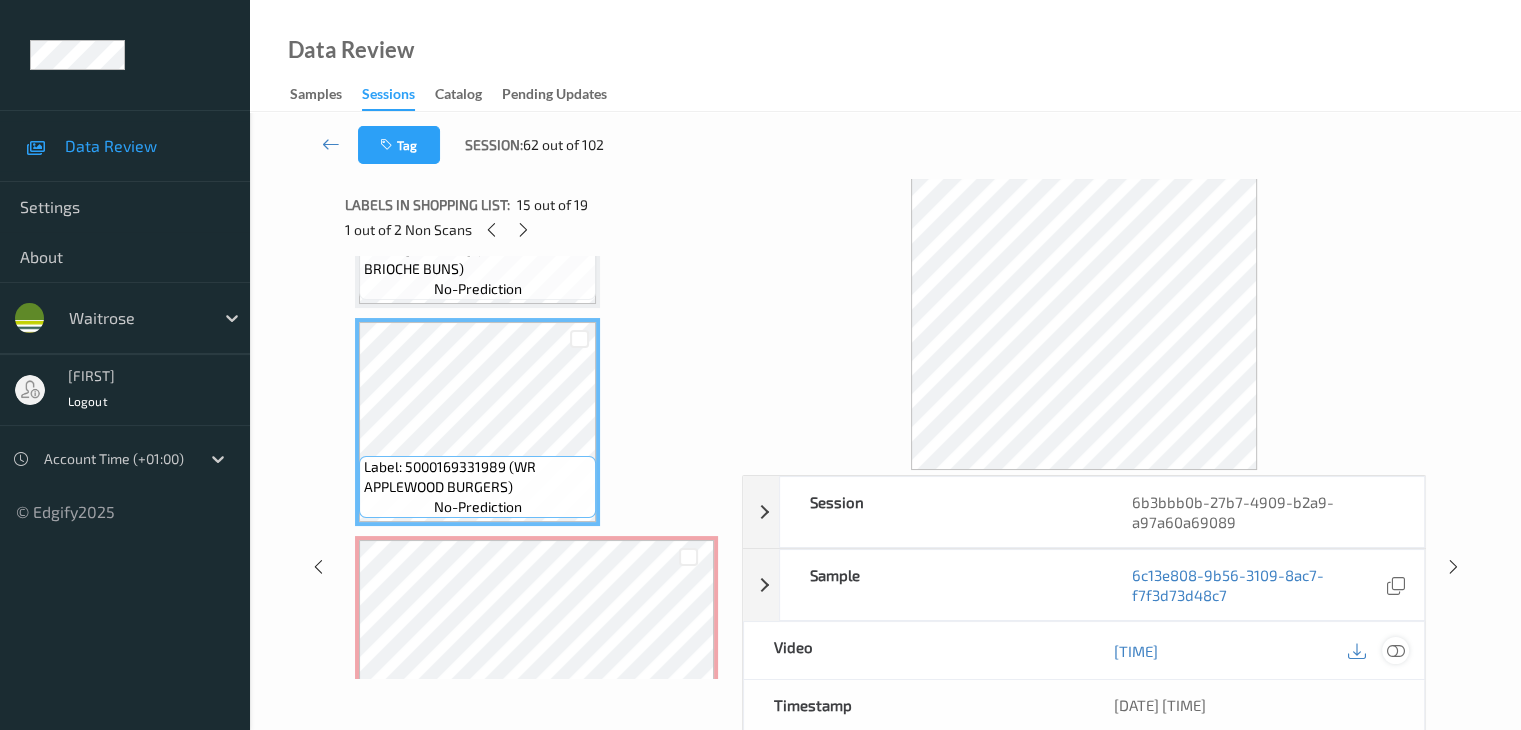 click at bounding box center [1395, 650] 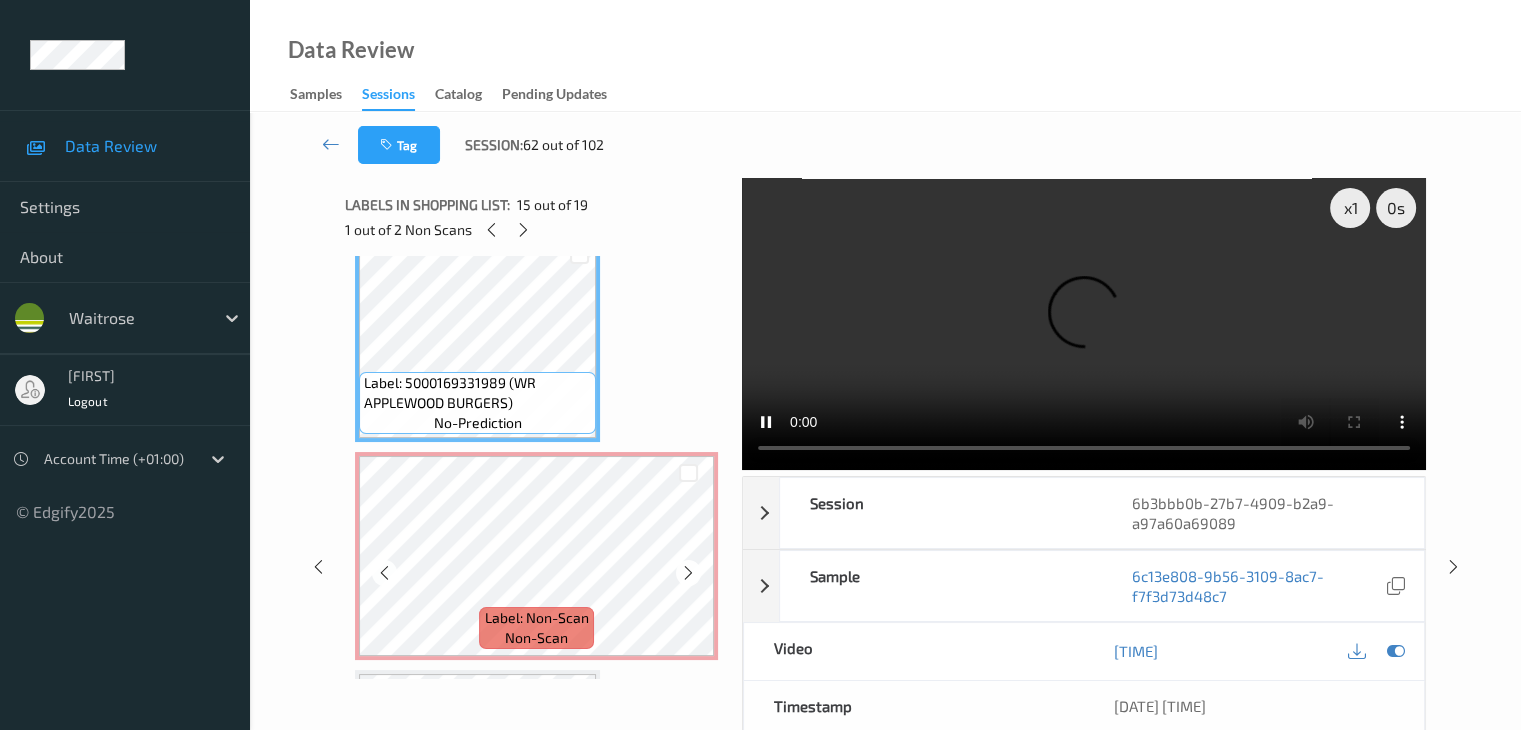 scroll, scrollTop: 3200, scrollLeft: 0, axis: vertical 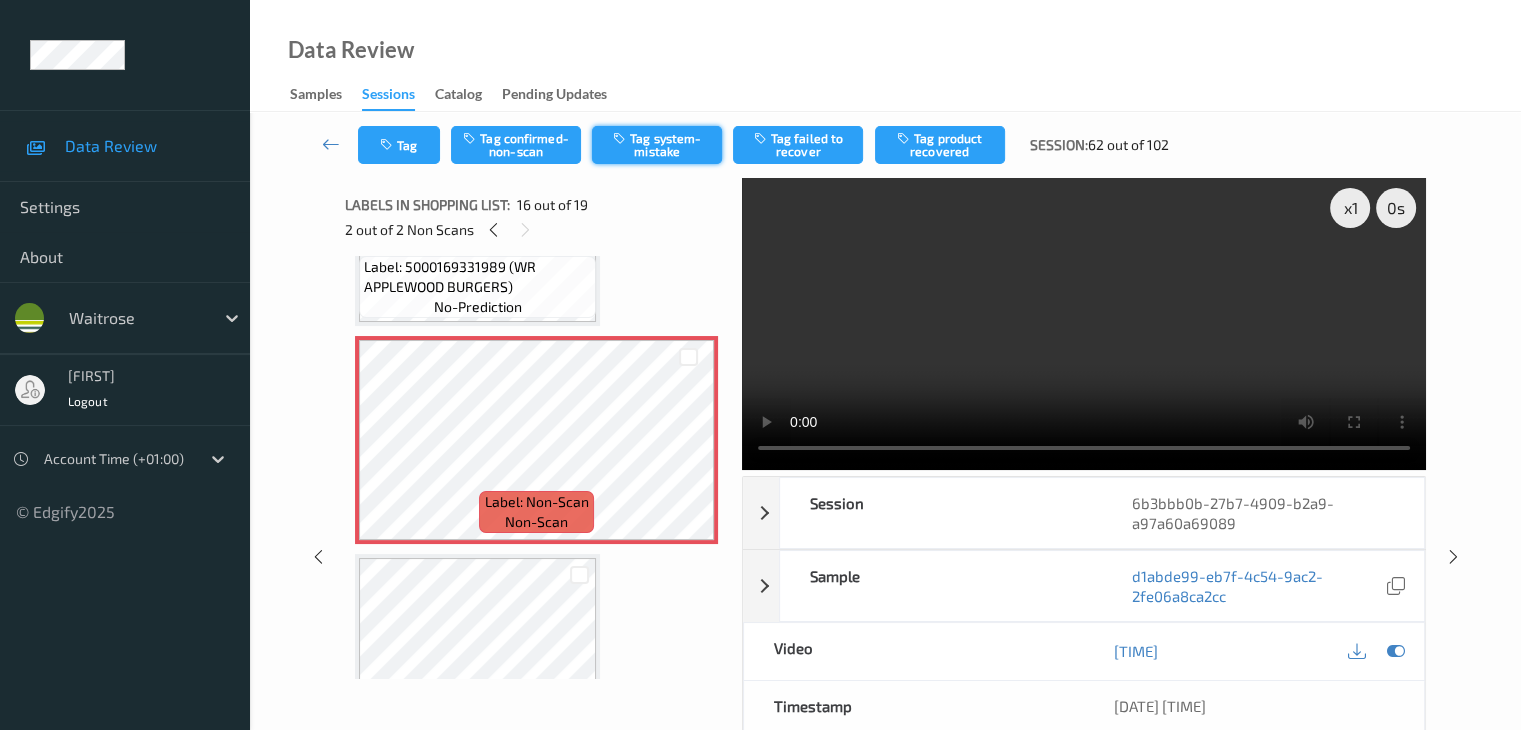 click at bounding box center (621, 138) 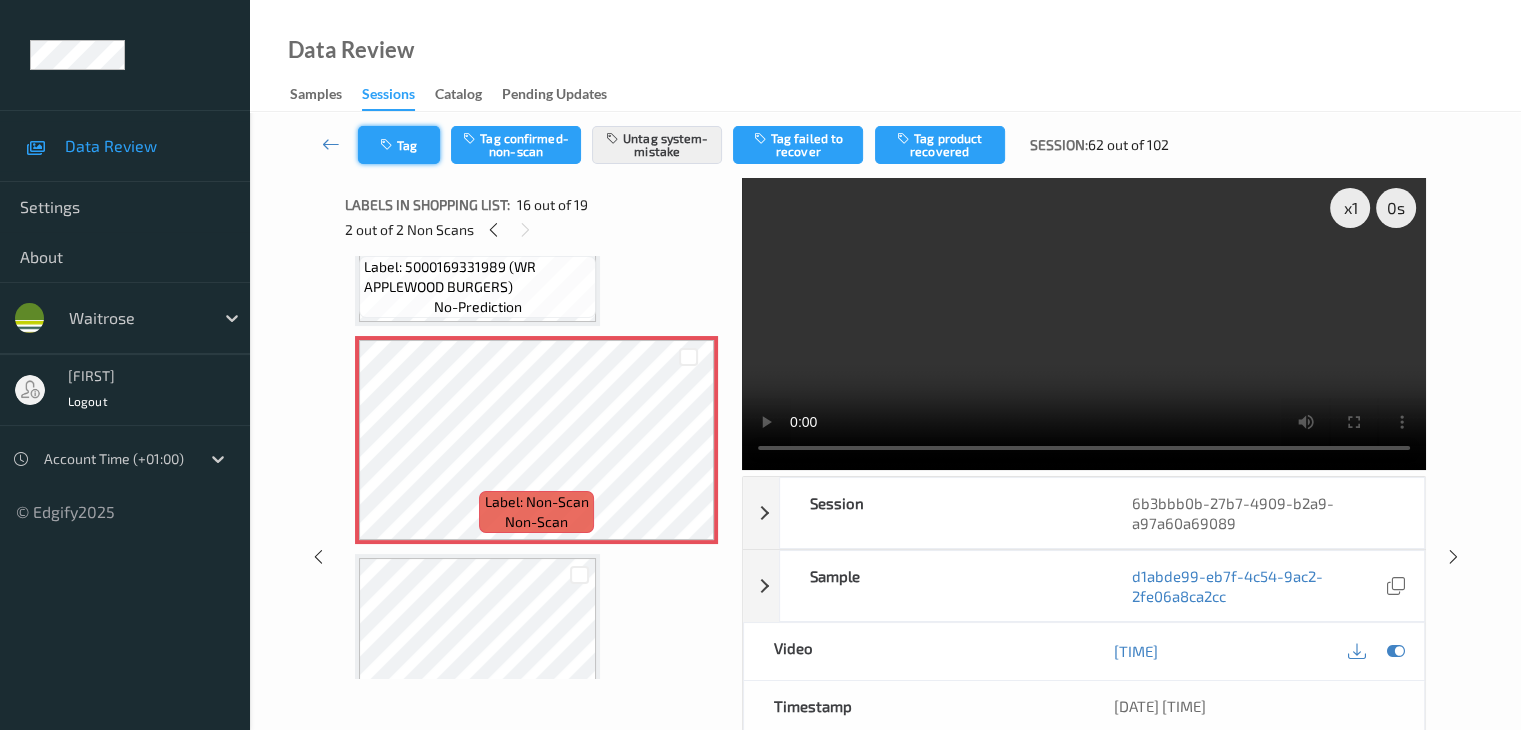 click on "Tag" at bounding box center (399, 145) 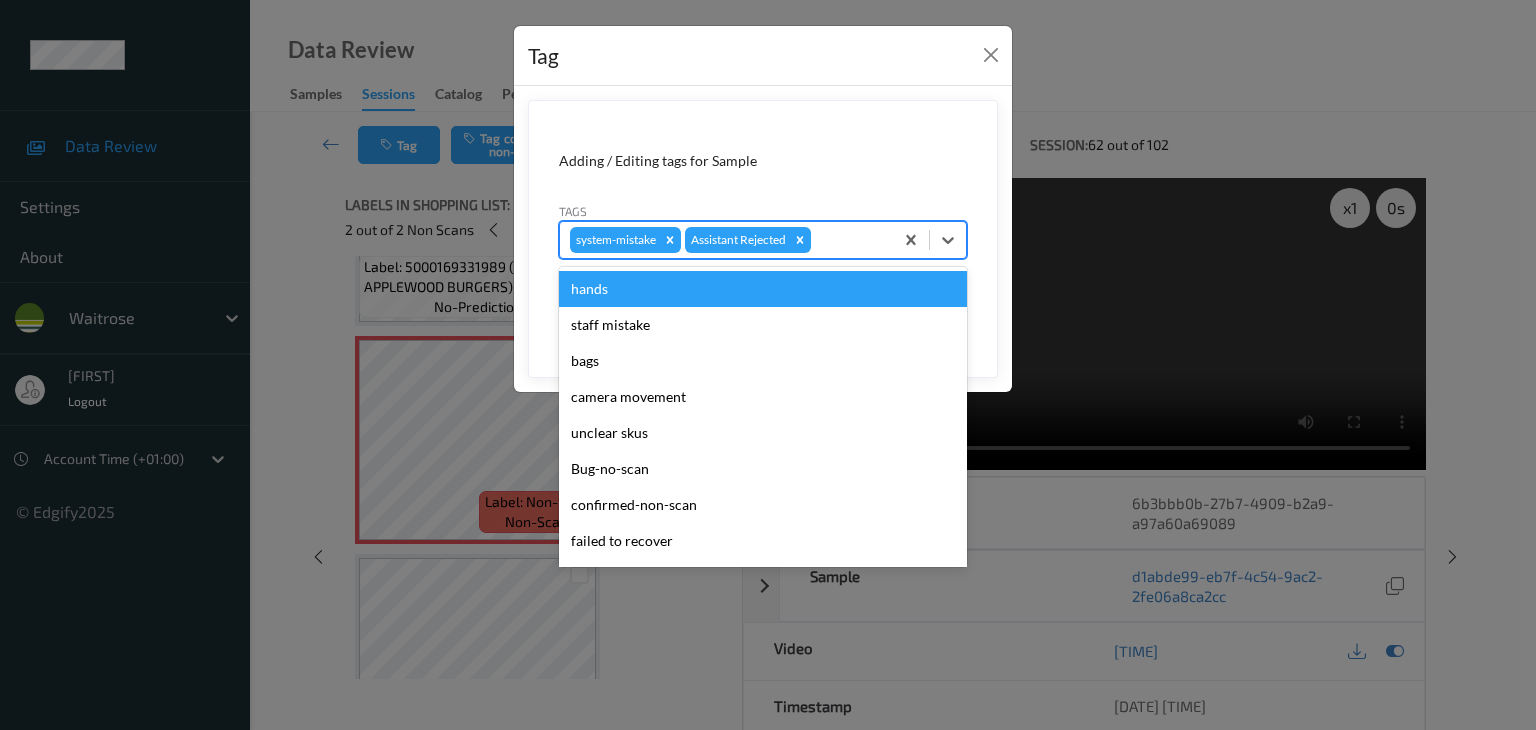 click at bounding box center [849, 240] 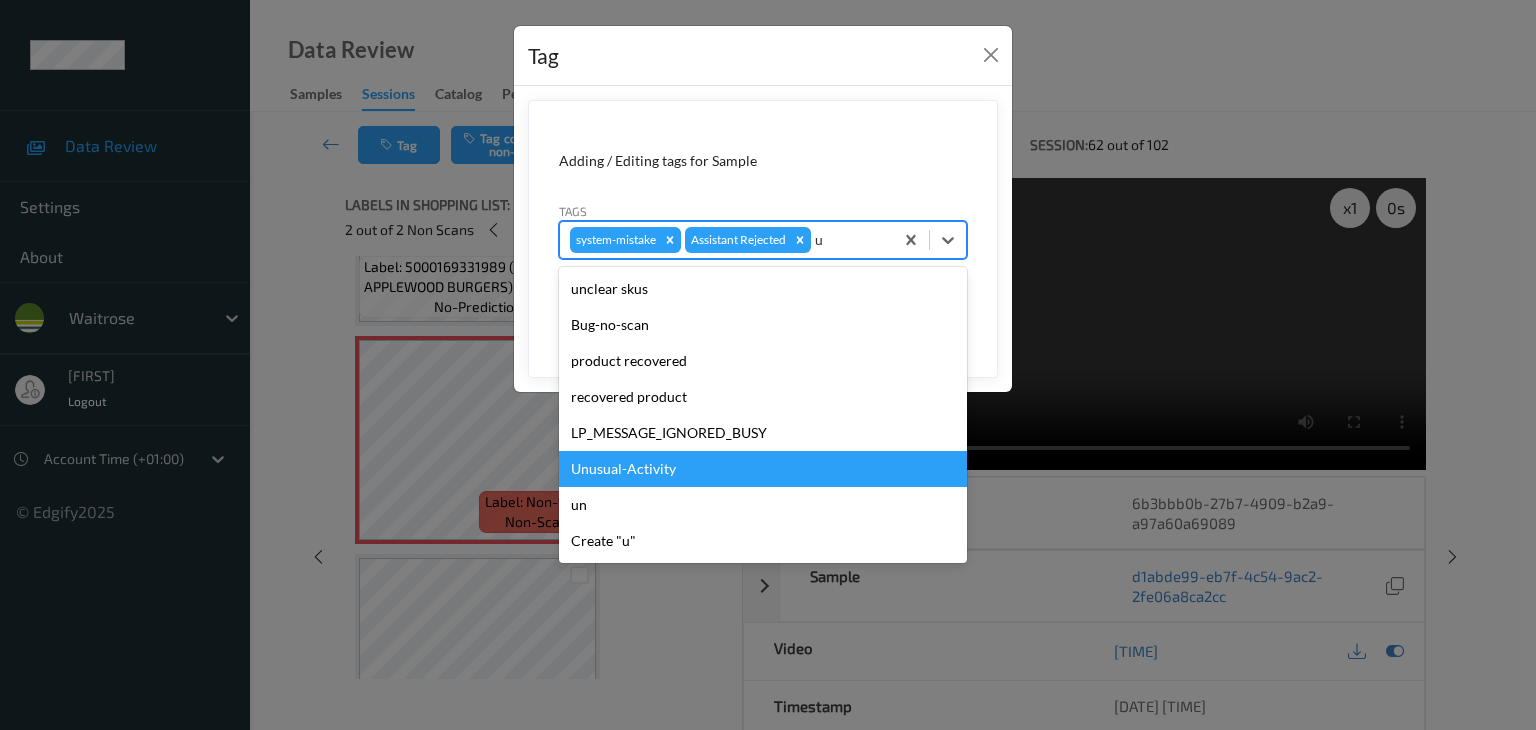 click on "Unusual-Activity" at bounding box center [763, 469] 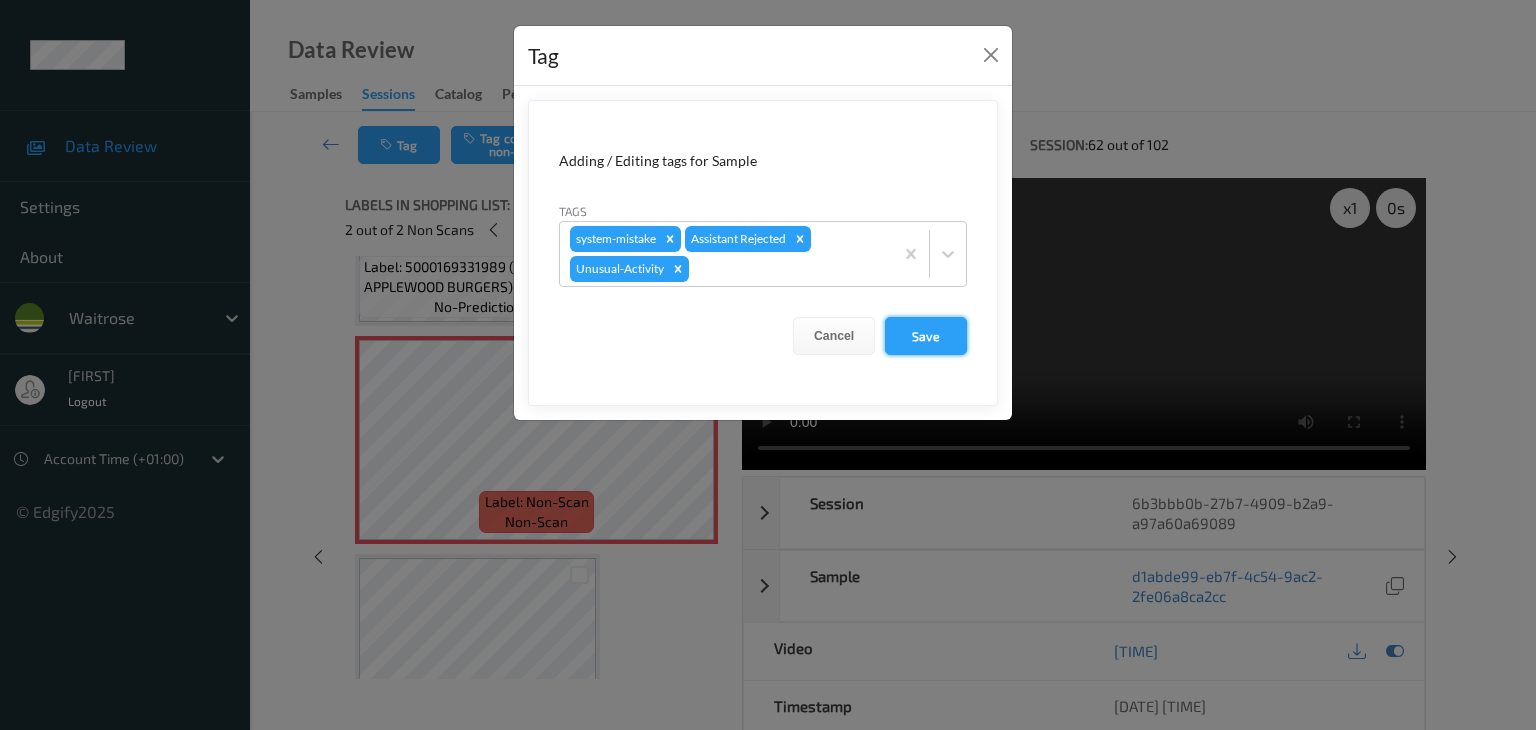 click on "Save" at bounding box center [926, 336] 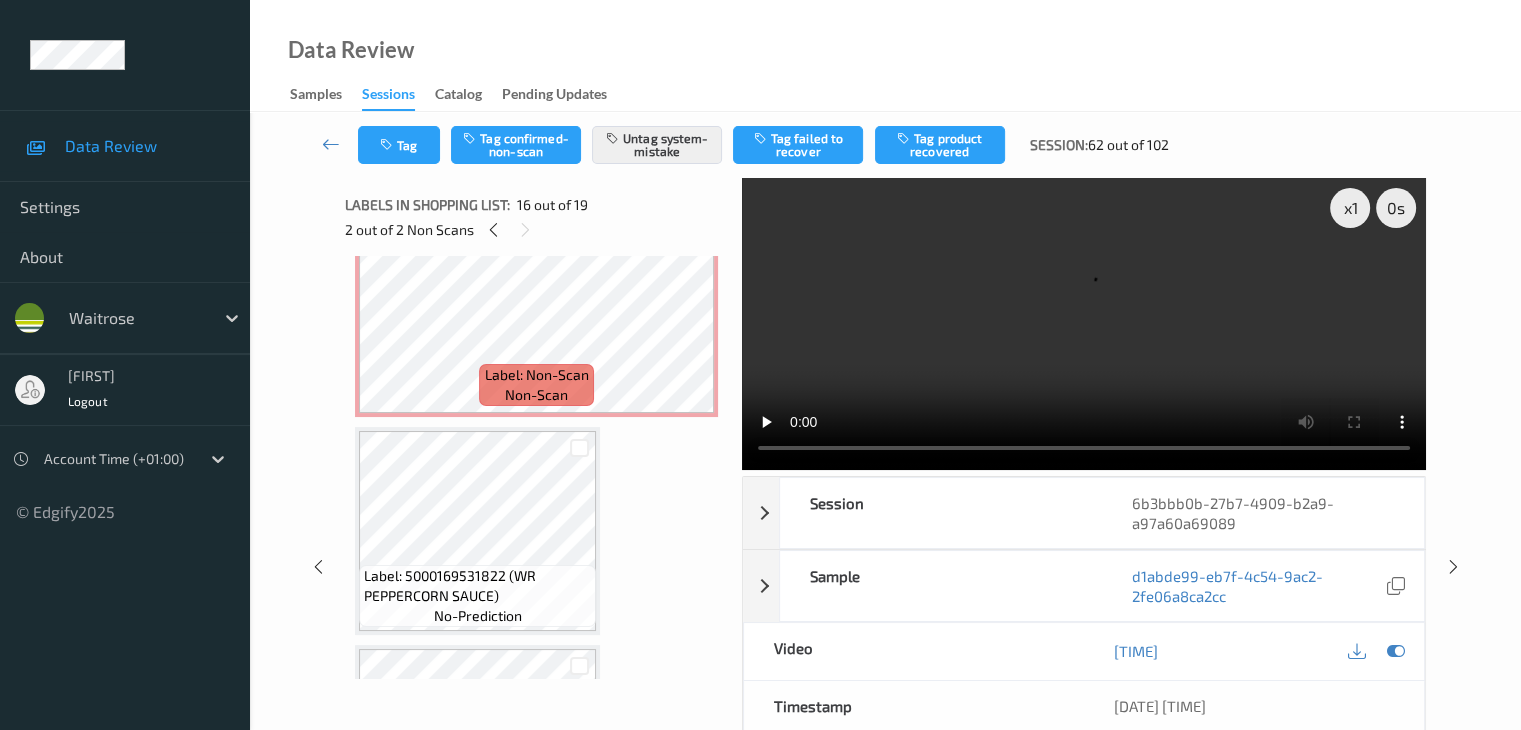 scroll, scrollTop: 1400, scrollLeft: 0, axis: vertical 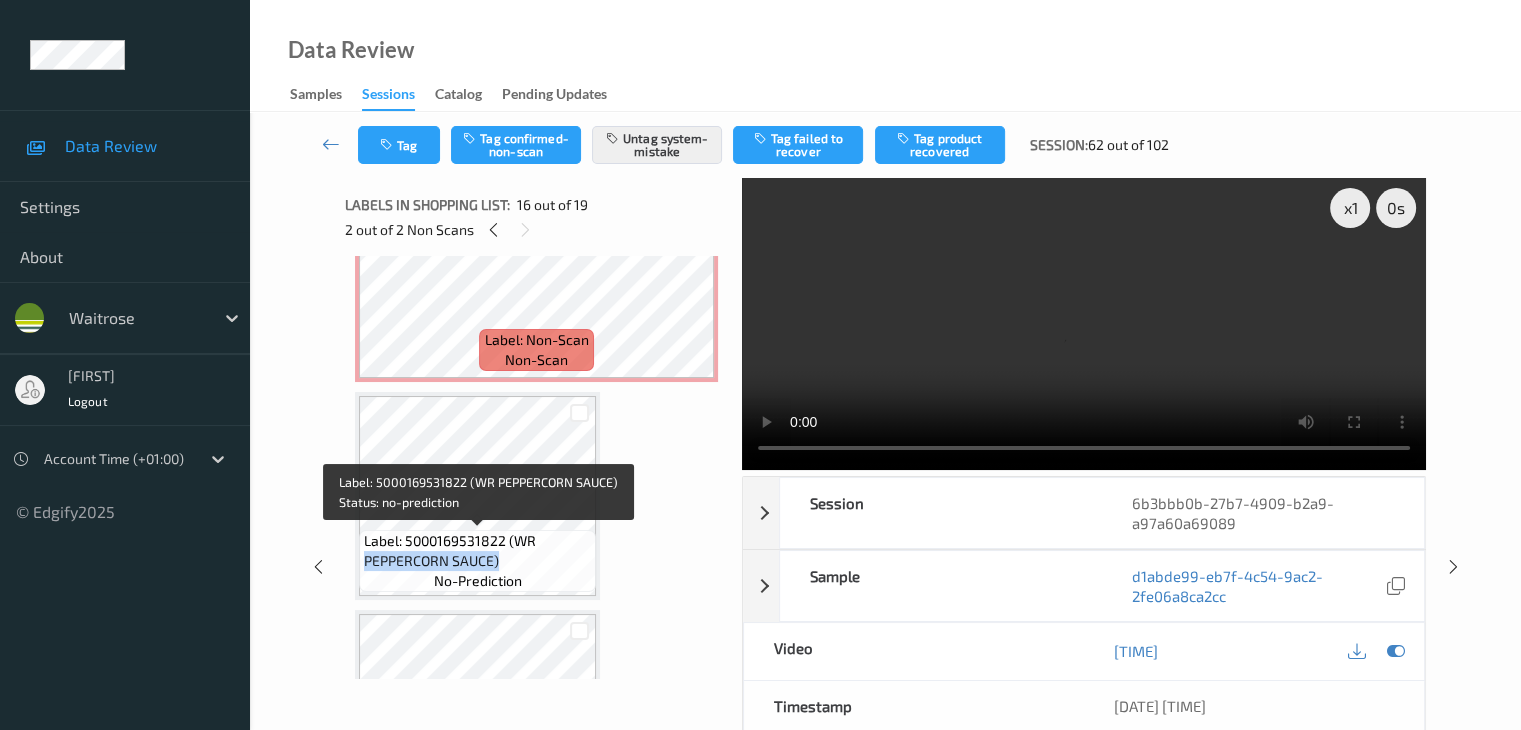 drag, startPoint x: 368, startPoint y: 557, endPoint x: 497, endPoint y: 554, distance: 129.03488 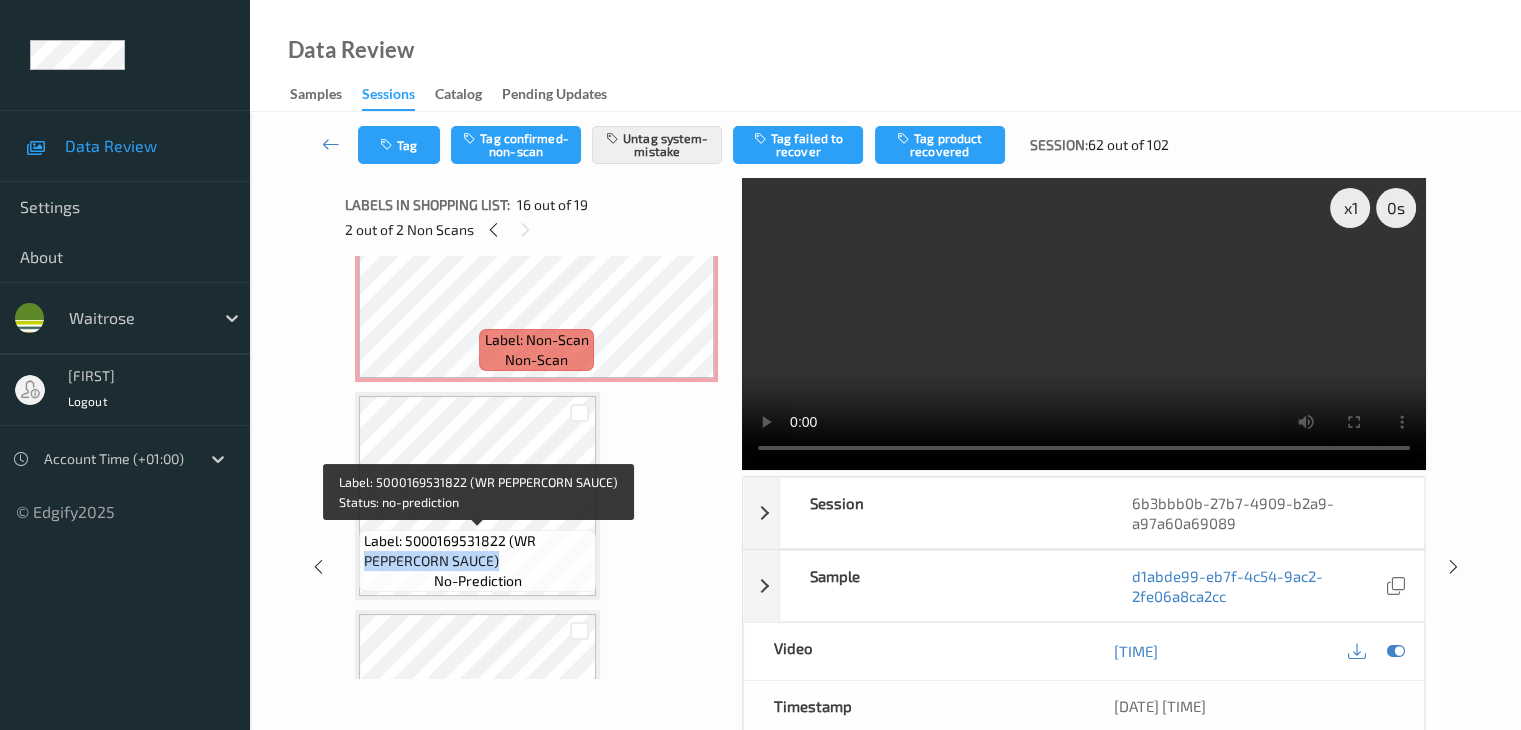 click on "Label: 5000169531822 (WR PEPPERCORN SAUCE)" at bounding box center (477, 551) 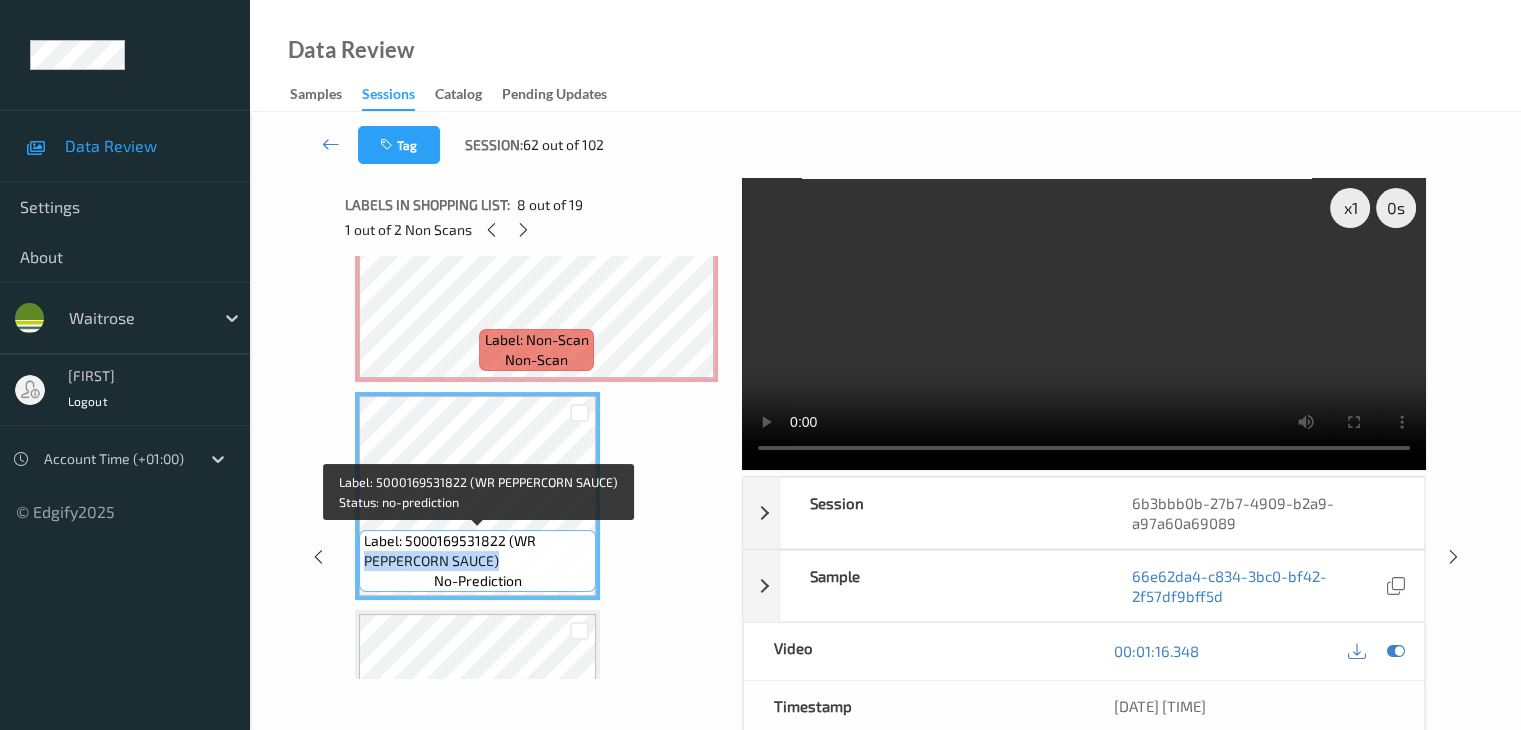 copy on "PEPPERCORN SAUCE)" 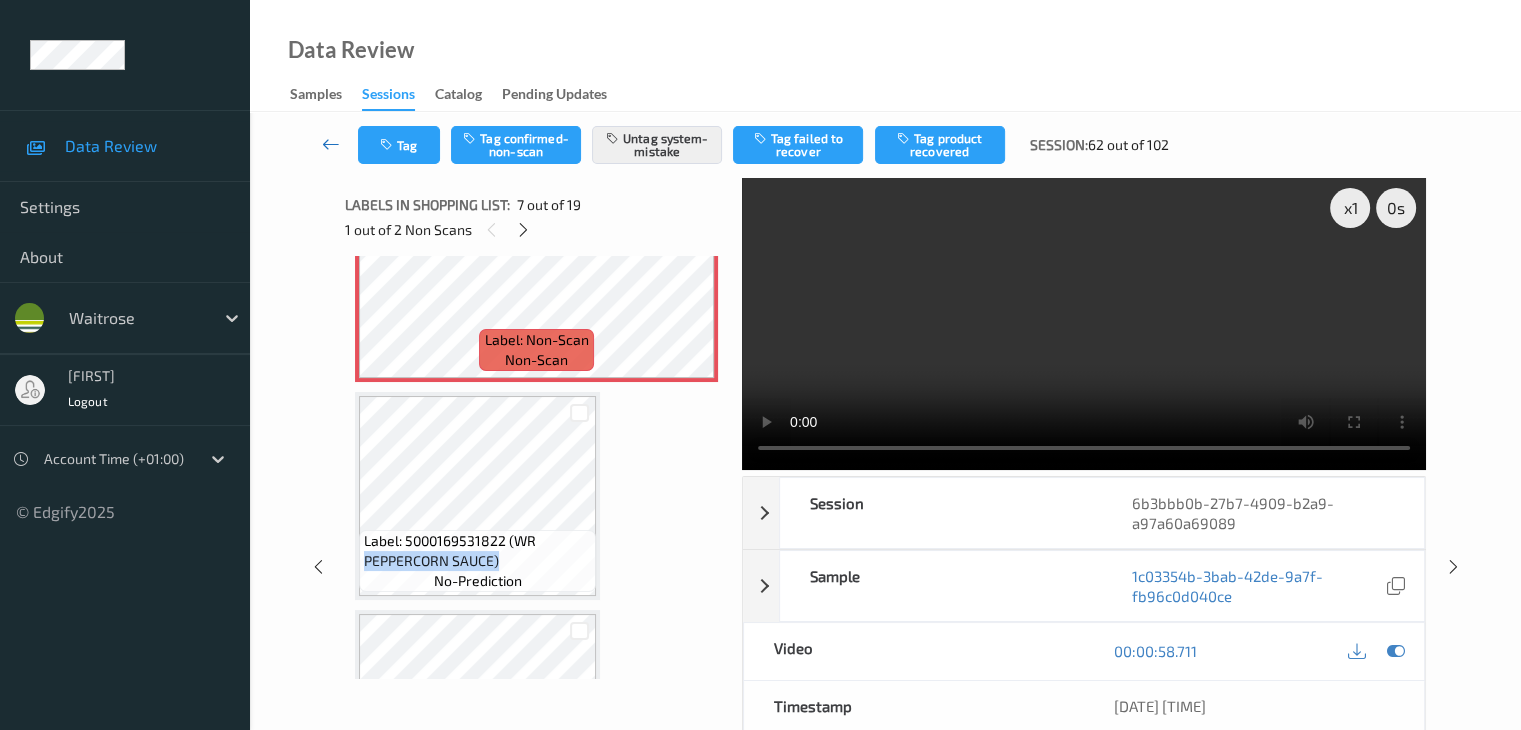click at bounding box center [331, 144] 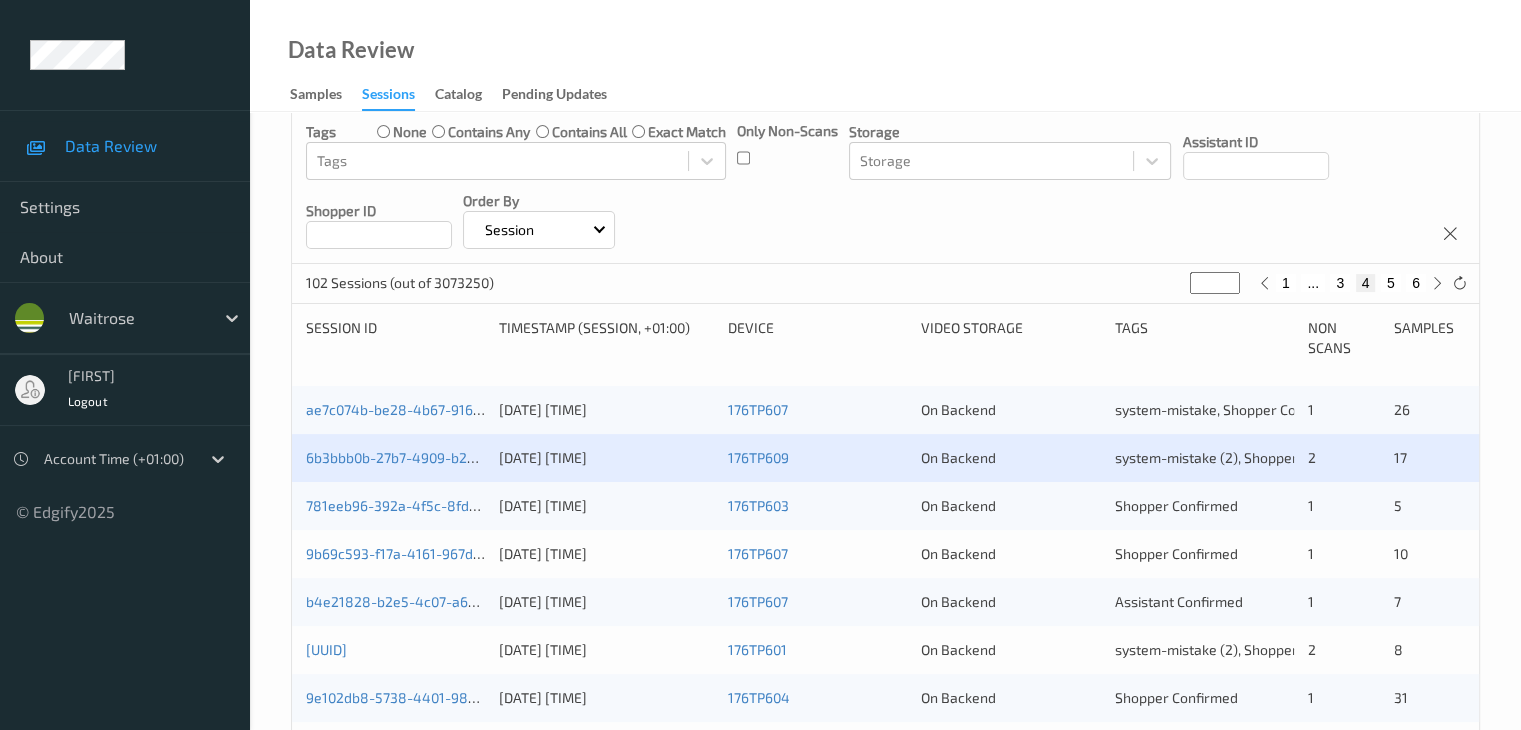 scroll, scrollTop: 200, scrollLeft: 0, axis: vertical 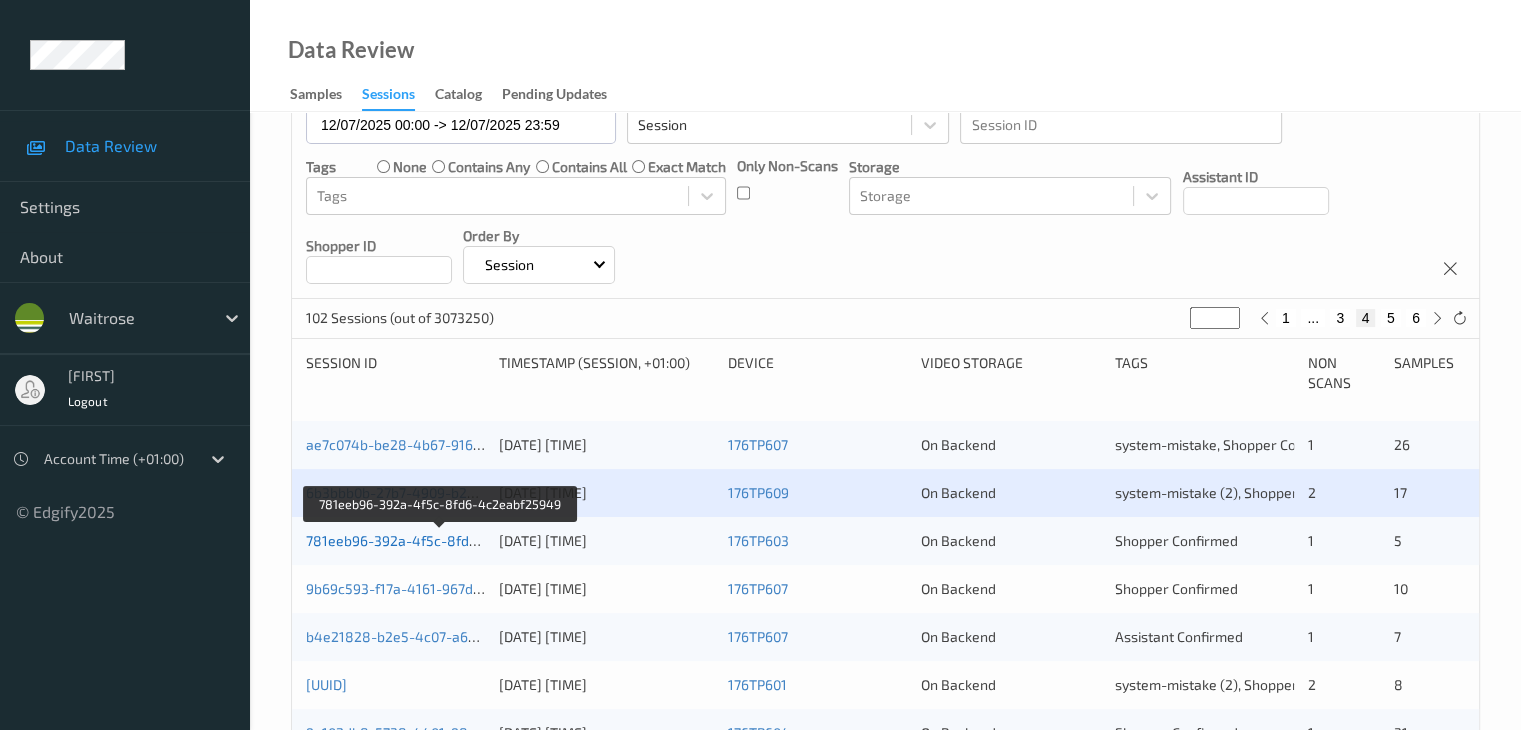 click on "781eeb96-392a-4f5c-8fd6-4c2eabf25949" at bounding box center (441, 540) 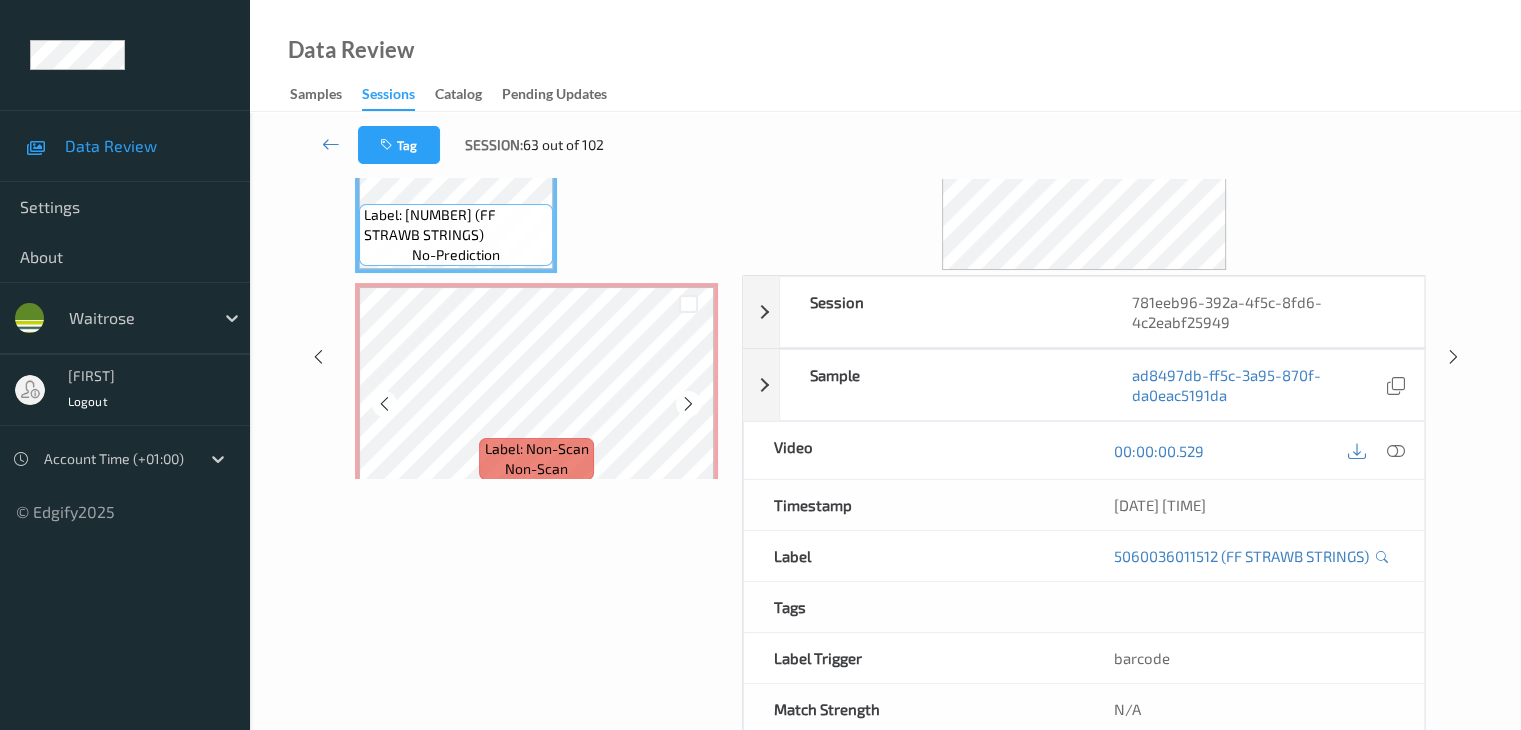 scroll, scrollTop: 0, scrollLeft: 0, axis: both 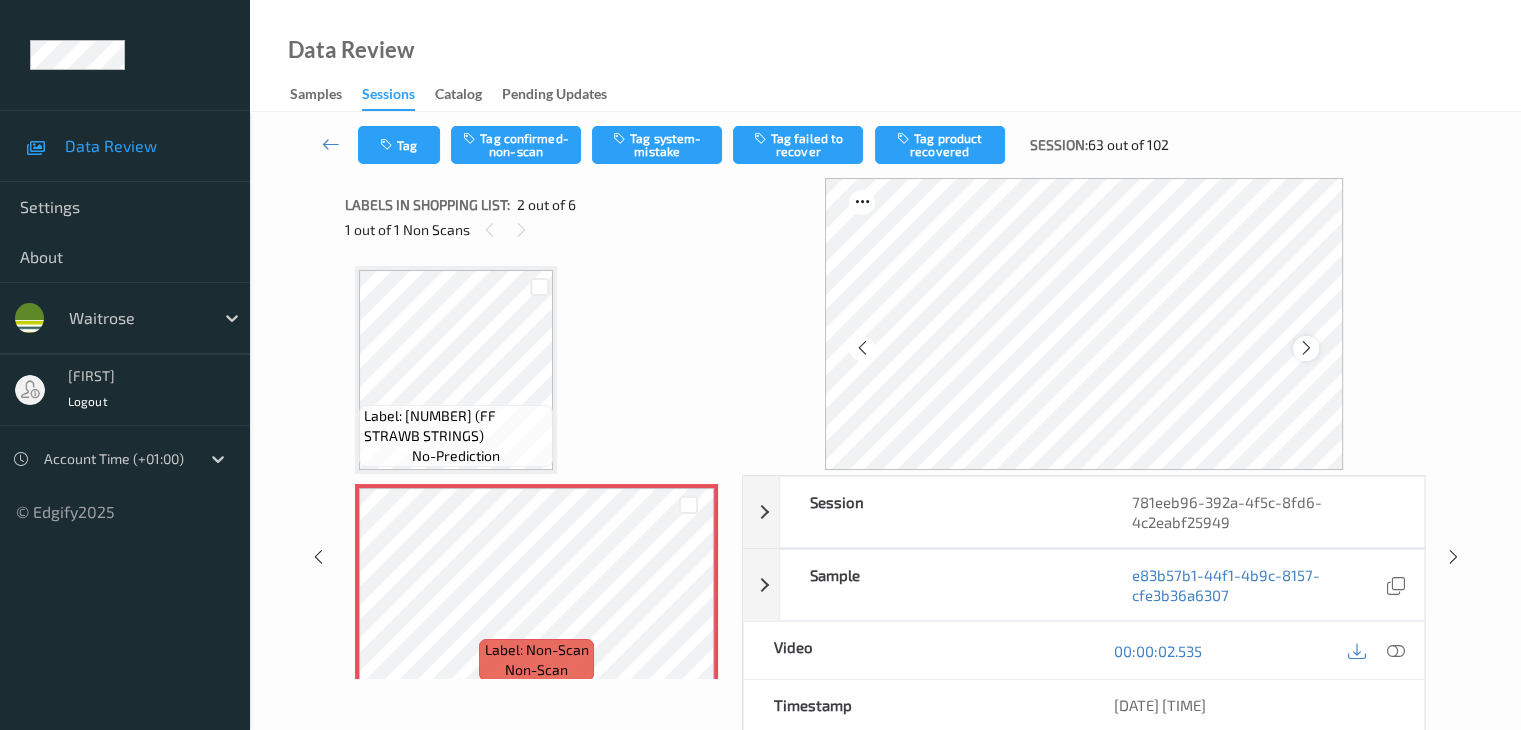 click at bounding box center (1306, 348) 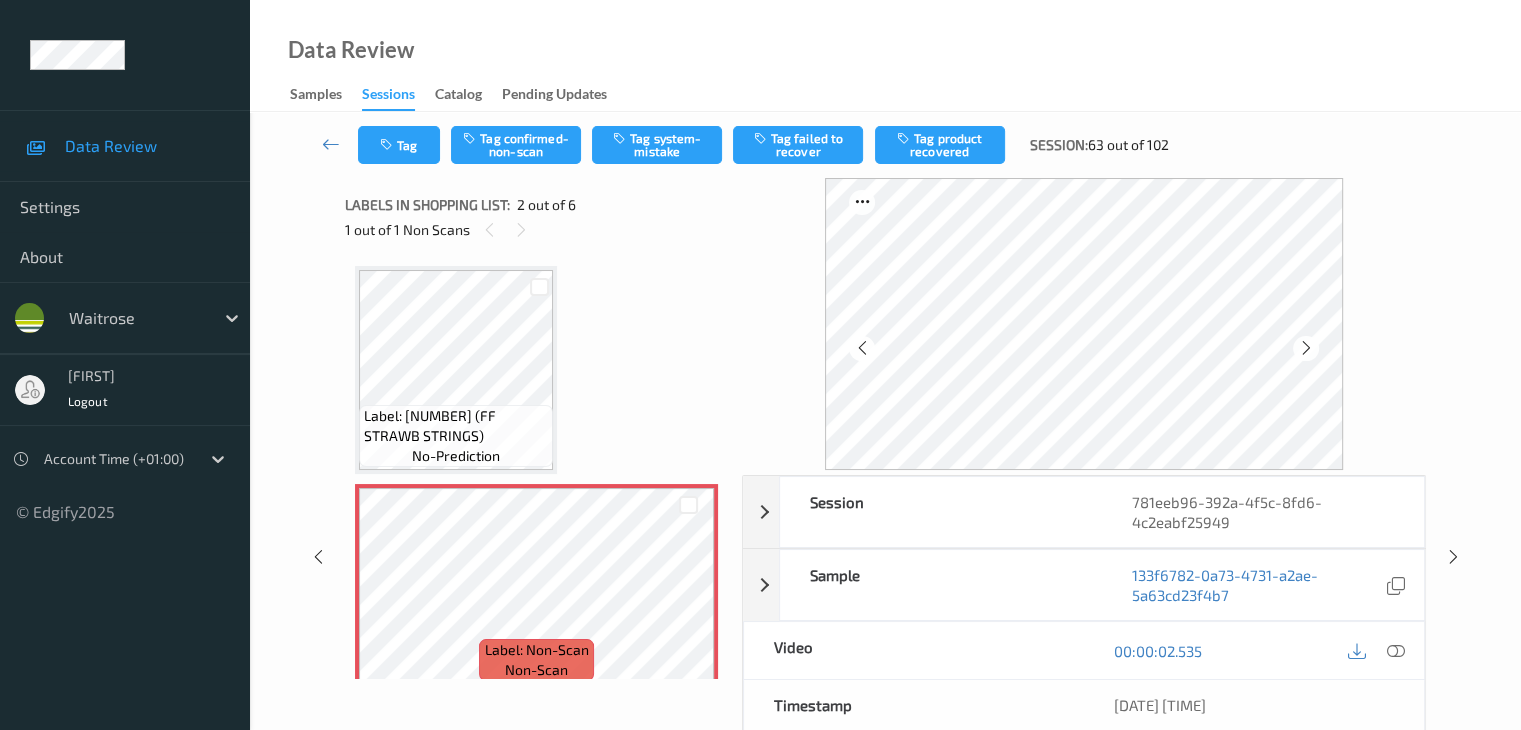 click at bounding box center (1306, 348) 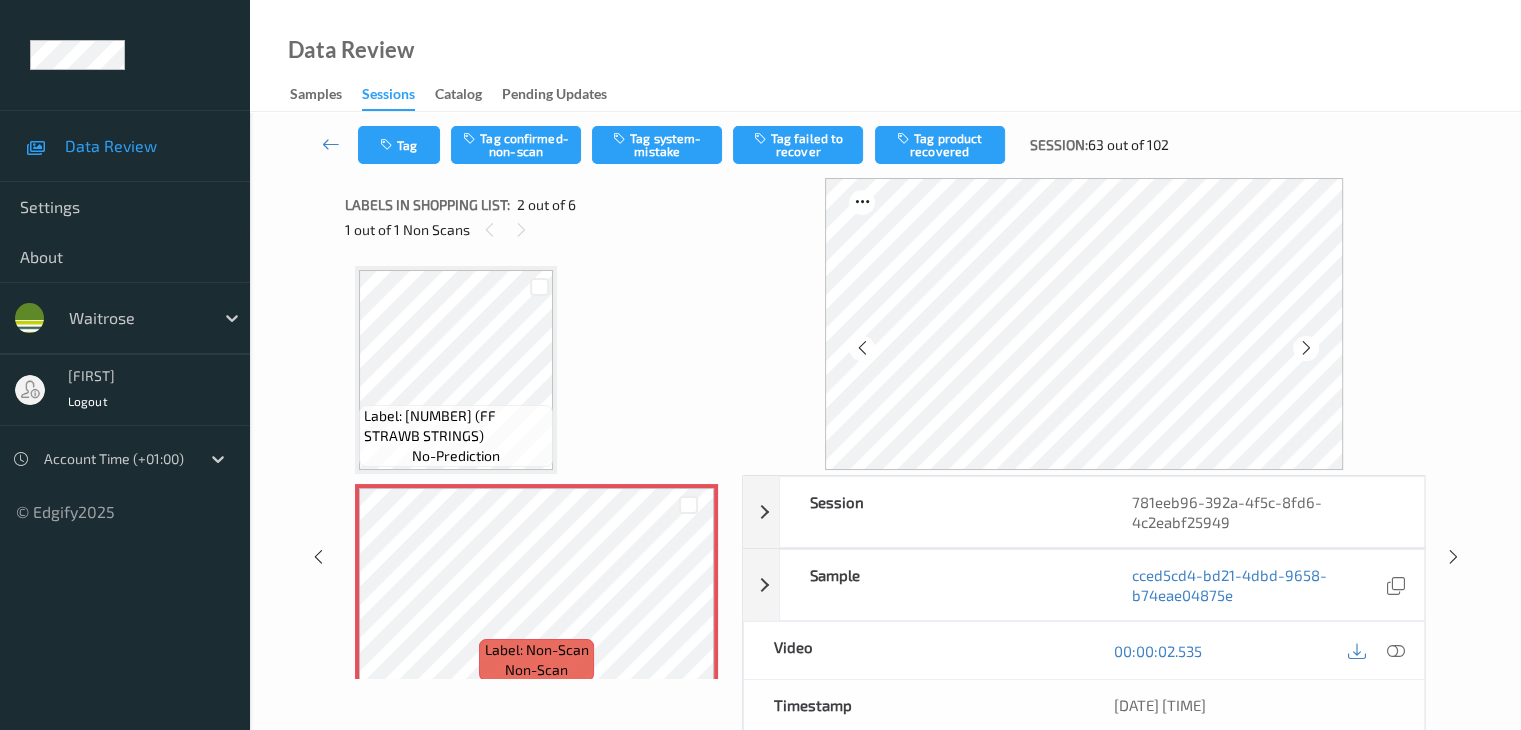 click at bounding box center (1306, 348) 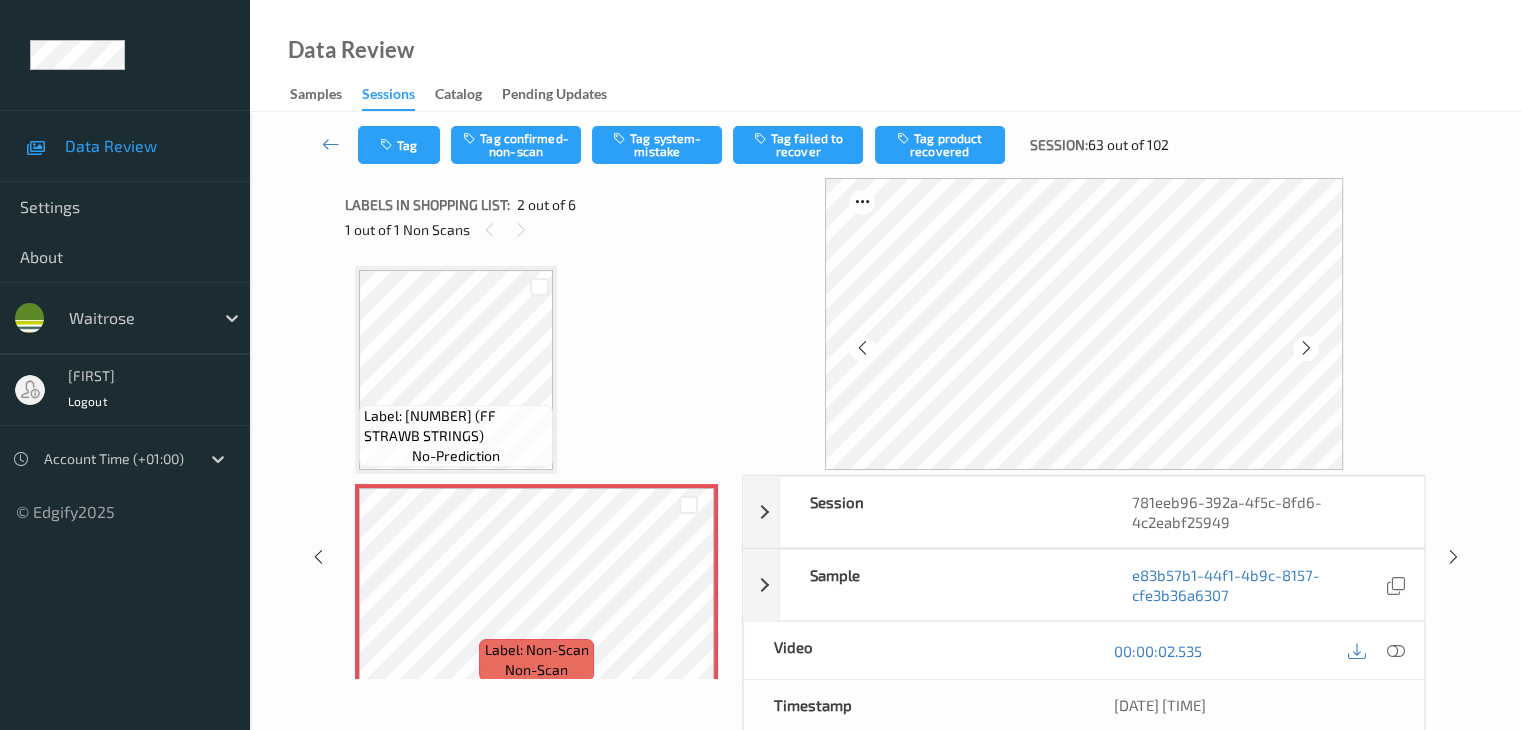 click at bounding box center (1306, 348) 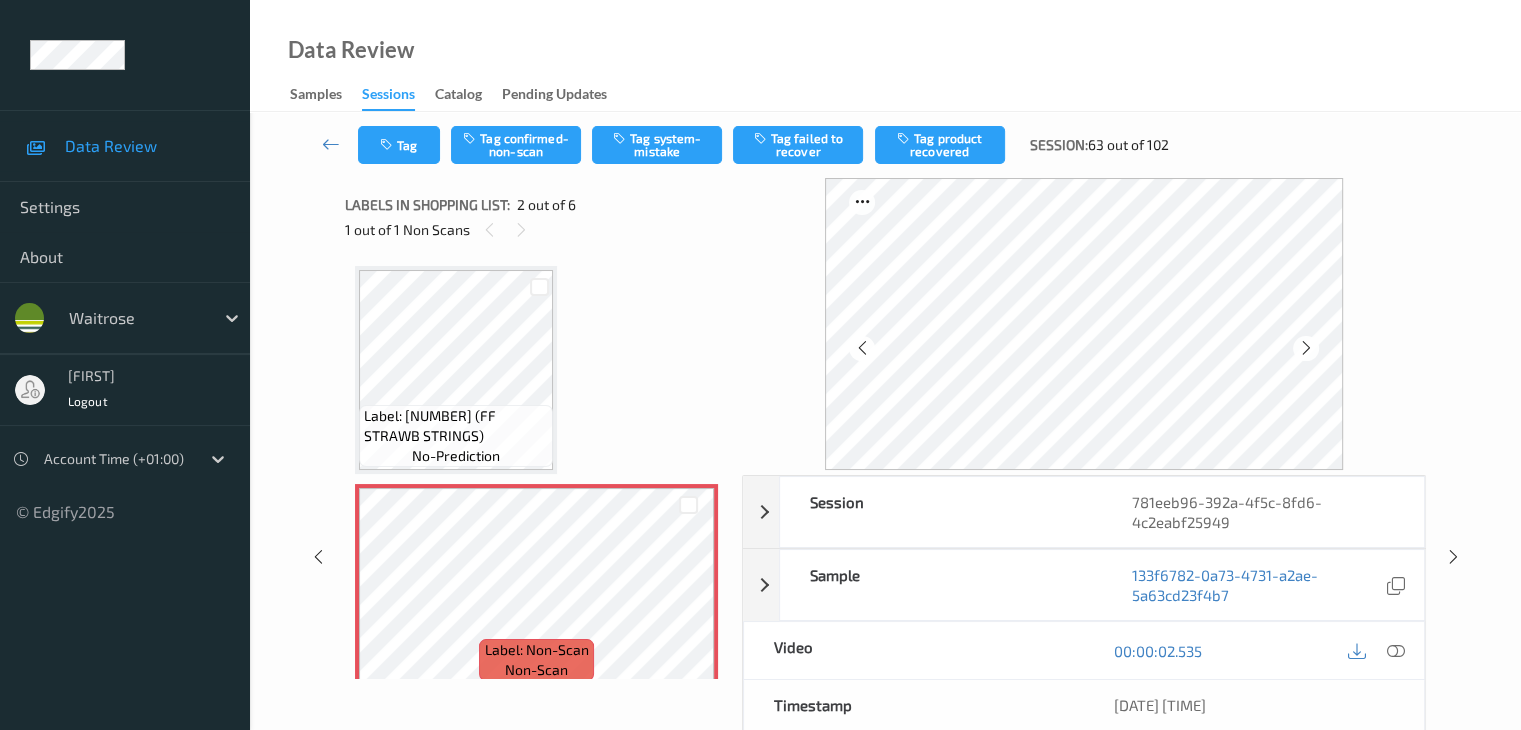 click at bounding box center [1306, 348] 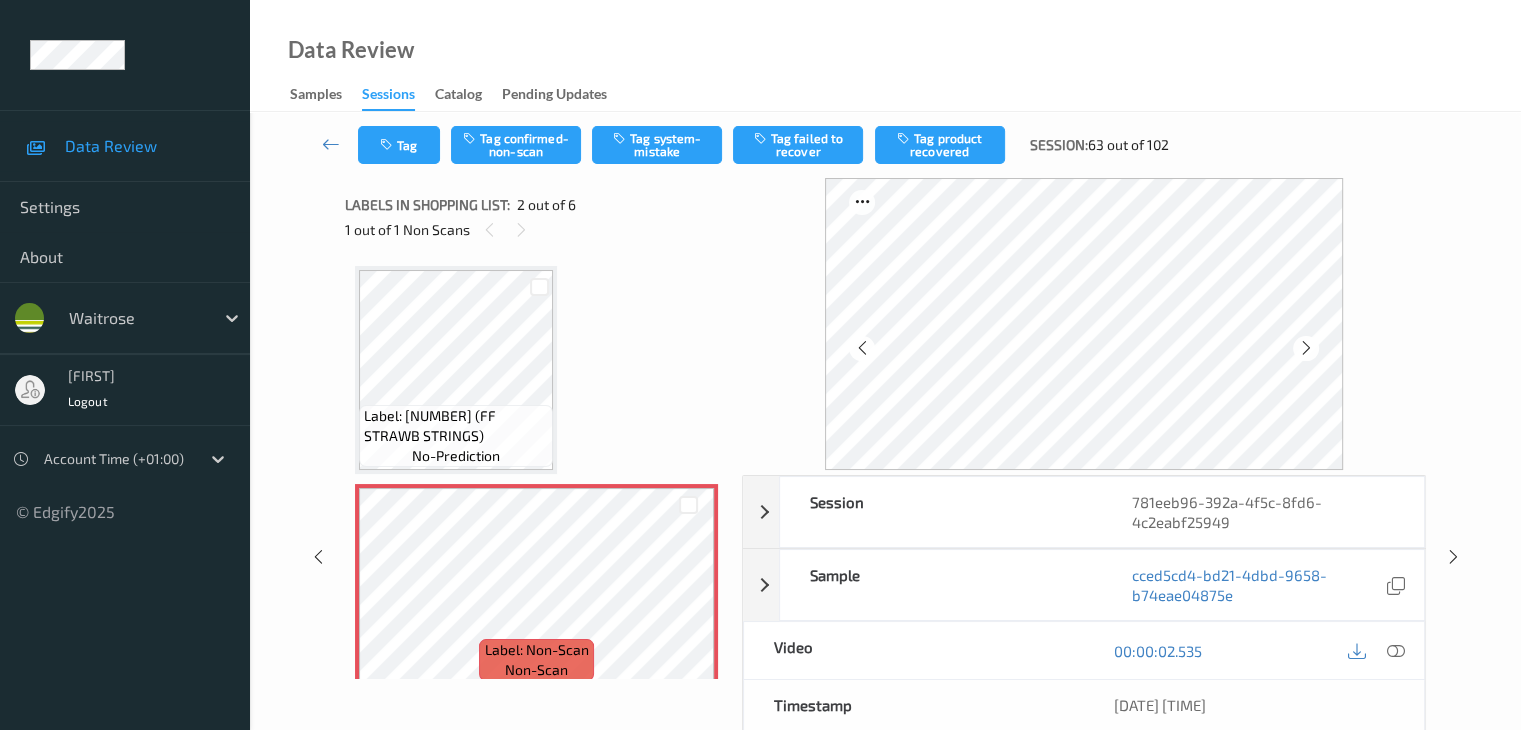 click at bounding box center [1306, 348] 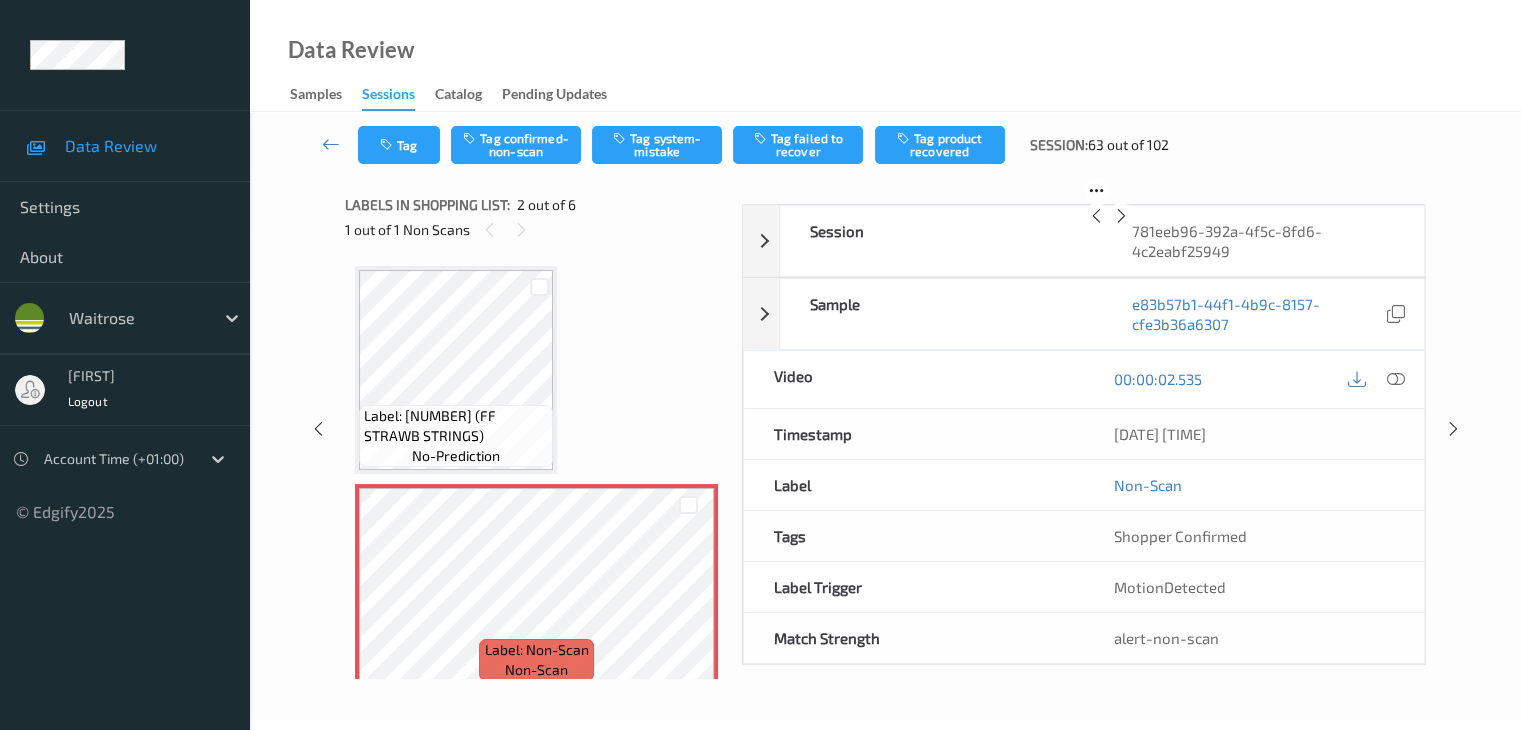click at bounding box center [1121, 216] 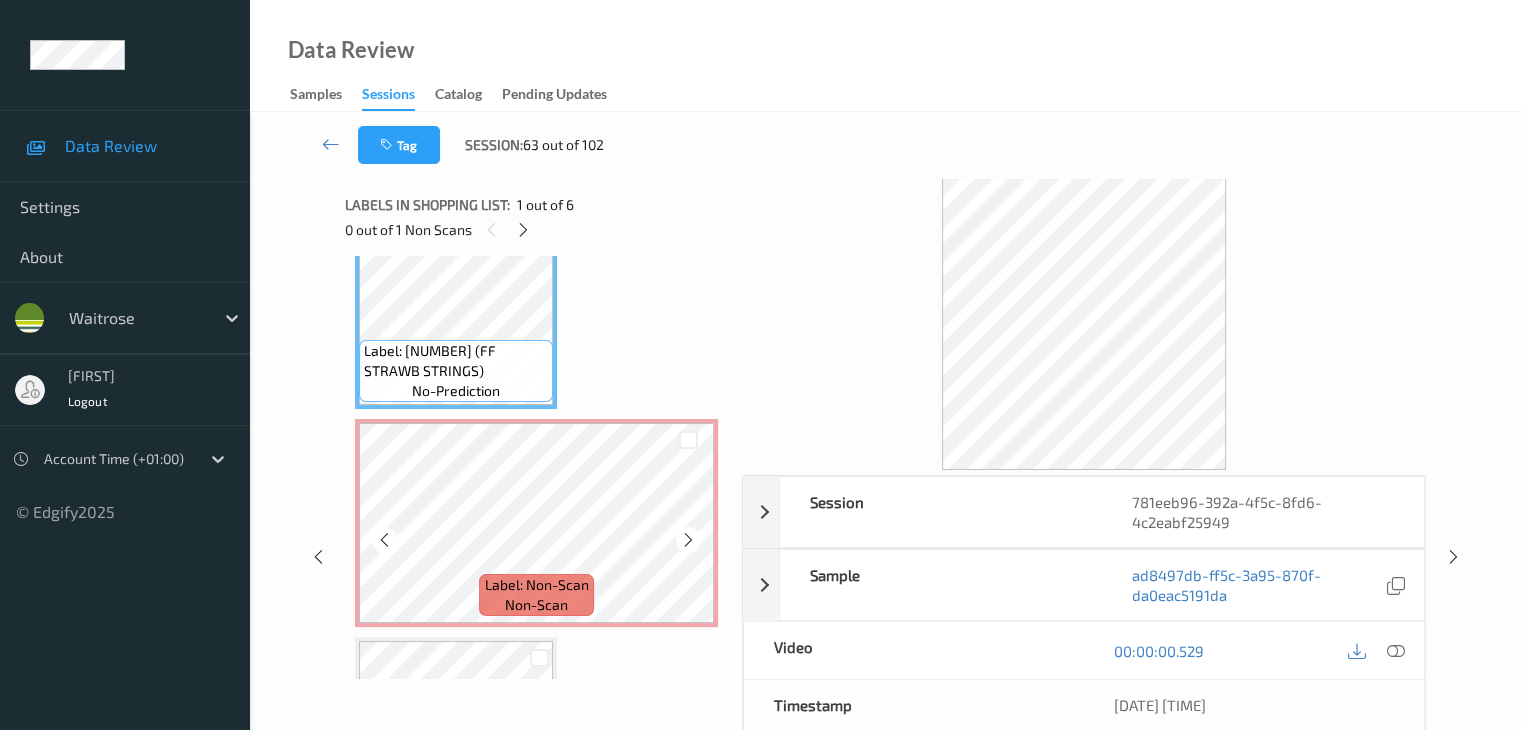 scroll, scrollTop: 100, scrollLeft: 0, axis: vertical 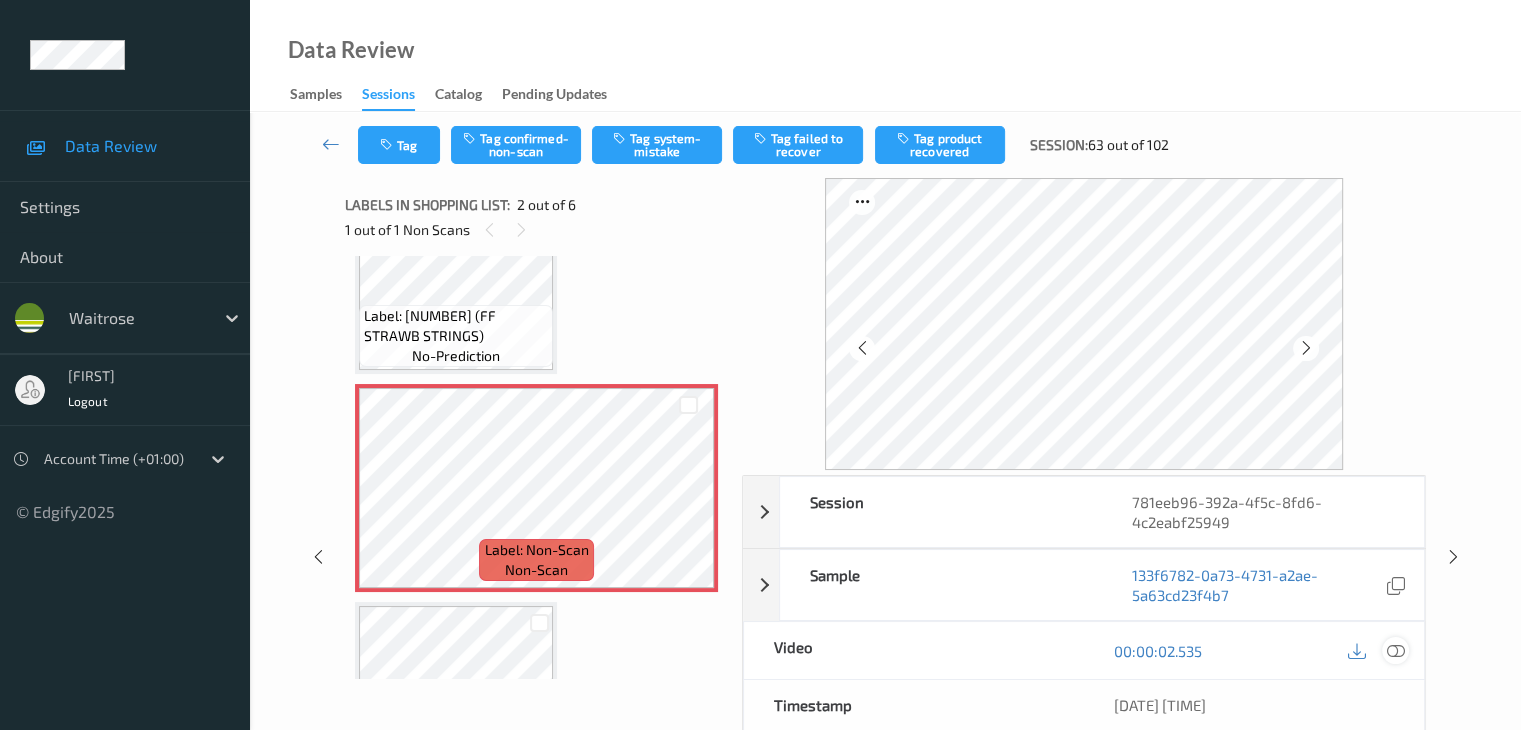 click at bounding box center [1395, 651] 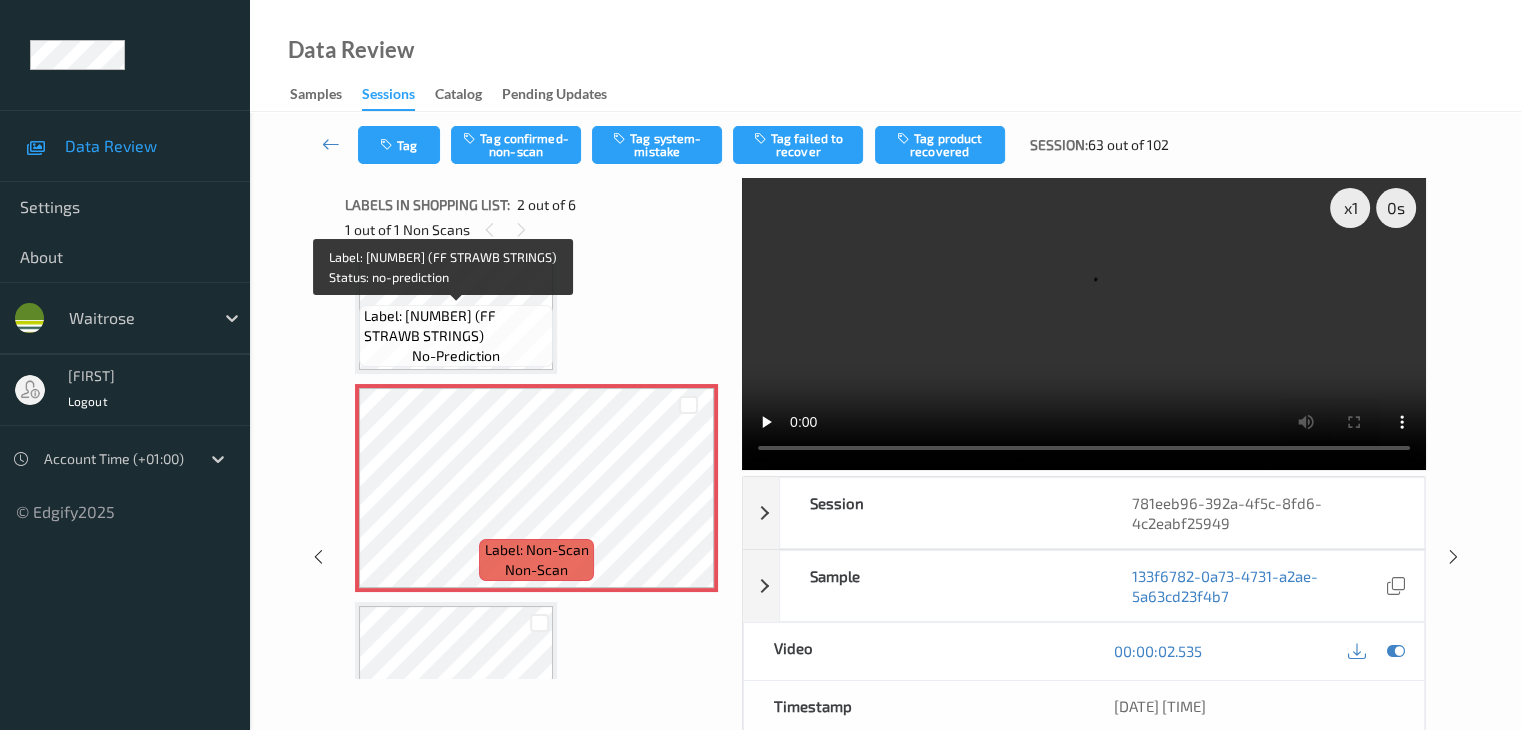 click on "no-prediction" at bounding box center (456, 356) 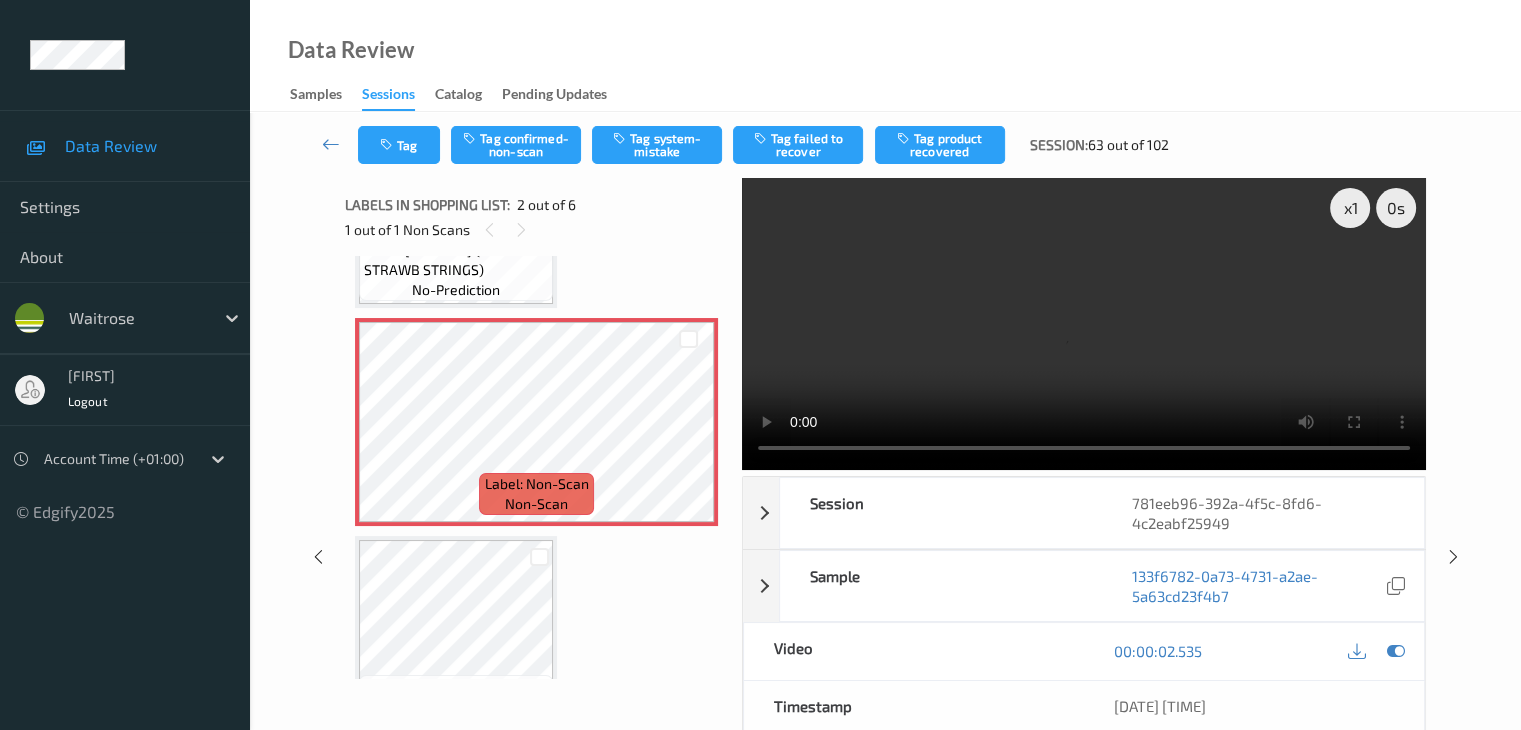 scroll, scrollTop: 300, scrollLeft: 0, axis: vertical 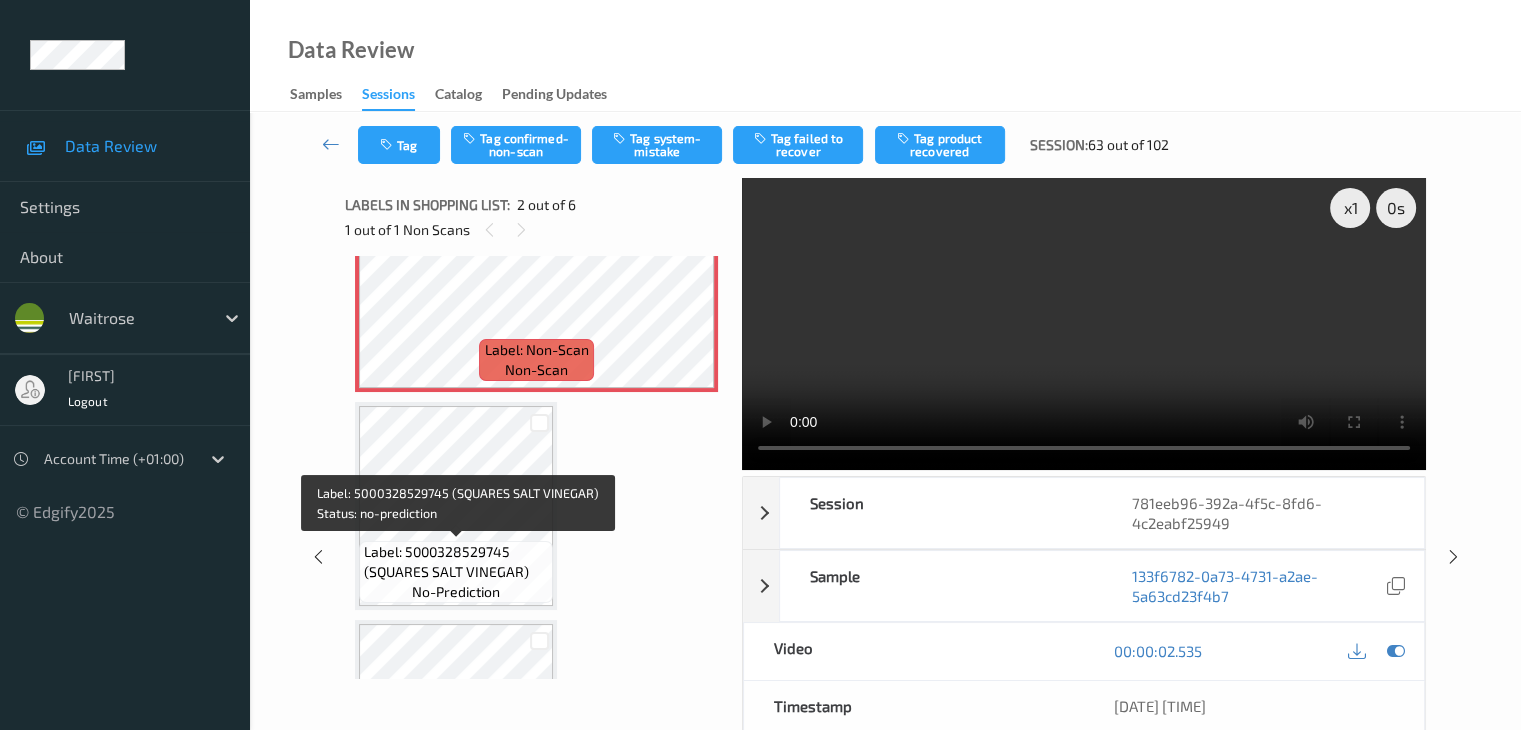 click on "Label: 5000328529745 (SQUARES SALT VINEGAR)" at bounding box center [456, 562] 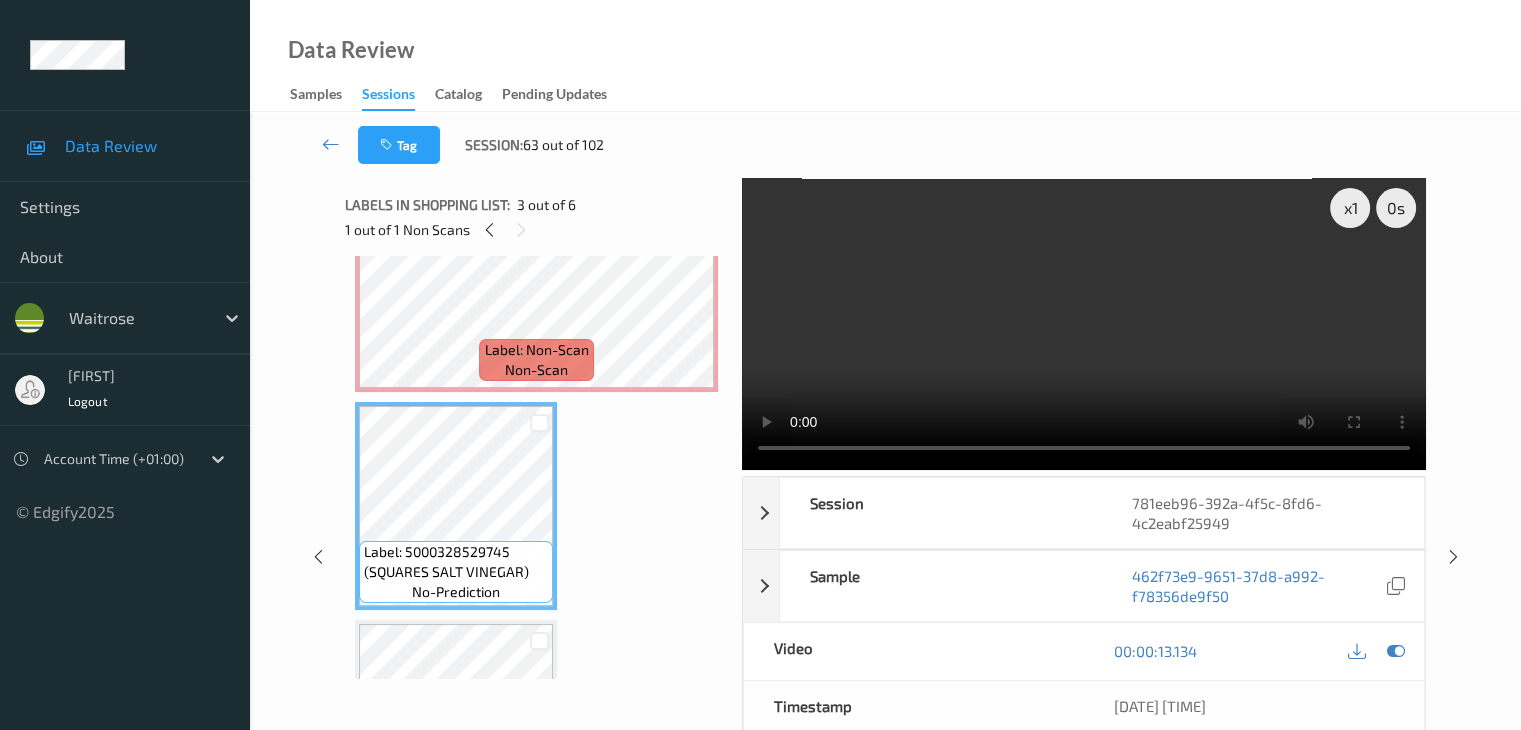 scroll, scrollTop: 100, scrollLeft: 0, axis: vertical 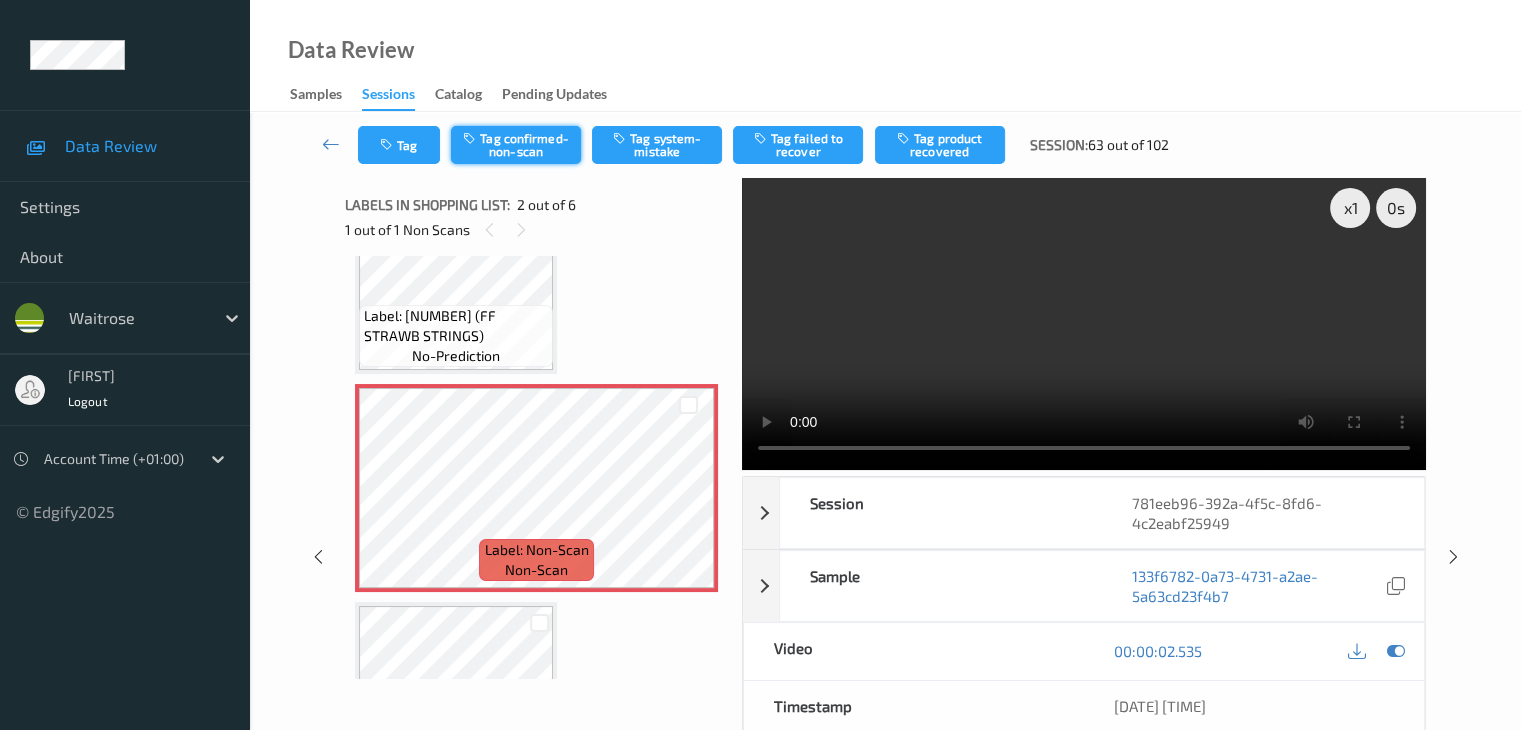 click on "Tag   confirmed-non-scan" at bounding box center [516, 145] 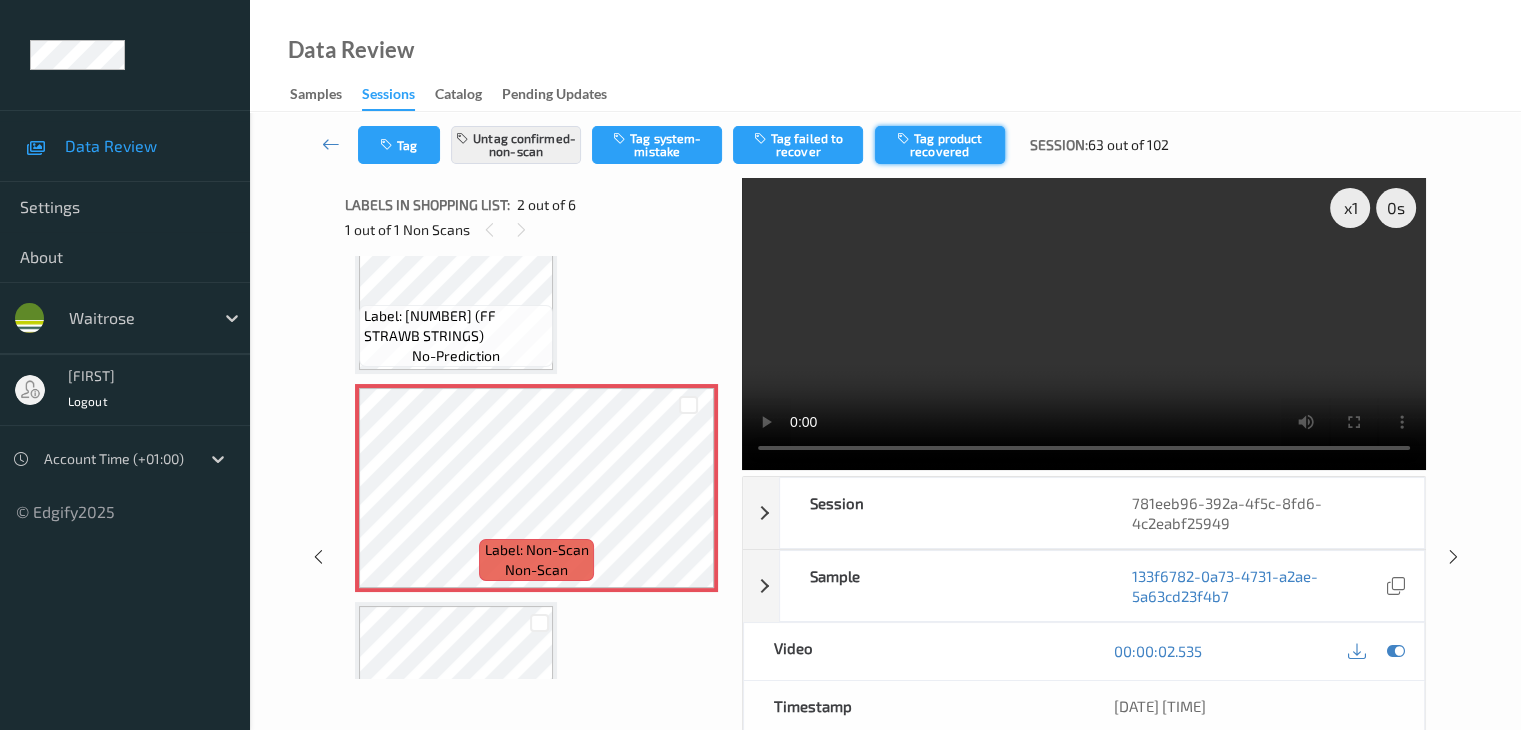 click on "Tag   product recovered" at bounding box center [940, 145] 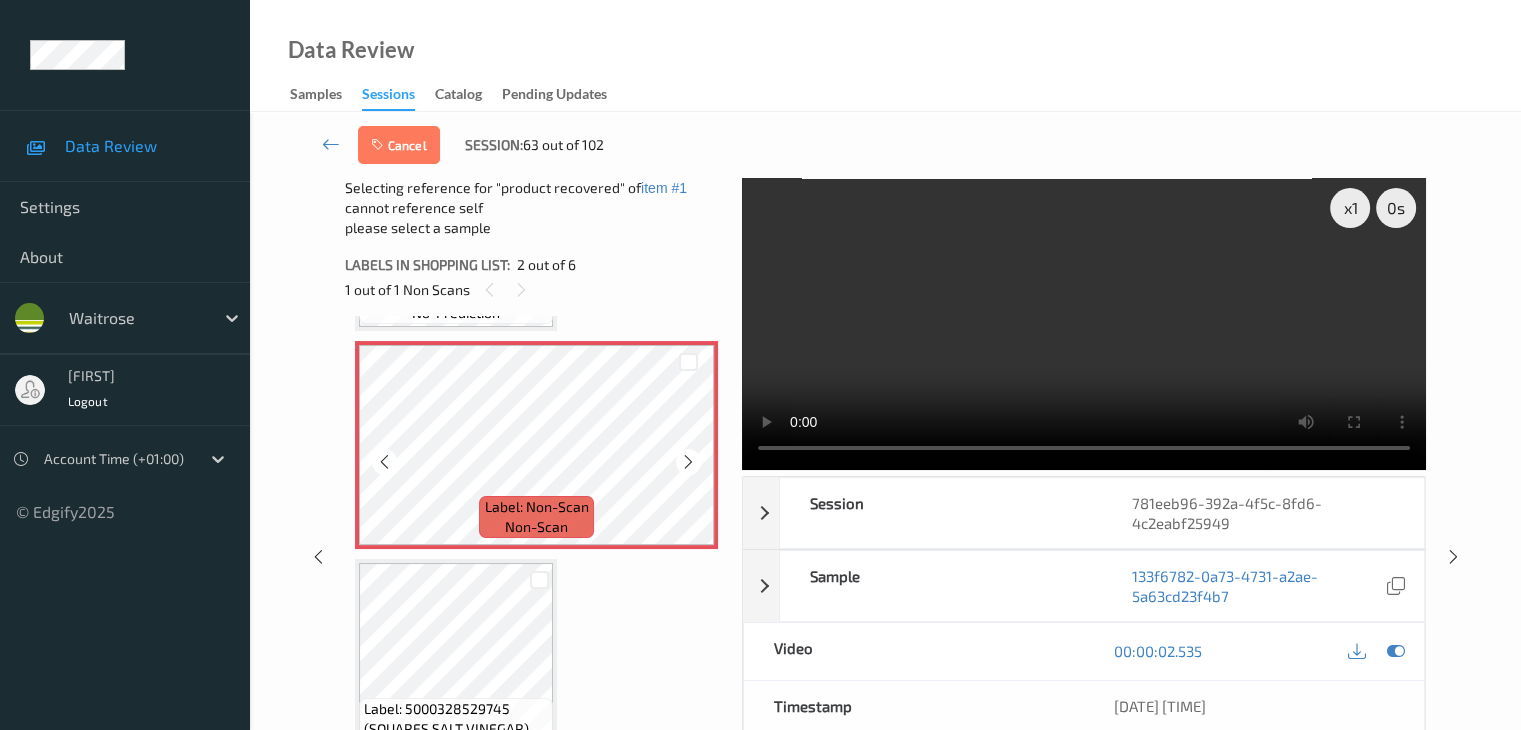 scroll, scrollTop: 300, scrollLeft: 0, axis: vertical 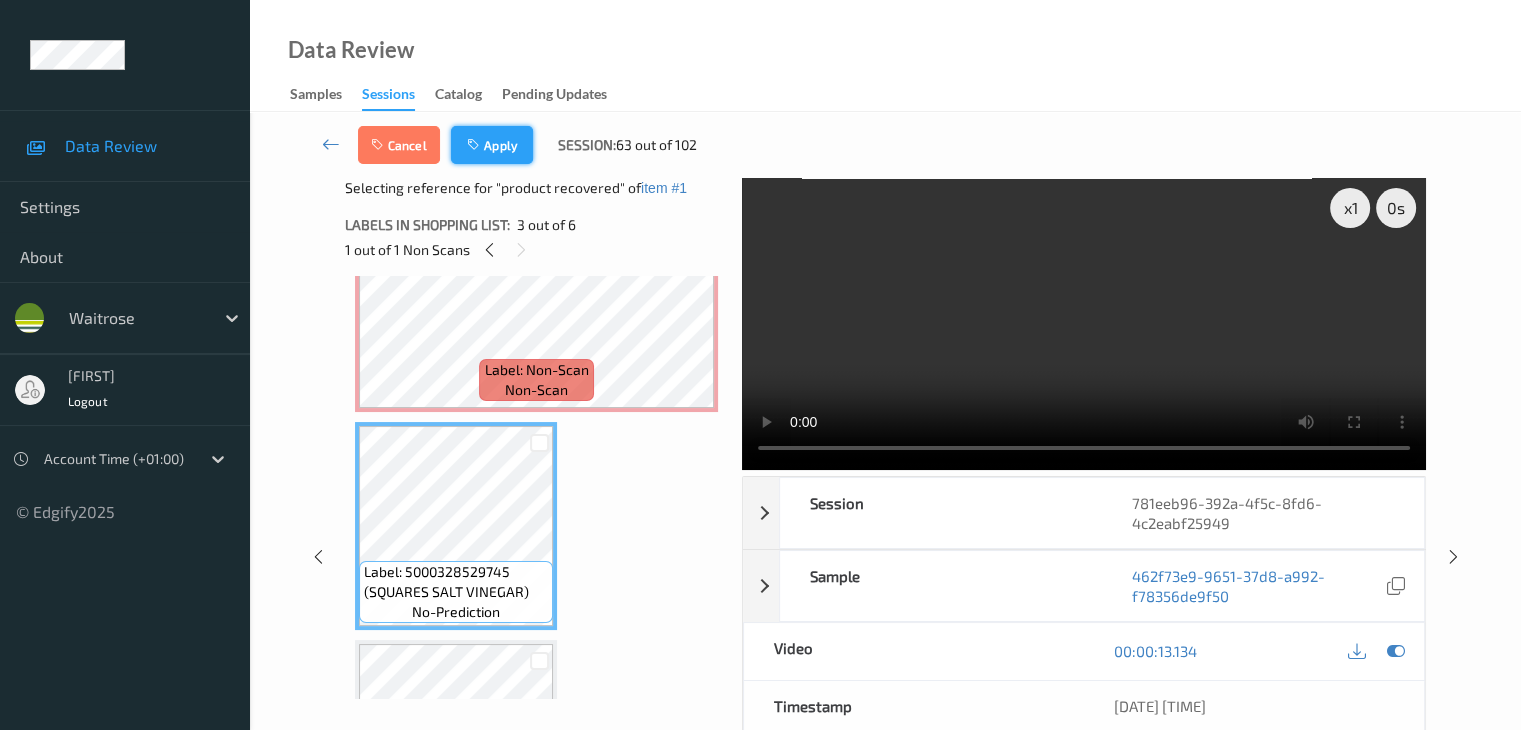 click on "Apply" at bounding box center [492, 145] 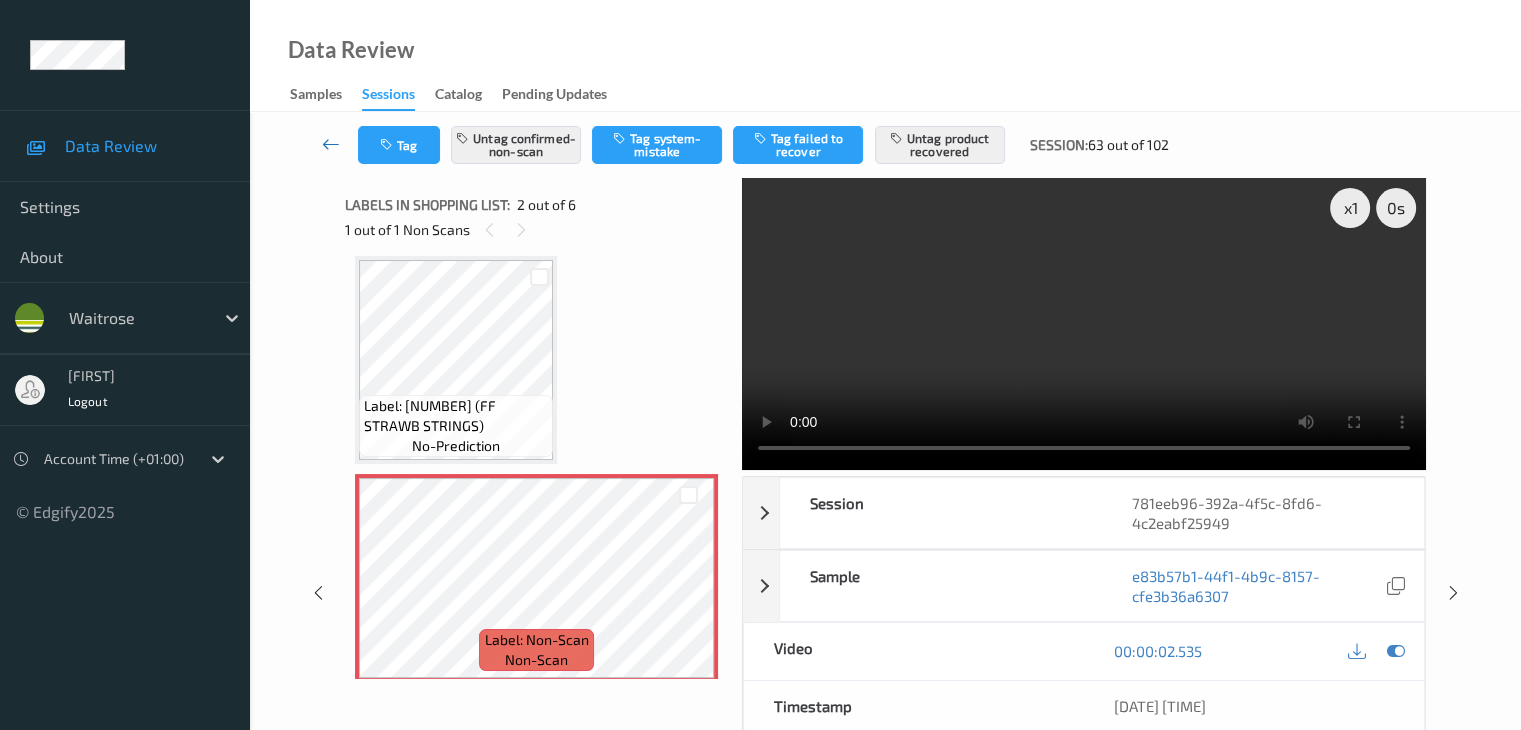 click at bounding box center (331, 144) 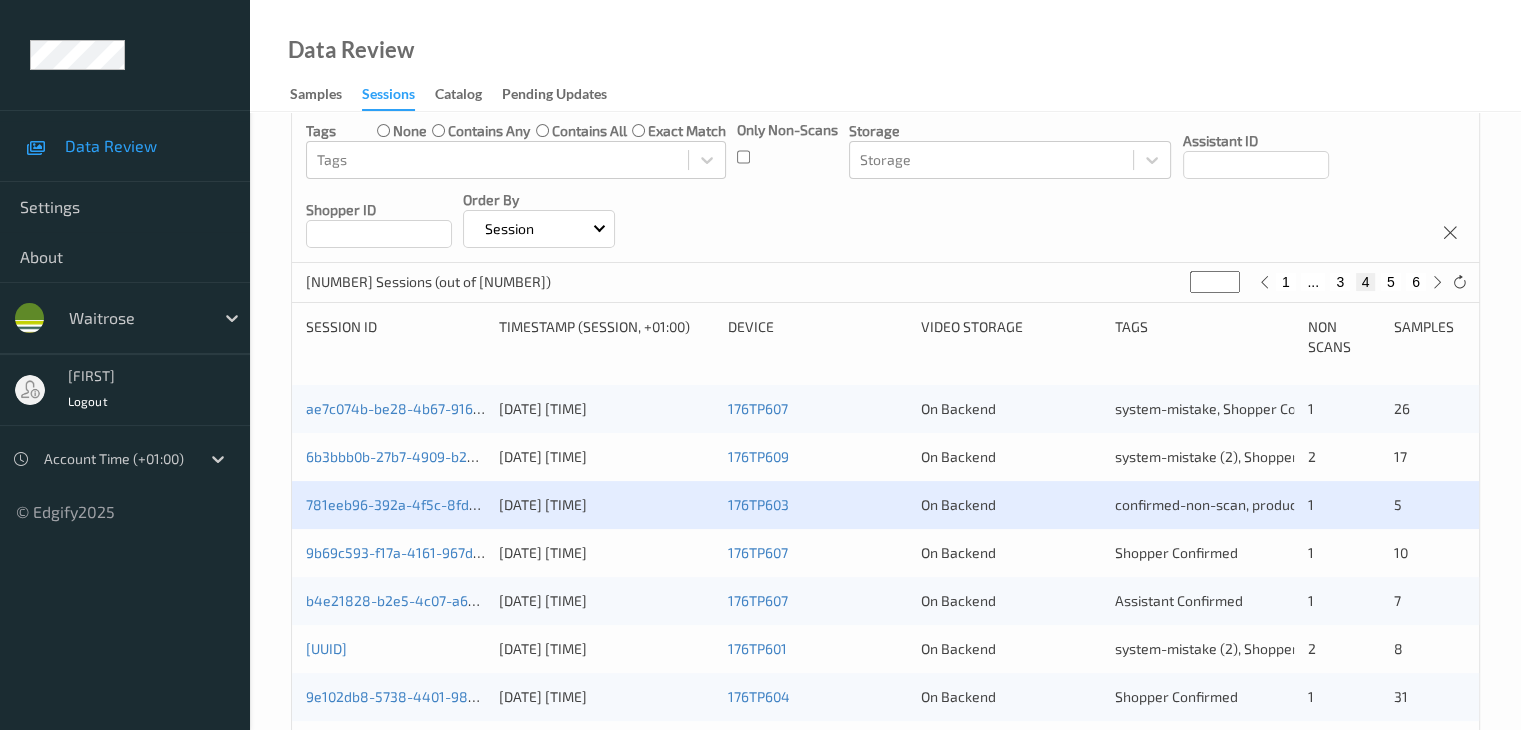 scroll, scrollTop: 300, scrollLeft: 0, axis: vertical 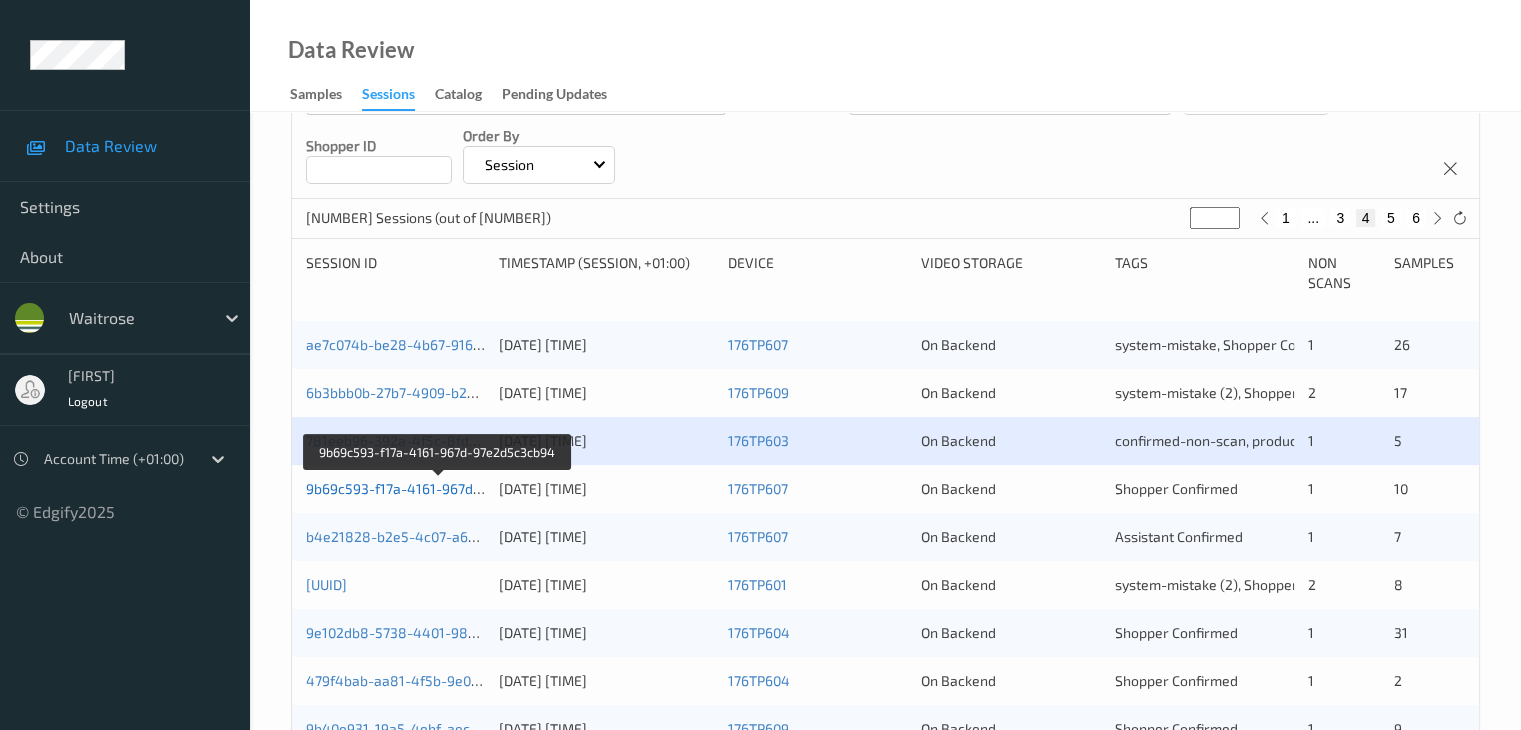 click on "9b69c593-f17a-4161-967d-97e2d5c3cb94" at bounding box center (439, 488) 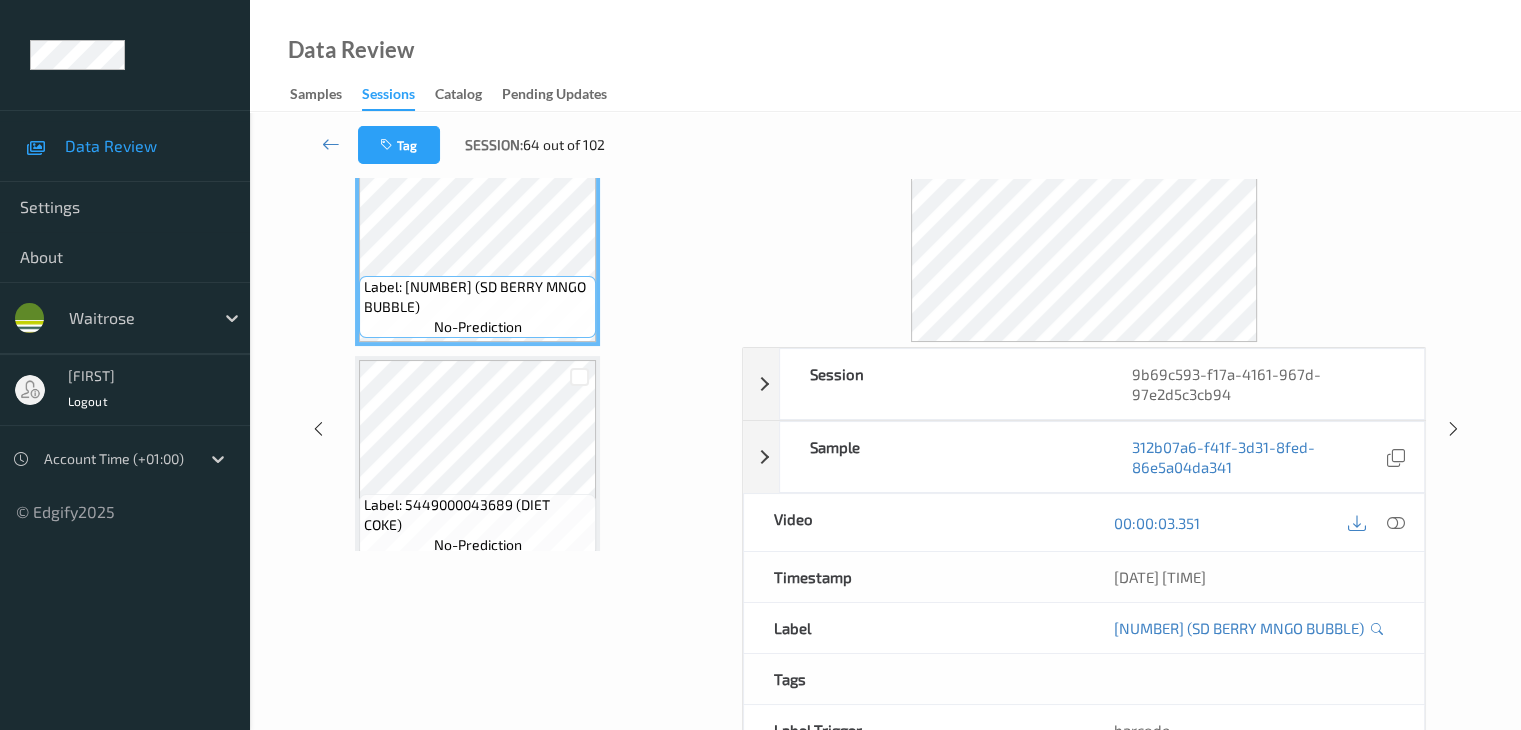scroll, scrollTop: 64, scrollLeft: 0, axis: vertical 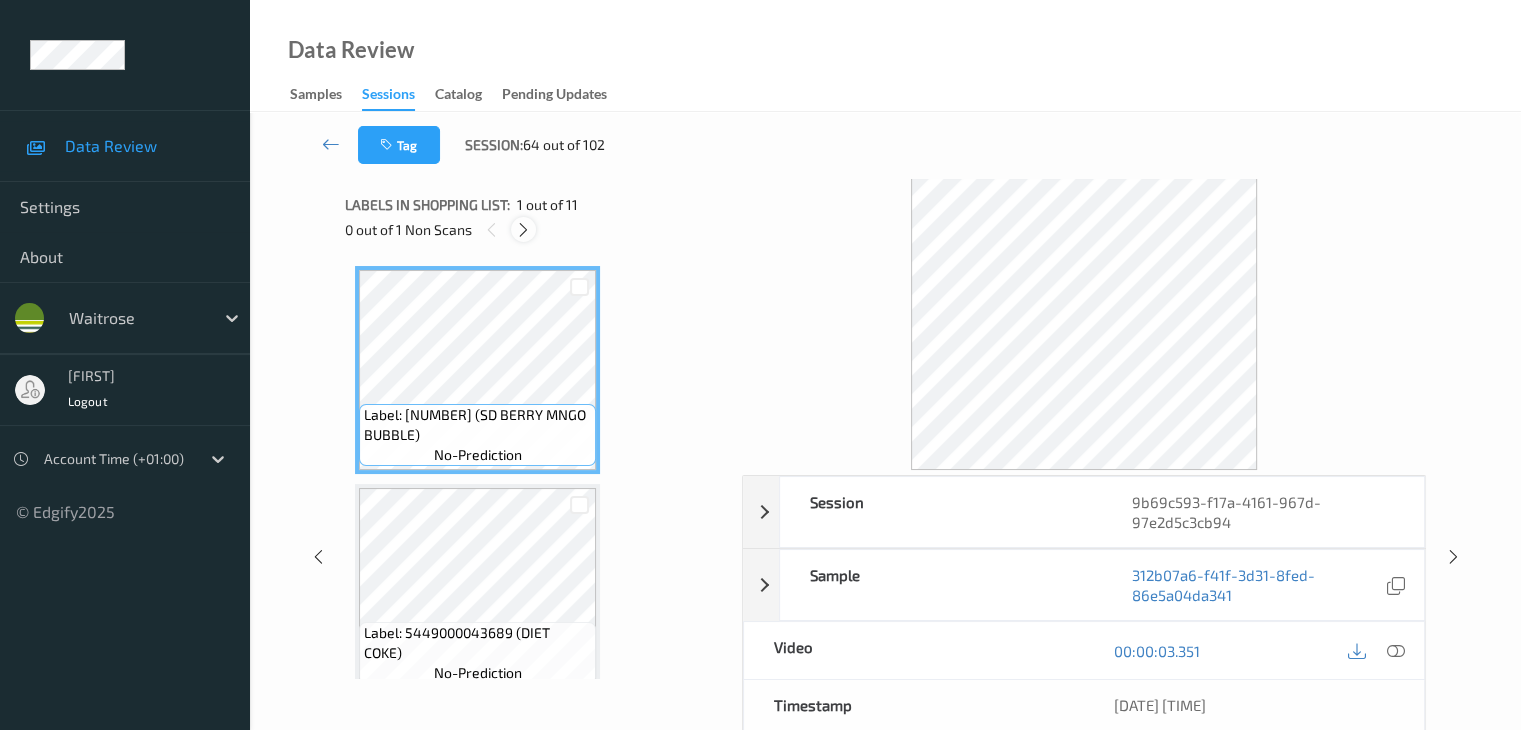 click at bounding box center [523, 230] 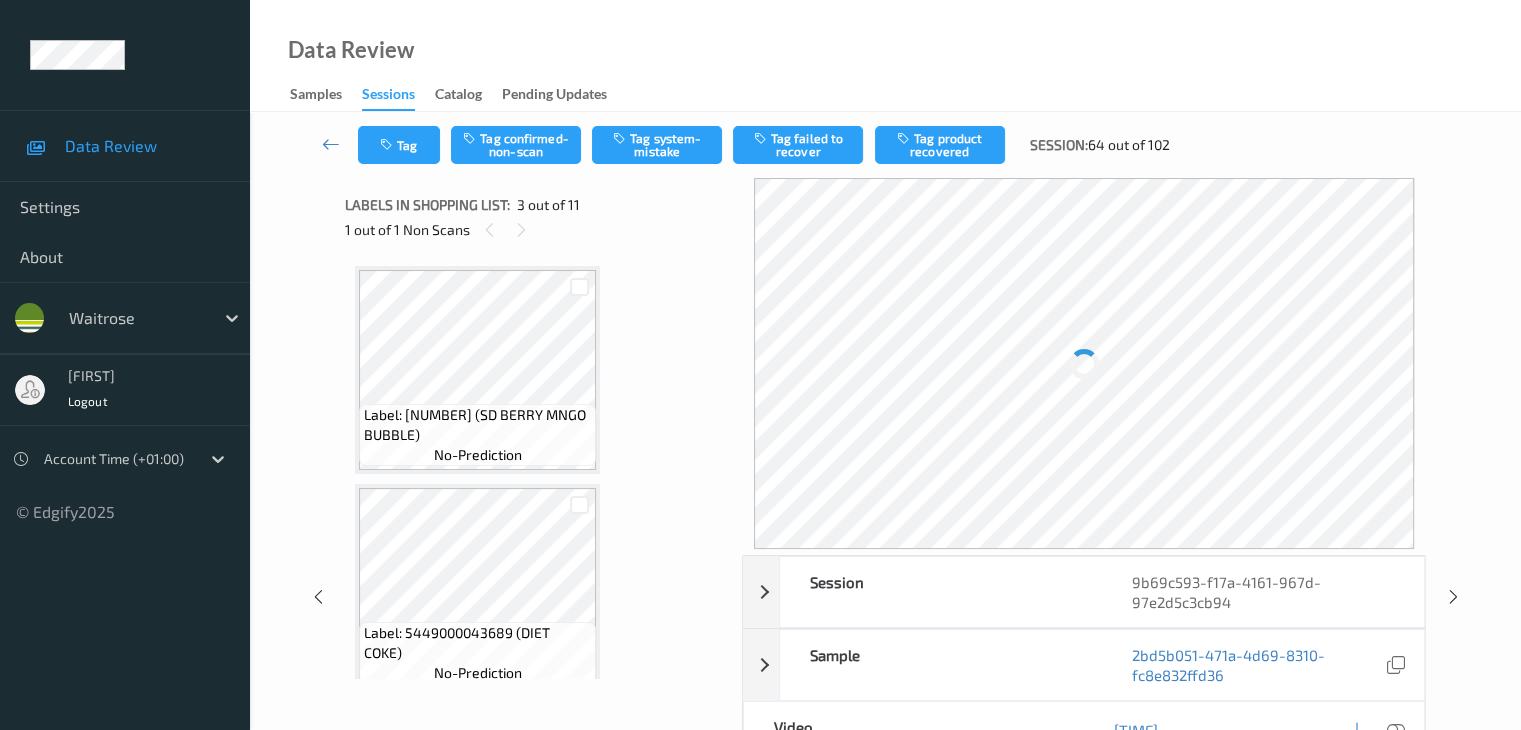 scroll, scrollTop: 228, scrollLeft: 0, axis: vertical 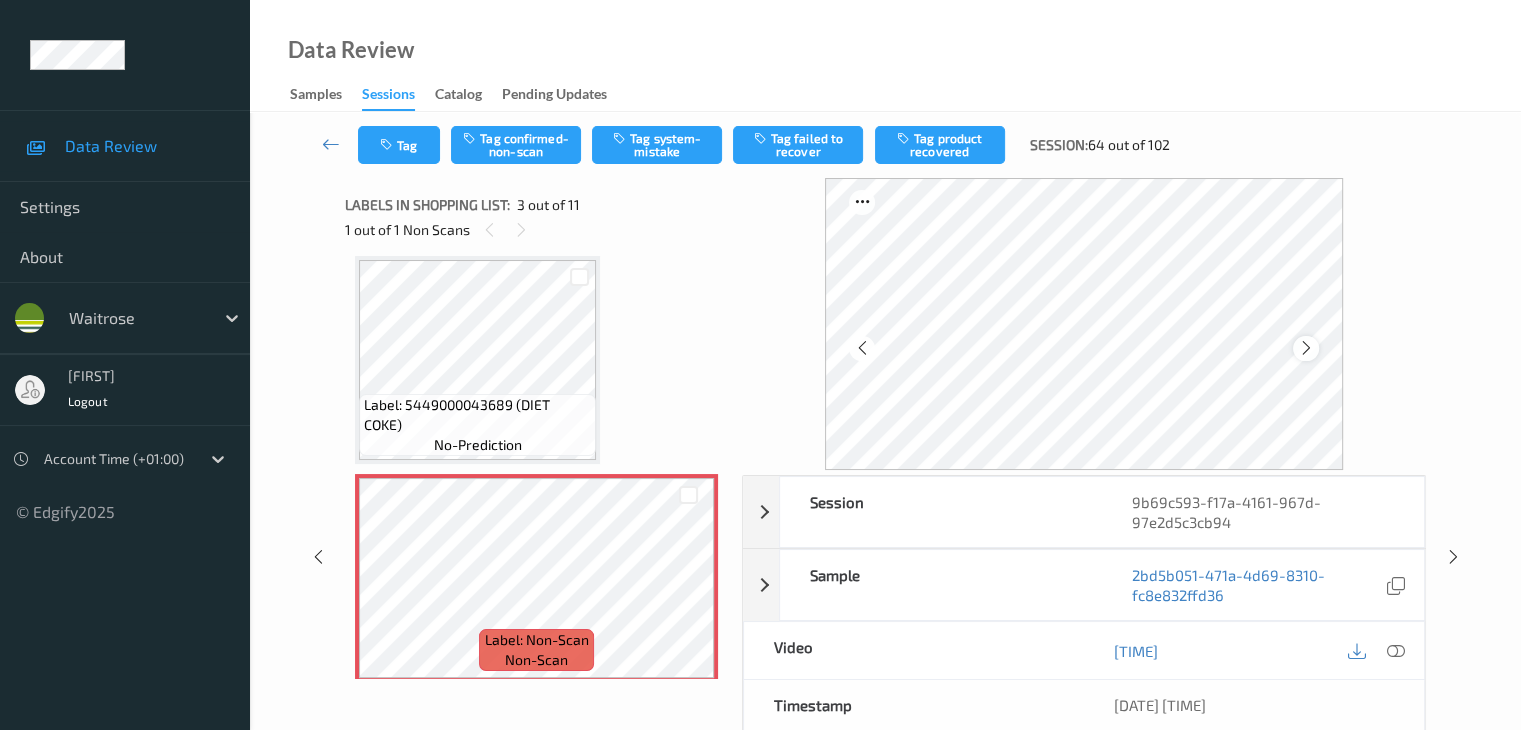 click at bounding box center (1306, 348) 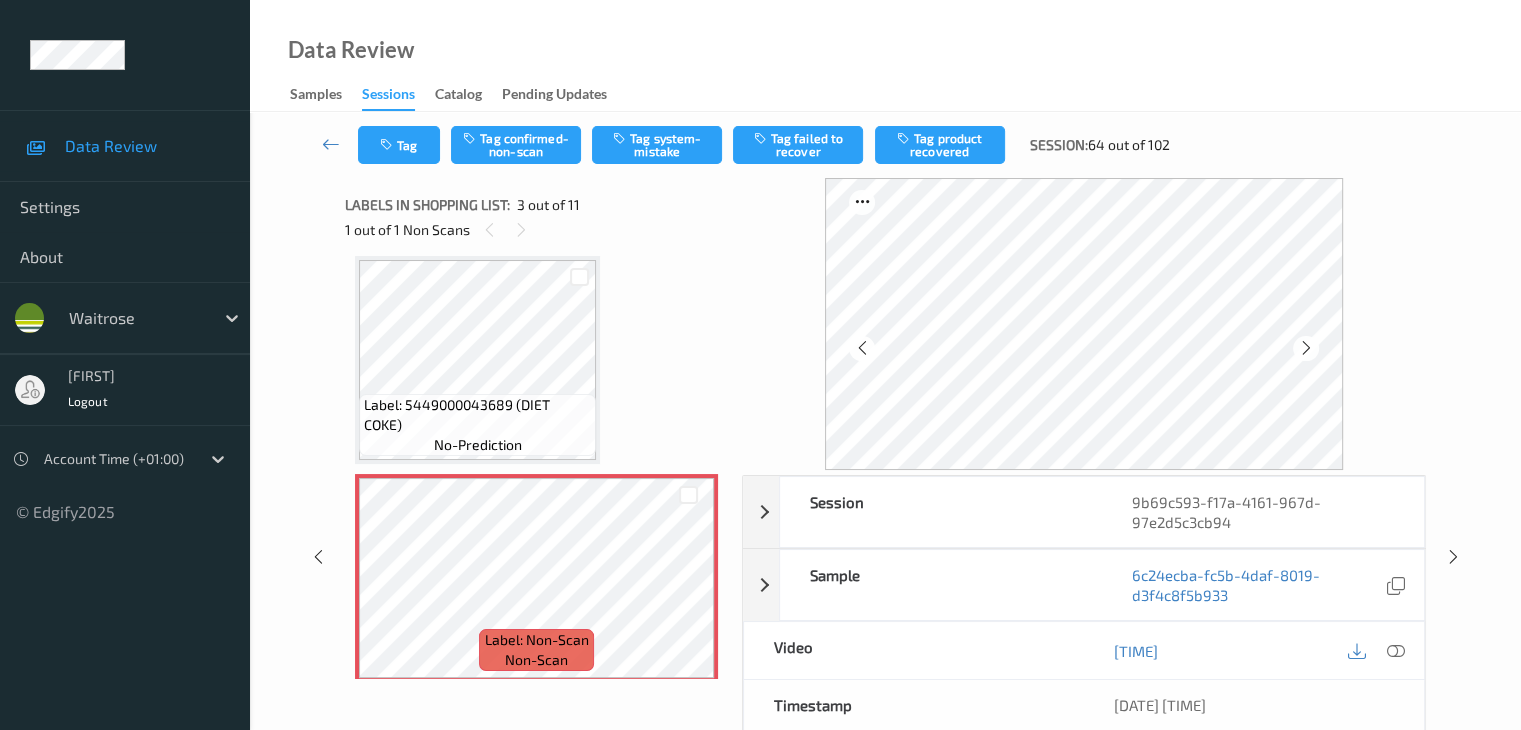 click at bounding box center (1306, 348) 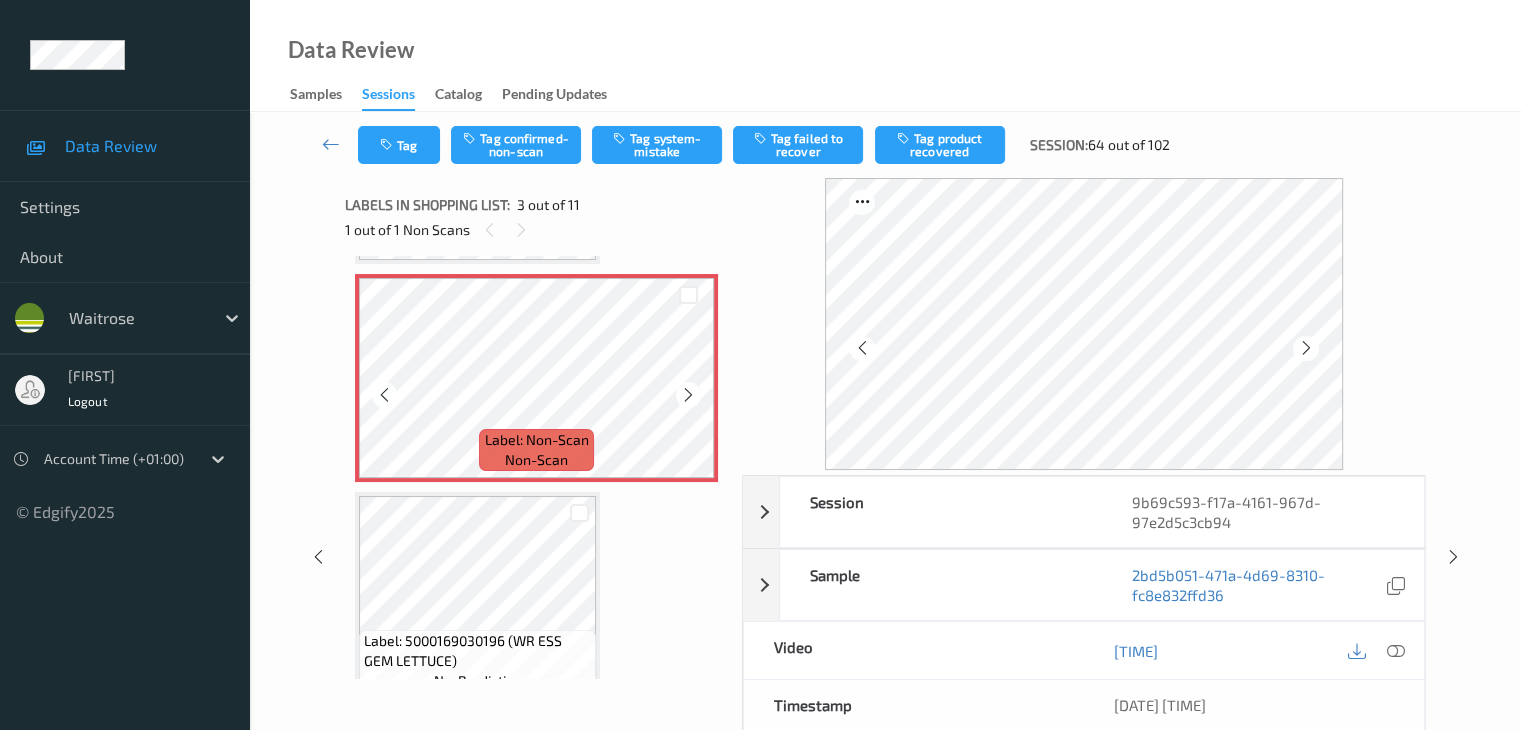 scroll, scrollTop: 328, scrollLeft: 0, axis: vertical 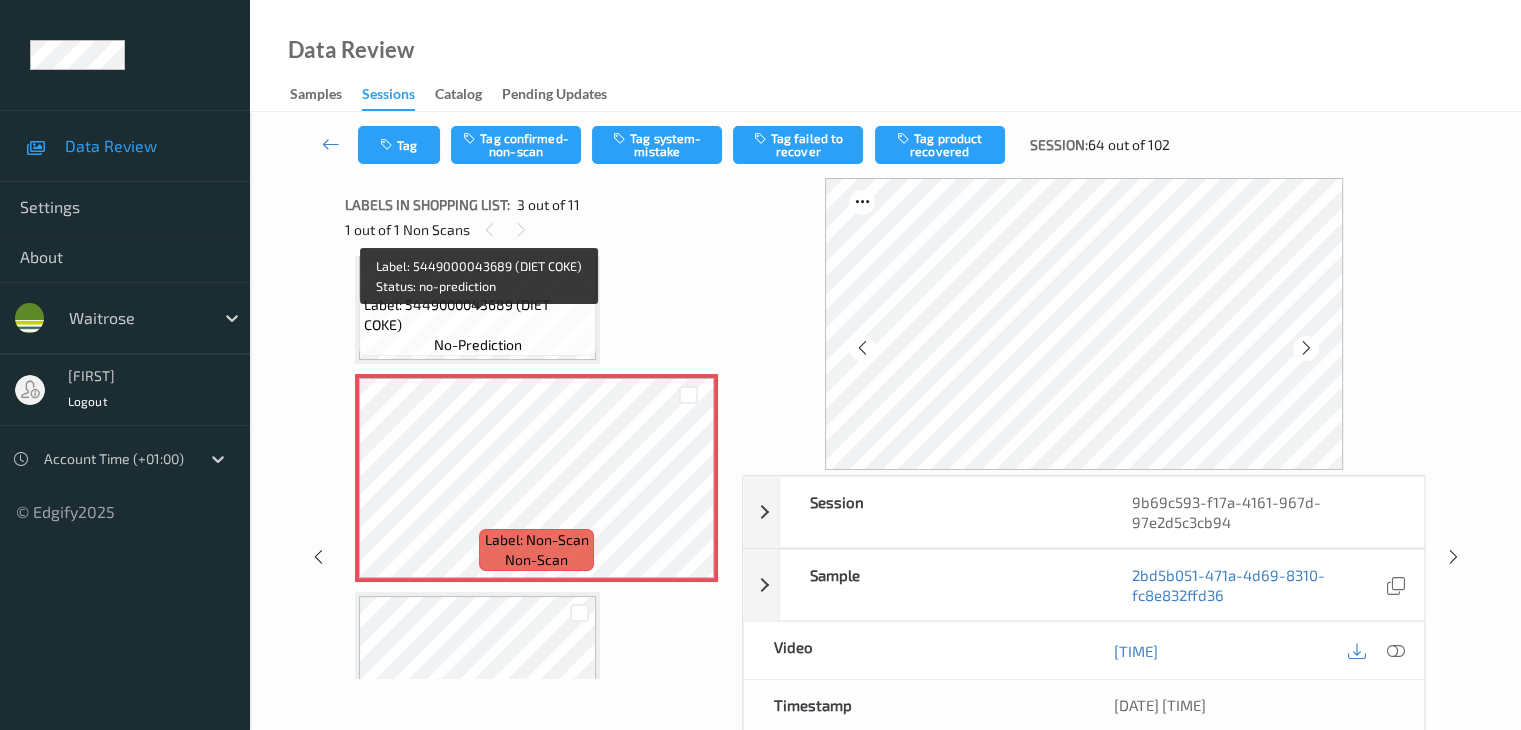 click on "Label: [NUMBER] (DIET COKE) no-prediction" at bounding box center [477, 325] 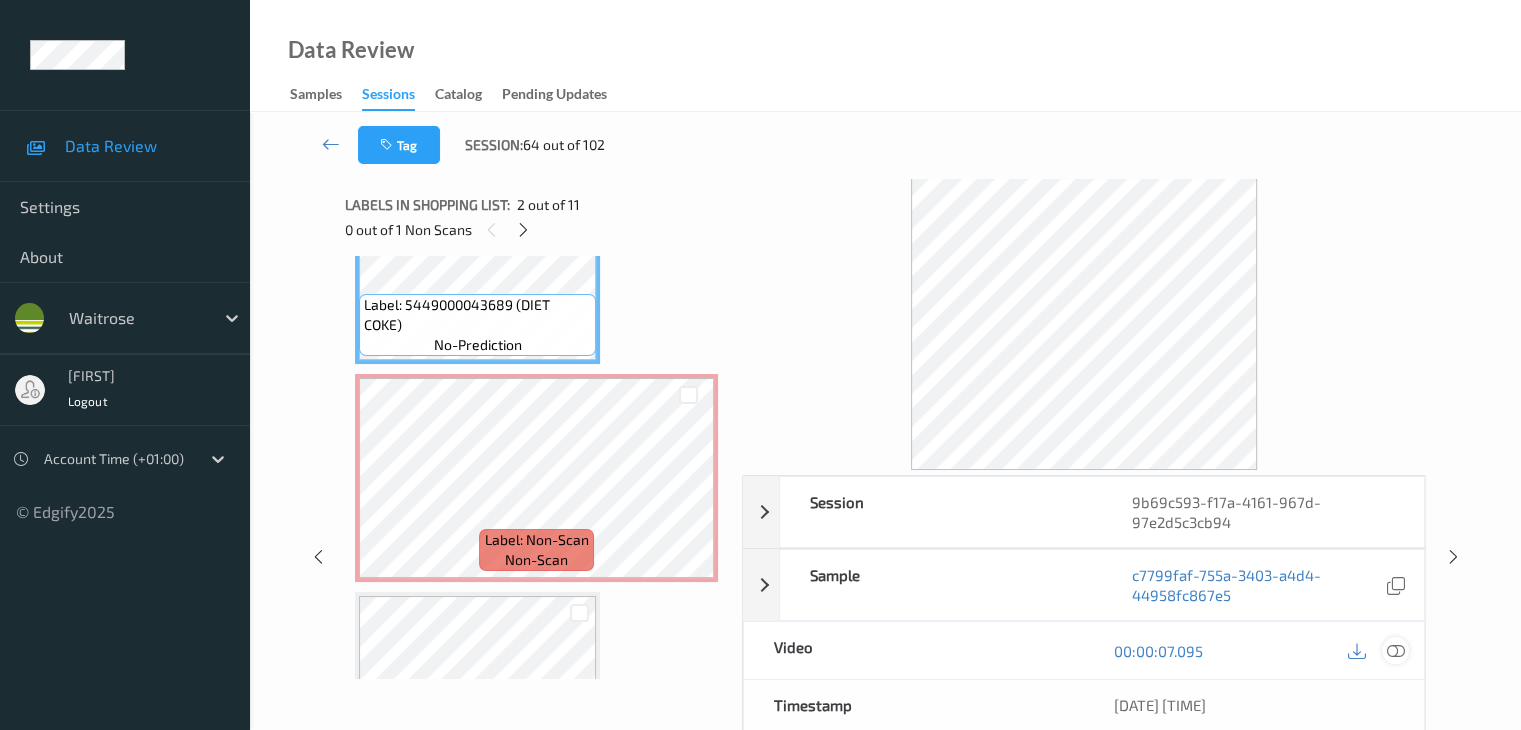 click at bounding box center (1395, 651) 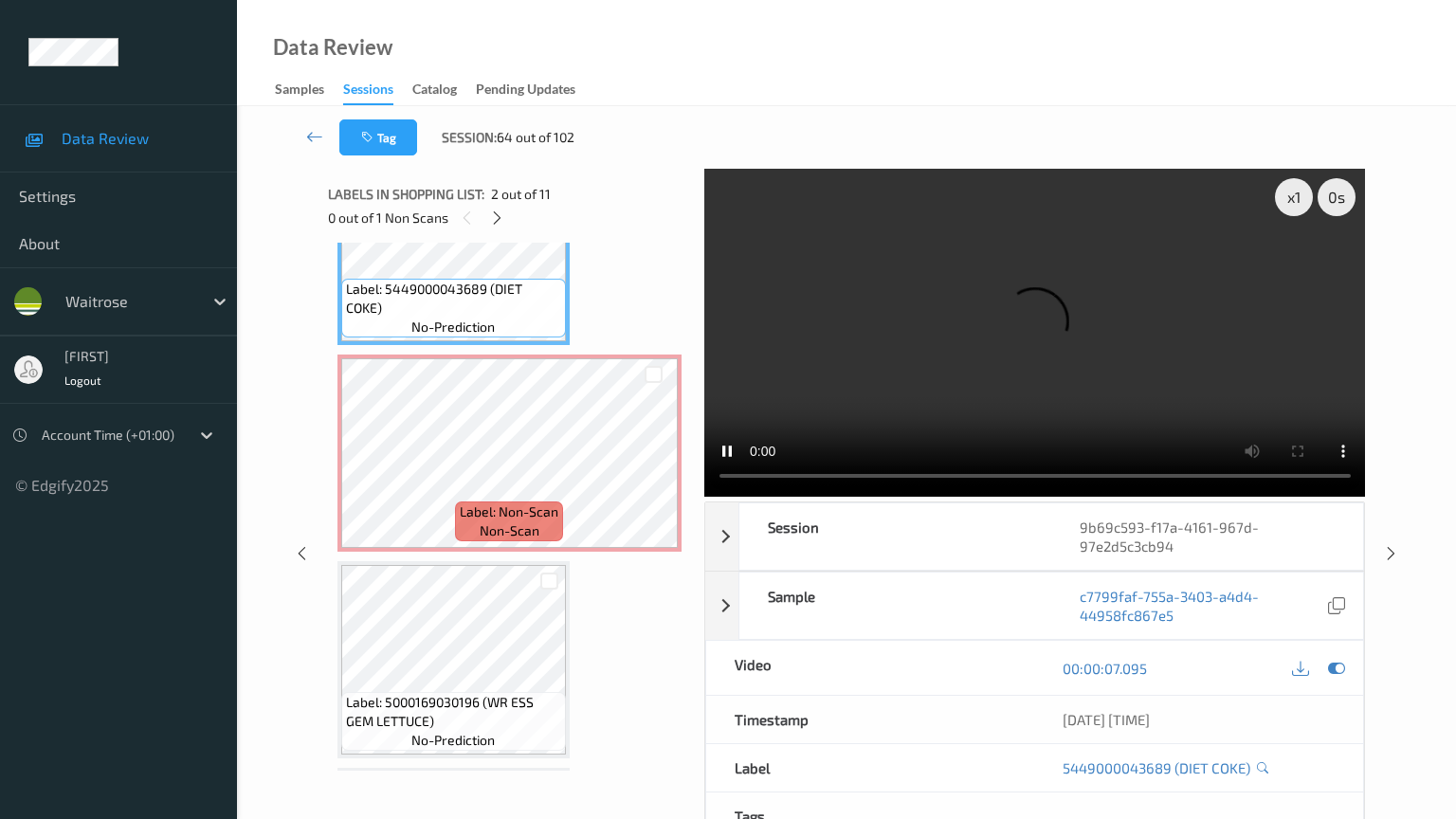 type 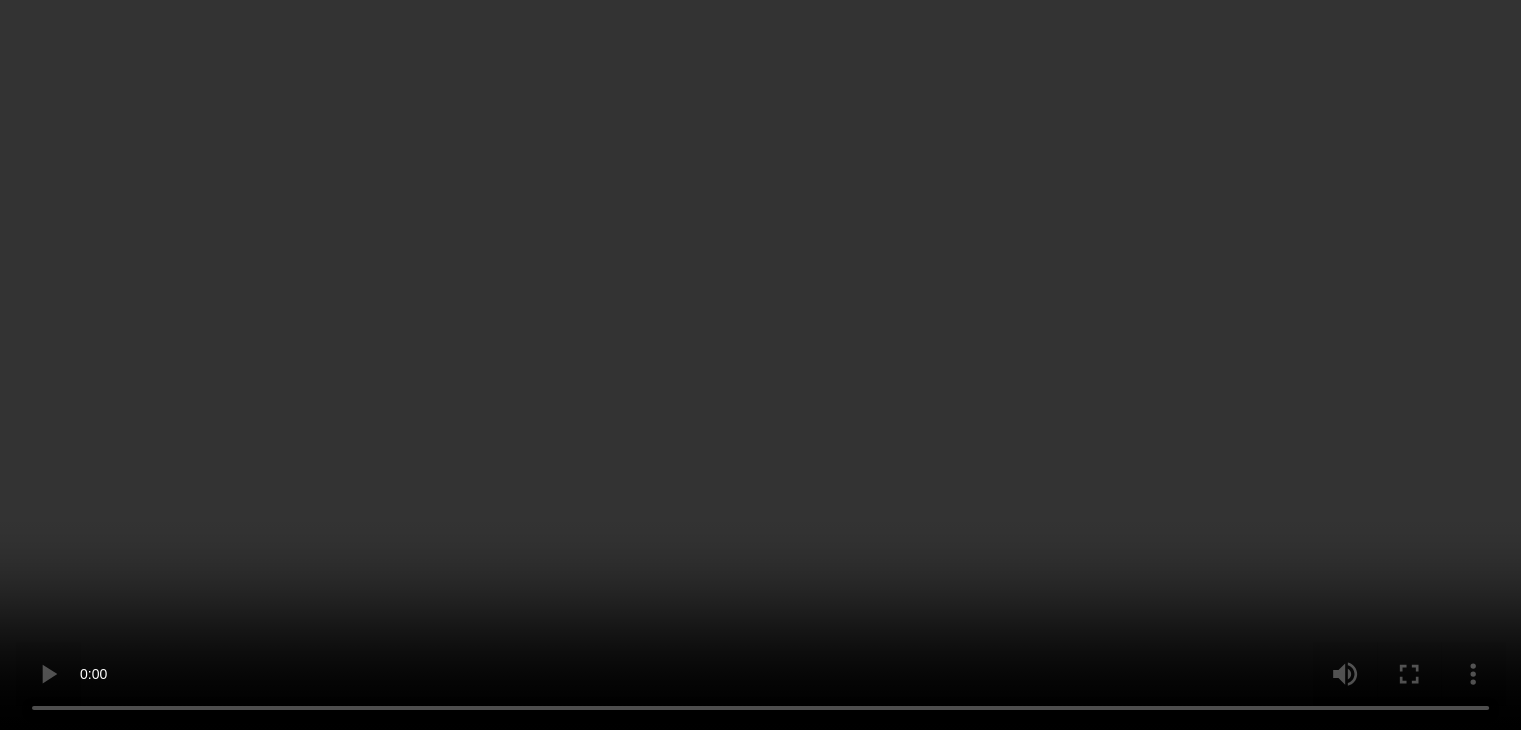 scroll, scrollTop: 628, scrollLeft: 0, axis: vertical 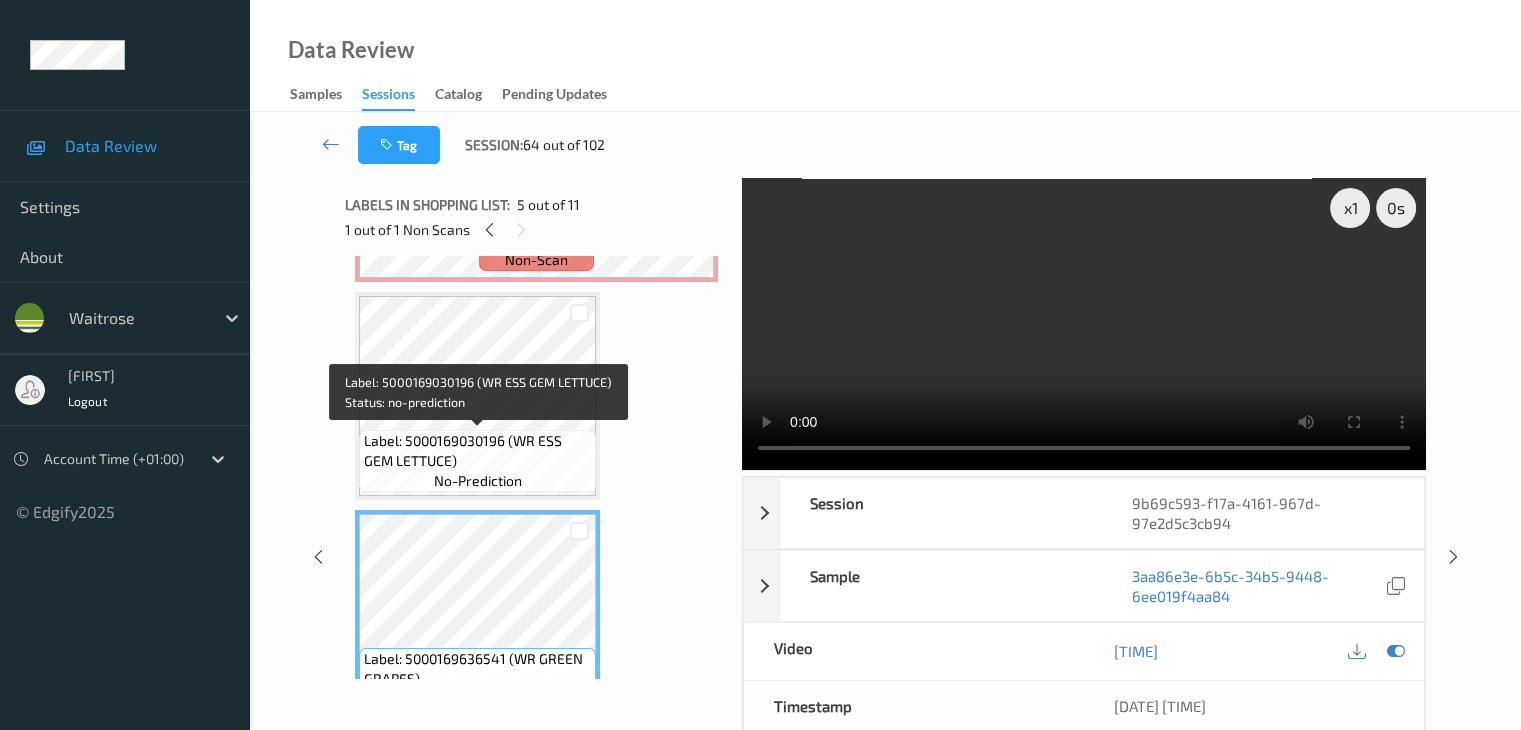 click on "Label: 5000169030196 (WR ESS GEM LETTUCE)" at bounding box center [477, 451] 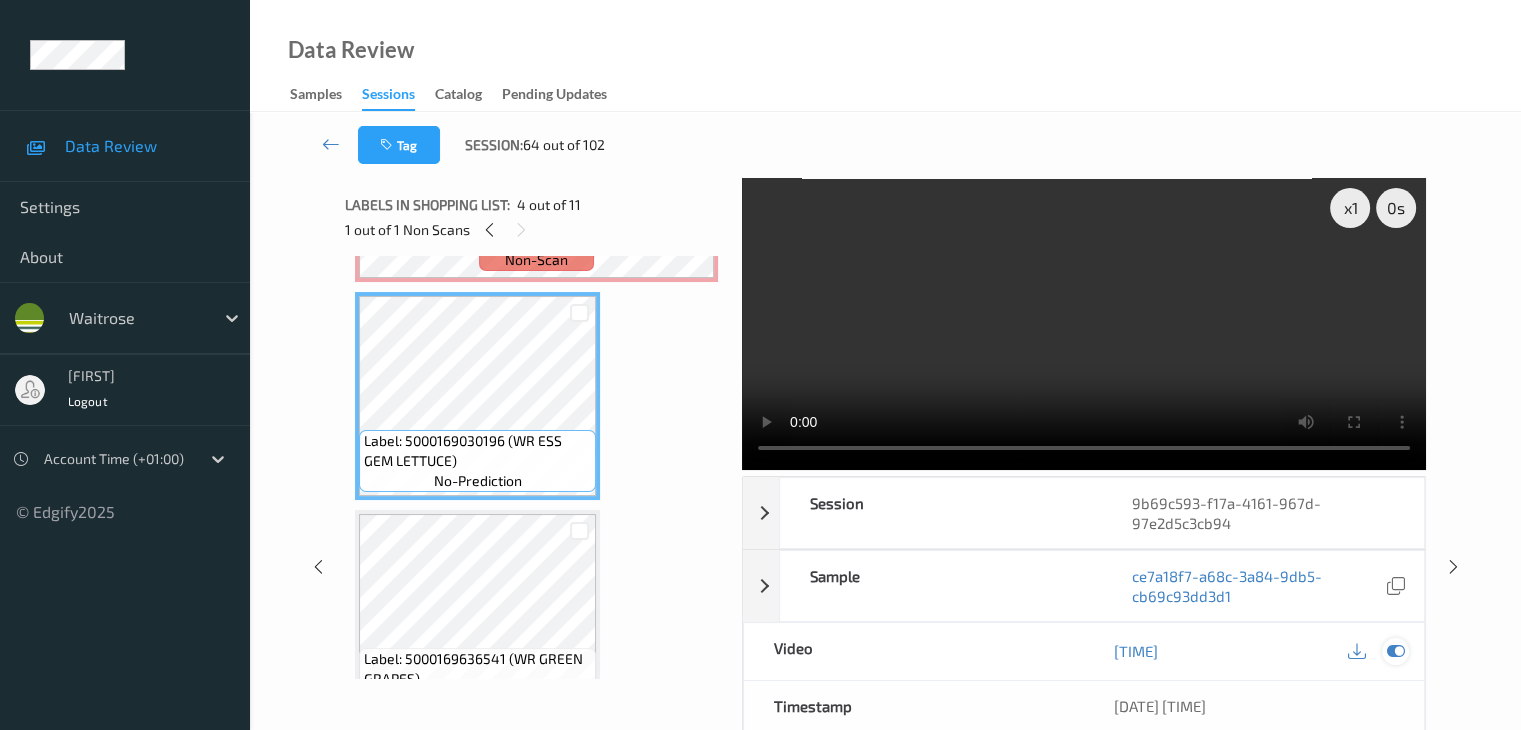 click at bounding box center [1395, 651] 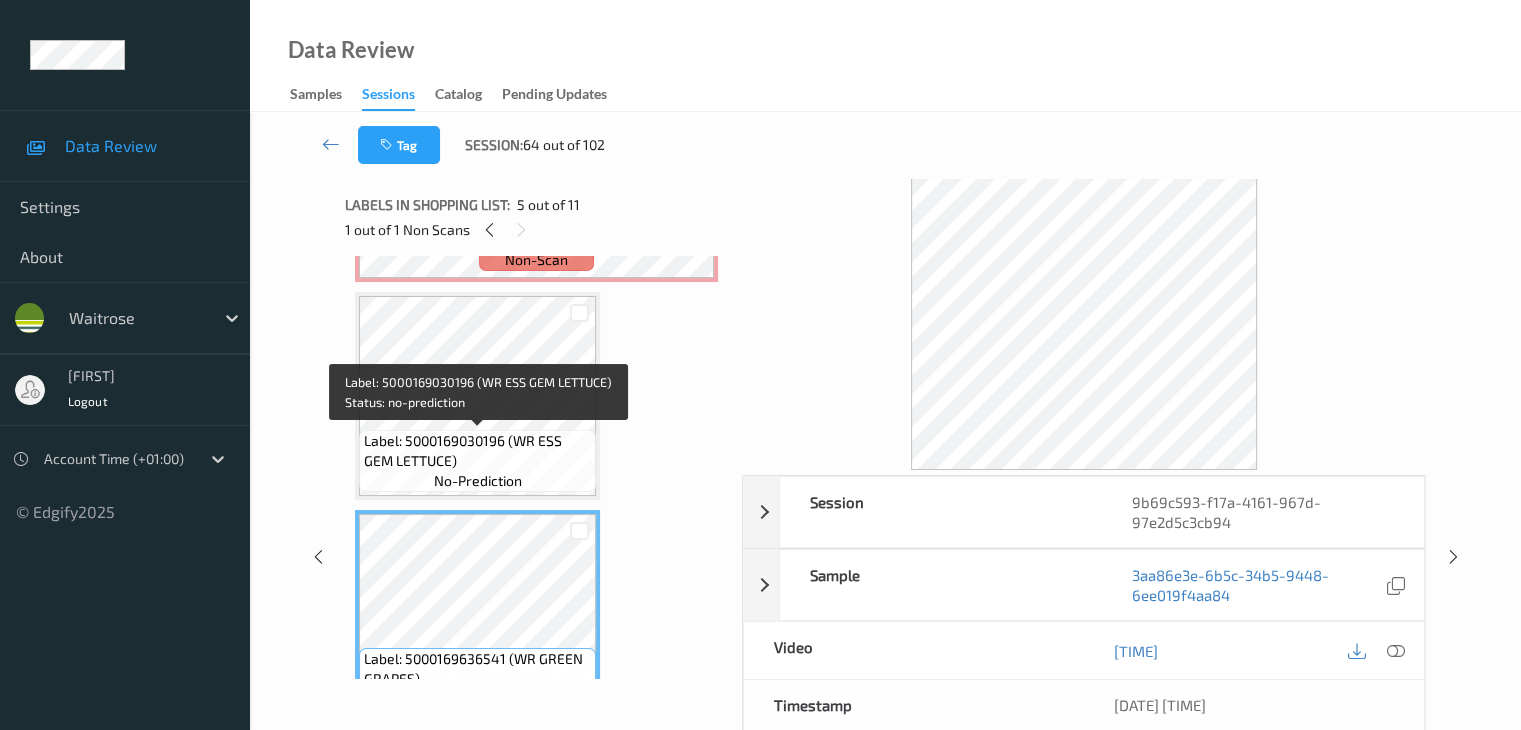 click on "Label: 5000169030196 (WR ESS GEM LETTUCE)" at bounding box center (477, 451) 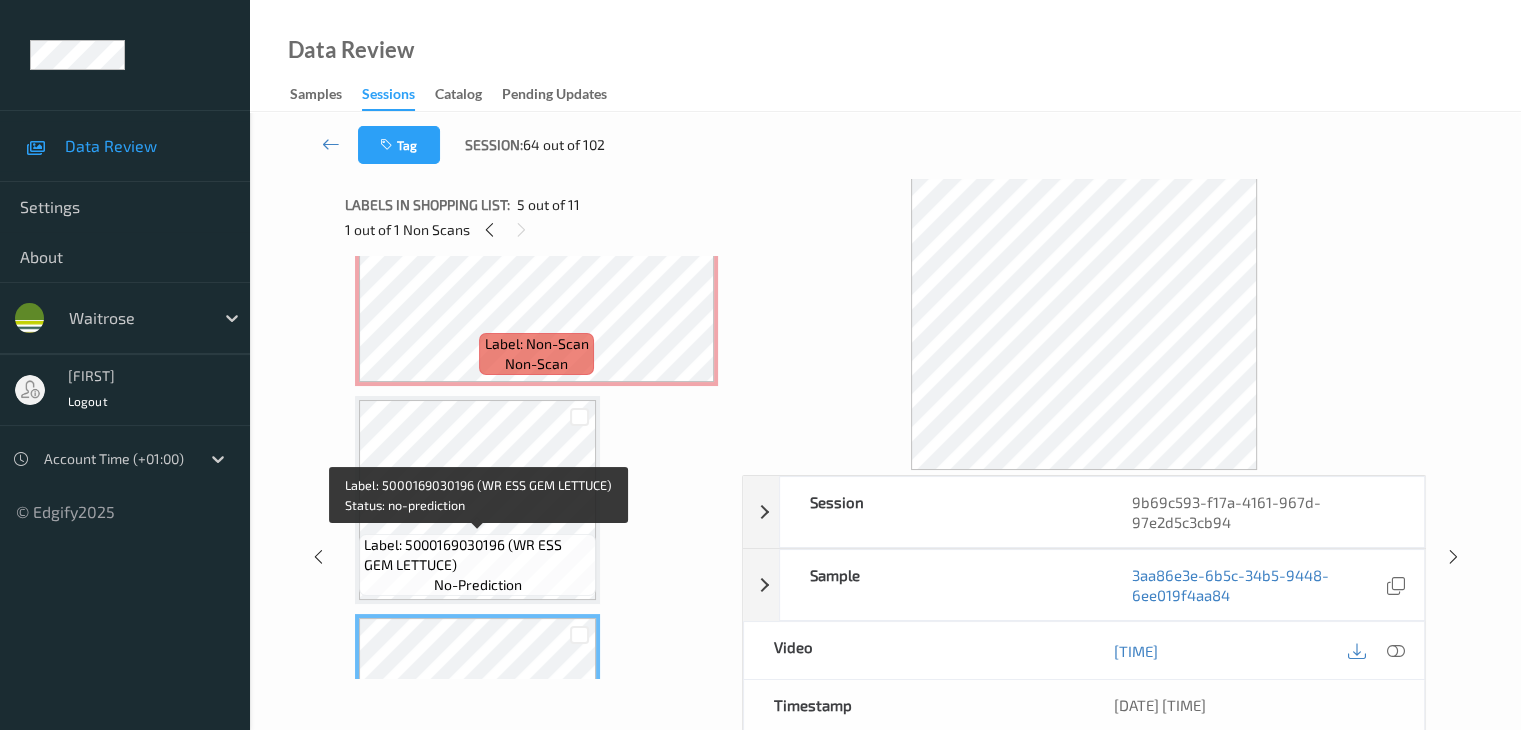 scroll, scrollTop: 428, scrollLeft: 0, axis: vertical 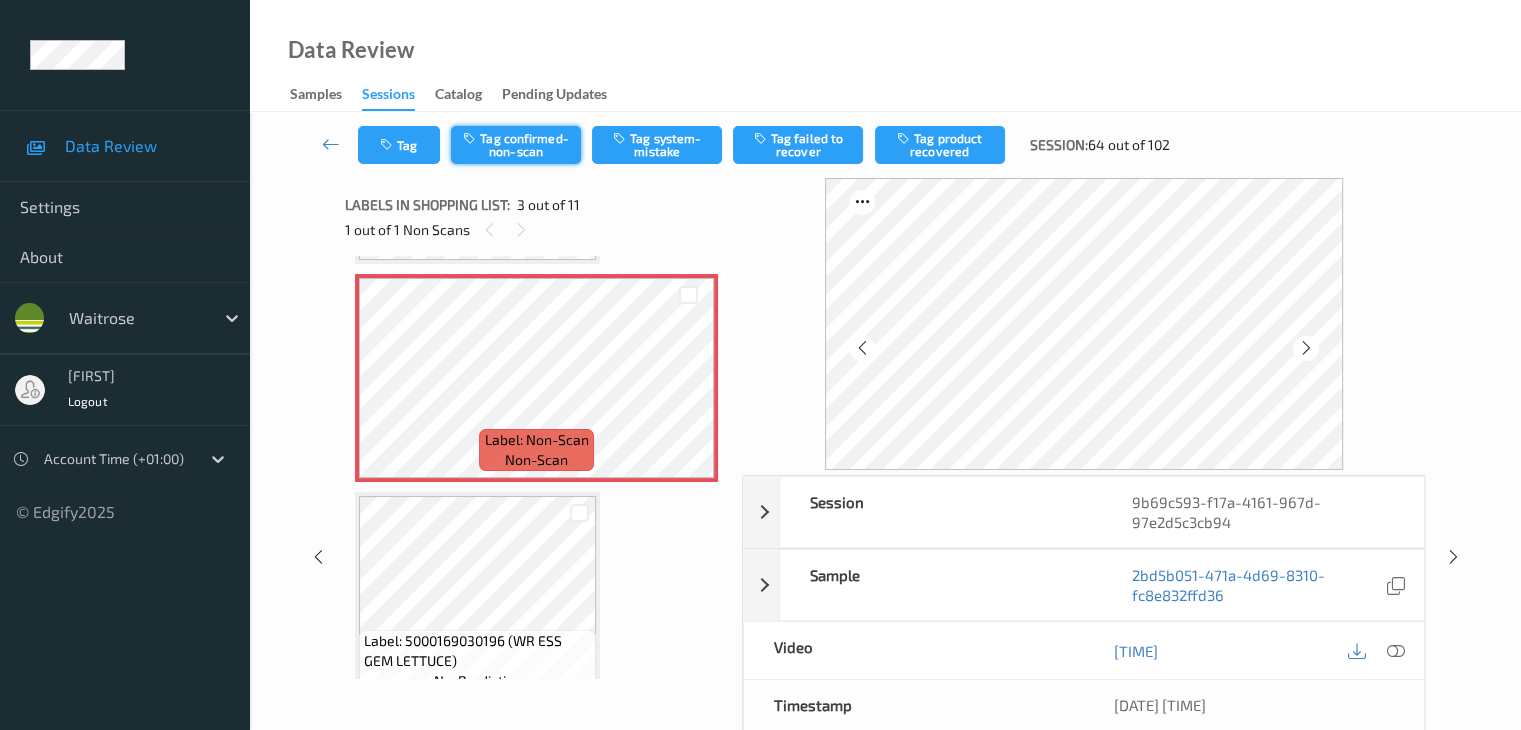 click on "Tag   confirmed-non-scan" at bounding box center [516, 145] 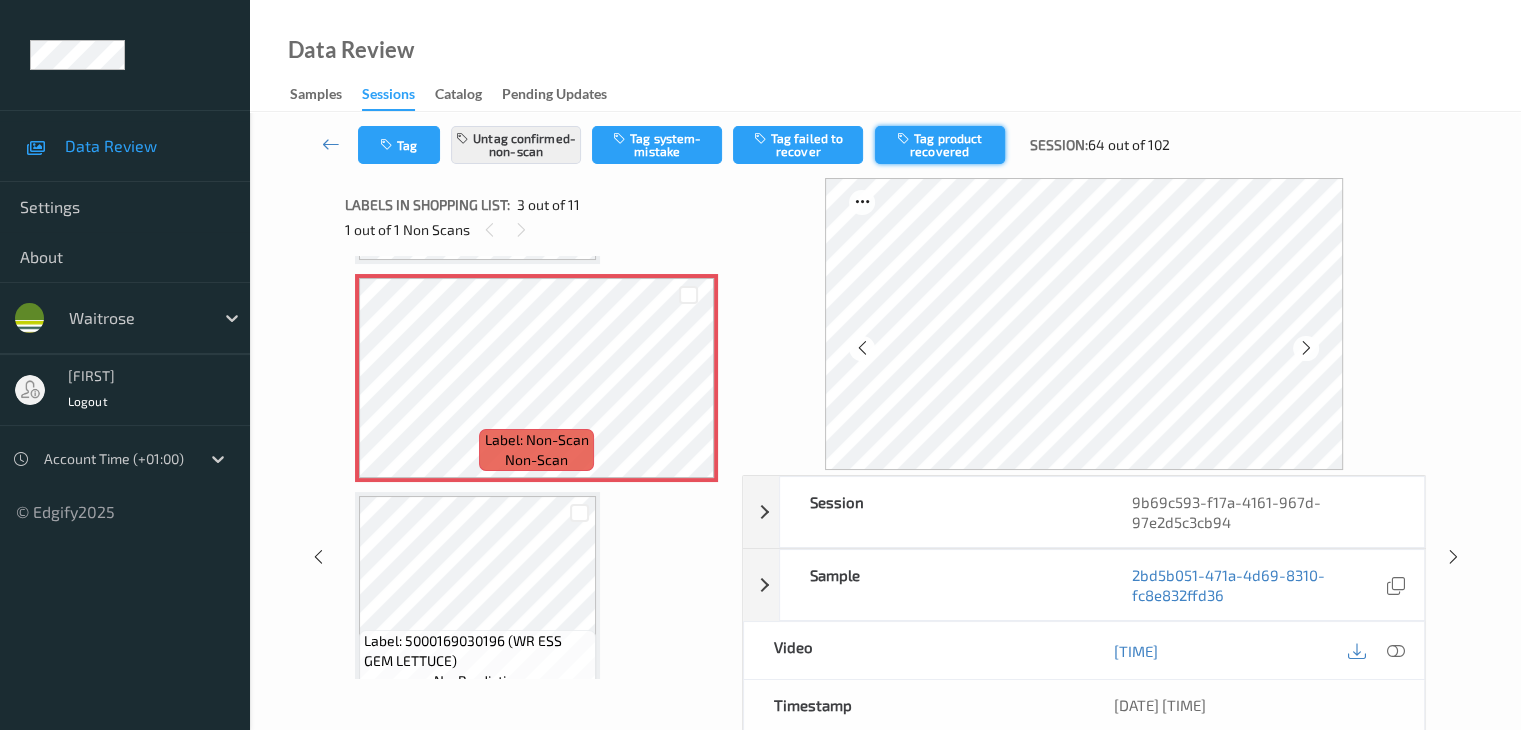 click on "Tag   product recovered" at bounding box center (940, 145) 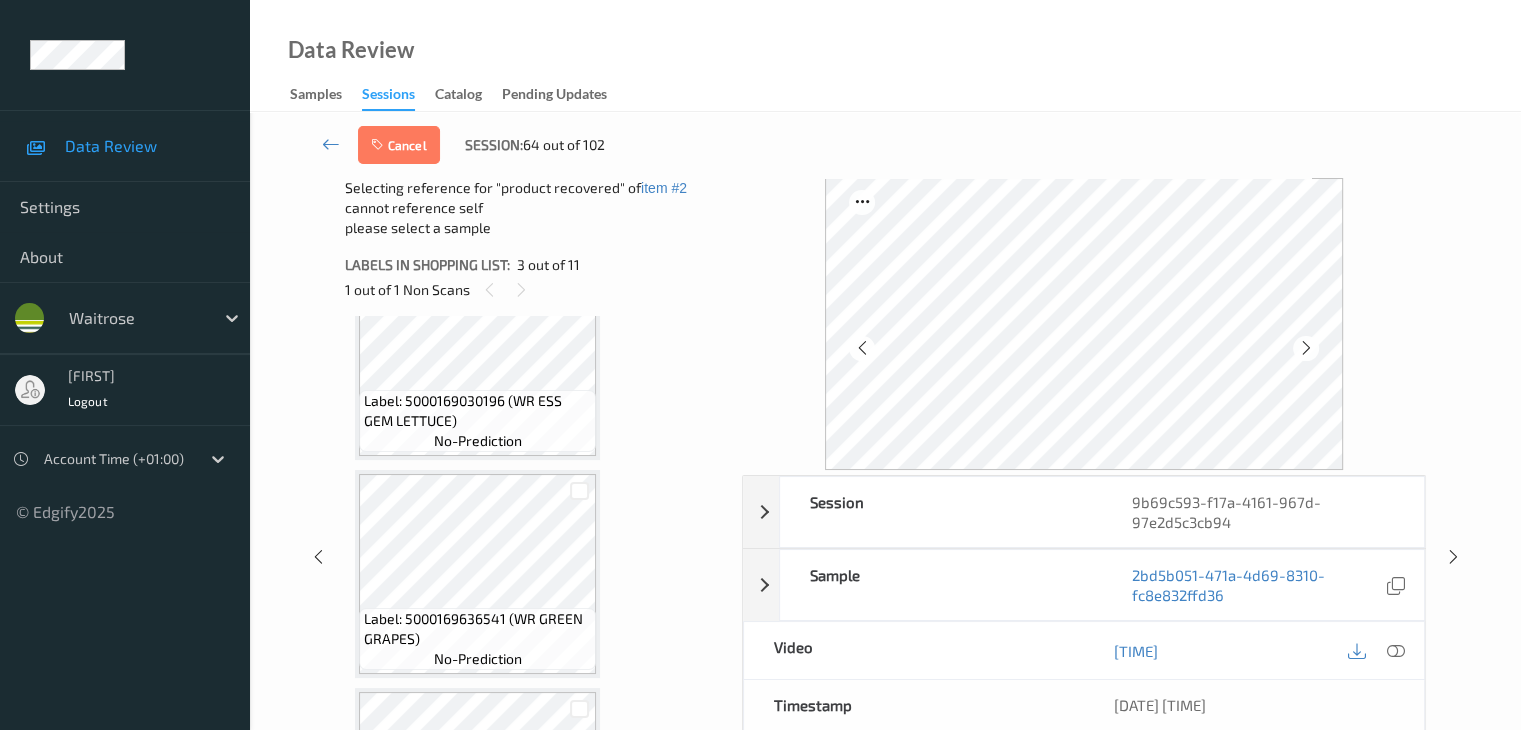 scroll, scrollTop: 628, scrollLeft: 0, axis: vertical 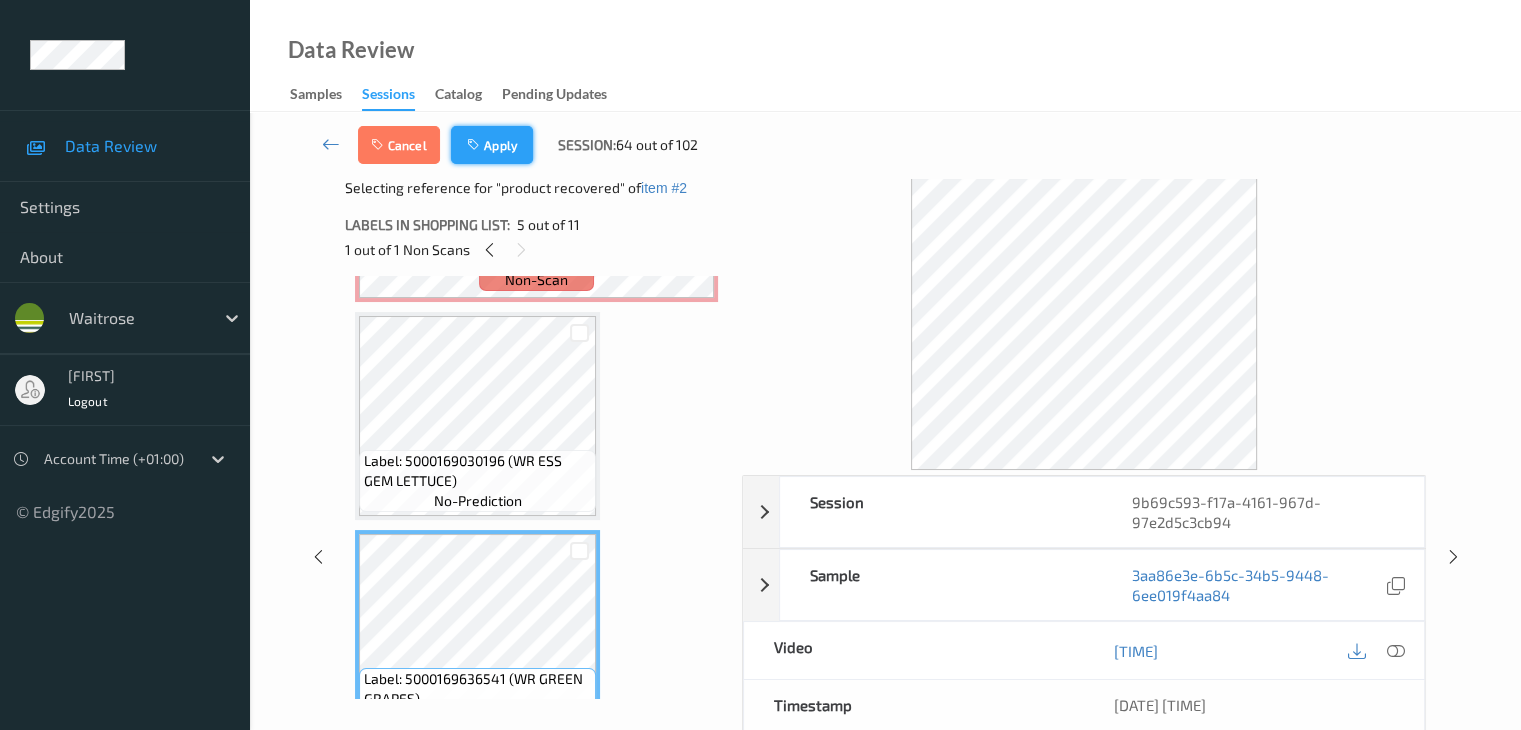 click on "Apply" at bounding box center (492, 145) 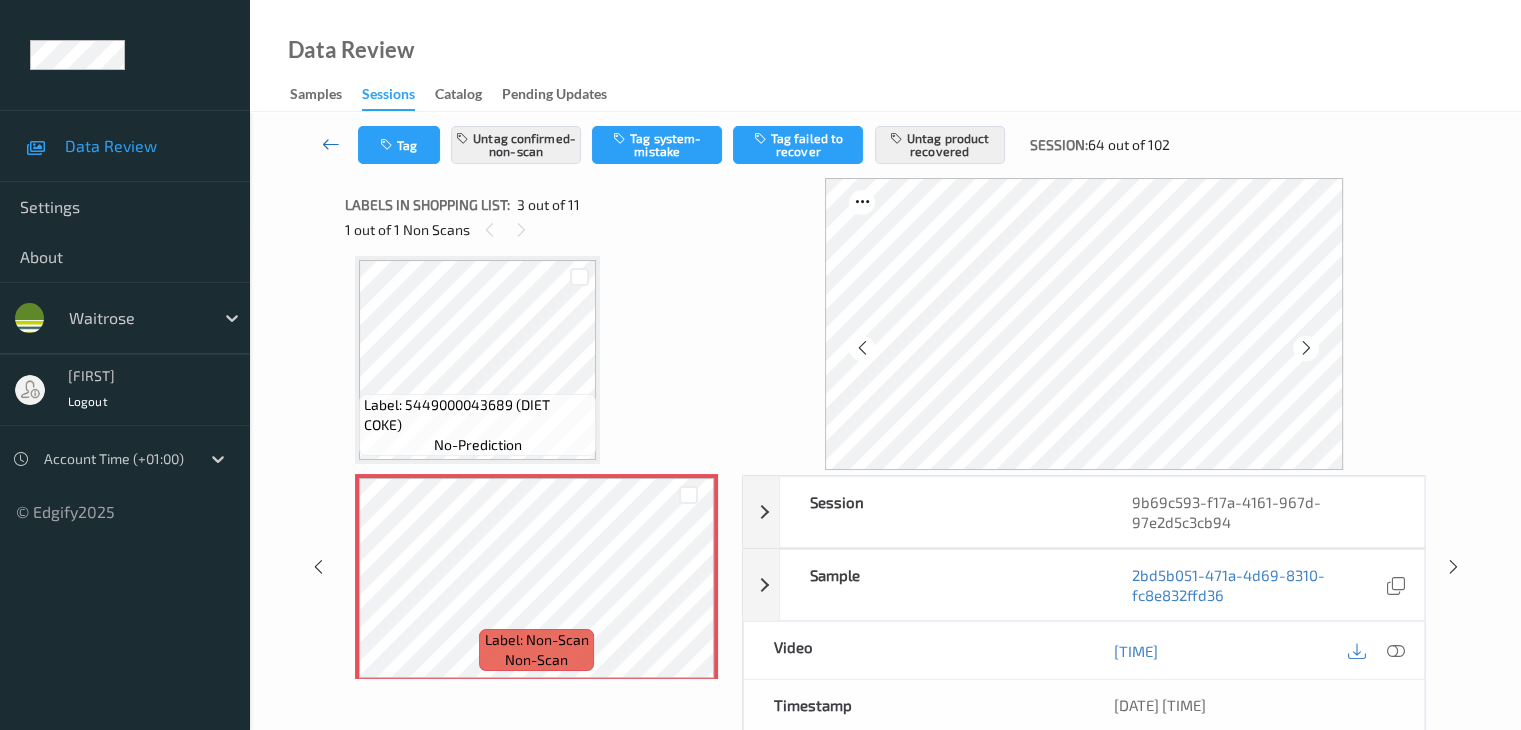 click at bounding box center (331, 144) 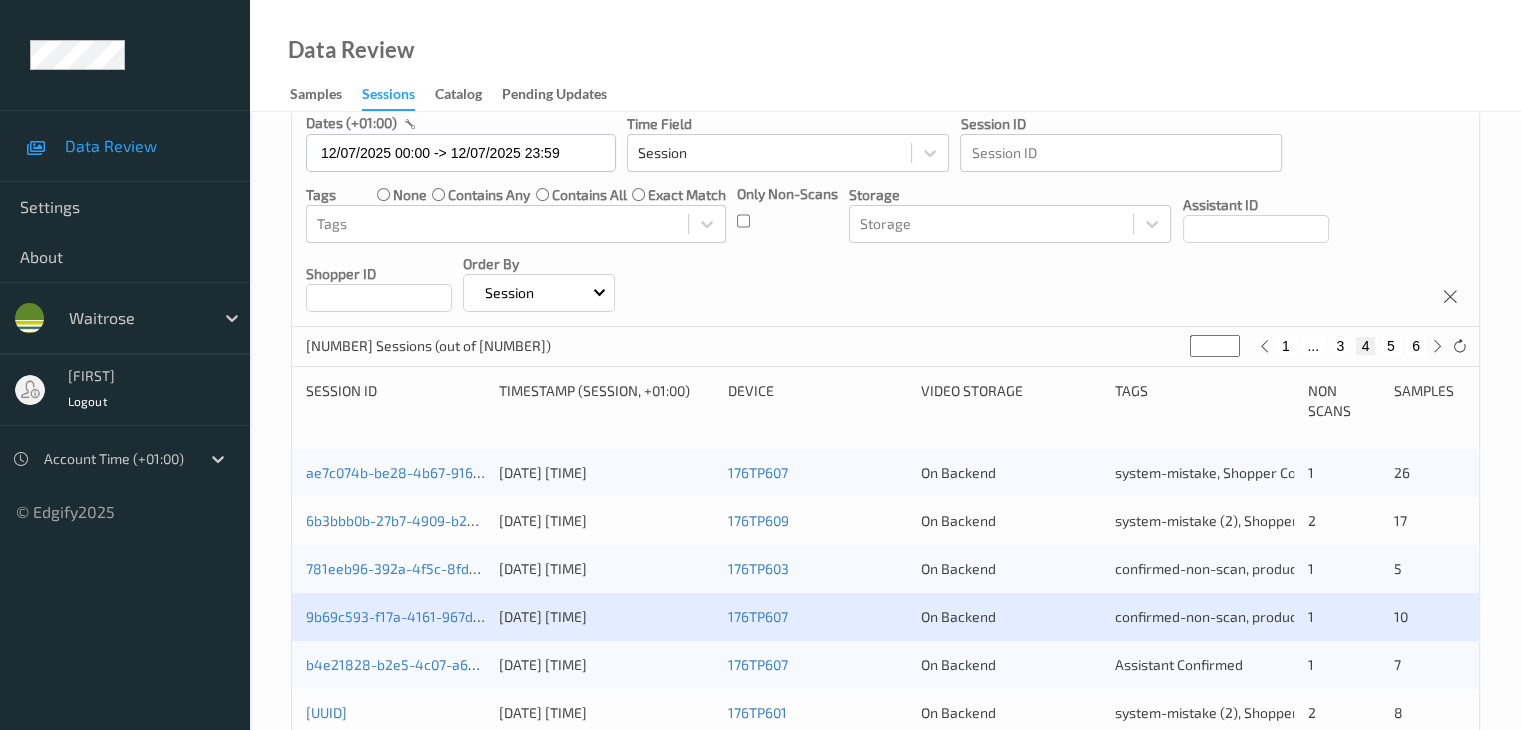 scroll, scrollTop: 300, scrollLeft: 0, axis: vertical 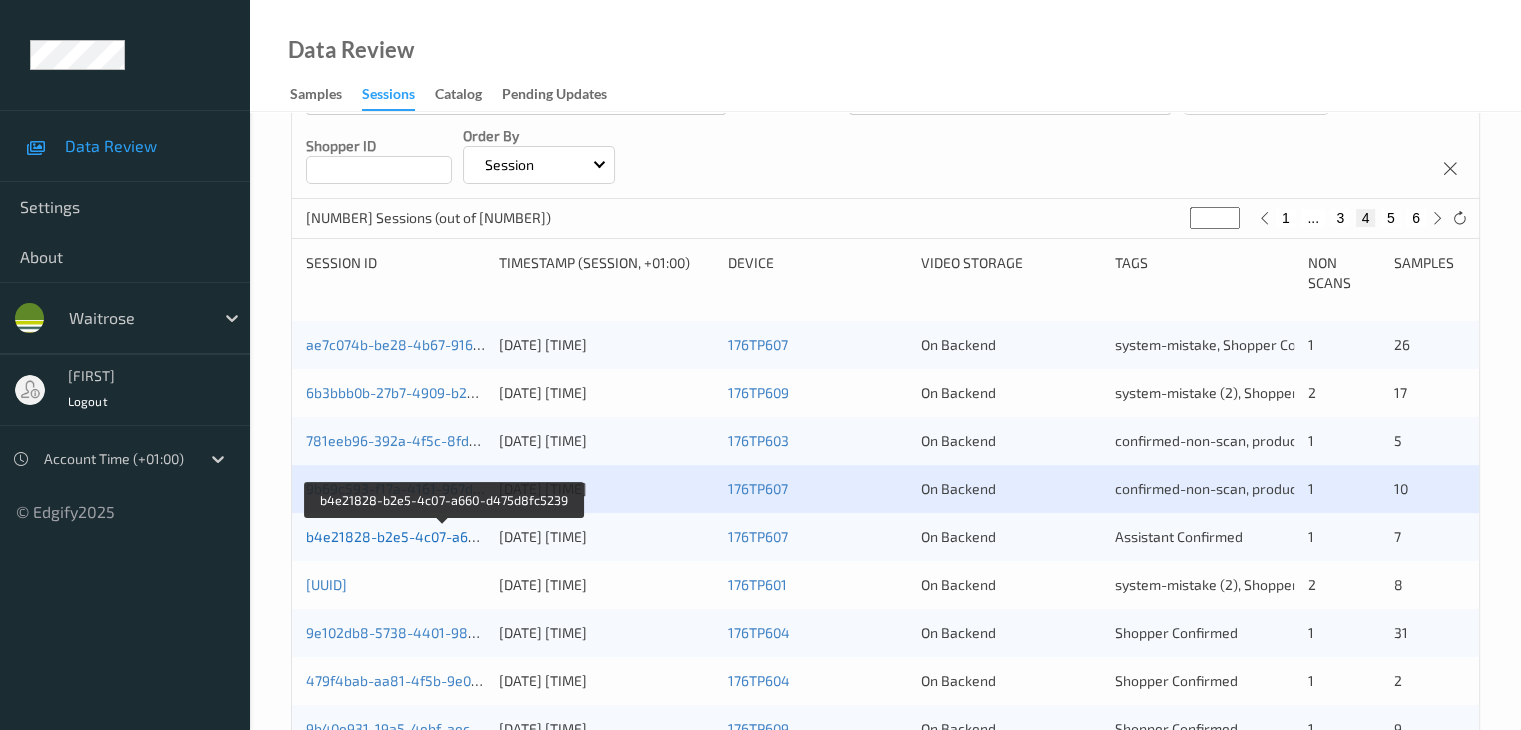 click on "b4e21828-b2e5-4c07-a660-d475d8fc5239" at bounding box center (444, 536) 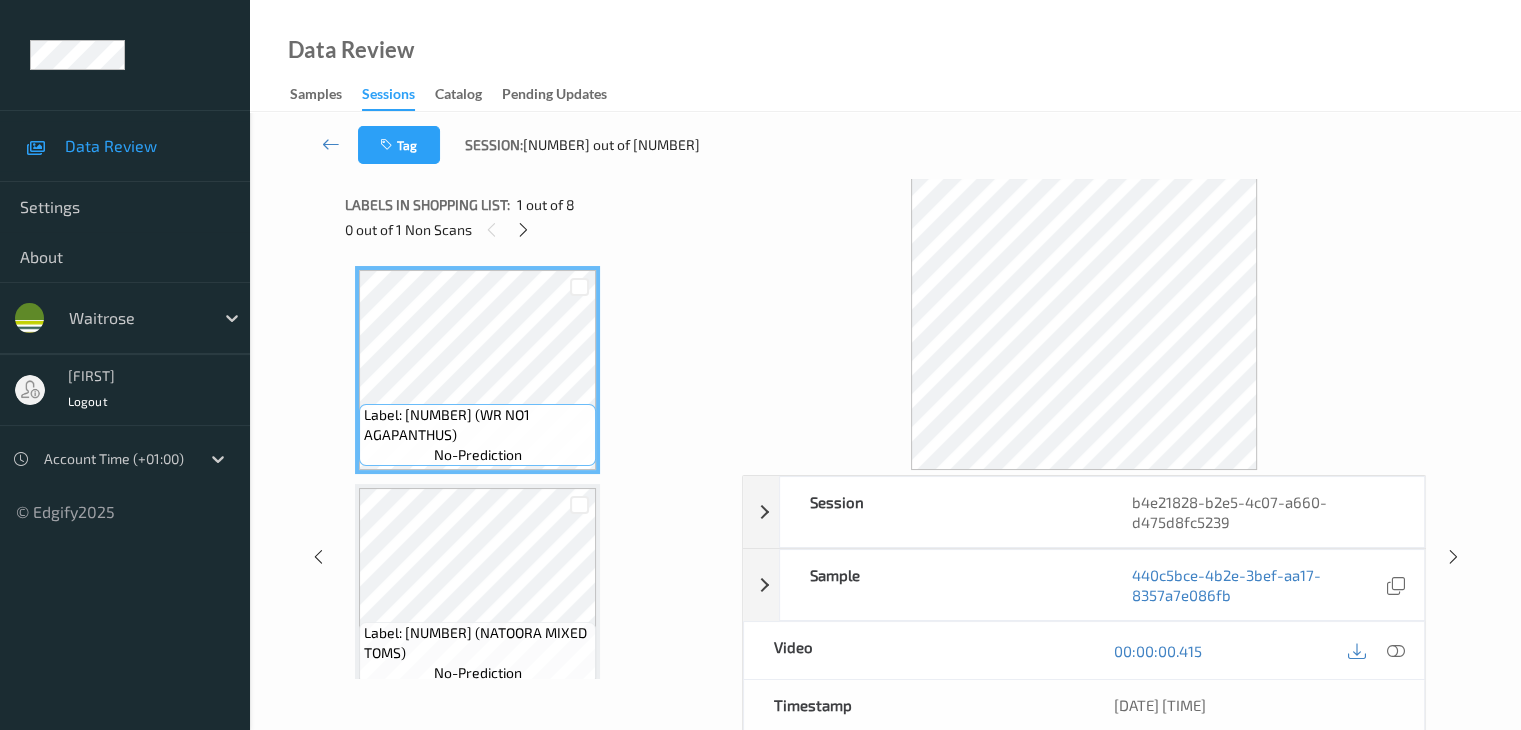 scroll, scrollTop: 0, scrollLeft: 0, axis: both 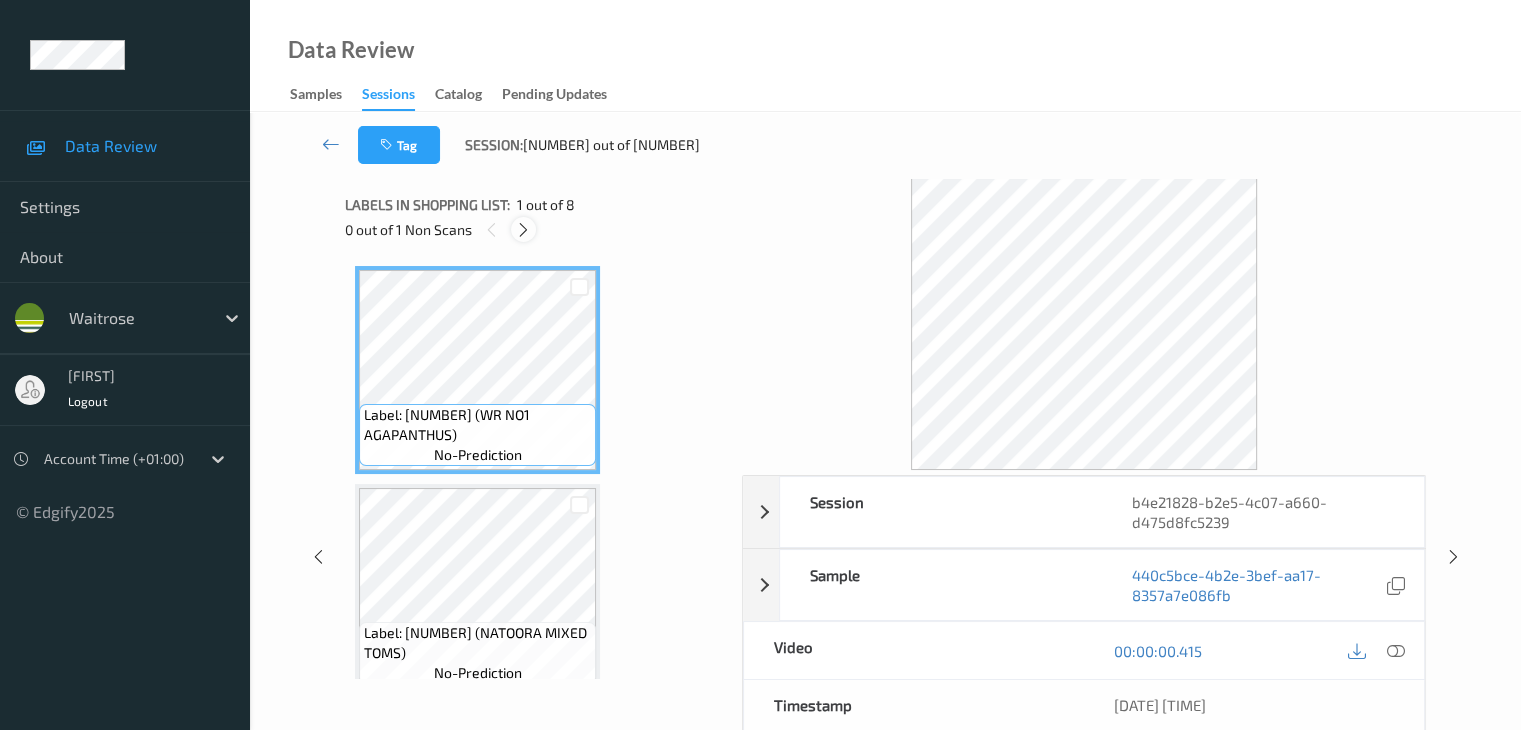 click at bounding box center (523, 230) 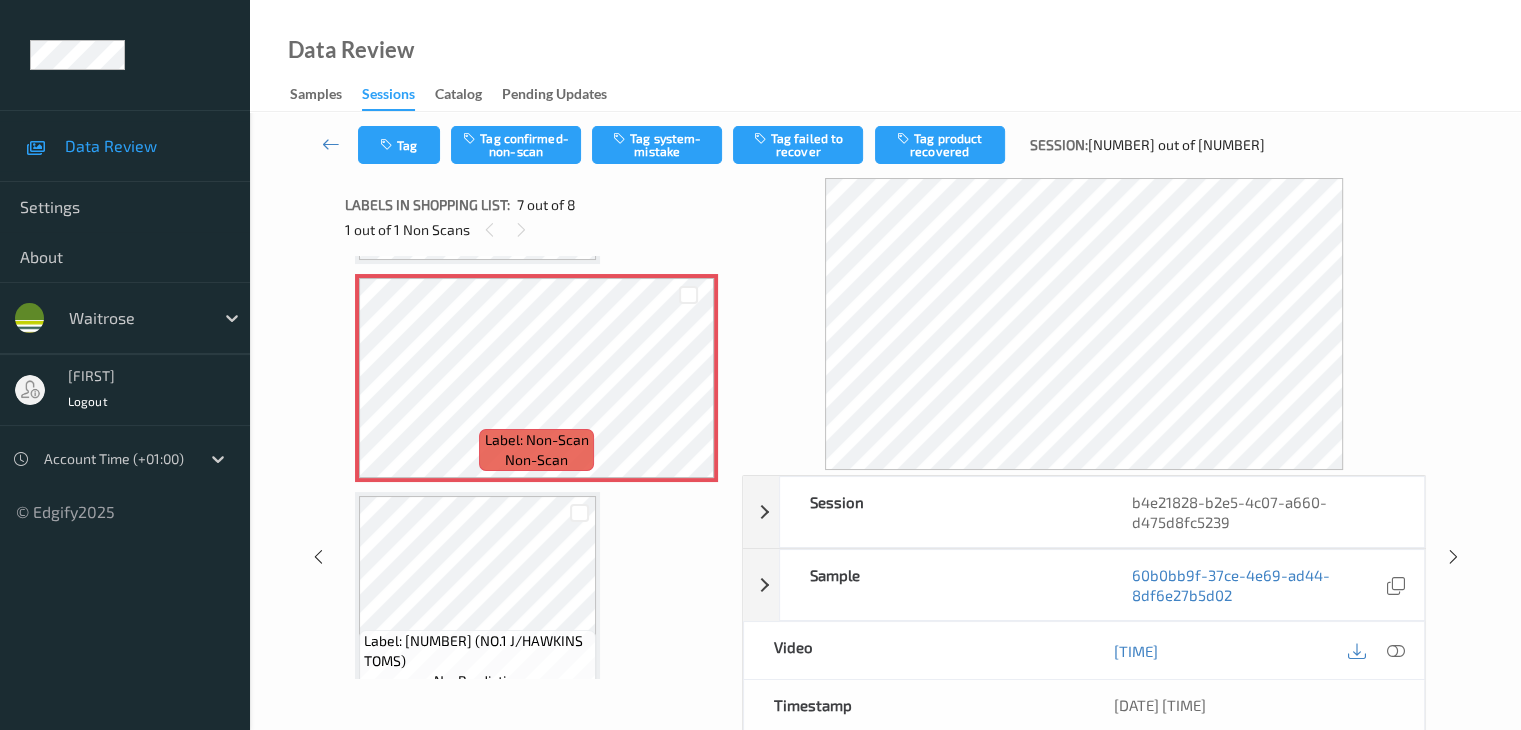 scroll, scrollTop: 1100, scrollLeft: 0, axis: vertical 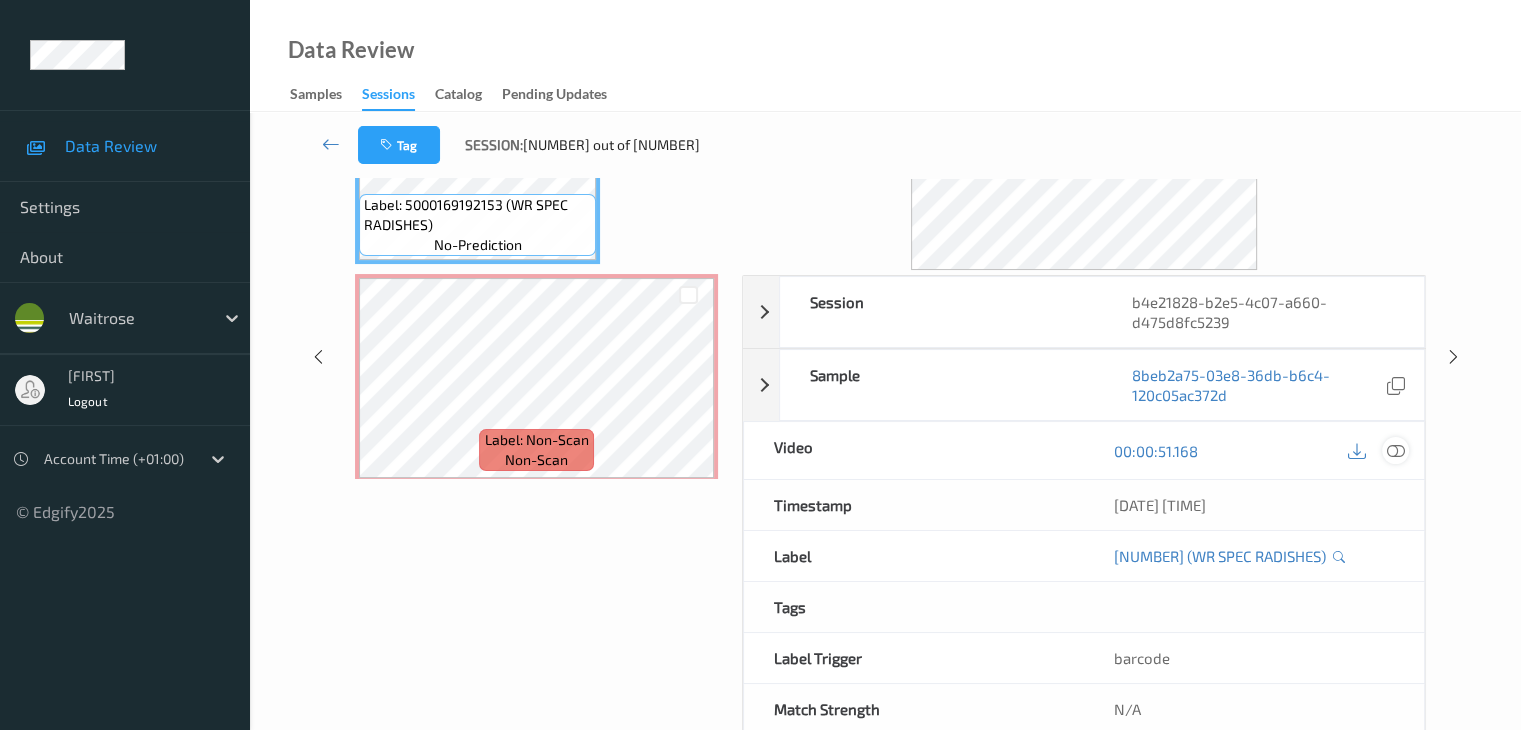 click at bounding box center (1395, 451) 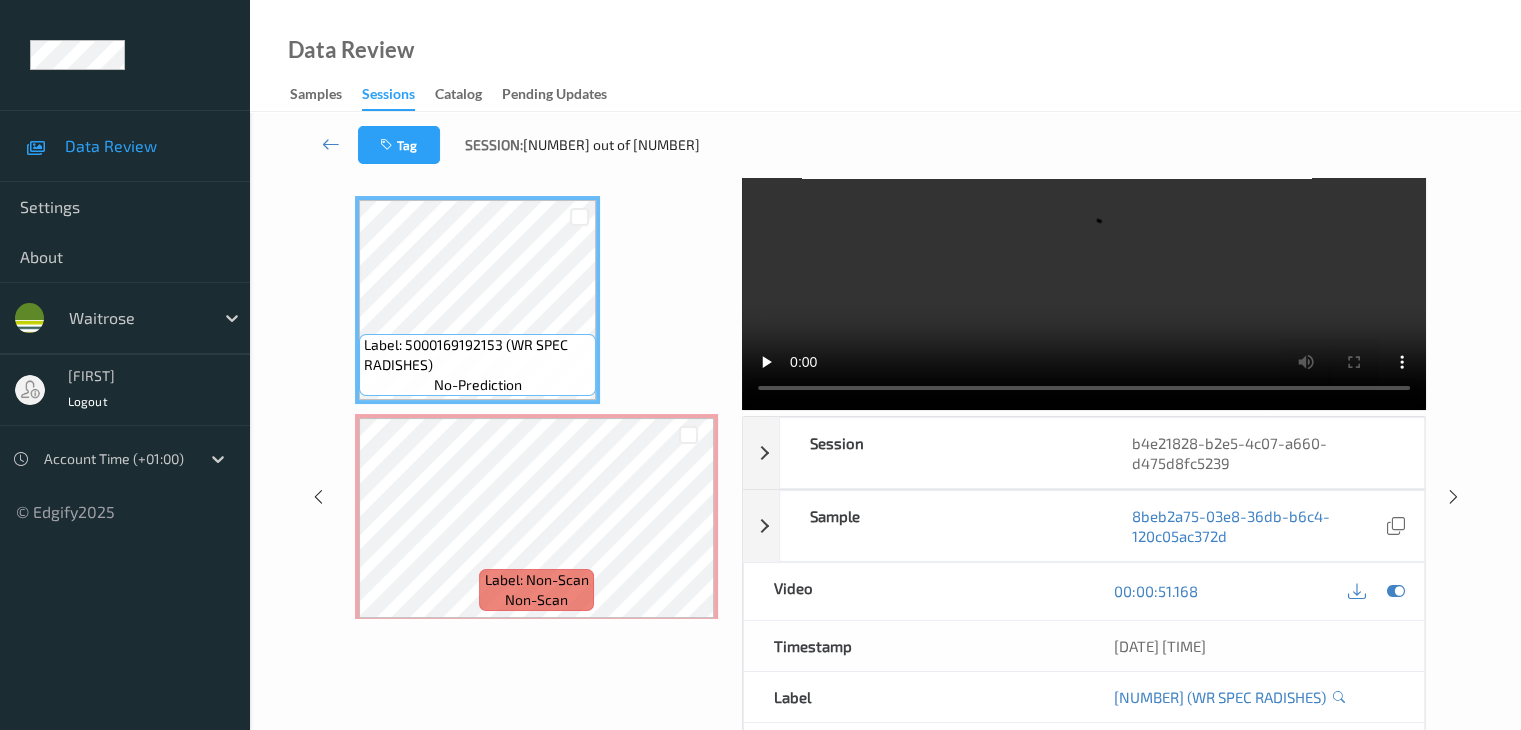 scroll, scrollTop: 0, scrollLeft: 0, axis: both 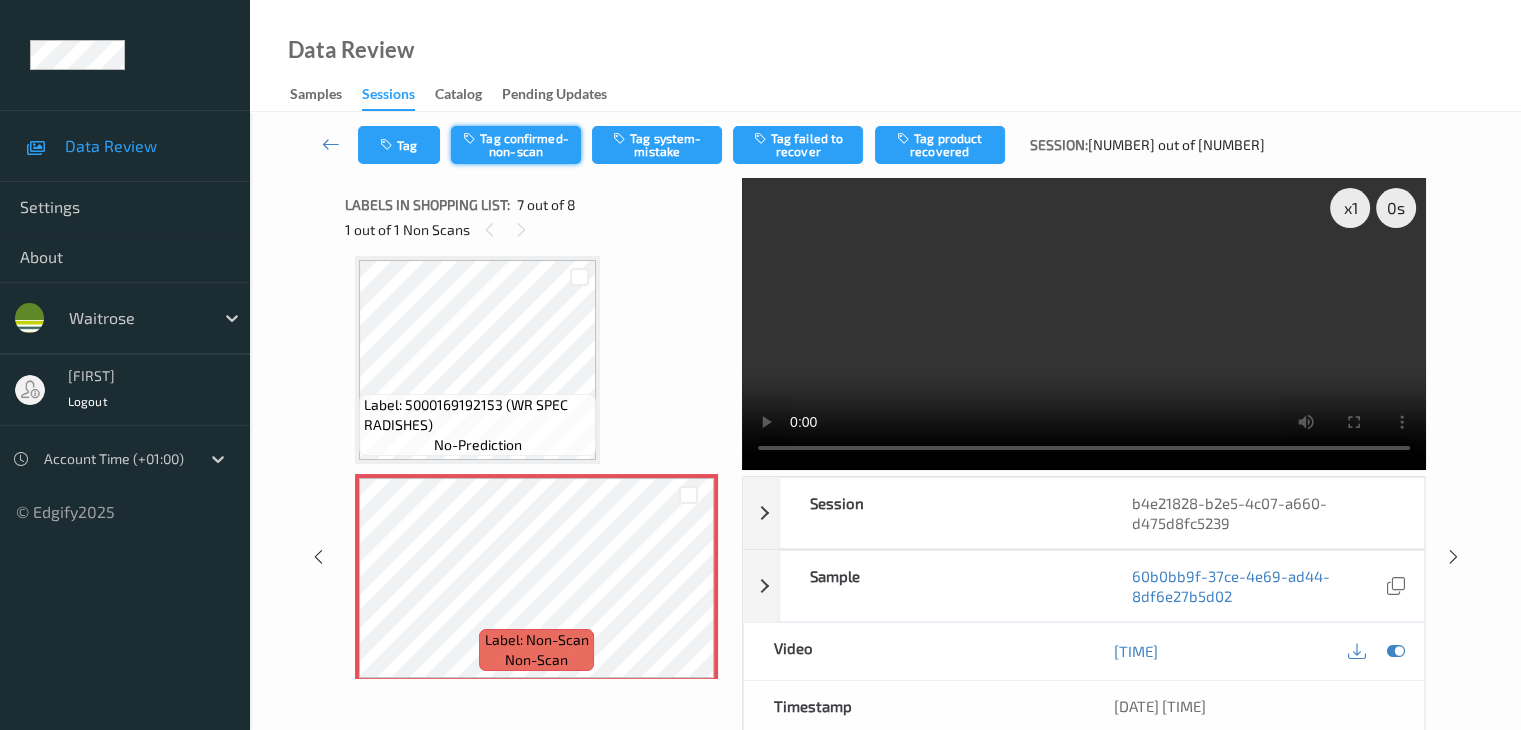 click on "Tag   confirmed-non-scan" at bounding box center (516, 145) 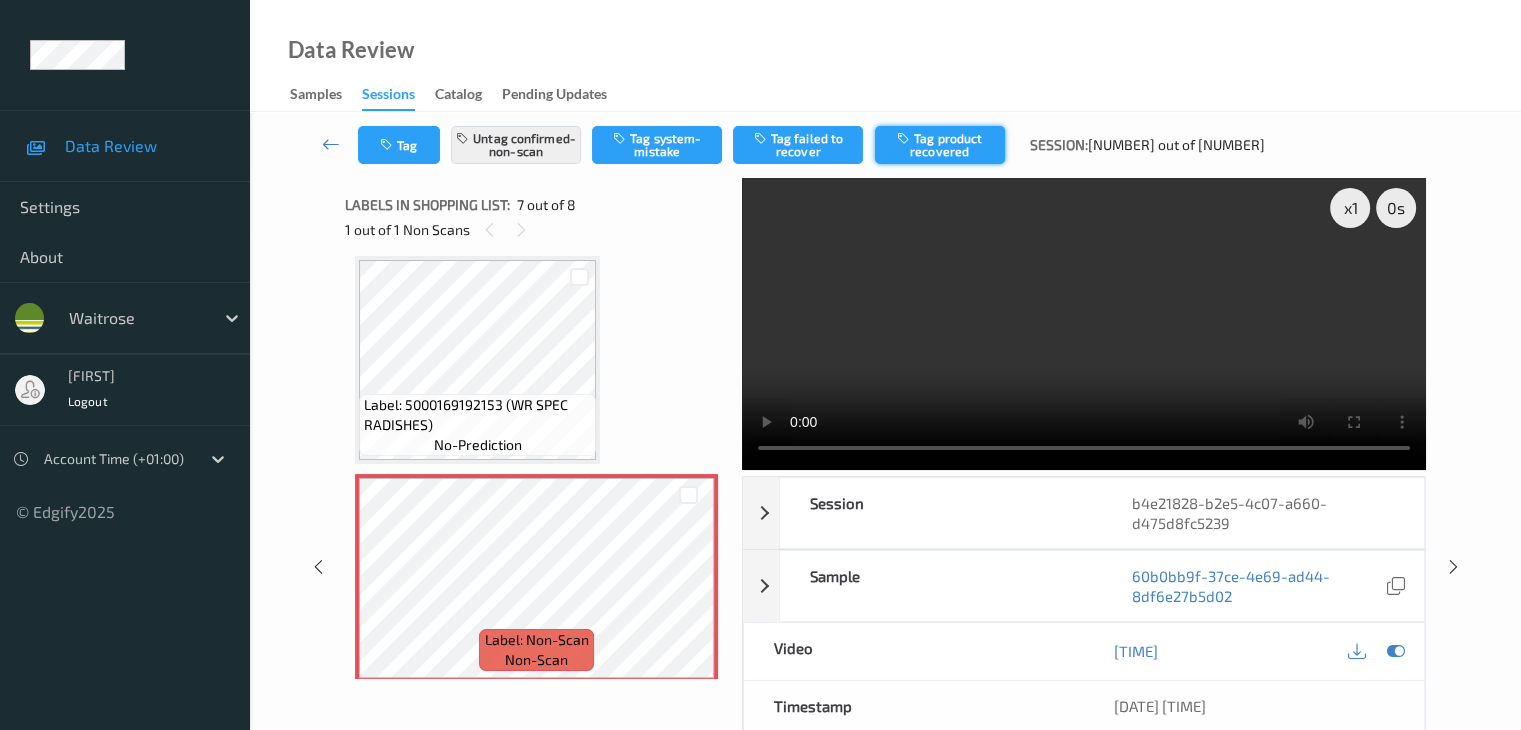 click at bounding box center (905, 138) 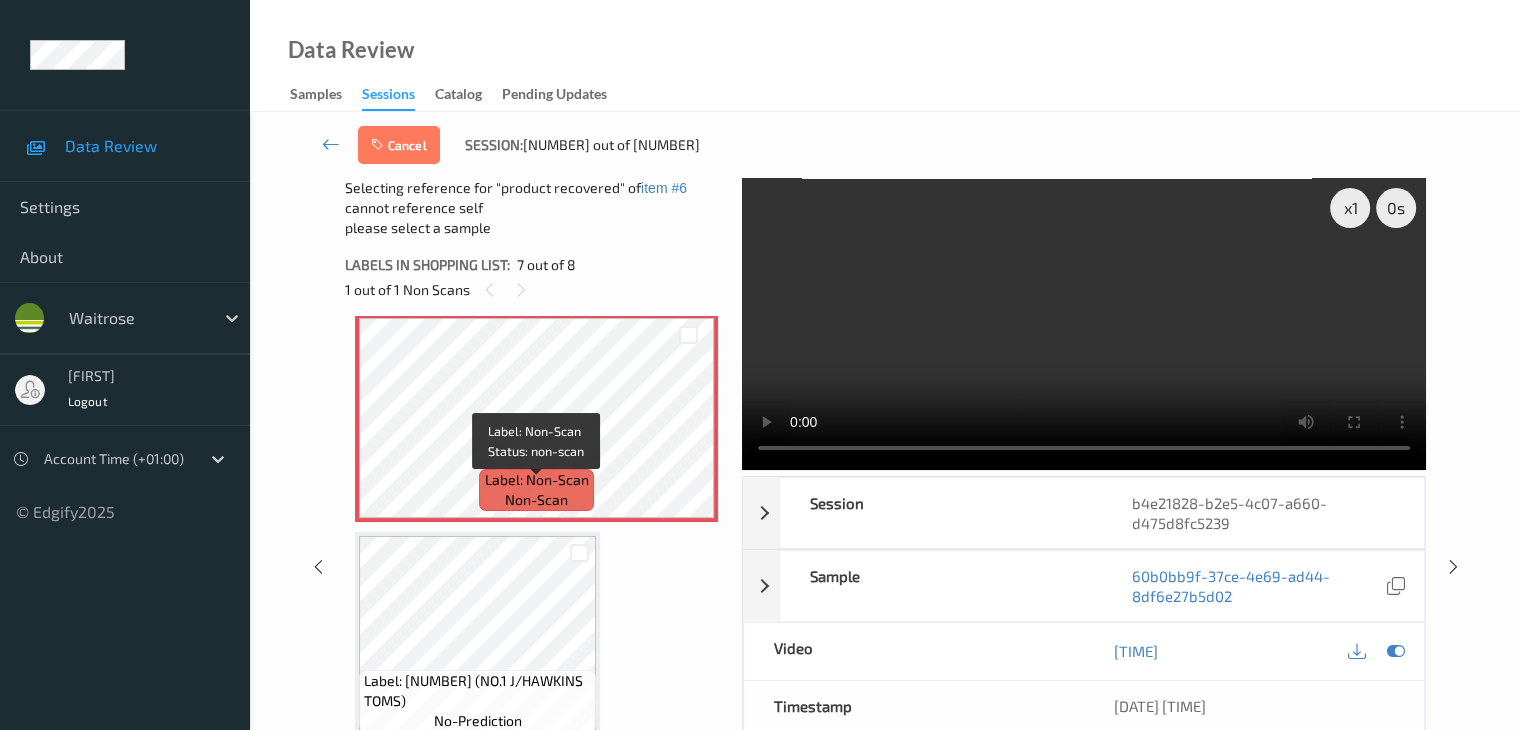 scroll, scrollTop: 1331, scrollLeft: 0, axis: vertical 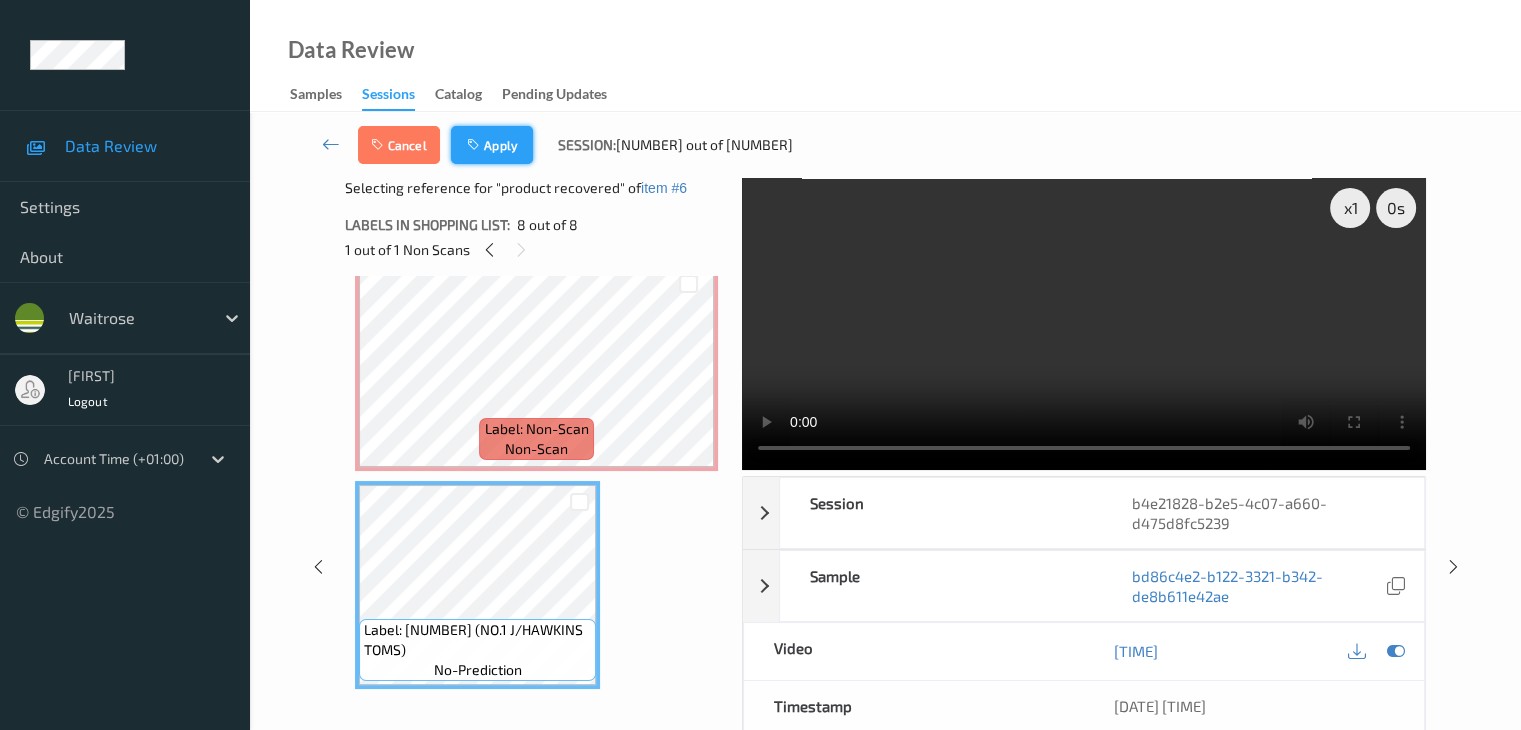 click on "Apply" at bounding box center [492, 145] 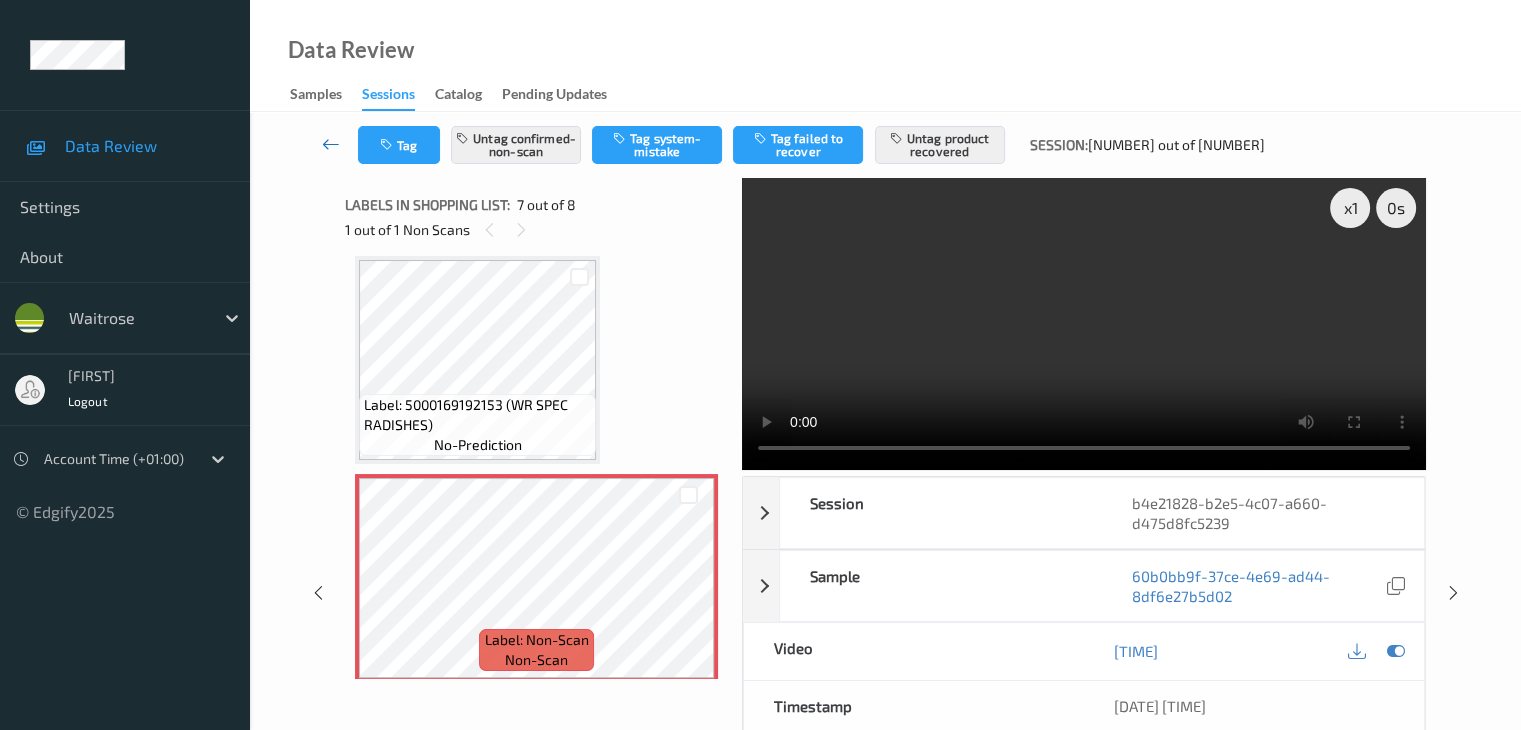 click at bounding box center (331, 144) 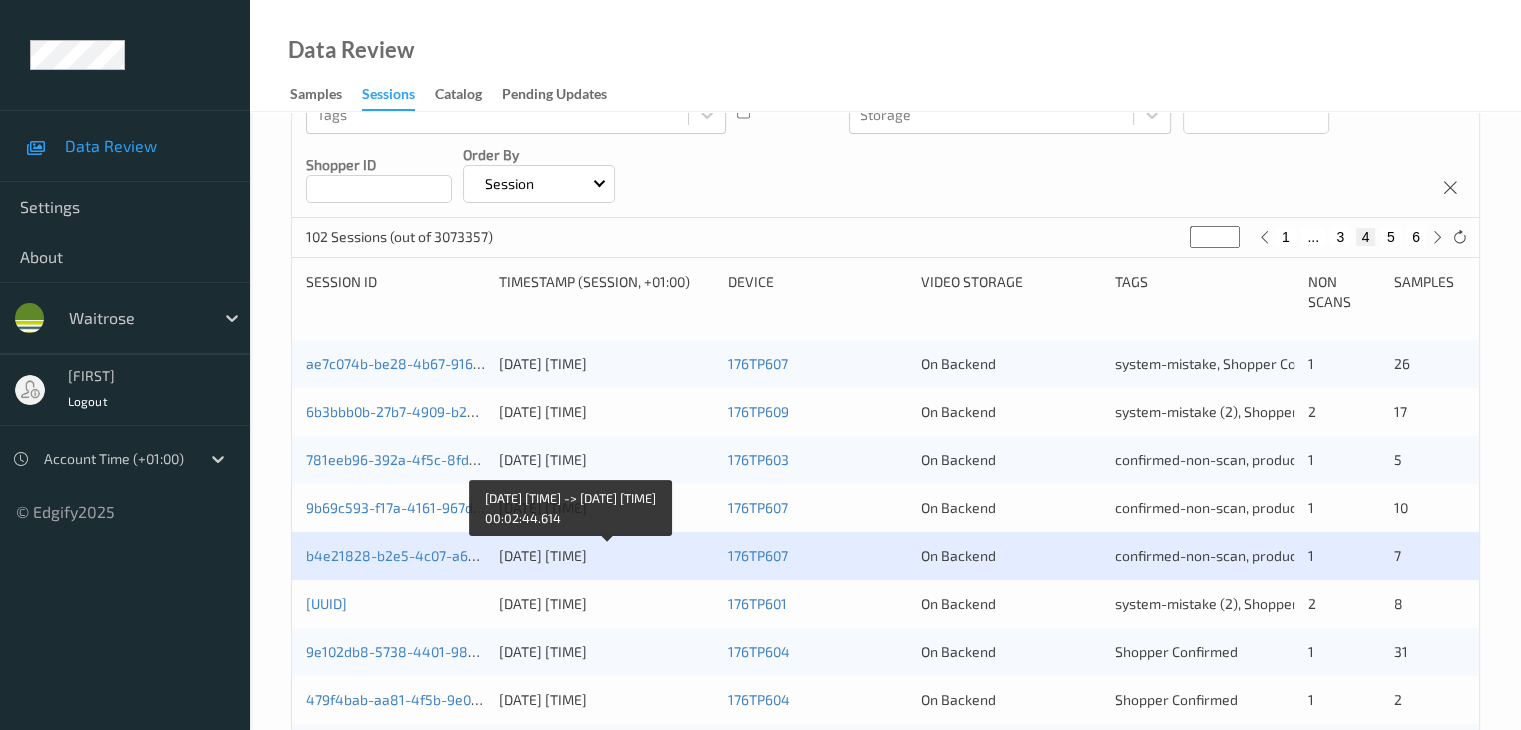 scroll, scrollTop: 400, scrollLeft: 0, axis: vertical 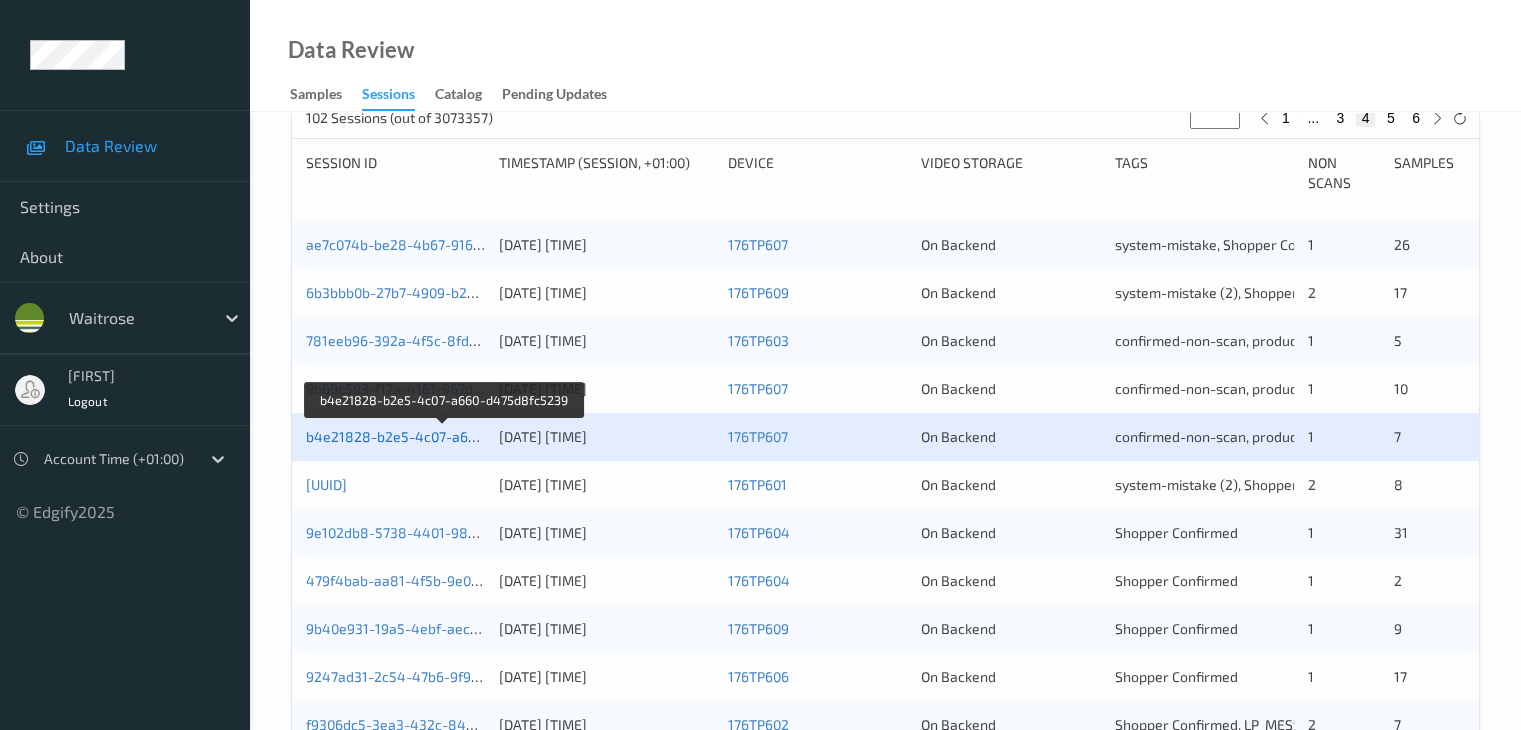 click on "b4e21828-b2e5-4c07-a660-d475d8fc5239" at bounding box center (444, 436) 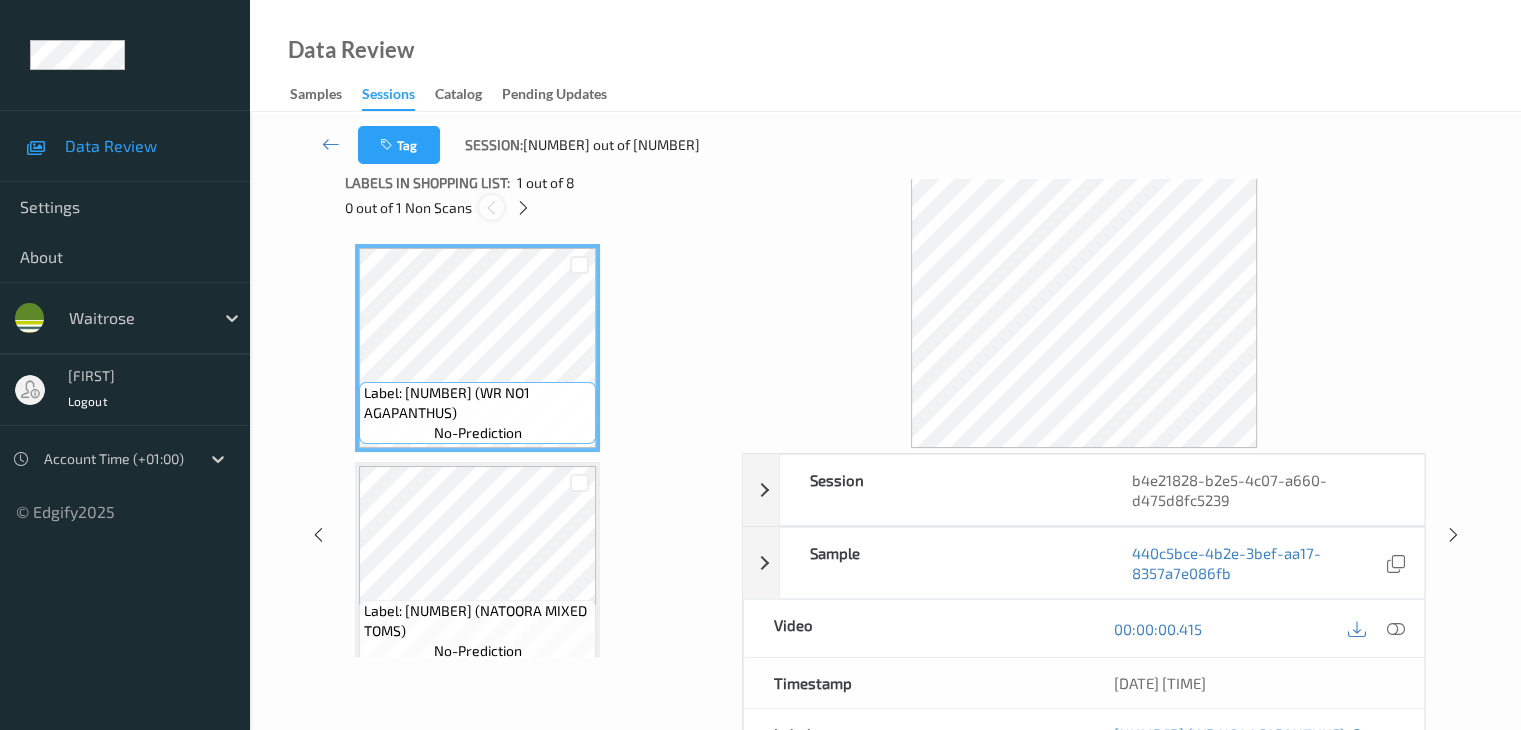 scroll, scrollTop: 0, scrollLeft: 0, axis: both 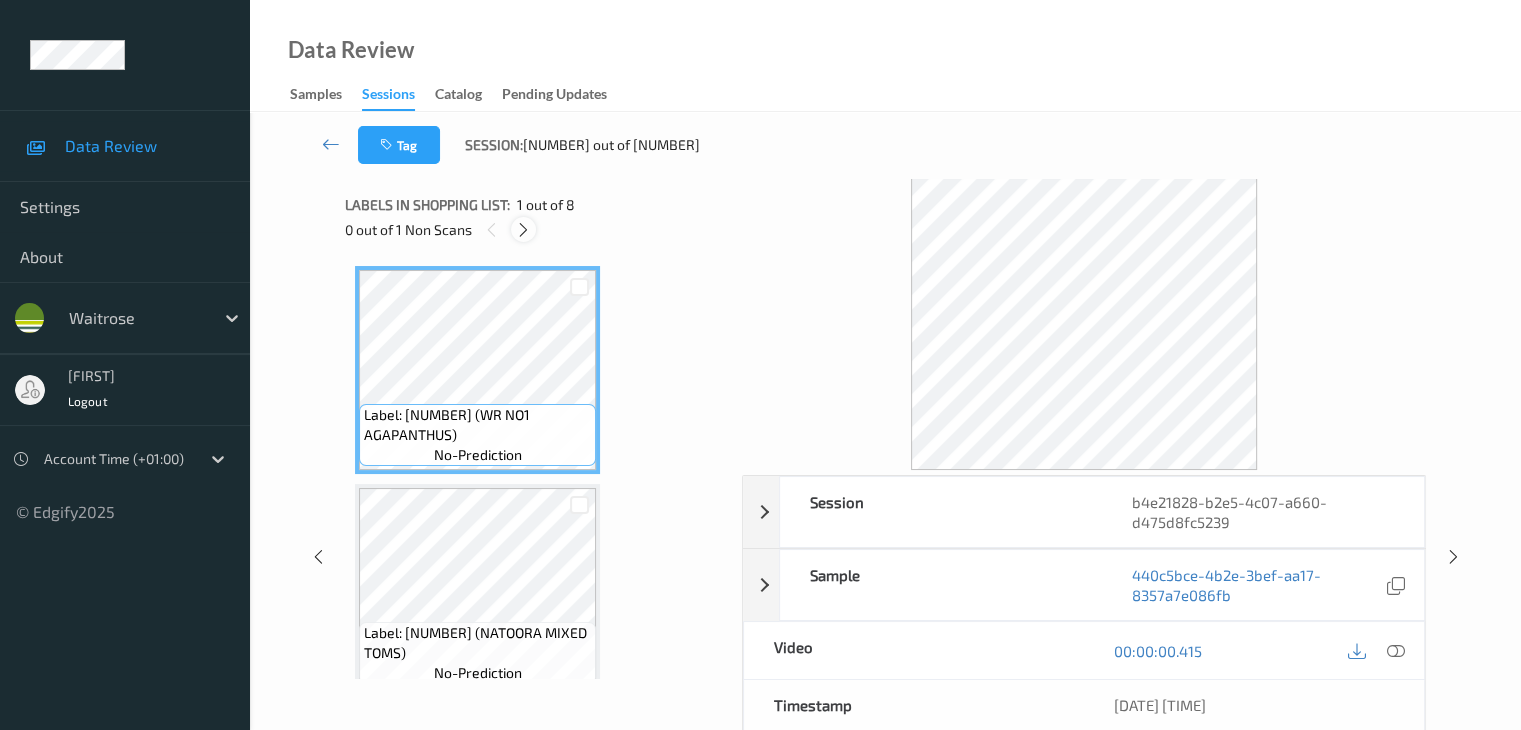 click at bounding box center [523, 230] 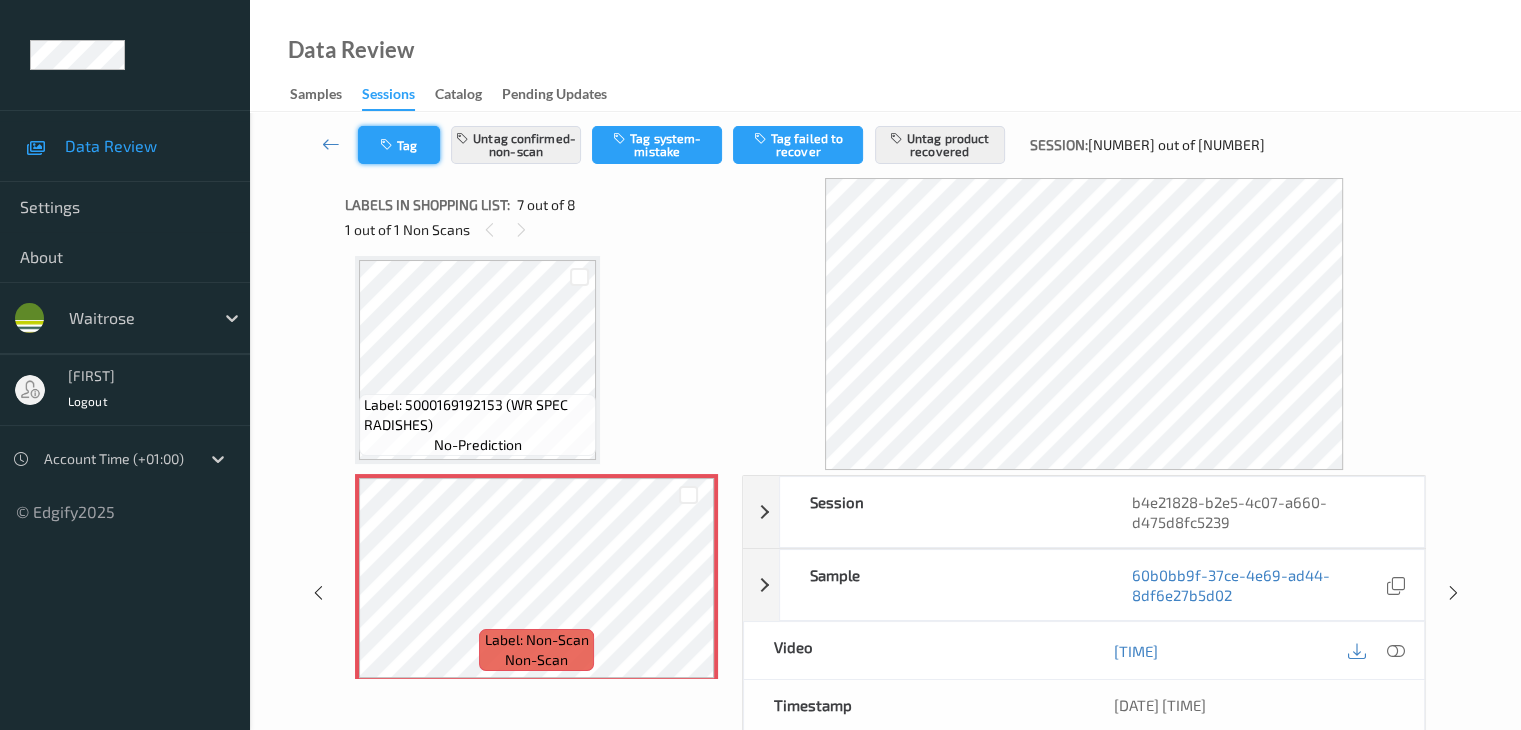 click on "Tag" at bounding box center [399, 145] 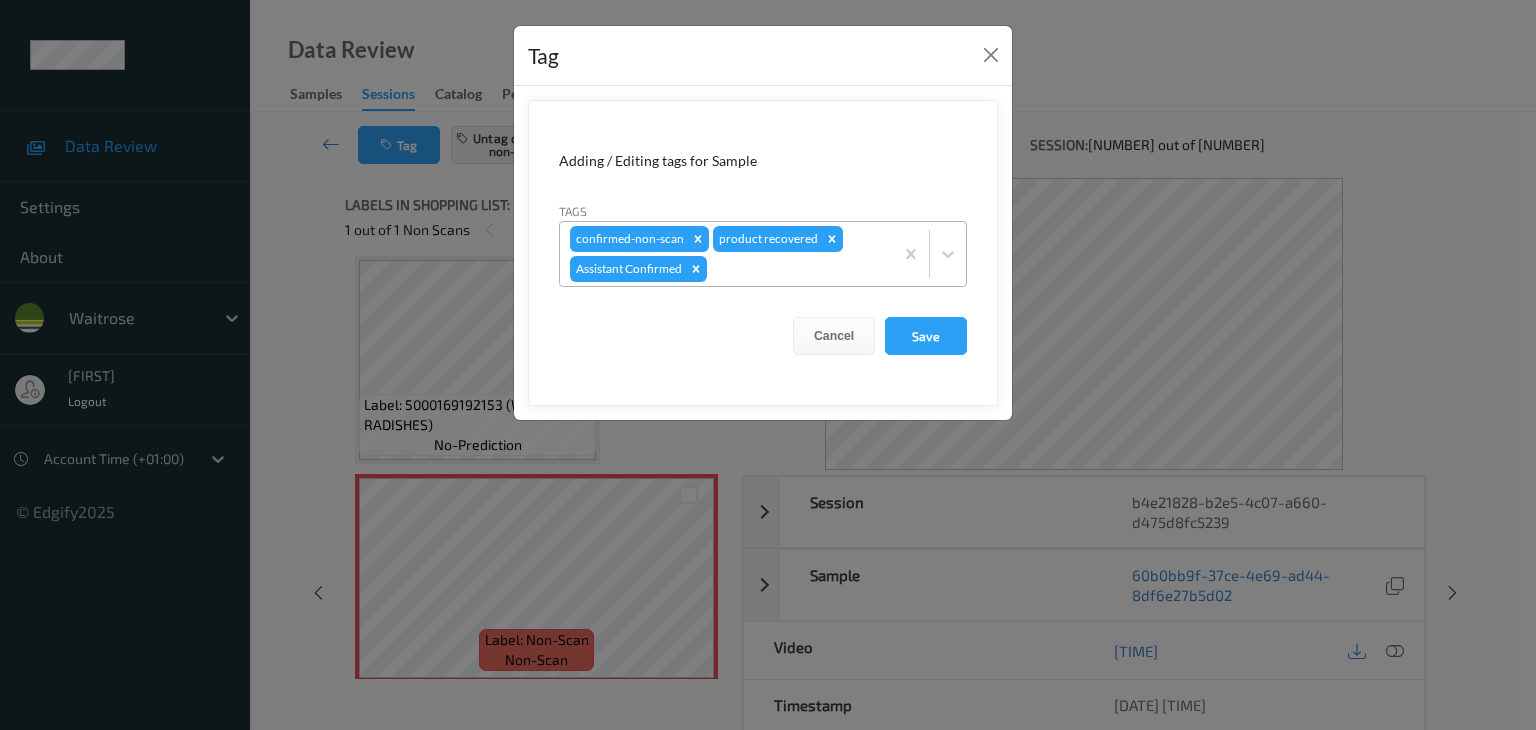 click at bounding box center [797, 269] 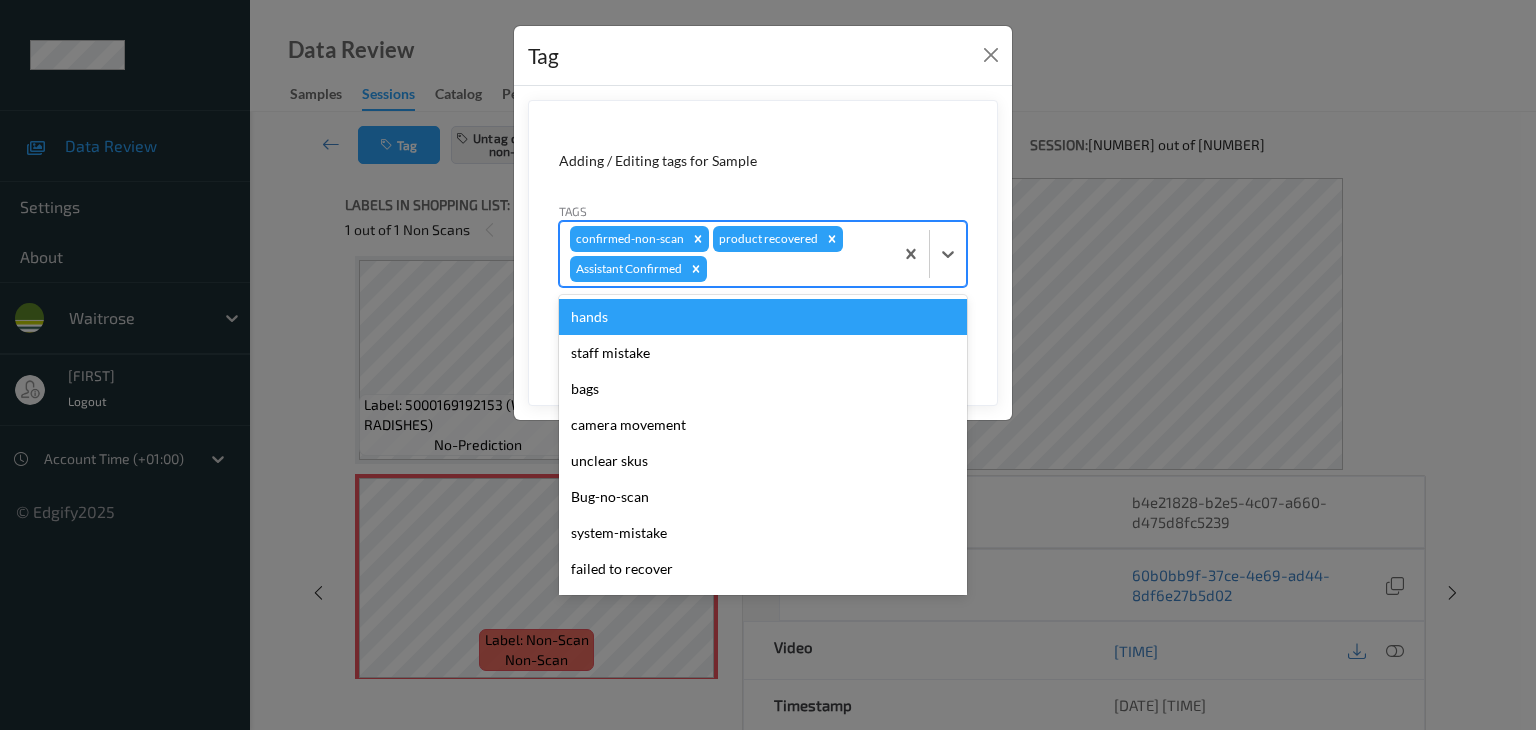 type on "u" 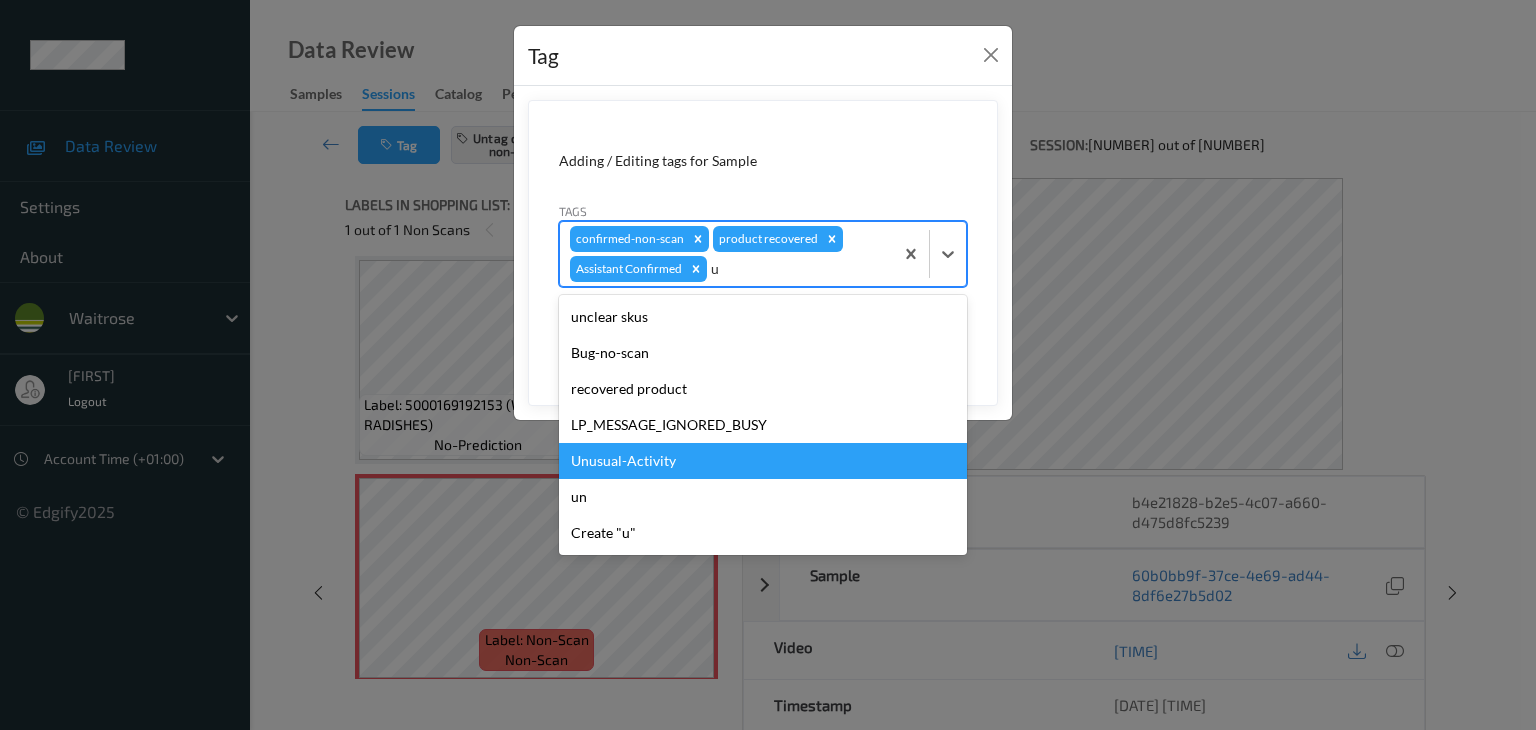 type 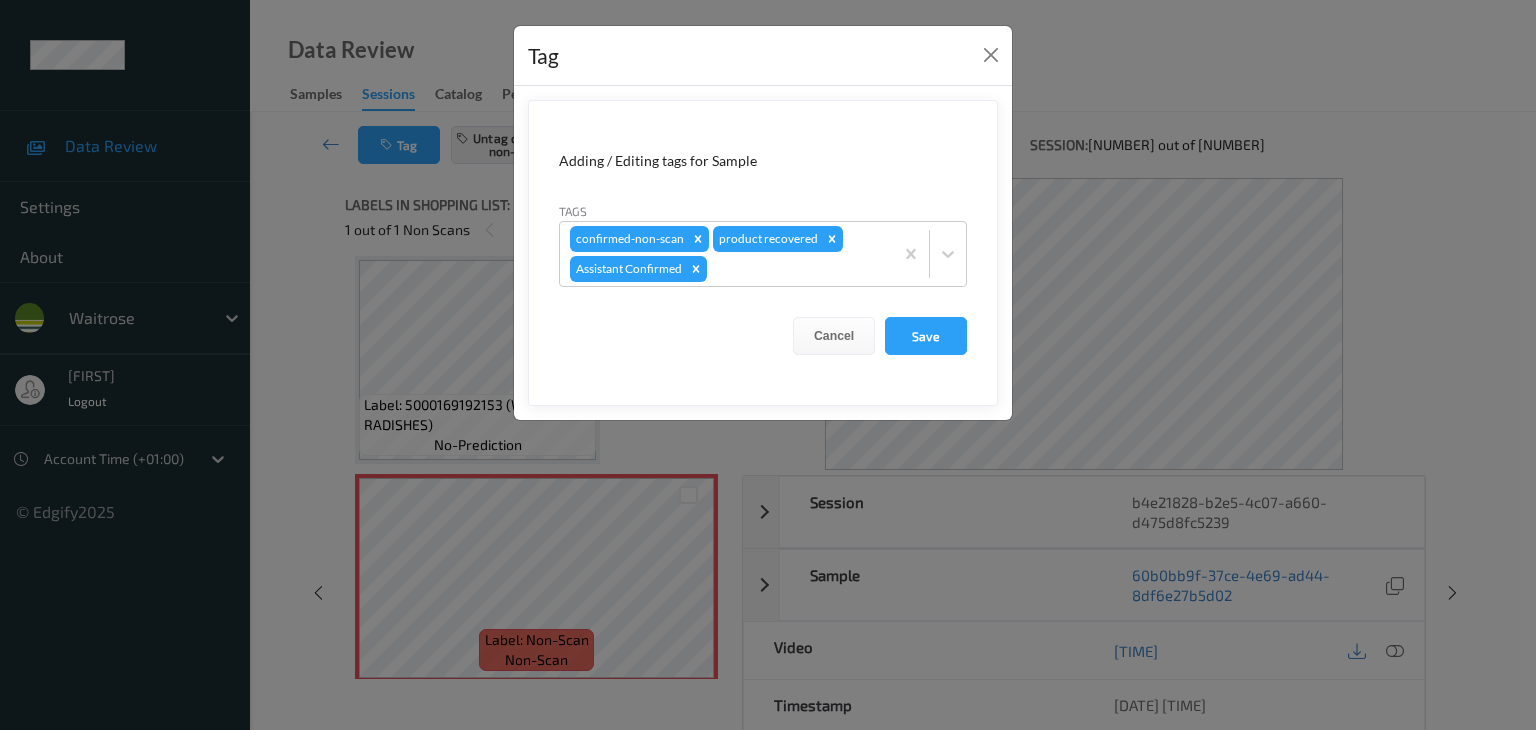 click on "Tag Adding / Editing tags for Sample   Tags confirmed-non-scan product recovered Assistant Confirmed Cancel Save" at bounding box center (768, 365) 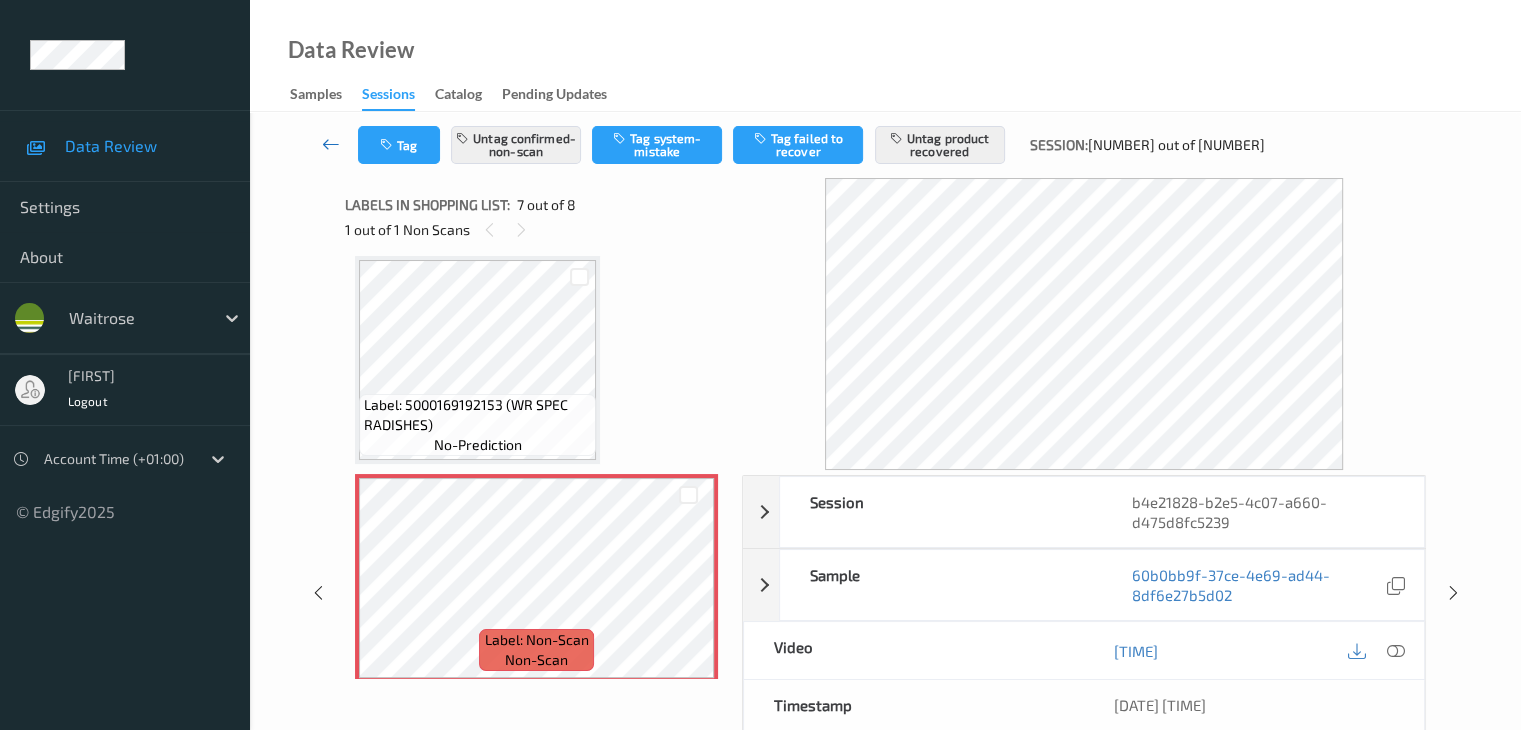 click at bounding box center [331, 144] 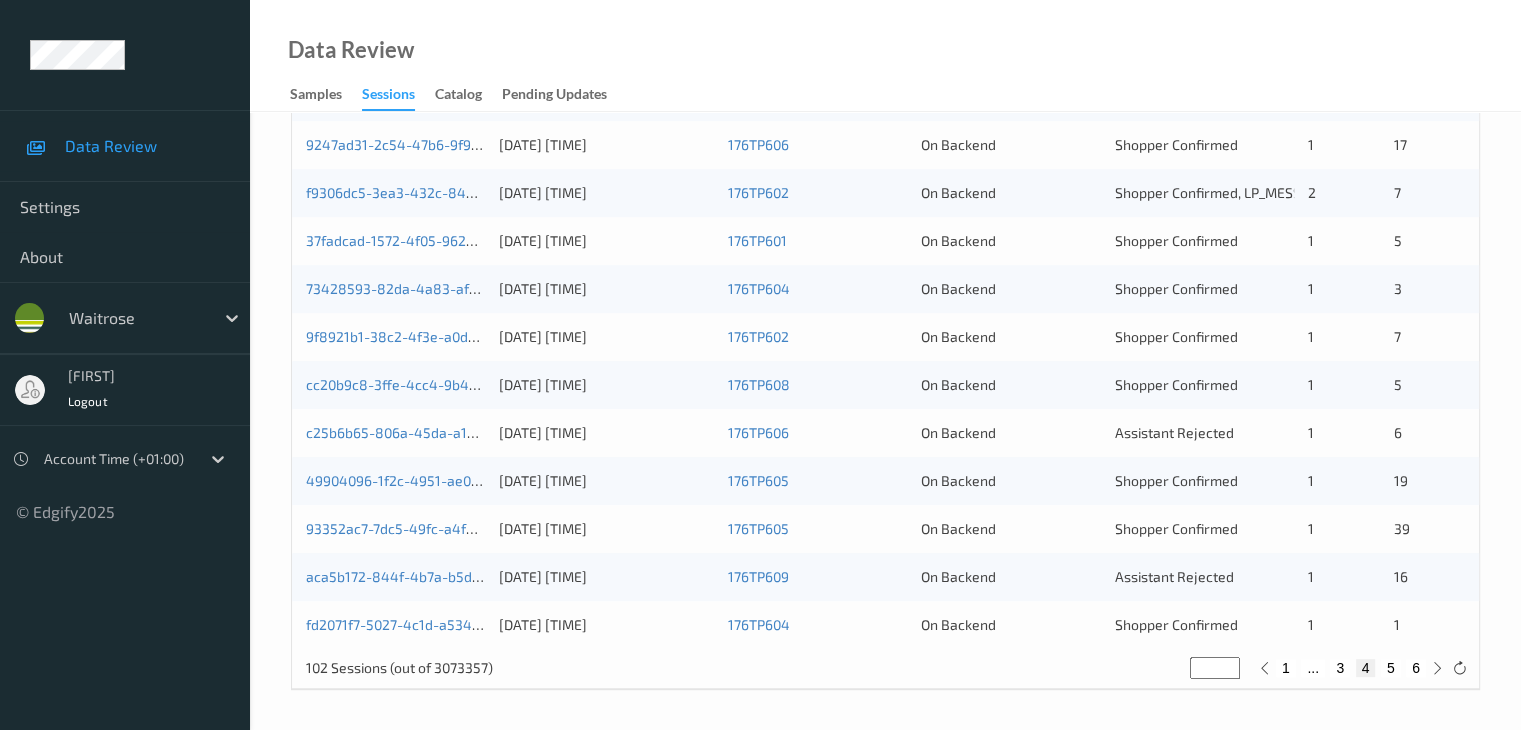 scroll, scrollTop: 632, scrollLeft: 0, axis: vertical 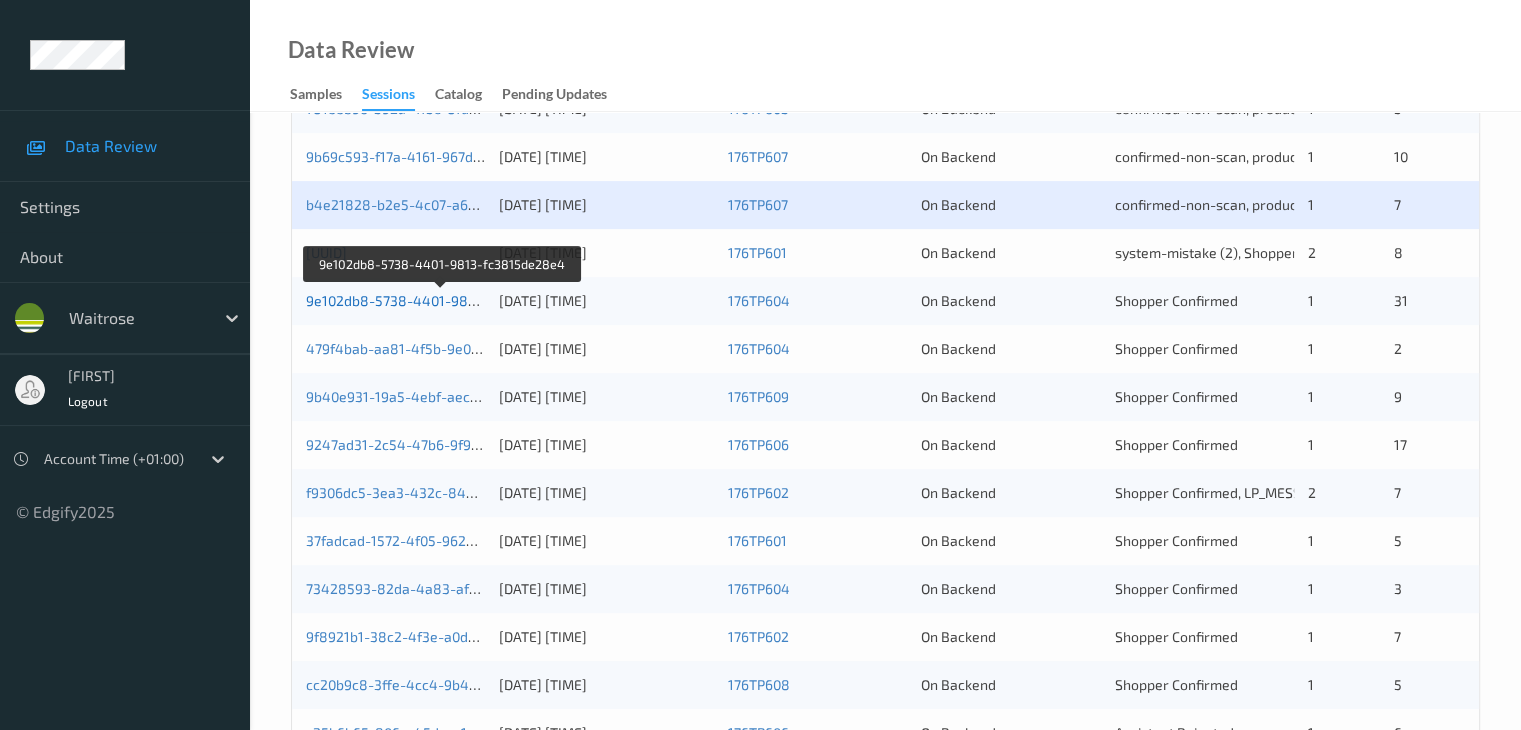 click on "9e102db8-5738-4401-9813-fc3815de28e4" at bounding box center [443, 300] 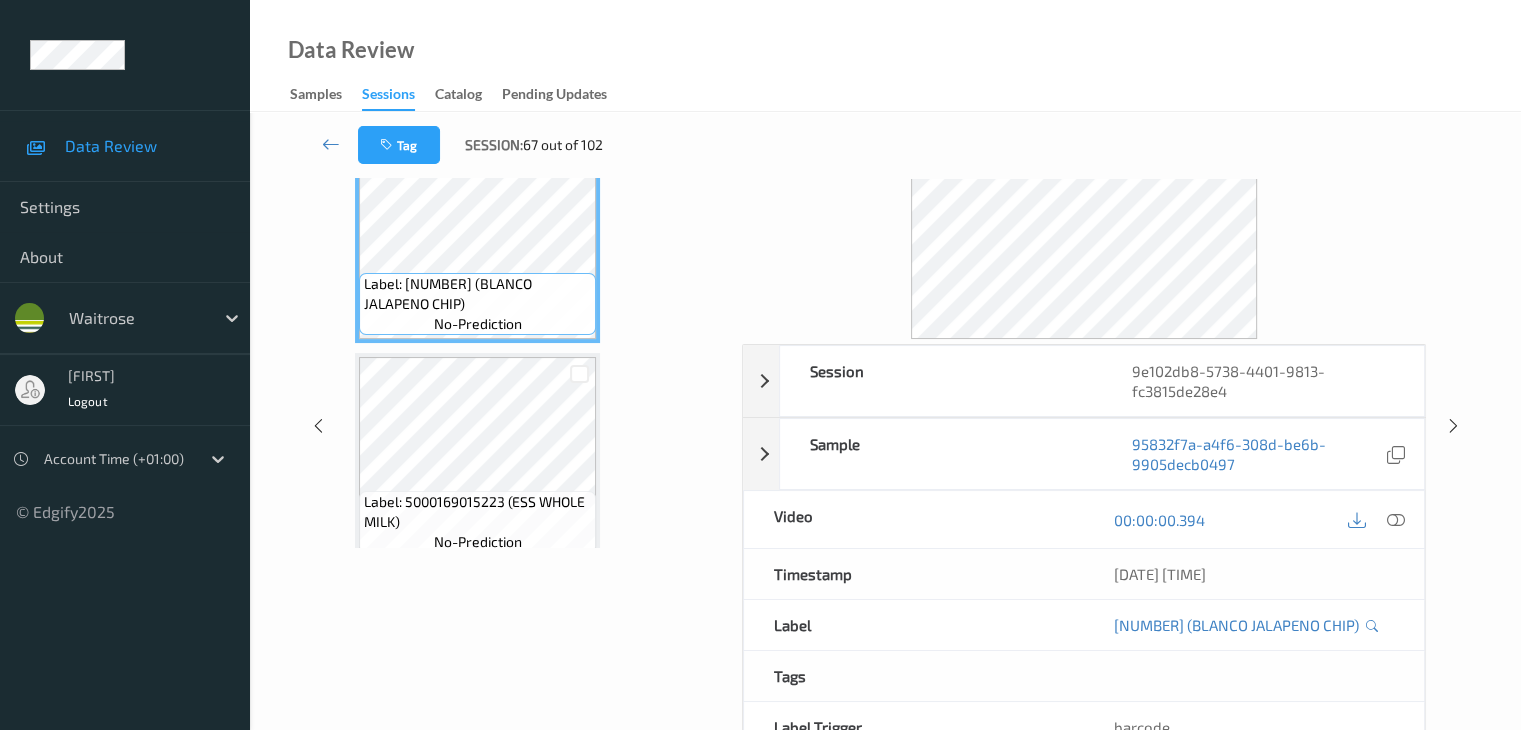 scroll, scrollTop: 0, scrollLeft: 0, axis: both 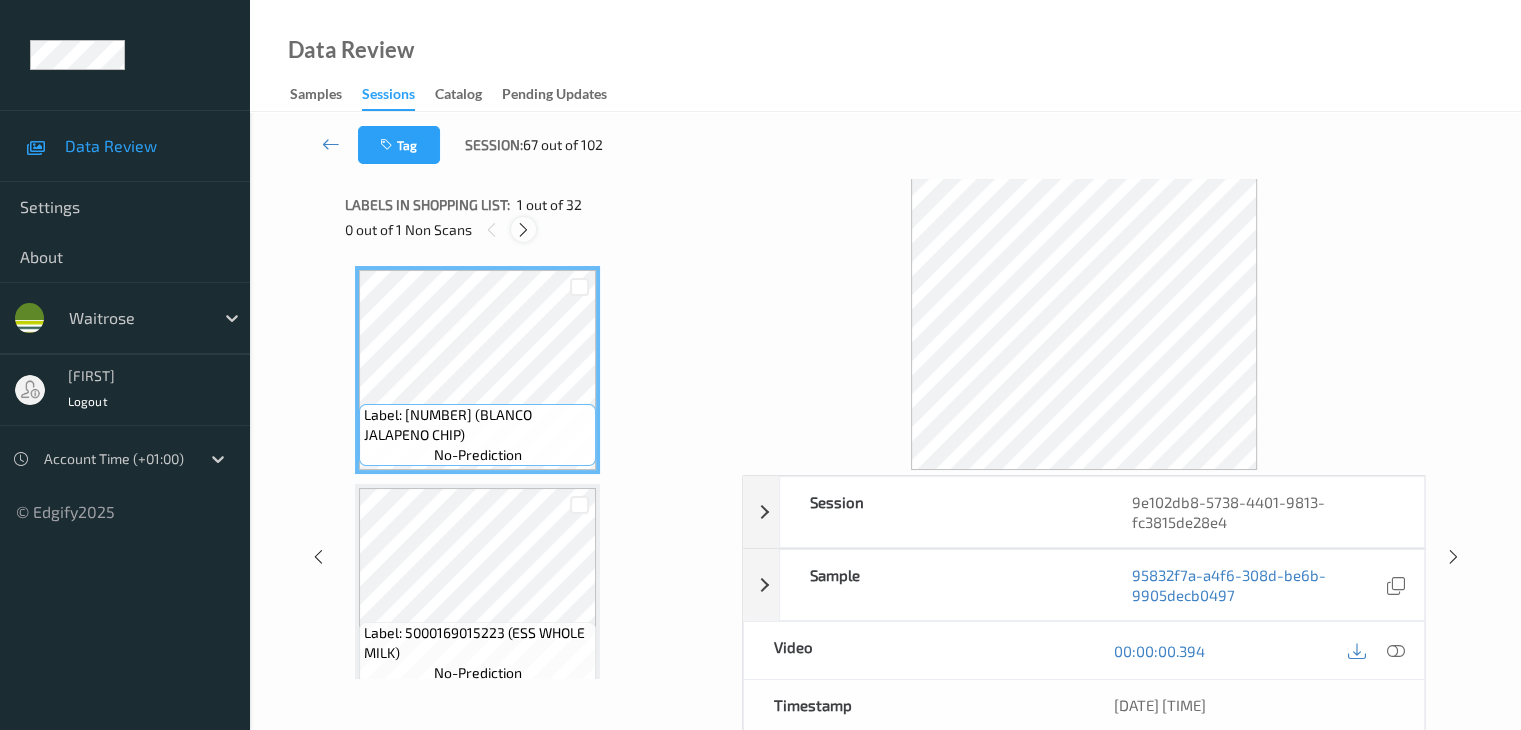 click at bounding box center (523, 230) 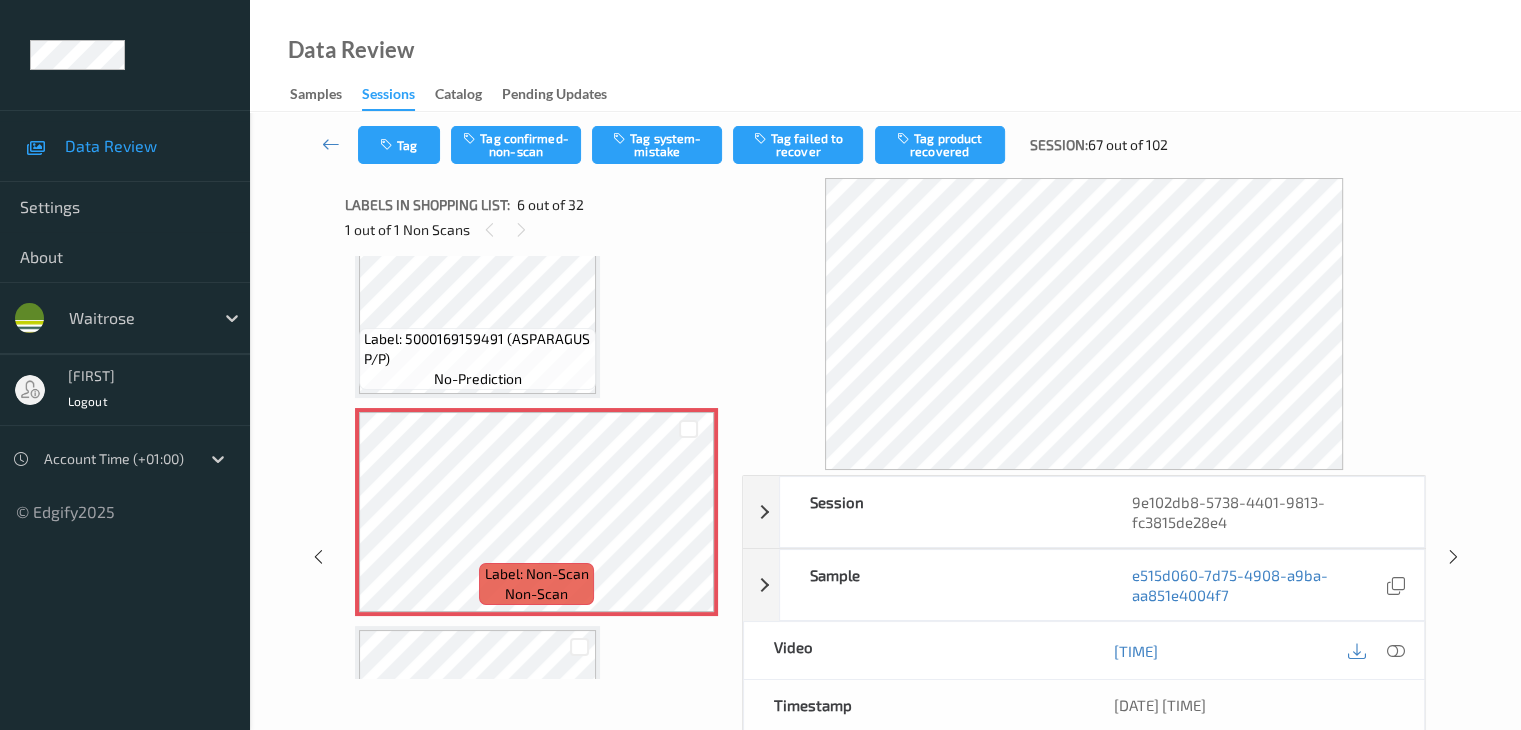 scroll, scrollTop: 982, scrollLeft: 0, axis: vertical 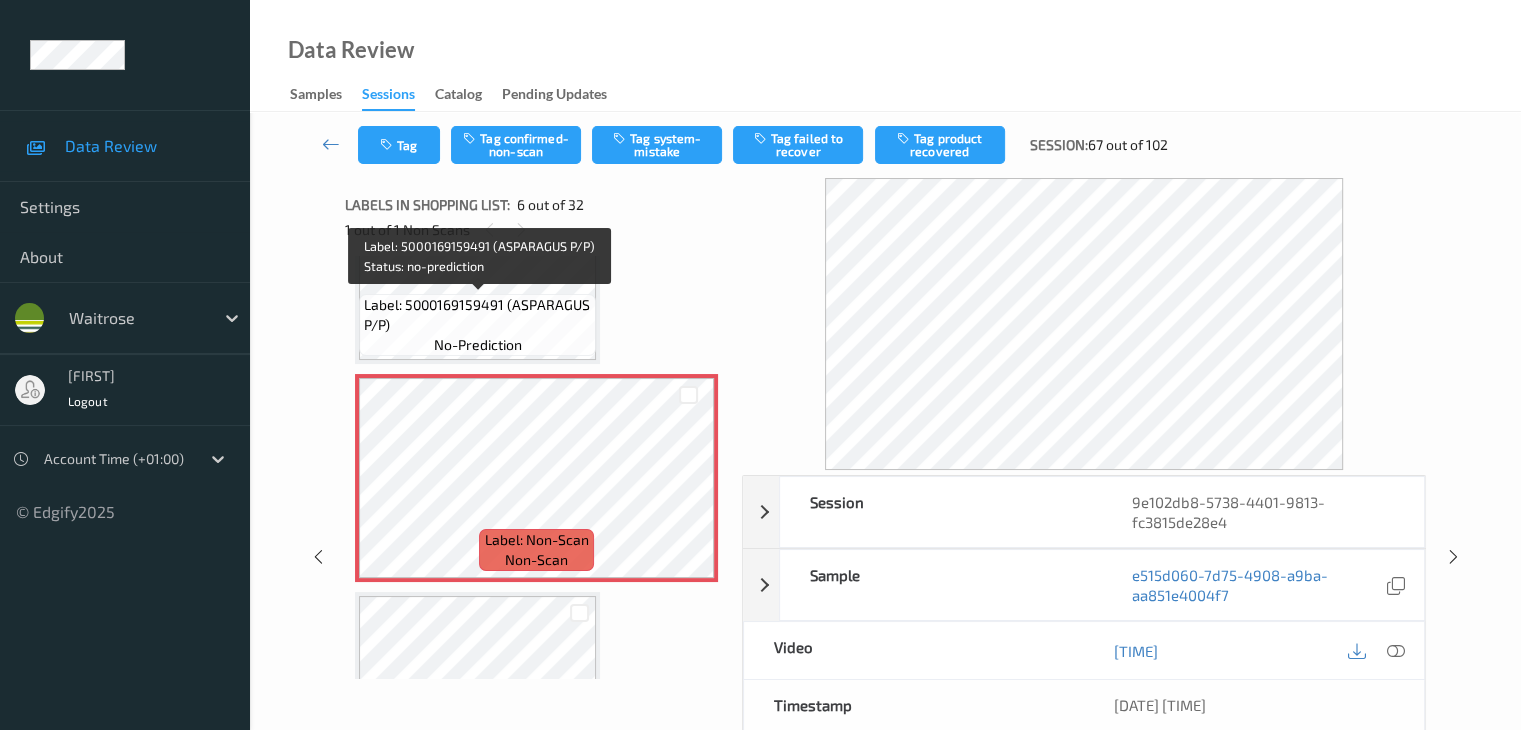 click on "Label: 5000169159491 (ASPARAGUS P/P)" at bounding box center (477, 315) 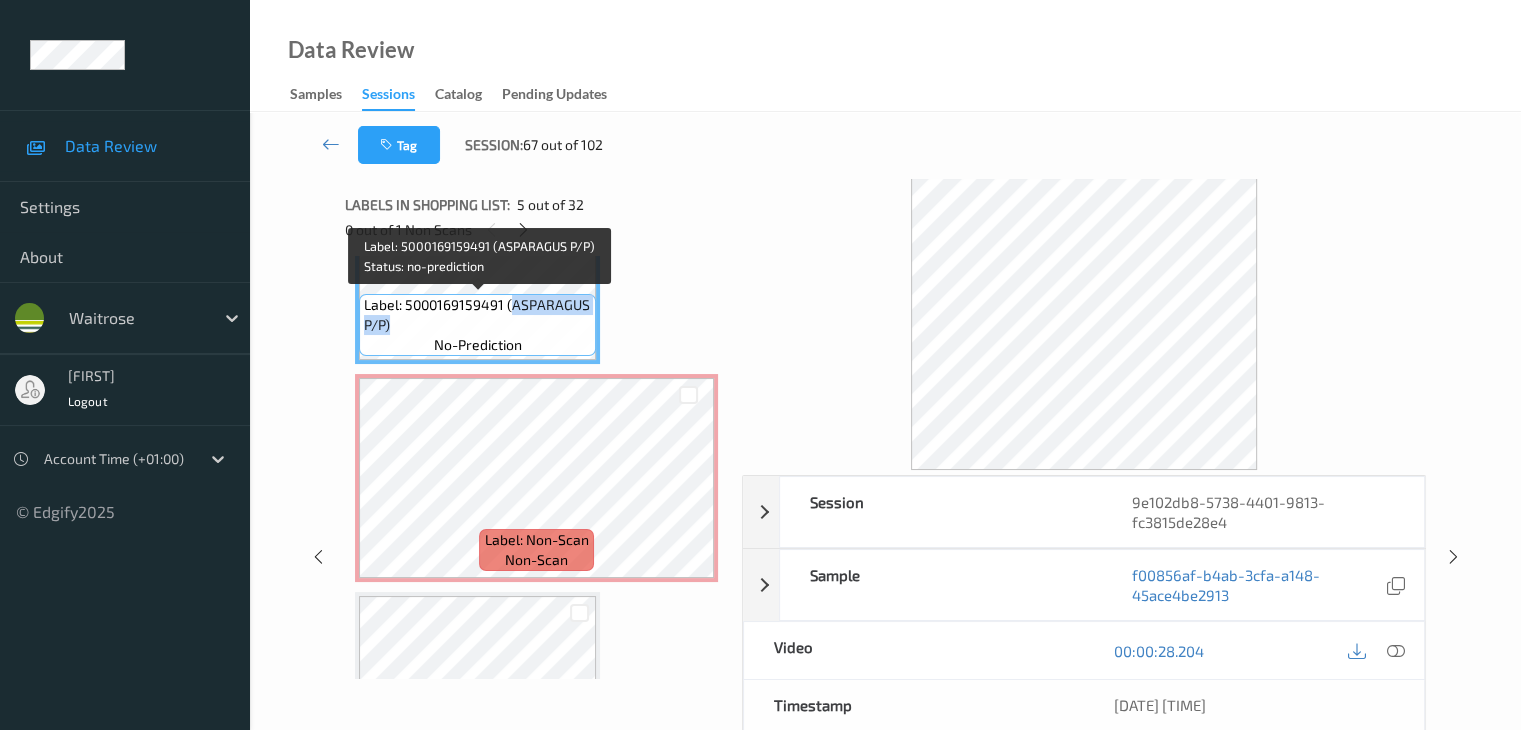 drag, startPoint x: 514, startPoint y: 309, endPoint x: 515, endPoint y: 330, distance: 21.023796 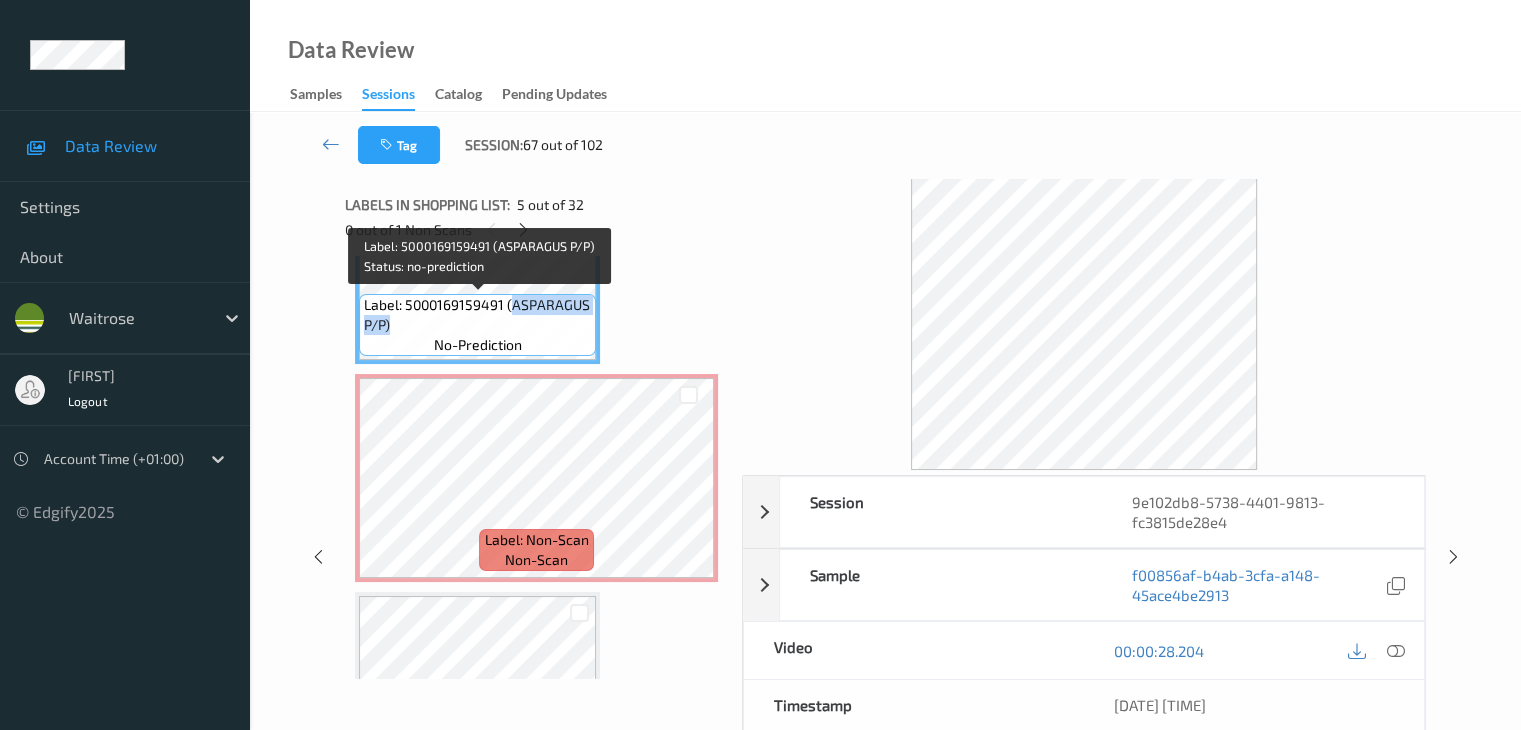 click on "Label: 5000169159491 (ASPARAGUS P/P)" at bounding box center (477, 315) 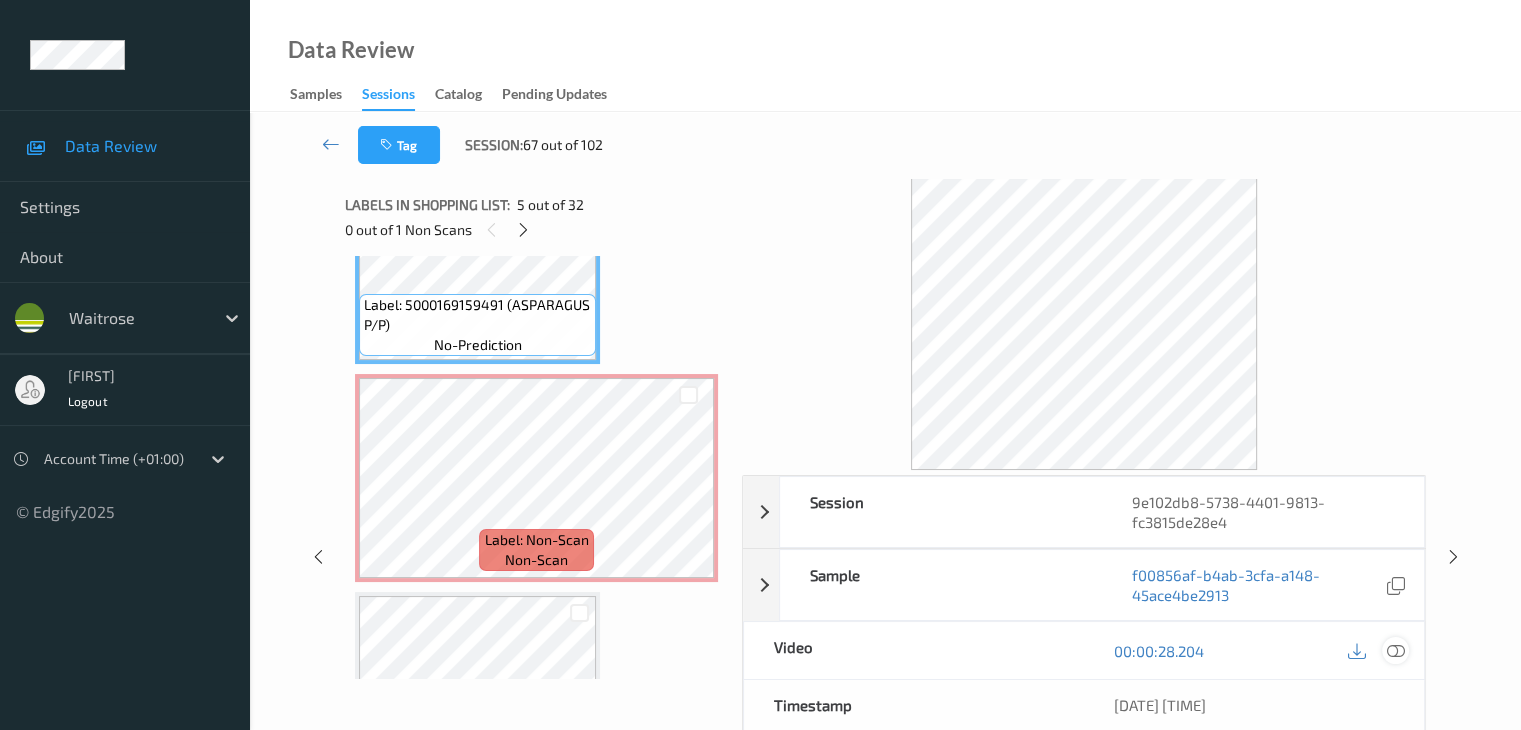 click at bounding box center [1395, 651] 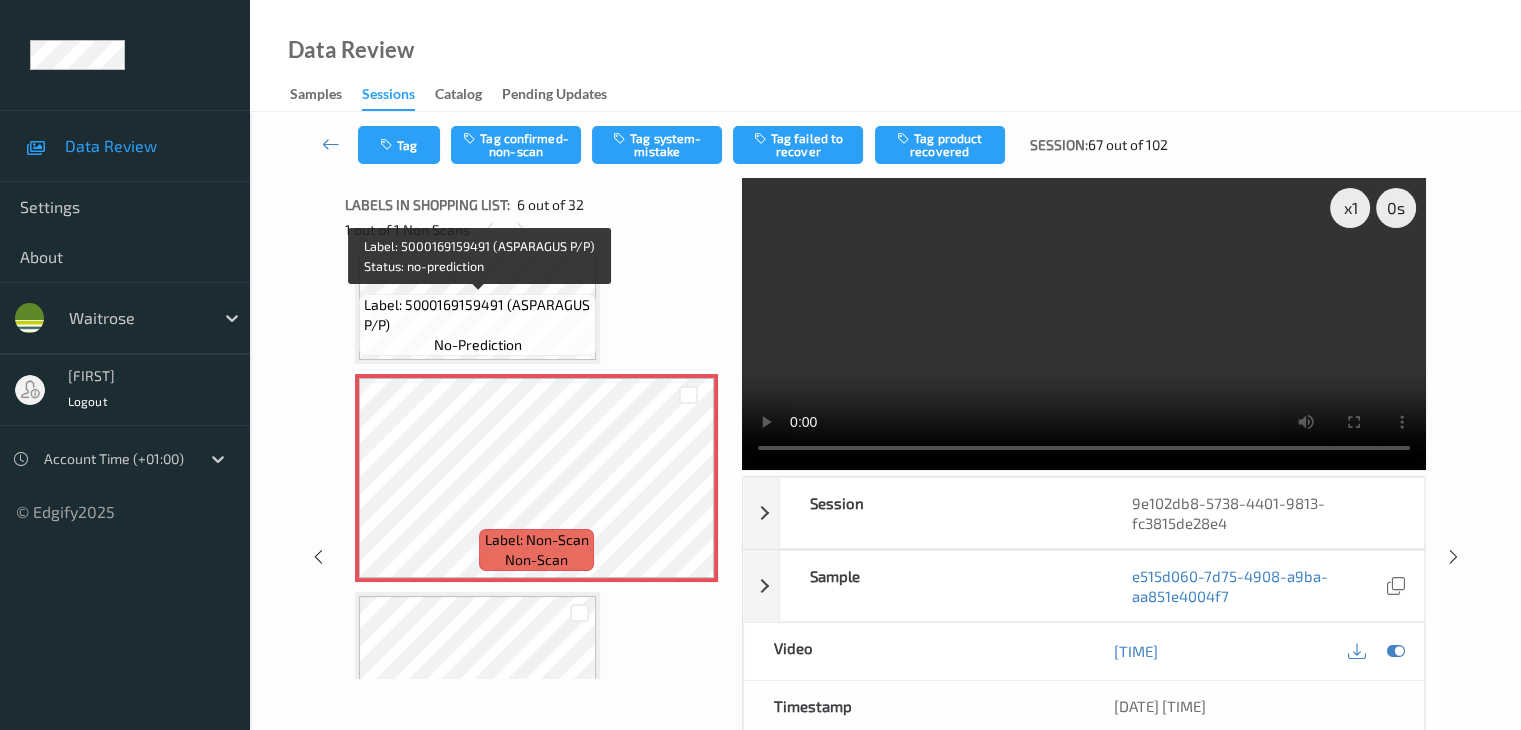 click on "Label: 5000169159491 (ASPARAGUS P/P)" at bounding box center (477, 315) 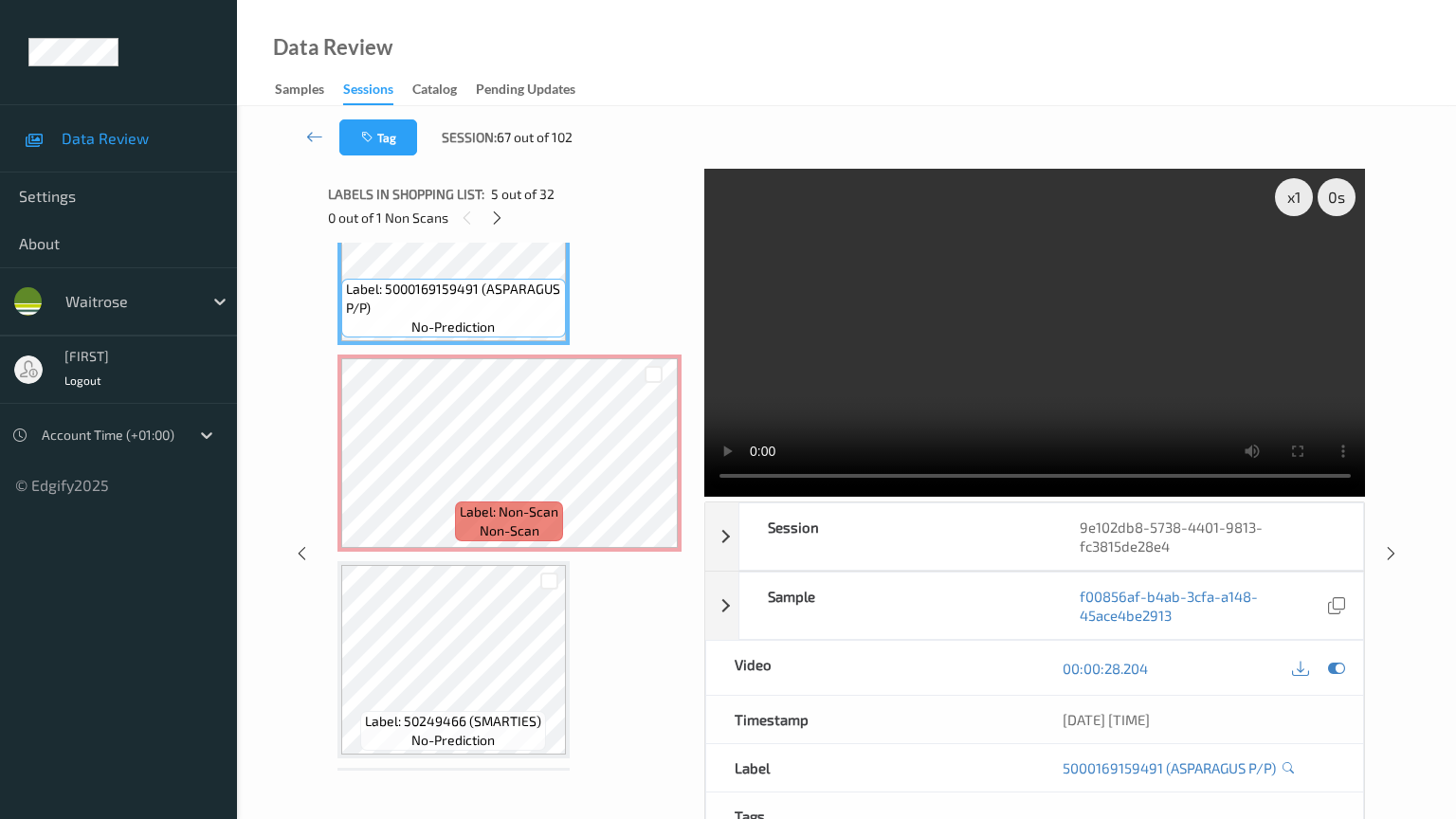 type 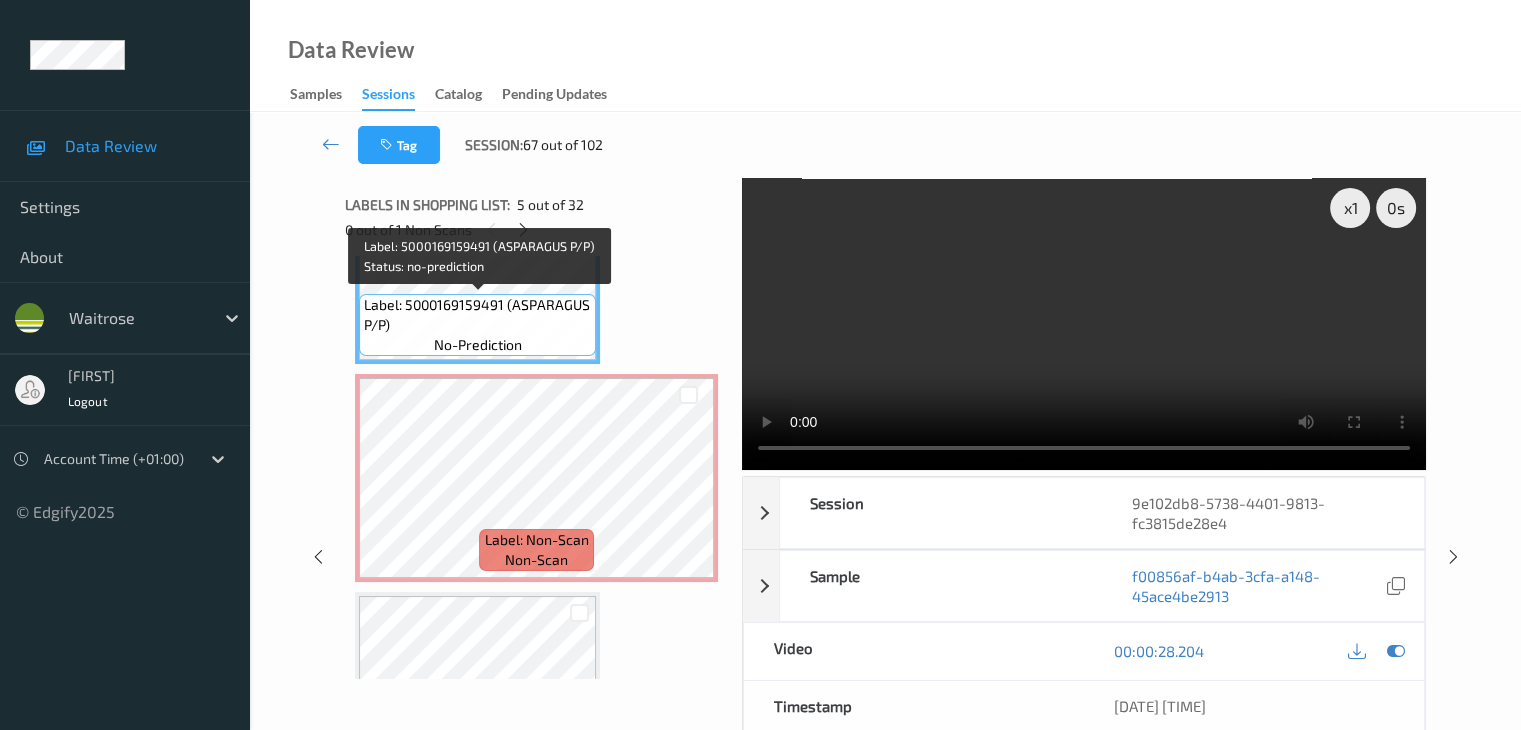 click on "Label: 5000169159491 (ASPARAGUS P/P)" at bounding box center (477, 315) 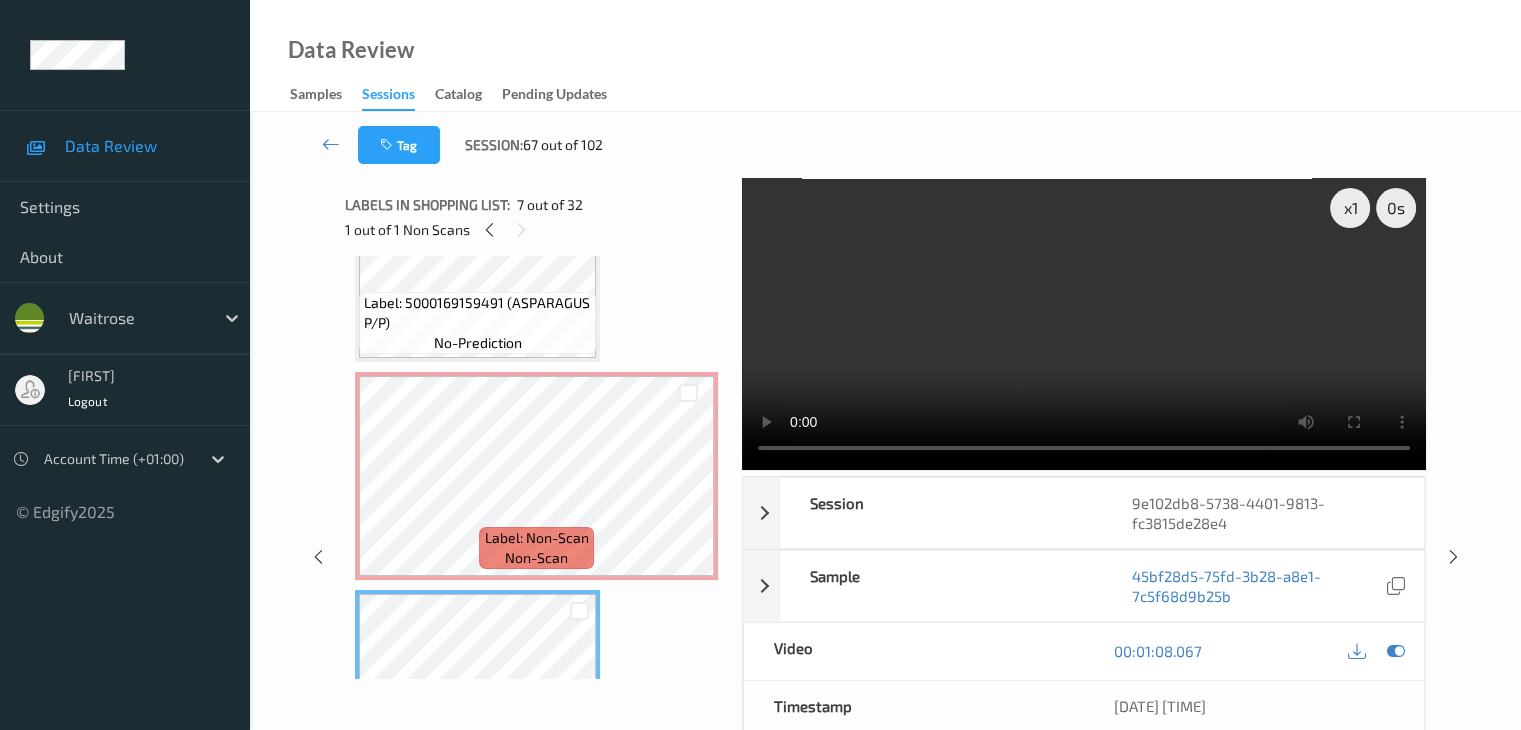 scroll, scrollTop: 982, scrollLeft: 0, axis: vertical 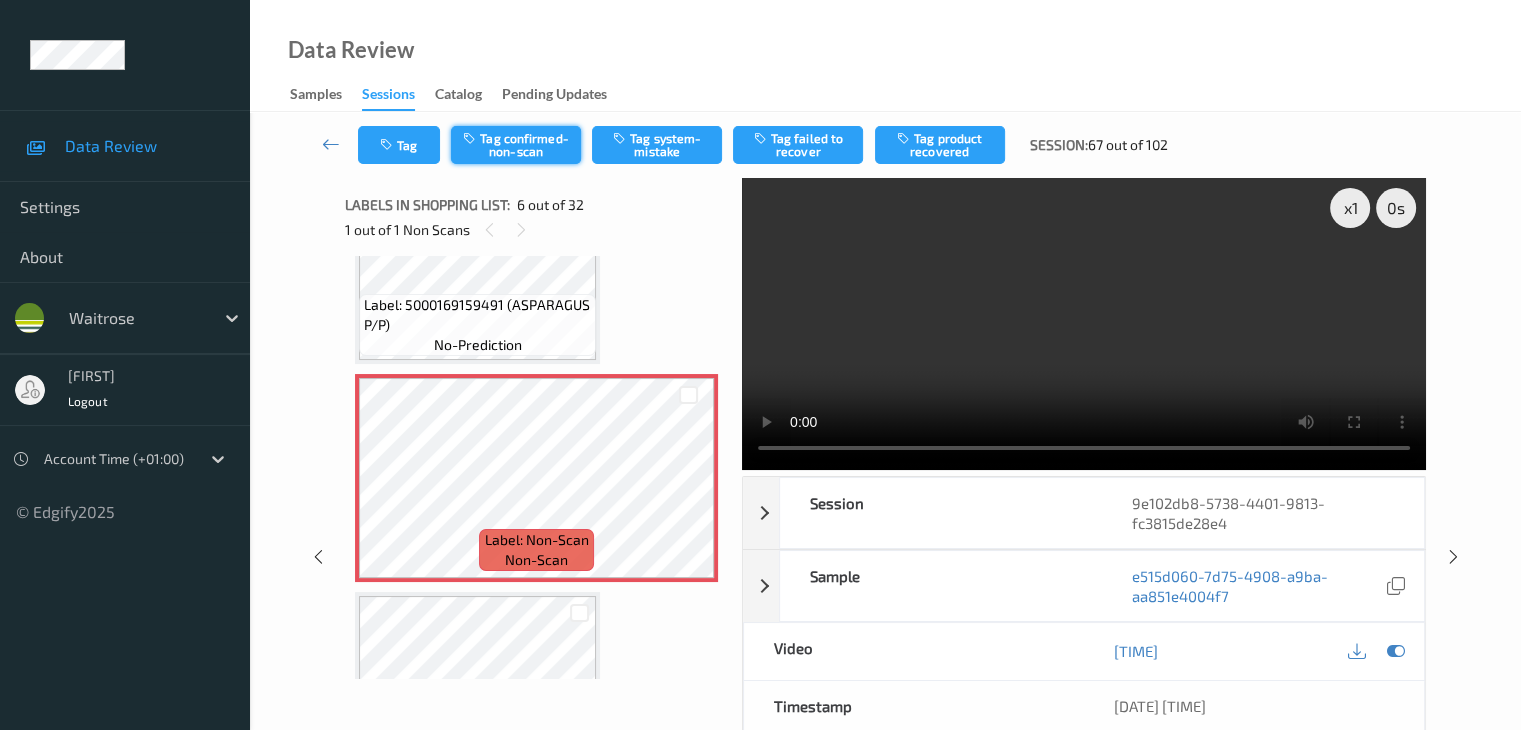 click on "Tag   confirmed-non-scan" at bounding box center (516, 145) 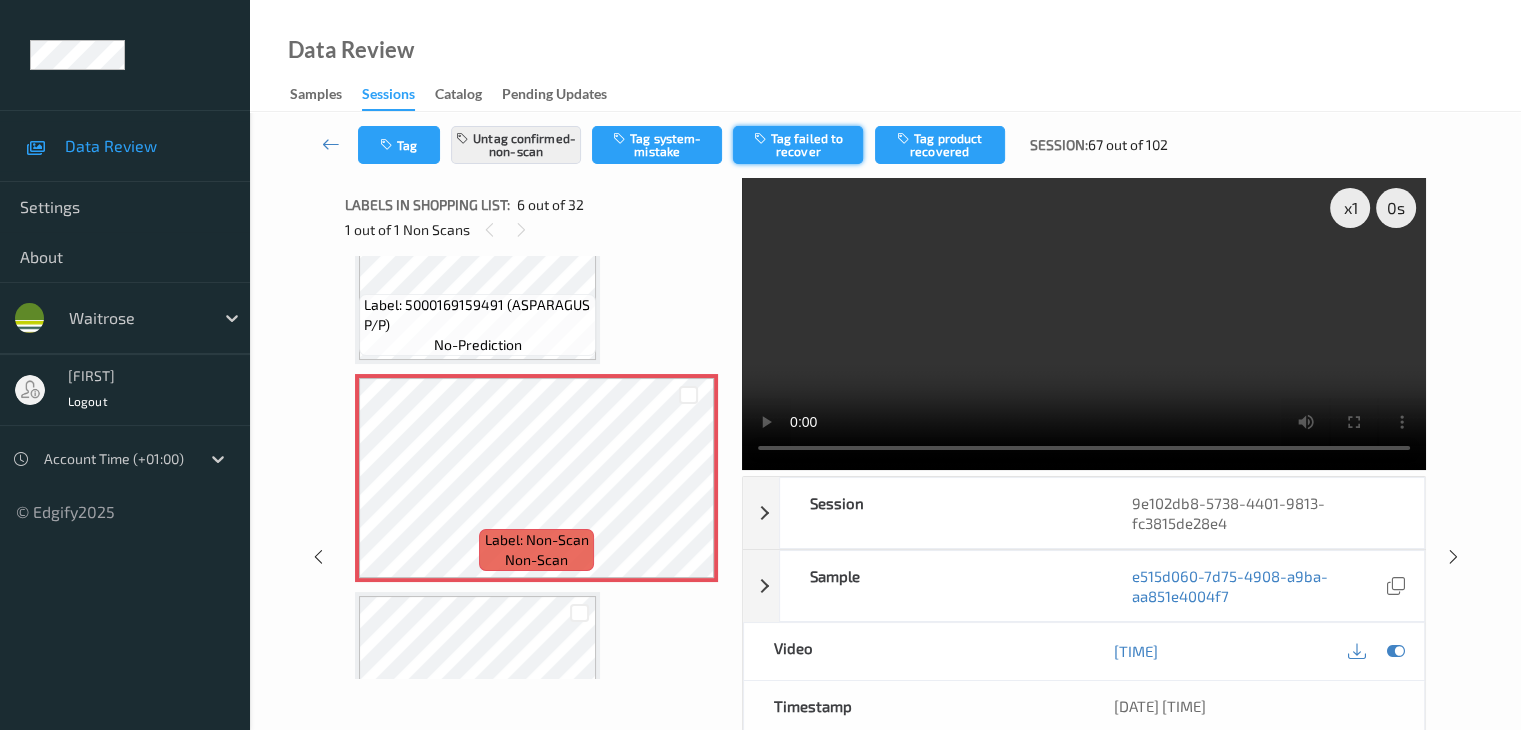 click on "Tag   failed to recover" at bounding box center (798, 145) 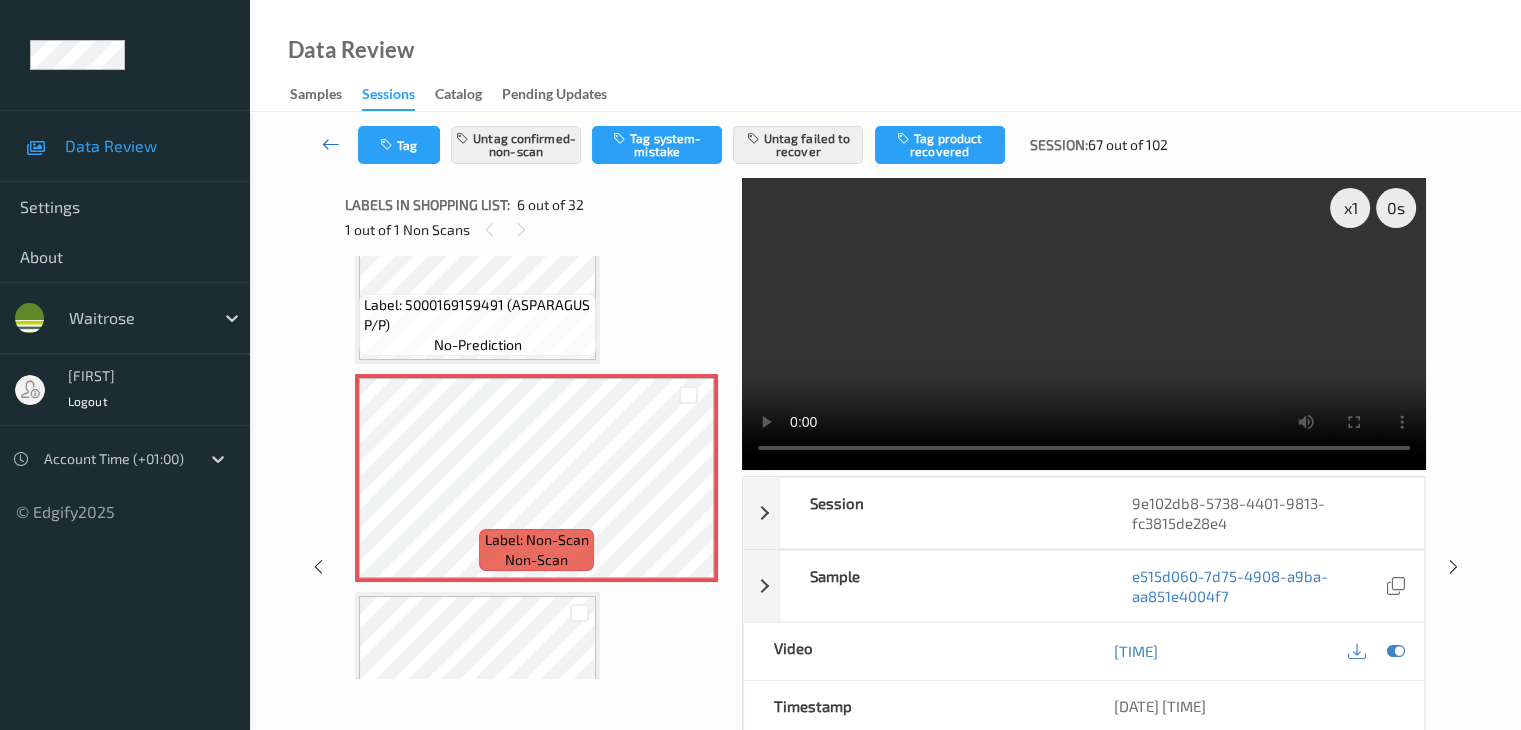 click at bounding box center (331, 144) 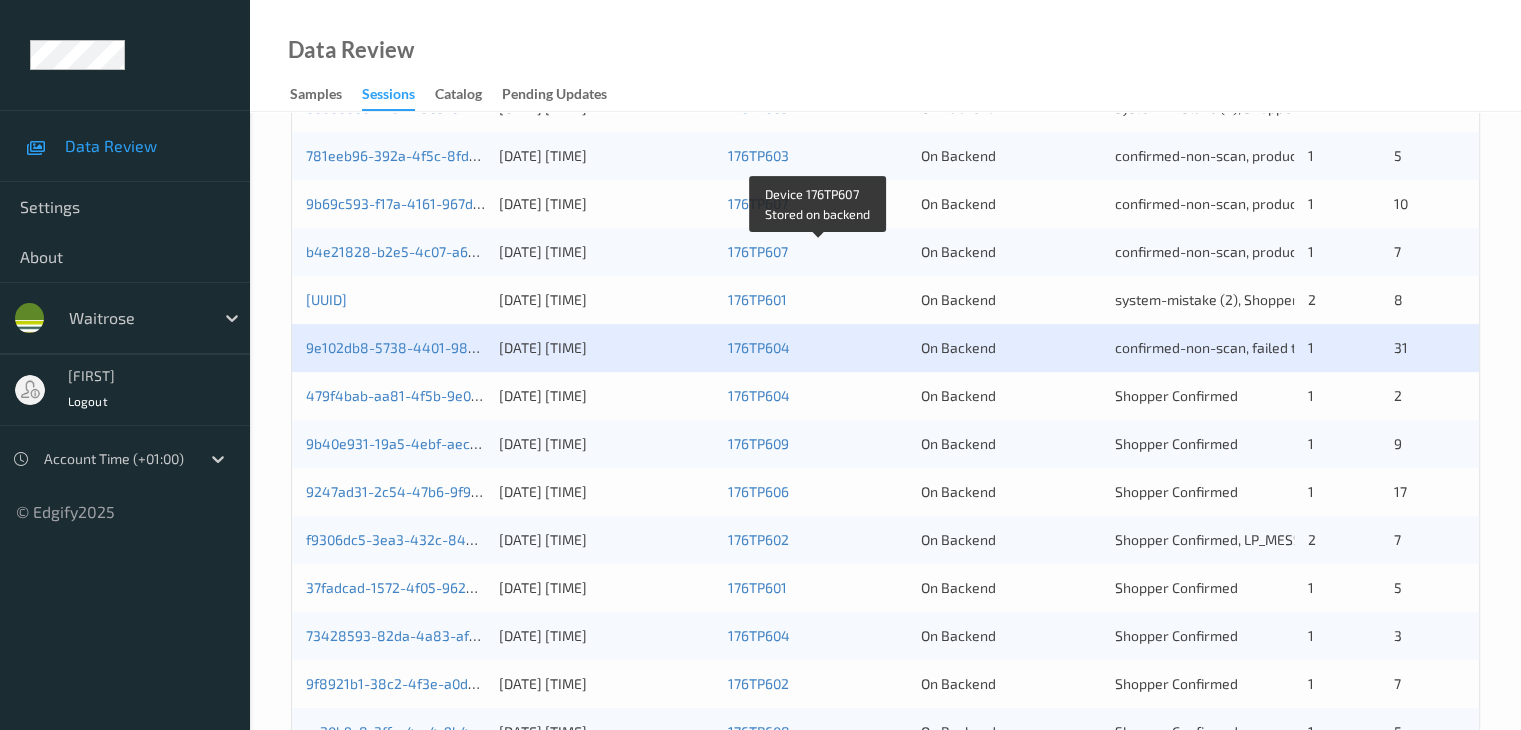 scroll, scrollTop: 600, scrollLeft: 0, axis: vertical 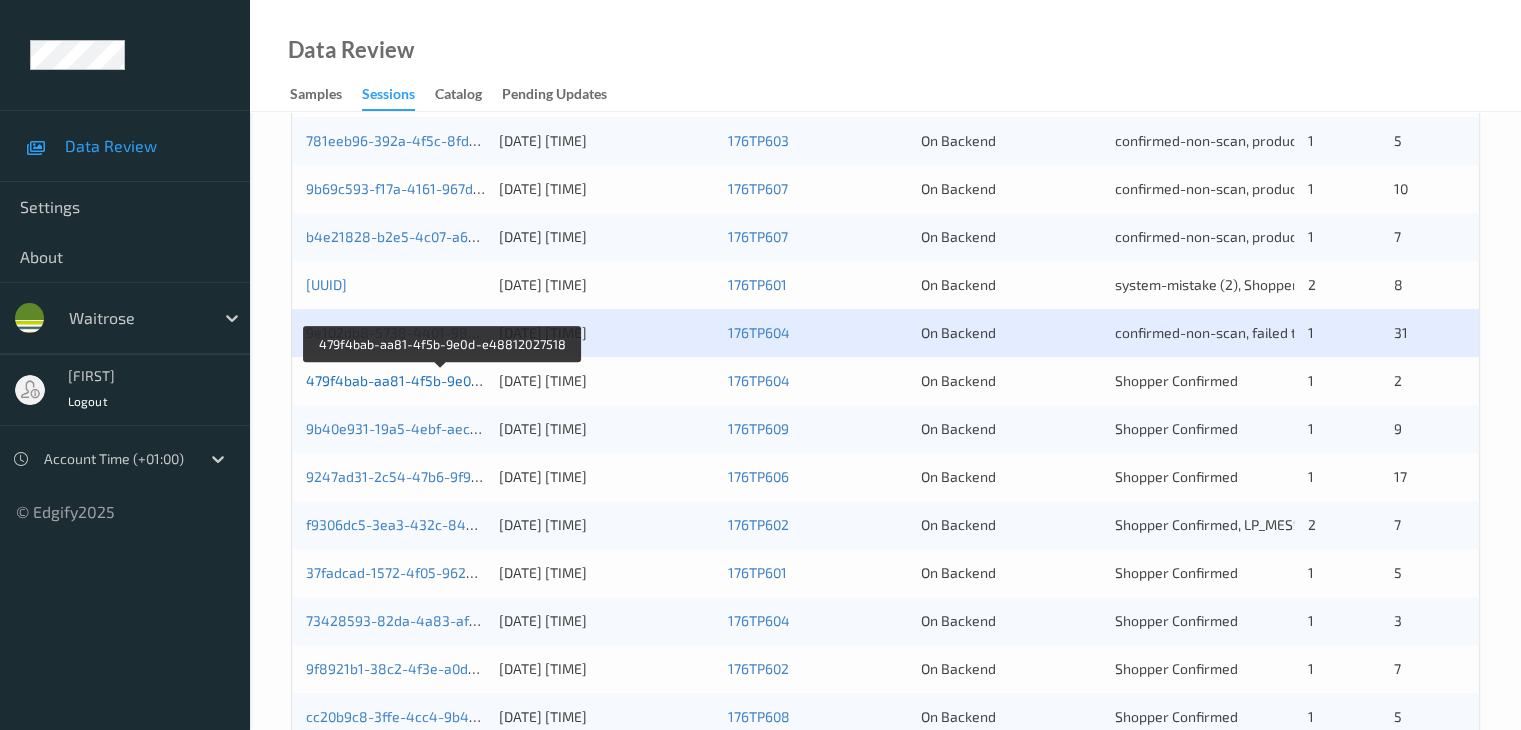 click on "479f4bab-aa81-4f5b-9e0d-e48812027518" at bounding box center [443, 380] 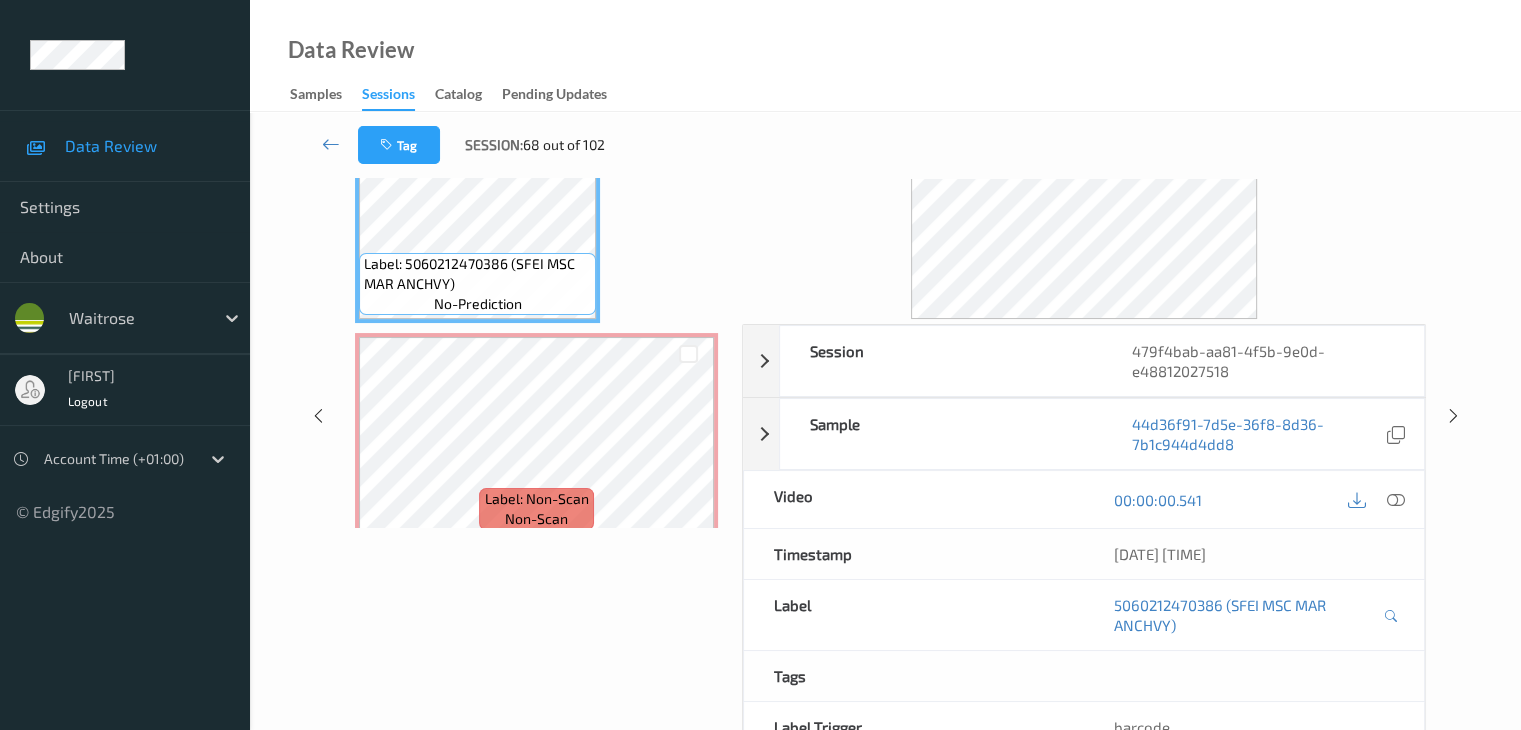 scroll, scrollTop: 0, scrollLeft: 0, axis: both 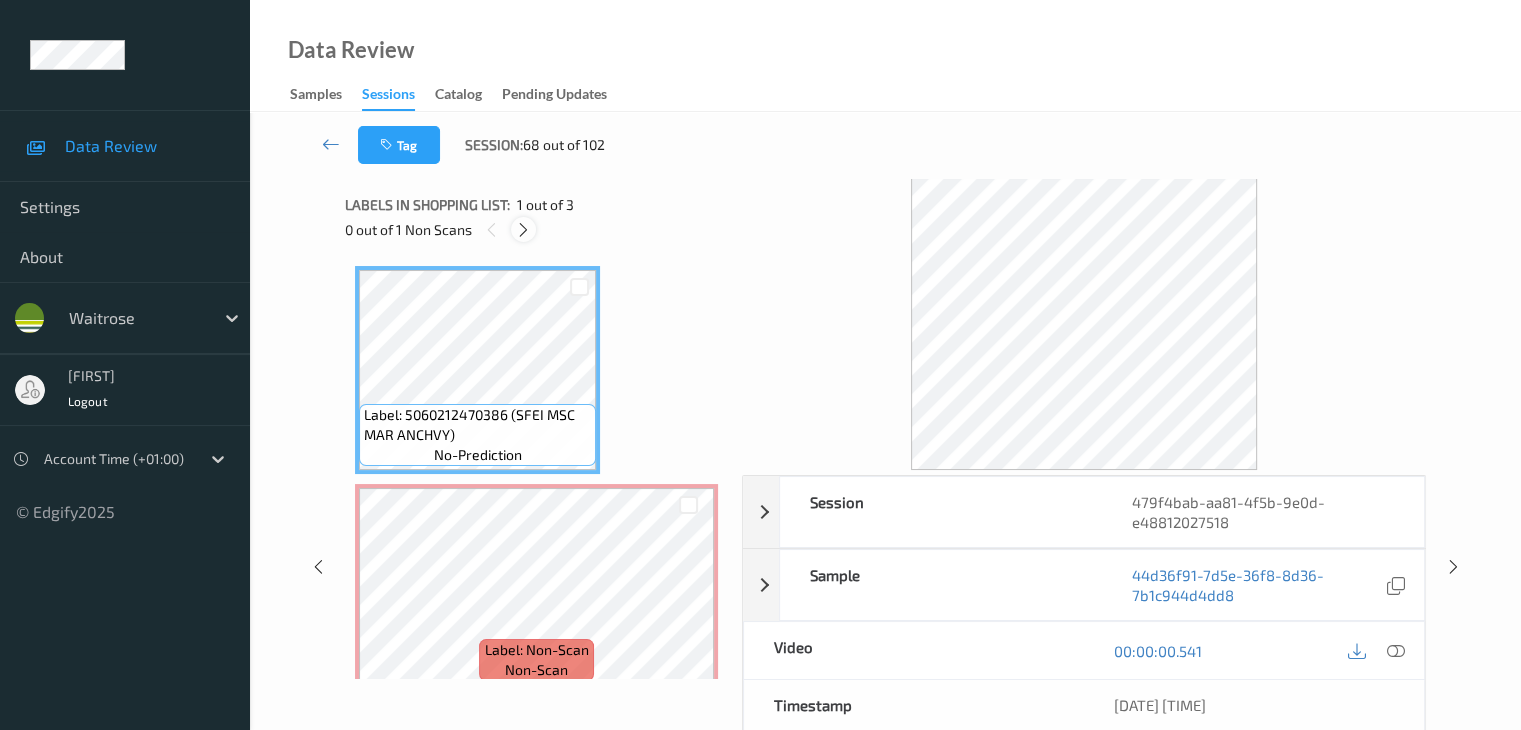 click at bounding box center (523, 230) 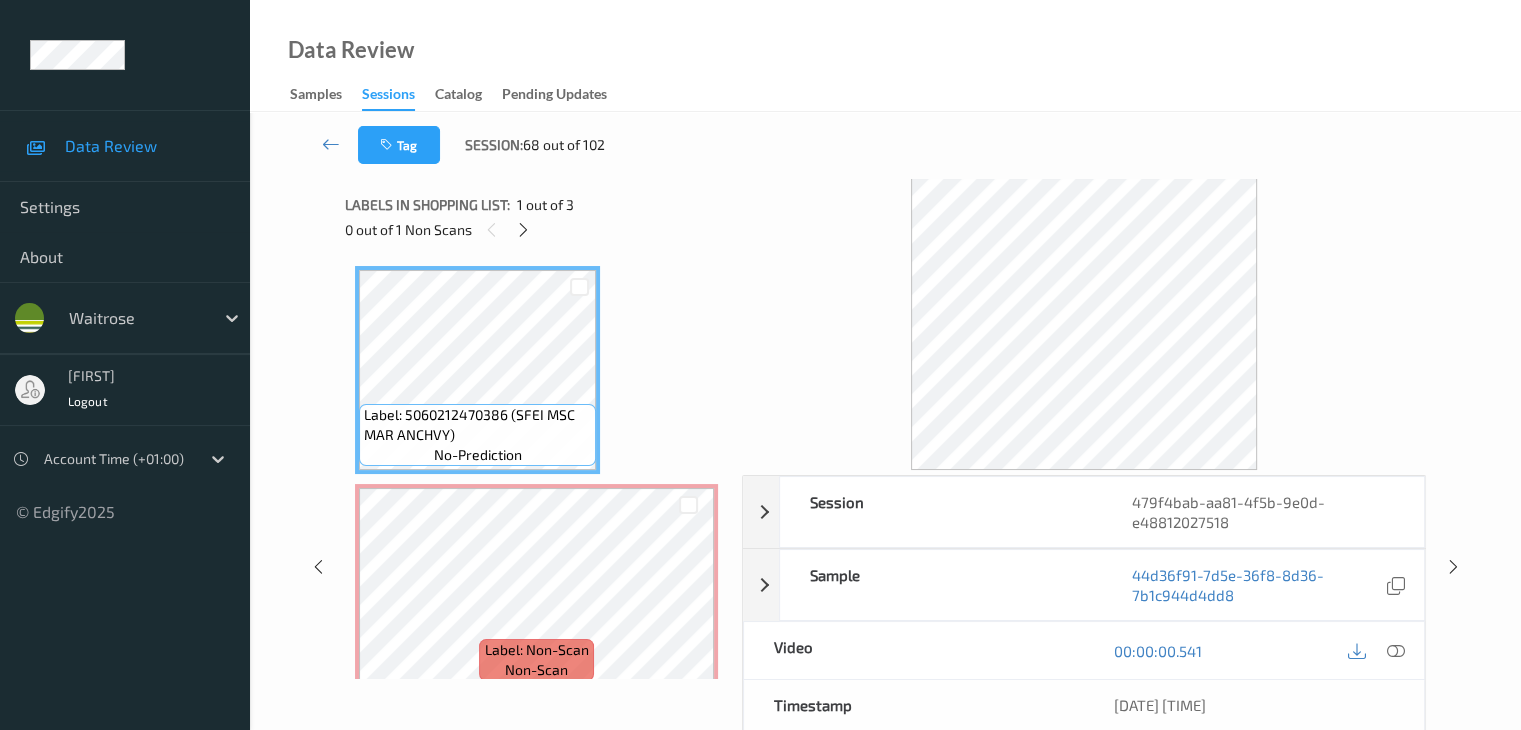 scroll, scrollTop: 10, scrollLeft: 0, axis: vertical 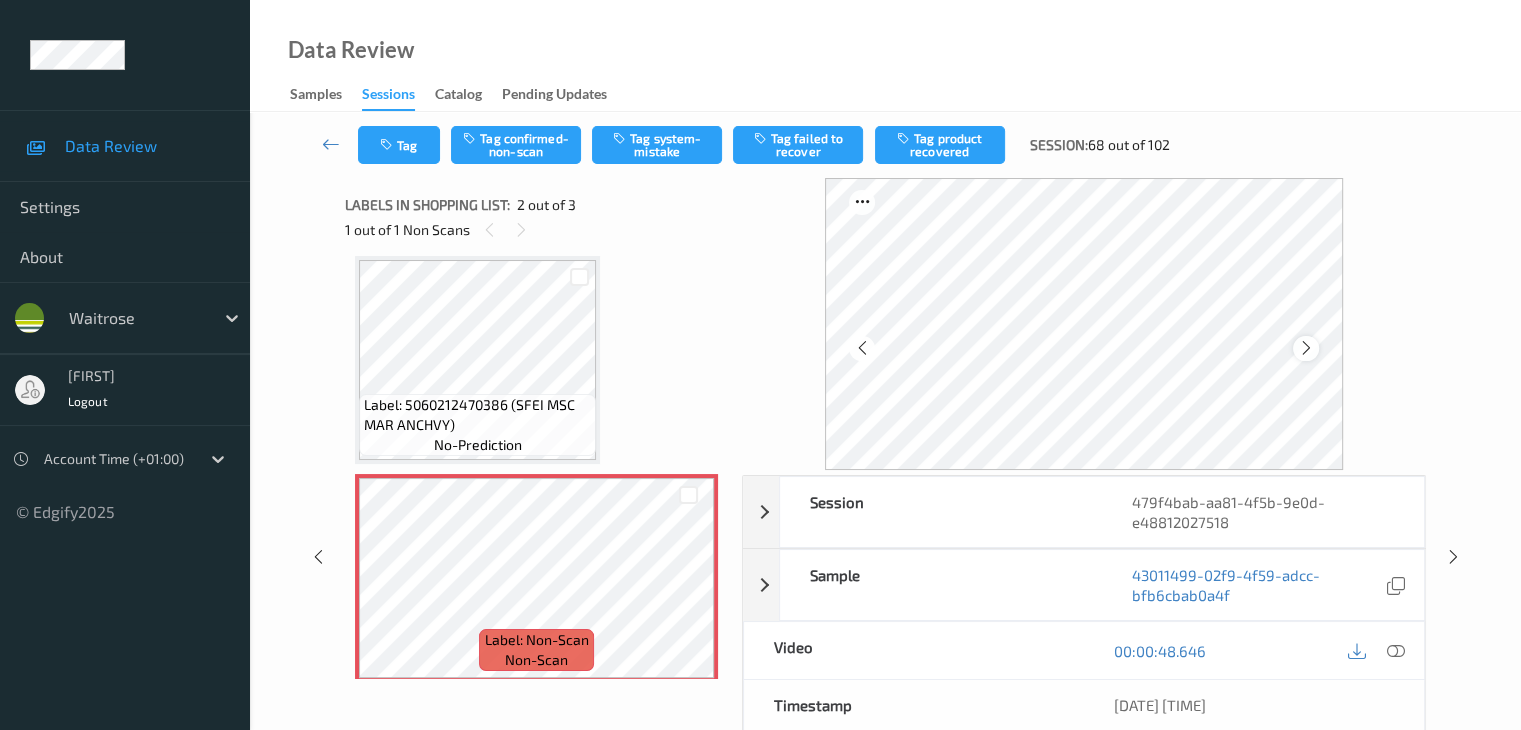 click at bounding box center (1306, 348) 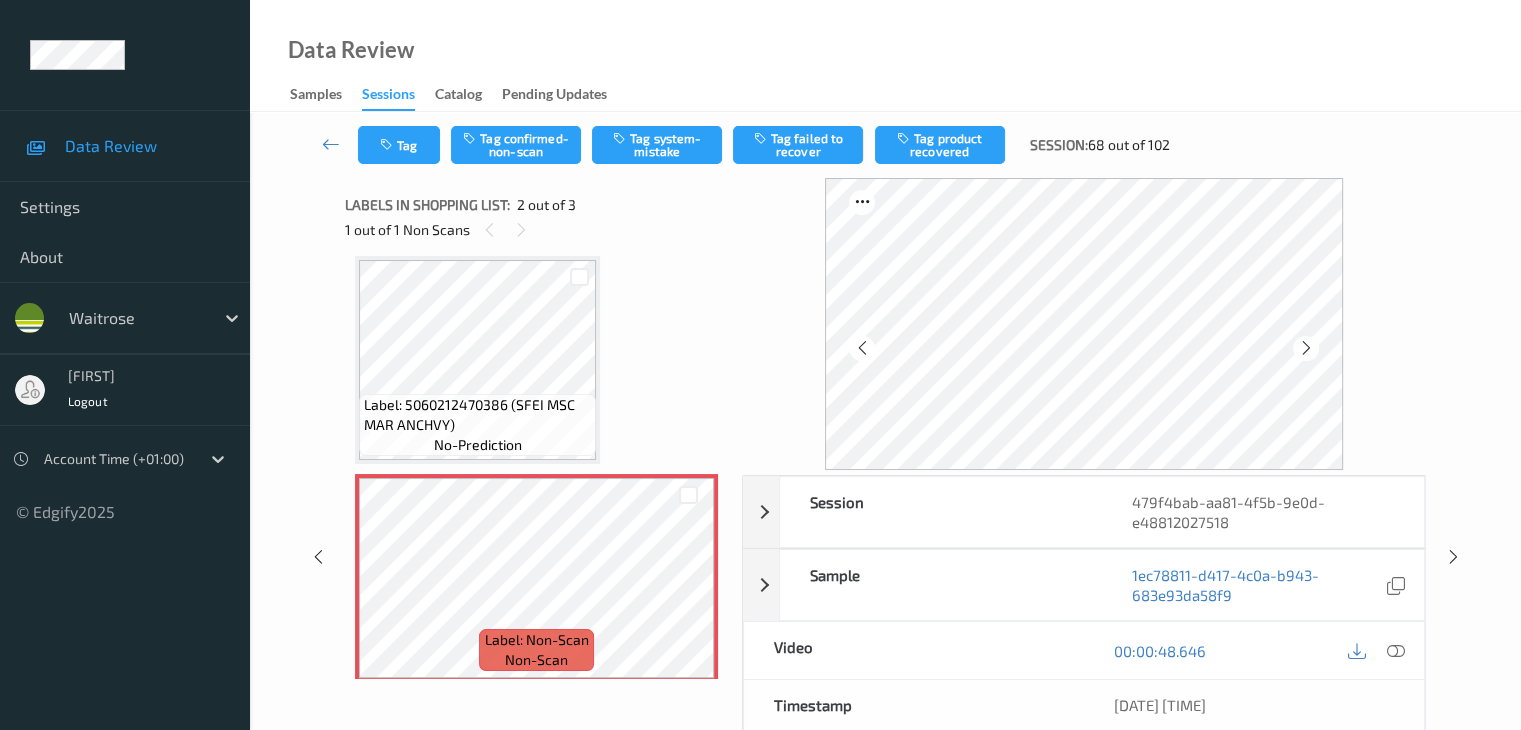 click at bounding box center (1306, 348) 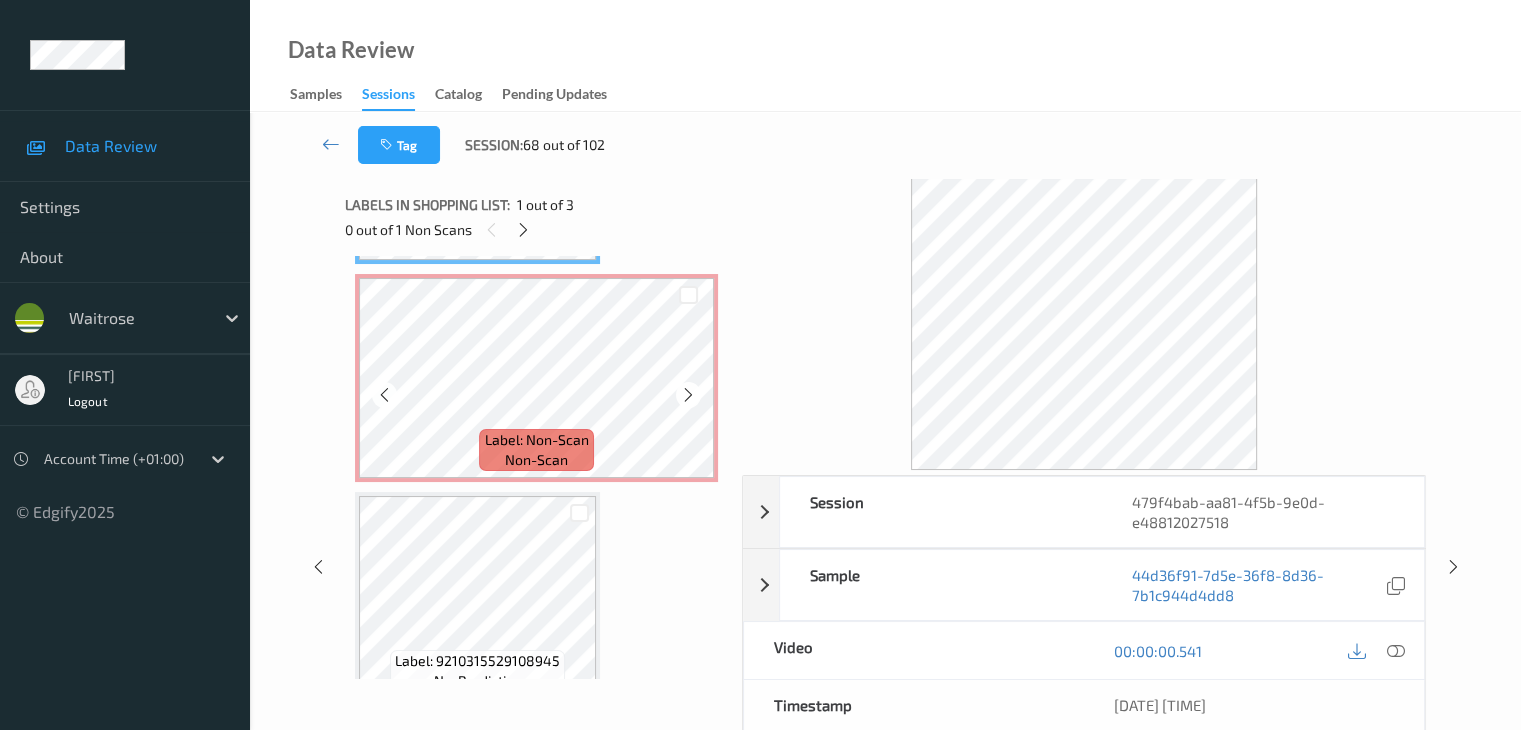 scroll, scrollTop: 10, scrollLeft: 0, axis: vertical 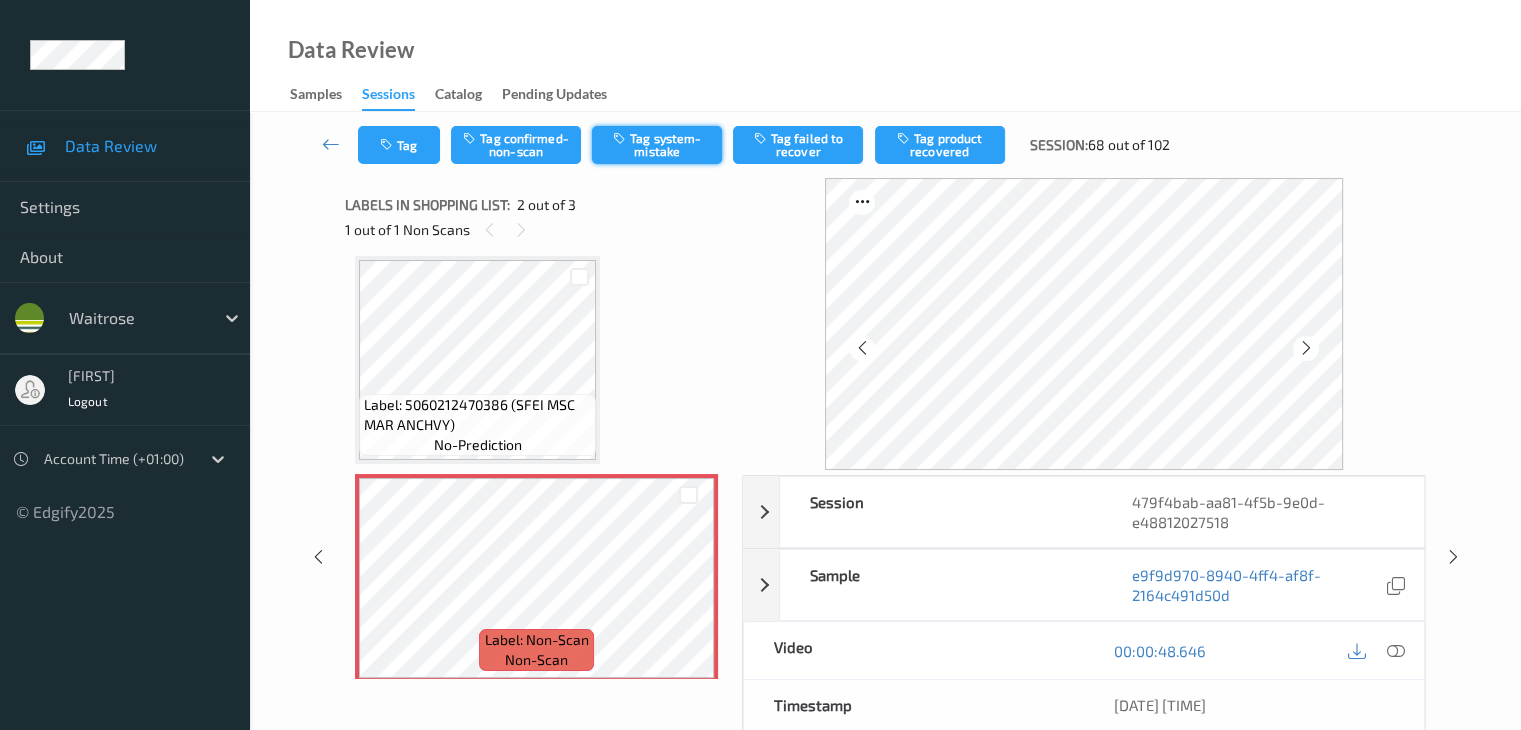 click on "Tag   system-mistake" at bounding box center (657, 145) 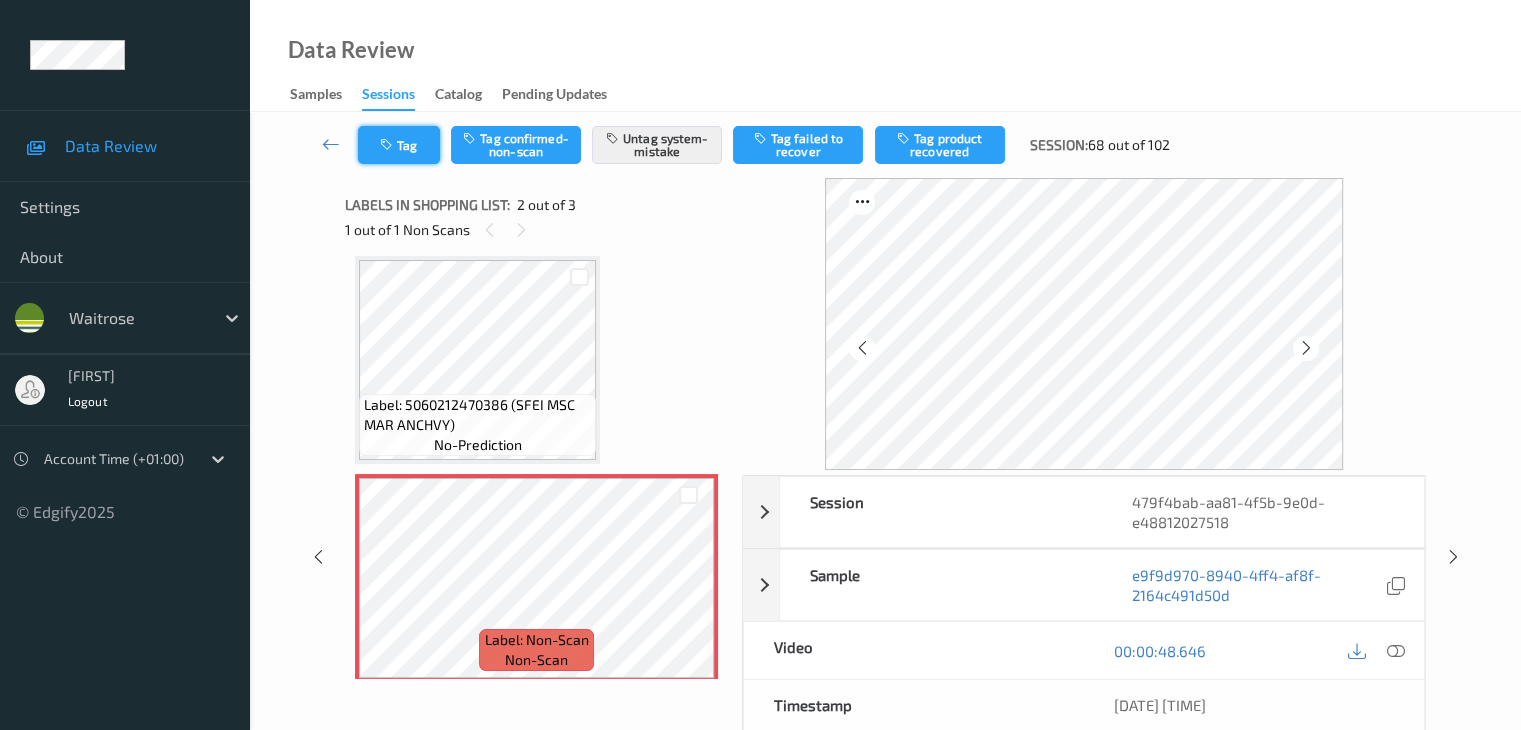 click at bounding box center (388, 145) 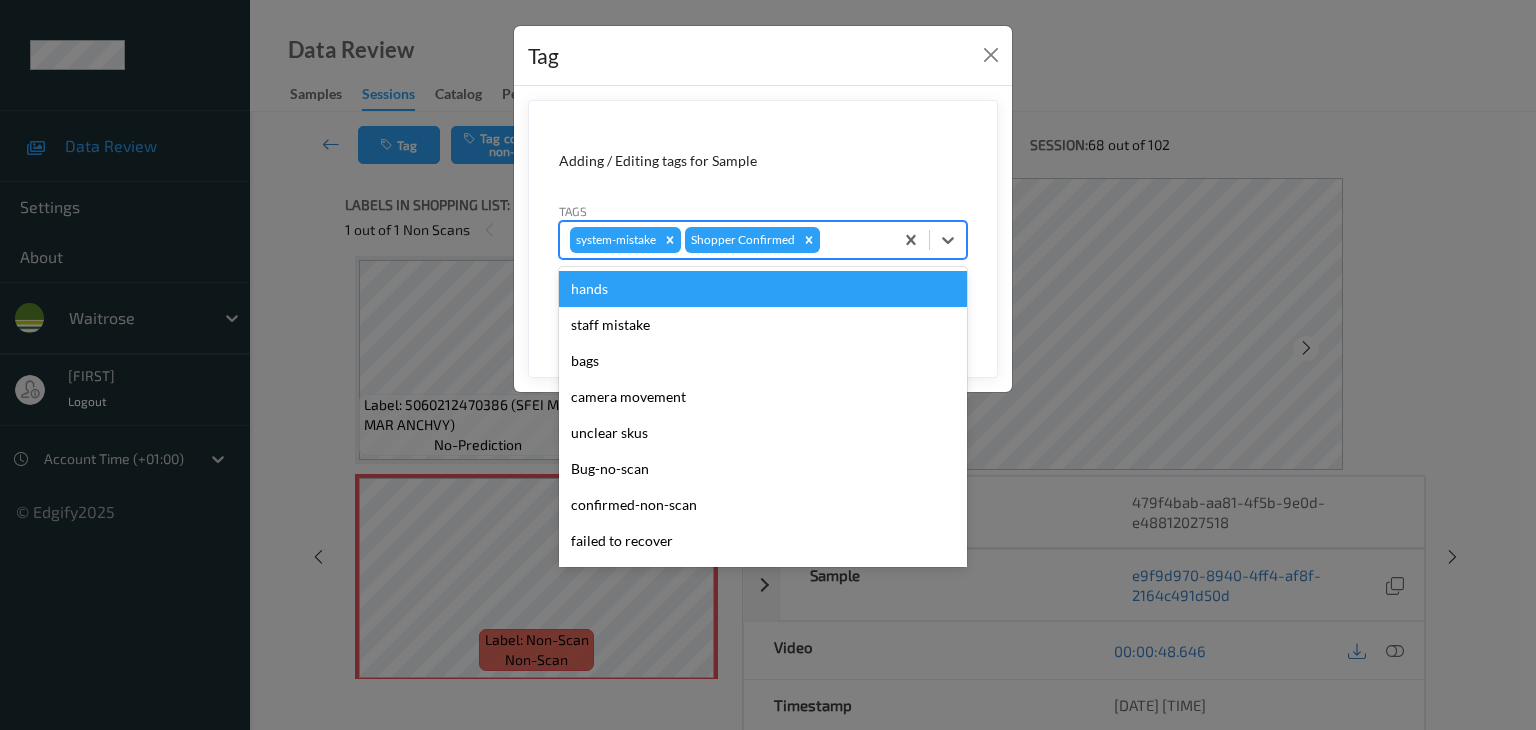 click on "system-mistake Shopper Confirmed" at bounding box center (726, 240) 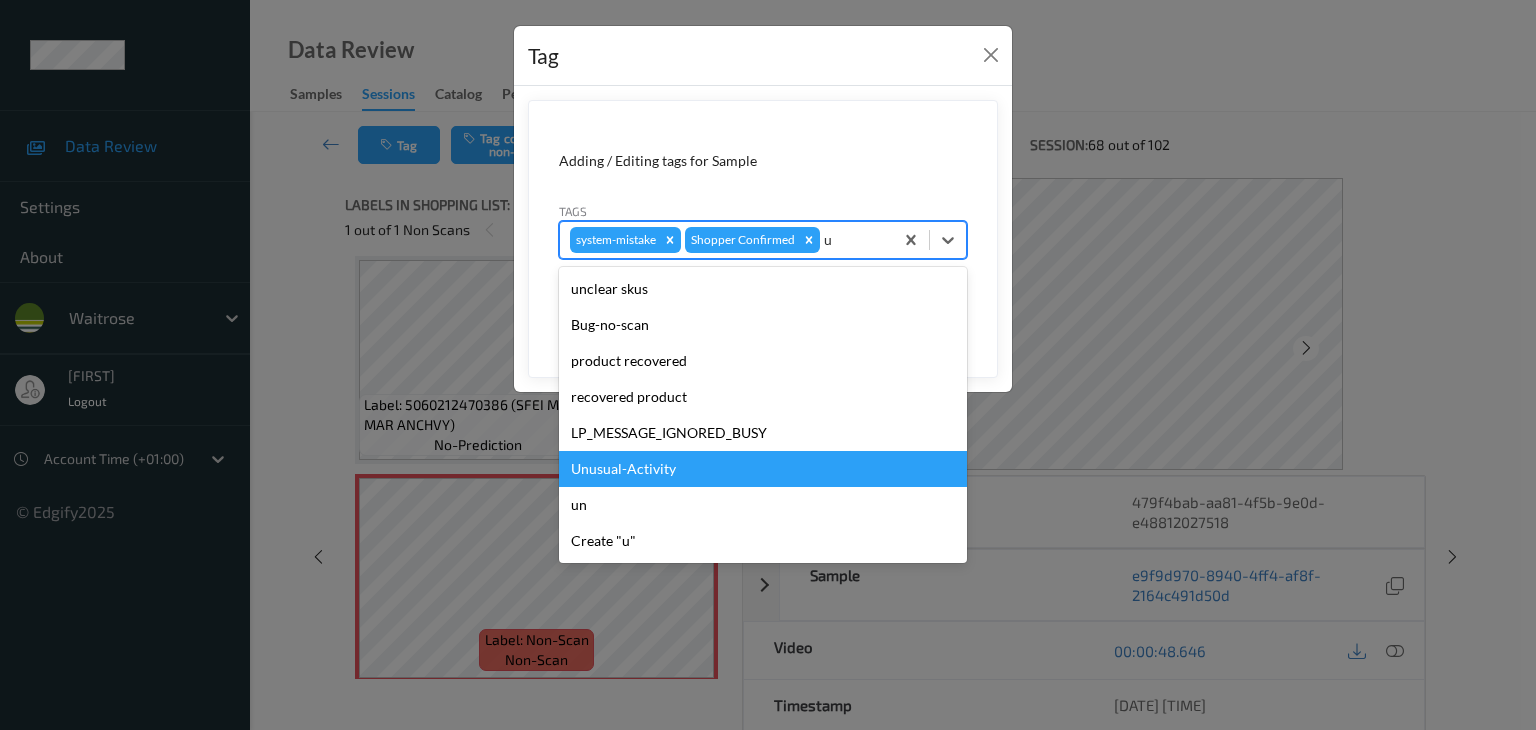click on "Unusual-Activity" at bounding box center (763, 469) 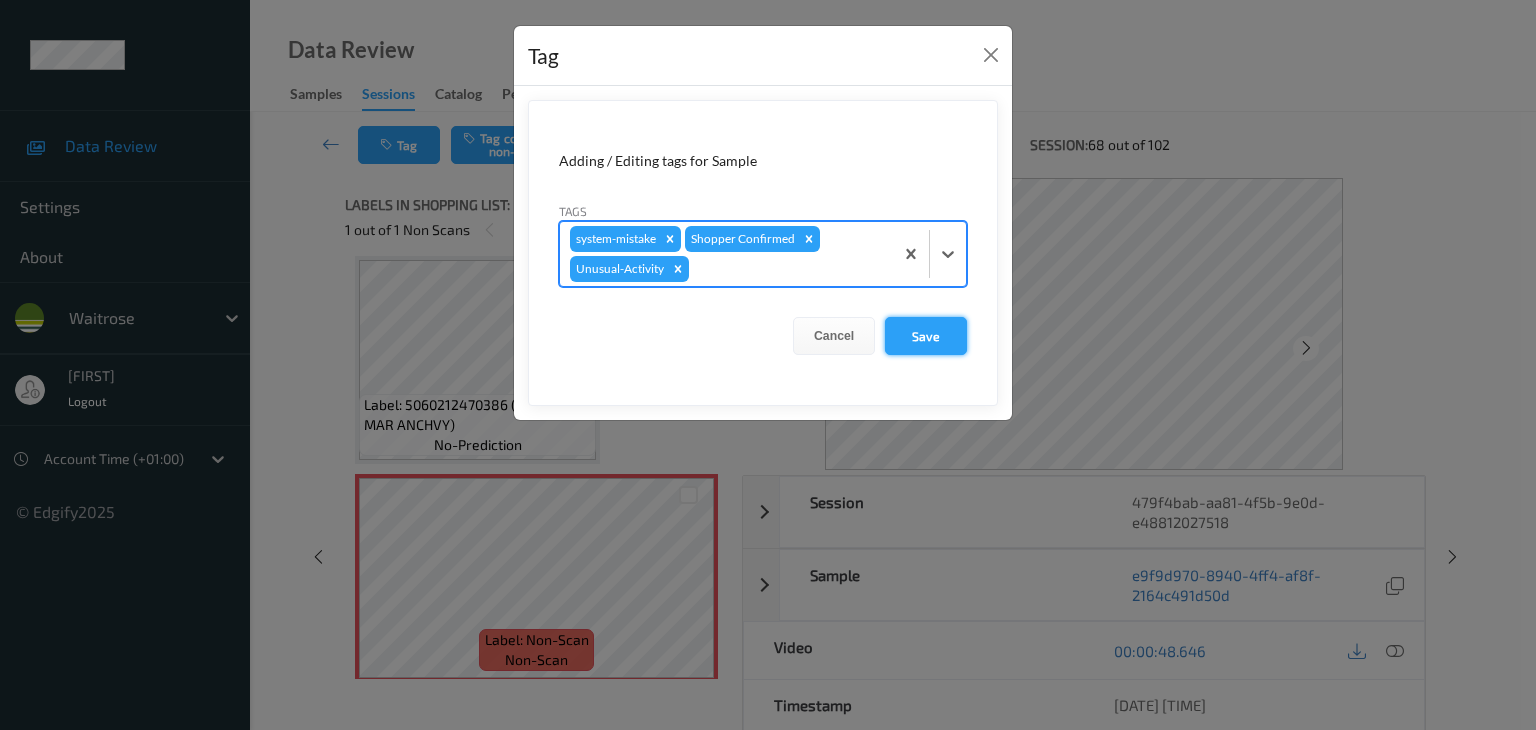 click on "Save" at bounding box center [926, 336] 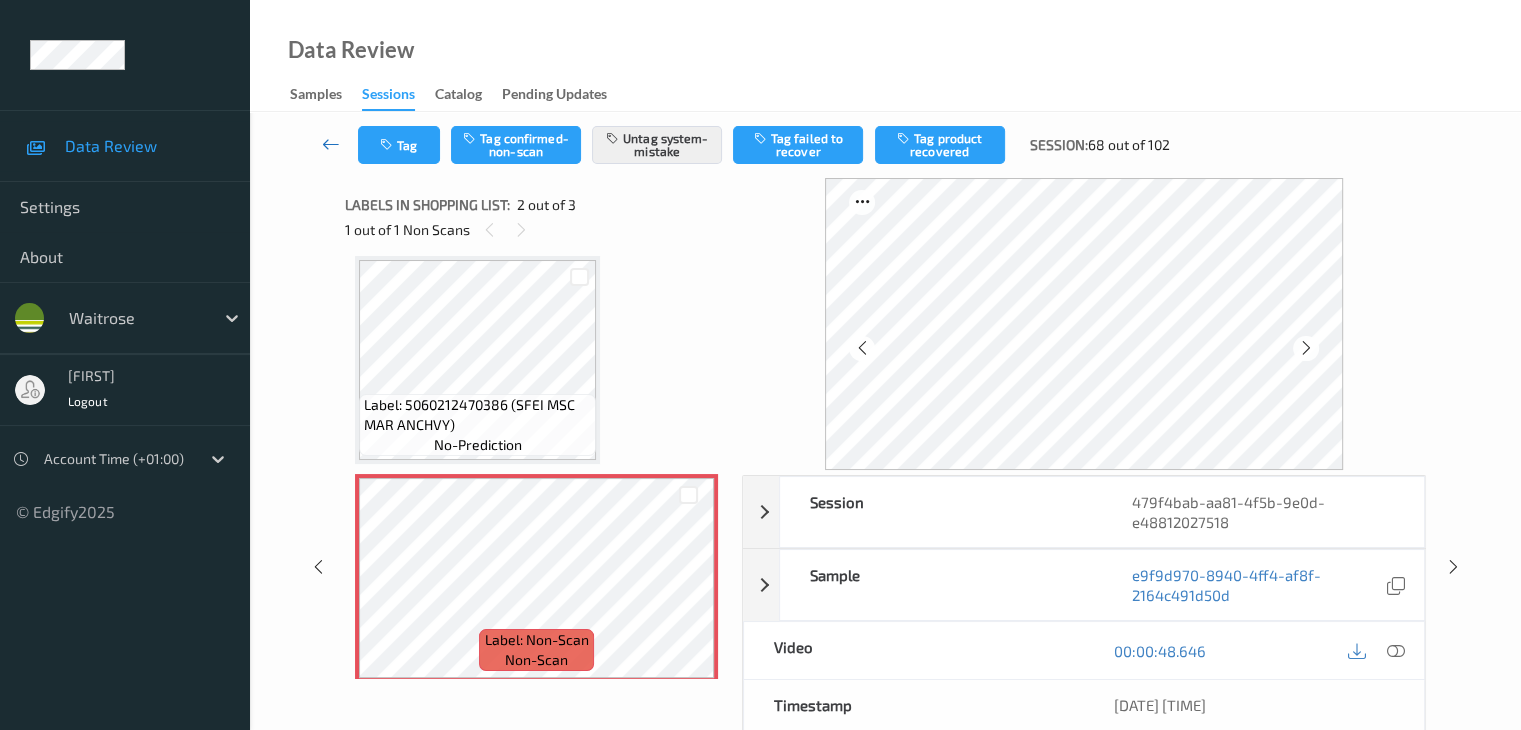 click at bounding box center (331, 144) 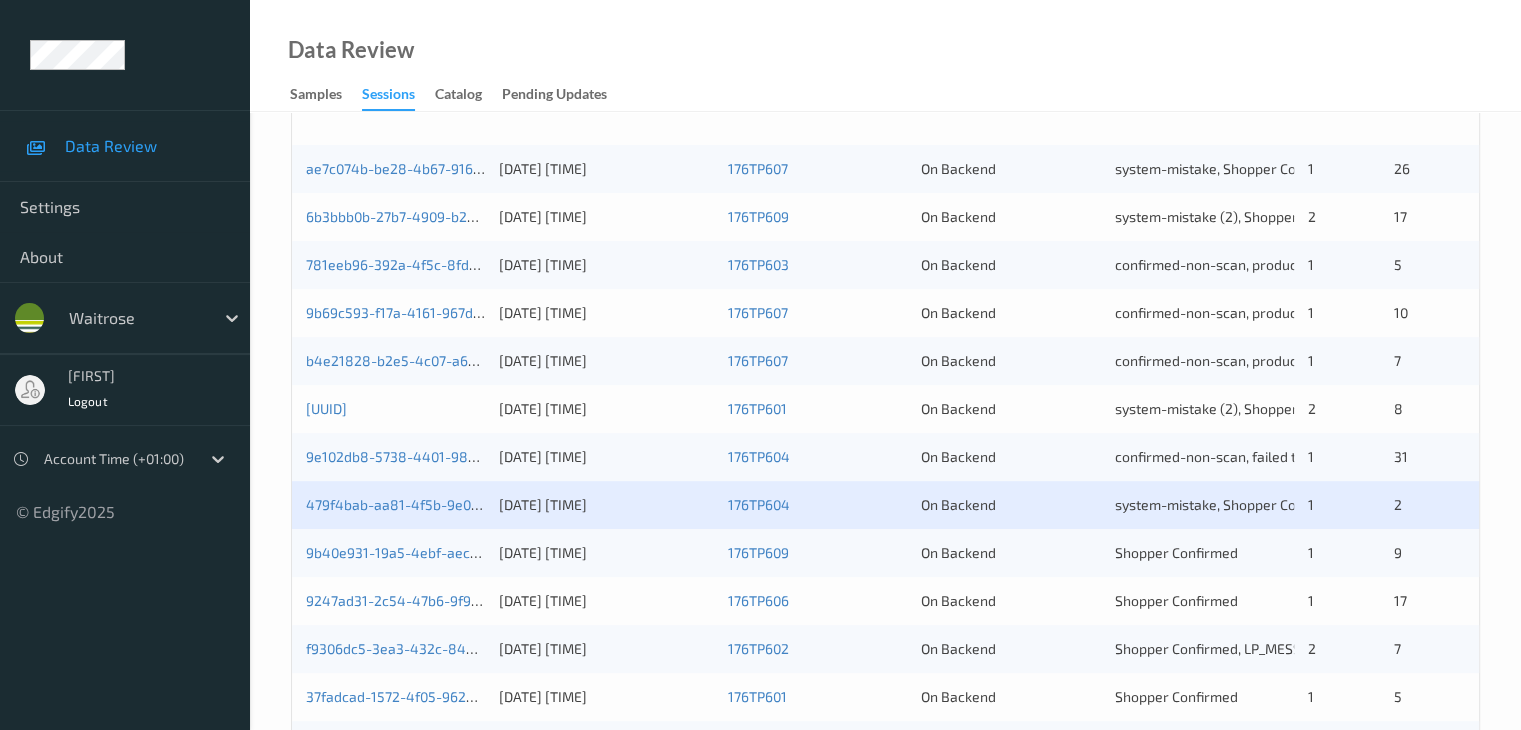 scroll, scrollTop: 600, scrollLeft: 0, axis: vertical 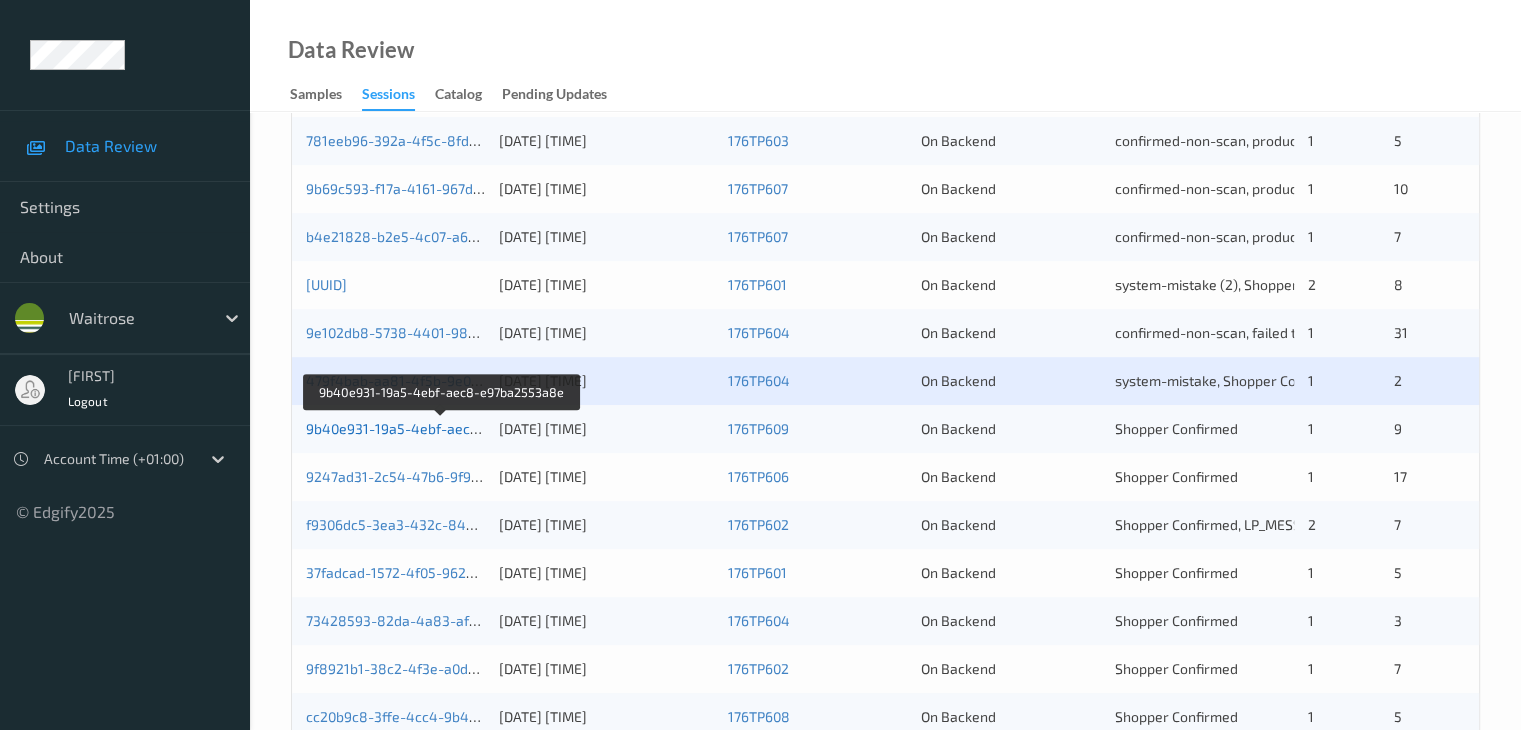 click on "9b40e931-19a5-4ebf-aec8-e97ba2553a8e" at bounding box center [443, 428] 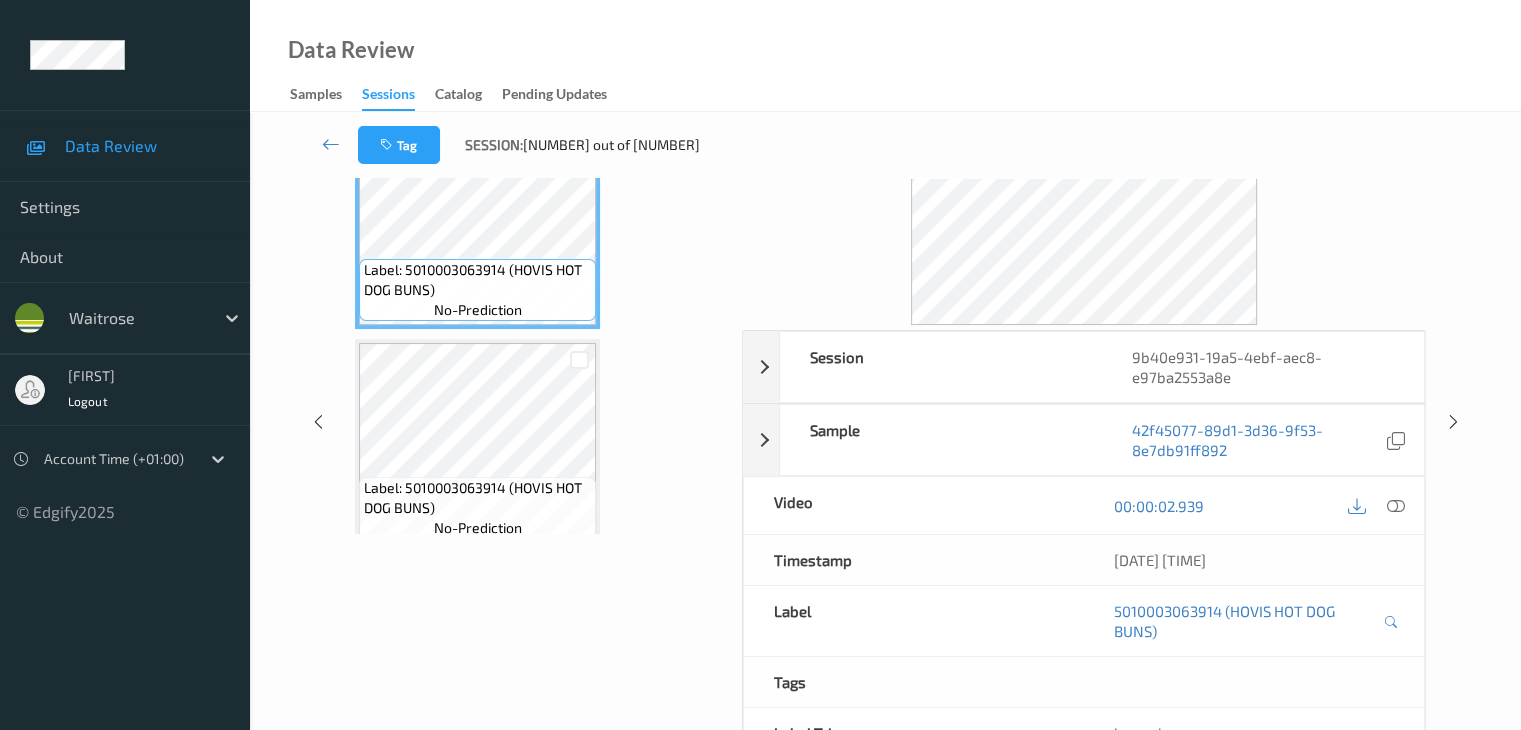 scroll, scrollTop: 0, scrollLeft: 0, axis: both 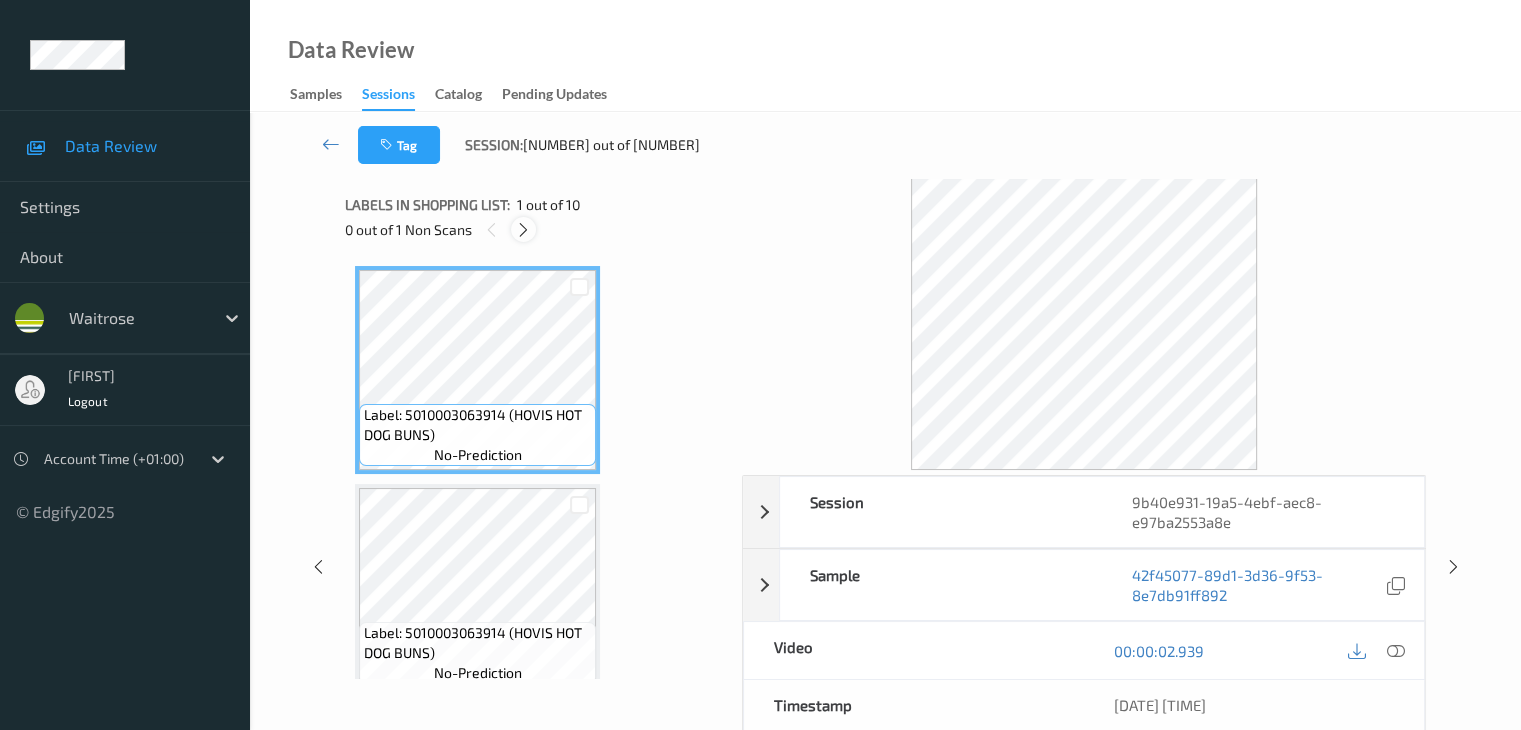click at bounding box center [523, 230] 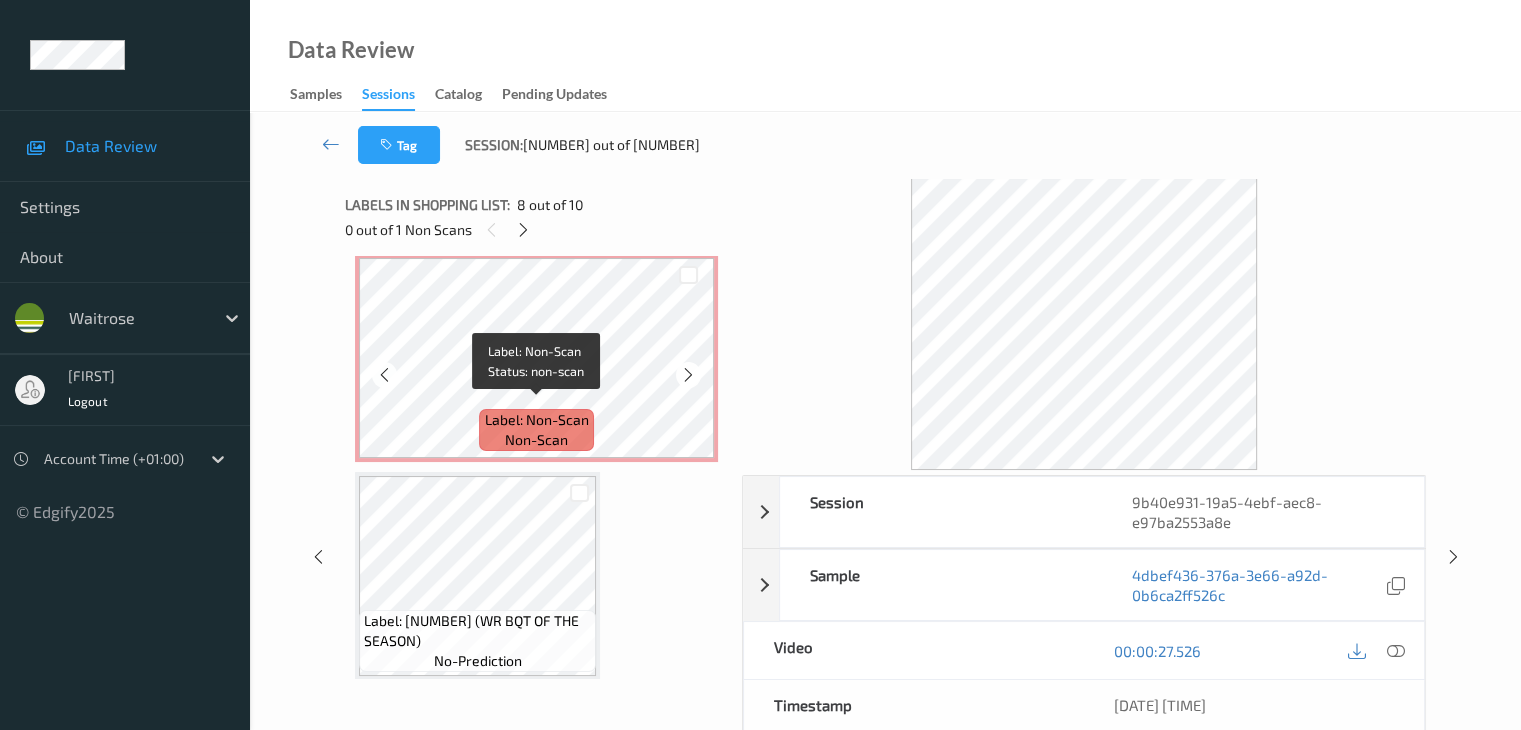 scroll, scrollTop: 1767, scrollLeft: 0, axis: vertical 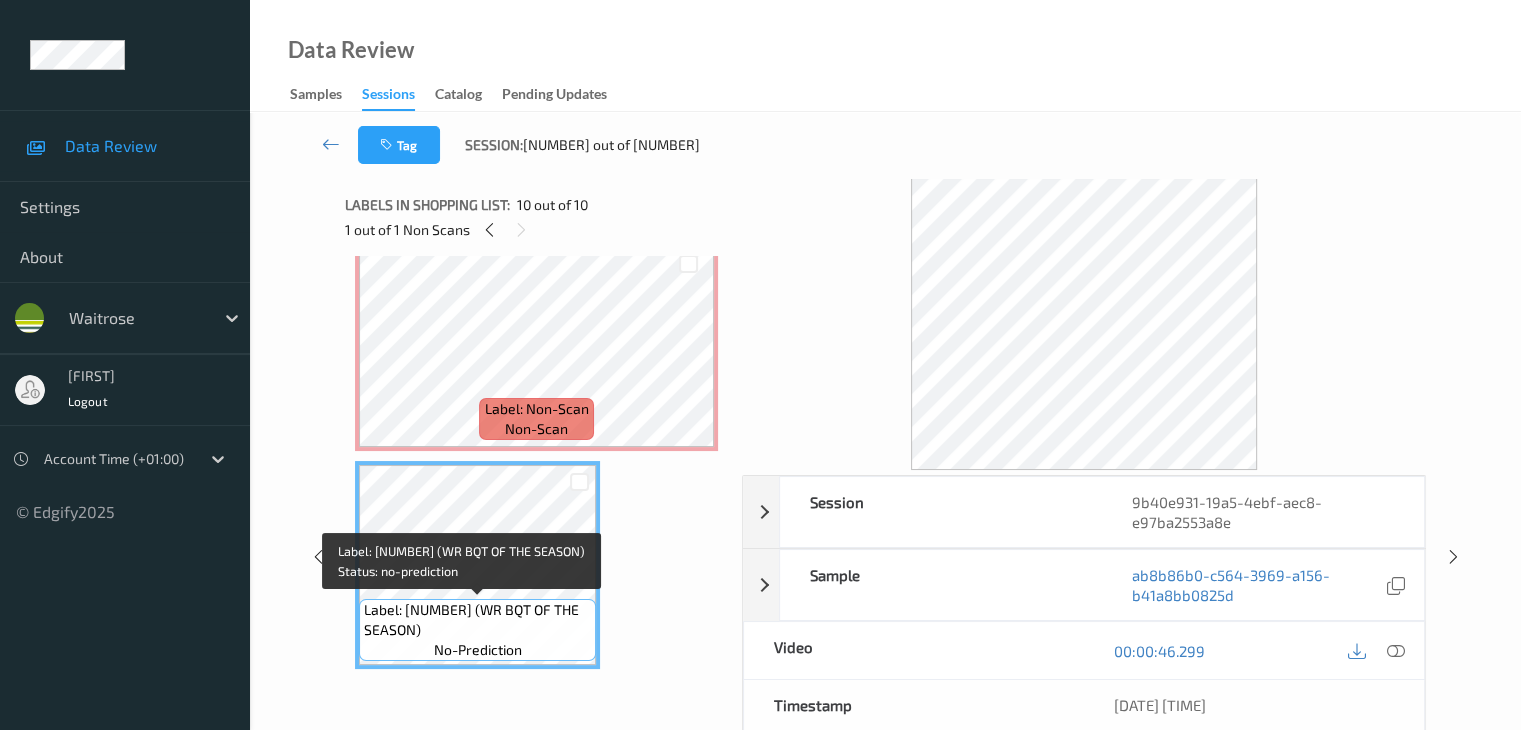 drag, startPoint x: 518, startPoint y: 610, endPoint x: 527, endPoint y: 631, distance: 22.847319 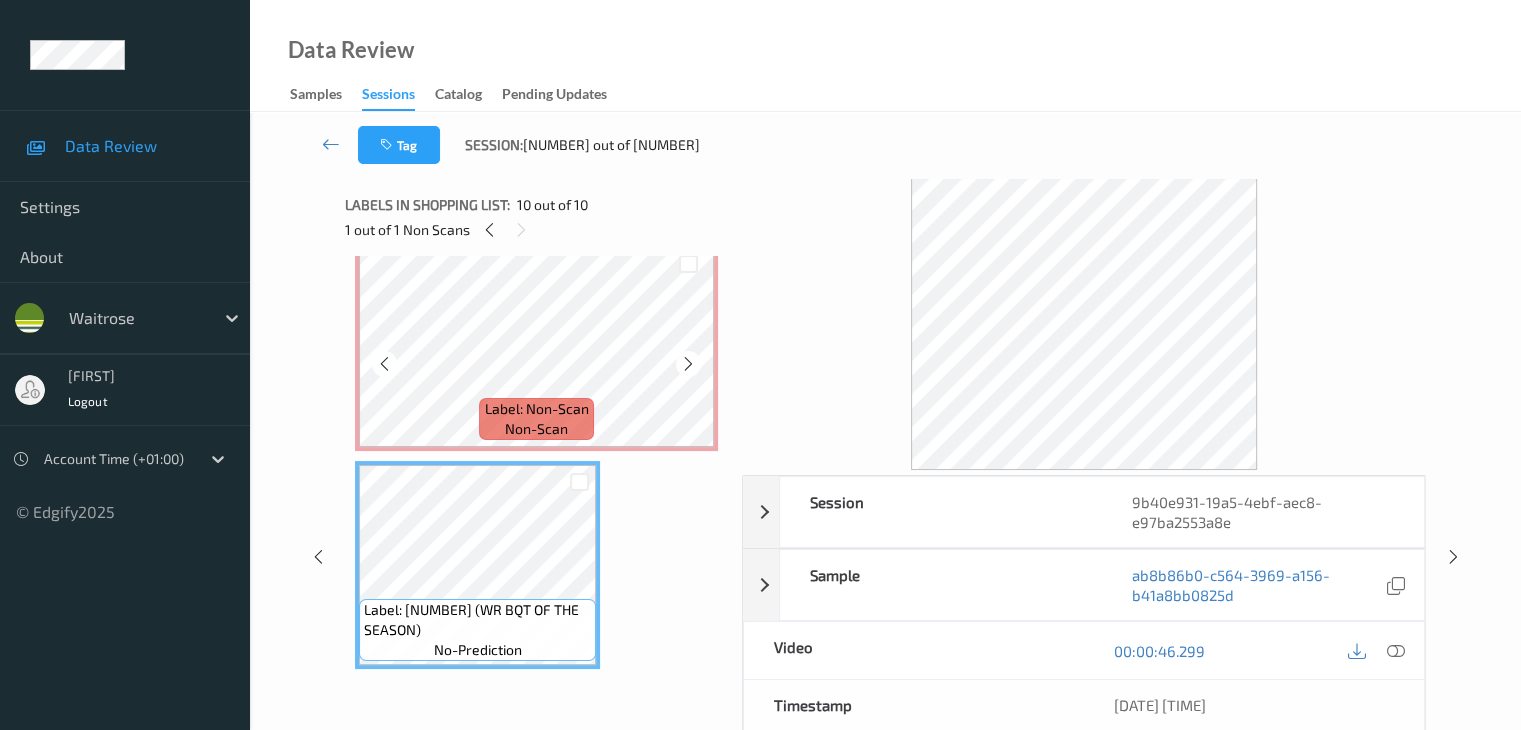 scroll, scrollTop: 1567, scrollLeft: 0, axis: vertical 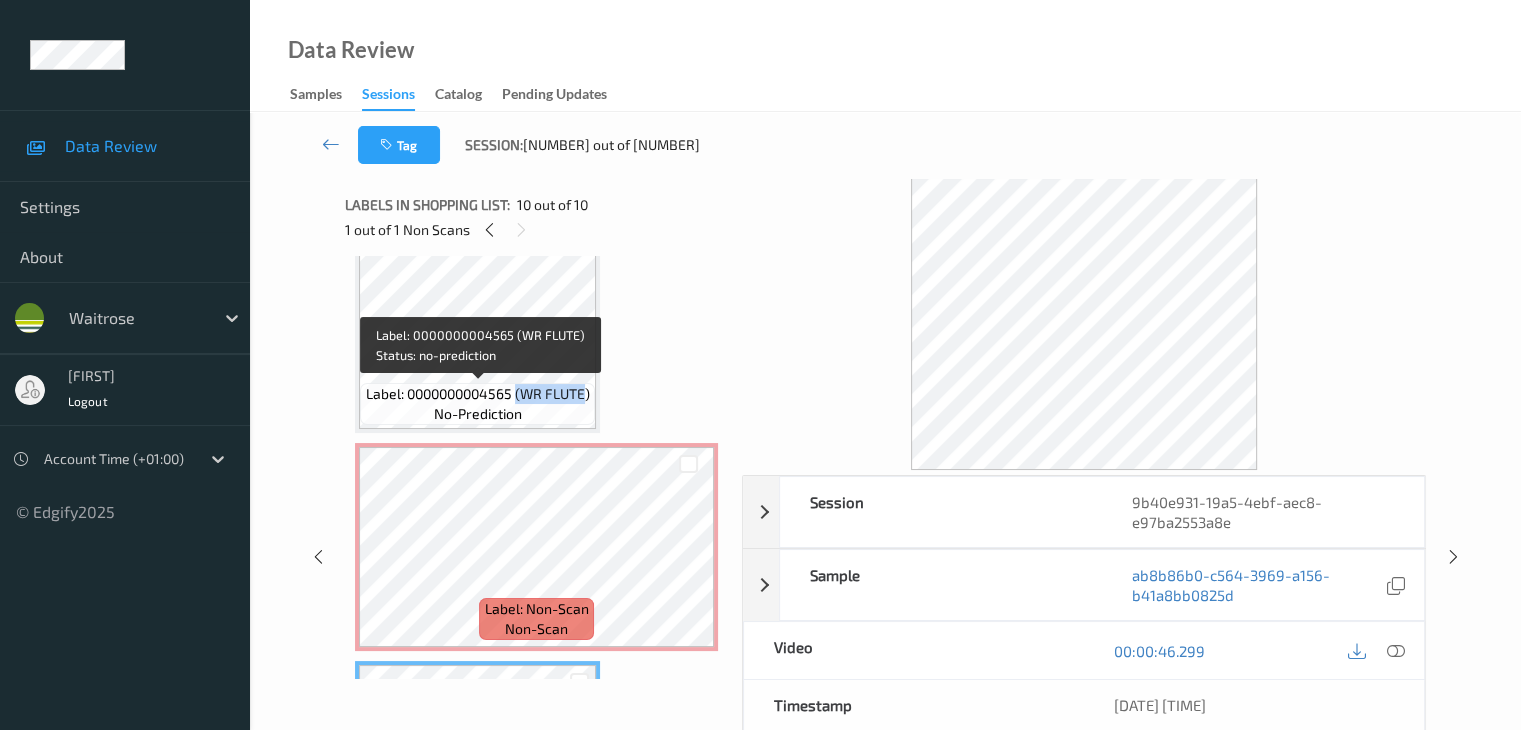 drag, startPoint x: 518, startPoint y: 391, endPoint x: 582, endPoint y: 395, distance: 64.12488 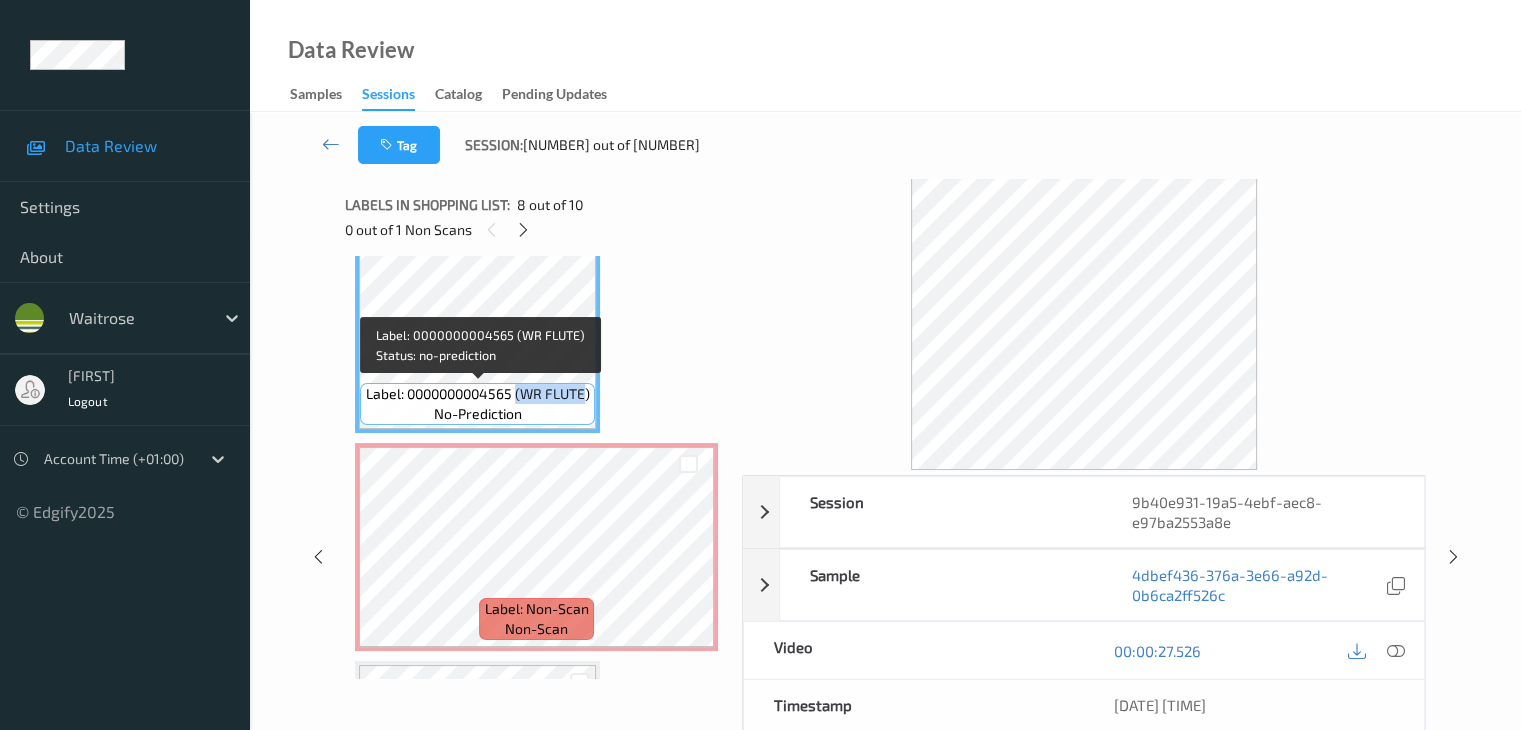 copy on "(WR FLUTE)" 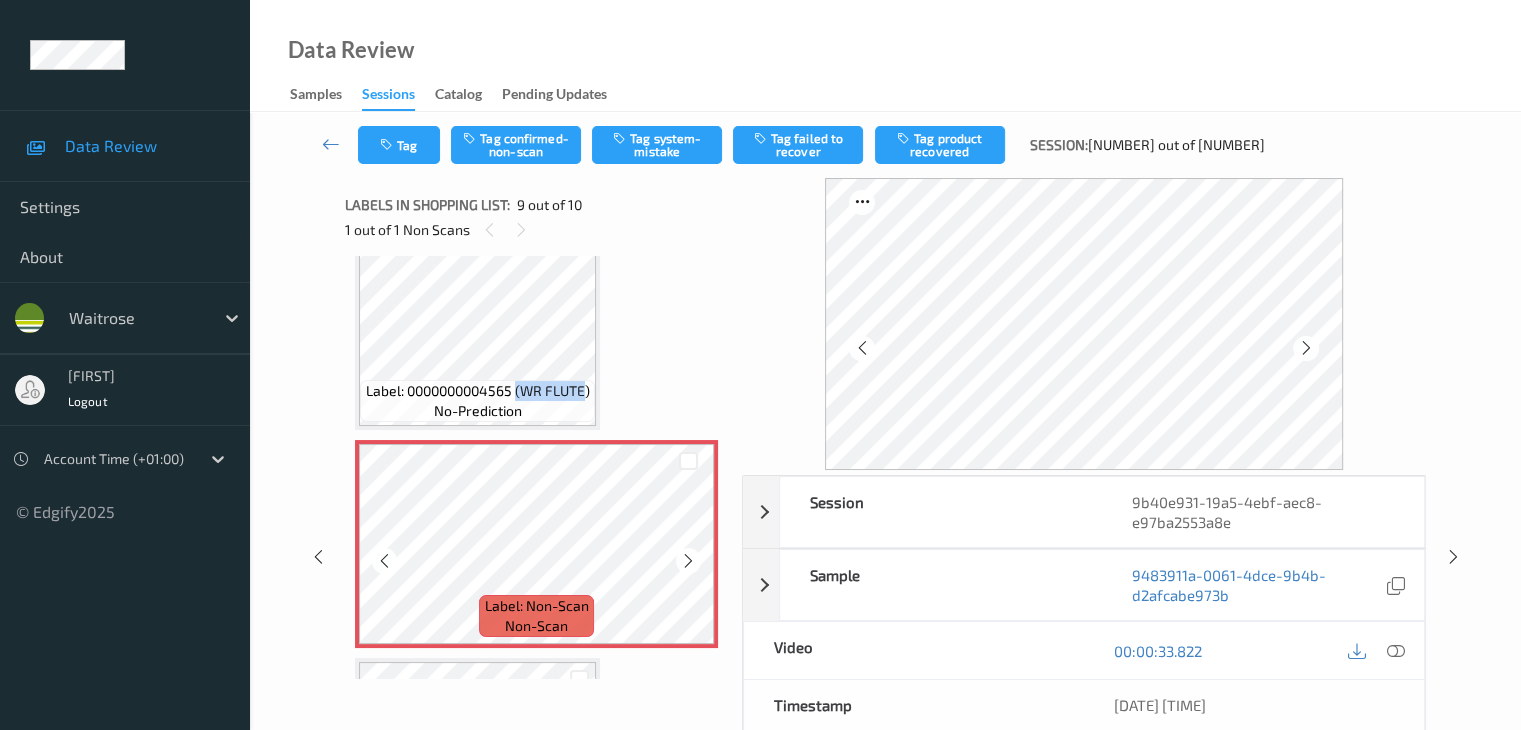 scroll, scrollTop: 1567, scrollLeft: 0, axis: vertical 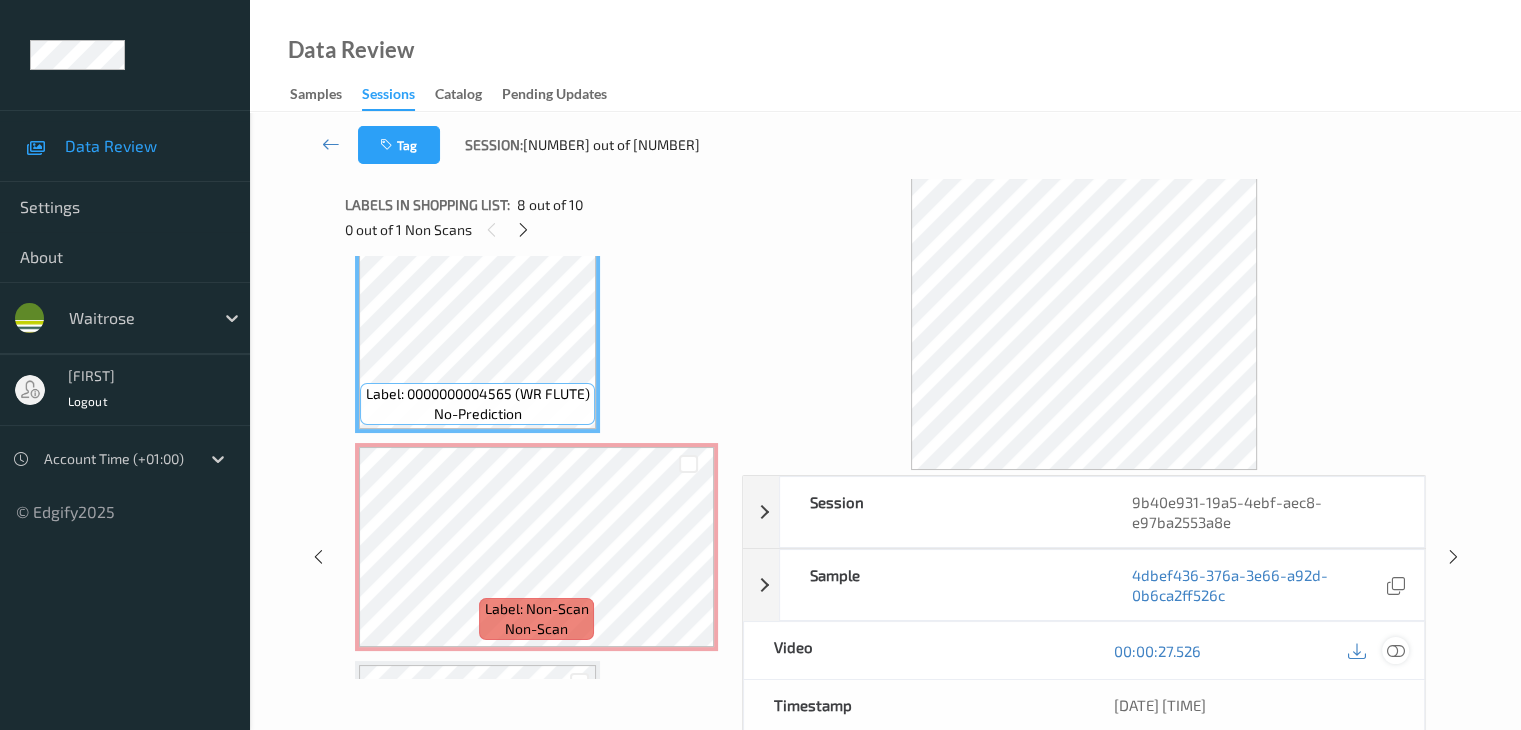 click at bounding box center (1395, 651) 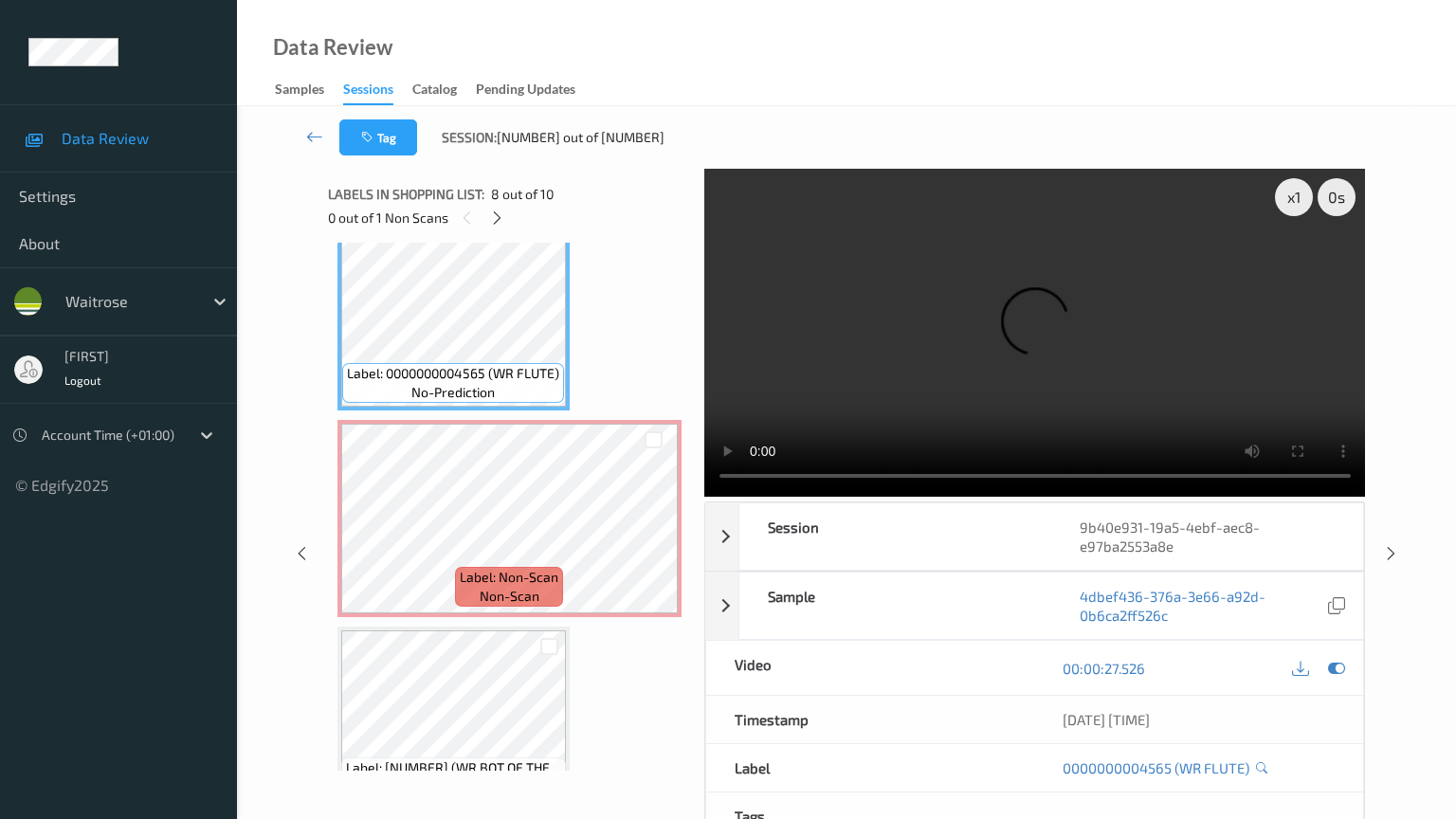 type 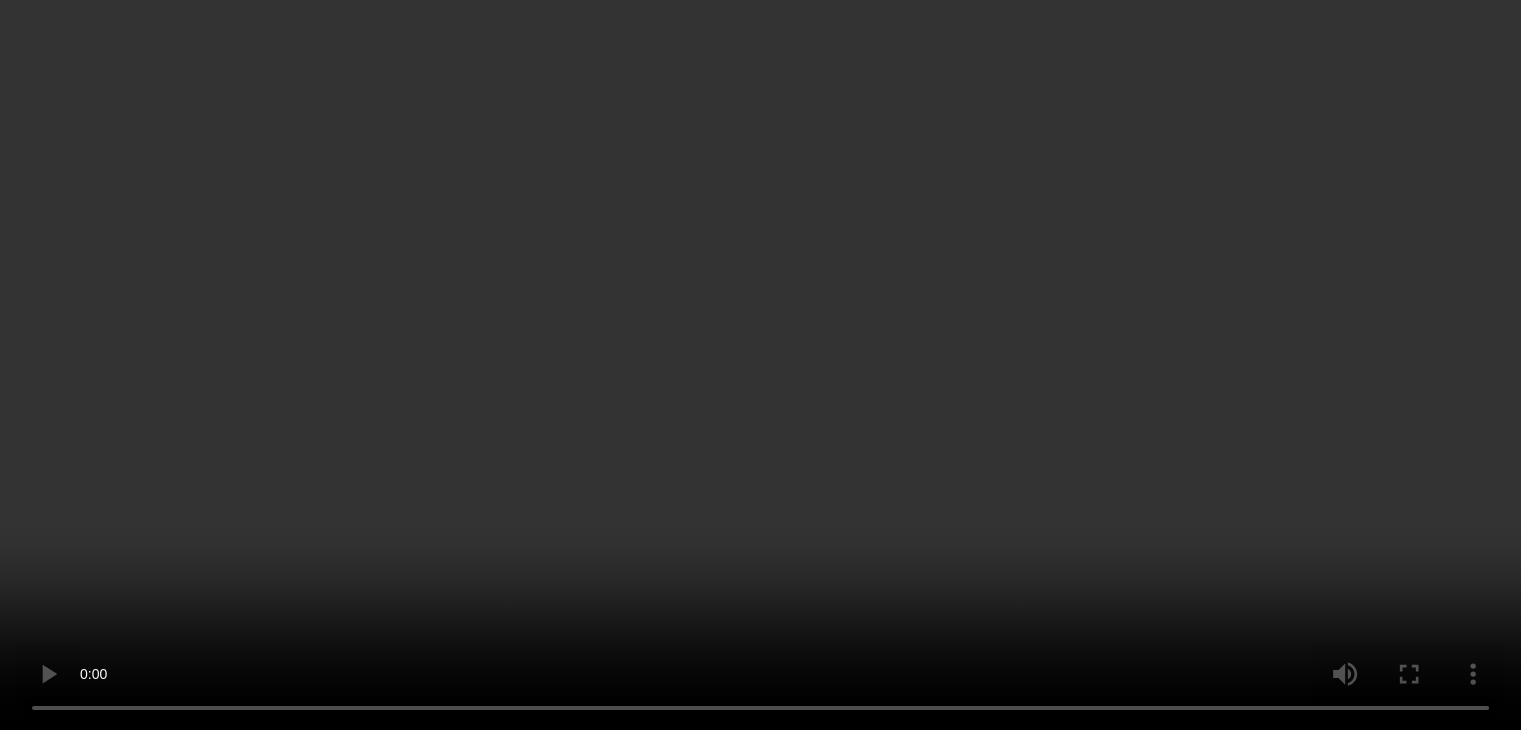 scroll, scrollTop: 1667, scrollLeft: 0, axis: vertical 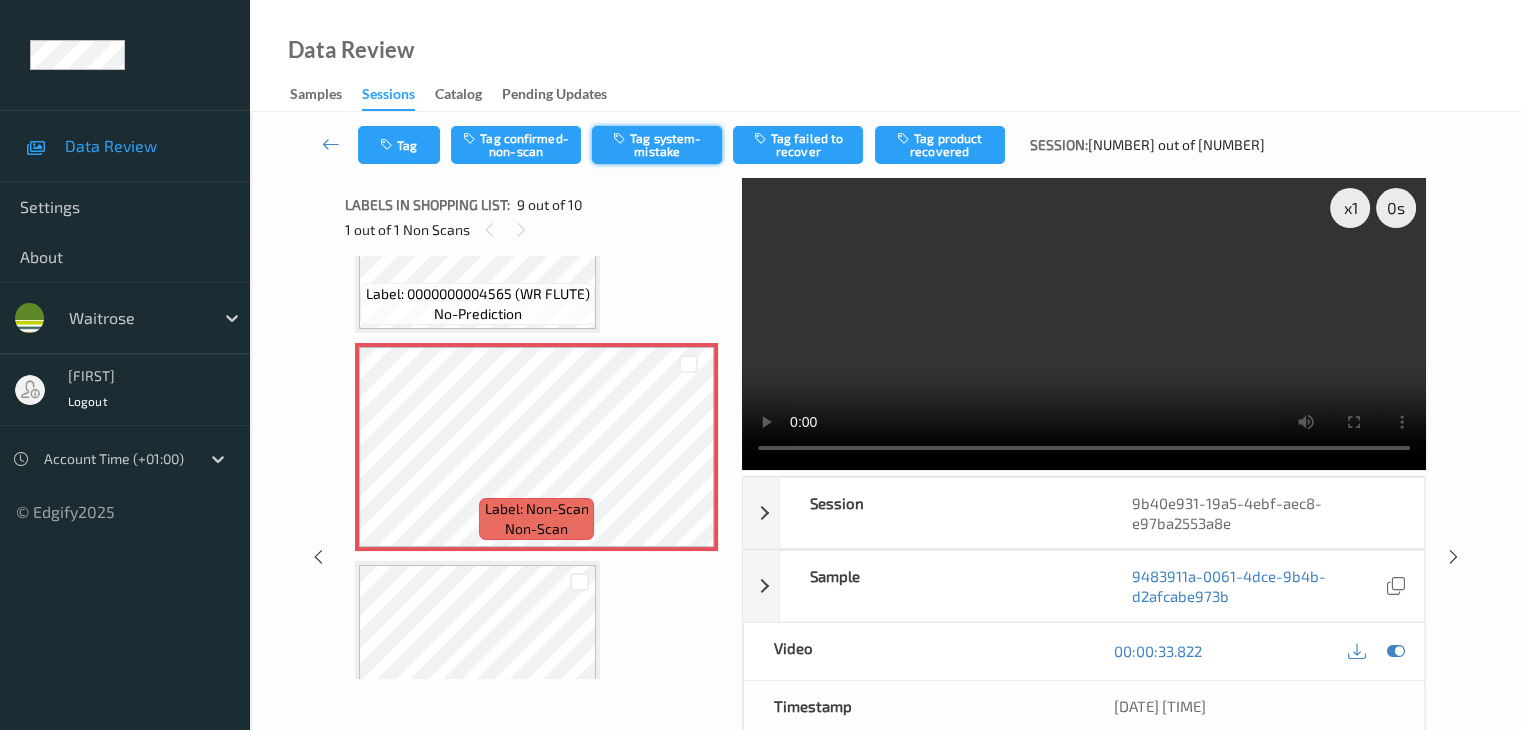 click on "Tag   system-mistake" at bounding box center (657, 145) 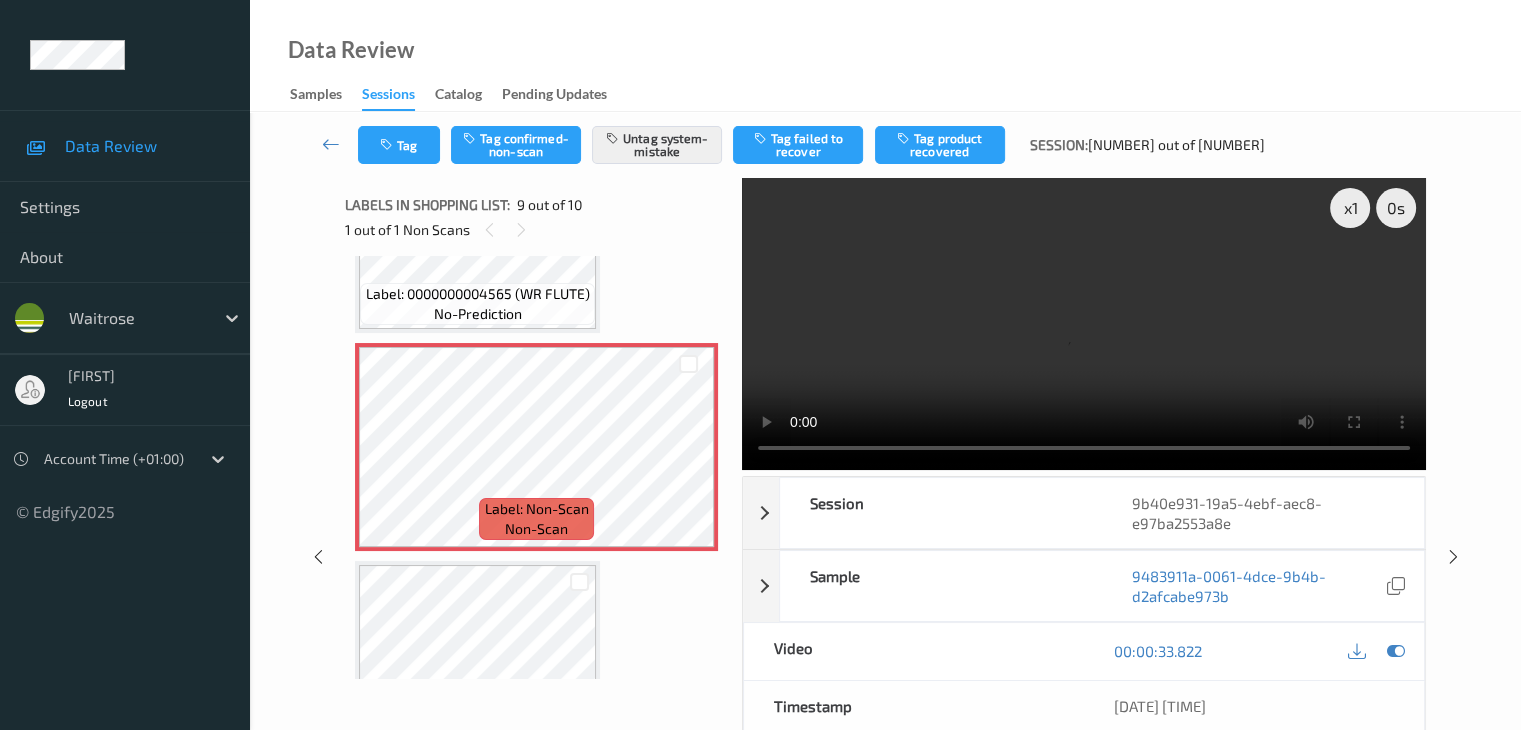 click on "Tag Tag confirmed-non-scan Untag system-mistake Tag failed to recover Tag product recovered Session: [NUMBER] out of [NUMBER]" at bounding box center [885, 145] 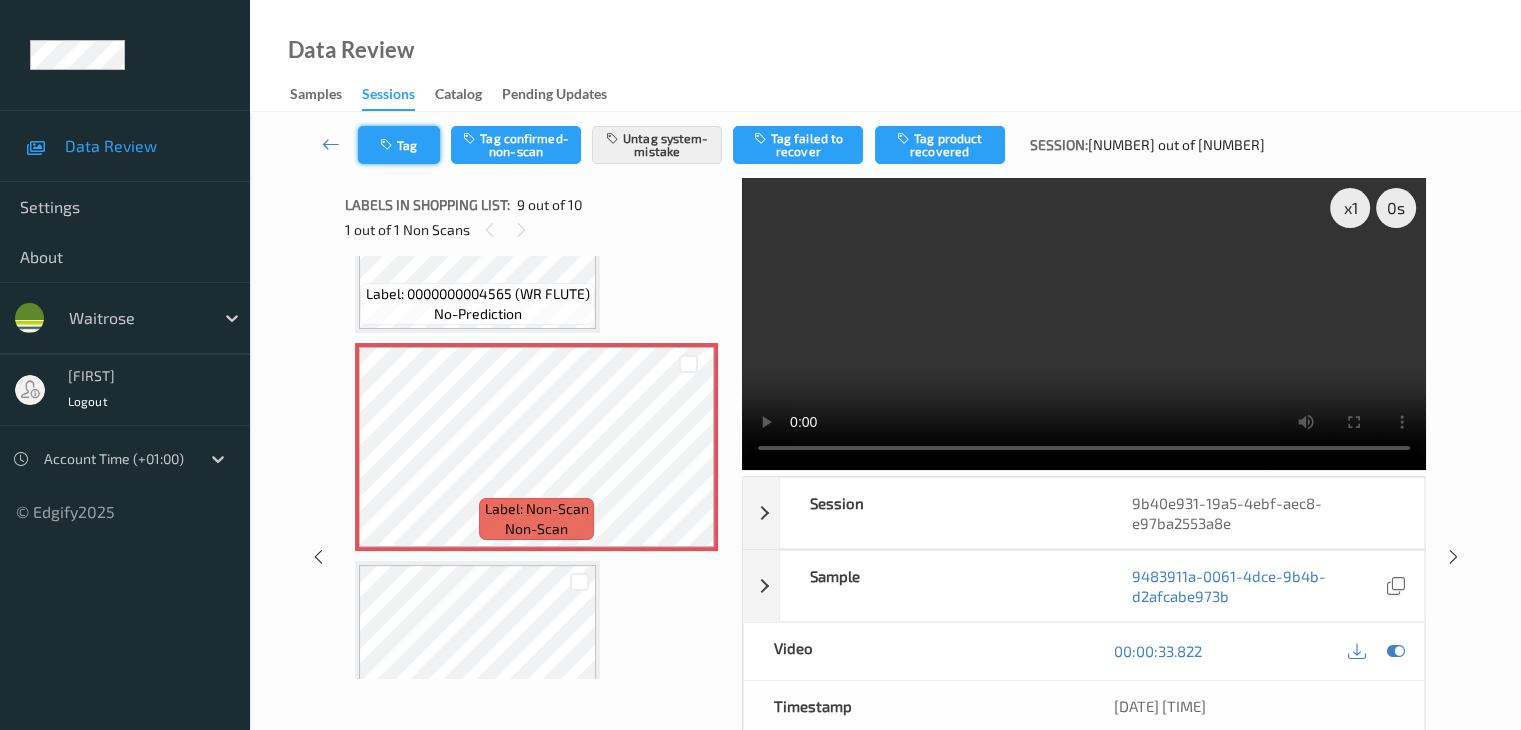 click on "Tag" at bounding box center (399, 145) 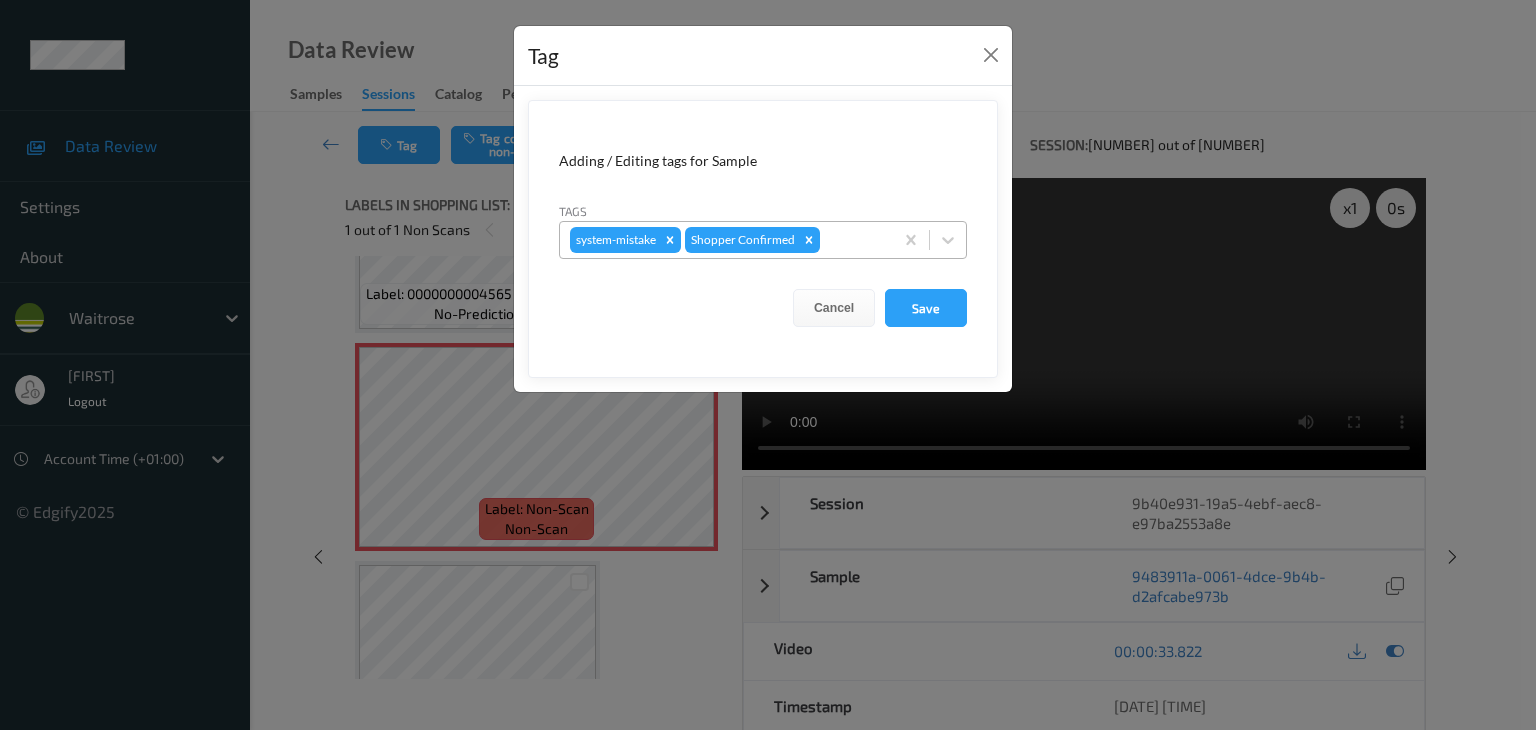 click at bounding box center (853, 240) 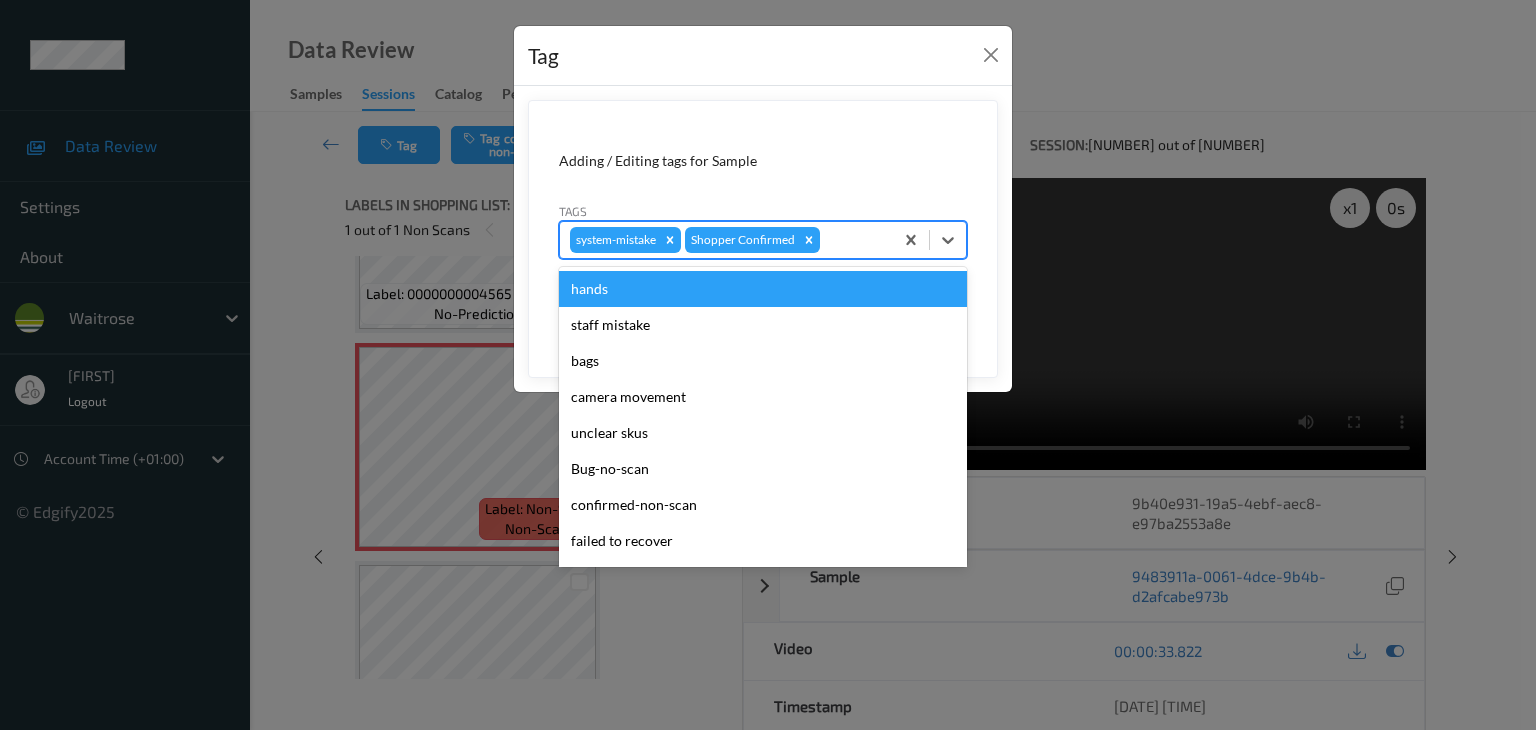type on "u" 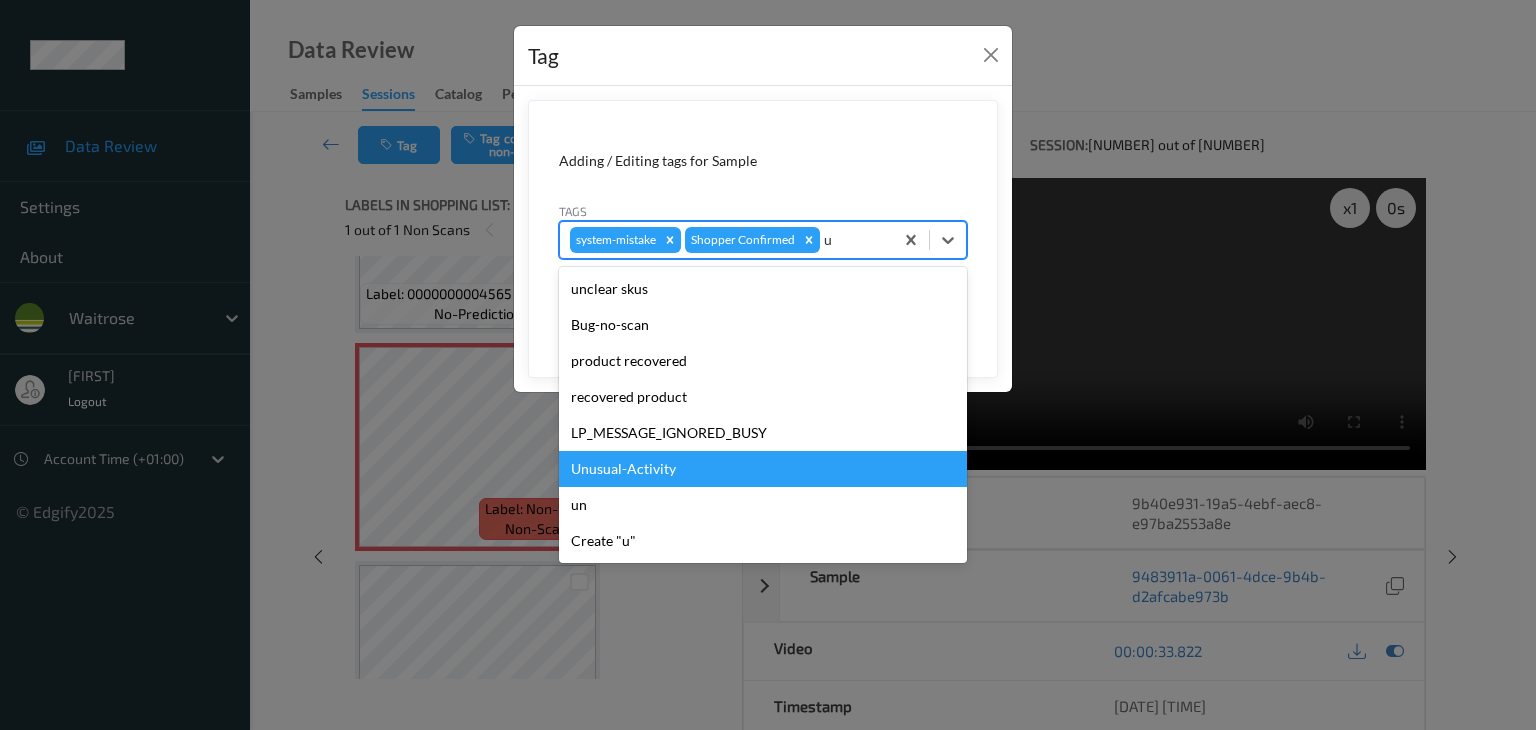 click on "Unusual-Activity" at bounding box center [763, 469] 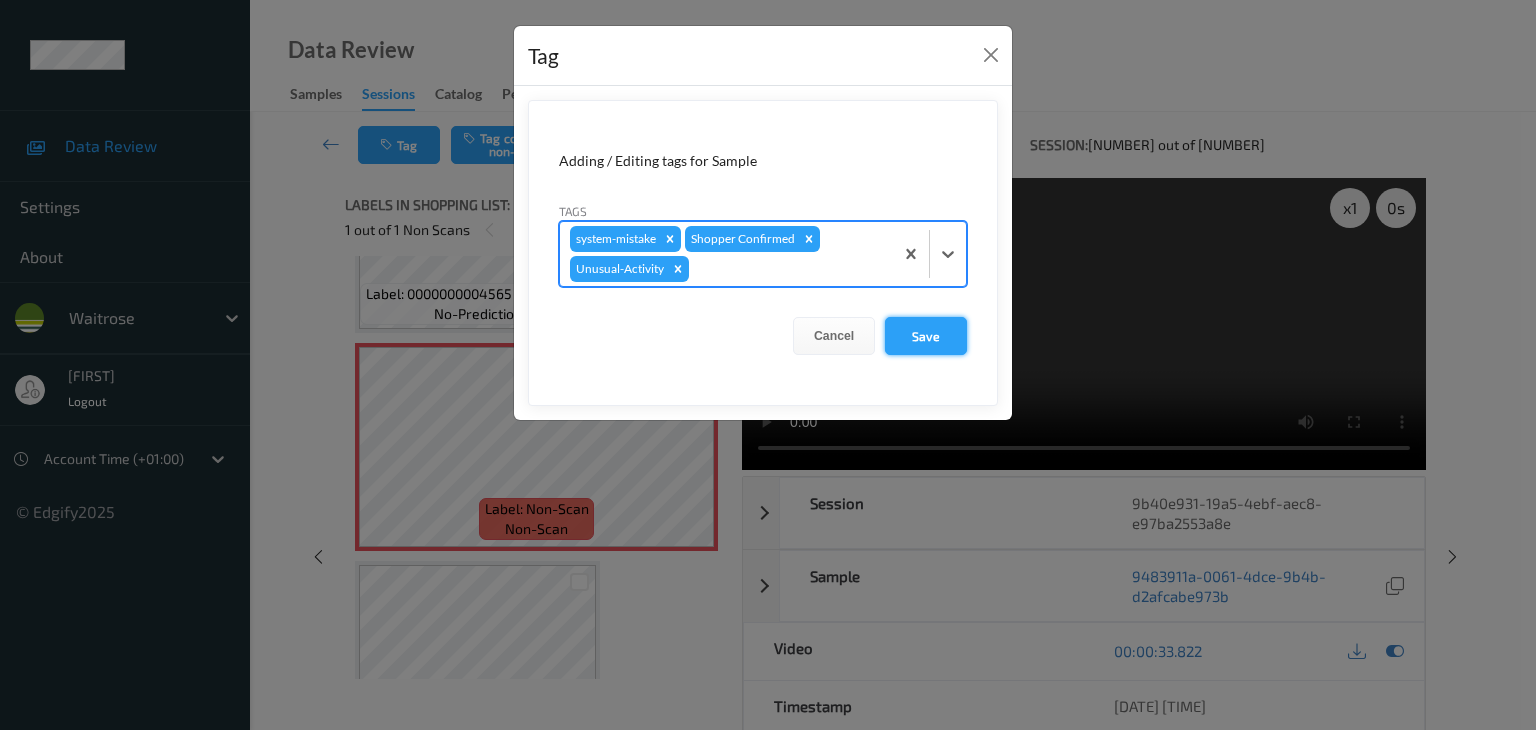 click on "Save" at bounding box center [926, 336] 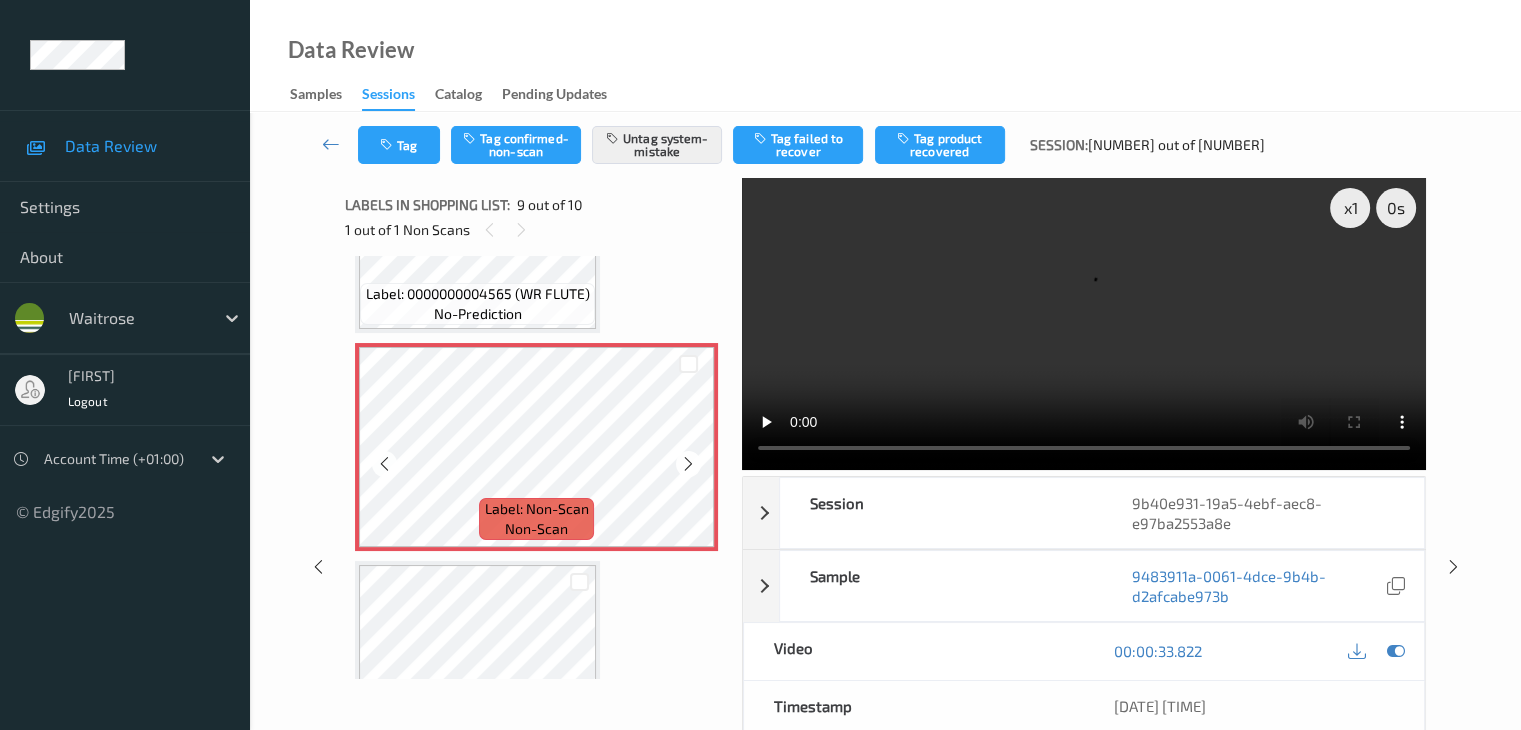 scroll, scrollTop: 1467, scrollLeft: 0, axis: vertical 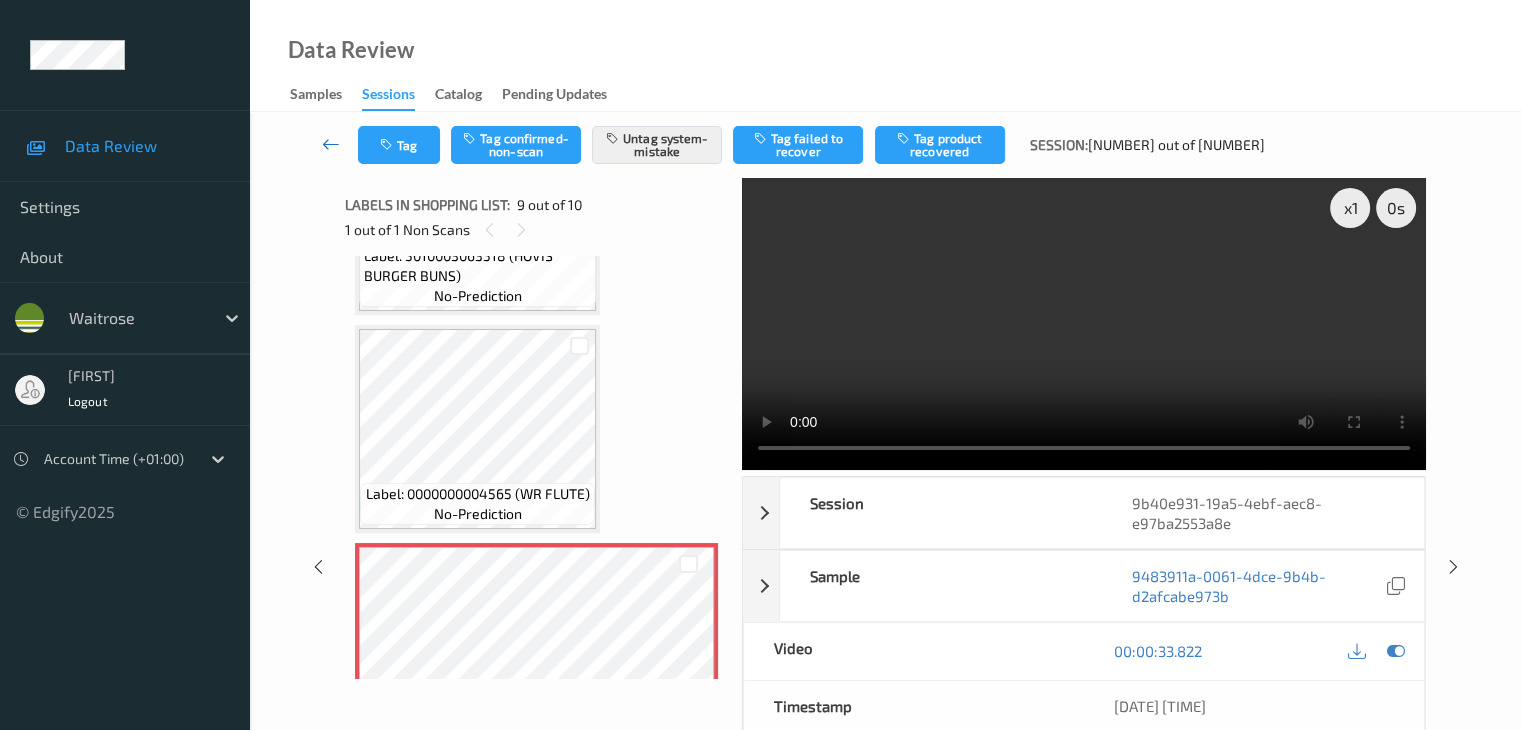 click at bounding box center [331, 144] 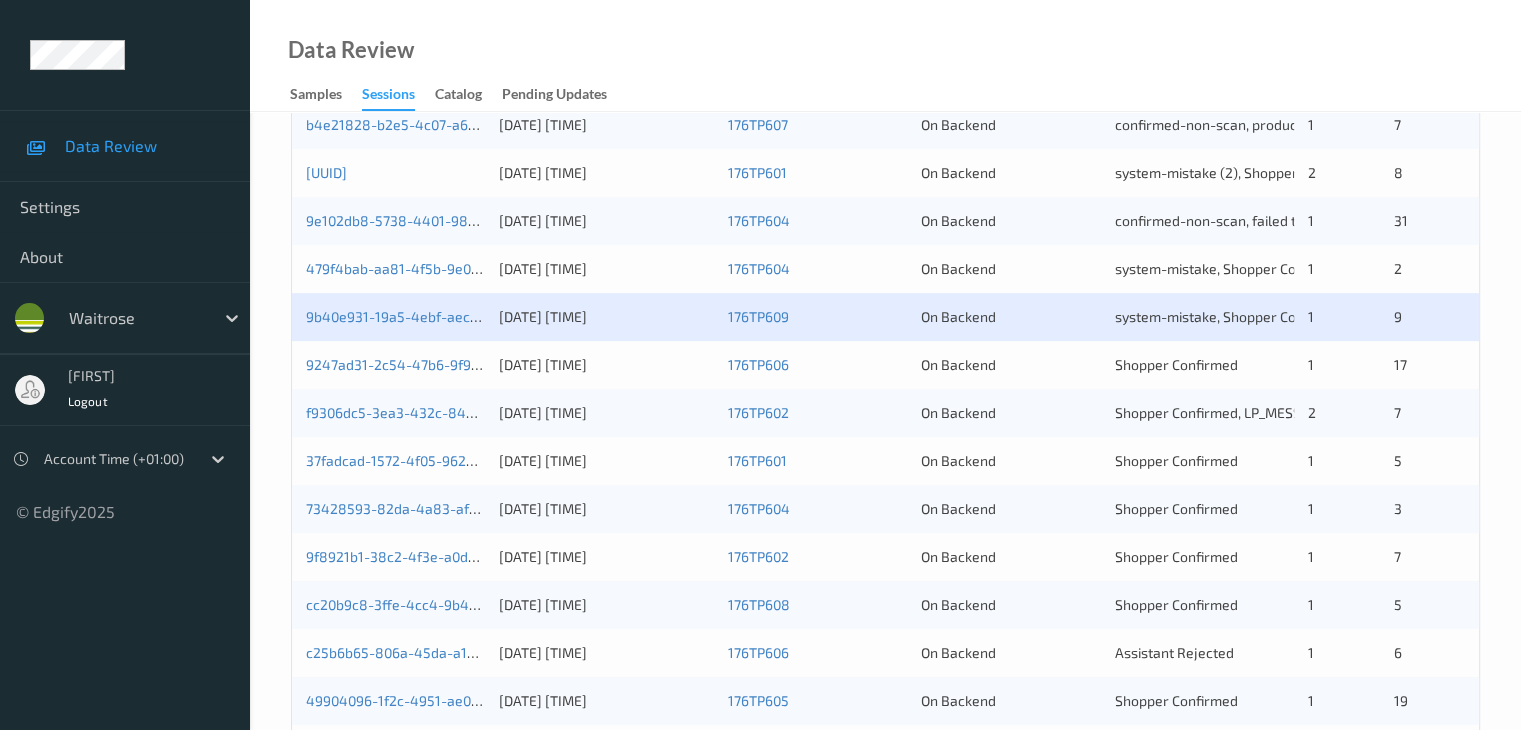 scroll, scrollTop: 900, scrollLeft: 0, axis: vertical 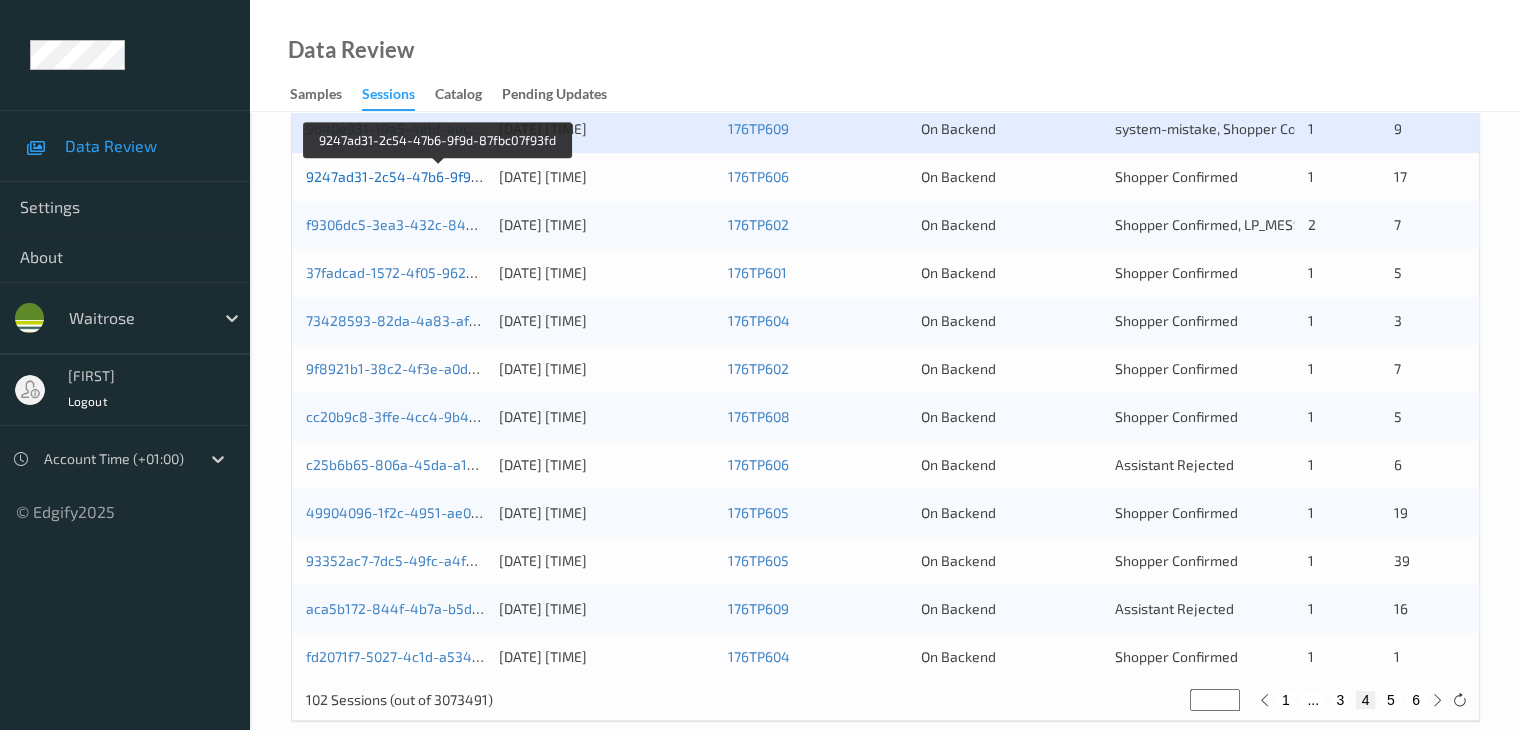 click on "9247ad31-2c54-47b6-9f9d-87fbc07f93fd" at bounding box center (438, 176) 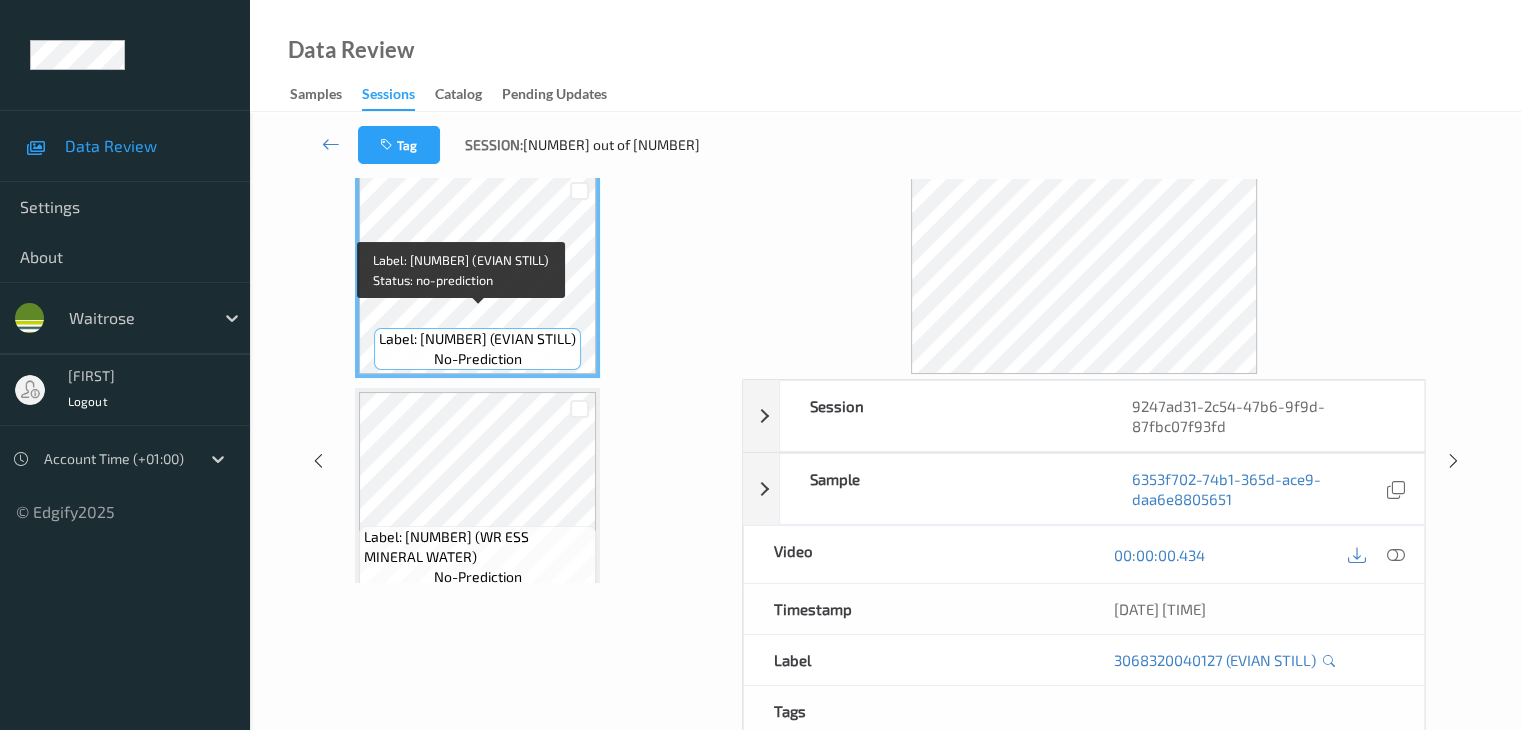 scroll, scrollTop: 0, scrollLeft: 0, axis: both 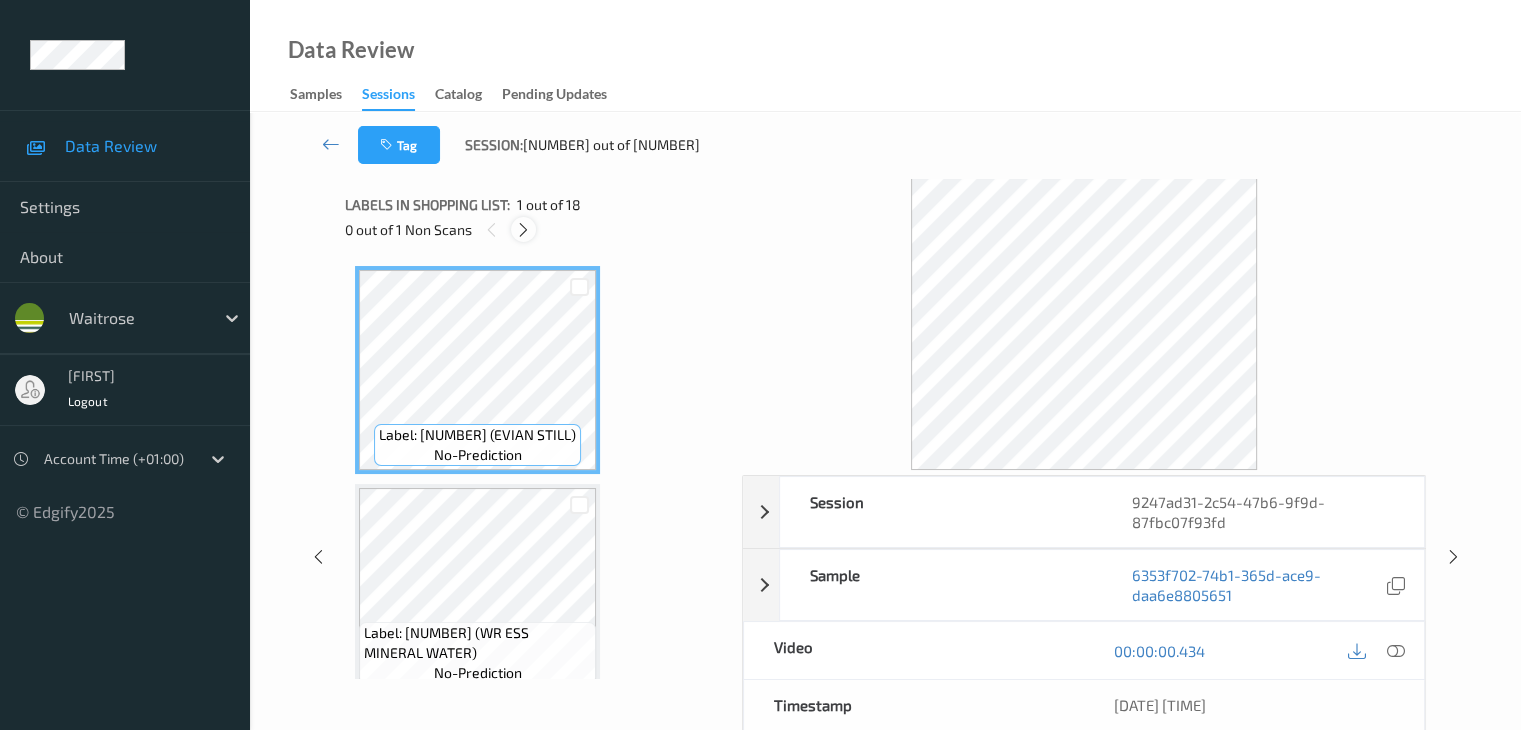 click at bounding box center [523, 230] 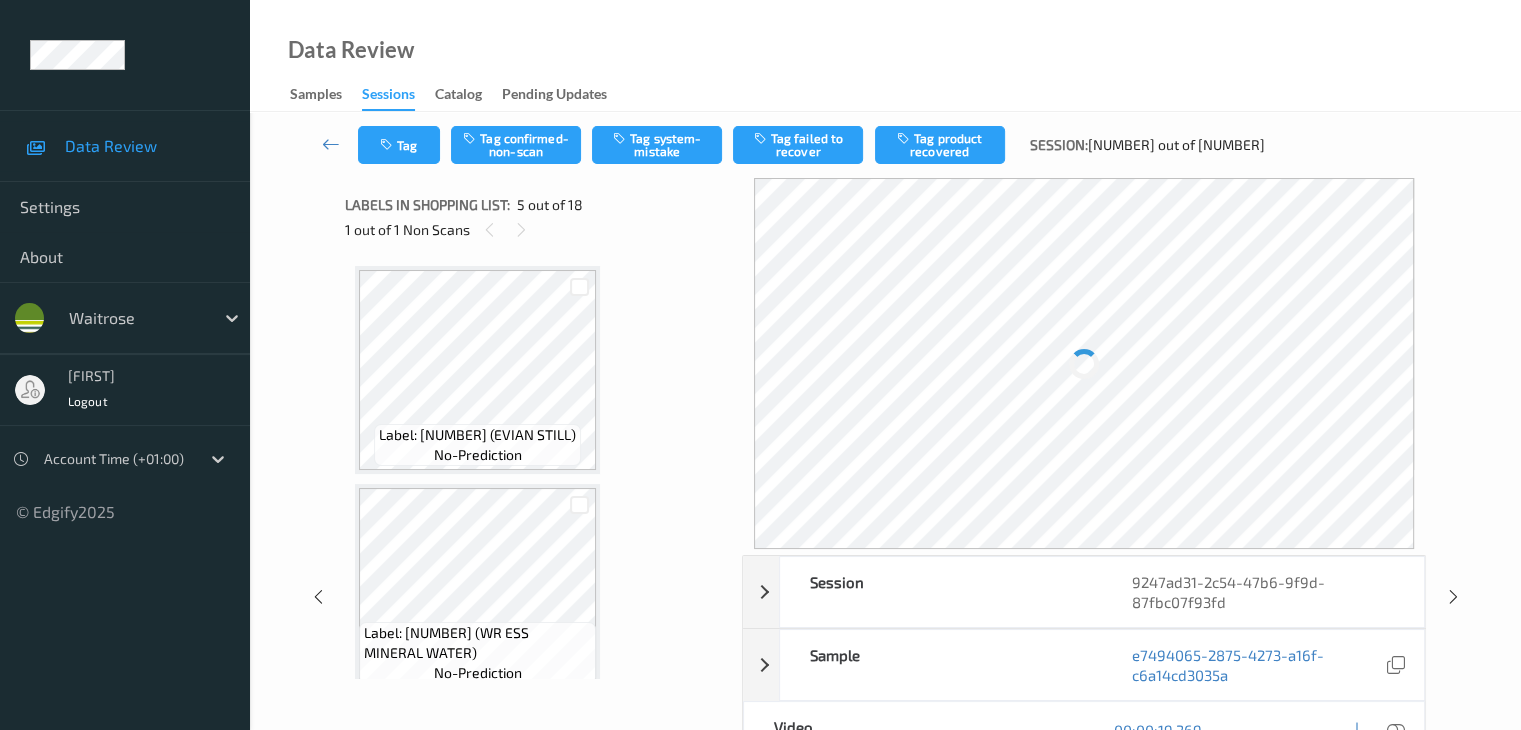 scroll, scrollTop: 664, scrollLeft: 0, axis: vertical 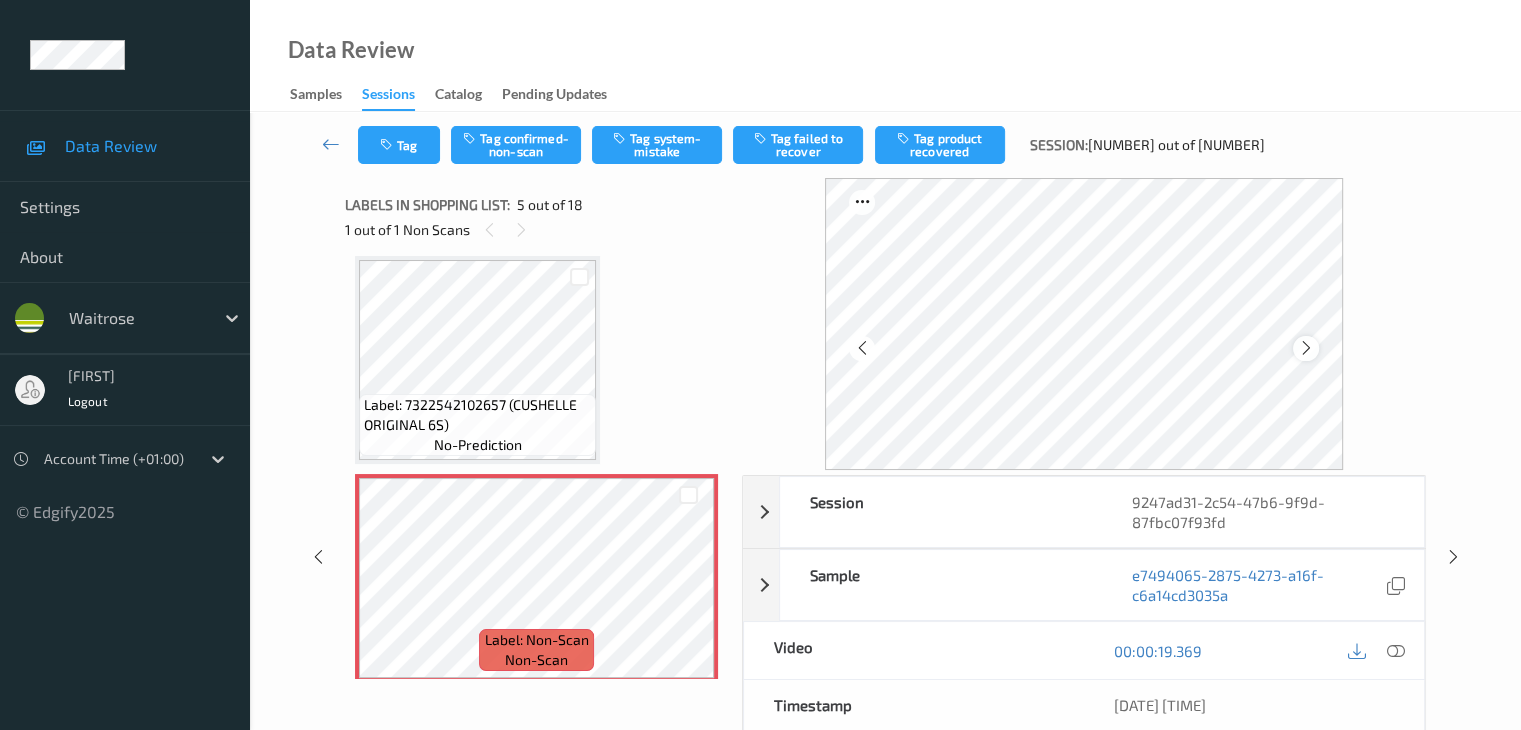 click at bounding box center (1306, 348) 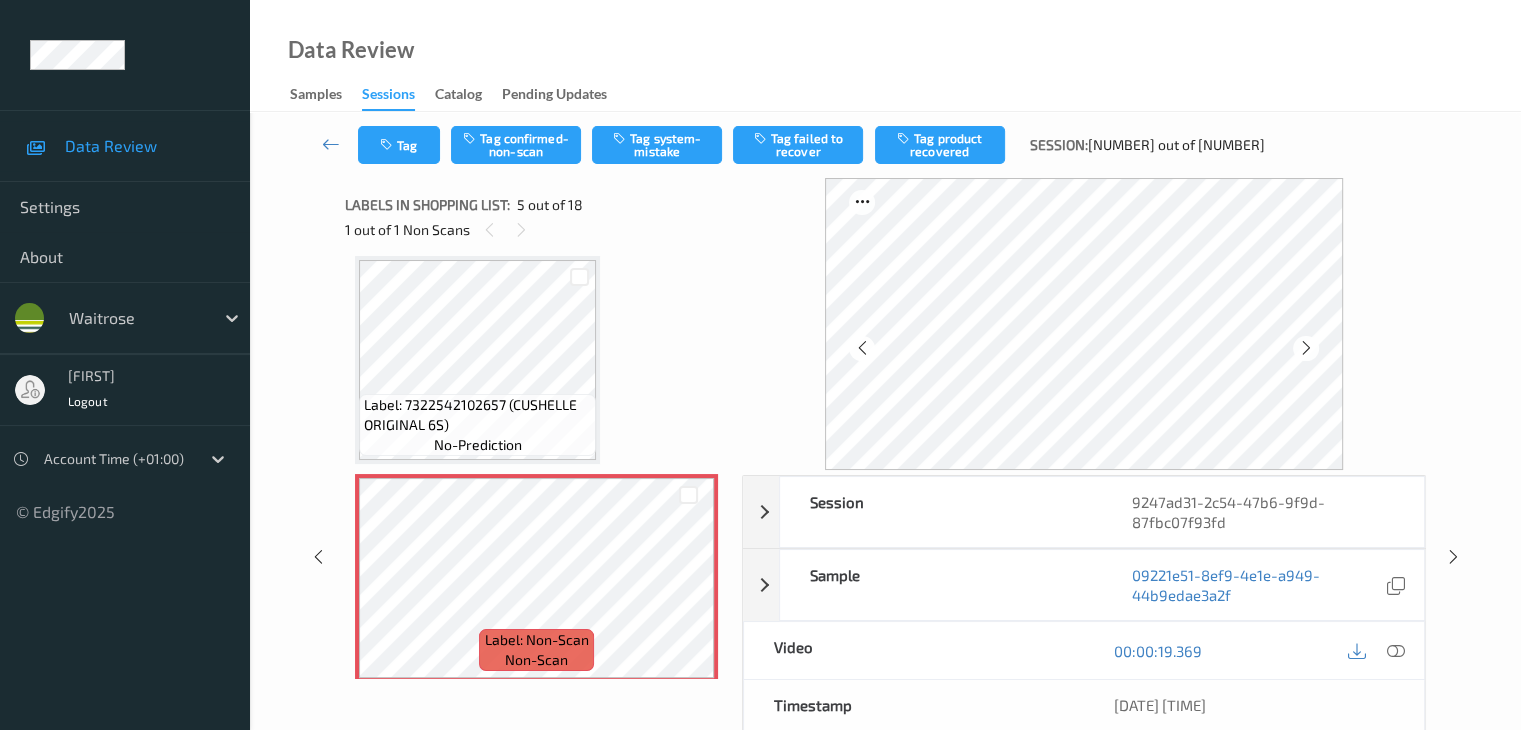 click at bounding box center (1306, 348) 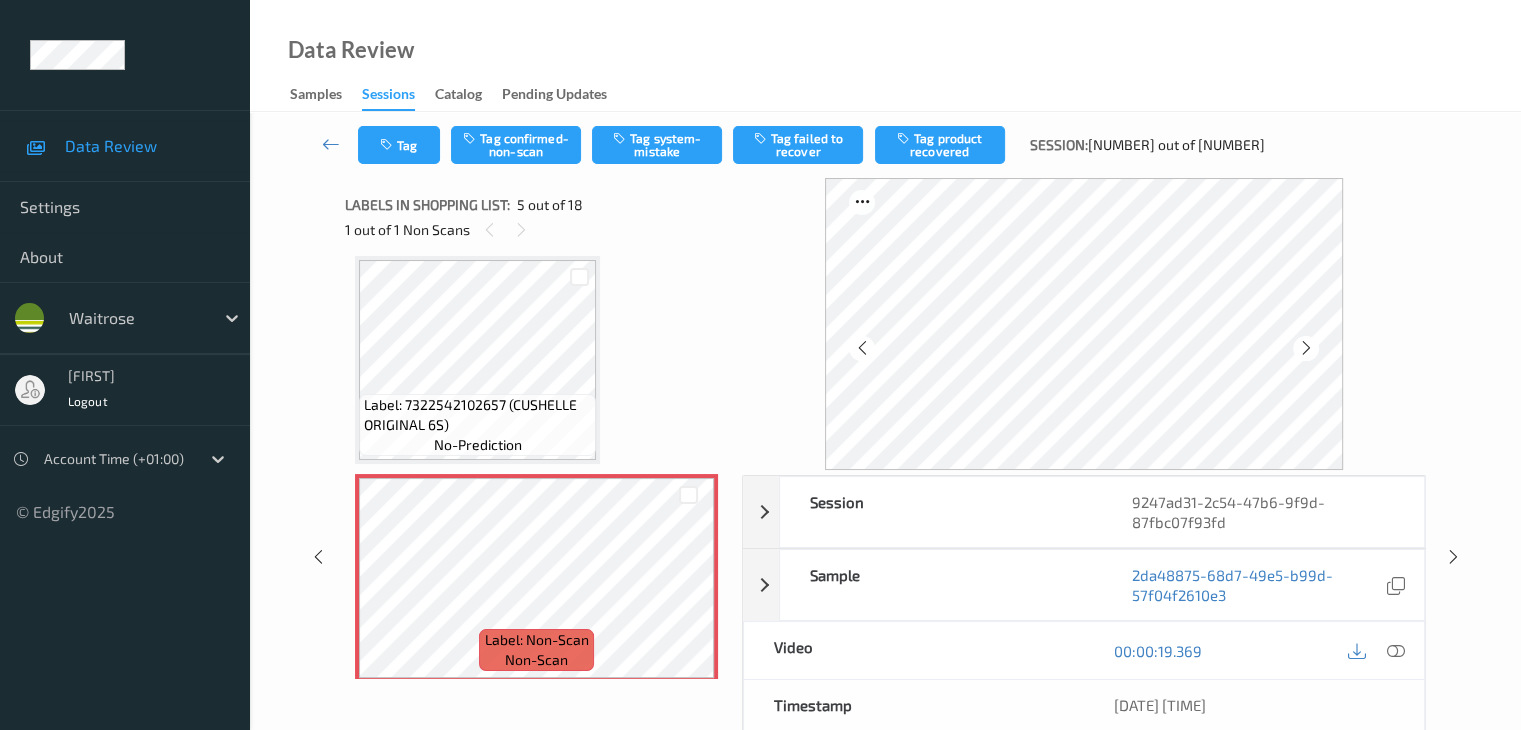 click at bounding box center [1306, 348] 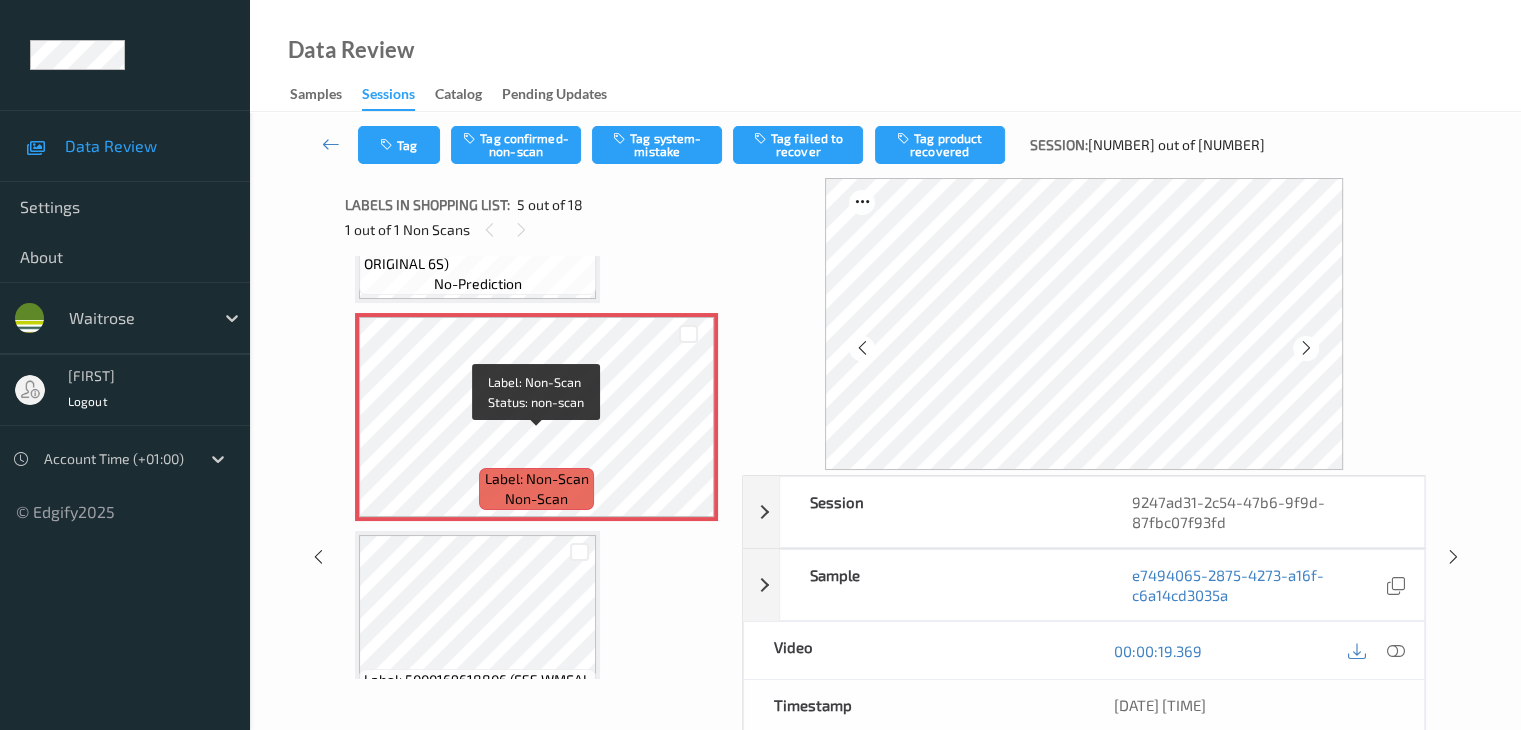 scroll, scrollTop: 864, scrollLeft: 0, axis: vertical 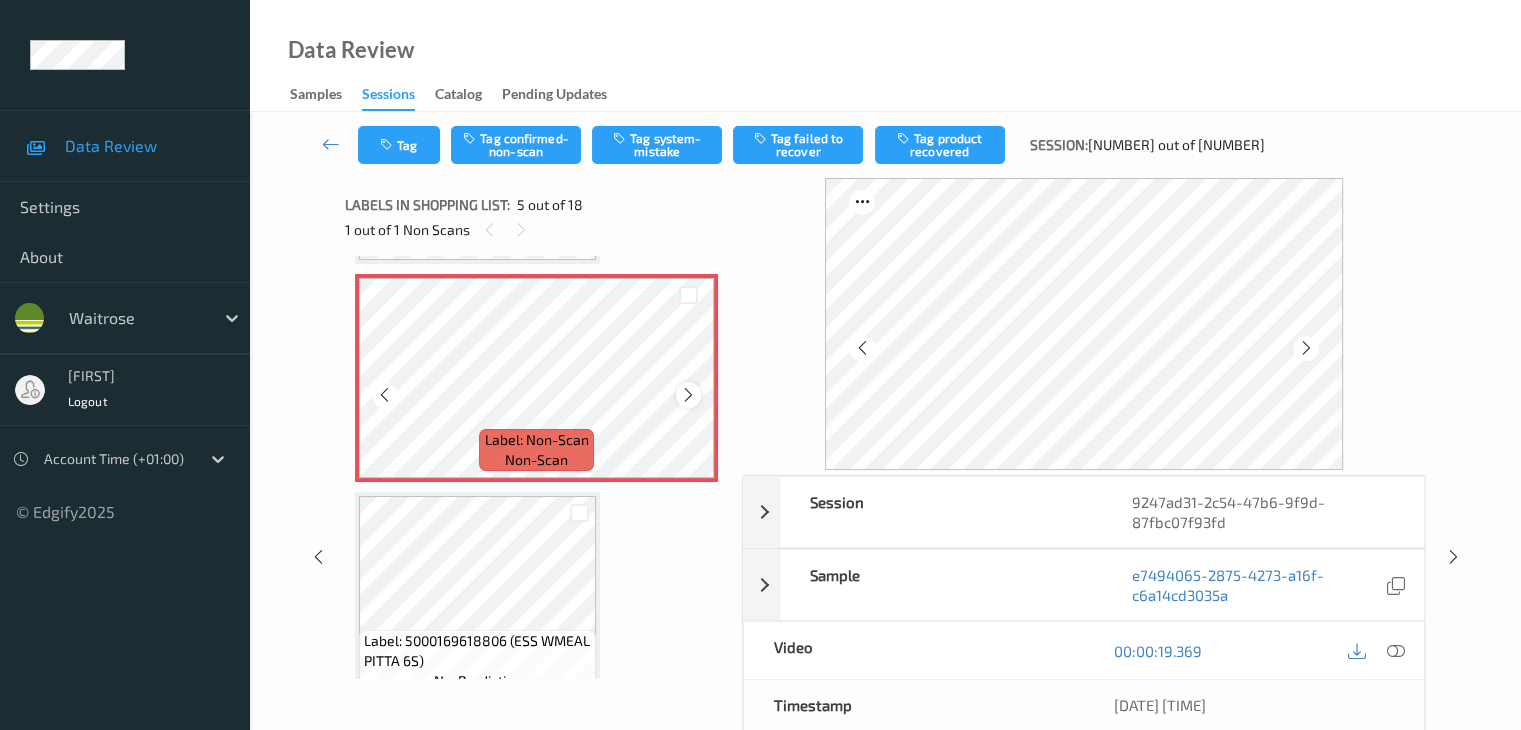click at bounding box center (688, 395) 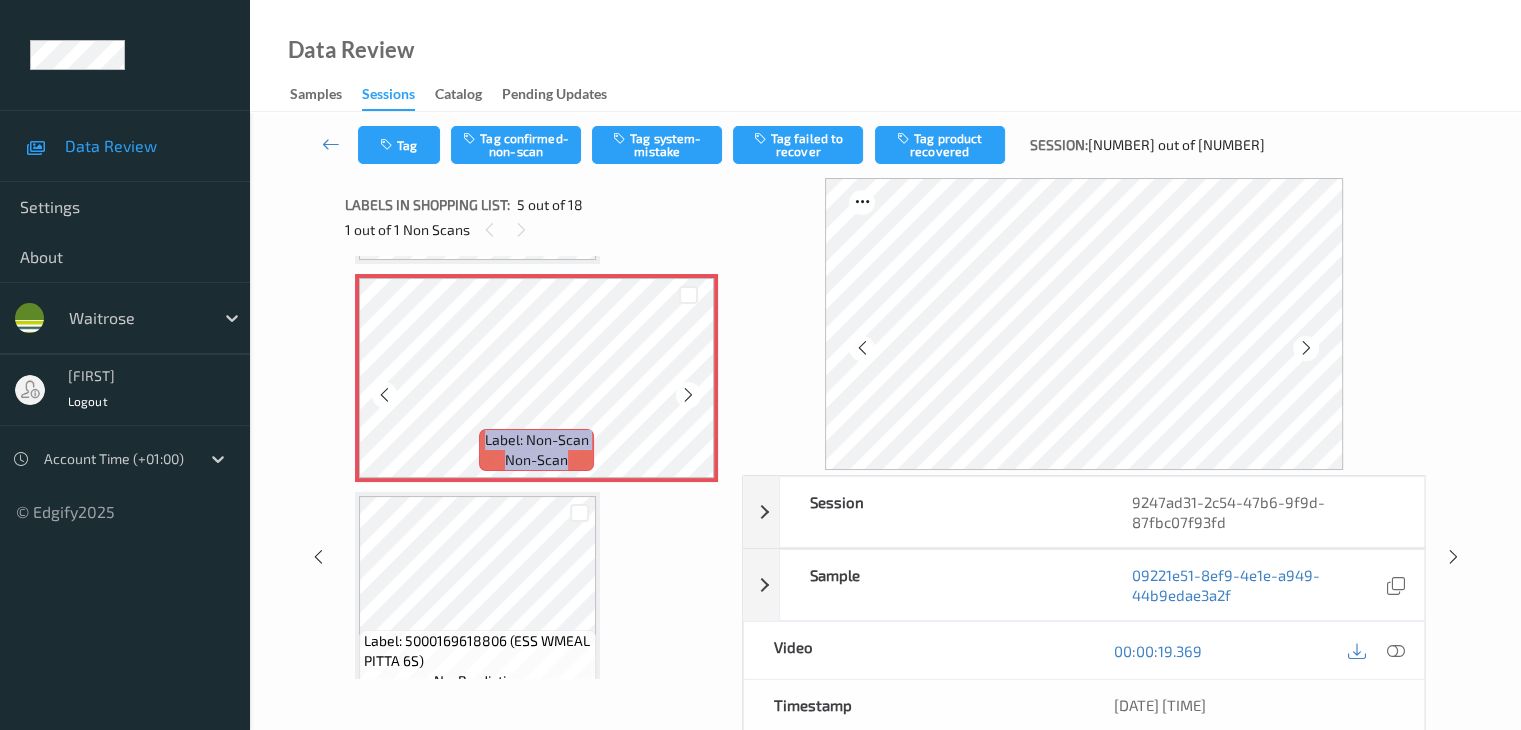 click at bounding box center [688, 395] 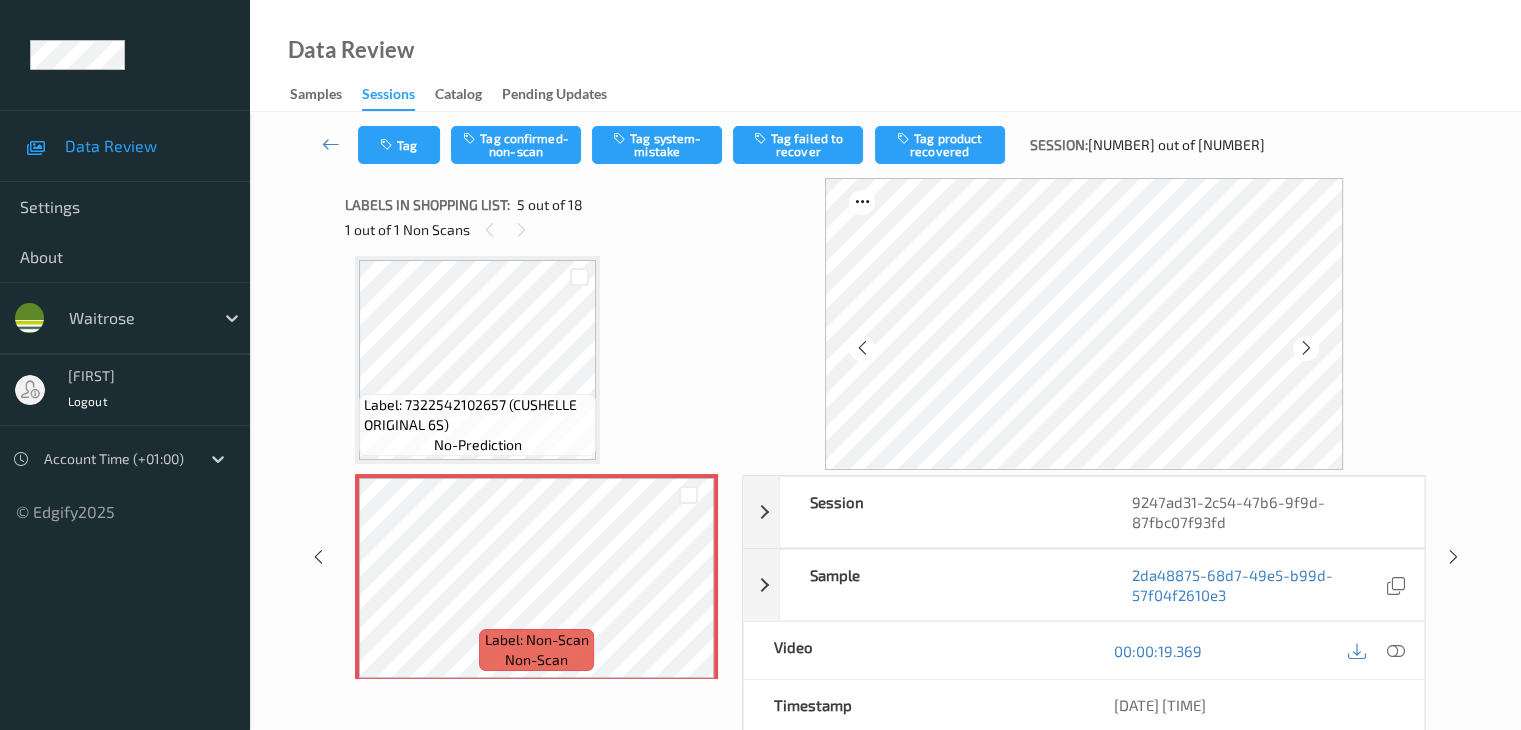 scroll, scrollTop: 564, scrollLeft: 0, axis: vertical 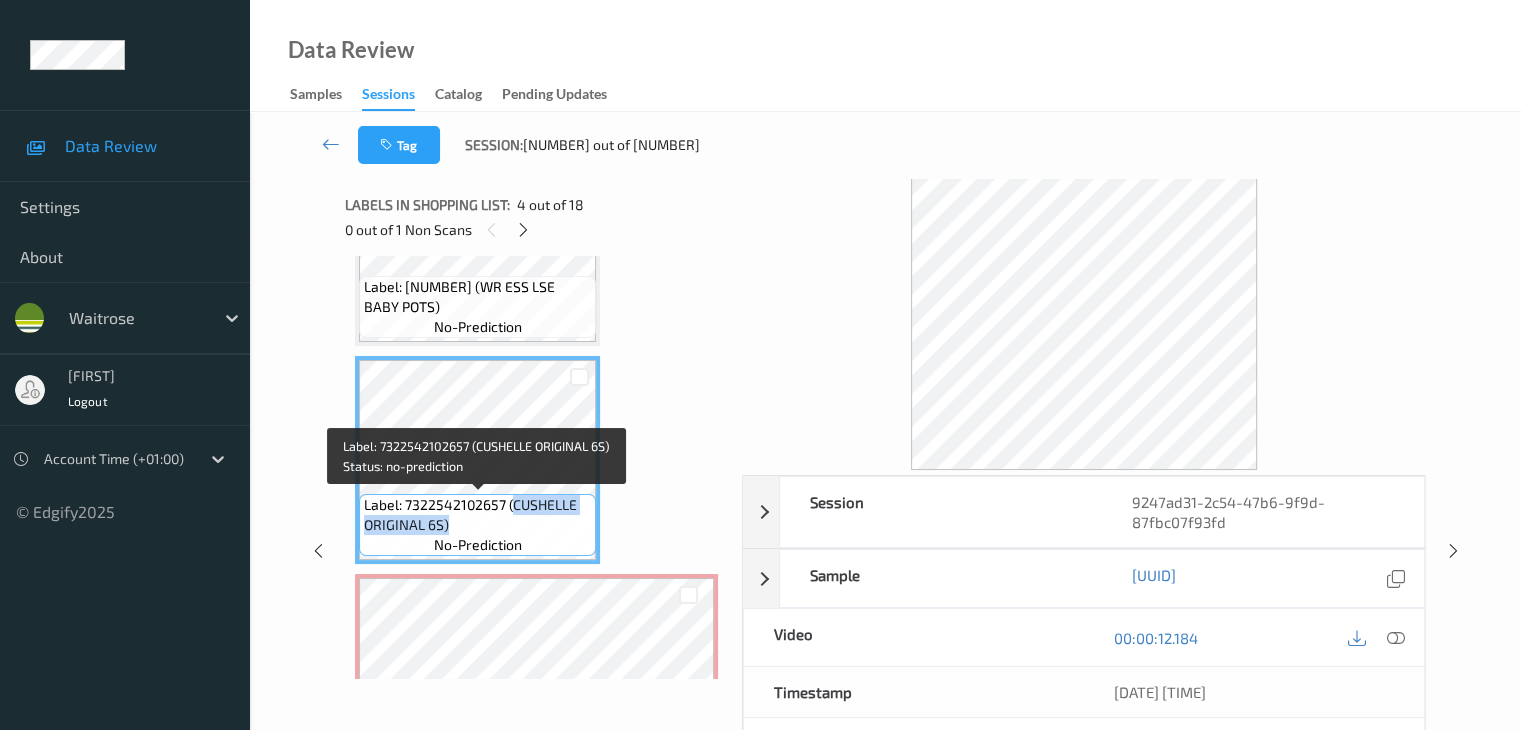 drag, startPoint x: 513, startPoint y: 503, endPoint x: 520, endPoint y: 516, distance: 14.764823 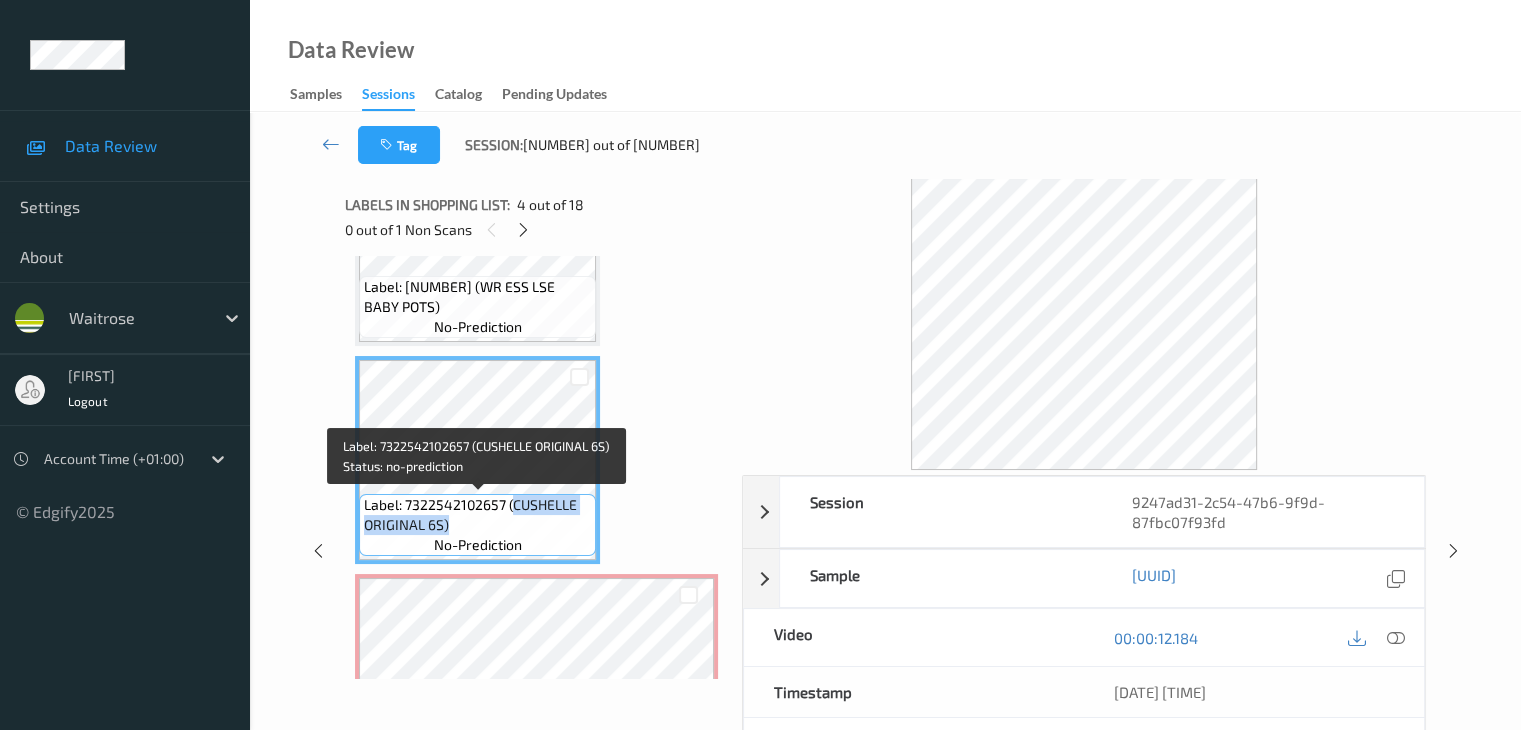 copy on "CUSHELLE ORIGINAL 6S)" 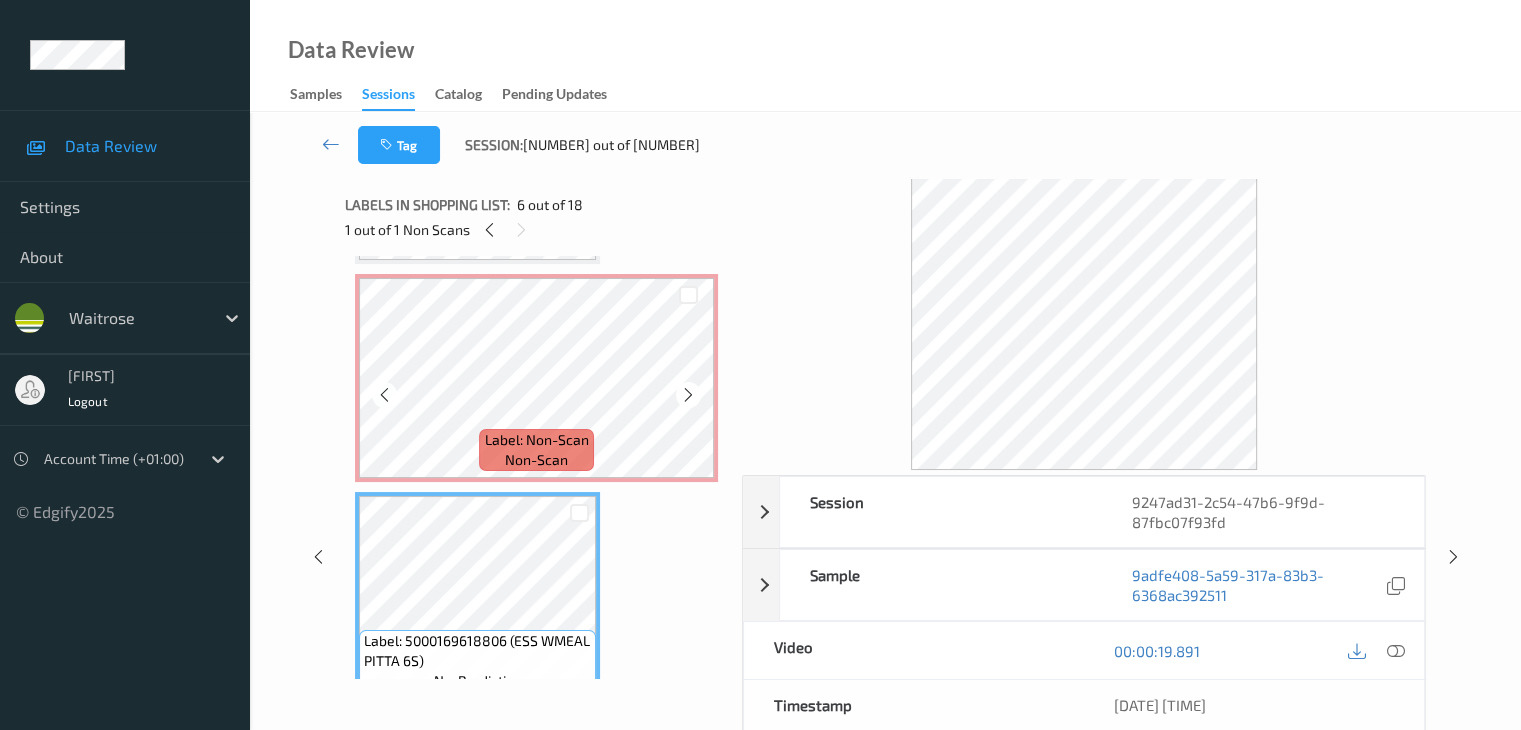 scroll, scrollTop: 664, scrollLeft: 0, axis: vertical 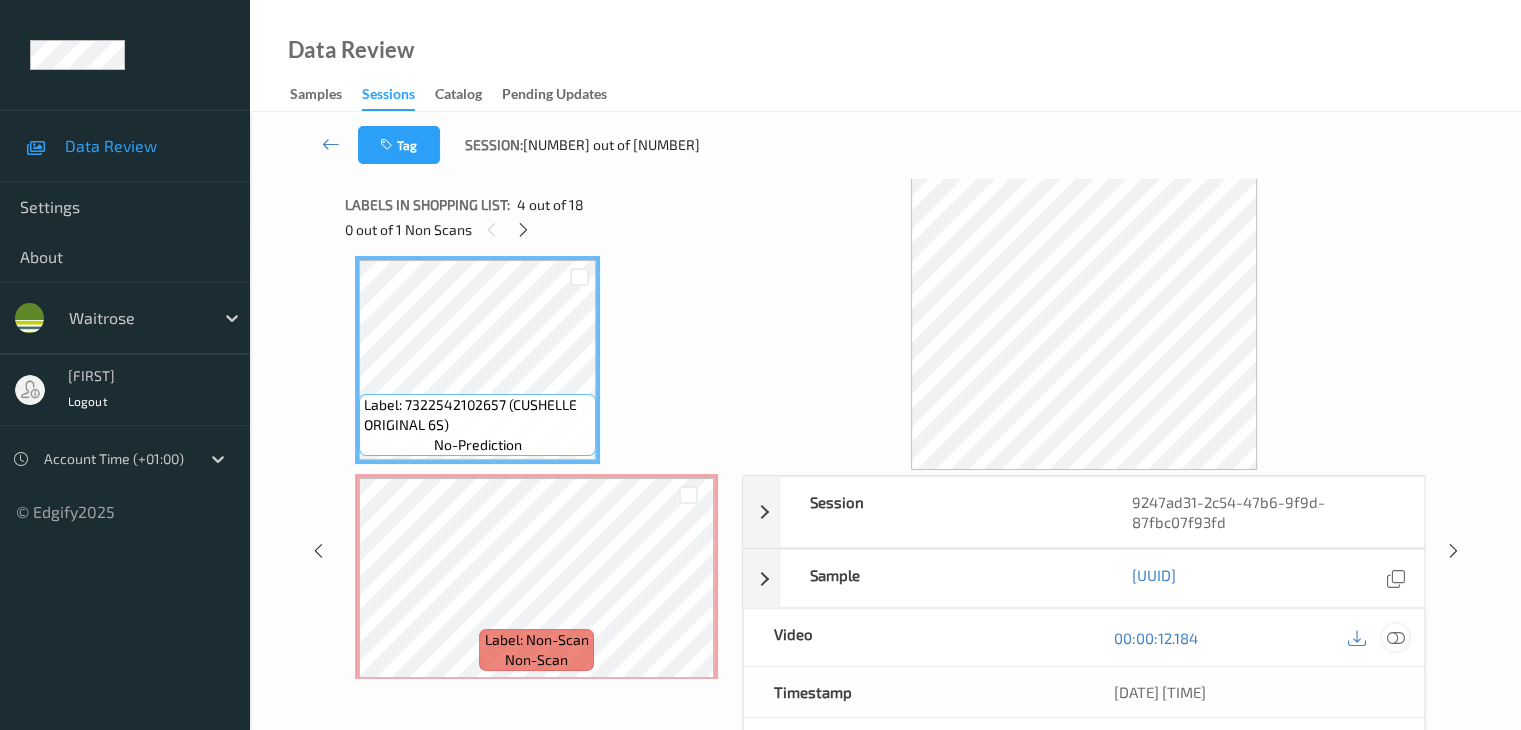 click at bounding box center [1395, 638] 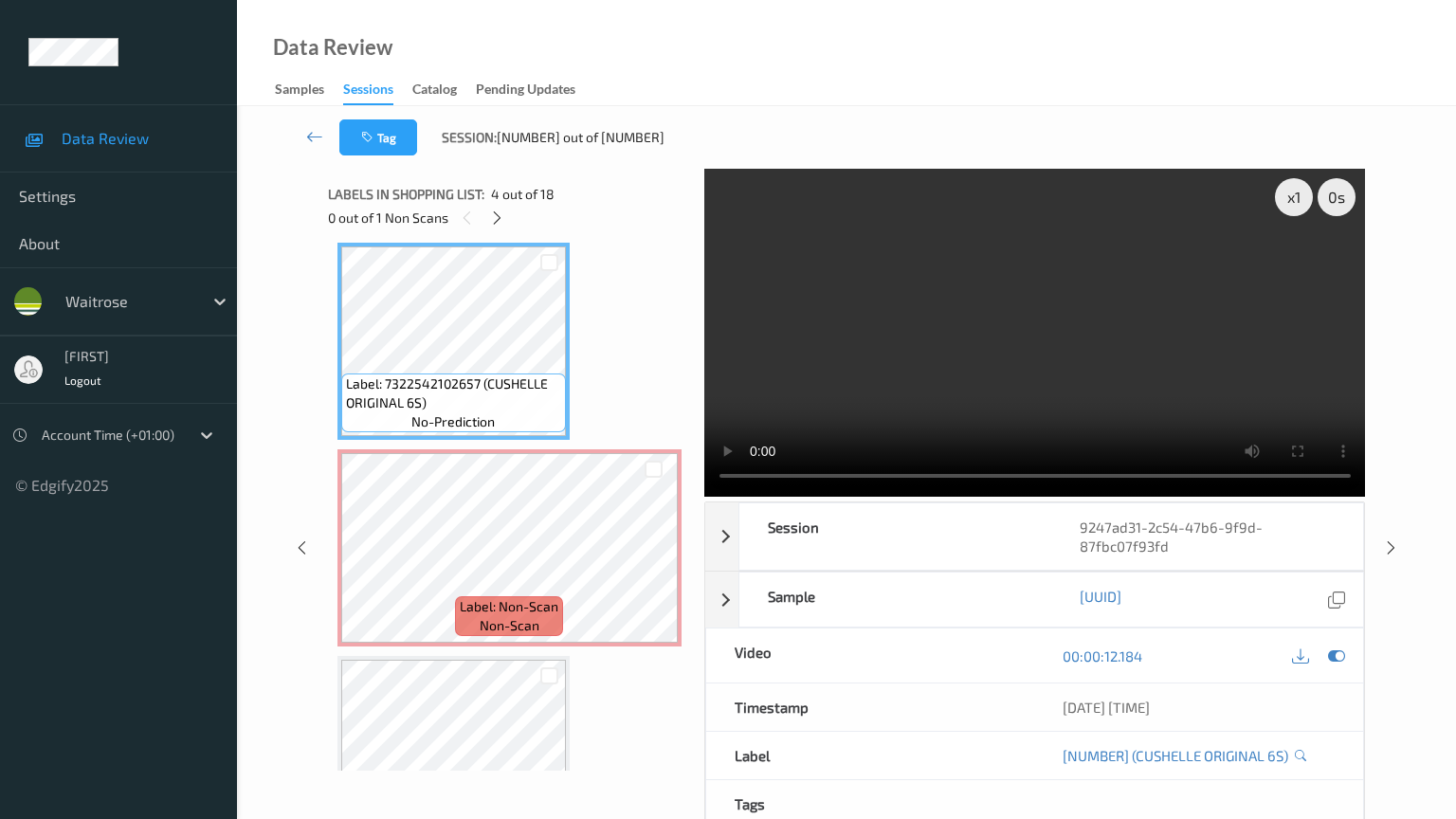 type 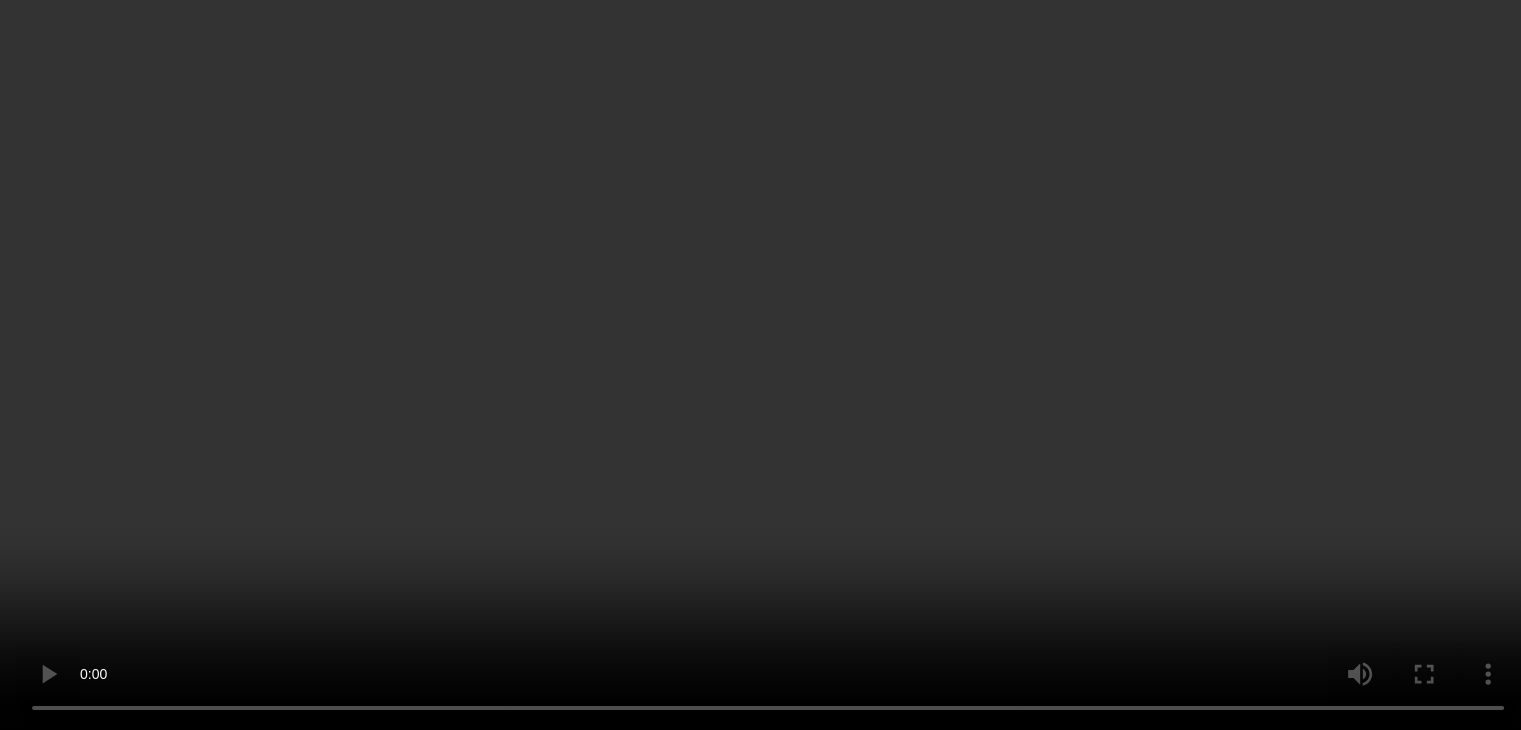 scroll, scrollTop: 964, scrollLeft: 0, axis: vertical 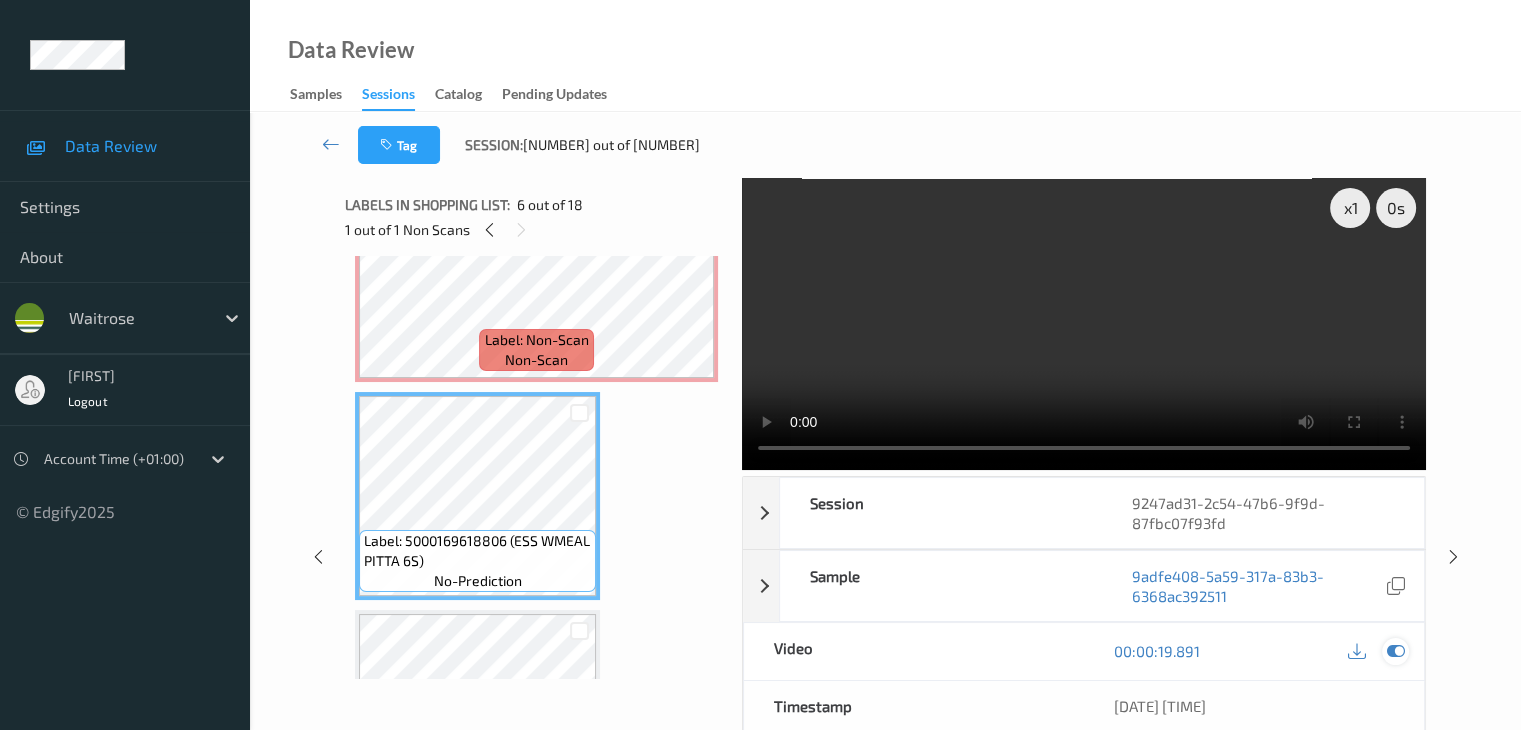 click at bounding box center (1395, 651) 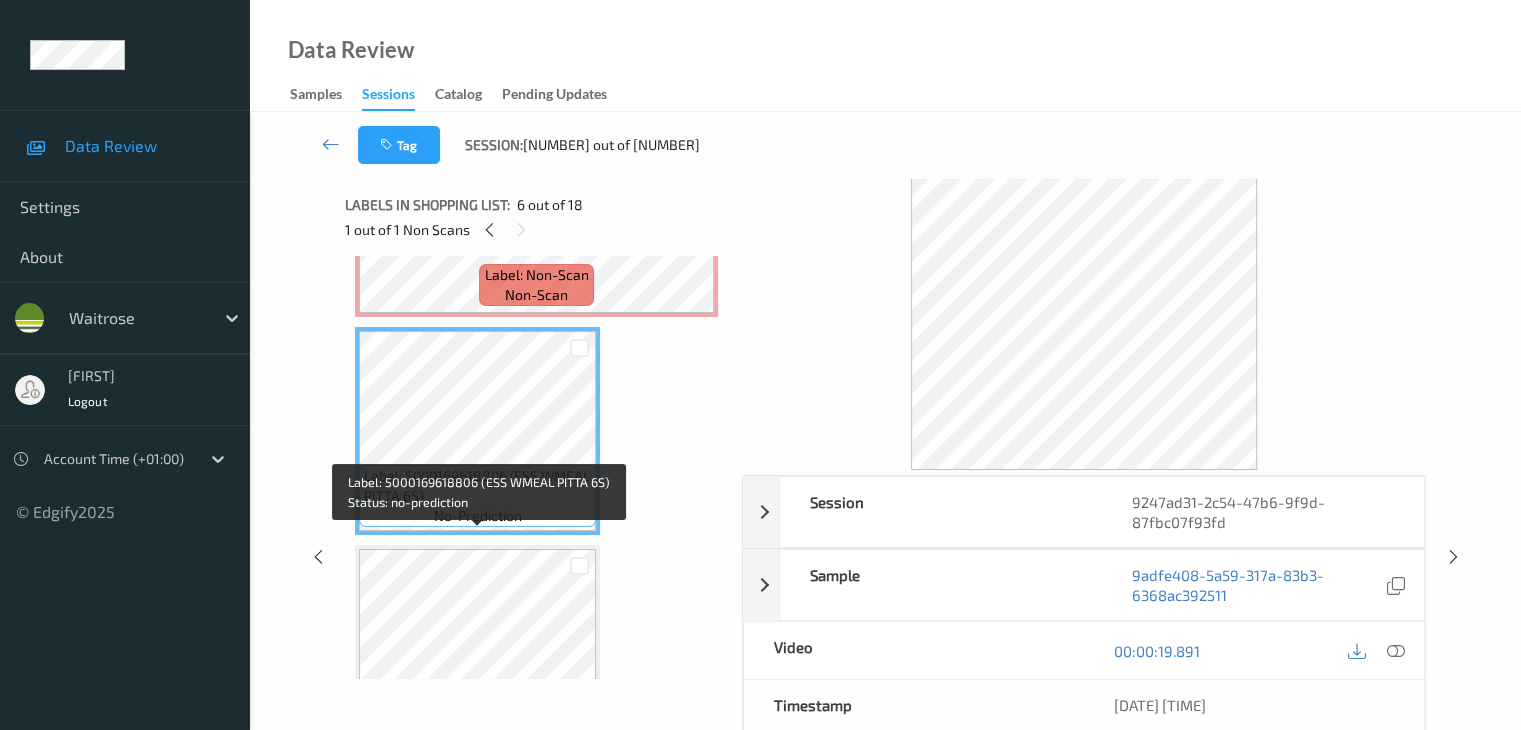 scroll, scrollTop: 1064, scrollLeft: 0, axis: vertical 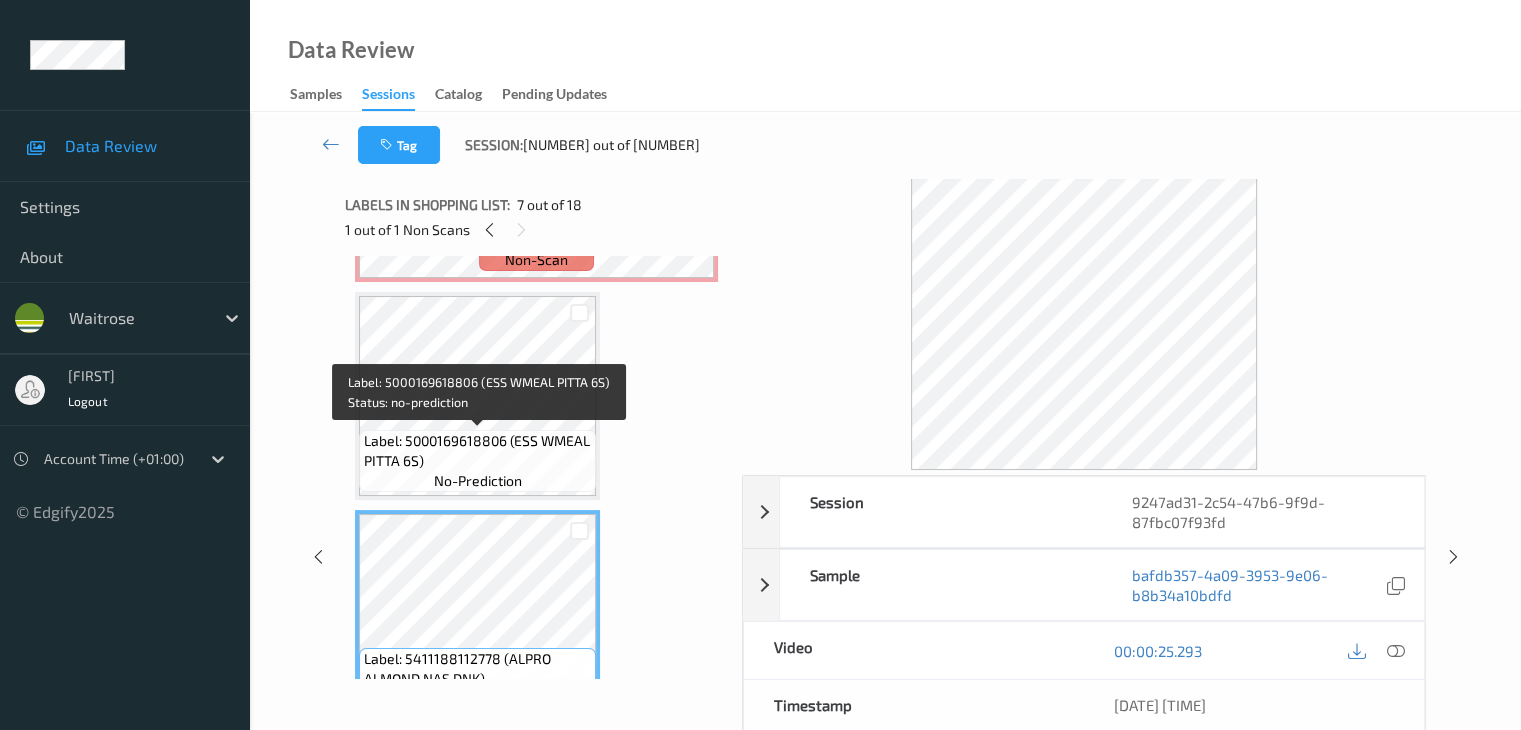 click on "Label: 5000169618806 (ESS WMEAL PITTA 6S)" at bounding box center (477, 451) 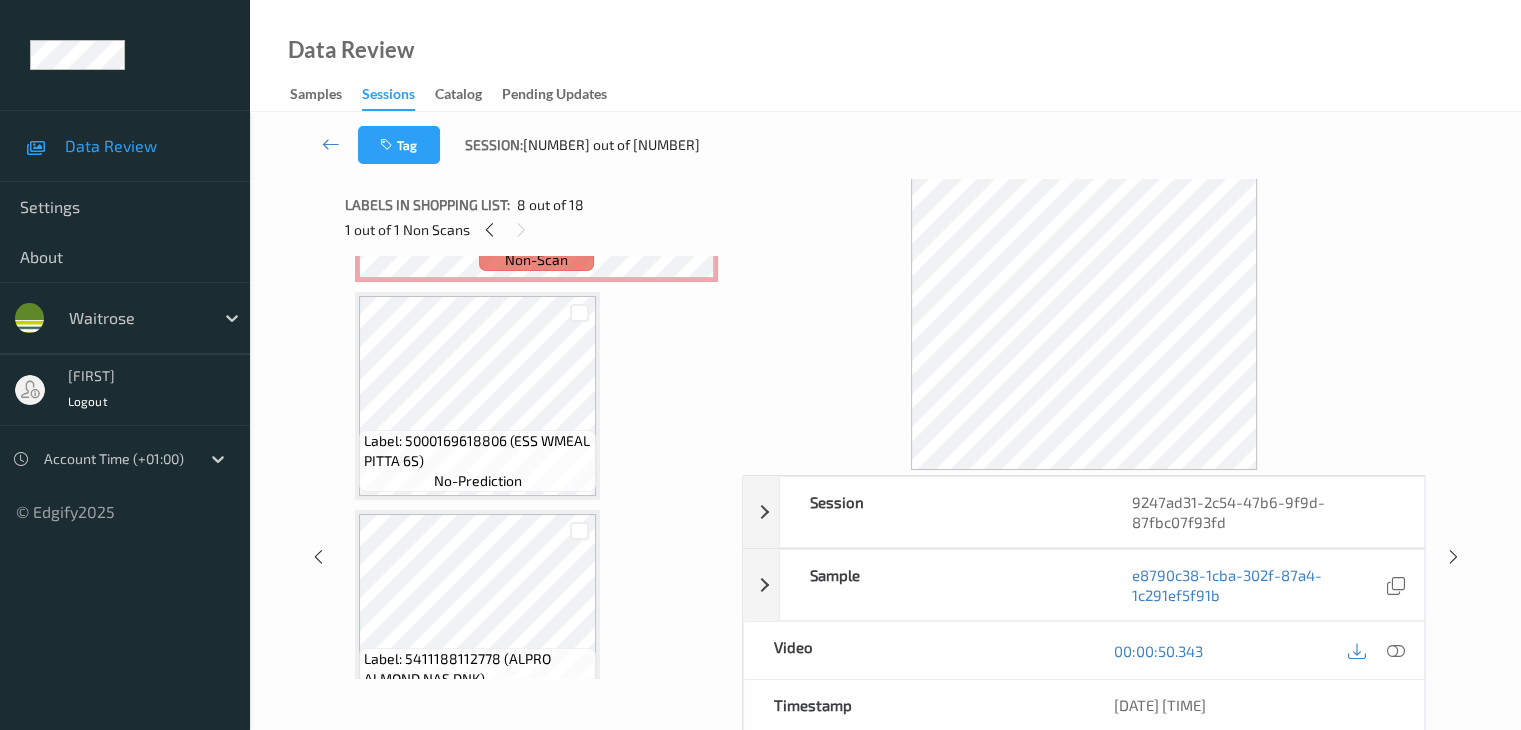 scroll, scrollTop: 864, scrollLeft: 0, axis: vertical 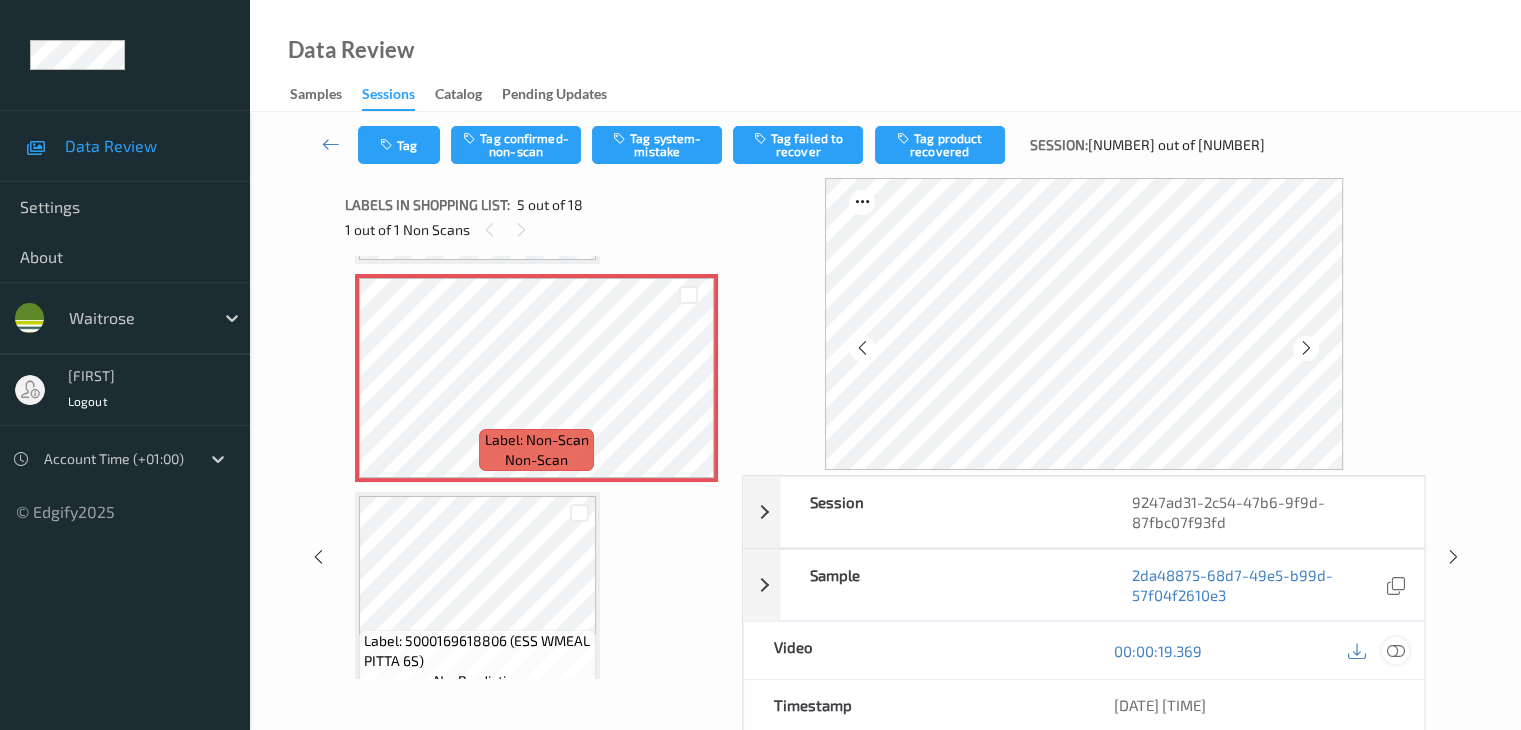 click at bounding box center [1395, 651] 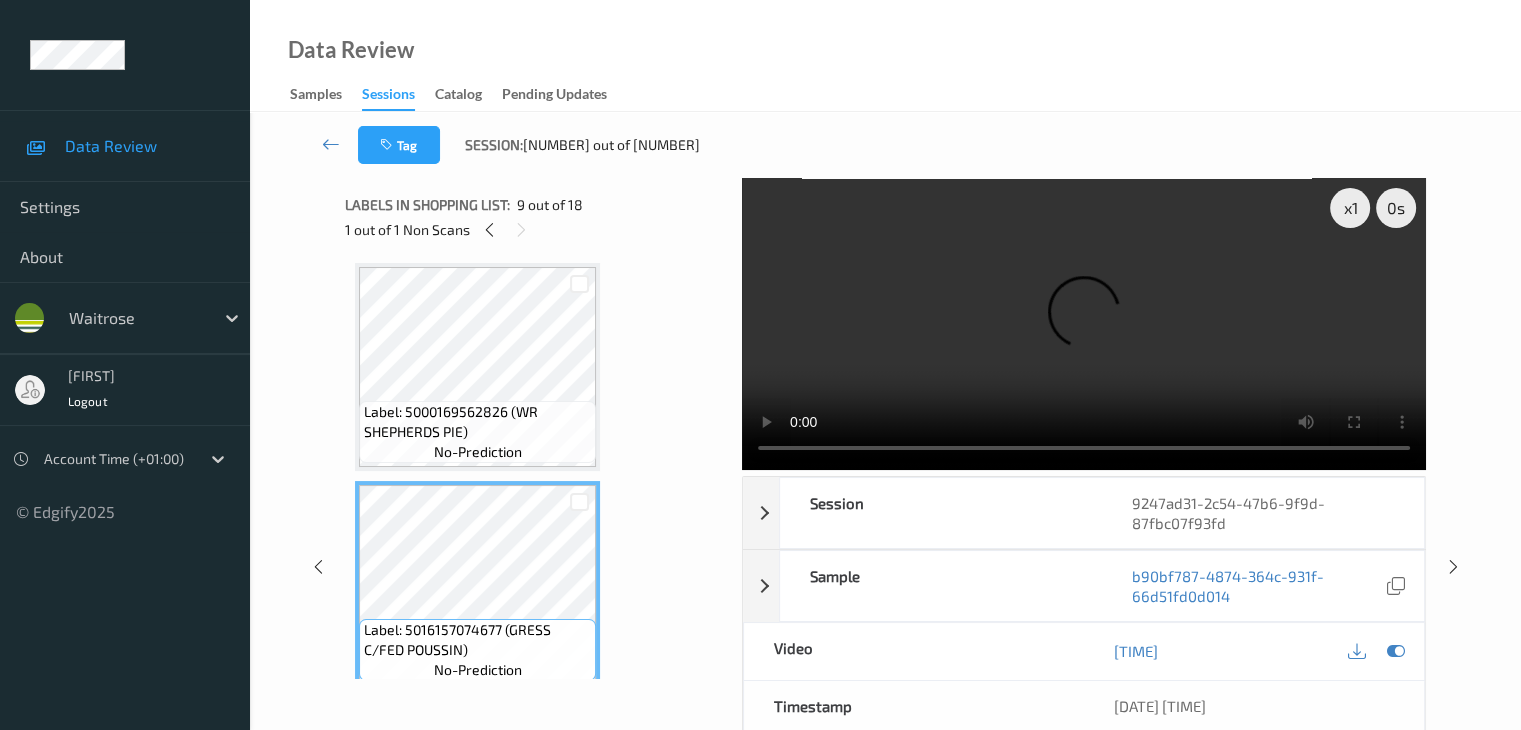 scroll, scrollTop: 1564, scrollLeft: 0, axis: vertical 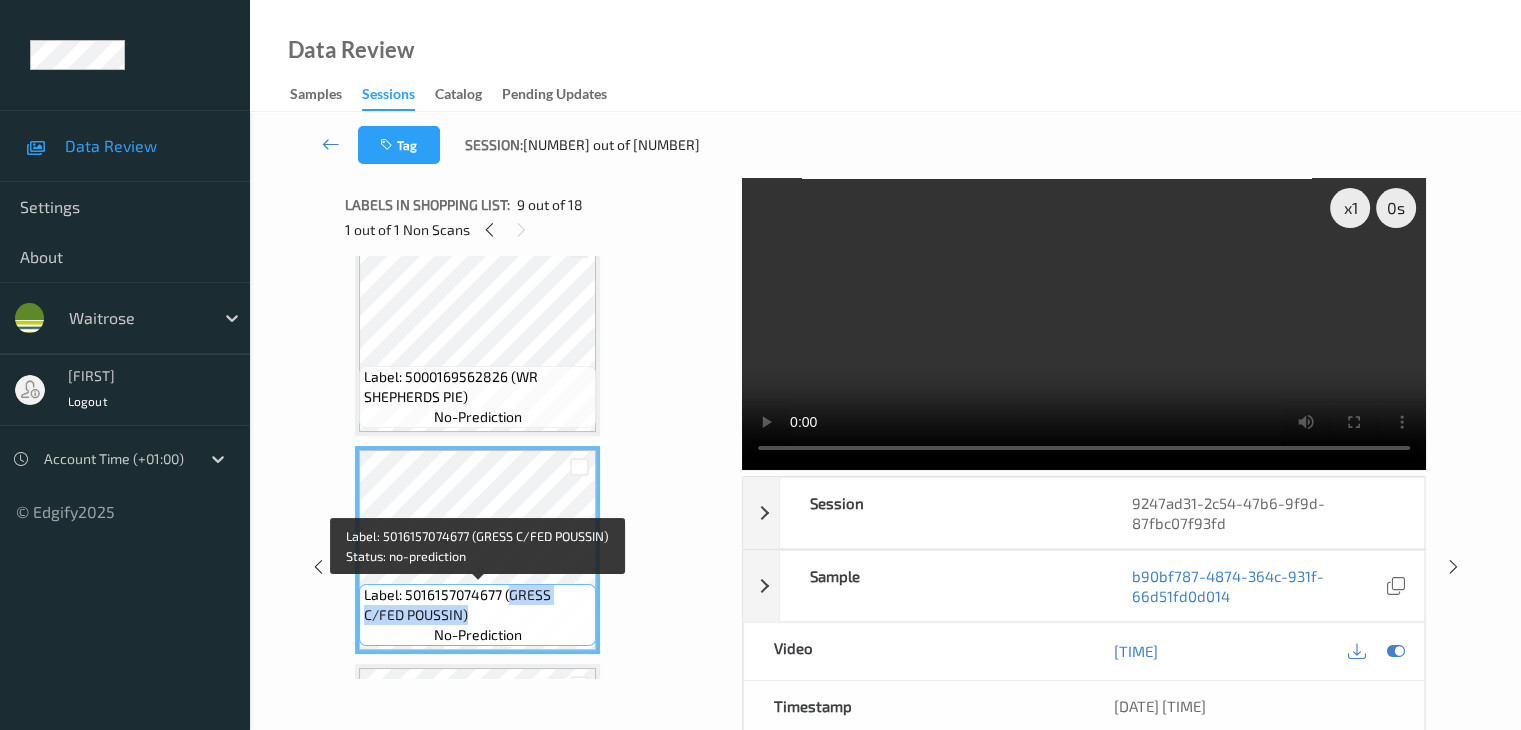 drag, startPoint x: 508, startPoint y: 597, endPoint x: 522, endPoint y: 607, distance: 17.20465 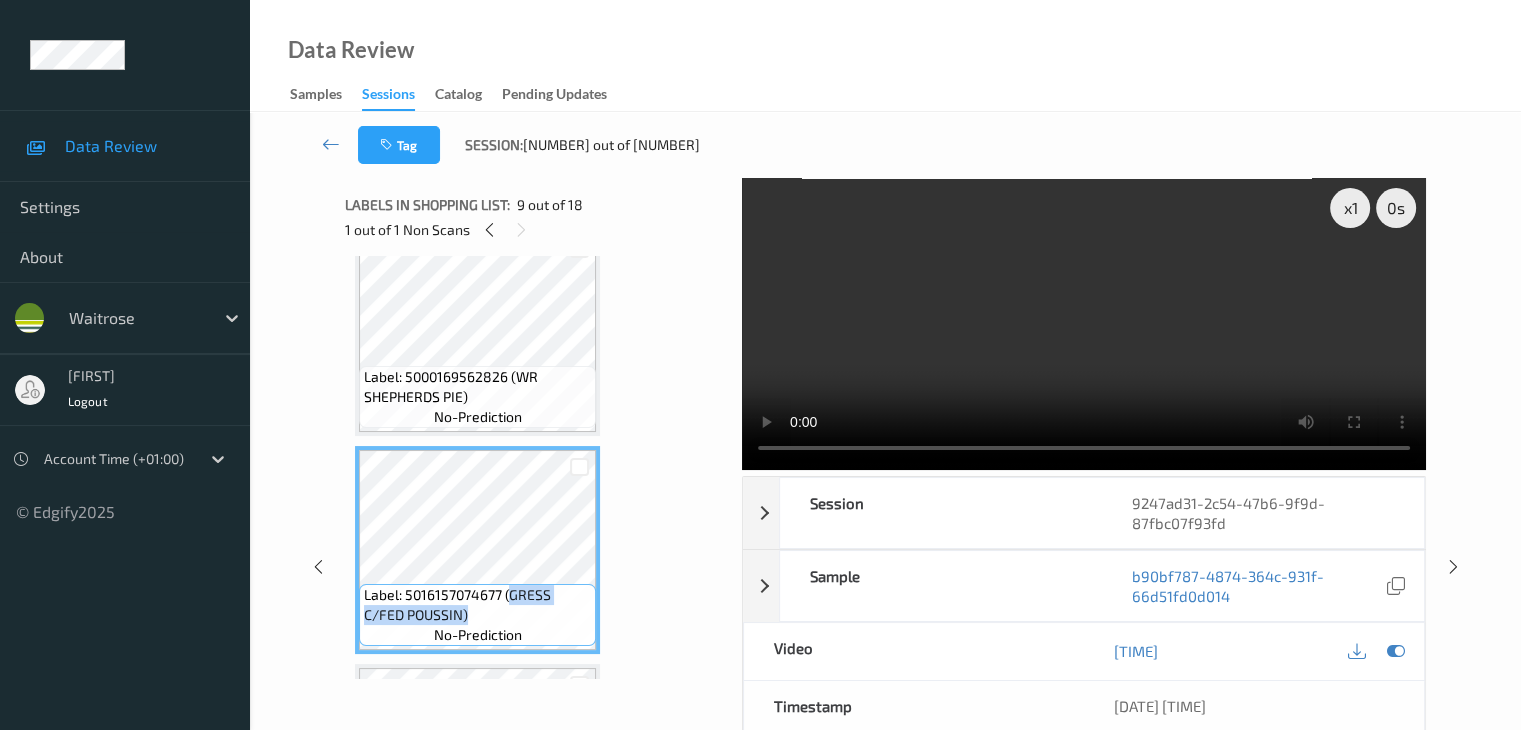 copy on "(WR FLUTE POUSSIN)" 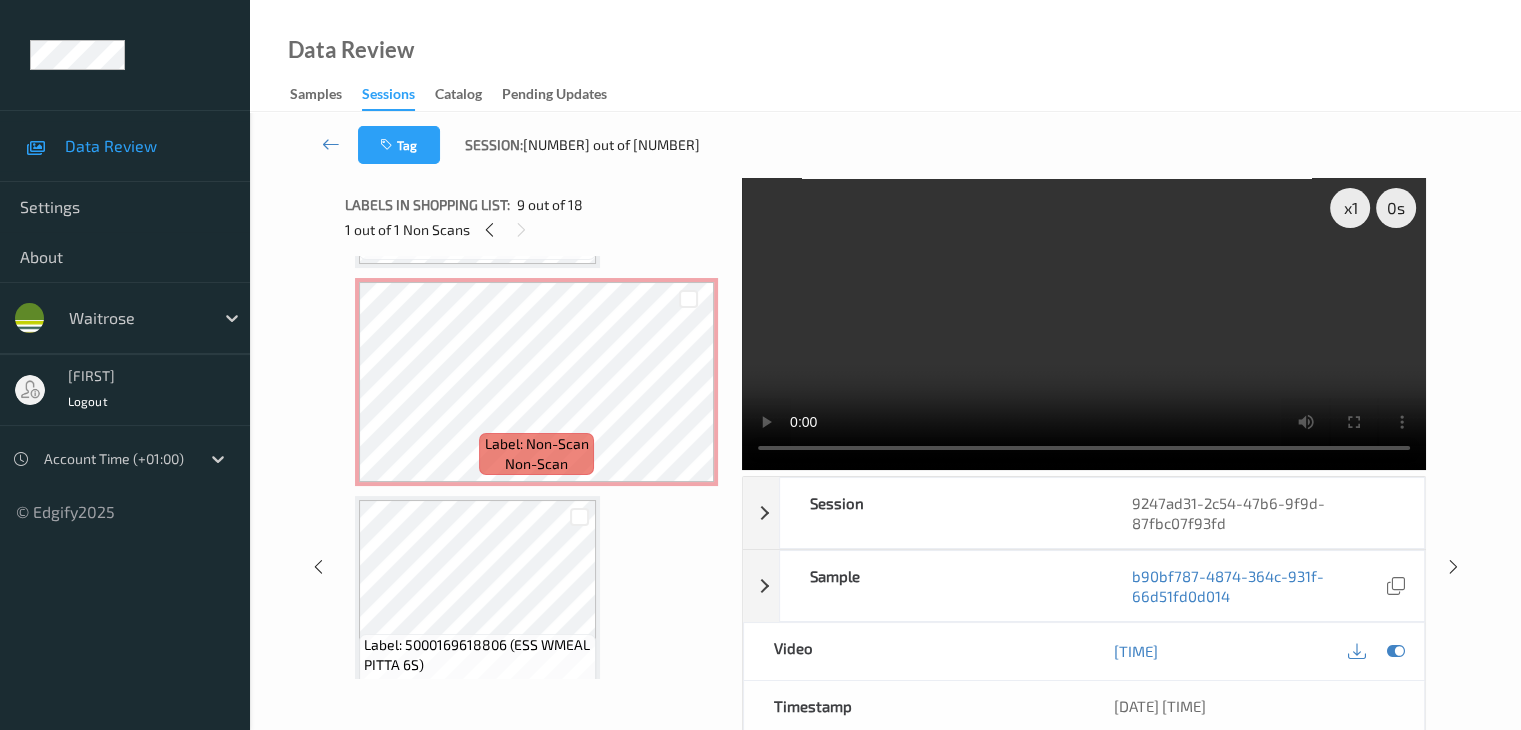 scroll, scrollTop: 764, scrollLeft: 0, axis: vertical 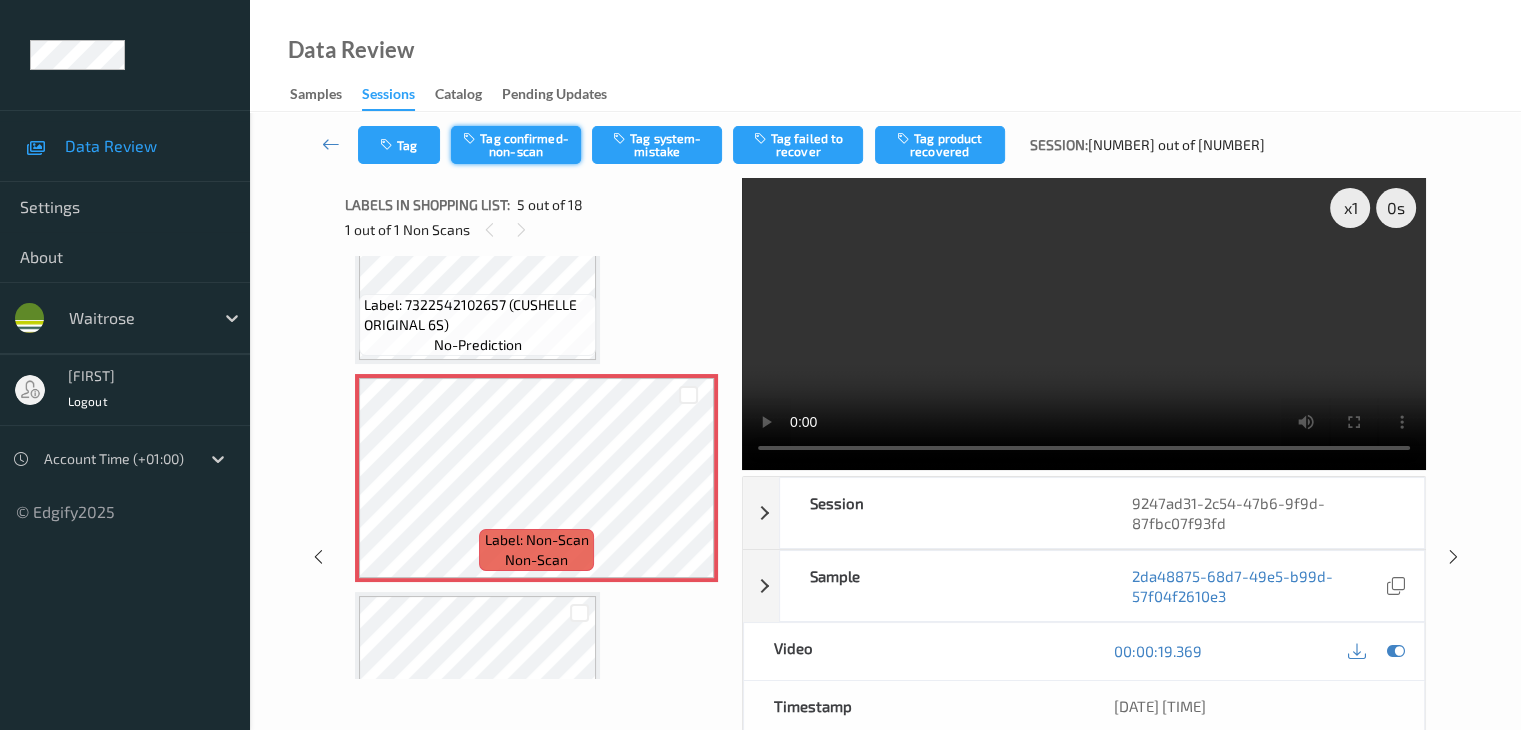 click on "Tag   confirmed-non-scan" at bounding box center (516, 145) 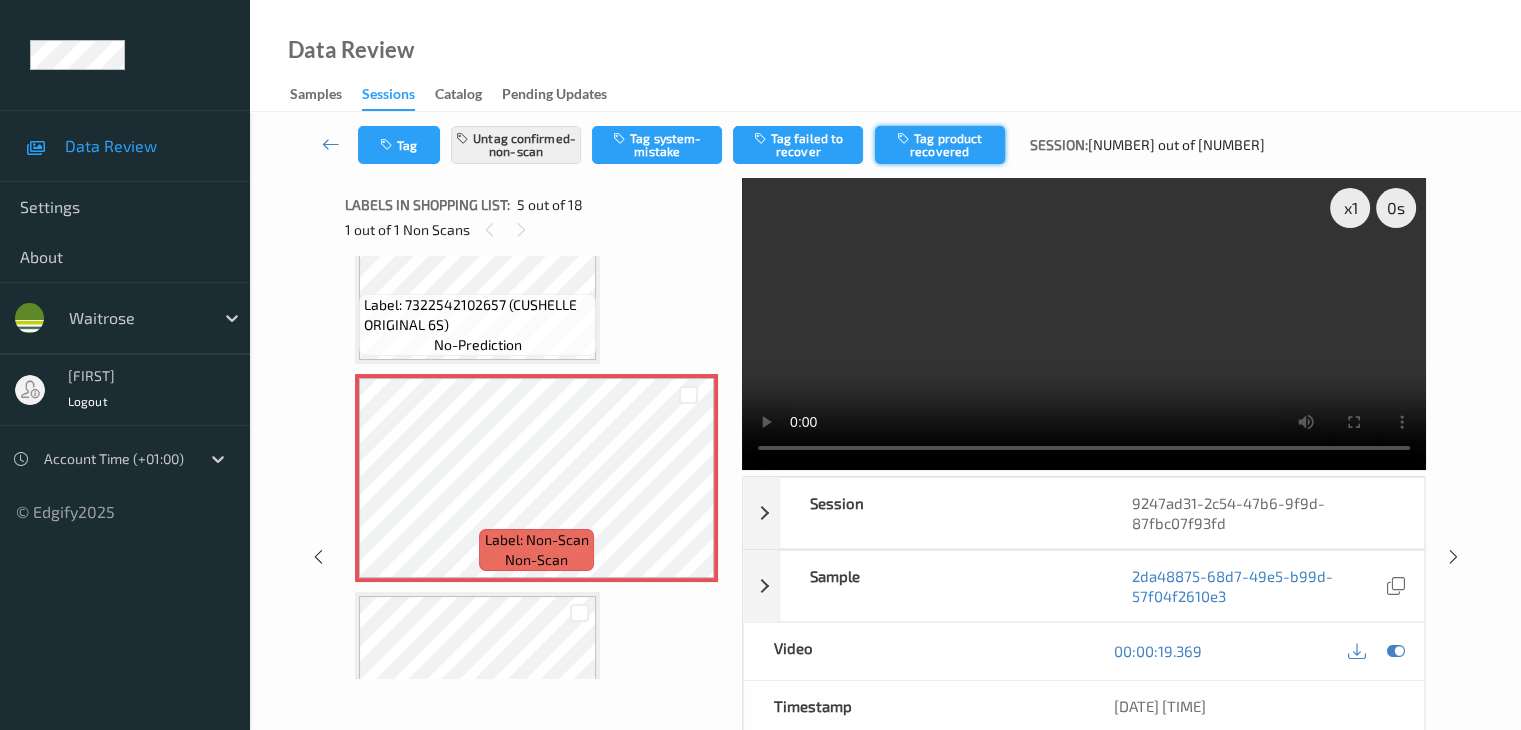click on "Tag   product recovered" at bounding box center [940, 145] 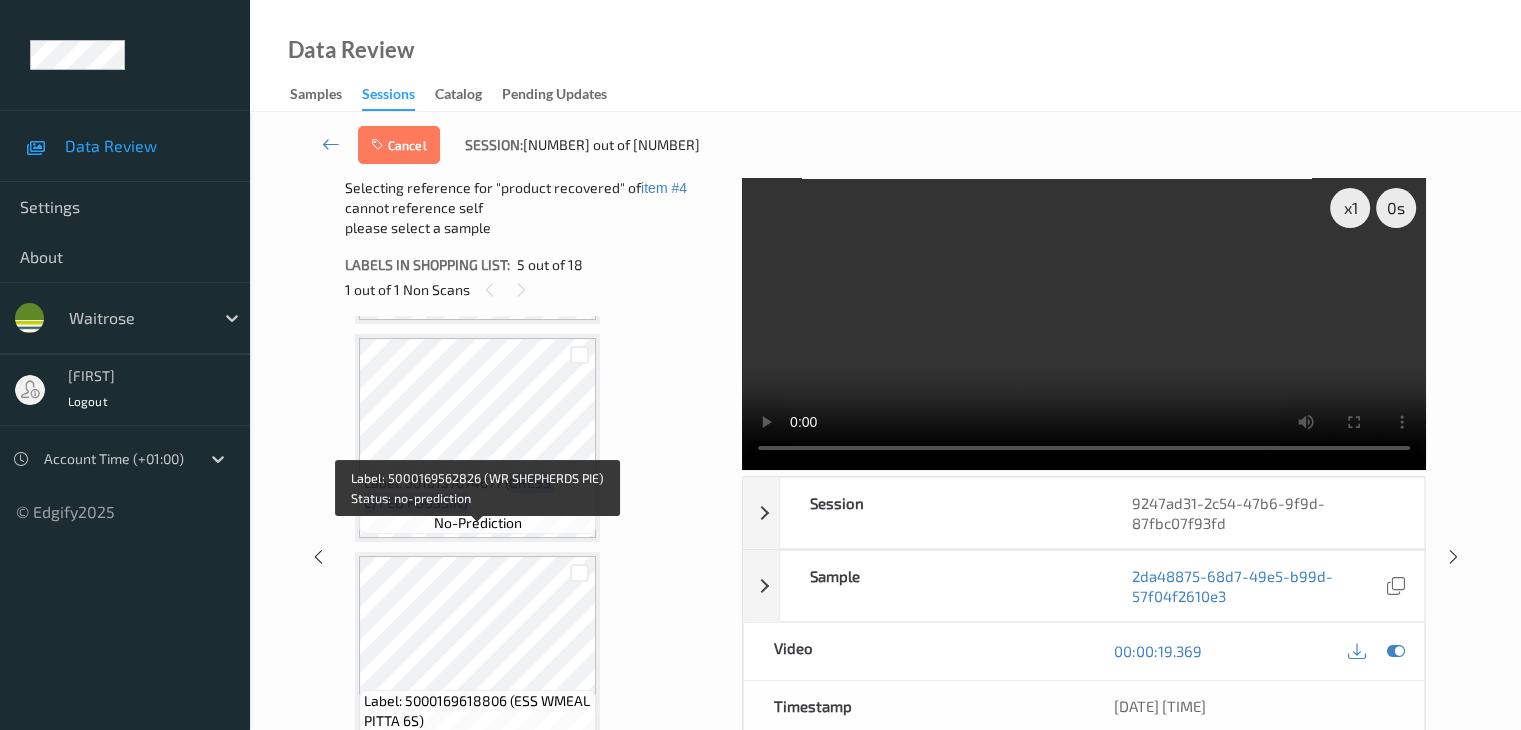 scroll, scrollTop: 1764, scrollLeft: 0, axis: vertical 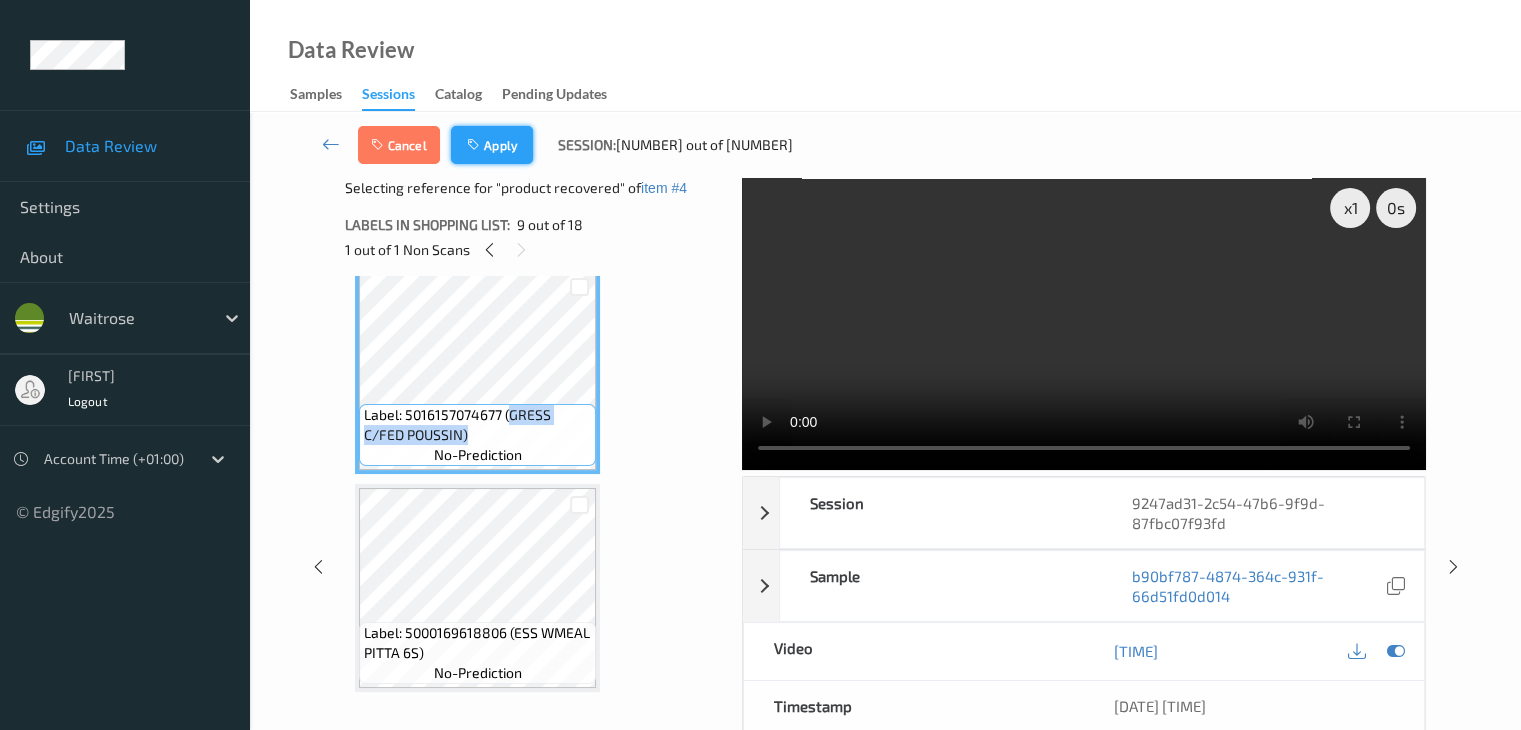 click on "Apply" at bounding box center (492, 145) 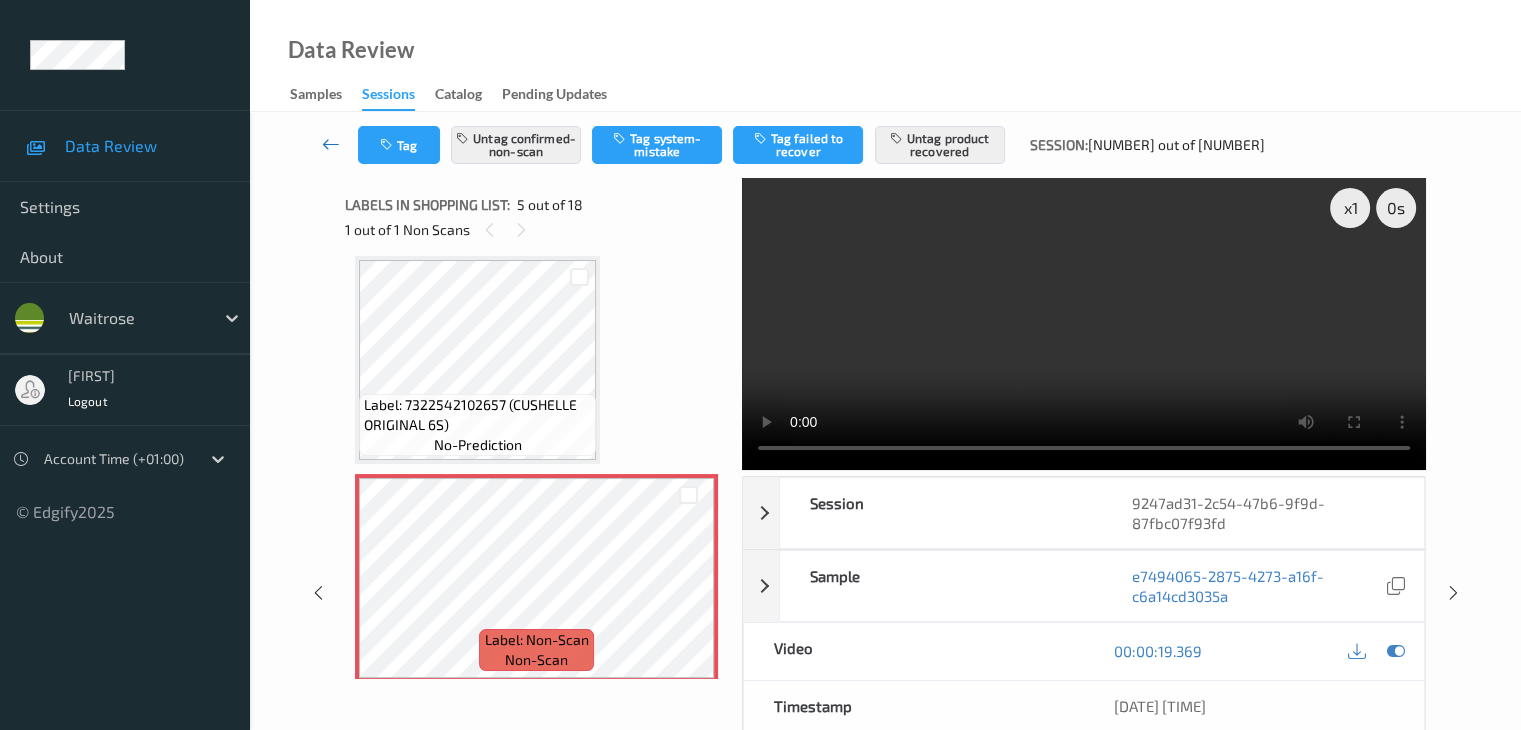 click at bounding box center [331, 144] 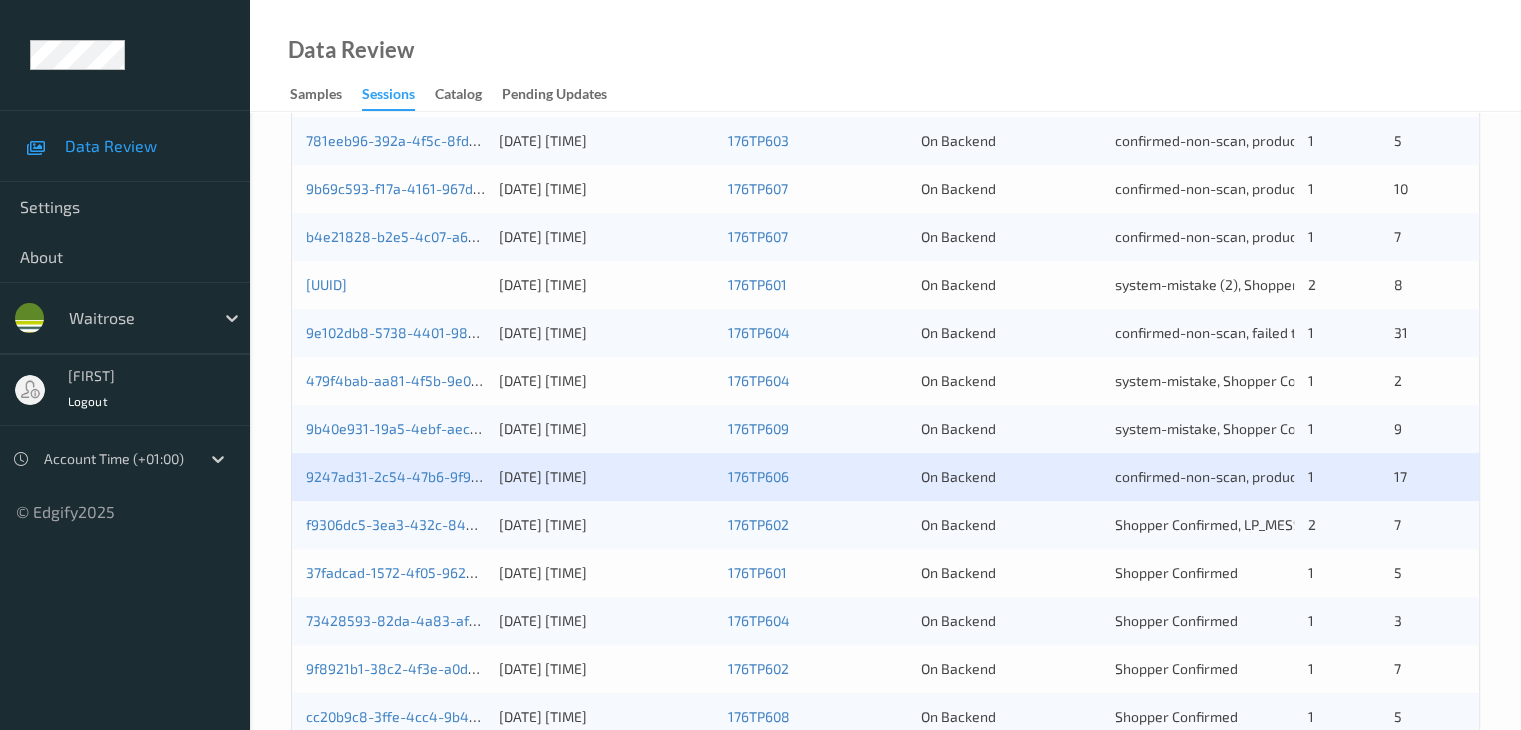 scroll, scrollTop: 900, scrollLeft: 0, axis: vertical 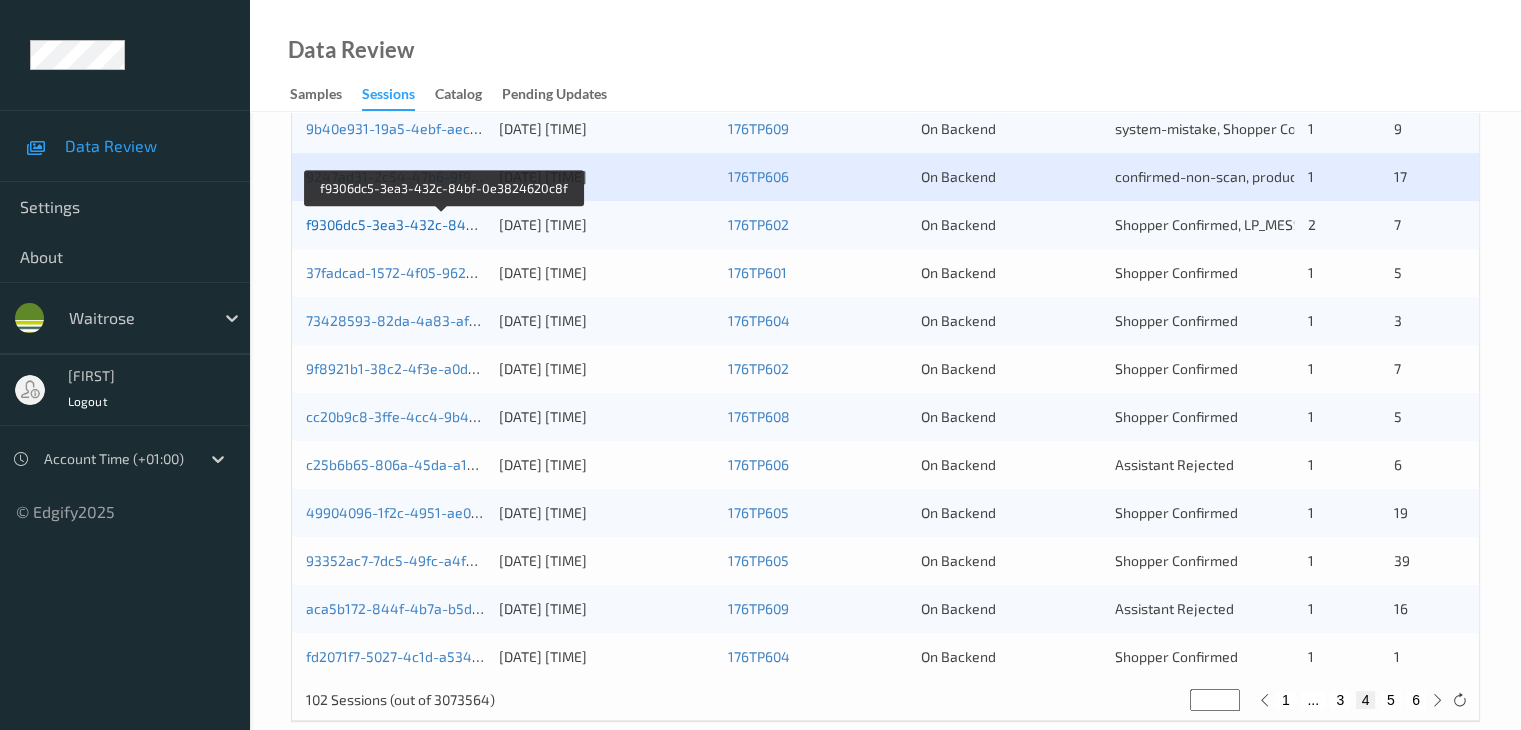 click on "f9306dc5-3ea3-432c-84bf-0e3824620c8f" at bounding box center (443, 224) 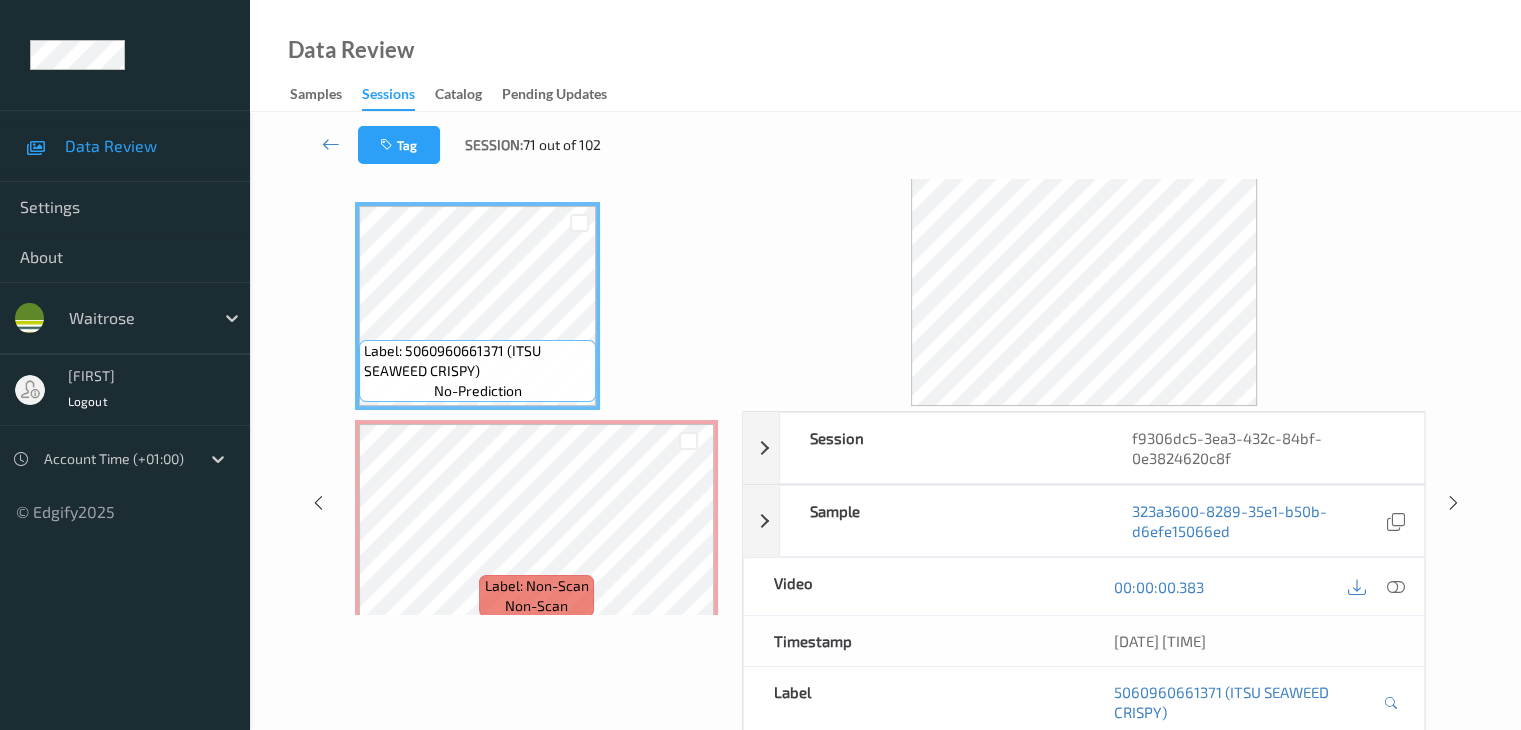 scroll, scrollTop: 0, scrollLeft: 0, axis: both 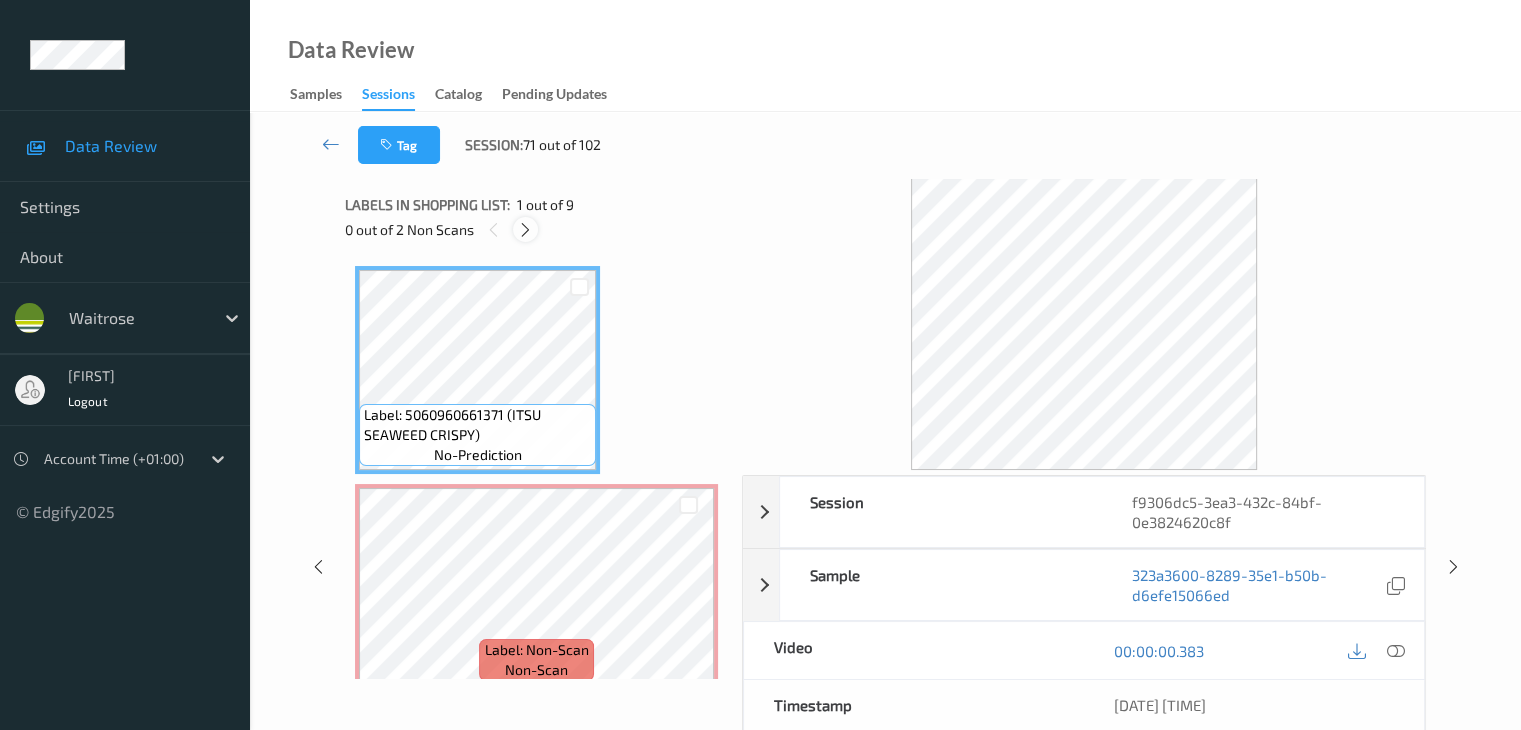 click at bounding box center (525, 230) 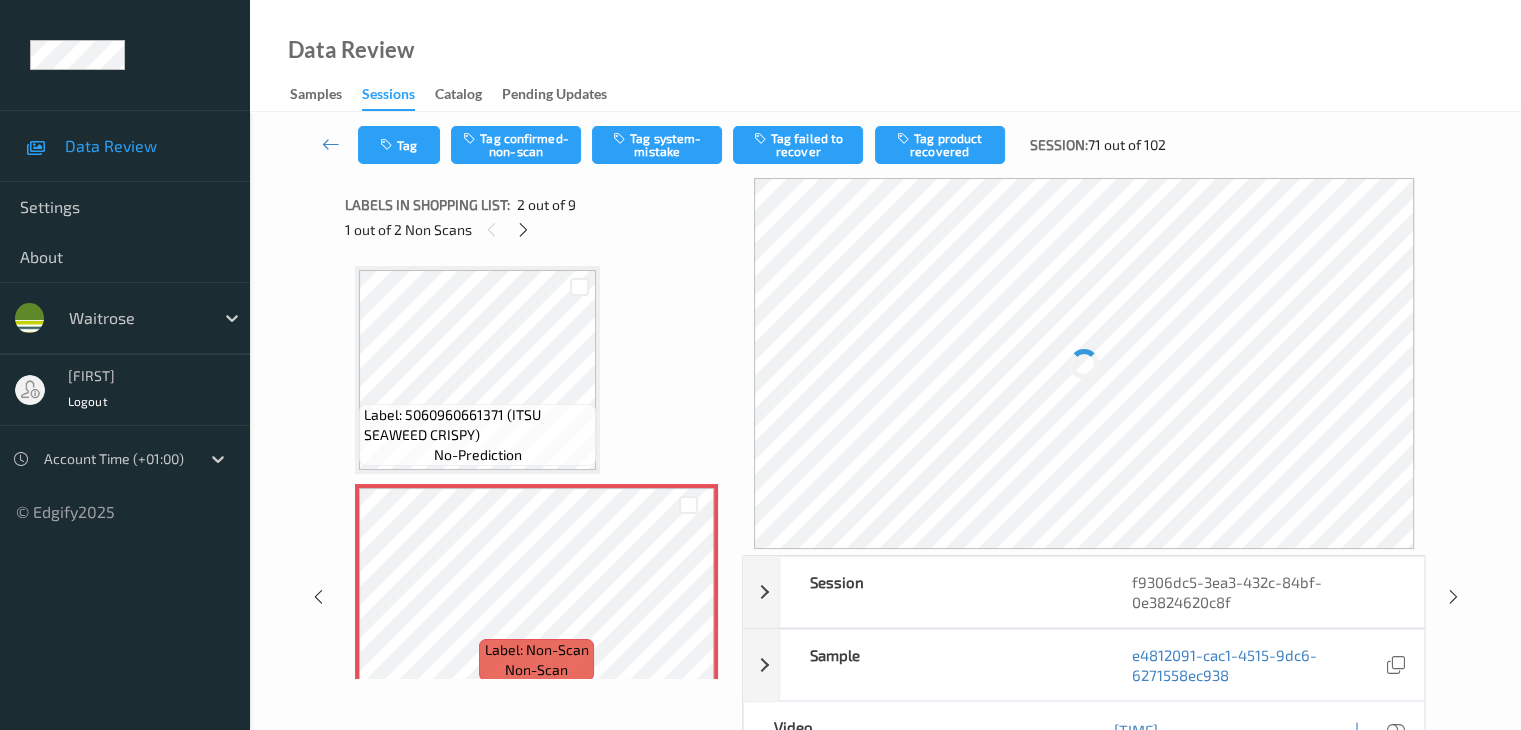 scroll, scrollTop: 10, scrollLeft: 0, axis: vertical 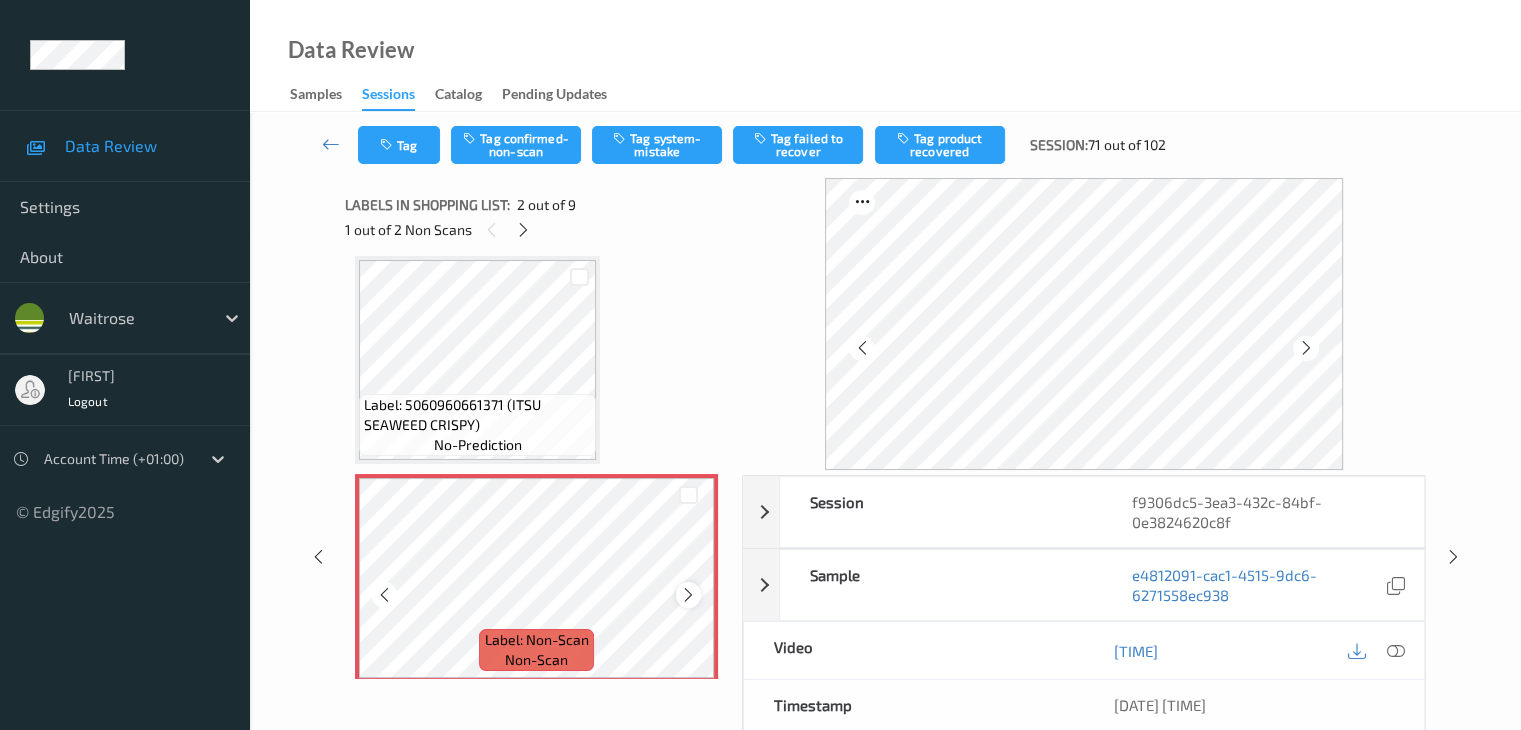 click at bounding box center [688, 595] 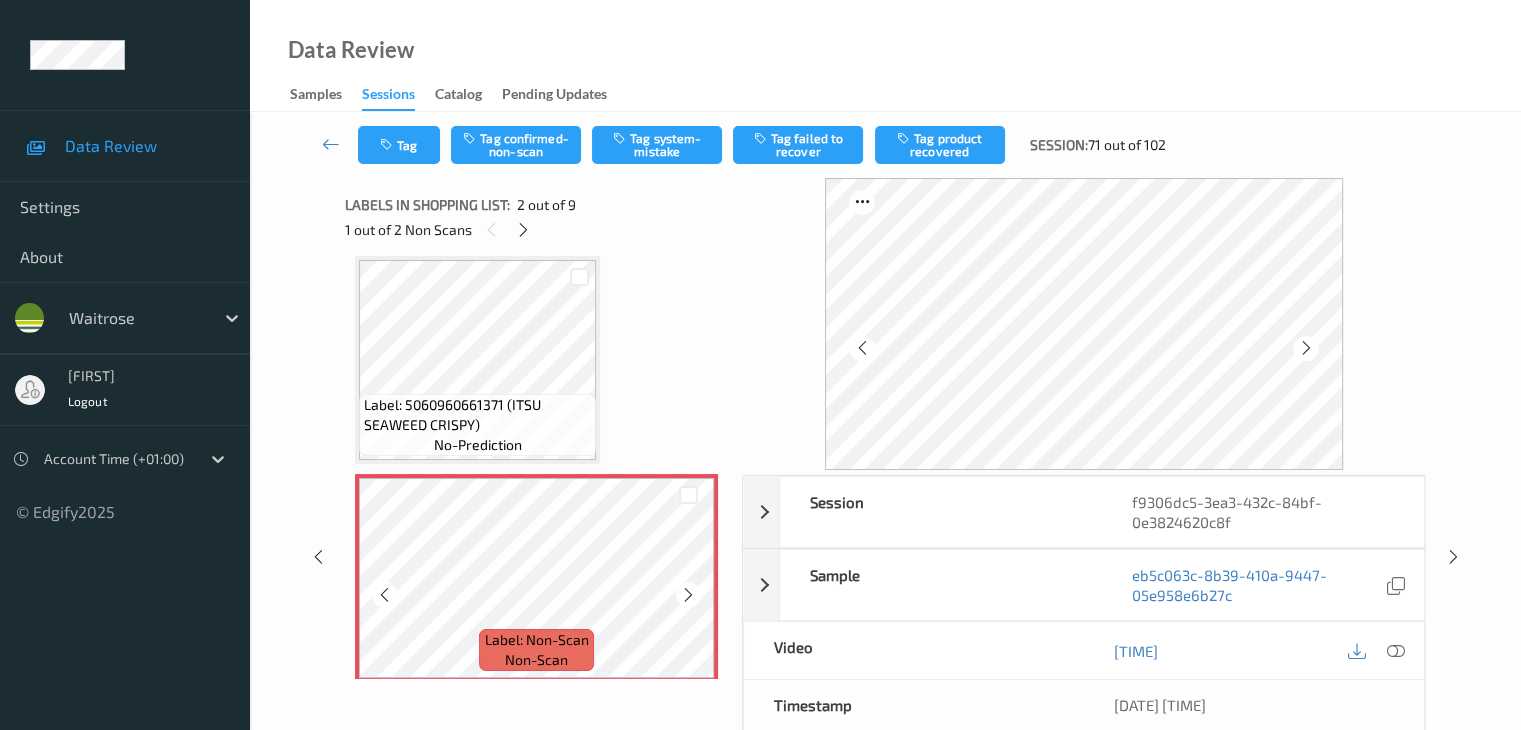 click at bounding box center [688, 595] 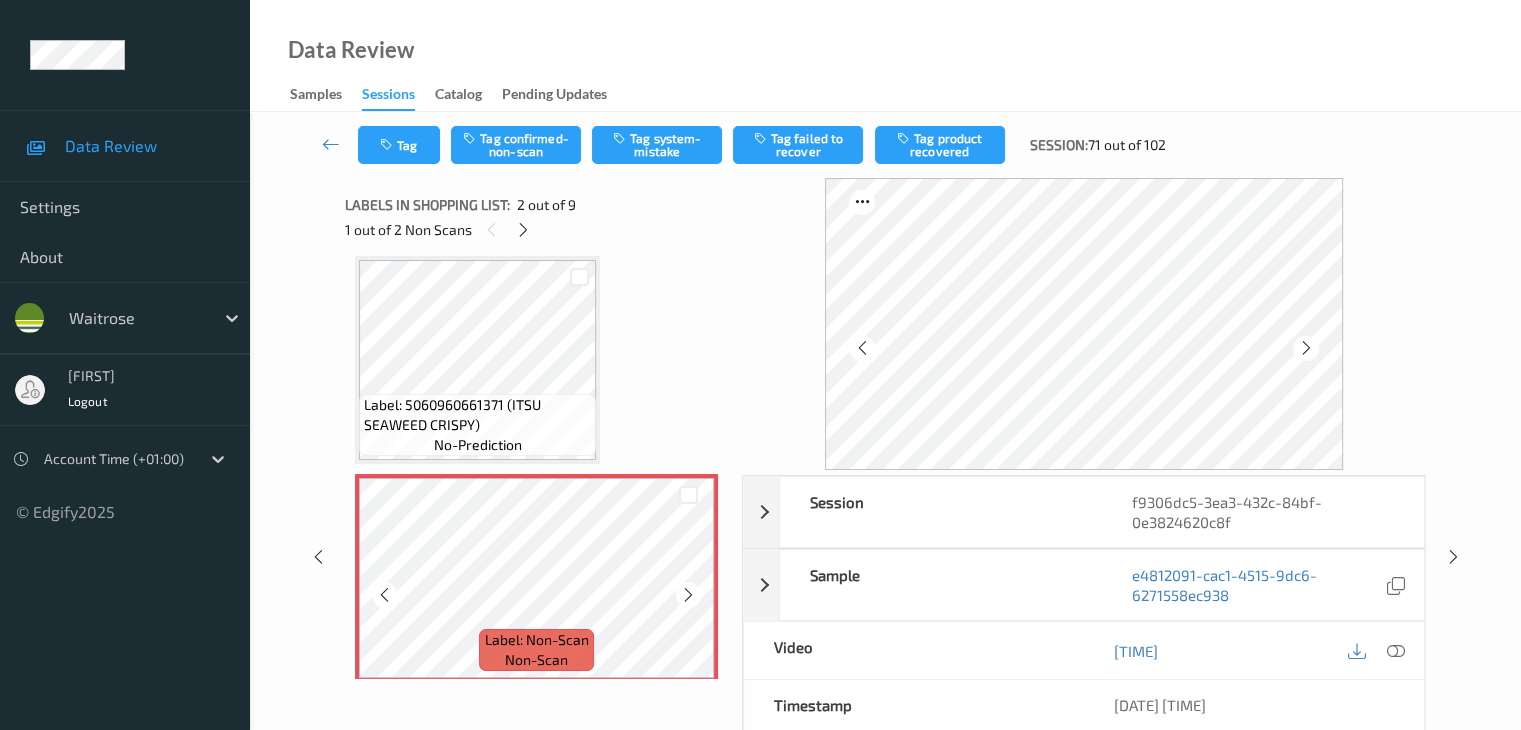 click at bounding box center [688, 595] 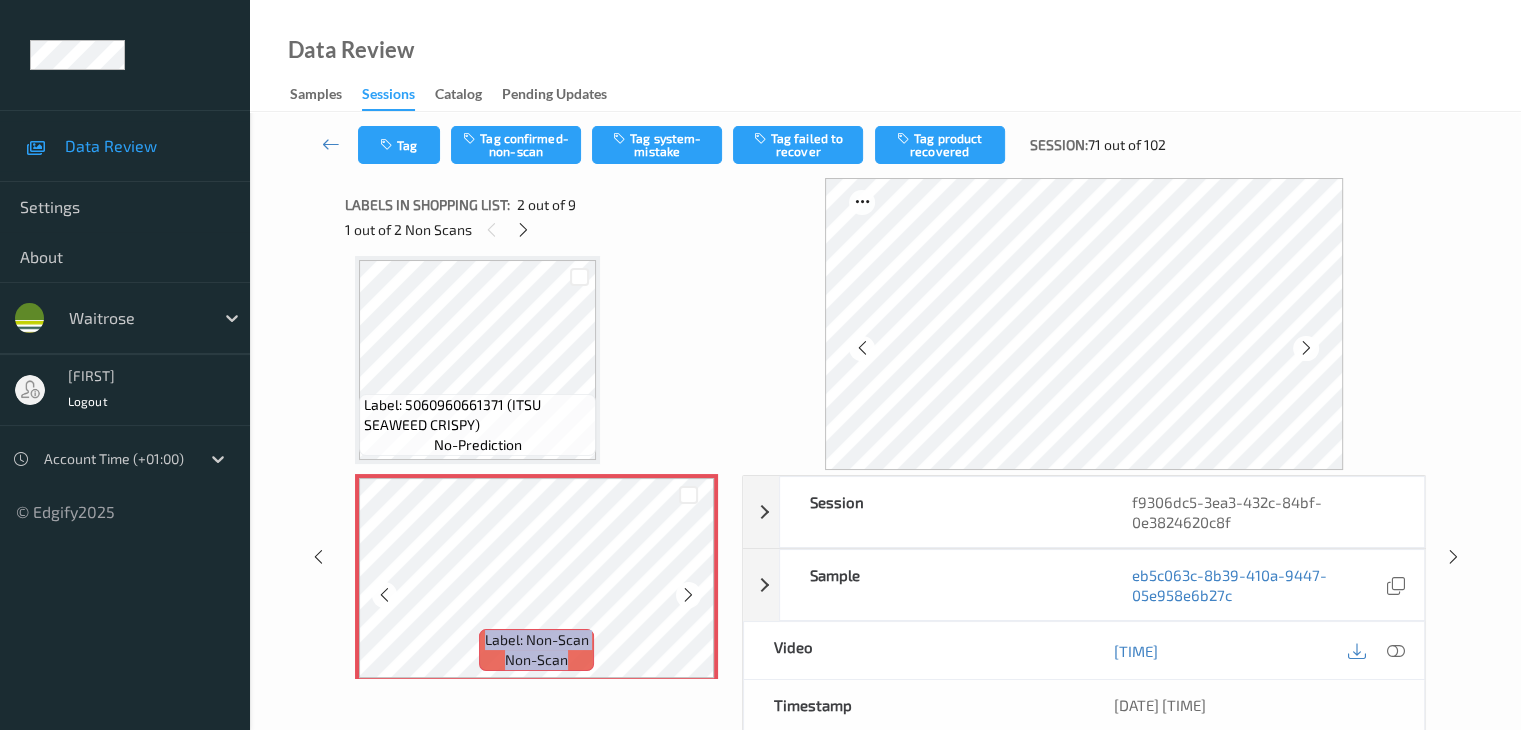 click at bounding box center [688, 595] 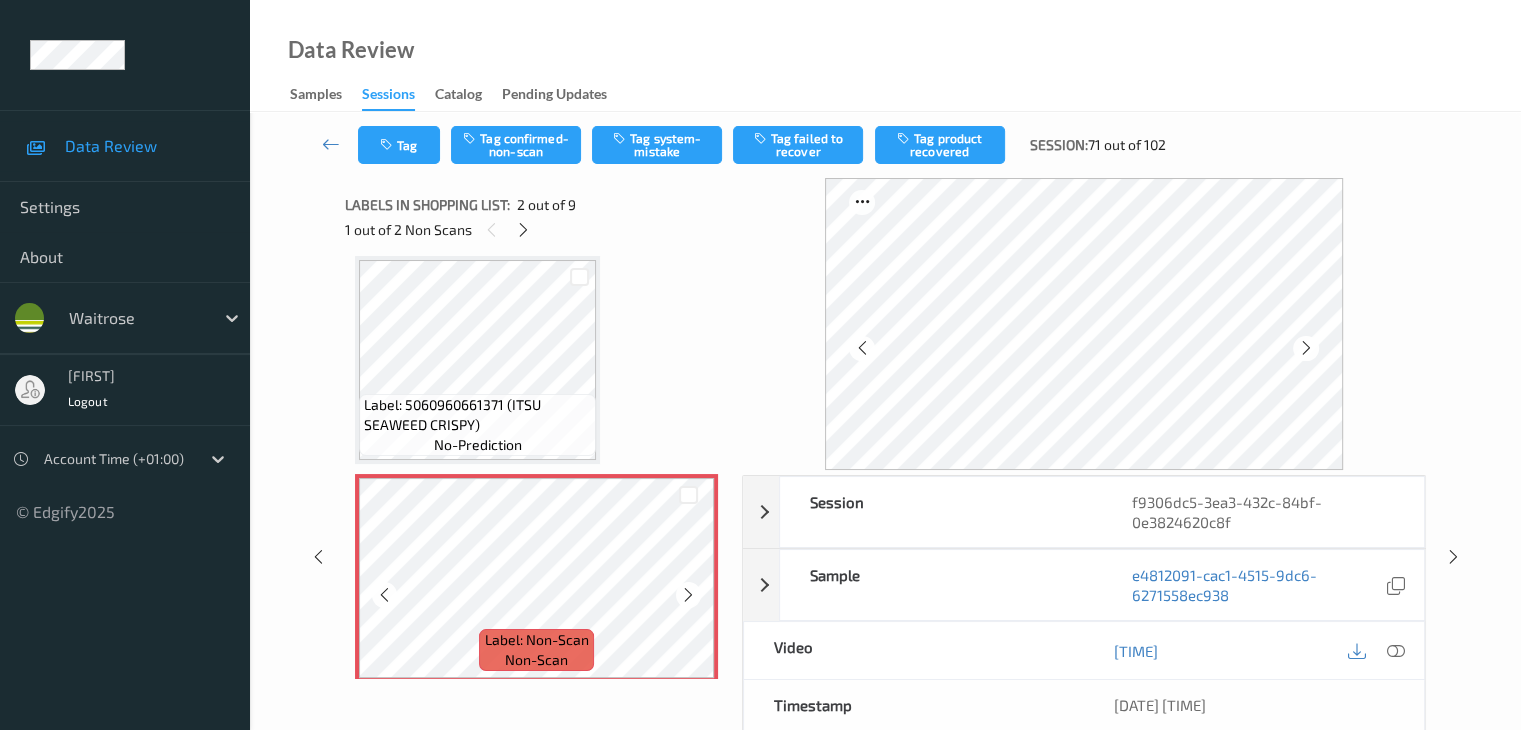click at bounding box center (688, 595) 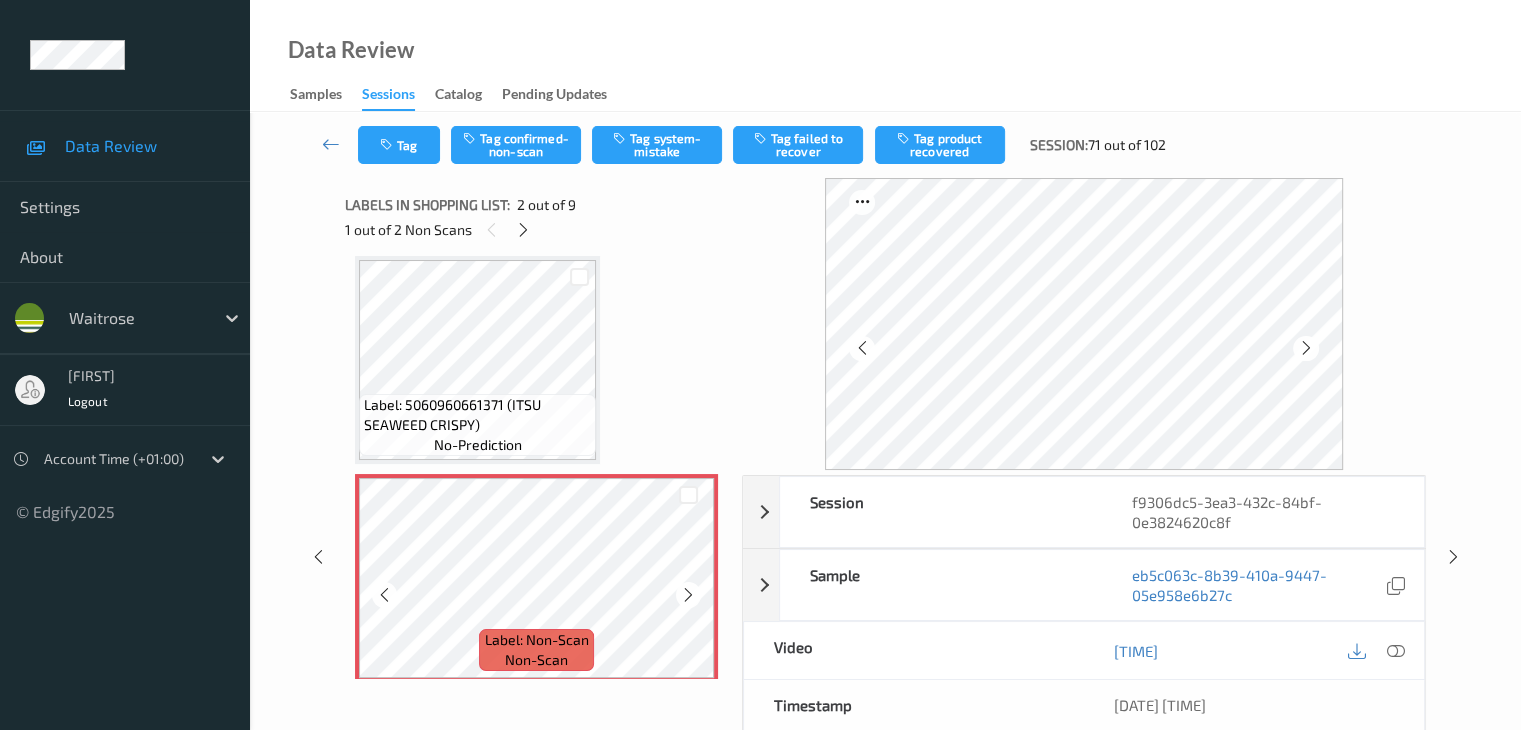 click at bounding box center (688, 595) 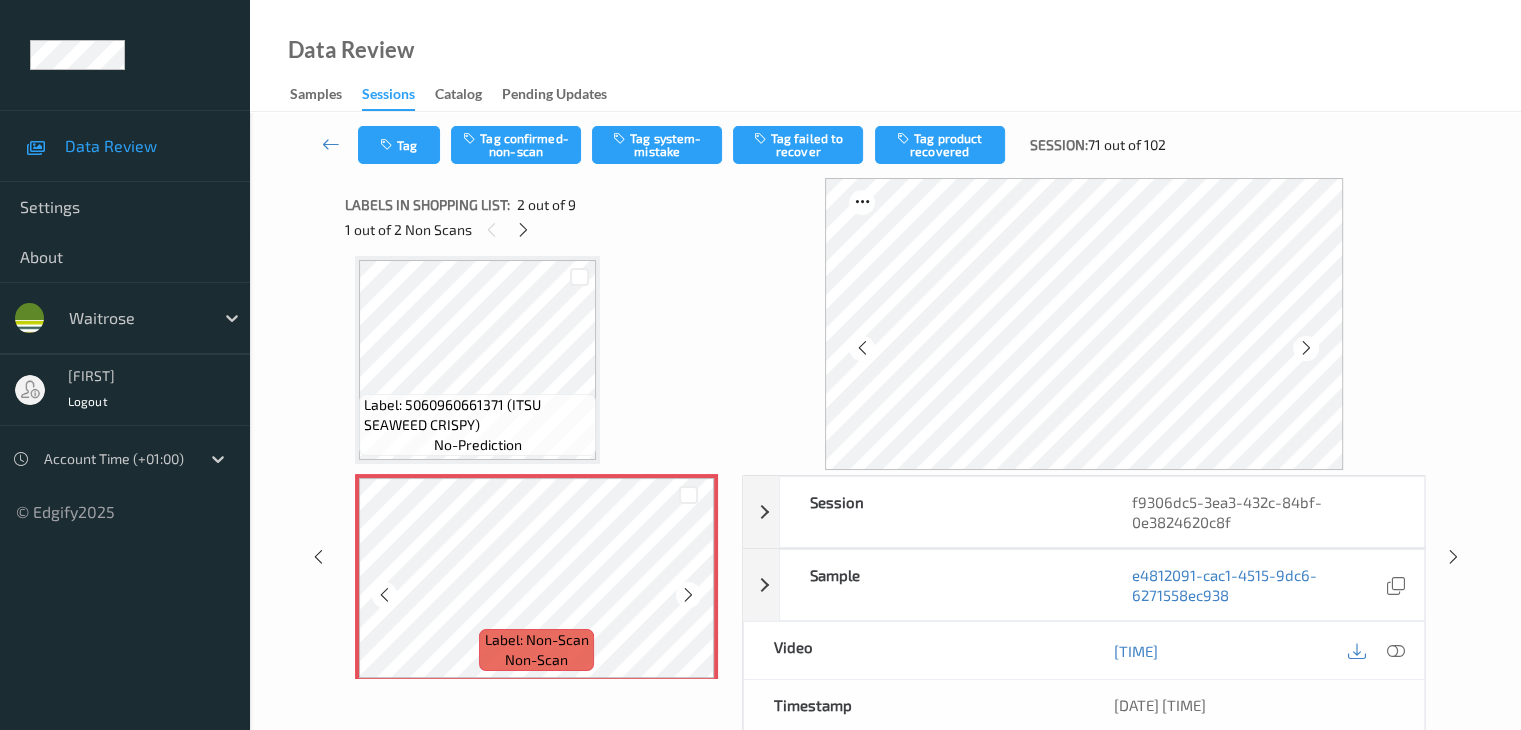 click at bounding box center (688, 595) 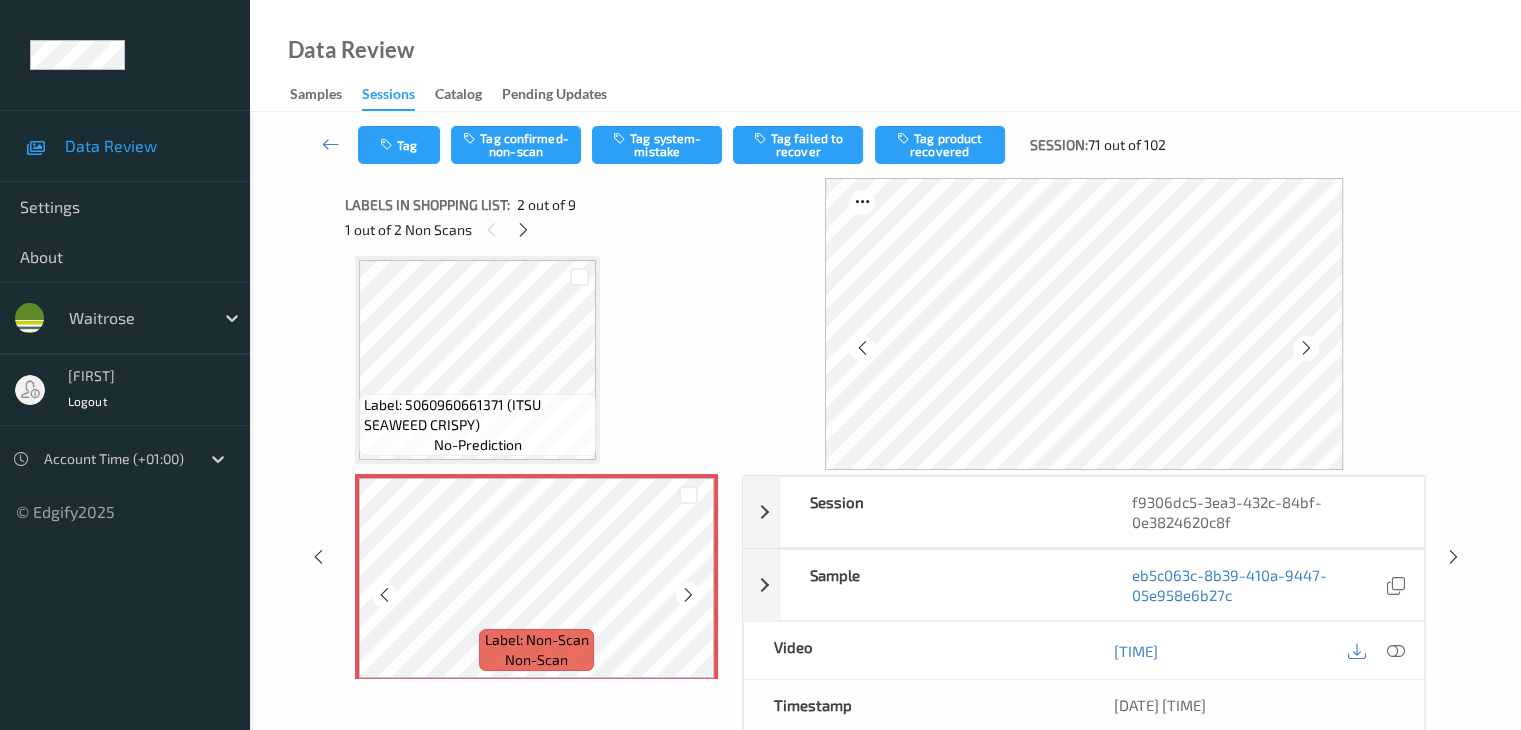 click at bounding box center (688, 595) 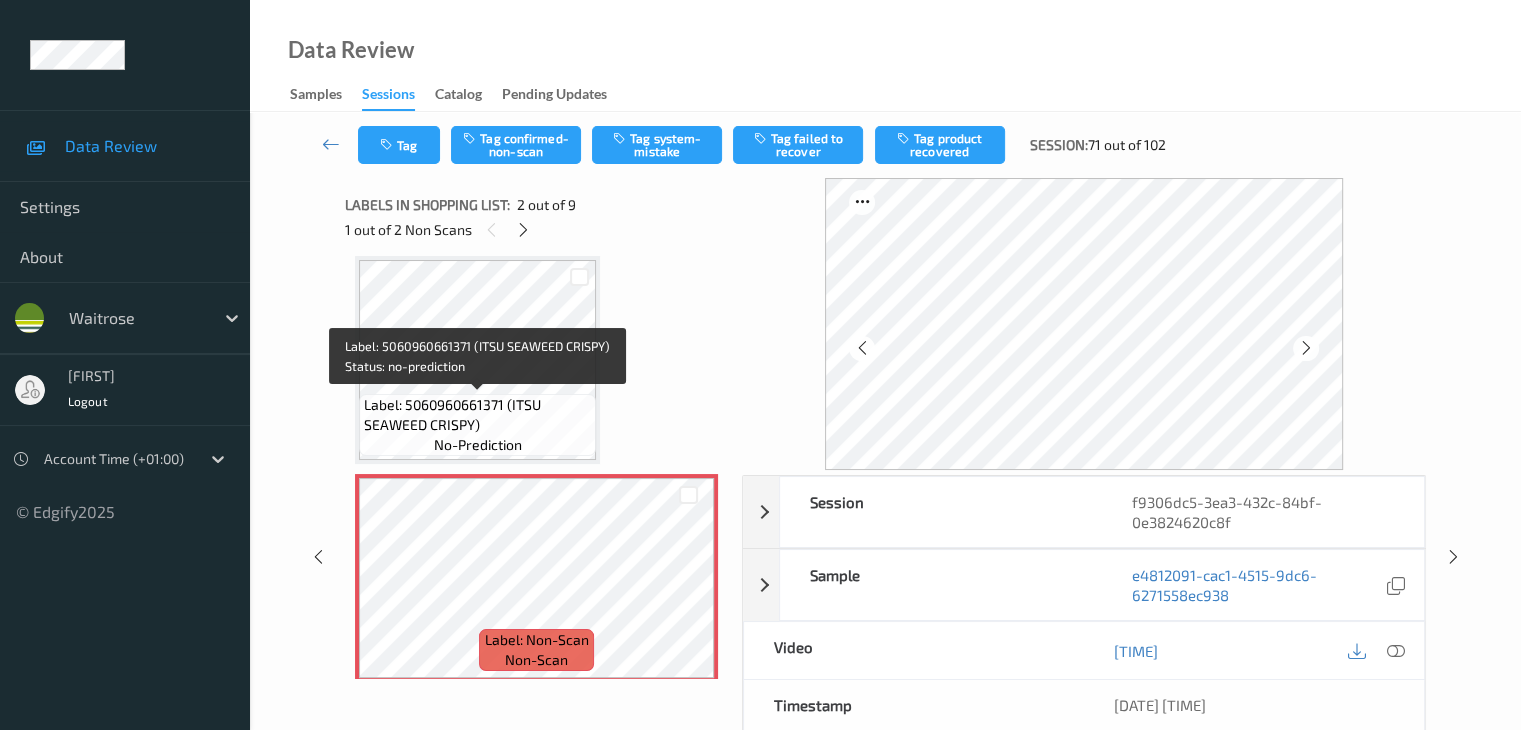 click on "Label: 5060960661371 (ITSU SEAWEED CRISPY)" at bounding box center [477, 415] 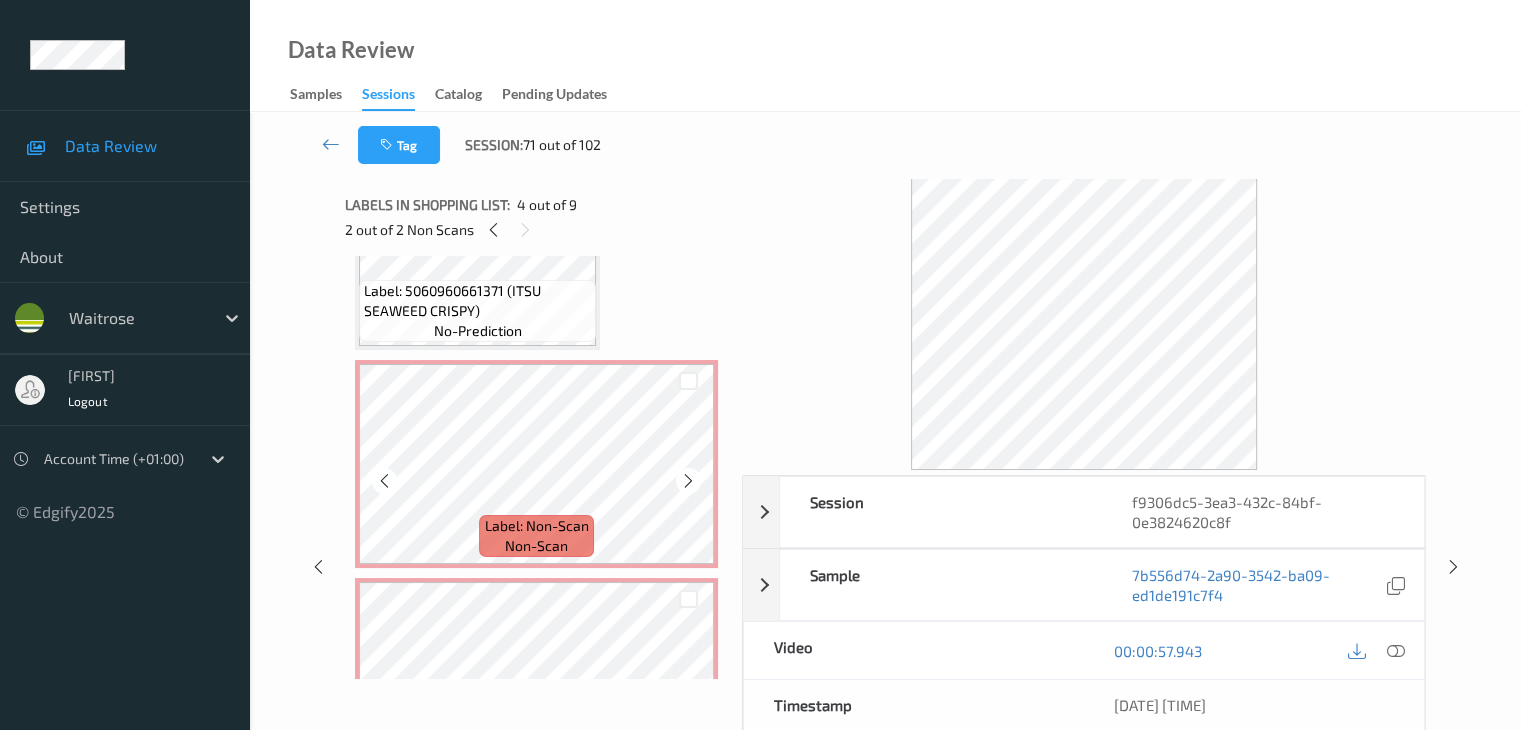 scroll, scrollTop: 100, scrollLeft: 0, axis: vertical 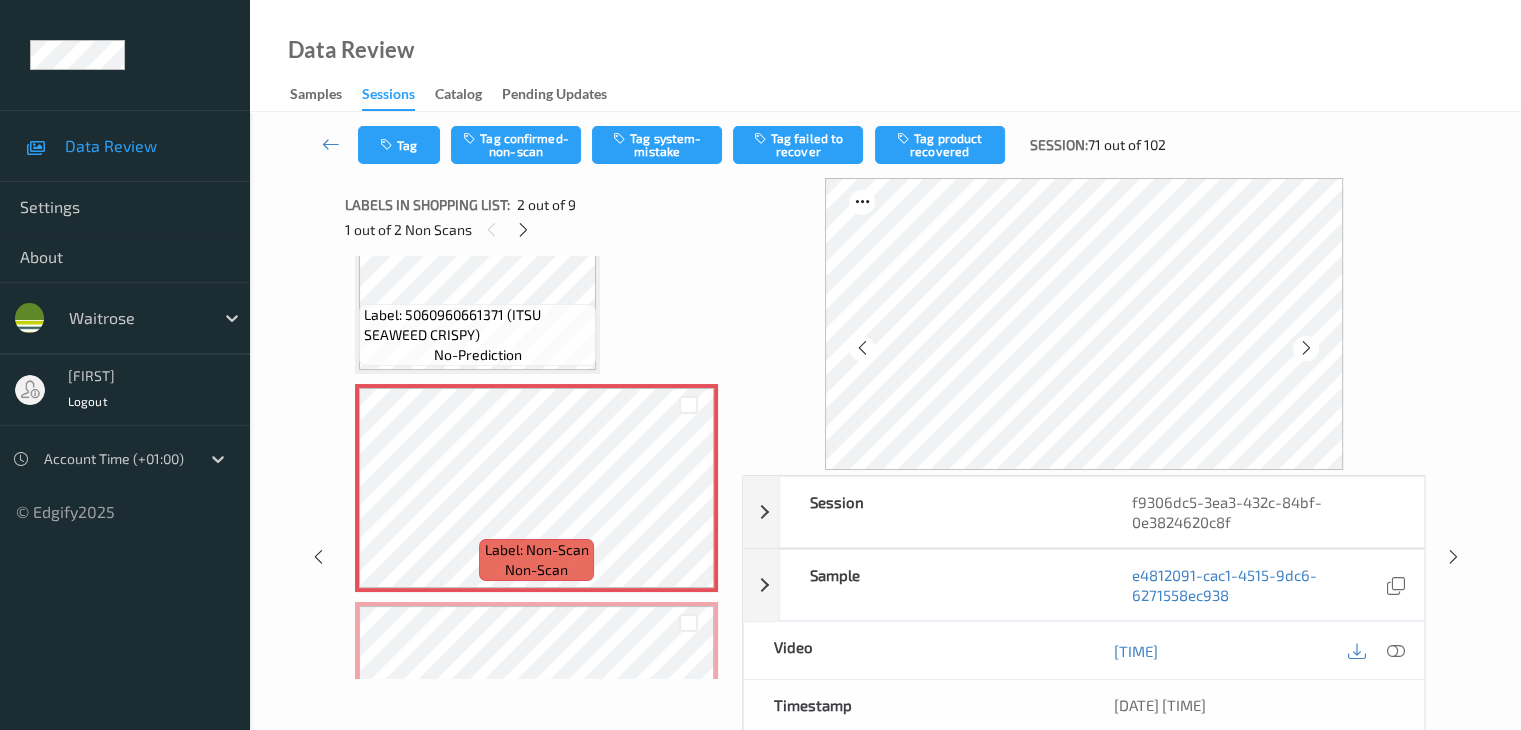 click on "Label: 5060960661371 (ITSU SEAWEED CRISPY)" at bounding box center (477, 325) 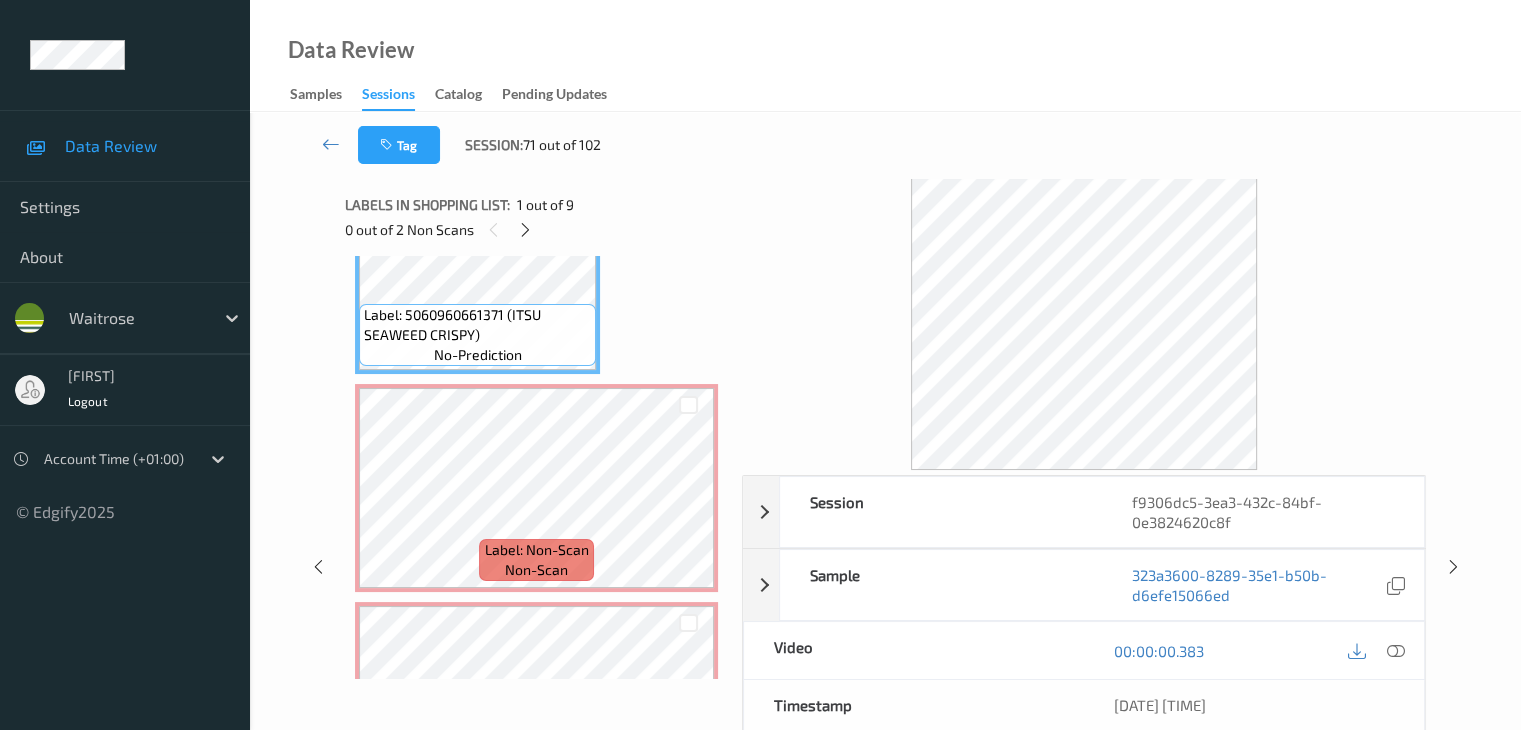 click at bounding box center (1376, 650) 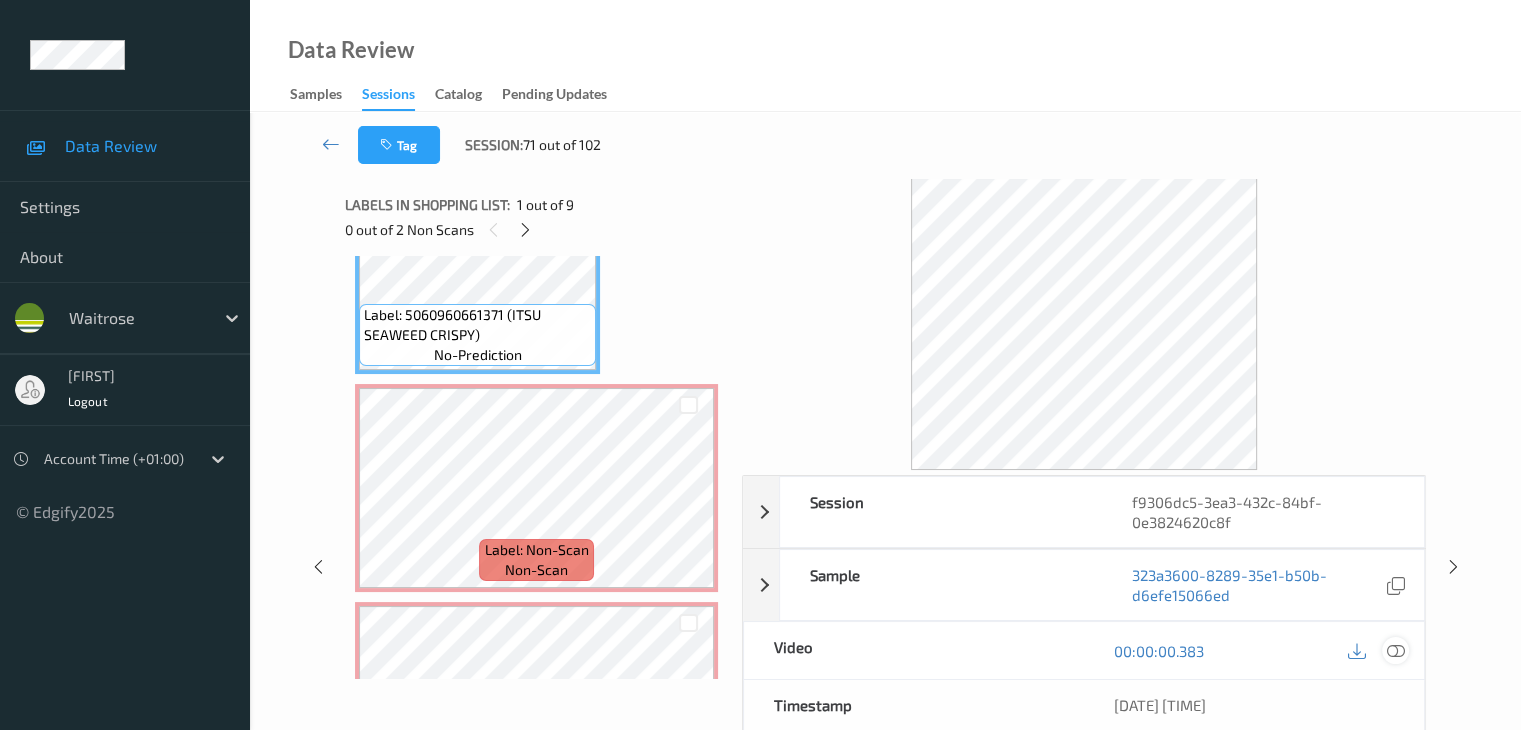 click at bounding box center (1395, 651) 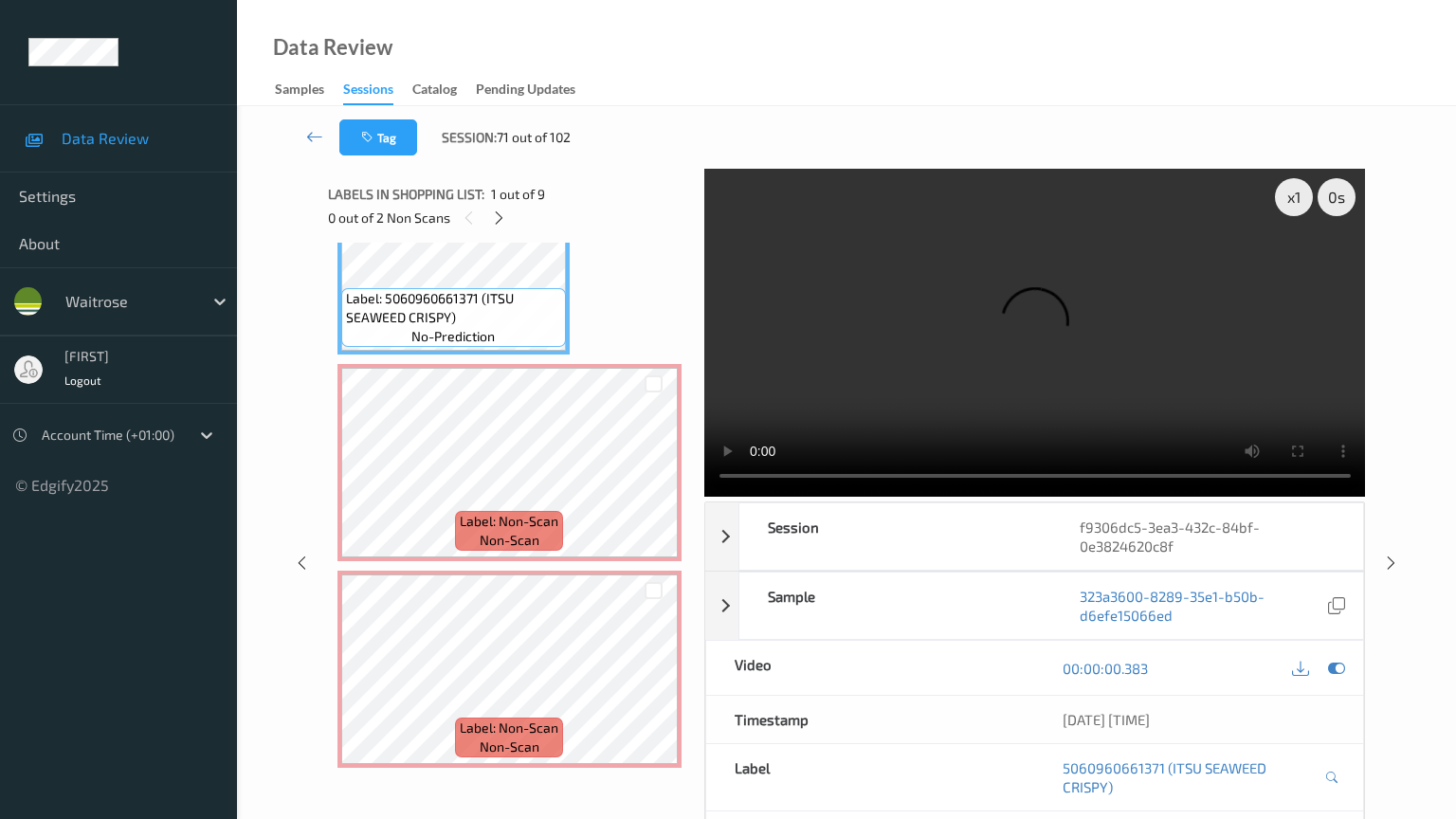 type 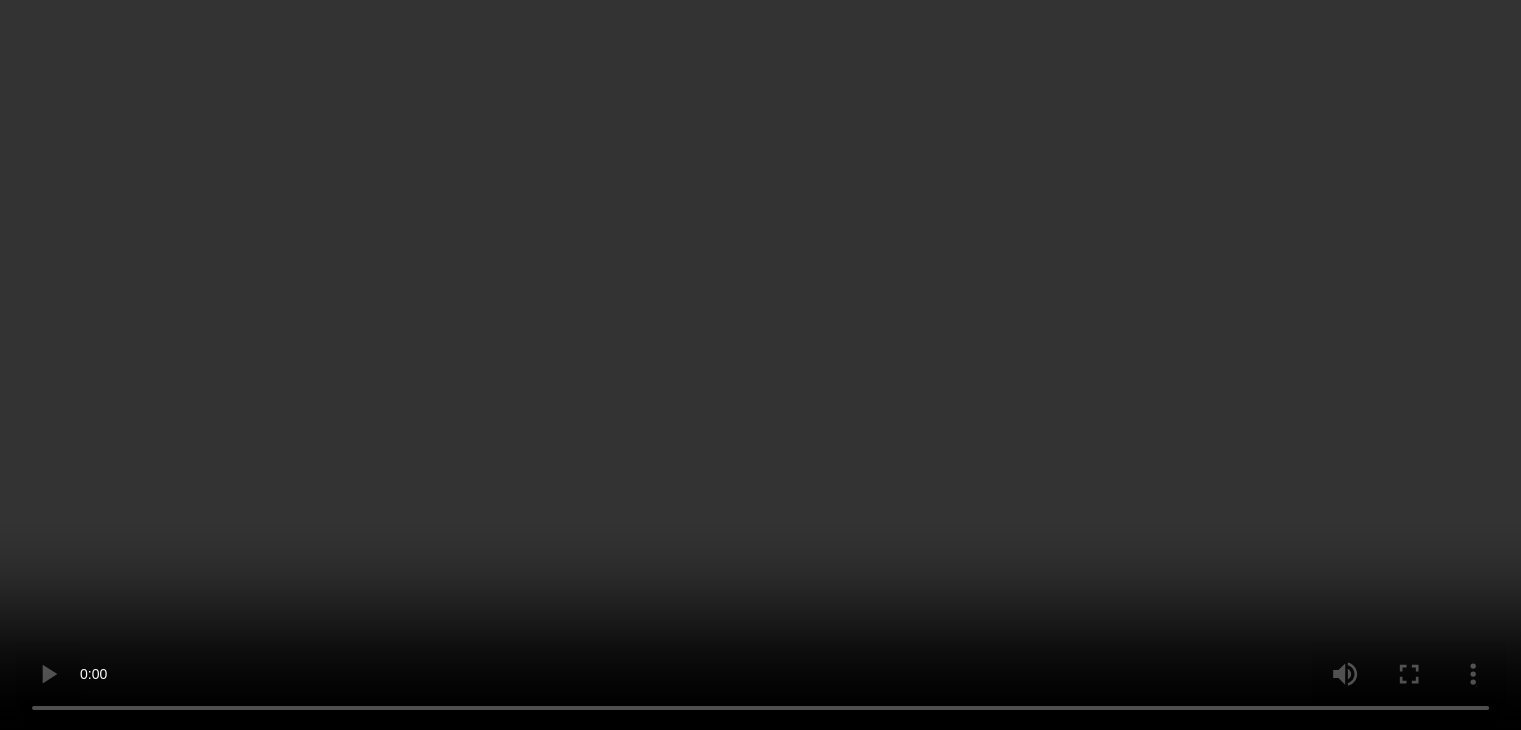 scroll, scrollTop: 600, scrollLeft: 0, axis: vertical 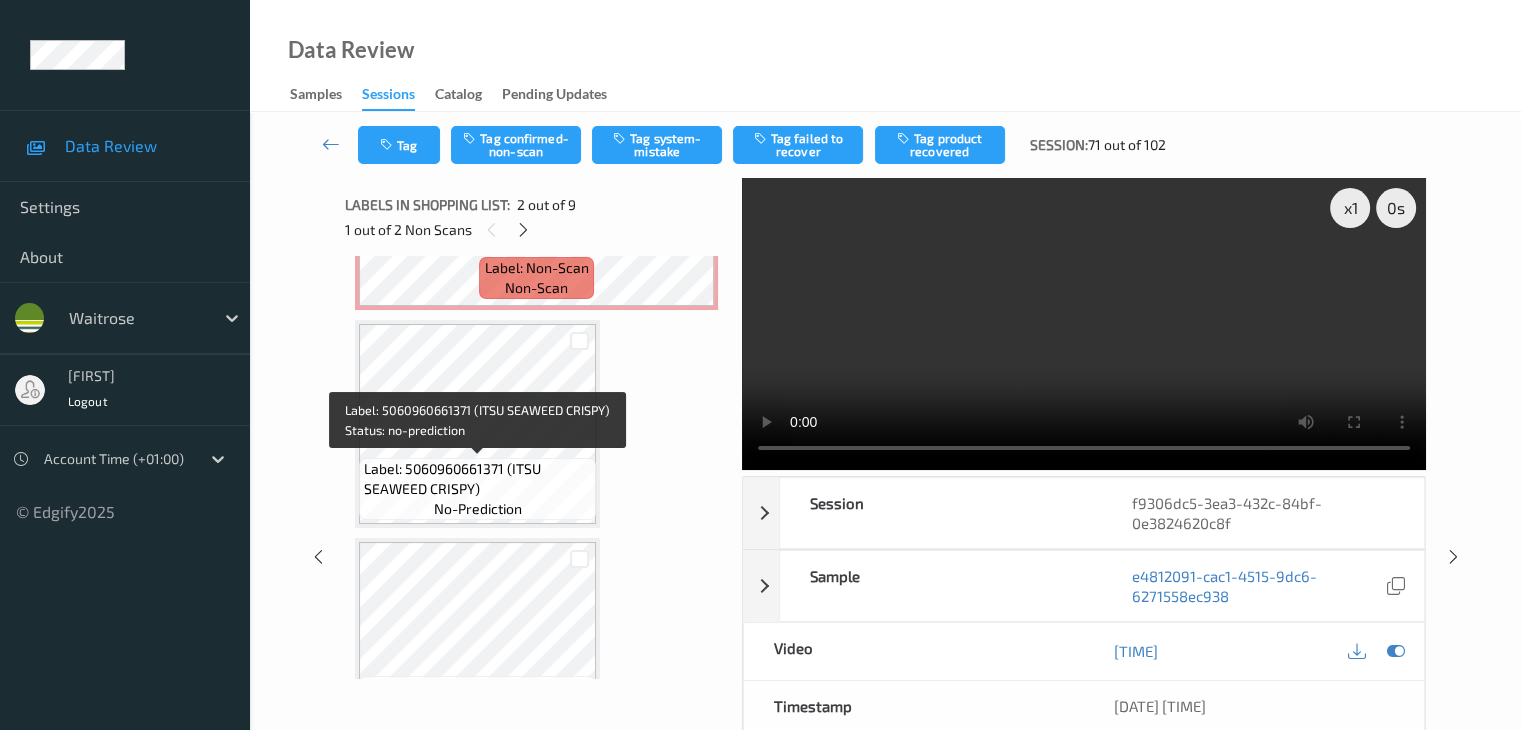 click on "Label: 5060960661371 (ITSU SEAWEED CRISPY)" at bounding box center [477, 479] 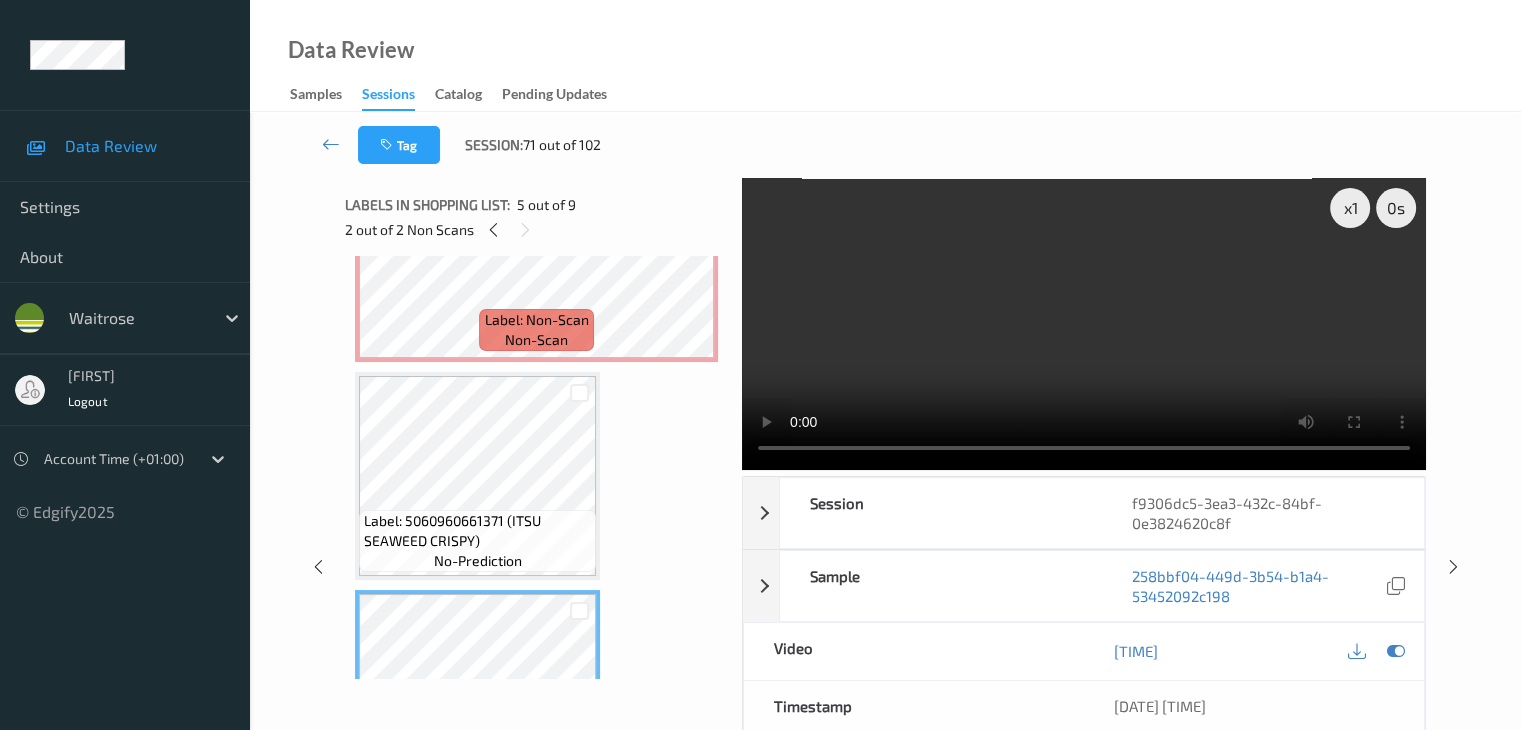 scroll, scrollTop: 500, scrollLeft: 0, axis: vertical 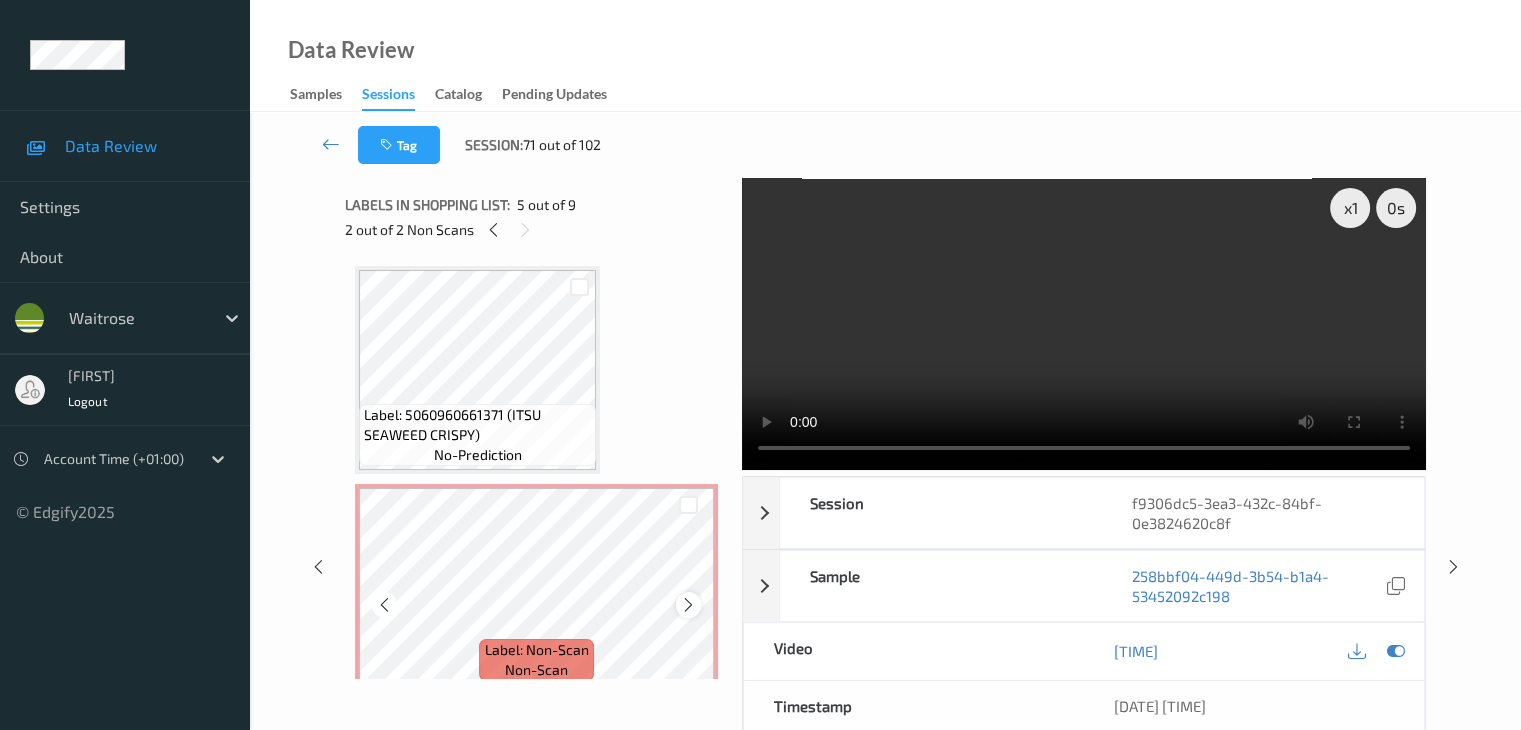 click at bounding box center (688, 605) 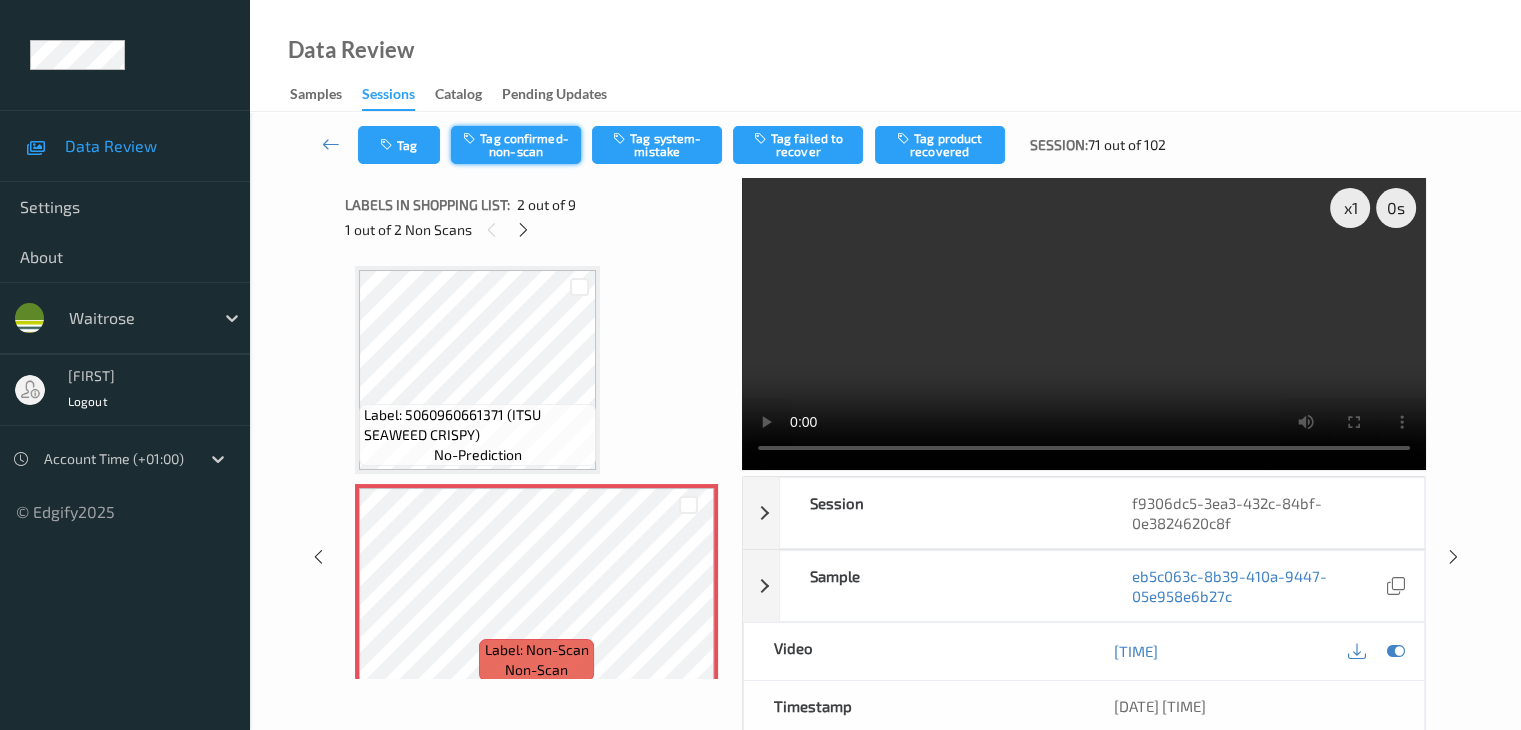 click on "Tag   confirmed-non-scan" at bounding box center (516, 145) 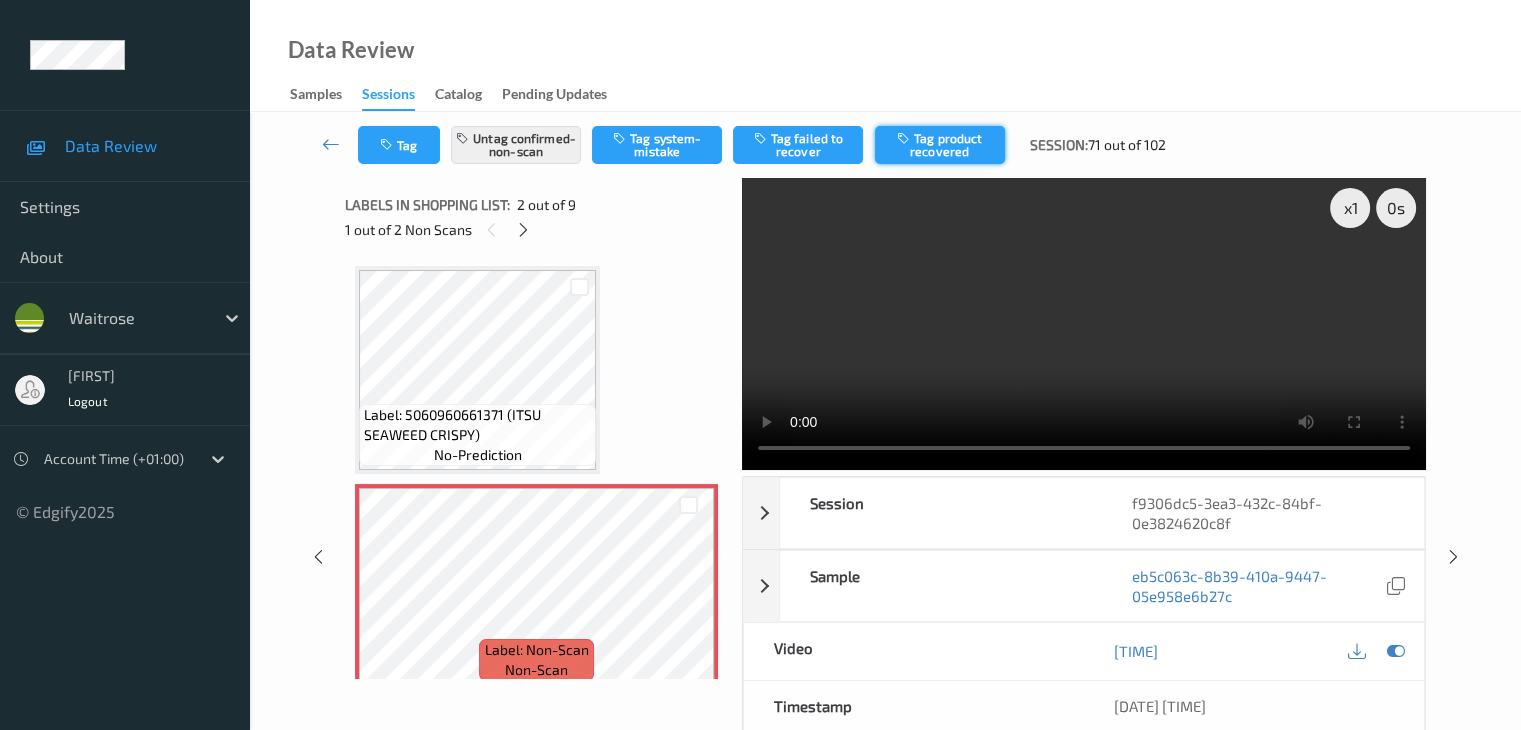 click at bounding box center [905, 138] 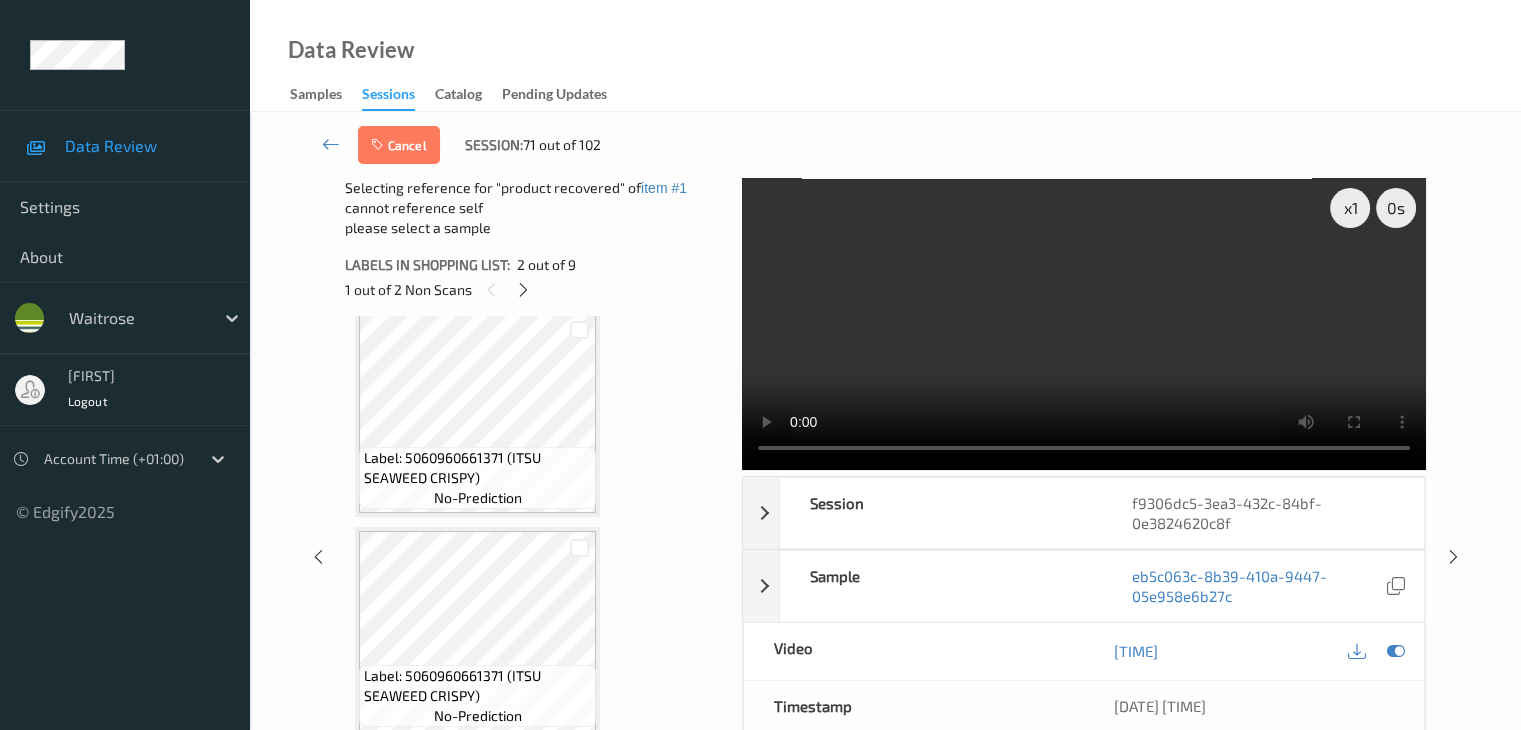 scroll, scrollTop: 700, scrollLeft: 0, axis: vertical 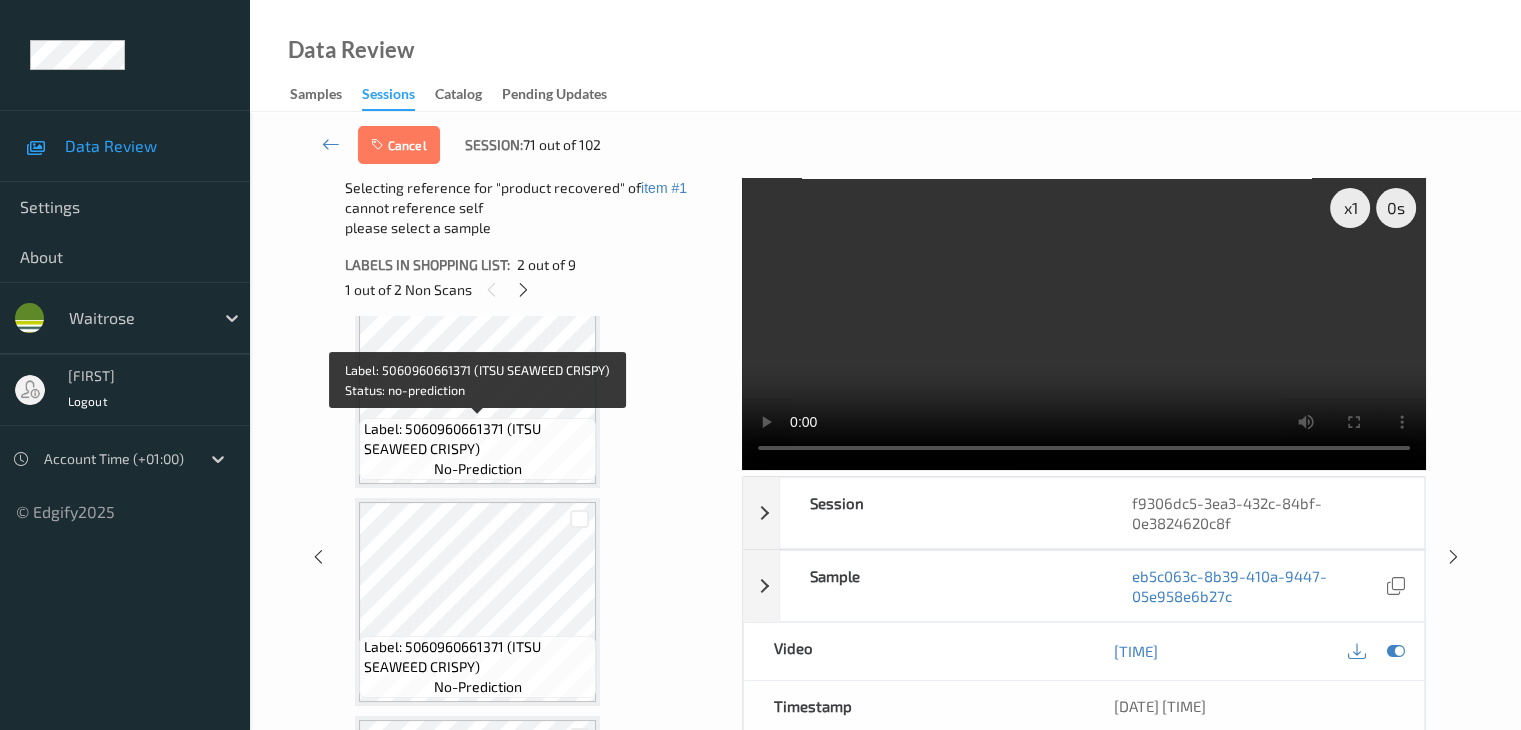 click on "Label: 5060960661371 (ITSU SEAWEED CRISPY)" at bounding box center (477, 439) 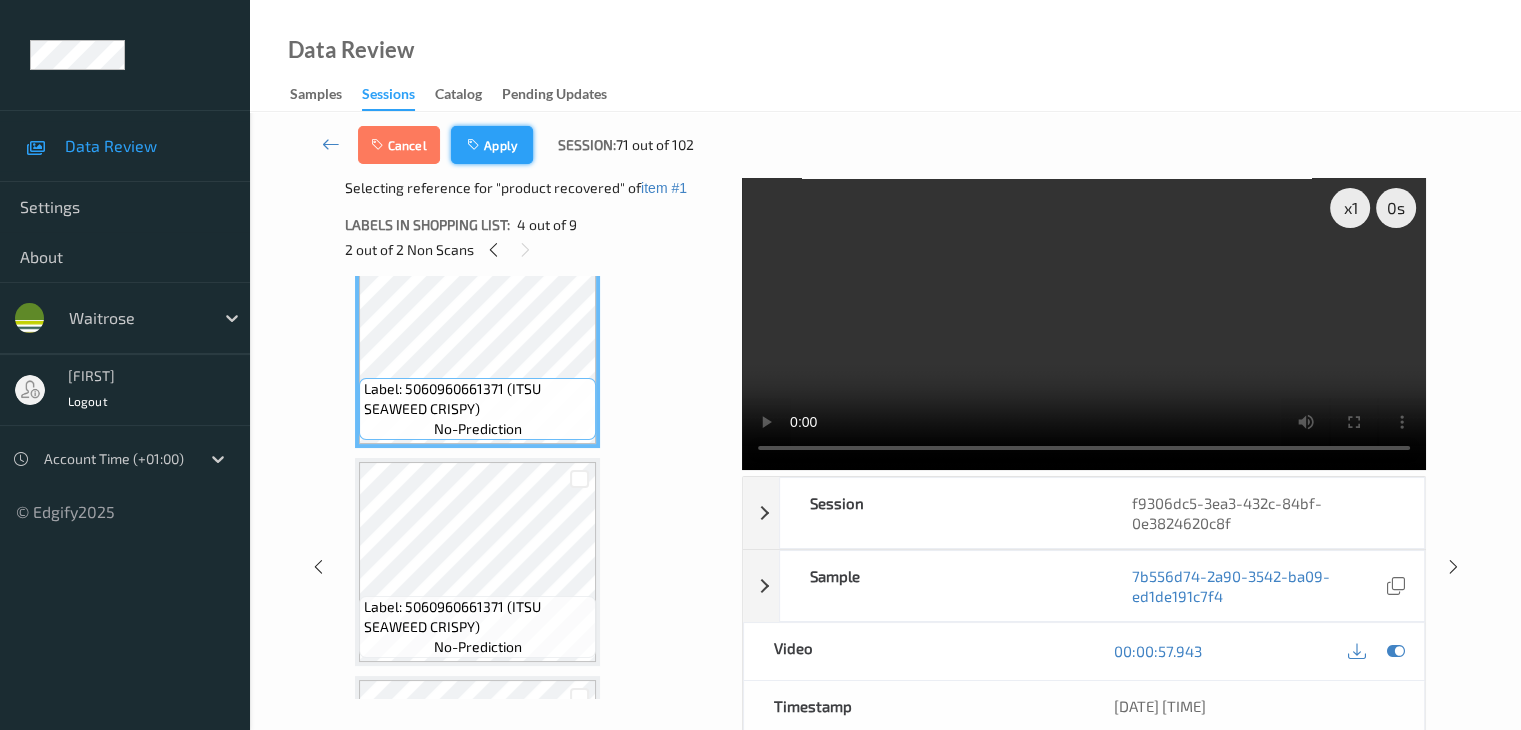 click on "Apply" at bounding box center (492, 145) 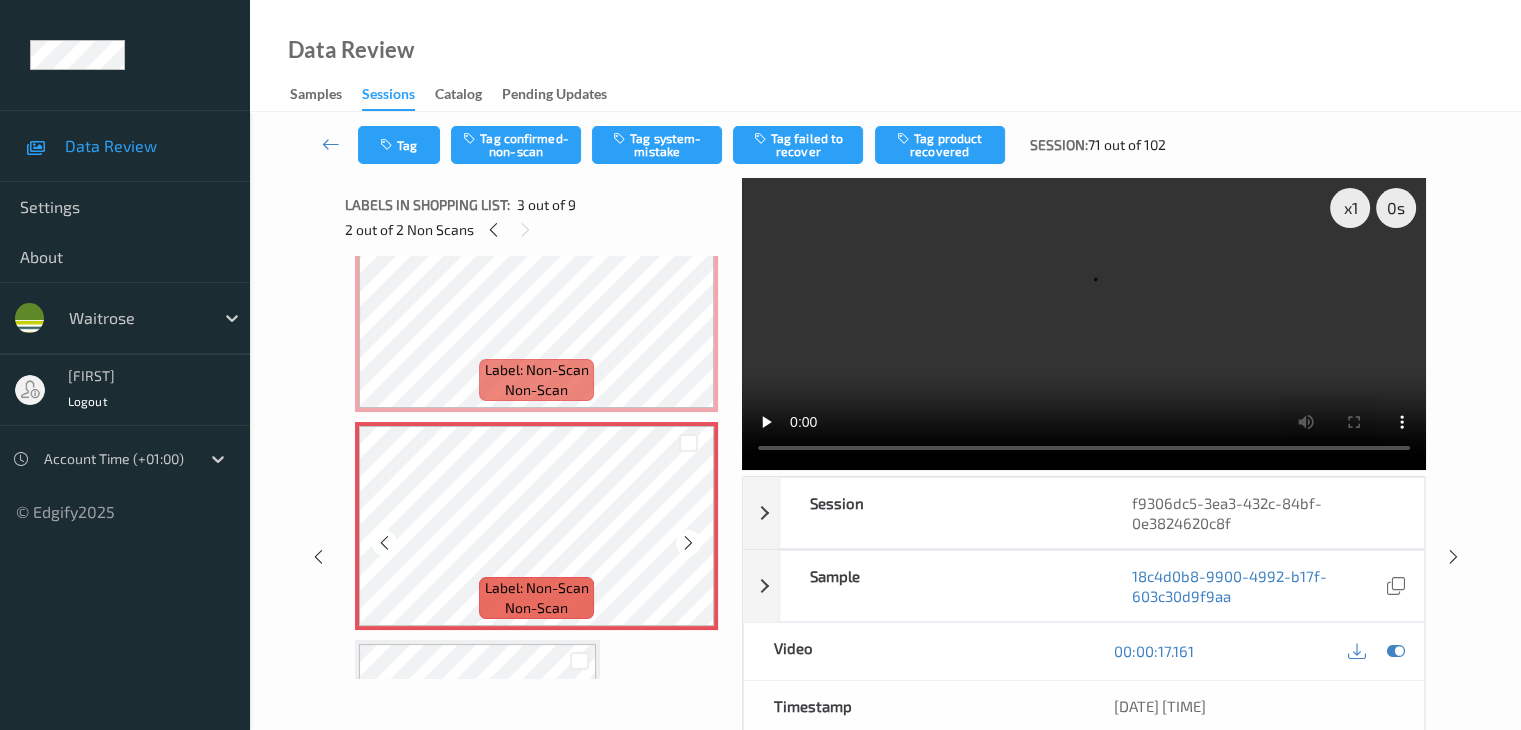 scroll, scrollTop: 200, scrollLeft: 0, axis: vertical 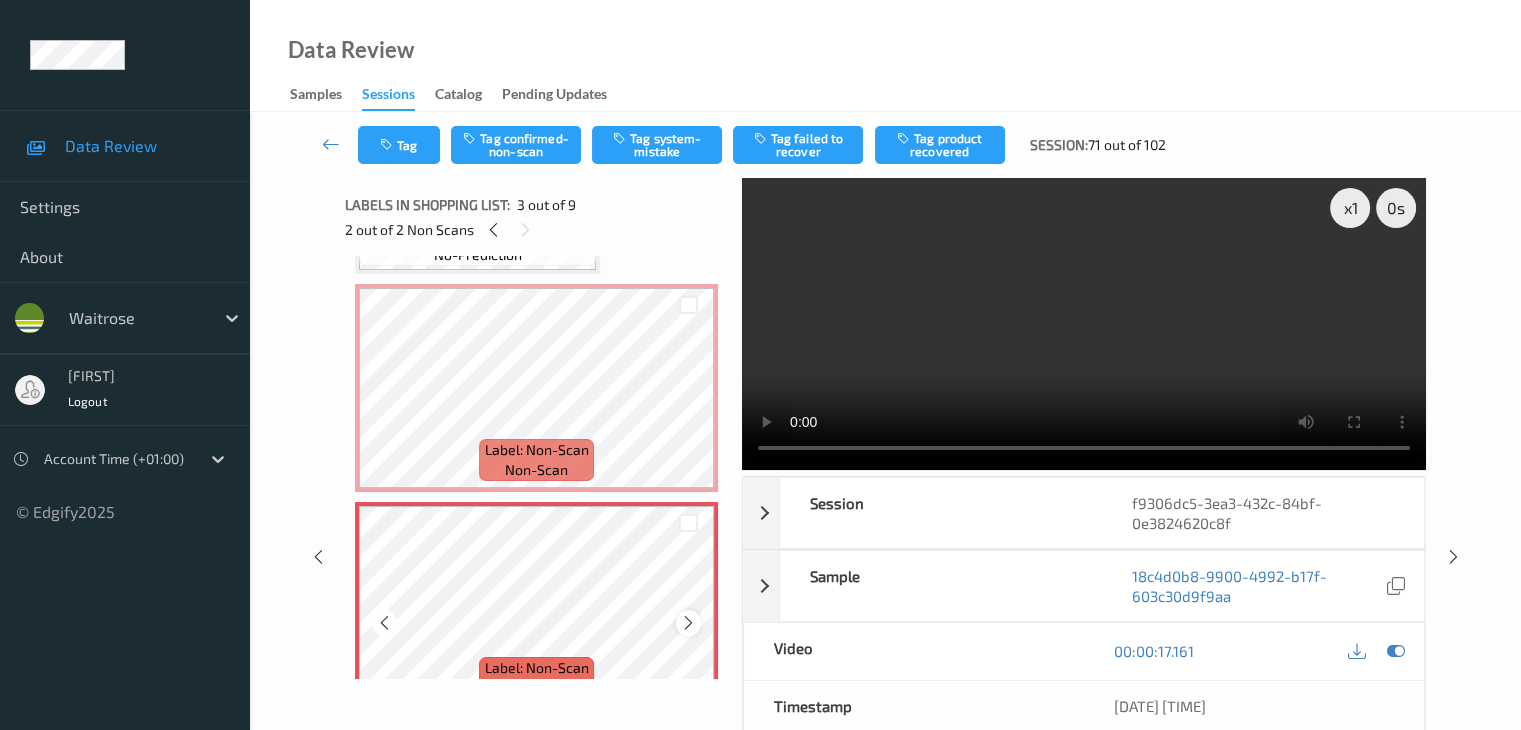 click at bounding box center (688, 623) 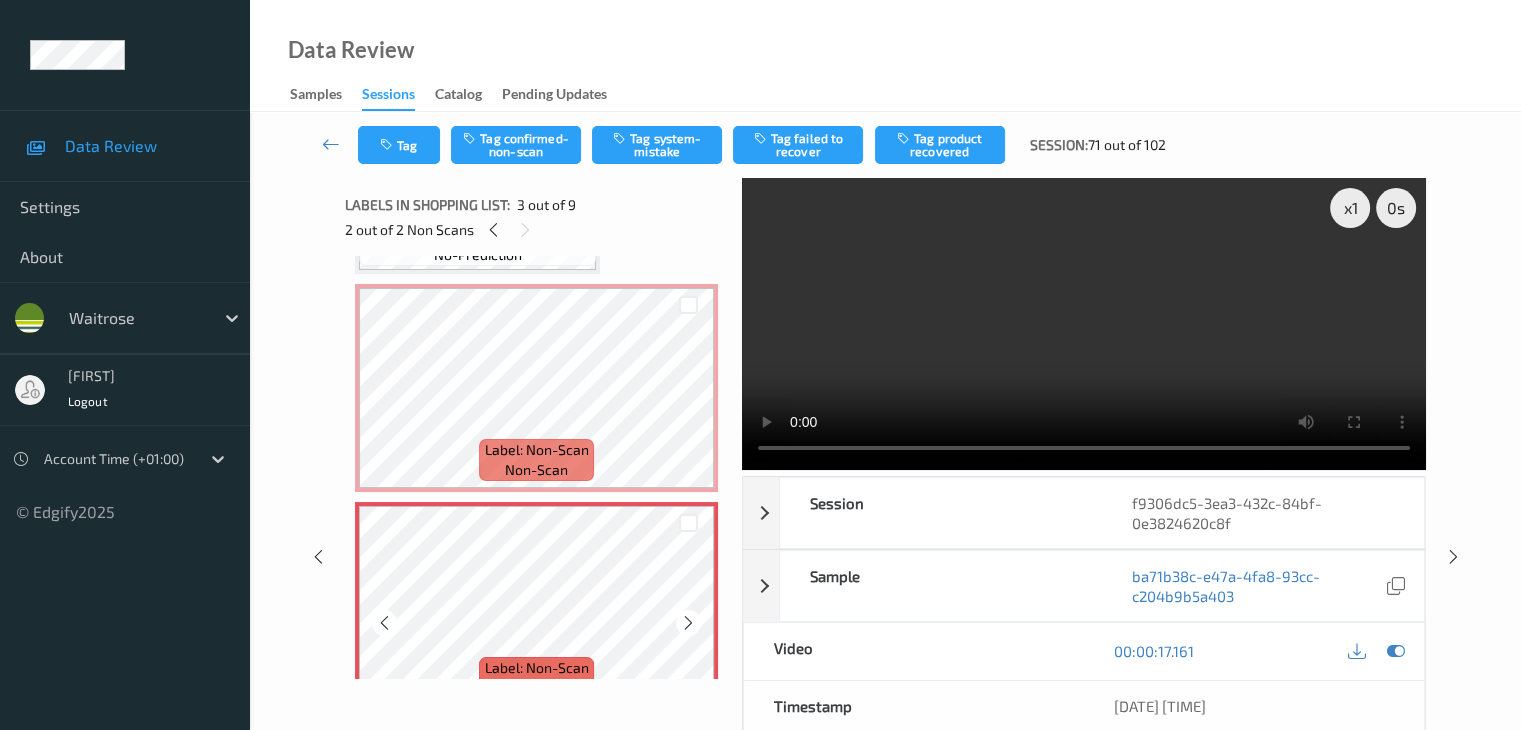 click at bounding box center (688, 623) 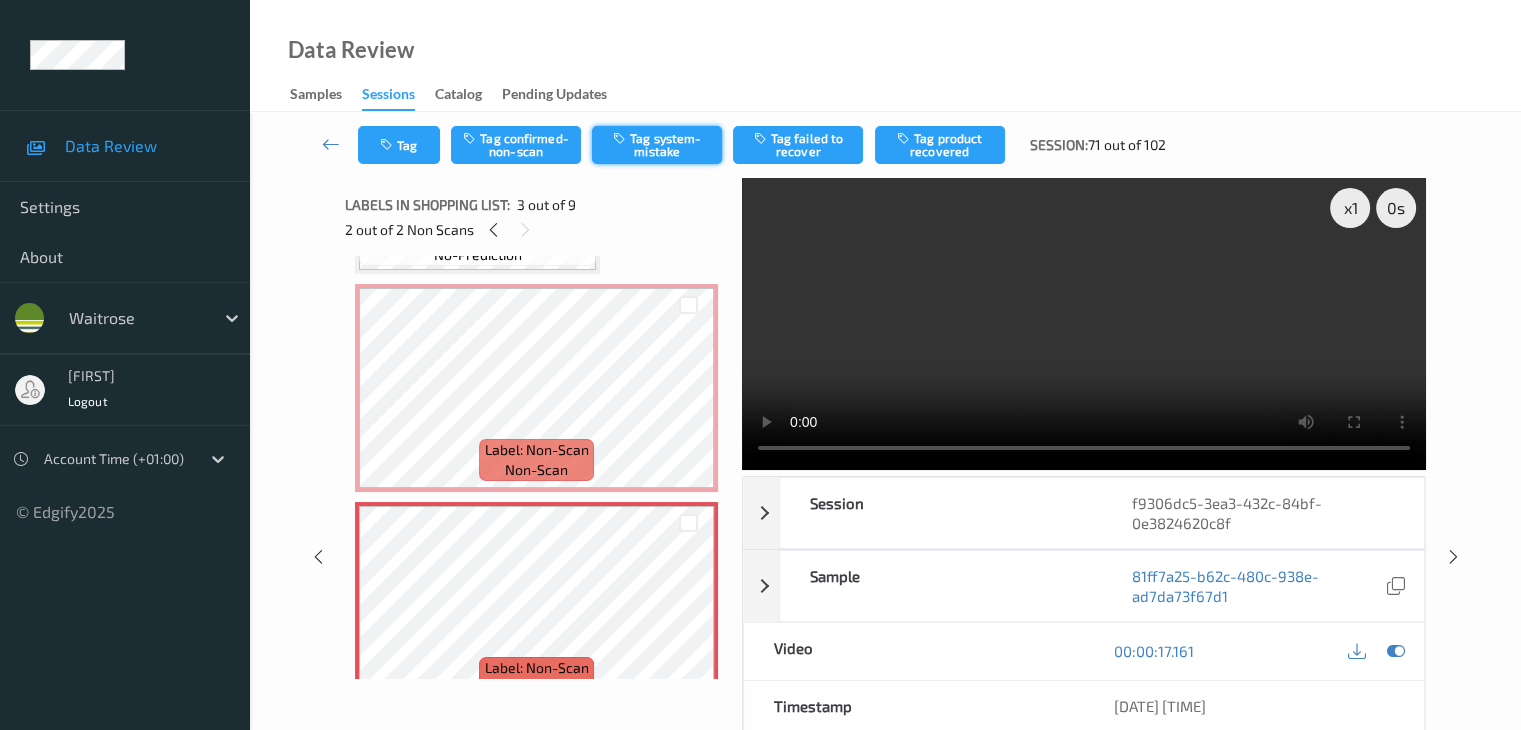 click on "Tag   system-mistake" at bounding box center [657, 145] 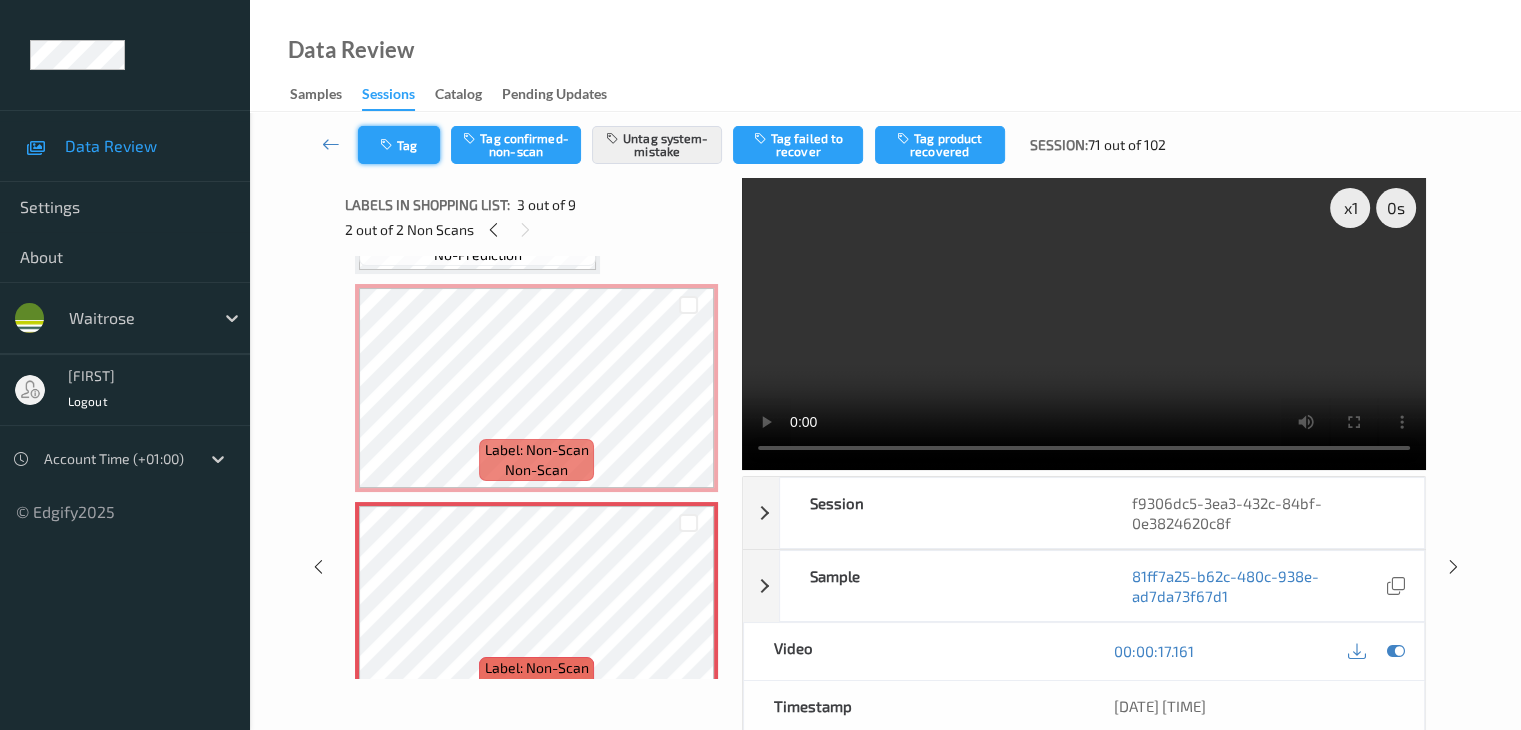 click on "Tag" at bounding box center [399, 145] 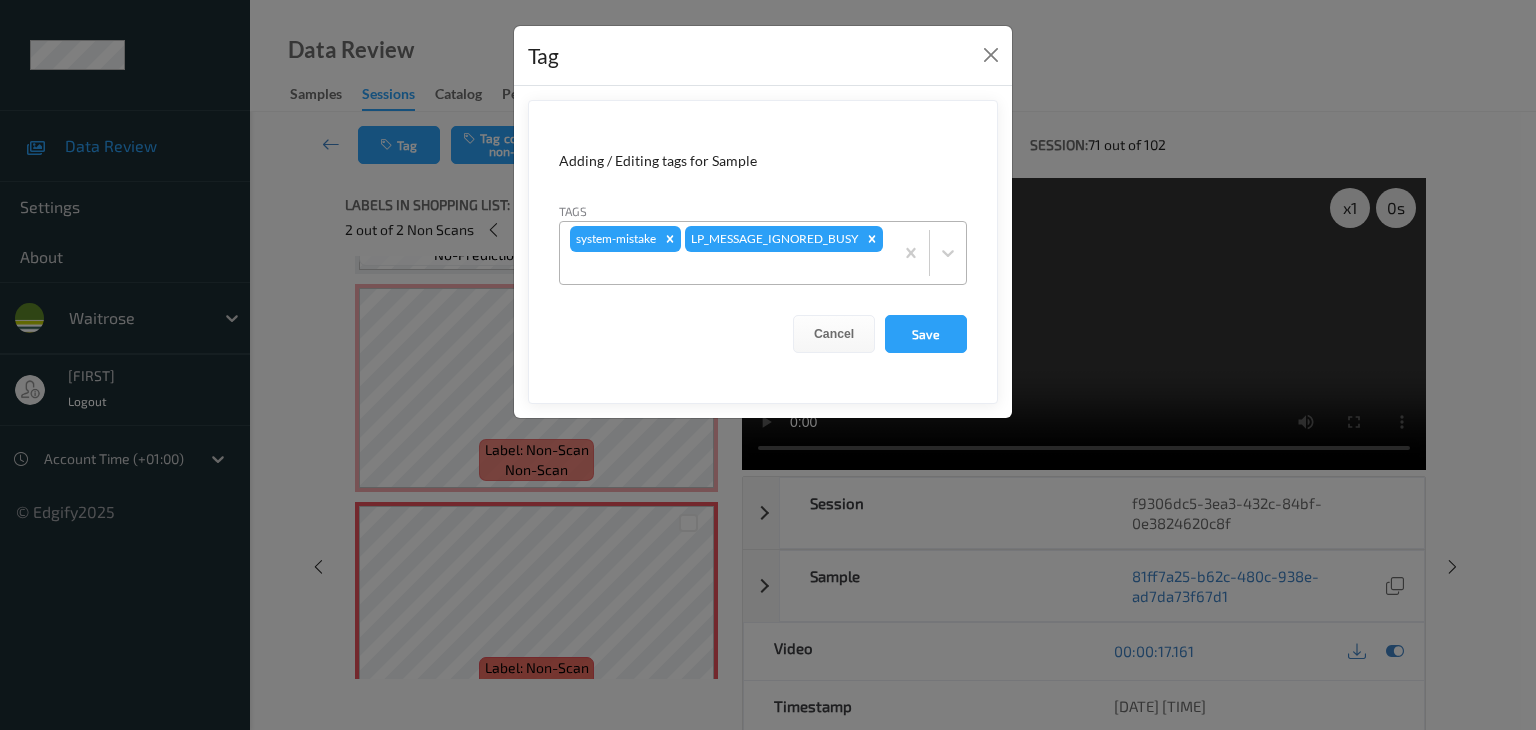 click at bounding box center [726, 268] 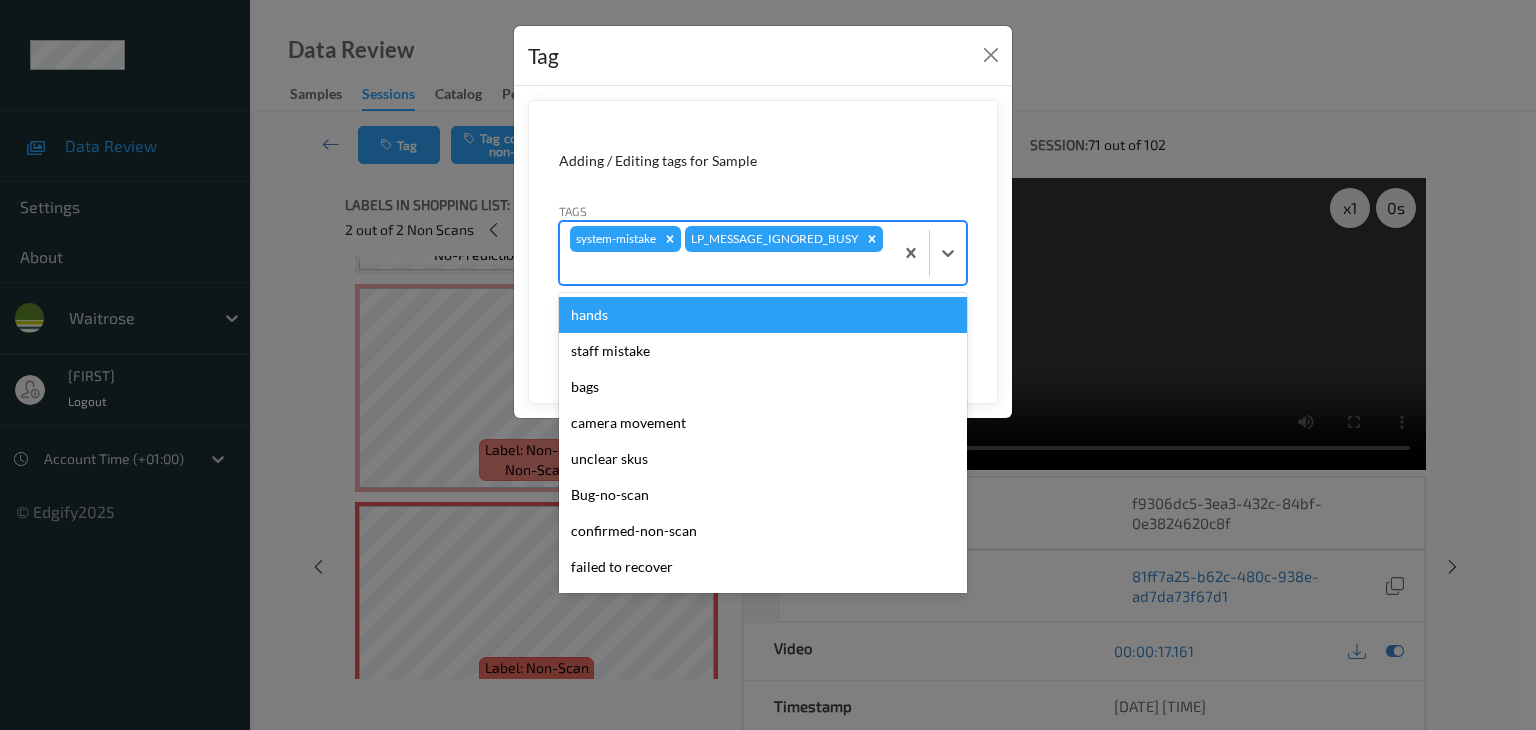 type on "u" 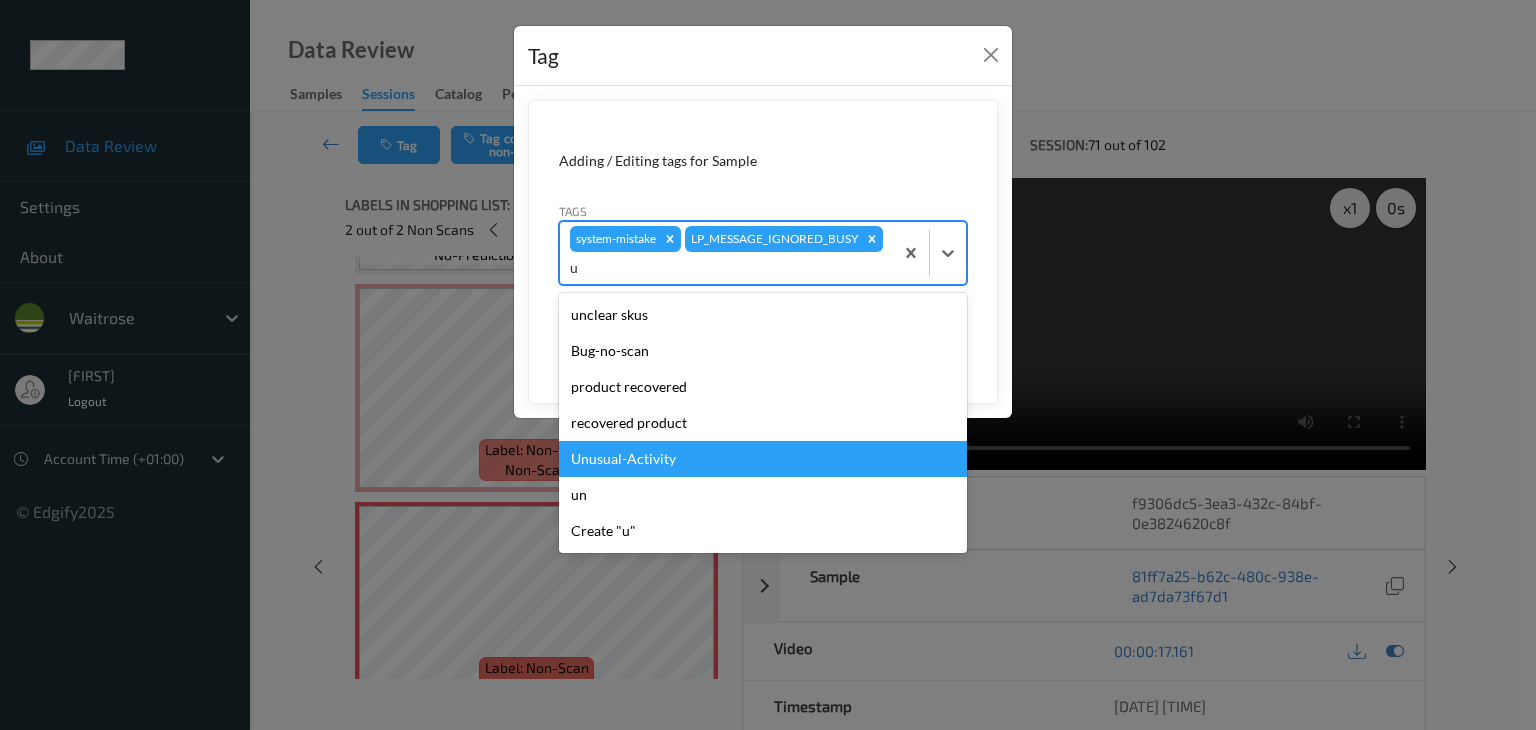 click on "Unusual-Activity" at bounding box center (763, 459) 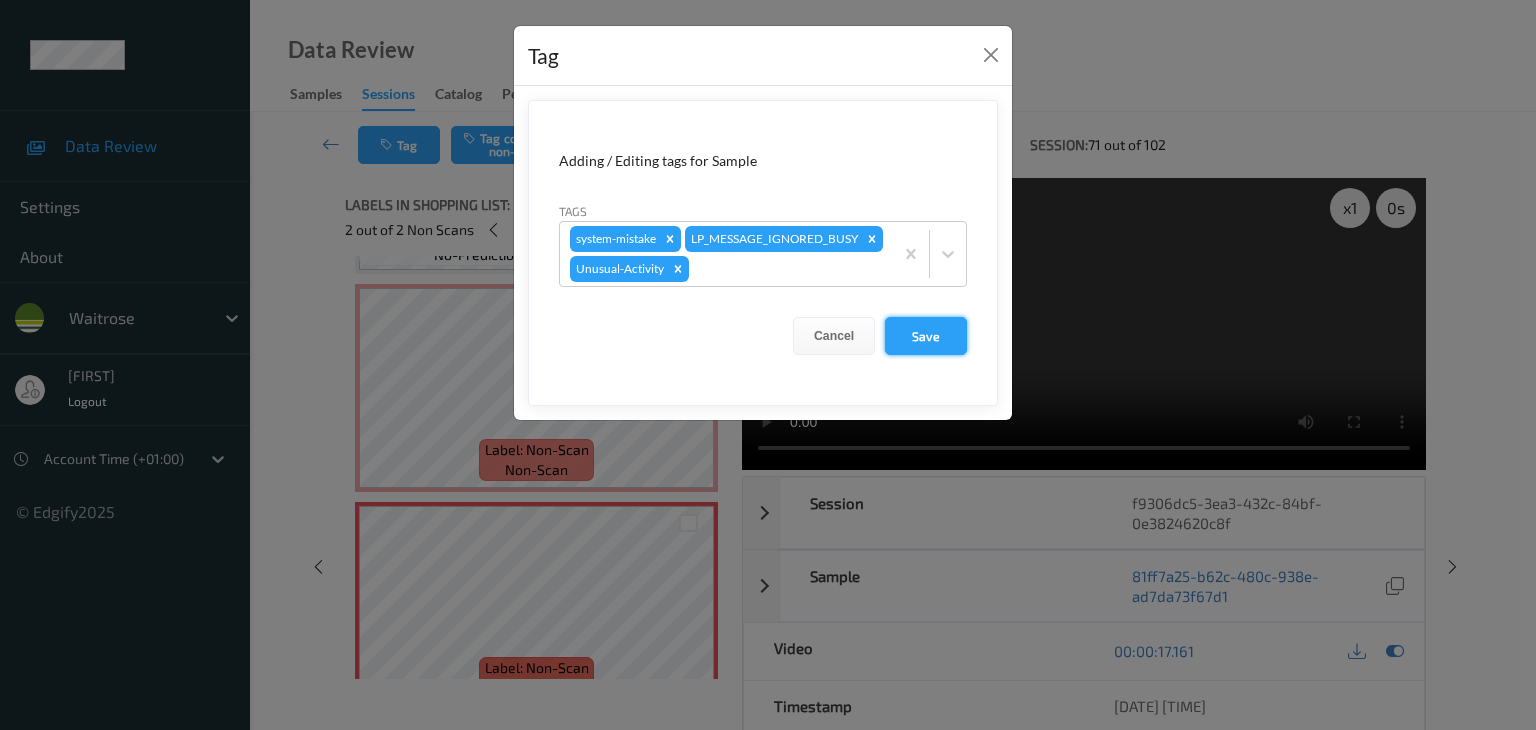 click on "Save" at bounding box center [926, 336] 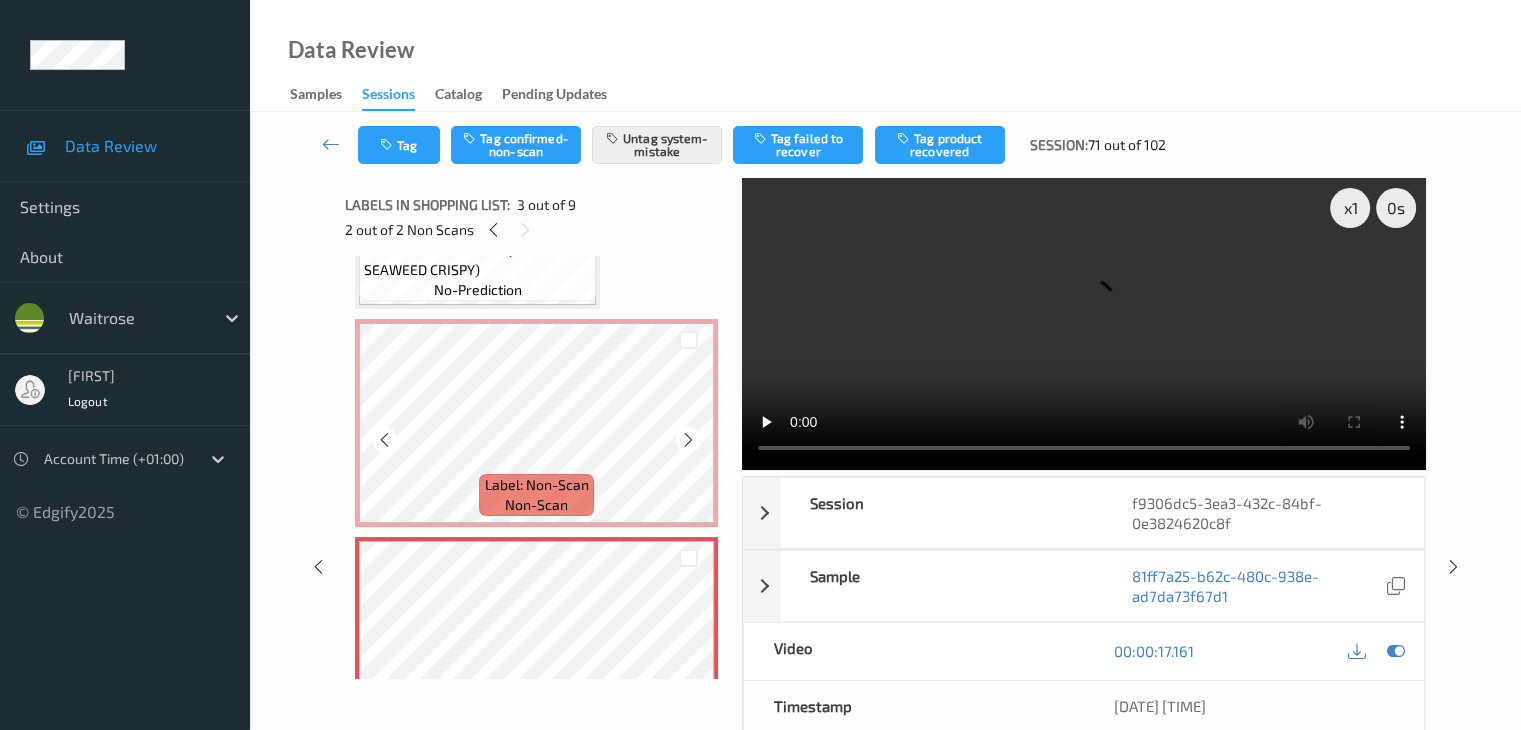 scroll, scrollTop: 200, scrollLeft: 0, axis: vertical 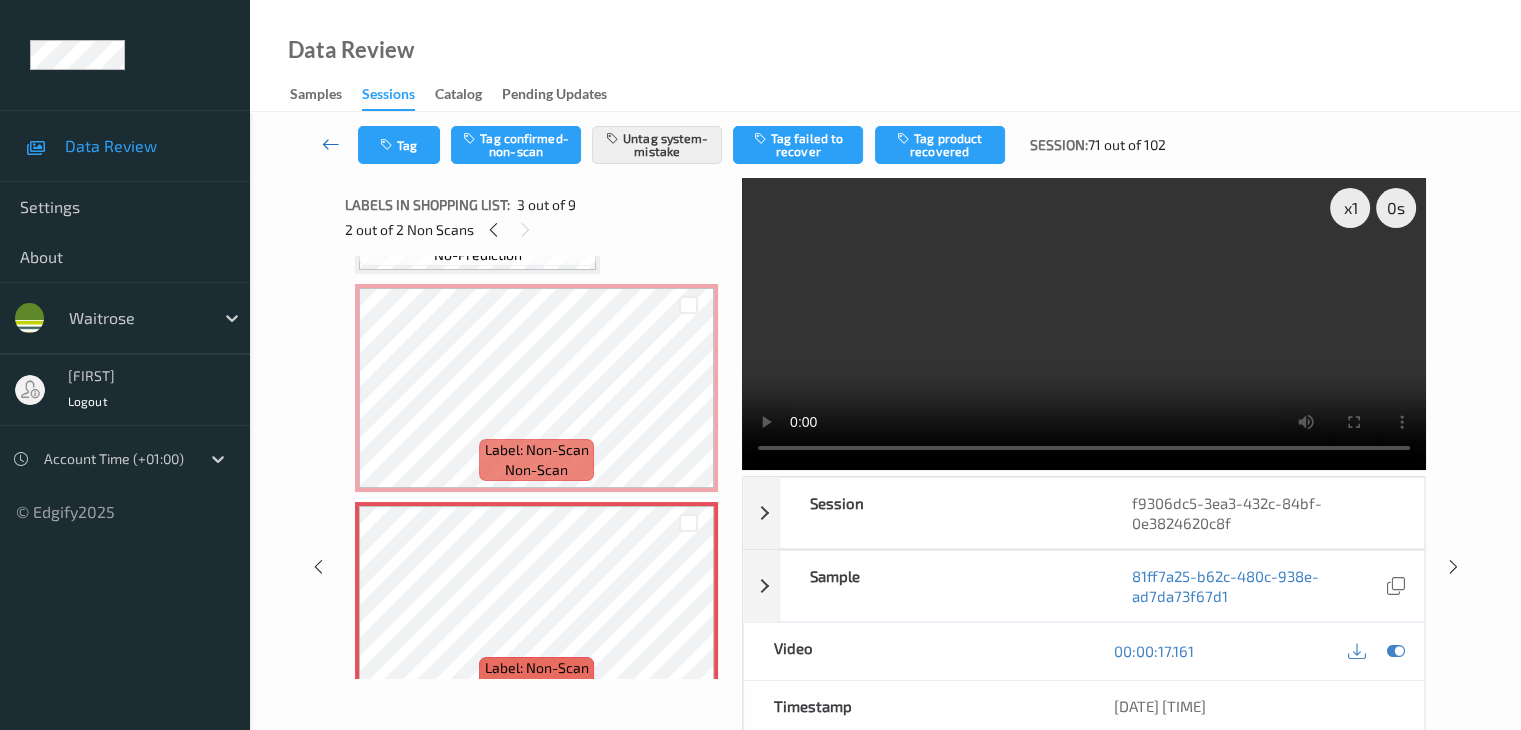click at bounding box center [331, 144] 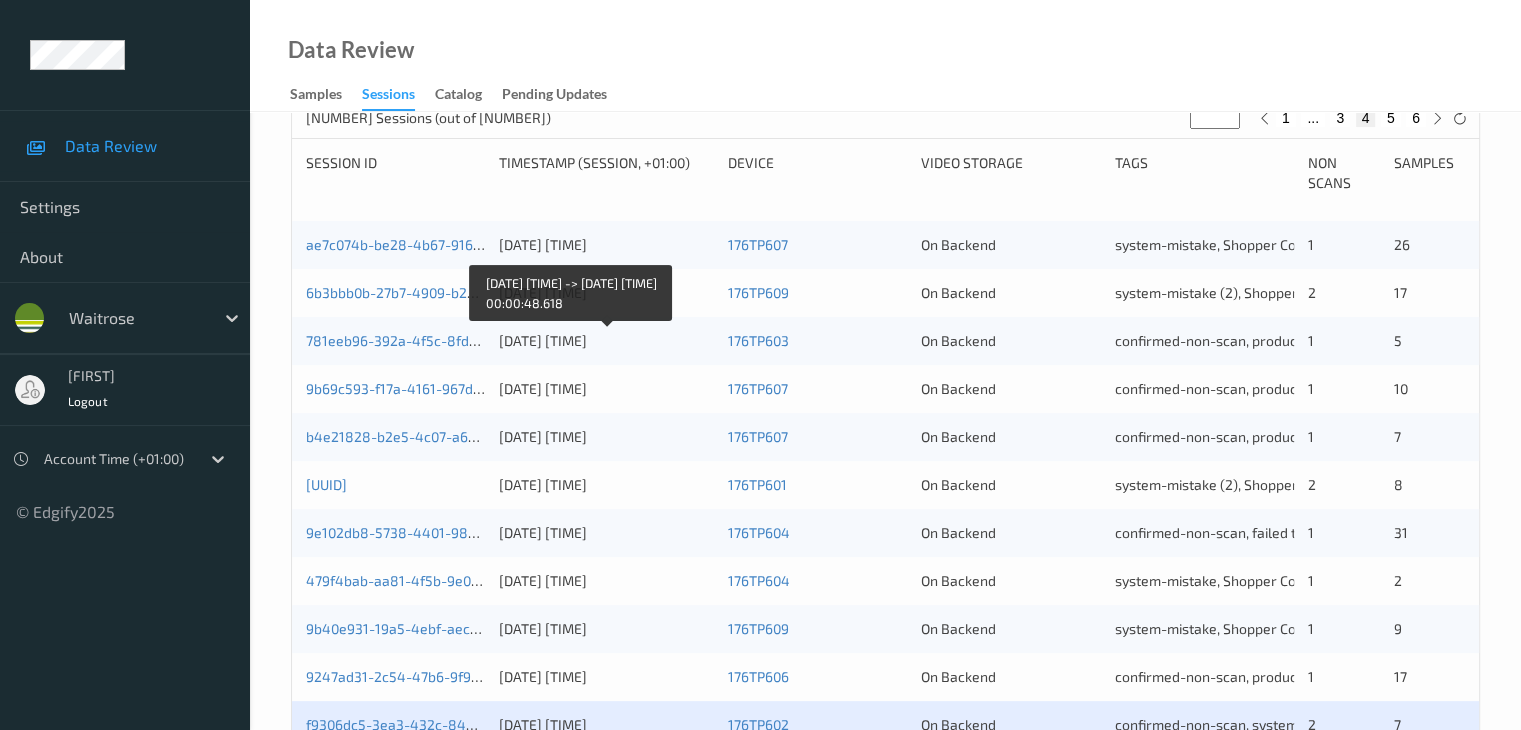 scroll, scrollTop: 700, scrollLeft: 0, axis: vertical 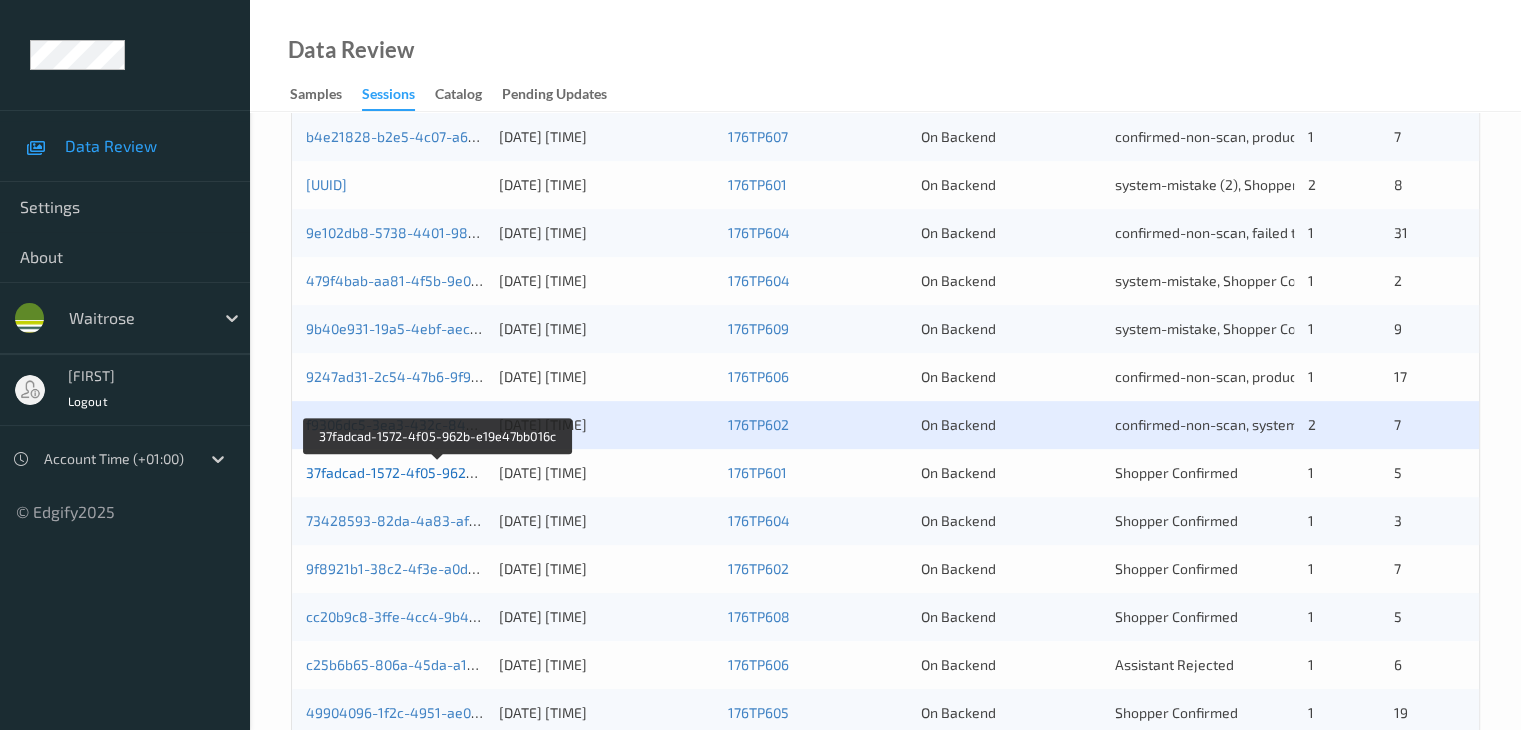 click on "37fadcad-1572-4f05-962b-e19e47bb016c" at bounding box center [438, 472] 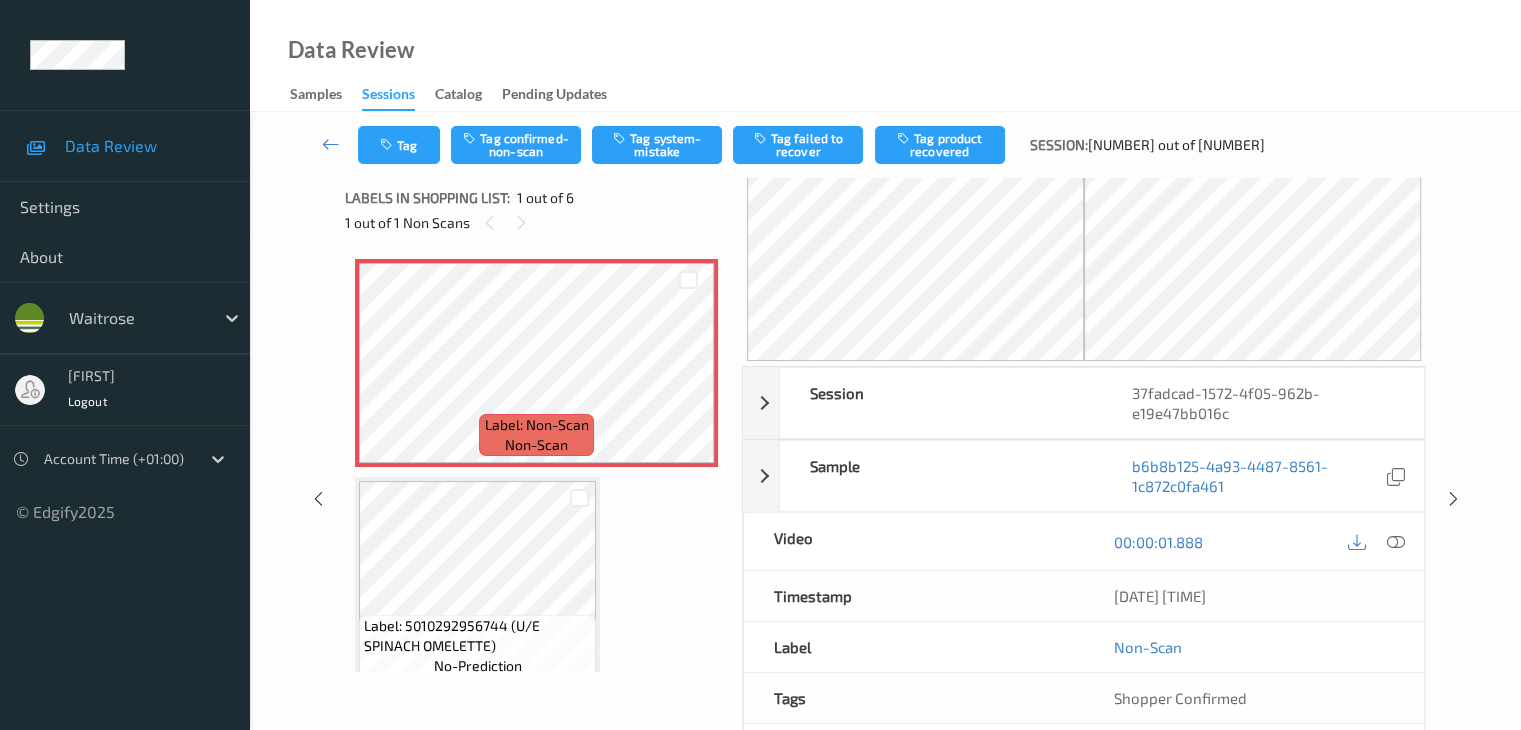 scroll, scrollTop: 0, scrollLeft: 0, axis: both 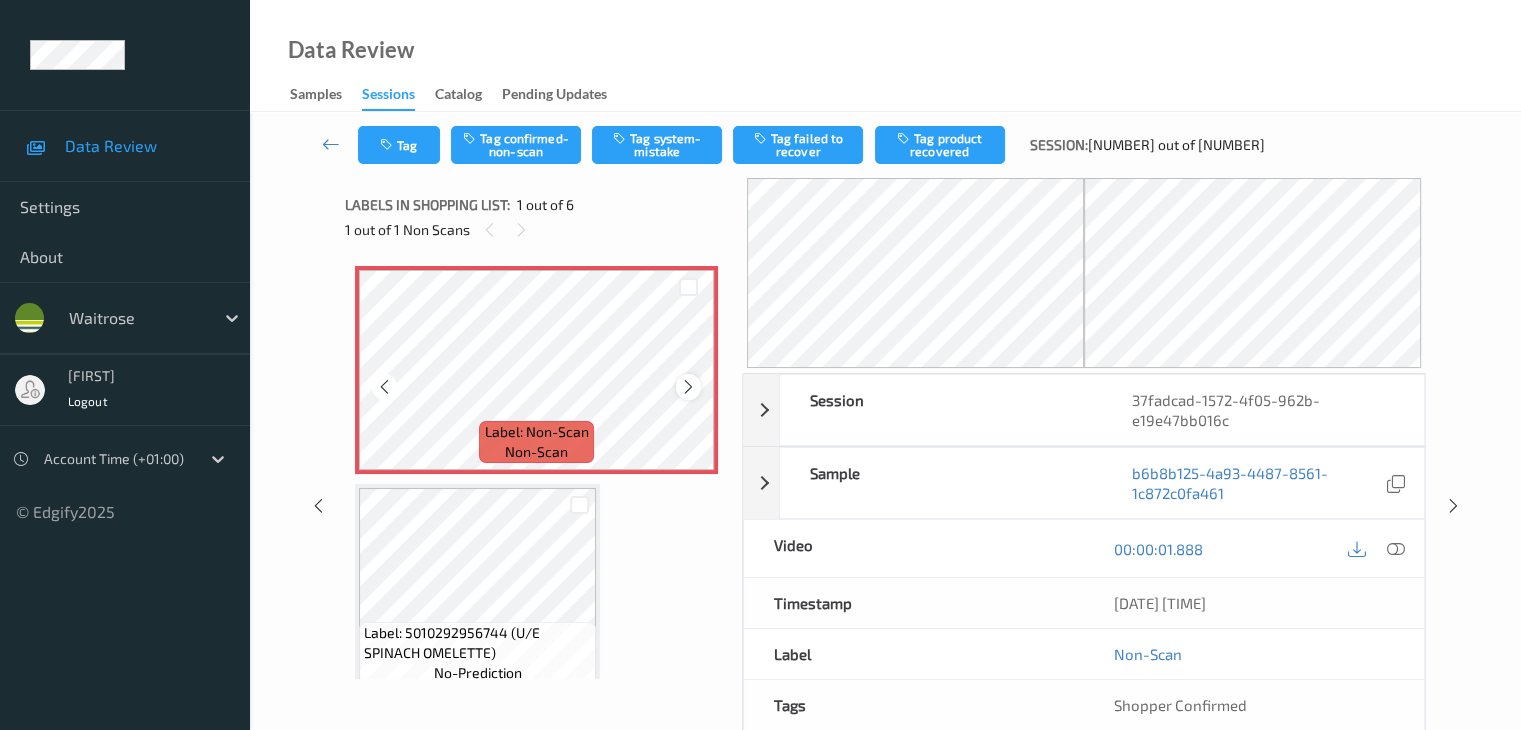 click at bounding box center (688, 387) 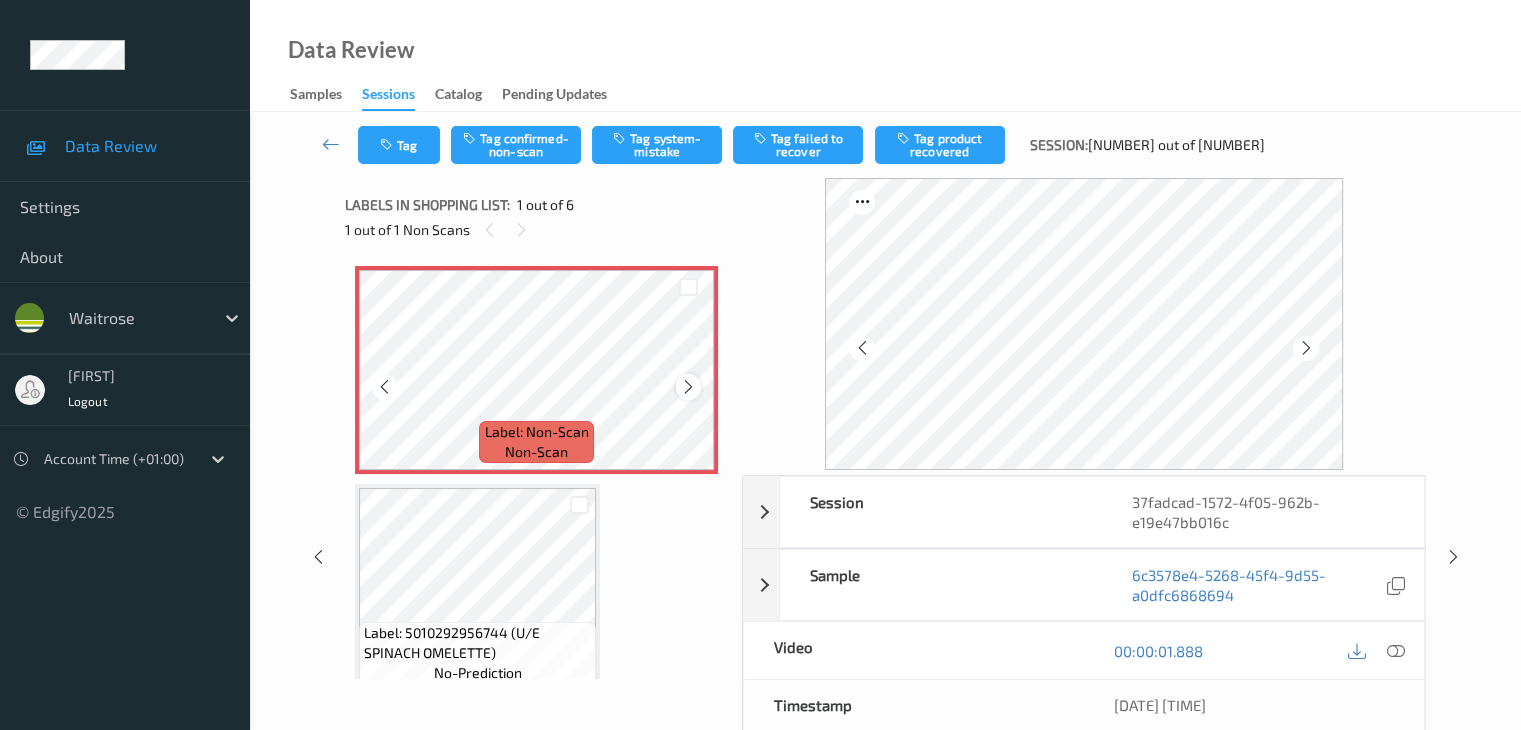click at bounding box center [688, 387] 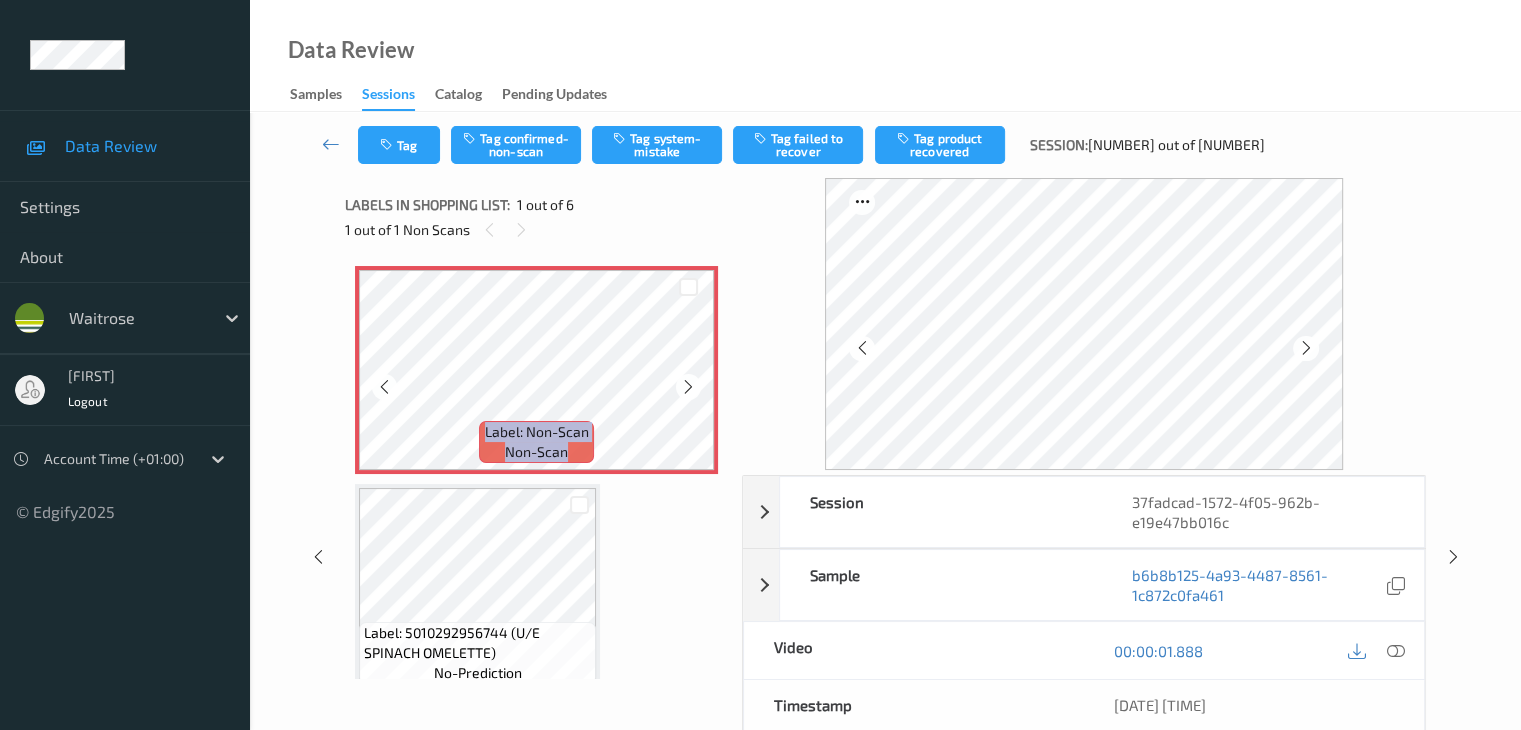 click at bounding box center (688, 387) 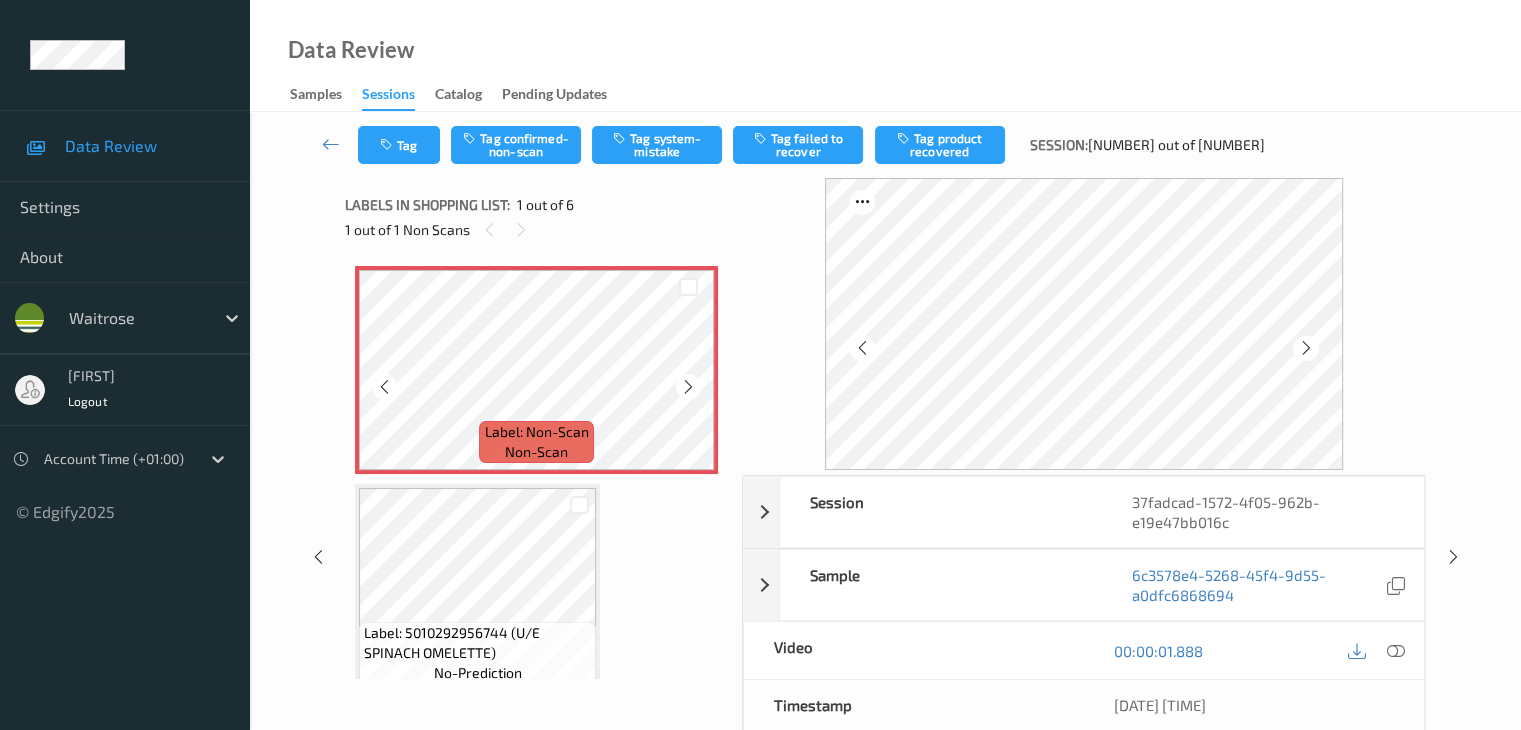 click at bounding box center [688, 387] 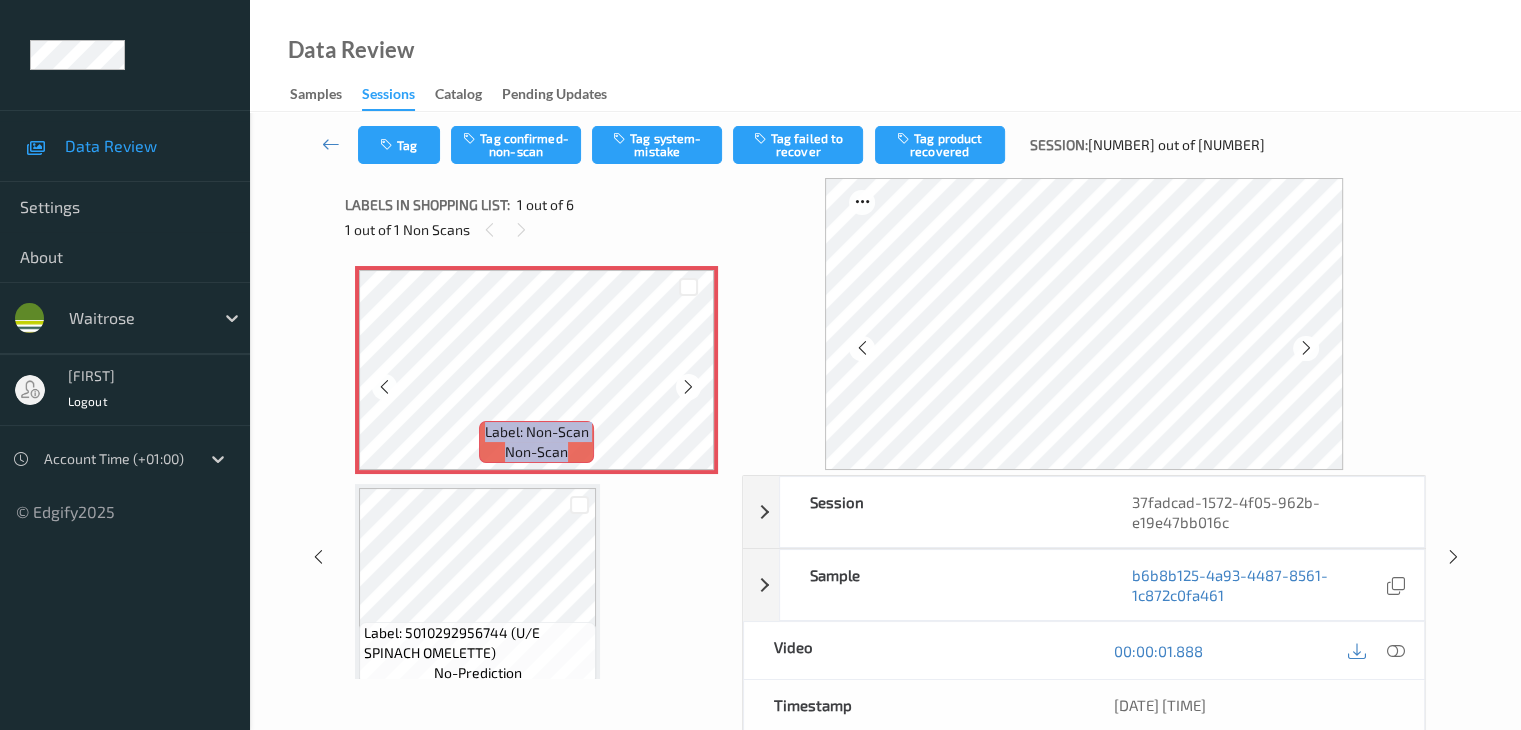 click at bounding box center (688, 387) 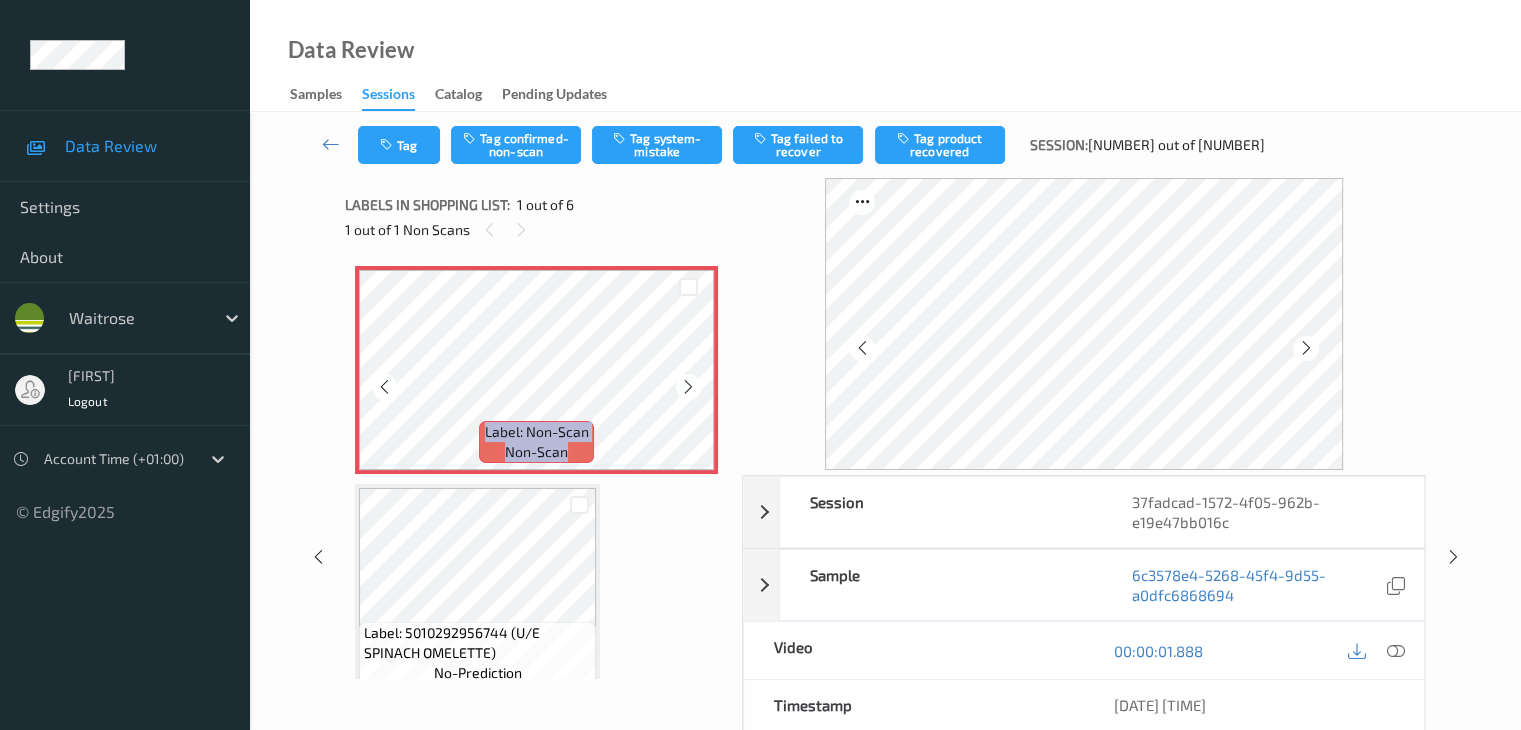 click at bounding box center (688, 387) 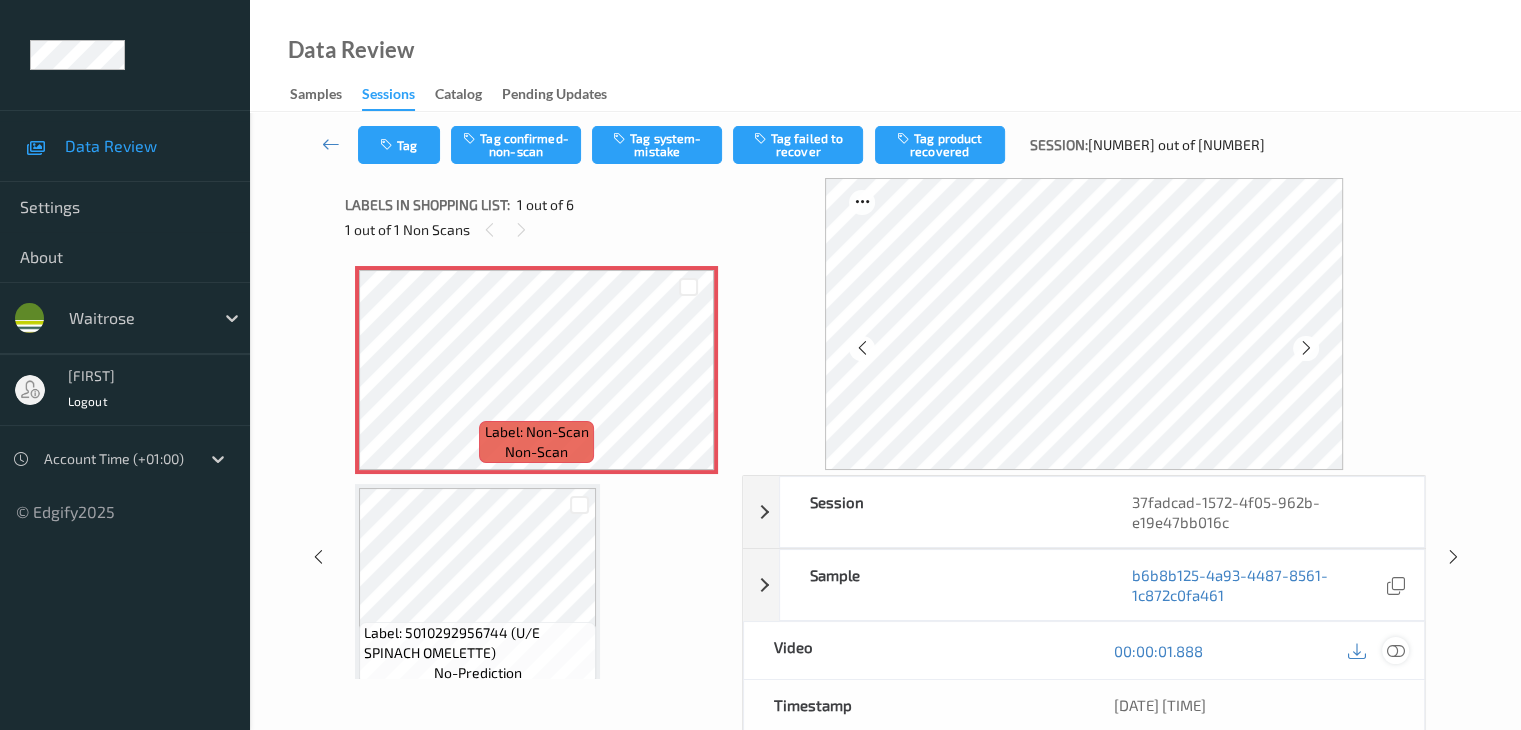 click at bounding box center [1395, 651] 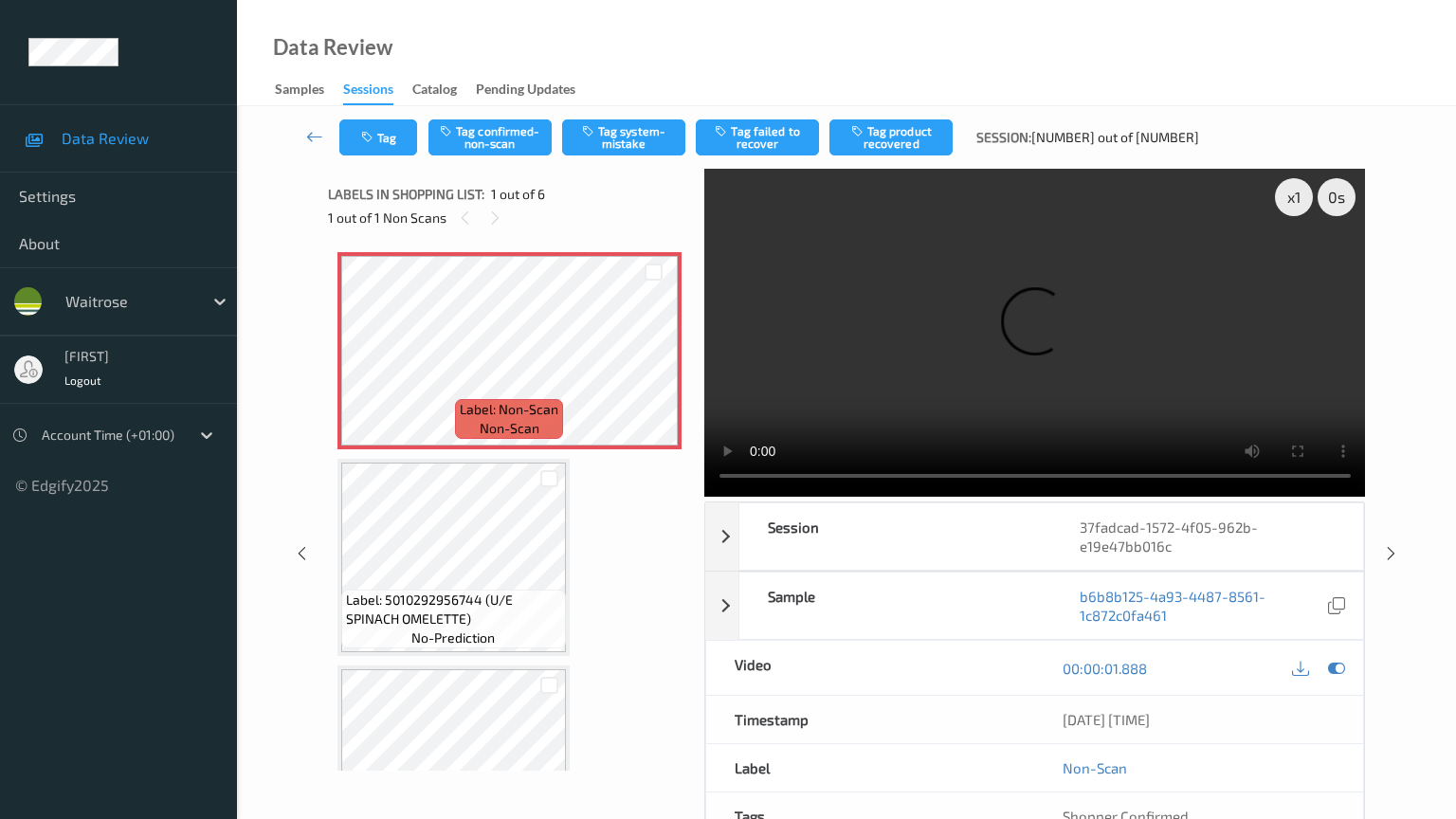 type 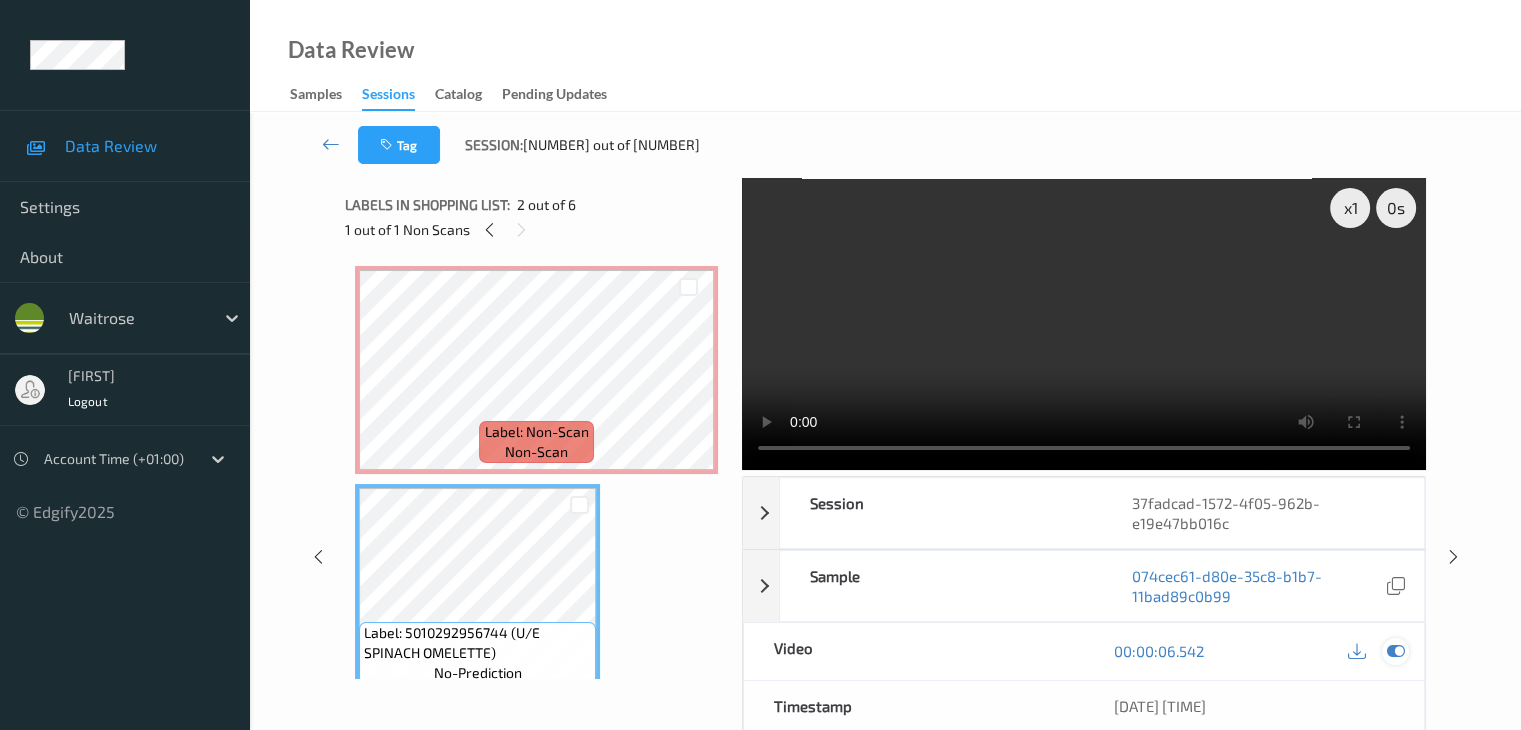 click at bounding box center (1395, 651) 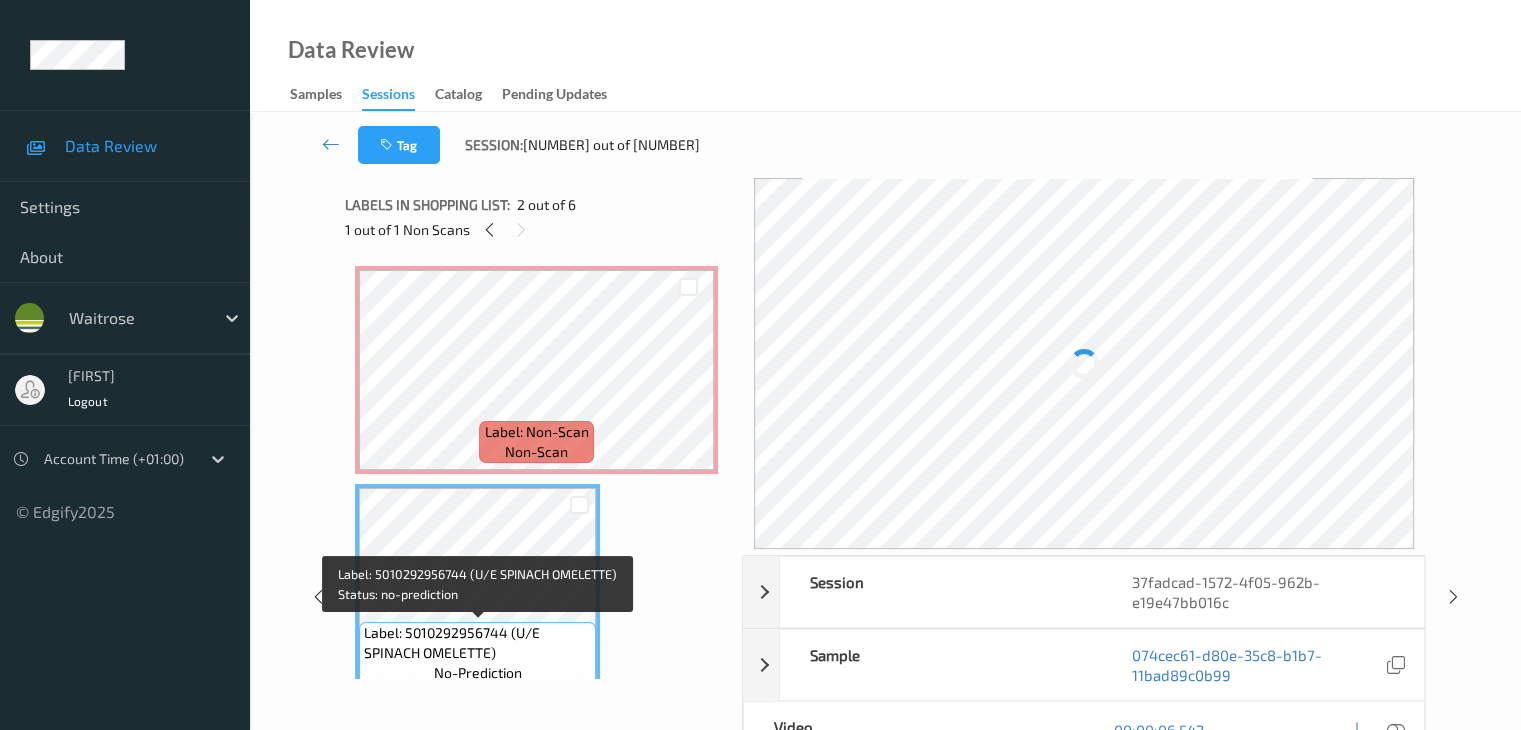 click on "Label: 5010292956744 (U/E SPINACH OMELETTE)" at bounding box center [477, 643] 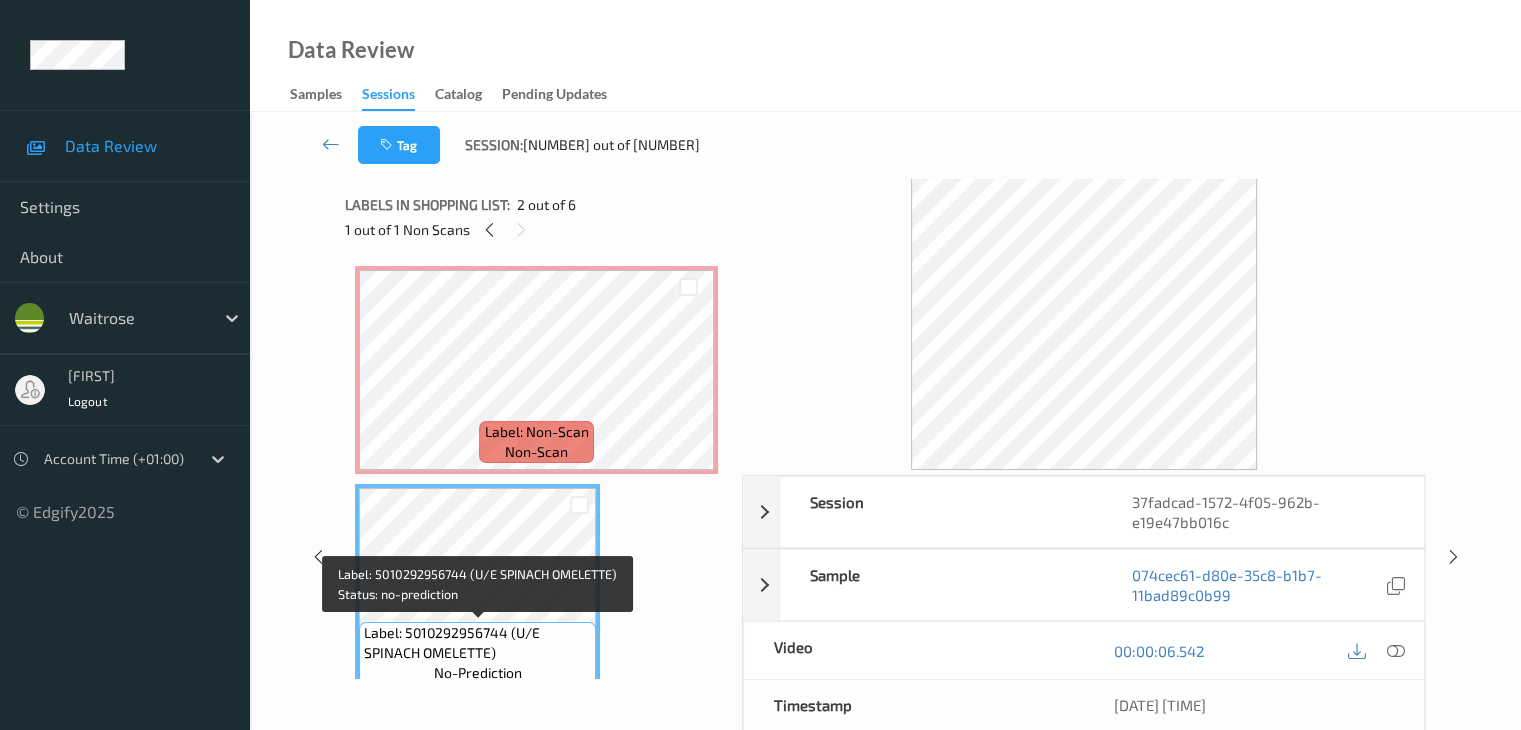 click on "Label: 5010292956744 (U/E SPINACH OMELETTE)" at bounding box center [477, 643] 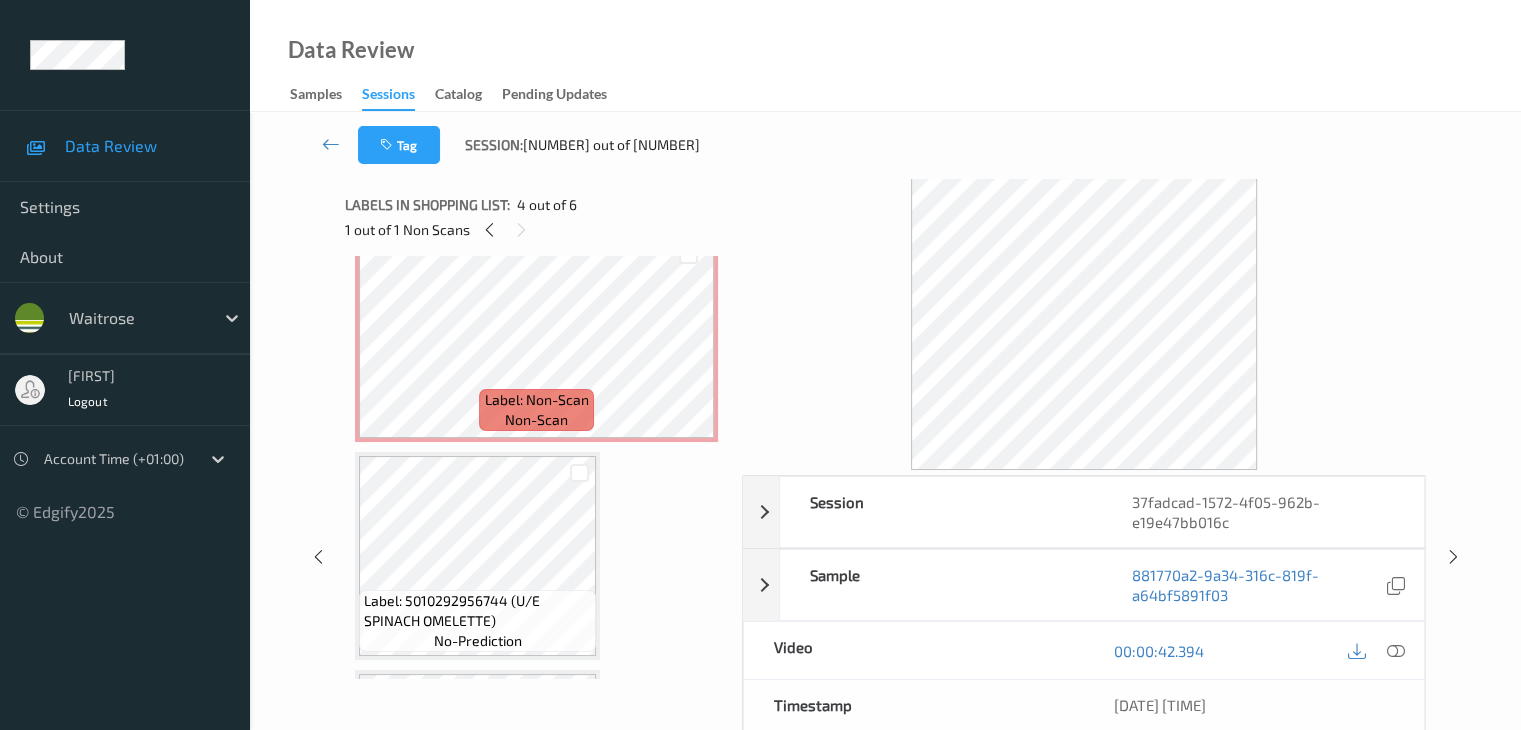 scroll, scrollTop: 0, scrollLeft: 0, axis: both 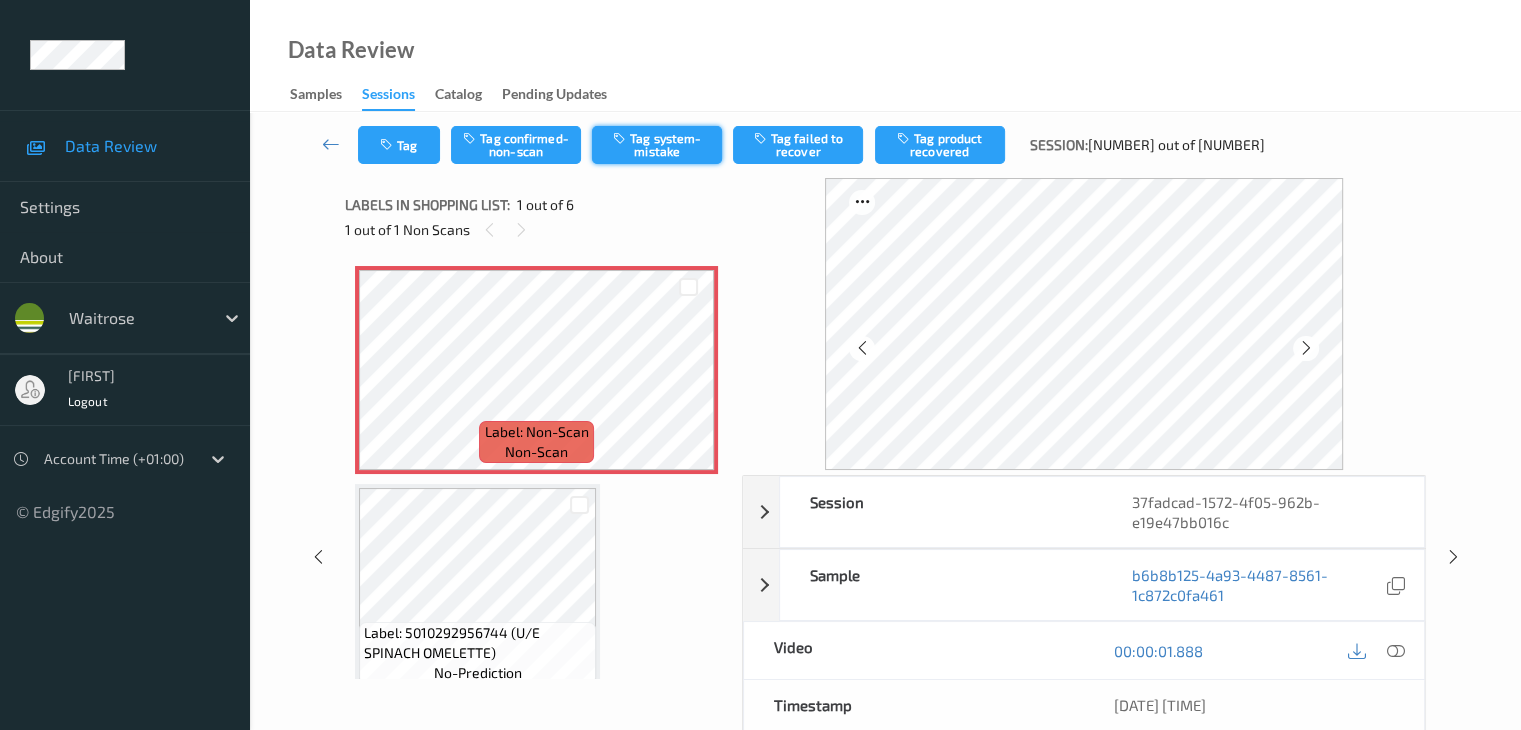 click on "Tag   system-mistake" at bounding box center (657, 145) 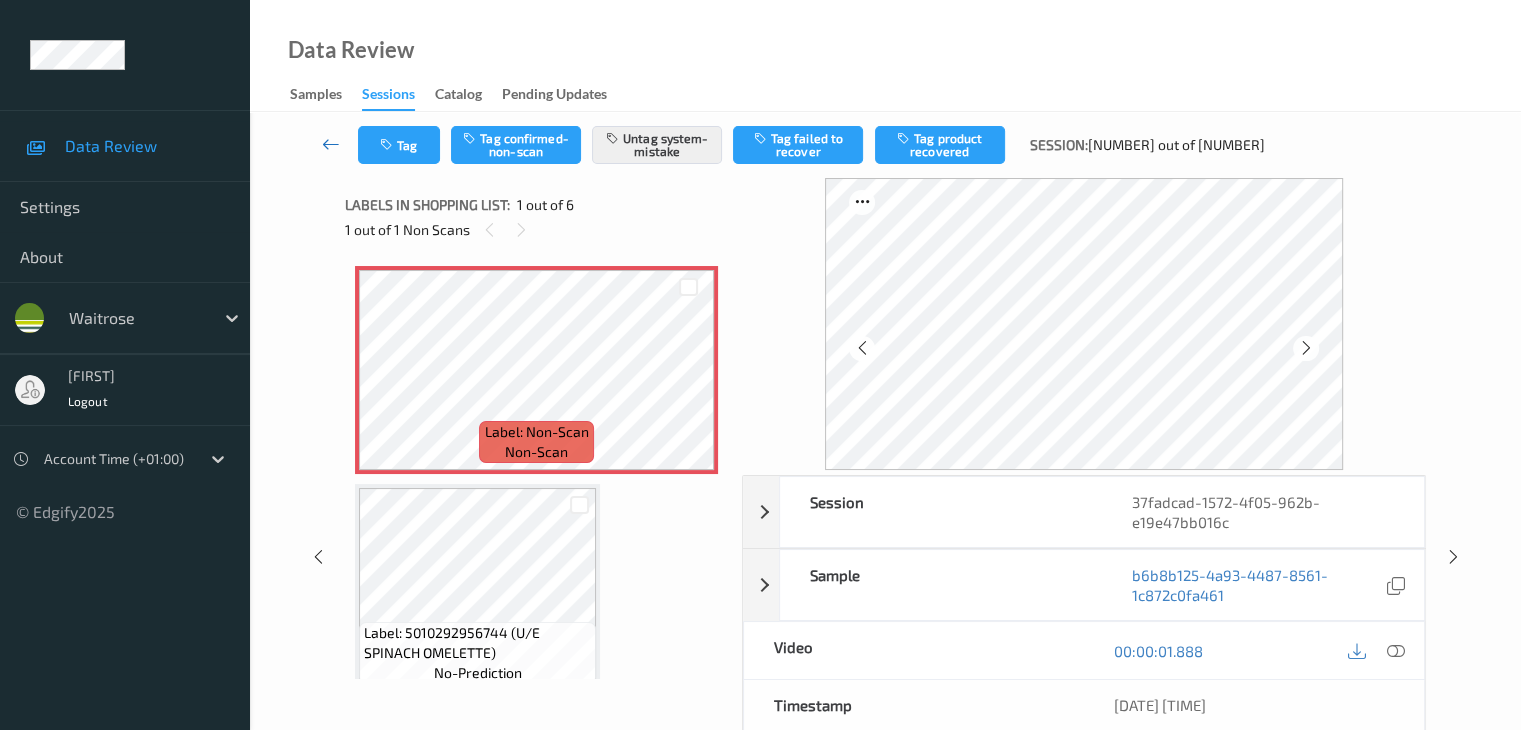 click at bounding box center [331, 144] 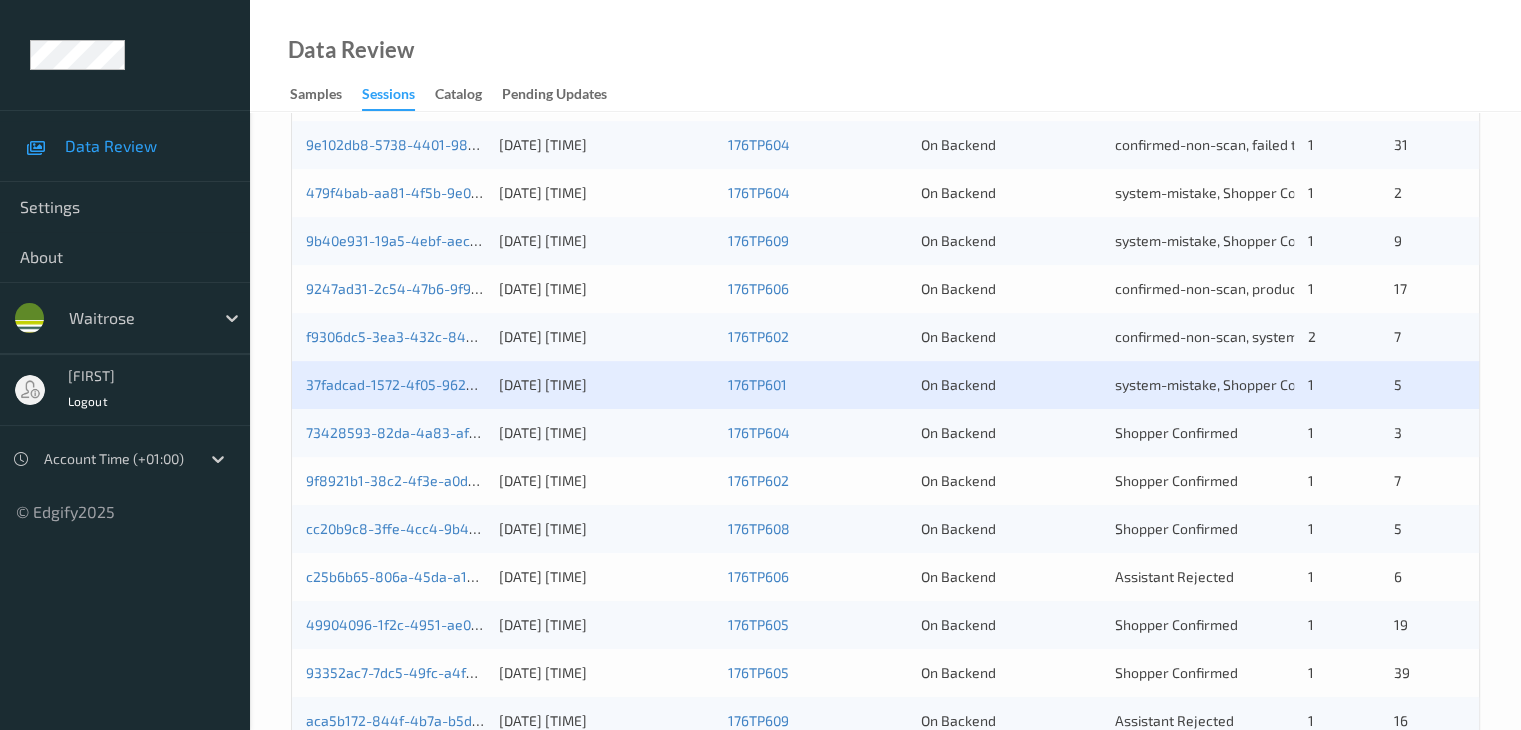 scroll, scrollTop: 800, scrollLeft: 0, axis: vertical 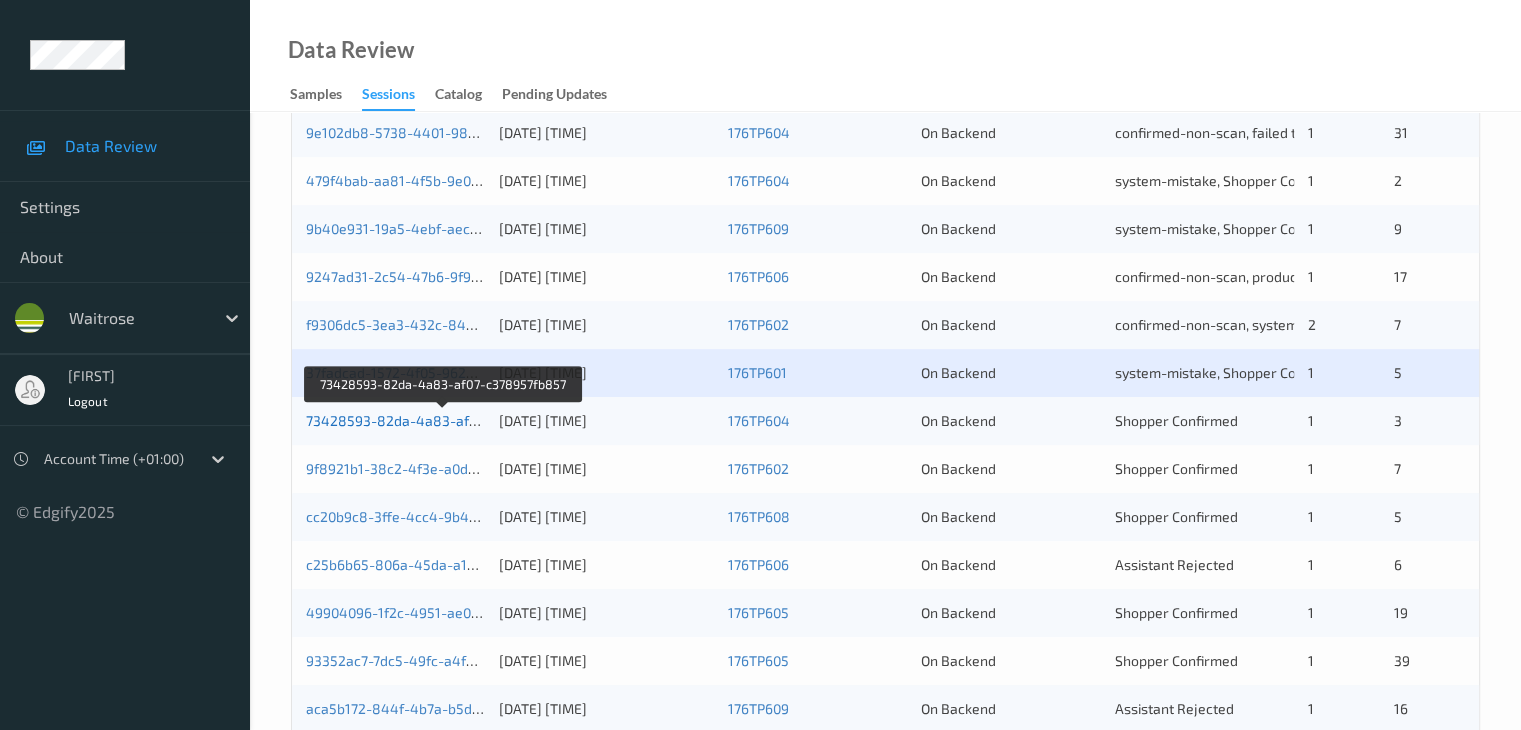 click on "73428593-82da-4a83-af07-c378957fb857" at bounding box center [443, 420] 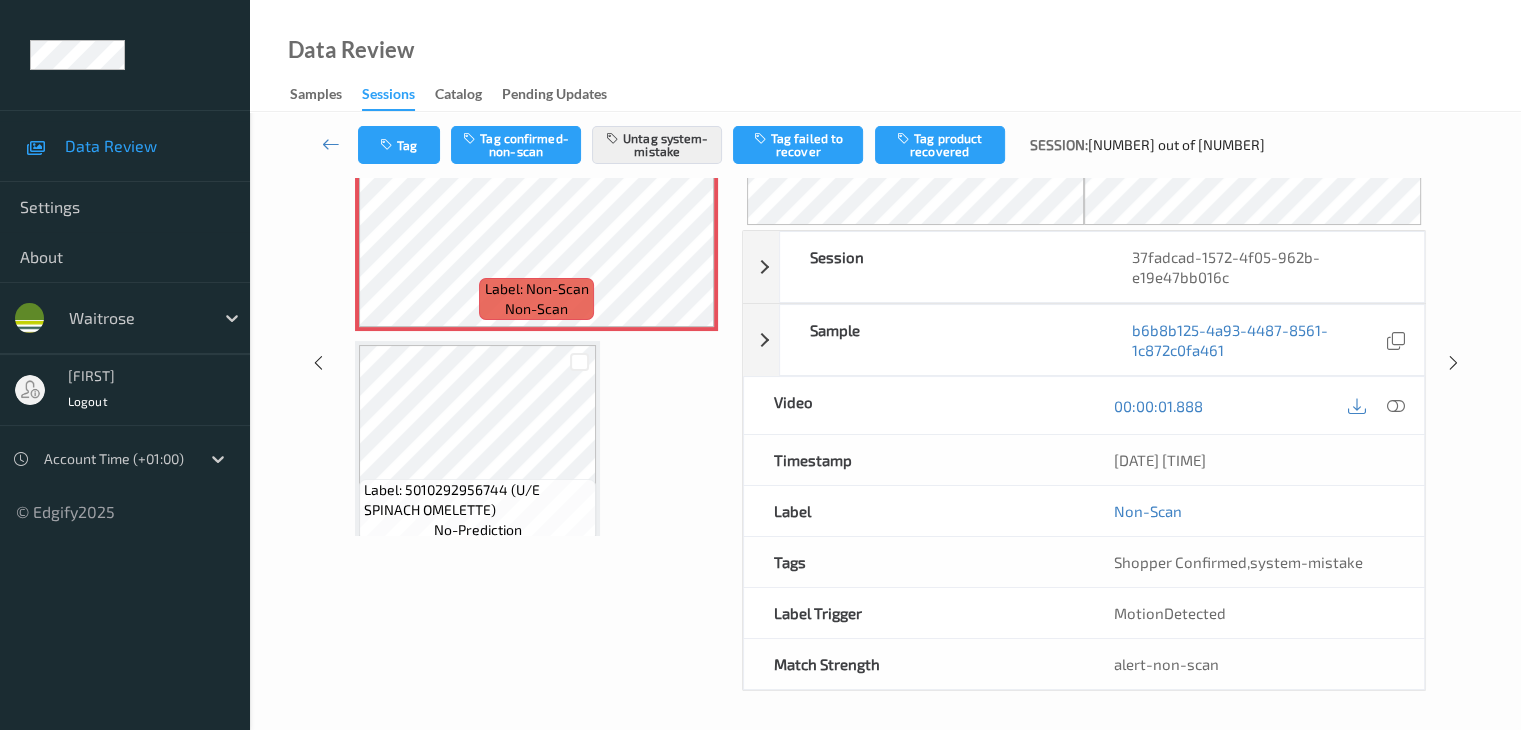 scroll, scrollTop: 0, scrollLeft: 0, axis: both 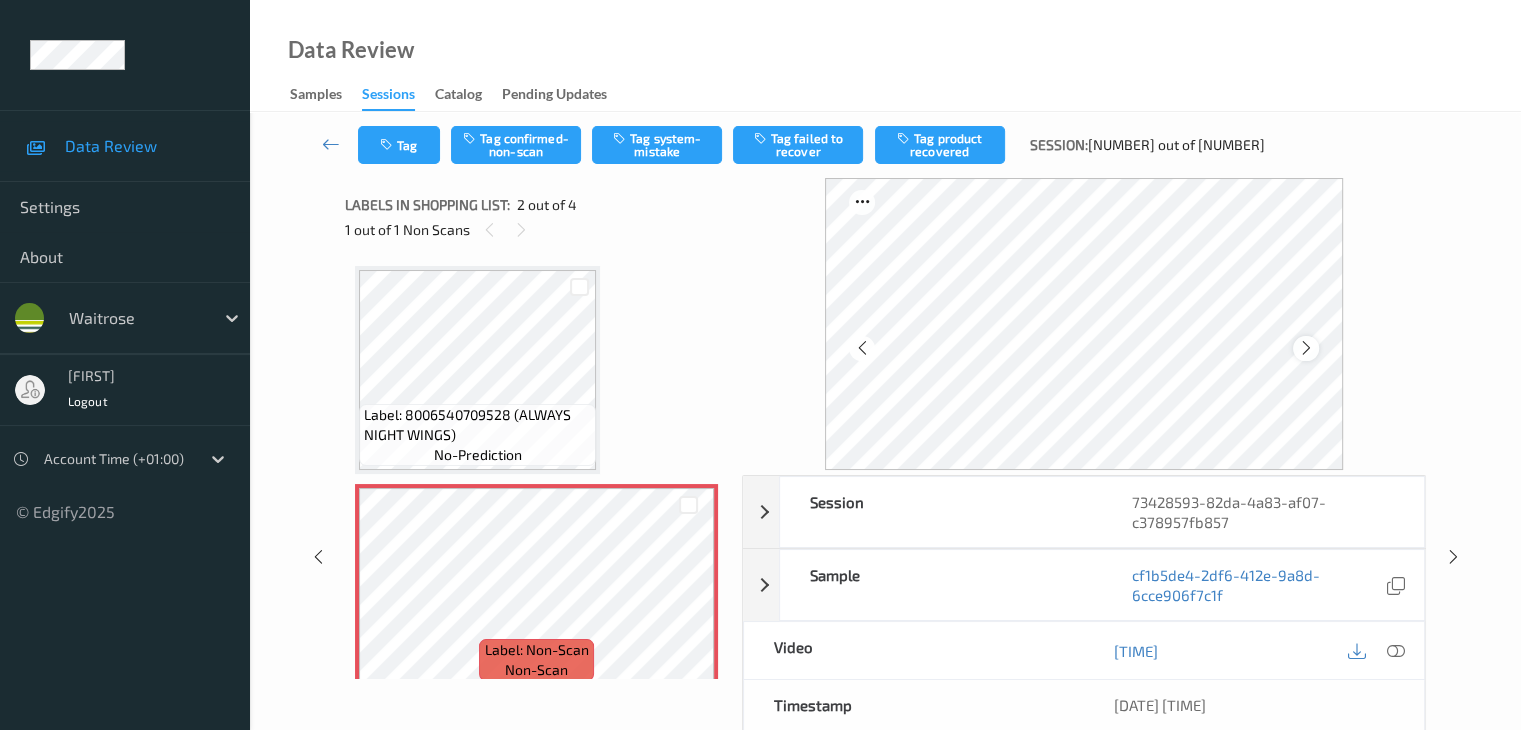 click at bounding box center (1306, 348) 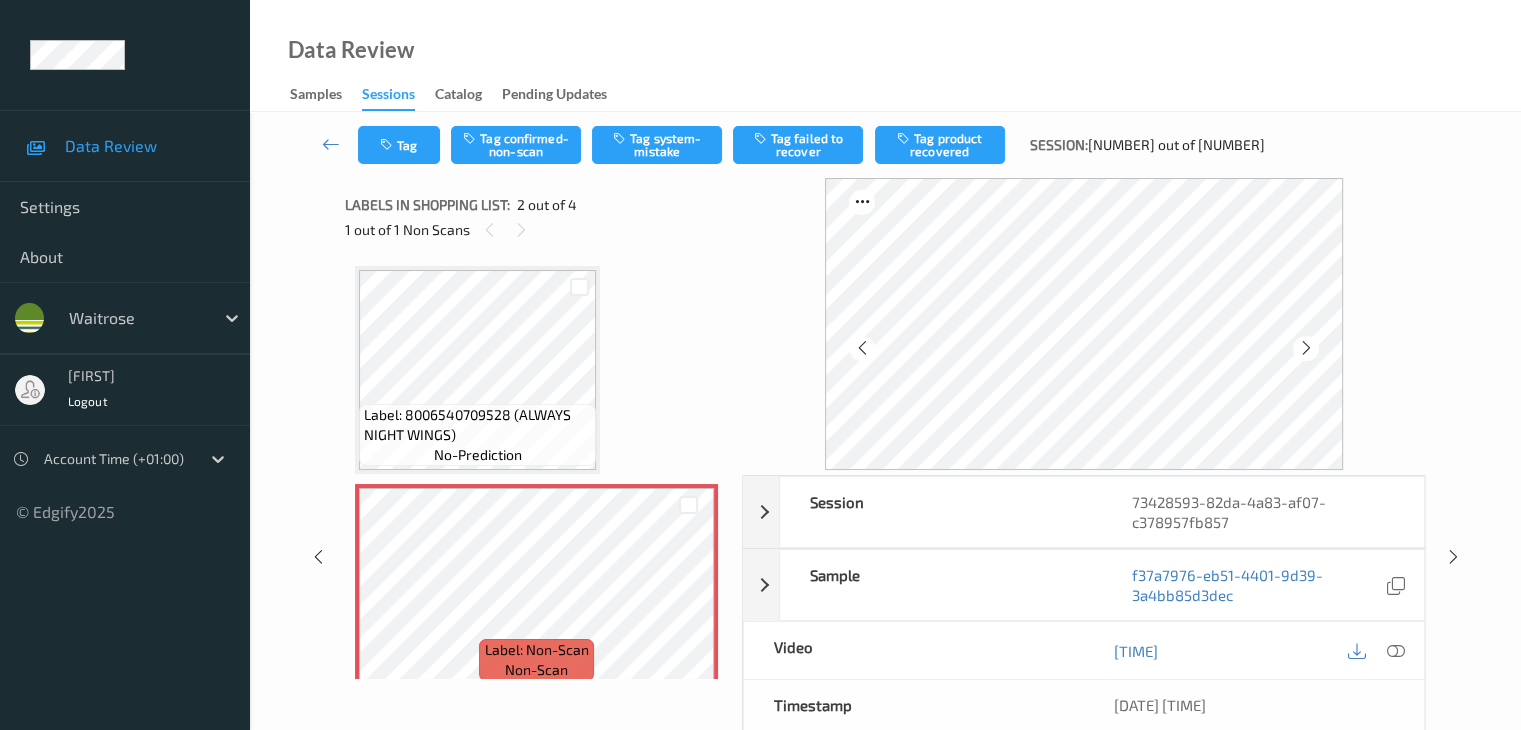 click at bounding box center (1306, 348) 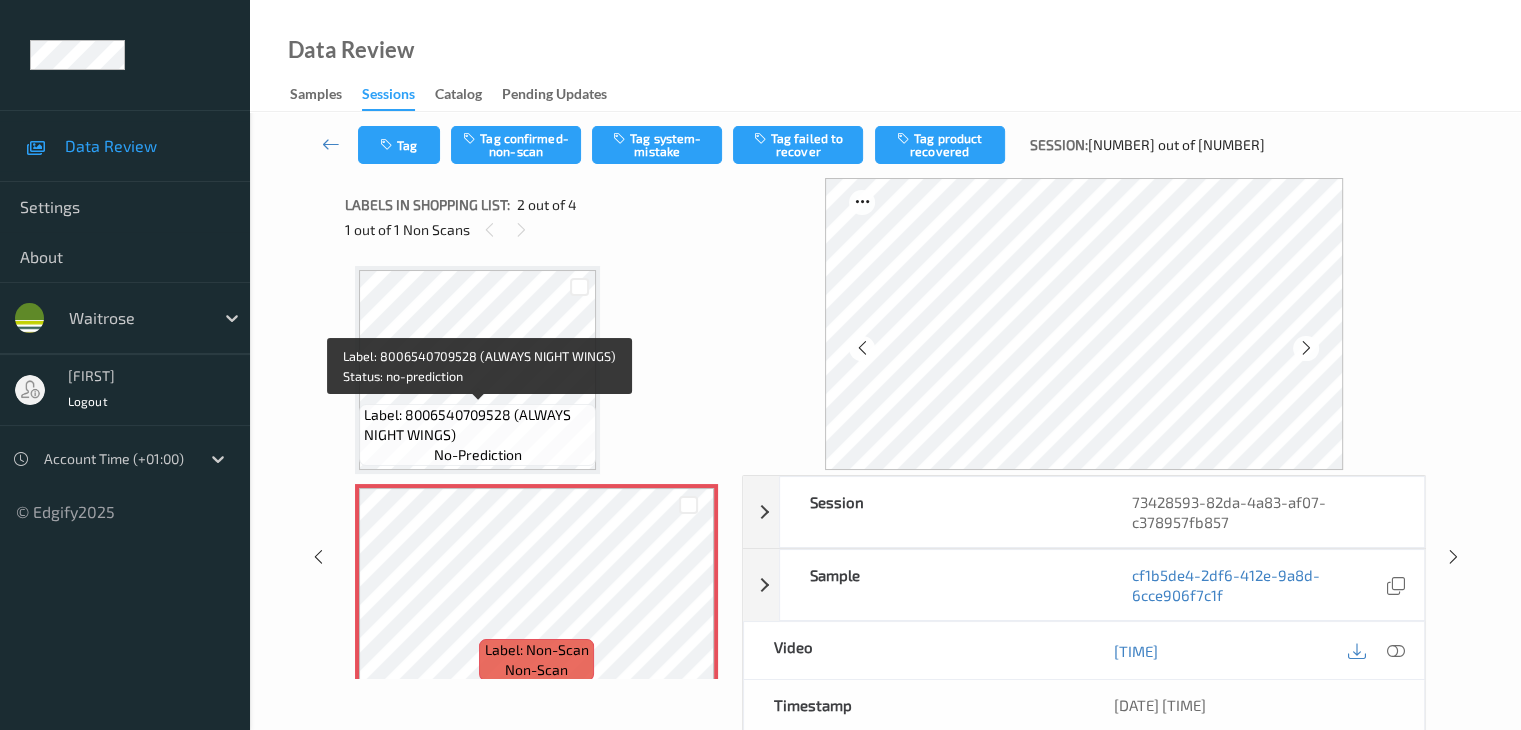 click on "Label: 8006540709528 (ALWAYS NIGHT WINGS)" at bounding box center [477, 425] 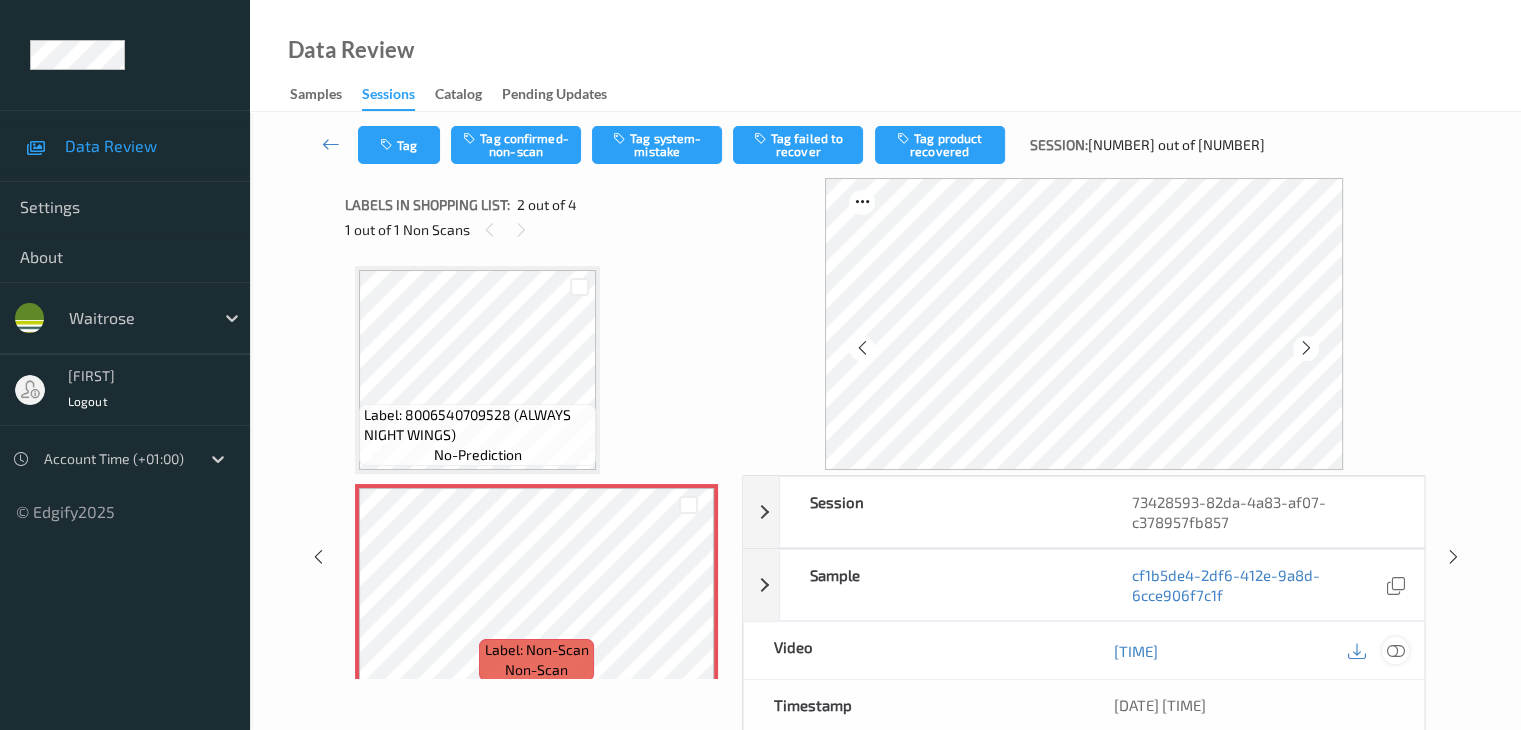 click at bounding box center (1395, 651) 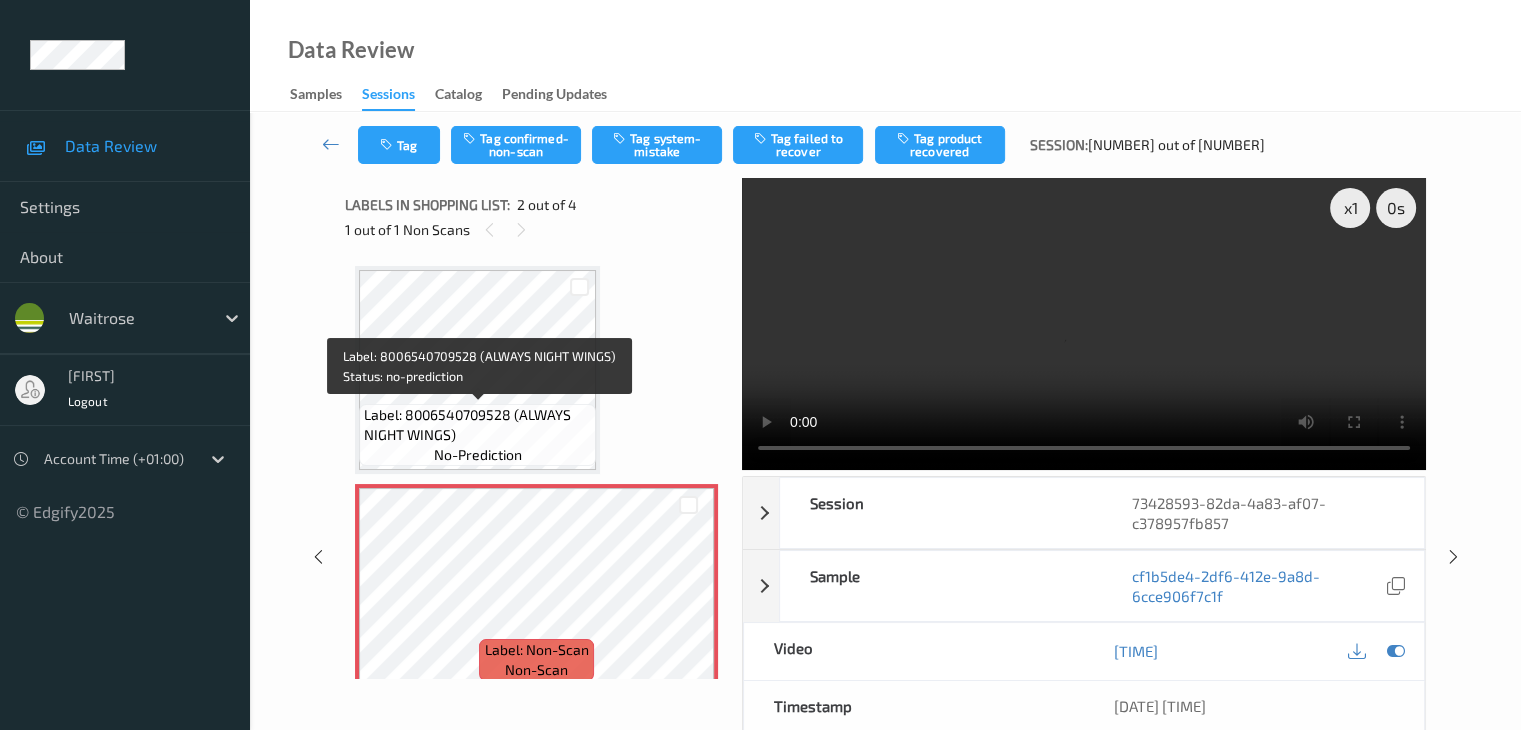 click on "Label: 8006540709528 (ALWAYS NIGHT WINGS)" at bounding box center (477, 425) 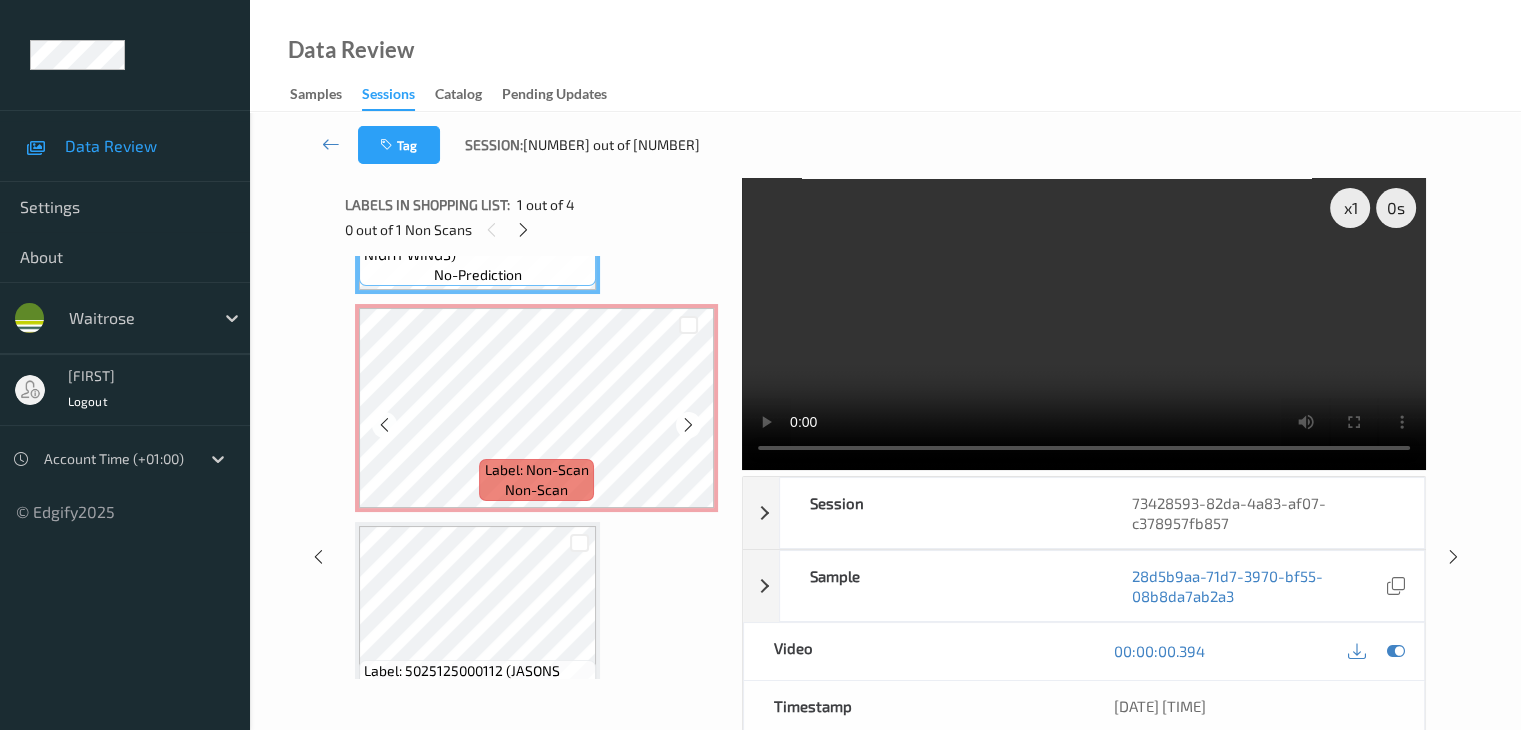 scroll, scrollTop: 200, scrollLeft: 0, axis: vertical 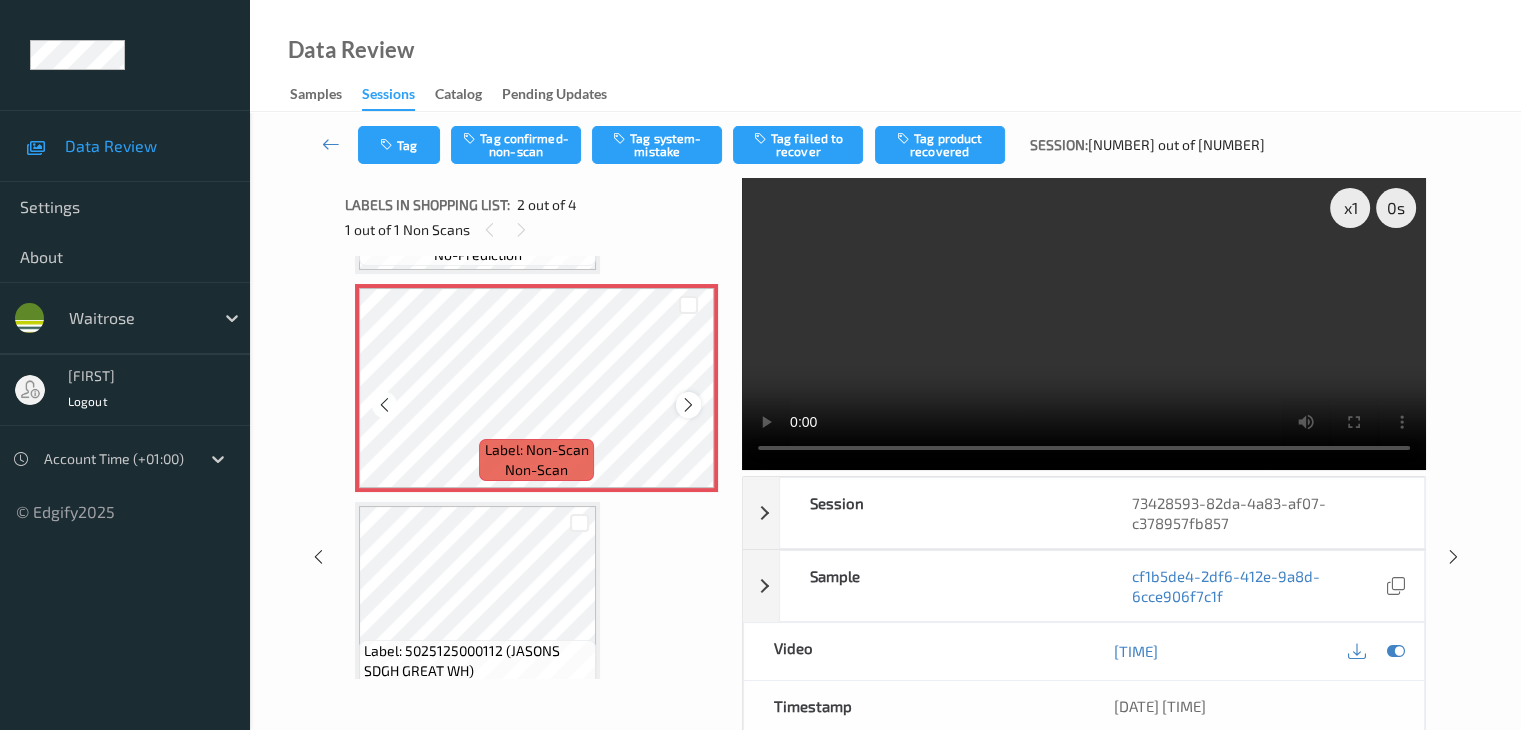 click at bounding box center (688, 405) 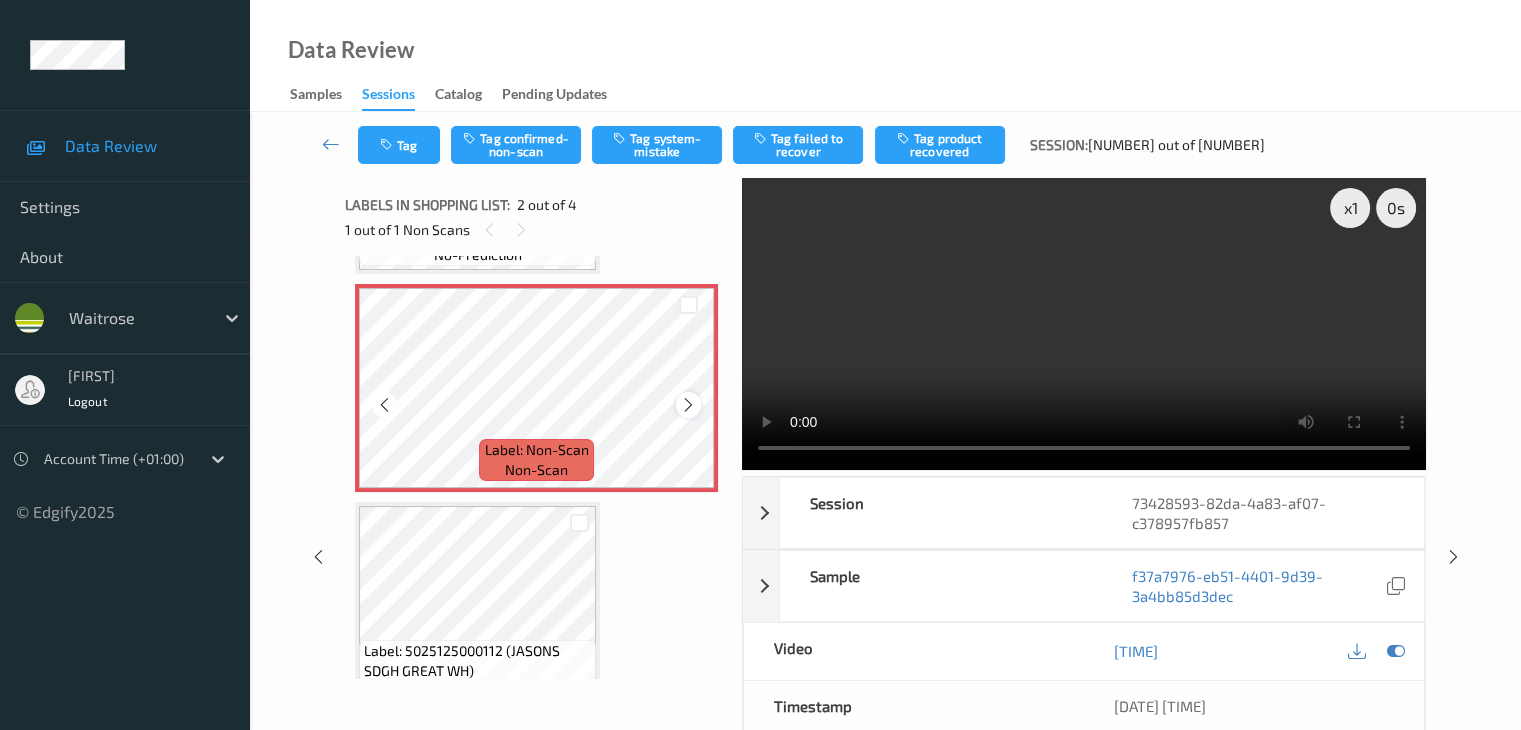 click at bounding box center (688, 405) 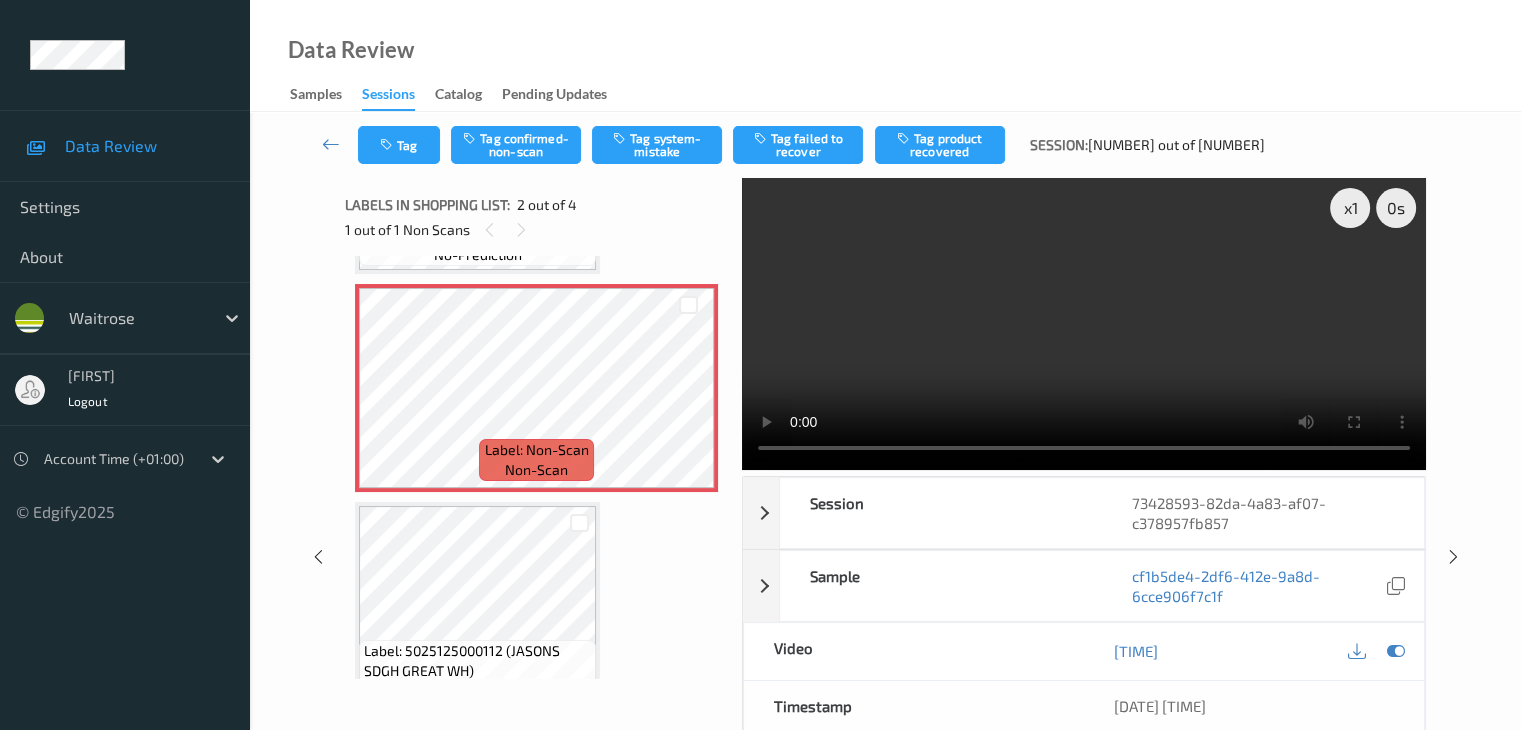 type 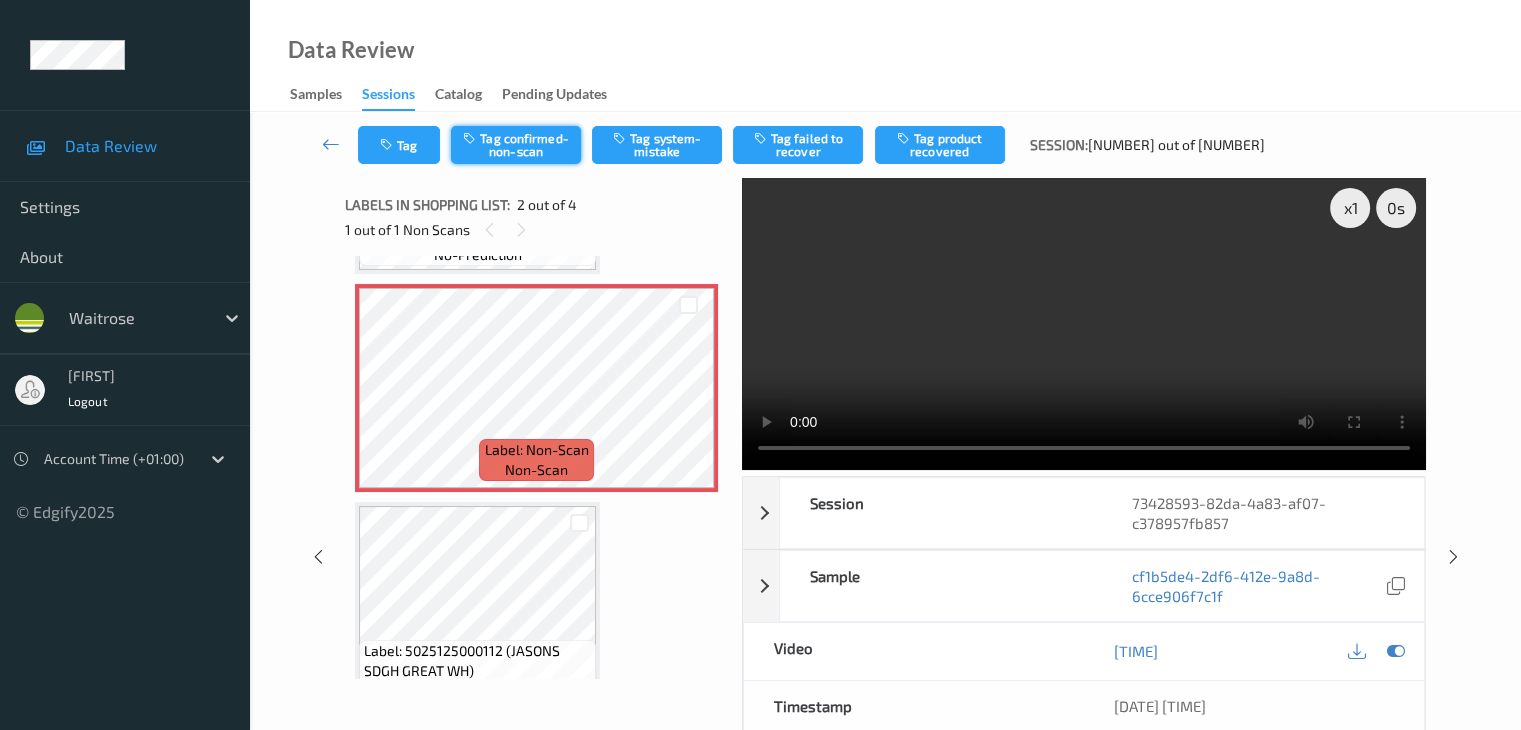 click on "Tag   confirmed-non-scan" at bounding box center [516, 145] 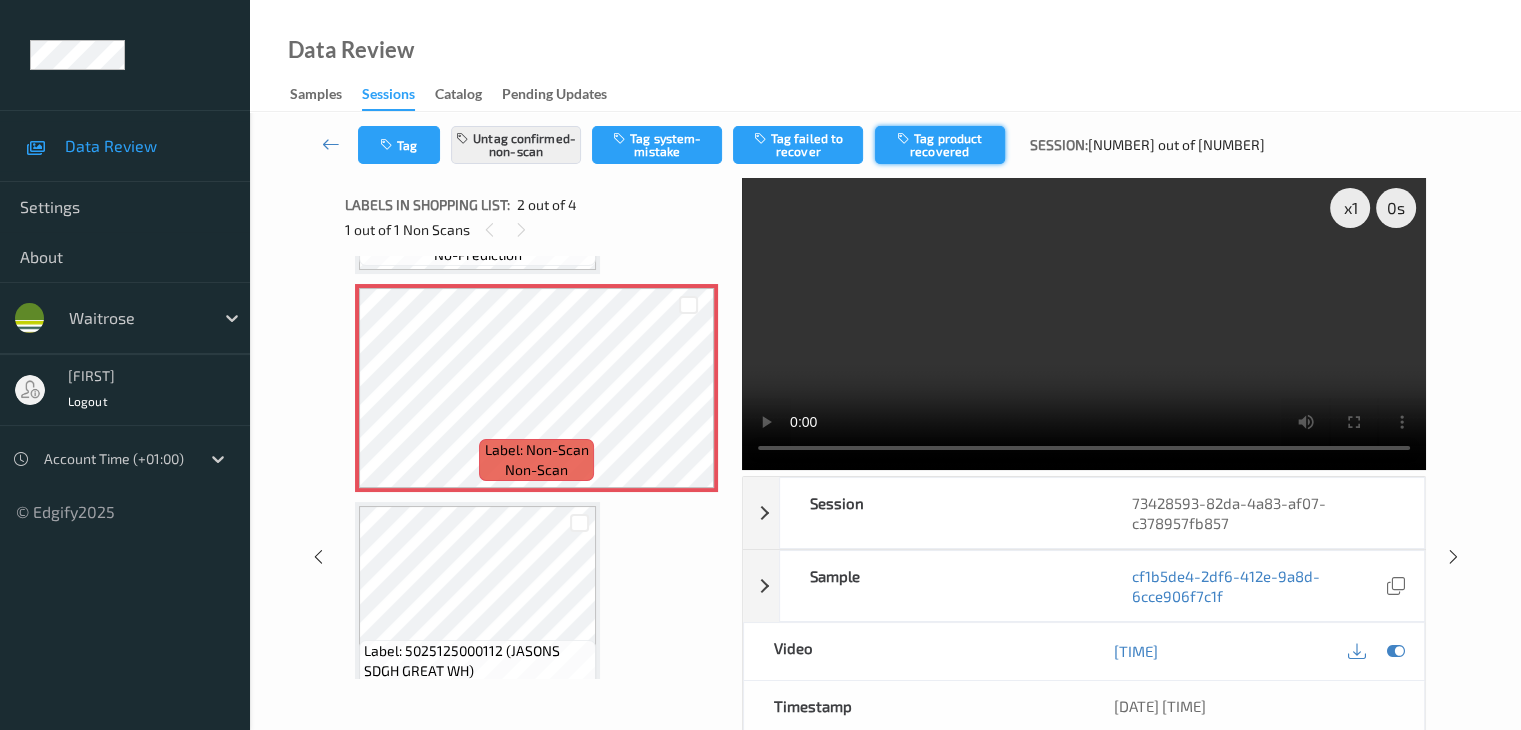 click on "Tag   product recovered" at bounding box center (940, 145) 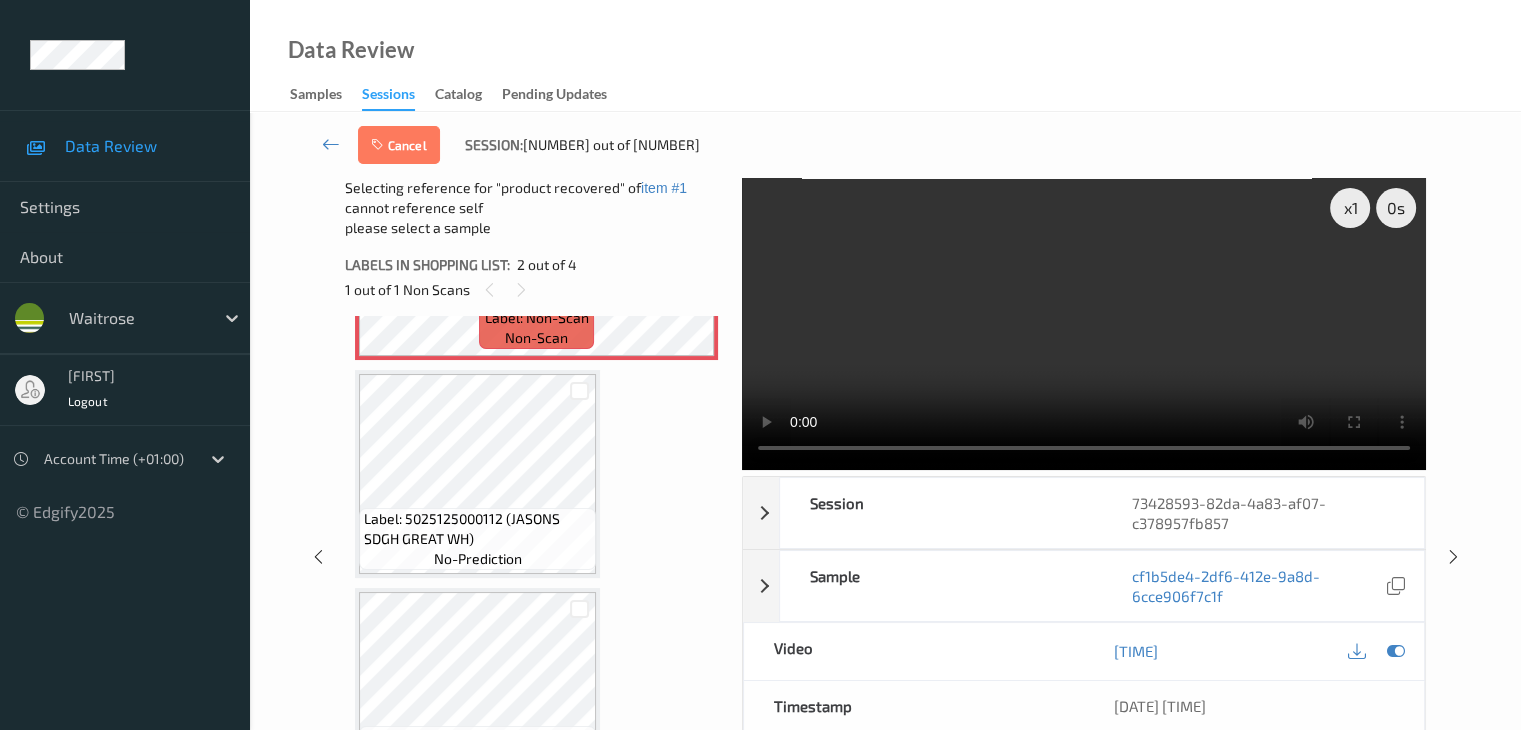 scroll, scrollTop: 400, scrollLeft: 0, axis: vertical 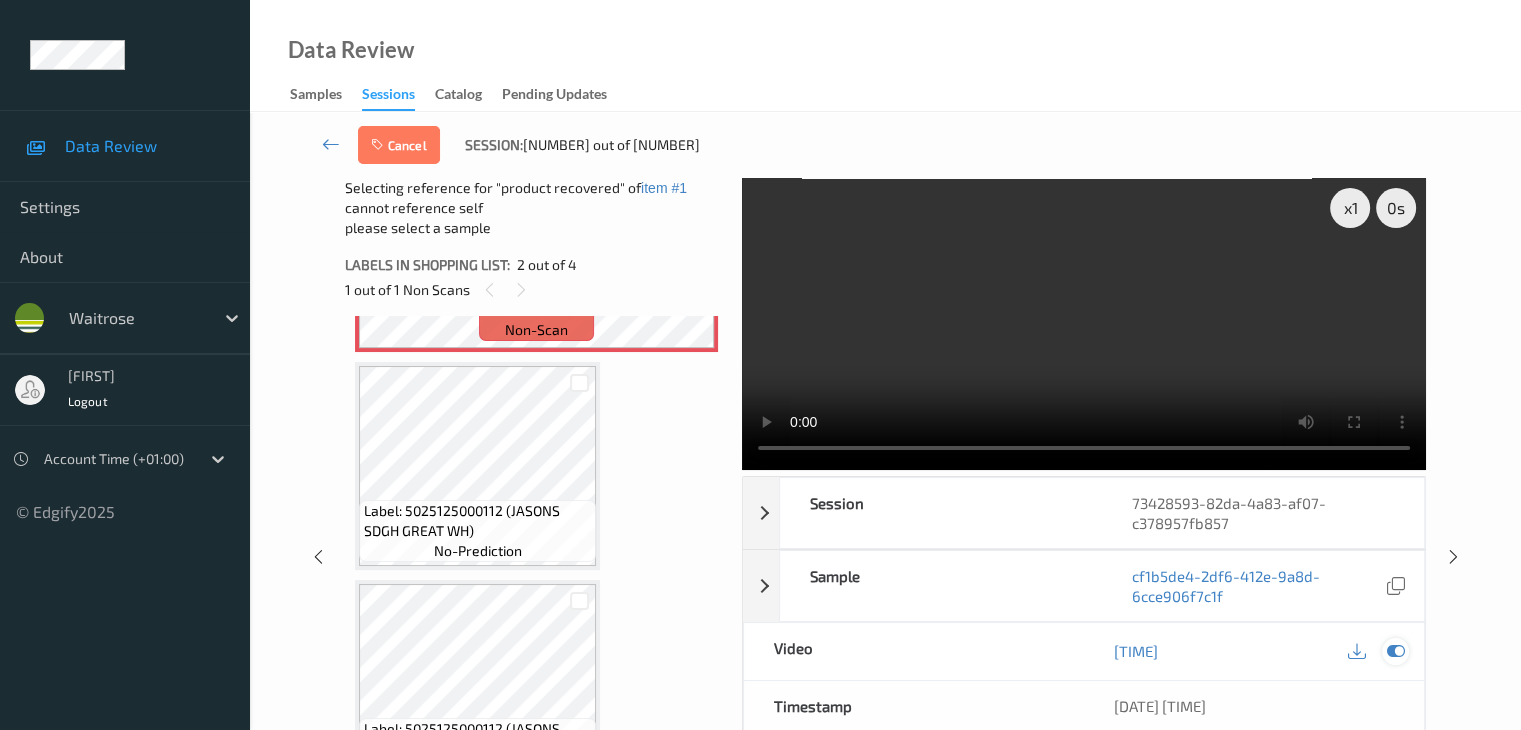 click at bounding box center (1395, 651) 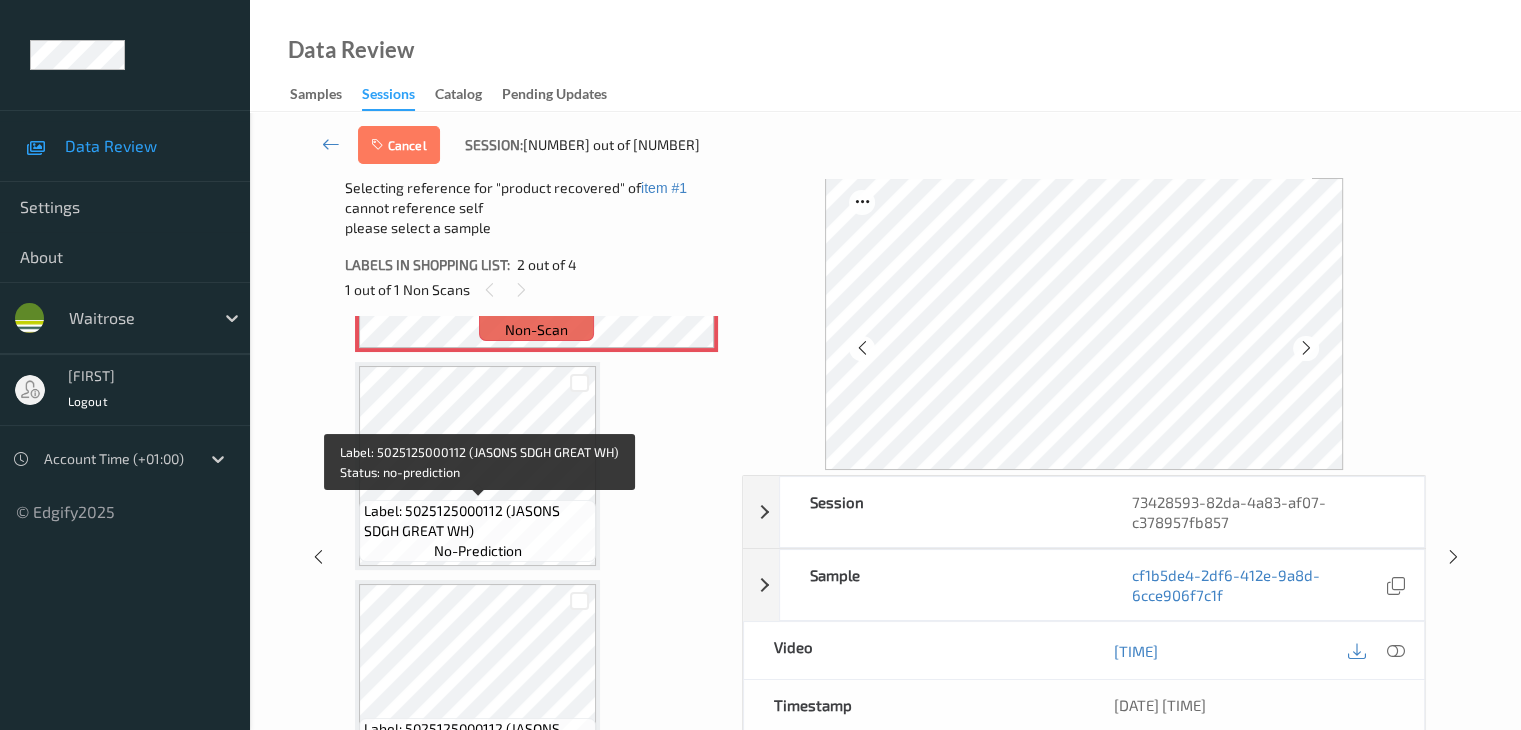click on "Label: 5025125000112 (JASONS SDGH GREAT WH)" at bounding box center [477, 521] 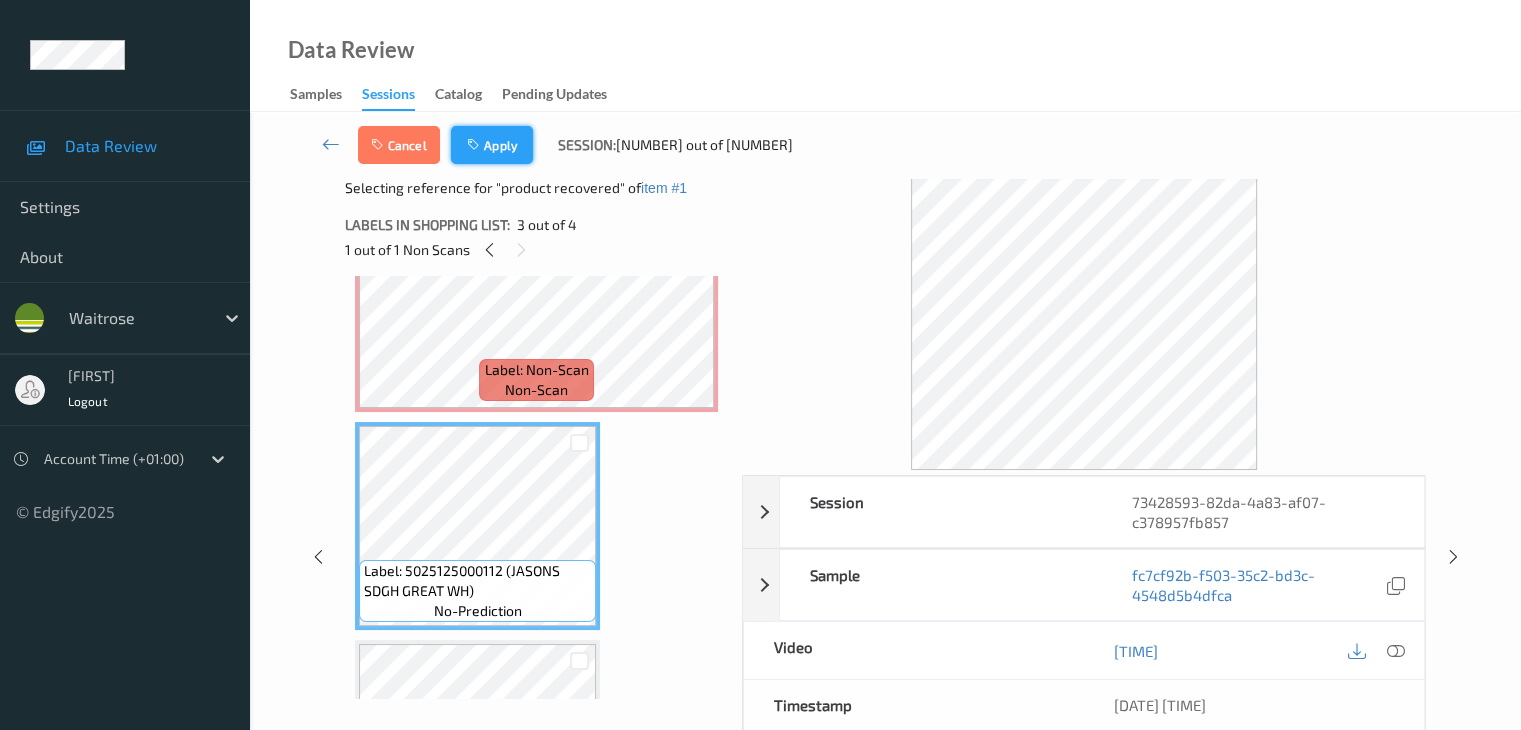 click on "Apply" at bounding box center (492, 145) 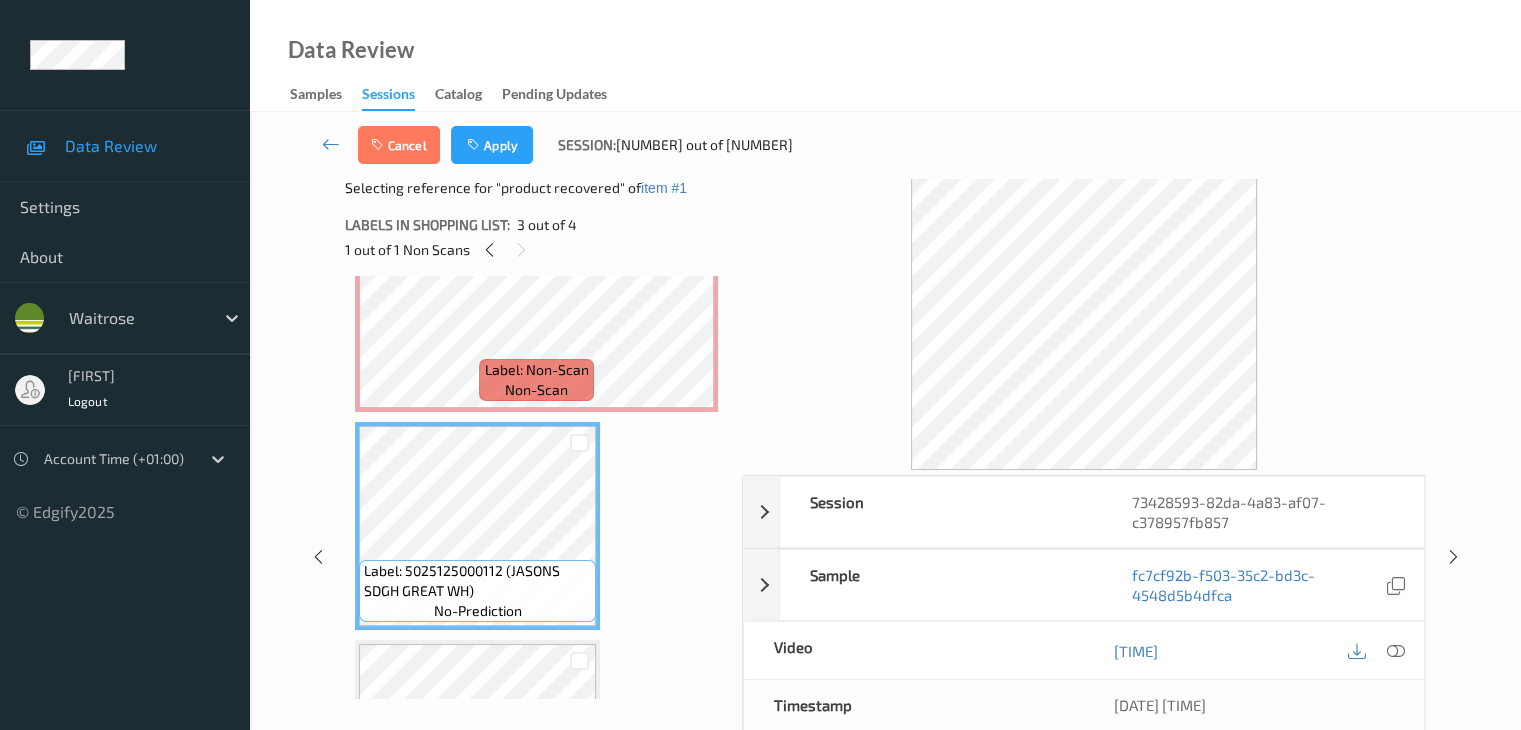 scroll, scrollTop: 10, scrollLeft: 0, axis: vertical 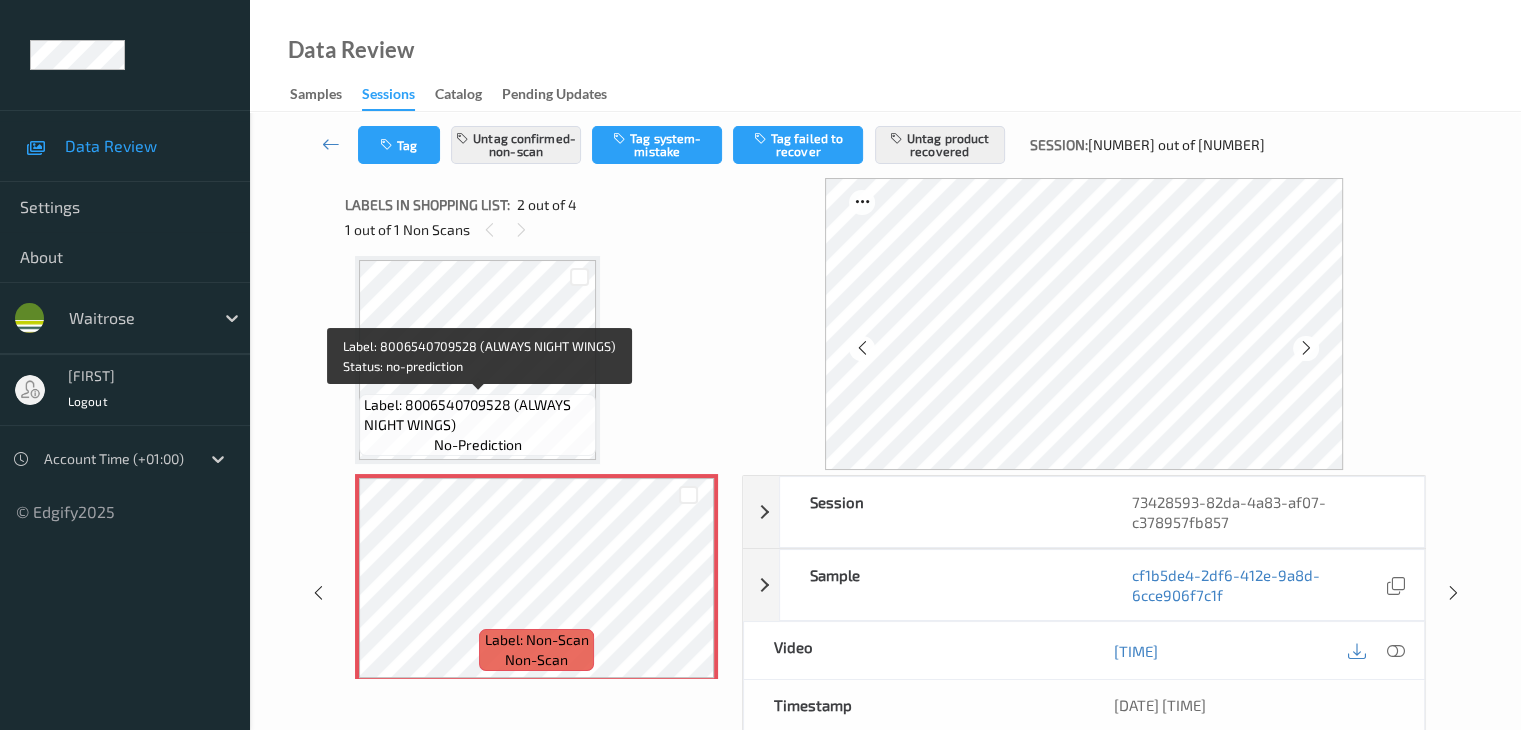 click on "Label: 8006540709528 (ALWAYS NIGHT WINGS)" at bounding box center (477, 415) 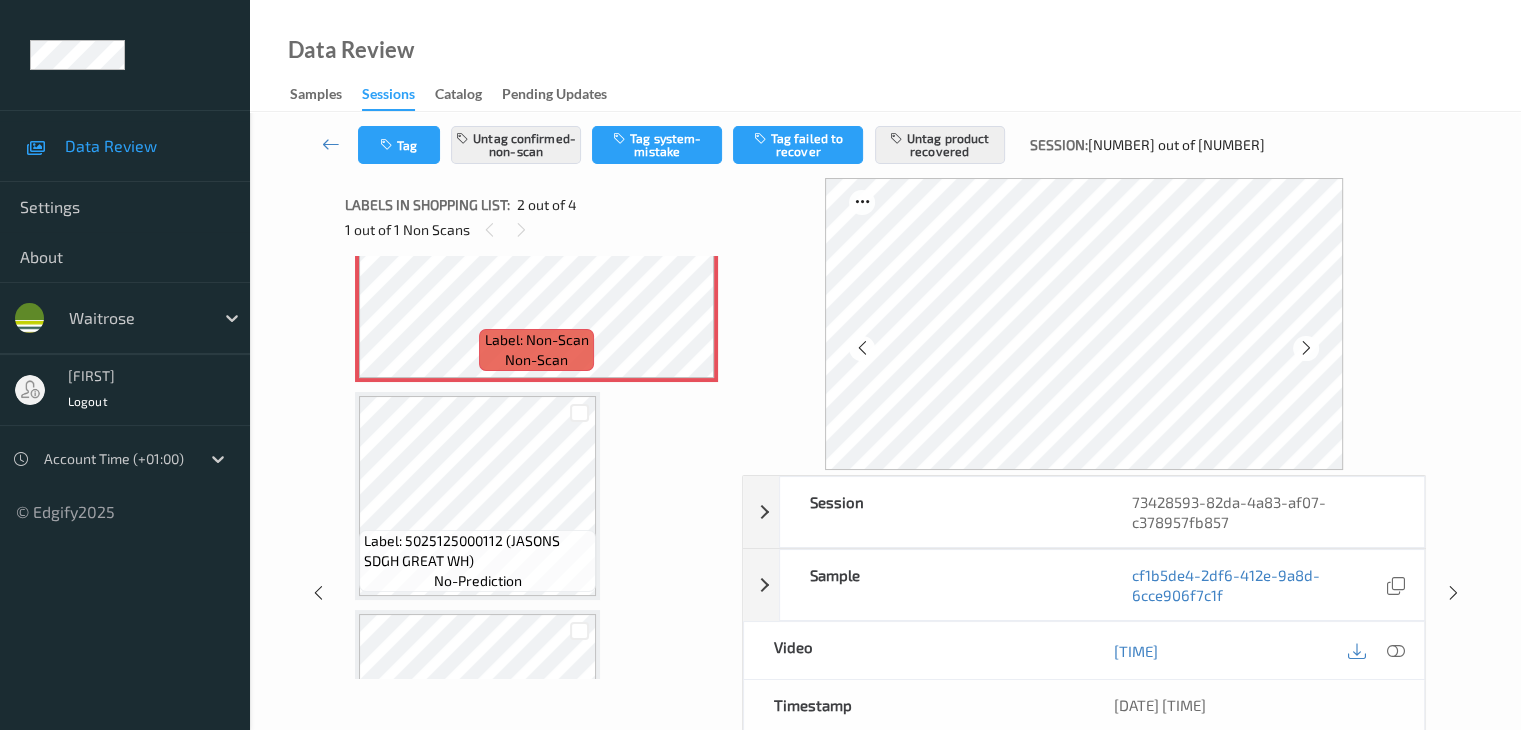 scroll, scrollTop: 459, scrollLeft: 0, axis: vertical 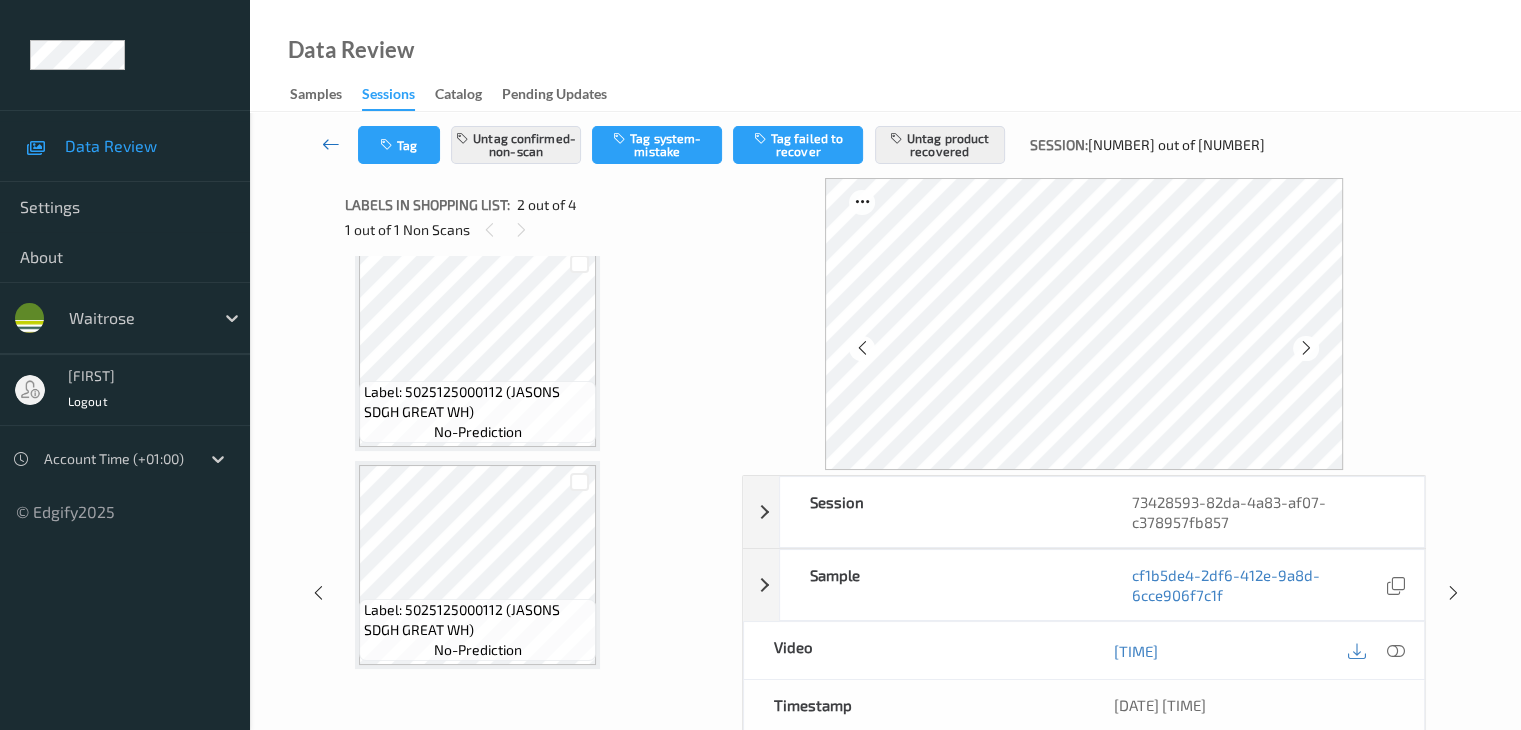 click at bounding box center [331, 144] 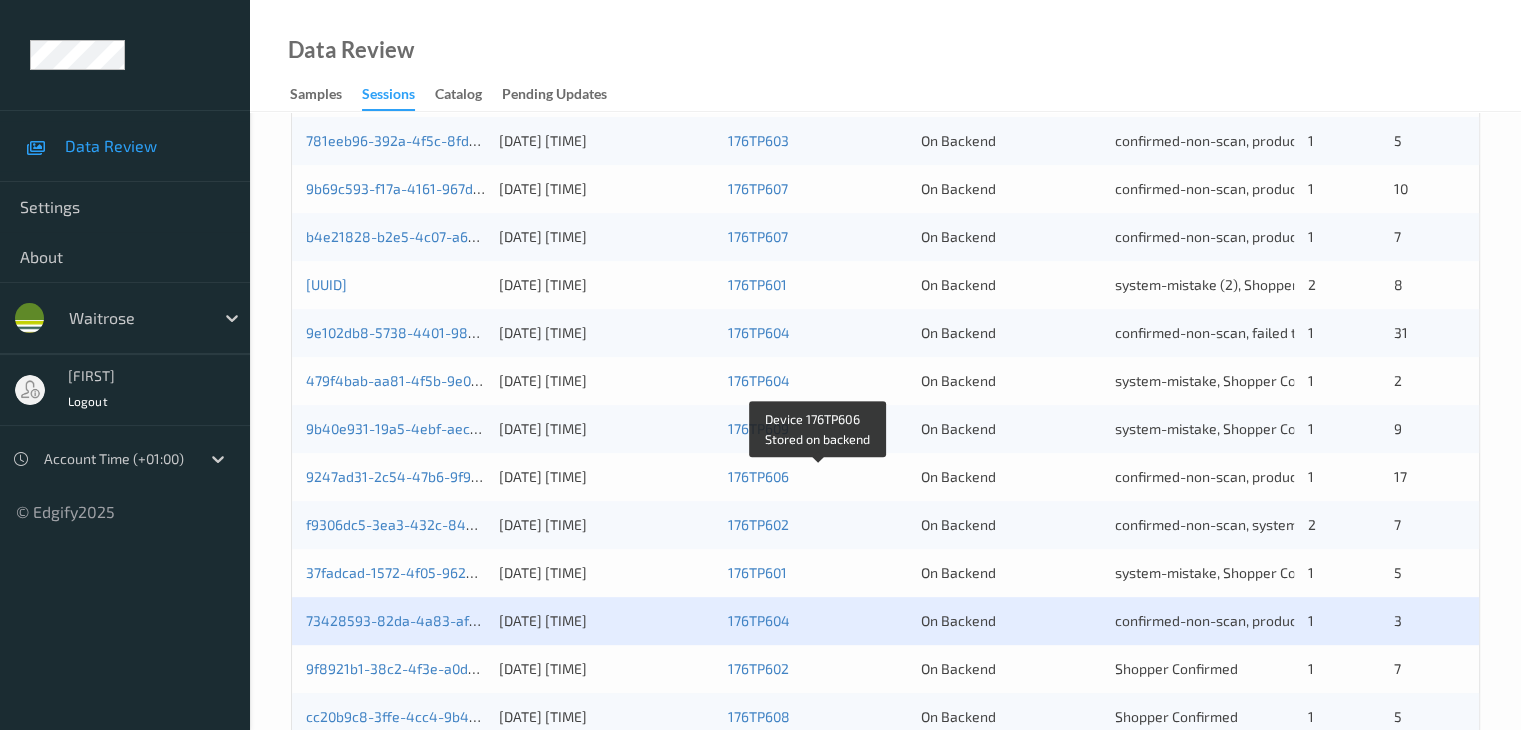 scroll, scrollTop: 932, scrollLeft: 0, axis: vertical 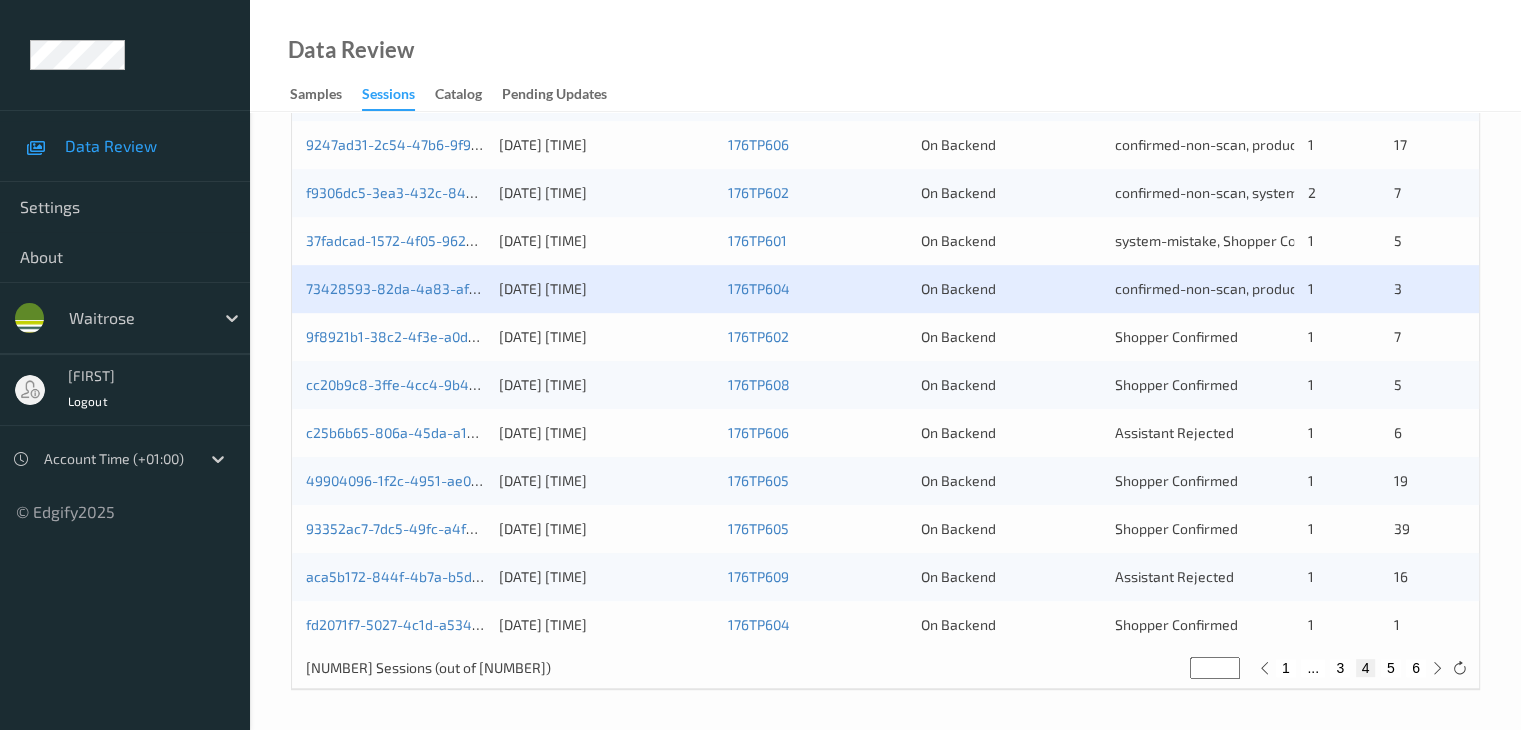 click on "73428593-82da-4a83-af07-c378957fb857" at bounding box center [395, 289] 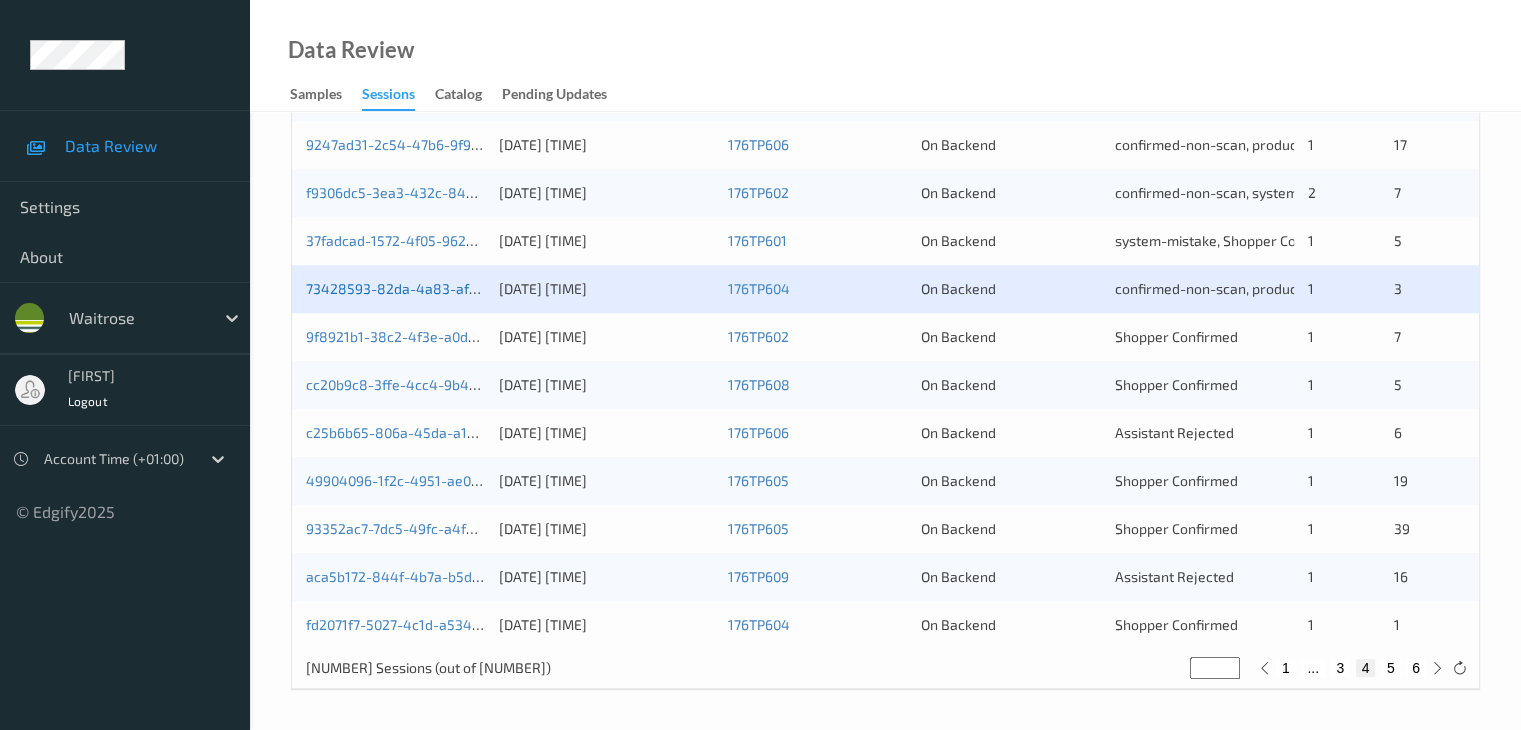 click on "73428593-82da-4a83-af07-c378957fb857" at bounding box center (443, 288) 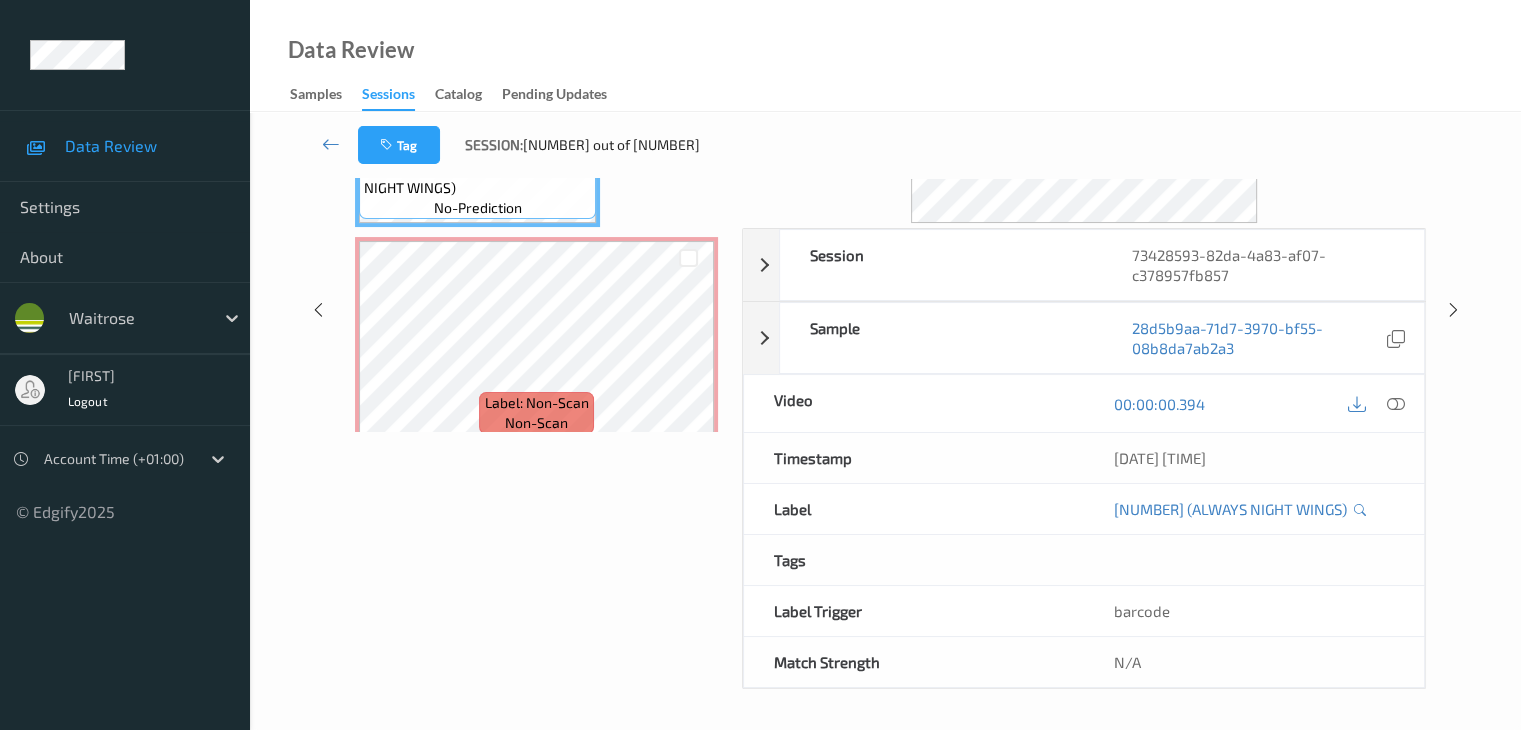 scroll, scrollTop: 64, scrollLeft: 0, axis: vertical 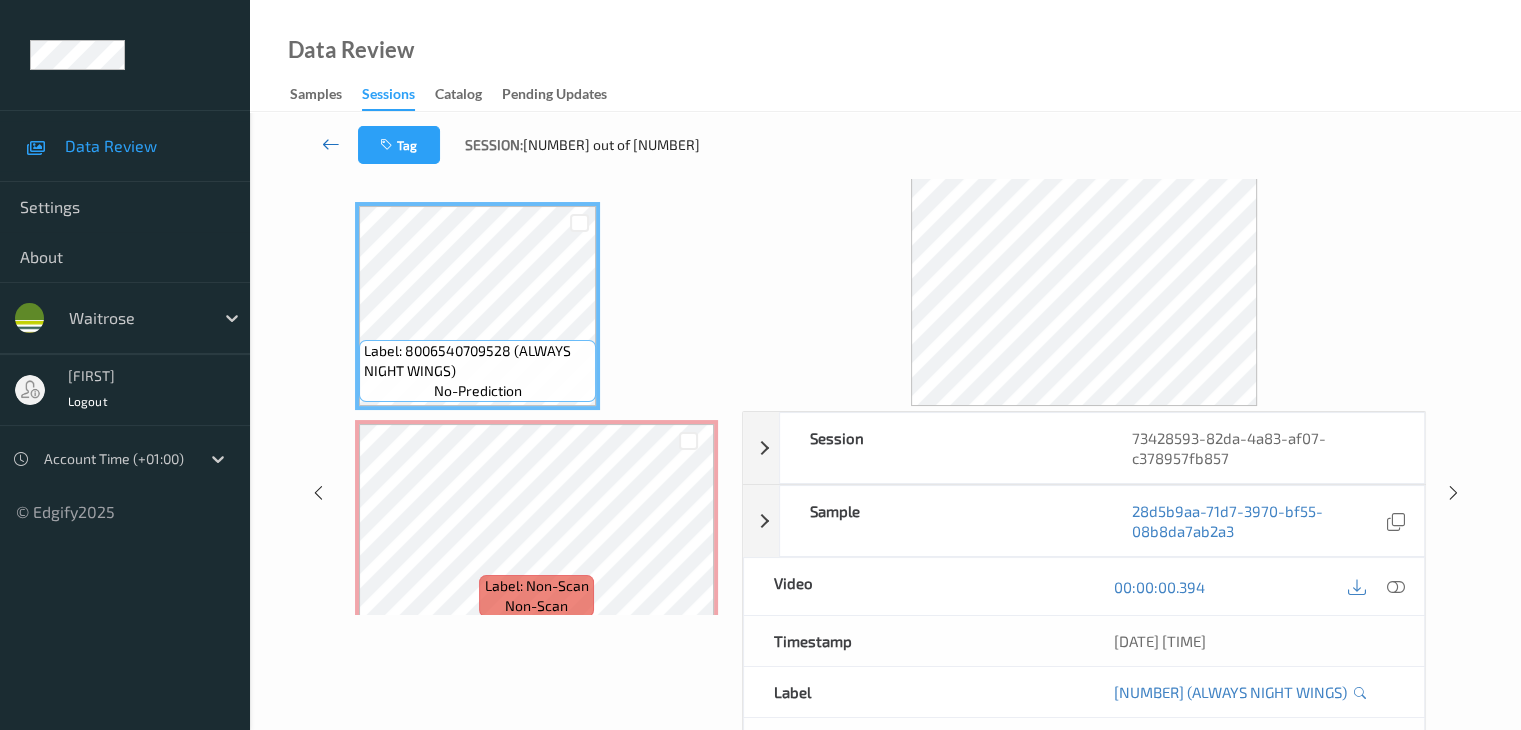 click at bounding box center [331, 144] 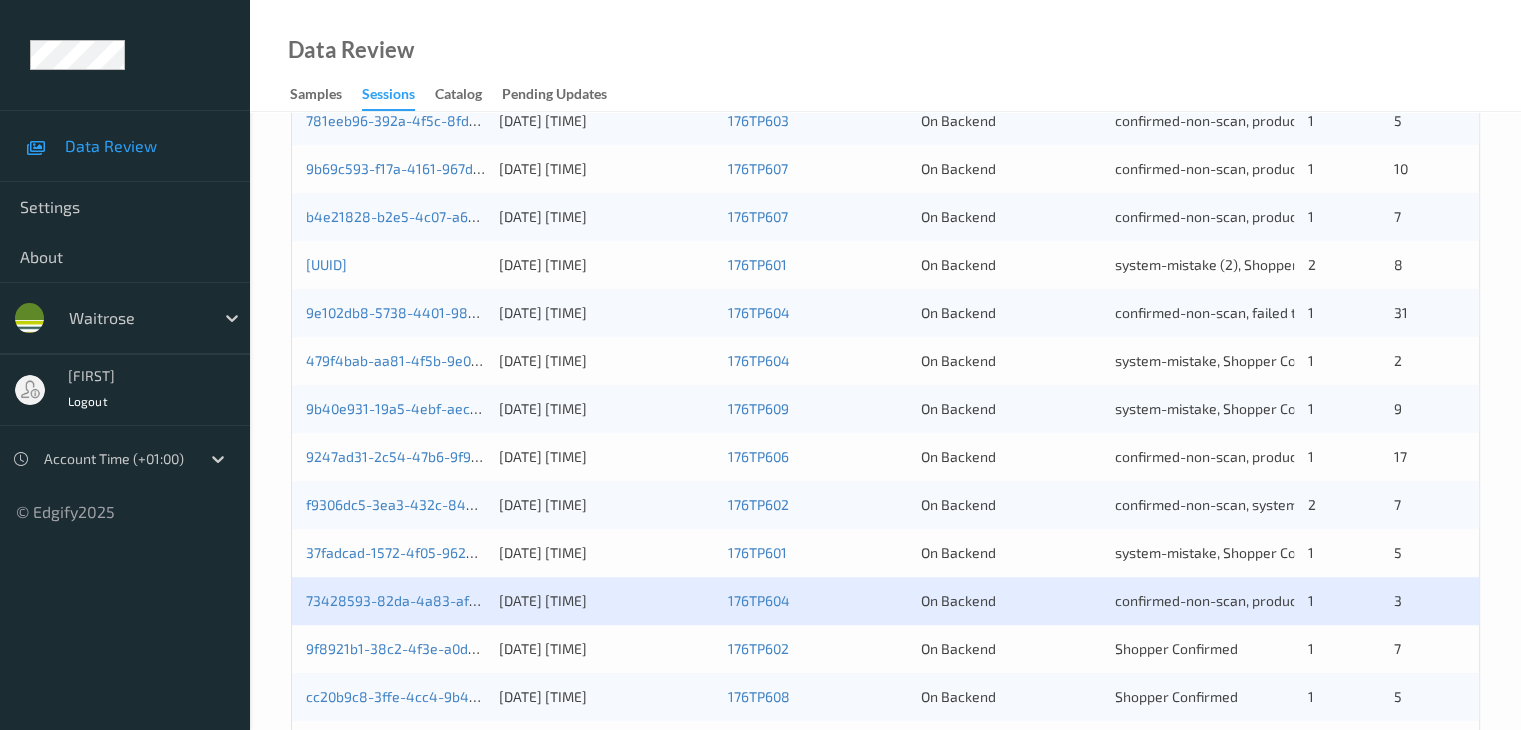 scroll, scrollTop: 700, scrollLeft: 0, axis: vertical 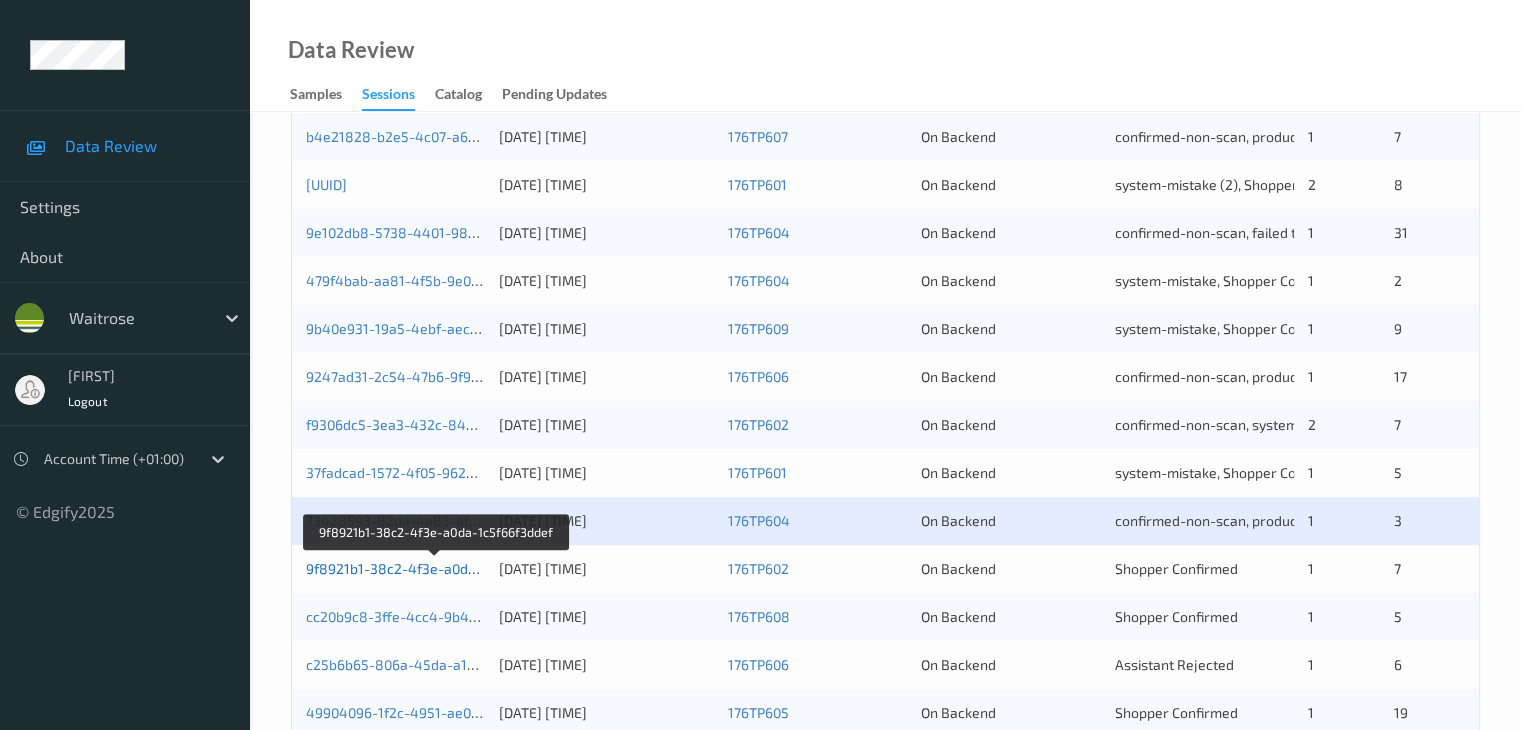 click on "9f8921b1-38c2-4f3e-a0da-1c5f66f3ddef" at bounding box center (436, 568) 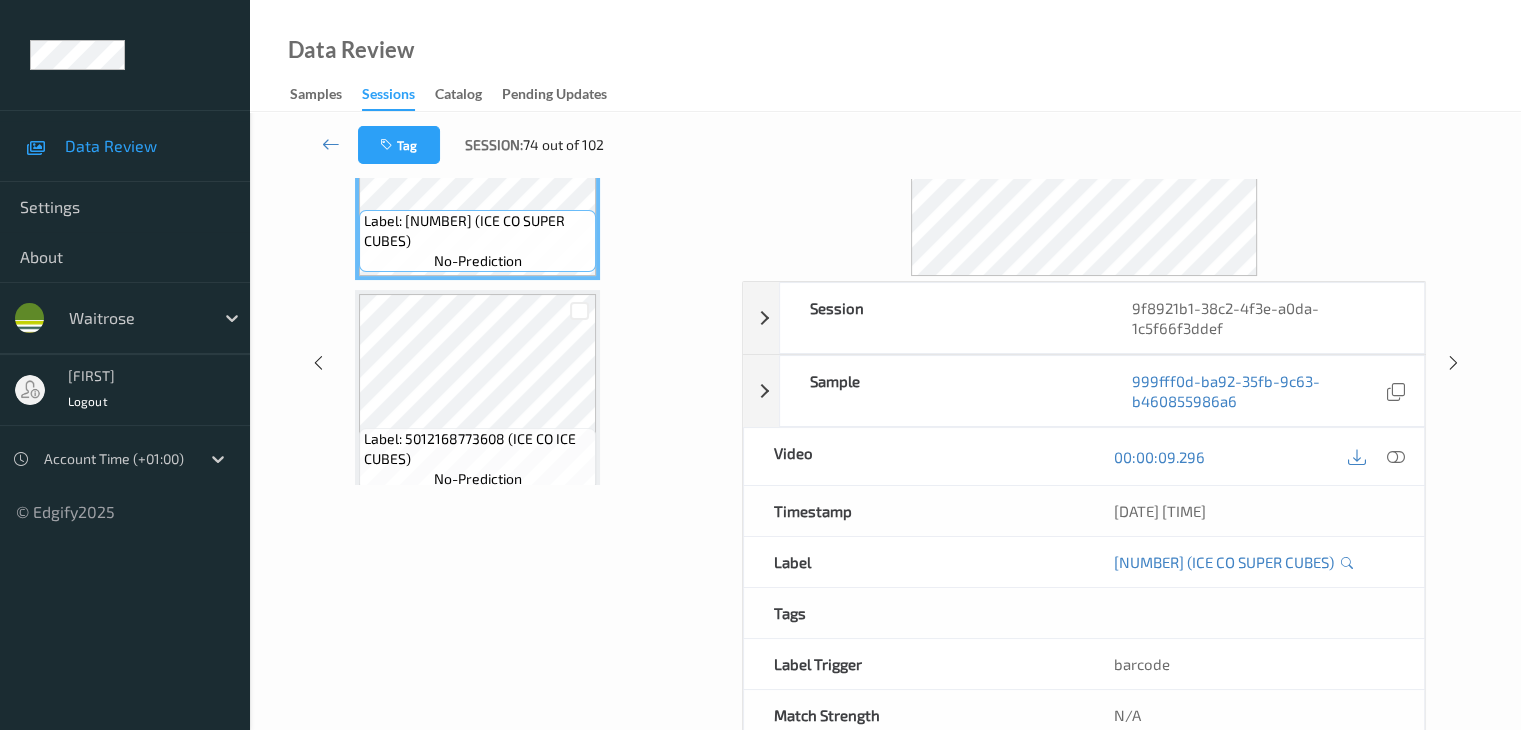 scroll, scrollTop: 0, scrollLeft: 0, axis: both 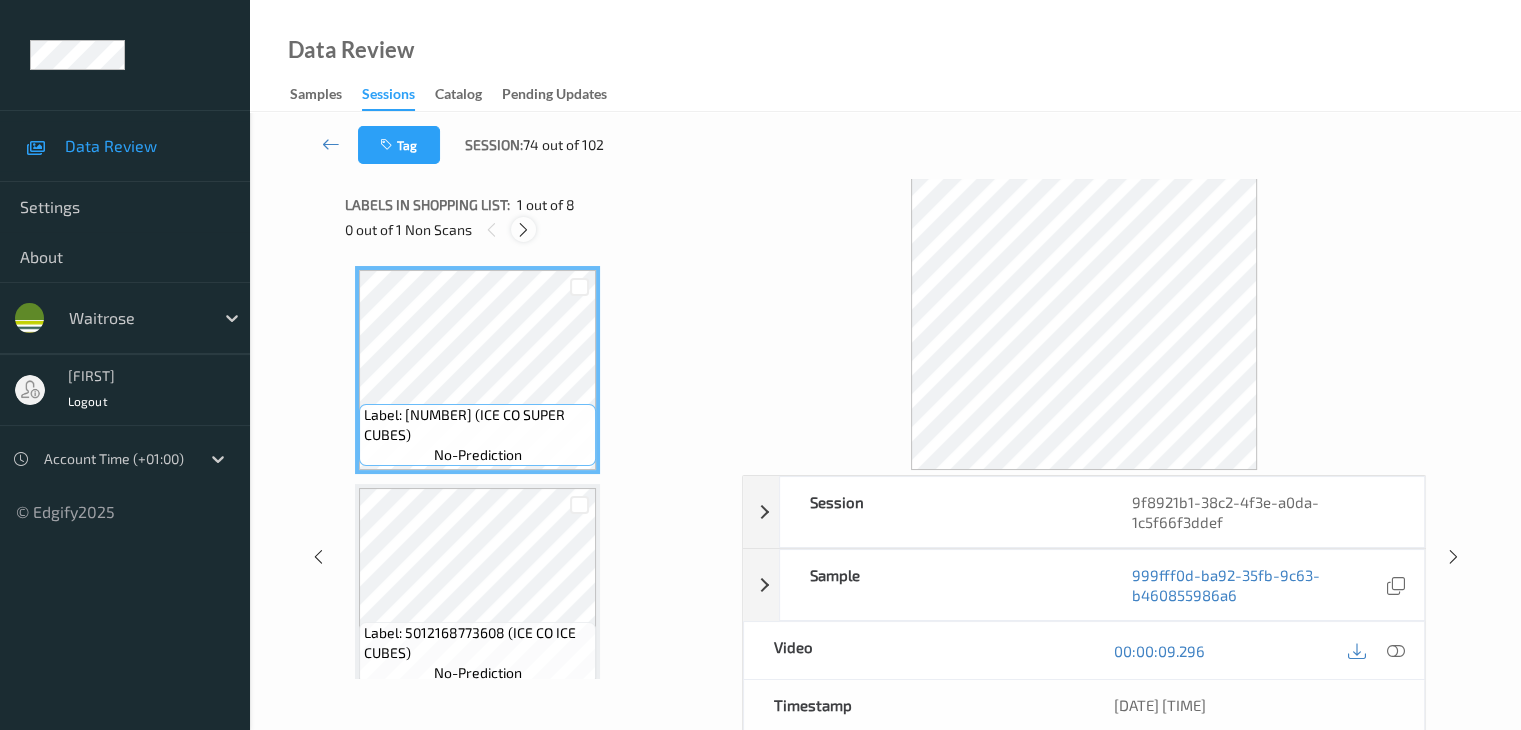 click at bounding box center (523, 230) 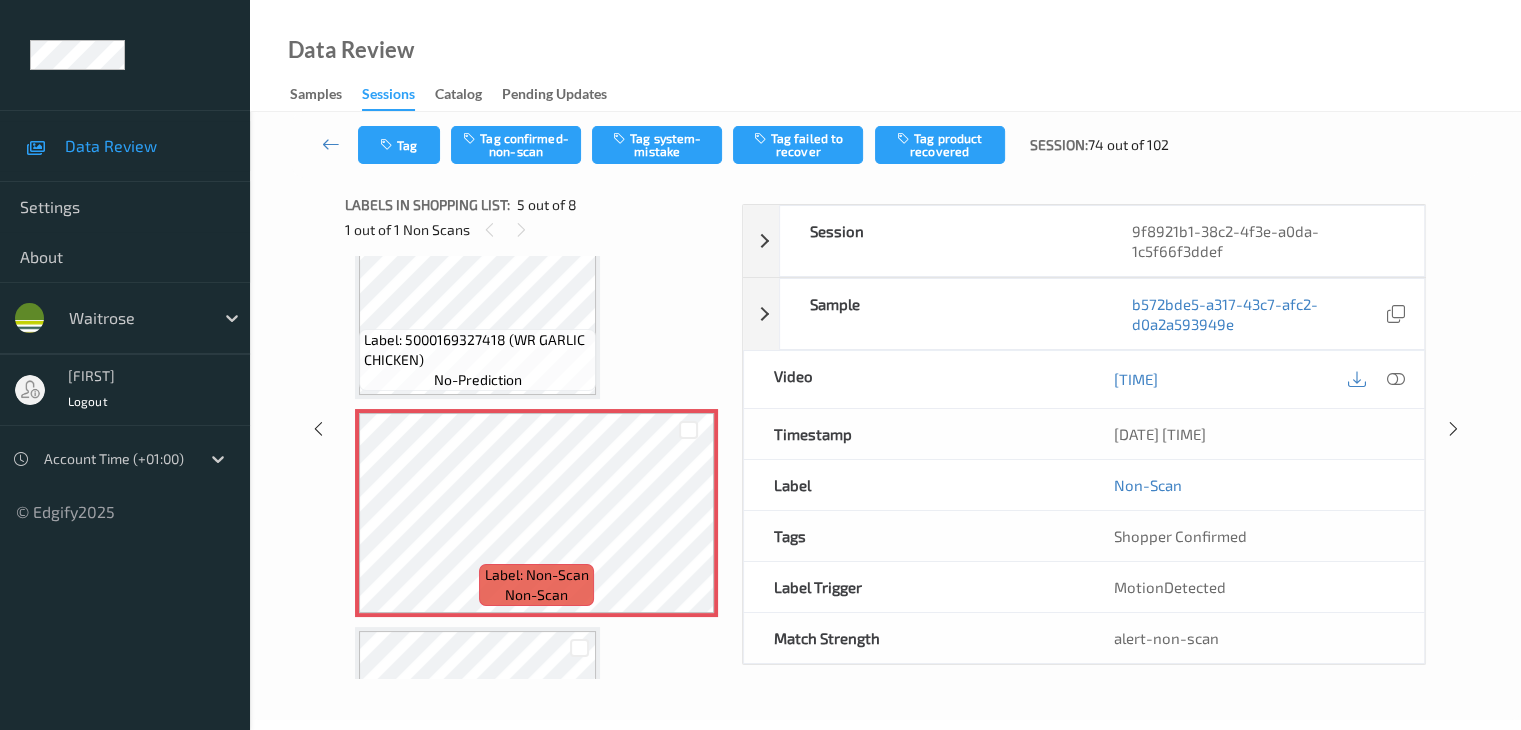 scroll, scrollTop: 764, scrollLeft: 0, axis: vertical 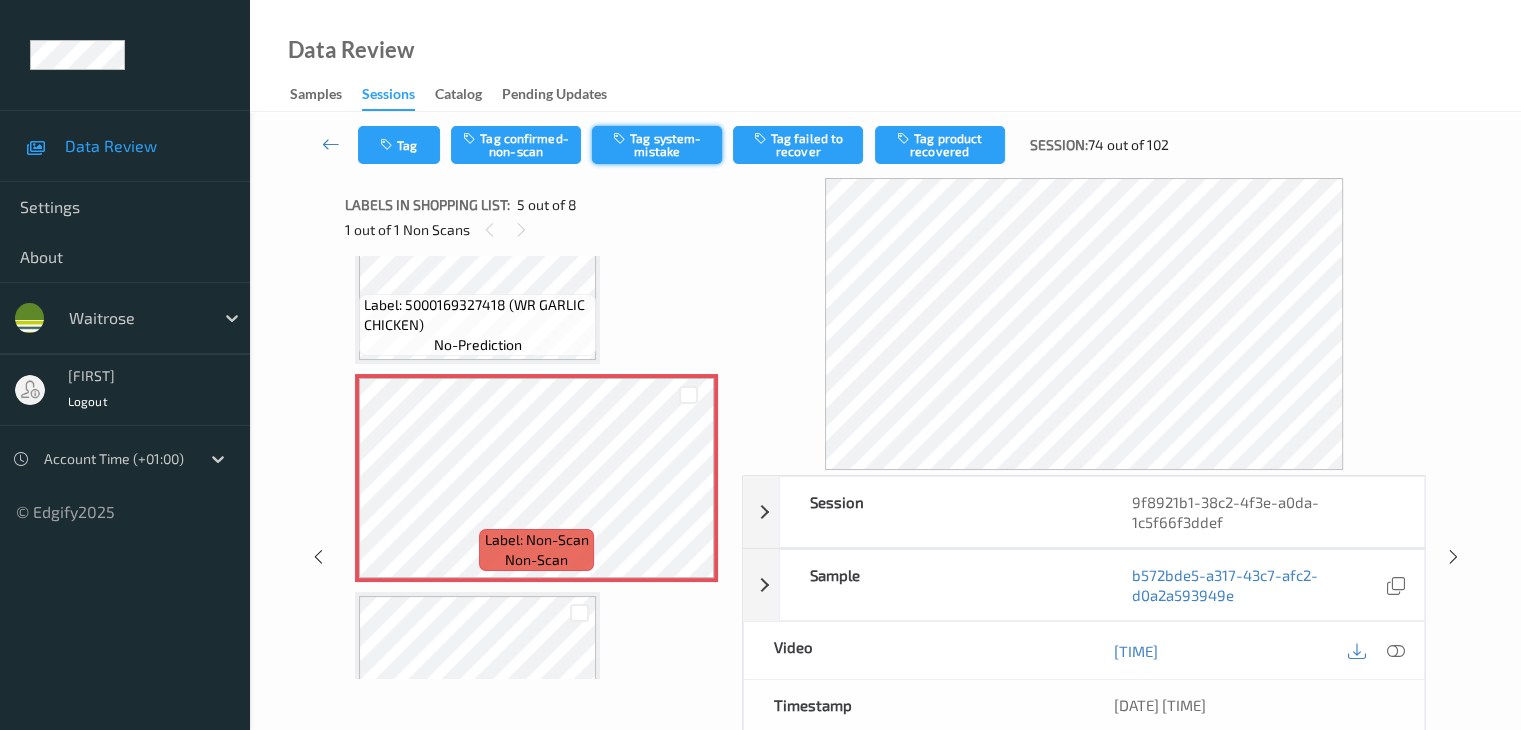 click on "Tag   system-mistake" at bounding box center [657, 145] 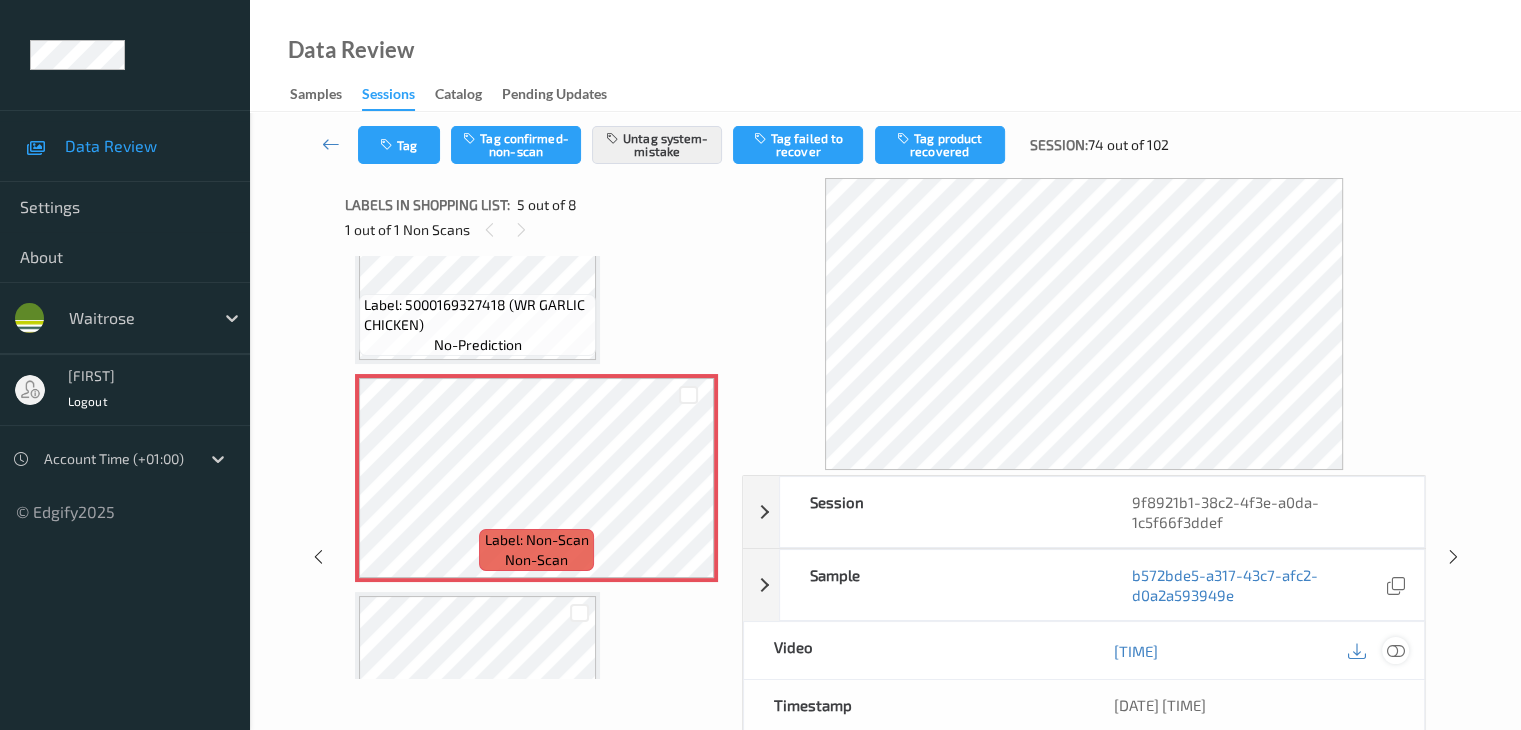 click at bounding box center [1395, 651] 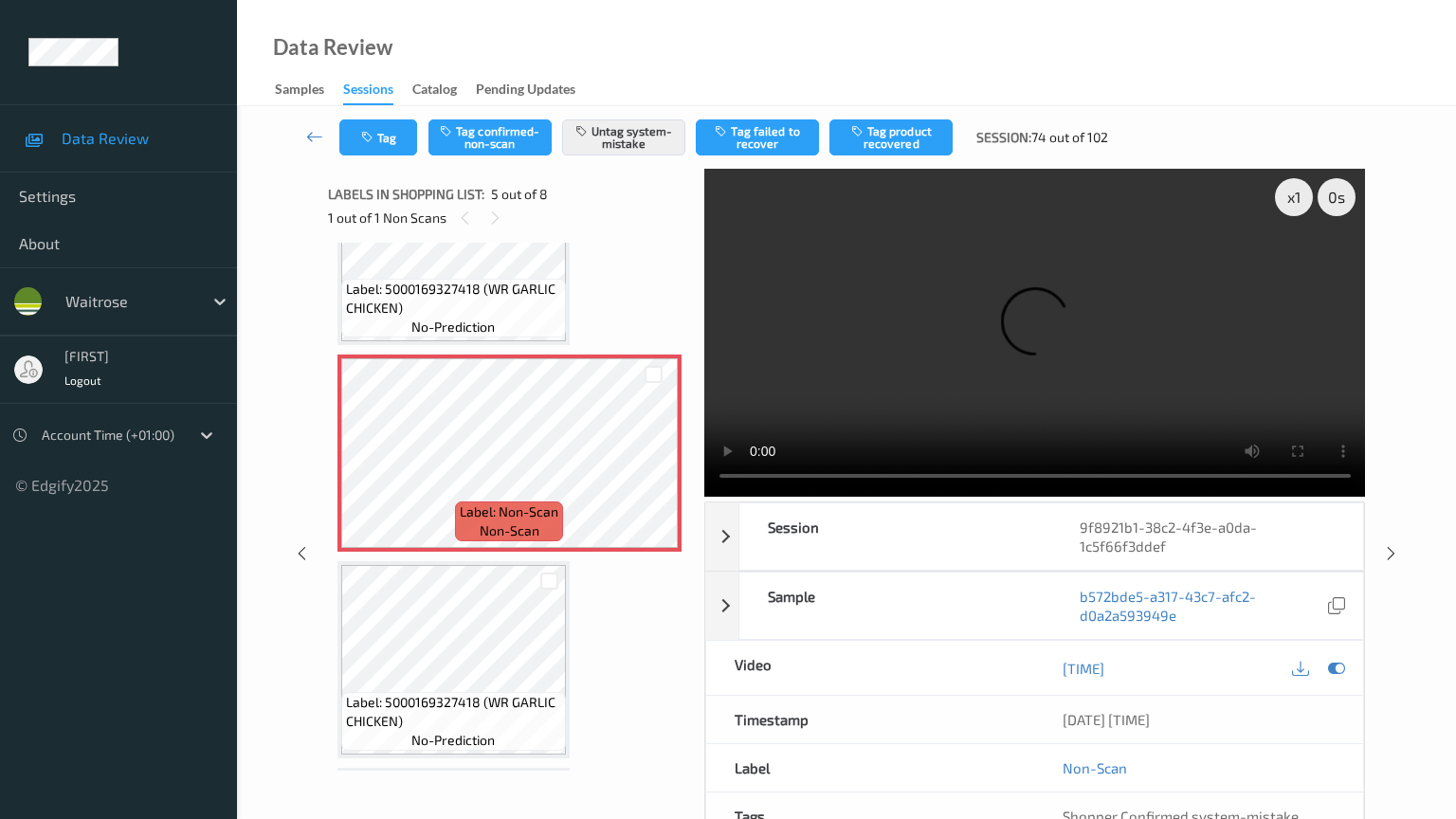type 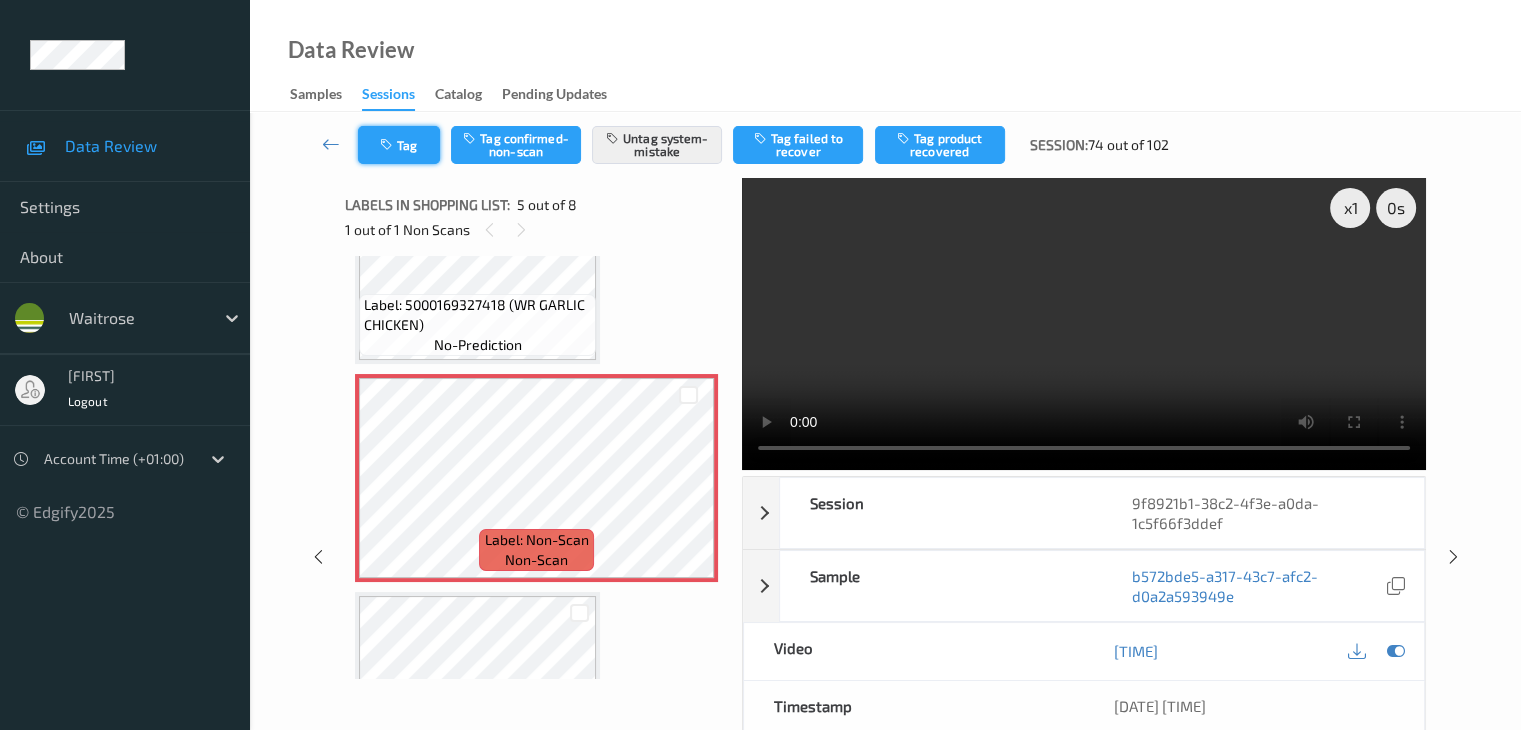 click on "Tag" at bounding box center [399, 145] 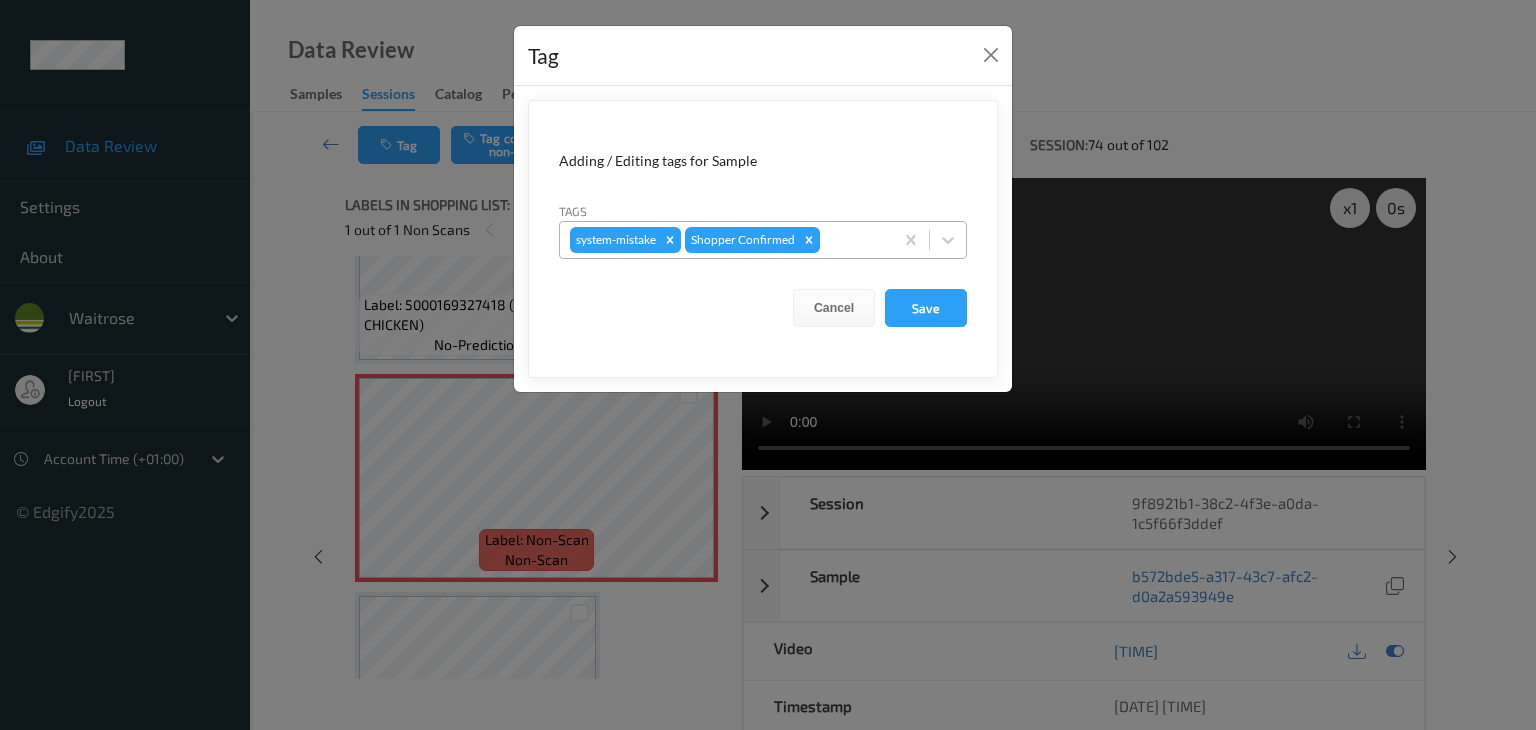 click at bounding box center [853, 240] 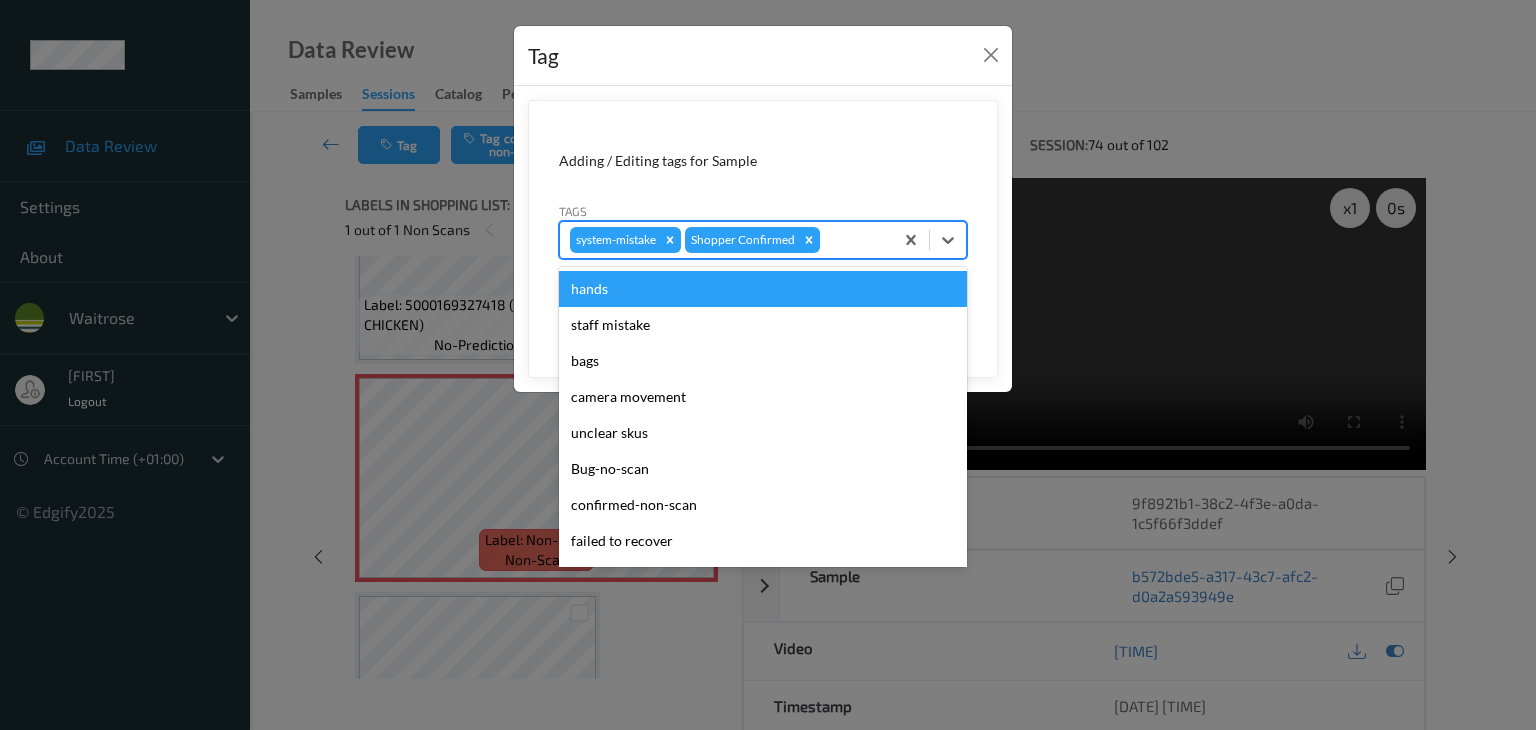 type on "u" 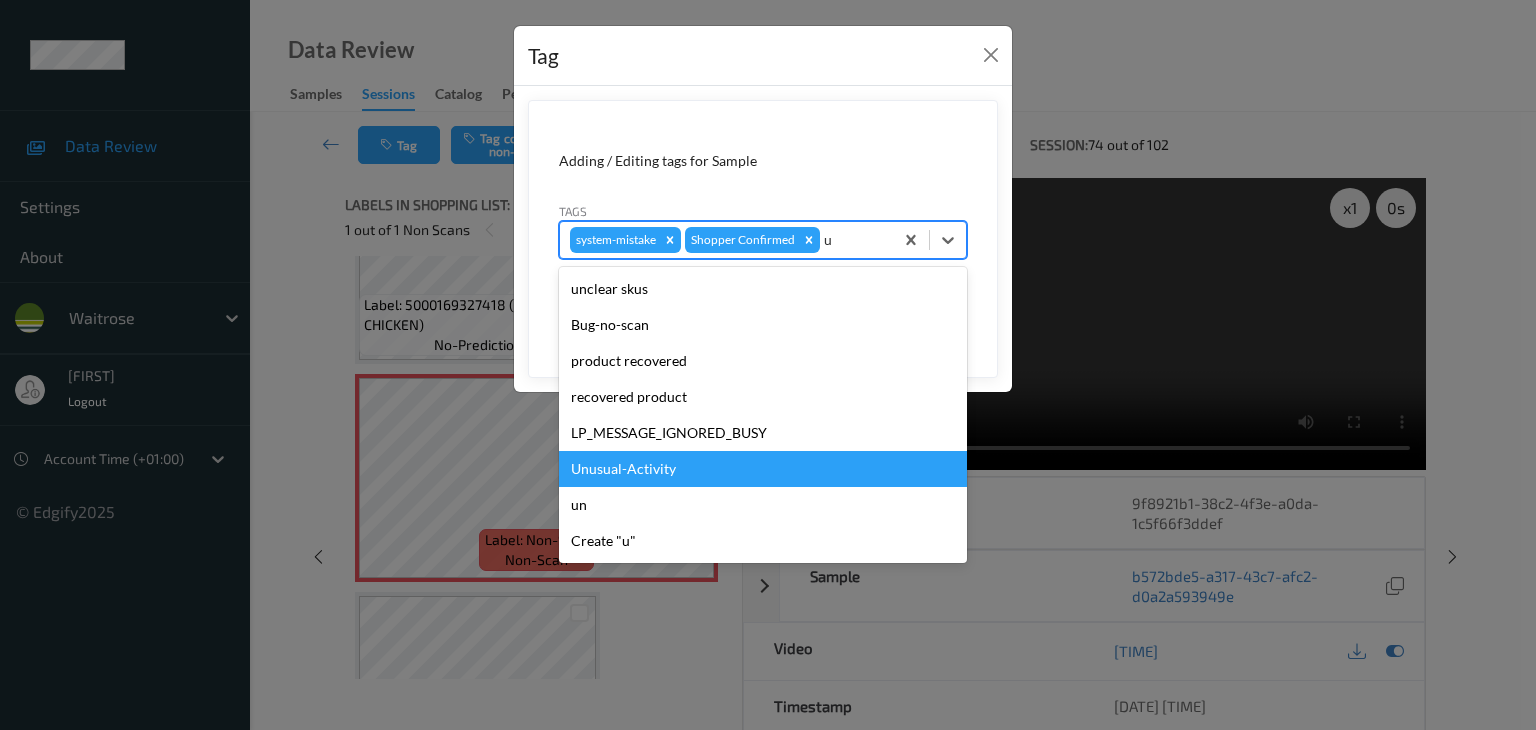 click on "Unusual-Activity" at bounding box center [763, 469] 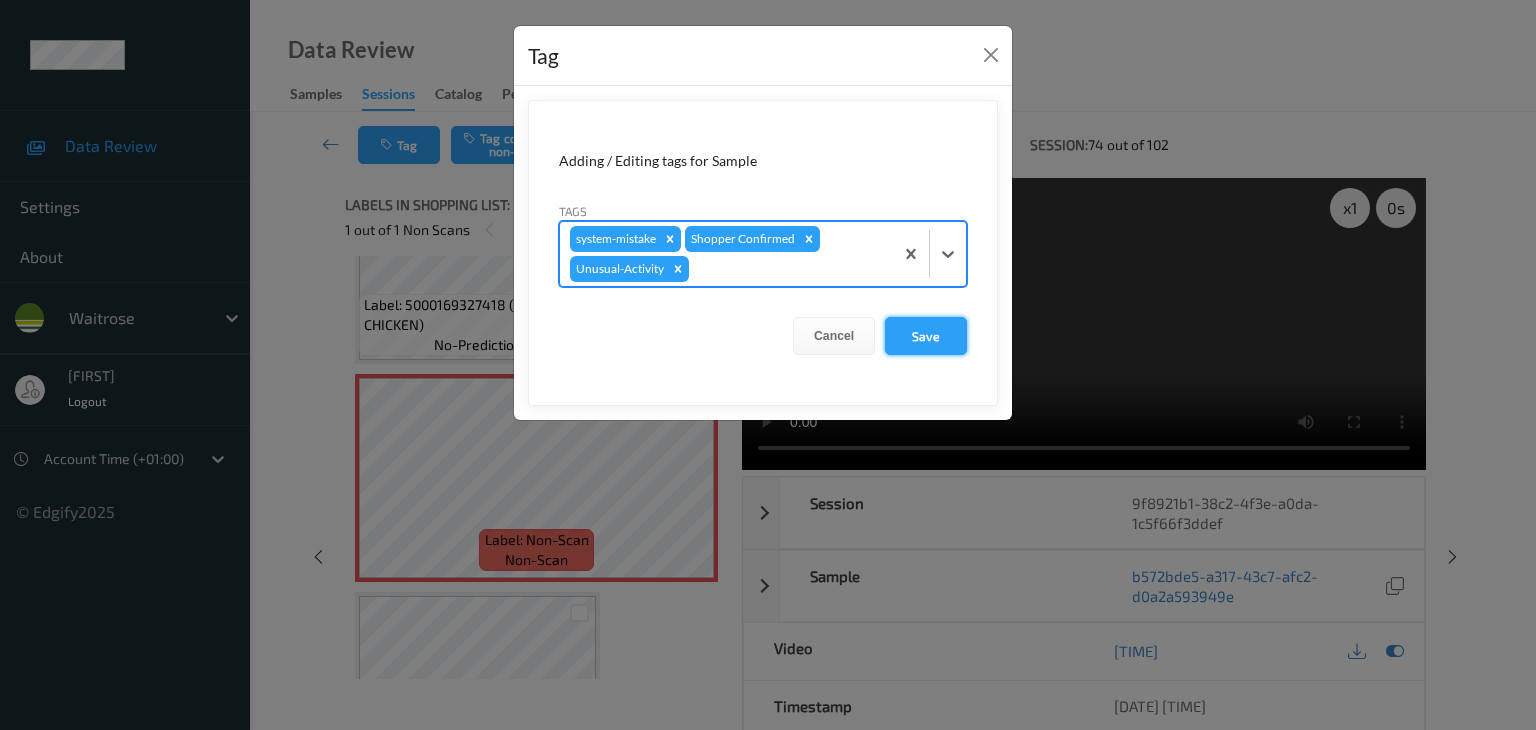 click on "Save" at bounding box center [926, 336] 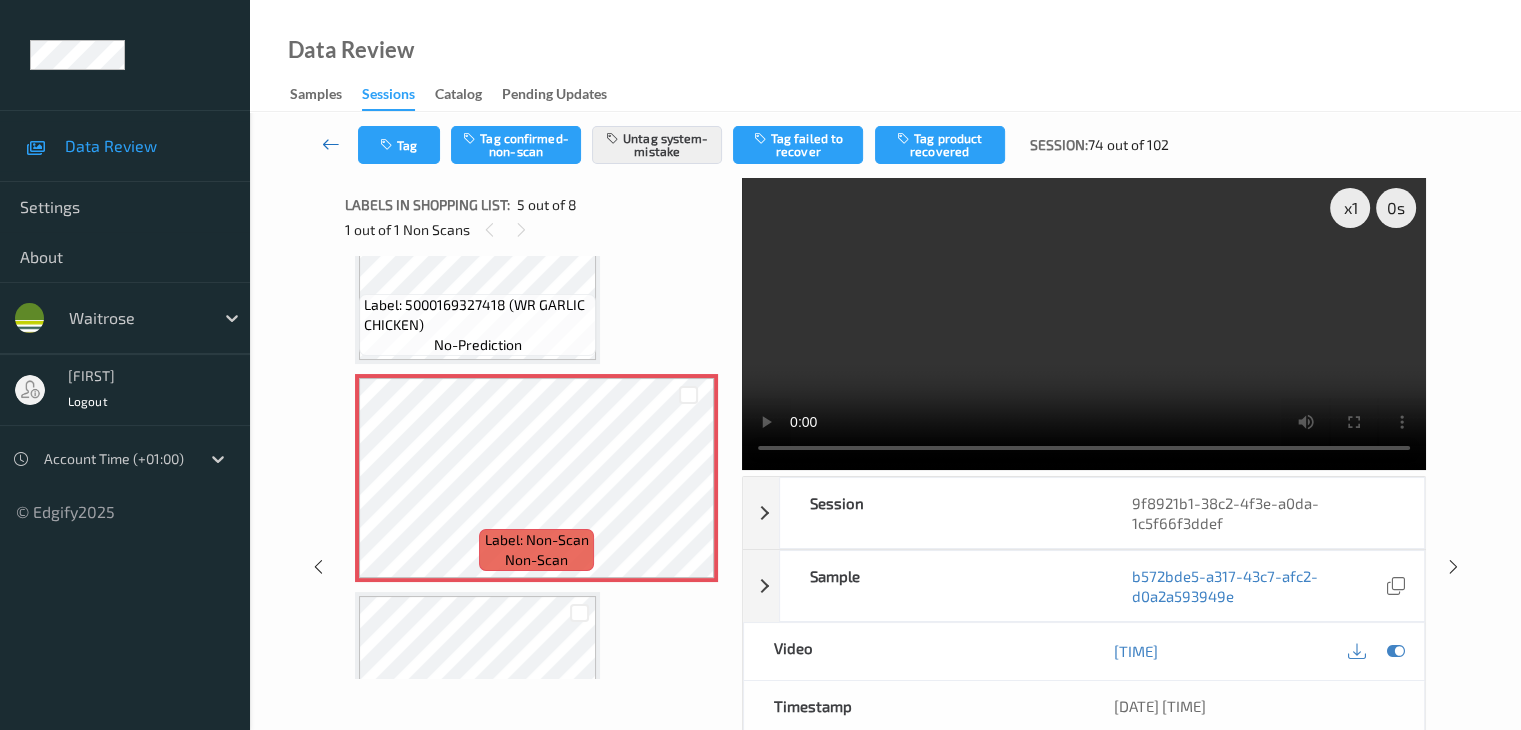 click at bounding box center (331, 144) 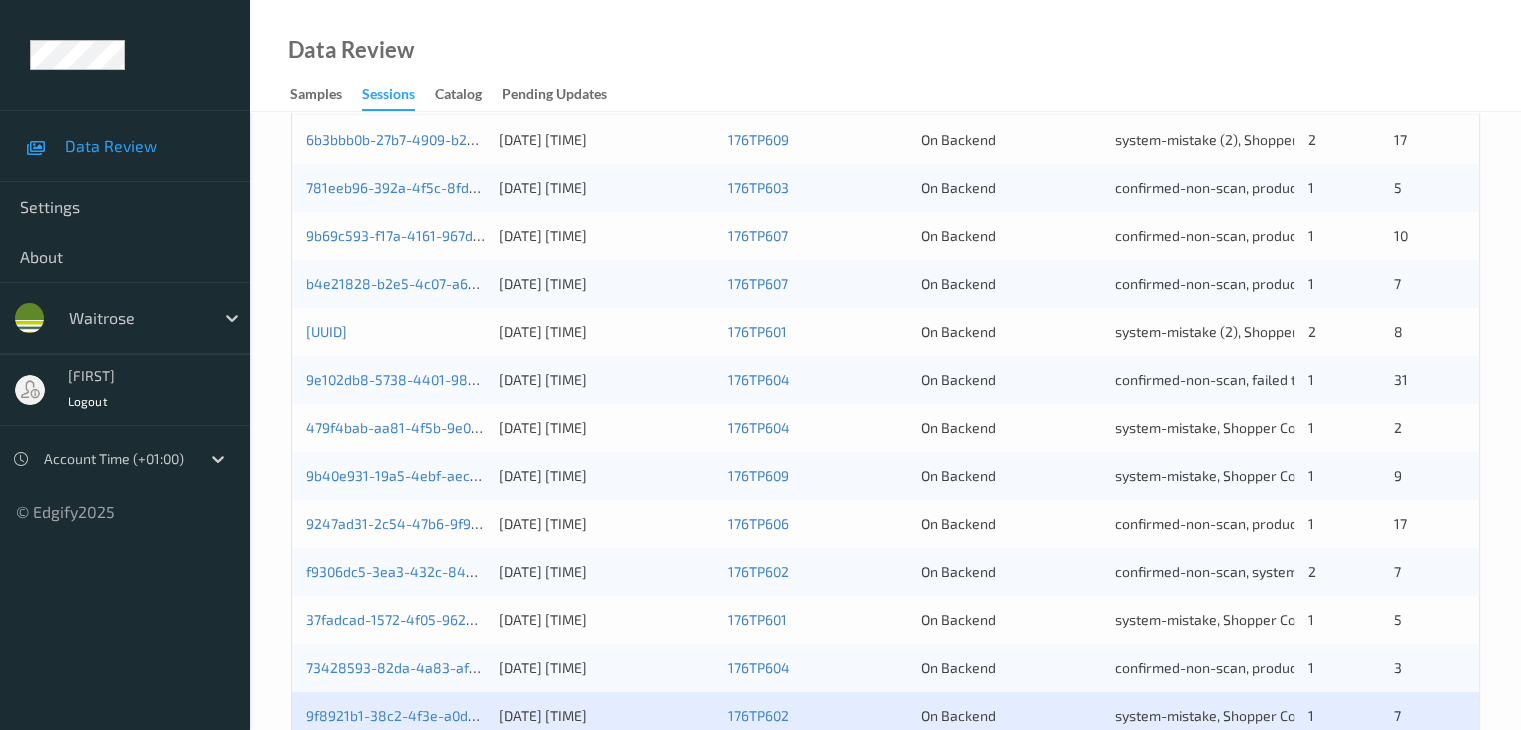 scroll, scrollTop: 800, scrollLeft: 0, axis: vertical 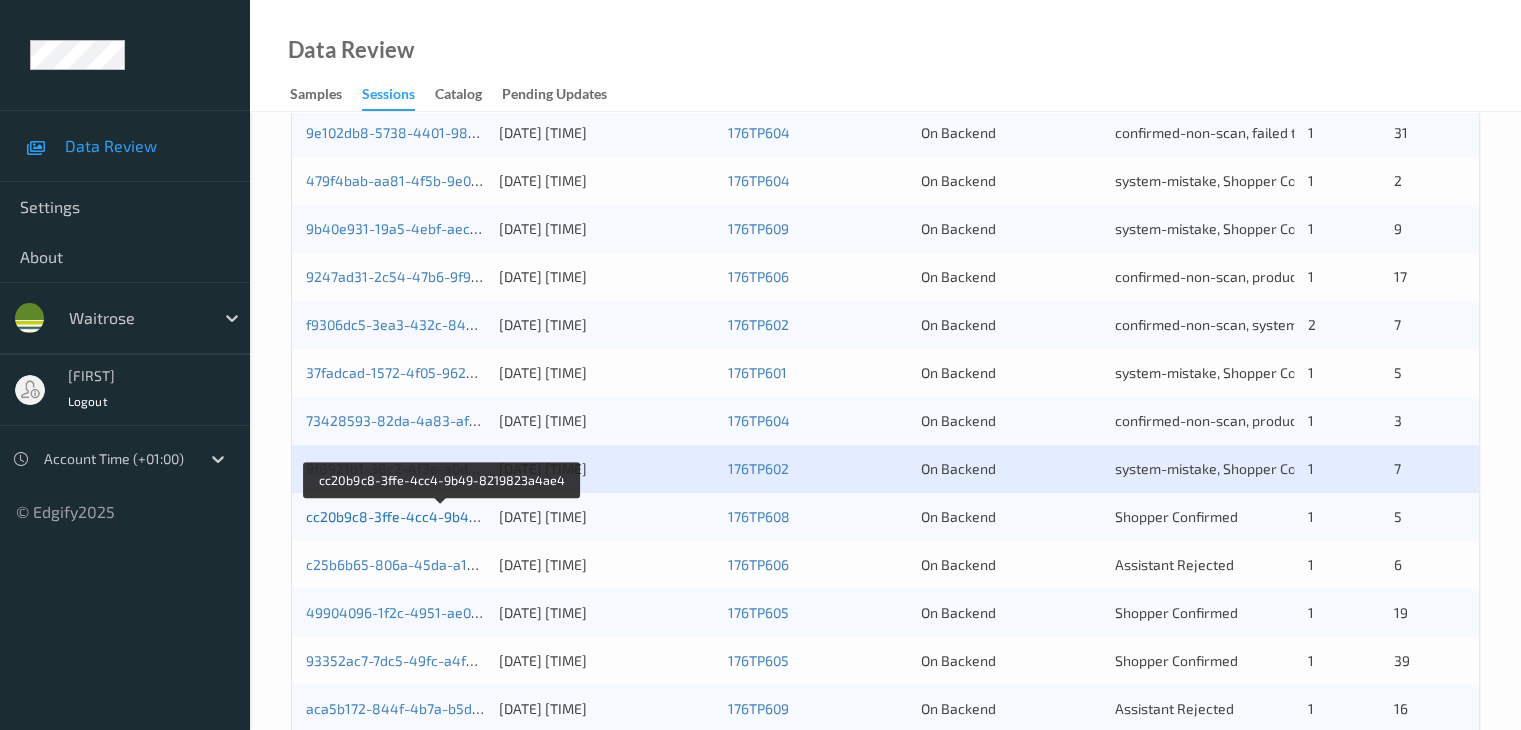 click on "cc20b9c8-3ffe-4cc4-9b49-8219823a4ae4" at bounding box center (443, 516) 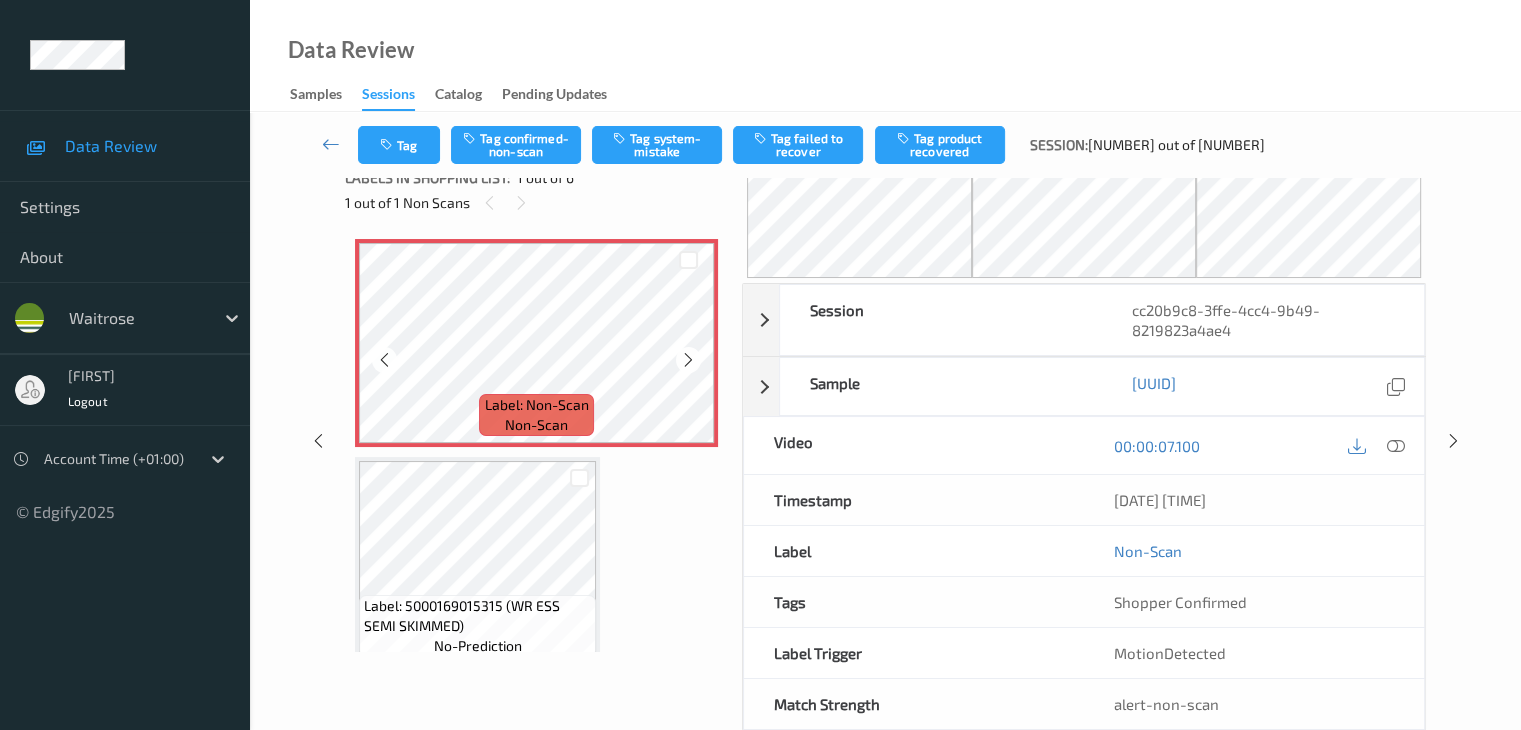 scroll, scrollTop: 0, scrollLeft: 0, axis: both 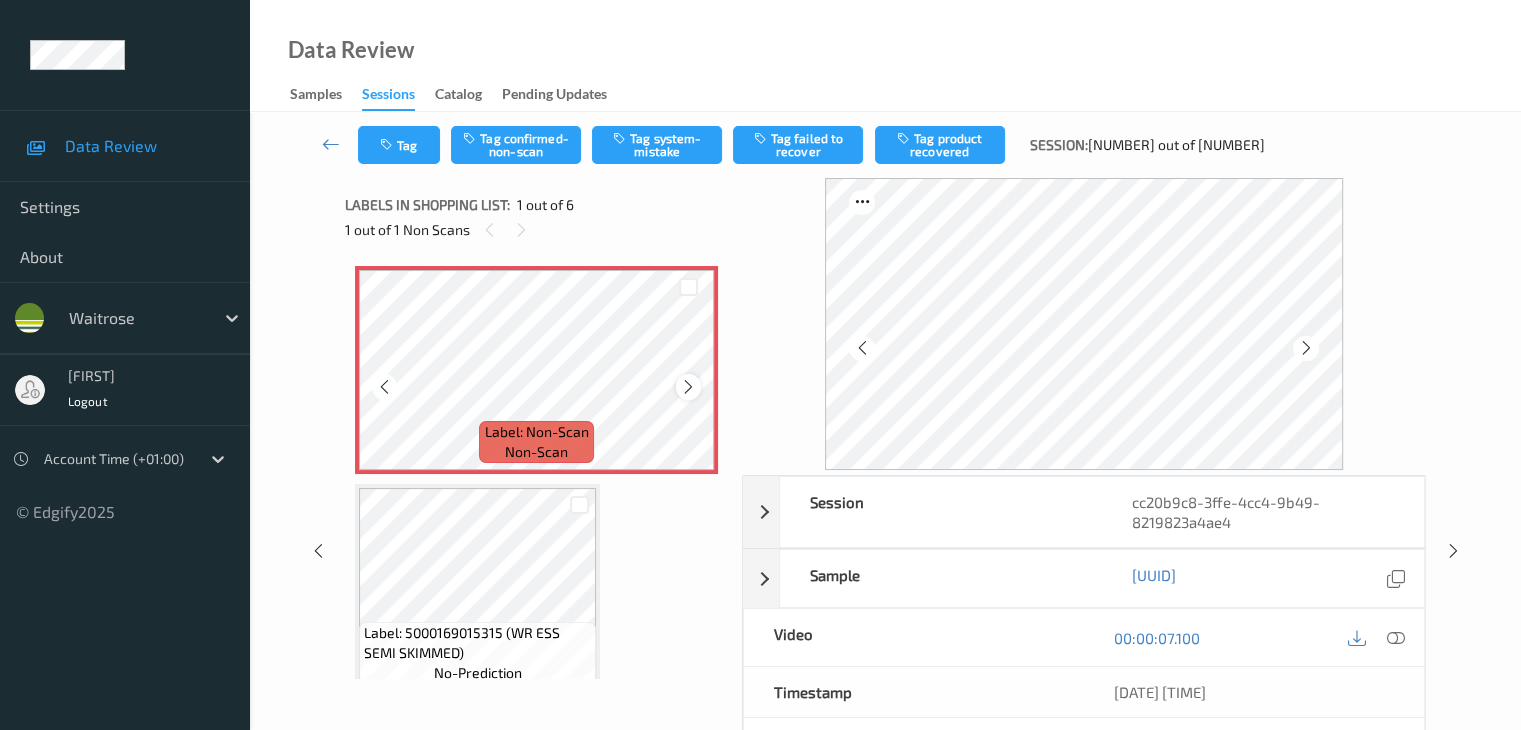 click at bounding box center (688, 387) 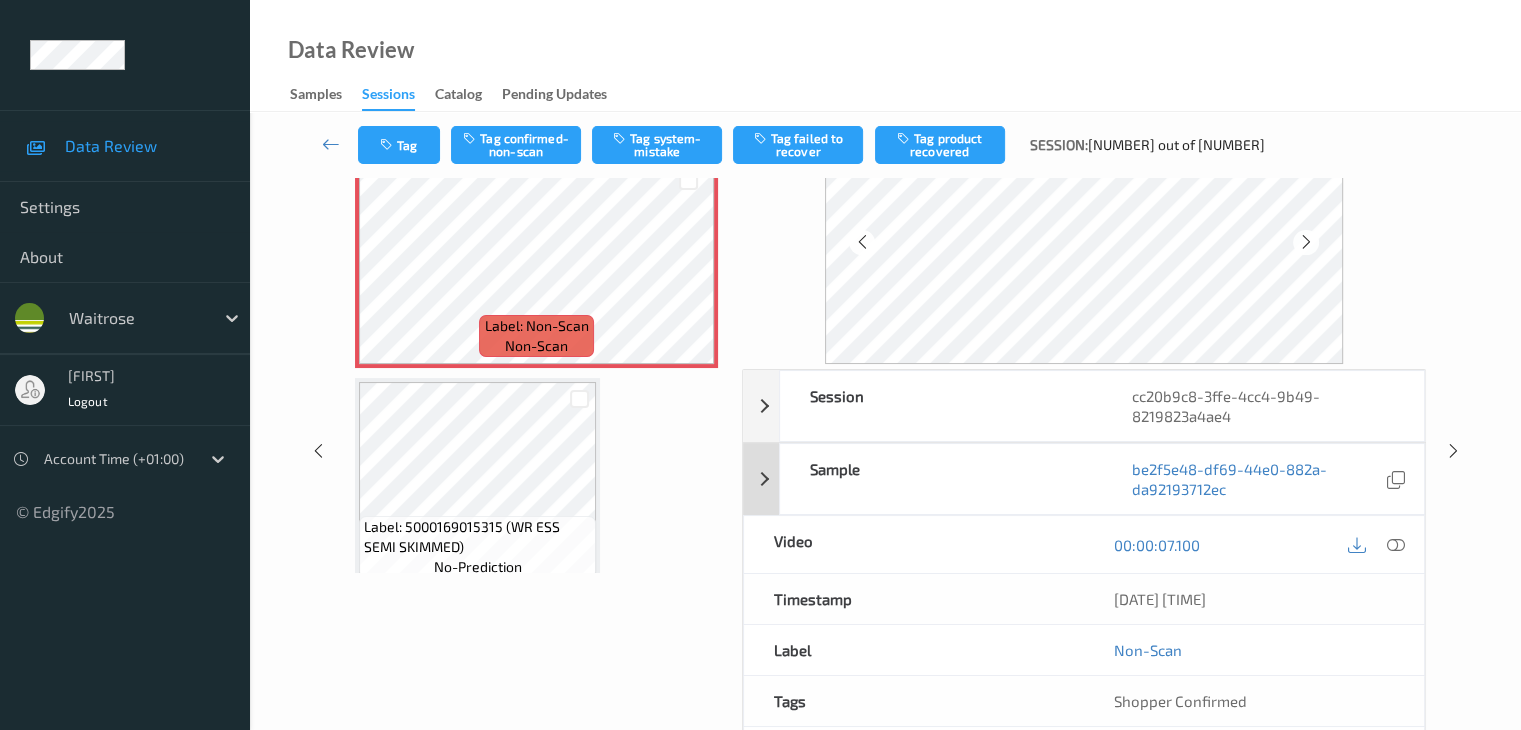 scroll, scrollTop: 0, scrollLeft: 0, axis: both 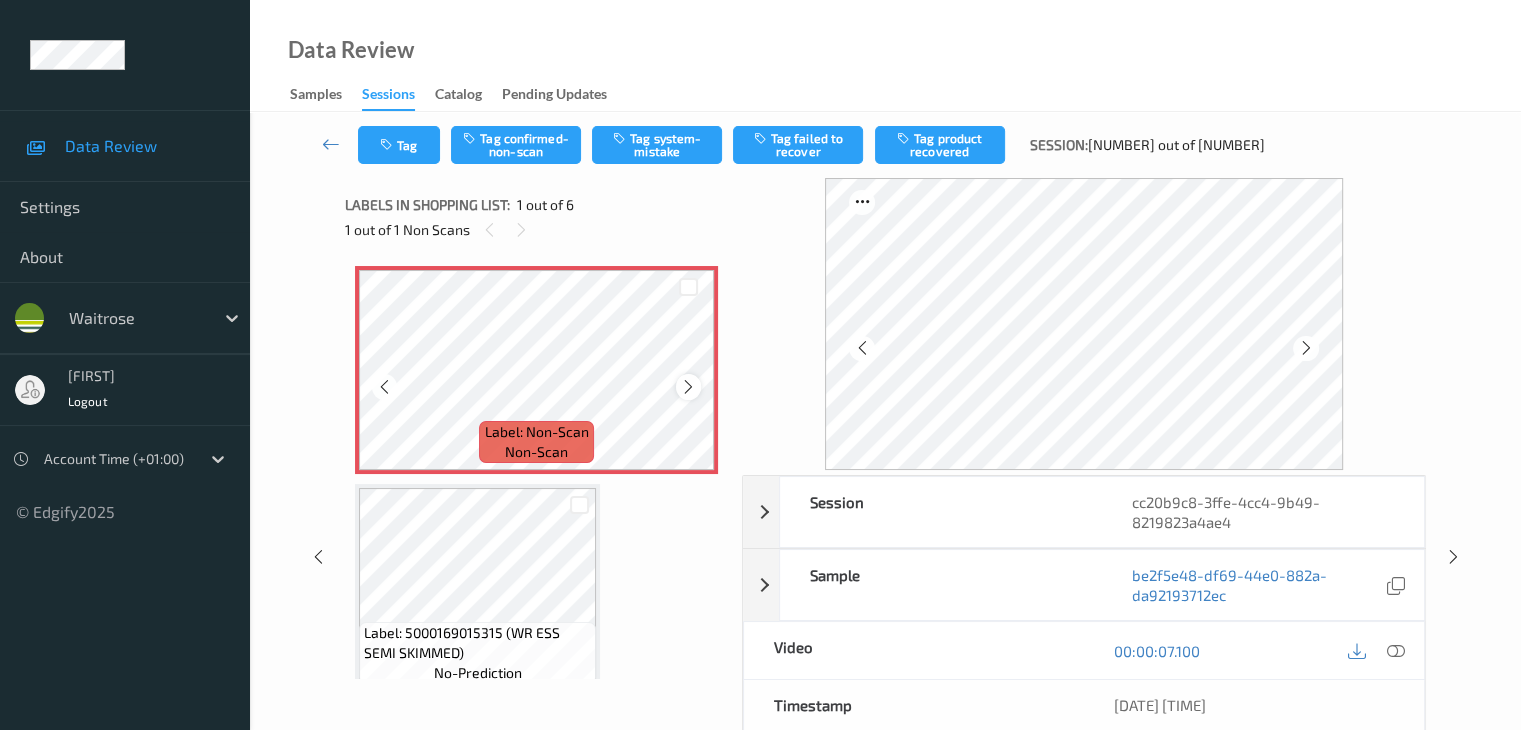 click at bounding box center (688, 387) 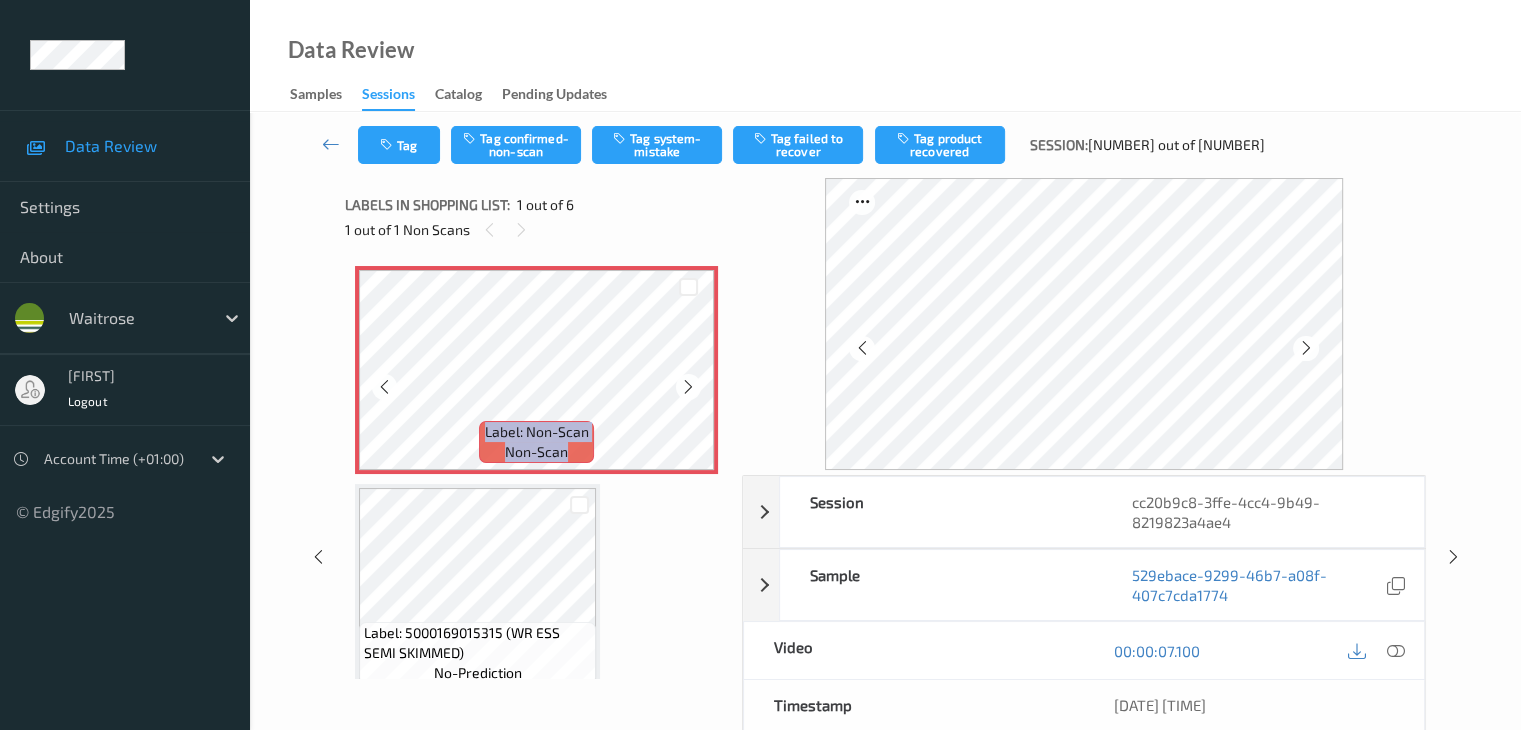 click at bounding box center [688, 387] 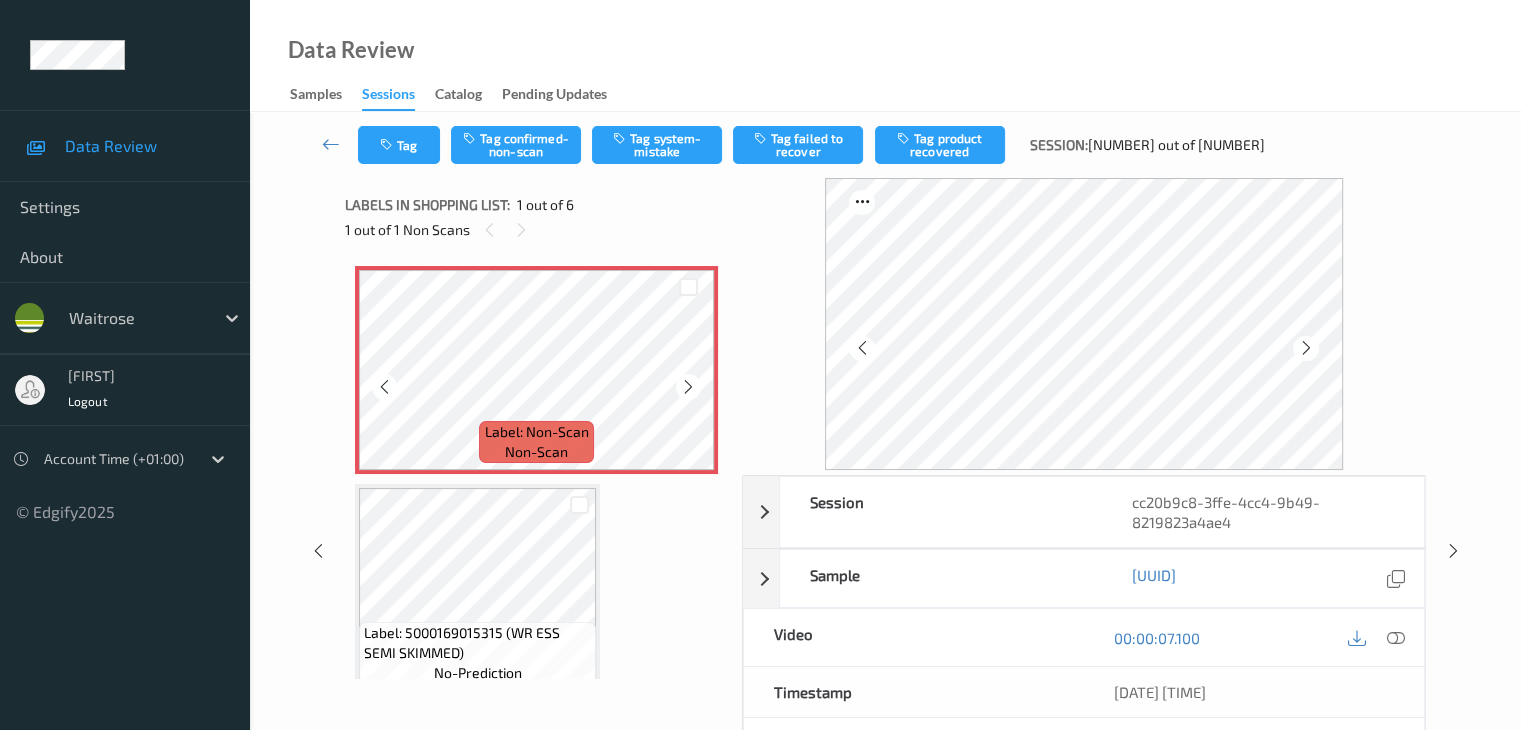 click at bounding box center (688, 387) 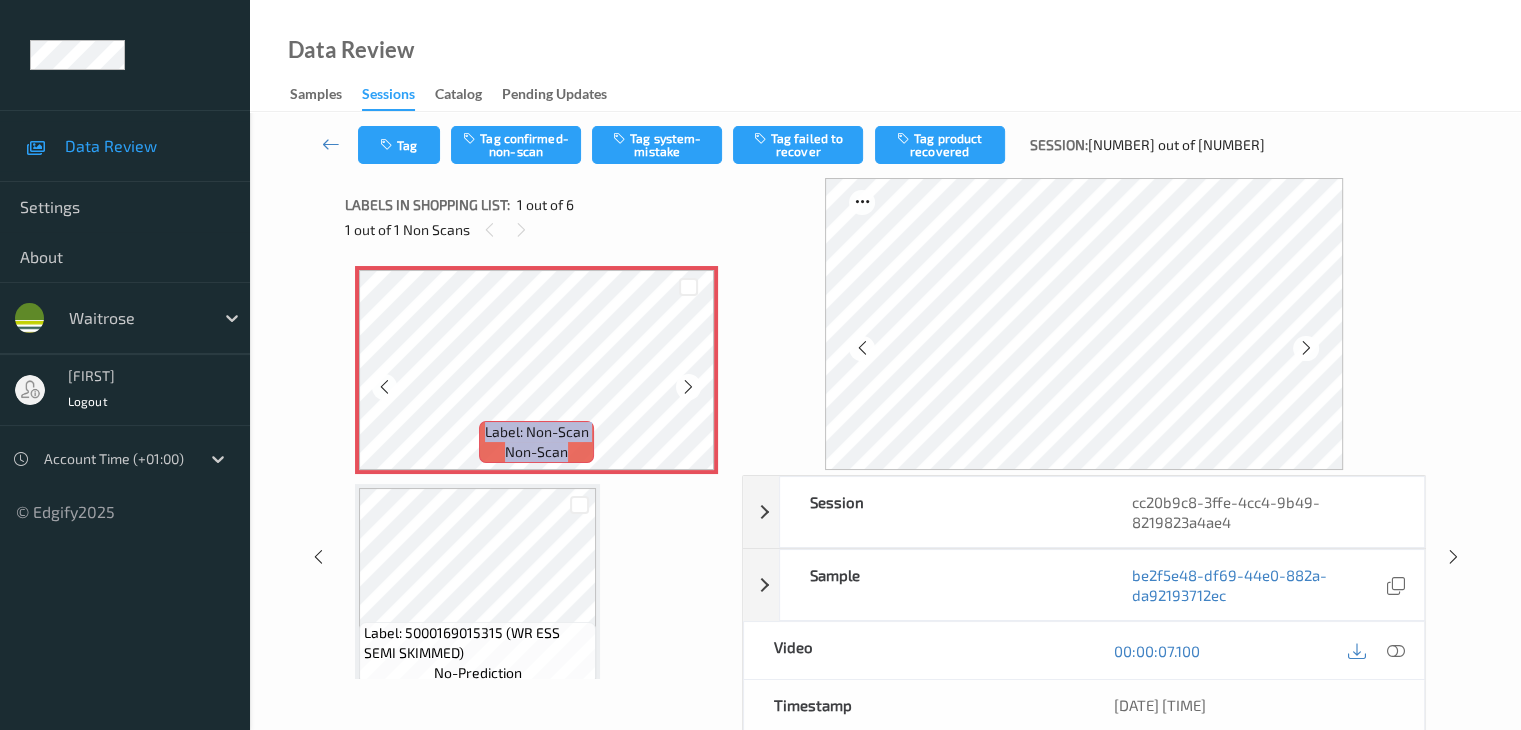 click at bounding box center (688, 387) 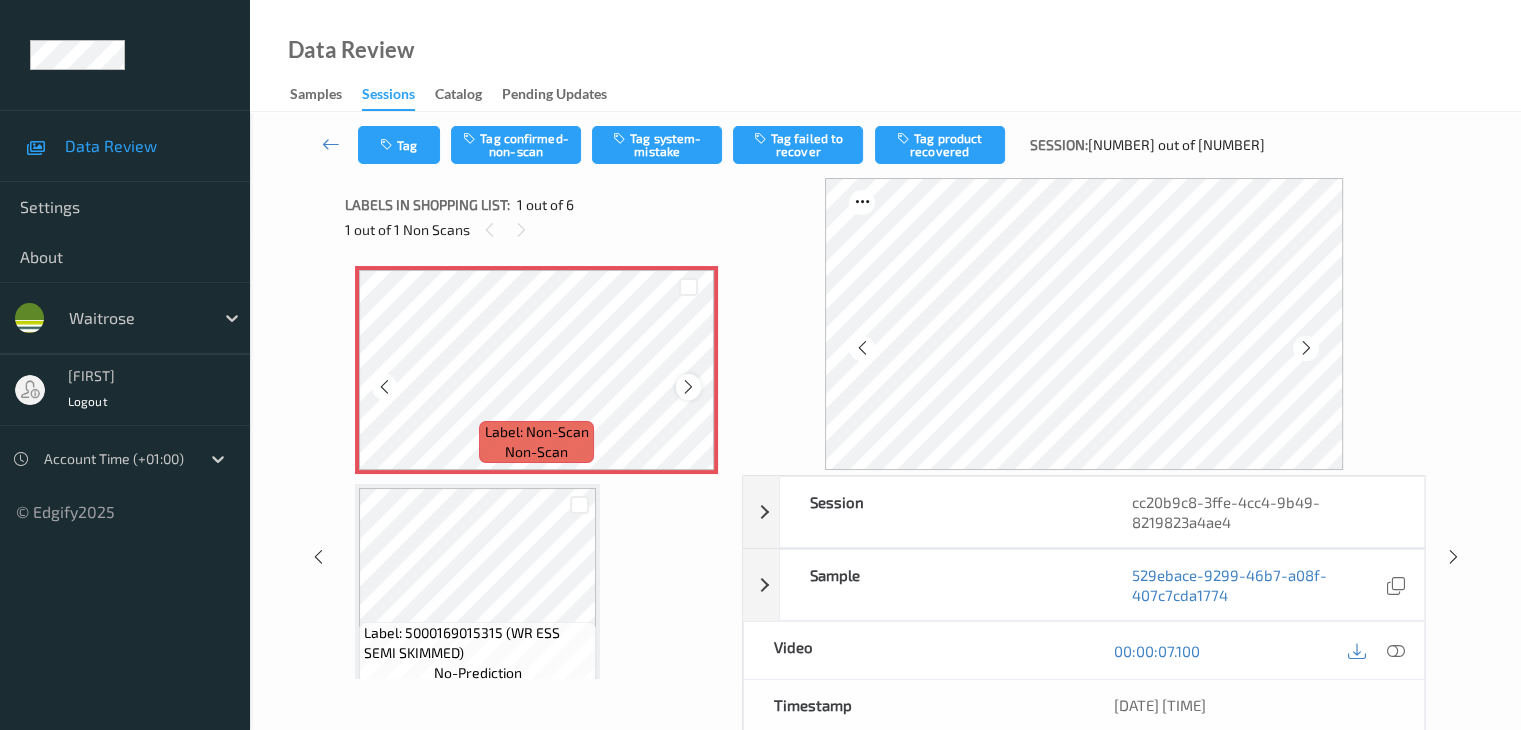 click at bounding box center [688, 387] 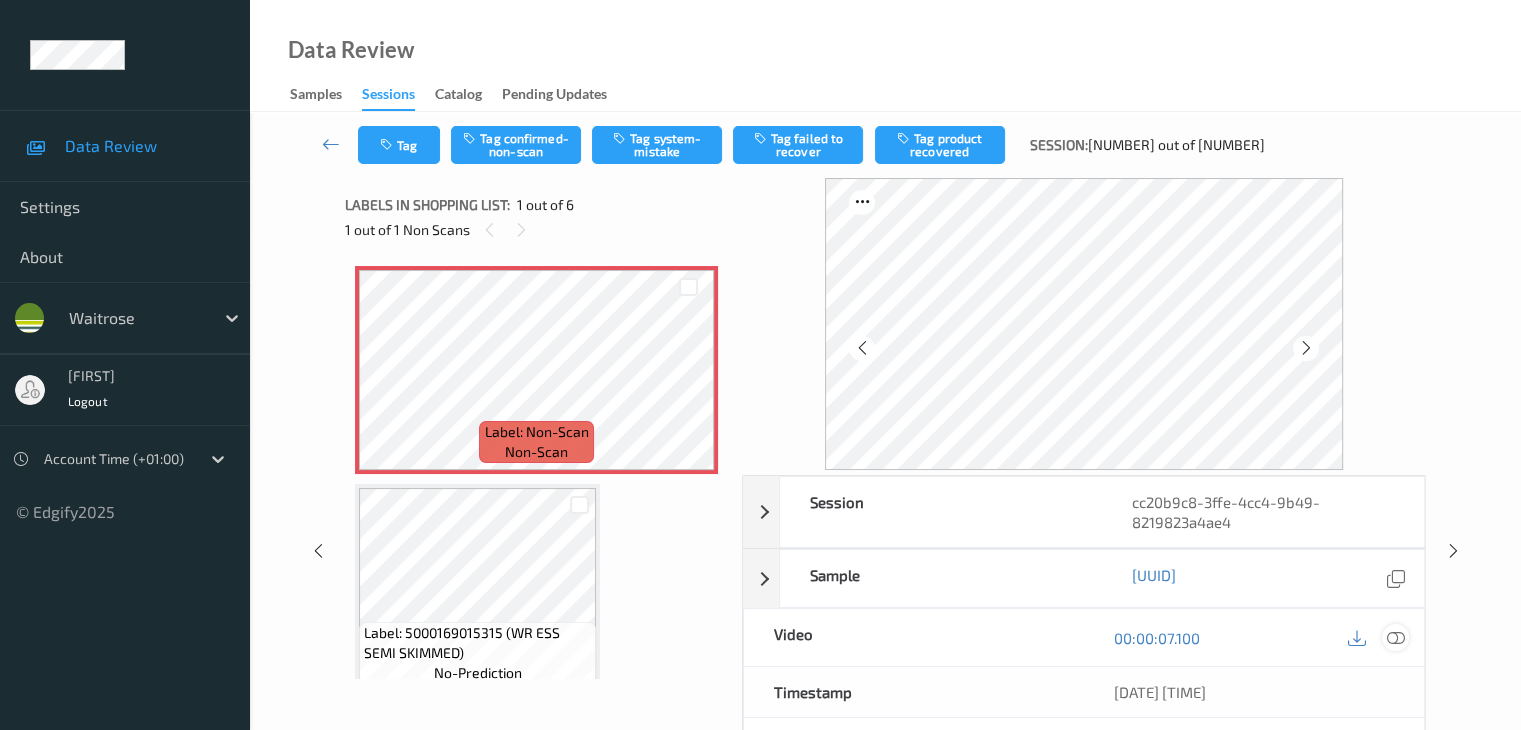click at bounding box center [1395, 638] 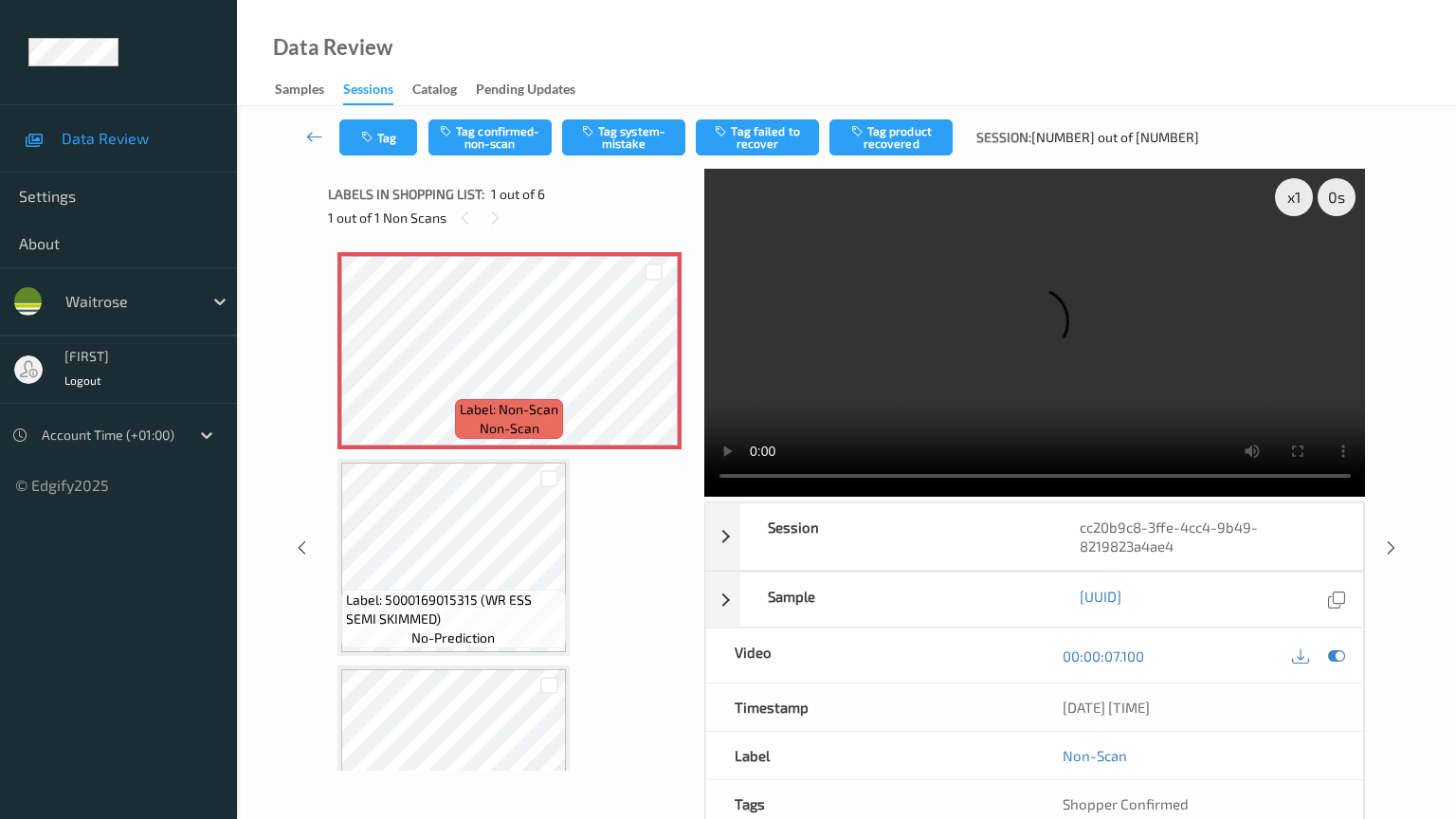 type 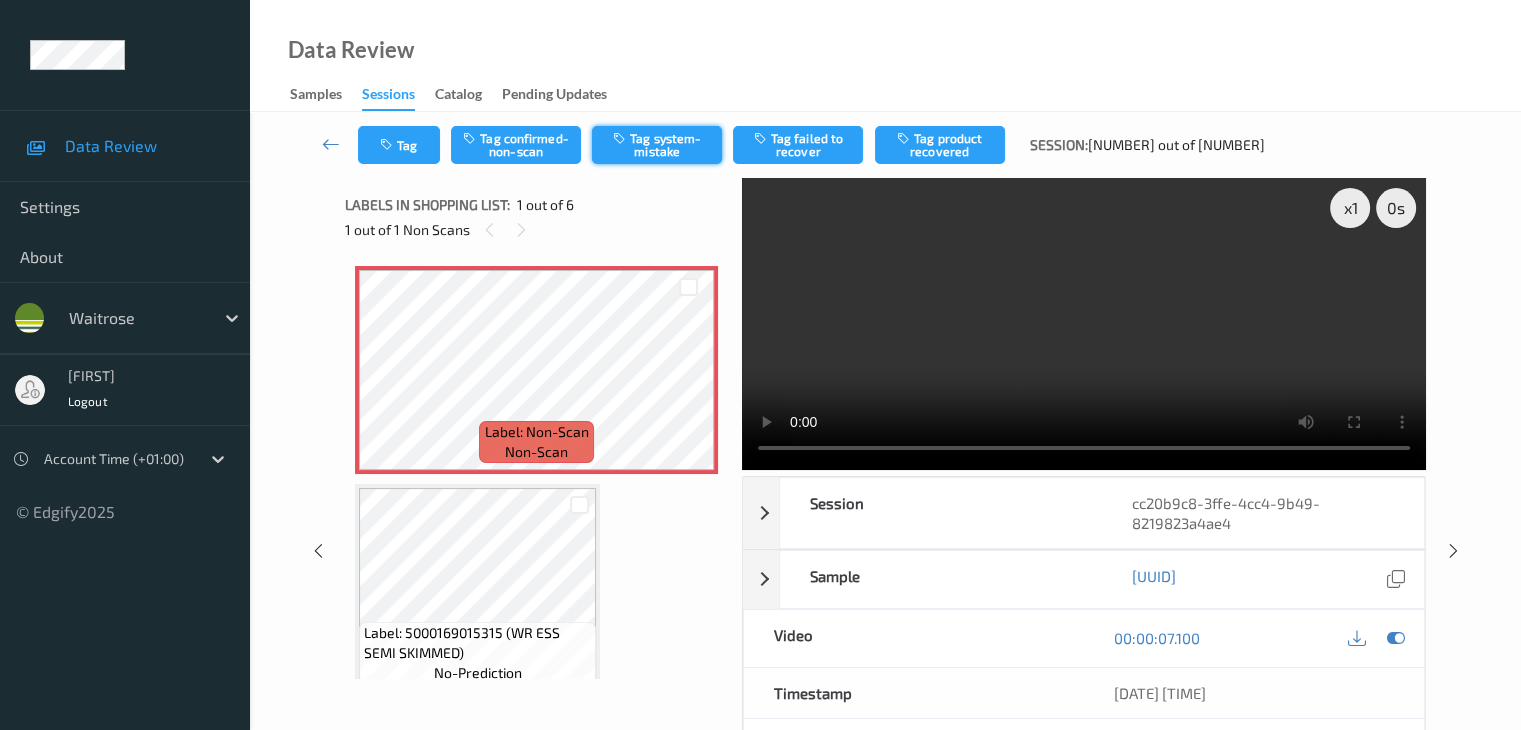click on "Tag   system-mistake" at bounding box center [657, 145] 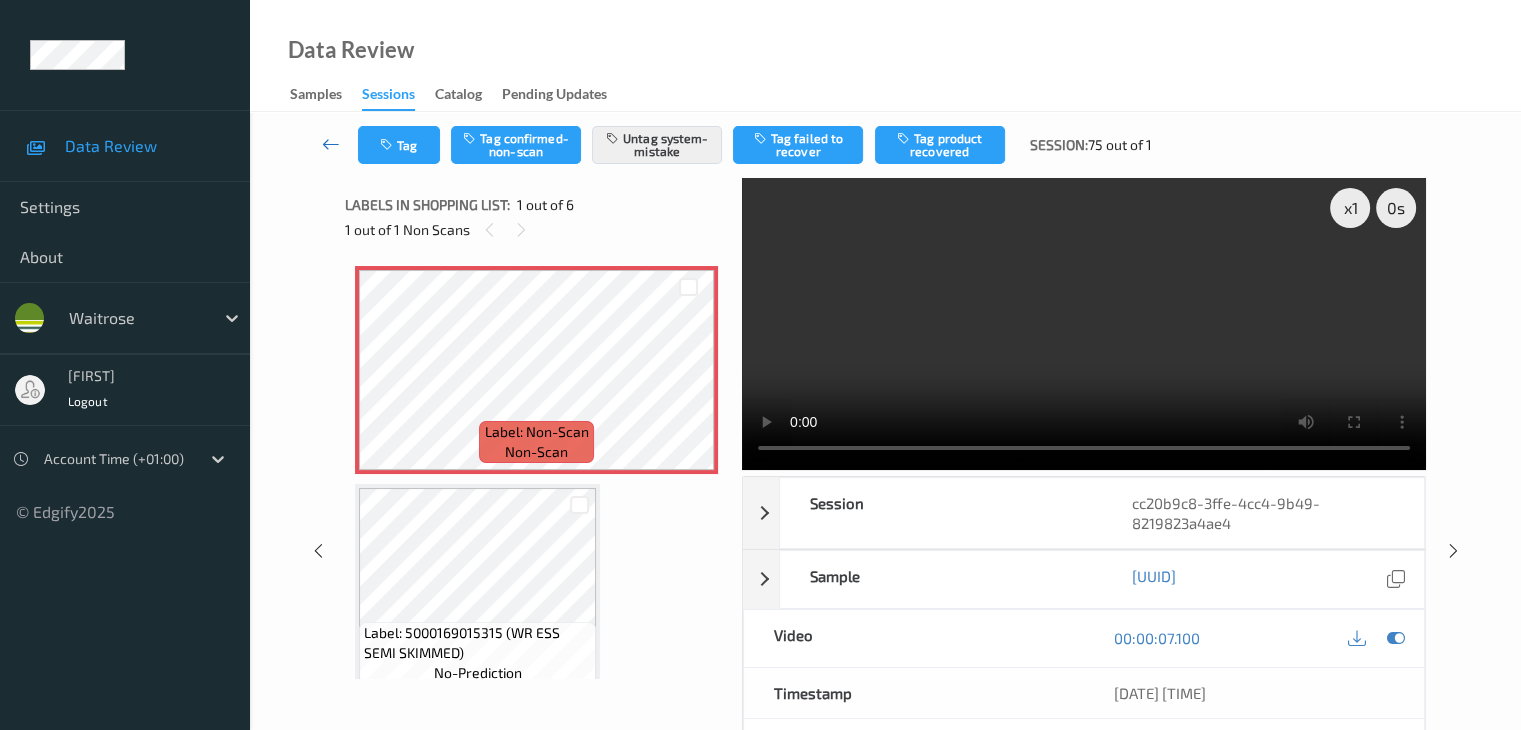 click at bounding box center [331, 144] 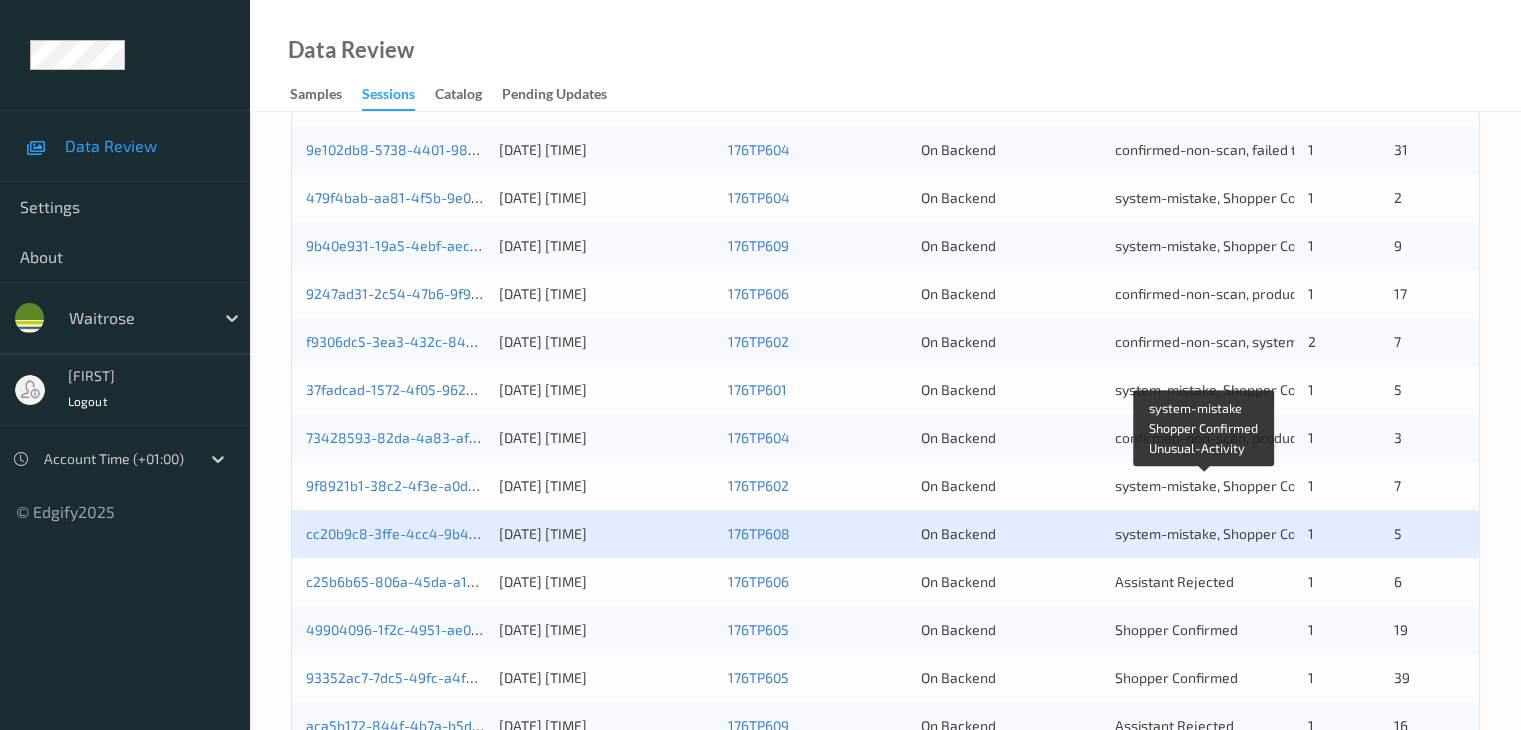 scroll, scrollTop: 932, scrollLeft: 0, axis: vertical 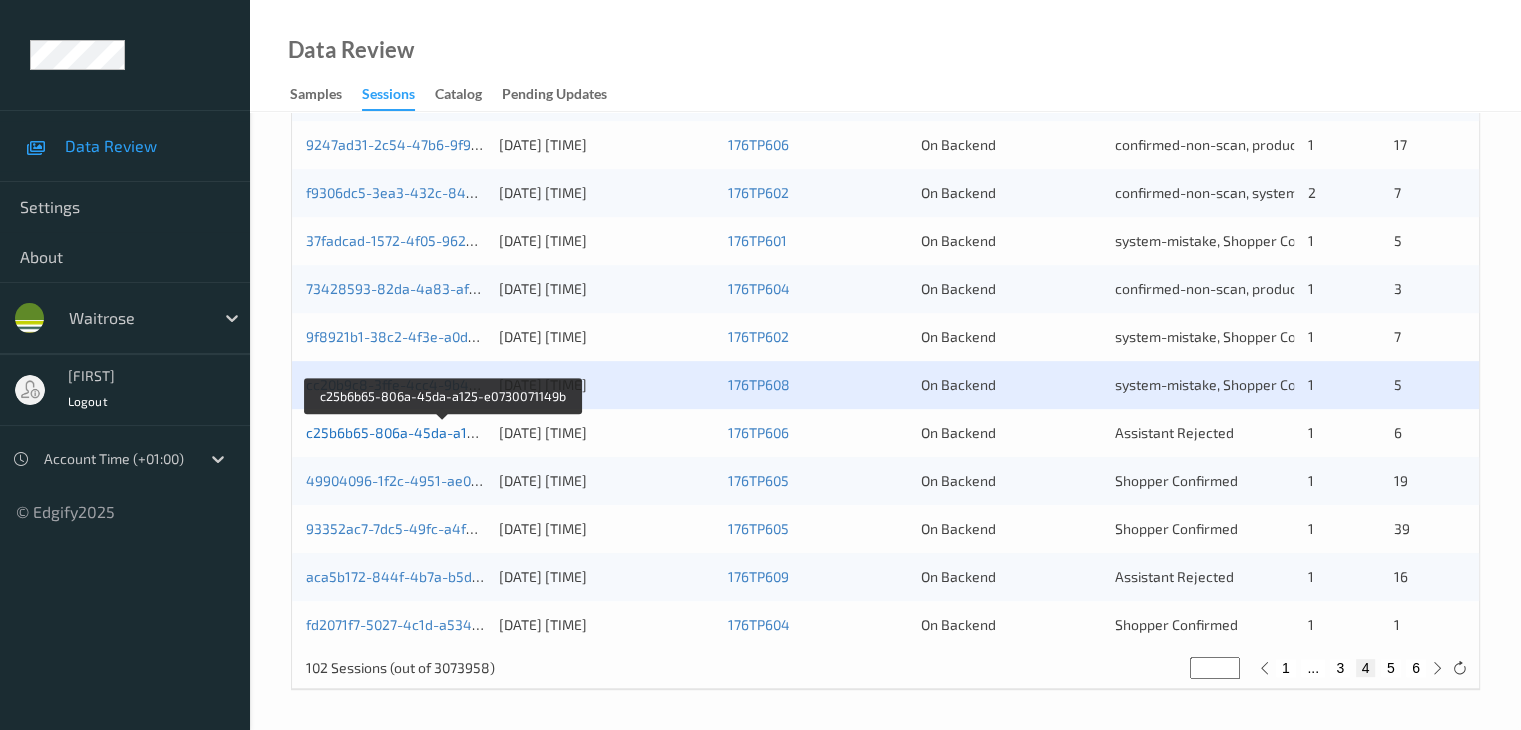 click on "c25b6b65-806a-45da-a125-e0730071149b" at bounding box center (443, 432) 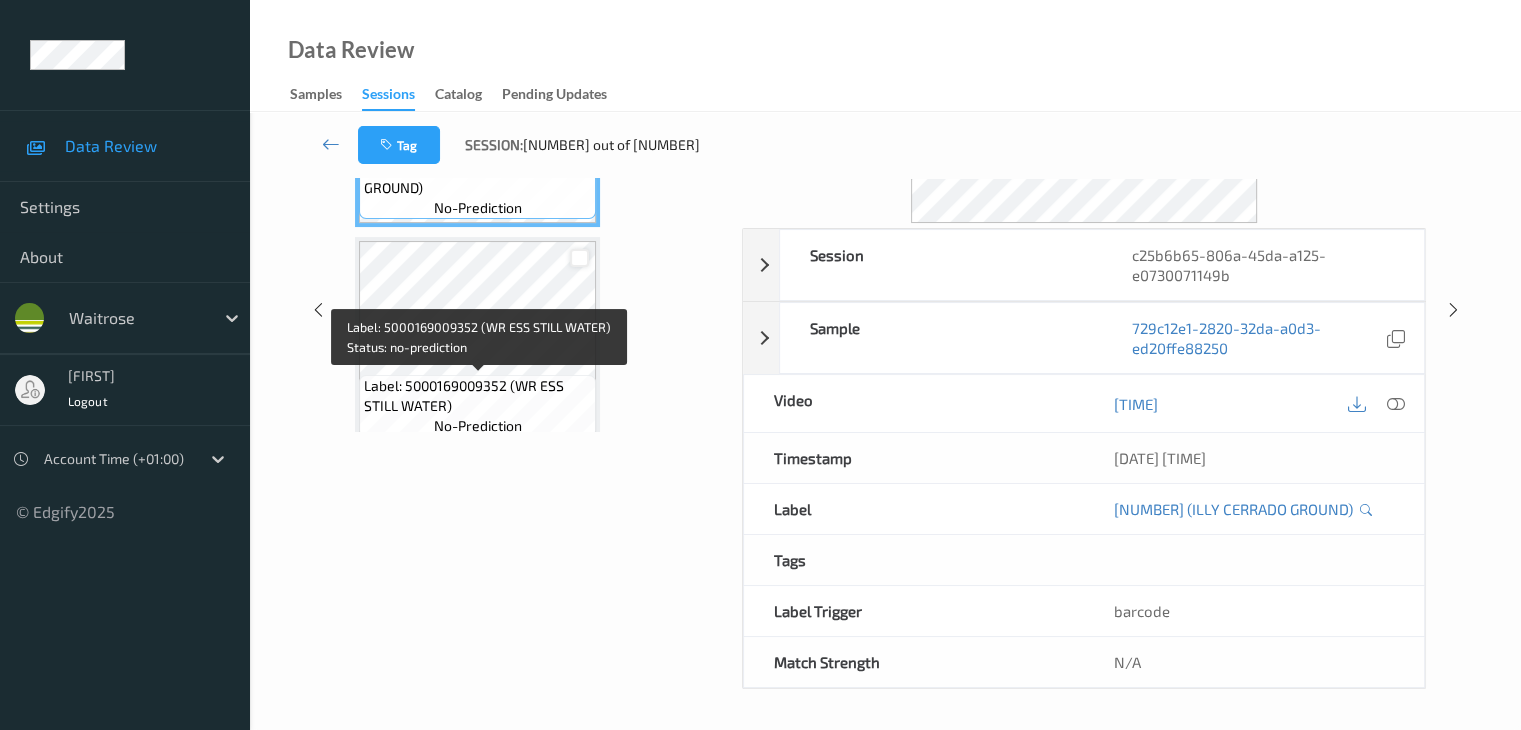 scroll, scrollTop: 0, scrollLeft: 0, axis: both 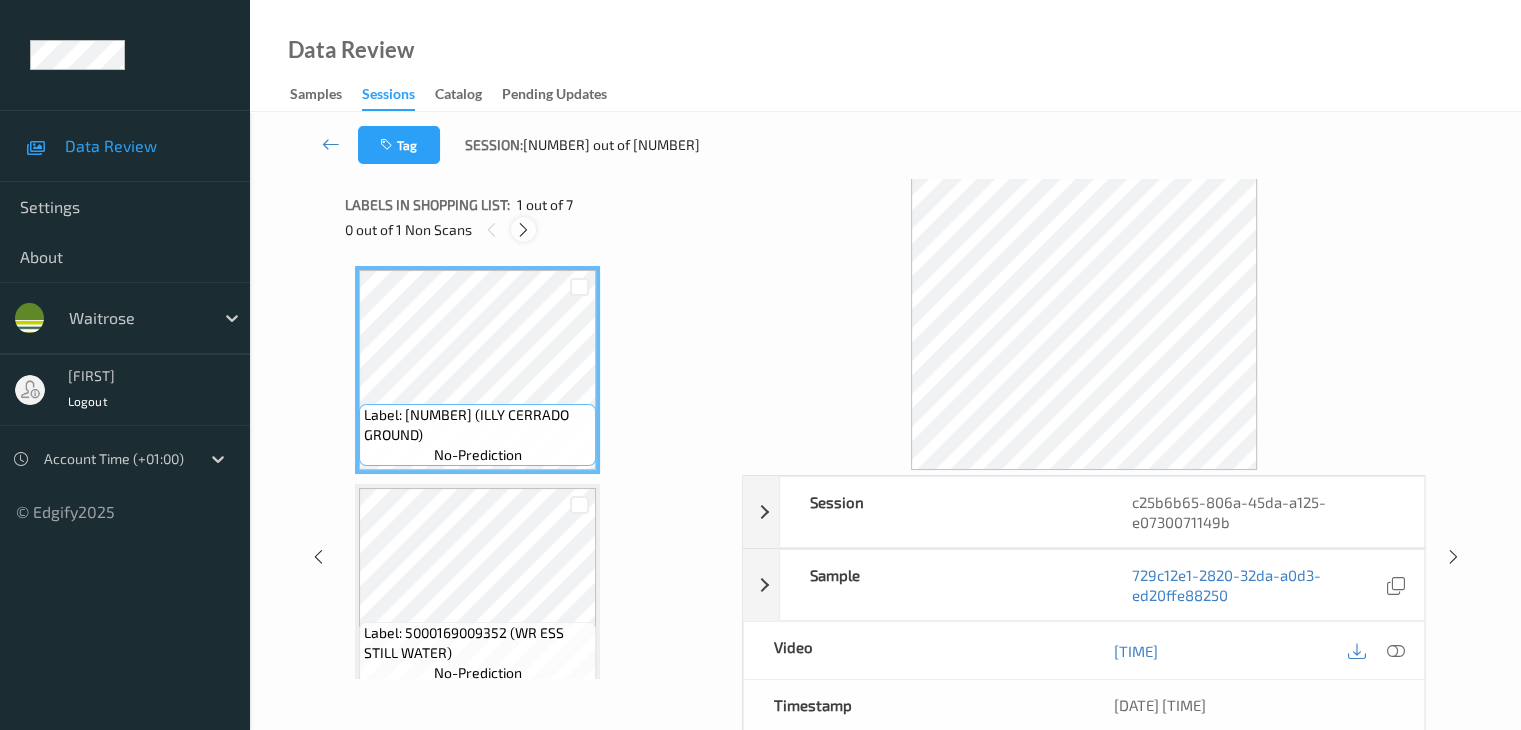 click at bounding box center (523, 230) 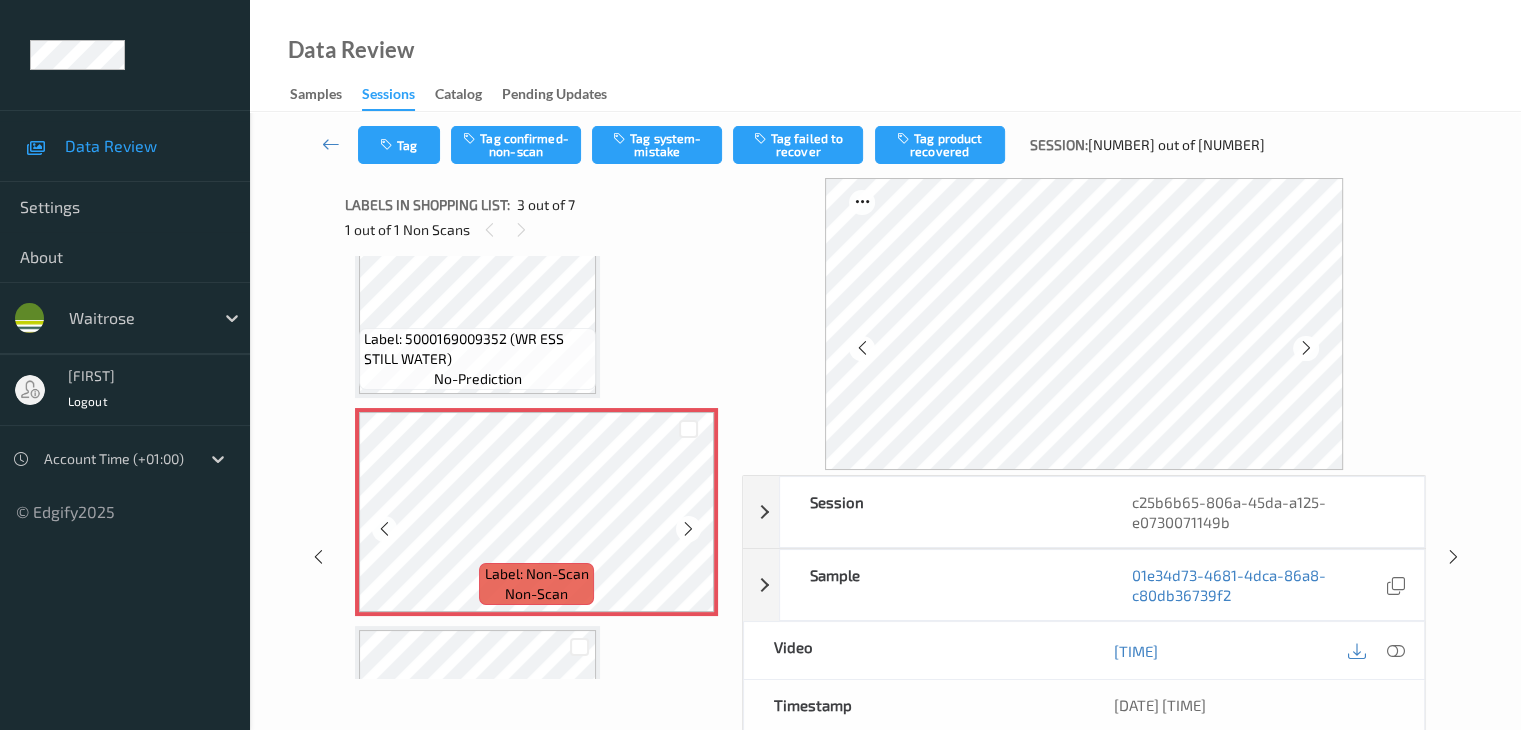 scroll, scrollTop: 328, scrollLeft: 0, axis: vertical 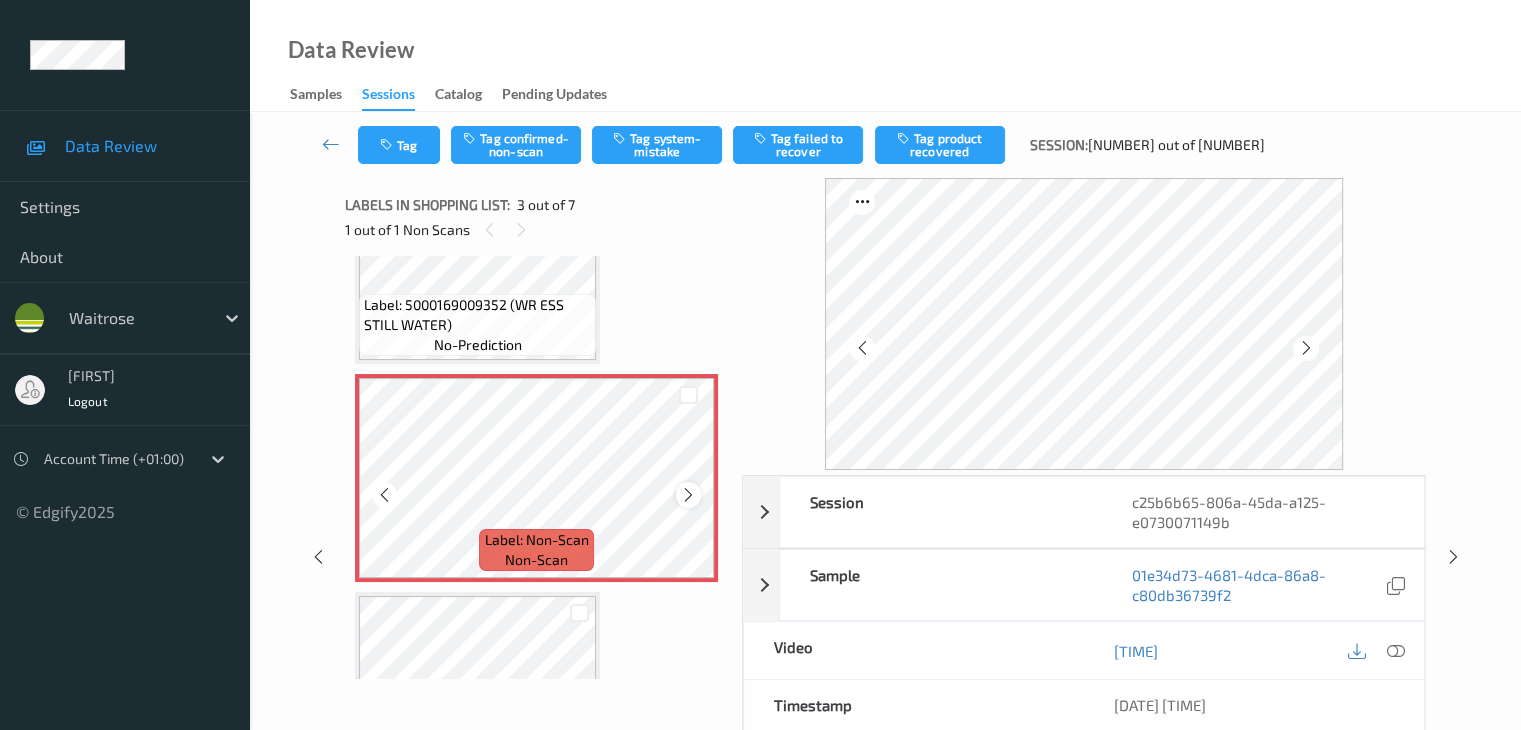 click at bounding box center (688, 495) 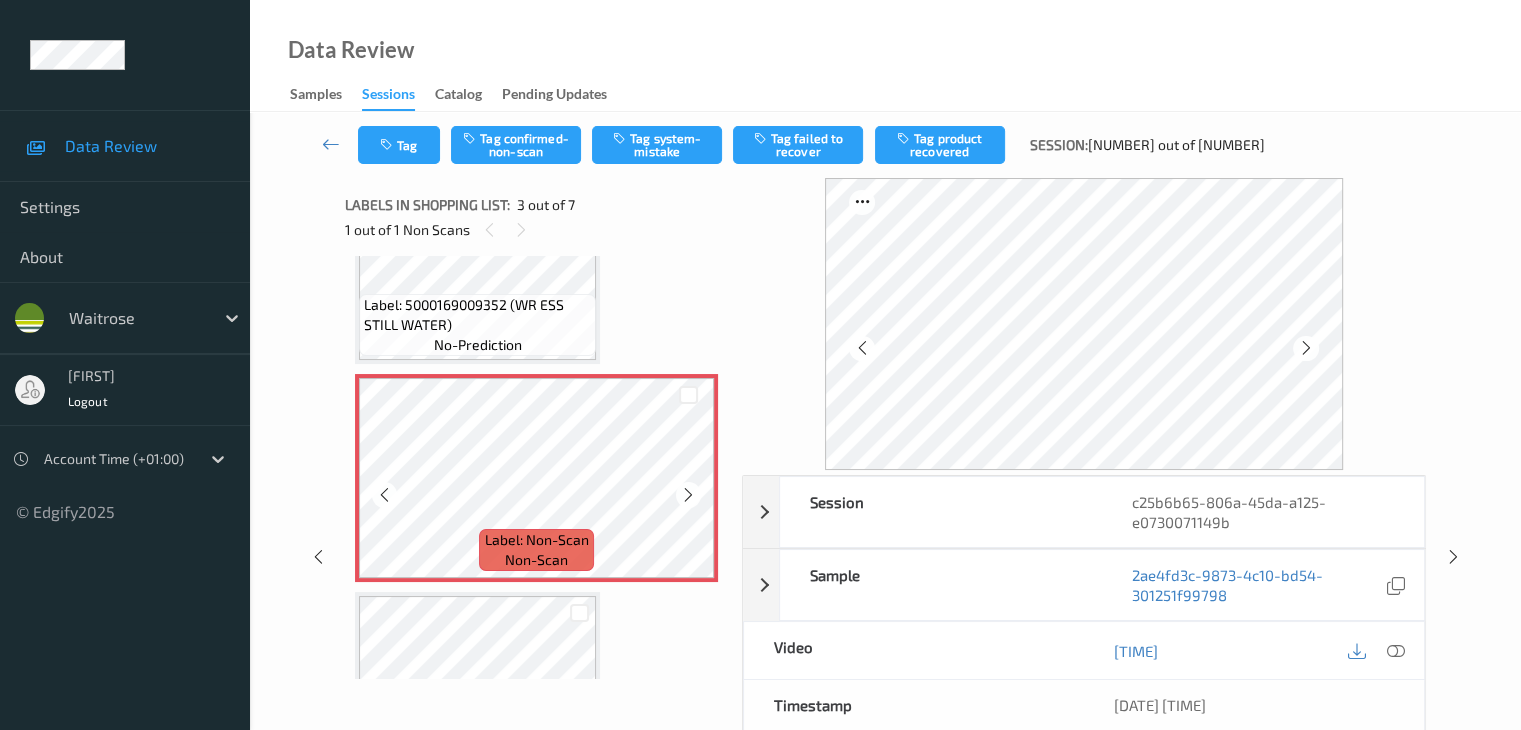 click at bounding box center (688, 495) 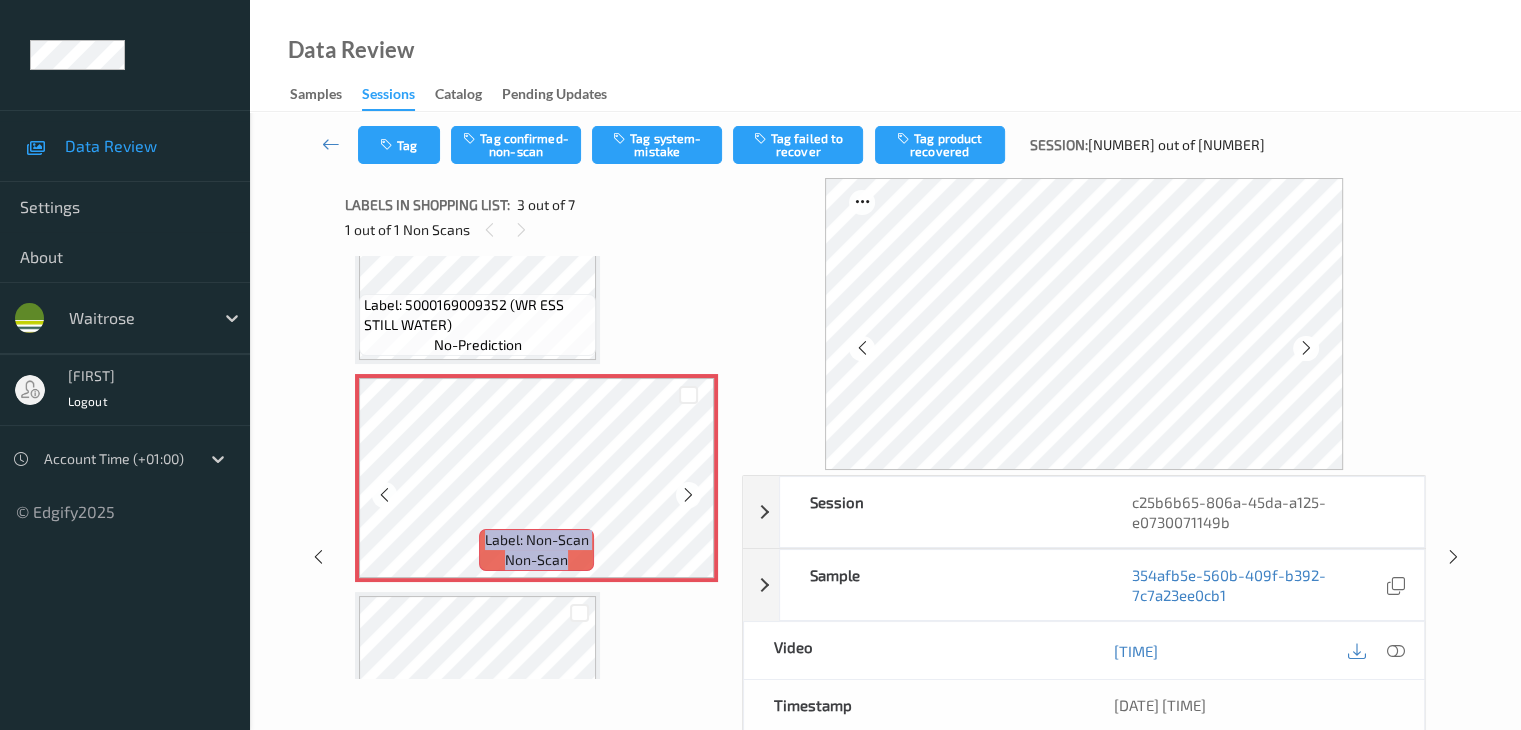 click at bounding box center [688, 495] 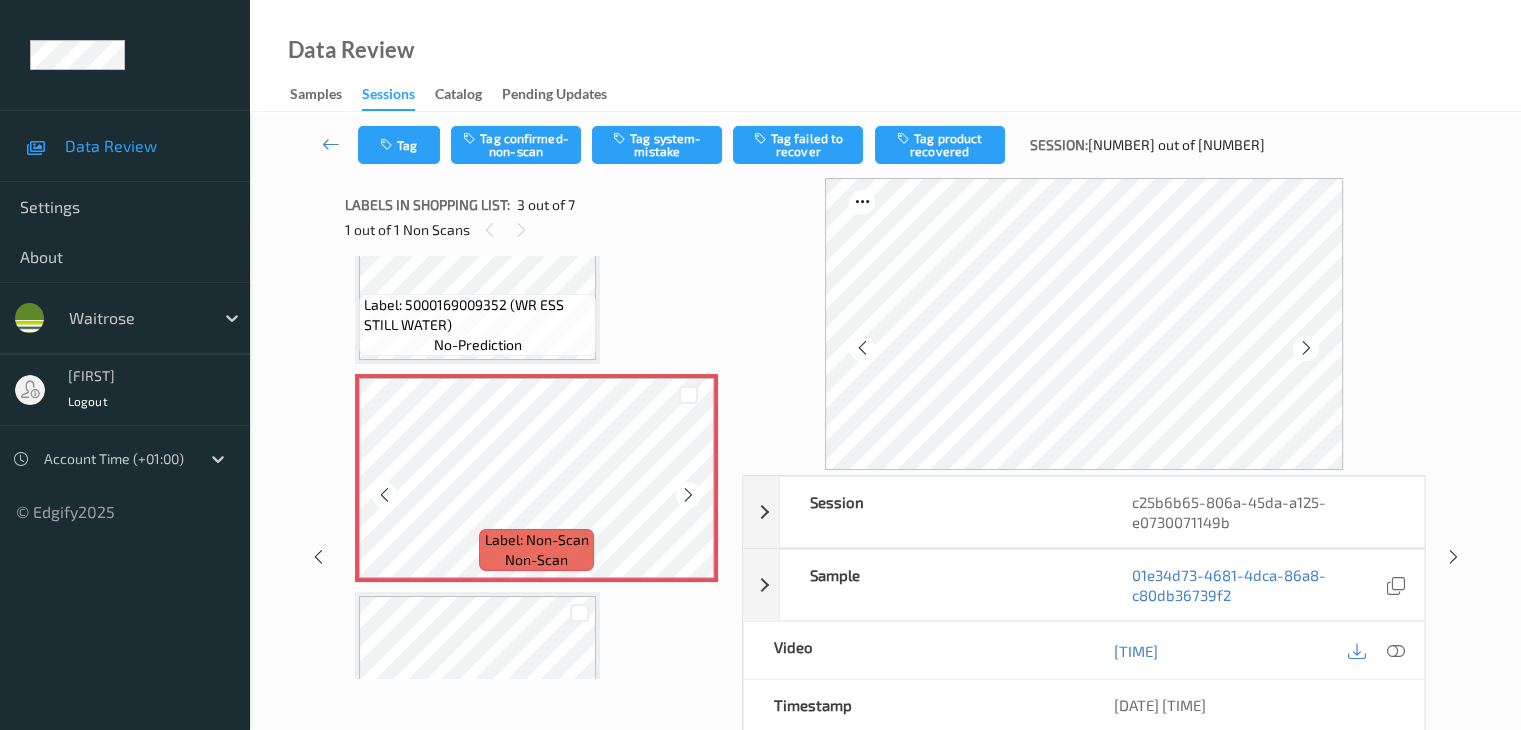 click at bounding box center [688, 495] 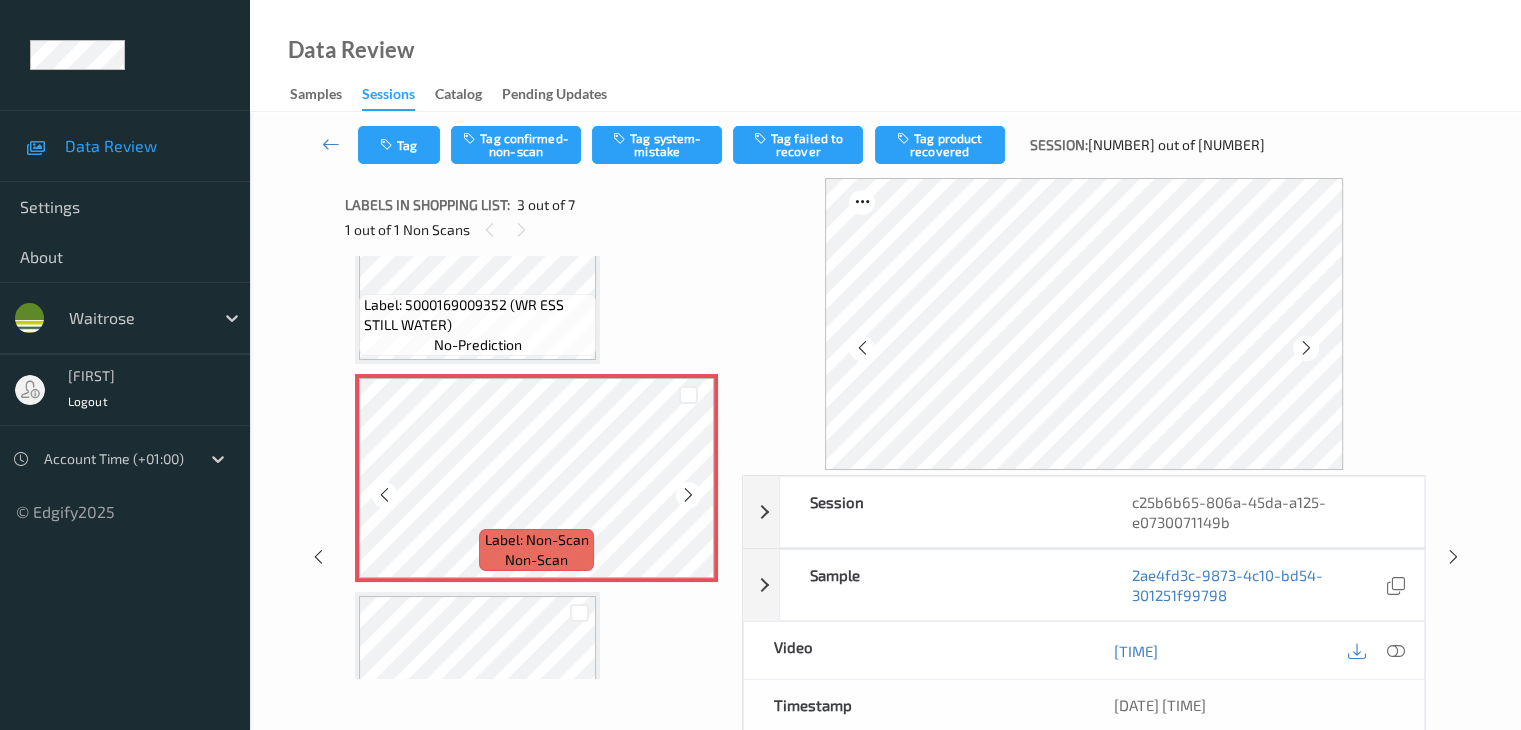 click at bounding box center (688, 495) 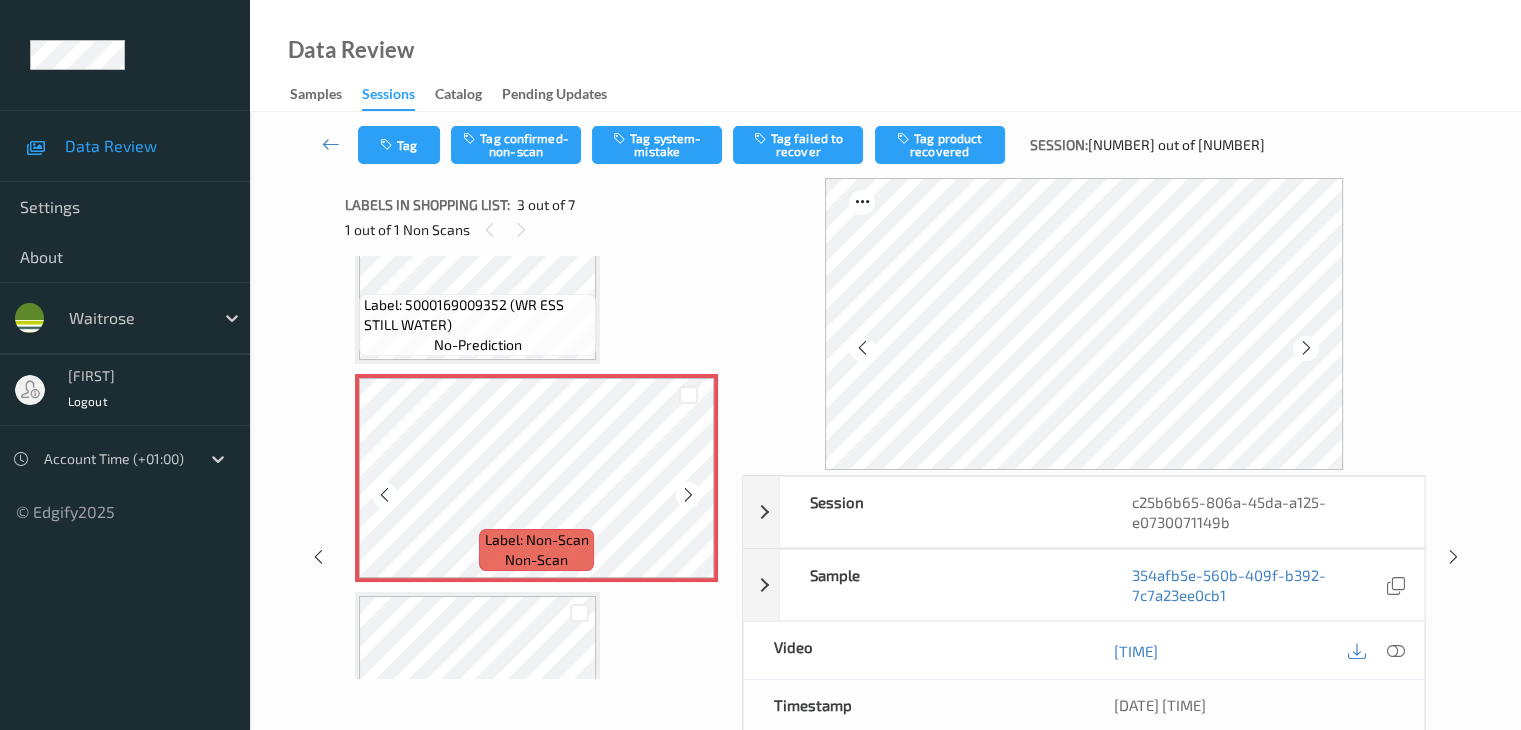 click at bounding box center (688, 495) 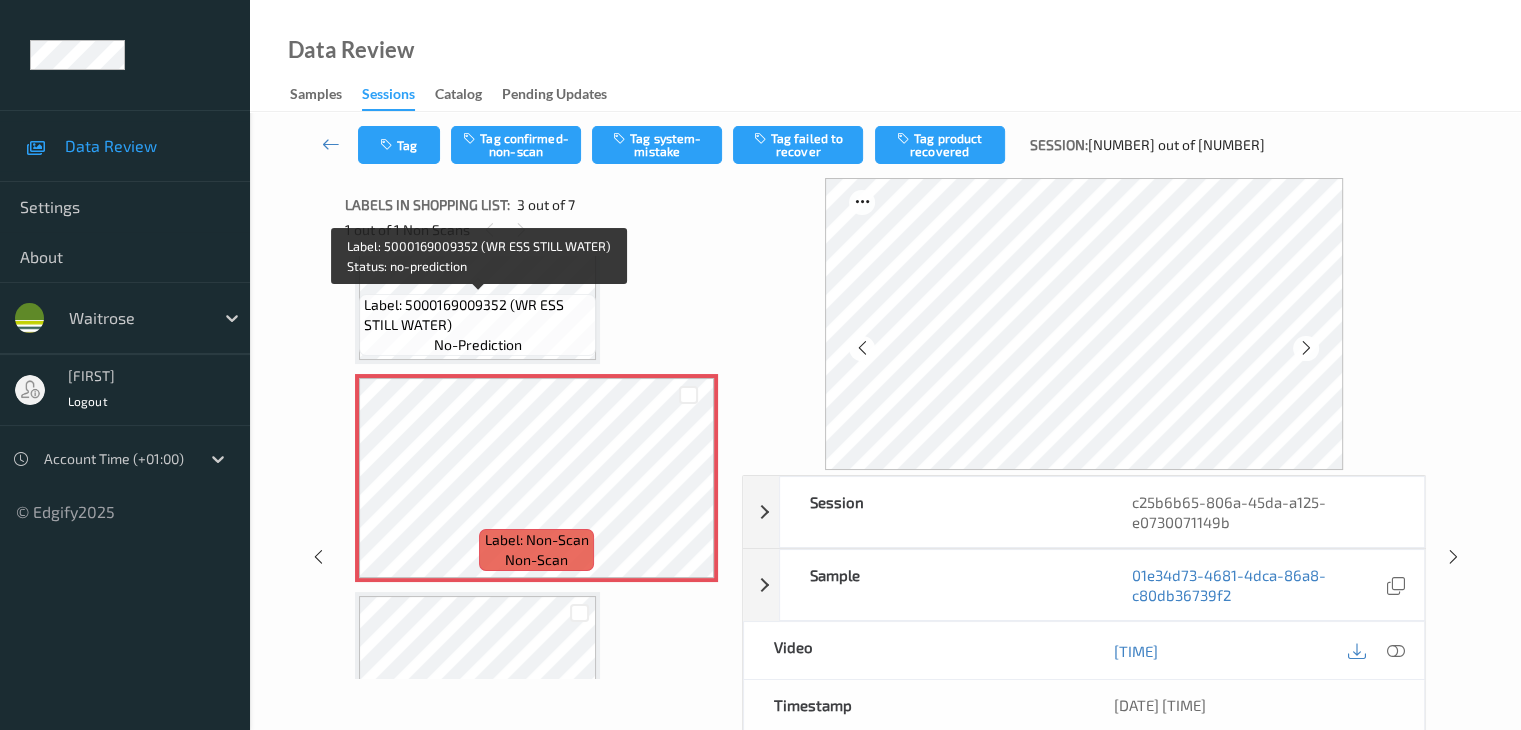 click on "Label: 5000169009352 (WR ESS  STILL WATER)" at bounding box center (477, 315) 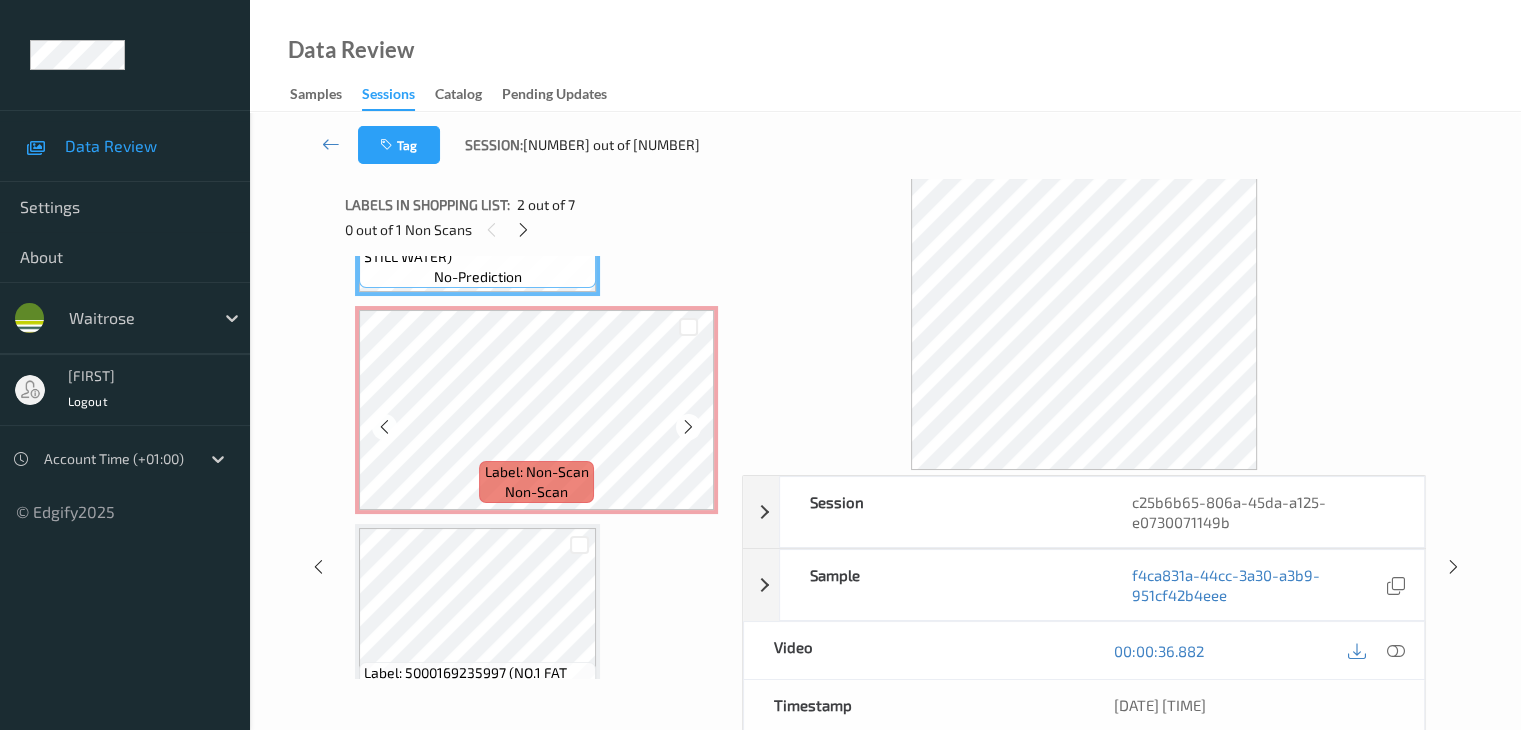 scroll, scrollTop: 528, scrollLeft: 0, axis: vertical 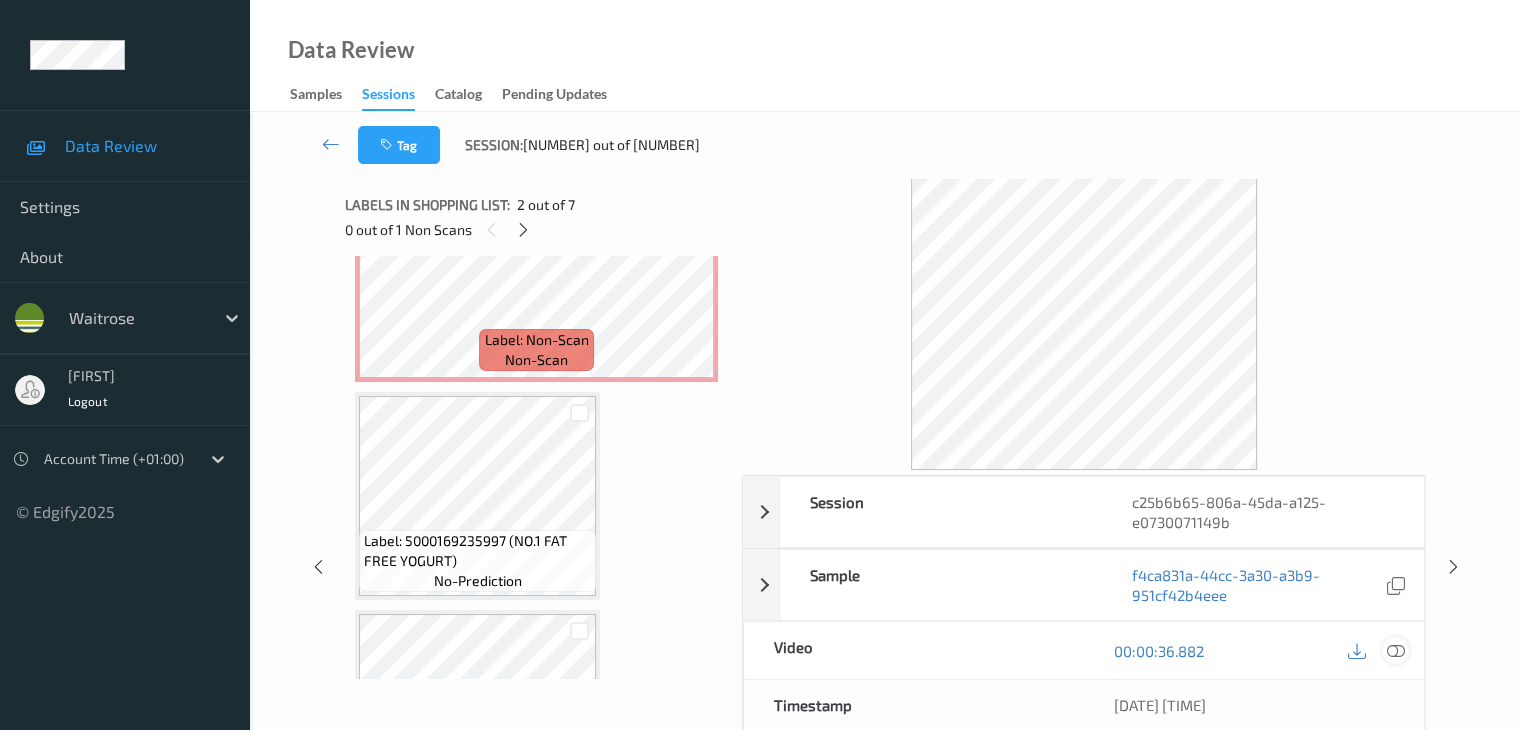 click at bounding box center [1395, 651] 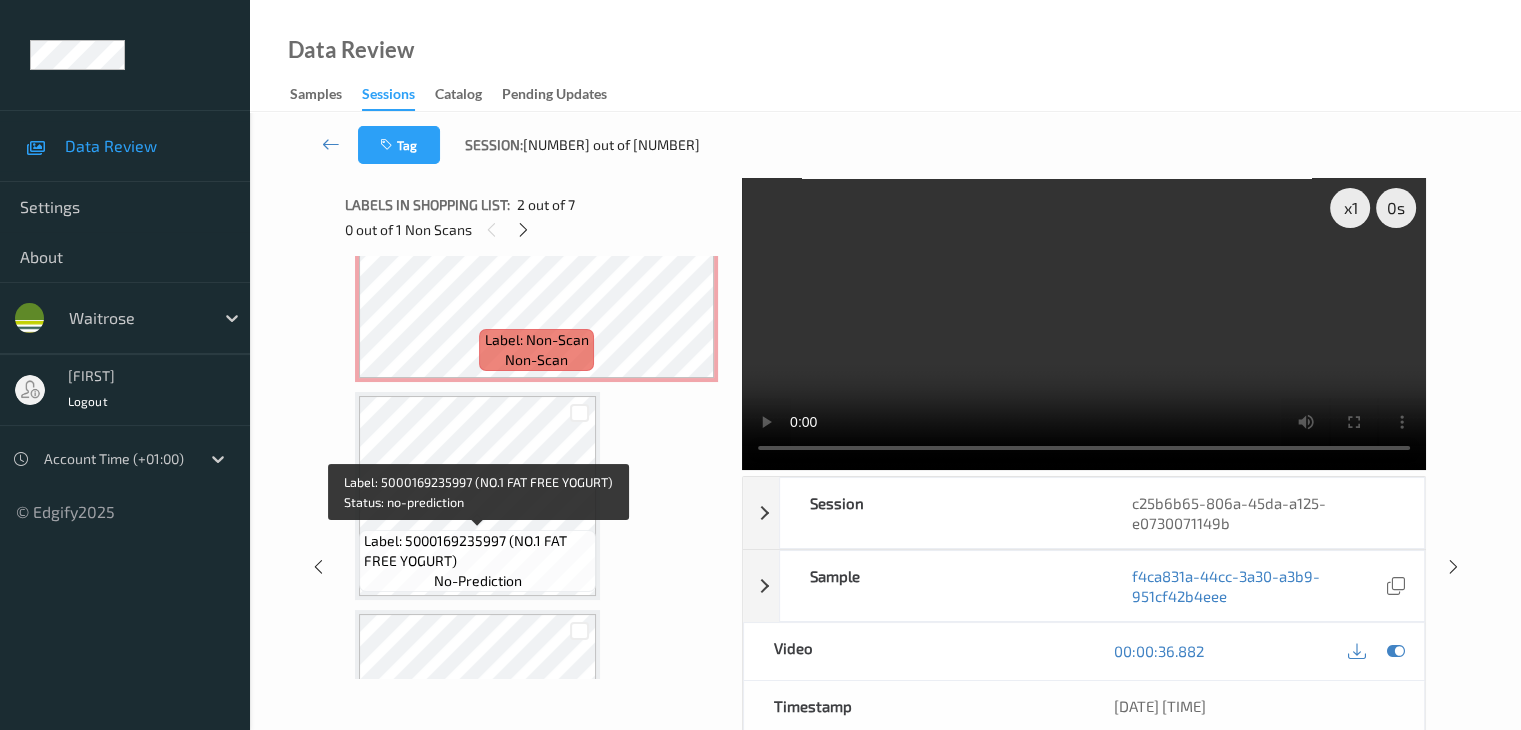 click on "Label: 5000169235997 (NO.1 FAT FREE YOGURT)" at bounding box center [477, 551] 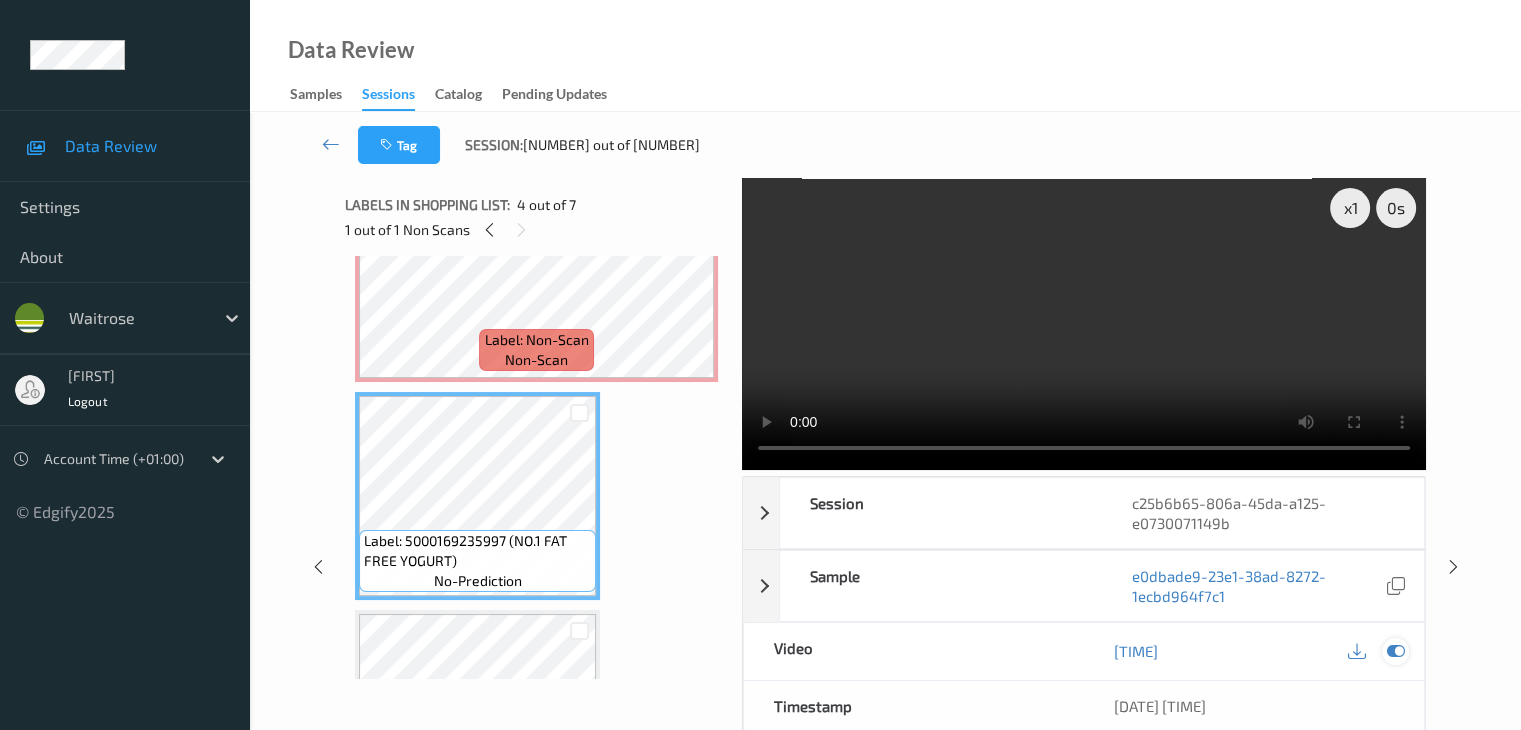 click at bounding box center [1395, 651] 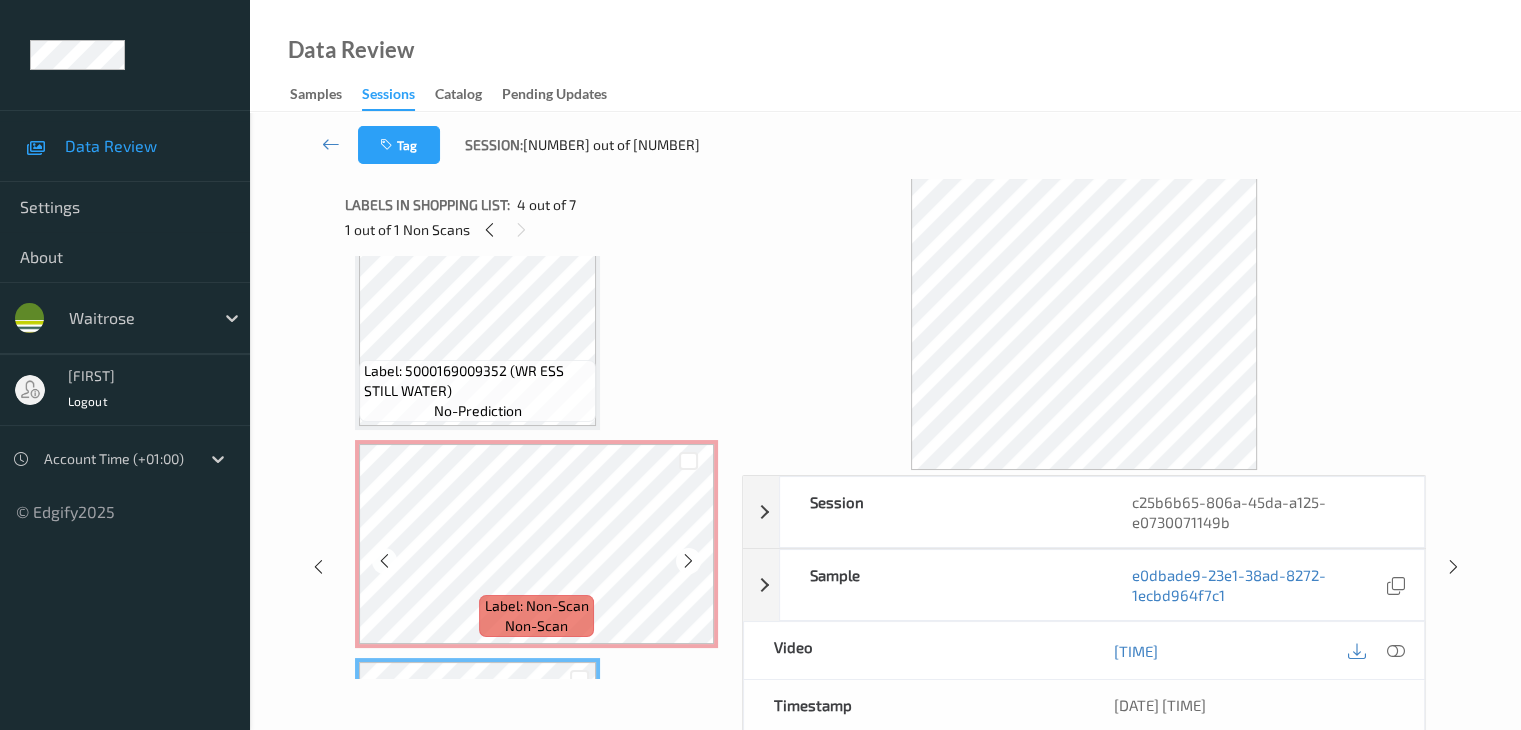 scroll, scrollTop: 228, scrollLeft: 0, axis: vertical 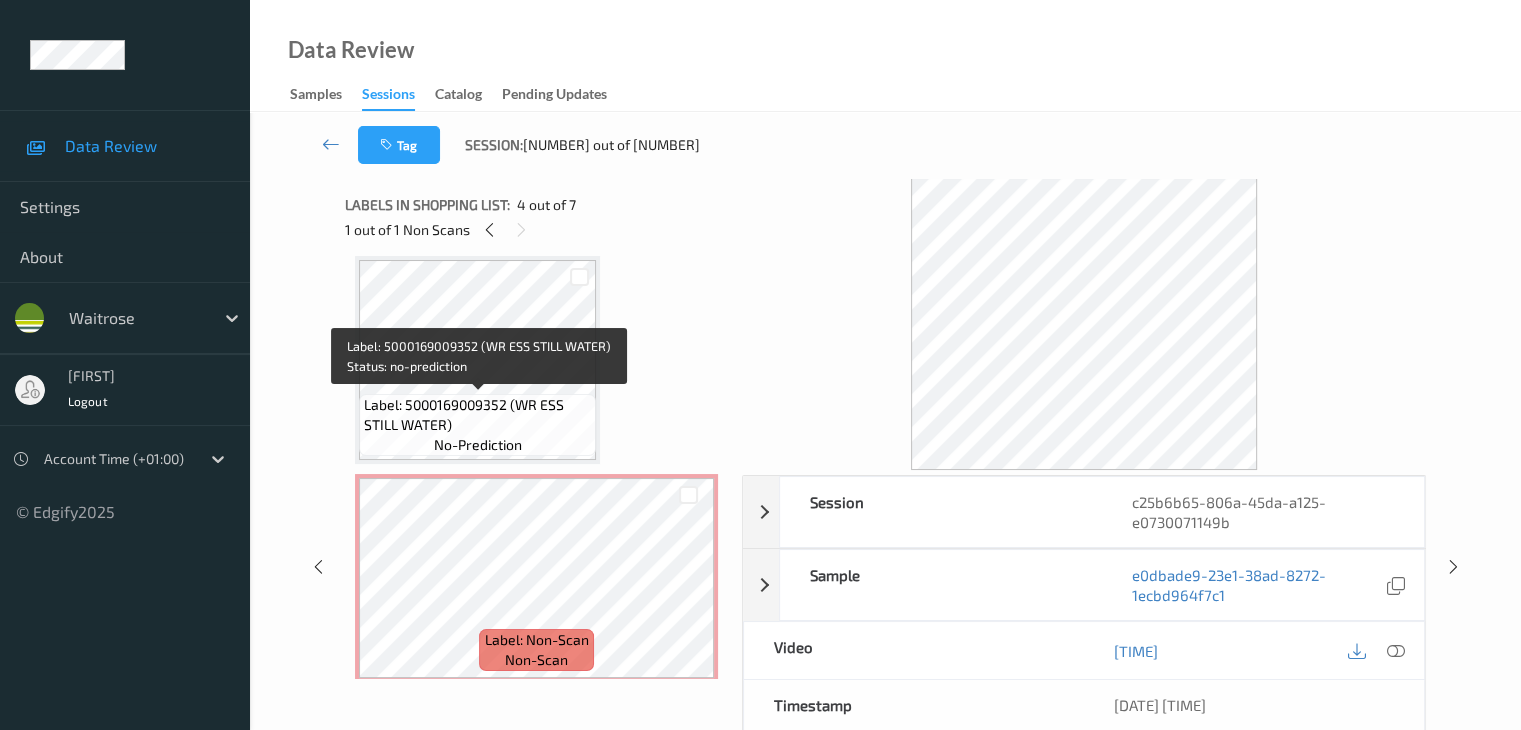 click on "Label: 5000169009352 (WR ESS  STILL WATER)" at bounding box center (477, 415) 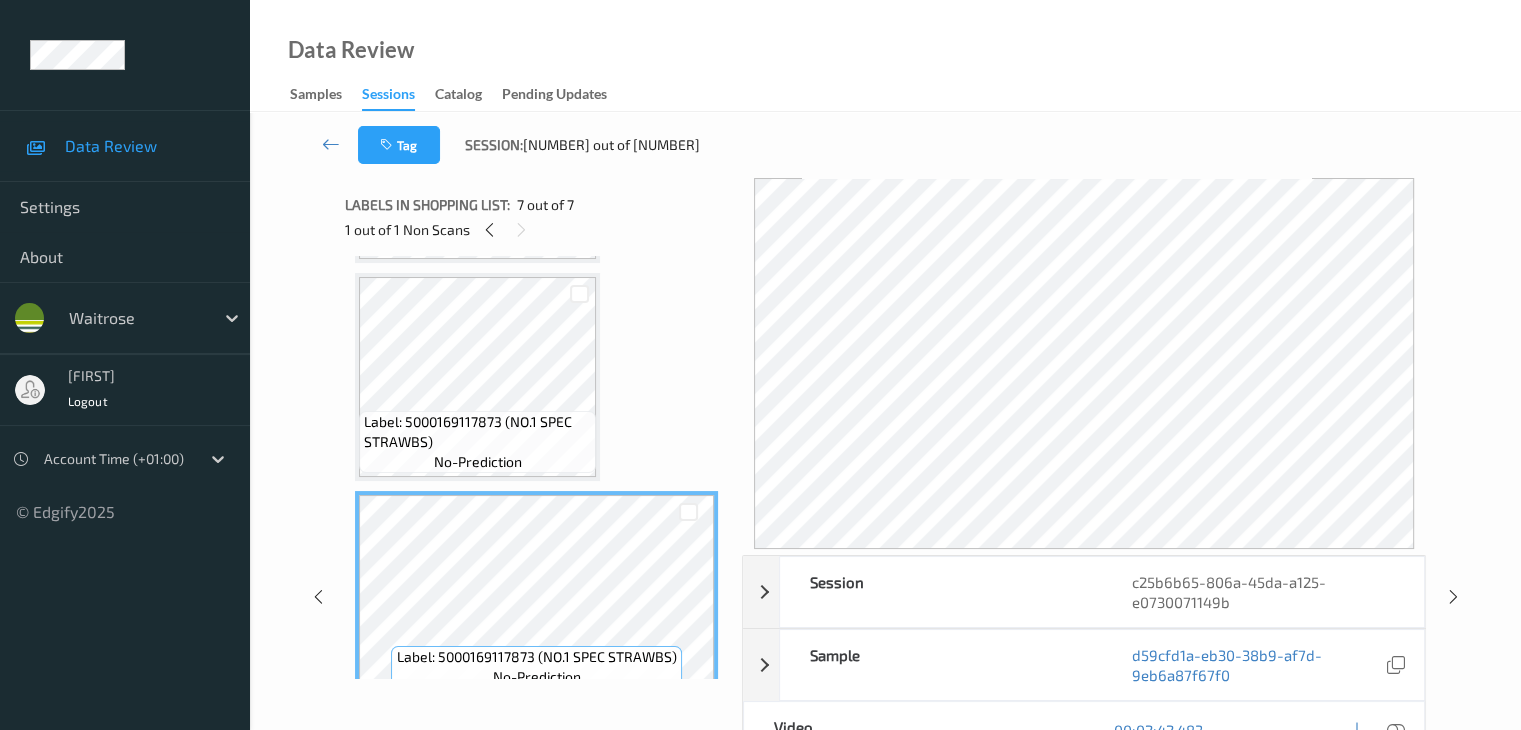scroll, scrollTop: 1112, scrollLeft: 0, axis: vertical 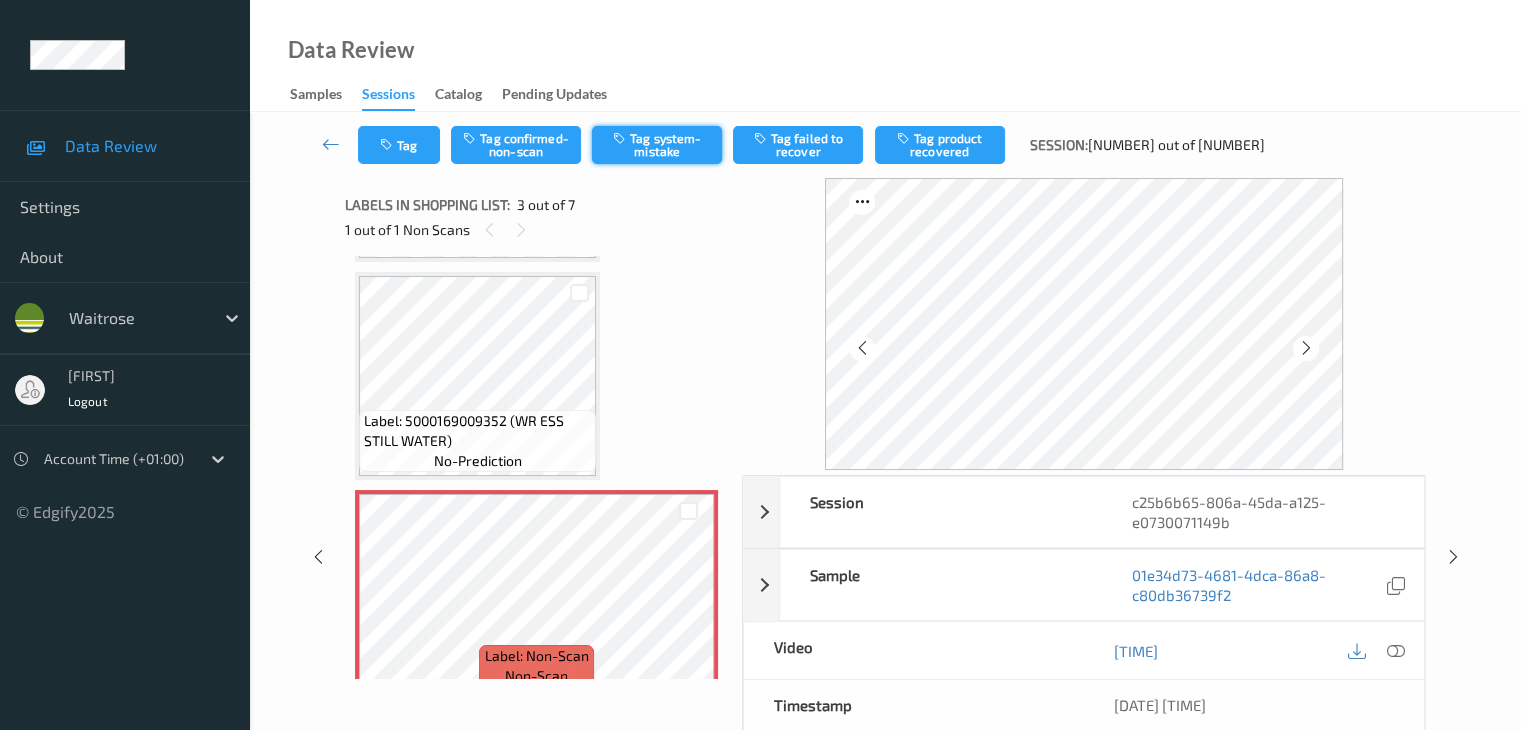click on "Tag   system-mistake" at bounding box center (657, 145) 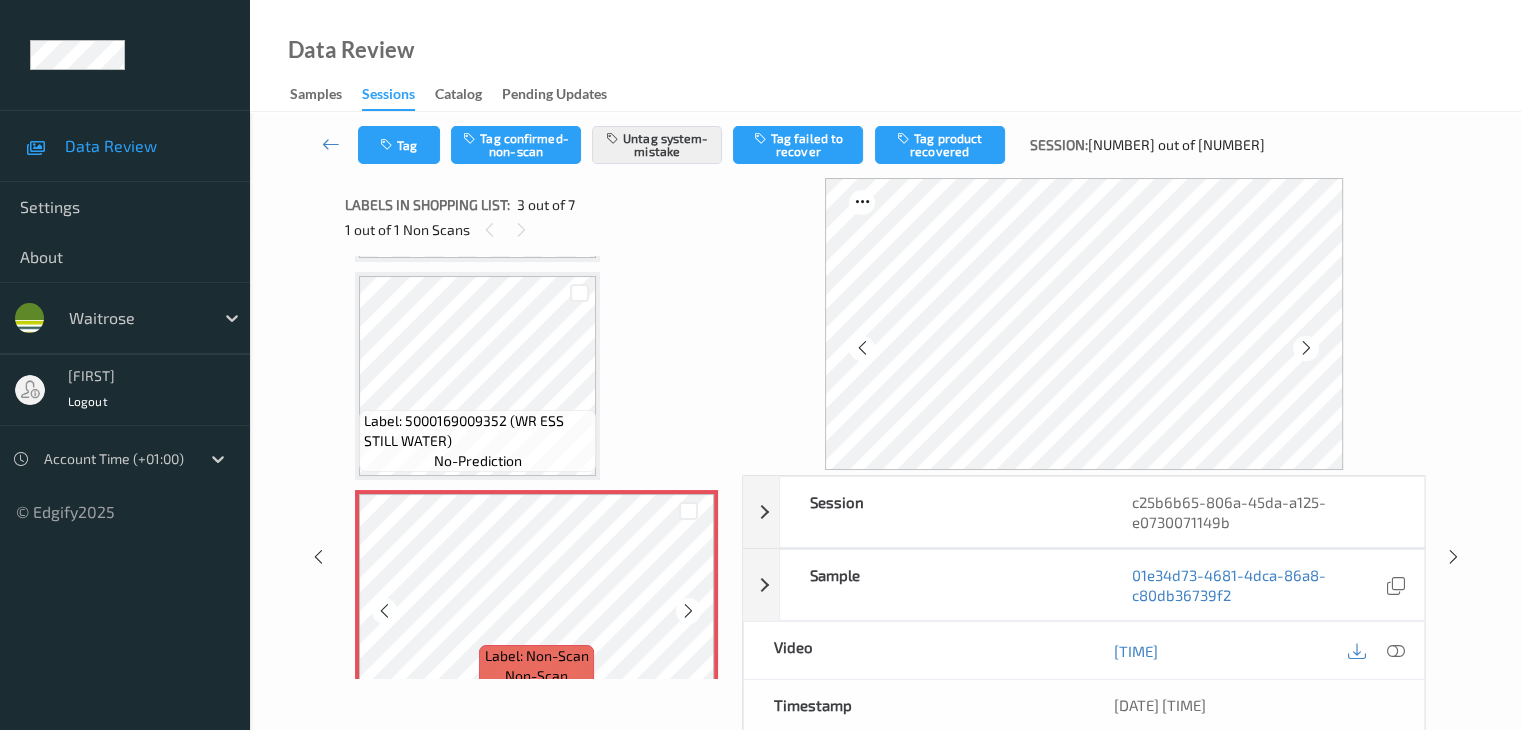 scroll, scrollTop: 512, scrollLeft: 0, axis: vertical 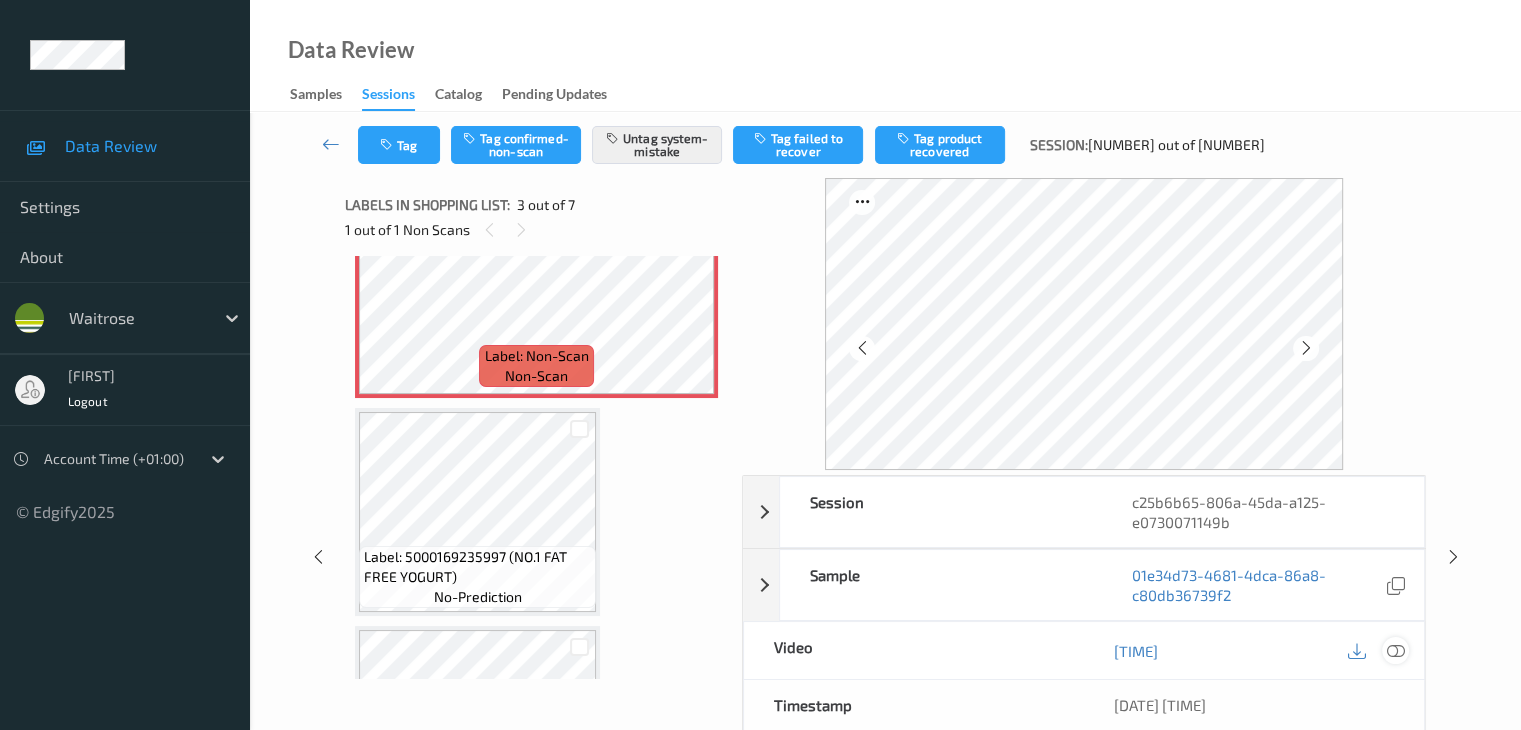 click at bounding box center [1395, 651] 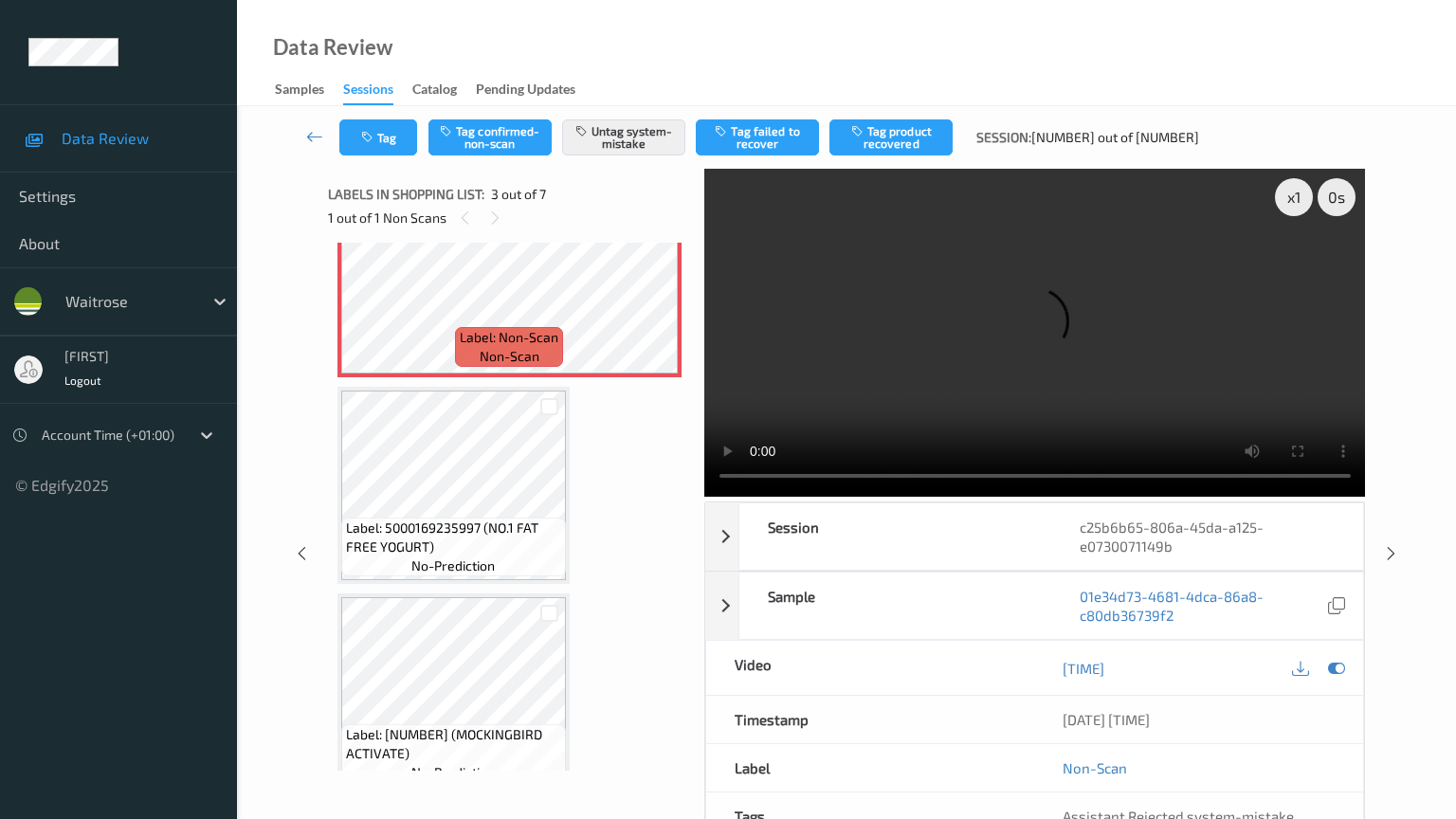 type 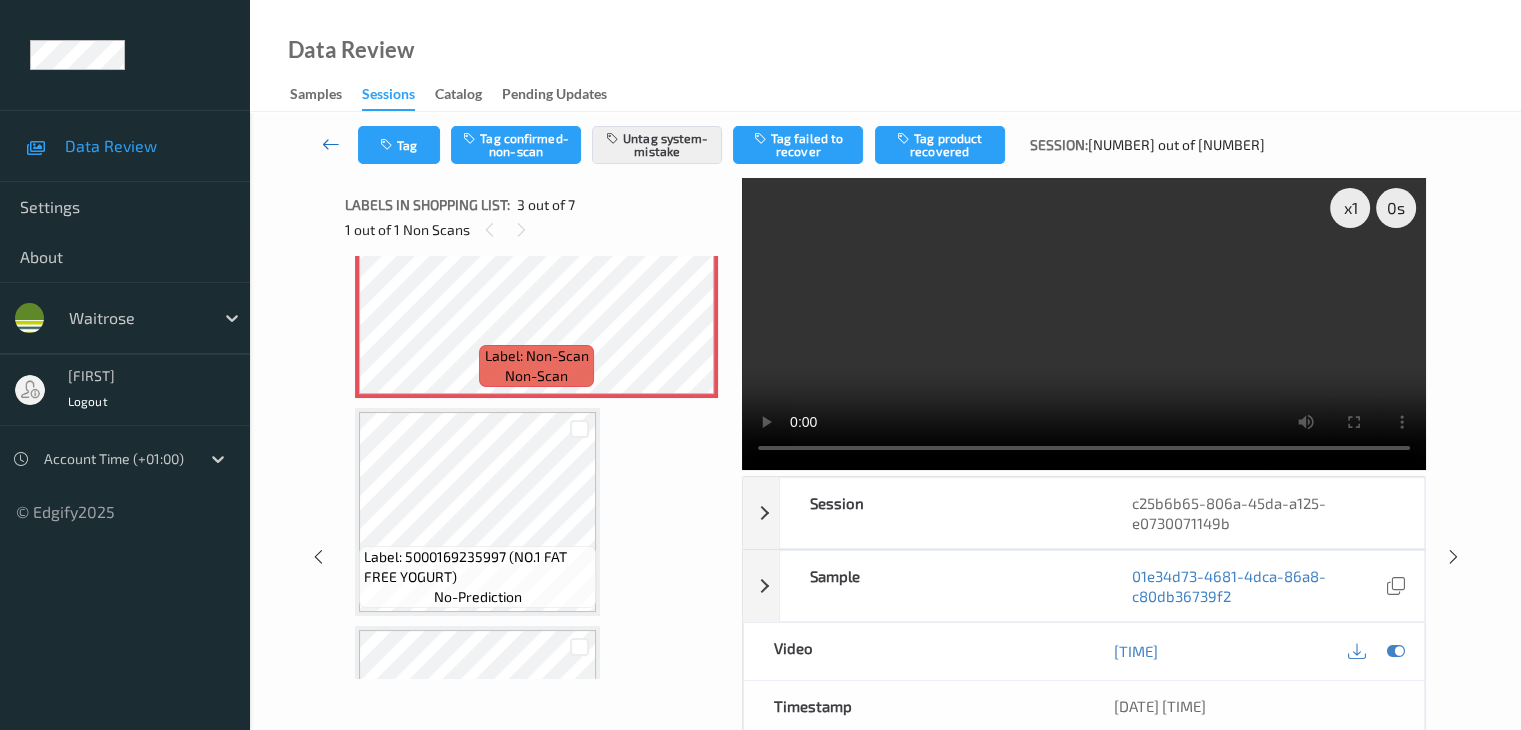 click at bounding box center (331, 144) 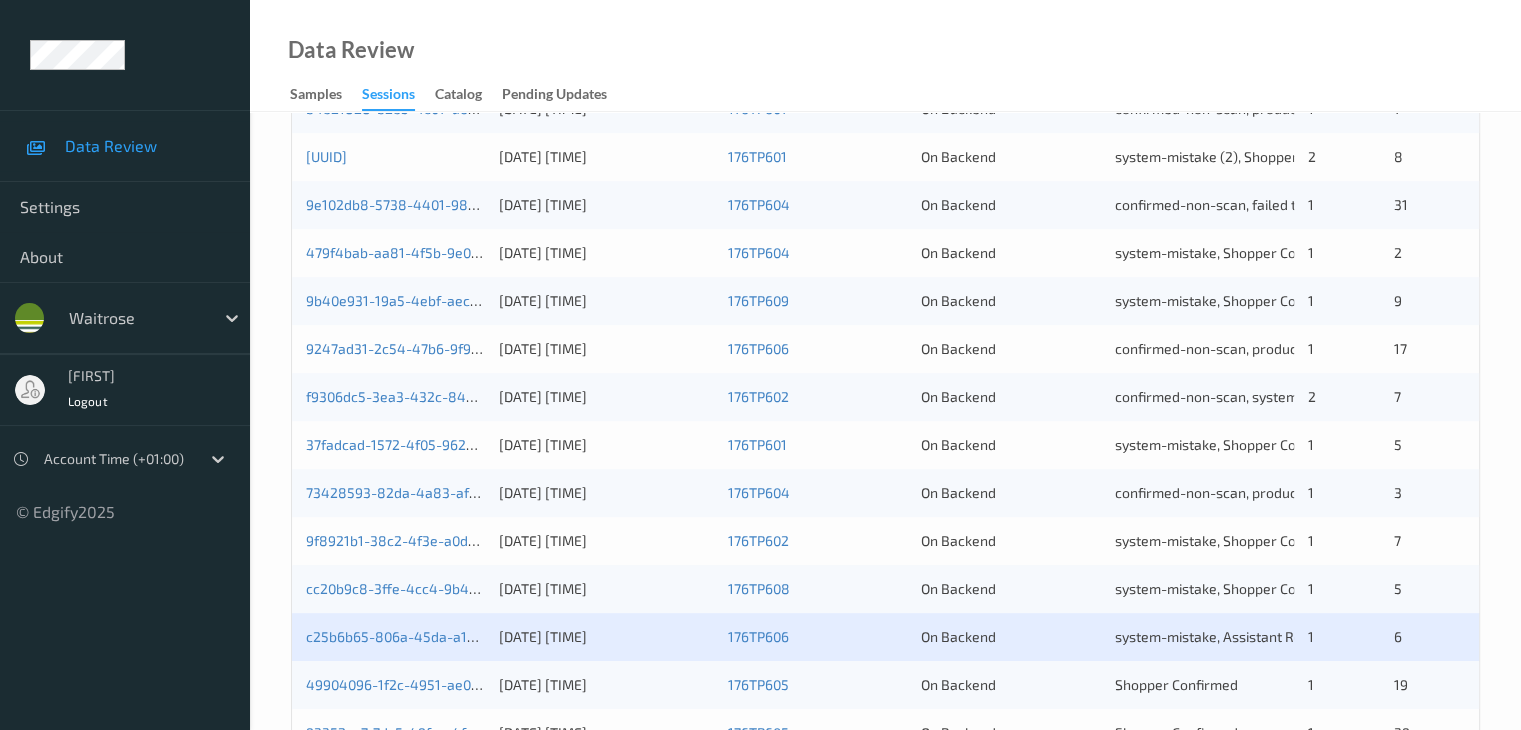 scroll, scrollTop: 932, scrollLeft: 0, axis: vertical 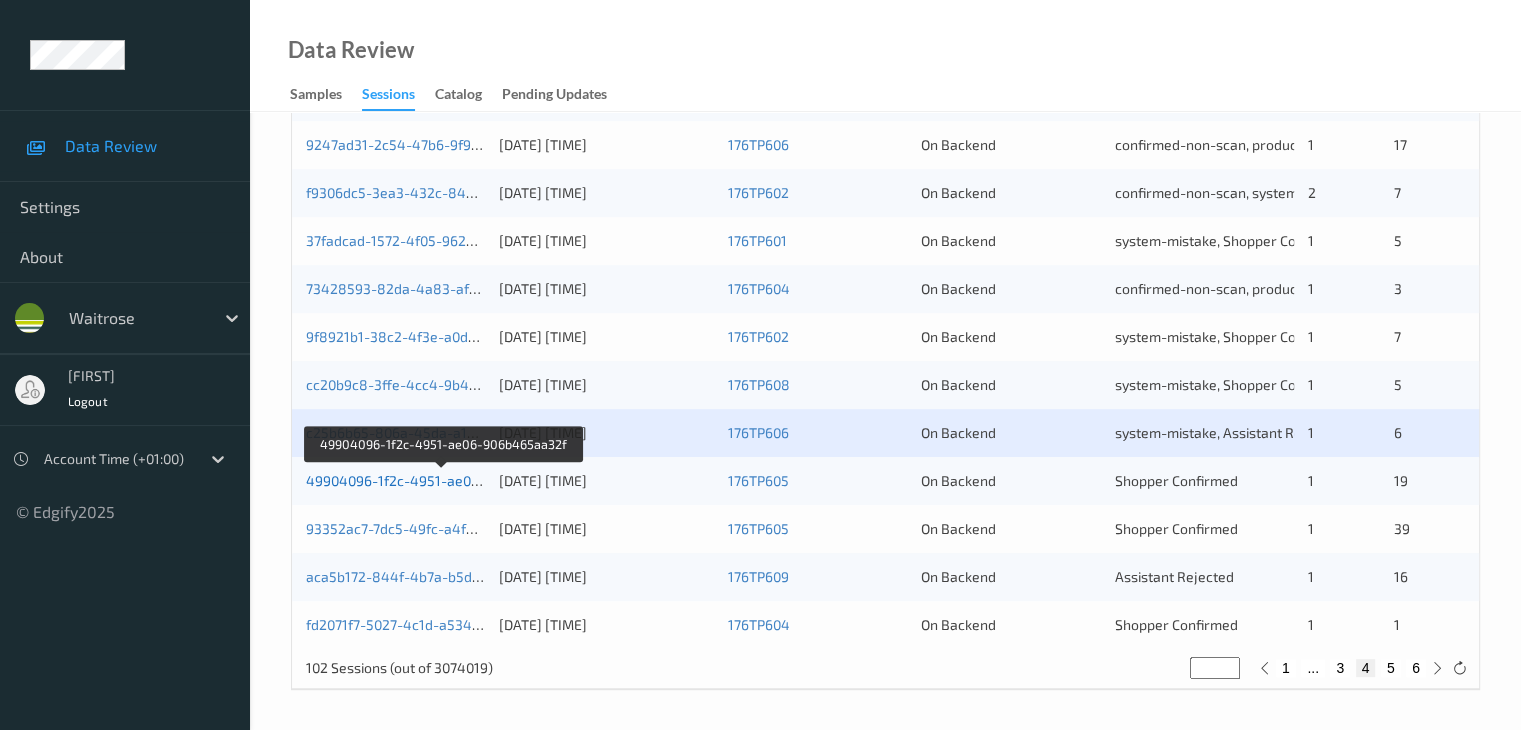 click on "49904096-1f2c-4951-ae06-906b465aa32f" at bounding box center [442, 480] 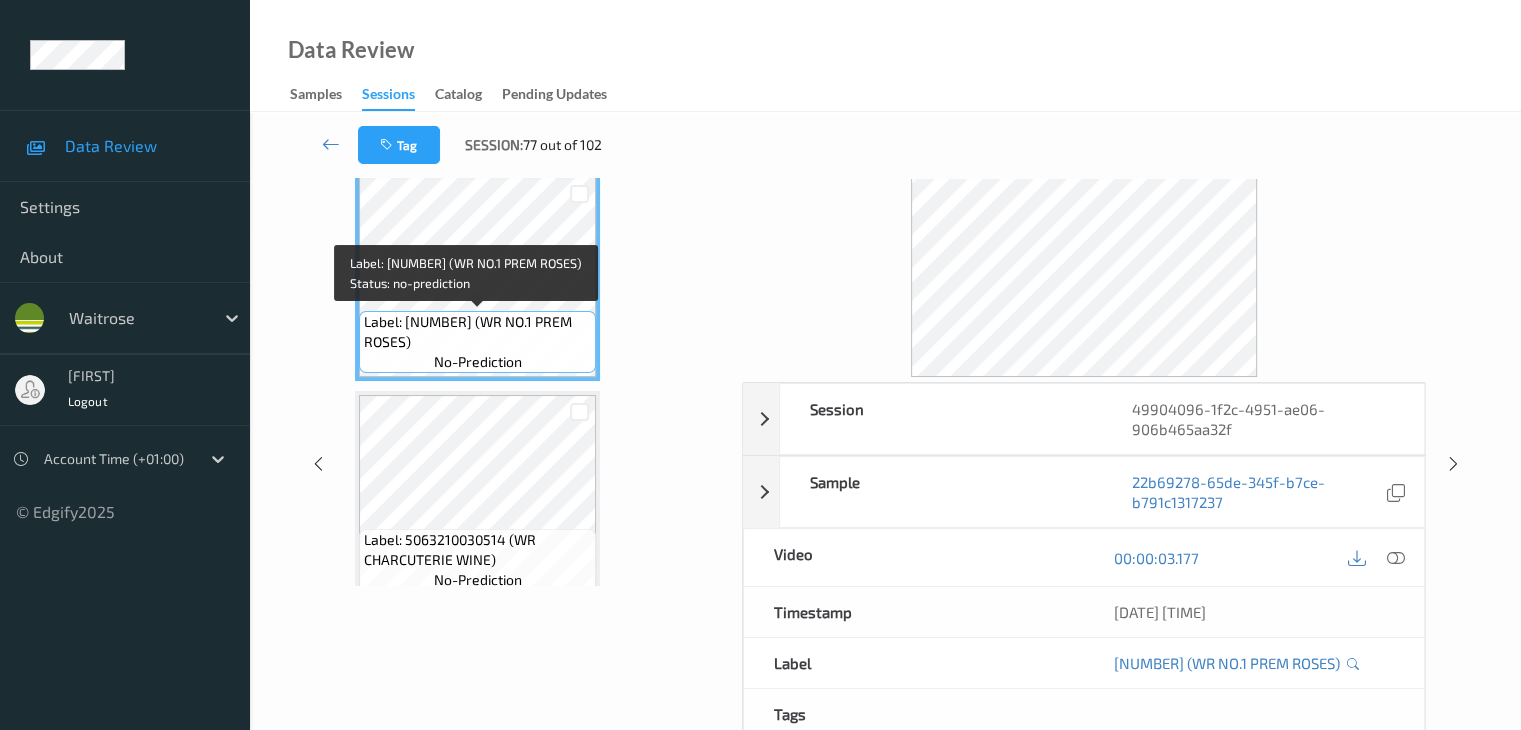 scroll, scrollTop: 0, scrollLeft: 0, axis: both 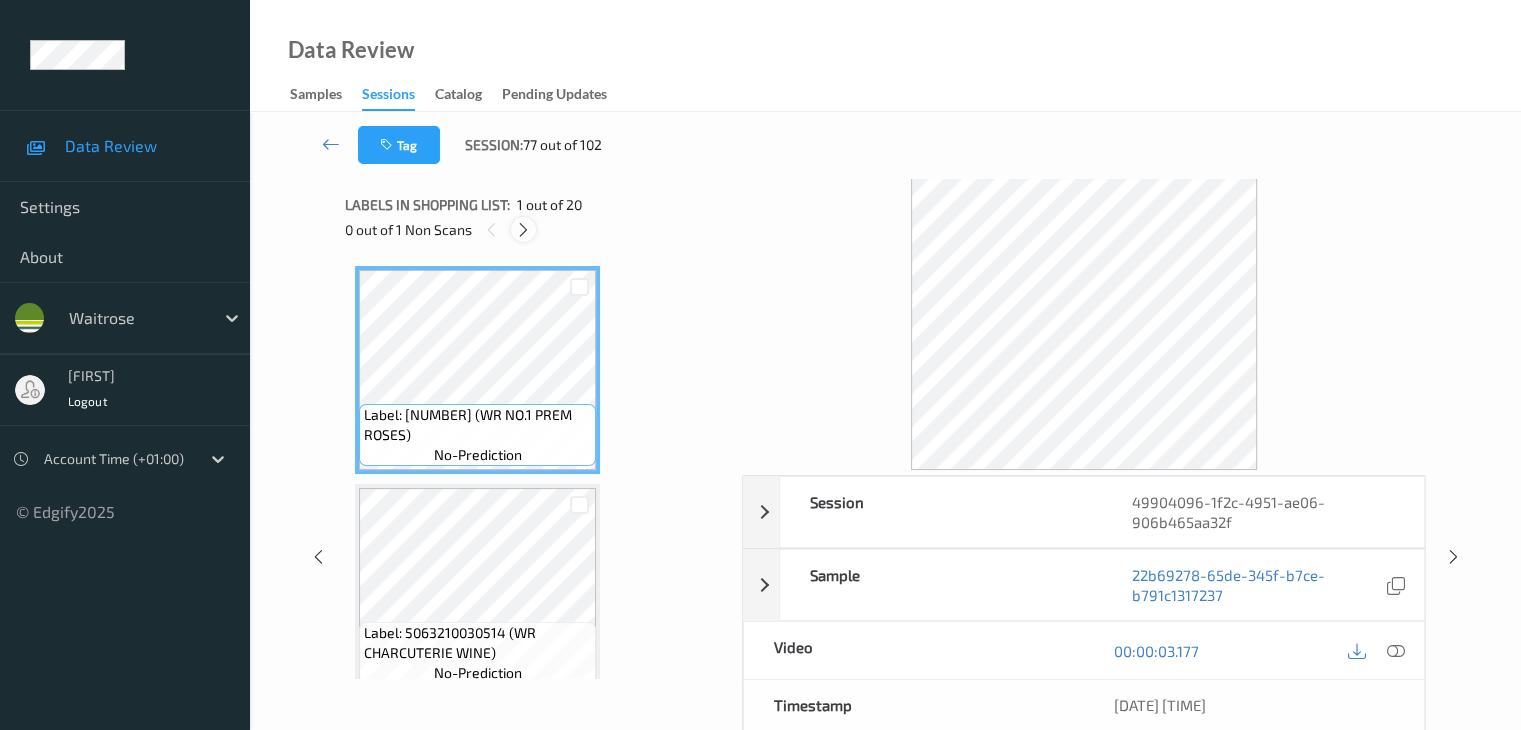 click at bounding box center (523, 230) 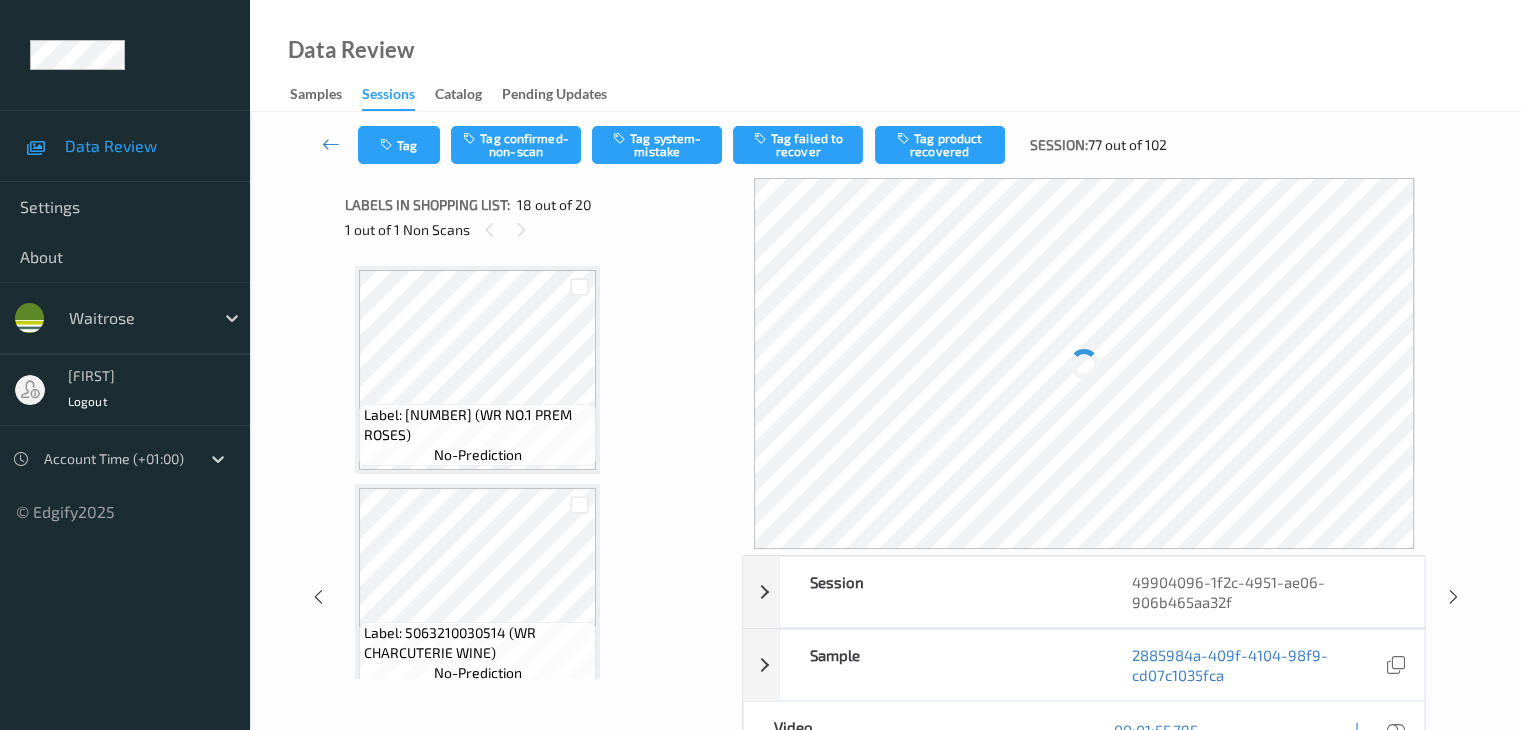scroll, scrollTop: 3498, scrollLeft: 0, axis: vertical 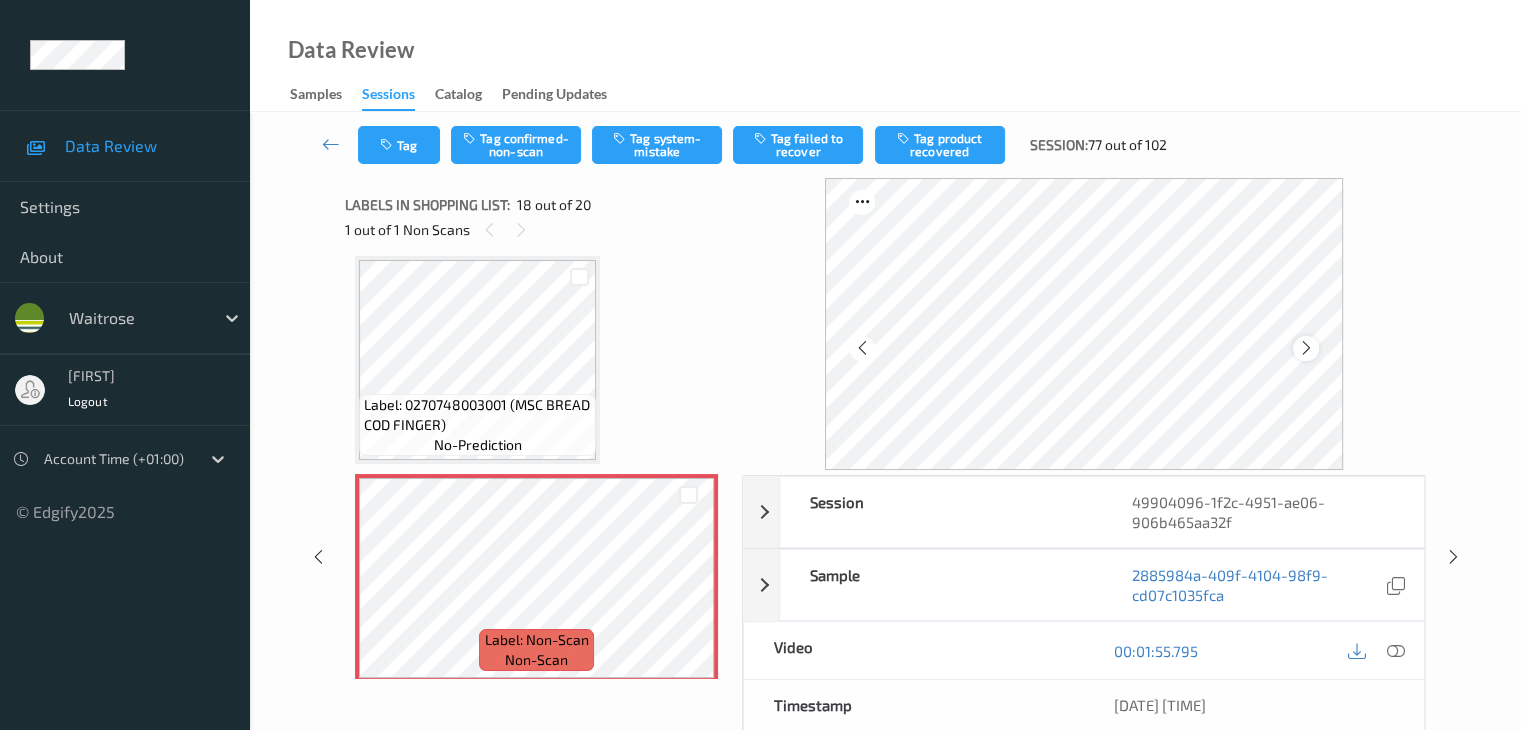 click at bounding box center [1306, 348] 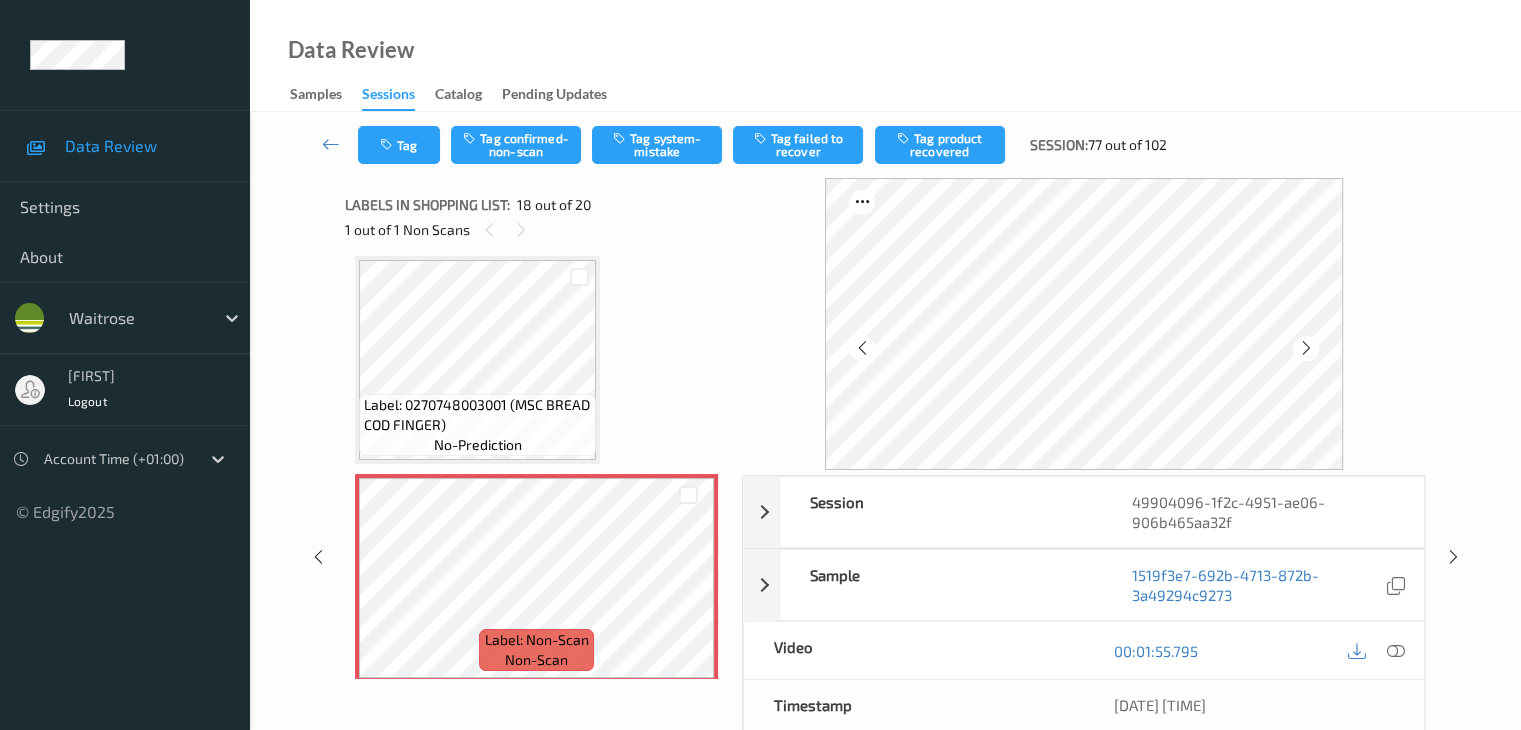 click at bounding box center [1306, 348] 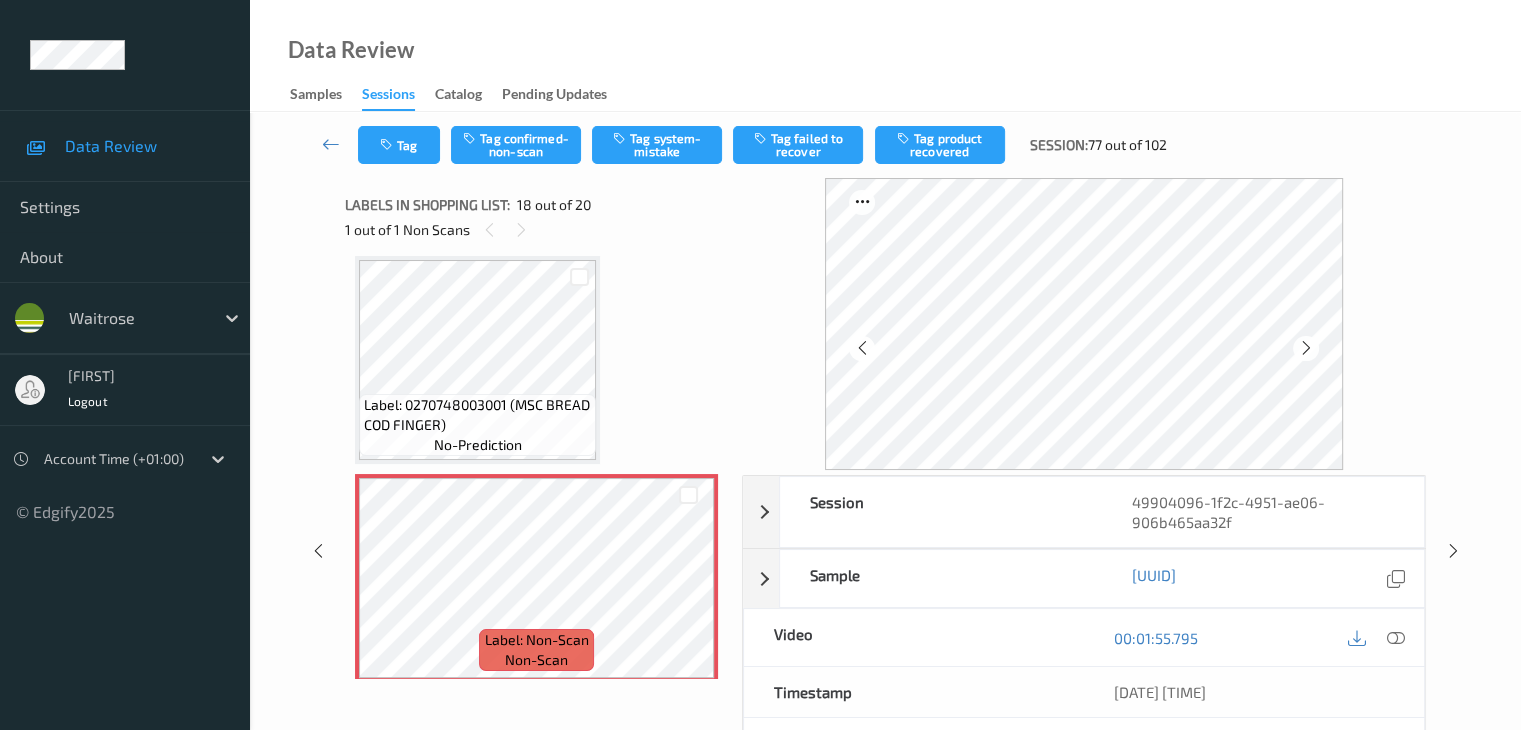 click at bounding box center (1306, 348) 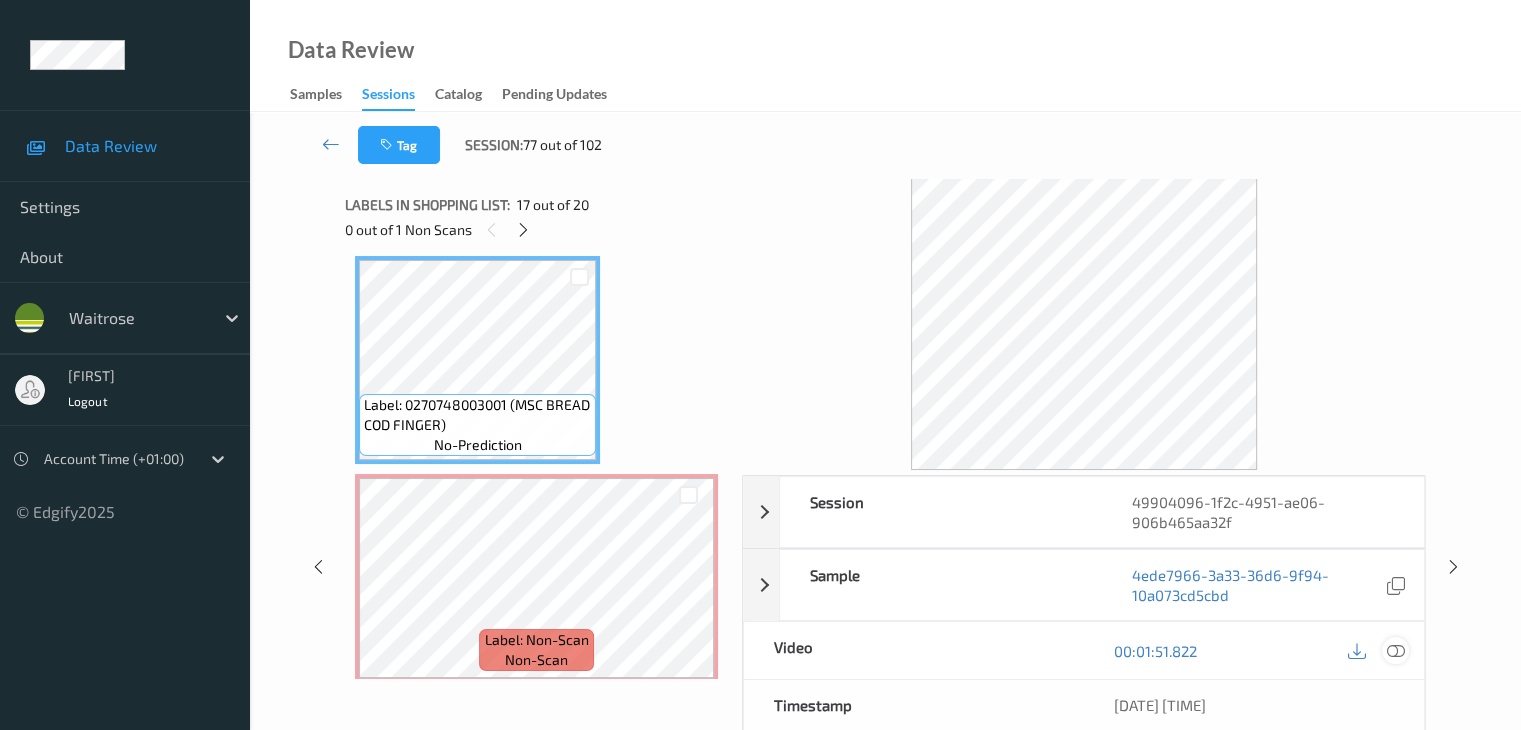 click at bounding box center [1395, 651] 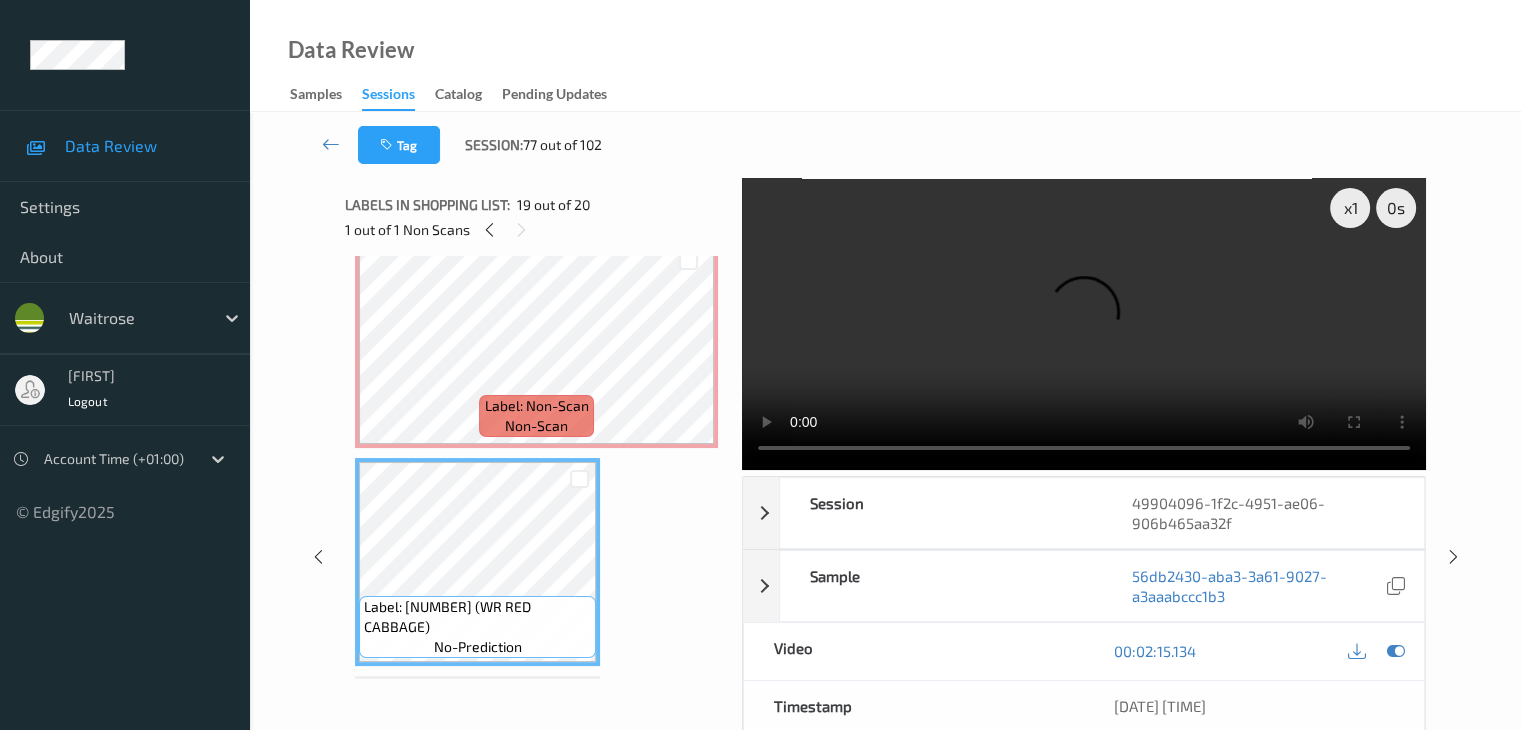 scroll, scrollTop: 3698, scrollLeft: 0, axis: vertical 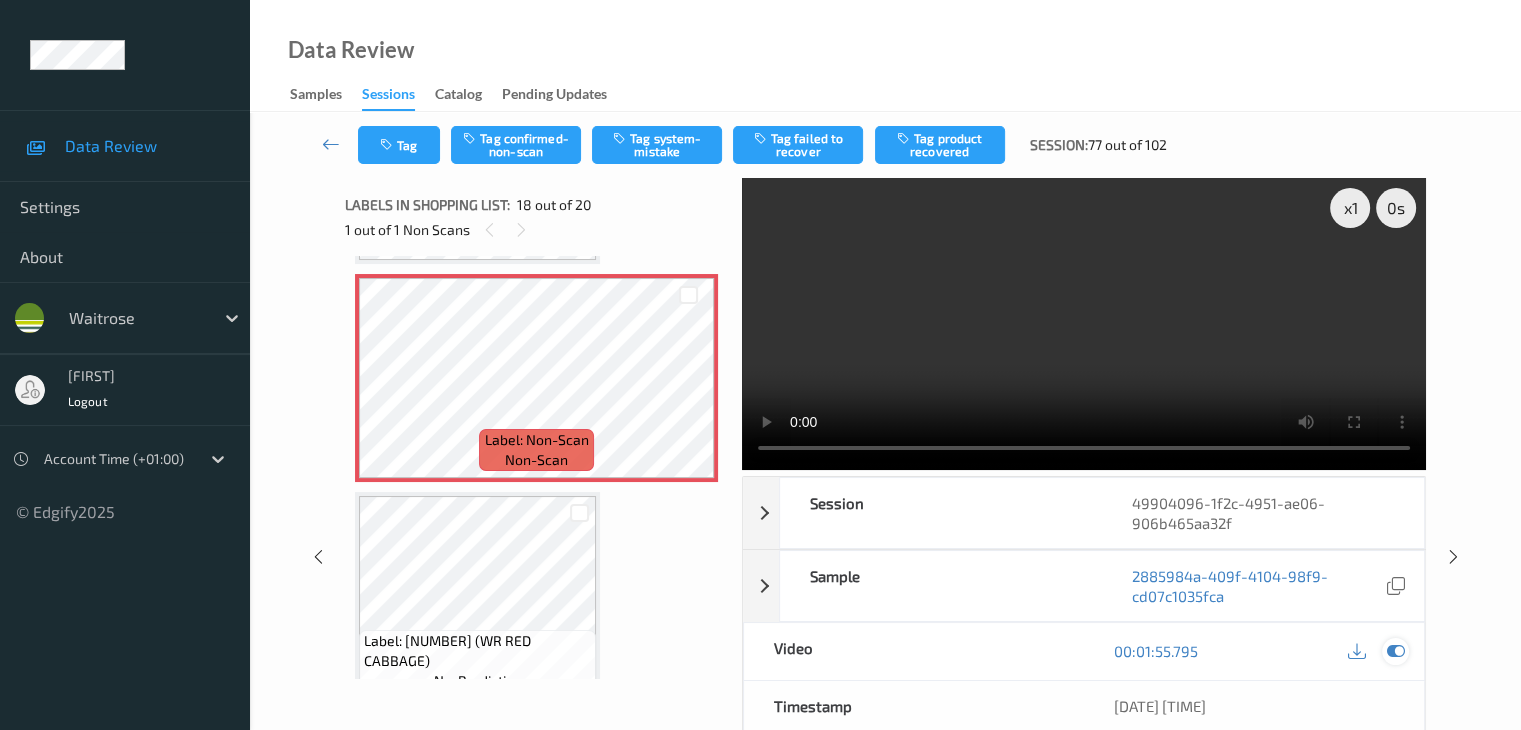 click at bounding box center (1395, 651) 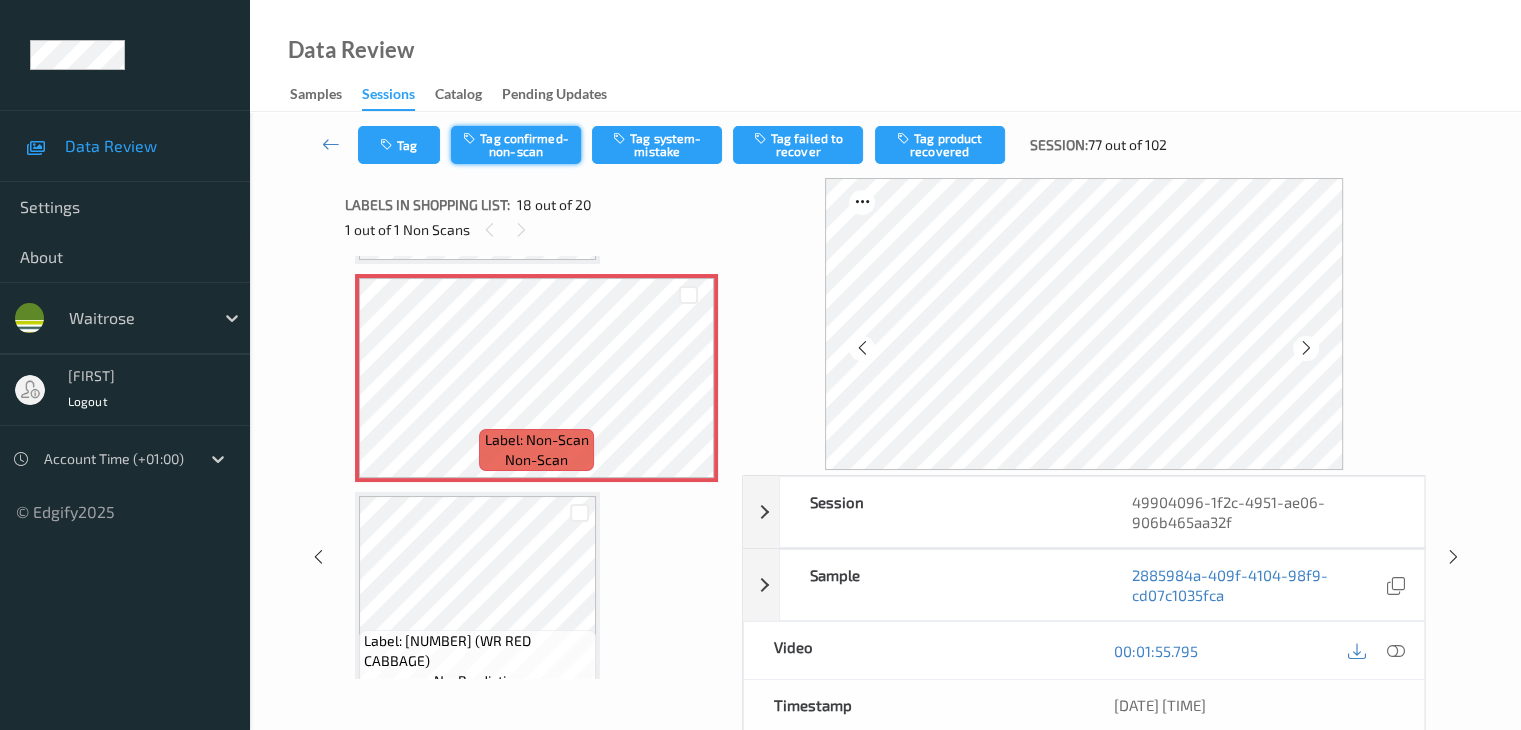 click on "Tag   confirmed-non-scan" at bounding box center (516, 145) 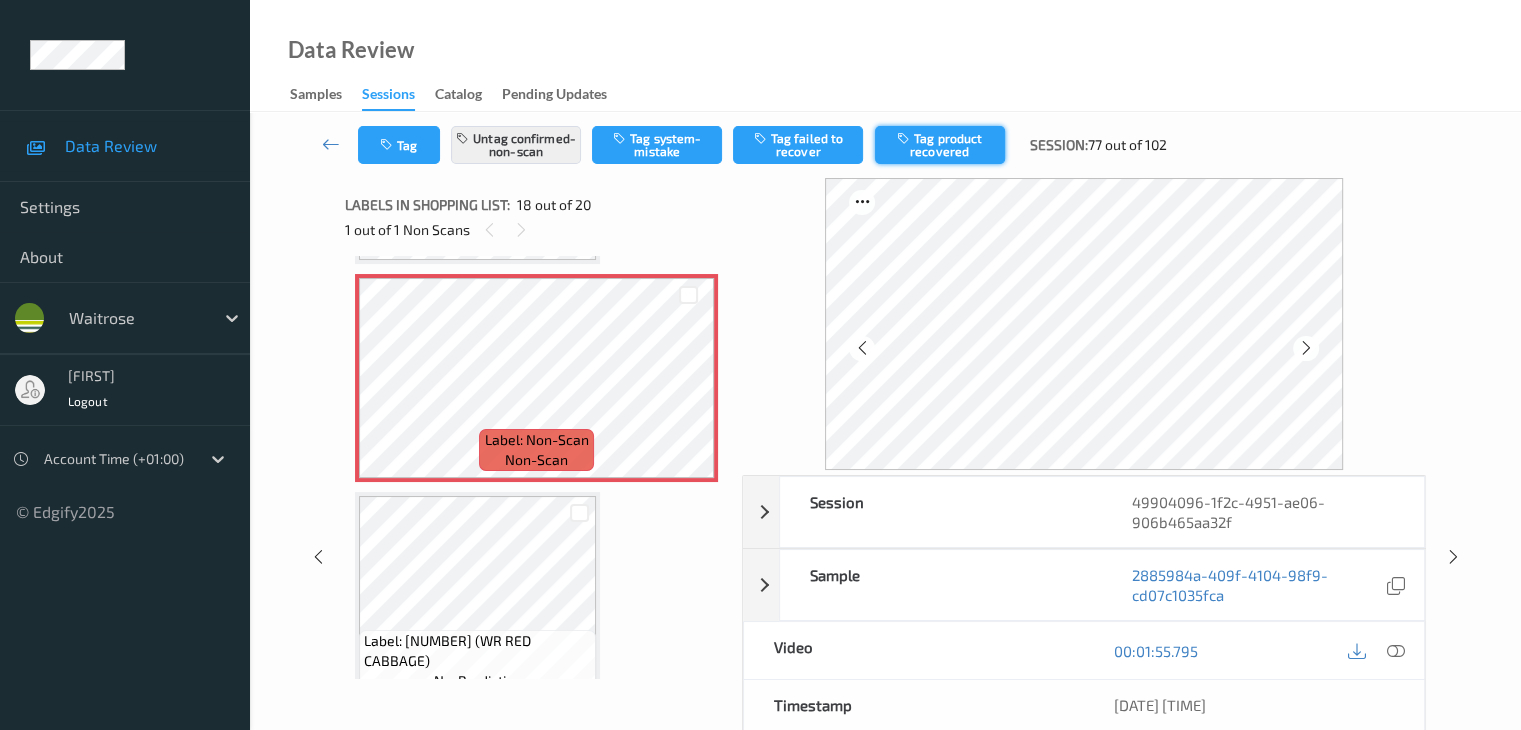 click on "Tag   product recovered" at bounding box center (940, 145) 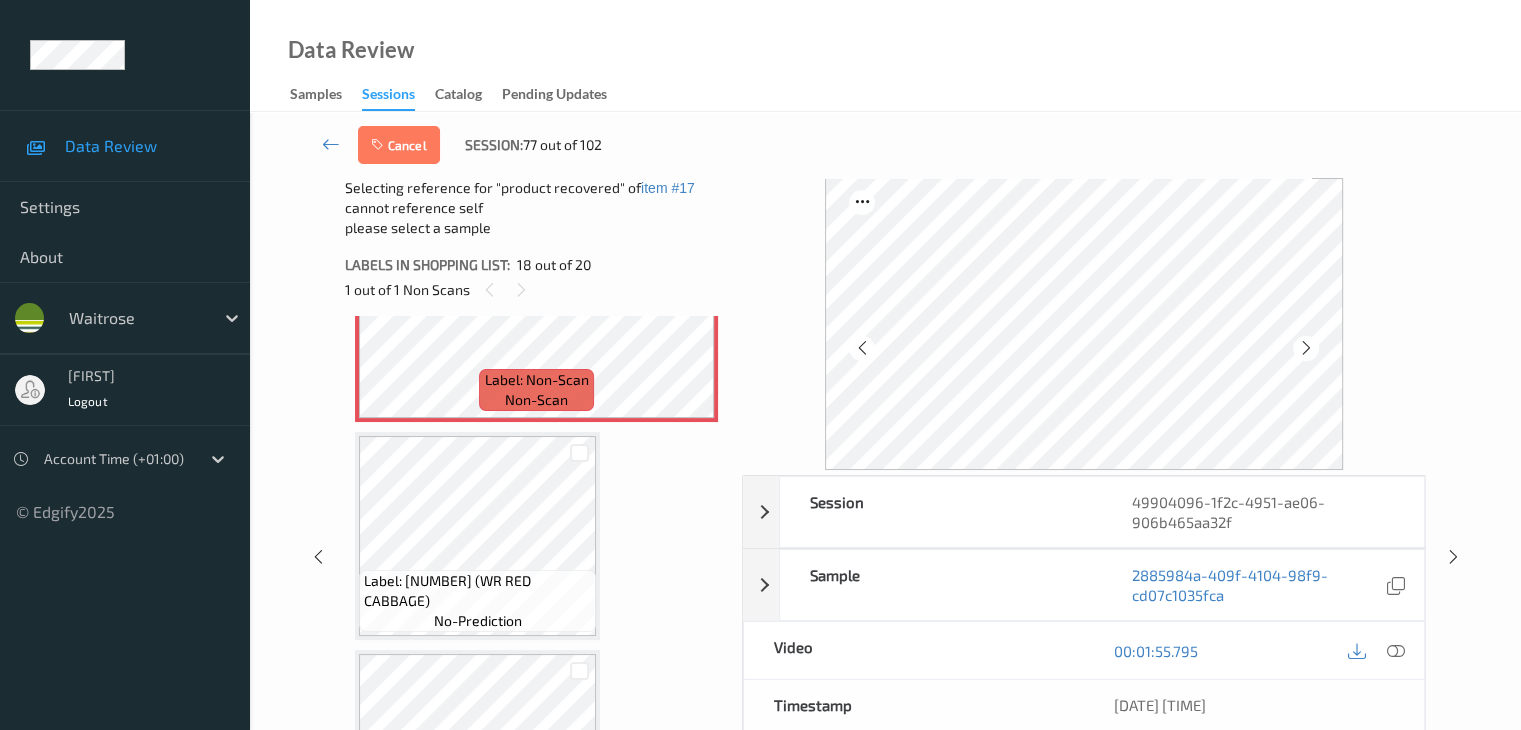 scroll, scrollTop: 3947, scrollLeft: 0, axis: vertical 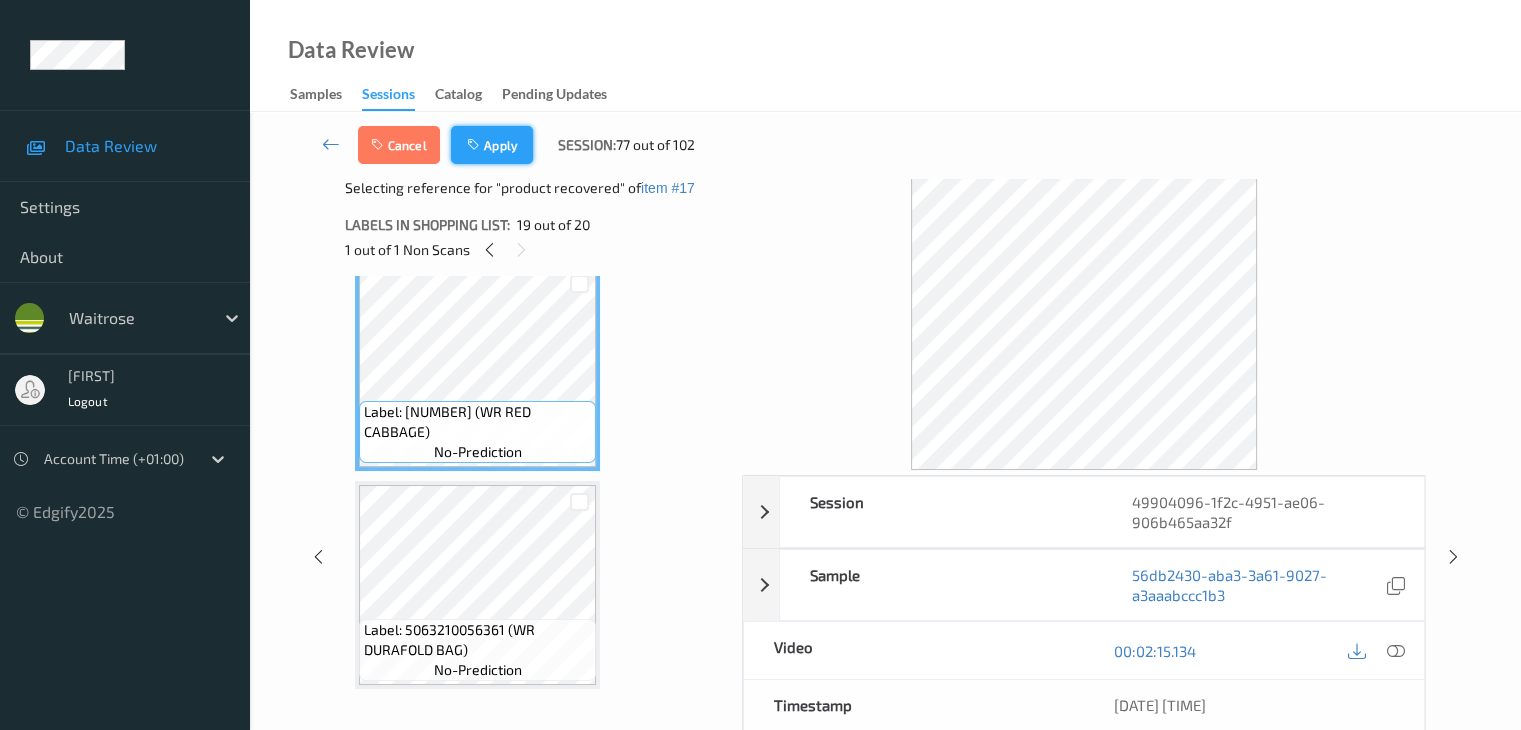 click on "Apply" at bounding box center (492, 145) 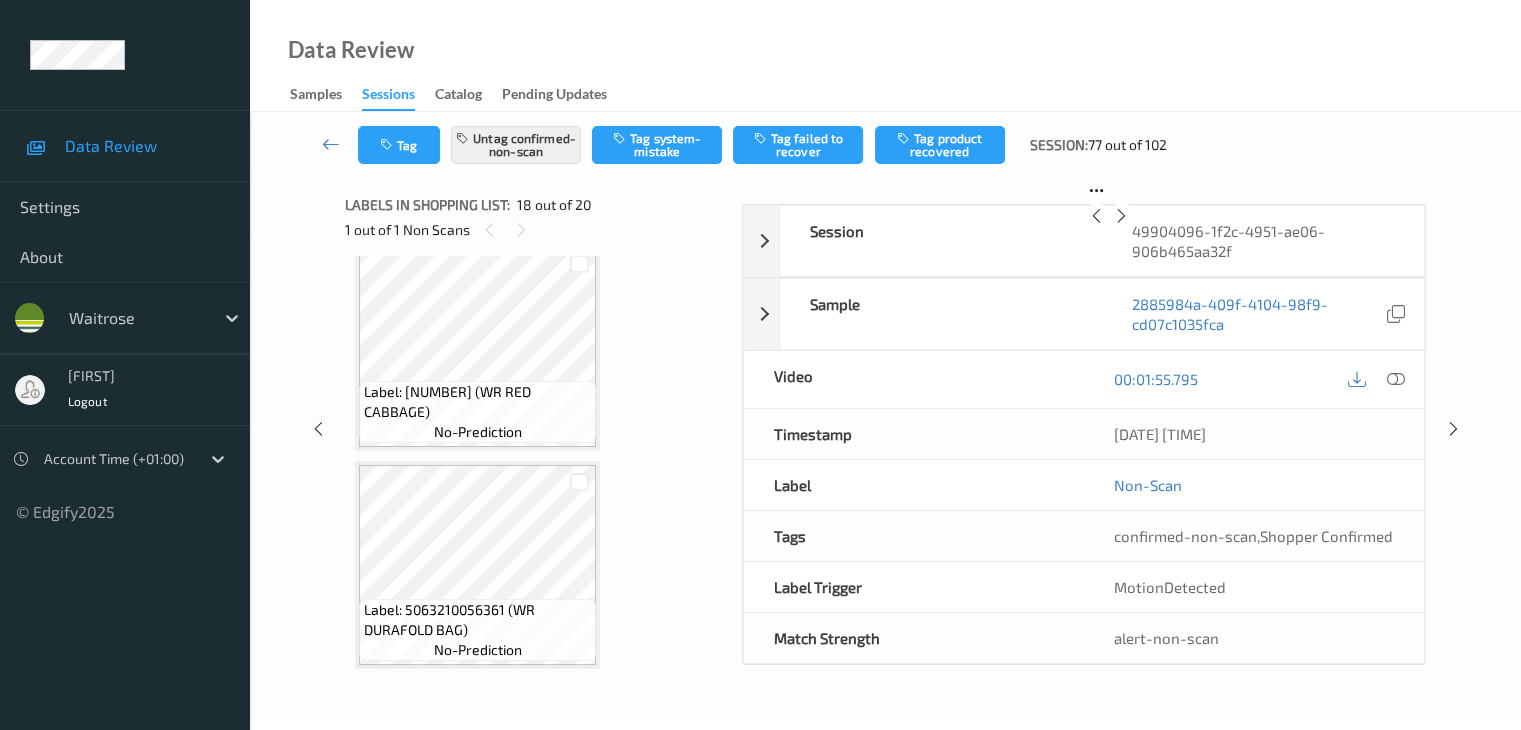 scroll, scrollTop: 3498, scrollLeft: 0, axis: vertical 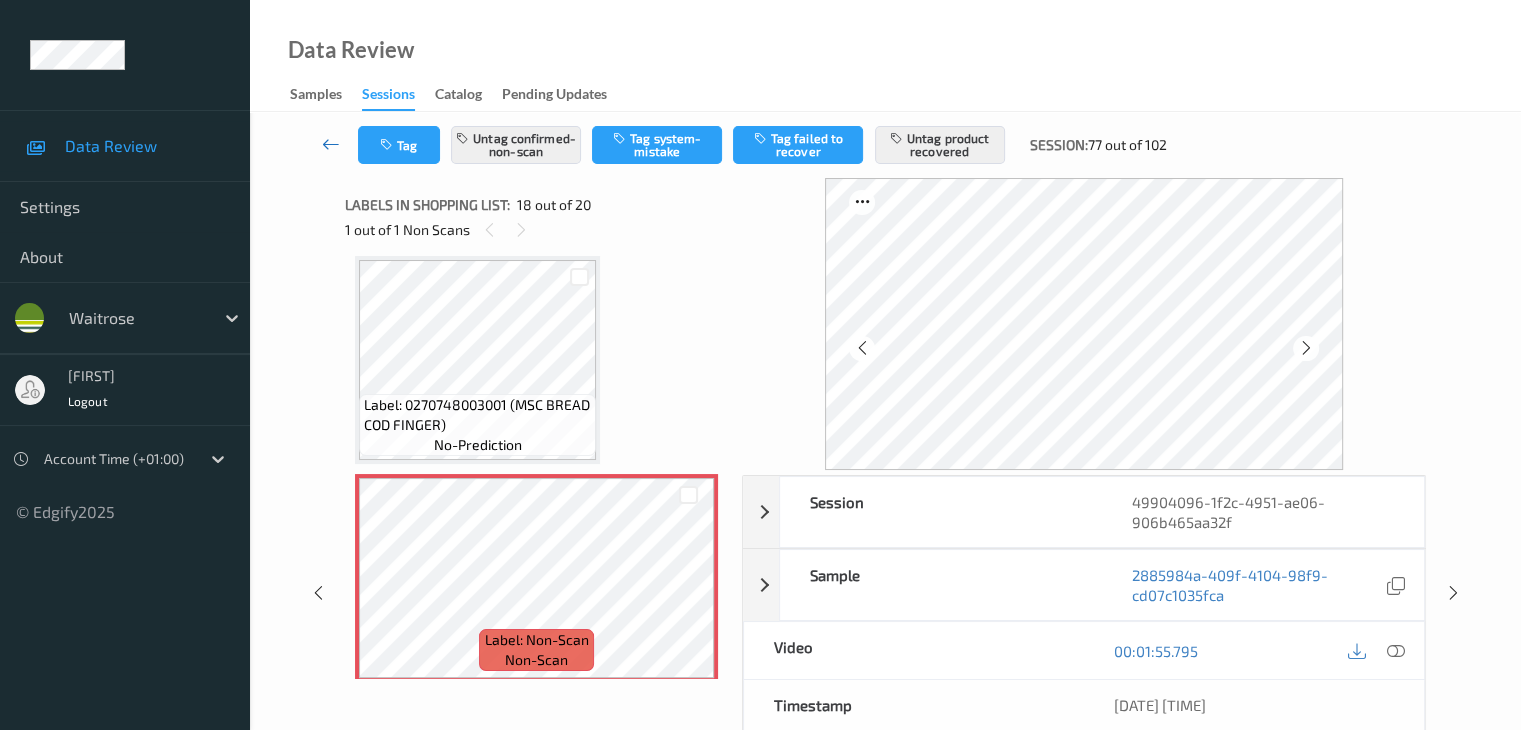 click at bounding box center [331, 144] 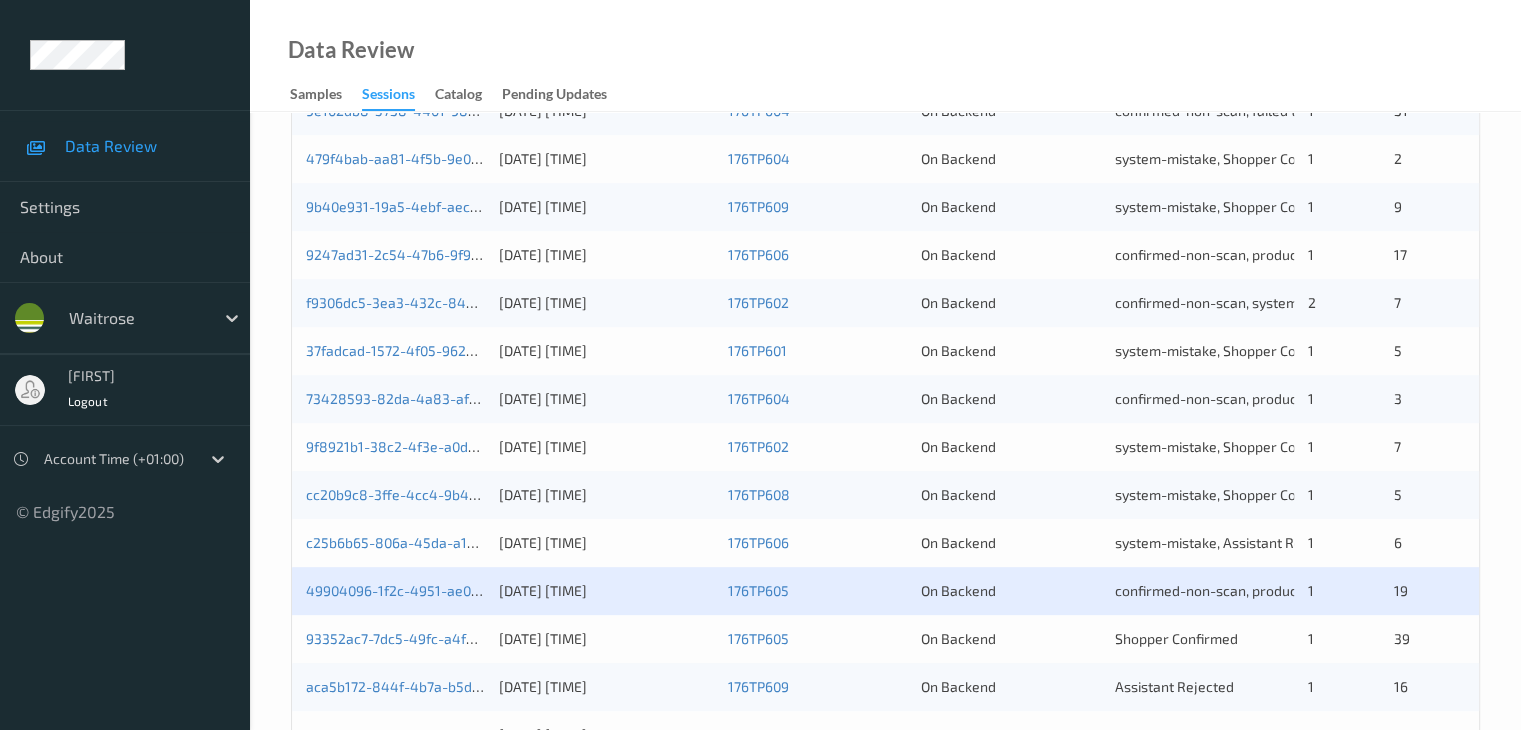scroll, scrollTop: 932, scrollLeft: 0, axis: vertical 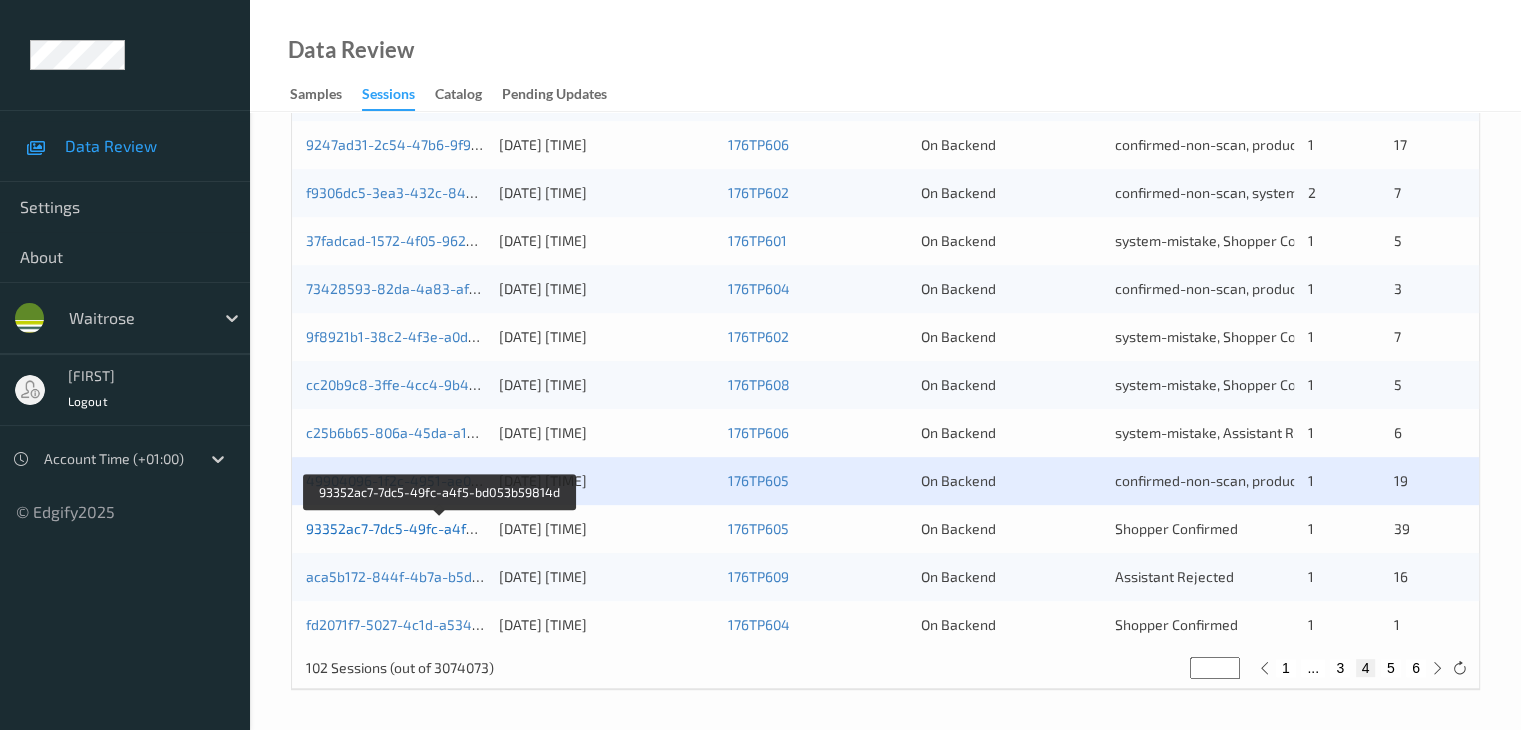 click on "93352ac7-7dc5-49fc-a4f5-bd053b59814d" at bounding box center (441, 528) 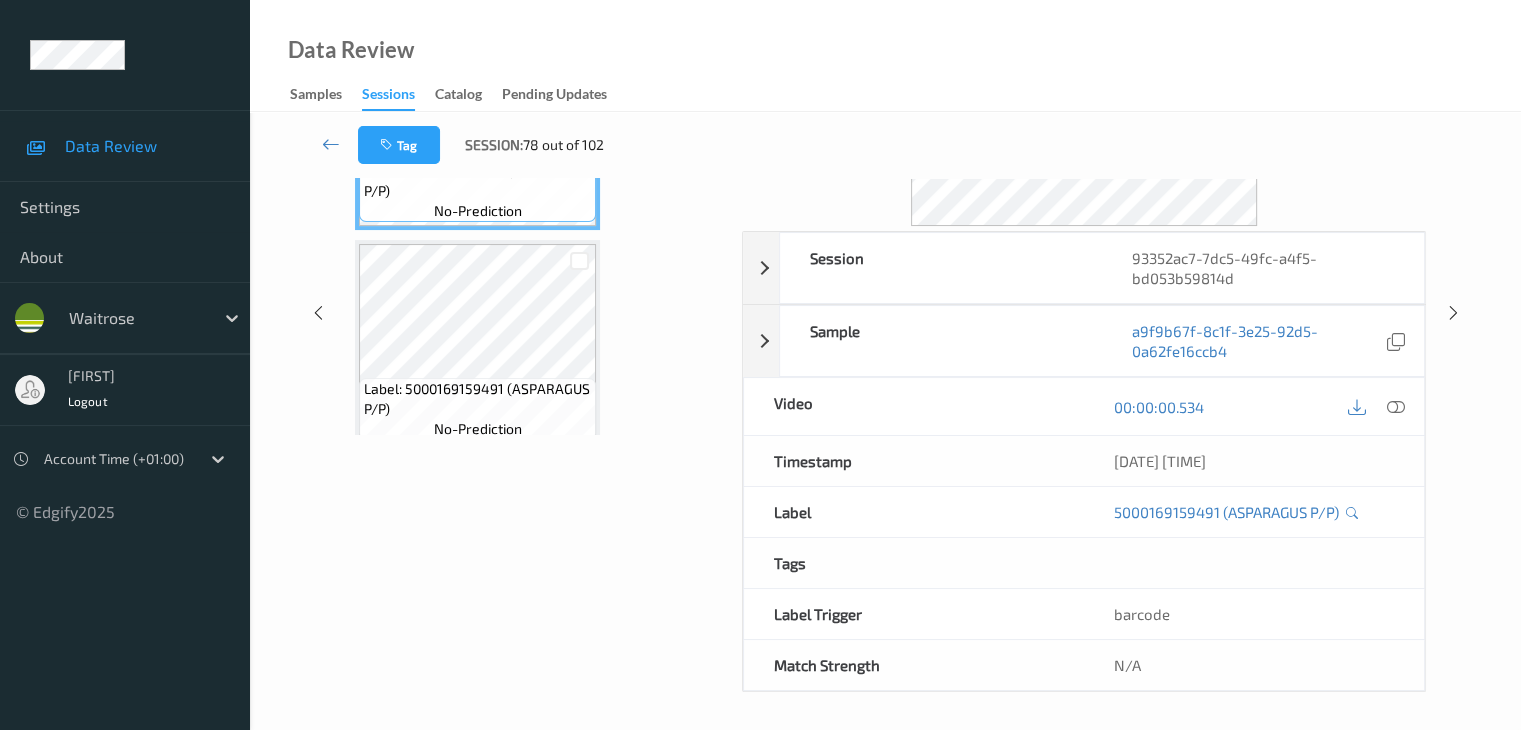 scroll, scrollTop: 0, scrollLeft: 0, axis: both 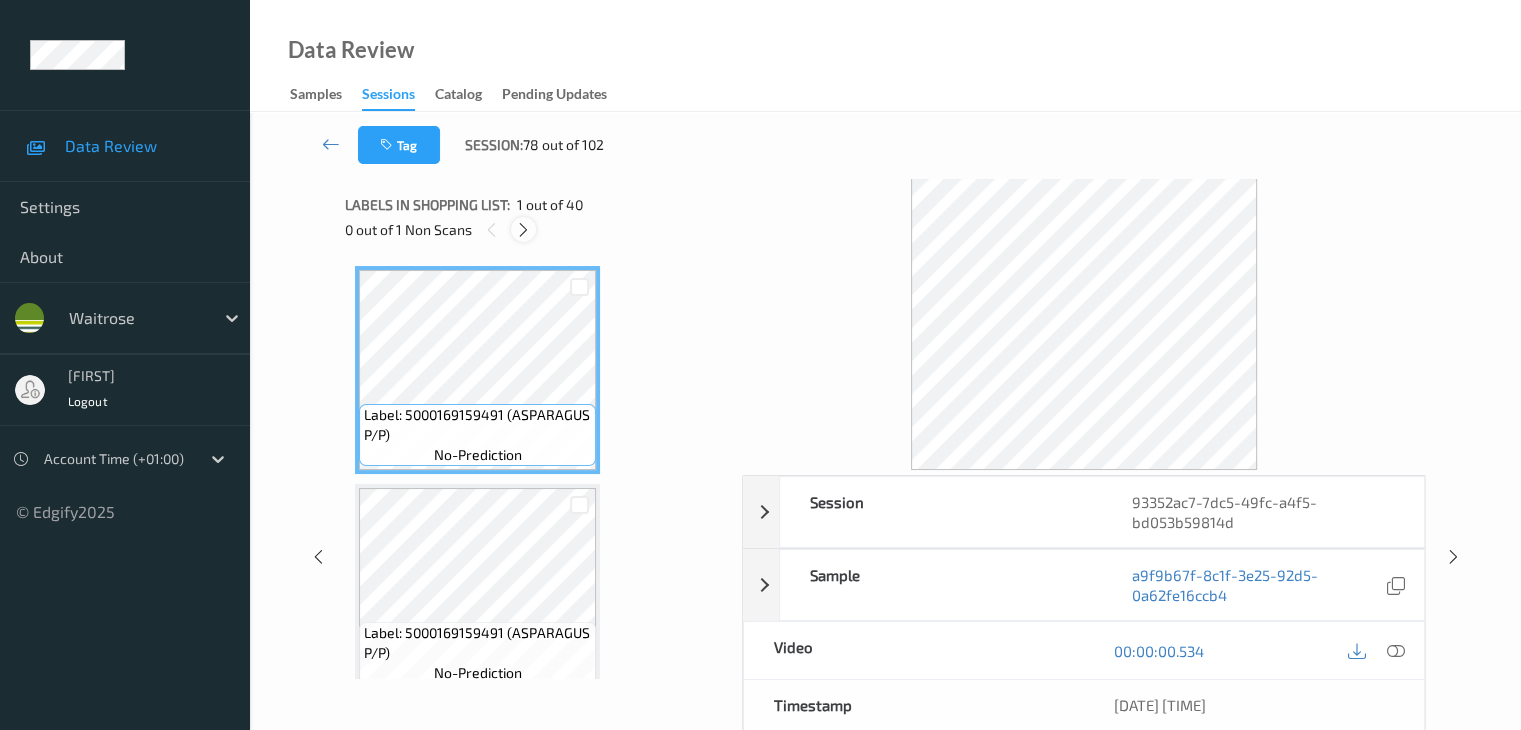 click at bounding box center [523, 230] 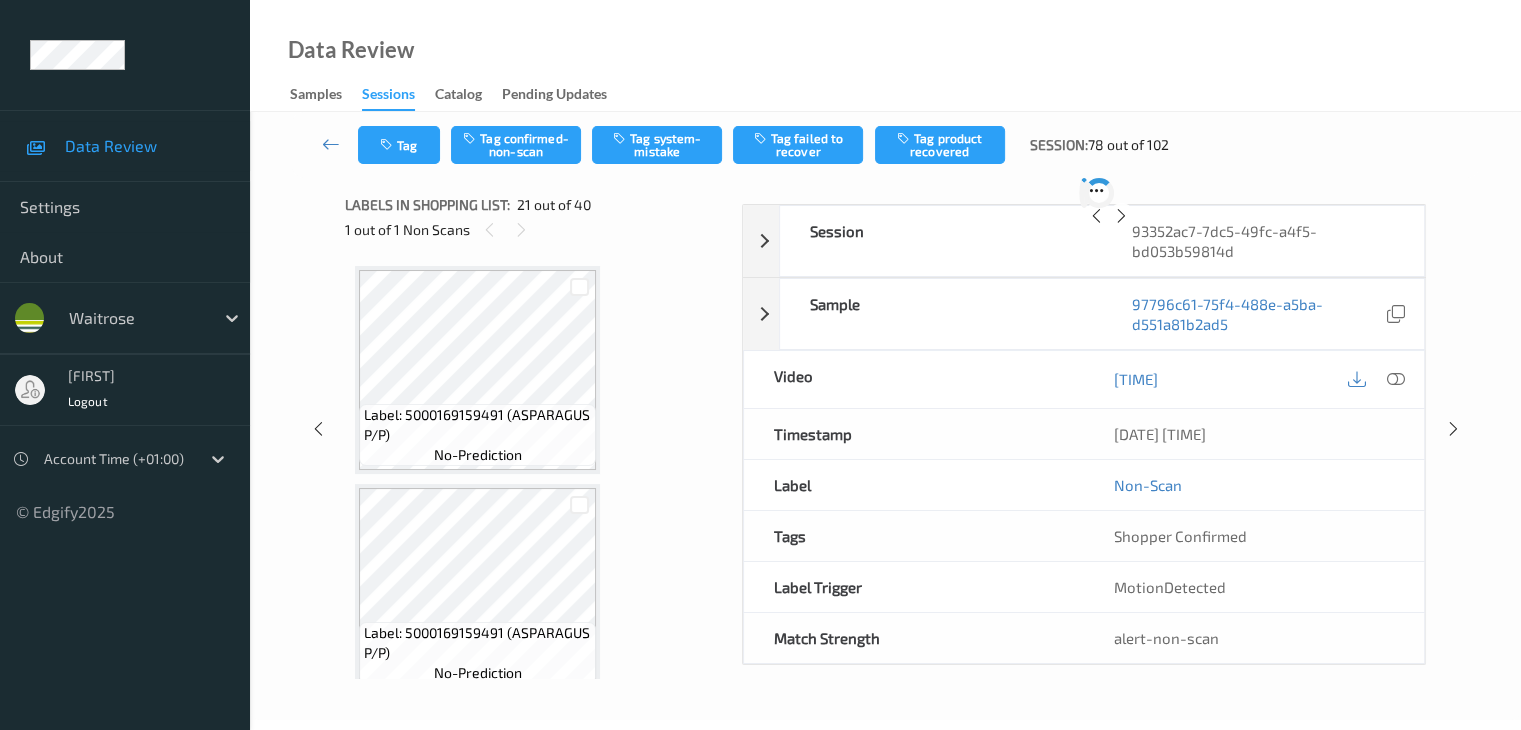 scroll, scrollTop: 4152, scrollLeft: 0, axis: vertical 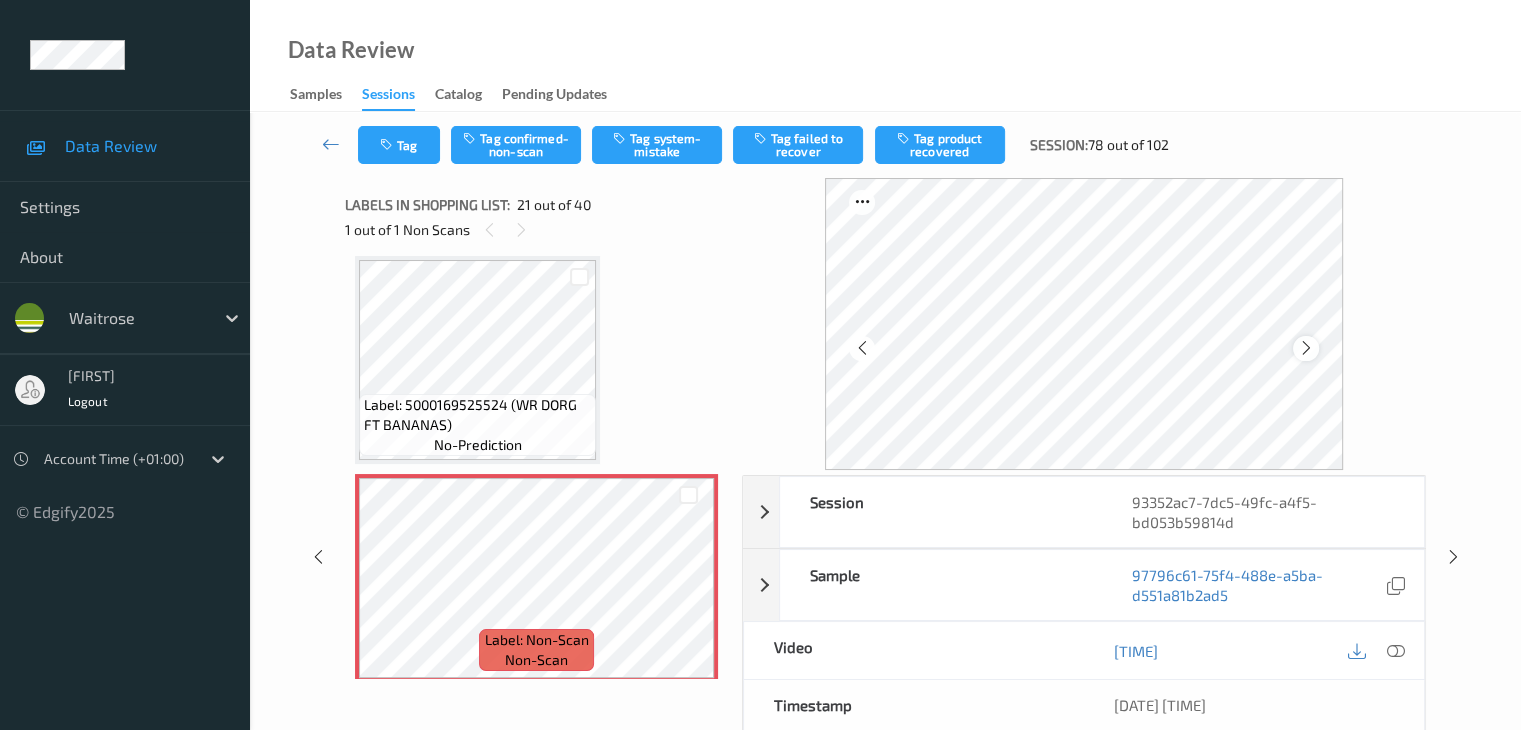 click at bounding box center [1305, 348] 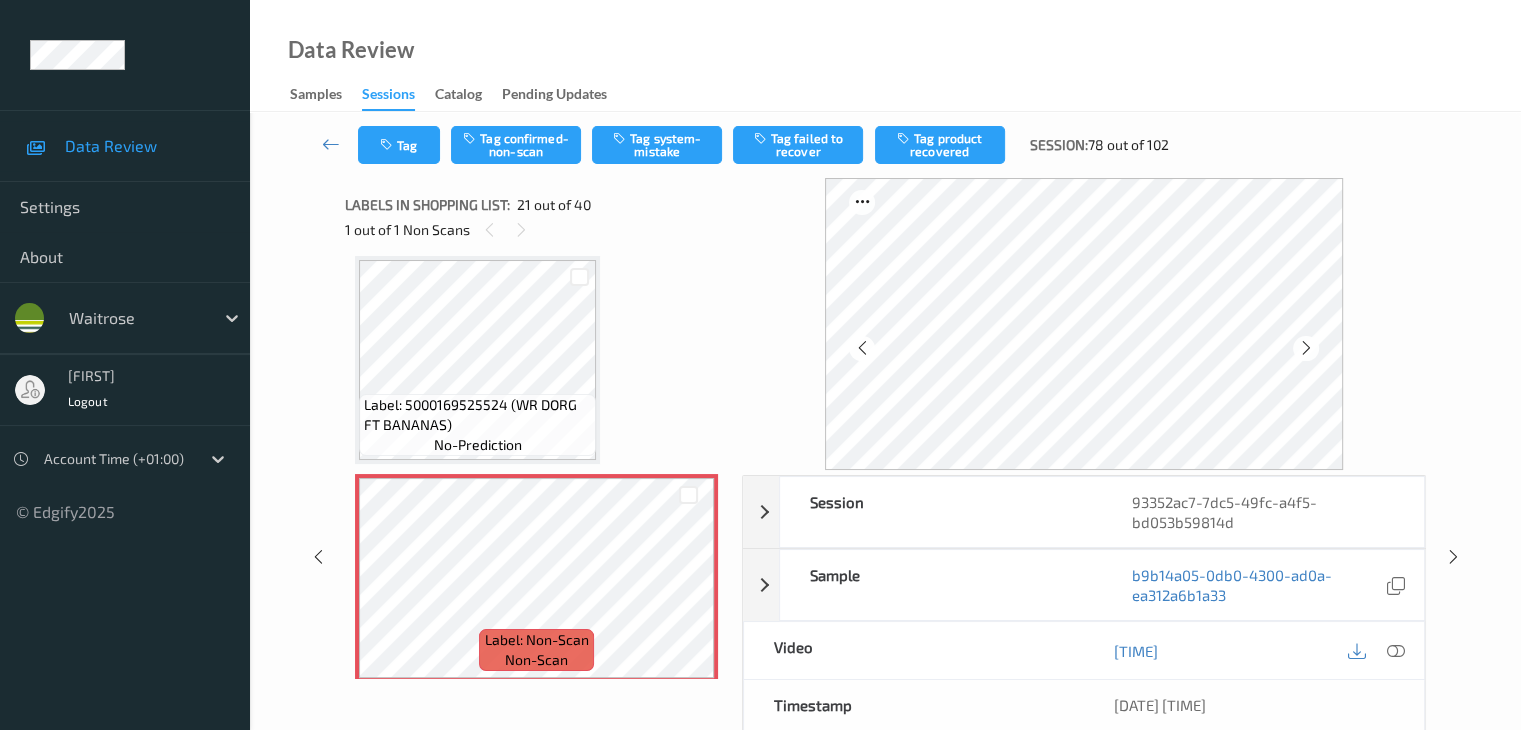 click at bounding box center [1305, 348] 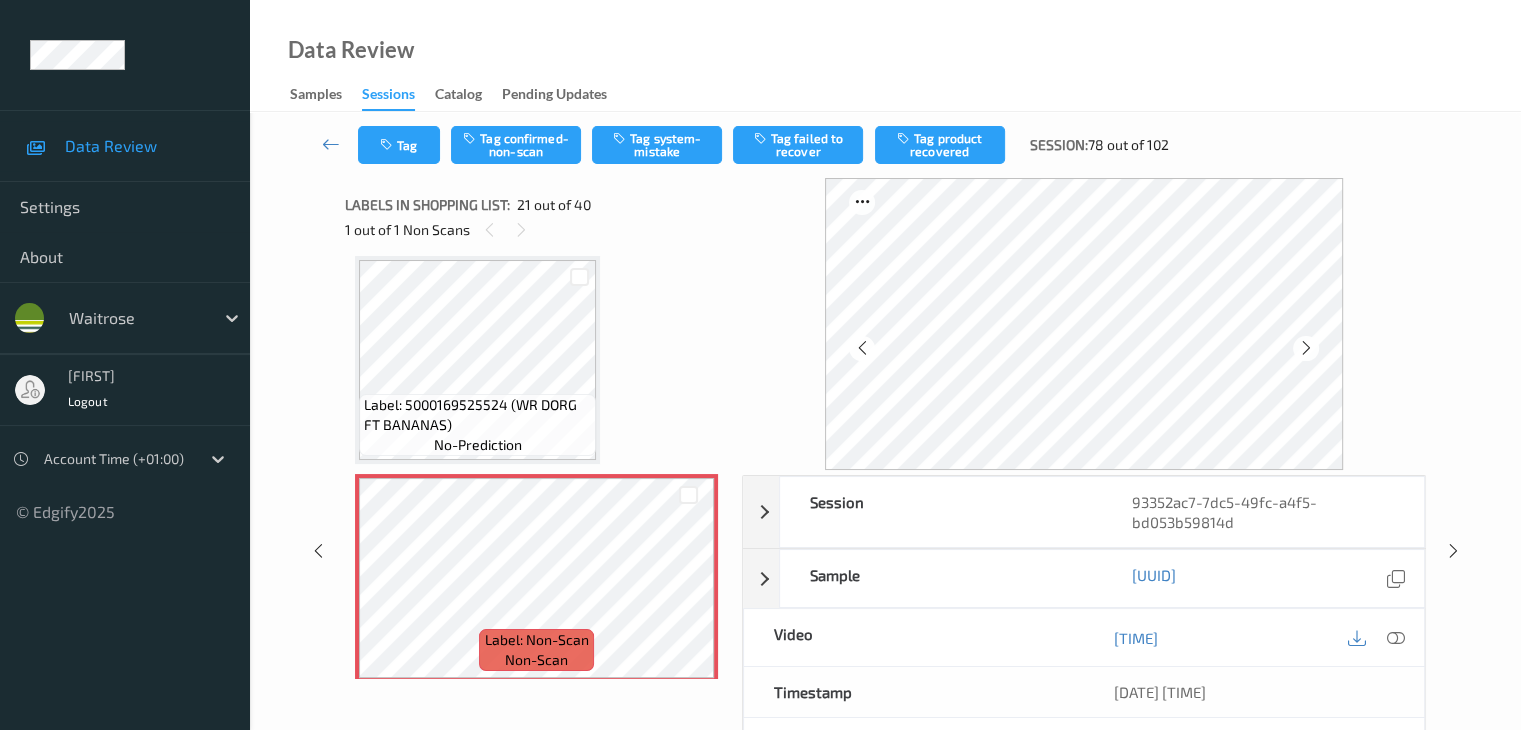 click at bounding box center [1305, 348] 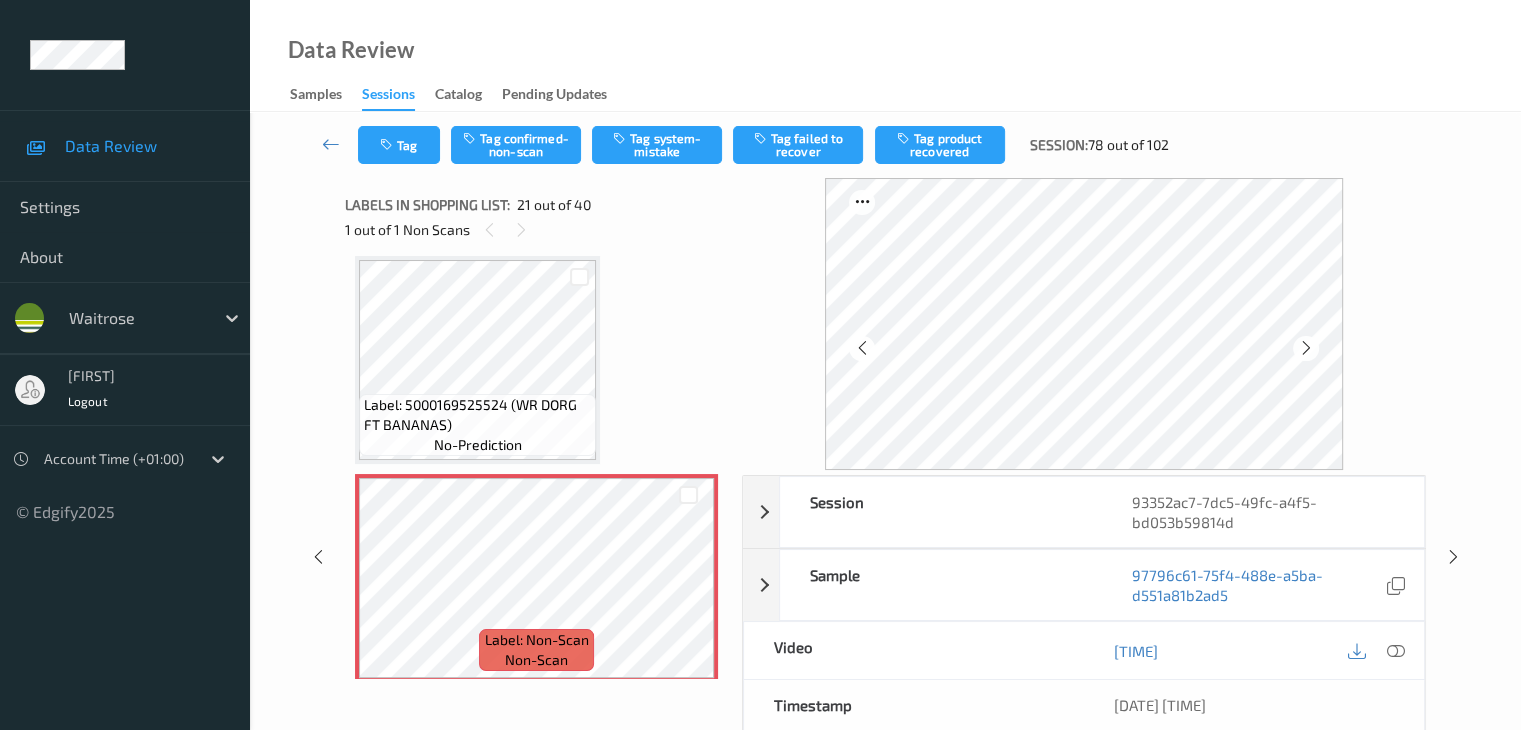 click at bounding box center [1305, 348] 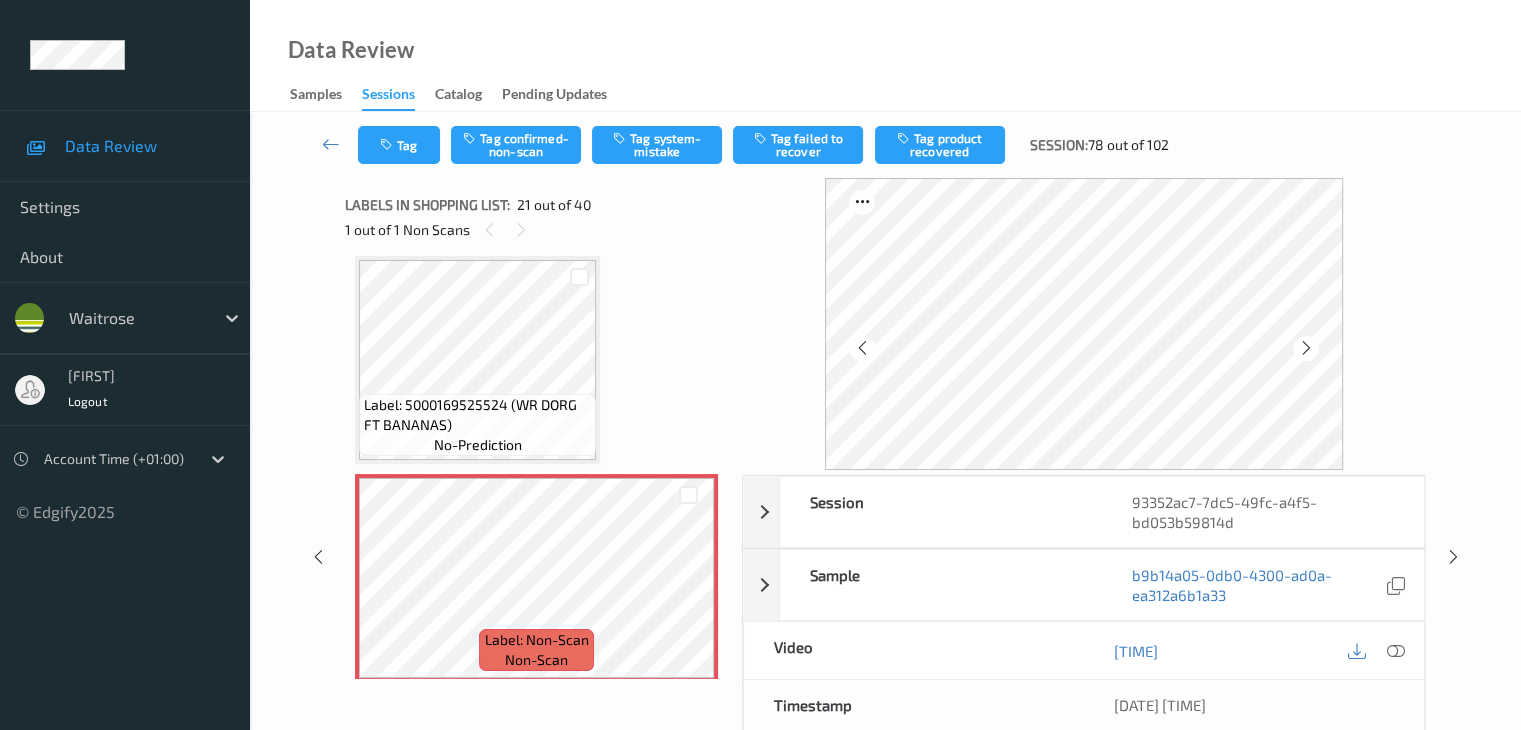 click at bounding box center (1305, 348) 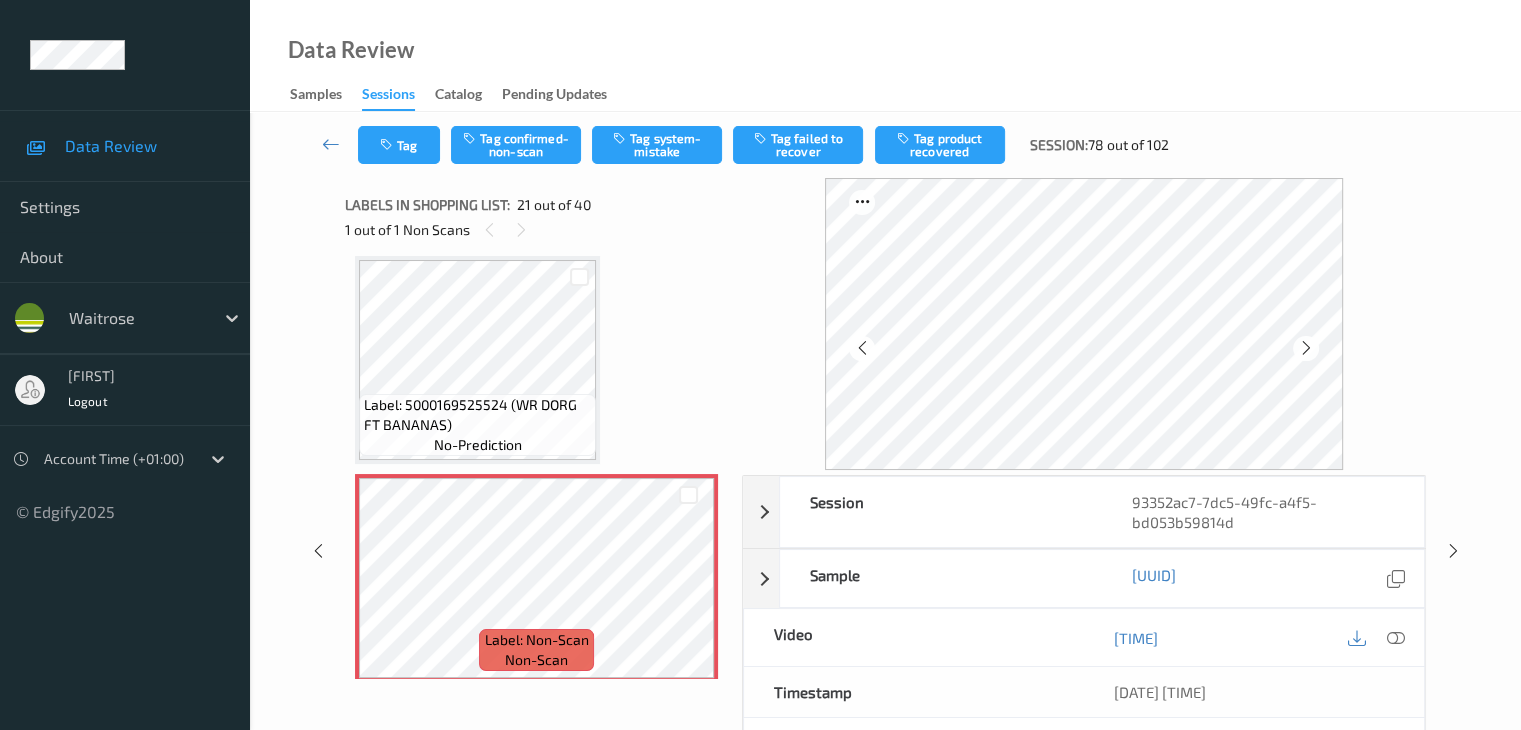click at bounding box center [1305, 348] 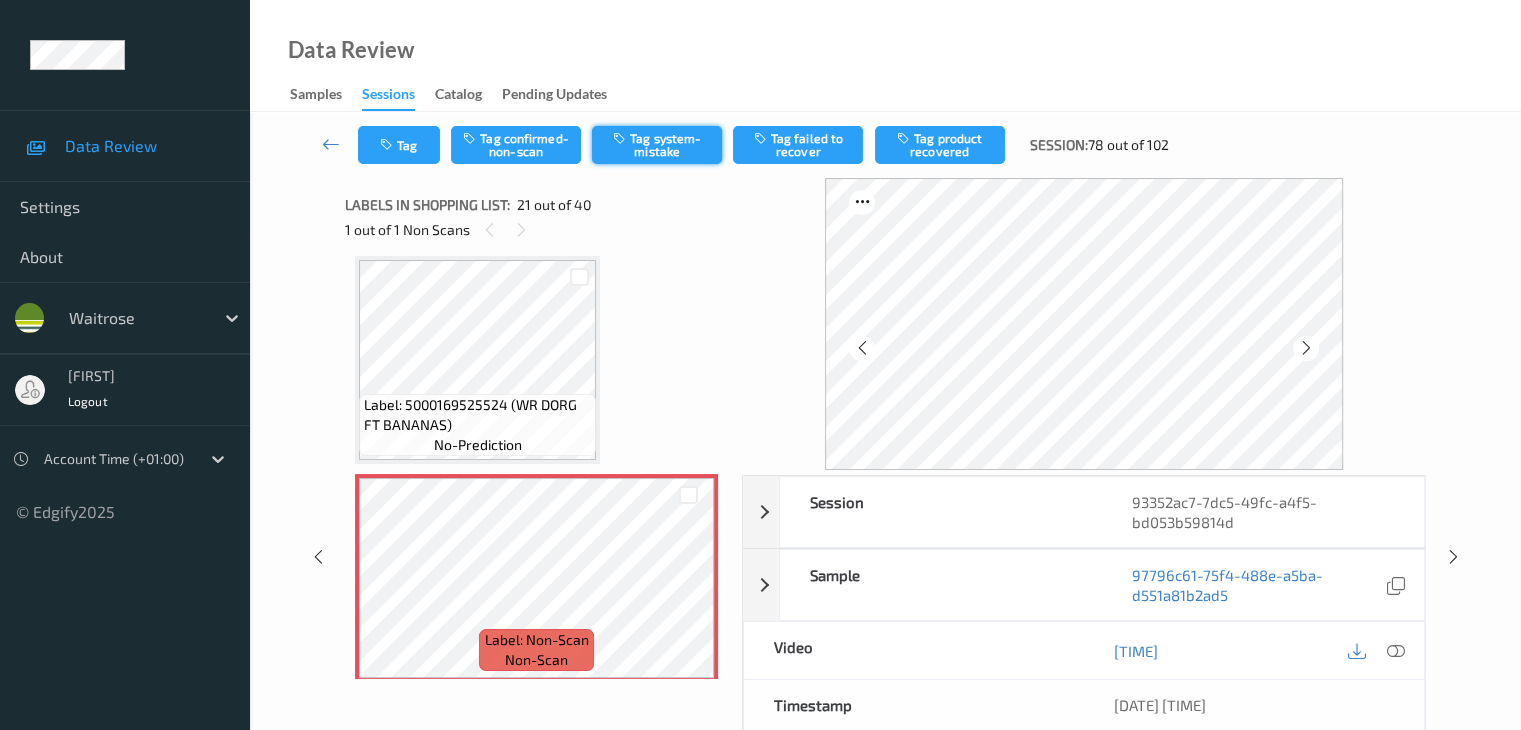 click on "Tag   system-mistake" at bounding box center [657, 145] 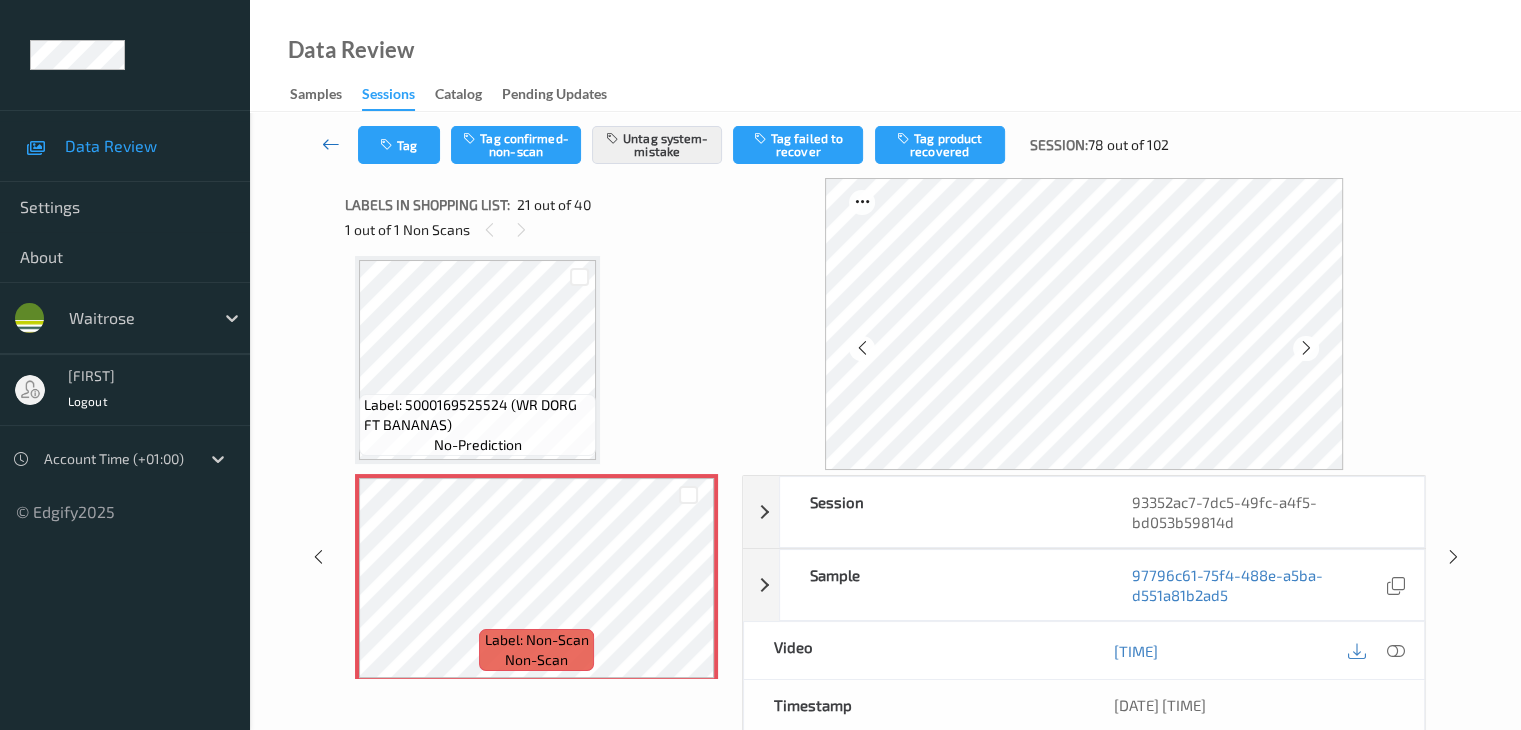 click at bounding box center [331, 144] 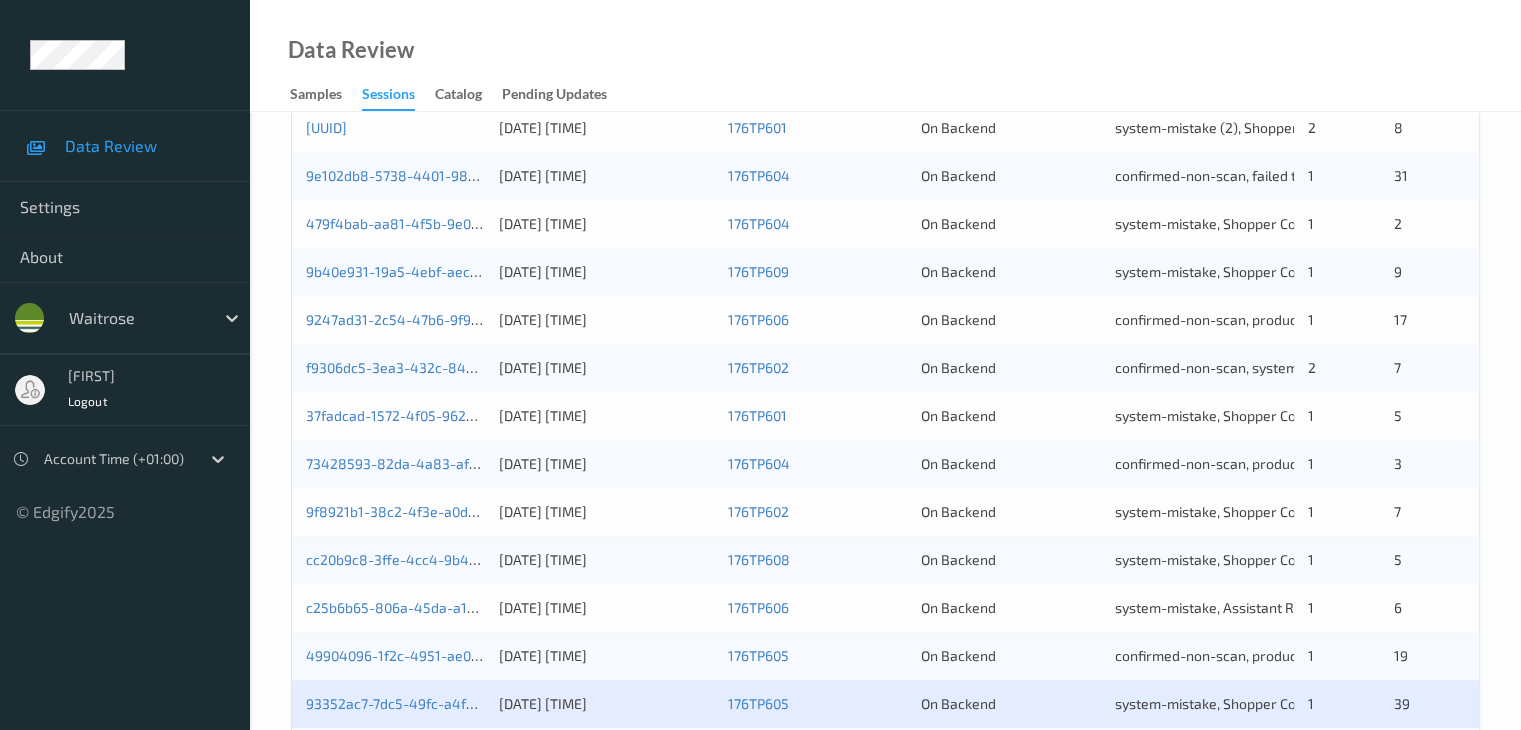 scroll, scrollTop: 932, scrollLeft: 0, axis: vertical 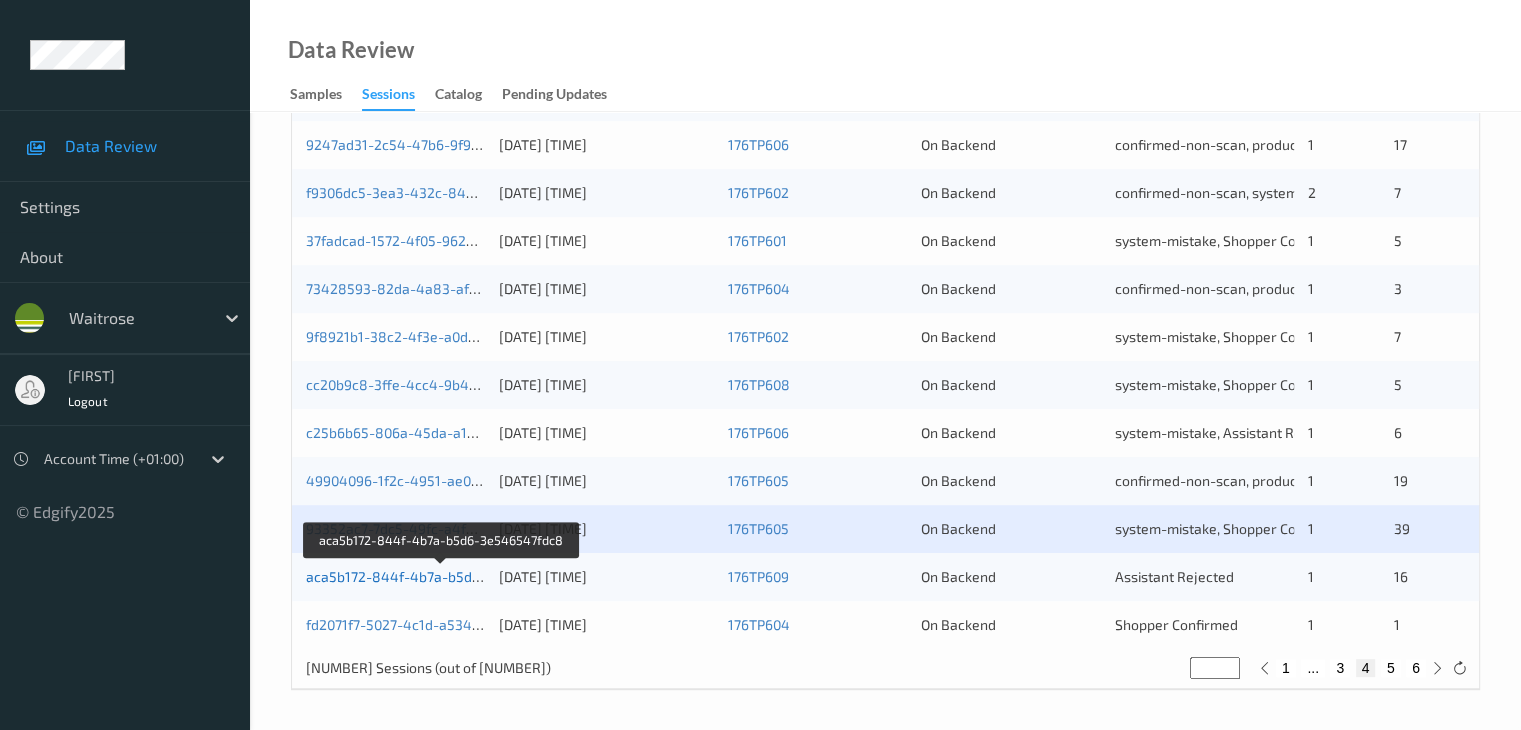 click on "aca5b172-844f-4b7a-b5d6-3e546547fdc8" at bounding box center (443, 576) 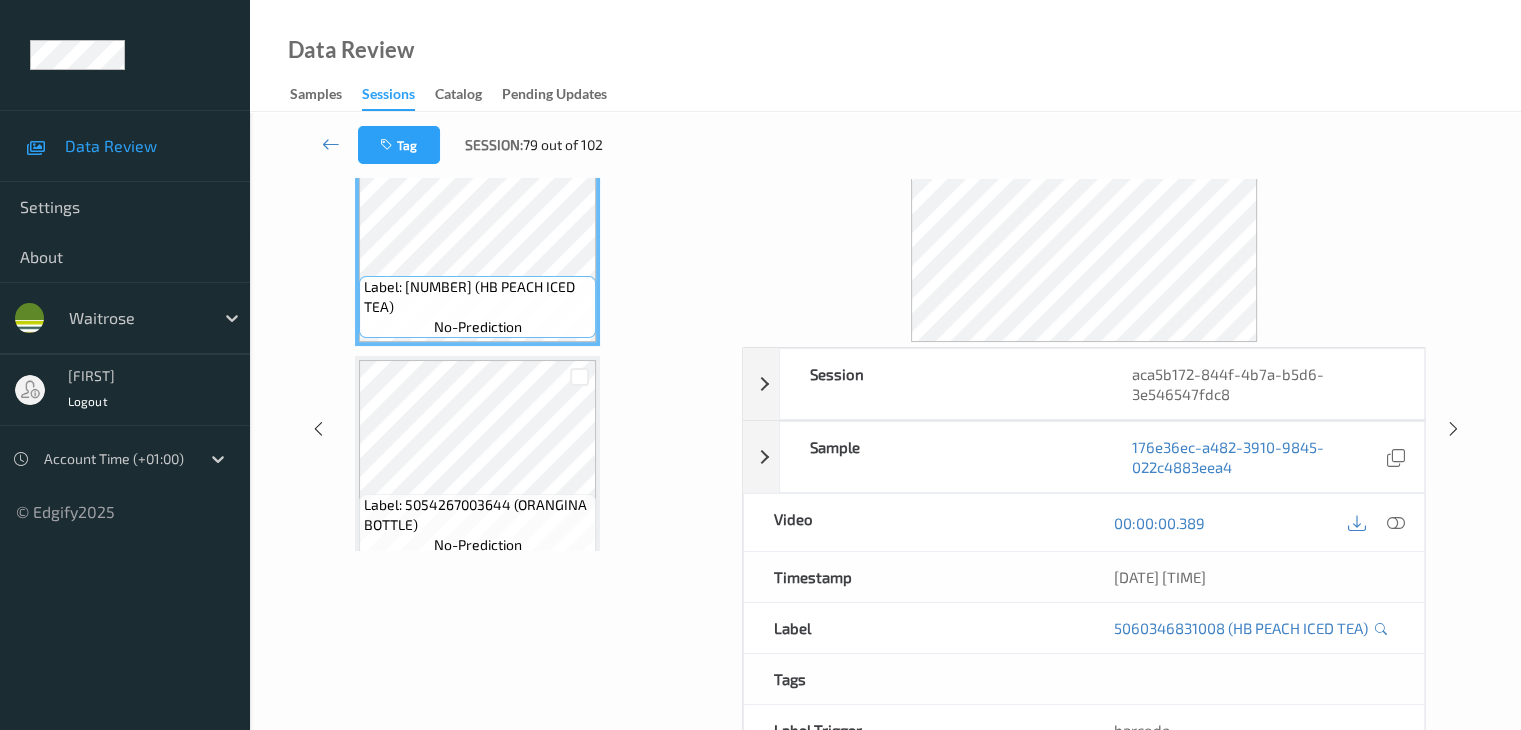 scroll, scrollTop: 0, scrollLeft: 0, axis: both 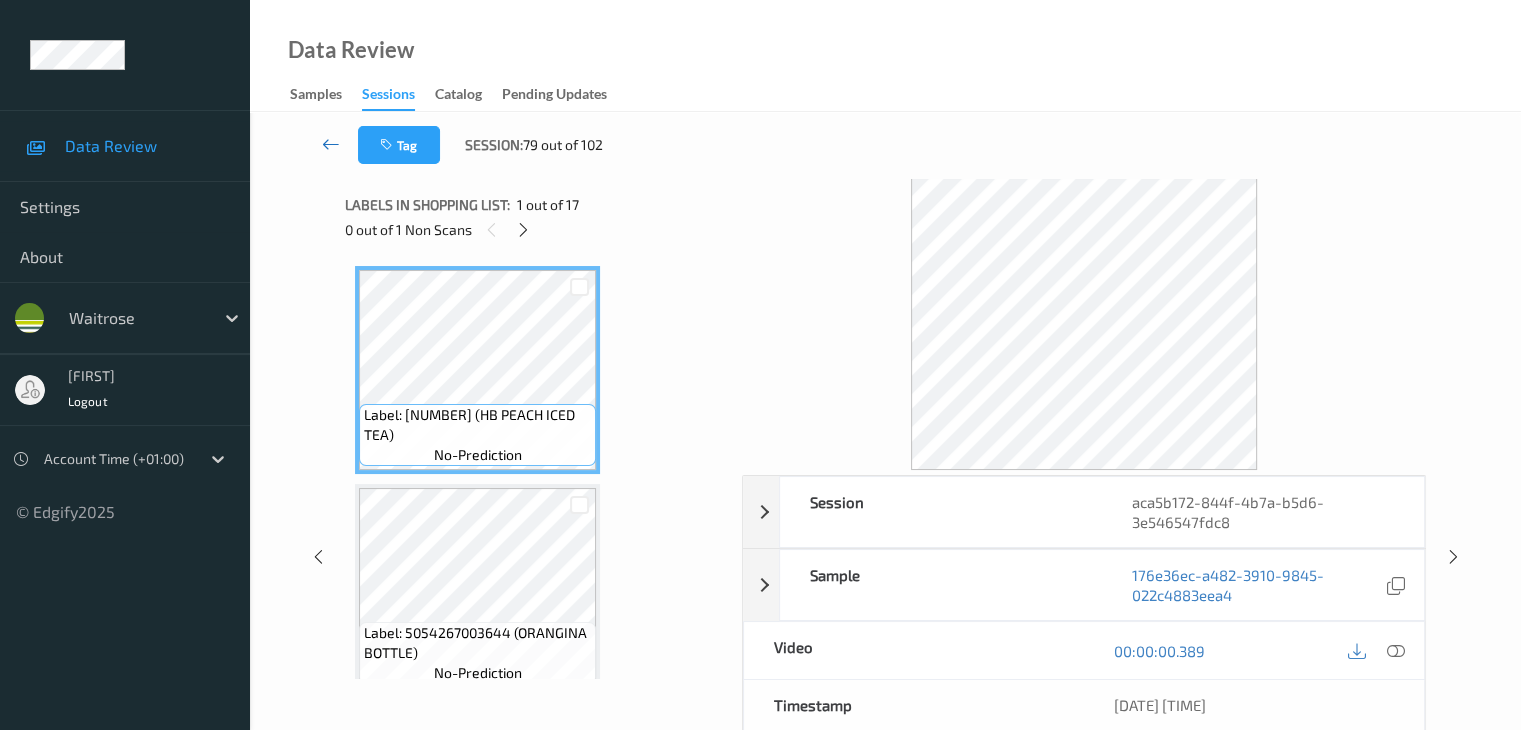 click at bounding box center [331, 144] 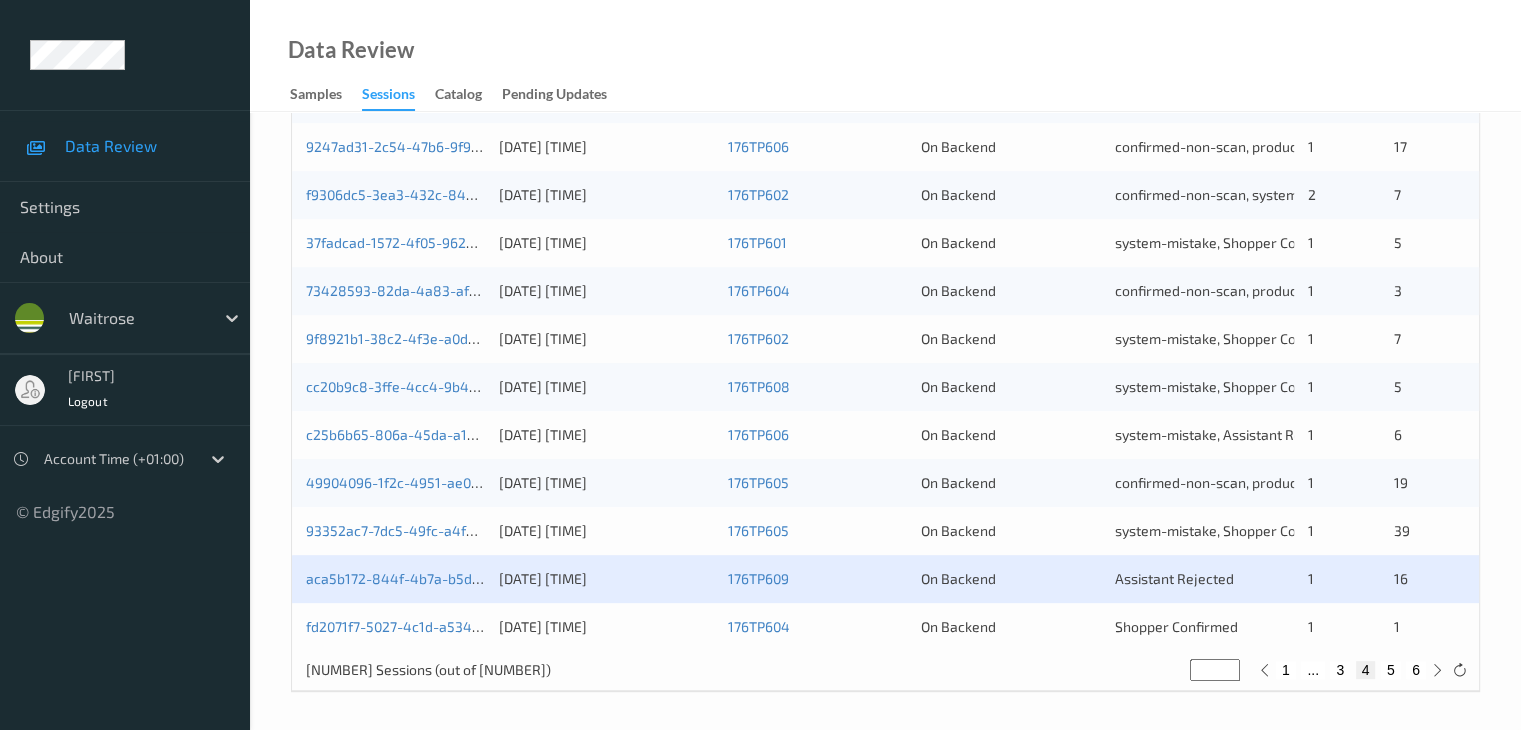 scroll, scrollTop: 932, scrollLeft: 0, axis: vertical 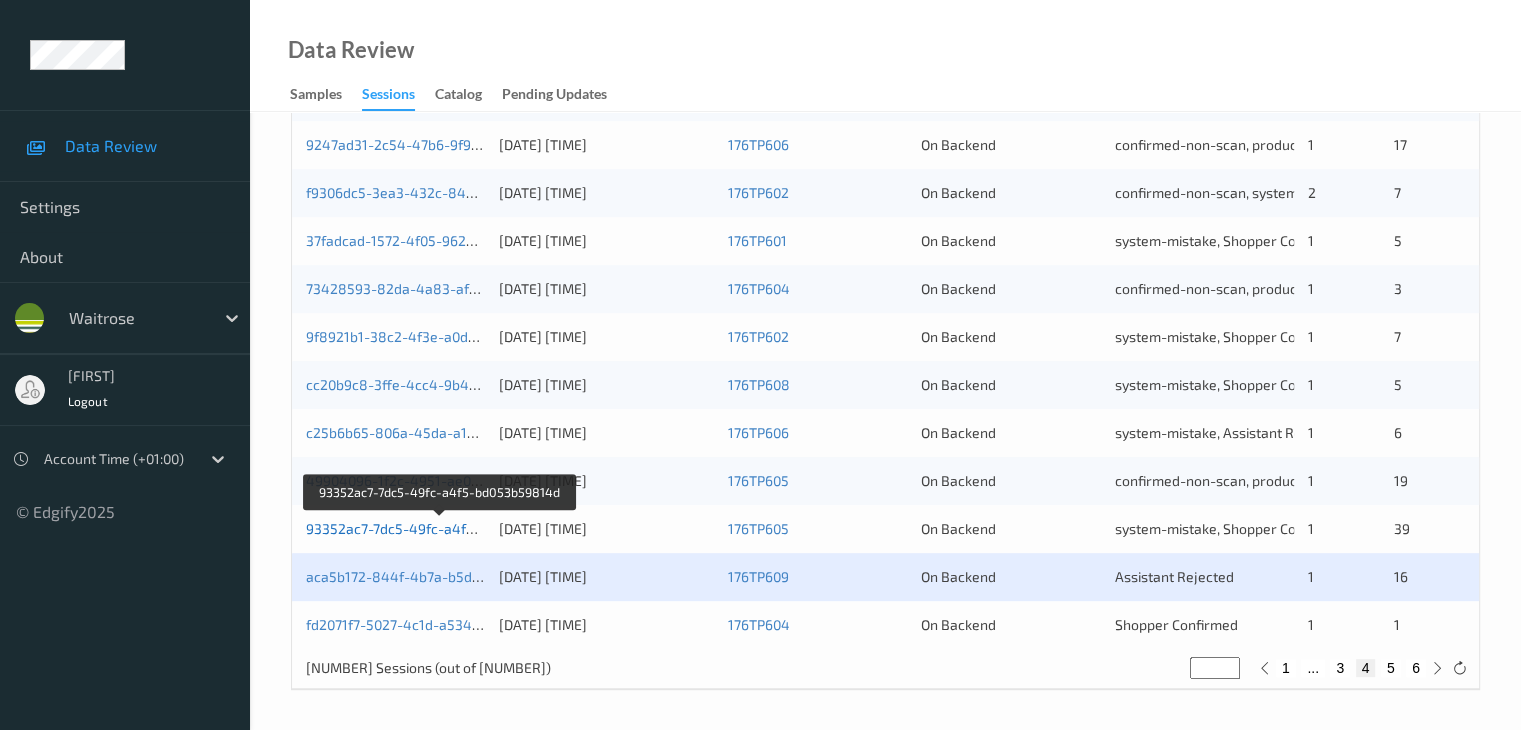 click on "93352ac7-7dc5-49fc-a4f5-bd053b59814d" at bounding box center (441, 528) 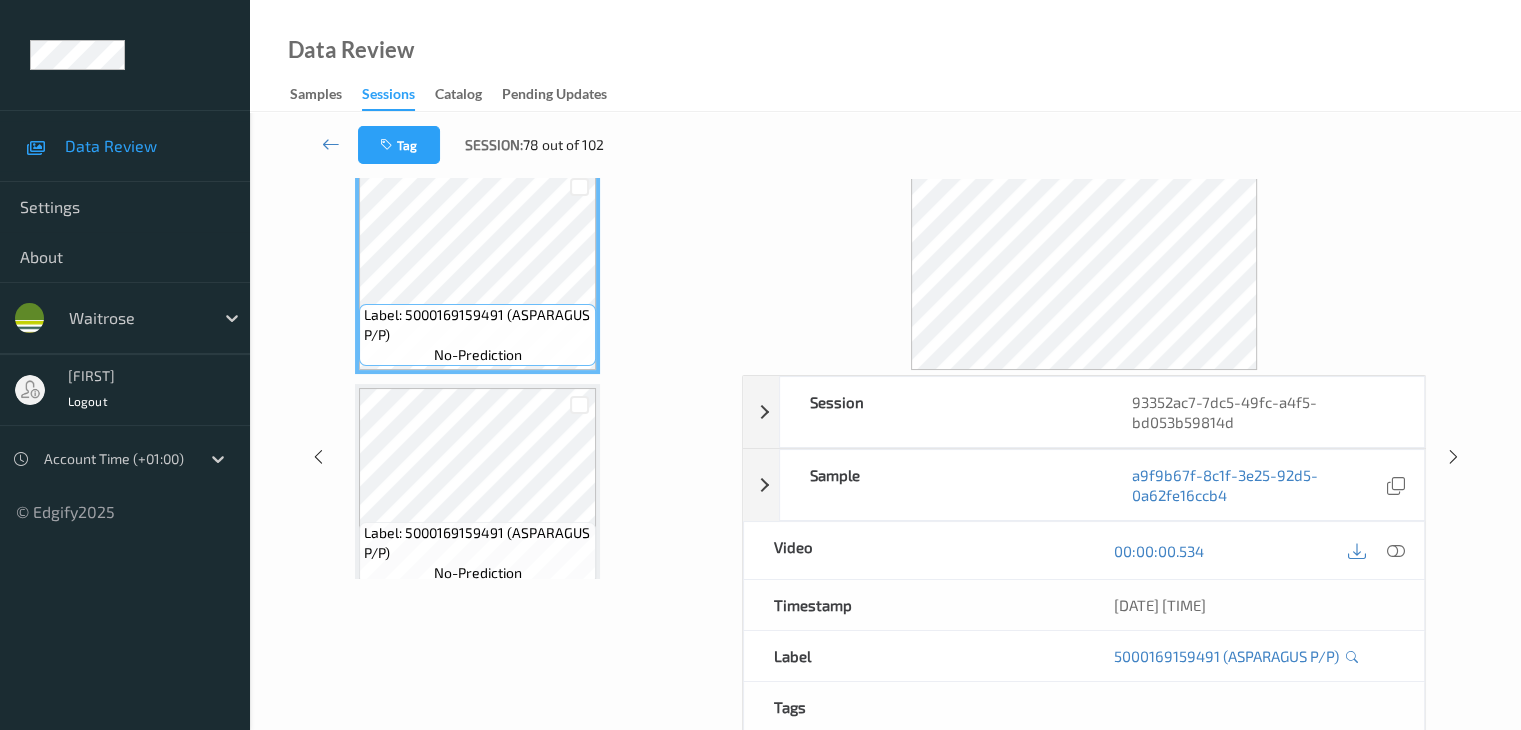 scroll, scrollTop: 0, scrollLeft: 0, axis: both 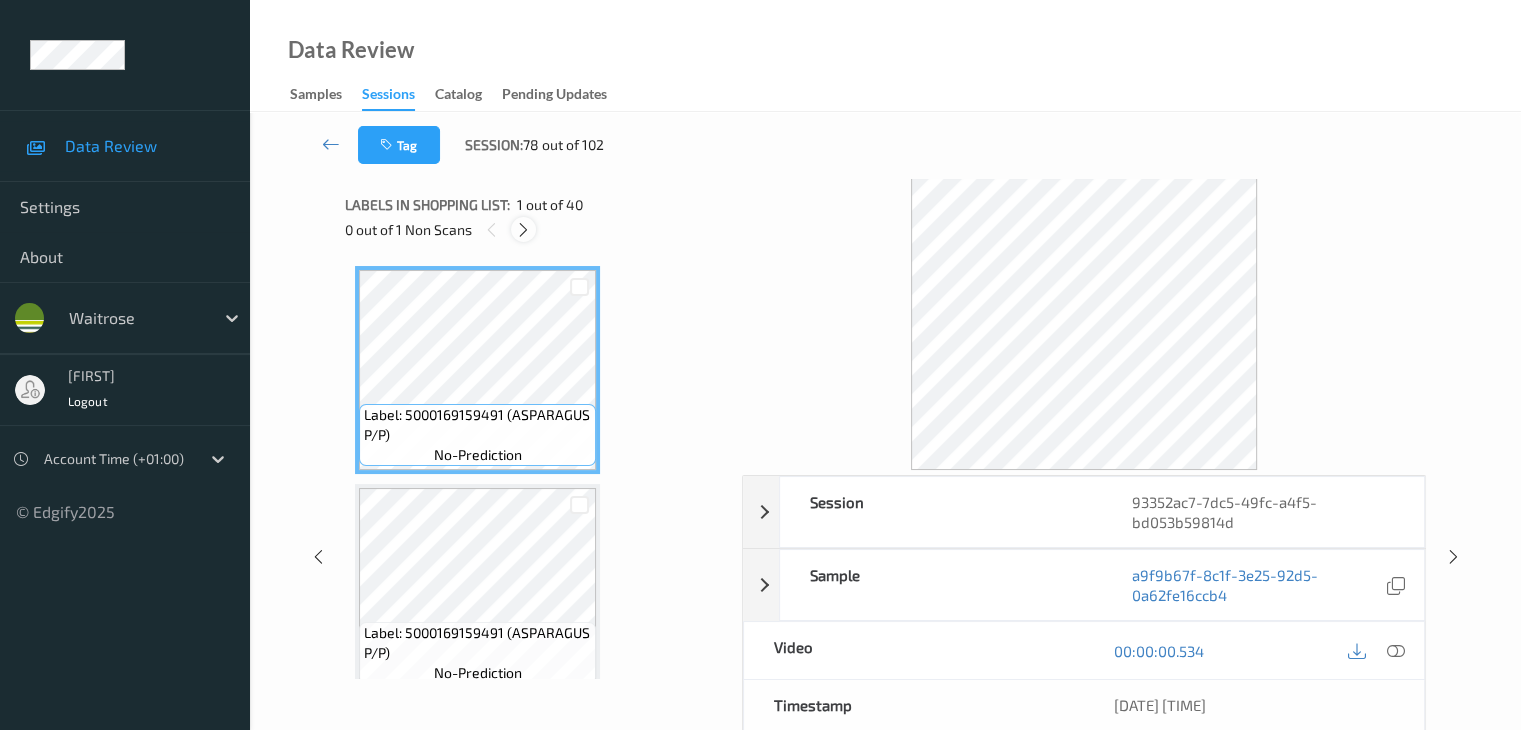 click at bounding box center [523, 230] 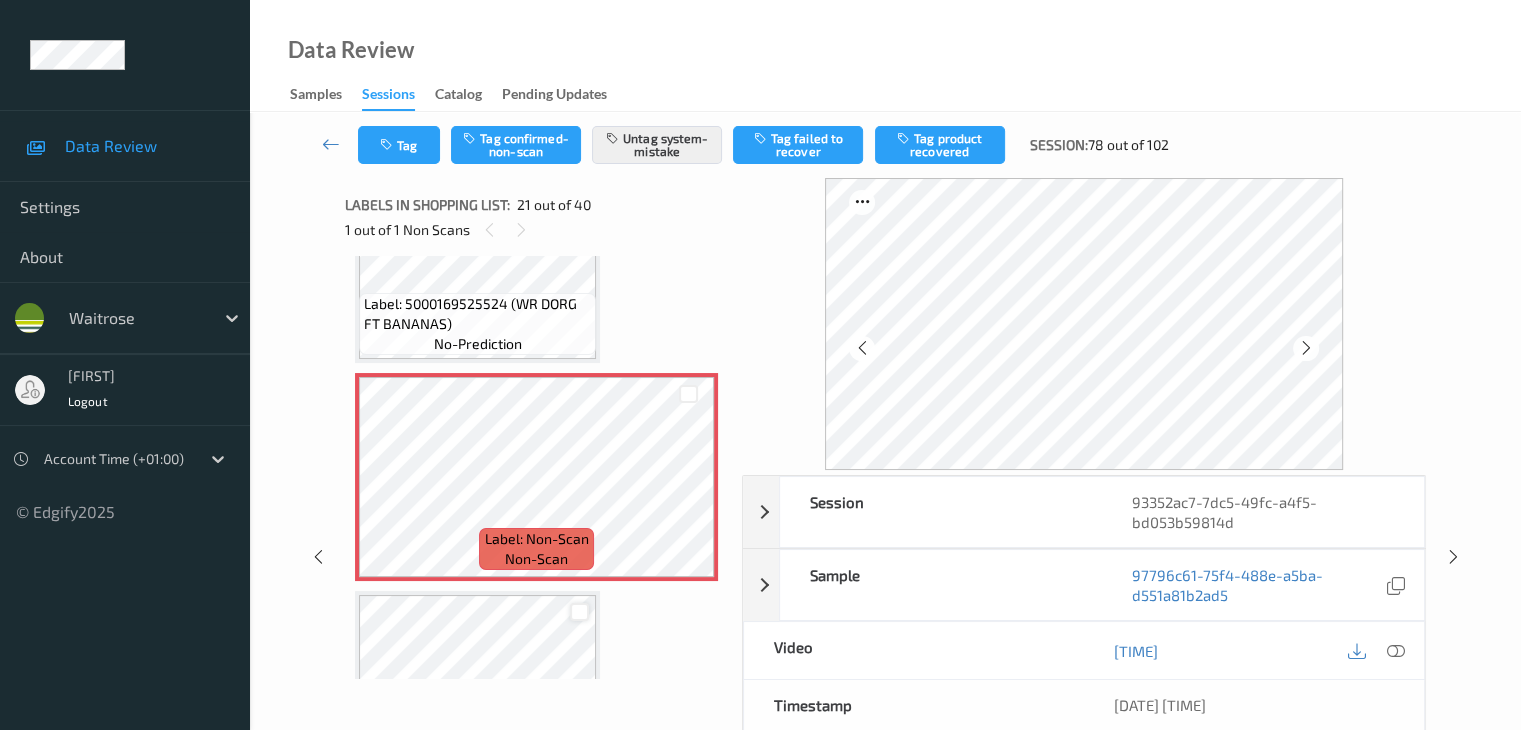 scroll, scrollTop: 4452, scrollLeft: 0, axis: vertical 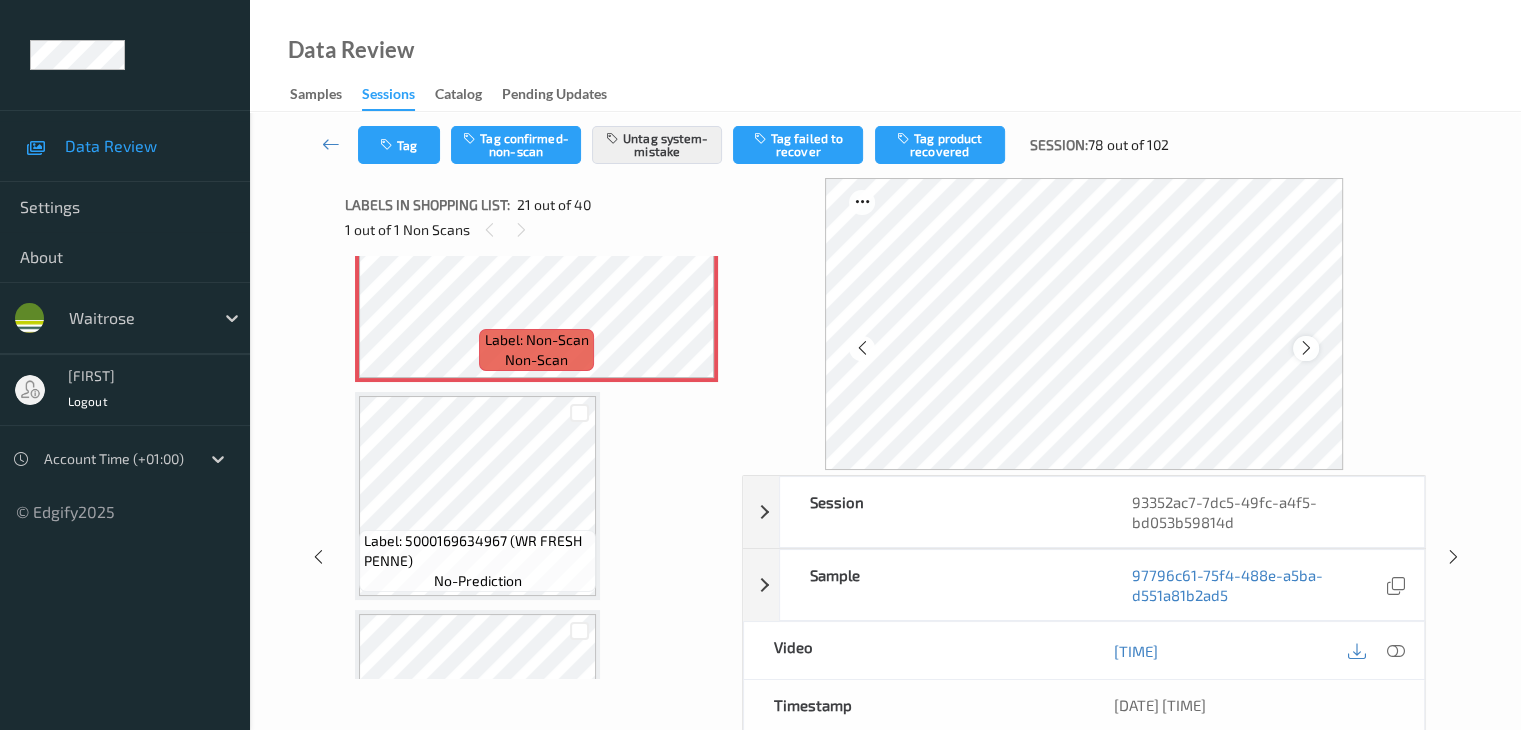 click at bounding box center [1306, 348] 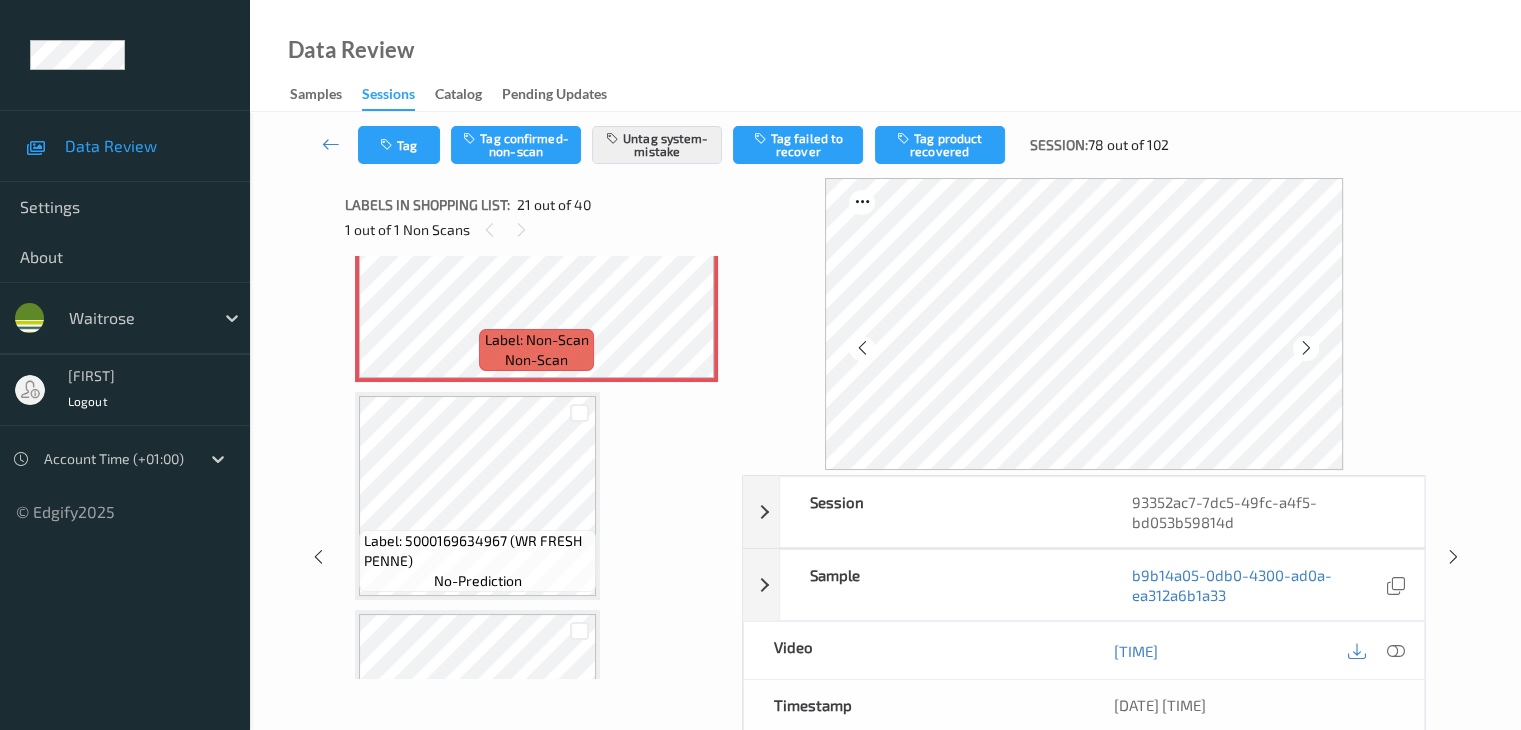click at bounding box center (1306, 348) 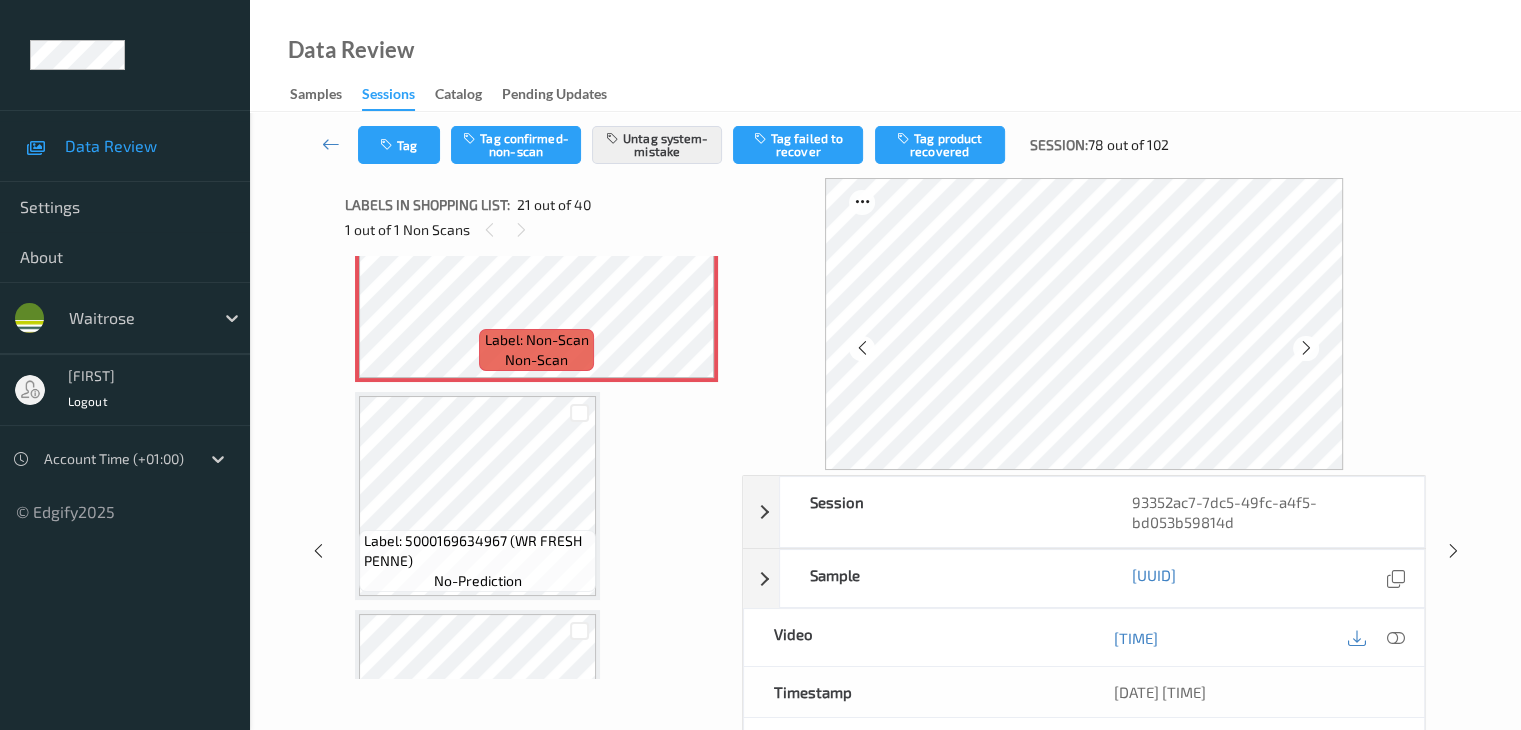 click at bounding box center (1306, 348) 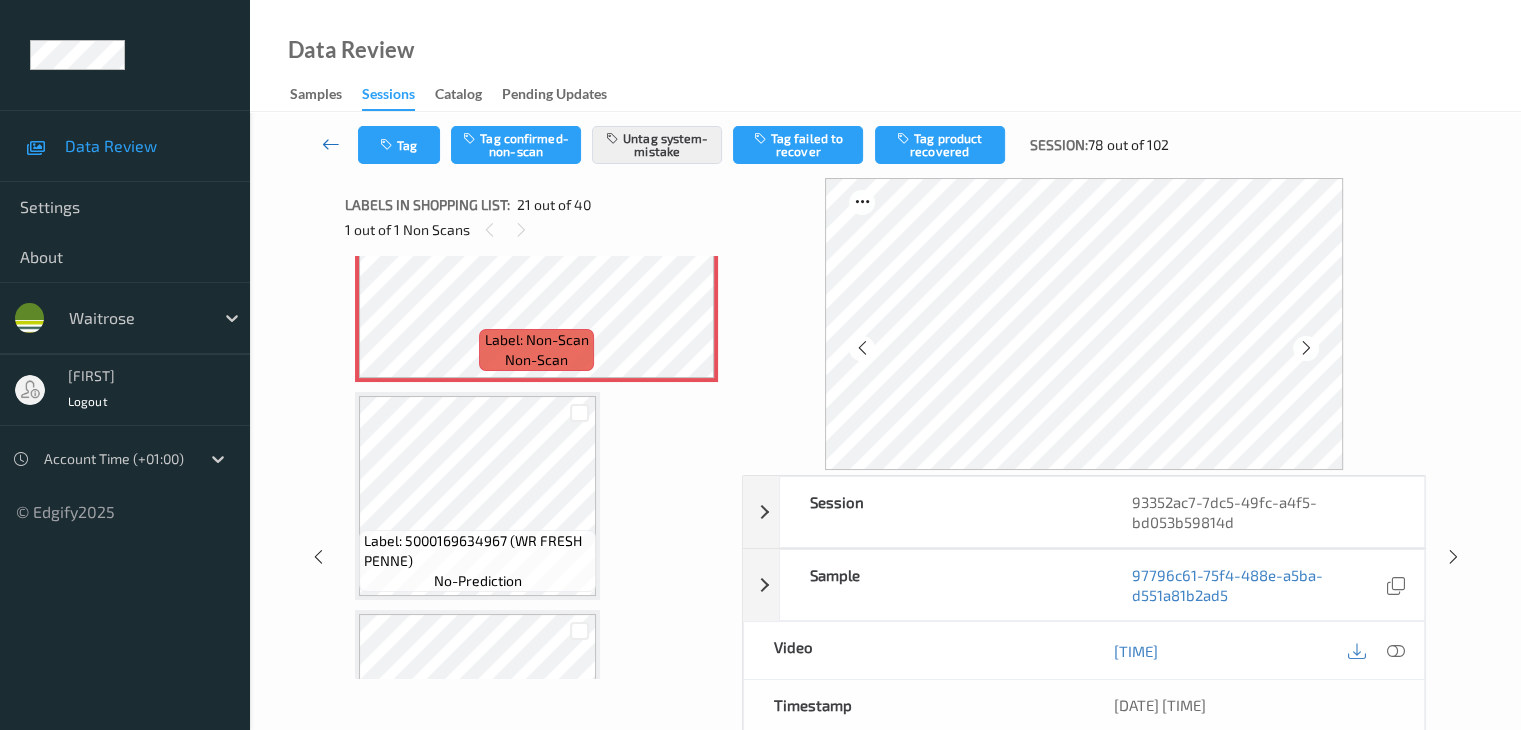 click at bounding box center (331, 144) 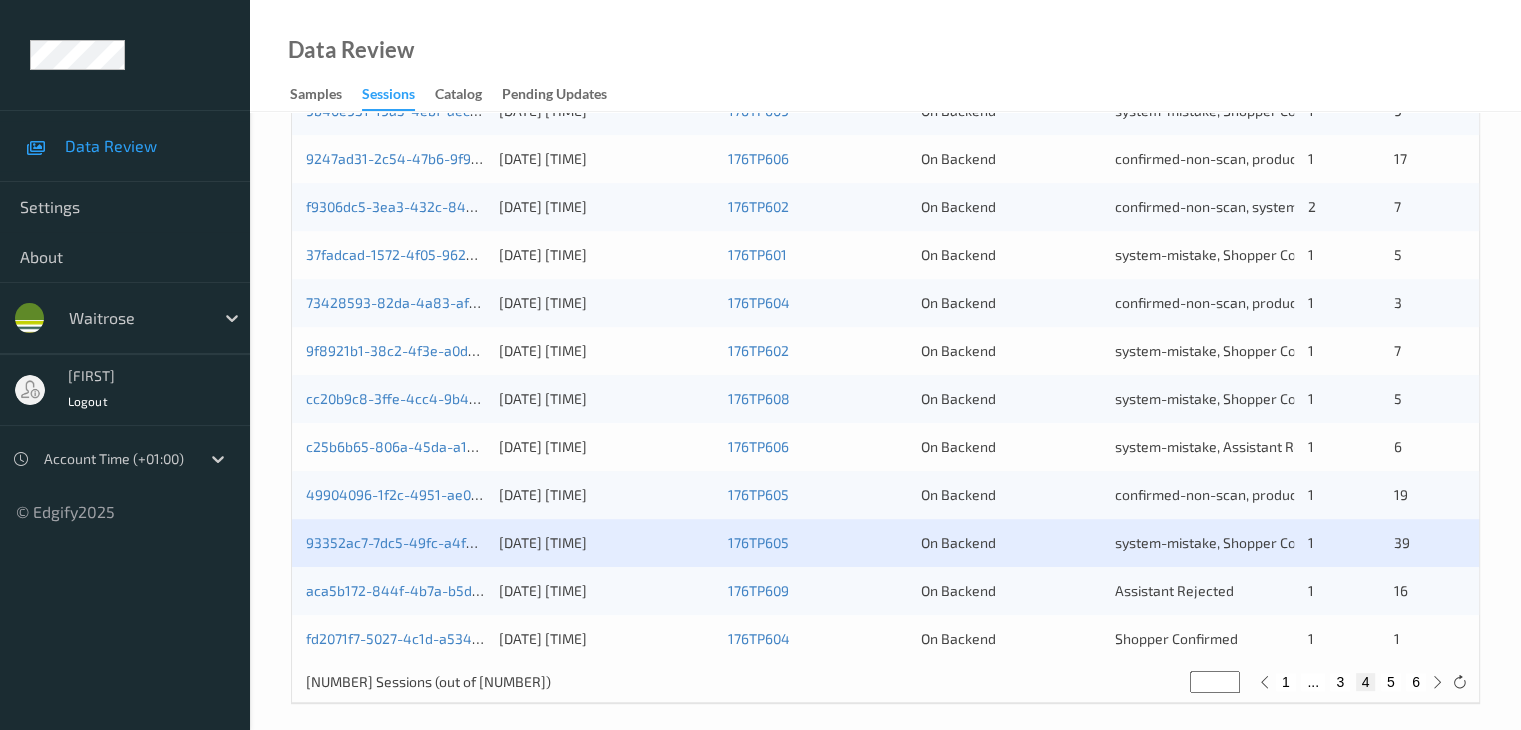 scroll, scrollTop: 932, scrollLeft: 0, axis: vertical 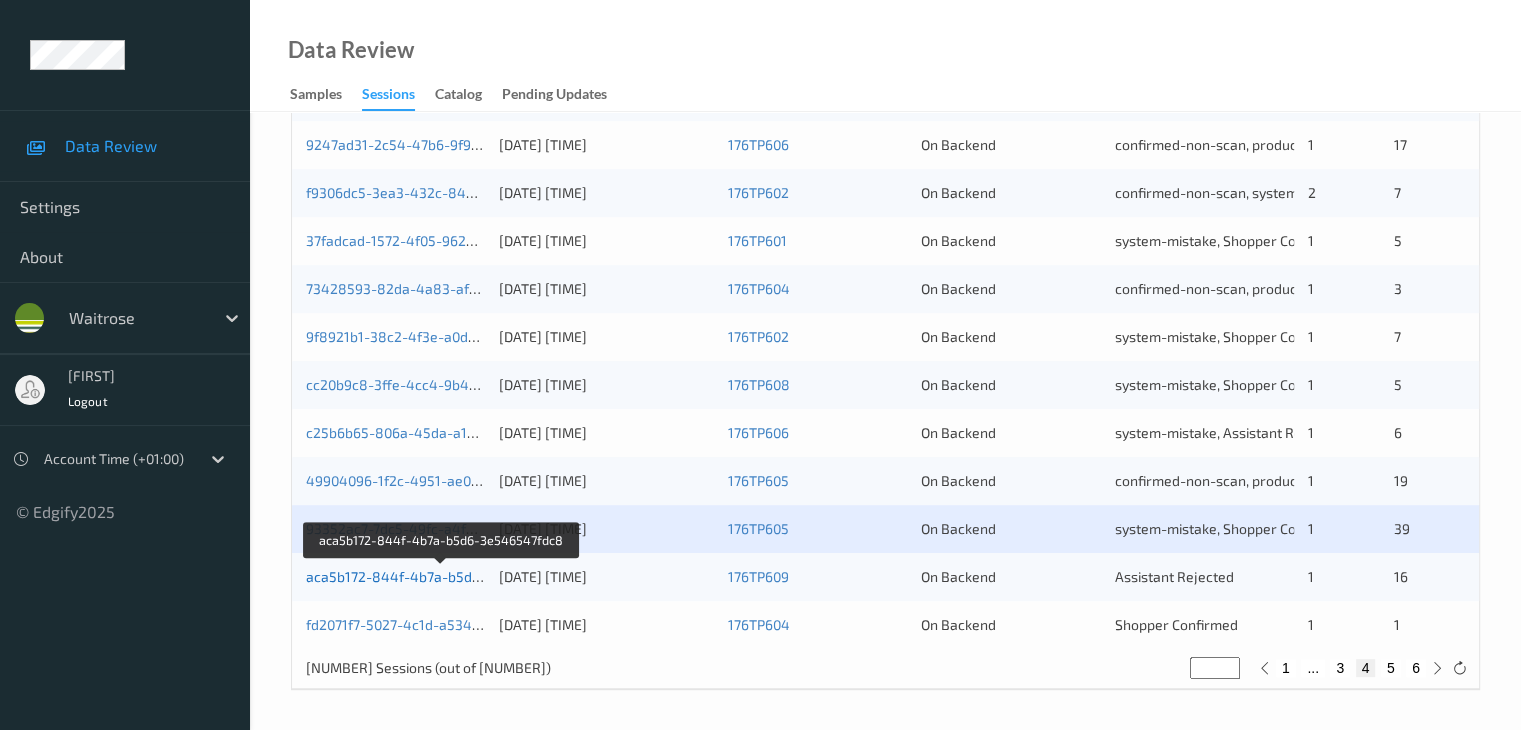 click on "aca5b172-844f-4b7a-b5d6-3e546547fdc8" at bounding box center [443, 576] 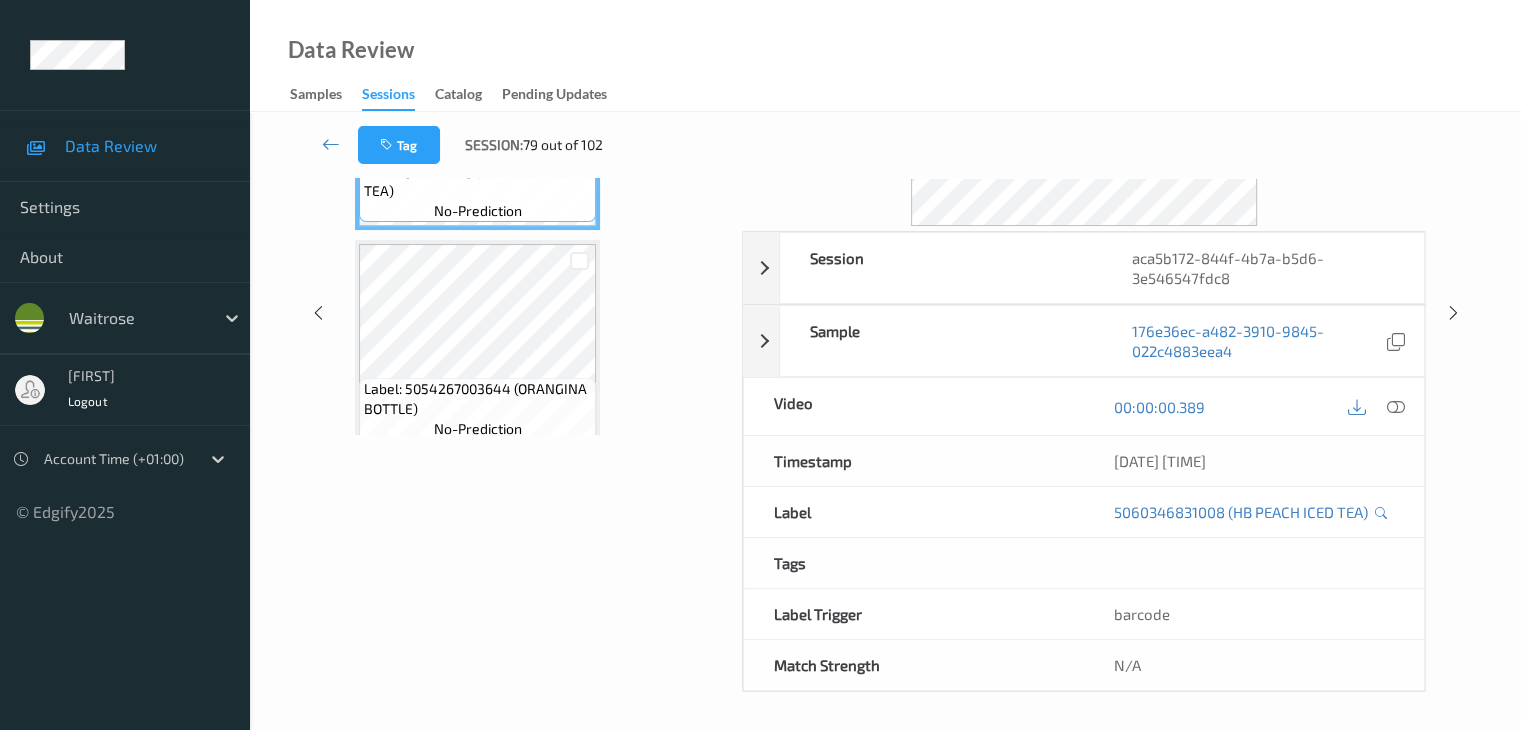 scroll, scrollTop: 0, scrollLeft: 0, axis: both 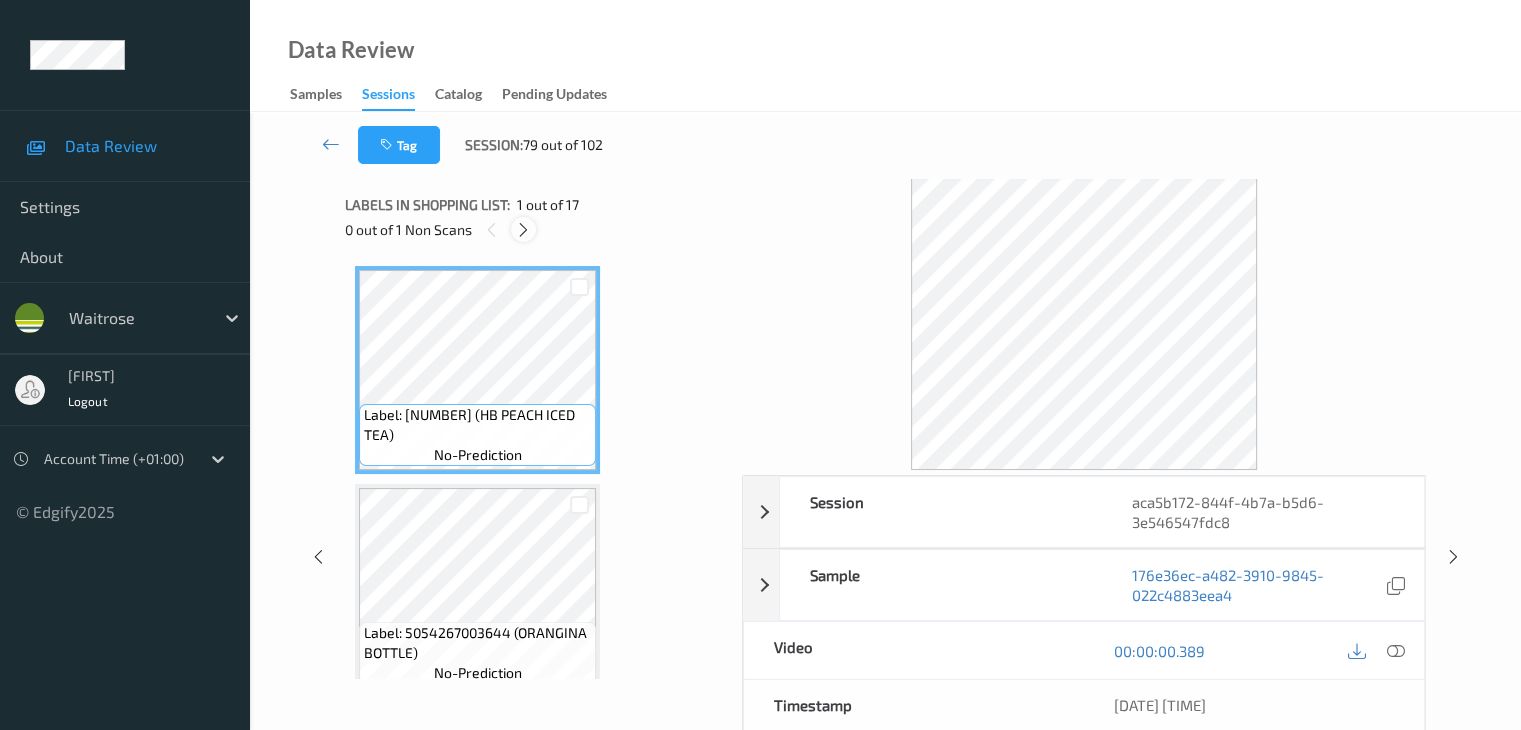 click at bounding box center [523, 230] 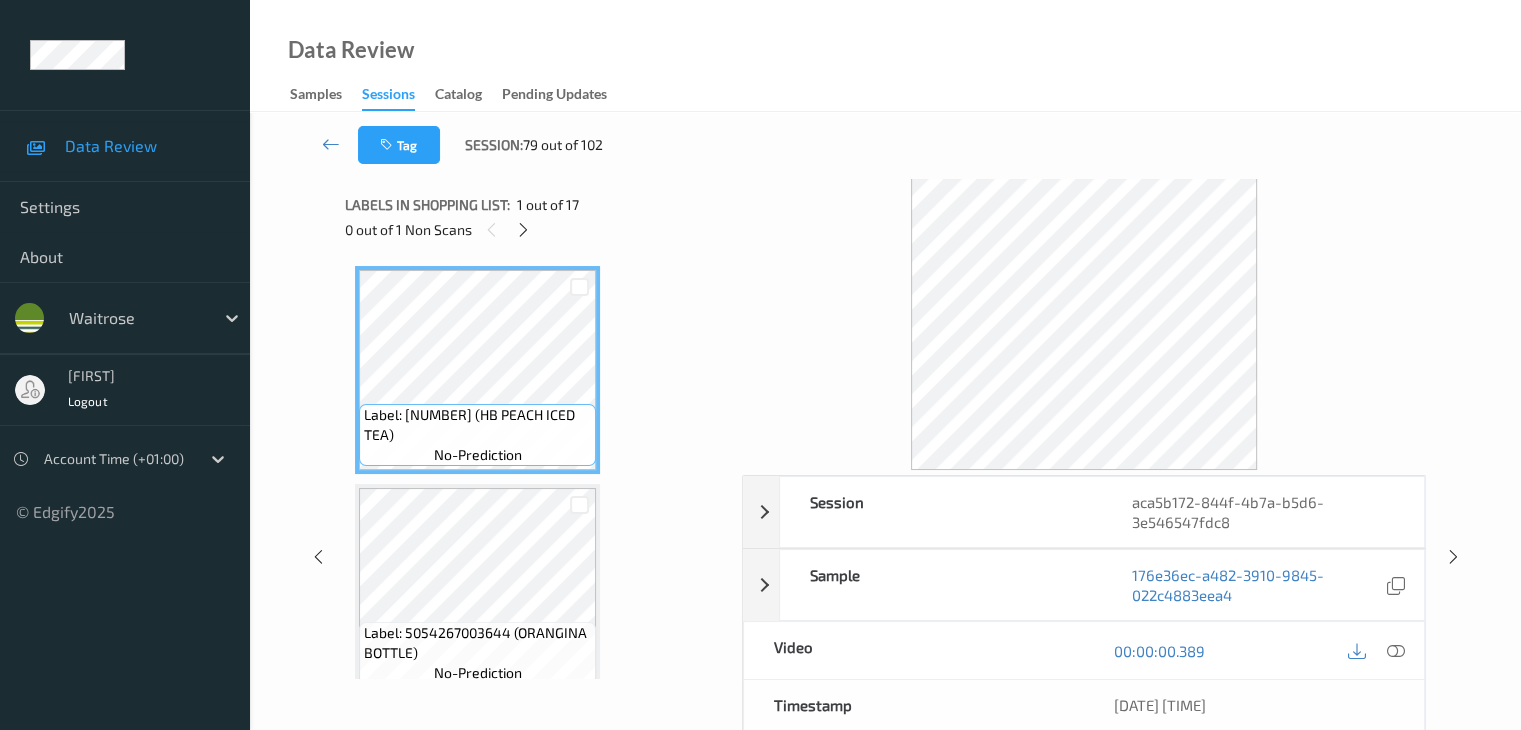 scroll, scrollTop: 228, scrollLeft: 0, axis: vertical 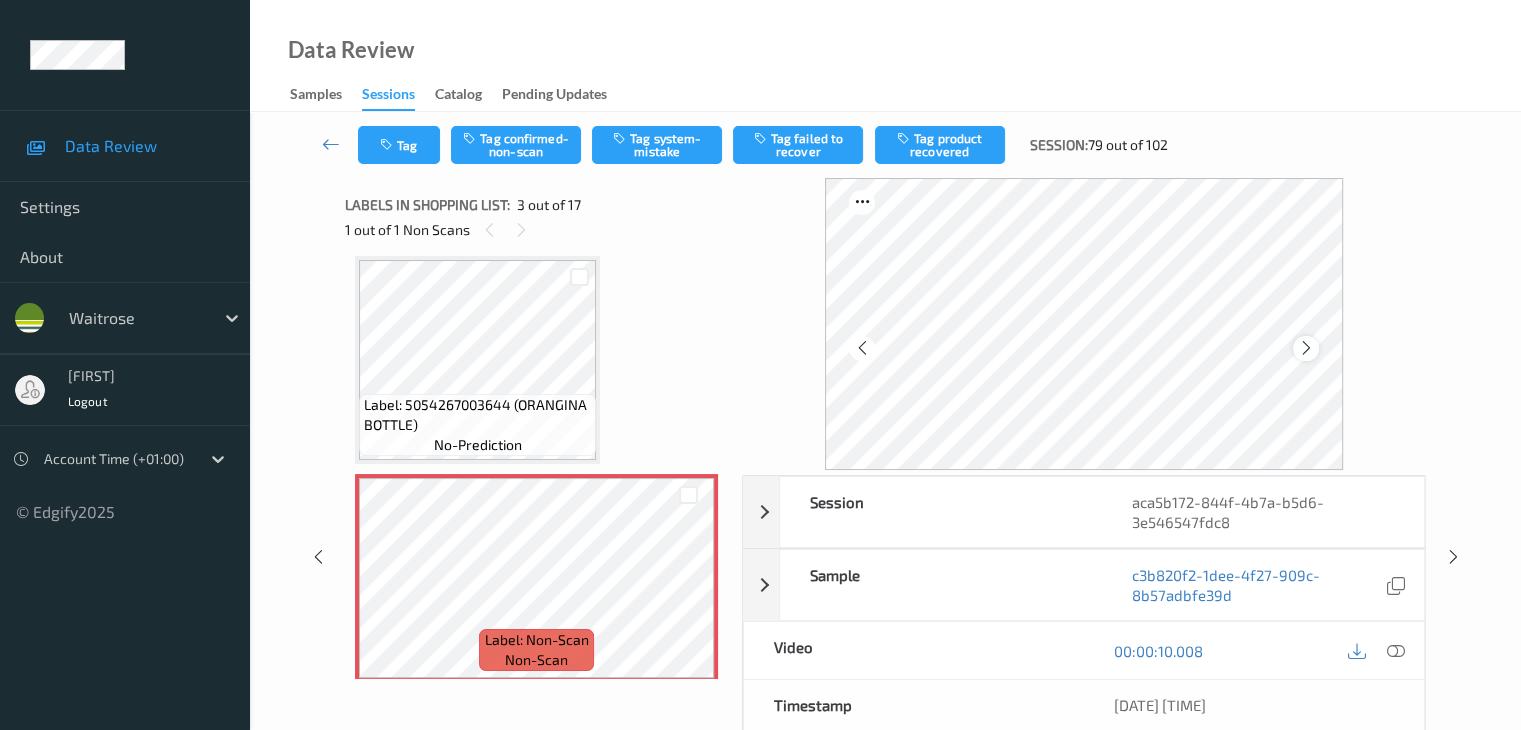 click at bounding box center (1305, 348) 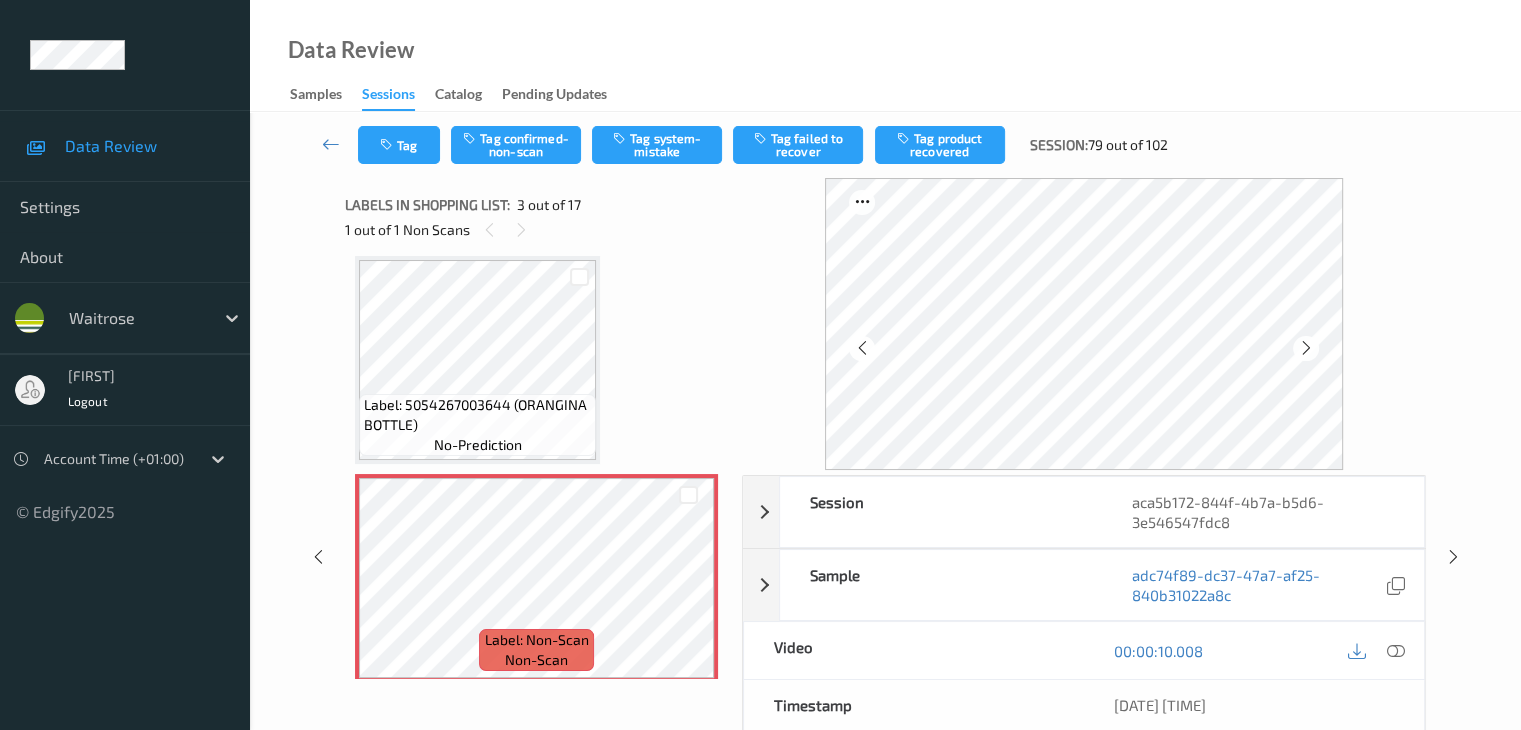 click at bounding box center [1305, 348] 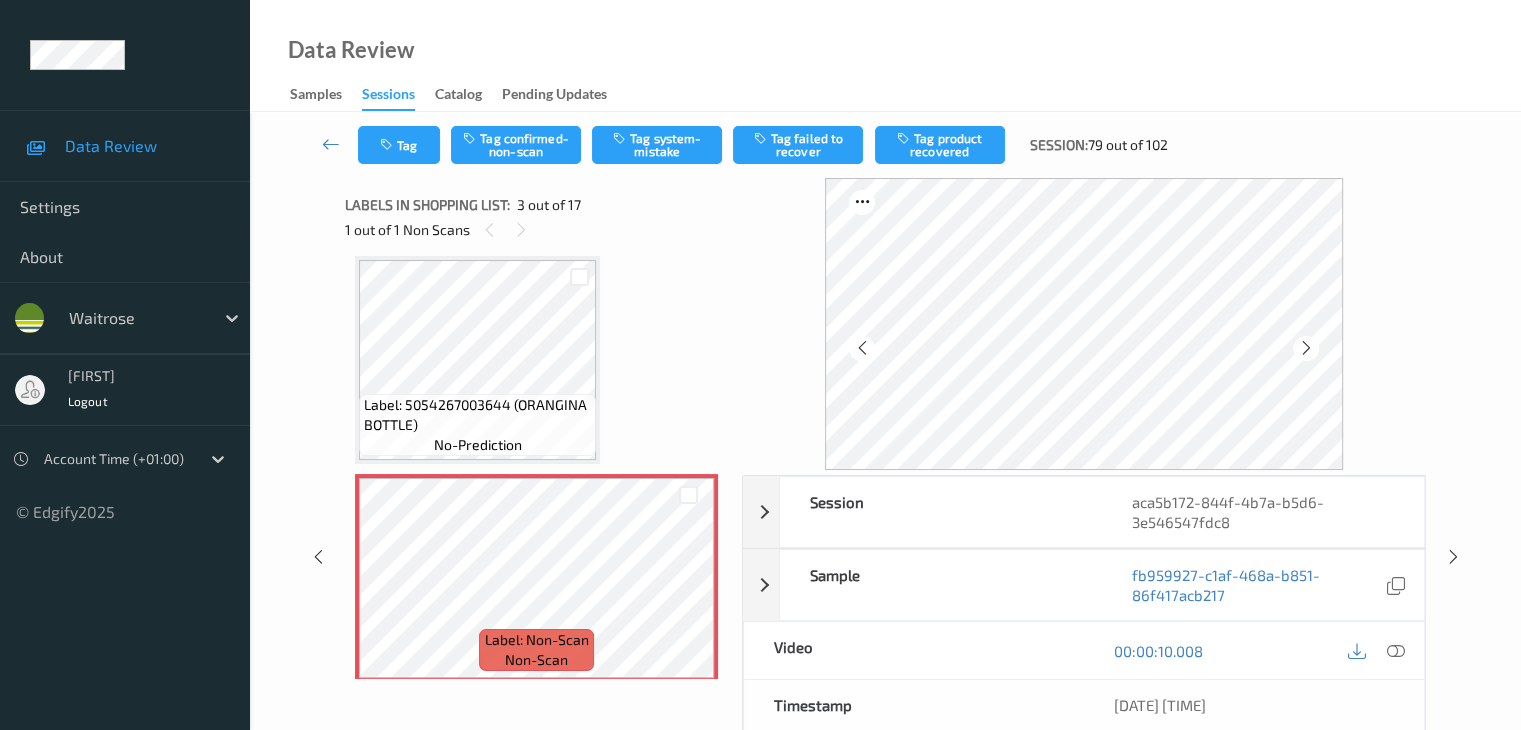 click at bounding box center [1305, 348] 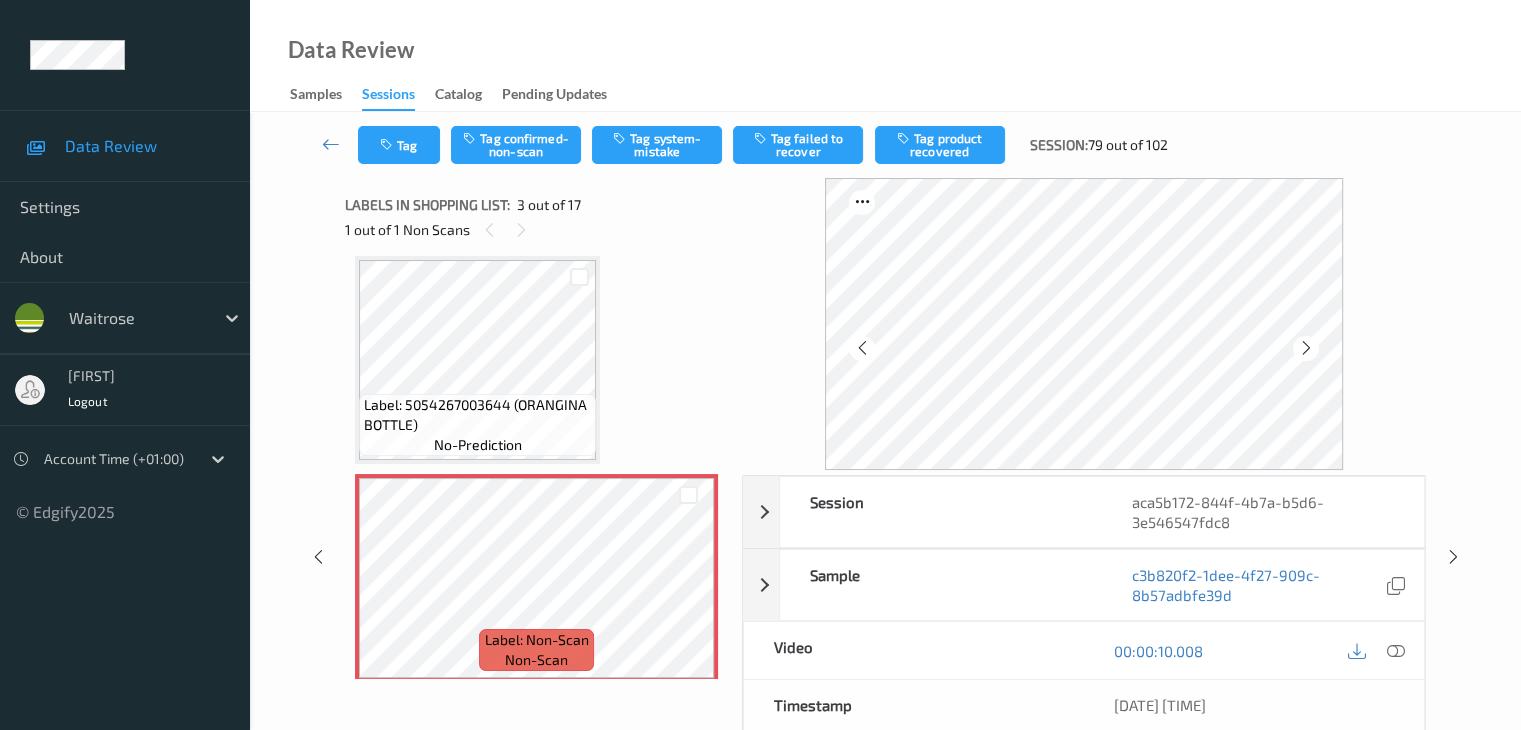 click at bounding box center [1305, 348] 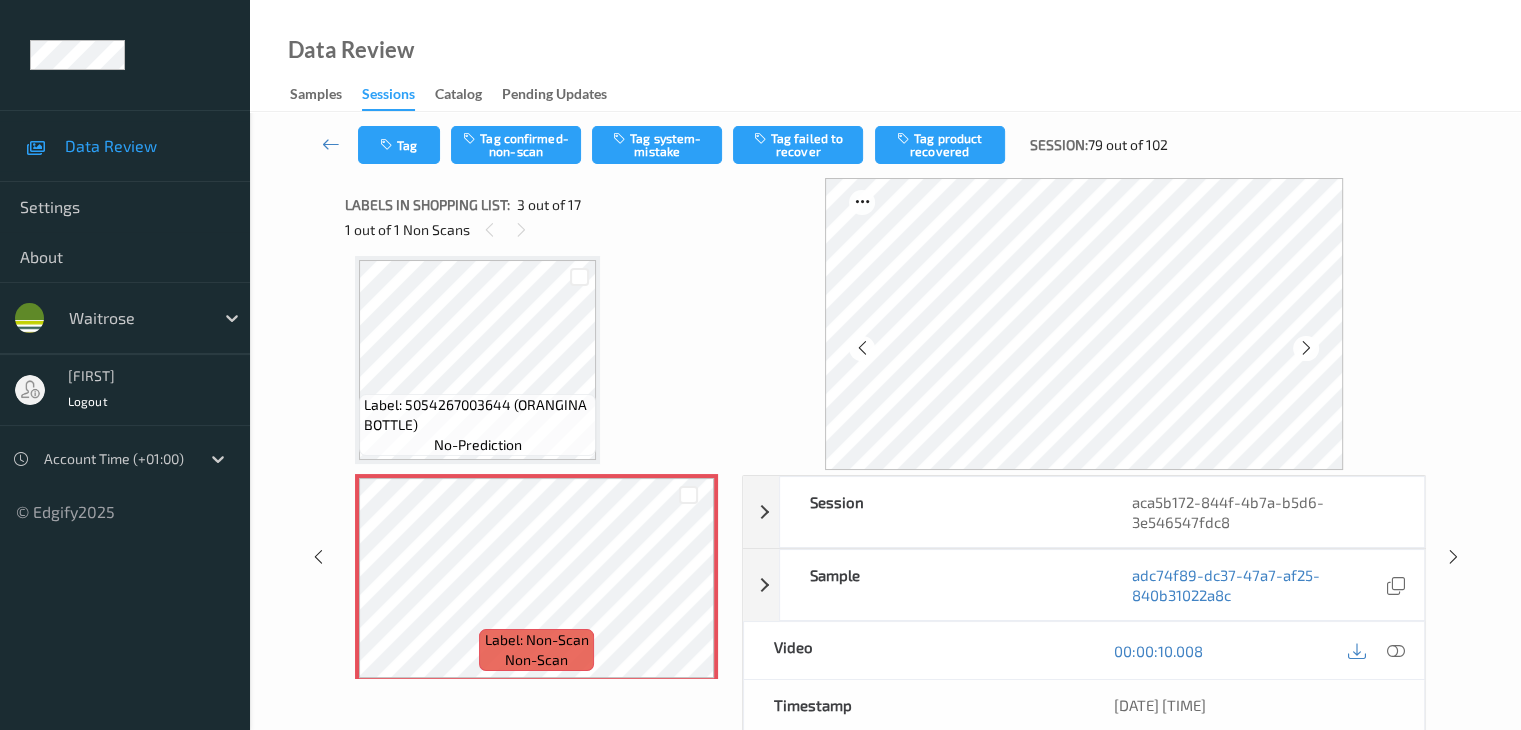 click at bounding box center (1305, 348) 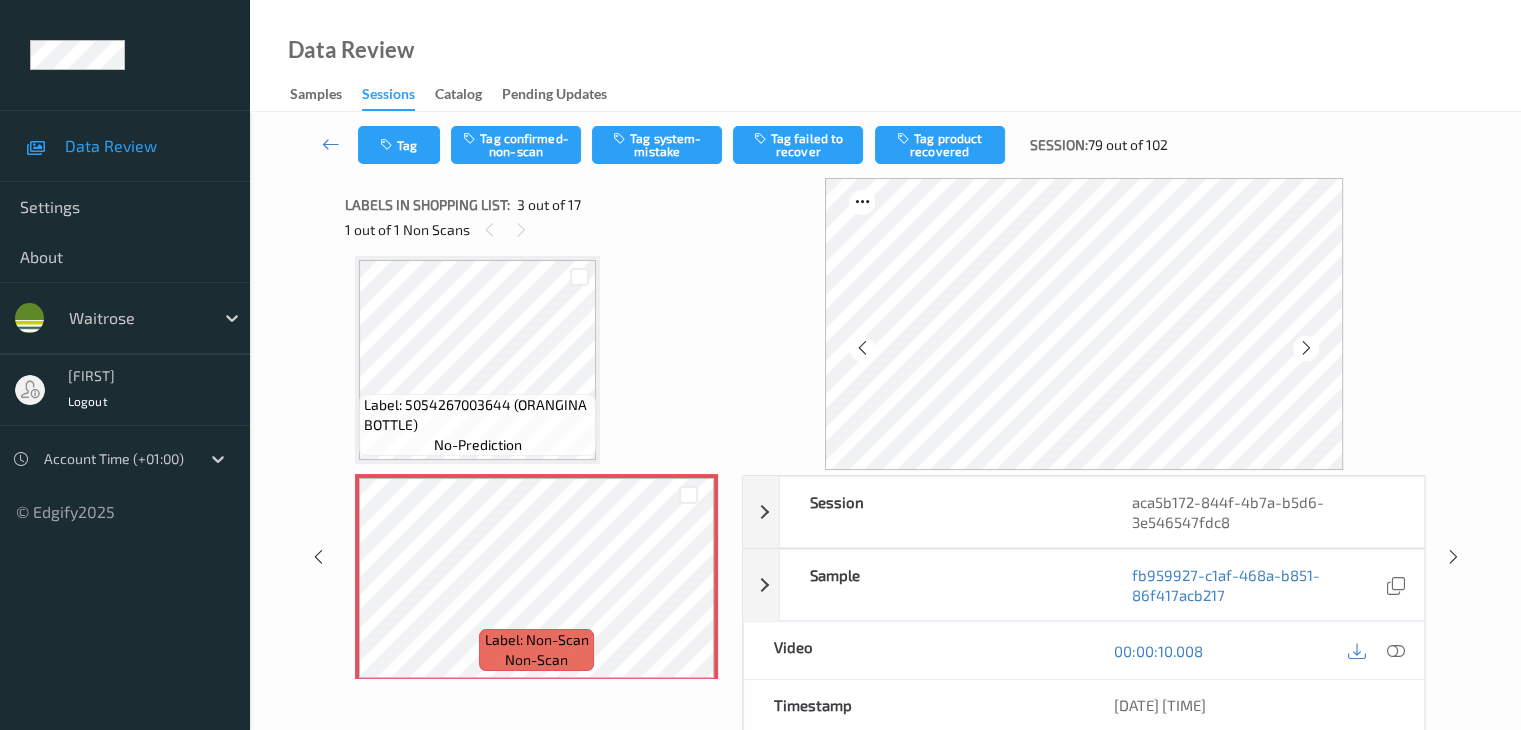 click at bounding box center [1305, 348] 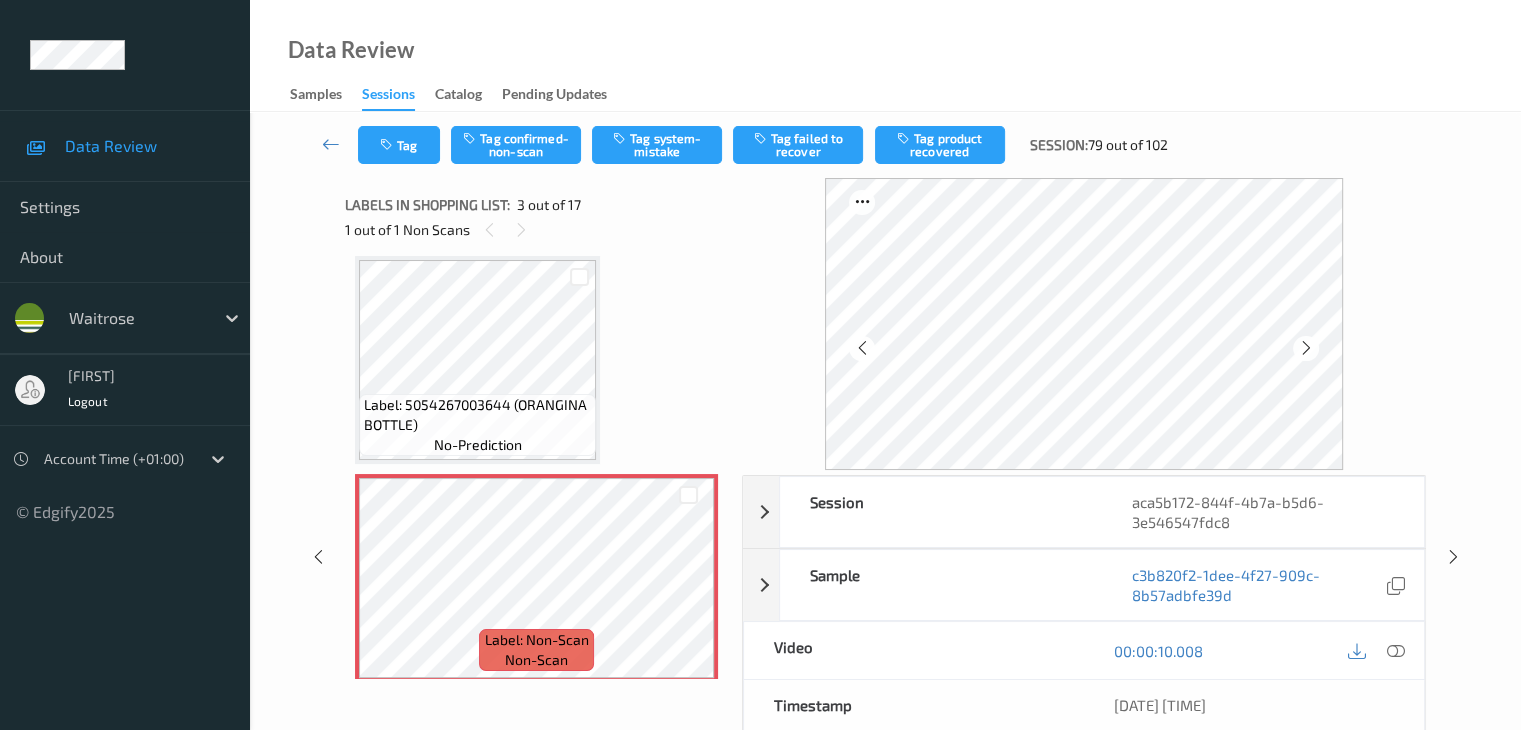 click at bounding box center (1305, 348) 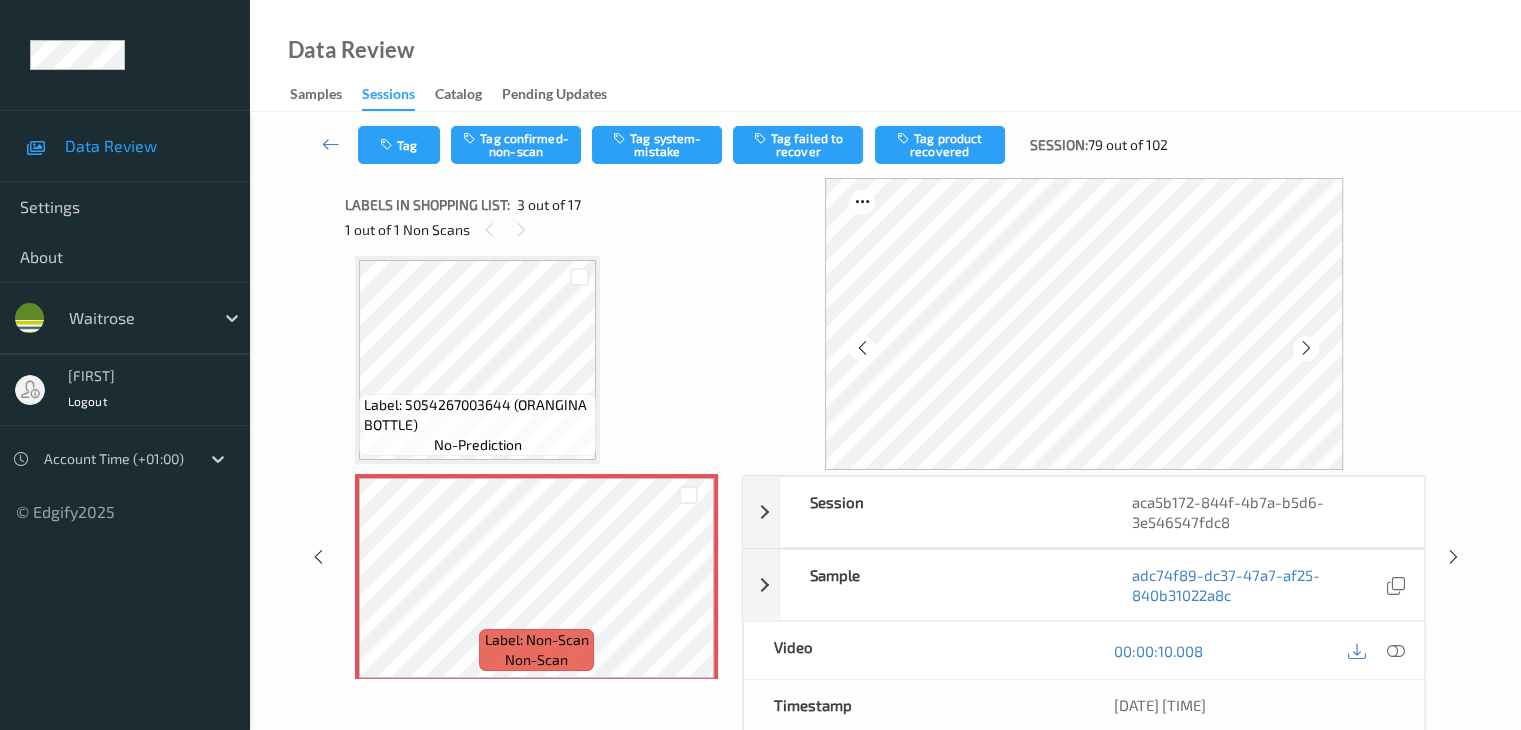 click at bounding box center (1305, 348) 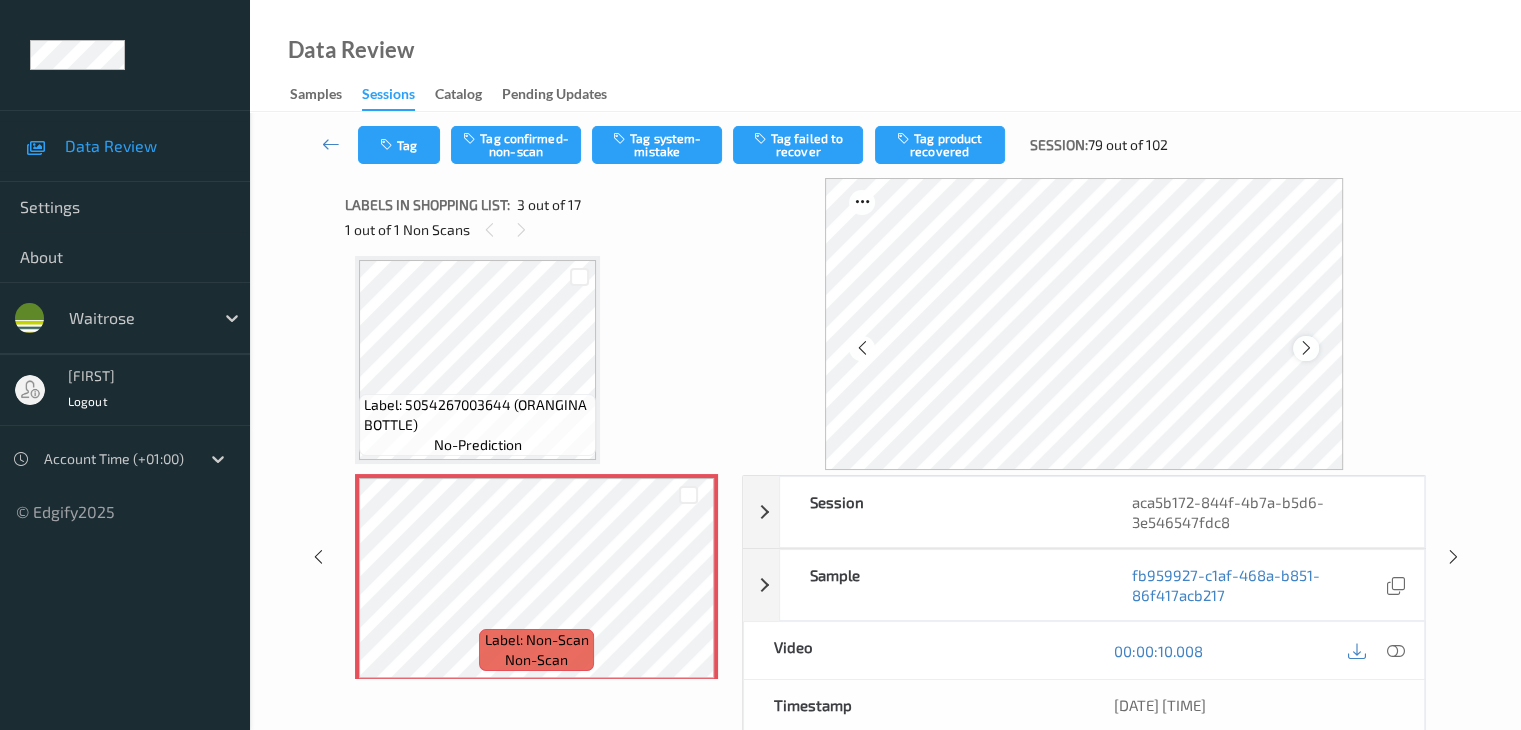 click at bounding box center [1306, 348] 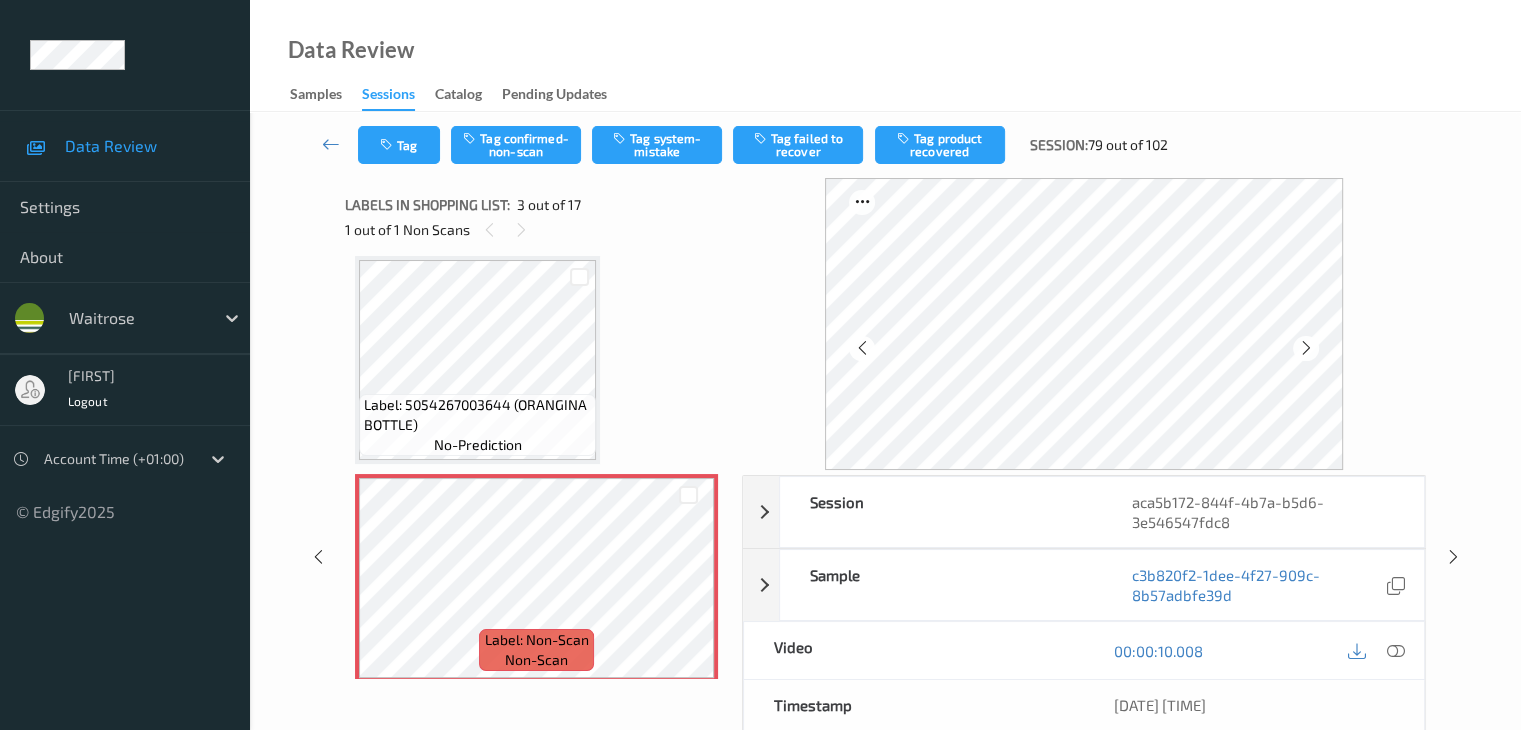 click at bounding box center (1306, 348) 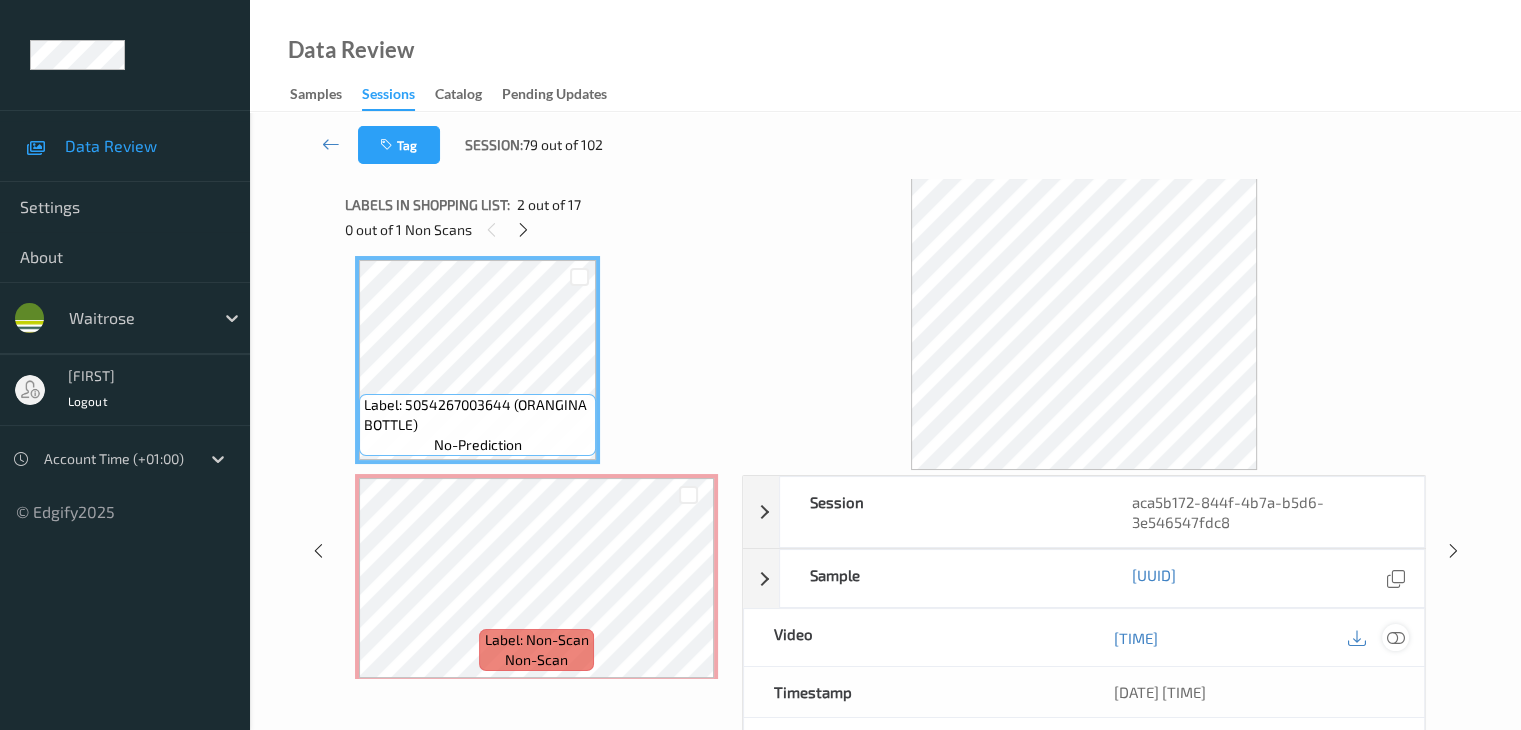 click at bounding box center [1395, 638] 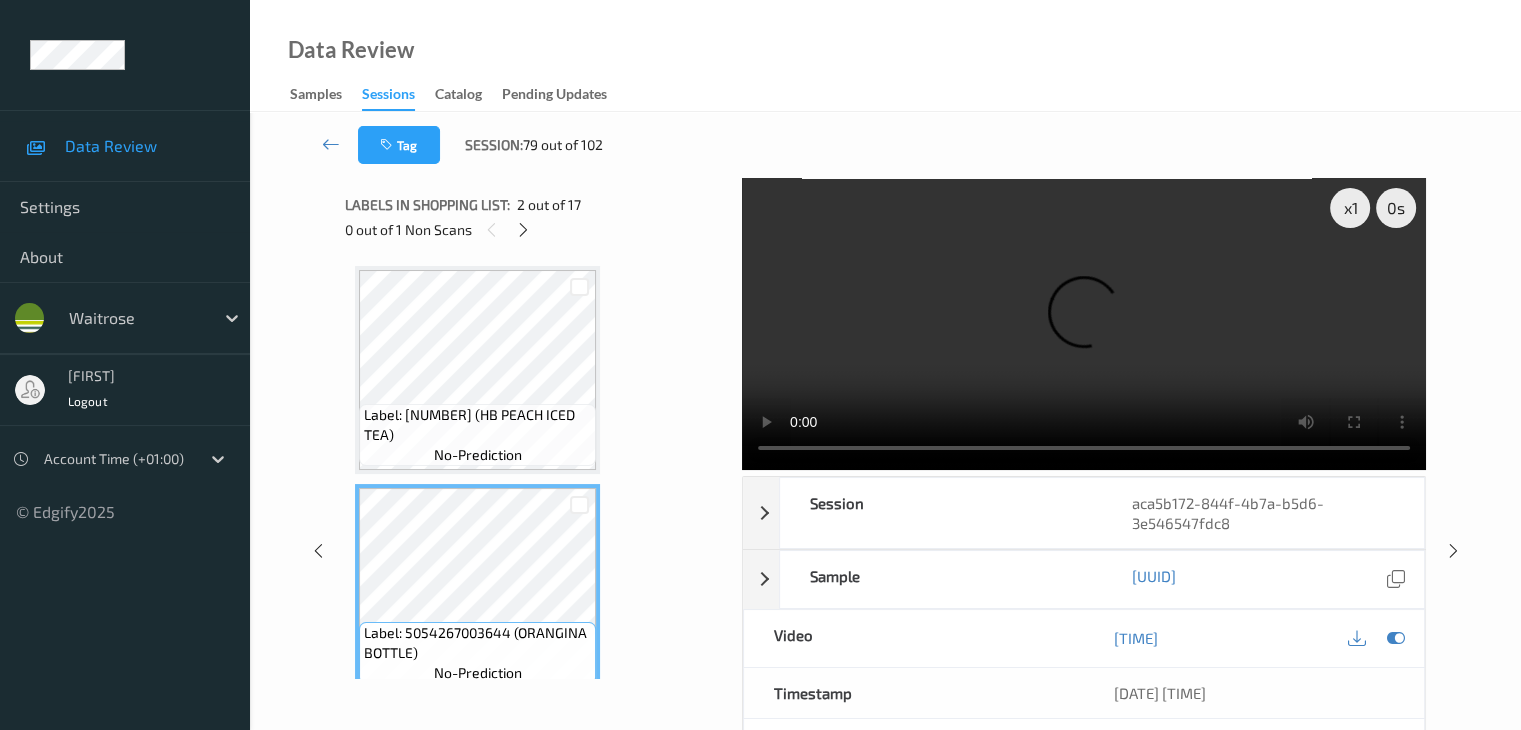 scroll, scrollTop: 200, scrollLeft: 0, axis: vertical 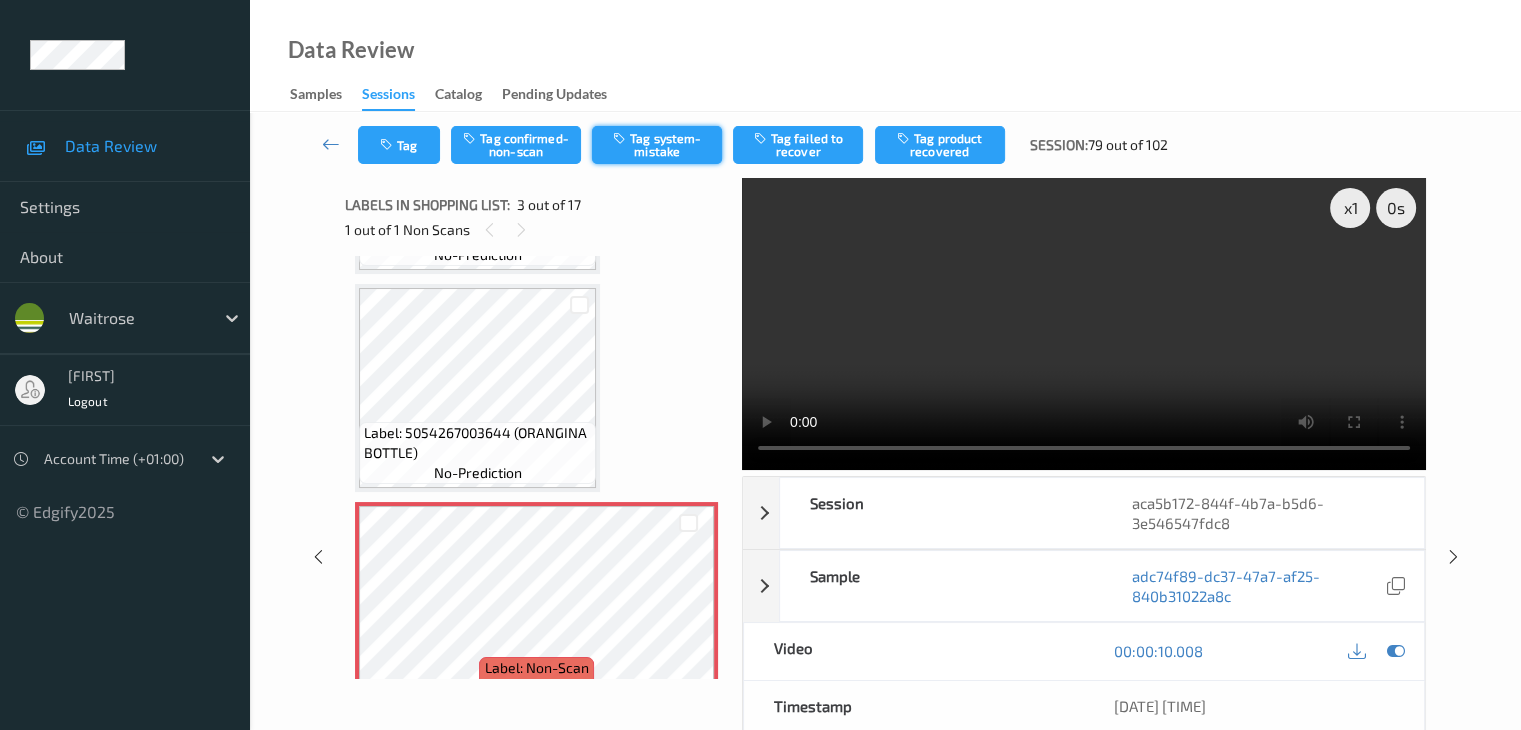 click on "Tag   system-mistake" at bounding box center (657, 145) 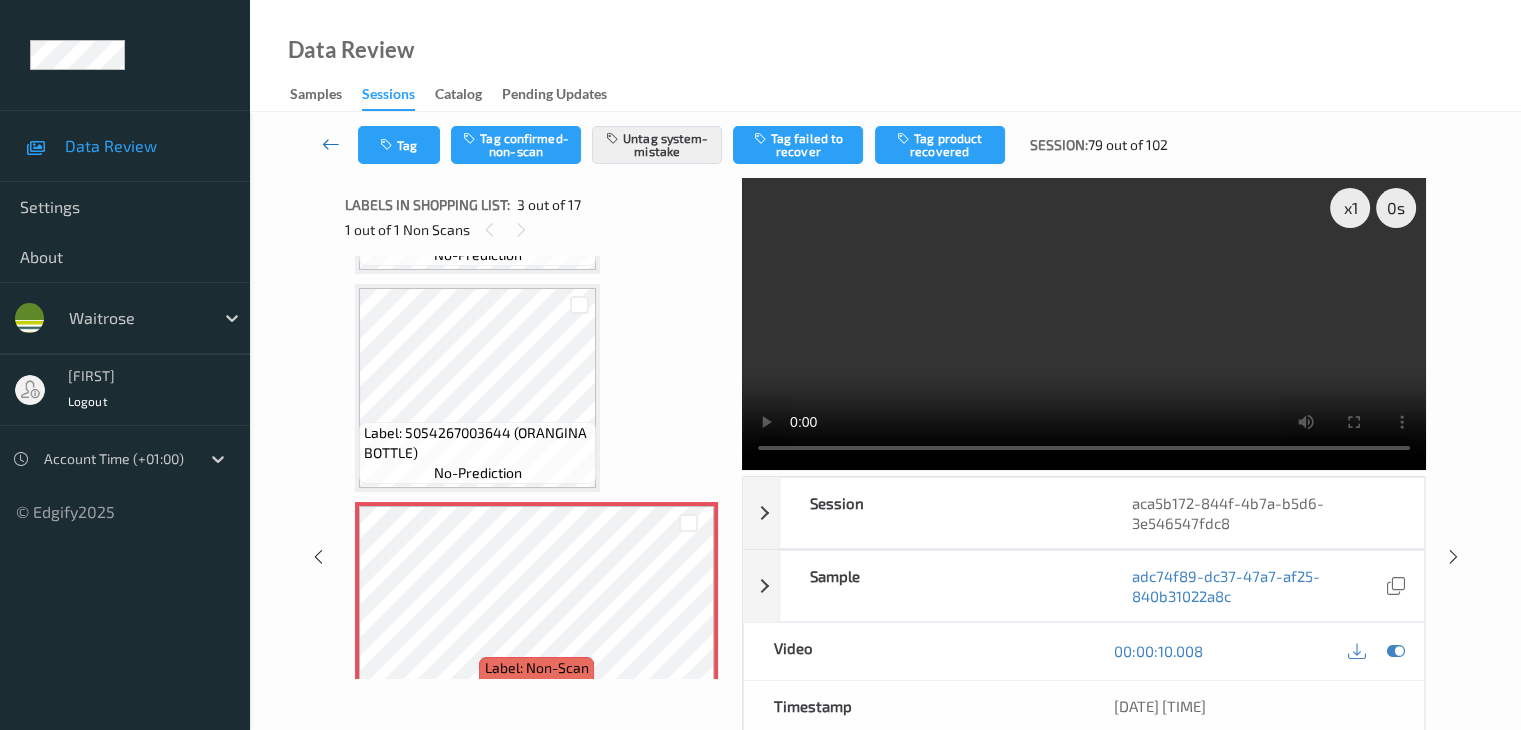 click at bounding box center (331, 144) 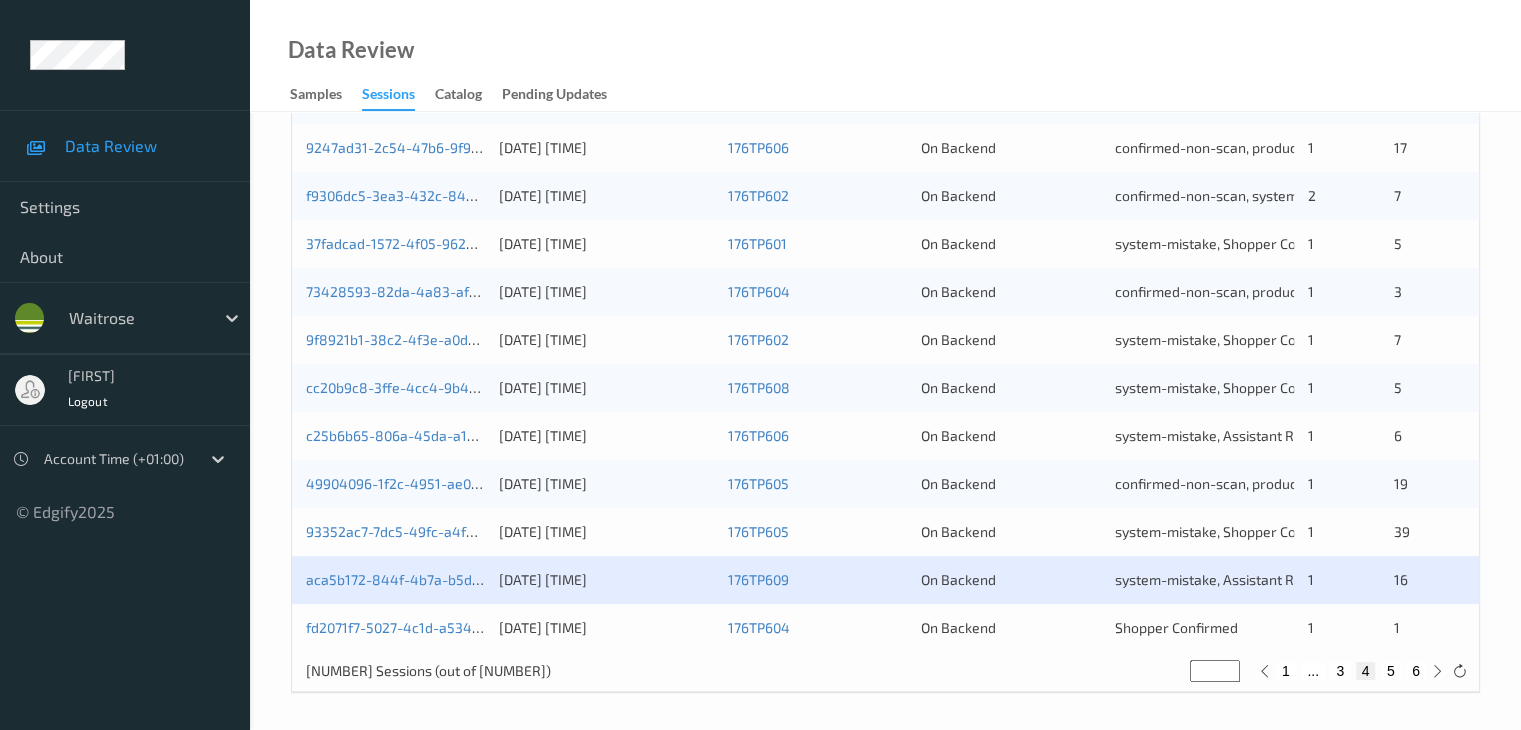scroll, scrollTop: 932, scrollLeft: 0, axis: vertical 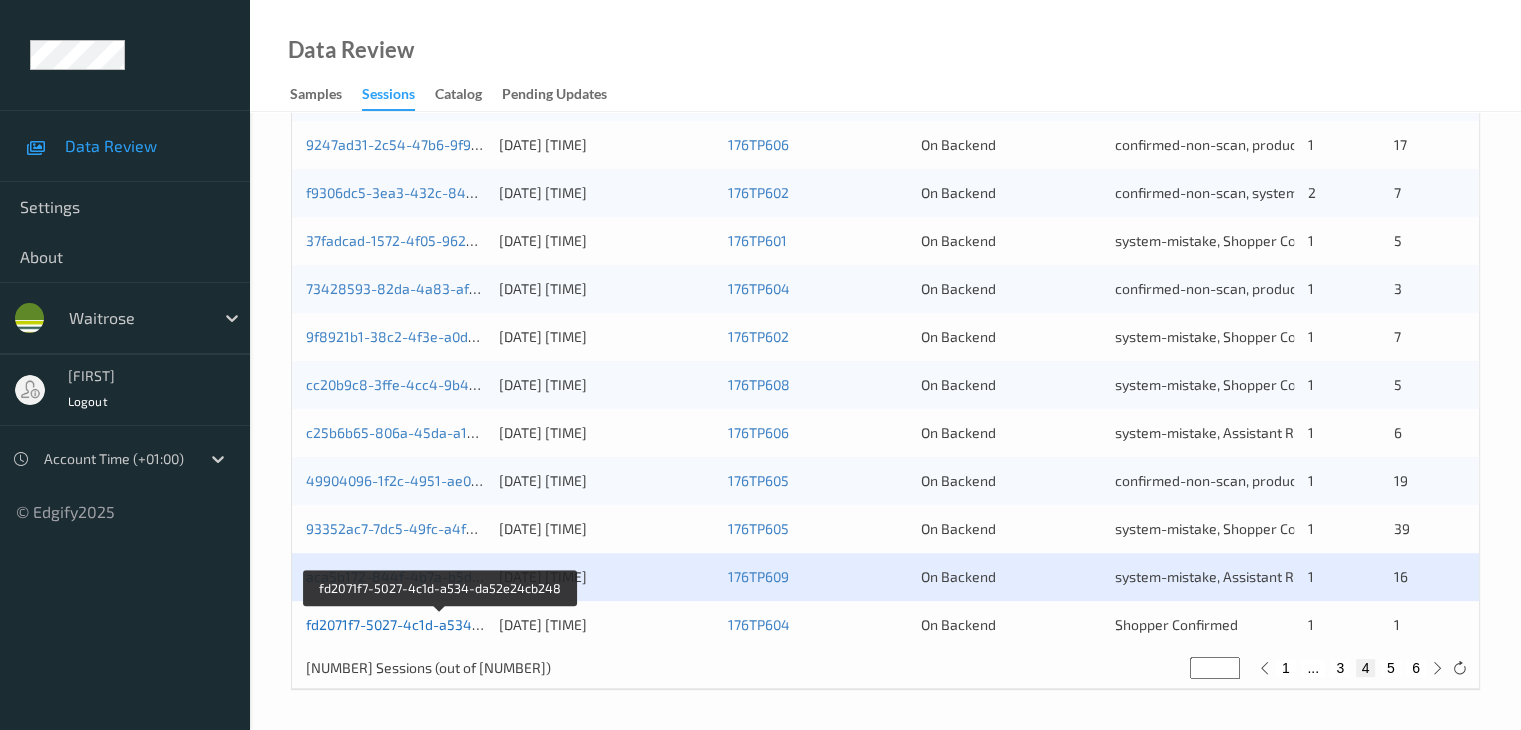 click on "fd2071f7-5027-4c1d-a534-da52e24cb248" at bounding box center (441, 624) 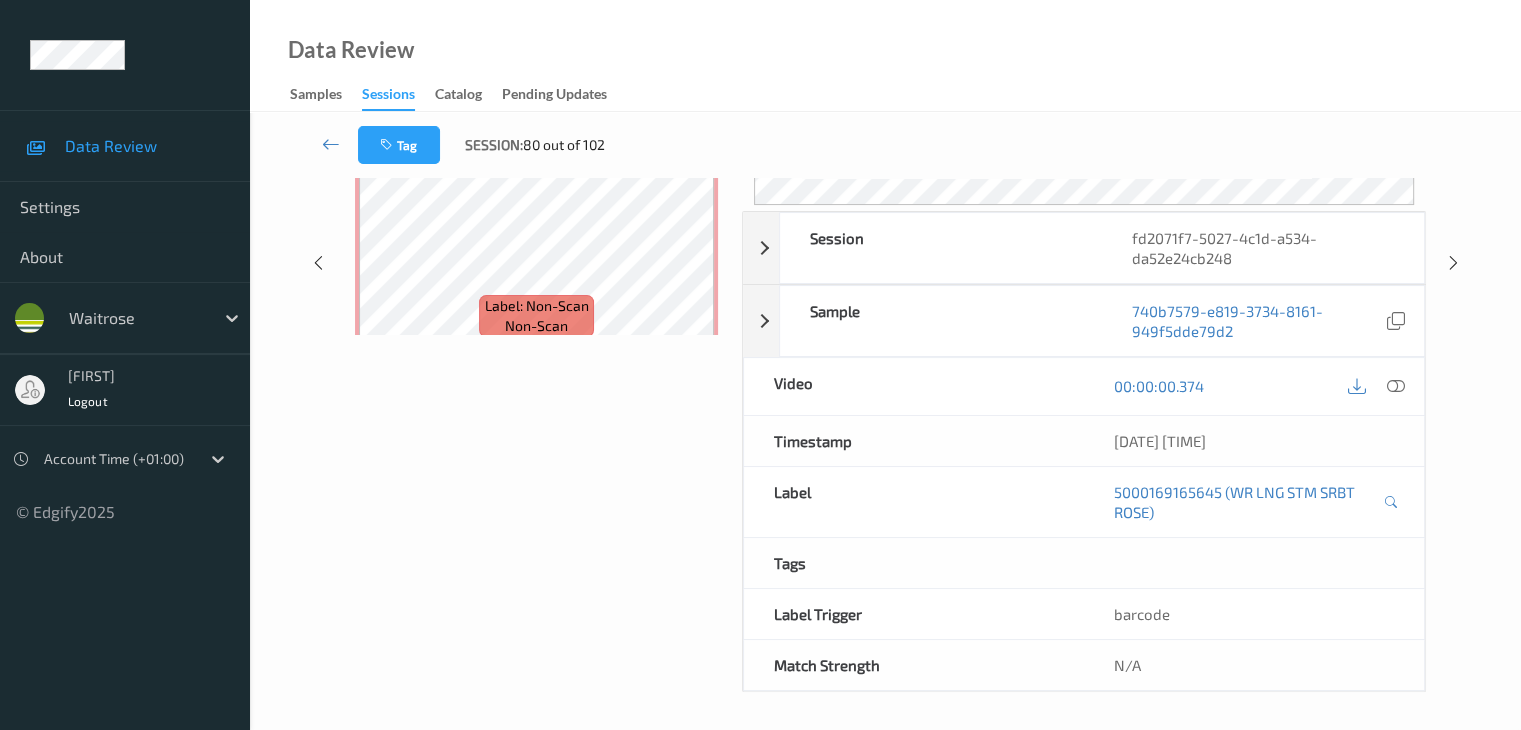 scroll, scrollTop: 264, scrollLeft: 0, axis: vertical 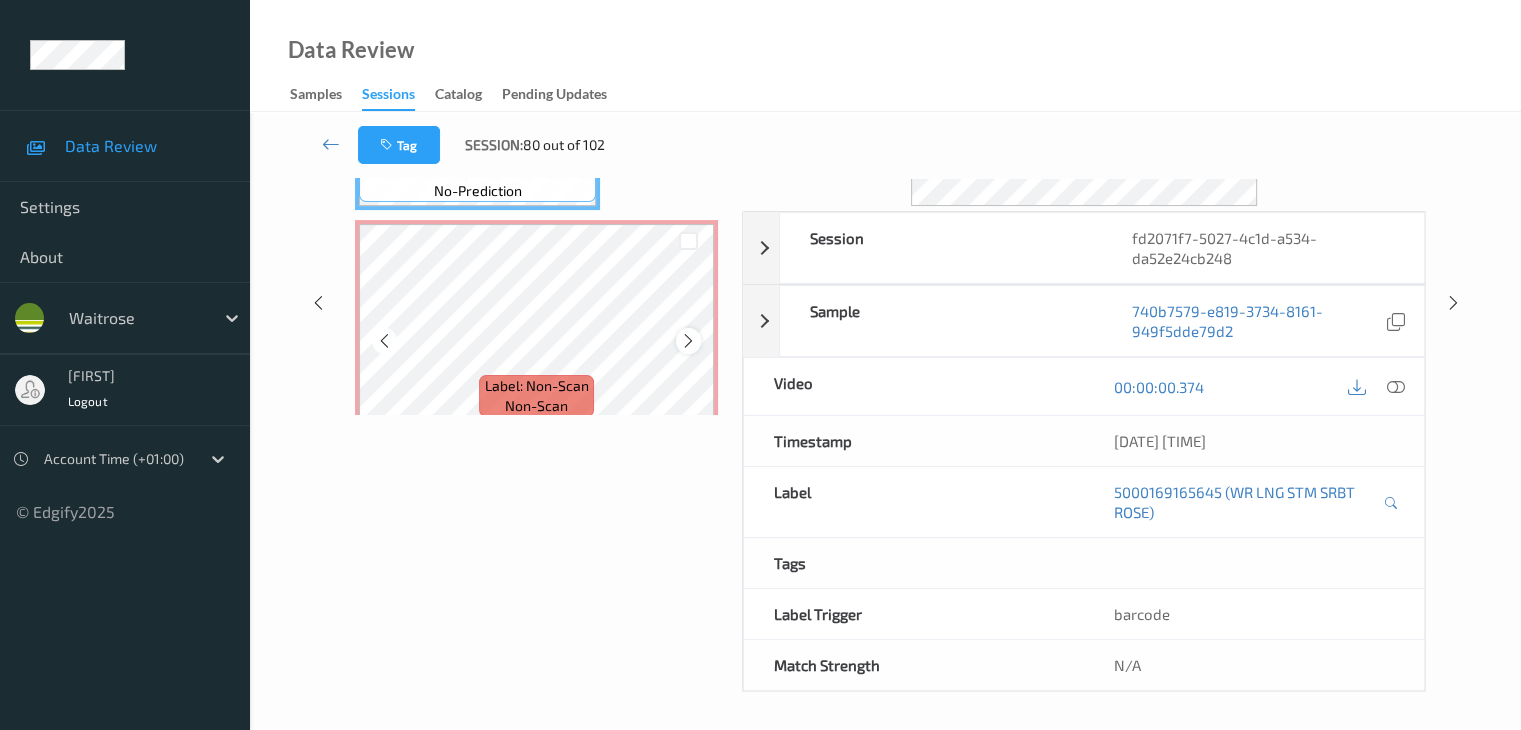 click at bounding box center [688, 341] 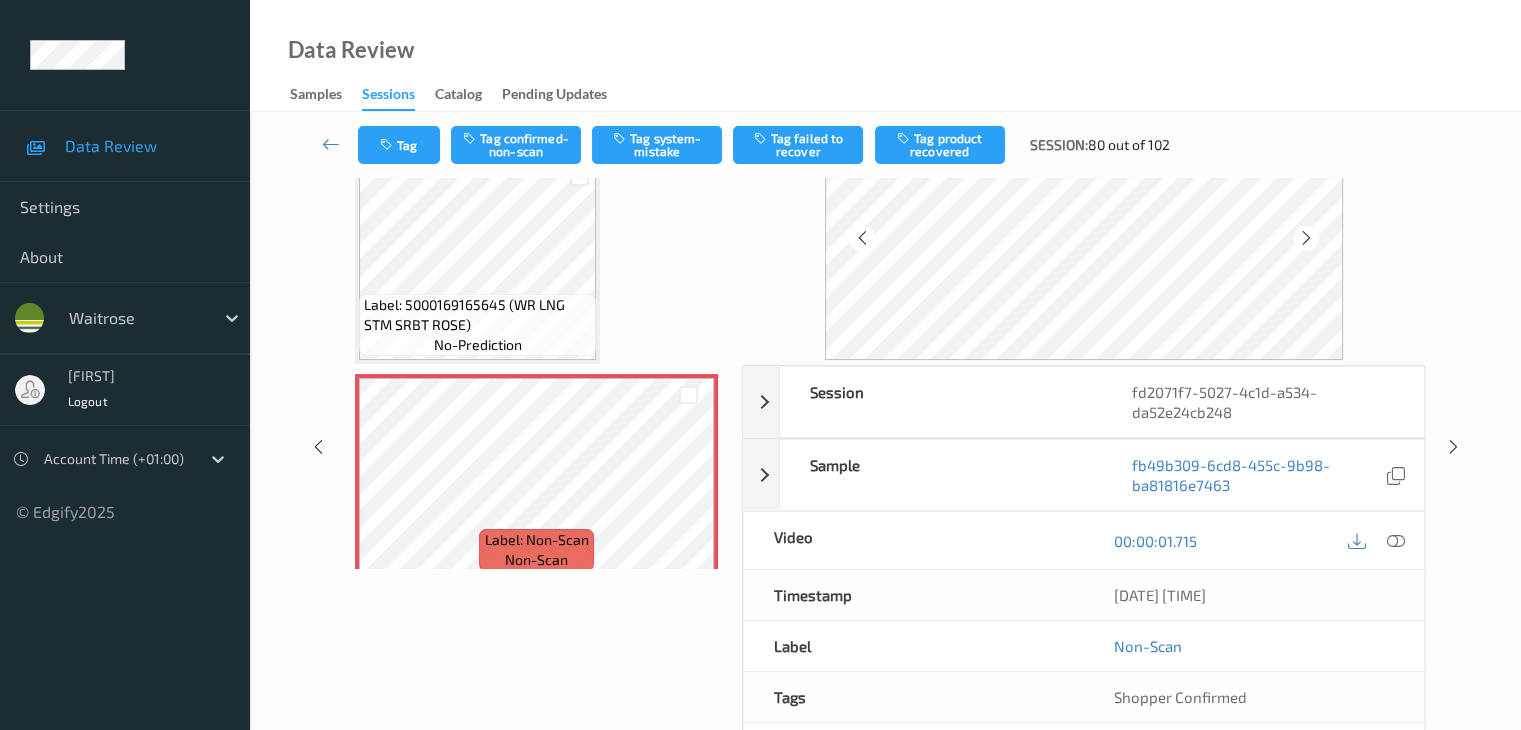 scroll, scrollTop: 0, scrollLeft: 0, axis: both 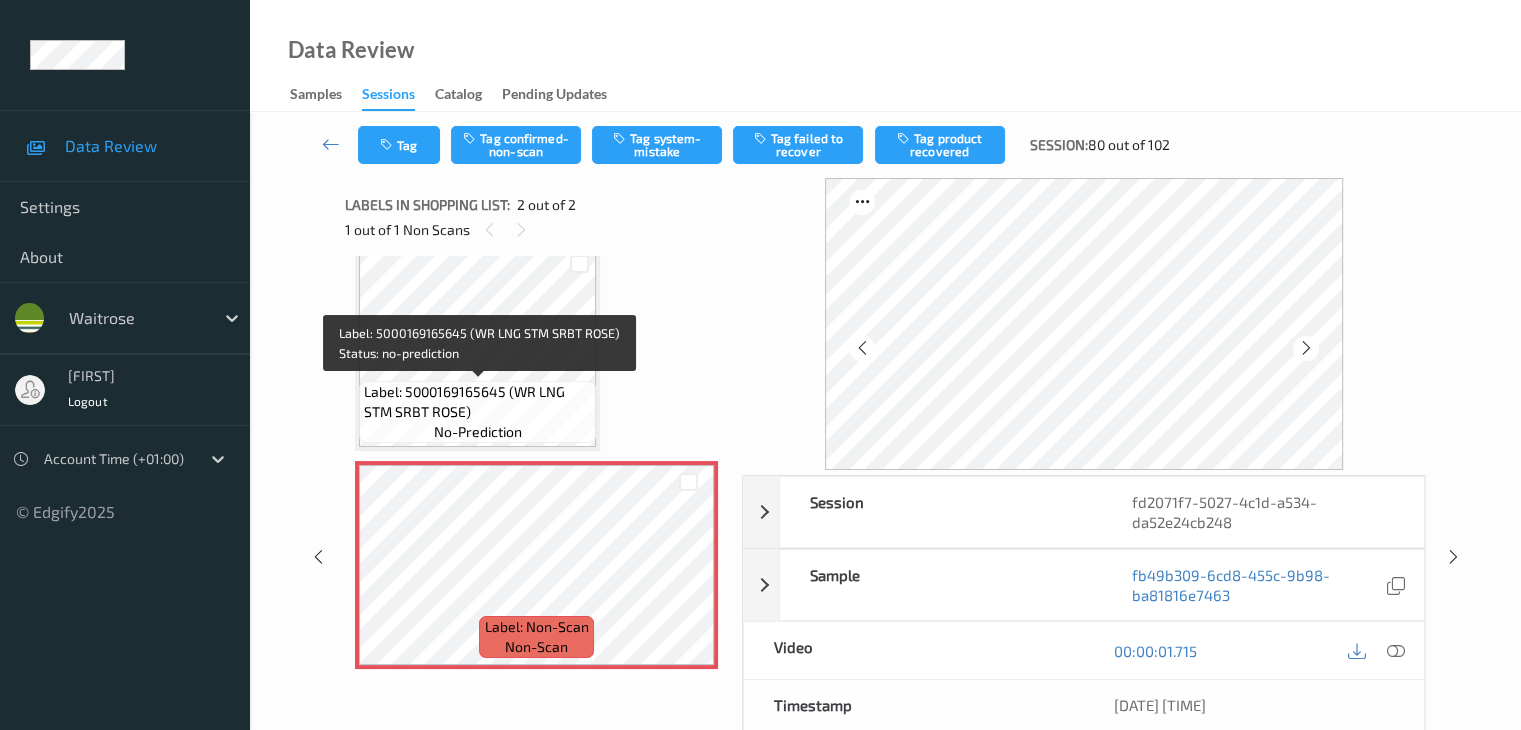 click on "Label: 5000169165645 (WR LNG STM SRBT ROSE)" at bounding box center [477, 402] 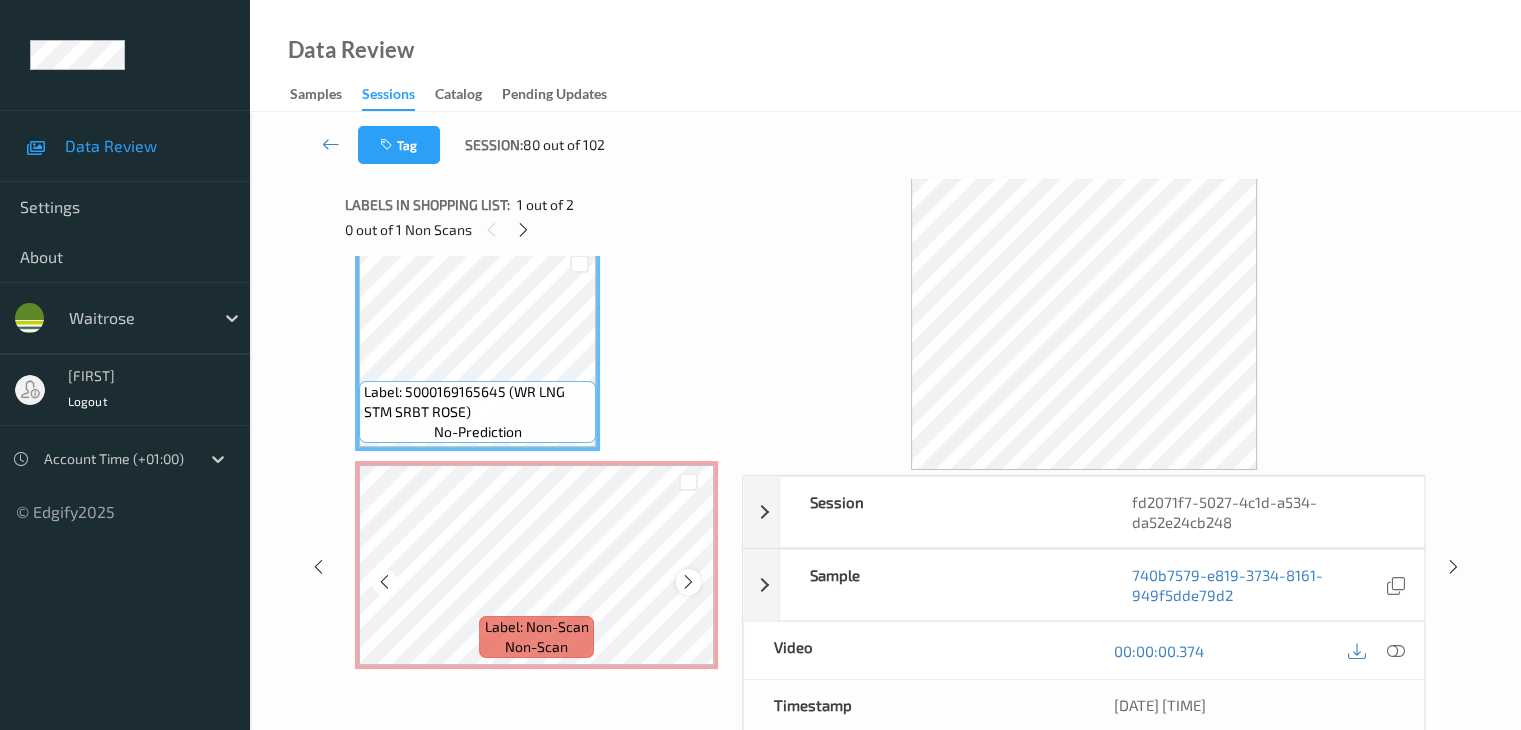 click at bounding box center [688, 582] 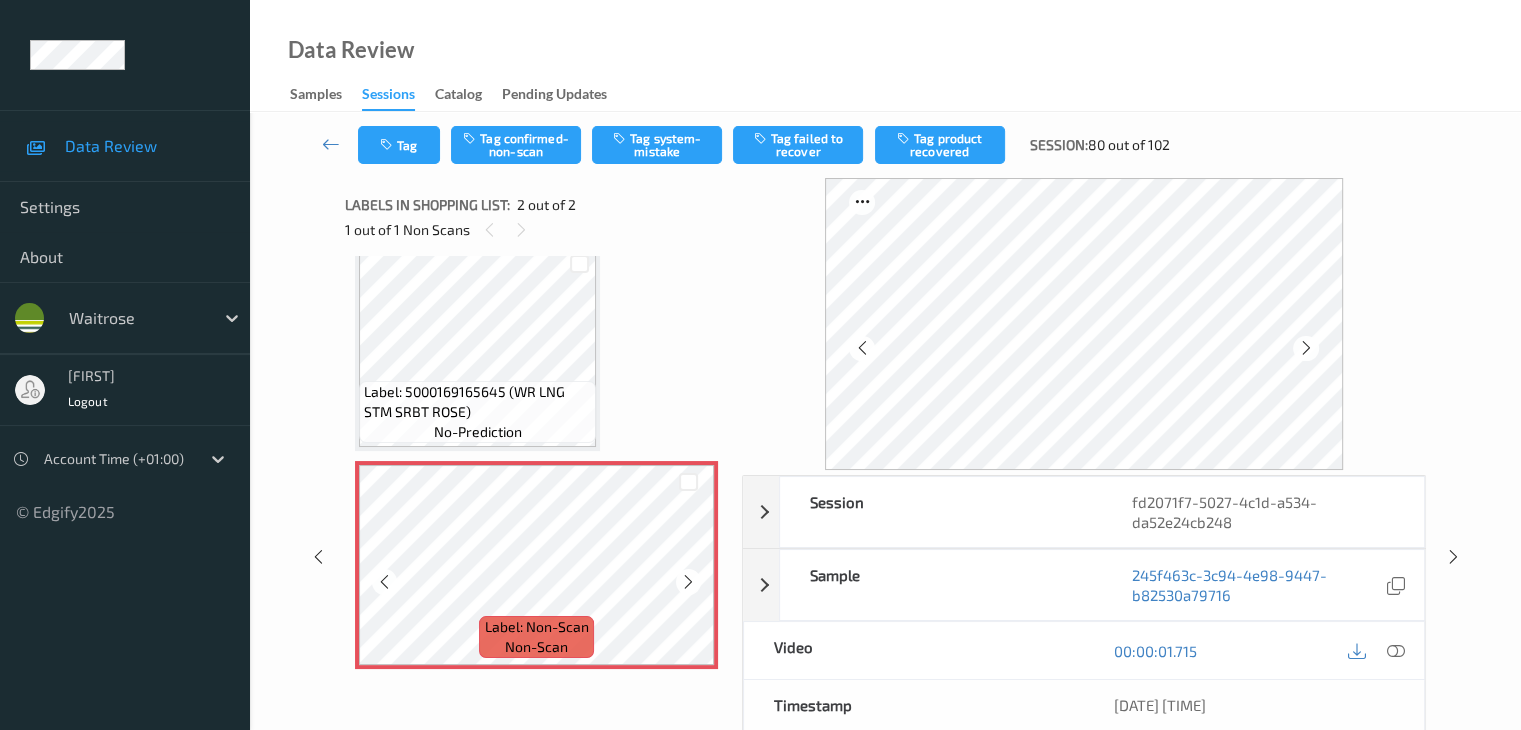 click at bounding box center (688, 582) 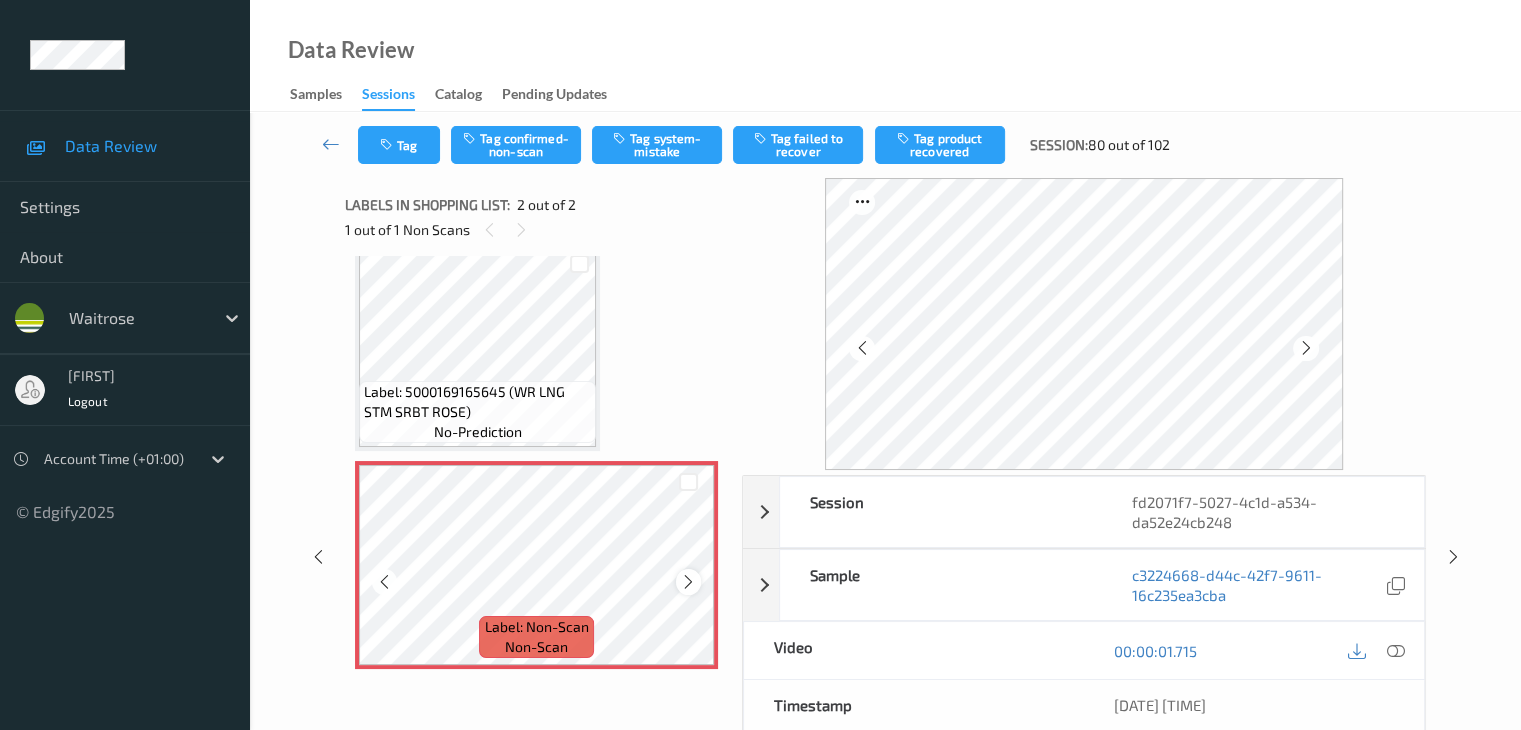 click at bounding box center (688, 582) 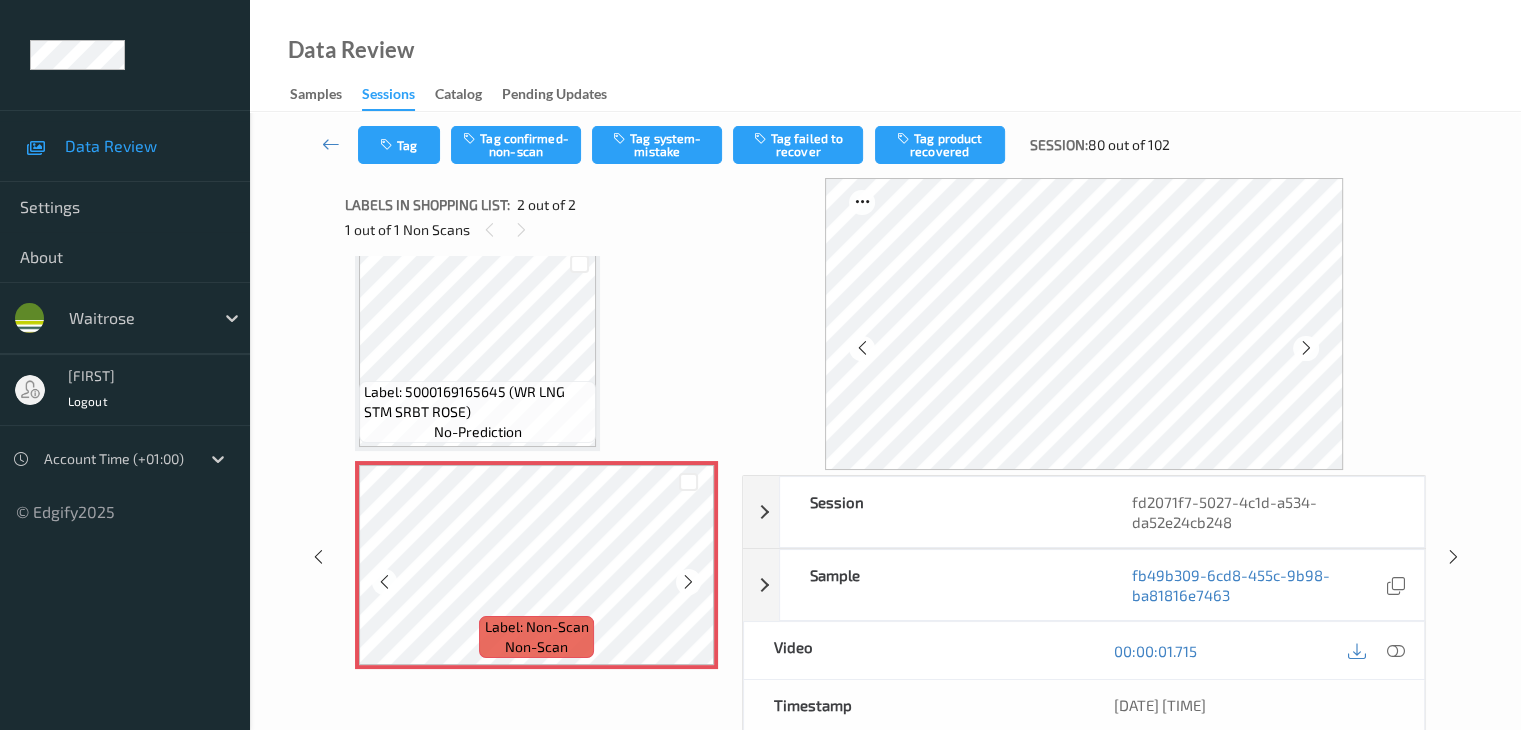 click at bounding box center [688, 582] 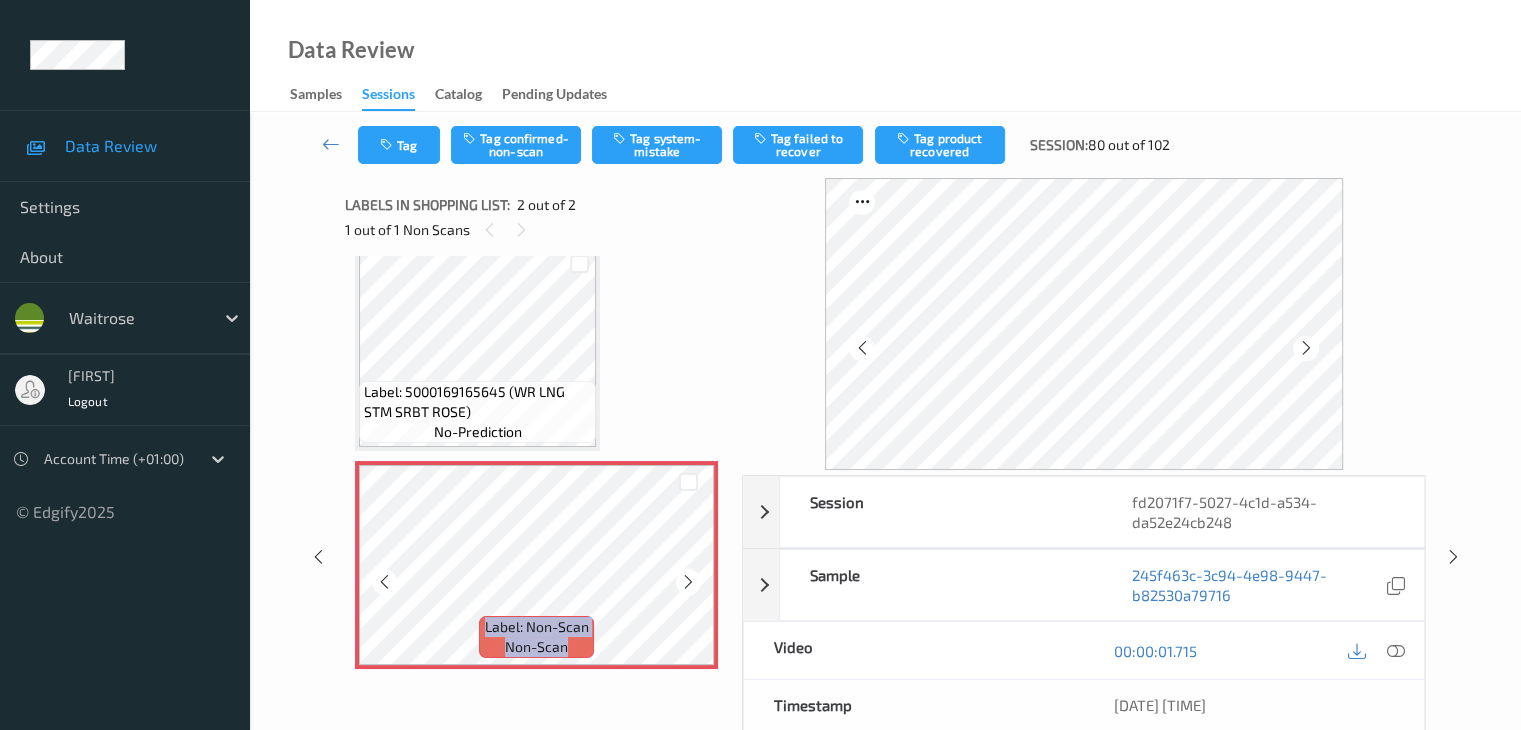click at bounding box center (688, 582) 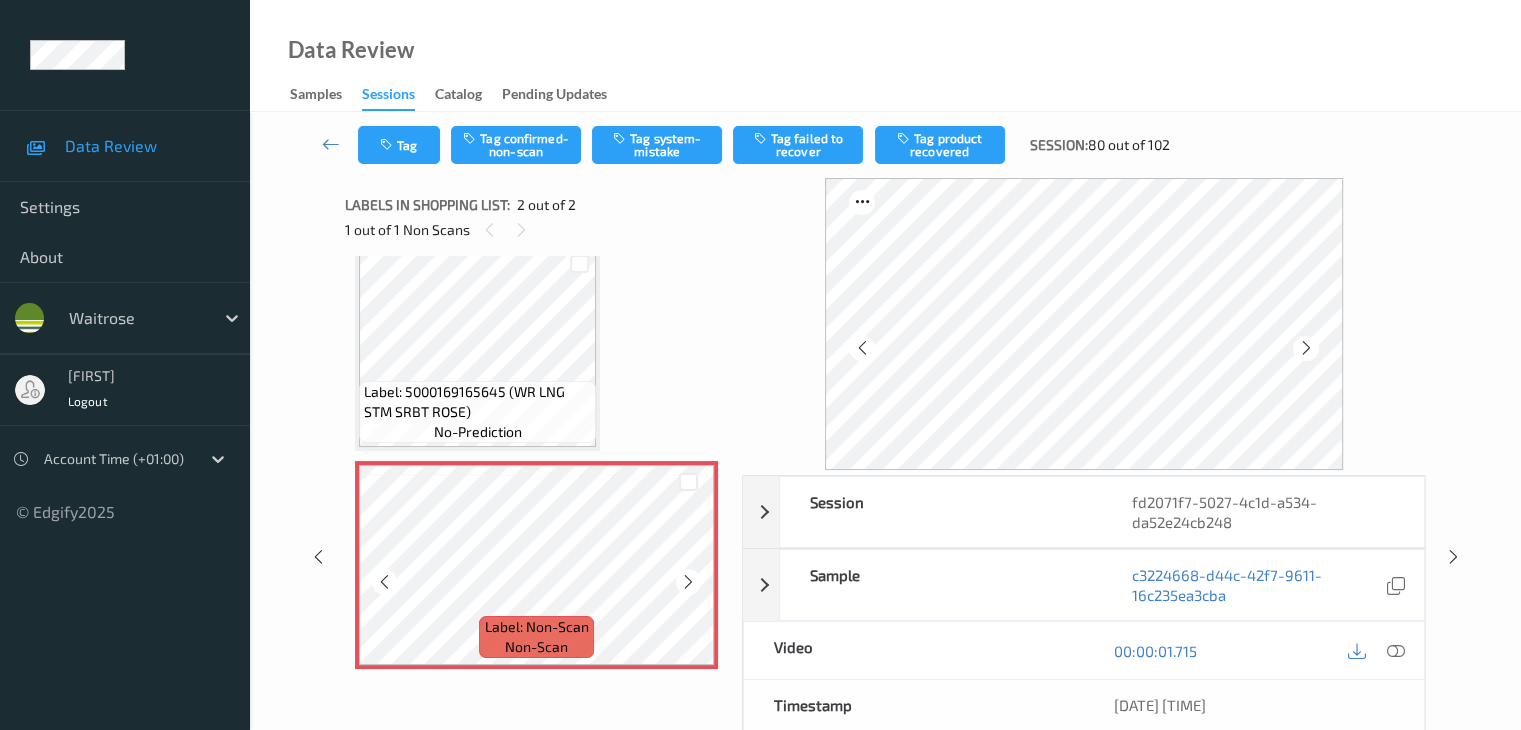 click at bounding box center [688, 582] 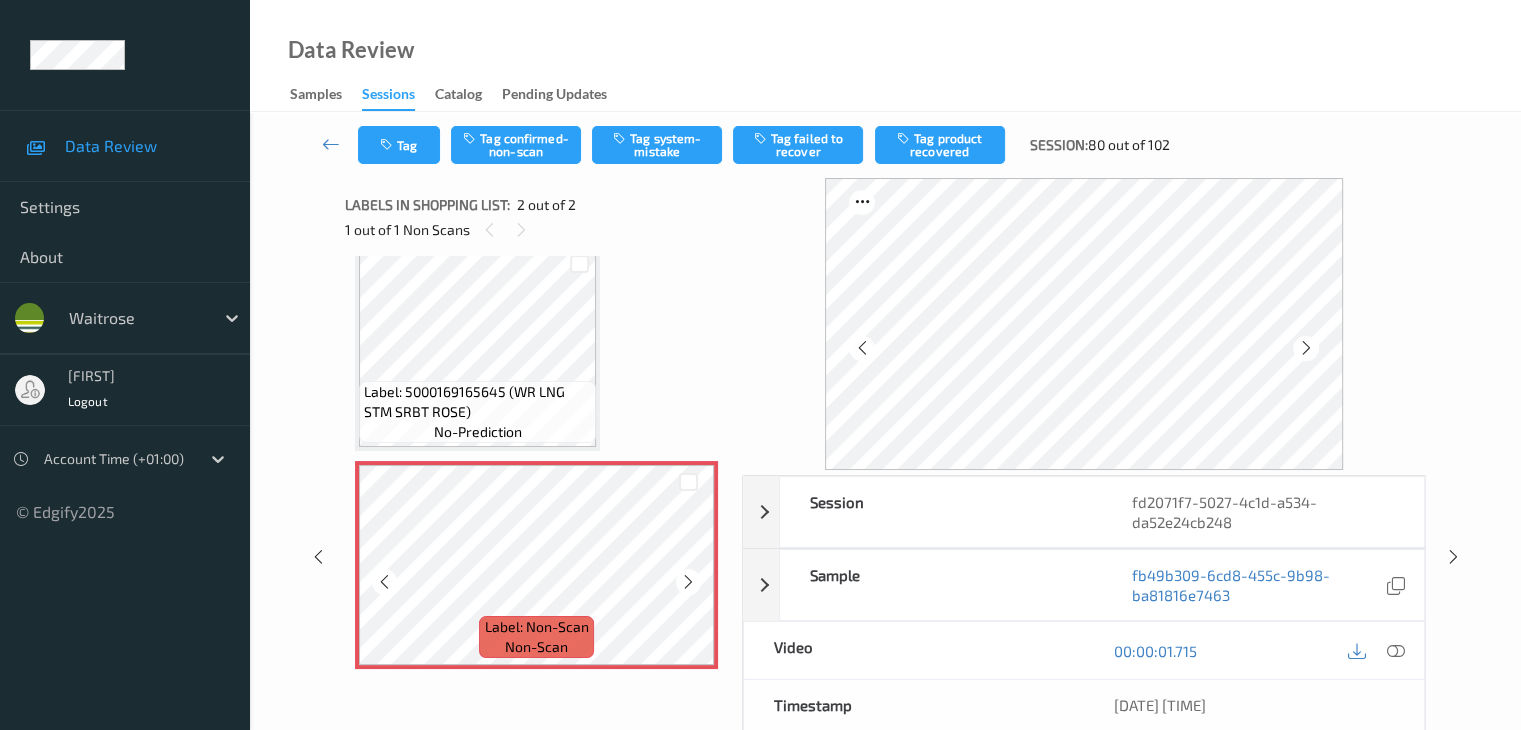 click at bounding box center [688, 582] 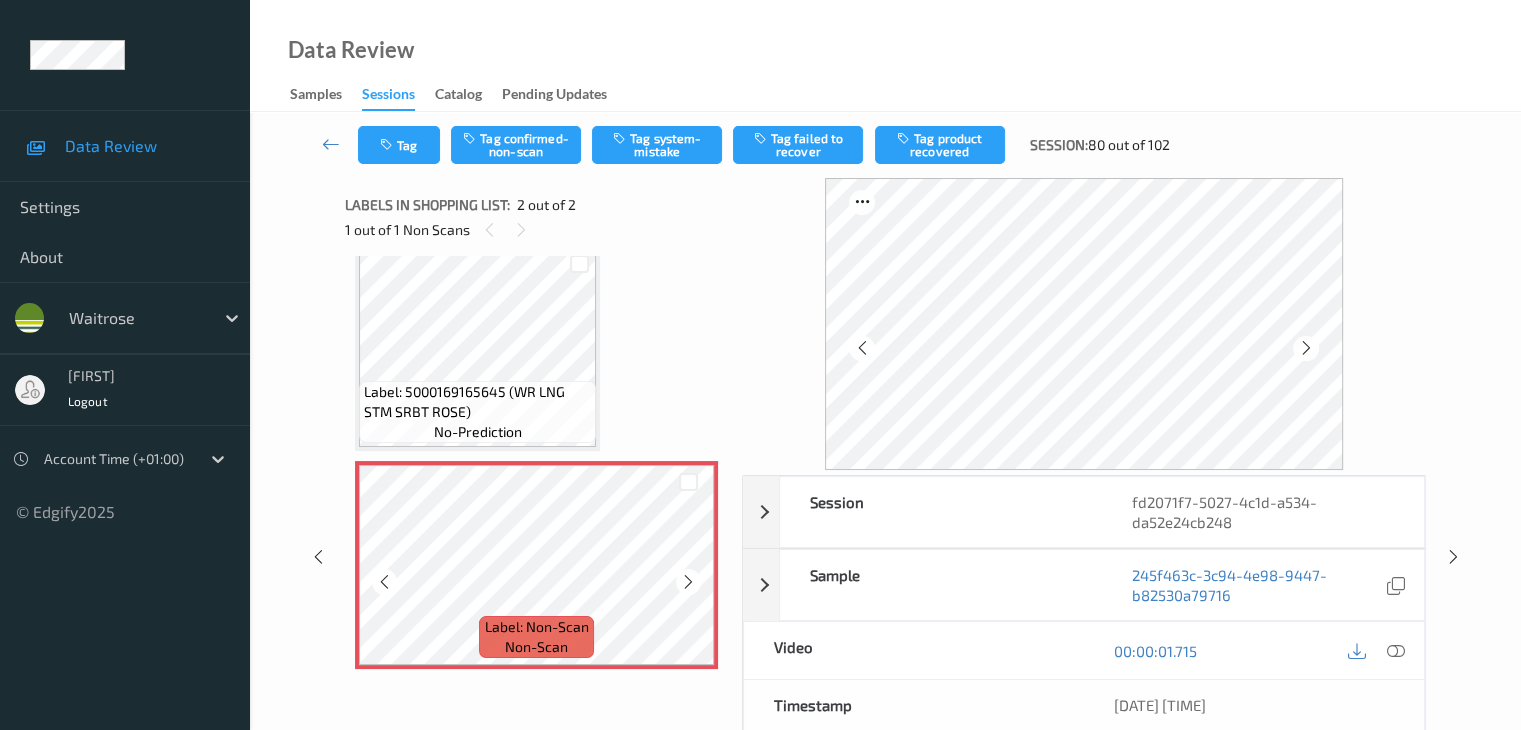 click at bounding box center (688, 582) 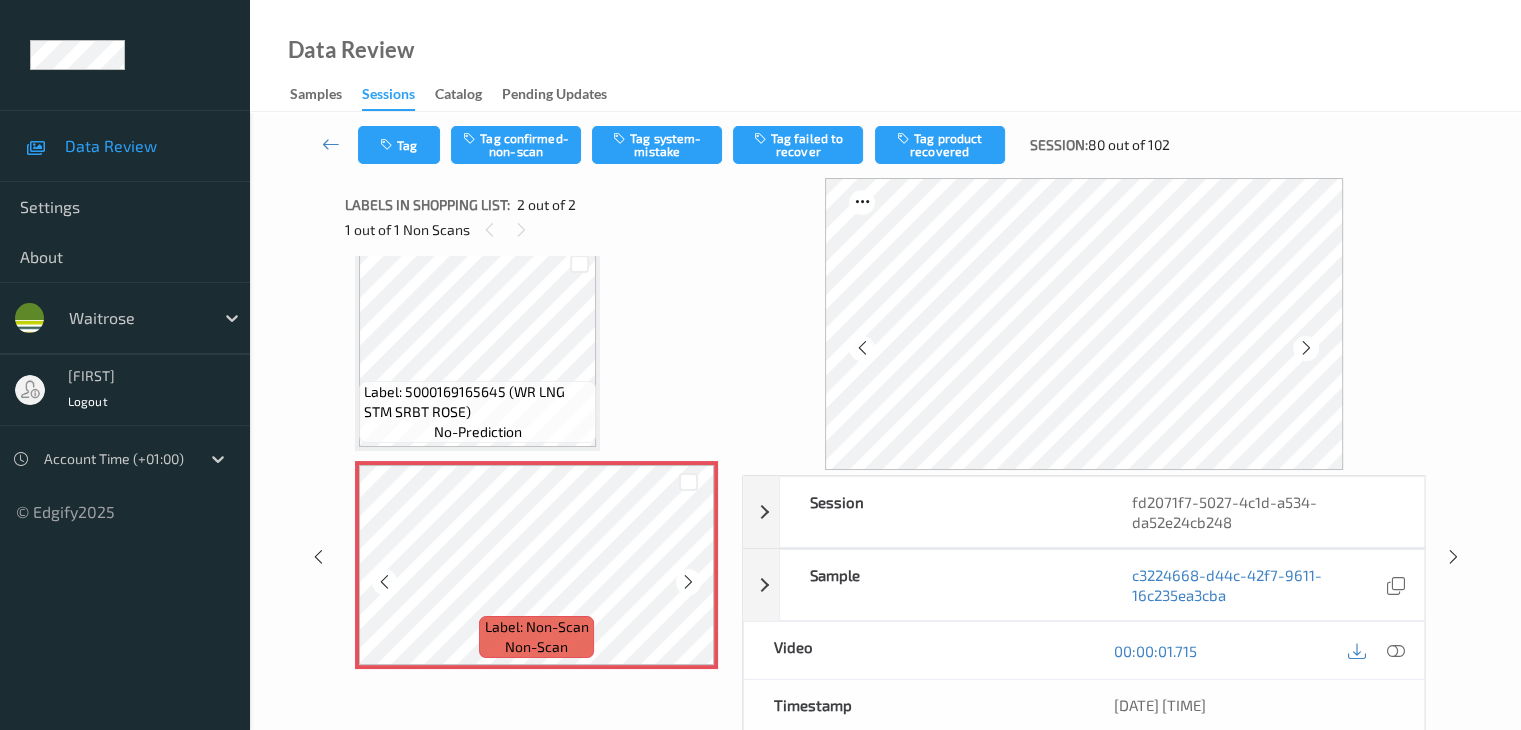 click at bounding box center (688, 582) 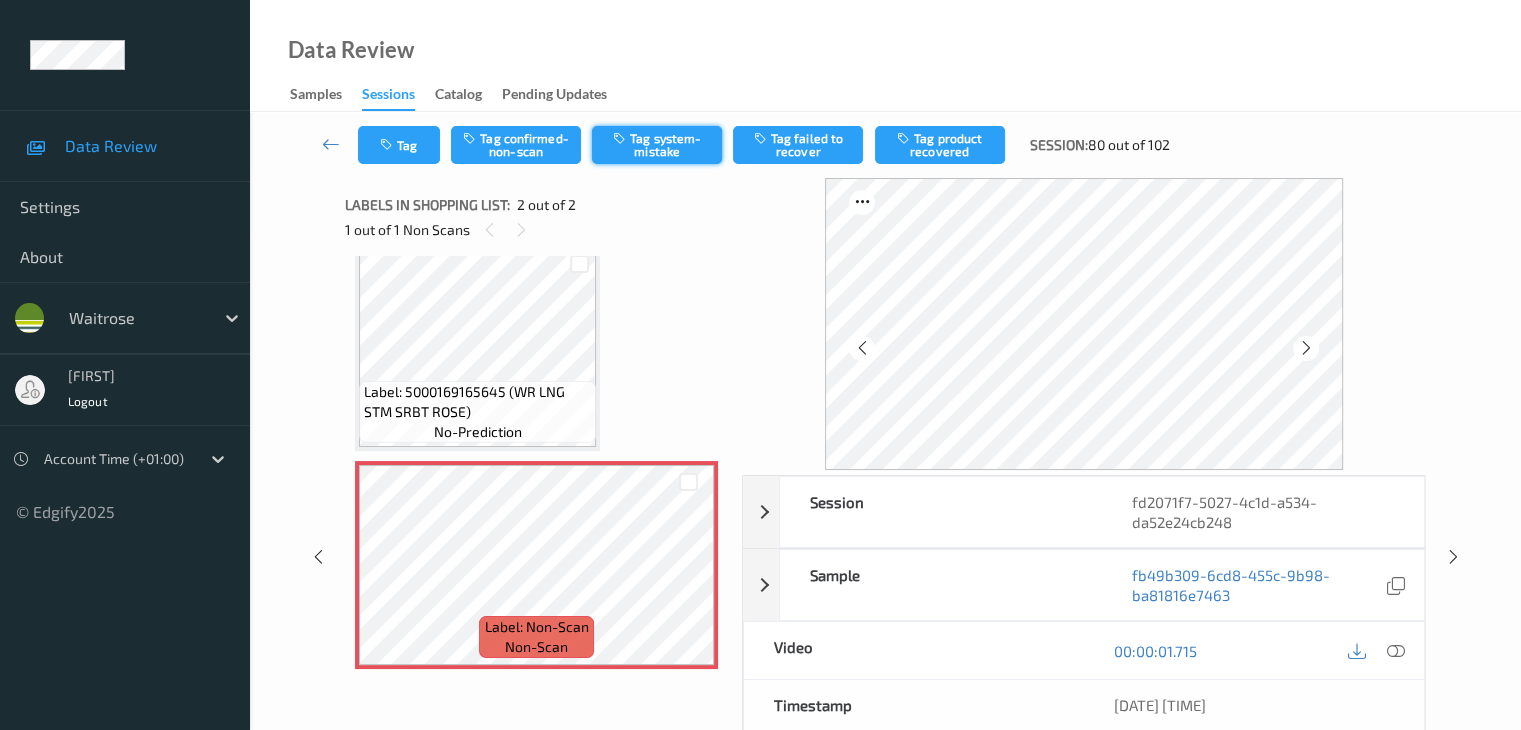 click on "Tag   system-mistake" at bounding box center [657, 145] 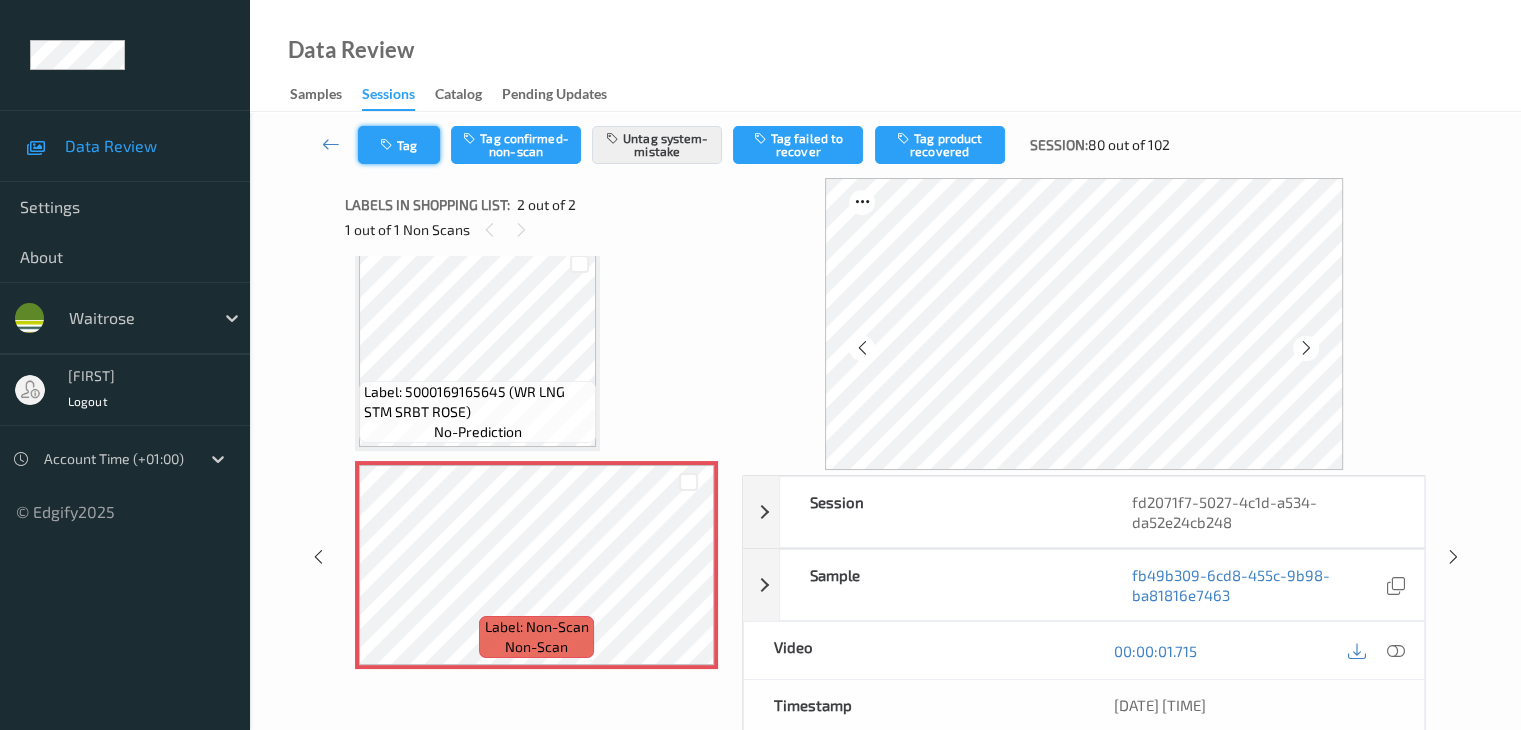 click on "Tag" at bounding box center [399, 145] 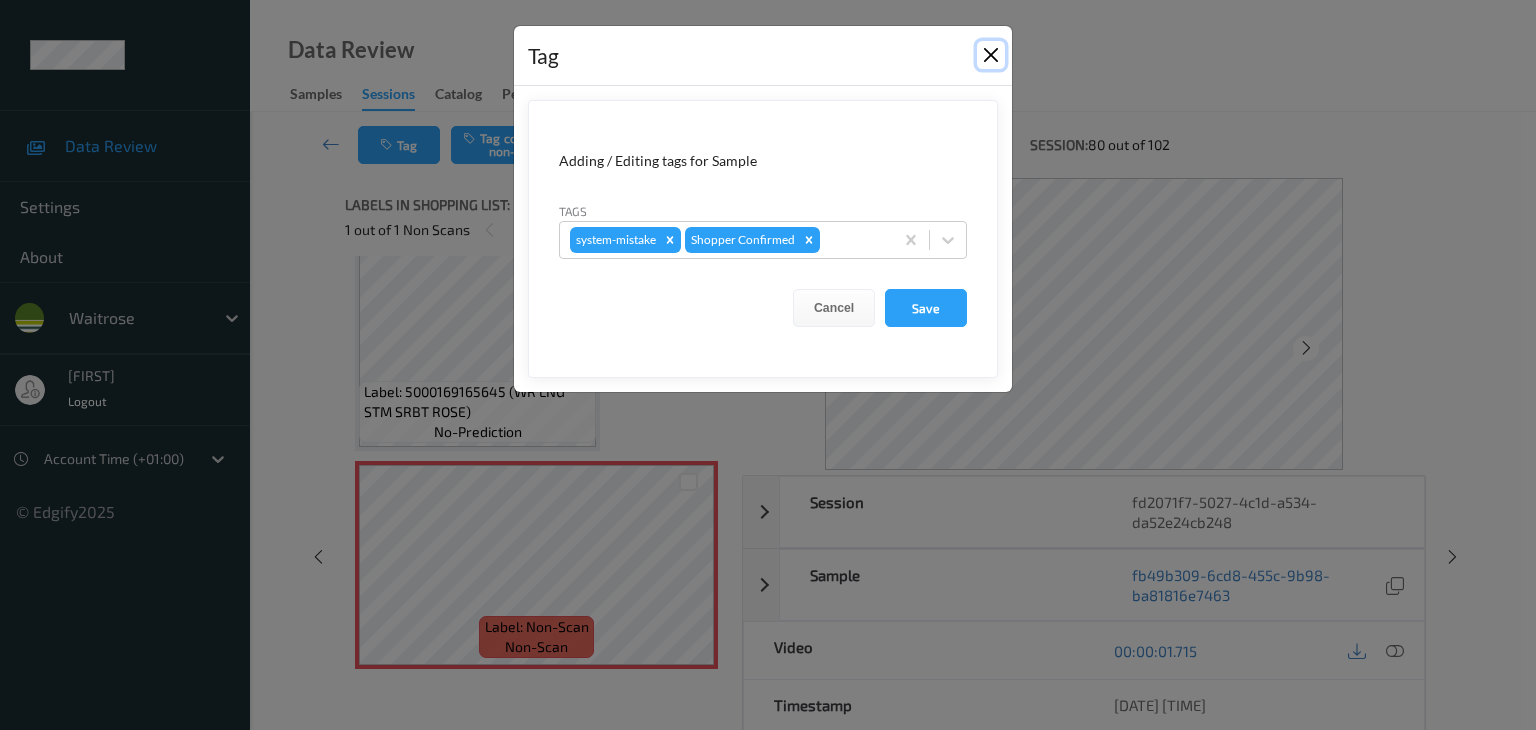 click at bounding box center (991, 55) 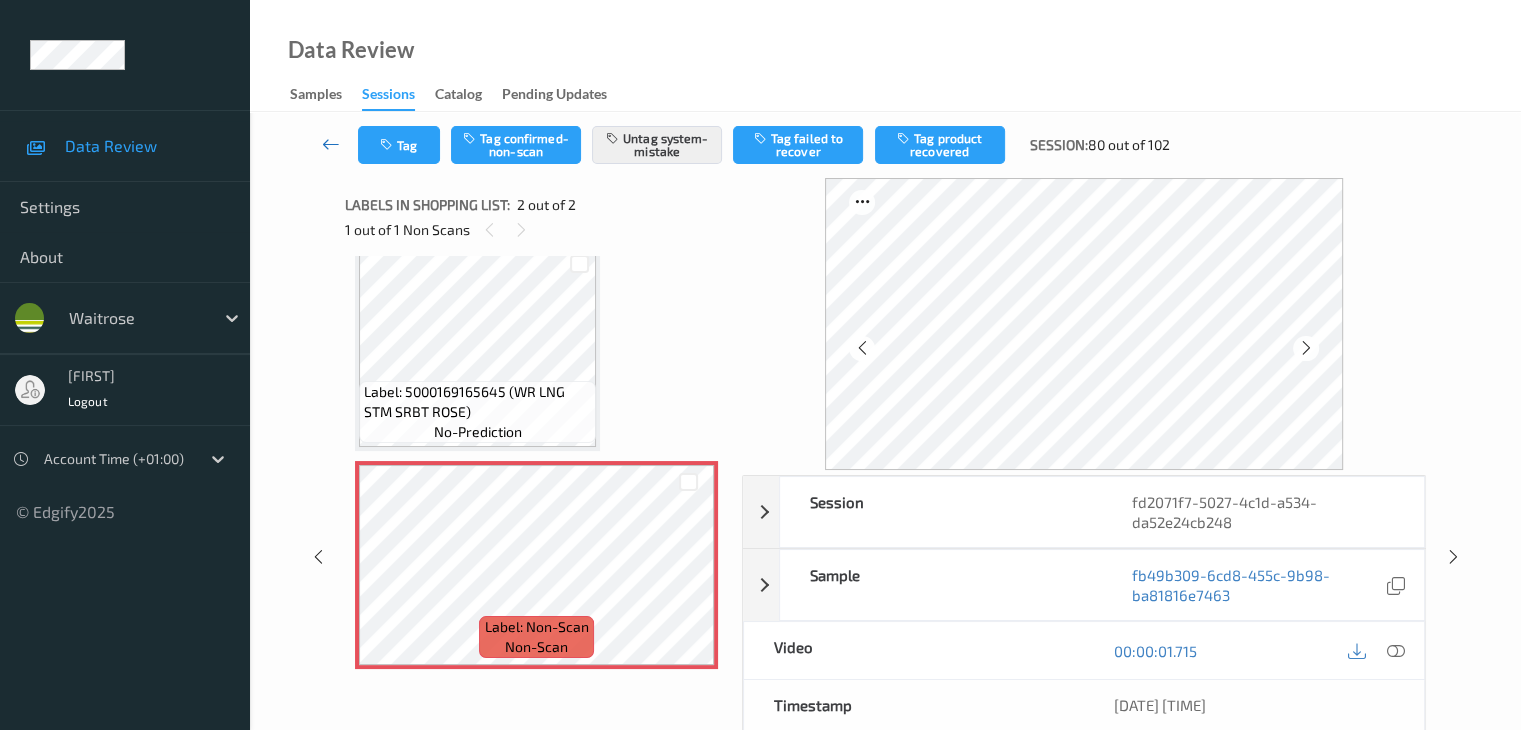 click at bounding box center [331, 144] 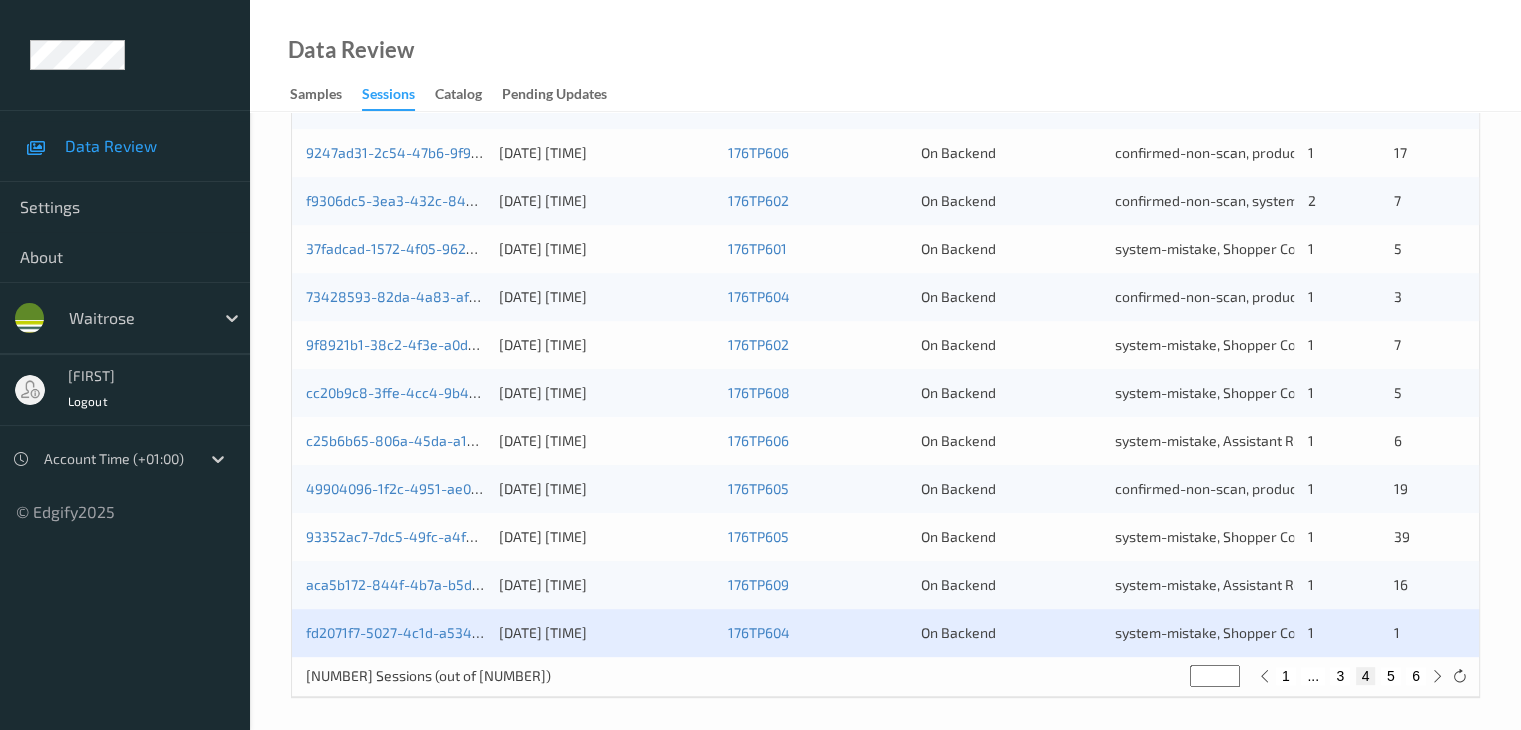 scroll, scrollTop: 932, scrollLeft: 0, axis: vertical 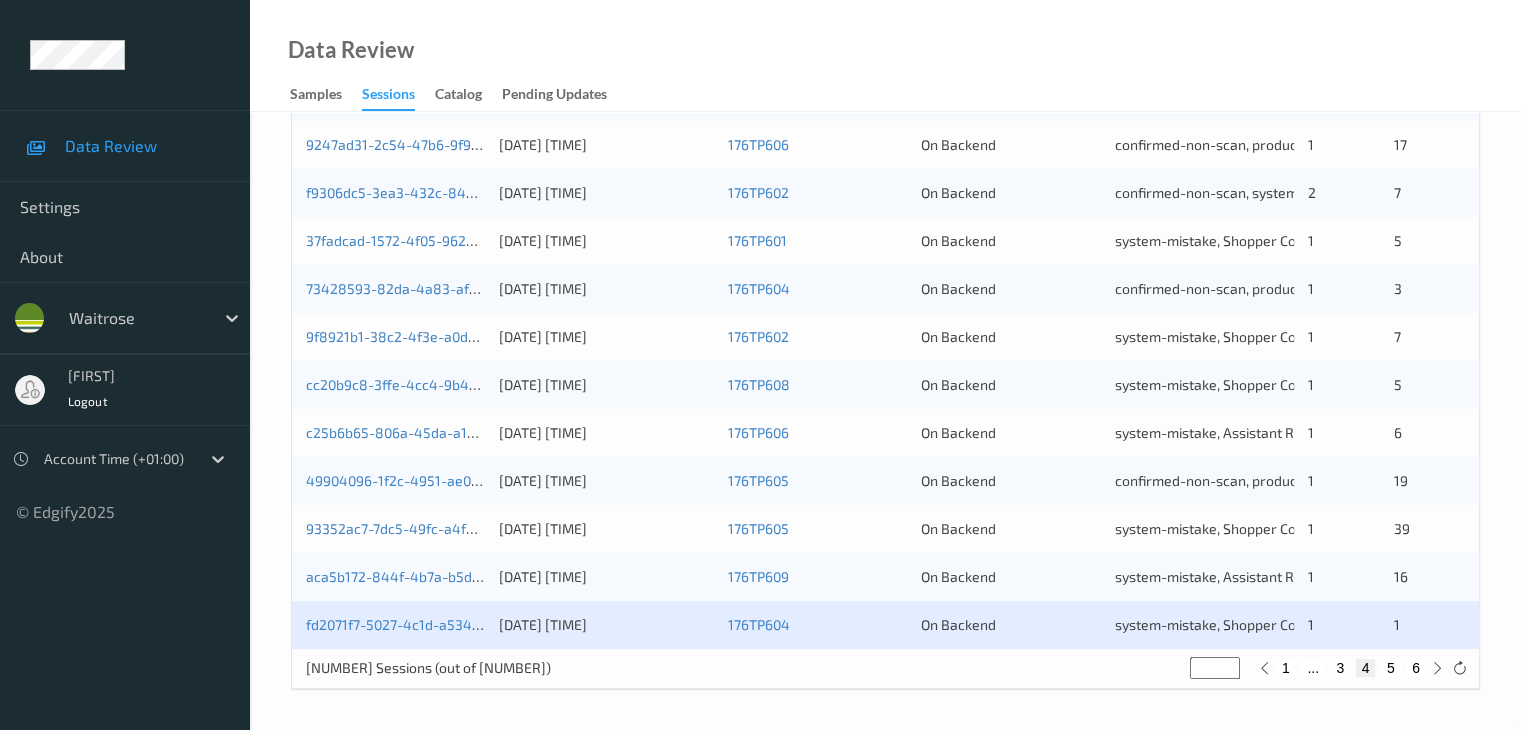 click on "5" at bounding box center [1391, 668] 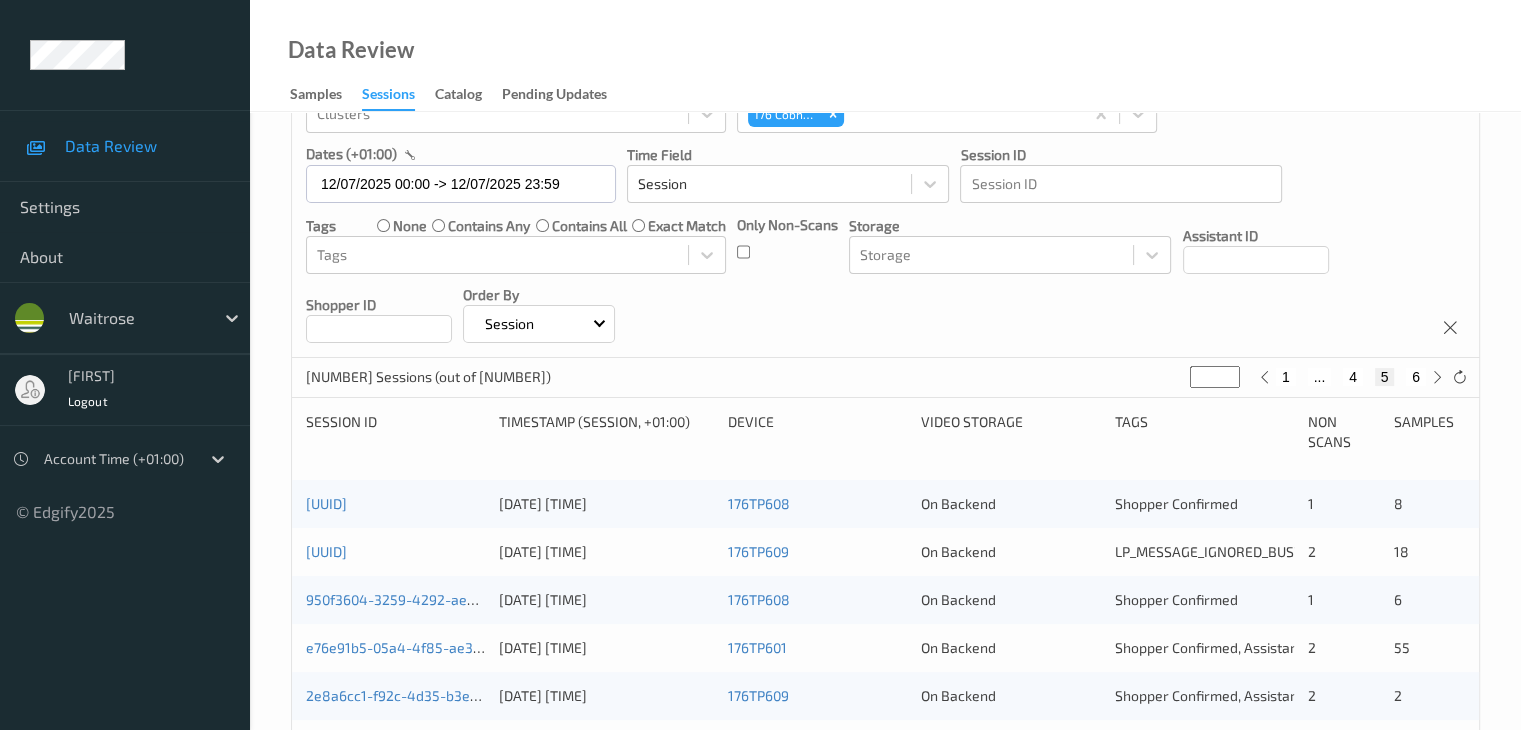 scroll, scrollTop: 400, scrollLeft: 0, axis: vertical 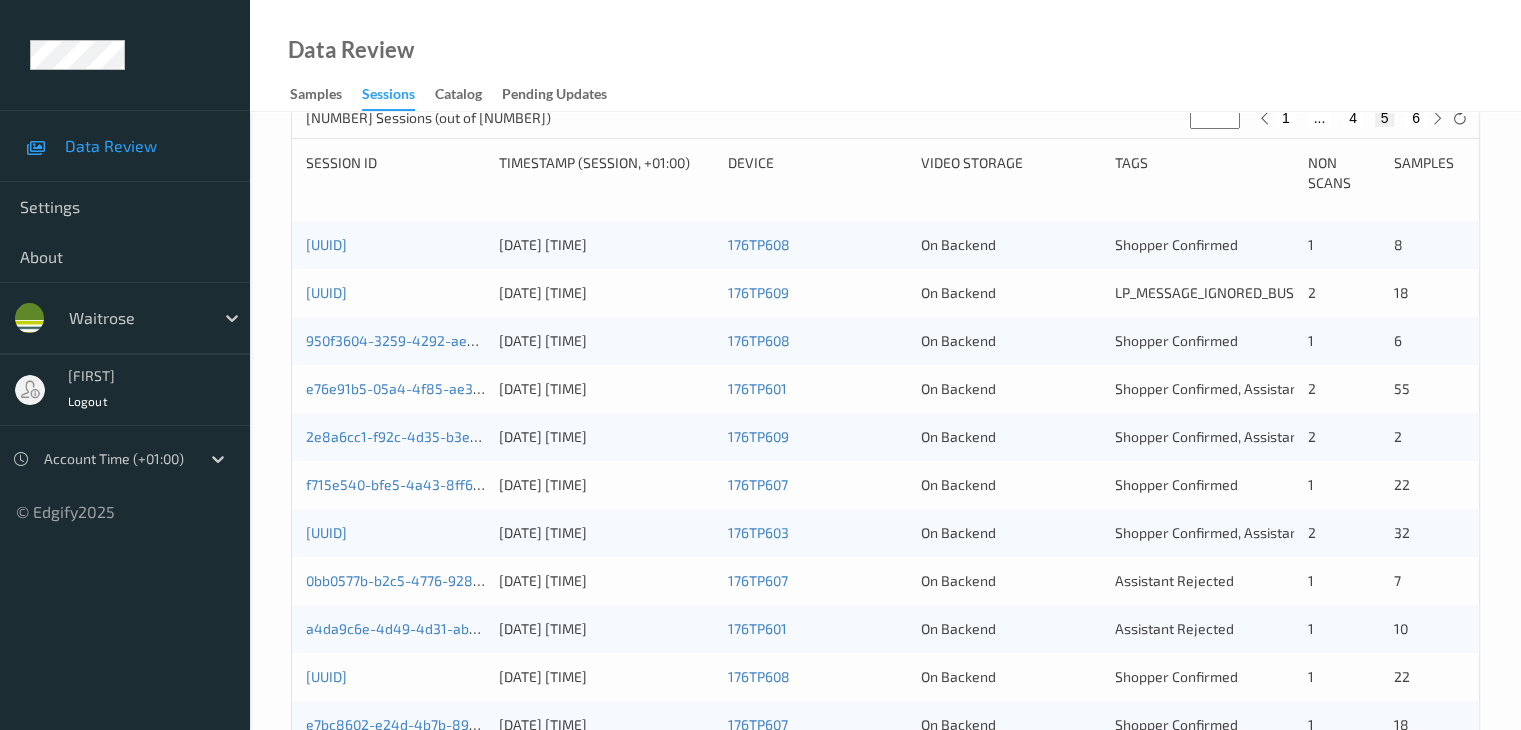 click on "4" at bounding box center (1353, 118) 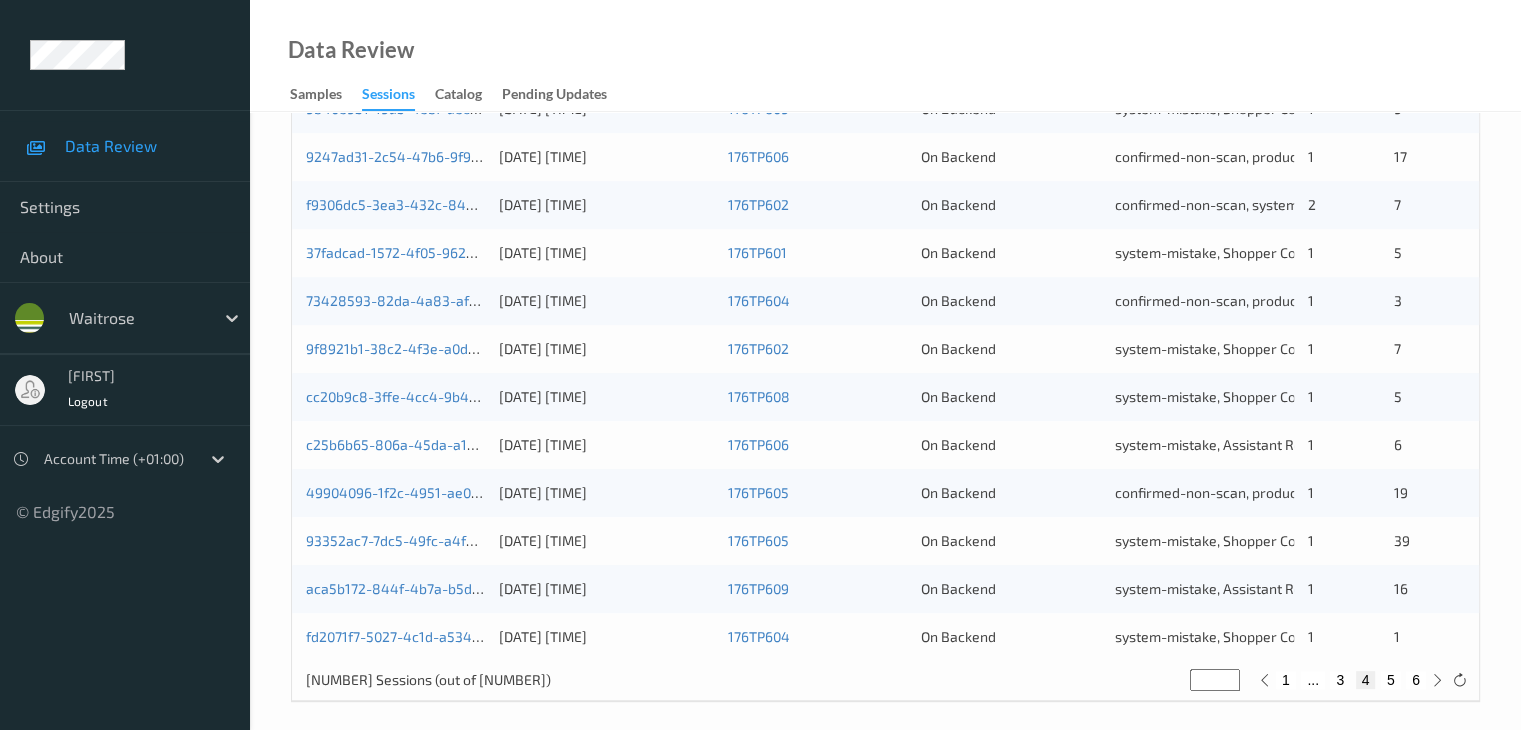 scroll, scrollTop: 932, scrollLeft: 0, axis: vertical 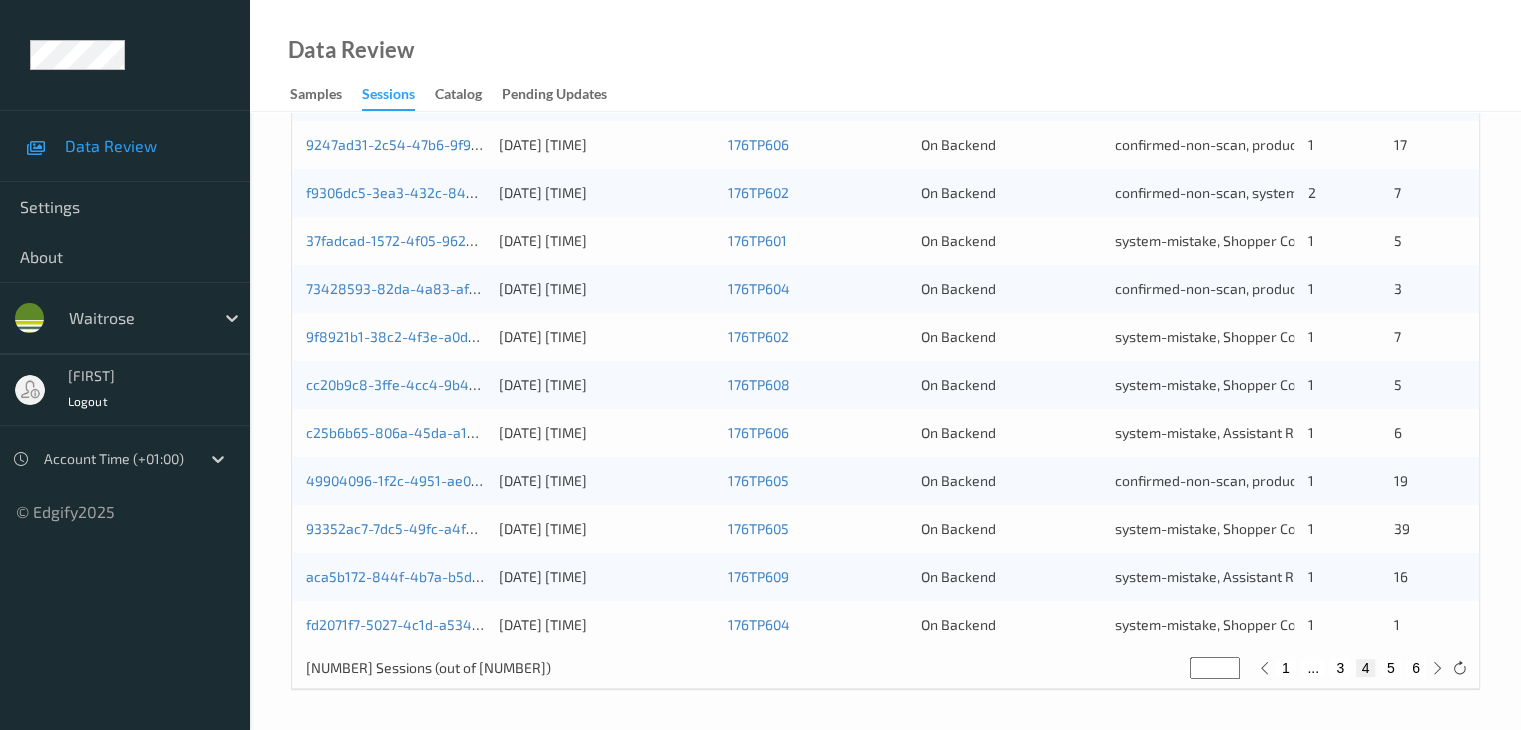 click on "5" at bounding box center [1391, 668] 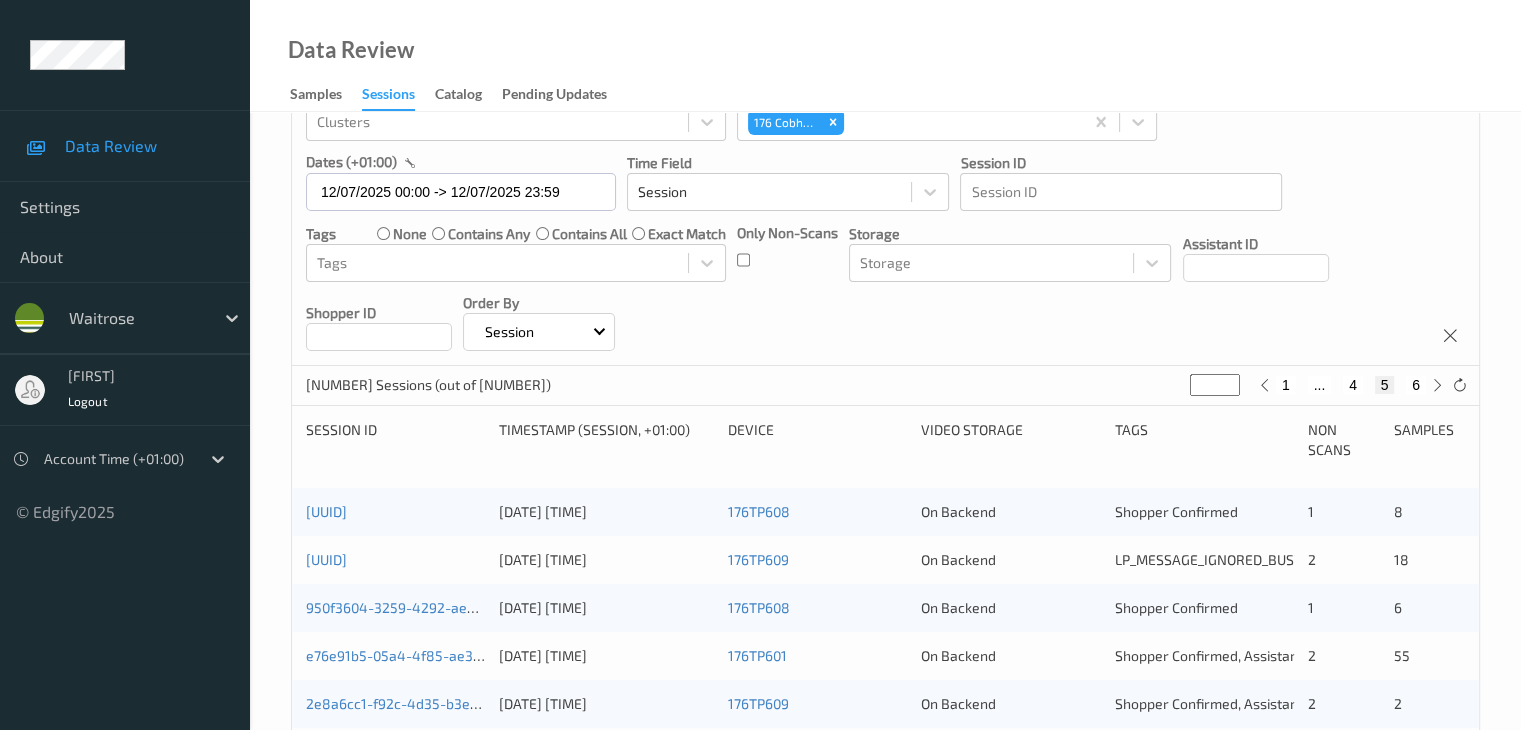 scroll, scrollTop: 300, scrollLeft: 0, axis: vertical 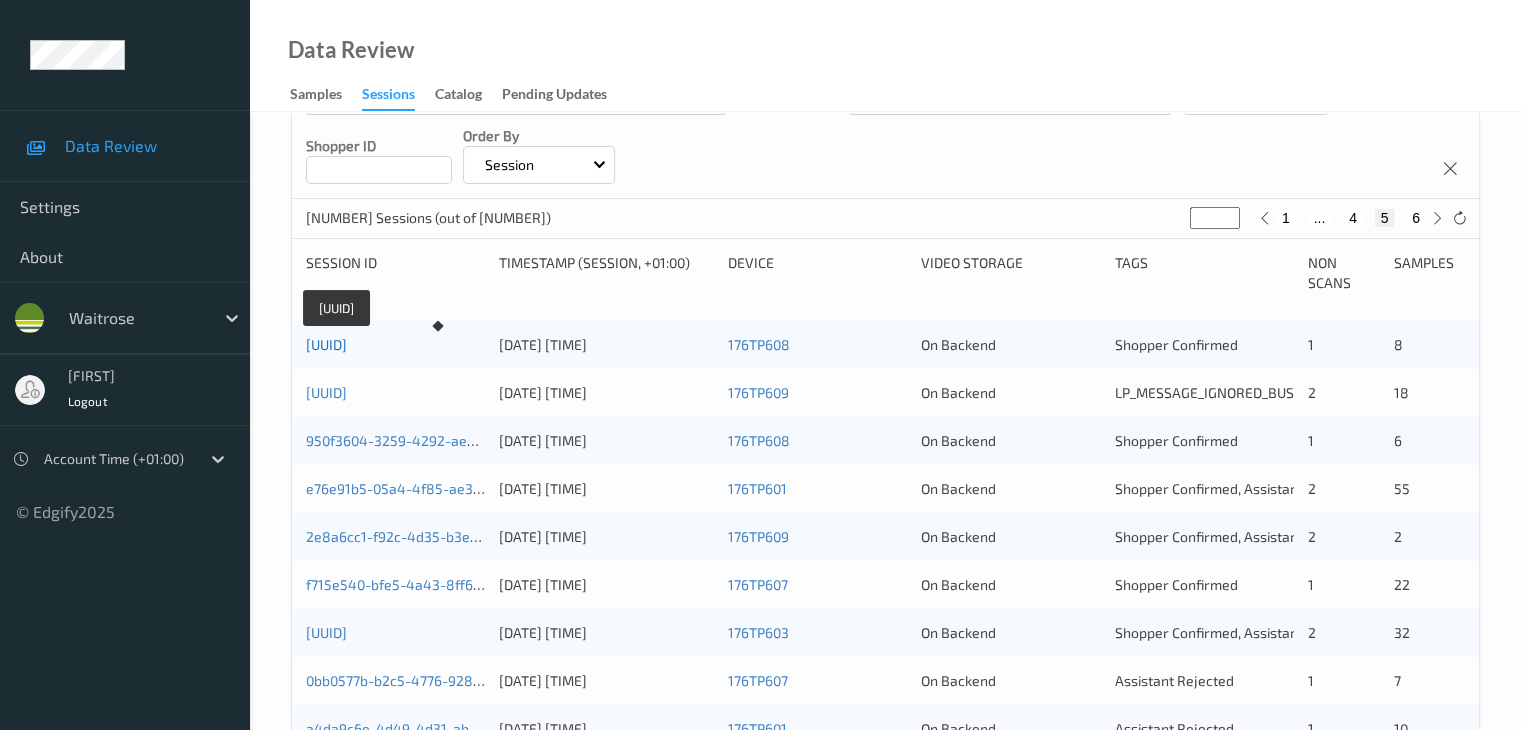 click on "[UUID]" at bounding box center (326, 344) 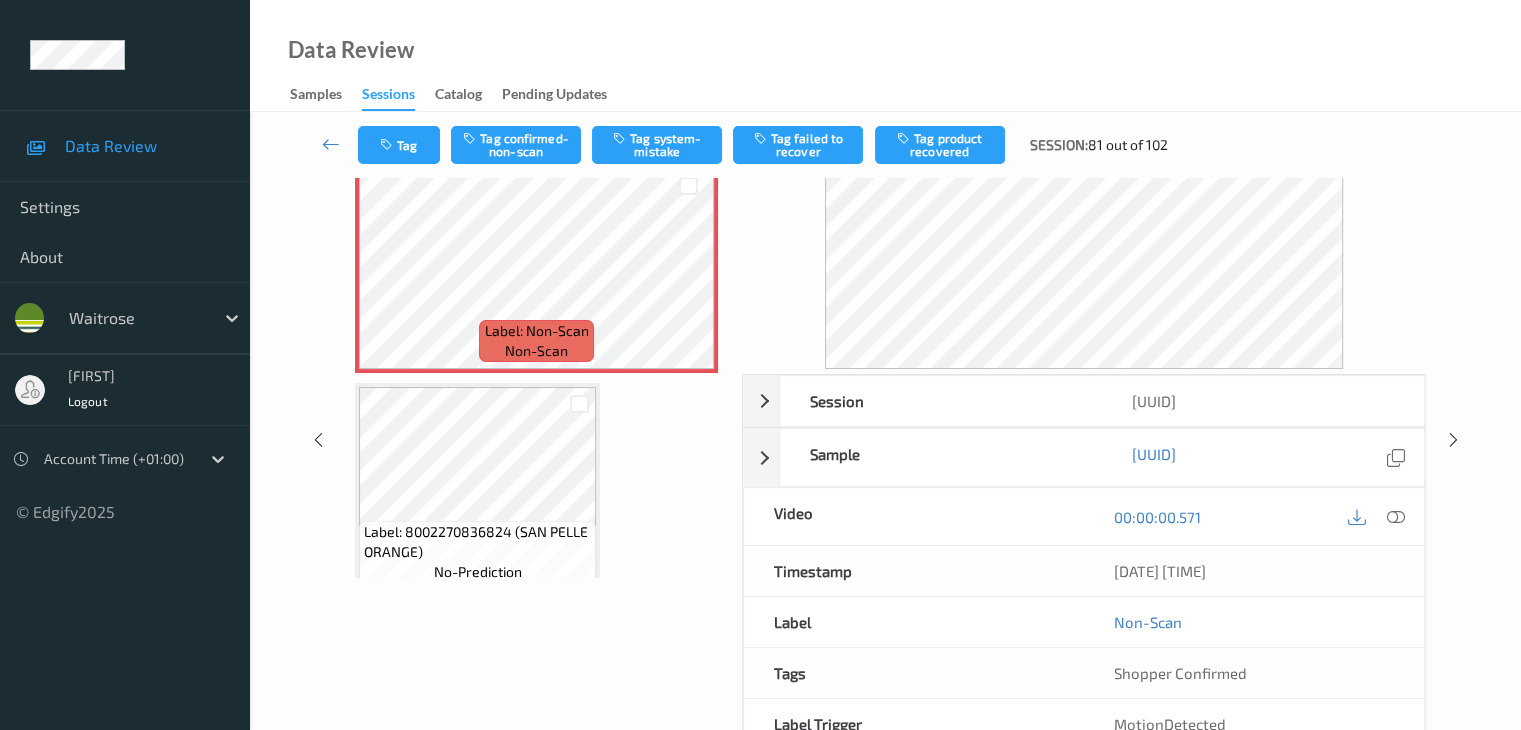 scroll, scrollTop: 0, scrollLeft: 0, axis: both 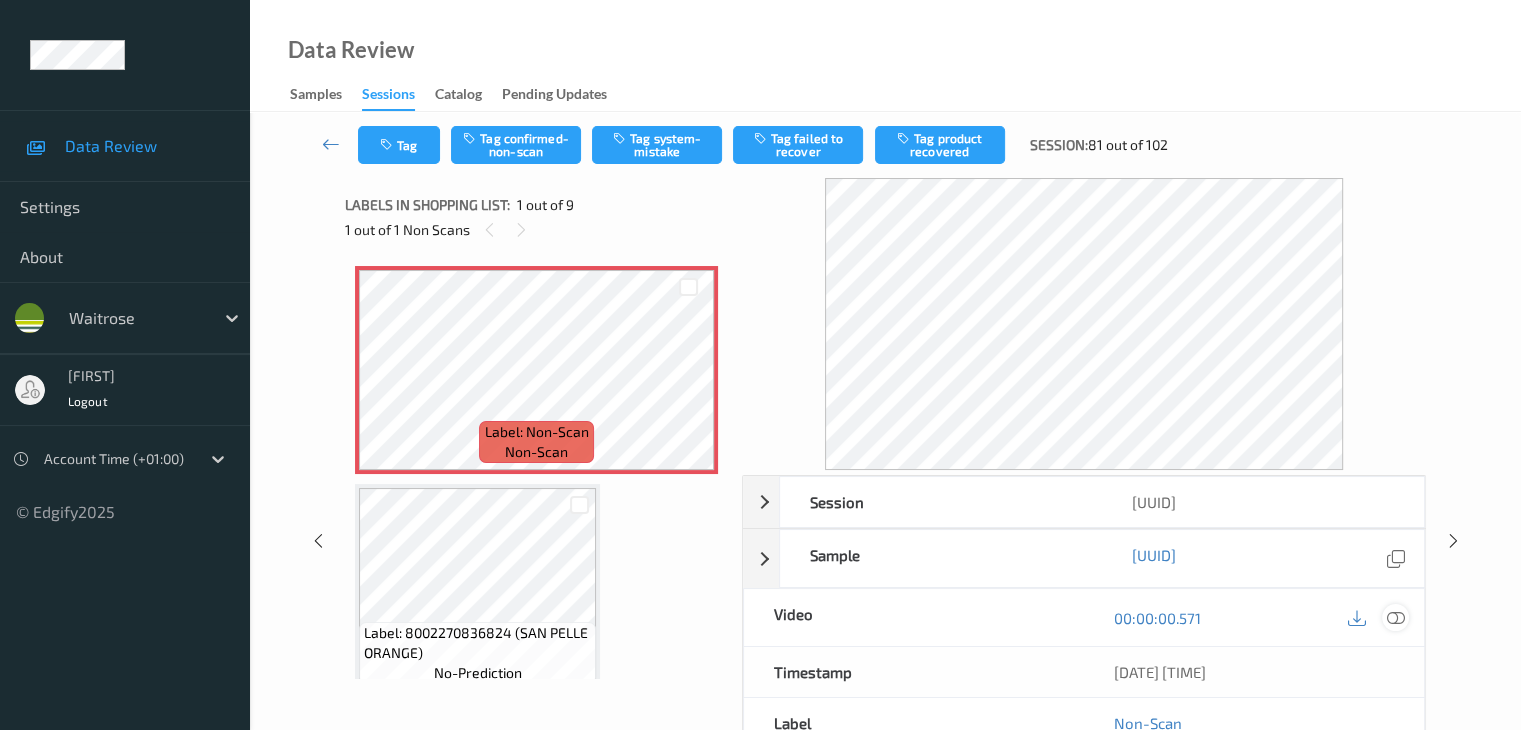 click at bounding box center [1395, 618] 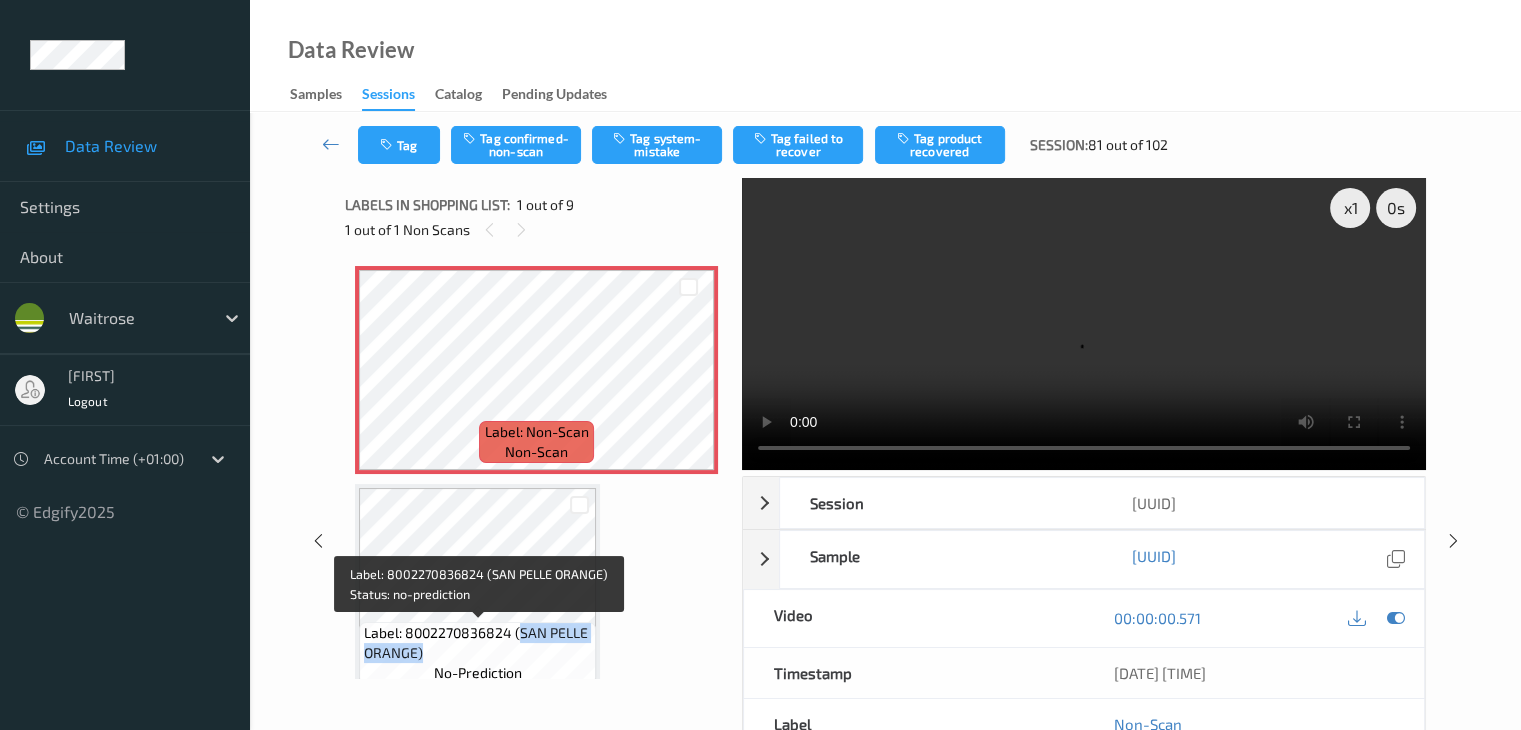 drag, startPoint x: 520, startPoint y: 632, endPoint x: 524, endPoint y: 645, distance: 13.601471 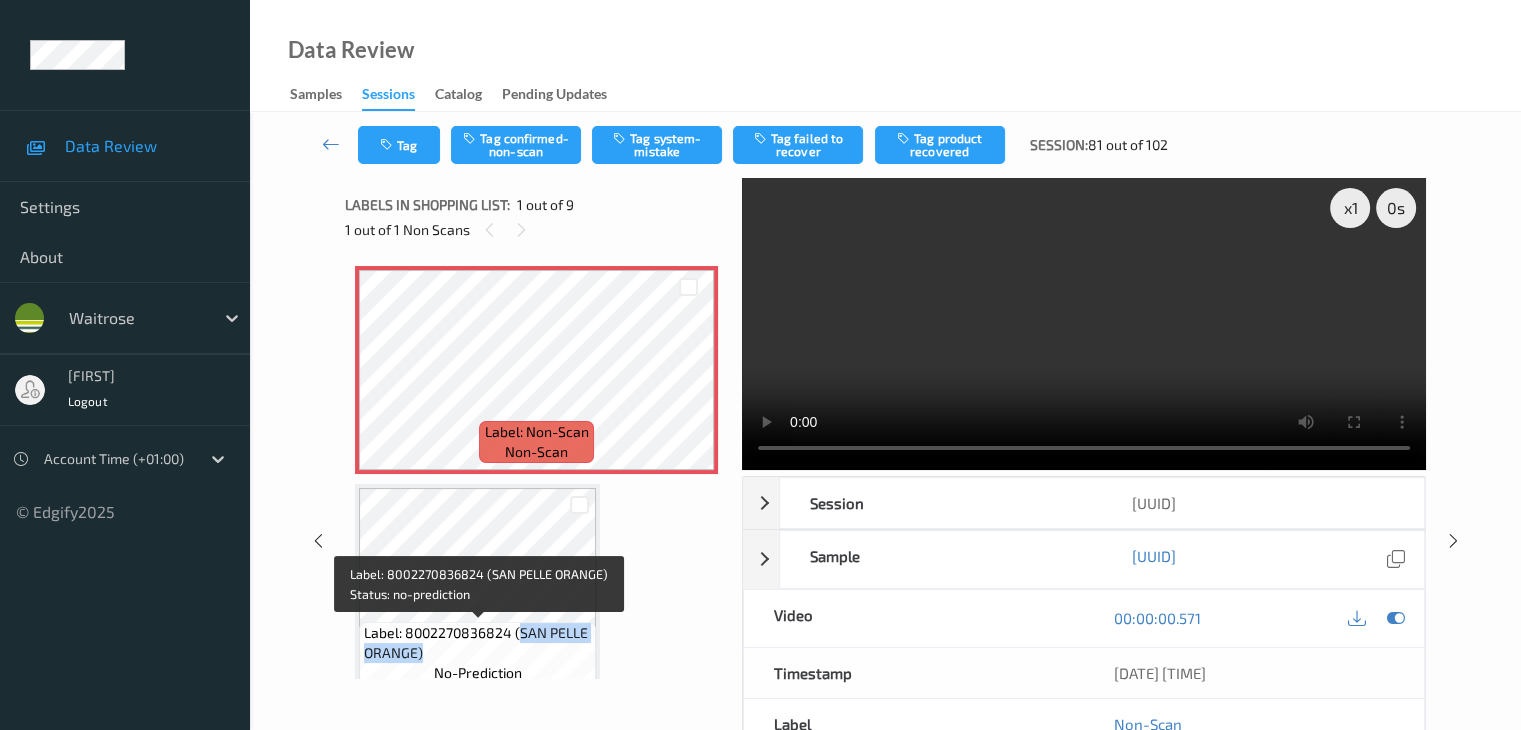 click on "Label: 8002270836824 (SAN PELLE ORANGE)" at bounding box center (477, 643) 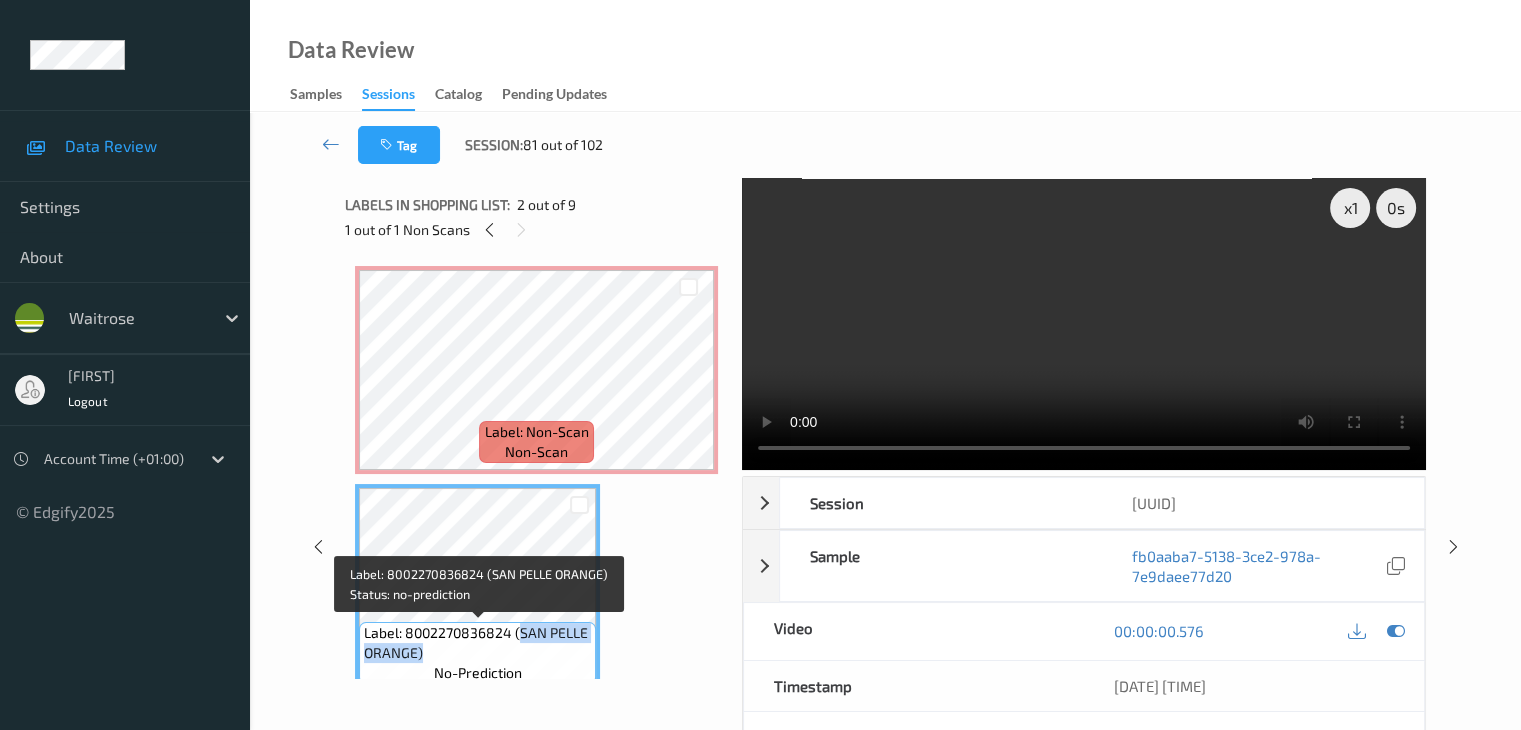 copy on "SAN PELLE ORANGE)" 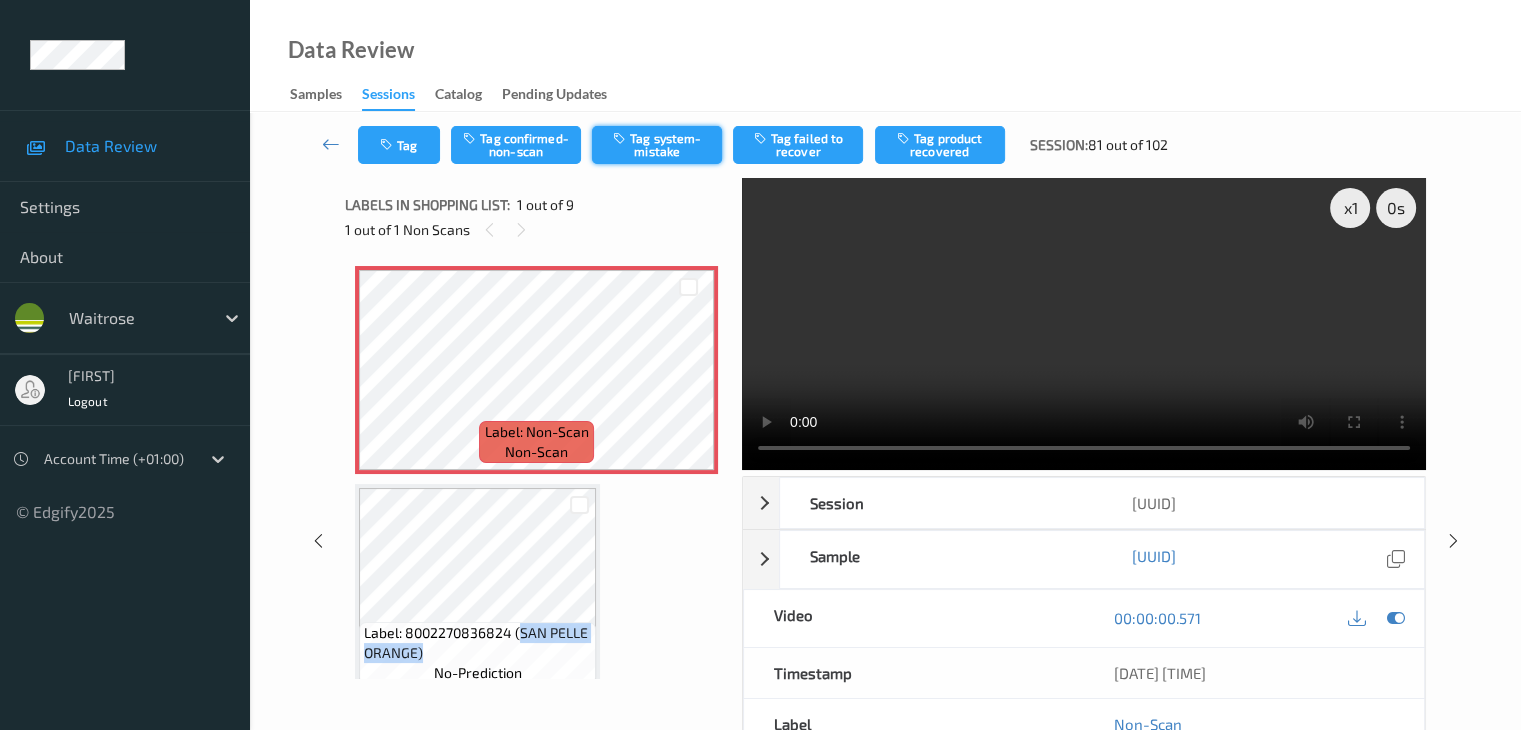 click on "Tag   system-mistake" at bounding box center (657, 145) 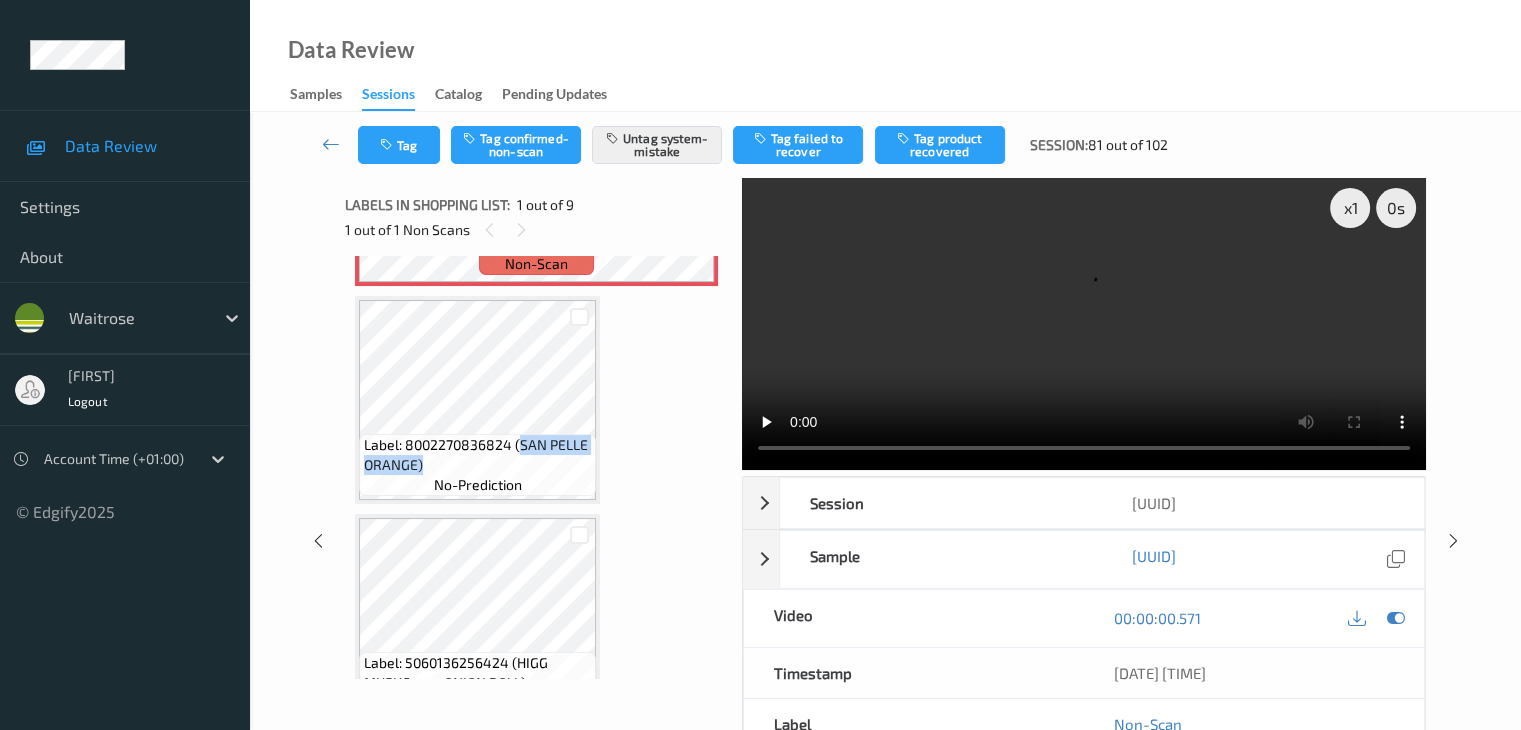 scroll, scrollTop: 200, scrollLeft: 0, axis: vertical 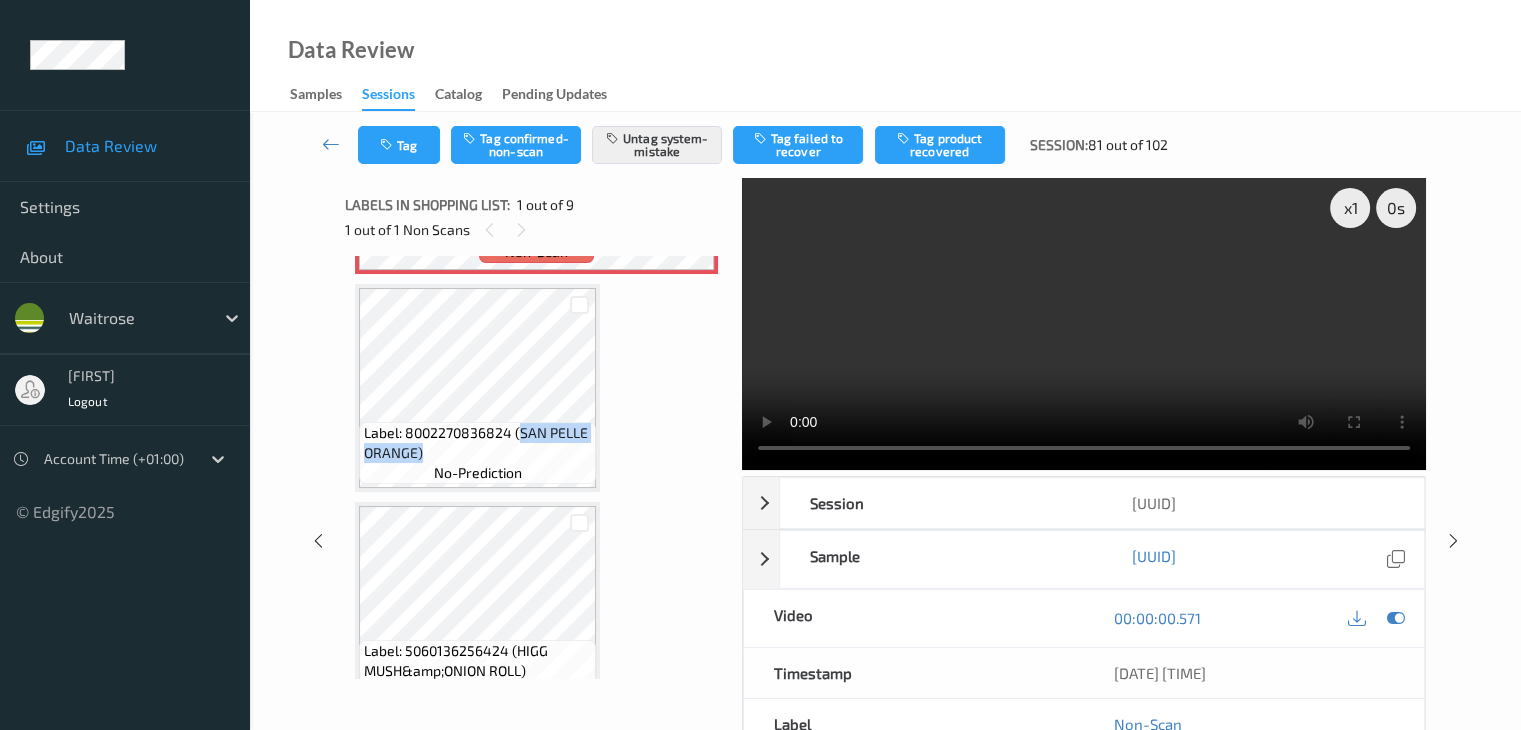click on "Label: 8002270836824 (SAN PELLE ORANGE)" at bounding box center [477, 443] 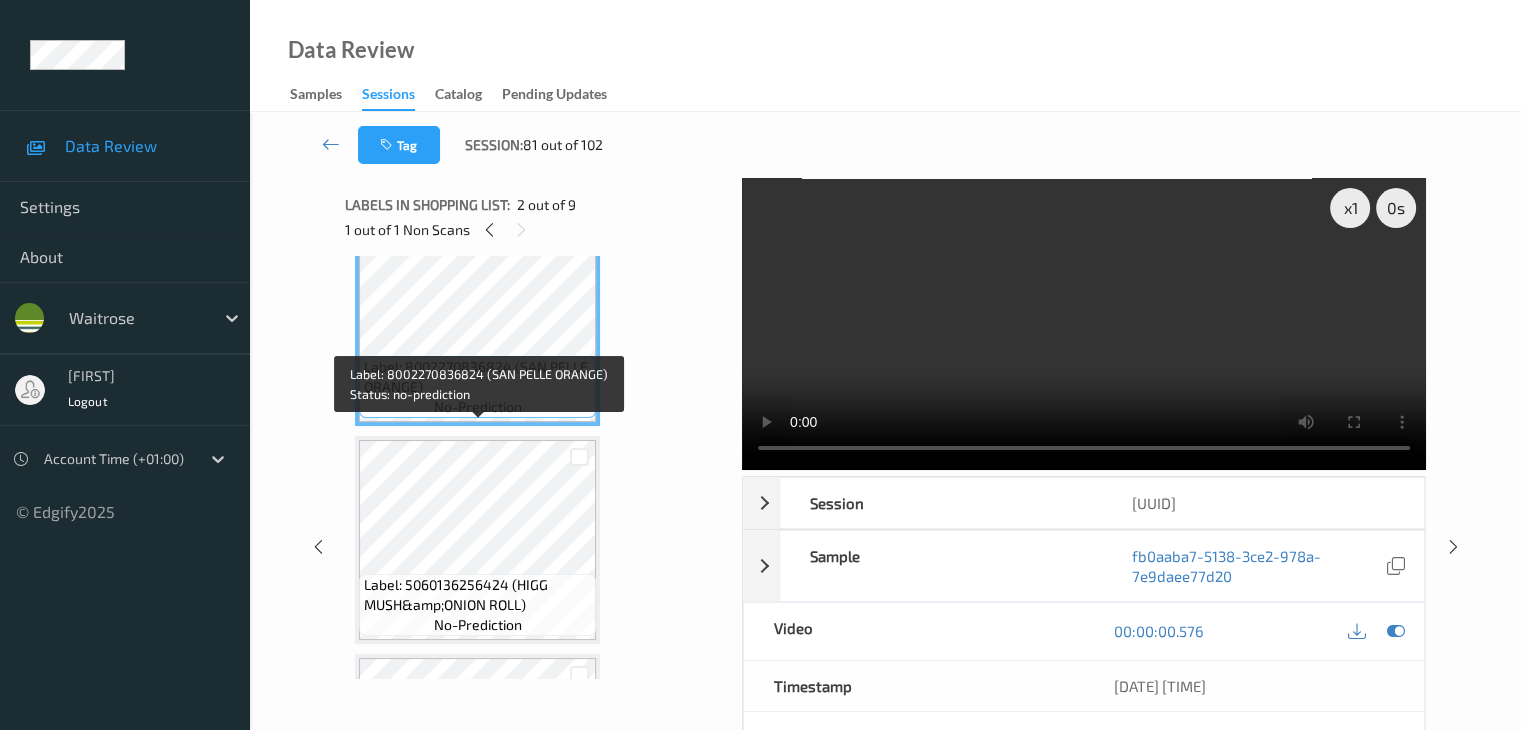 scroll, scrollTop: 300, scrollLeft: 0, axis: vertical 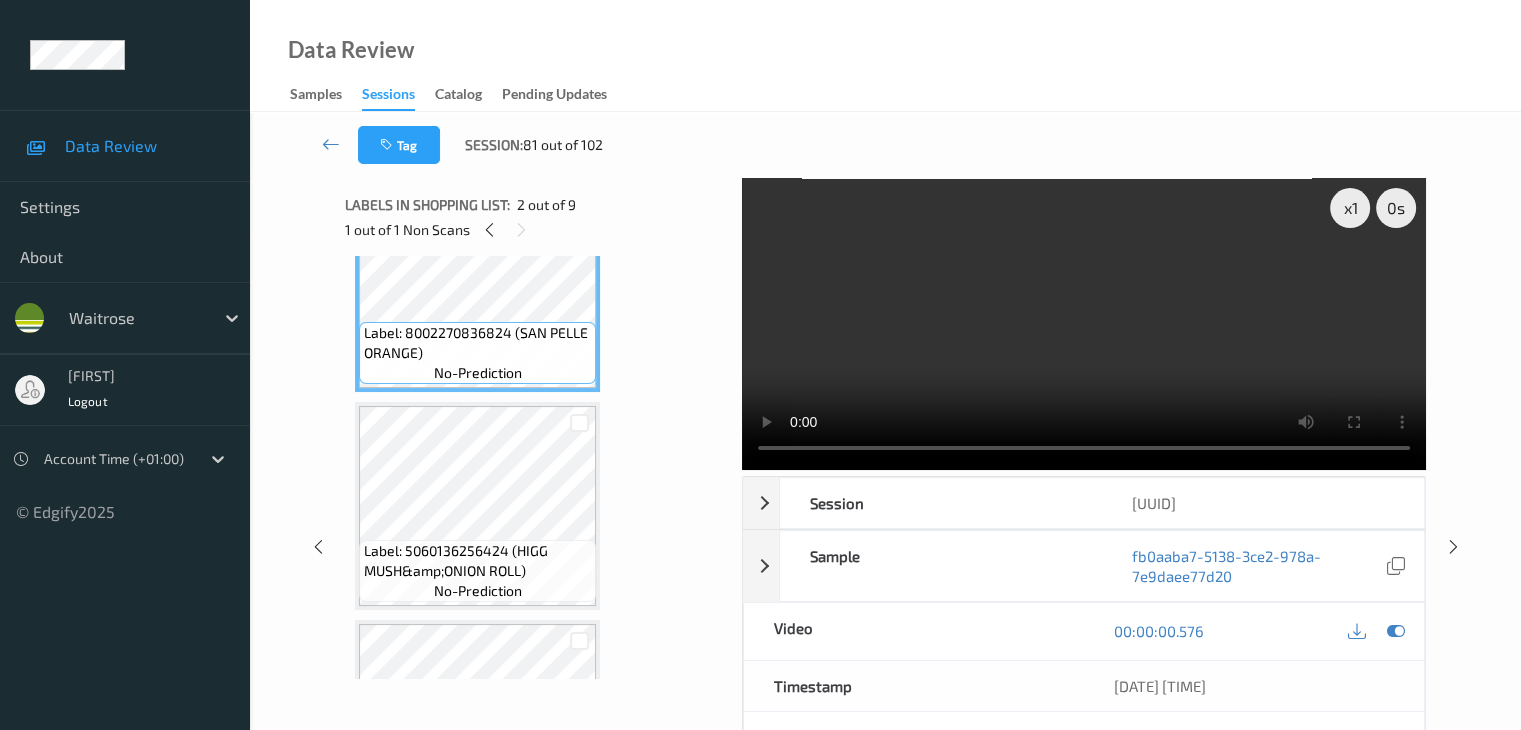 click on "Label: 8002270836824 (SAN PELLE ORANGE)" at bounding box center (477, 343) 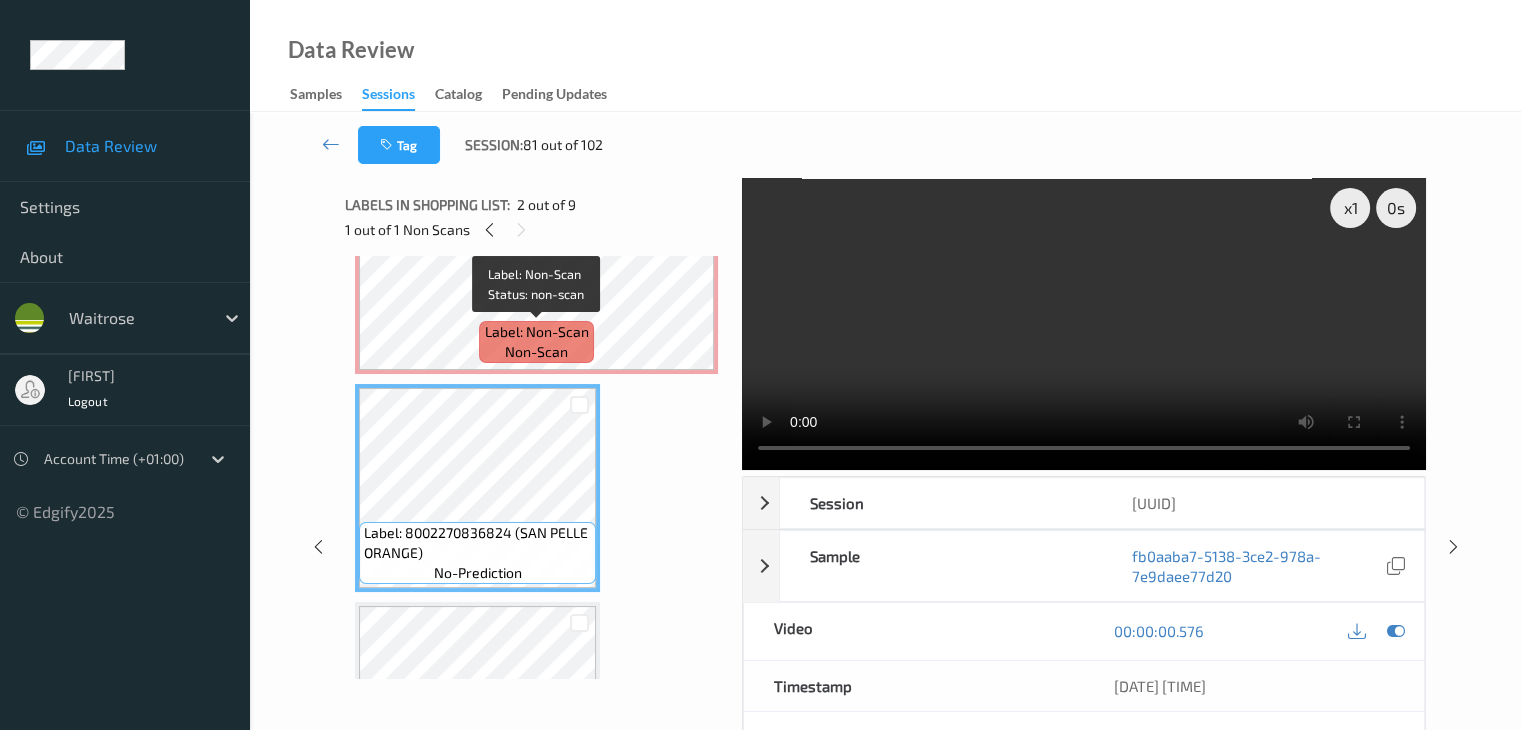 scroll, scrollTop: 0, scrollLeft: 0, axis: both 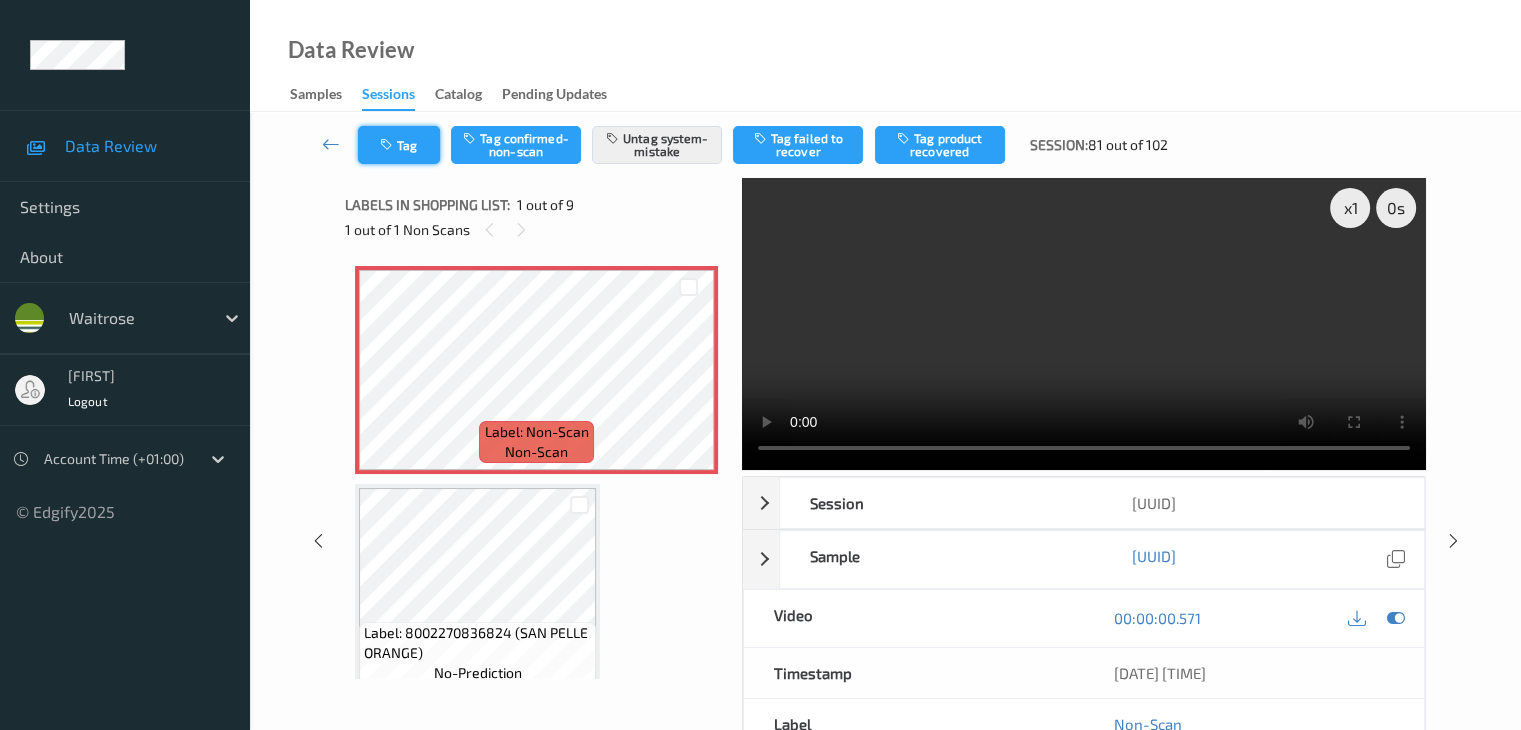 click on "Tag" at bounding box center [399, 145] 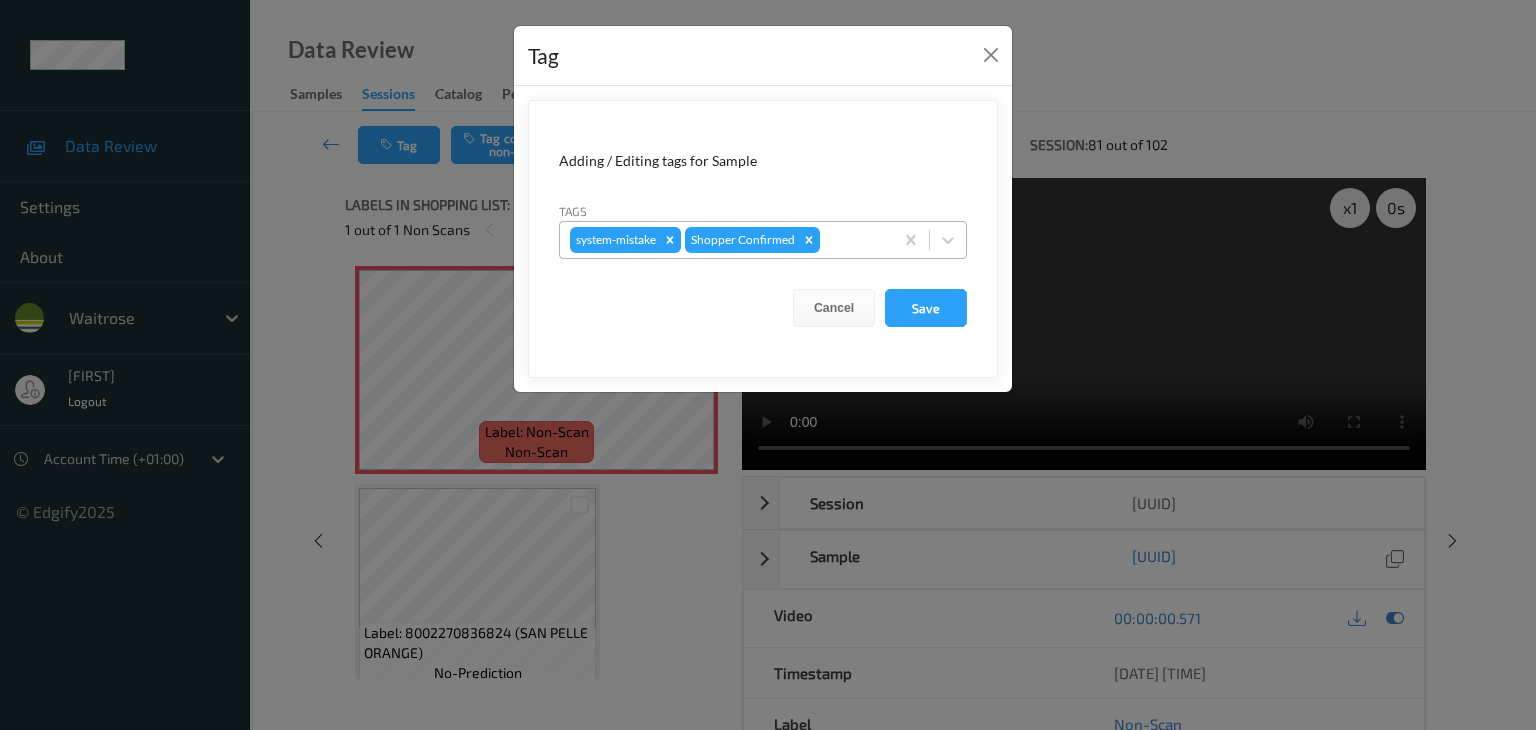 click at bounding box center [853, 240] 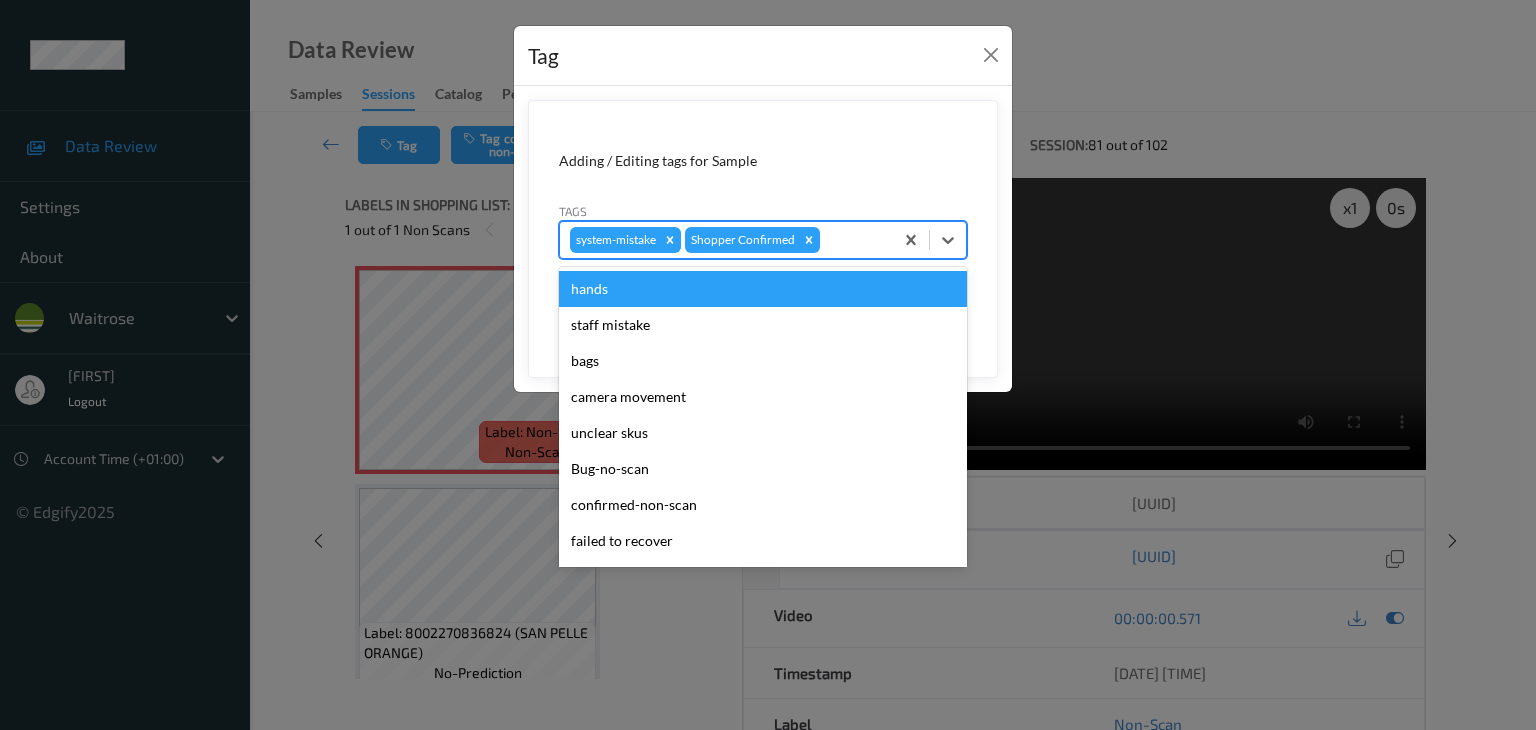type on "u" 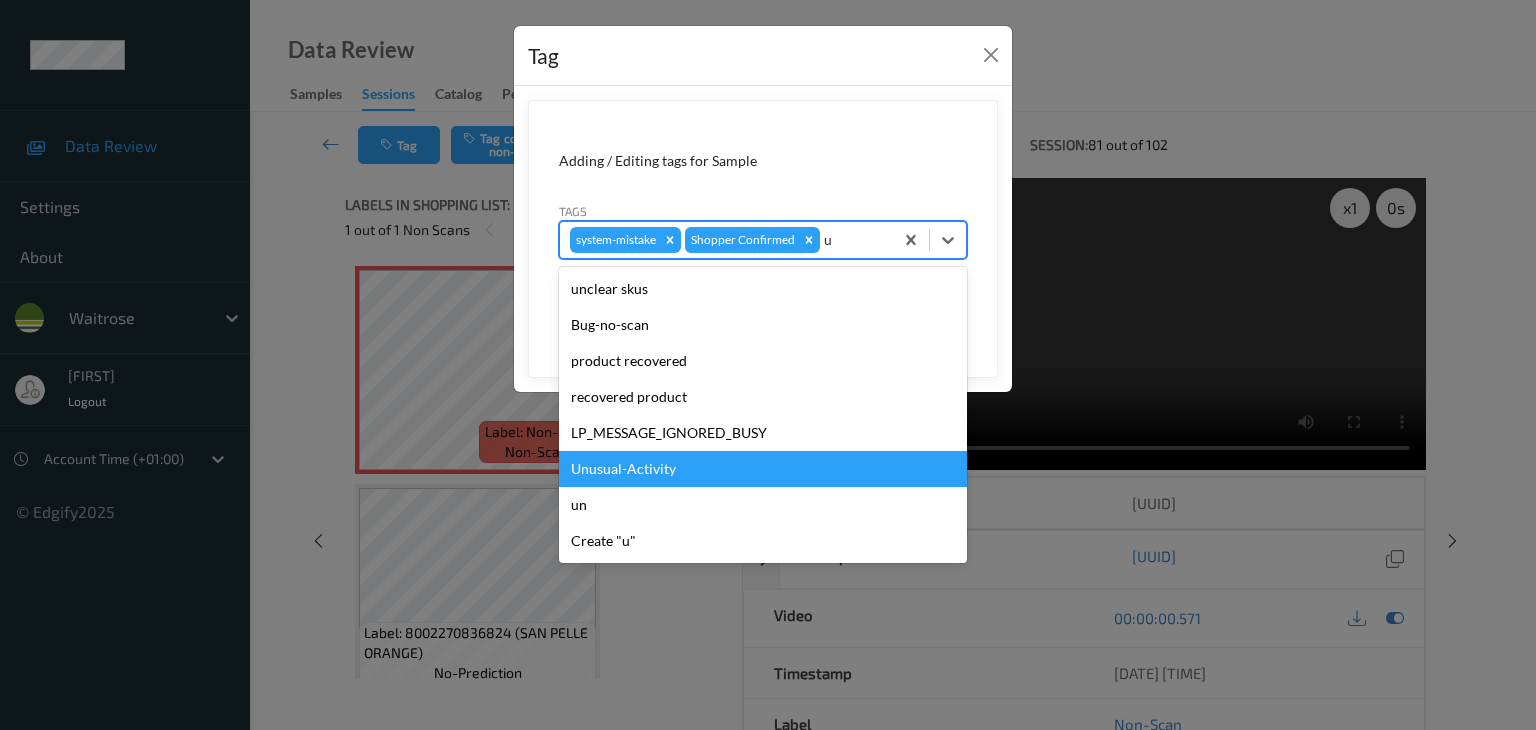 click on "Unusual-Activity" at bounding box center [763, 469] 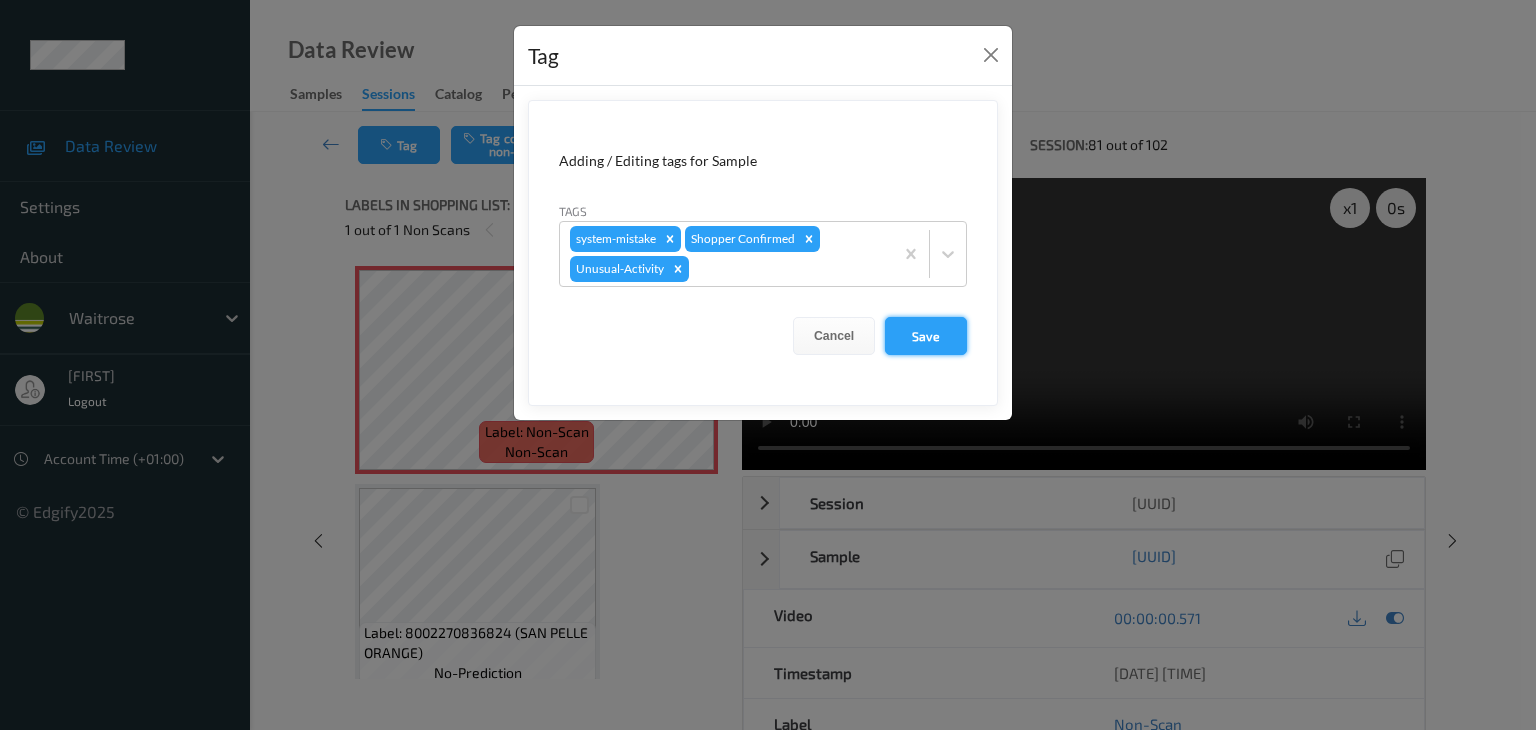 click on "Save" at bounding box center (926, 336) 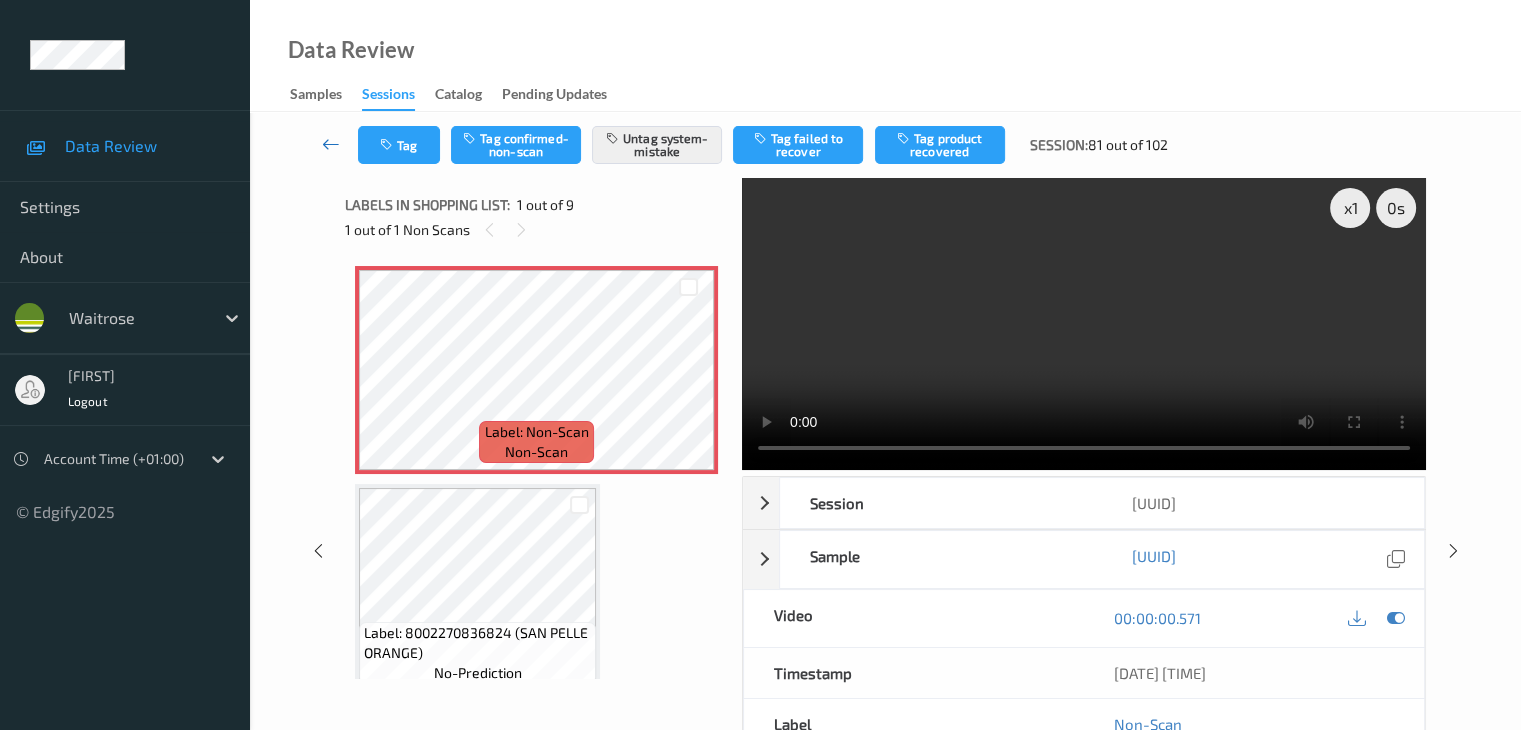 click at bounding box center (331, 144) 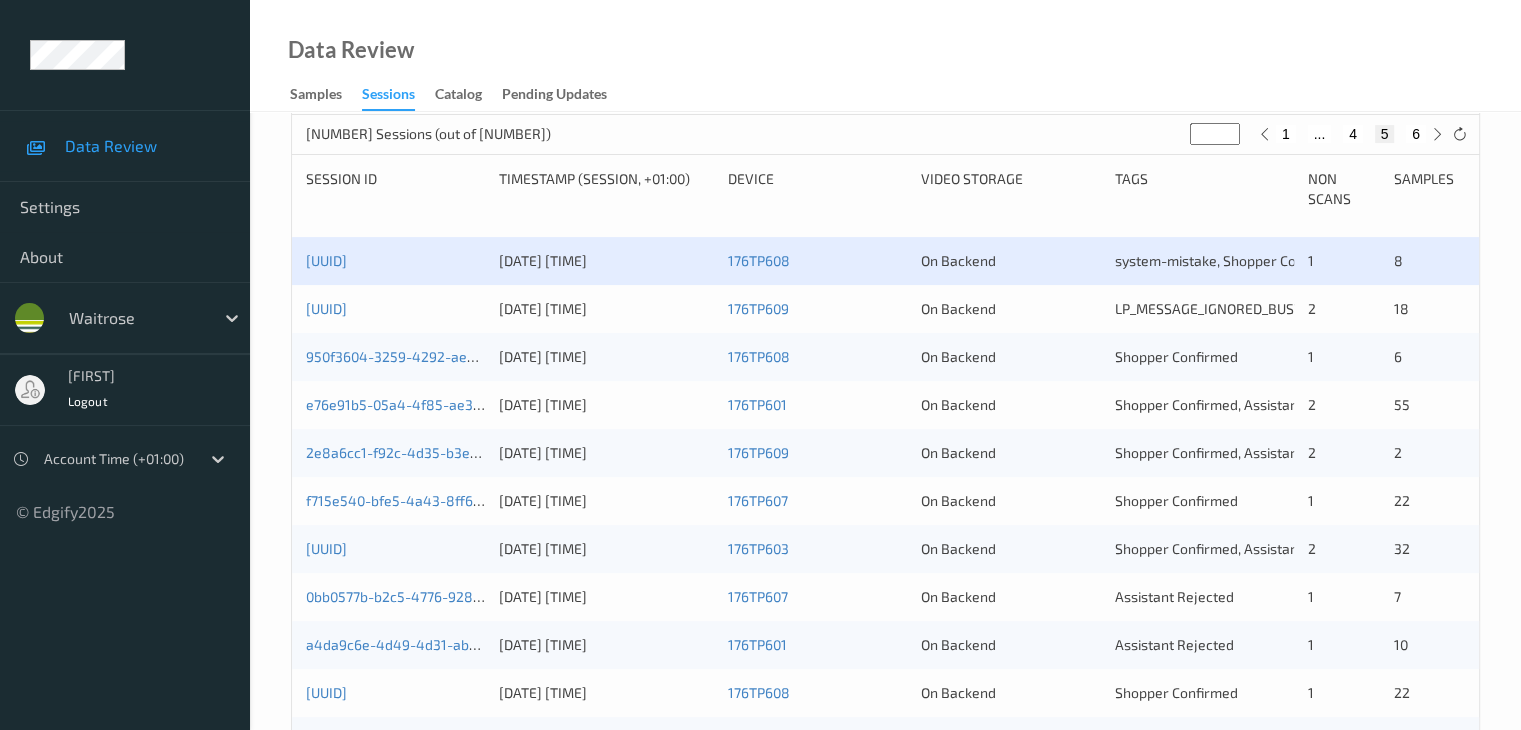 scroll, scrollTop: 400, scrollLeft: 0, axis: vertical 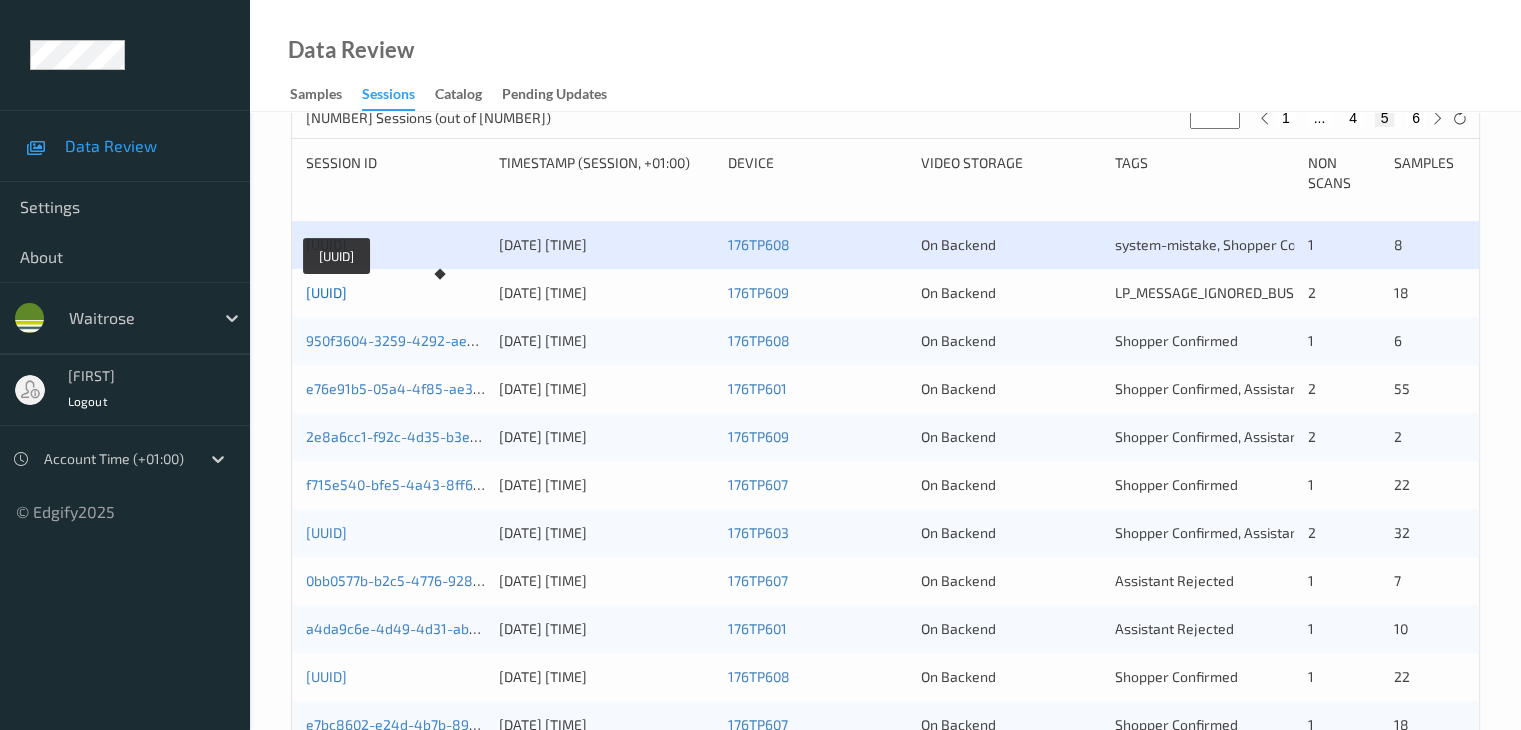 click on "[UUID]" at bounding box center (326, 292) 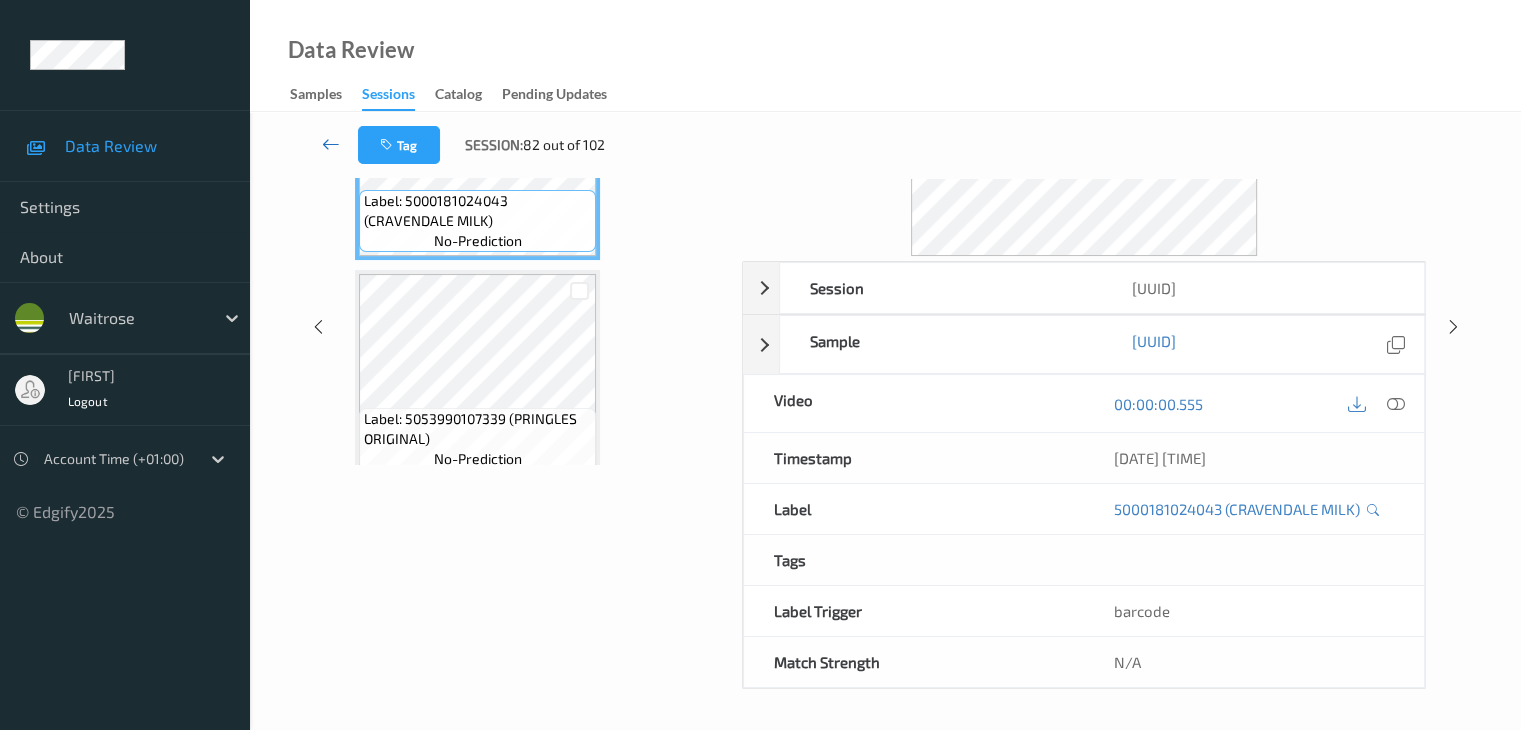 click at bounding box center (331, 144) 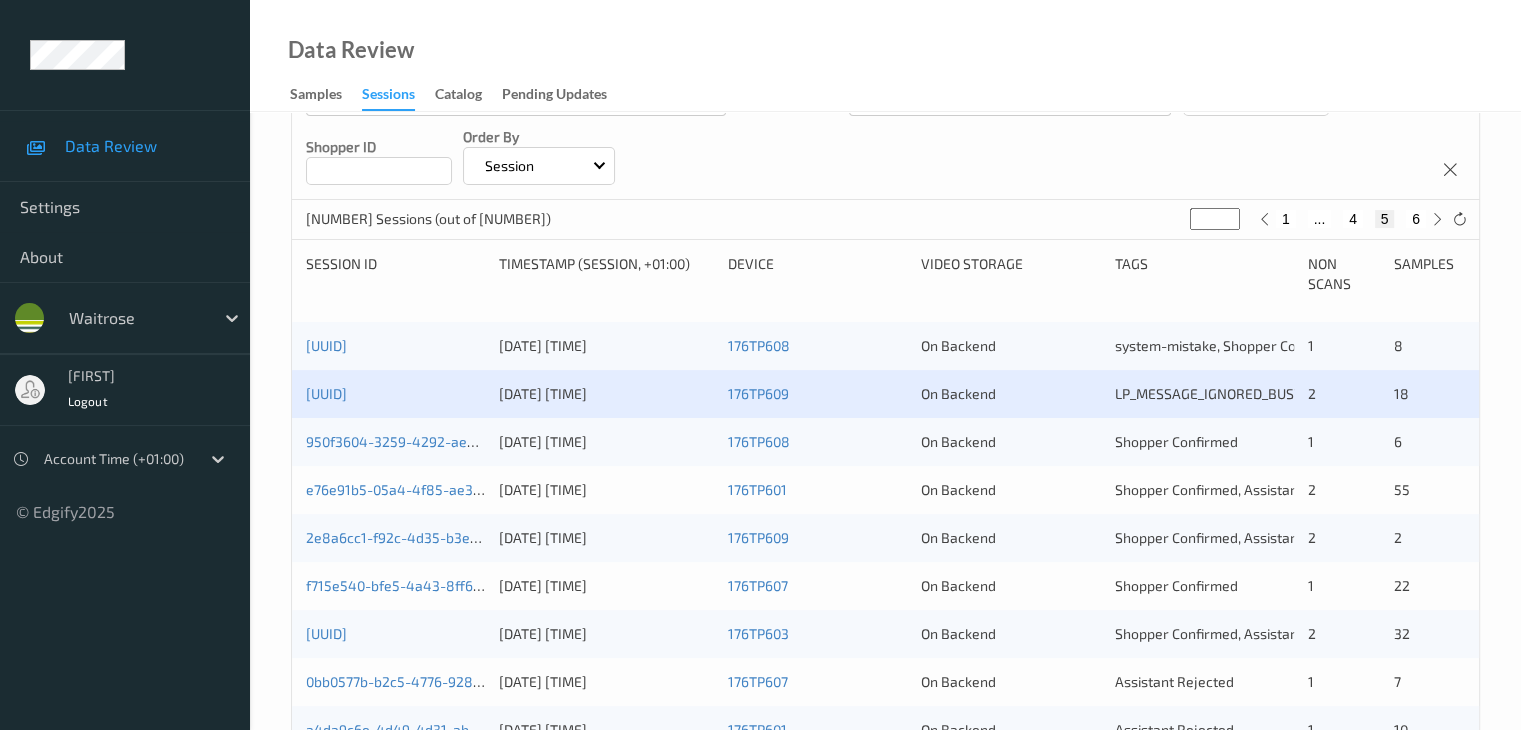 scroll, scrollTop: 300, scrollLeft: 0, axis: vertical 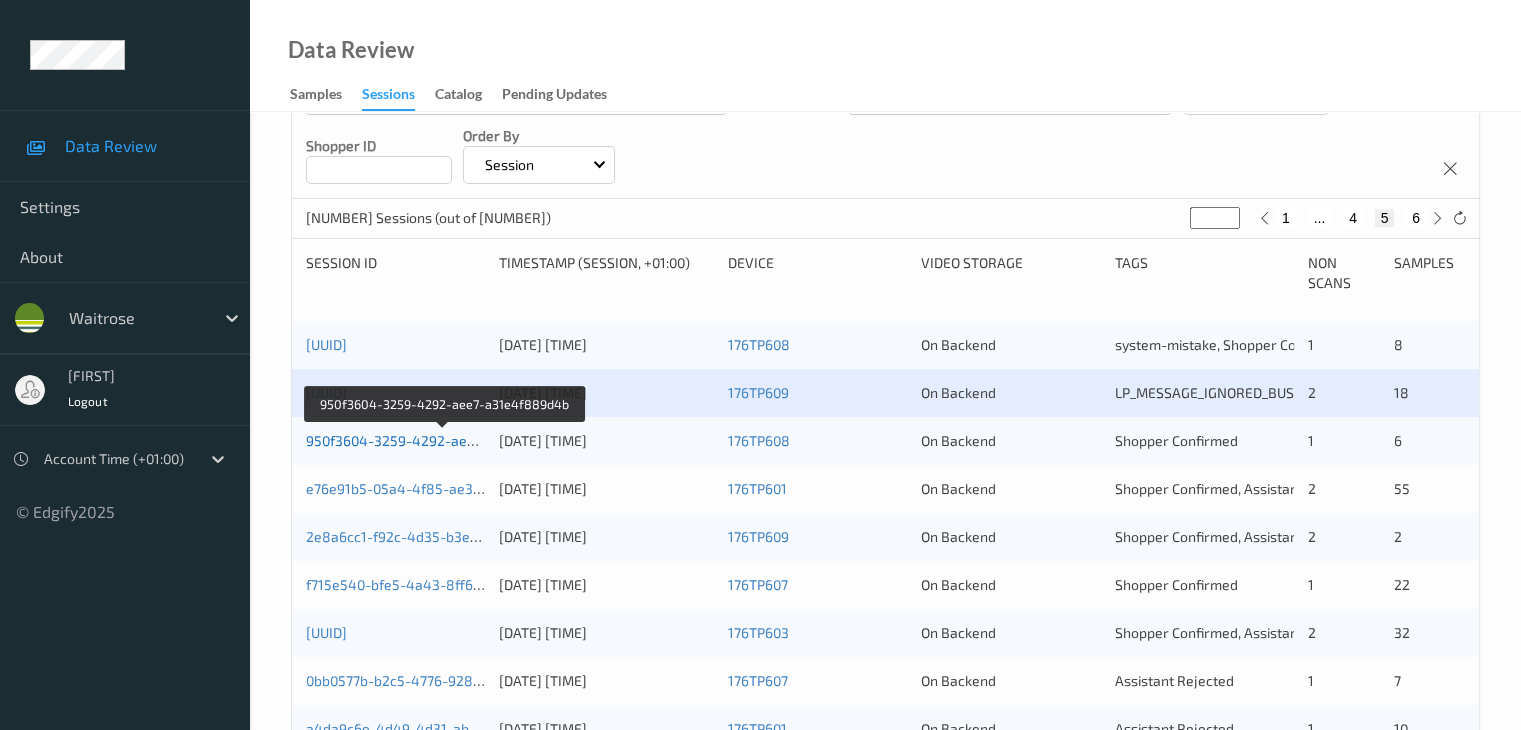 click on "950f3604-3259-4292-aee7-a31e4f889d4b" at bounding box center (444, 440) 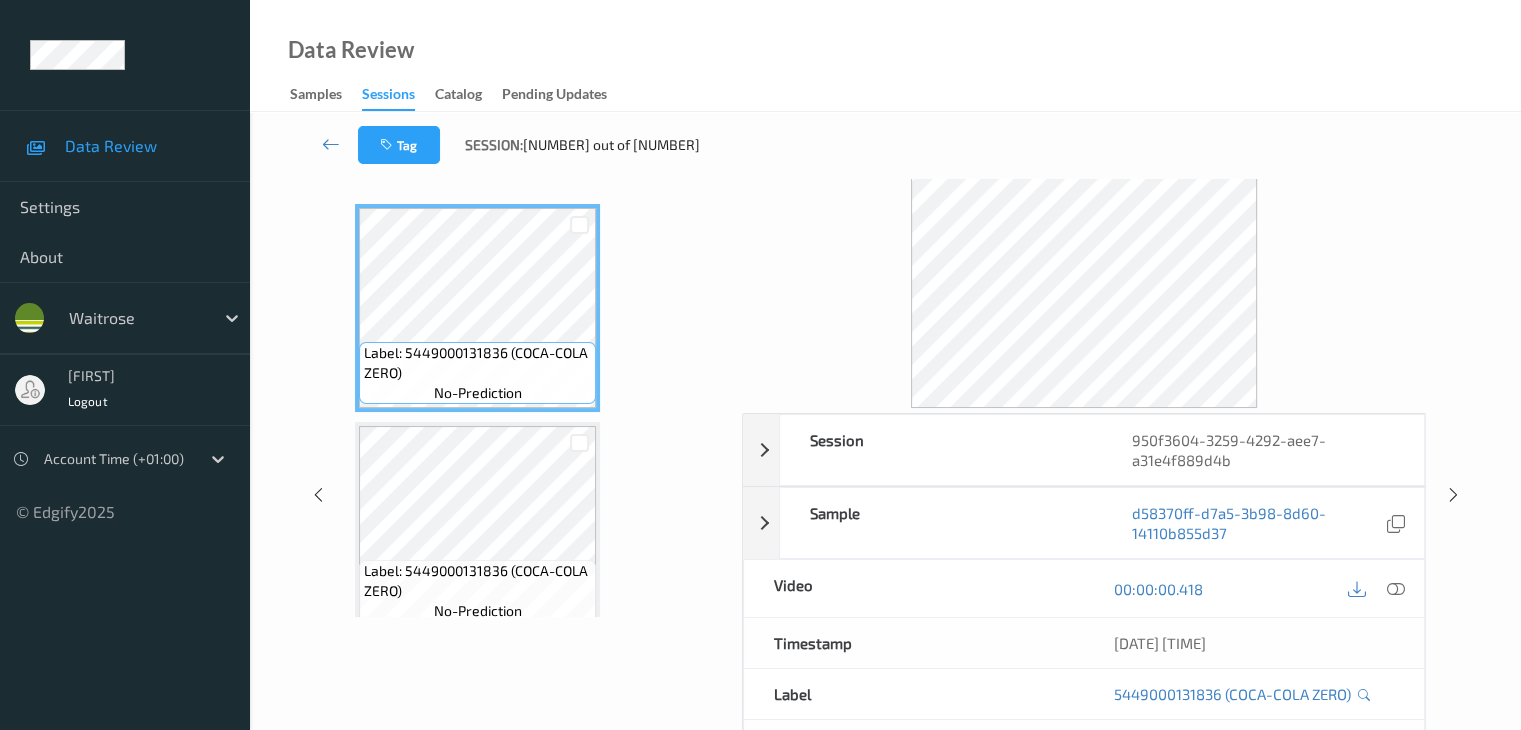 scroll, scrollTop: 0, scrollLeft: 0, axis: both 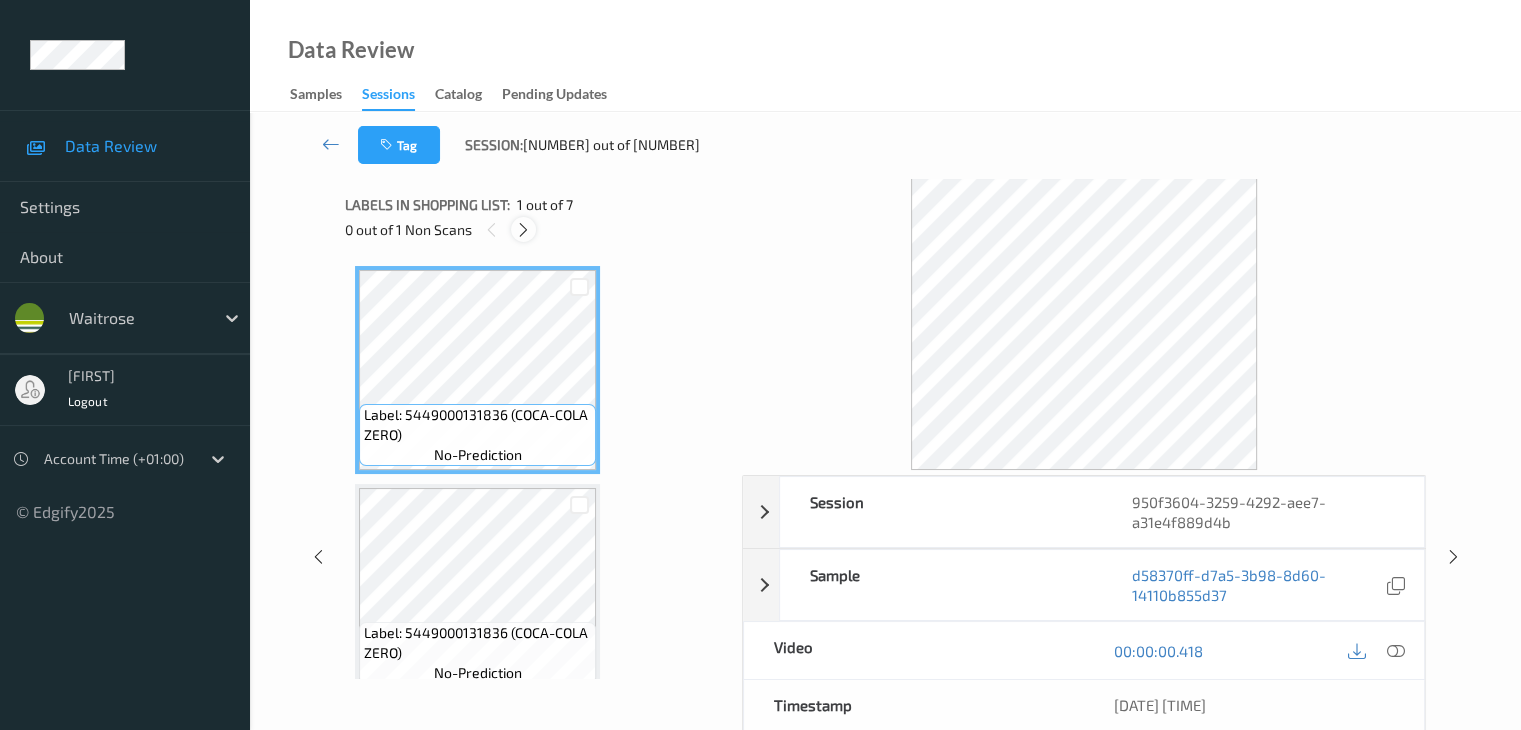 click at bounding box center [523, 230] 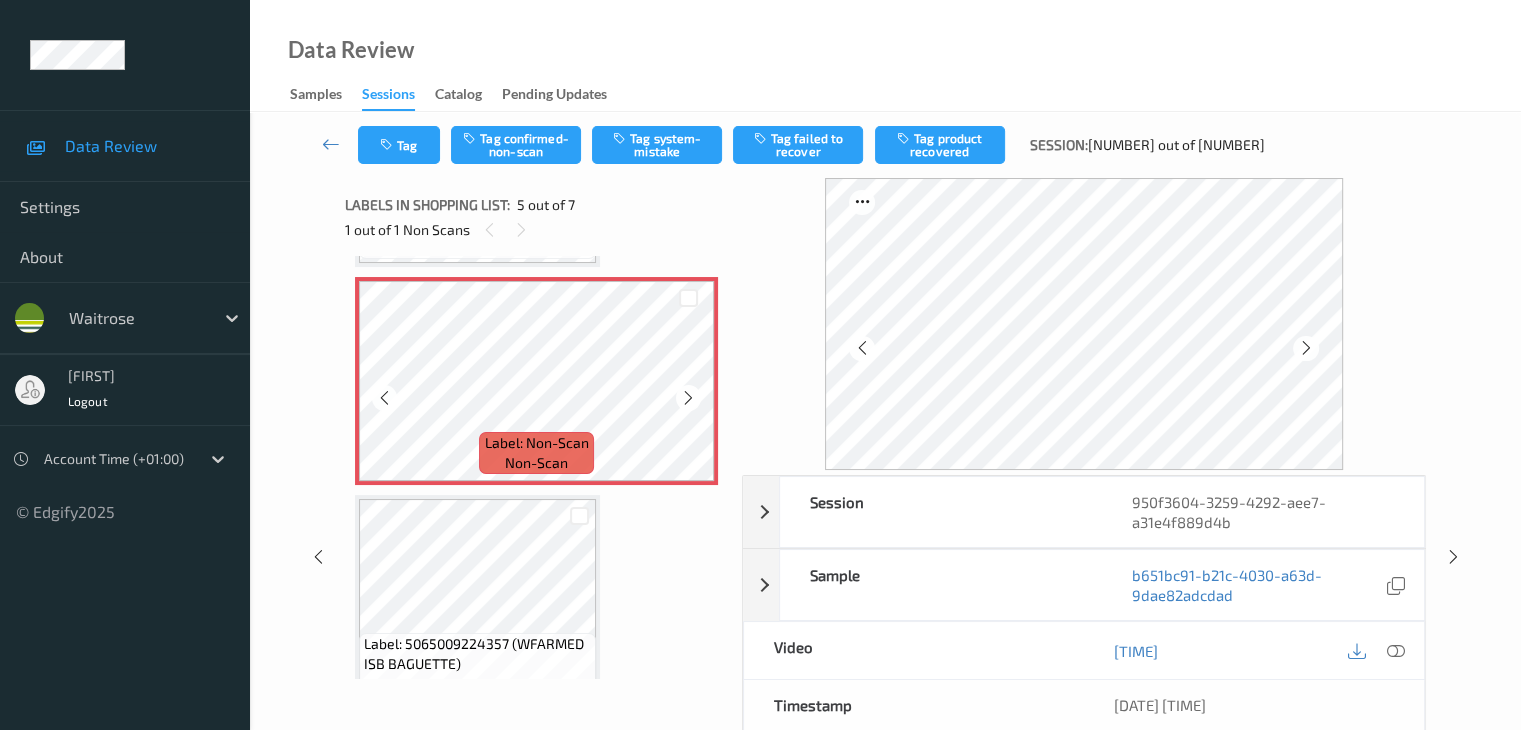 scroll, scrollTop: 864, scrollLeft: 0, axis: vertical 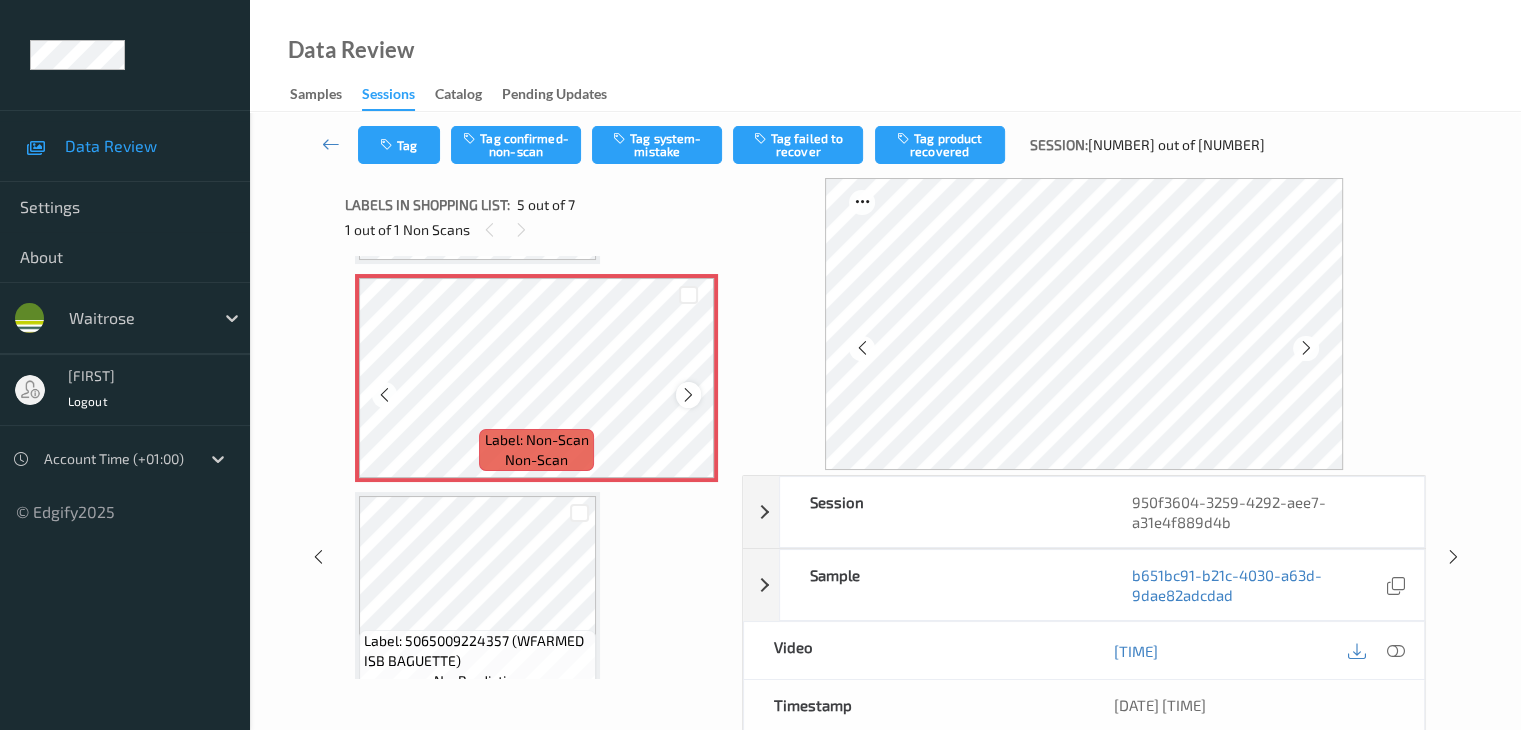 click at bounding box center (688, 394) 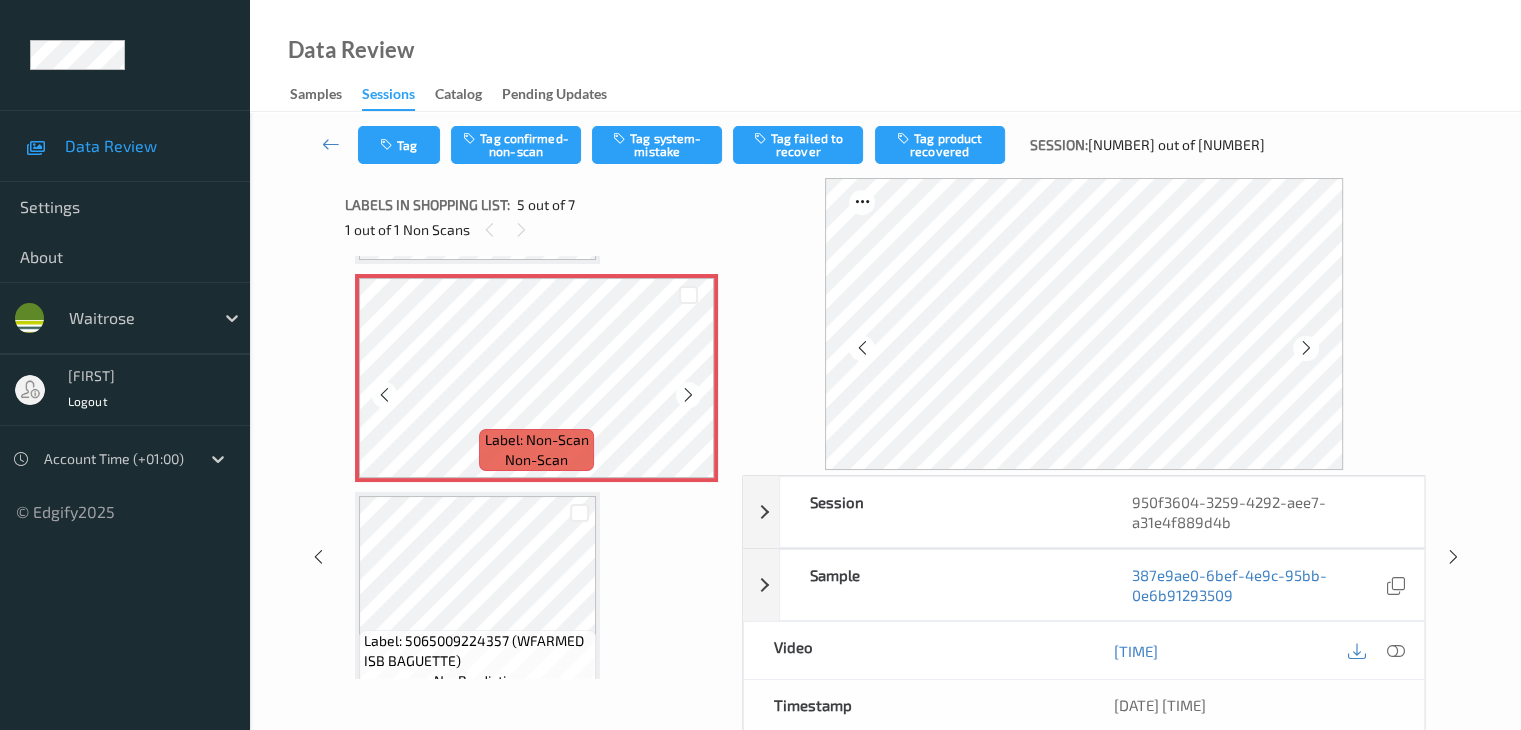 click at bounding box center (688, 394) 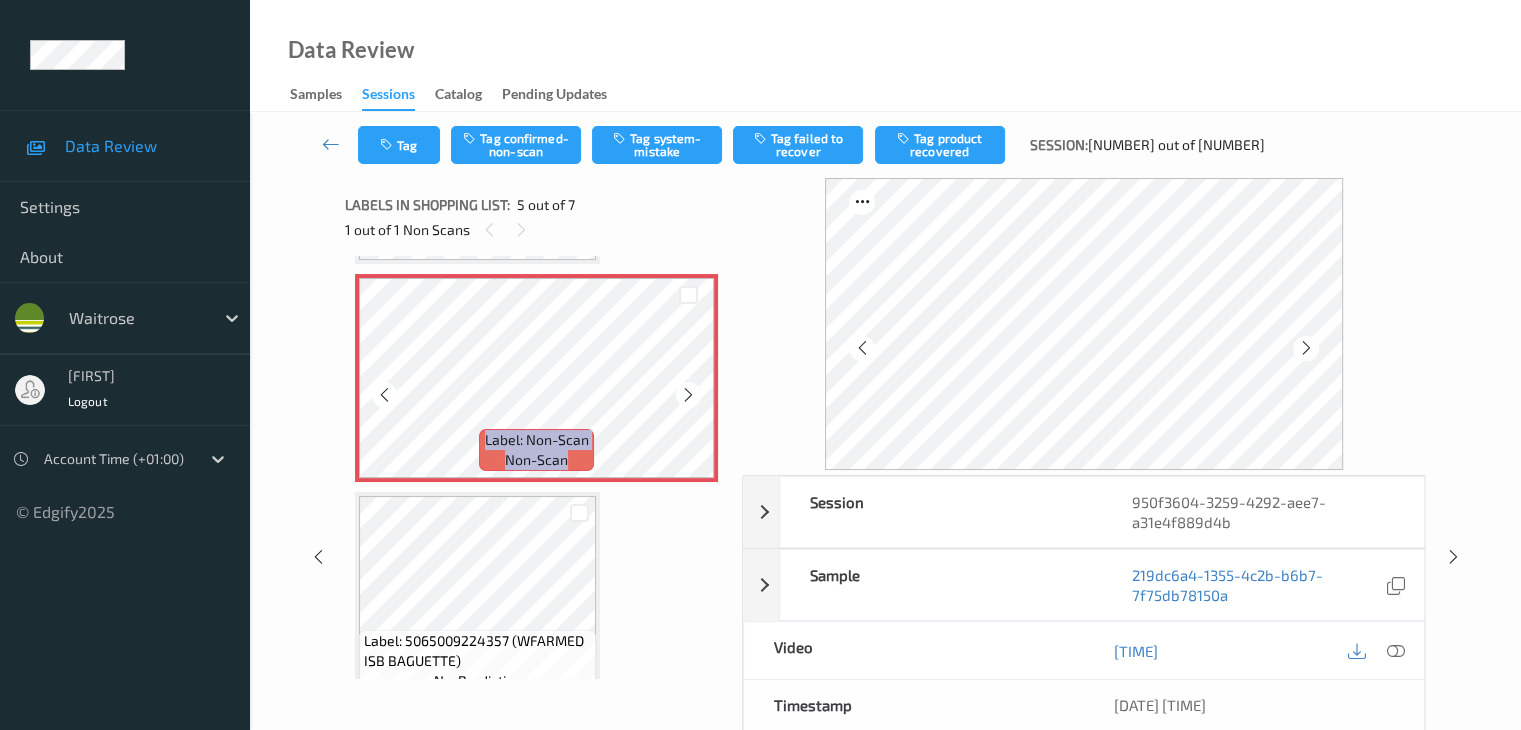 click at bounding box center [688, 394] 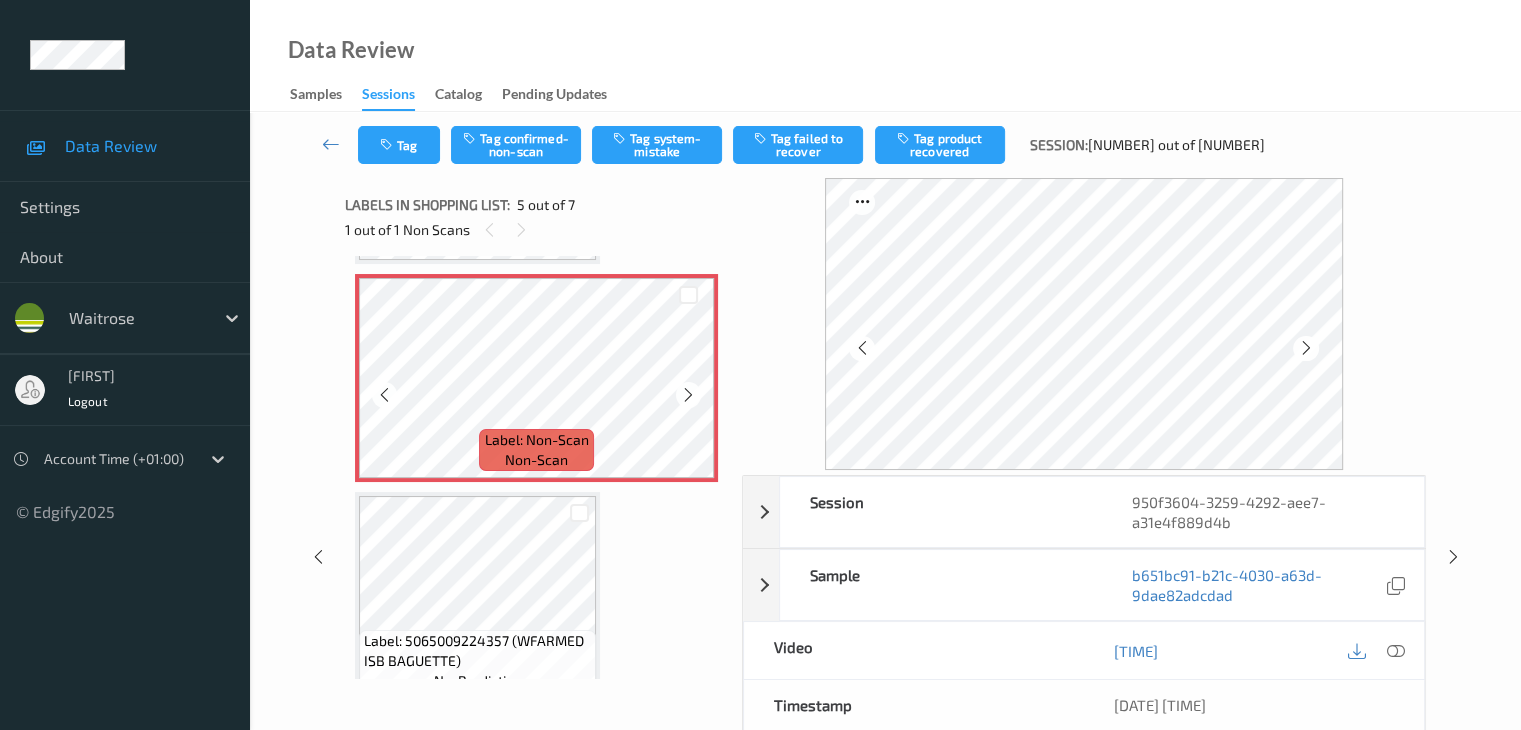 click at bounding box center [688, 394] 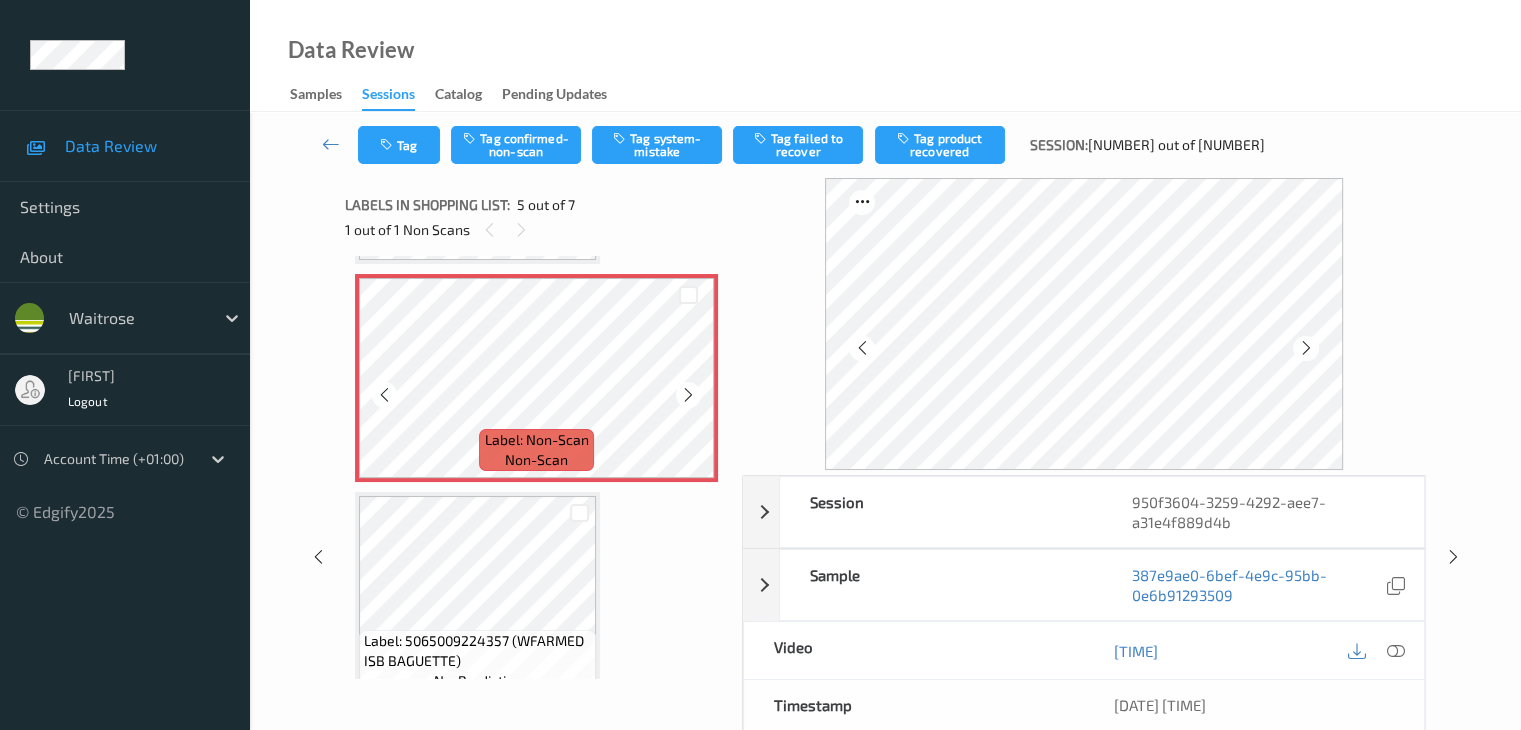 click at bounding box center [688, 394] 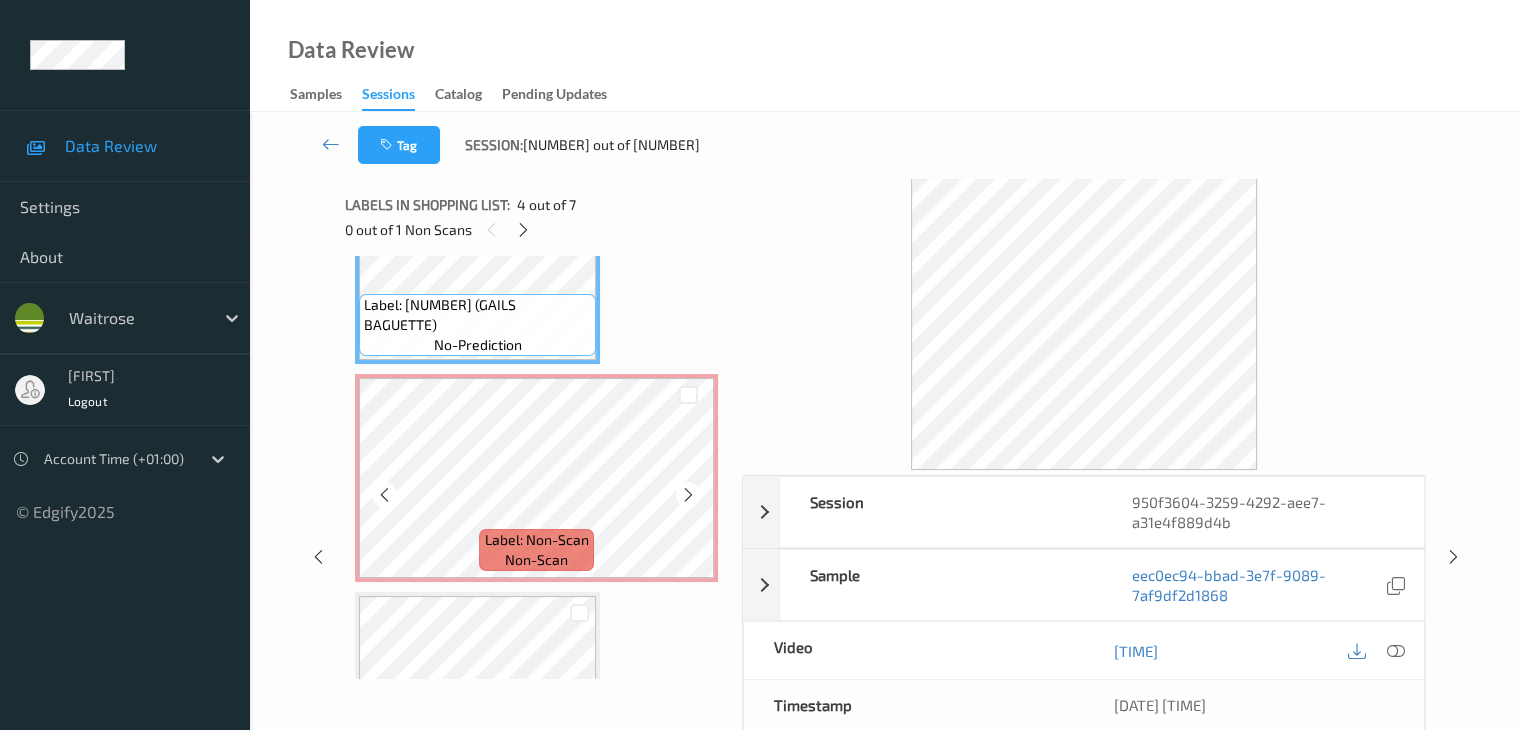 scroll, scrollTop: 864, scrollLeft: 0, axis: vertical 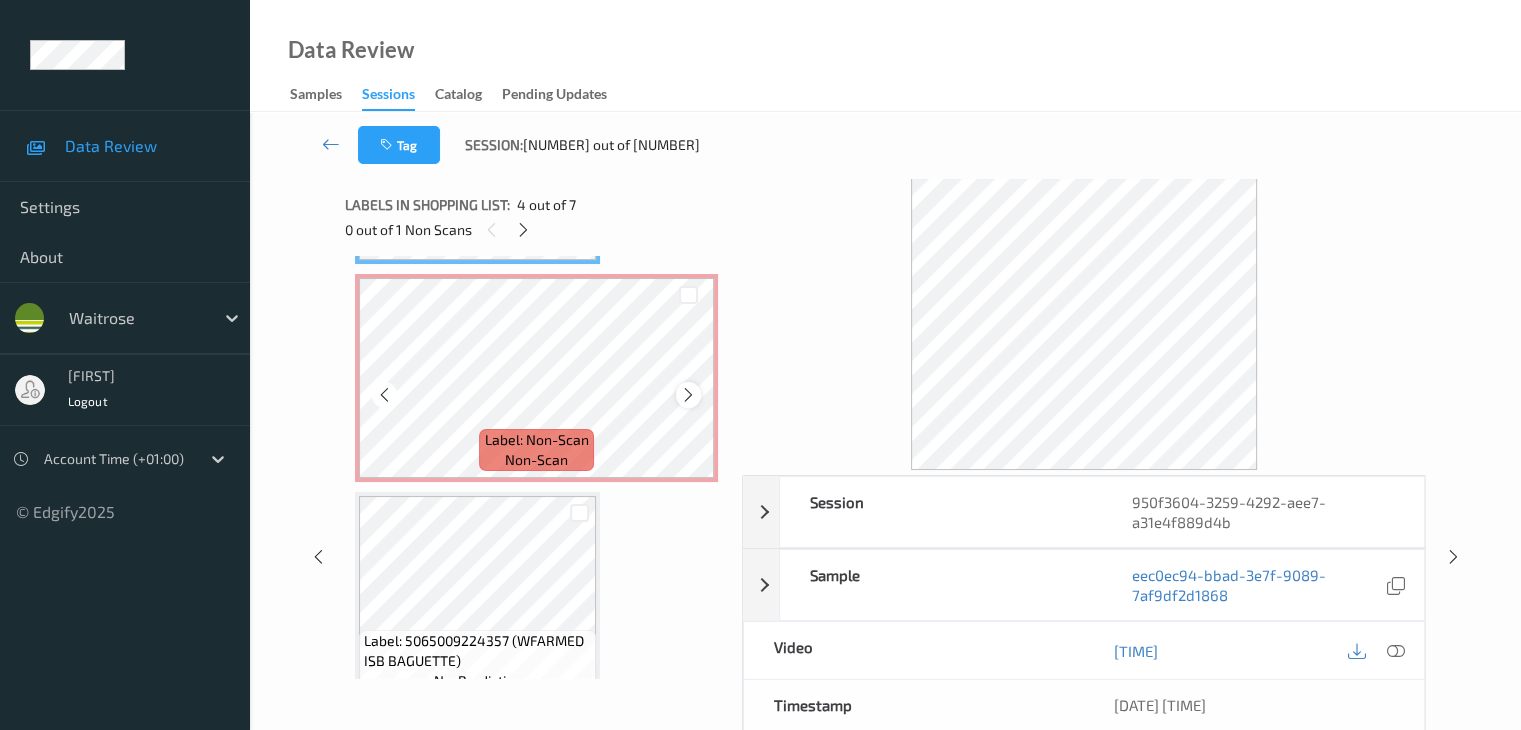 click at bounding box center [688, 394] 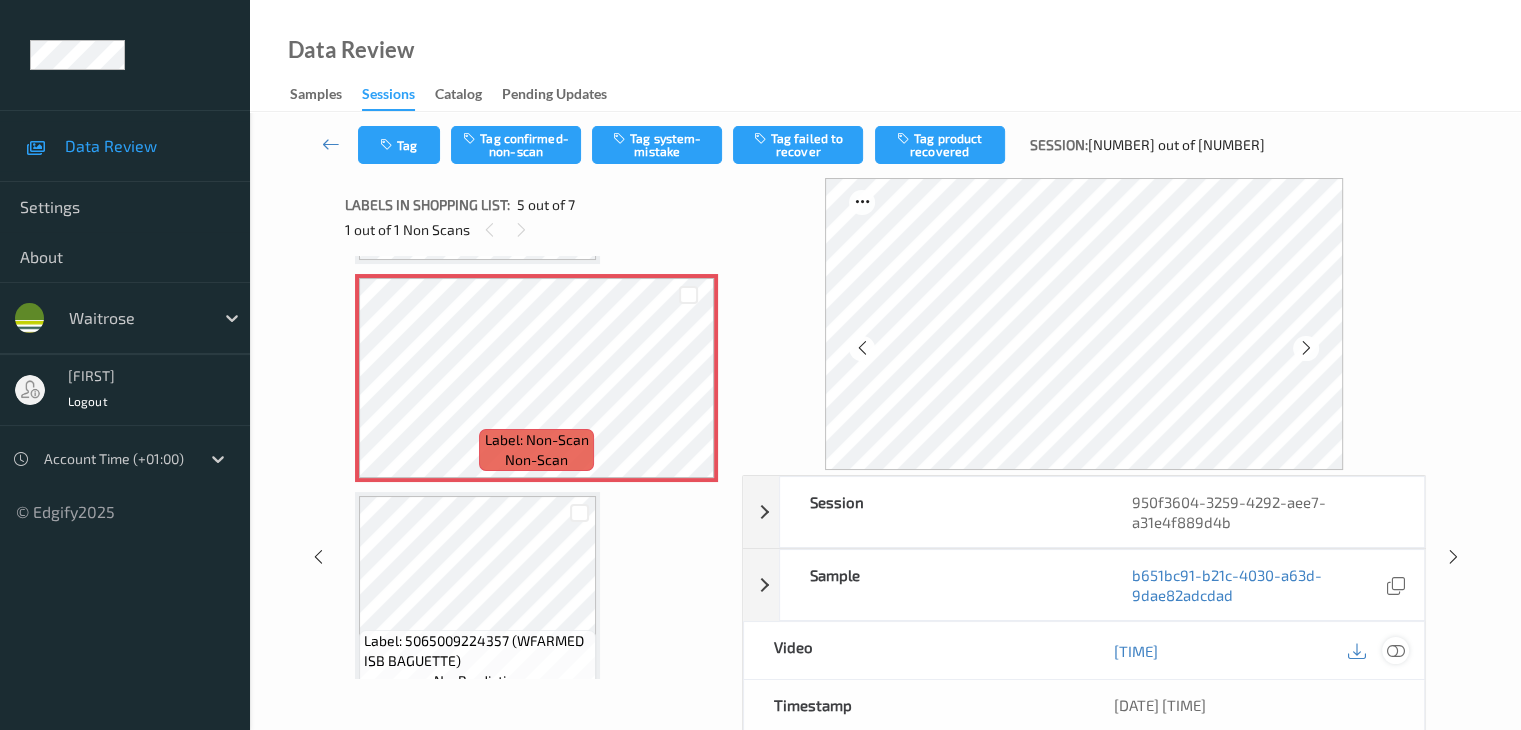 click at bounding box center (1395, 651) 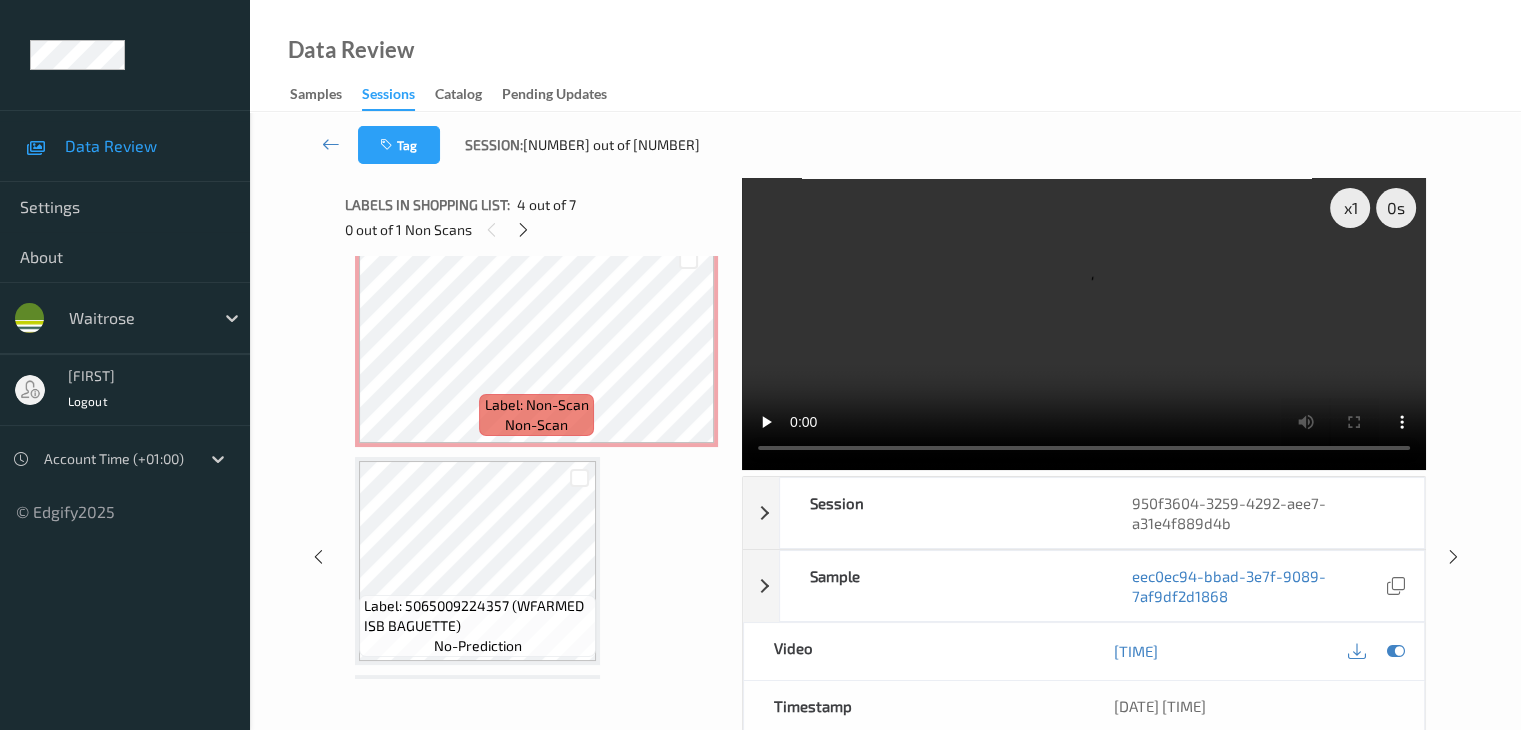 scroll, scrollTop: 864, scrollLeft: 0, axis: vertical 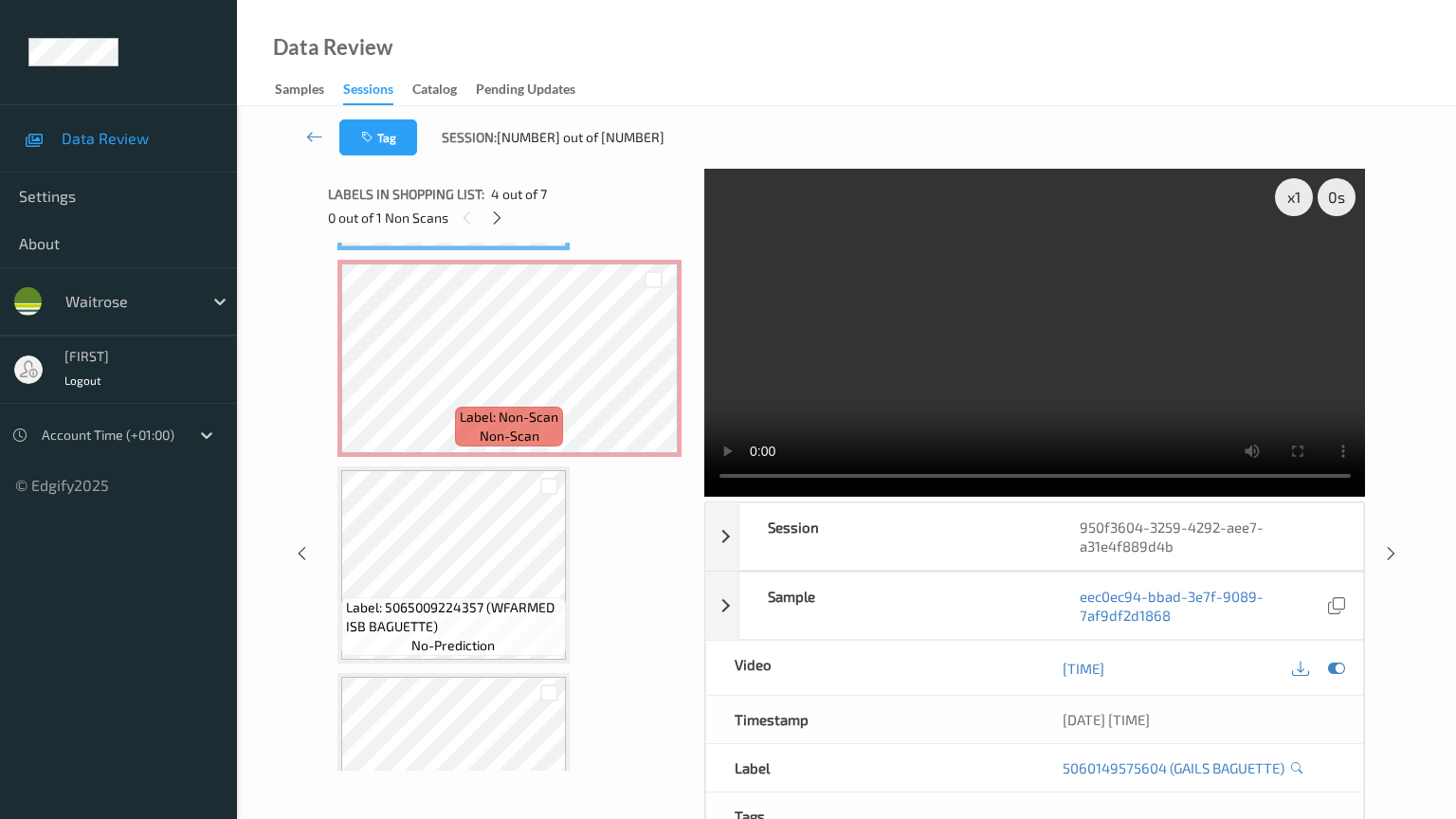 type 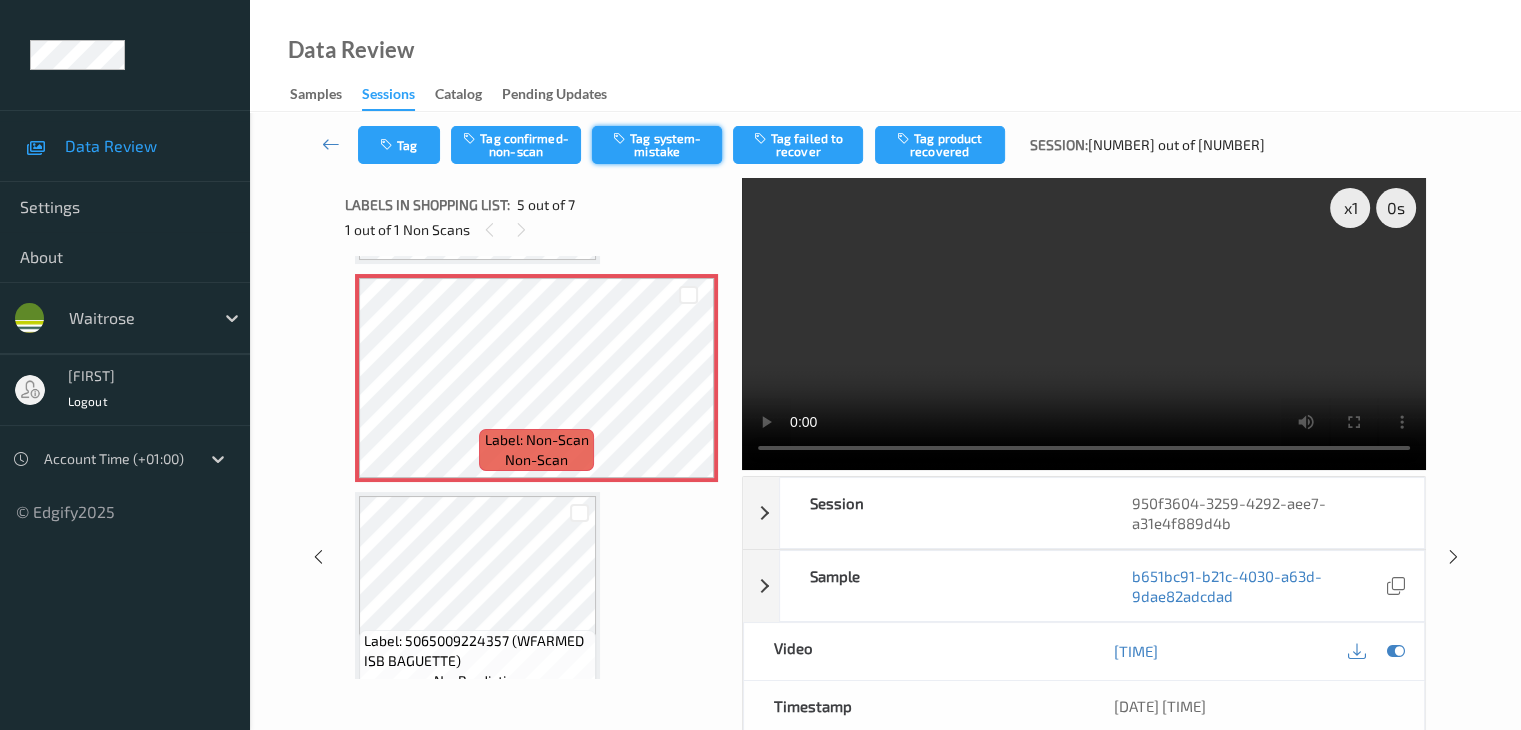click on "Tag   system-mistake" at bounding box center [657, 145] 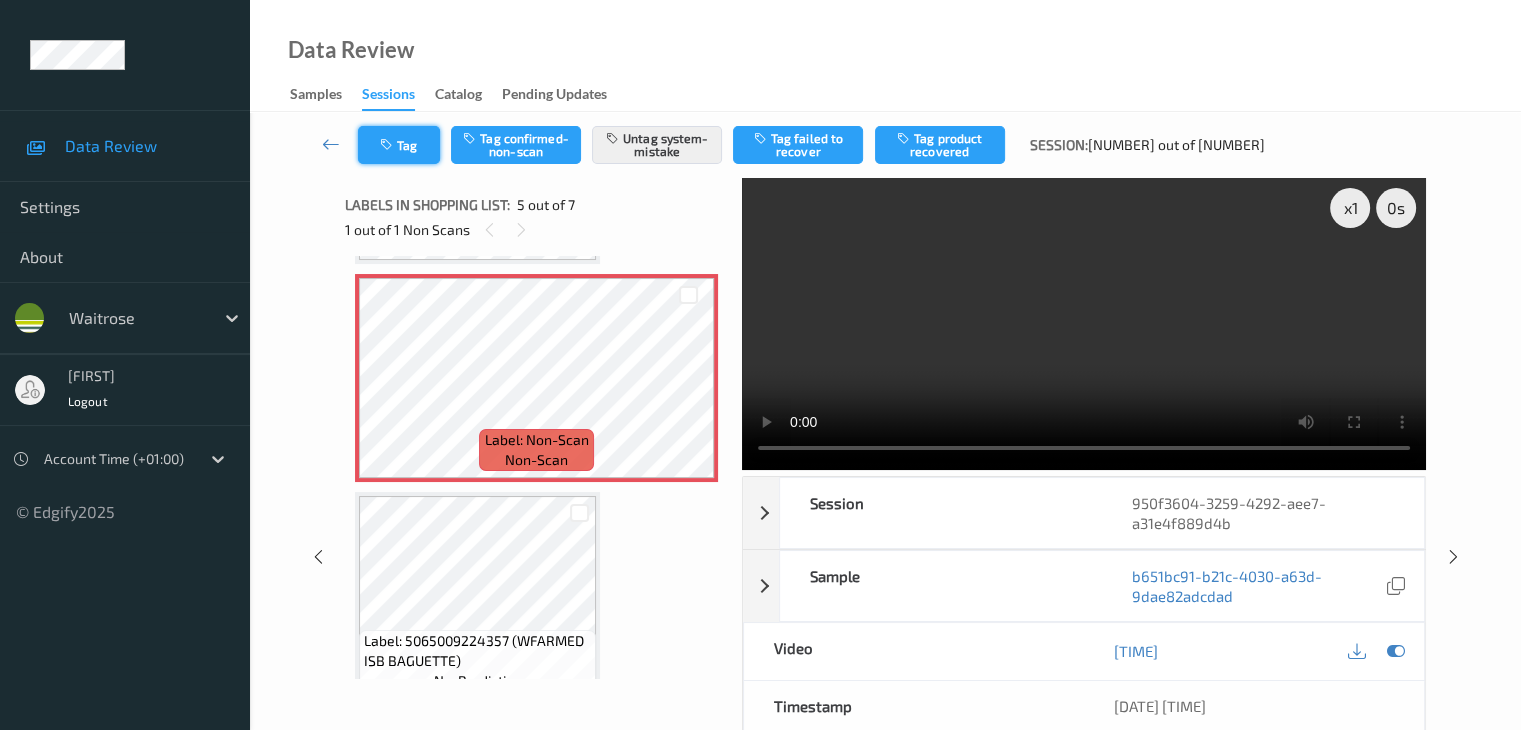 click at bounding box center [388, 145] 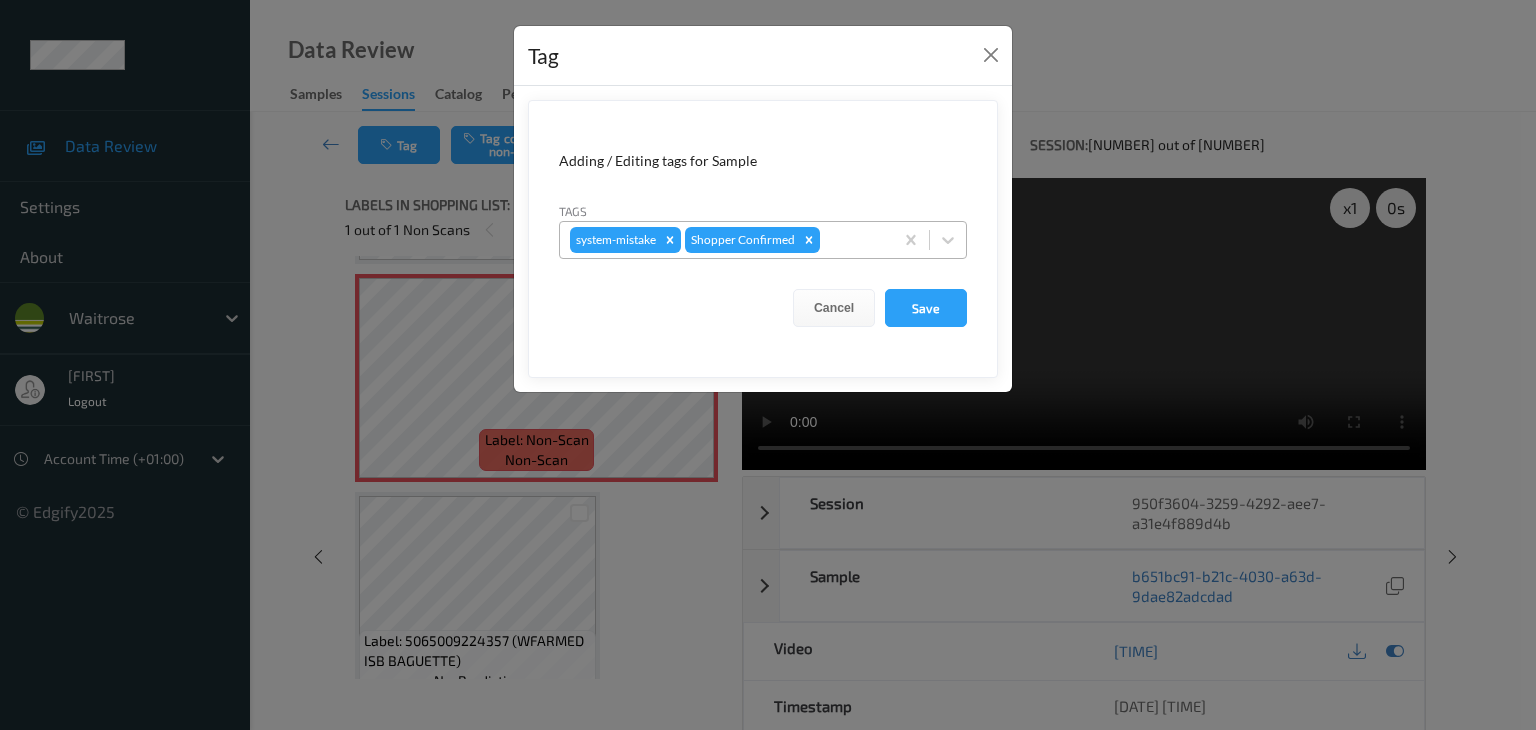 click at bounding box center [853, 240] 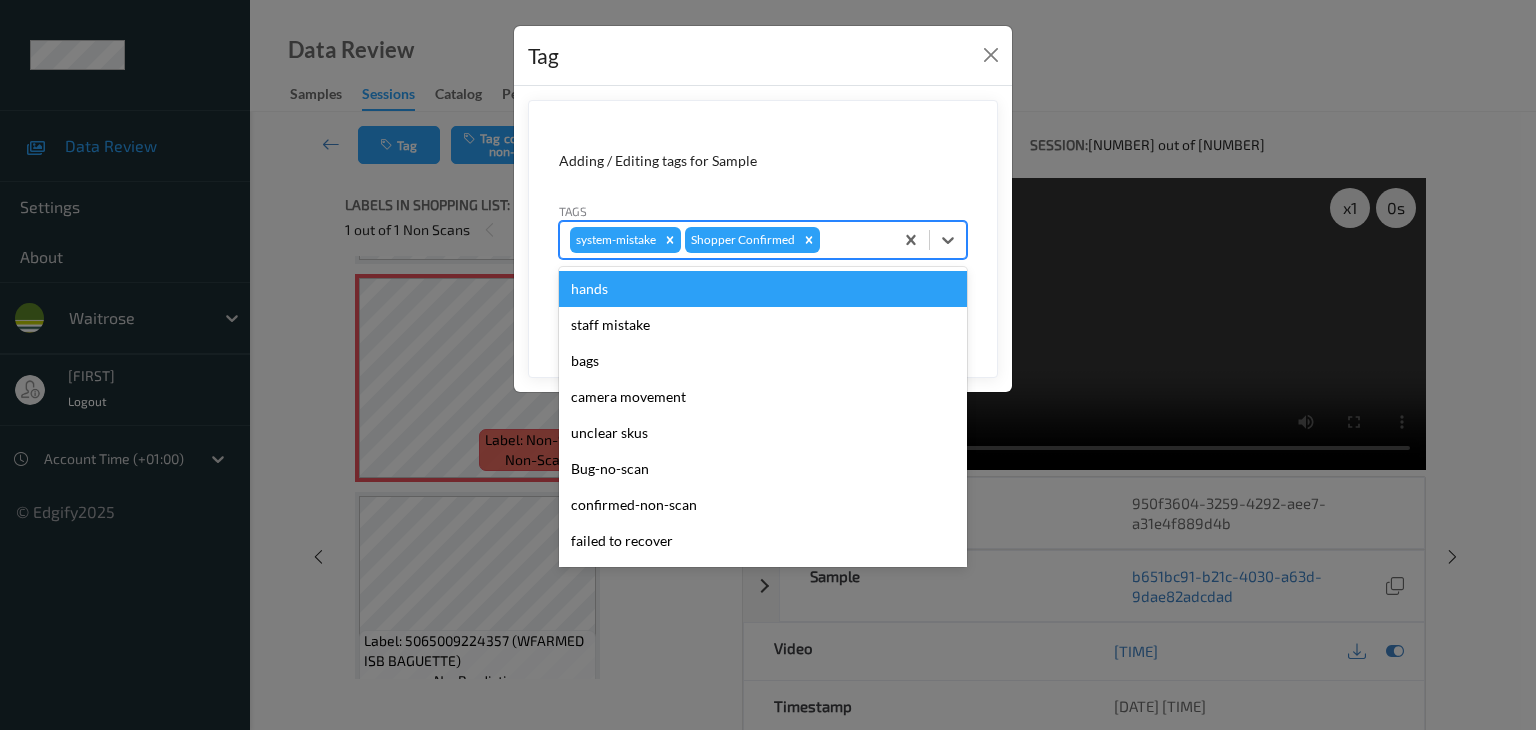 type on "u" 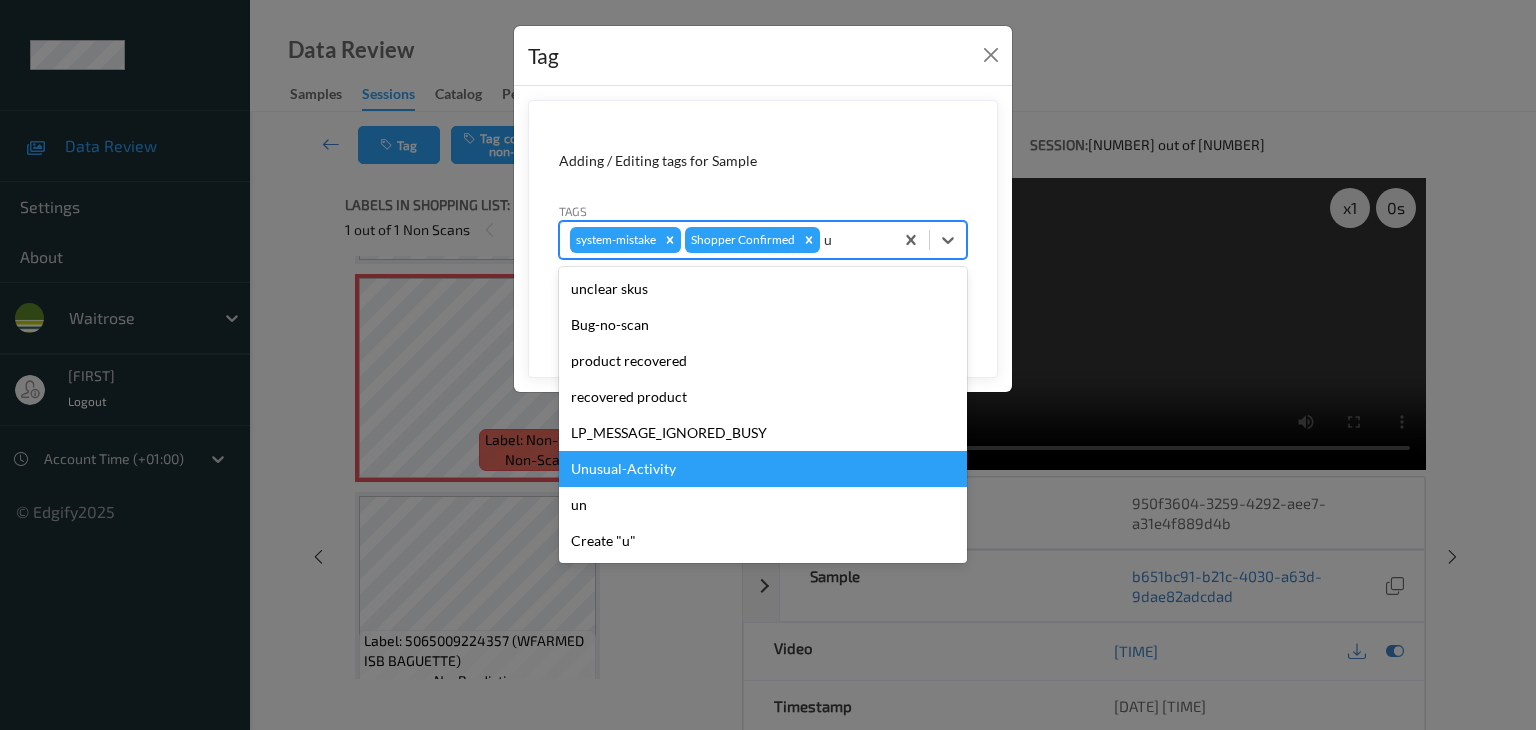 click on "Unusual-Activity" at bounding box center (763, 469) 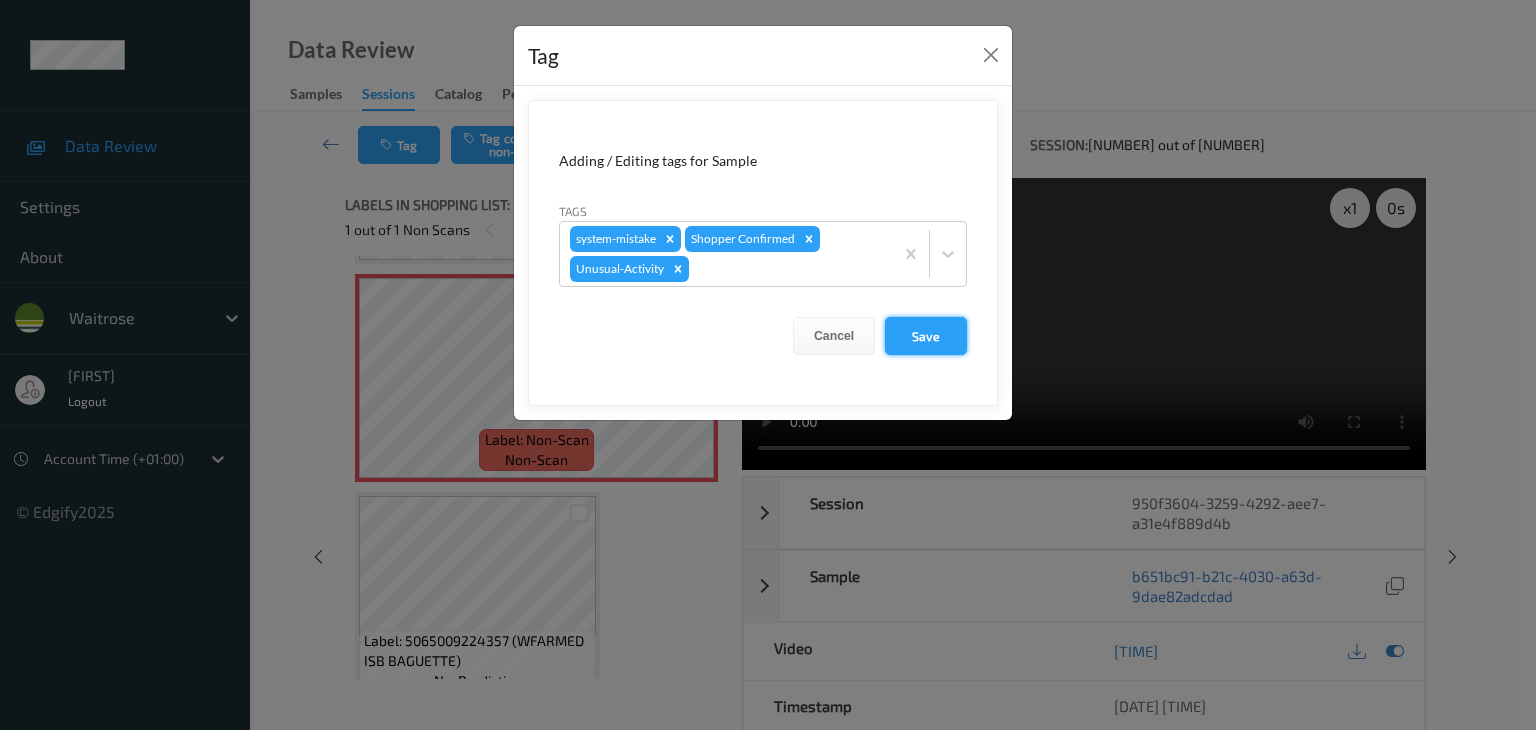 click on "Save" at bounding box center (926, 336) 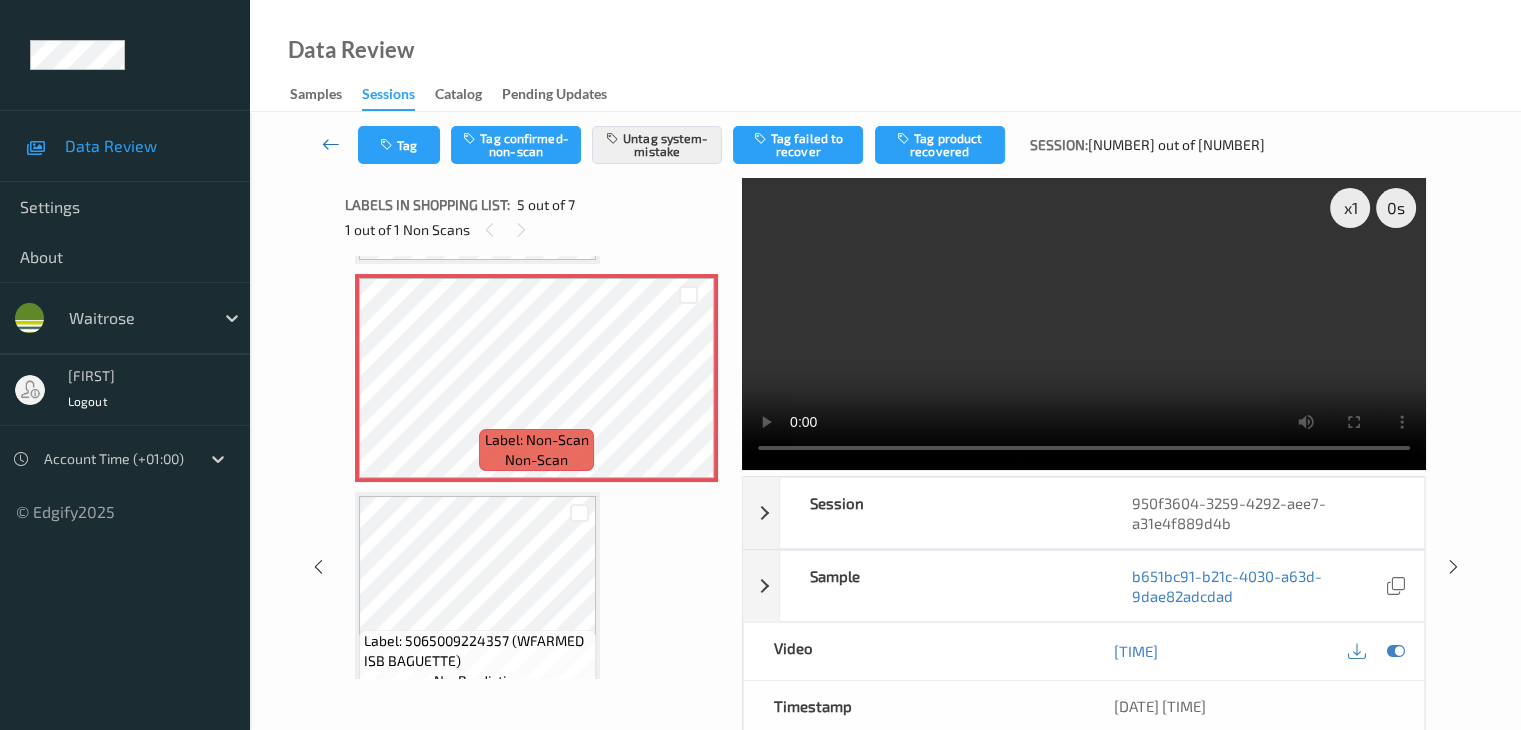 click at bounding box center (331, 144) 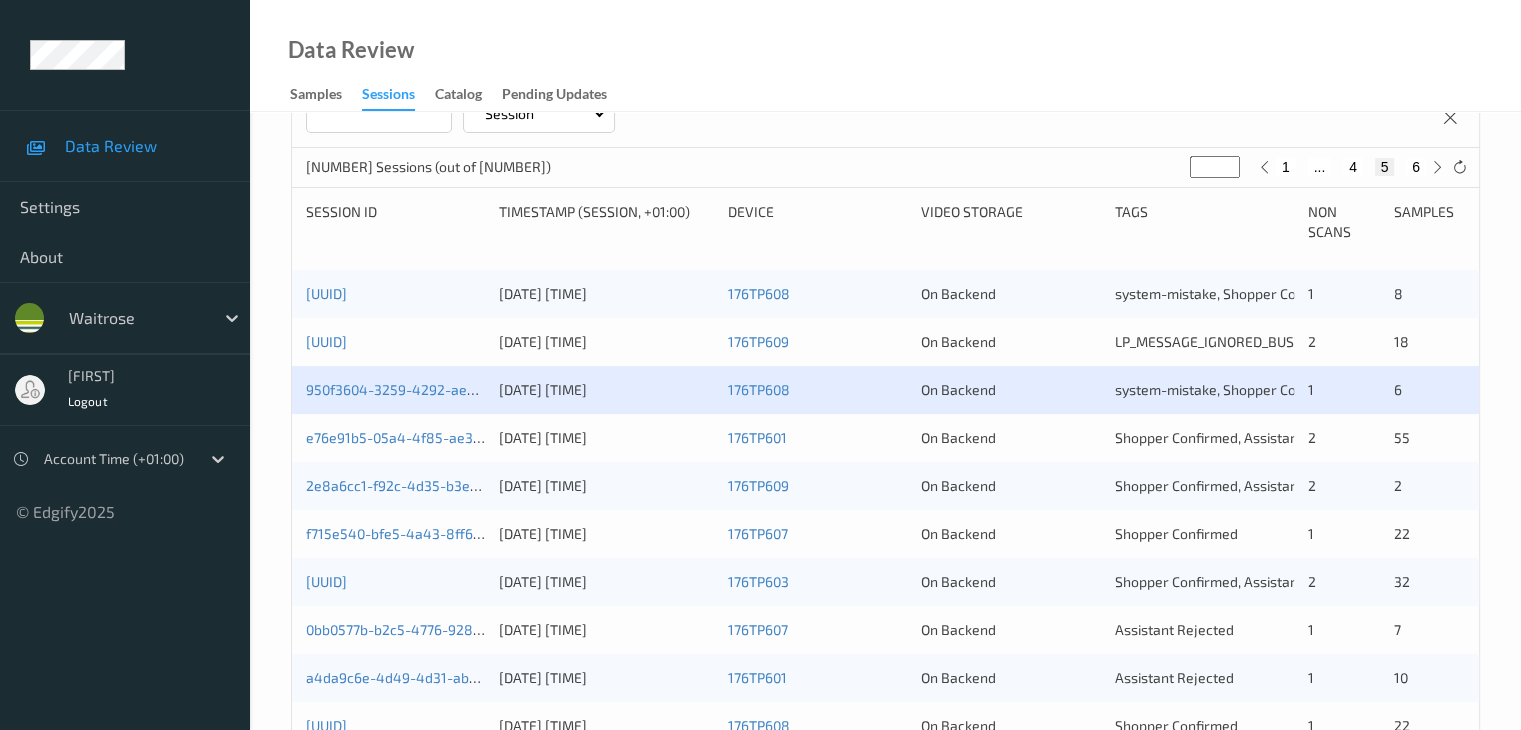 scroll, scrollTop: 400, scrollLeft: 0, axis: vertical 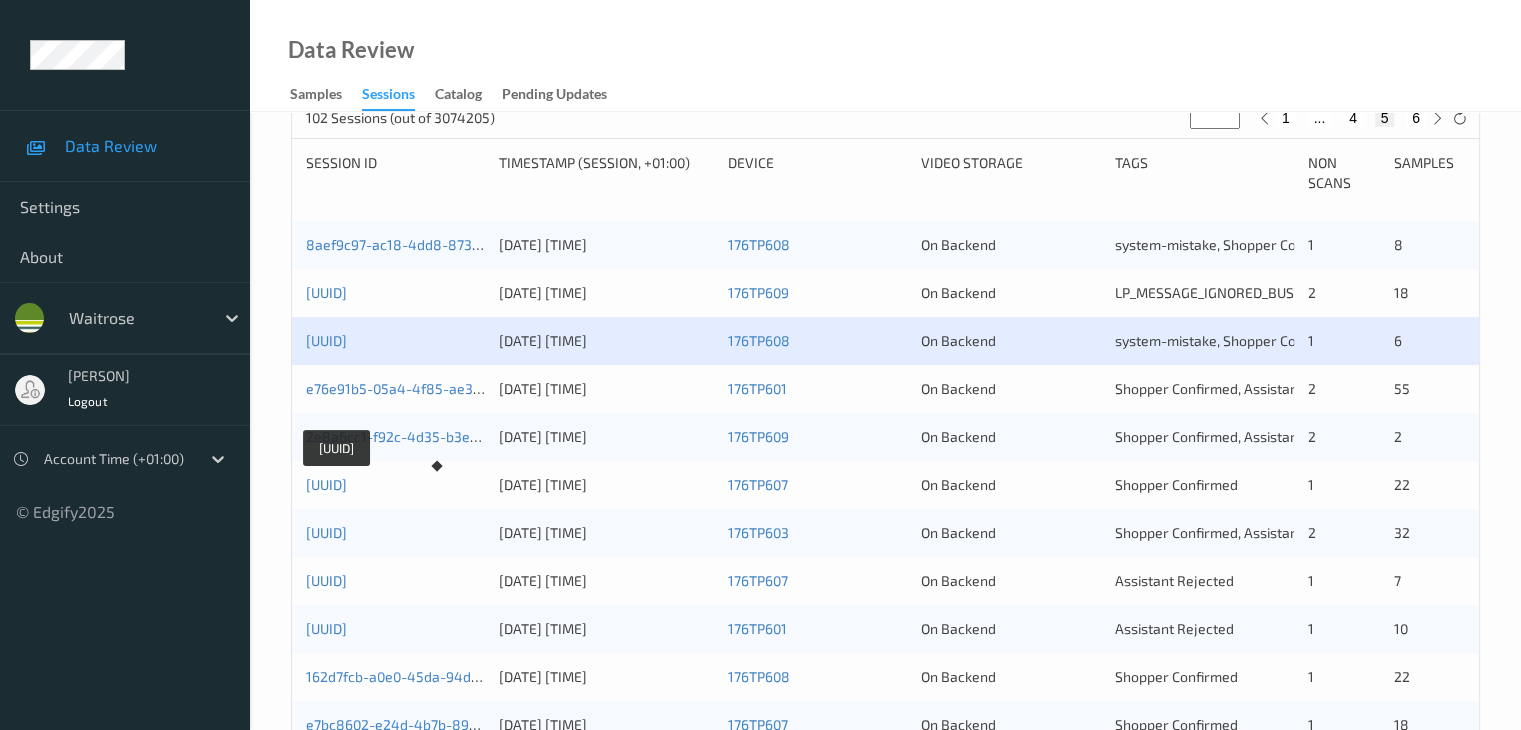 click on "[UUID]" at bounding box center [326, 484] 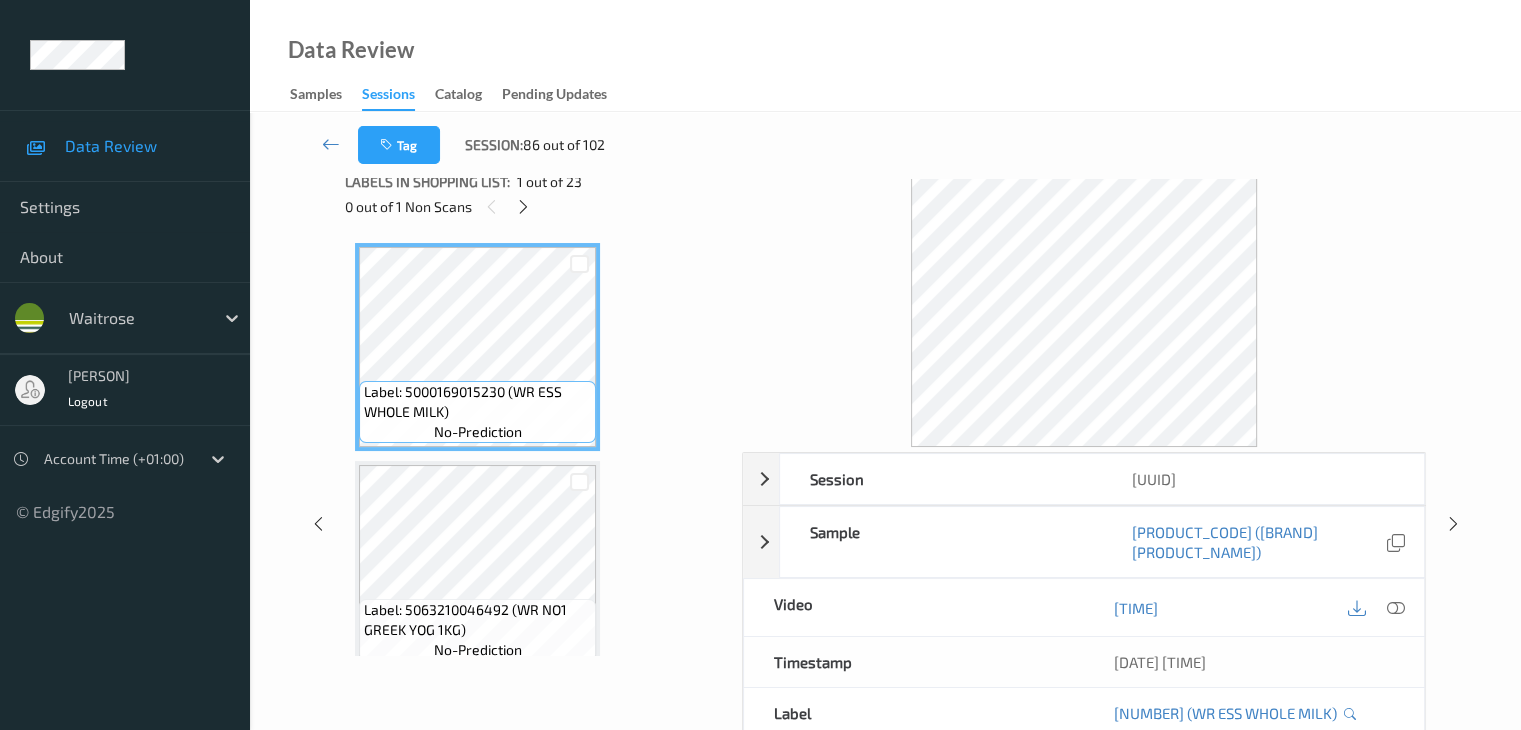 scroll, scrollTop: 0, scrollLeft: 0, axis: both 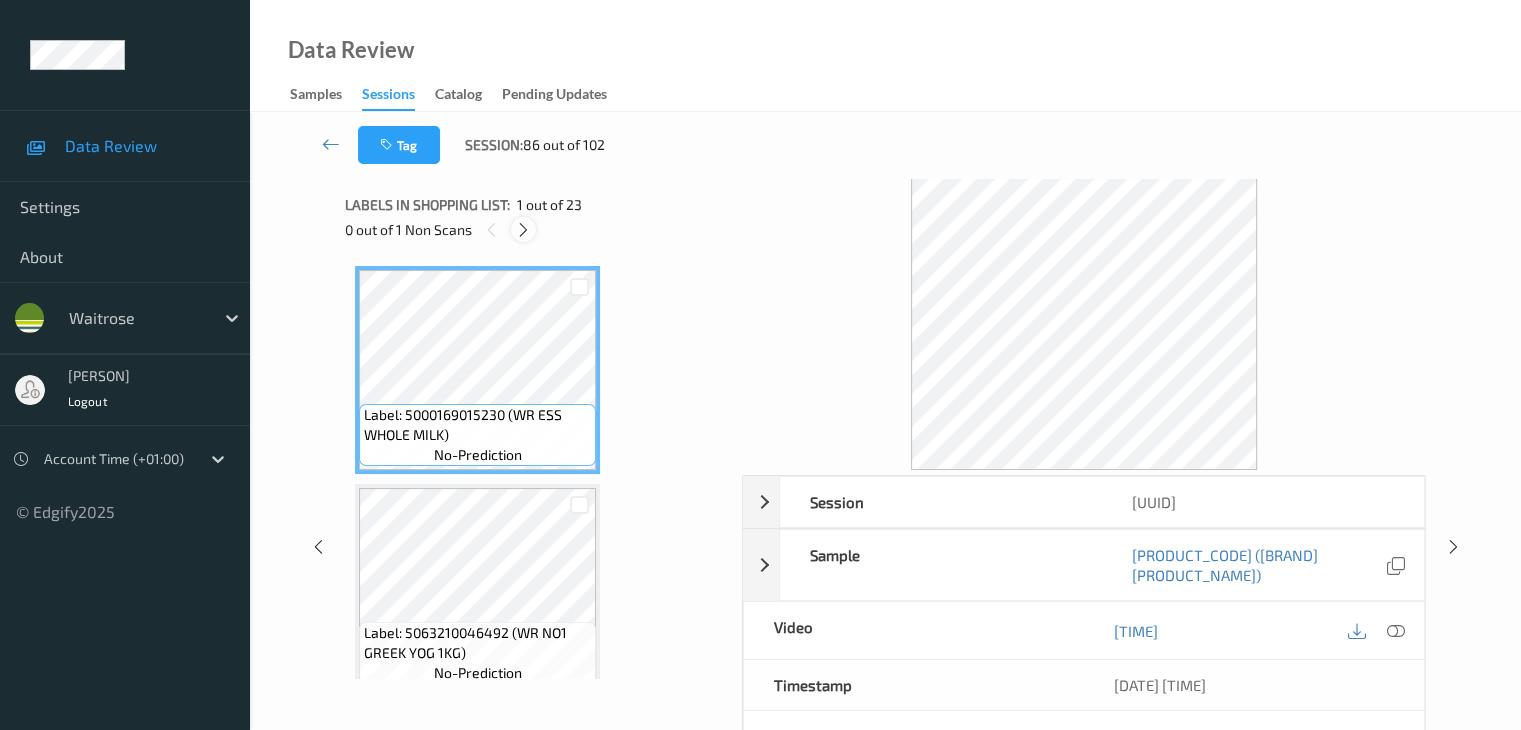 click at bounding box center (523, 229) 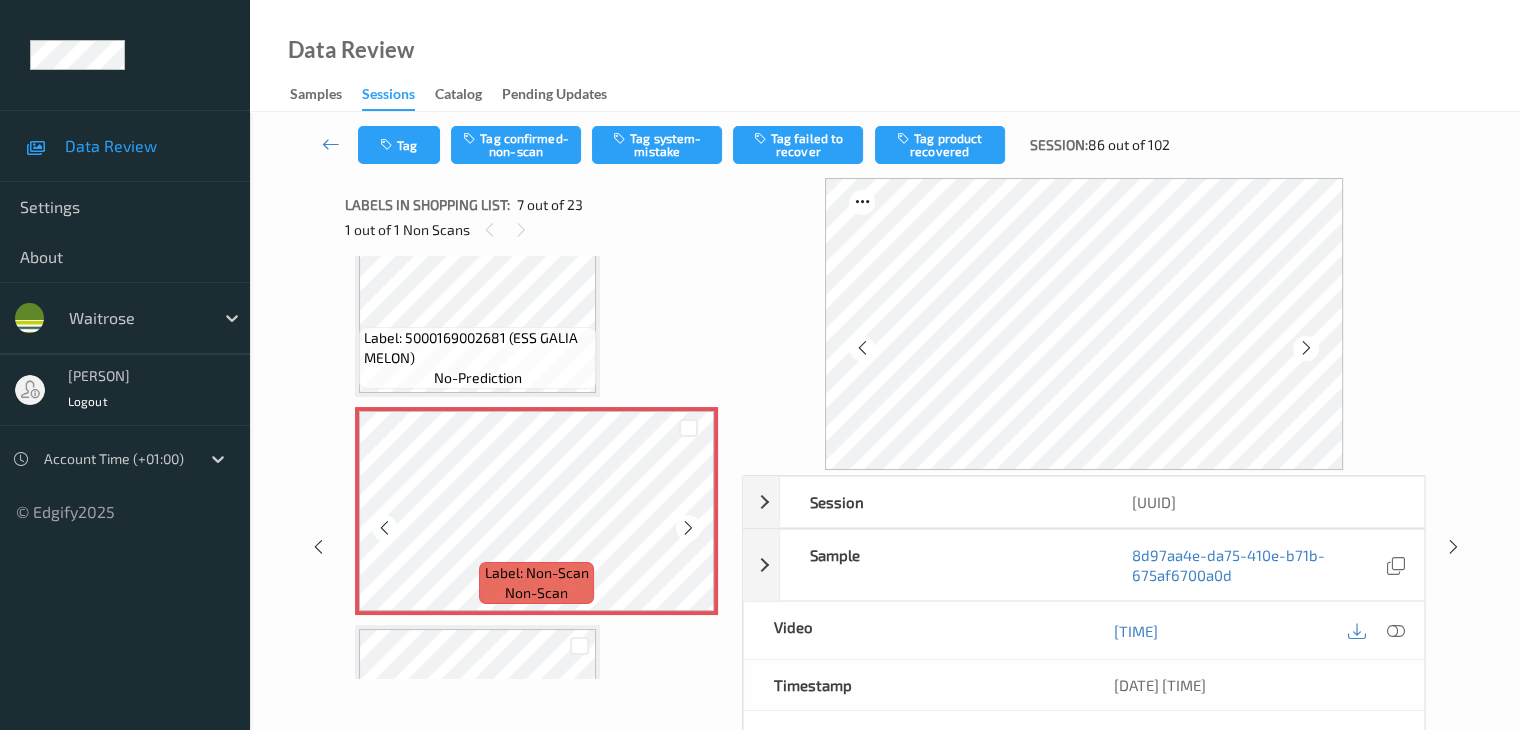 scroll, scrollTop: 1200, scrollLeft: 0, axis: vertical 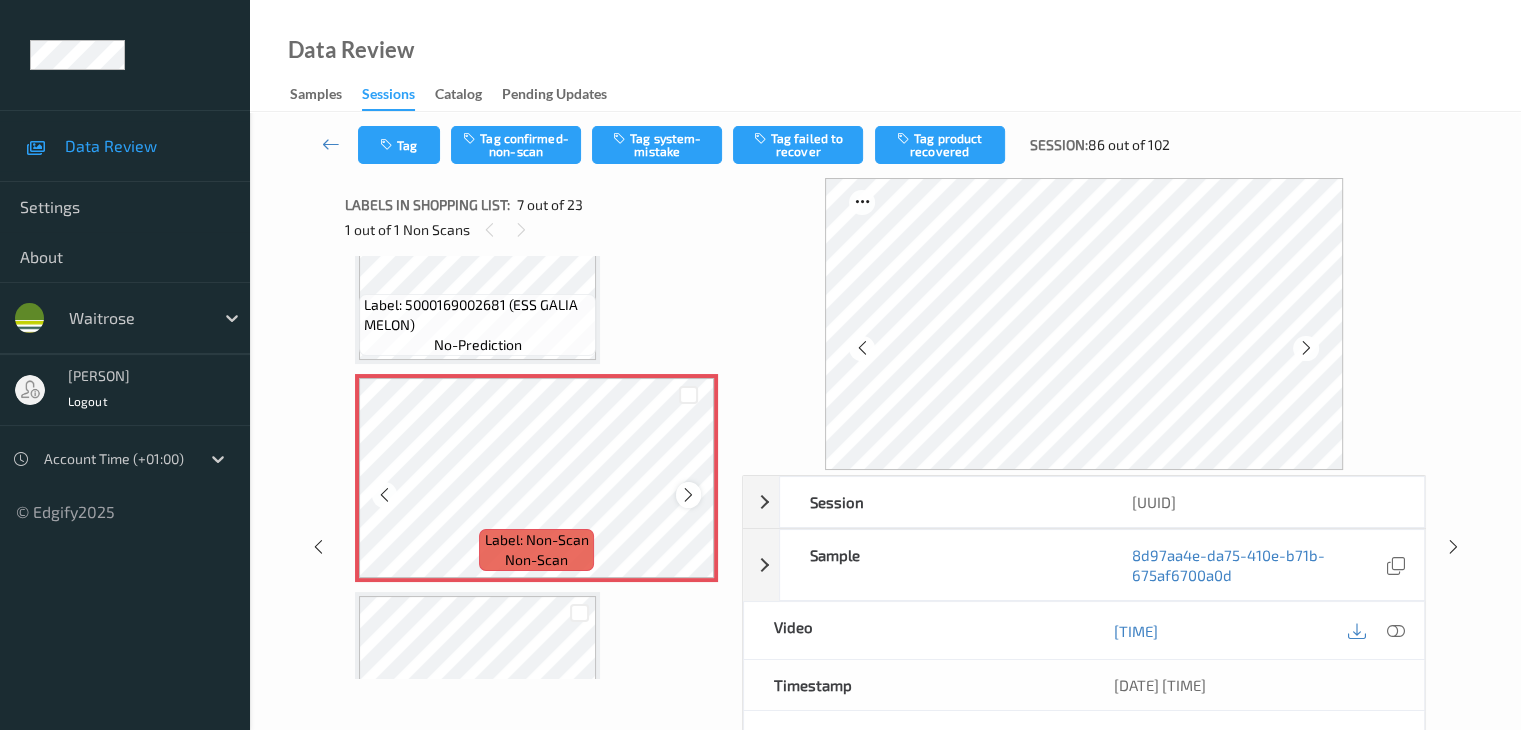 click at bounding box center [688, 495] 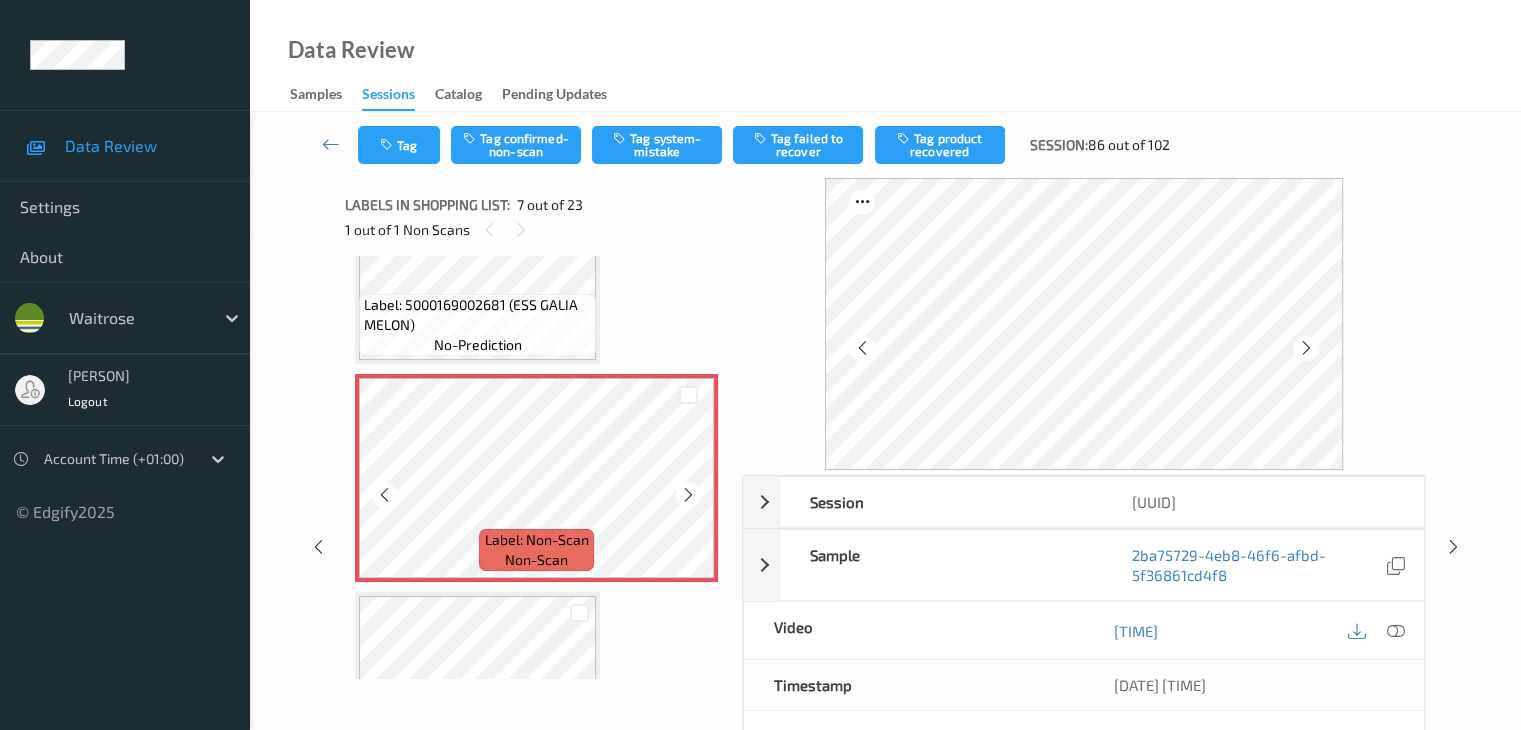 click at bounding box center (688, 495) 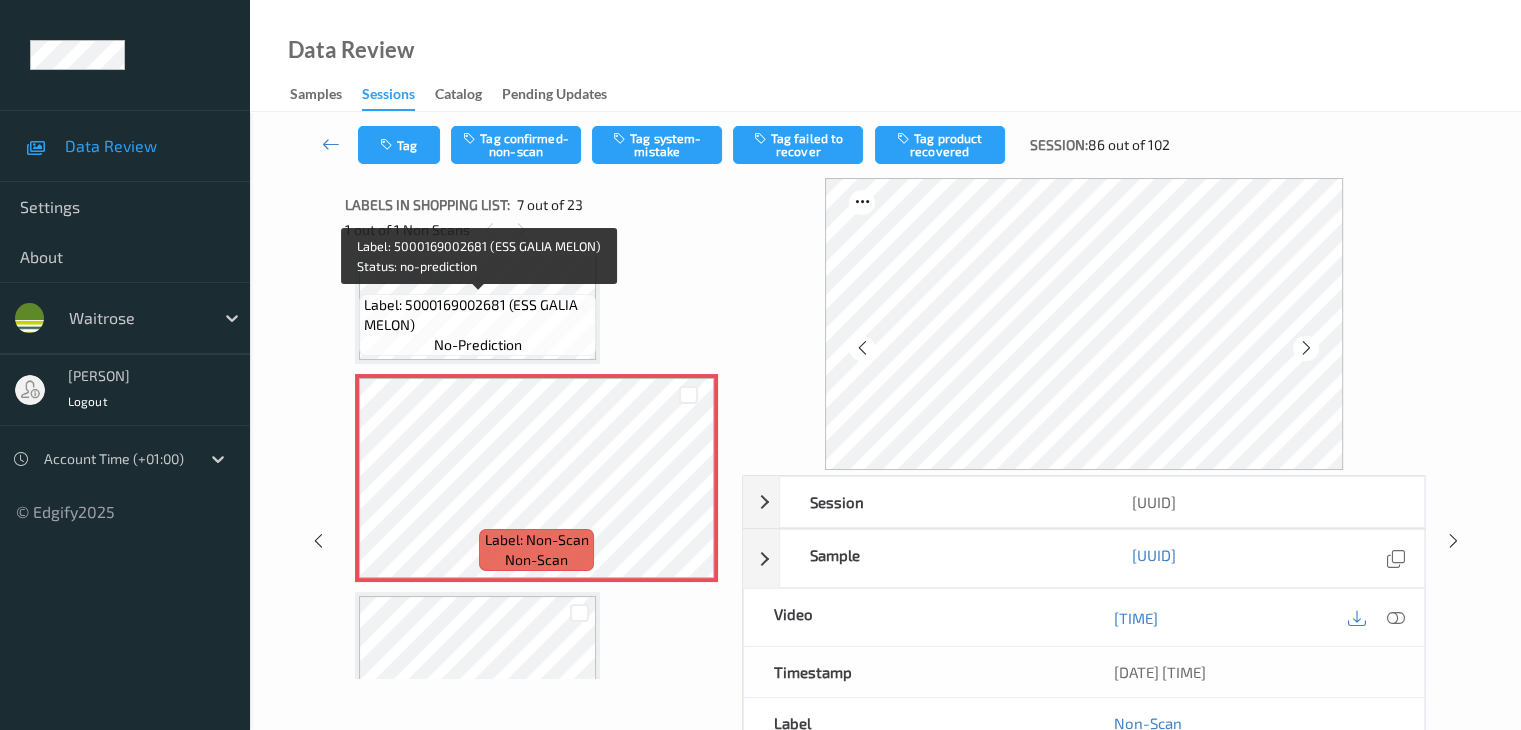 click on "Label: 5000169002681 (ESS GALIA MELON)" at bounding box center (477, 315) 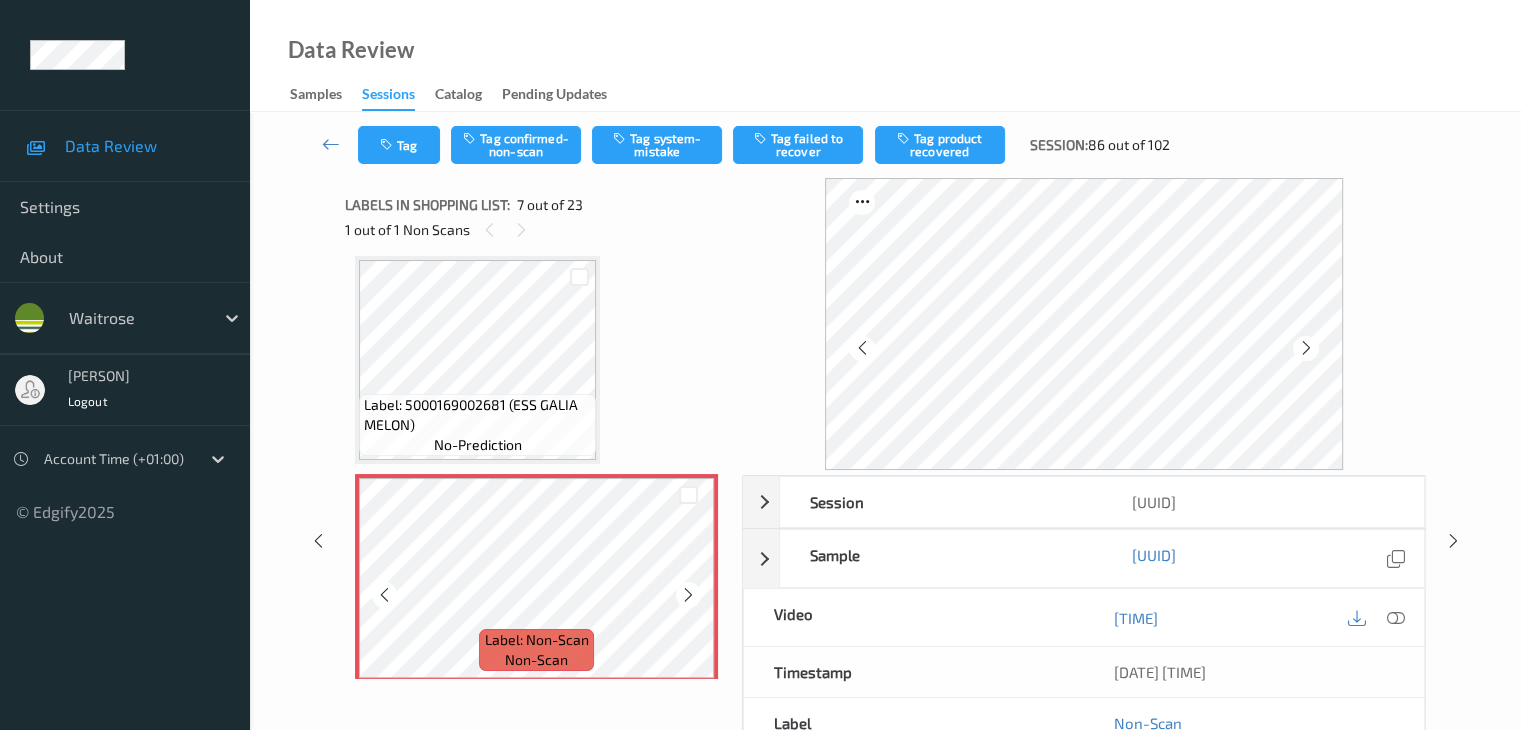 scroll, scrollTop: 1100, scrollLeft: 0, axis: vertical 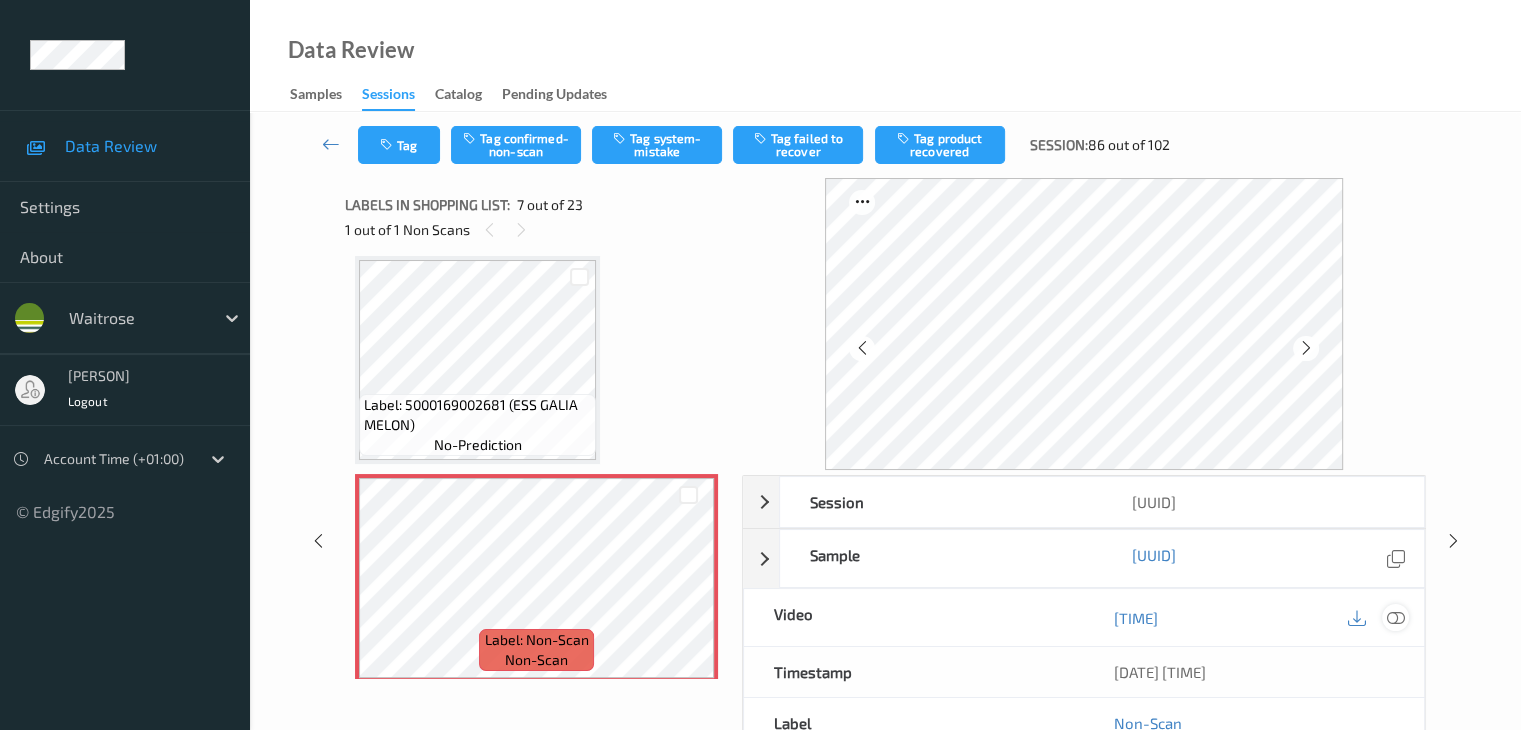 click at bounding box center [1395, 618] 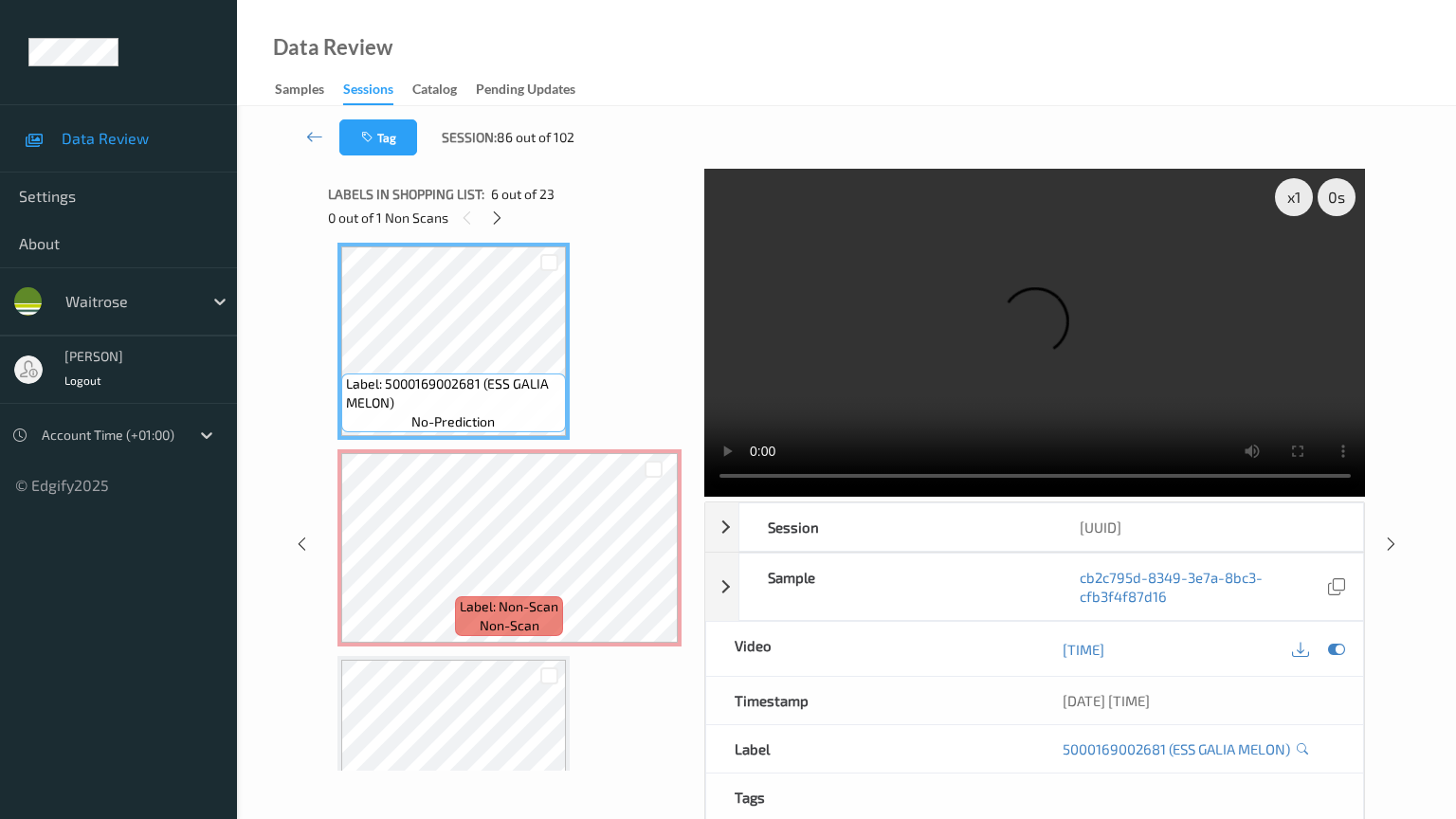 type 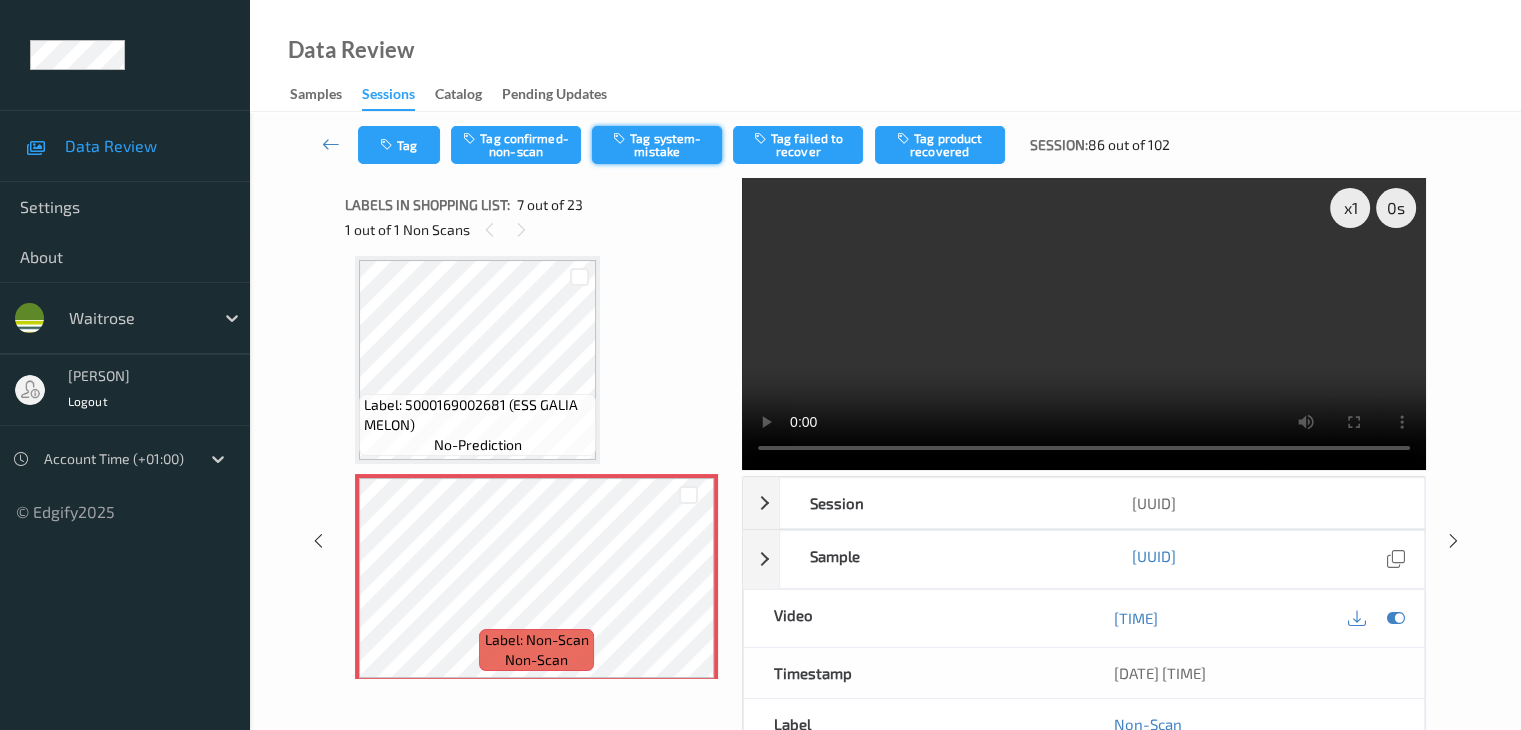 click on "Tag   system-mistake" at bounding box center [657, 145] 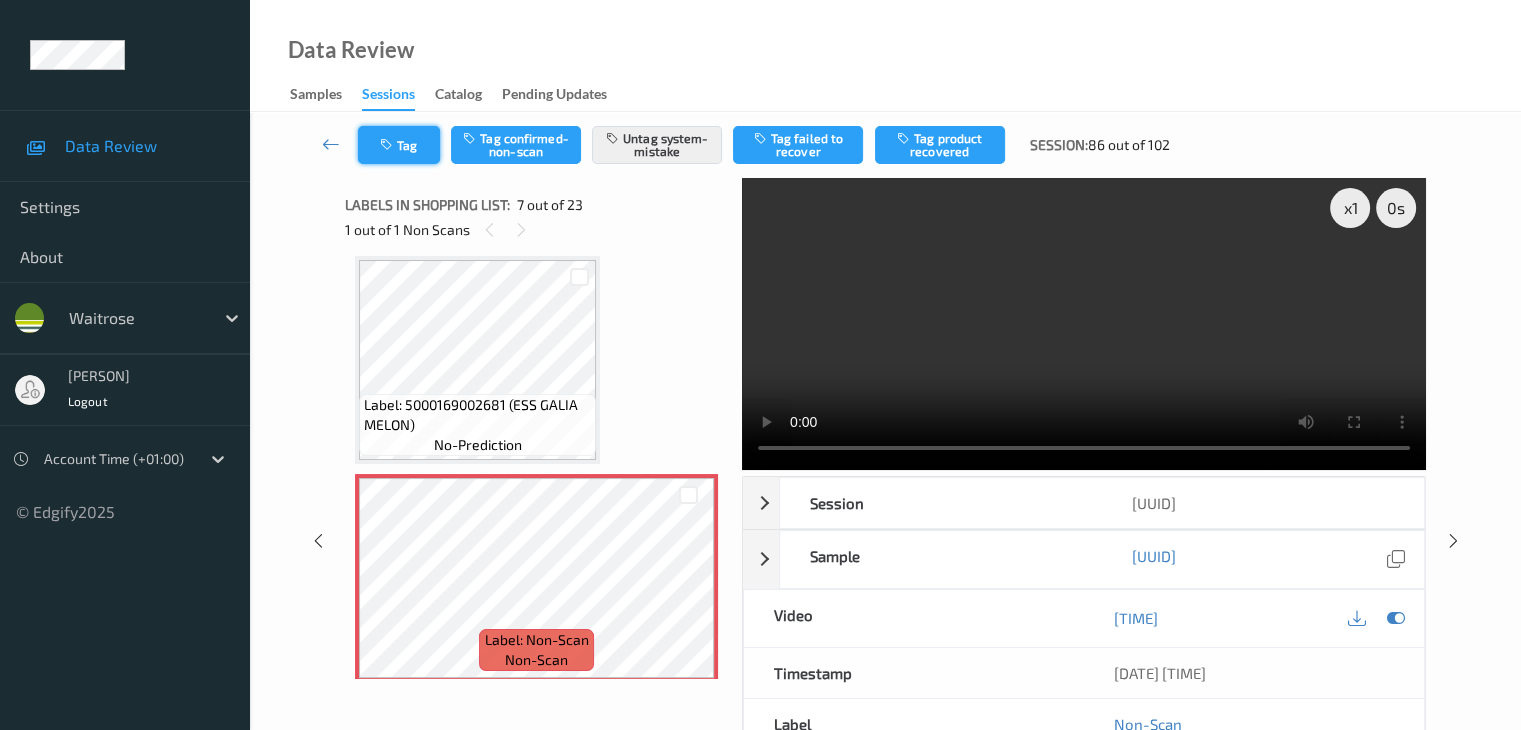 click on "Tag" at bounding box center (399, 145) 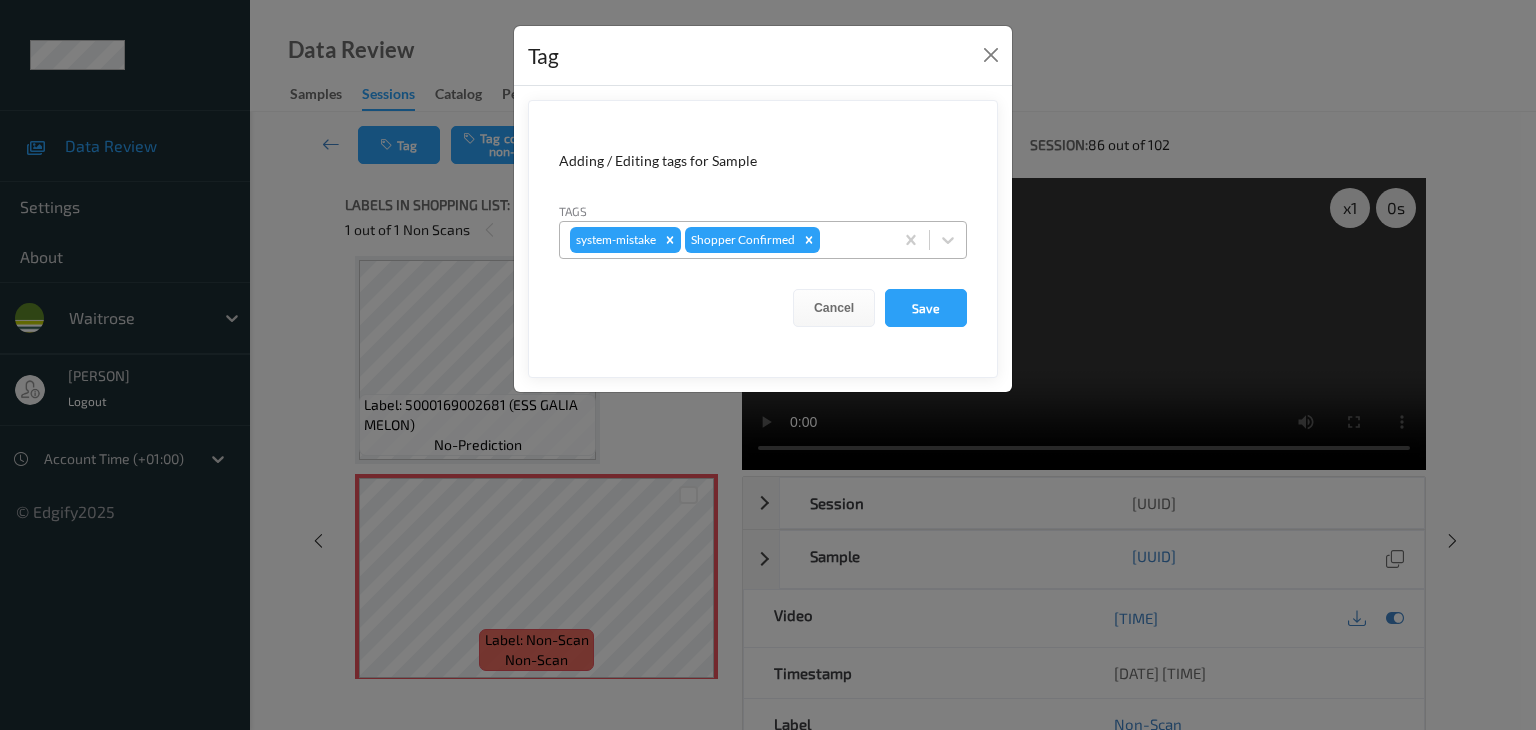 click at bounding box center [853, 240] 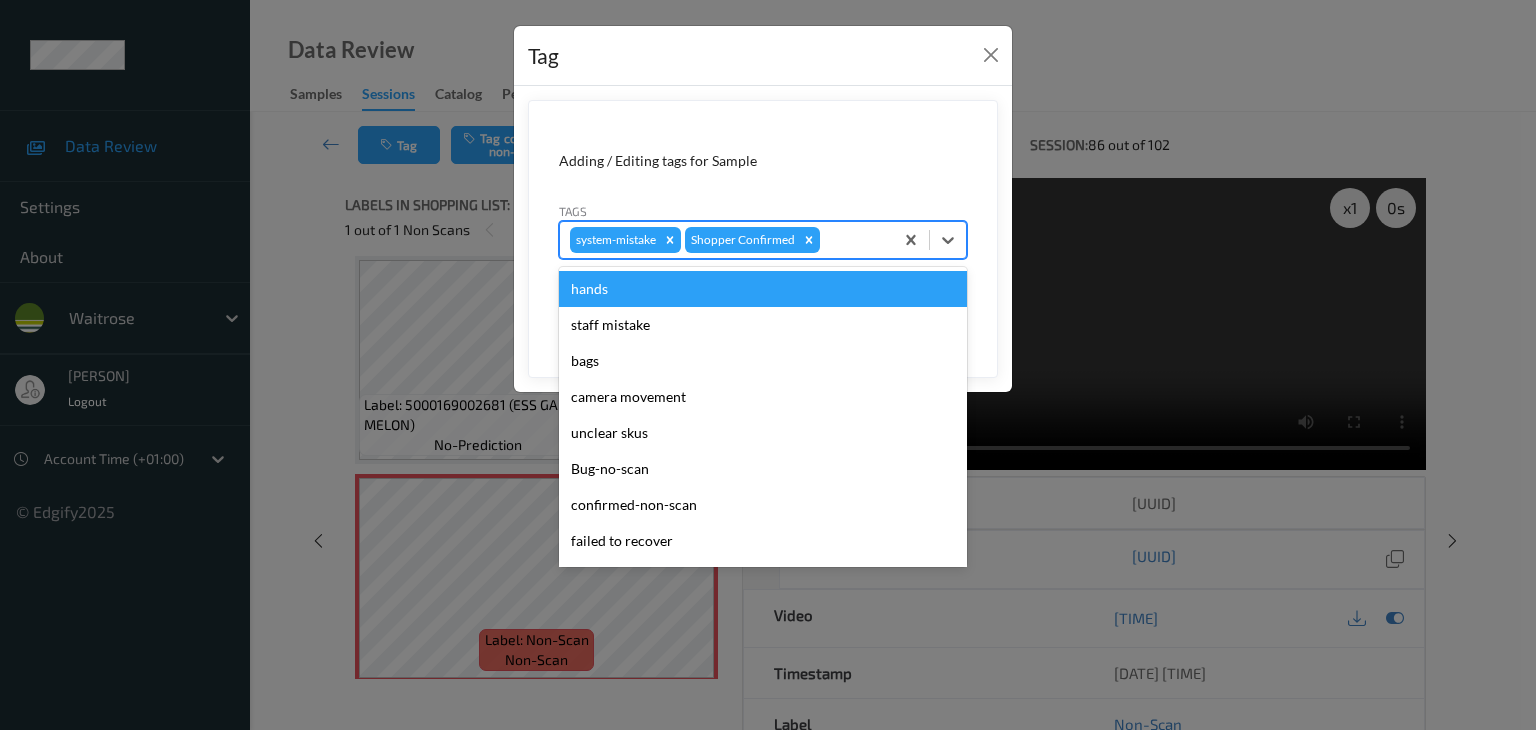type on "u" 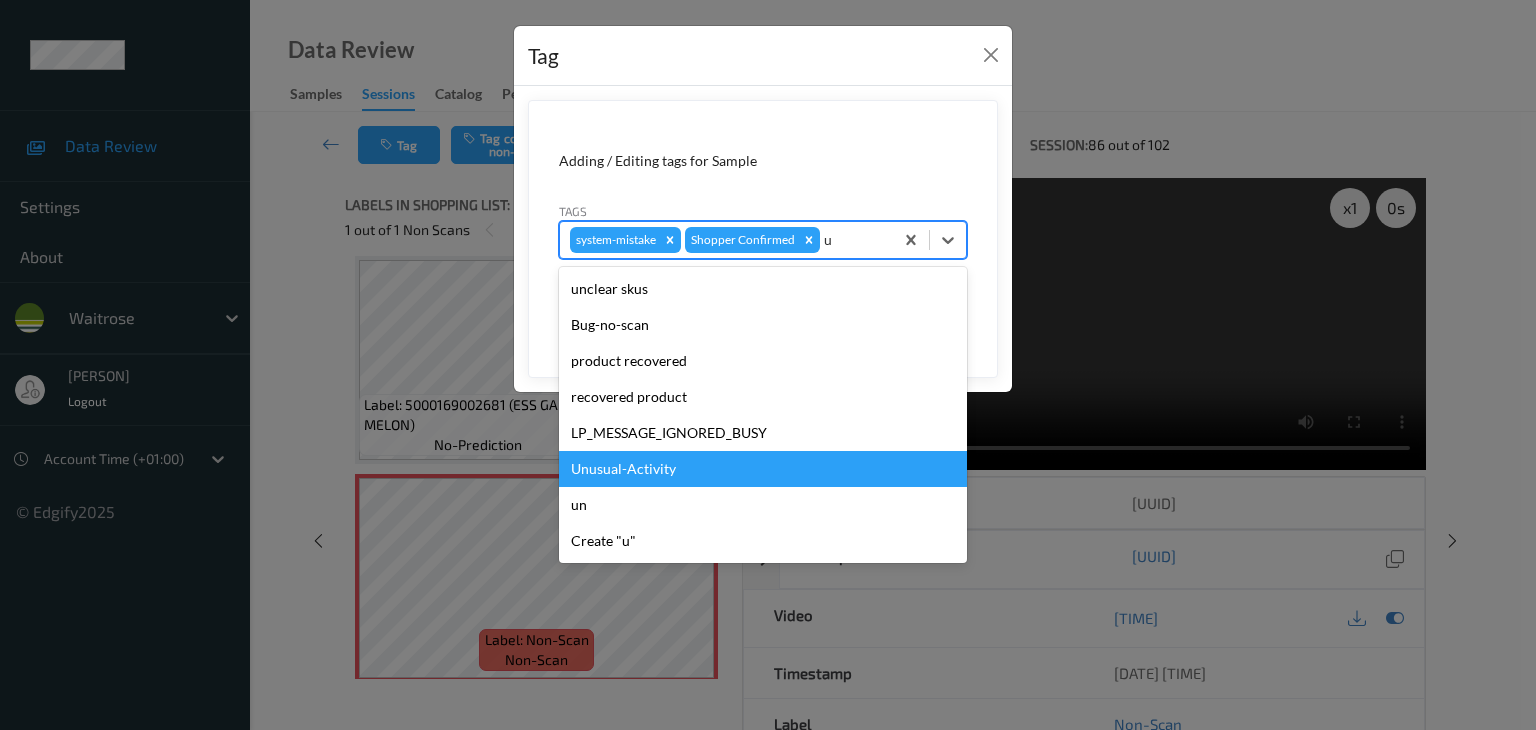 click on "Unusual-Activity" at bounding box center [763, 469] 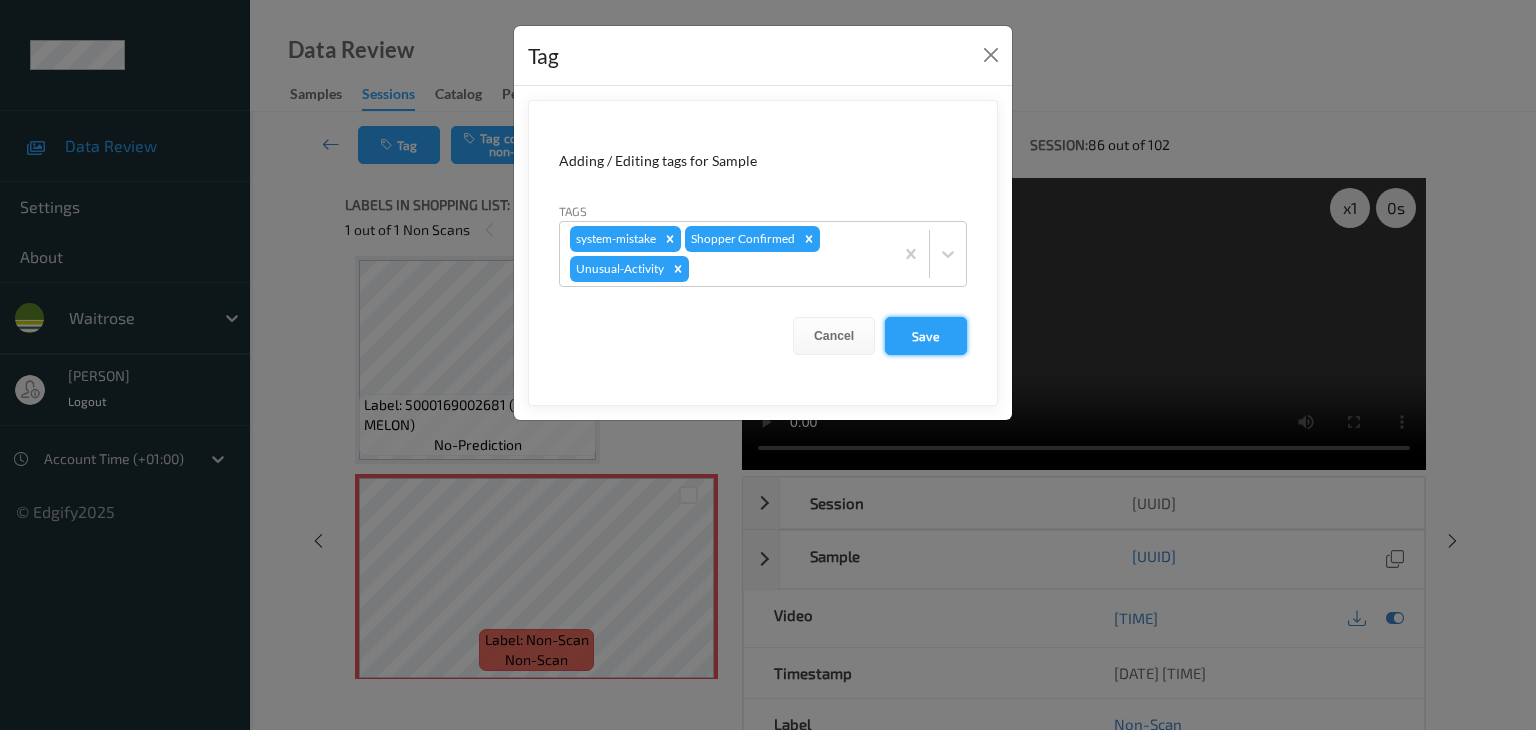 click on "Save" at bounding box center (926, 336) 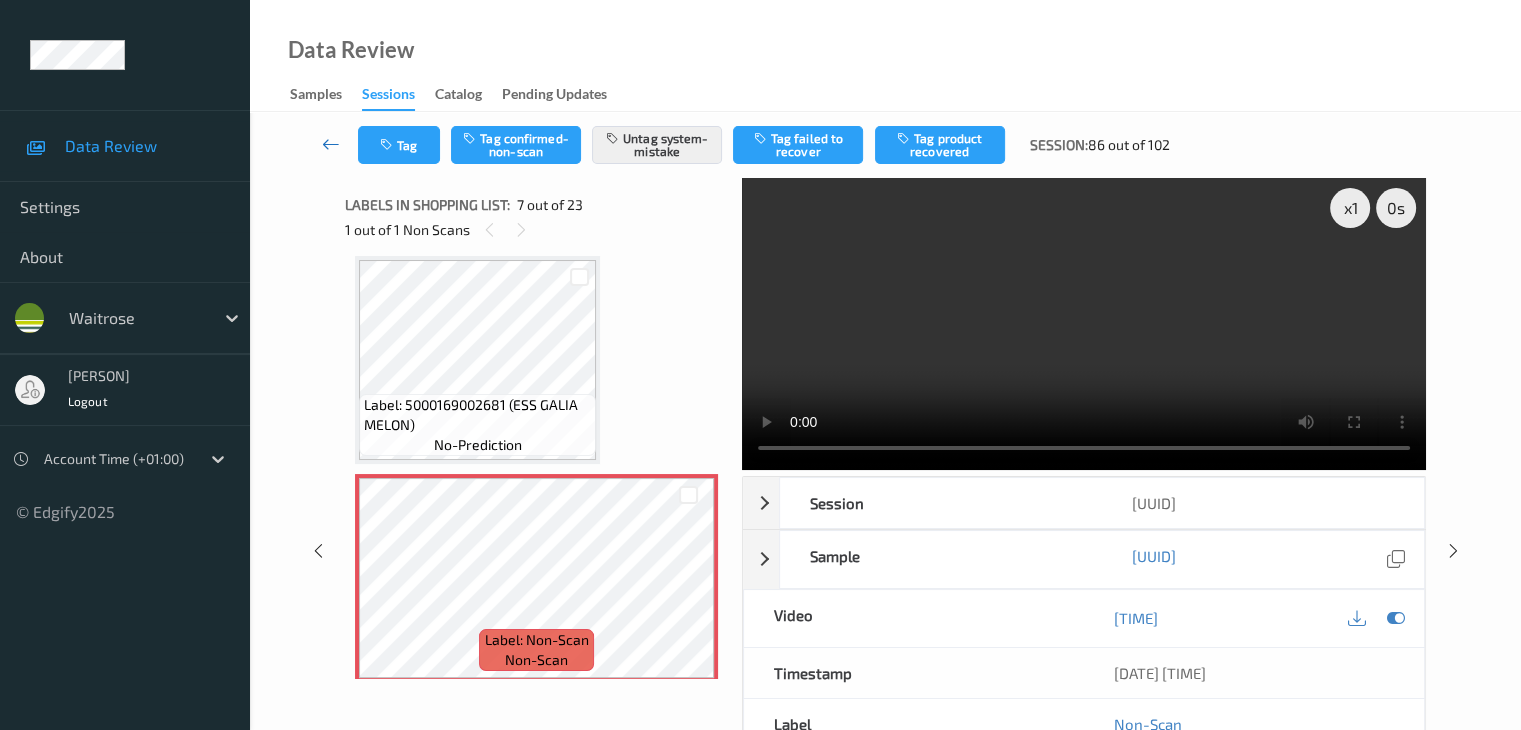 click at bounding box center (331, 144) 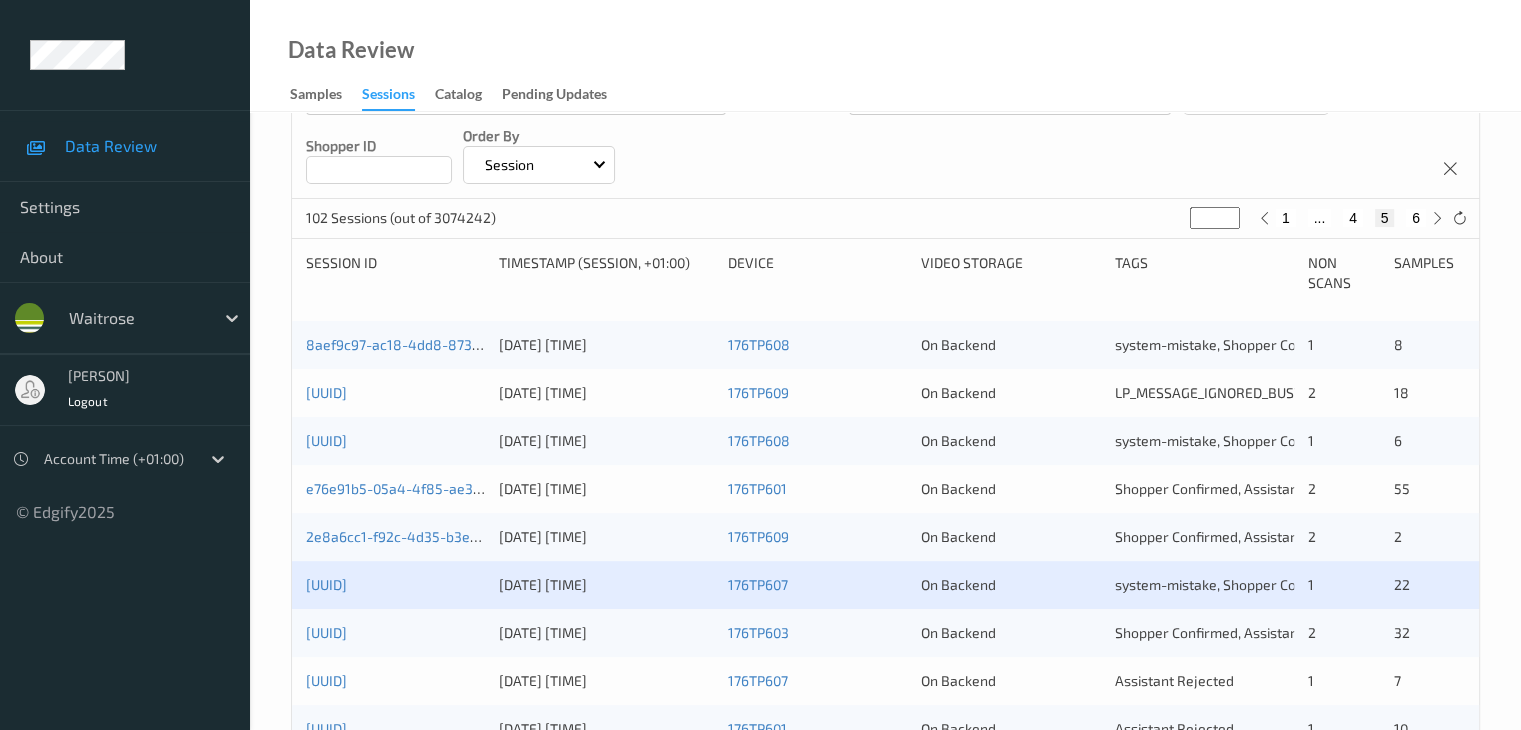scroll, scrollTop: 500, scrollLeft: 0, axis: vertical 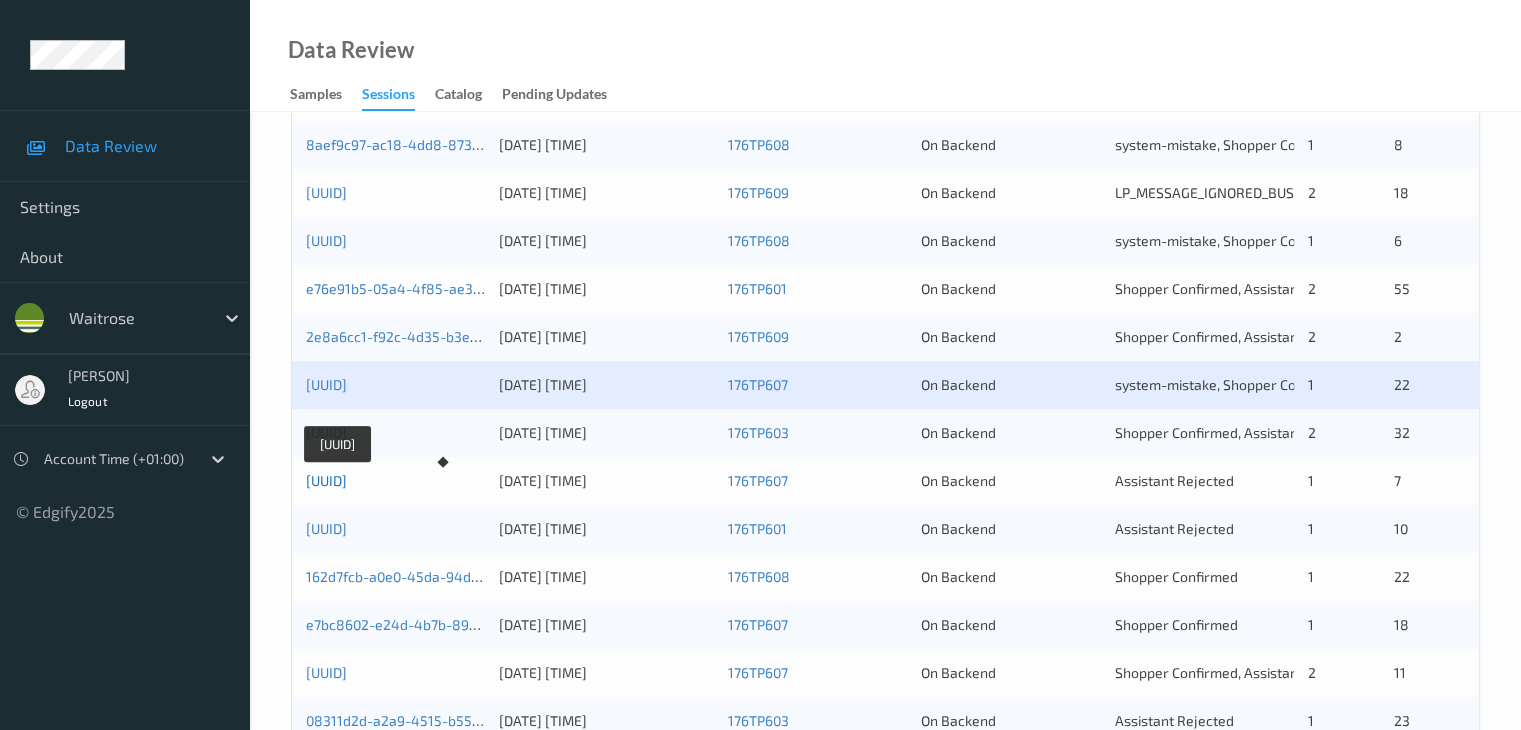 click on "0bb0577b-b2c5-4776-928e-b32f6a68c243" at bounding box center [326, 480] 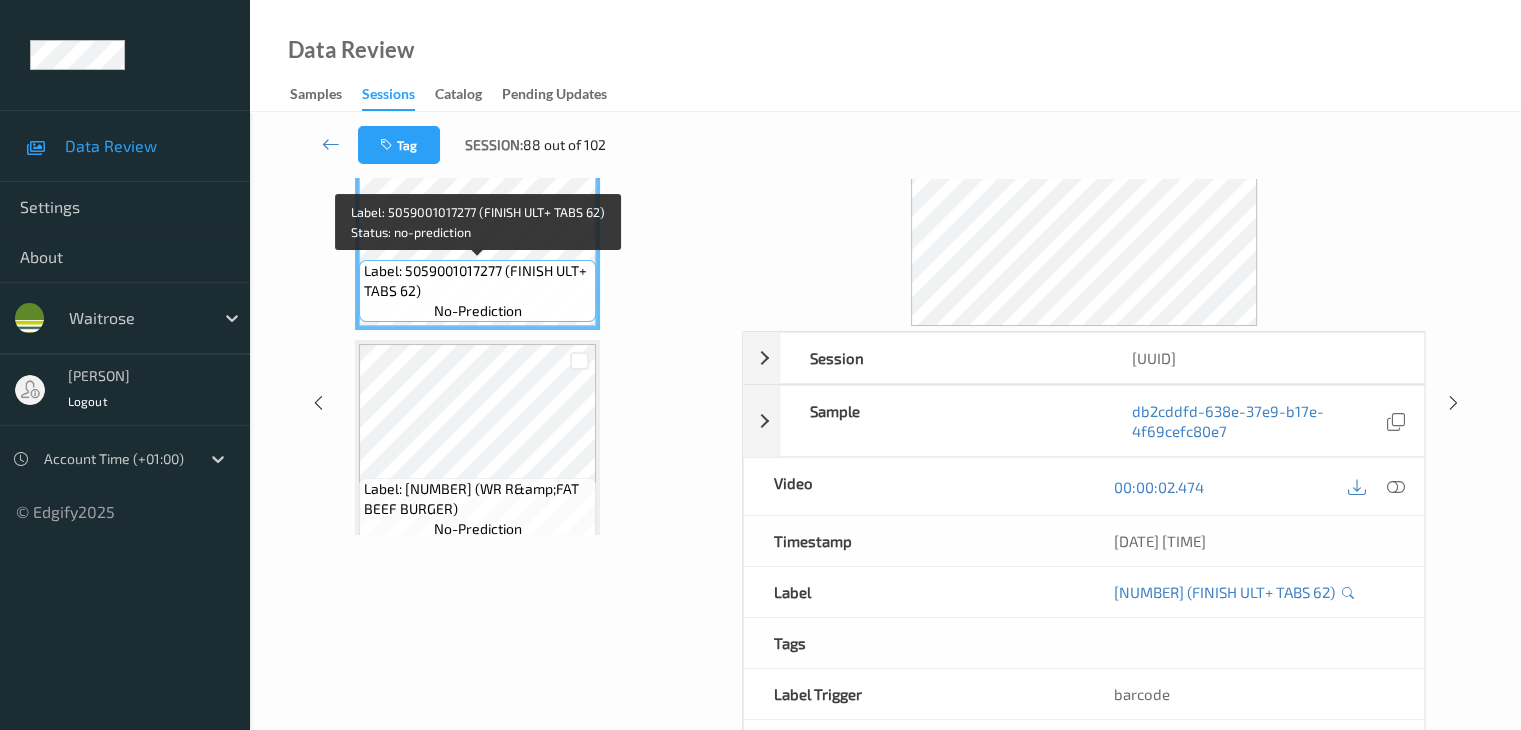 scroll, scrollTop: 0, scrollLeft: 0, axis: both 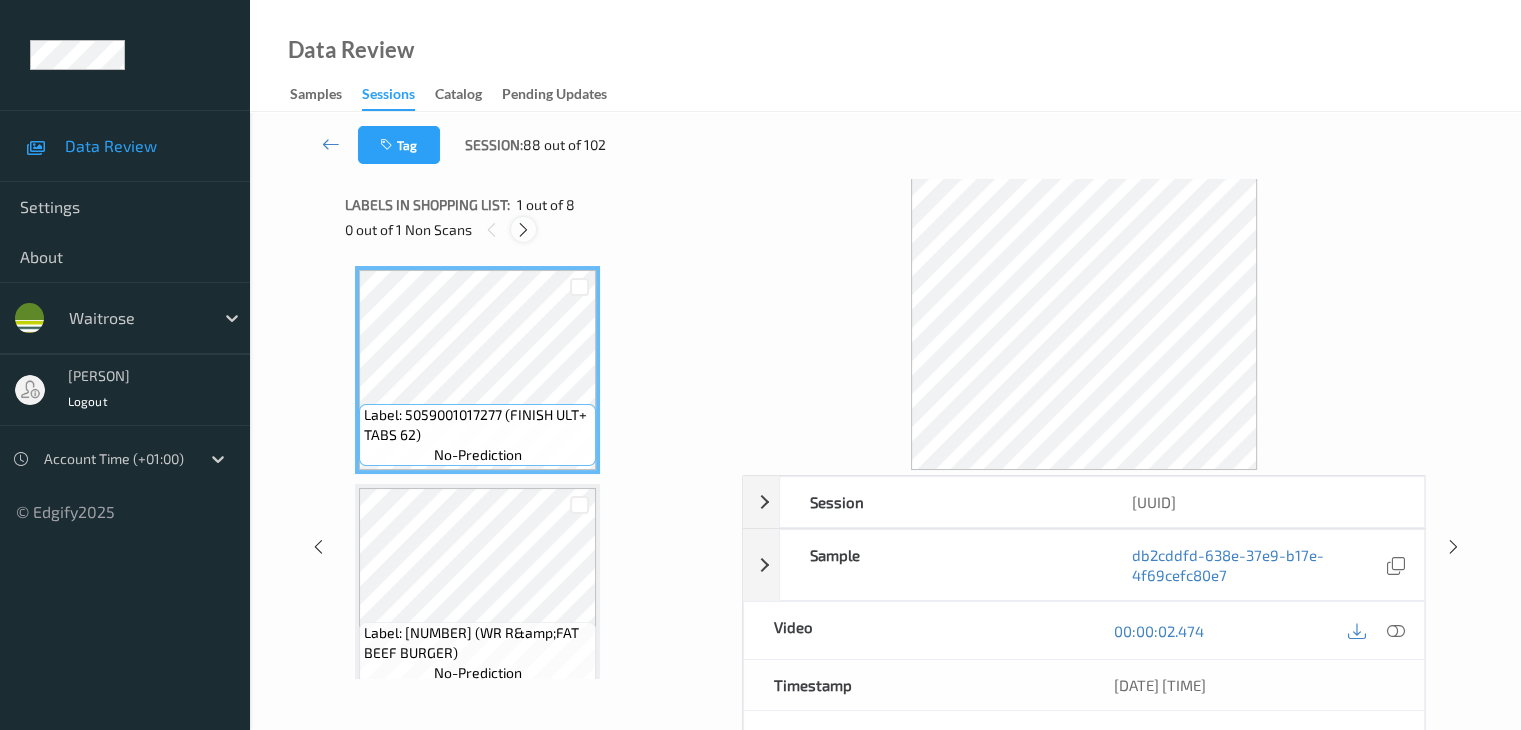 click at bounding box center (523, 230) 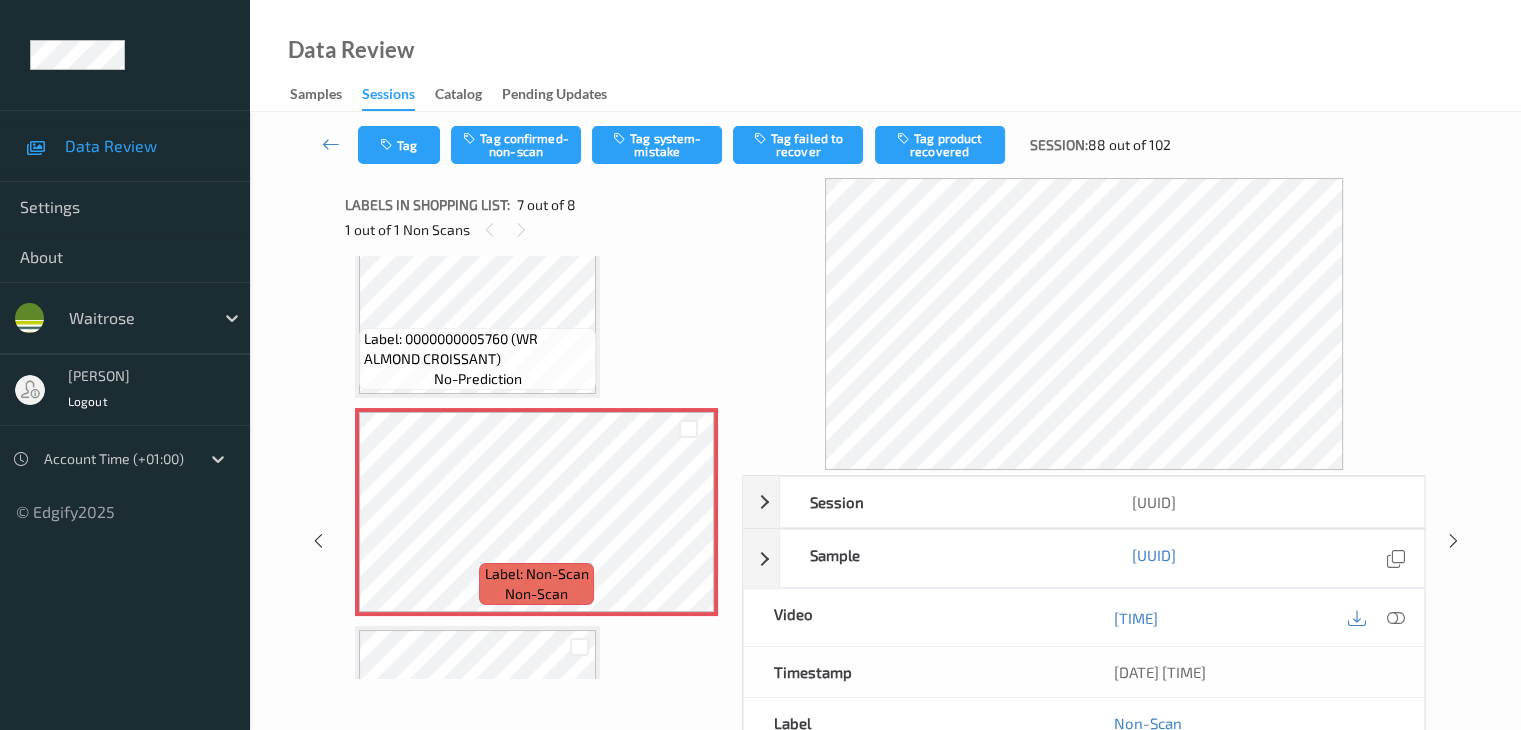 scroll, scrollTop: 1200, scrollLeft: 0, axis: vertical 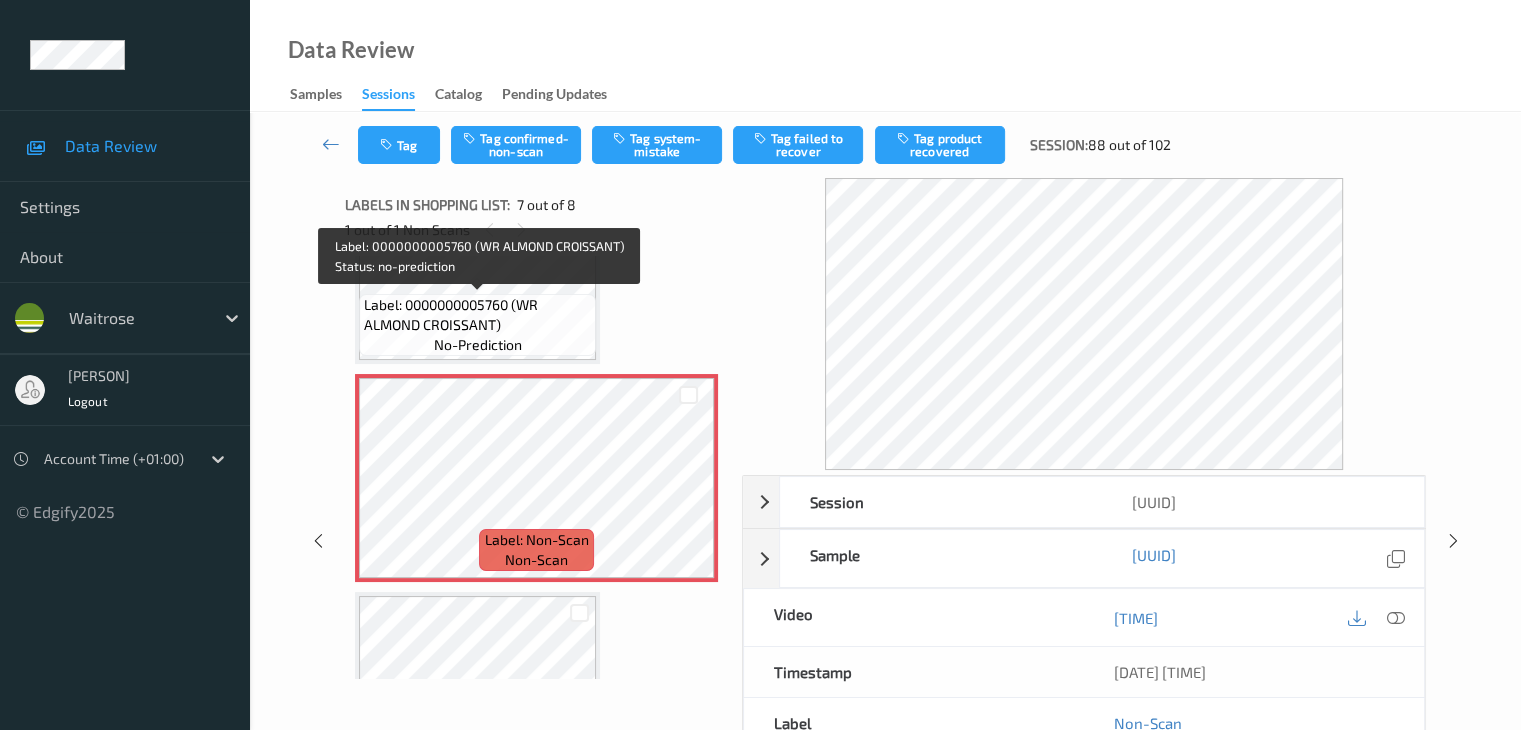 click on "Label: 0000000005760 (WR ALMOND CROISSANT)" at bounding box center [477, 315] 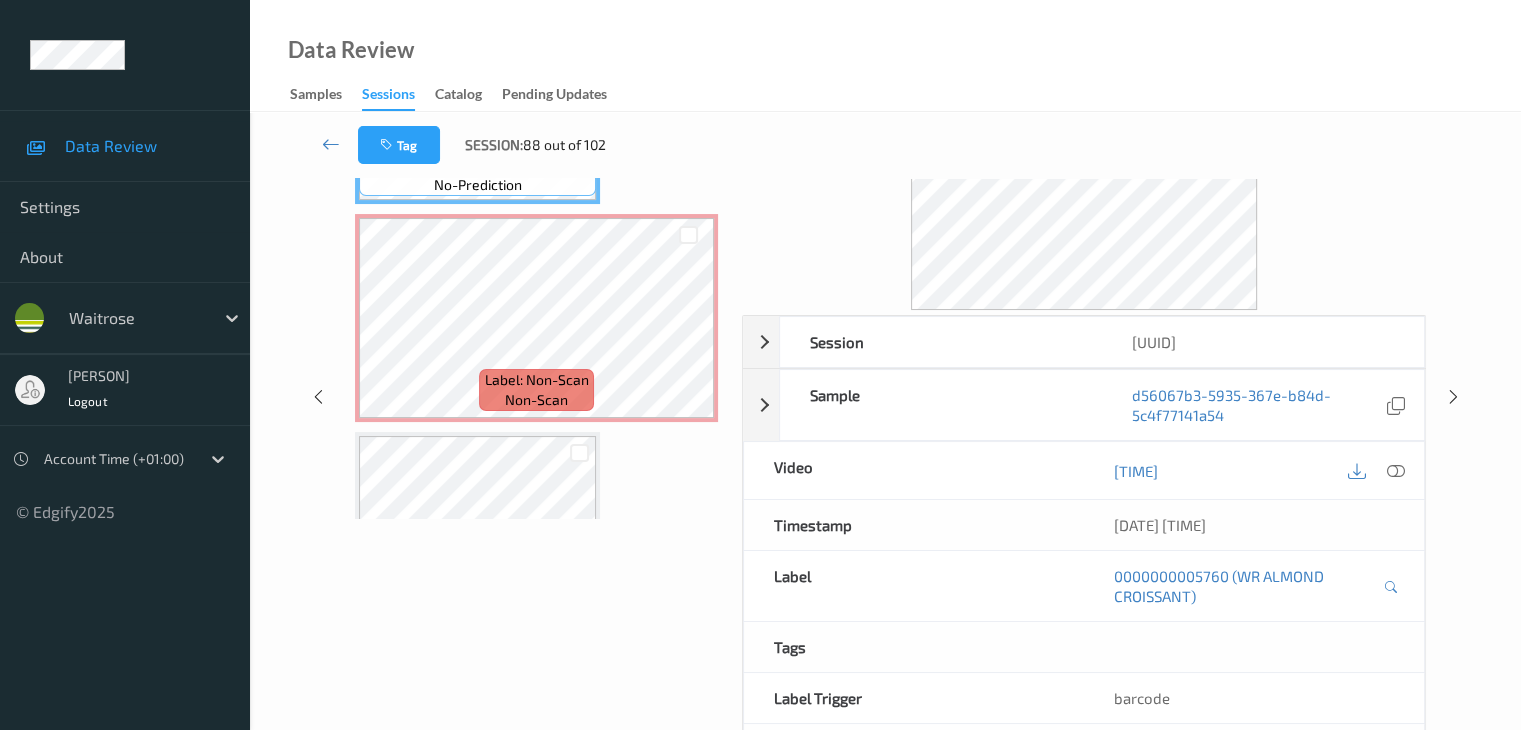 scroll, scrollTop: 200, scrollLeft: 0, axis: vertical 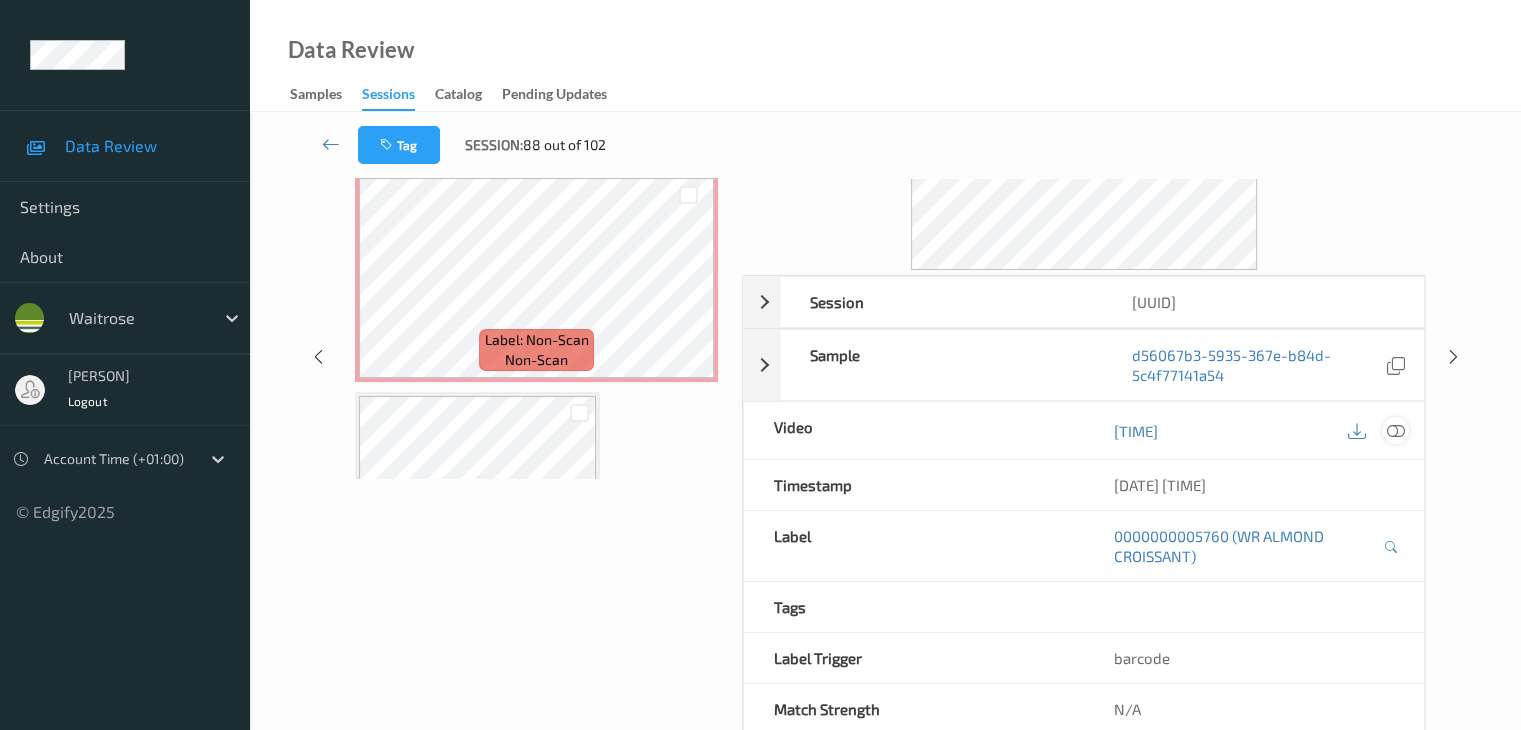 click at bounding box center (1395, 431) 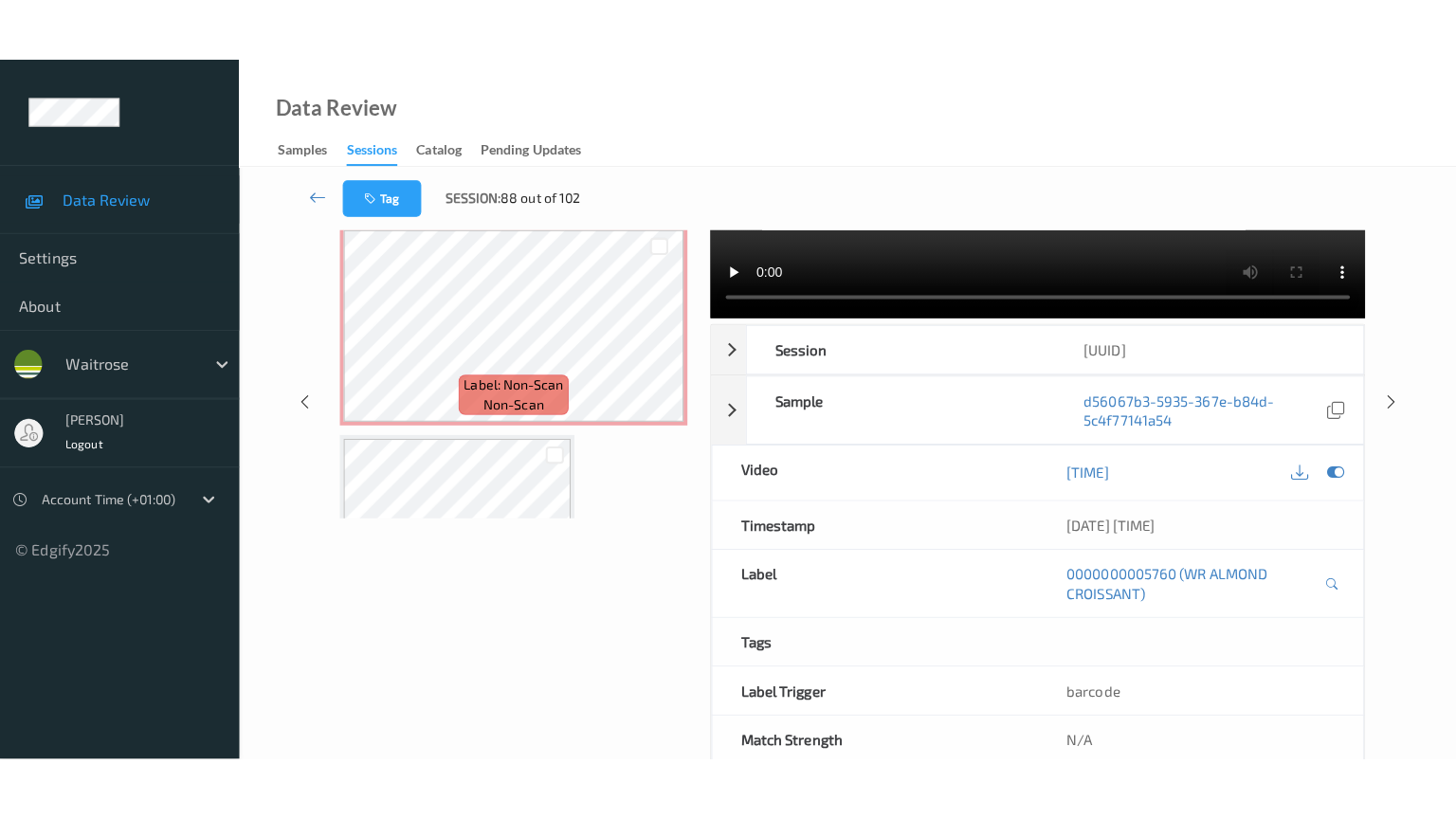 scroll, scrollTop: 0, scrollLeft: 0, axis: both 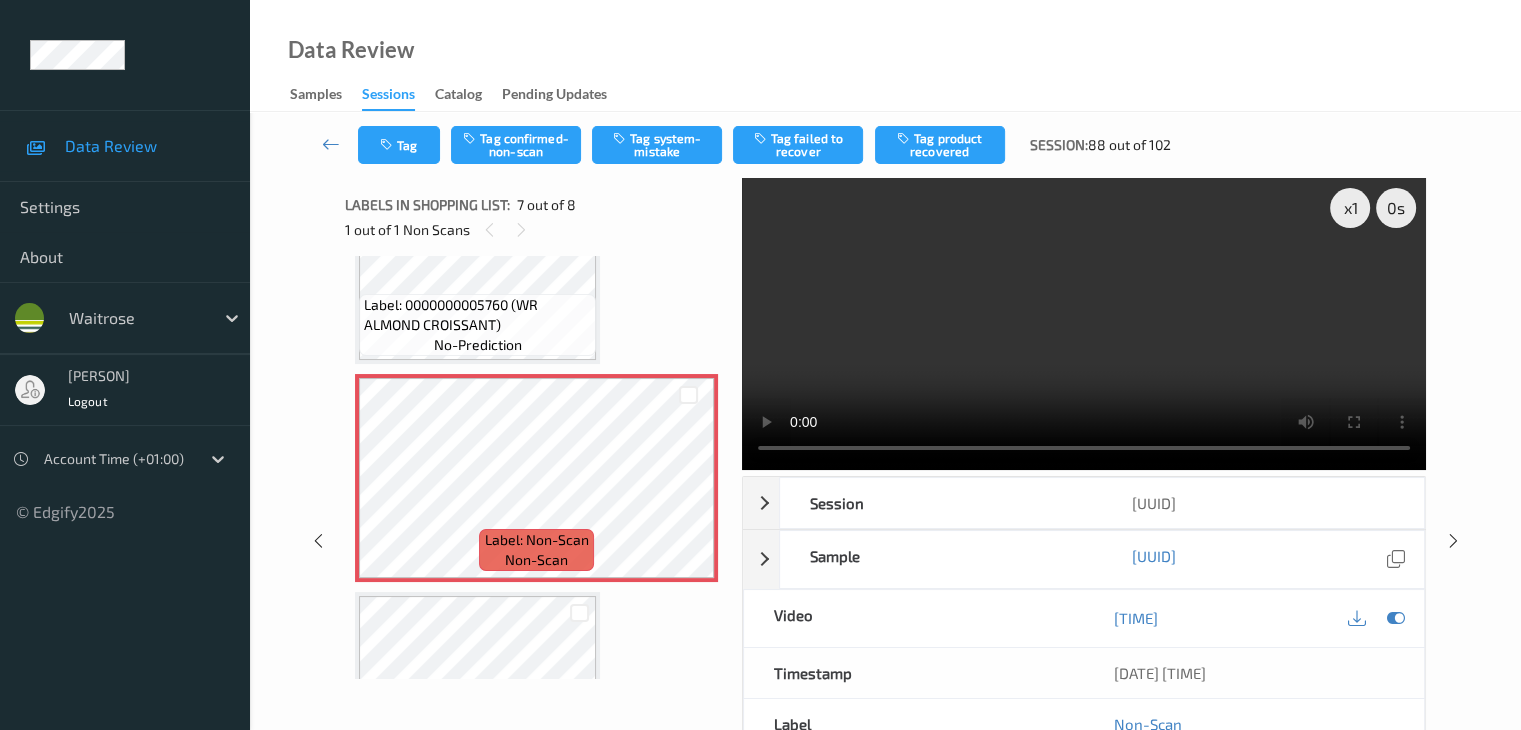 click on "Label: 0000000005760 (WR ALMOND CROISSANT)" at bounding box center [477, 315] 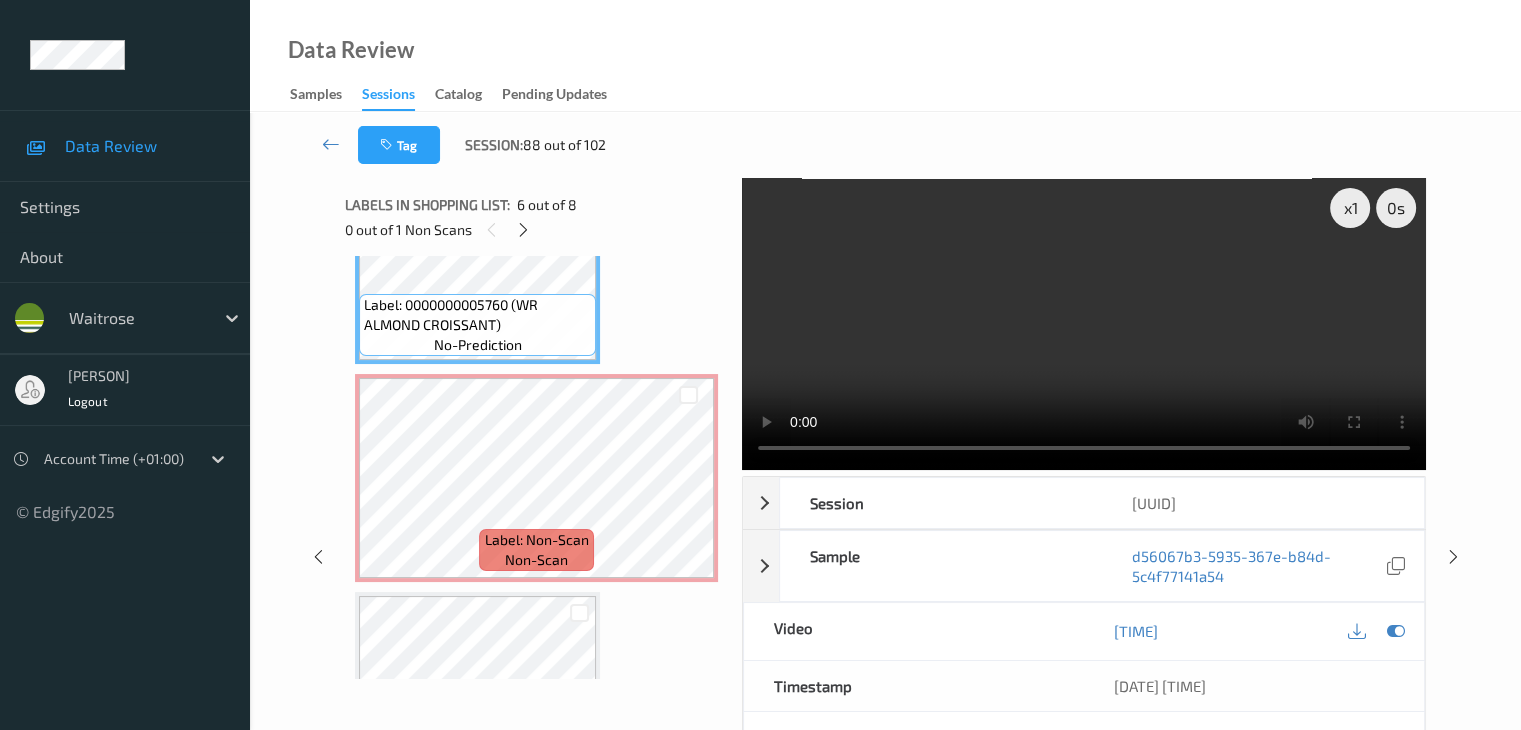 scroll, scrollTop: 1197, scrollLeft: 0, axis: vertical 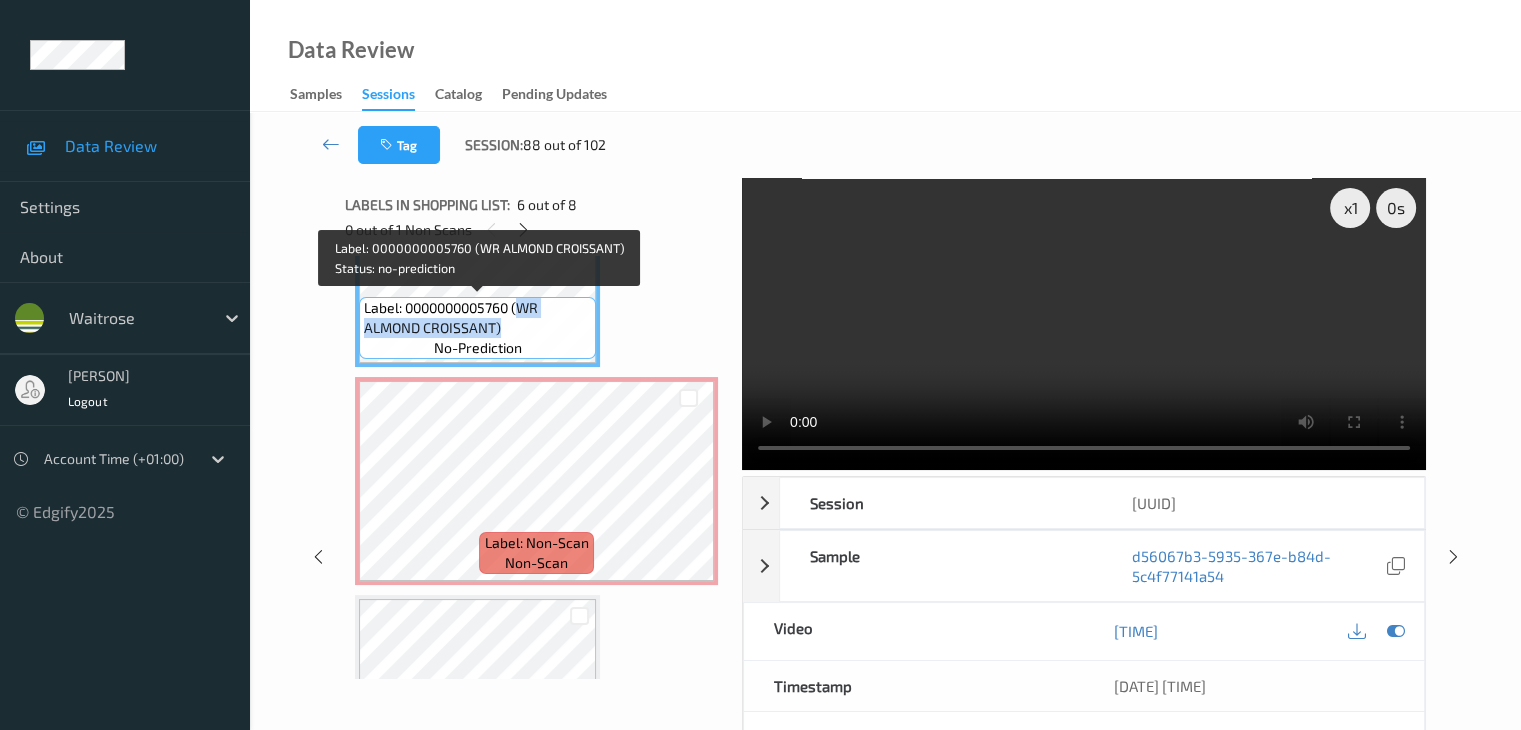 drag, startPoint x: 523, startPoint y: 312, endPoint x: 523, endPoint y: 325, distance: 13 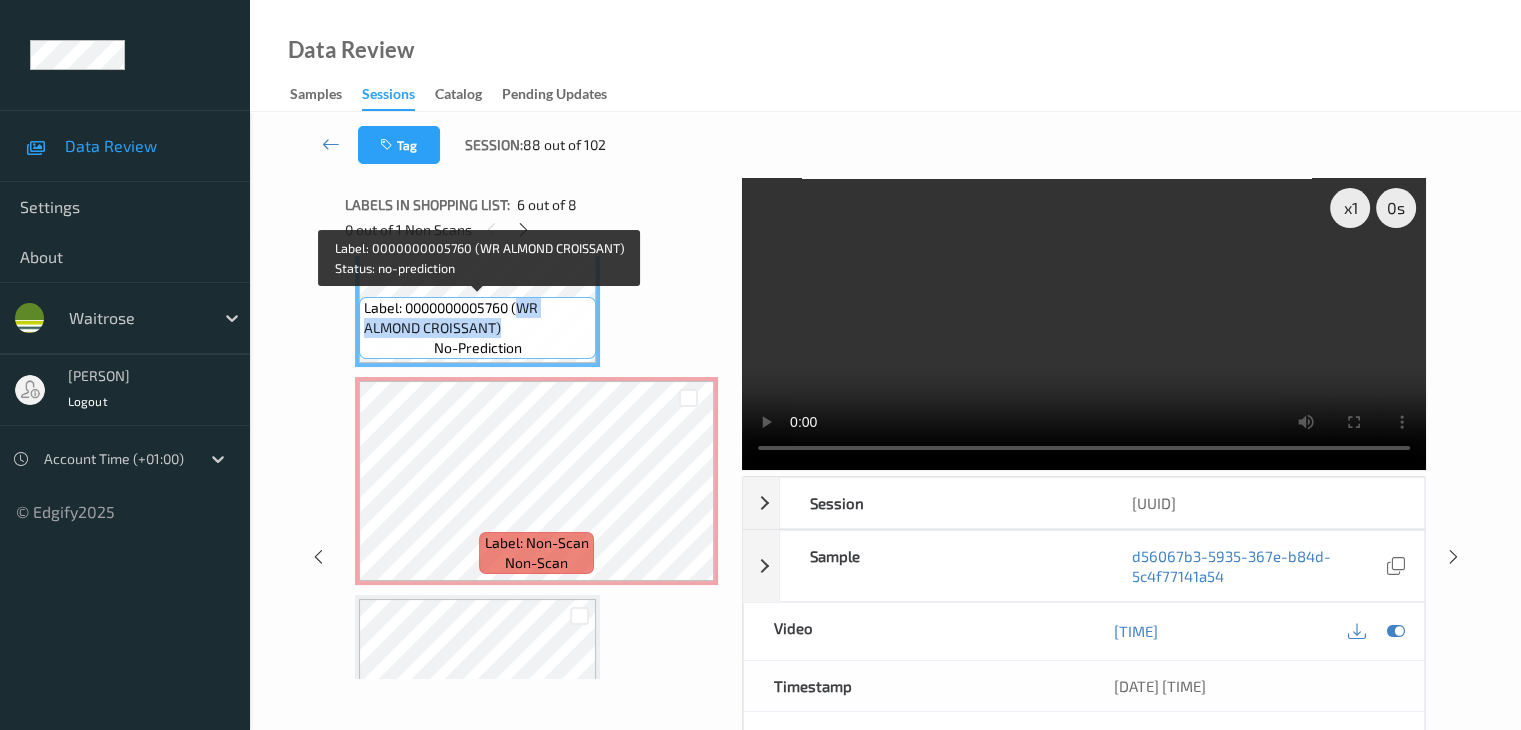 copy on "WR ALMOND CROISSANT)" 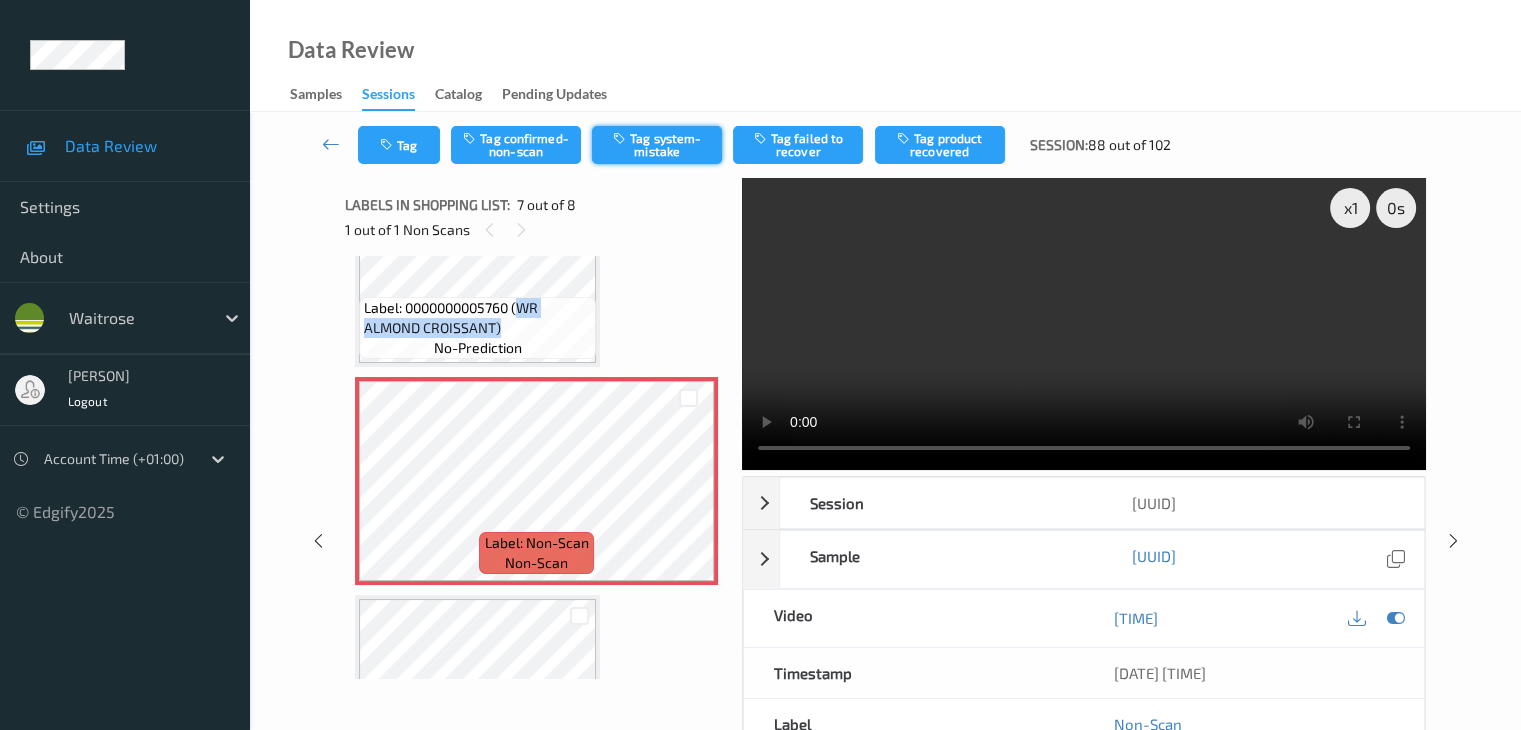 click on "Tag   system-mistake" at bounding box center (657, 145) 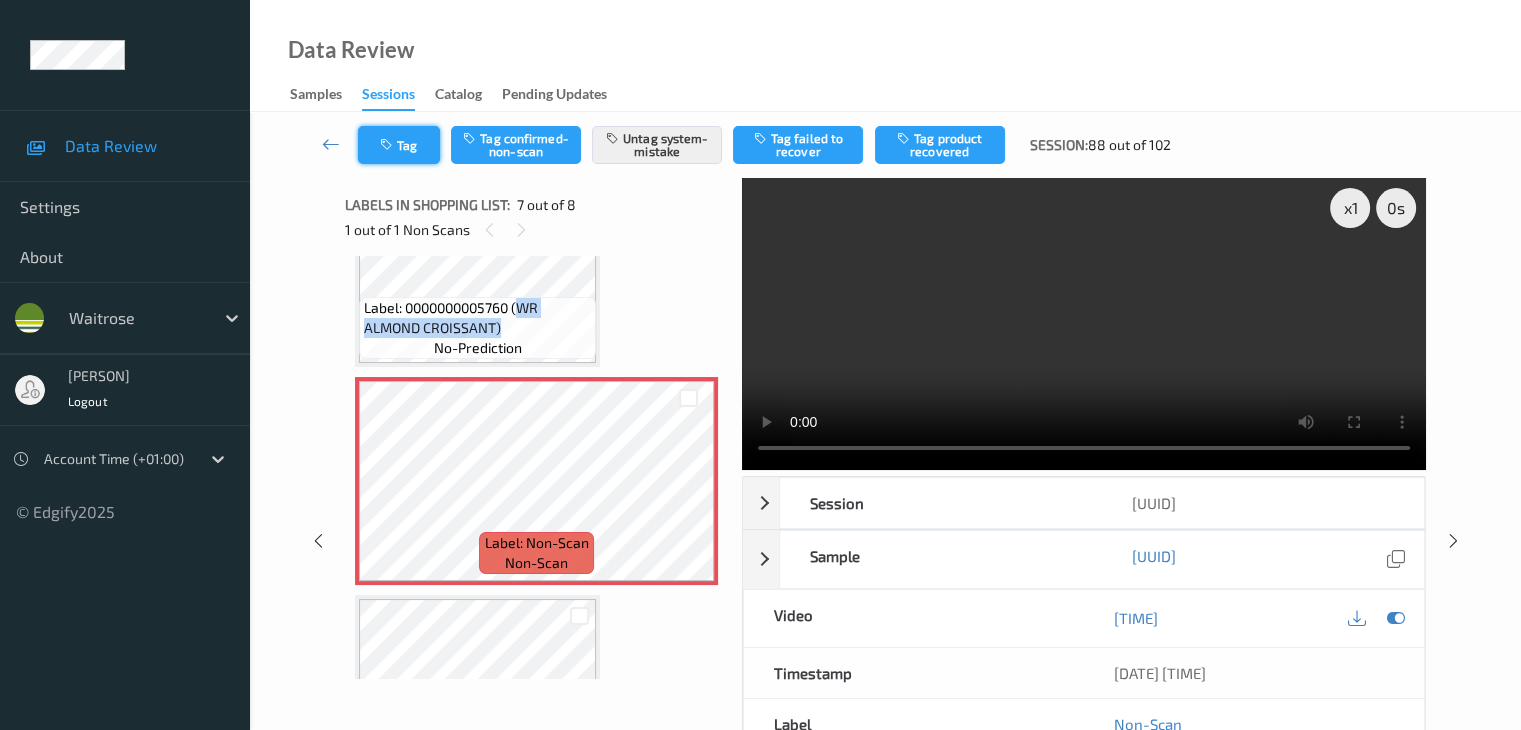 click at bounding box center (388, 145) 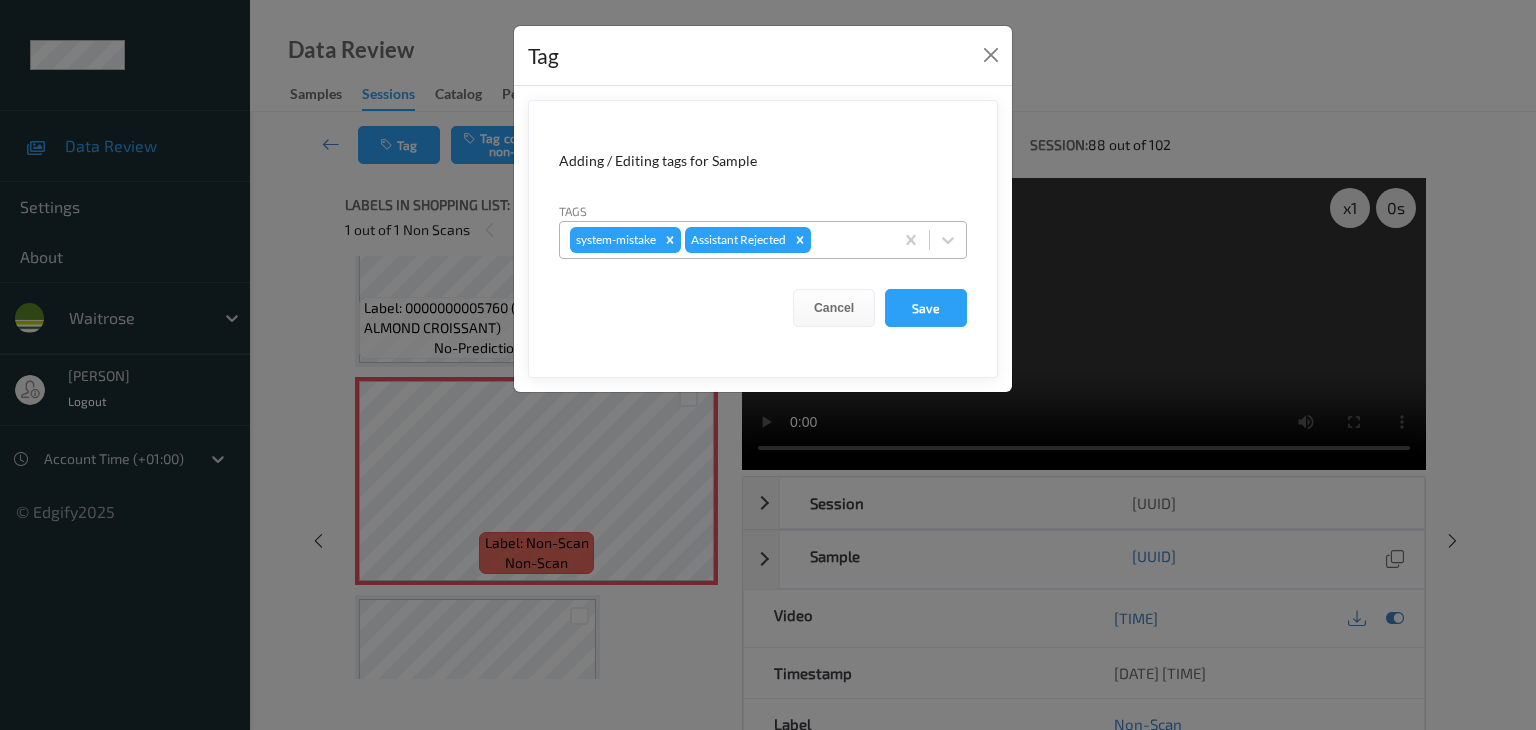 click at bounding box center (849, 240) 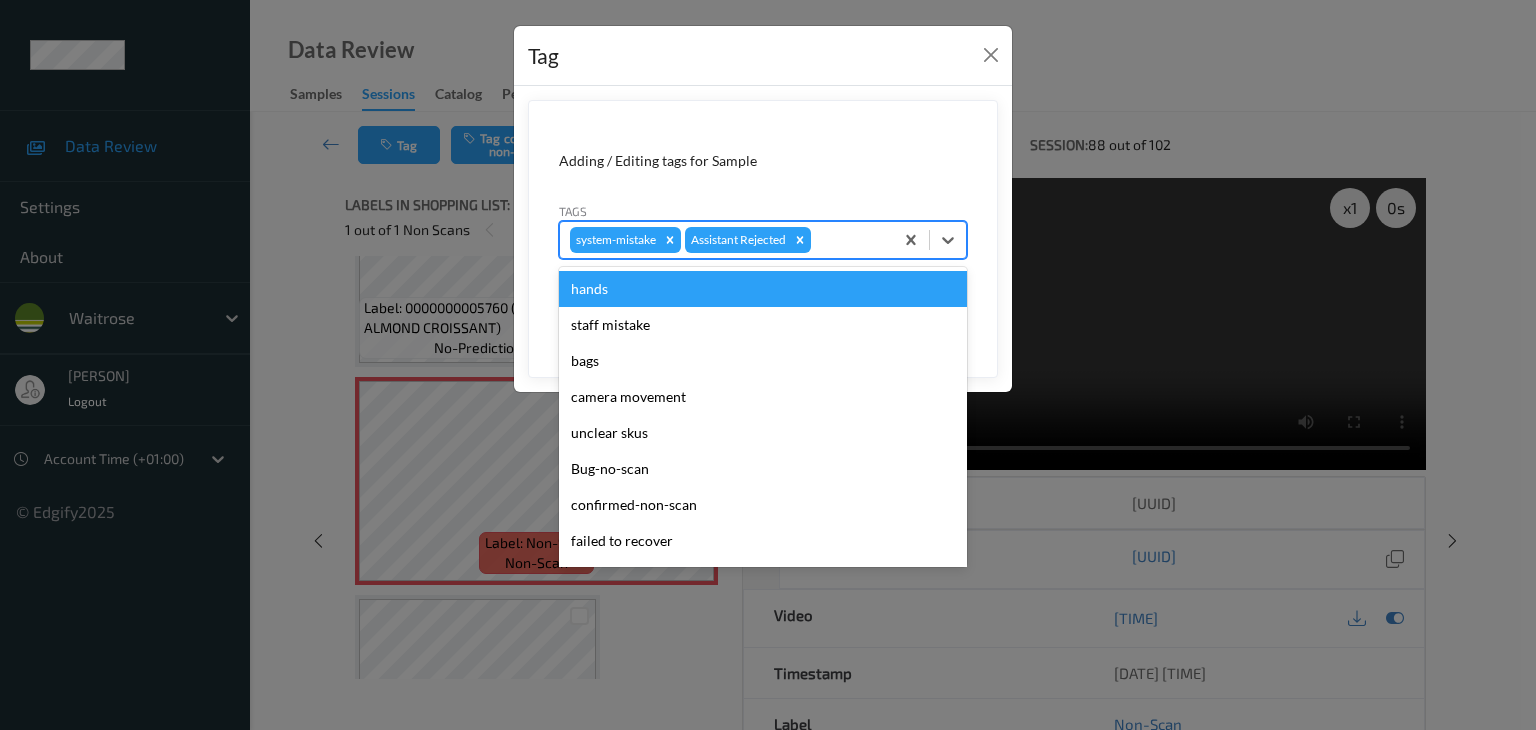 type on "u" 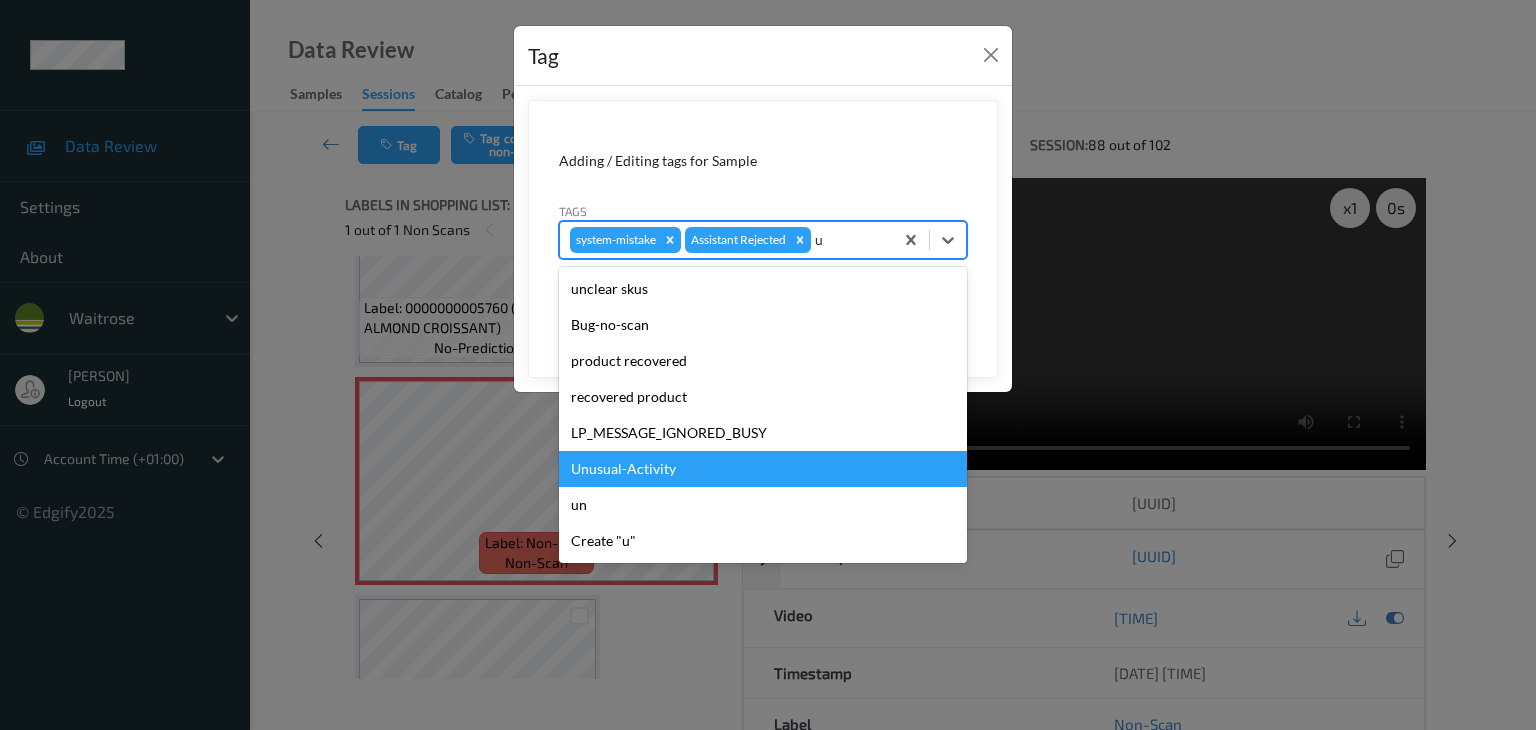 click on "Unusual-Activity" at bounding box center [763, 469] 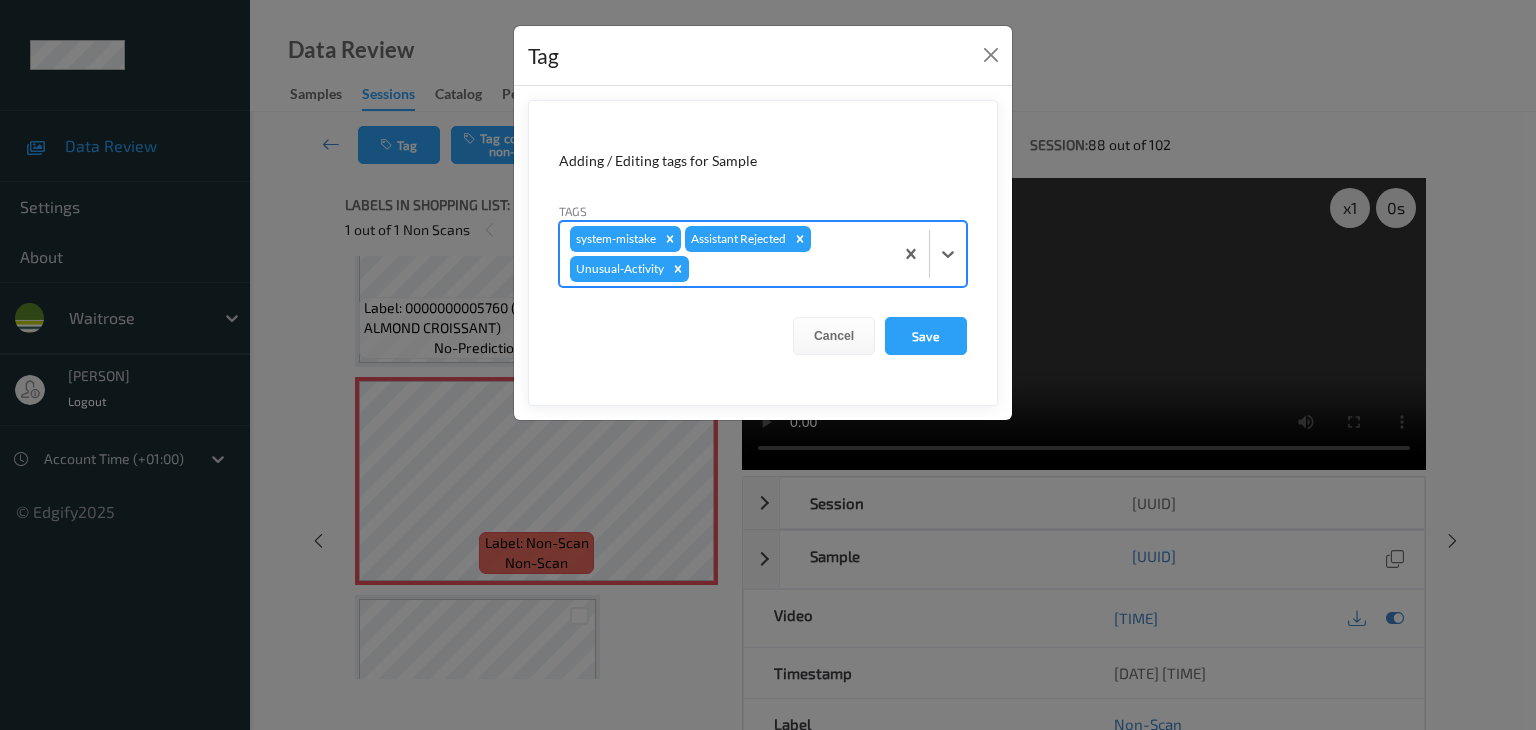 click at bounding box center [788, 269] 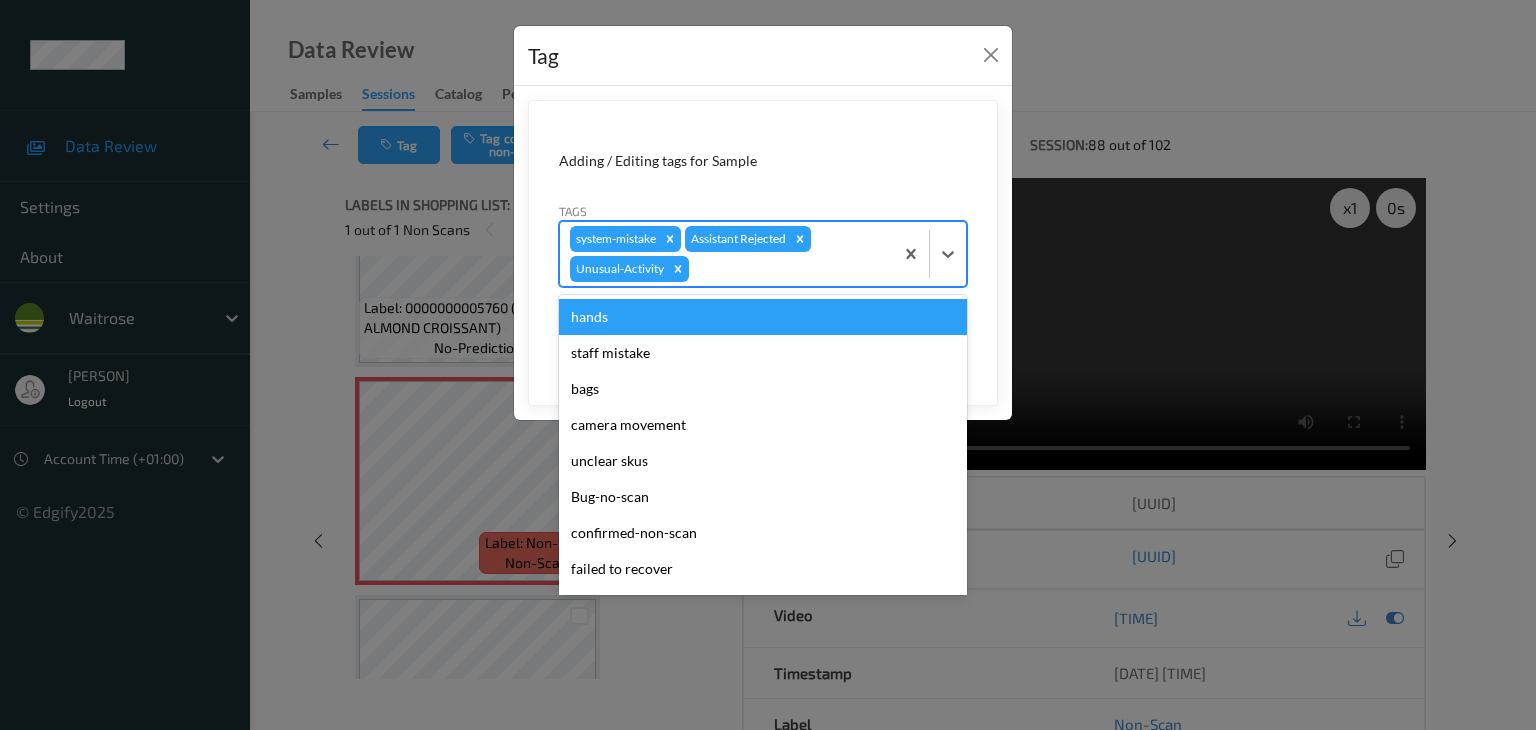 type on "p" 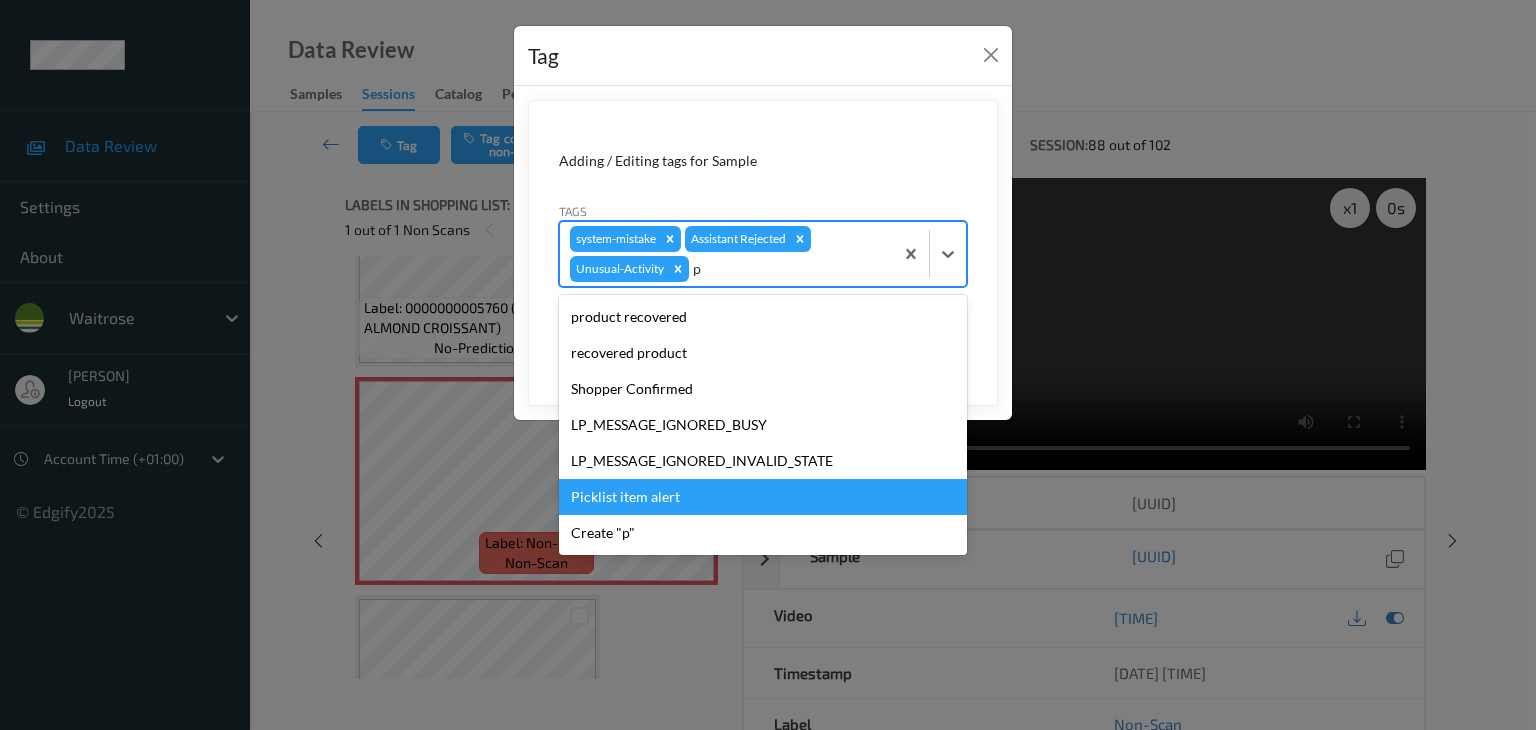 click on "Picklist item alert" at bounding box center [763, 497] 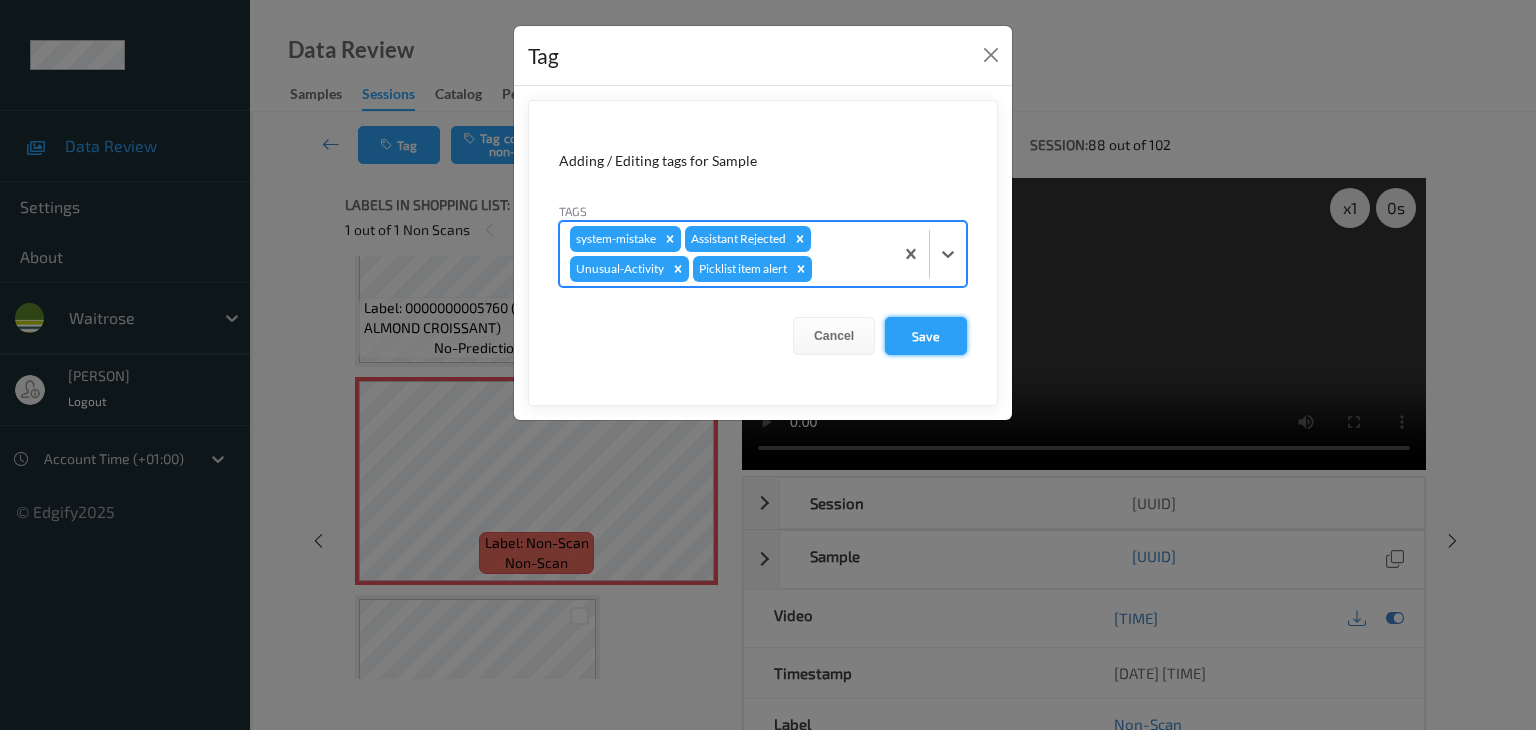 click on "Save" at bounding box center (926, 336) 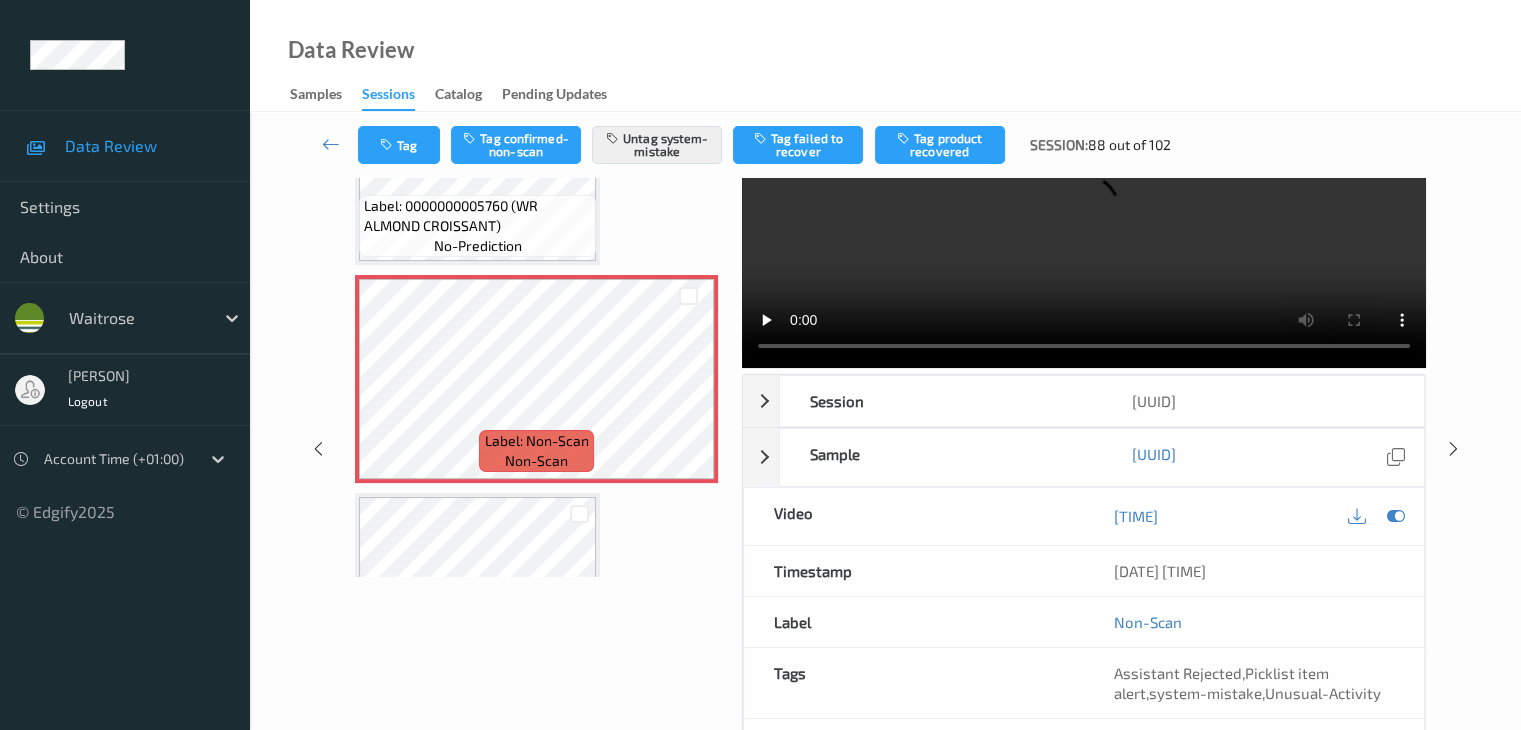 scroll, scrollTop: 0, scrollLeft: 0, axis: both 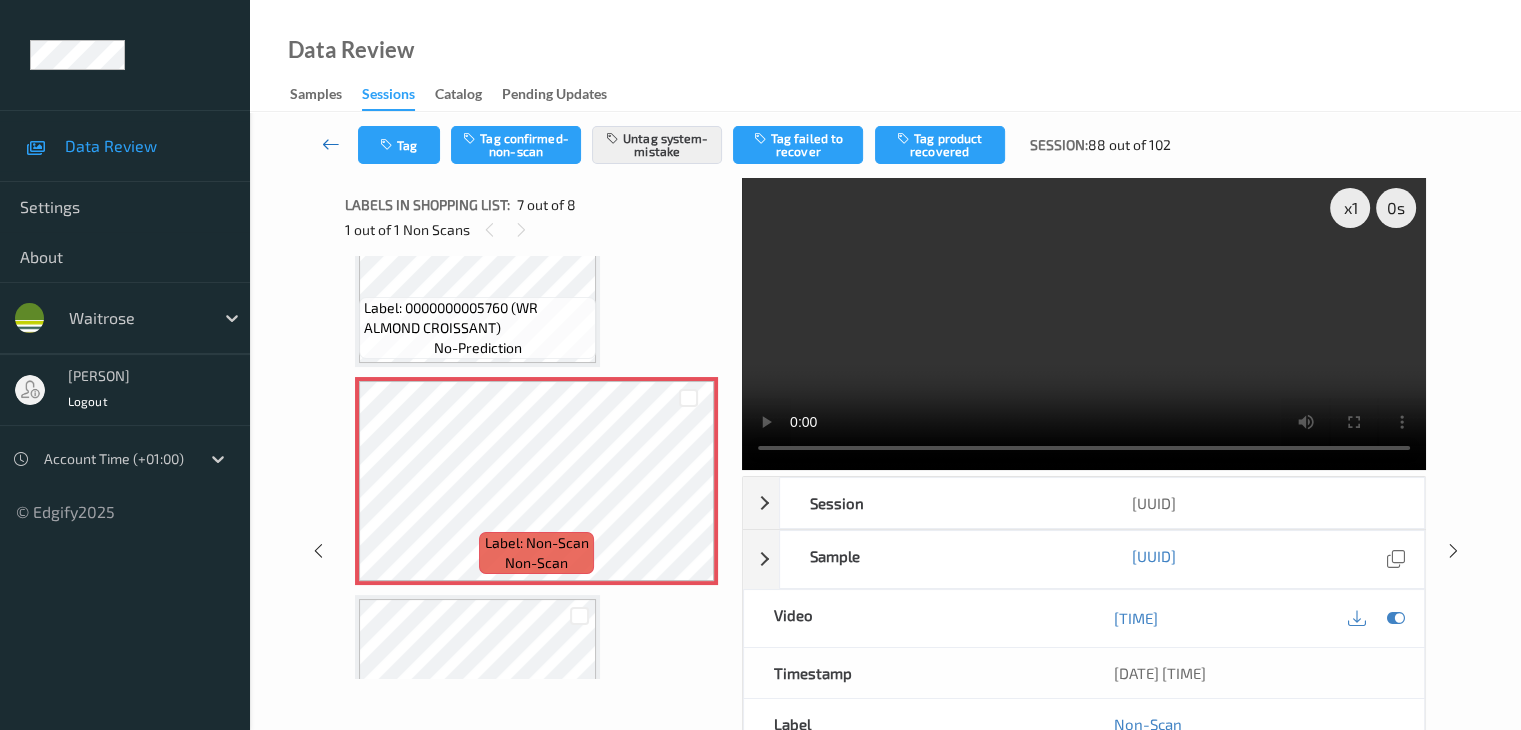 click at bounding box center (331, 144) 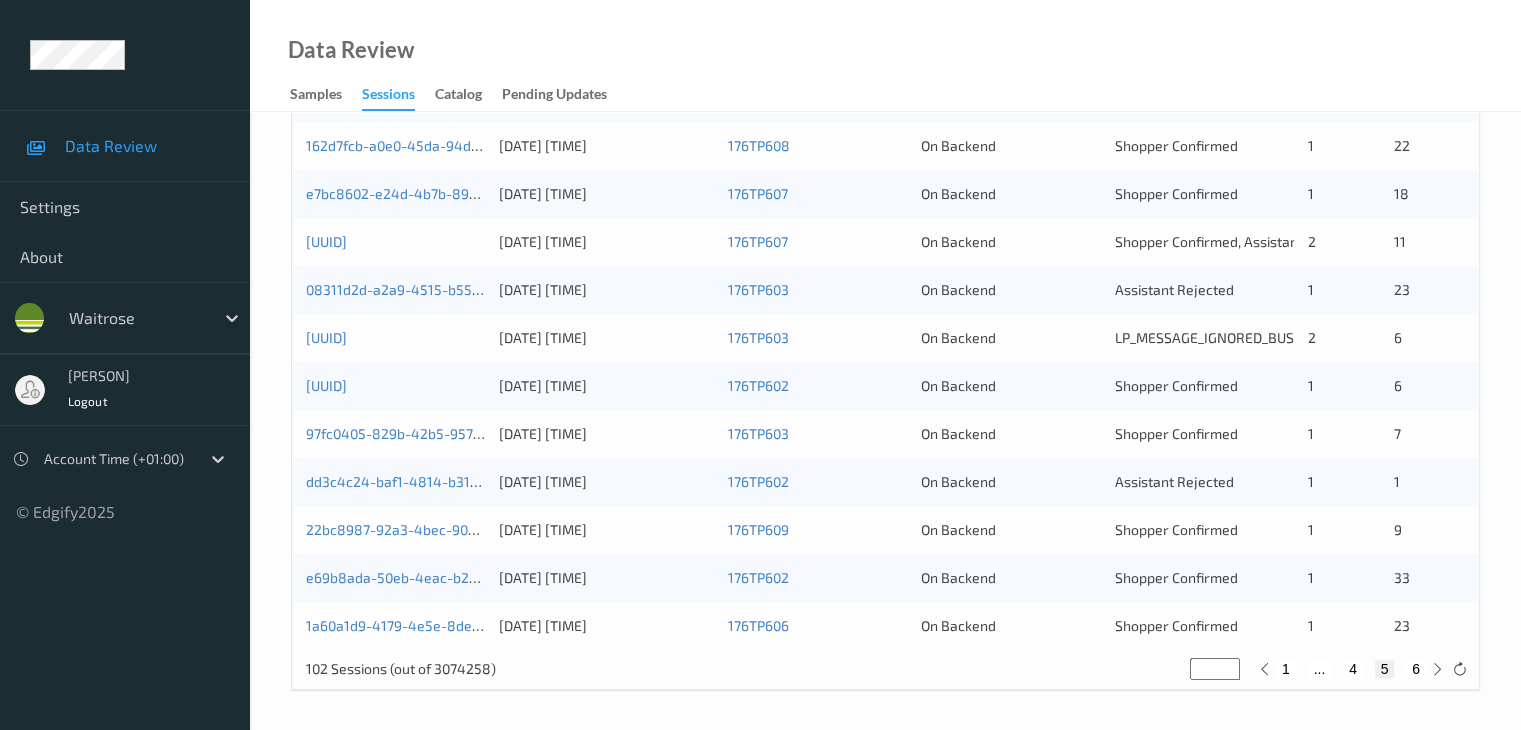 scroll, scrollTop: 932, scrollLeft: 0, axis: vertical 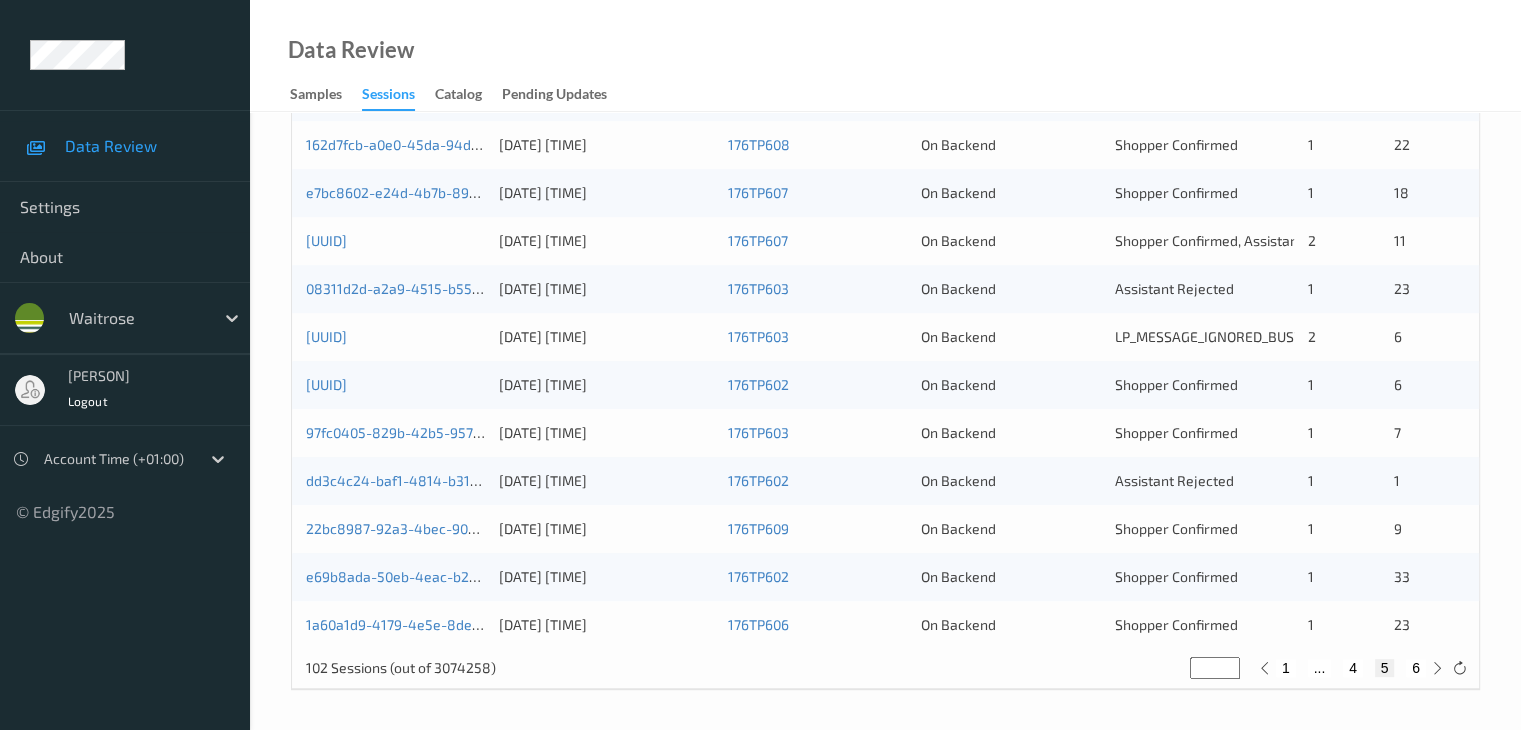 click on "6" at bounding box center [1416, 668] 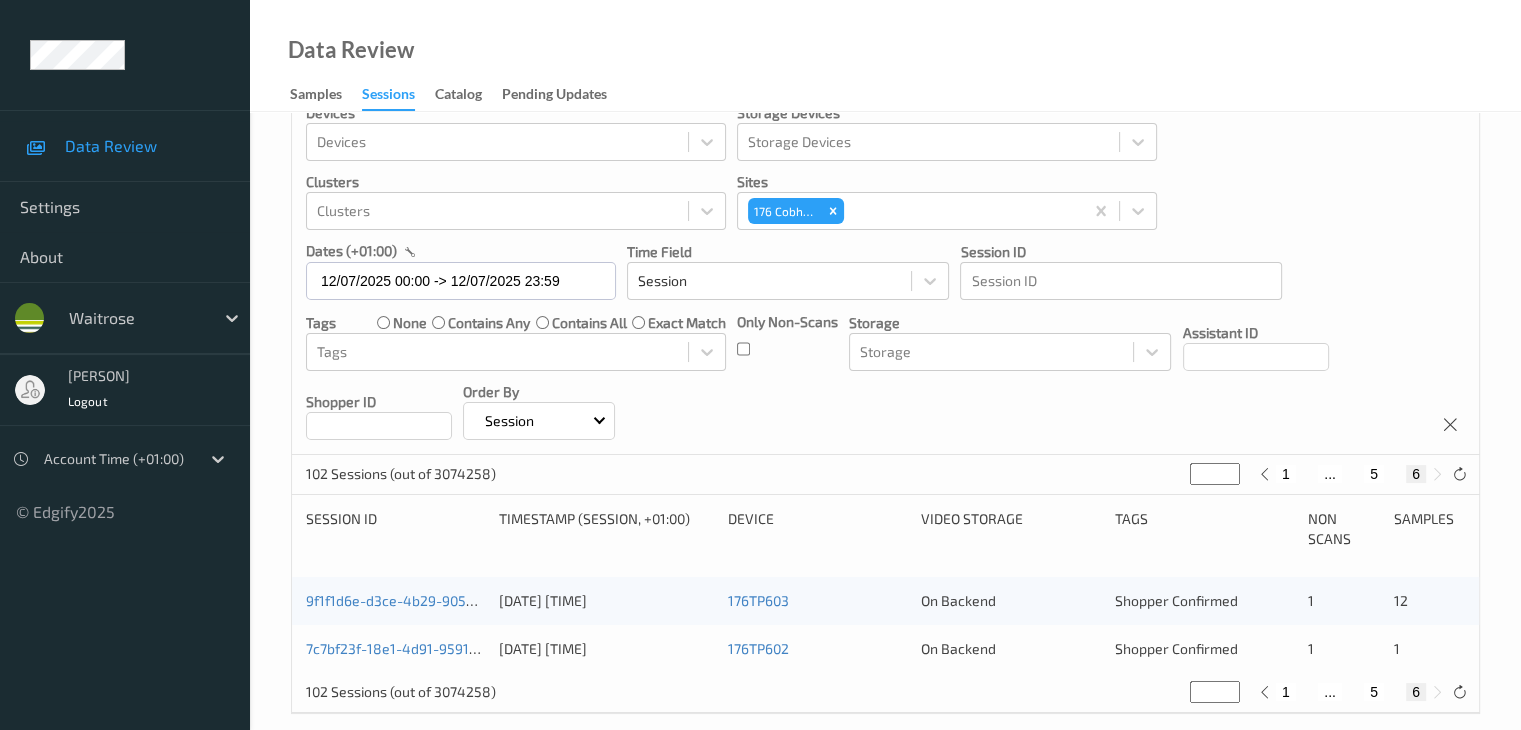 scroll, scrollTop: 68, scrollLeft: 0, axis: vertical 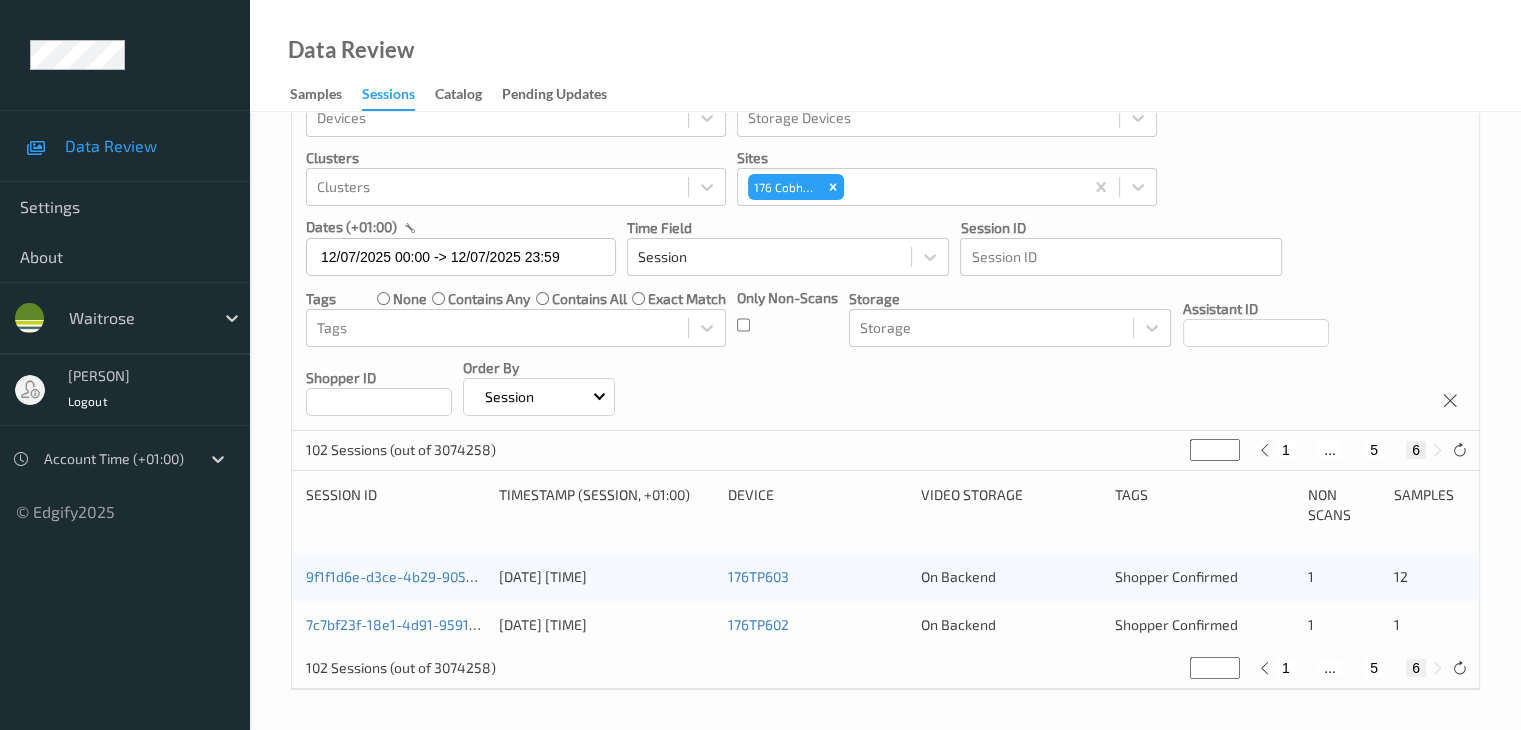 click on "5" at bounding box center (1374, 668) 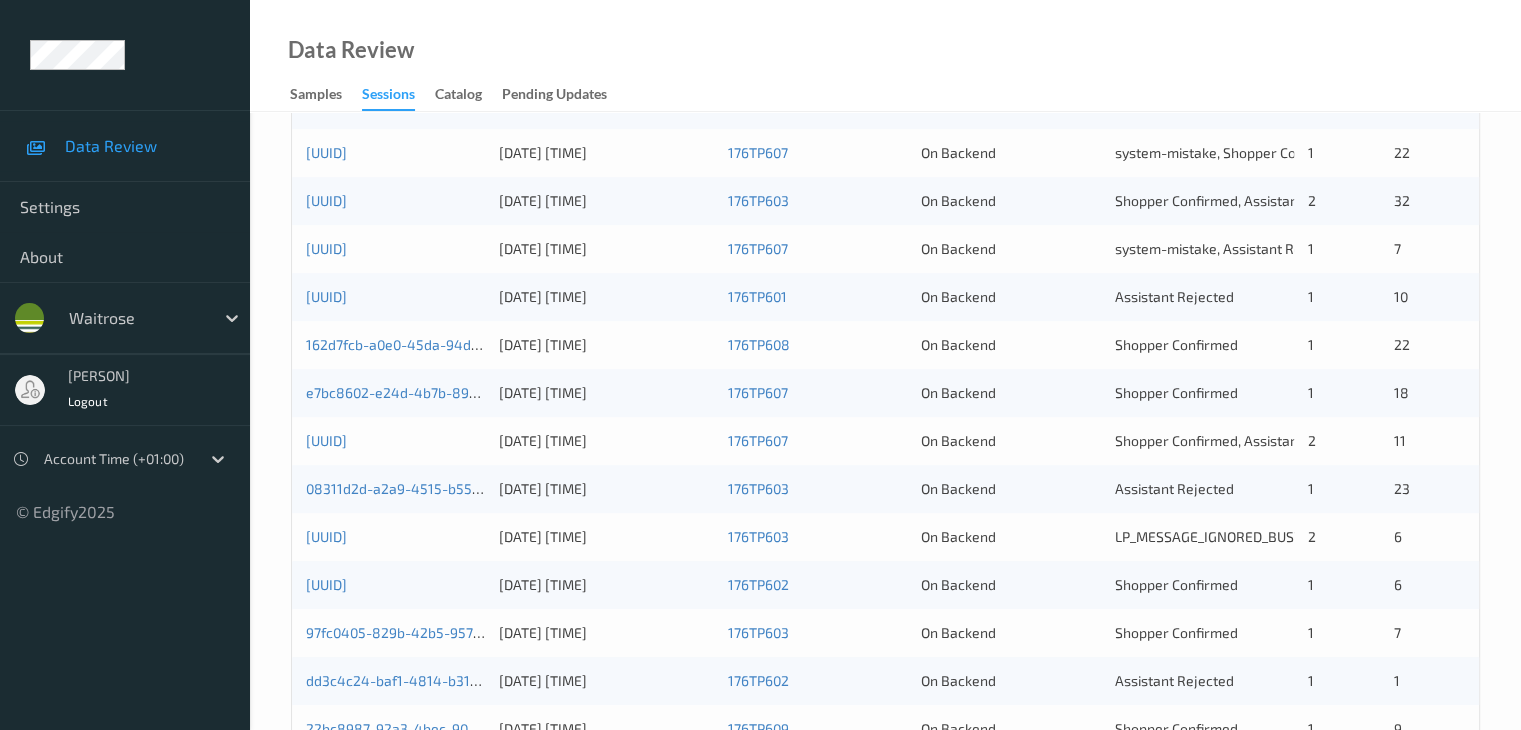 scroll, scrollTop: 632, scrollLeft: 0, axis: vertical 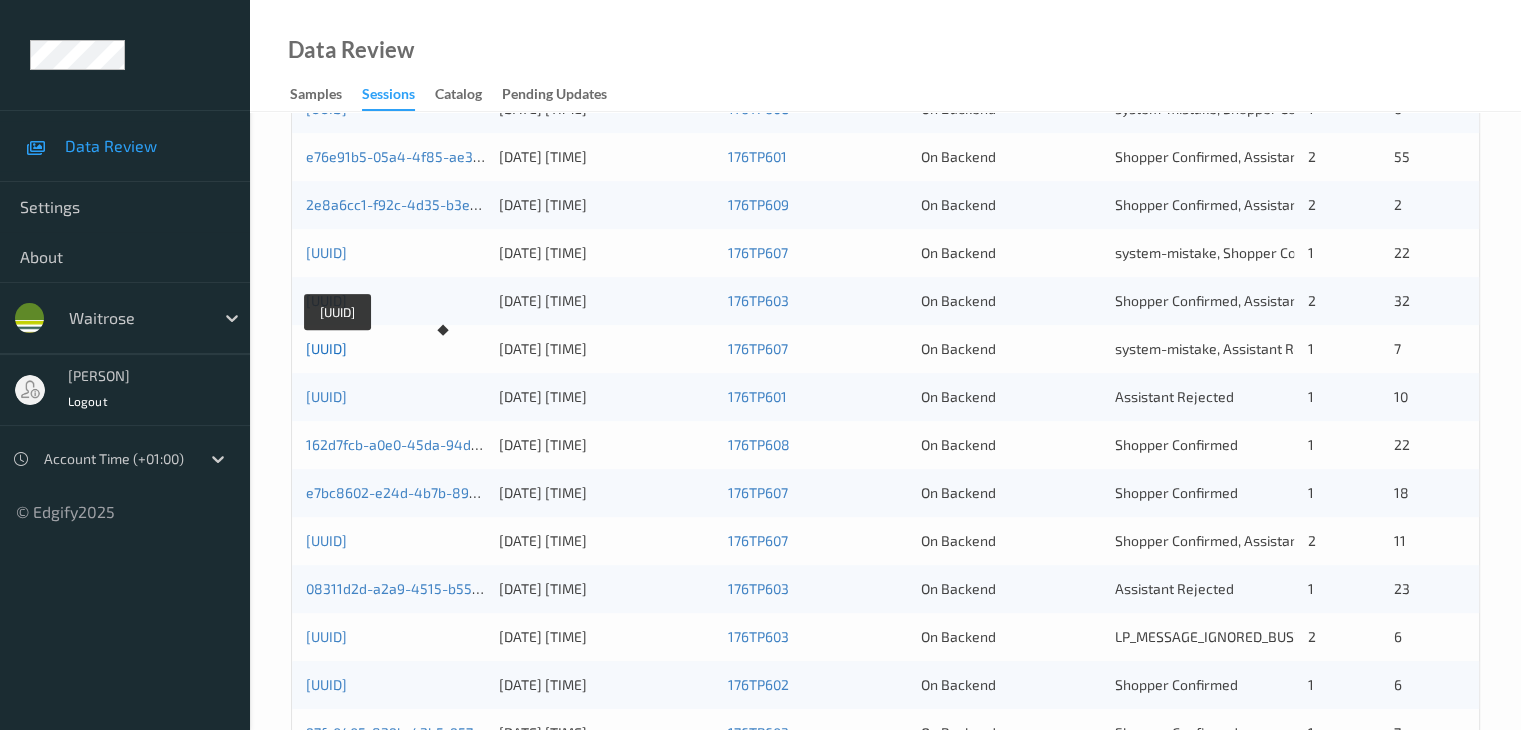 click on "0bb0577b-b2c5-4776-928e-b32f6a68c243" at bounding box center (326, 348) 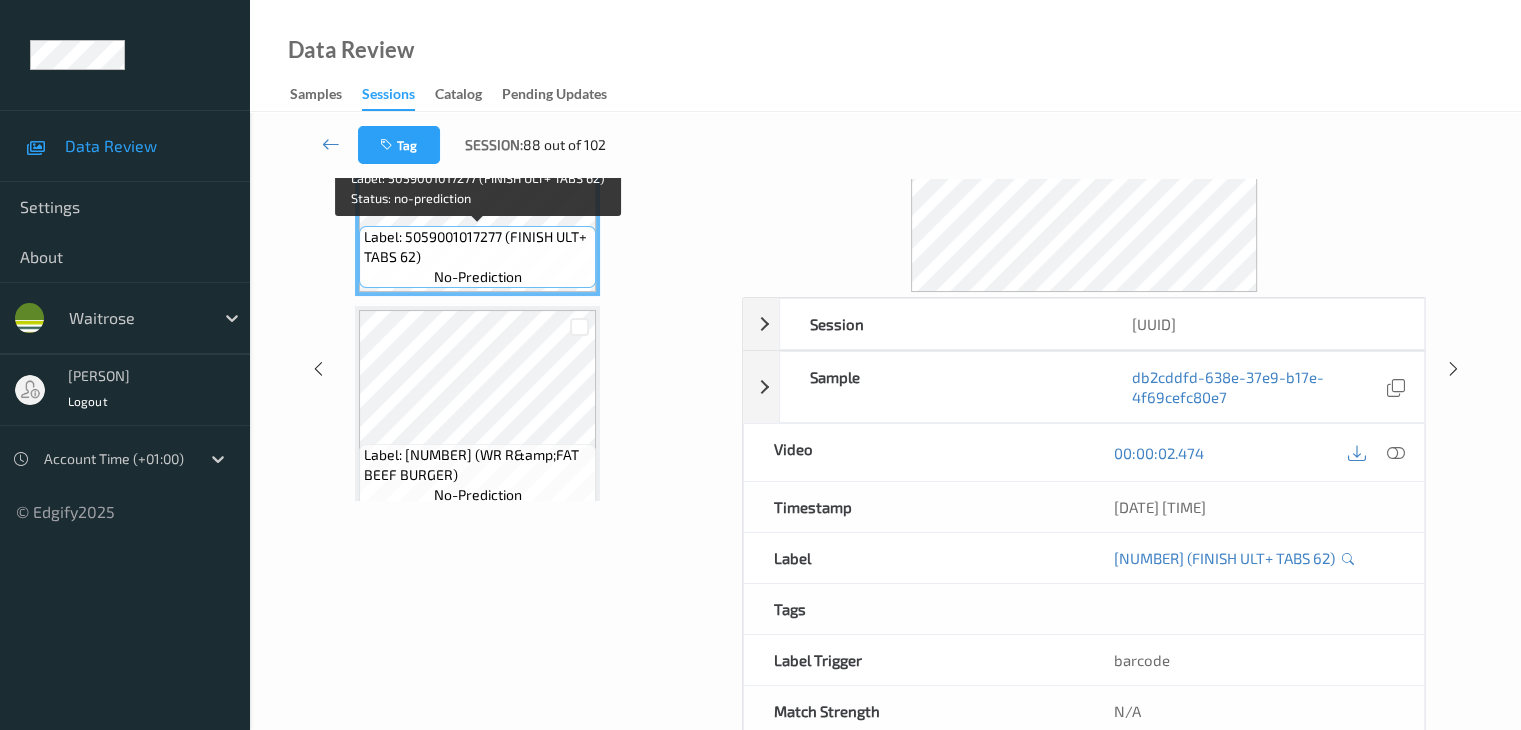 scroll, scrollTop: 143, scrollLeft: 0, axis: vertical 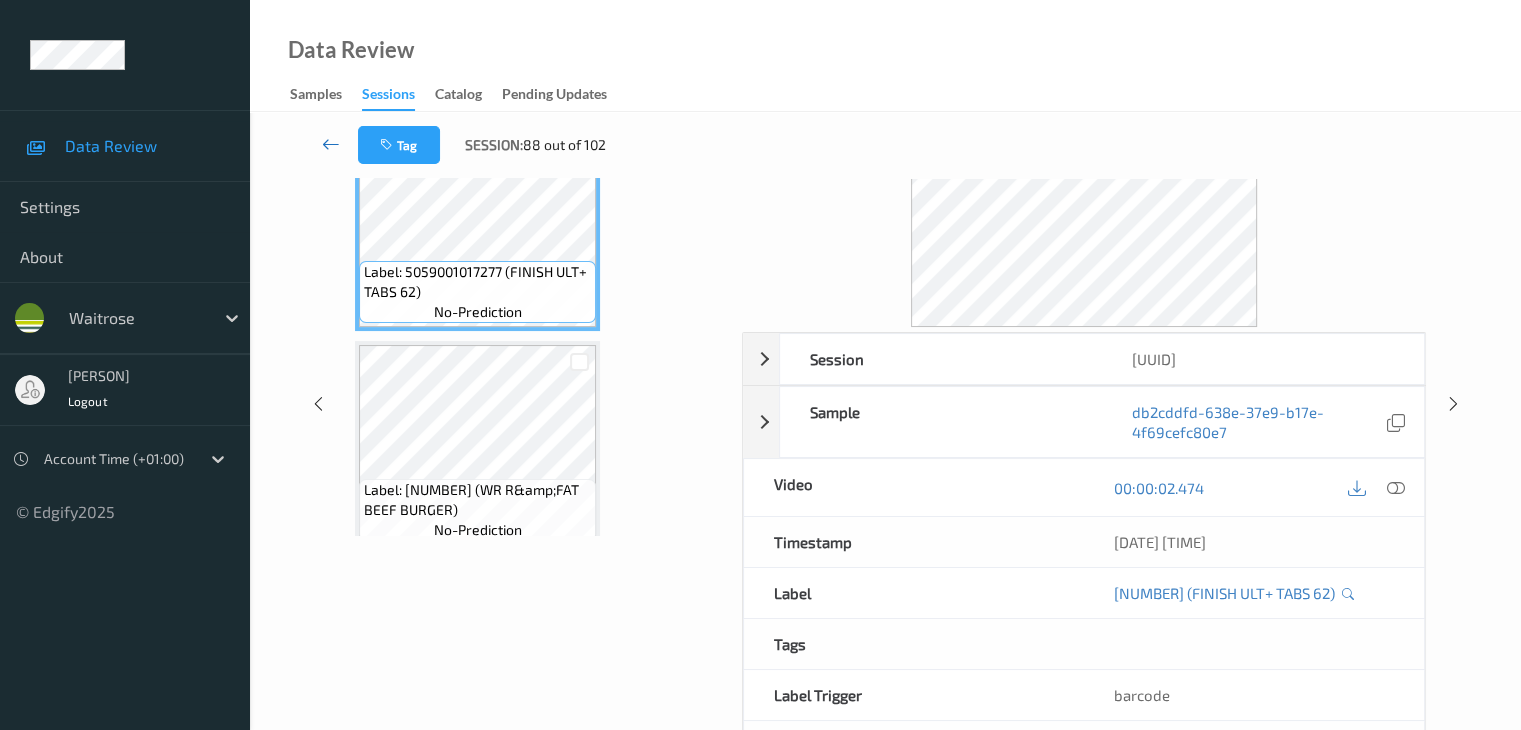 click at bounding box center [331, 144] 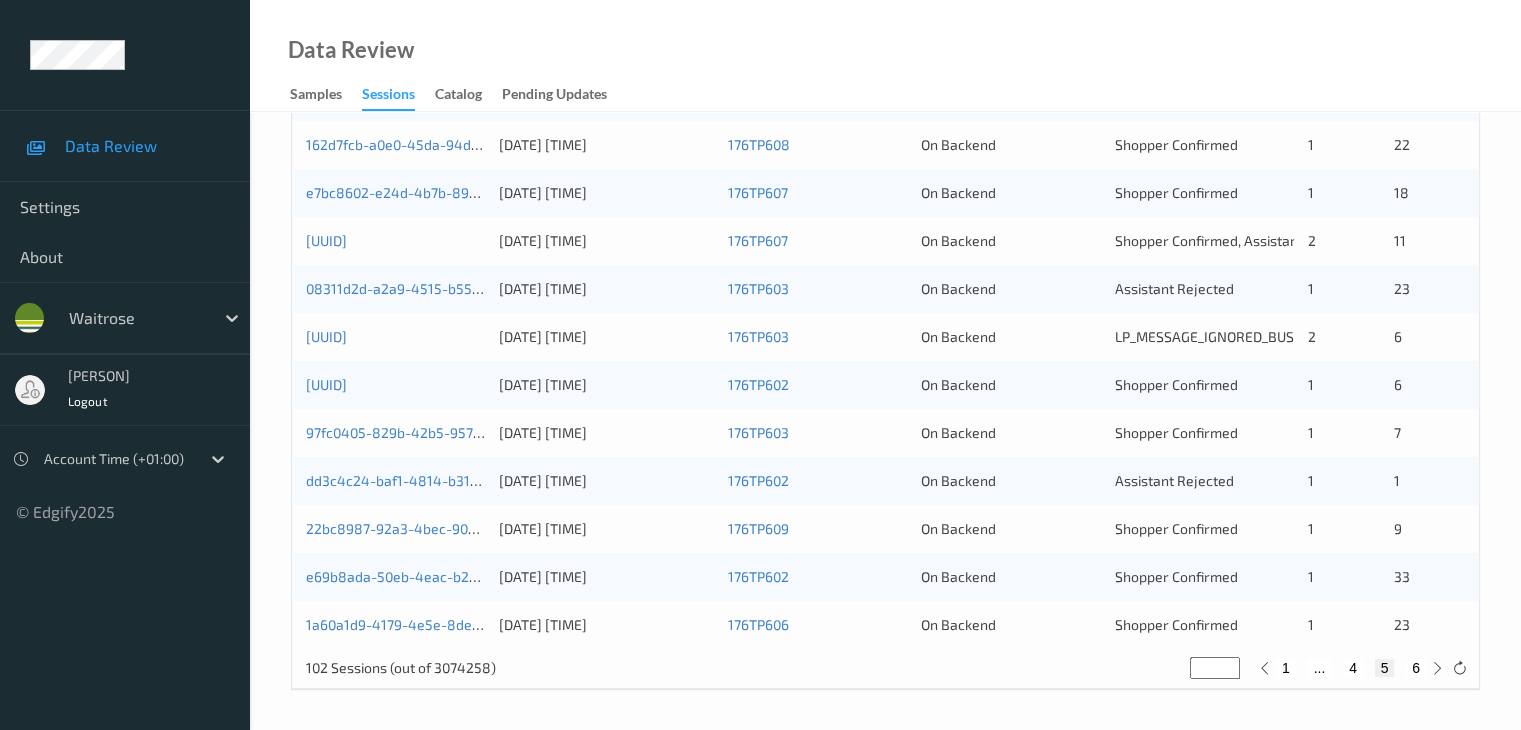 scroll, scrollTop: 732, scrollLeft: 0, axis: vertical 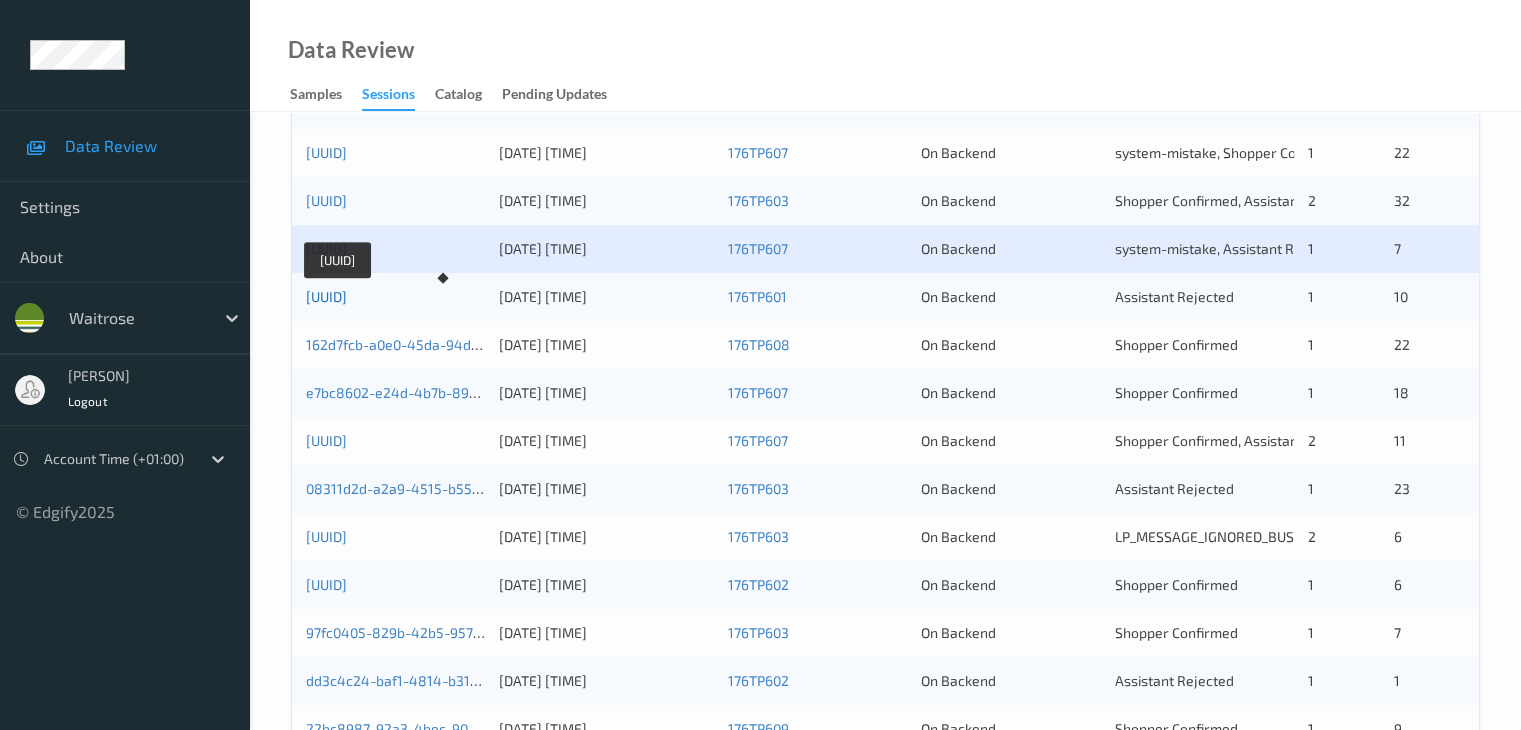 click on "a4da9c6e-4d49-4d31-ab63-5328383a86f1" at bounding box center (326, 296) 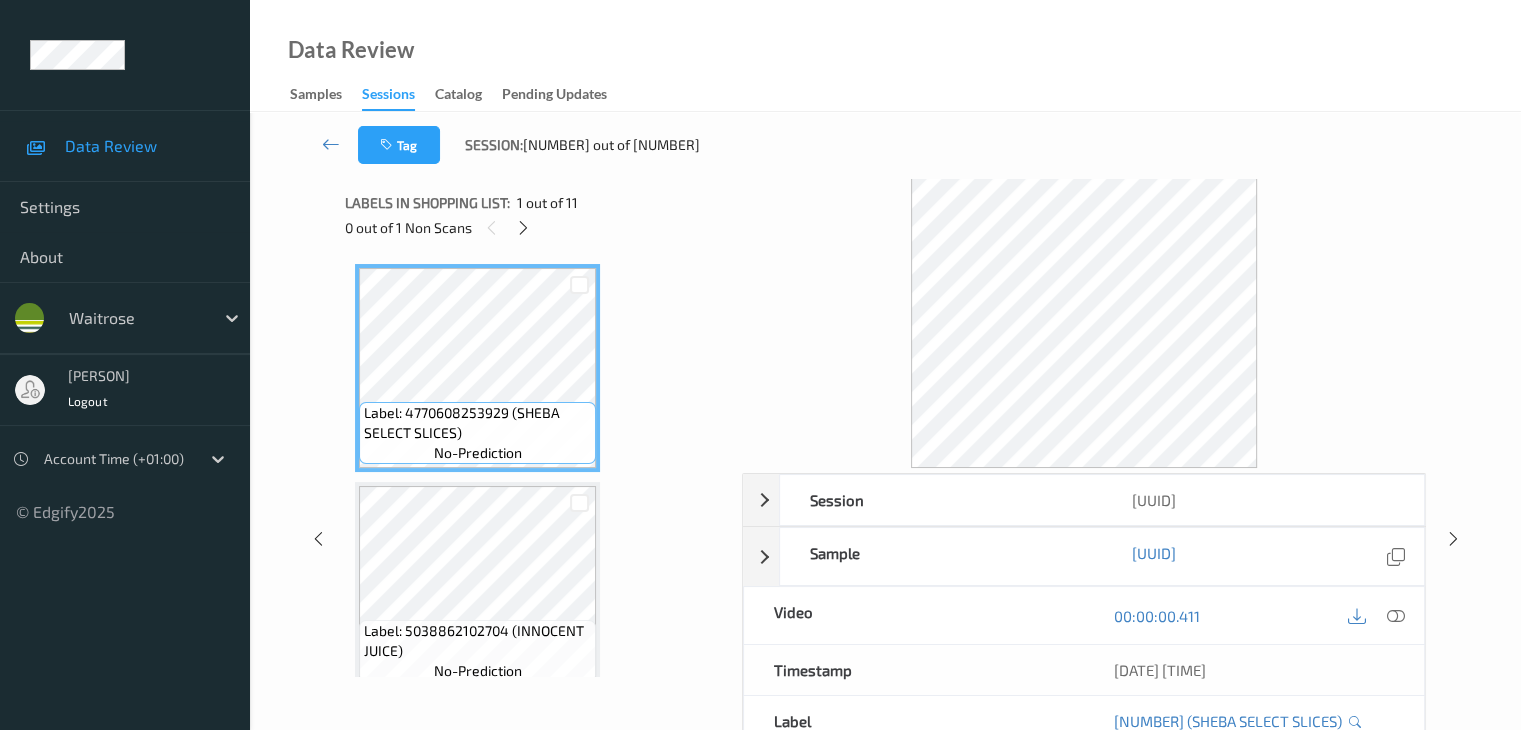 scroll, scrollTop: 0, scrollLeft: 0, axis: both 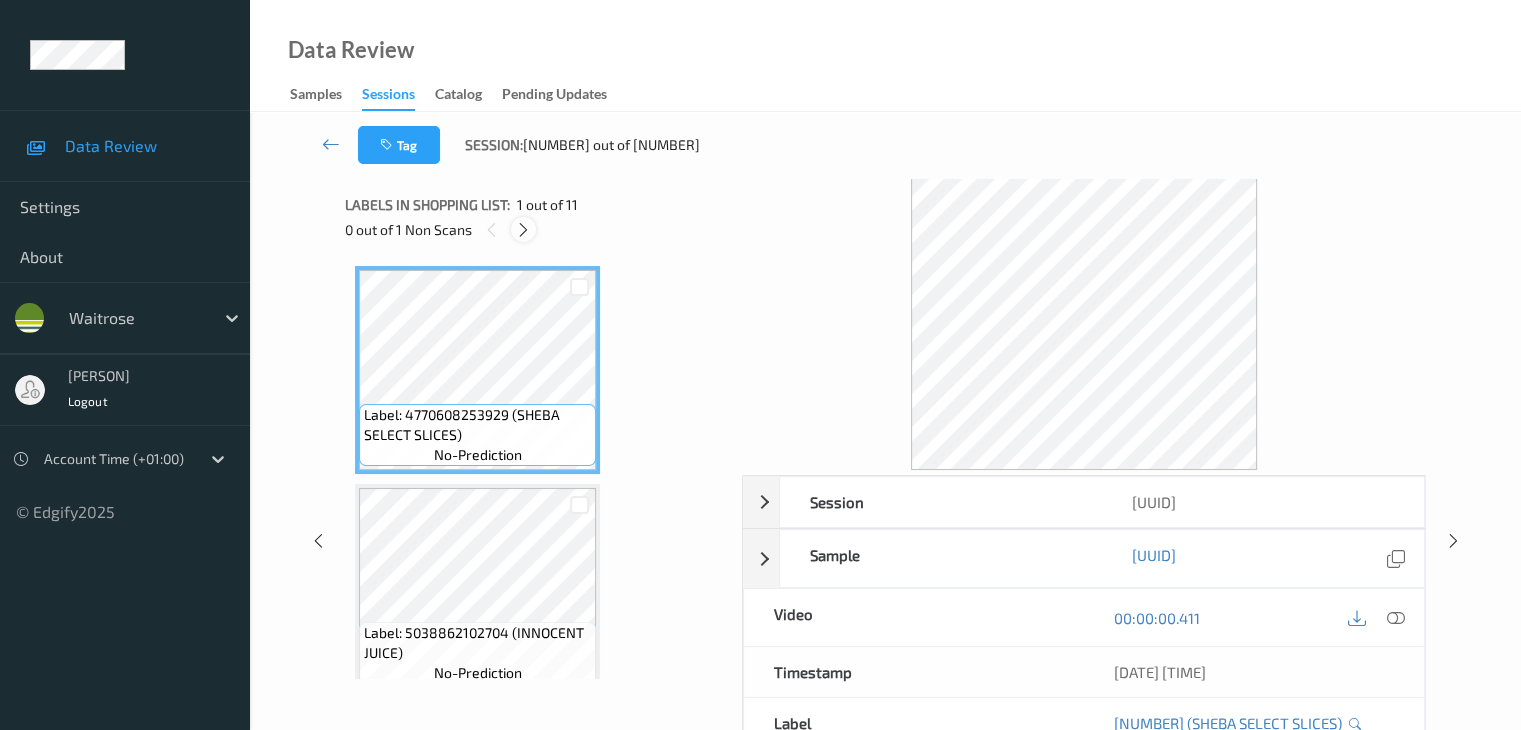 click at bounding box center [523, 230] 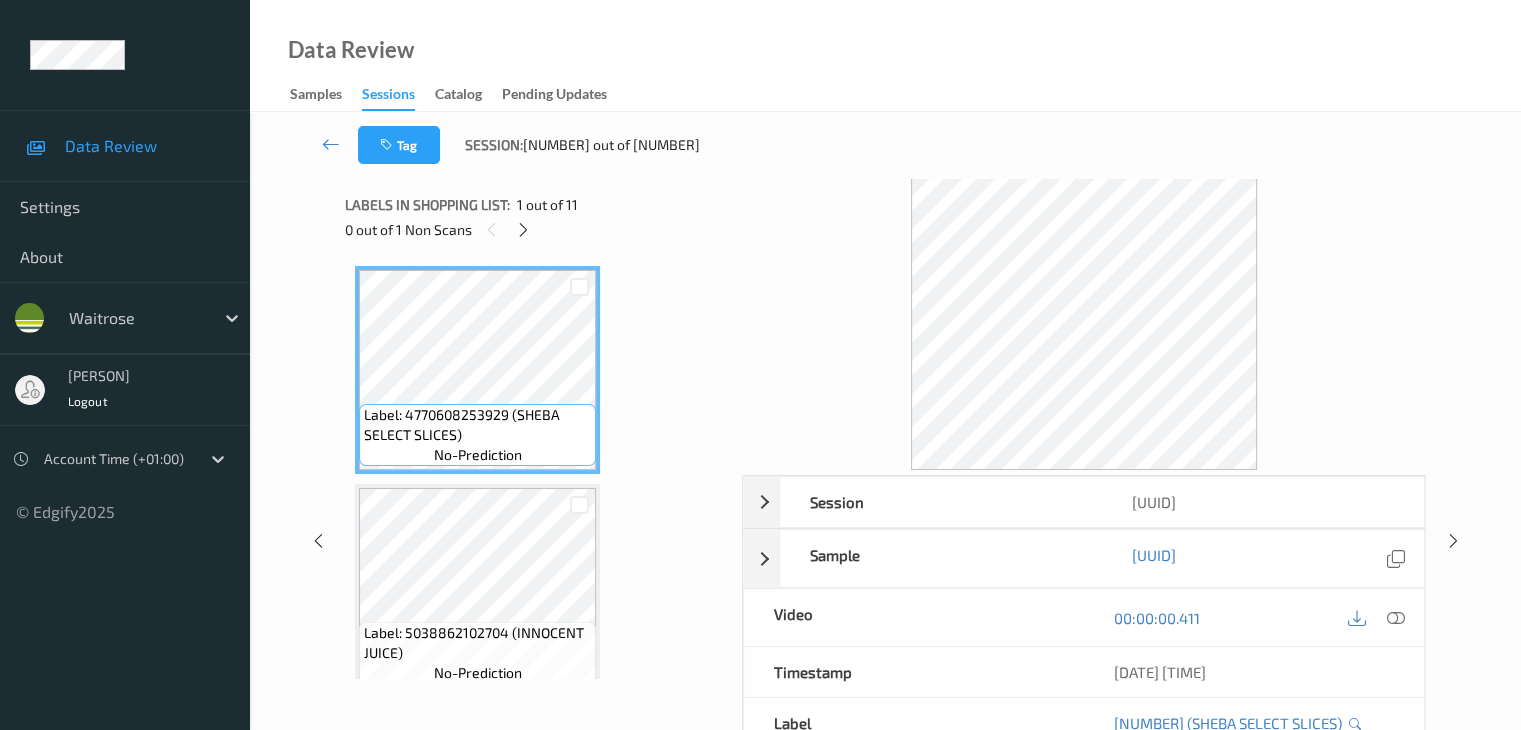 scroll, scrollTop: 1536, scrollLeft: 0, axis: vertical 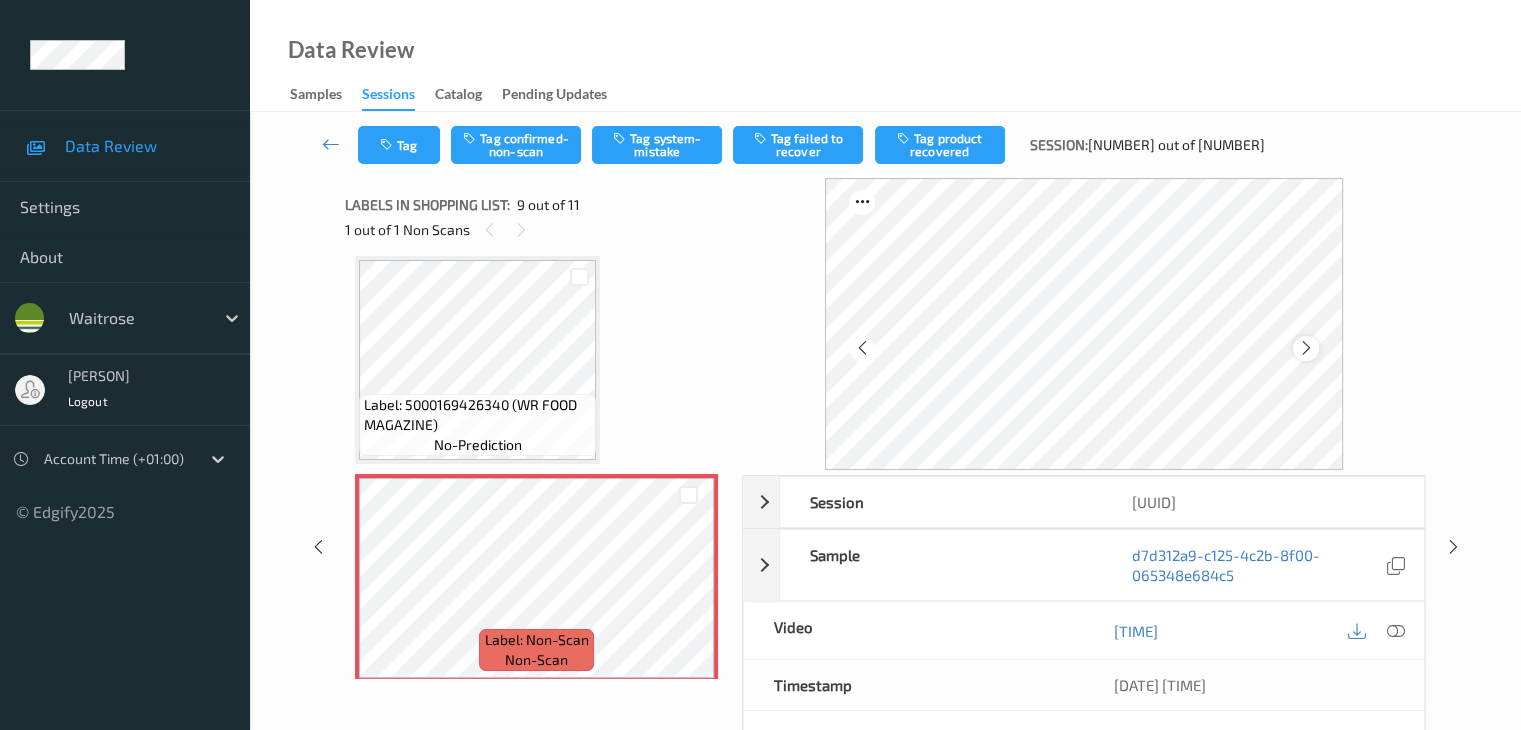 click at bounding box center [1306, 348] 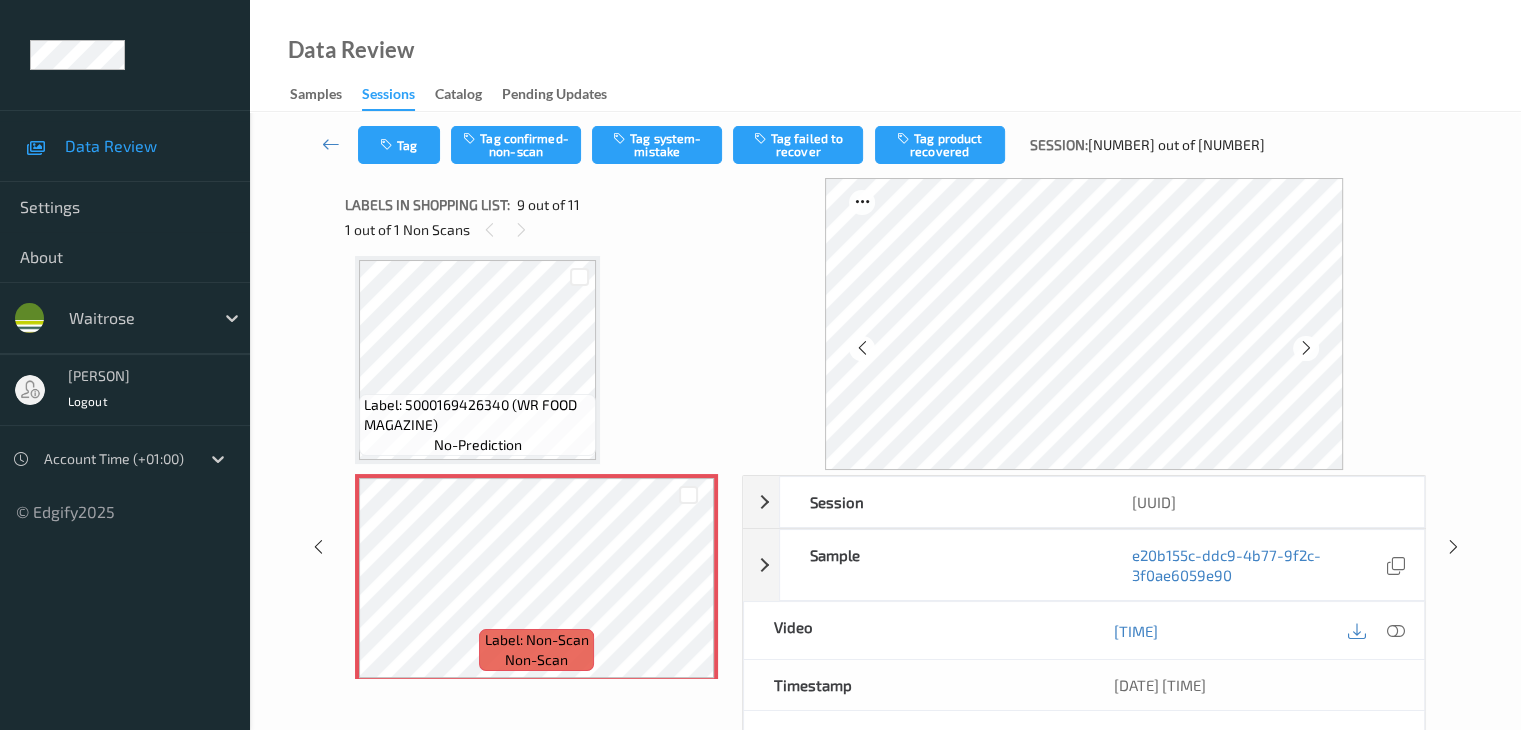 click at bounding box center (1306, 348) 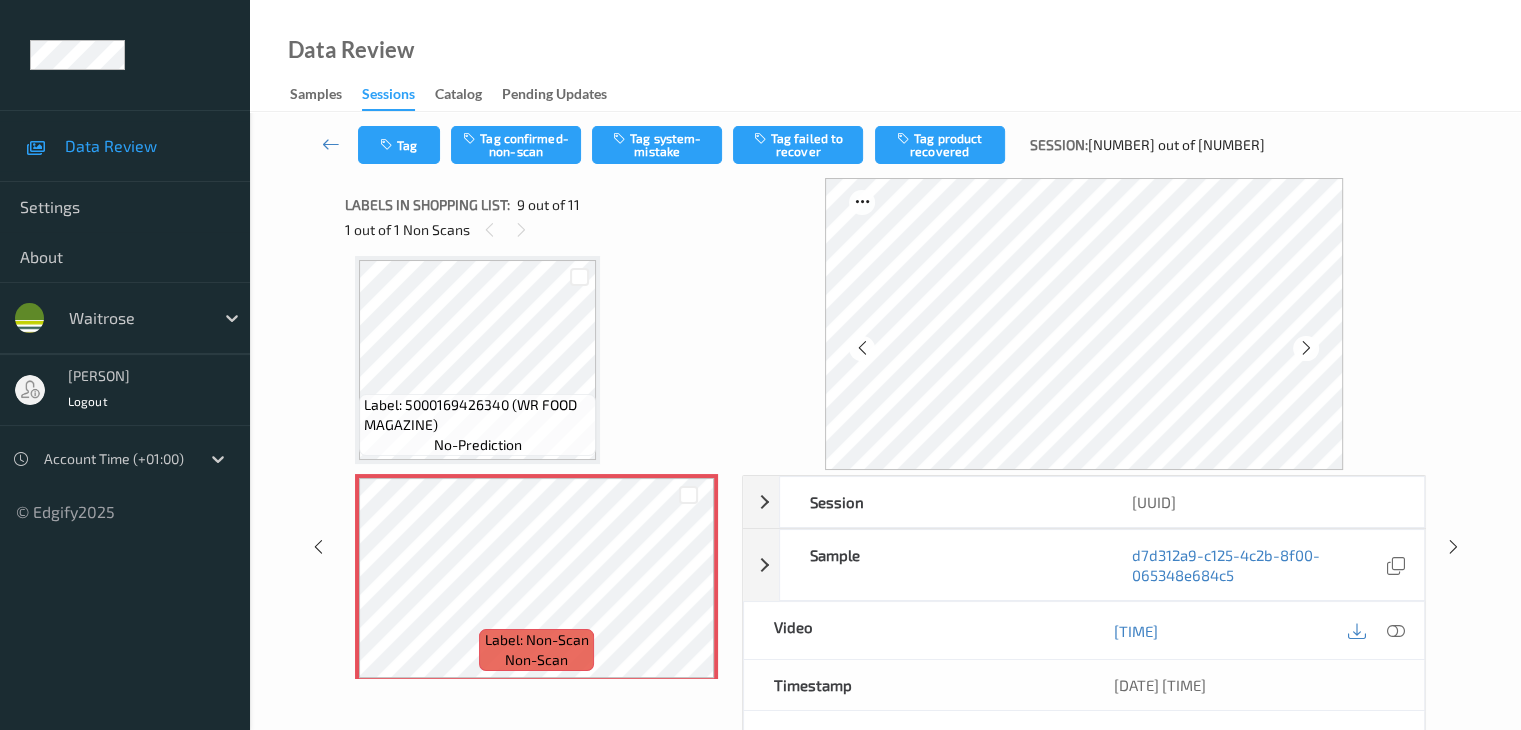 click at bounding box center [1306, 348] 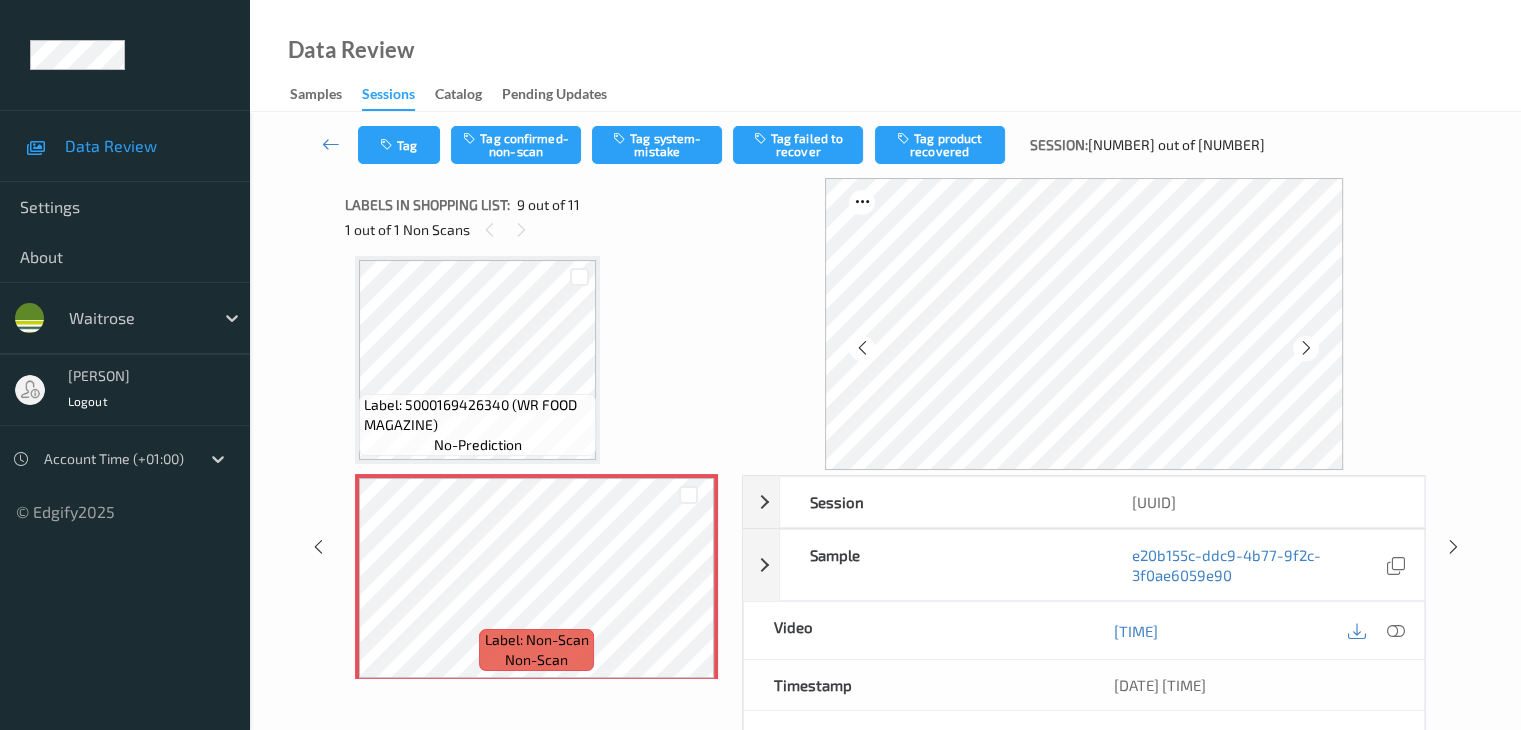 click at bounding box center (1306, 348) 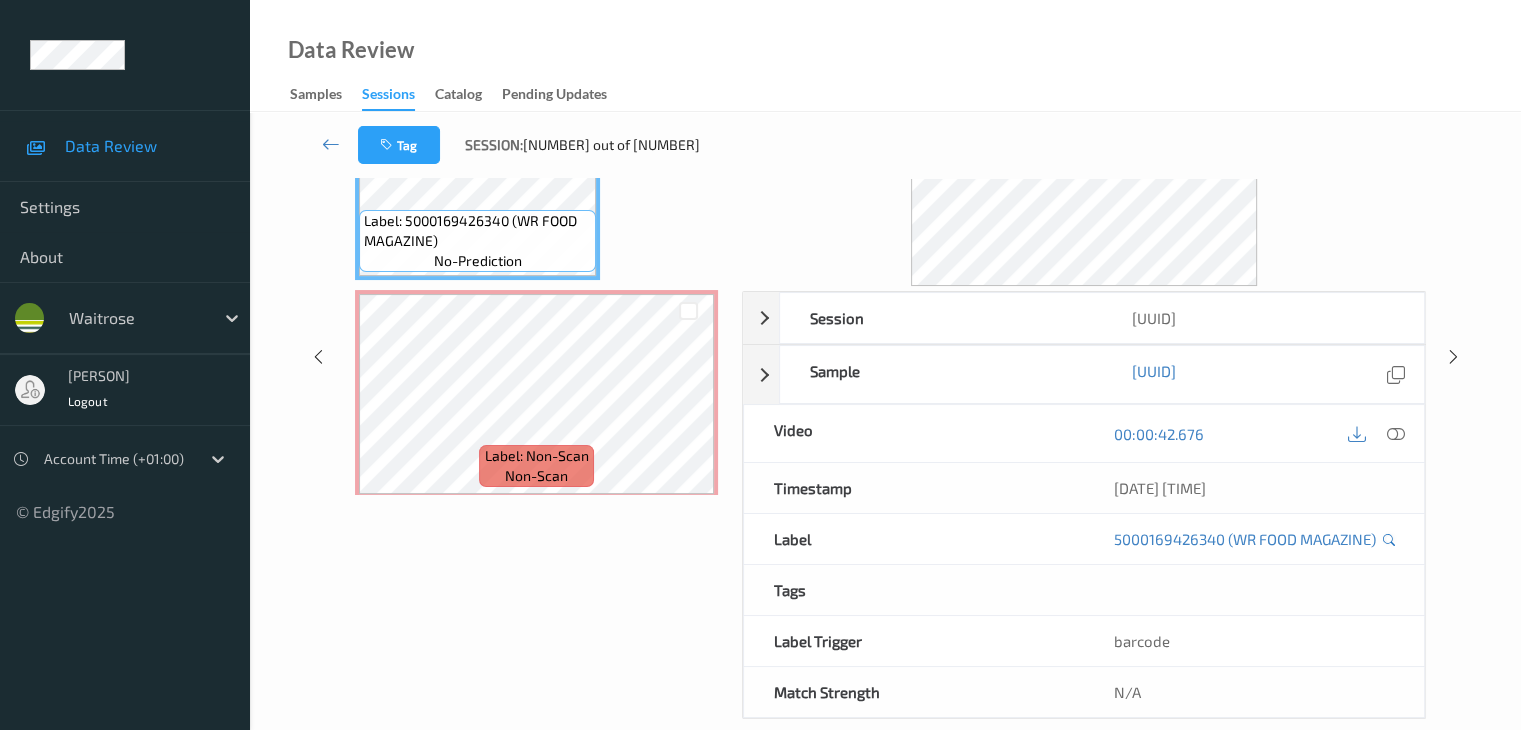 scroll, scrollTop: 200, scrollLeft: 0, axis: vertical 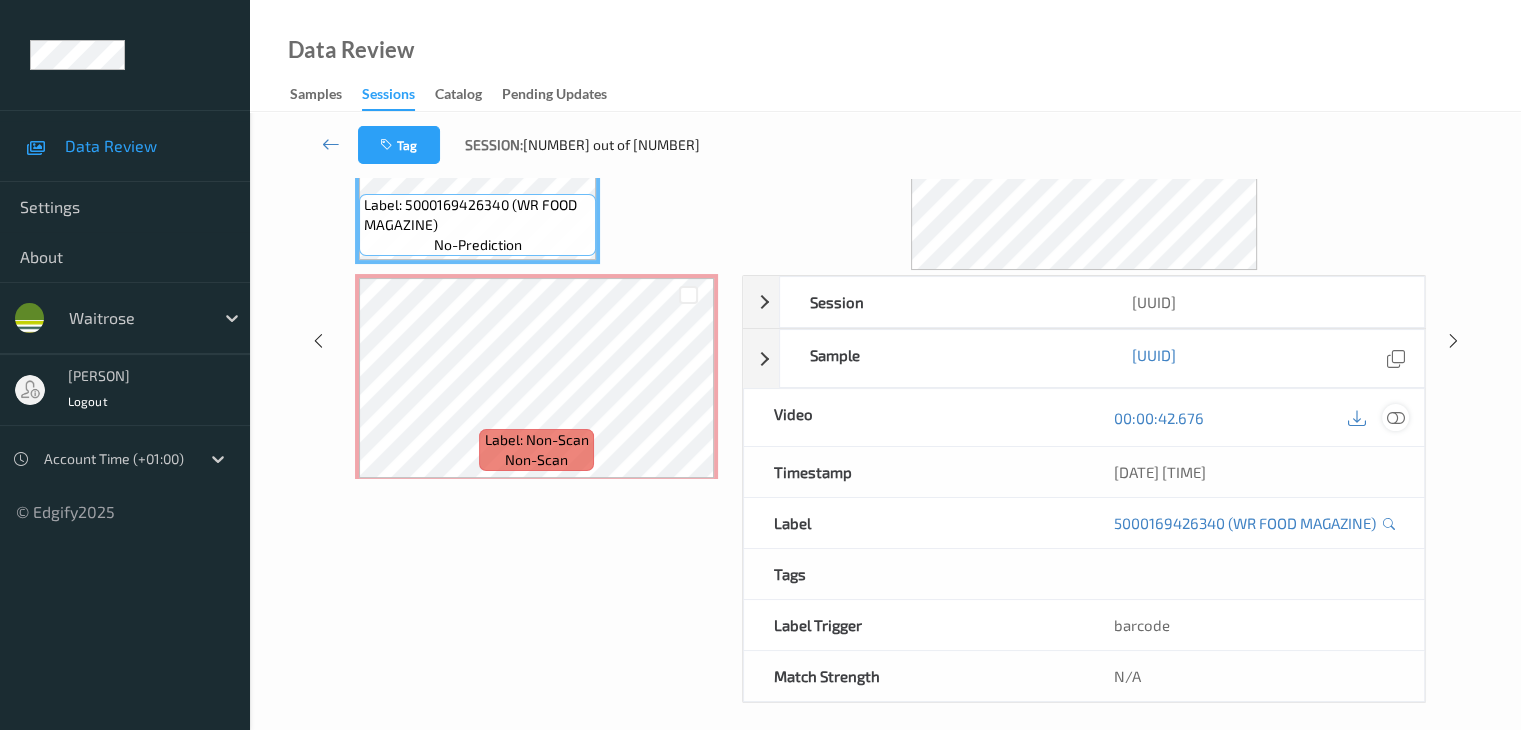 click at bounding box center (1395, 418) 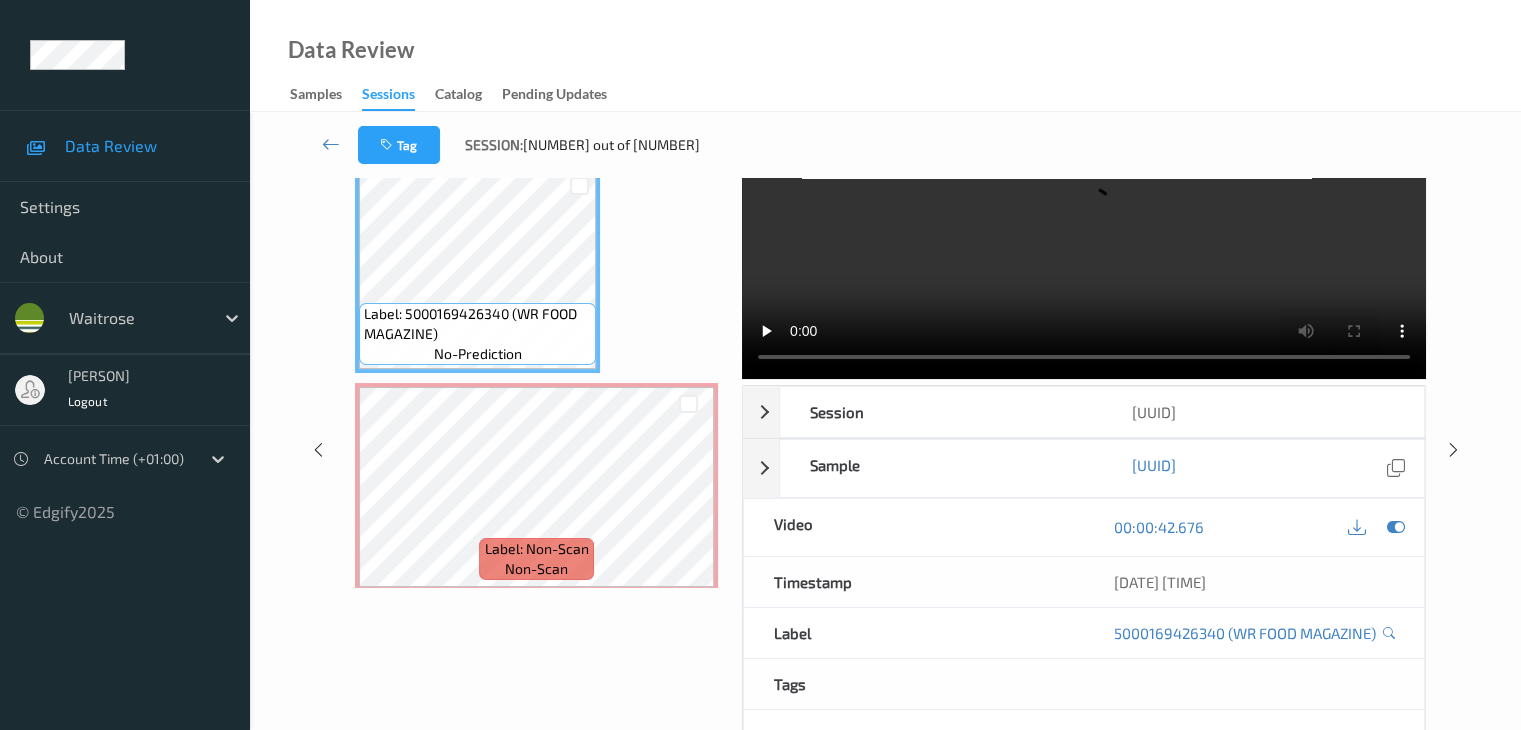 scroll, scrollTop: 0, scrollLeft: 0, axis: both 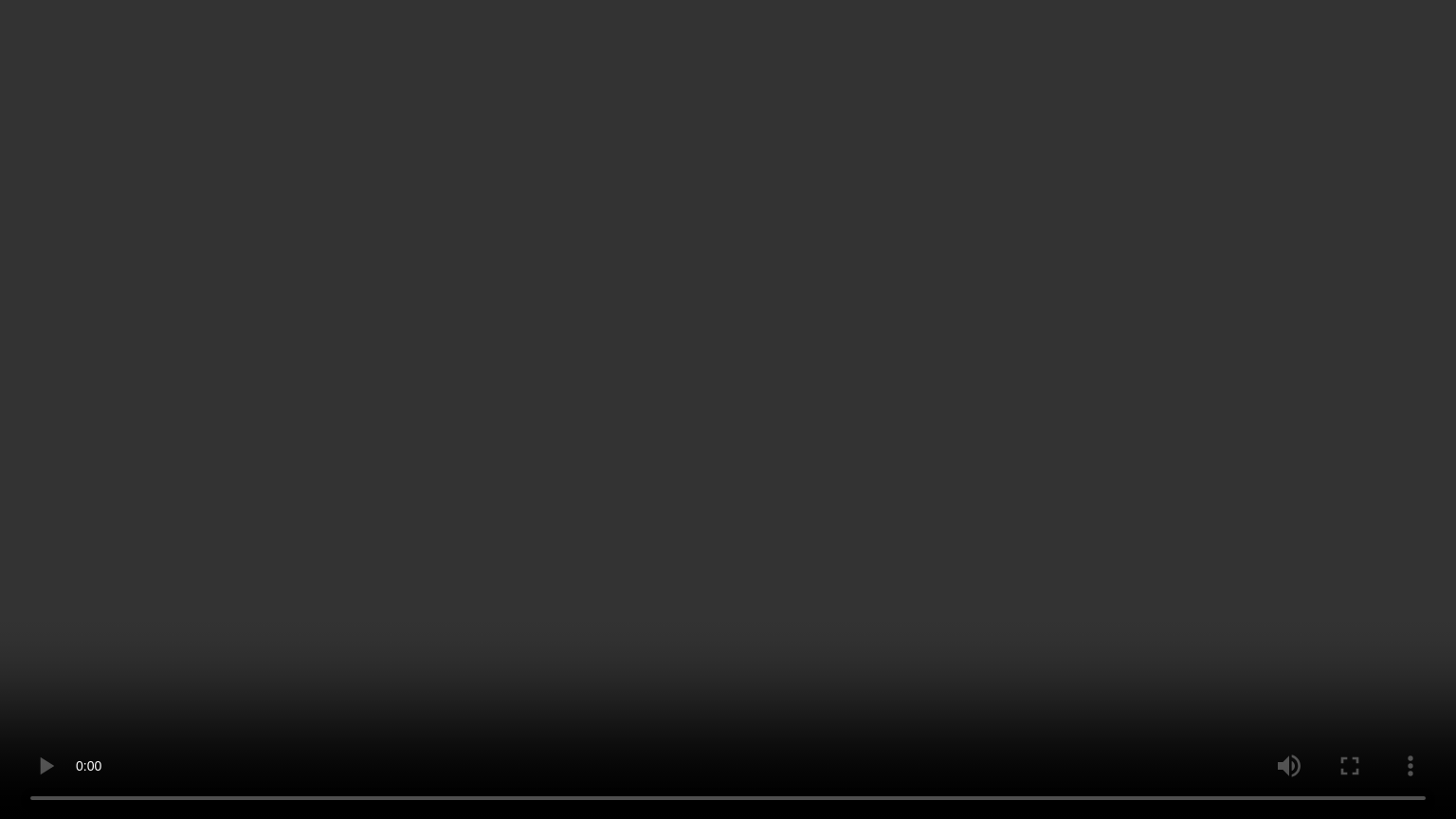 type 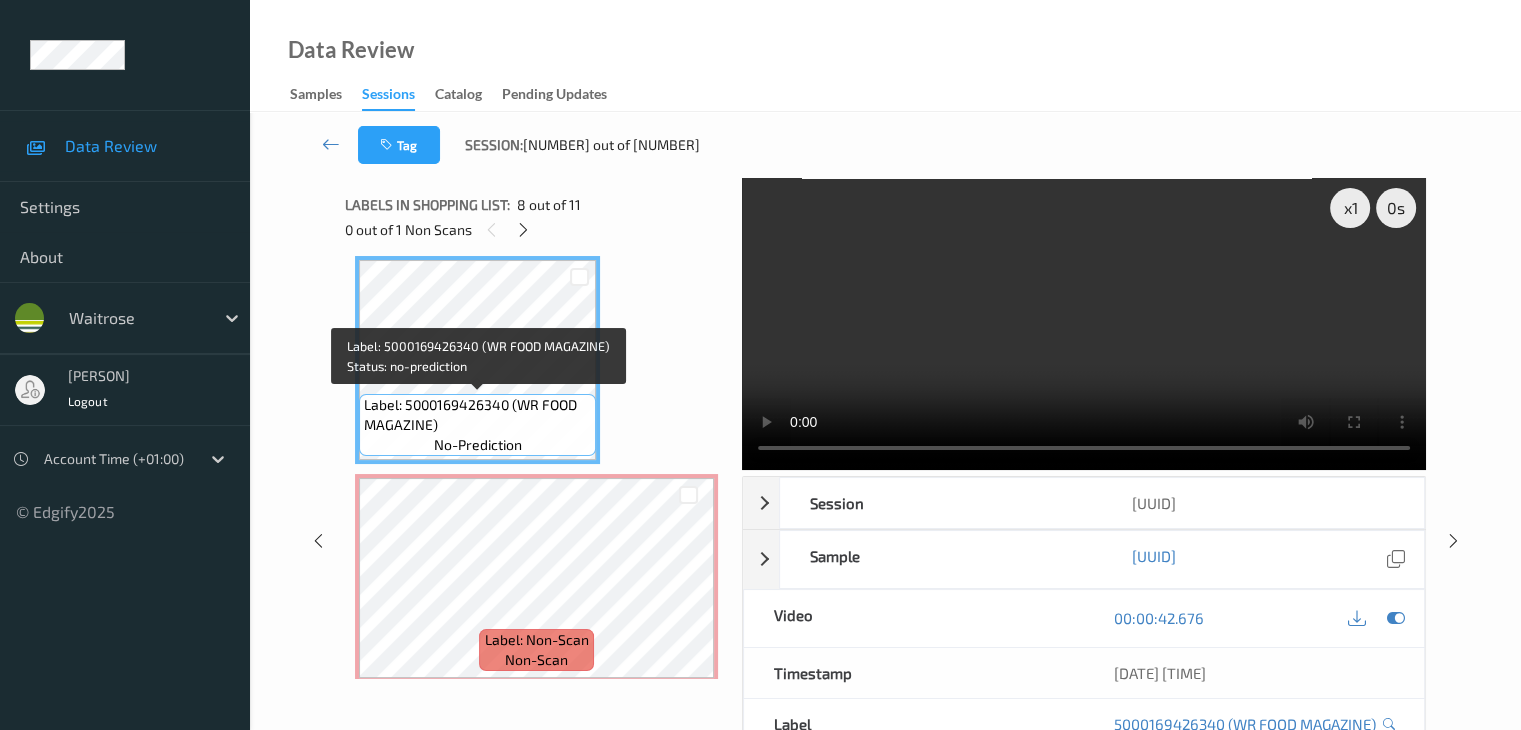 click on "Label: 5000169426340 (WR FOOD MAGAZINE)" at bounding box center [477, 415] 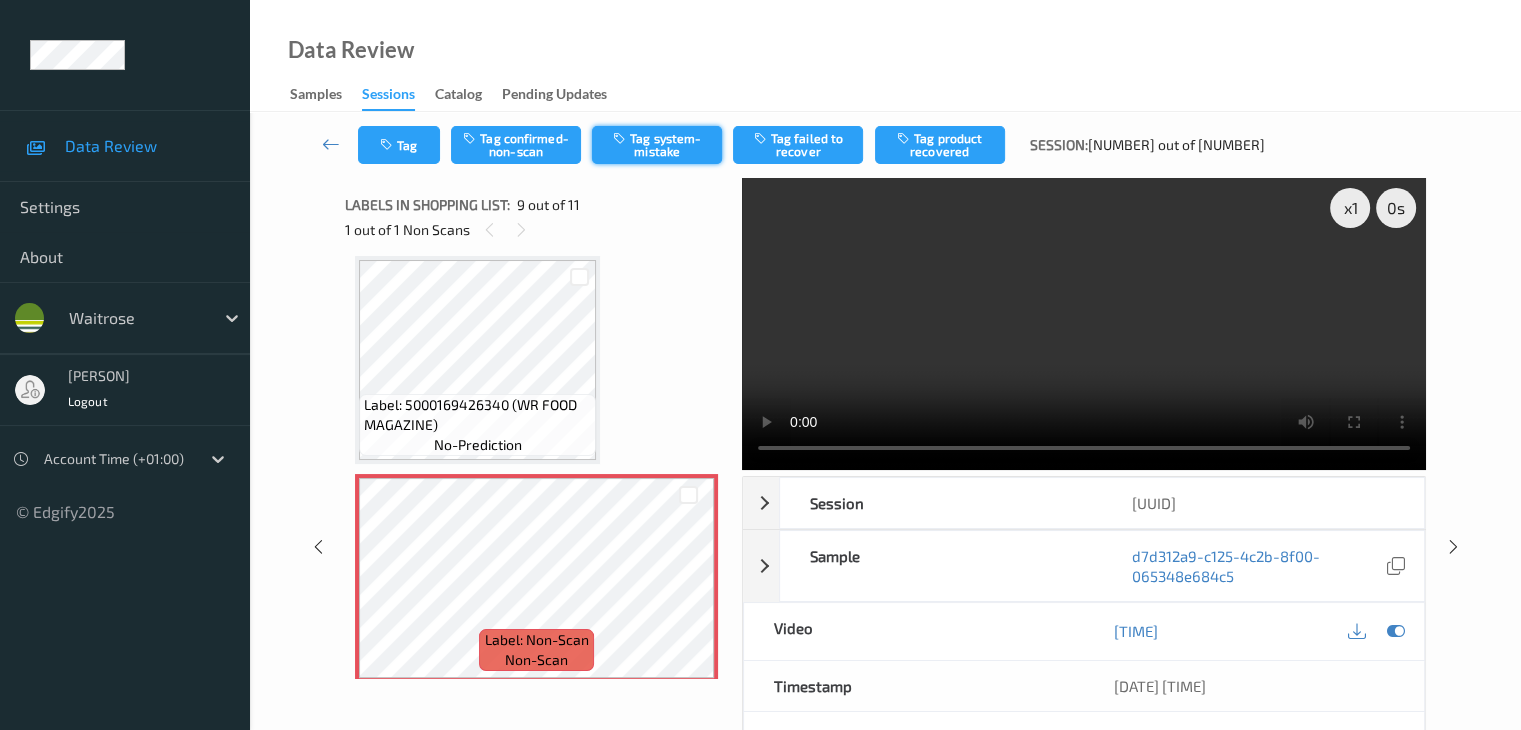 click on "Tag   system-mistake" at bounding box center [657, 145] 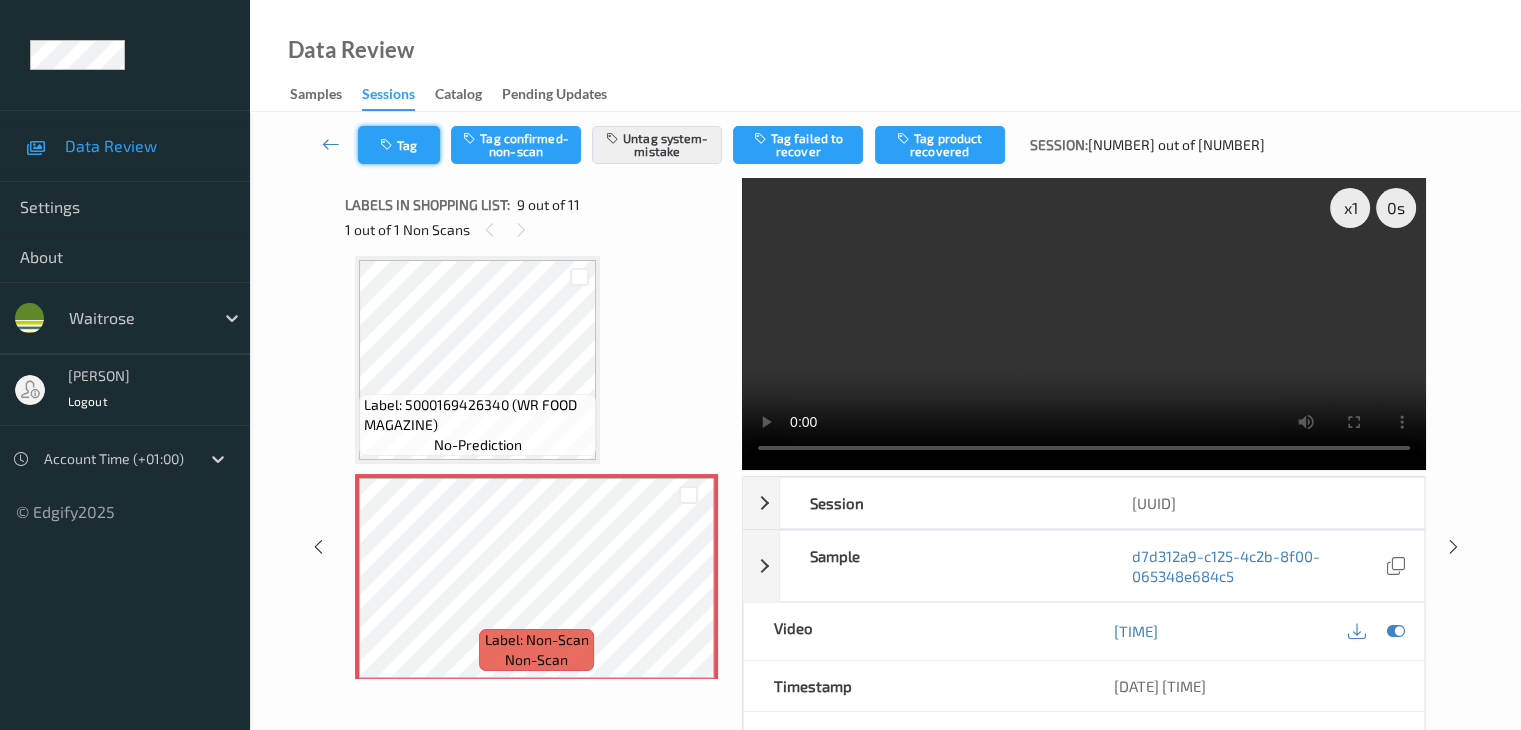 click at bounding box center [388, 145] 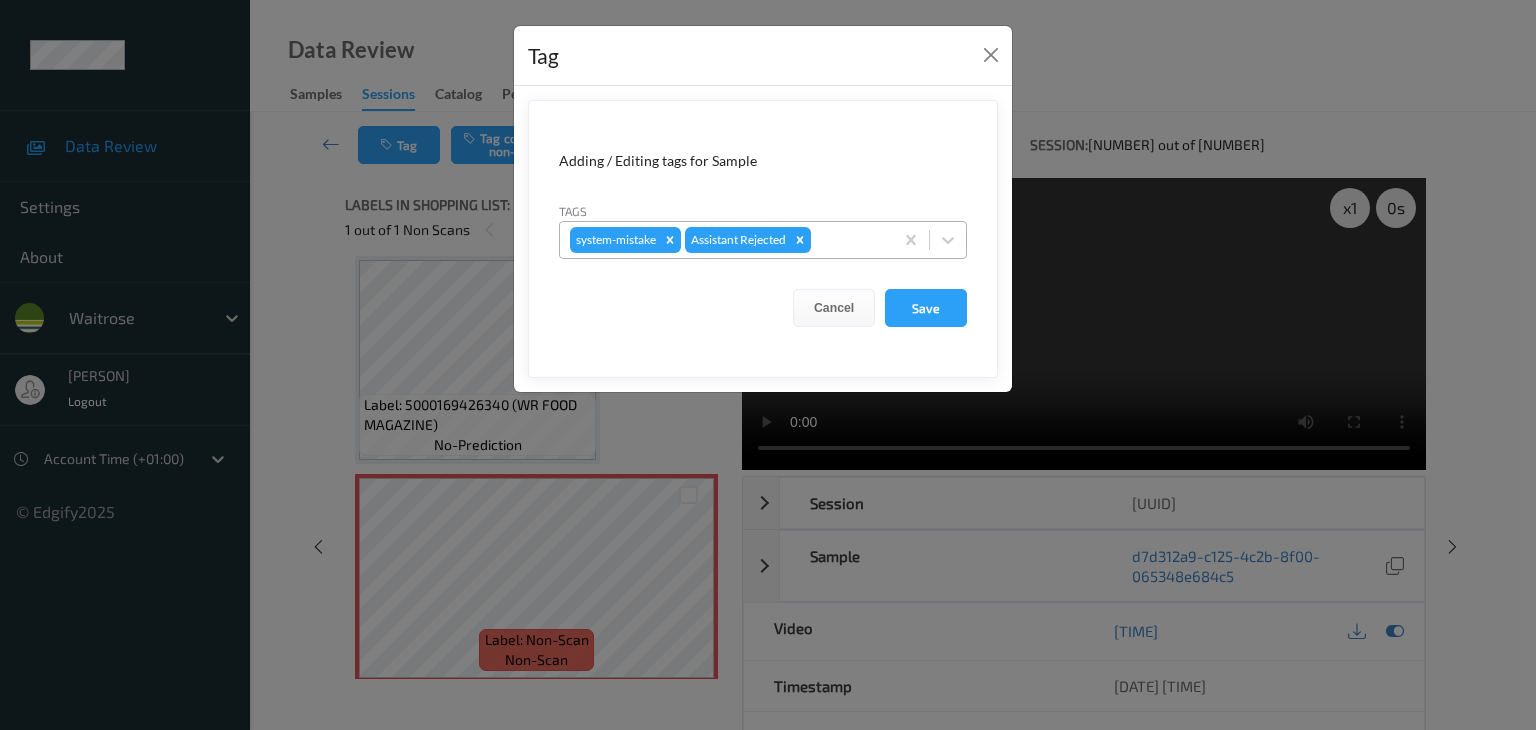 click at bounding box center [849, 240] 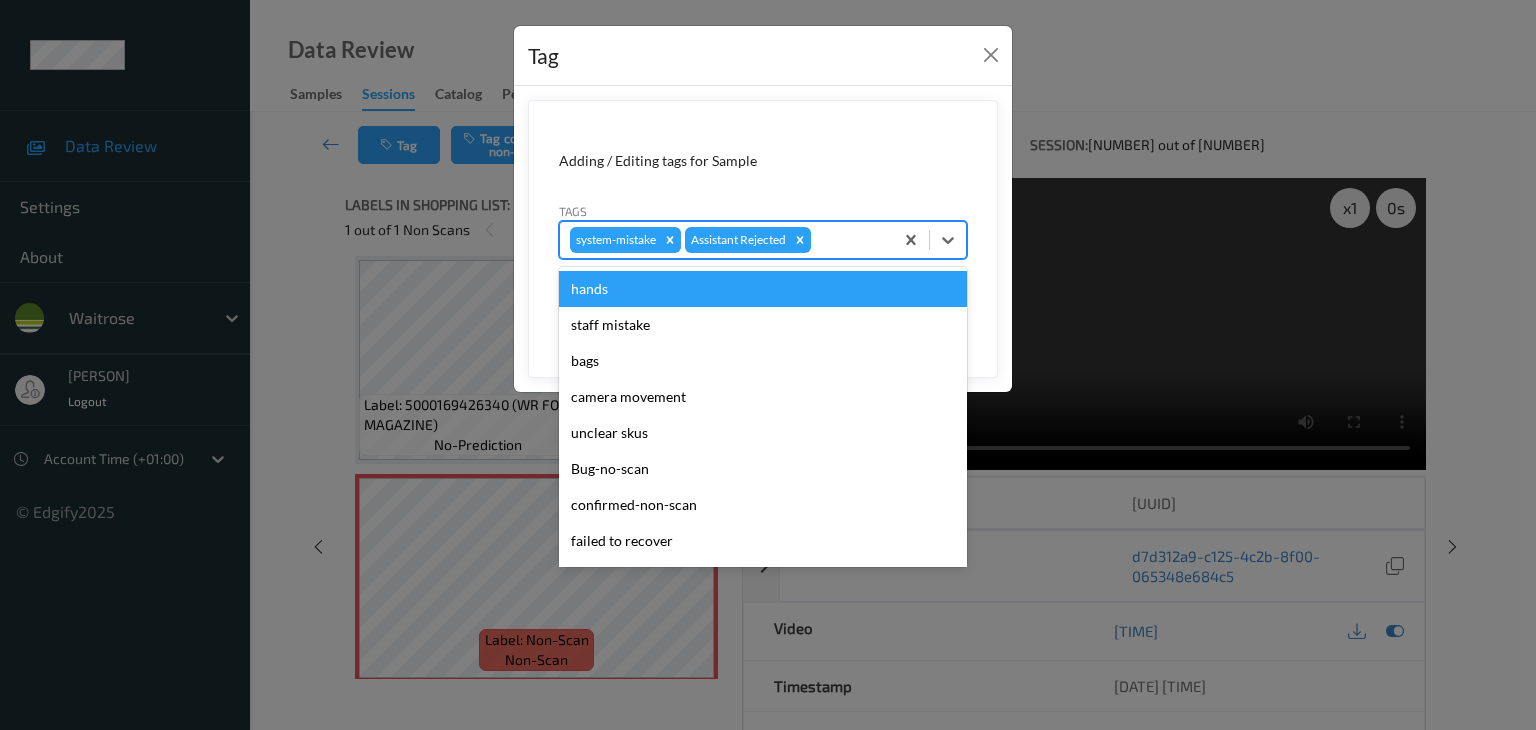 type on "u" 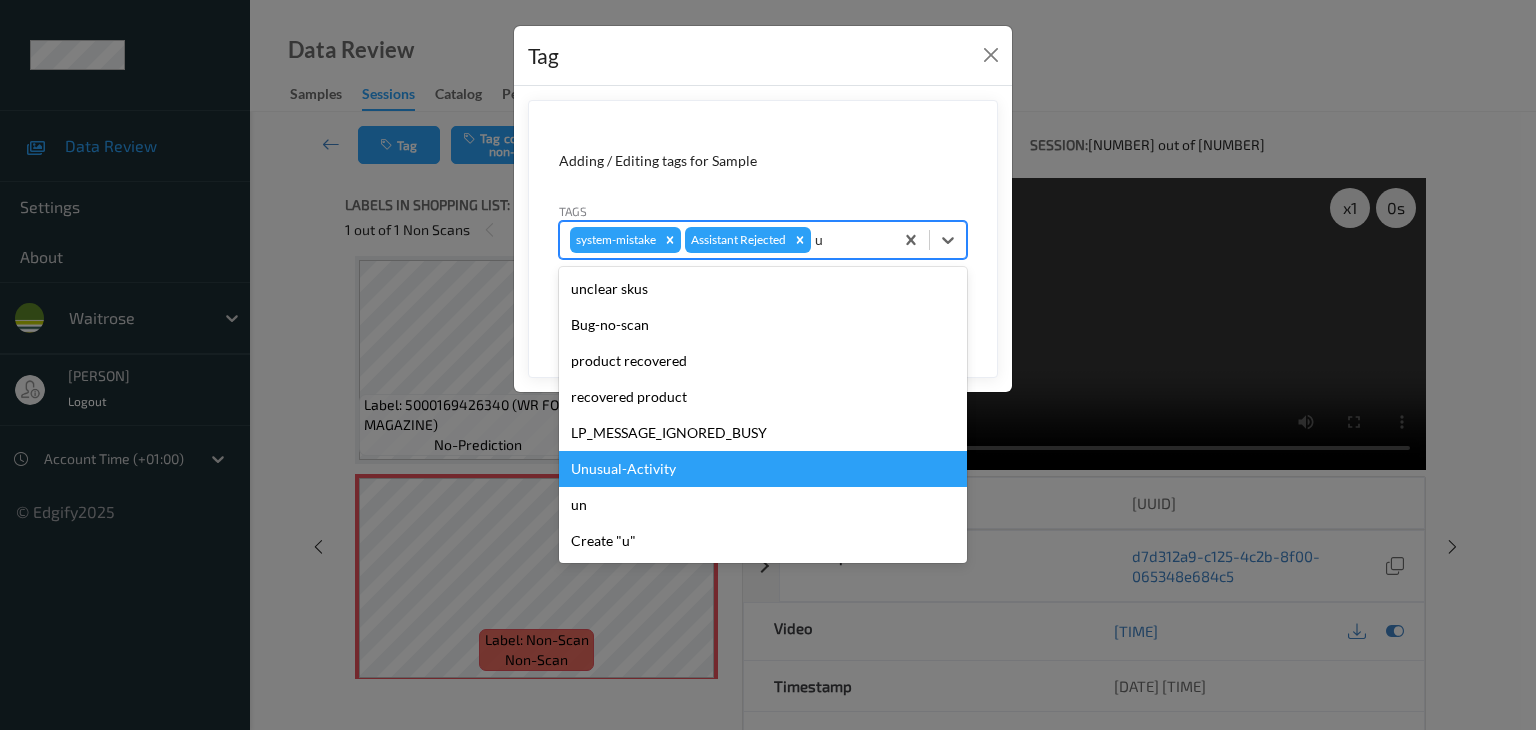 click on "Unusual-Activity" at bounding box center (763, 469) 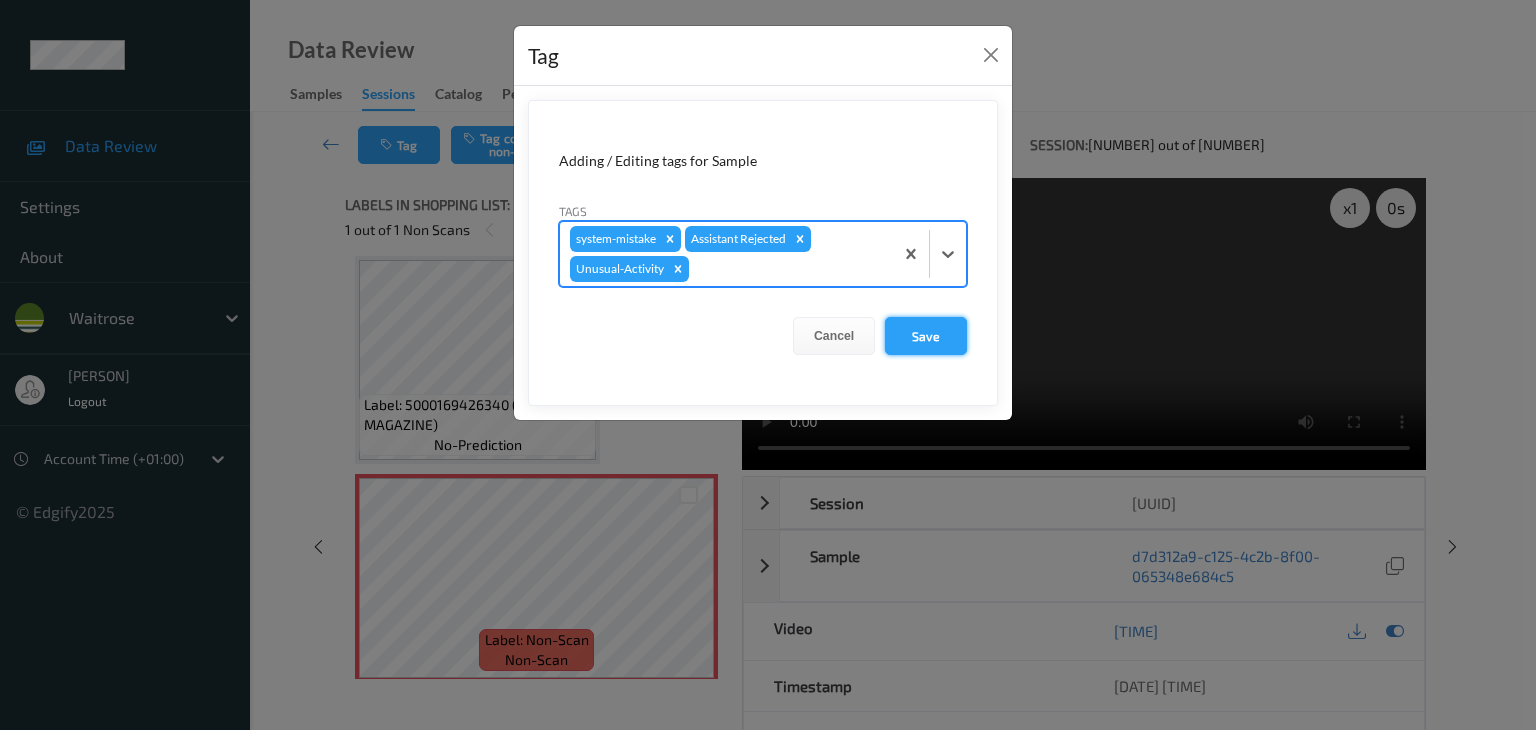 click on "Save" at bounding box center (926, 336) 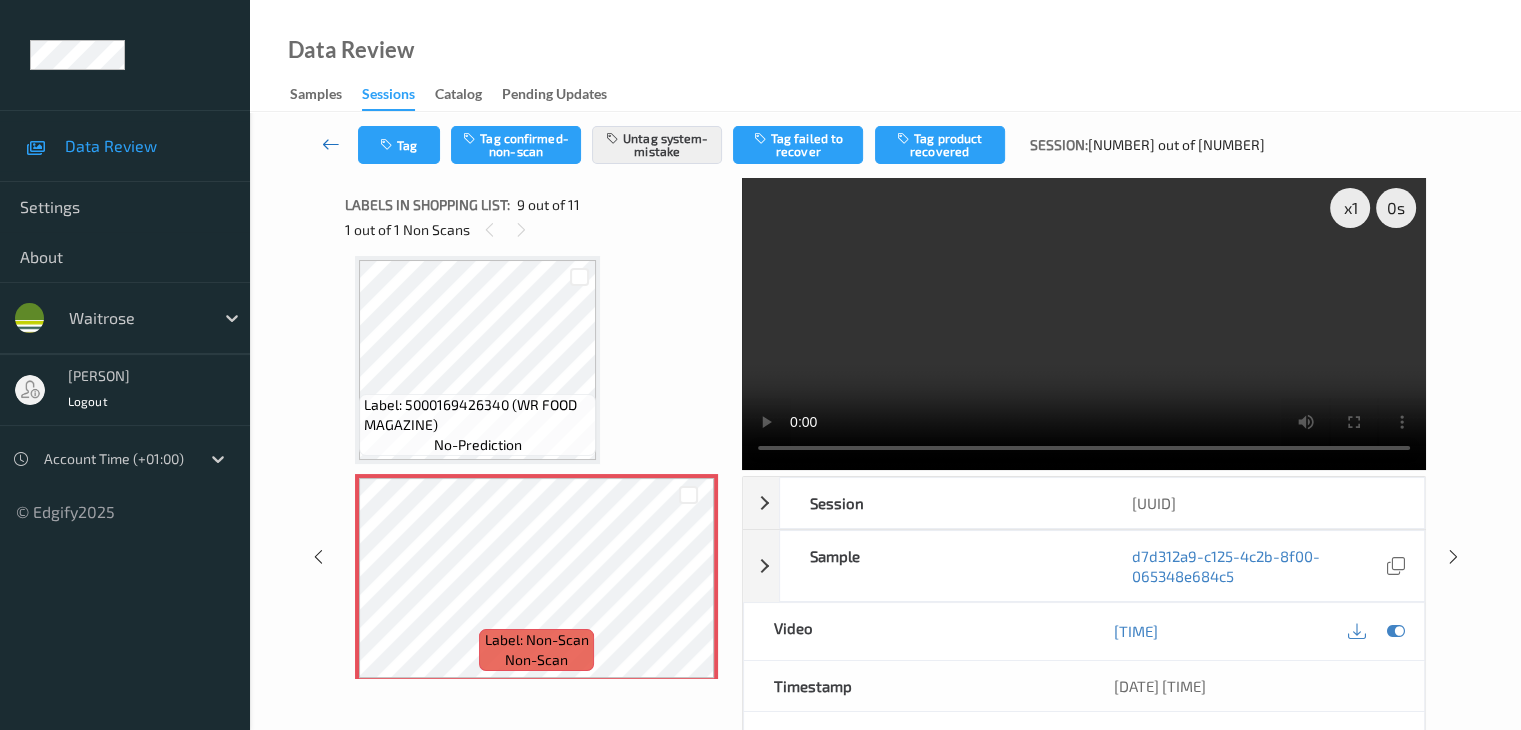 click at bounding box center (331, 144) 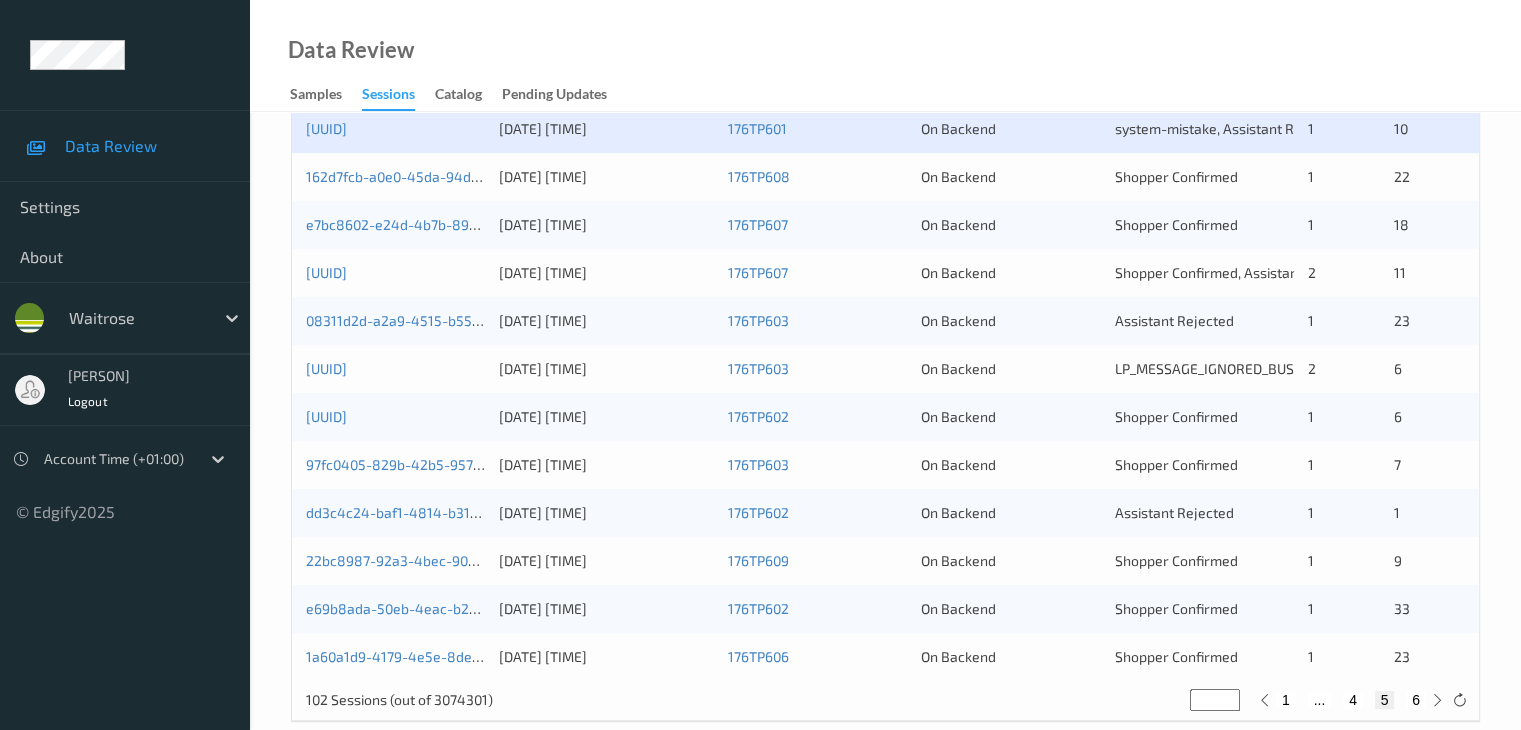 scroll, scrollTop: 800, scrollLeft: 0, axis: vertical 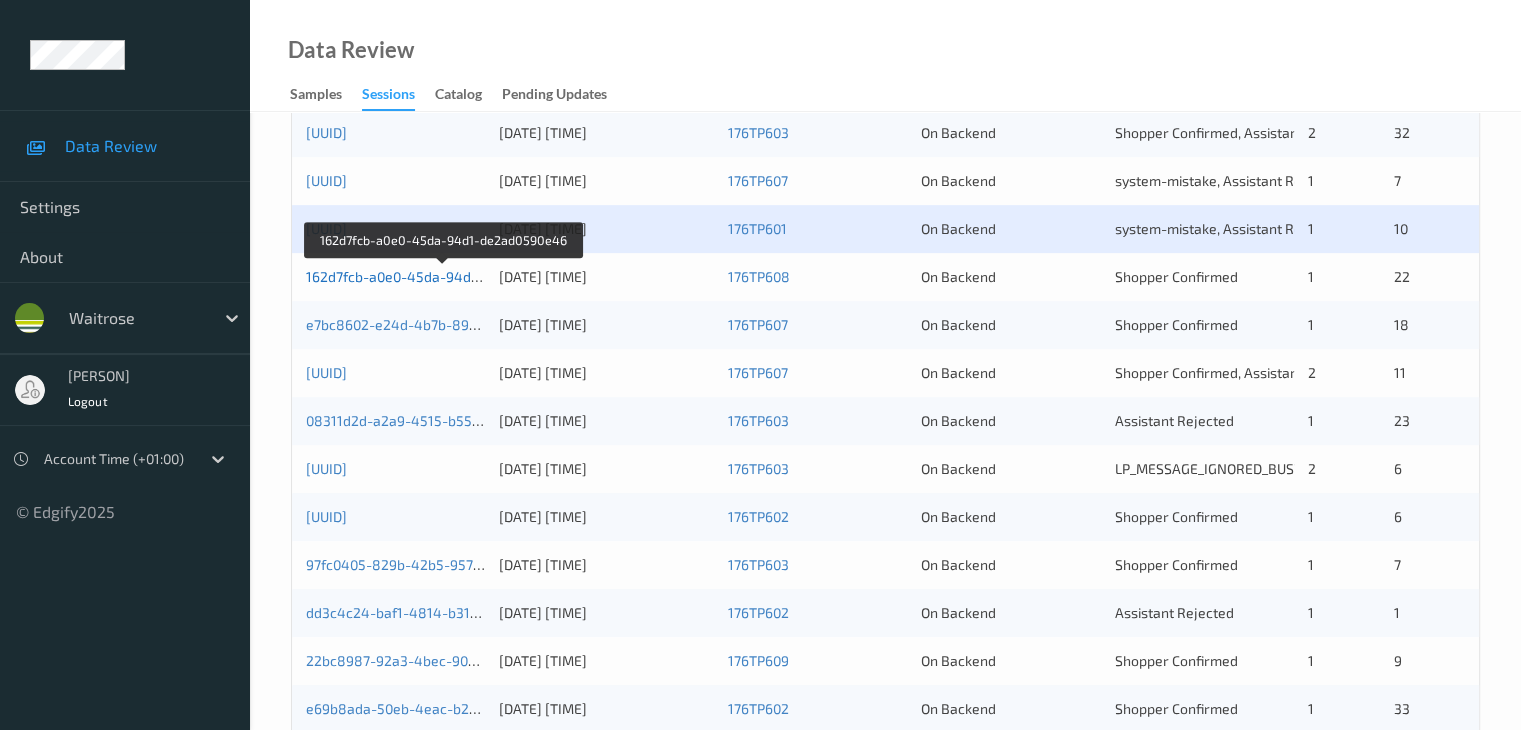 click on "[UUID]" at bounding box center (443, 276) 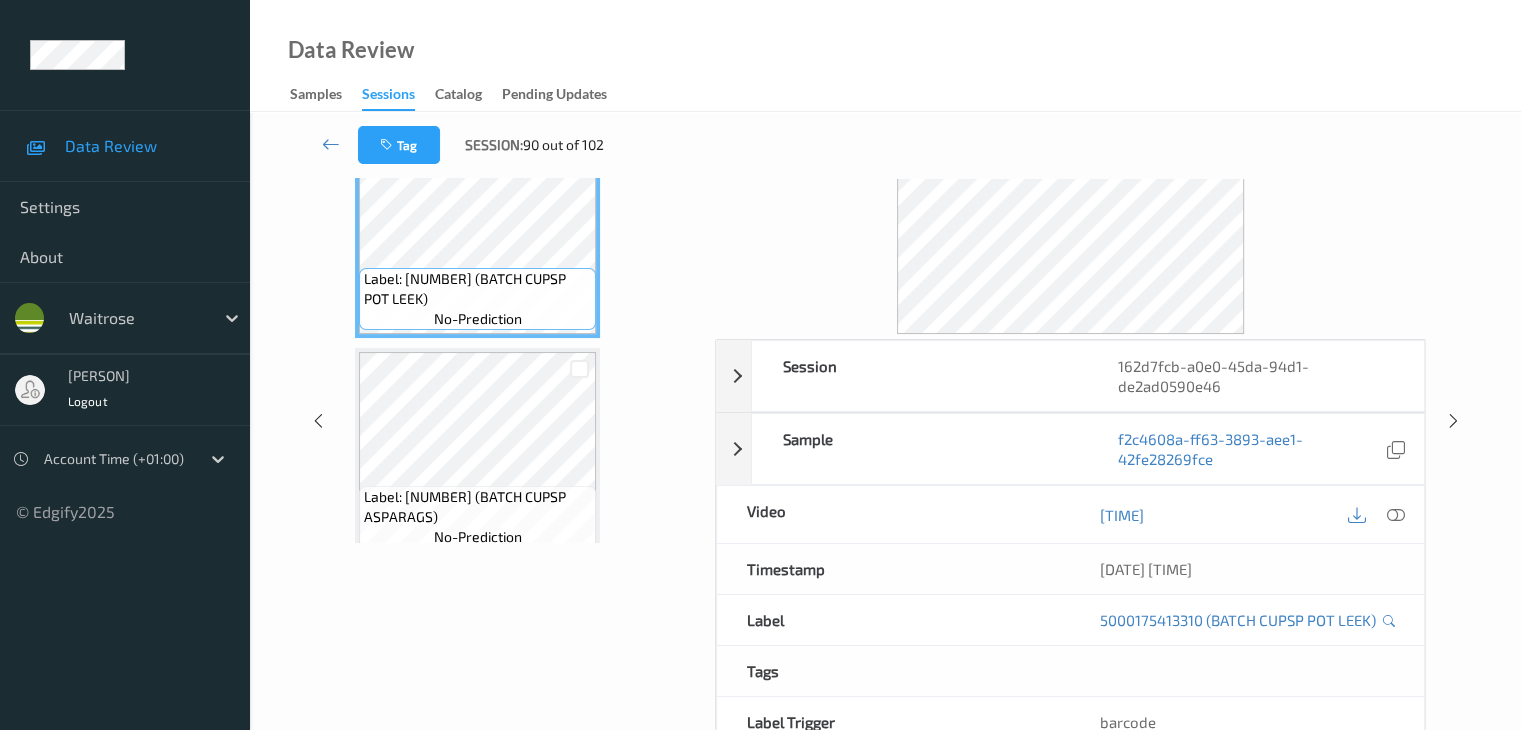 scroll, scrollTop: 0, scrollLeft: 0, axis: both 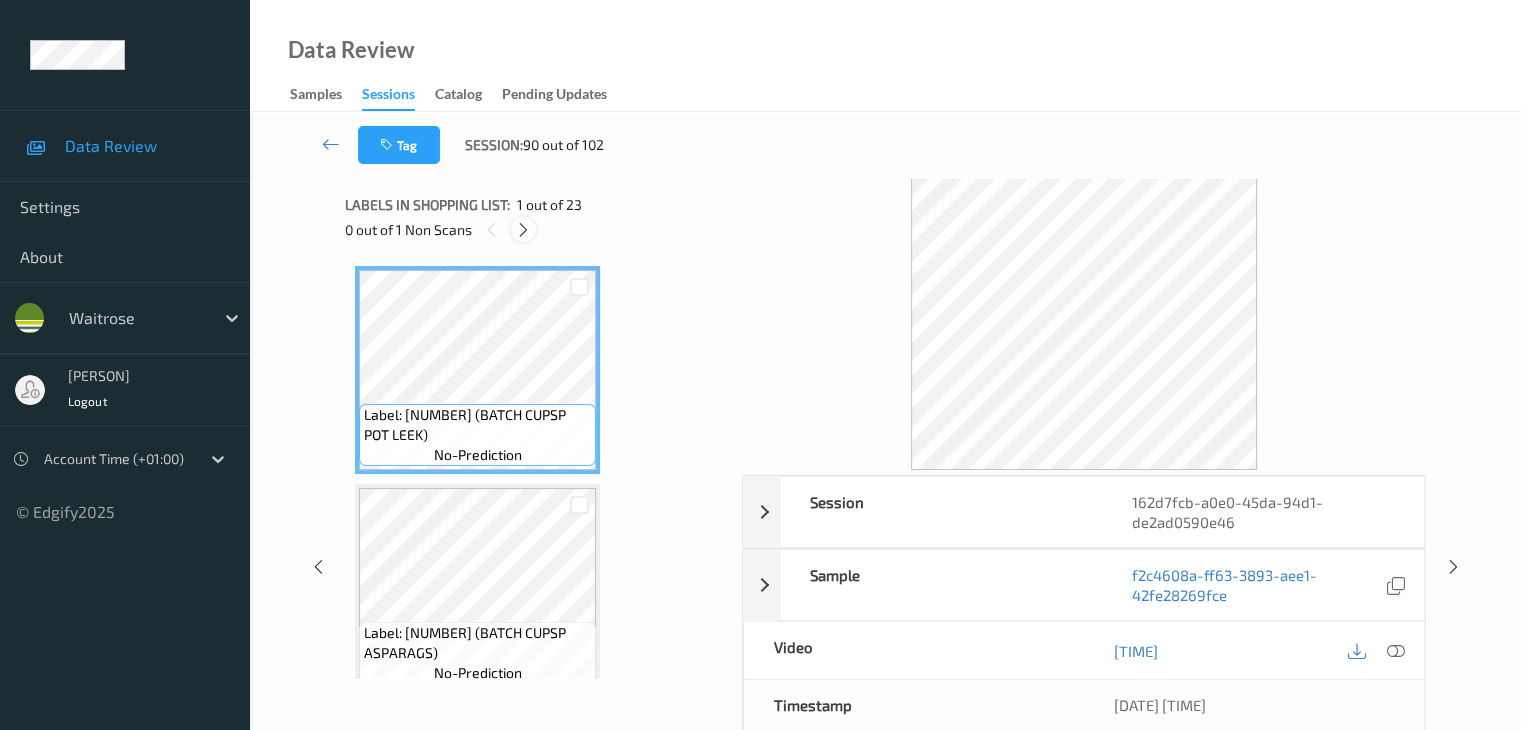 click at bounding box center [523, 230] 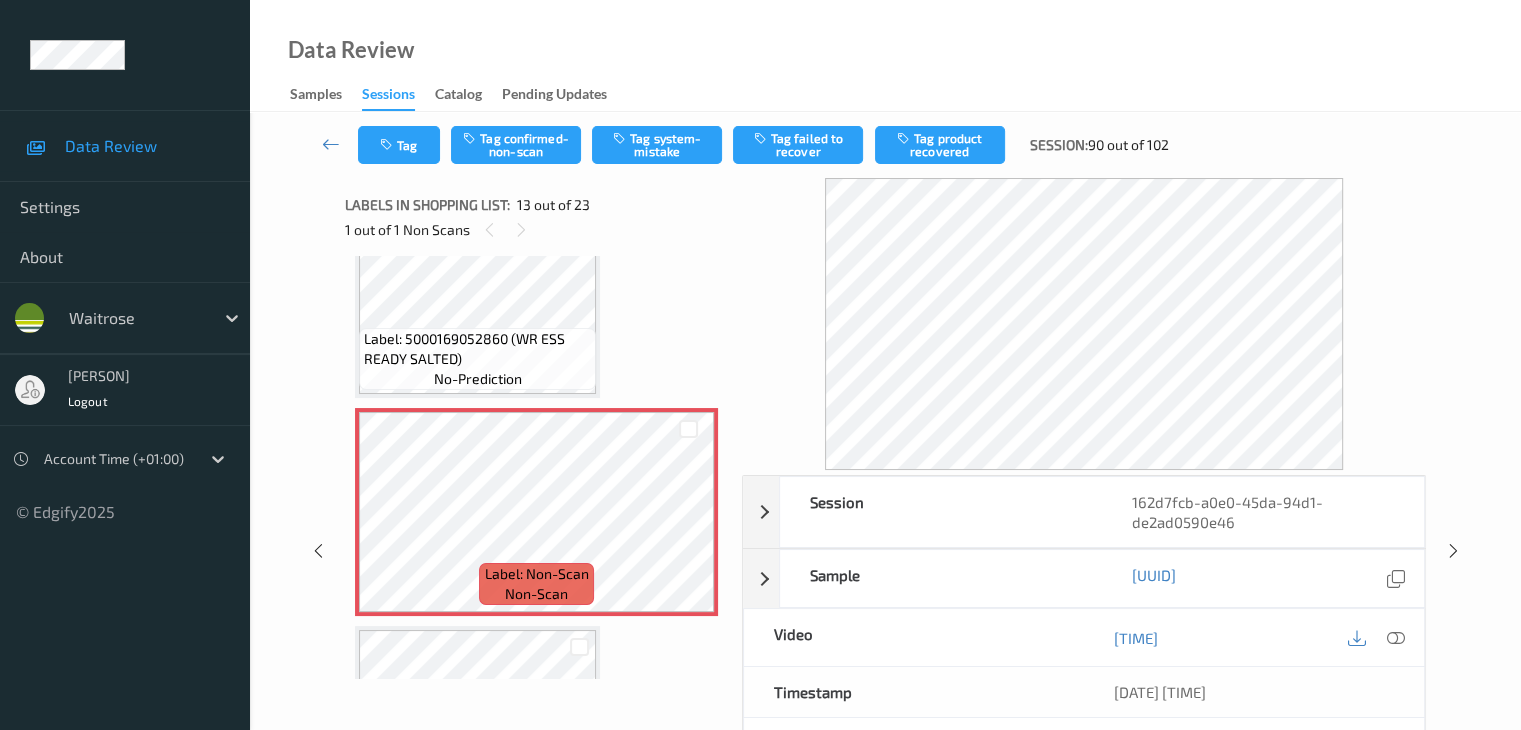 scroll, scrollTop: 2508, scrollLeft: 0, axis: vertical 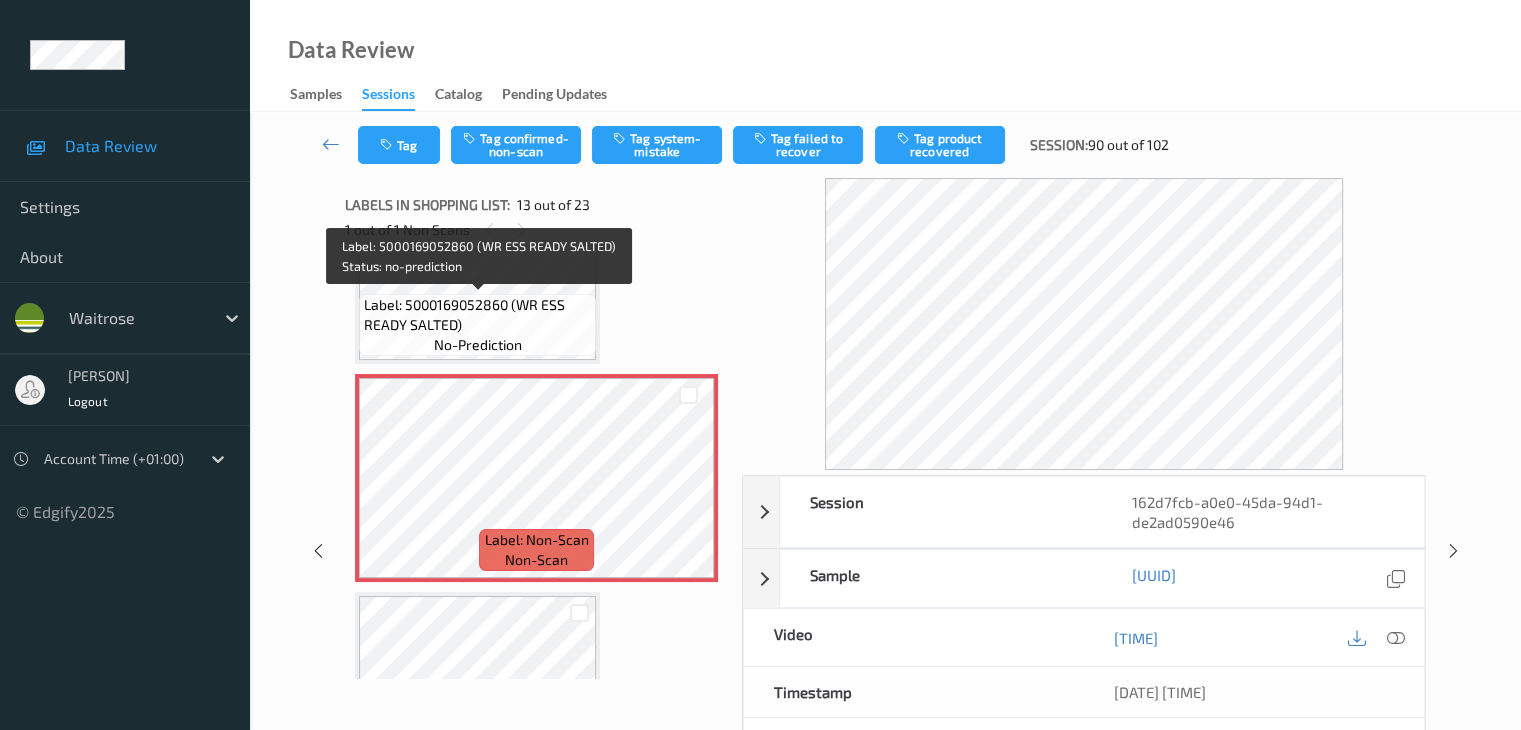 click on "Label: 5000169052860 (WR ESS READY SALTED)" at bounding box center [477, 315] 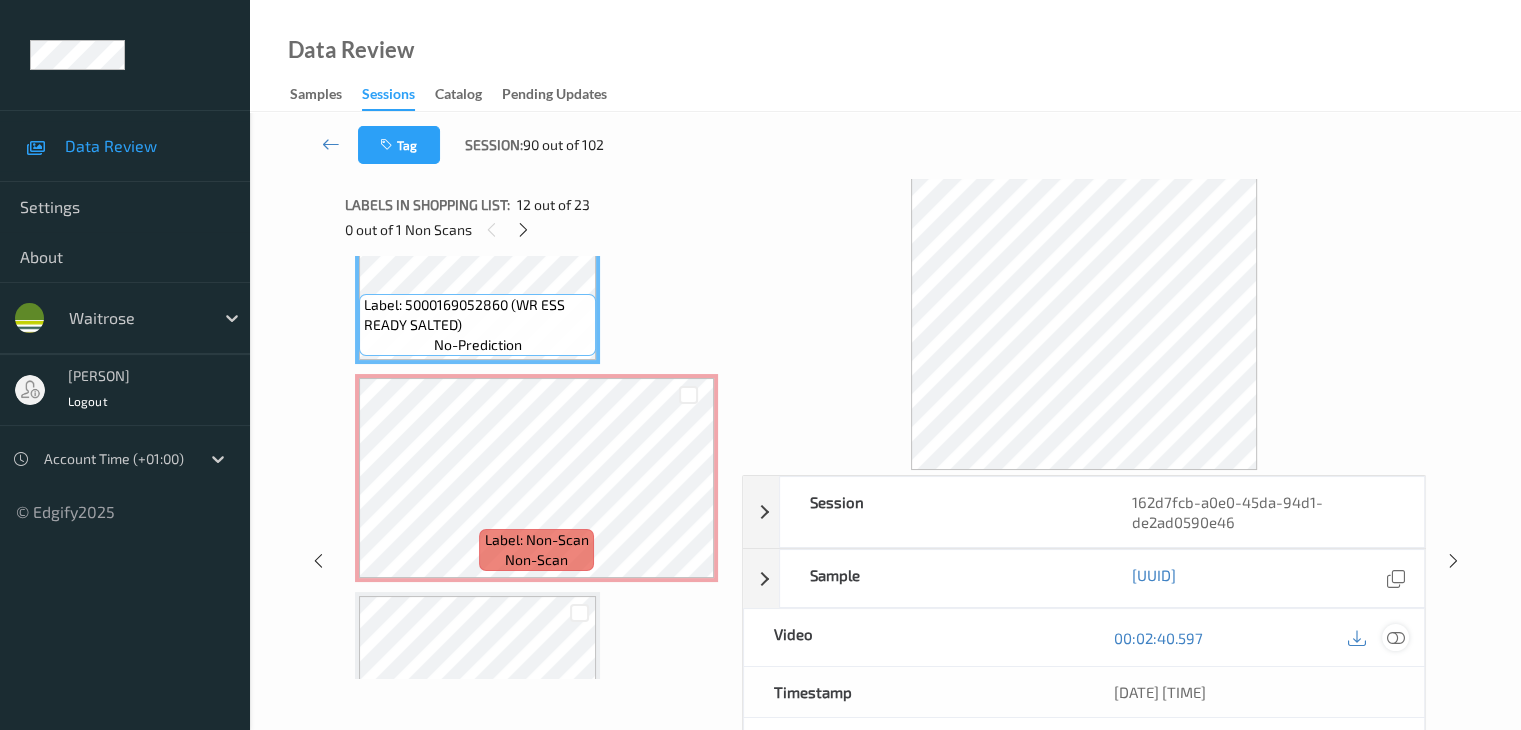 click at bounding box center [1395, 638] 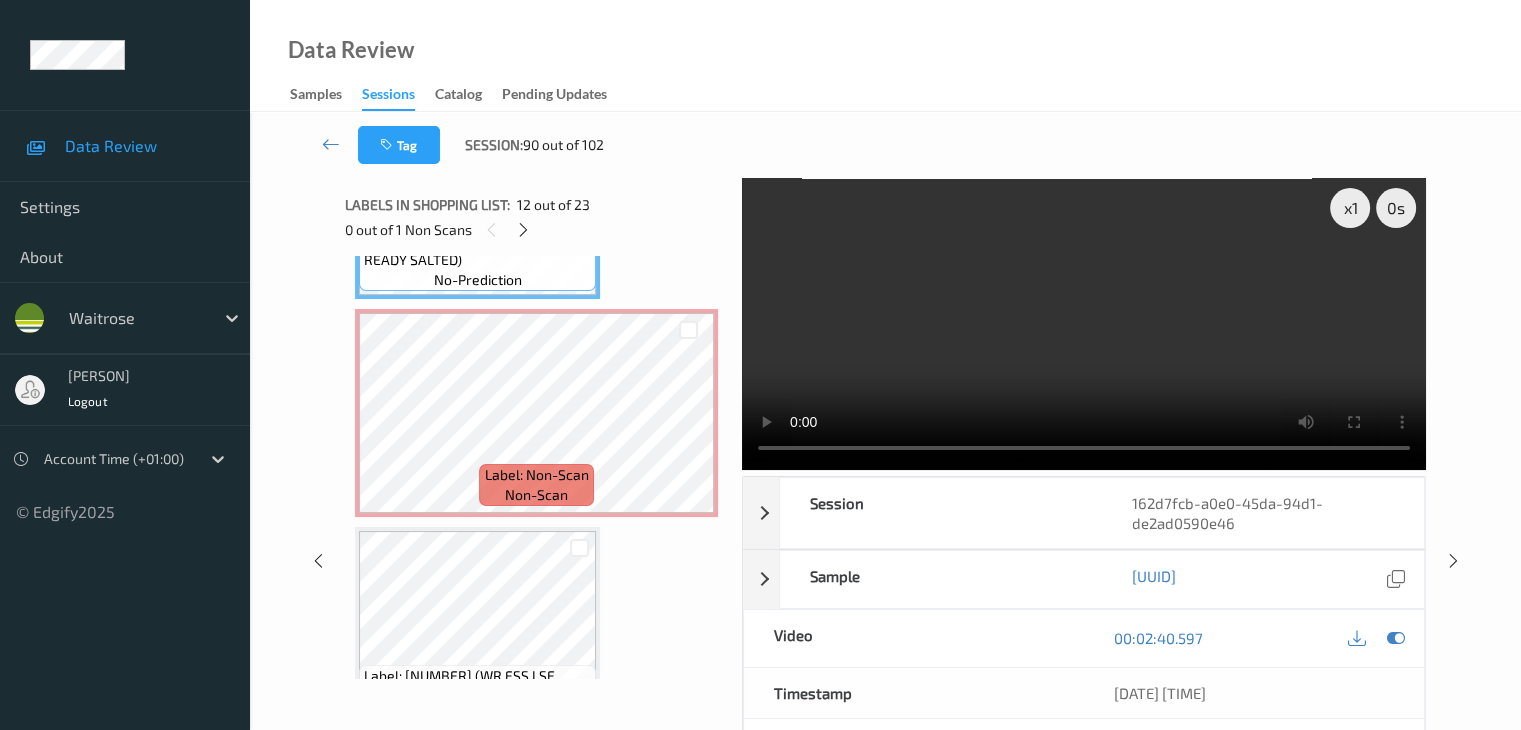 scroll, scrollTop: 2608, scrollLeft: 0, axis: vertical 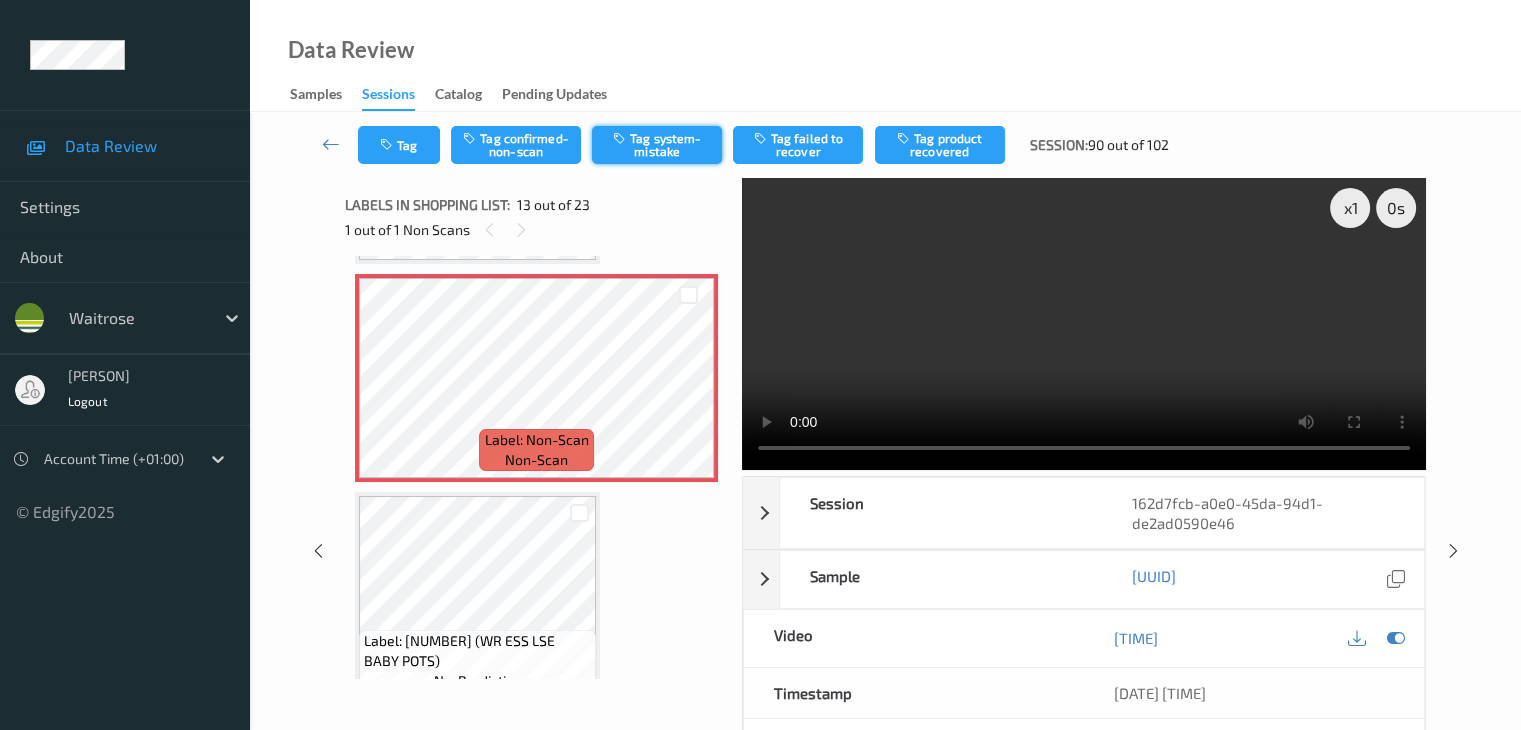 click on "Tag   system-mistake" at bounding box center (657, 145) 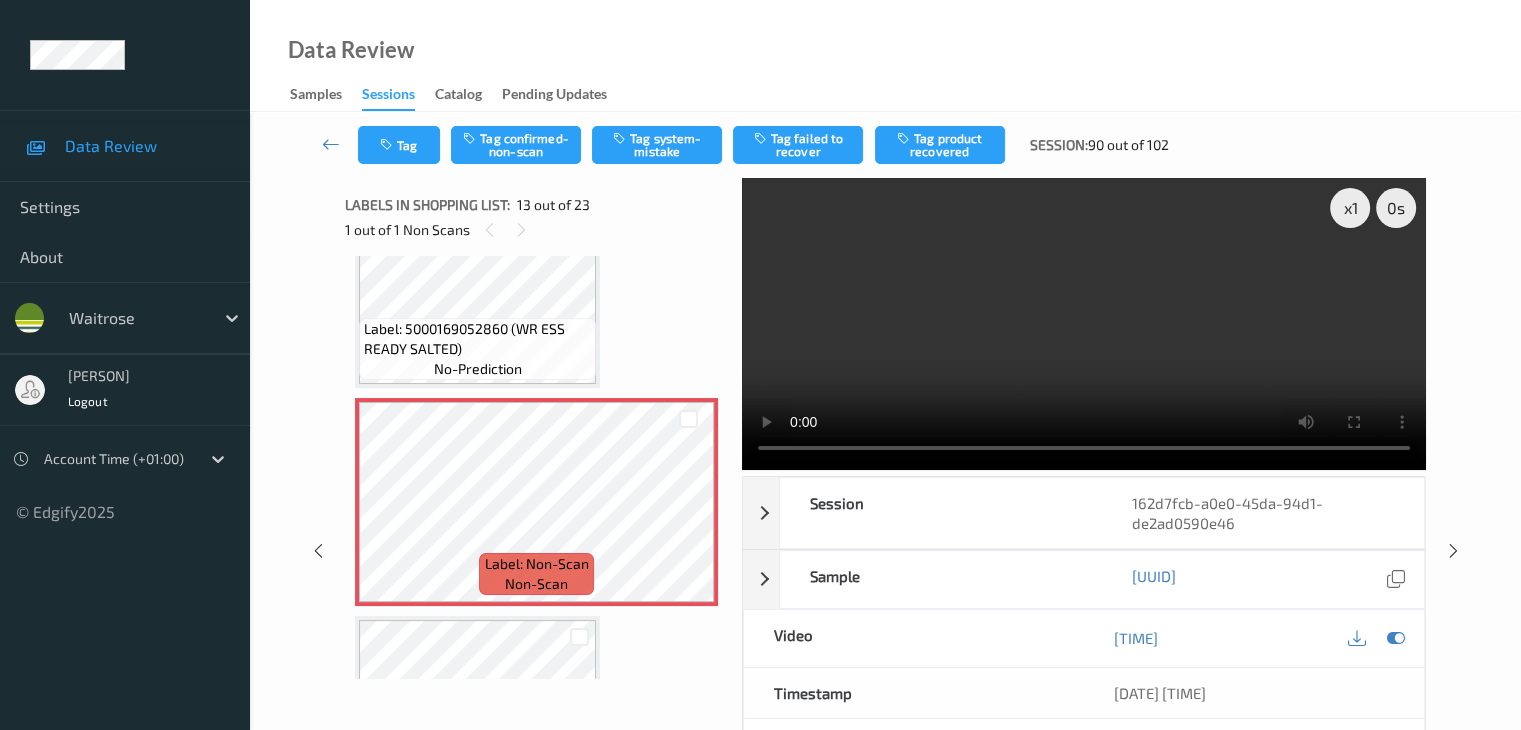 scroll, scrollTop: 2308, scrollLeft: 0, axis: vertical 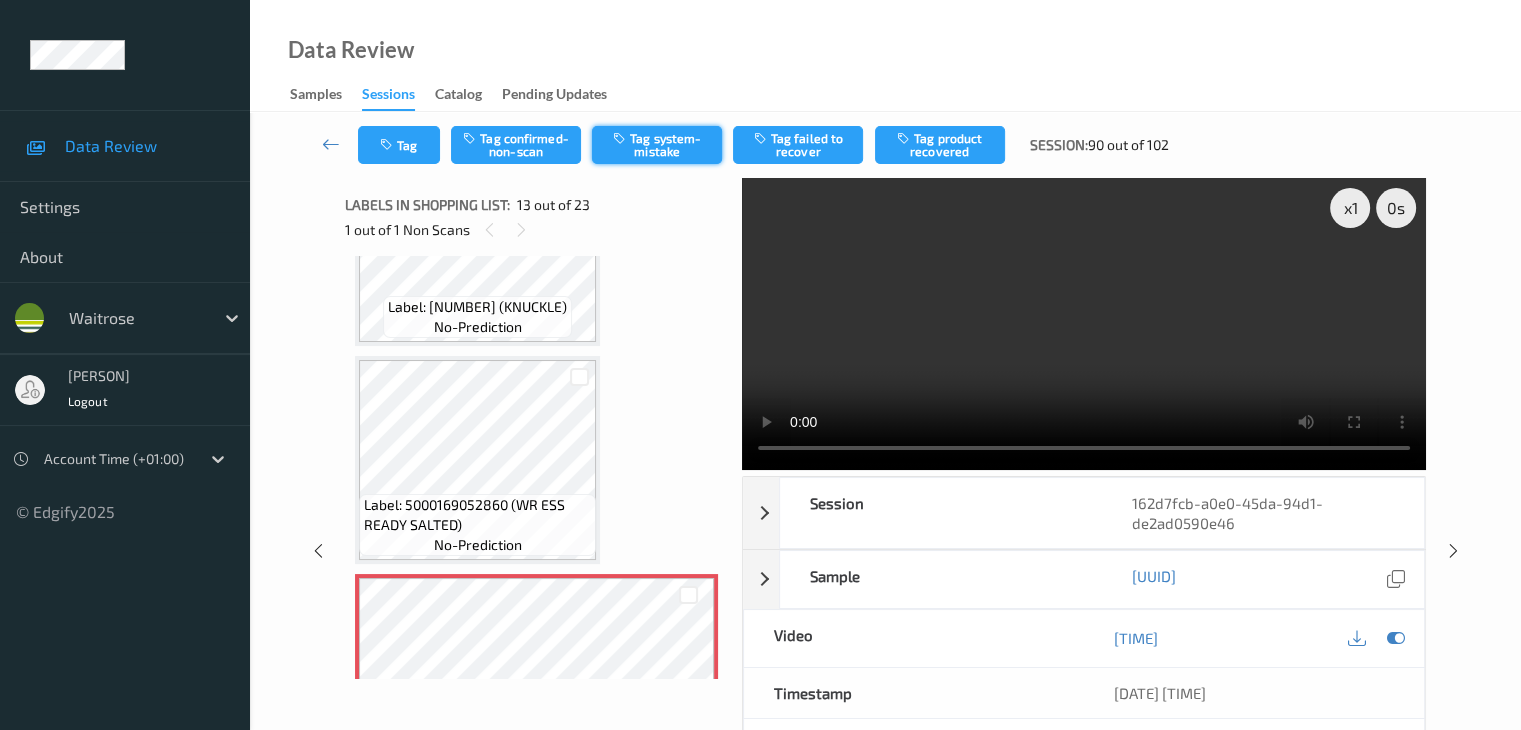 click on "Tag   system-mistake" at bounding box center (657, 145) 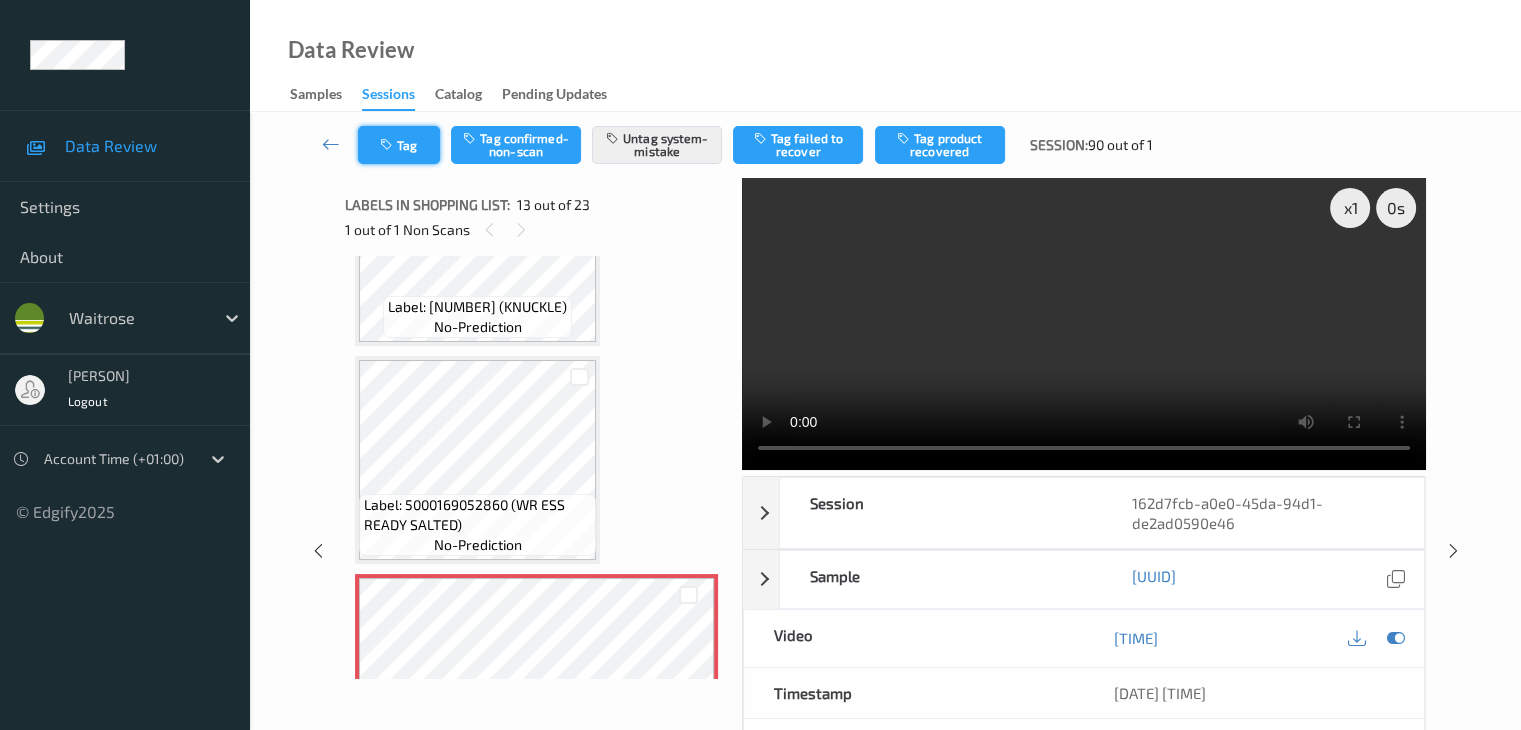click at bounding box center [388, 145] 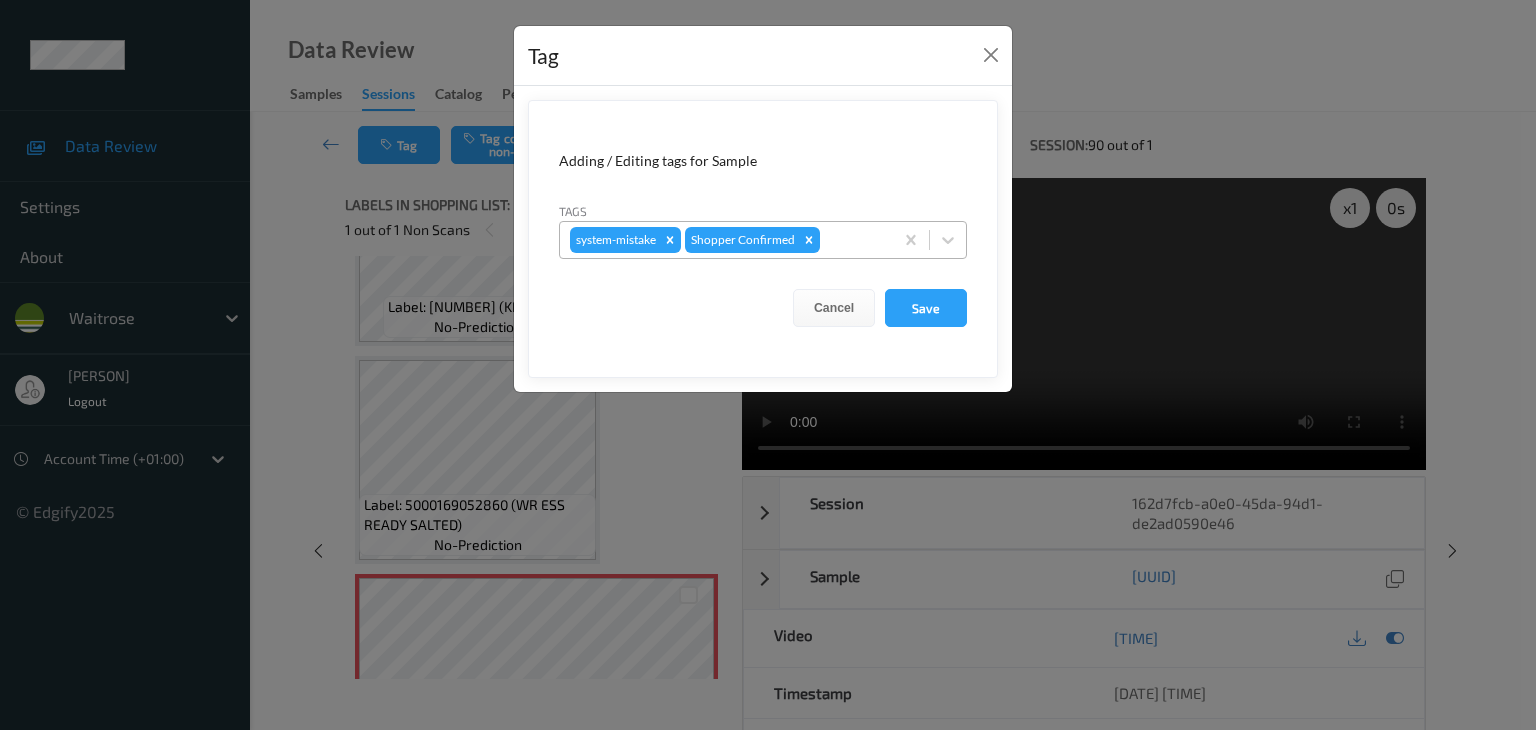 click at bounding box center (853, 240) 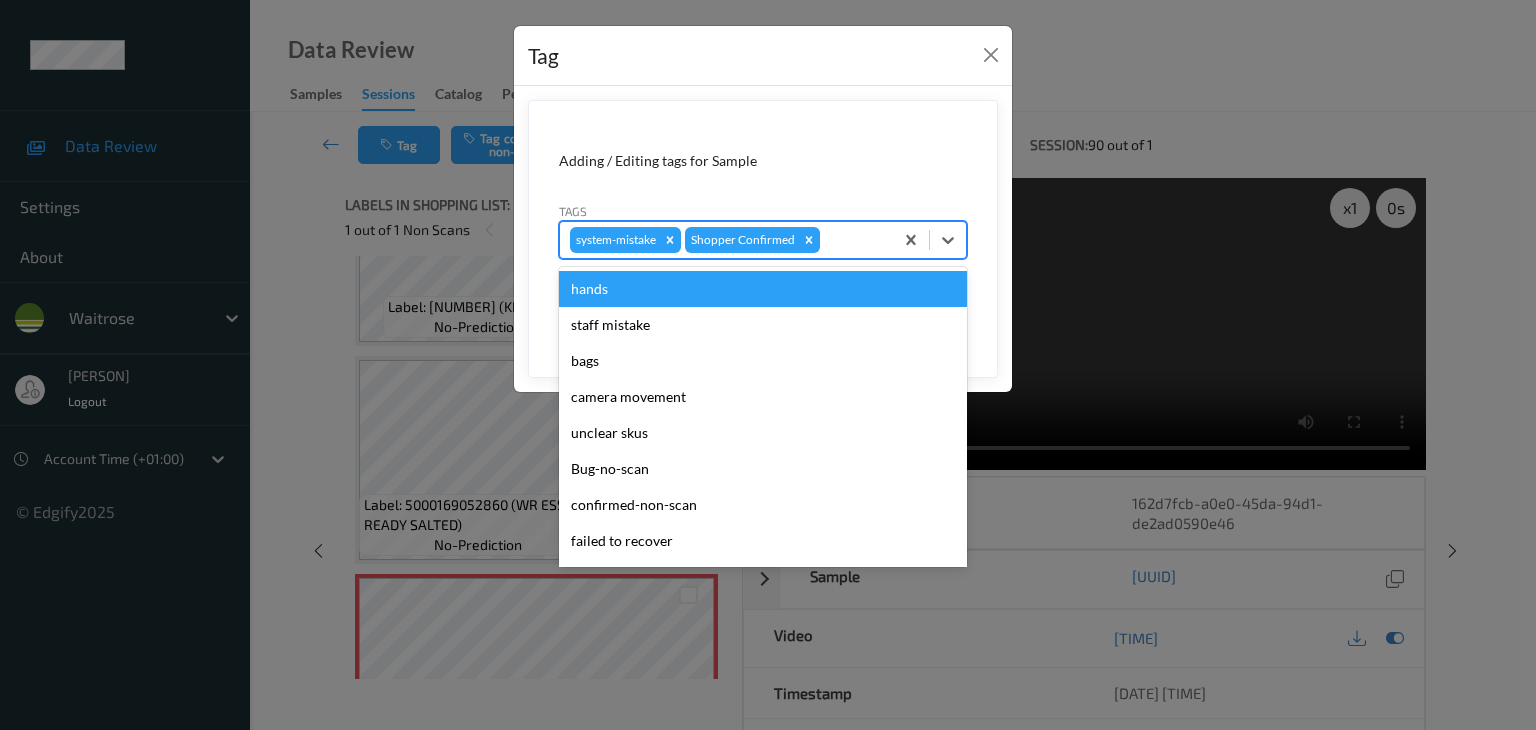 type on "u" 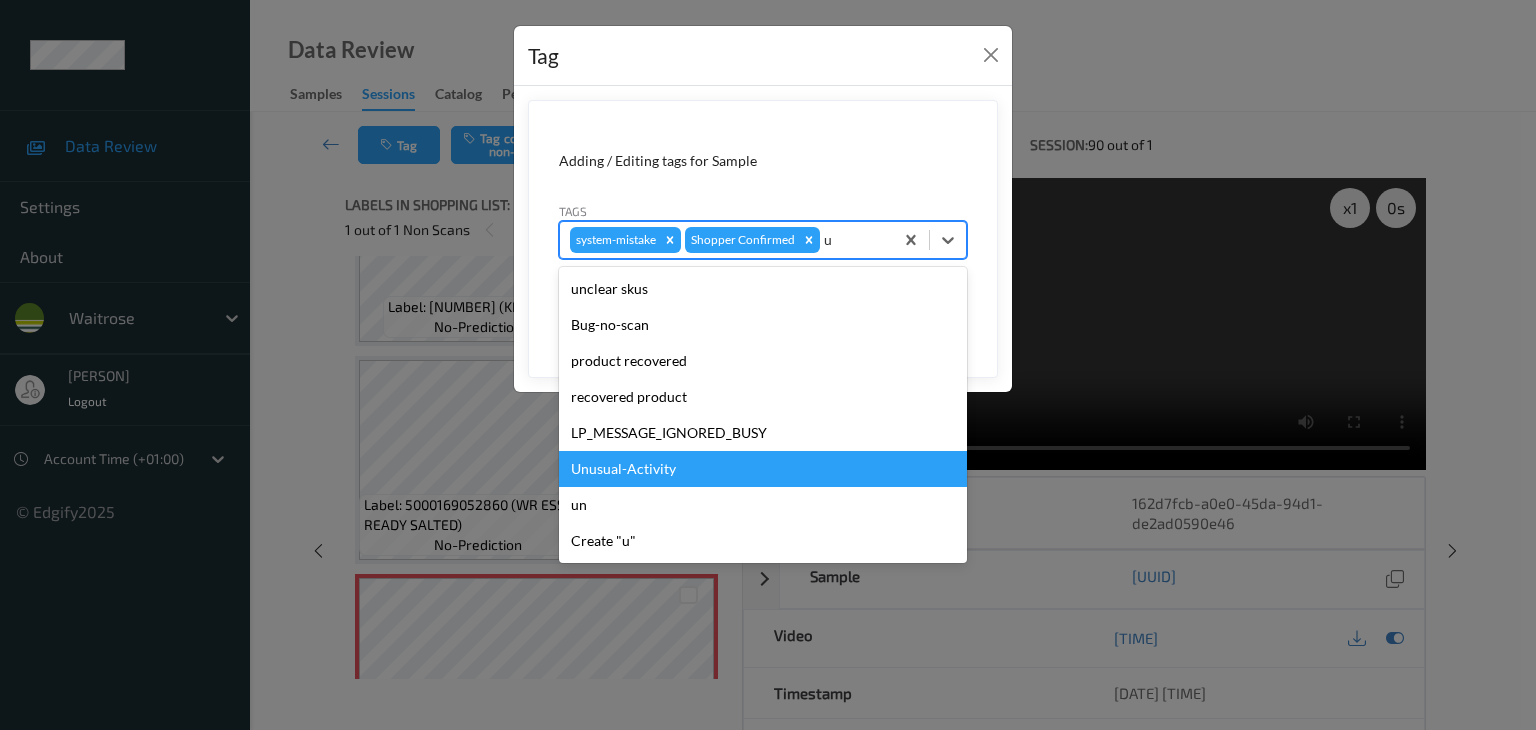 click on "Unusual-Activity" at bounding box center [763, 469] 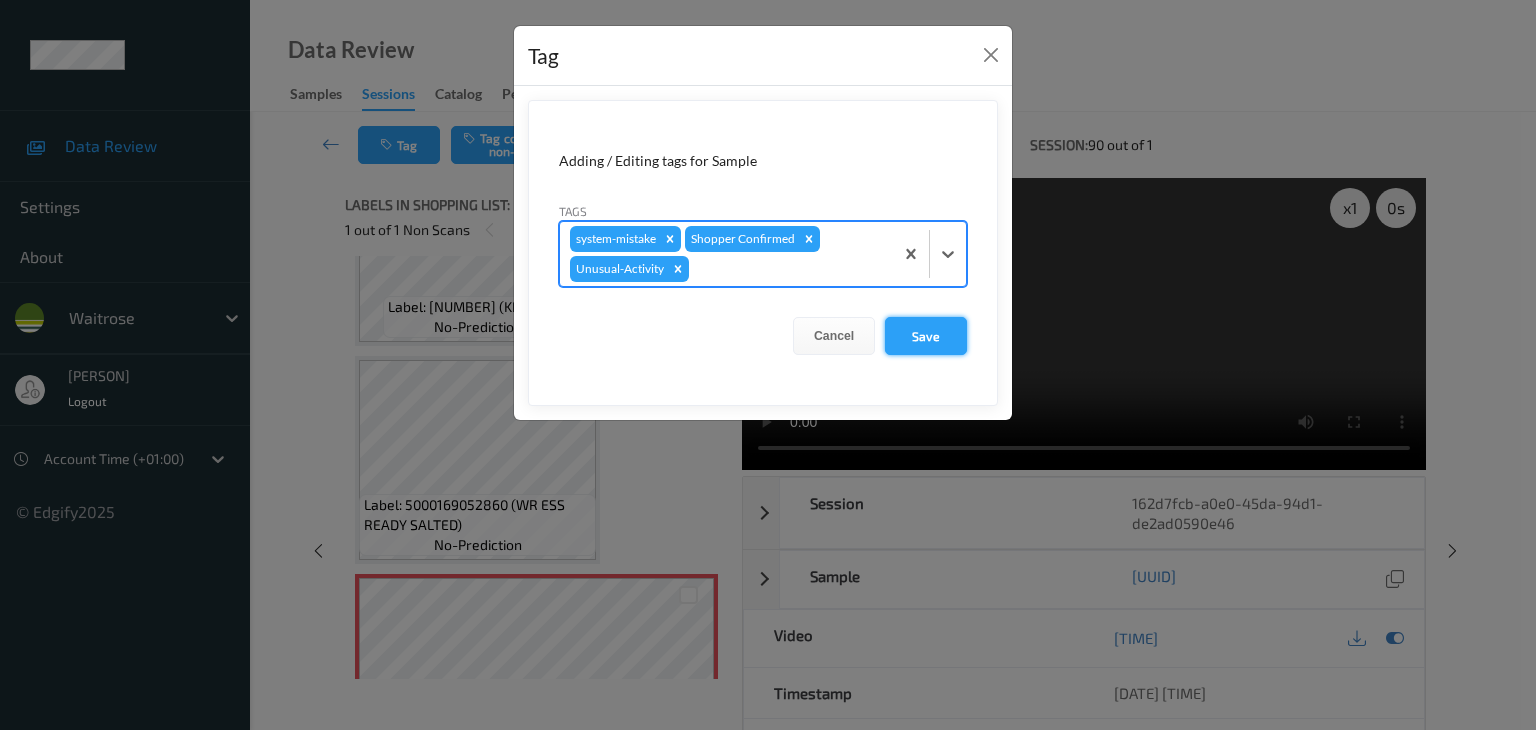 click on "Save" at bounding box center [926, 336] 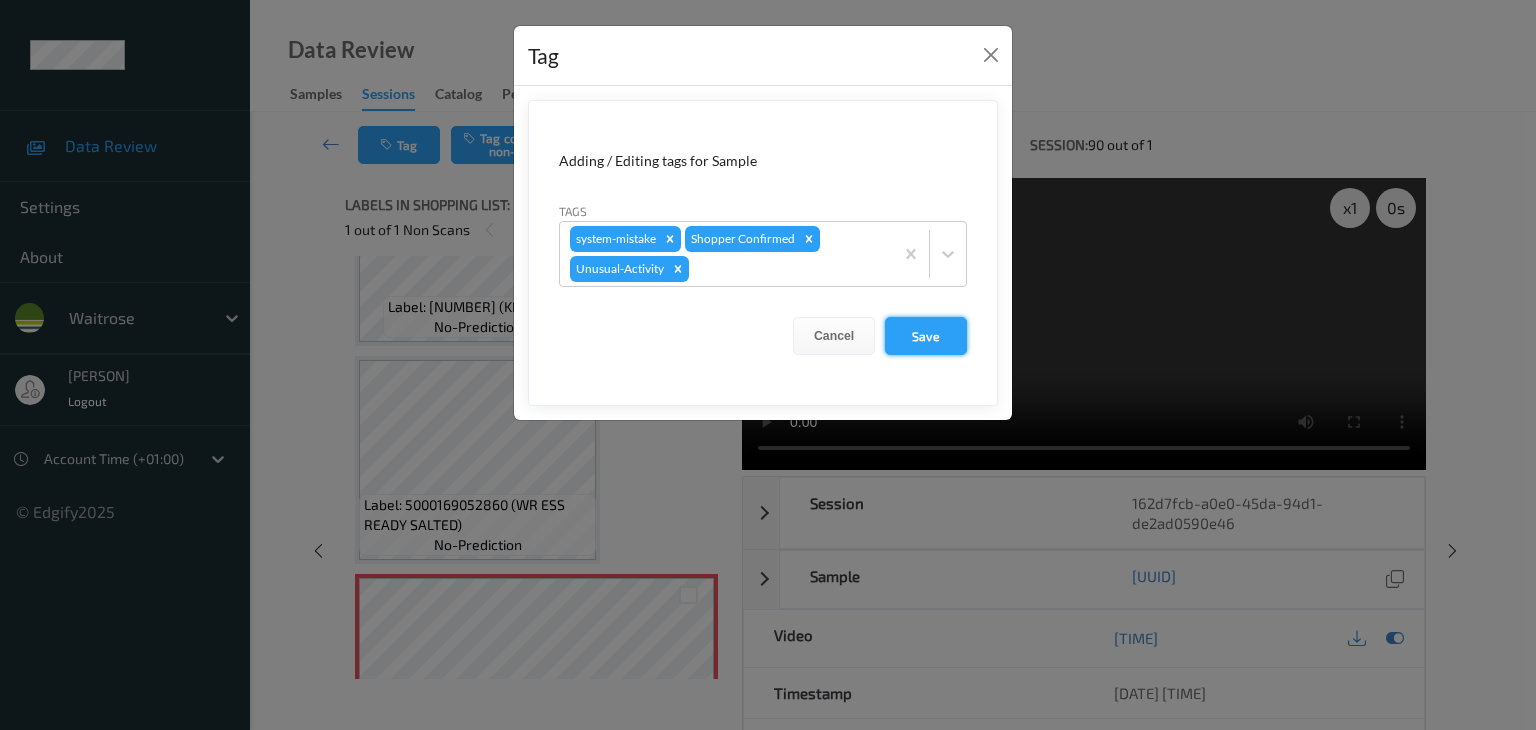 click on "Save" at bounding box center (926, 336) 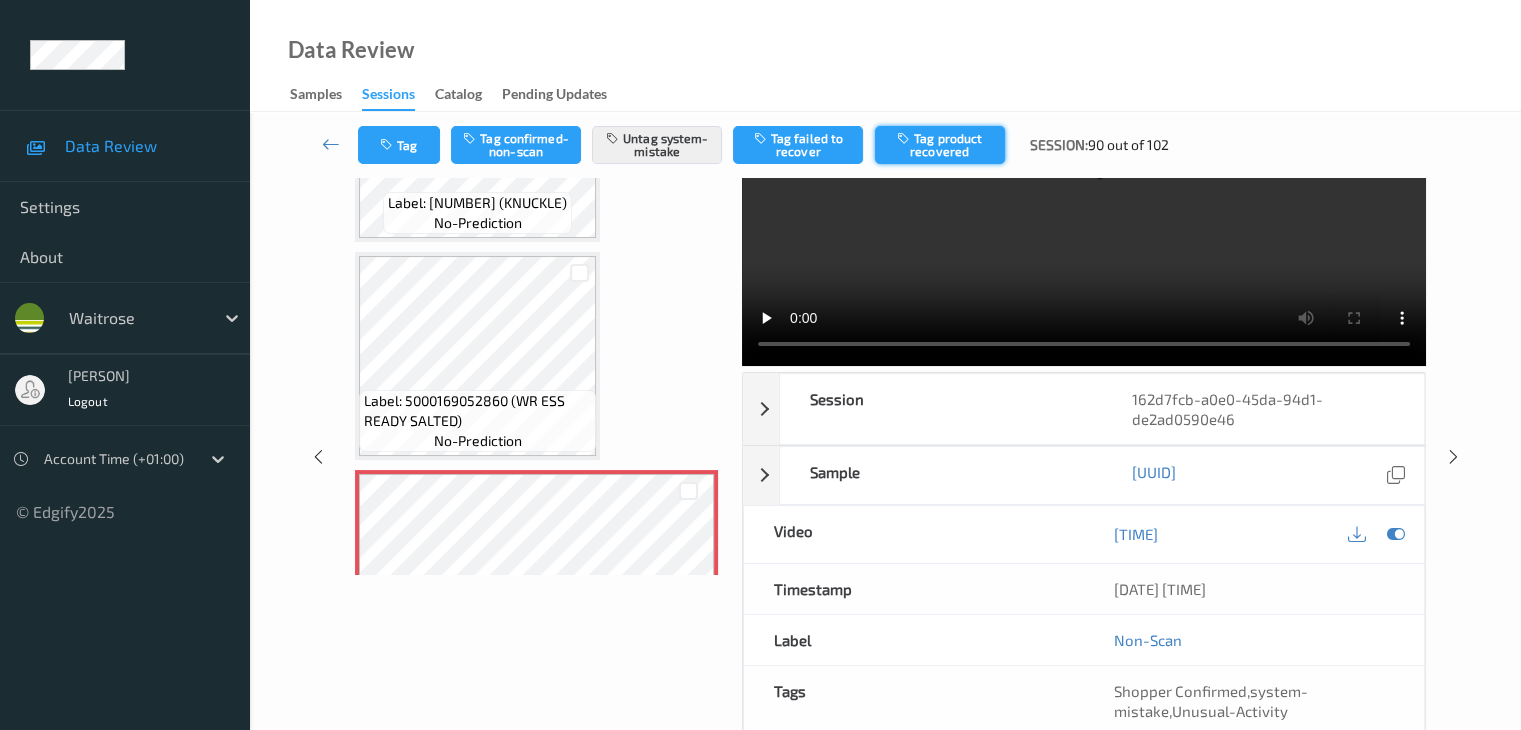 scroll, scrollTop: 0, scrollLeft: 0, axis: both 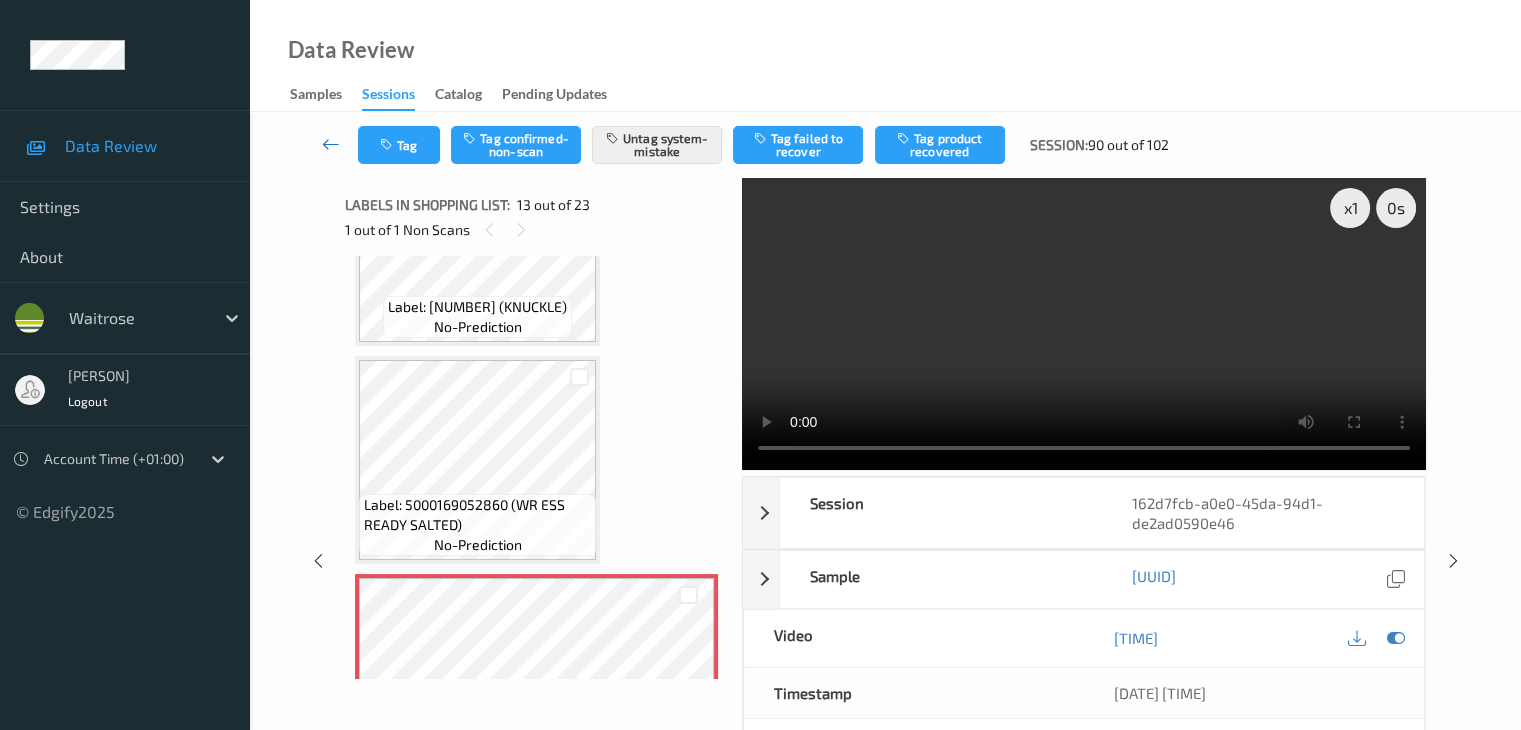 click at bounding box center (331, 145) 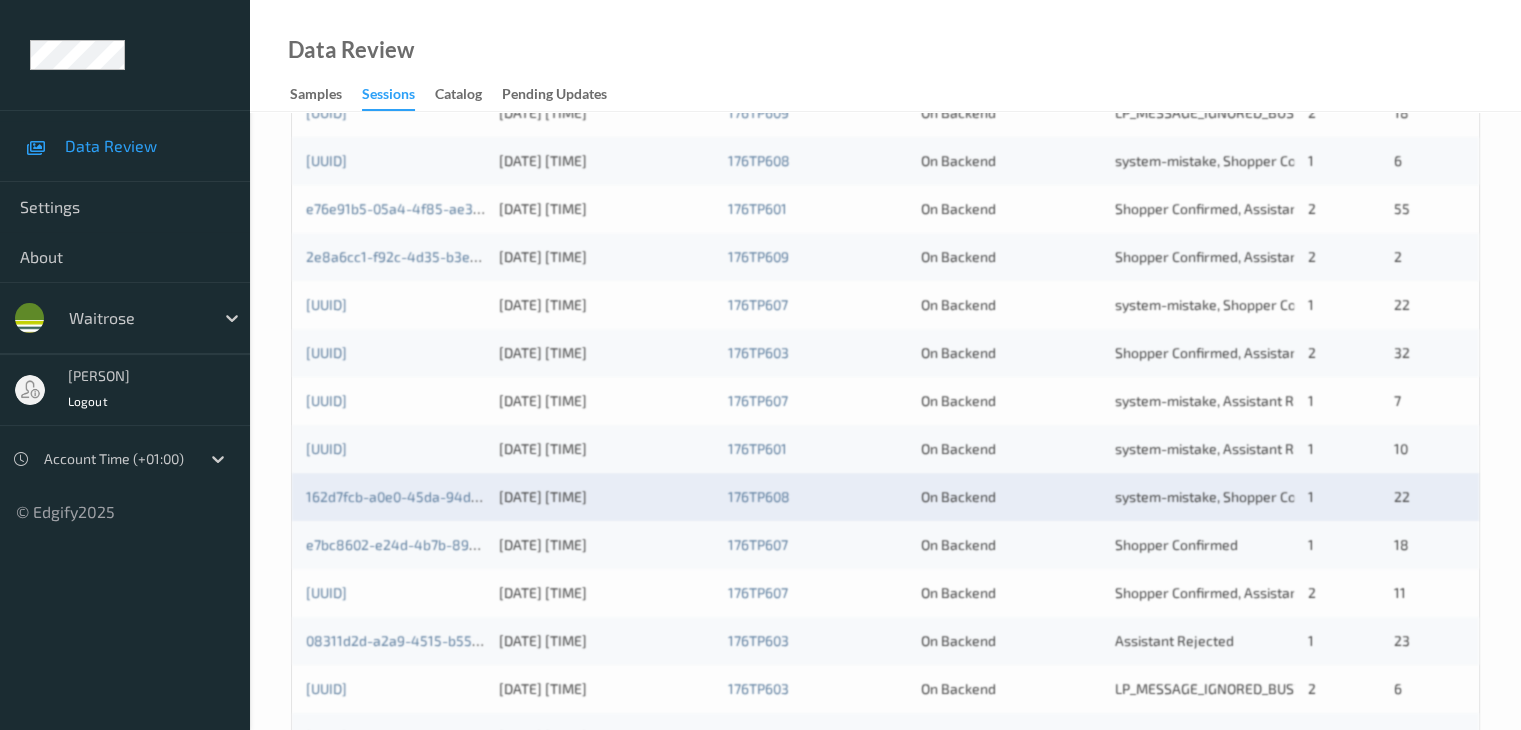 scroll, scrollTop: 700, scrollLeft: 0, axis: vertical 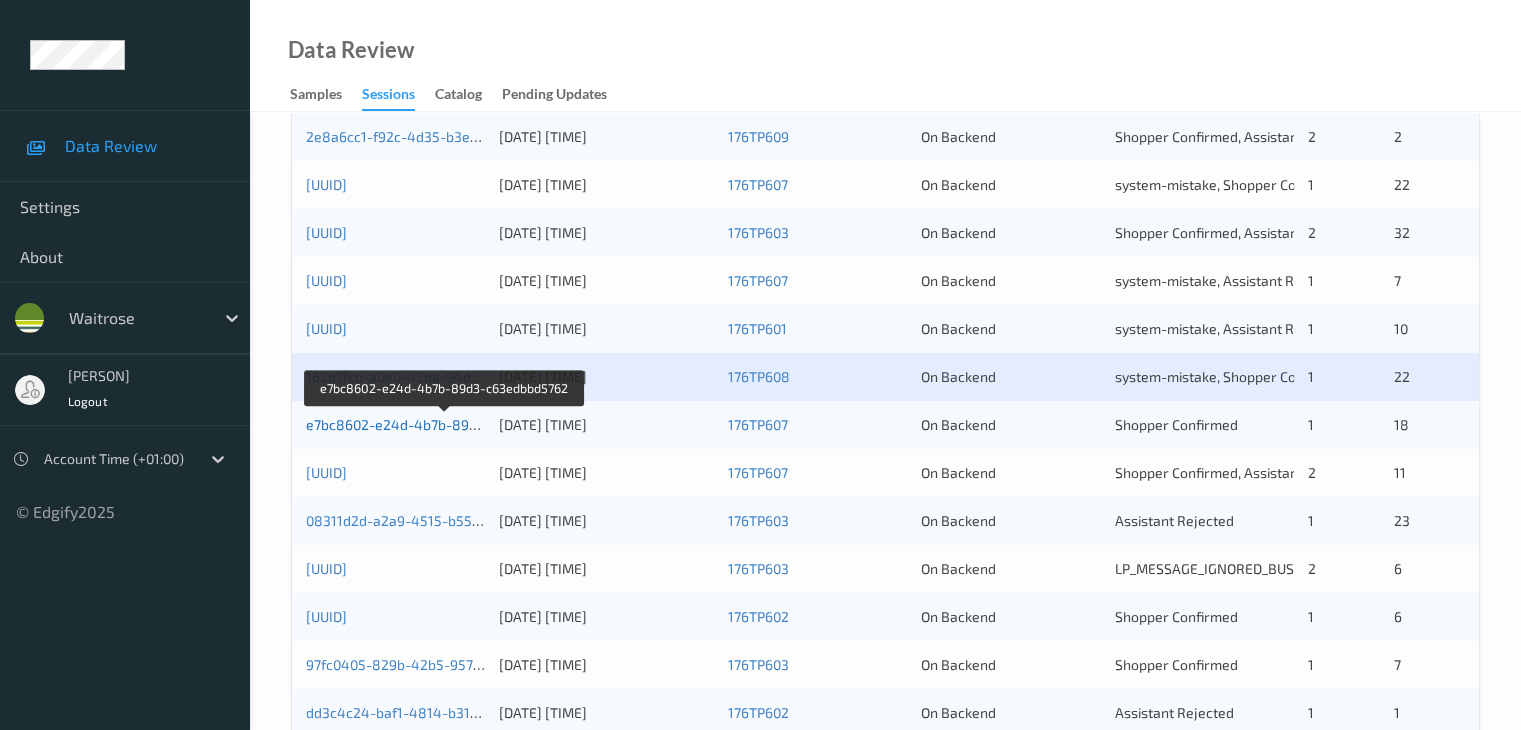 click on "e7bc8602-e24d-4b7b-89d3-c63edbbd5762" at bounding box center (445, 424) 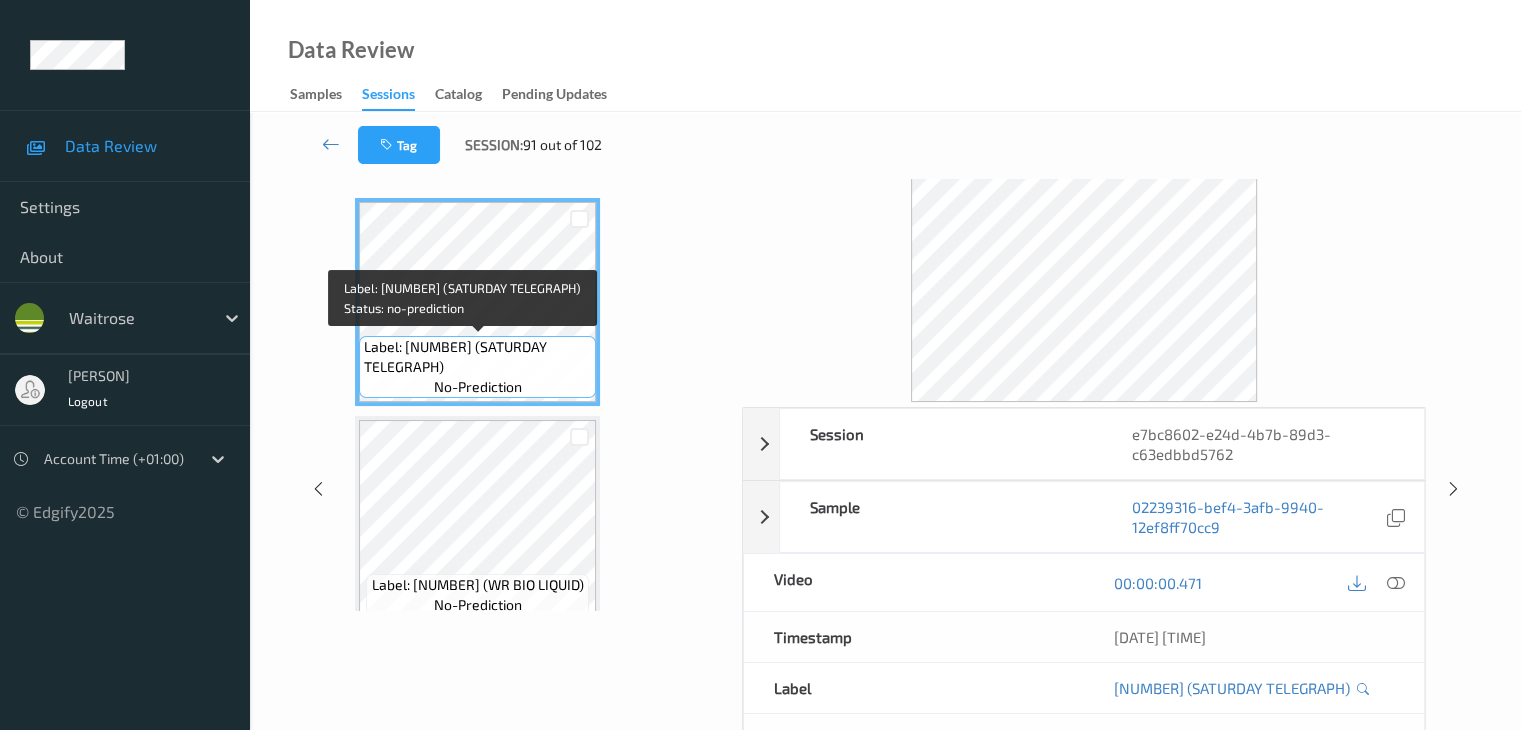 scroll, scrollTop: 0, scrollLeft: 0, axis: both 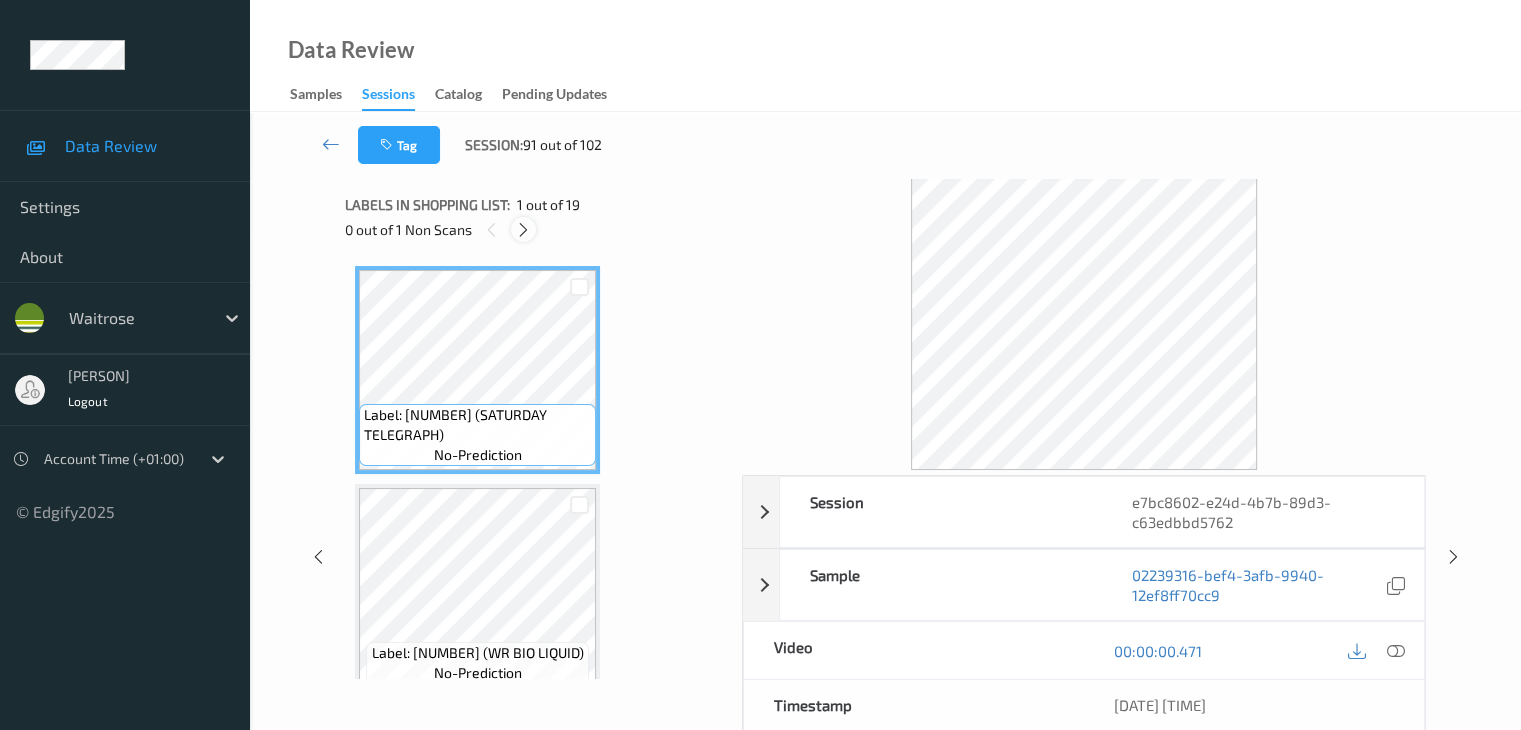 click at bounding box center (523, 230) 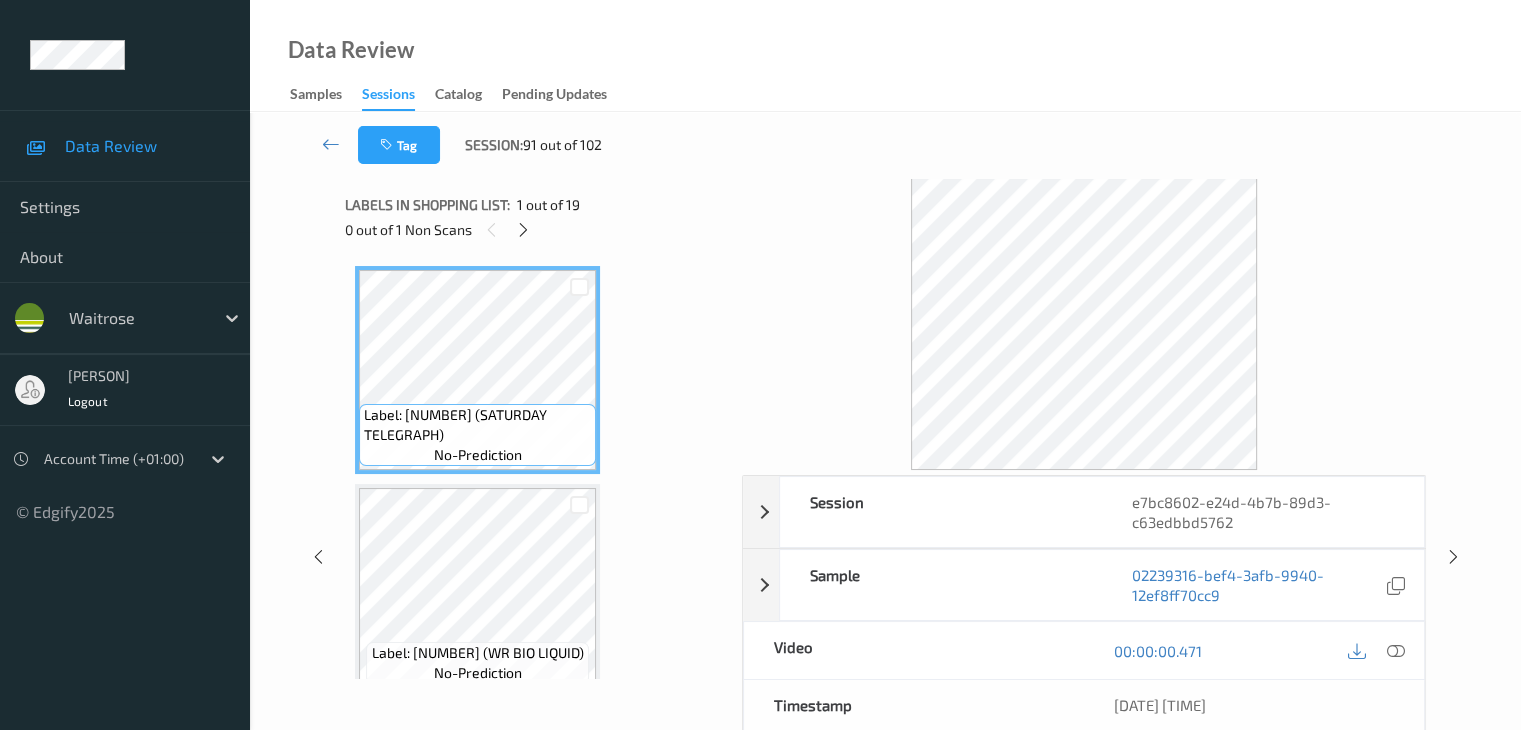 scroll, scrollTop: 882, scrollLeft: 0, axis: vertical 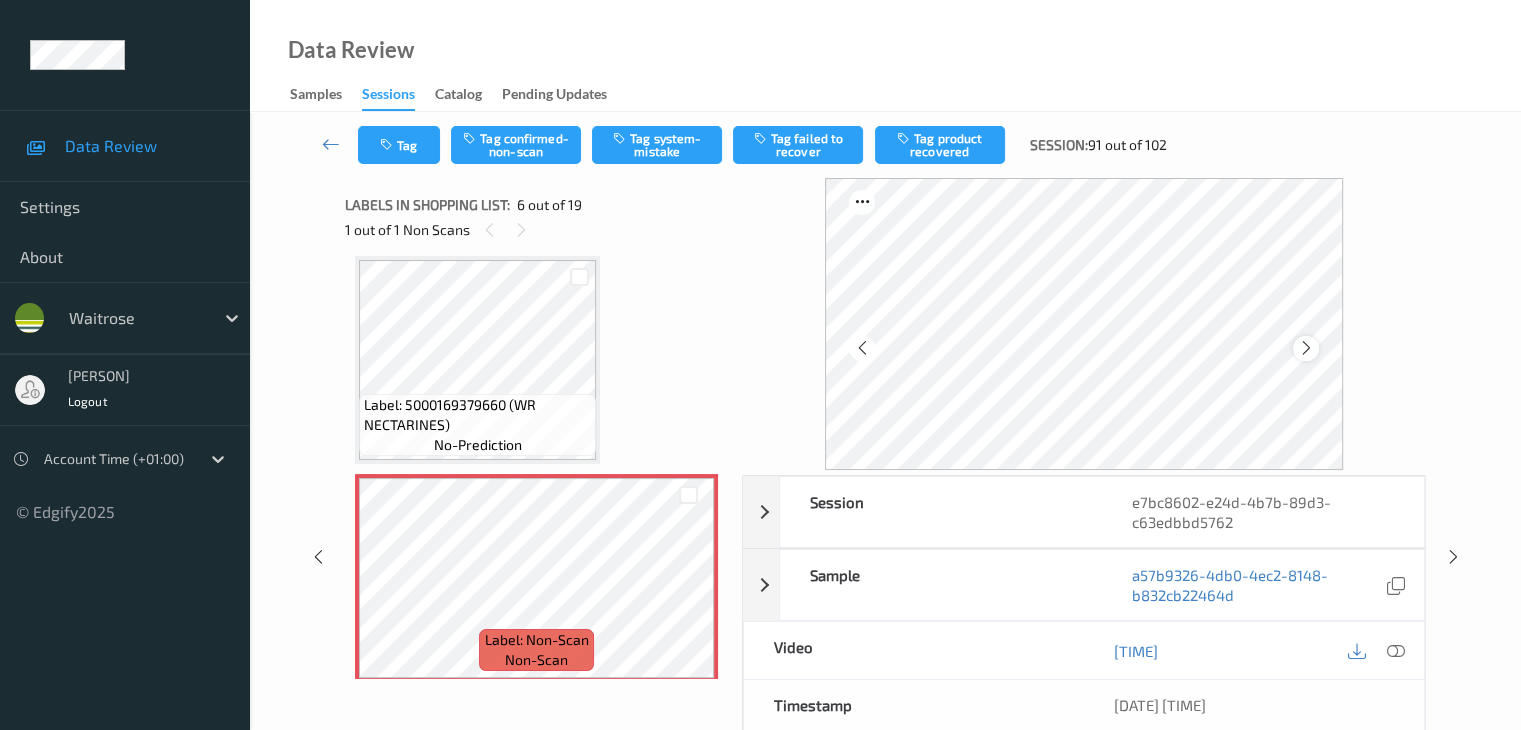 click at bounding box center [1305, 348] 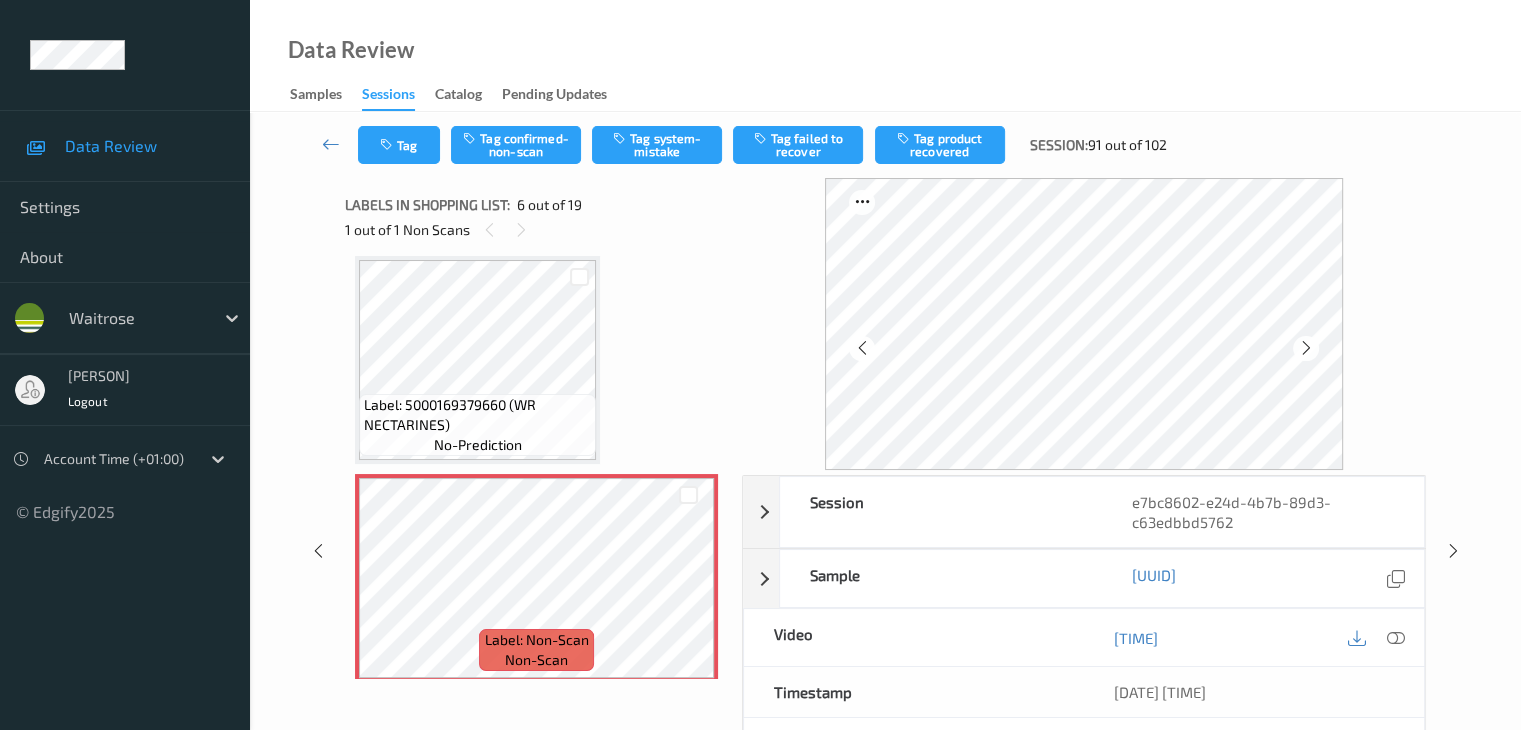 click at bounding box center [1305, 348] 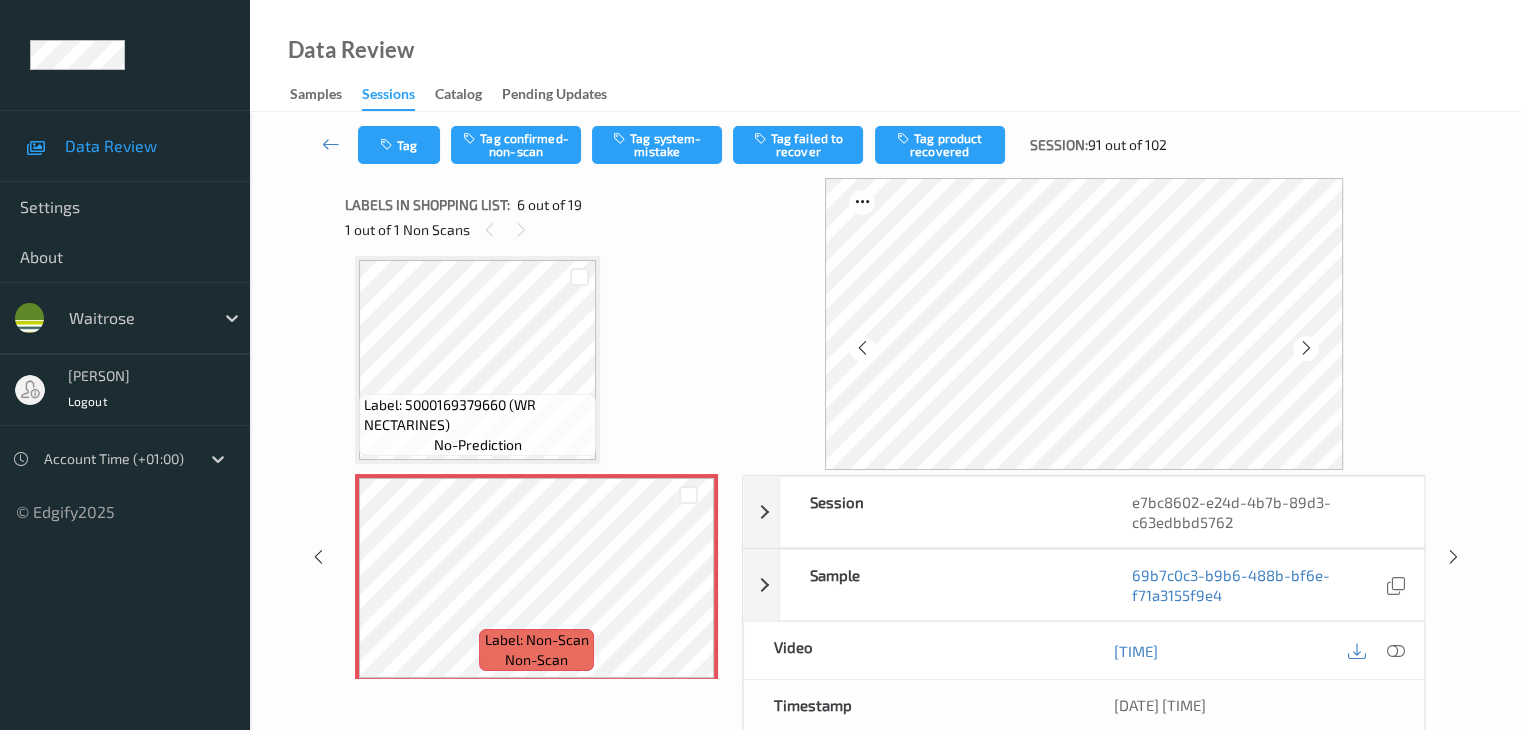 click at bounding box center (1305, 348) 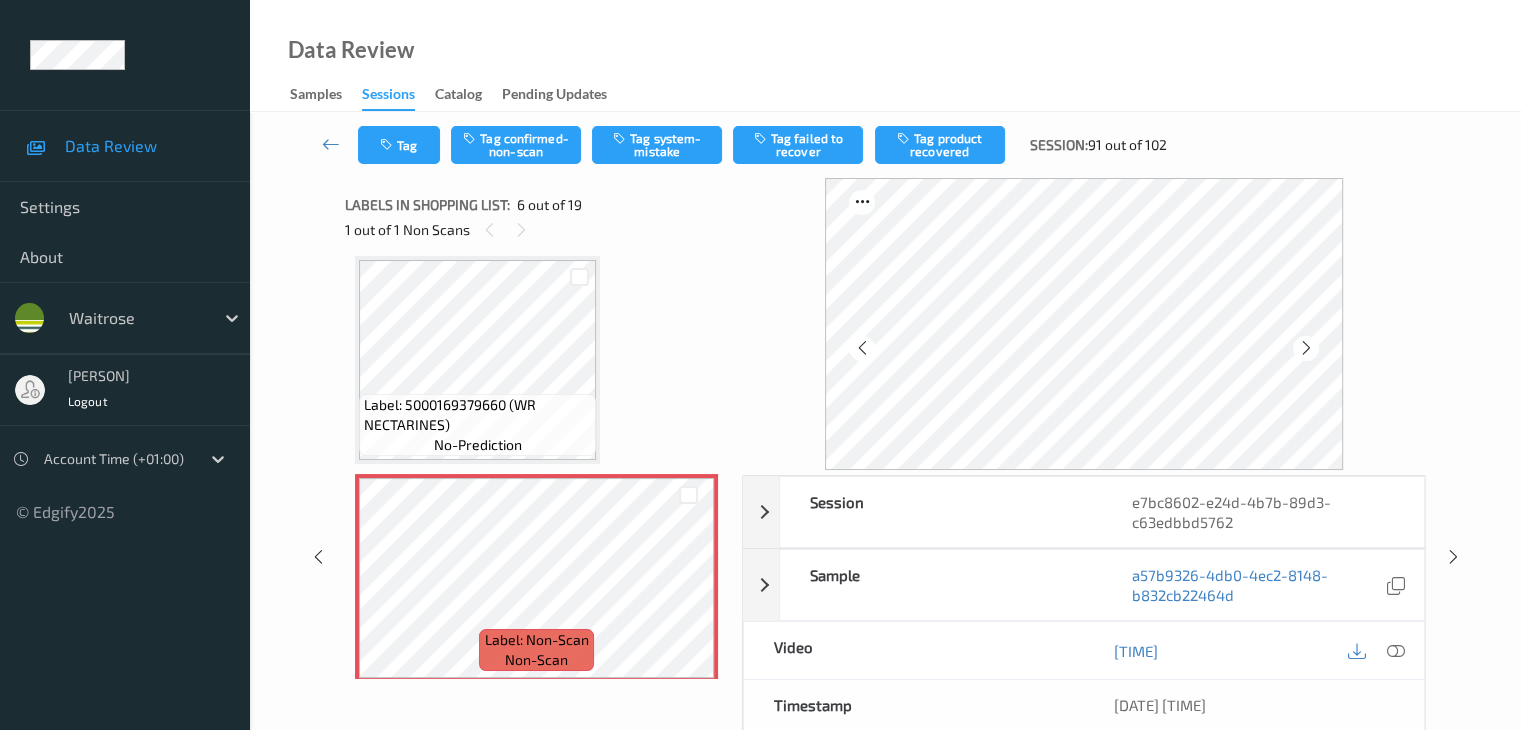 click at bounding box center [1305, 348] 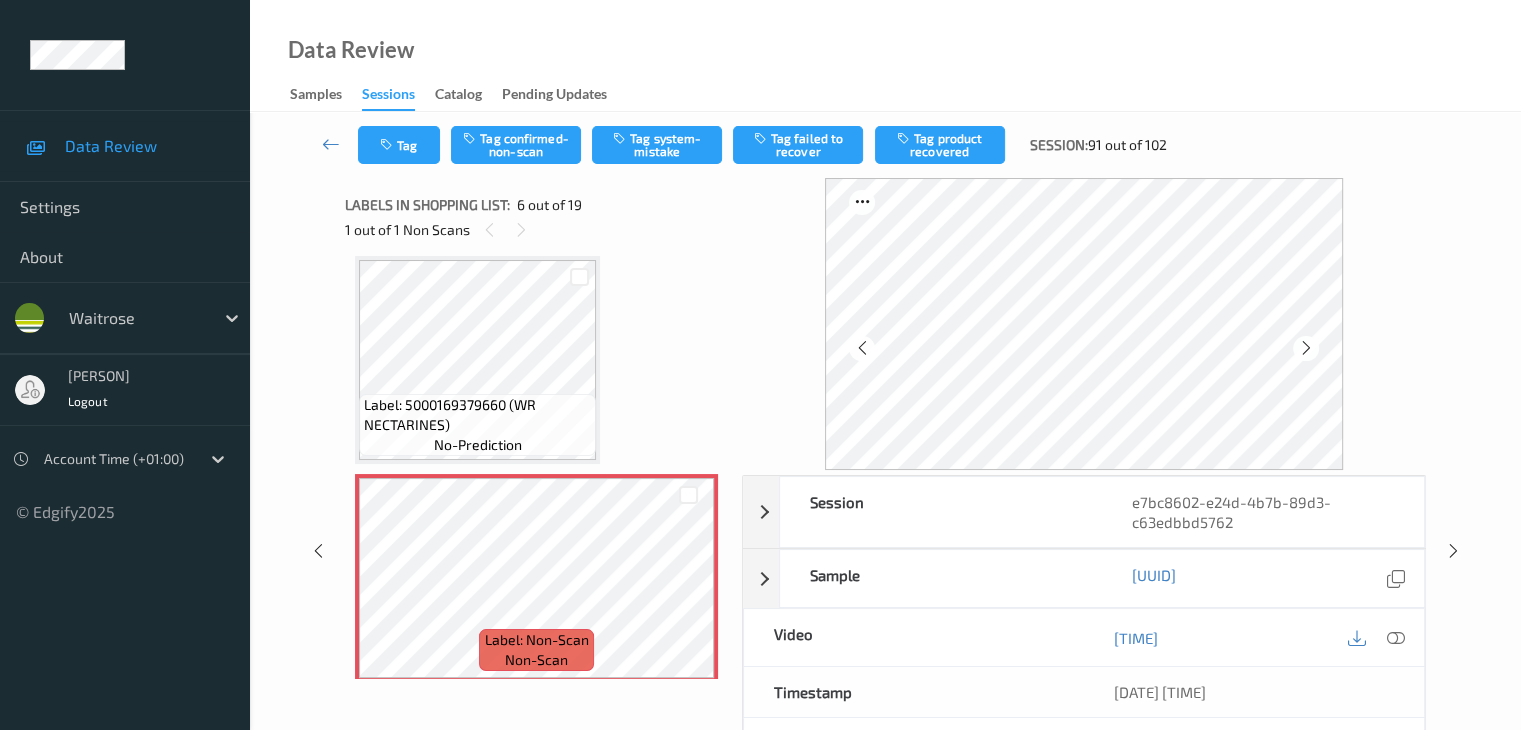 click at bounding box center (1305, 348) 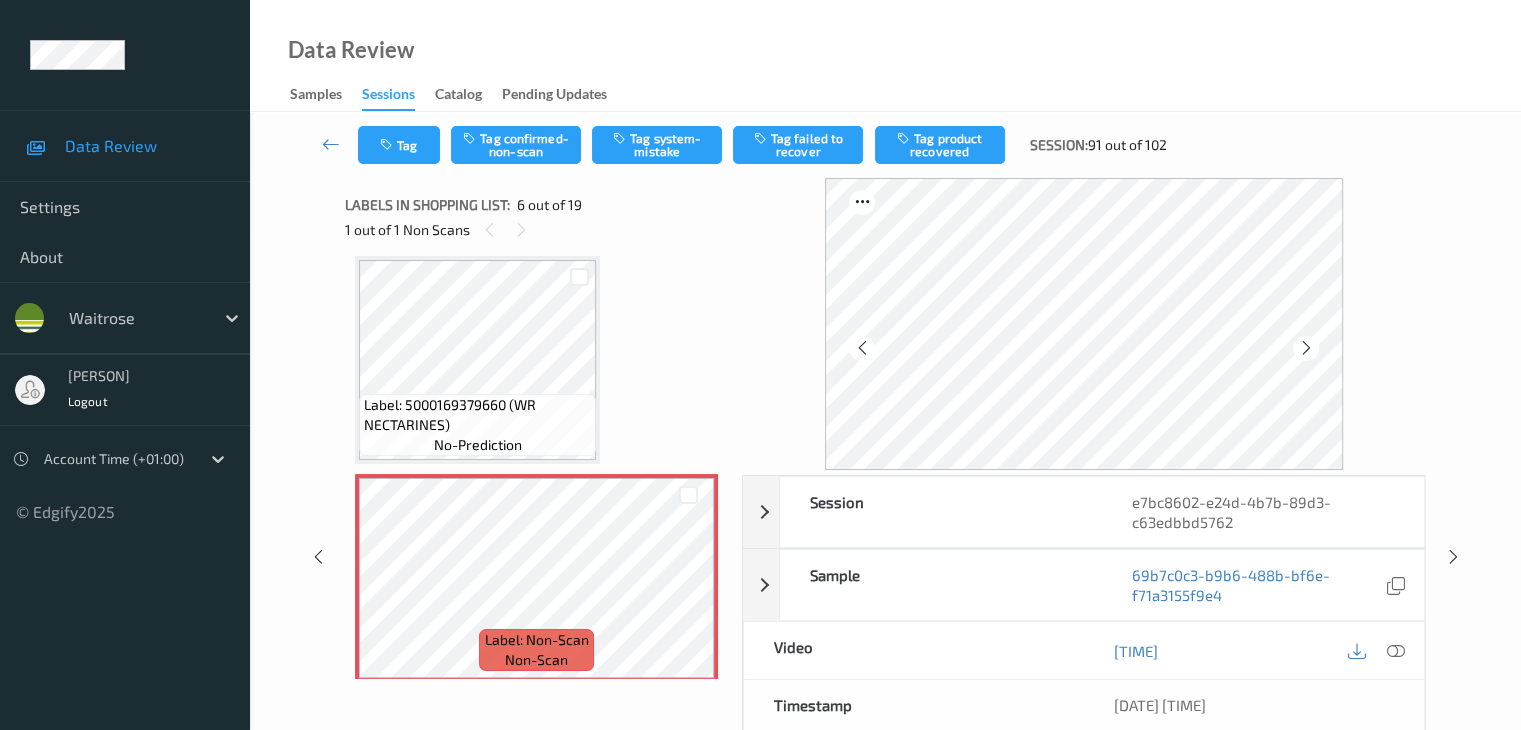 click at bounding box center [1305, 348] 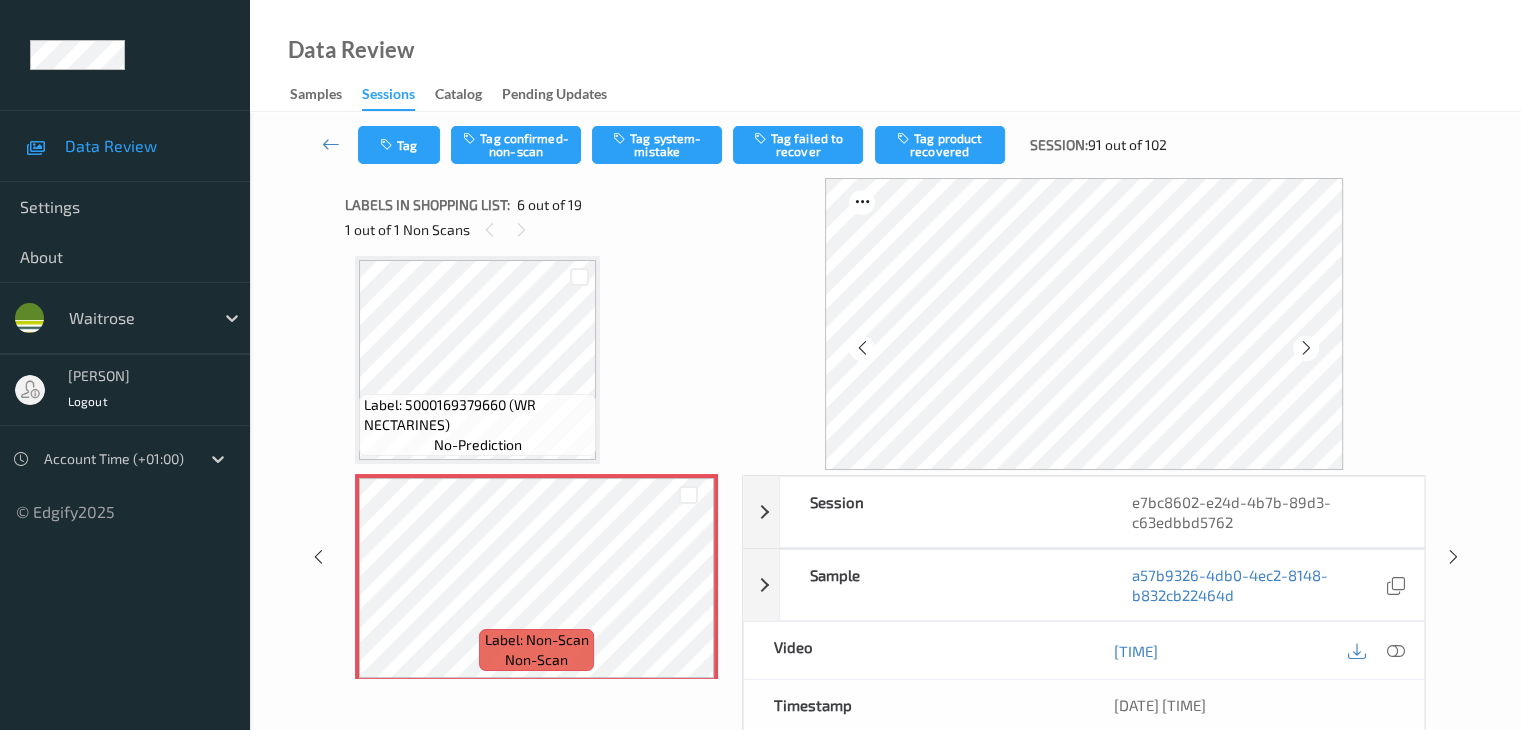 click at bounding box center (1305, 348) 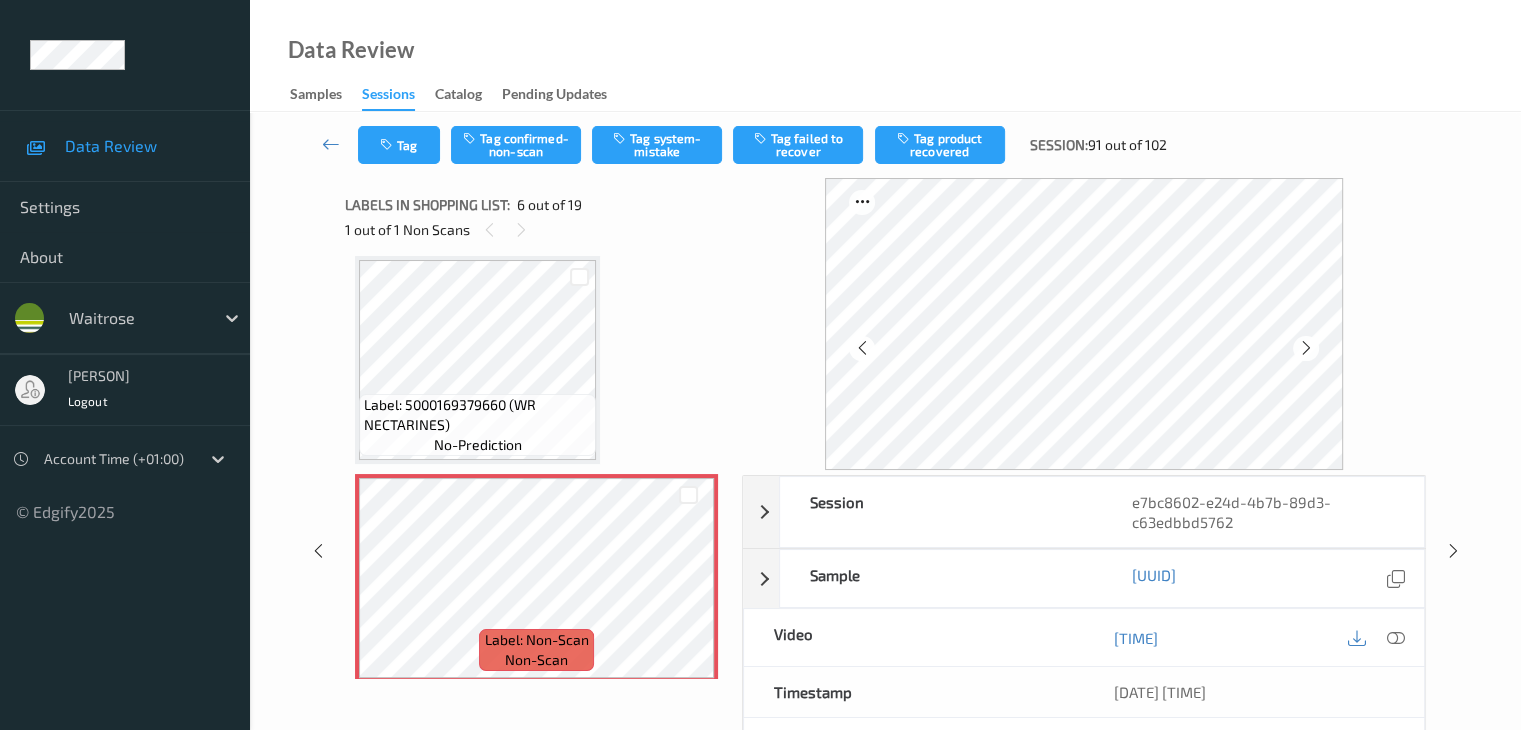click at bounding box center [1305, 348] 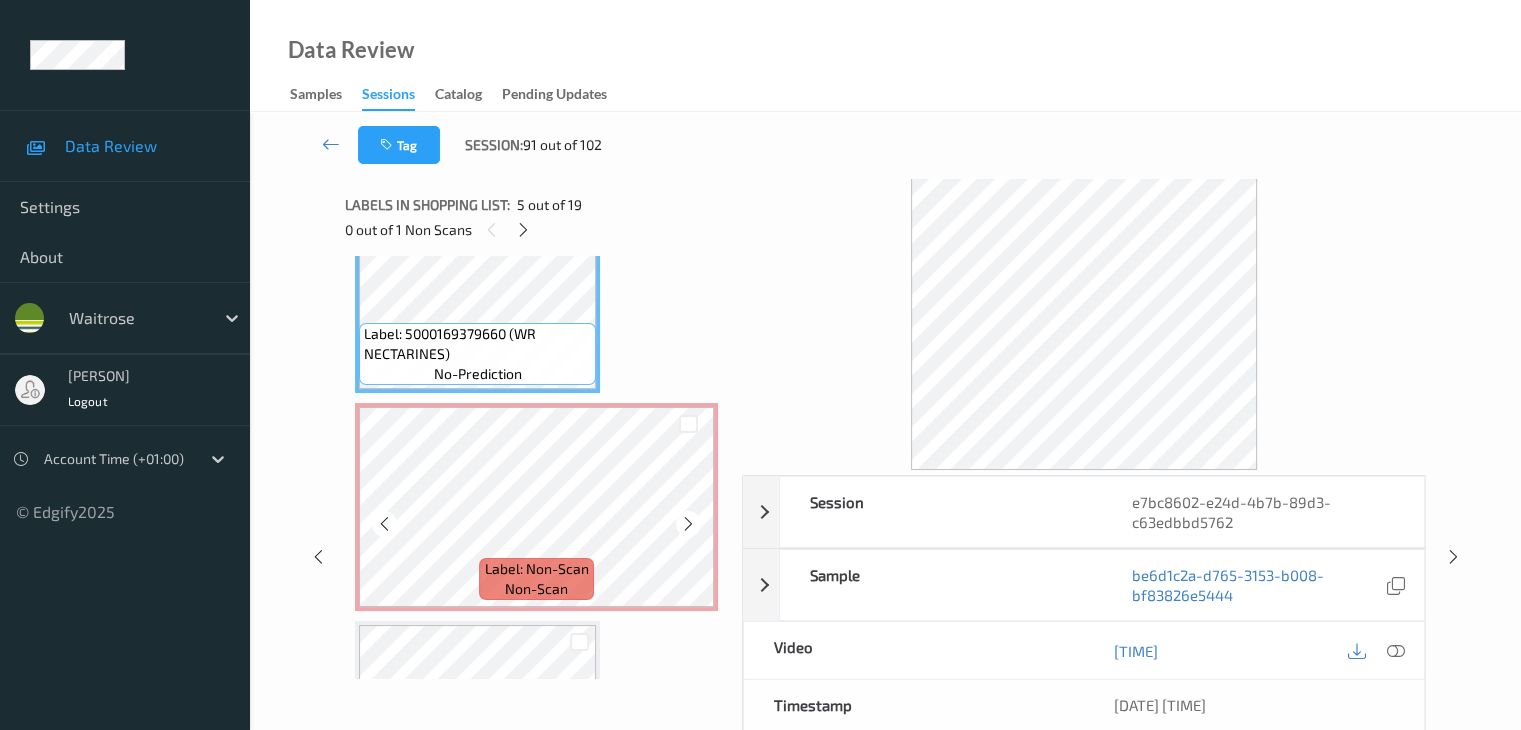 scroll, scrollTop: 1082, scrollLeft: 0, axis: vertical 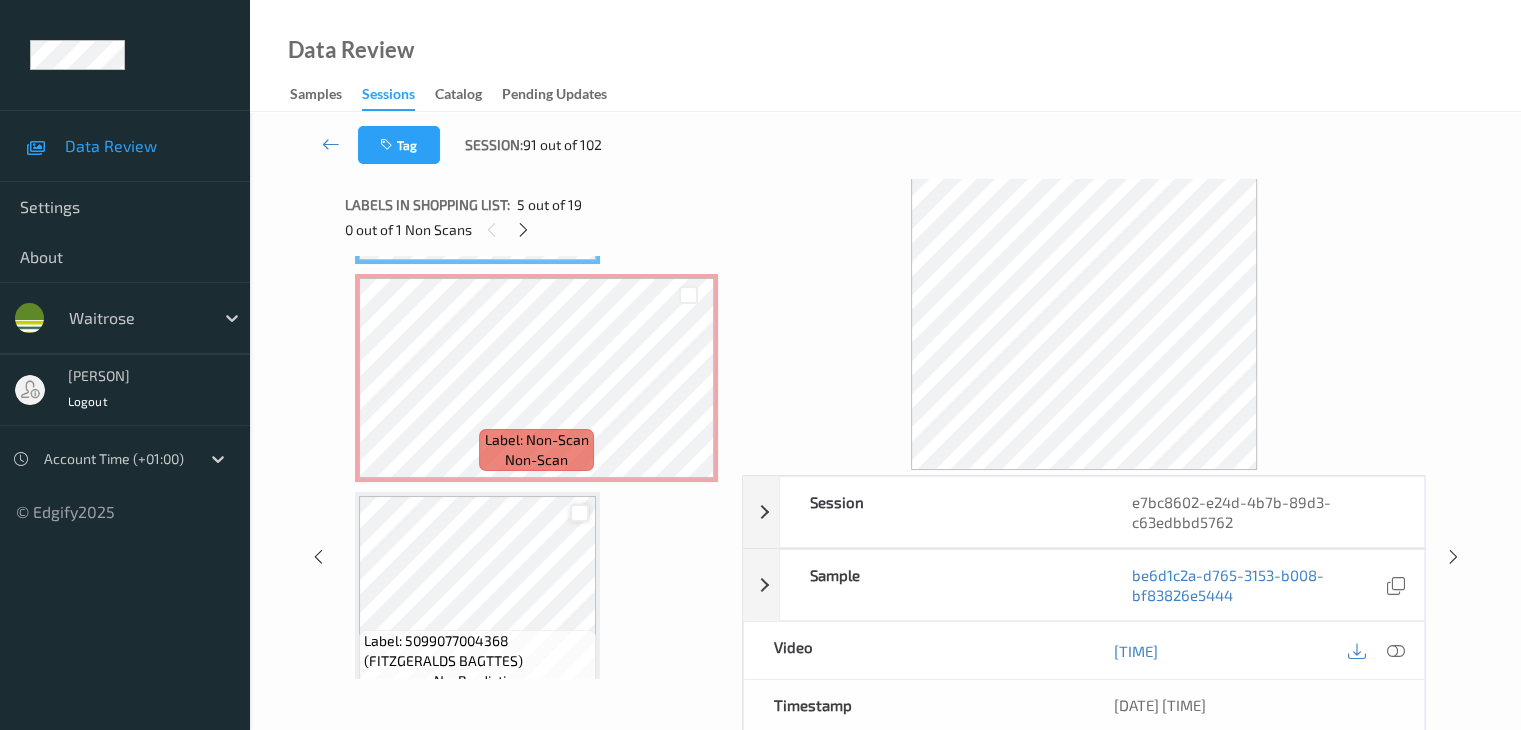 click at bounding box center [579, 513] 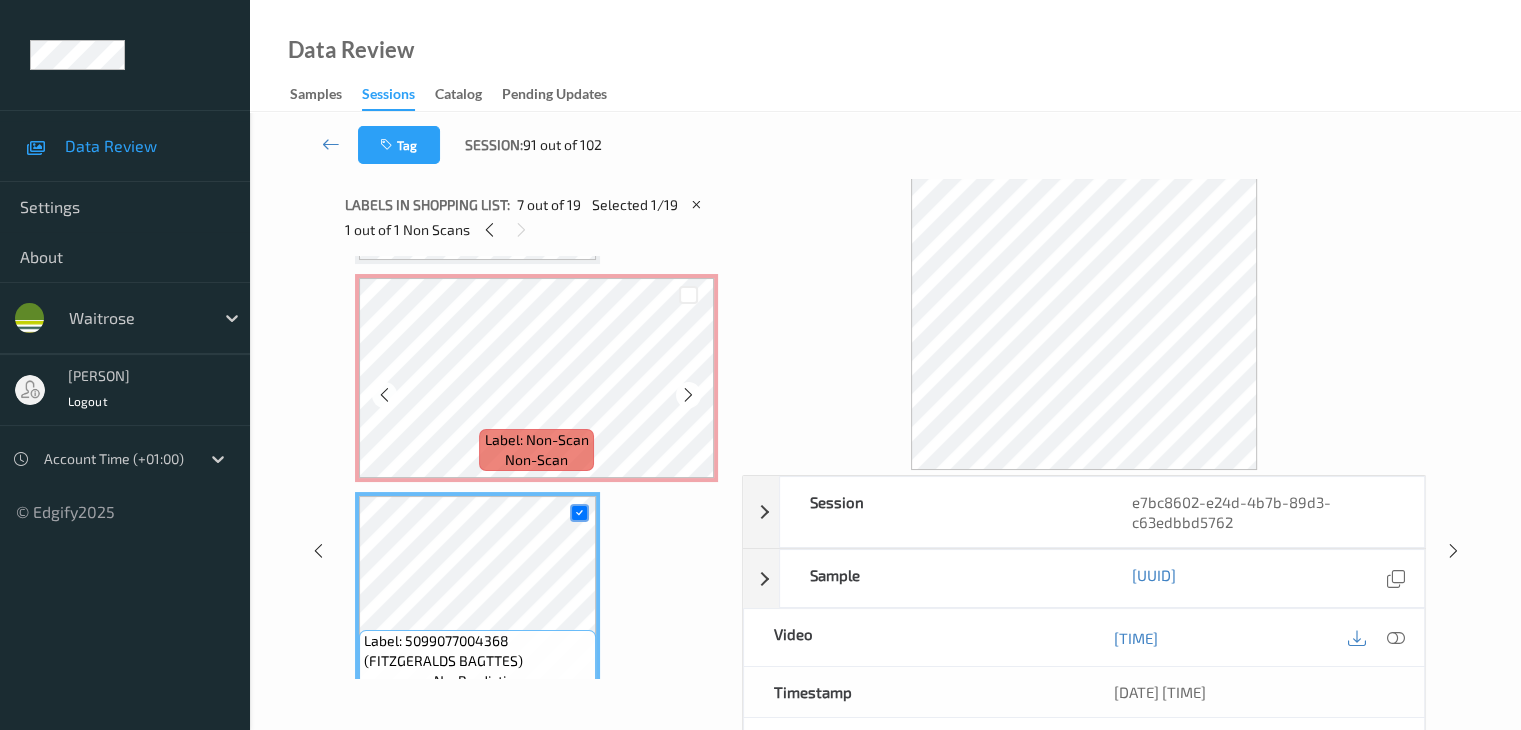 scroll, scrollTop: 882, scrollLeft: 0, axis: vertical 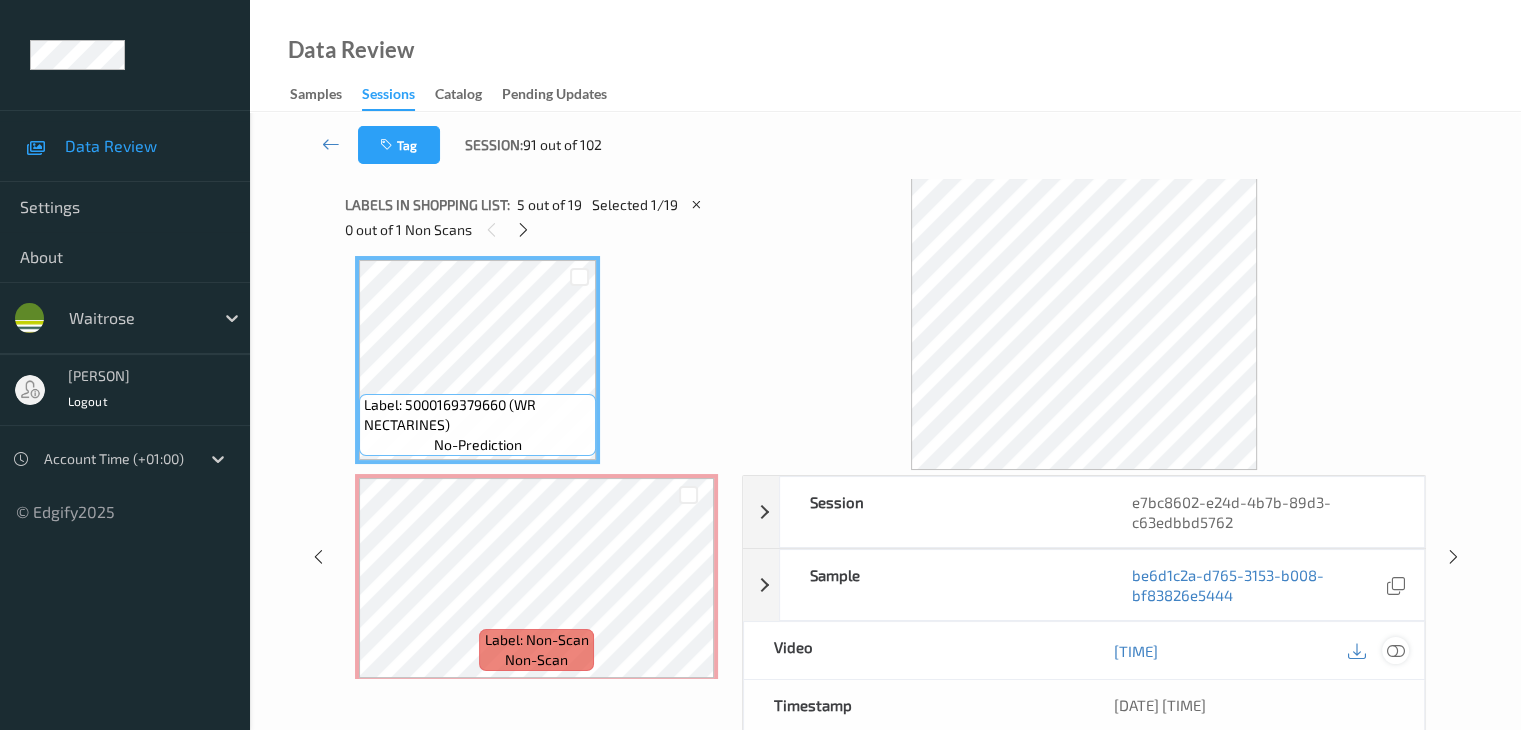 click at bounding box center [1395, 650] 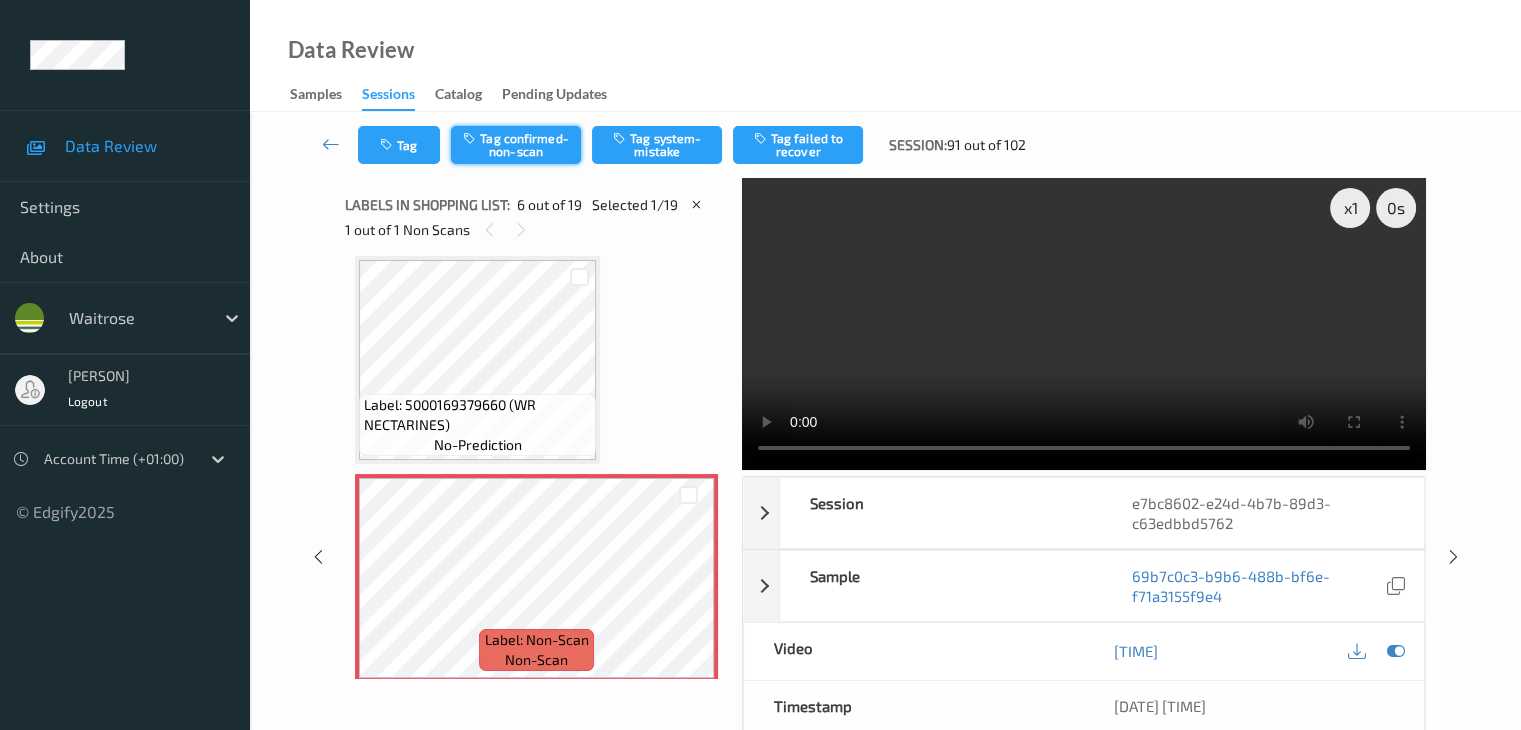 click on "Tag   confirmed-non-scan" at bounding box center (516, 145) 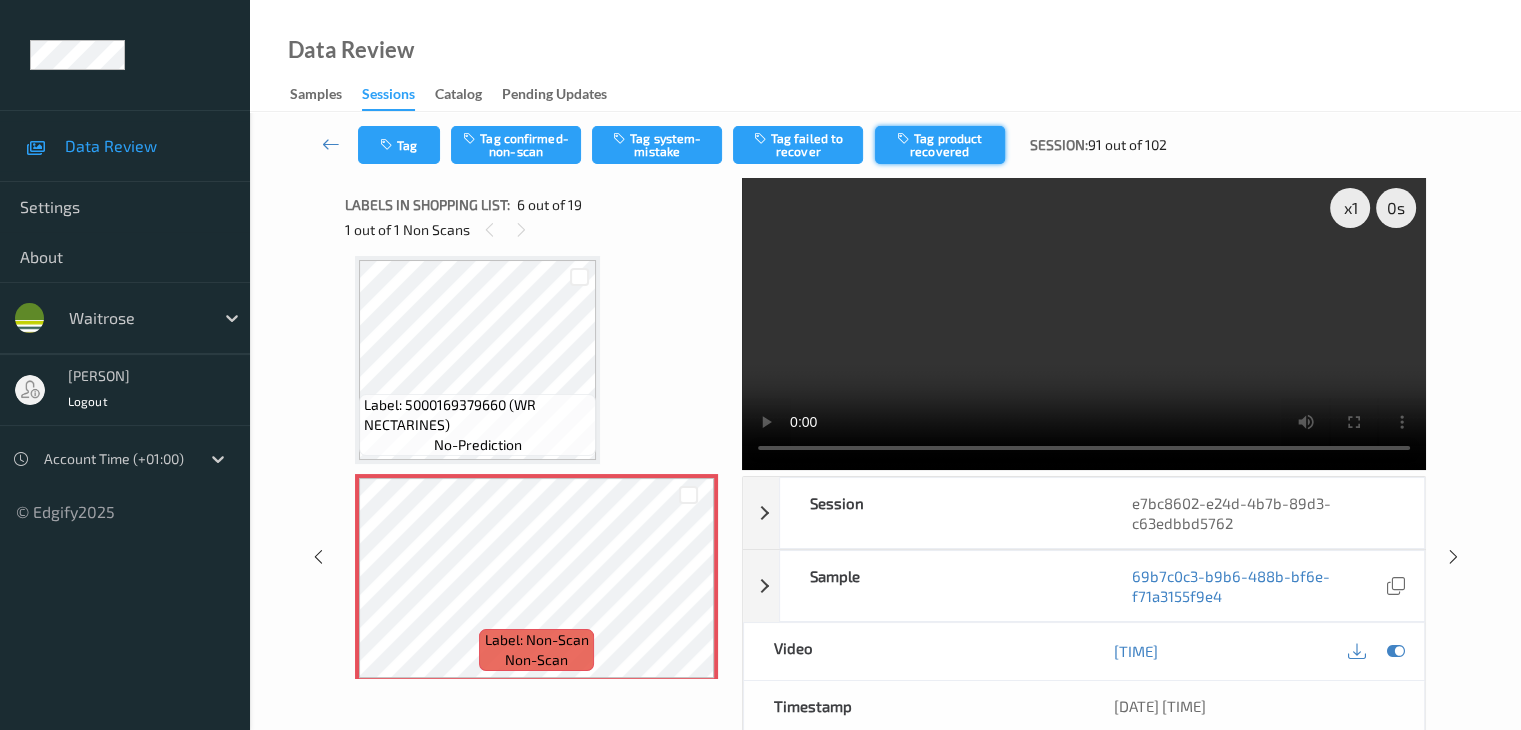 click on "Tag   product recovered" at bounding box center (940, 145) 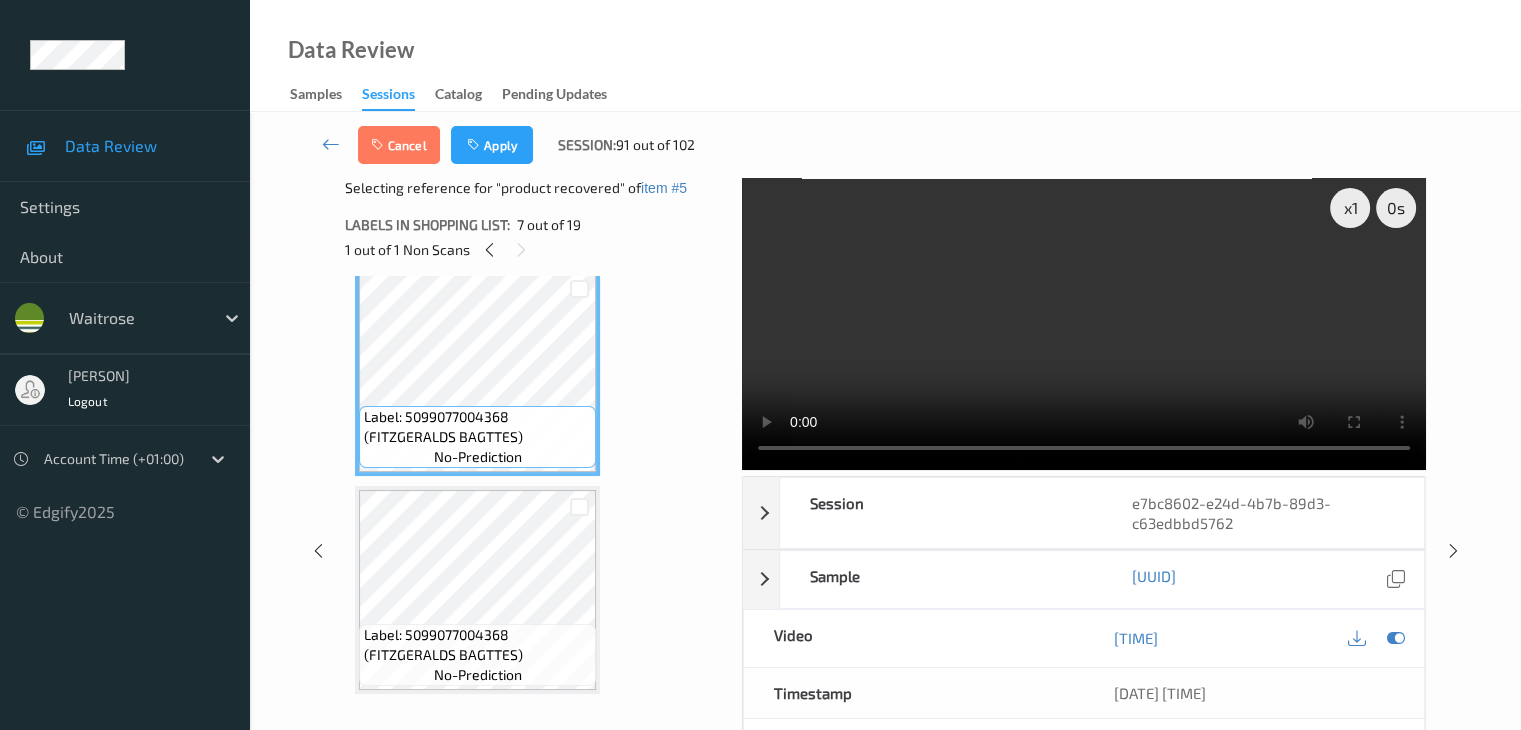 scroll, scrollTop: 1382, scrollLeft: 0, axis: vertical 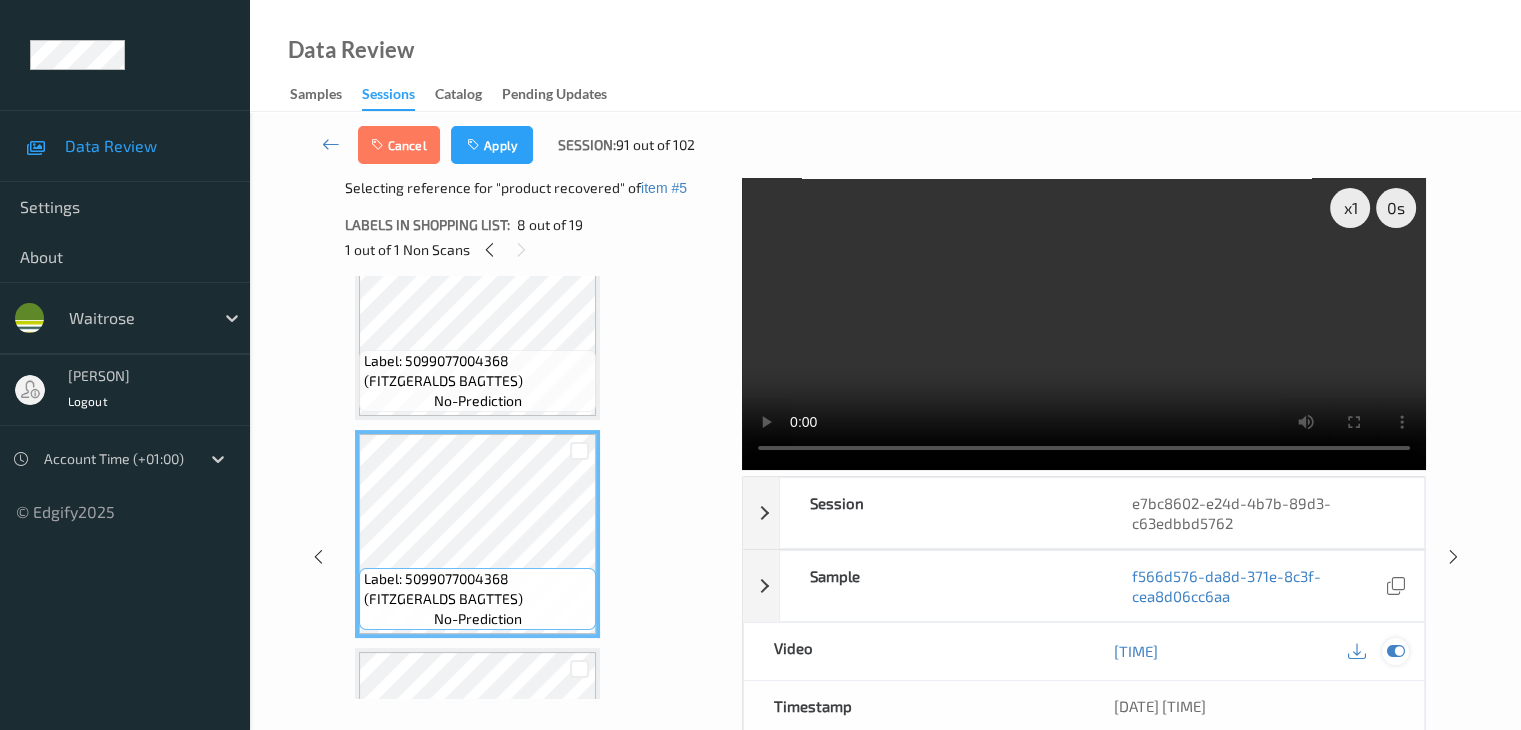 click at bounding box center (1395, 651) 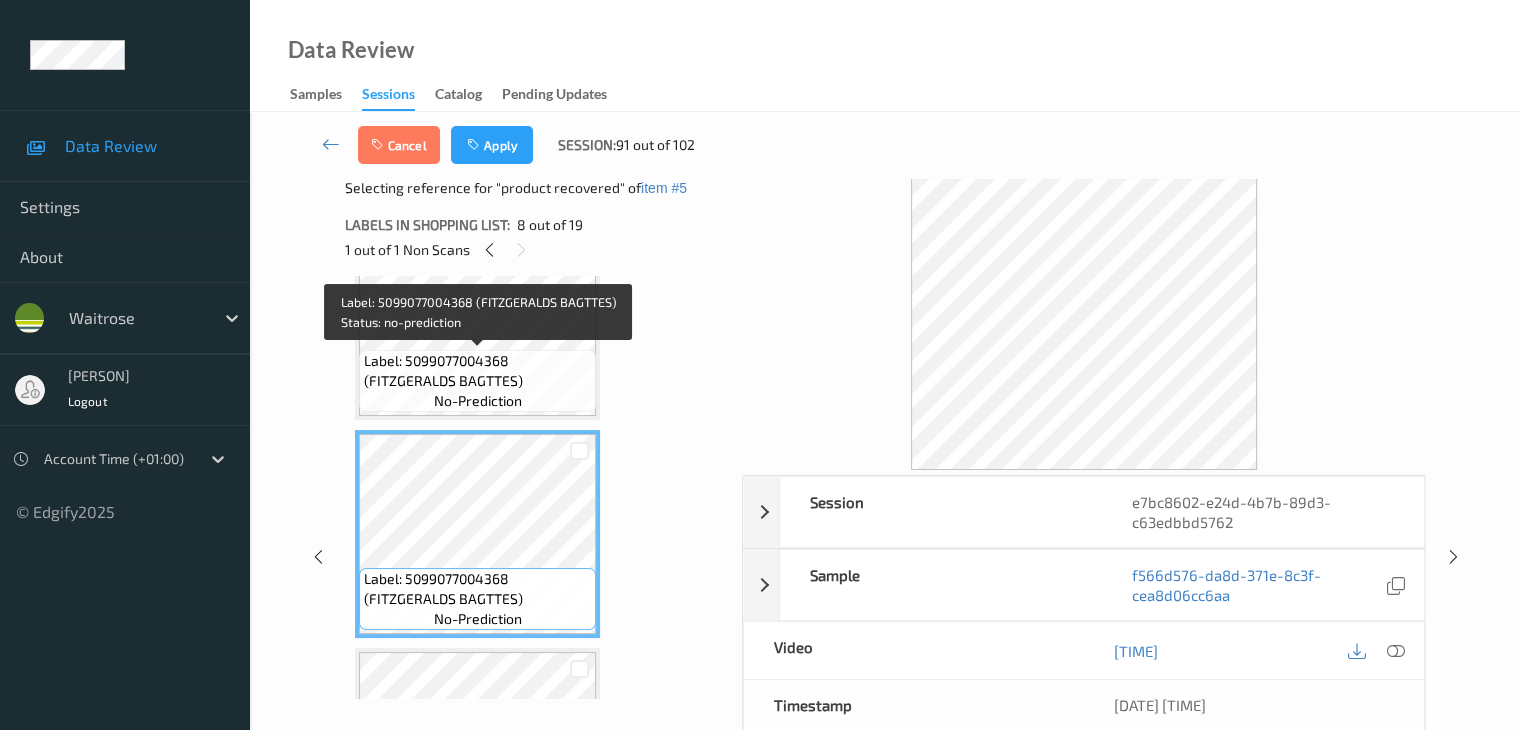 click on "Label: 5099077004368 (FITZGERALDS BAGTTES)" at bounding box center [477, 371] 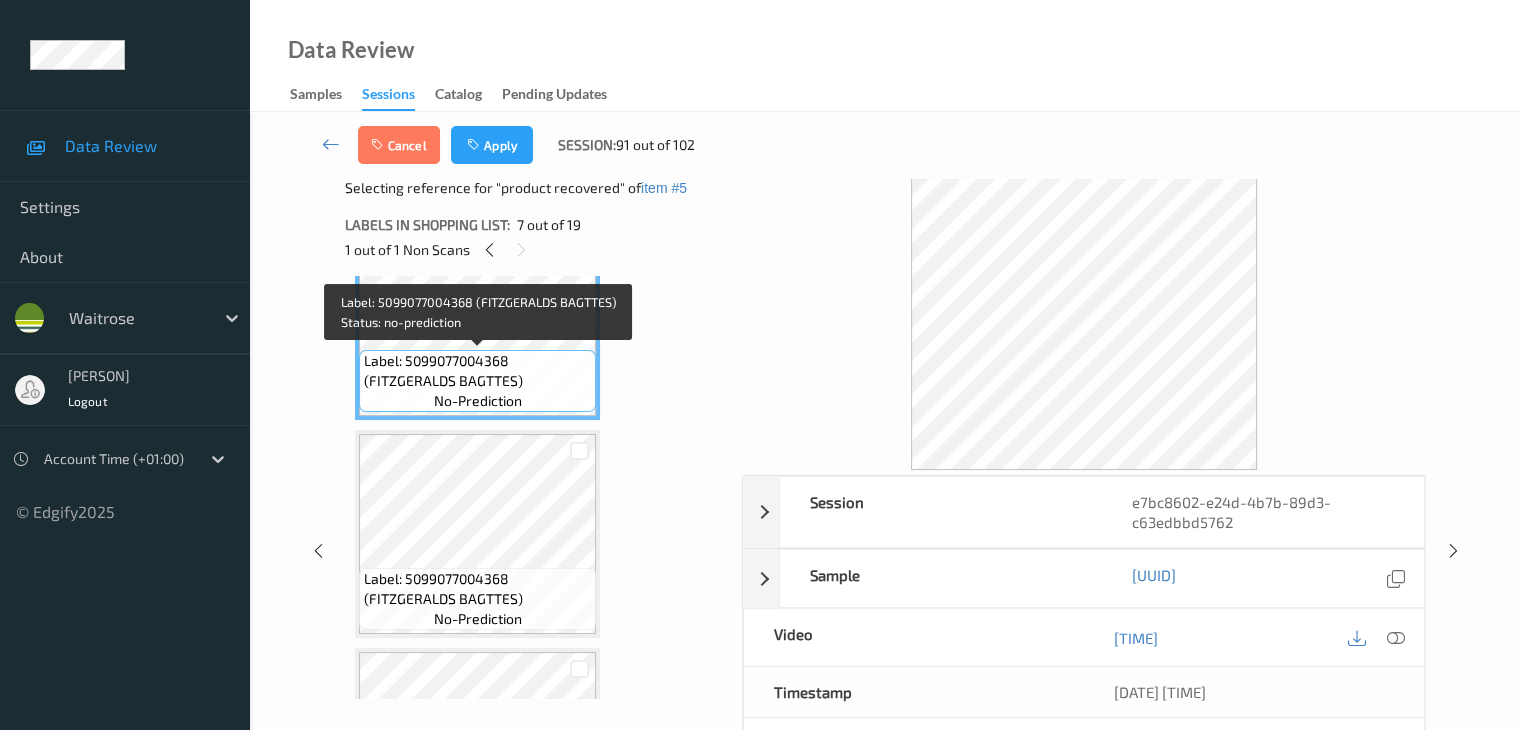 click on "Label: 5099077004368 (FITZGERALDS BAGTTES)" at bounding box center [477, 371] 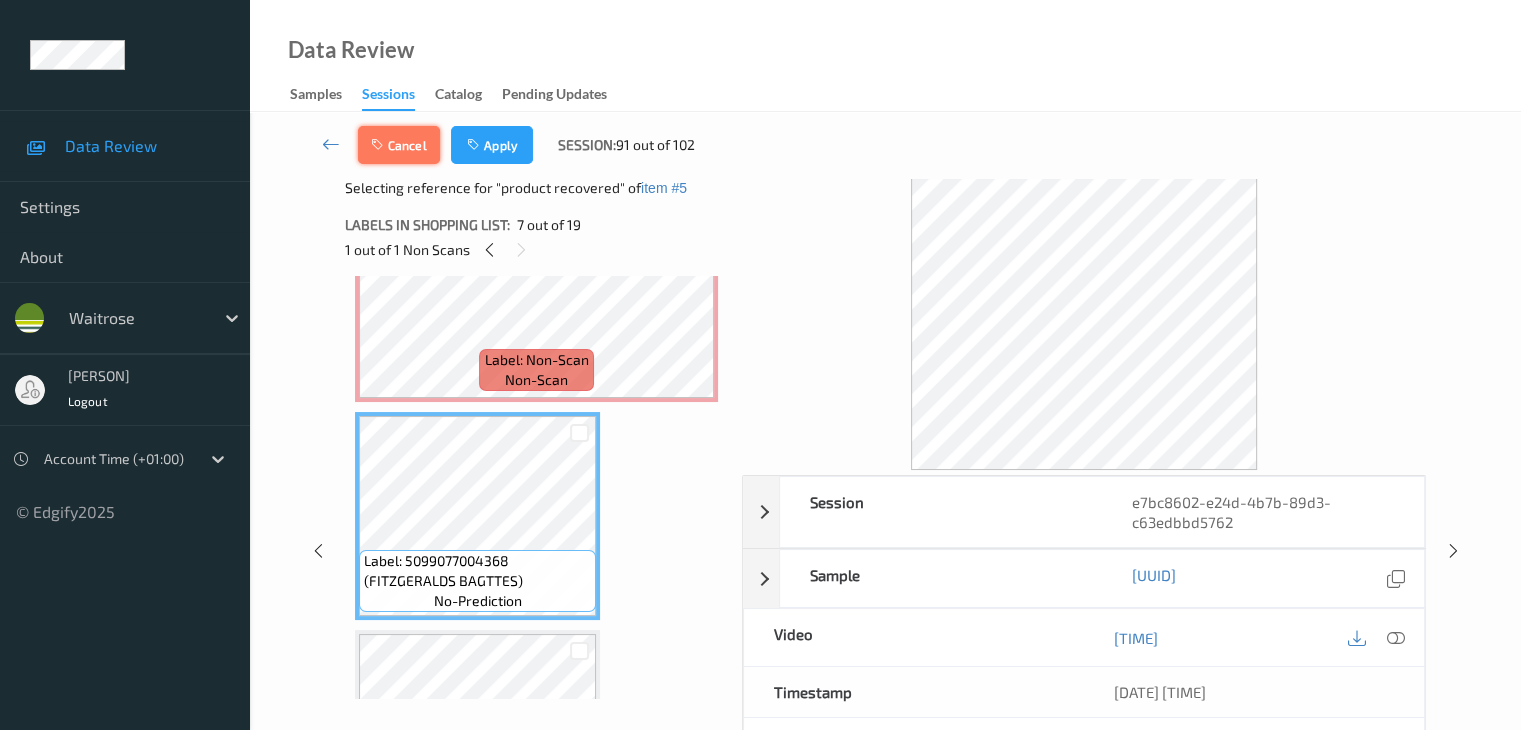 click on "Cancel" at bounding box center [399, 145] 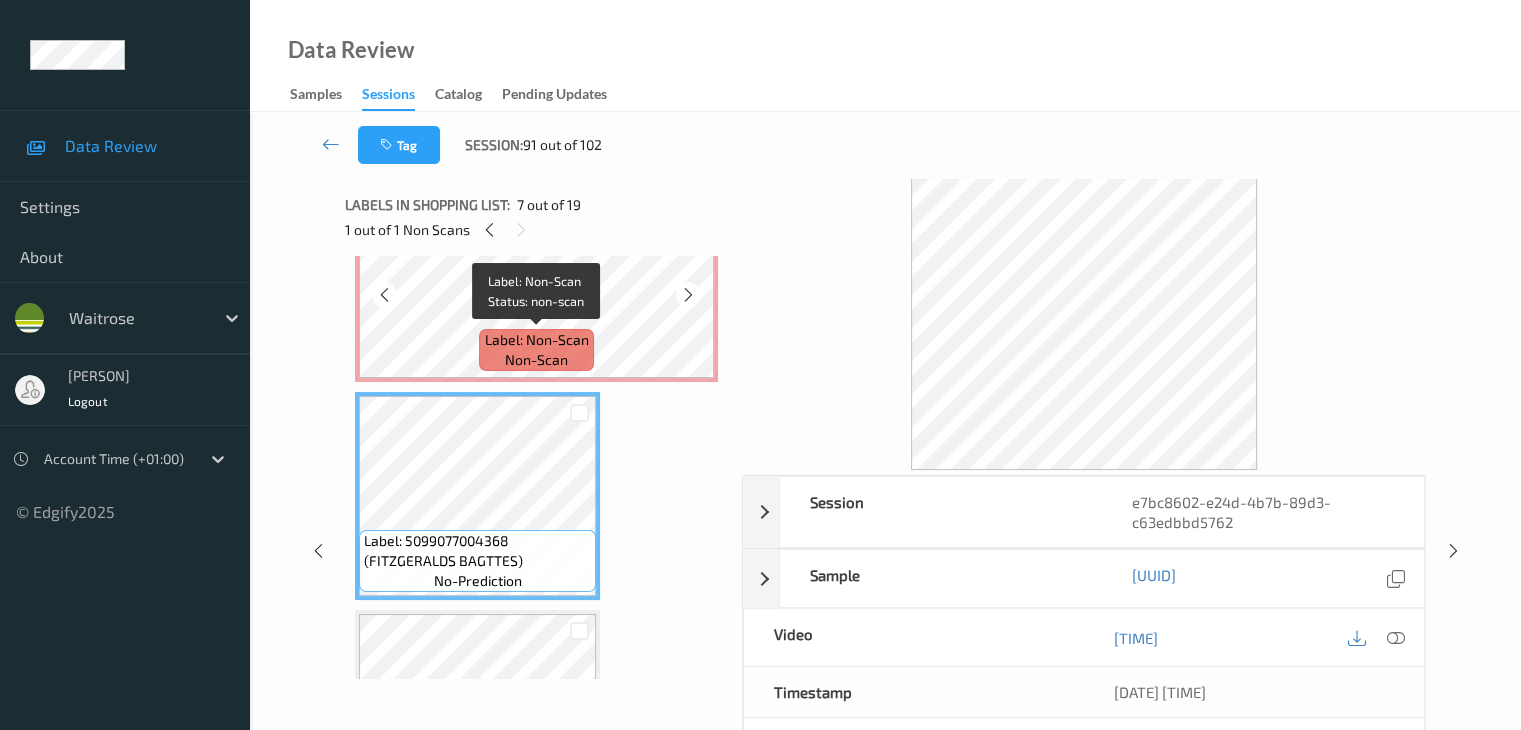 click on "Label: Non-Scan" at bounding box center [537, 340] 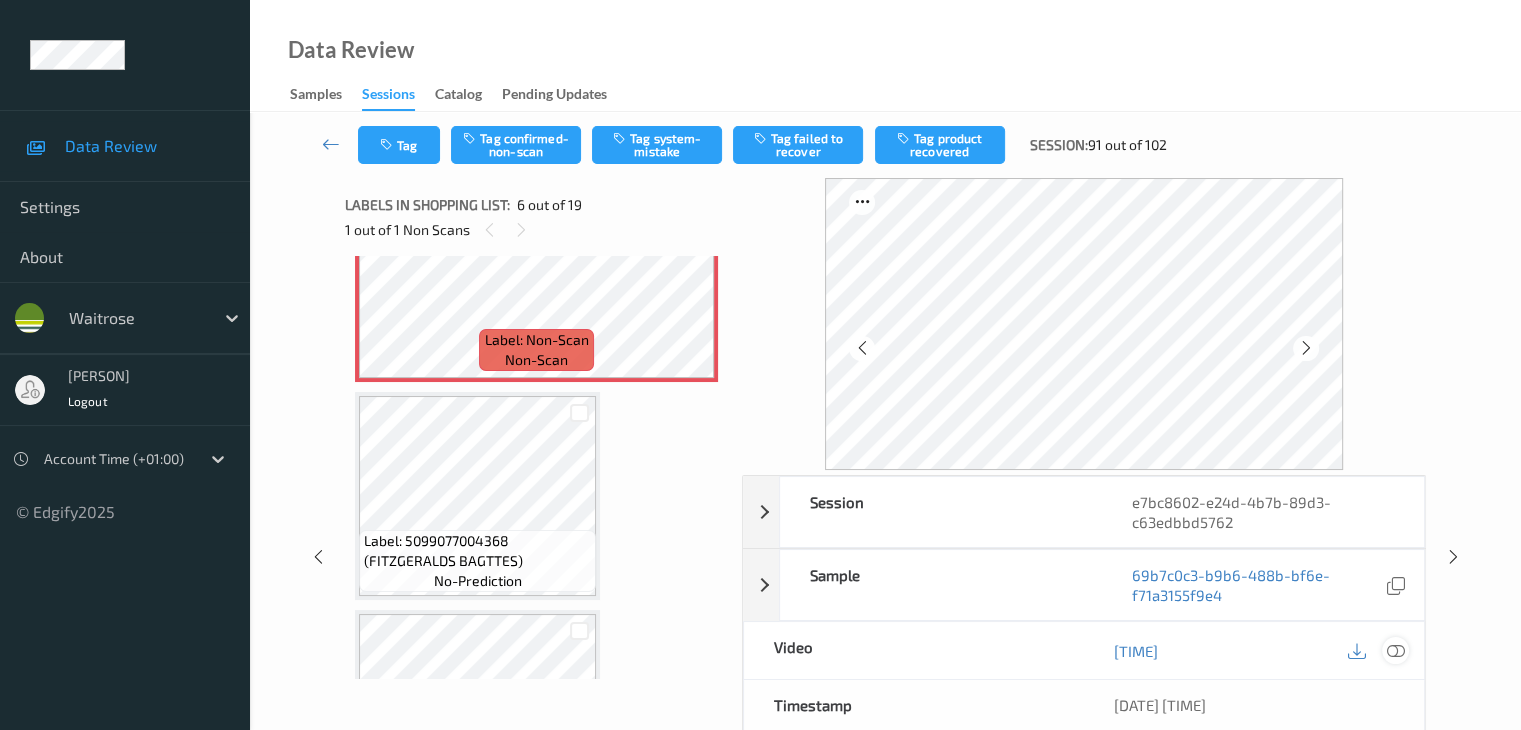 click at bounding box center (1395, 651) 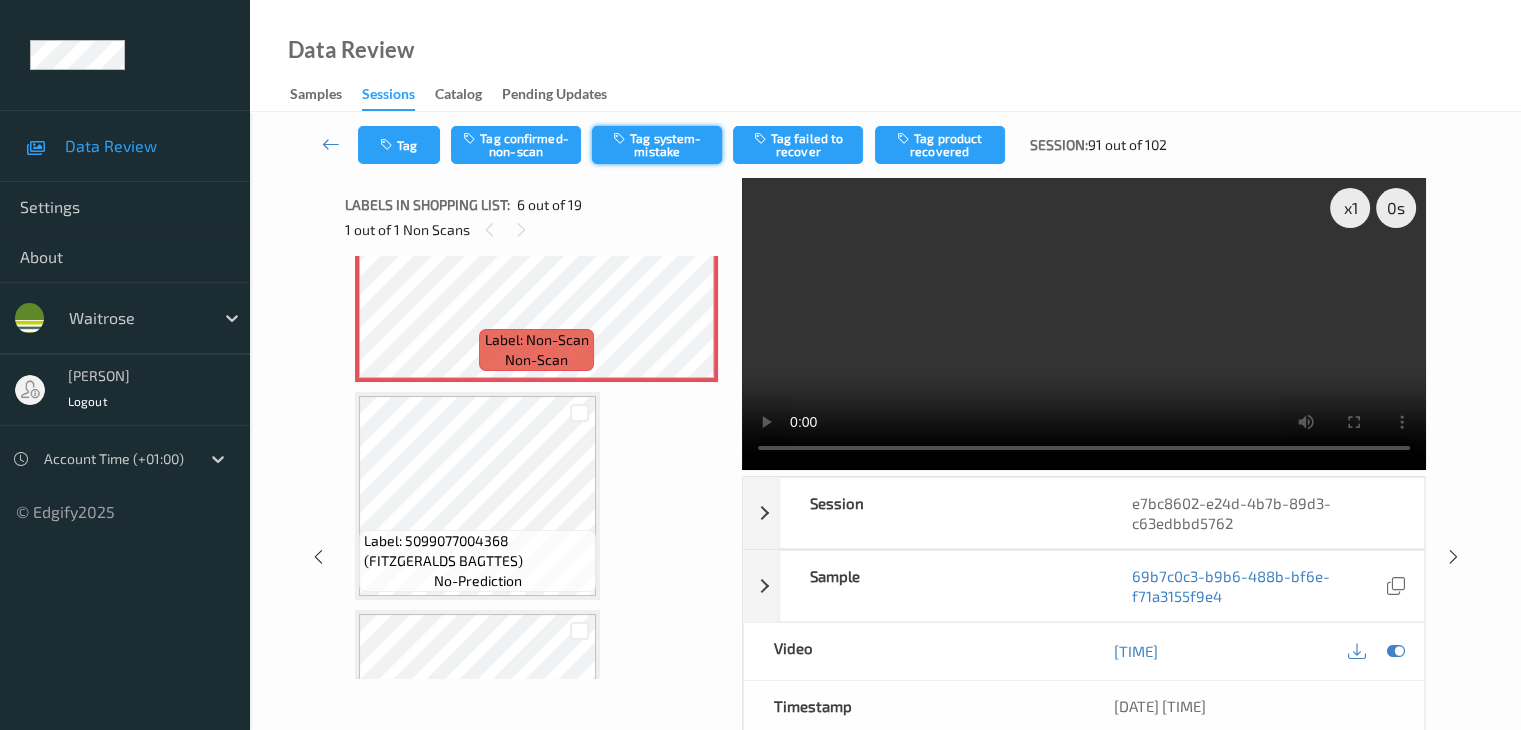 click on "Tag   system-mistake" at bounding box center (657, 145) 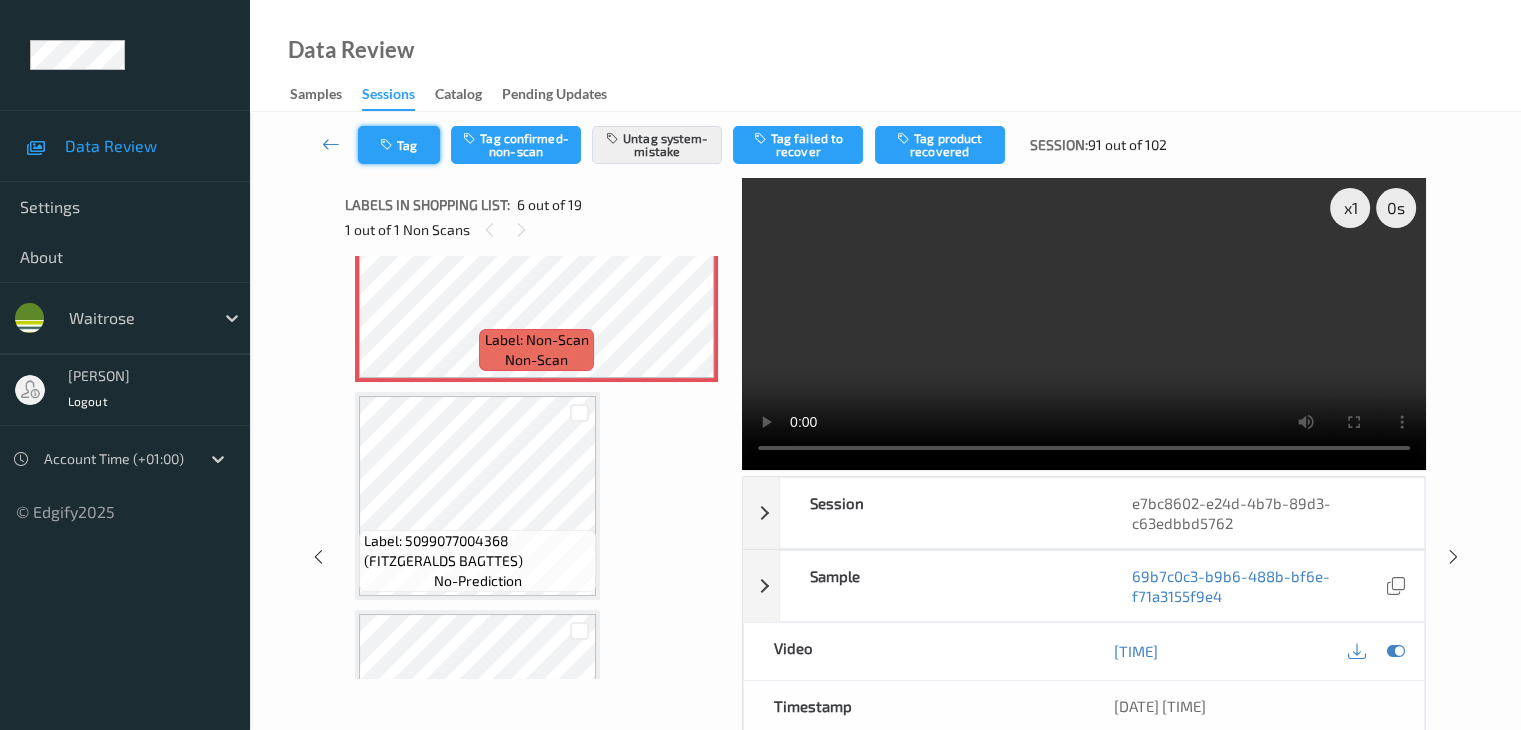 click on "Tag" at bounding box center (399, 145) 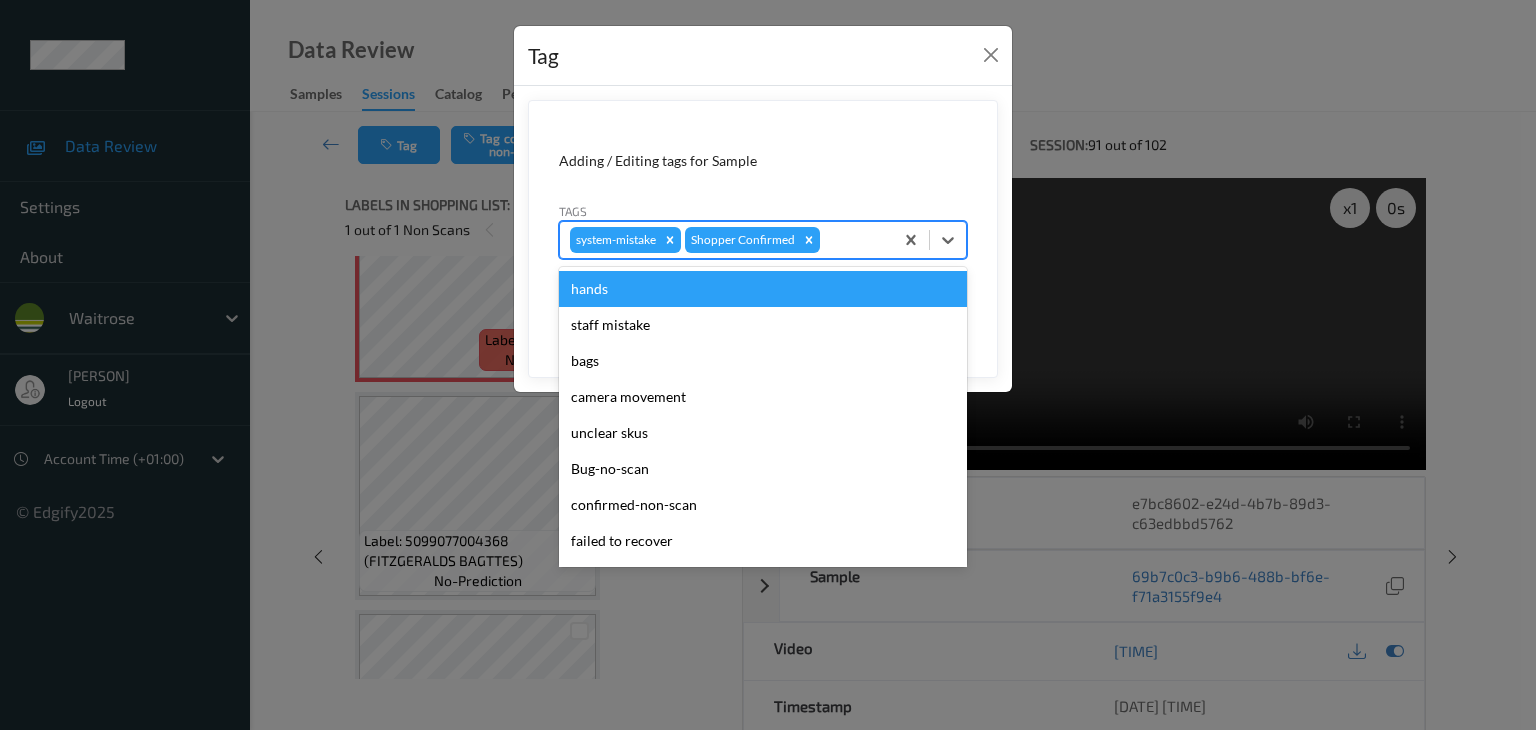 click at bounding box center [853, 240] 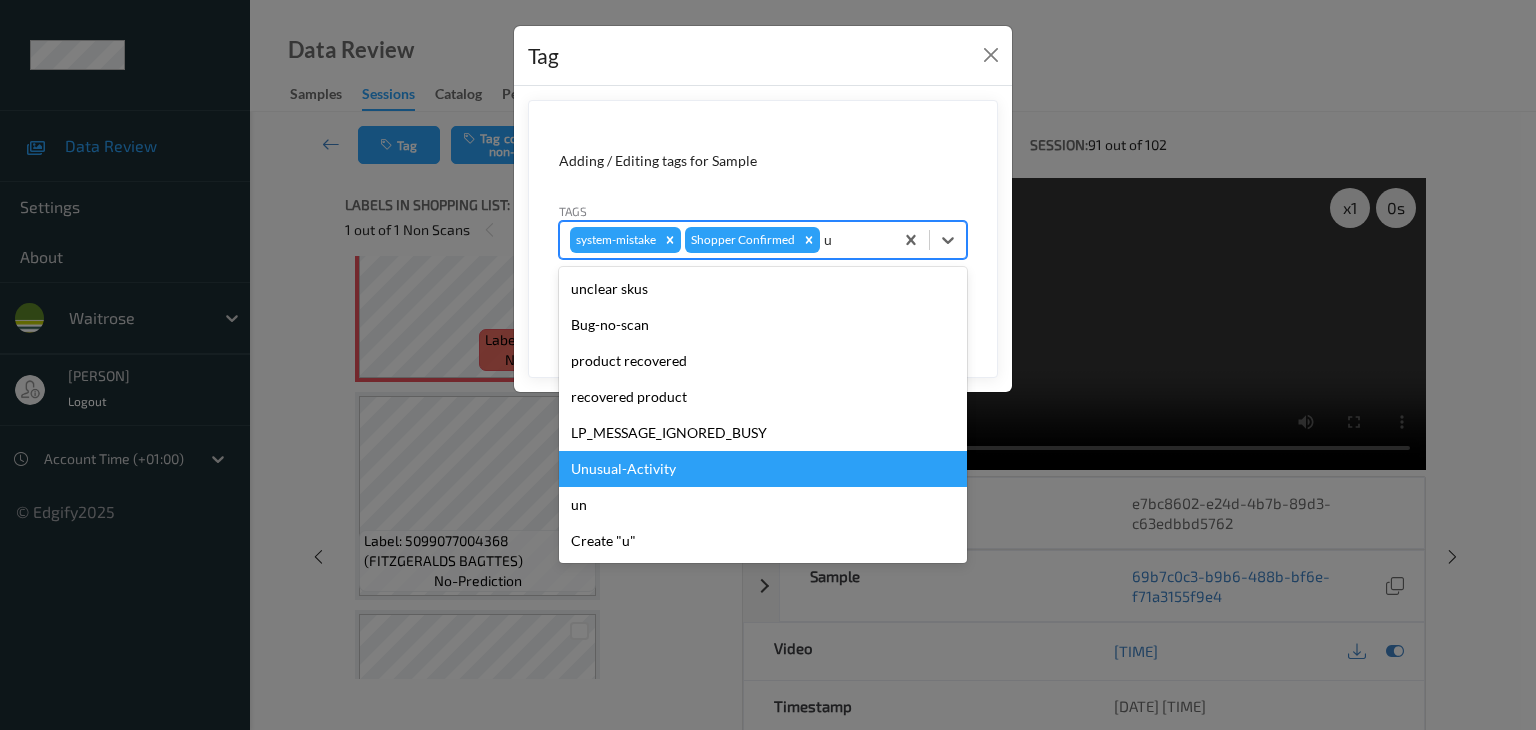 click on "Unusual-Activity" at bounding box center [763, 469] 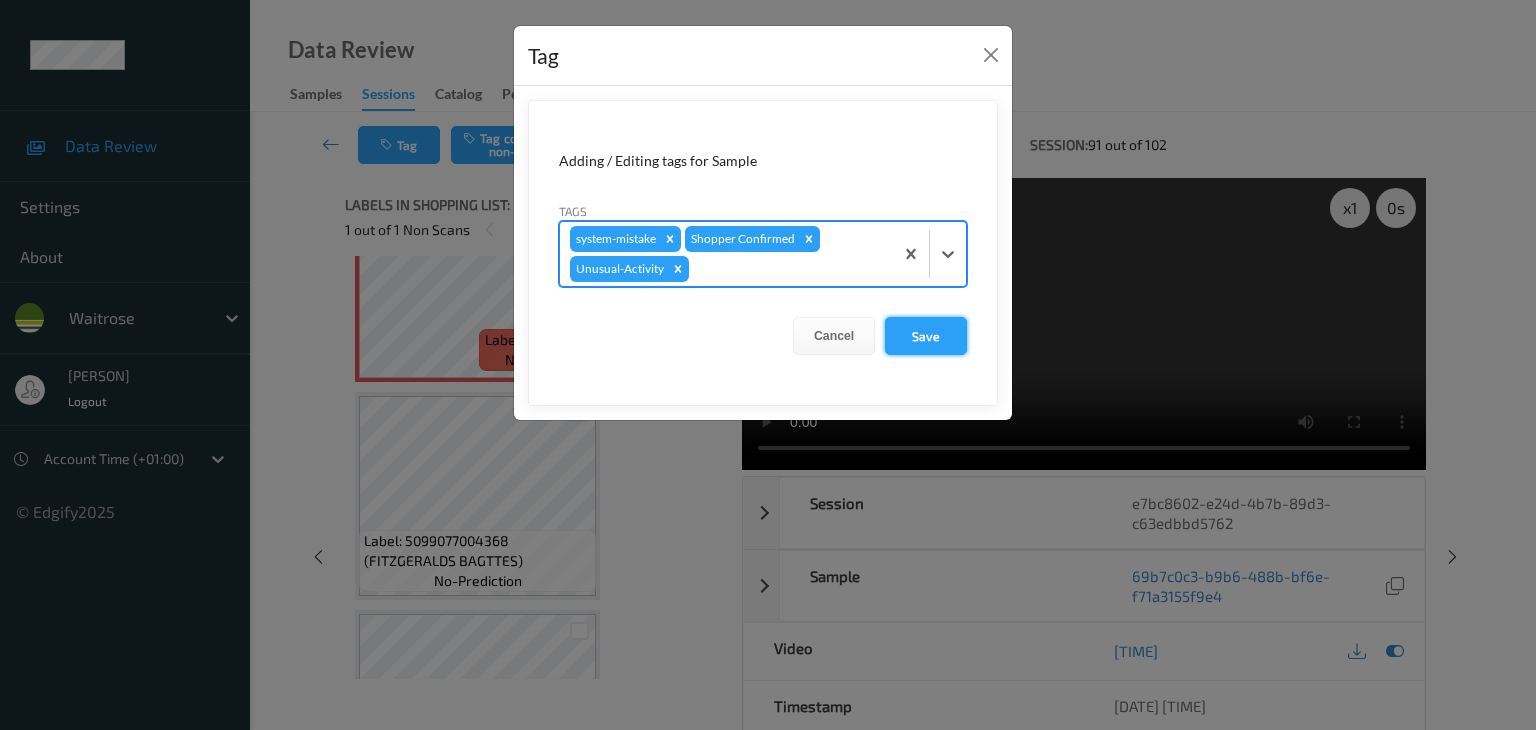 click on "Save" at bounding box center [926, 336] 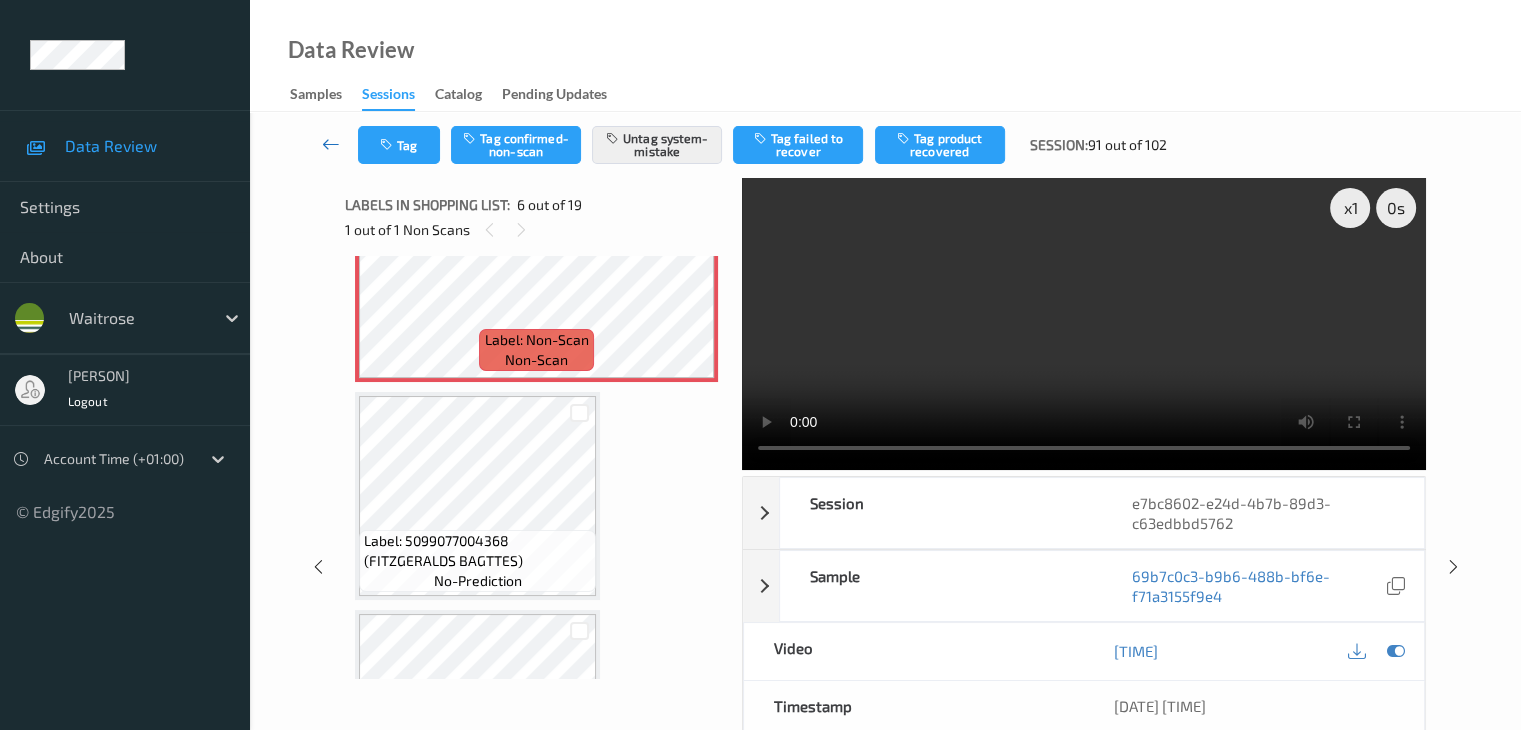 click at bounding box center [331, 144] 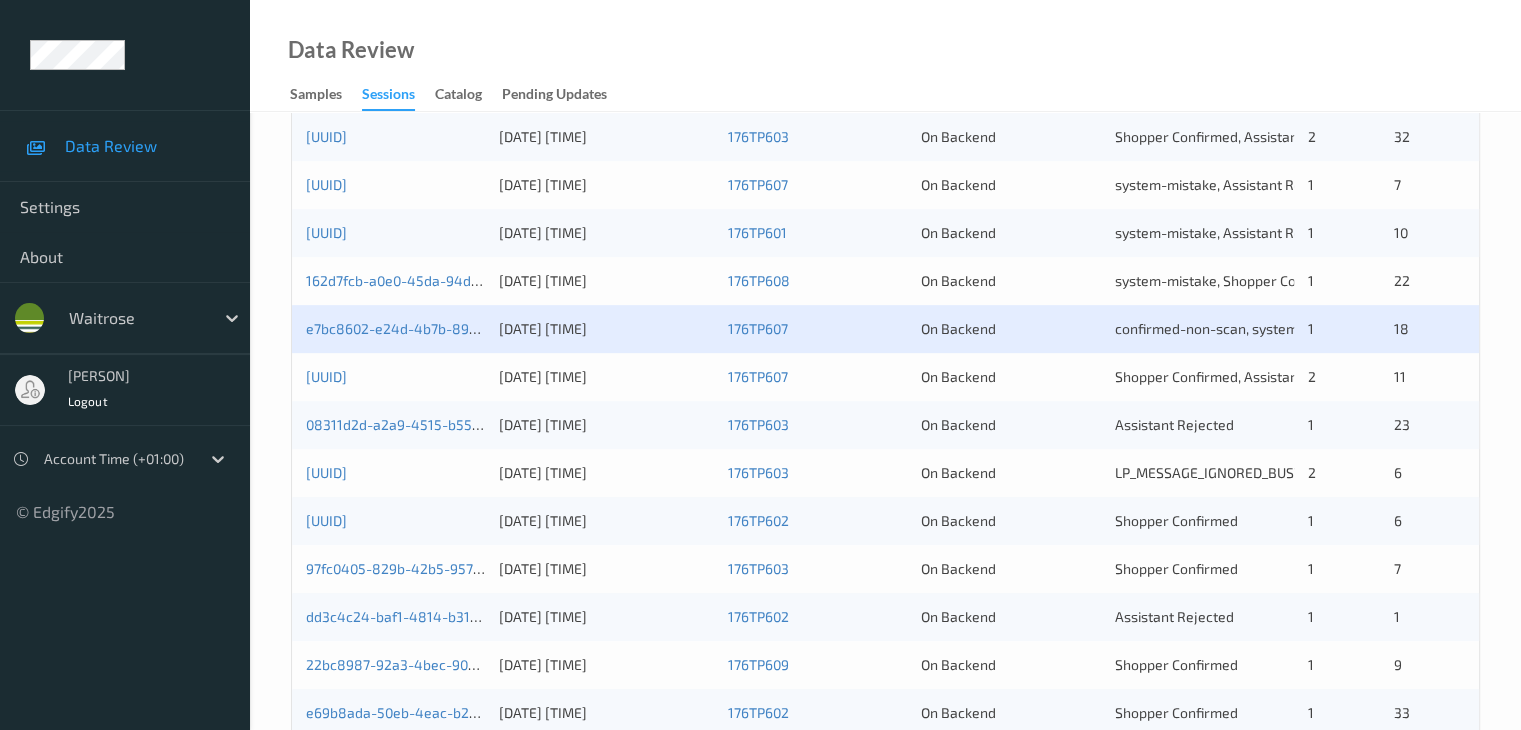 scroll, scrollTop: 800, scrollLeft: 0, axis: vertical 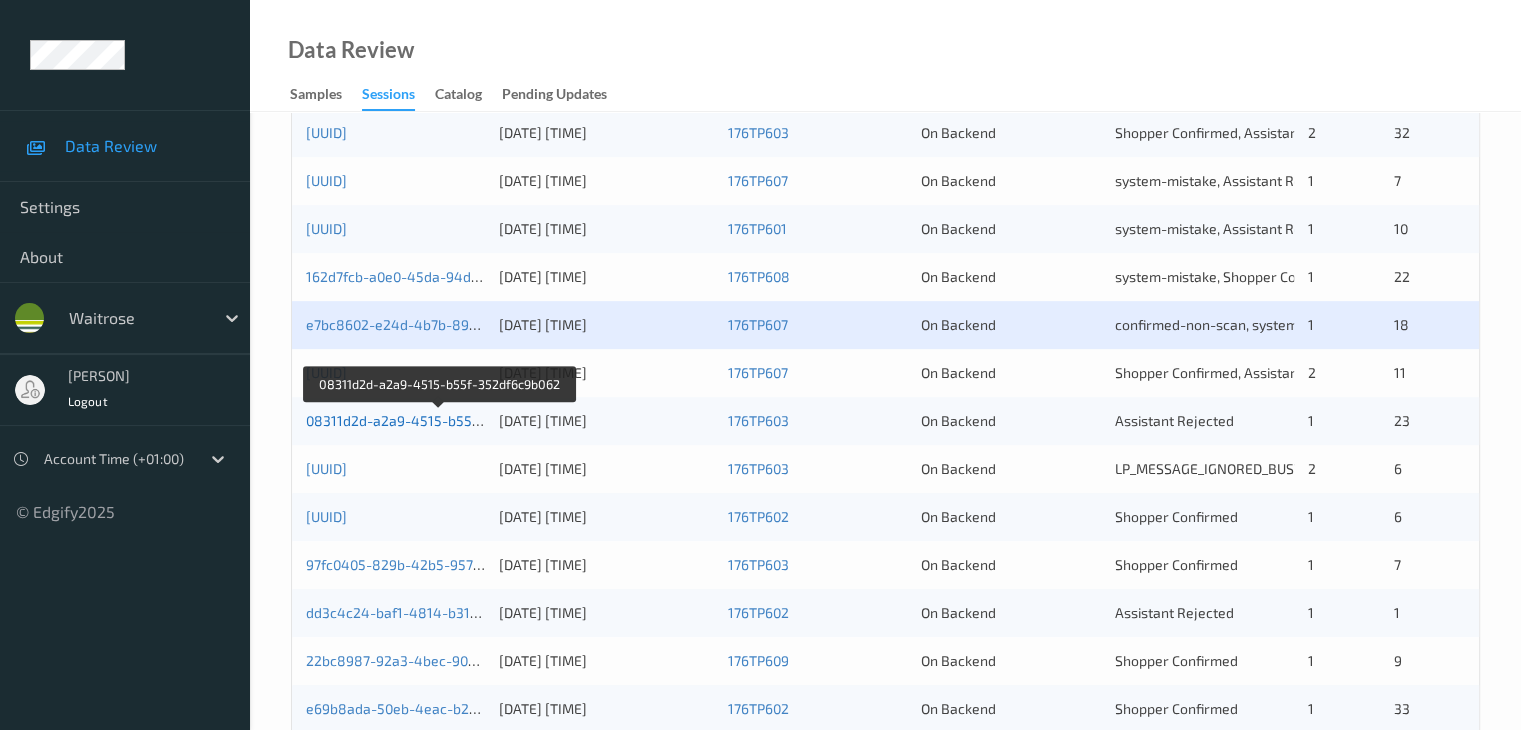 click on "08311d2d-a2a9-4515-b55f-352df6c9b062" at bounding box center (440, 420) 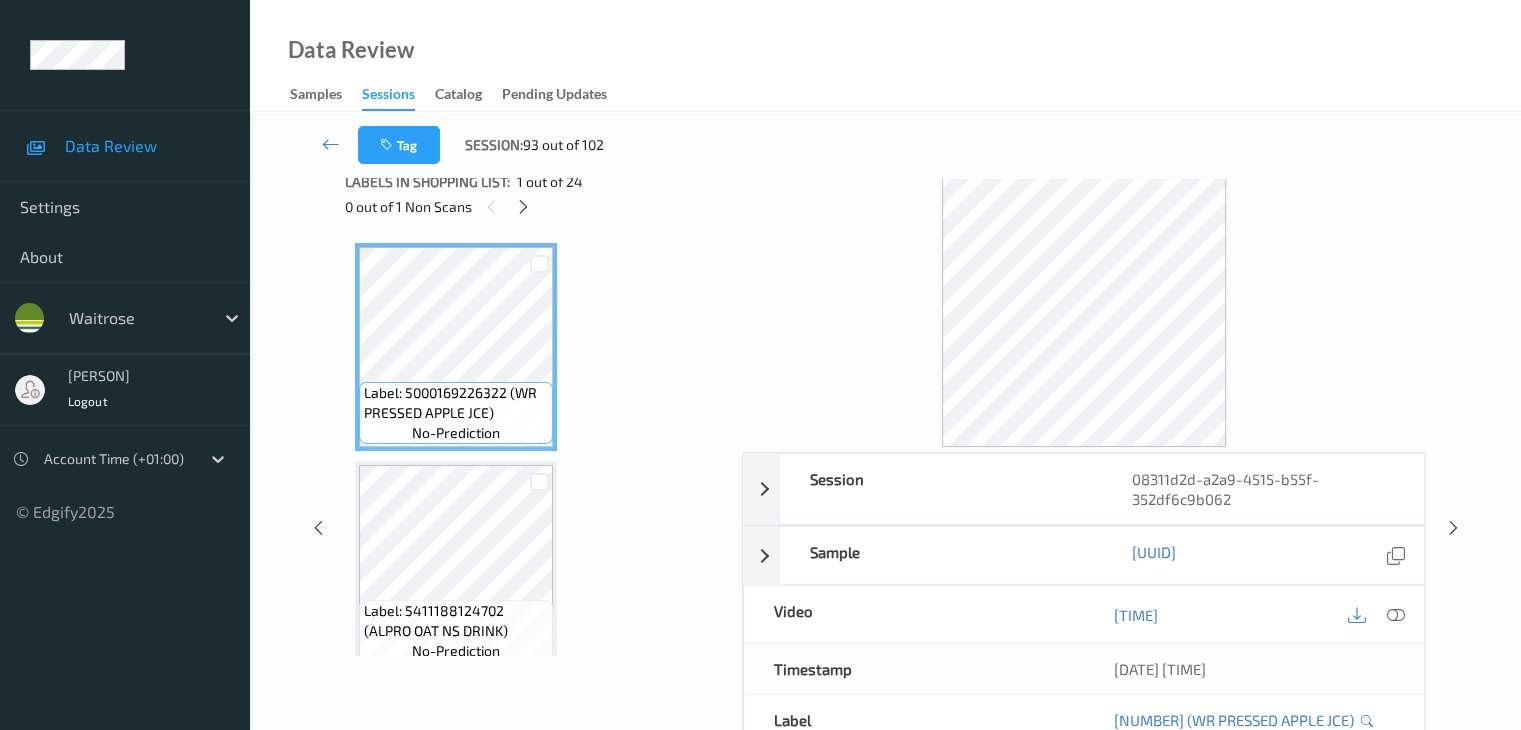 scroll, scrollTop: 0, scrollLeft: 0, axis: both 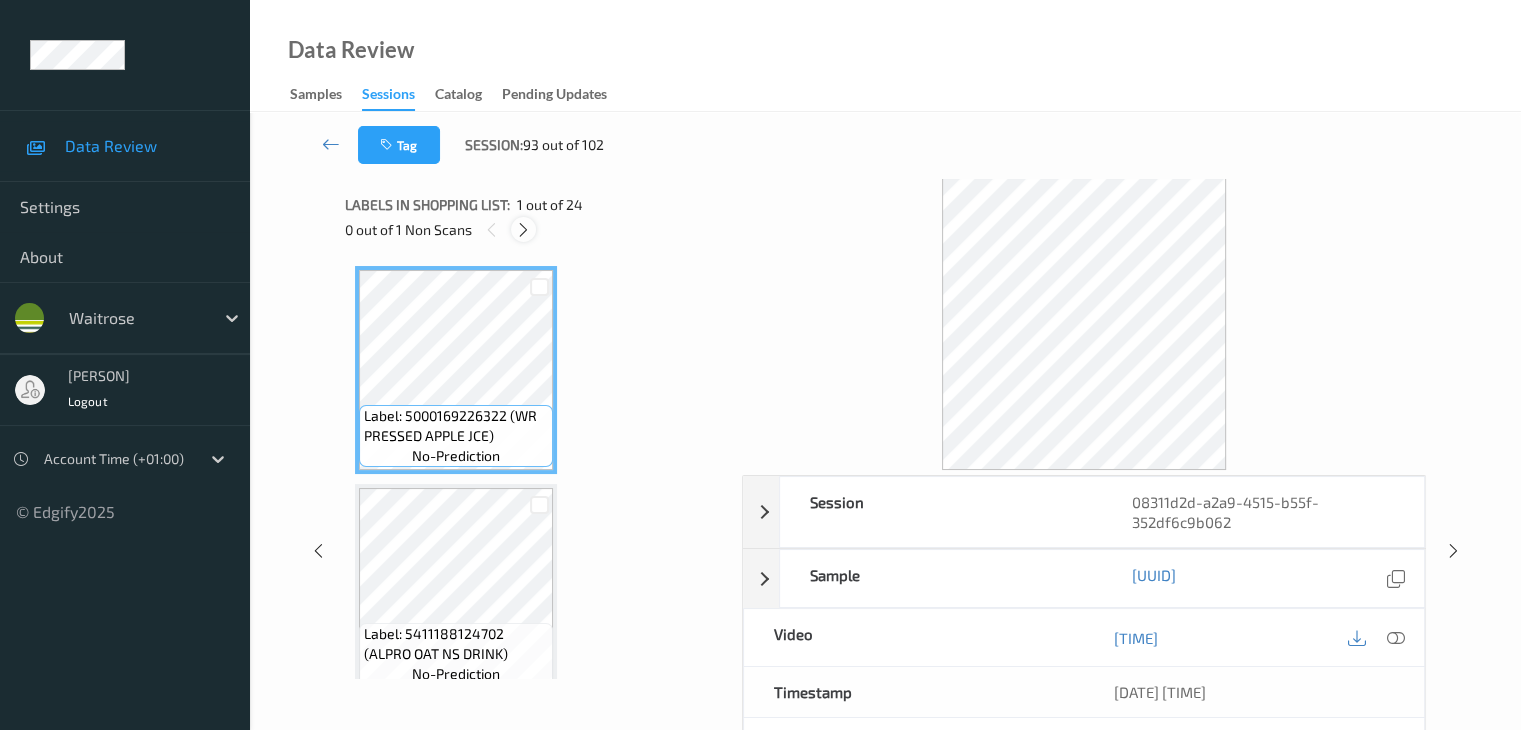 click at bounding box center (523, 229) 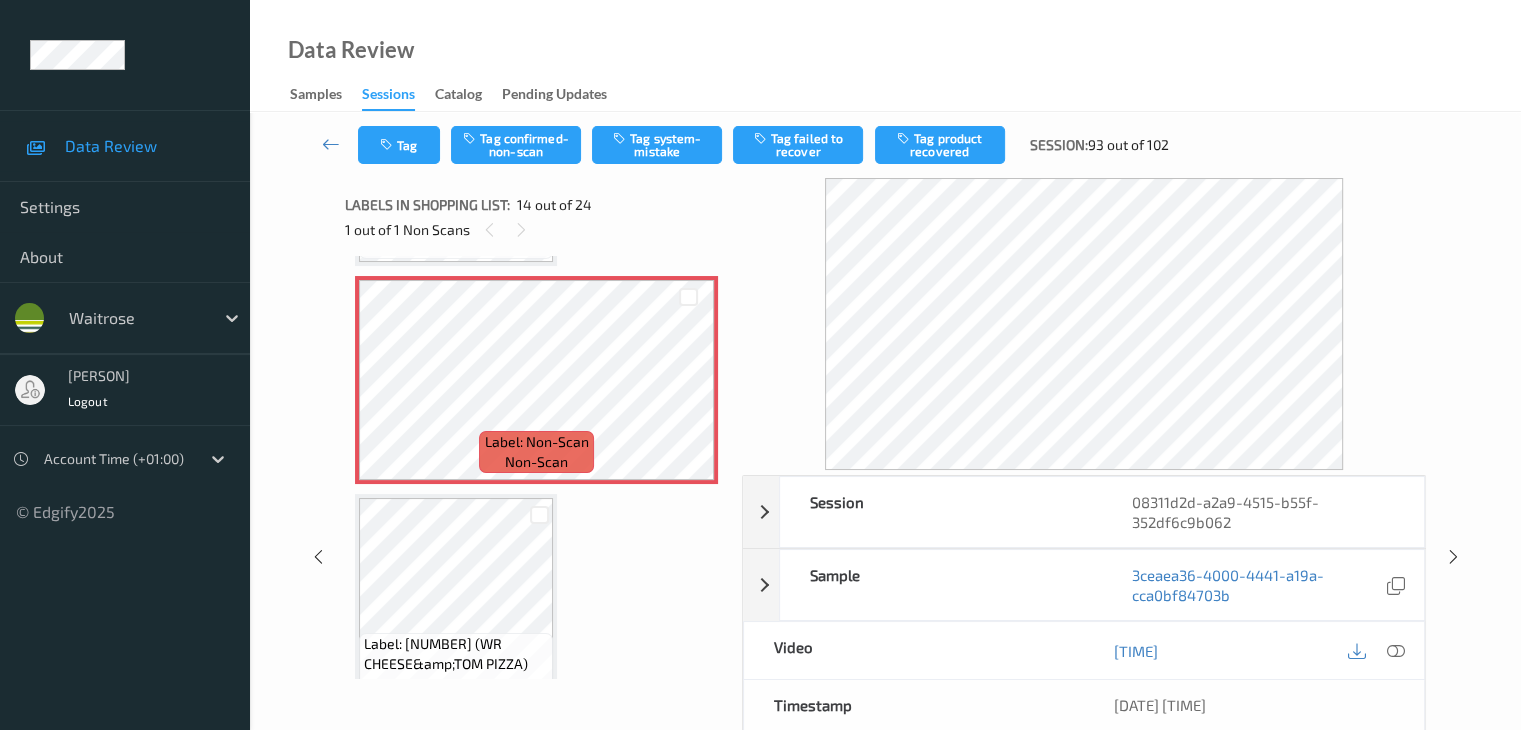 scroll, scrollTop: 2826, scrollLeft: 0, axis: vertical 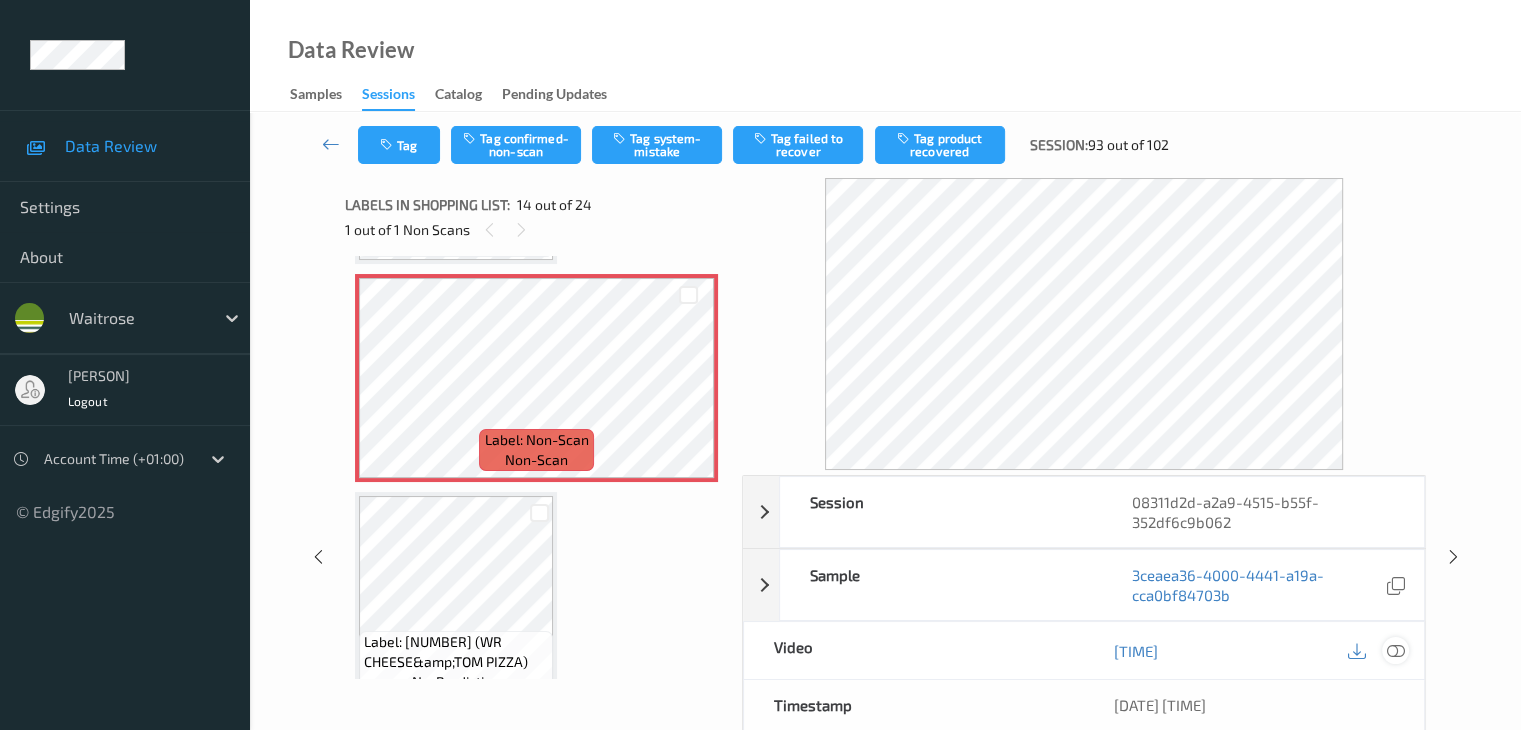 click at bounding box center [1395, 651] 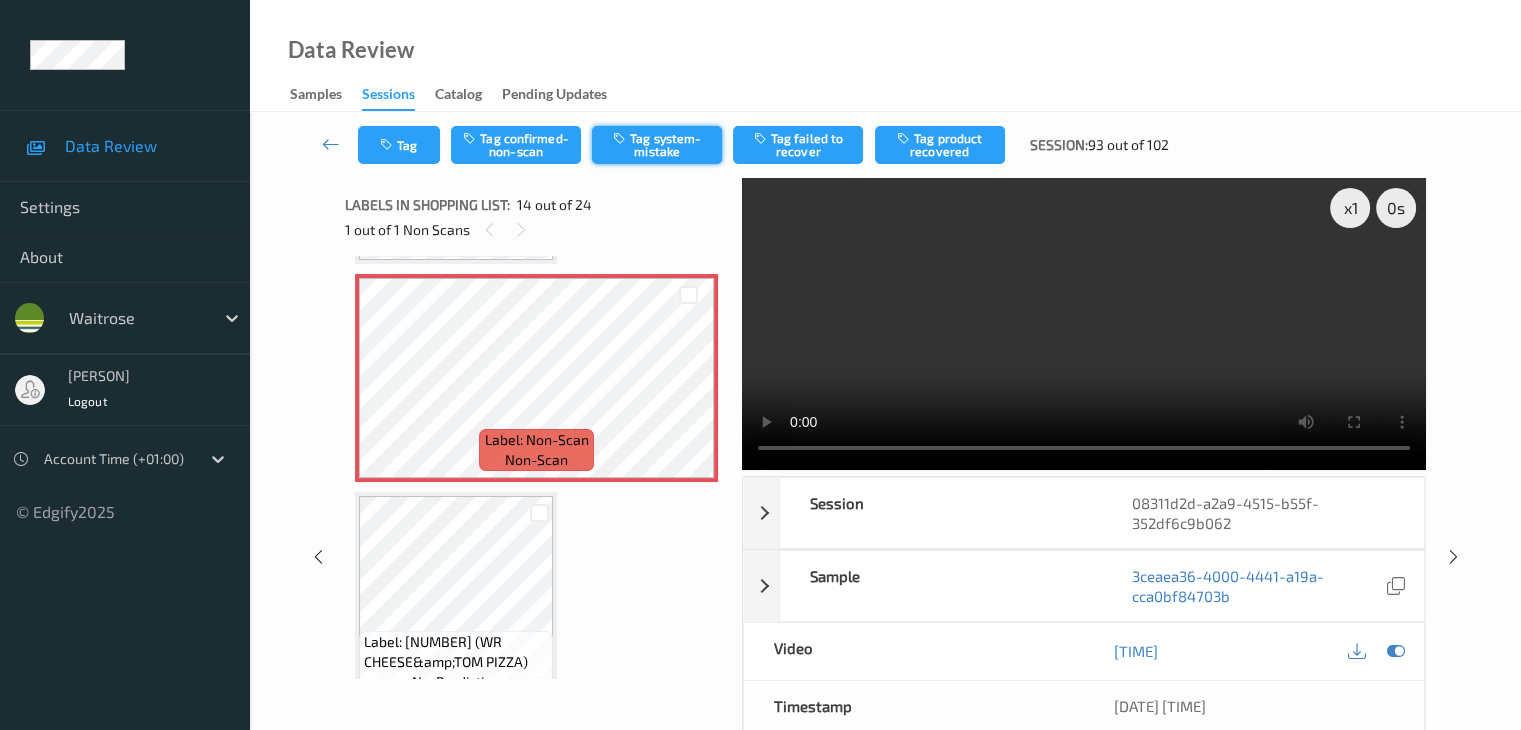click on "Tag   system-mistake" at bounding box center [657, 145] 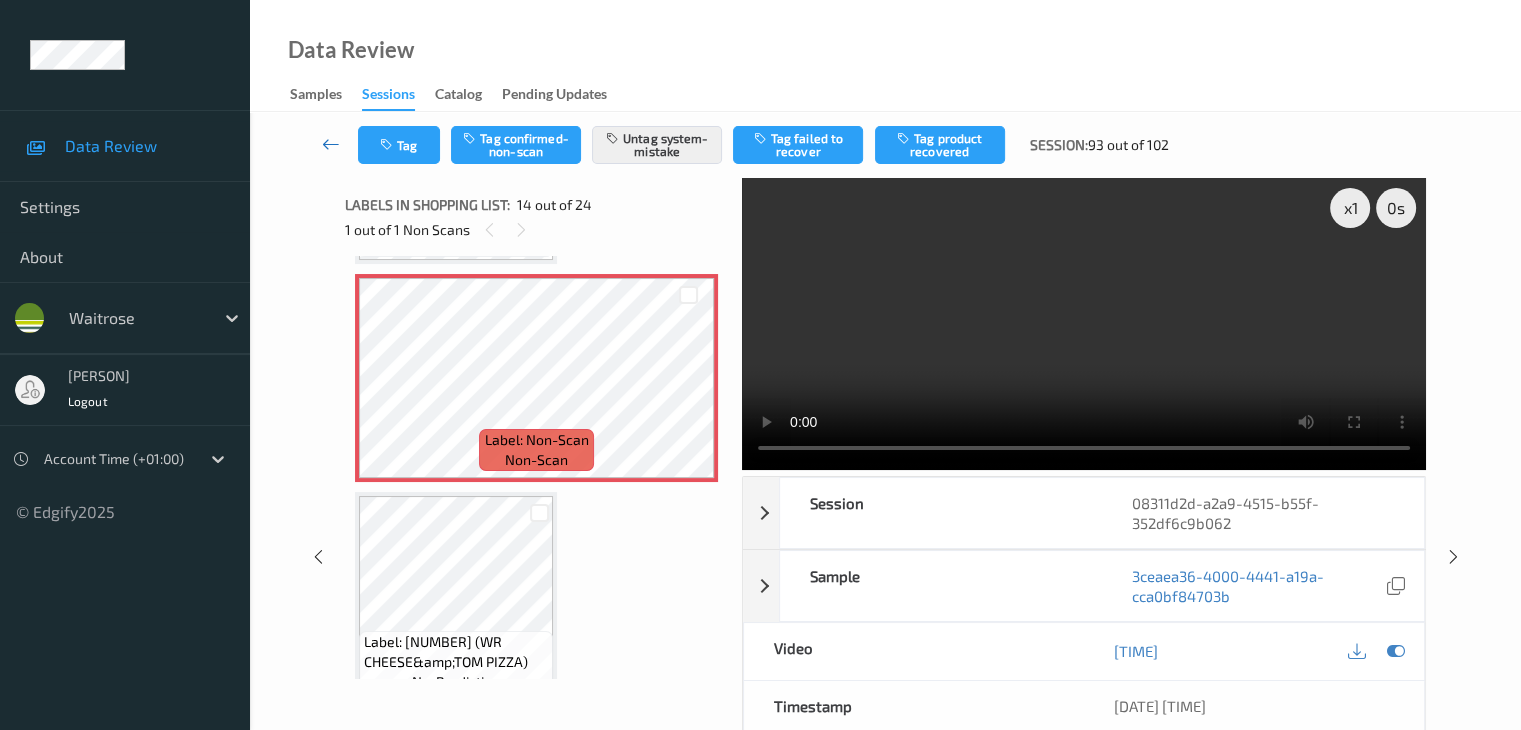 click at bounding box center (331, 144) 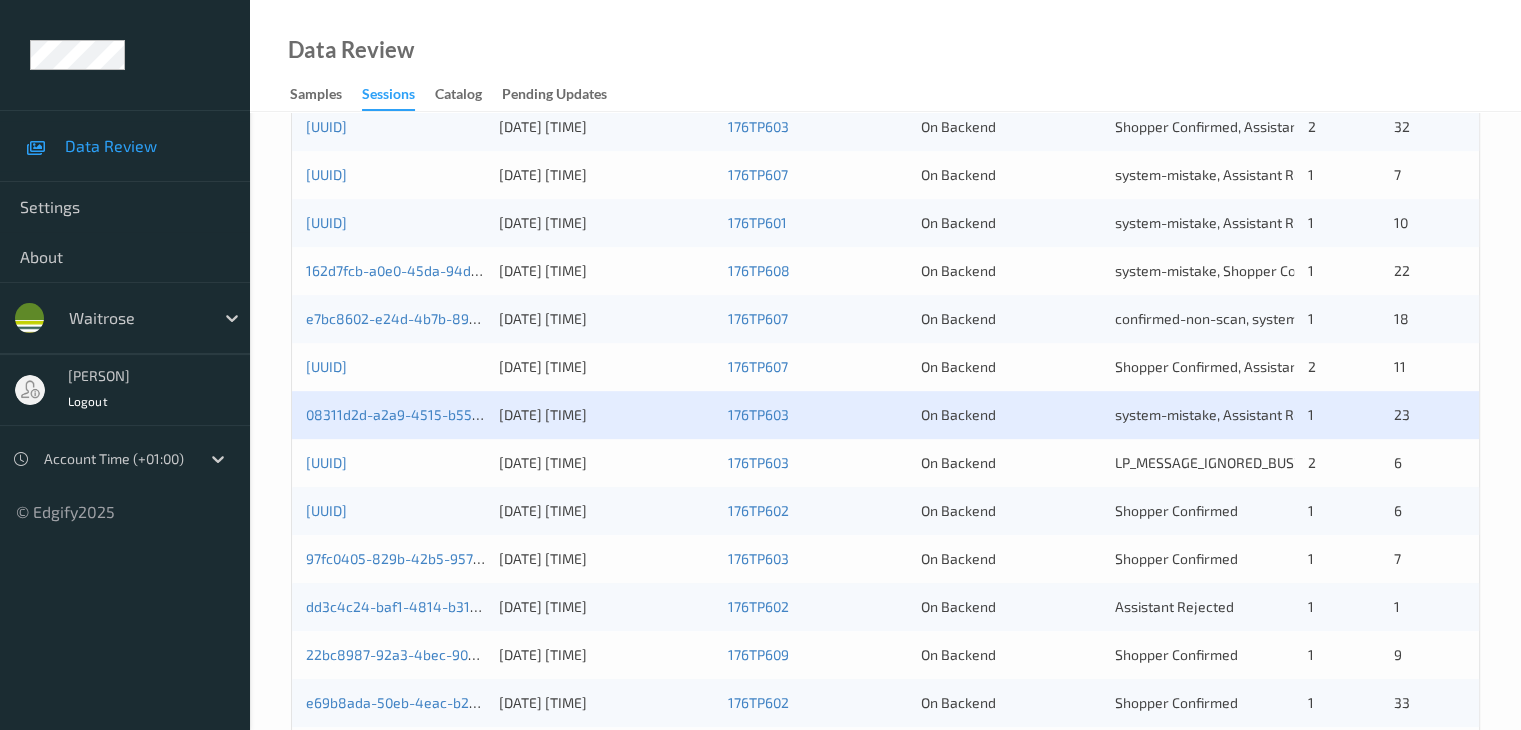 scroll, scrollTop: 932, scrollLeft: 0, axis: vertical 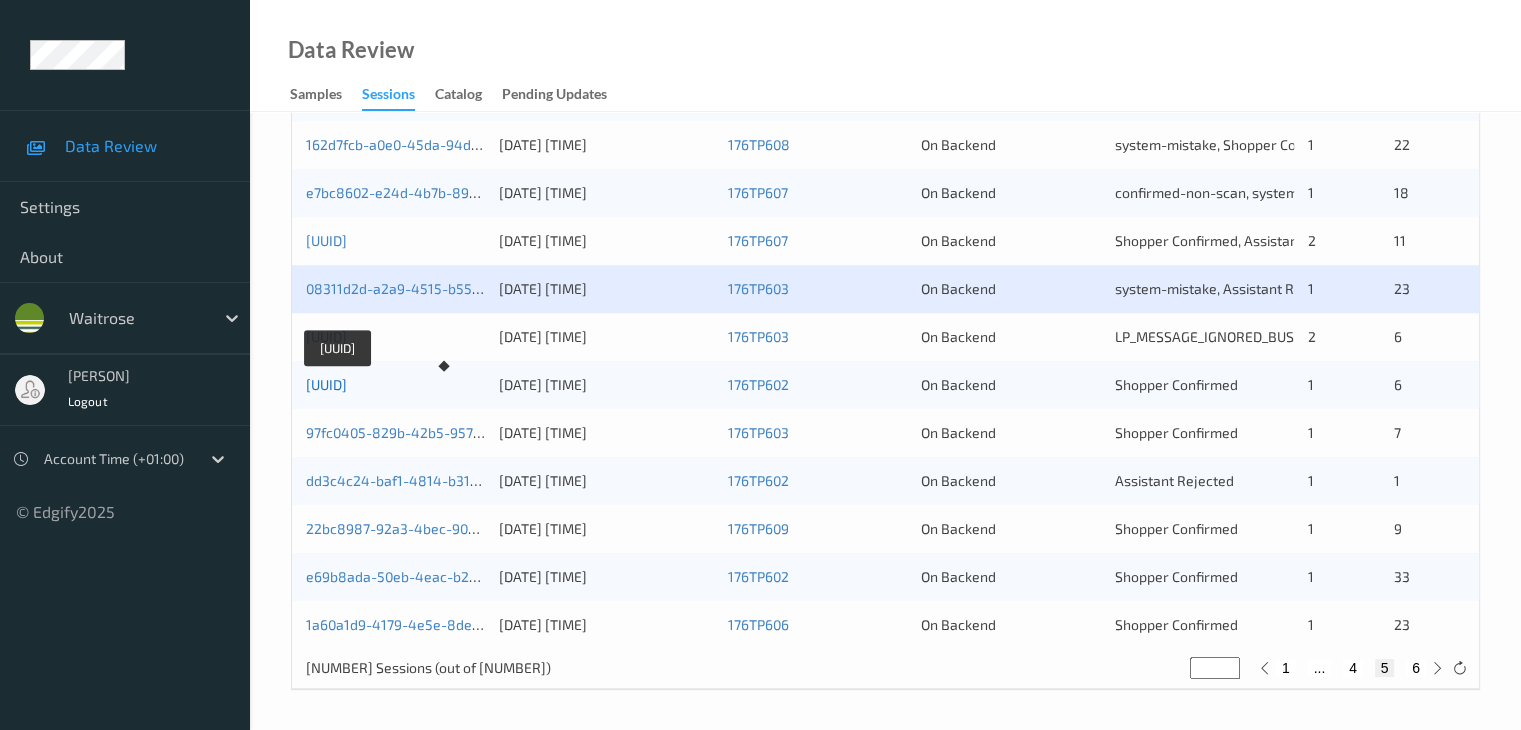 click on "5bd1b6b2-f8b6-463e-b0b2-e5284450cb89" at bounding box center [326, 384] 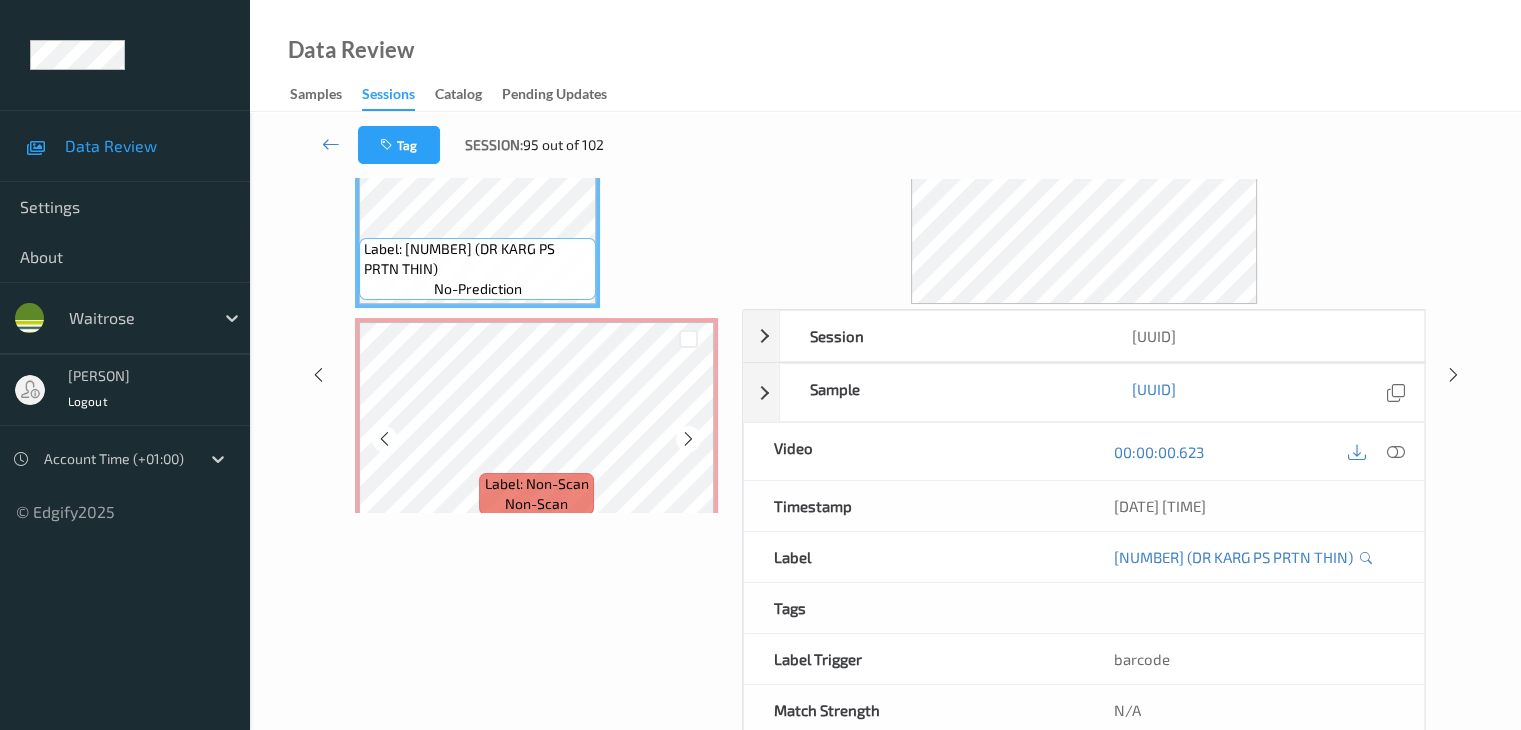 scroll, scrollTop: 64, scrollLeft: 0, axis: vertical 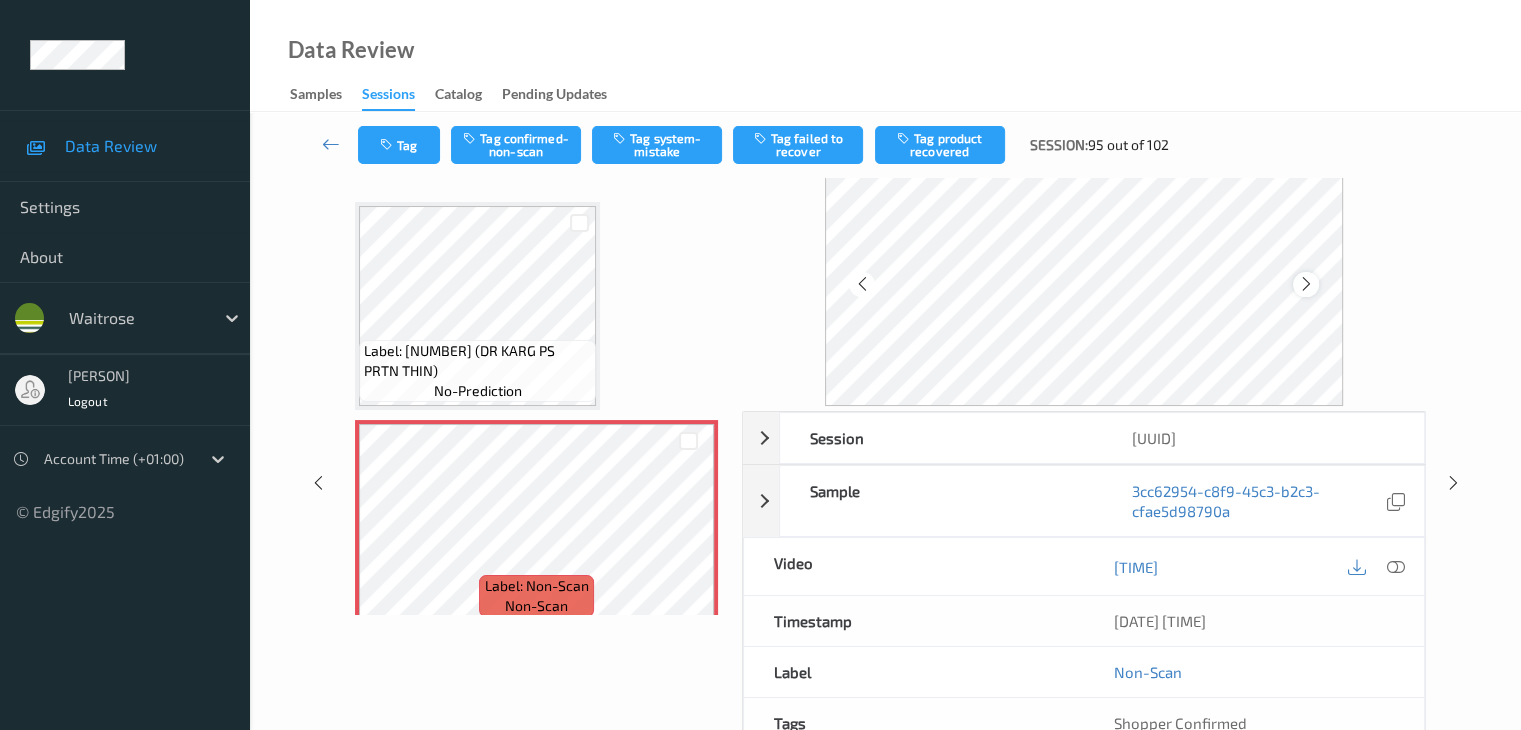click at bounding box center [1306, 284] 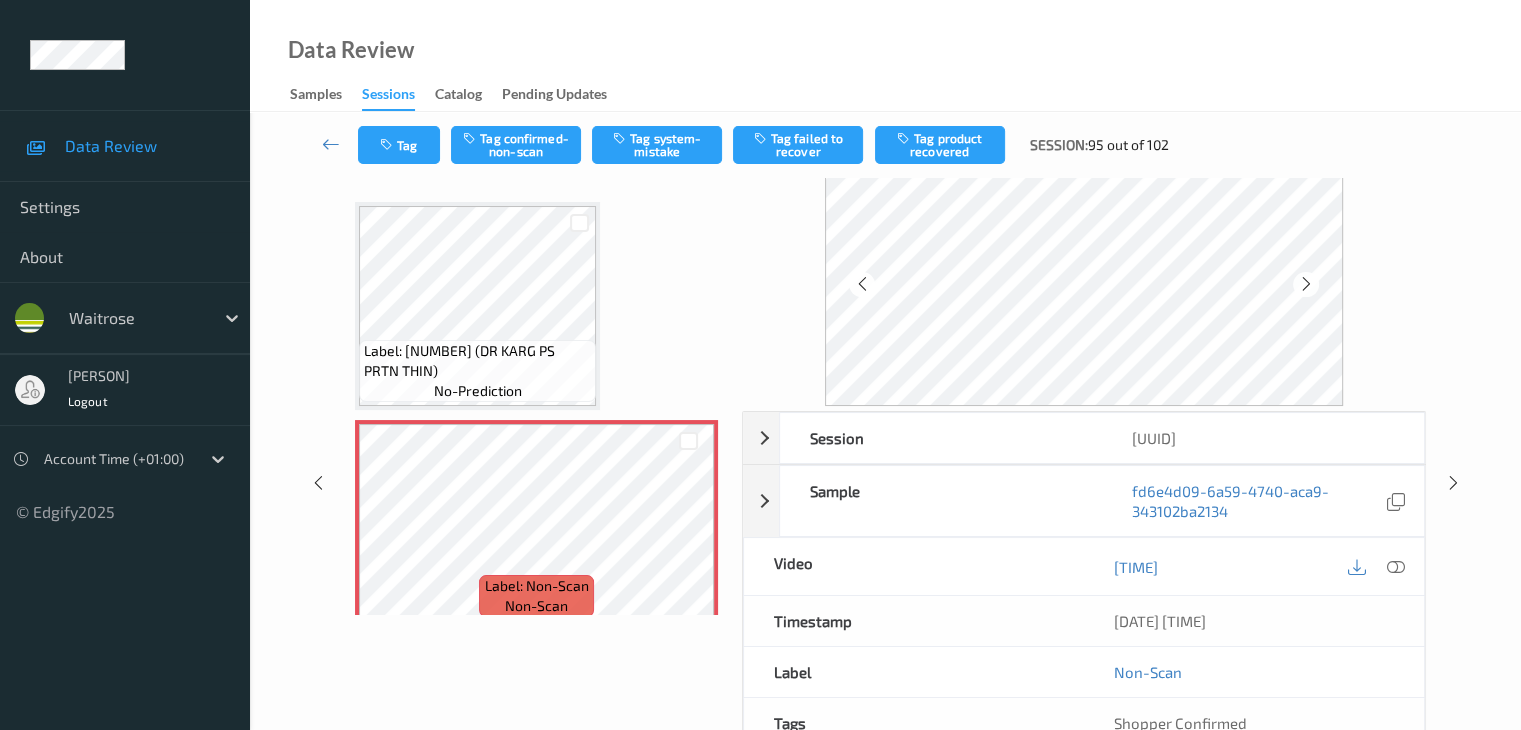click at bounding box center (1306, 284) 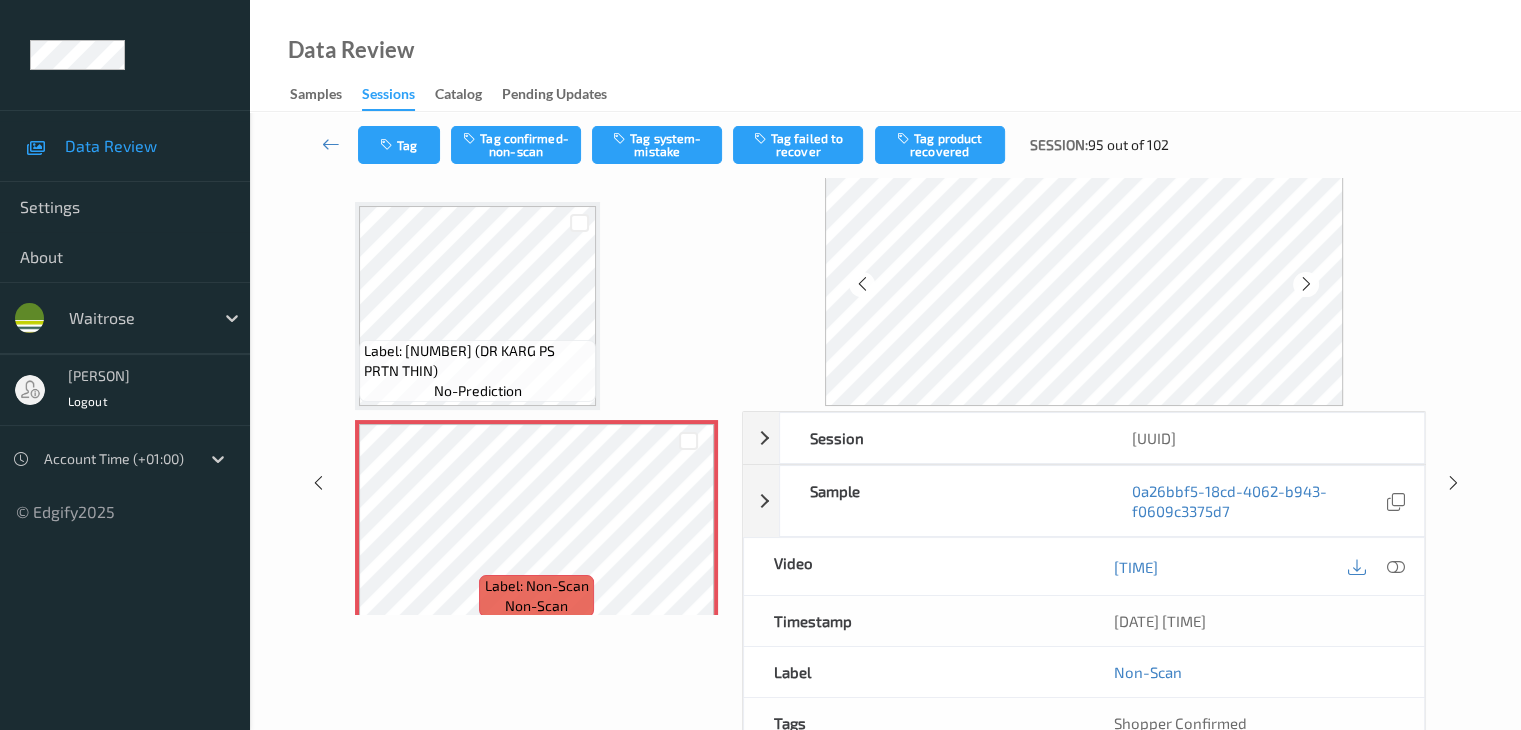 click at bounding box center (1306, 284) 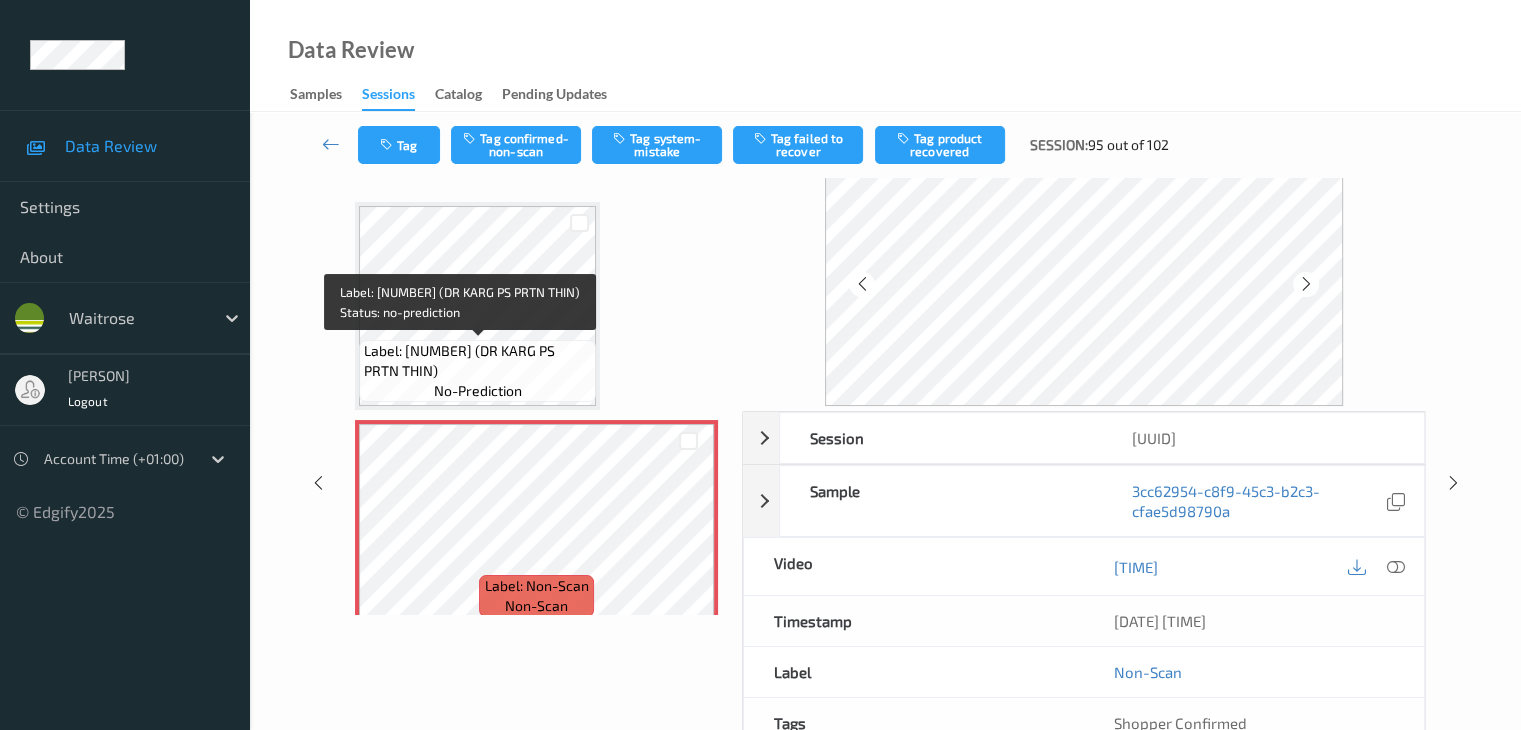 click on "Label: 4033634028689 (DR KARG PS PRTN THIN)" at bounding box center [477, 361] 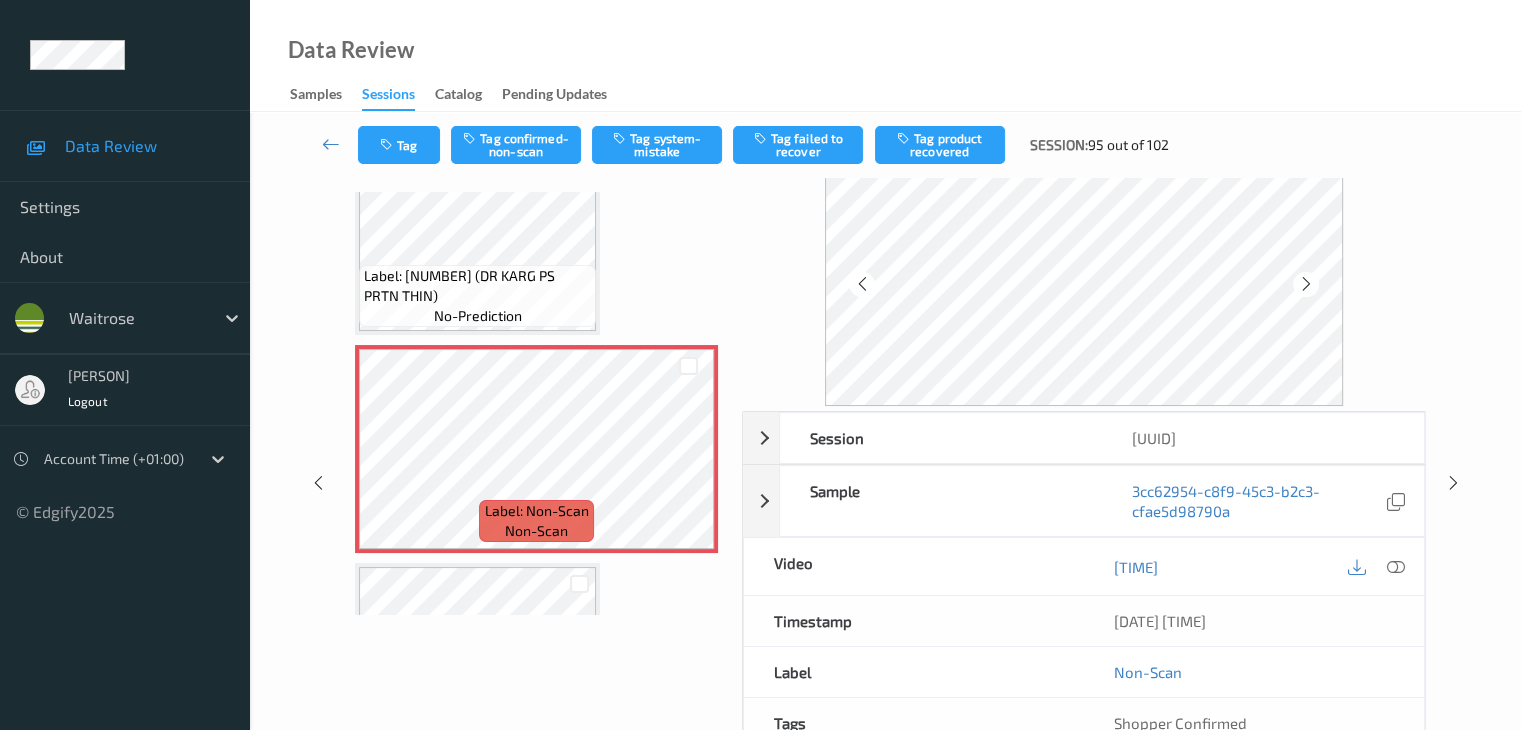 scroll, scrollTop: 0, scrollLeft: 0, axis: both 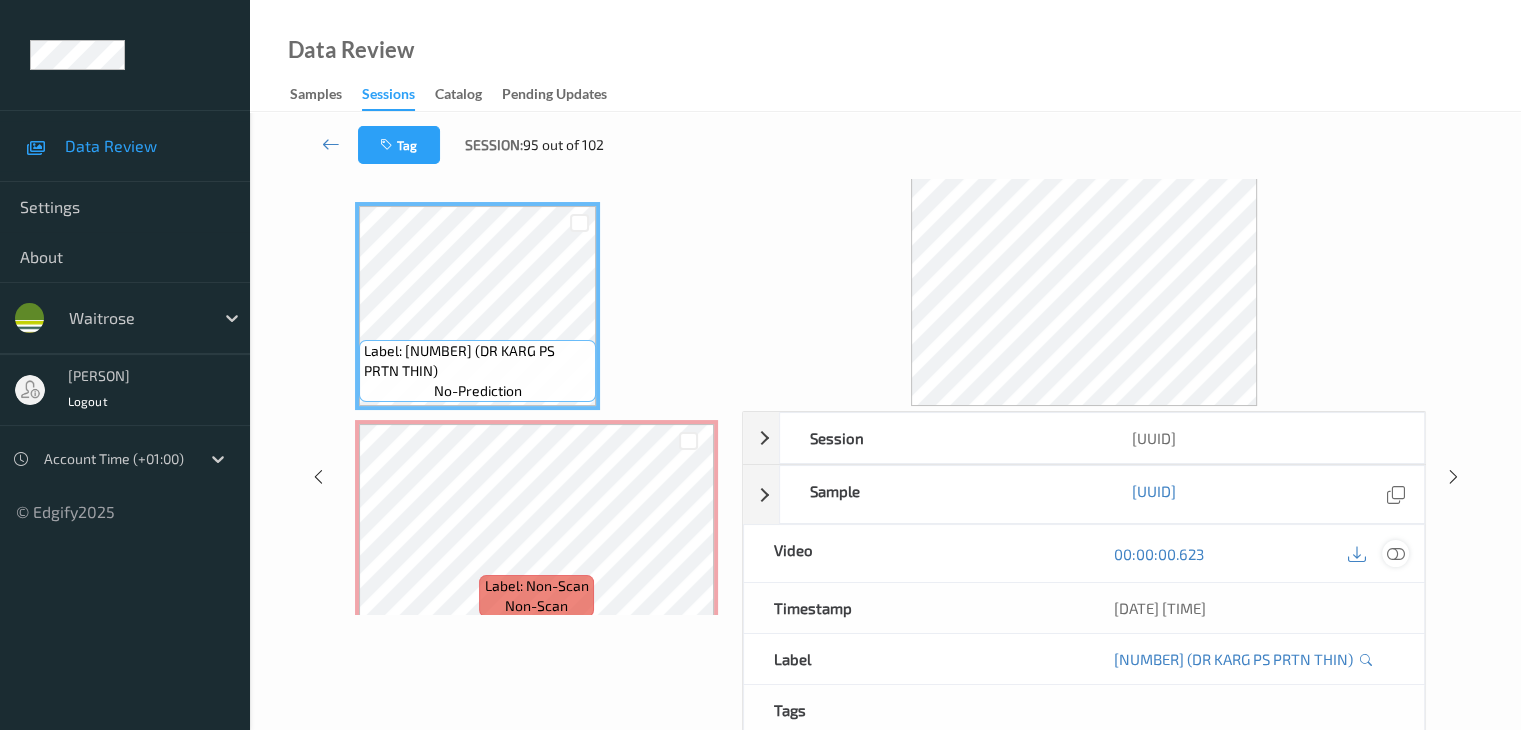 click at bounding box center (1395, 554) 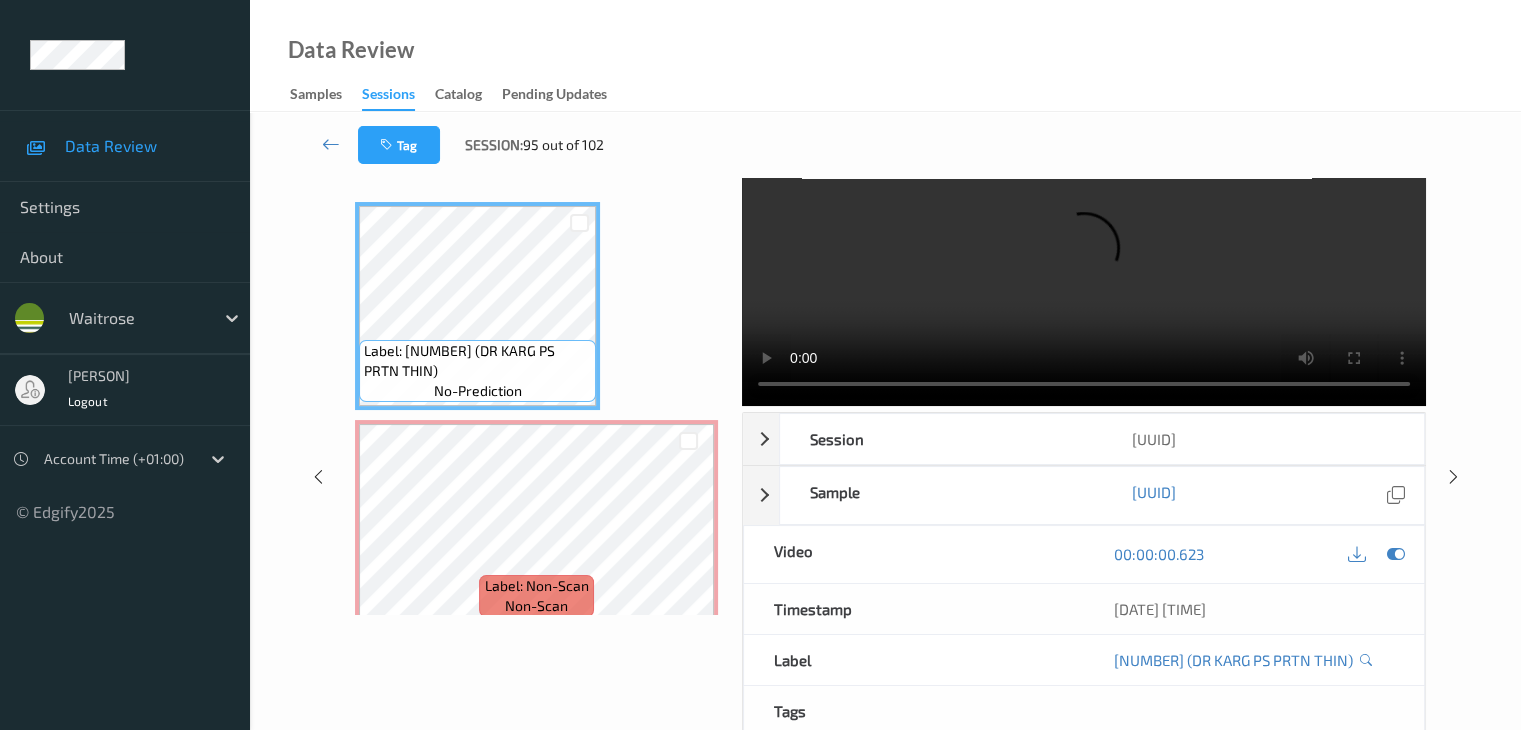 scroll, scrollTop: 0, scrollLeft: 0, axis: both 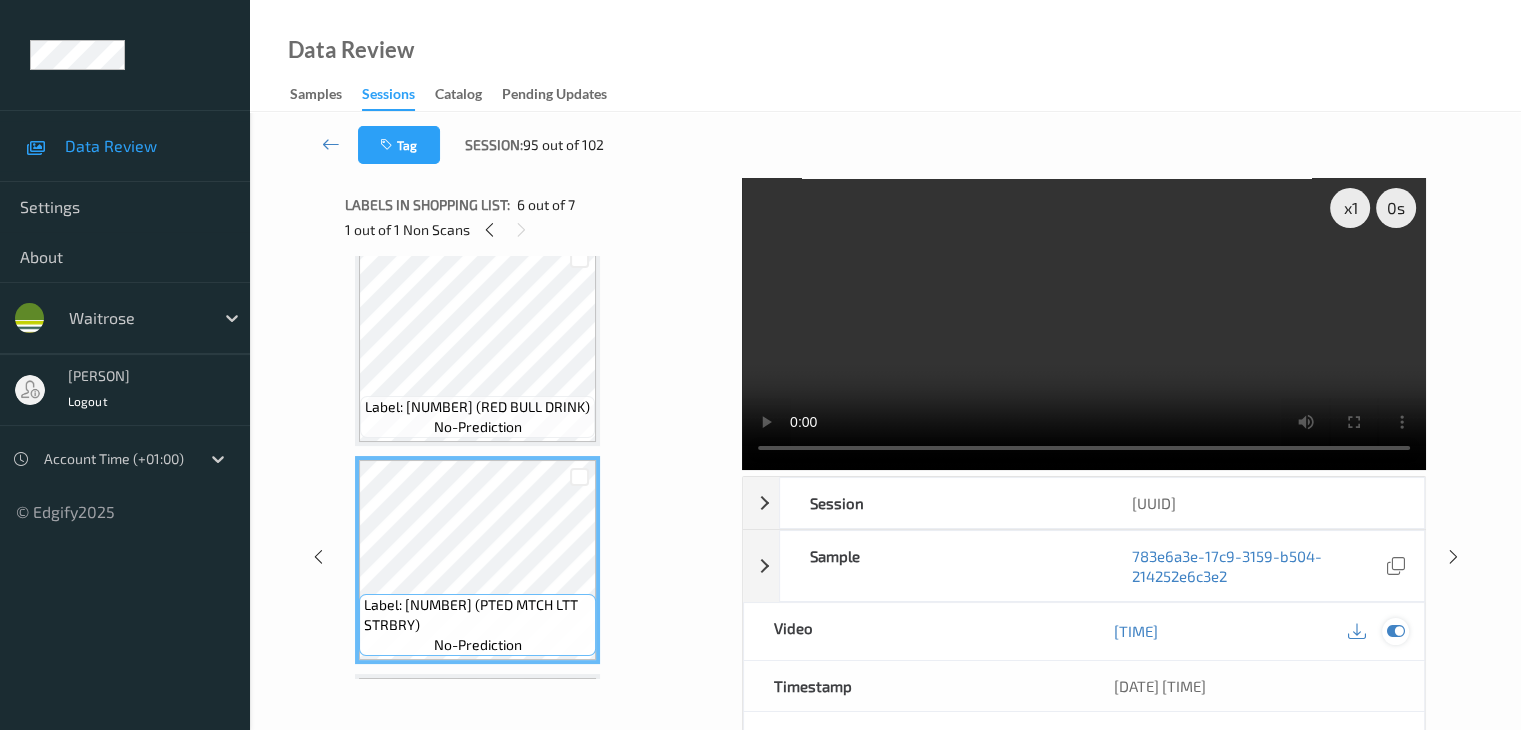click at bounding box center (1395, 631) 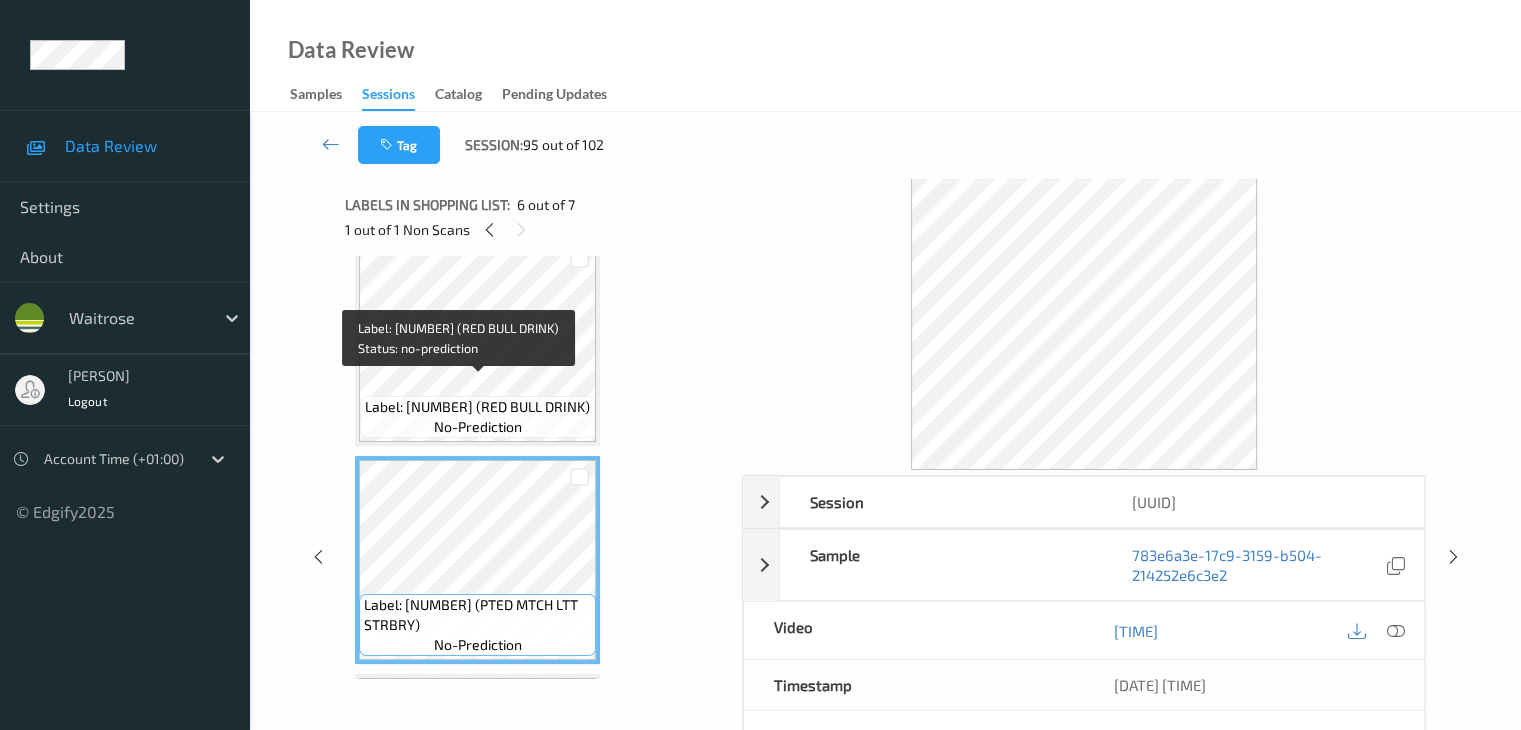 click on "Label: [NUMBER] (RED BULL DRINK)" at bounding box center (477, 407) 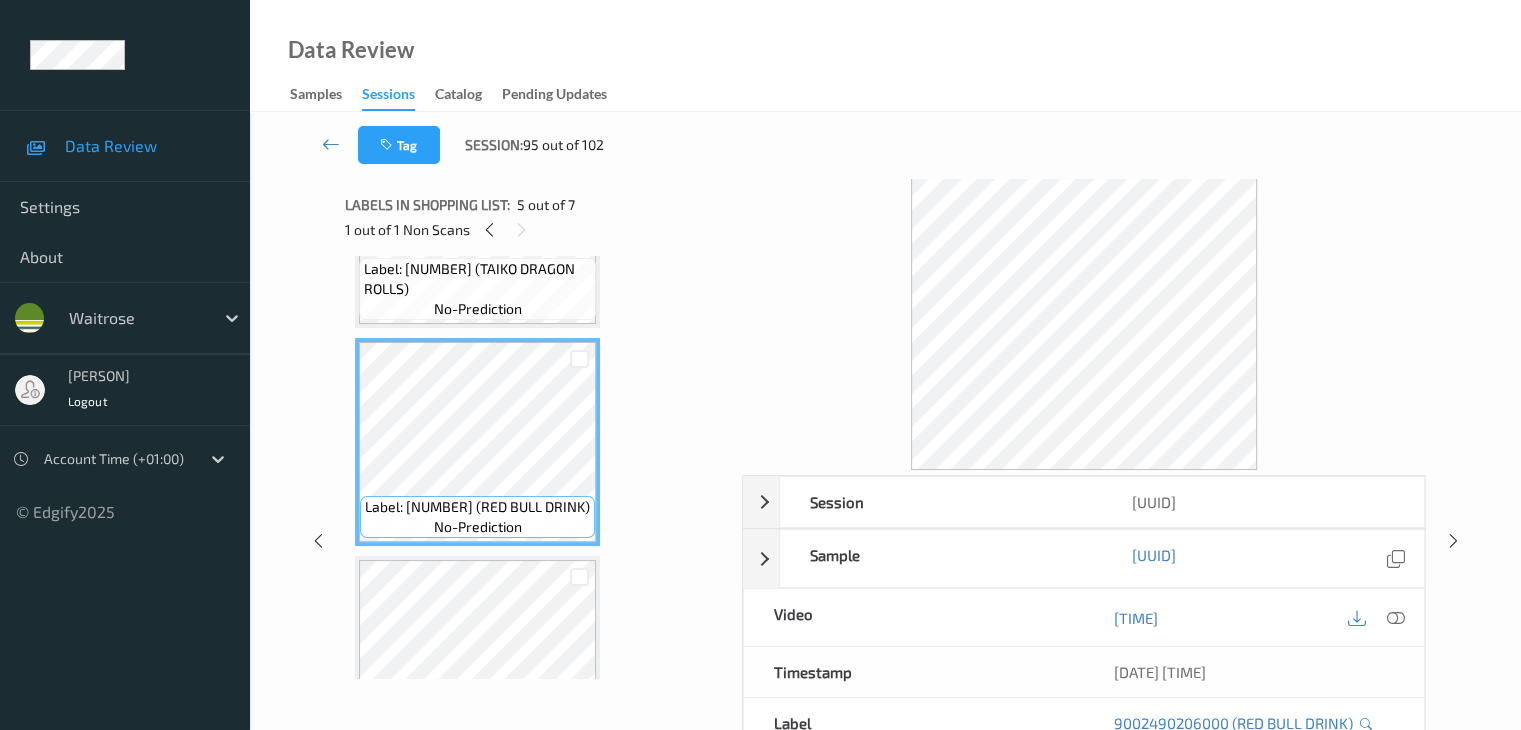 scroll, scrollTop: 700, scrollLeft: 0, axis: vertical 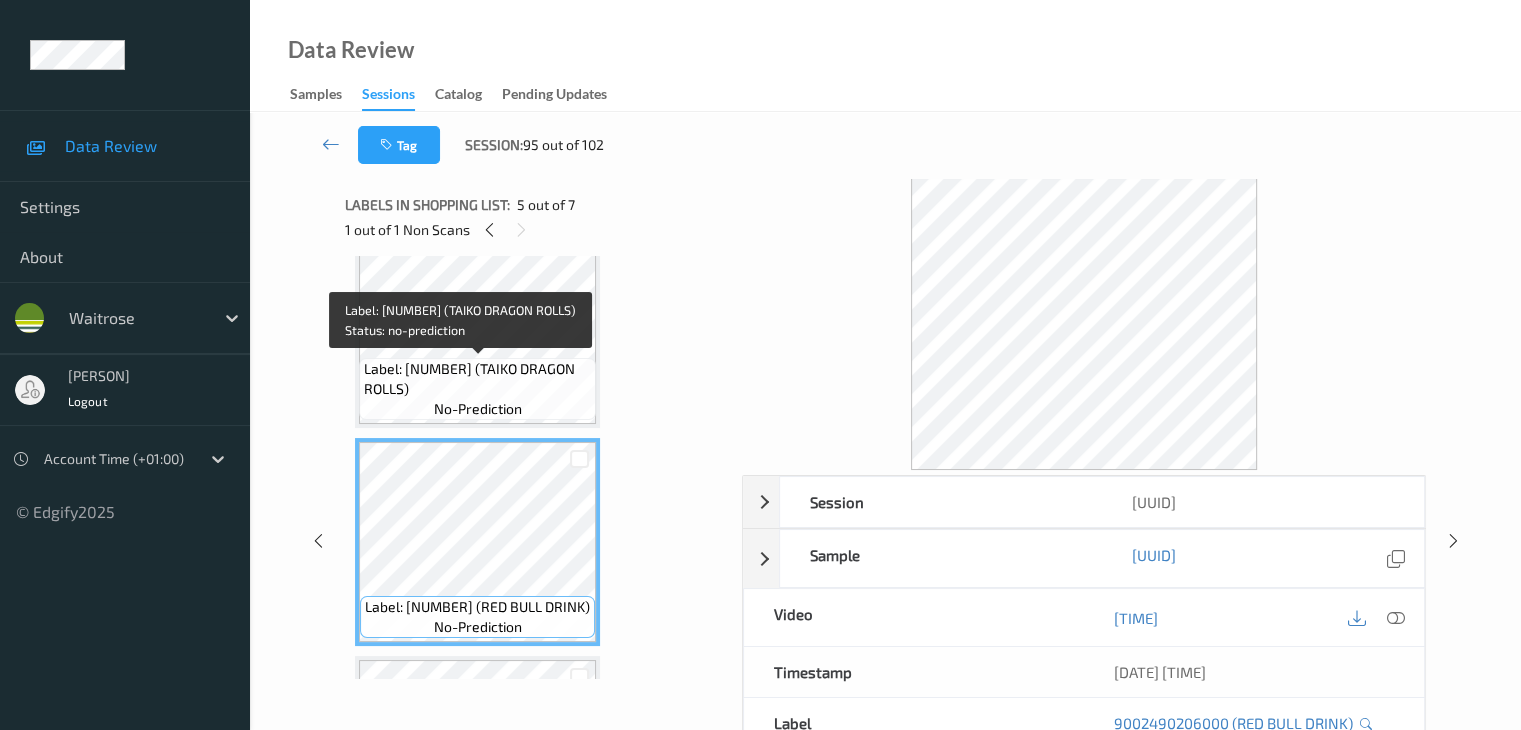 click on "Label: 5035272020475 (TAIKO DRAGON ROLLS)" at bounding box center (477, 379) 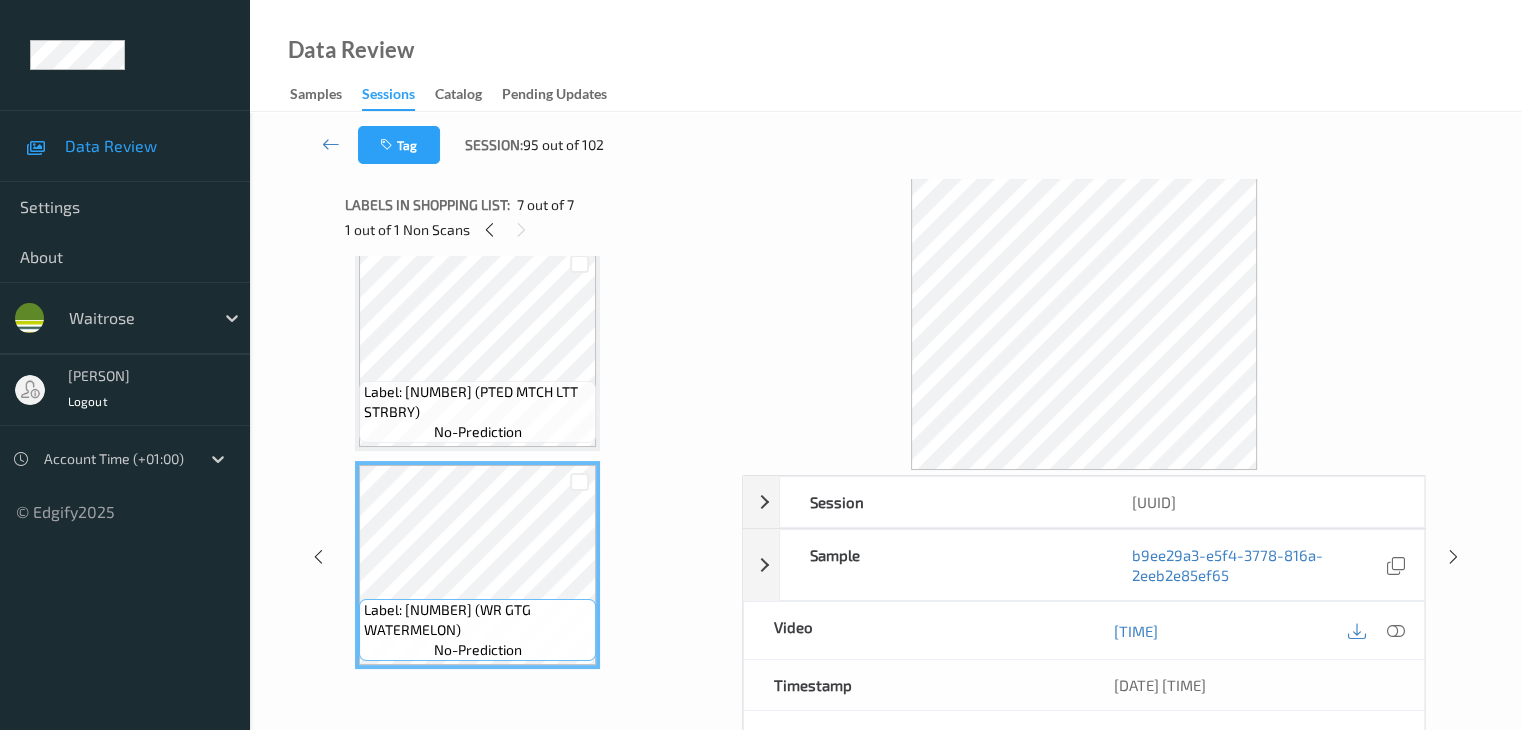 scroll, scrollTop: 1013, scrollLeft: 0, axis: vertical 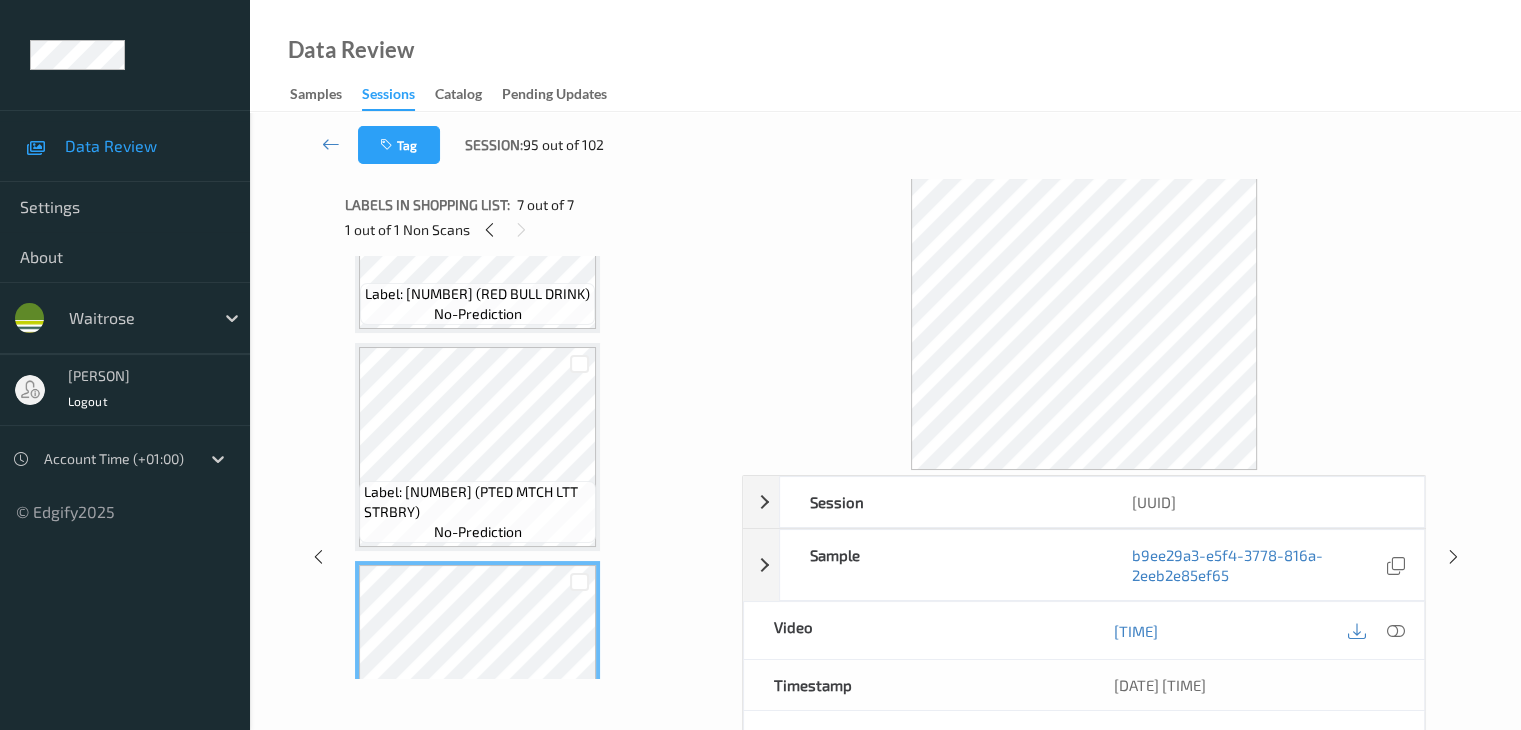 click on "Label: 5060941970805 (PTED MTCH LTT STRBRY)" at bounding box center (477, 502) 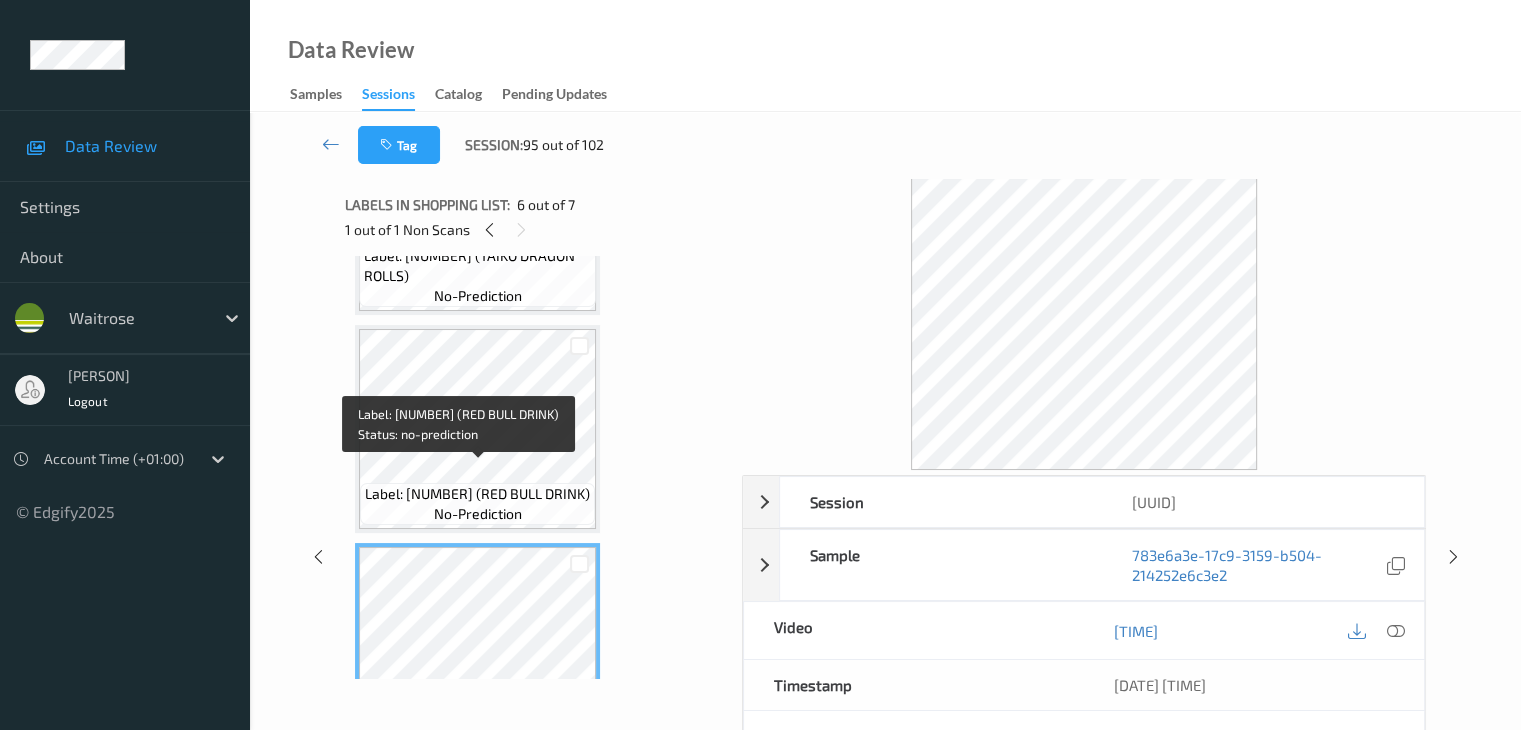 click on "Label: [NUMBER] (RED BULL DRINK)" at bounding box center [477, 494] 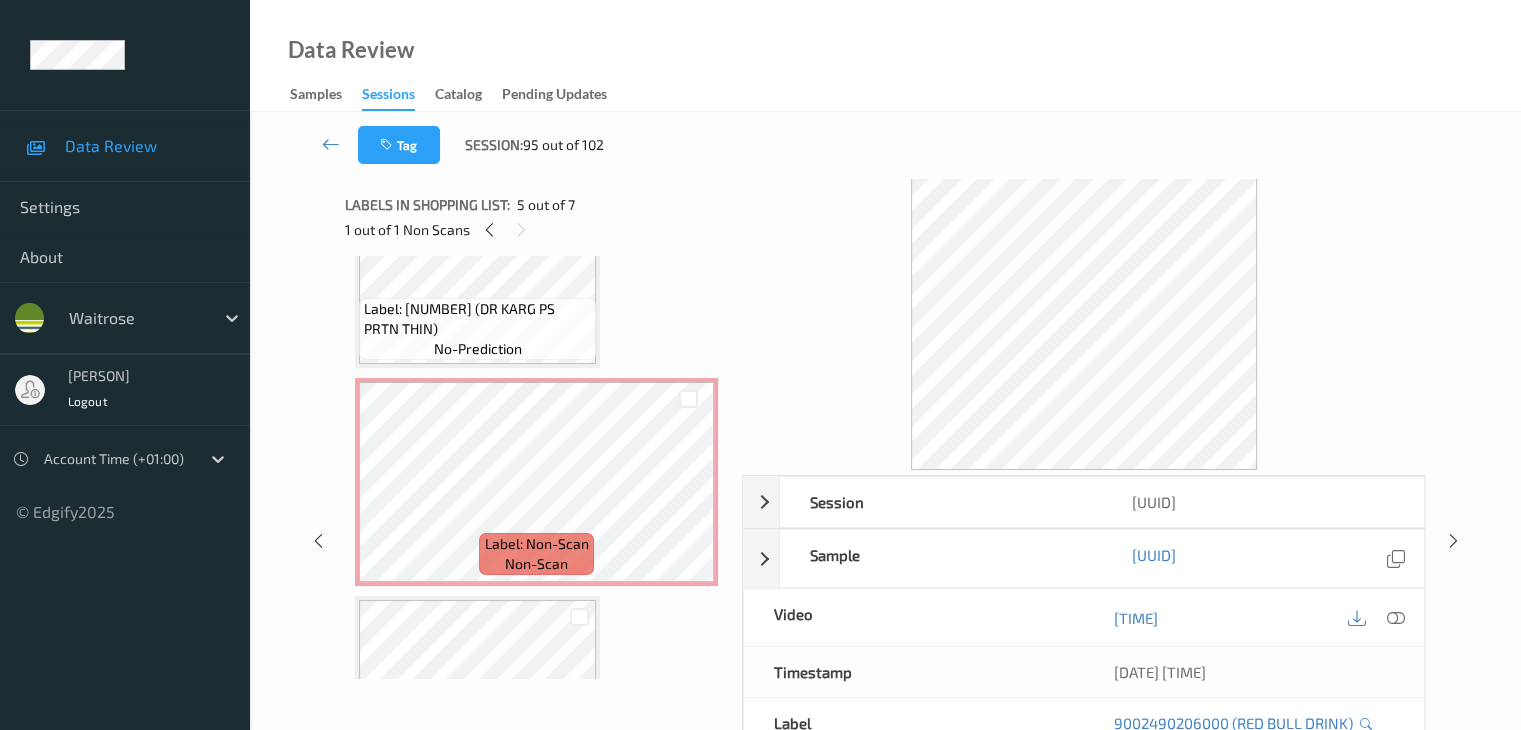 scroll, scrollTop: 0, scrollLeft: 0, axis: both 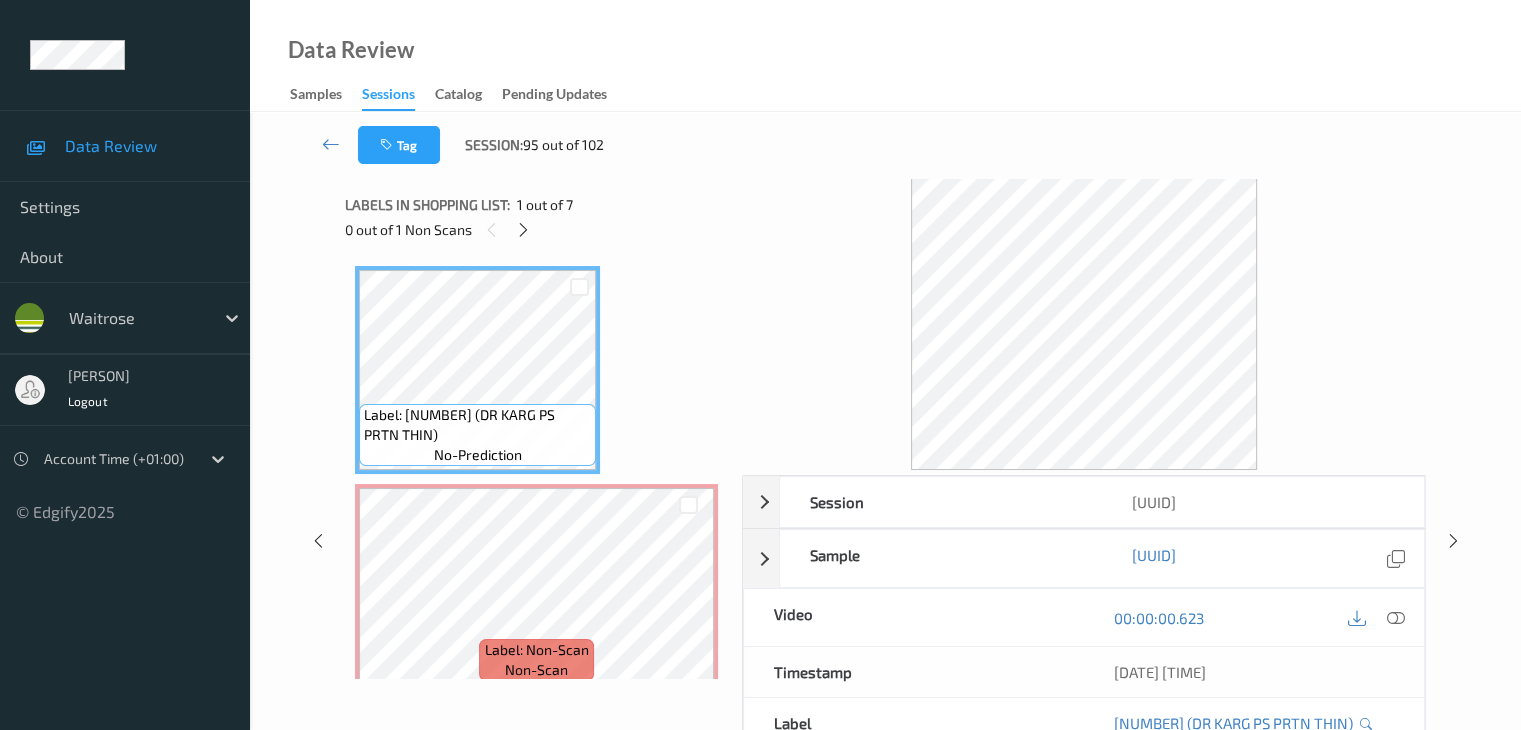 click on "Label: 4033634028689 (DR KARG PS PRTN THIN) no-prediction" at bounding box center (477, 370) 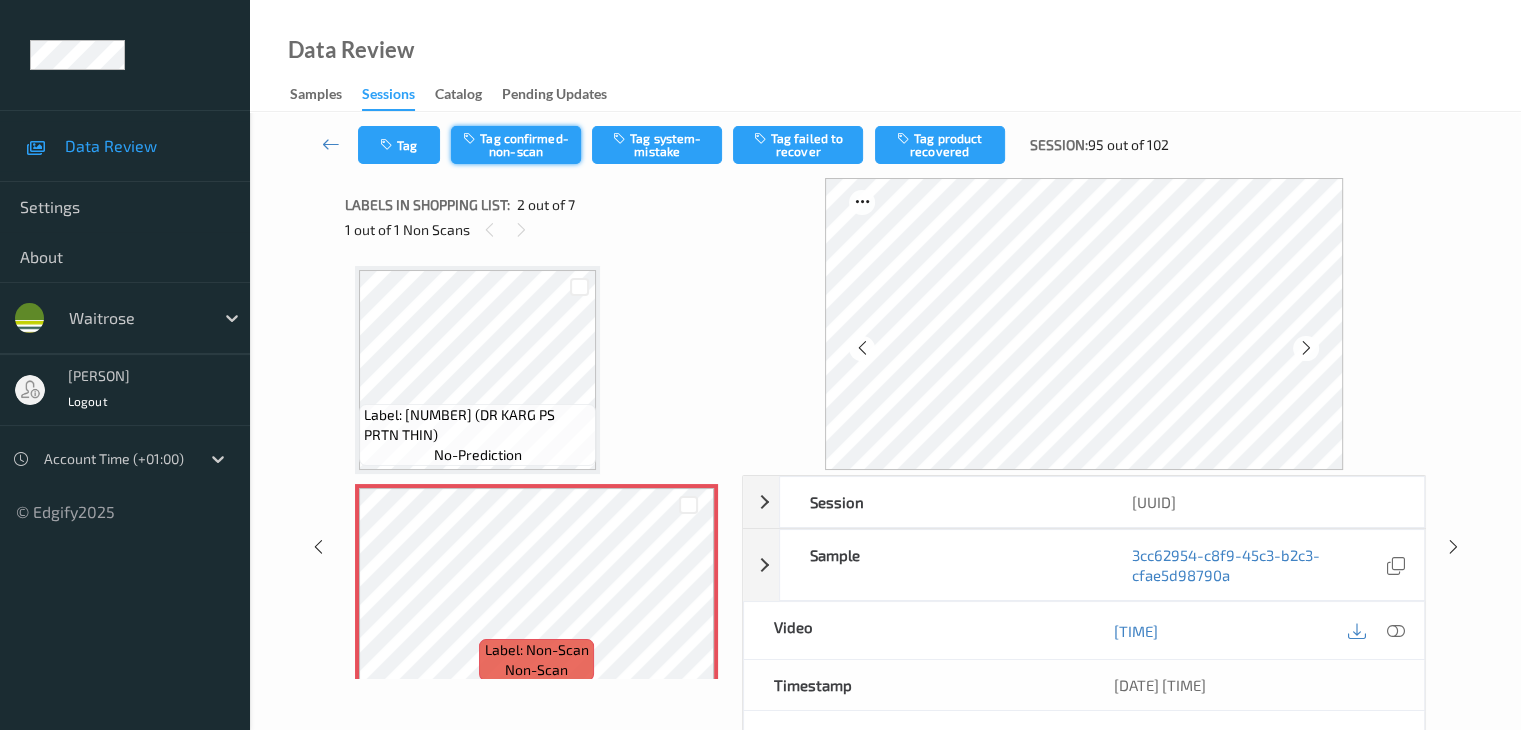 click on "Tag   confirmed-non-scan" at bounding box center (516, 145) 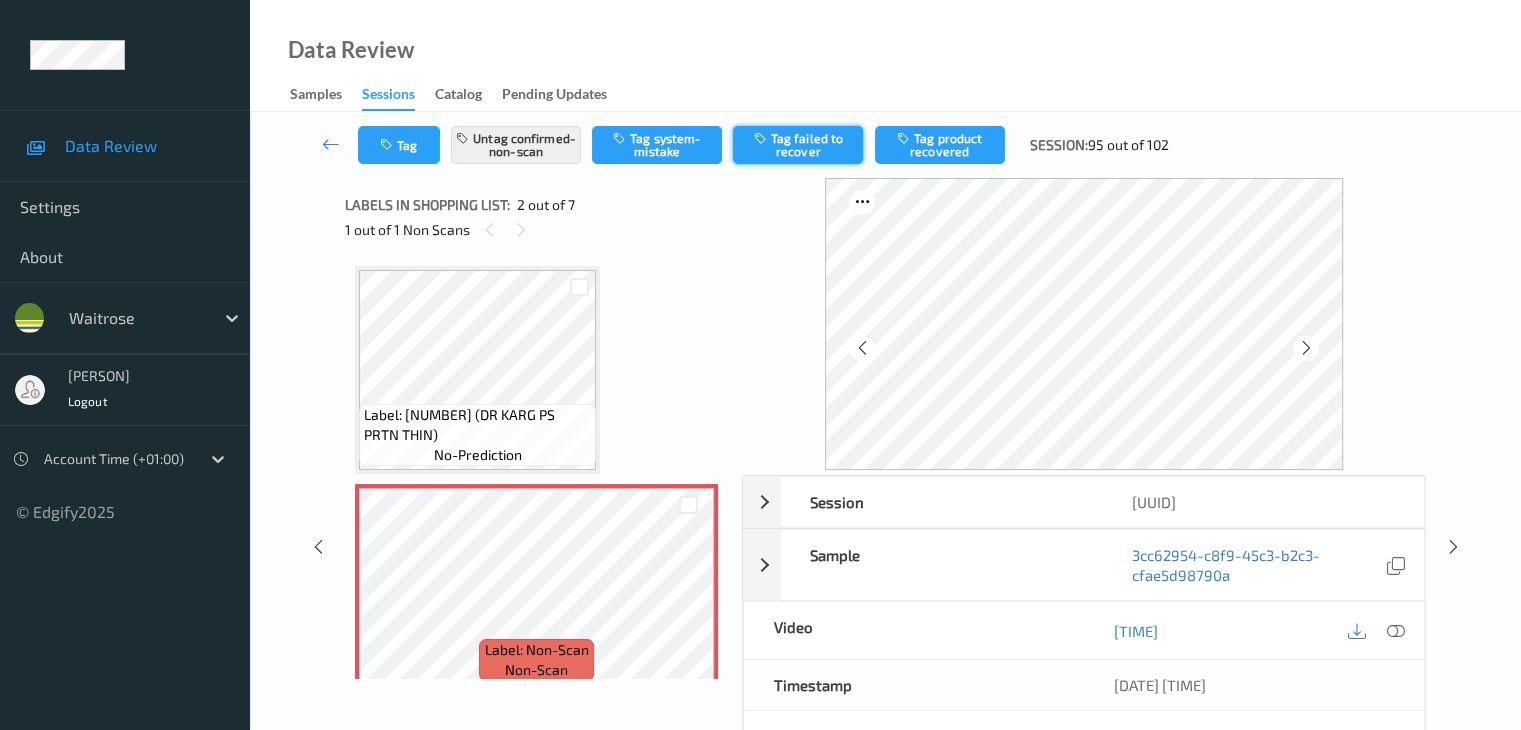 click on "Tag   failed to recover" at bounding box center (798, 145) 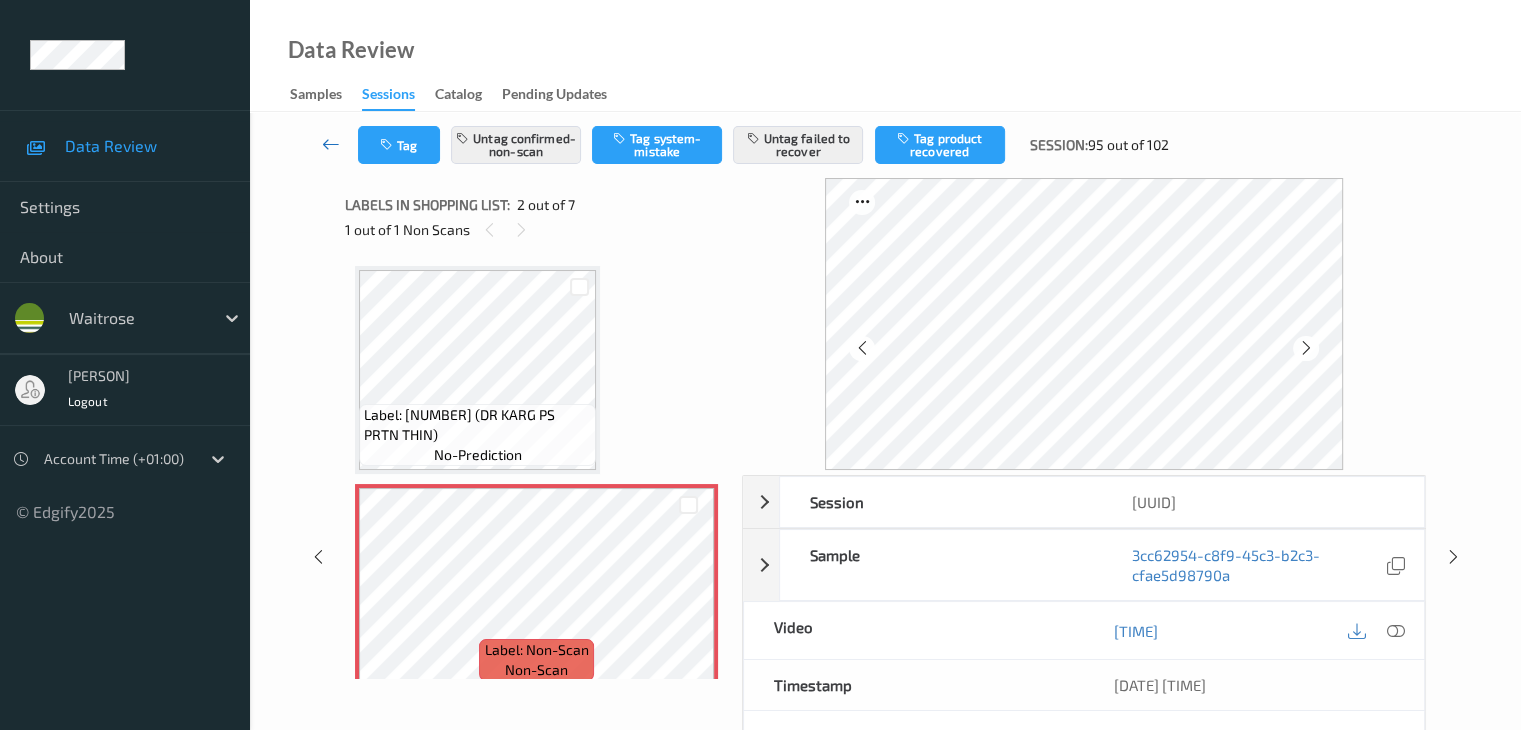 click at bounding box center [331, 144] 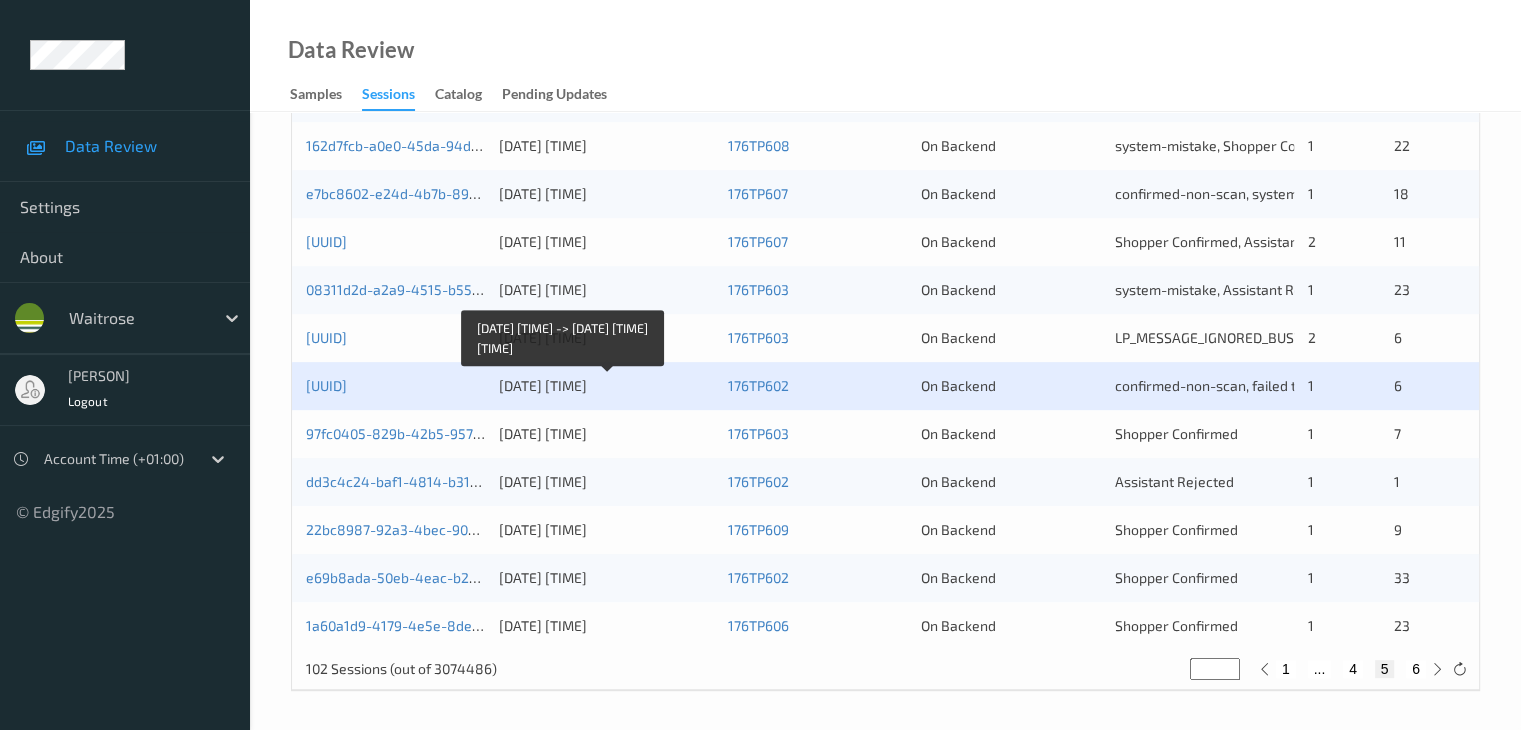 scroll, scrollTop: 932, scrollLeft: 0, axis: vertical 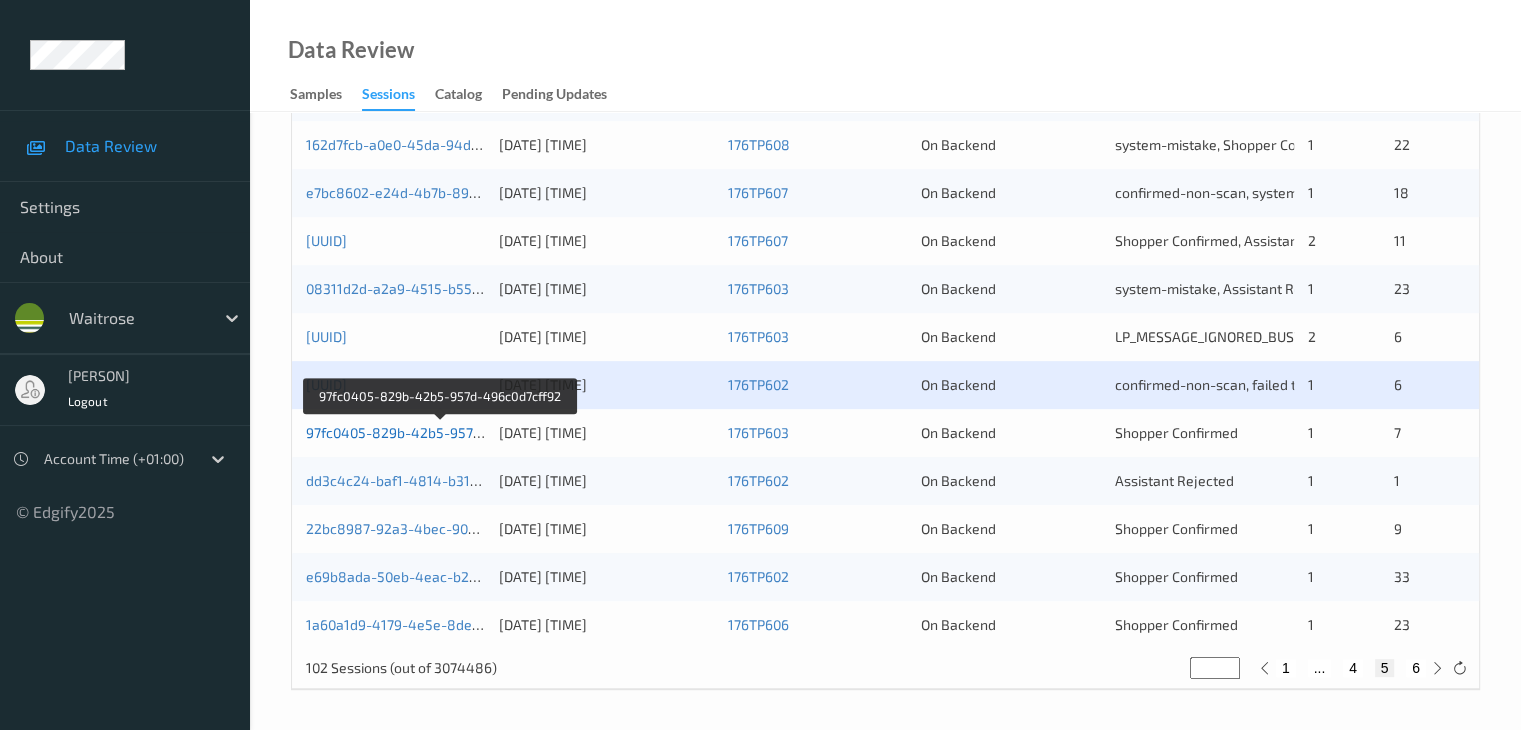 click on "97fc0405-829b-42b5-957d-496c0d7cff92" at bounding box center [440, 432] 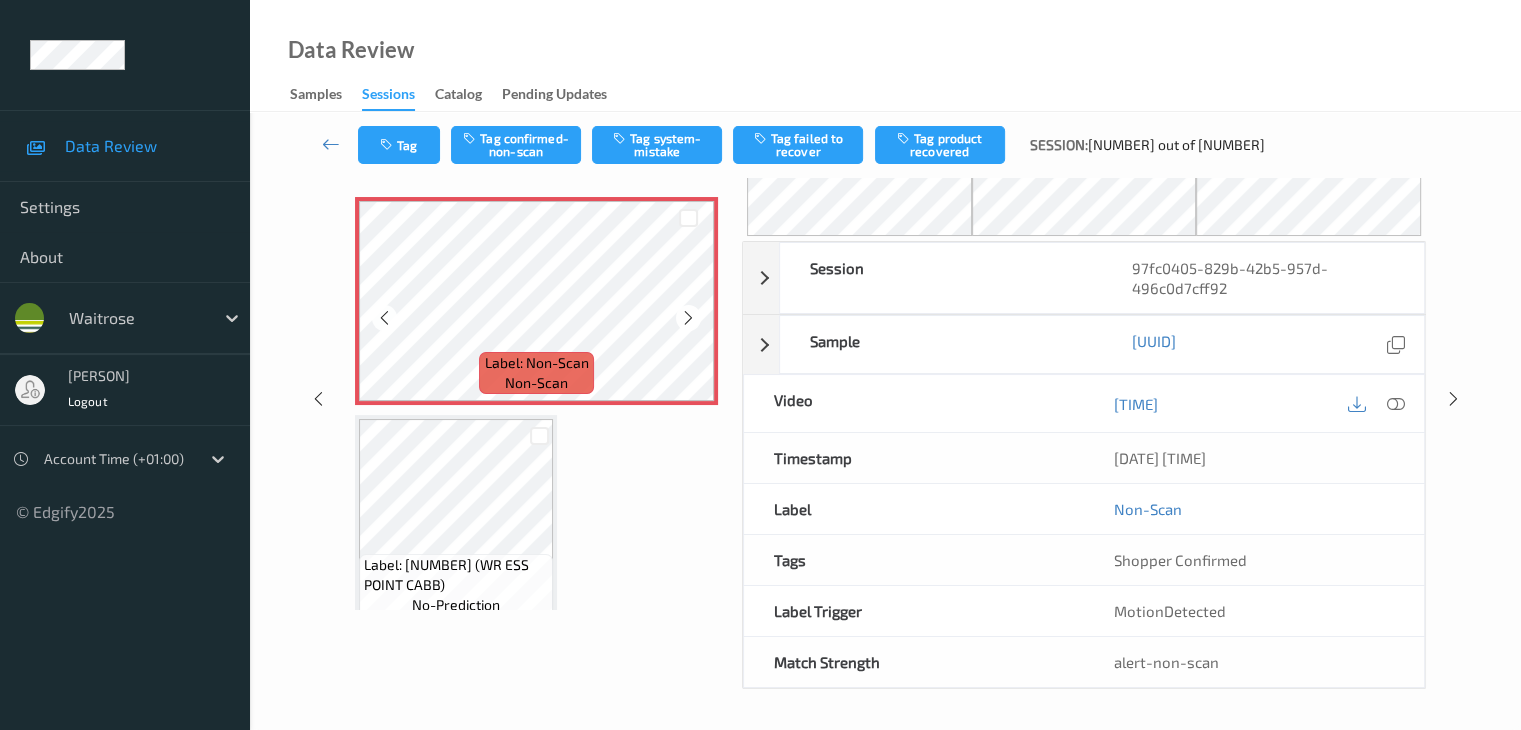scroll, scrollTop: 0, scrollLeft: 0, axis: both 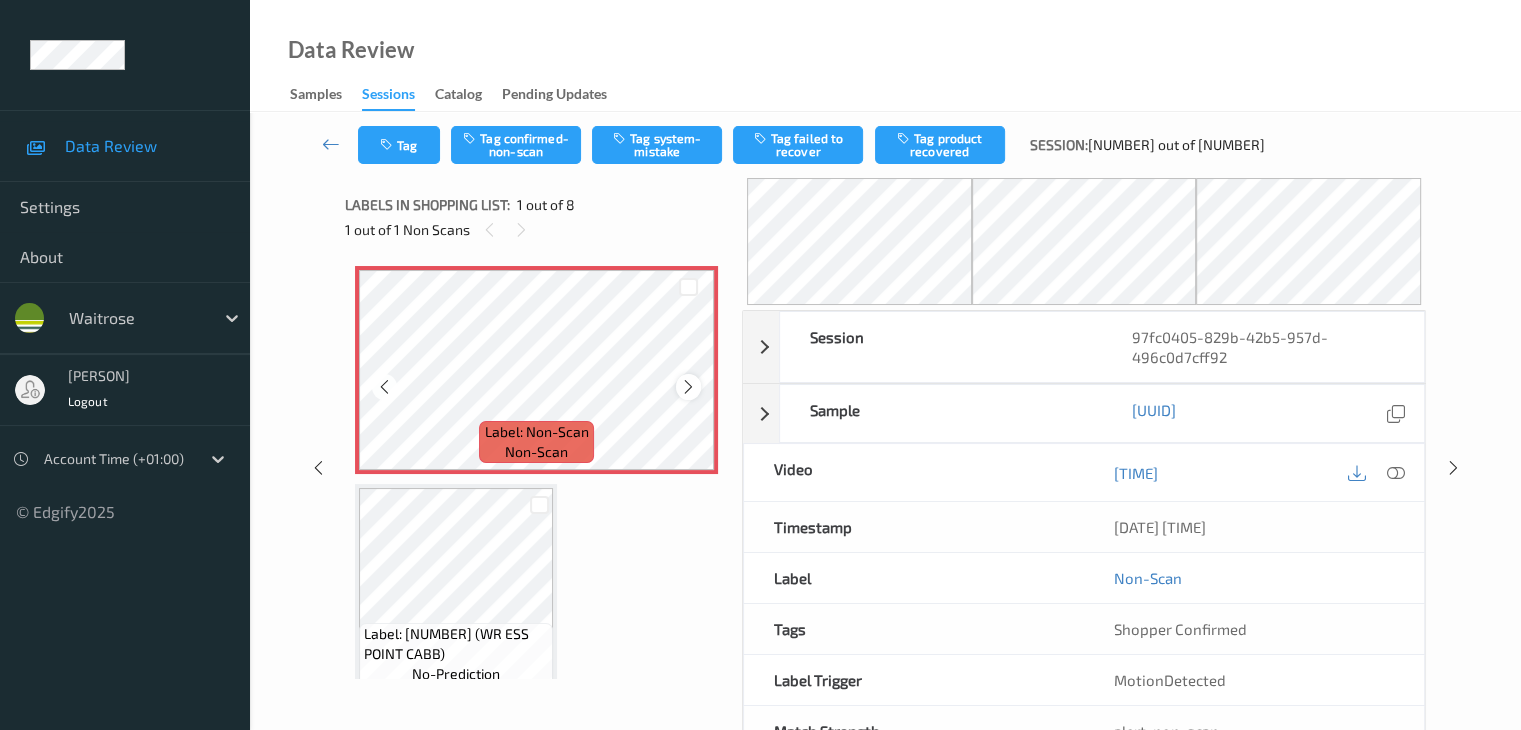 click at bounding box center [688, 387] 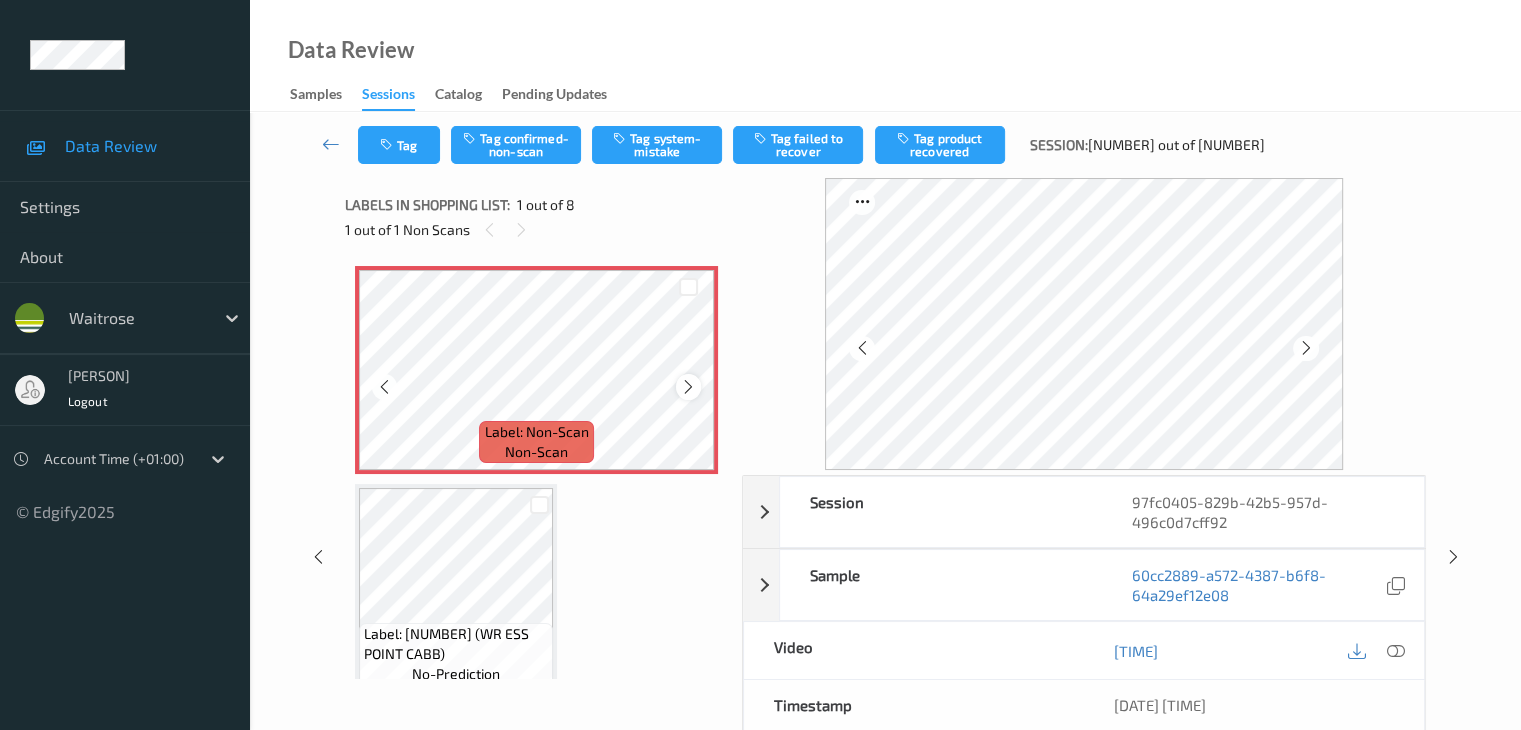 click at bounding box center [688, 387] 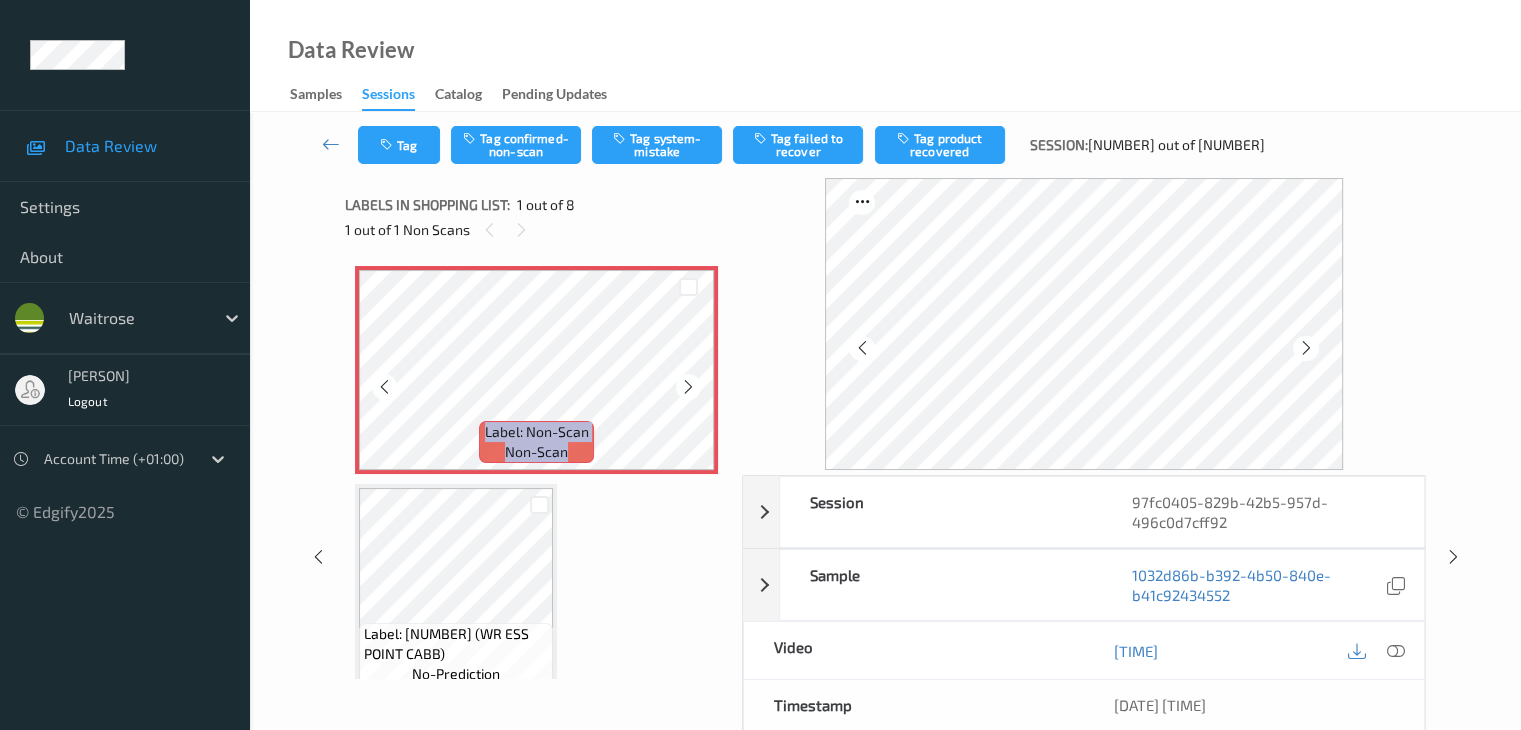 click at bounding box center (688, 387) 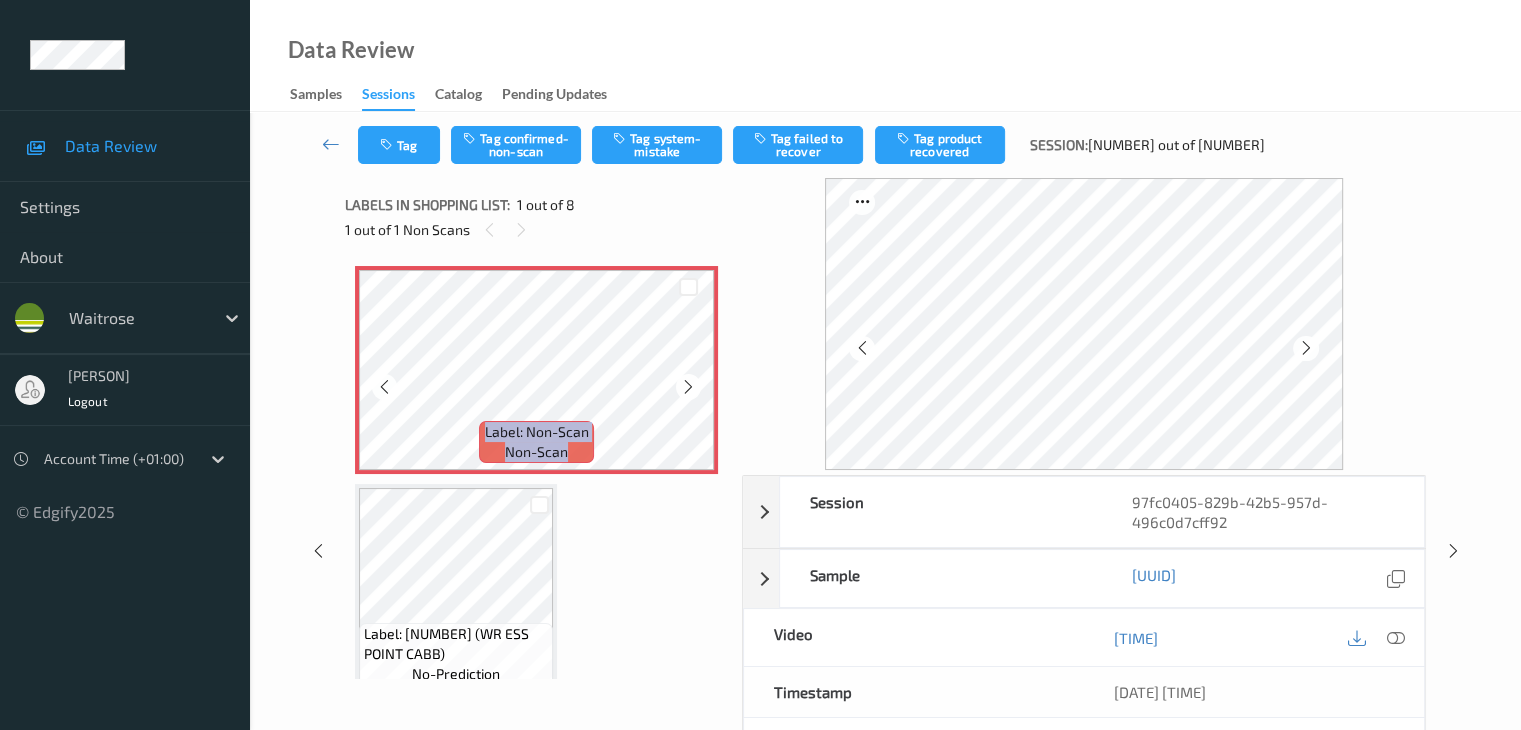 click at bounding box center [688, 387] 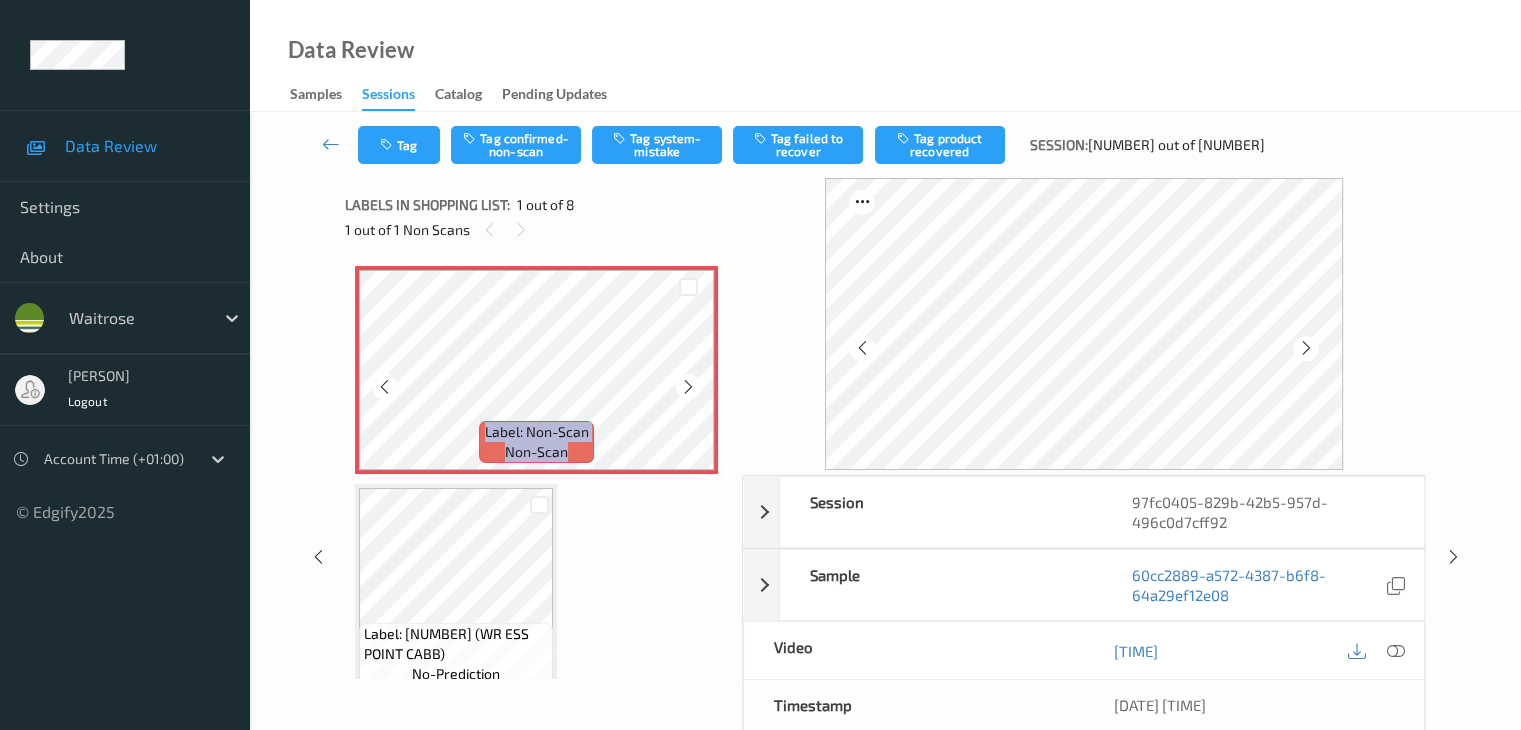 click at bounding box center (688, 387) 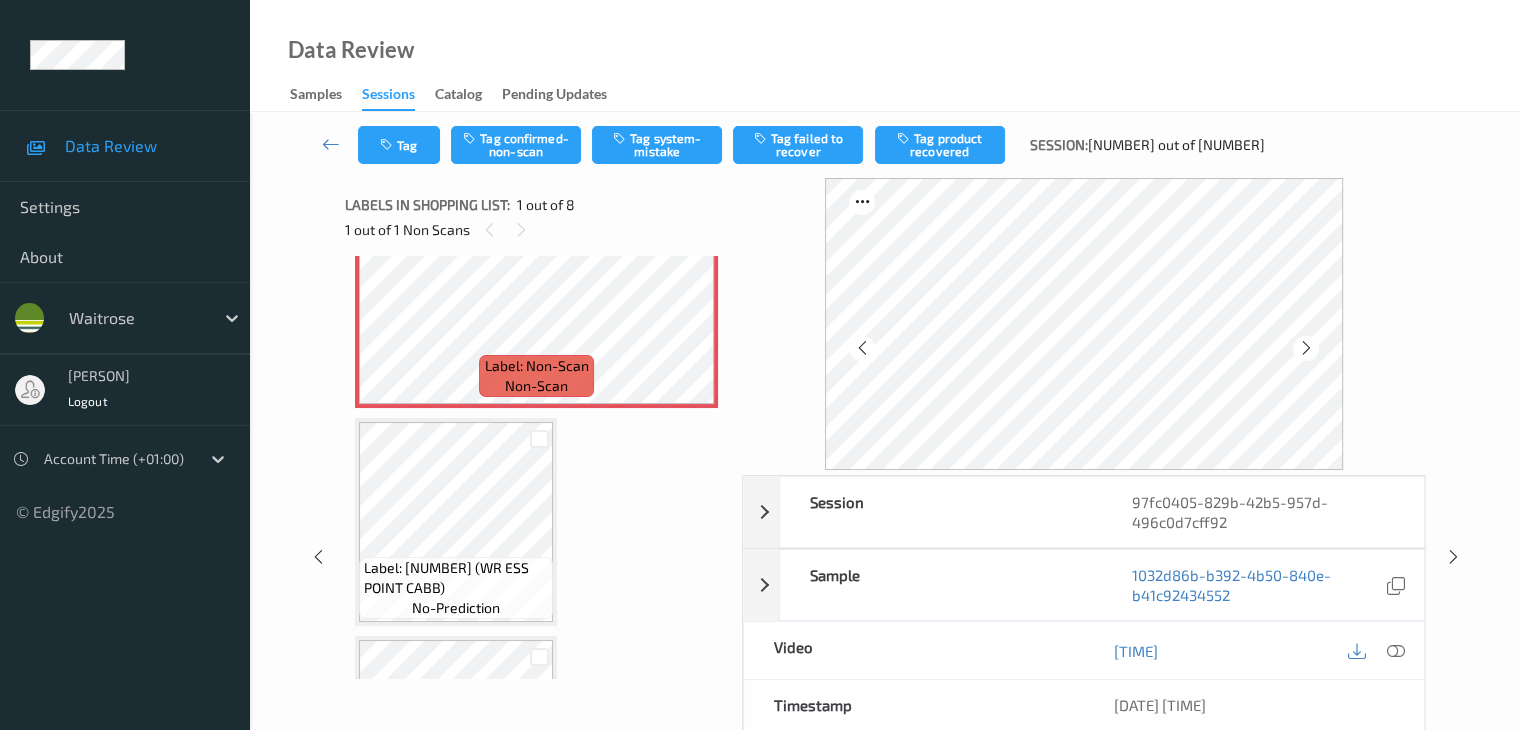 scroll, scrollTop: 100, scrollLeft: 0, axis: vertical 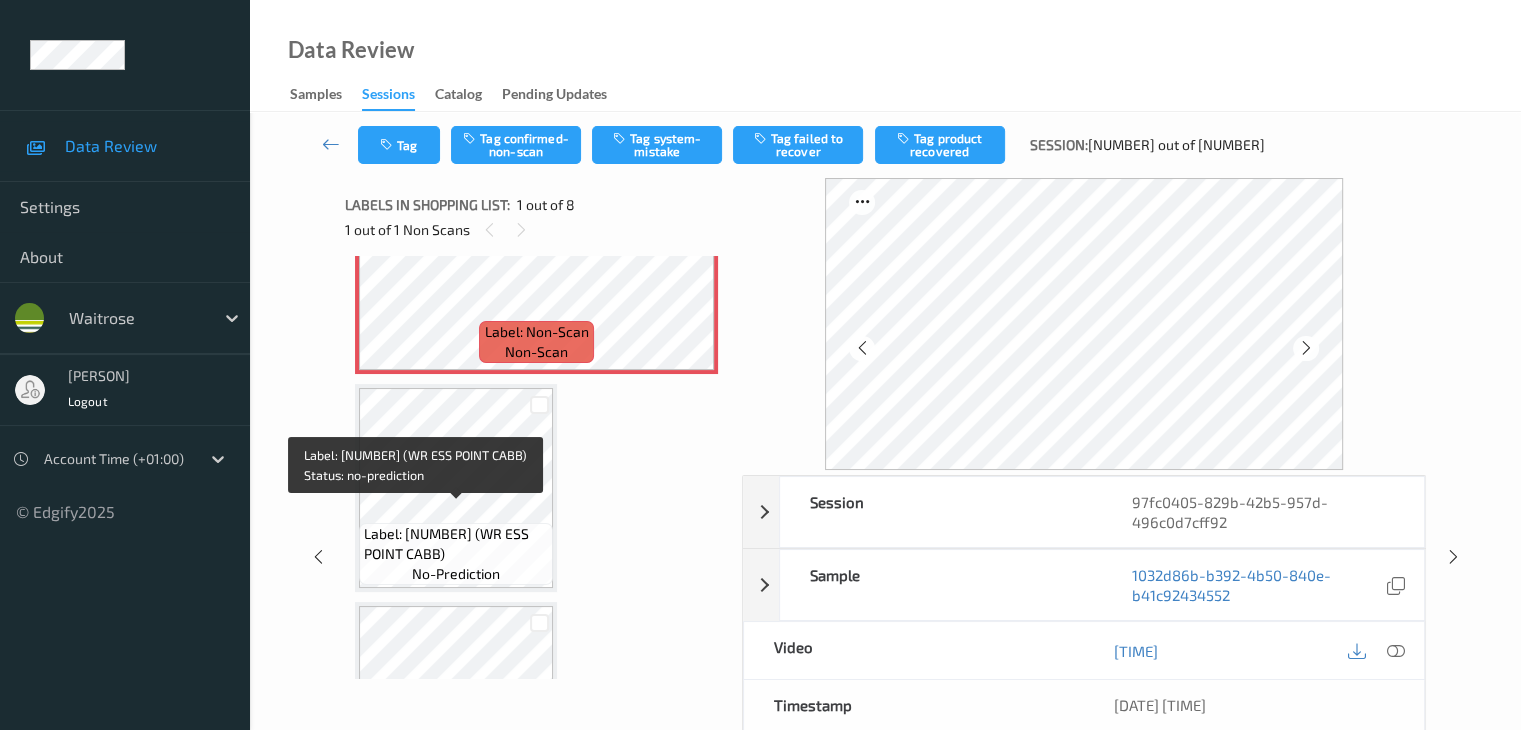 click on "Label: 10500016941349400079 (WR ESS POINT CABB)" at bounding box center (456, 544) 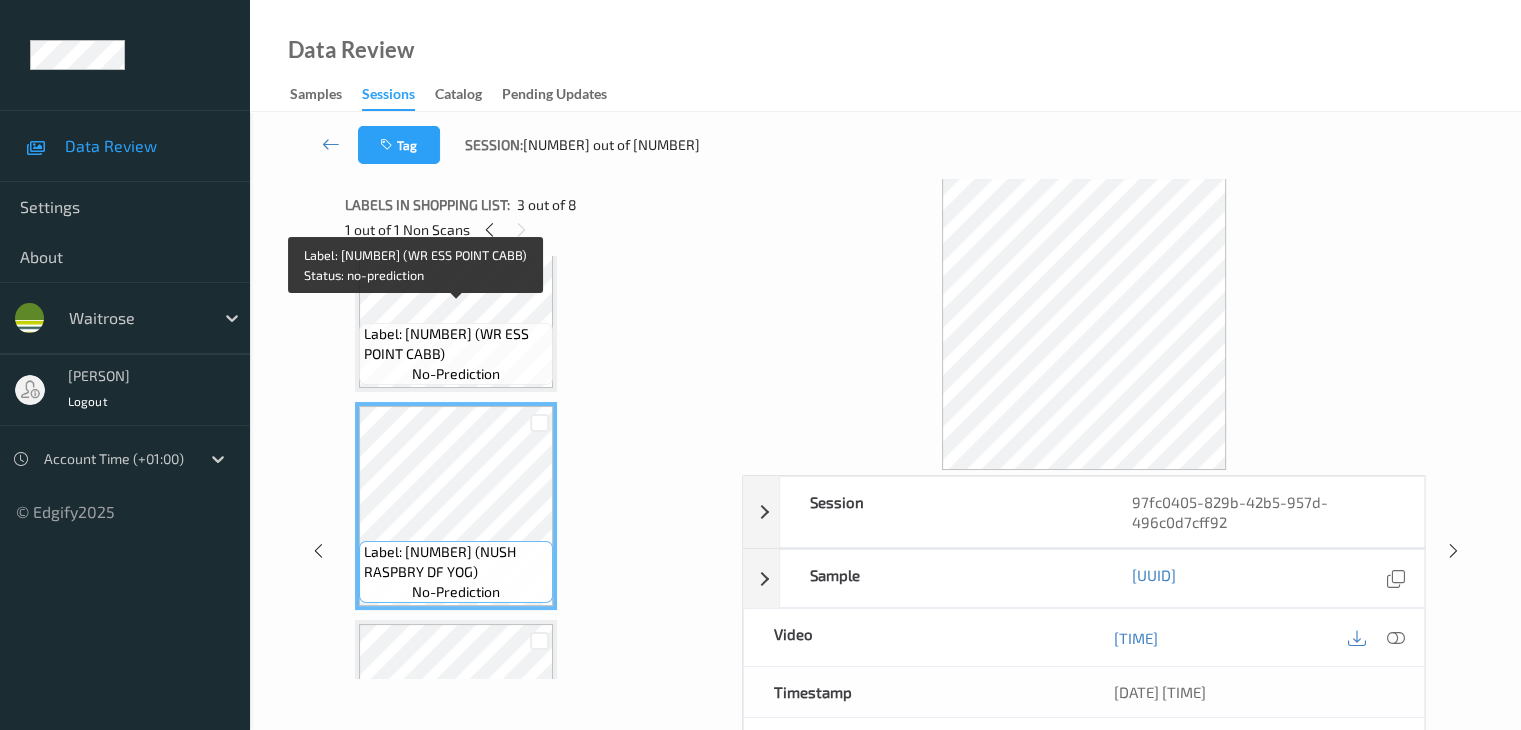 scroll, scrollTop: 100, scrollLeft: 0, axis: vertical 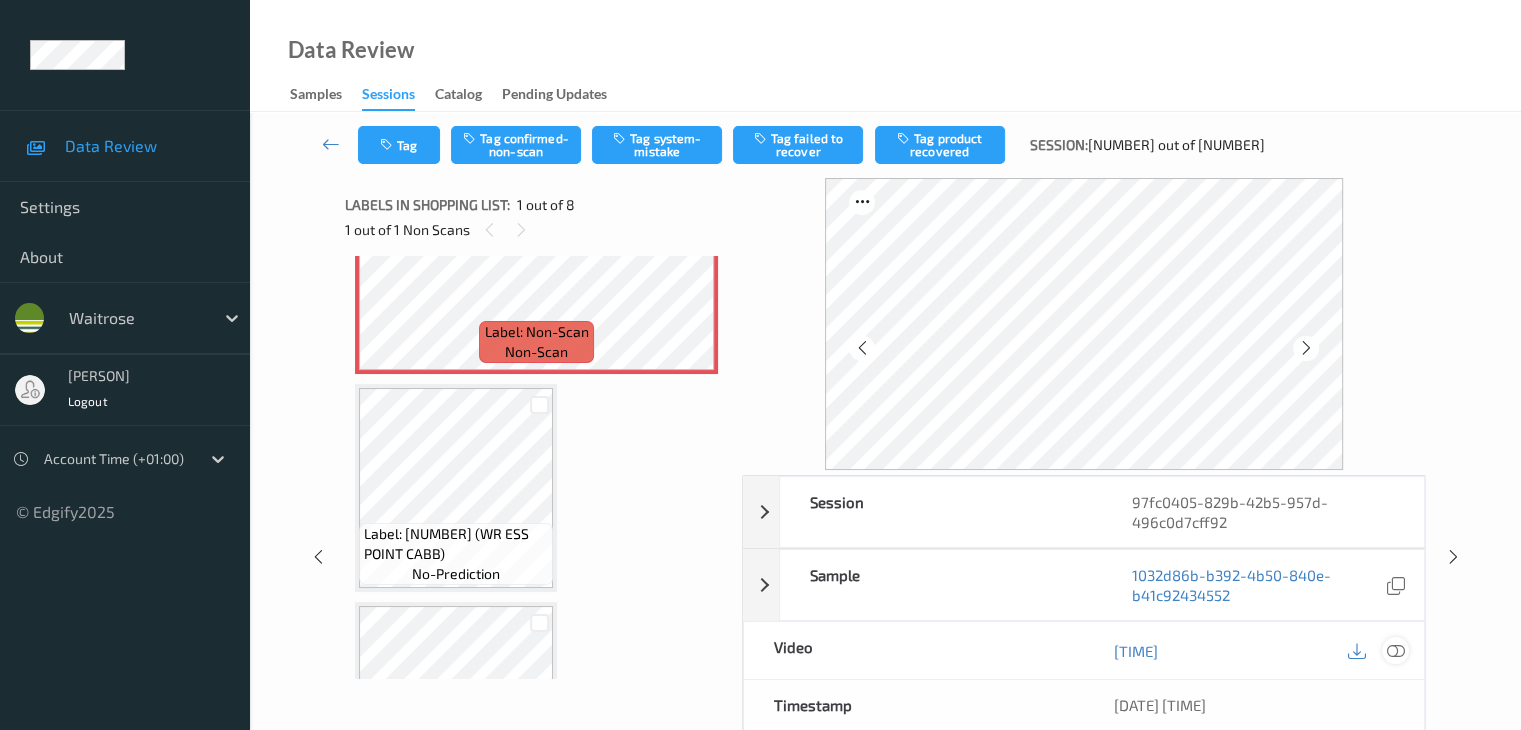 click at bounding box center [1395, 651] 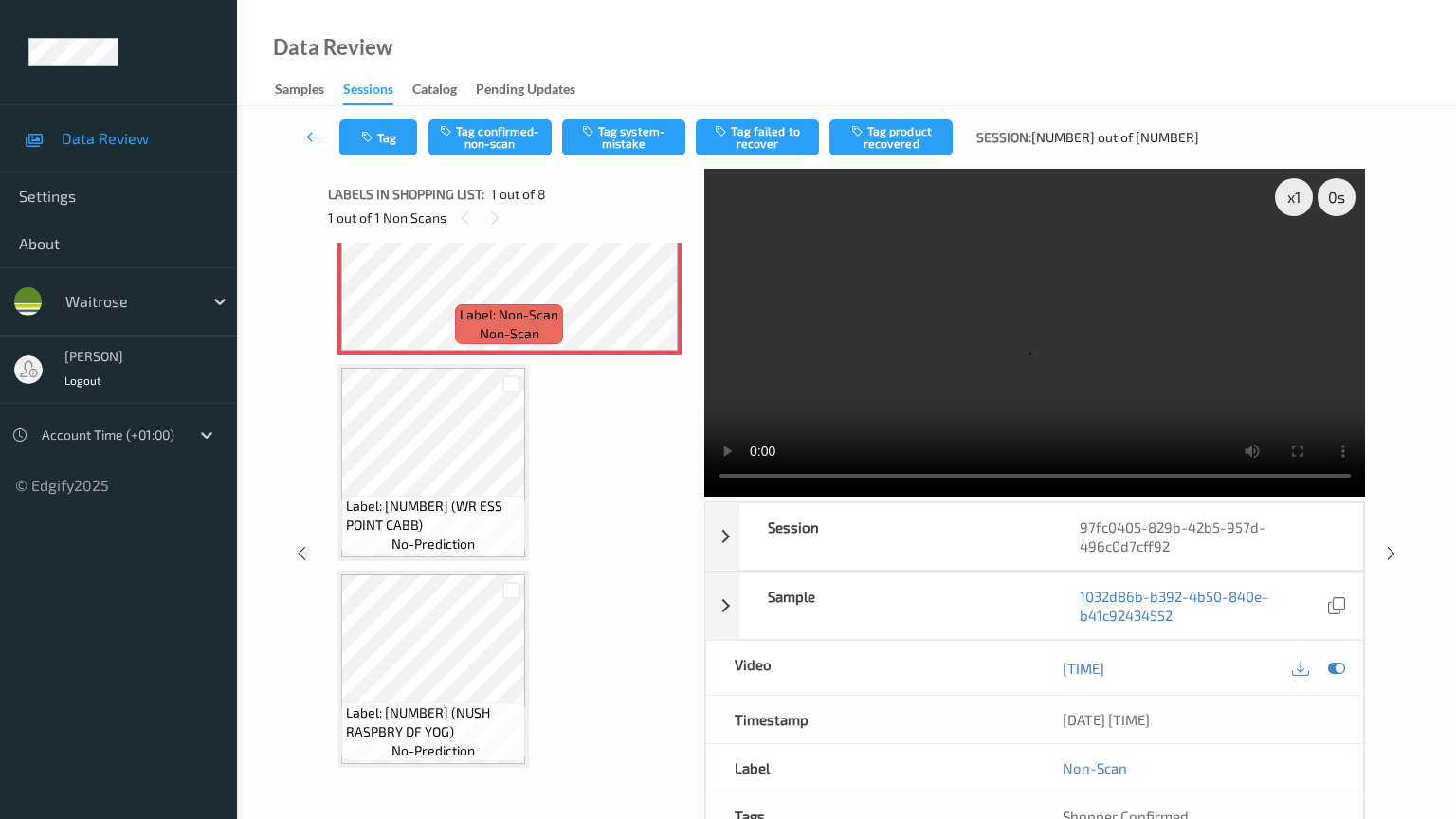 type 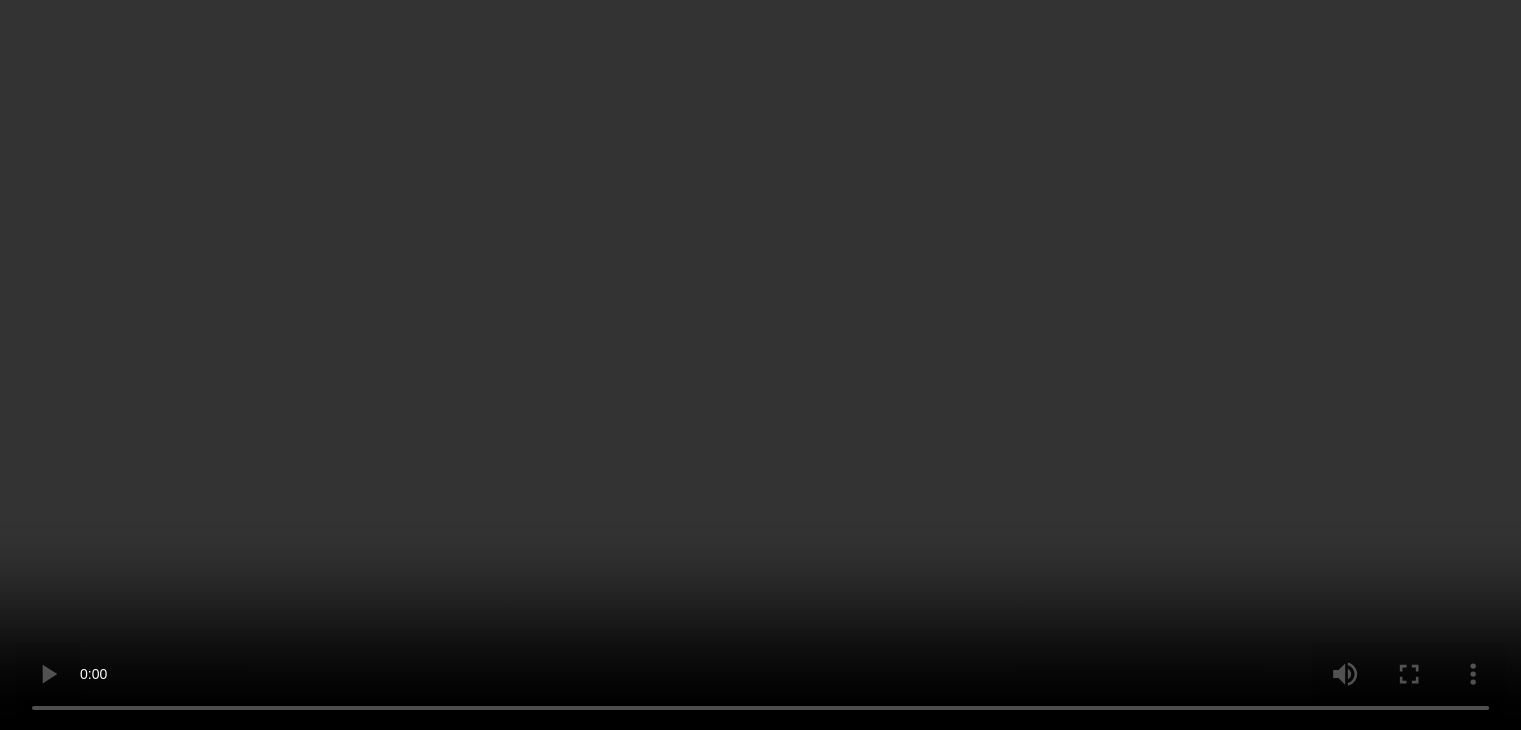 scroll, scrollTop: 0, scrollLeft: 0, axis: both 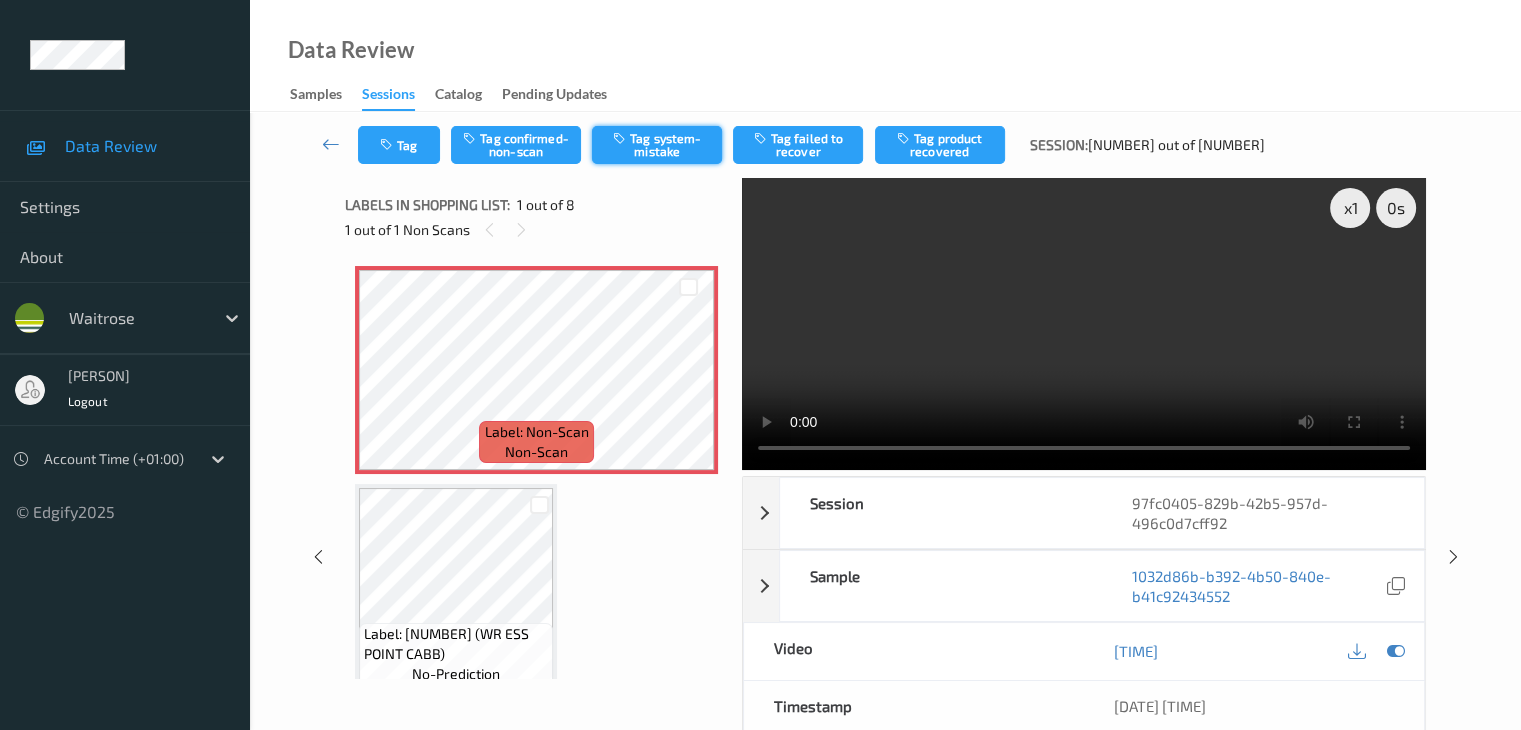 click on "Tag   system-mistake" at bounding box center (657, 145) 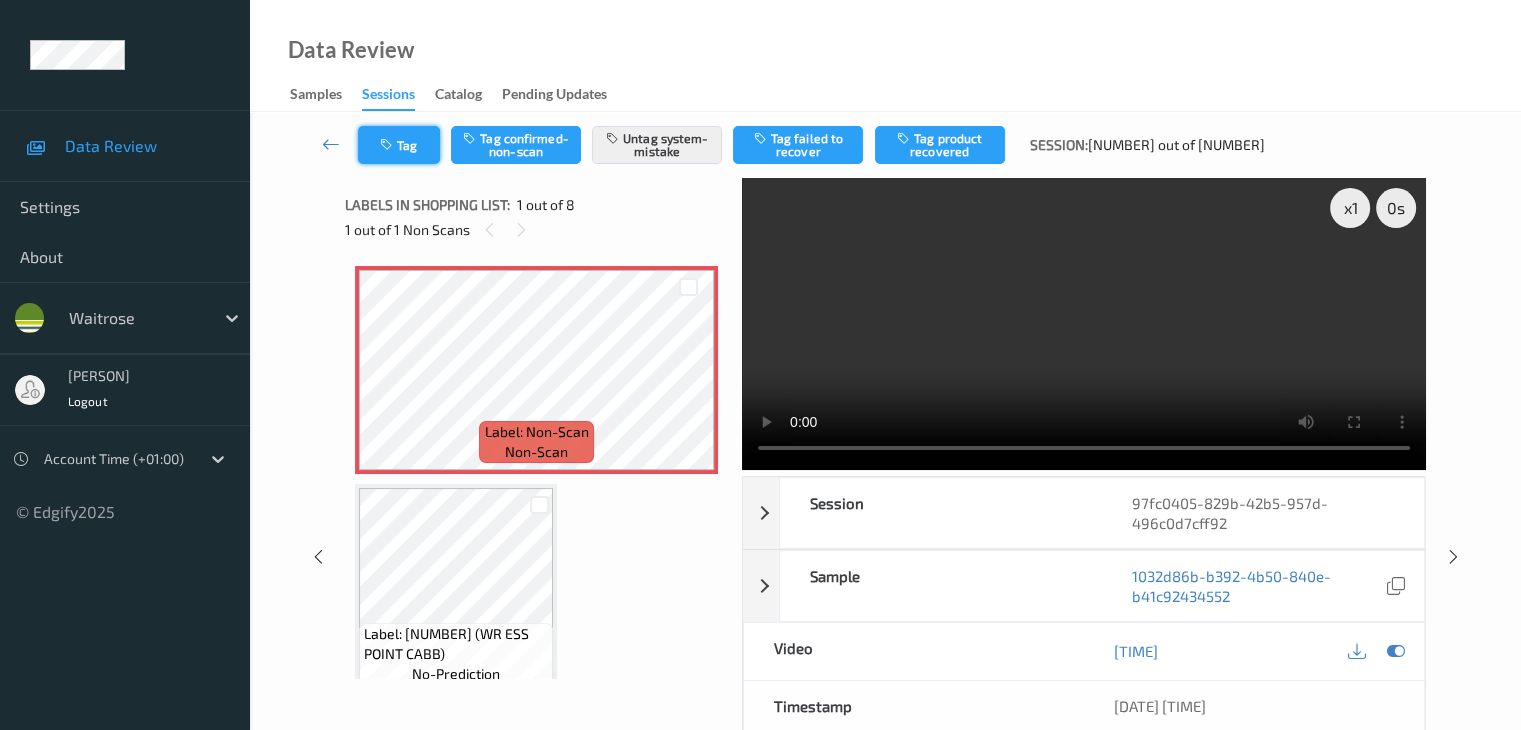 click at bounding box center [388, 145] 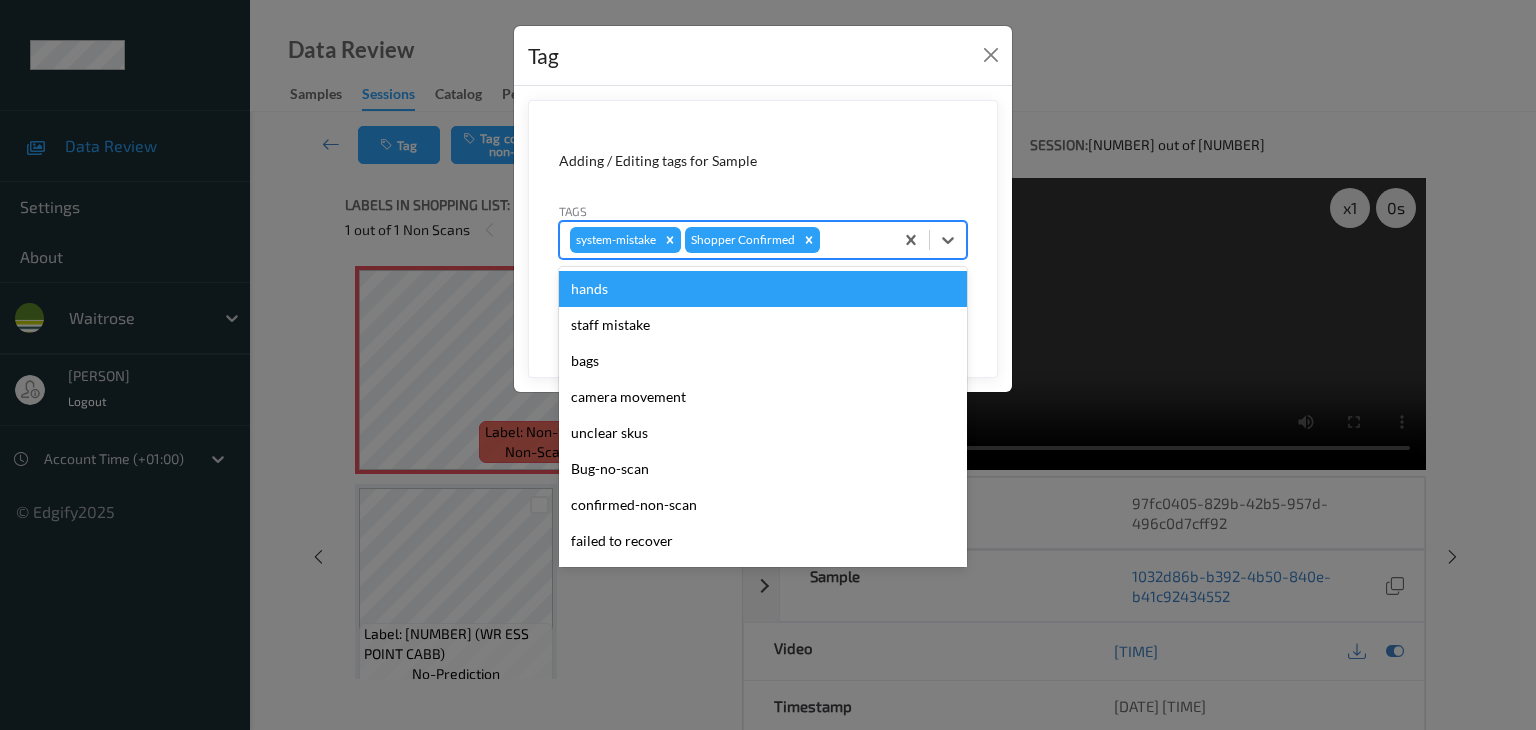 click on "system-mistake Shopper Confirmed" at bounding box center [726, 240] 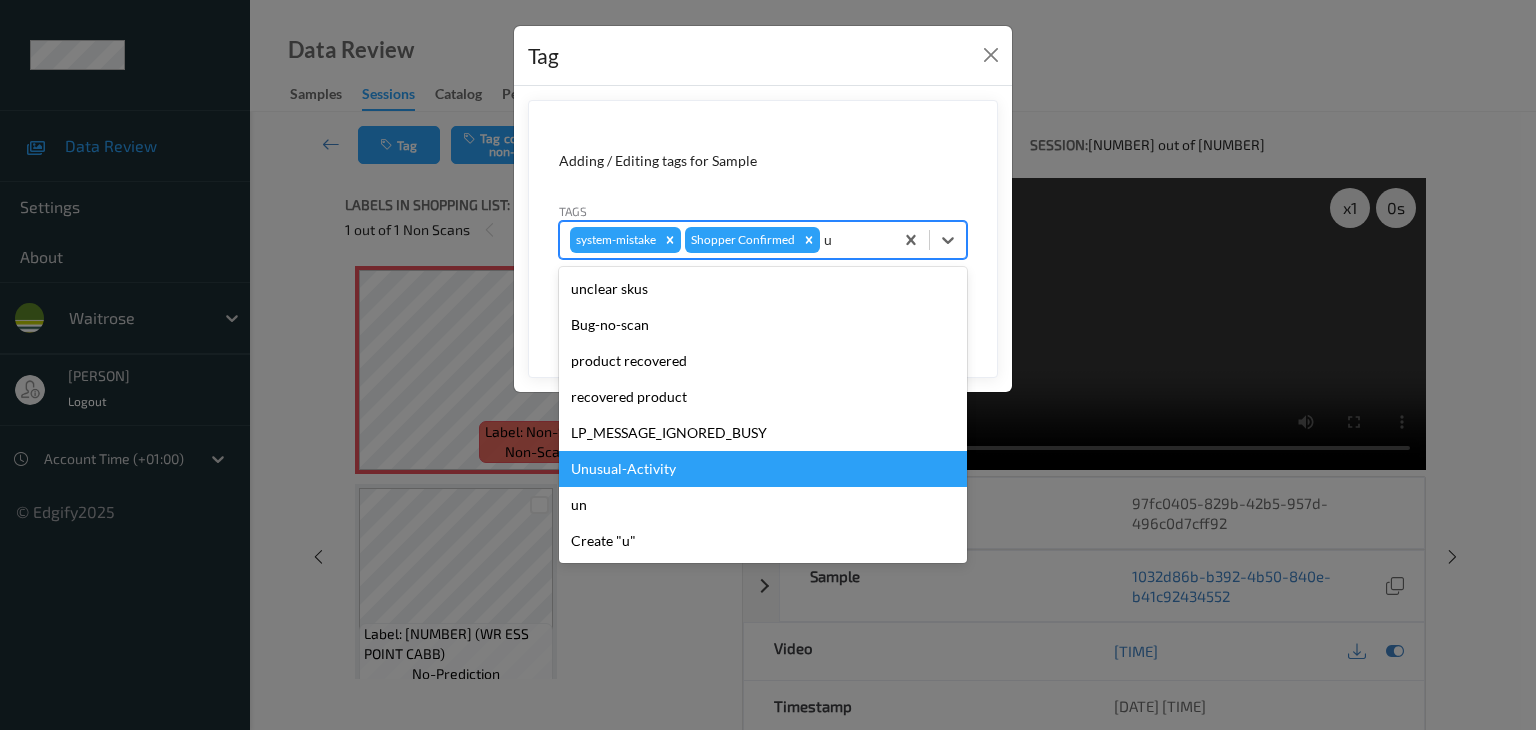 drag, startPoint x: 648, startPoint y: 465, endPoint x: 719, endPoint y: 413, distance: 88.005684 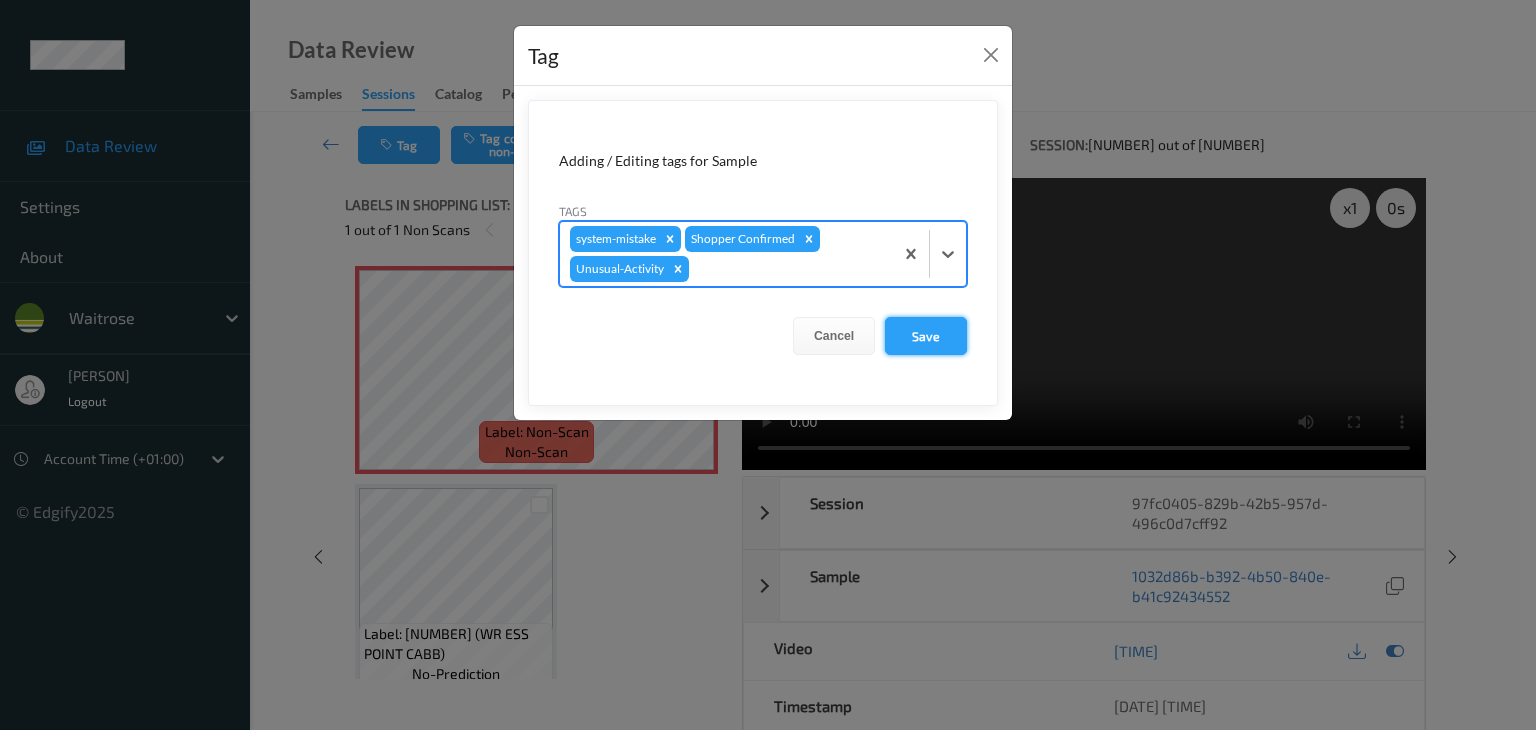 click on "Save" at bounding box center (926, 336) 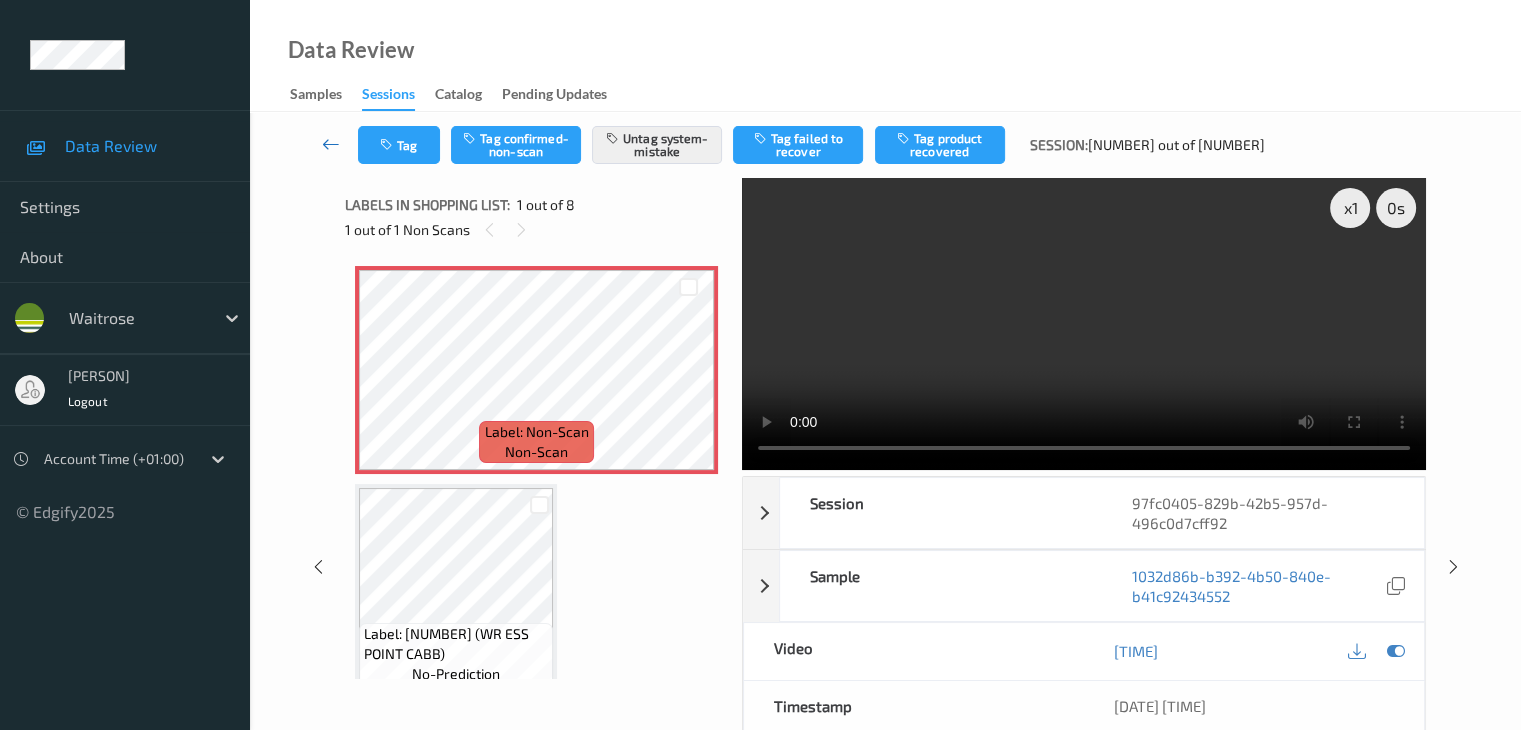 click at bounding box center (331, 144) 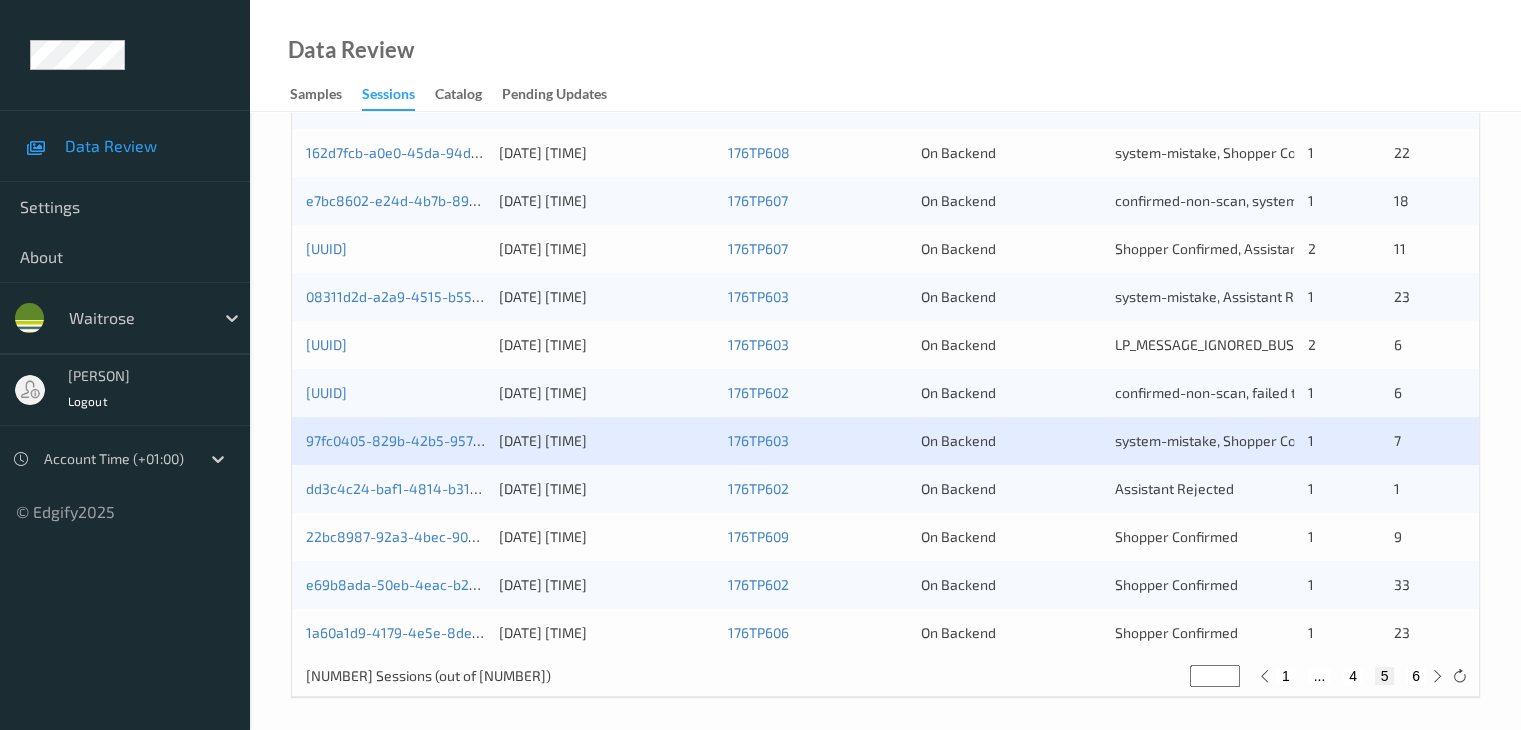 scroll, scrollTop: 932, scrollLeft: 0, axis: vertical 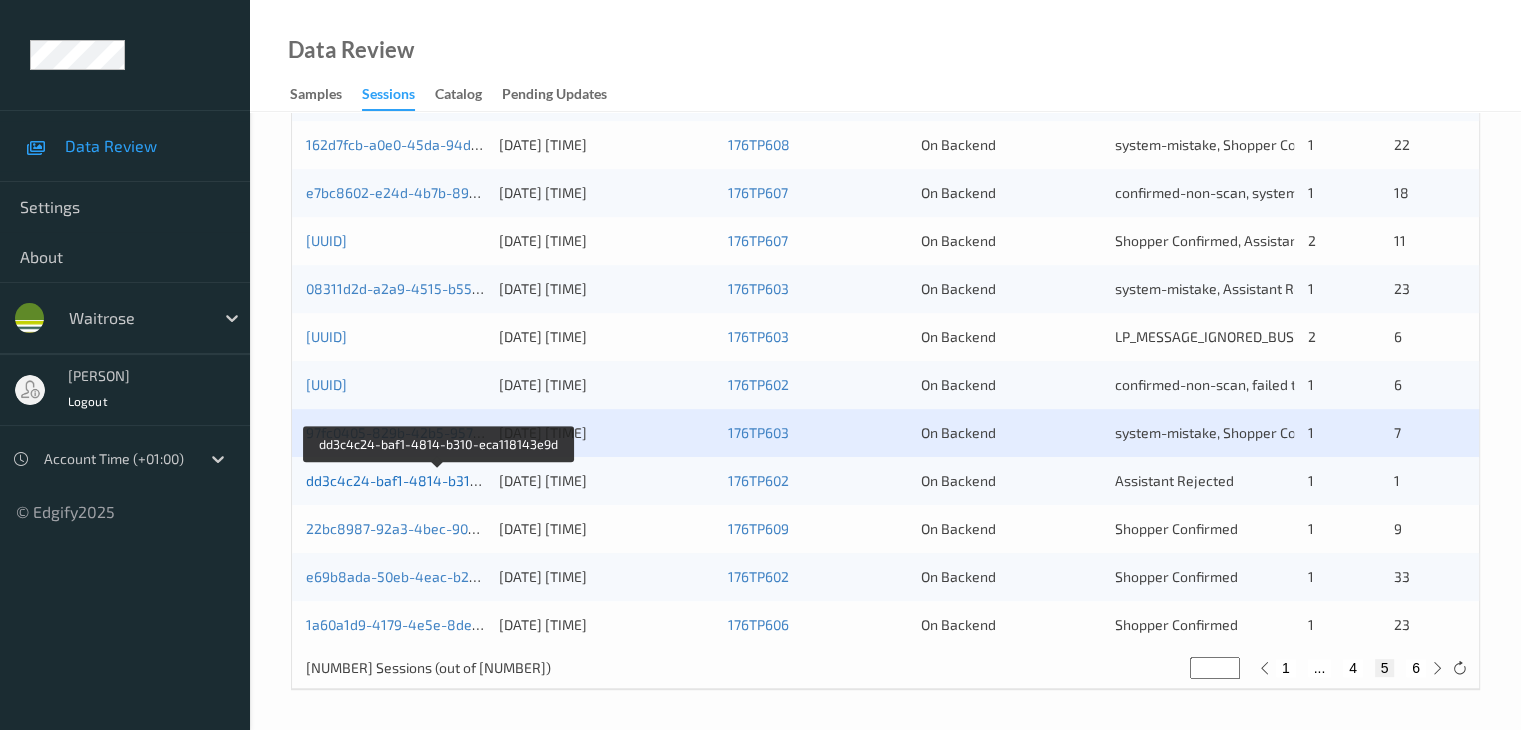 click on "dd3c4c24-baf1-4814-b310-eca118143e9d" at bounding box center (440, 480) 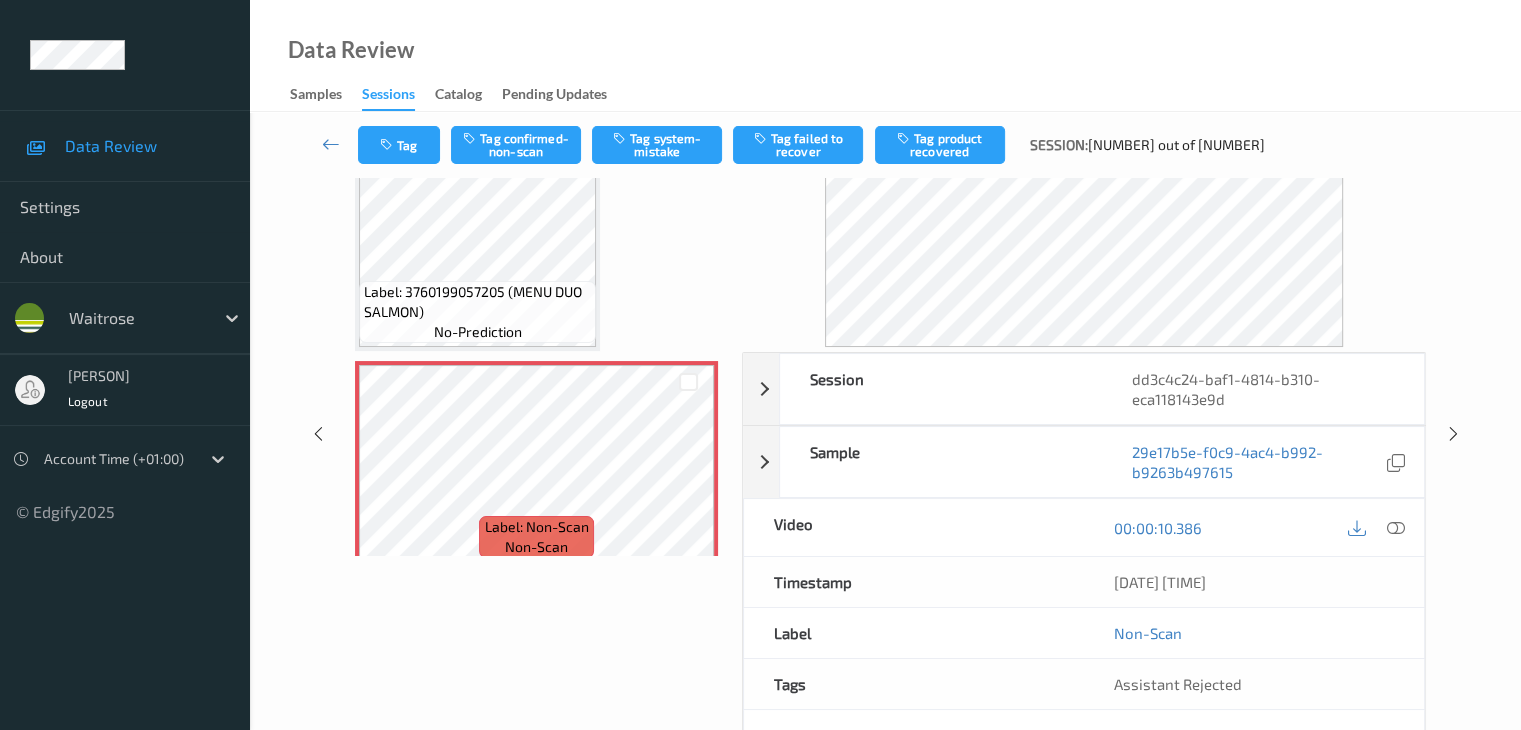 scroll, scrollTop: 124, scrollLeft: 0, axis: vertical 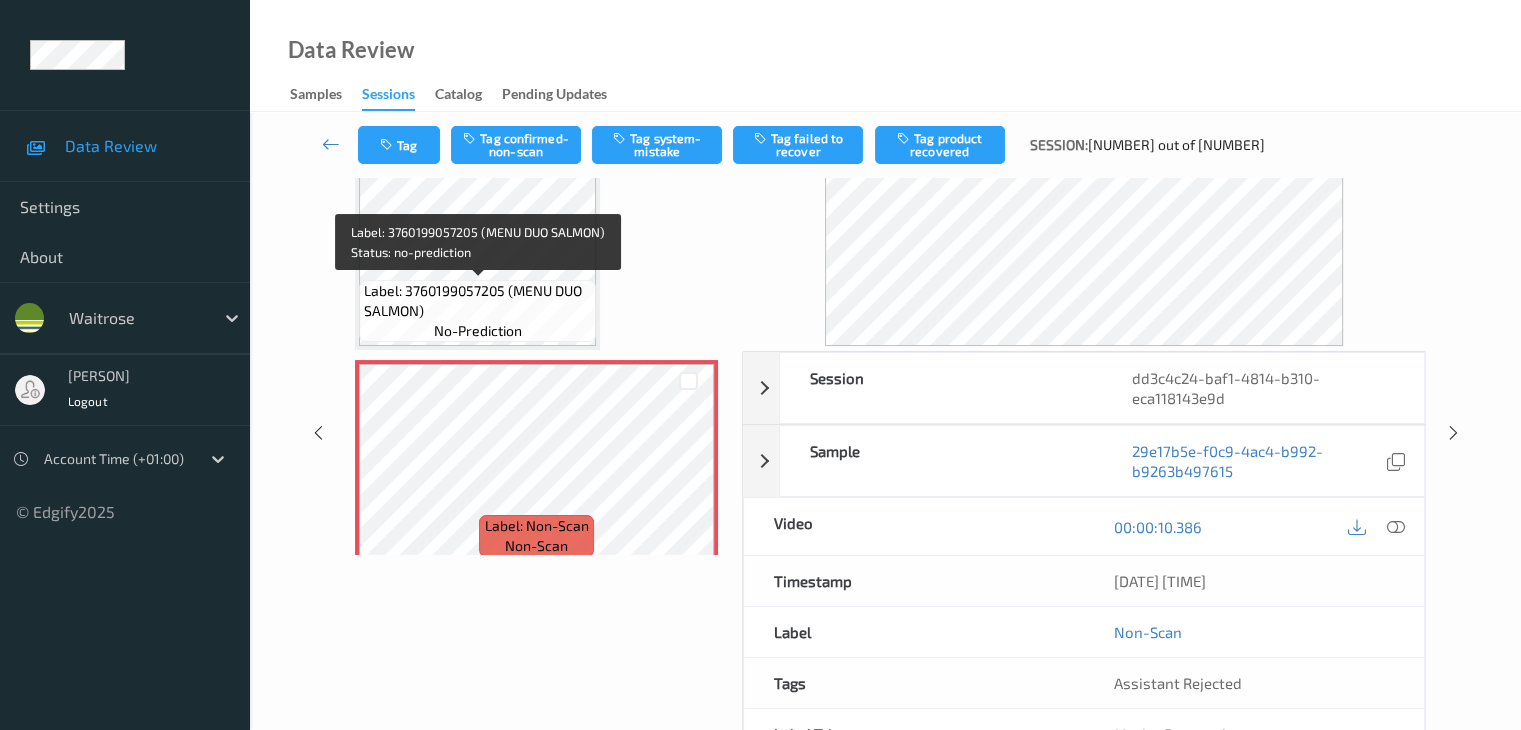 click on "Label: 3760199057205 (MENU DUO SALMON)" at bounding box center [477, 301] 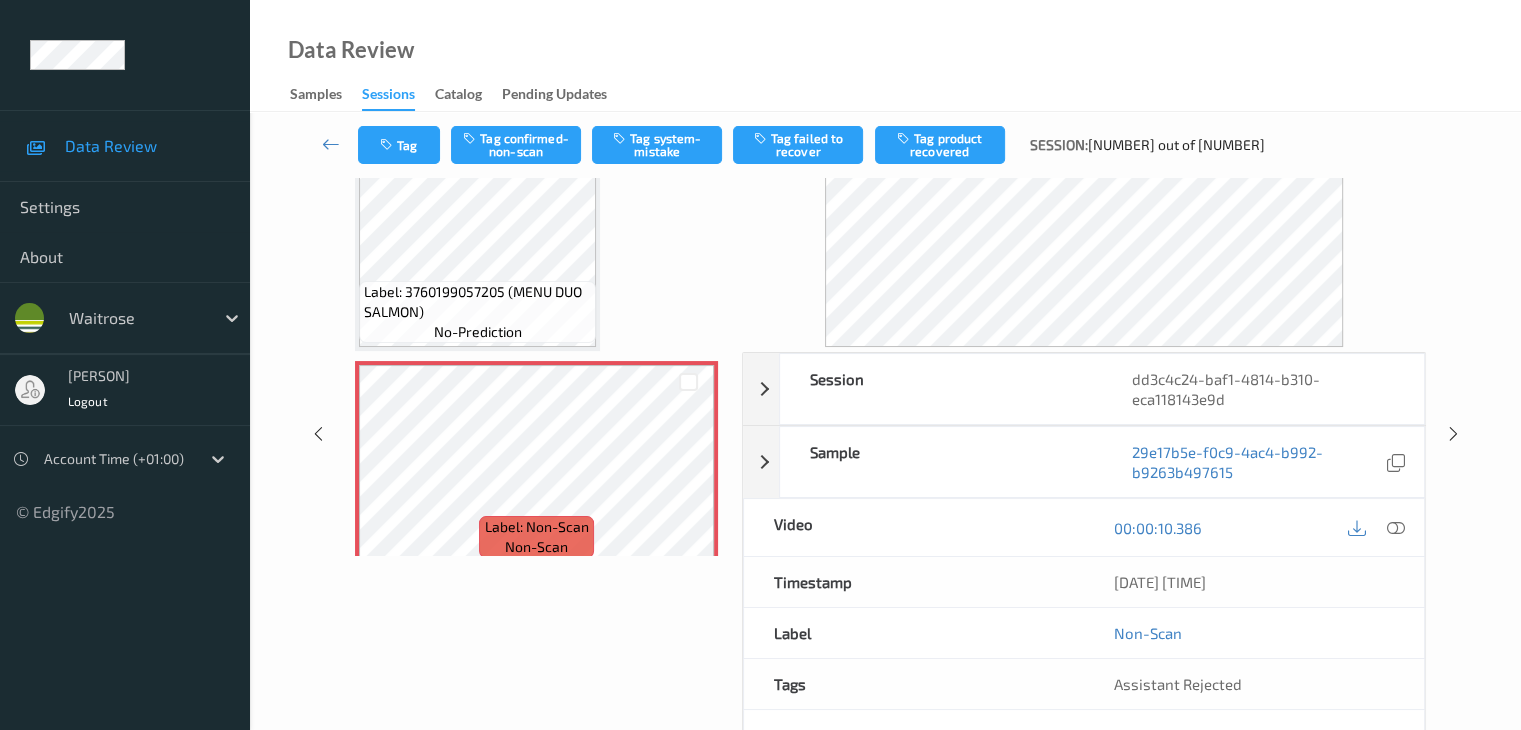 scroll, scrollTop: 124, scrollLeft: 0, axis: vertical 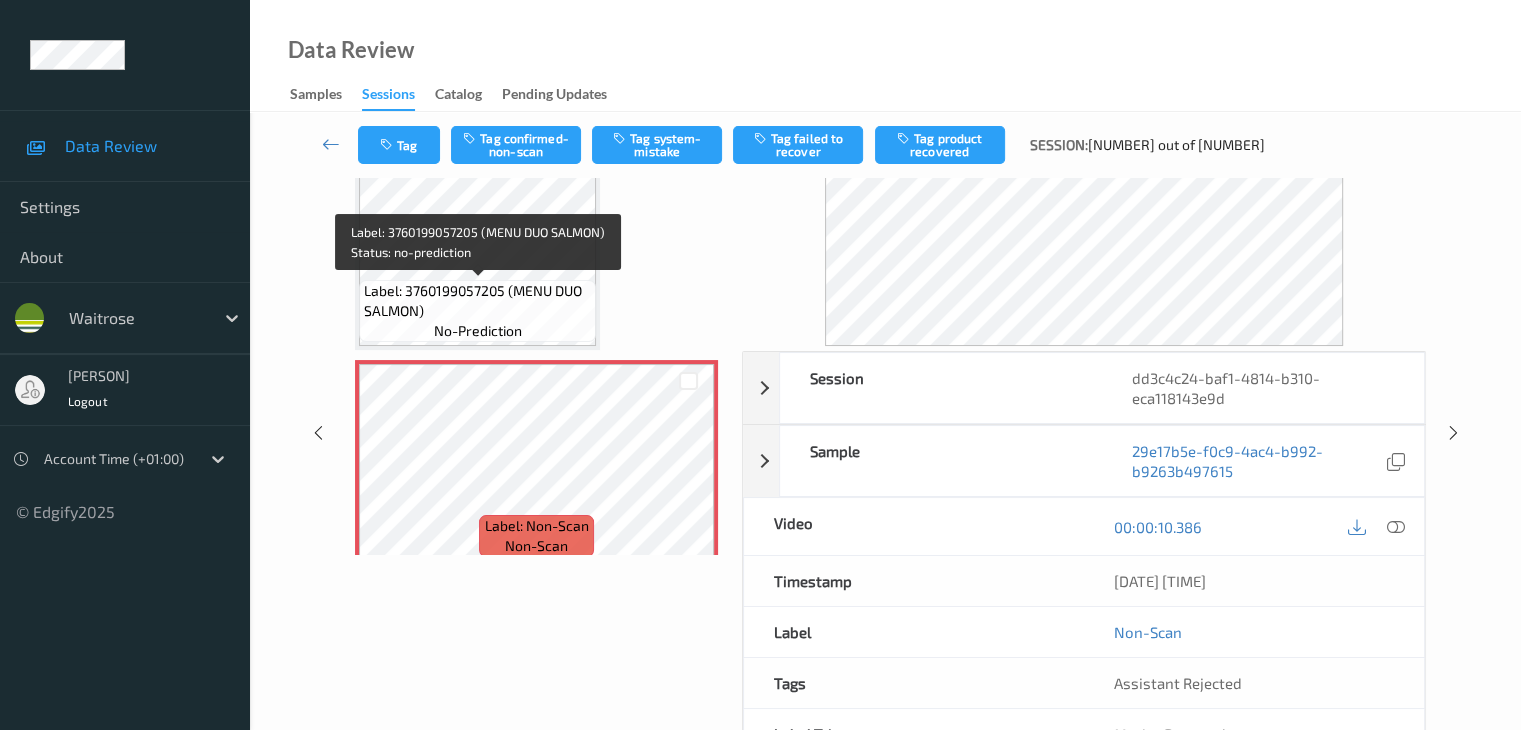 click on "no-prediction" at bounding box center [478, 331] 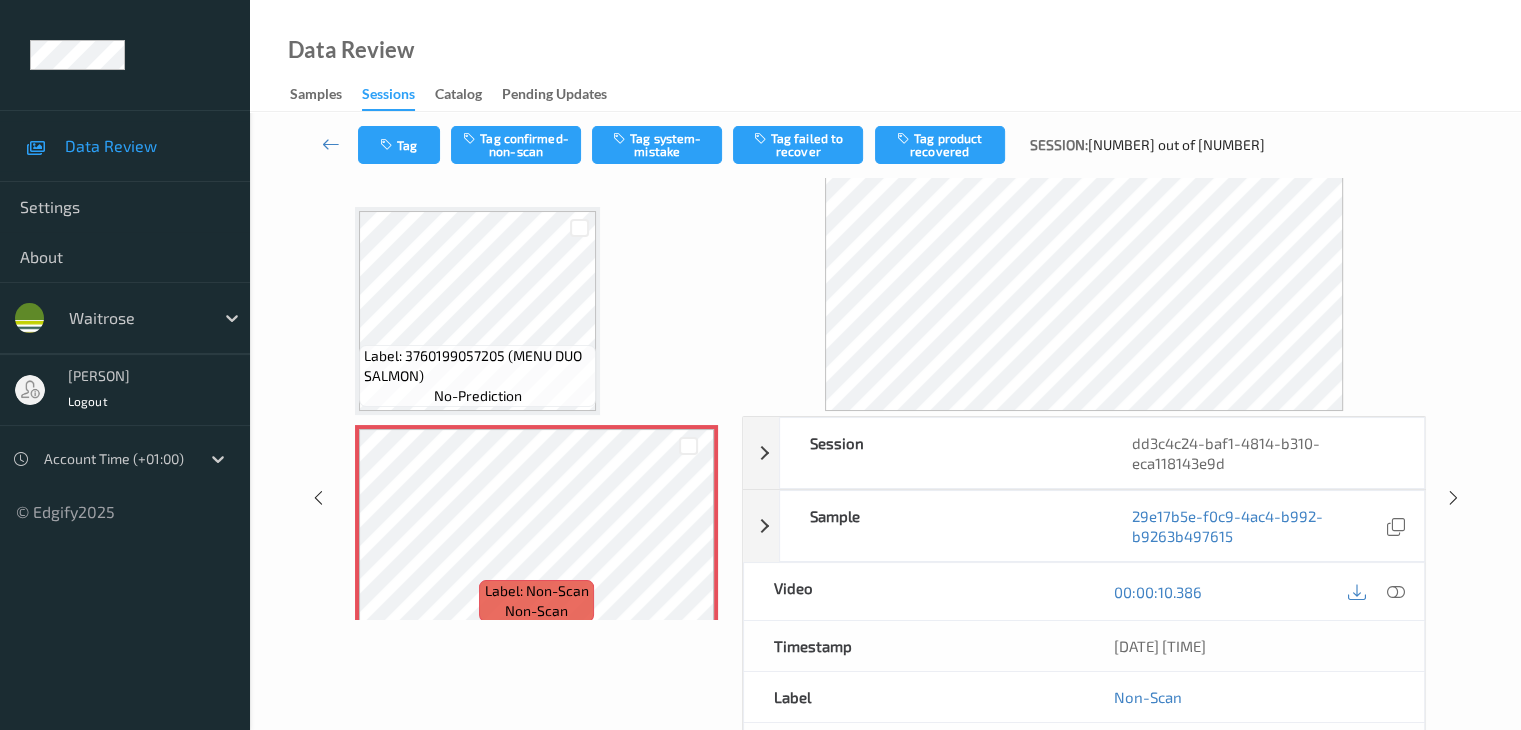 scroll, scrollTop: 24, scrollLeft: 0, axis: vertical 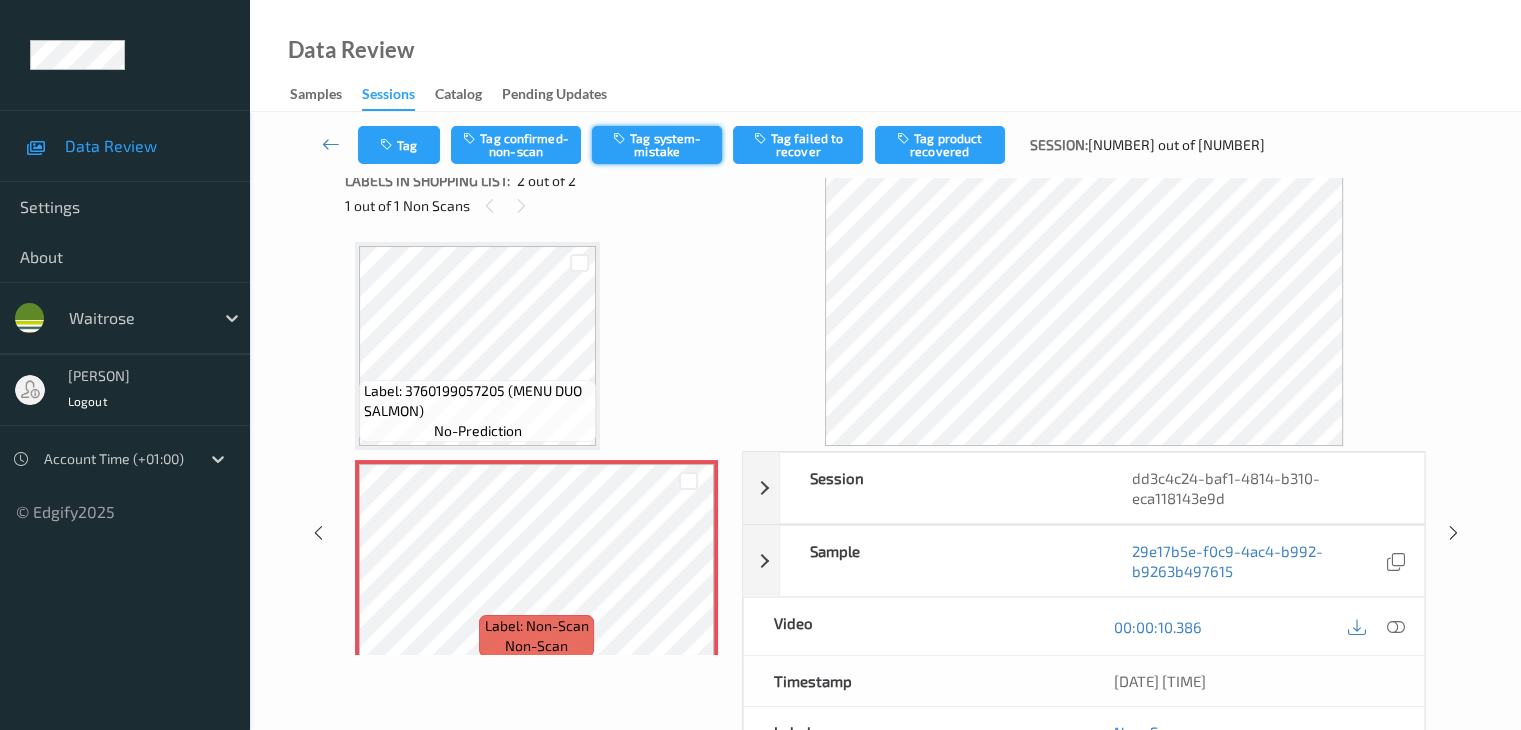 click on "Tag   system-mistake" at bounding box center [657, 145] 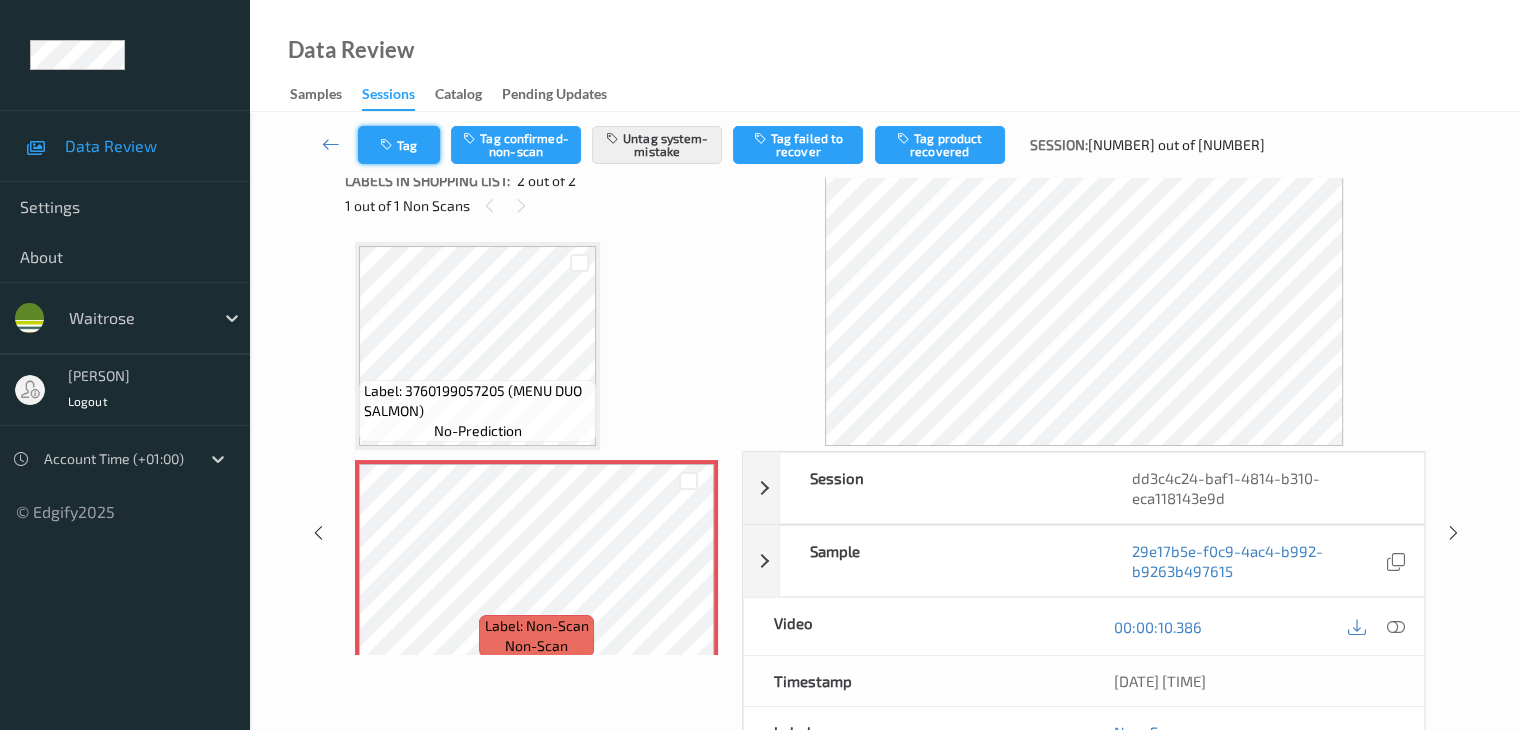 click at bounding box center (388, 145) 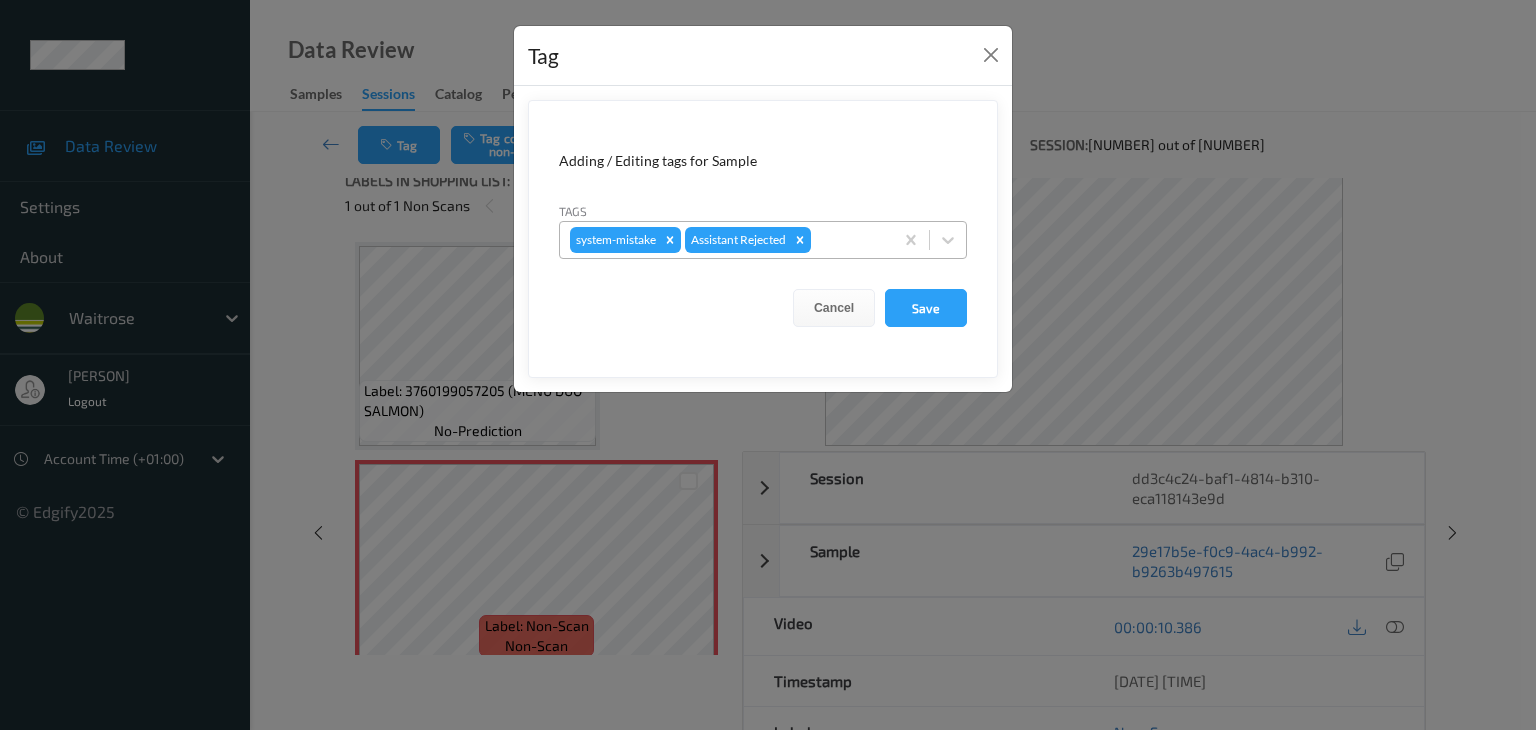 click at bounding box center (849, 240) 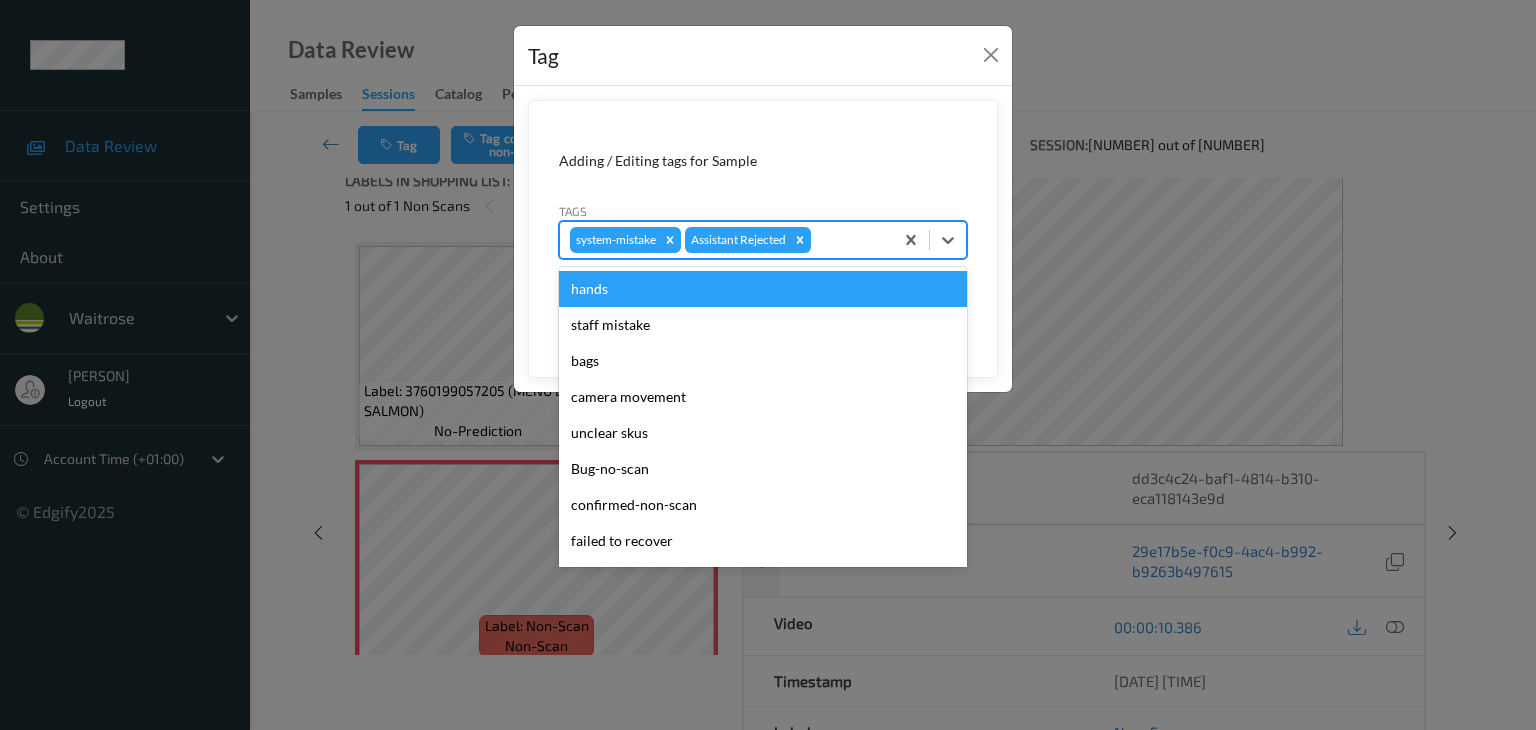 type on "u" 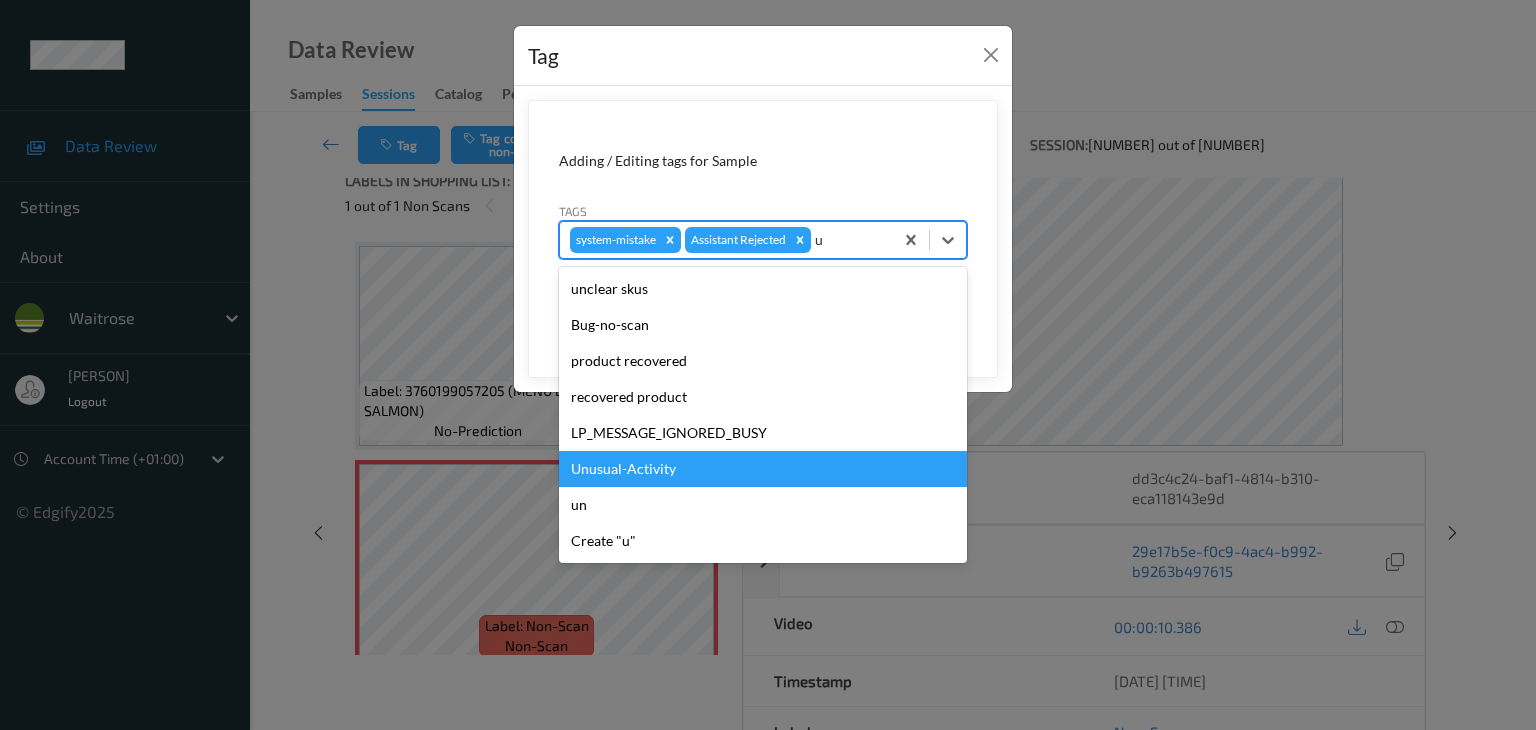 click on "Unusual-Activity" at bounding box center [763, 469] 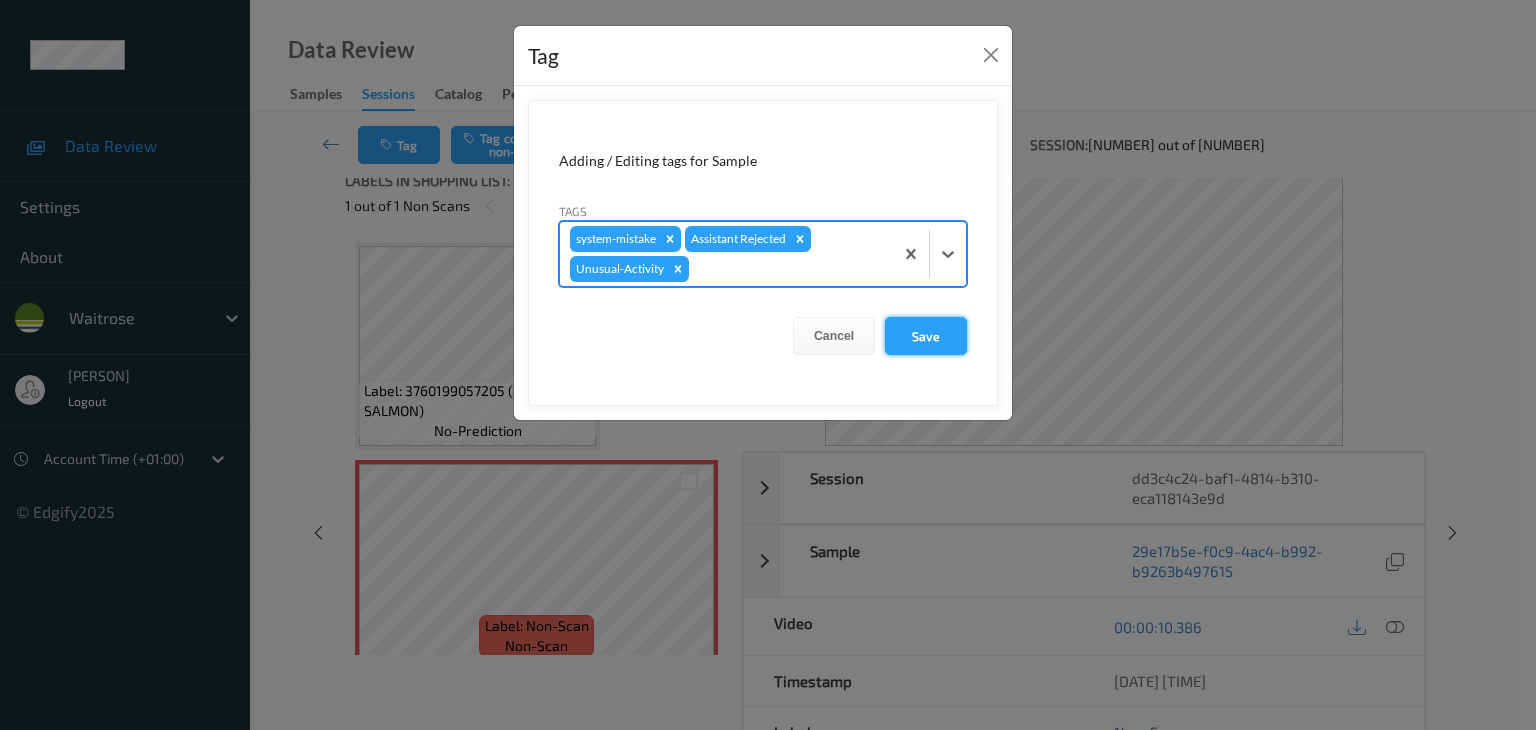 click on "Save" at bounding box center [926, 336] 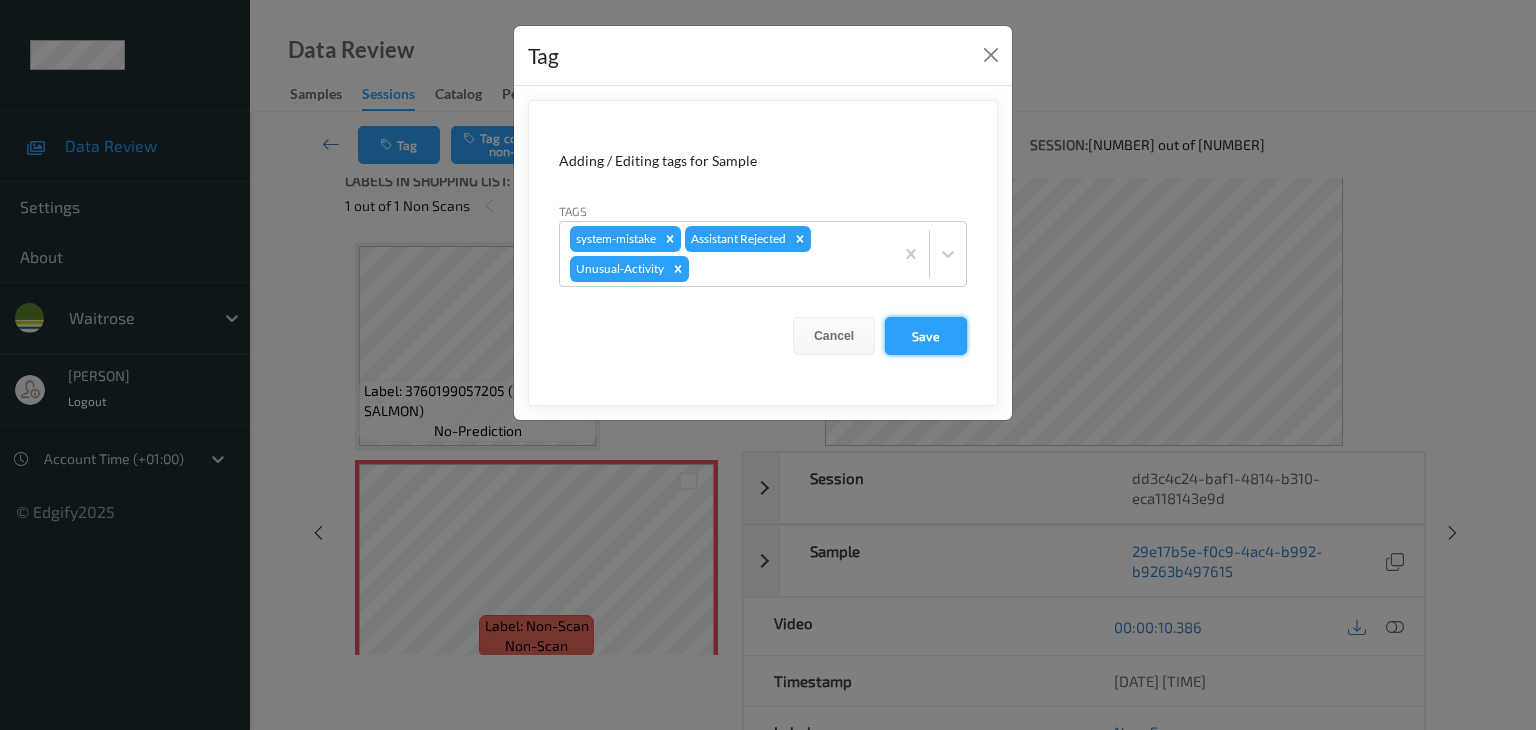 click on "Save" at bounding box center (926, 336) 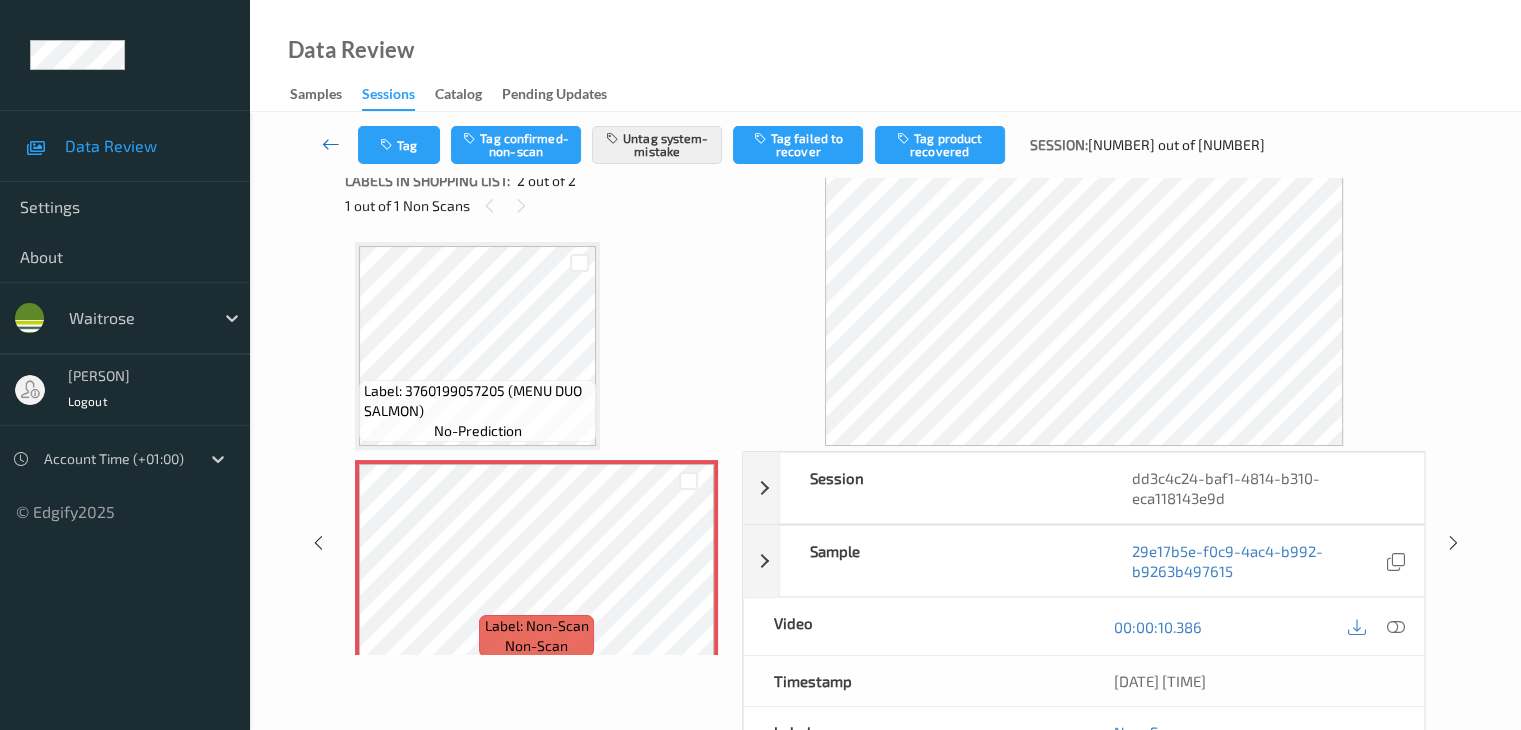 click at bounding box center [331, 144] 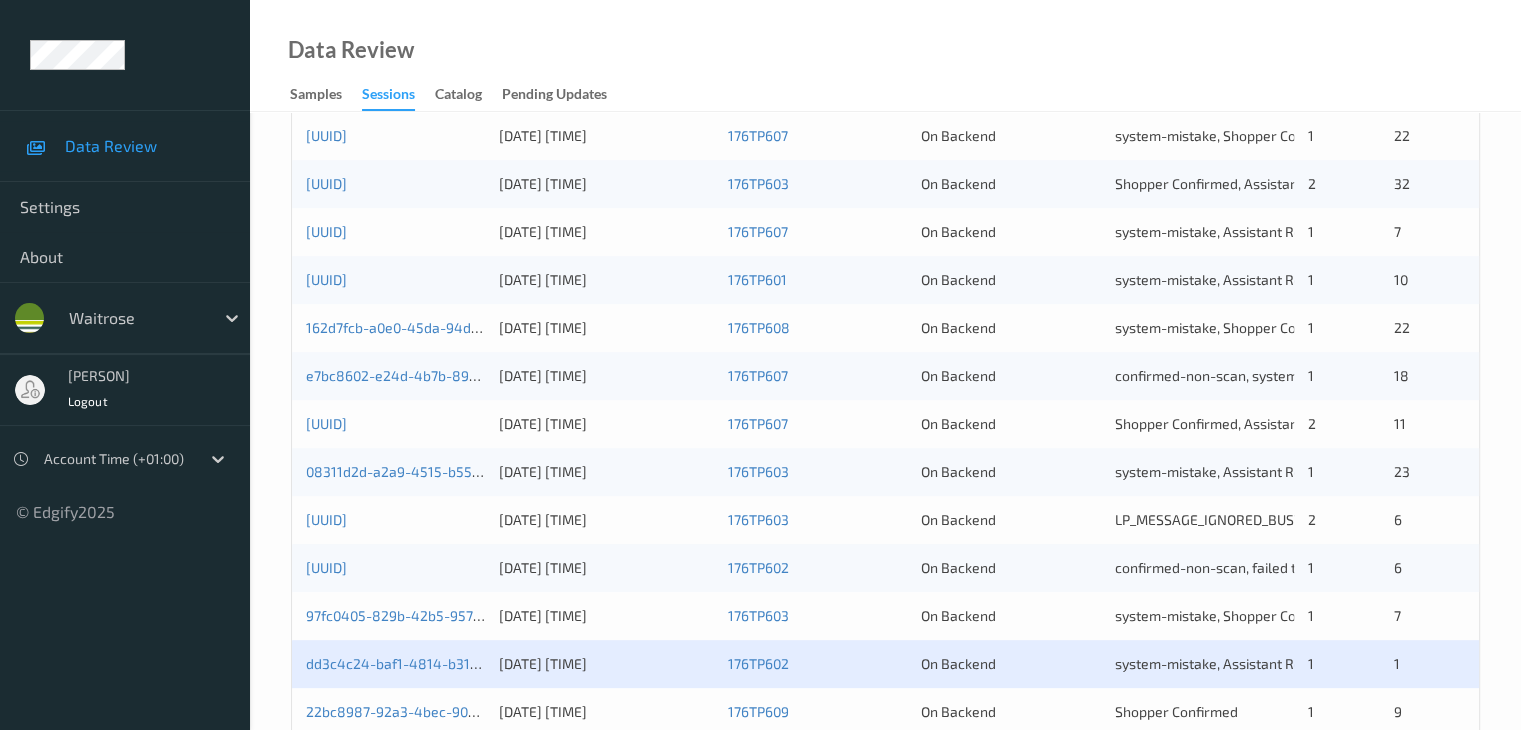 scroll, scrollTop: 932, scrollLeft: 0, axis: vertical 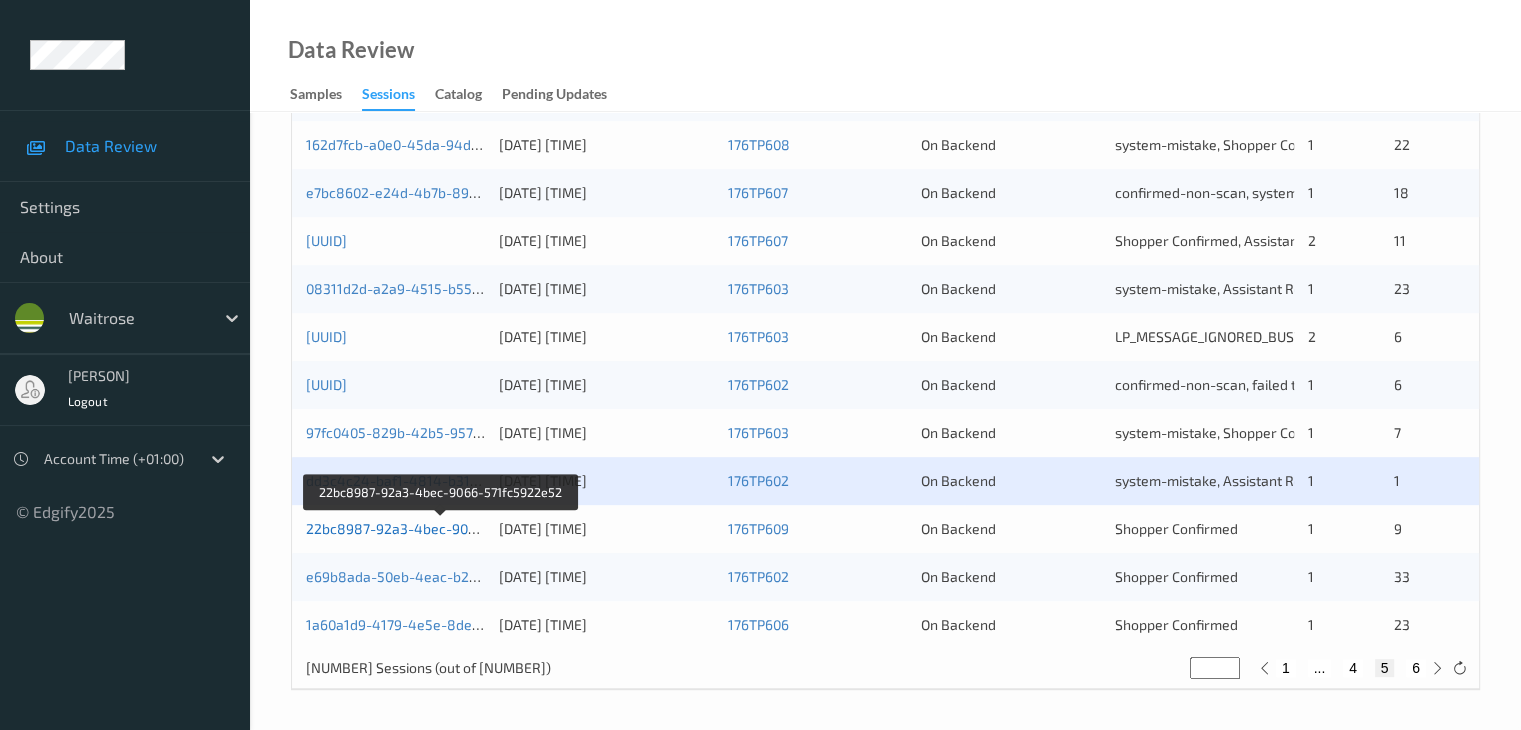 click on "22bc8987-92a3-4bec-9066-571fc5922e52" at bounding box center (442, 528) 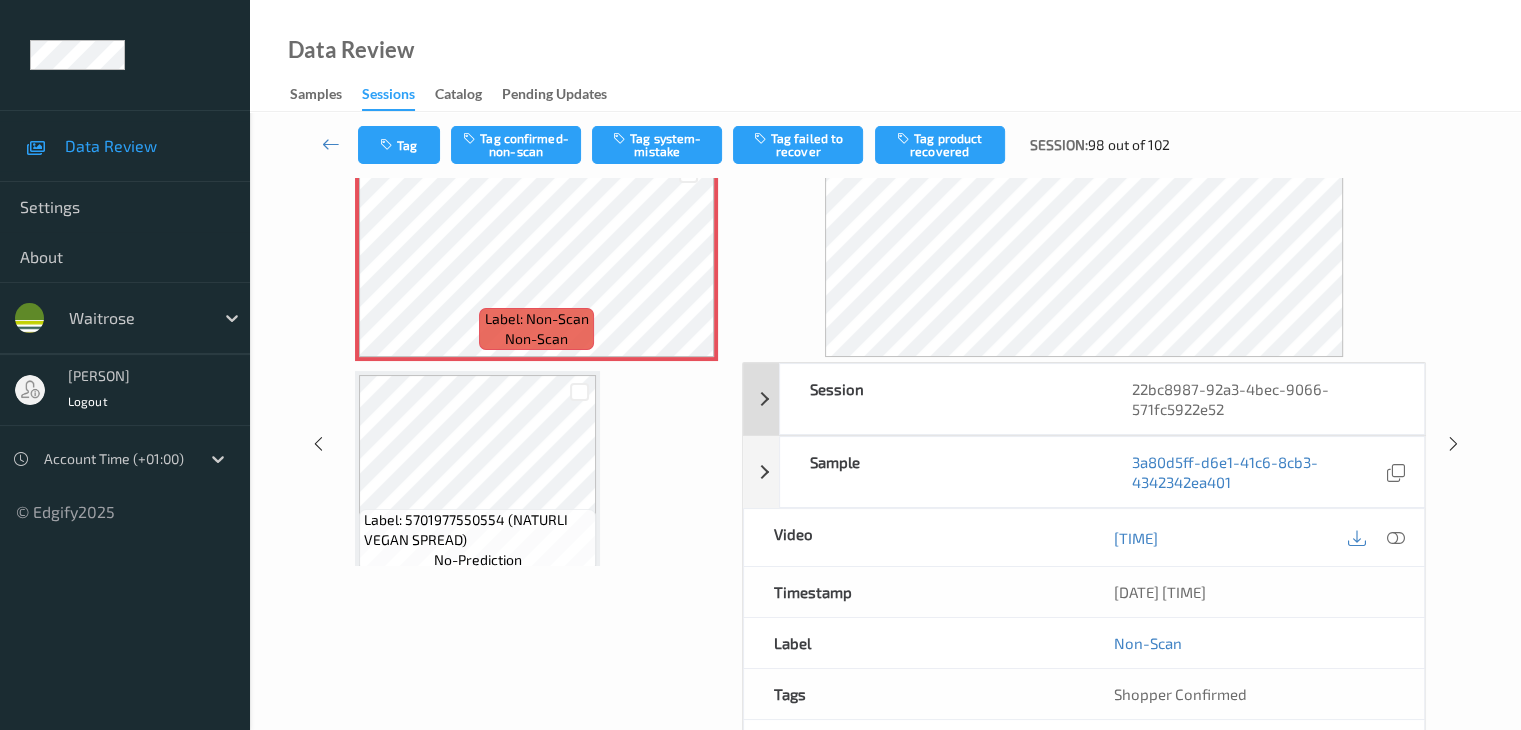 scroll, scrollTop: 0, scrollLeft: 0, axis: both 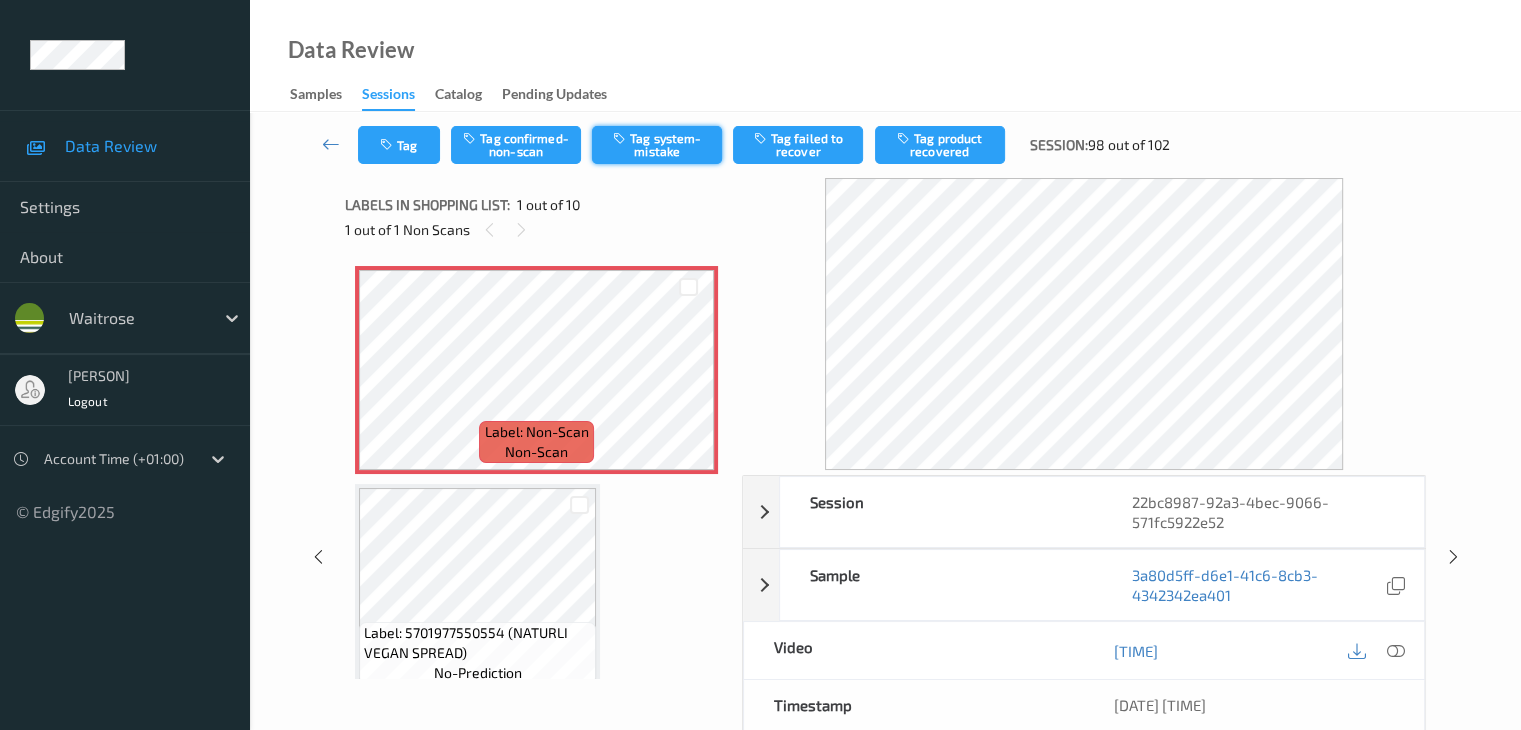 click on "Tag   system-mistake" at bounding box center (657, 145) 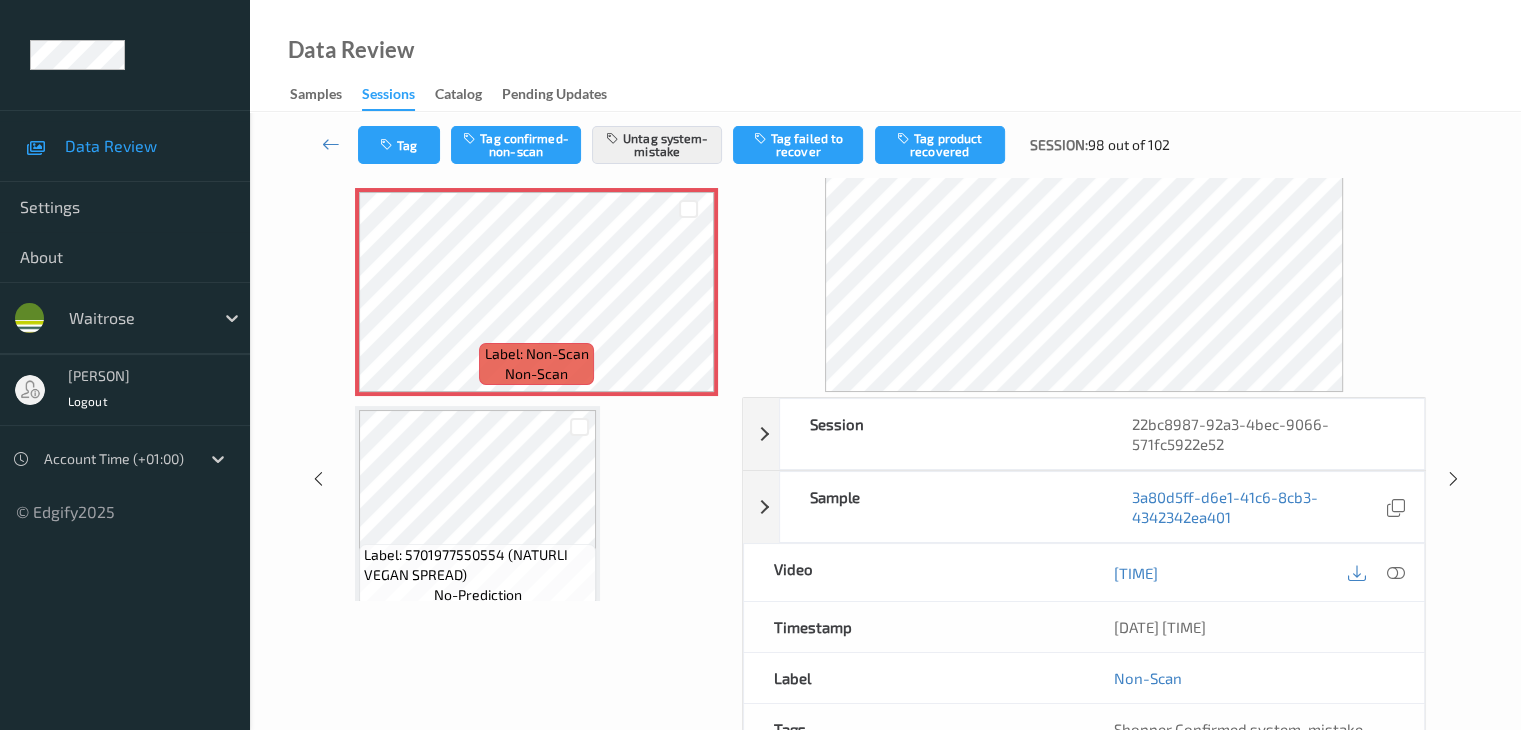 scroll, scrollTop: 100, scrollLeft: 0, axis: vertical 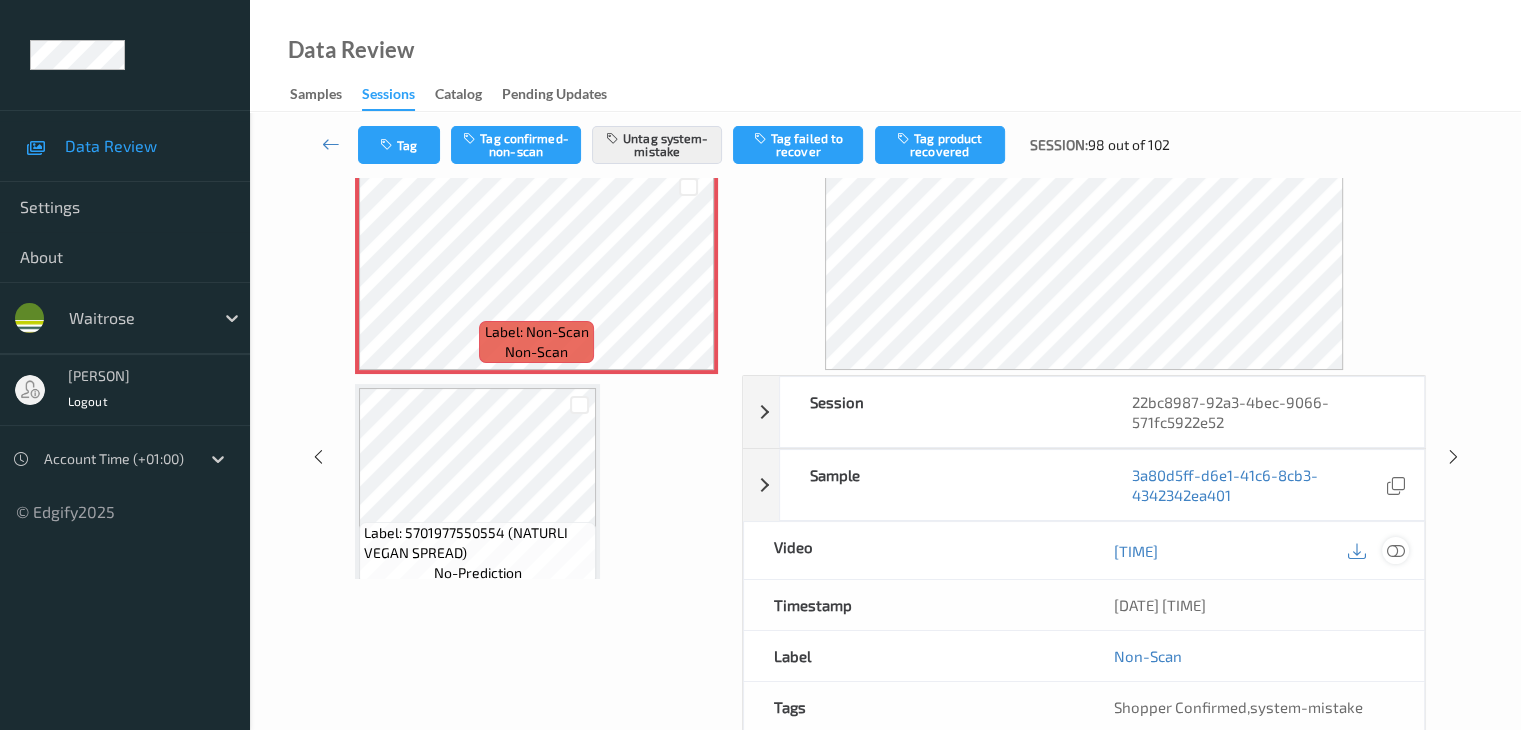 click at bounding box center (1395, 551) 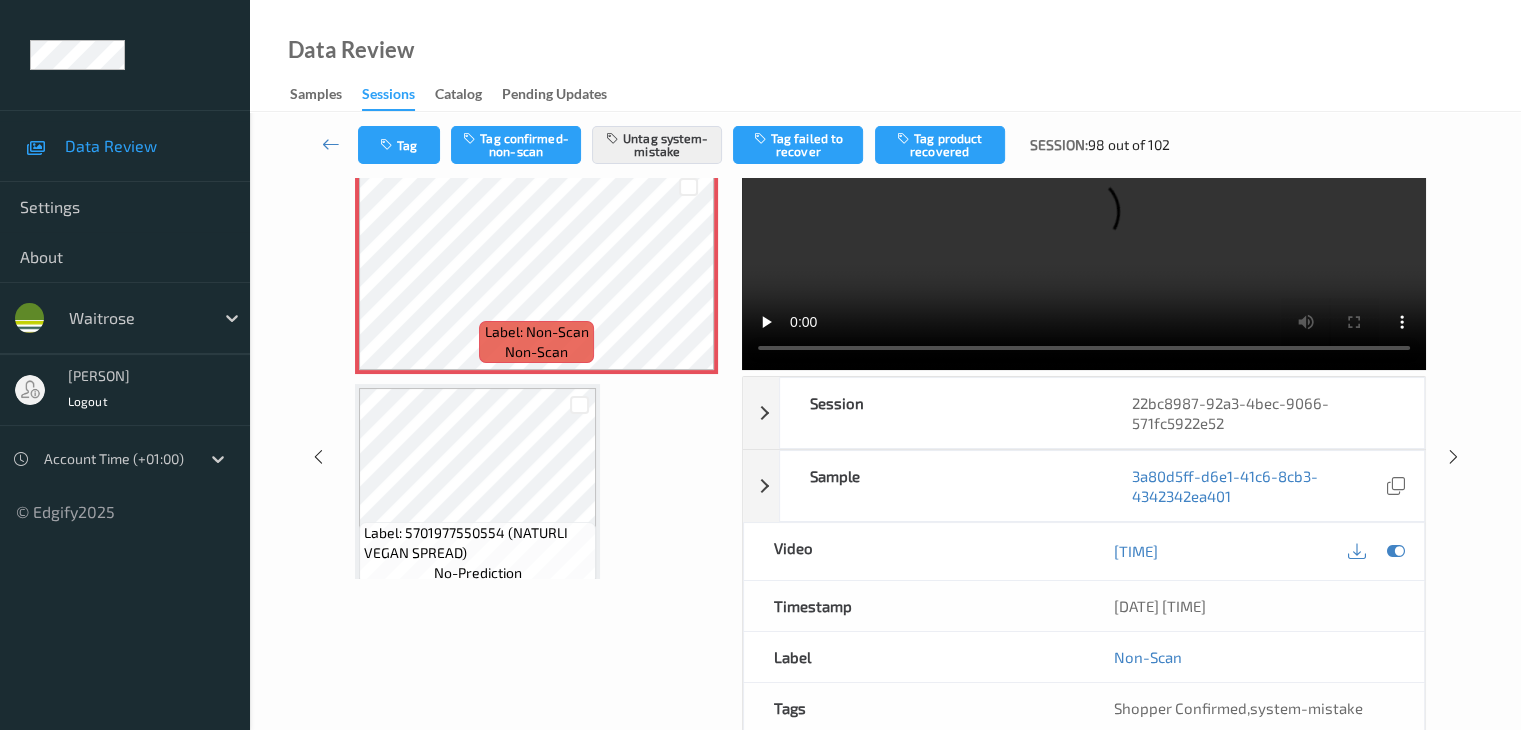 scroll, scrollTop: 0, scrollLeft: 0, axis: both 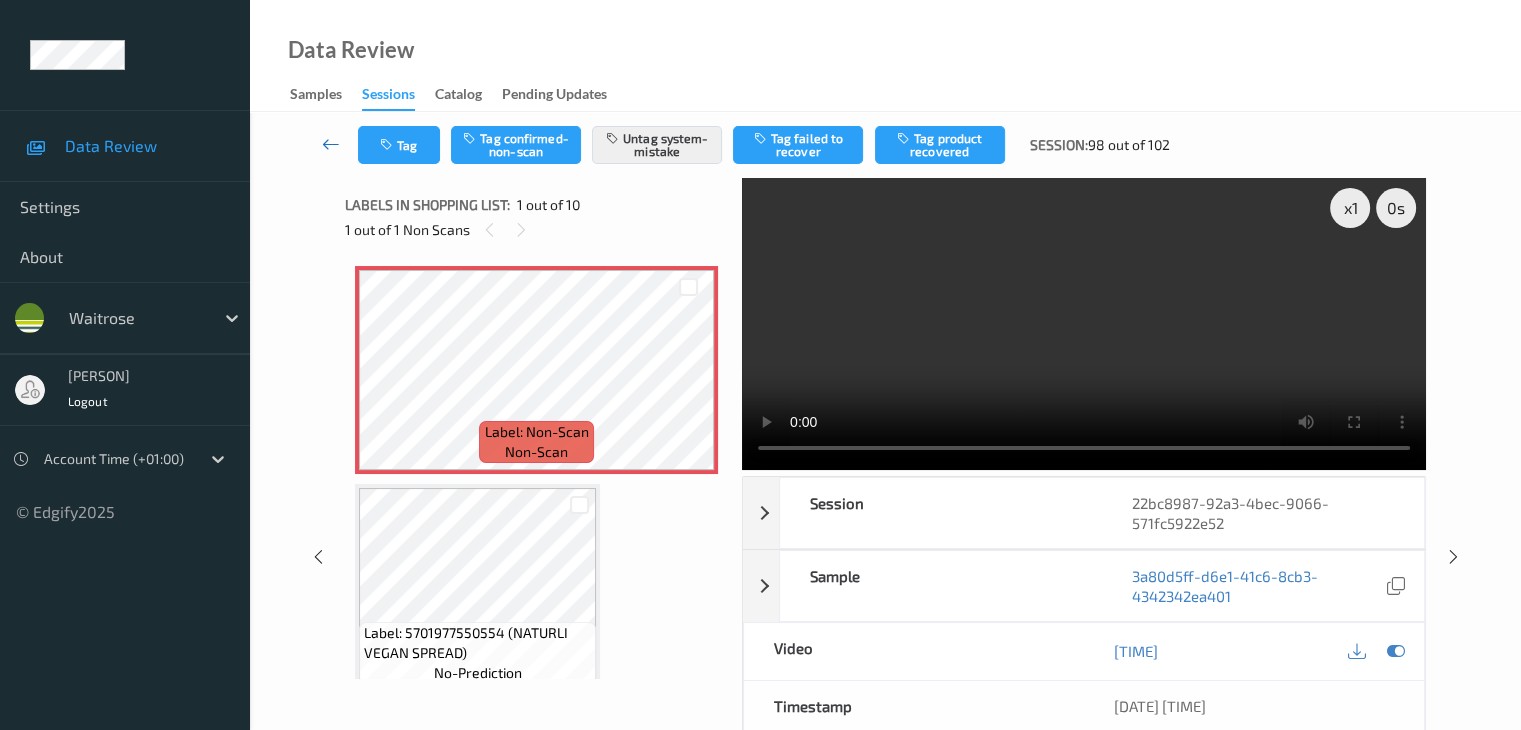 click at bounding box center (331, 144) 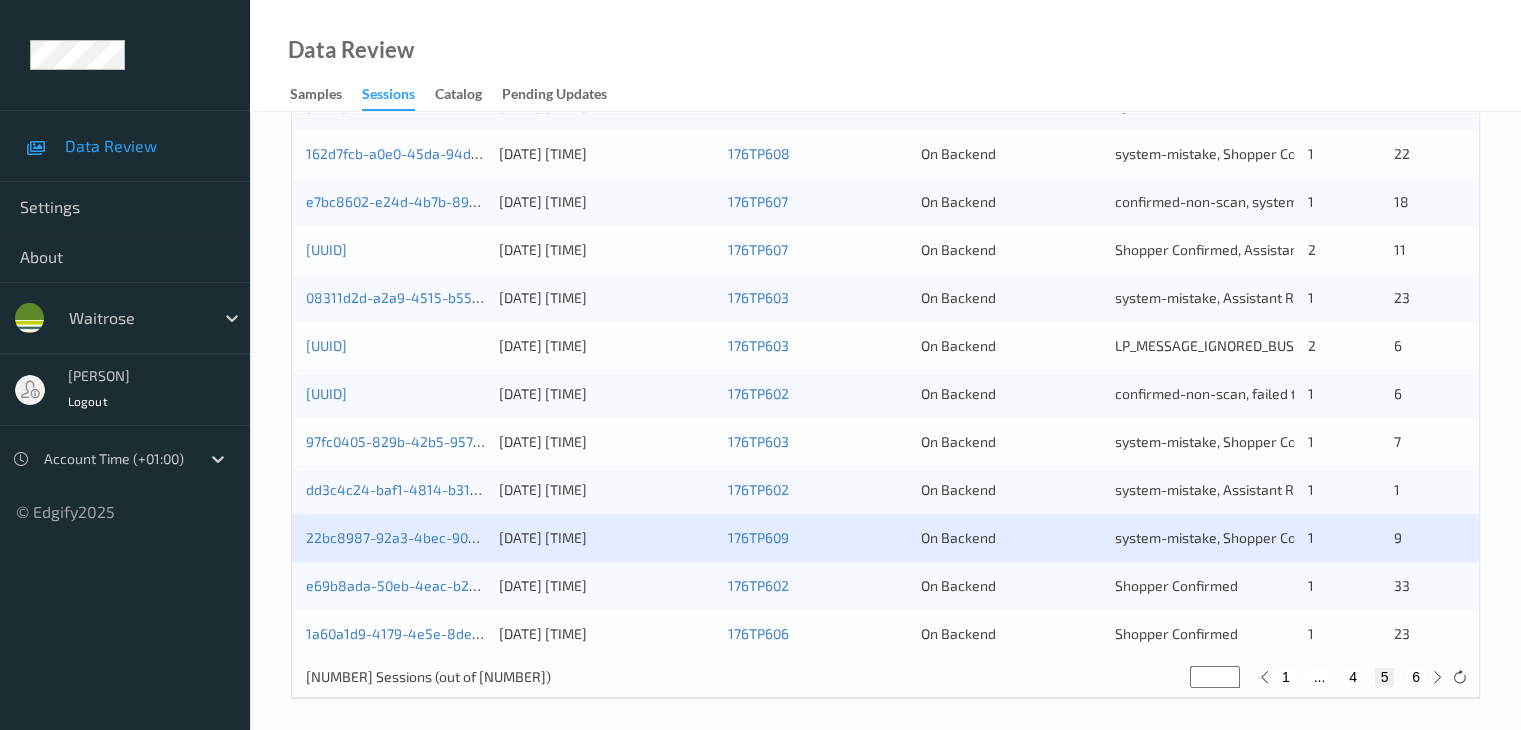 scroll, scrollTop: 932, scrollLeft: 0, axis: vertical 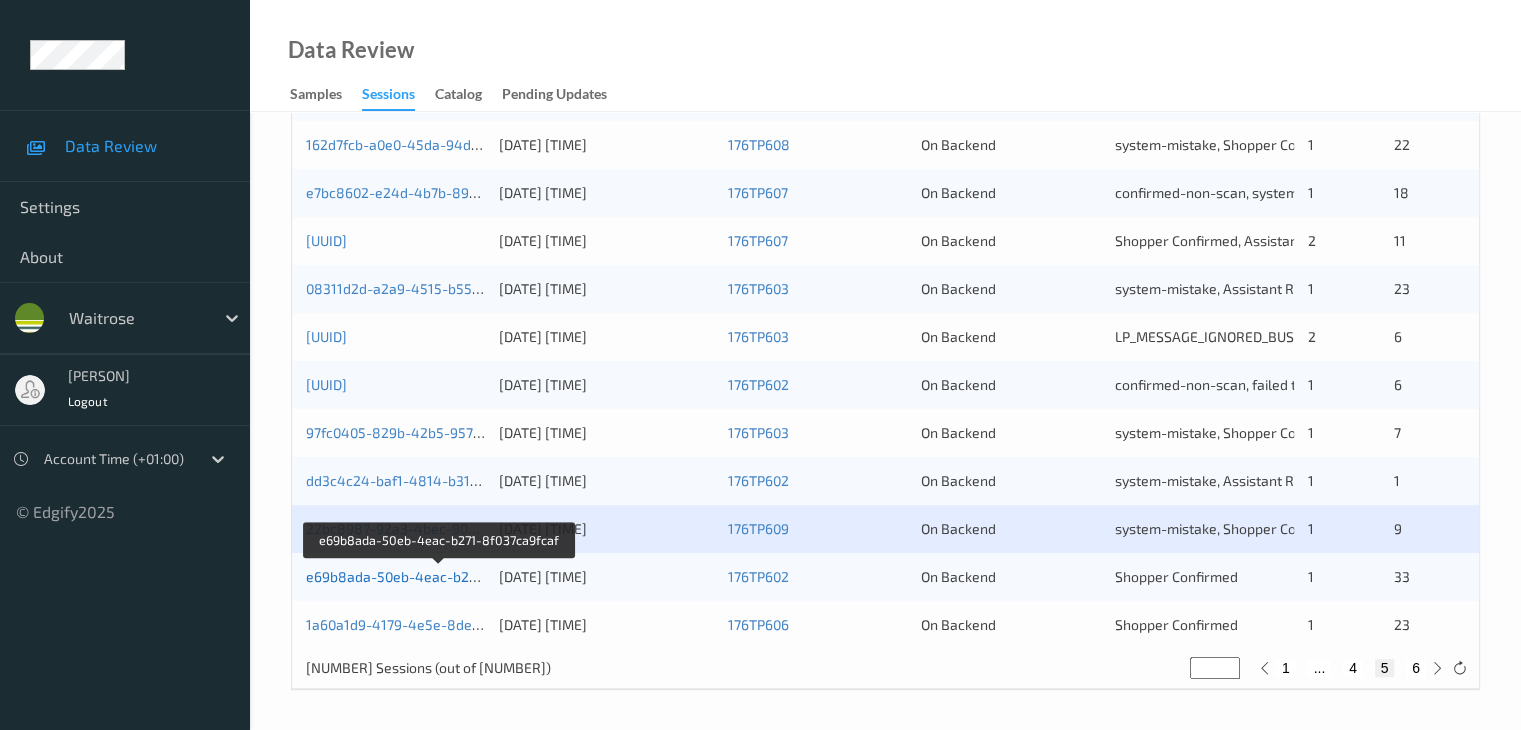 click on "e69b8ada-50eb-4eac-b271-8f037ca9fcaf" at bounding box center [439, 576] 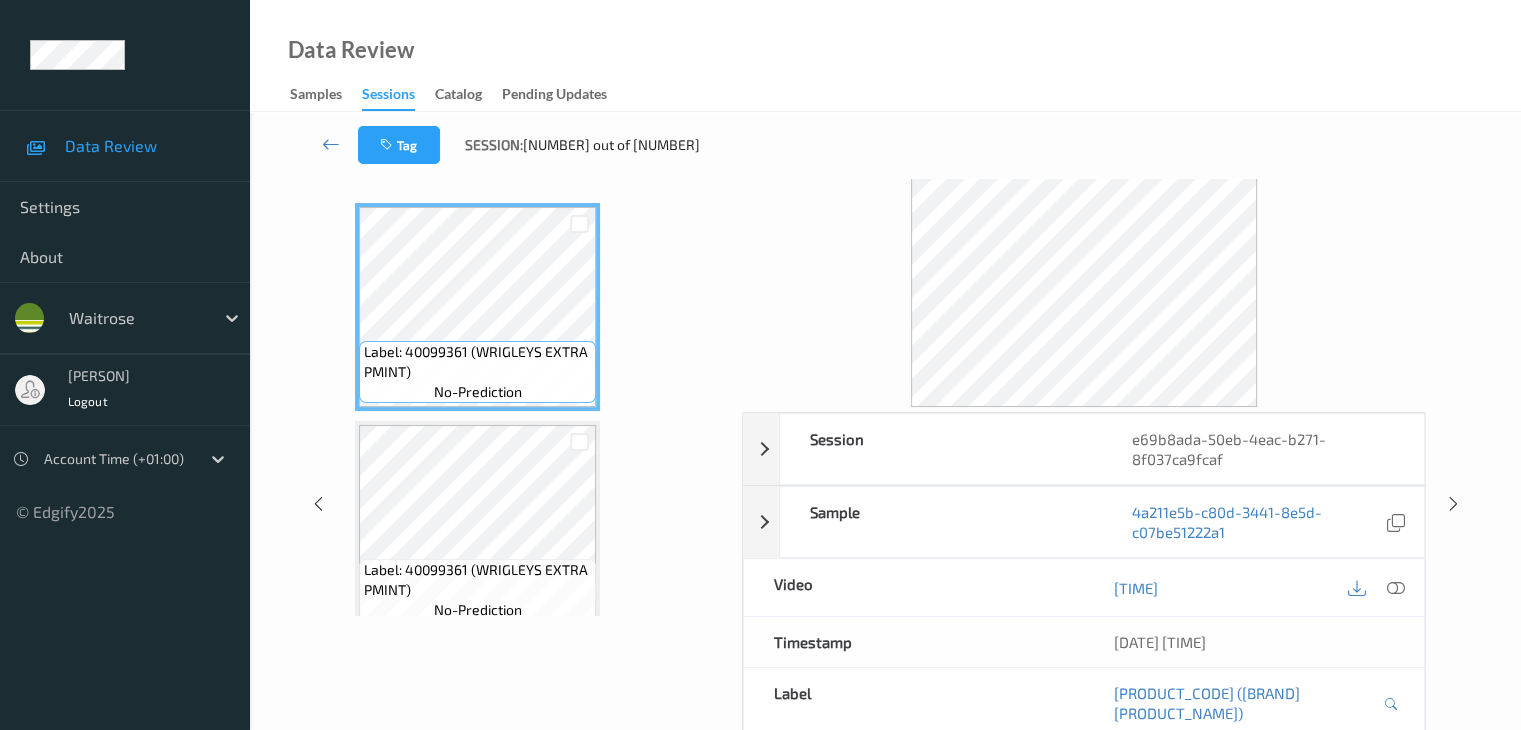 scroll, scrollTop: 44, scrollLeft: 0, axis: vertical 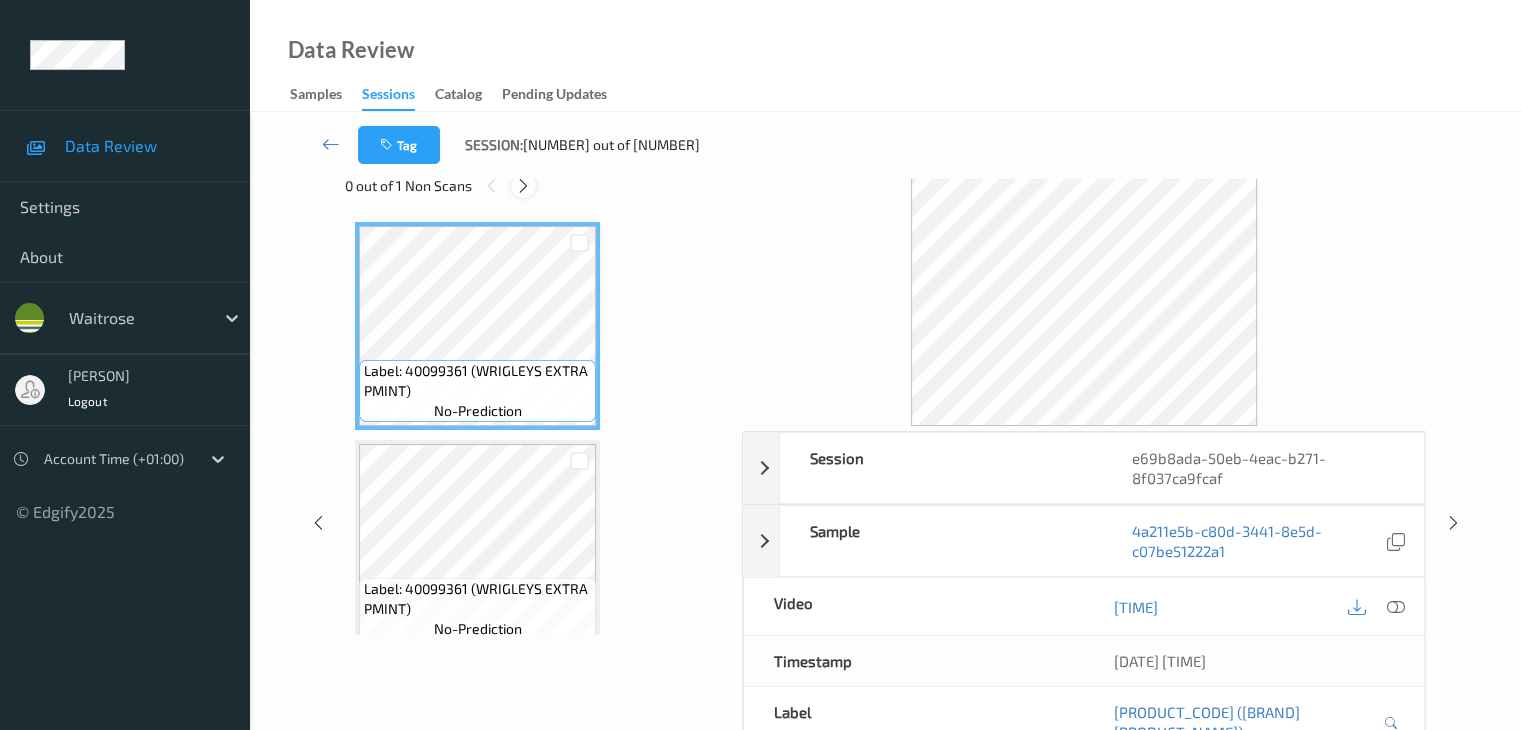 click at bounding box center (523, 186) 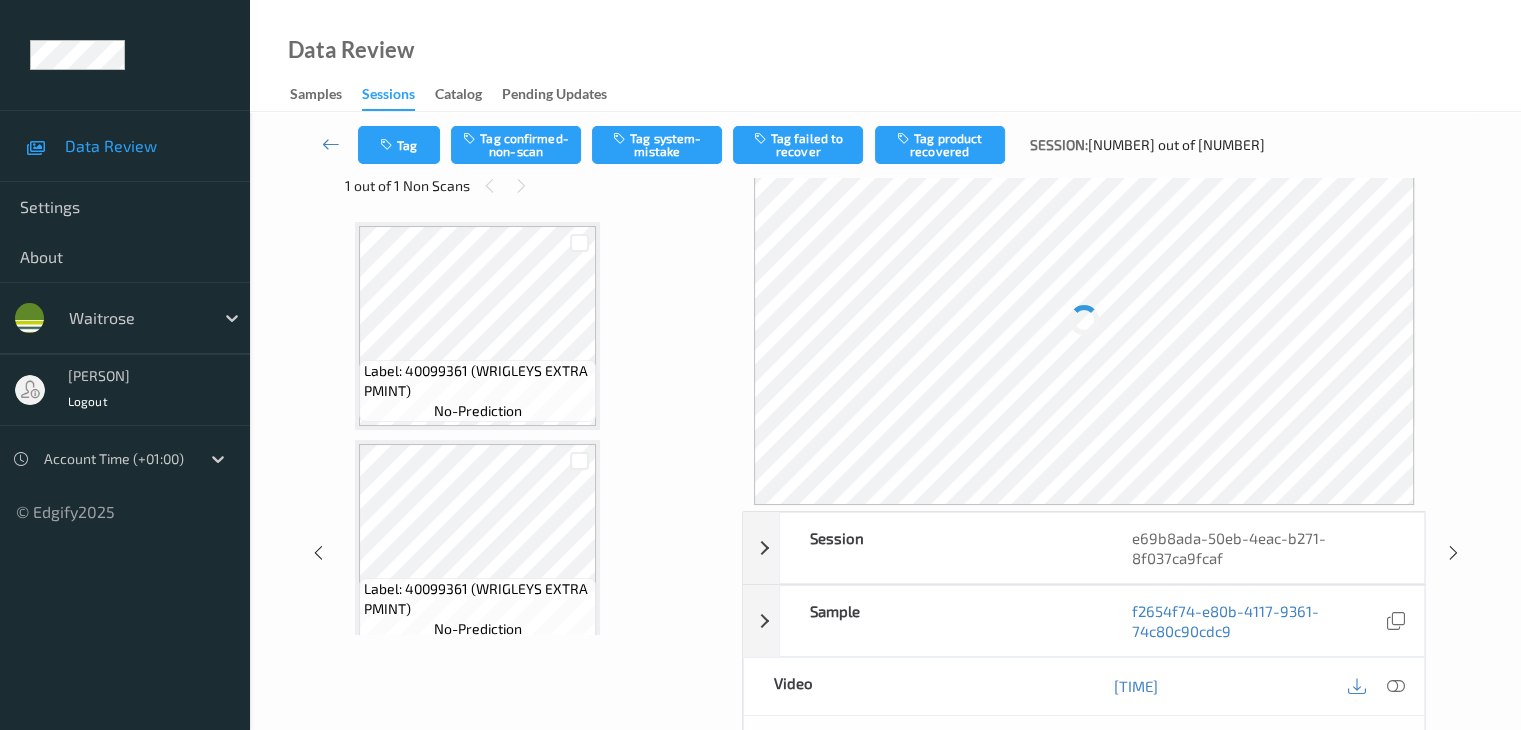 scroll, scrollTop: 4368, scrollLeft: 0, axis: vertical 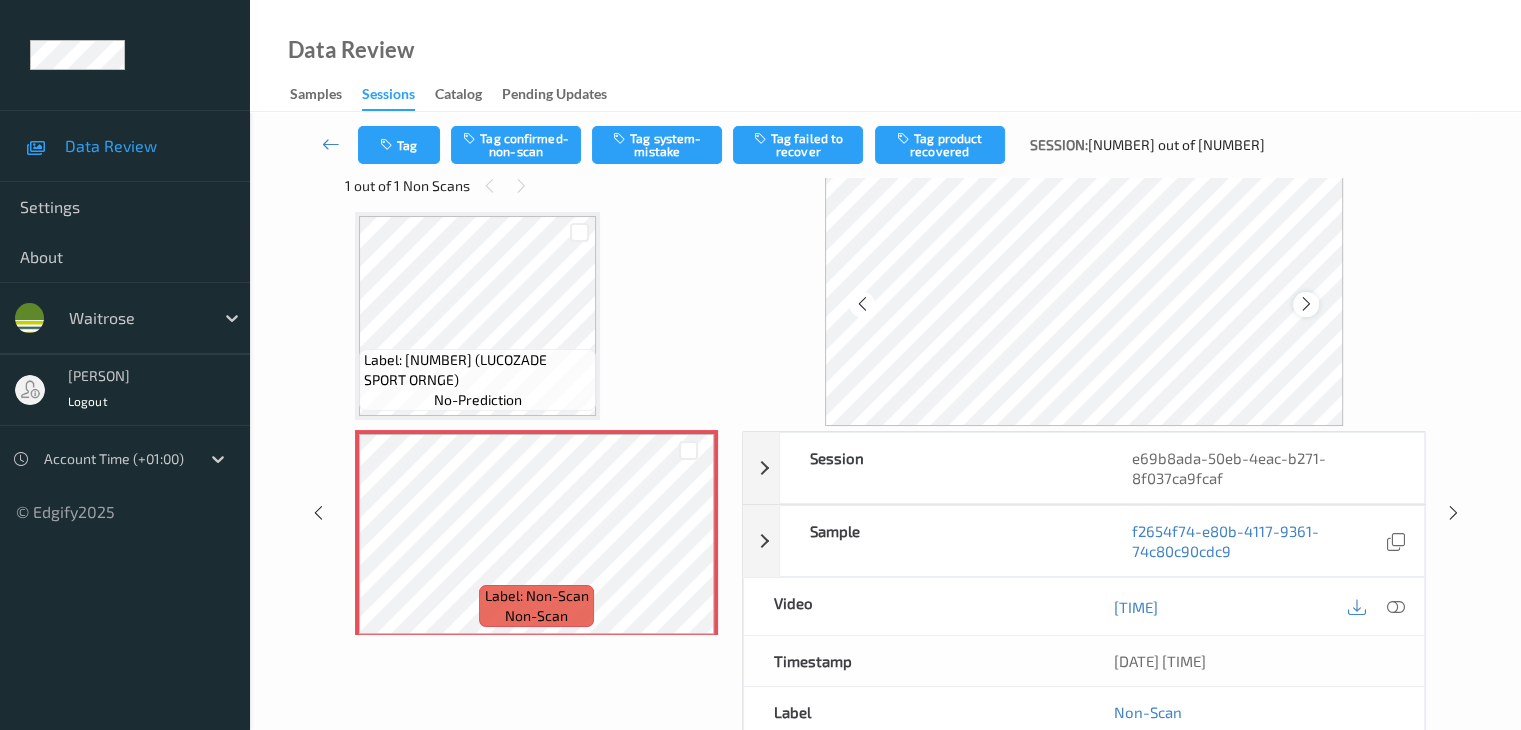 click at bounding box center [1306, 304] 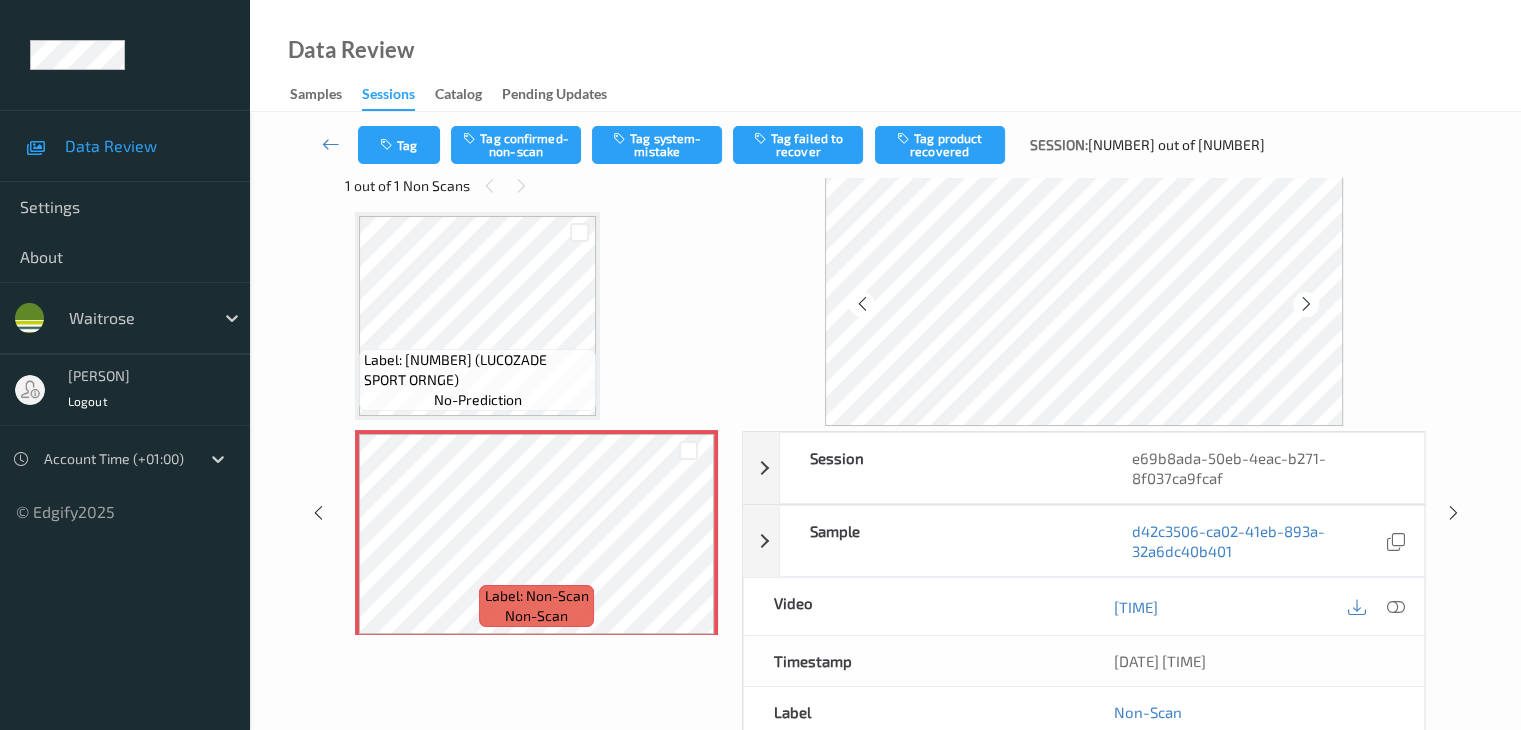 click at bounding box center (1306, 304) 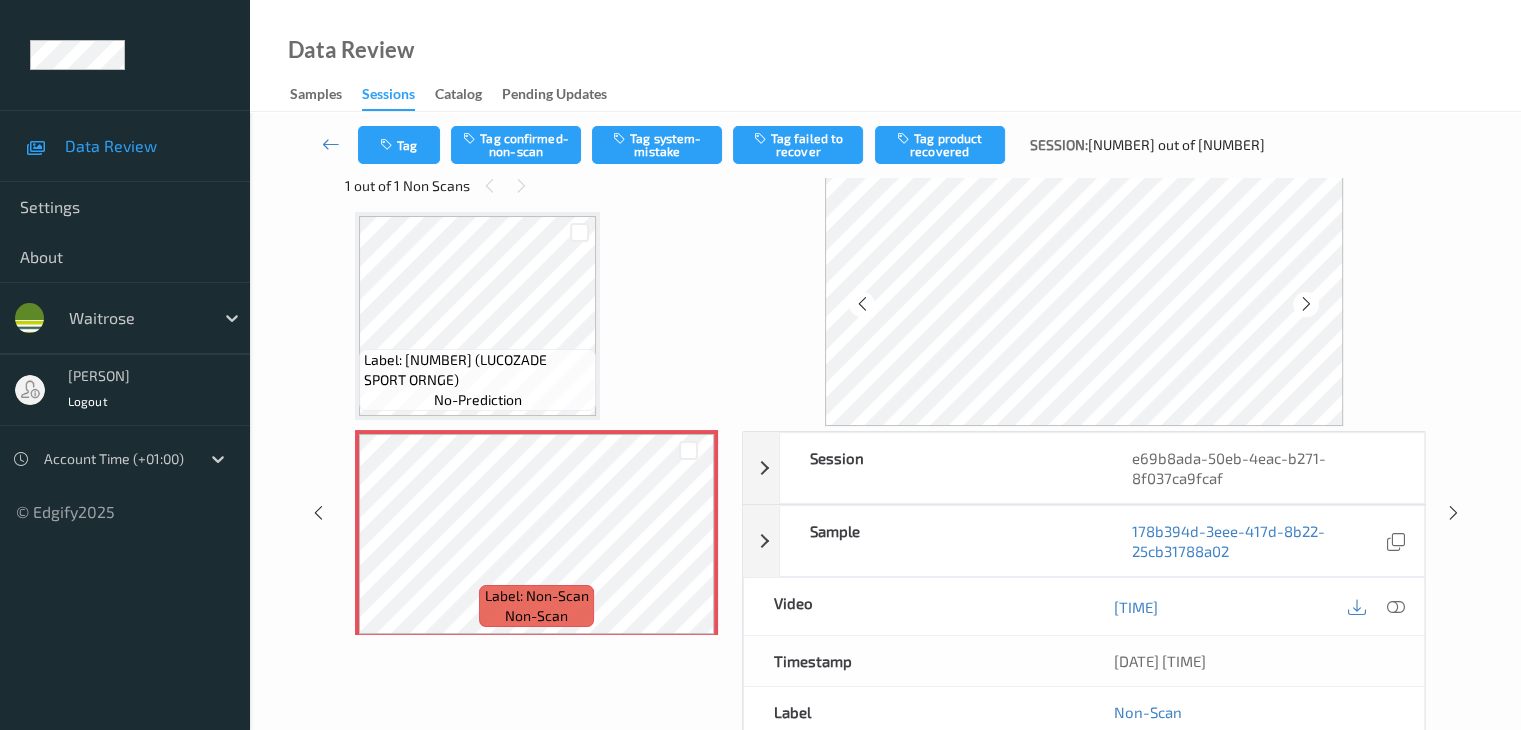 click at bounding box center (1306, 304) 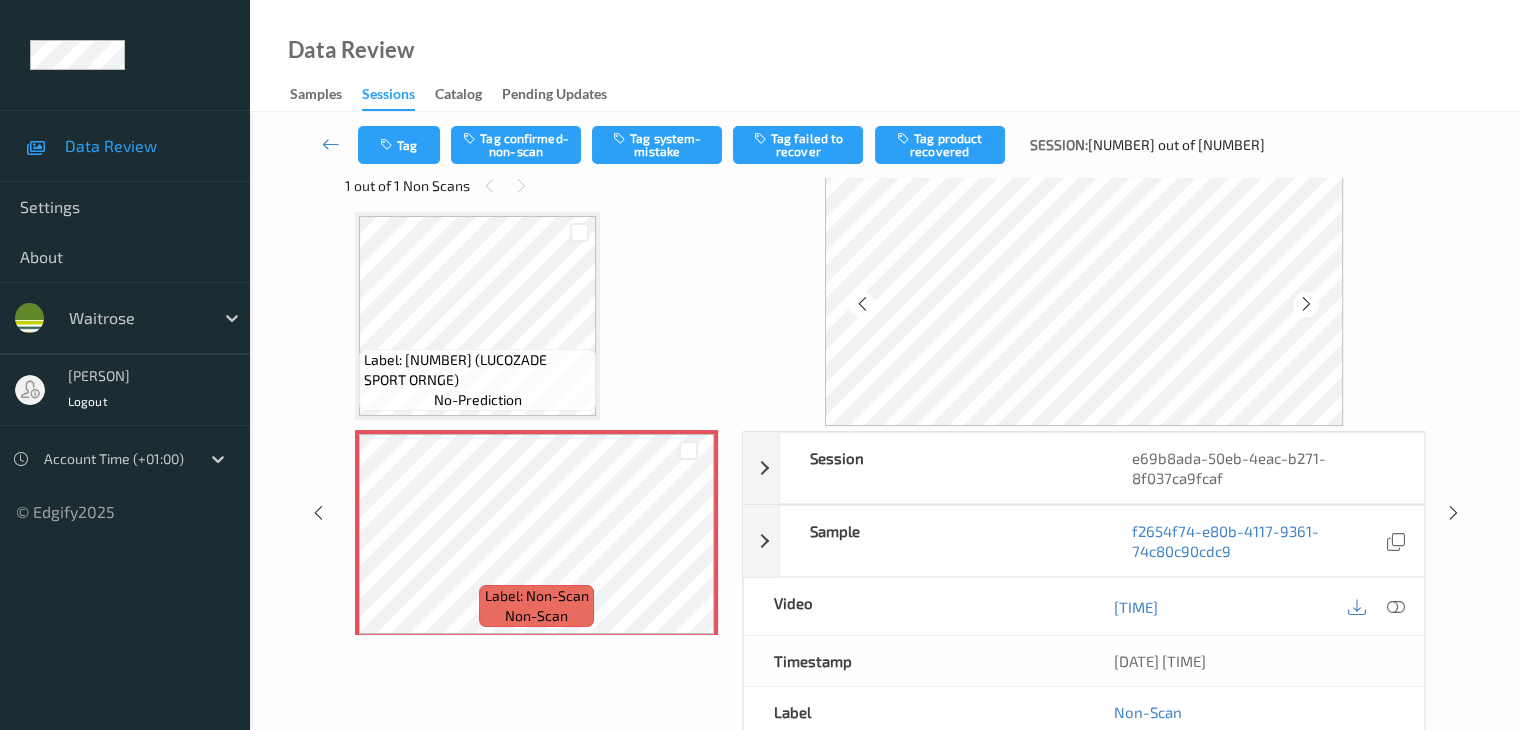 click at bounding box center [1306, 304] 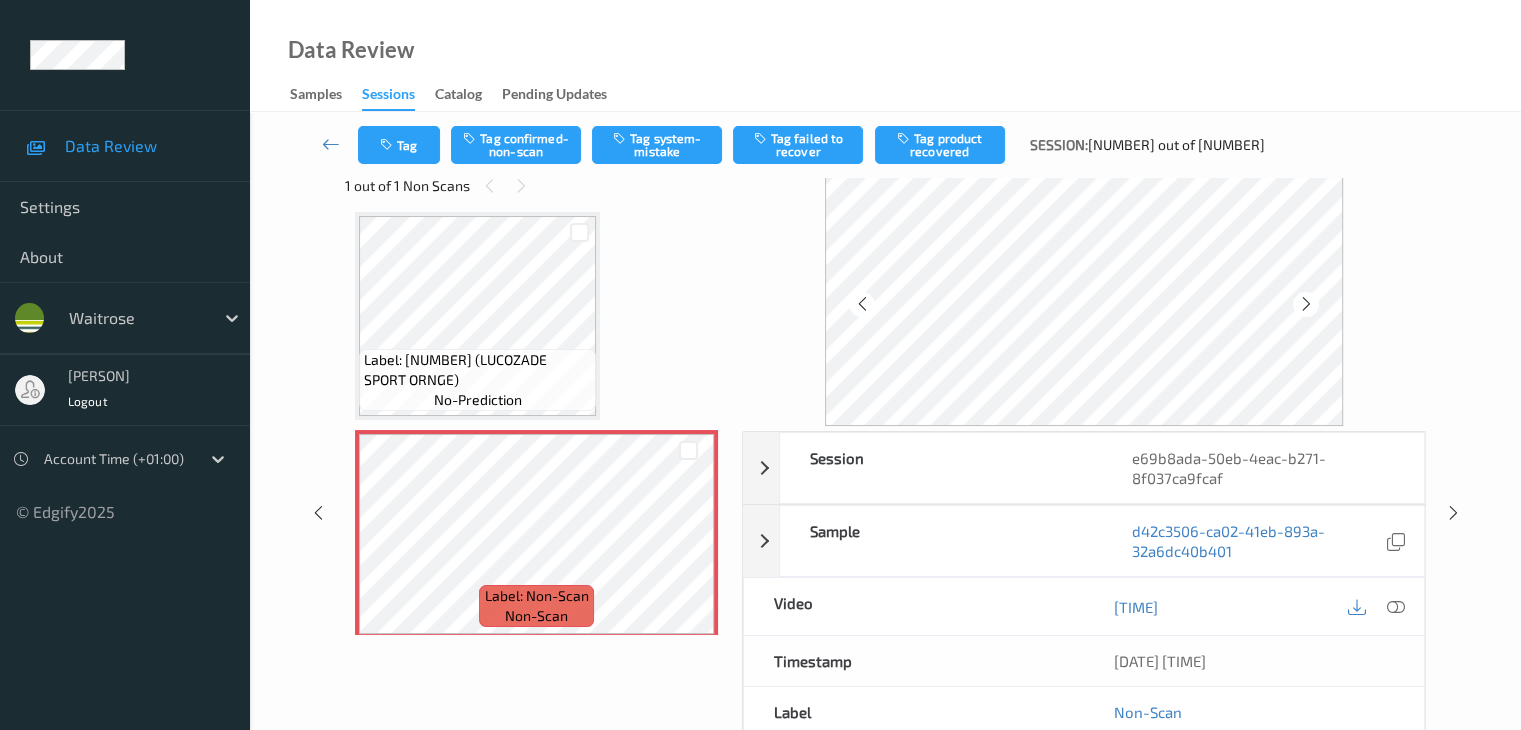 click at bounding box center [1306, 304] 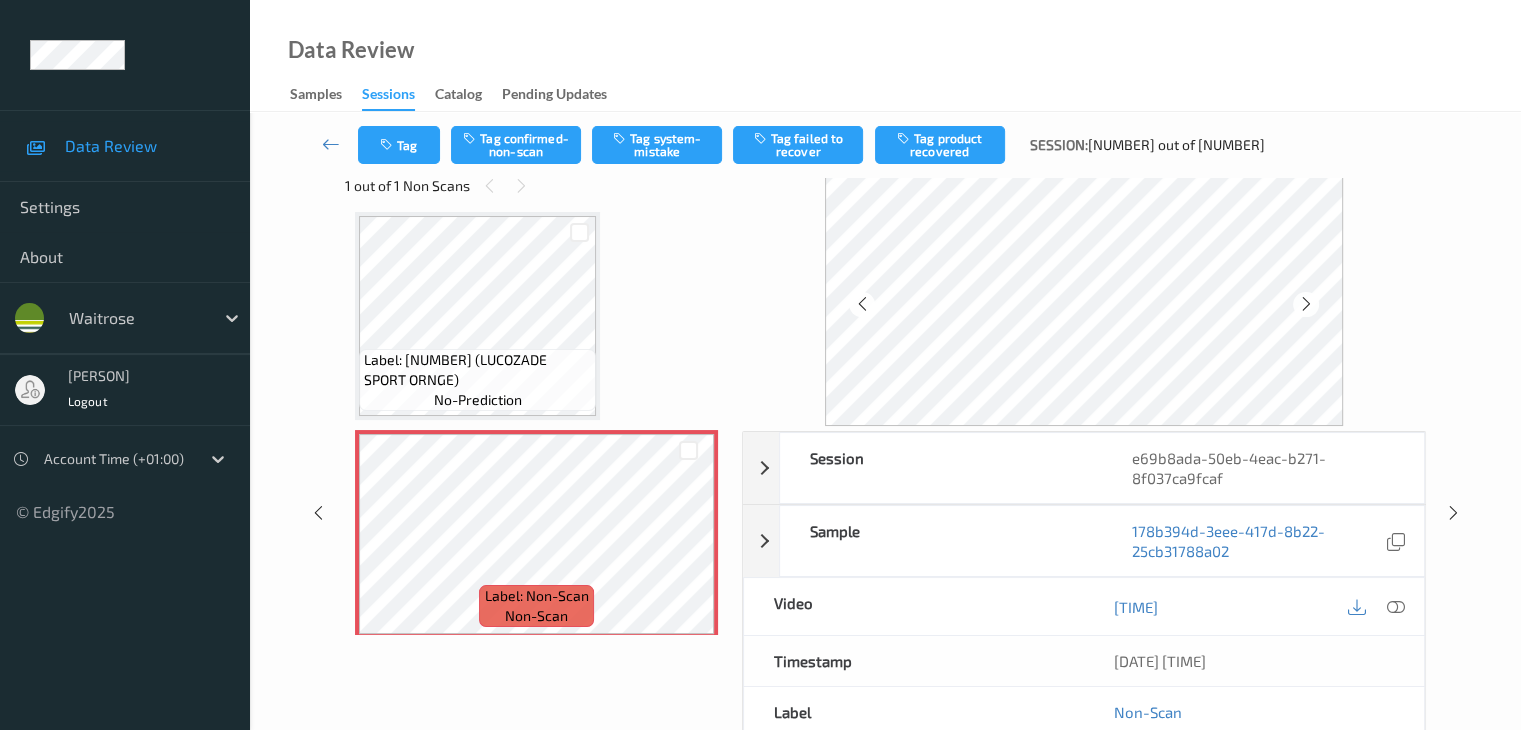 click at bounding box center (1306, 304) 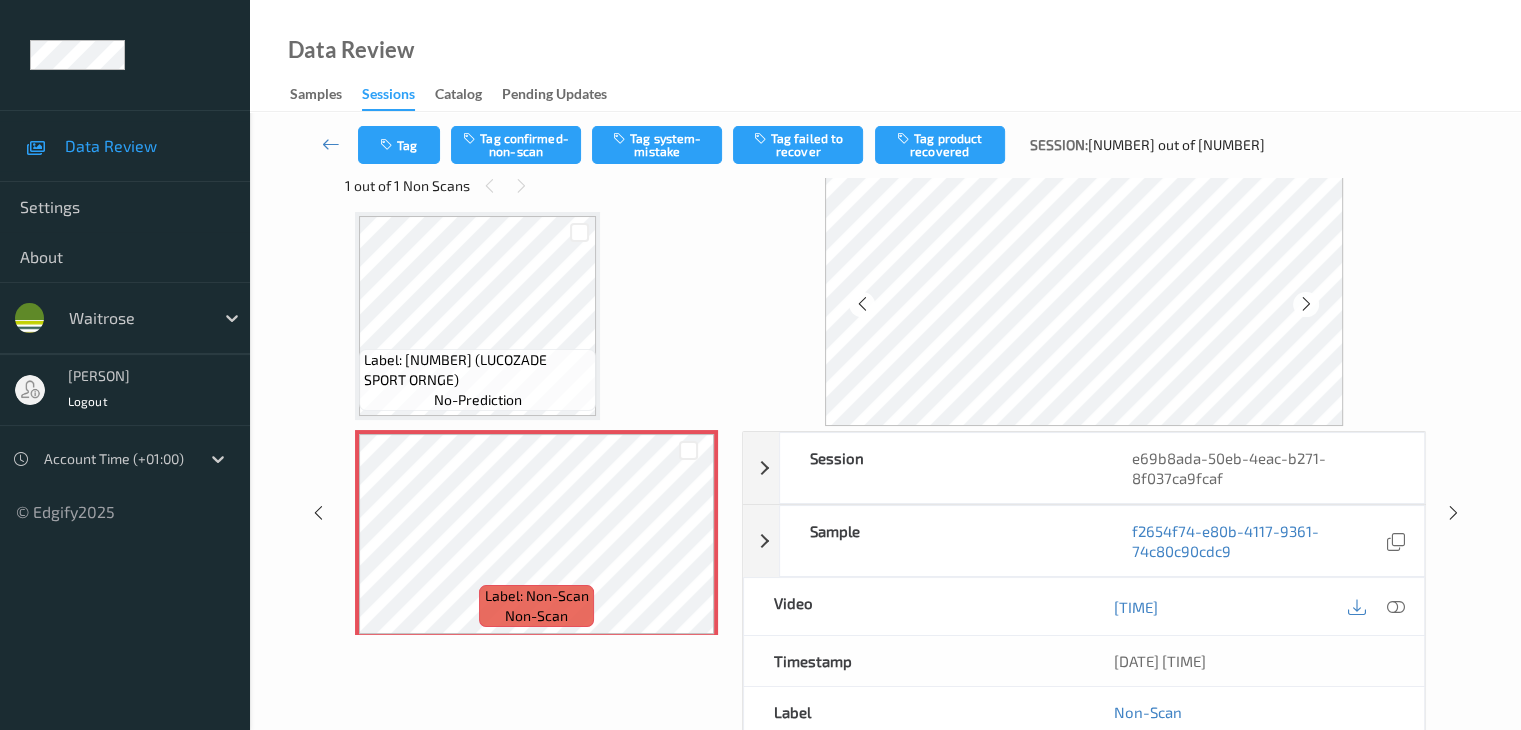 click at bounding box center [1306, 304] 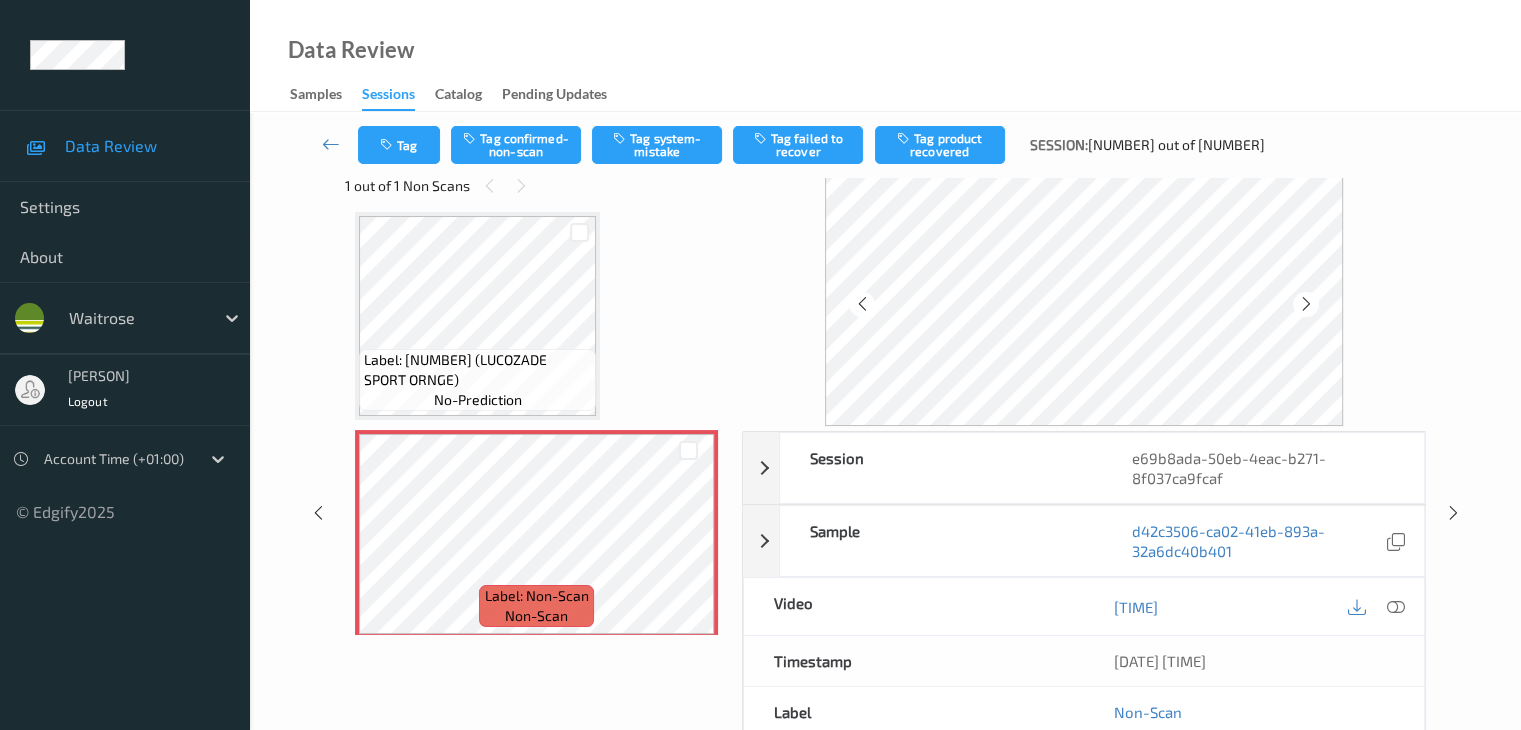 click at bounding box center [1306, 304] 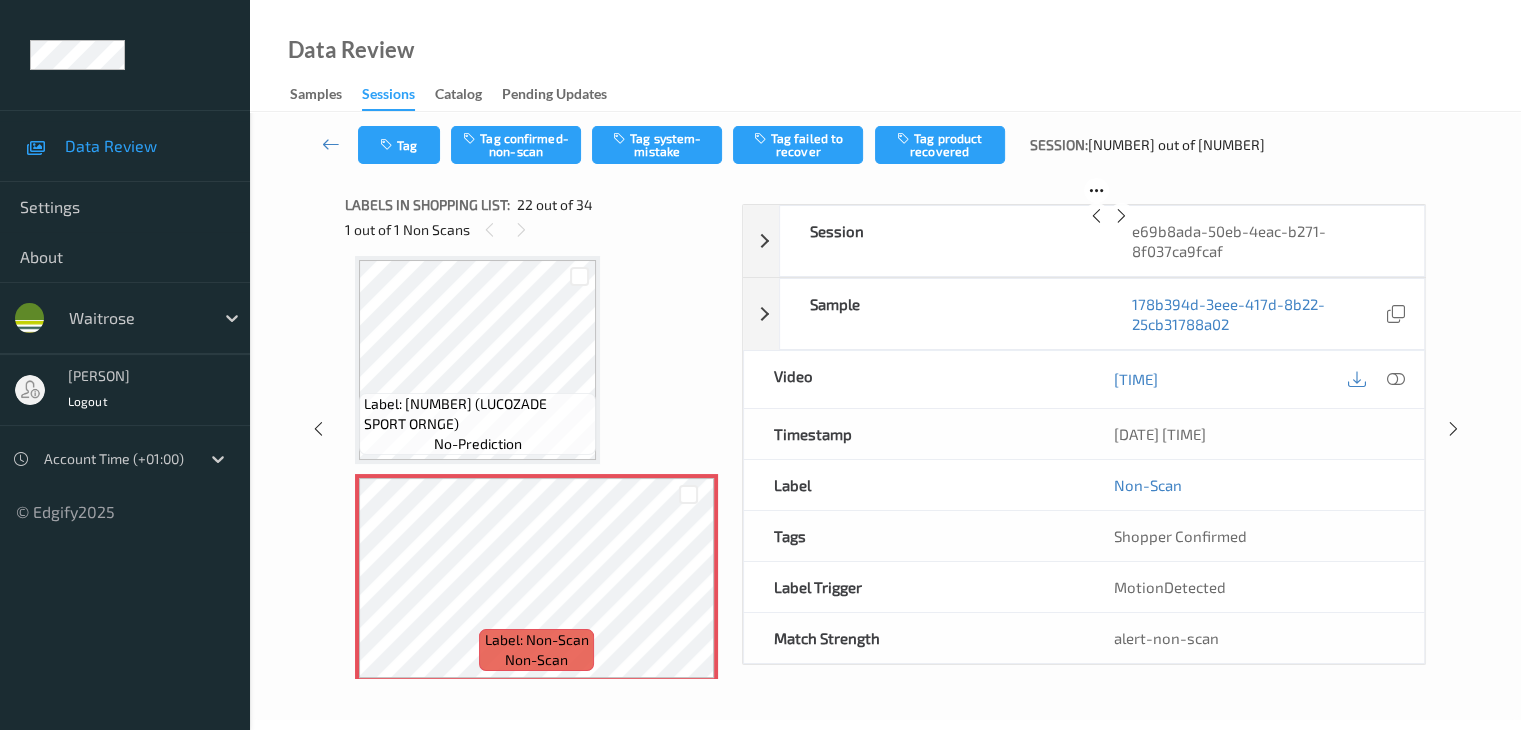 click at bounding box center [1121, 216] 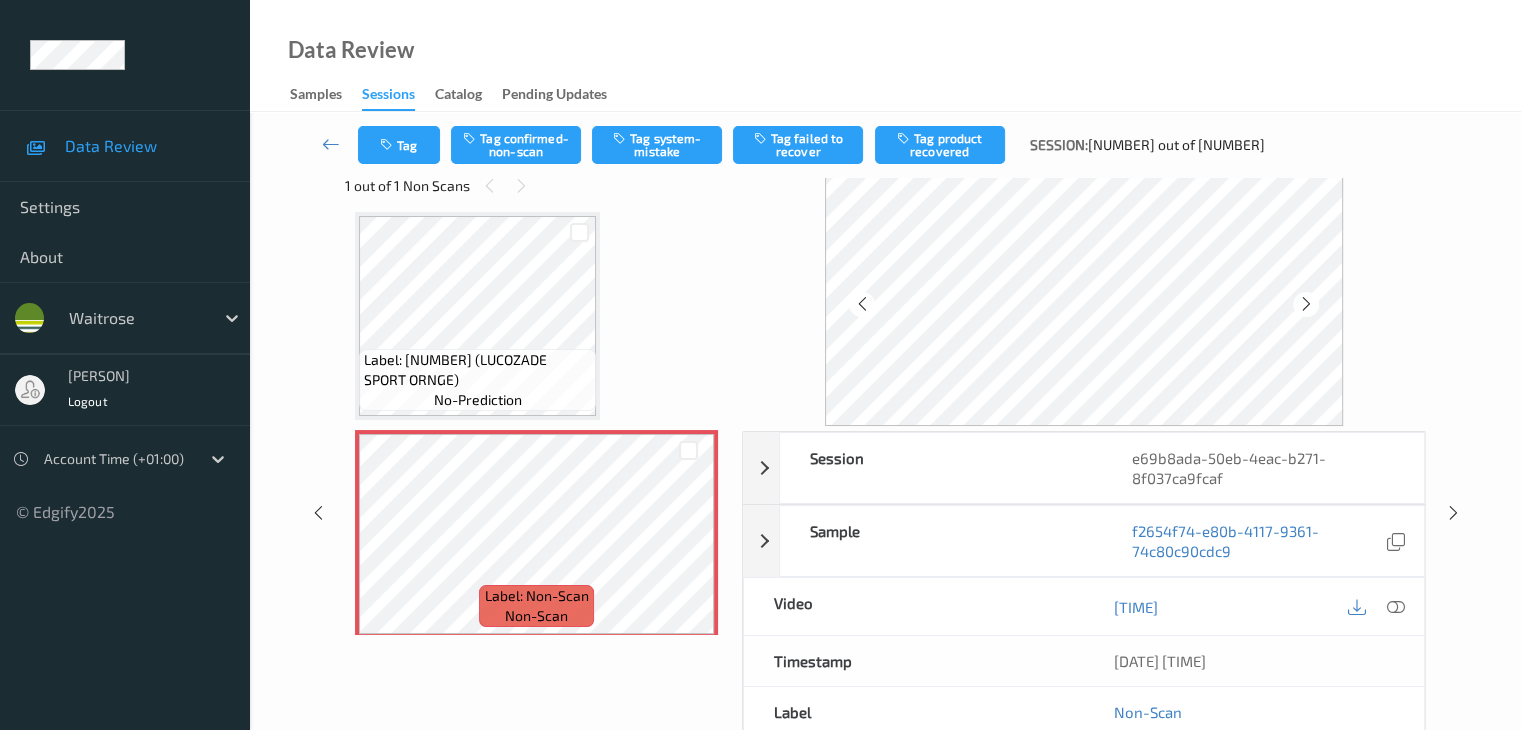 click at bounding box center (1306, 304) 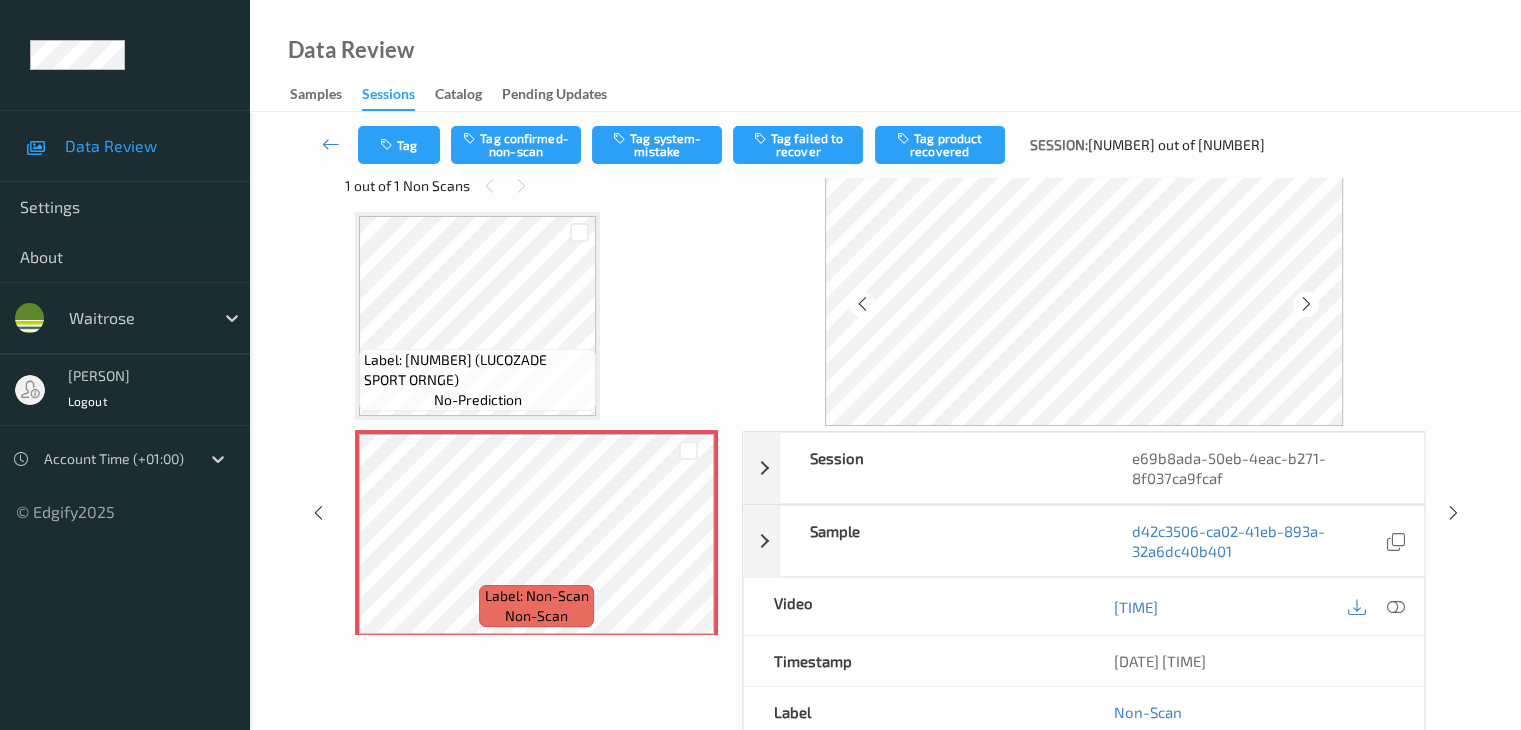 click at bounding box center (1306, 304) 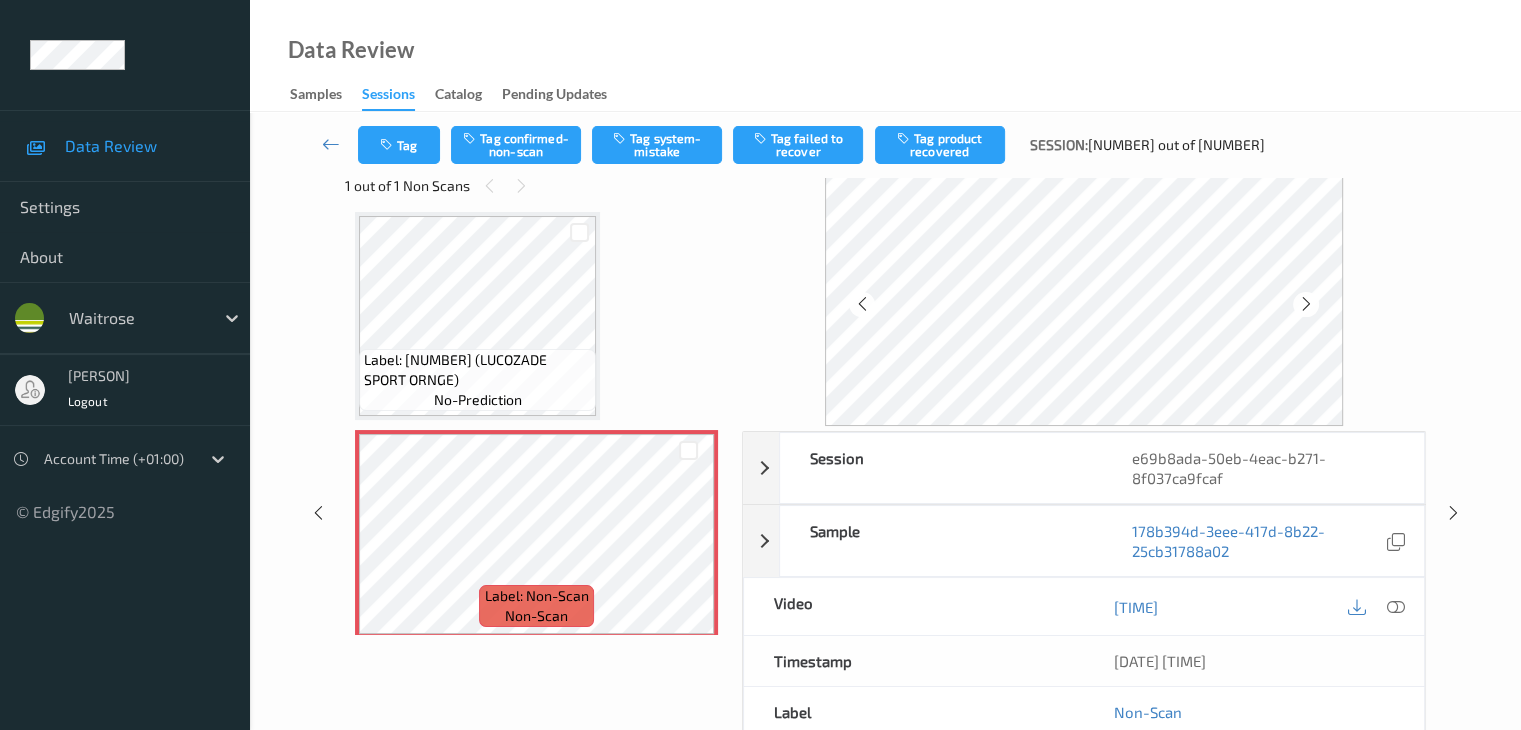 click at bounding box center [1306, 304] 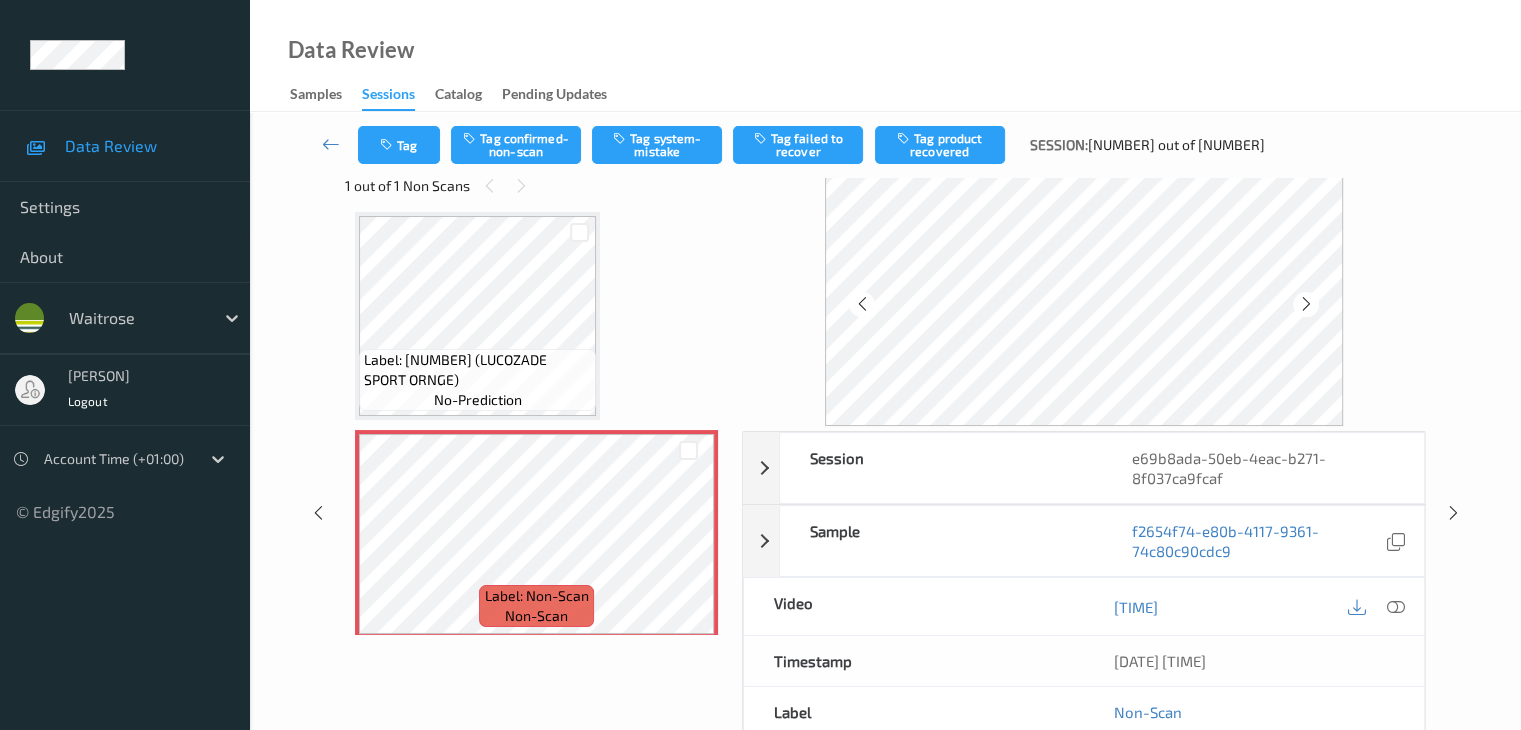 click at bounding box center (1306, 304) 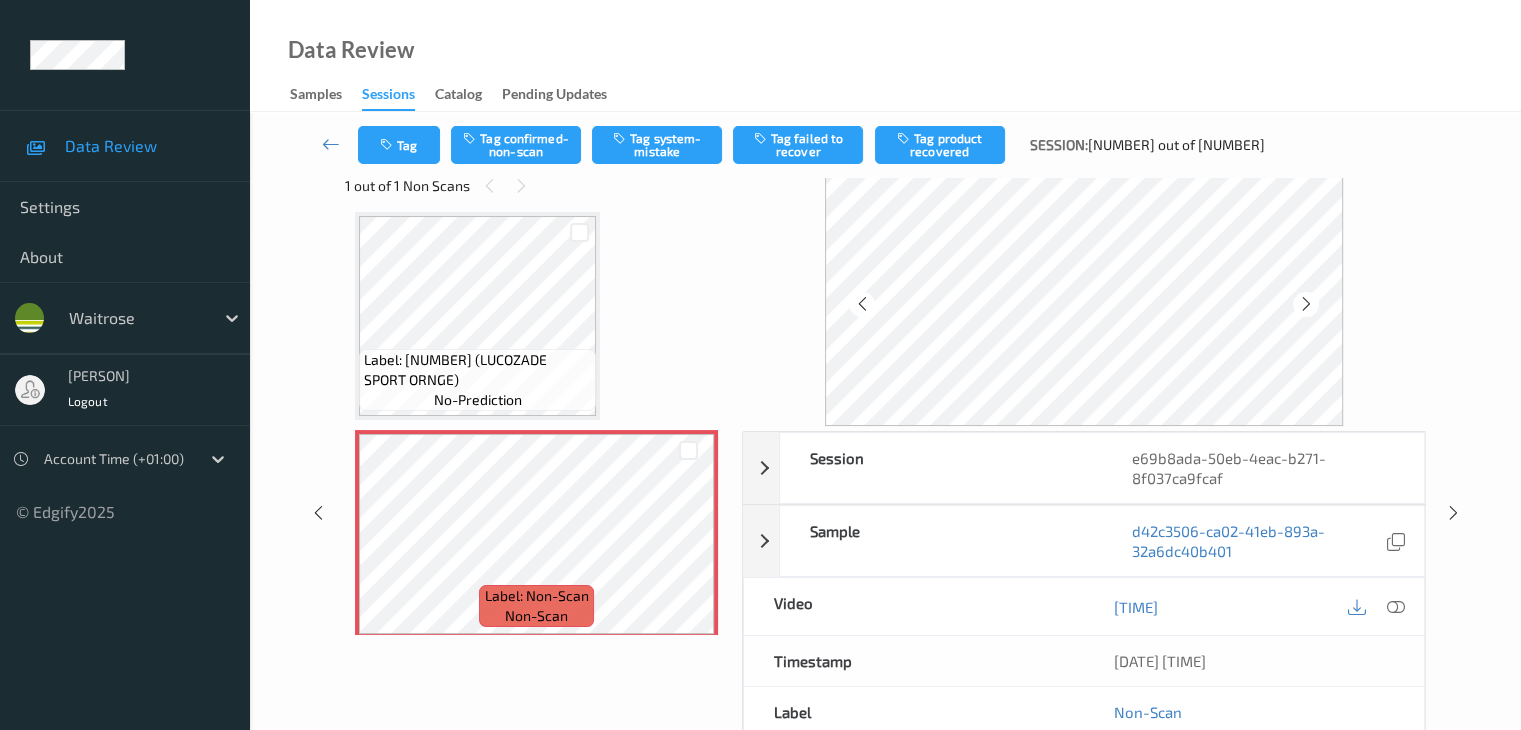 click at bounding box center (1306, 304) 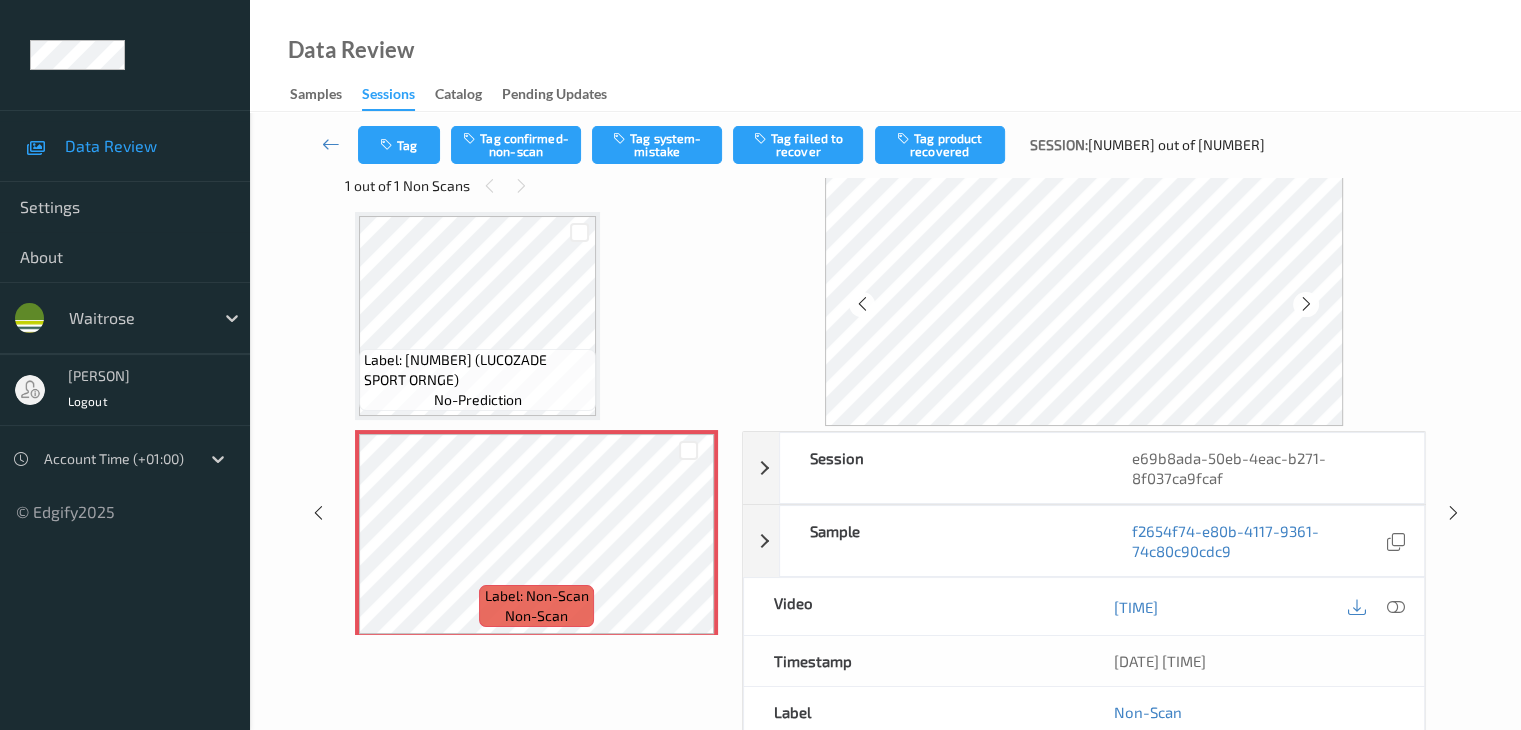 click at bounding box center [1306, 304] 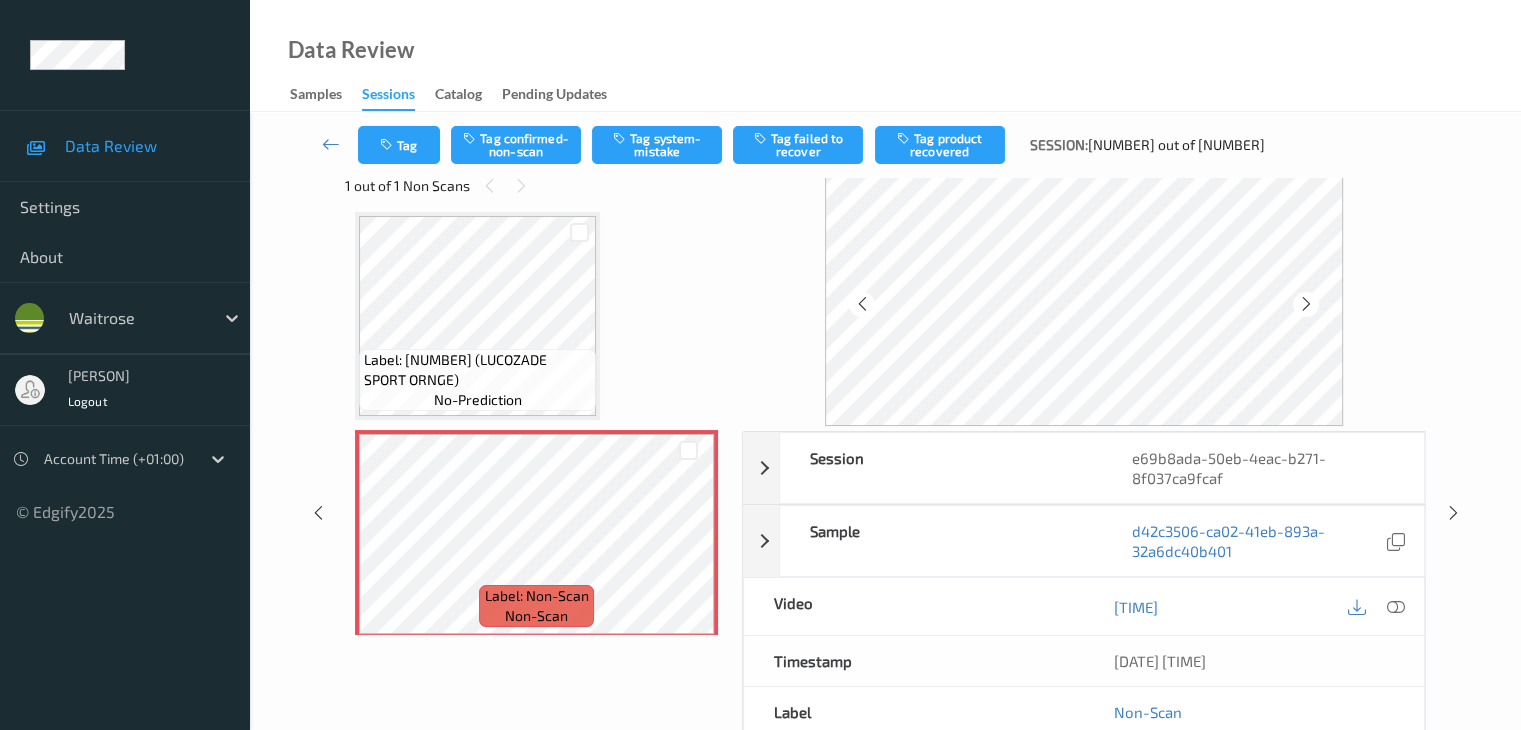 click at bounding box center (1306, 304) 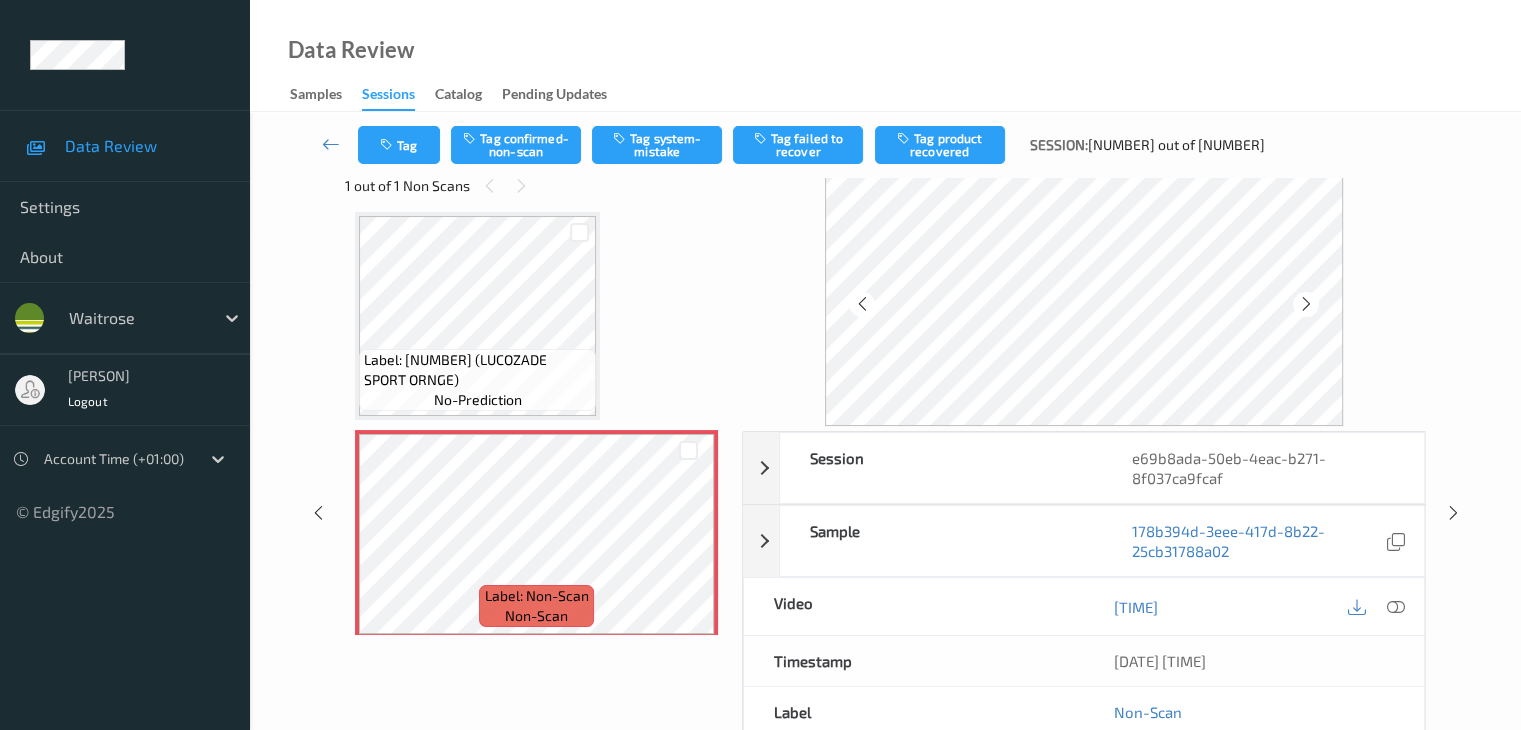 click at bounding box center (1306, 304) 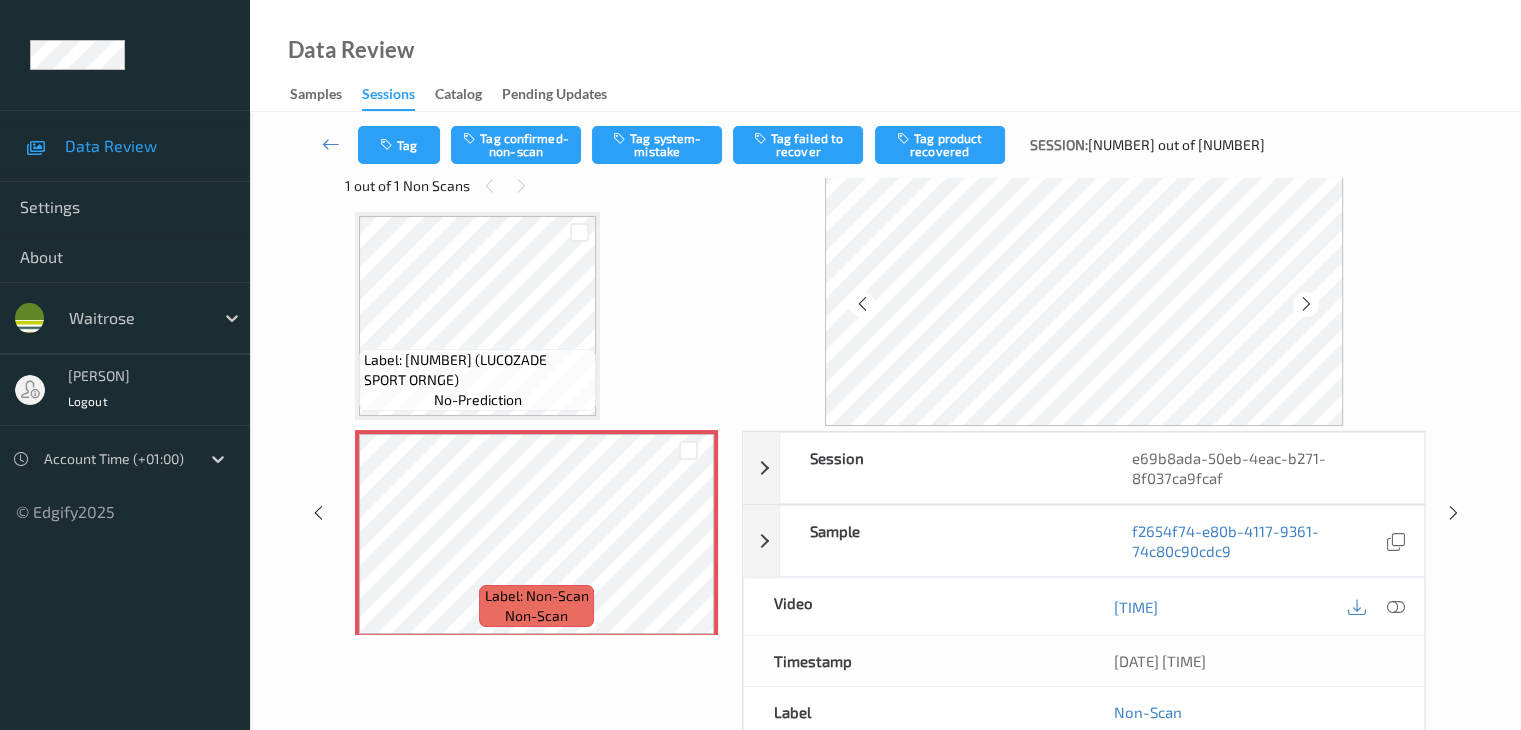 click at bounding box center [1306, 304] 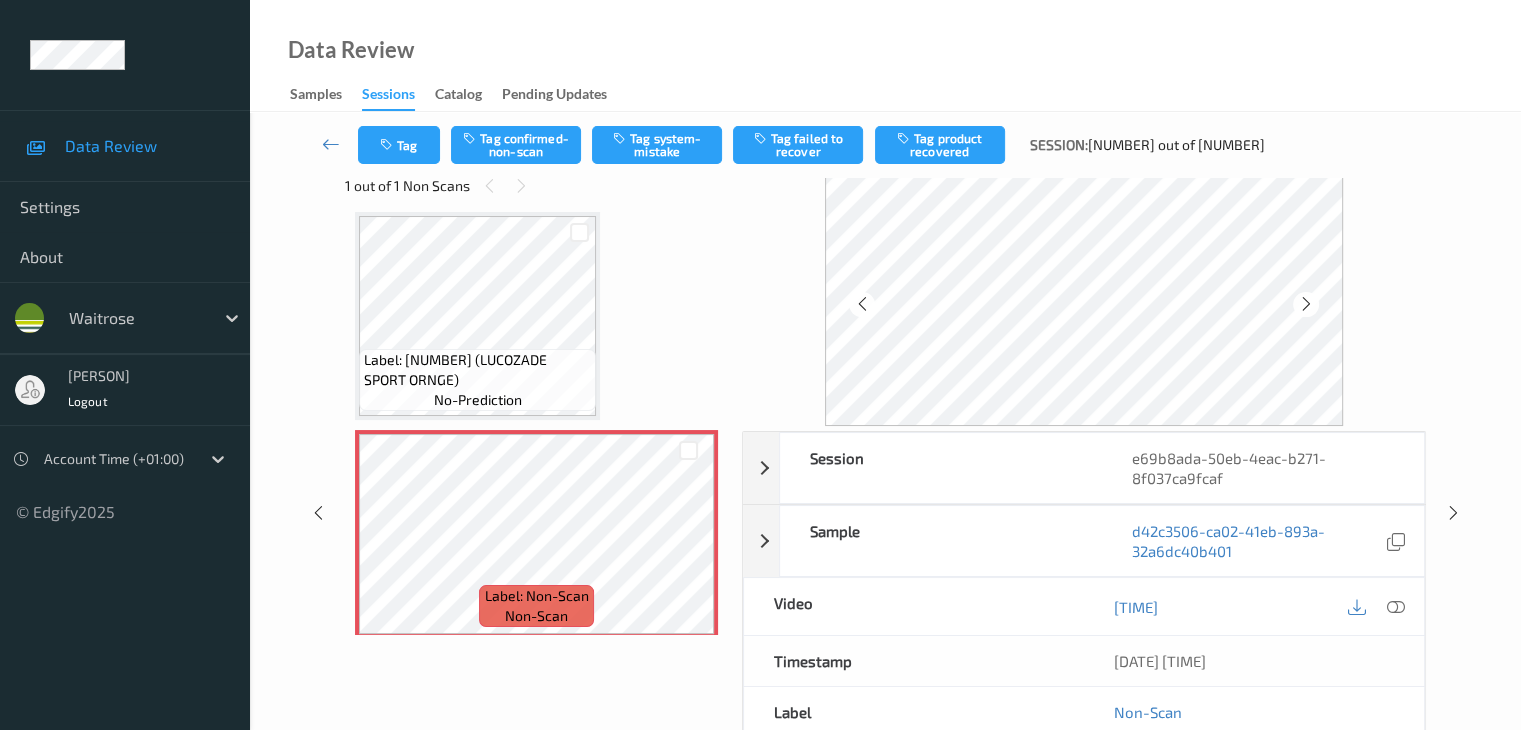 click at bounding box center (1306, 304) 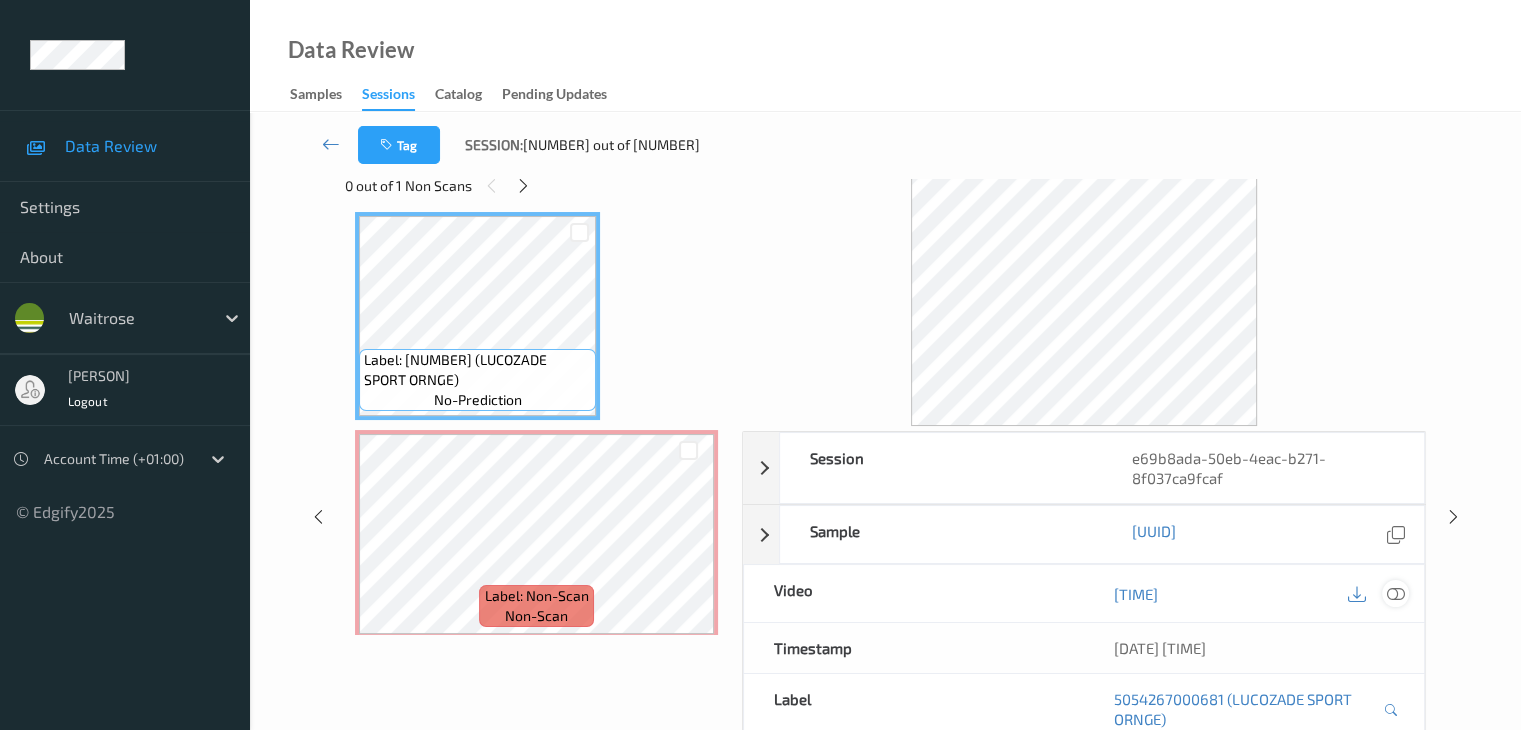 click at bounding box center (1395, 594) 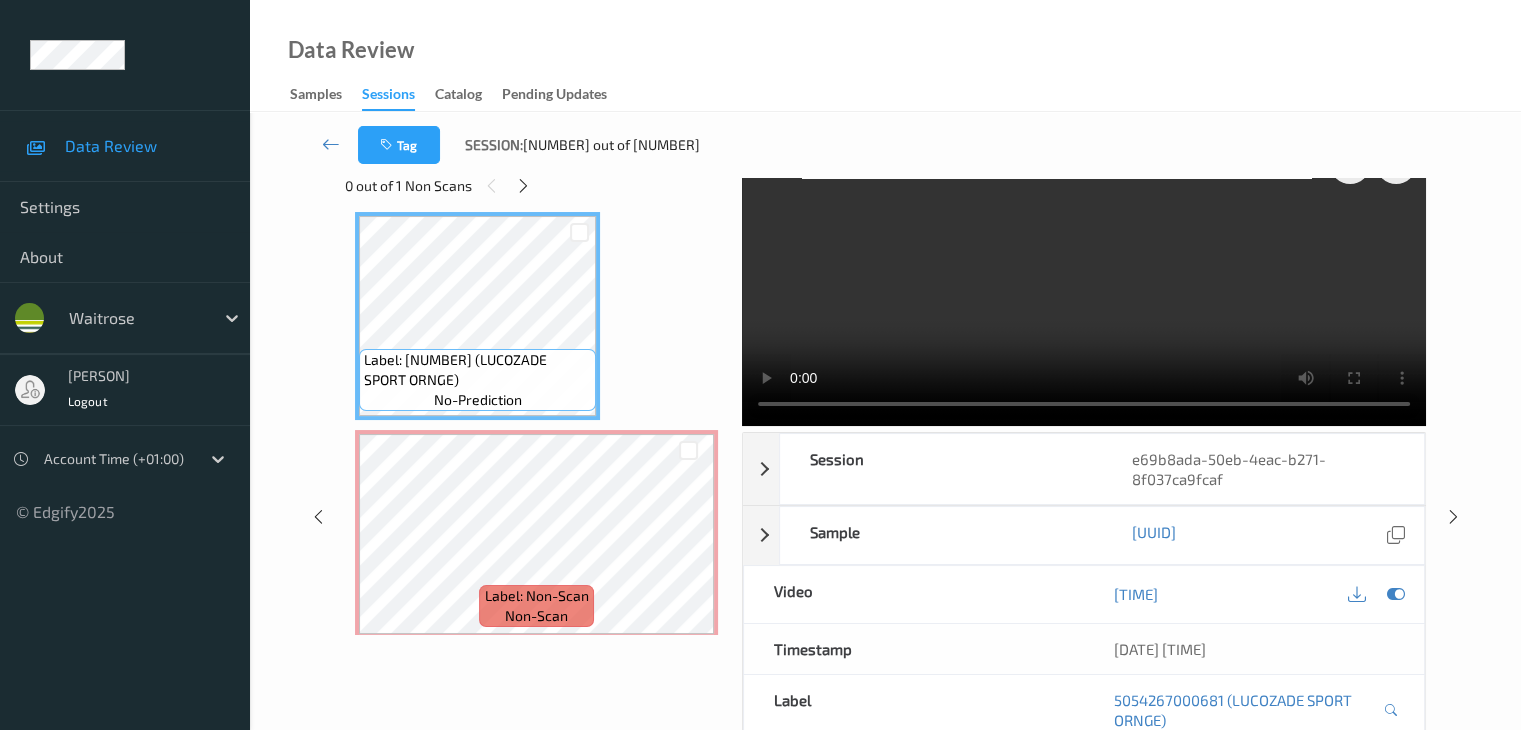 scroll, scrollTop: 0, scrollLeft: 0, axis: both 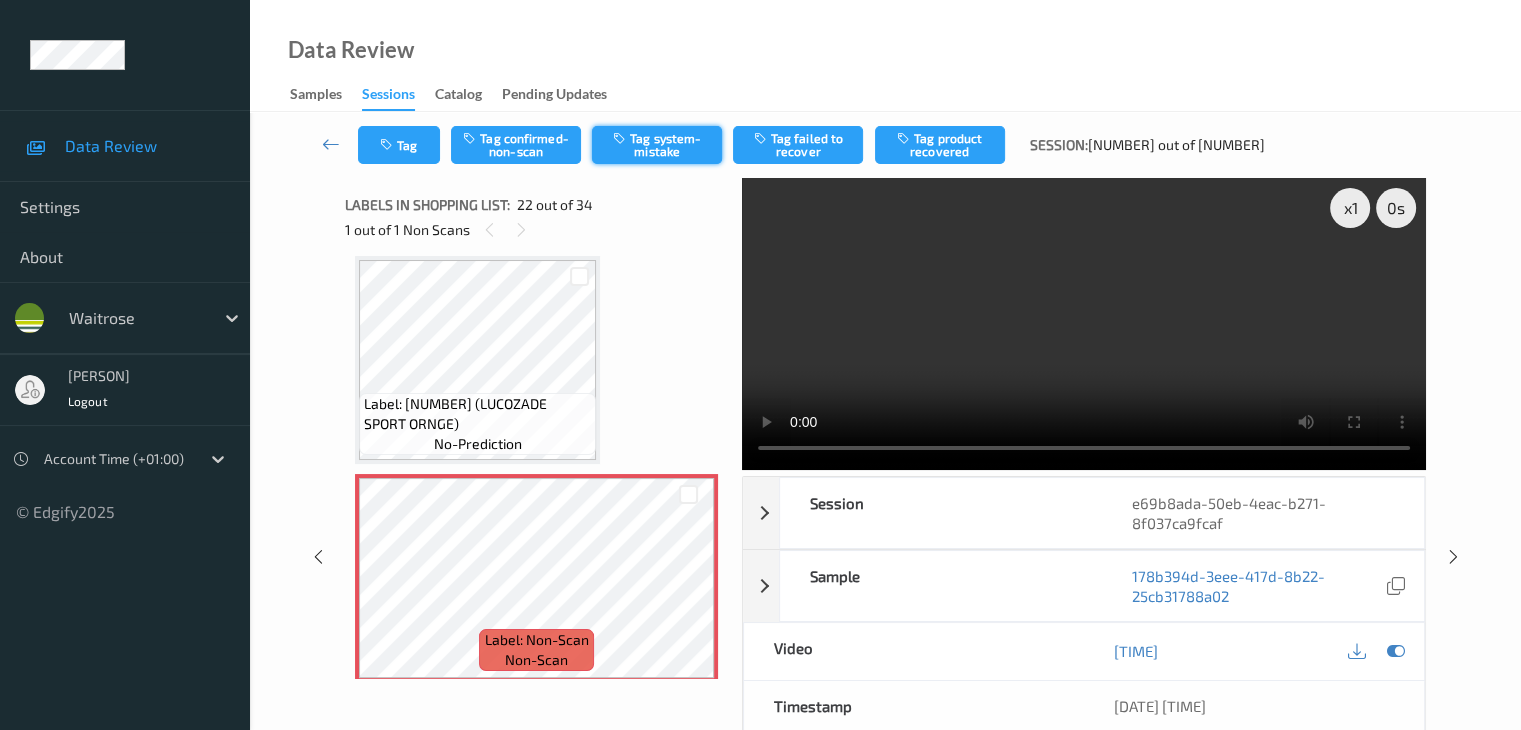 click on "Tag   system-mistake" at bounding box center (657, 145) 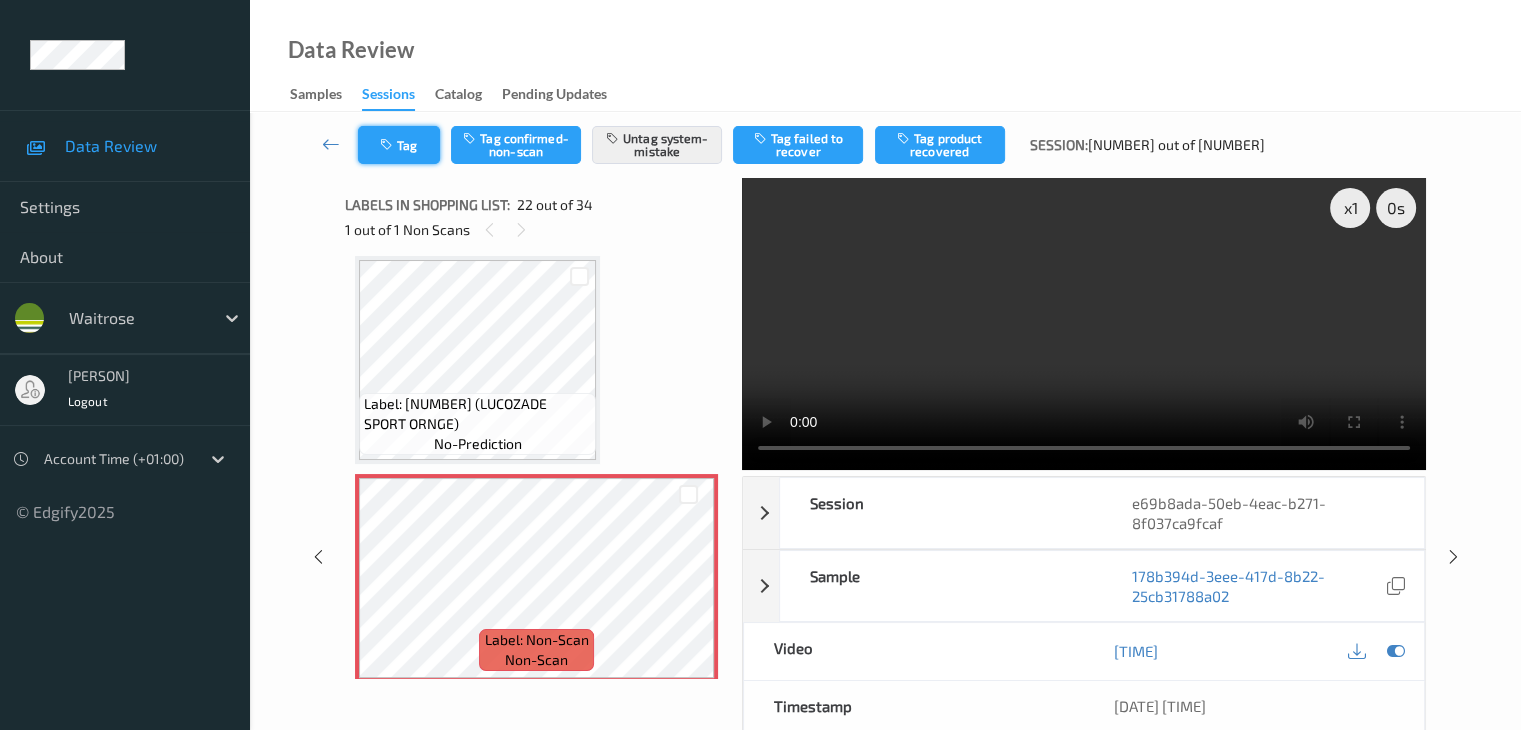 click on "Tag" at bounding box center (399, 145) 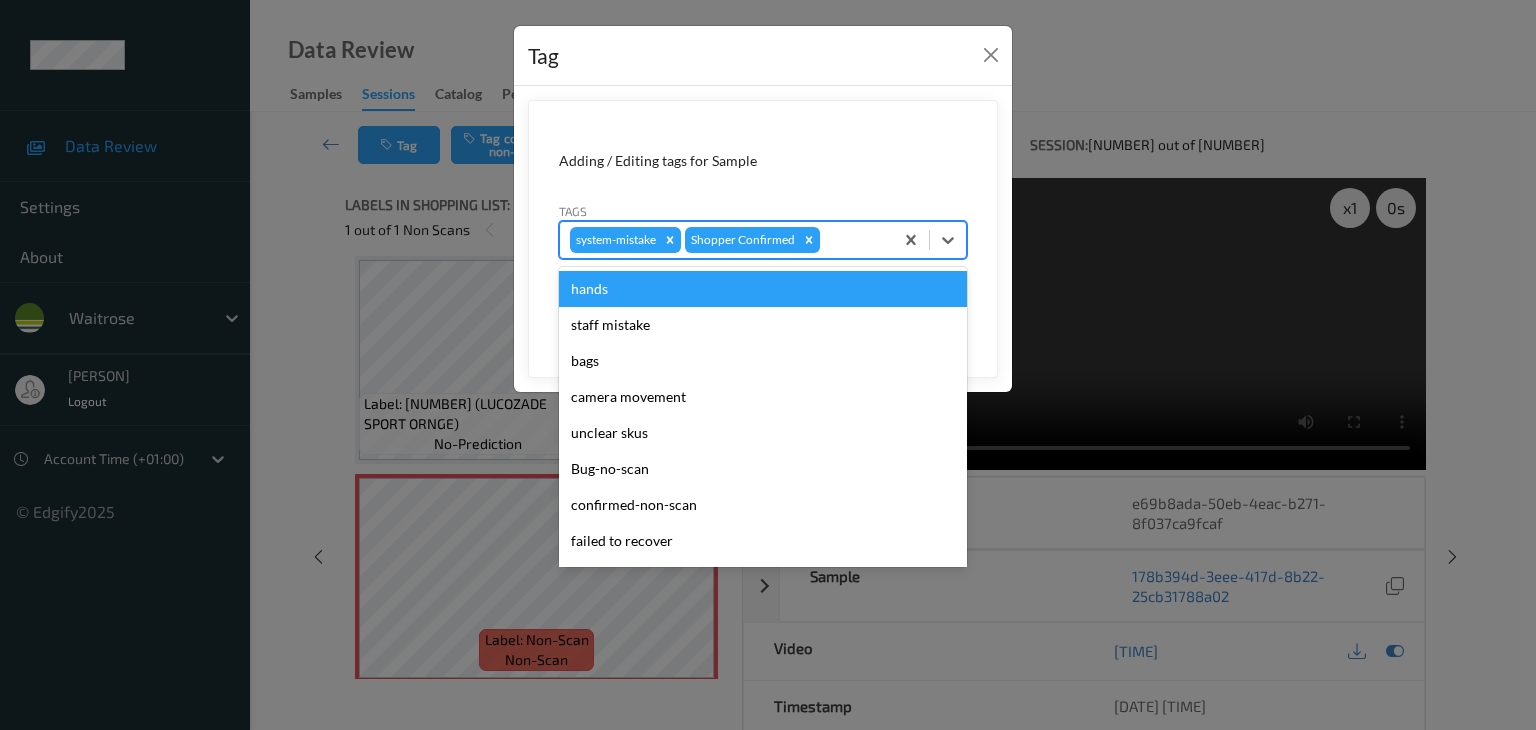click at bounding box center [853, 240] 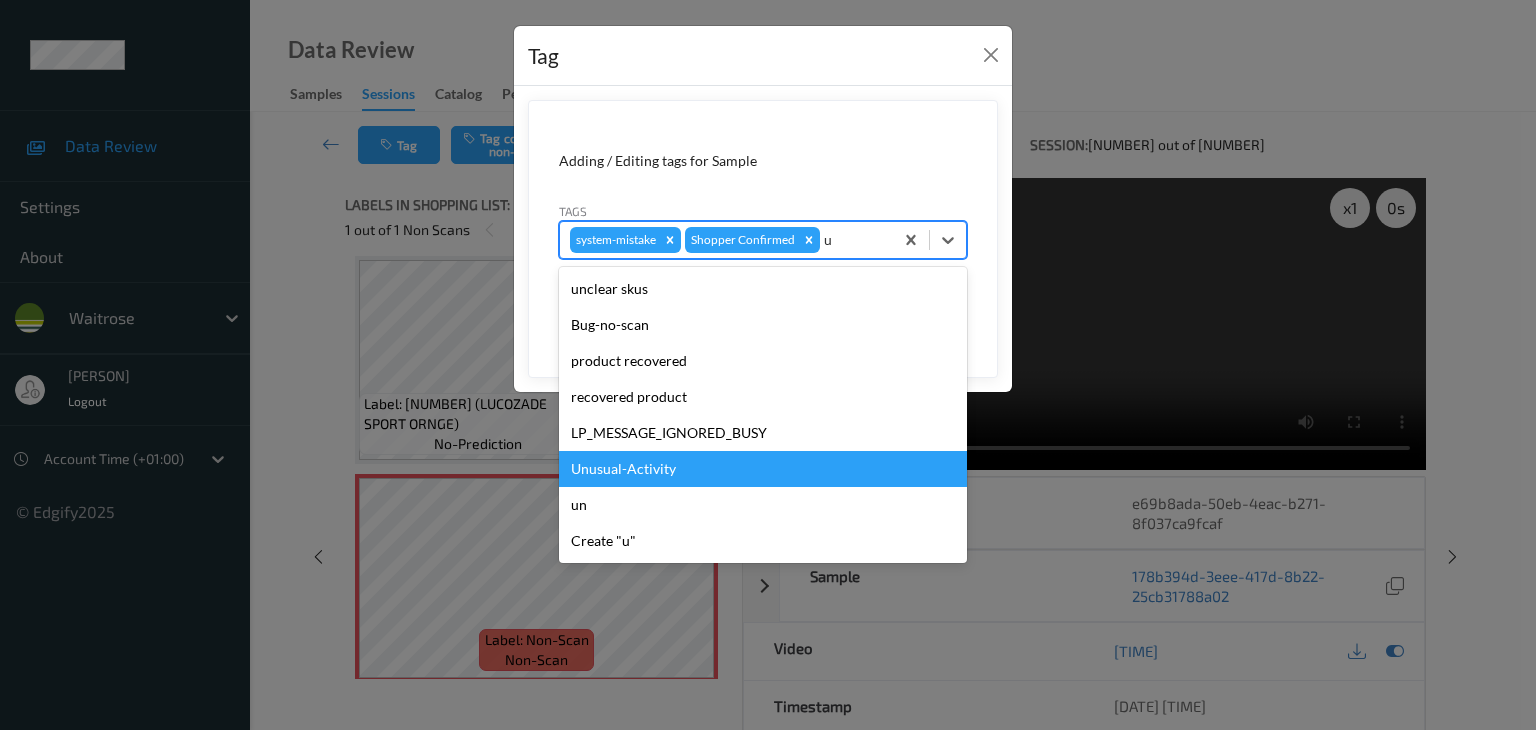 click on "Unusual-Activity" at bounding box center (763, 469) 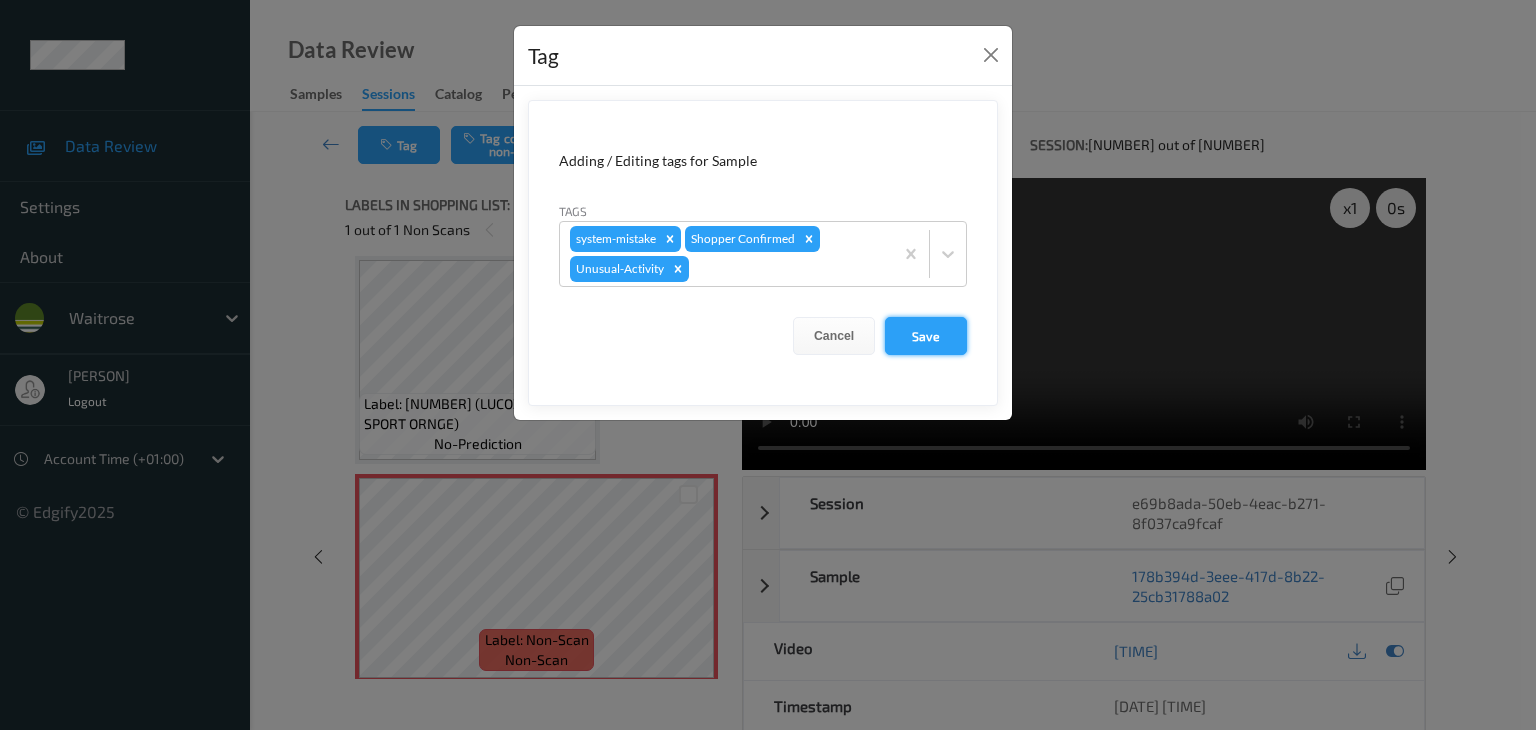 click on "Save" at bounding box center [926, 336] 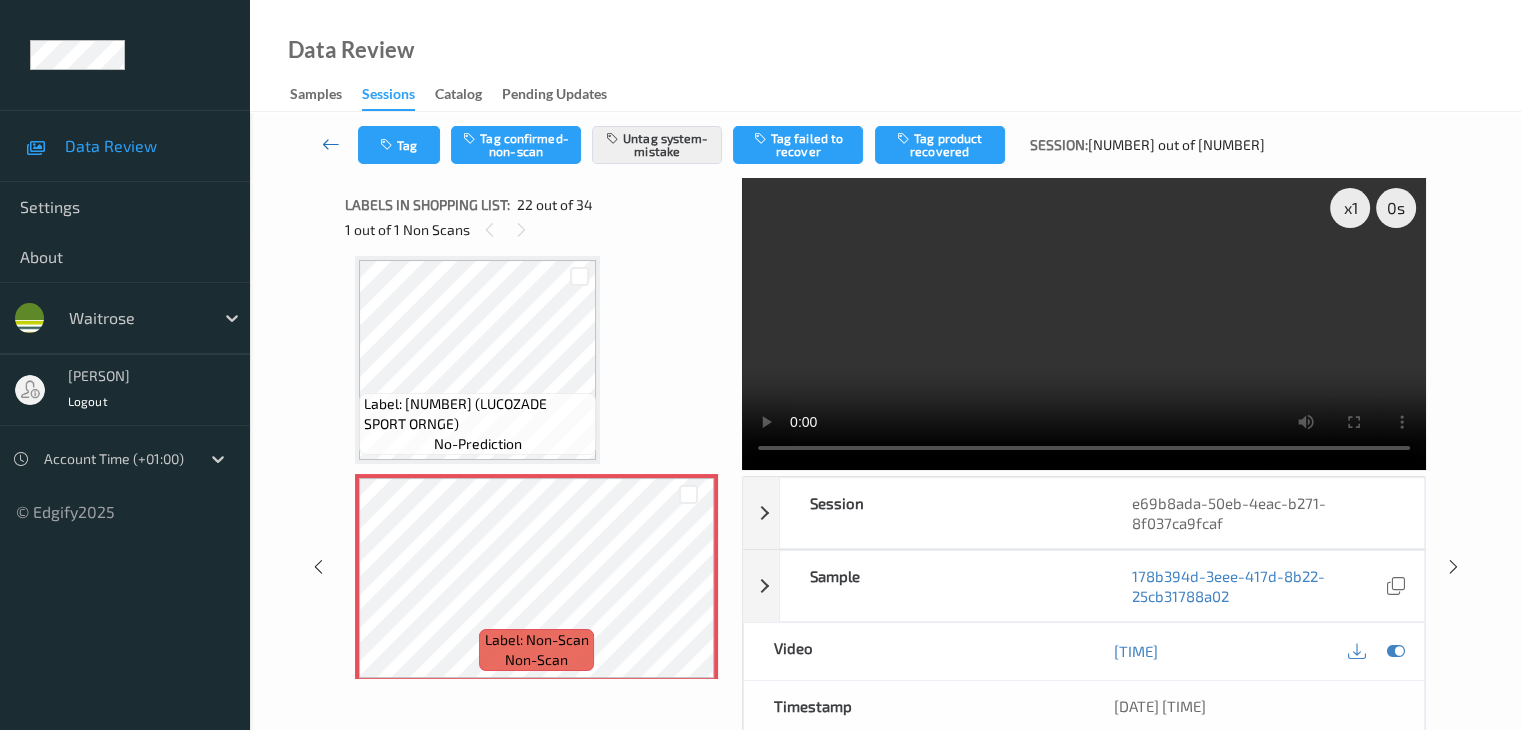 click at bounding box center (331, 144) 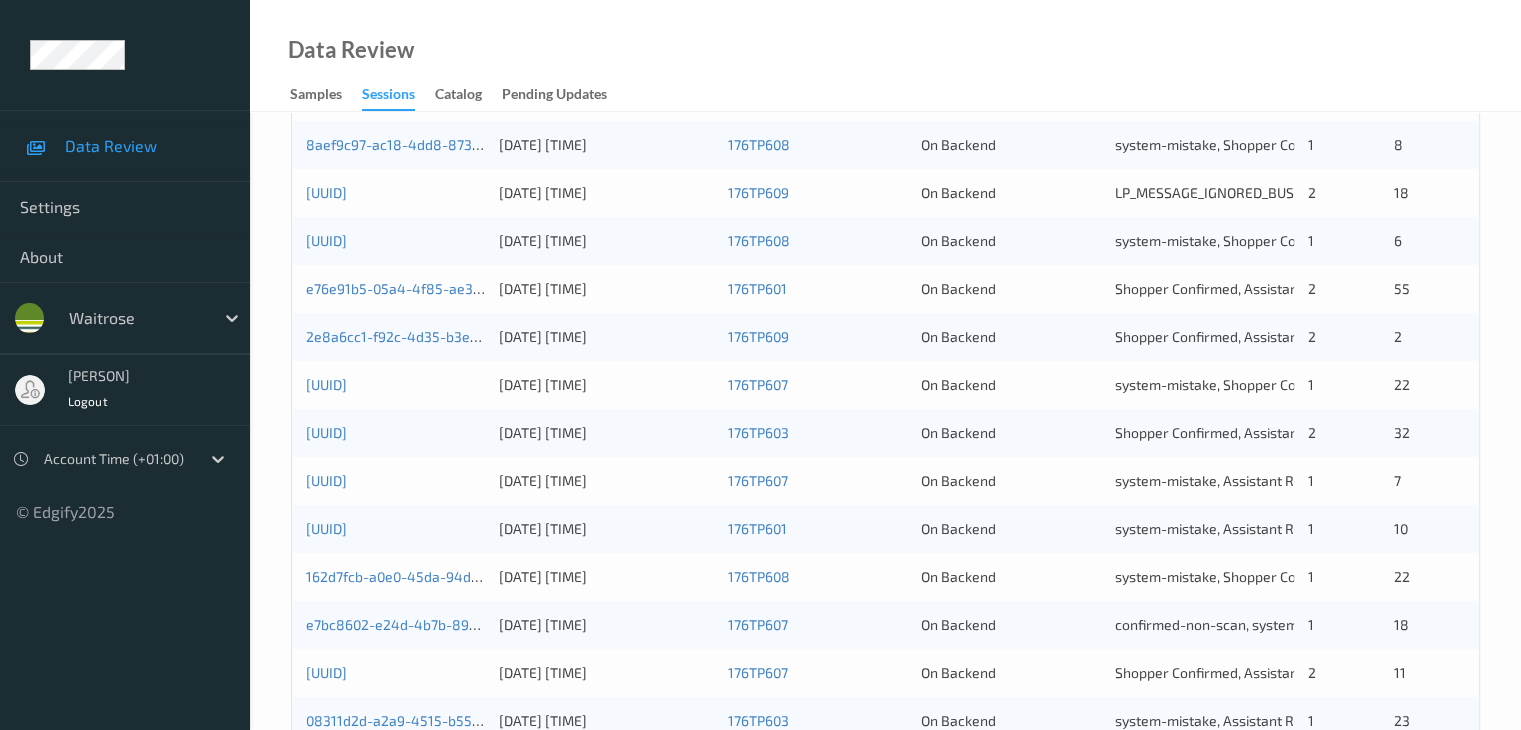 scroll, scrollTop: 932, scrollLeft: 0, axis: vertical 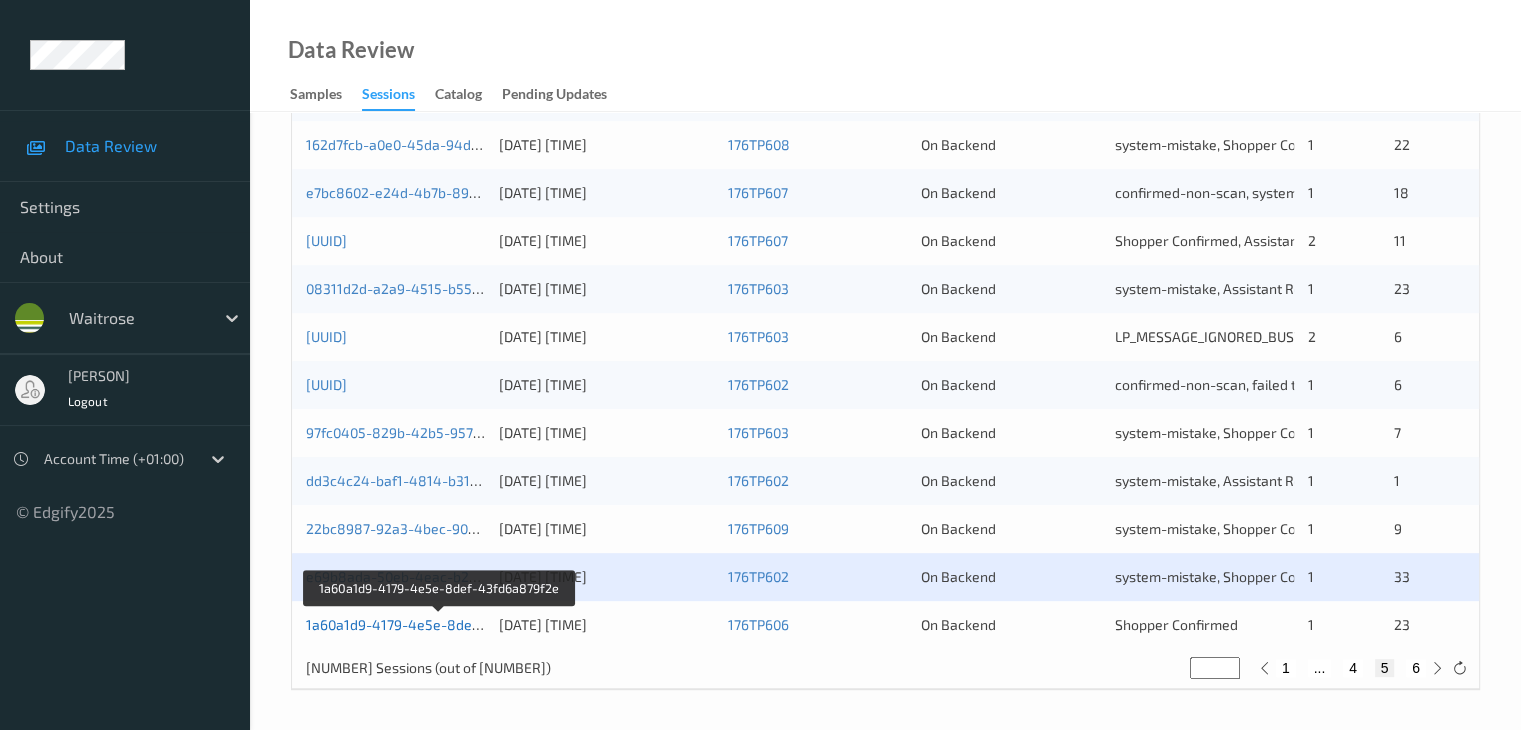click on "1a60a1d9-4179-4e5e-8def-43fd6a879f2e" at bounding box center (440, 624) 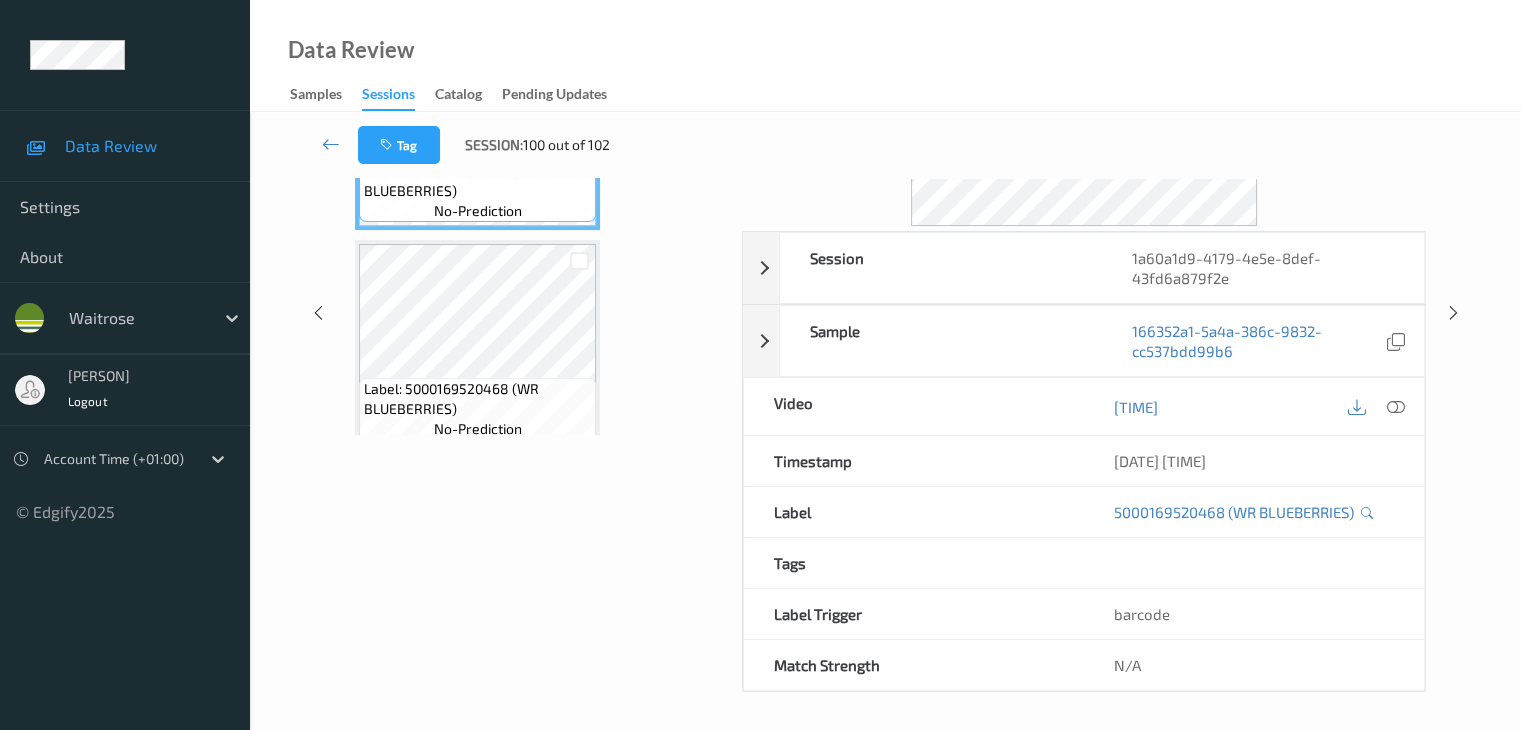 scroll, scrollTop: 44, scrollLeft: 0, axis: vertical 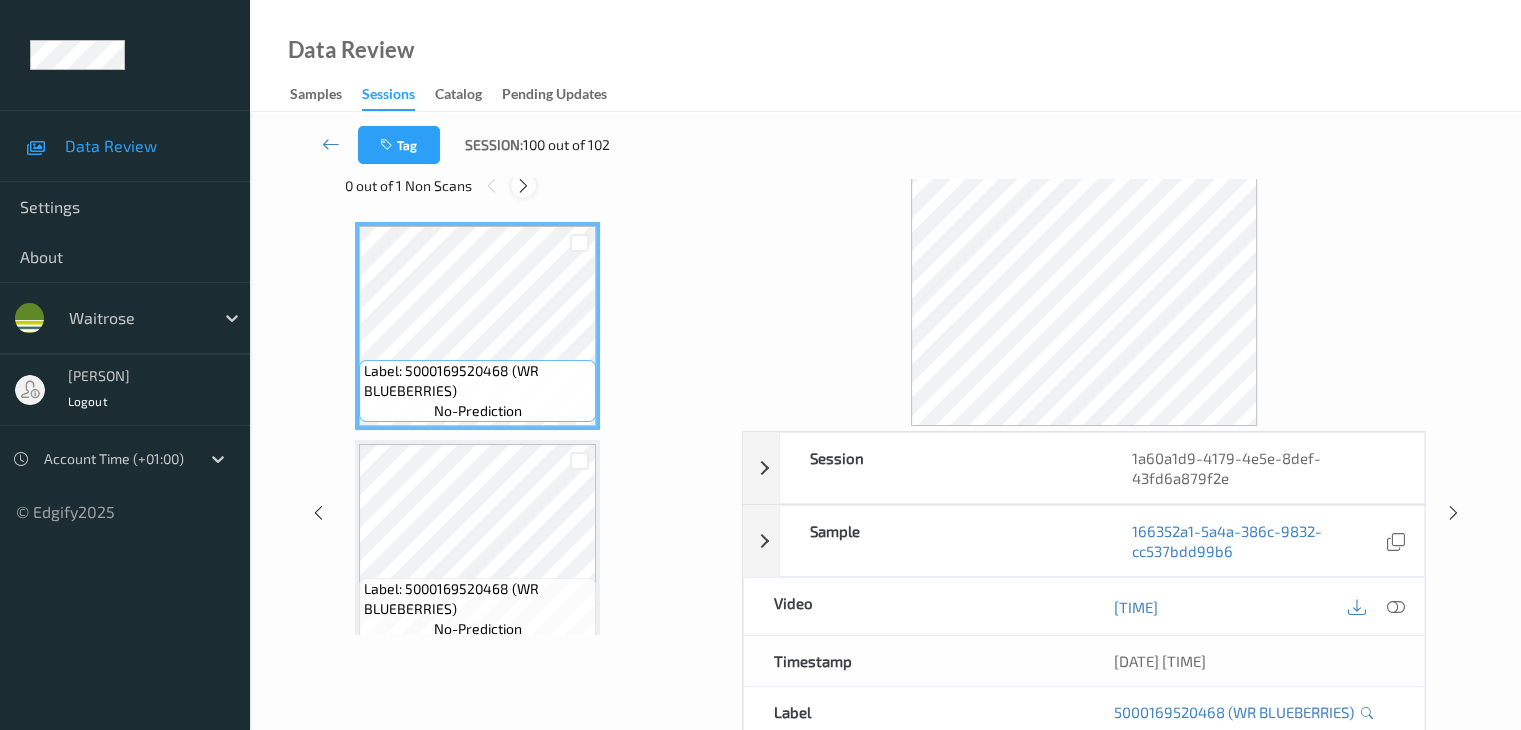 click at bounding box center [523, 186] 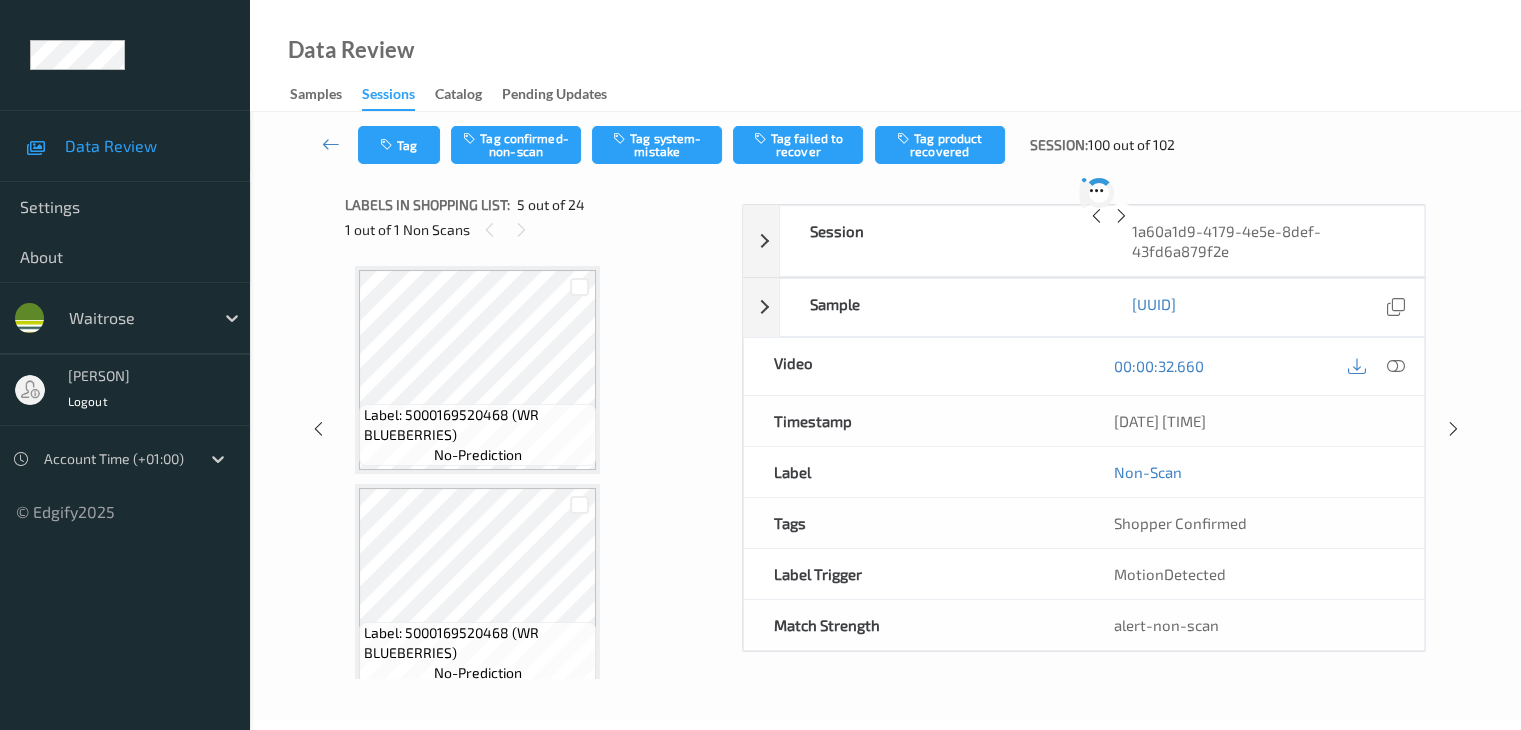 scroll, scrollTop: 664, scrollLeft: 0, axis: vertical 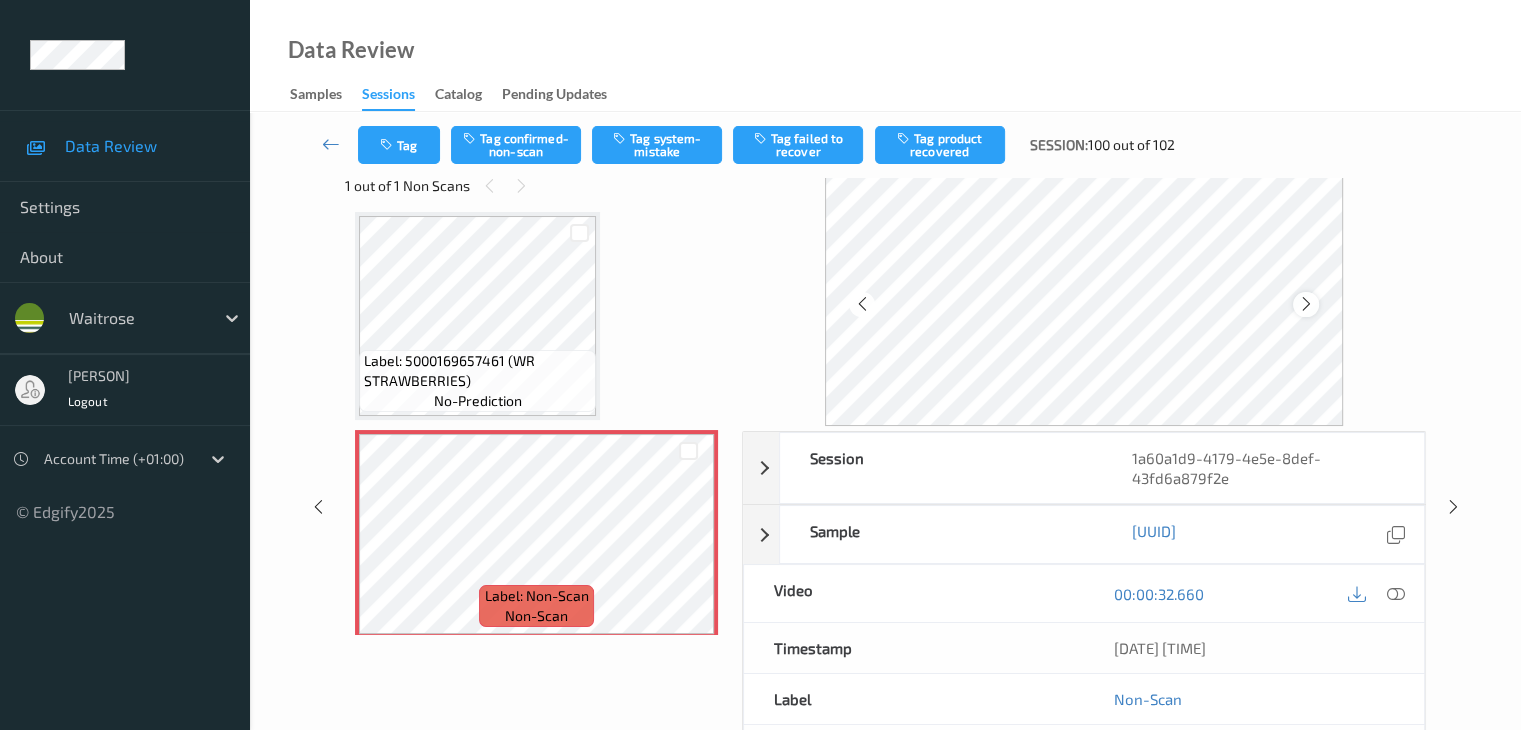 click at bounding box center [1306, 304] 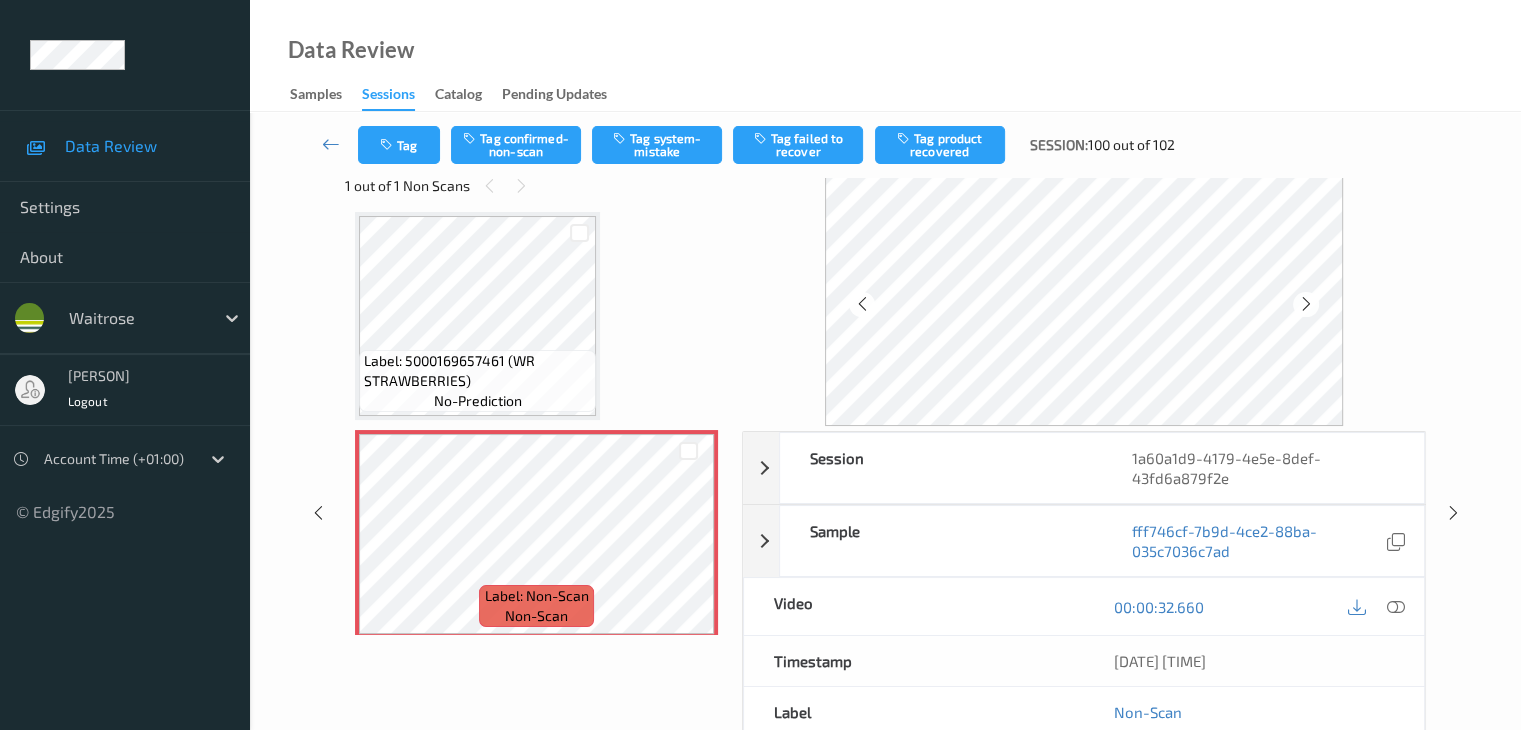 click at bounding box center [1306, 304] 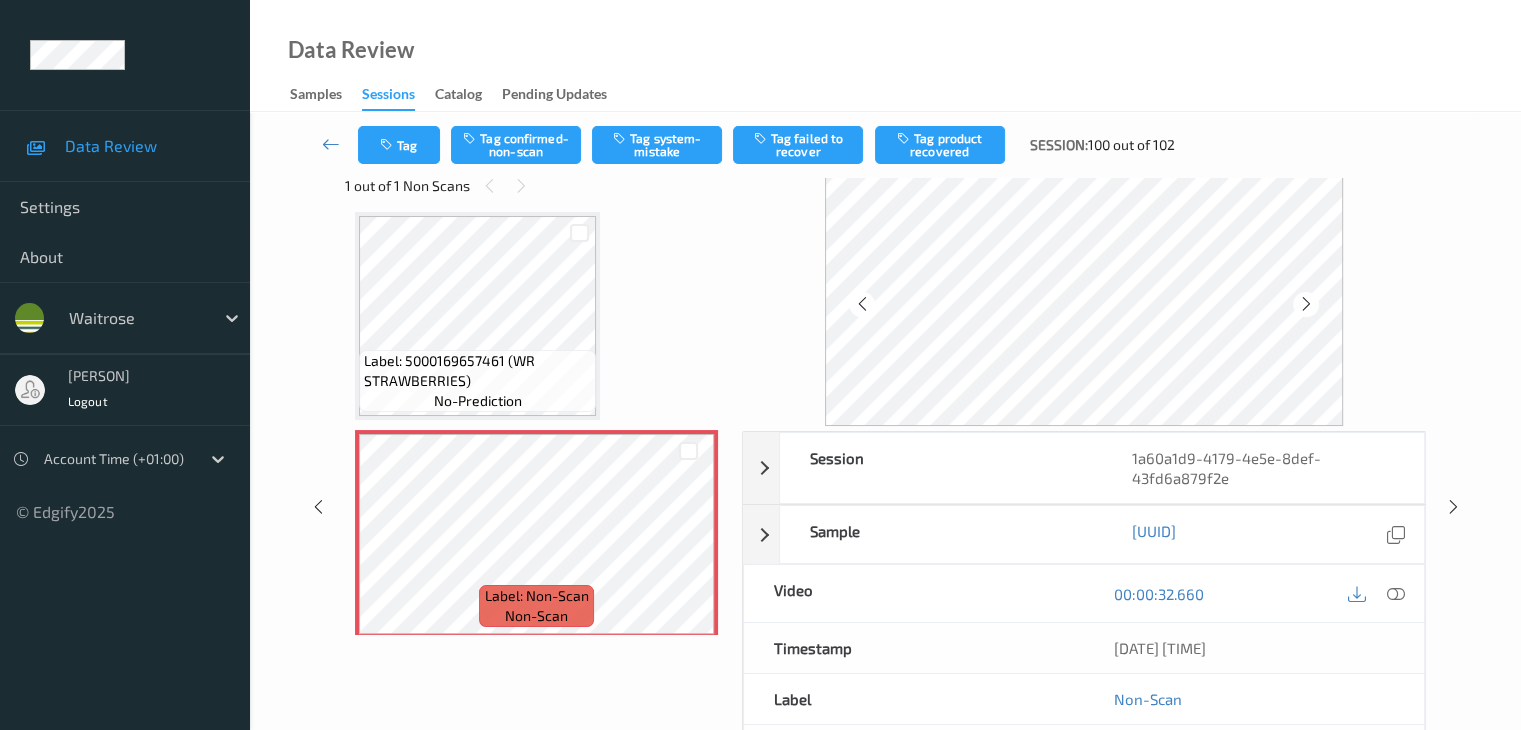 click at bounding box center (1306, 304) 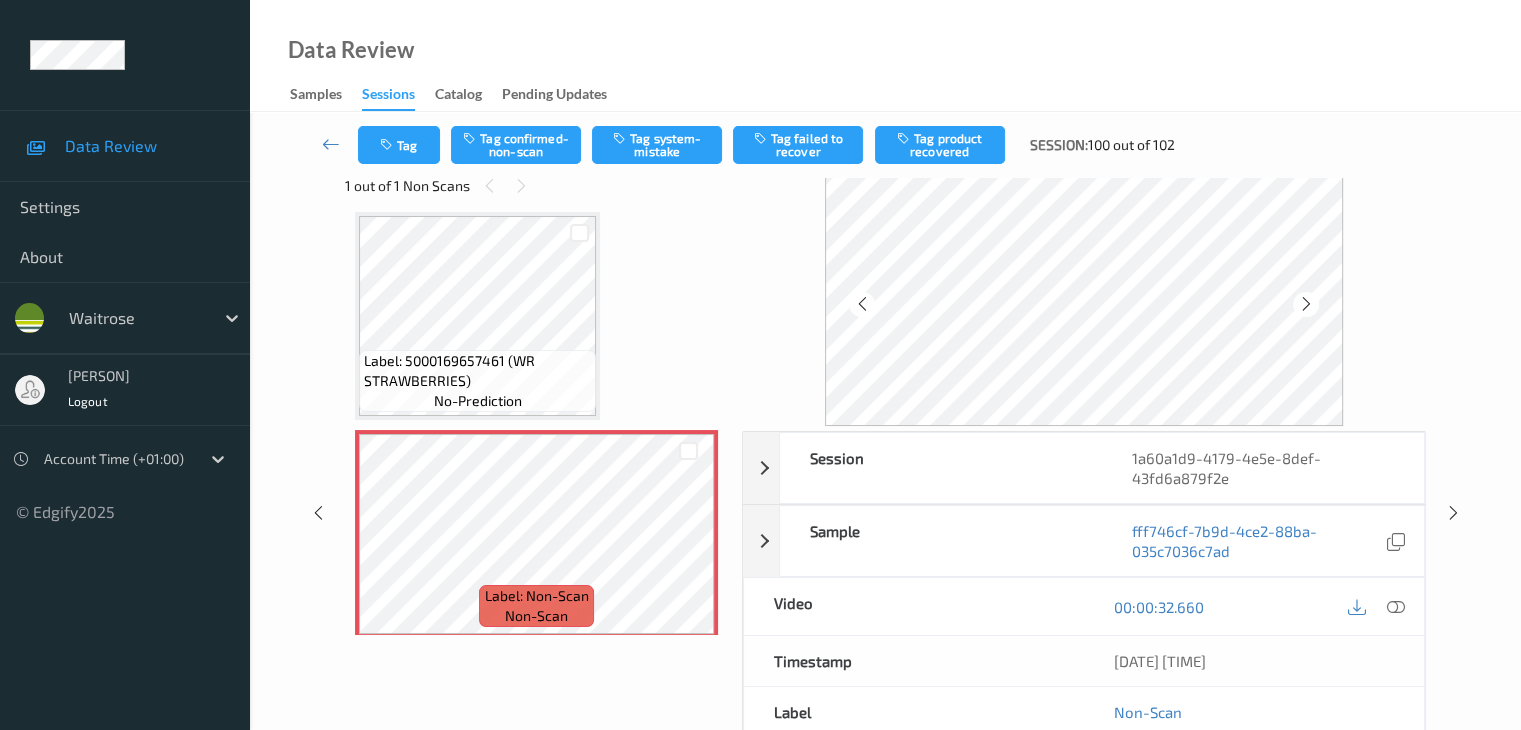 click at bounding box center (1306, 304) 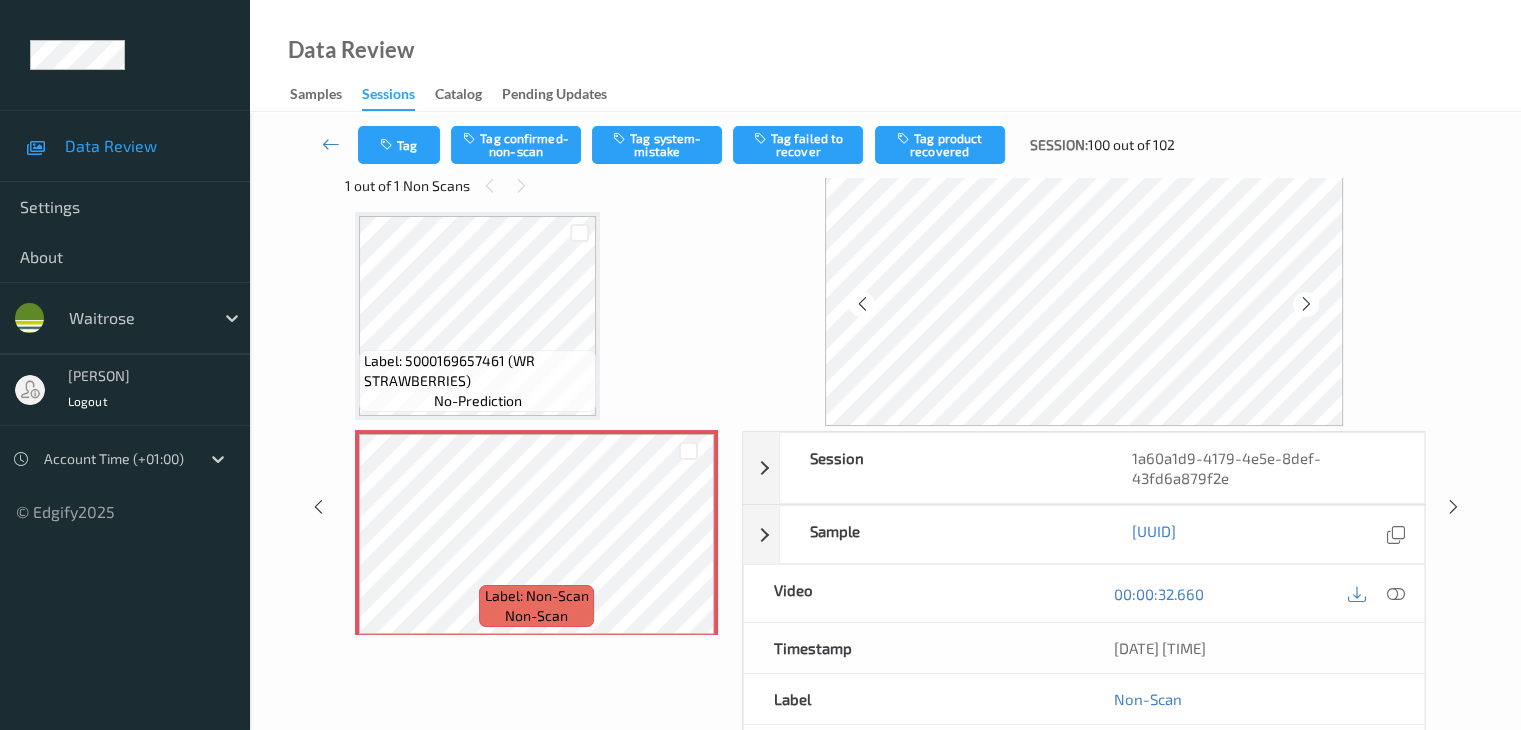 click at bounding box center (1306, 304) 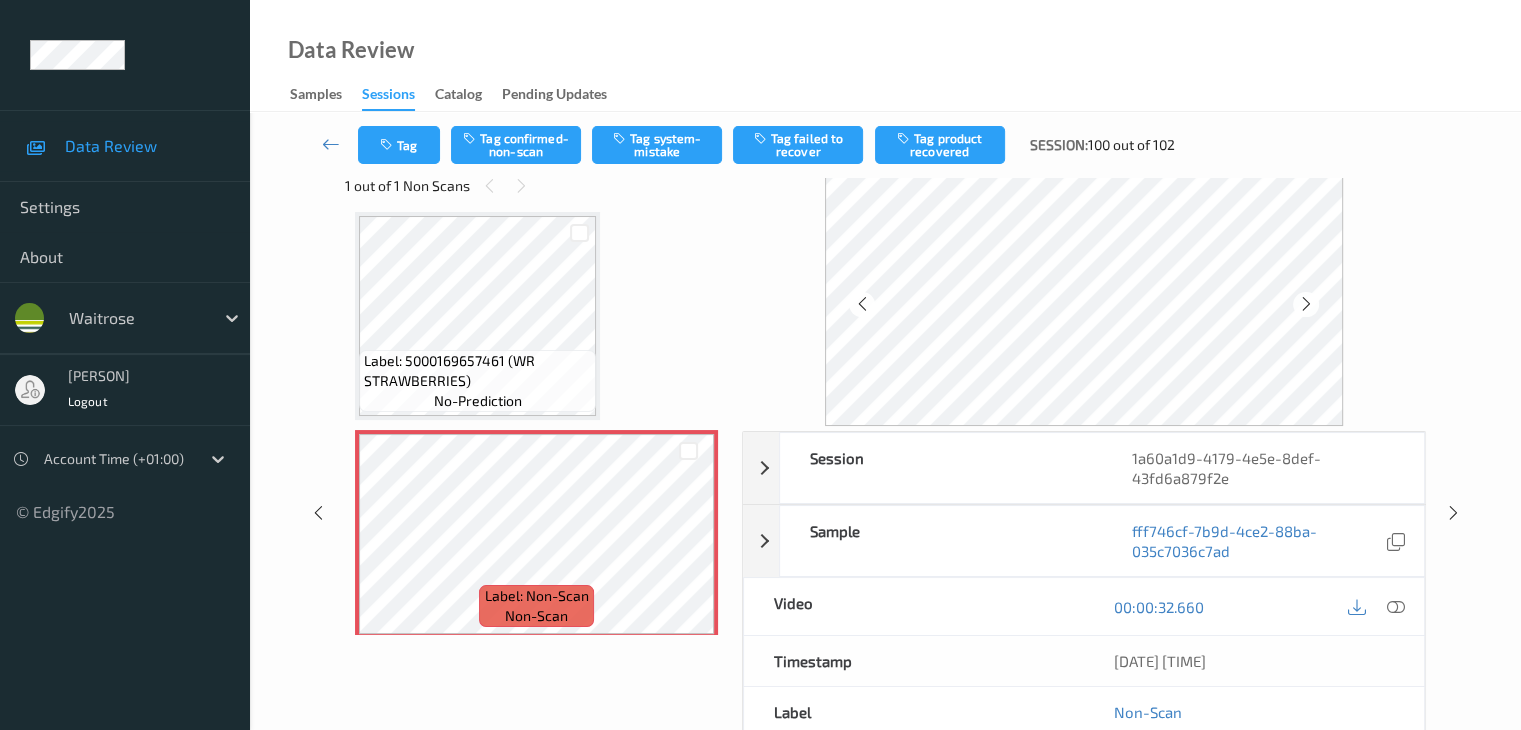 click at bounding box center (1306, 304) 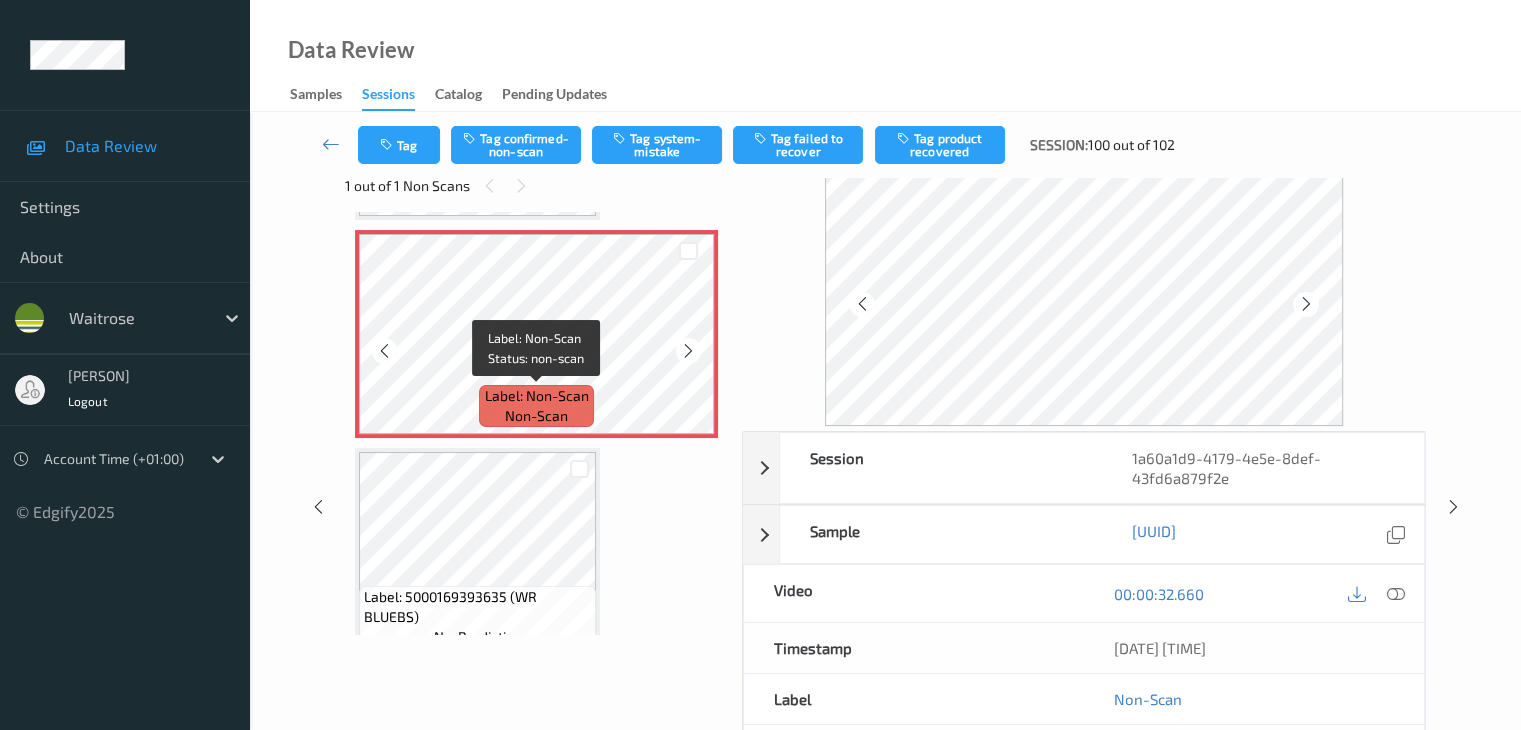scroll, scrollTop: 664, scrollLeft: 0, axis: vertical 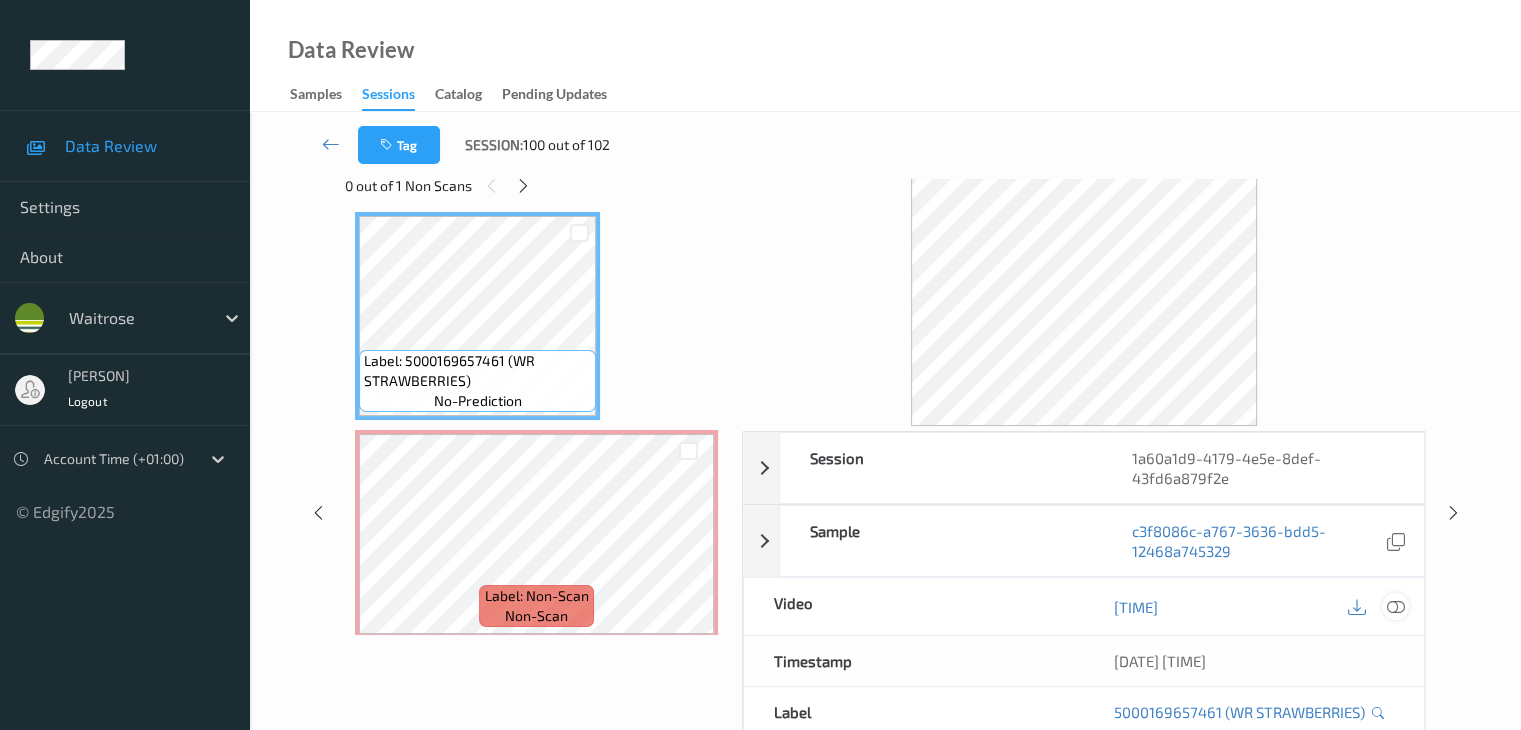 click at bounding box center (1395, 606) 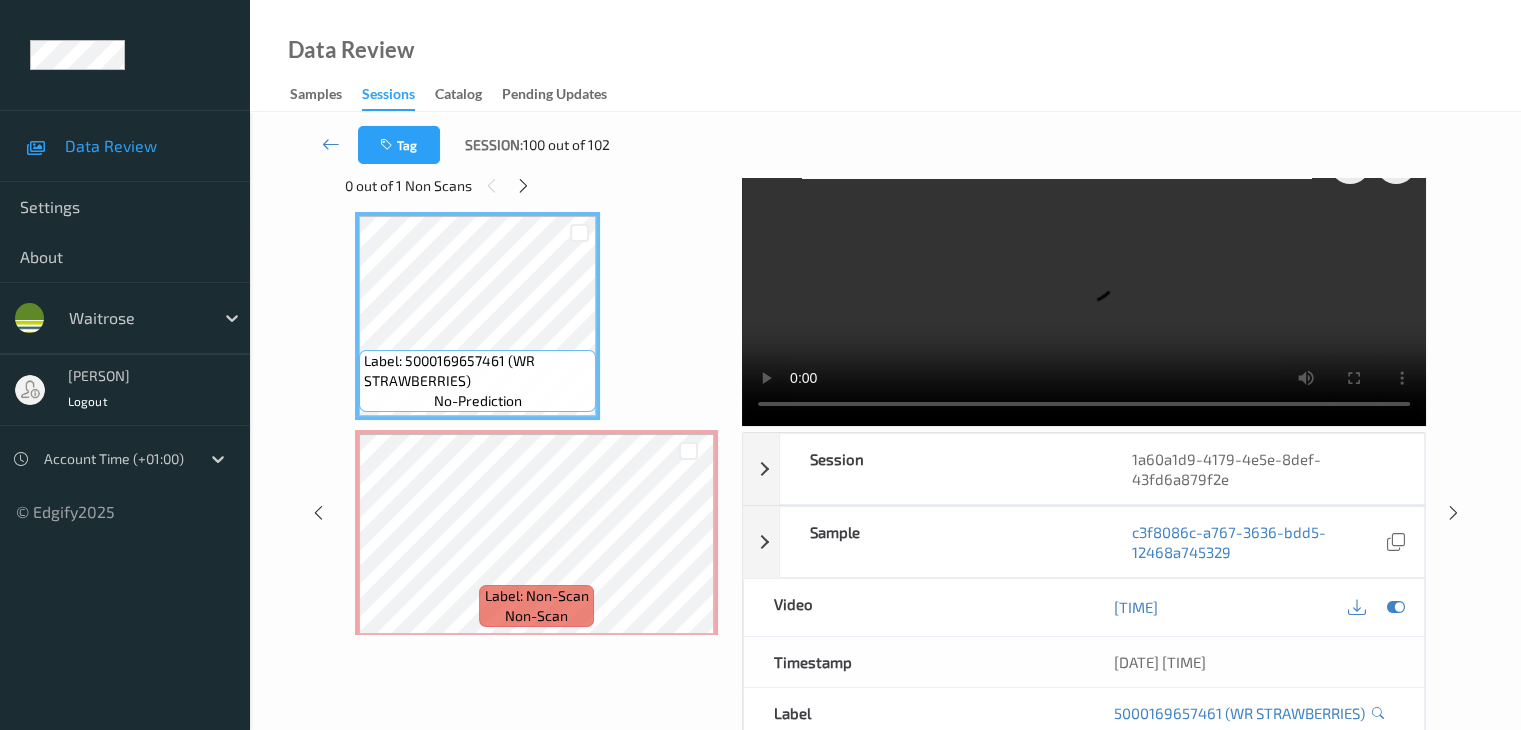scroll, scrollTop: 0, scrollLeft: 0, axis: both 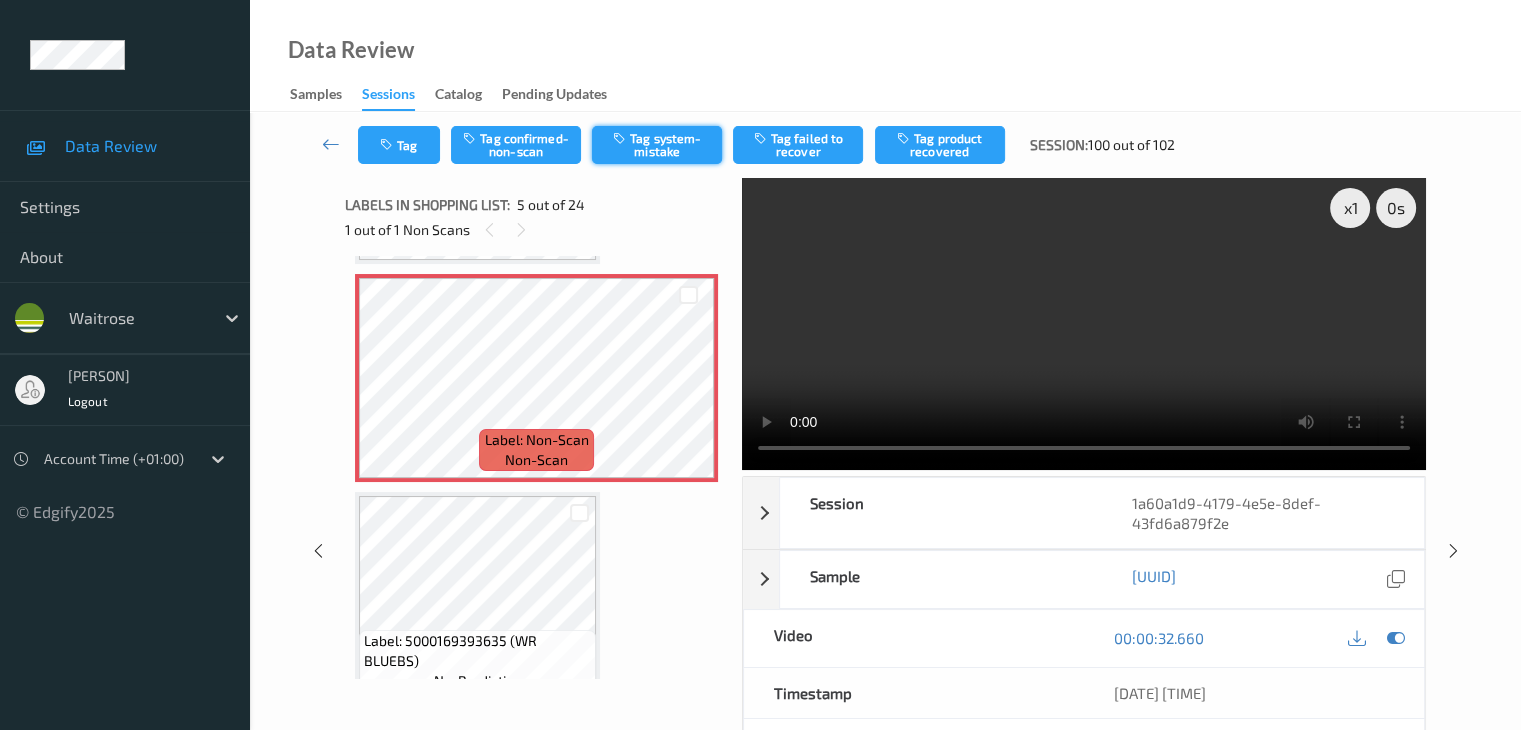 click on "Tag   system-mistake" at bounding box center (657, 145) 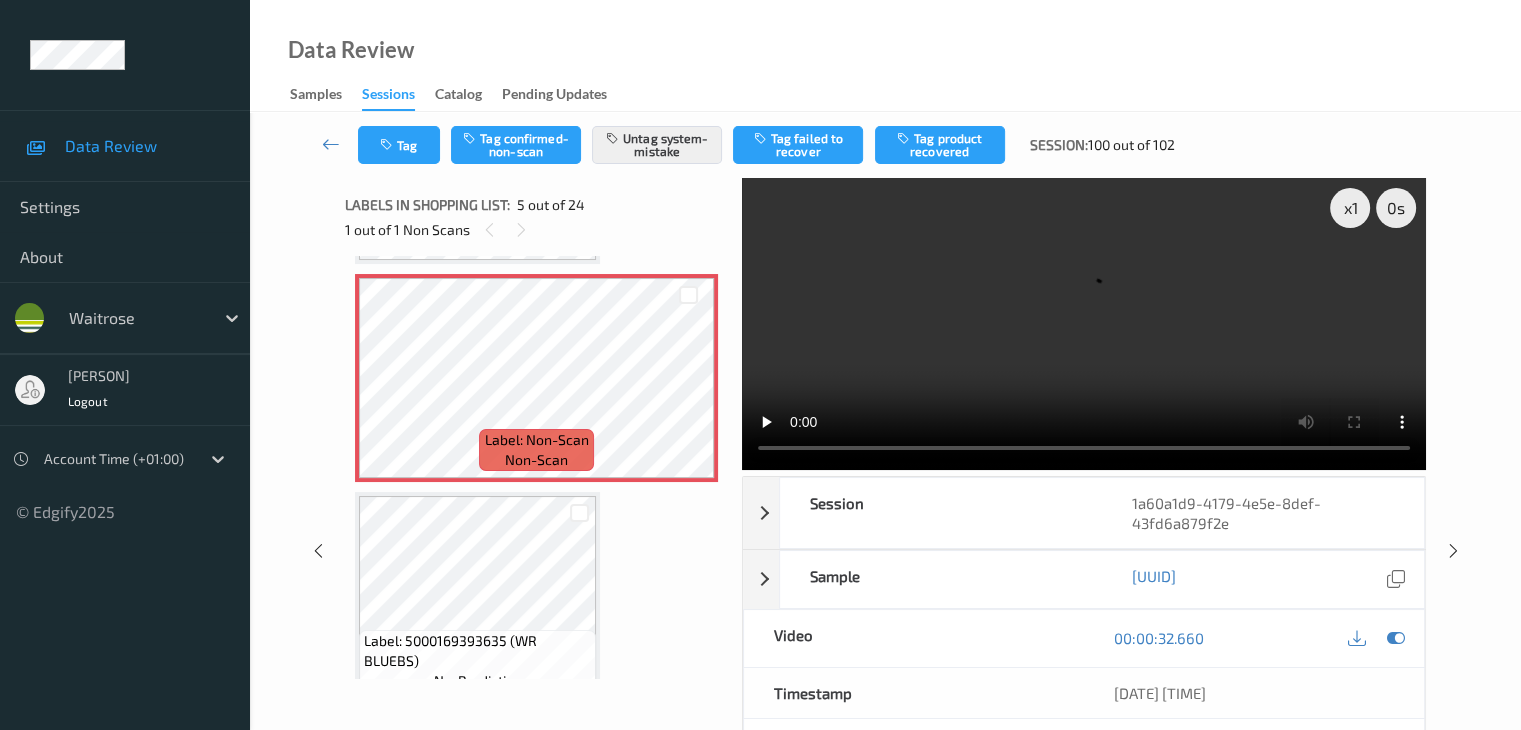 scroll, scrollTop: 0, scrollLeft: 0, axis: both 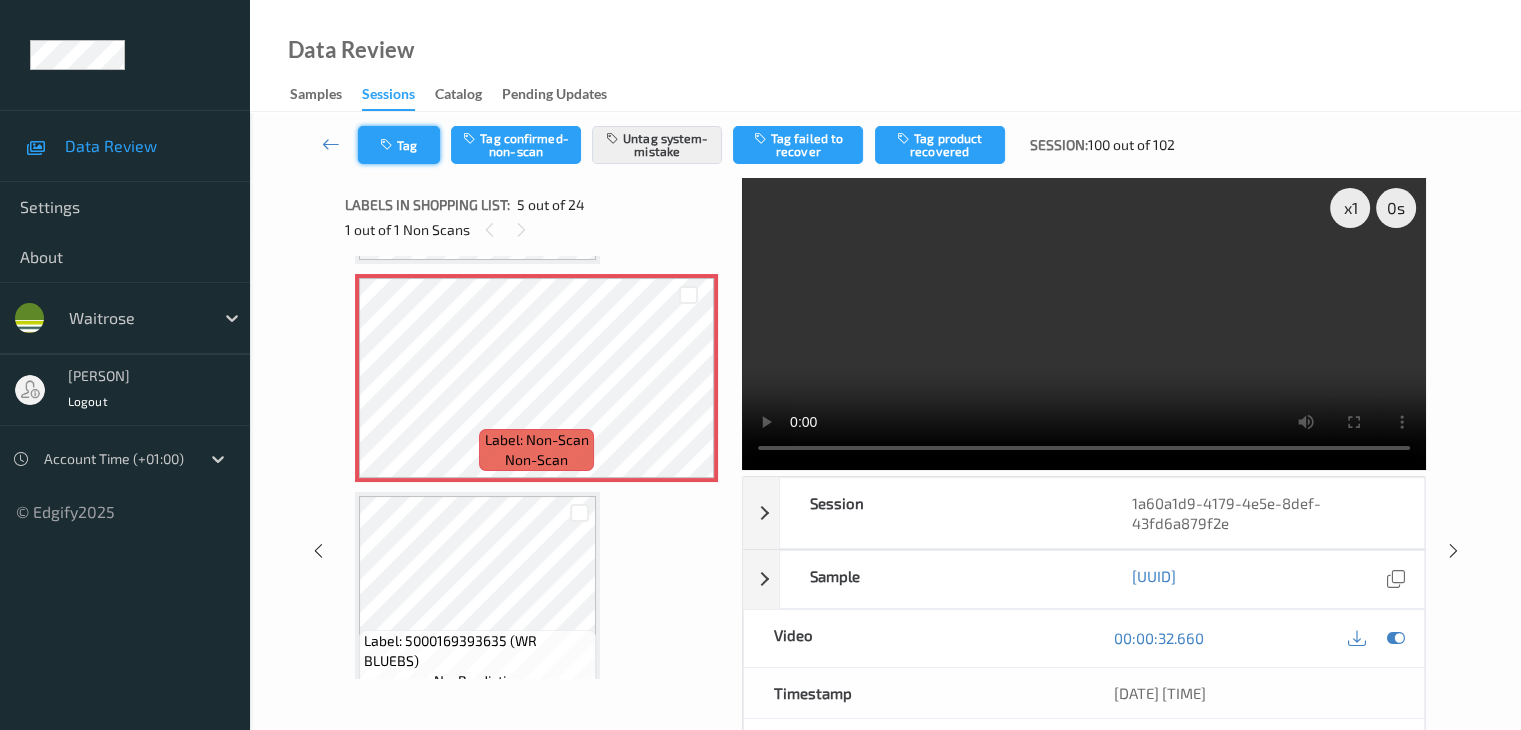 click on "Tag" at bounding box center (399, 145) 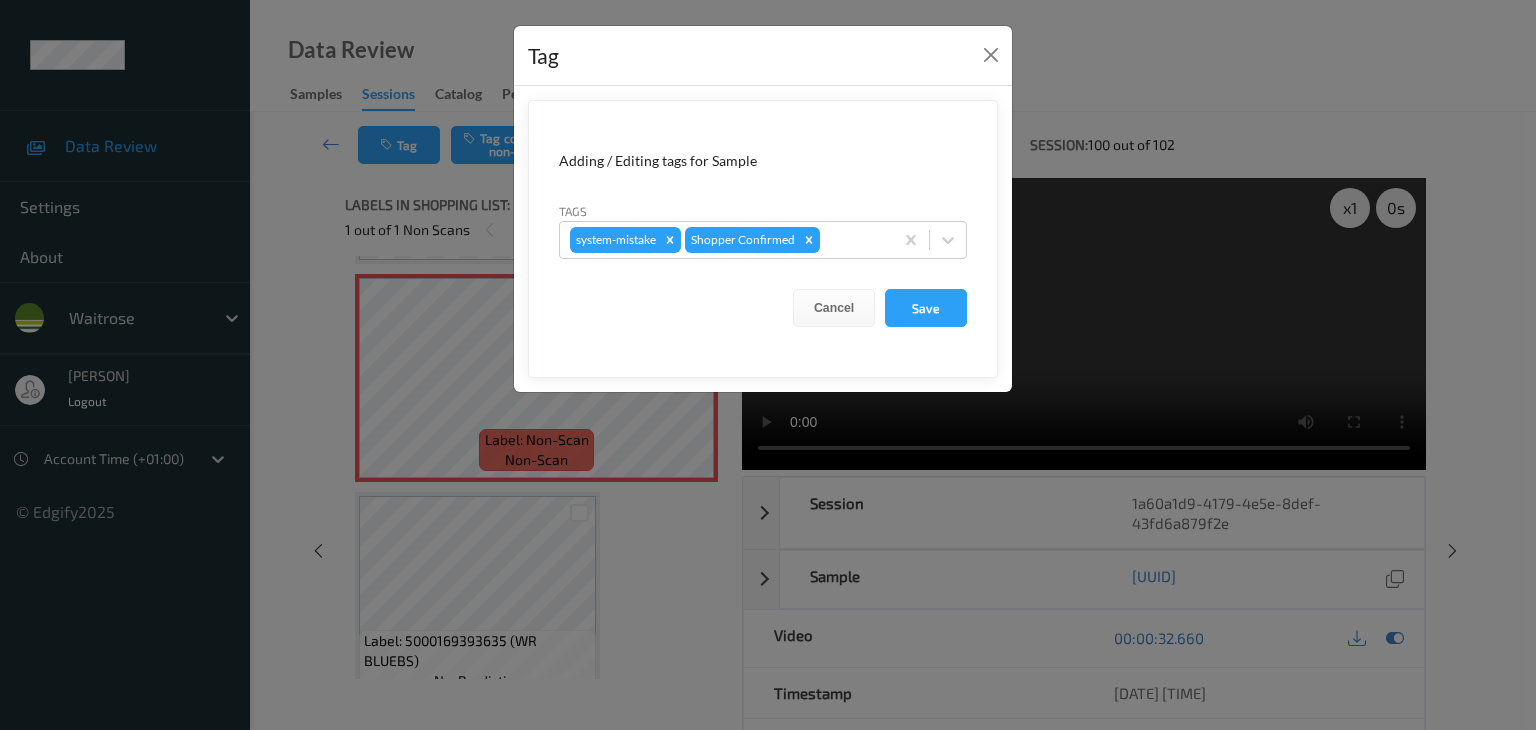 click on "Adding / Editing tags for Sample   Tags system-mistake Shopper Confirmed Cancel Save" at bounding box center (763, 239) 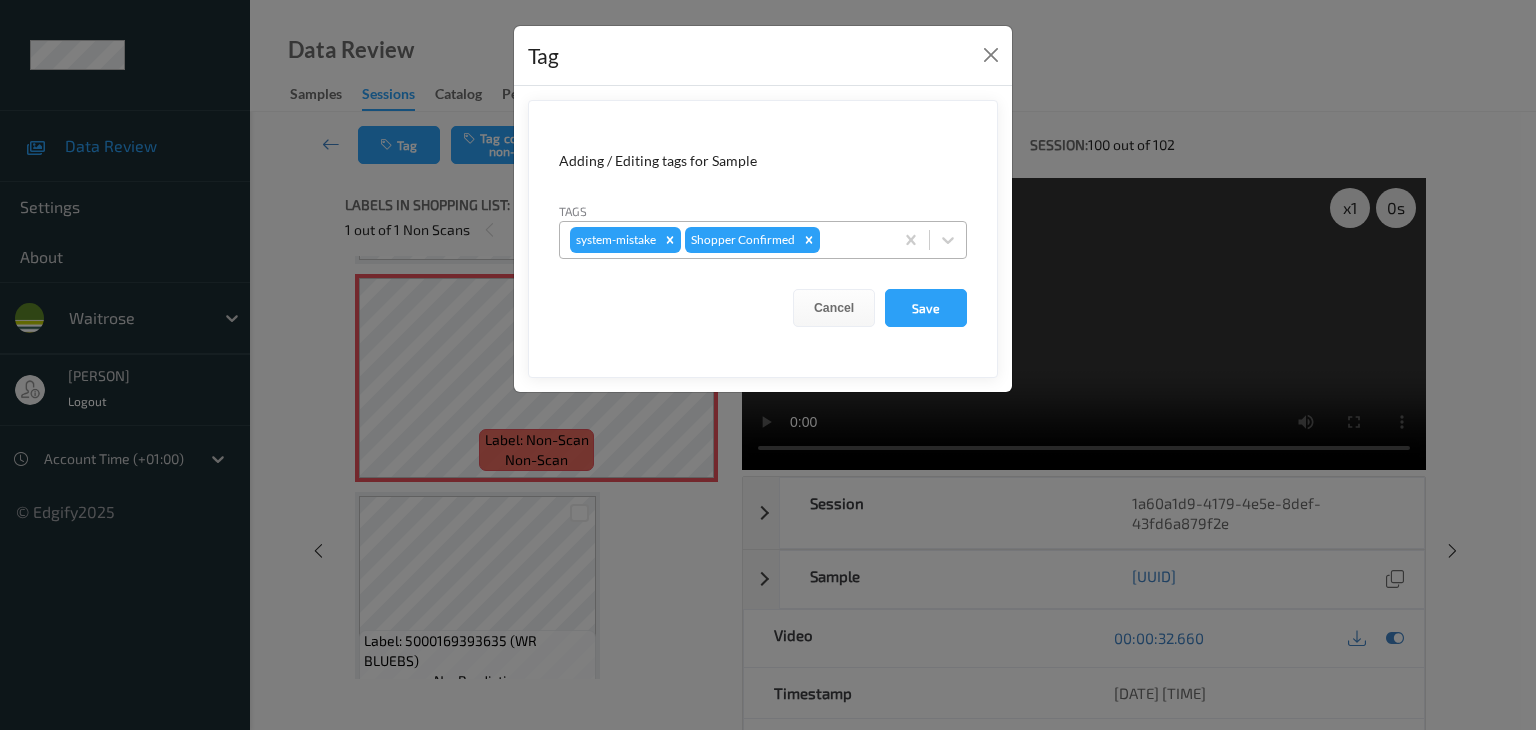 click at bounding box center (853, 240) 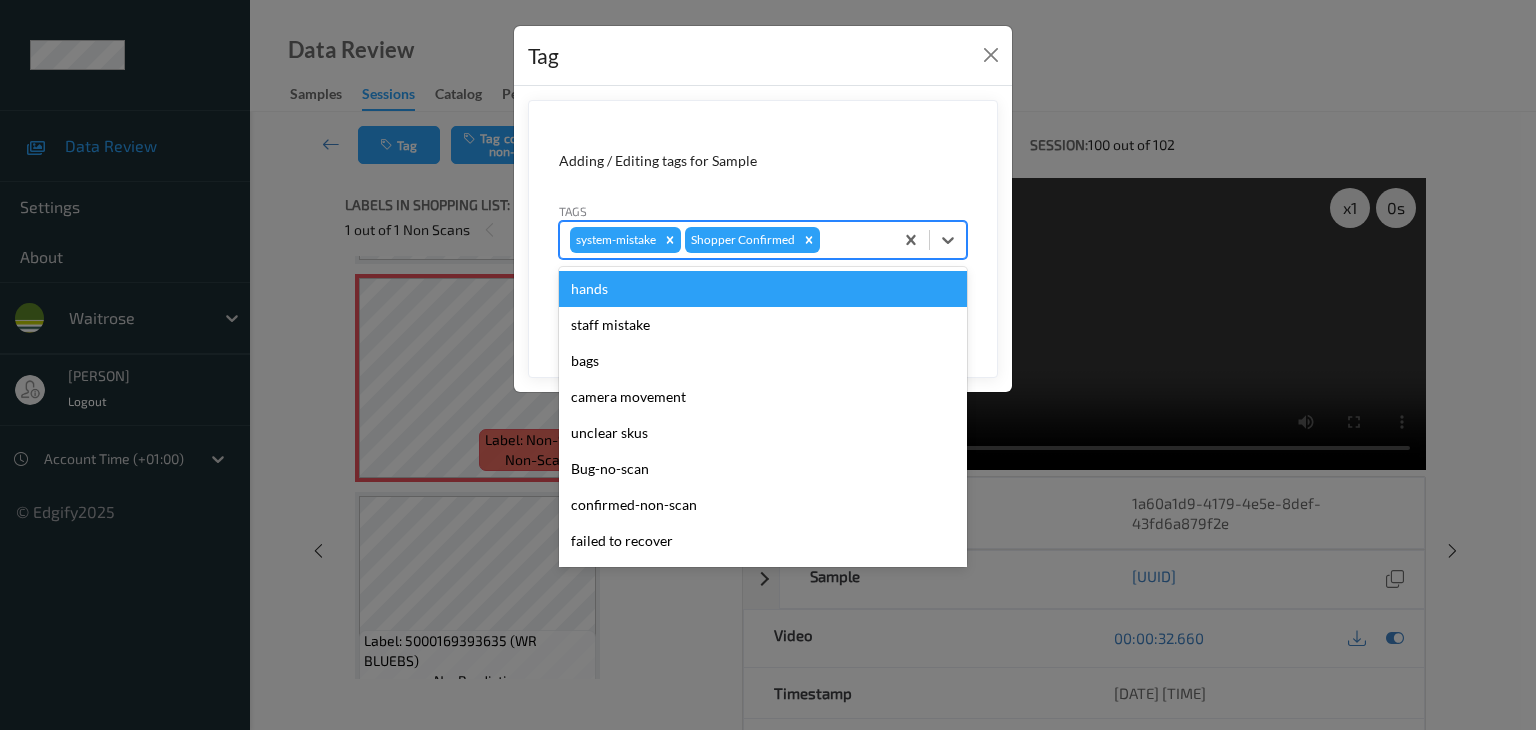 type on "u" 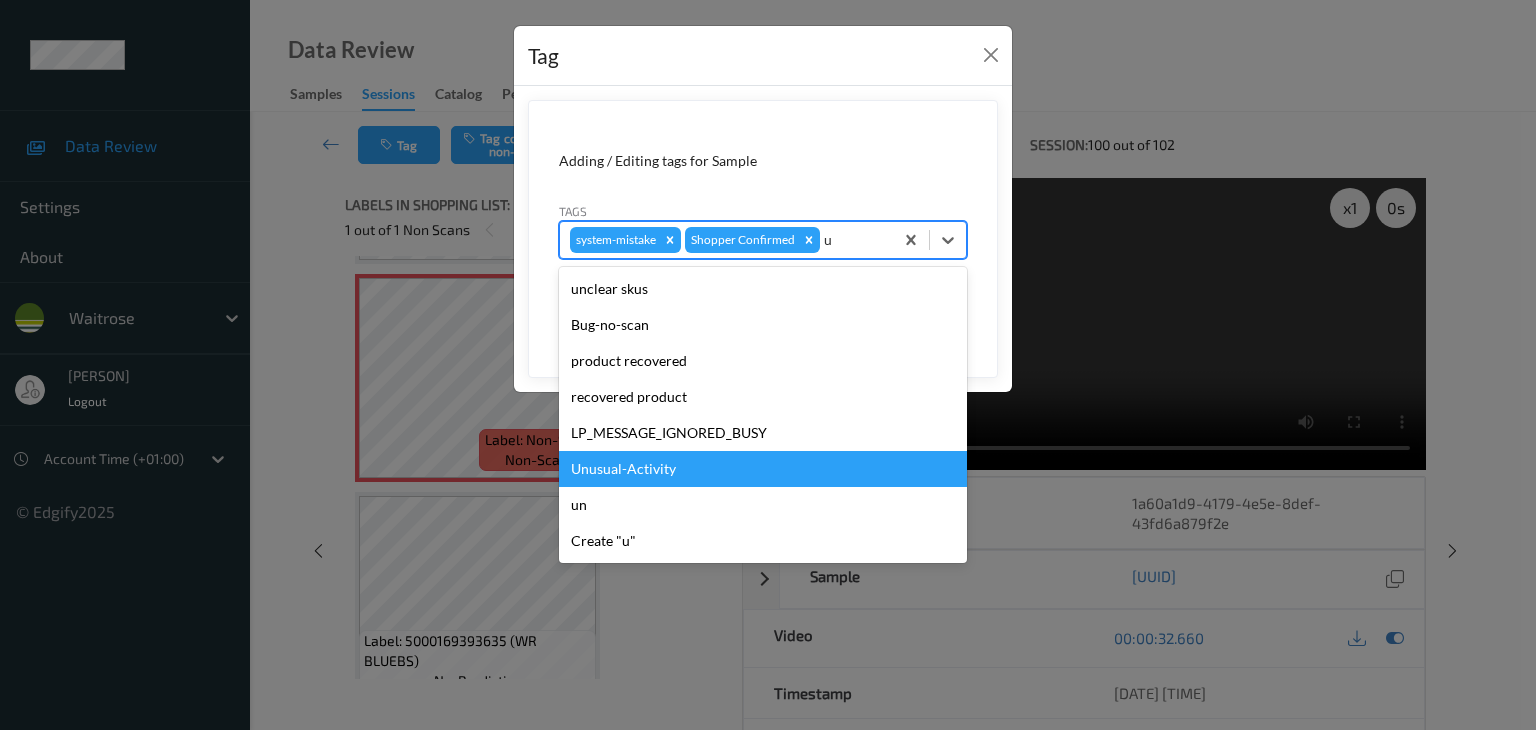 click on "Unusual-Activity" at bounding box center (763, 469) 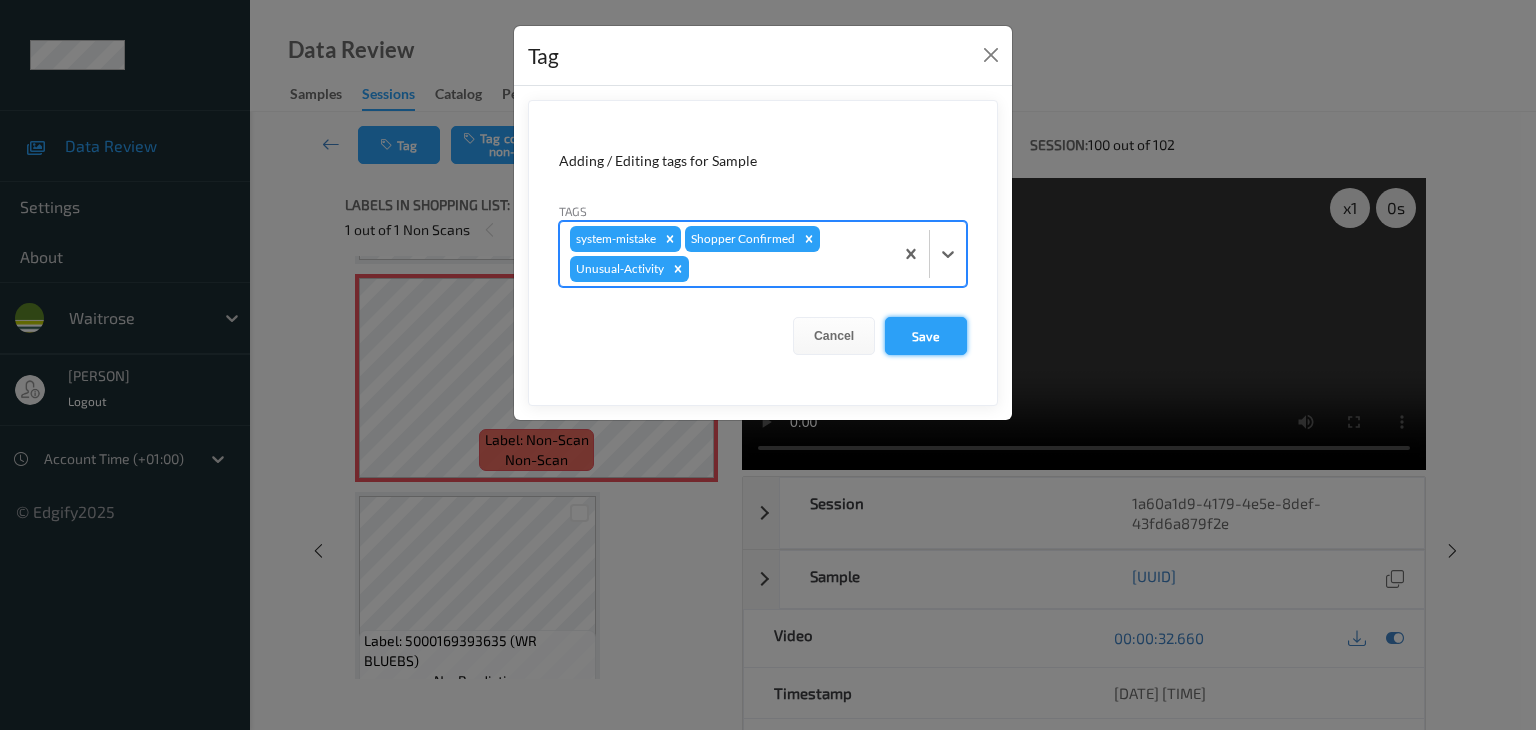click on "Save" at bounding box center [926, 336] 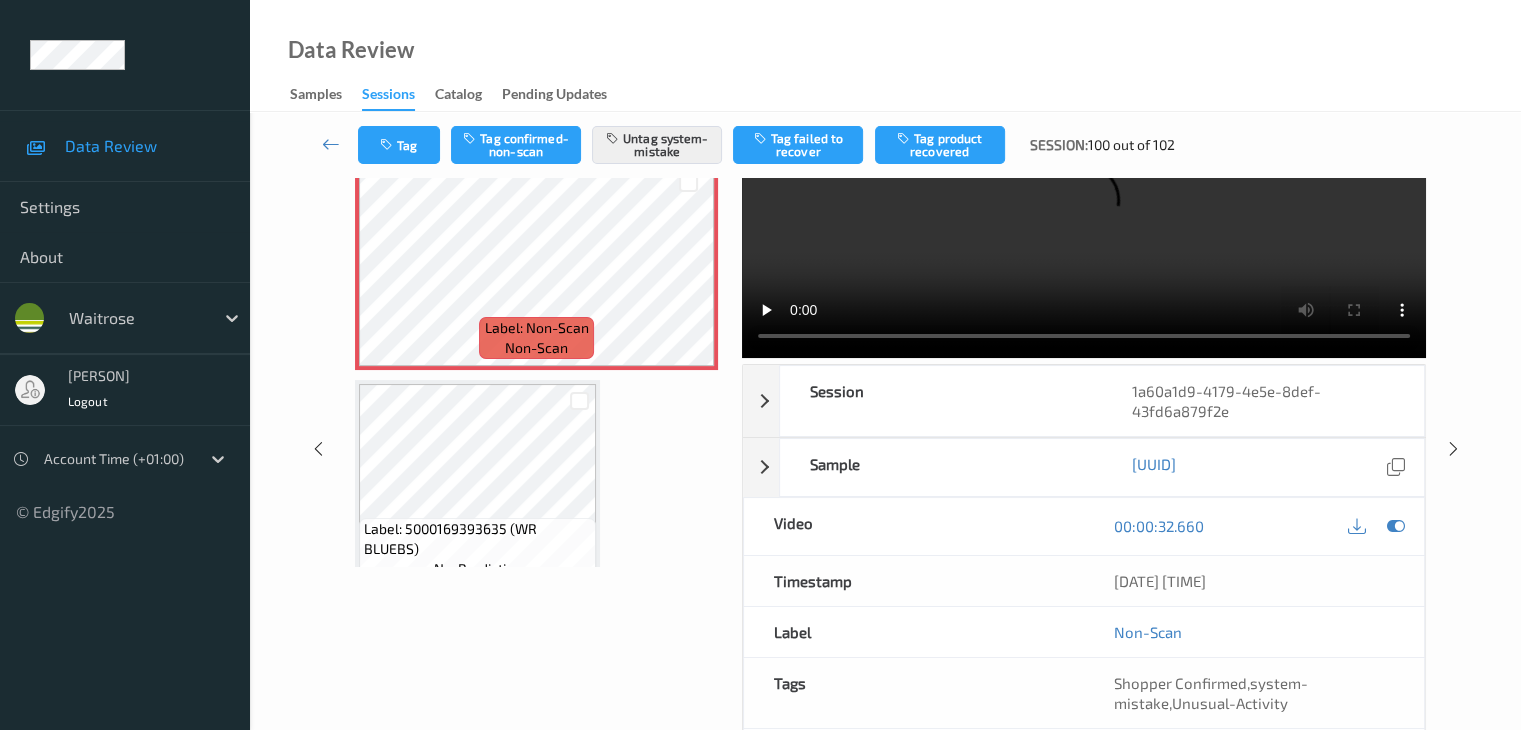 scroll, scrollTop: 0, scrollLeft: 0, axis: both 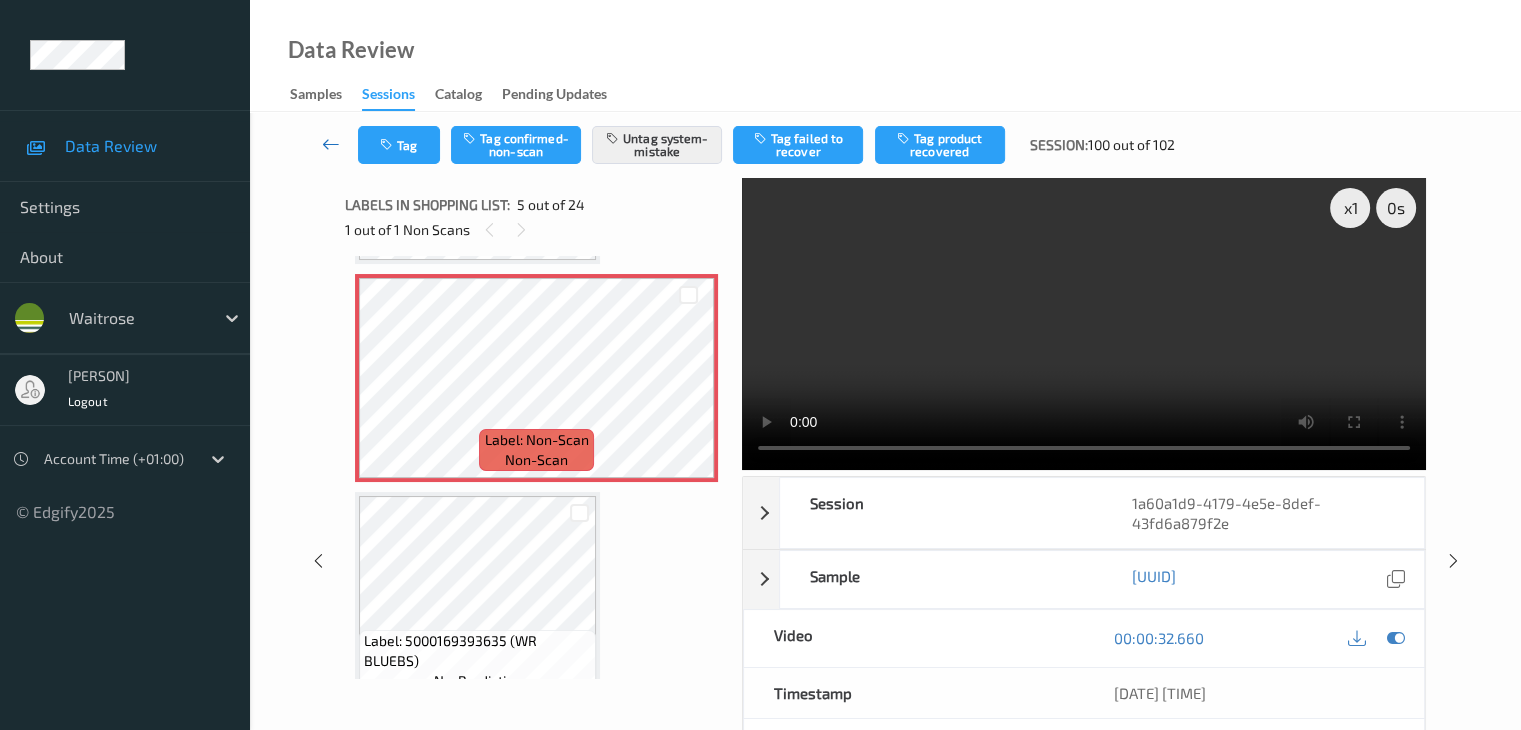 click at bounding box center [331, 144] 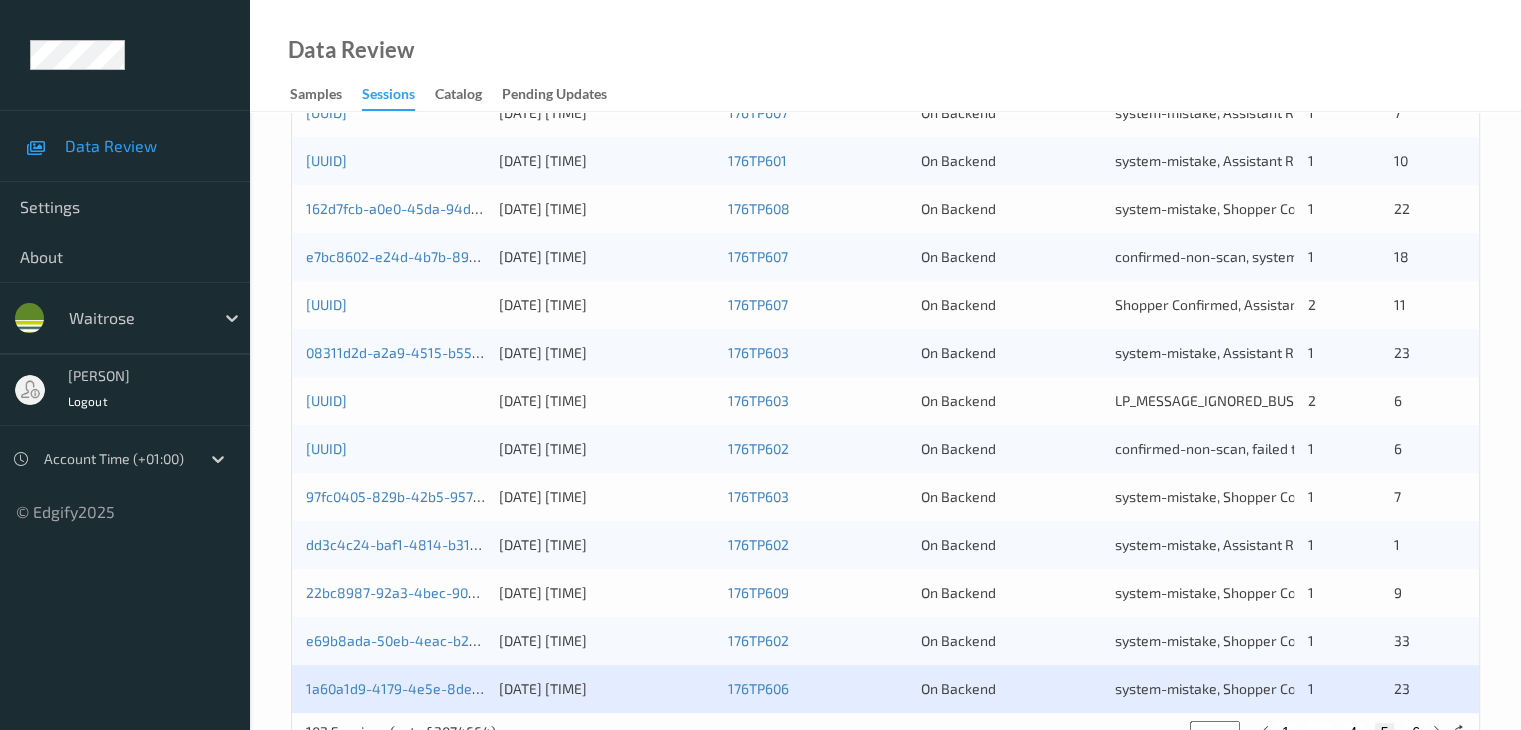 scroll, scrollTop: 932, scrollLeft: 0, axis: vertical 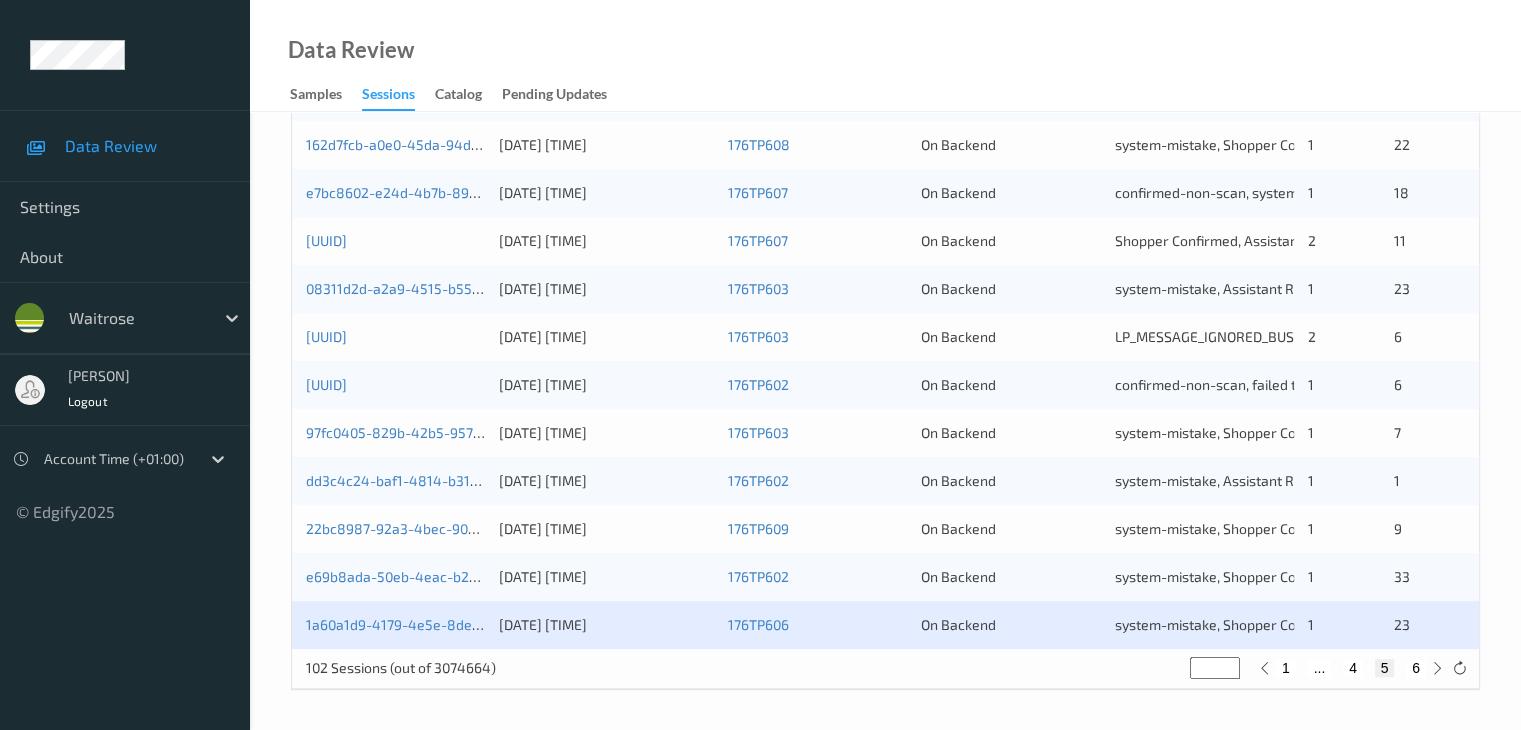 click on "6" at bounding box center (1416, 668) 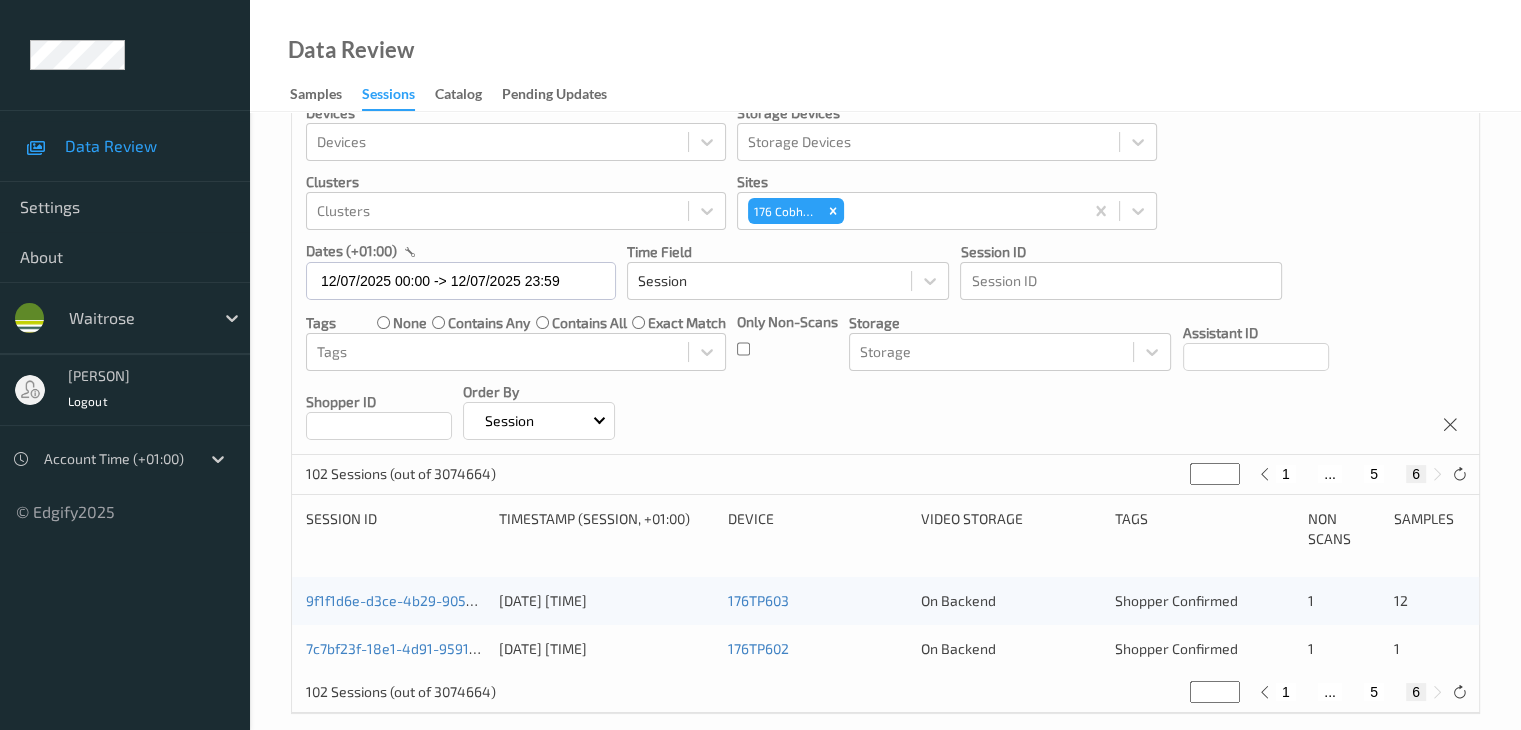 scroll, scrollTop: 68, scrollLeft: 0, axis: vertical 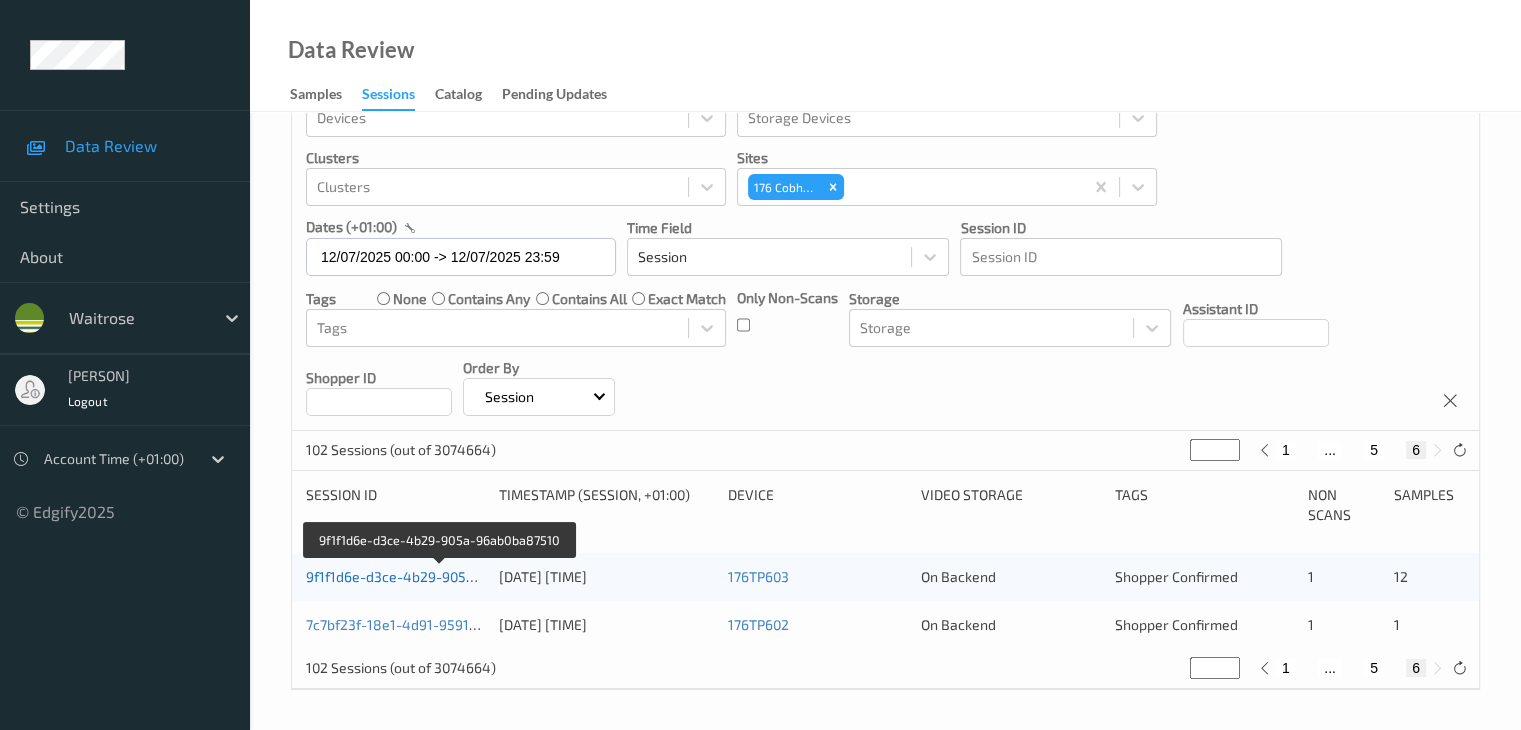 click on "9f1f1d6e-d3ce-4b29-905a-96ab0ba87510" at bounding box center (440, 576) 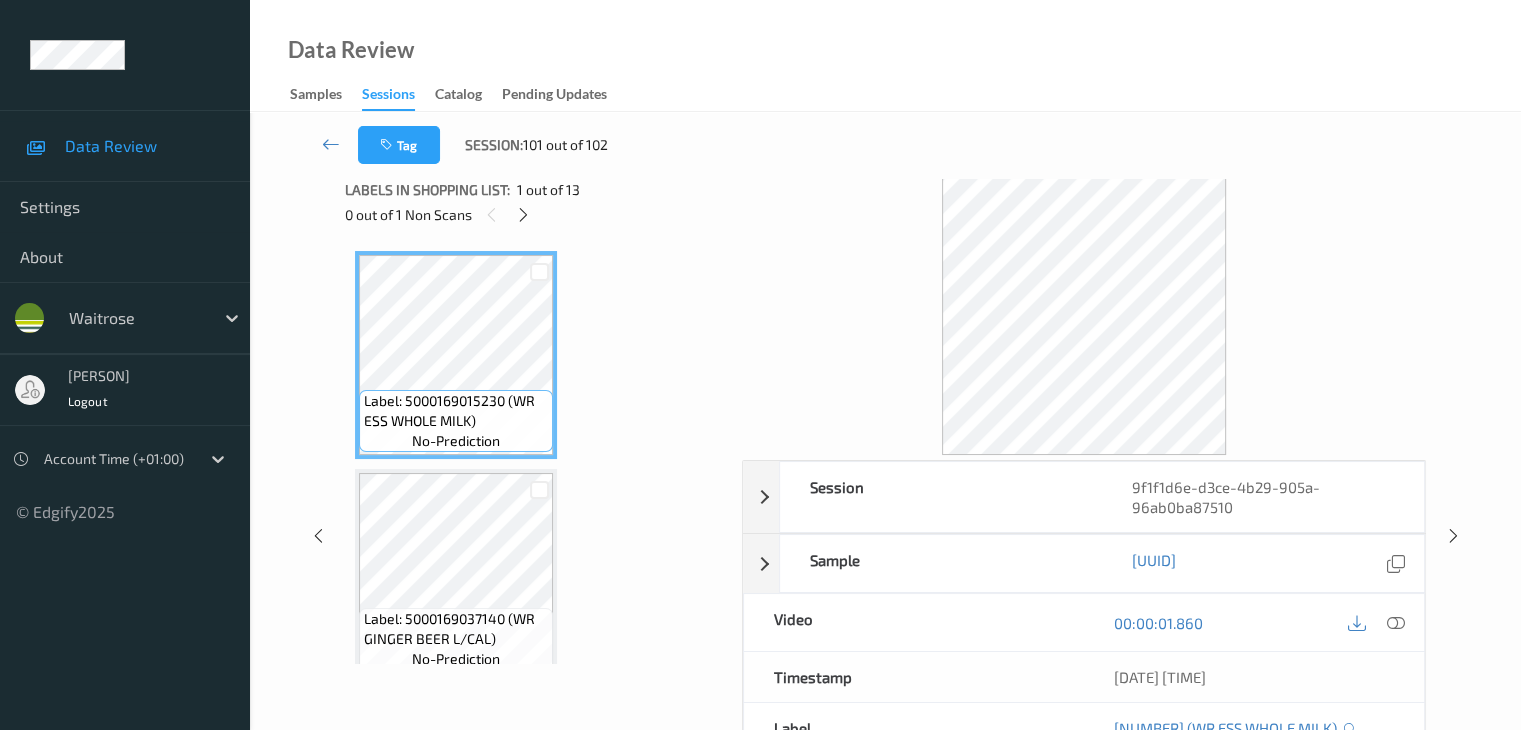 scroll, scrollTop: 0, scrollLeft: 0, axis: both 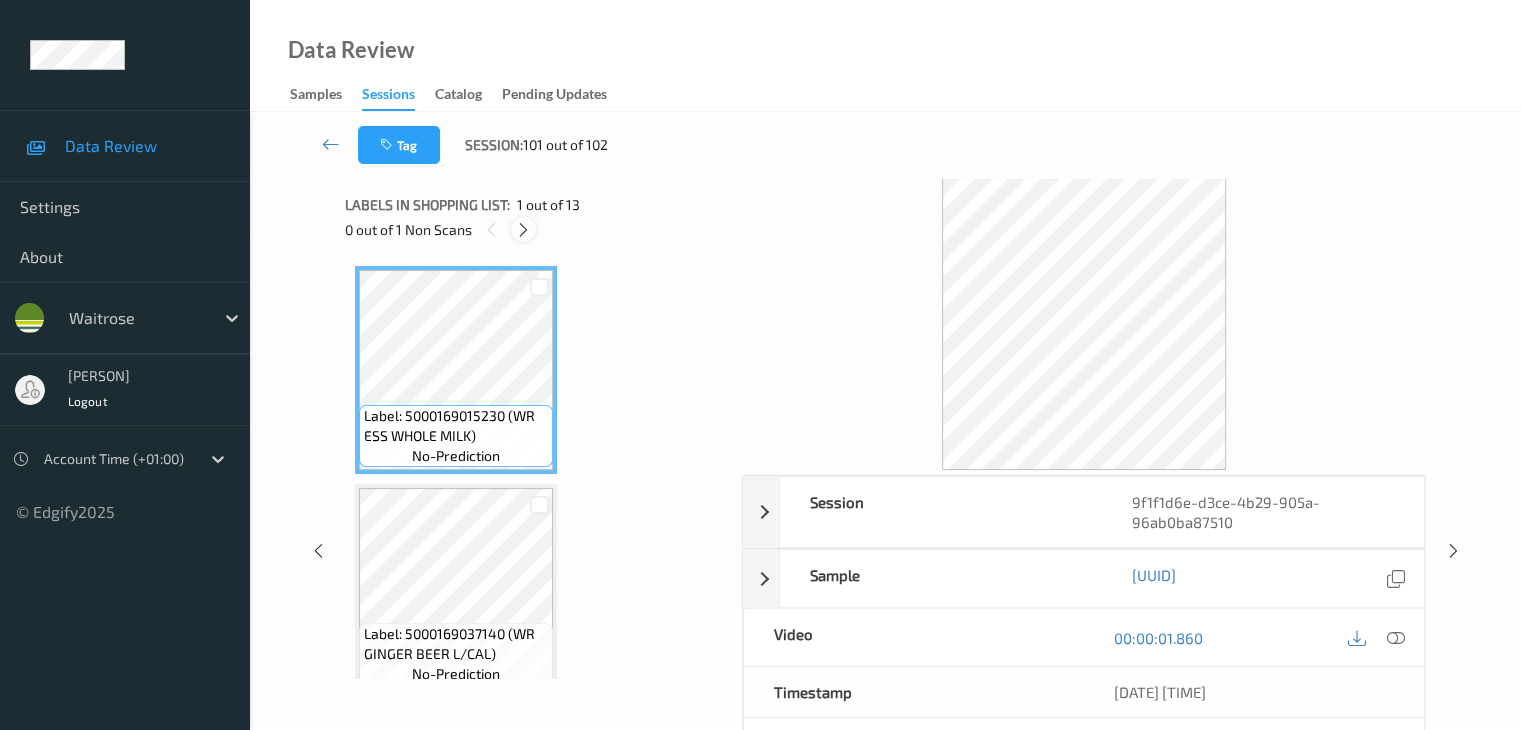 click at bounding box center (523, 230) 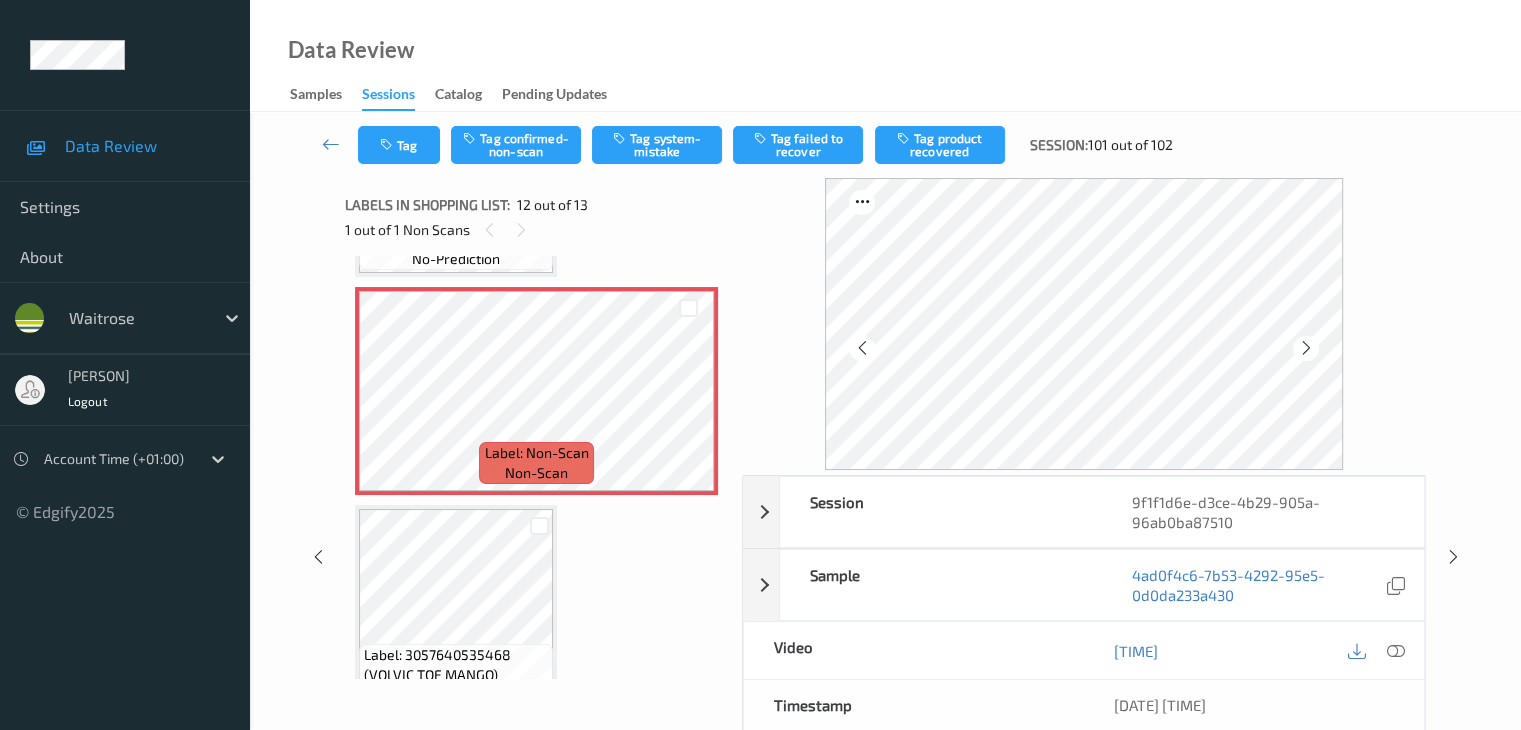 scroll, scrollTop: 2390, scrollLeft: 0, axis: vertical 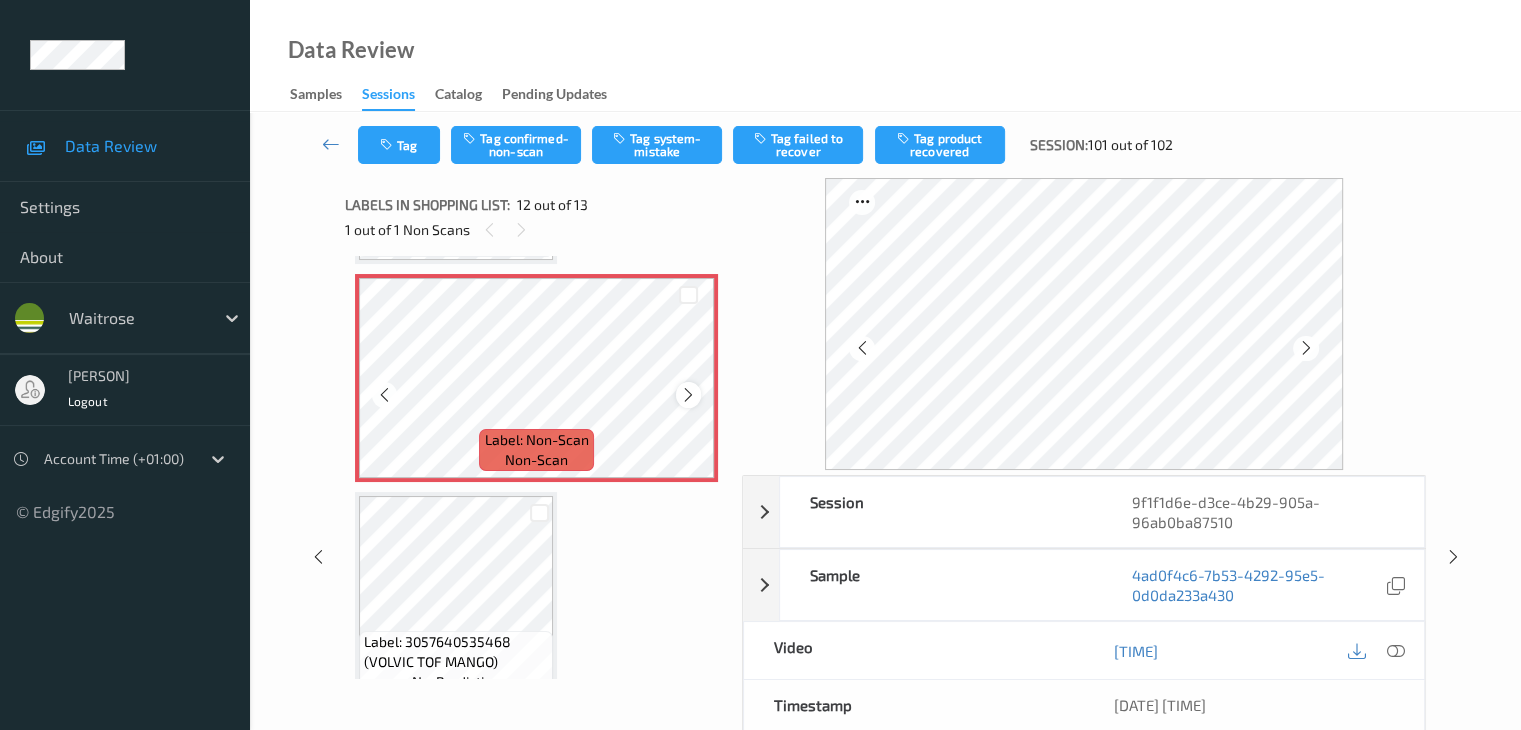 click at bounding box center (688, 395) 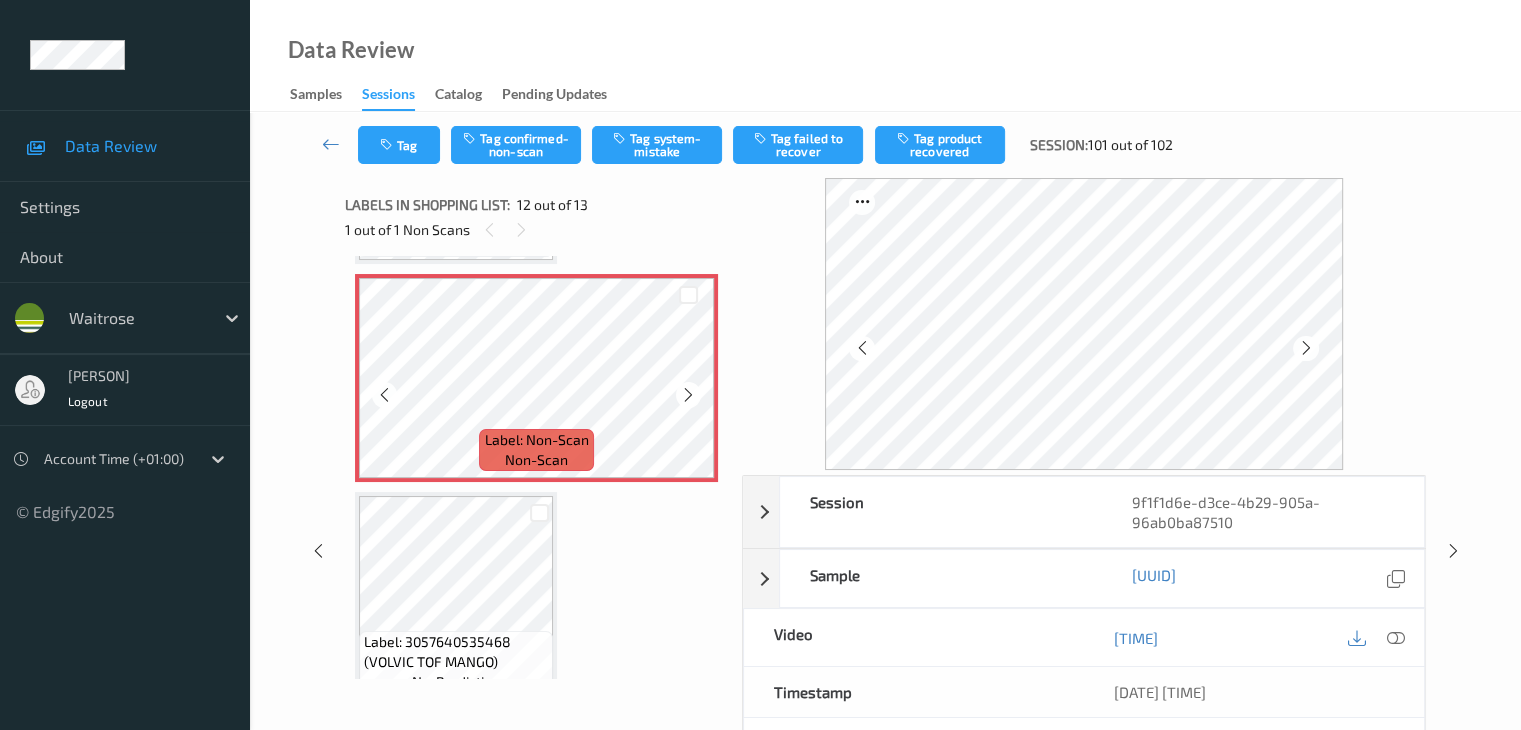 click at bounding box center (688, 395) 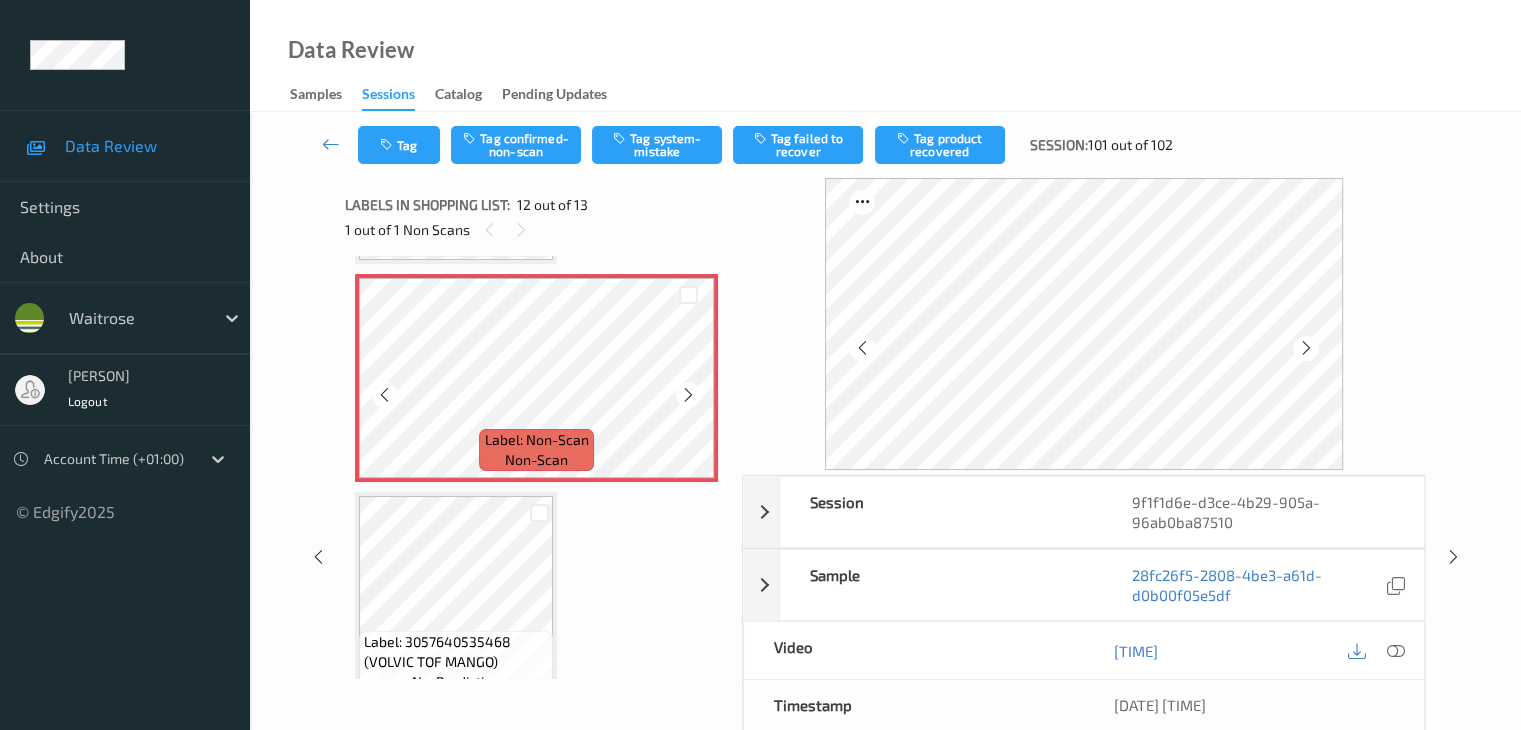 click at bounding box center [688, 395] 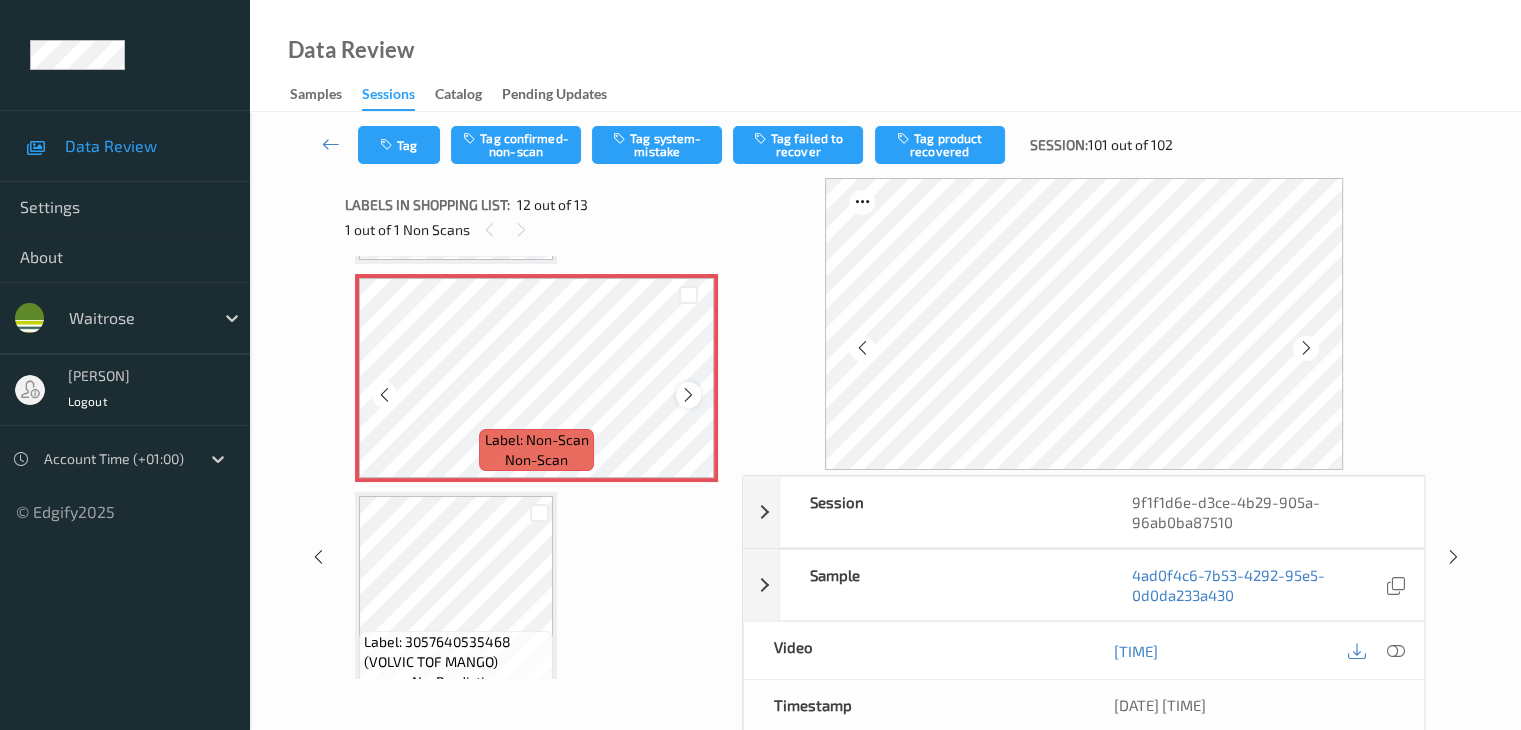 click at bounding box center (688, 395) 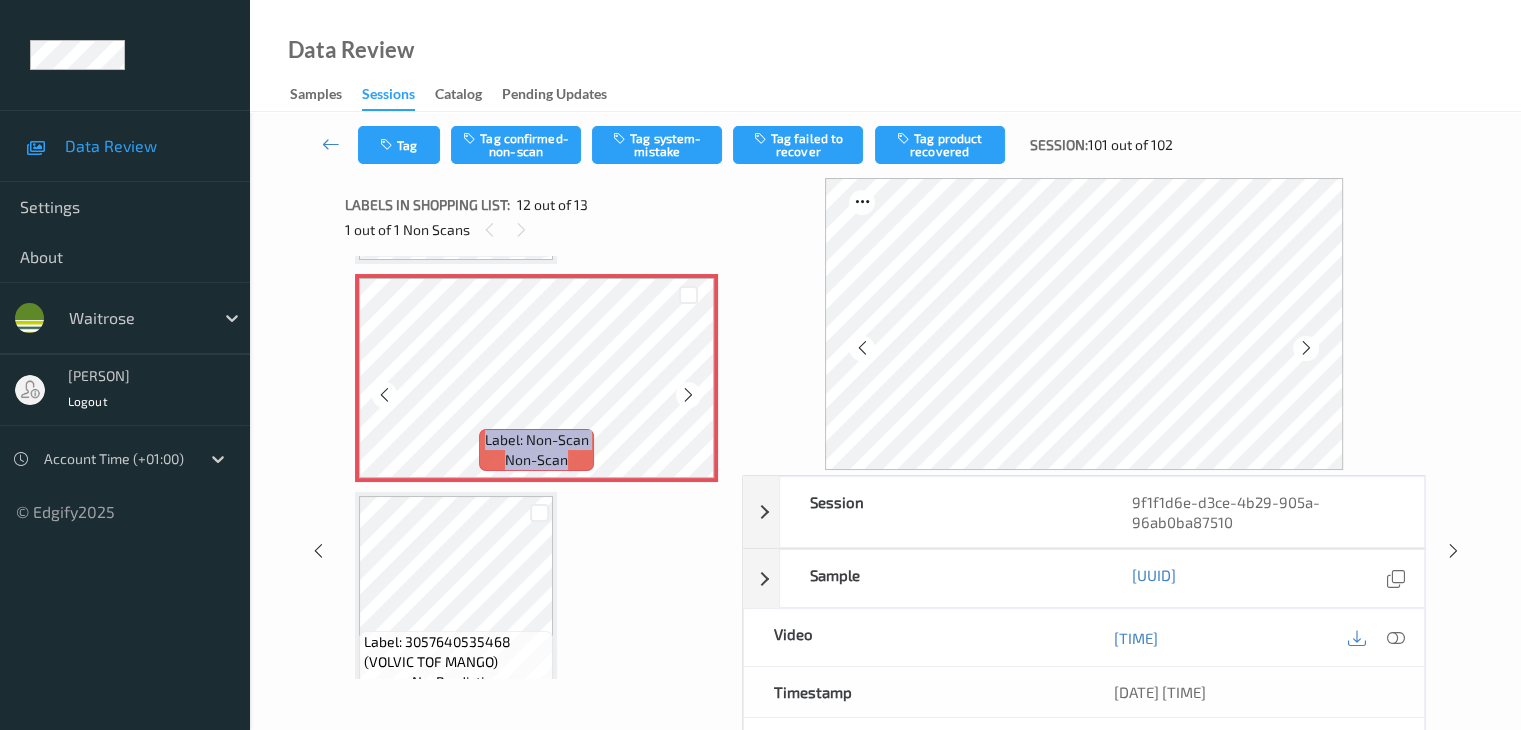 click at bounding box center (688, 395) 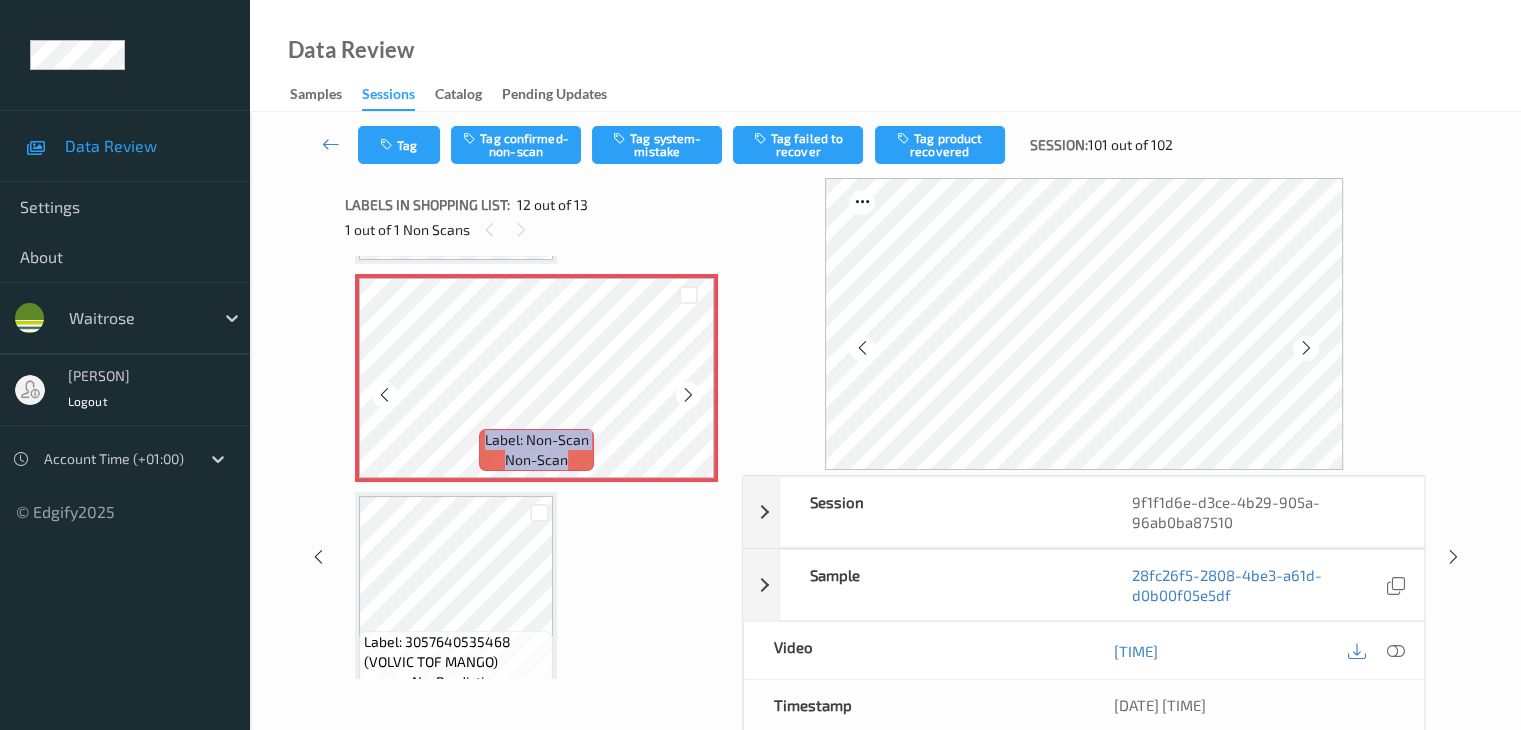 click at bounding box center (688, 395) 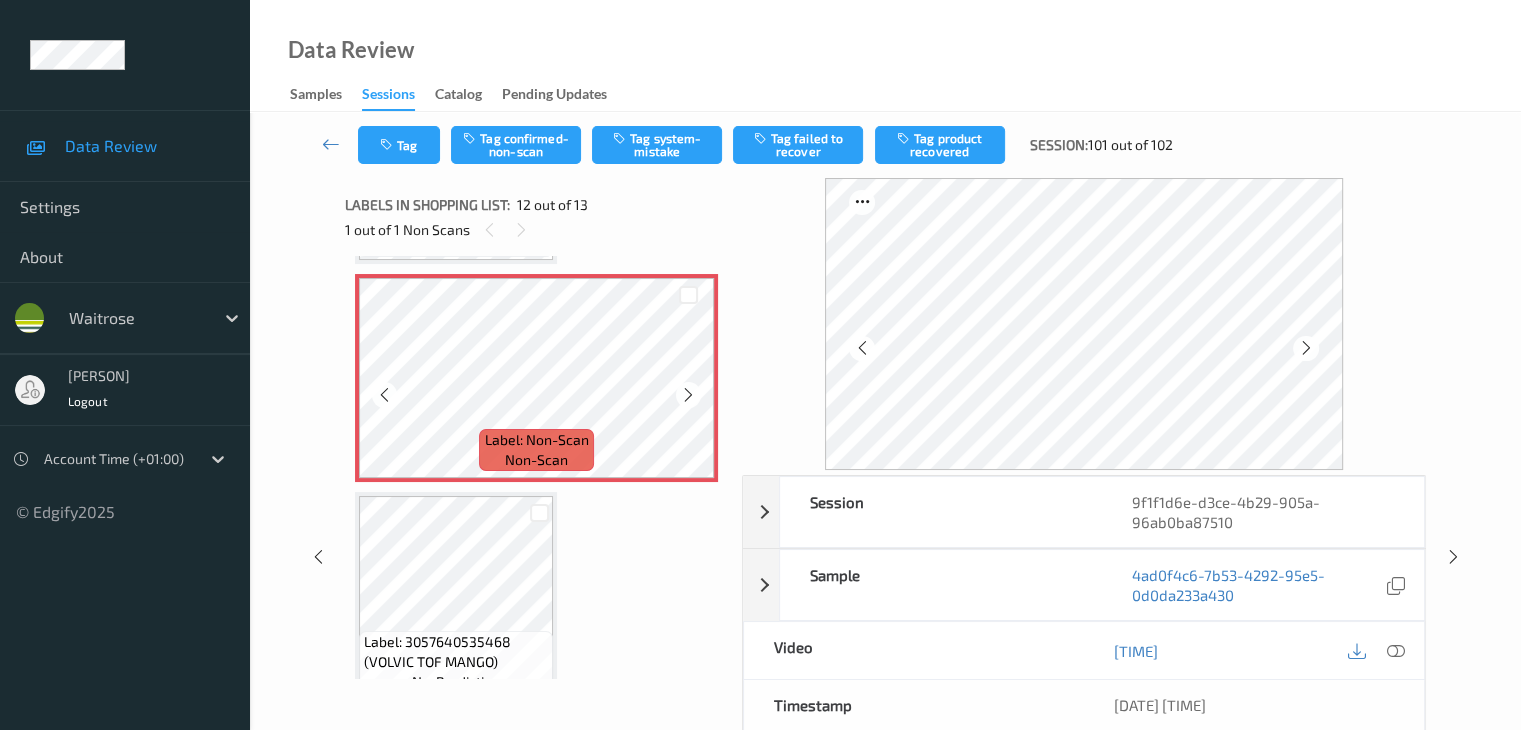 click at bounding box center (688, 395) 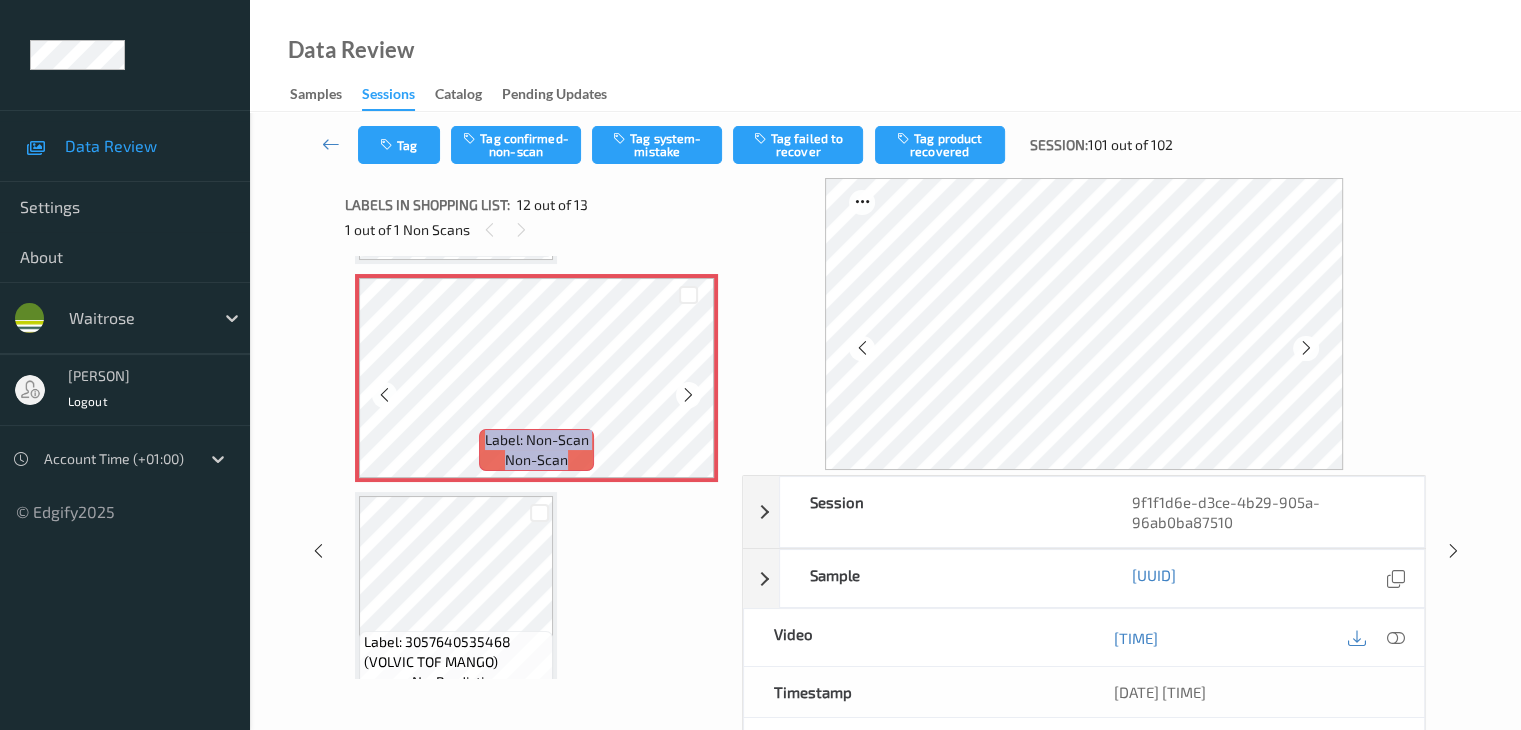 click at bounding box center (688, 395) 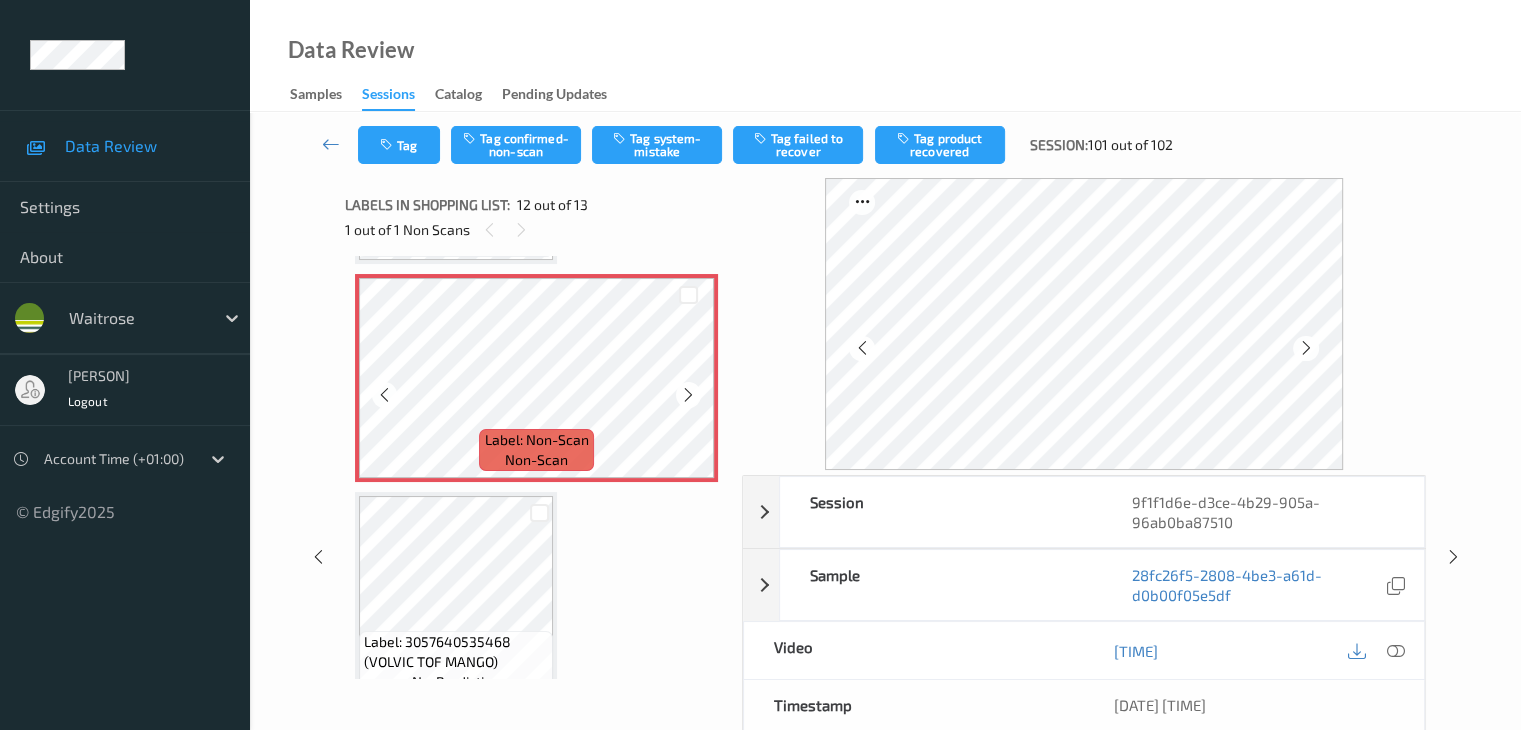 click at bounding box center (688, 395) 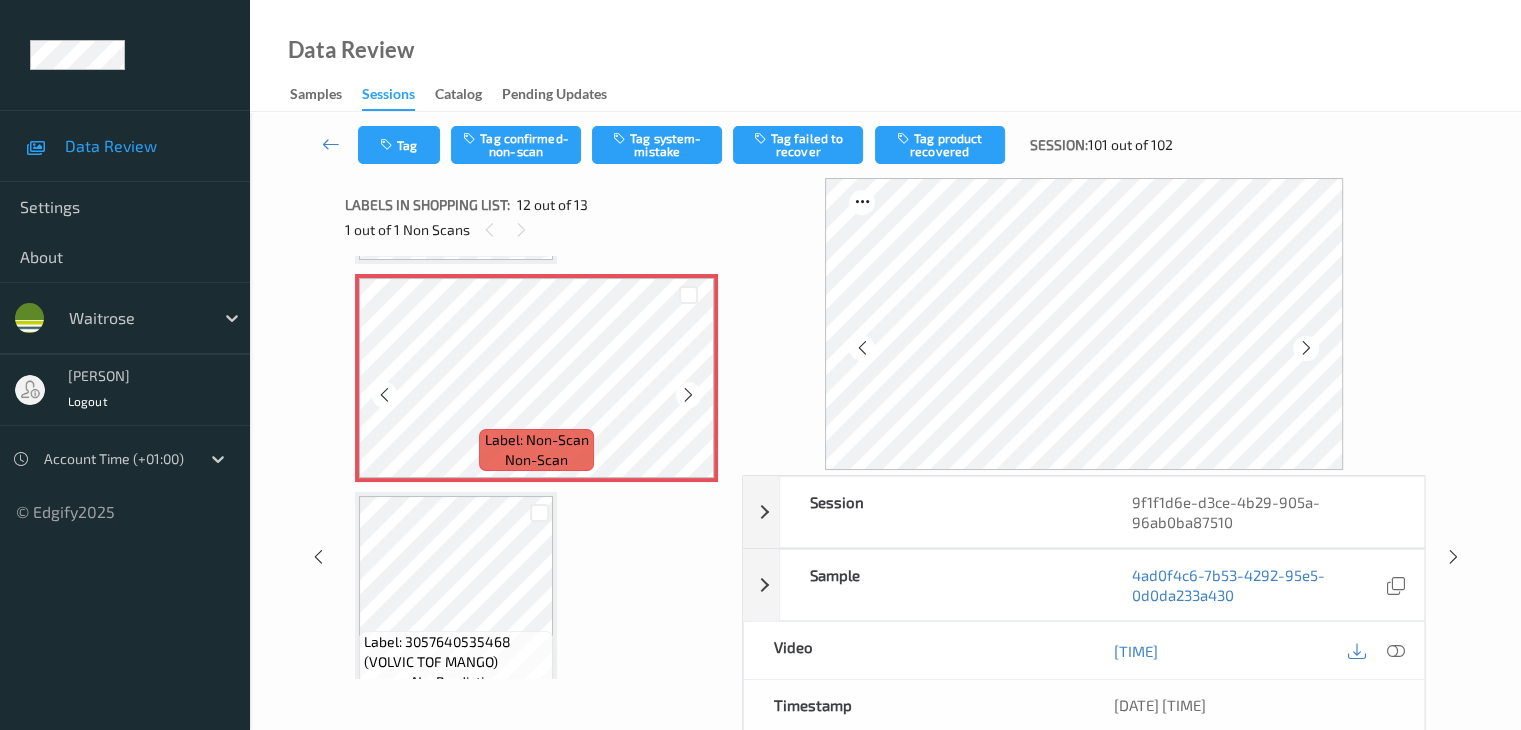 click at bounding box center [688, 395] 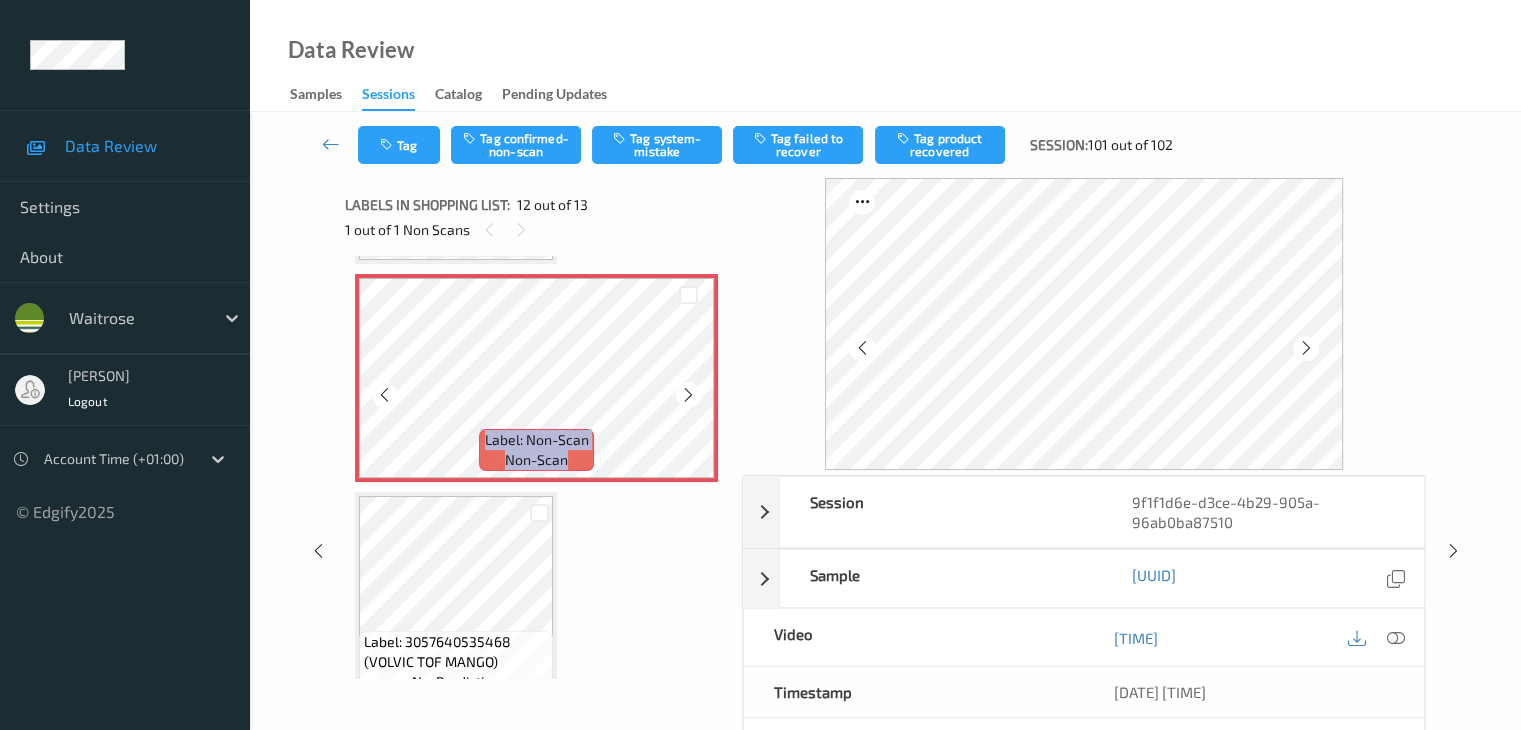 click at bounding box center [688, 395] 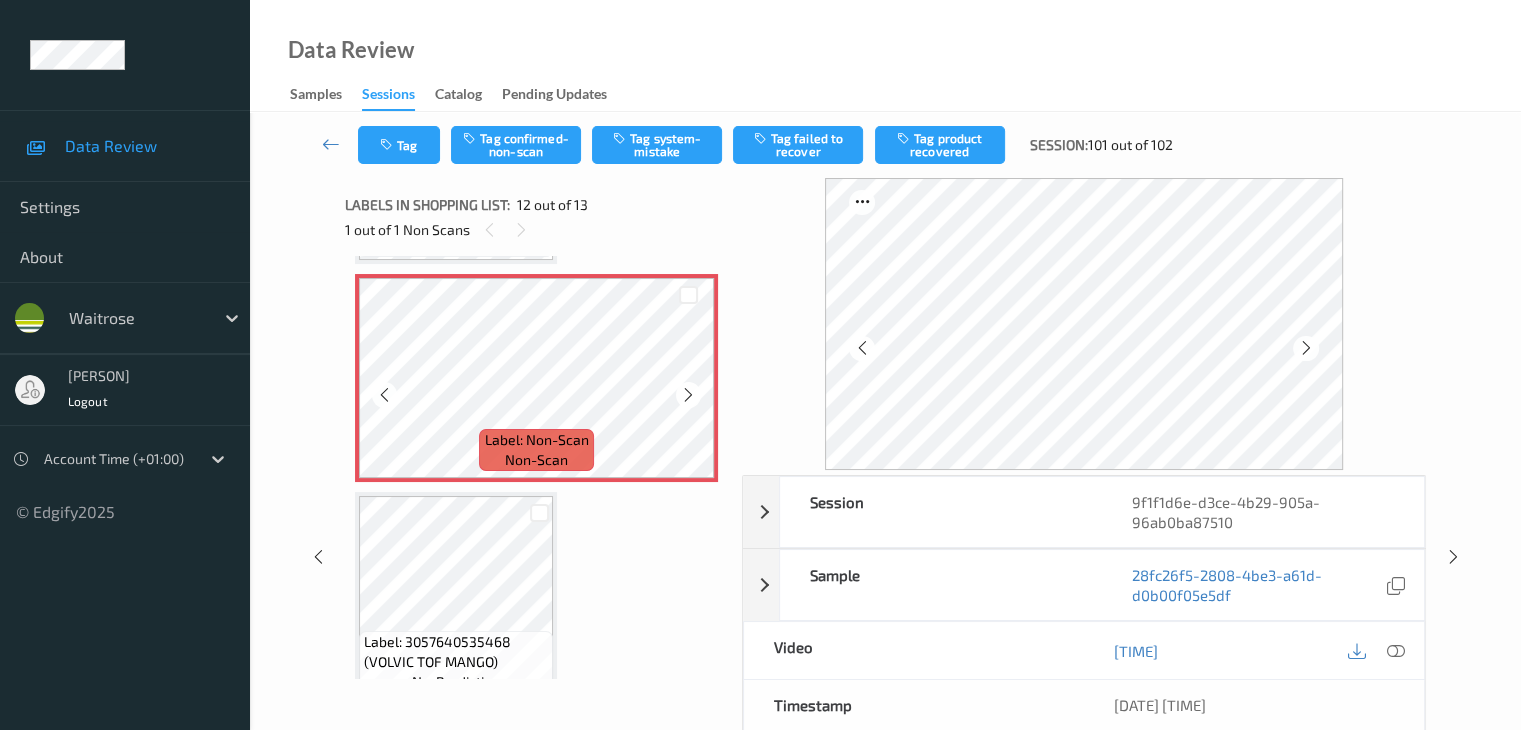 scroll, scrollTop: 2190, scrollLeft: 0, axis: vertical 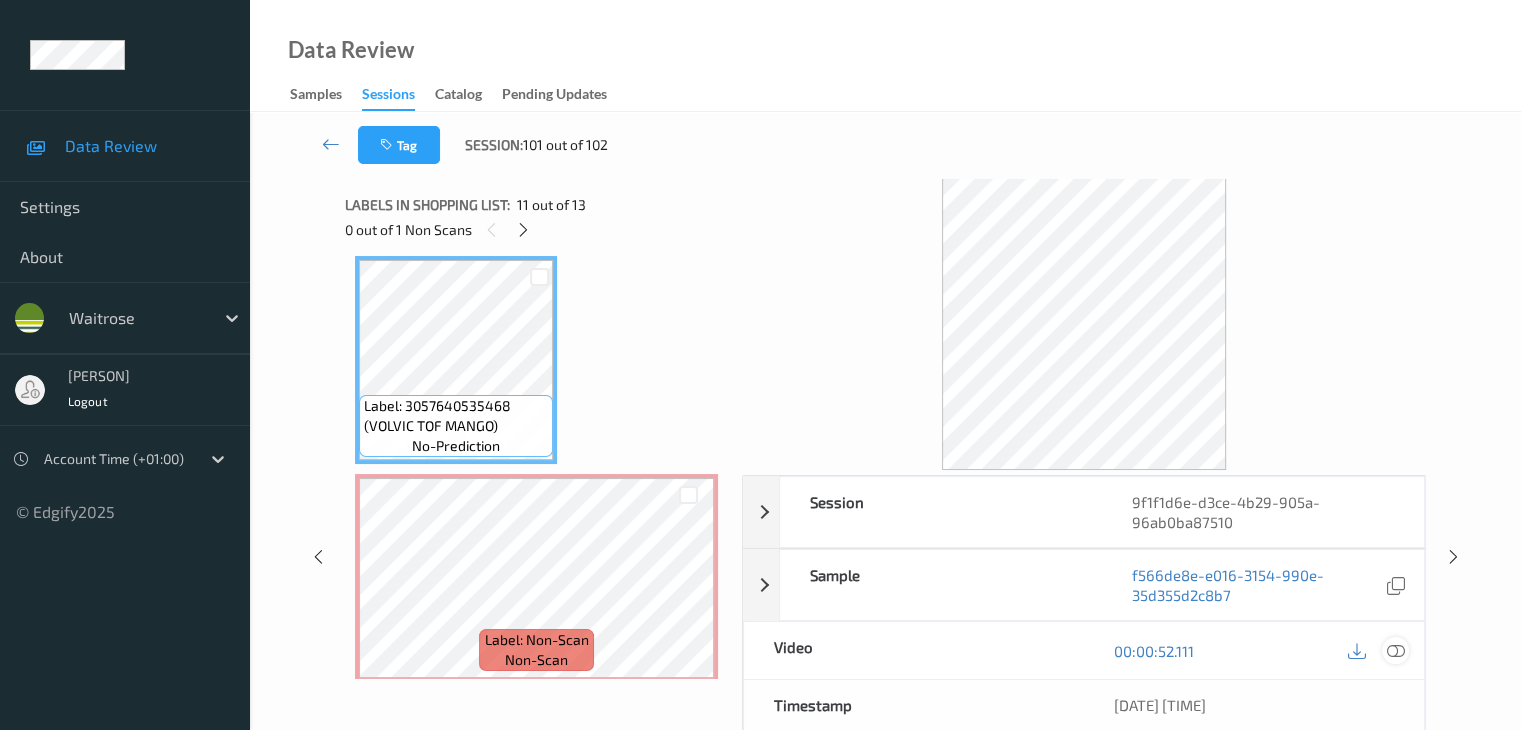 click at bounding box center (1395, 651) 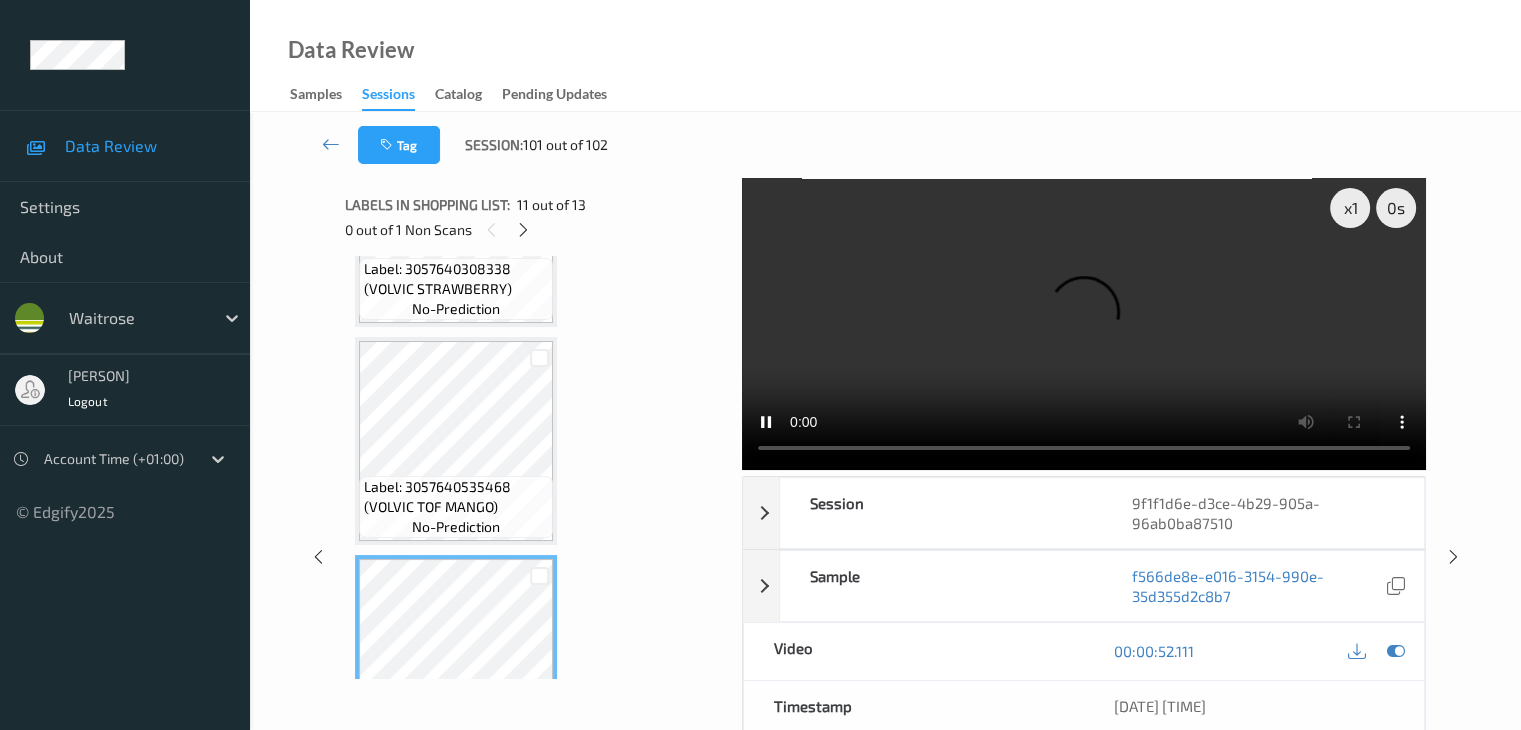 scroll, scrollTop: 1890, scrollLeft: 0, axis: vertical 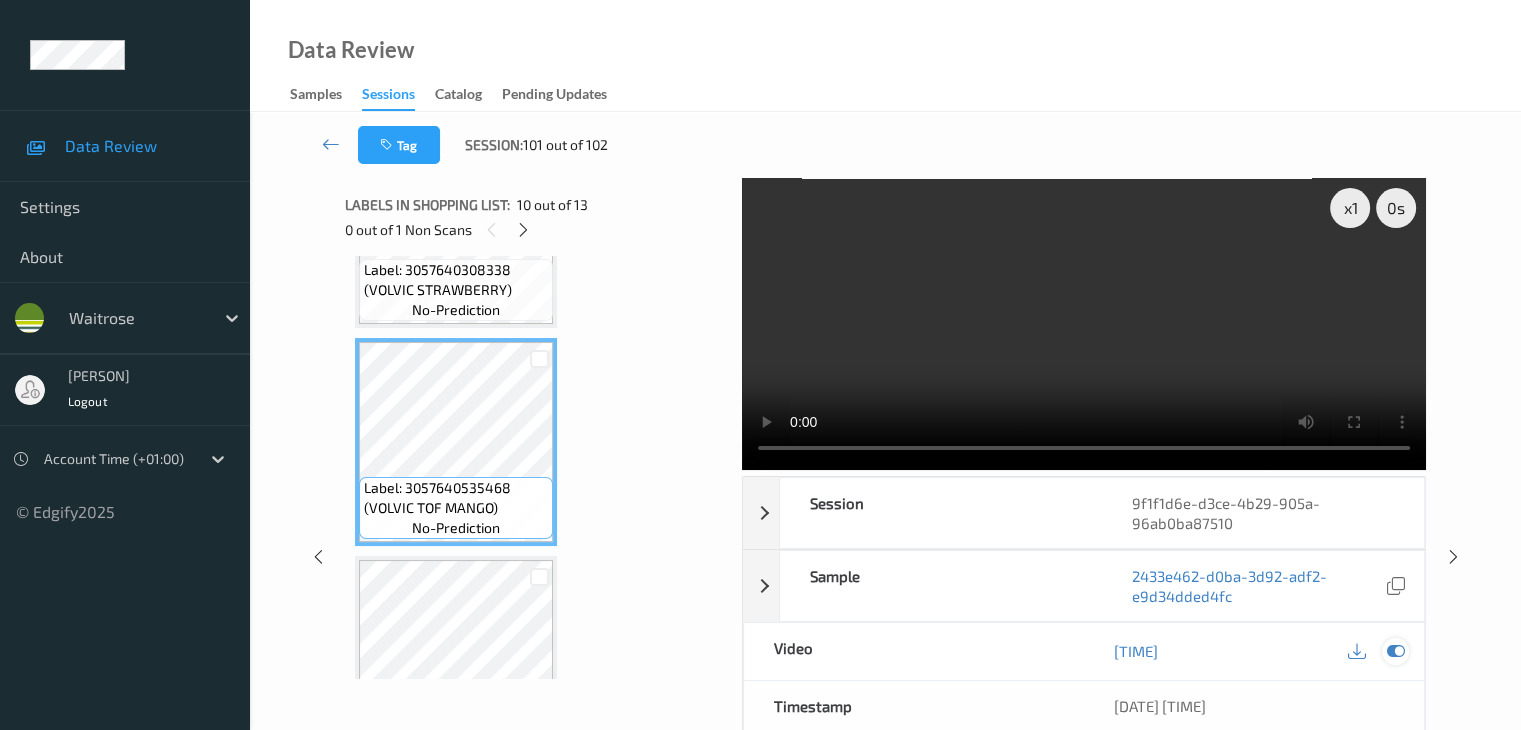 click at bounding box center (1395, 651) 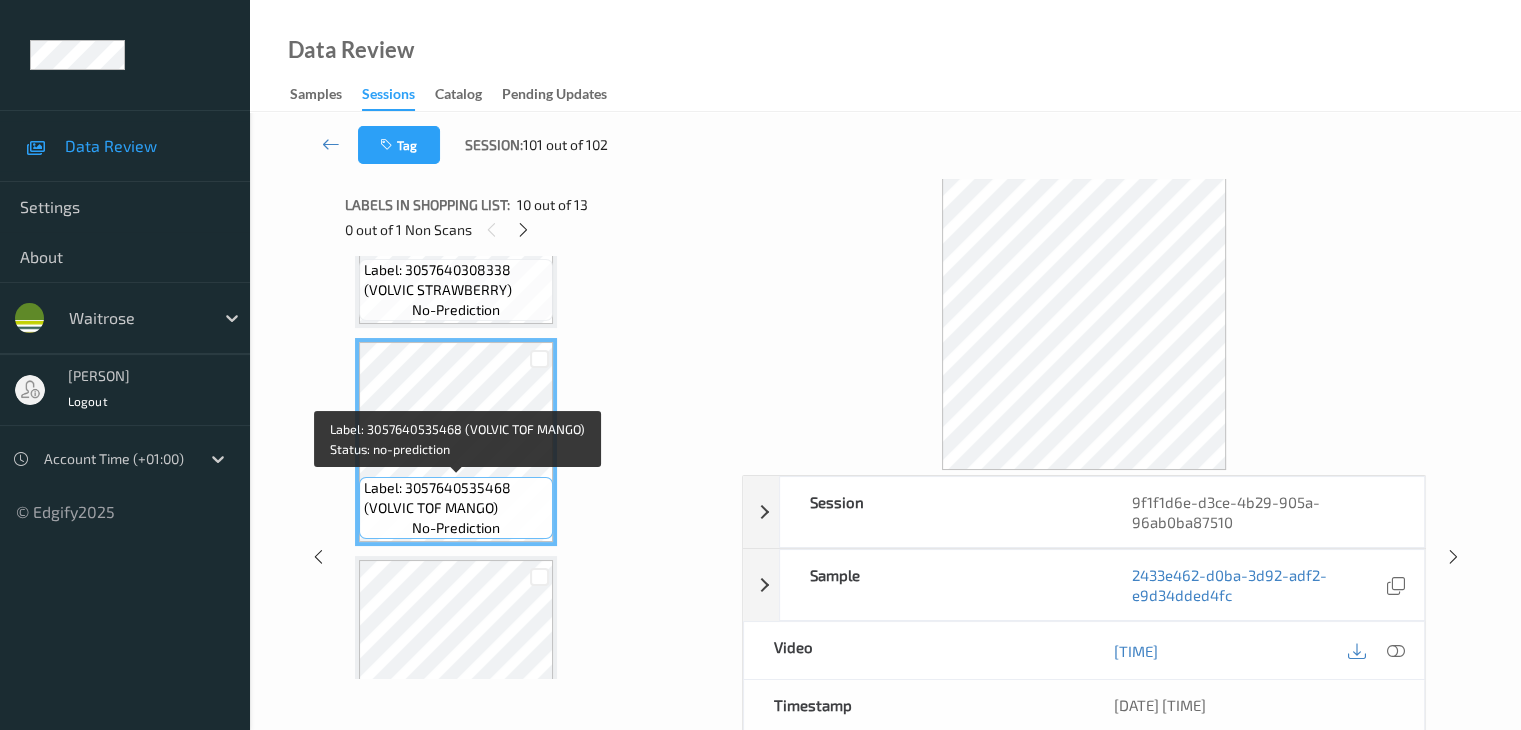 scroll, scrollTop: 1690, scrollLeft: 0, axis: vertical 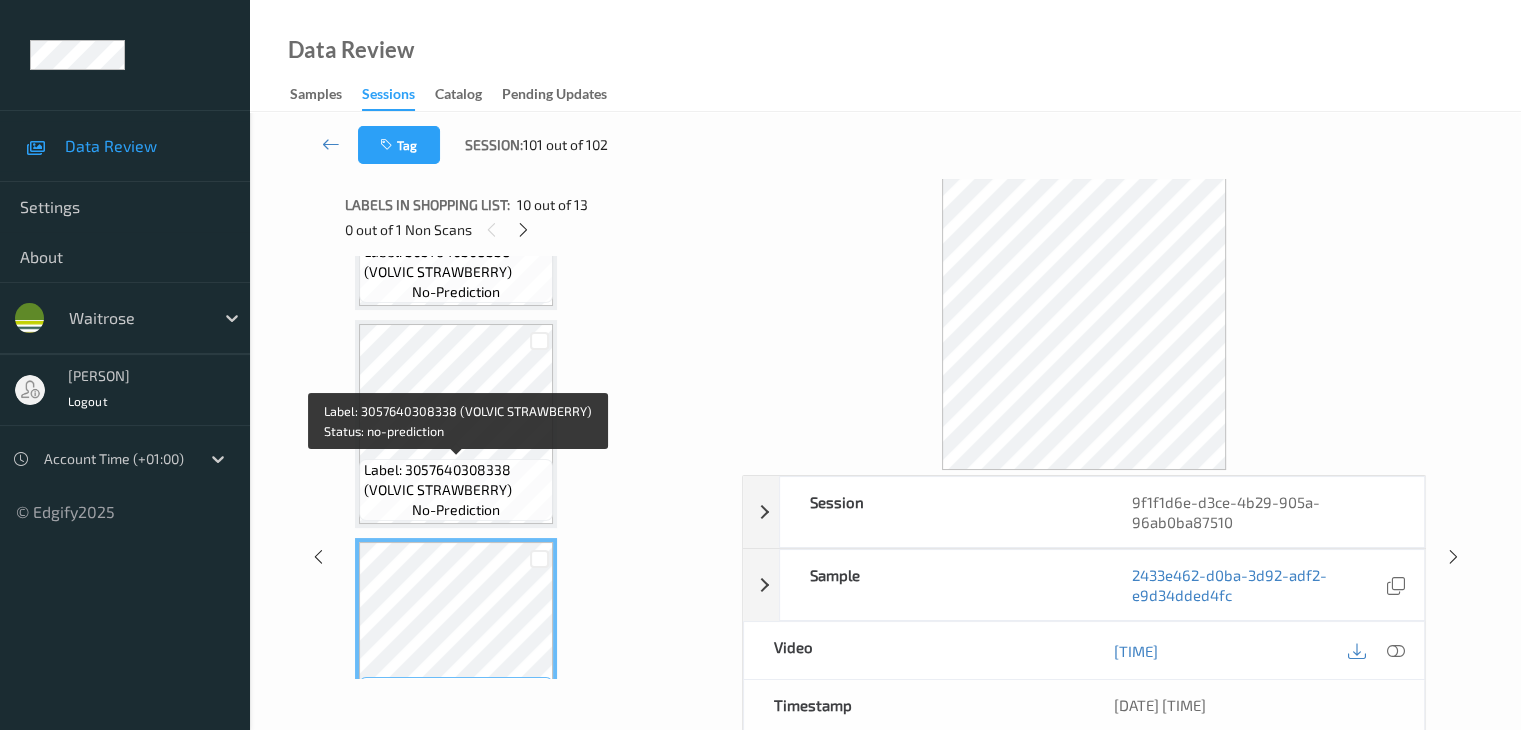click on "Label: 3057640308338 (VOLVIC STRAWBERRY)" at bounding box center [456, 480] 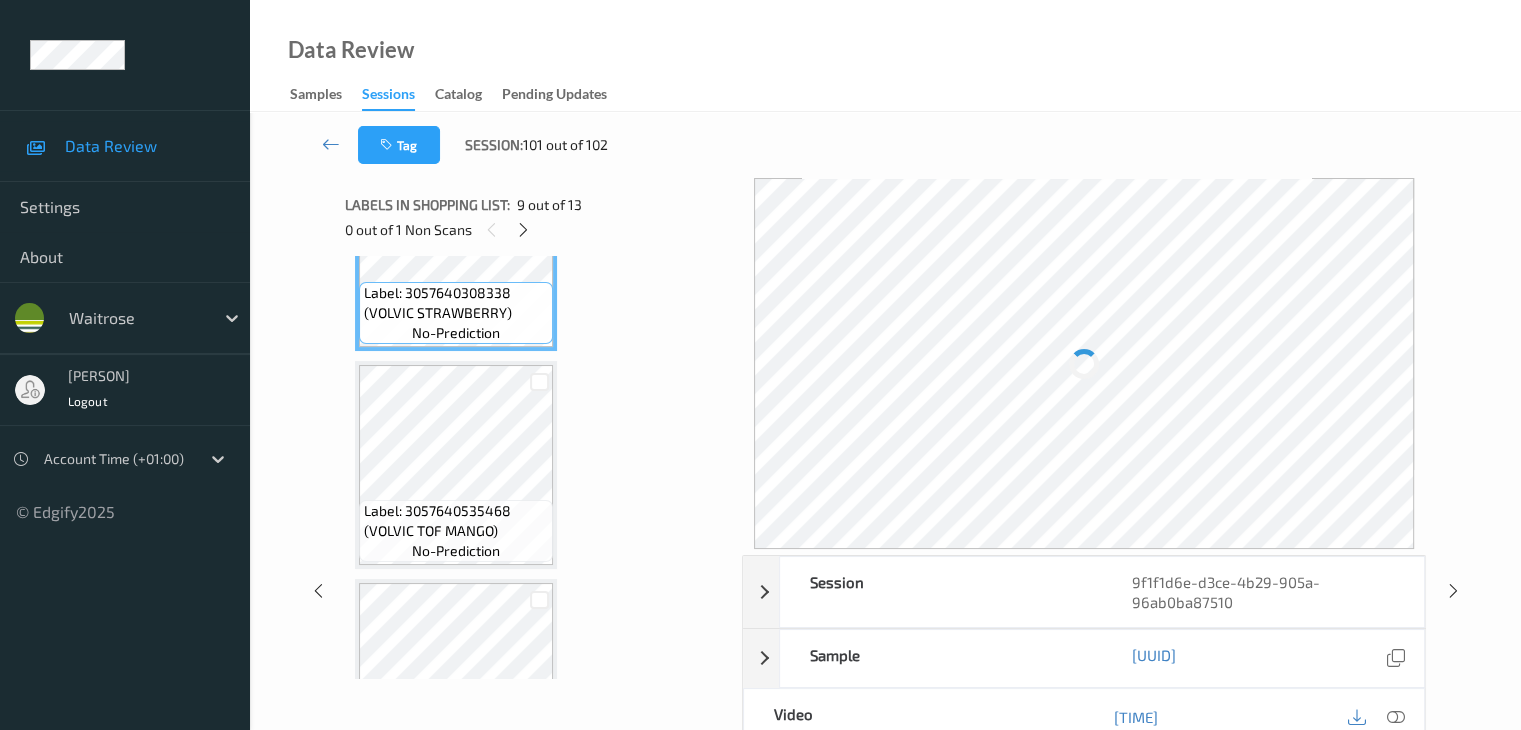 scroll, scrollTop: 1890, scrollLeft: 0, axis: vertical 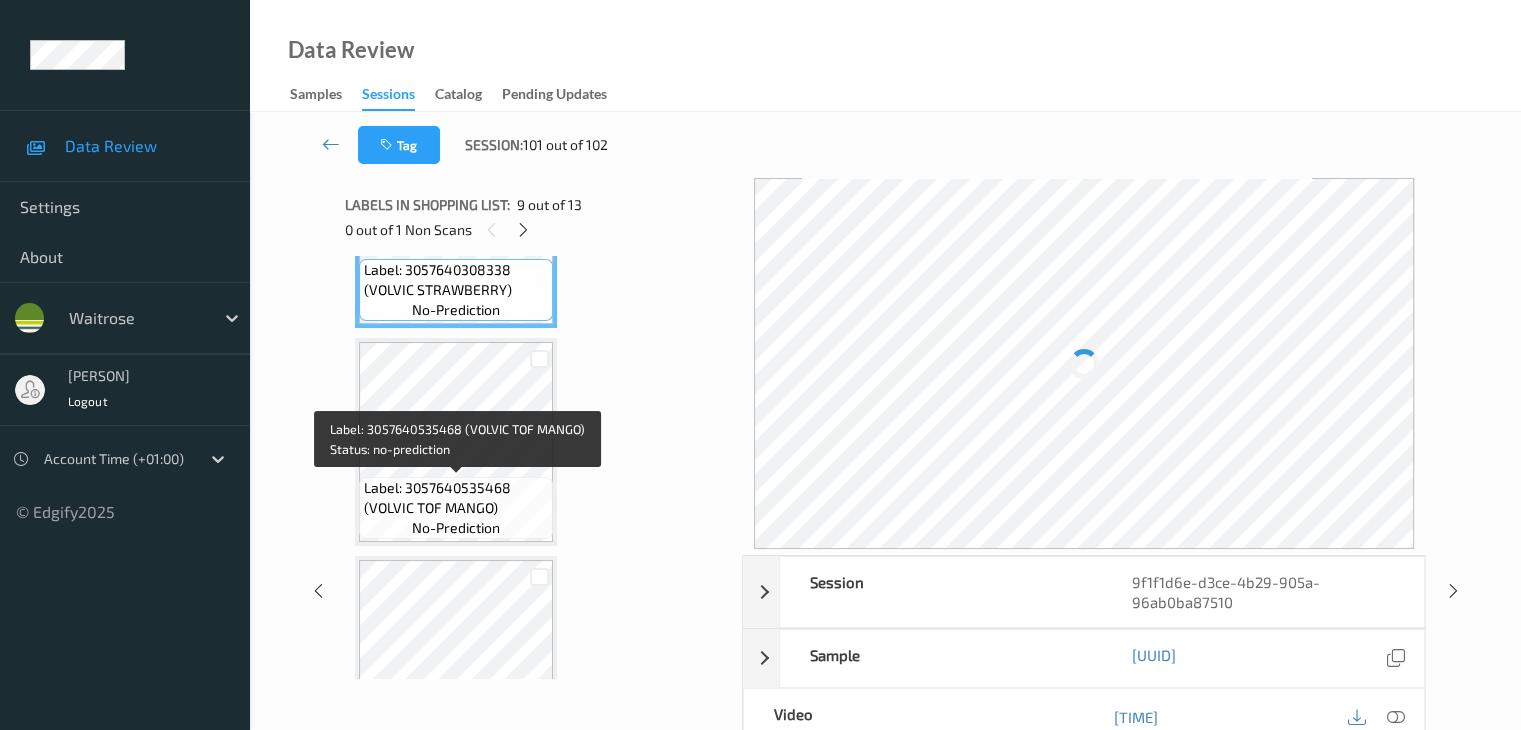 click on "Label: 3057640535468 (VOLVIC TOF MANGO)" at bounding box center (456, 498) 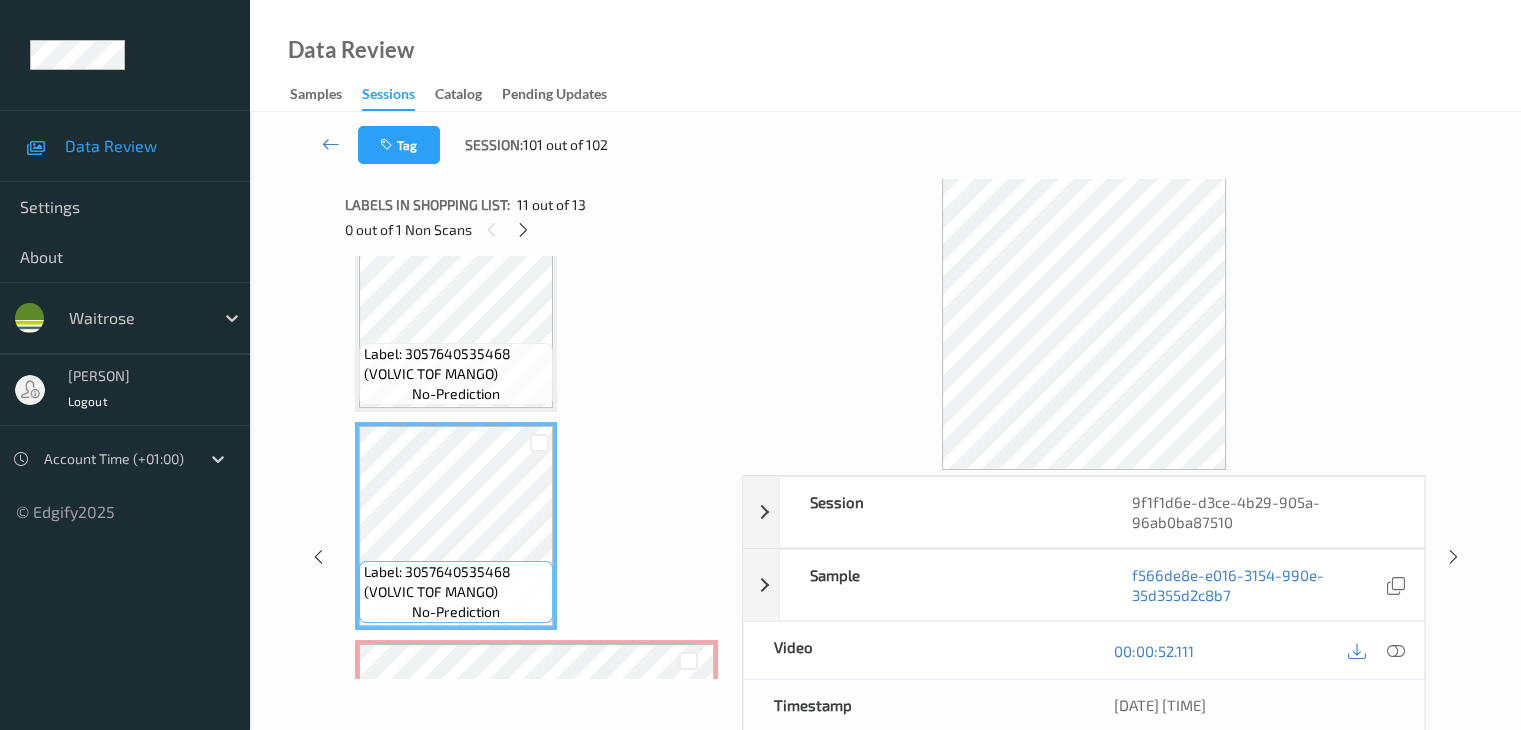 scroll, scrollTop: 1990, scrollLeft: 0, axis: vertical 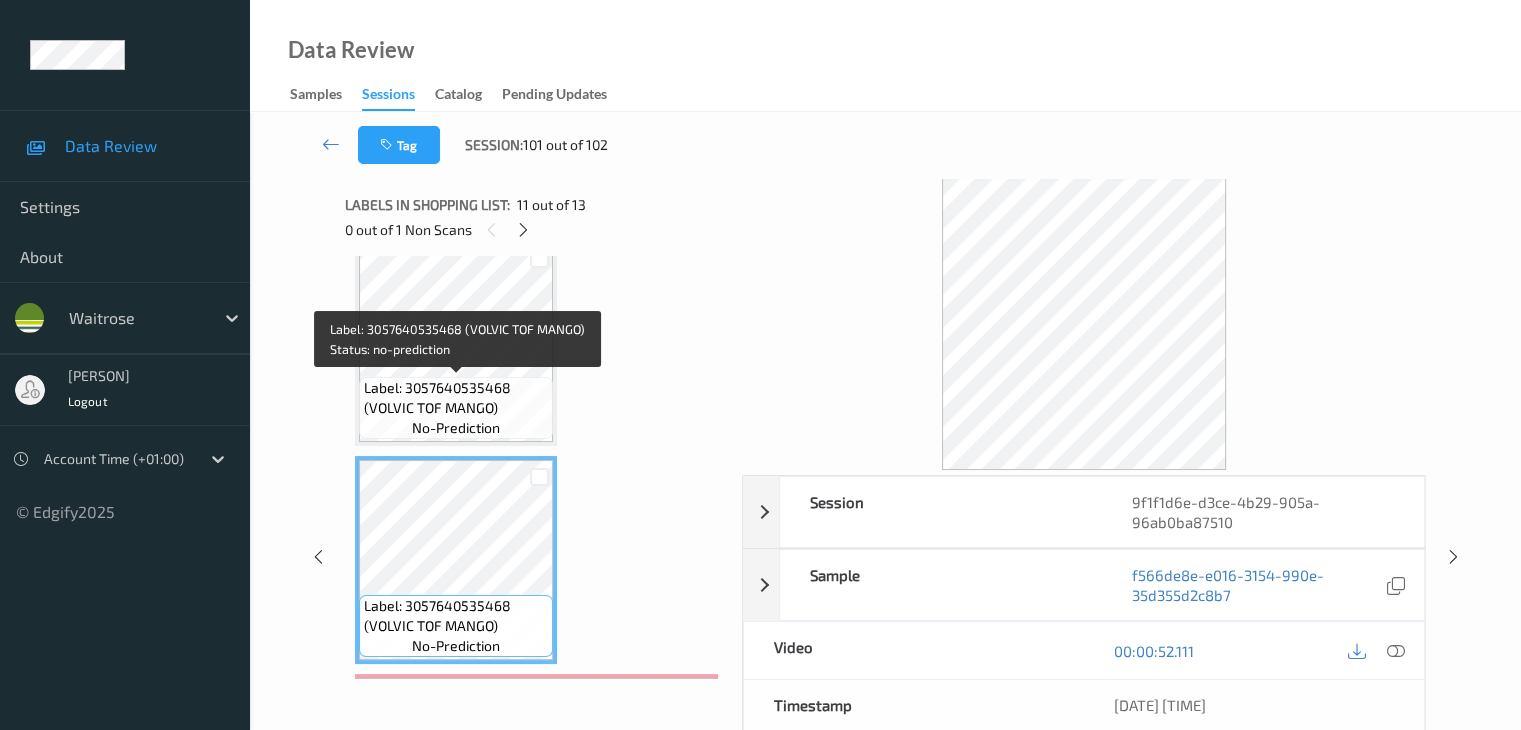 click on "Label: 3057640535468 (VOLVIC TOF MANGO)" at bounding box center (456, 398) 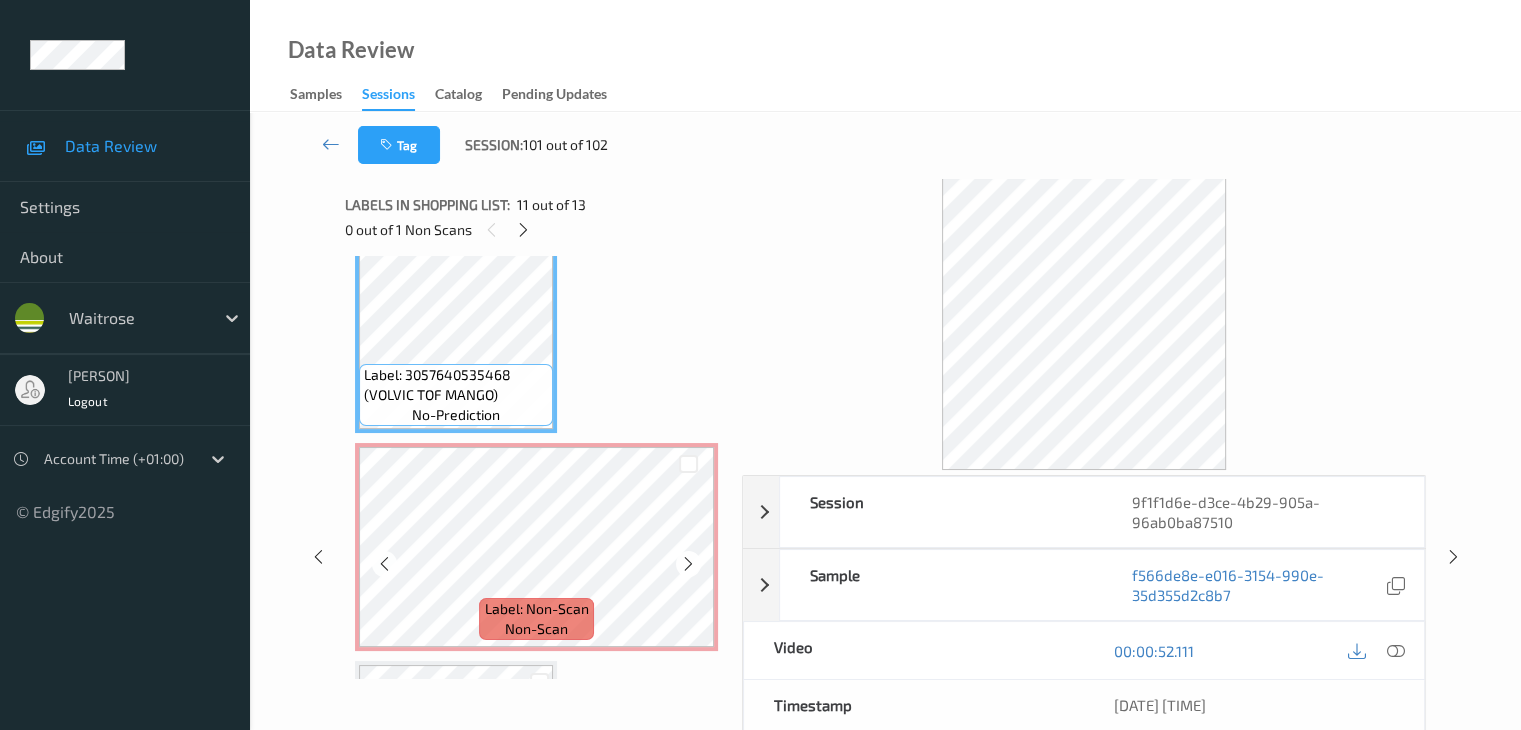 scroll, scrollTop: 2421, scrollLeft: 0, axis: vertical 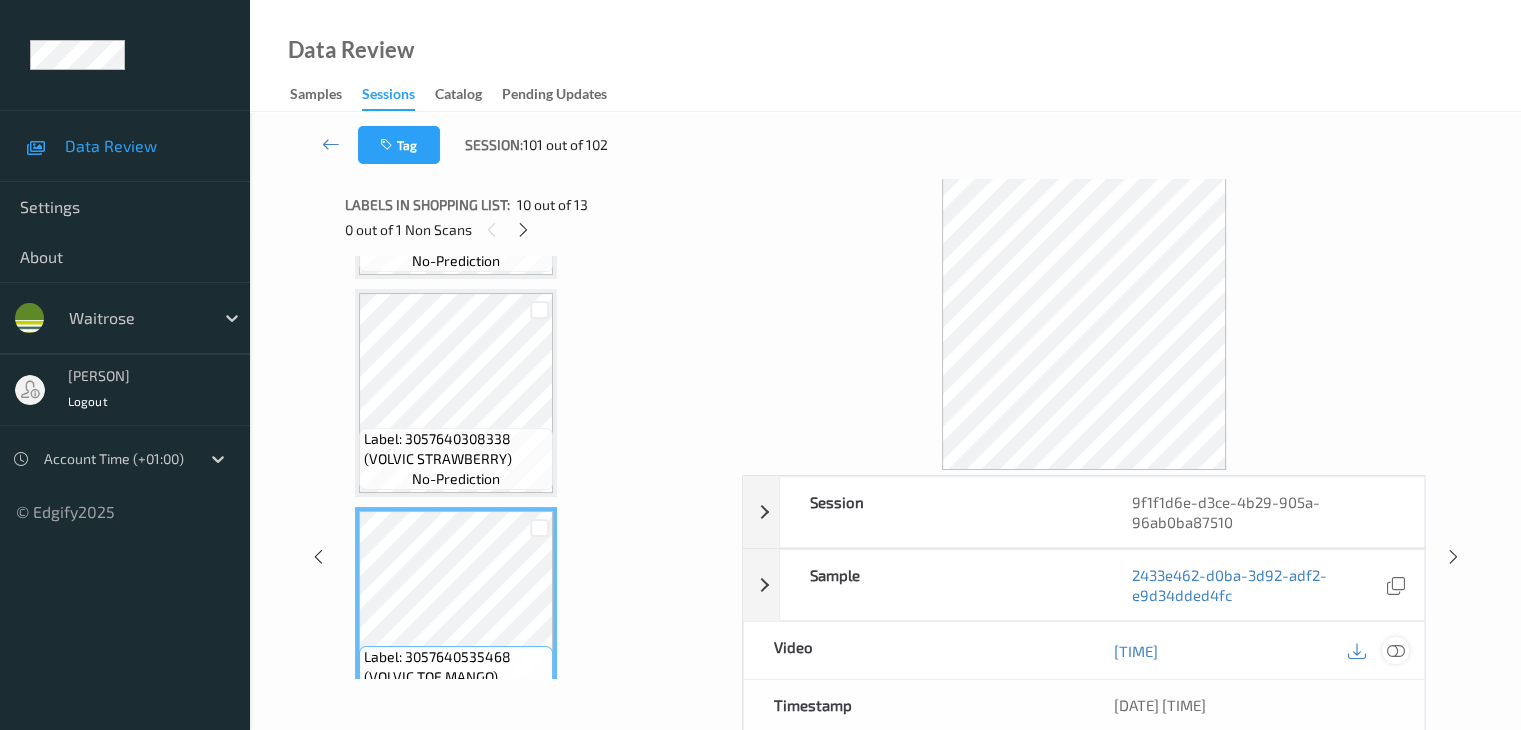 click at bounding box center (1395, 651) 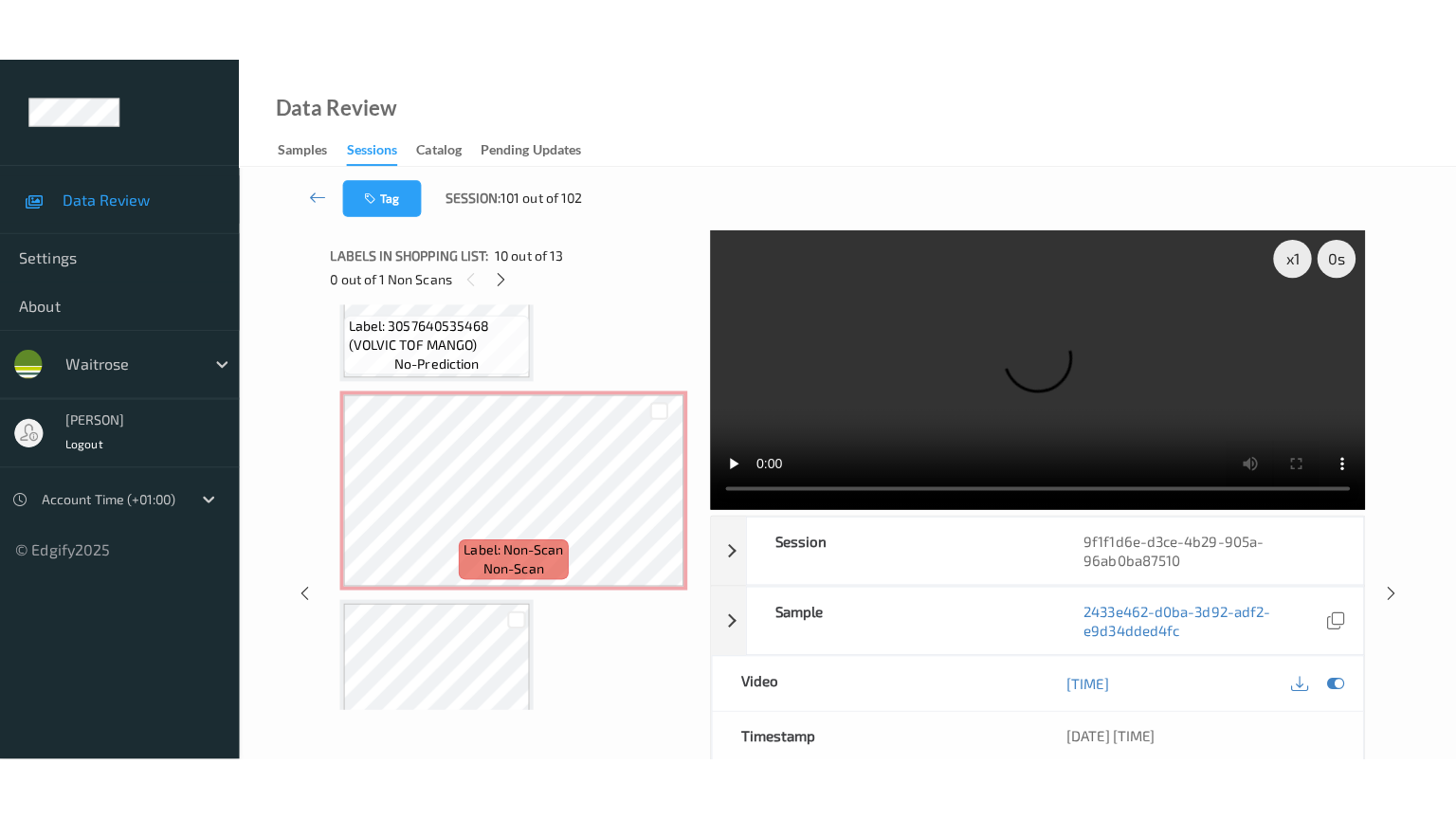 scroll, scrollTop: 2200, scrollLeft: 0, axis: vertical 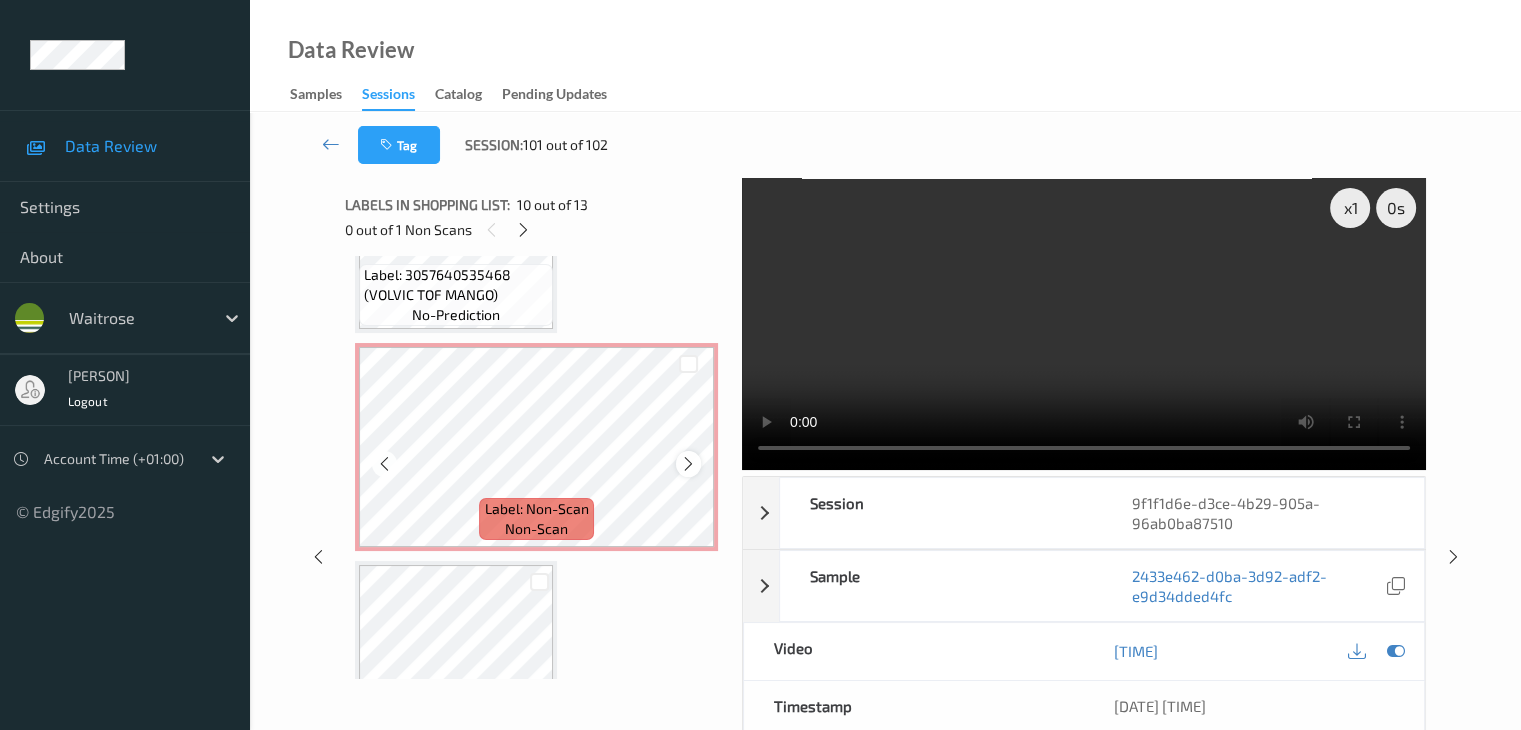 click at bounding box center (688, 464) 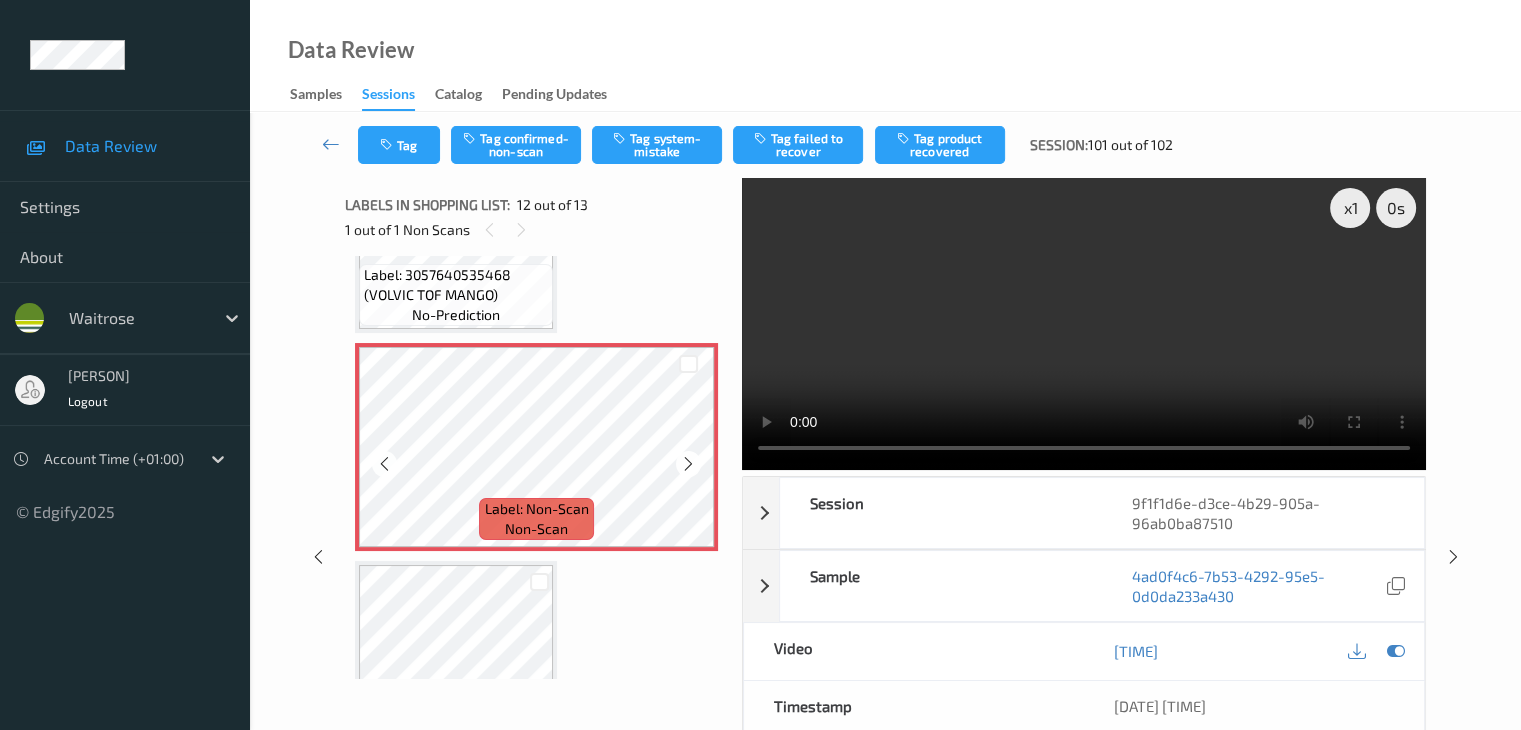 click at bounding box center [688, 464] 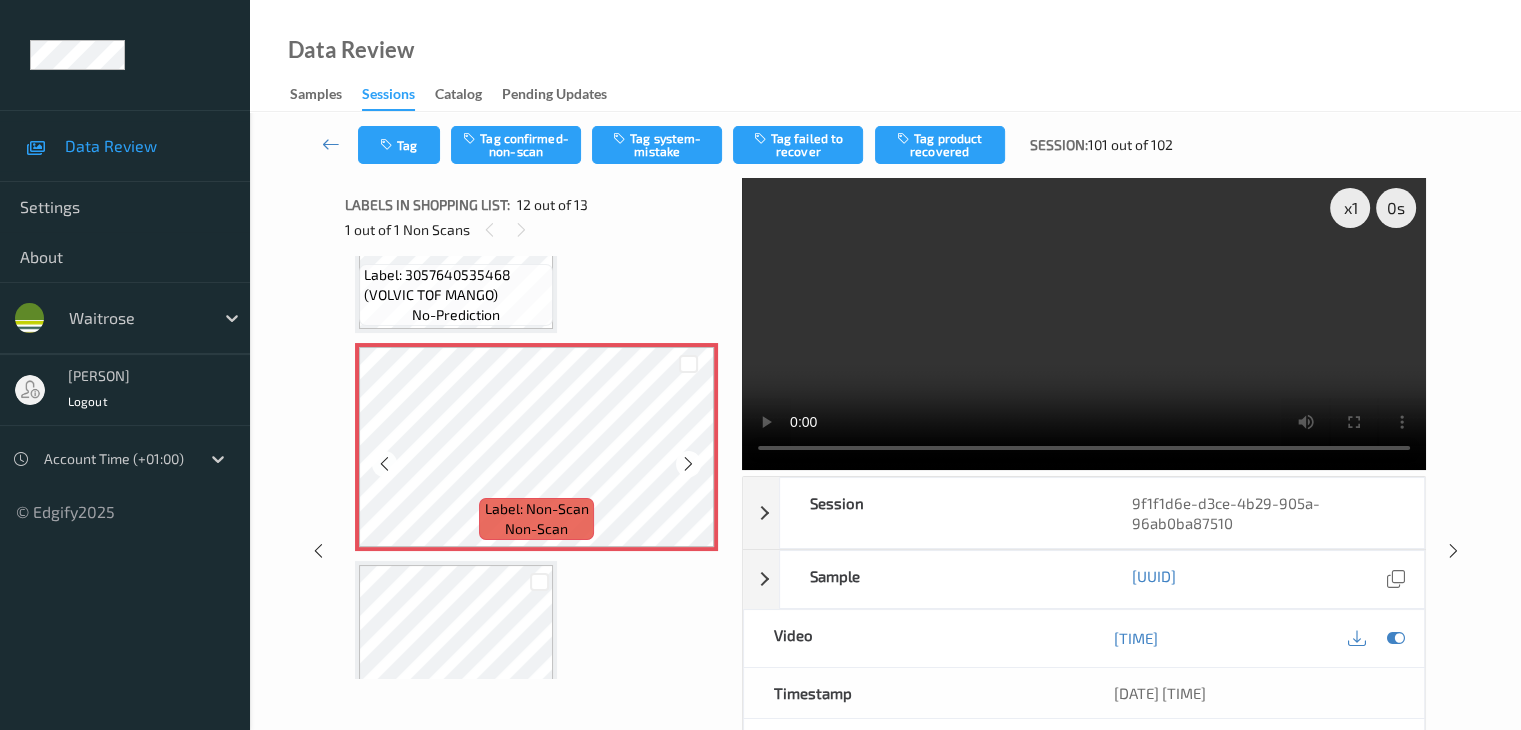 click at bounding box center [688, 464] 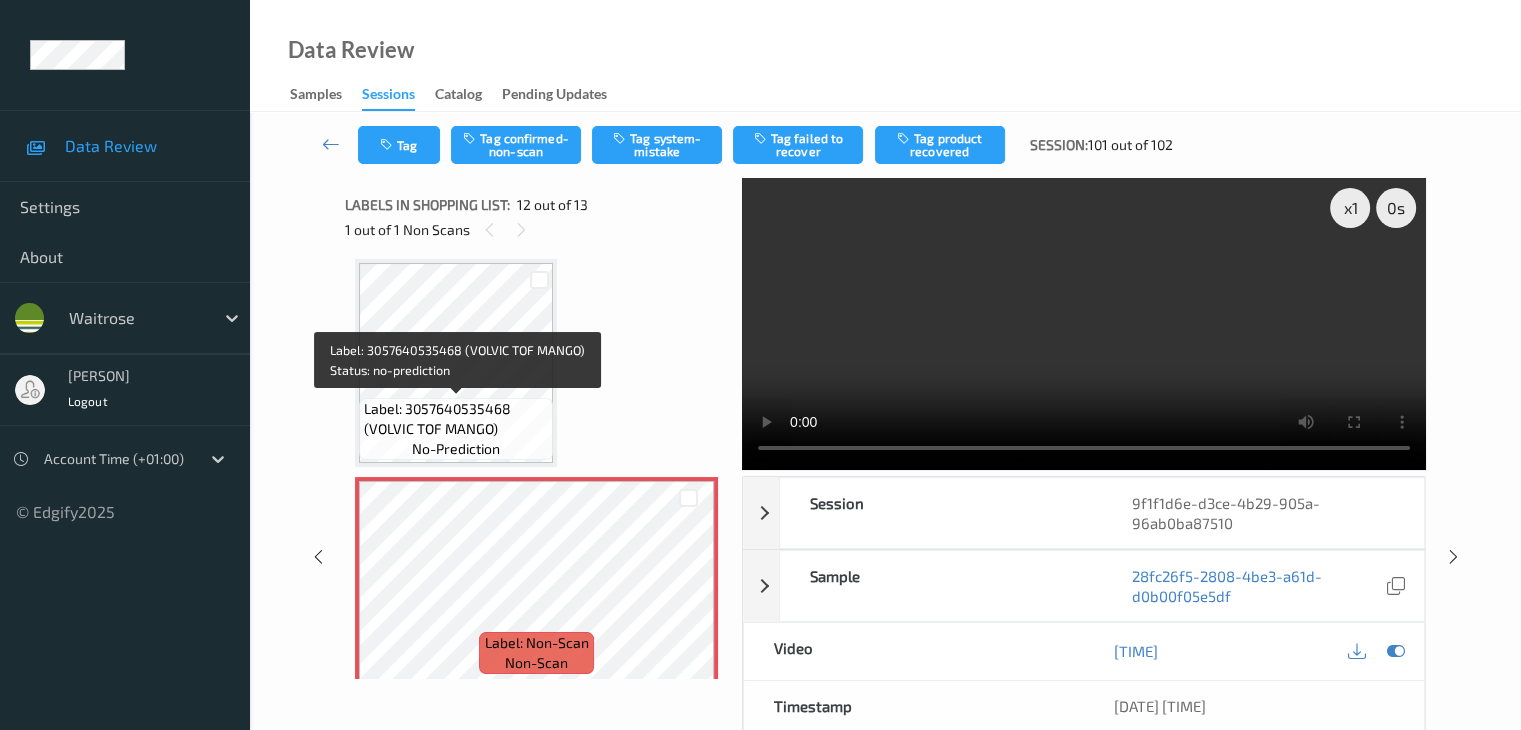 scroll, scrollTop: 2087, scrollLeft: 0, axis: vertical 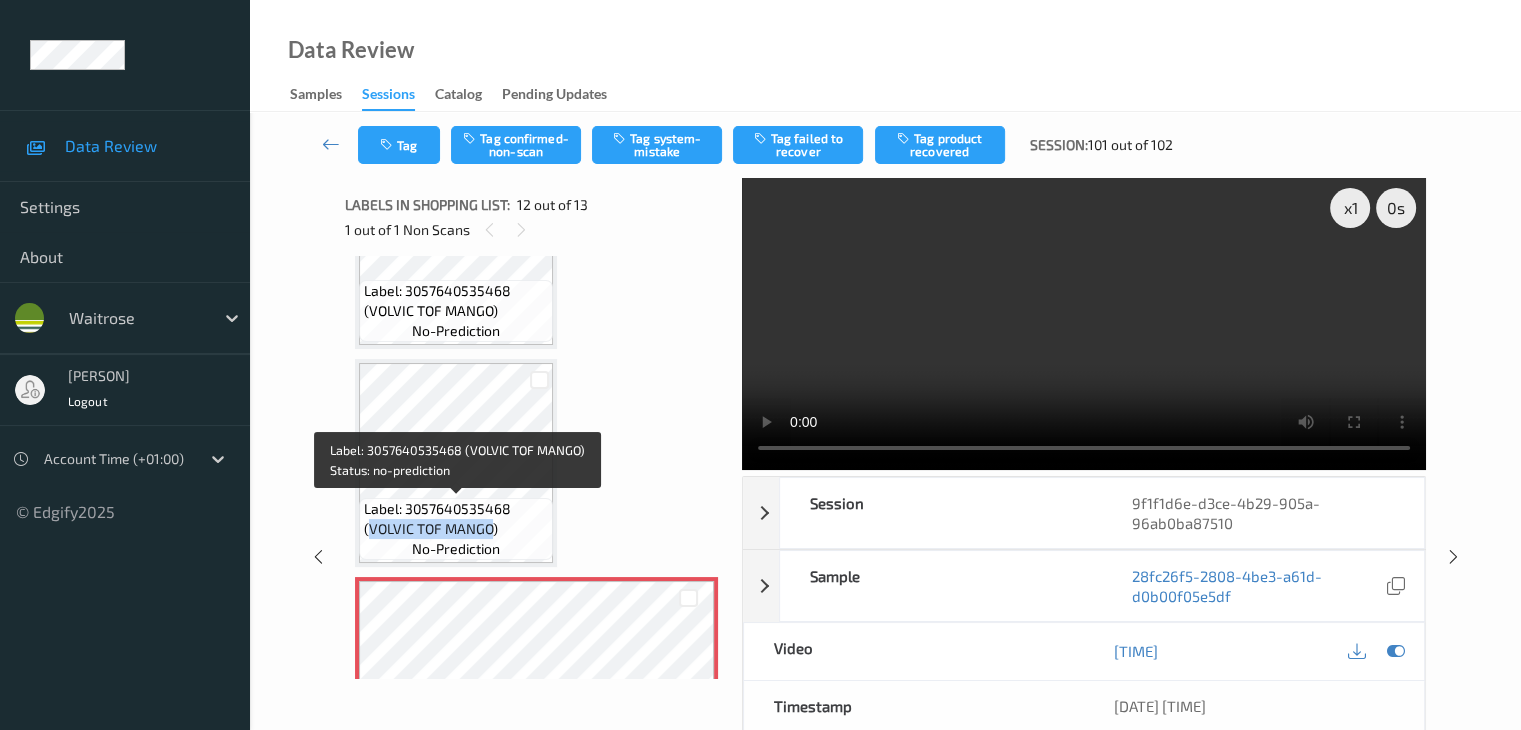 drag, startPoint x: 372, startPoint y: 527, endPoint x: 488, endPoint y: 527, distance: 116 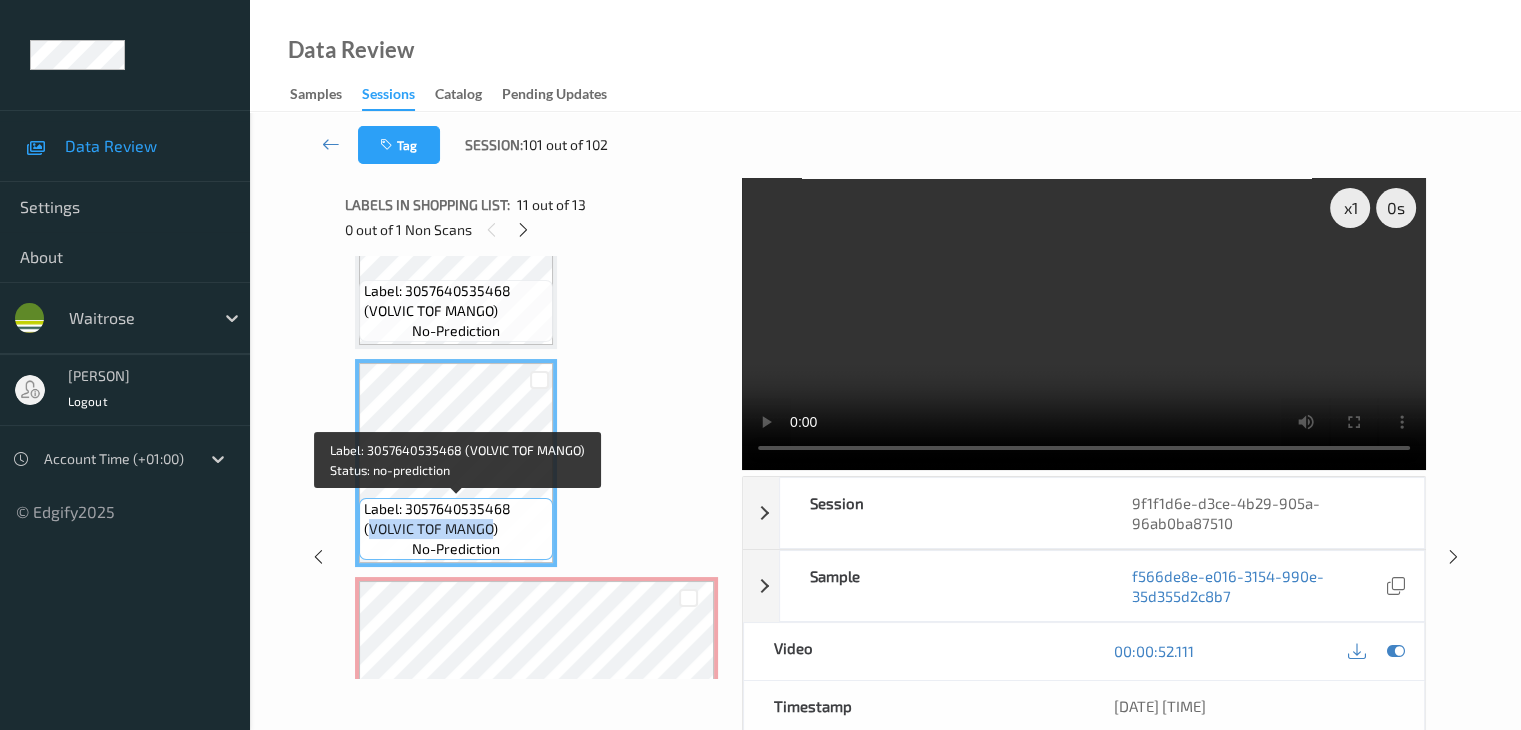 copy on "VOLVIC TOF MANGO" 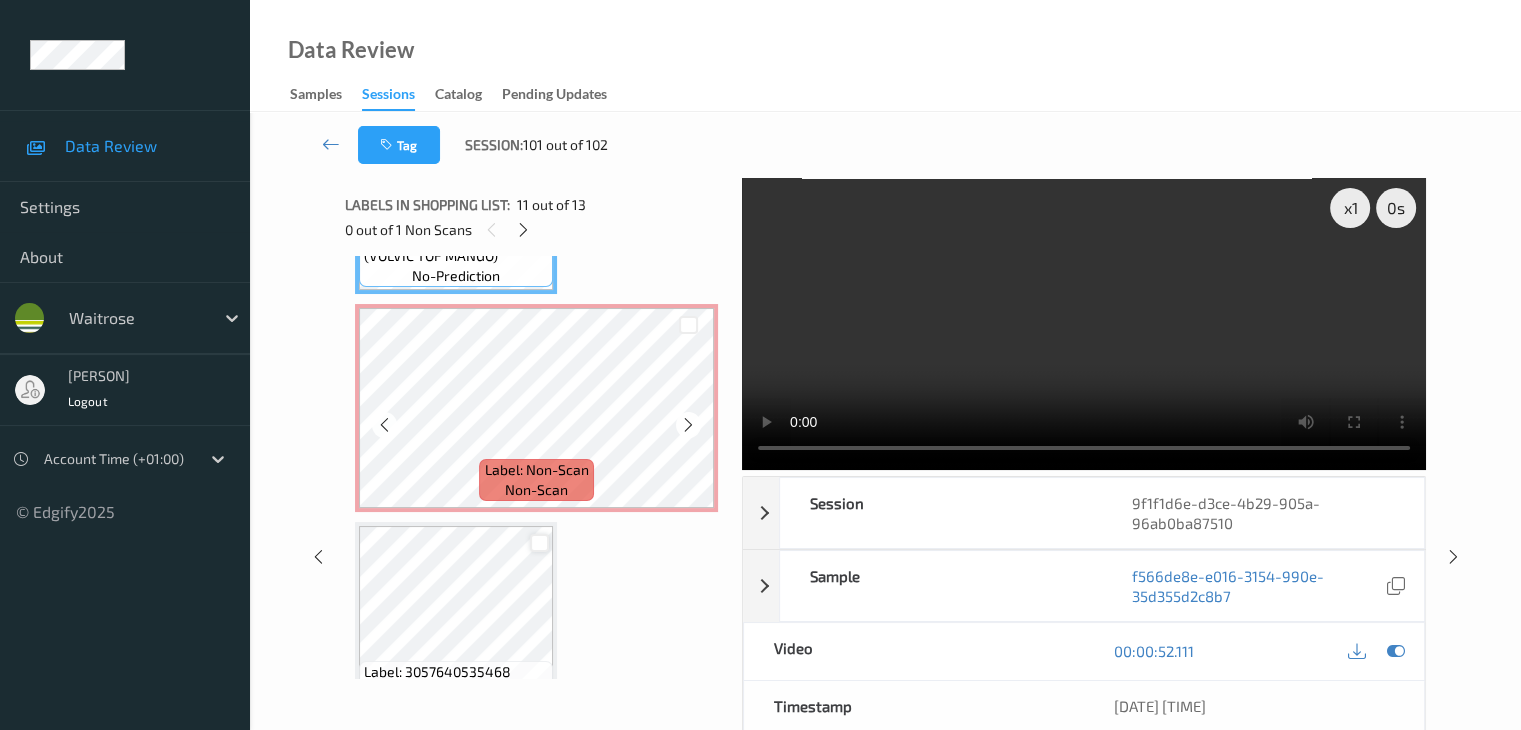 scroll, scrollTop: 2421, scrollLeft: 0, axis: vertical 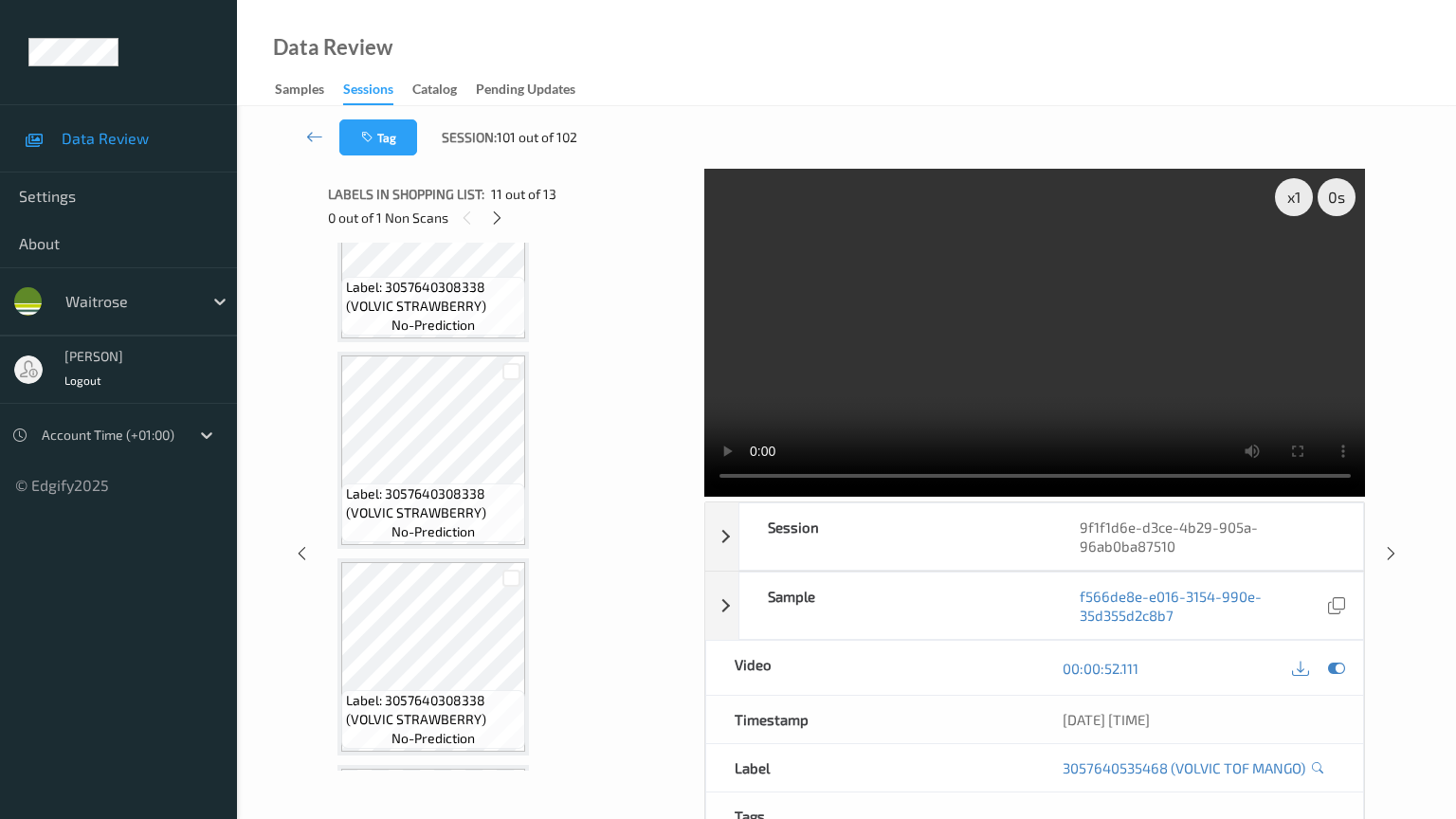 type 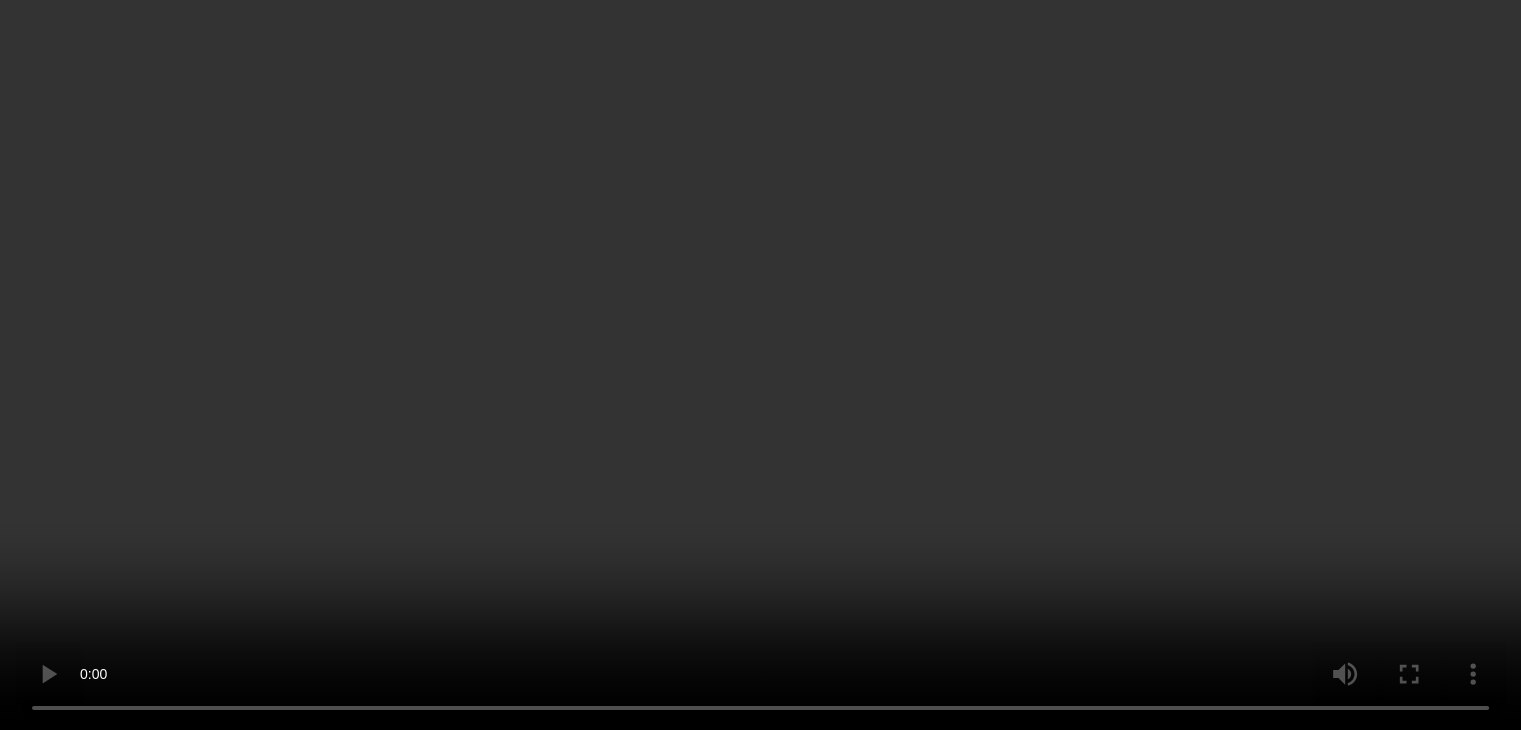 scroll, scrollTop: 1921, scrollLeft: 0, axis: vertical 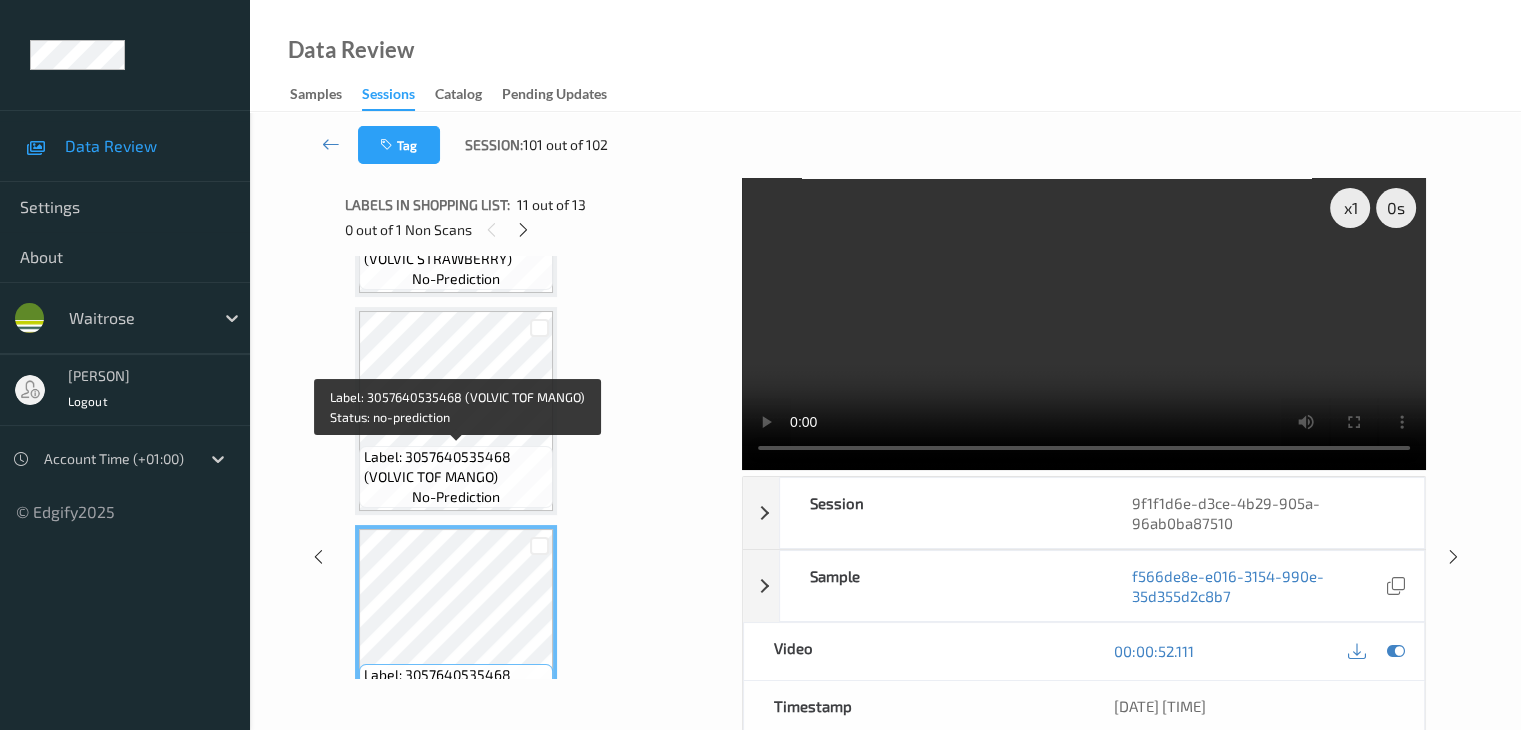 click on "Label: 3057640535468 (VOLVIC TOF MANGO)" at bounding box center (456, 467) 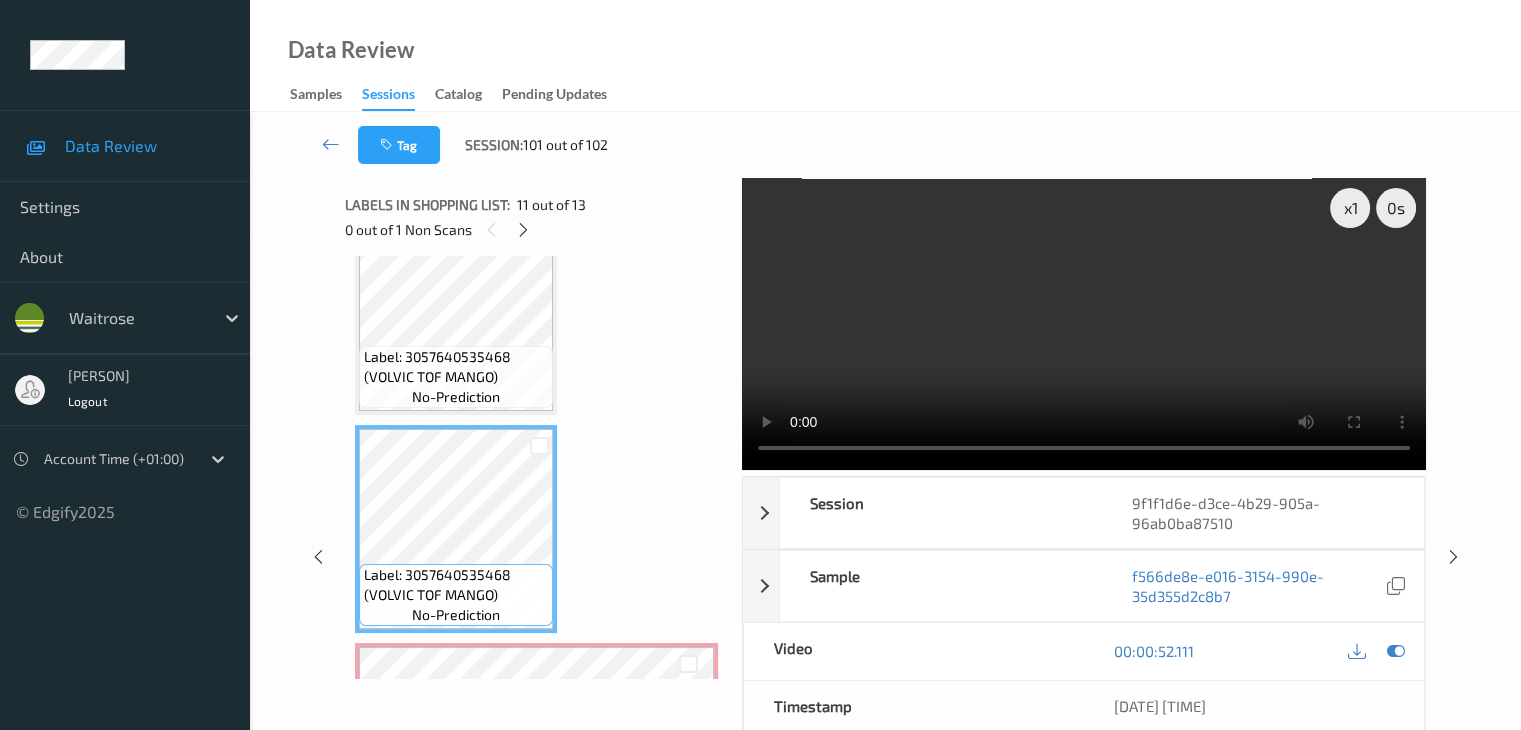 scroll, scrollTop: 1921, scrollLeft: 0, axis: vertical 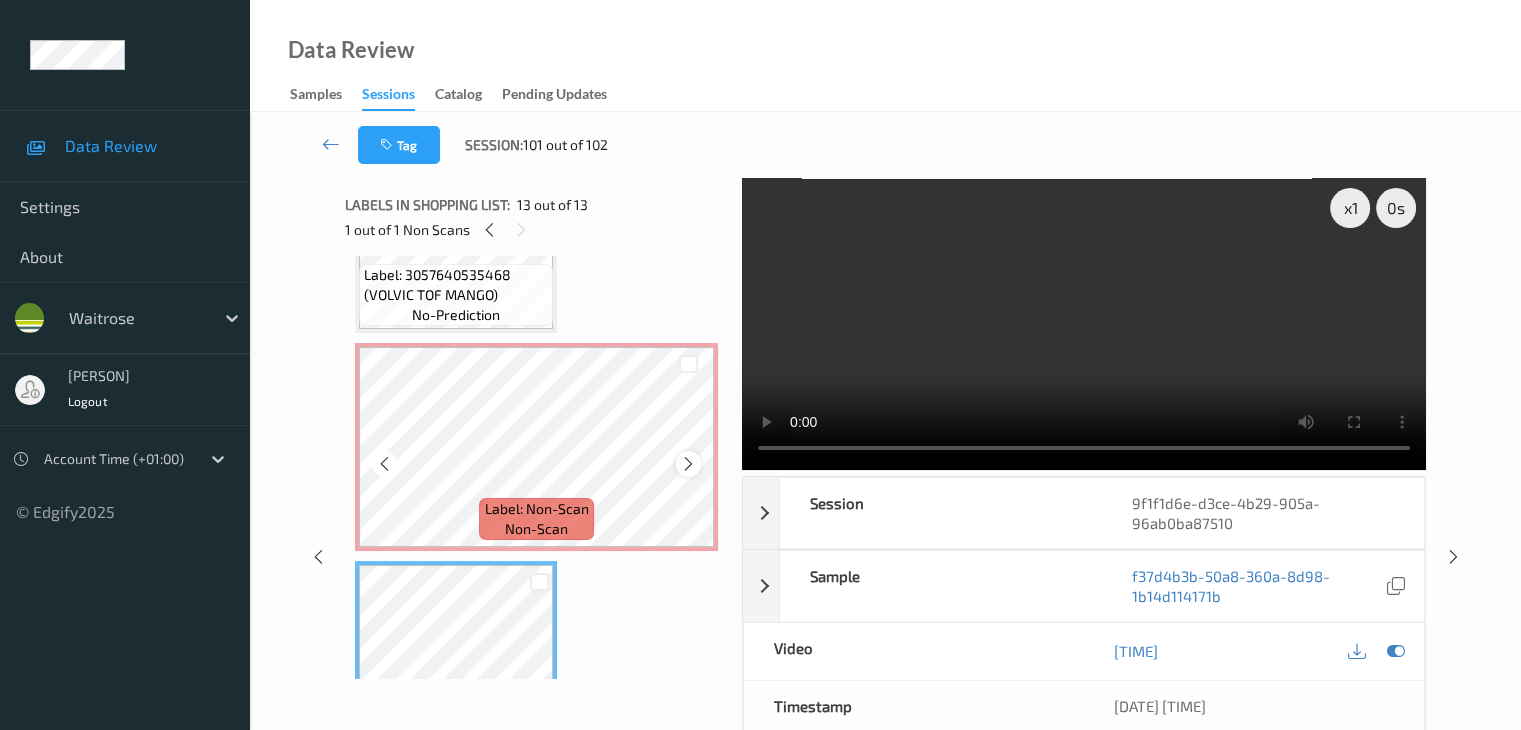 click at bounding box center (688, 464) 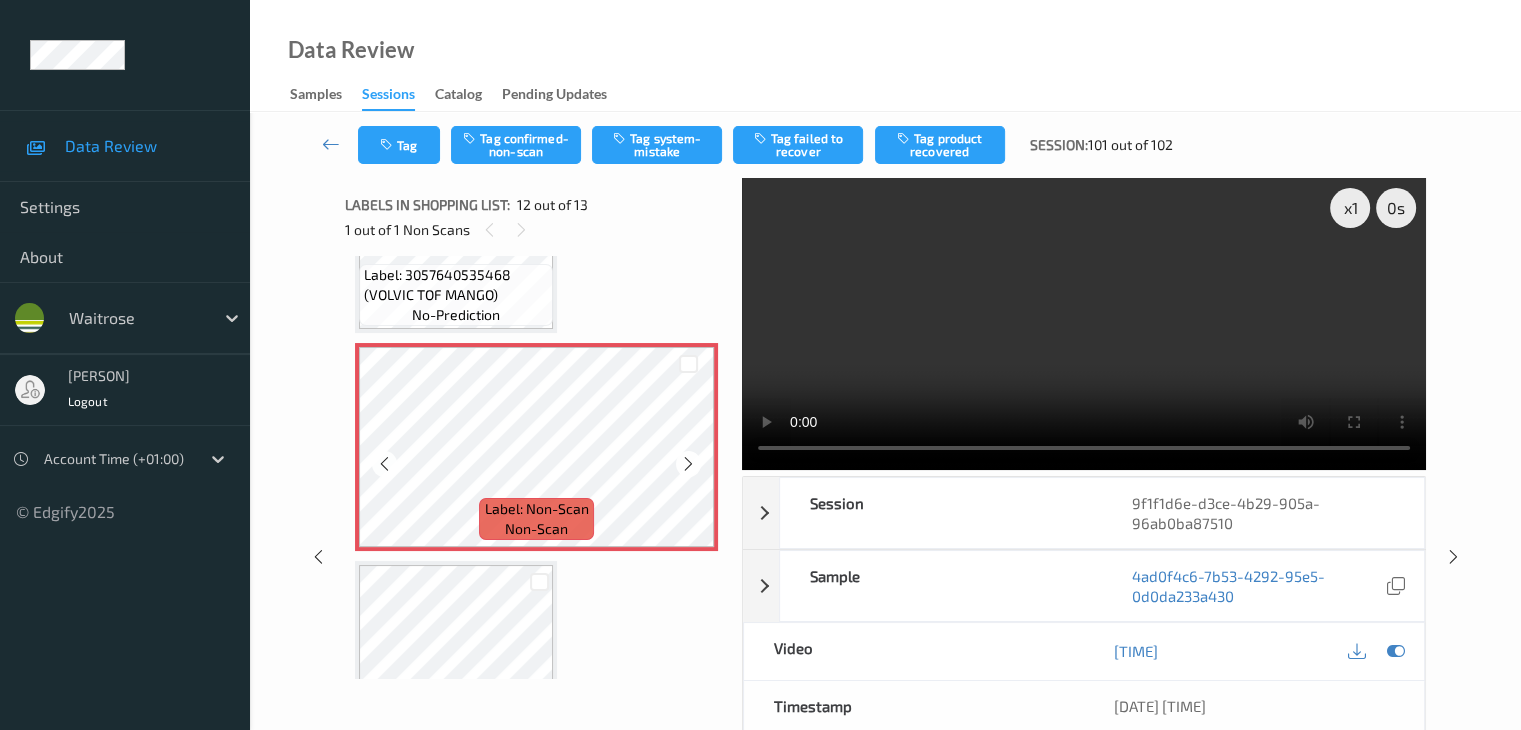 click at bounding box center (688, 464) 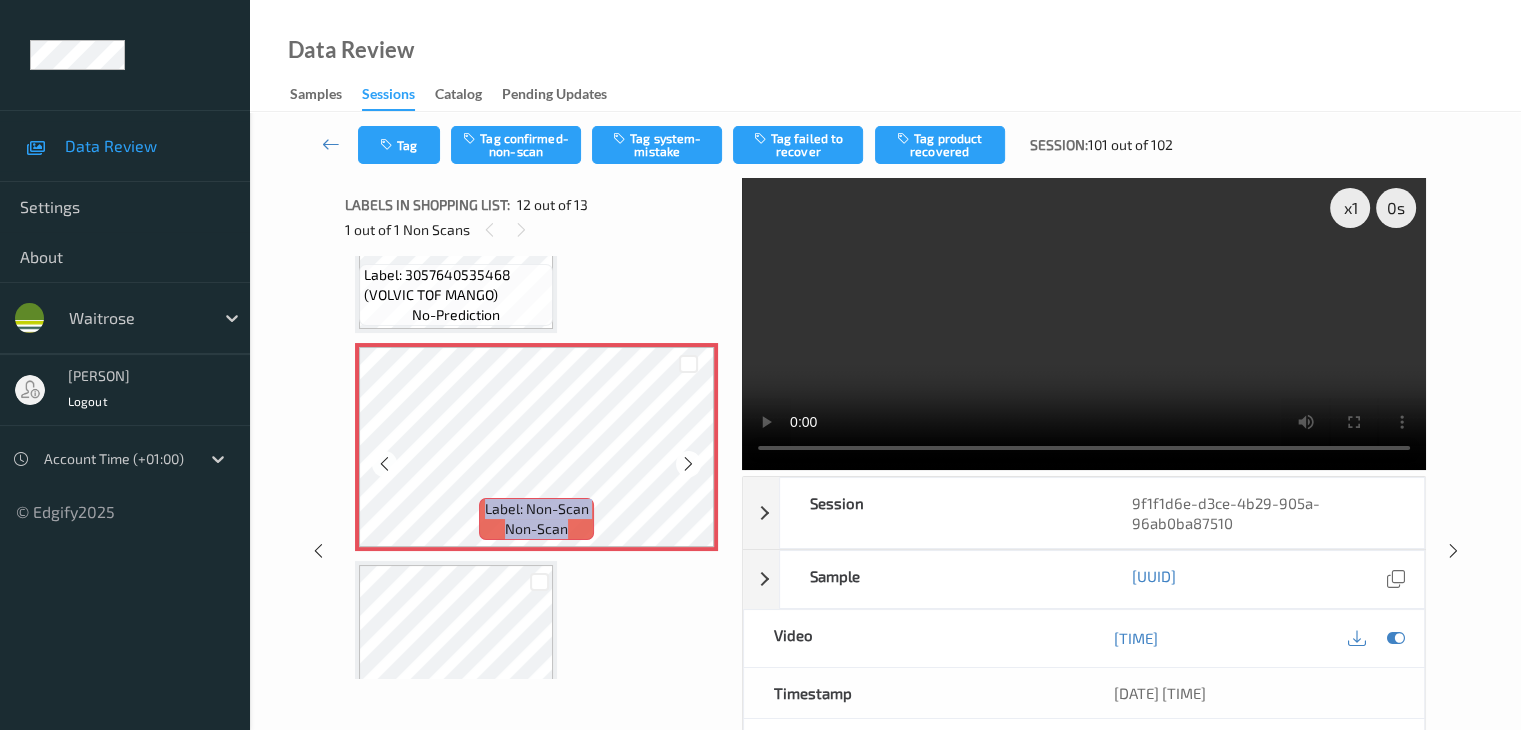 click at bounding box center [688, 464] 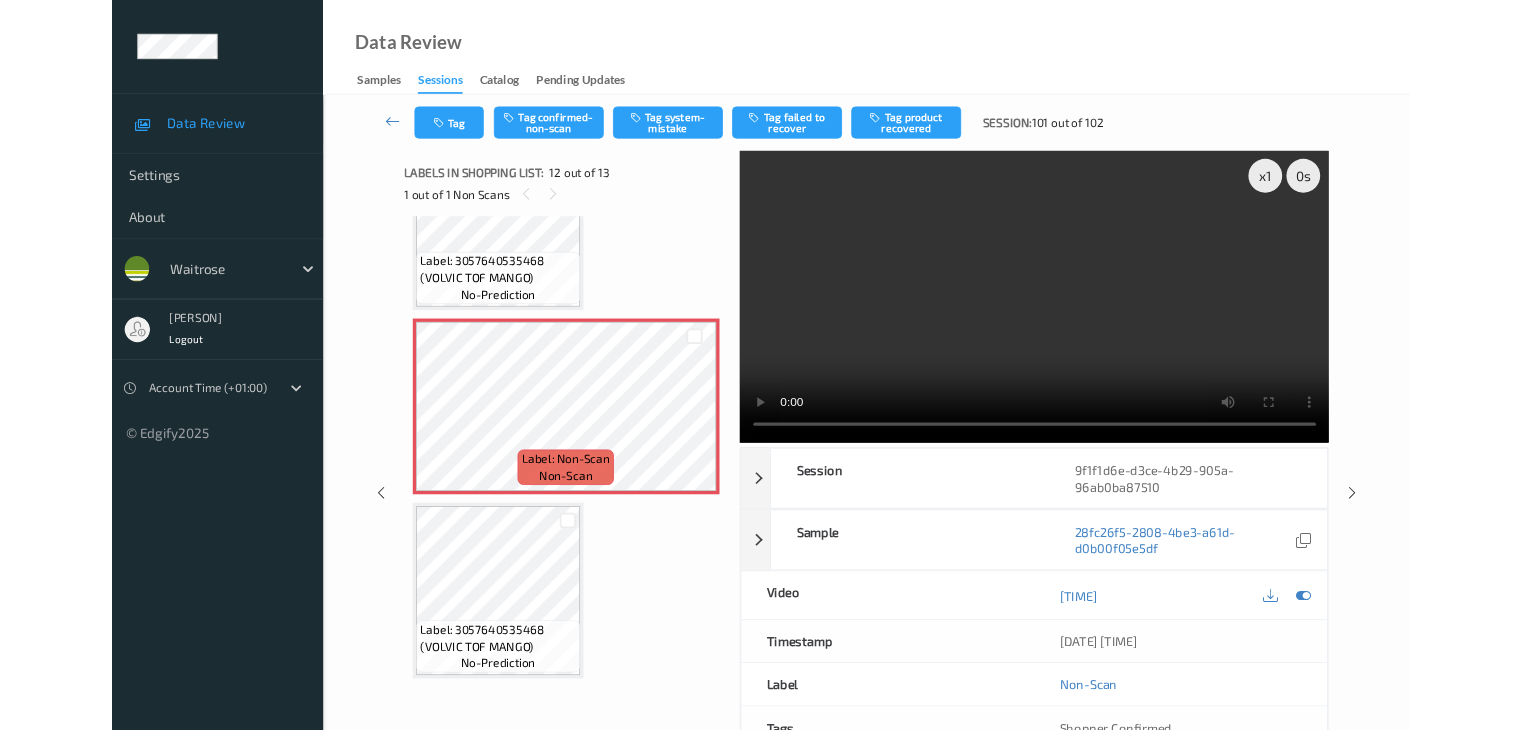scroll, scrollTop: 2287, scrollLeft: 0, axis: vertical 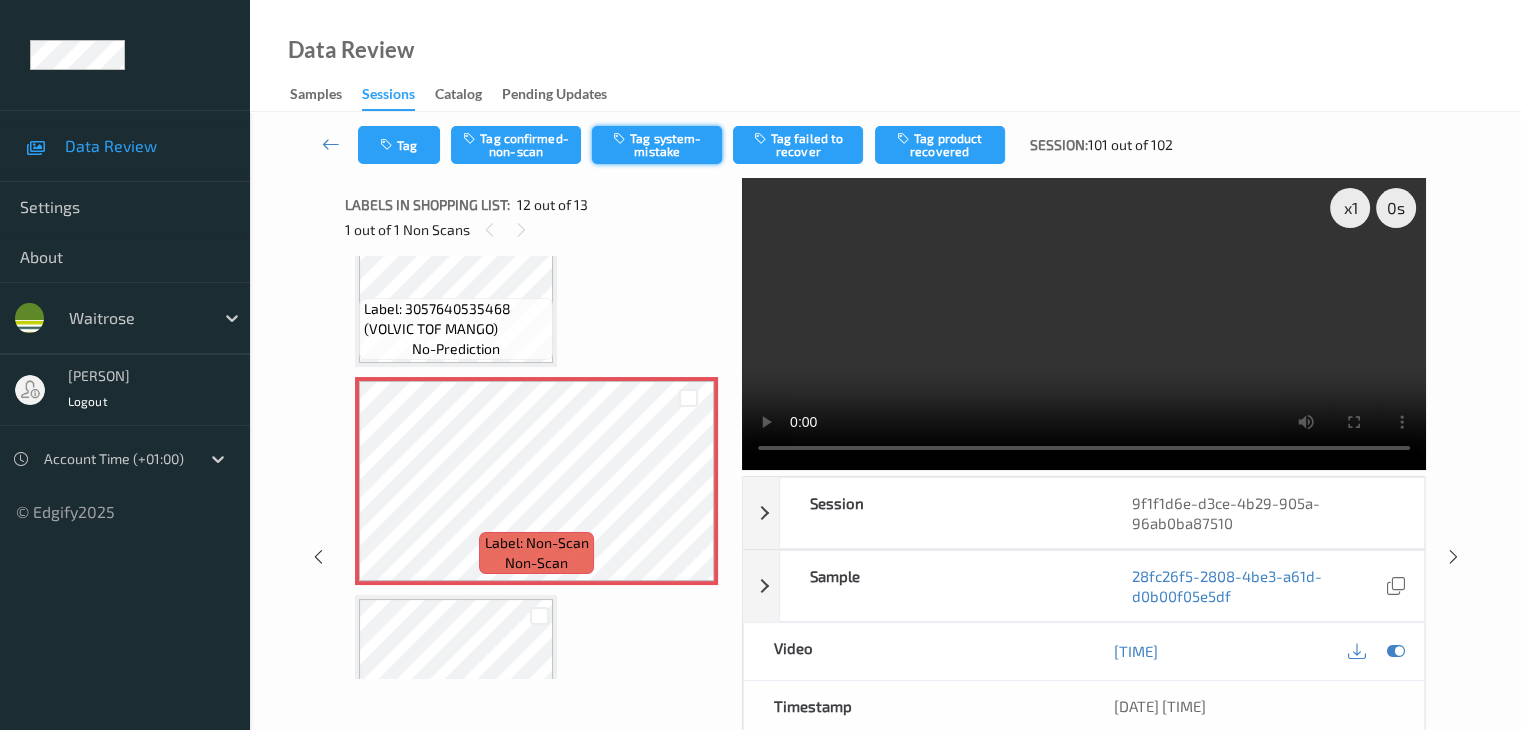 click on "Tag   system-mistake" at bounding box center [657, 145] 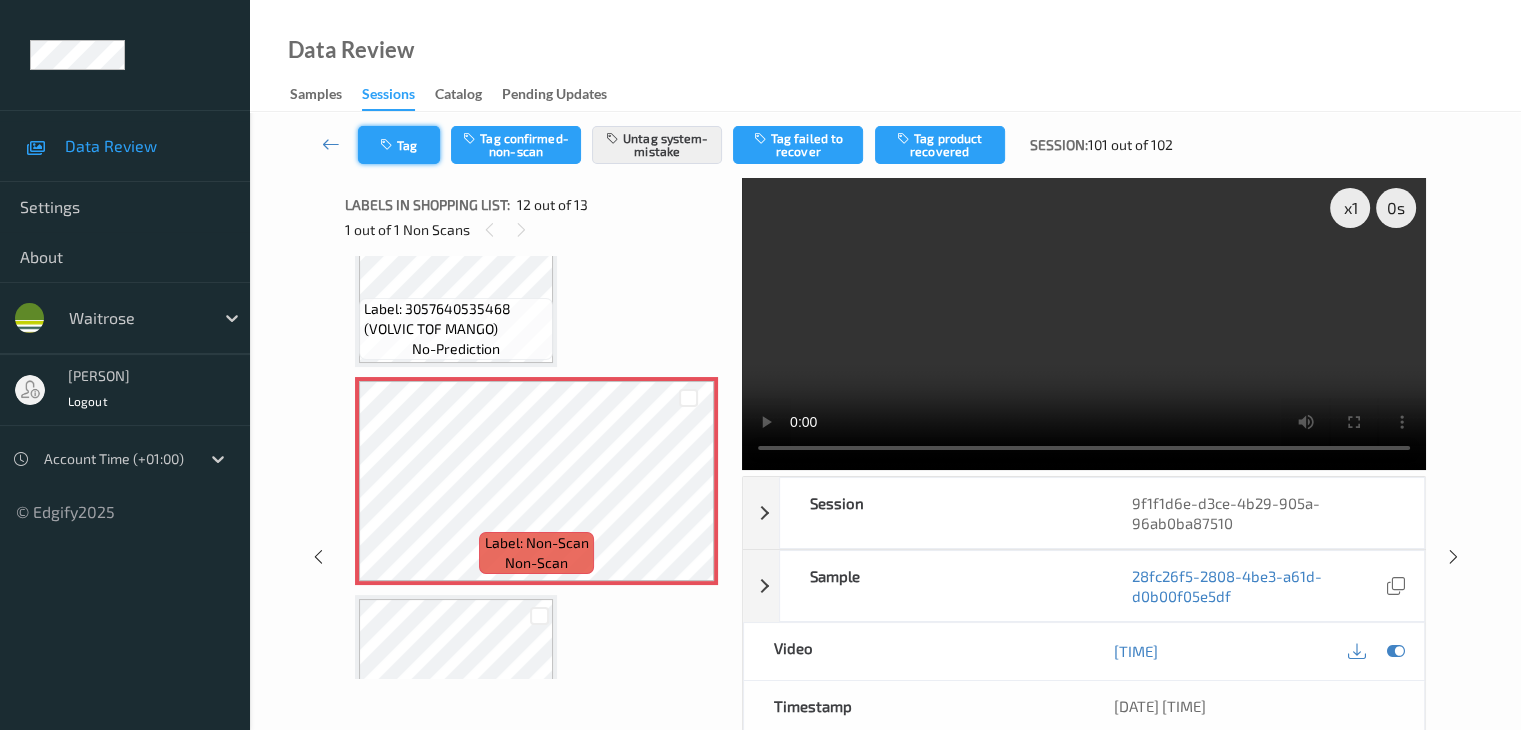 click on "Tag" at bounding box center [399, 145] 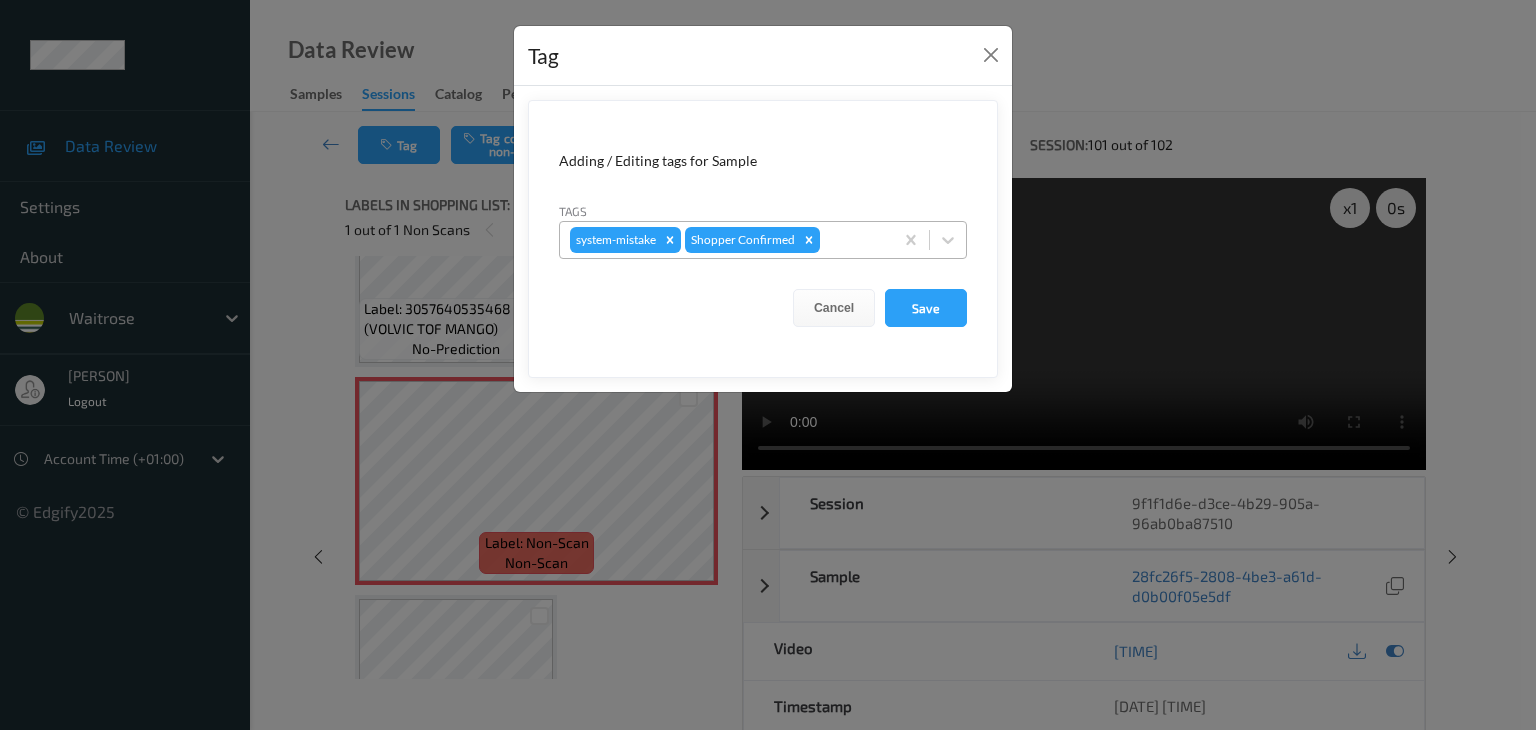 click at bounding box center [853, 240] 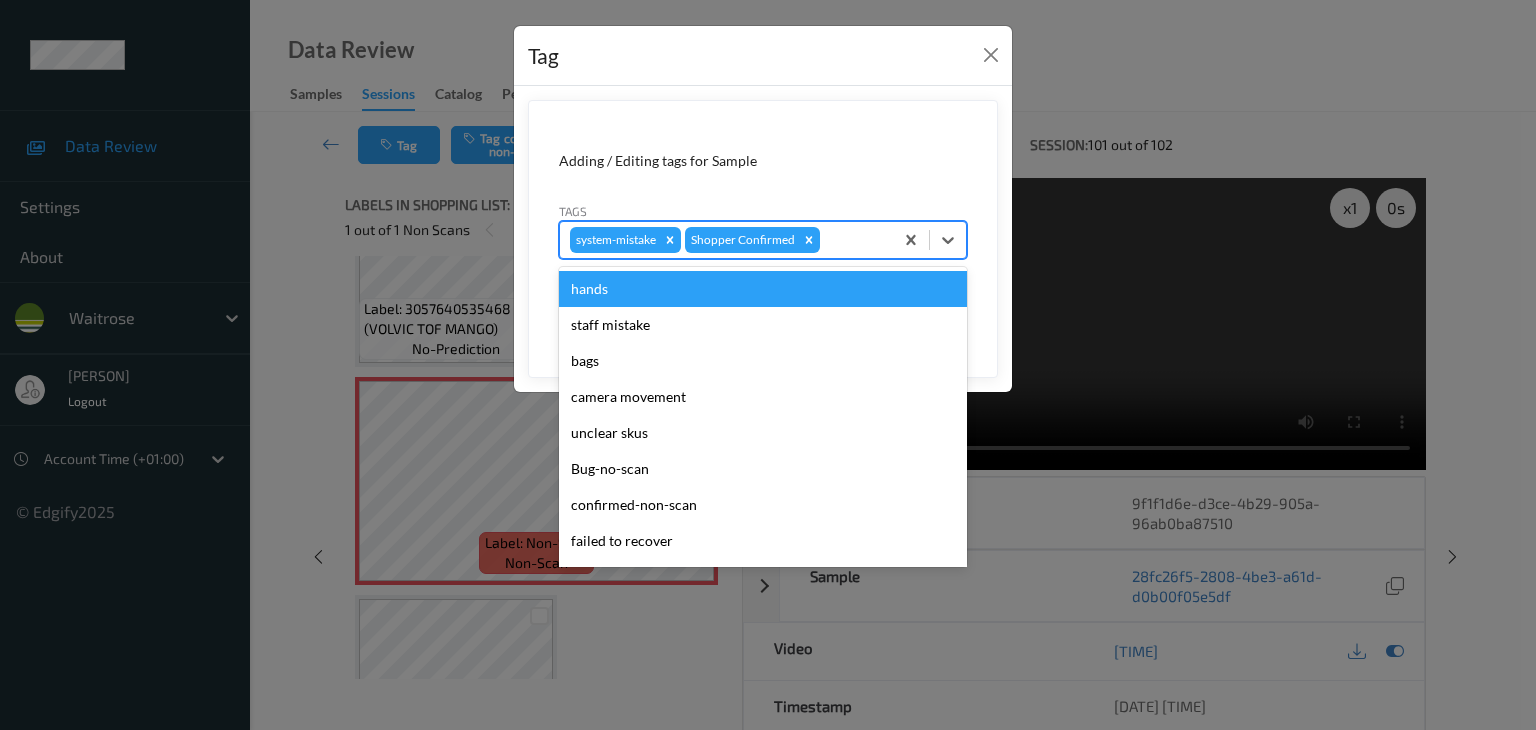 type on "u" 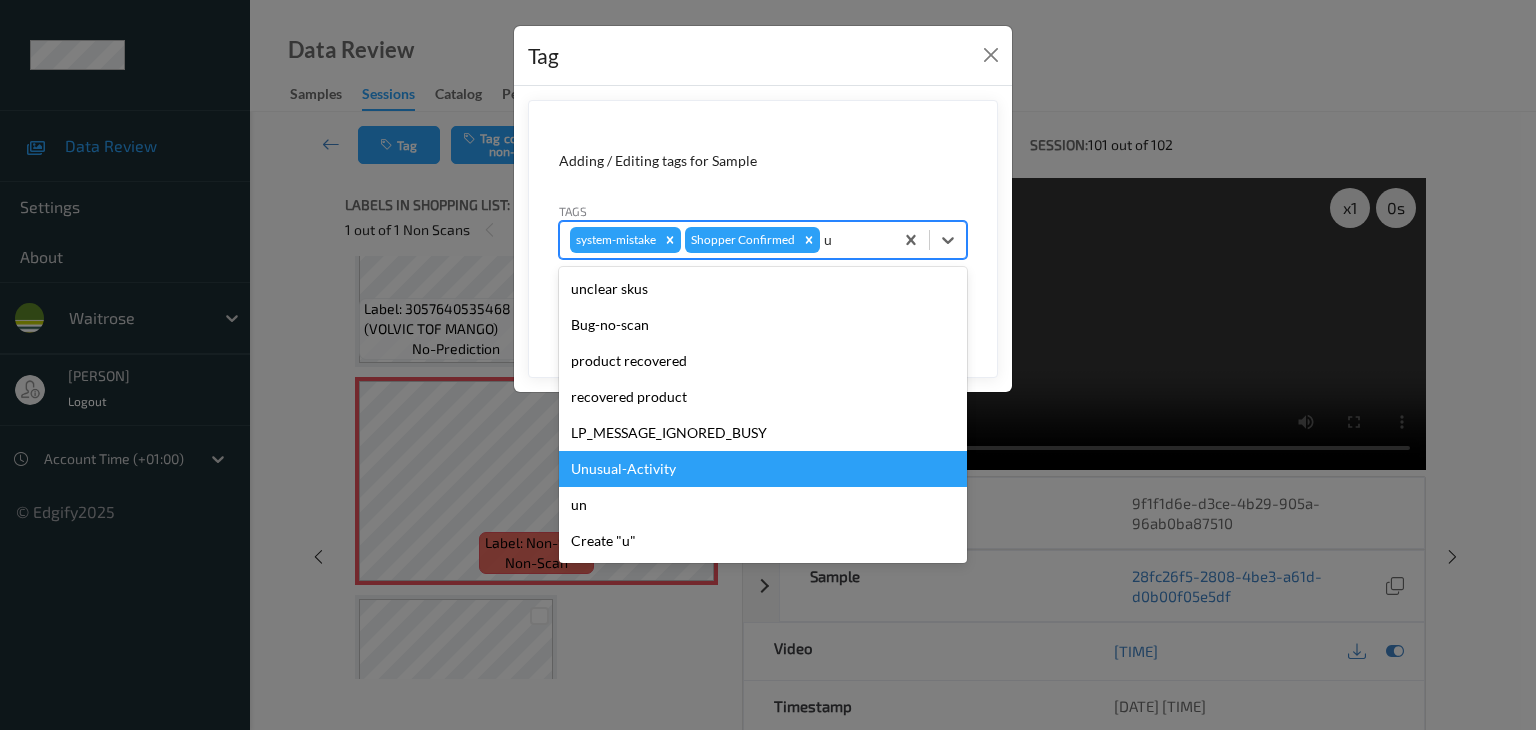 click on "Unusual-Activity" at bounding box center (763, 469) 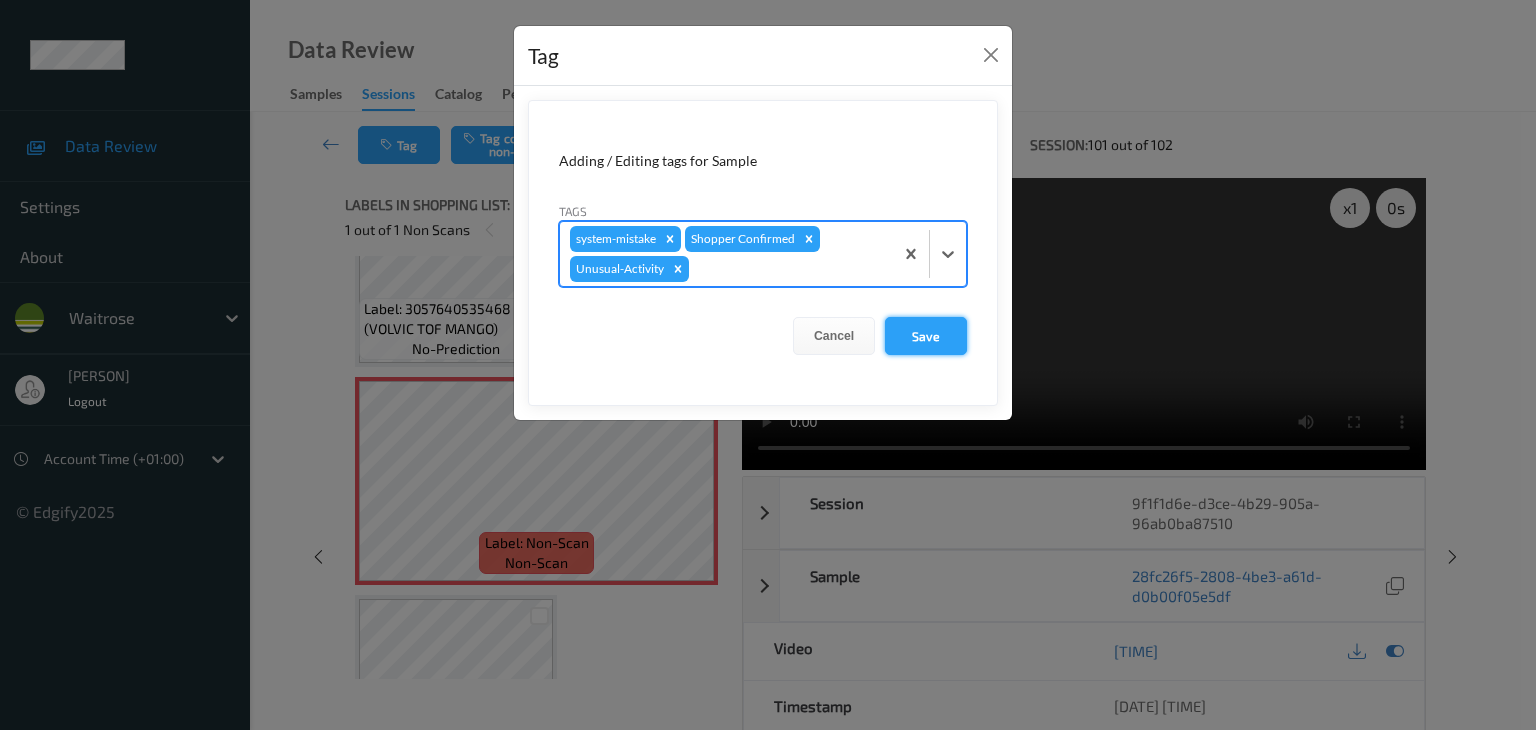 click on "Save" at bounding box center [926, 336] 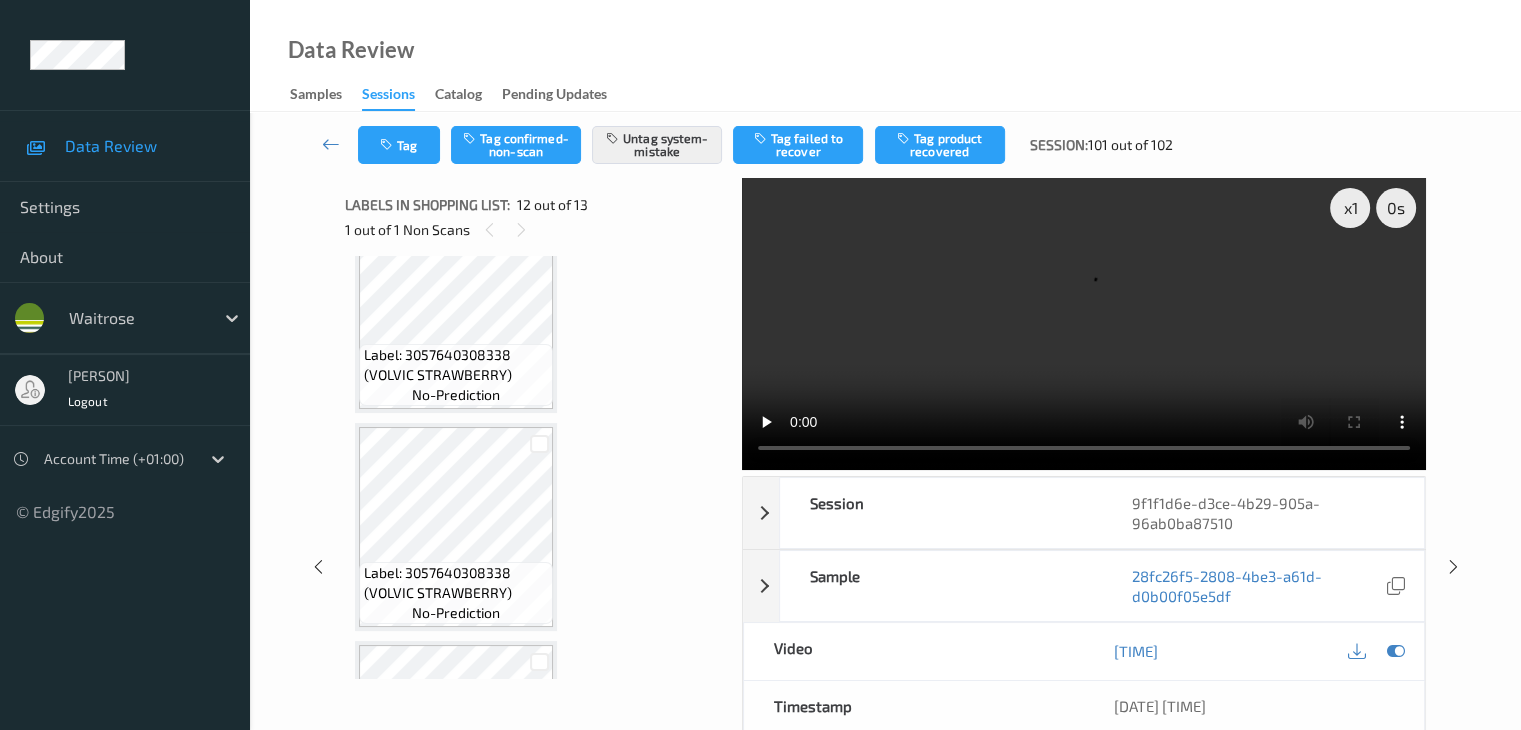 scroll, scrollTop: 1387, scrollLeft: 0, axis: vertical 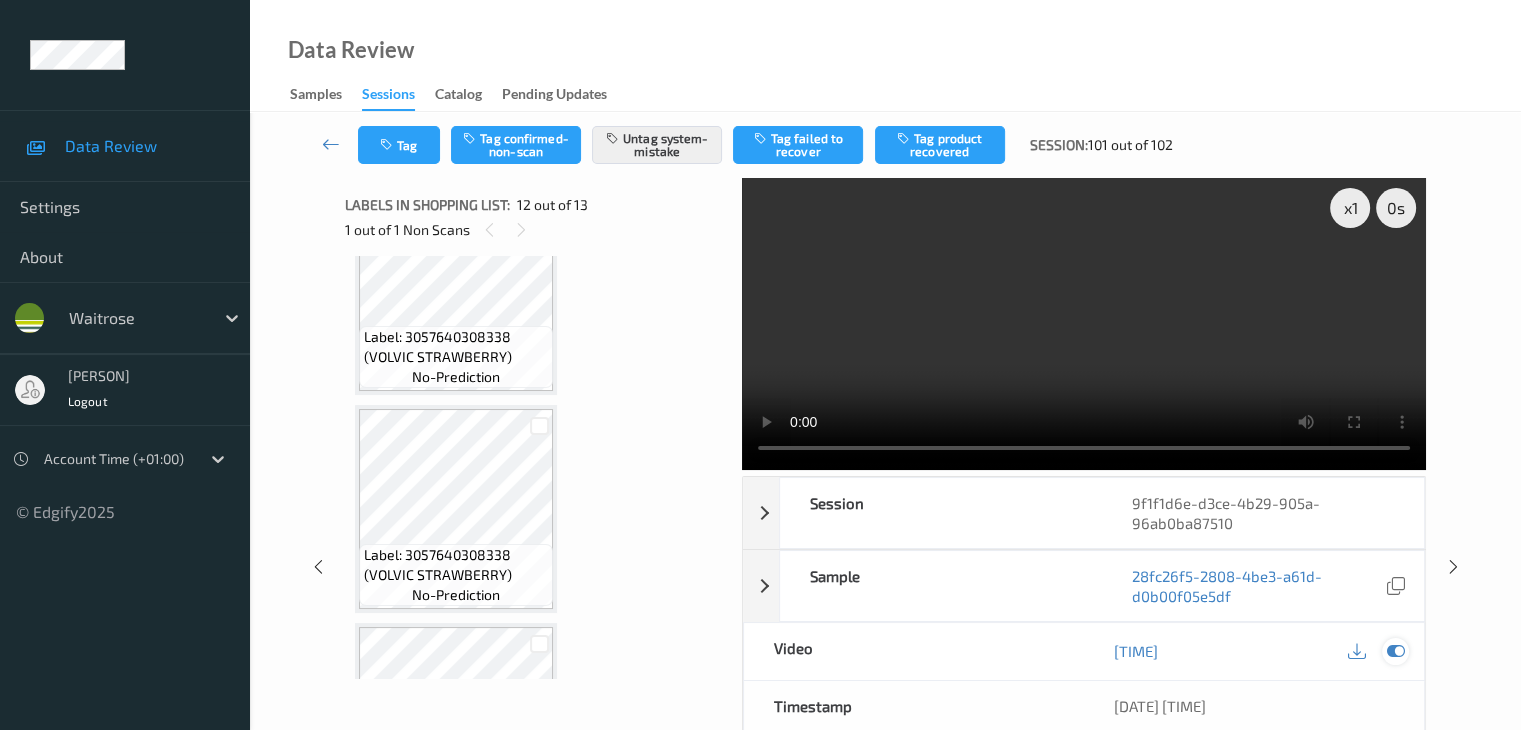 click at bounding box center [1395, 651] 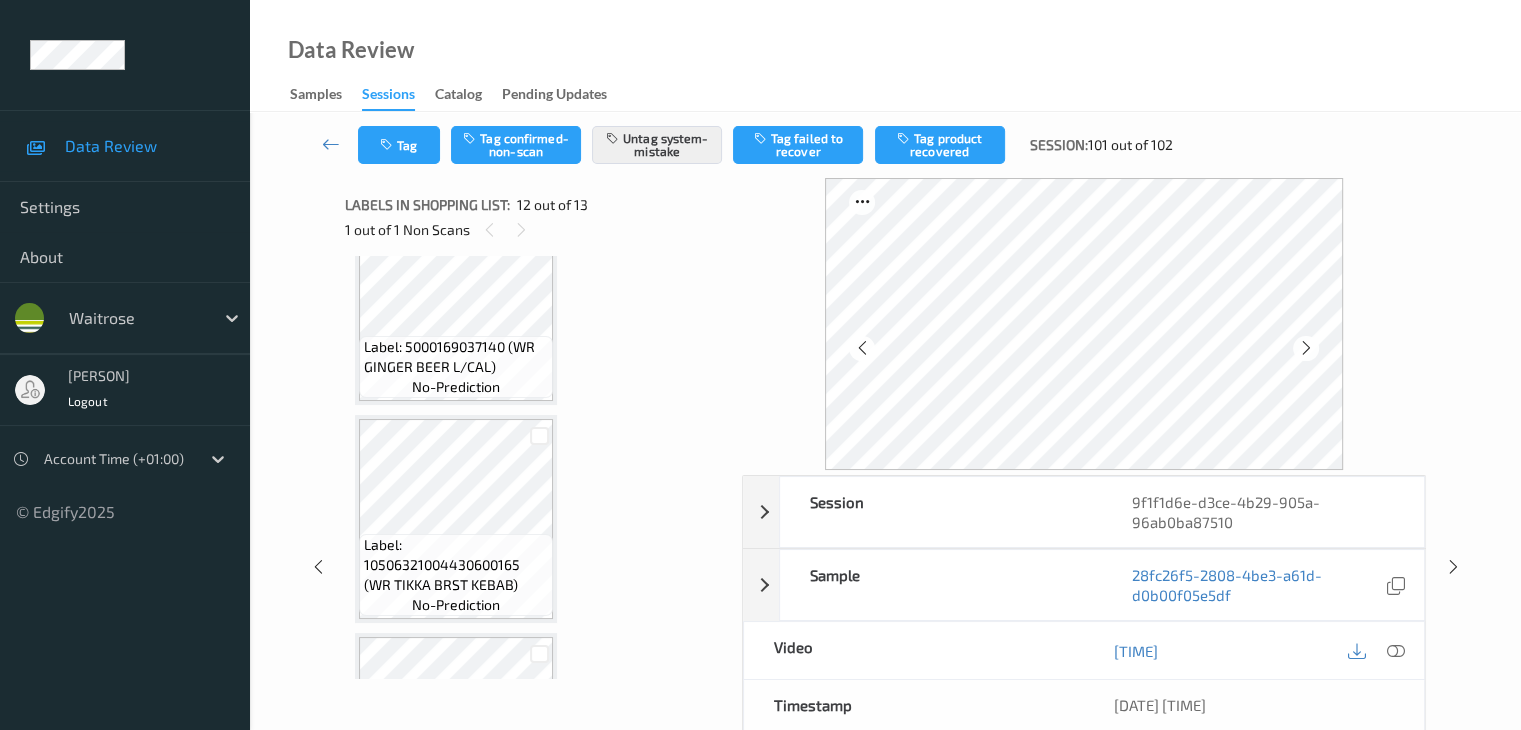 scroll, scrollTop: 100, scrollLeft: 0, axis: vertical 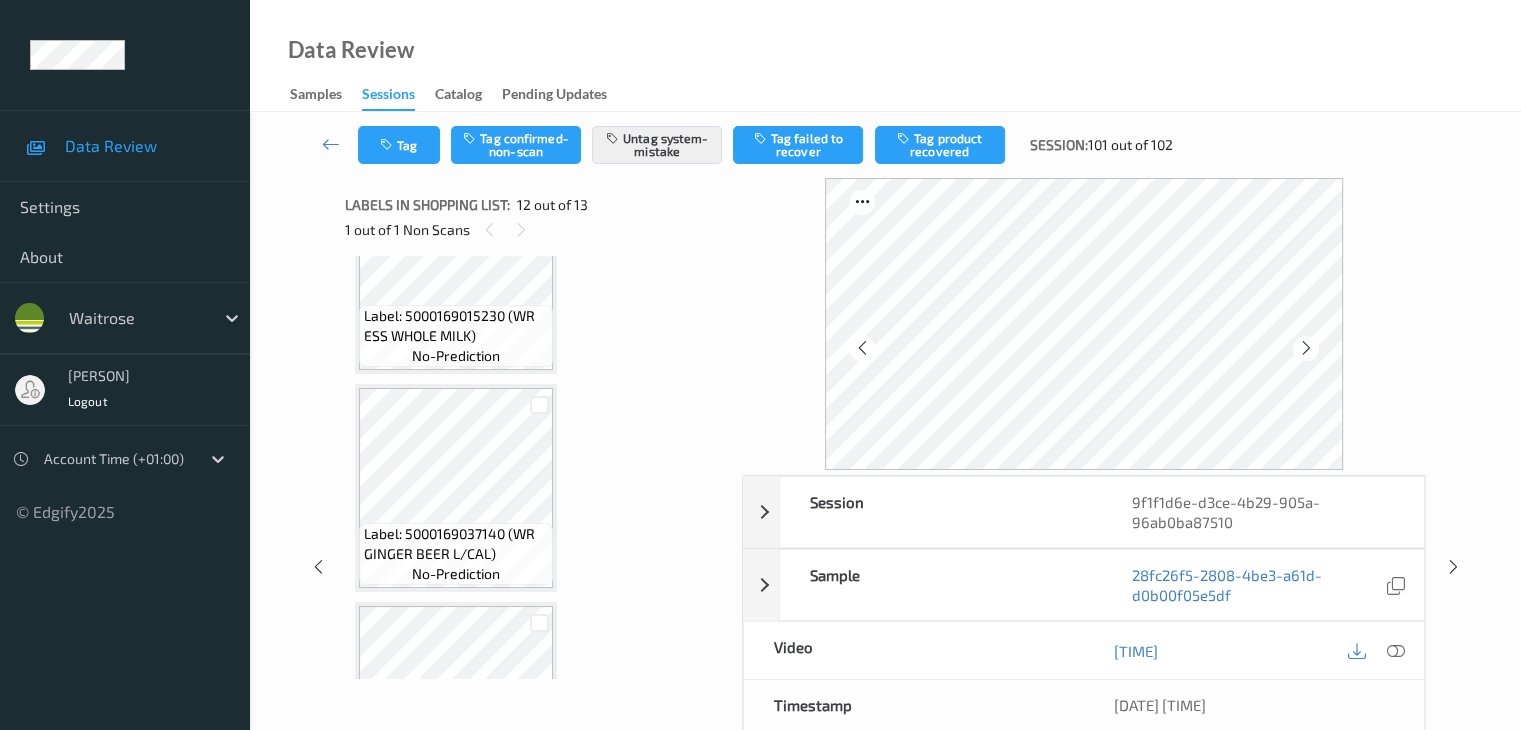 click on "Label: 5000169015230 (WR ESS WHOLE MILK)" at bounding box center (456, 326) 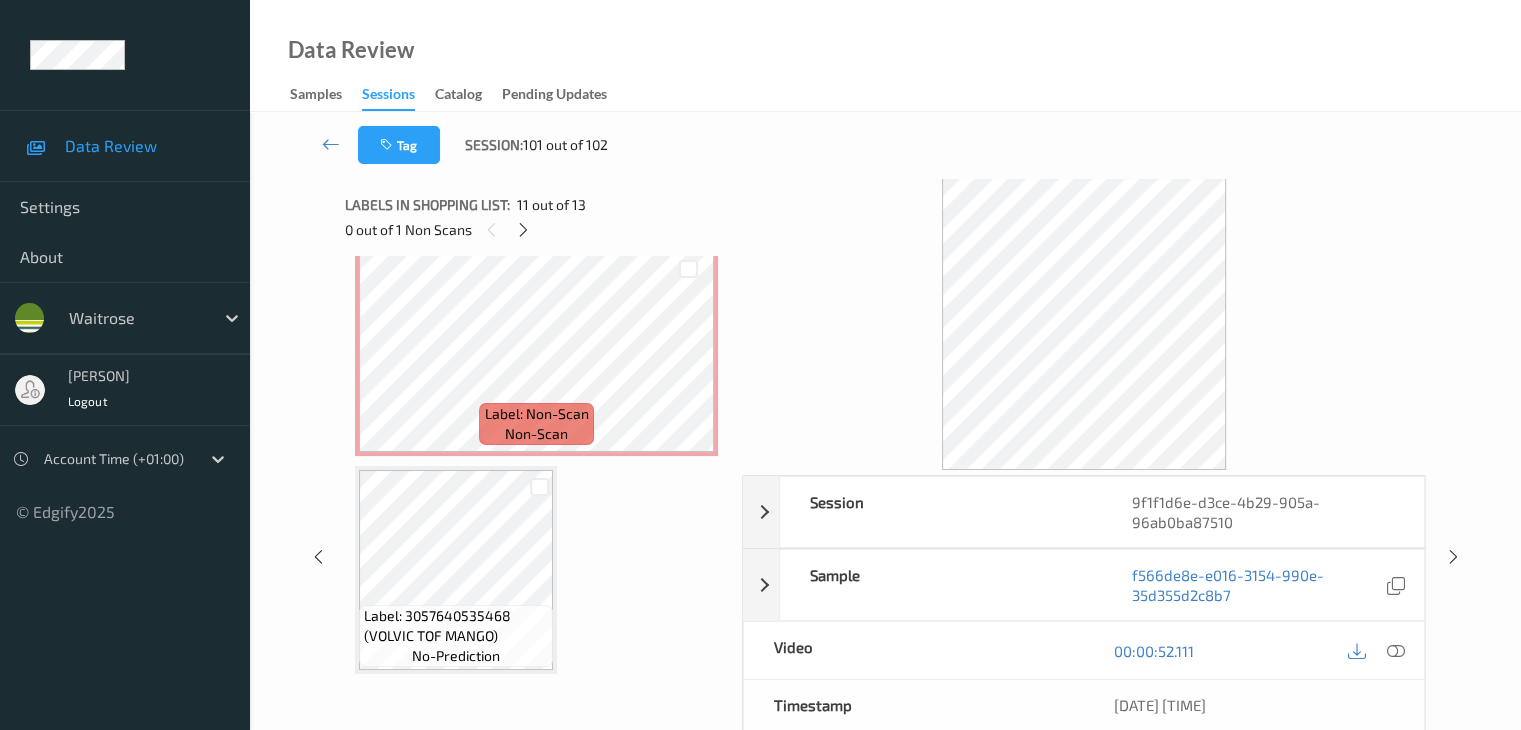 scroll, scrollTop: 2421, scrollLeft: 0, axis: vertical 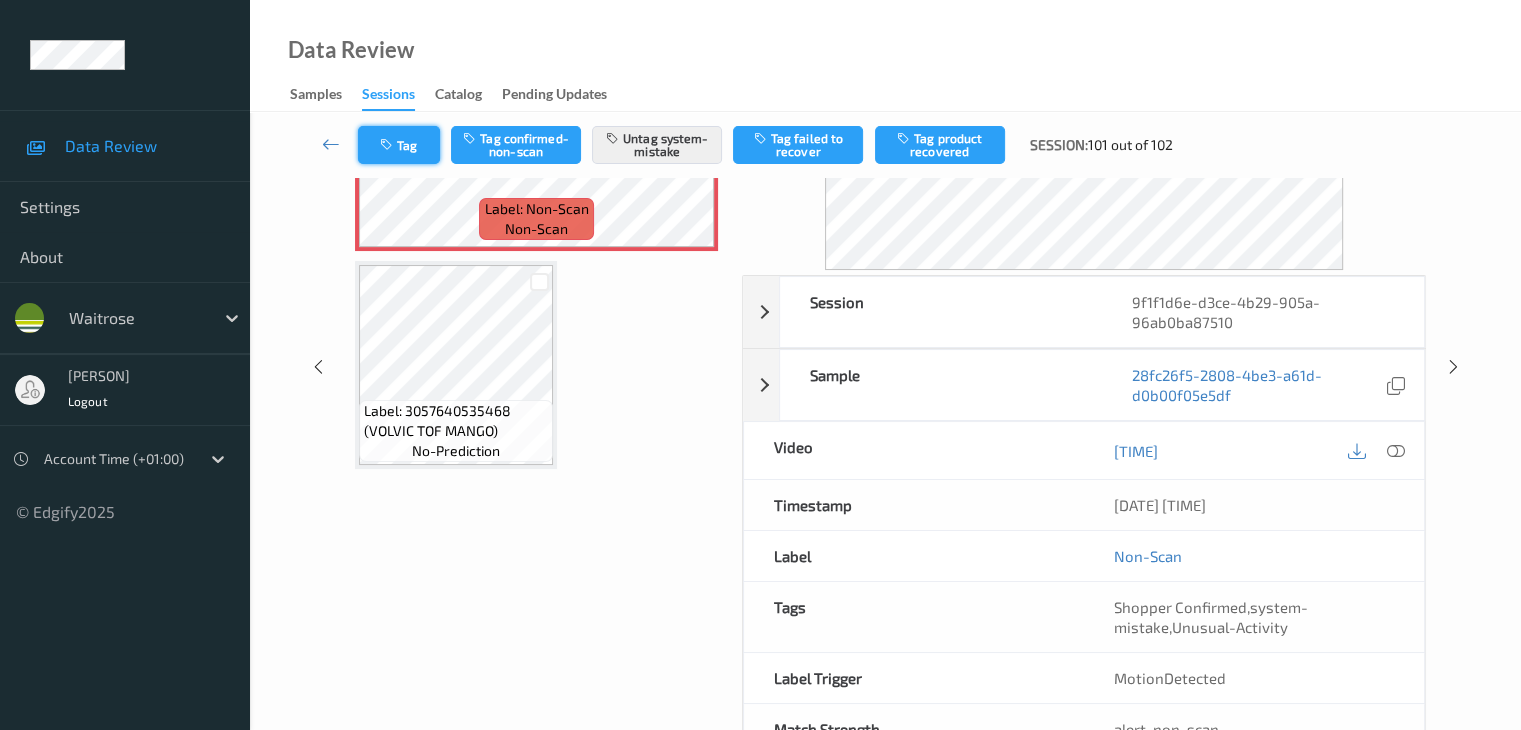 click on "Tag" at bounding box center [399, 145] 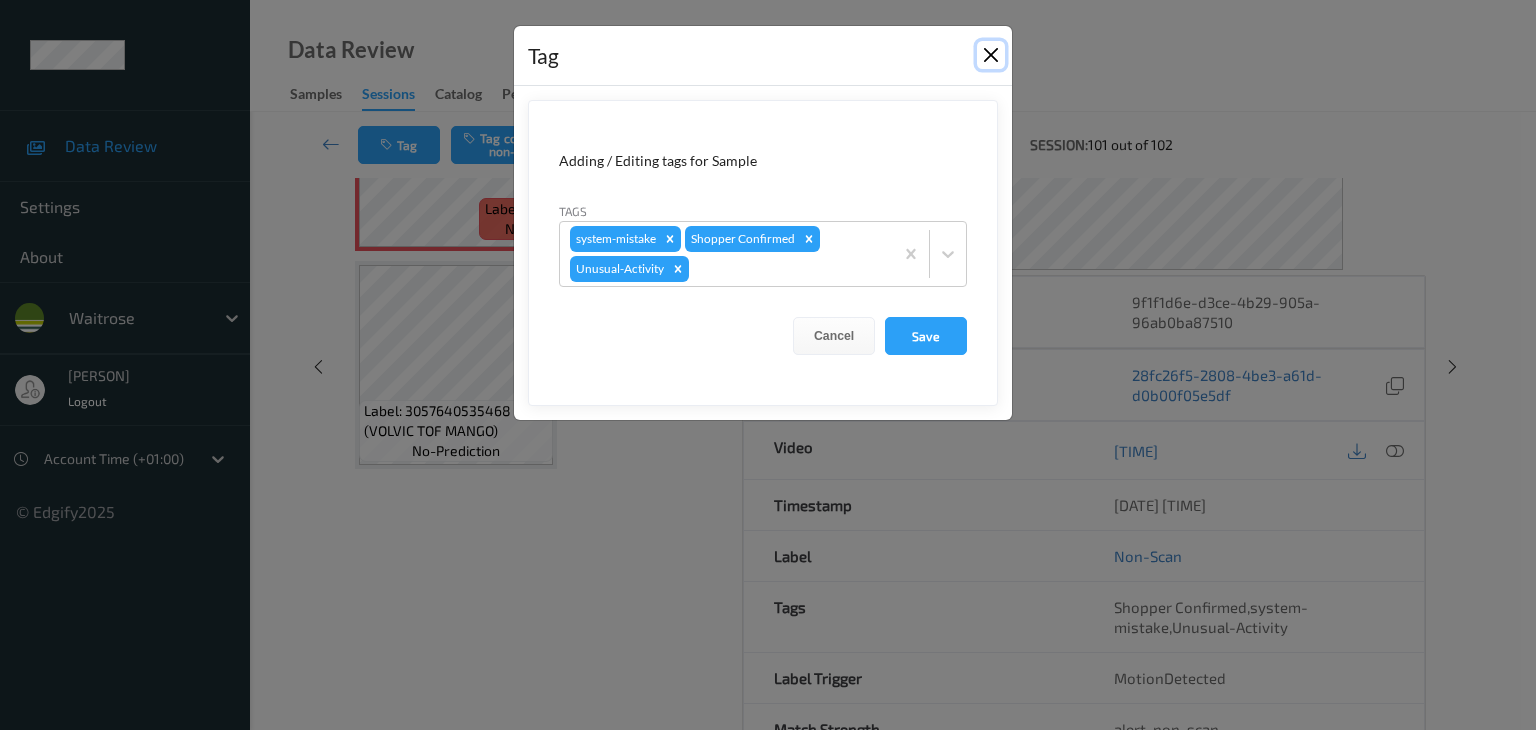 click at bounding box center [991, 55] 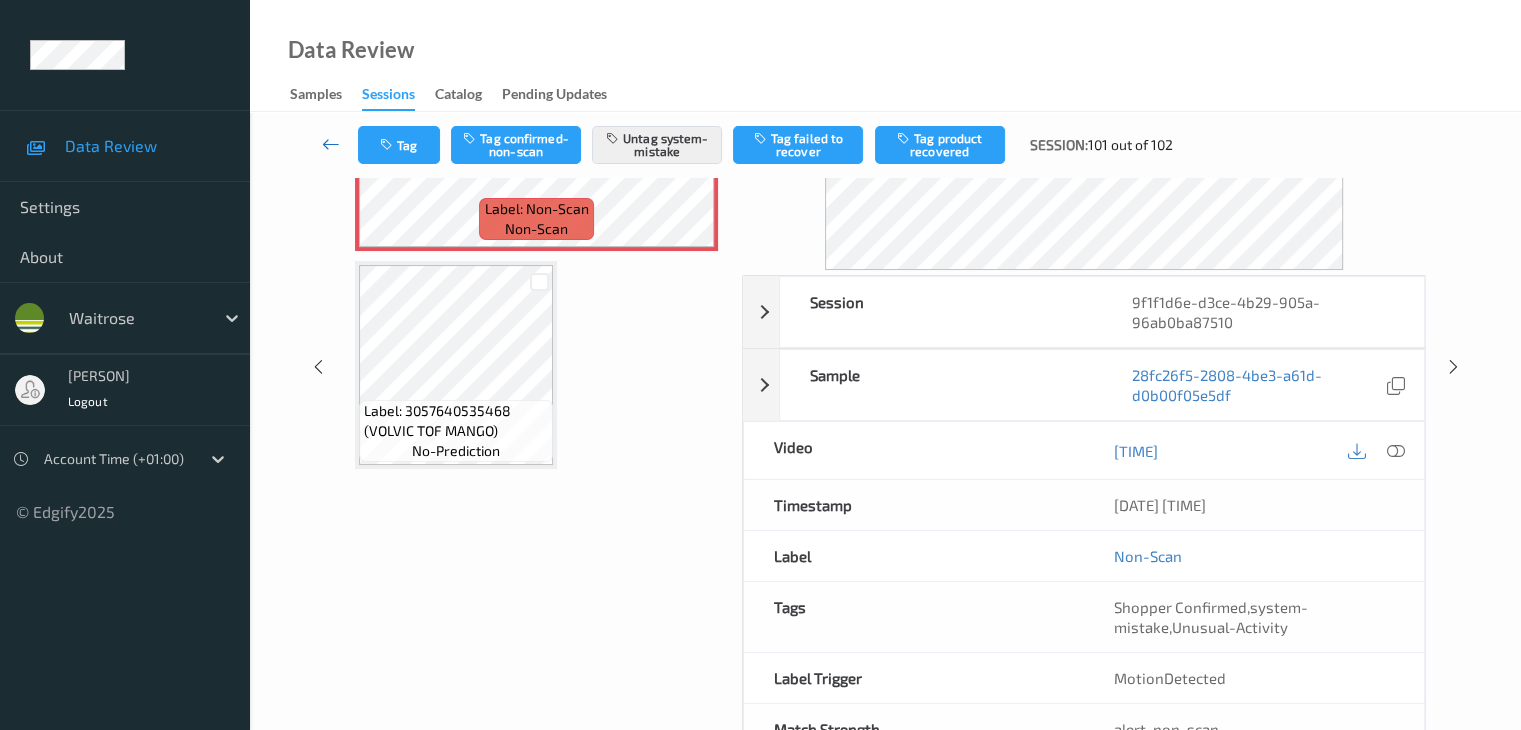 click at bounding box center (331, 144) 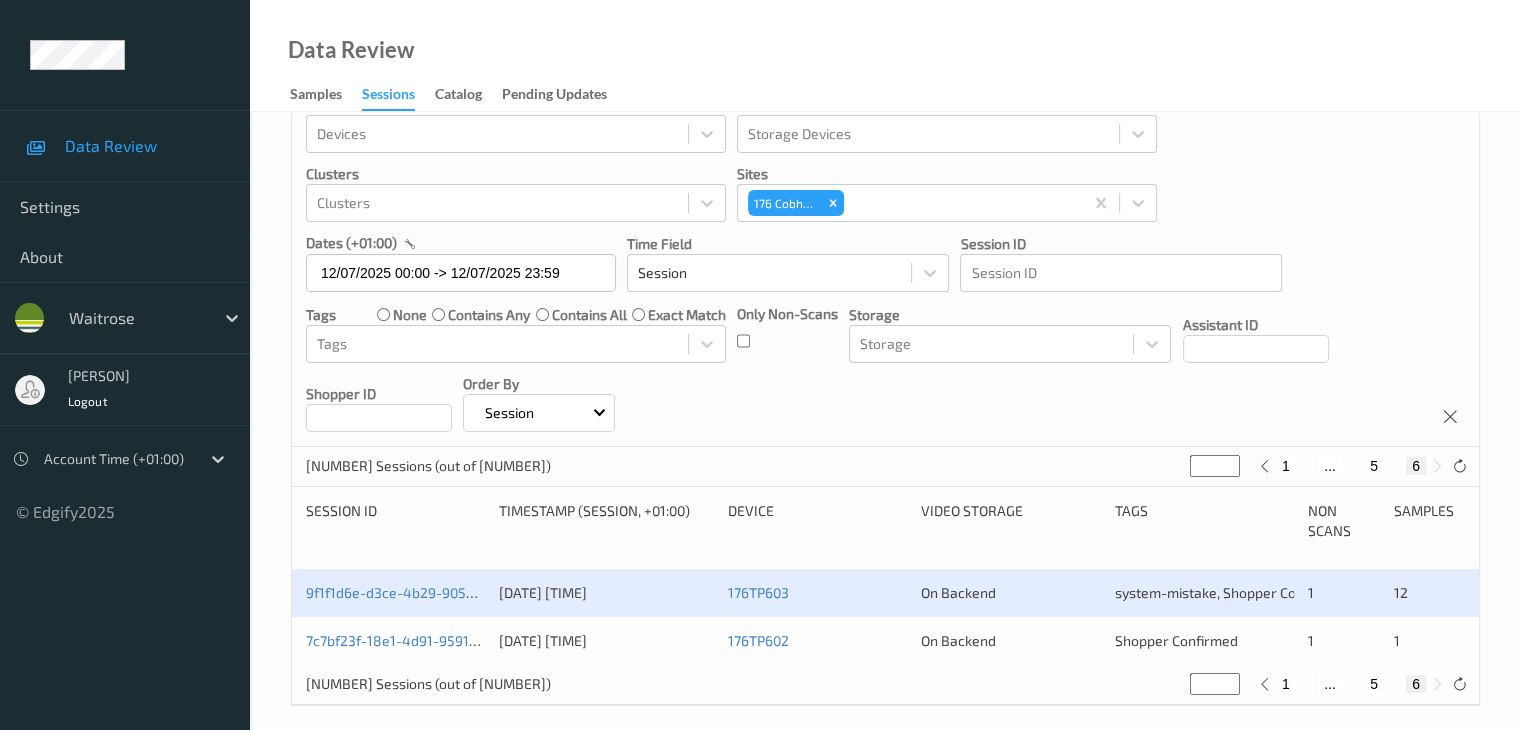 scroll, scrollTop: 68, scrollLeft: 0, axis: vertical 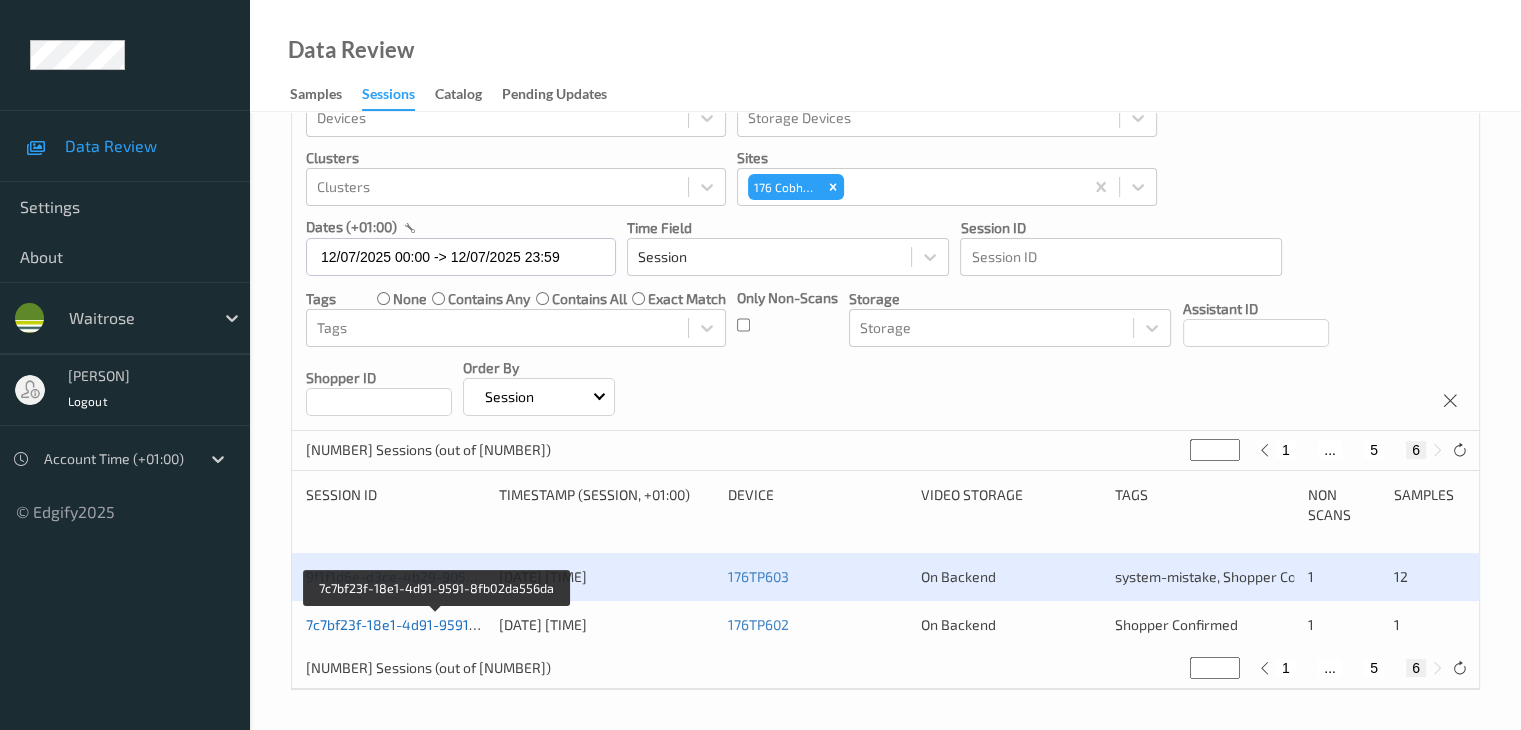 click on "7c7bf23f-18e1-4d91-9591-8fb02da556da" at bounding box center (437, 624) 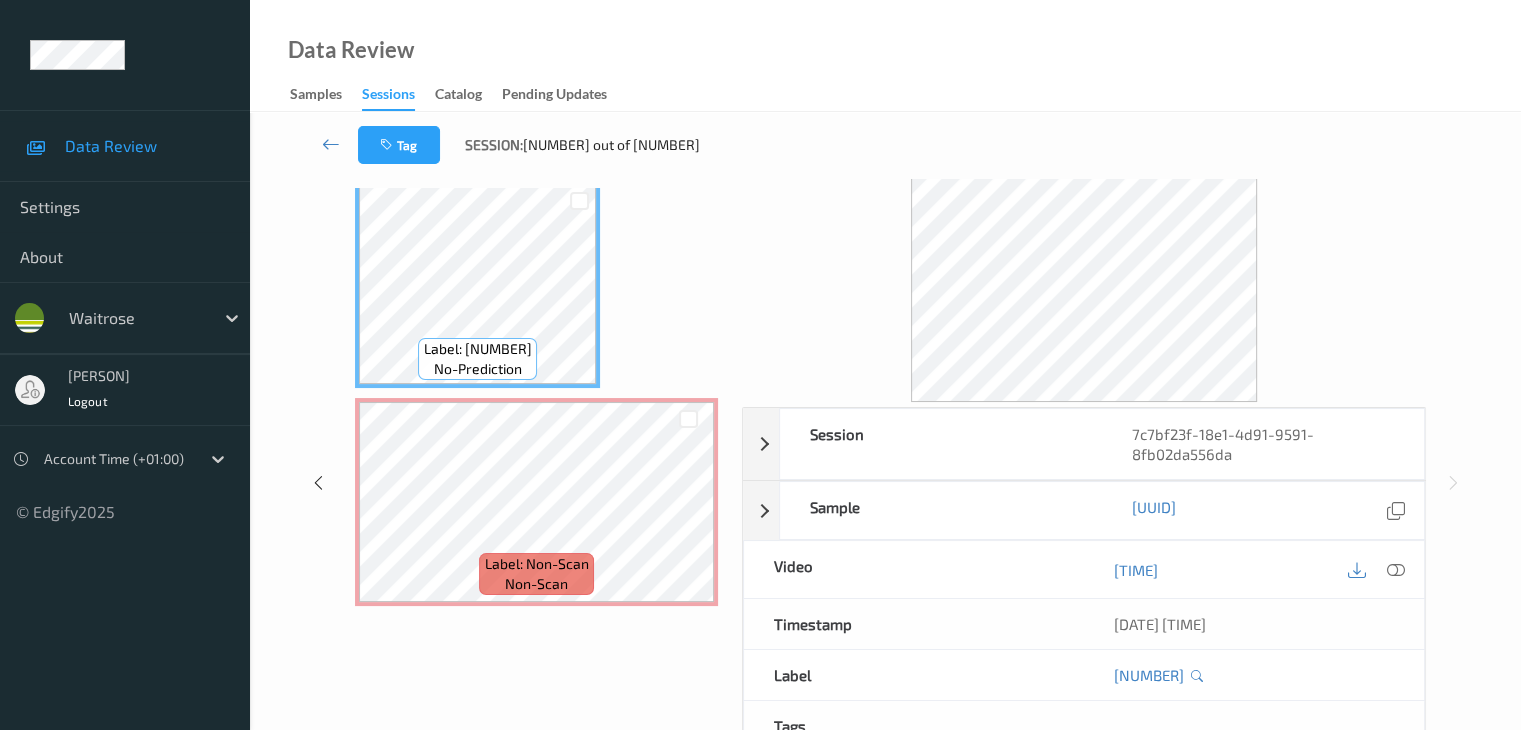scroll, scrollTop: 23, scrollLeft: 0, axis: vertical 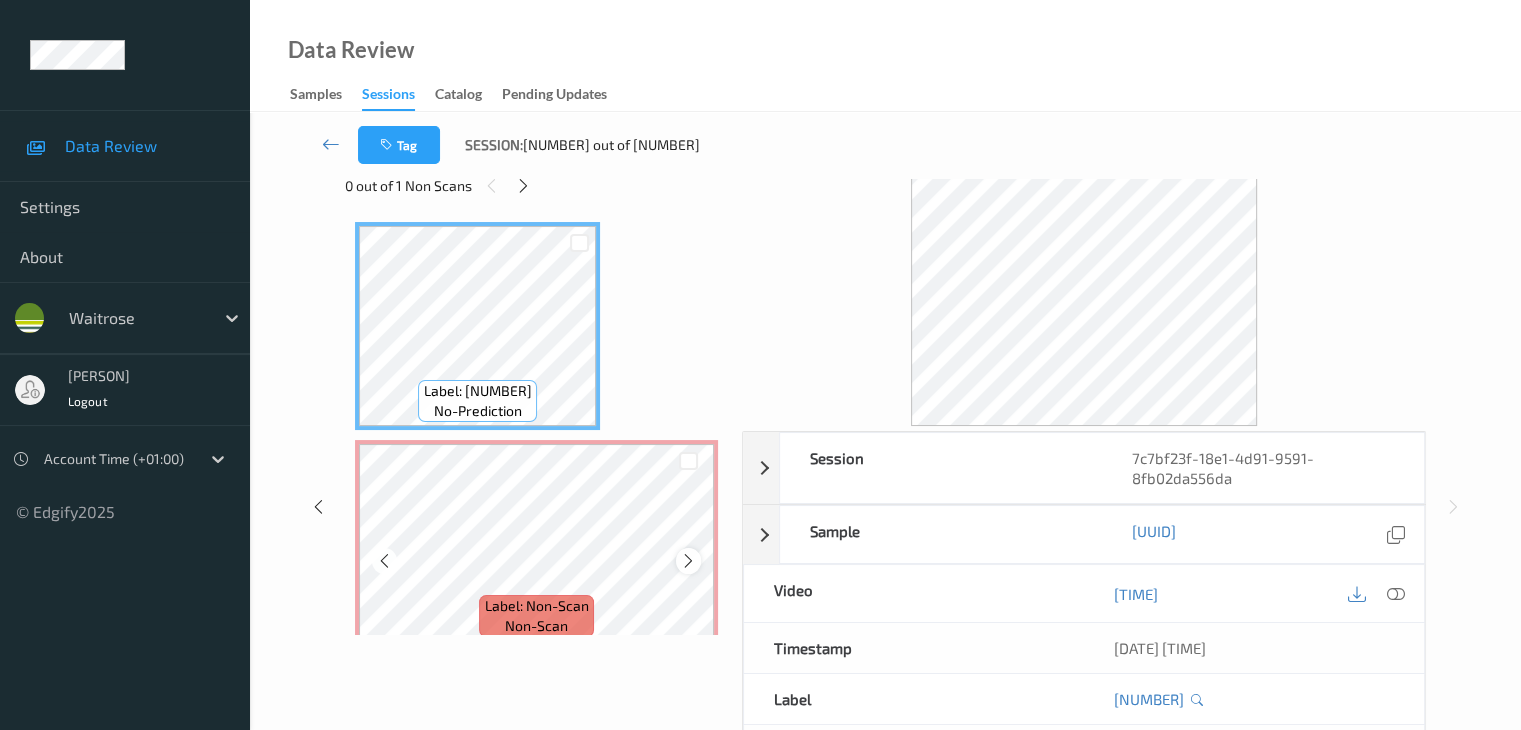 click at bounding box center (688, 561) 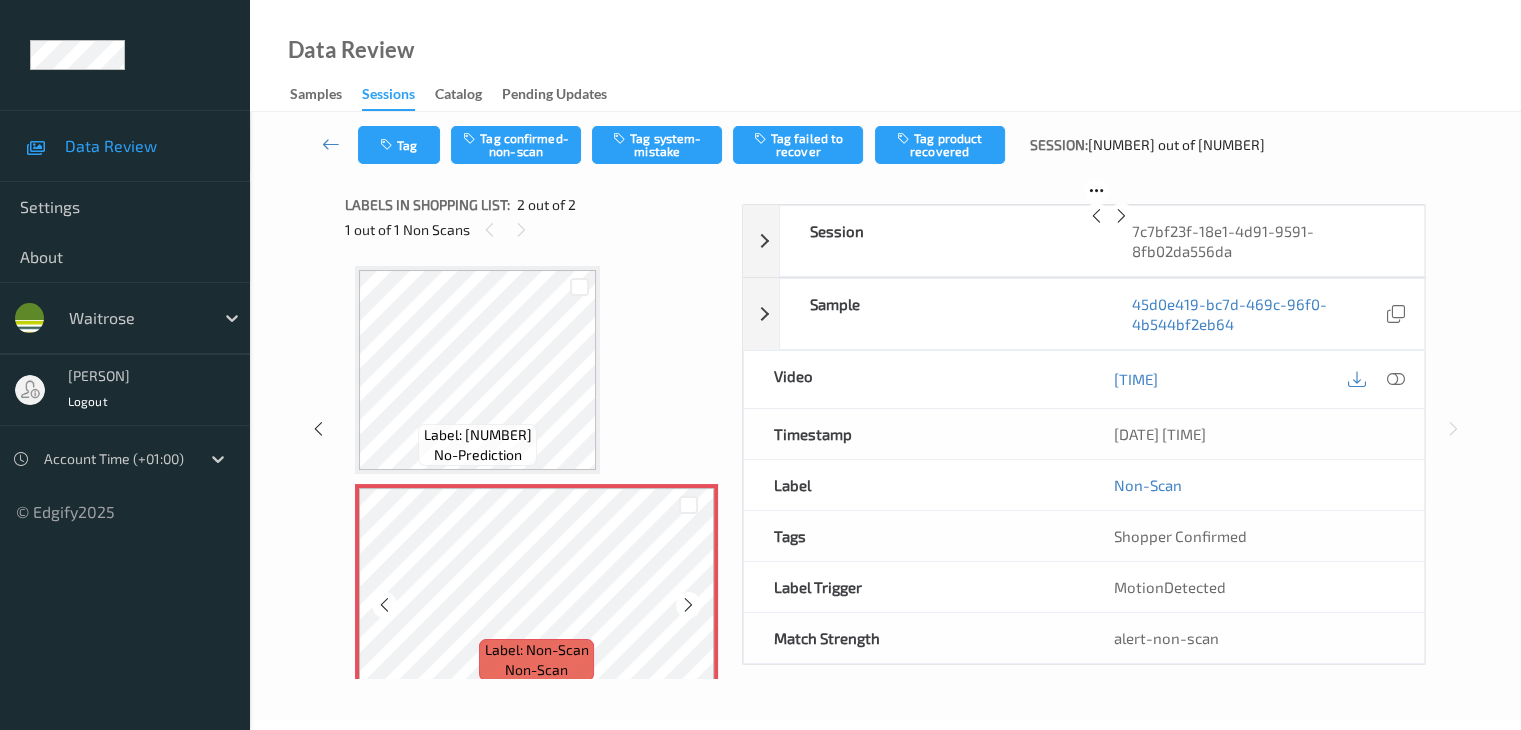 click at bounding box center (688, 605) 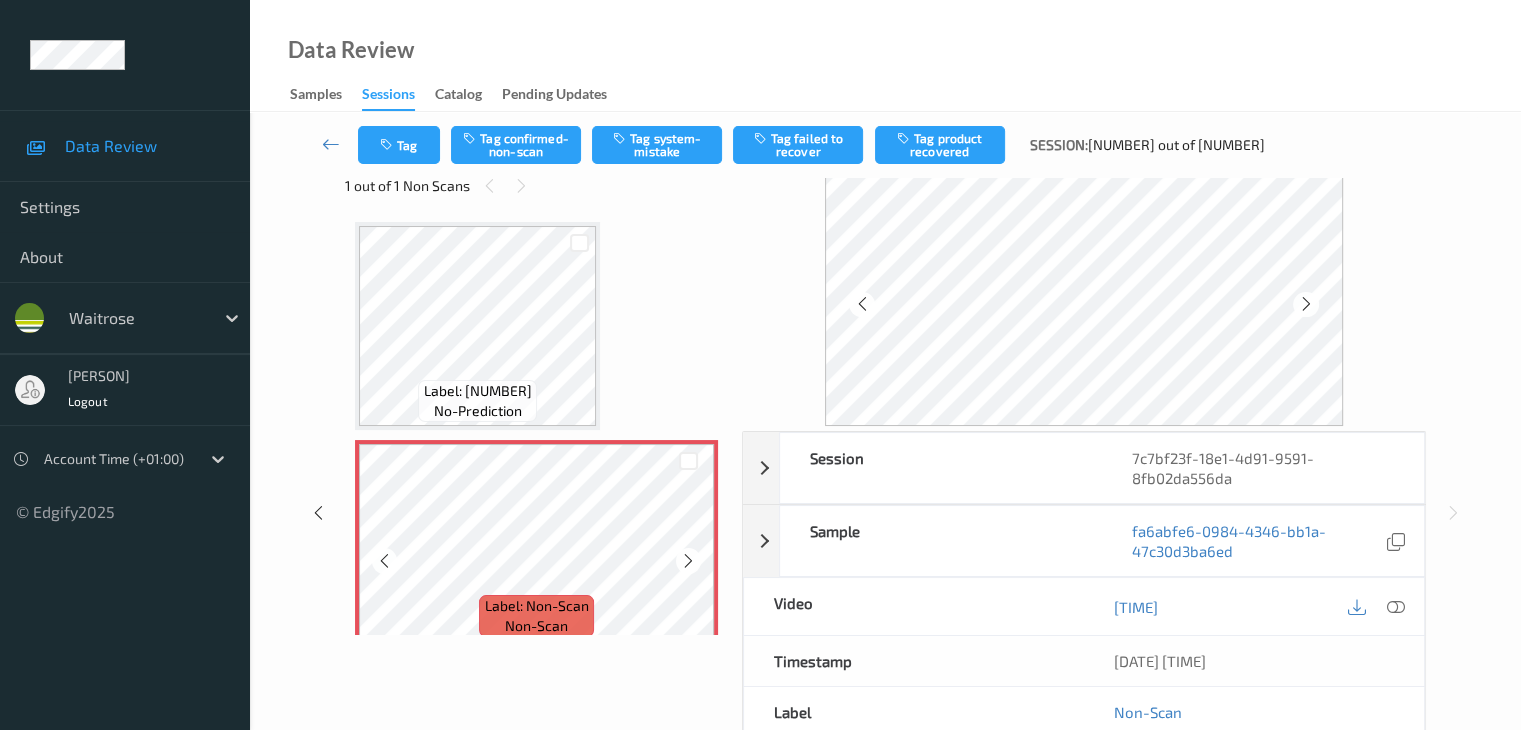 click at bounding box center [688, 561] 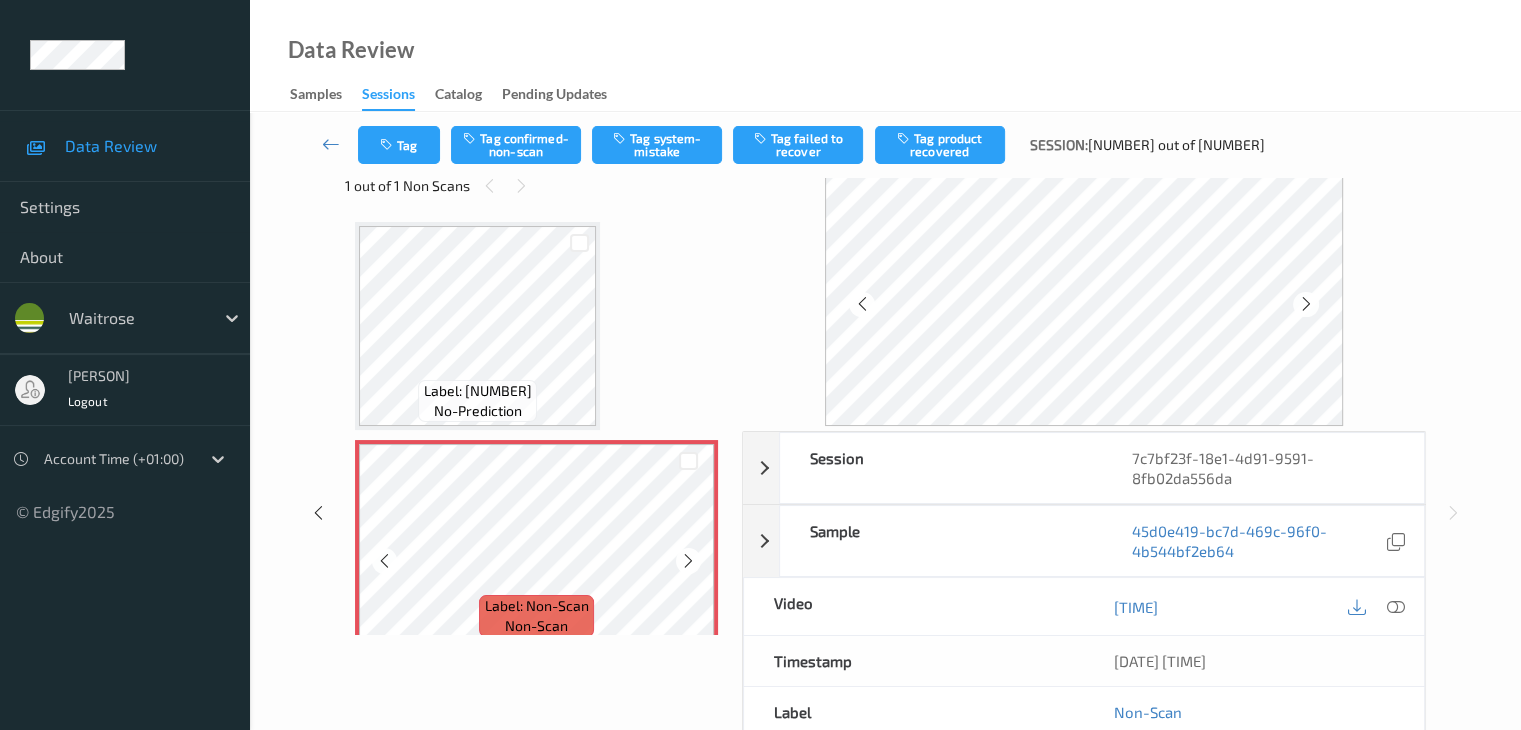 click at bounding box center [688, 561] 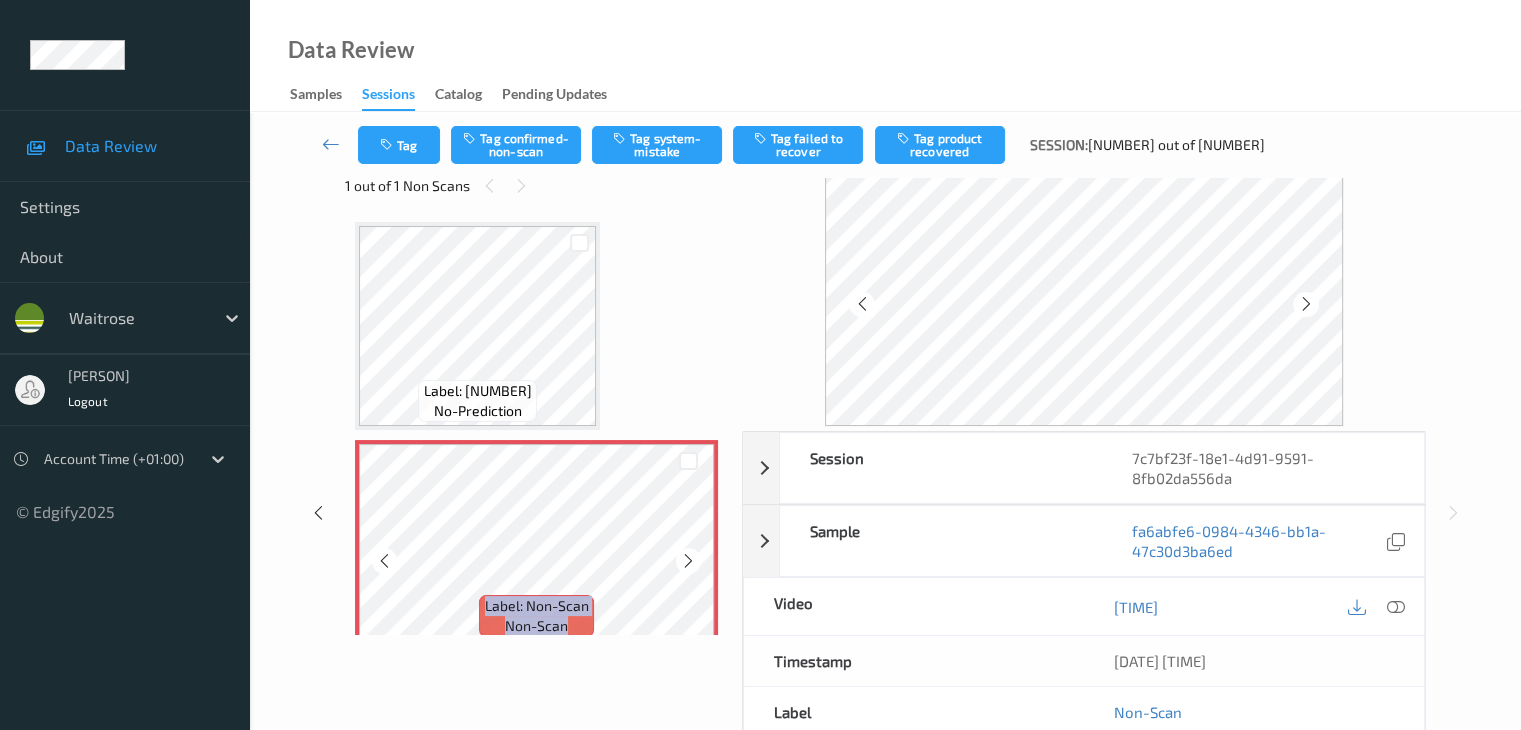 click at bounding box center (688, 561) 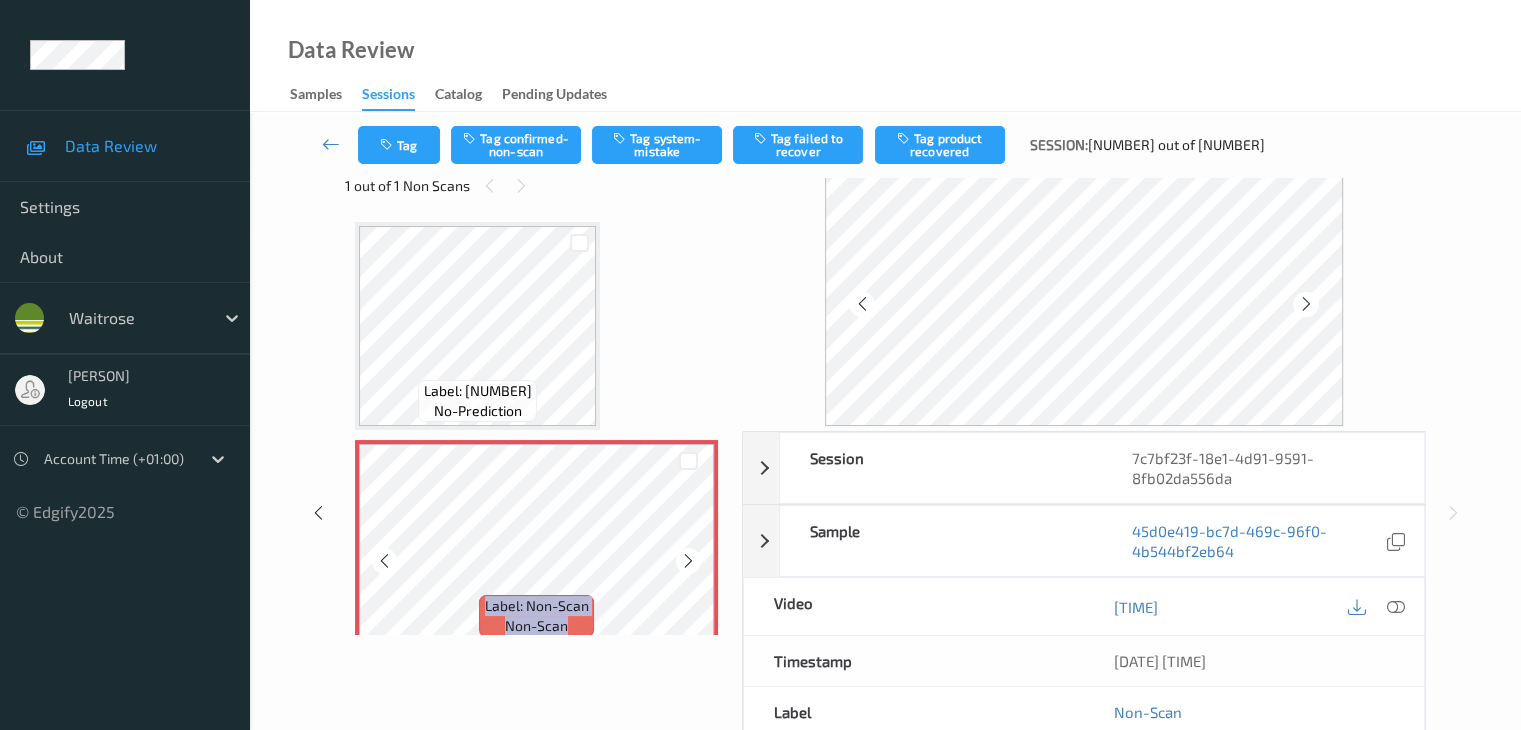 click at bounding box center (688, 561) 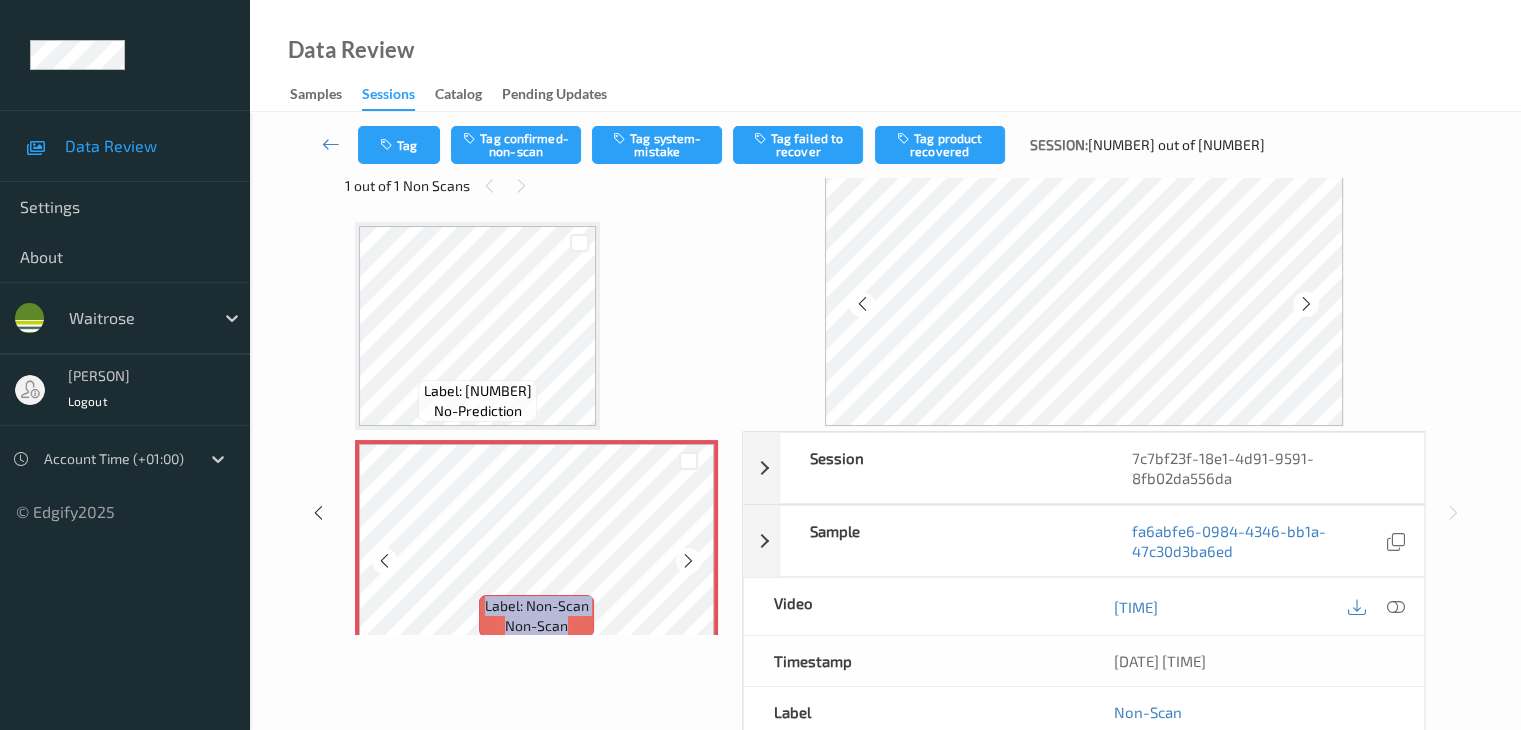 click at bounding box center [688, 561] 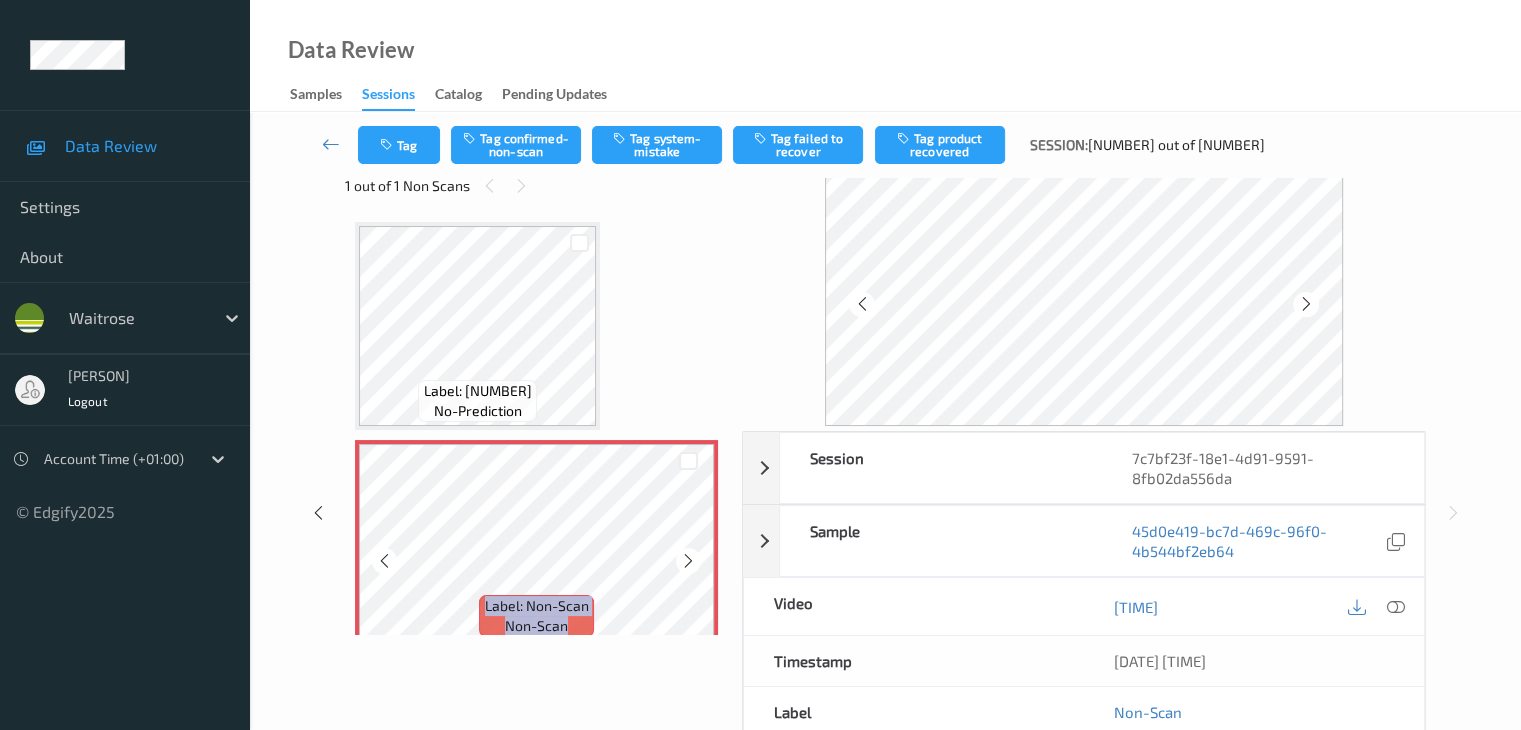 click at bounding box center (688, 561) 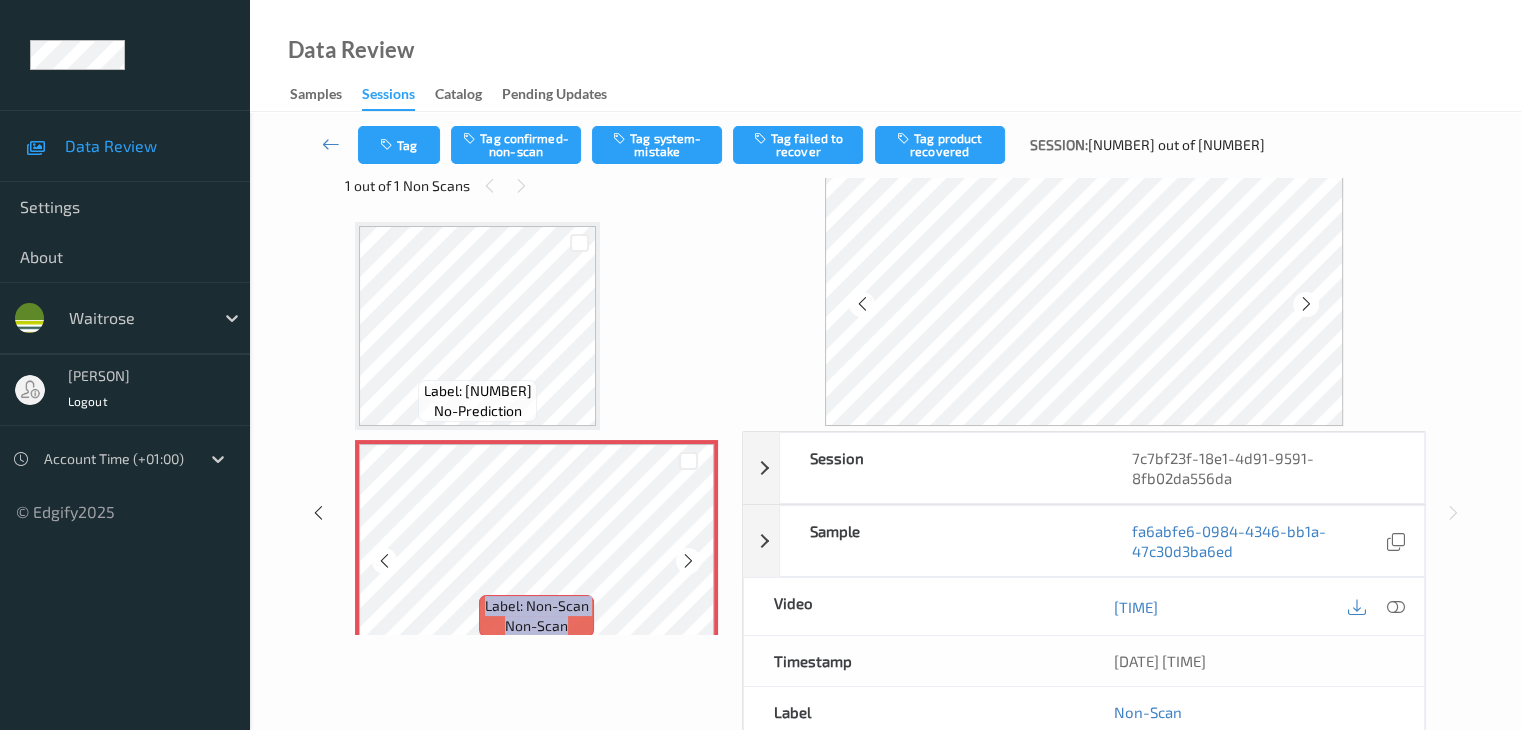 click at bounding box center (688, 561) 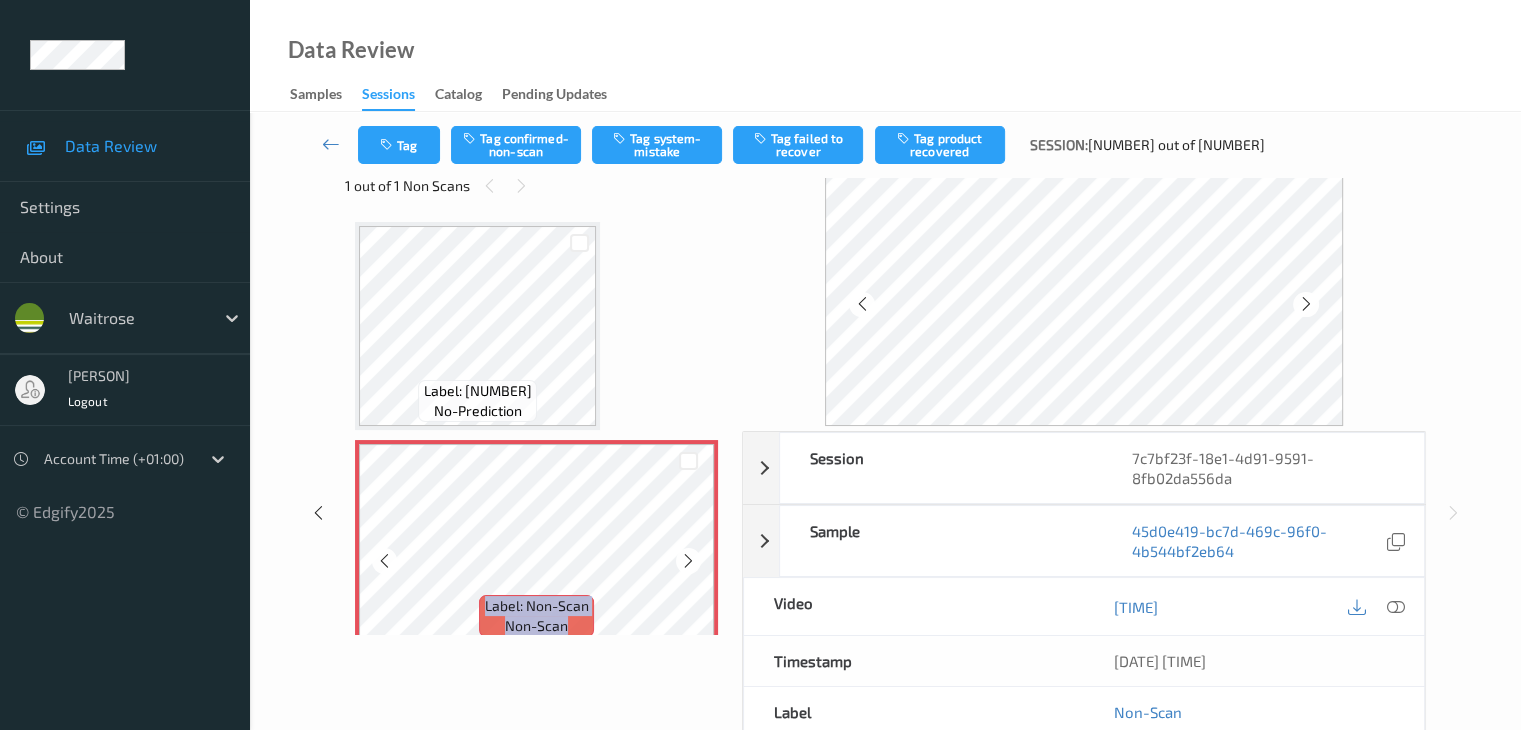 click at bounding box center [688, 561] 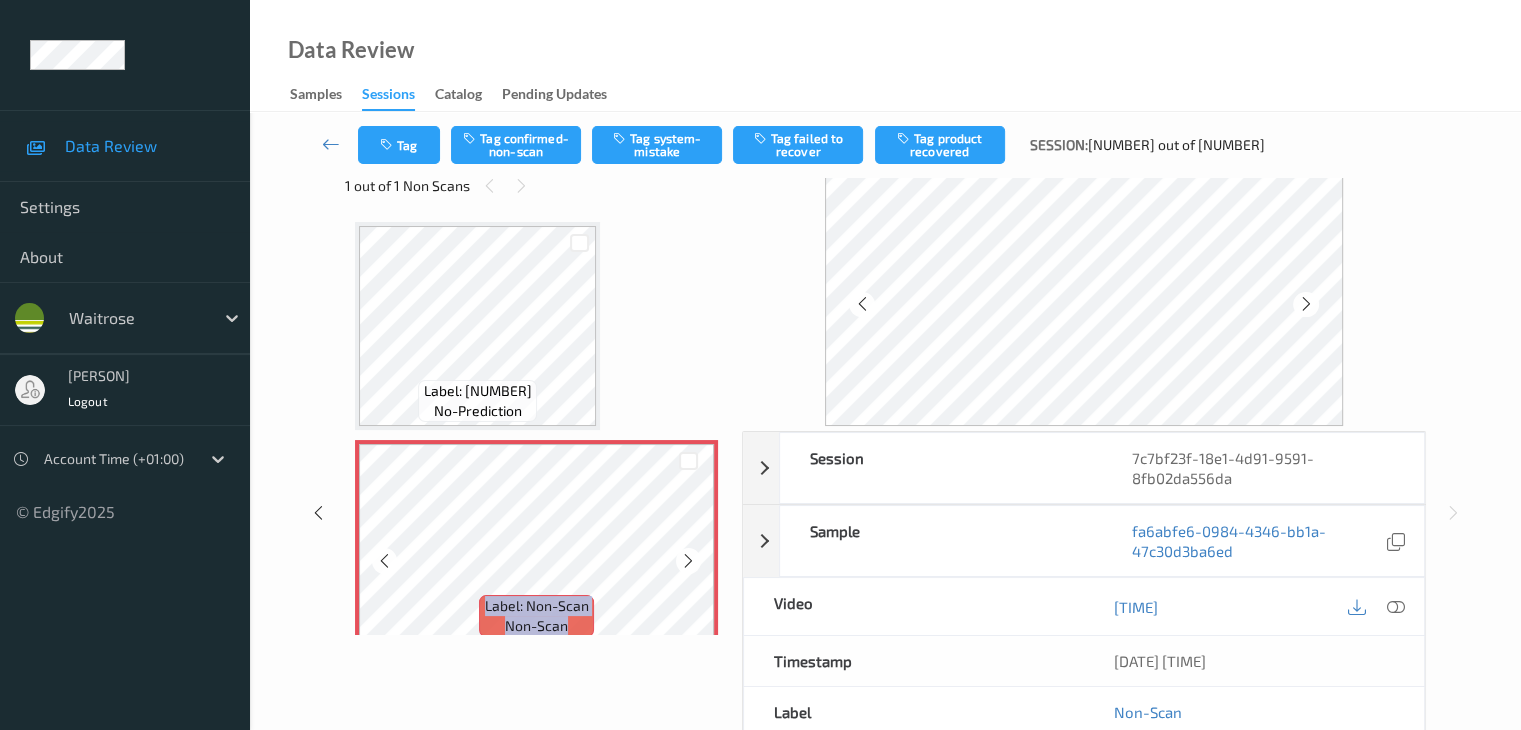 click at bounding box center [688, 561] 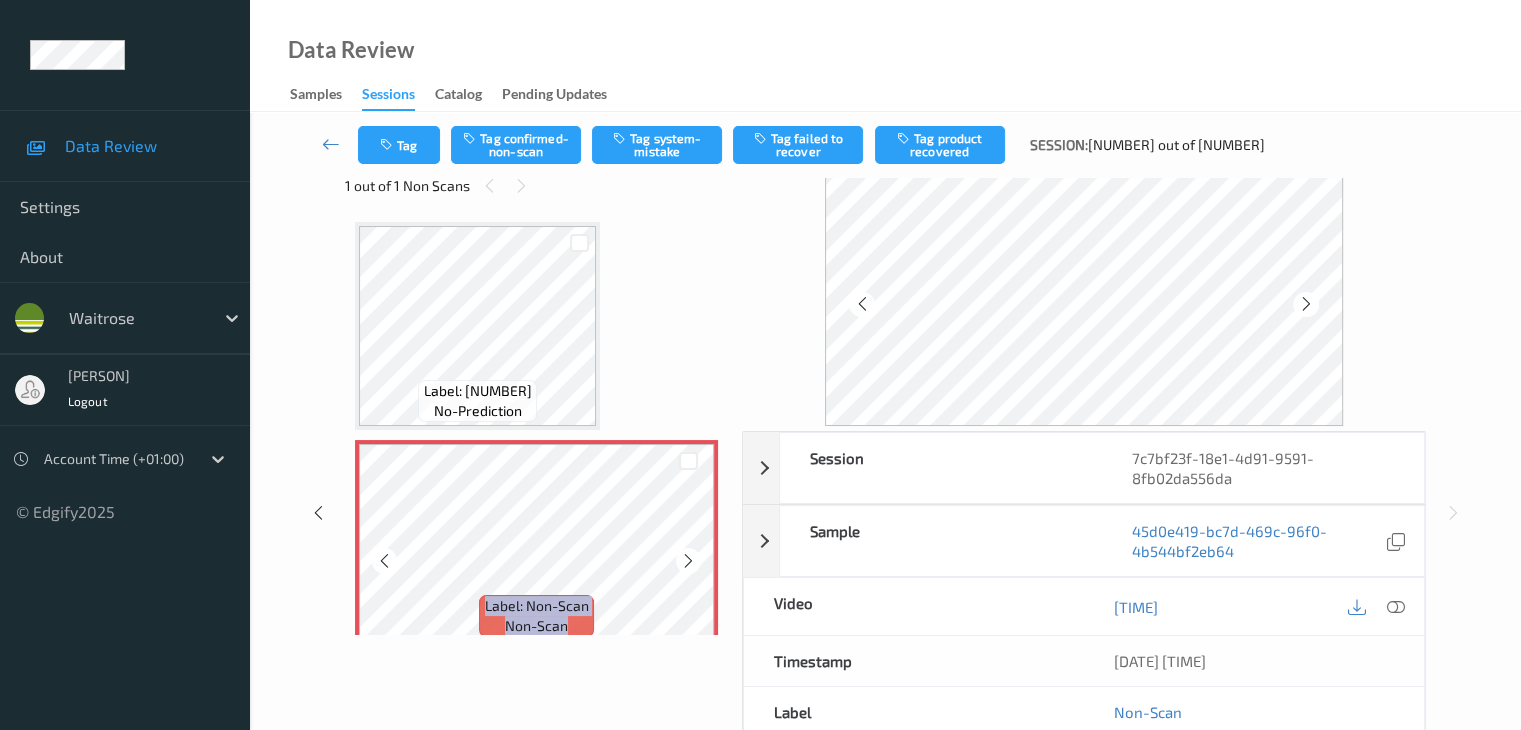 click at bounding box center [688, 561] 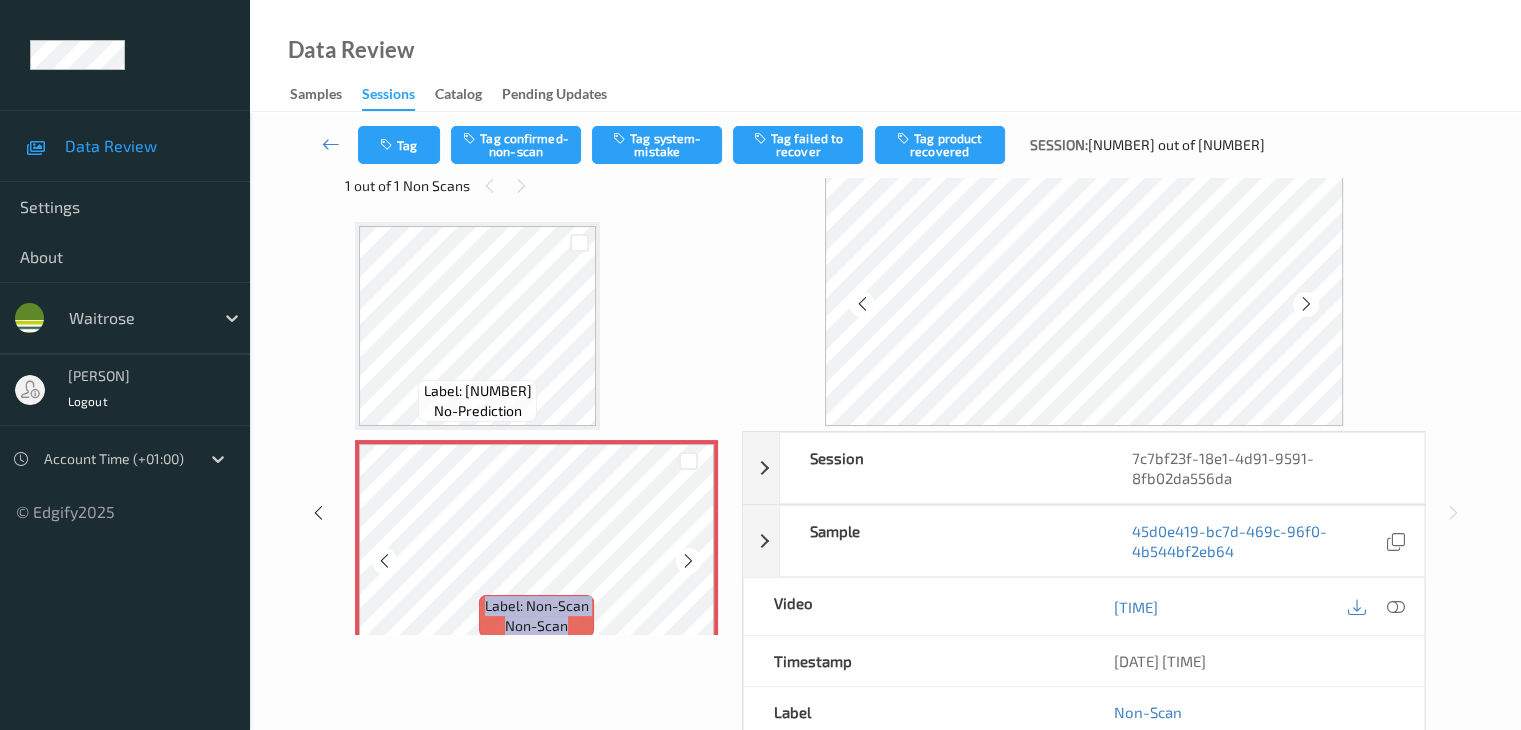 click at bounding box center [688, 561] 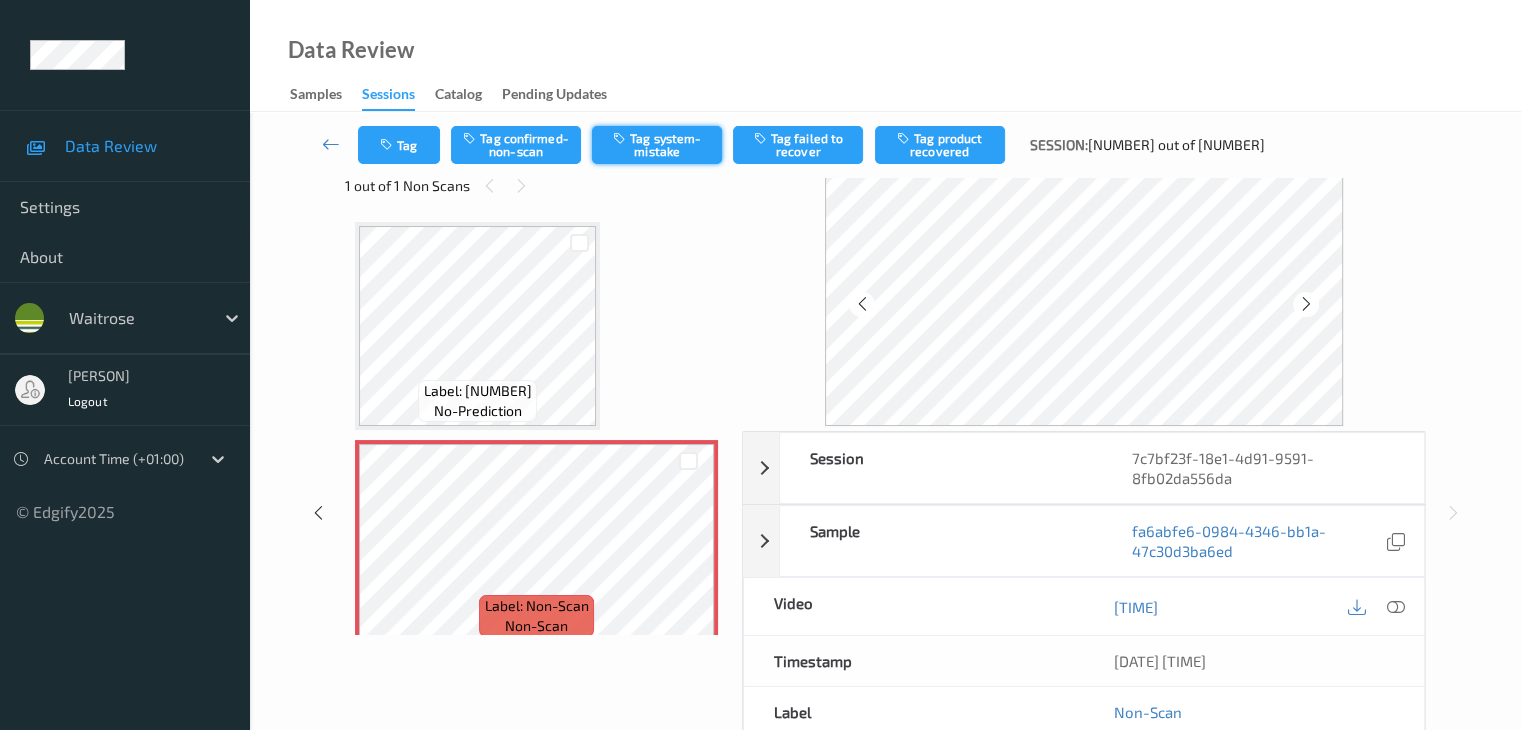 click on "Tag   system-mistake" at bounding box center (657, 145) 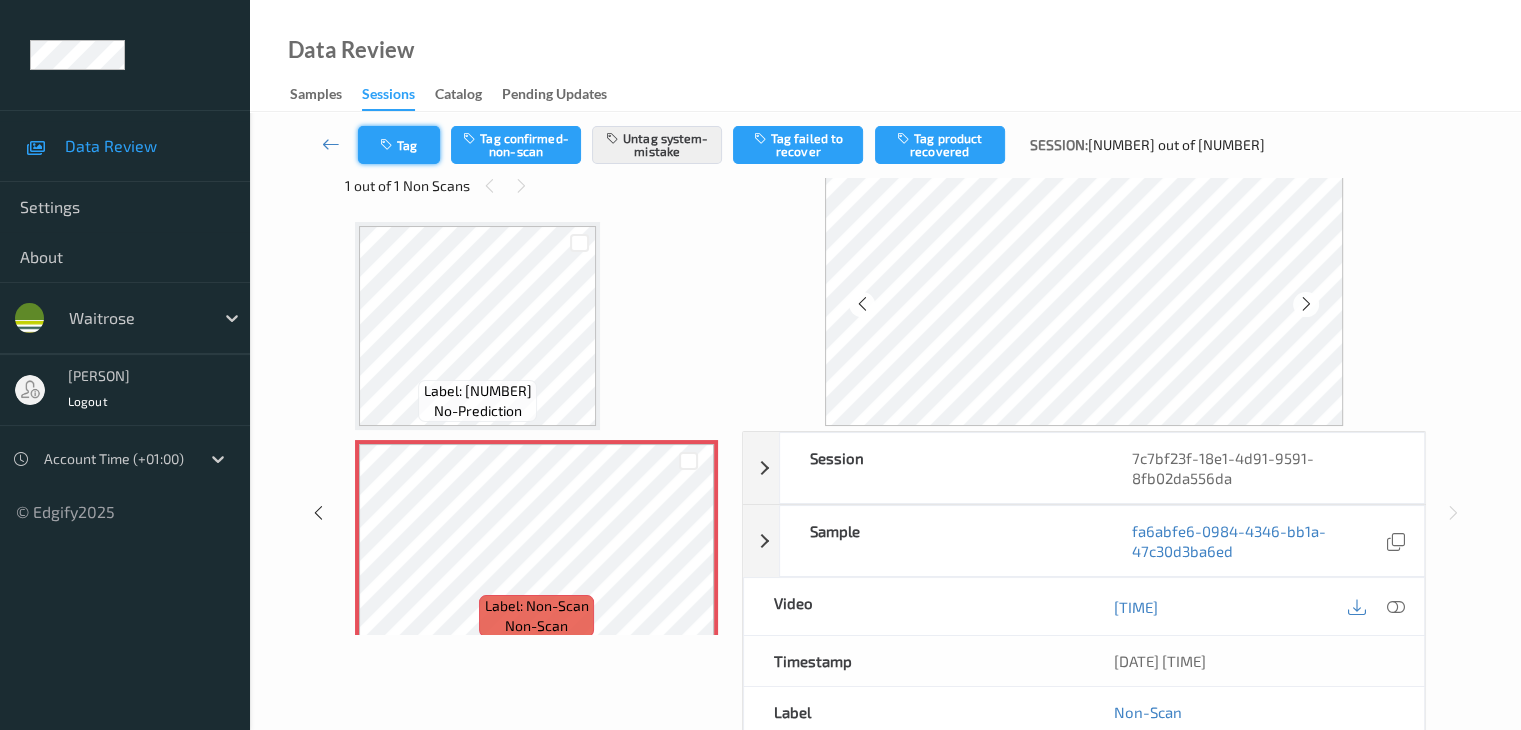 click on "Tag" at bounding box center [399, 145] 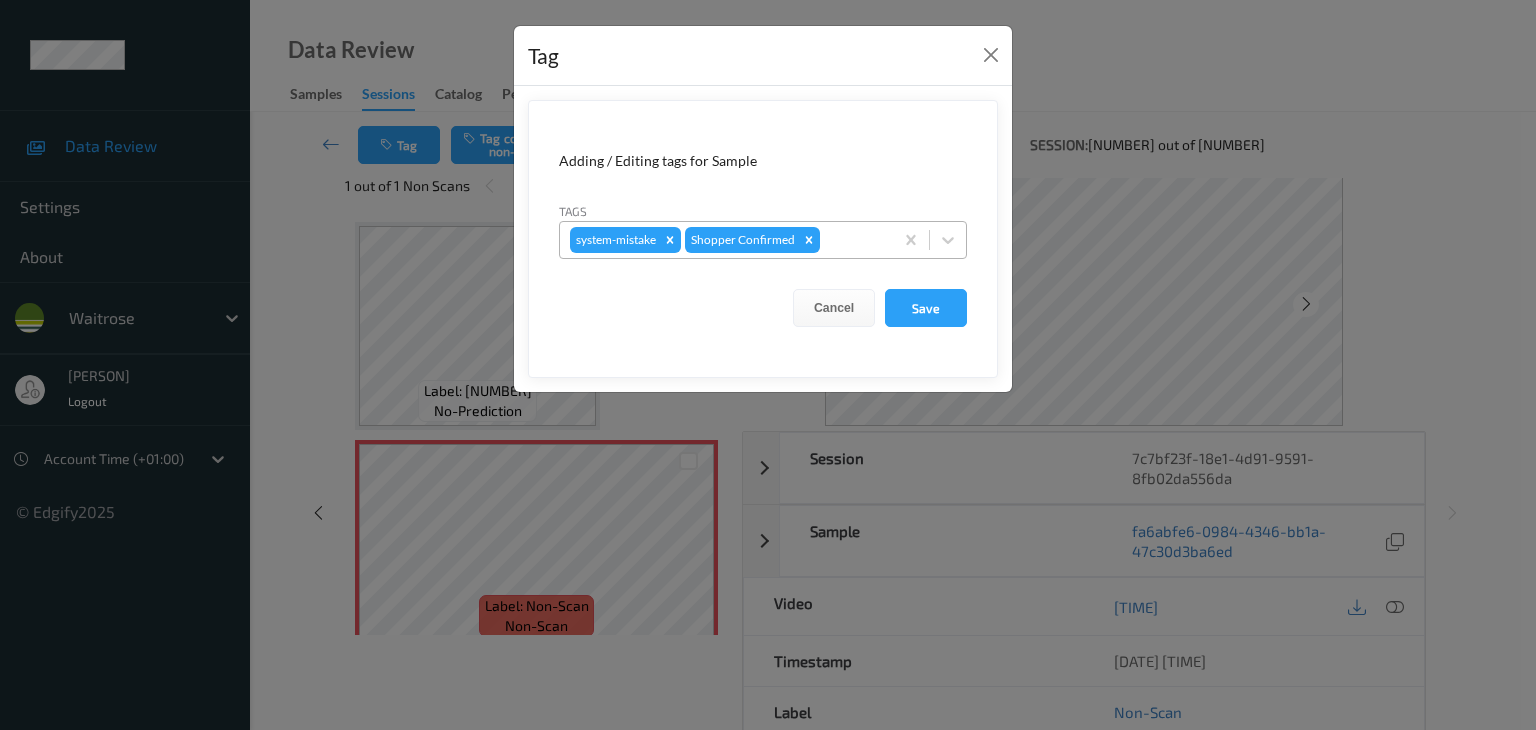 click at bounding box center (853, 240) 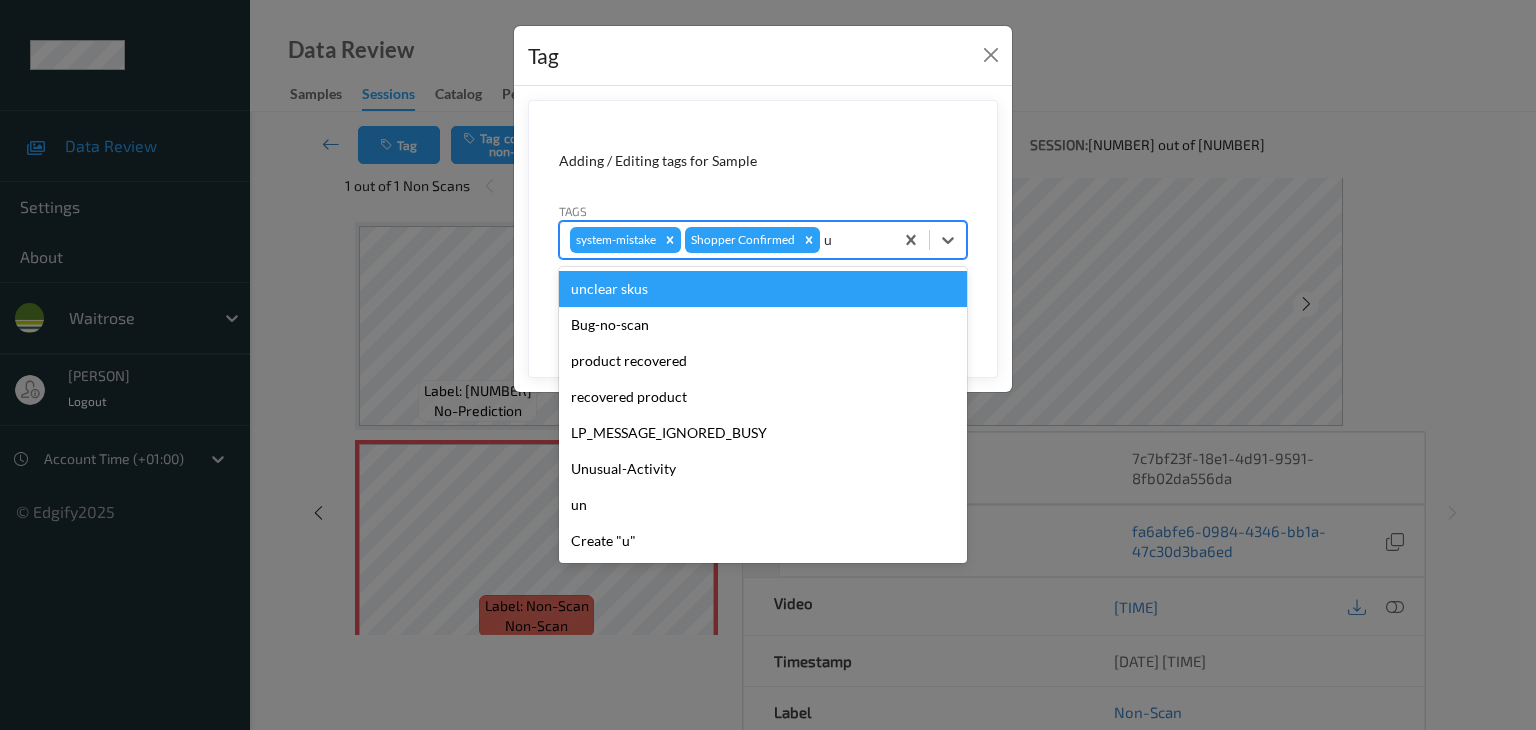 type on "u" 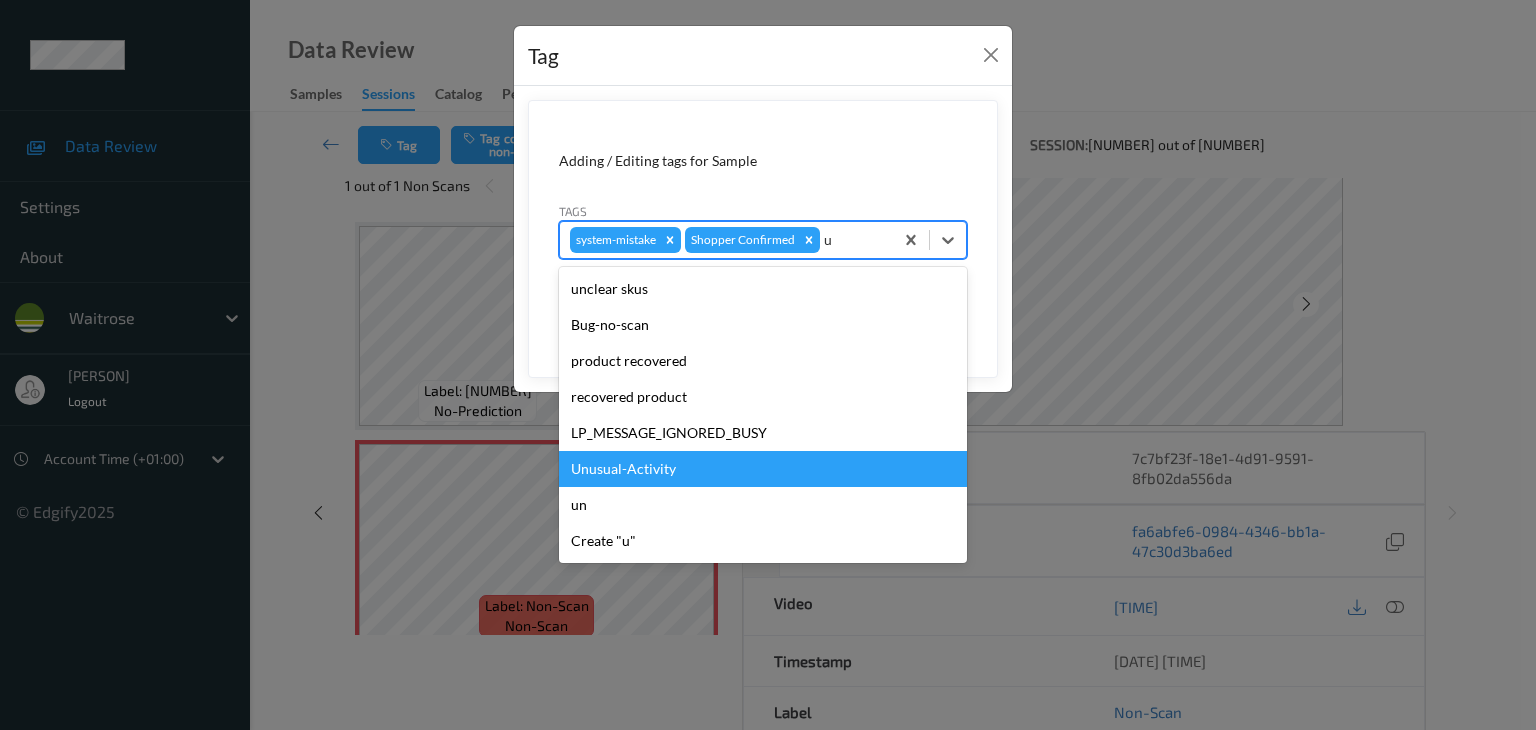 click on "Unusual-Activity" at bounding box center [763, 469] 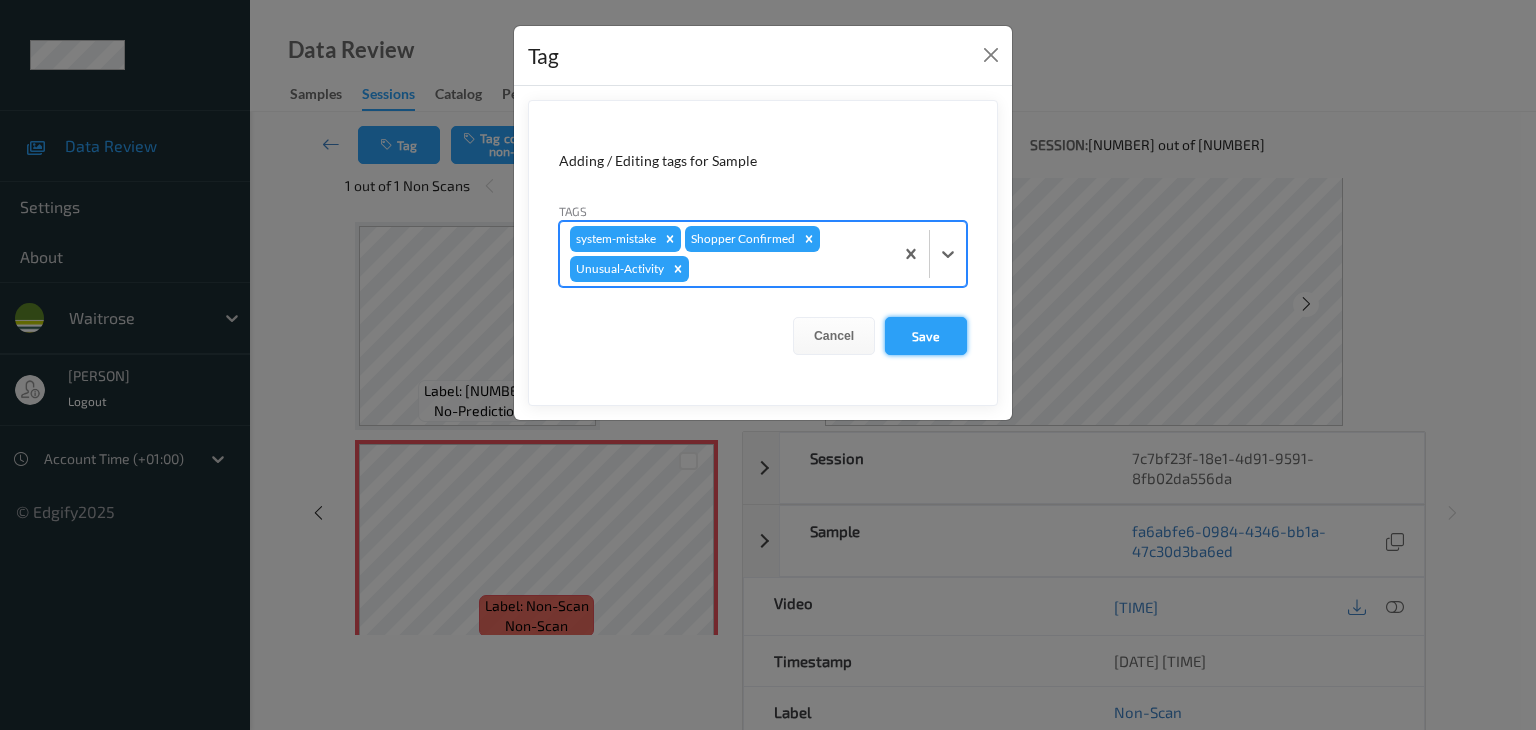 click on "Save" at bounding box center [926, 336] 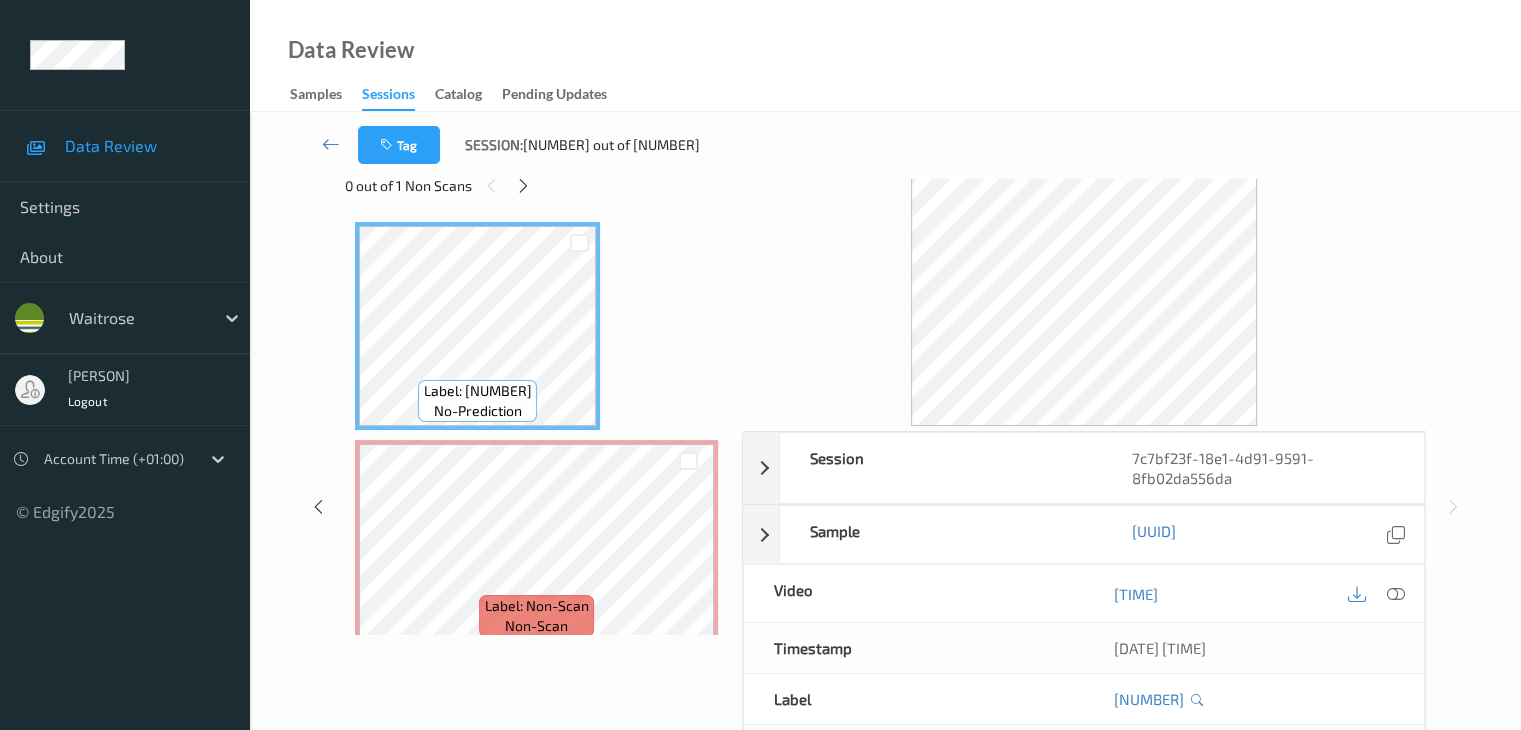 scroll, scrollTop: 0, scrollLeft: 0, axis: both 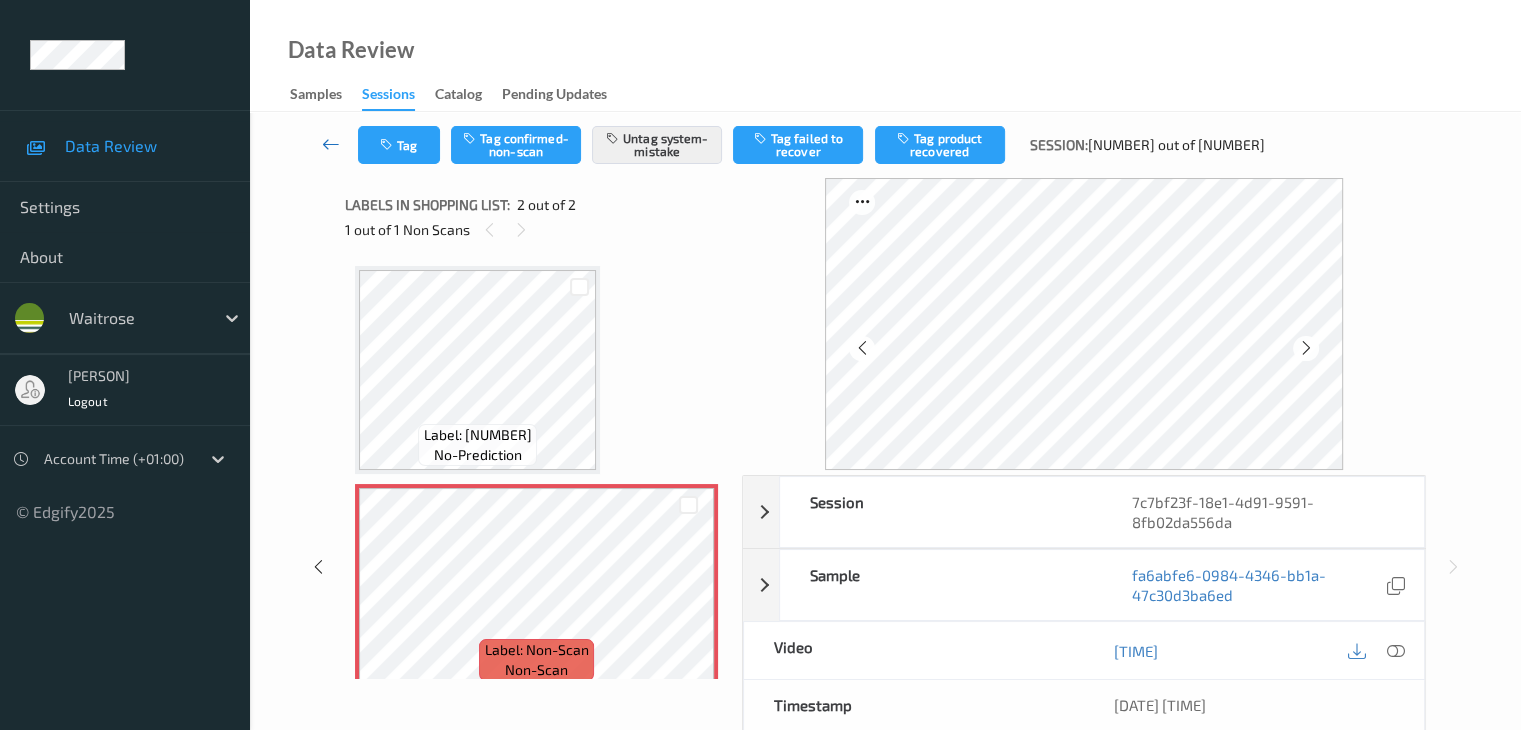 click at bounding box center [331, 144] 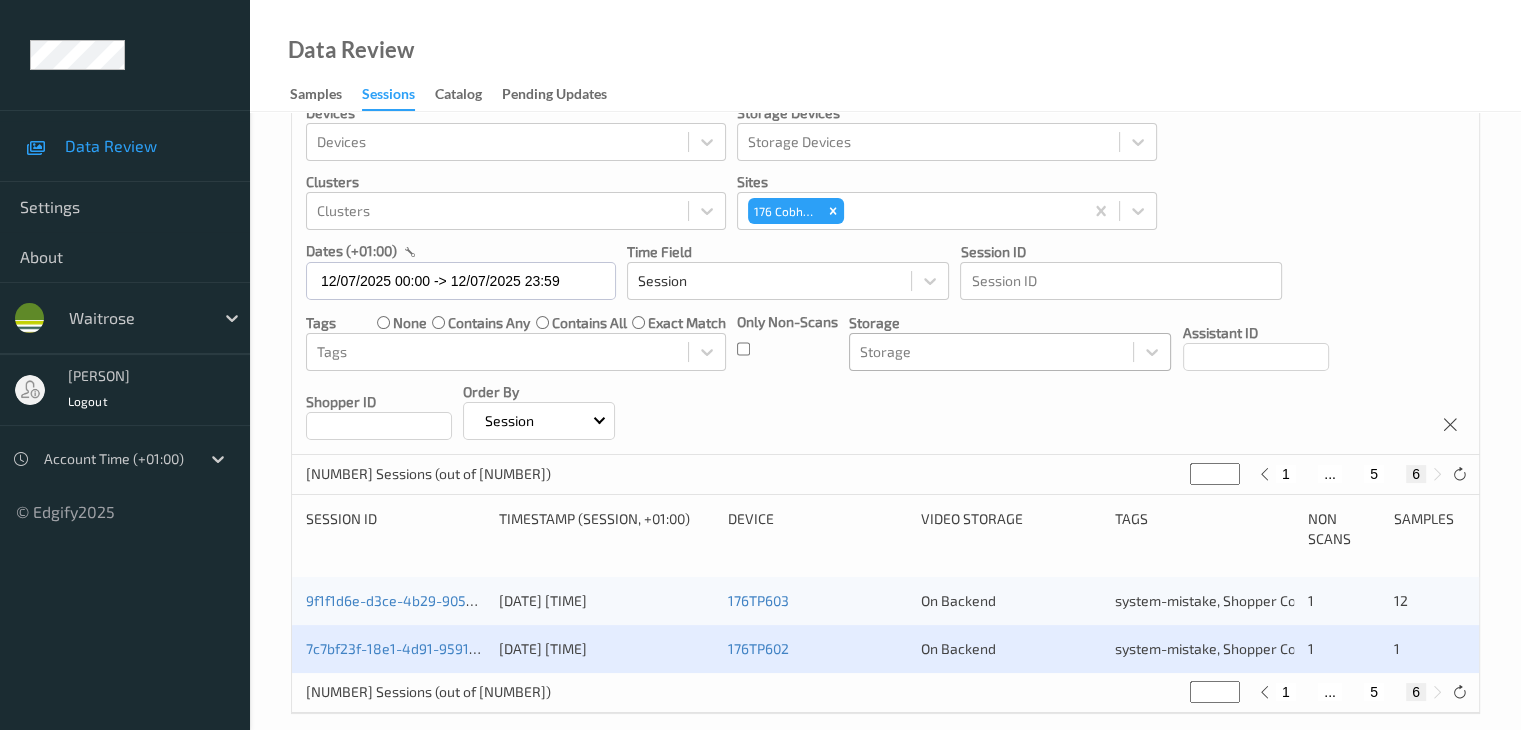 scroll, scrollTop: 68, scrollLeft: 0, axis: vertical 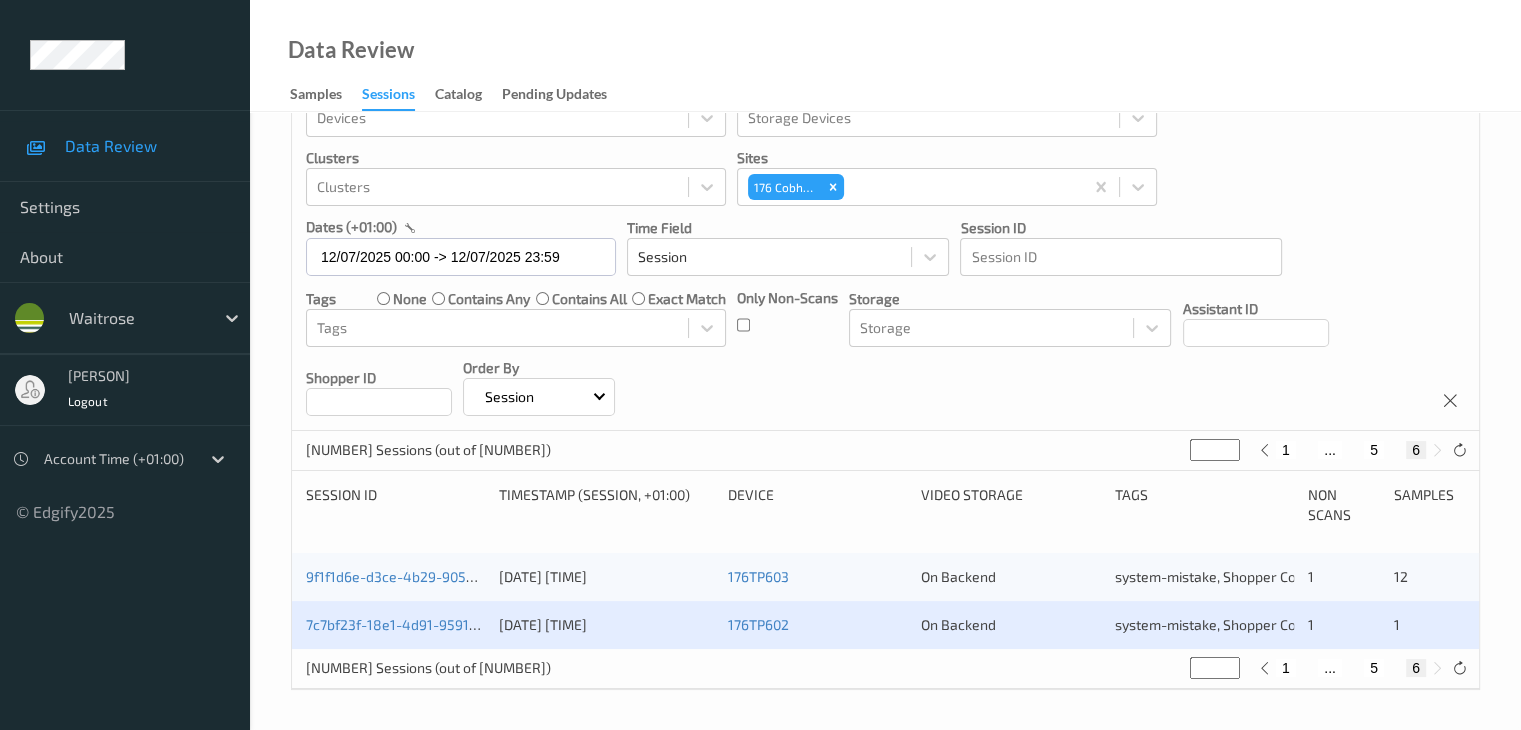 click on "5" at bounding box center (1374, 668) 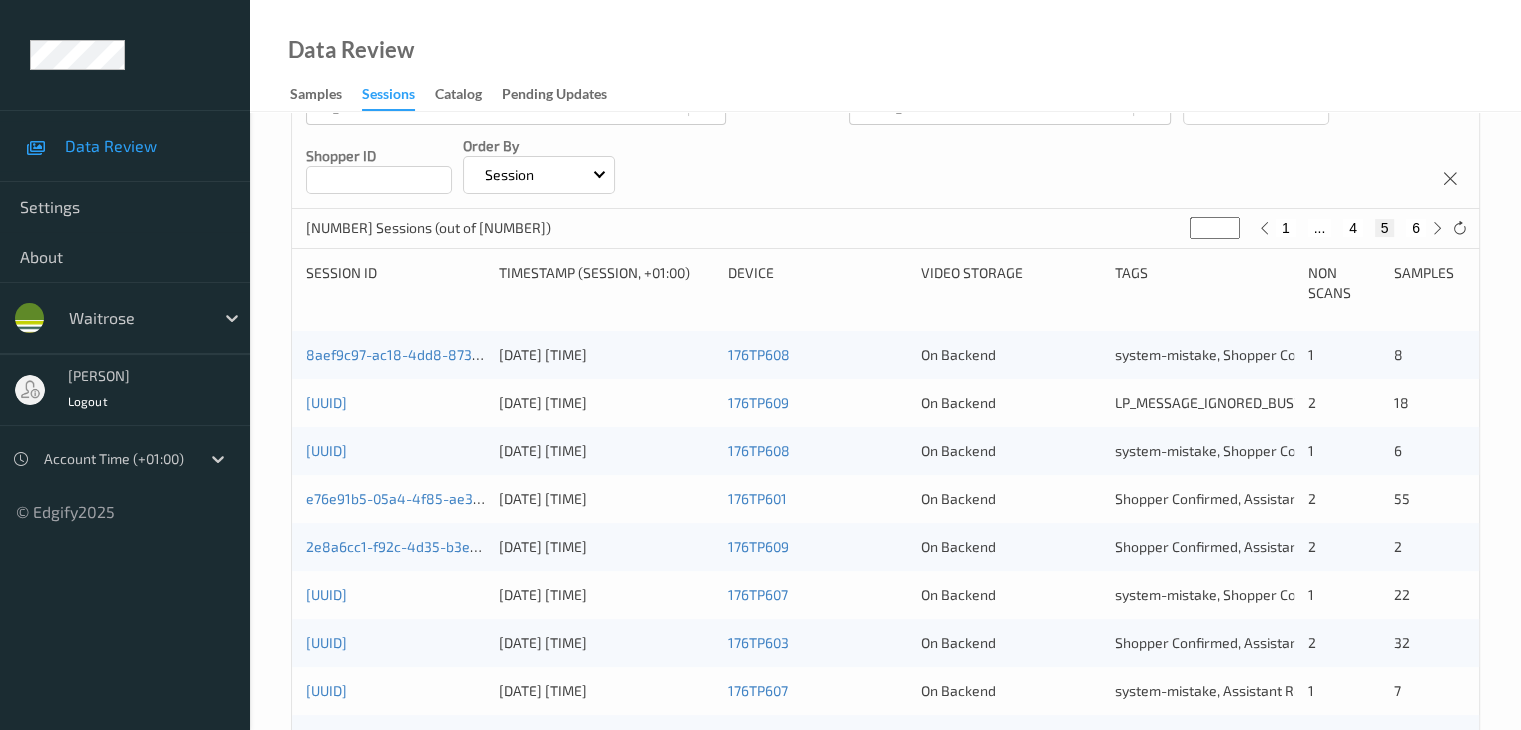scroll, scrollTop: 300, scrollLeft: 0, axis: vertical 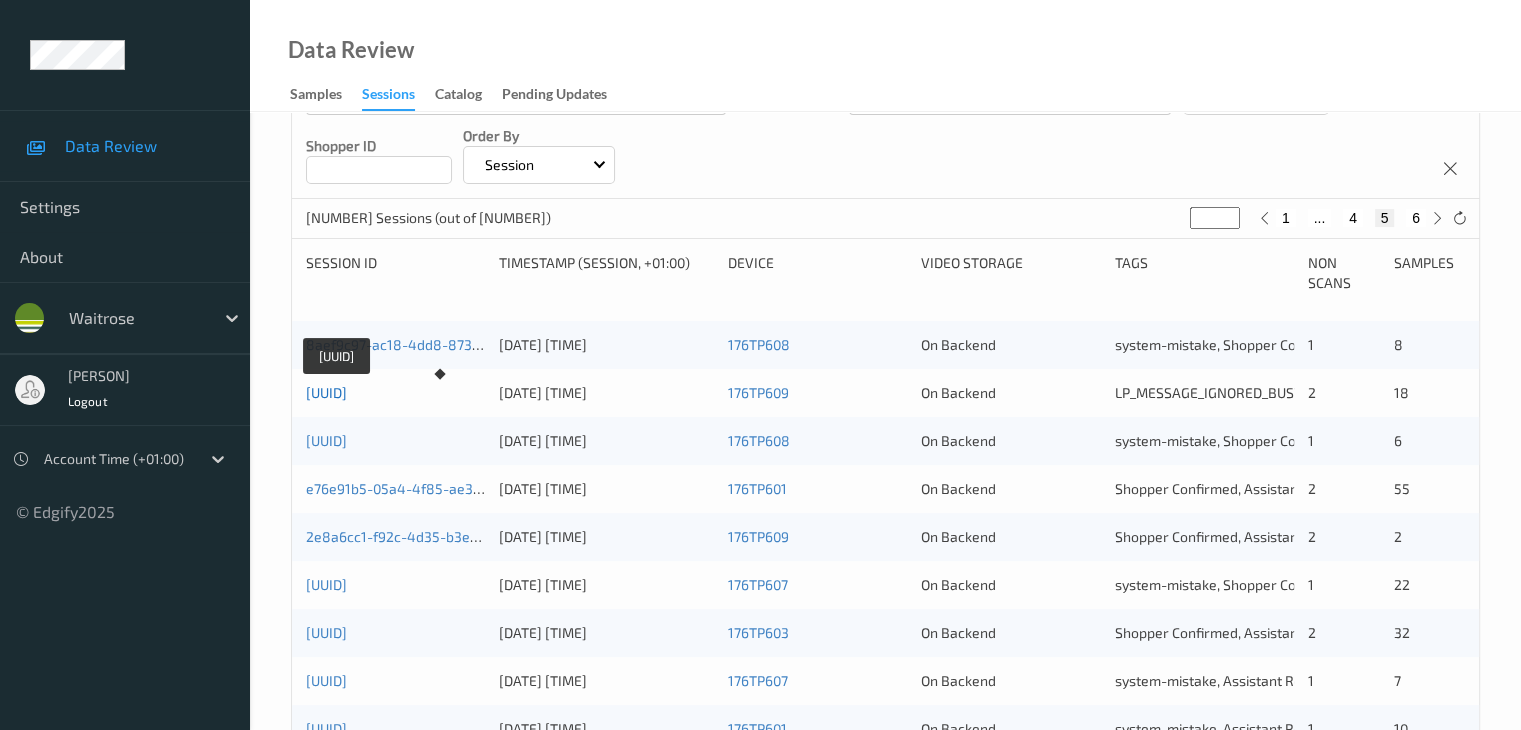 click on "[UUID]" at bounding box center [326, 392] 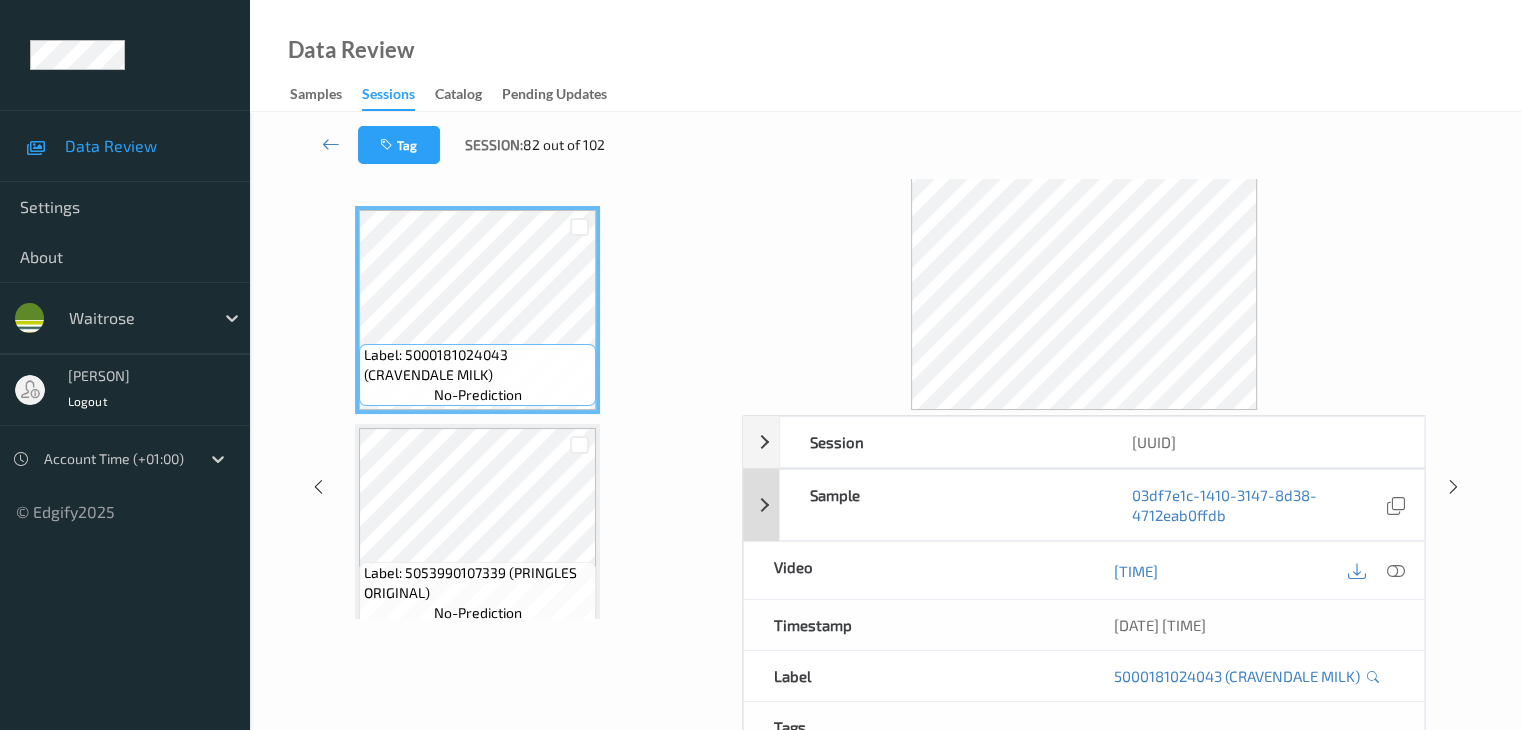 scroll, scrollTop: 0, scrollLeft: 0, axis: both 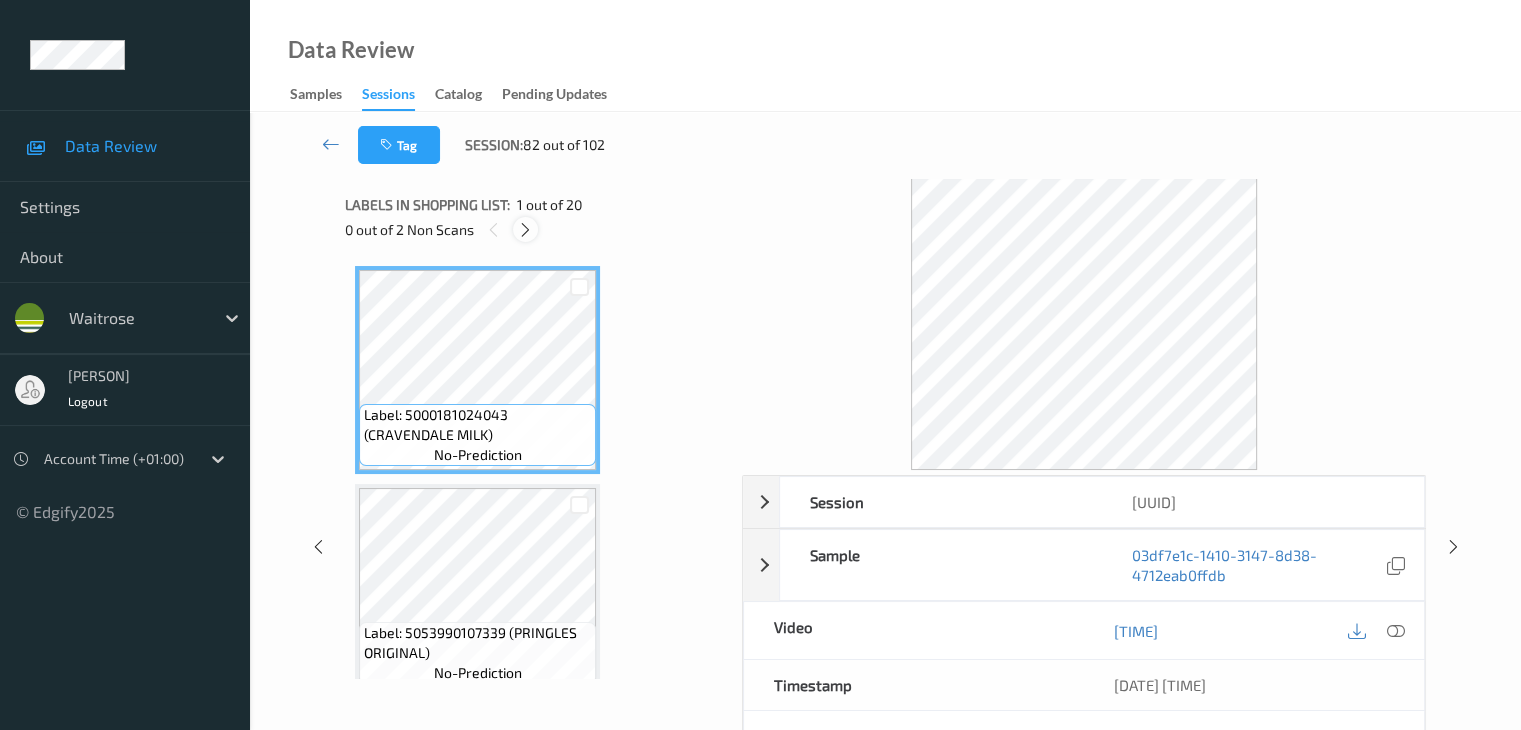 click at bounding box center (525, 230) 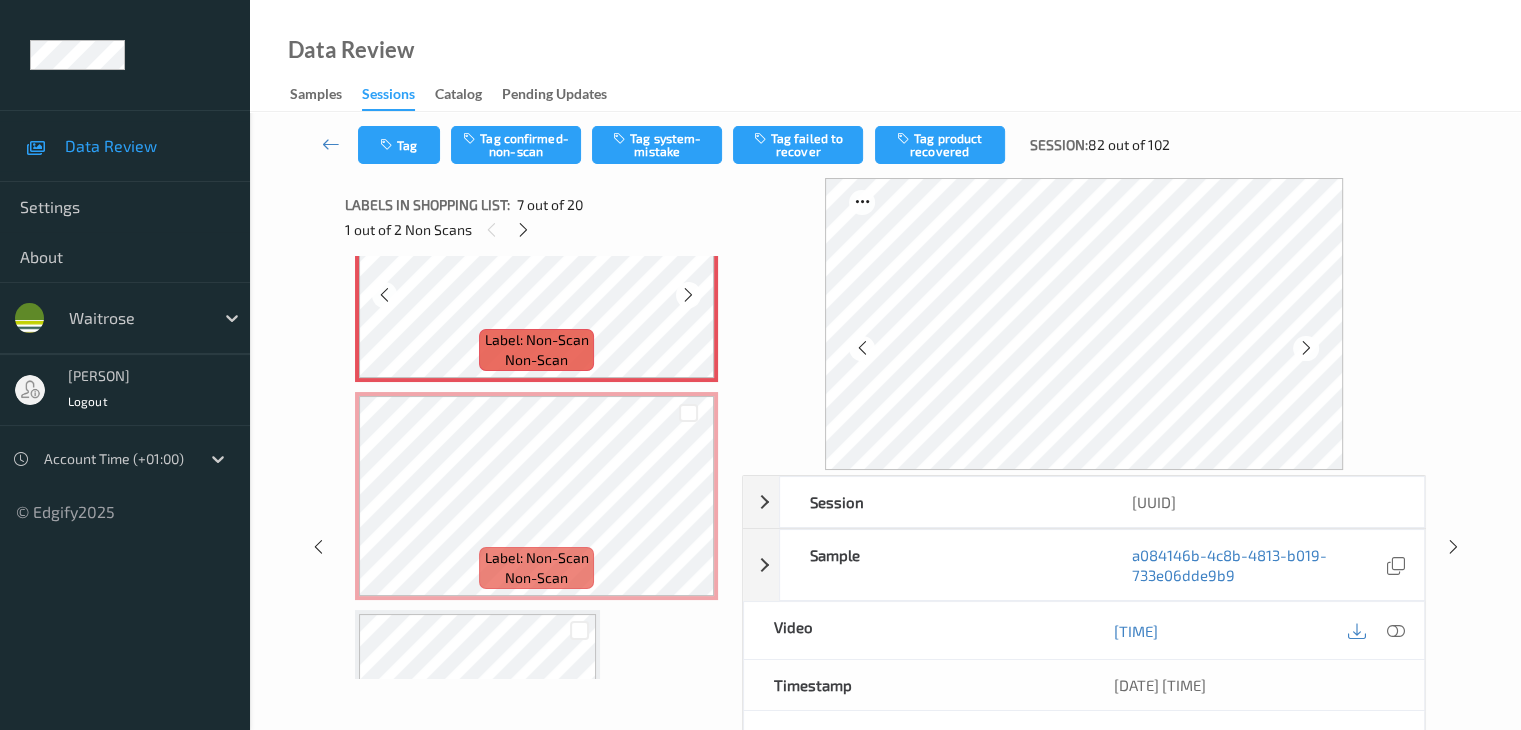 scroll, scrollTop: 1200, scrollLeft: 0, axis: vertical 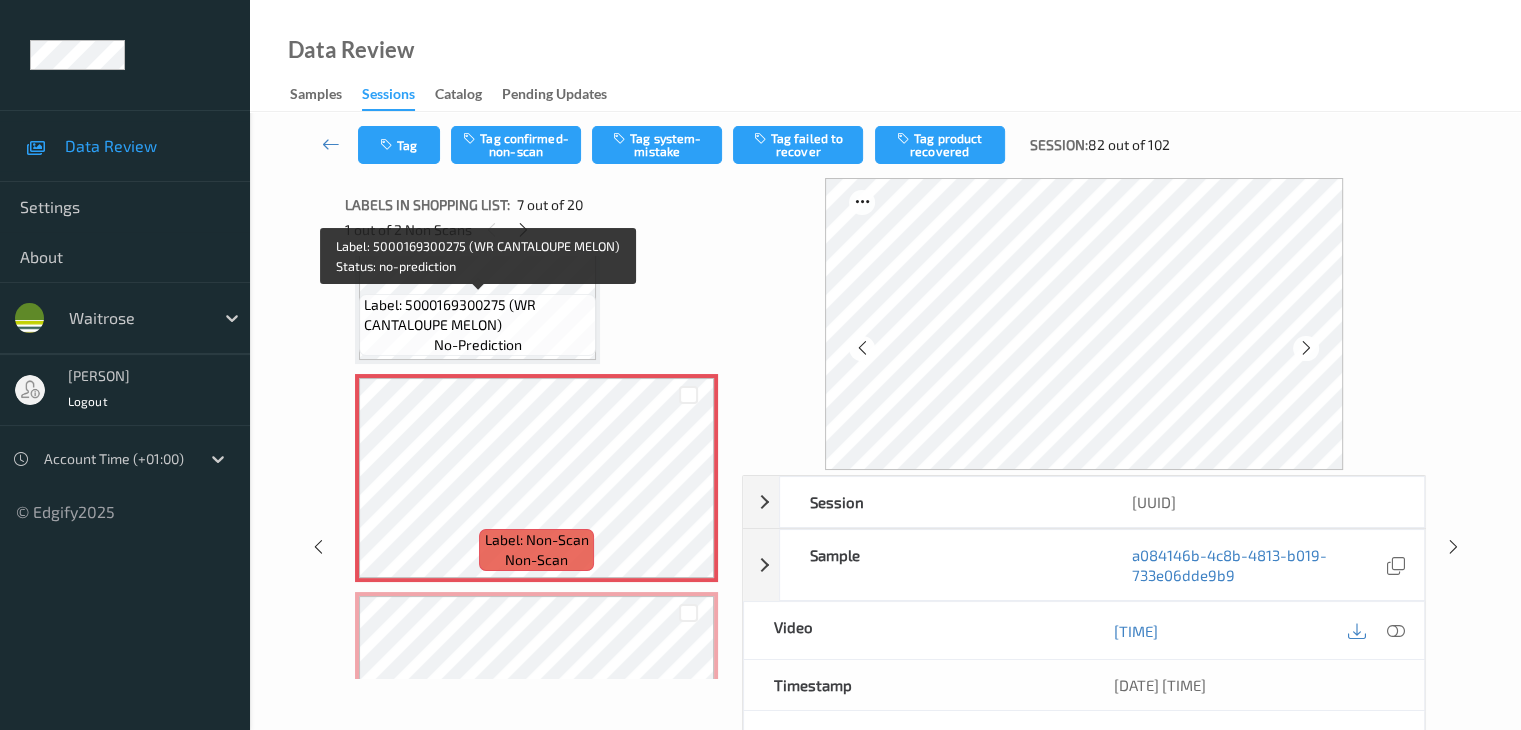 click on "Label: 5000169300275 (WR CANTALOUPE MELON)" at bounding box center [477, 315] 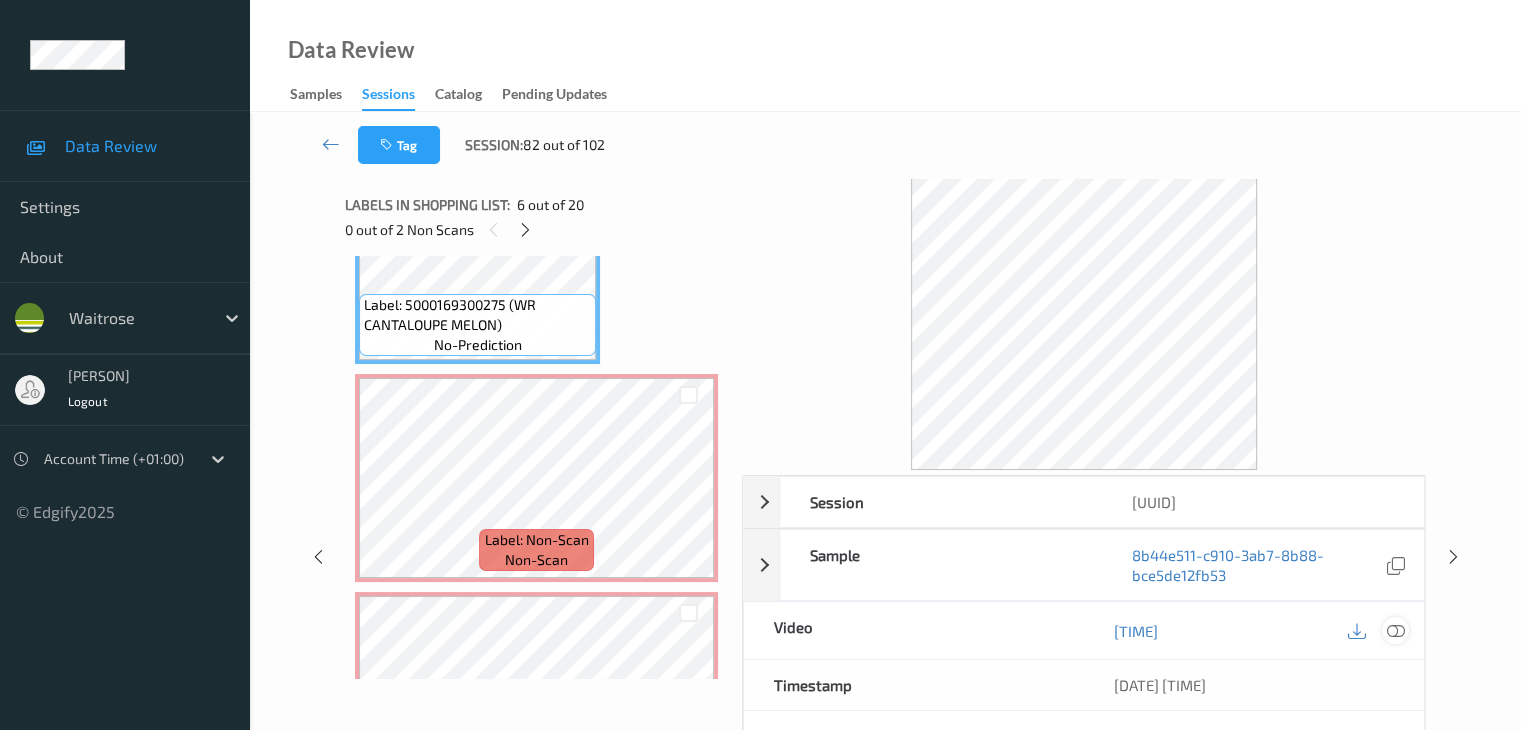 click at bounding box center (1395, 631) 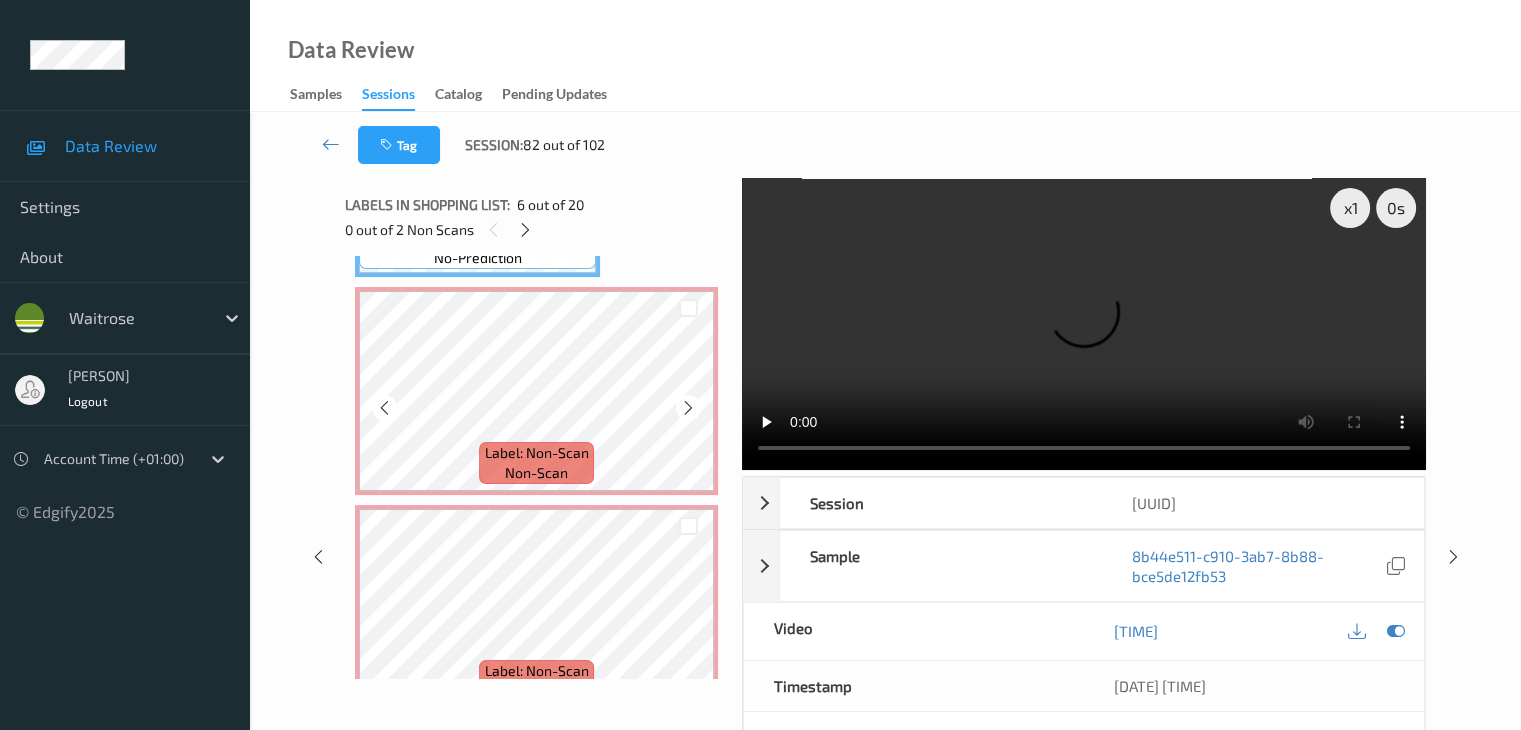 scroll, scrollTop: 1400, scrollLeft: 0, axis: vertical 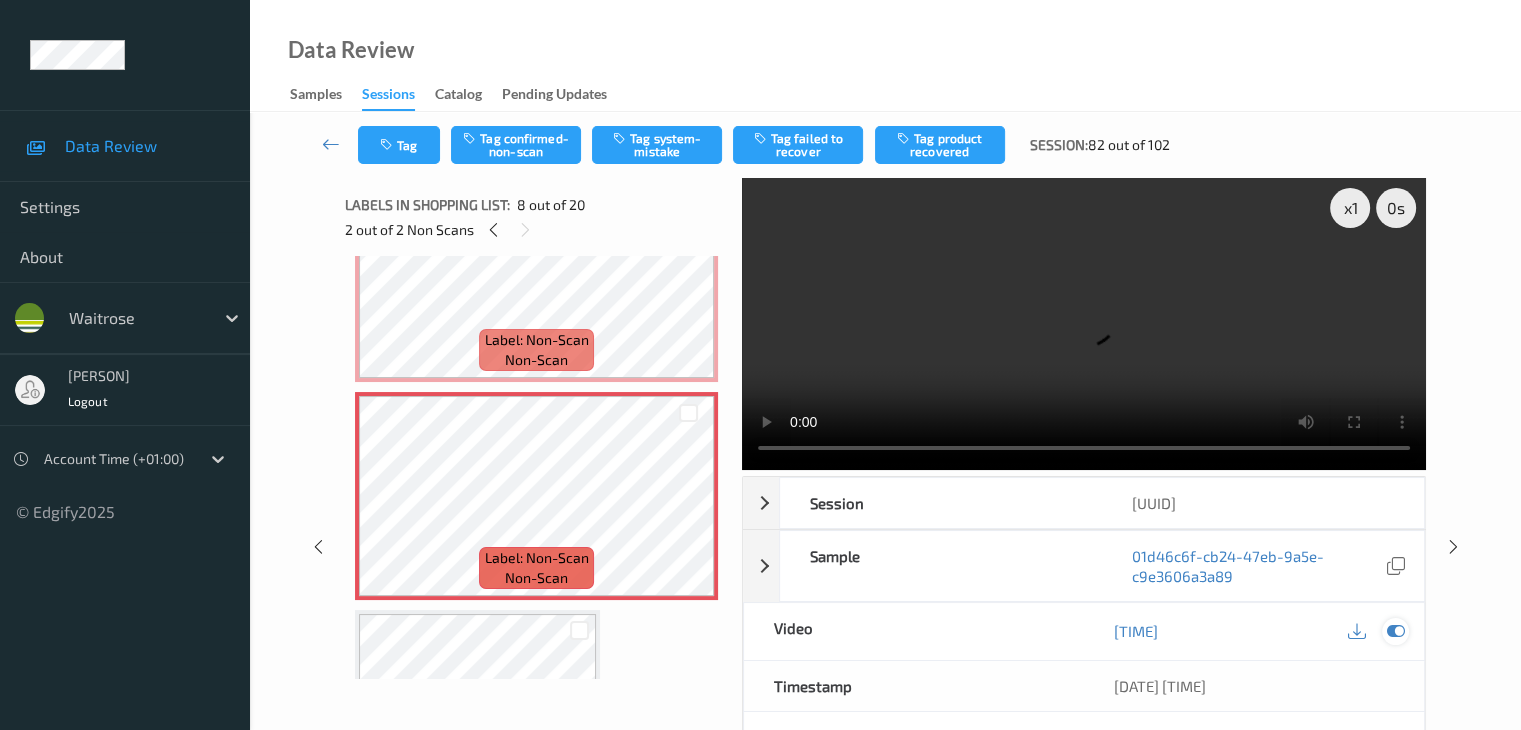 click at bounding box center [1395, 631] 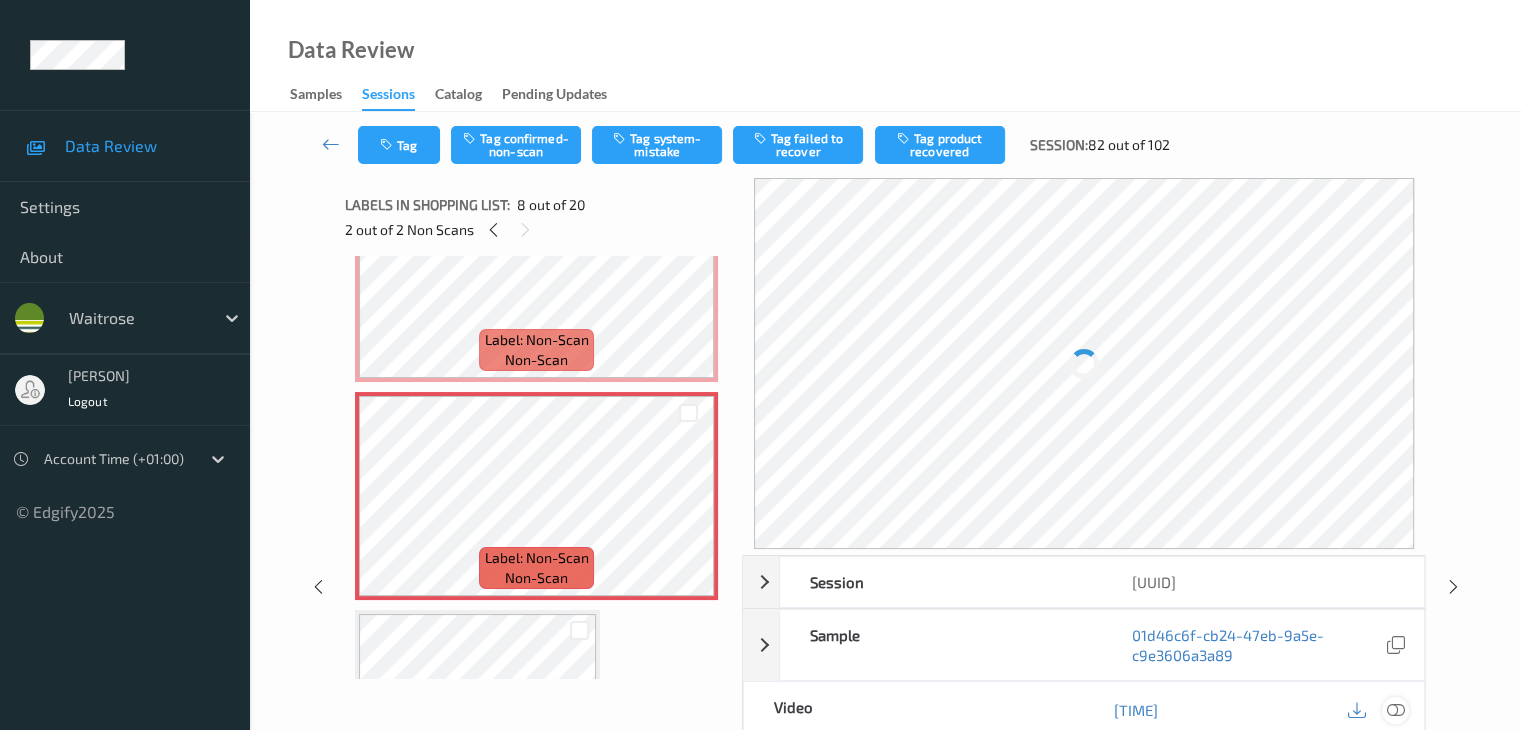 click at bounding box center [1395, 645] 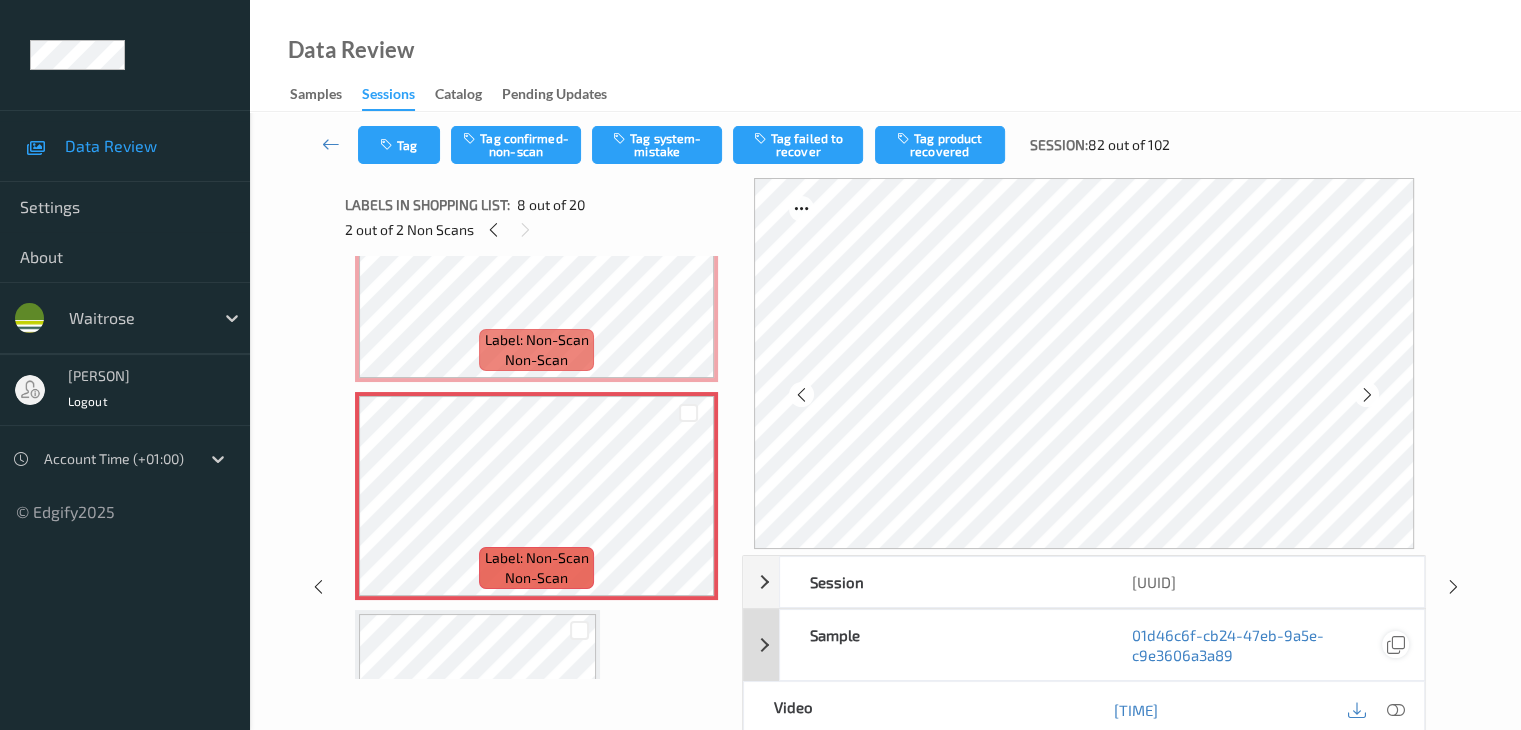 click at bounding box center (1395, 644) 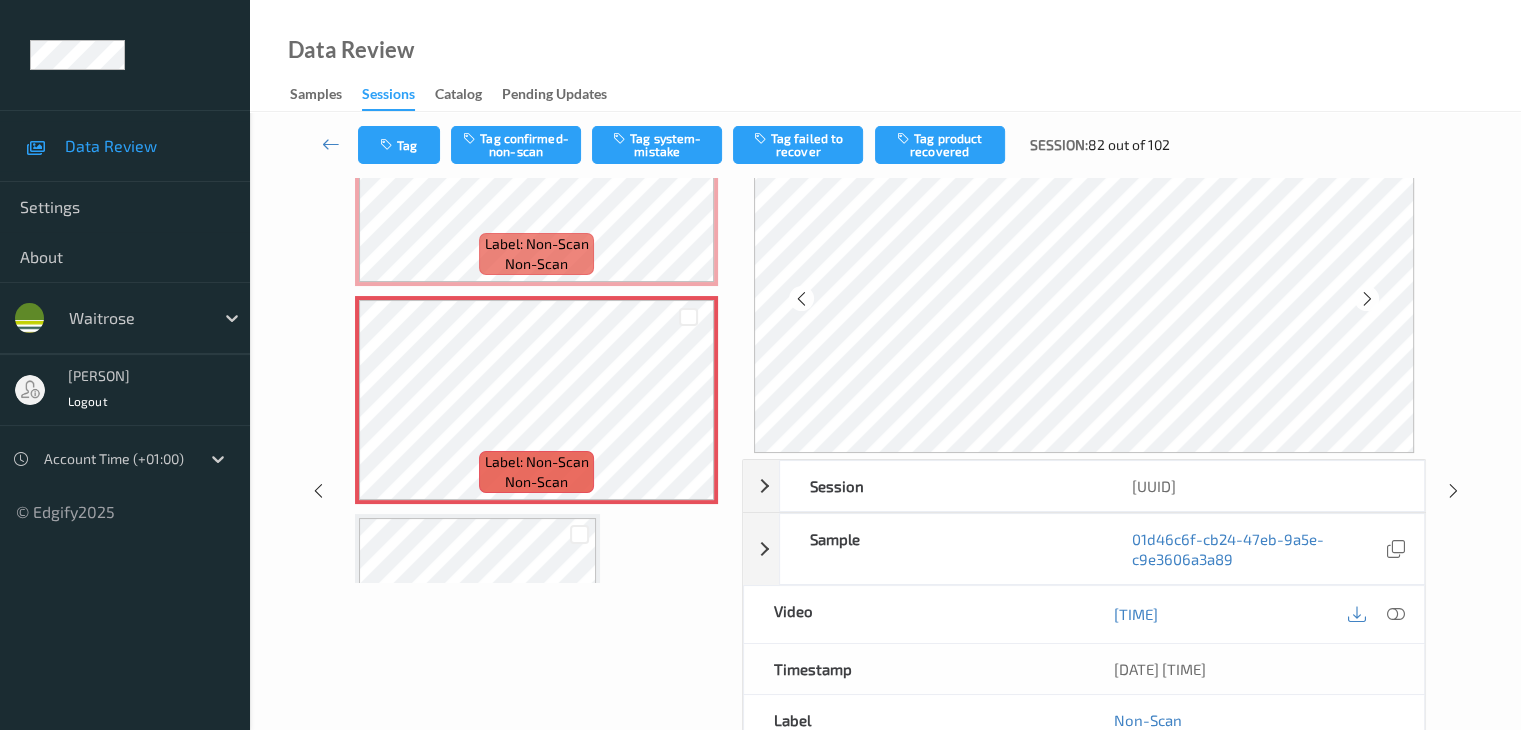 scroll, scrollTop: 200, scrollLeft: 0, axis: vertical 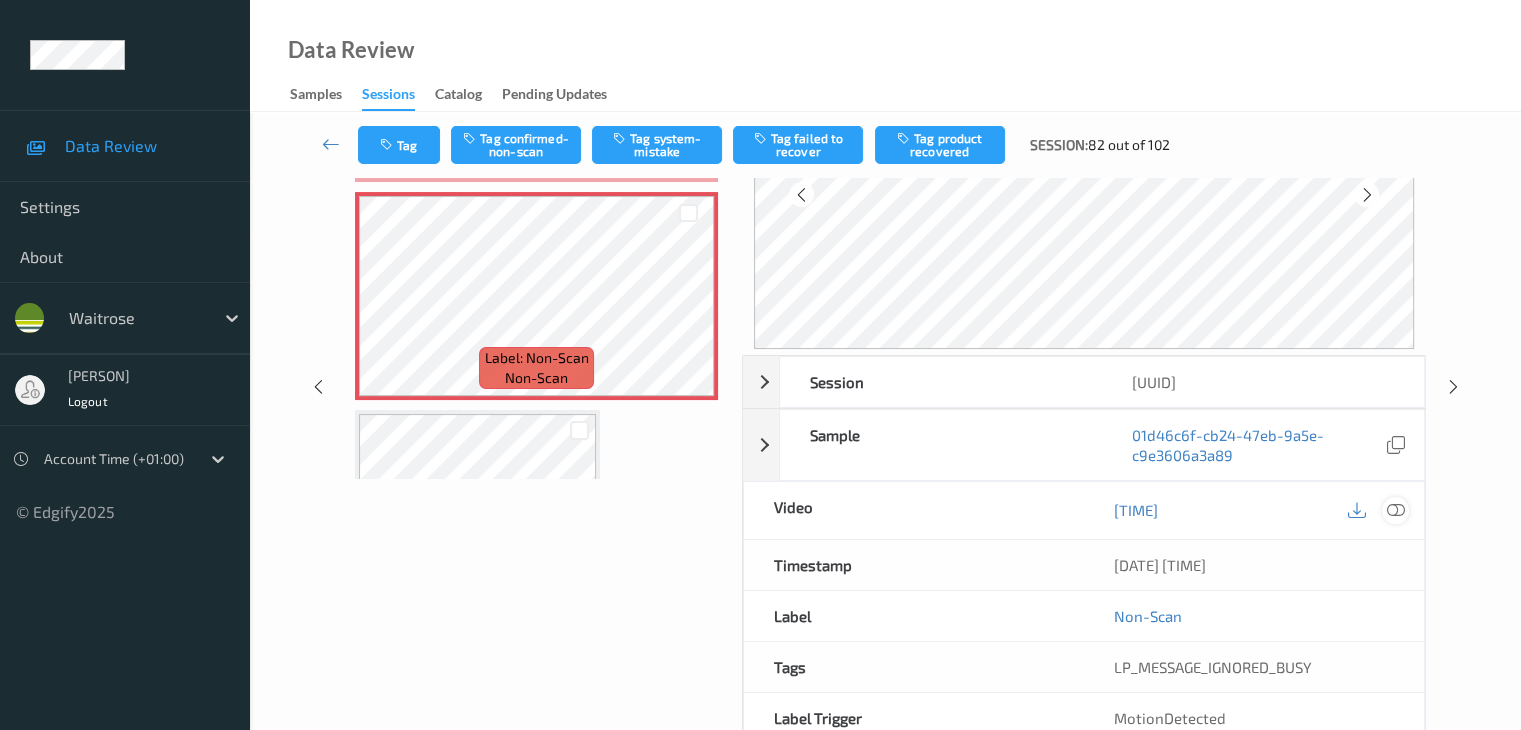 click at bounding box center [1395, 510] 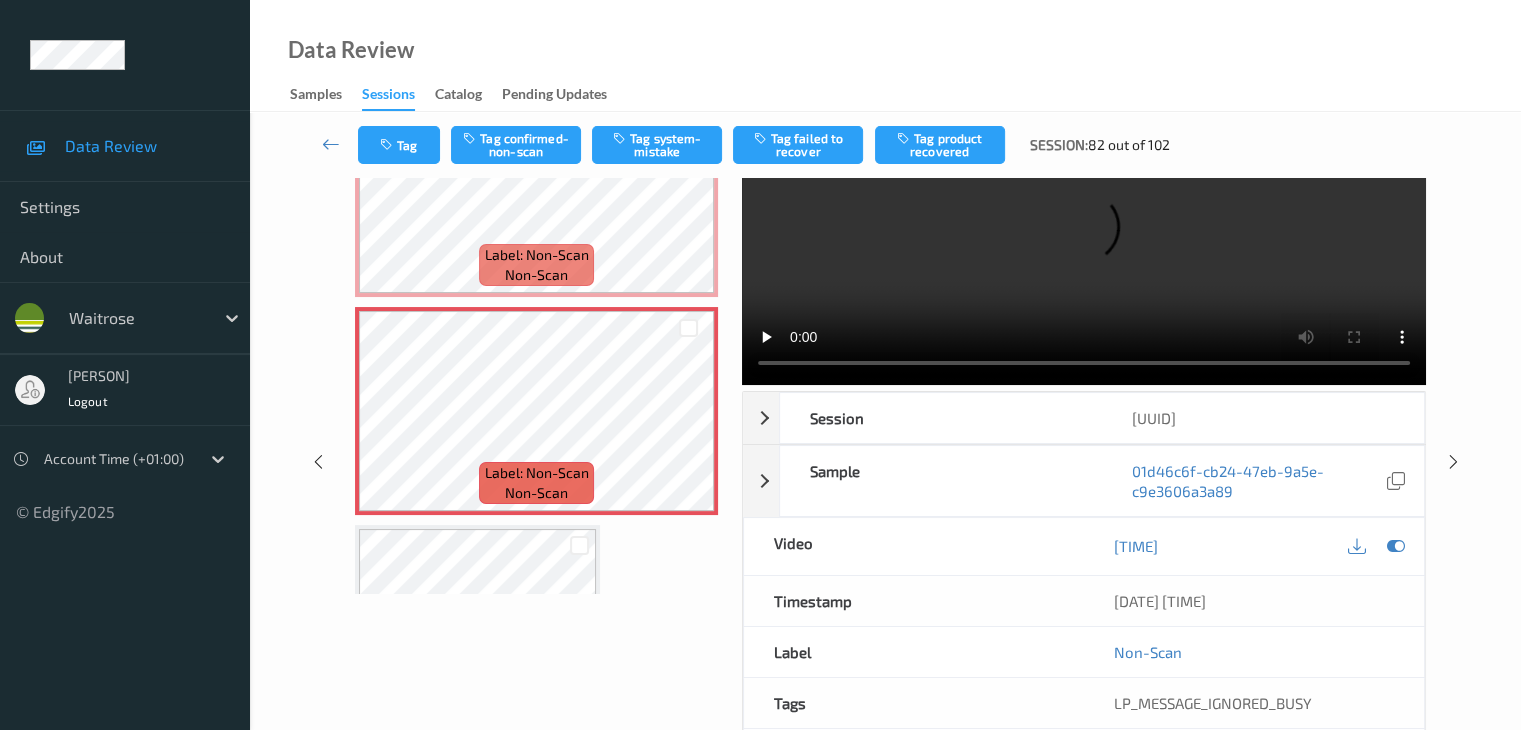 scroll, scrollTop: 0, scrollLeft: 0, axis: both 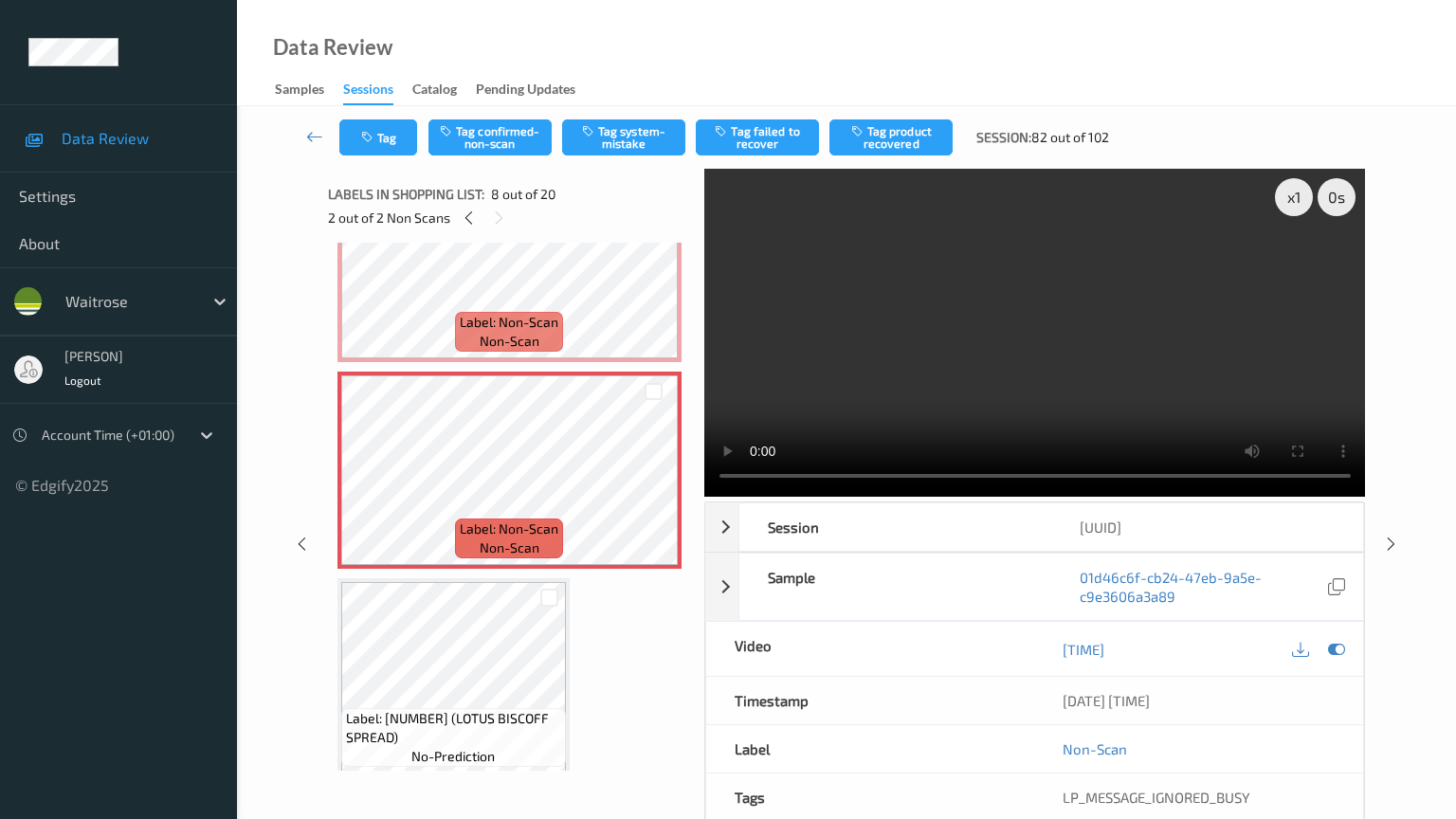 type 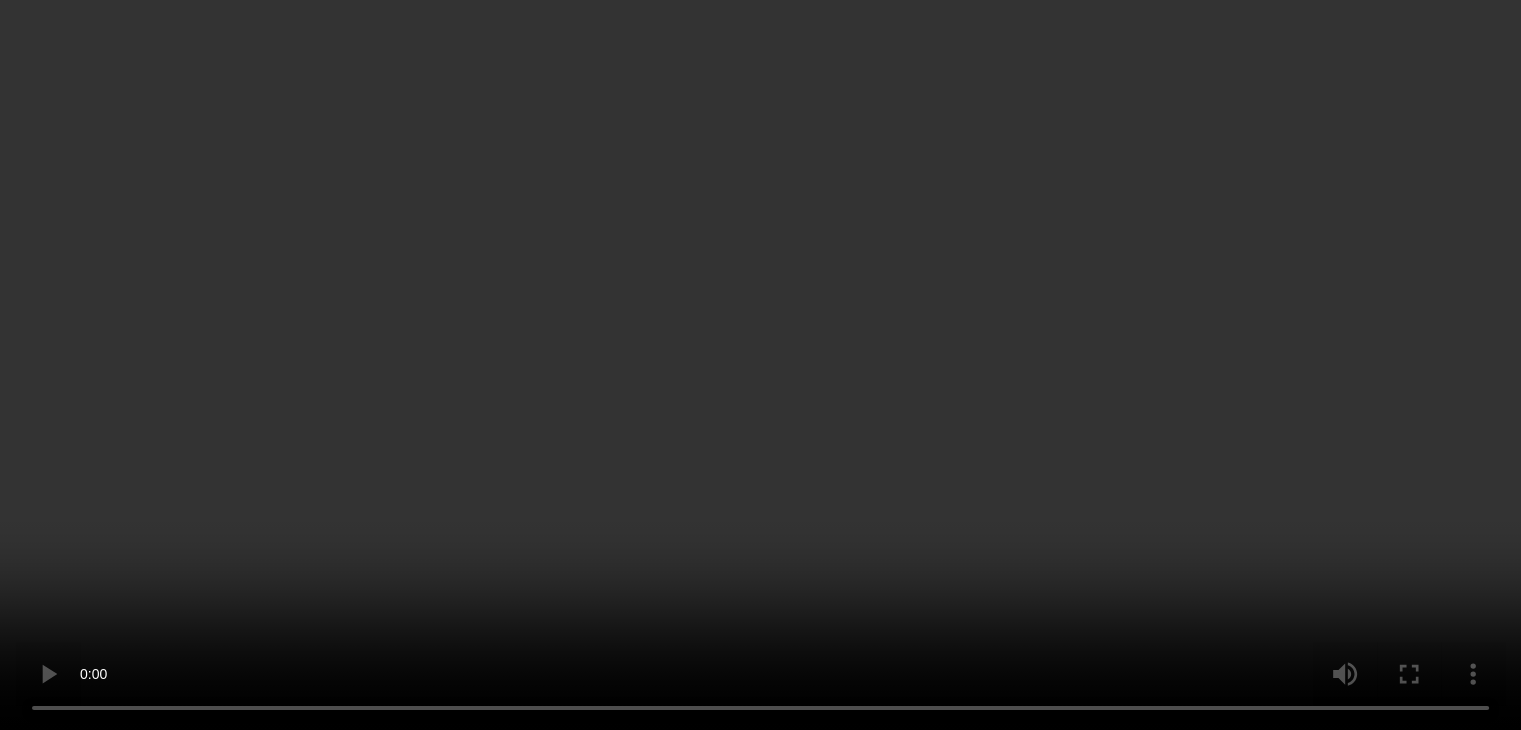 scroll, scrollTop: 1200, scrollLeft: 0, axis: vertical 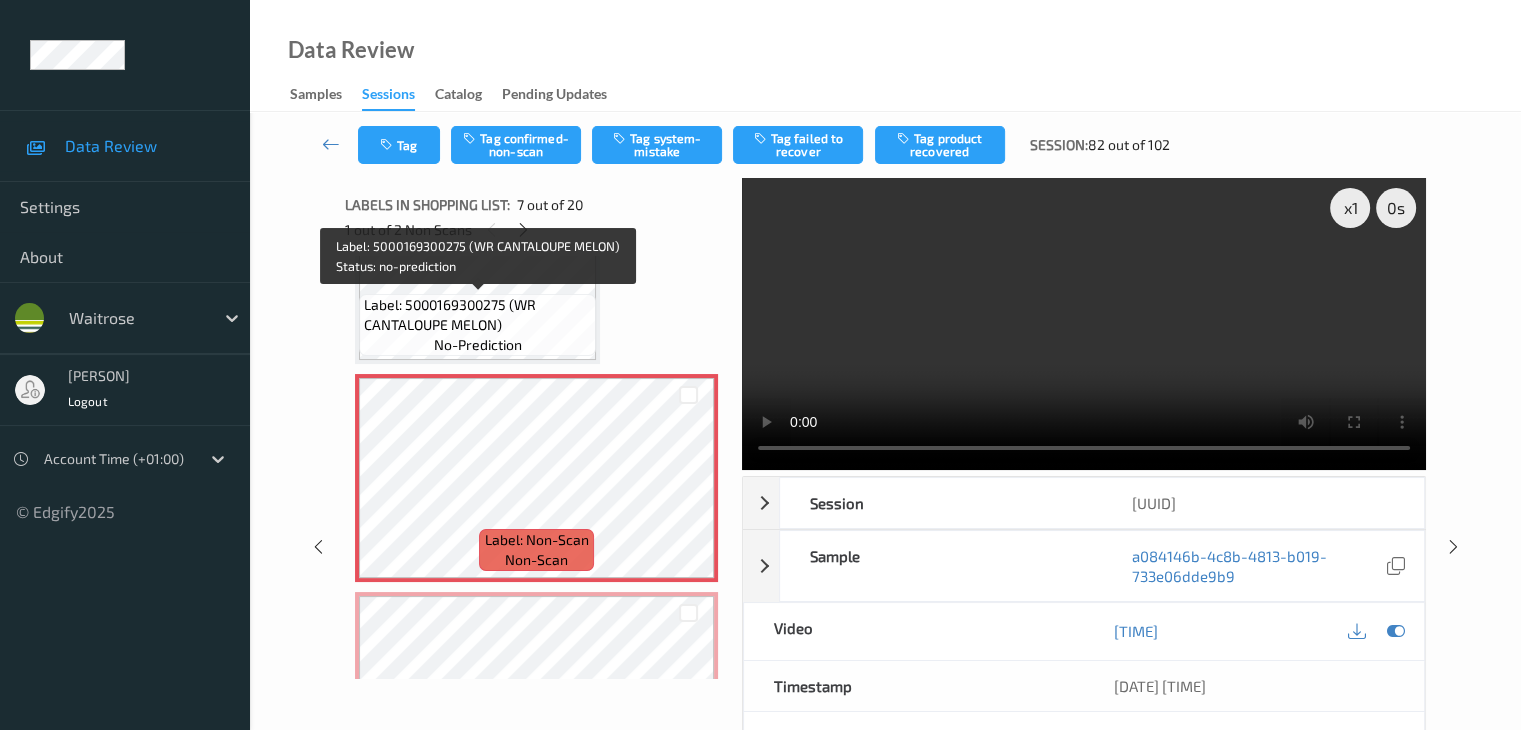 click on "Label: 5000169300275 (WR CANTALOUPE MELON)" at bounding box center (477, 315) 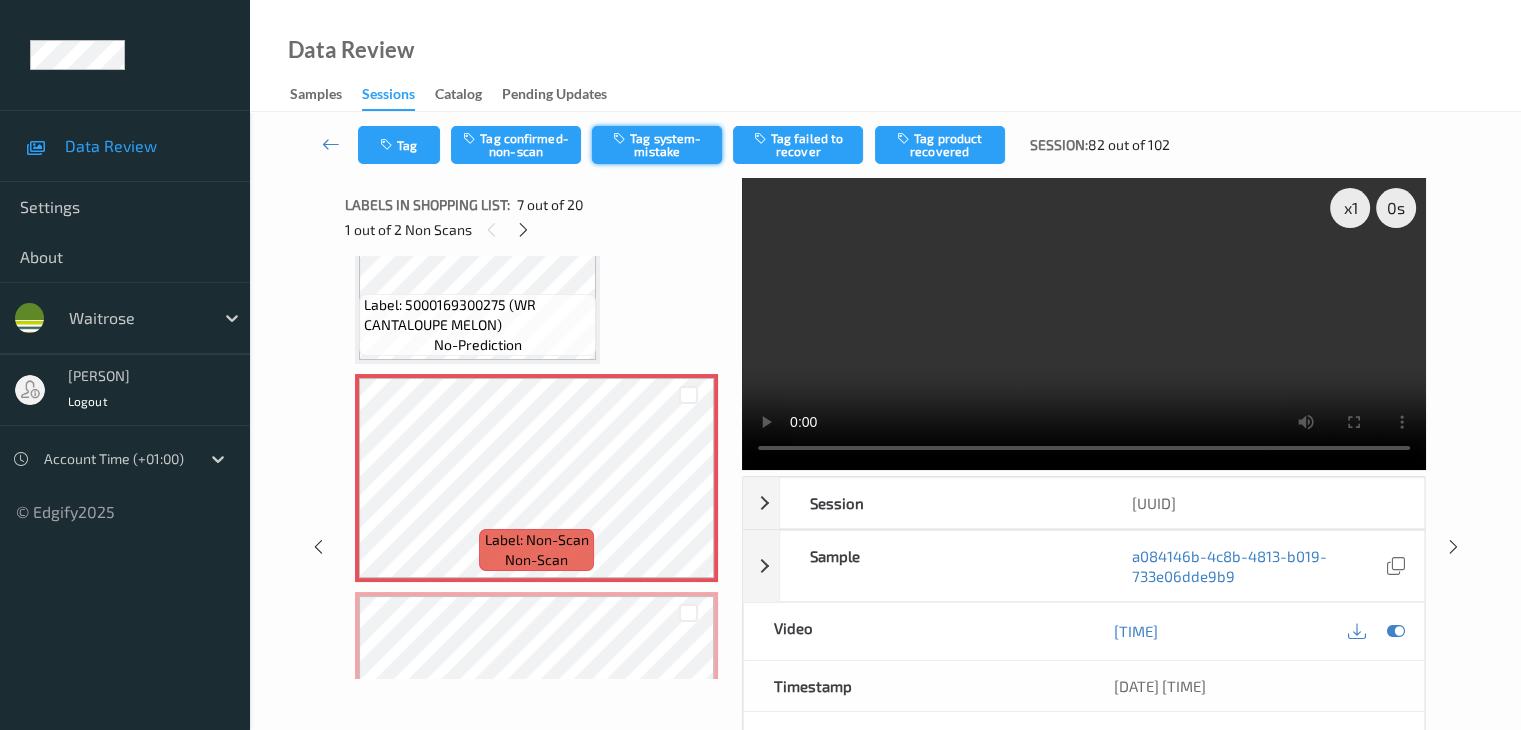 click on "Tag   system-mistake" at bounding box center [657, 145] 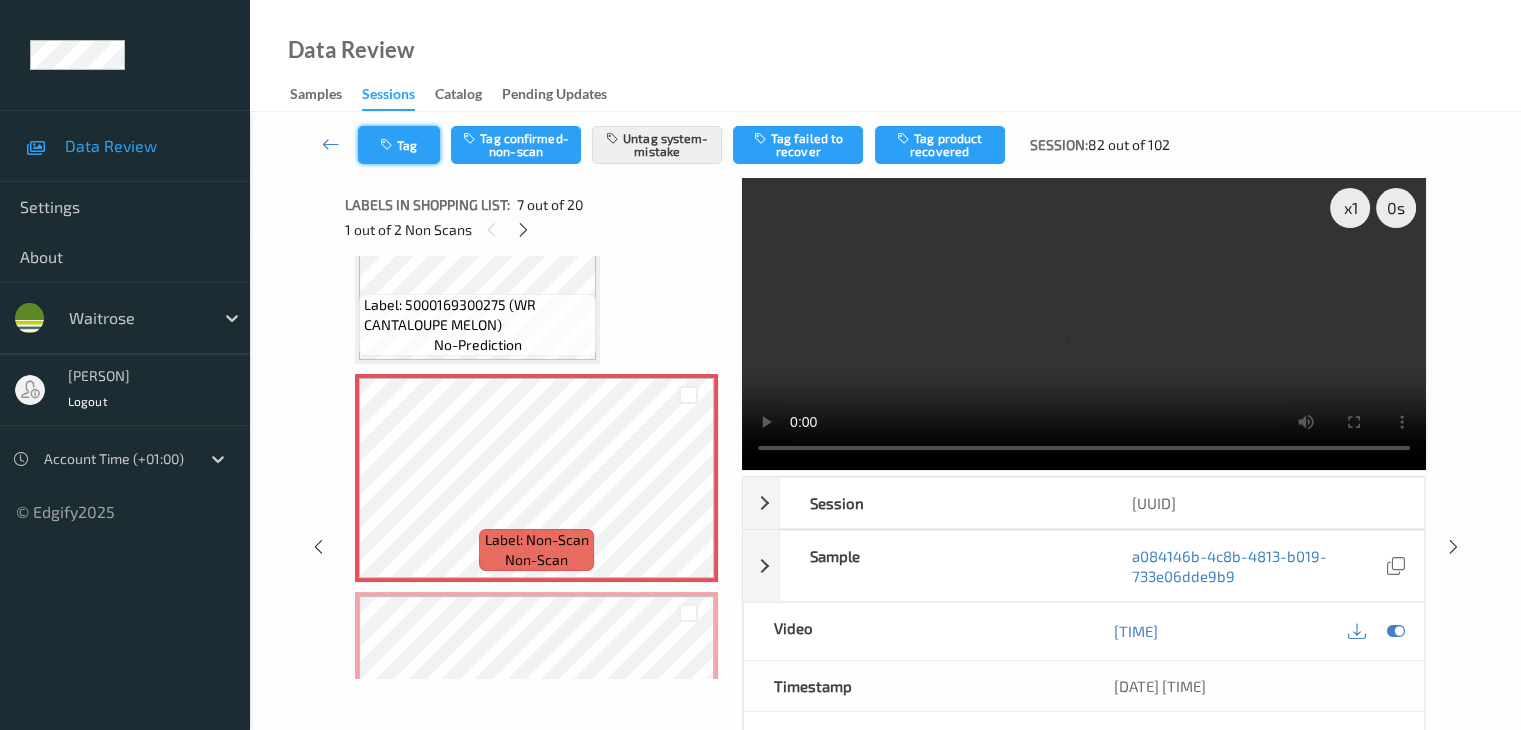 click on "Tag Tag   confirmed-non-scan Untag   system-mistake Tag   failed to recover Tag   product recovered Session: 82 out of 102" at bounding box center [885, 145] 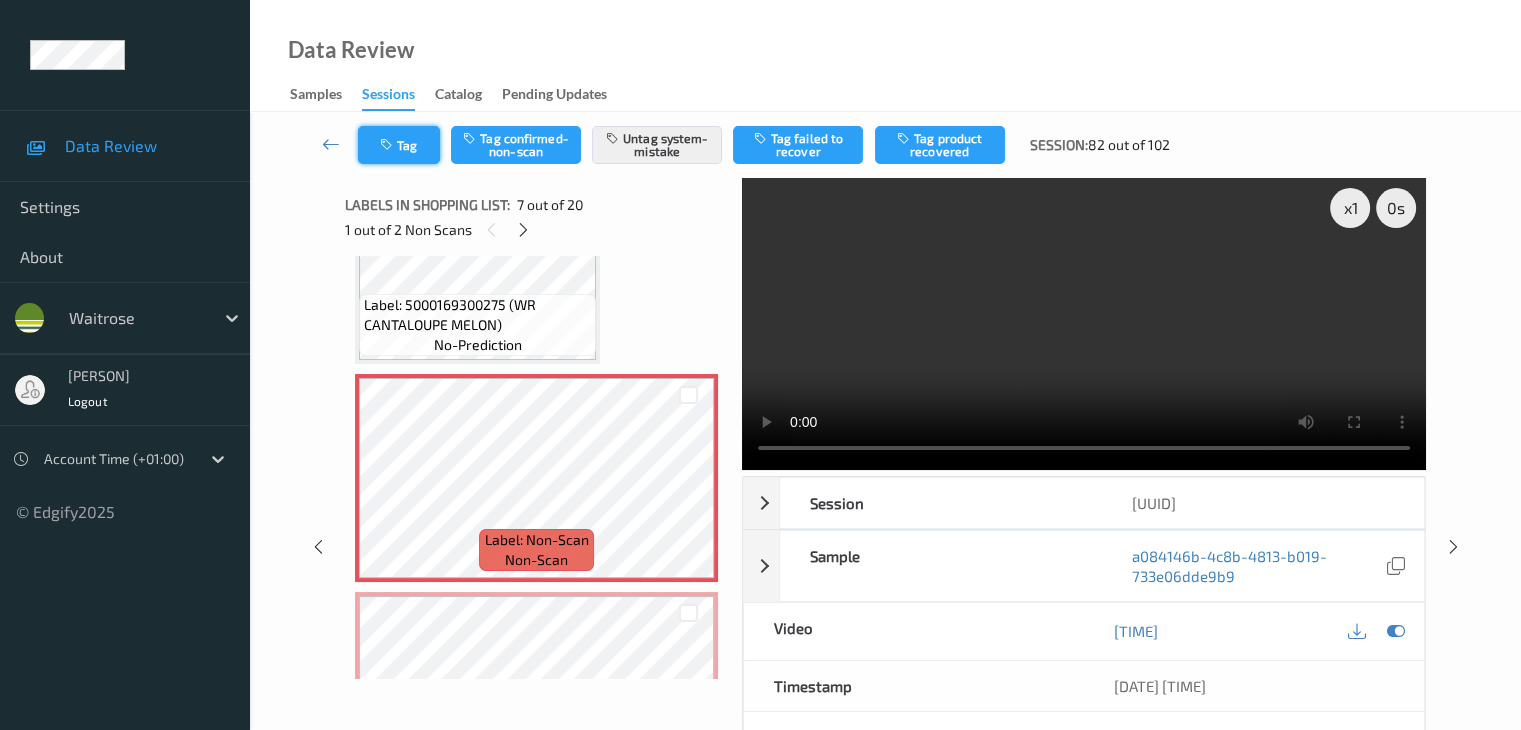 click on "Tag" at bounding box center [399, 145] 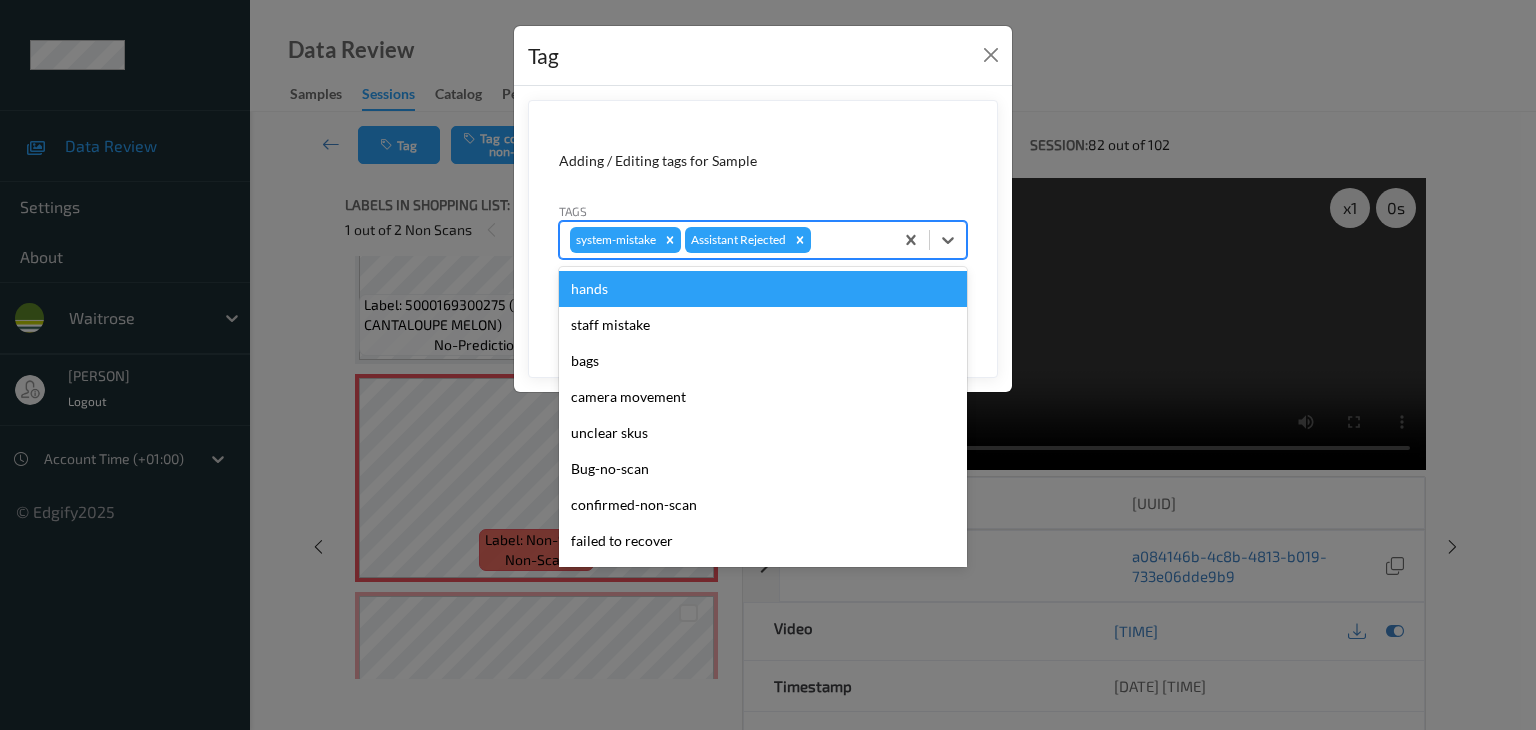 click at bounding box center (849, 240) 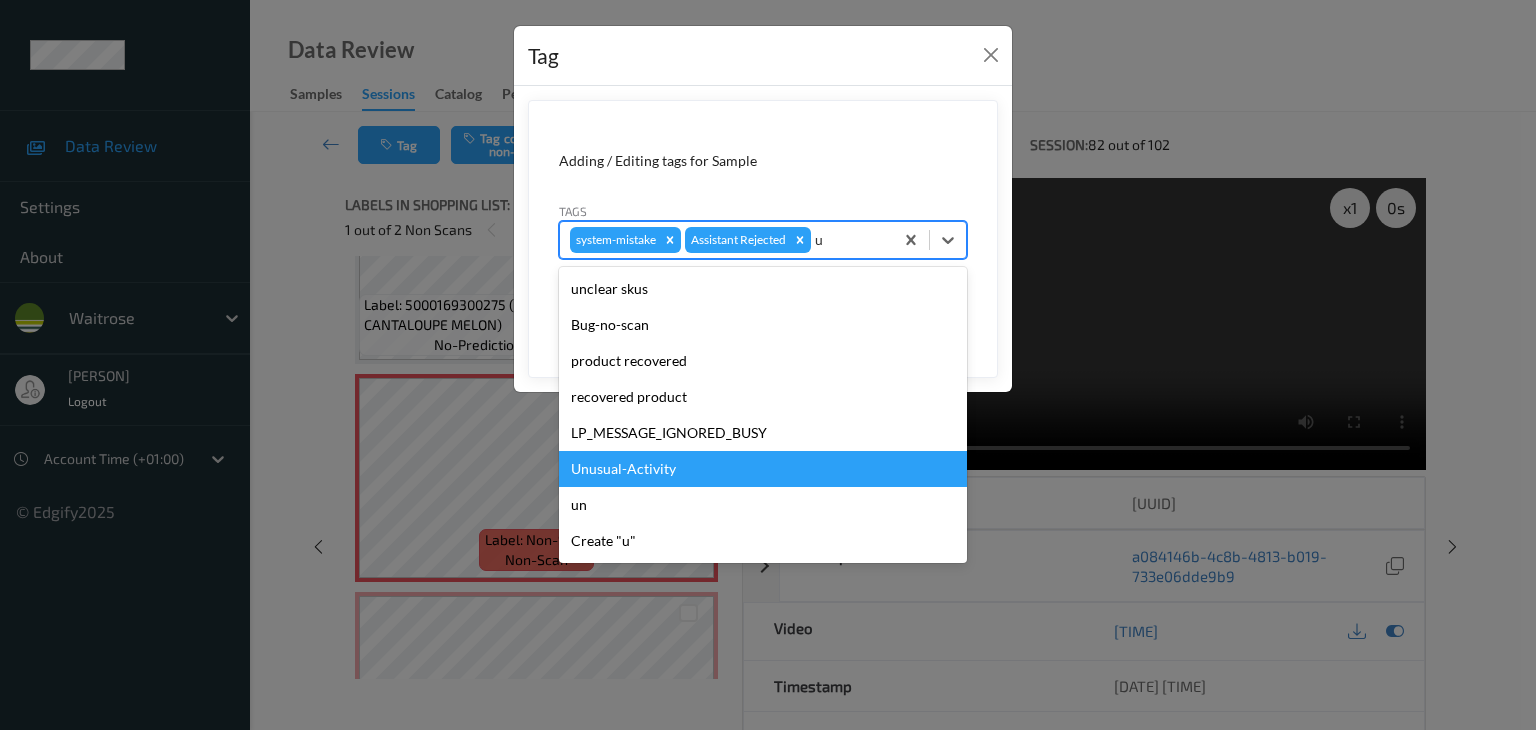 click on "Unusual-Activity" at bounding box center [763, 469] 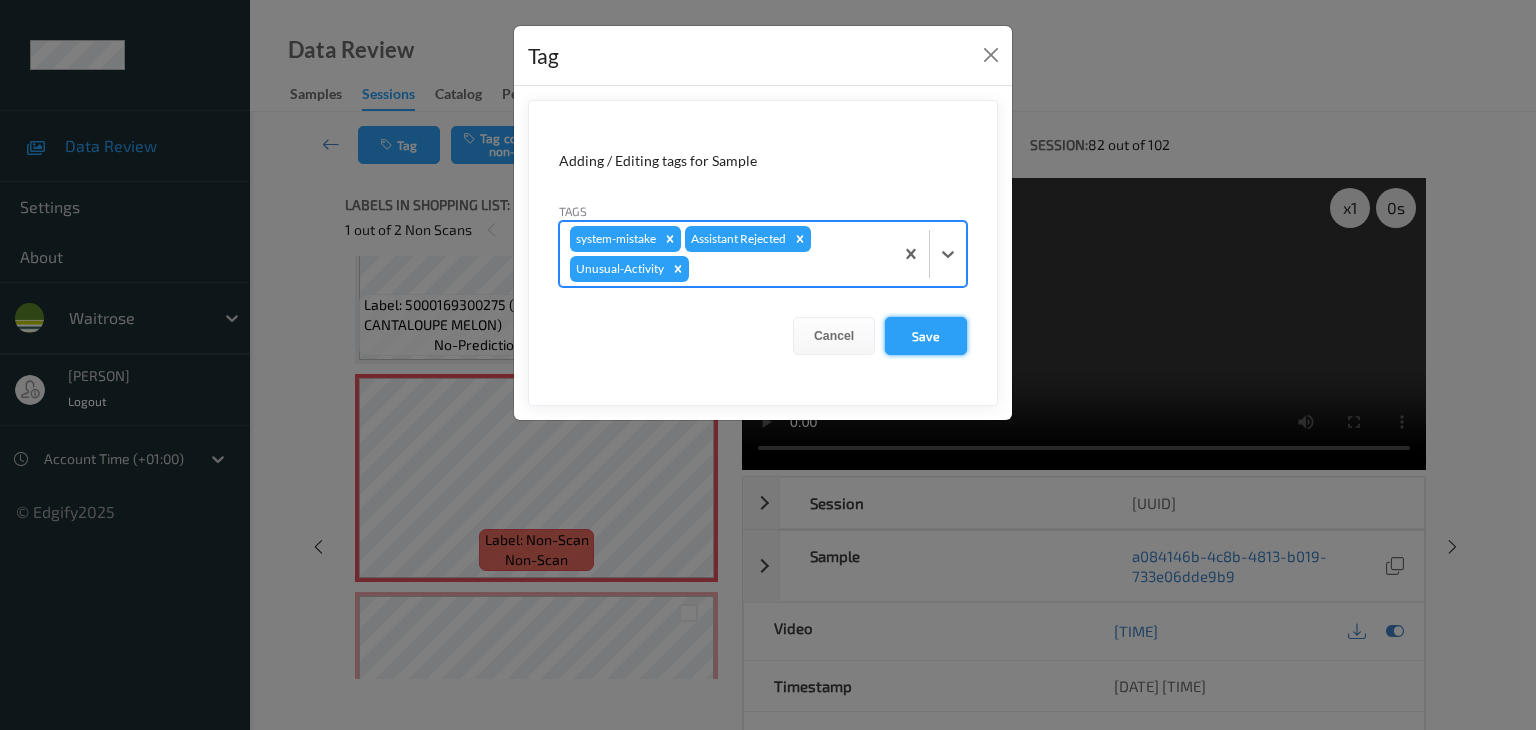 click on "Save" at bounding box center (926, 336) 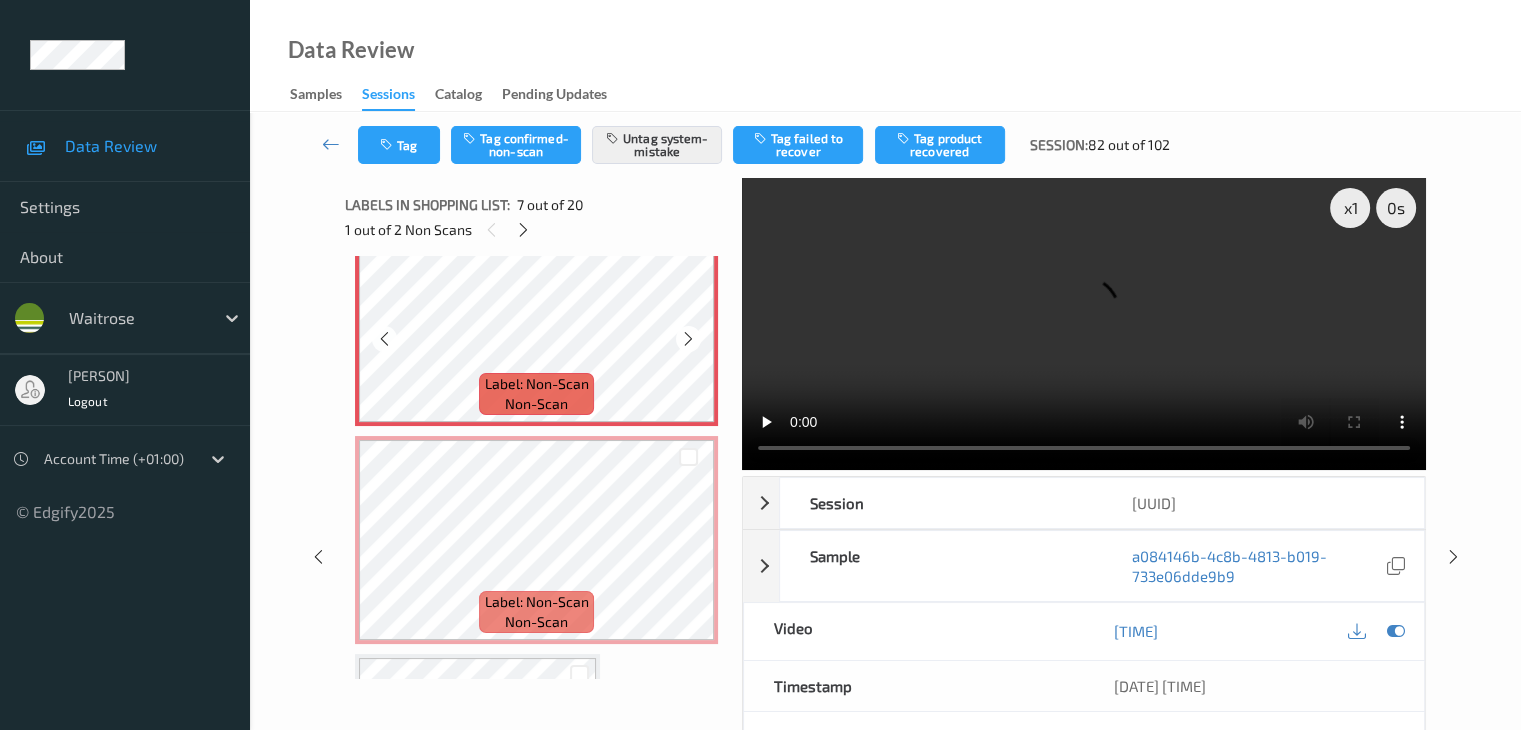 scroll, scrollTop: 1400, scrollLeft: 0, axis: vertical 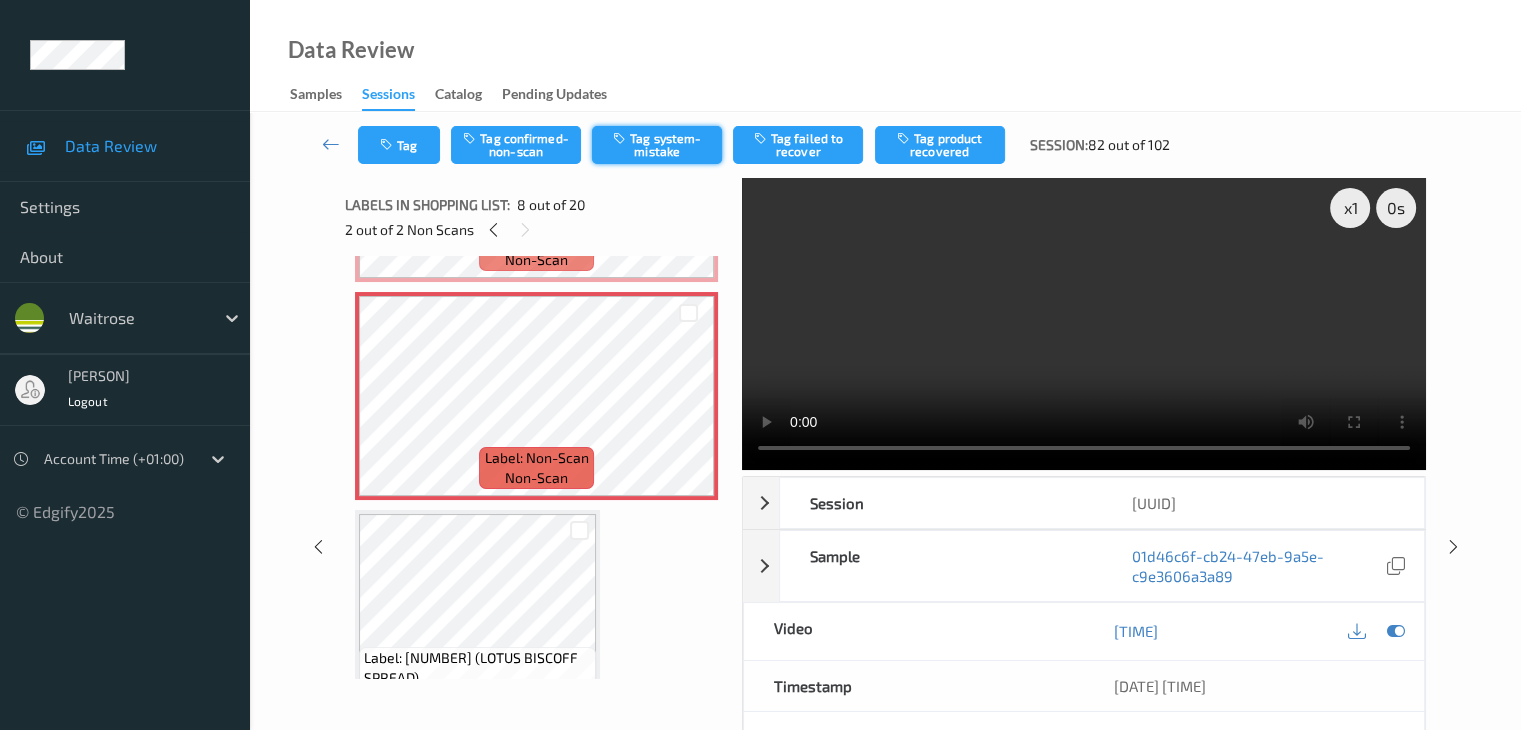 click on "Tag   system-mistake" at bounding box center [657, 145] 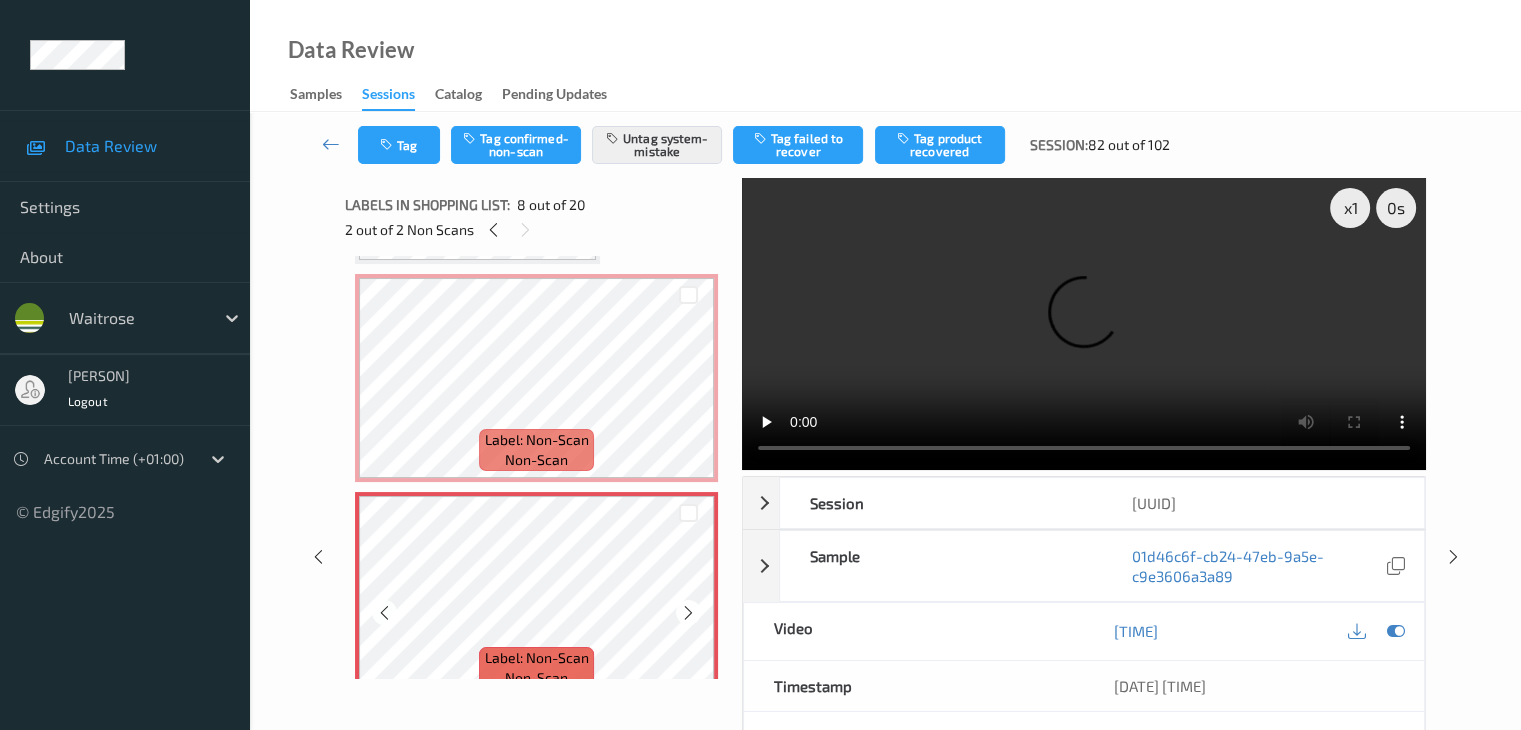 scroll, scrollTop: 1300, scrollLeft: 0, axis: vertical 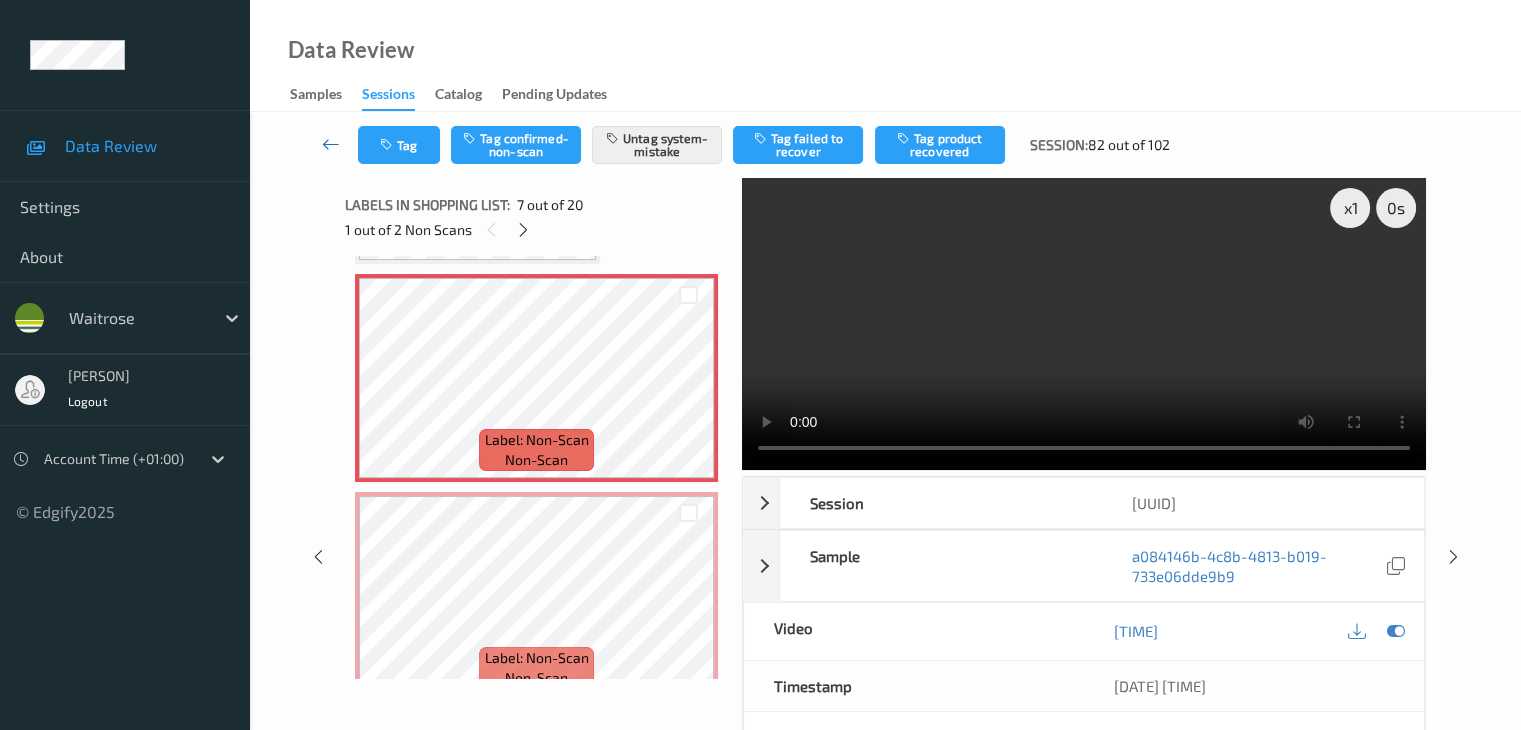 click at bounding box center [331, 144] 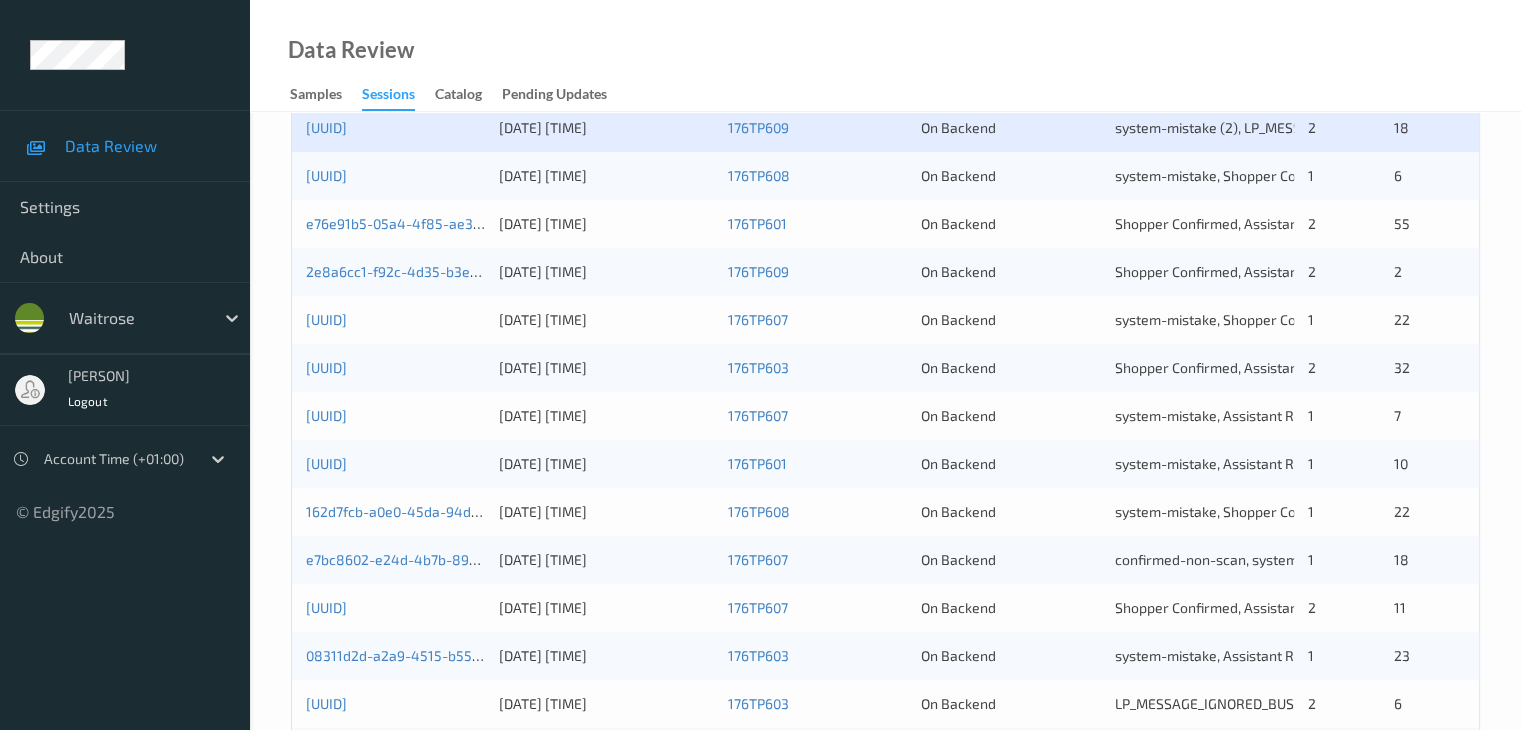 scroll, scrollTop: 400, scrollLeft: 0, axis: vertical 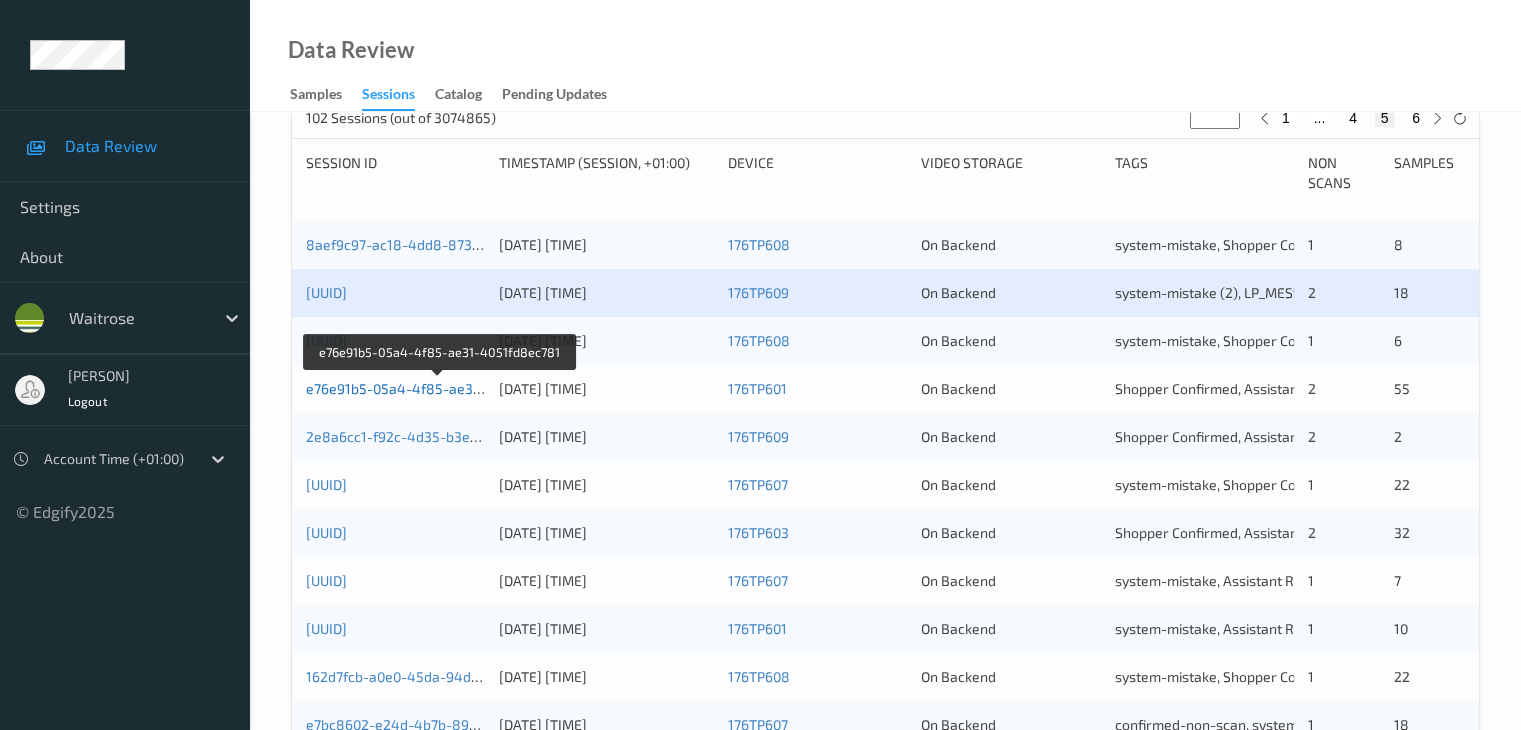 click on "e76e91b5-05a4-4f85-ae31-4051fd8ec781" at bounding box center [440, 388] 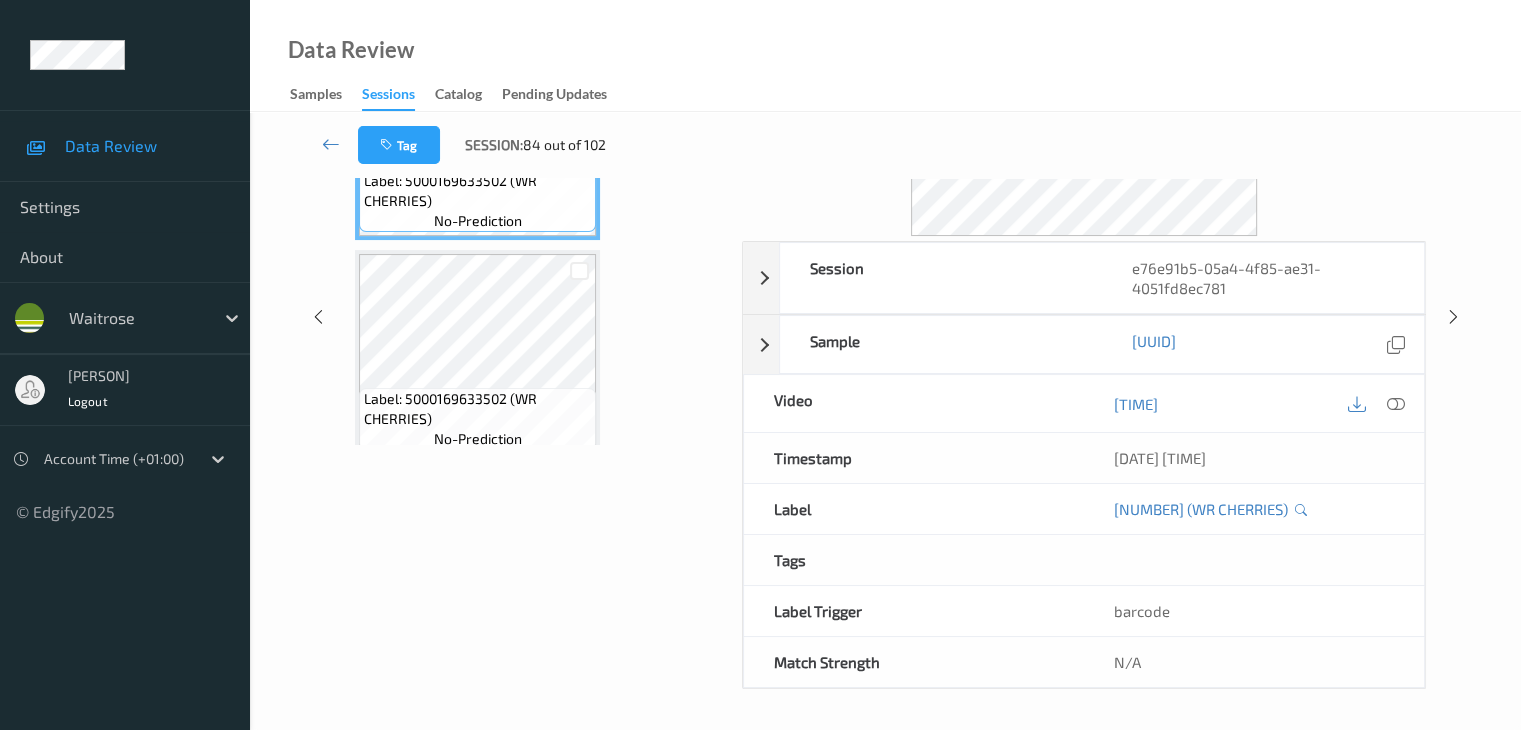 scroll, scrollTop: 0, scrollLeft: 0, axis: both 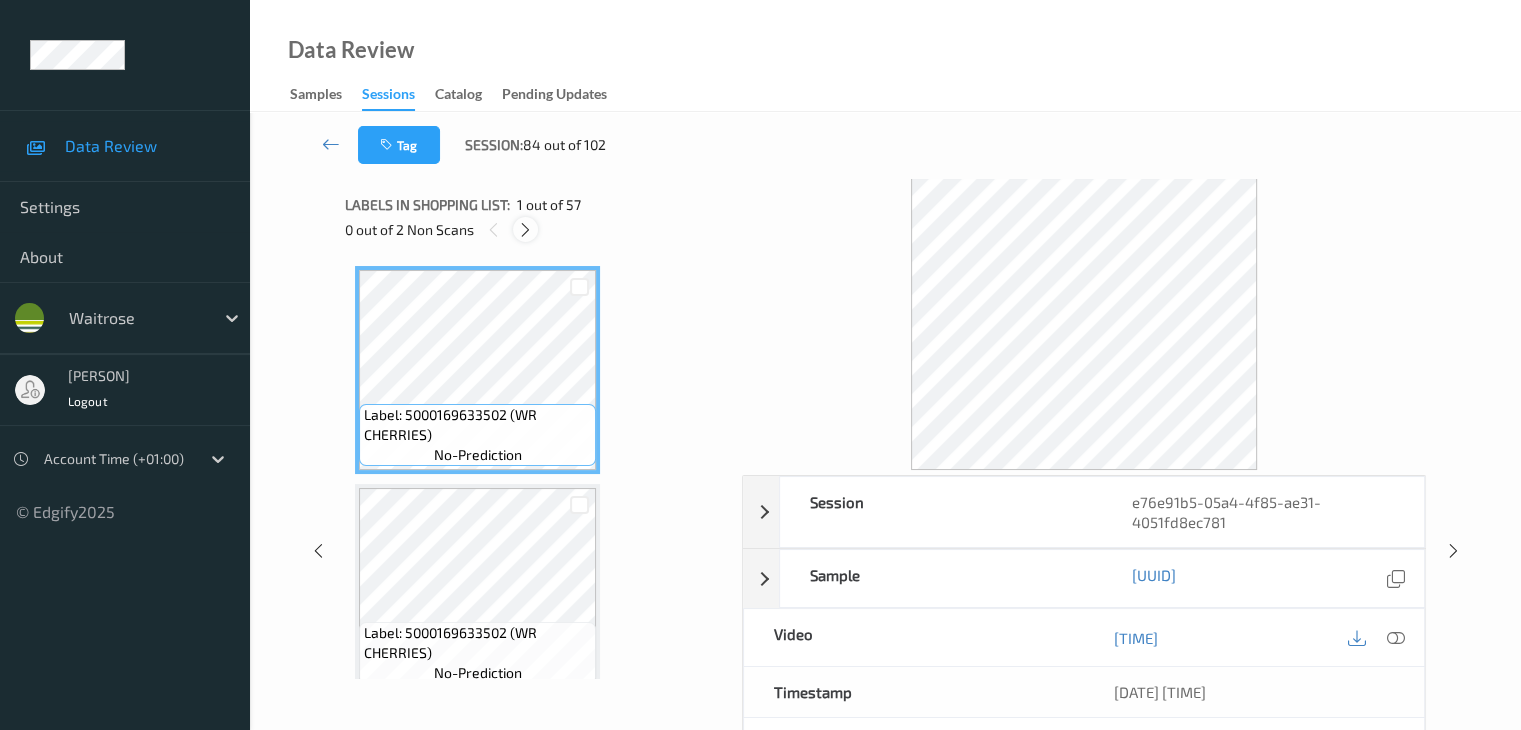 click at bounding box center [525, 230] 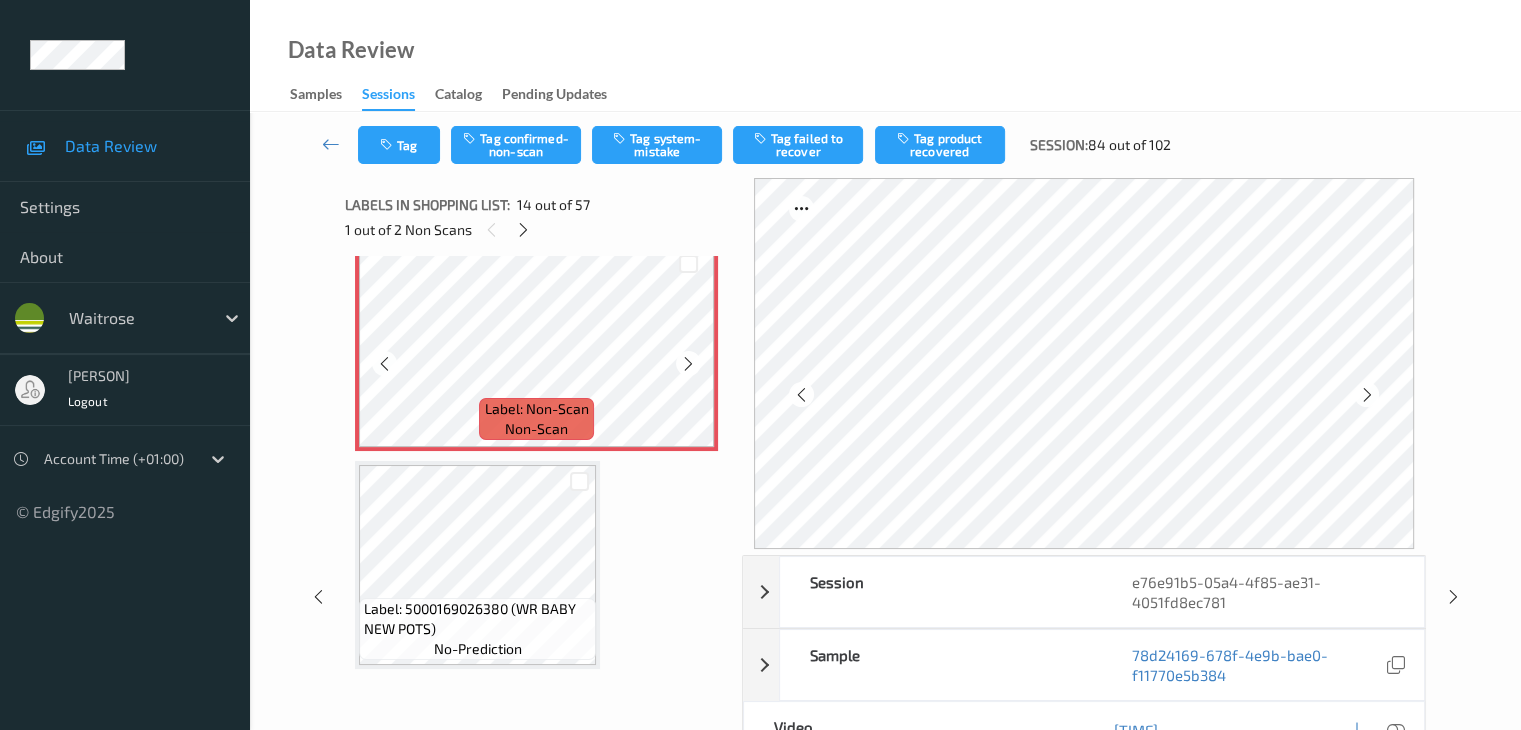 scroll, scrollTop: 2826, scrollLeft: 0, axis: vertical 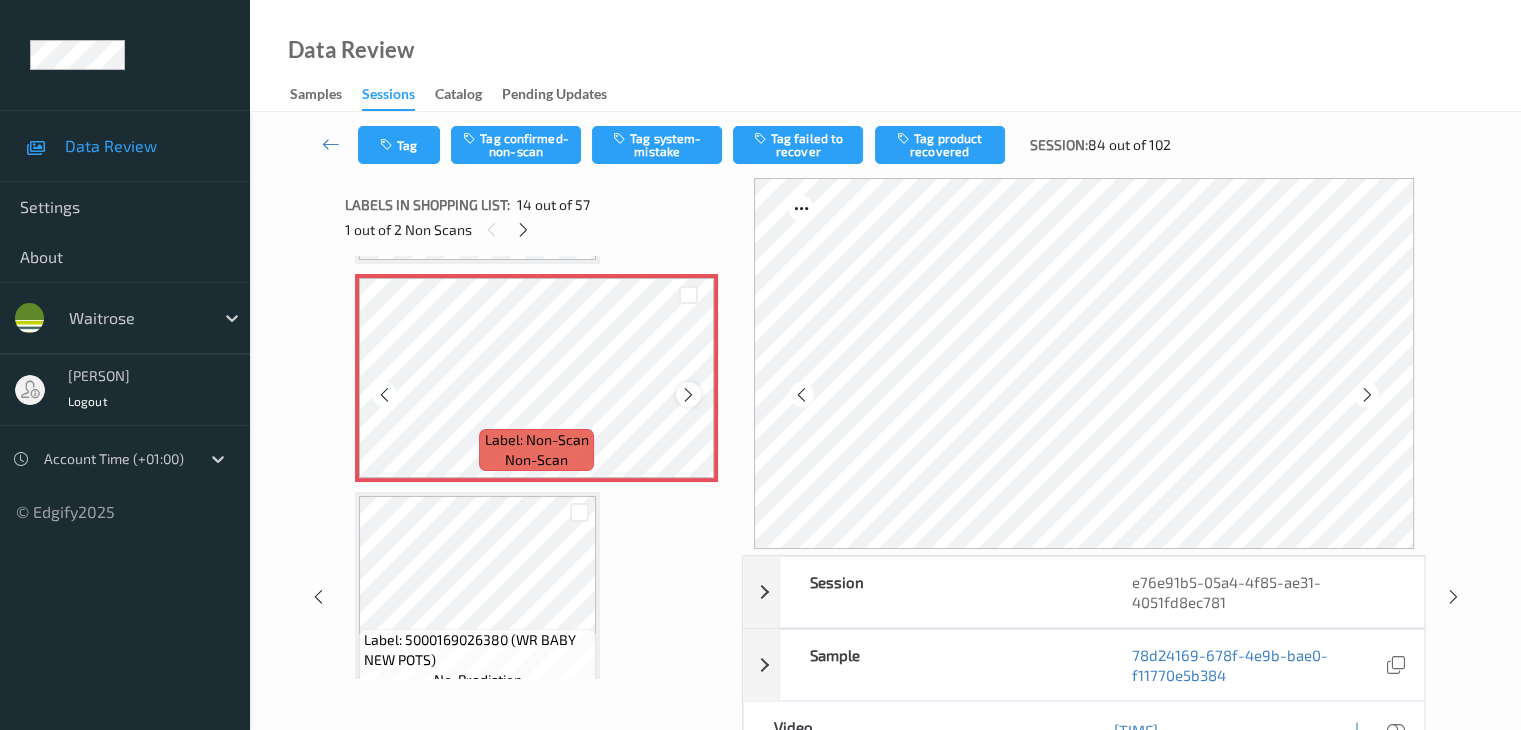 click at bounding box center (688, 395) 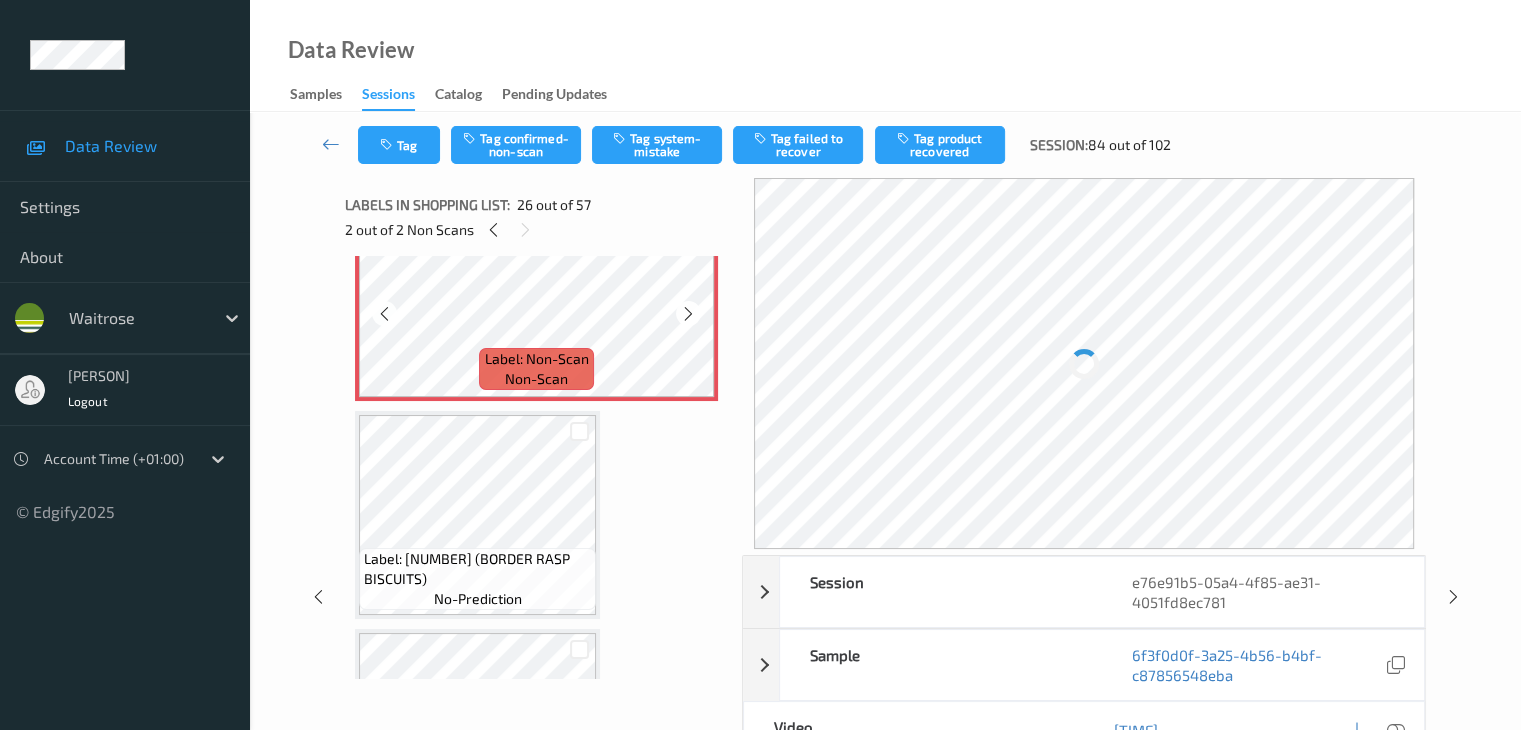 scroll, scrollTop: 5526, scrollLeft: 0, axis: vertical 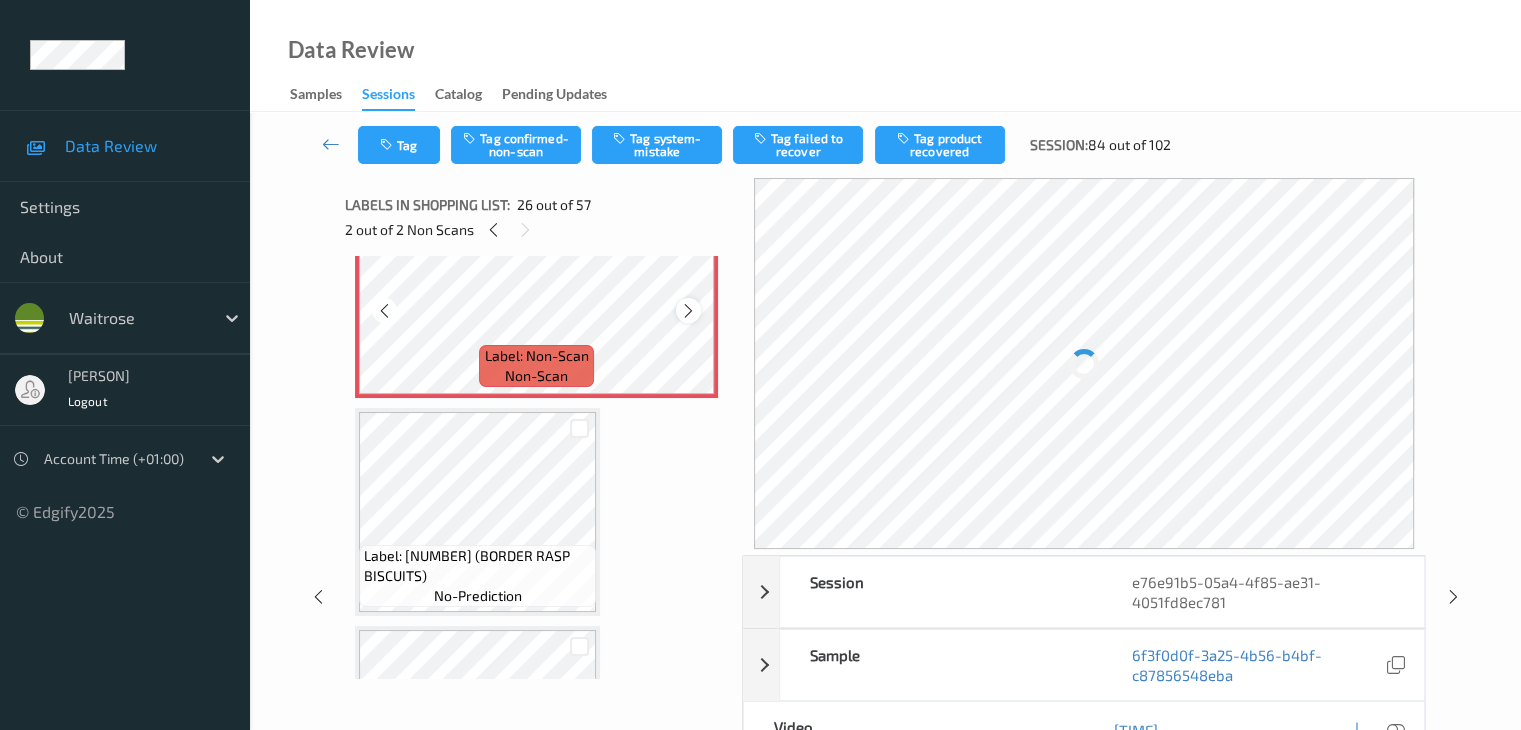 click at bounding box center [688, 311] 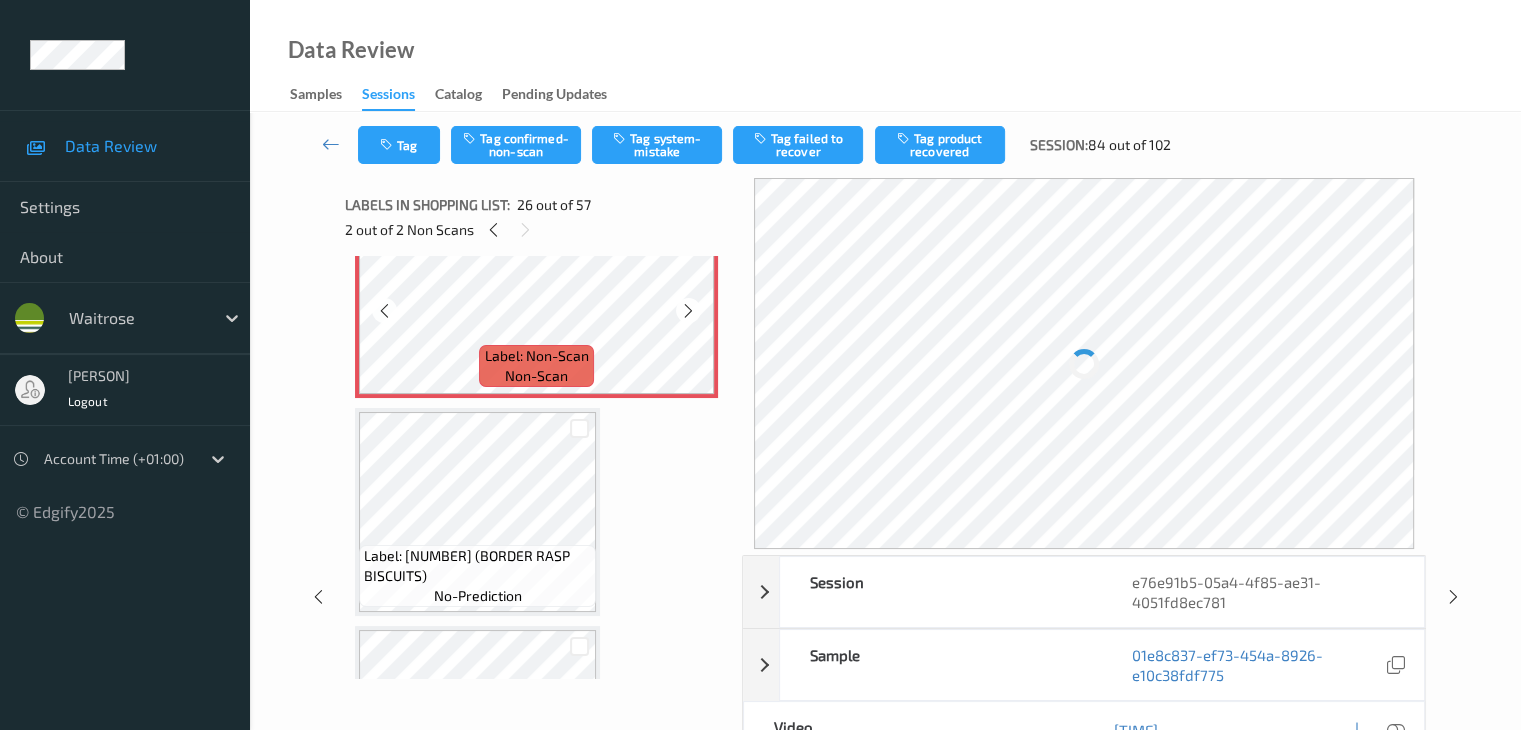 click at bounding box center [688, 311] 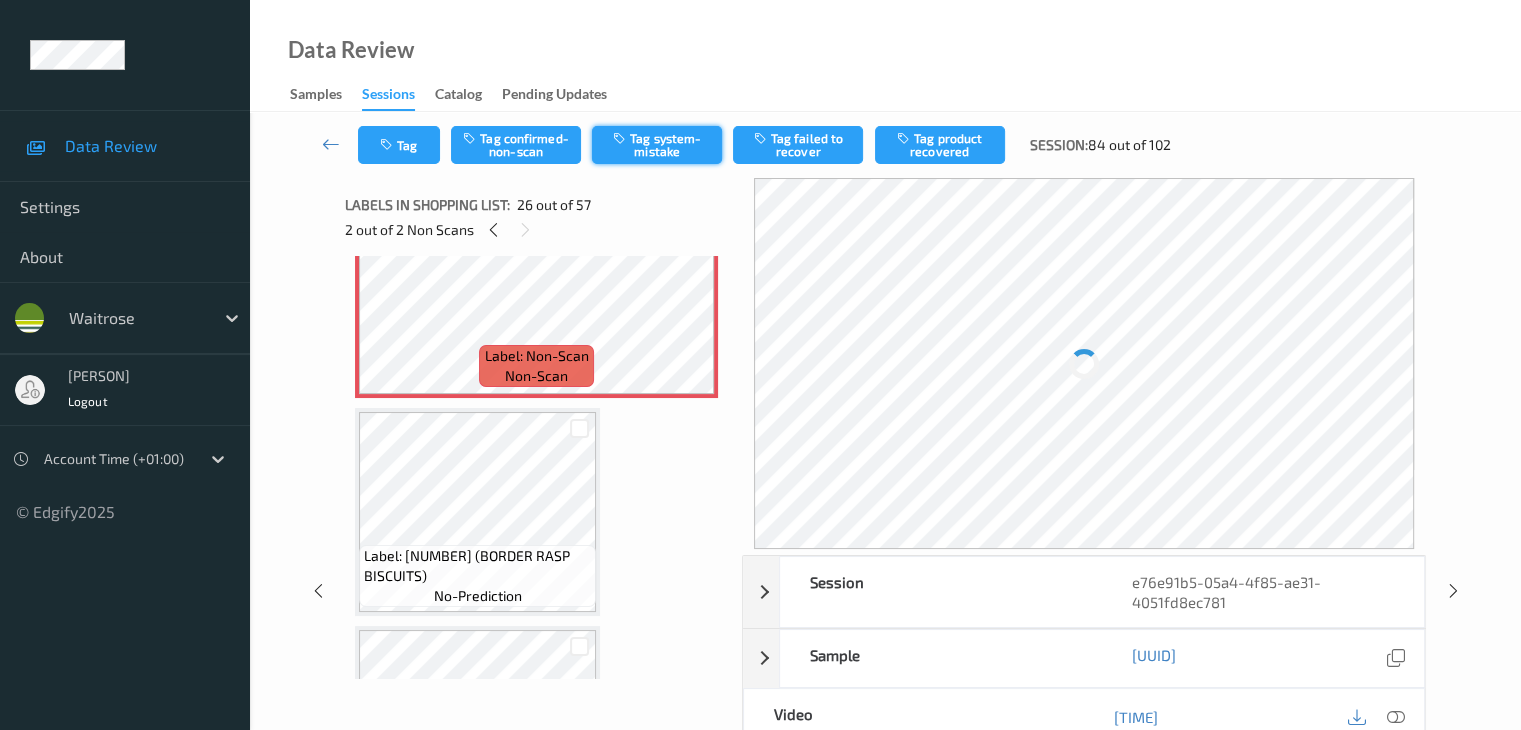 click on "Tag   system-mistake" at bounding box center [657, 145] 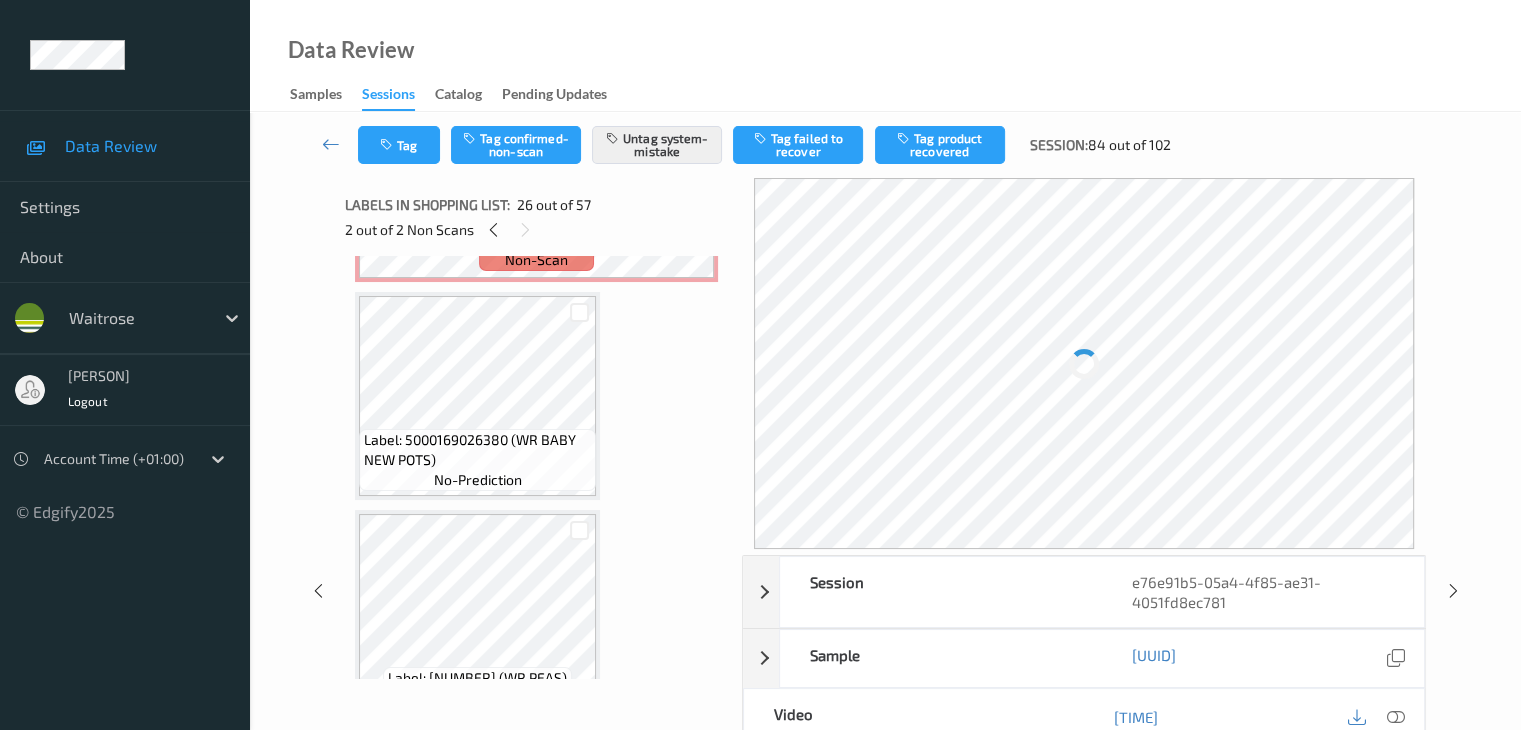 scroll, scrollTop: 2826, scrollLeft: 0, axis: vertical 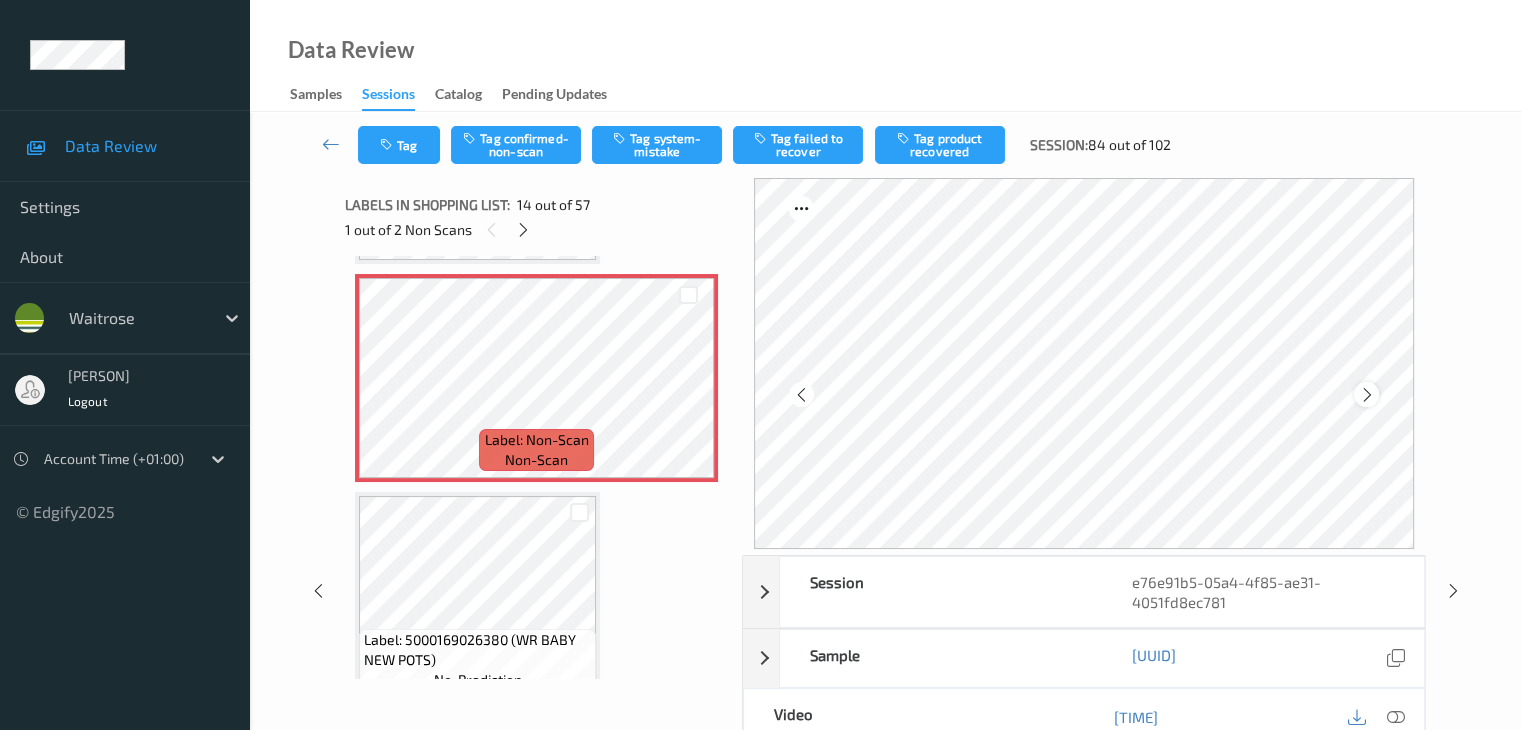 click at bounding box center [1366, 395] 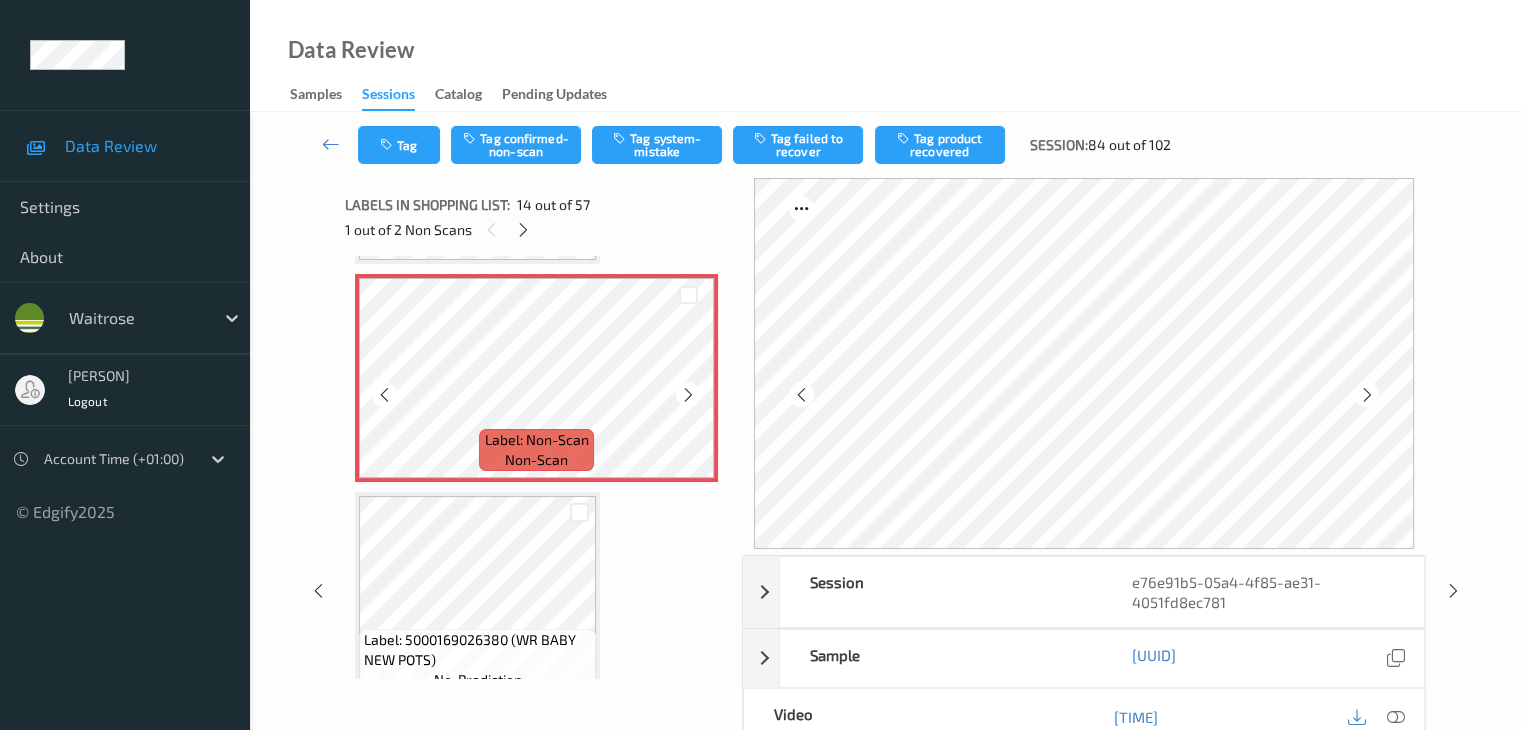 scroll, scrollTop: 2626, scrollLeft: 0, axis: vertical 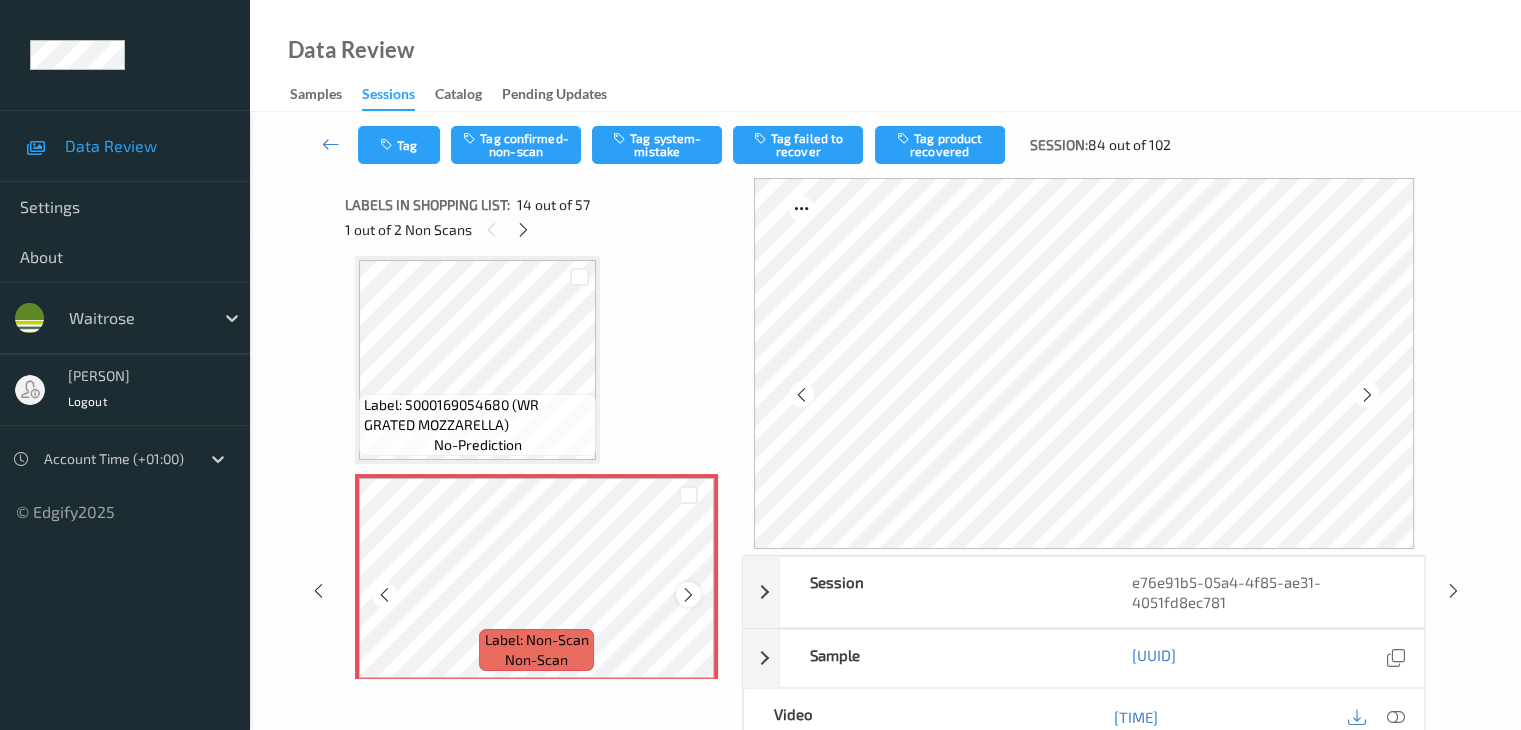 click at bounding box center [688, 595] 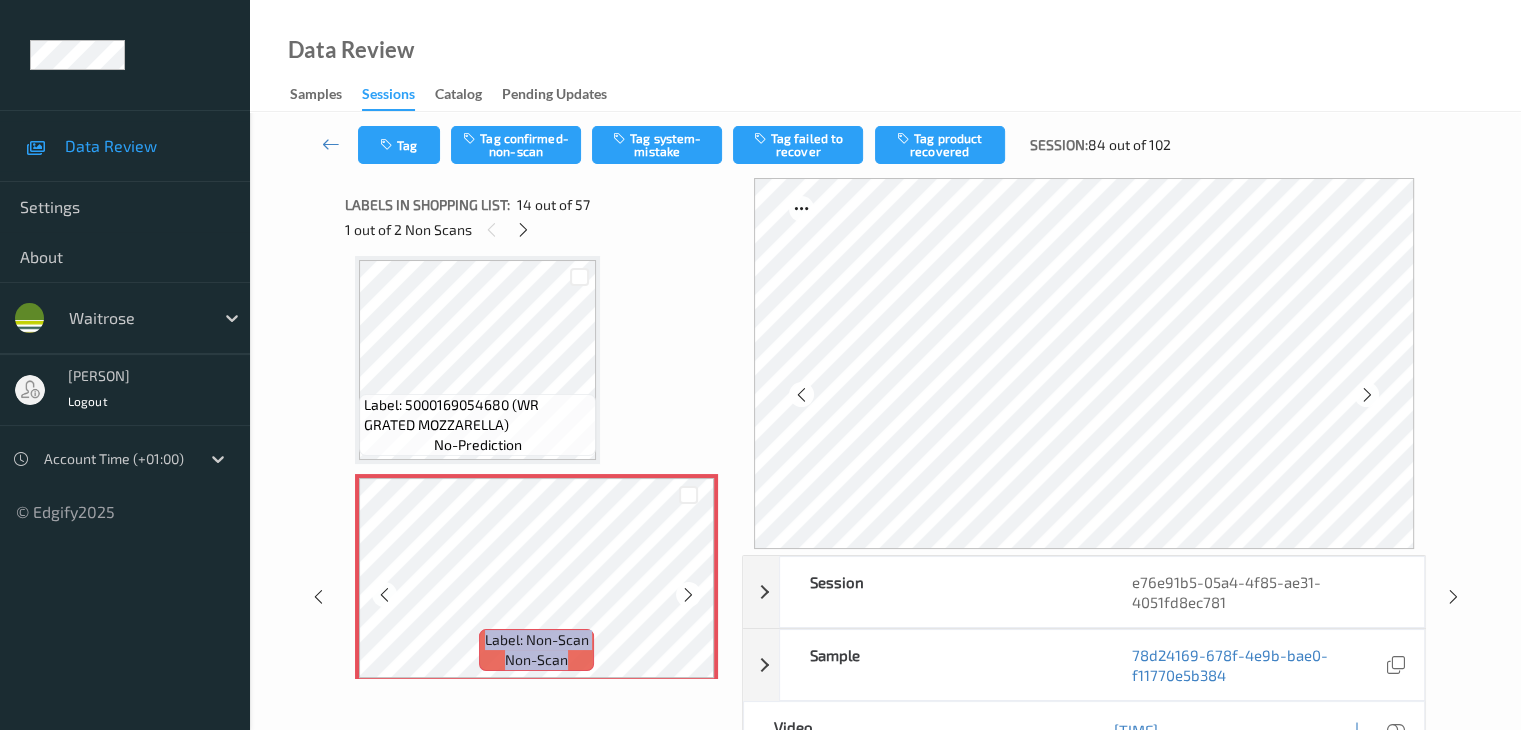 click at bounding box center [688, 595] 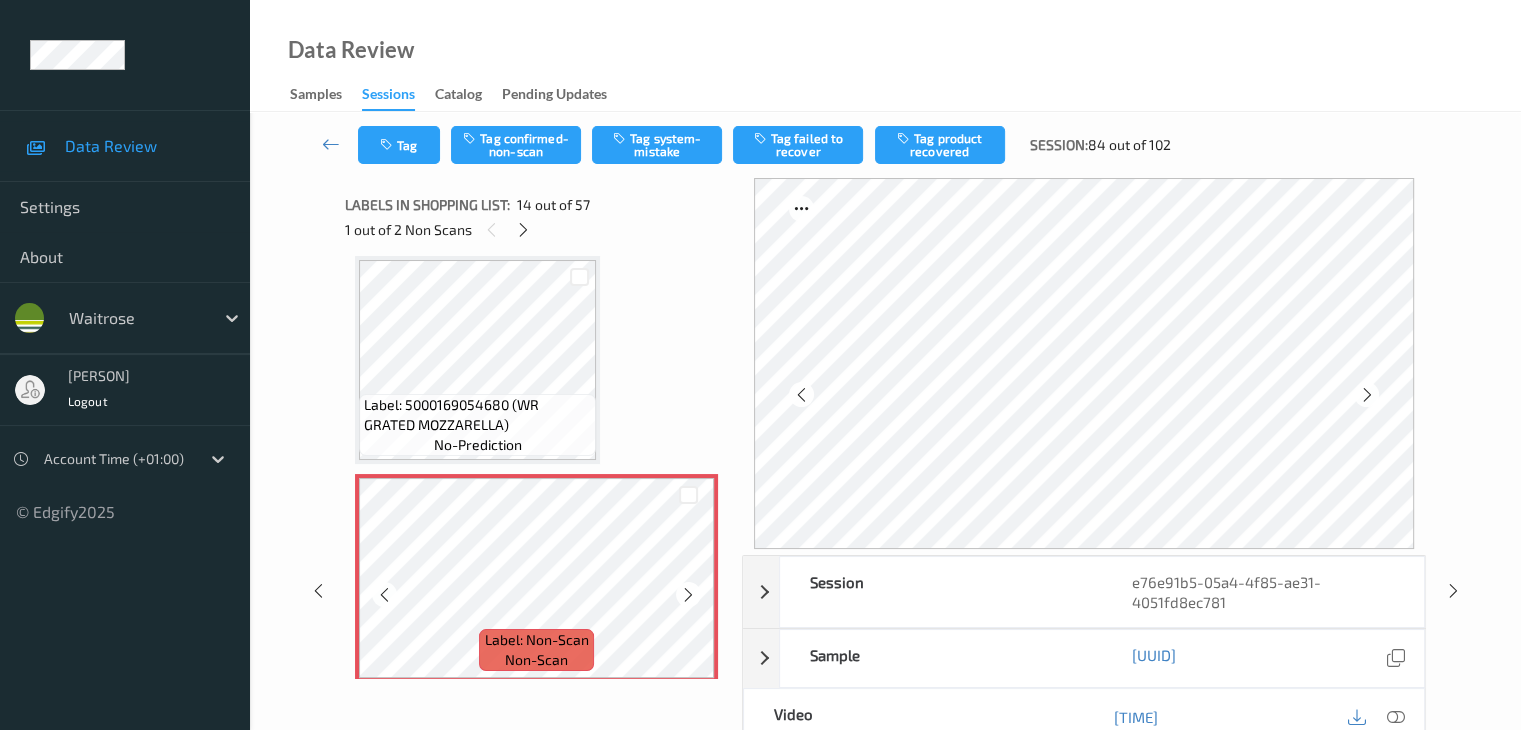 click at bounding box center (688, 595) 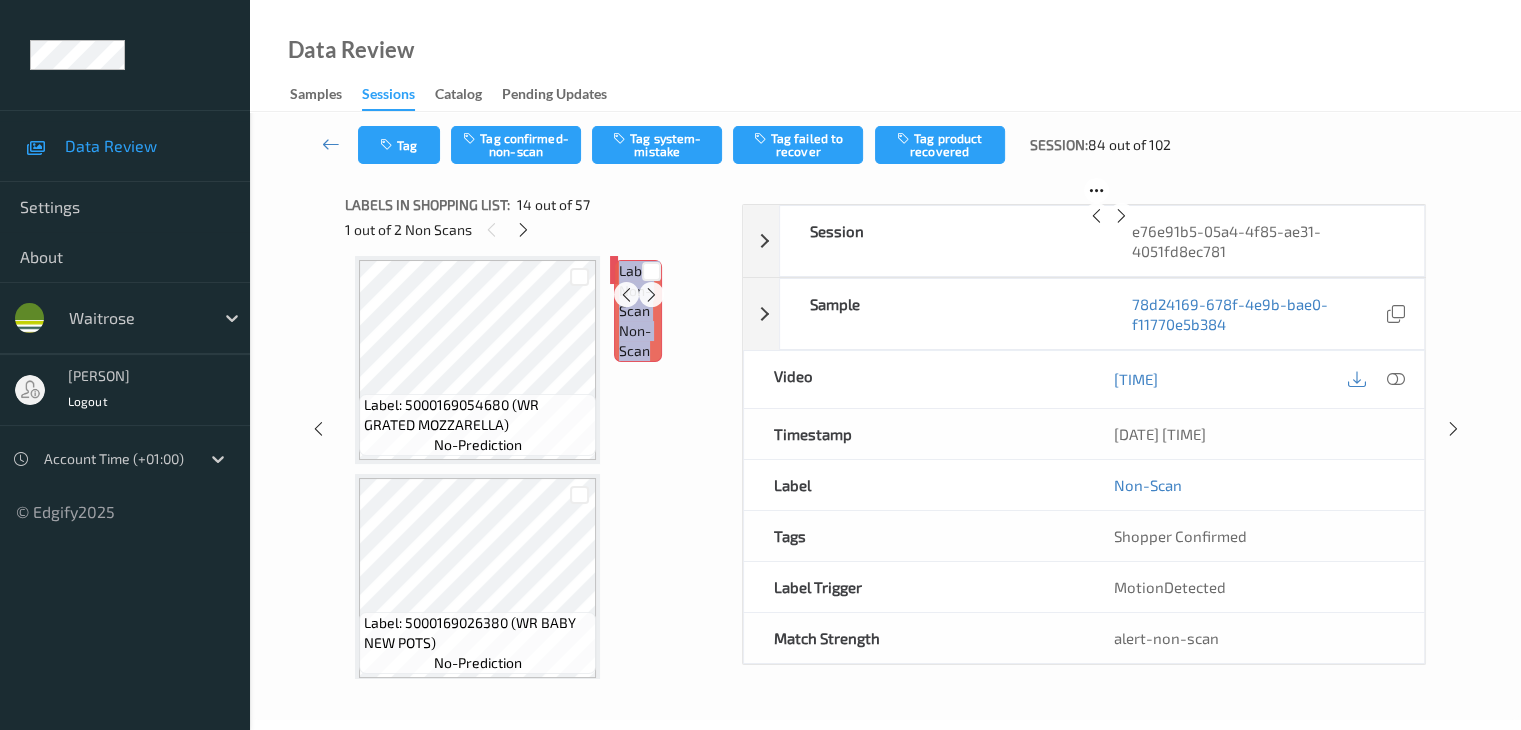 click at bounding box center (651, 294) 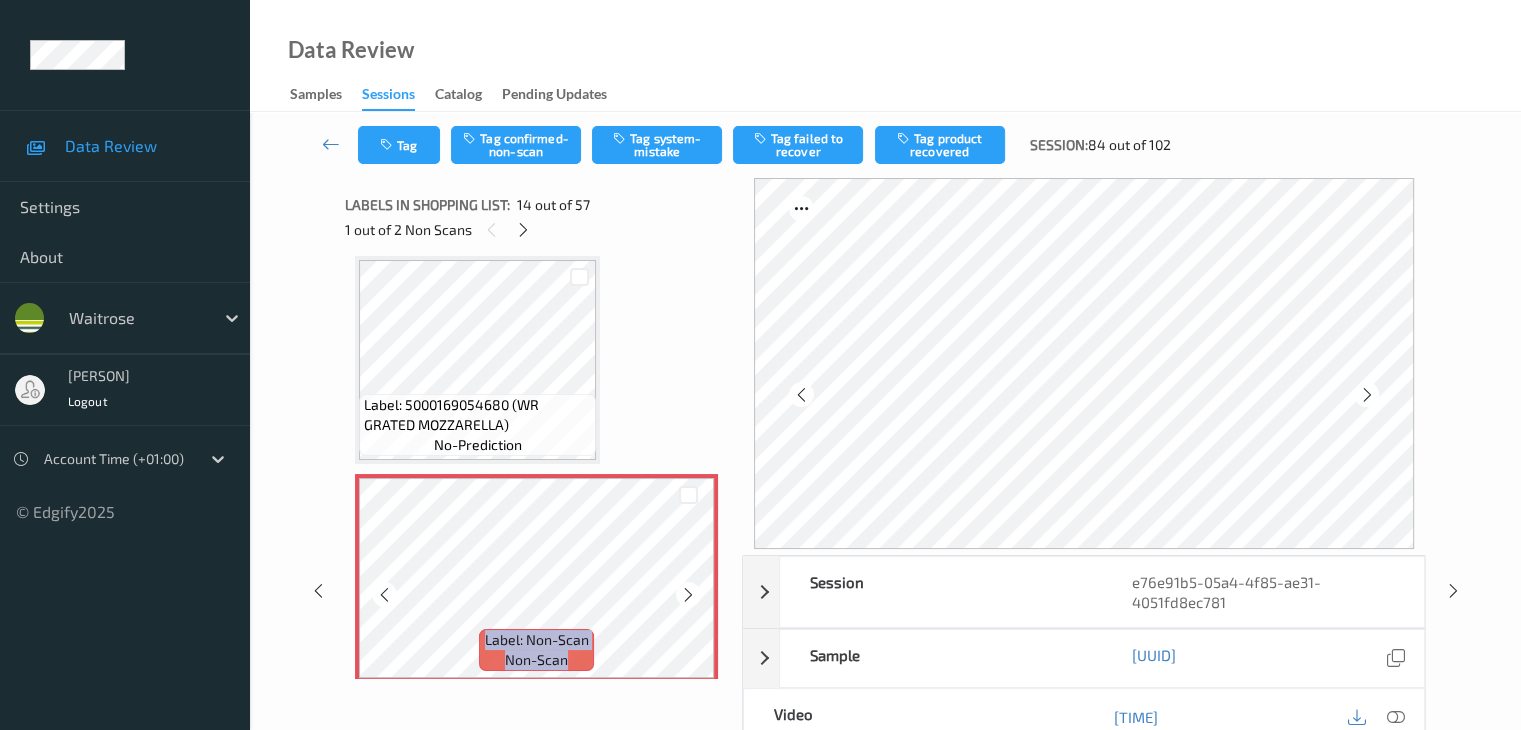 click at bounding box center [688, 595] 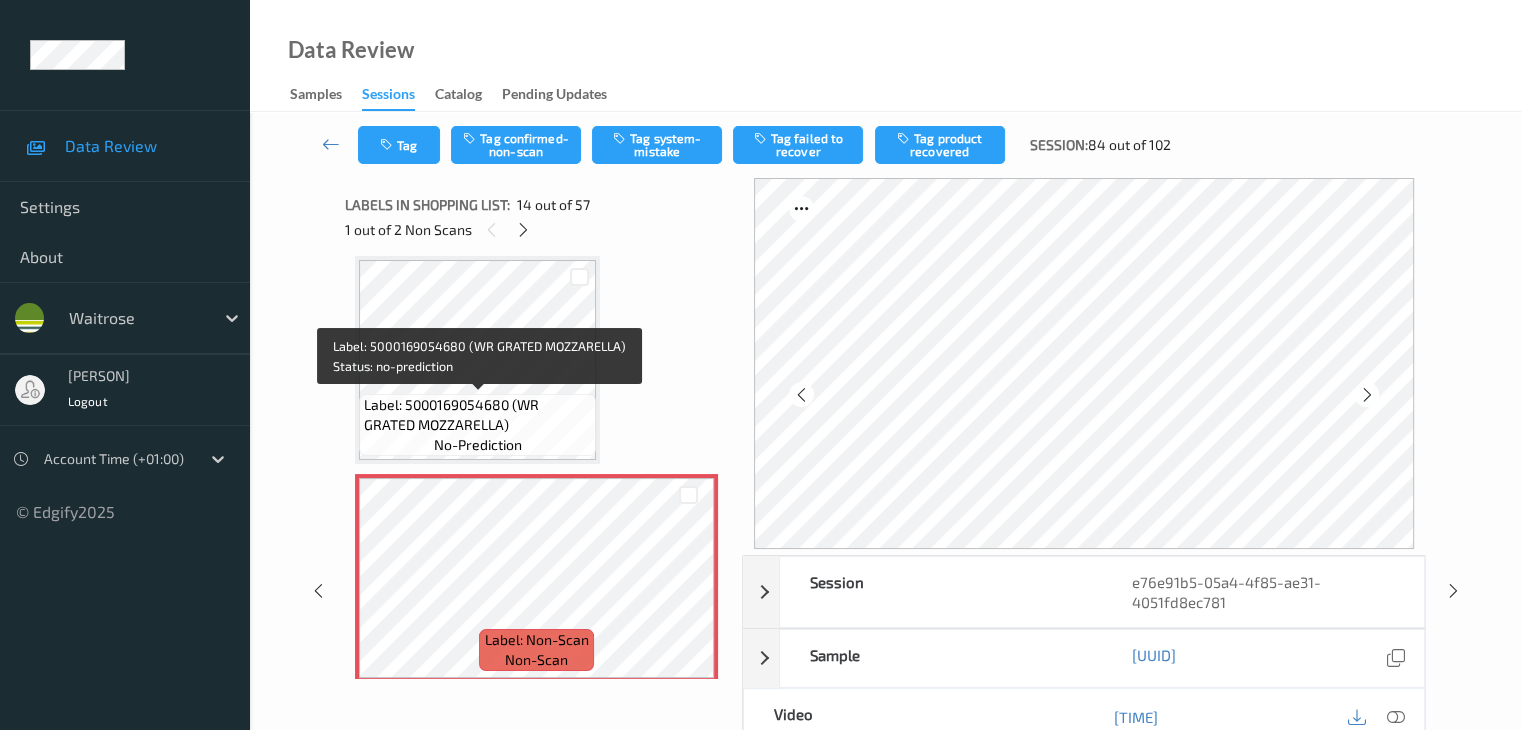 click on "Label: 5000169054680 (WR GRATED MOZZARELLA)" at bounding box center [477, 415] 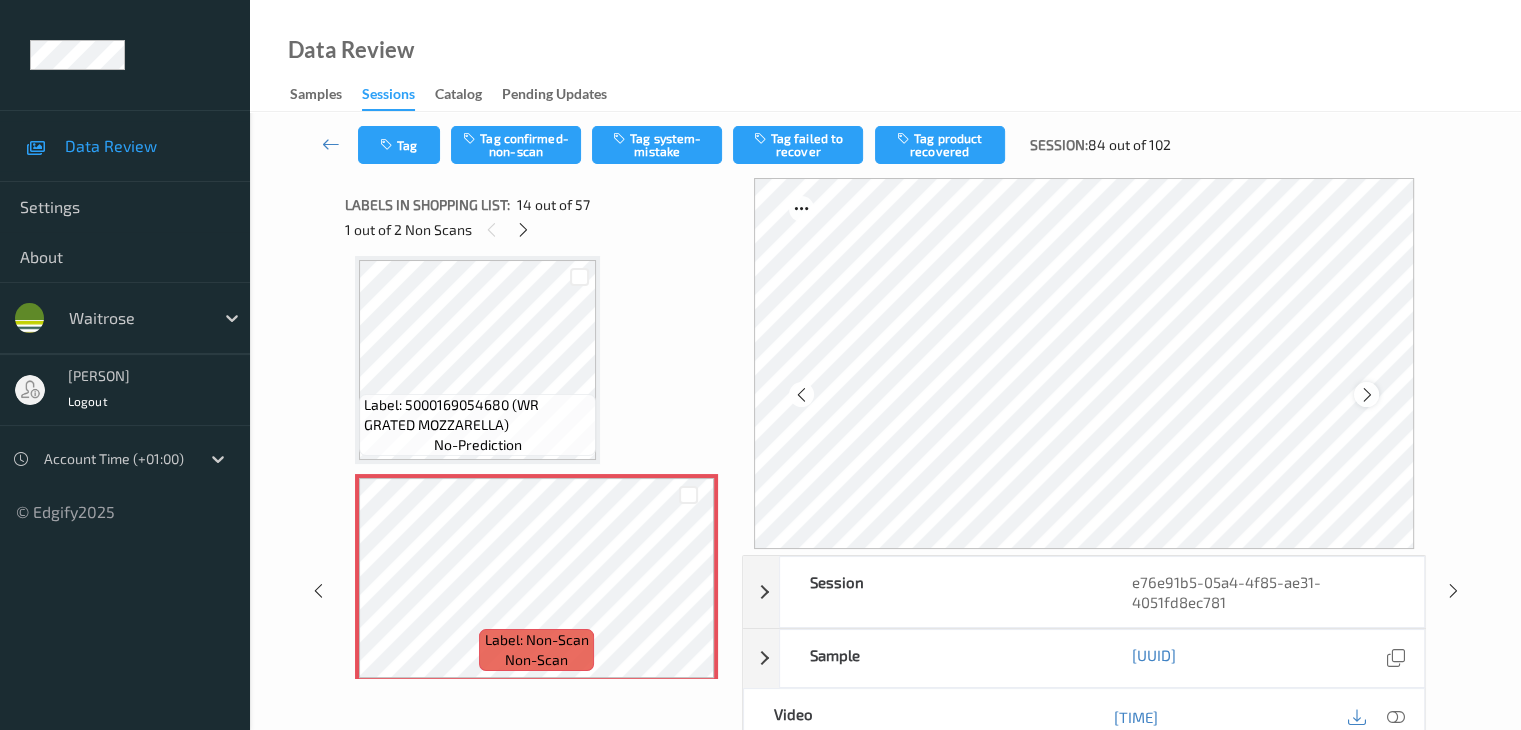 click at bounding box center [1366, 394] 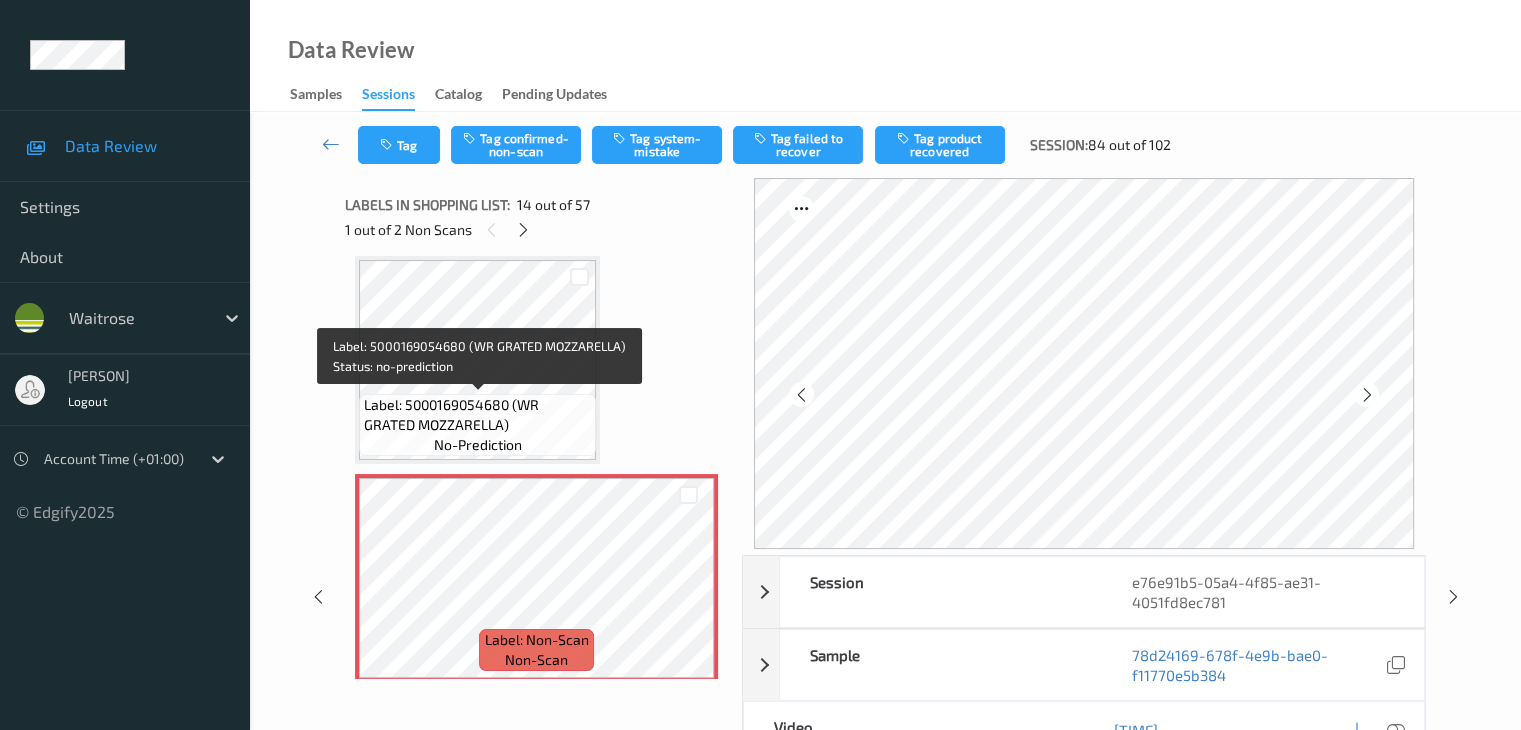 click on "Label: 5000169054680 (WR GRATED MOZZARELLA)" at bounding box center [477, 415] 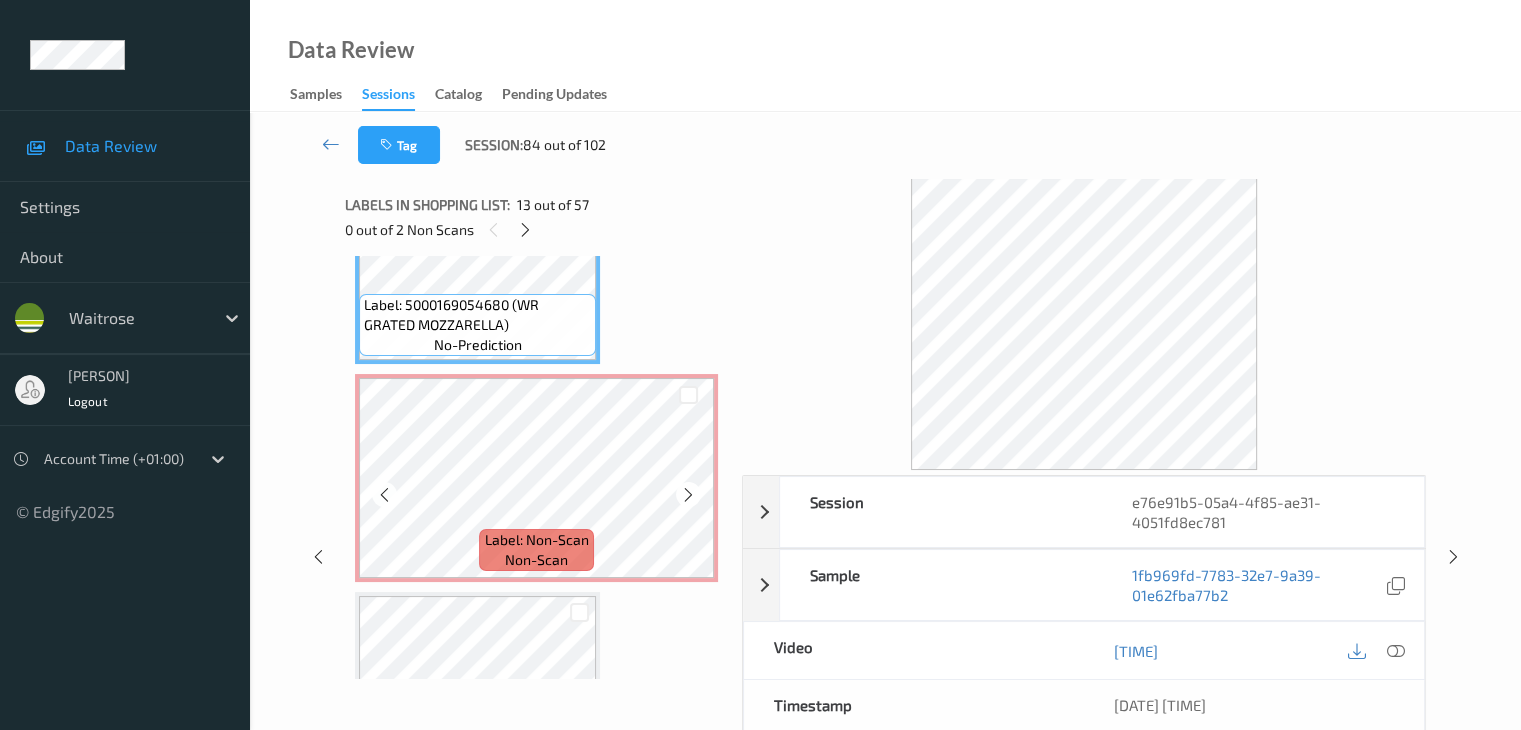 scroll, scrollTop: 2826, scrollLeft: 0, axis: vertical 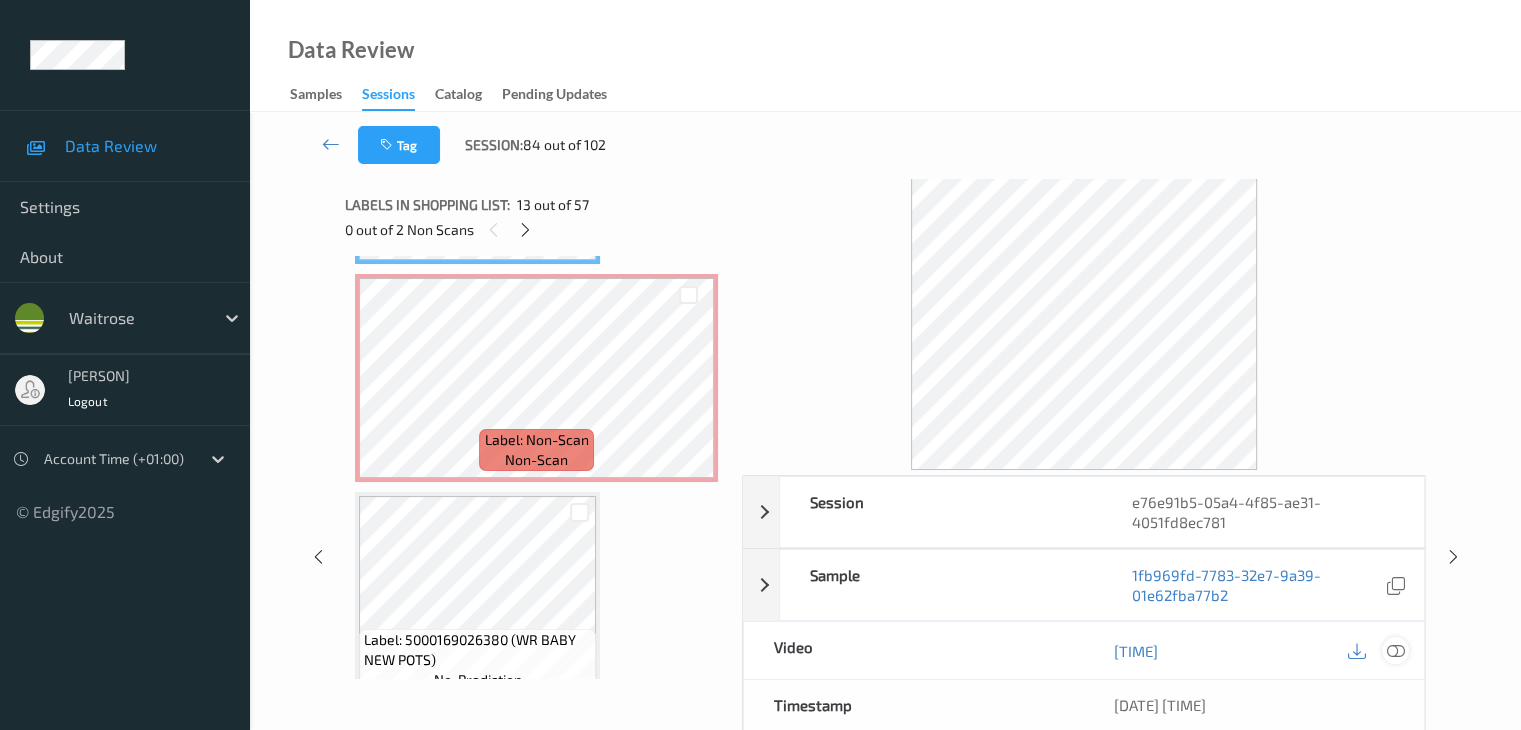 click at bounding box center [1395, 651] 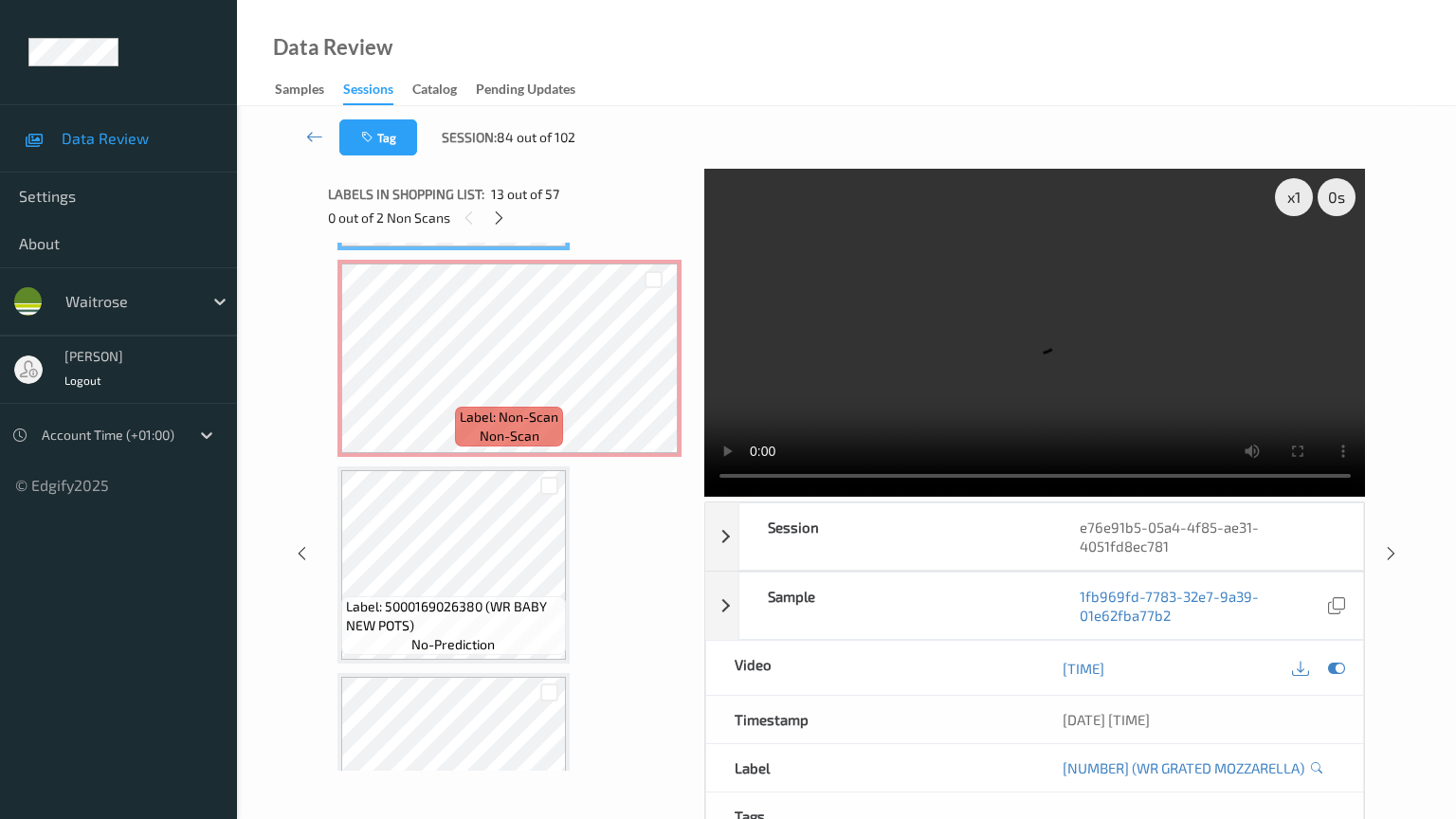type 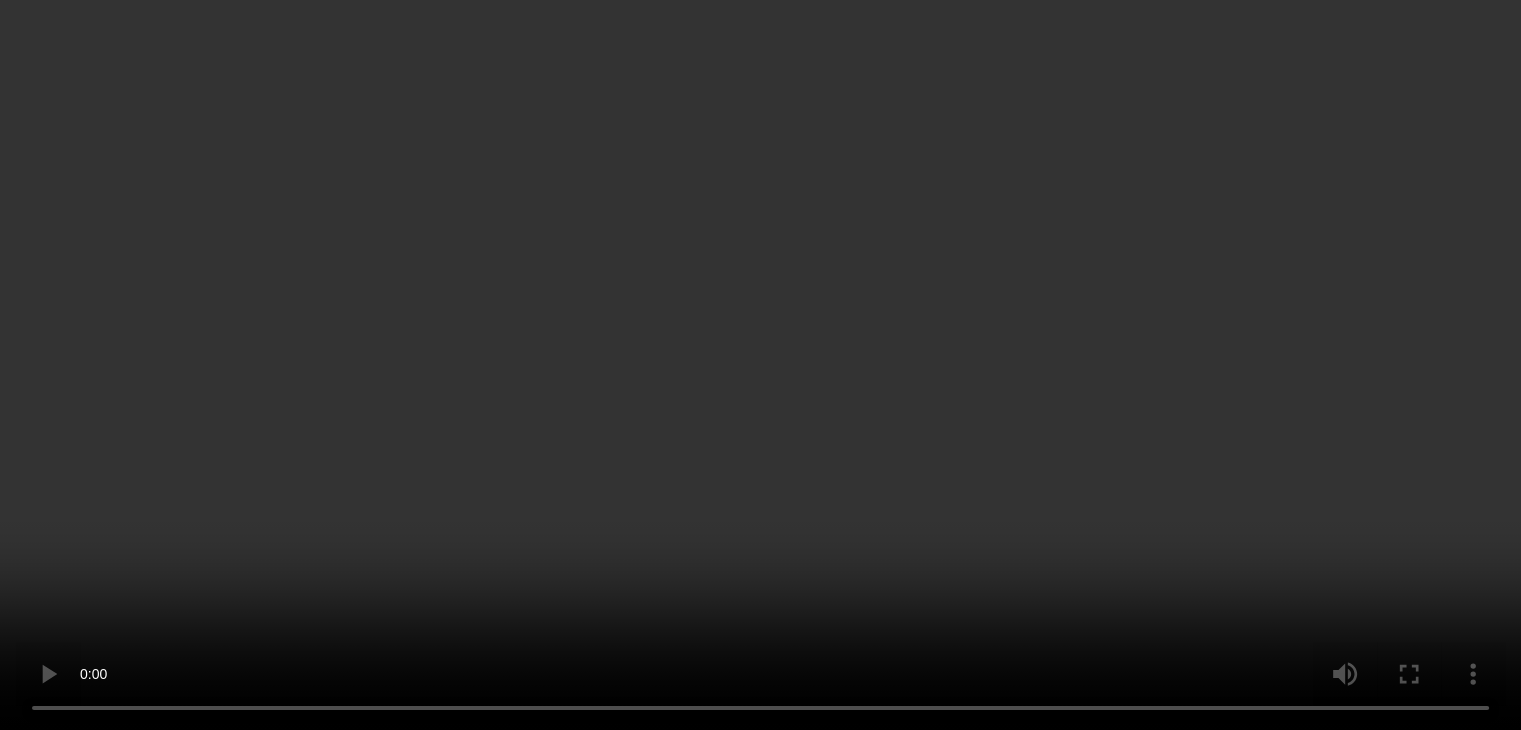 scroll, scrollTop: 2726, scrollLeft: 0, axis: vertical 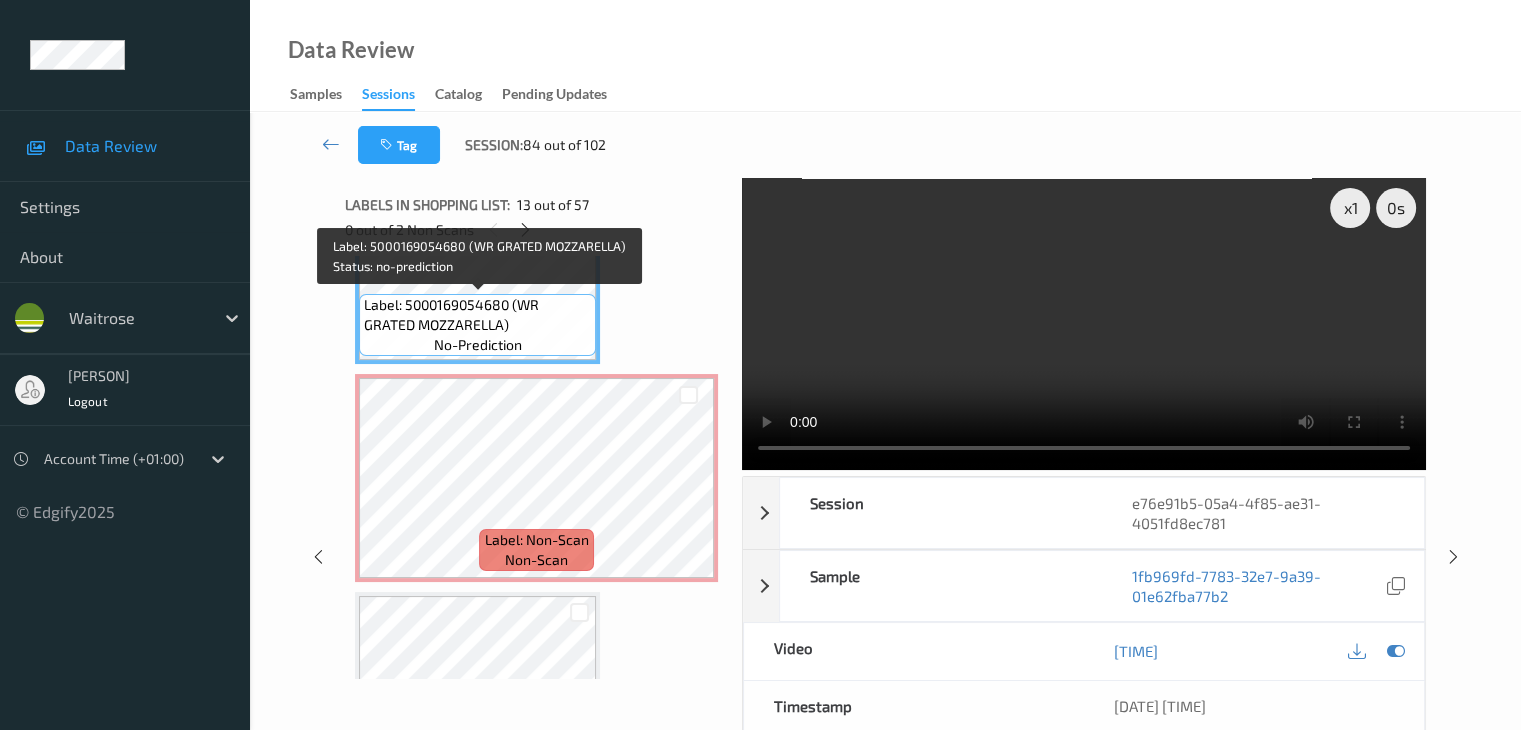 click on "Label: 5000169054680 (WR GRATED MOZZARELLA)" at bounding box center [477, 315] 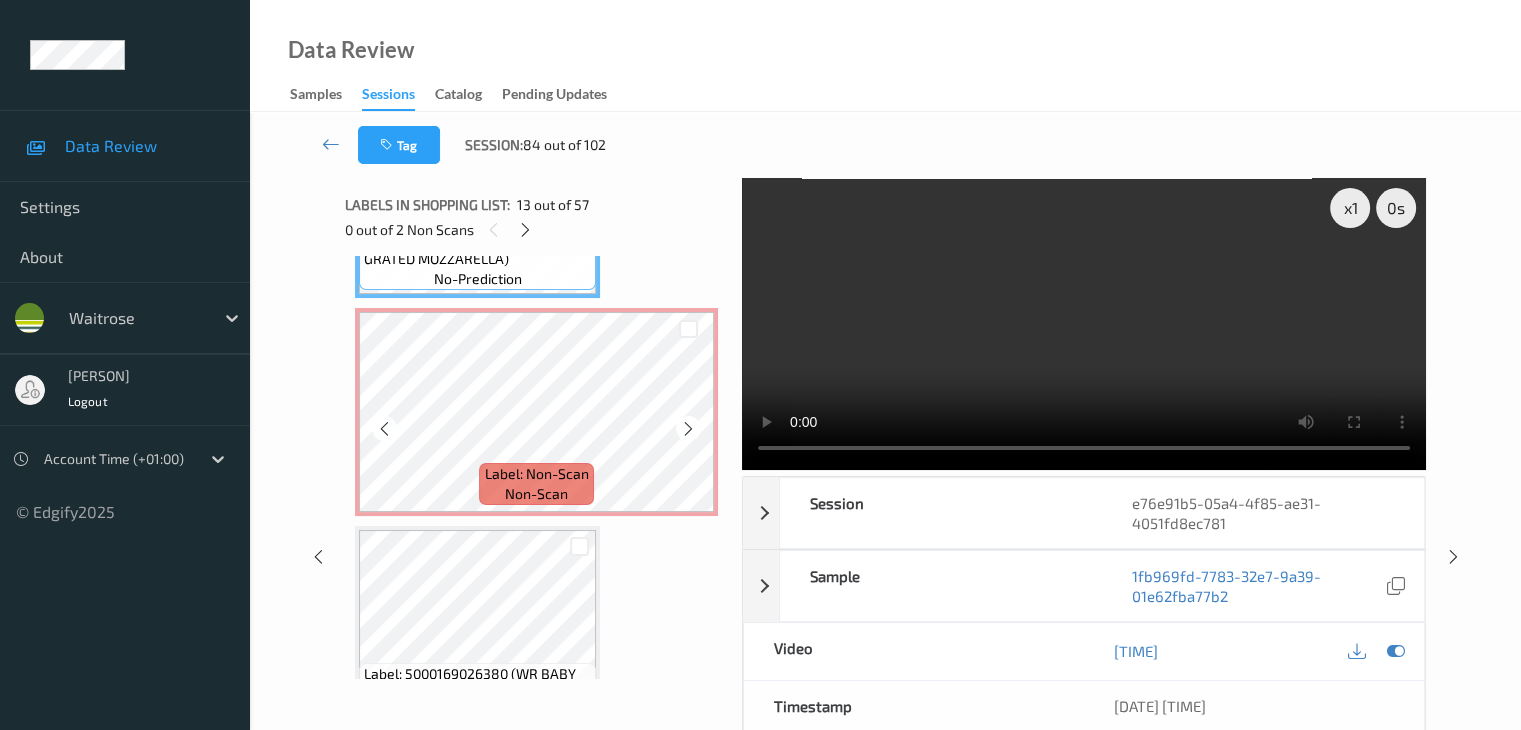 scroll, scrollTop: 2826, scrollLeft: 0, axis: vertical 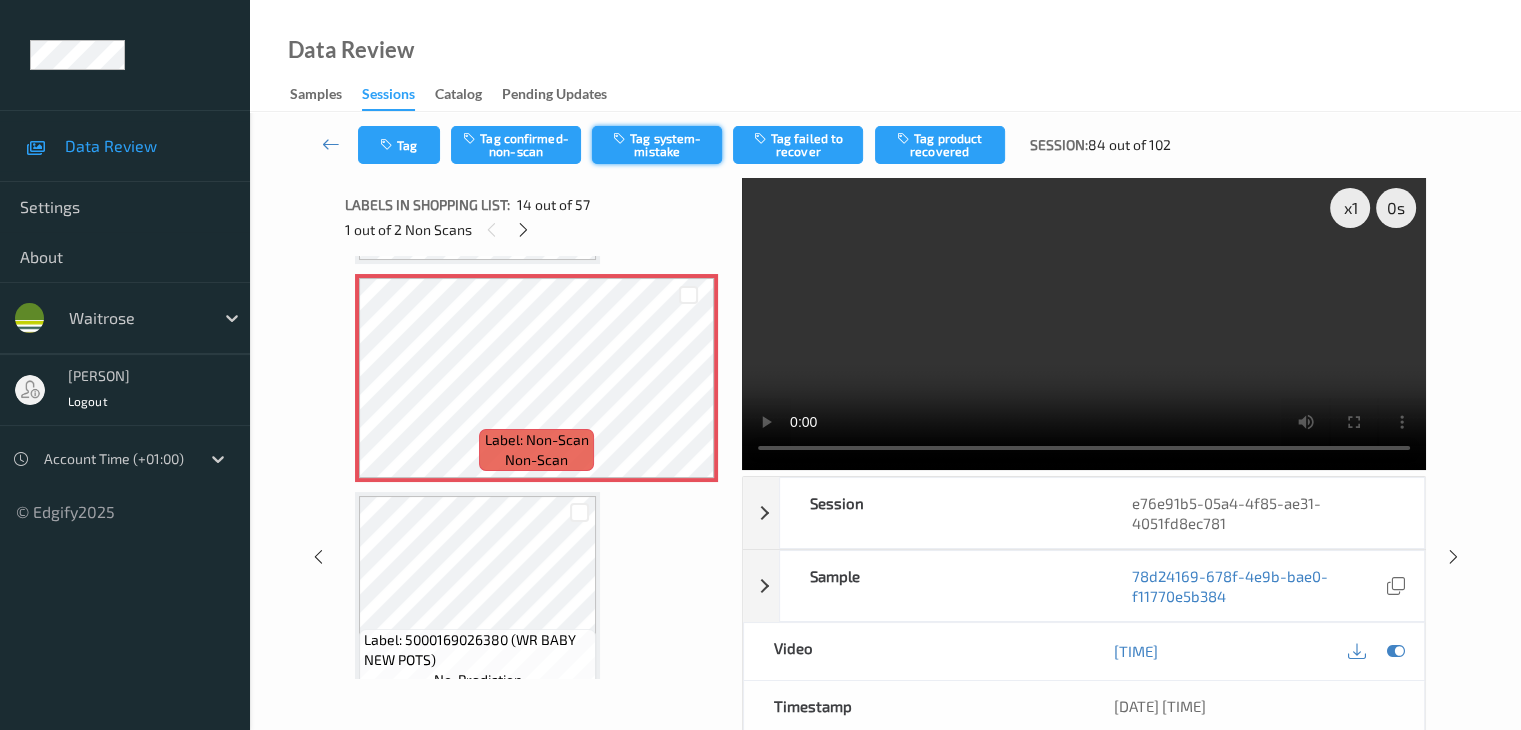 click on "Tag   system-mistake" at bounding box center (657, 145) 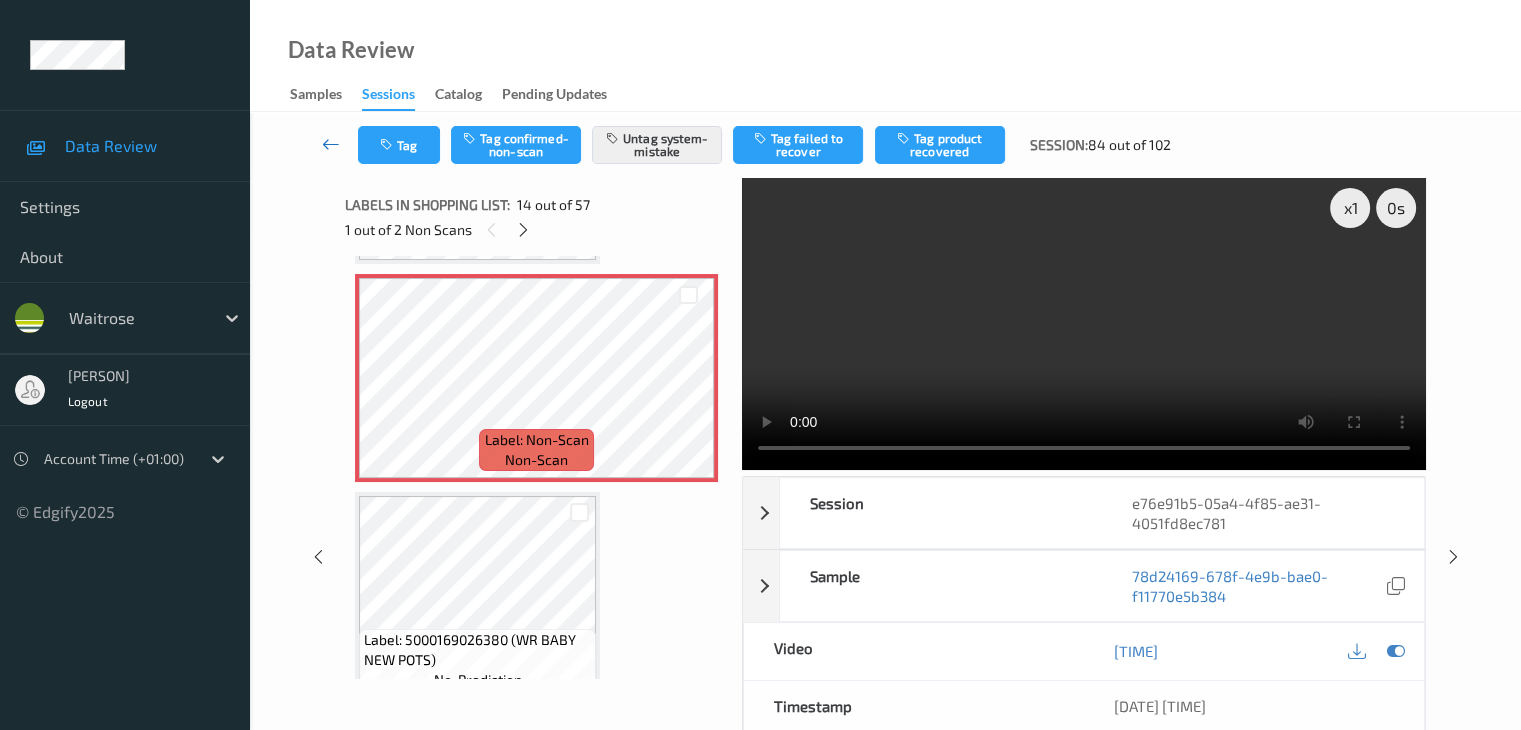 click at bounding box center [331, 144] 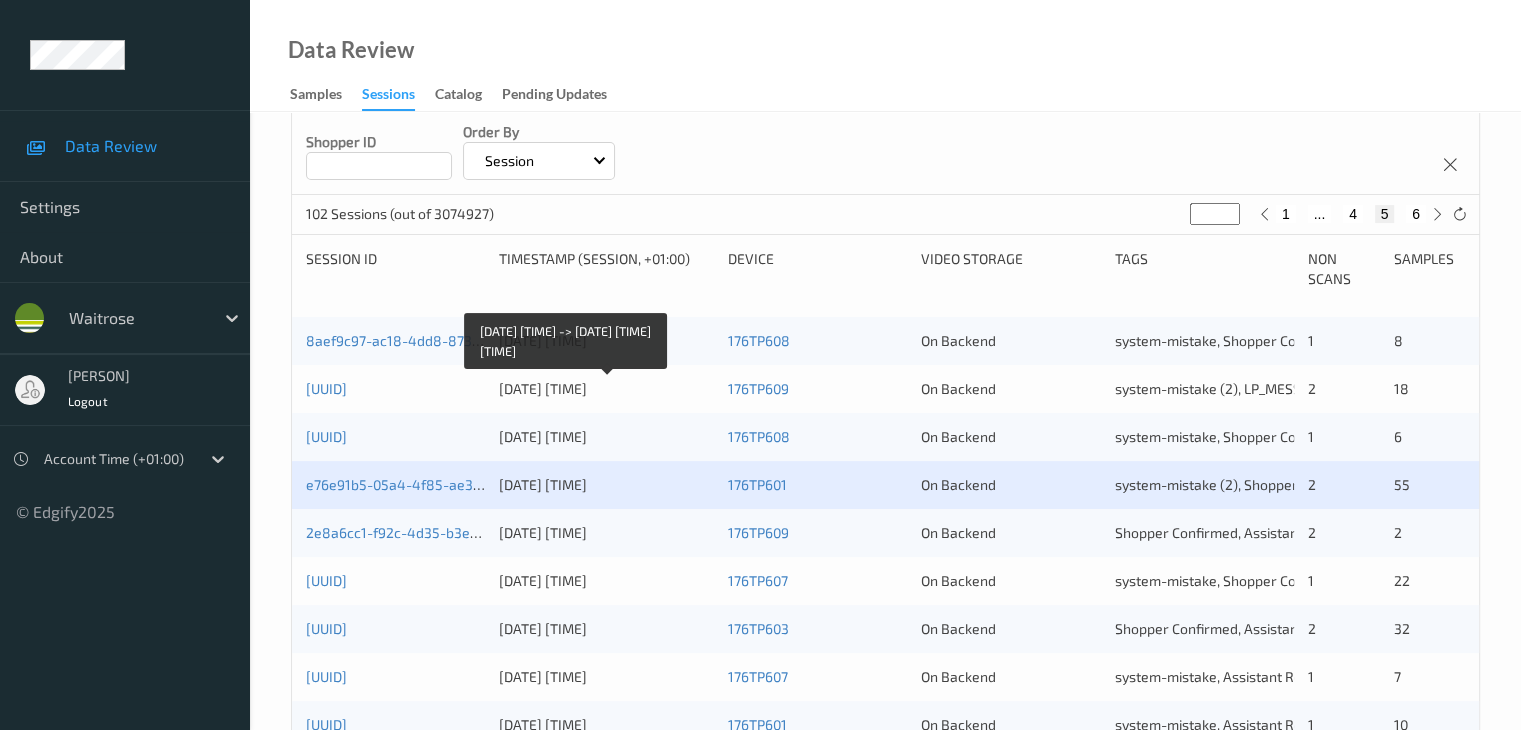 scroll, scrollTop: 300, scrollLeft: 0, axis: vertical 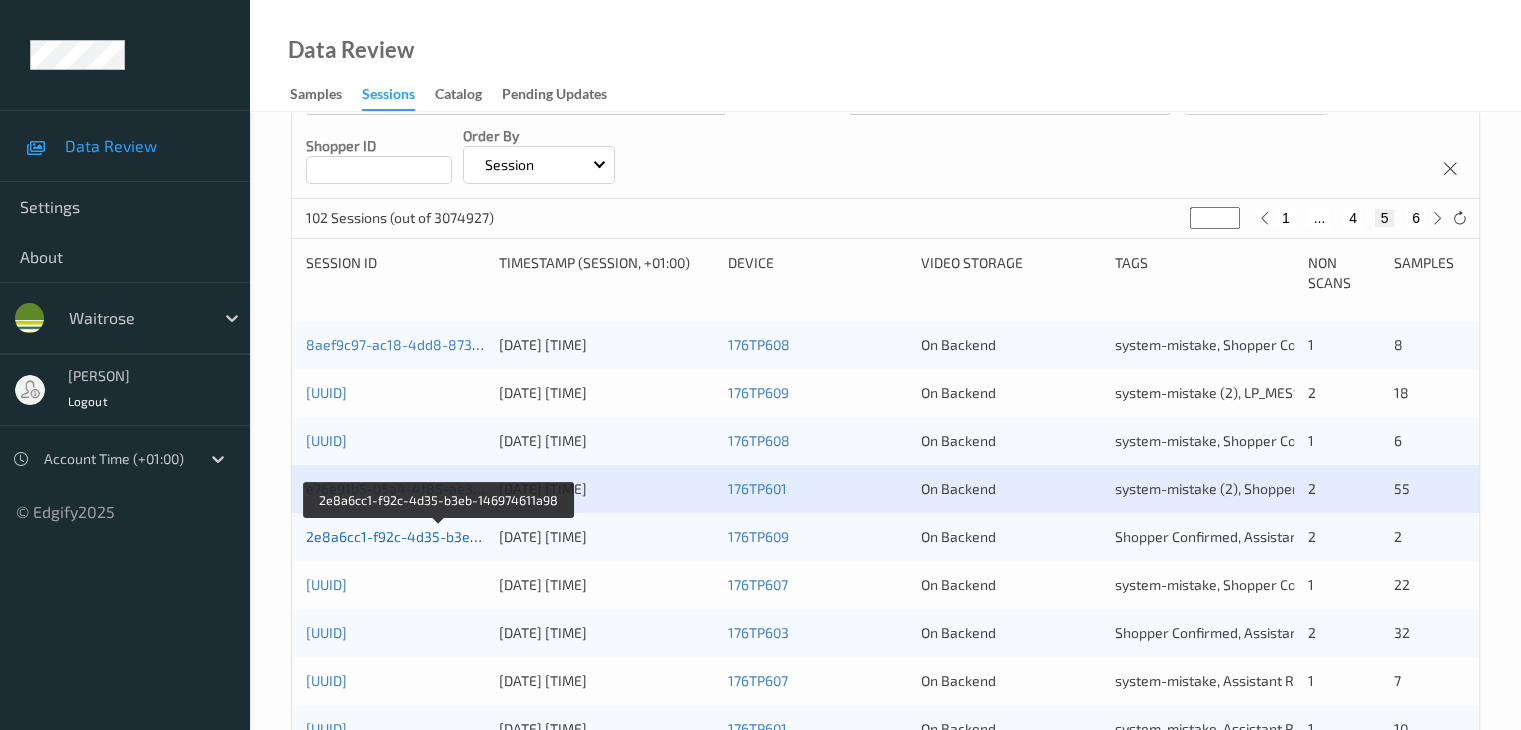 click on "2e8a6cc1-f92c-4d35-b3eb-146974611a98" at bounding box center [441, 536] 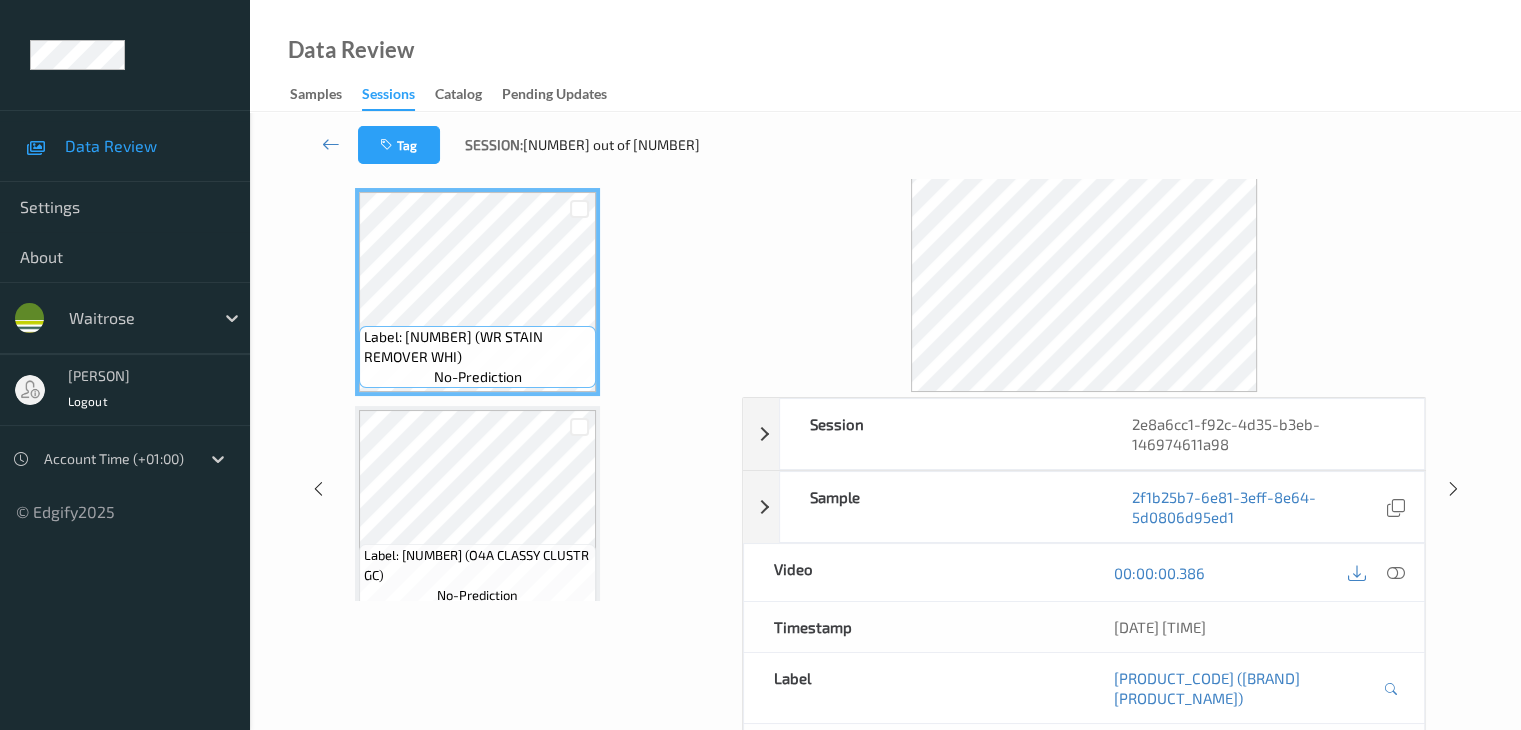 scroll, scrollTop: 0, scrollLeft: 0, axis: both 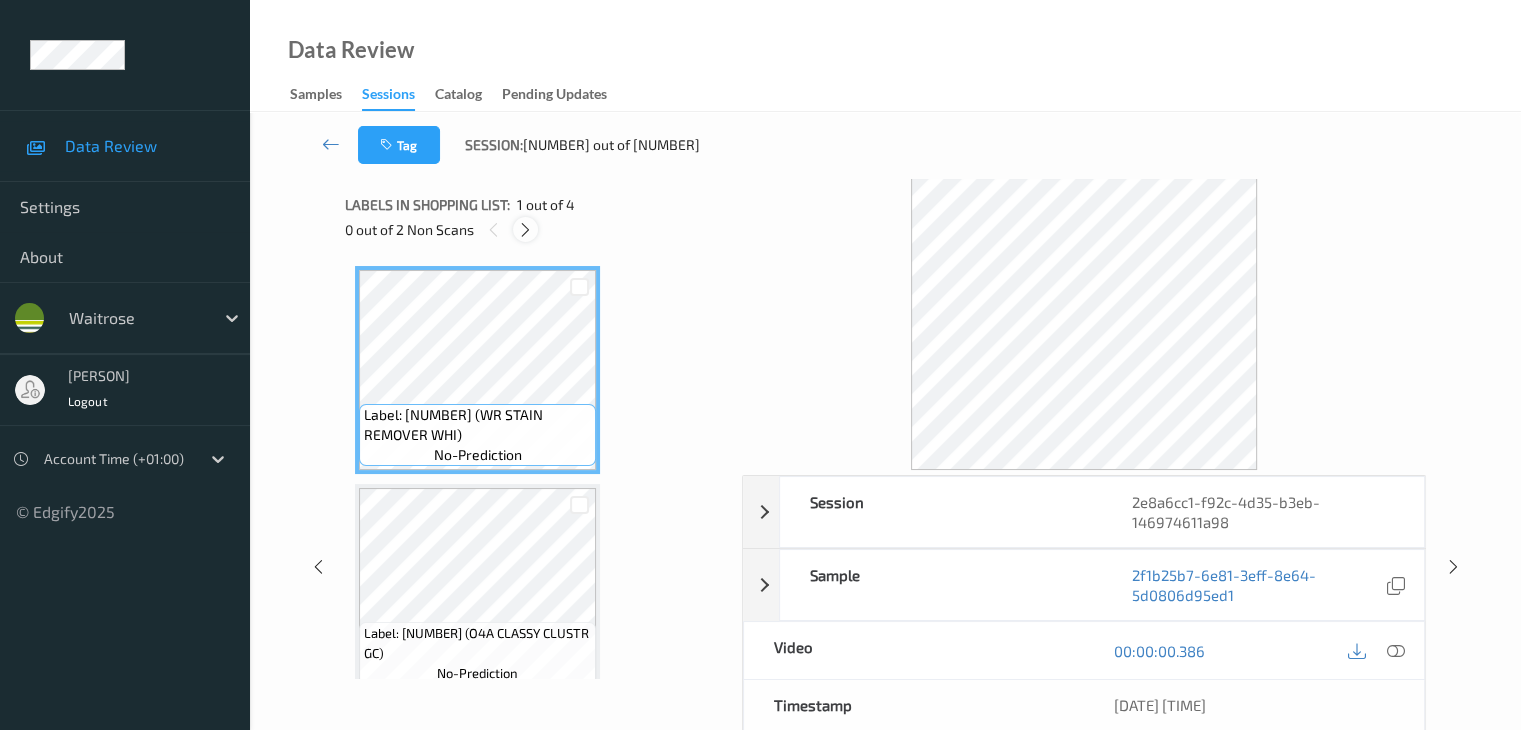 click at bounding box center [525, 230] 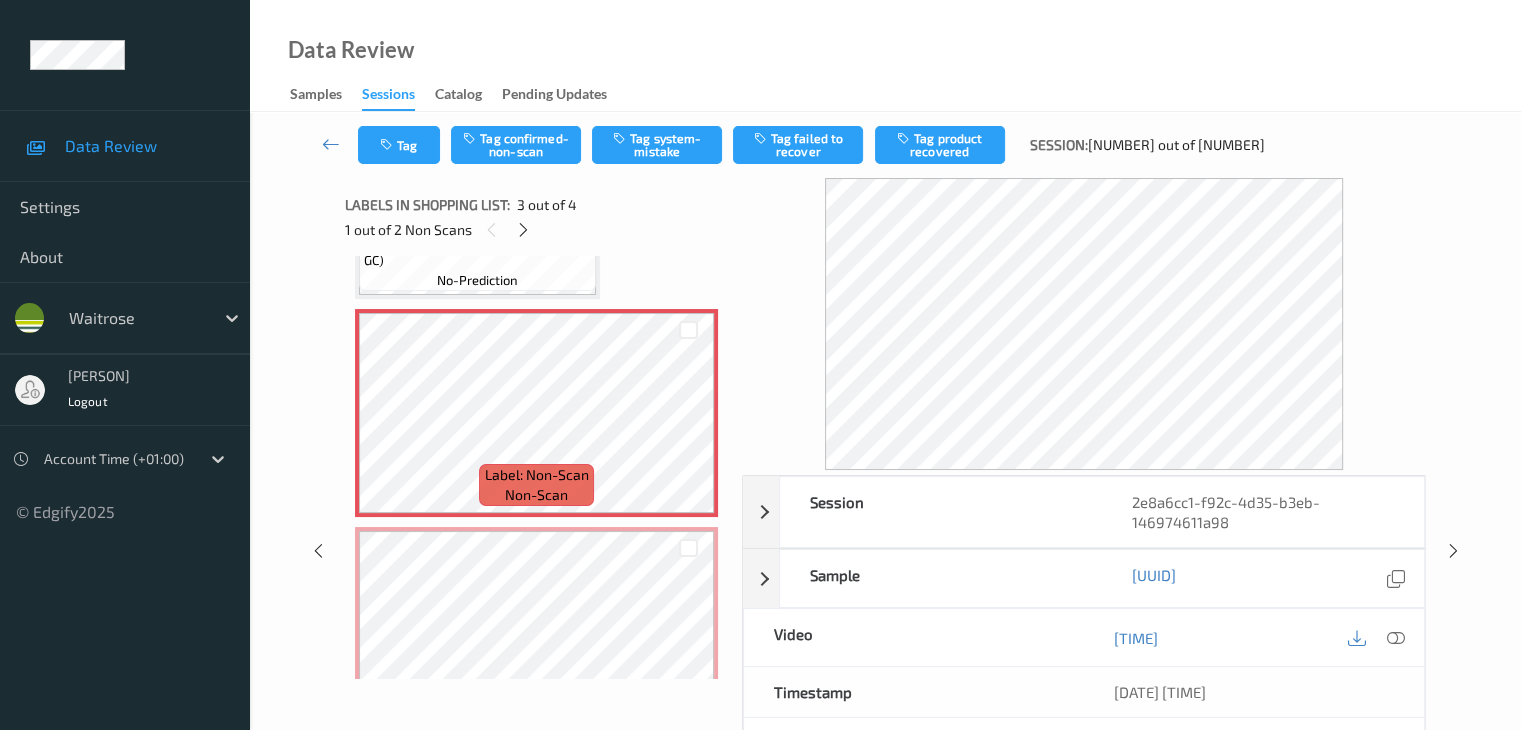 scroll, scrollTop: 359, scrollLeft: 0, axis: vertical 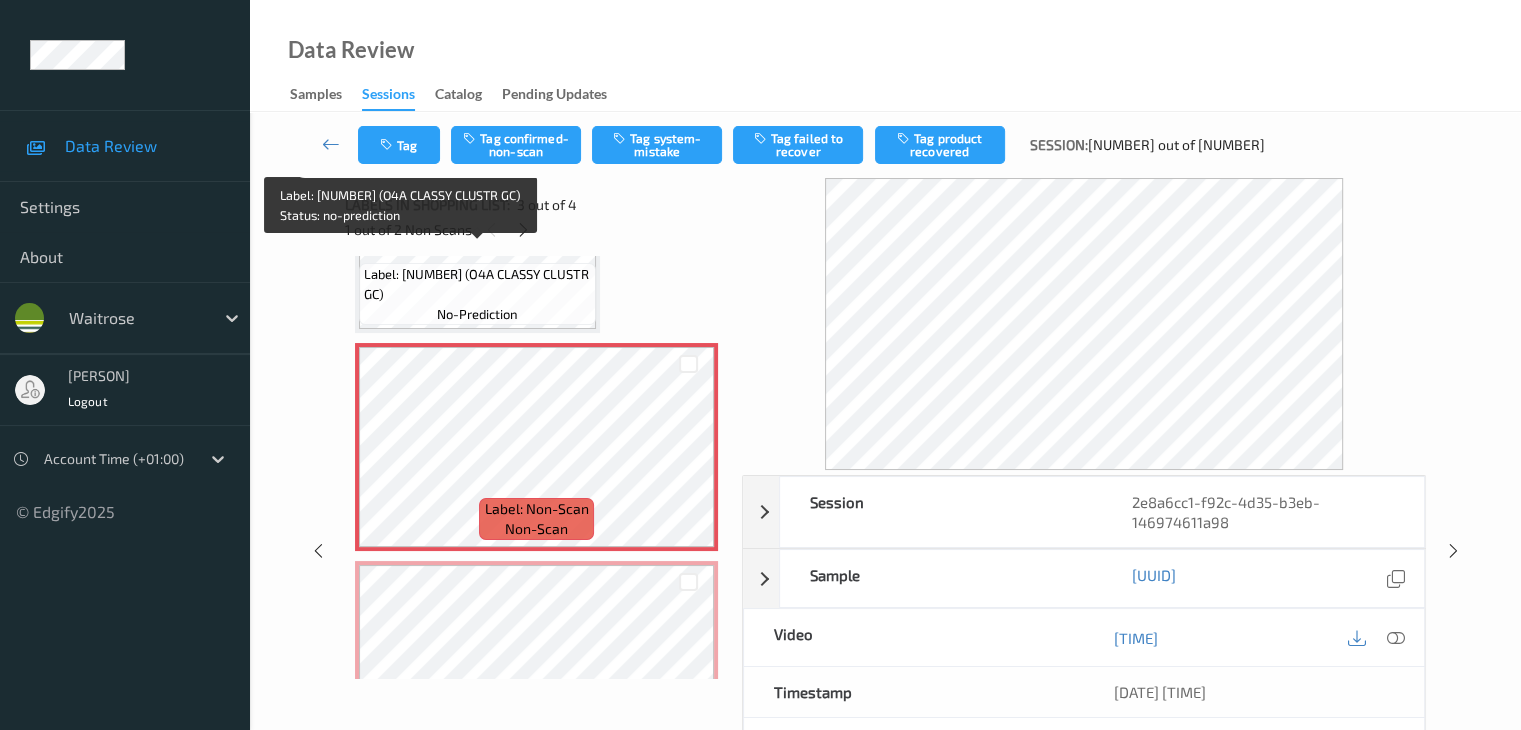 click on "Label: 076750457920002565639925087825 (O4A CLASSY CLUSTR GC) no-prediction" at bounding box center (477, 294) 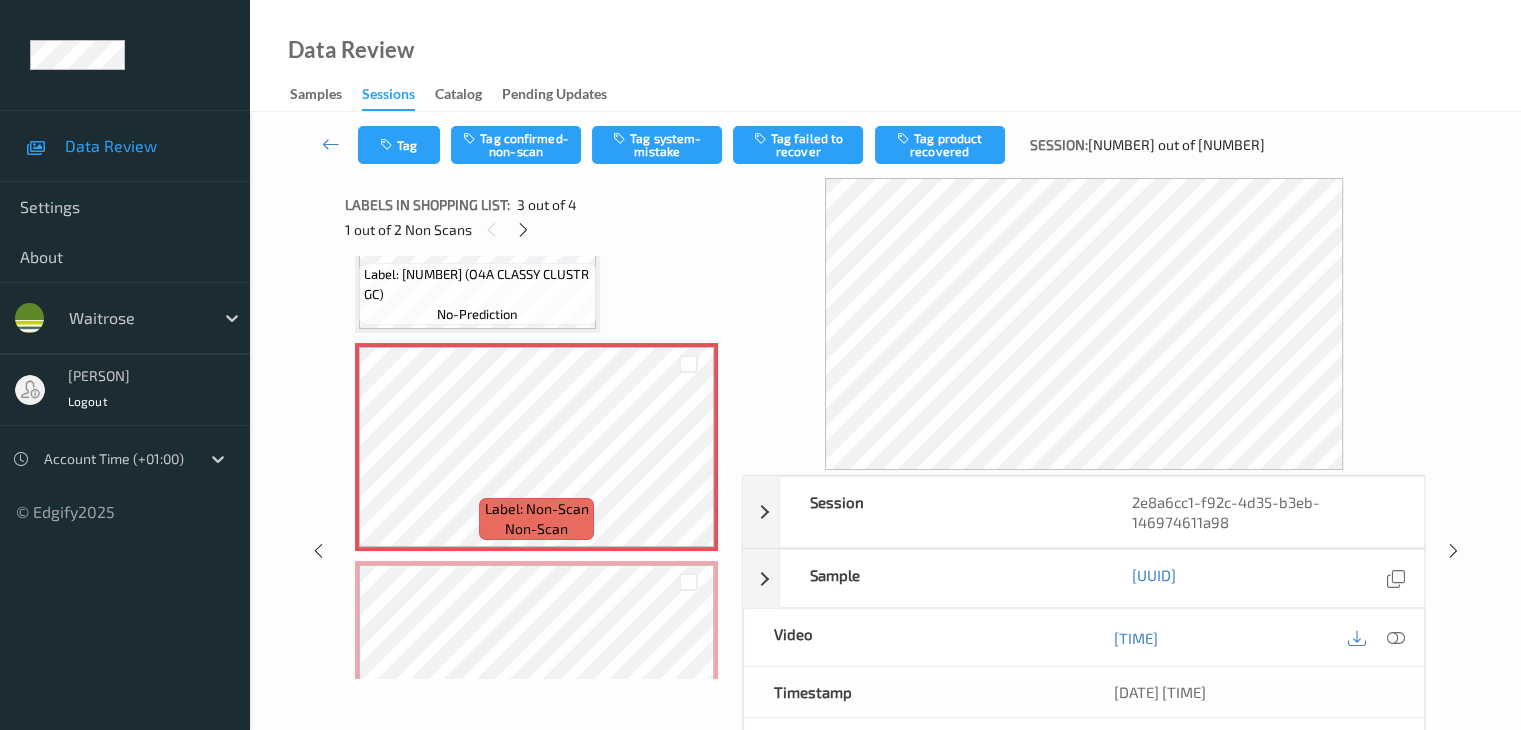 scroll, scrollTop: 259, scrollLeft: 0, axis: vertical 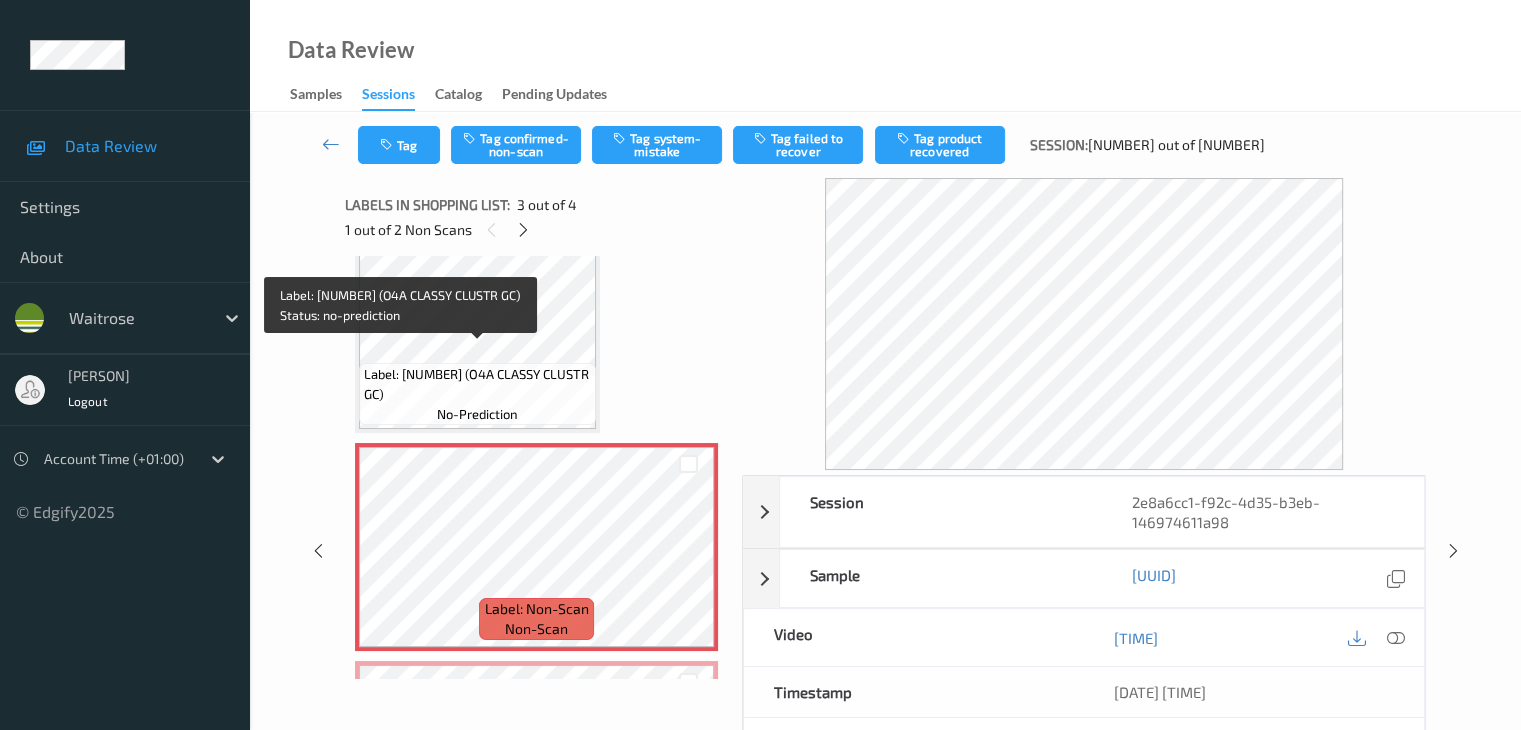 click on "Label: 076750457920002565639925087825 (O4A CLASSY CLUSTR GC)" at bounding box center (477, 384) 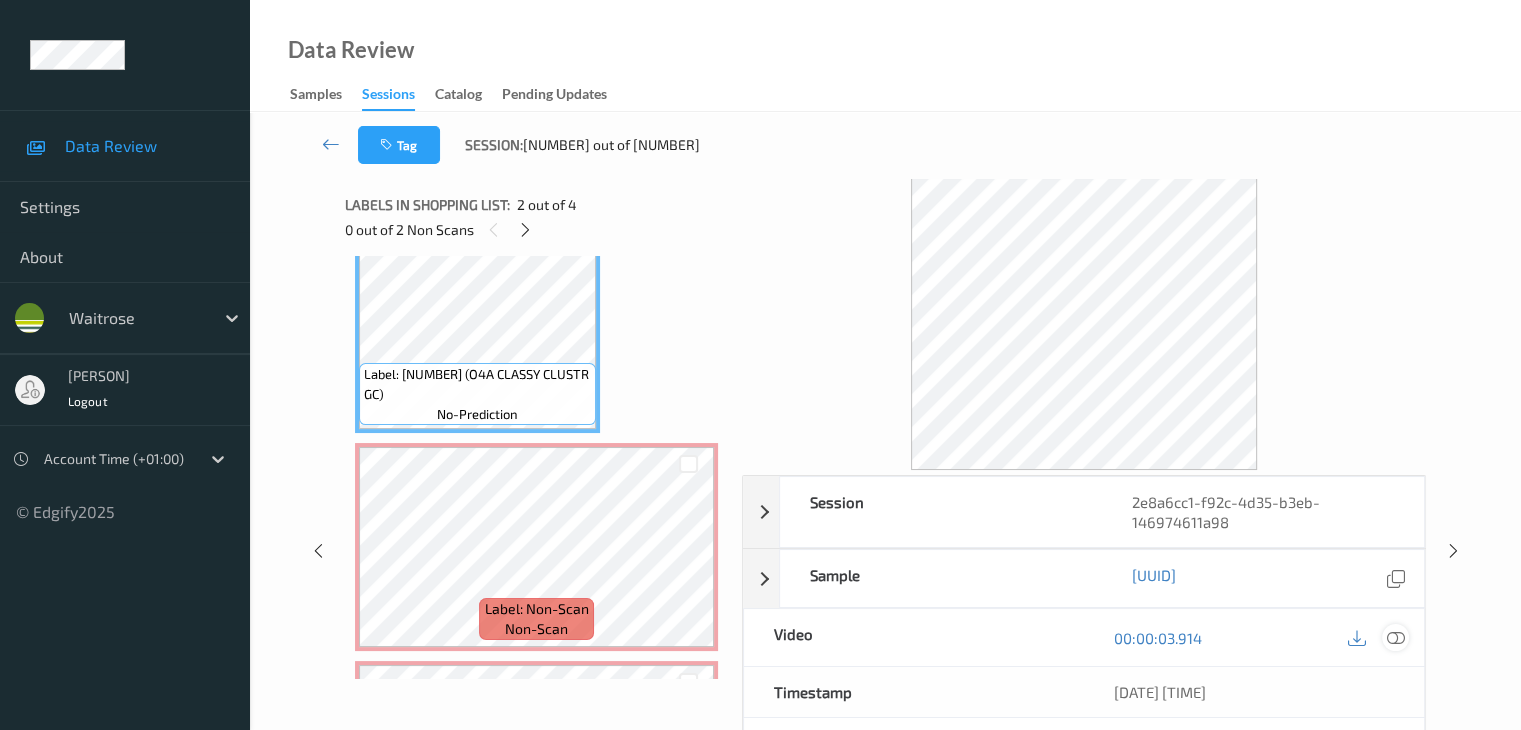 click at bounding box center [1395, 637] 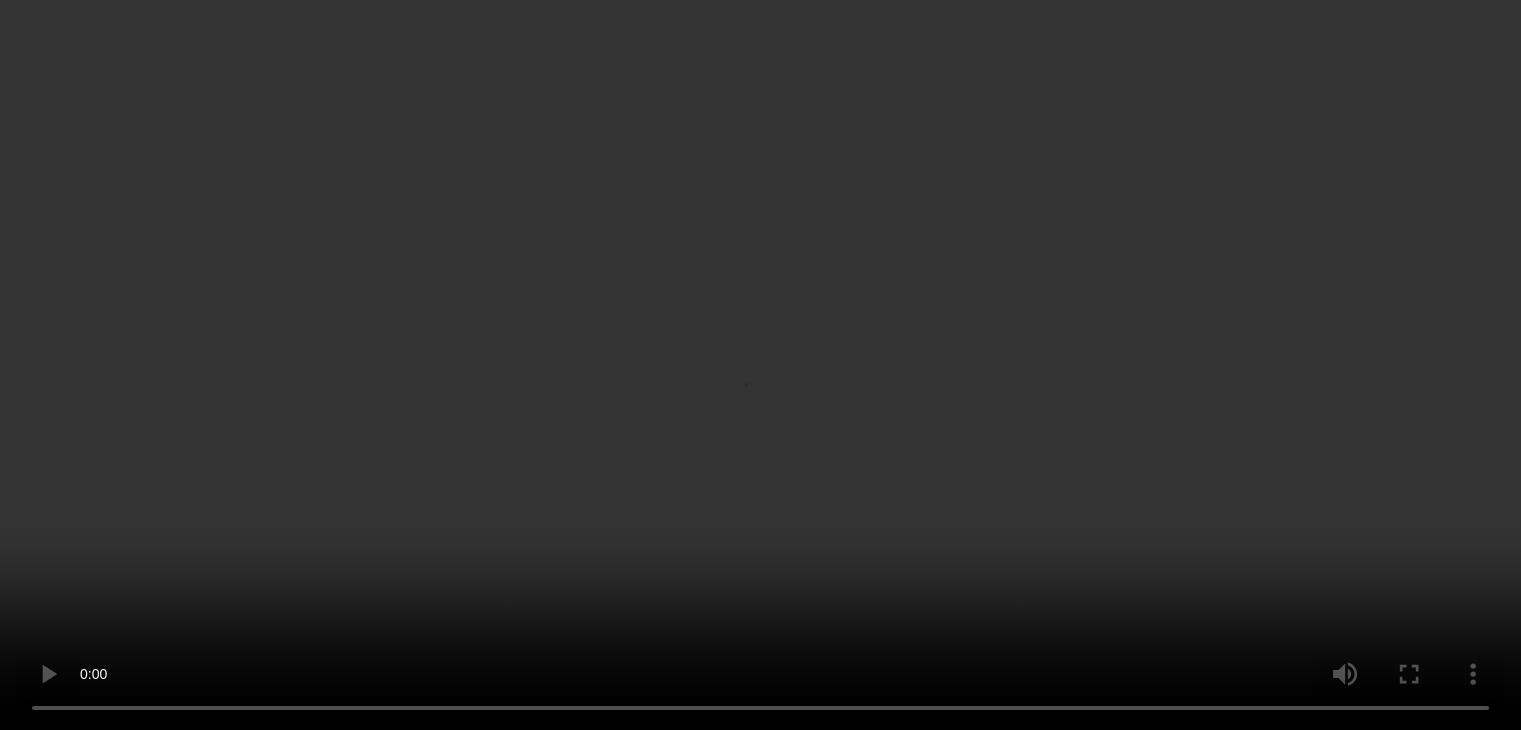 scroll, scrollTop: 459, scrollLeft: 0, axis: vertical 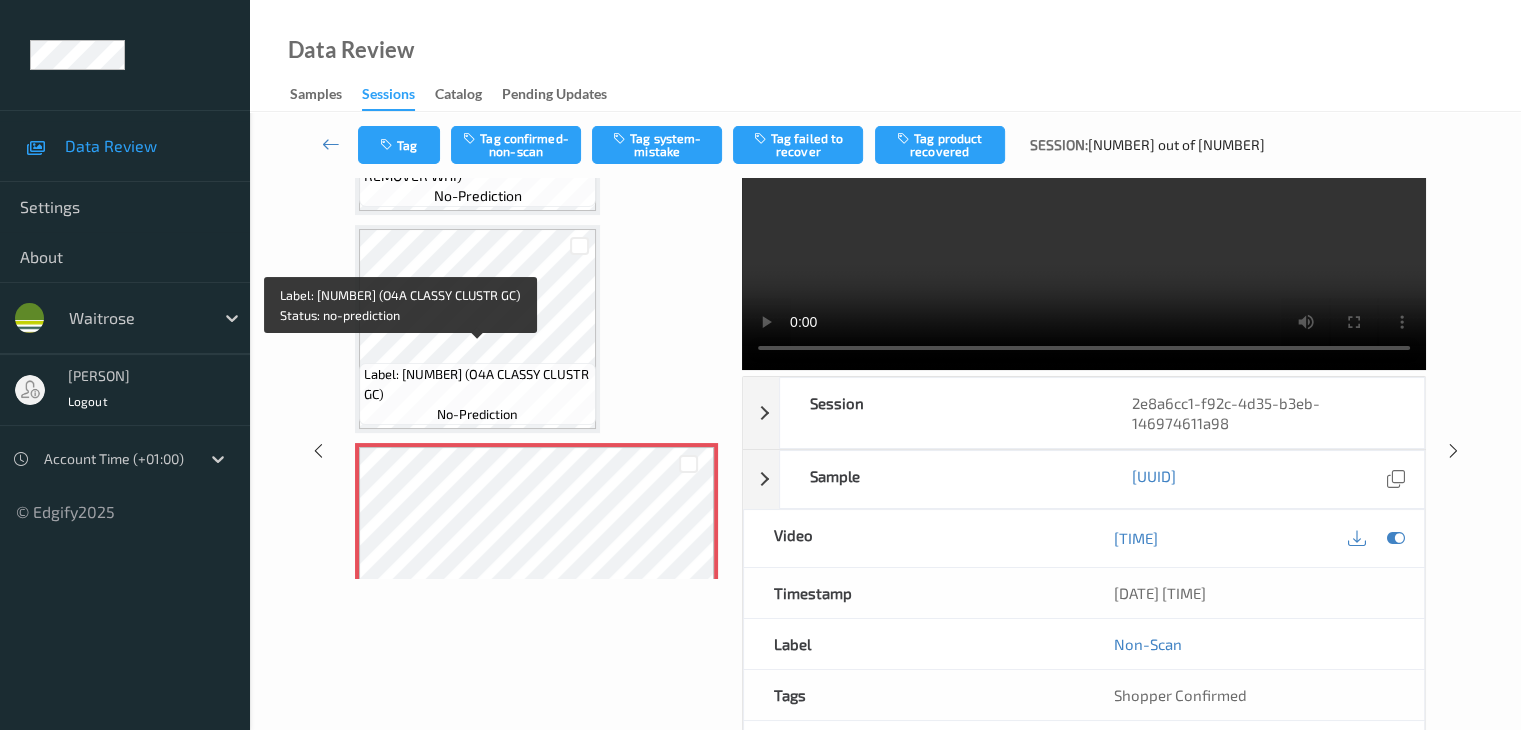 click on "Label: 076750457920002565639925087825 (O4A CLASSY CLUSTR GC)" at bounding box center [477, 384] 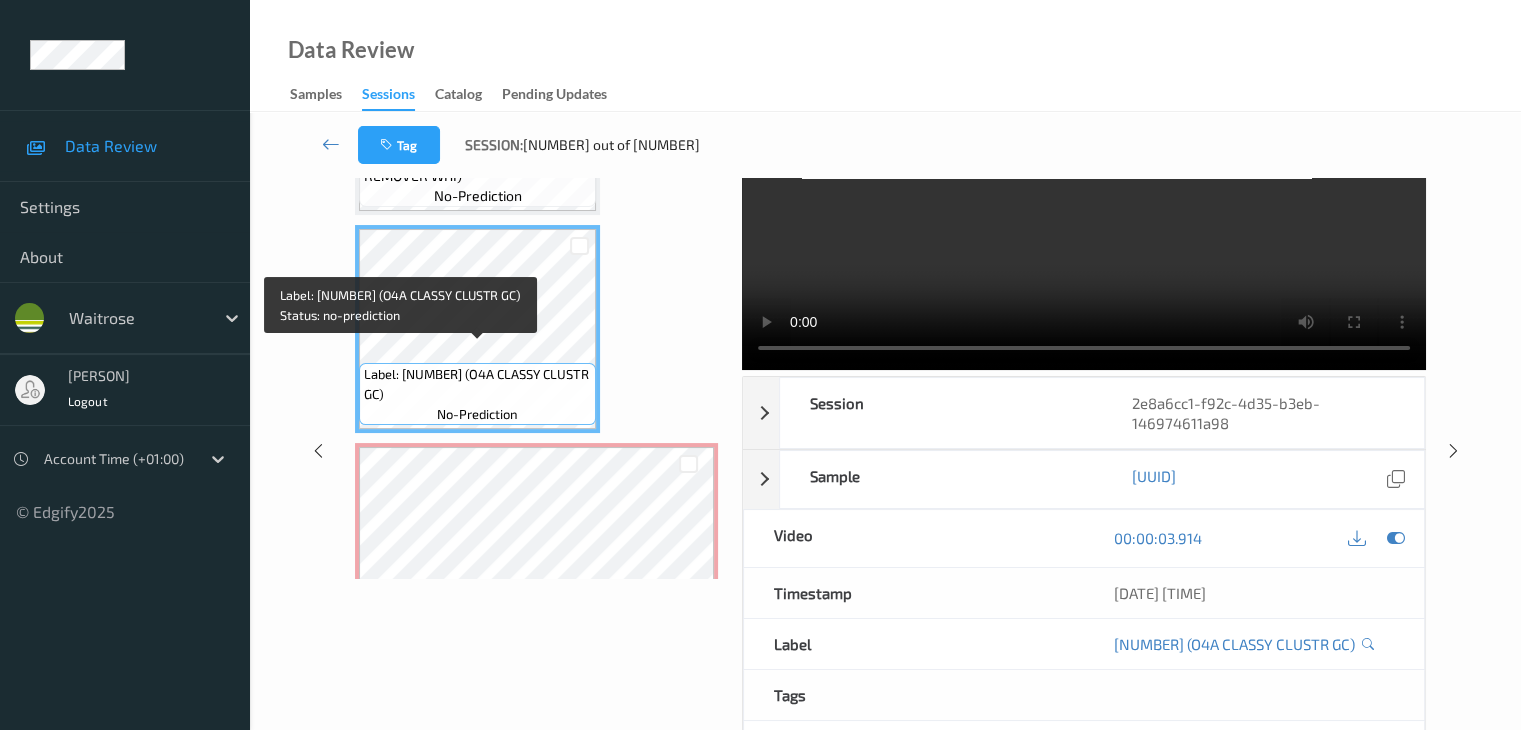 click on "Label: 076750457920002565639925087825 (O4A CLASSY CLUSTR GC)" at bounding box center (477, 384) 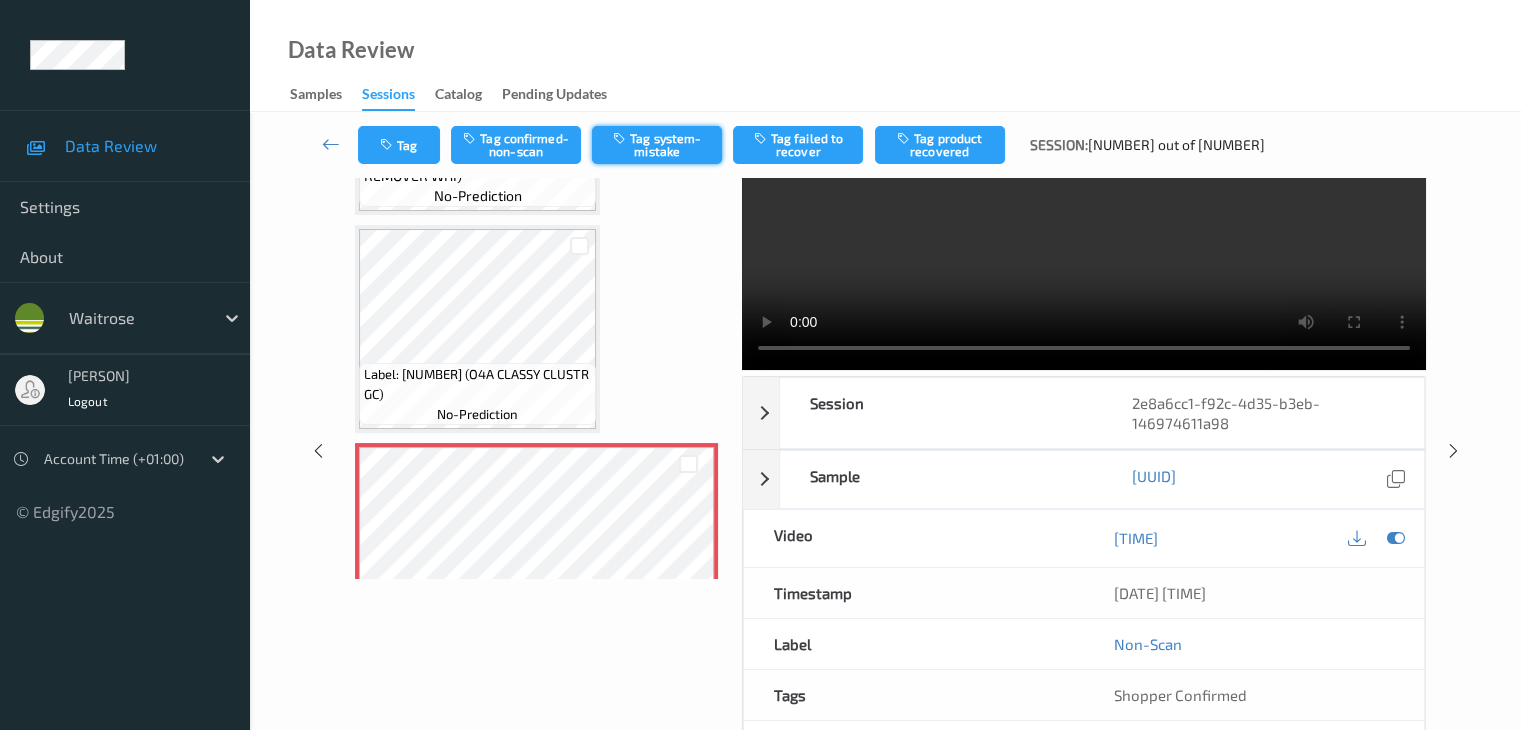 click on "Tag   system-mistake" at bounding box center (657, 145) 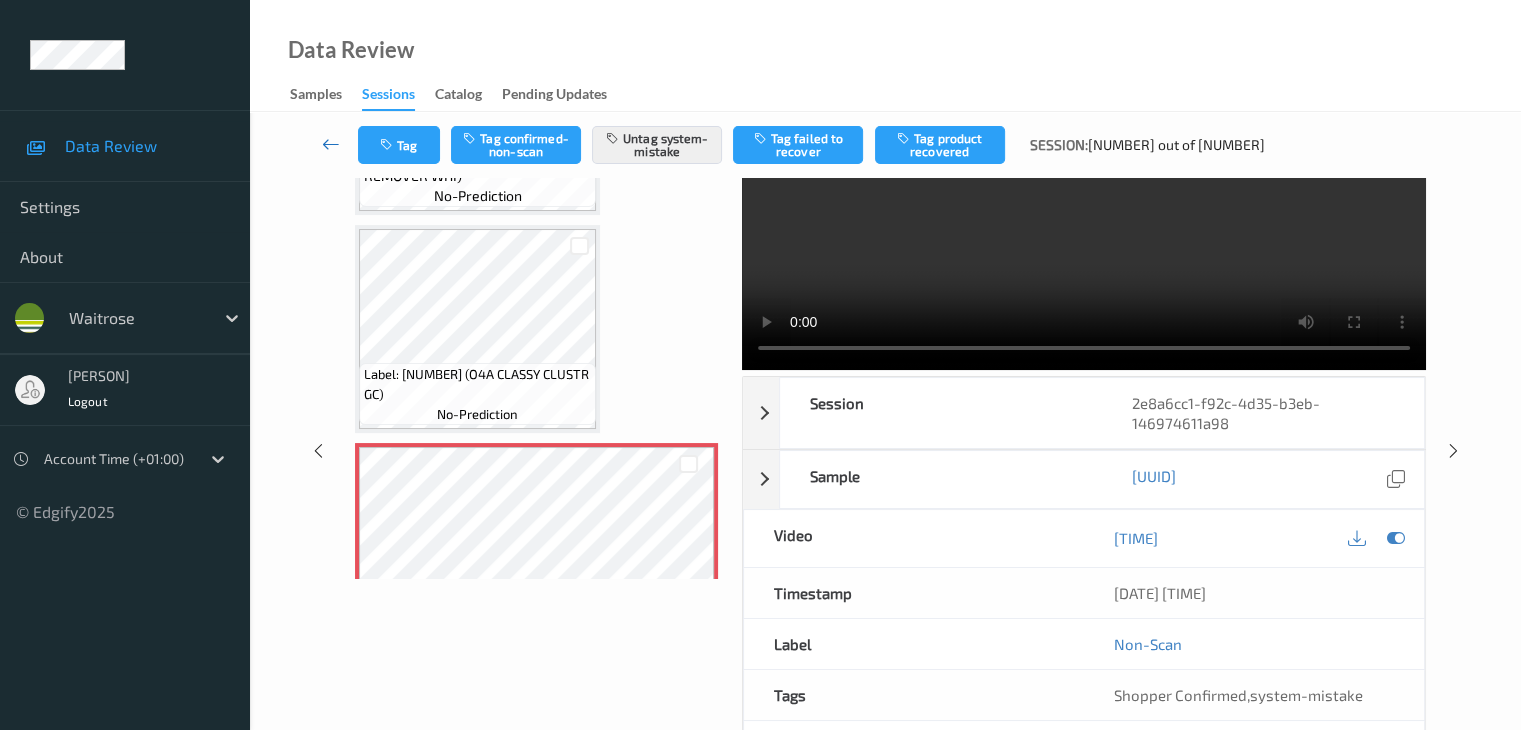 click at bounding box center (331, 144) 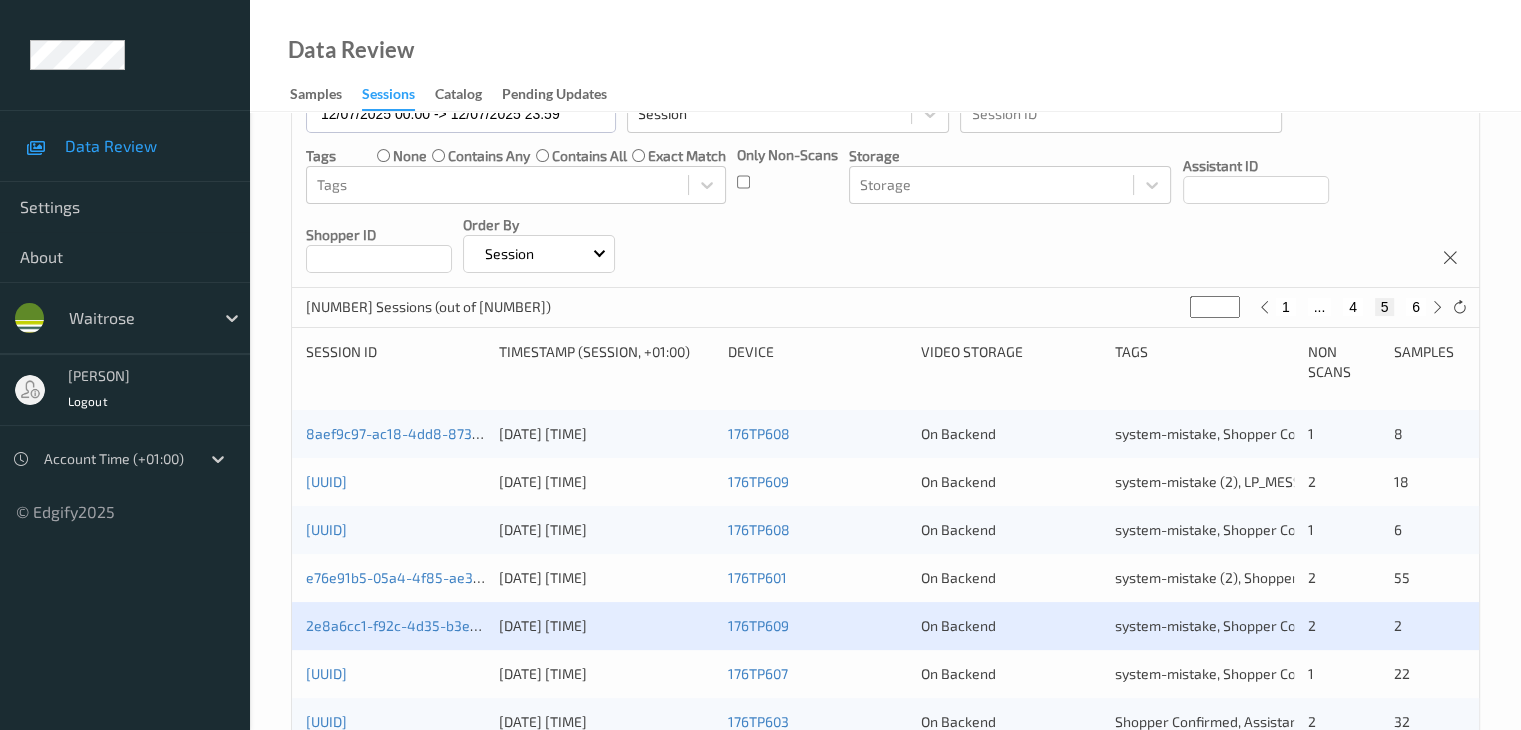 scroll, scrollTop: 200, scrollLeft: 0, axis: vertical 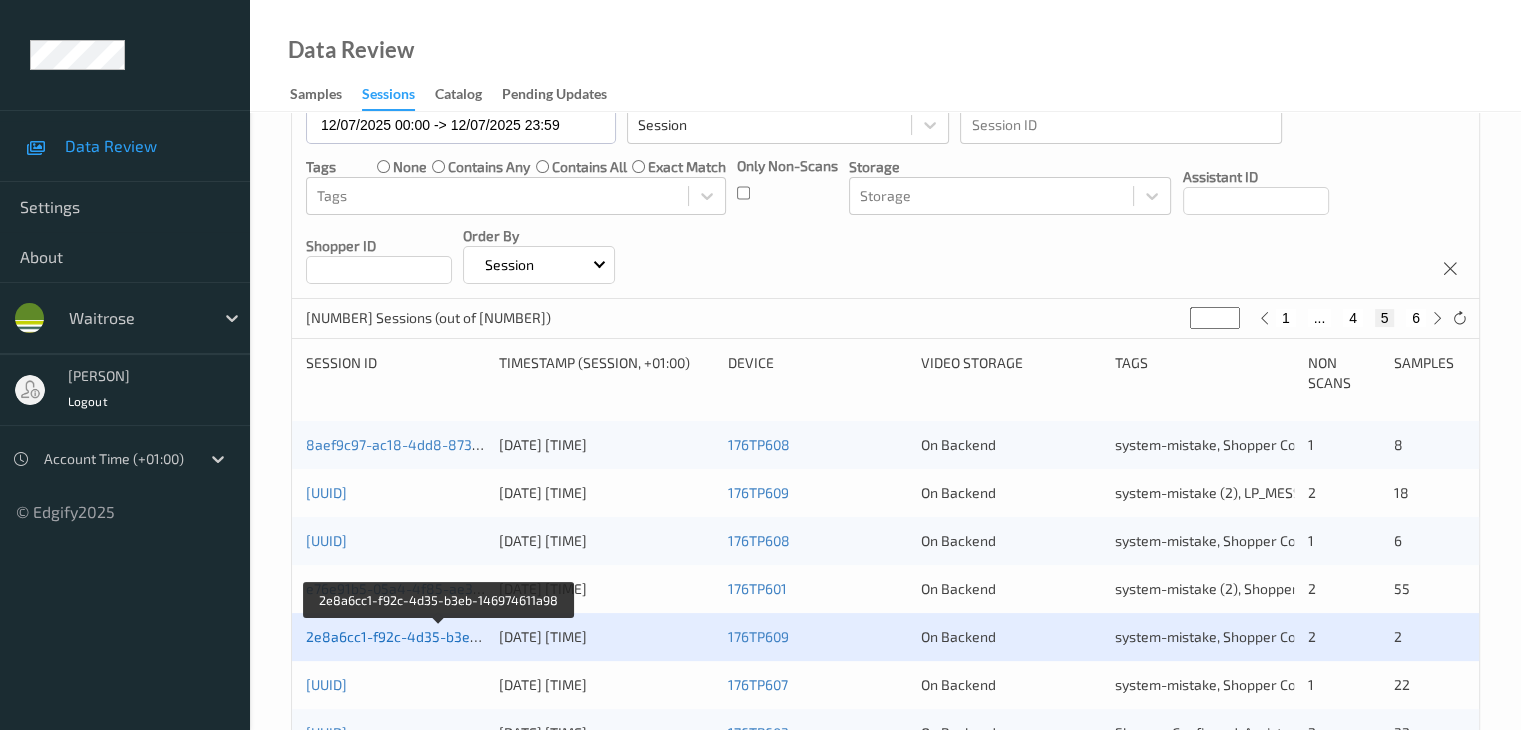 click on "2e8a6cc1-f92c-4d35-b3eb-146974611a98" at bounding box center (441, 636) 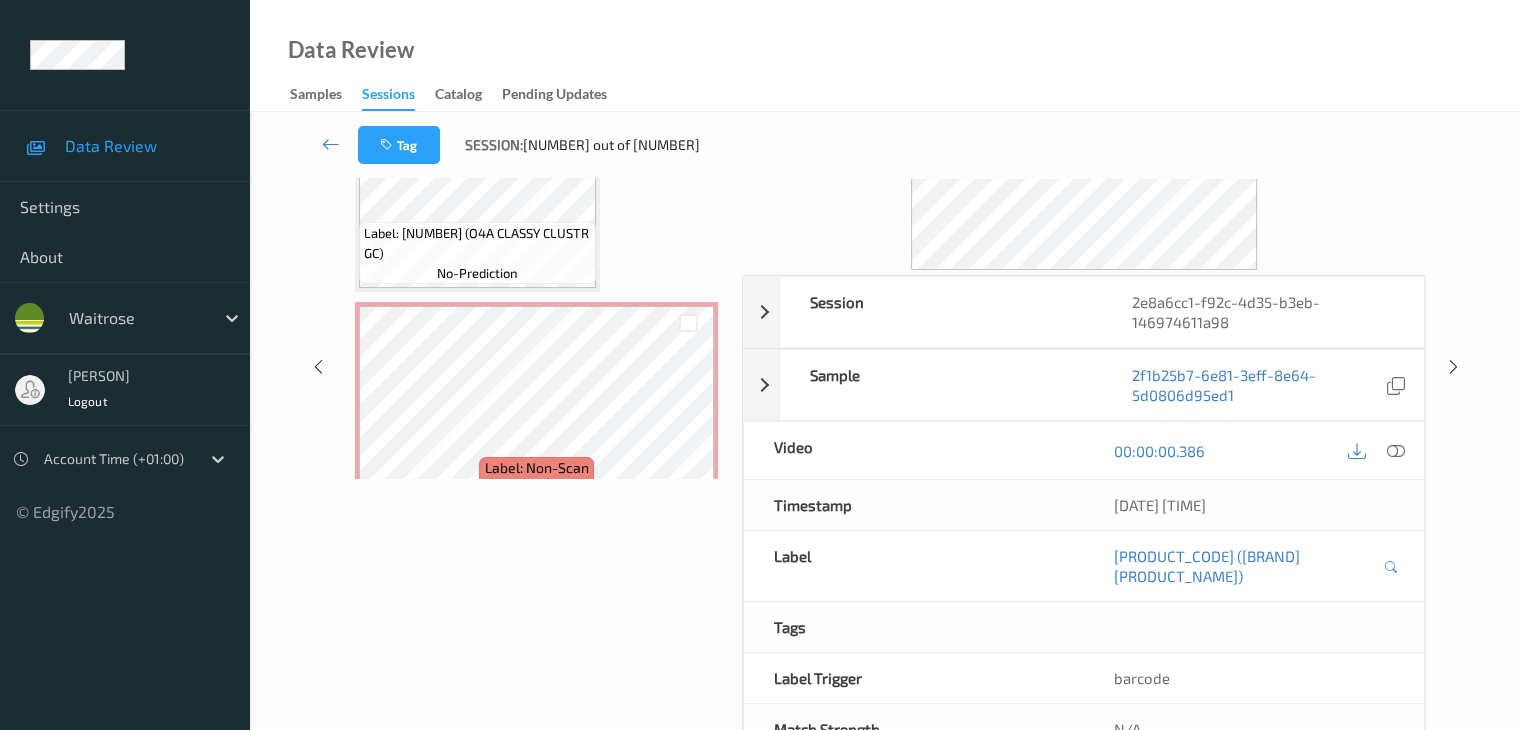 scroll, scrollTop: 459, scrollLeft: 0, axis: vertical 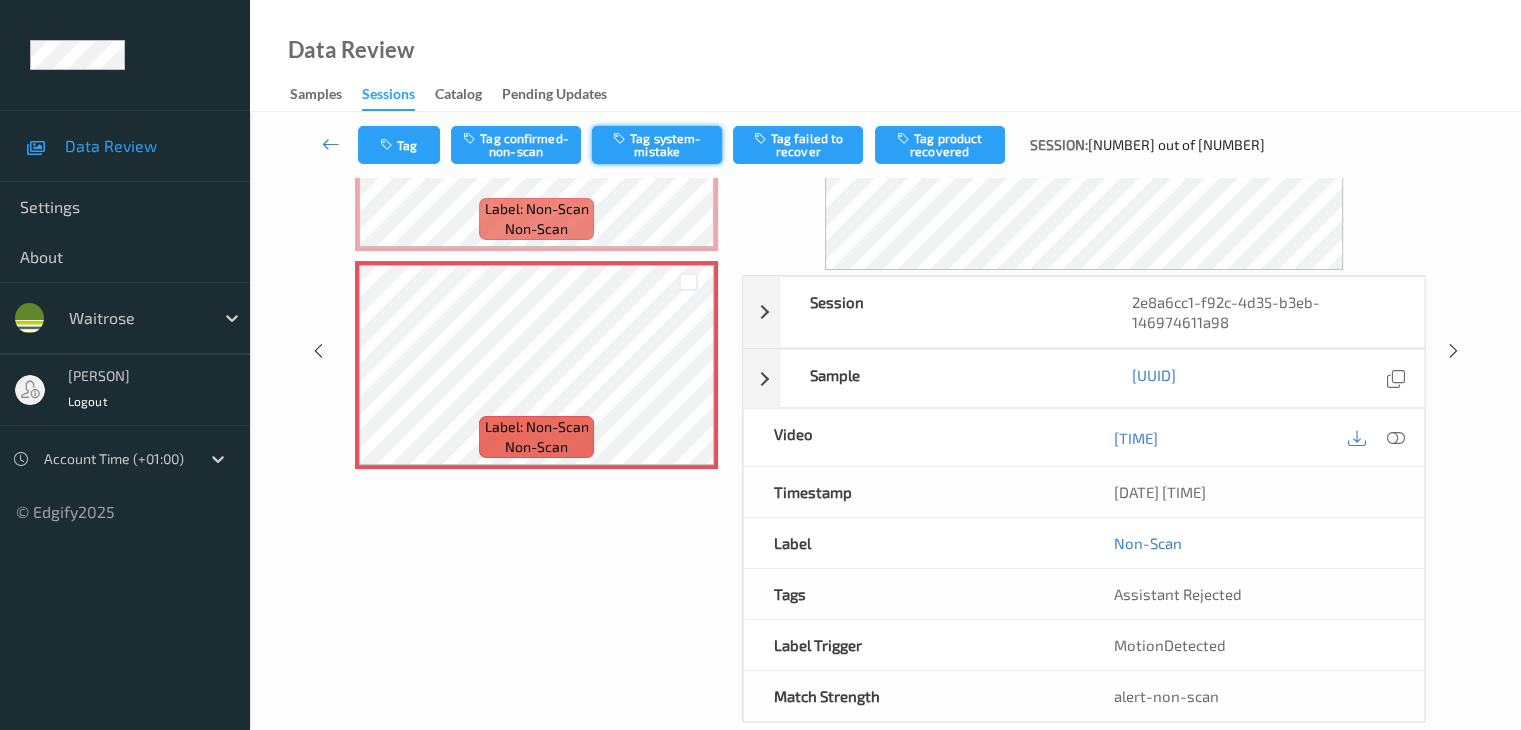 click on "Tag   system-mistake" at bounding box center [657, 145] 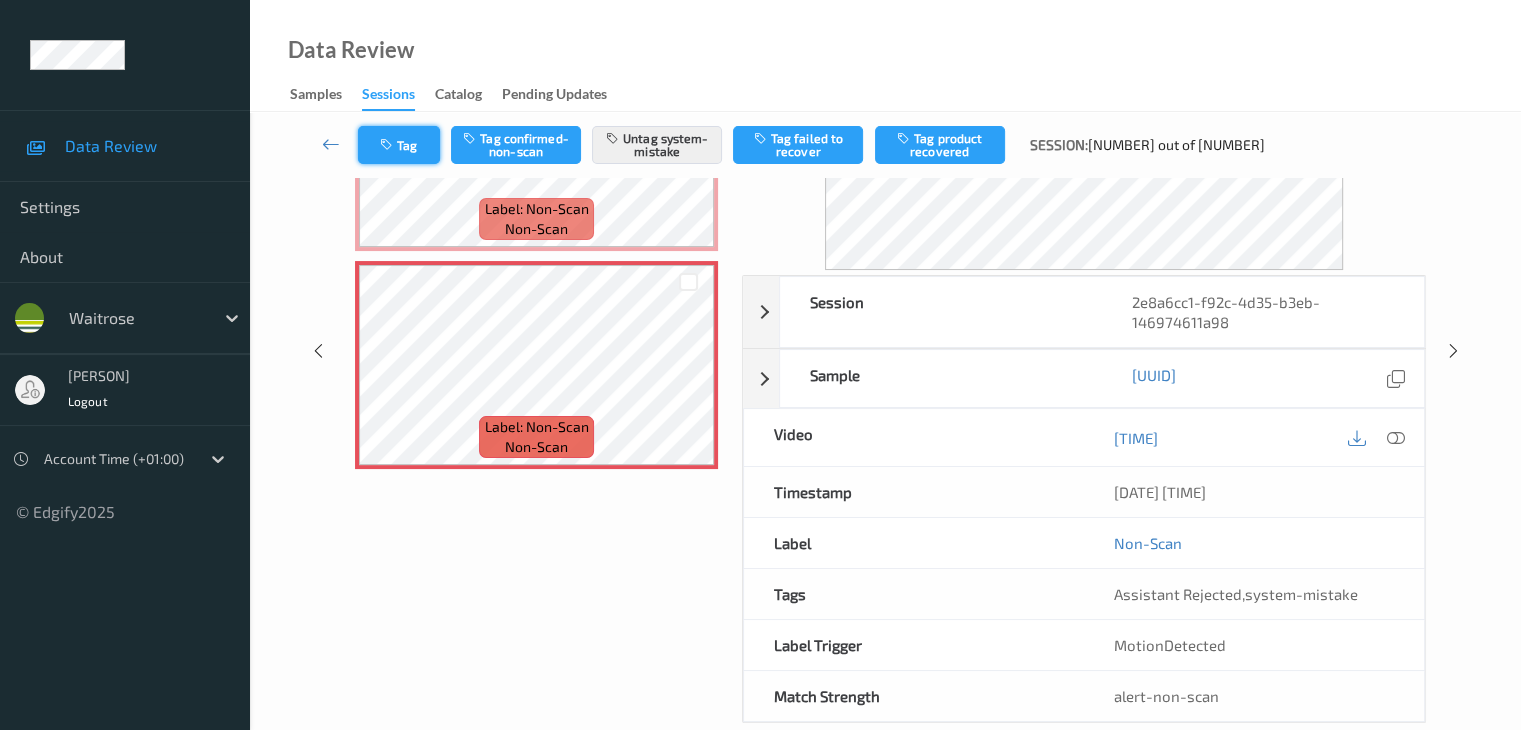 click on "Tag" at bounding box center [399, 145] 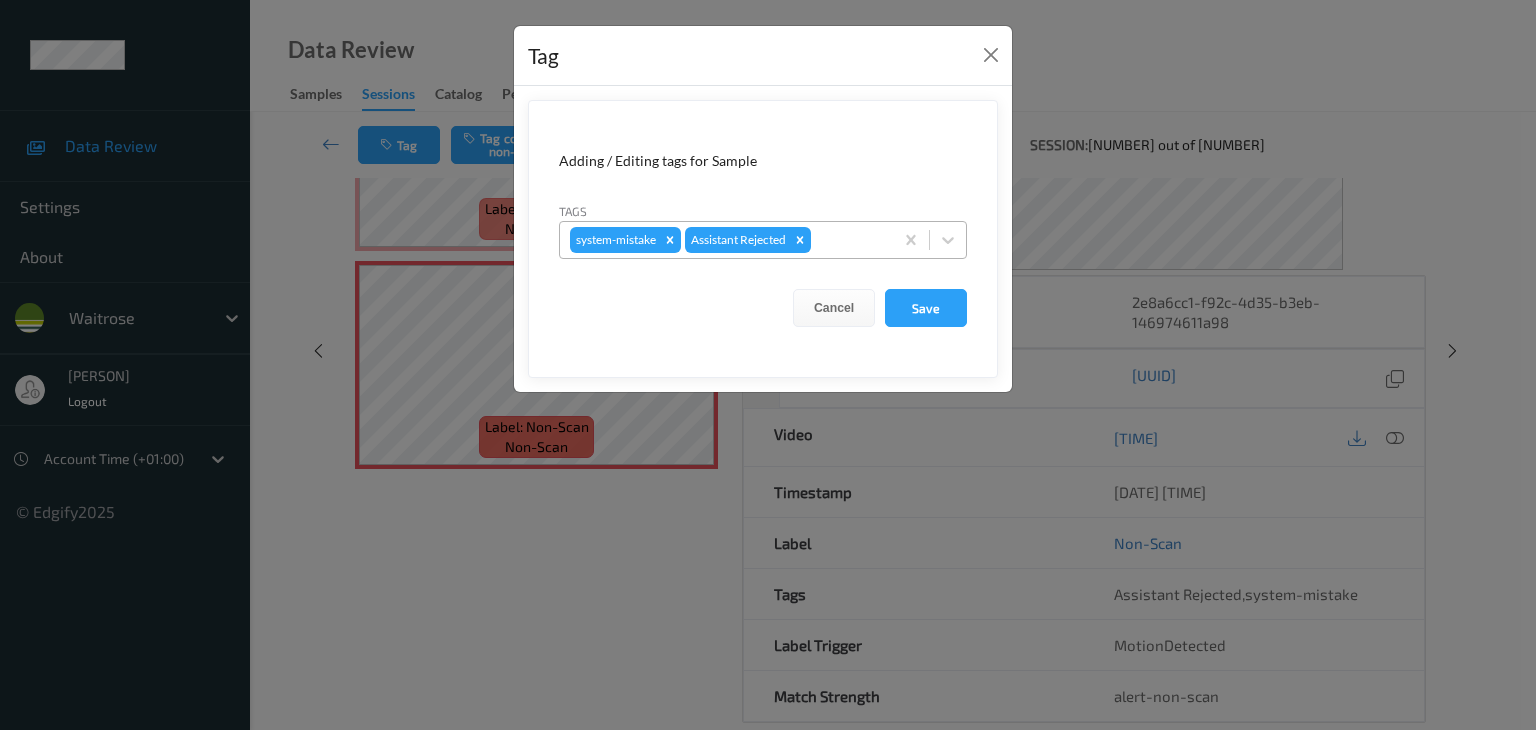 click at bounding box center [849, 240] 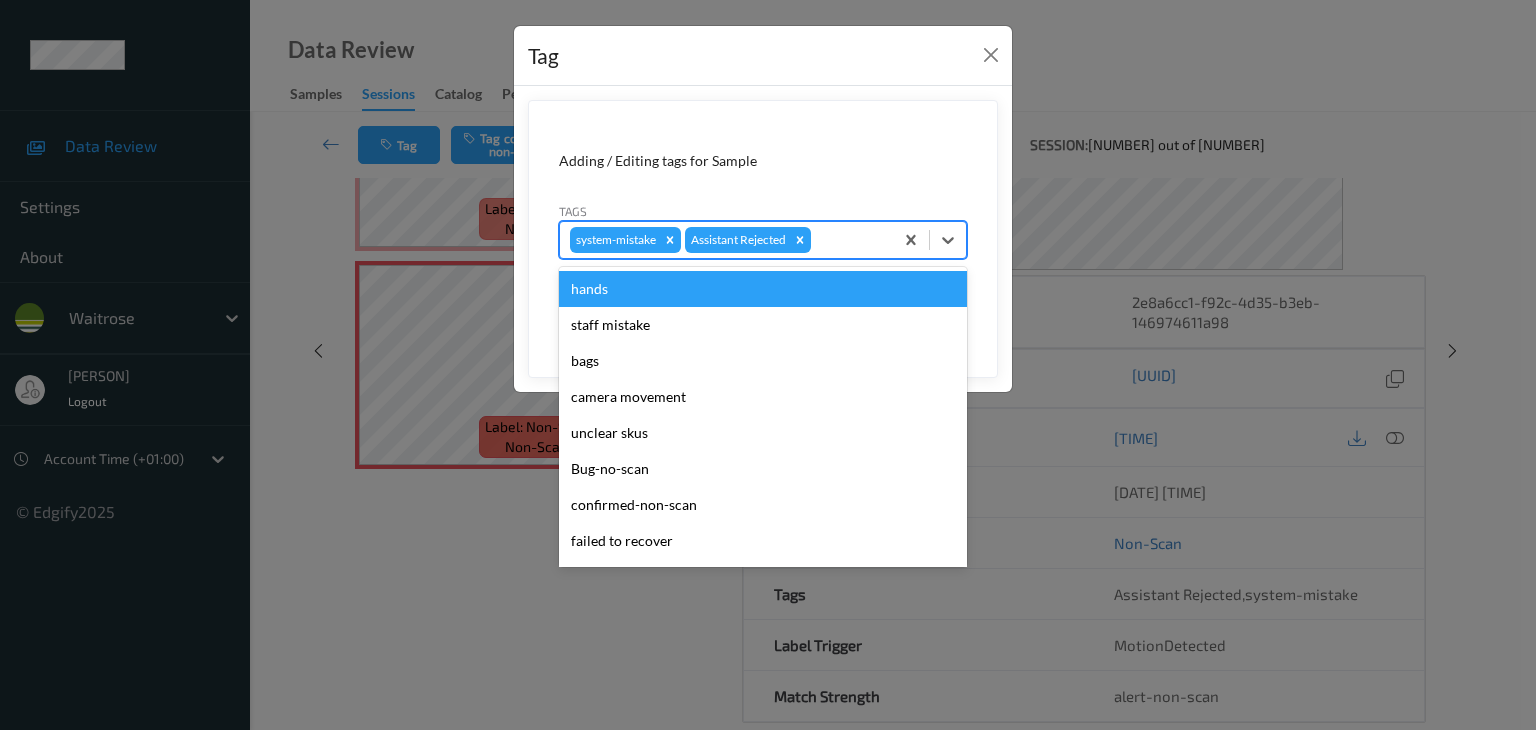 type on "u" 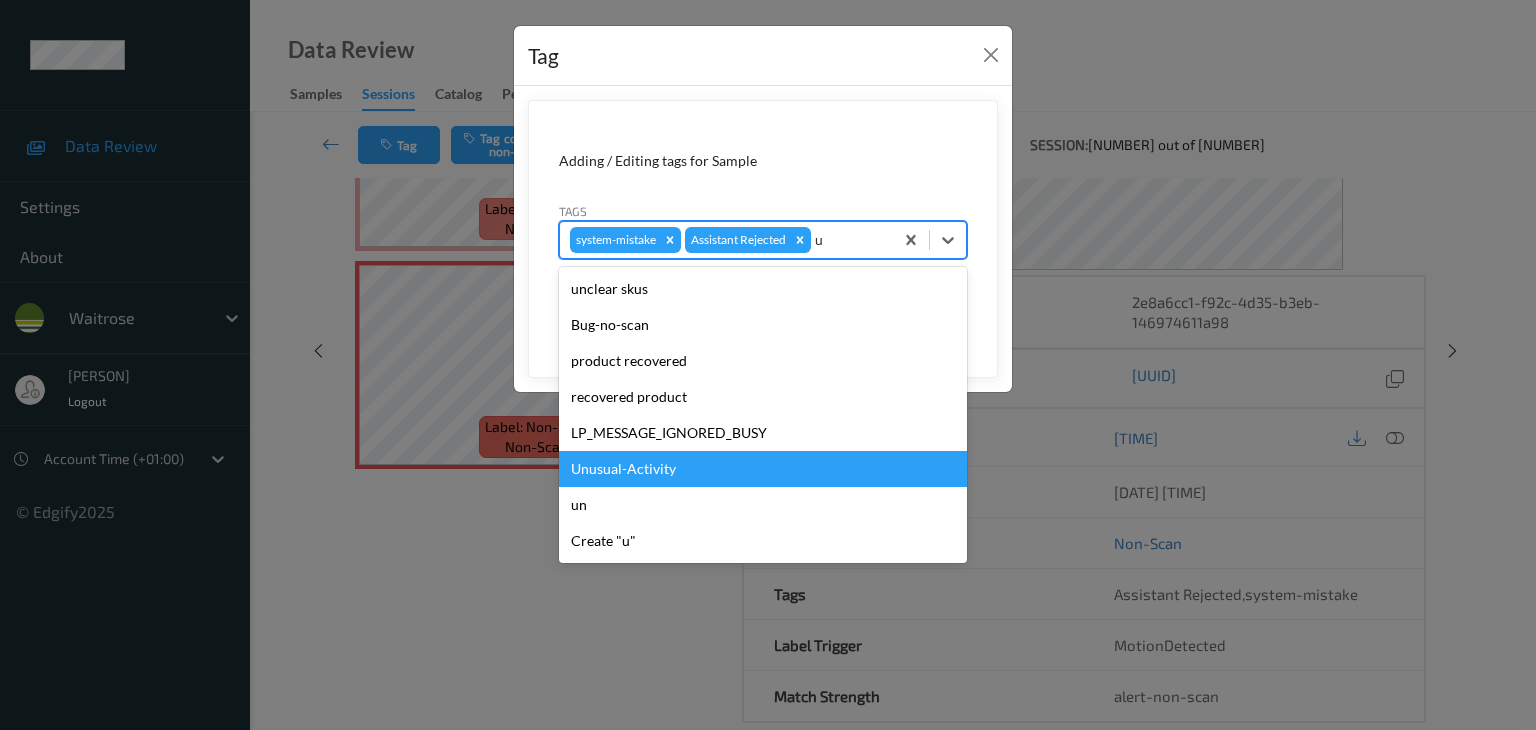 click on "Unusual-Activity" at bounding box center [763, 469] 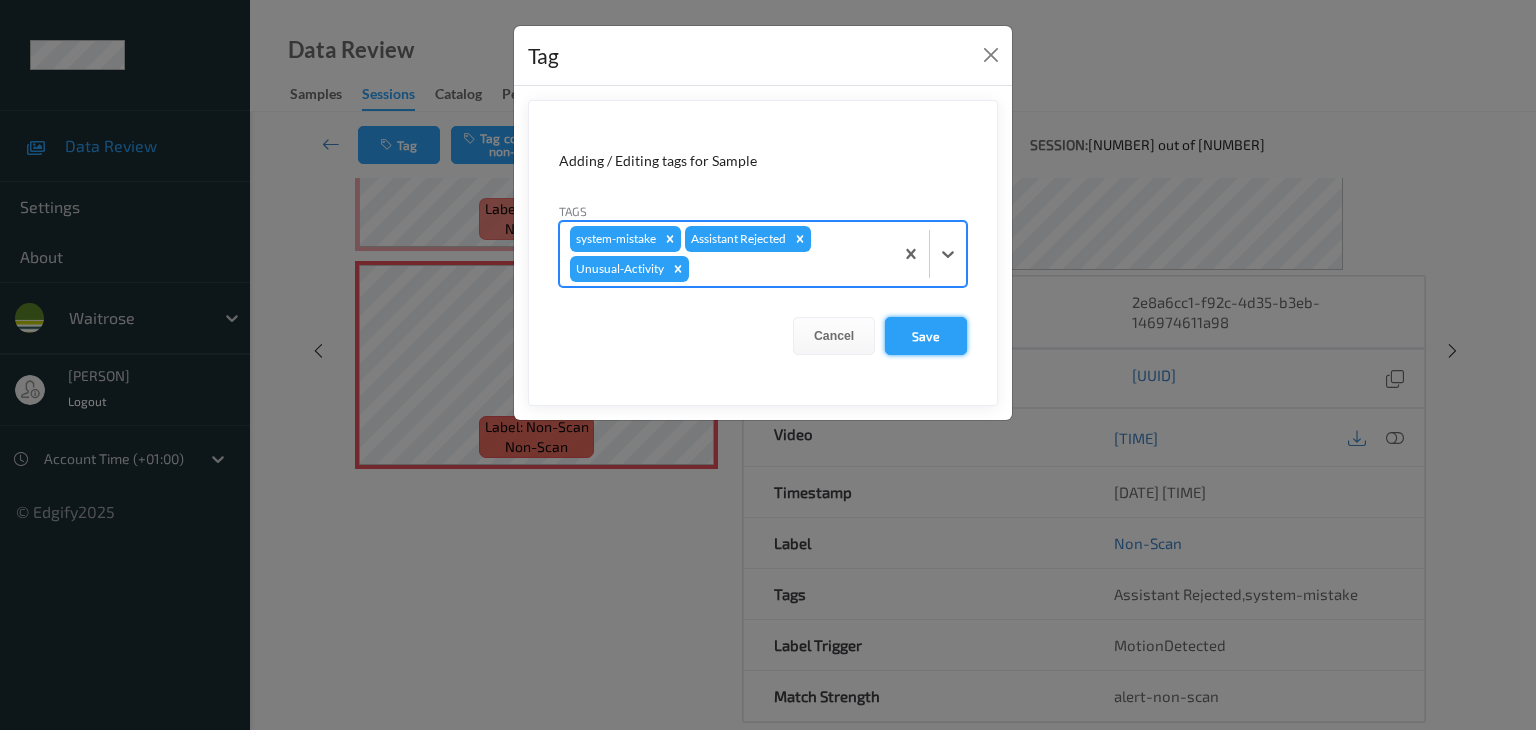 click on "Save" at bounding box center [926, 336] 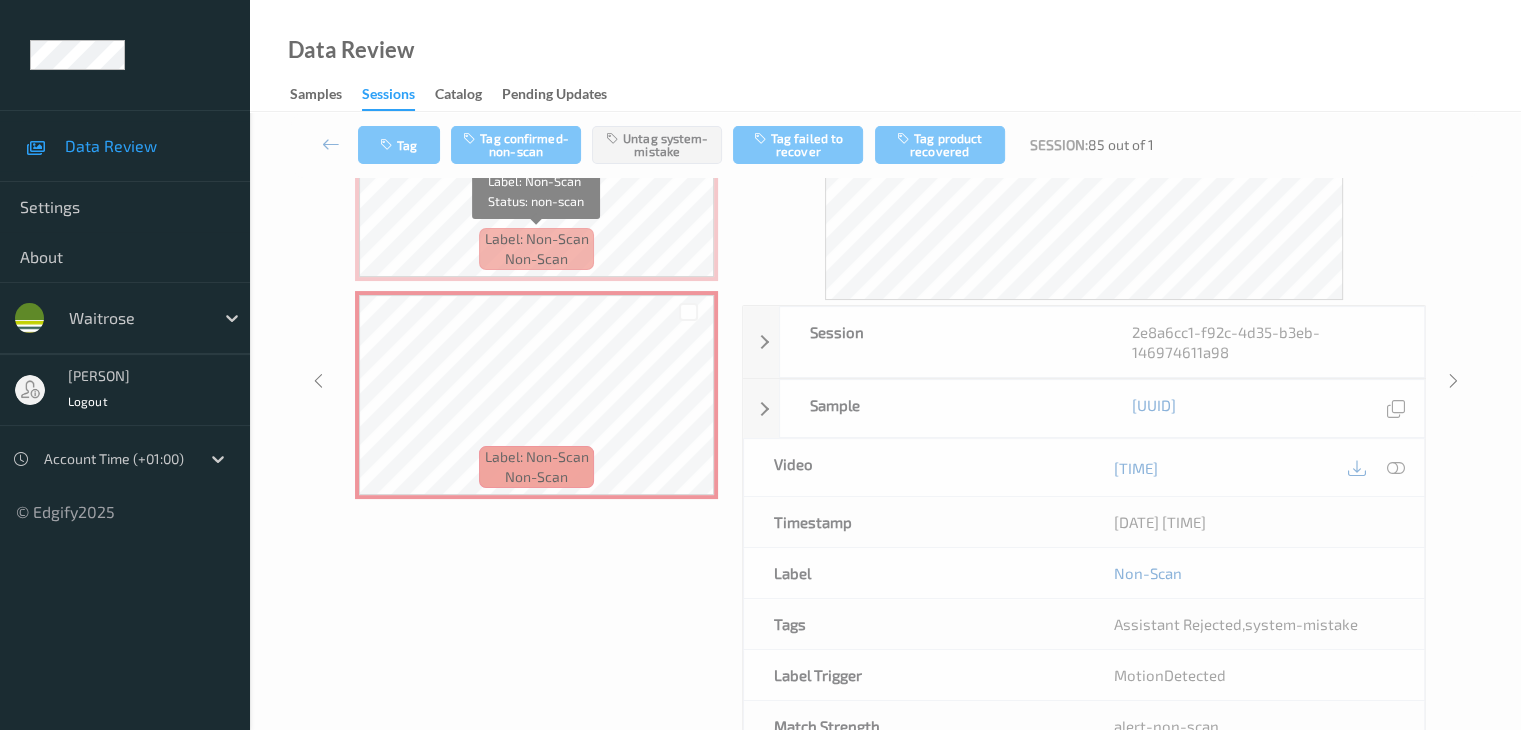 click on "Label: Non-Scan" at bounding box center [537, 239] 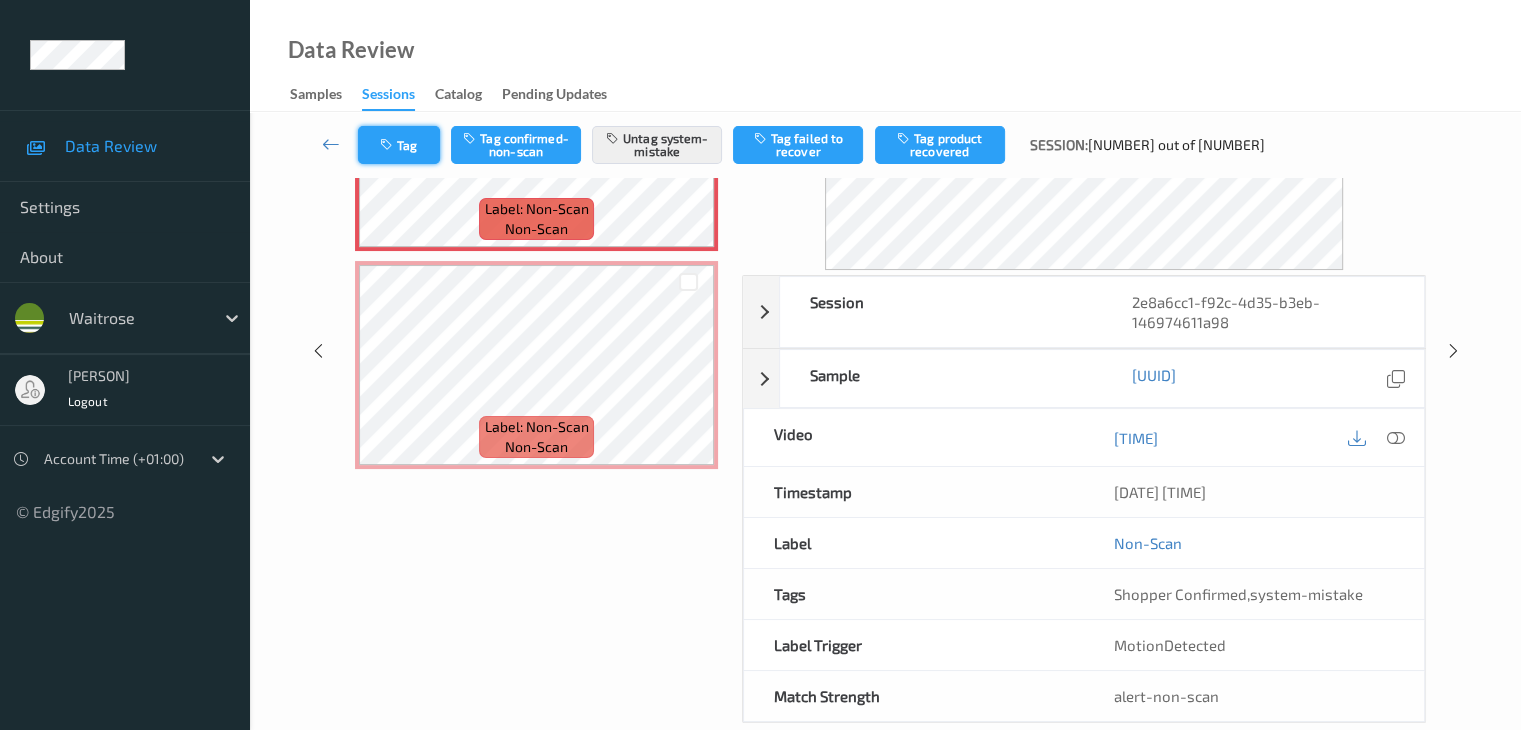 click on "Tag" at bounding box center (399, 145) 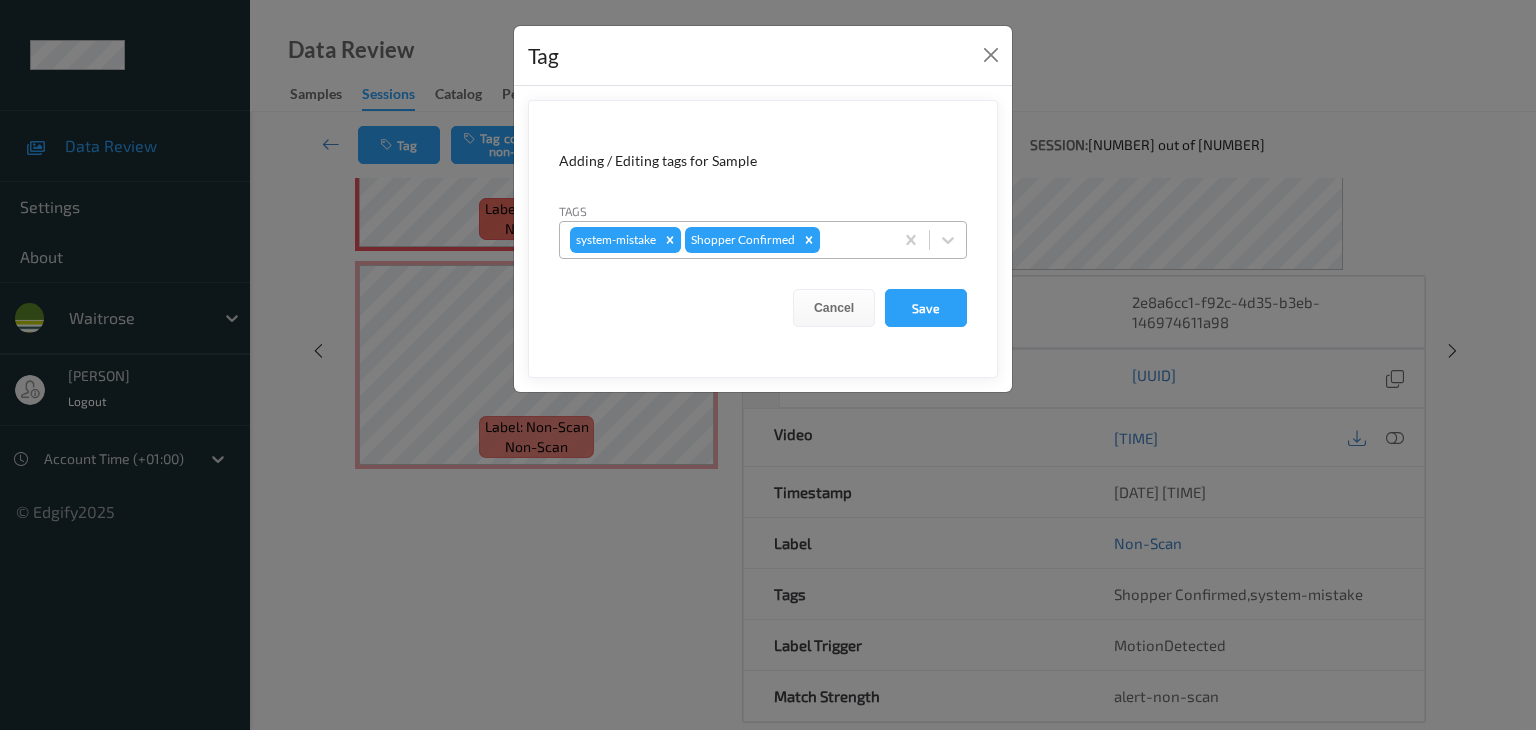 click at bounding box center (853, 240) 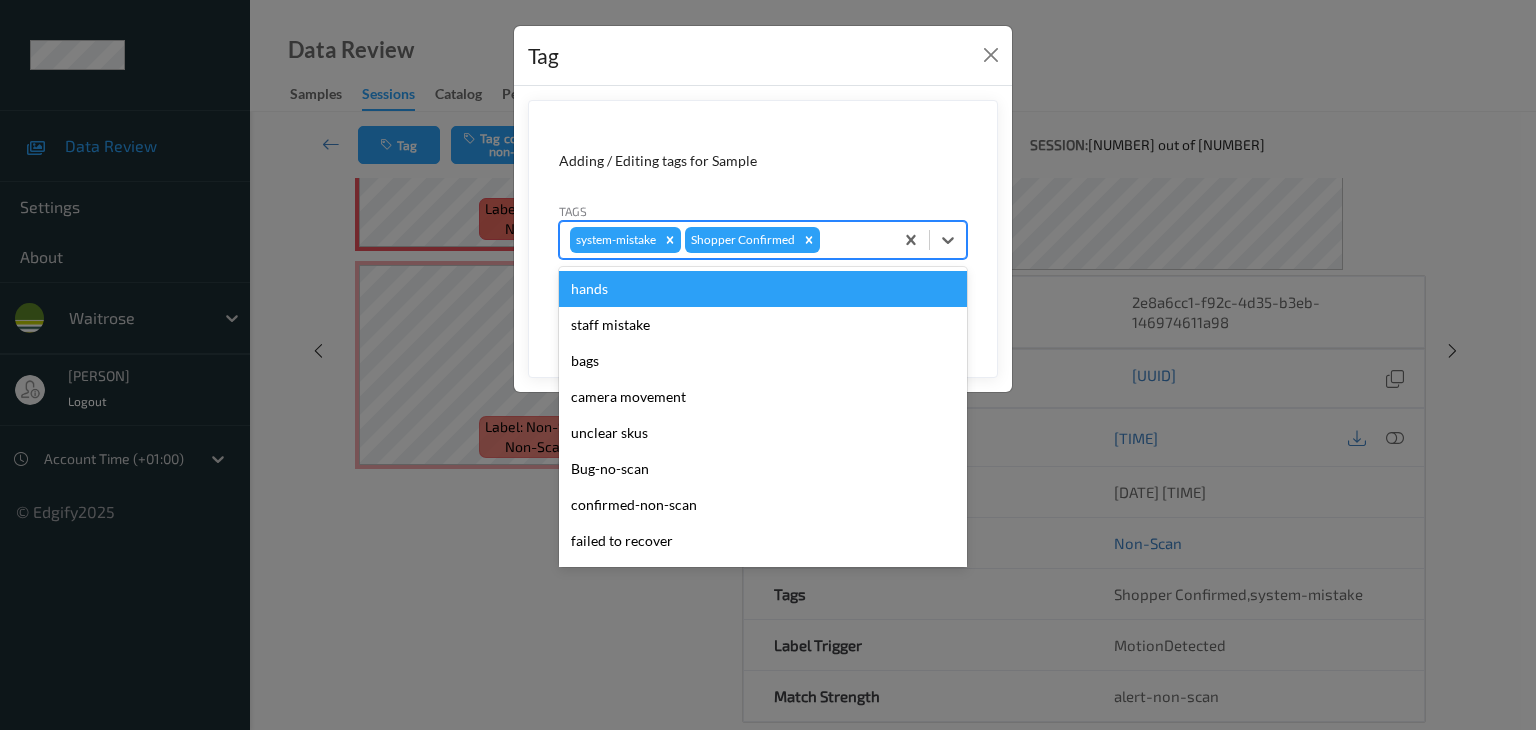 type on "u" 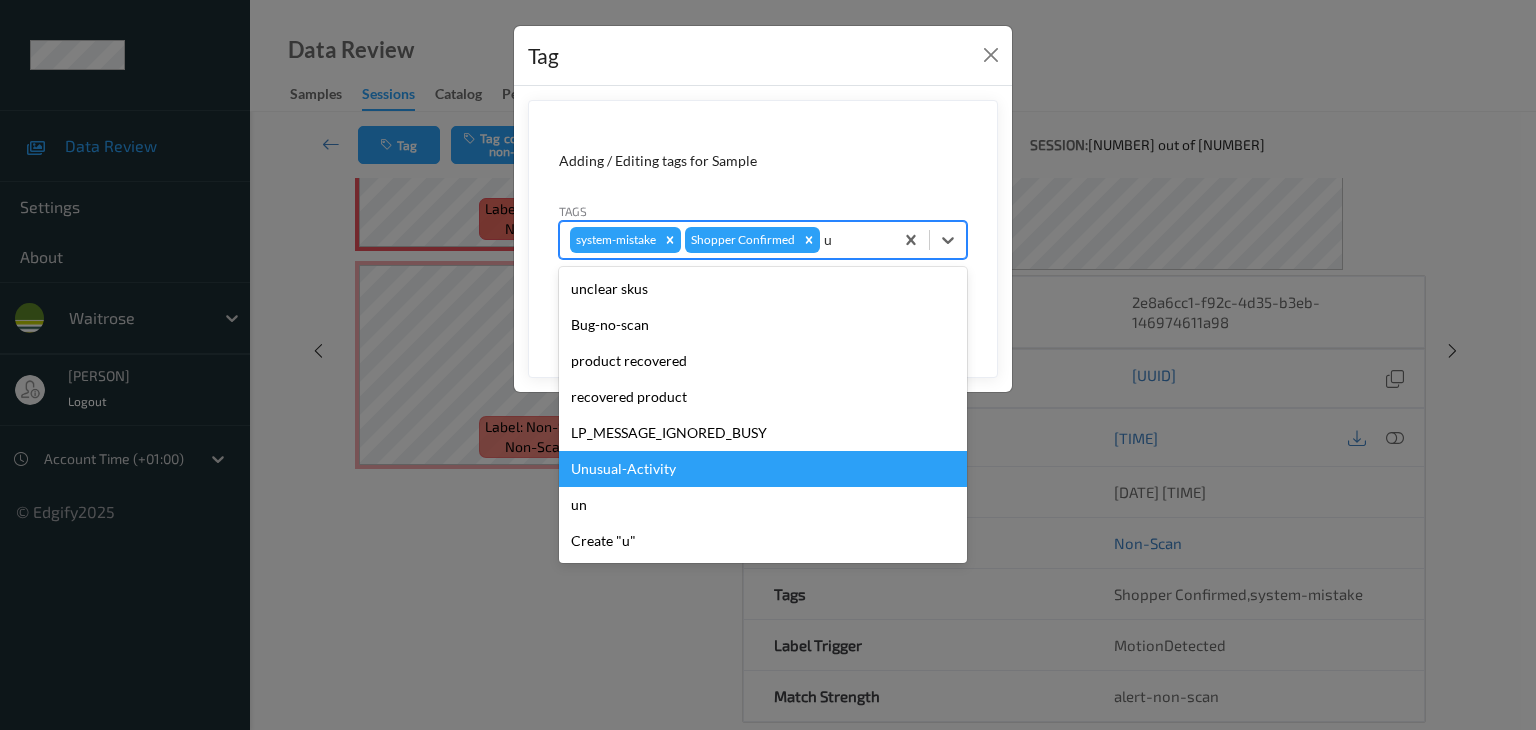 click on "Unusual-Activity" at bounding box center [763, 469] 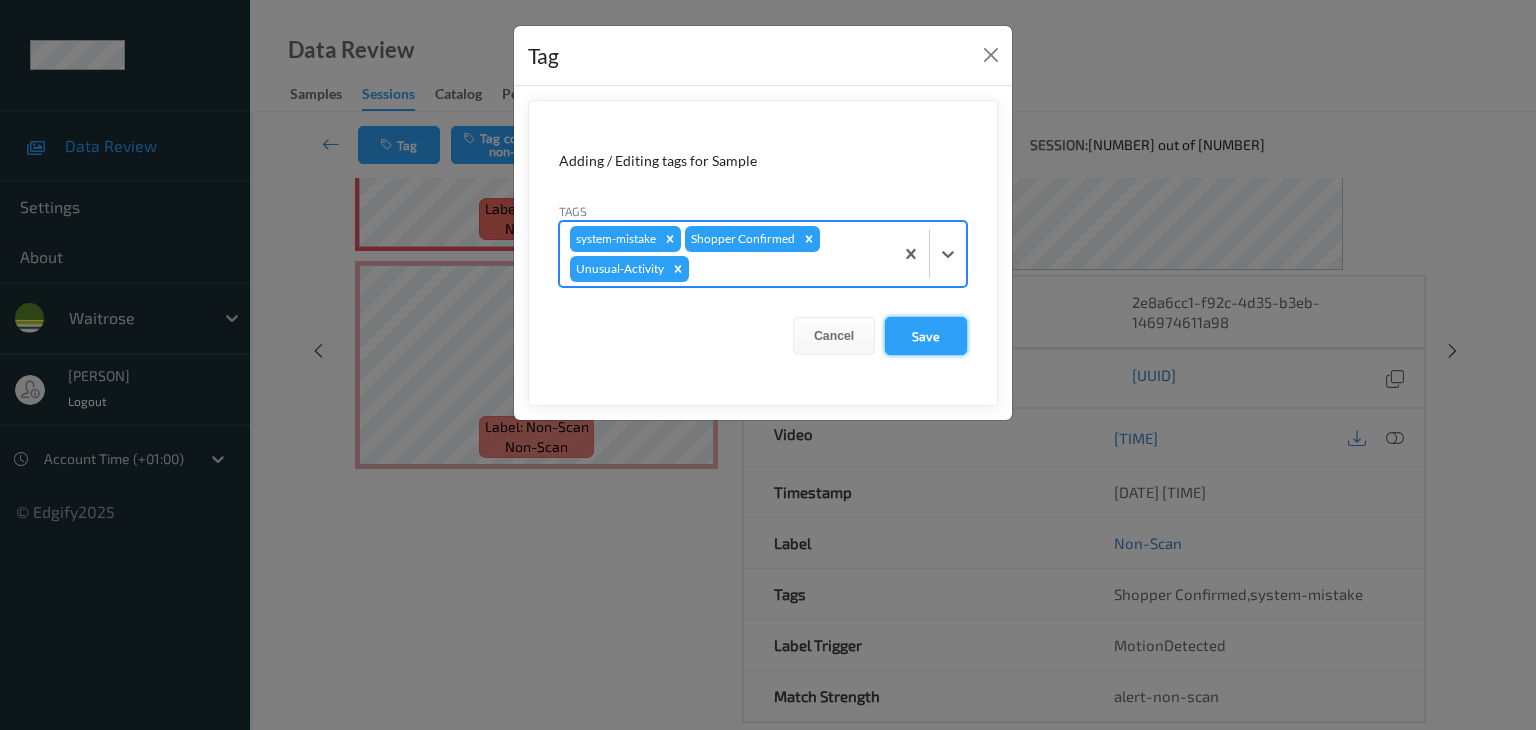 click on "Save" at bounding box center [926, 336] 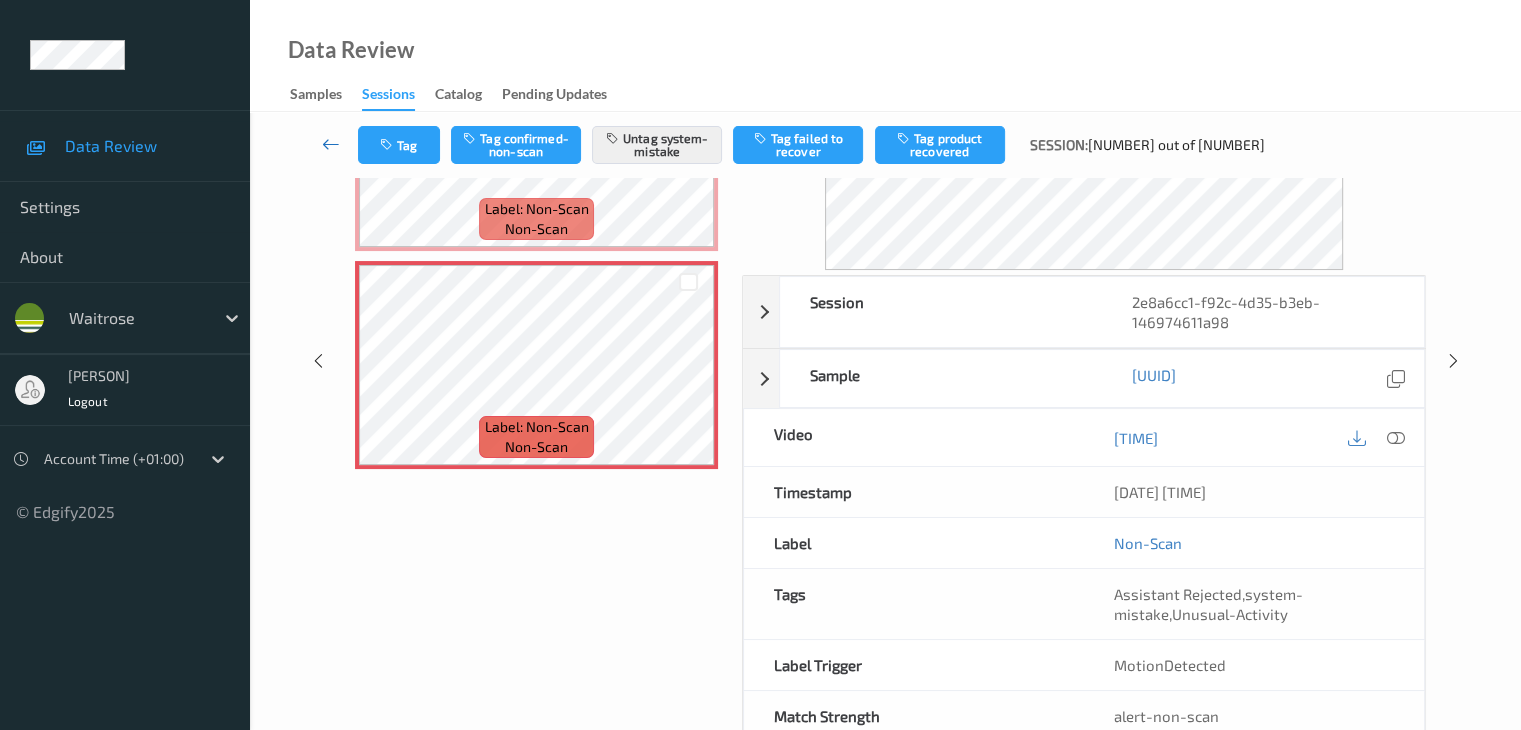click at bounding box center [331, 144] 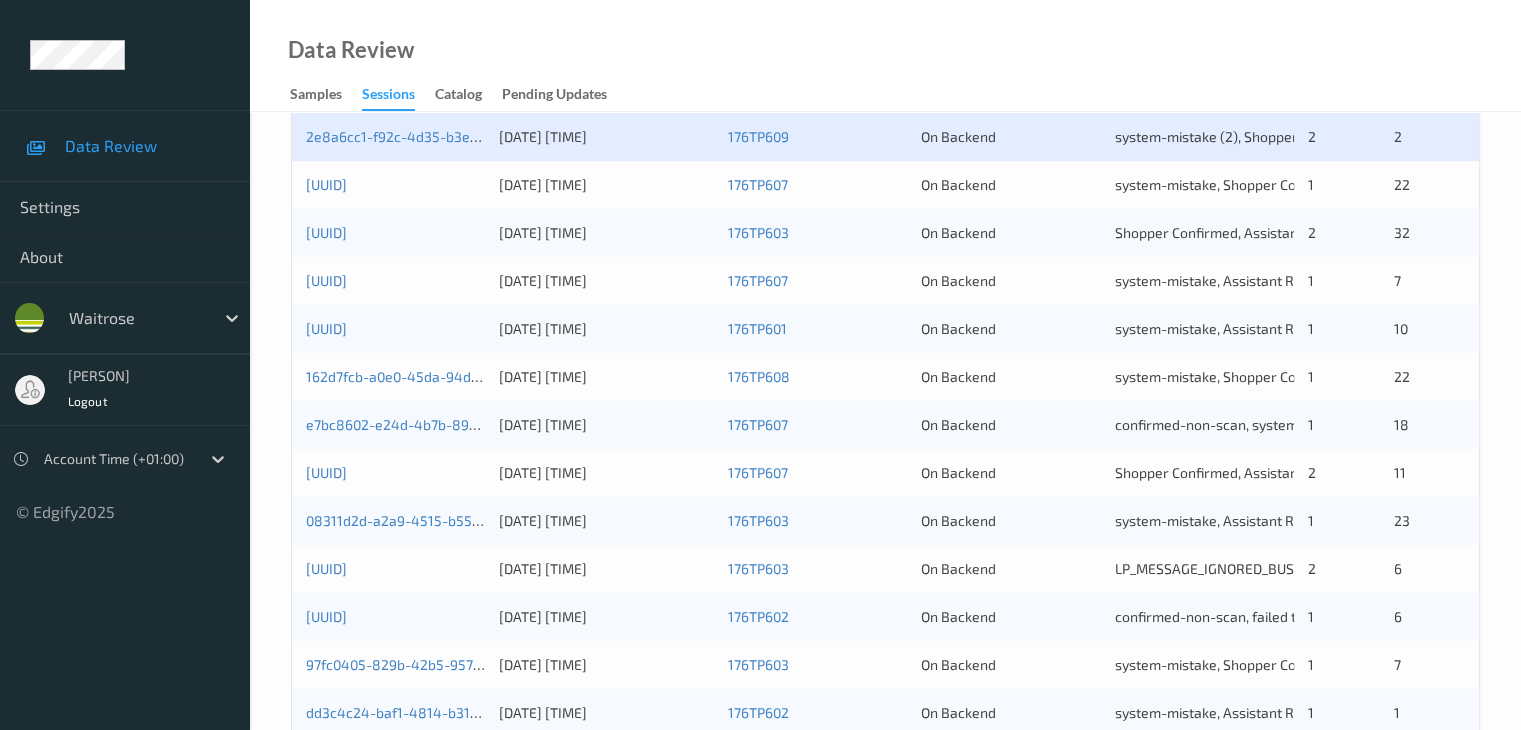scroll, scrollTop: 600, scrollLeft: 0, axis: vertical 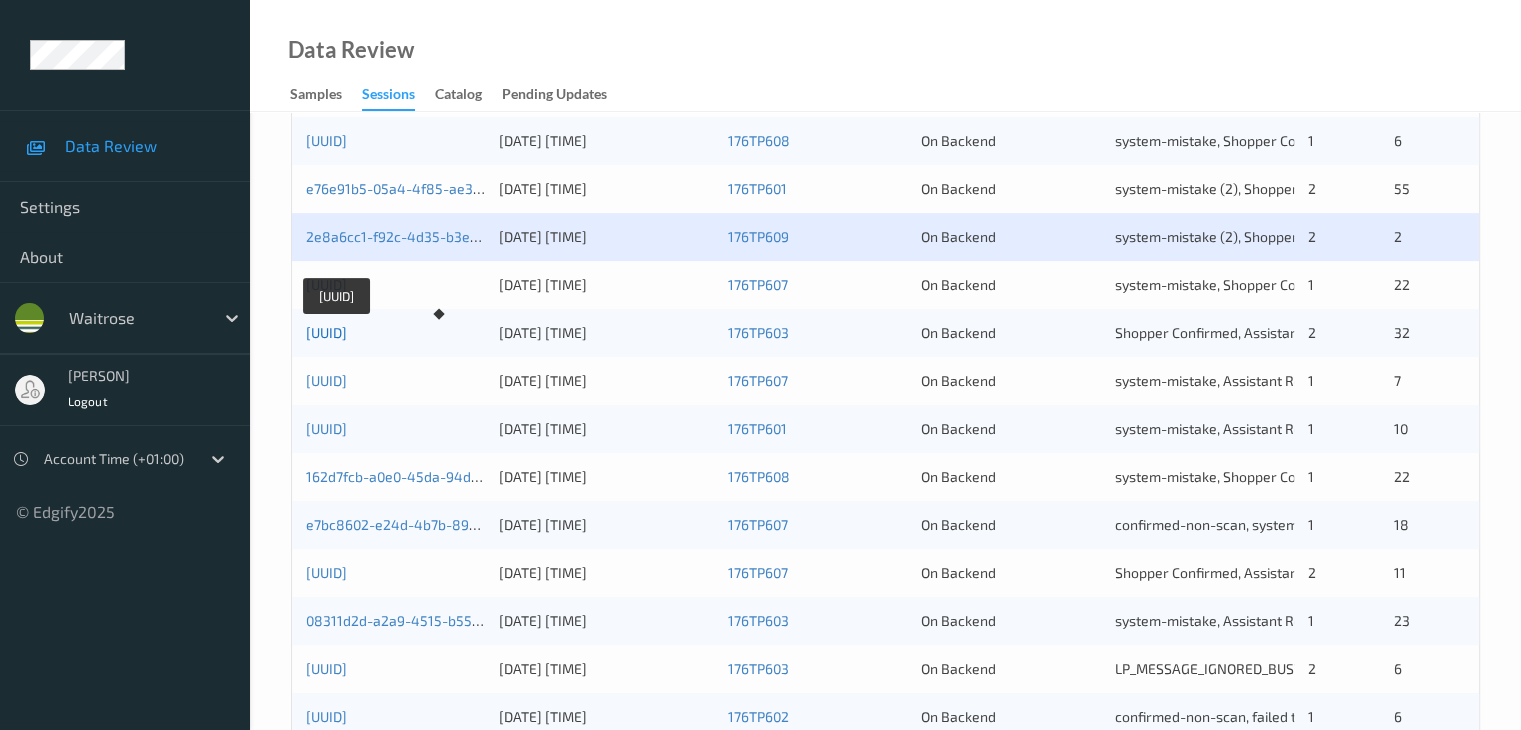click on "[UUID]" at bounding box center [326, 332] 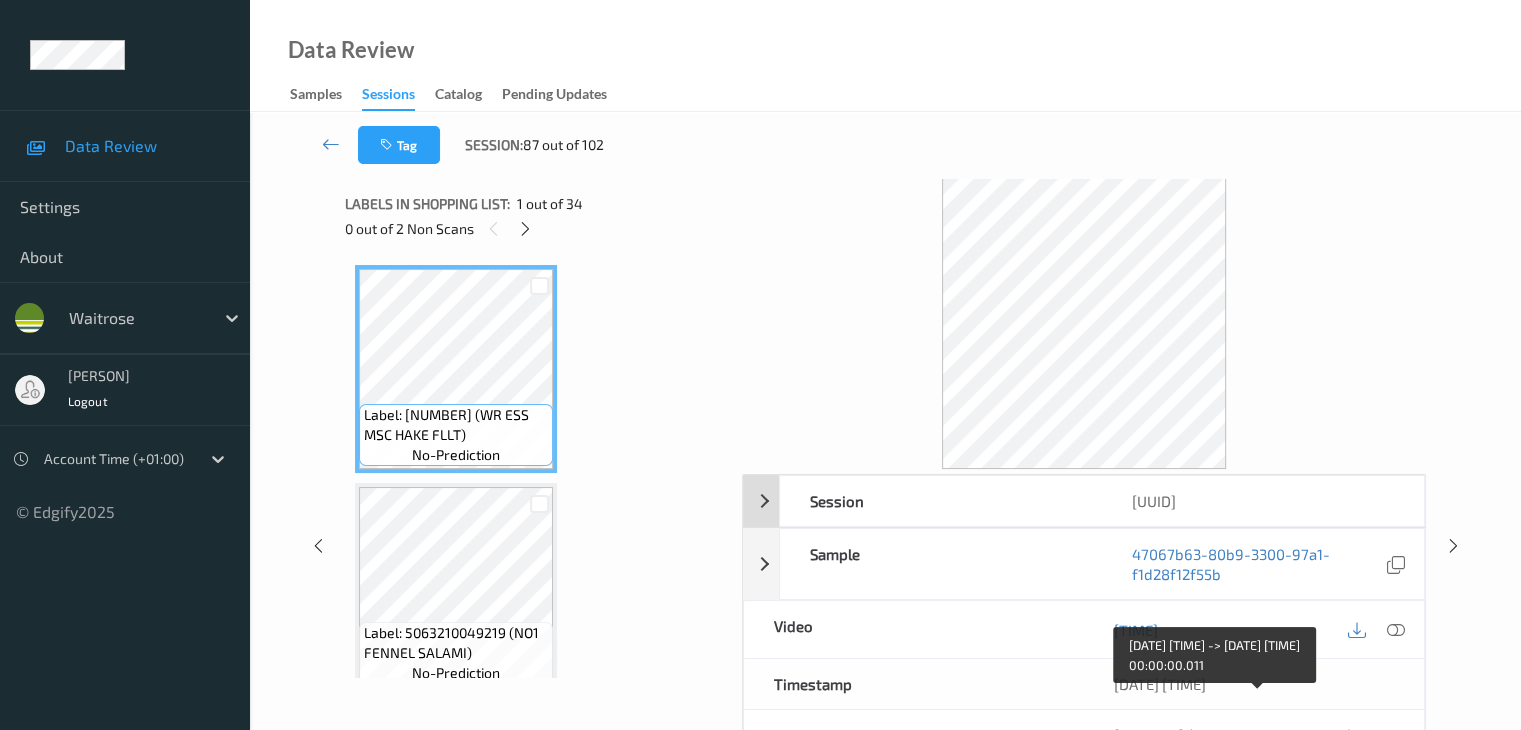 scroll, scrollTop: 0, scrollLeft: 0, axis: both 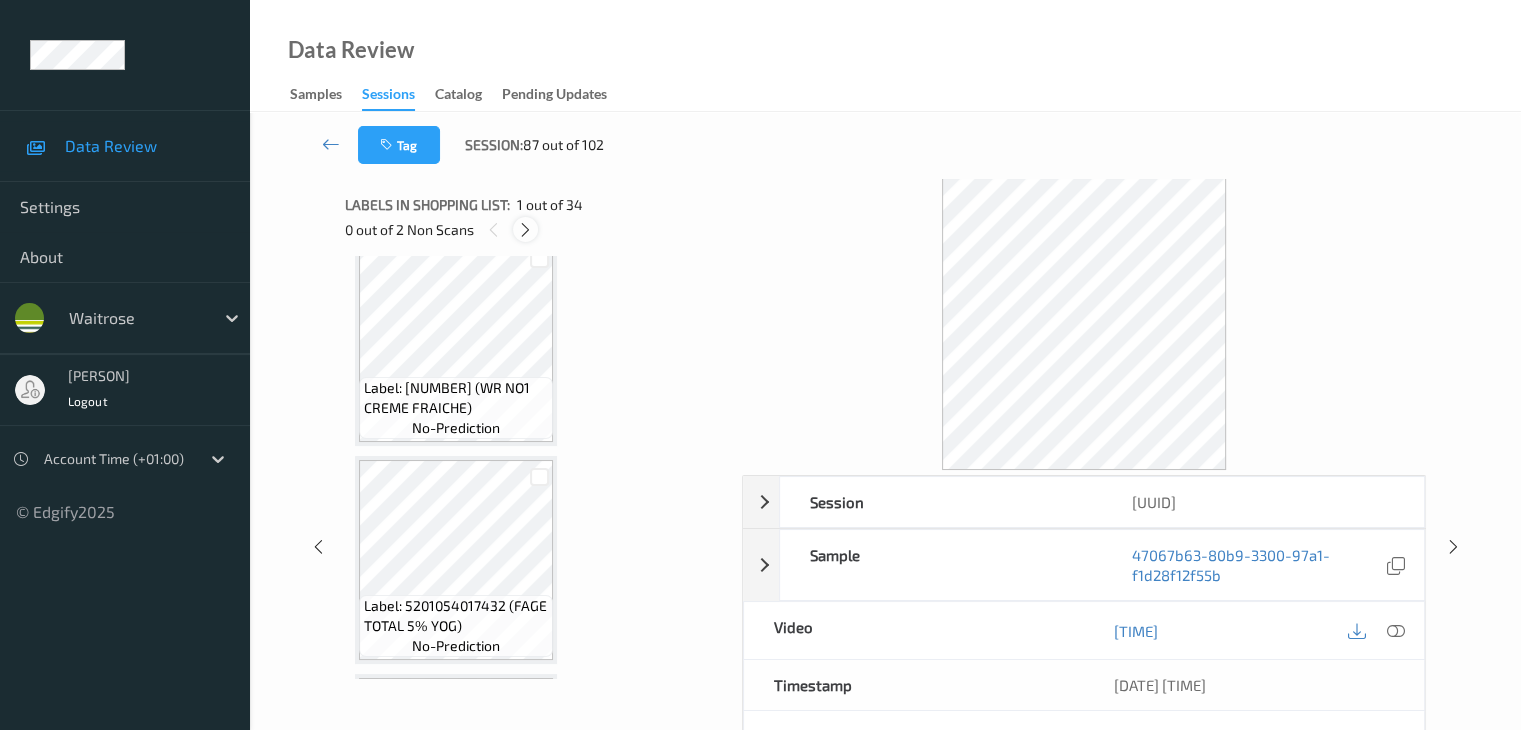 click at bounding box center (525, 230) 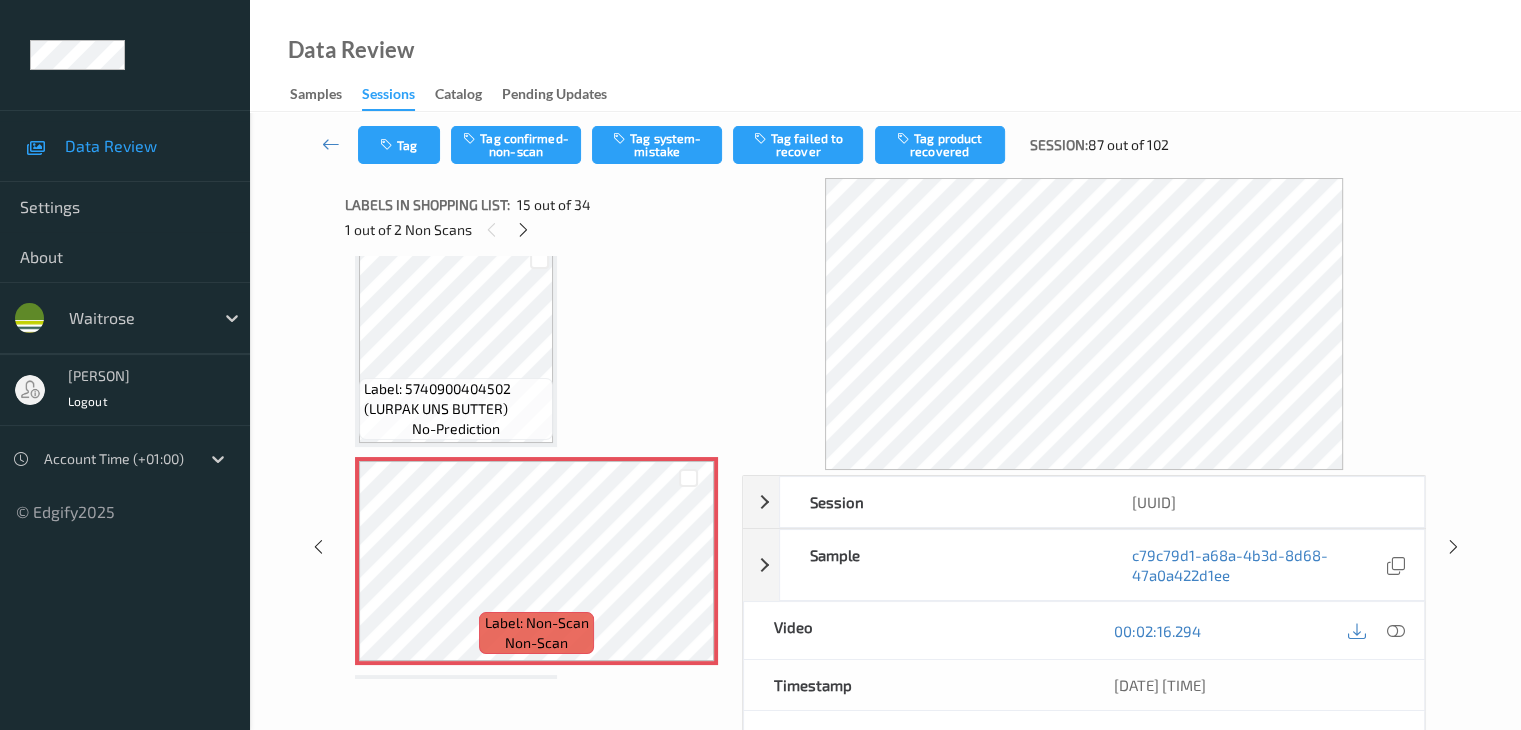scroll, scrollTop: 2844, scrollLeft: 0, axis: vertical 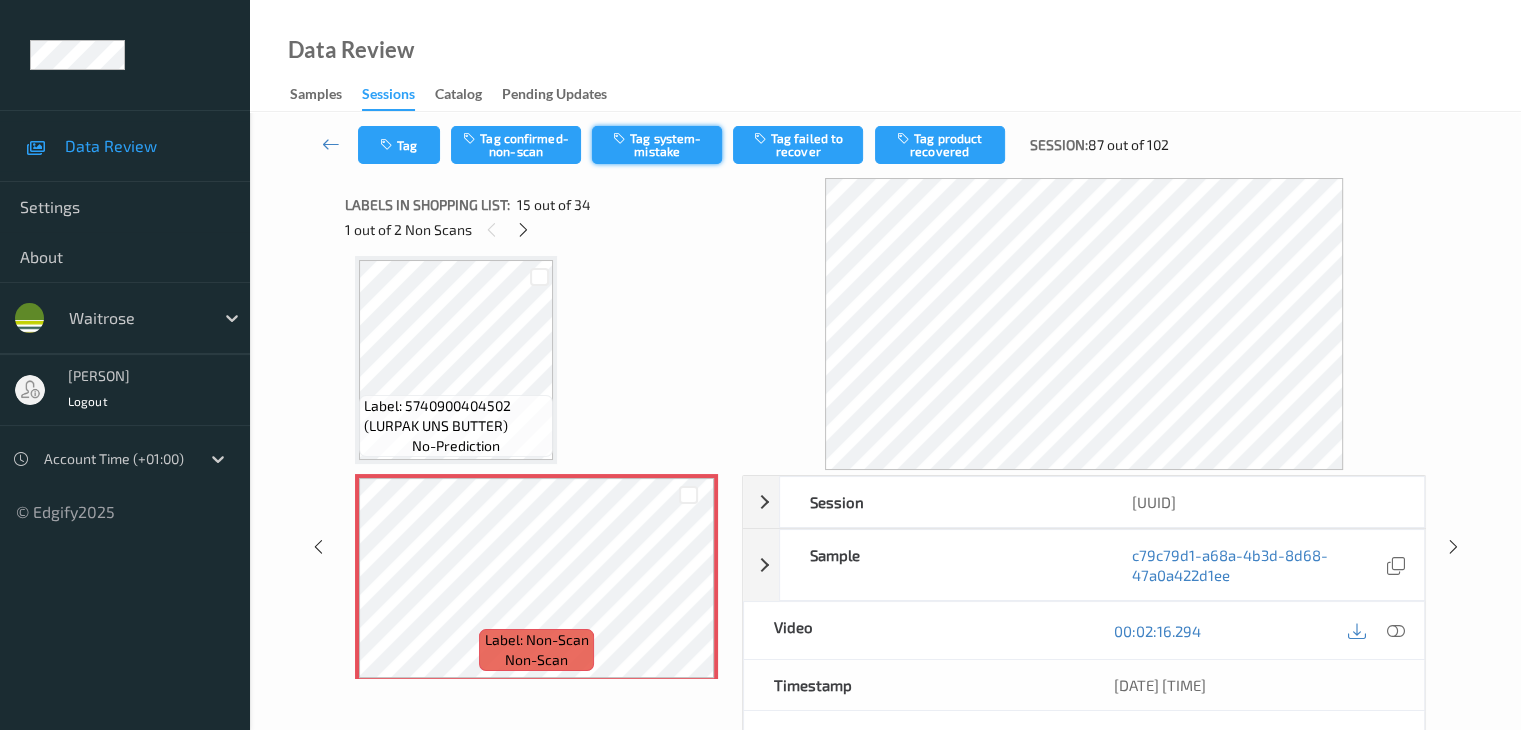 click on "Tag   system-mistake" at bounding box center [657, 145] 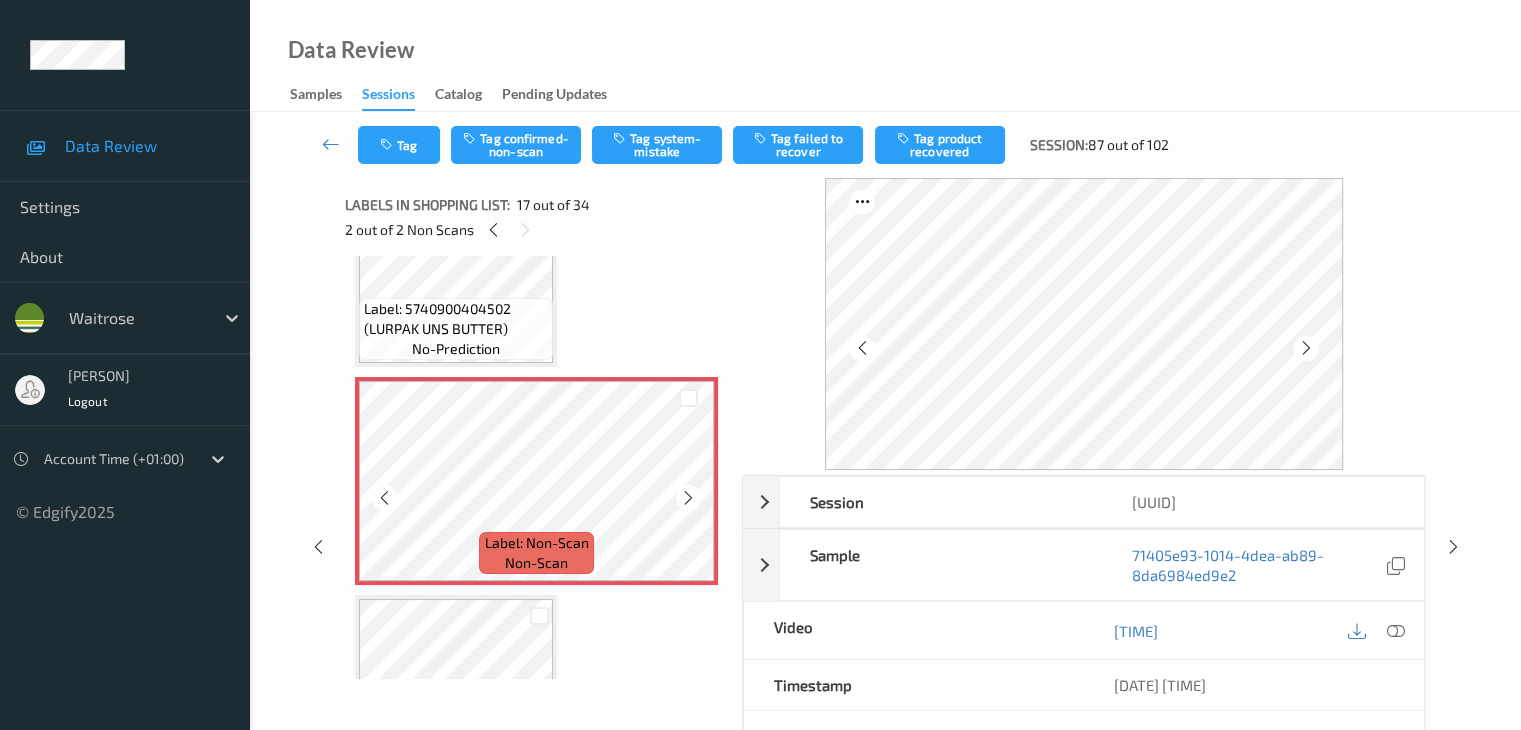 scroll, scrollTop: 3344, scrollLeft: 0, axis: vertical 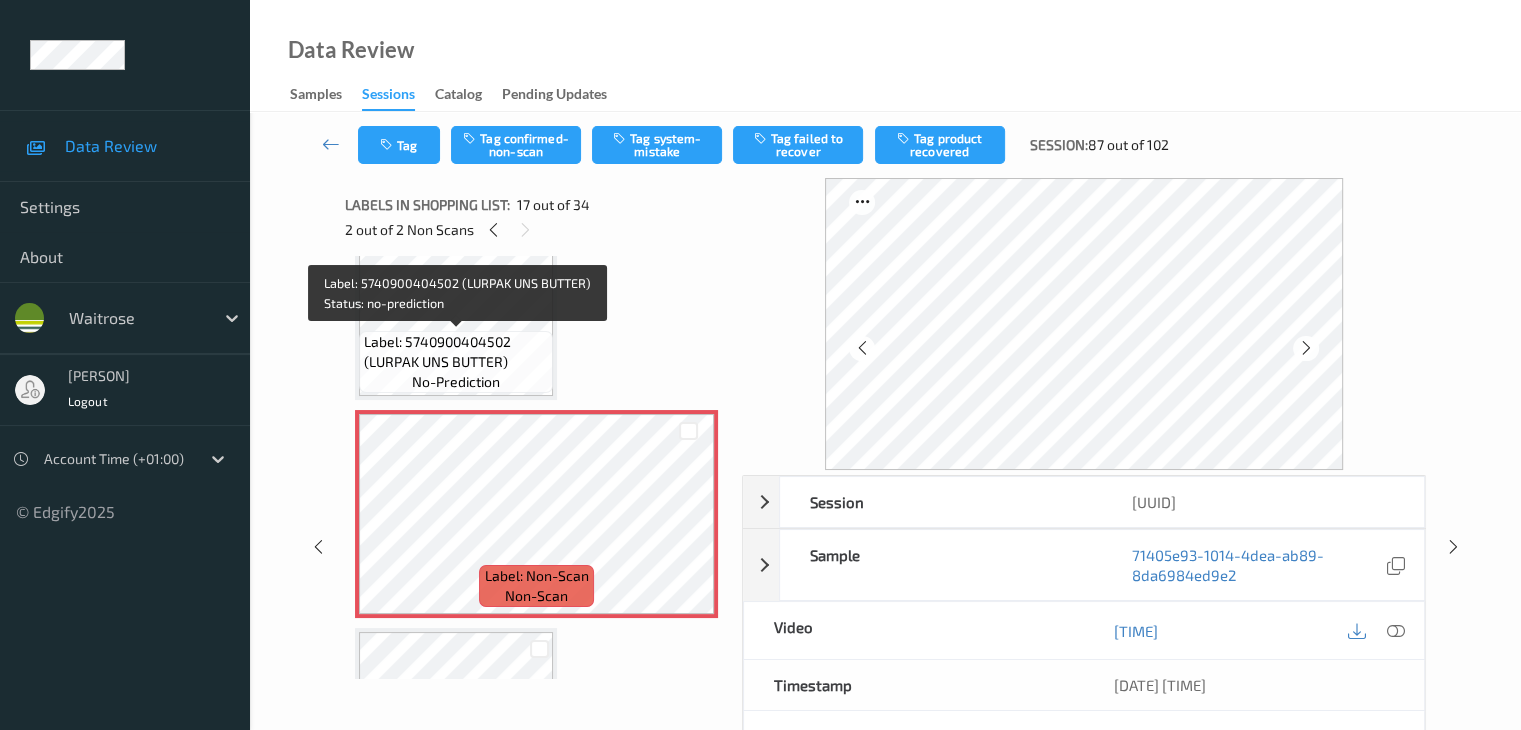 click on "Label: 5740900404502 (LURPAK UNS BUTTER)" at bounding box center (456, 352) 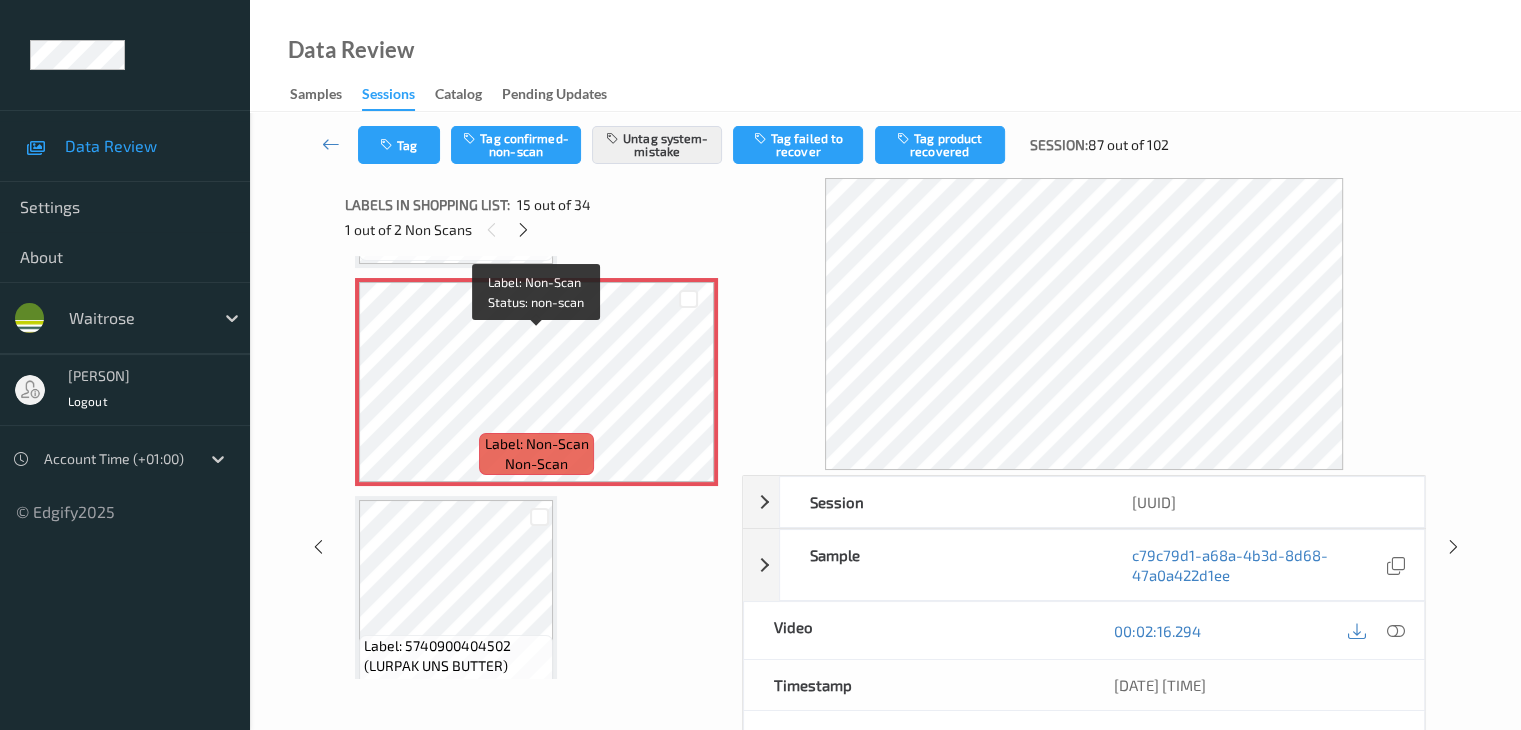 scroll, scrollTop: 2944, scrollLeft: 0, axis: vertical 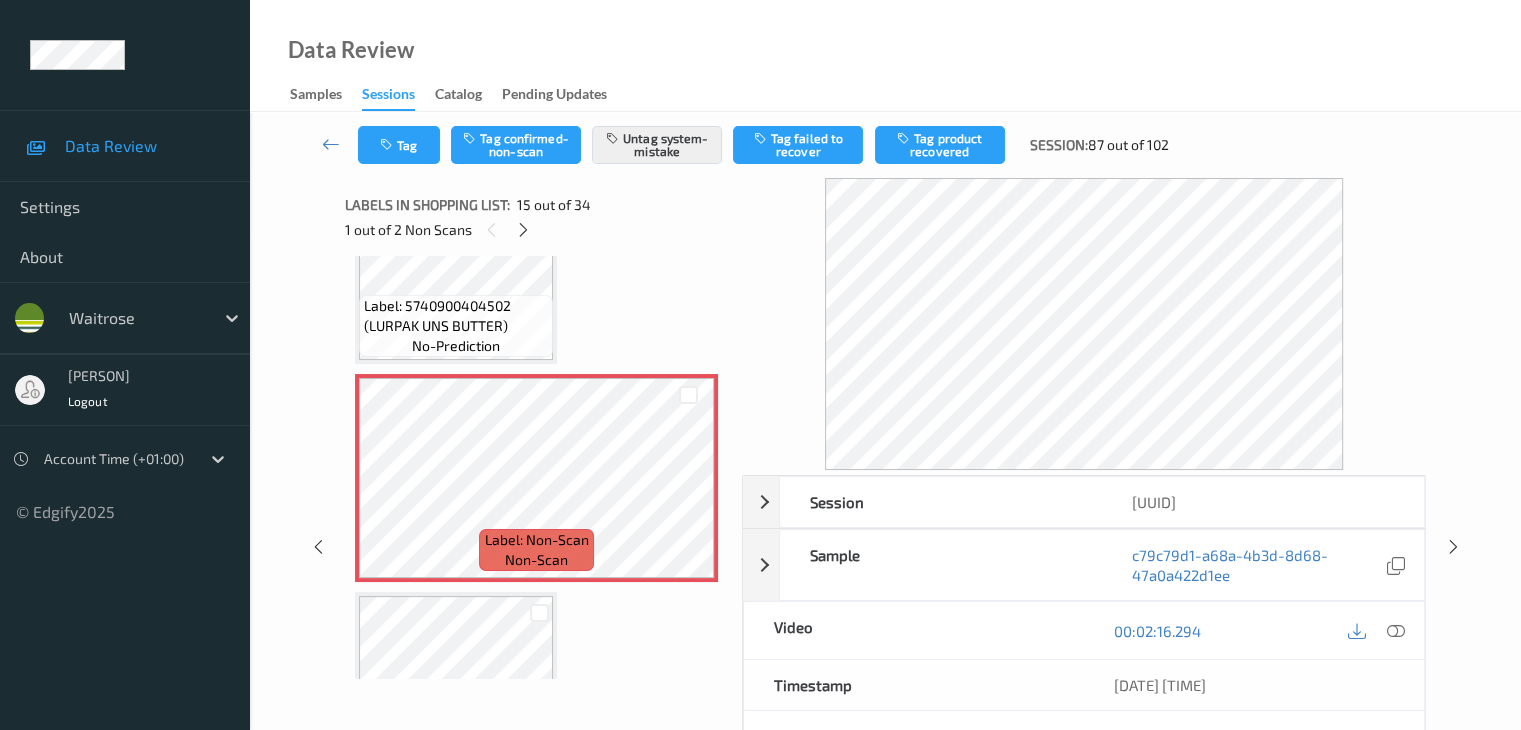 click on "Label: 5740900404502 (LURPAK UNS BUTTER) no-prediction" at bounding box center [456, 326] 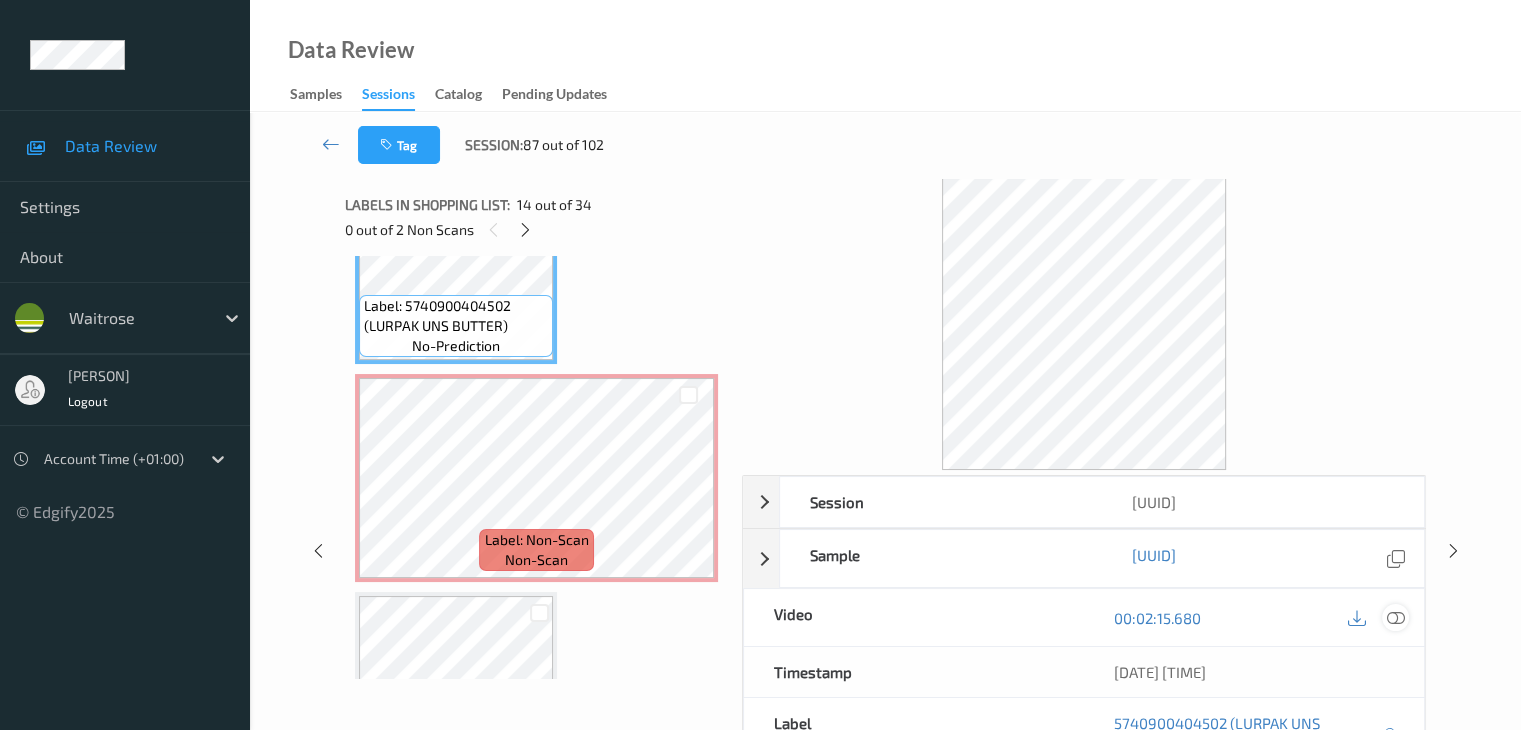 click at bounding box center [1395, 618] 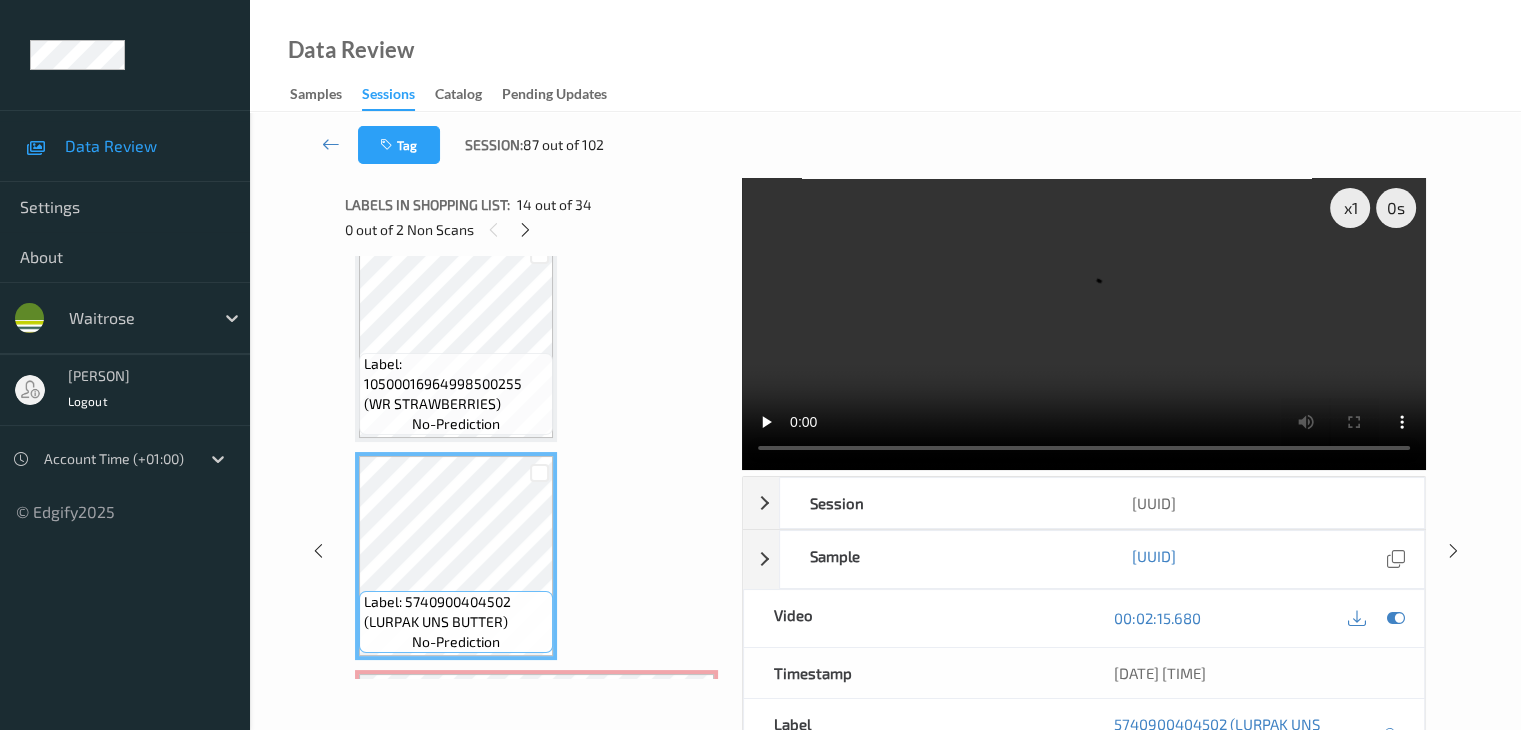 scroll, scrollTop: 2644, scrollLeft: 0, axis: vertical 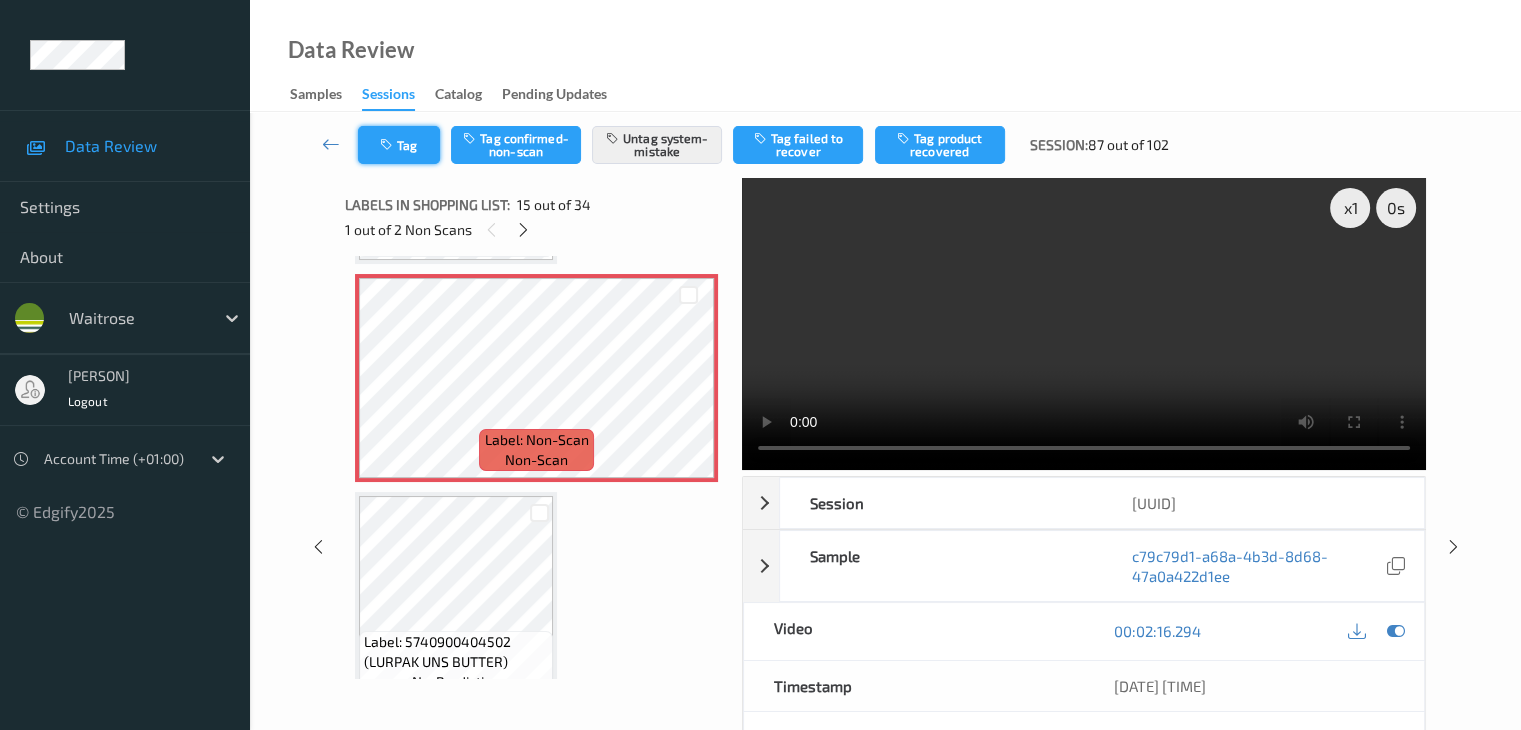 click on "Tag" at bounding box center [399, 145] 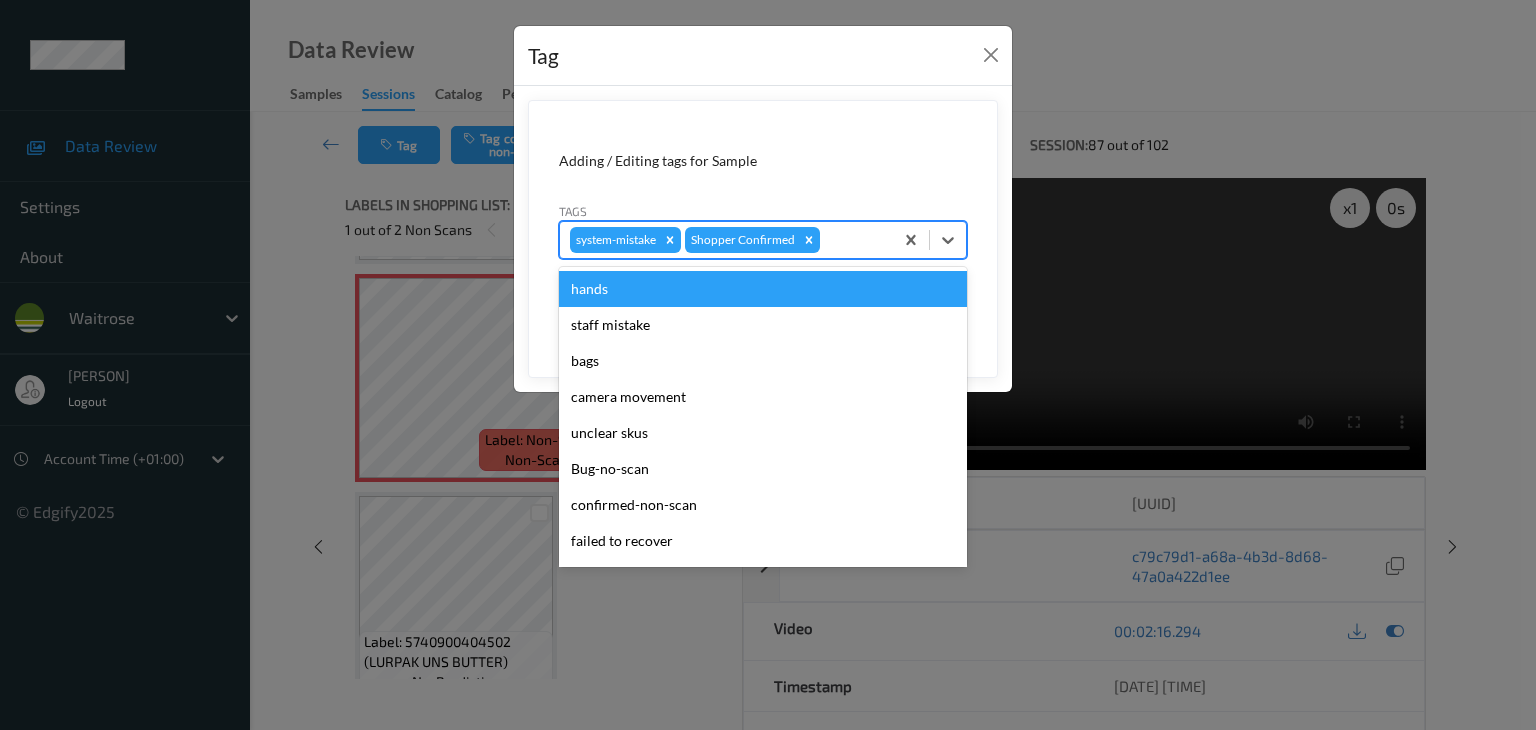 click at bounding box center (853, 240) 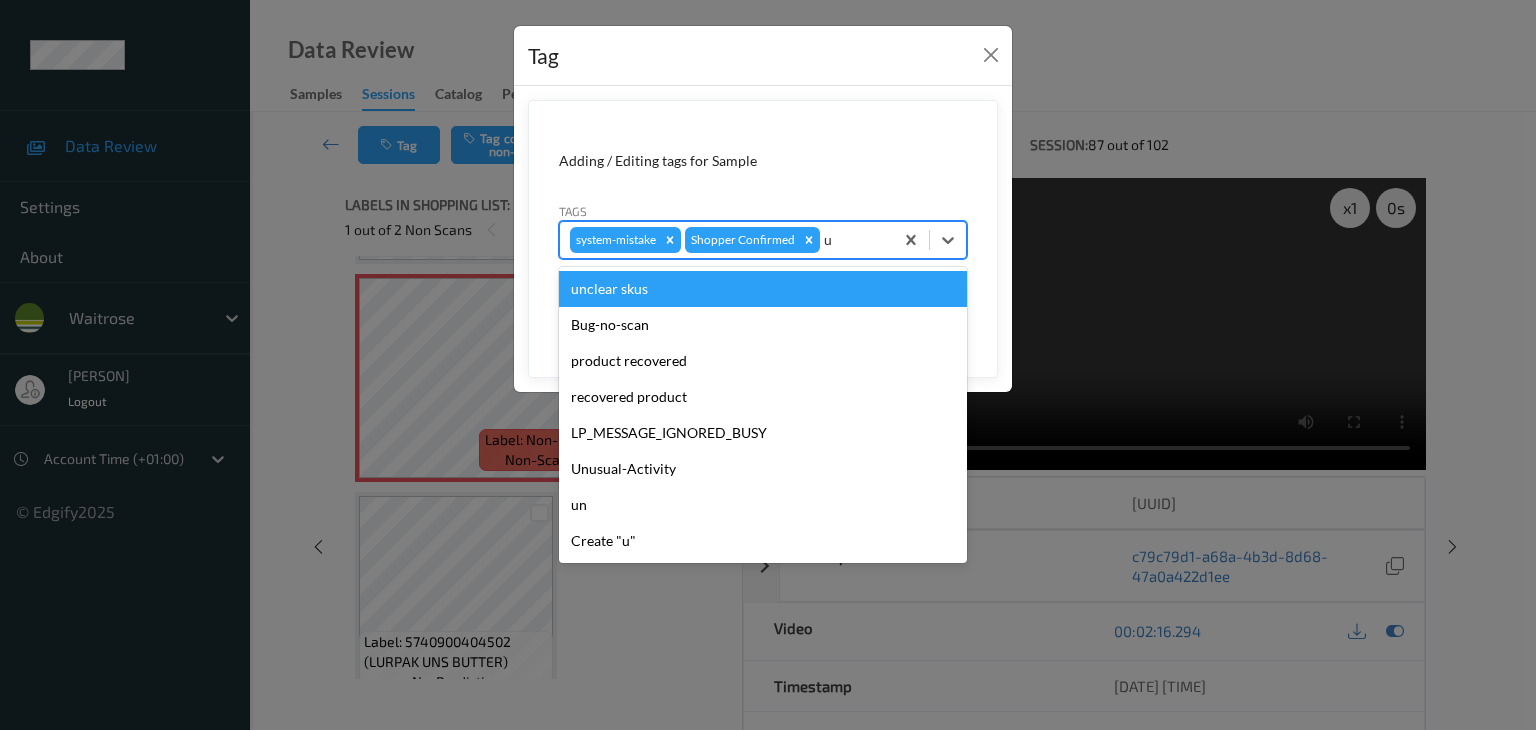 type on "u" 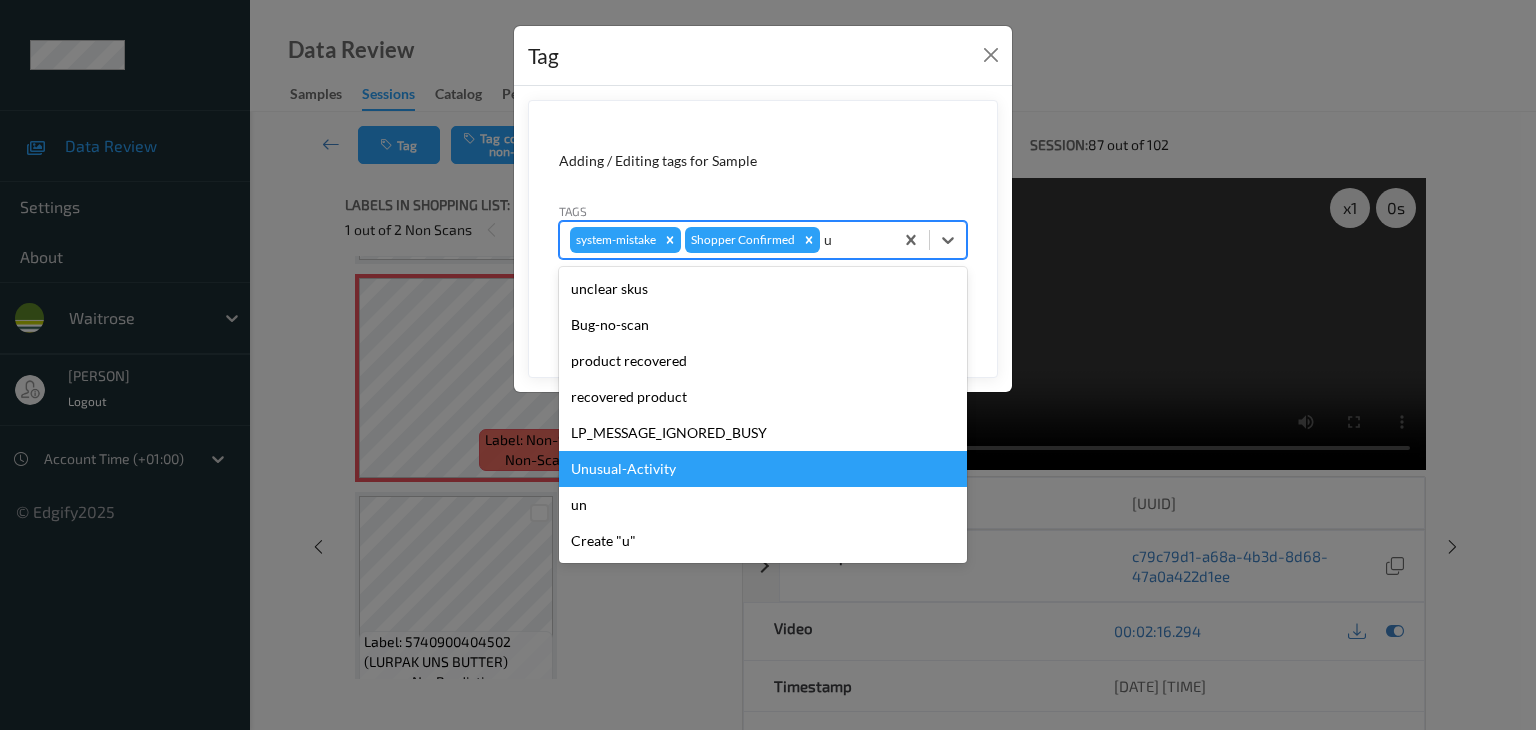 click on "Unusual-Activity" at bounding box center [763, 469] 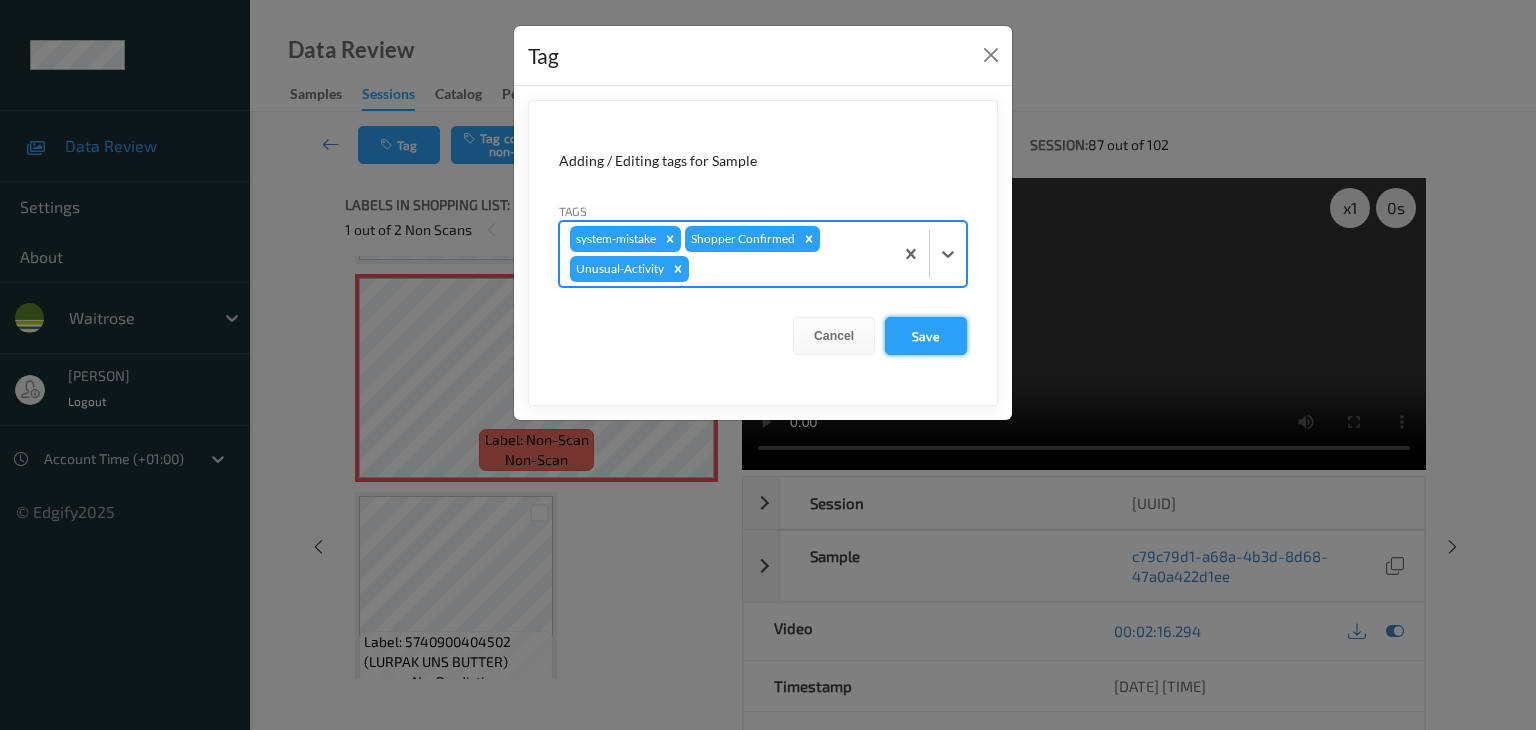 click on "Save" at bounding box center [926, 336] 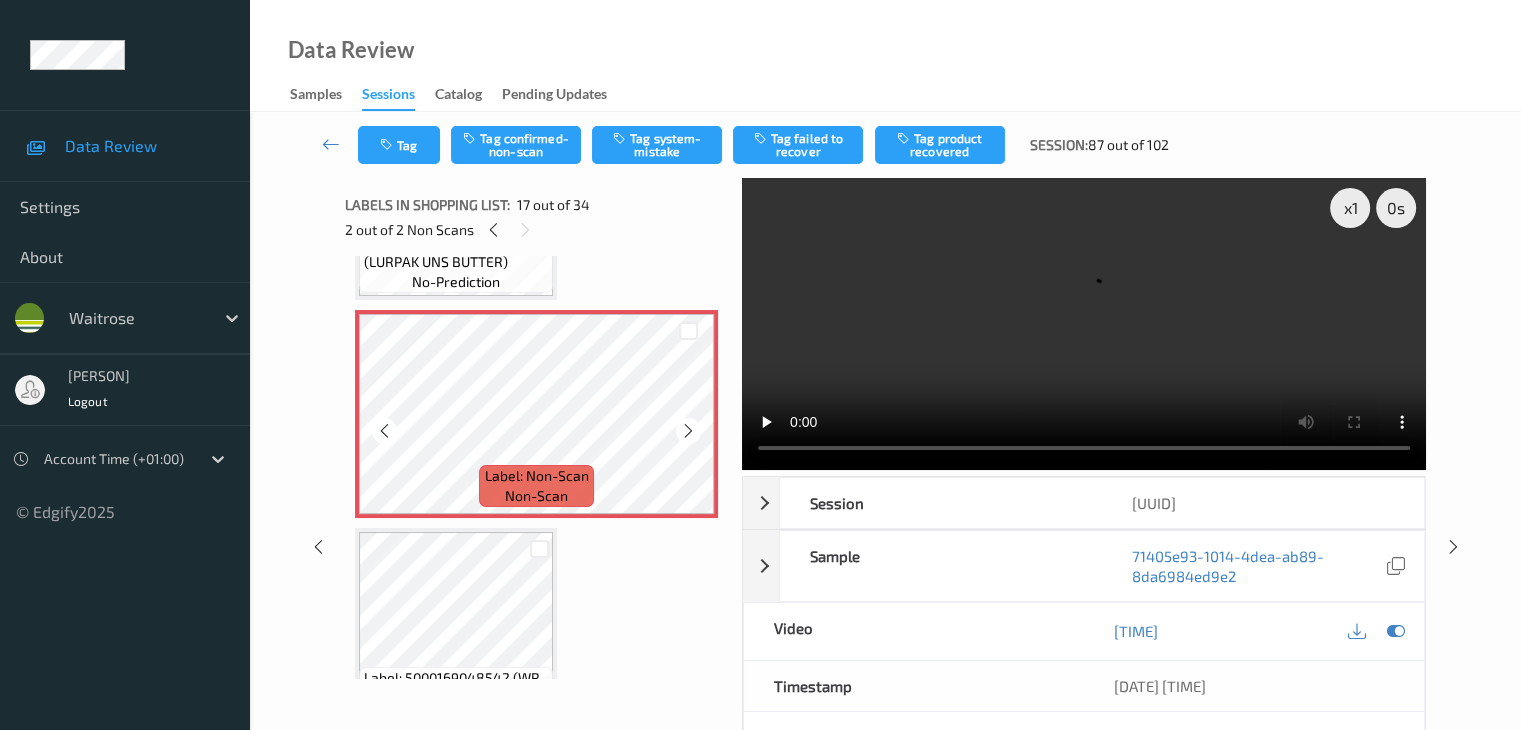 scroll, scrollTop: 3344, scrollLeft: 0, axis: vertical 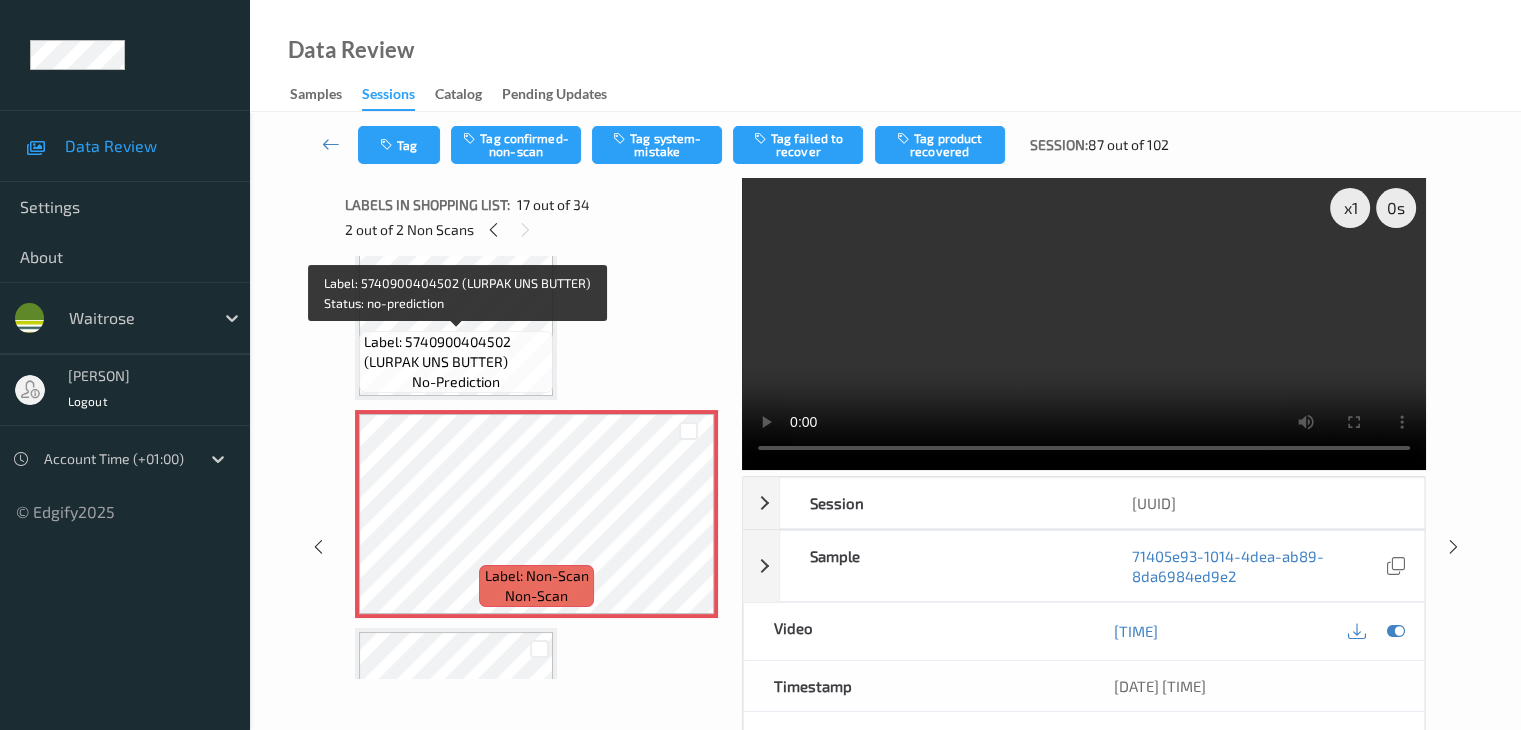 click on "Label: 5740900404502 (LURPAK UNS BUTTER)" at bounding box center (456, 352) 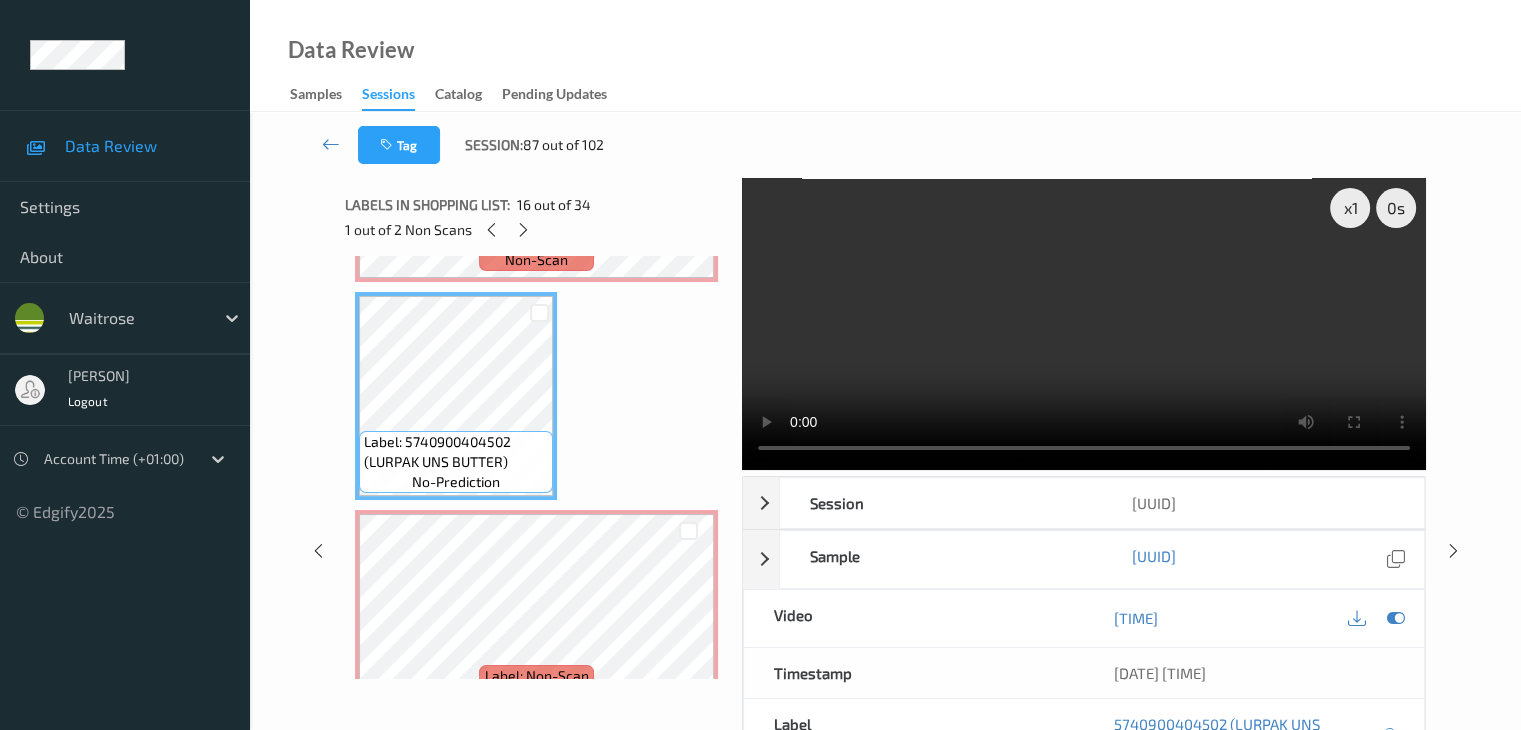 scroll, scrollTop: 3044, scrollLeft: 0, axis: vertical 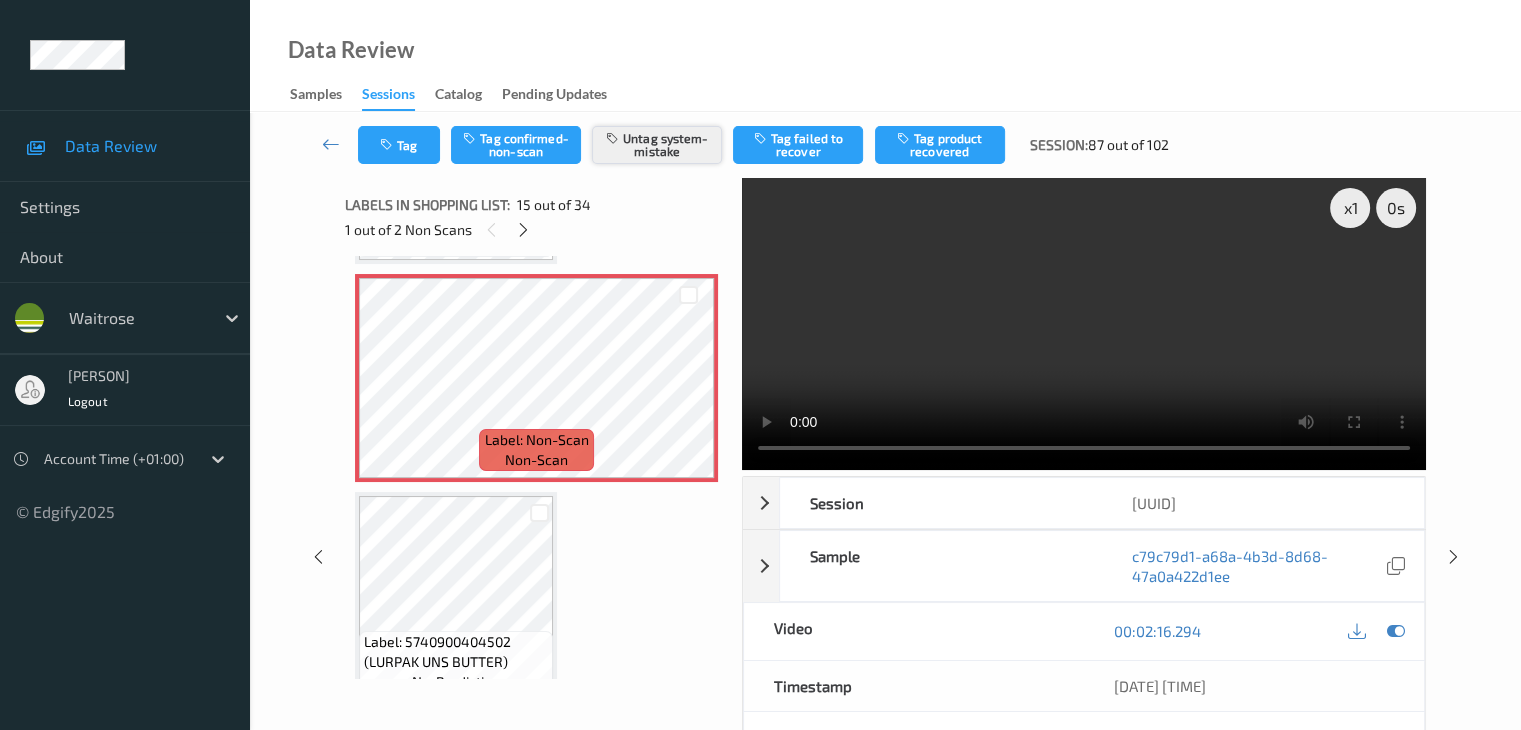 click on "Untag   system-mistake" at bounding box center [657, 145] 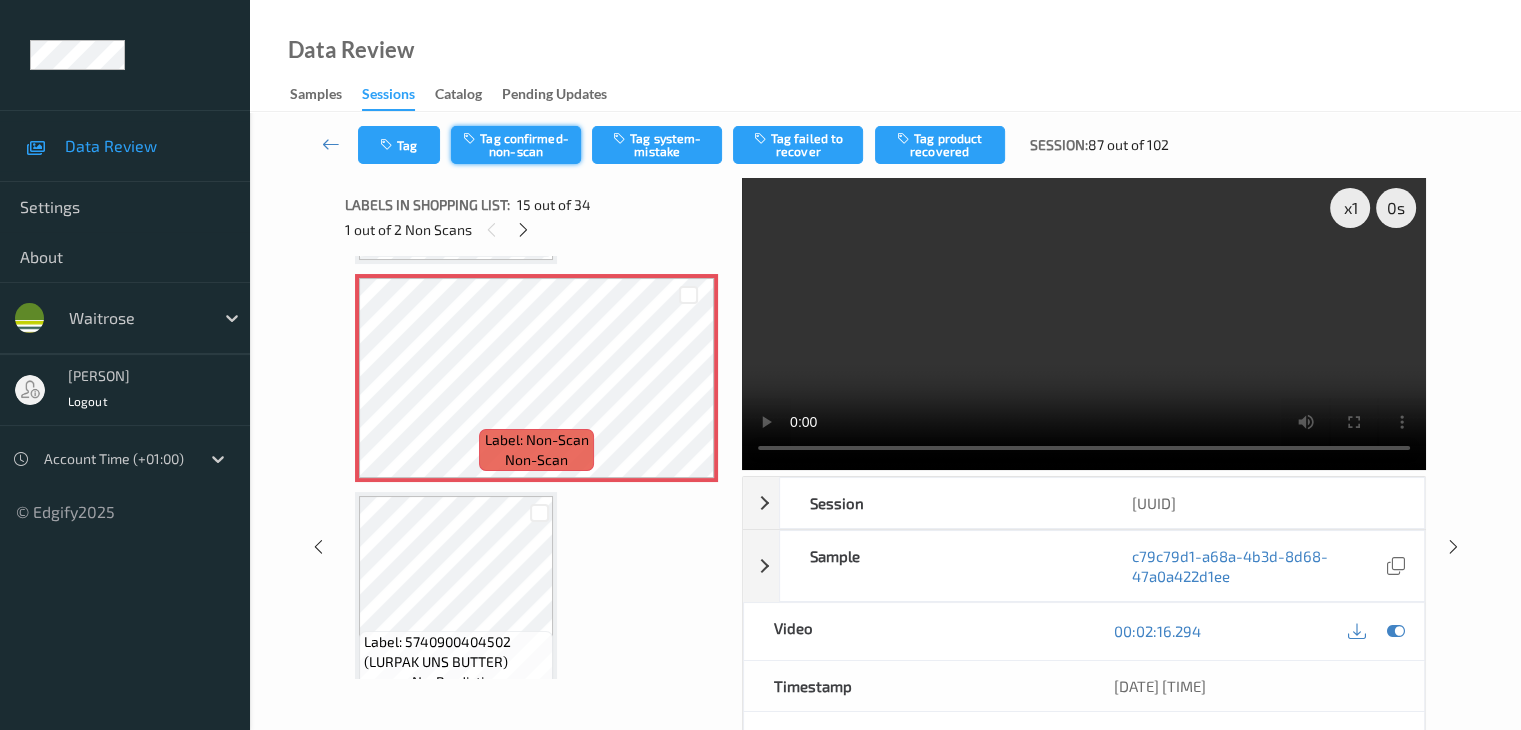 click on "Tag   confirmed-non-scan" at bounding box center [516, 145] 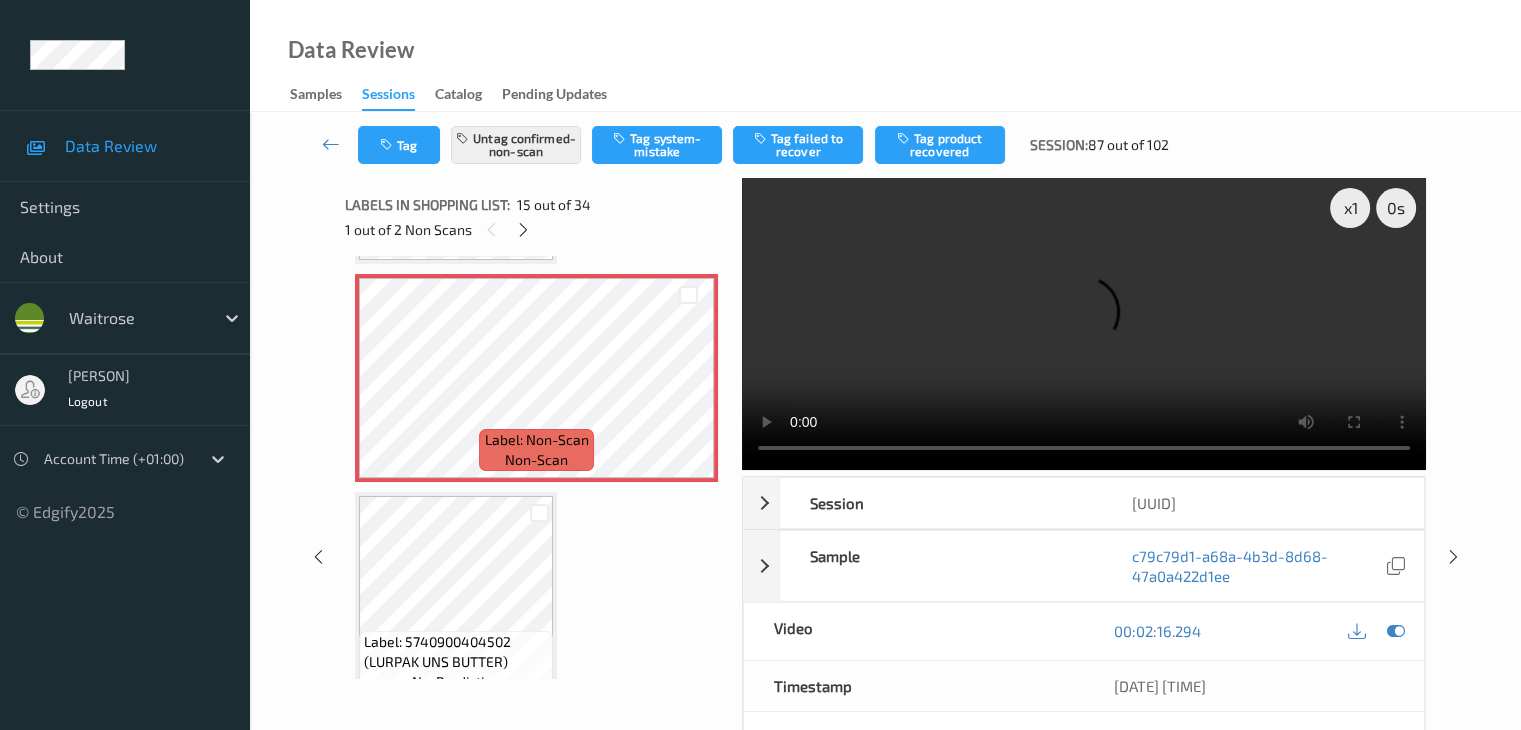 click on "Tag Untag   confirmed-non-scan Tag   system-mistake Tag   failed to recover Tag   product recovered Session: 87 out of 102" at bounding box center (885, 145) 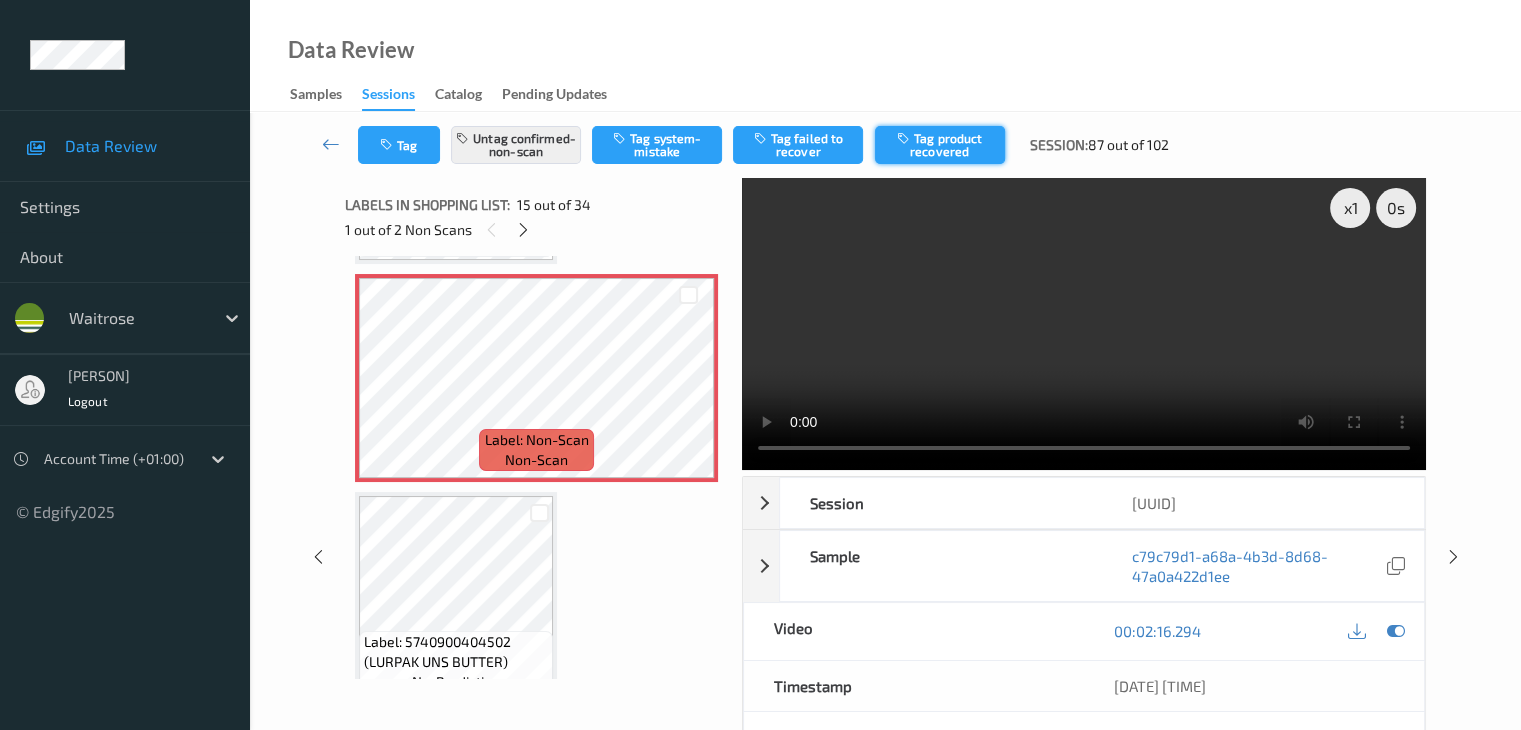click on "Tag   product recovered" at bounding box center [940, 145] 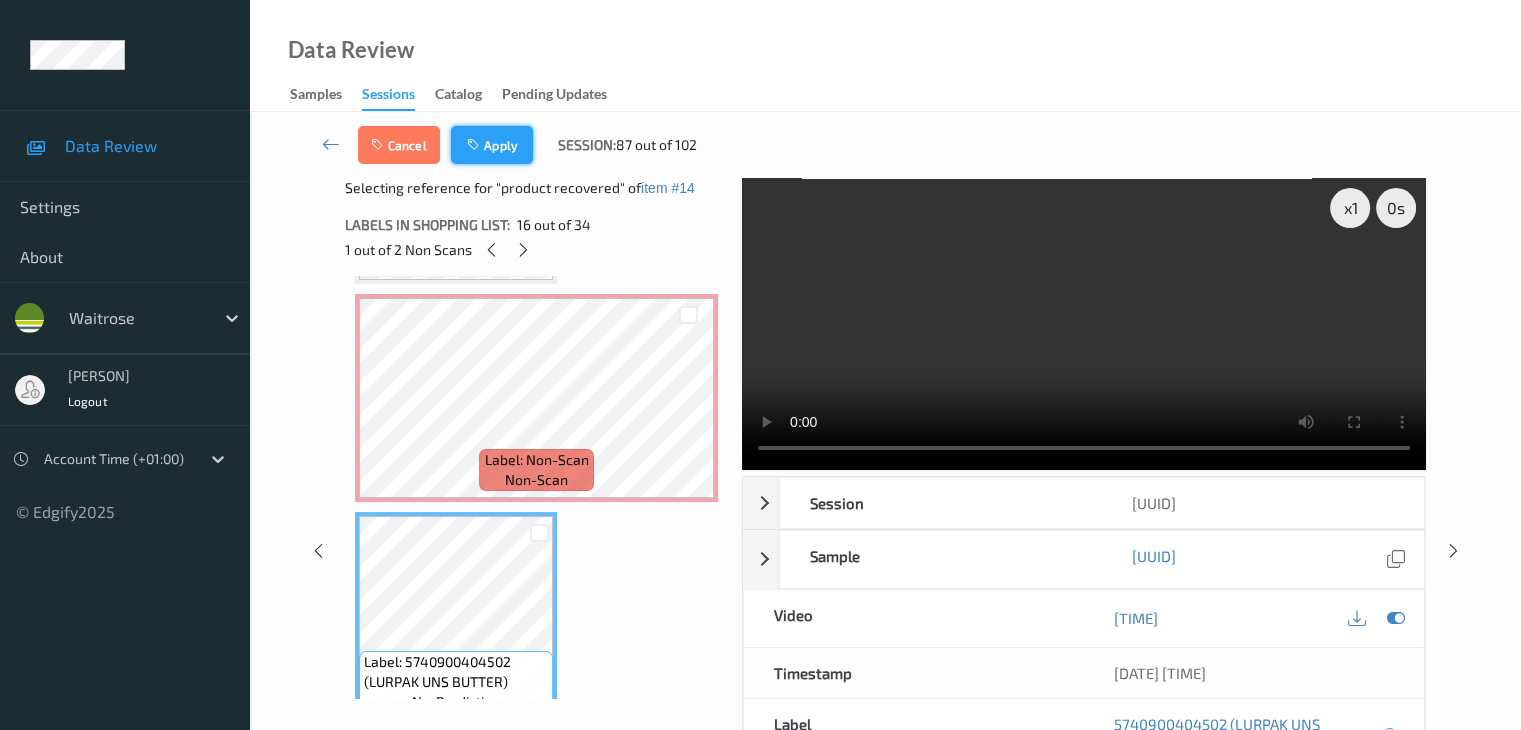 click on "Apply" at bounding box center [492, 145] 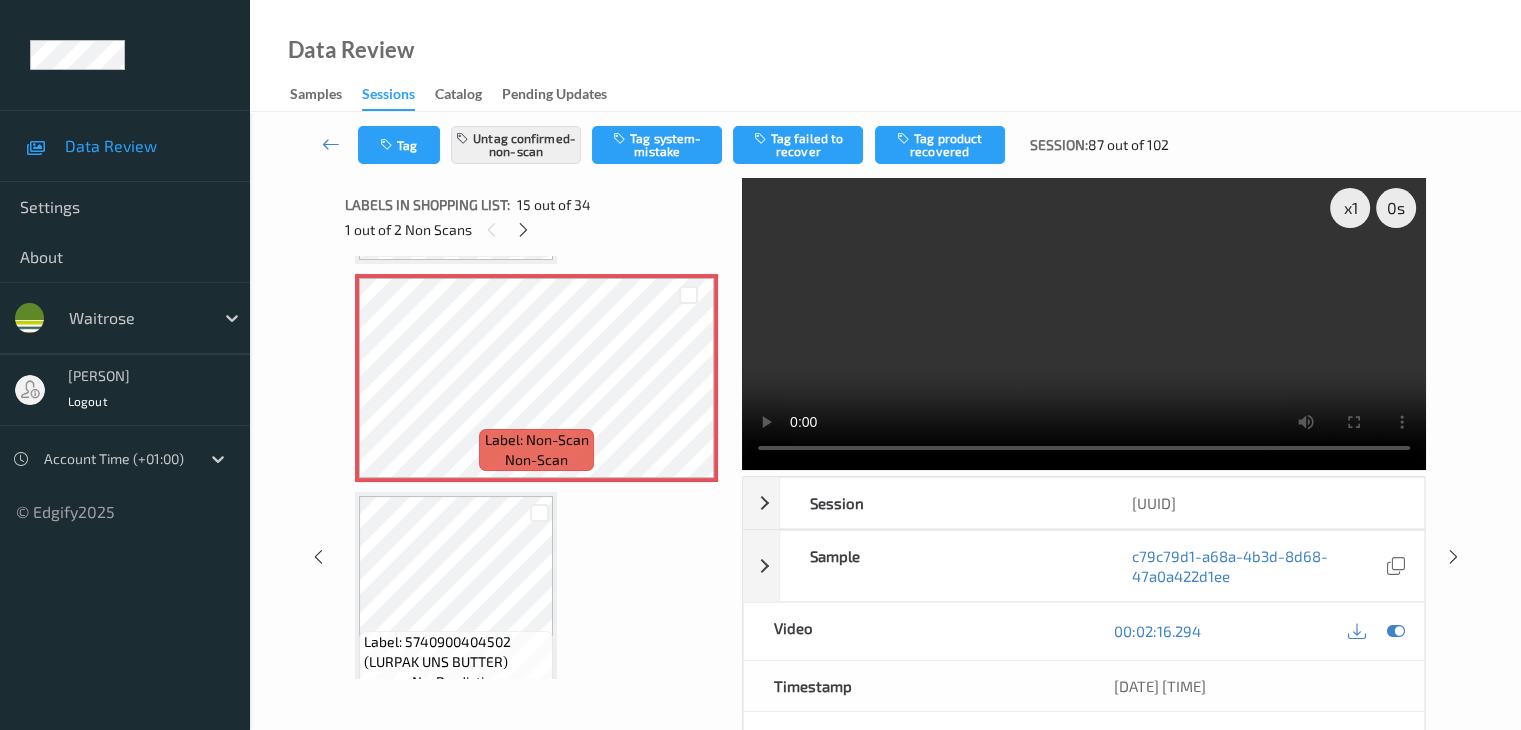 scroll, scrollTop: 2844, scrollLeft: 0, axis: vertical 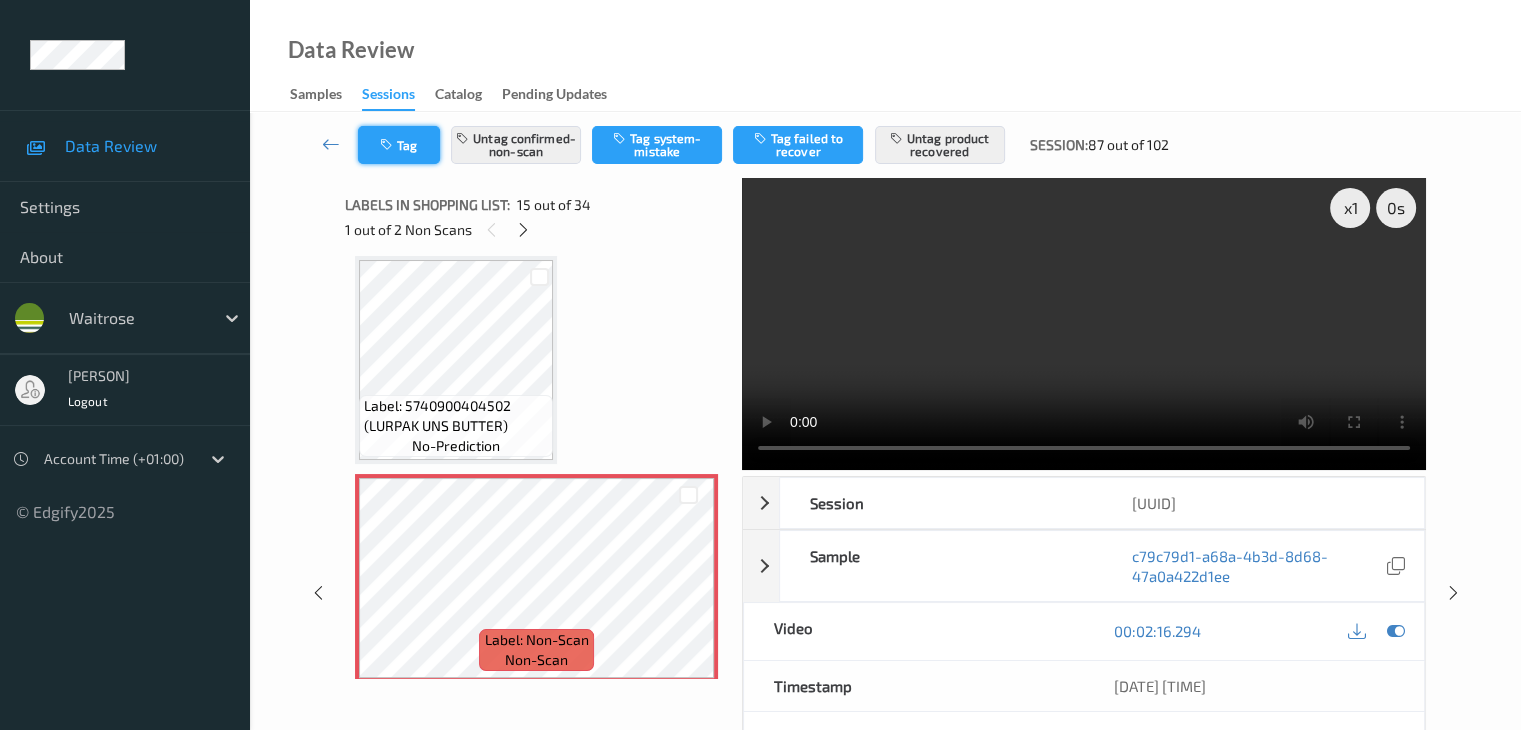 click on "Tag" at bounding box center [399, 145] 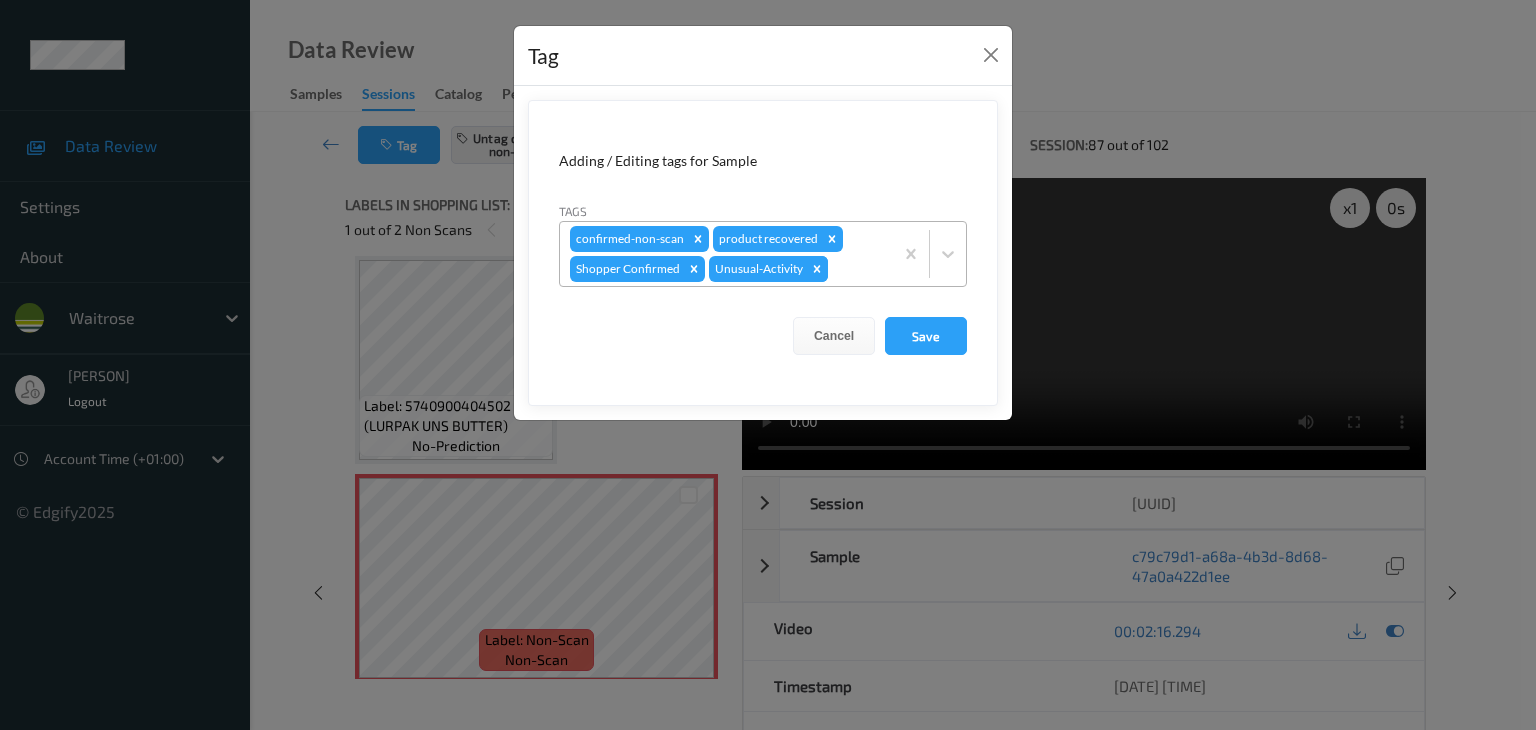 click 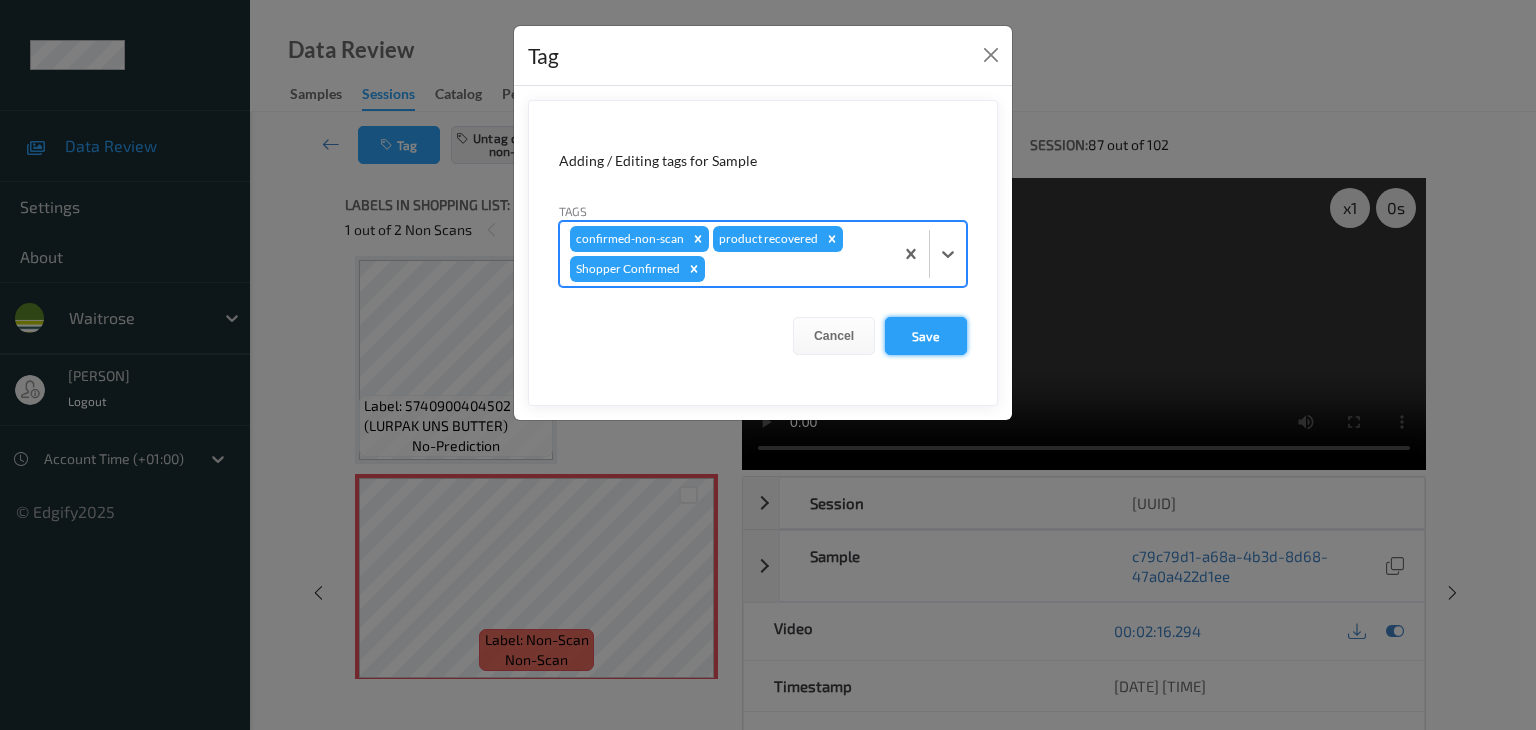 click on "Save" at bounding box center [926, 336] 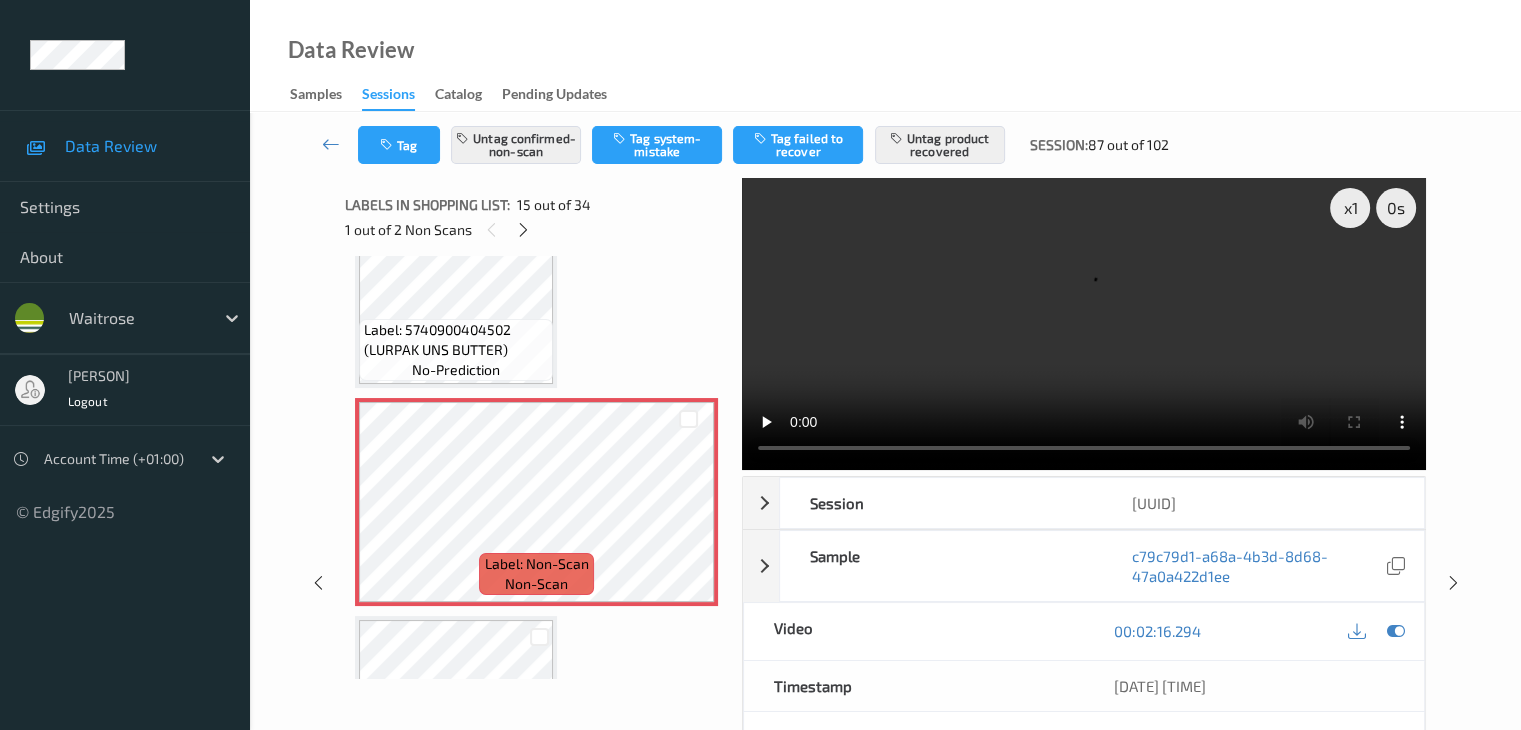 scroll, scrollTop: 3044, scrollLeft: 0, axis: vertical 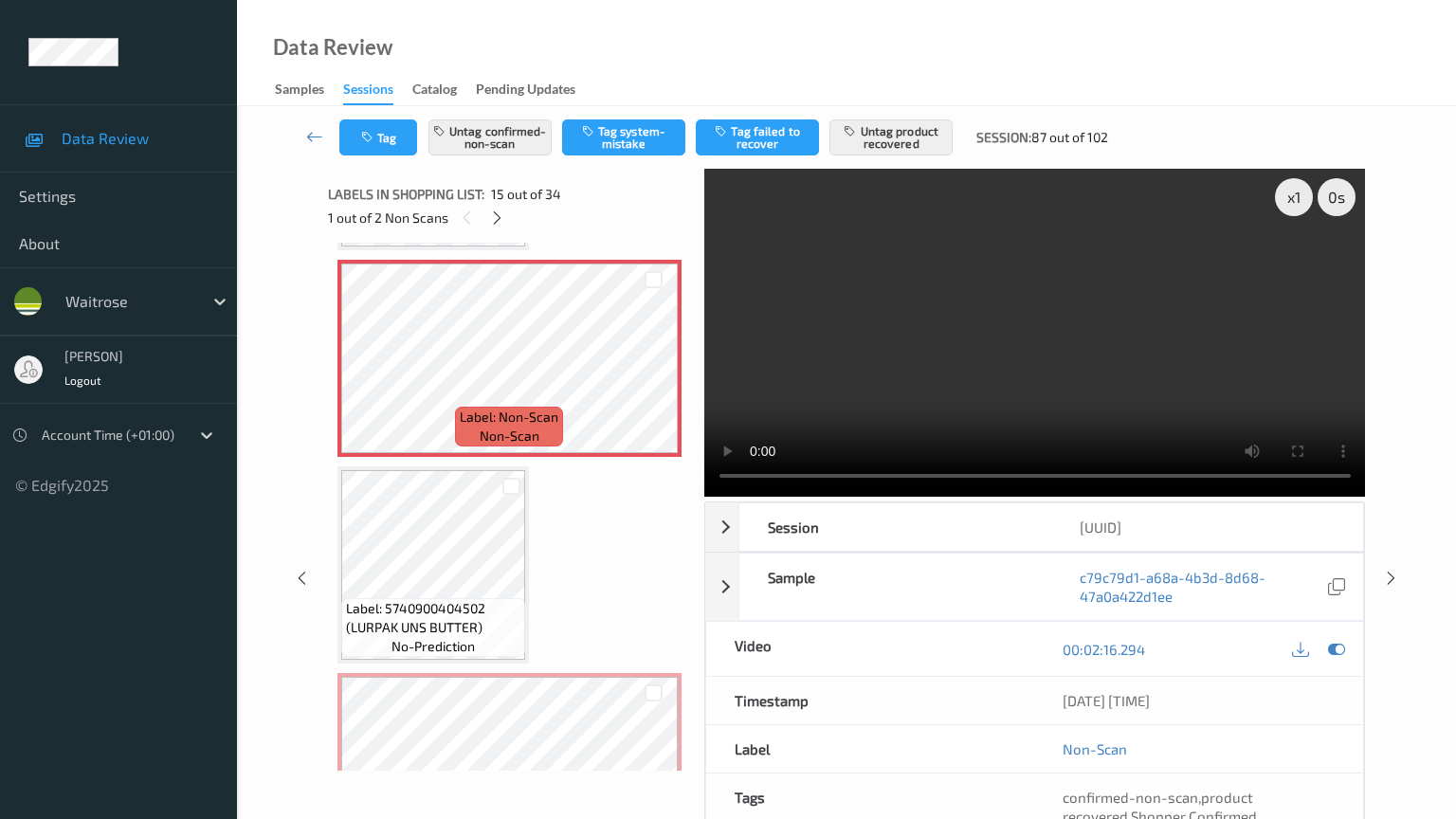 type 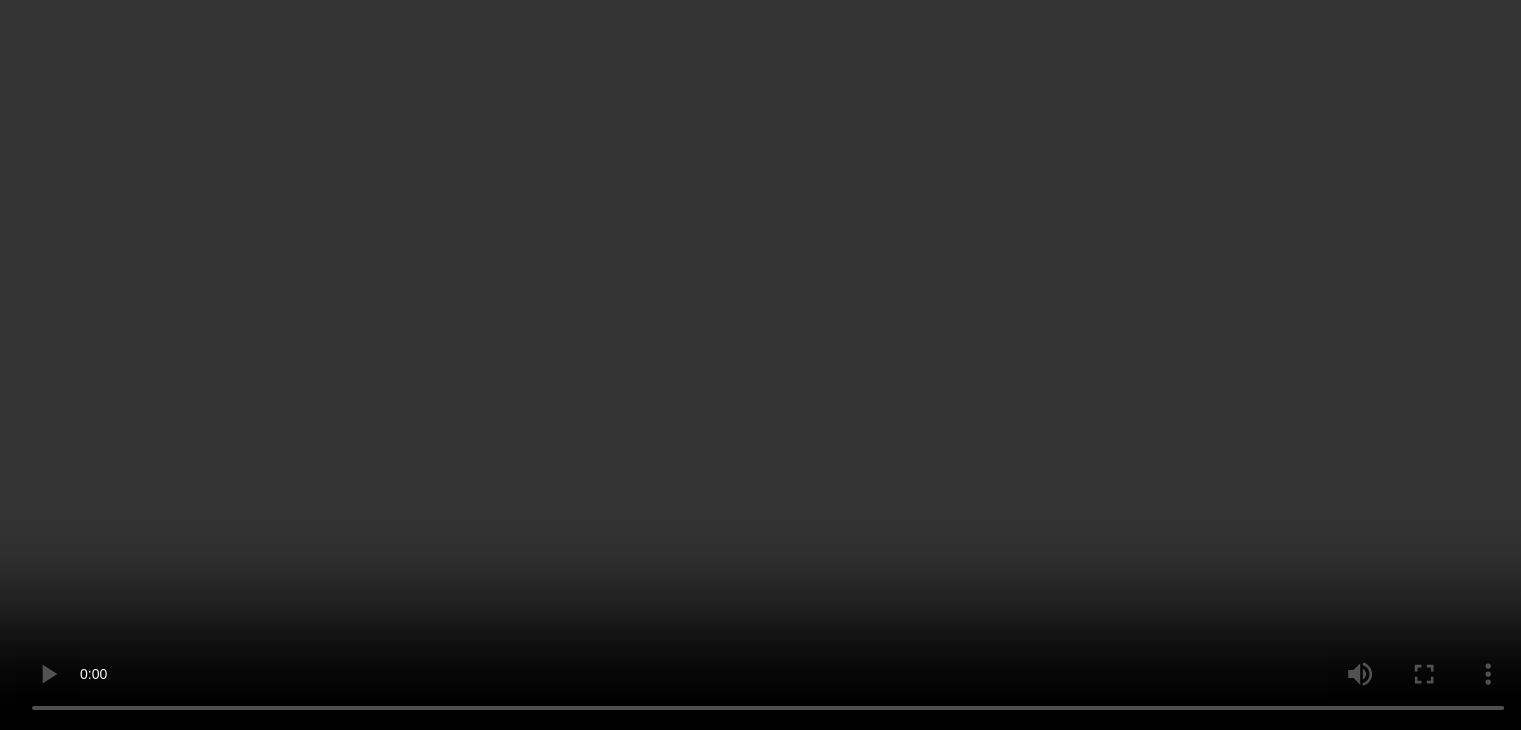 scroll, scrollTop: 2844, scrollLeft: 0, axis: vertical 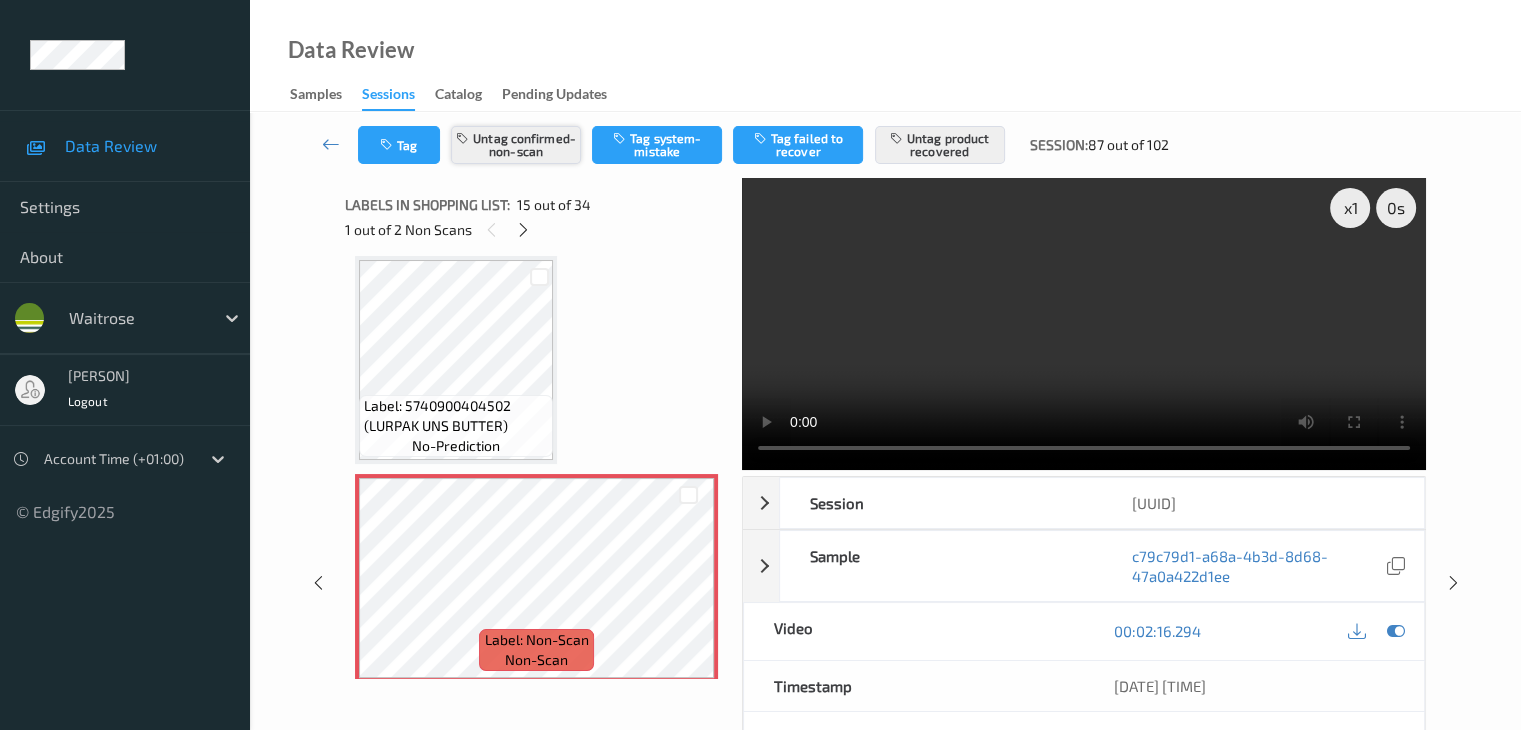 click on "Untag   confirmed-non-scan" at bounding box center (516, 145) 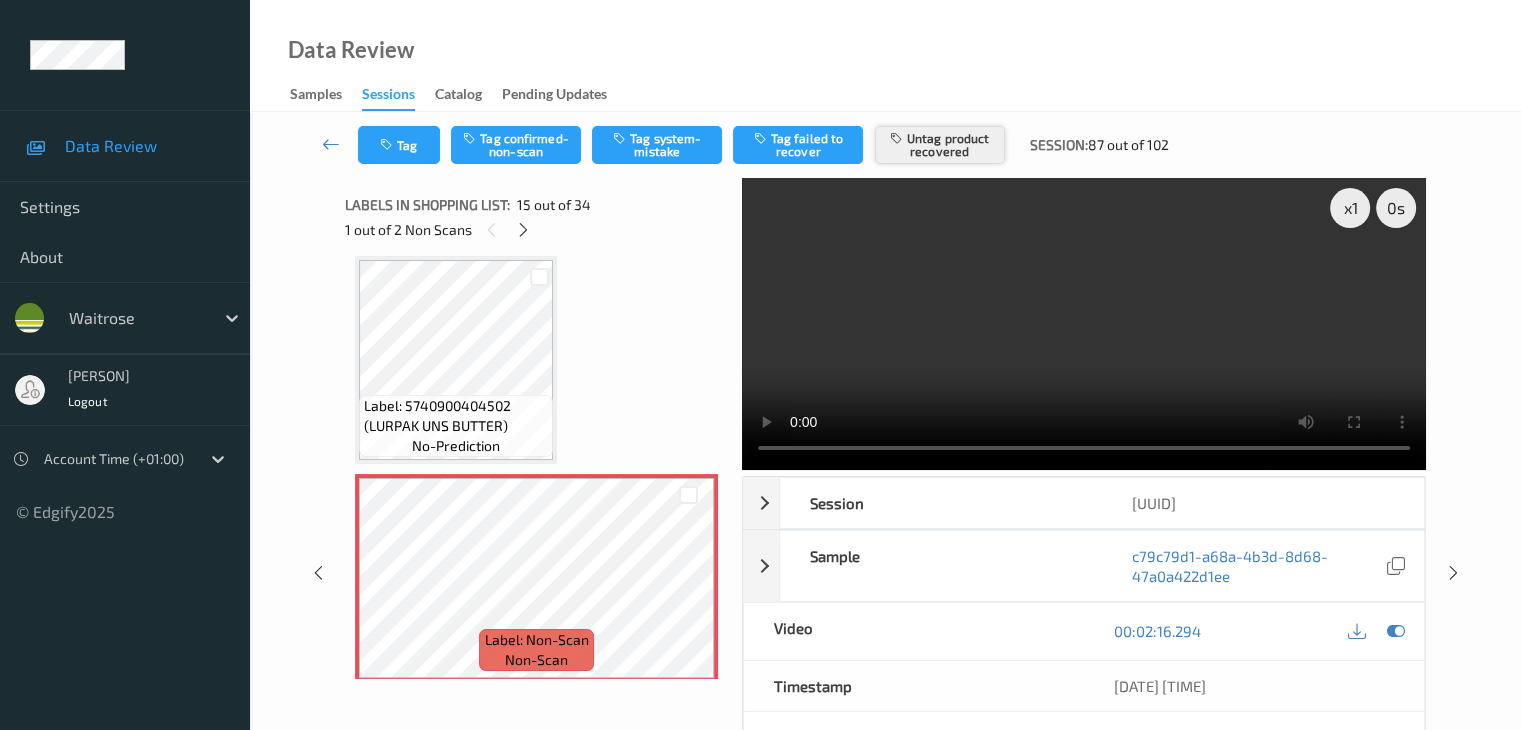 click on "Untag   product recovered" at bounding box center [940, 145] 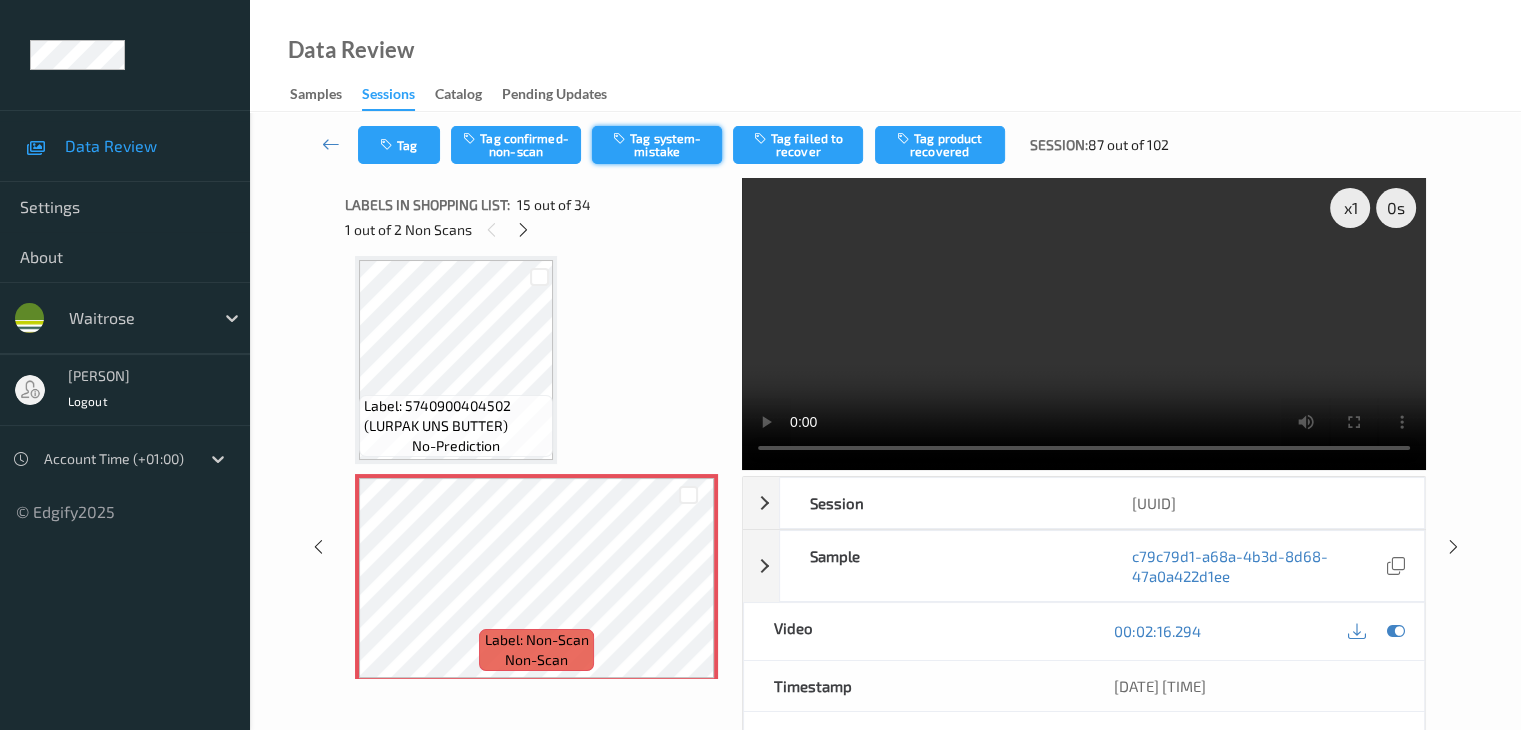 click on "Tag   system-mistake" at bounding box center [657, 145] 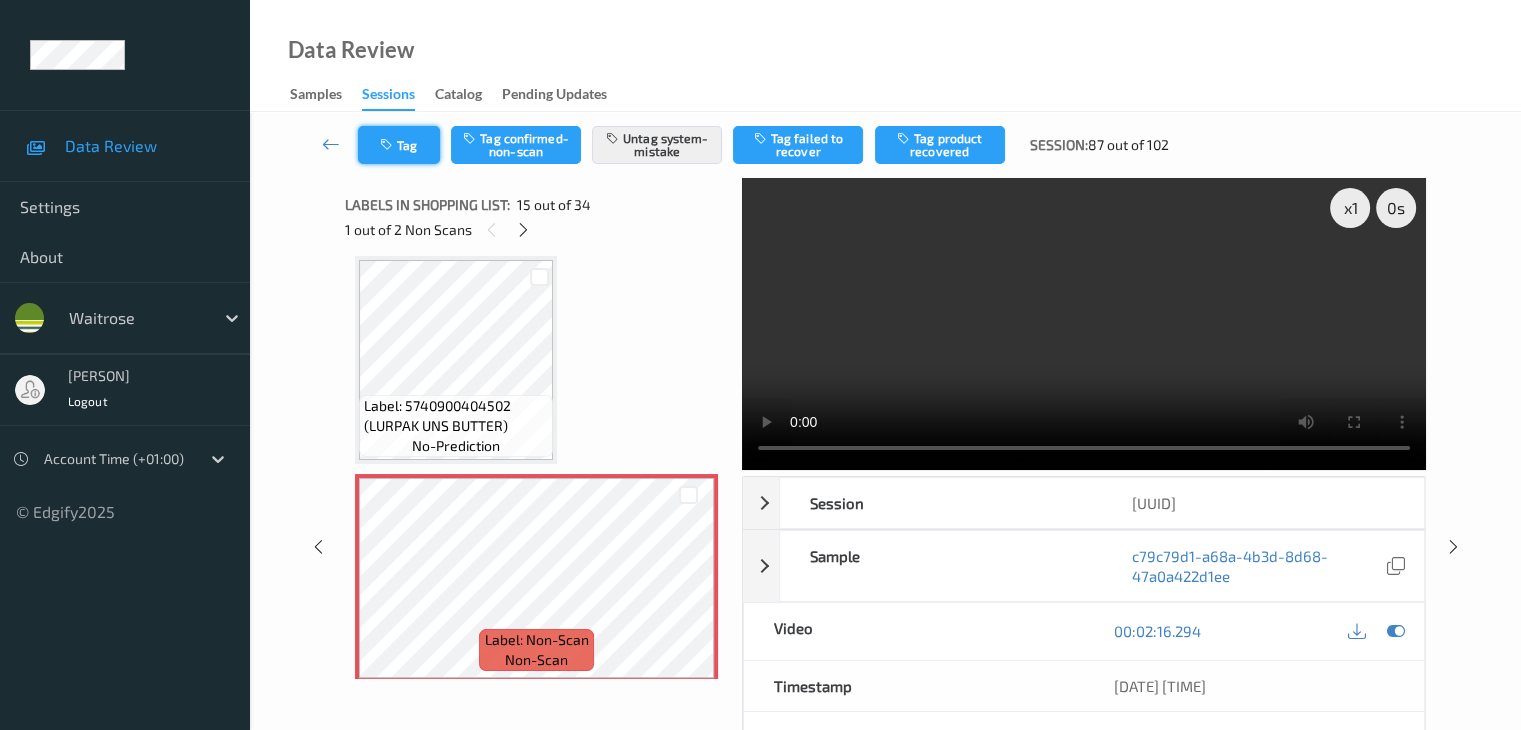click on "Tag" at bounding box center (399, 145) 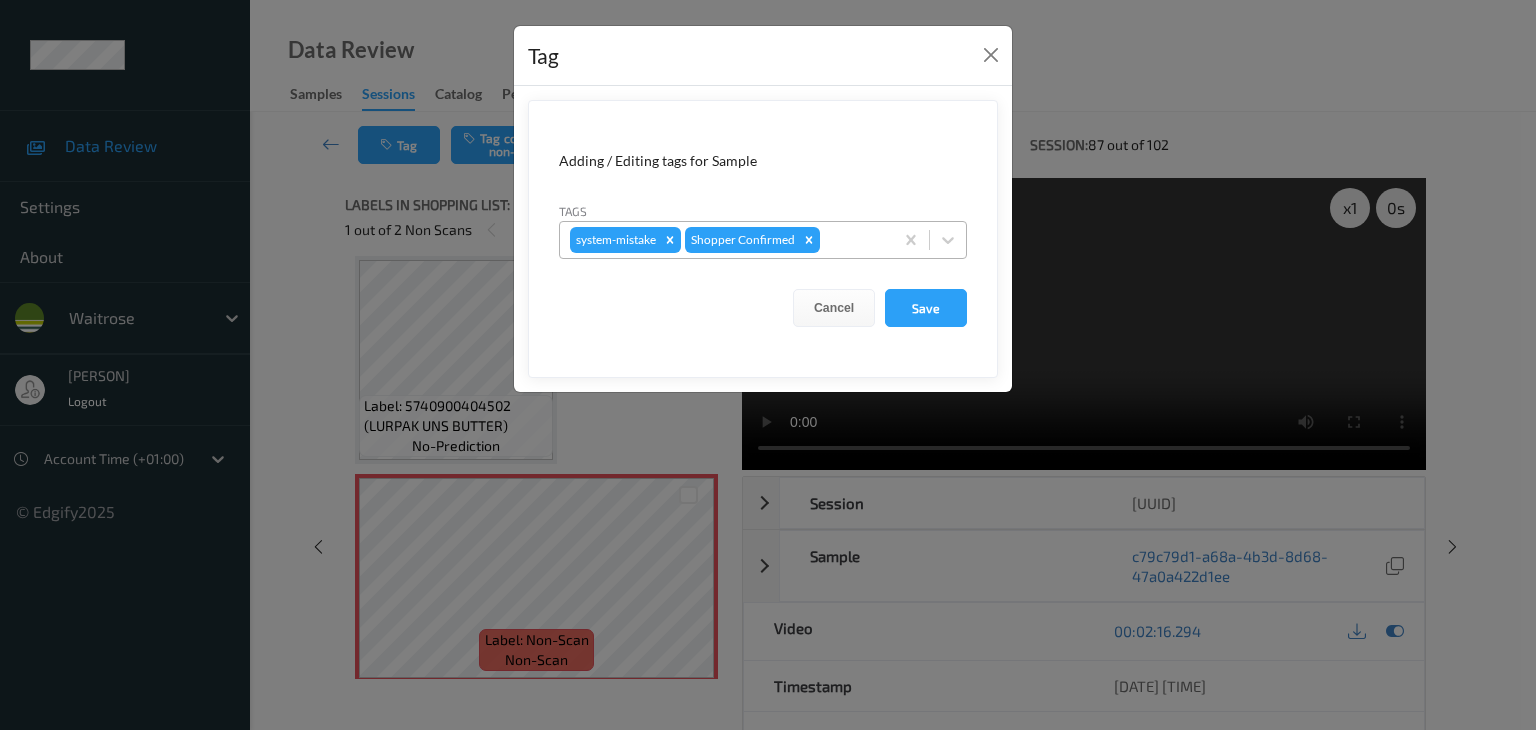 click at bounding box center (853, 240) 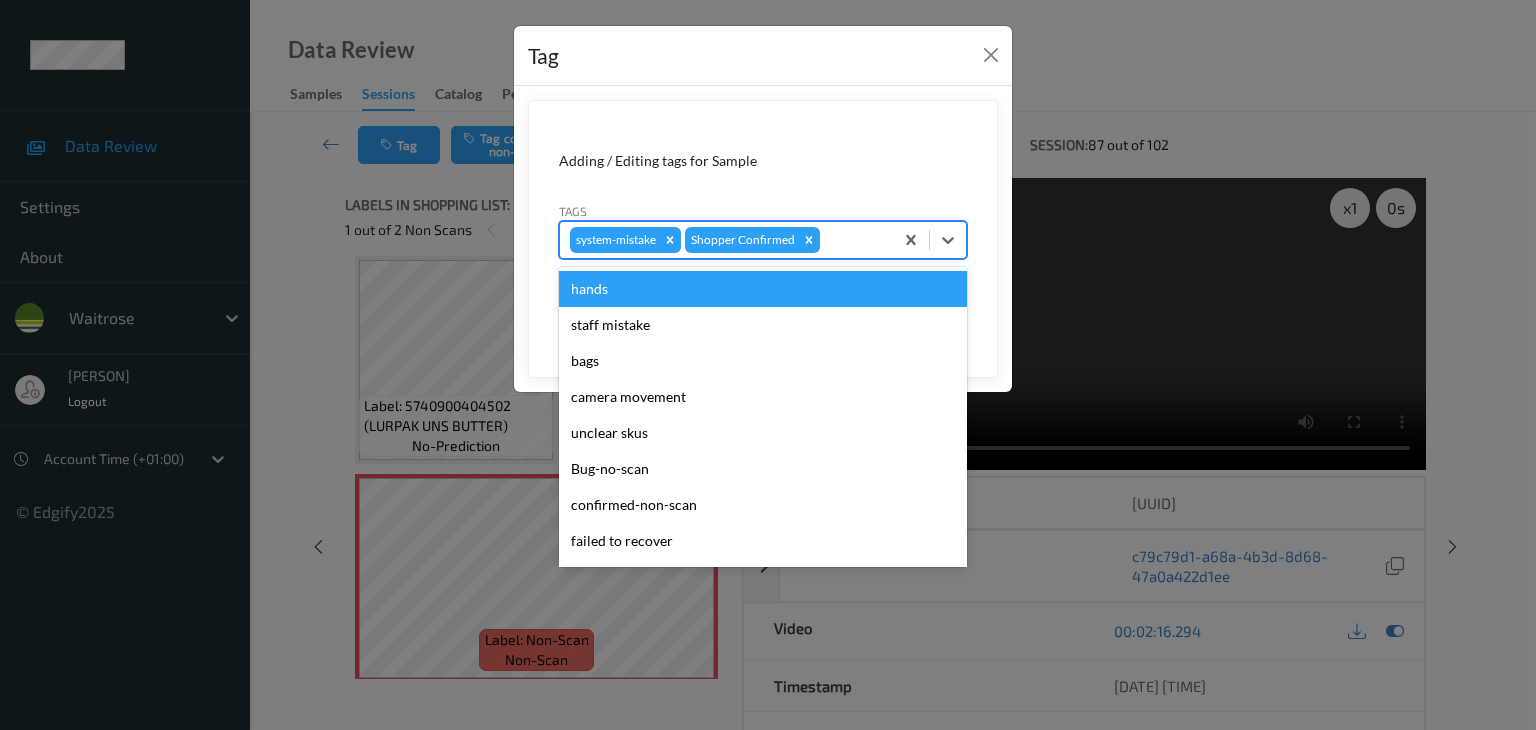 type on "u" 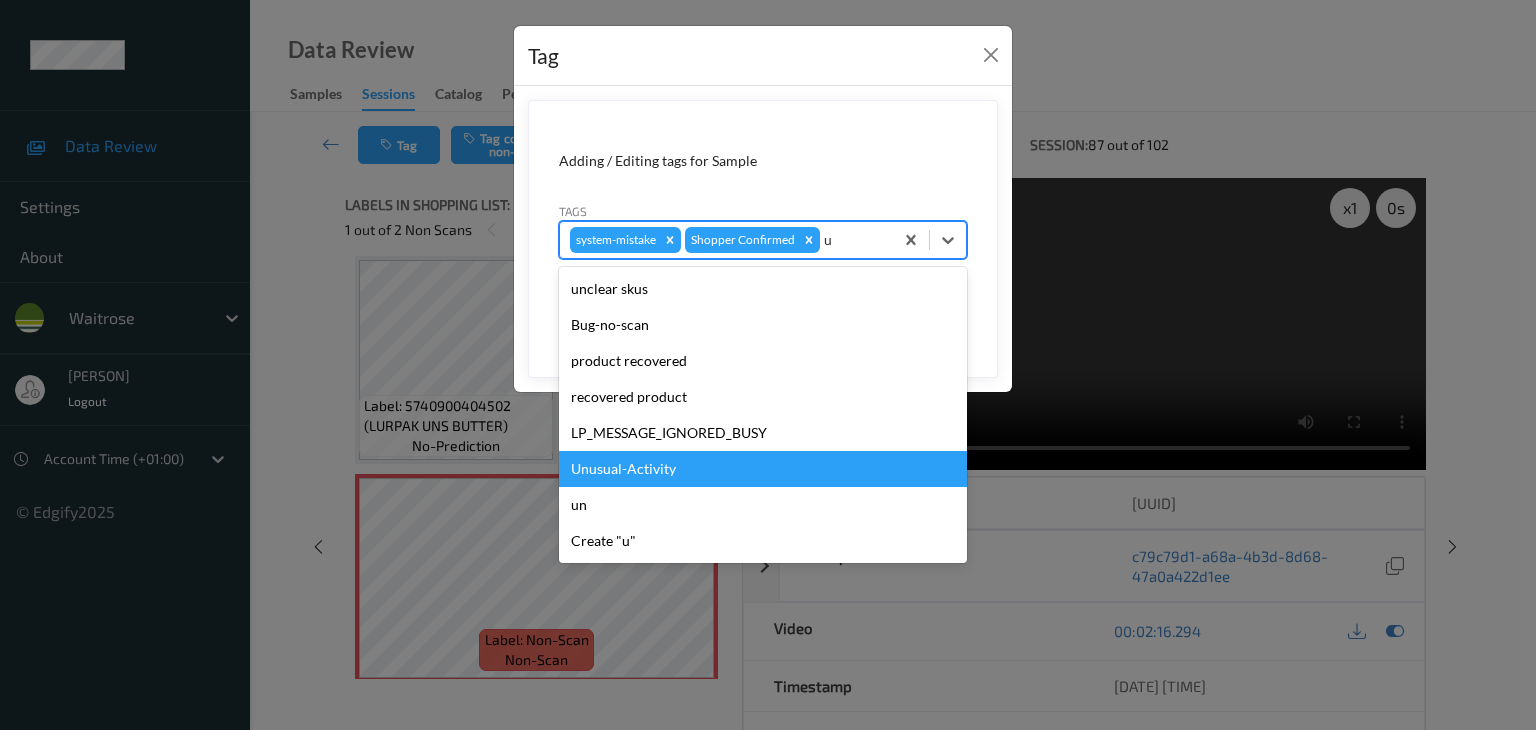click on "Unusual-Activity" at bounding box center [763, 469] 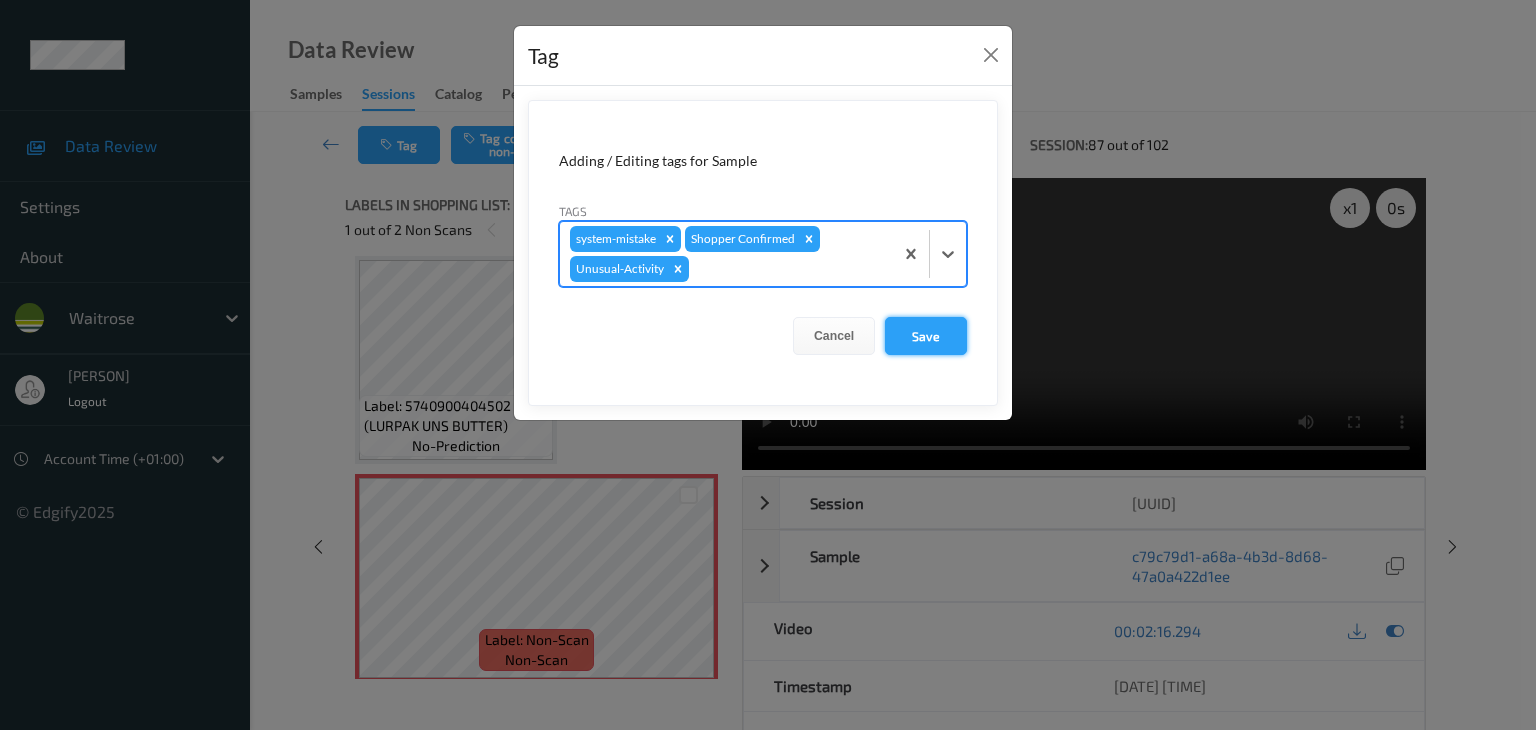 click on "Save" at bounding box center (926, 336) 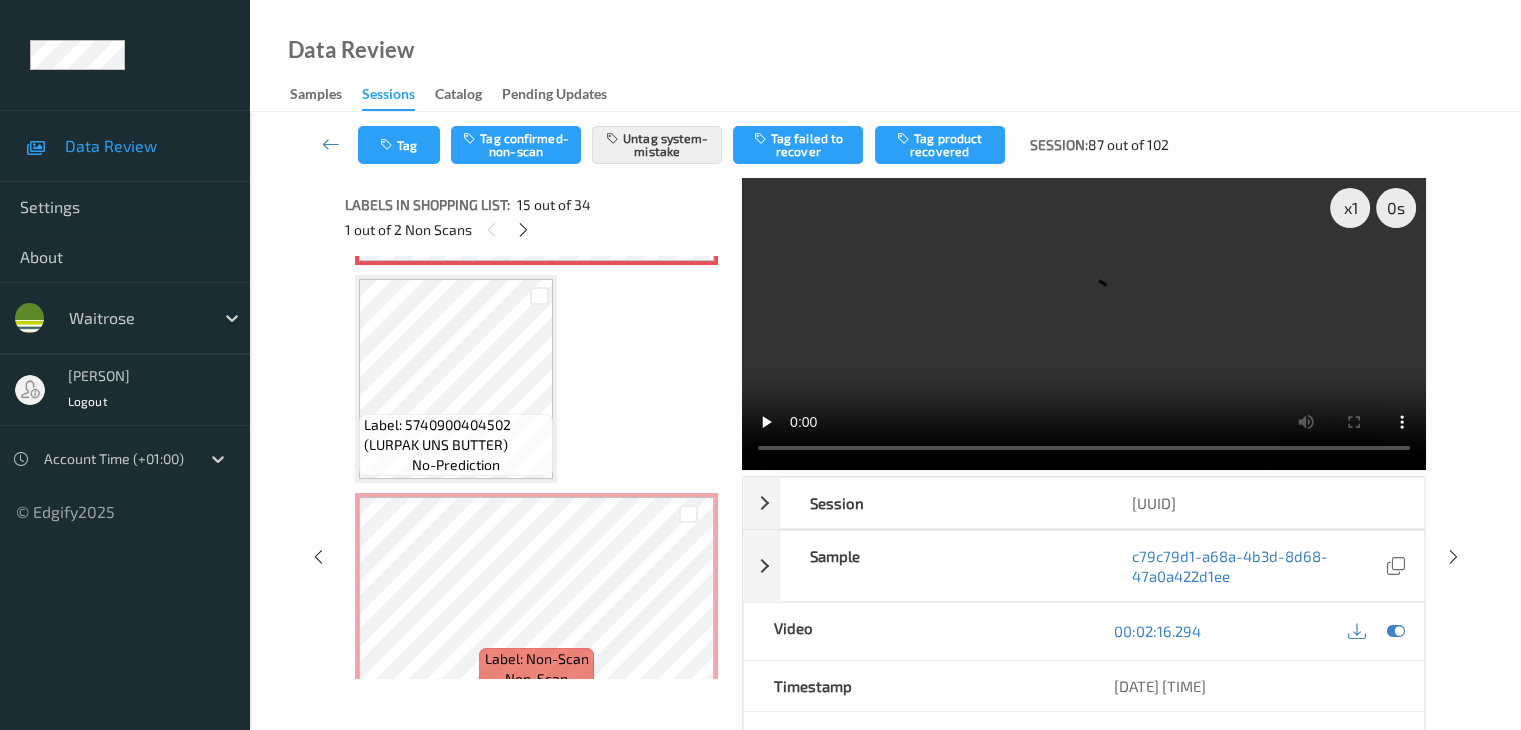 scroll, scrollTop: 3444, scrollLeft: 0, axis: vertical 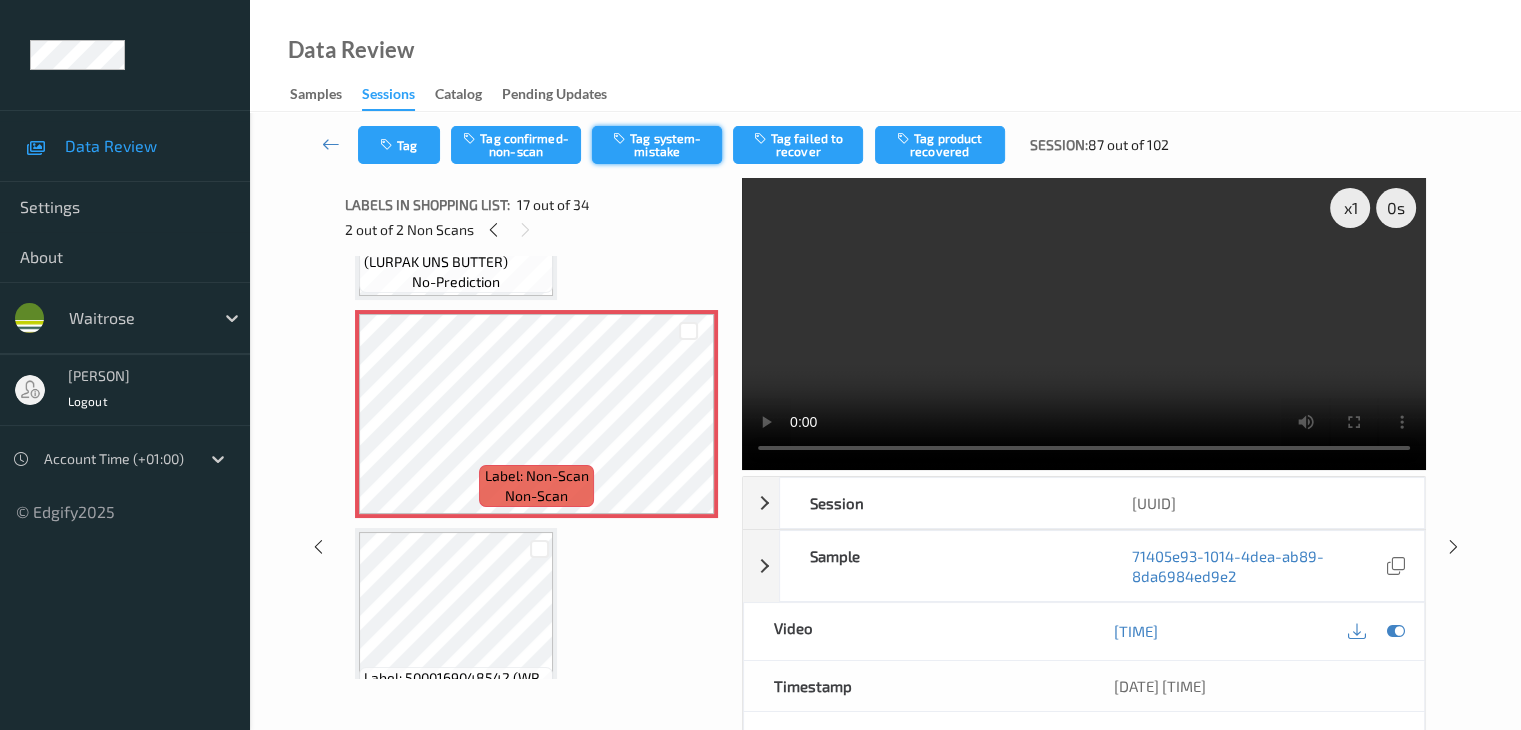 click on "Tag   system-mistake" at bounding box center [657, 145] 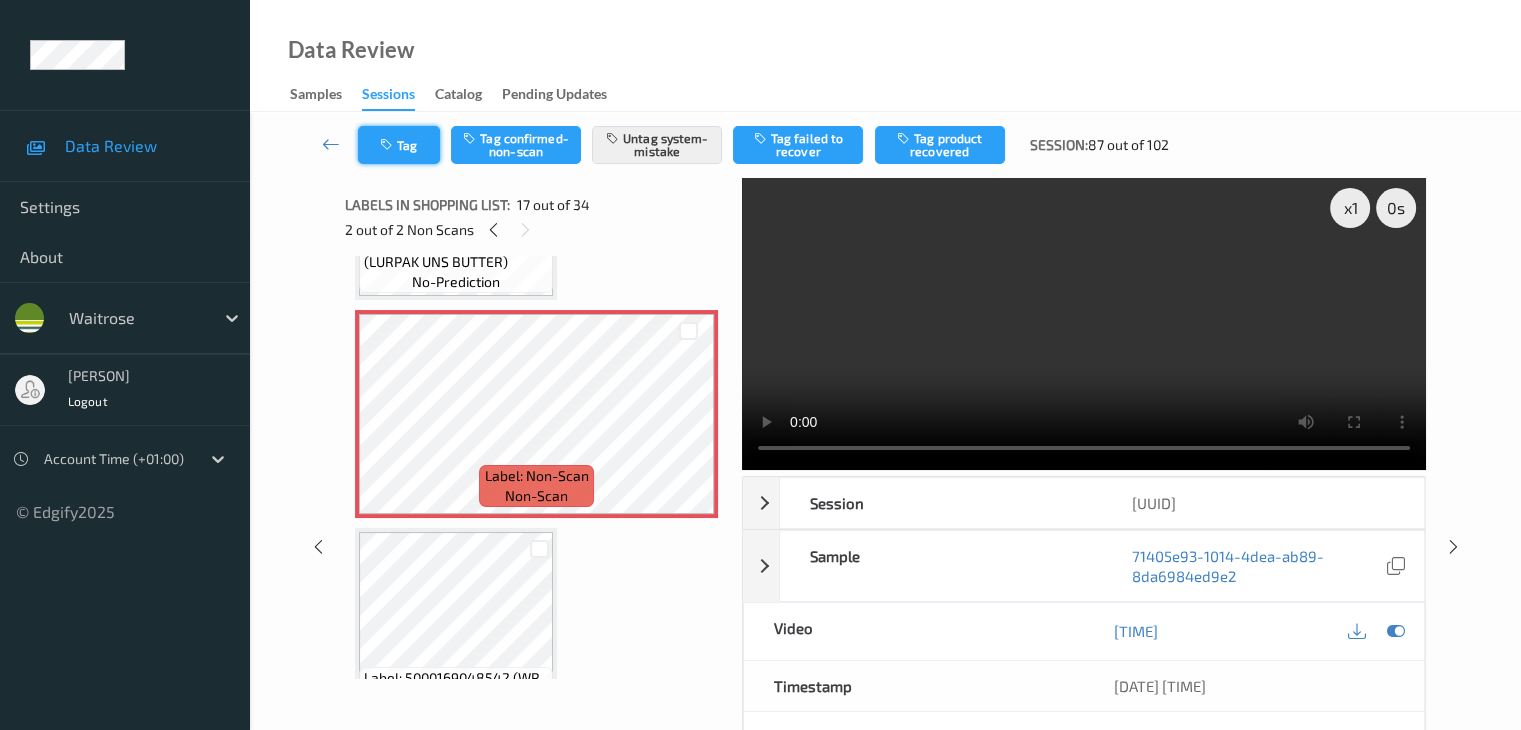 click at bounding box center (388, 145) 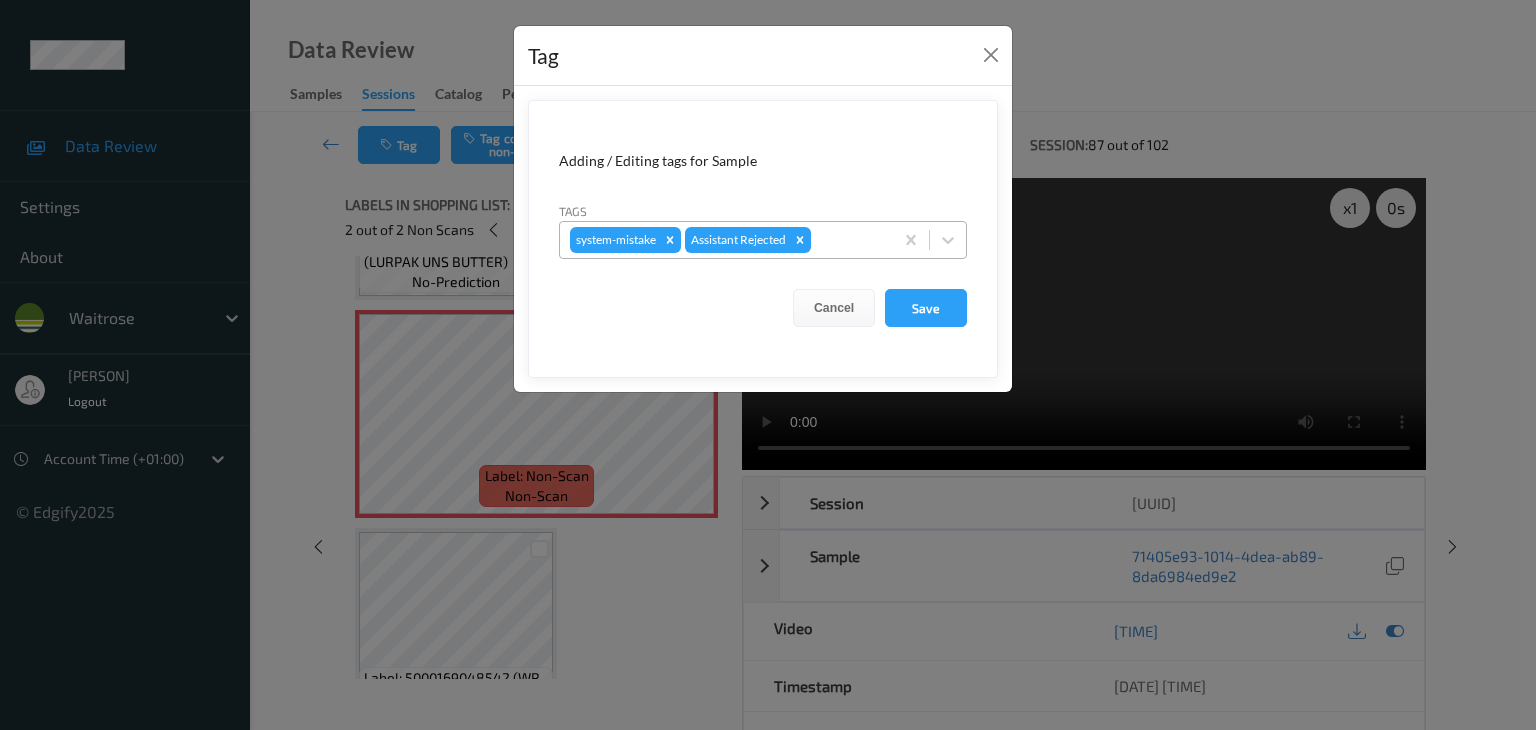 click at bounding box center [849, 240] 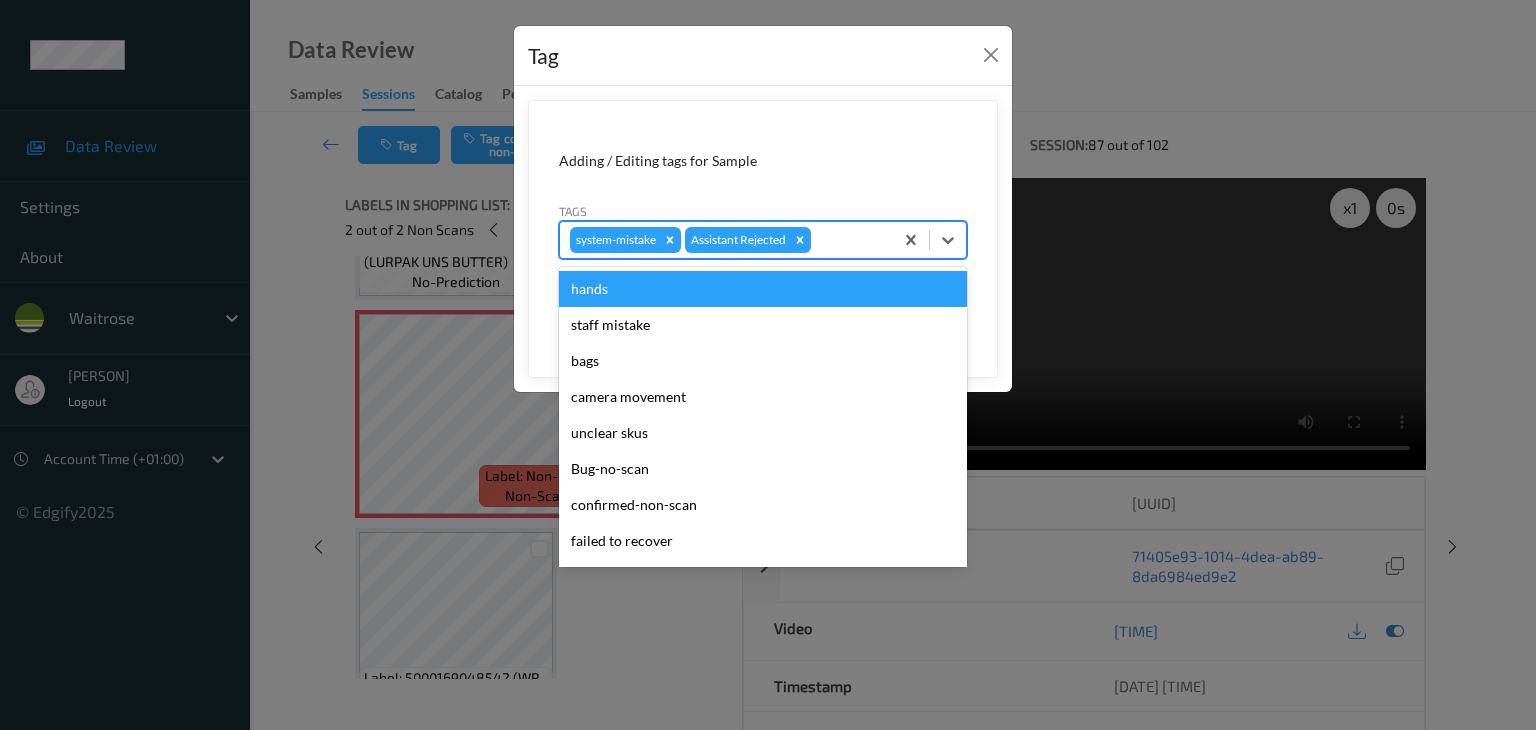 type on "u" 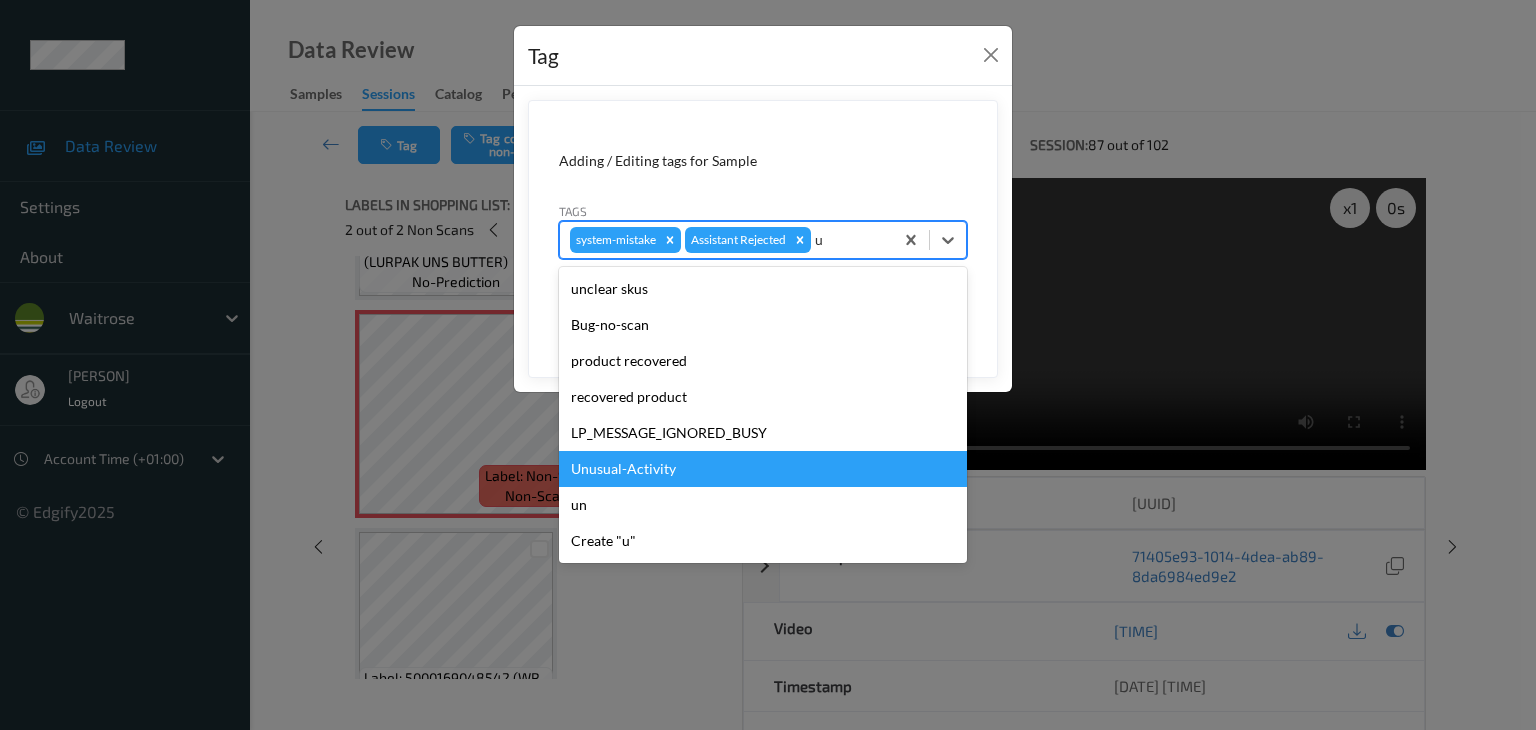 click on "Unusual-Activity" at bounding box center [763, 469] 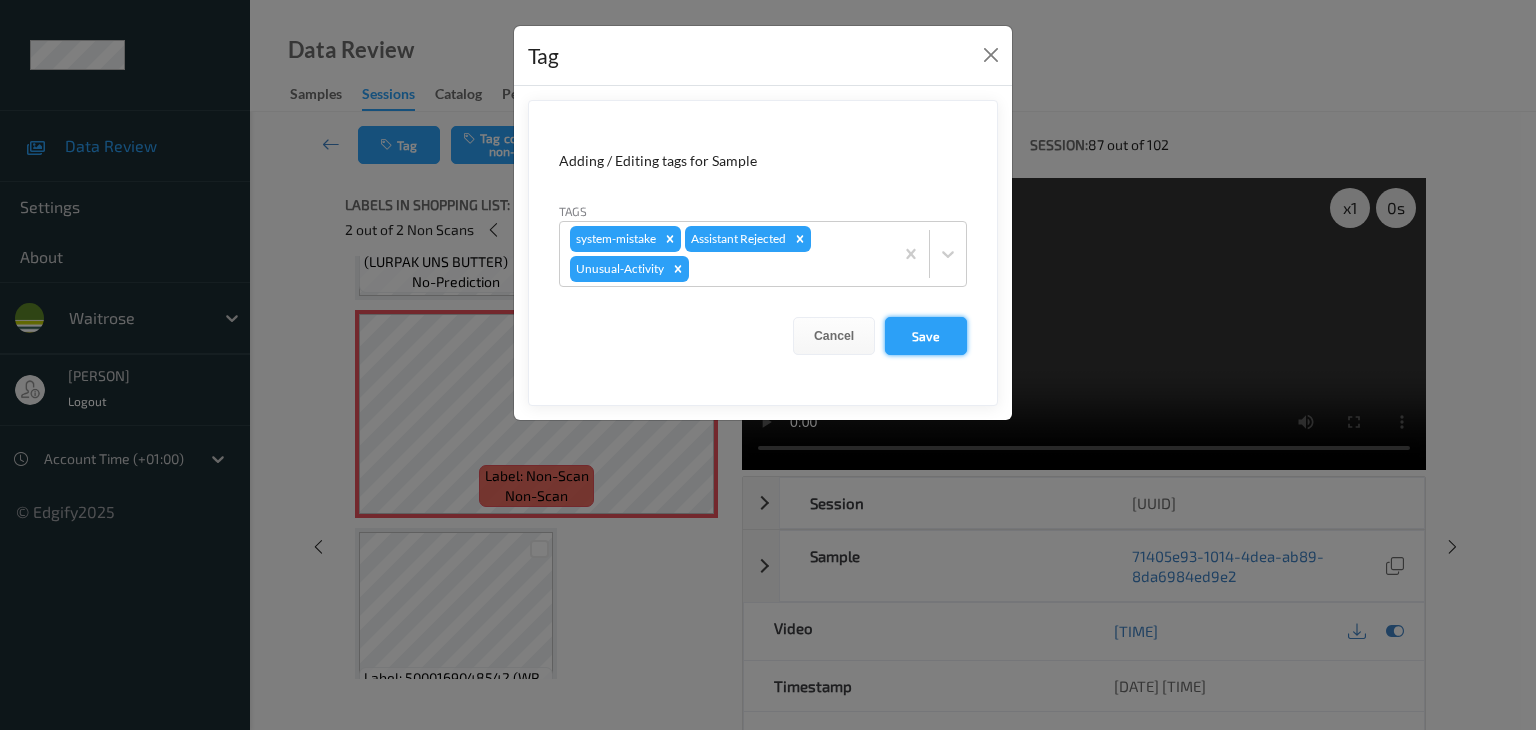 click on "Save" at bounding box center [926, 336] 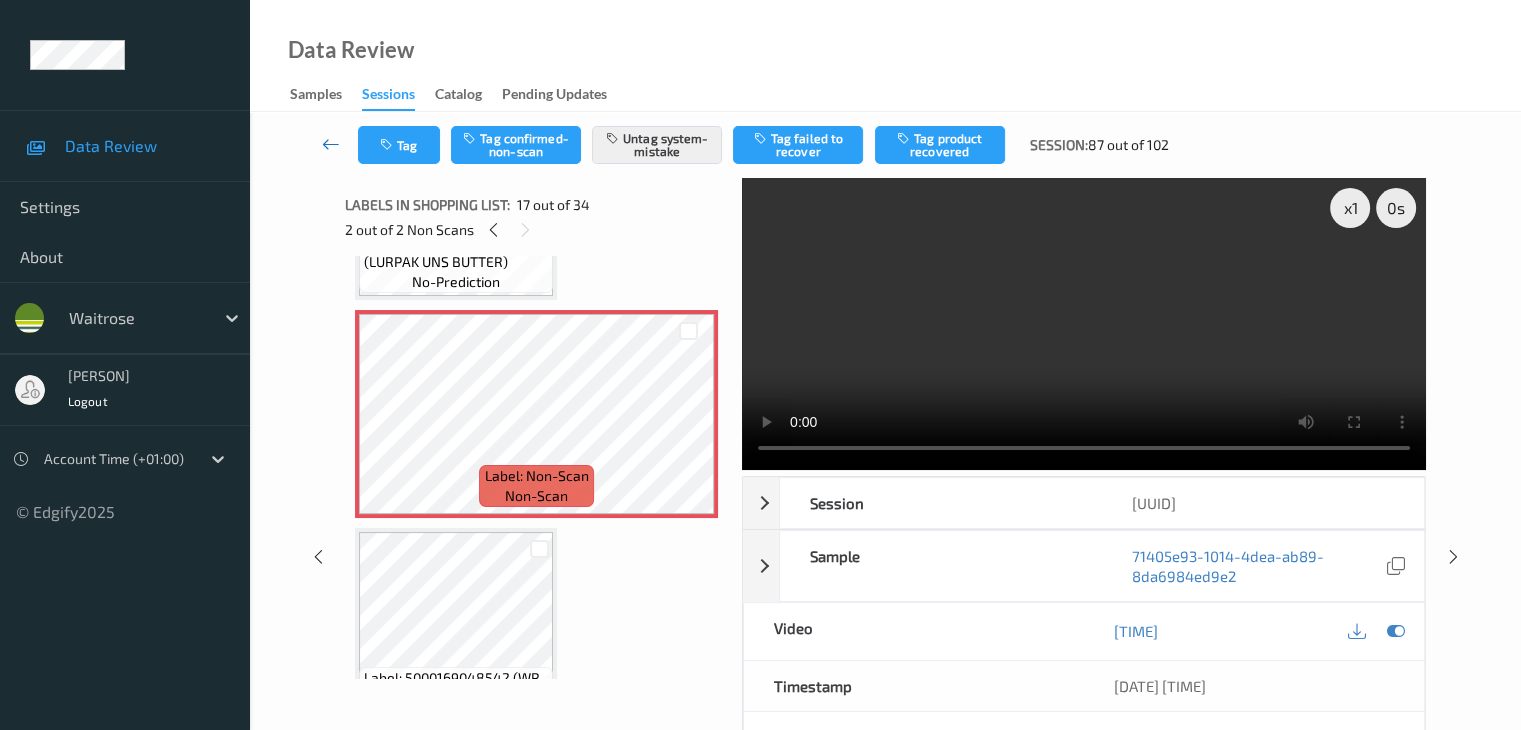 click at bounding box center (331, 144) 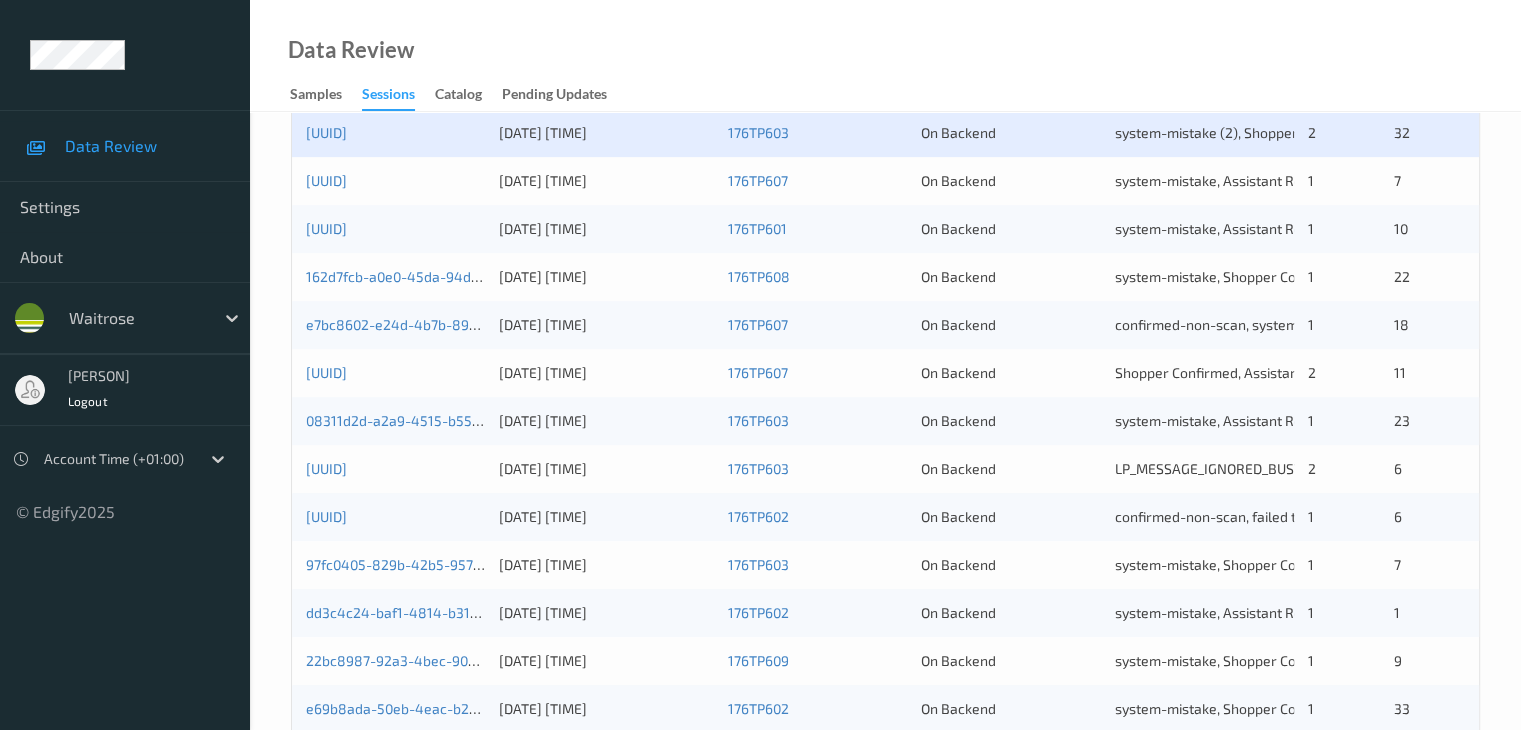 scroll, scrollTop: 700, scrollLeft: 0, axis: vertical 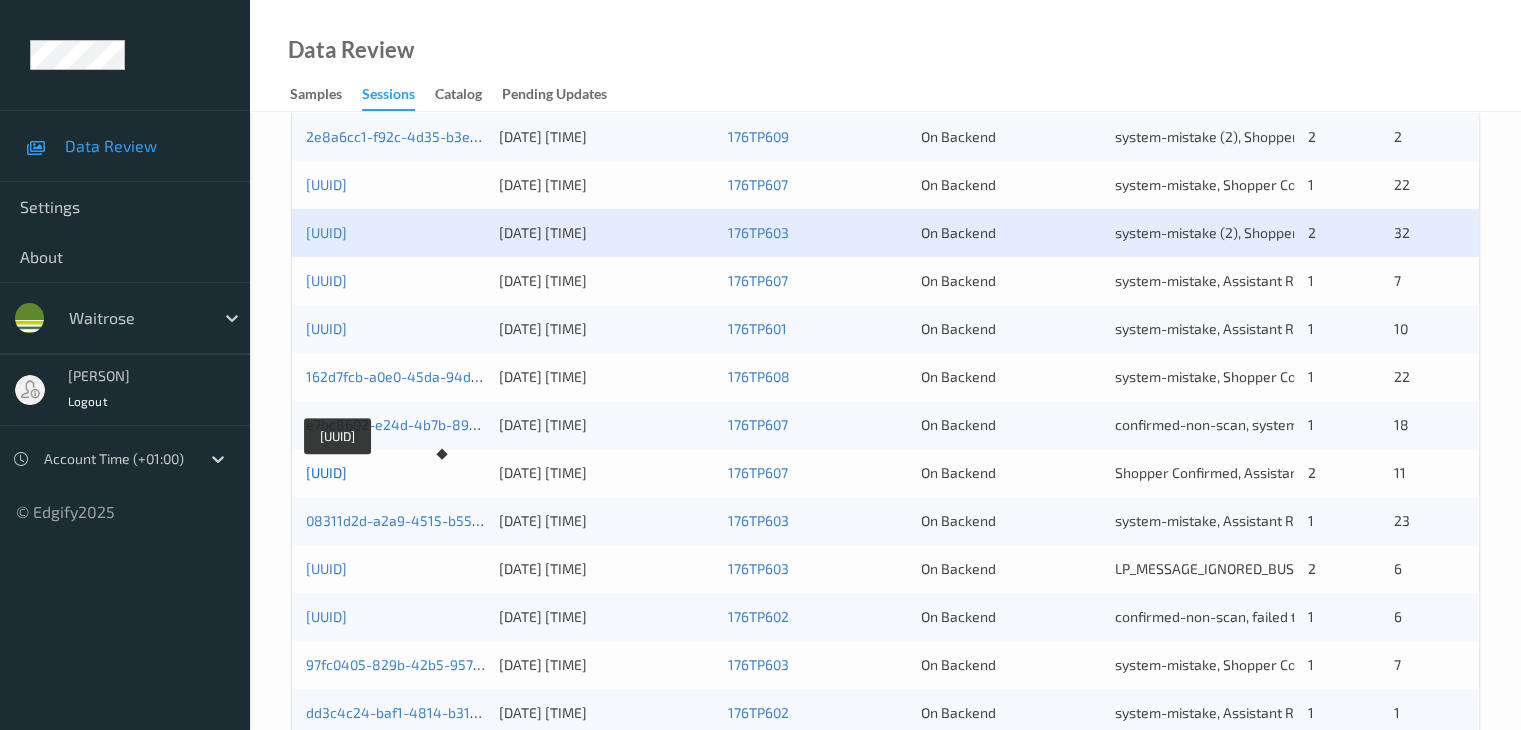 click on "[UUID]" at bounding box center [326, 472] 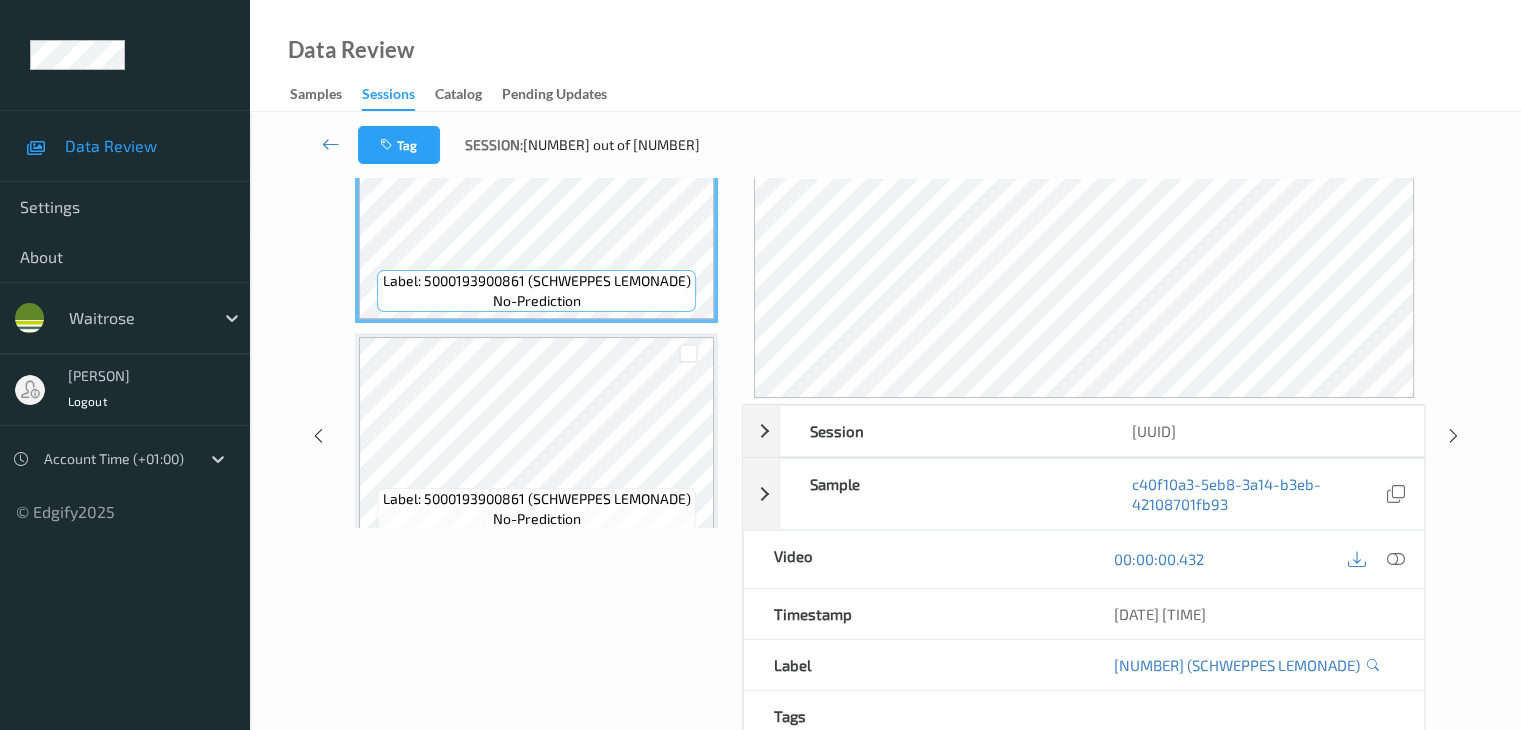 scroll, scrollTop: 0, scrollLeft: 0, axis: both 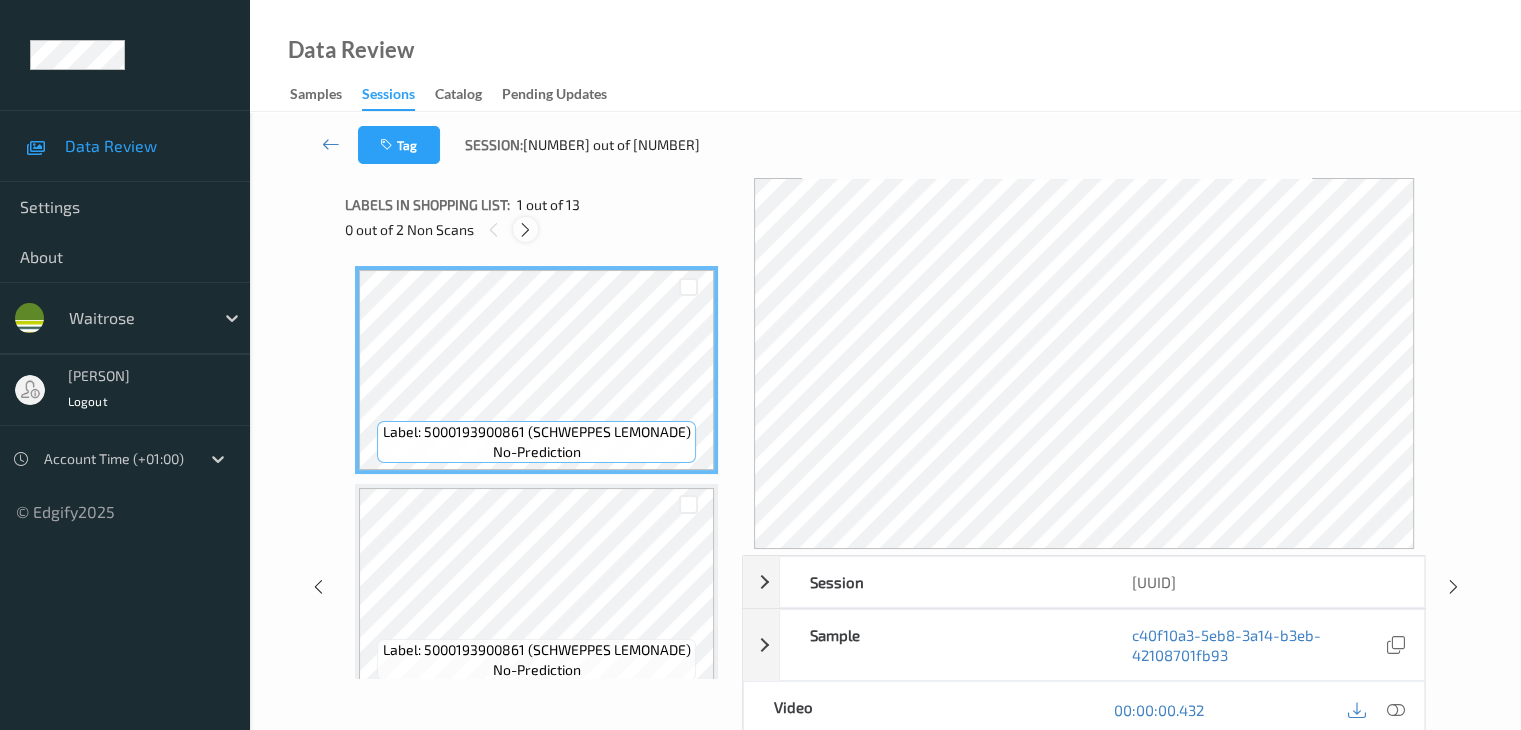 click at bounding box center (525, 230) 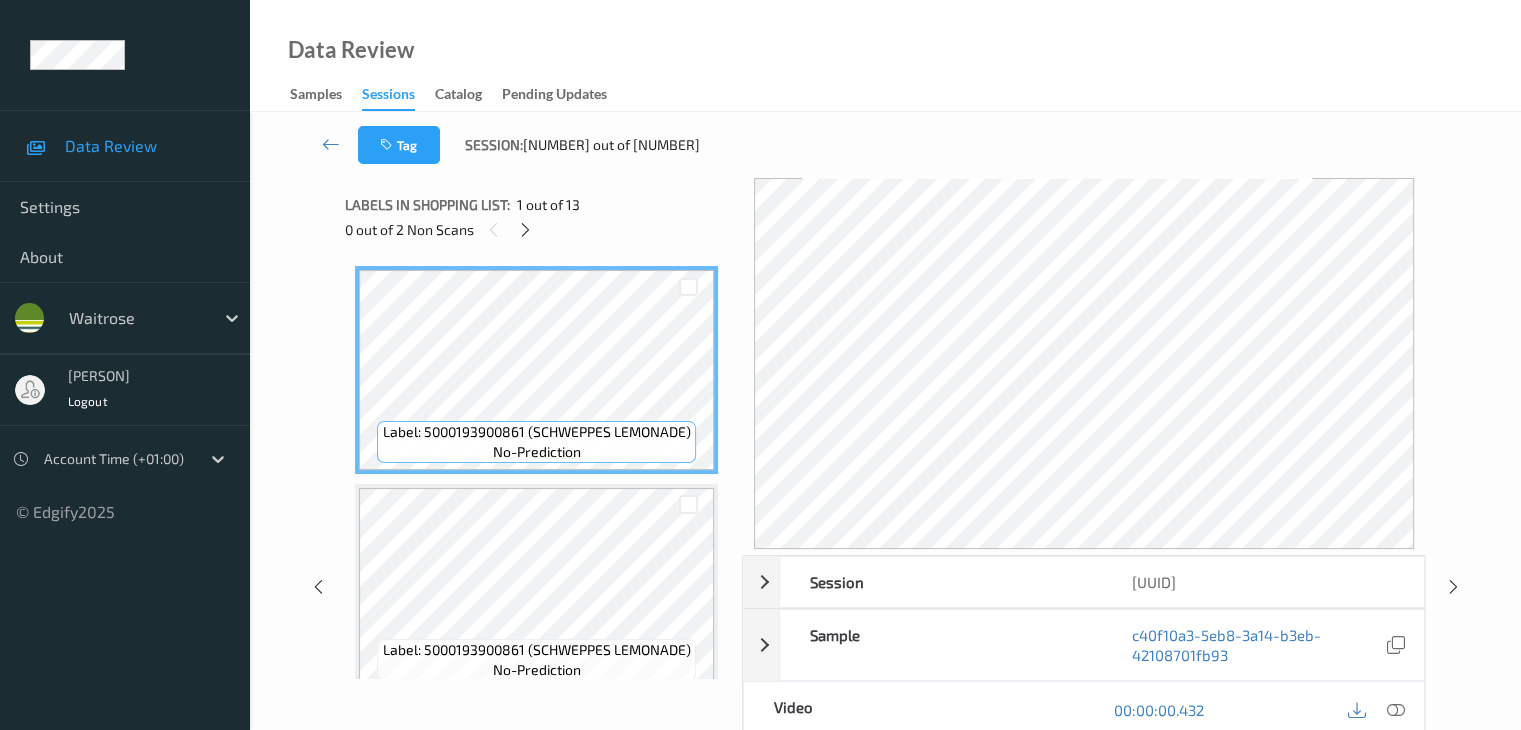 scroll, scrollTop: 1971, scrollLeft: 0, axis: vertical 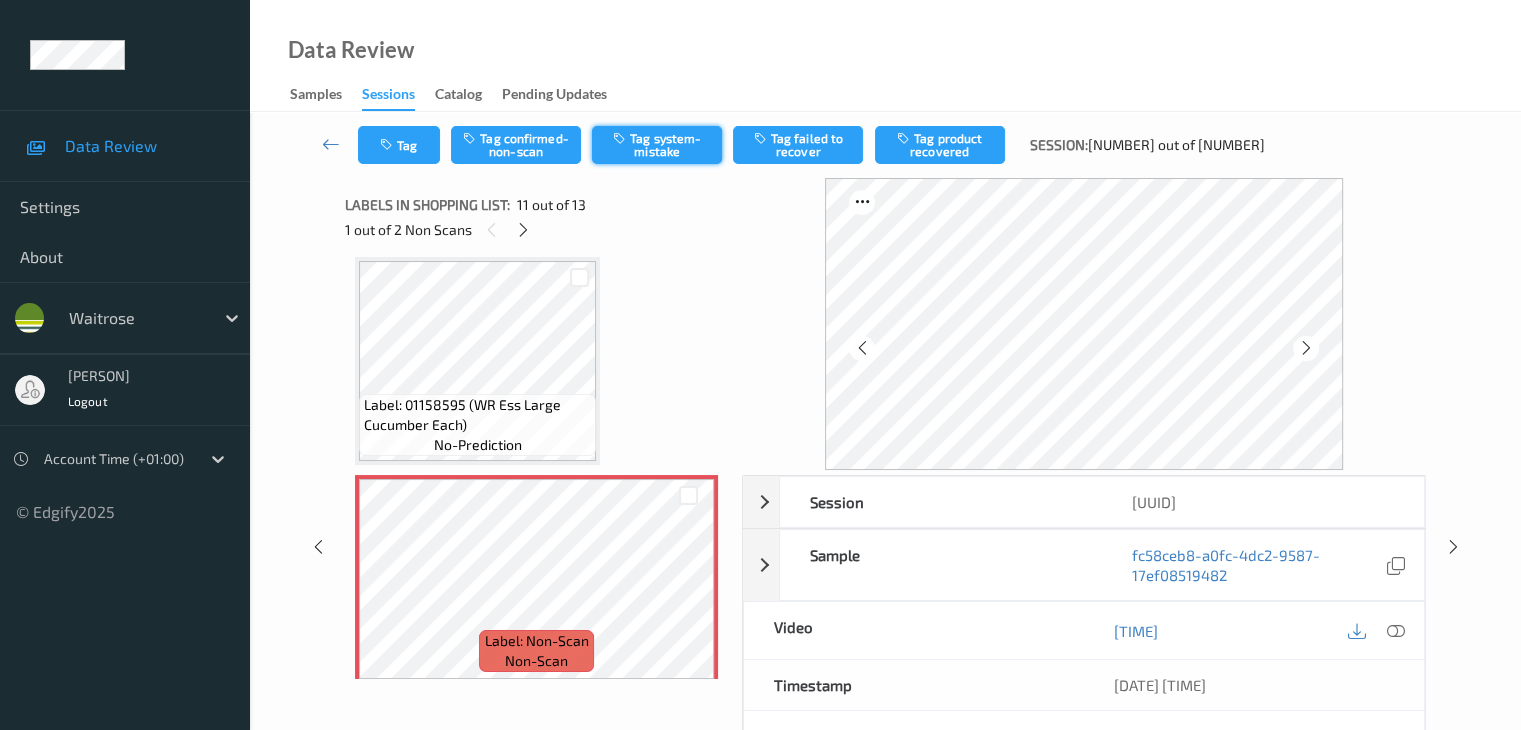 click at bounding box center [621, 138] 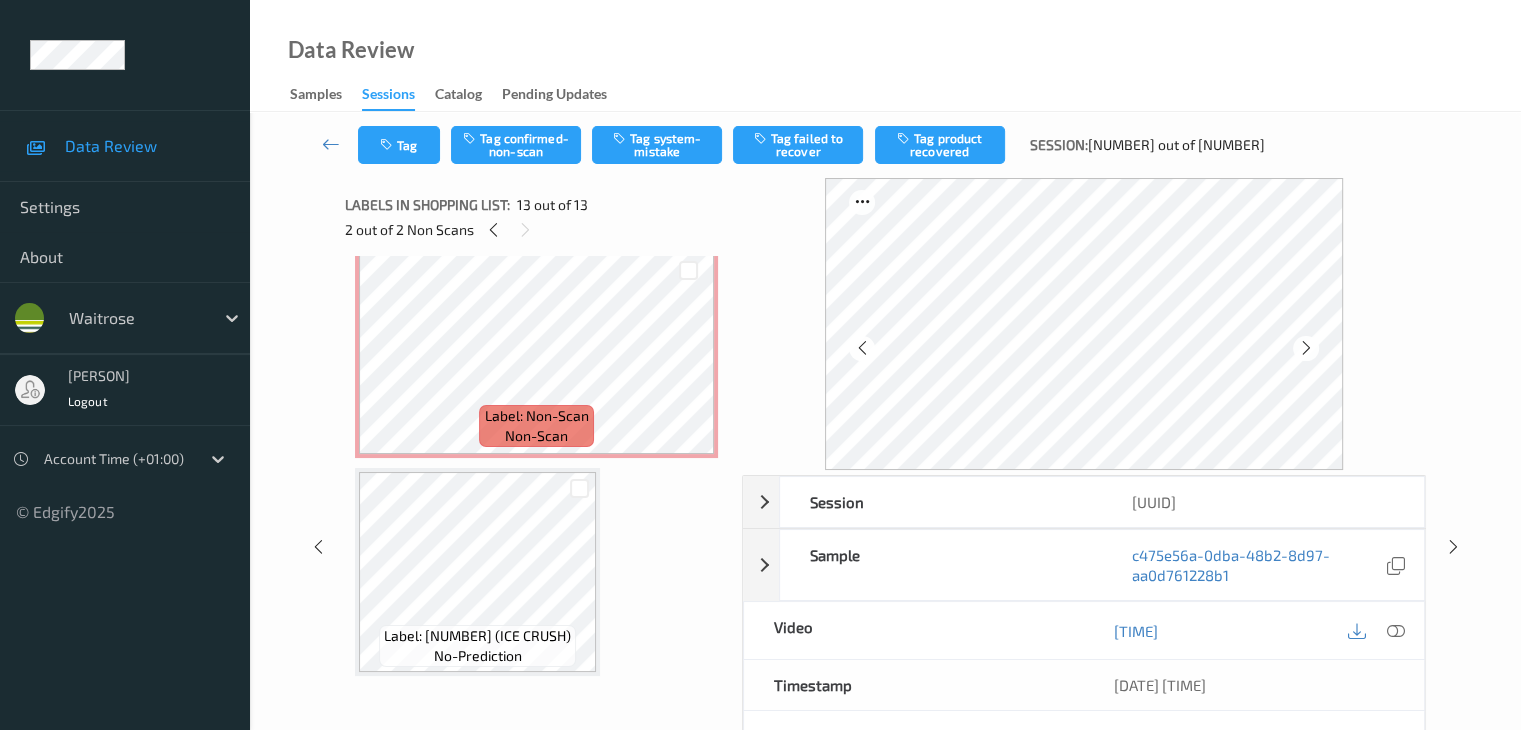 scroll, scrollTop: 2171, scrollLeft: 0, axis: vertical 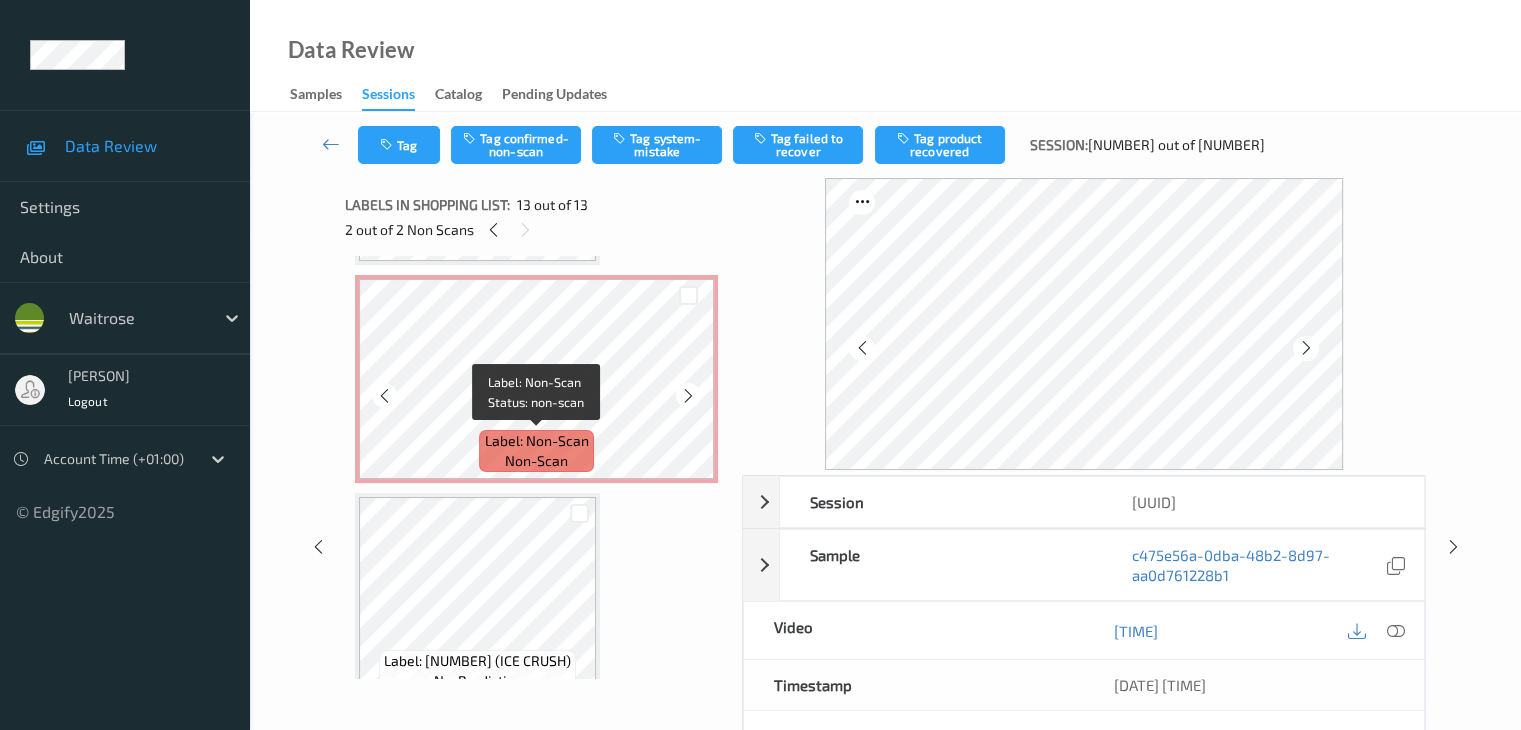 click on "Label: Non-Scan" at bounding box center [537, 441] 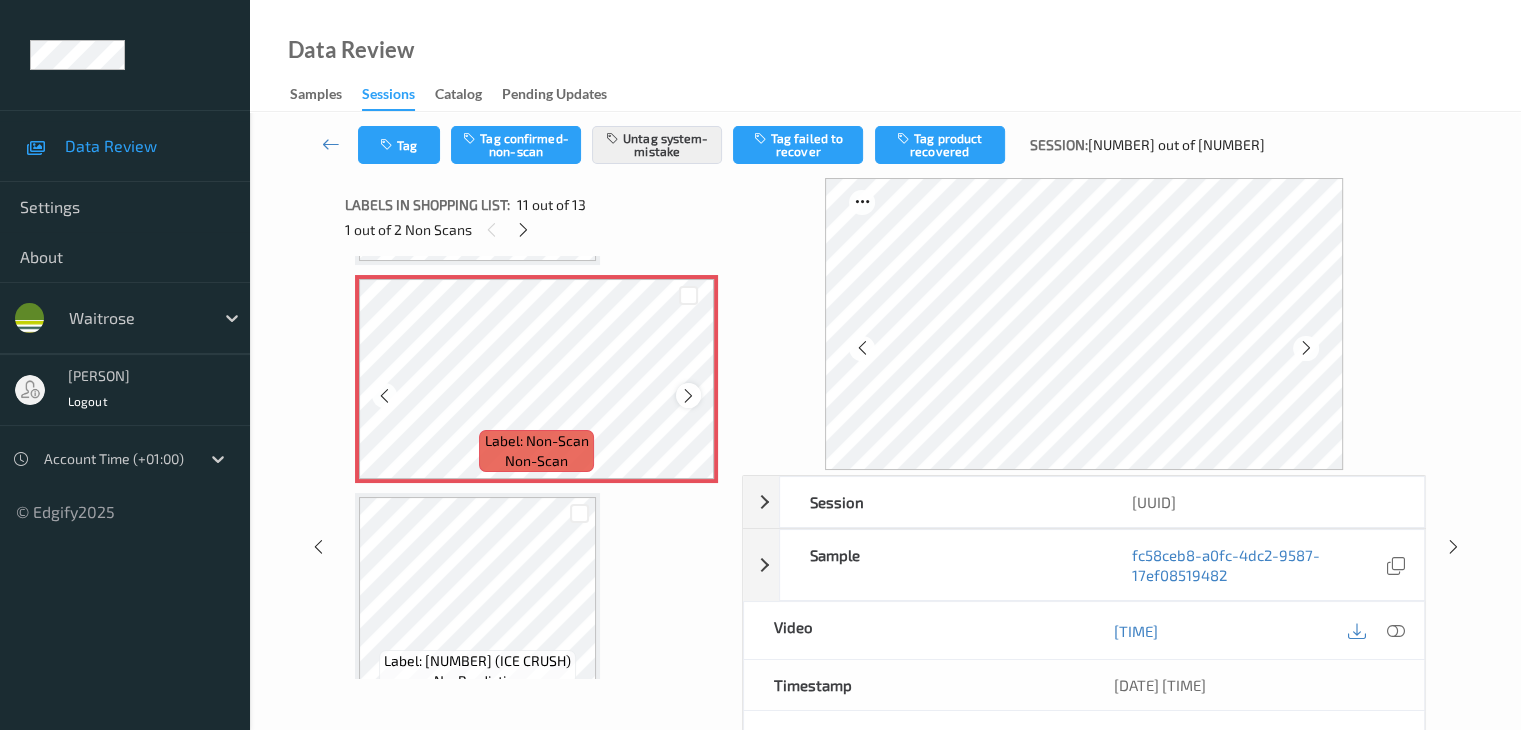 click at bounding box center [688, 395] 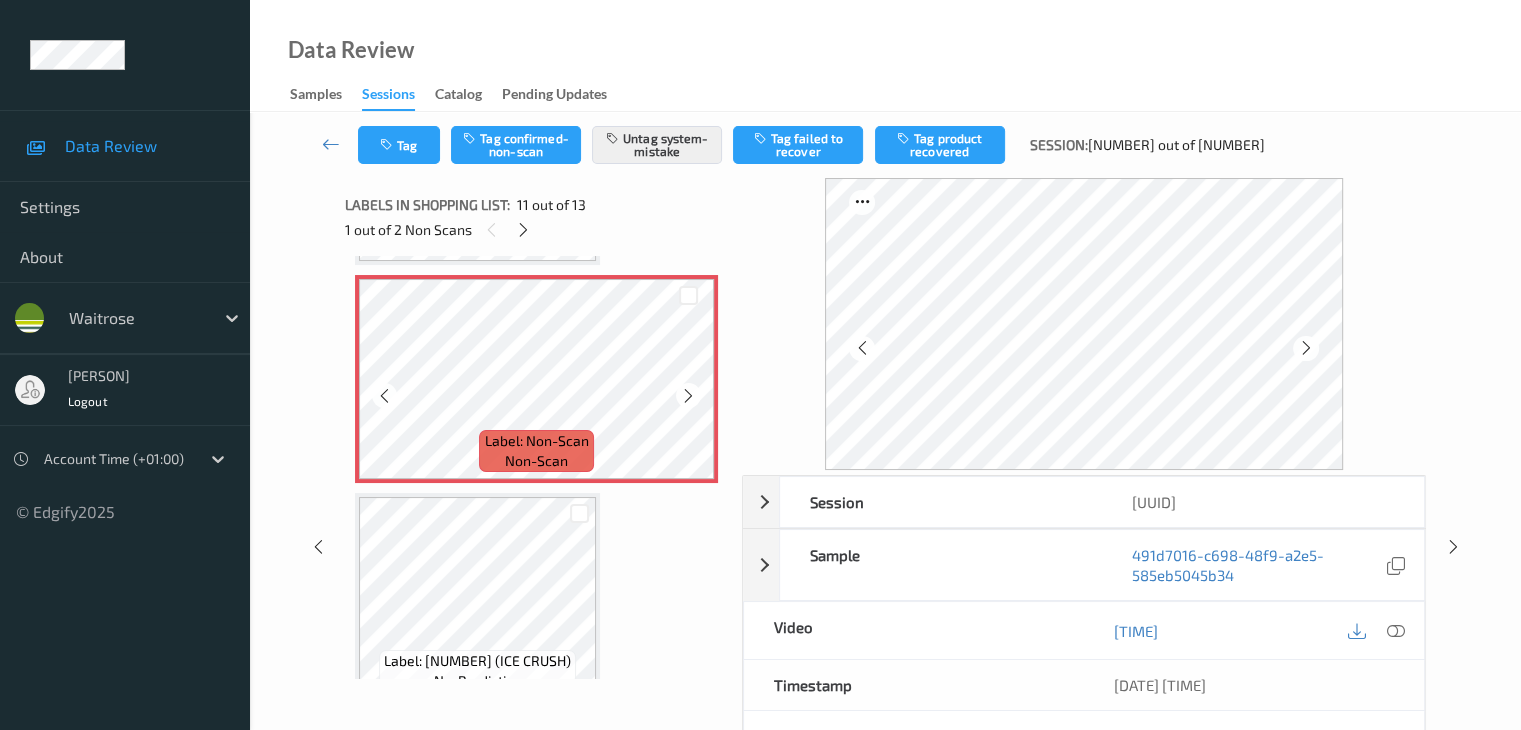 click at bounding box center (688, 395) 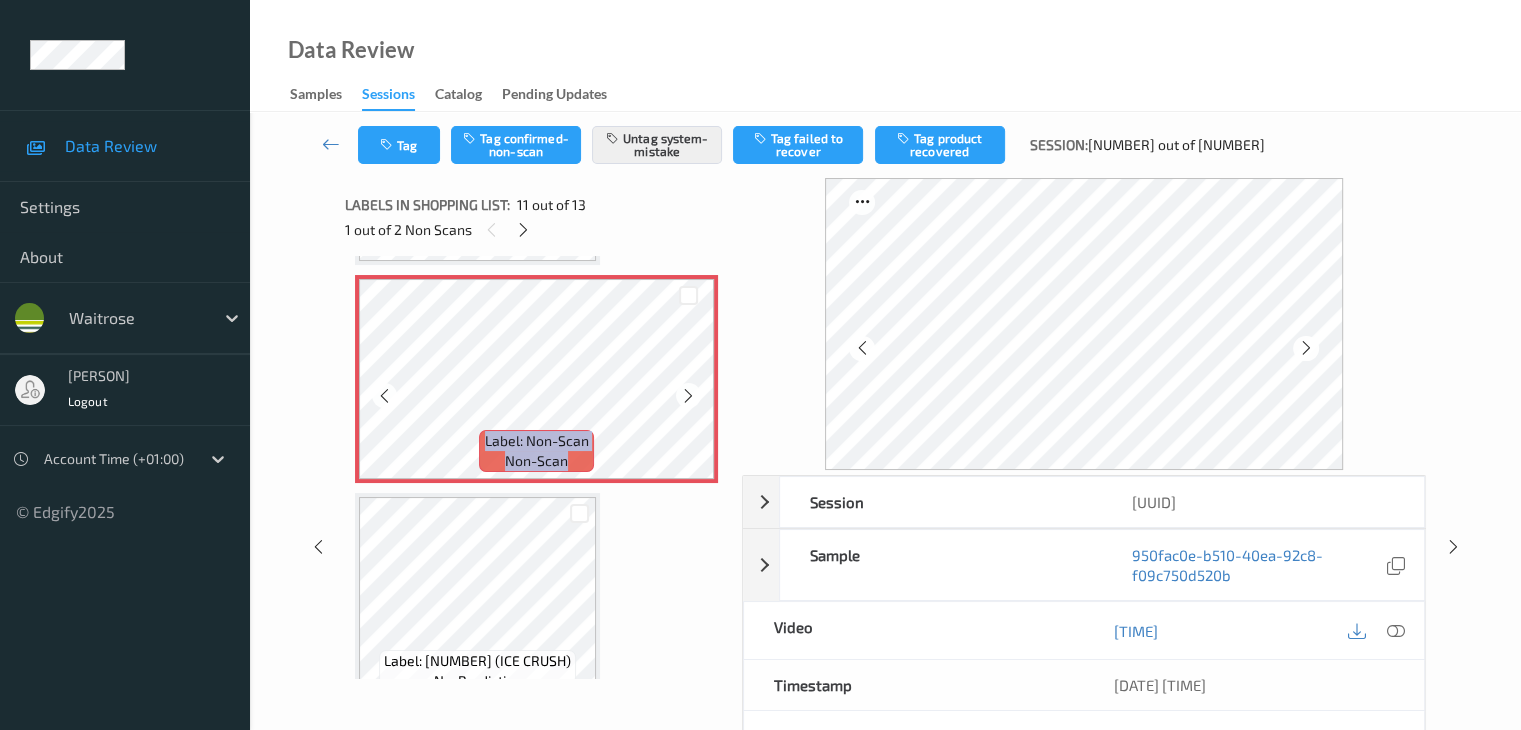 click at bounding box center [688, 395] 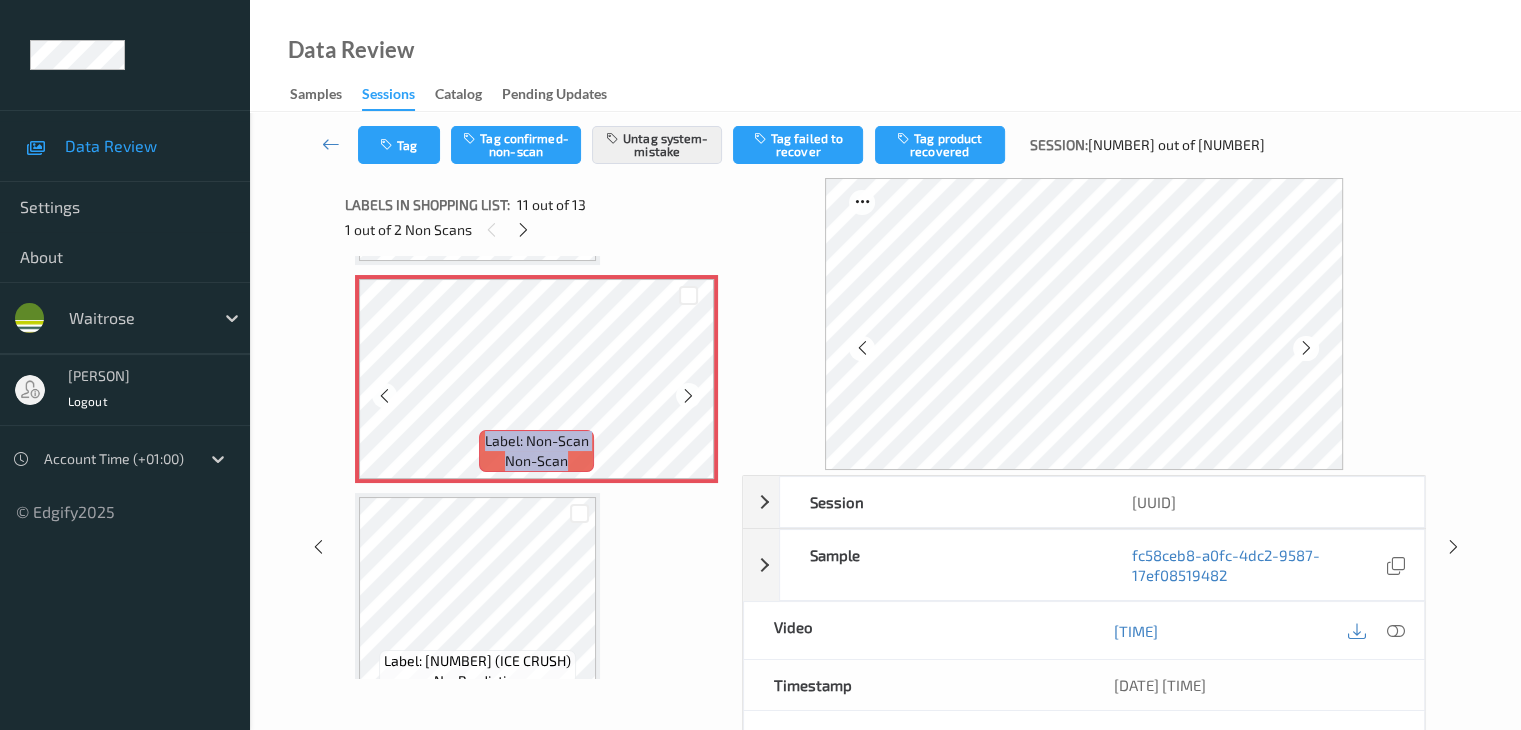 click at bounding box center [688, 395] 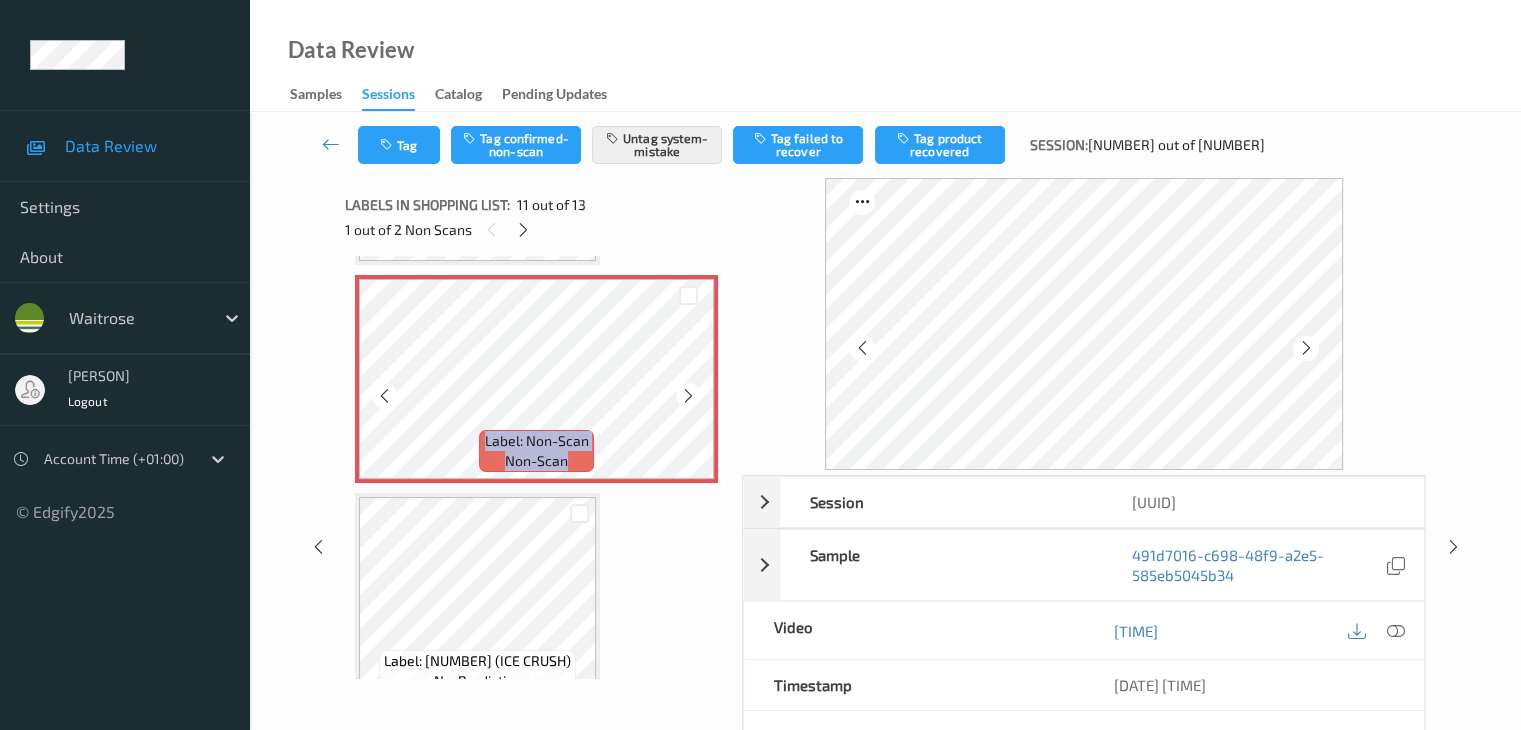 click at bounding box center (688, 395) 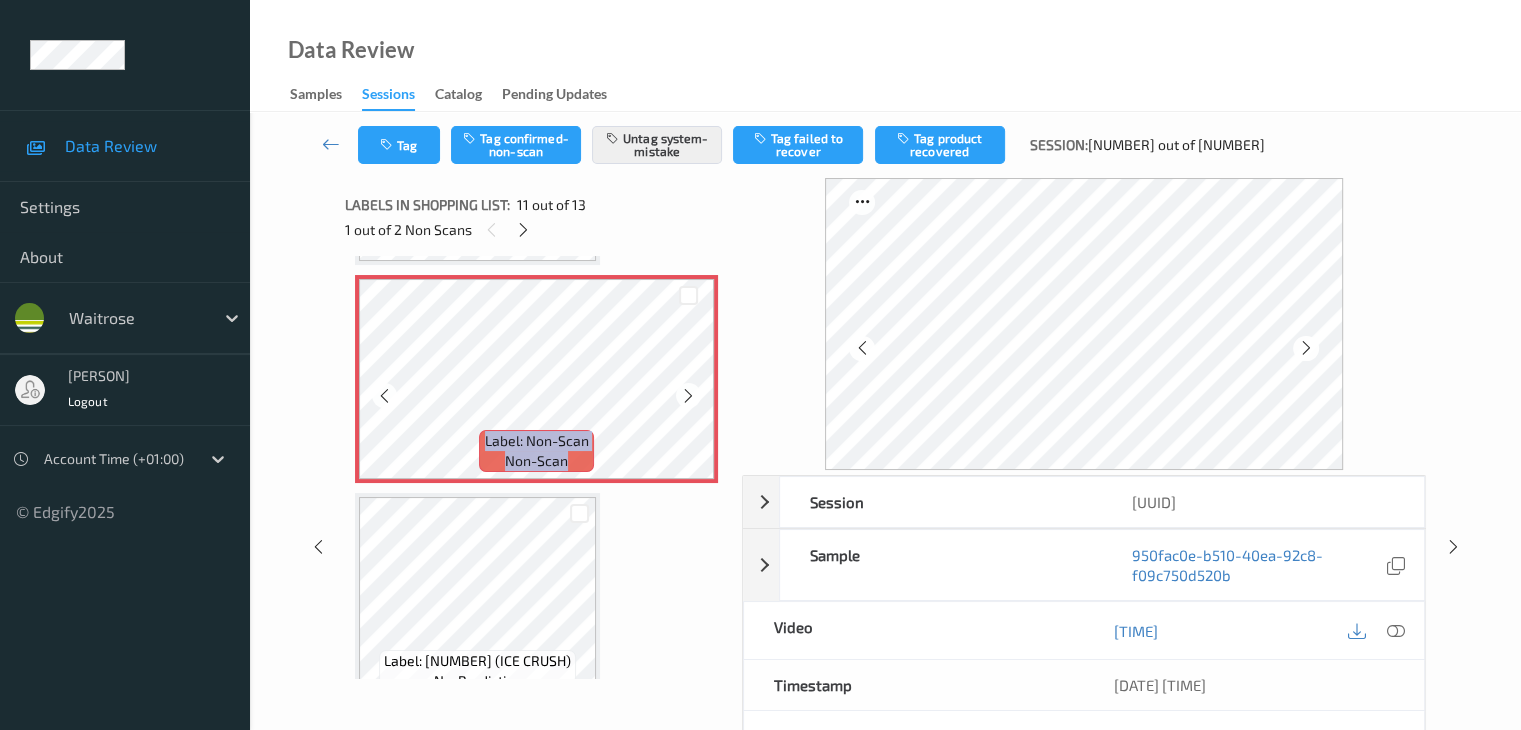 click at bounding box center [688, 395] 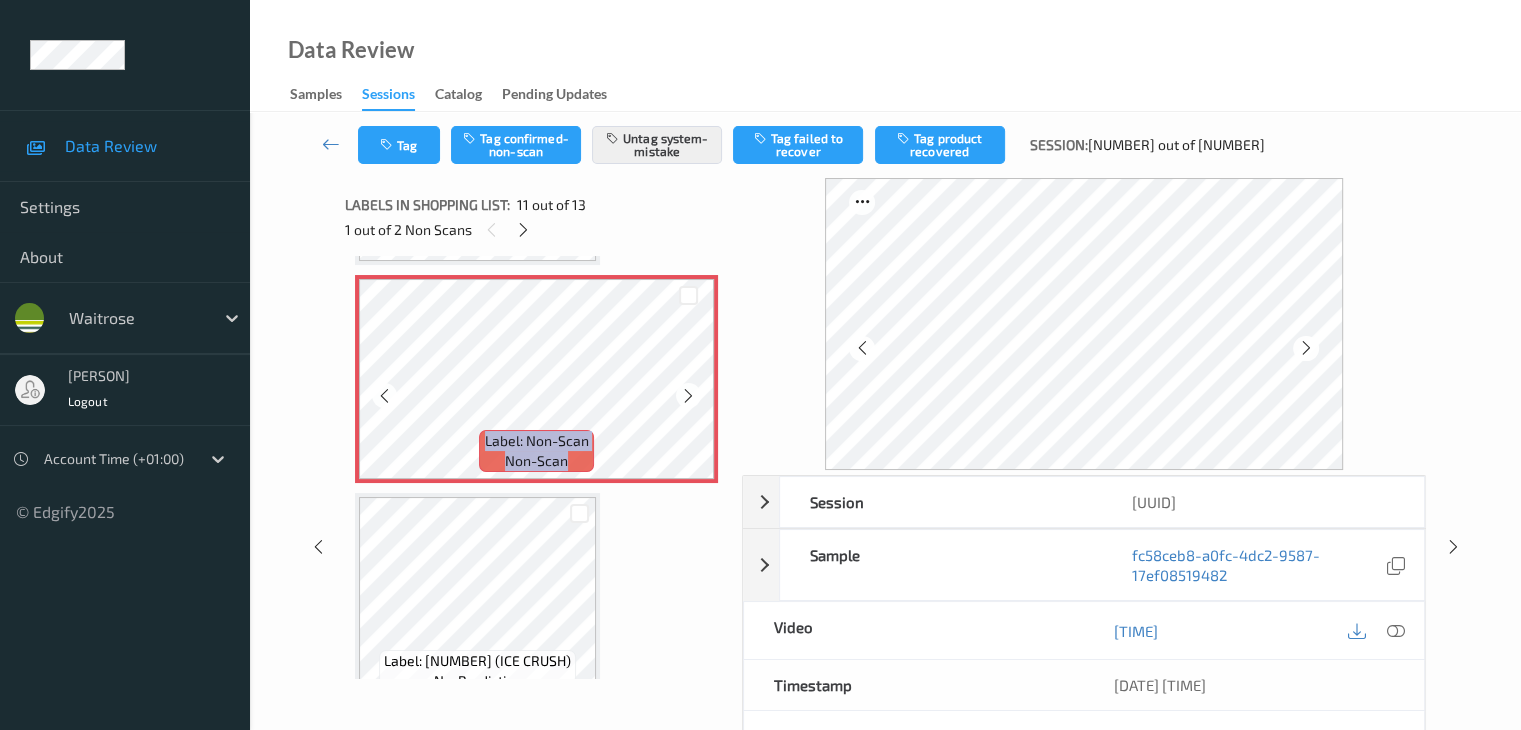 click at bounding box center (688, 395) 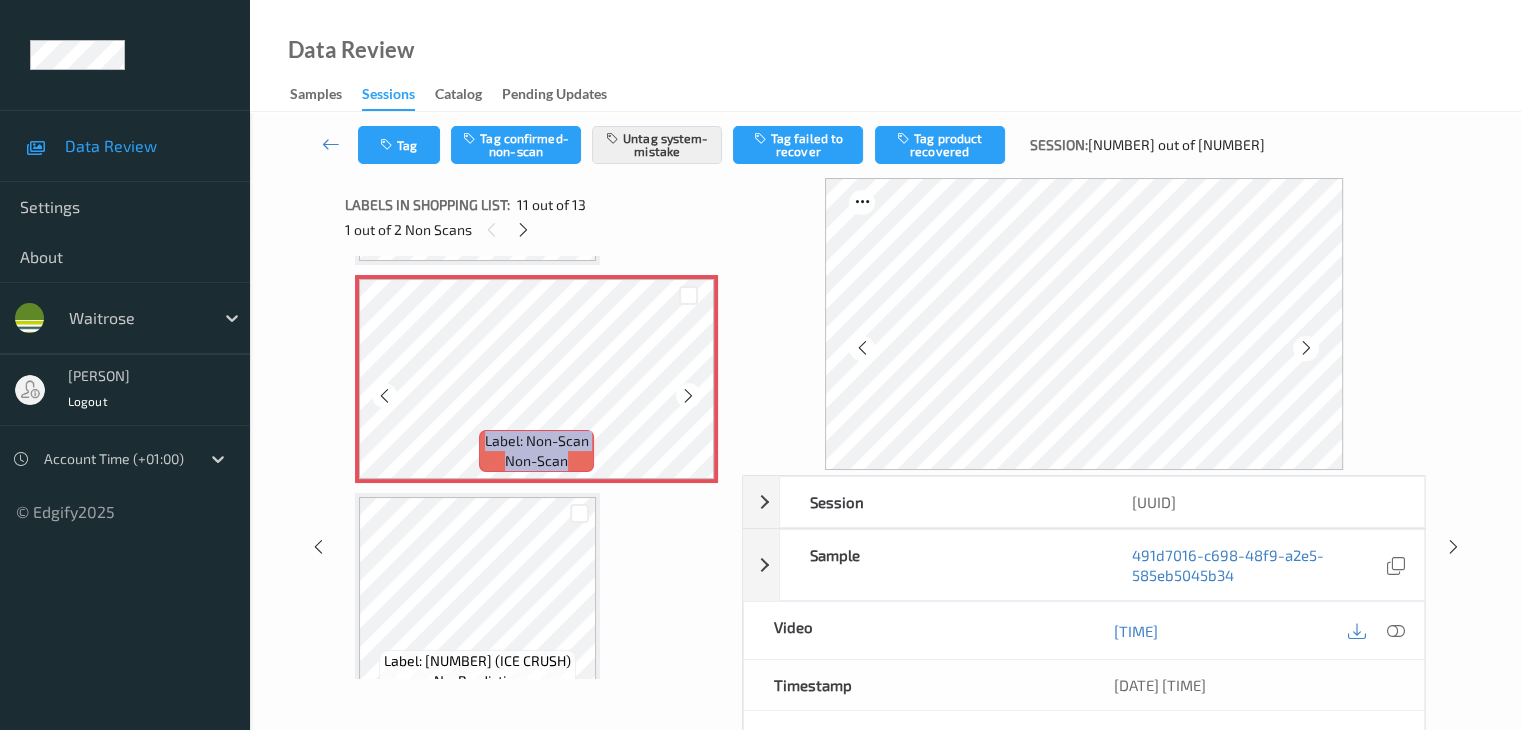 click at bounding box center (688, 395) 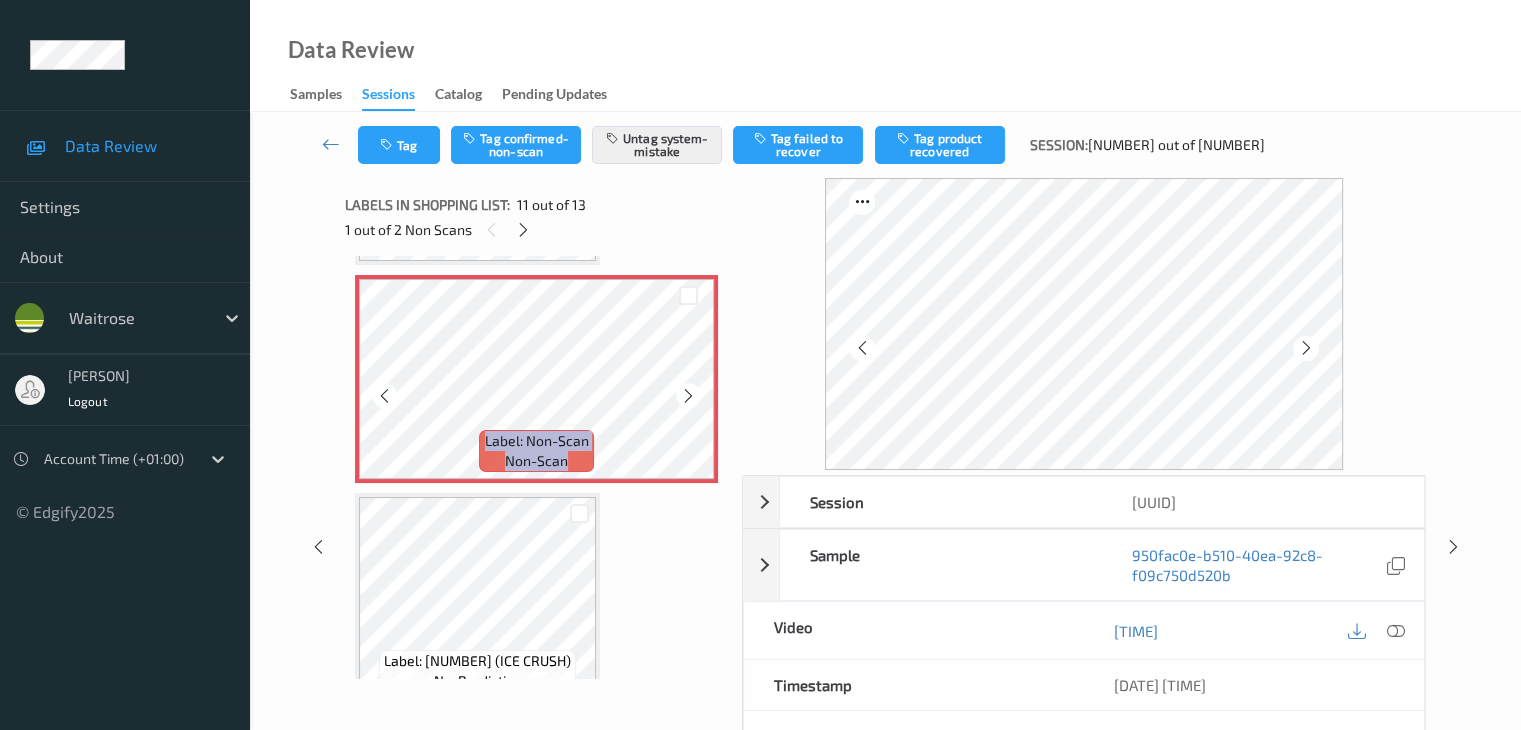 click at bounding box center [688, 395] 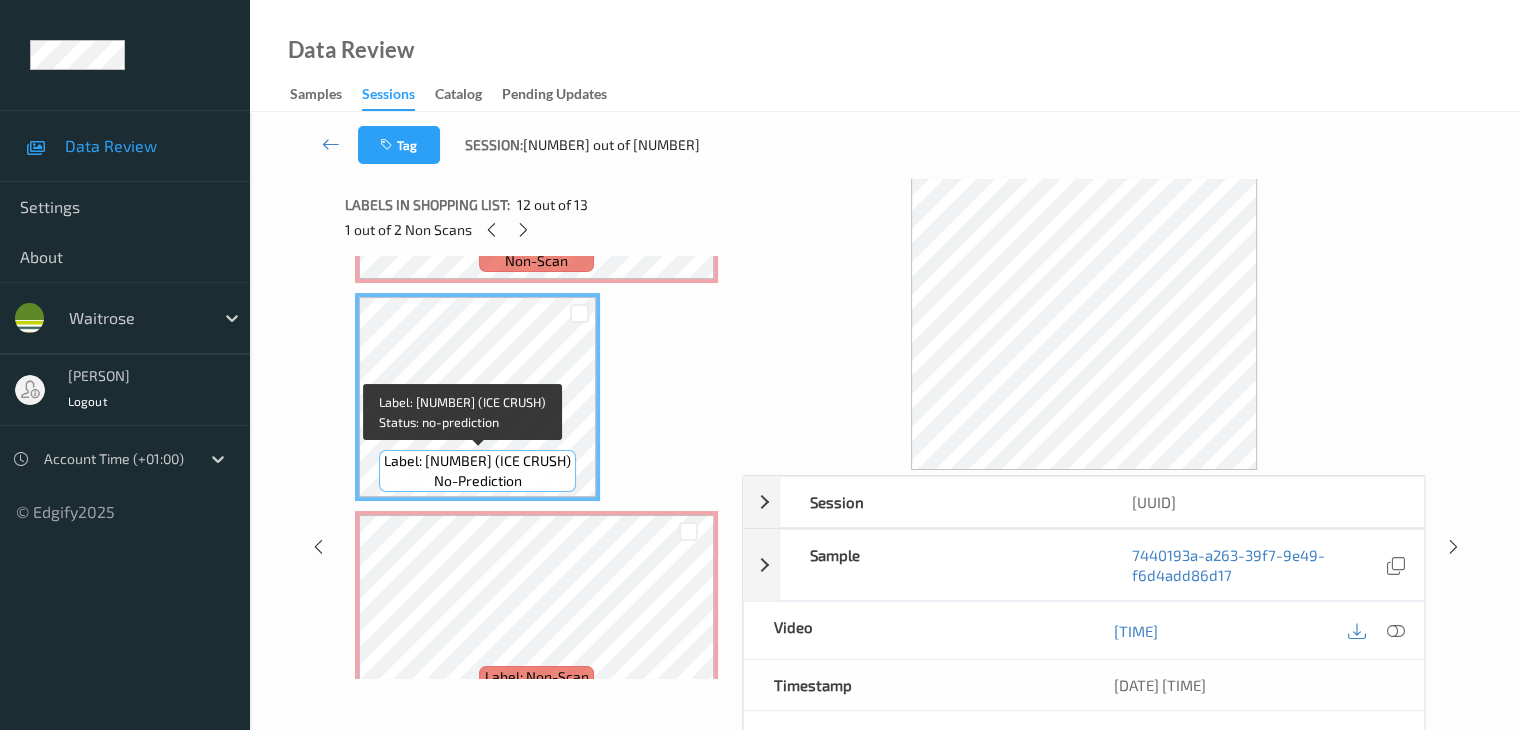 scroll, scrollTop: 2420, scrollLeft: 0, axis: vertical 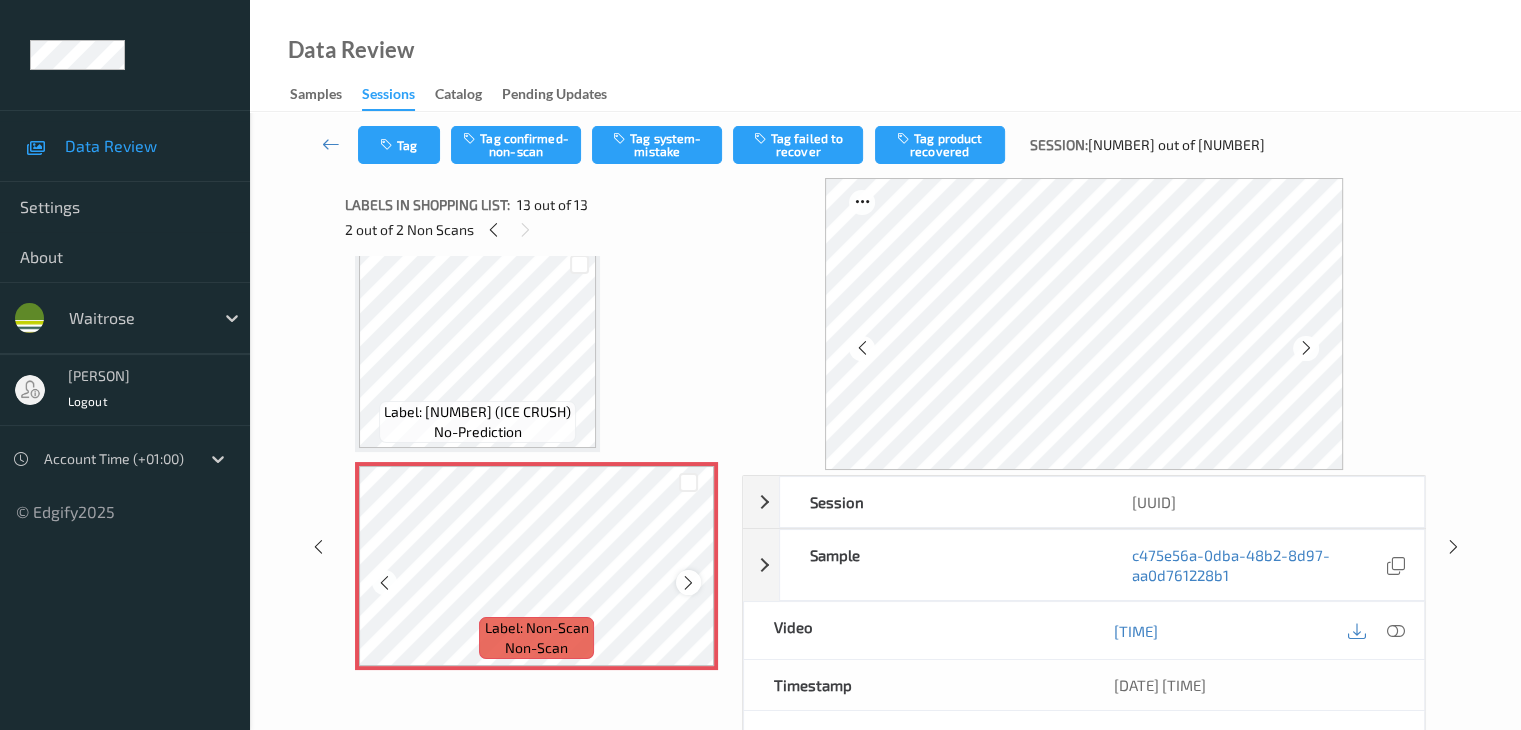 click at bounding box center (688, 582) 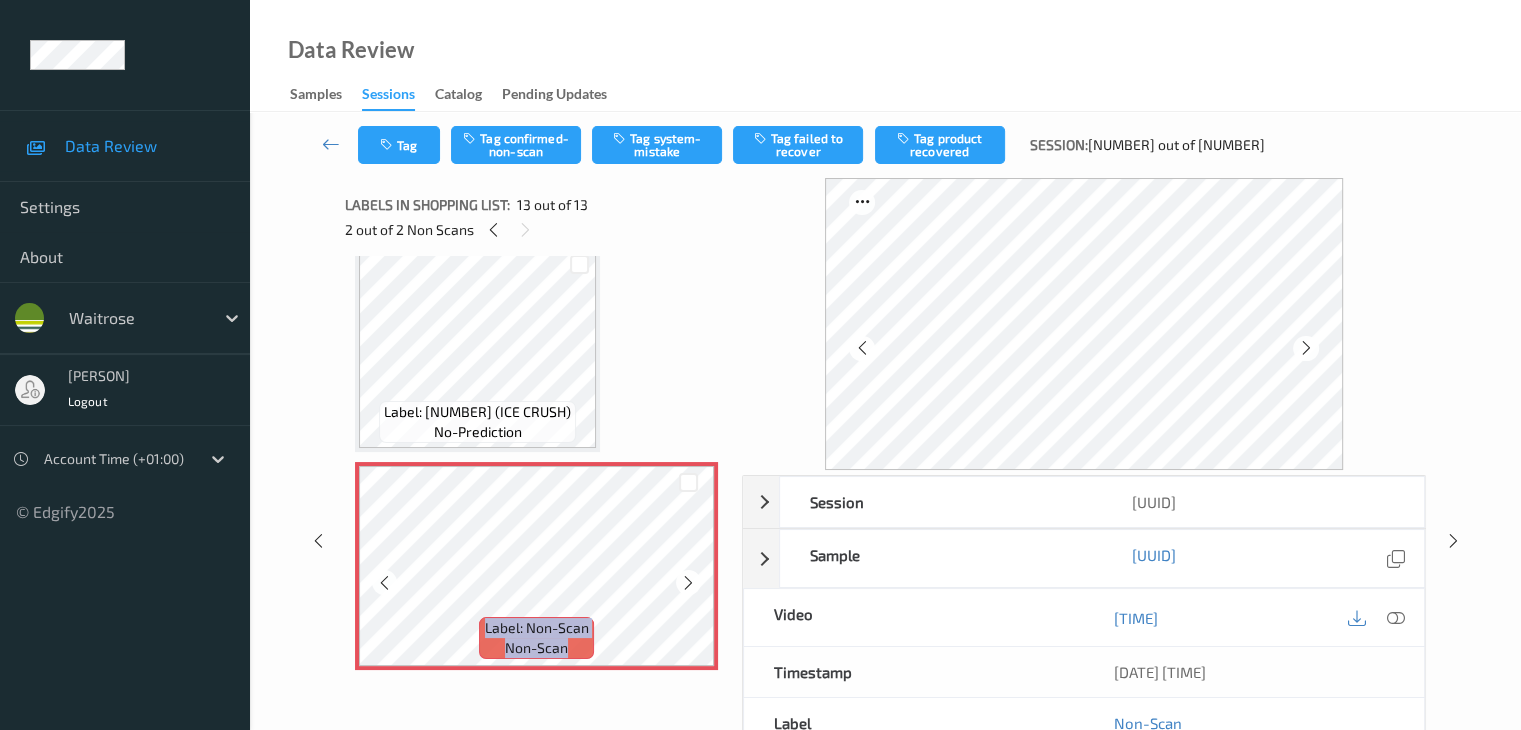 click at bounding box center (688, 582) 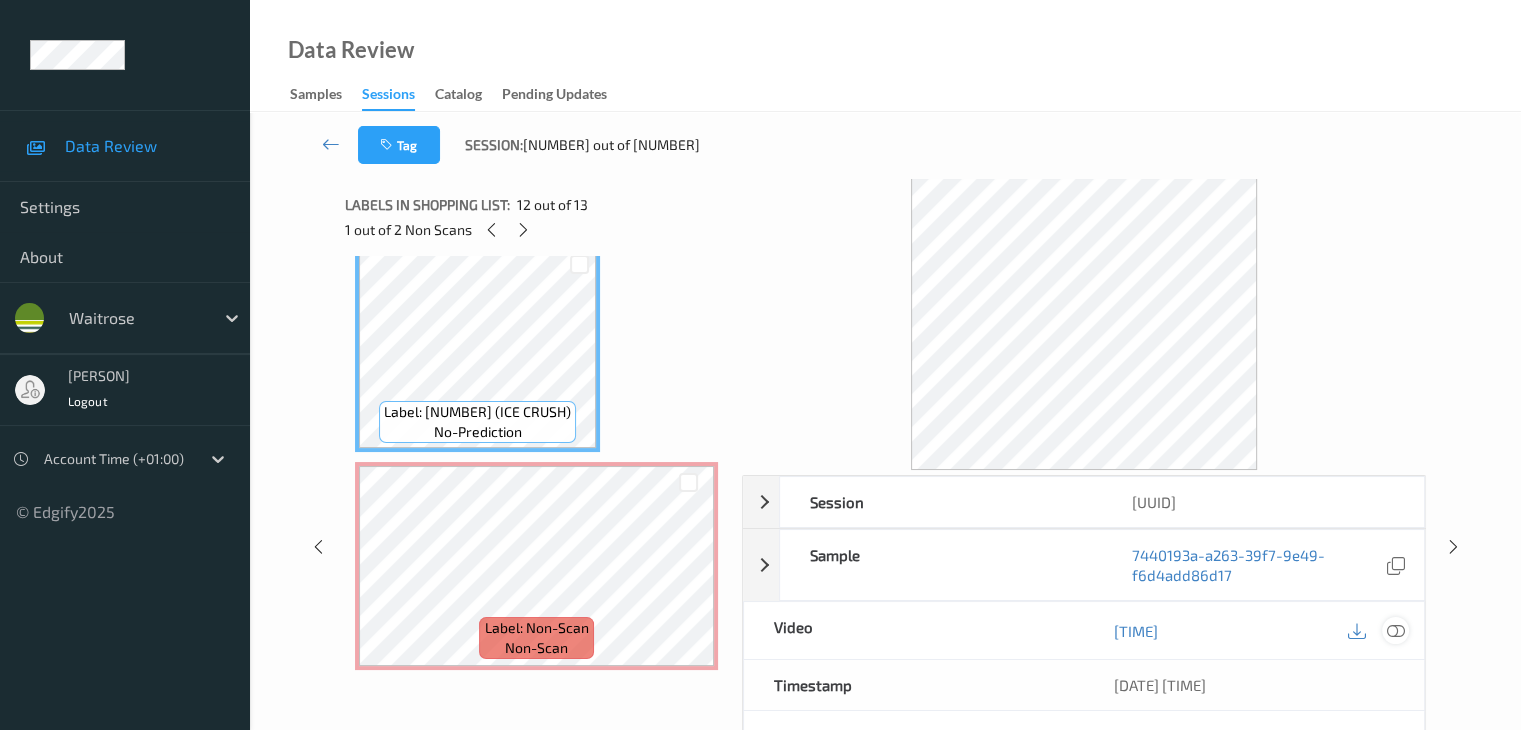 click at bounding box center (1395, 631) 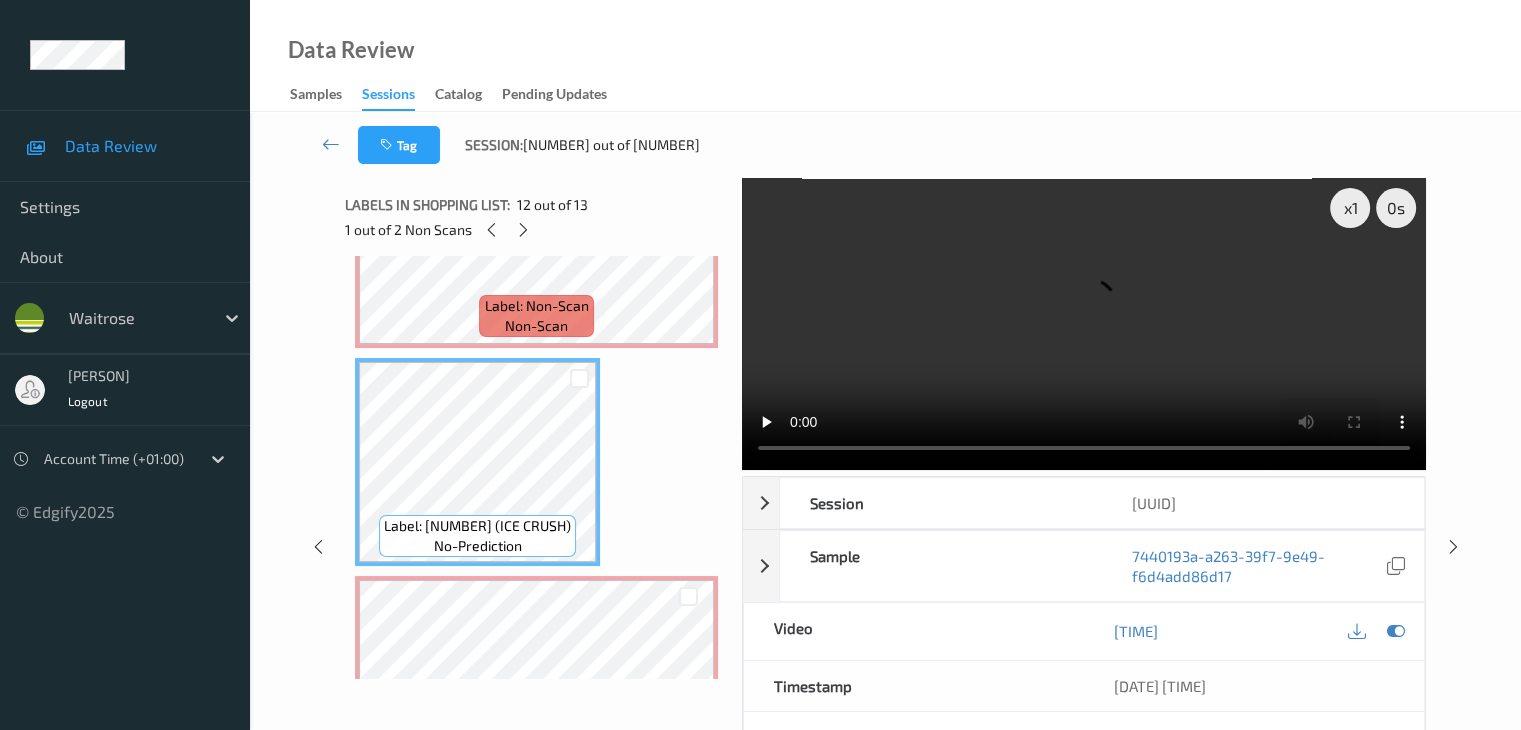 scroll, scrollTop: 2120, scrollLeft: 0, axis: vertical 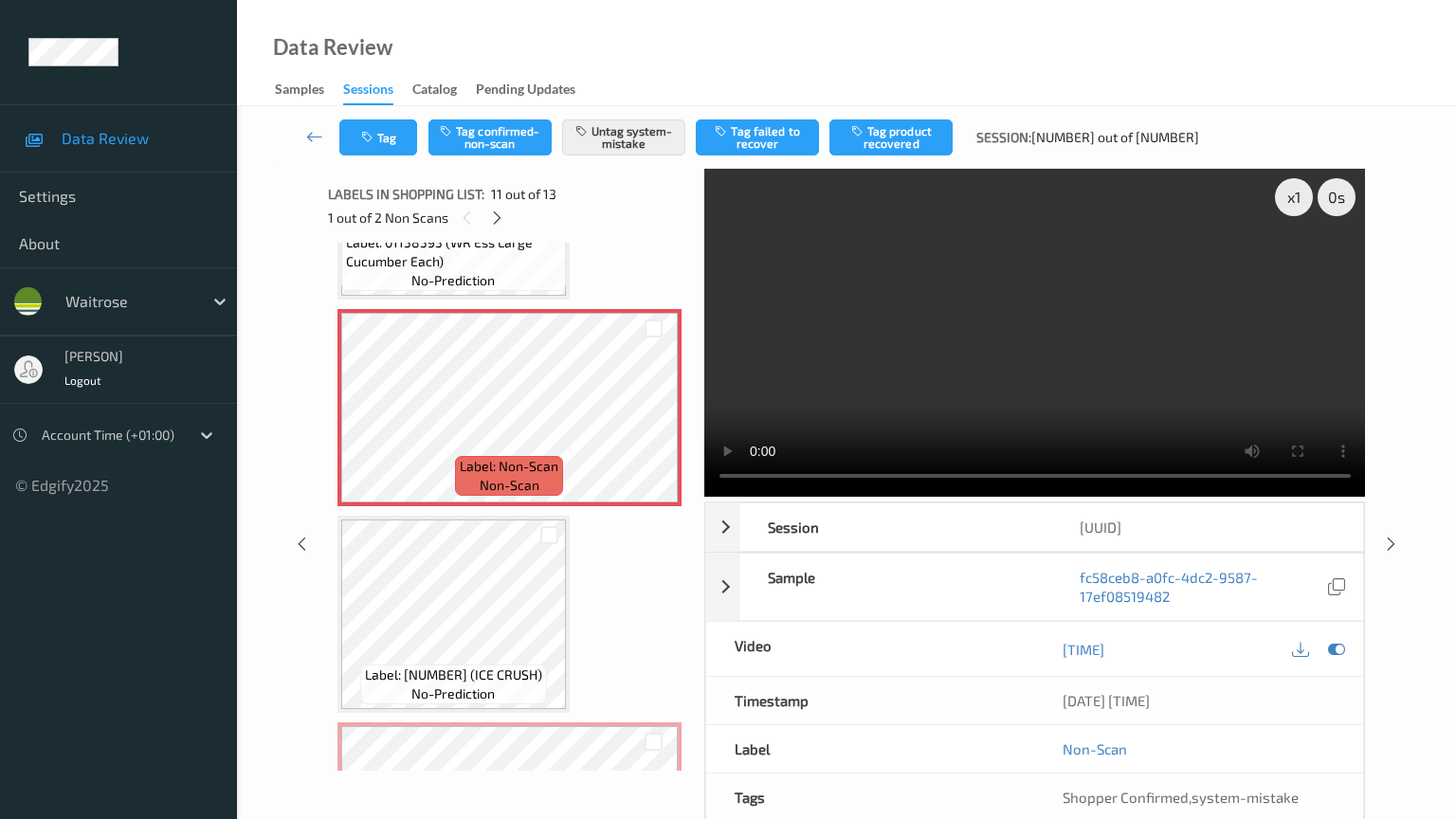 type 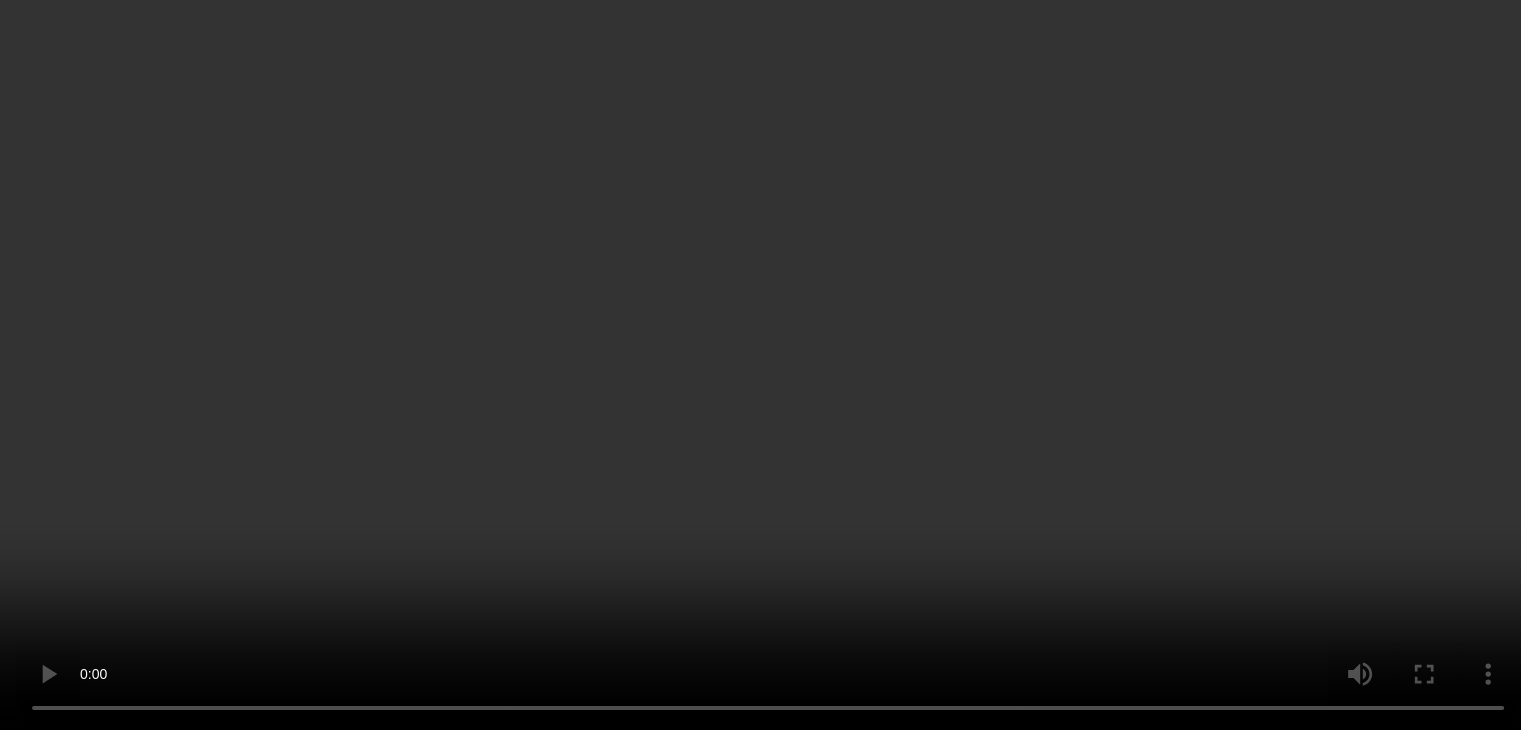 scroll, scrollTop: 2420, scrollLeft: 0, axis: vertical 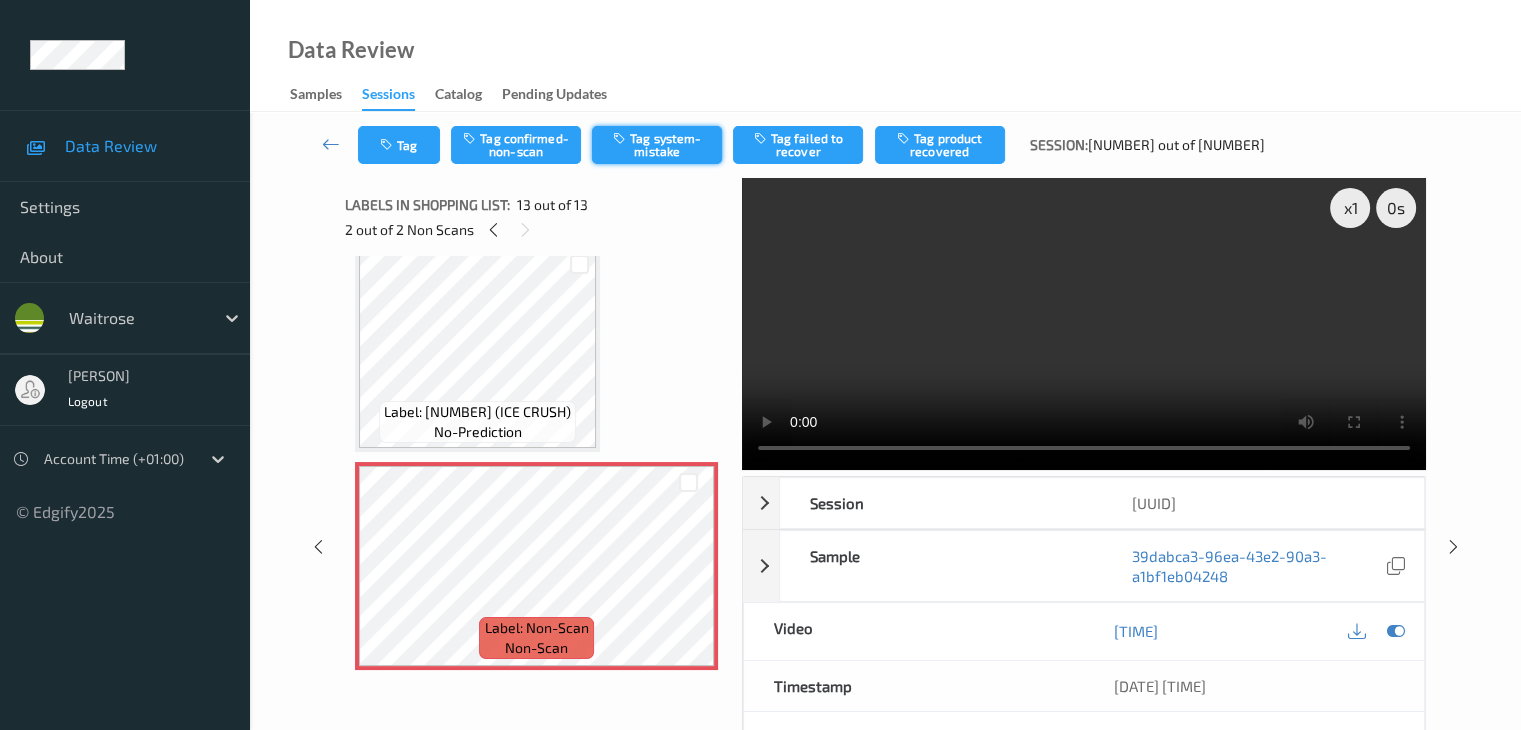 click on "Tag   system-mistake" at bounding box center (657, 145) 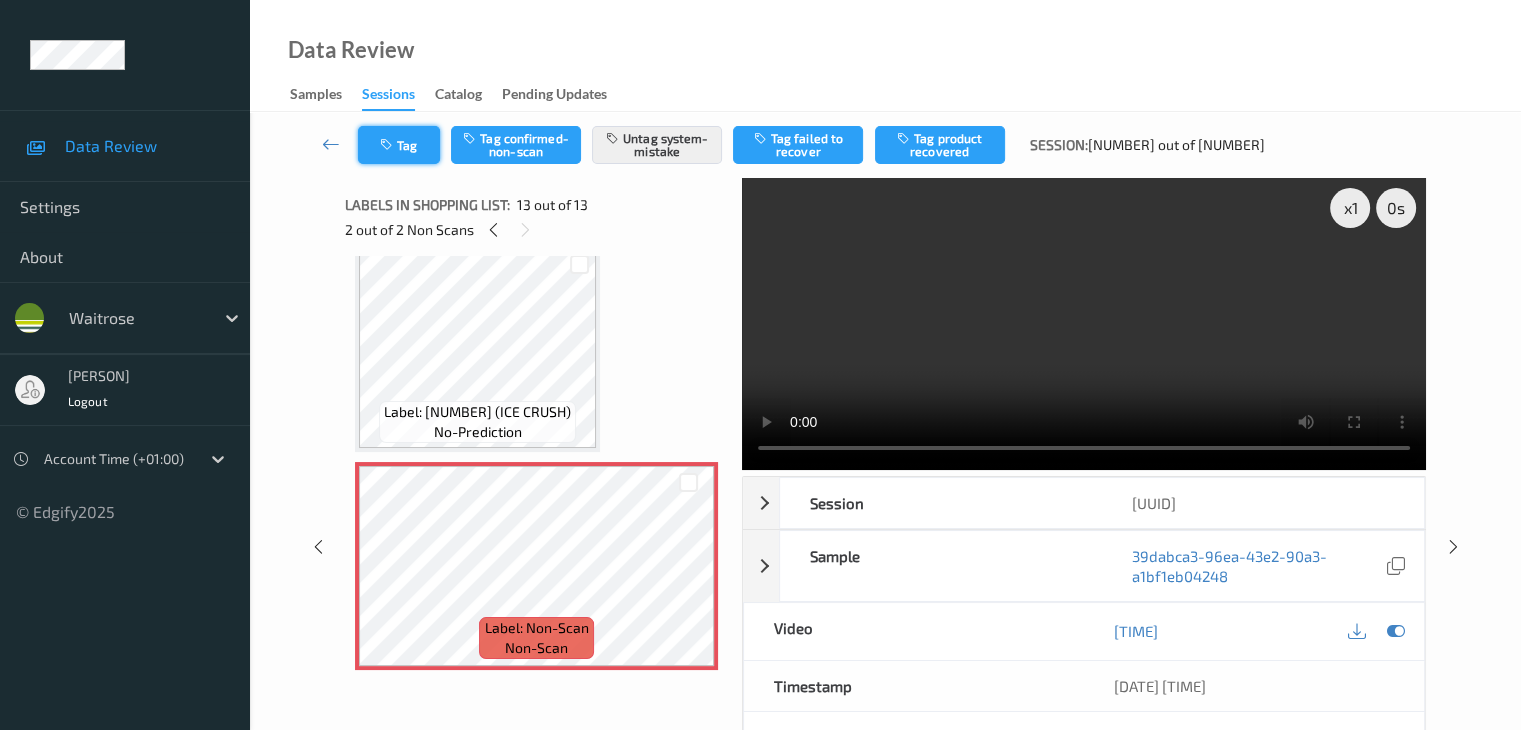 click at bounding box center (388, 145) 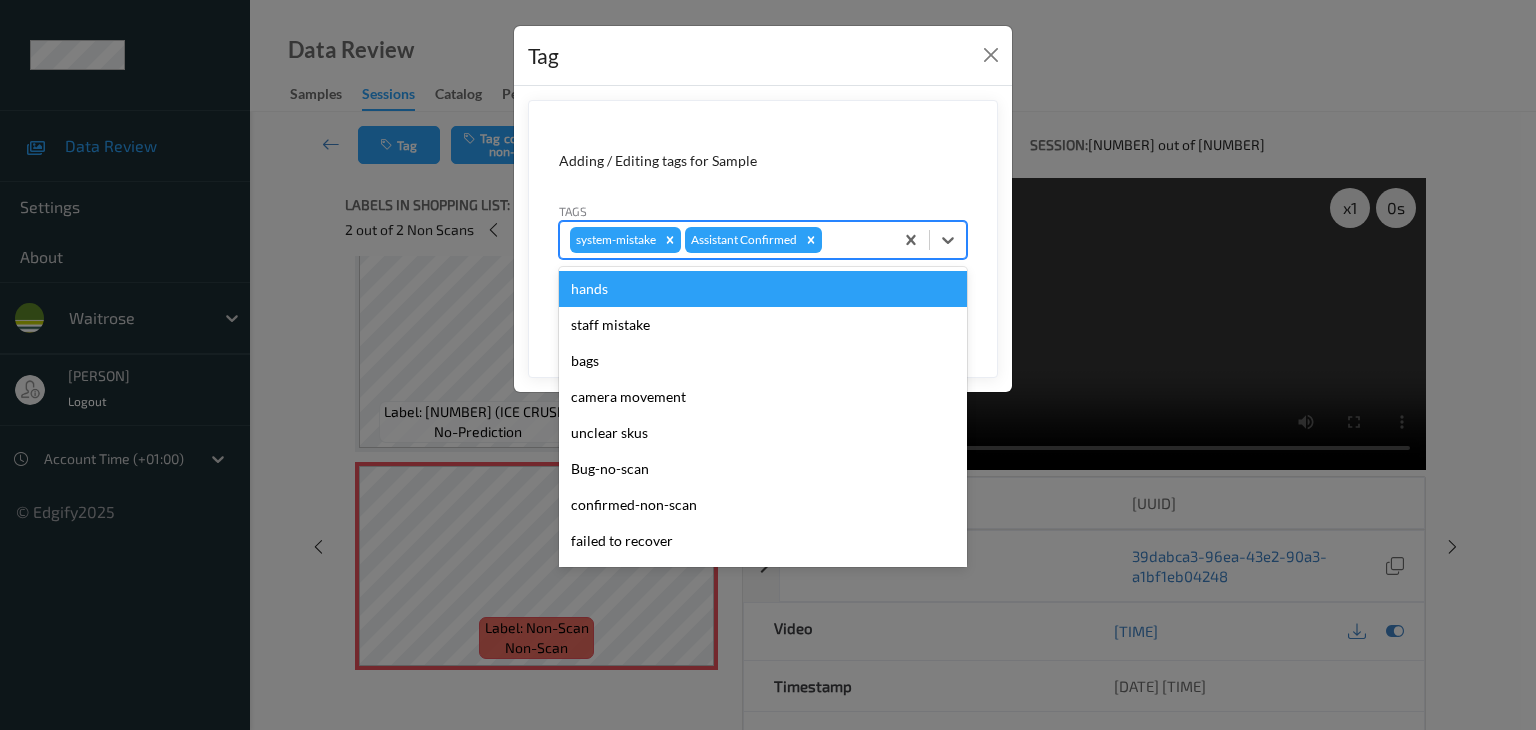 click at bounding box center (854, 240) 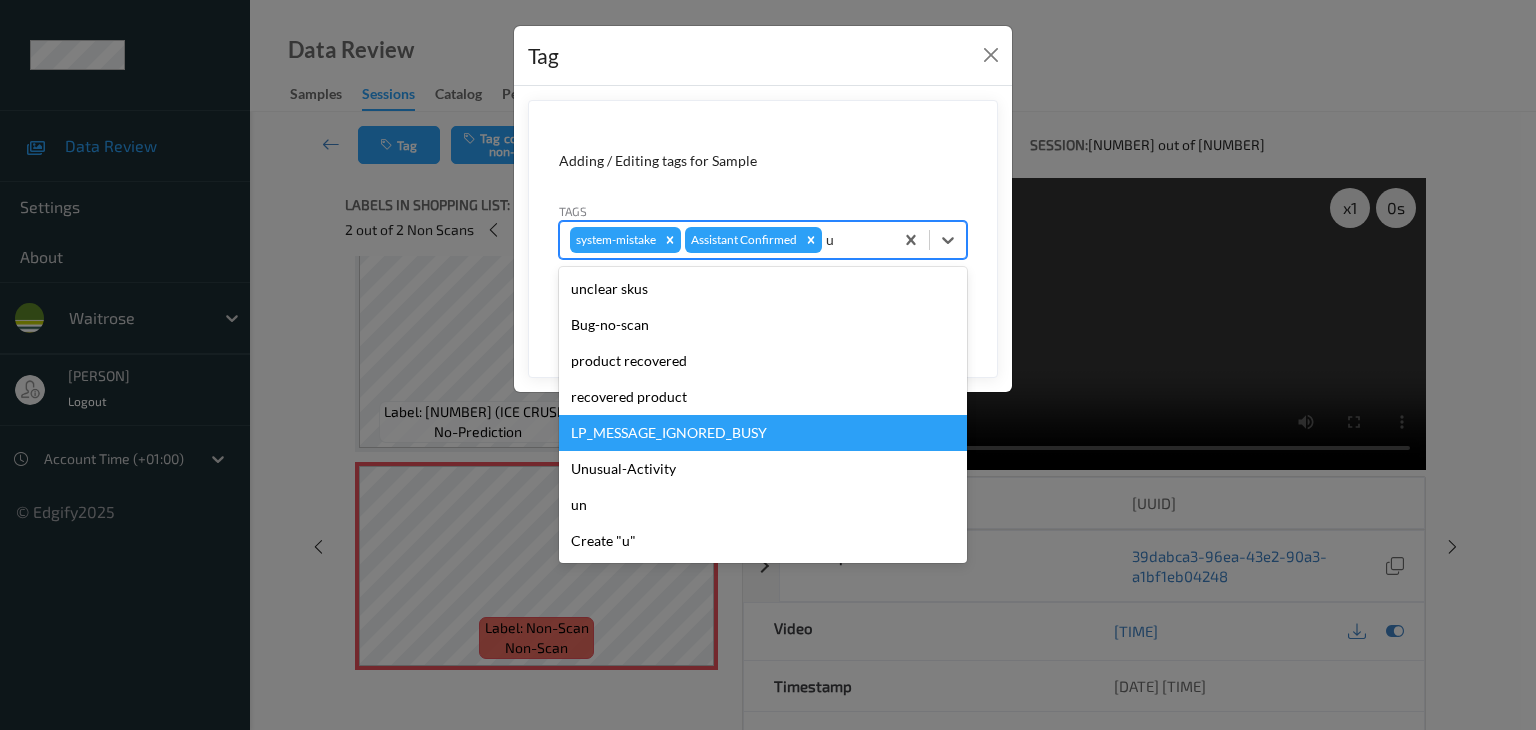 click on "Unusual-Activity" at bounding box center [763, 469] 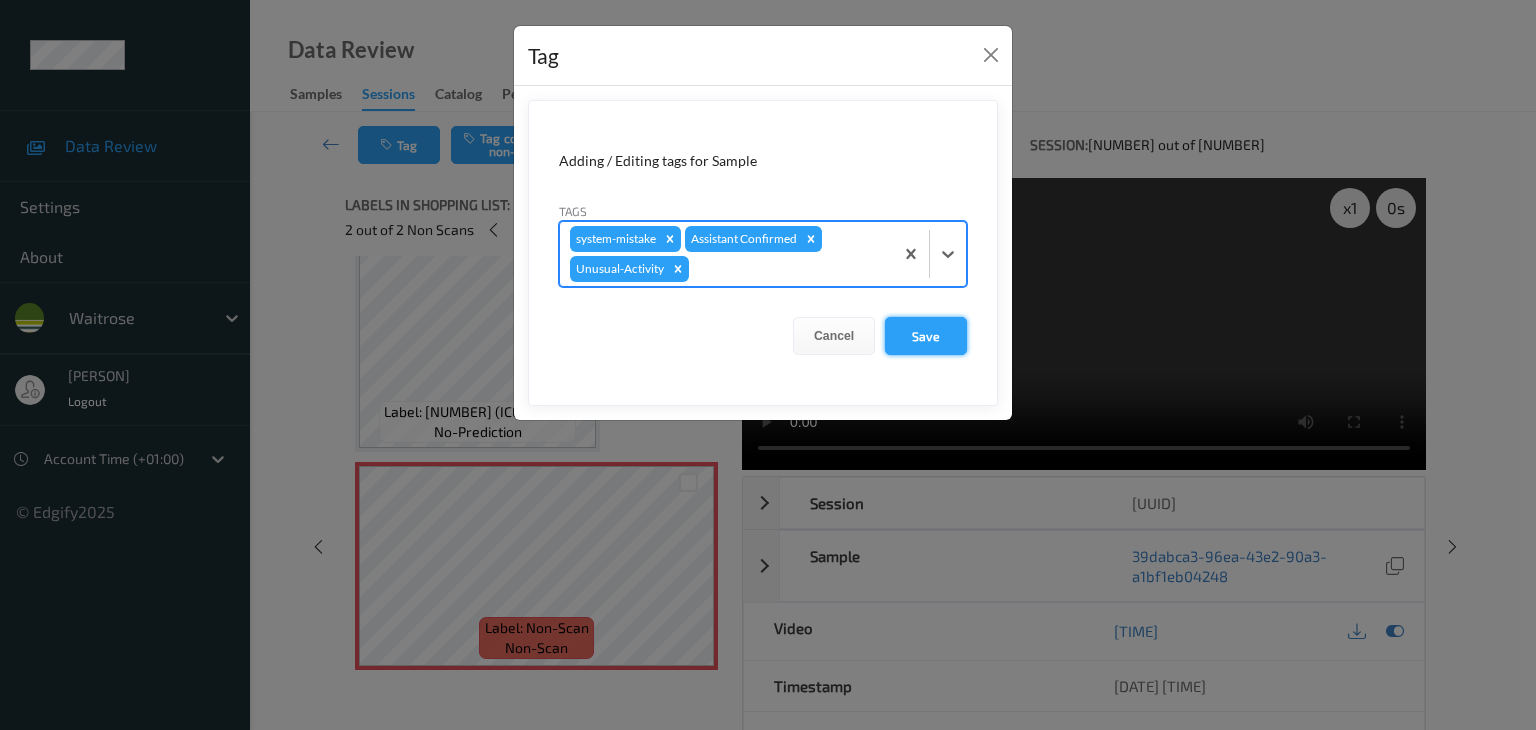 click on "Save" at bounding box center (926, 336) 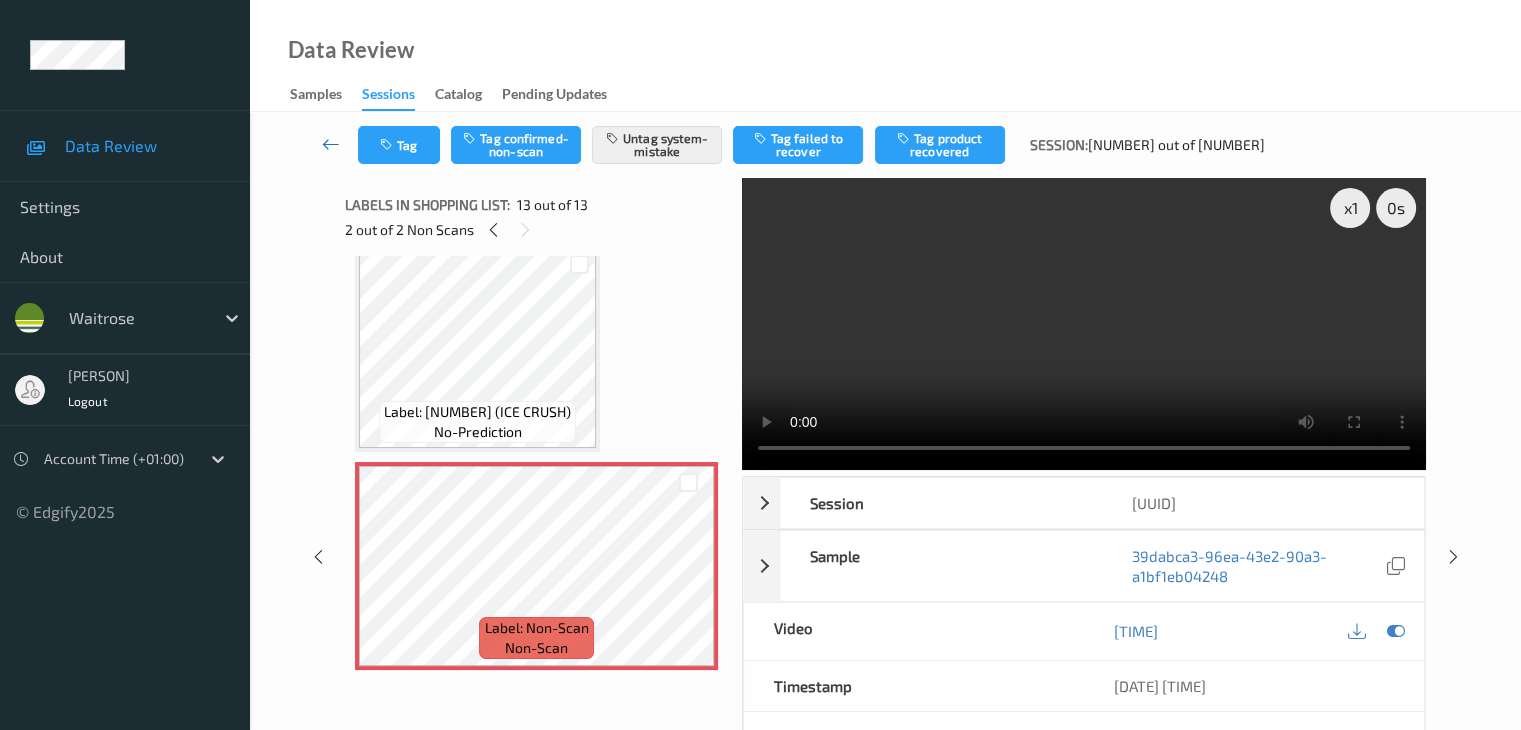 click at bounding box center [331, 144] 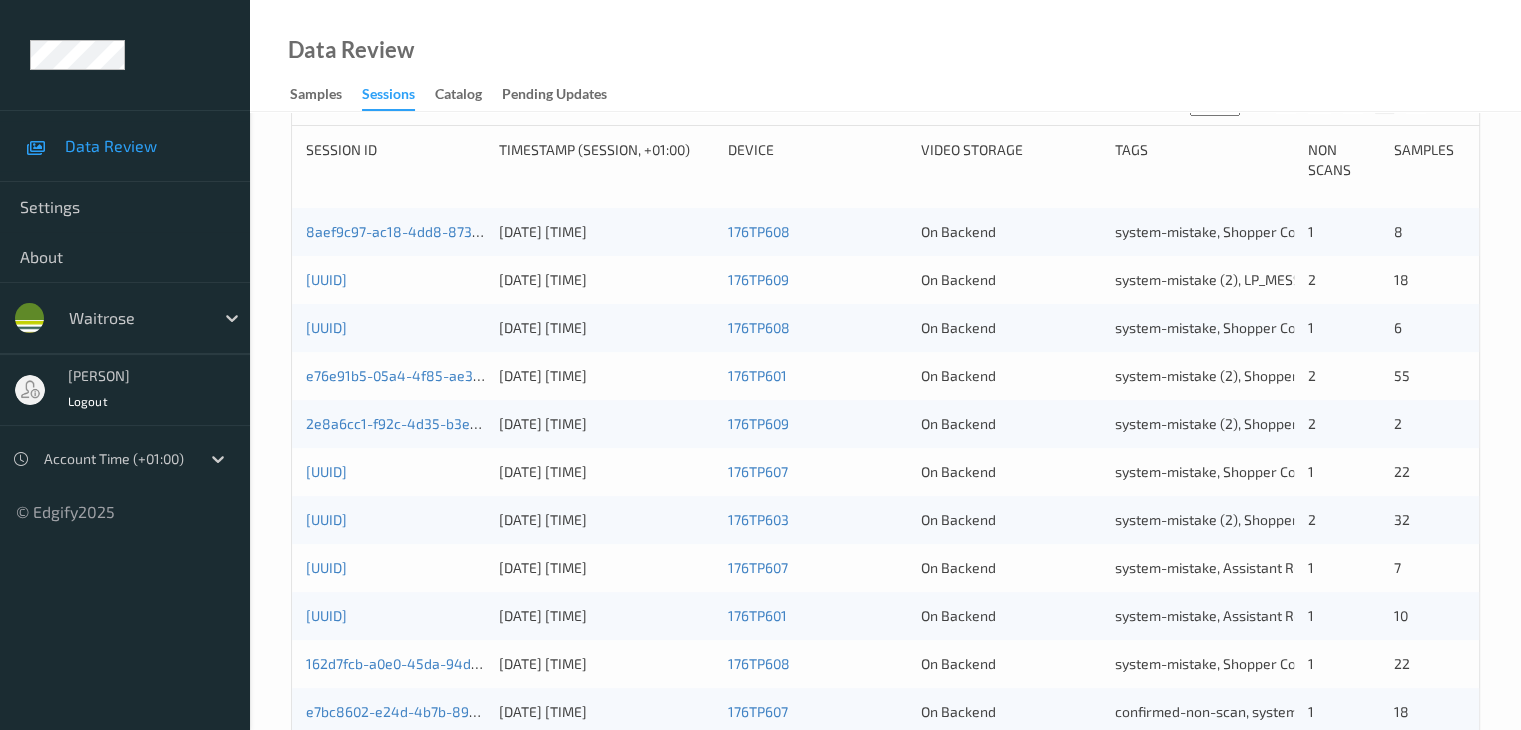 scroll, scrollTop: 600, scrollLeft: 0, axis: vertical 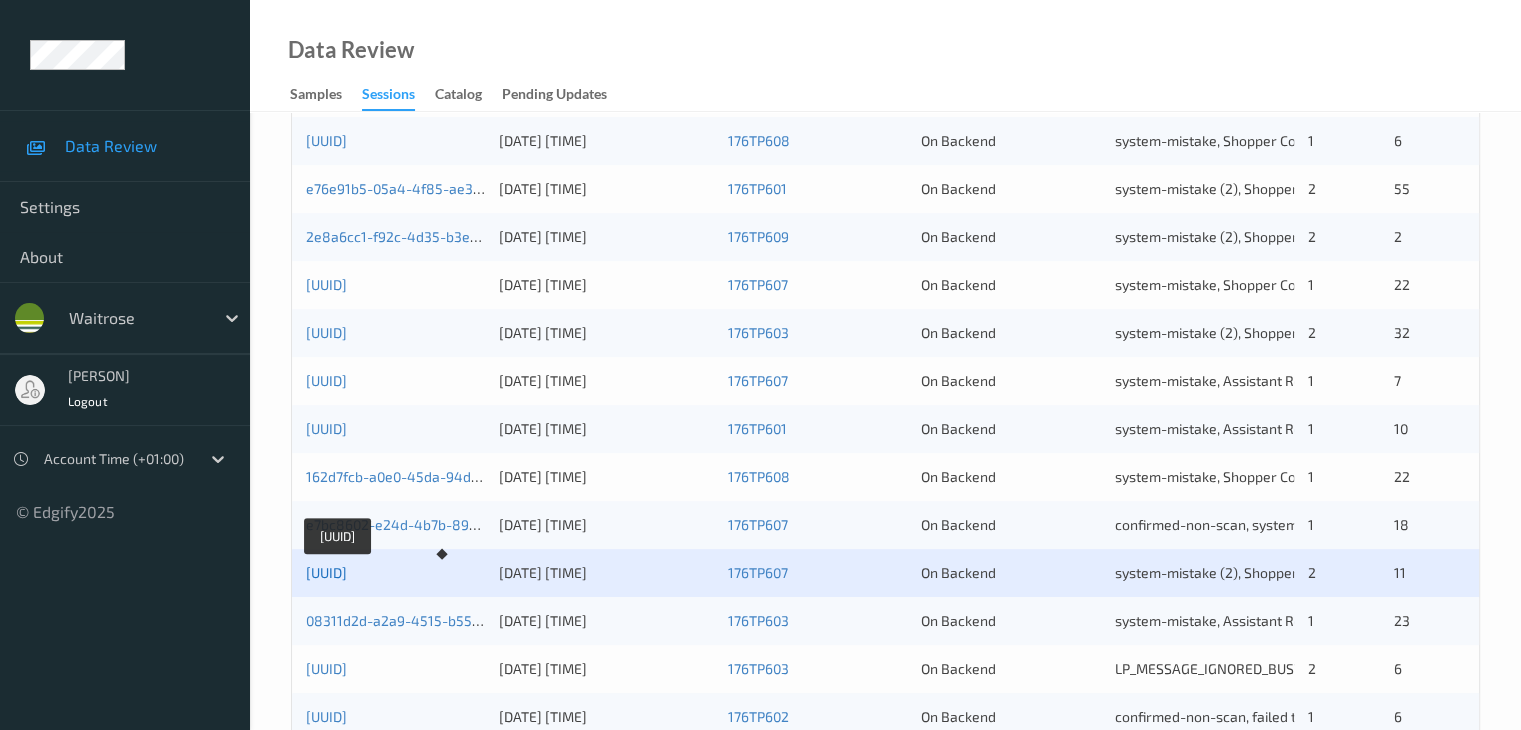 click on "[UUID]" at bounding box center (326, 572) 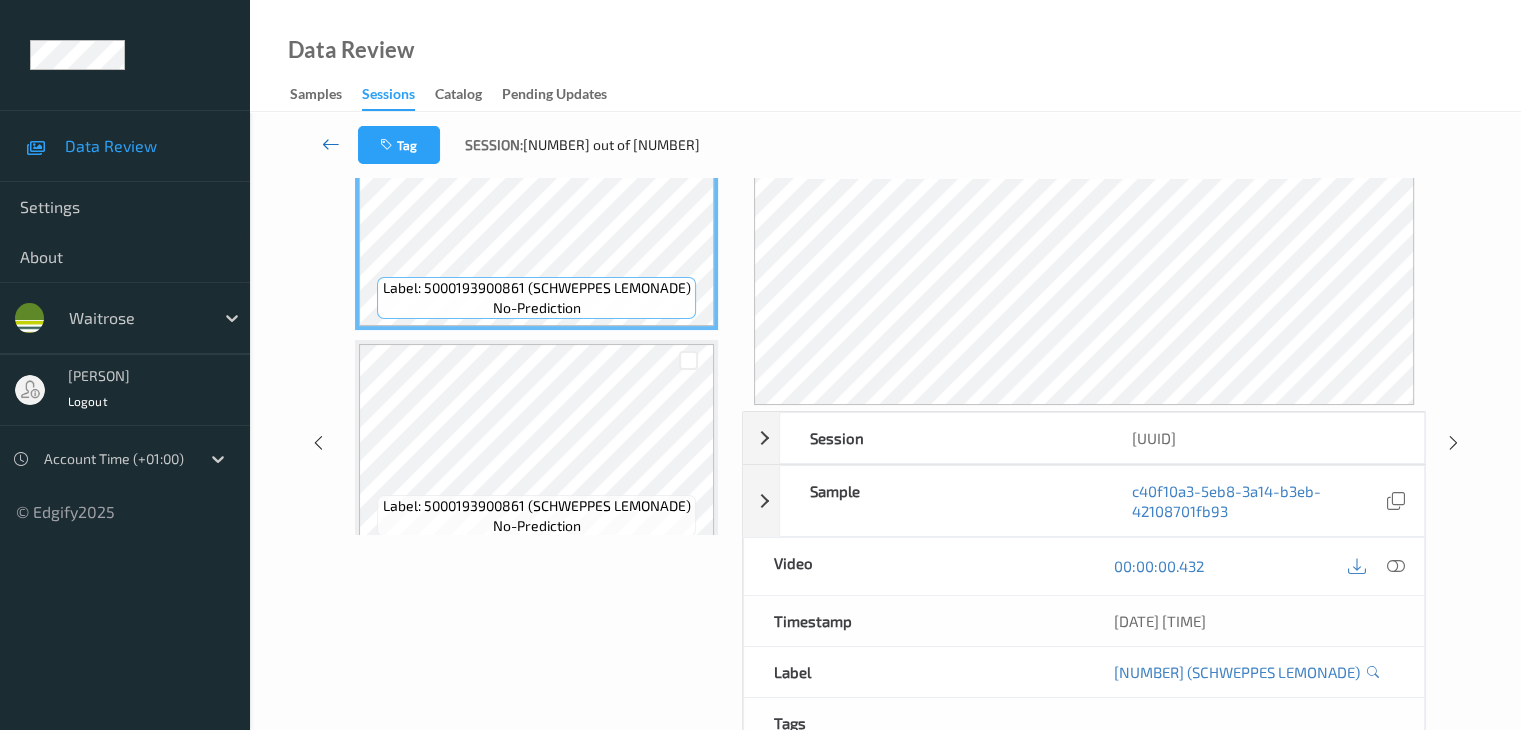 click at bounding box center [331, 144] 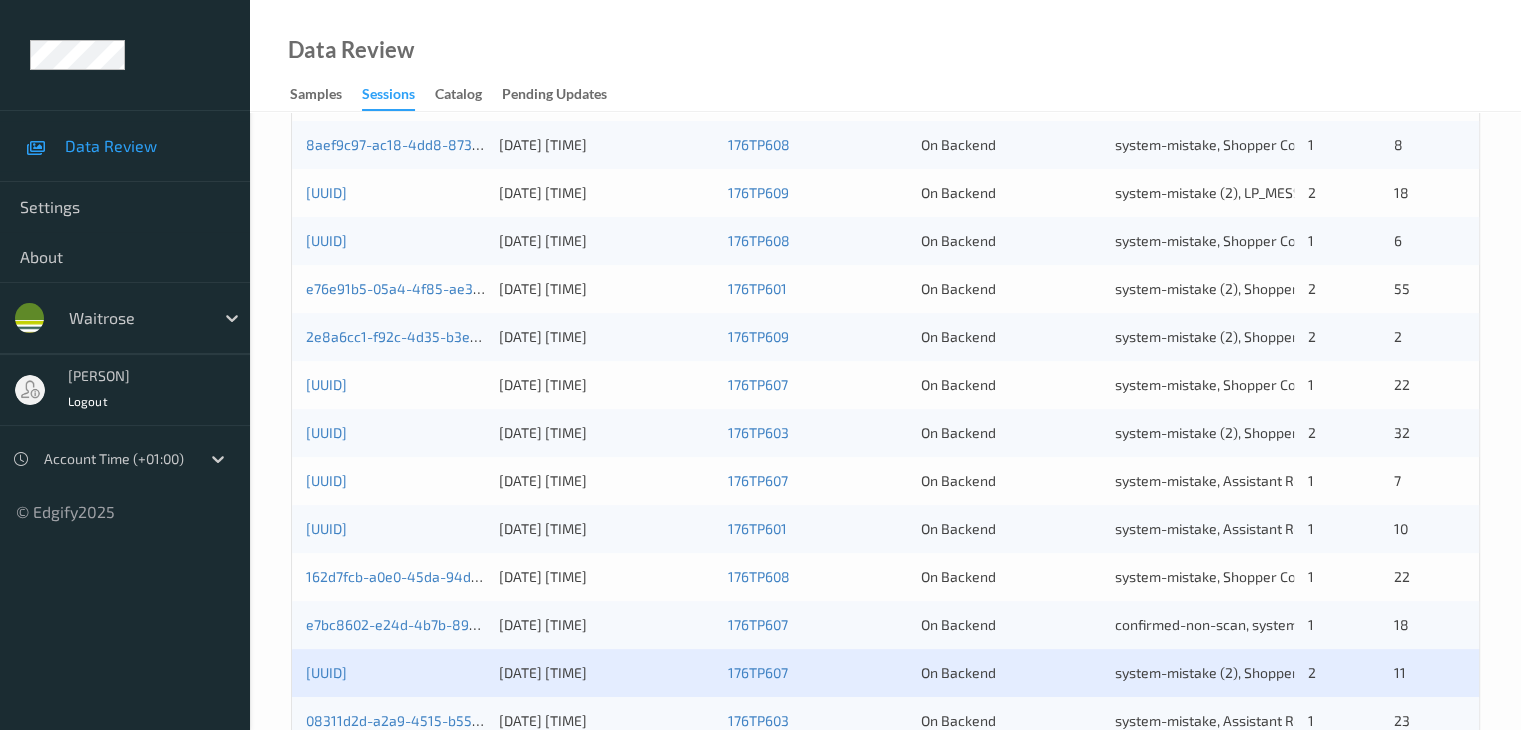 scroll, scrollTop: 900, scrollLeft: 0, axis: vertical 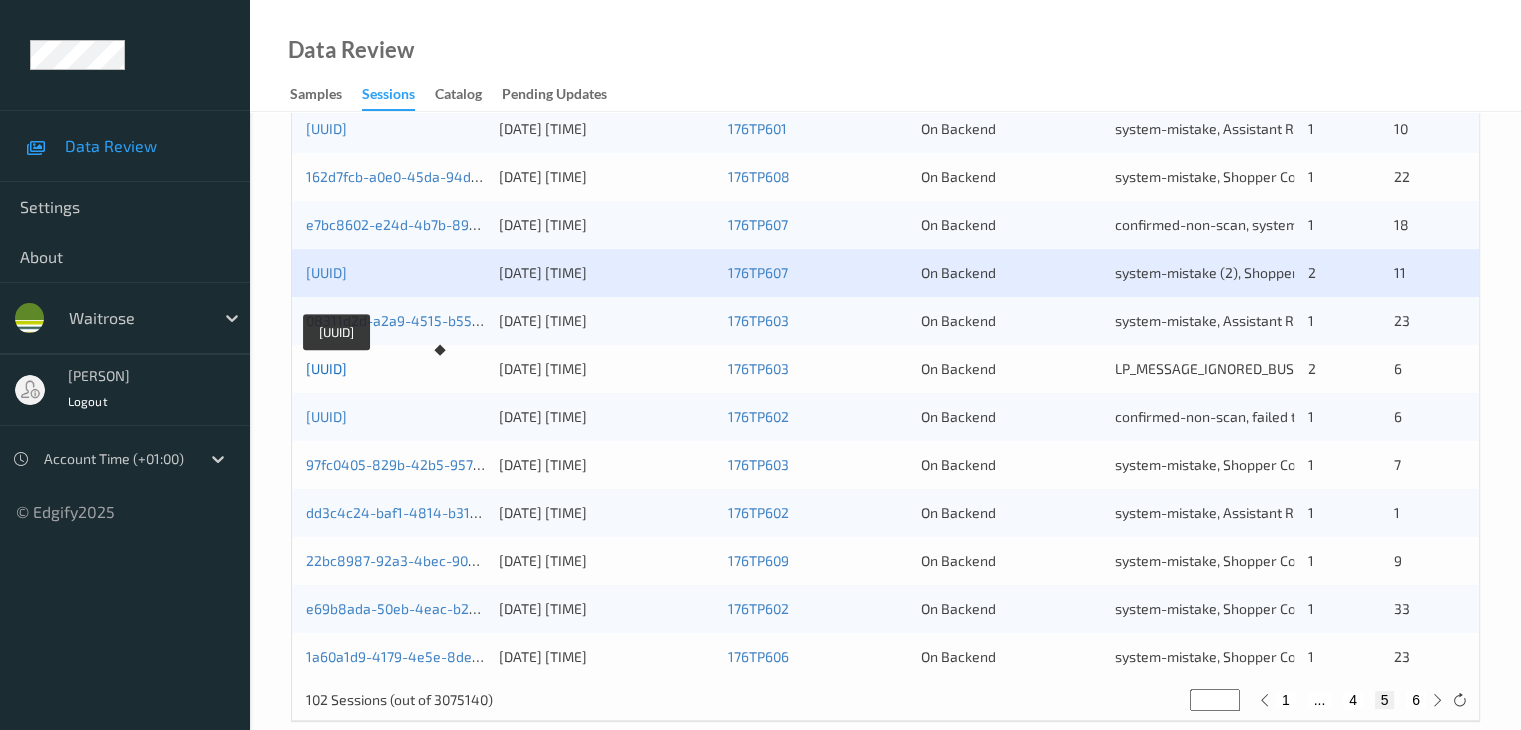 click on "0457ccdc-e4ef-4f50-83e4-1859d4d4854f" at bounding box center (326, 368) 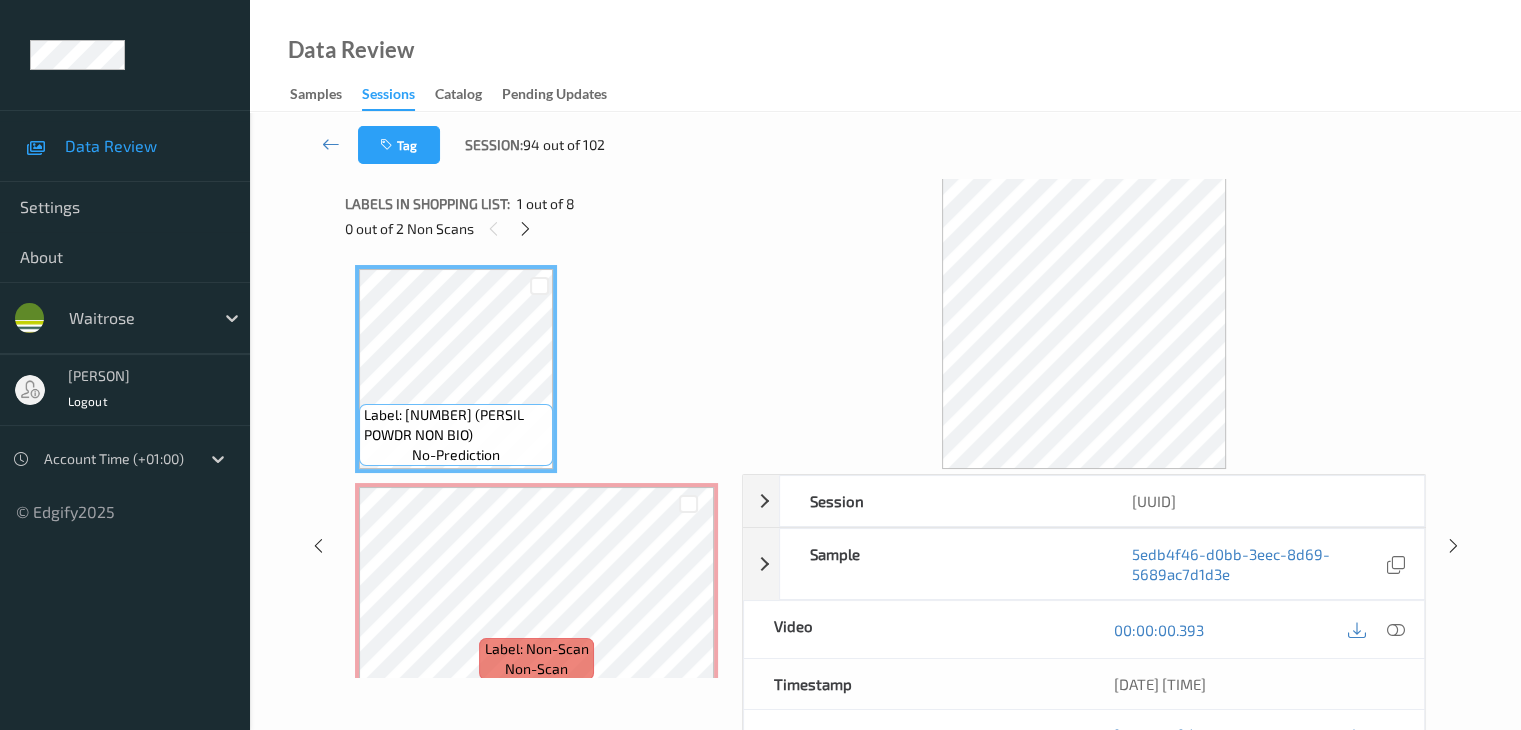 scroll, scrollTop: 0, scrollLeft: 0, axis: both 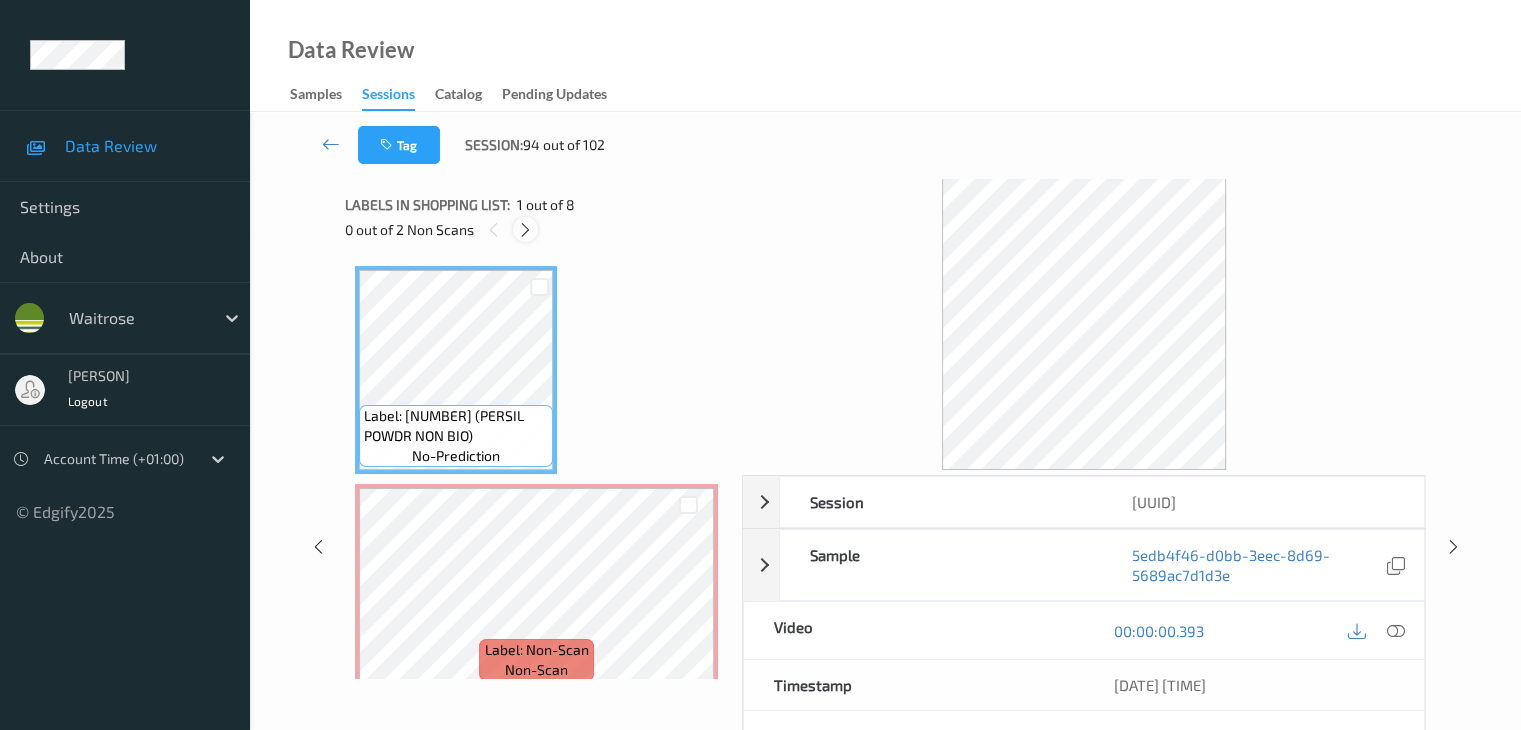 click at bounding box center (525, 230) 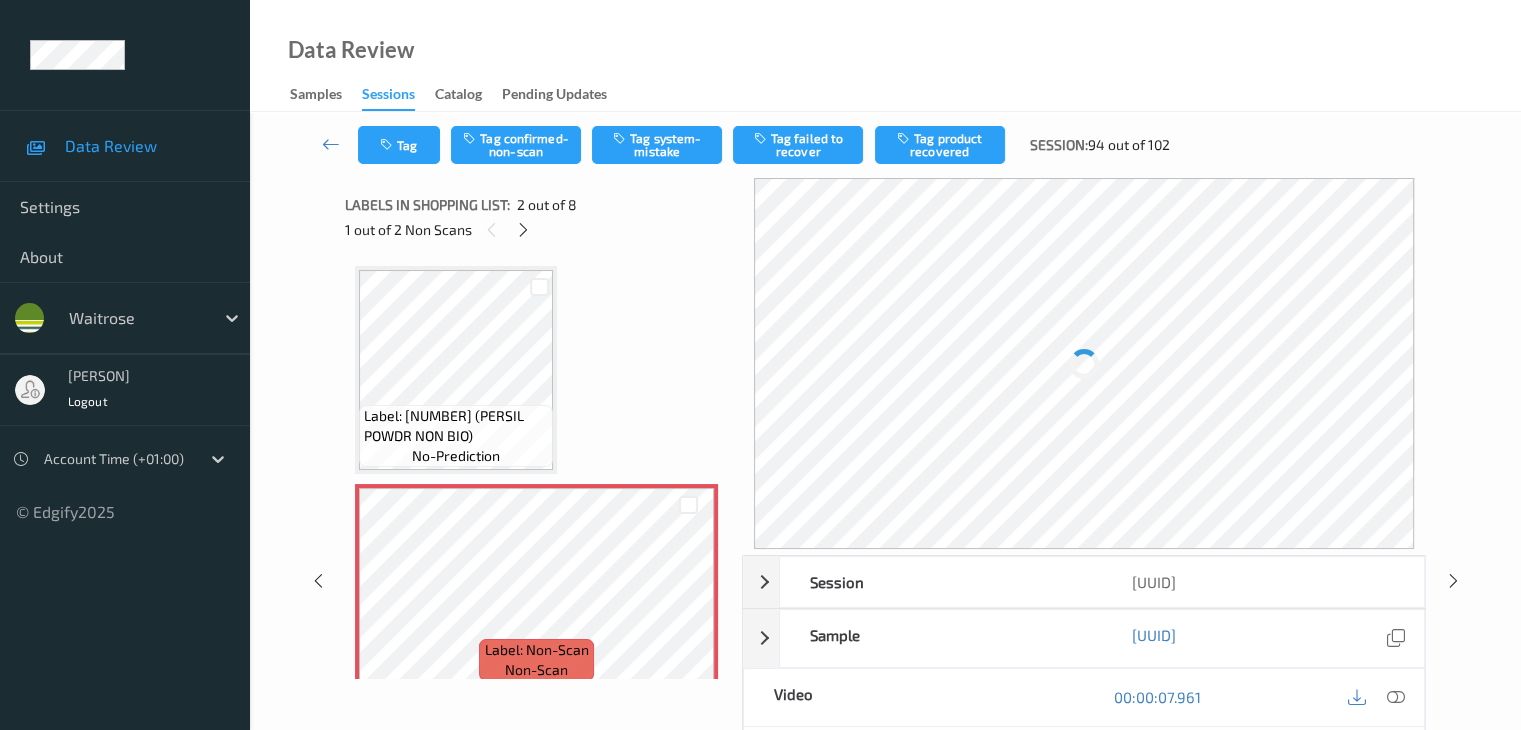 scroll, scrollTop: 10, scrollLeft: 0, axis: vertical 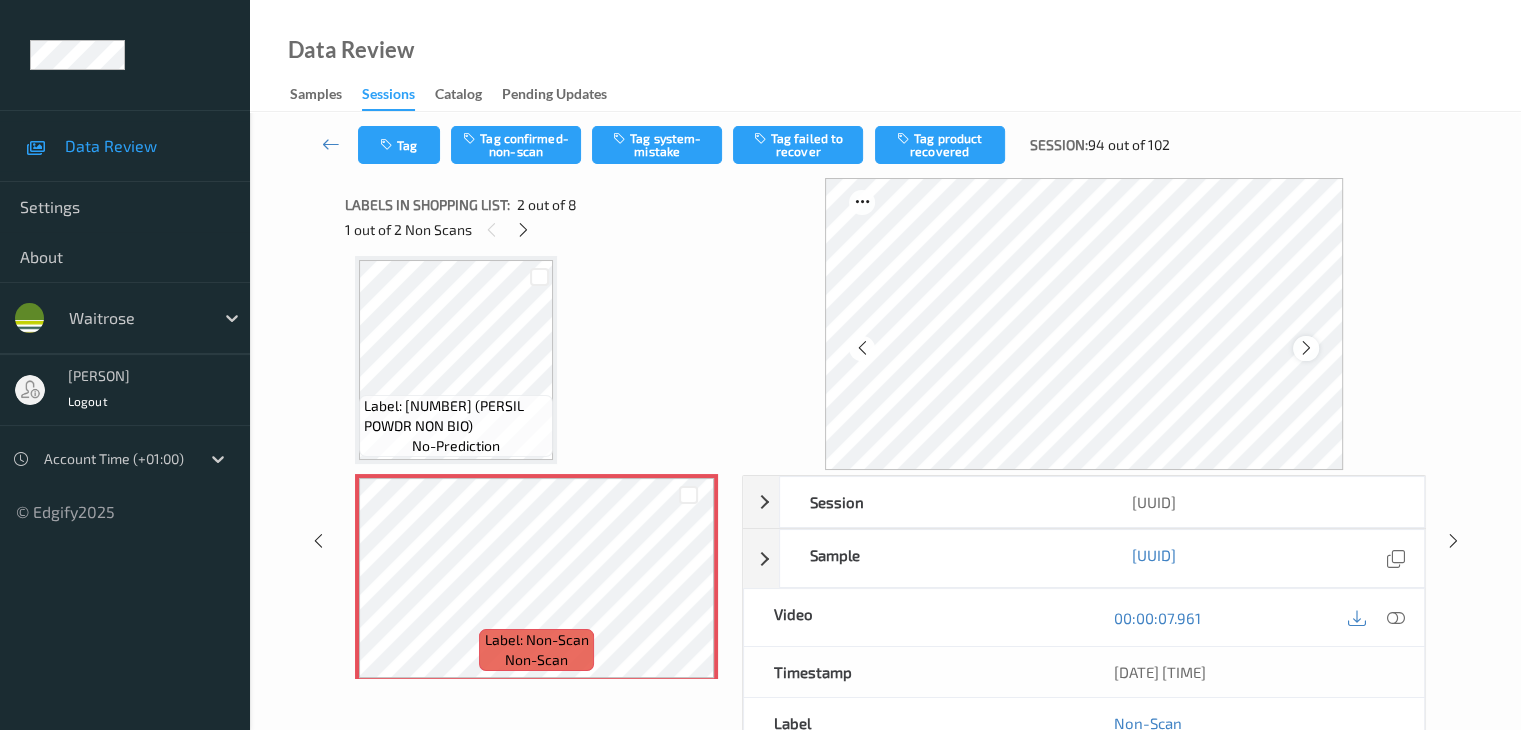 click at bounding box center (1306, 348) 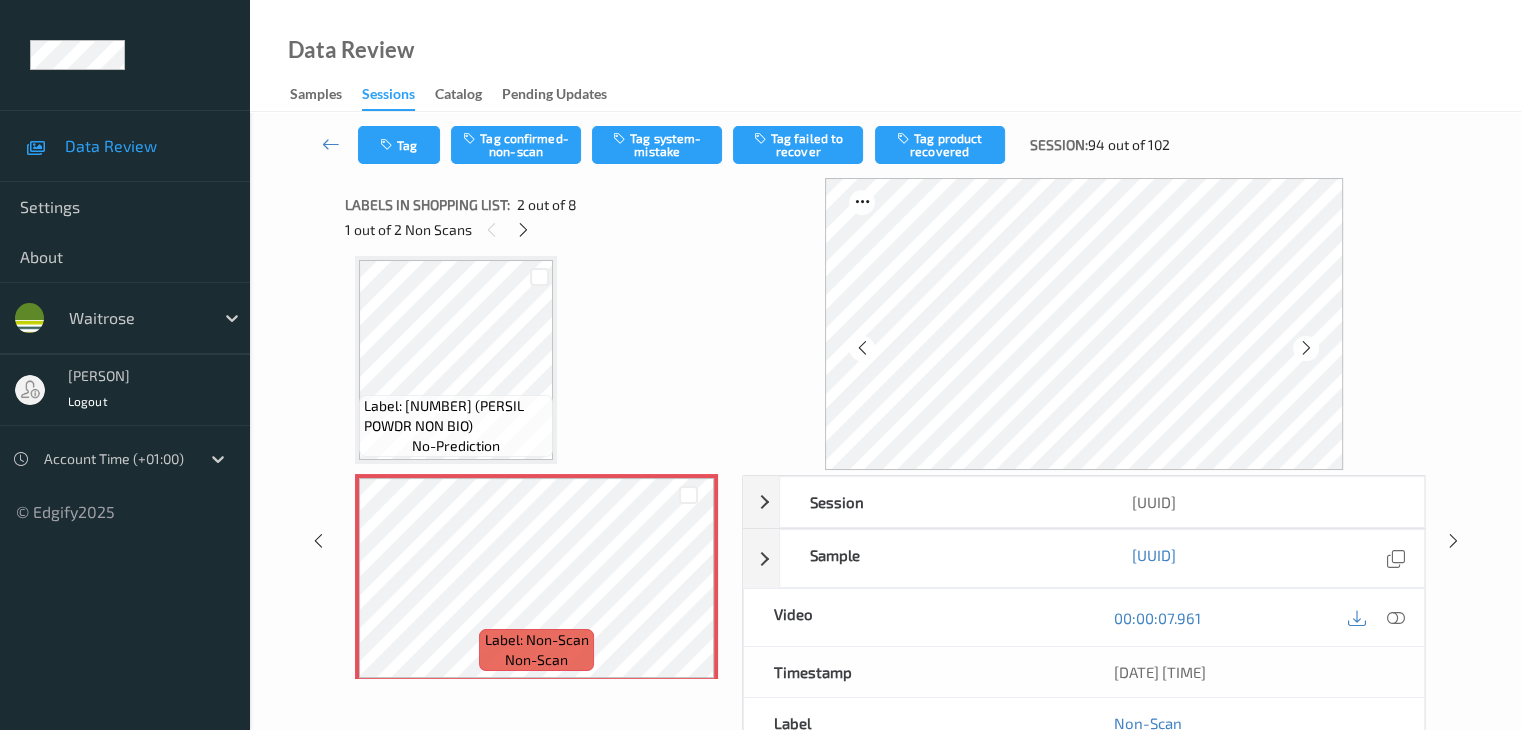 click at bounding box center (1306, 348) 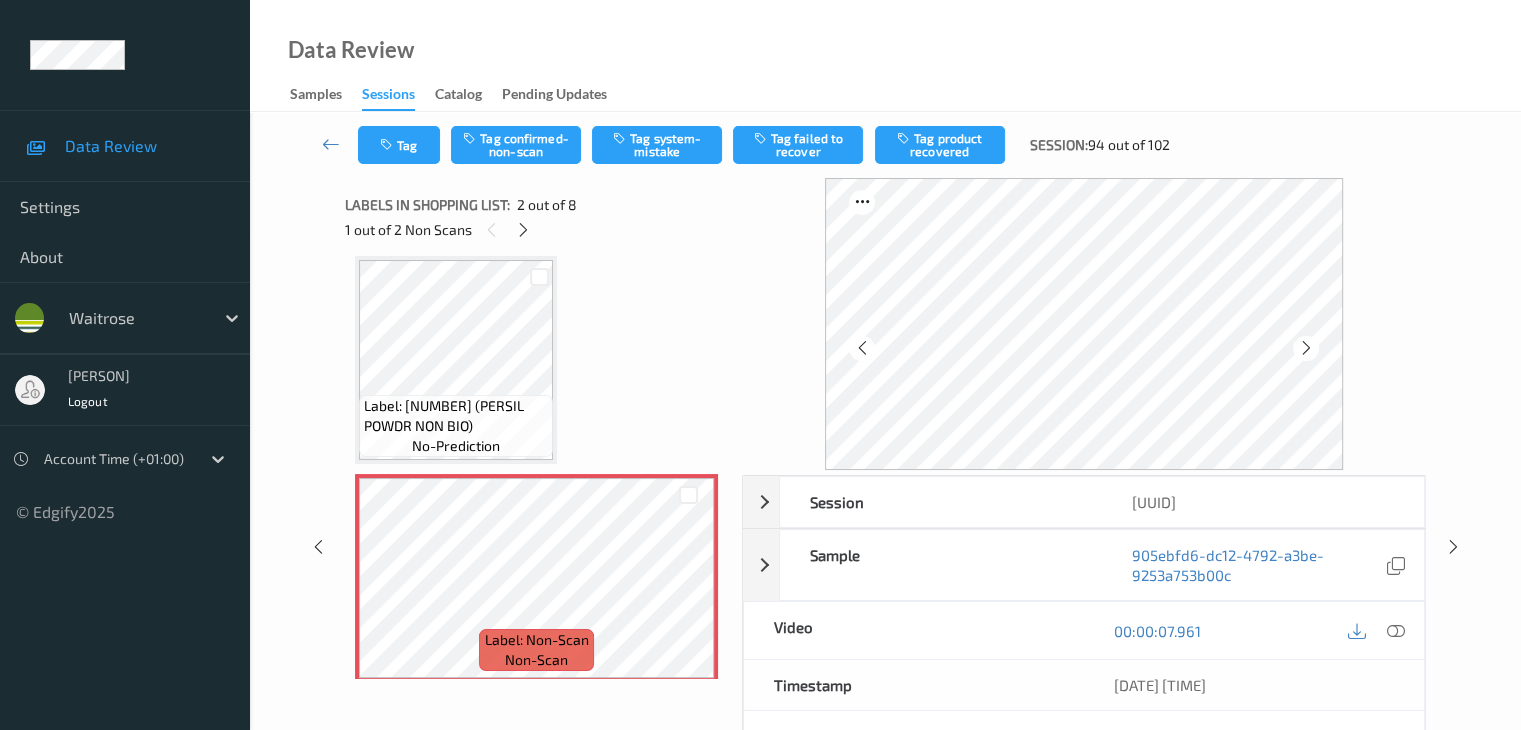 click at bounding box center [1306, 348] 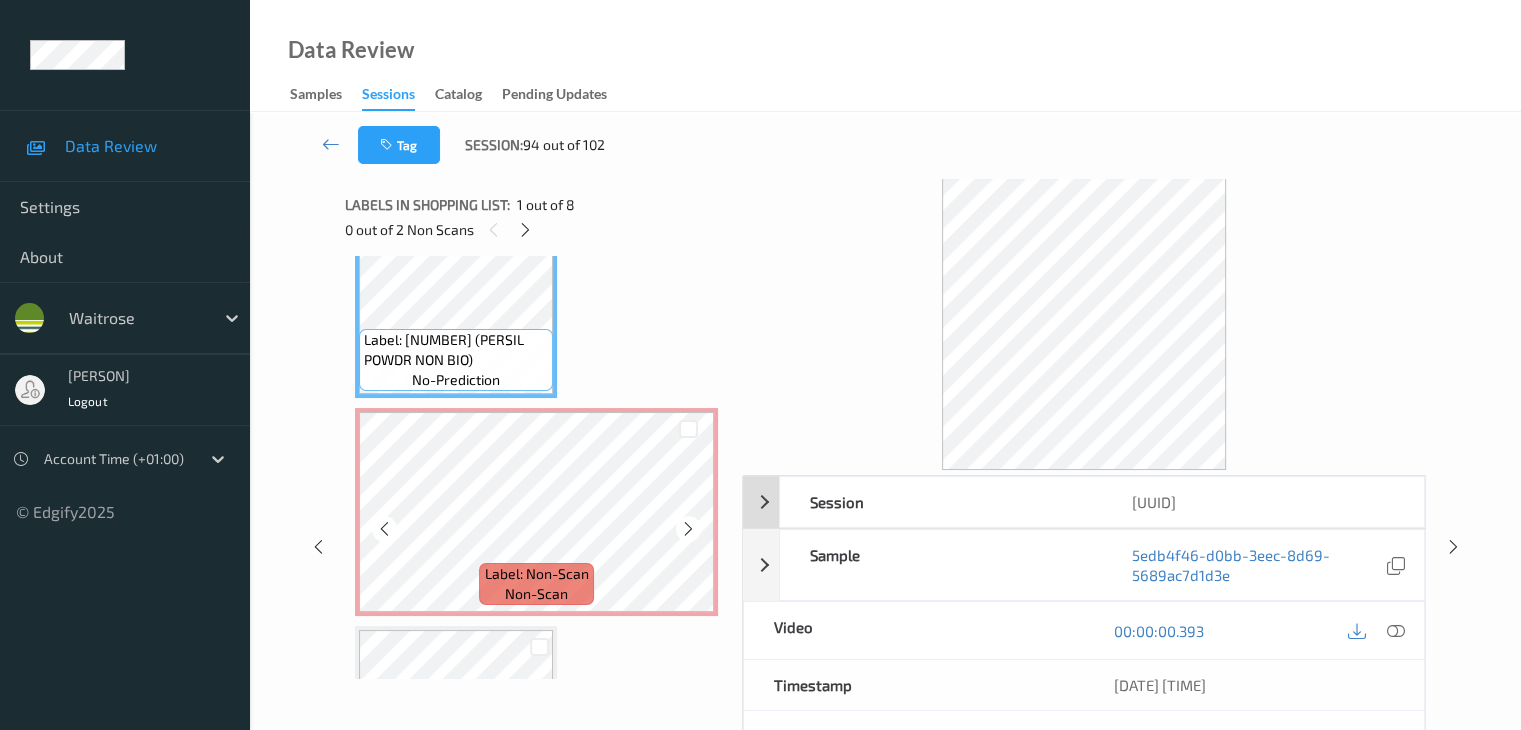 scroll, scrollTop: 110, scrollLeft: 0, axis: vertical 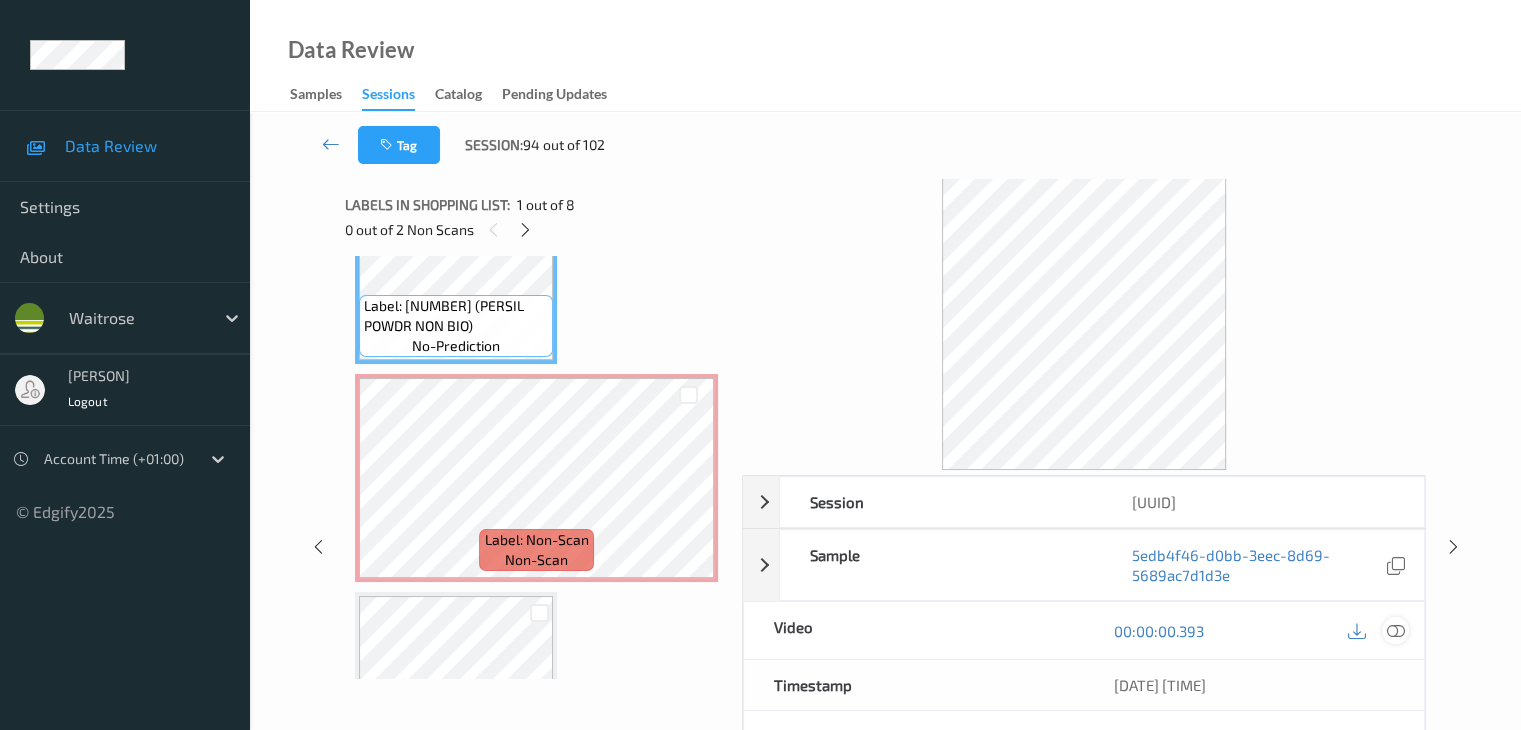 click at bounding box center [1395, 631] 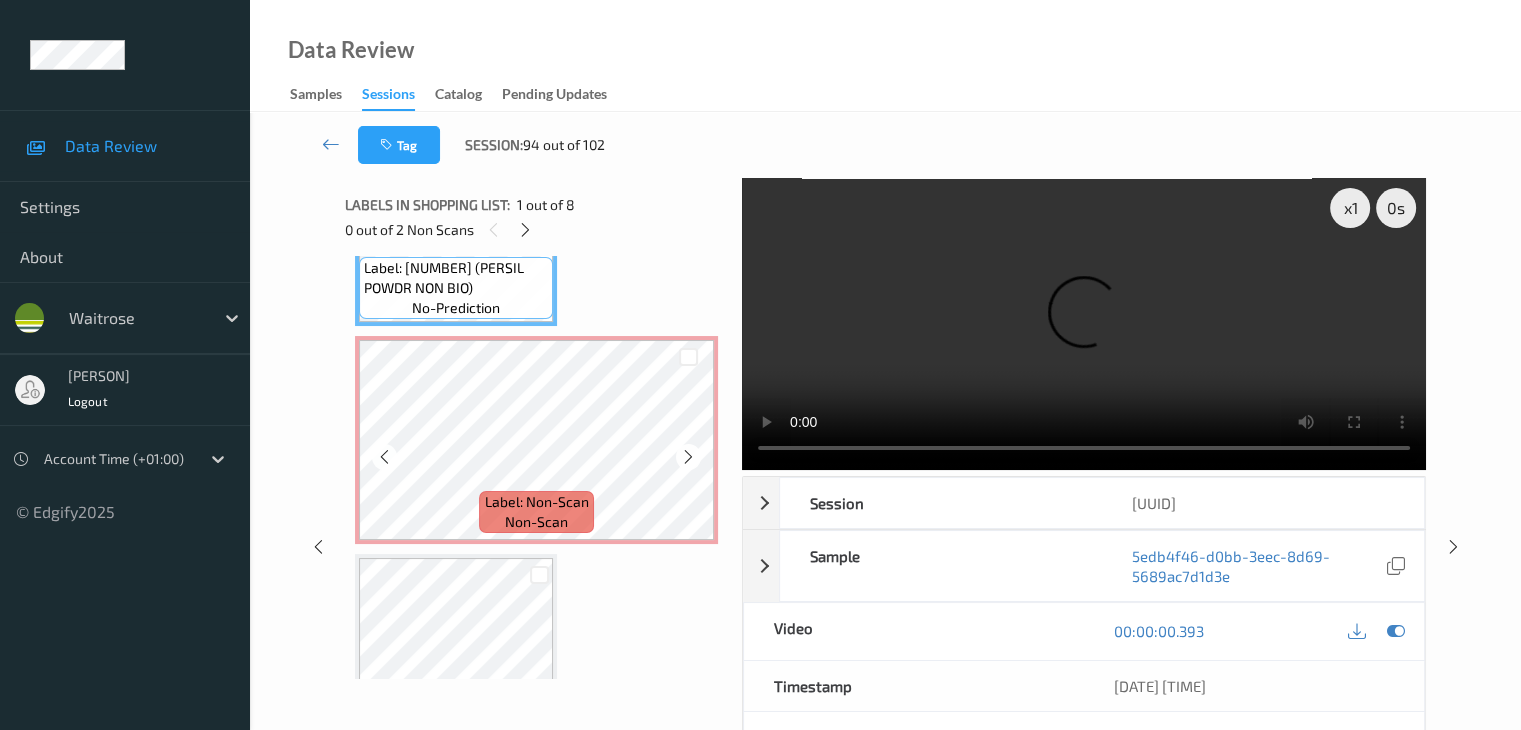 scroll, scrollTop: 210, scrollLeft: 0, axis: vertical 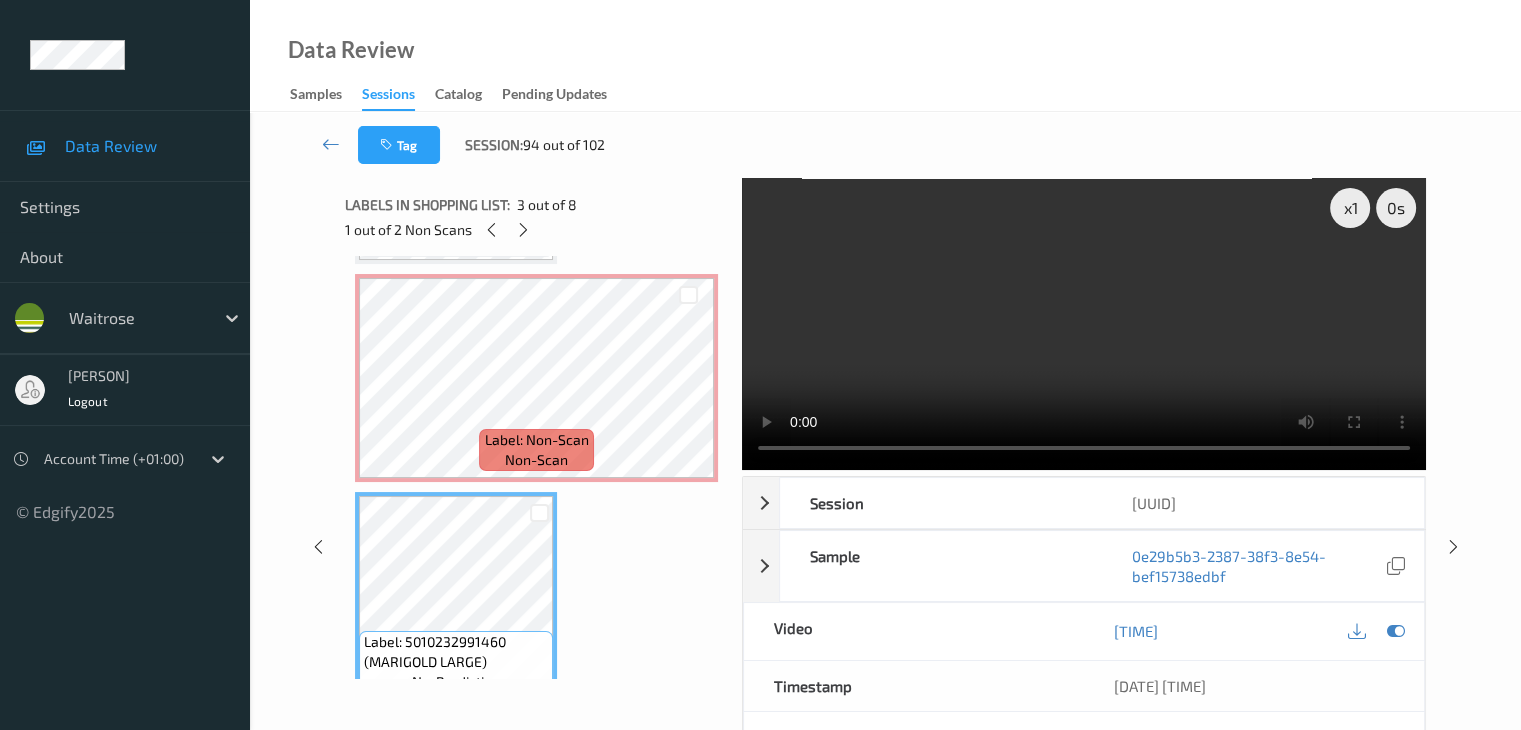 type 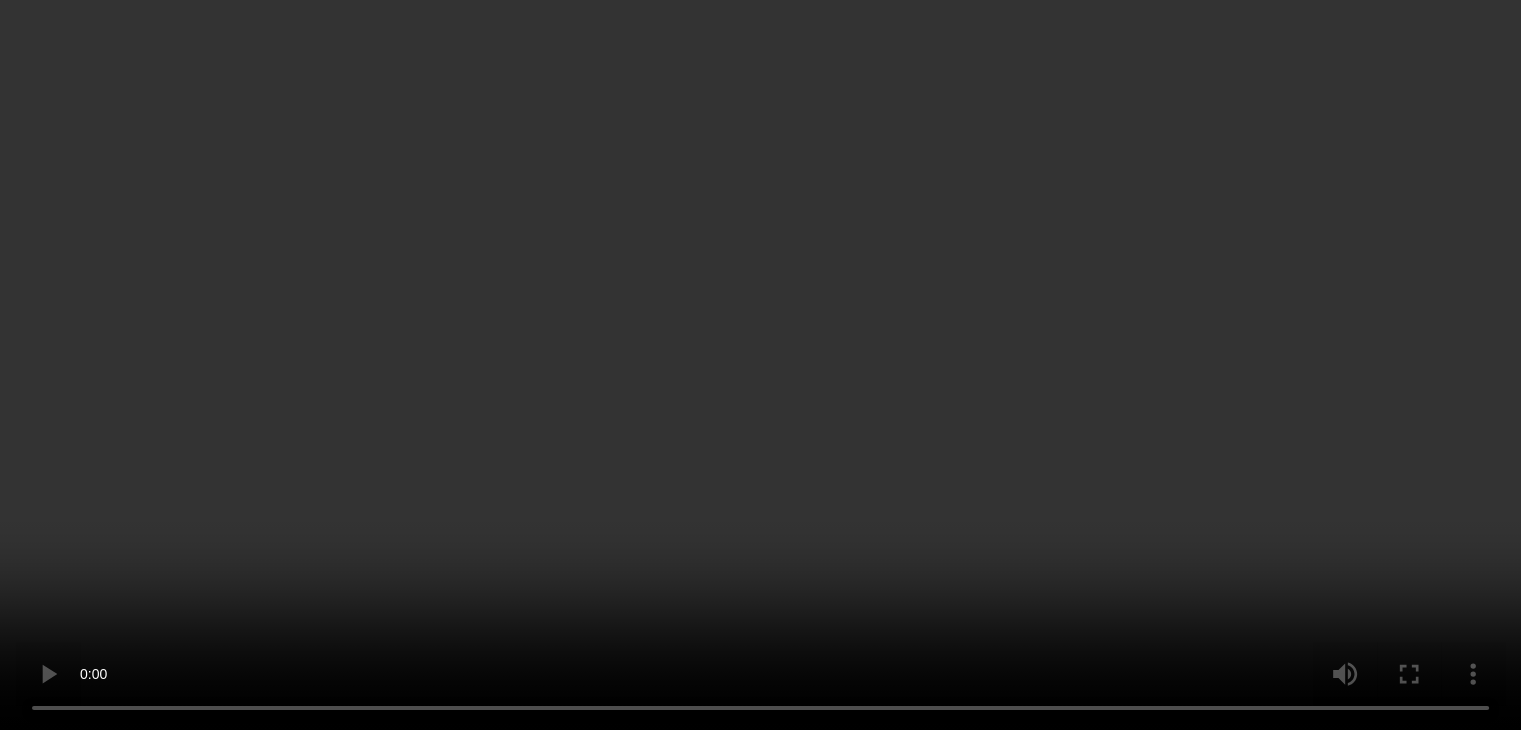 scroll, scrollTop: 110, scrollLeft: 0, axis: vertical 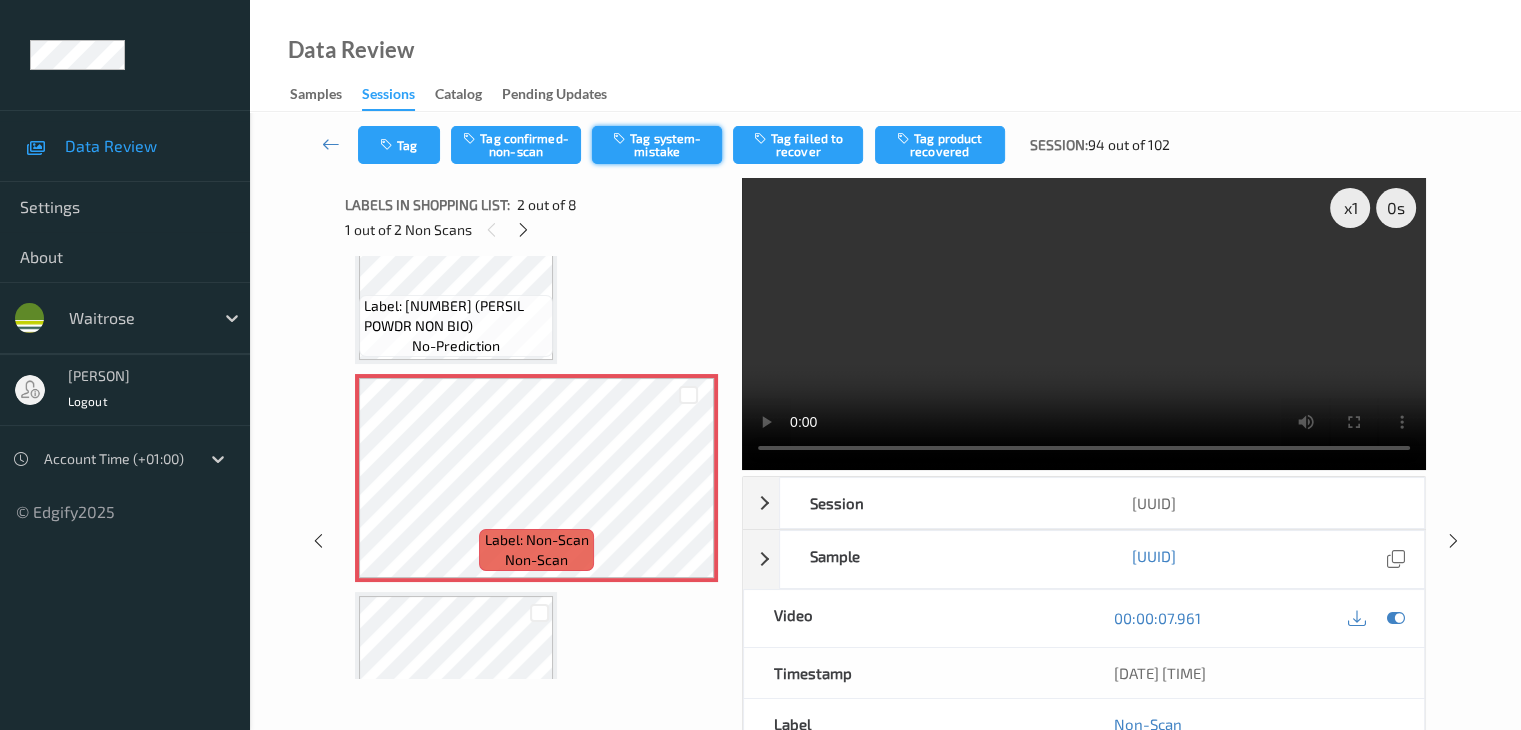 click on "Tag   system-mistake" at bounding box center (657, 145) 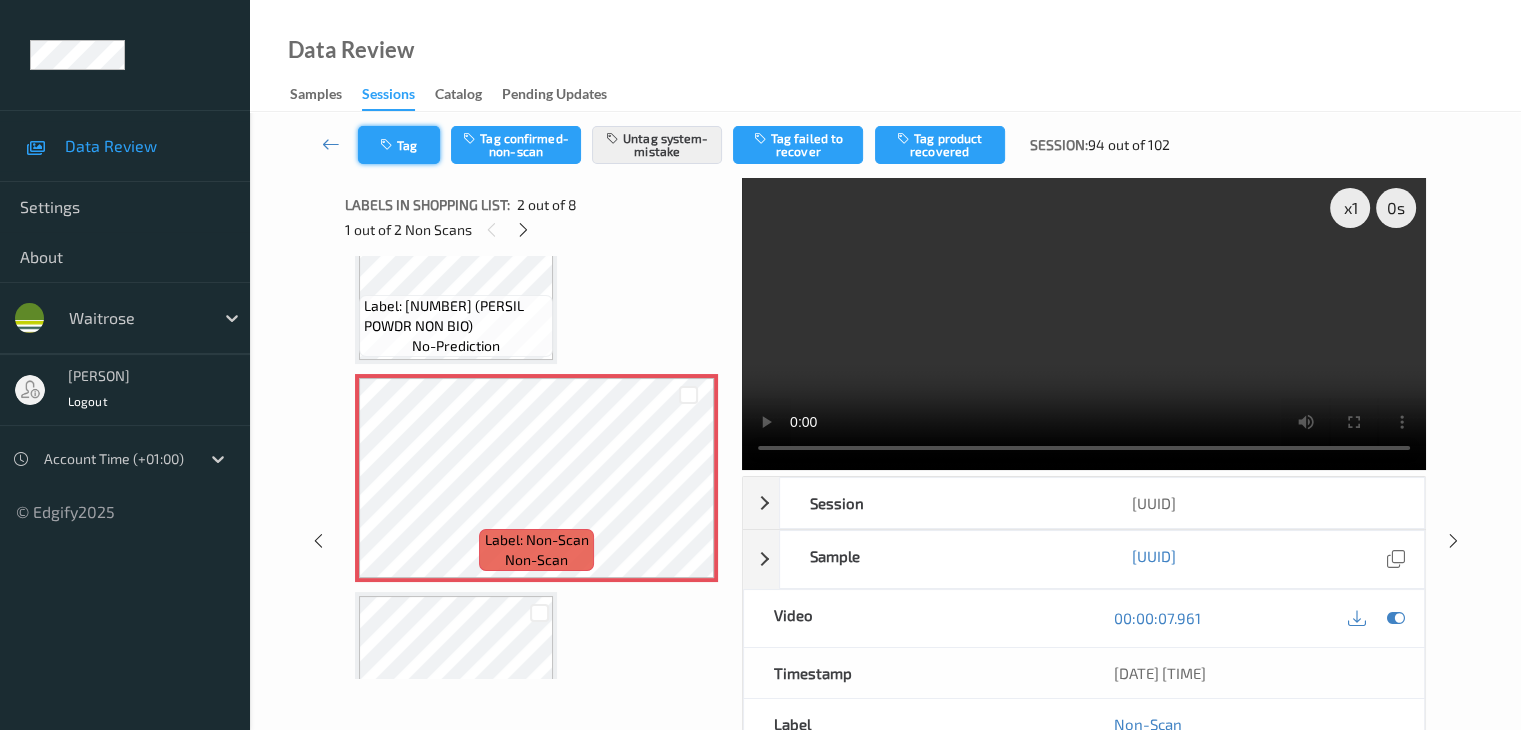 click on "Tag" at bounding box center [399, 145] 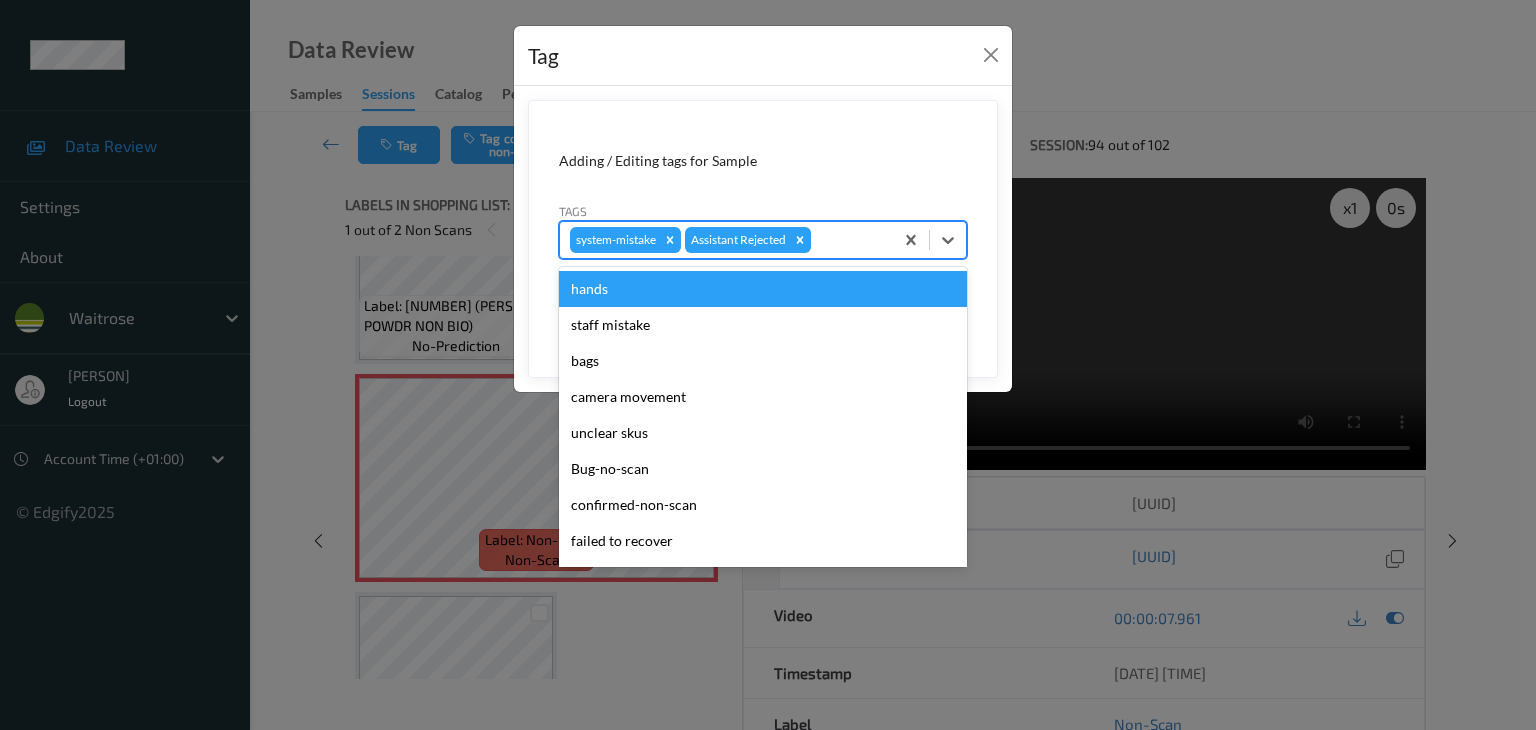 click at bounding box center [849, 240] 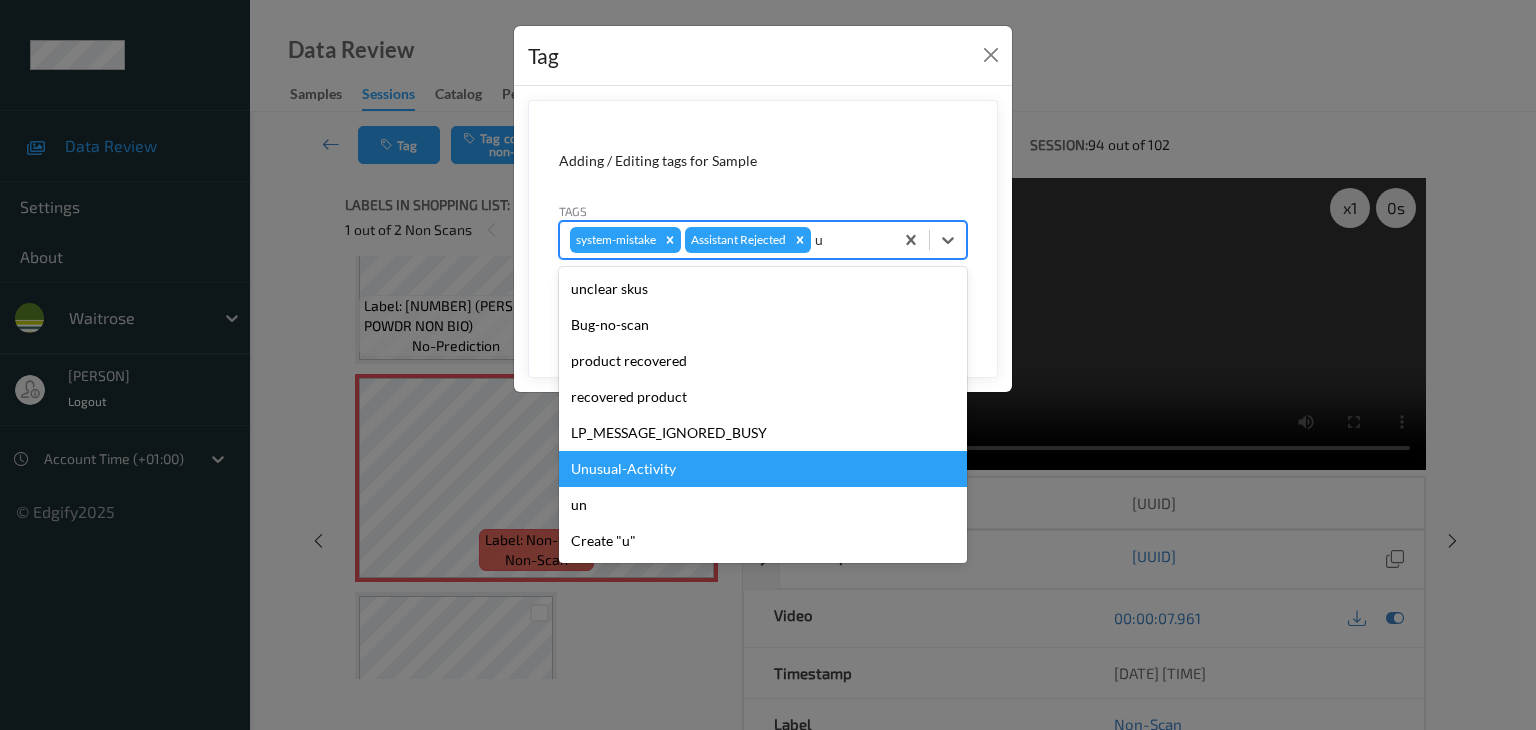 click on "Unusual-Activity" at bounding box center [763, 469] 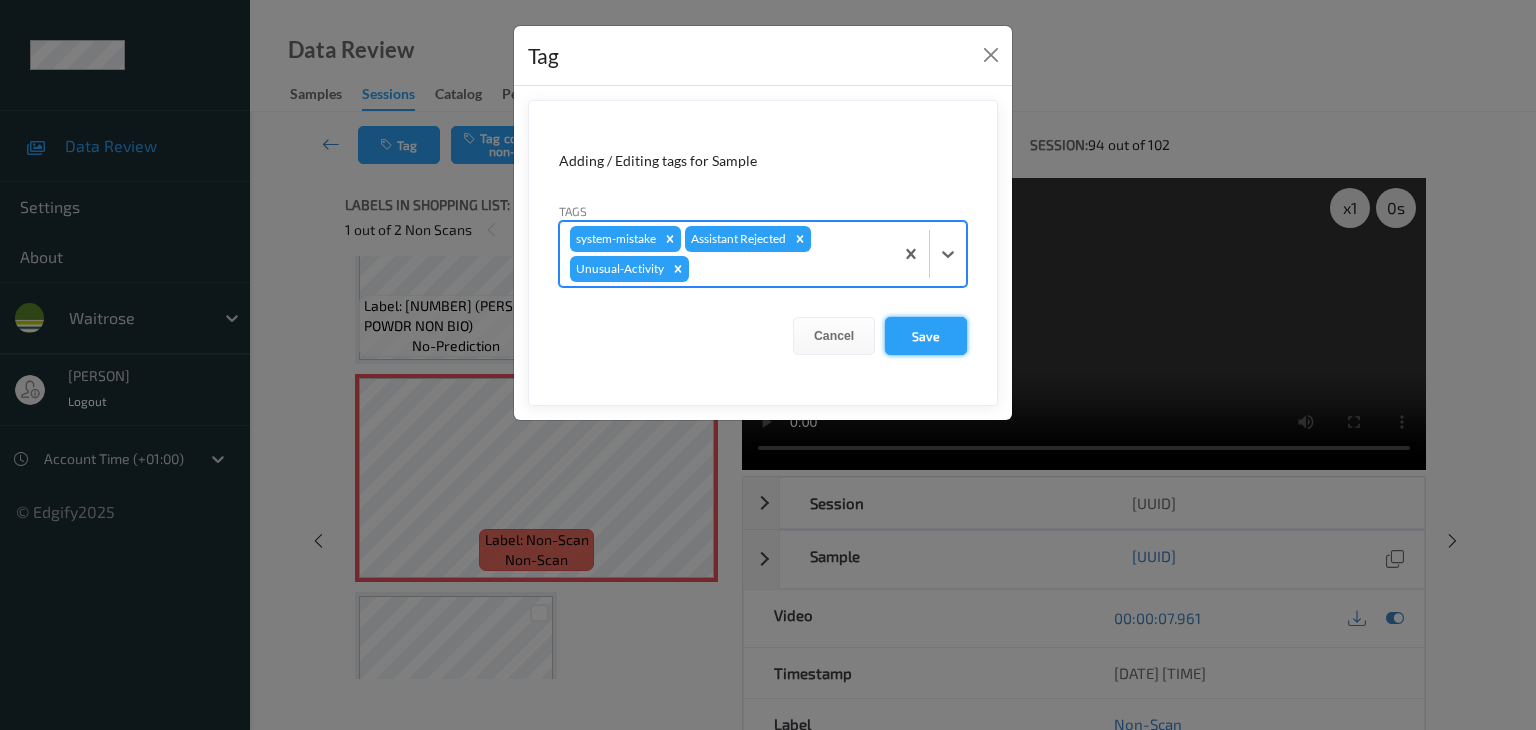 click on "Save" at bounding box center (926, 336) 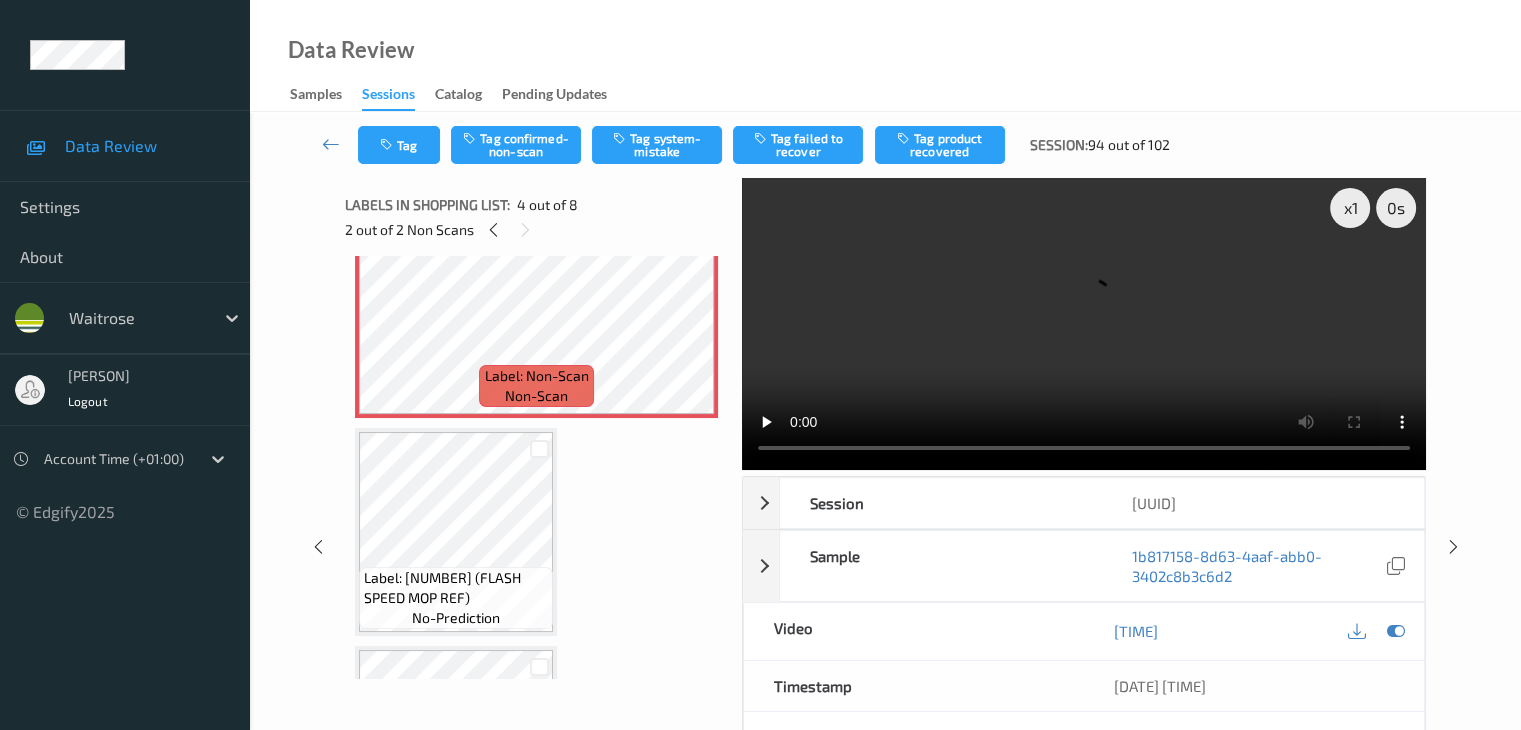 scroll, scrollTop: 510, scrollLeft: 0, axis: vertical 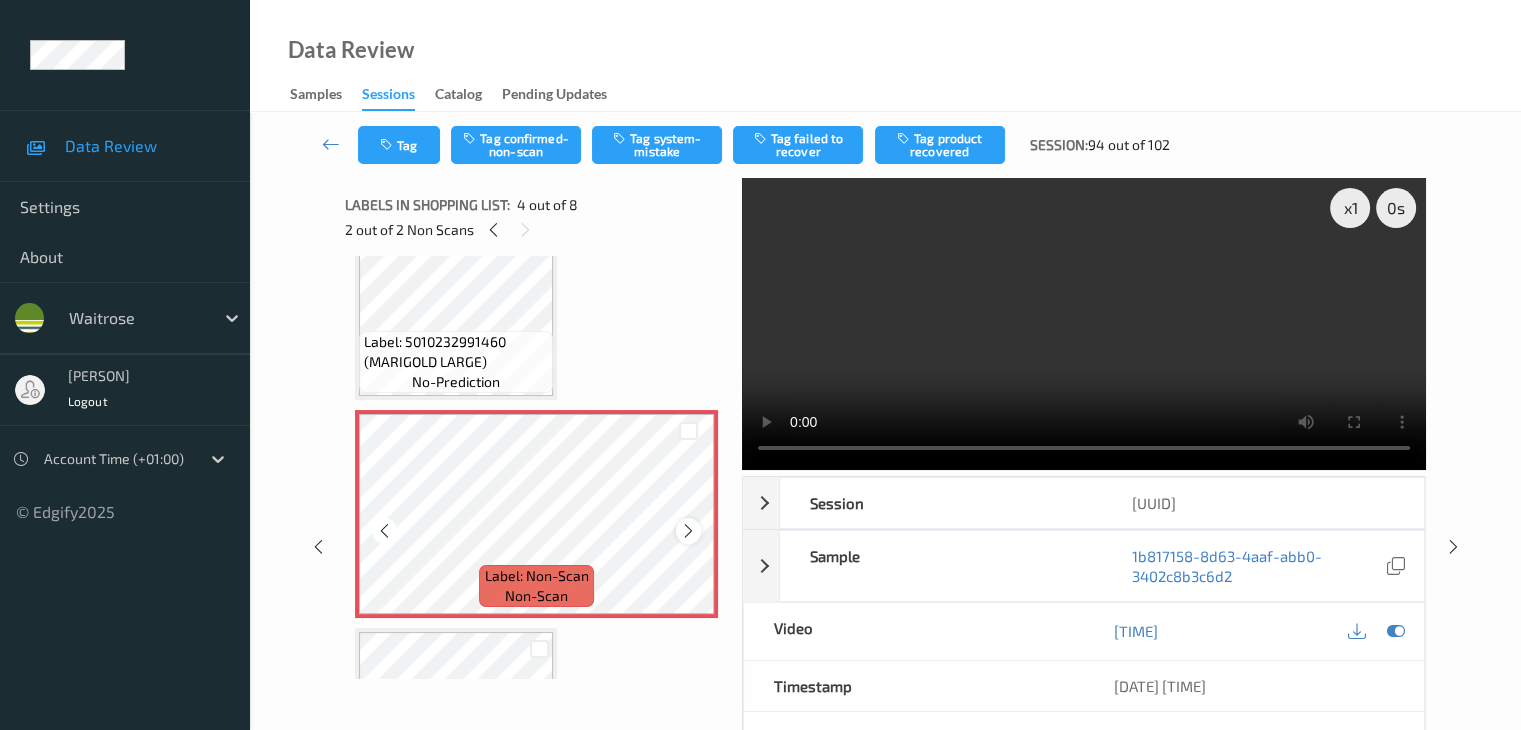 click at bounding box center (688, 531) 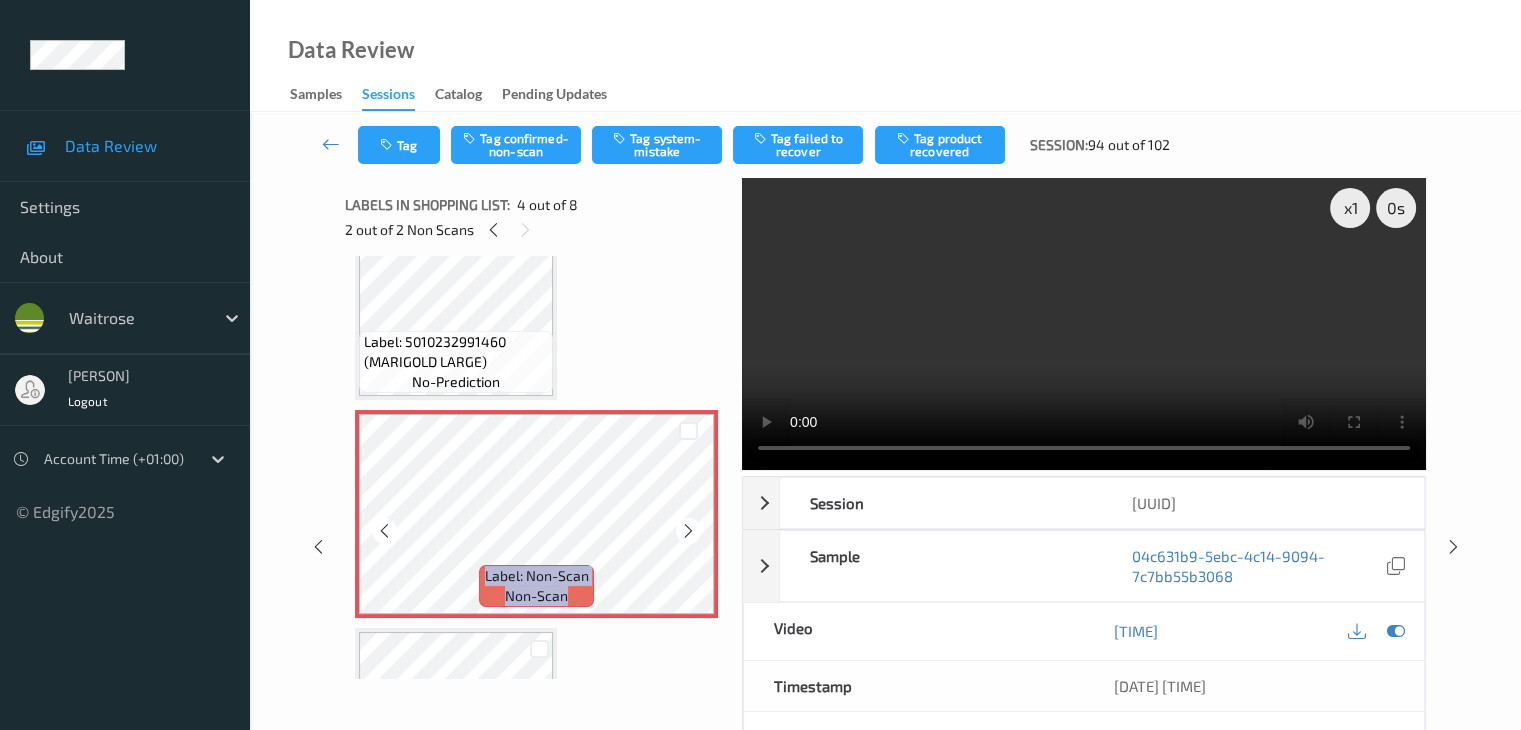 click at bounding box center [688, 531] 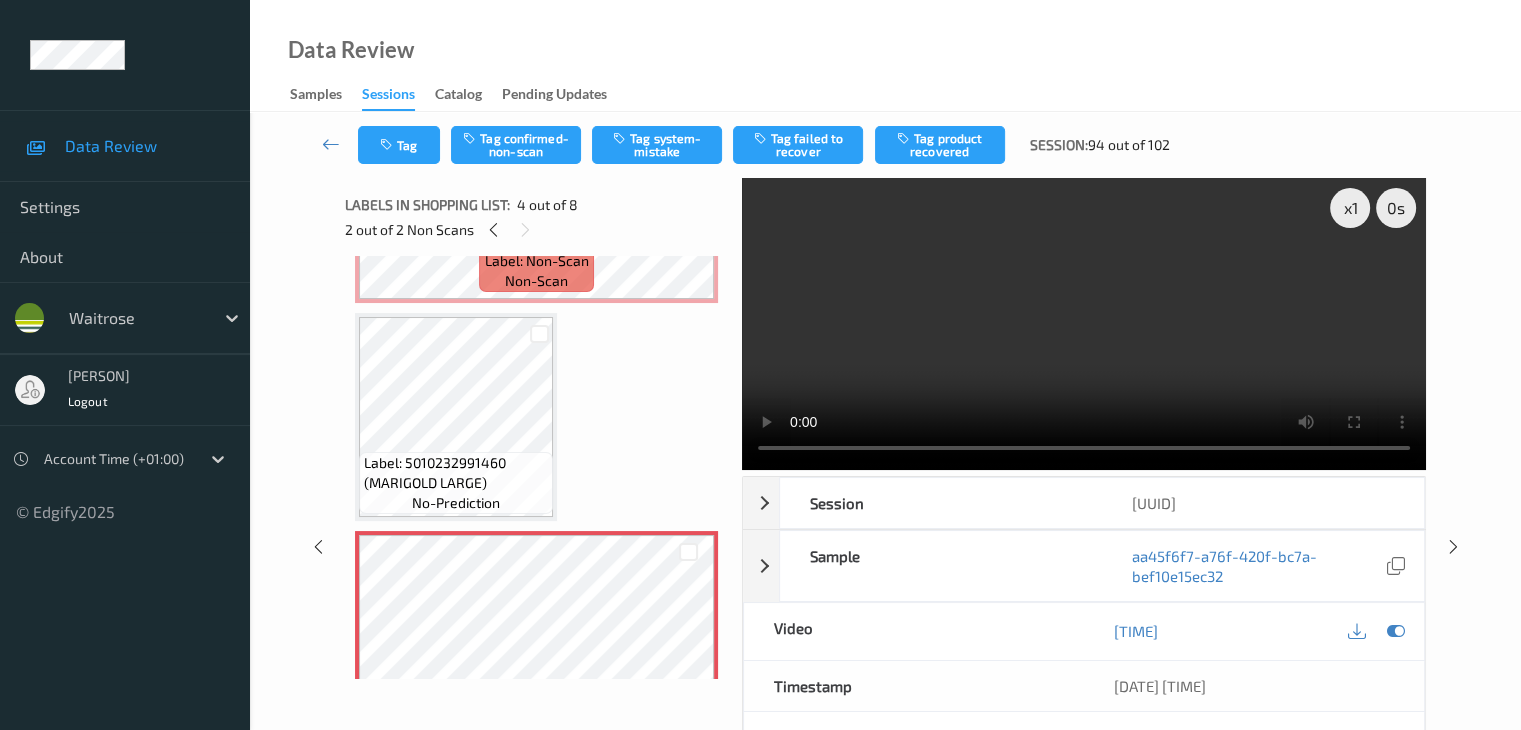 scroll, scrollTop: 410, scrollLeft: 0, axis: vertical 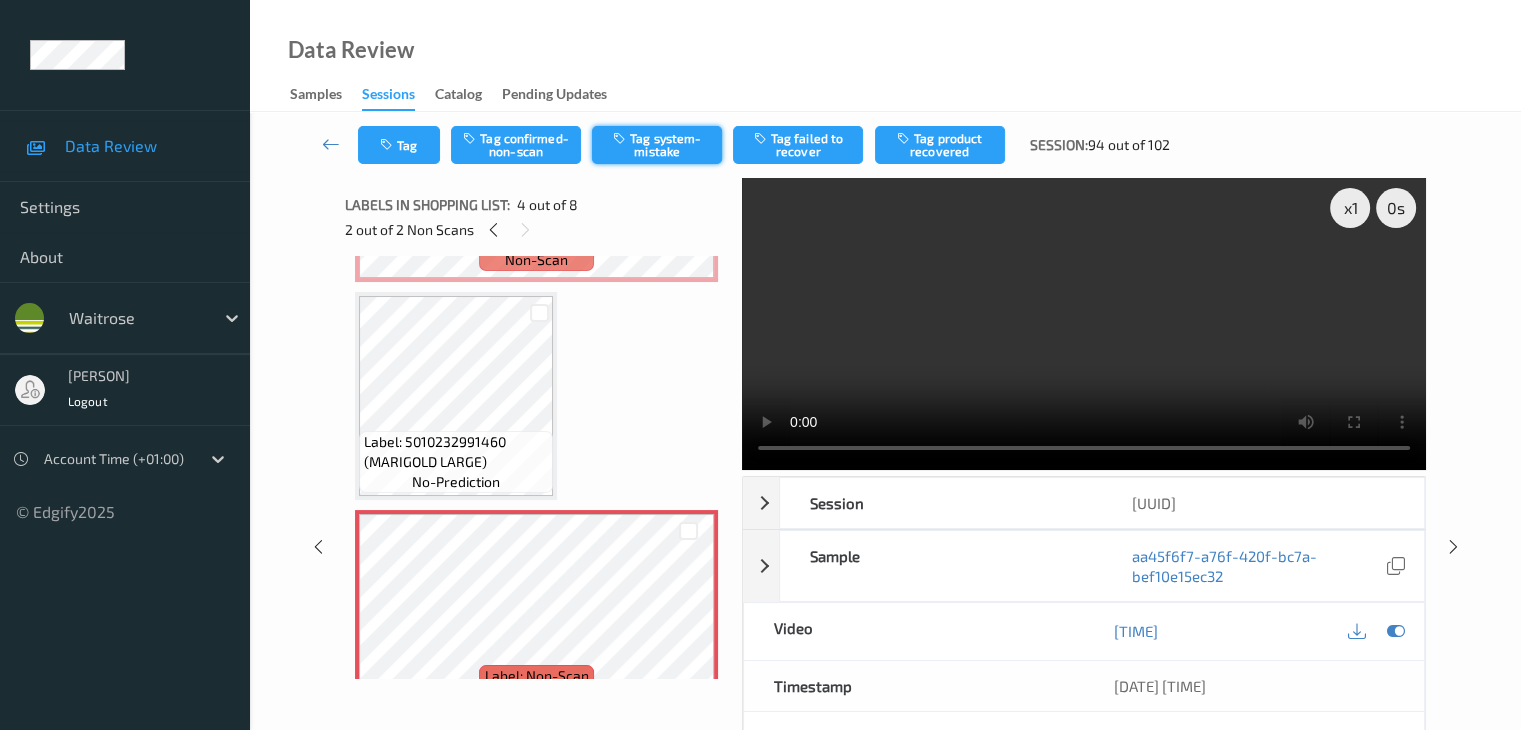 click on "Tag   system-mistake" at bounding box center (657, 145) 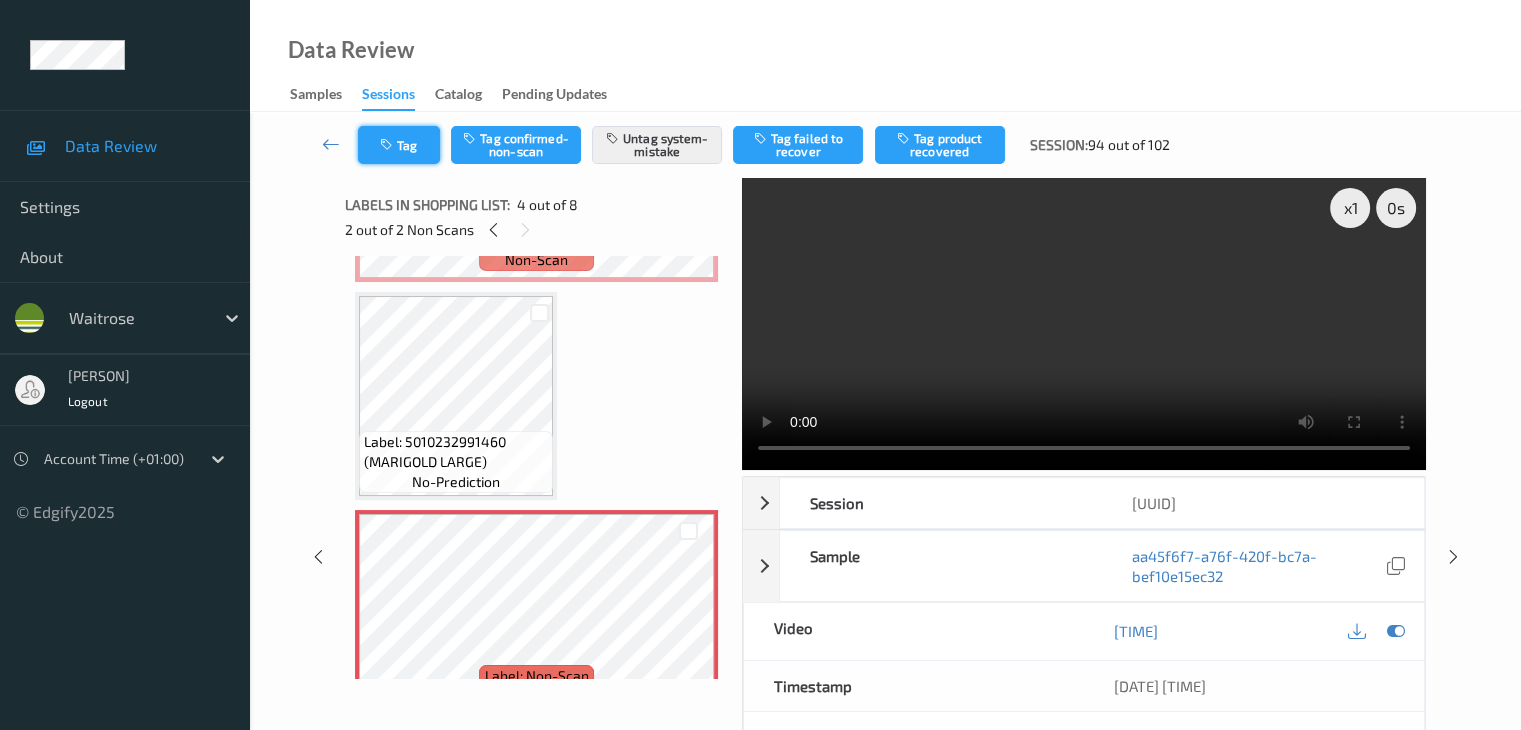 click on "Tag" at bounding box center (399, 145) 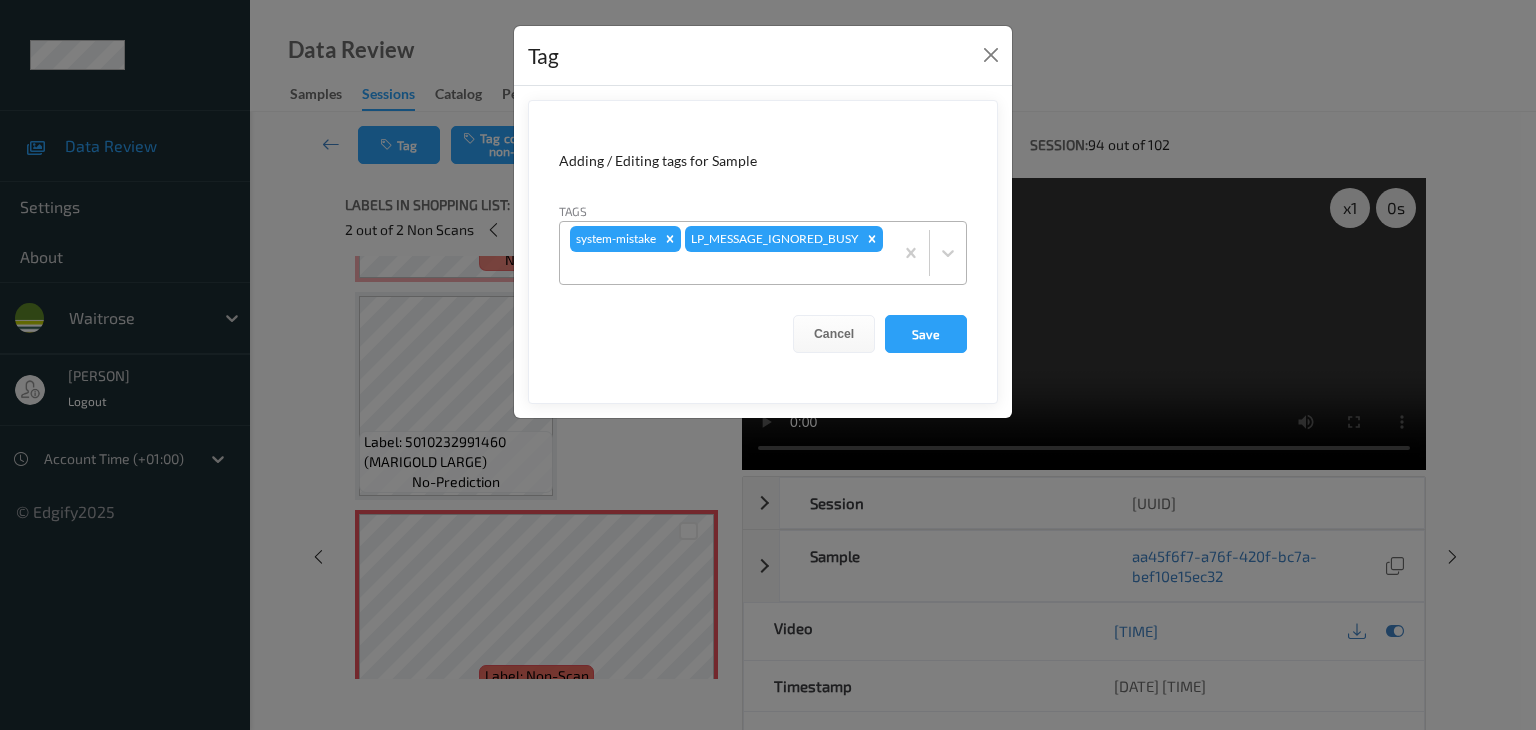 click at bounding box center (726, 268) 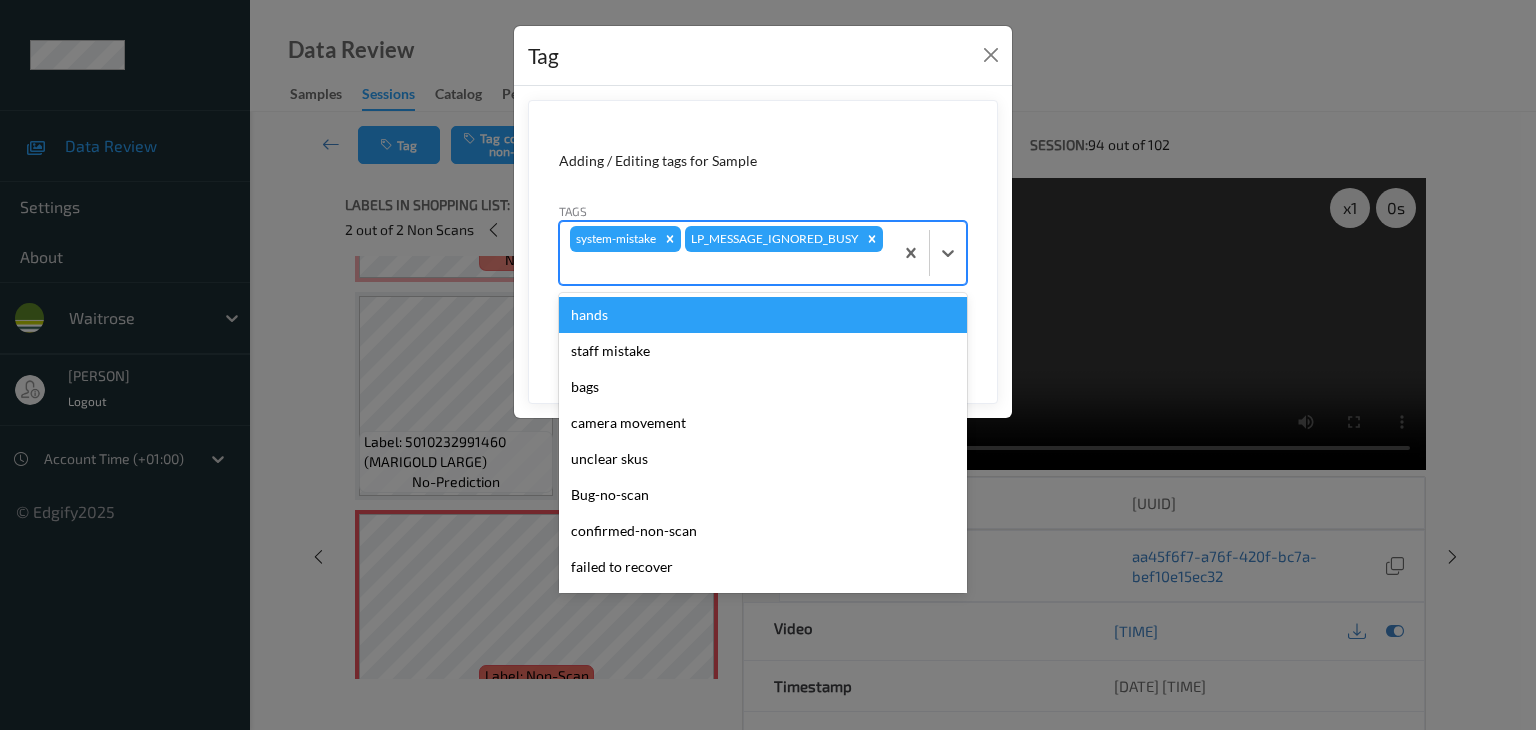 type on "u" 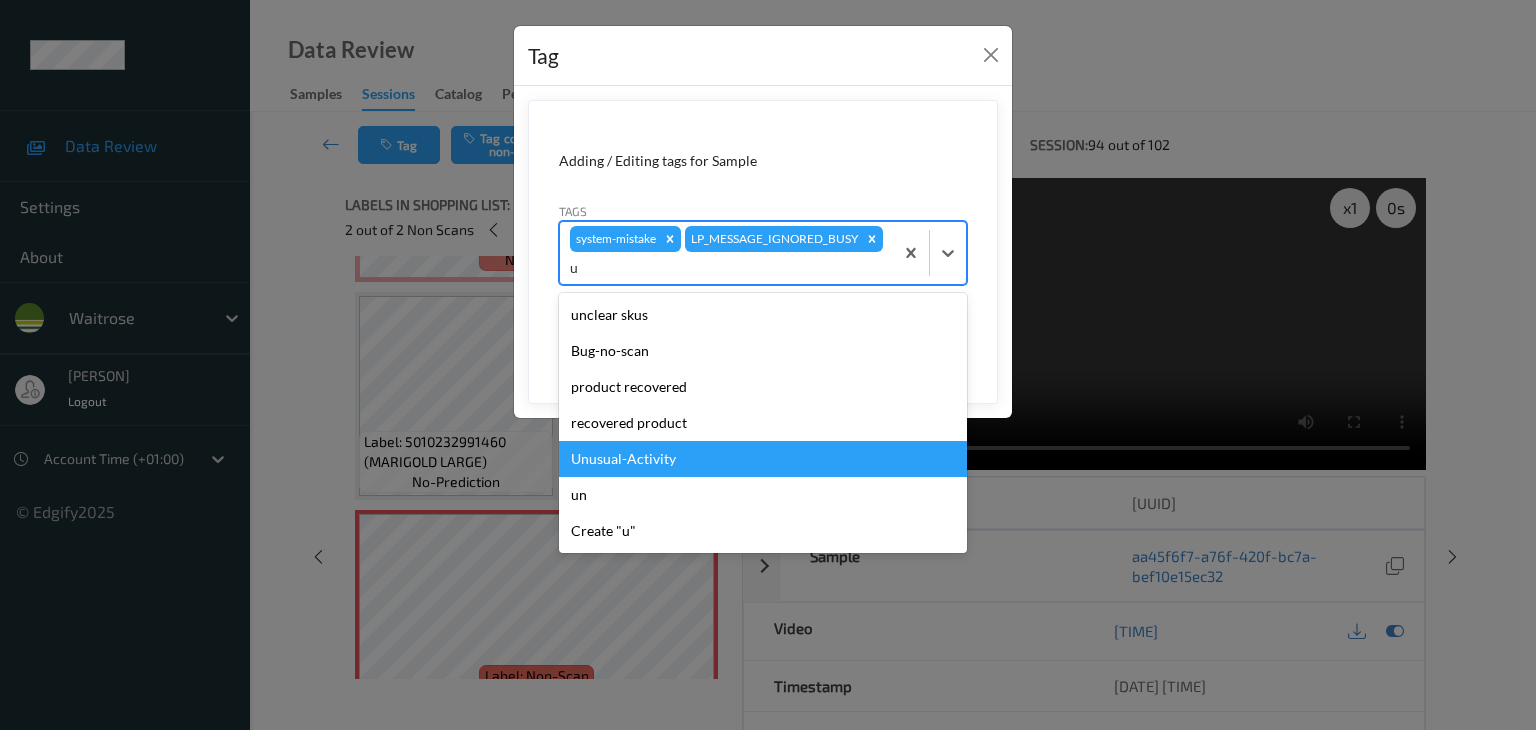 click on "Unusual-Activity" at bounding box center [763, 459] 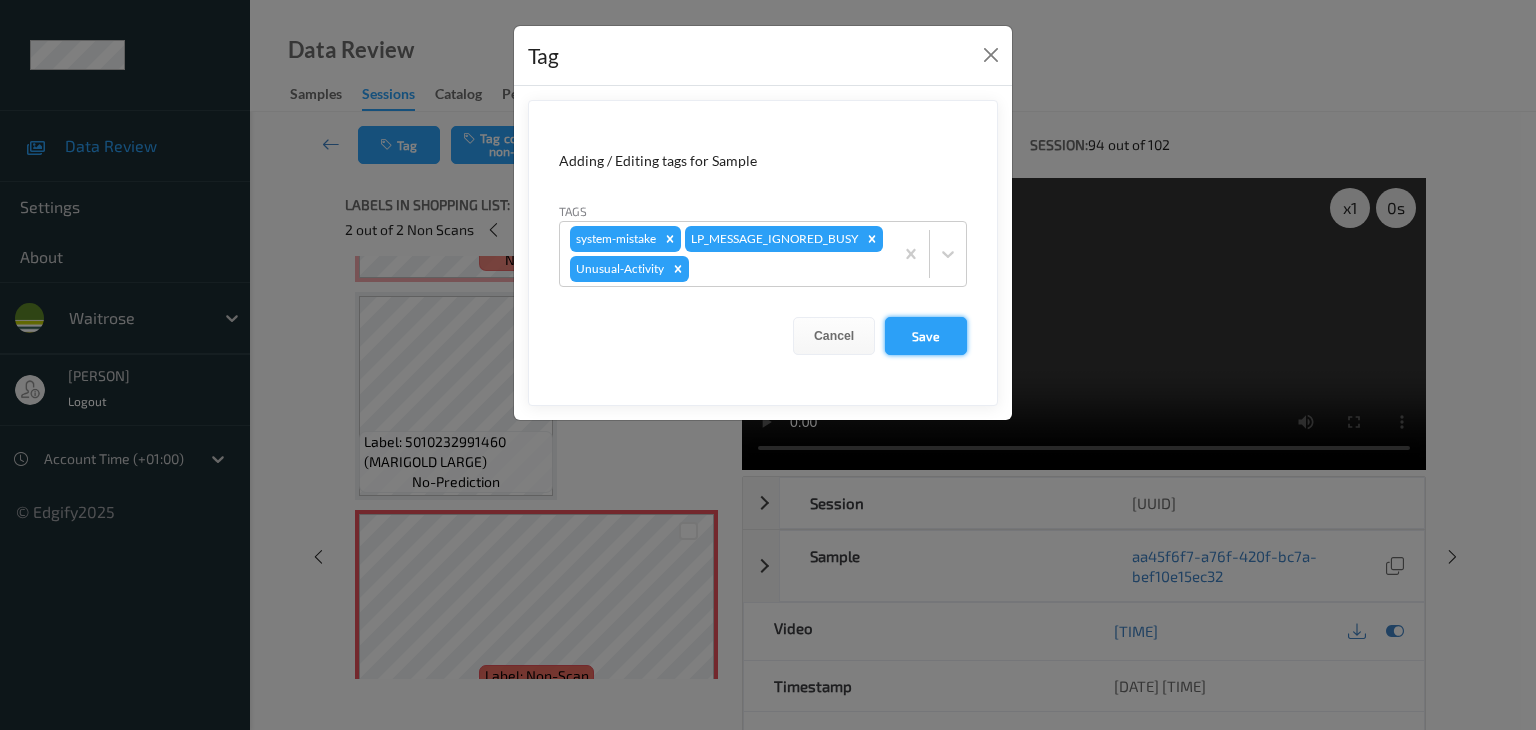 click on "Save" at bounding box center (926, 336) 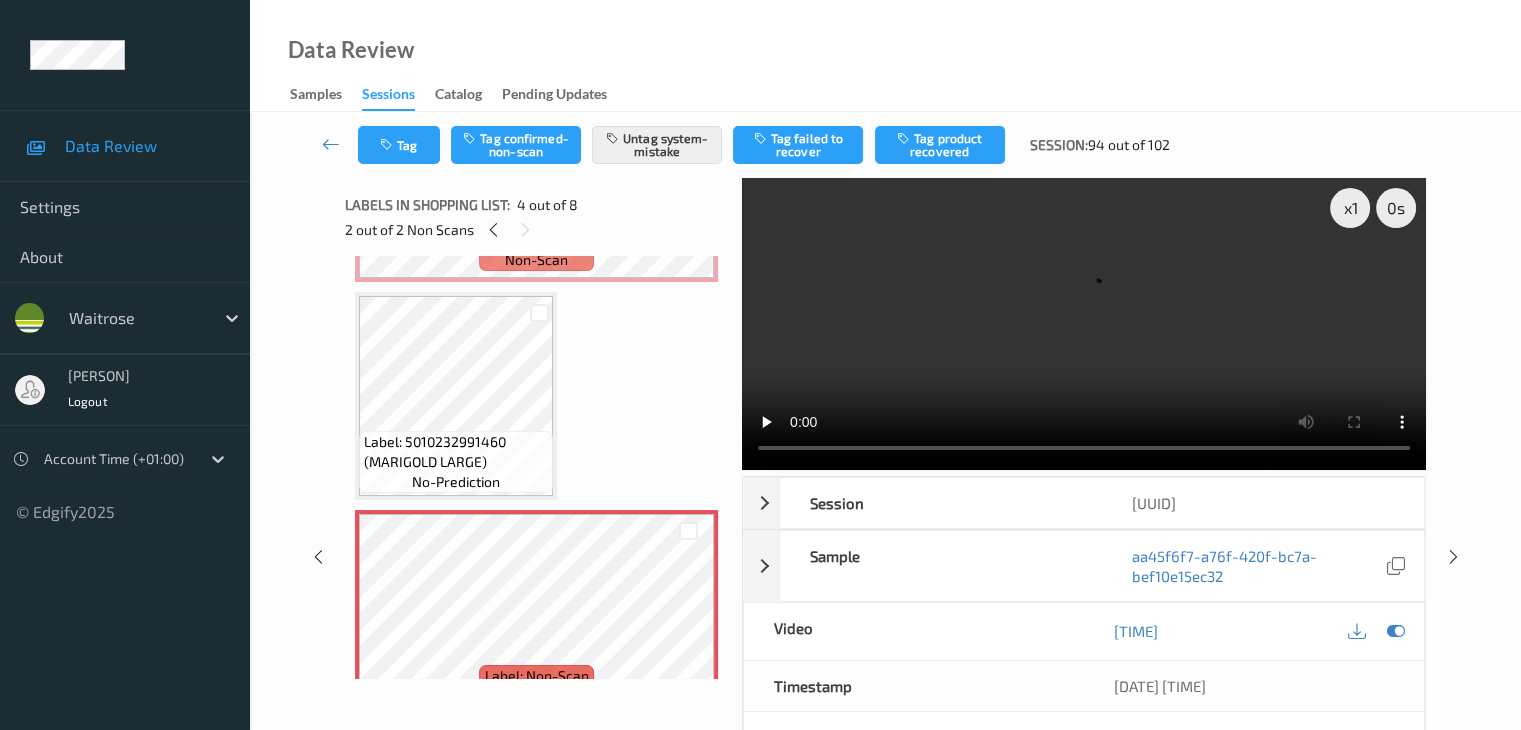 scroll, scrollTop: 210, scrollLeft: 0, axis: vertical 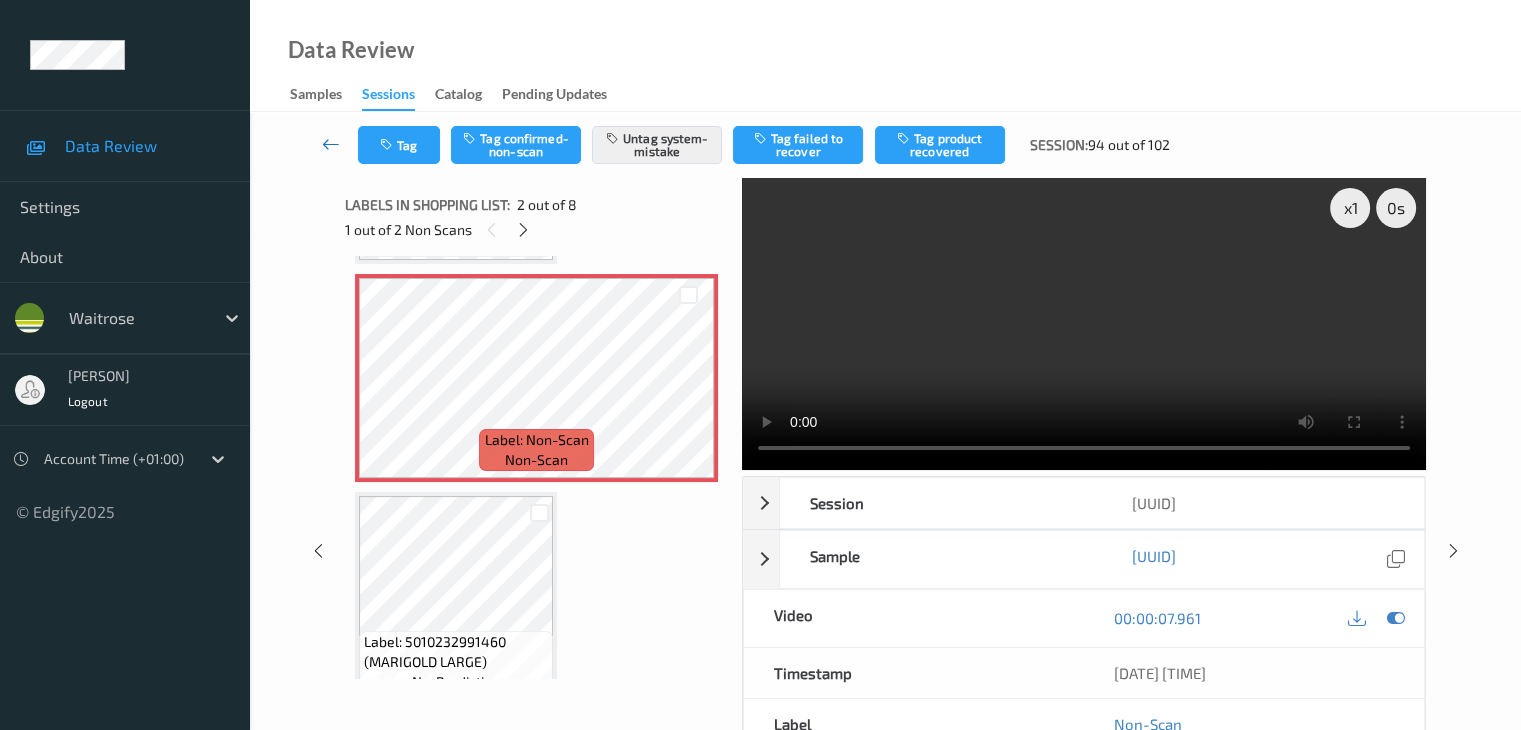 click at bounding box center (331, 144) 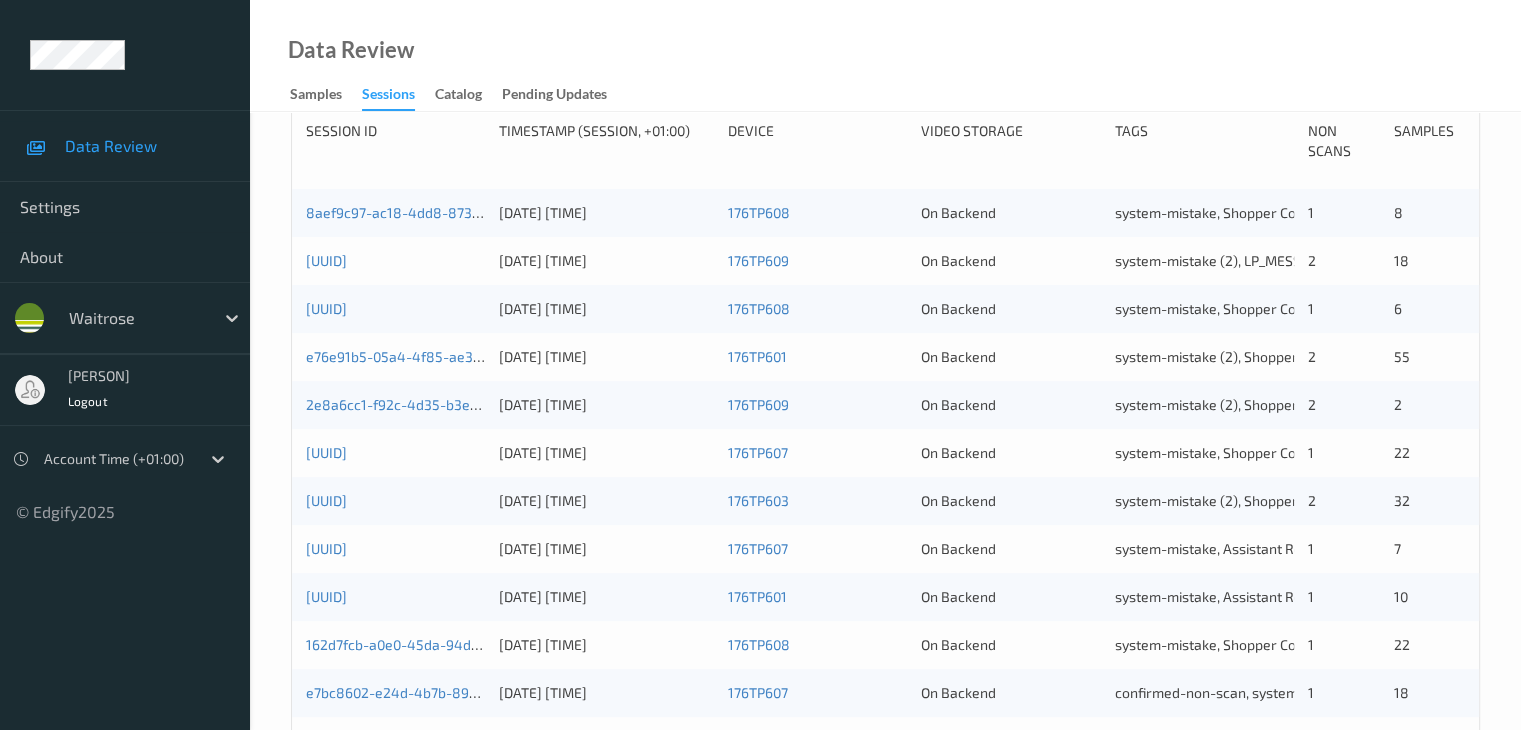 scroll, scrollTop: 332, scrollLeft: 0, axis: vertical 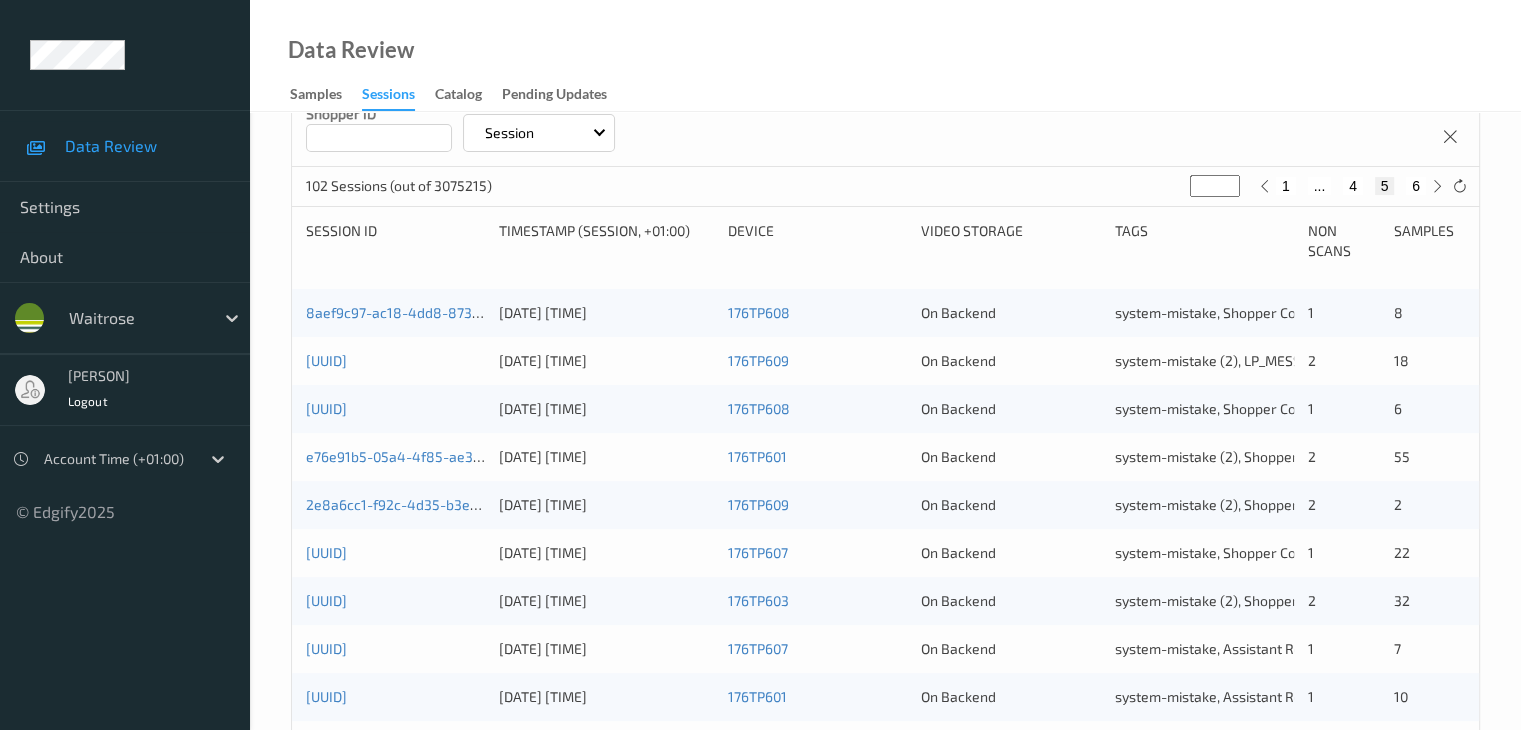 click on "4" at bounding box center [1353, 186] 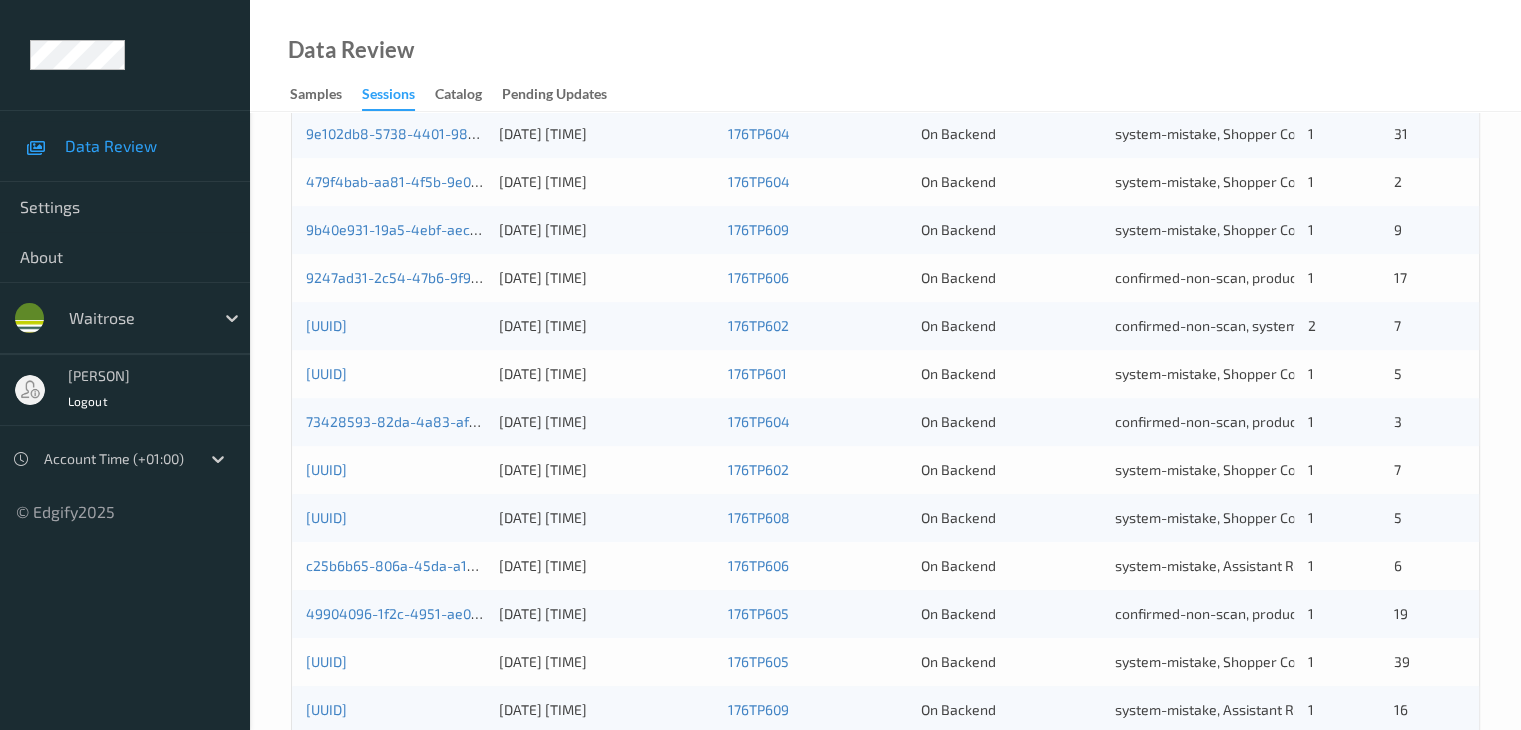 scroll, scrollTop: 800, scrollLeft: 0, axis: vertical 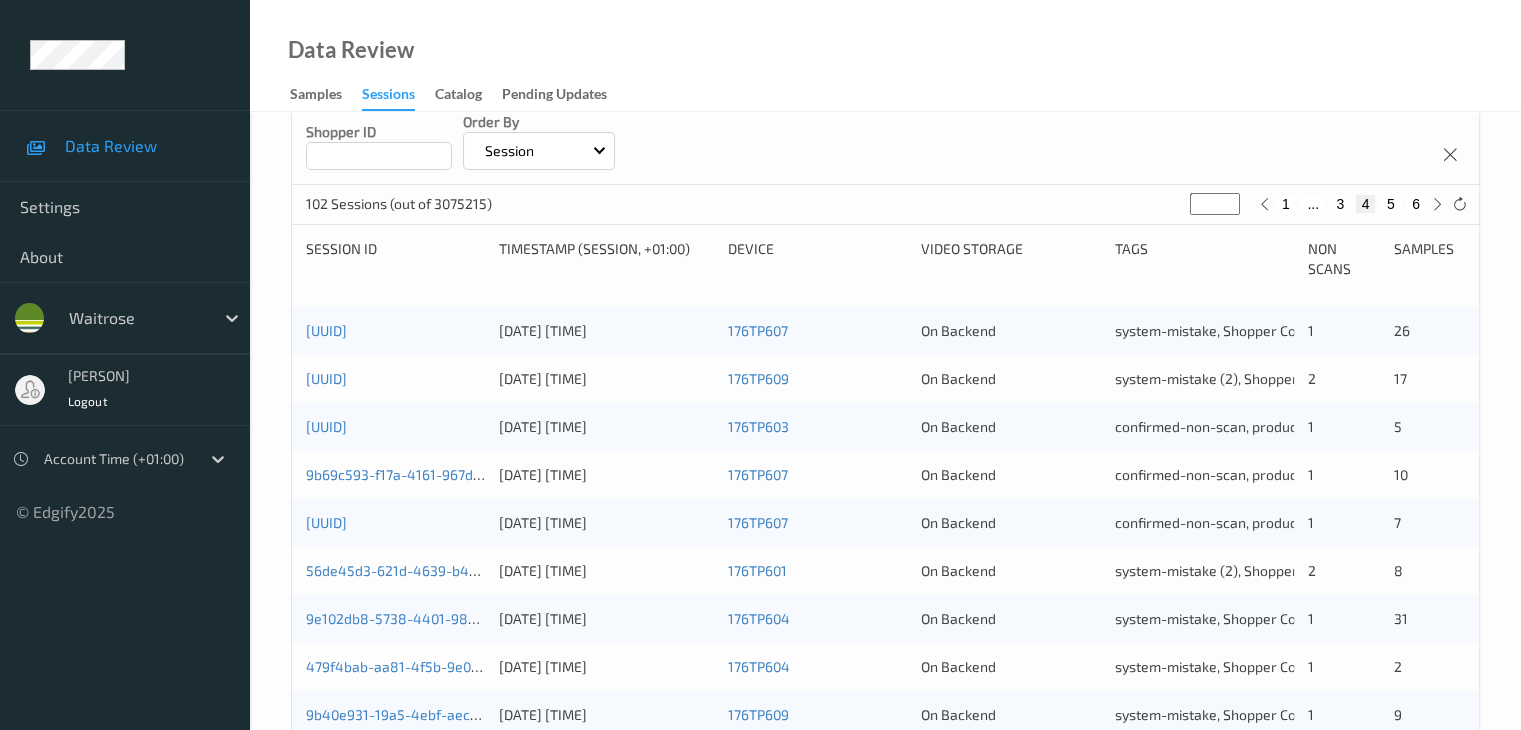 click on "3" at bounding box center [1340, 204] 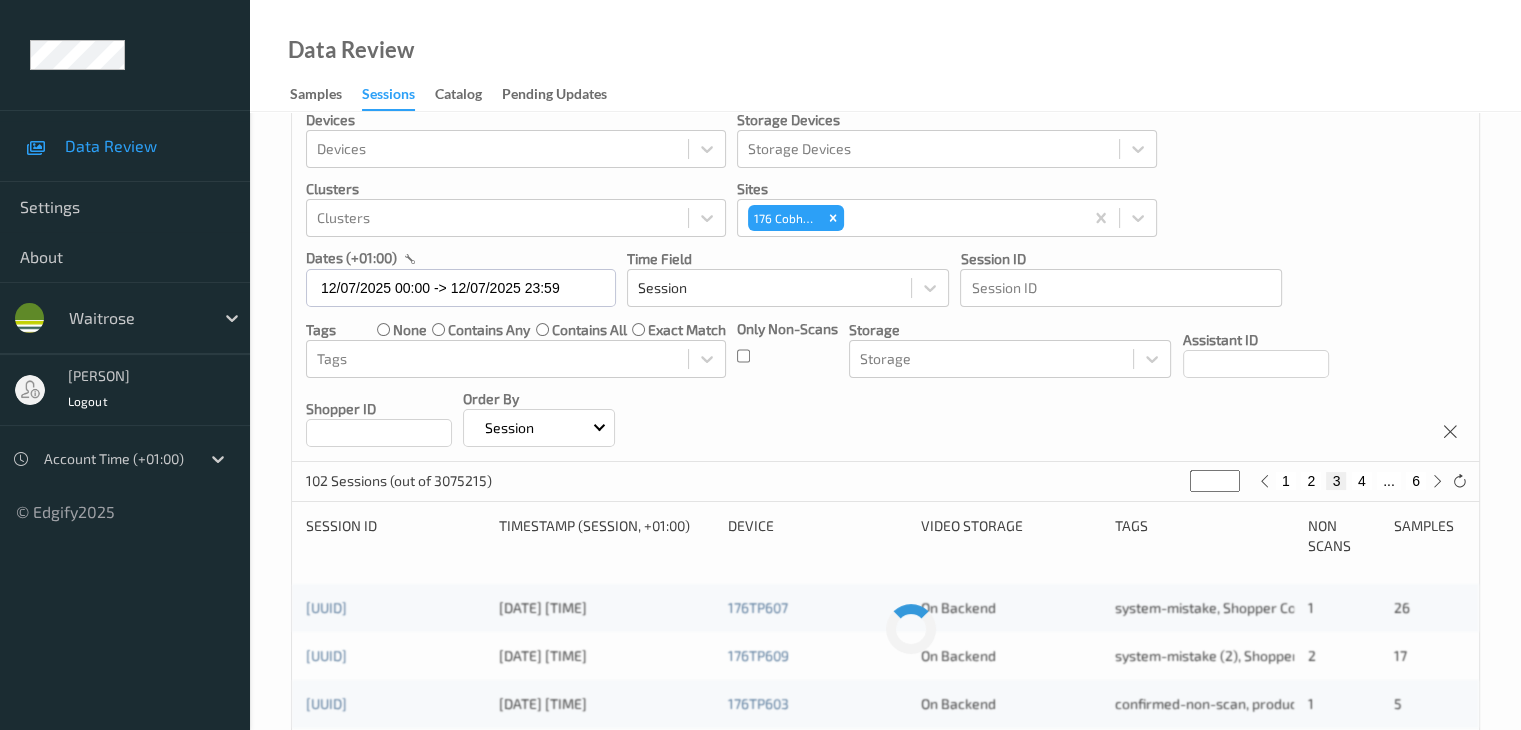 scroll, scrollTop: 0, scrollLeft: 0, axis: both 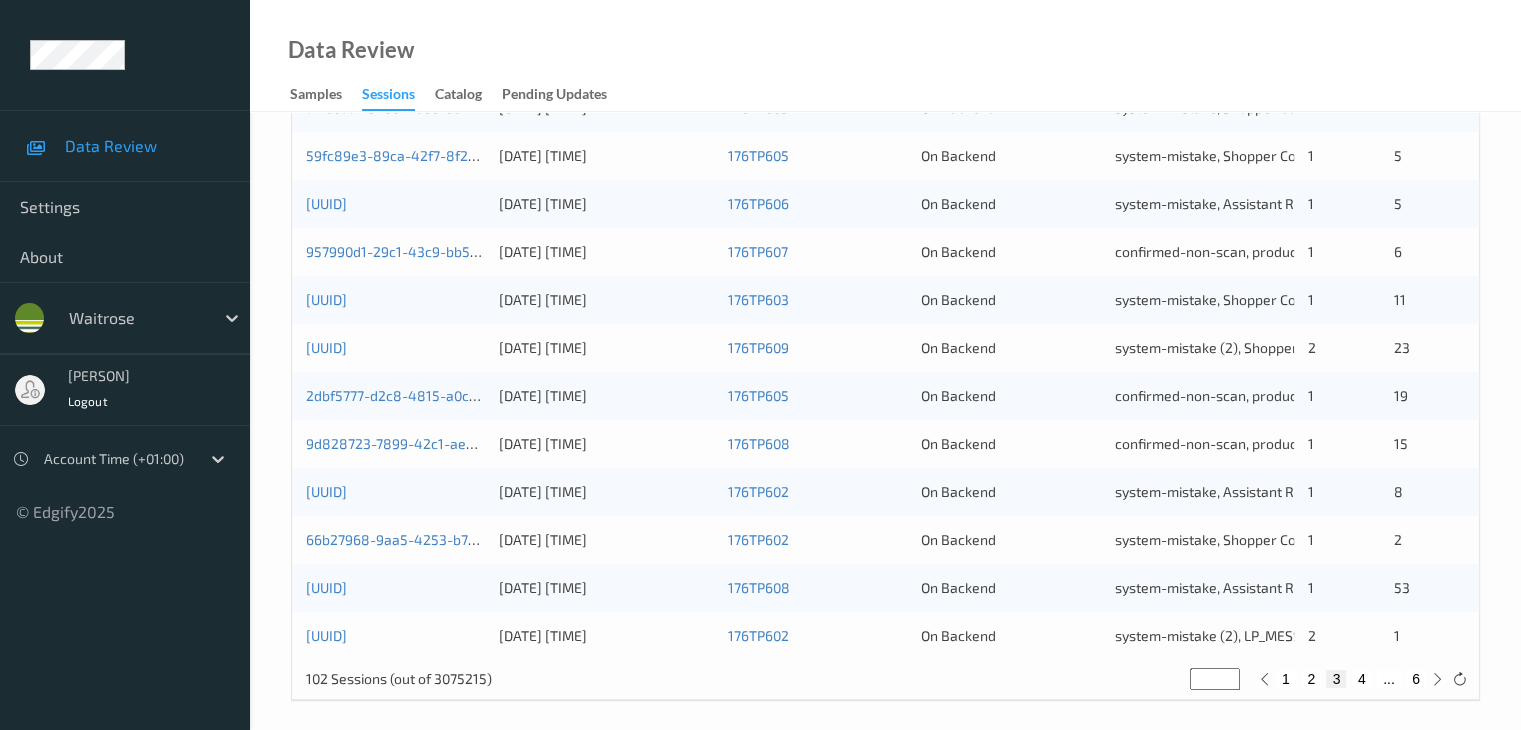 click on "1   2   3   4   ...   6" at bounding box center (1351, 679) 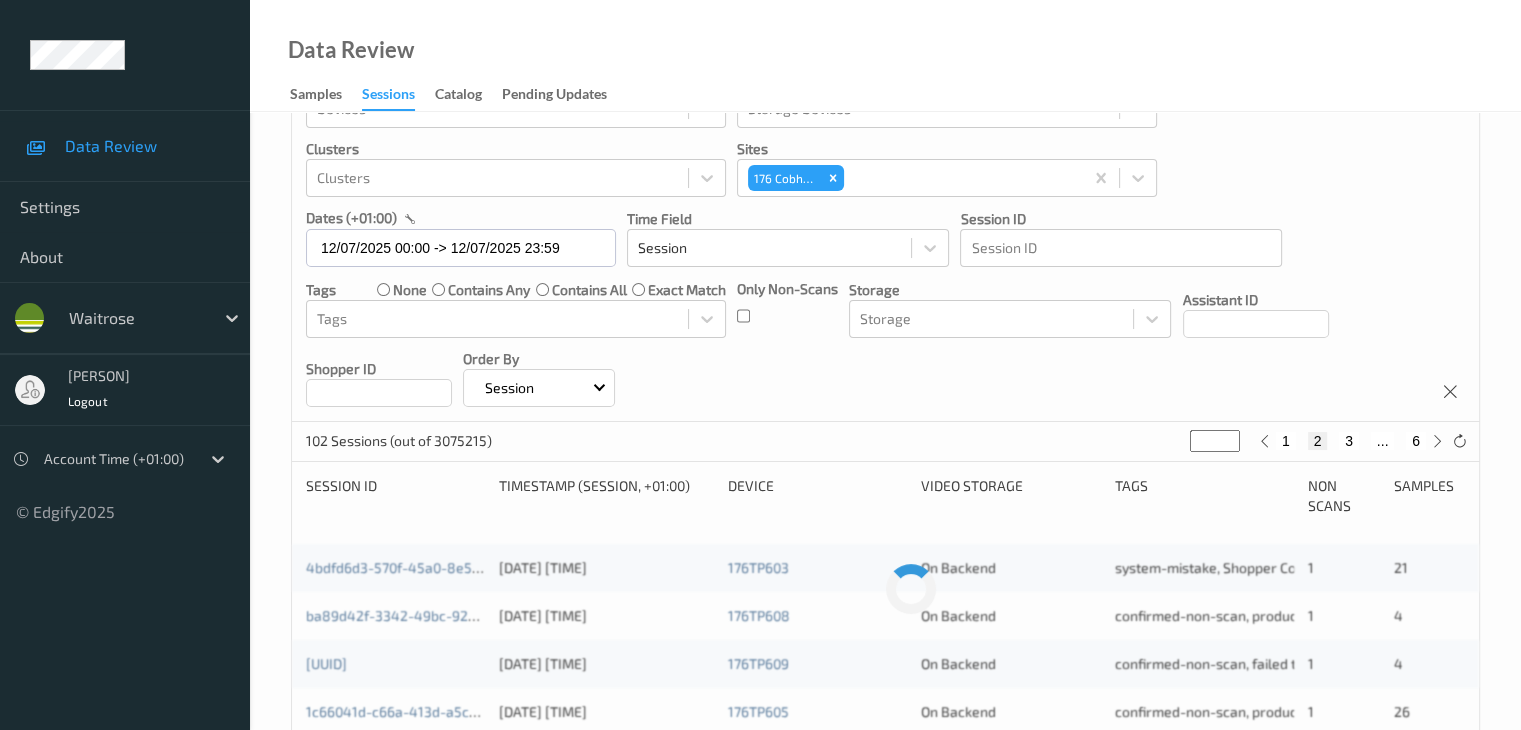 scroll, scrollTop: 0, scrollLeft: 0, axis: both 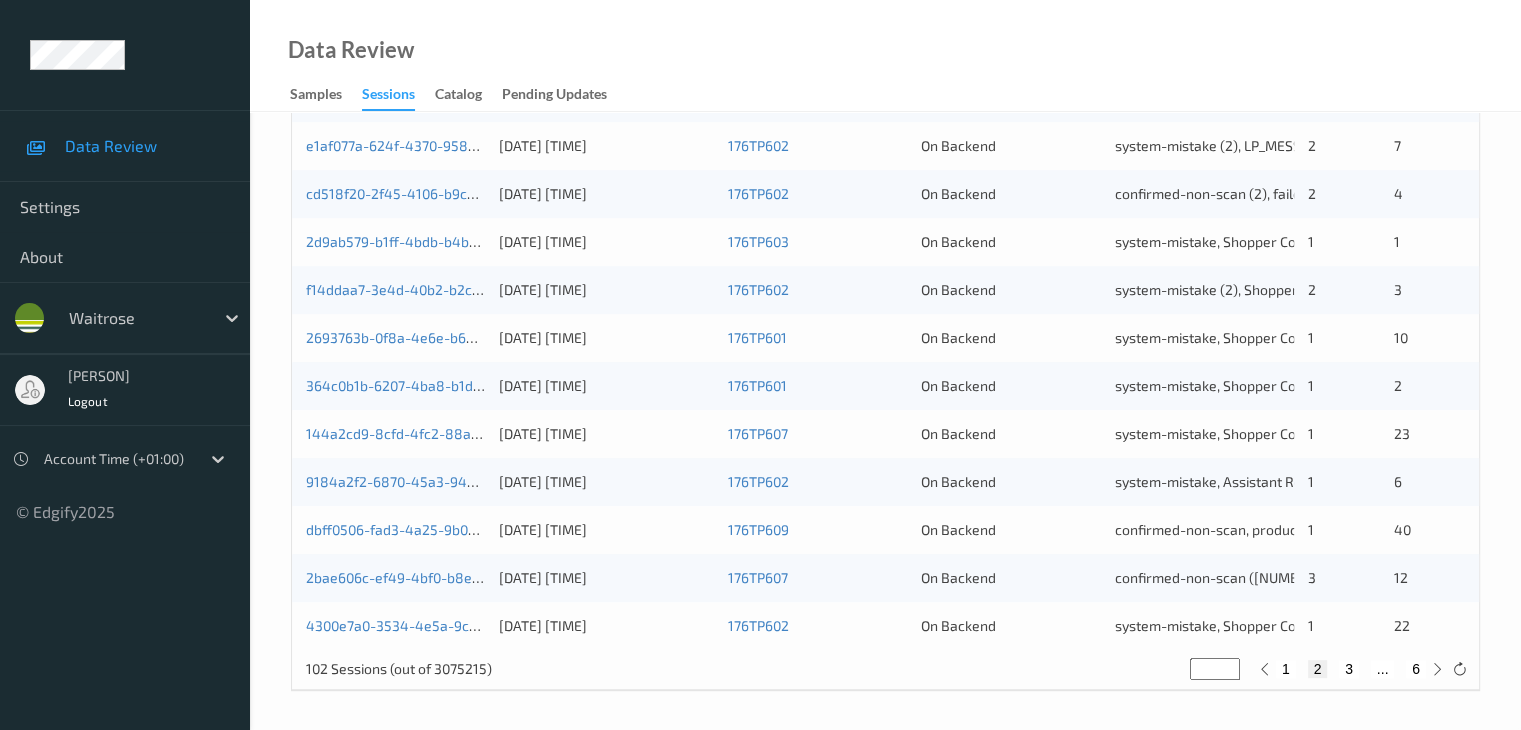 click on "1" at bounding box center (1286, 669) 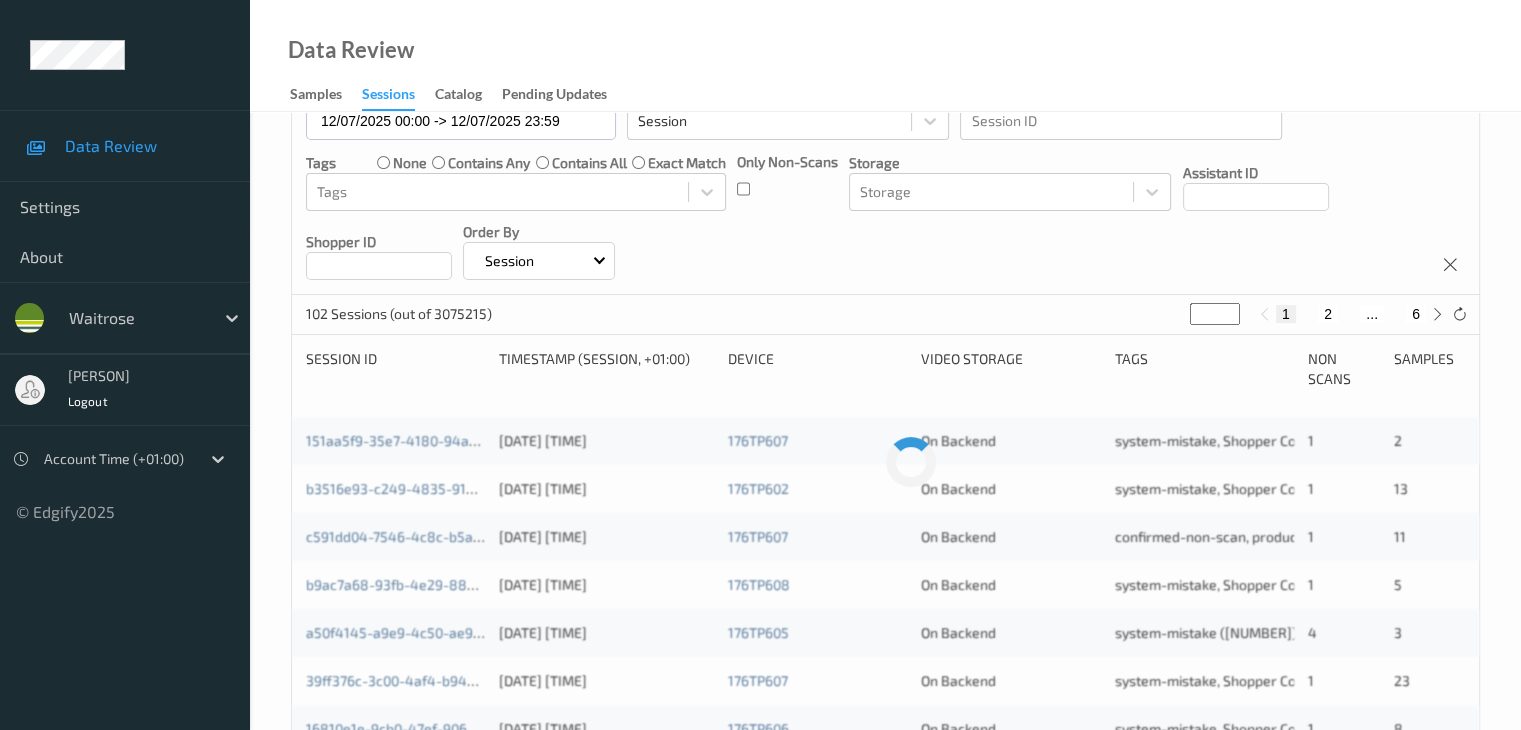 scroll, scrollTop: 0, scrollLeft: 0, axis: both 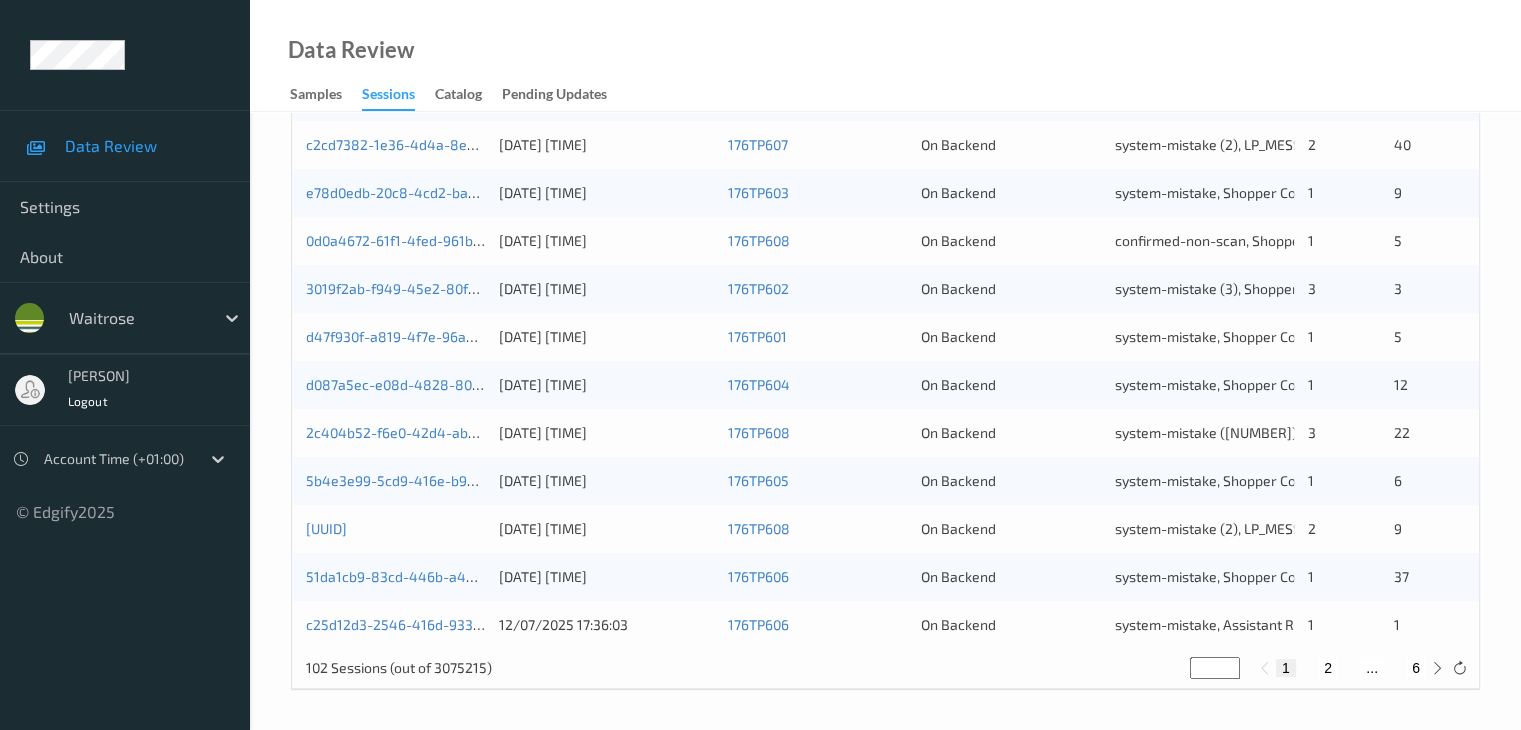 click on "6" at bounding box center [1416, 668] 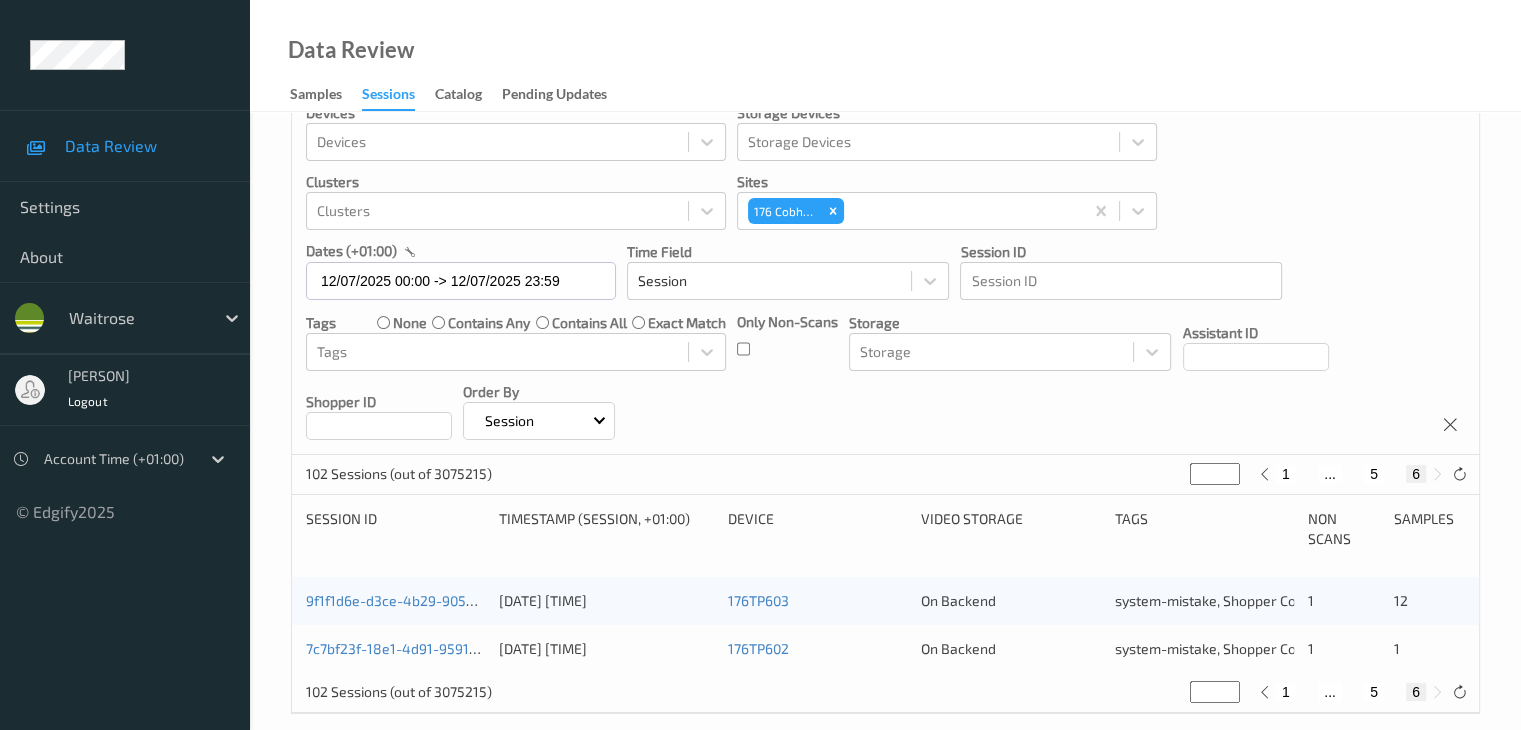 scroll, scrollTop: 68, scrollLeft: 0, axis: vertical 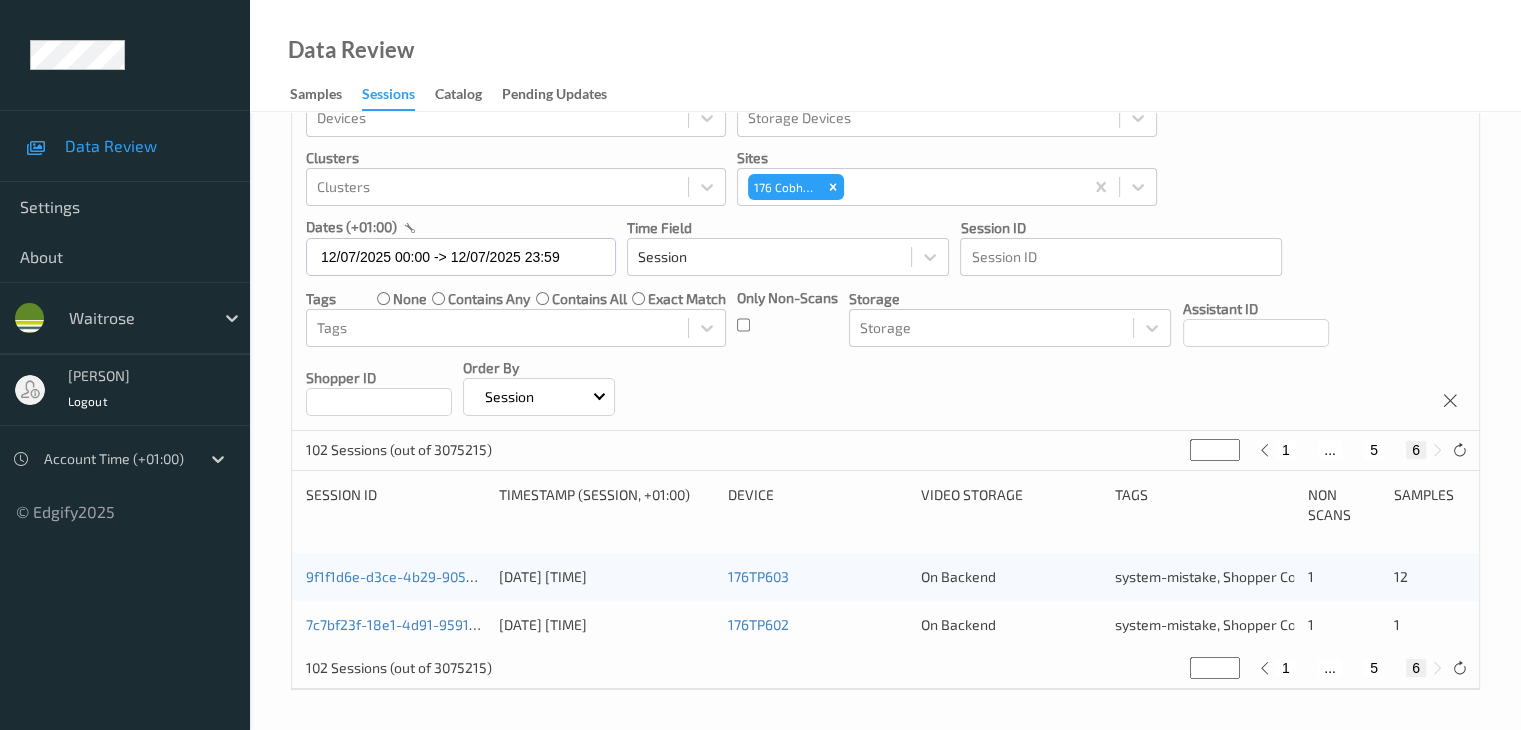 click on "5" at bounding box center (1374, 668) 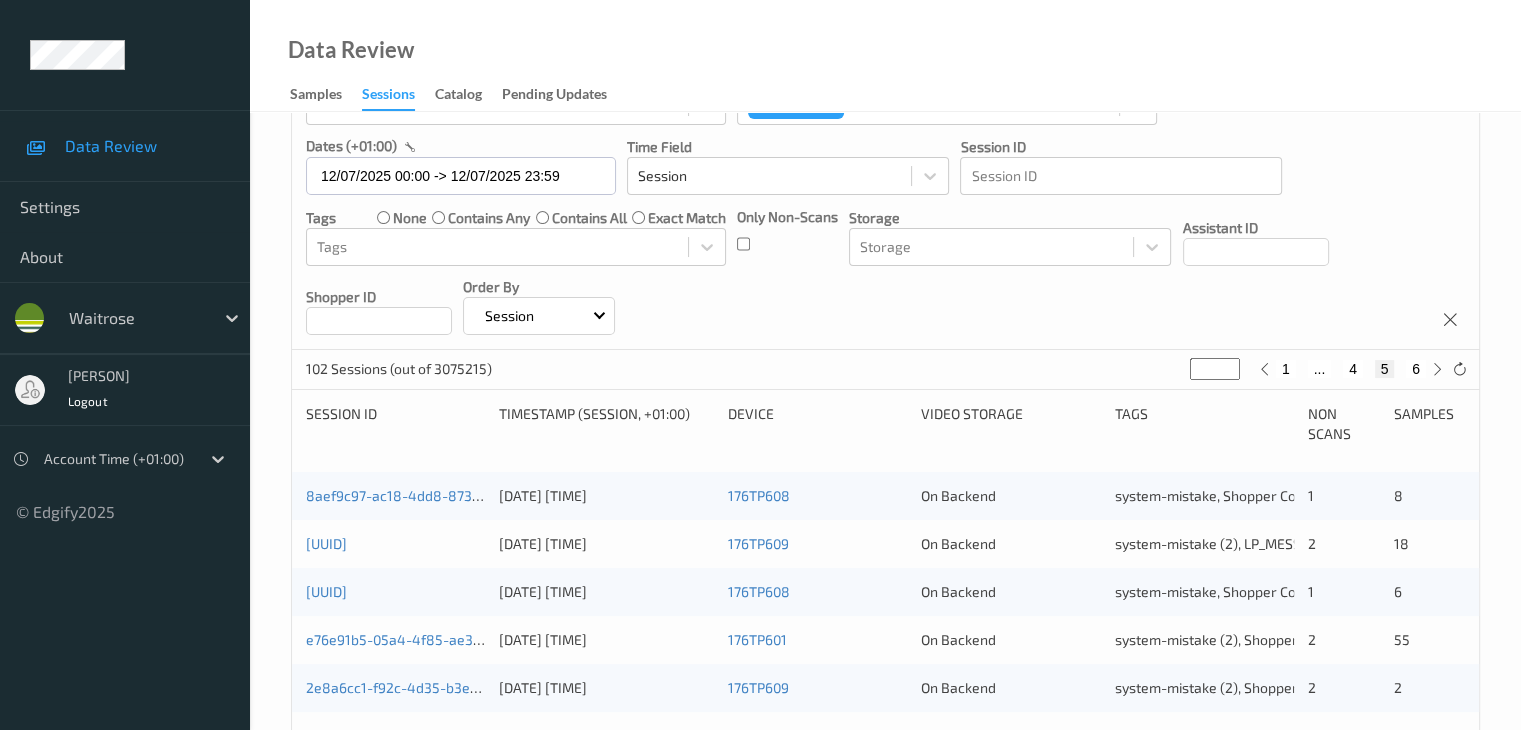 scroll, scrollTop: 200, scrollLeft: 0, axis: vertical 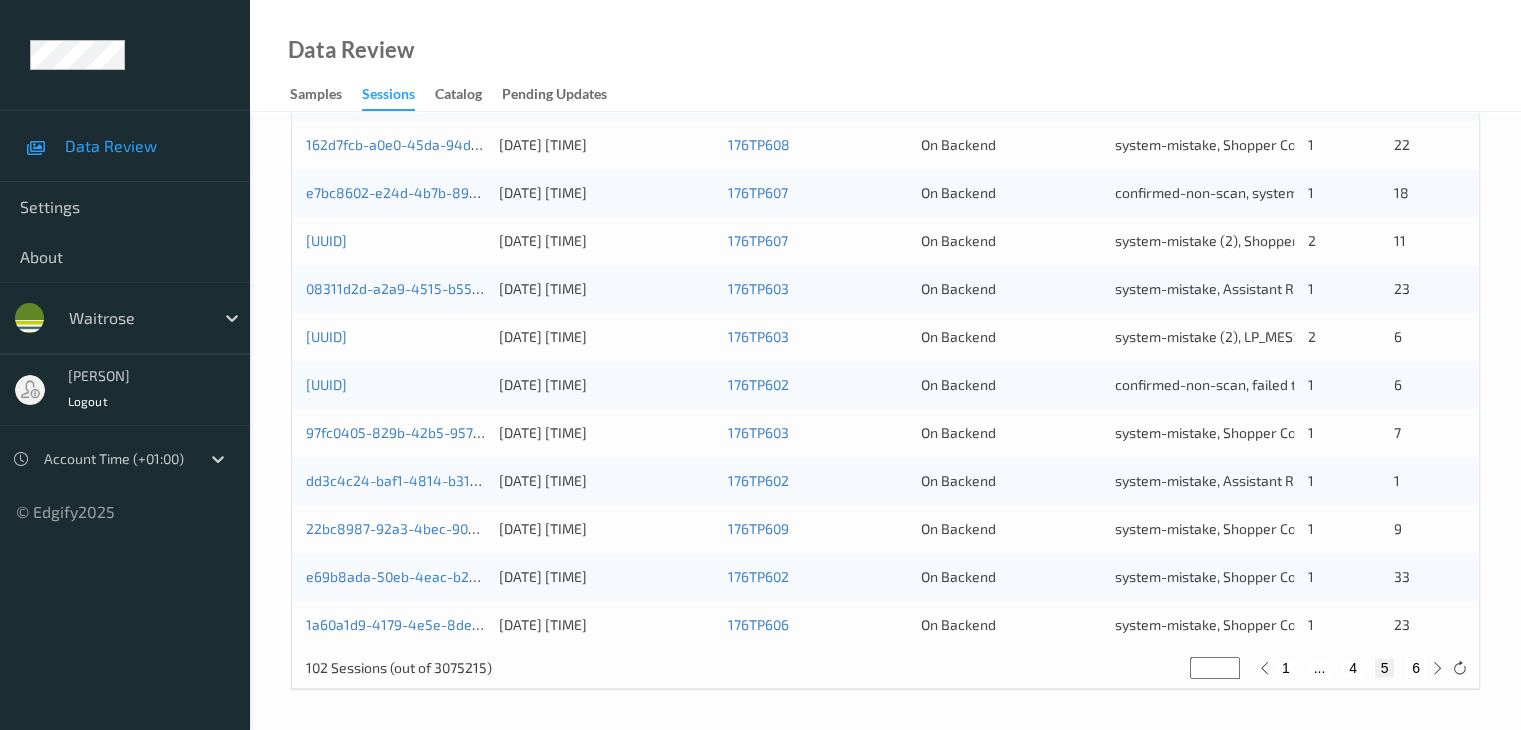click on "1" at bounding box center (1286, 668) 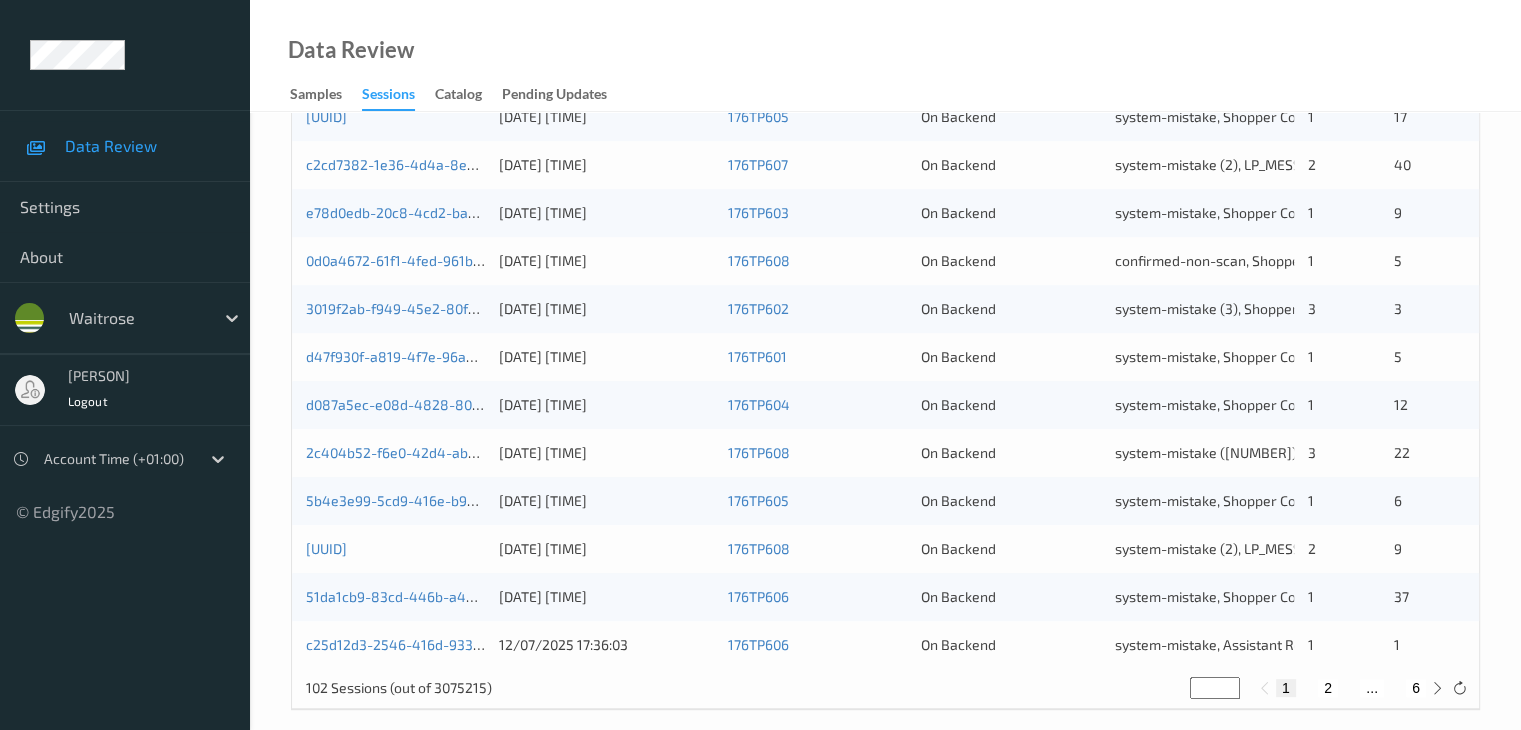 scroll, scrollTop: 932, scrollLeft: 0, axis: vertical 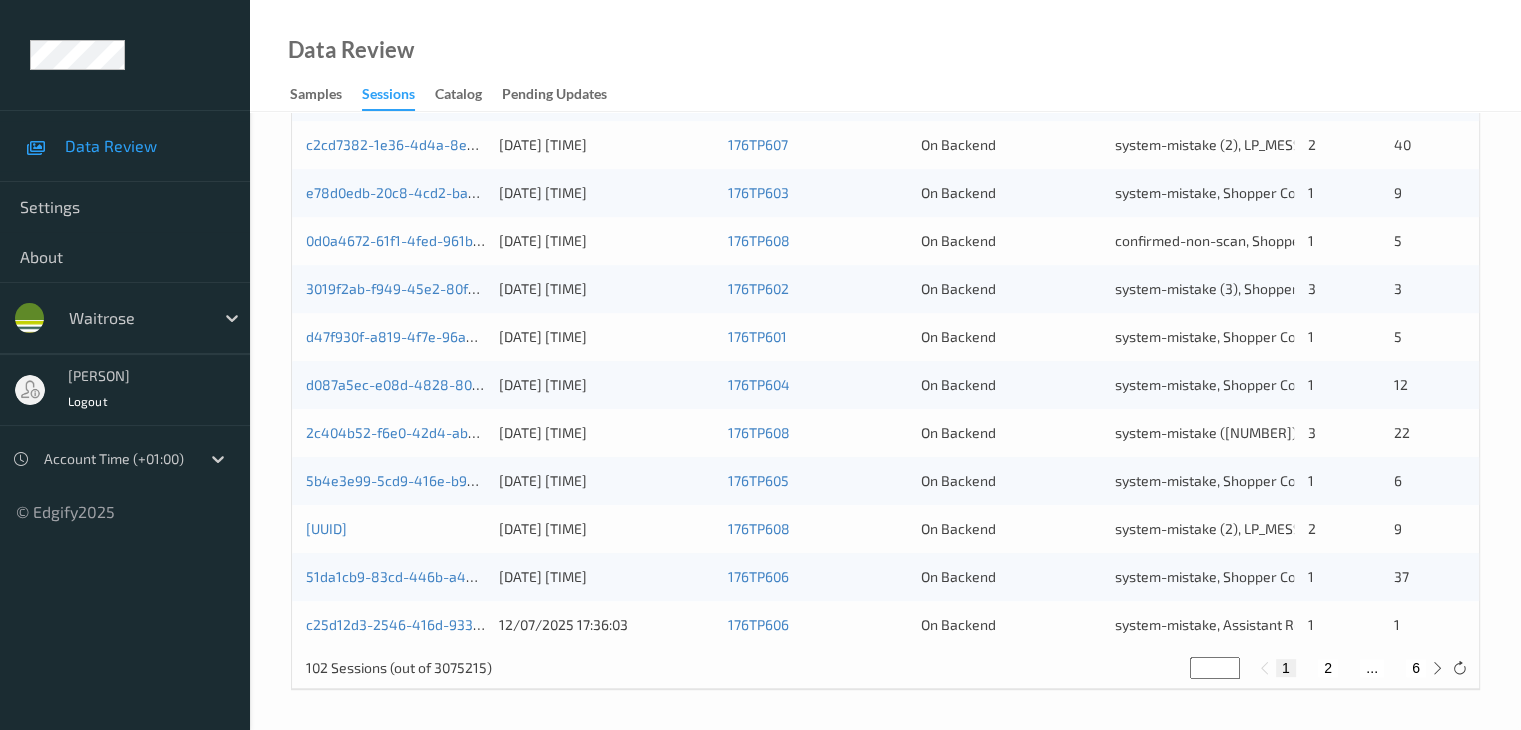 click on "2" at bounding box center [1328, 668] 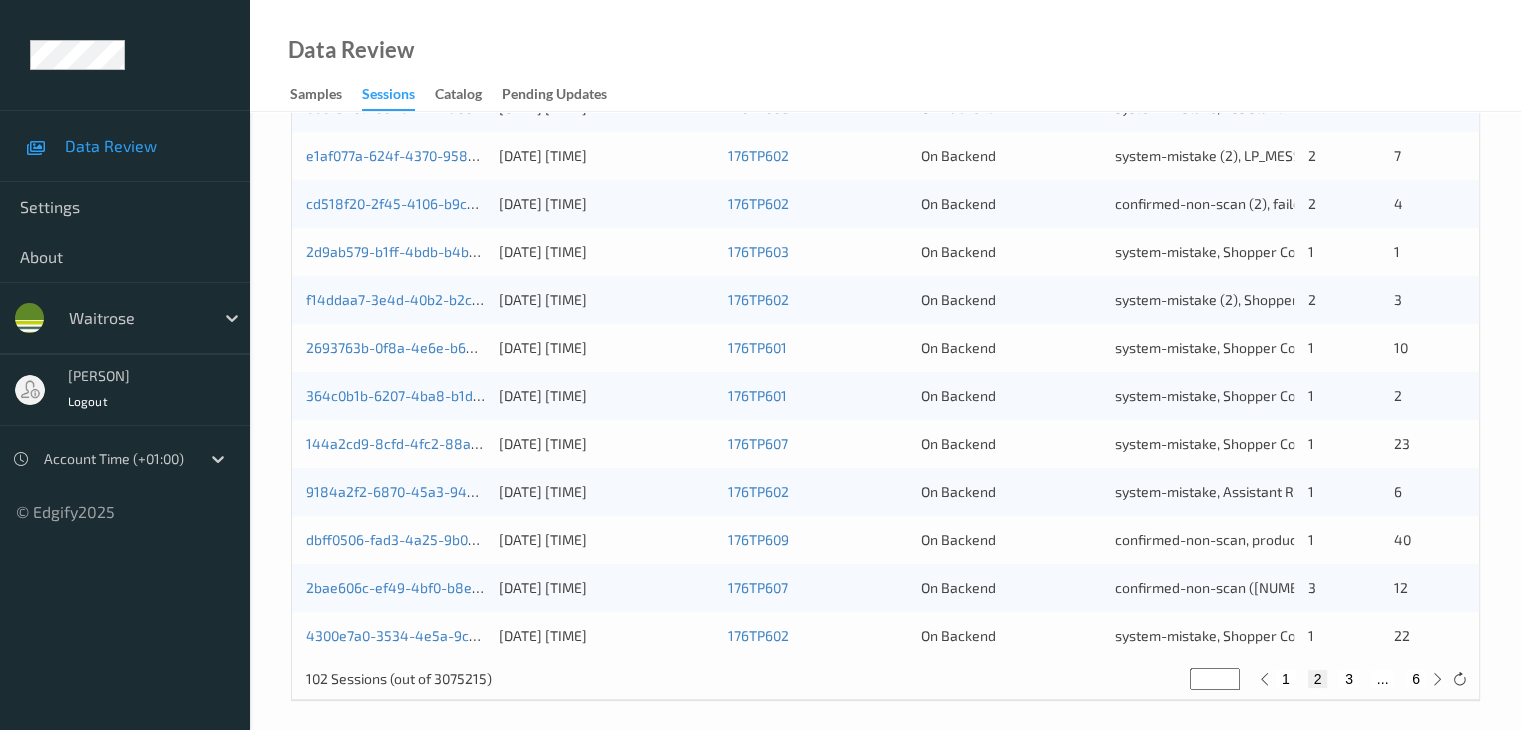 scroll, scrollTop: 932, scrollLeft: 0, axis: vertical 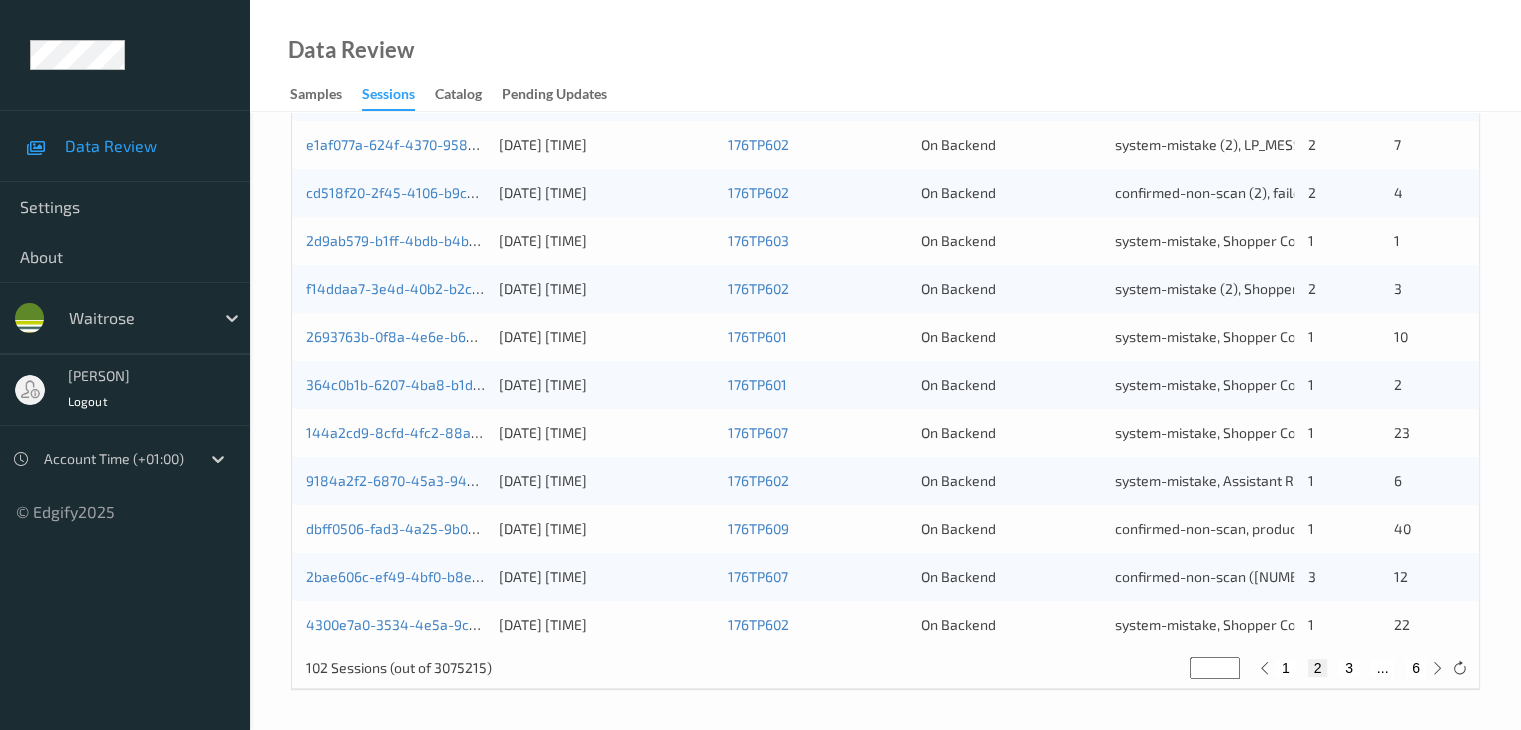 click on "3" at bounding box center (1349, 668) 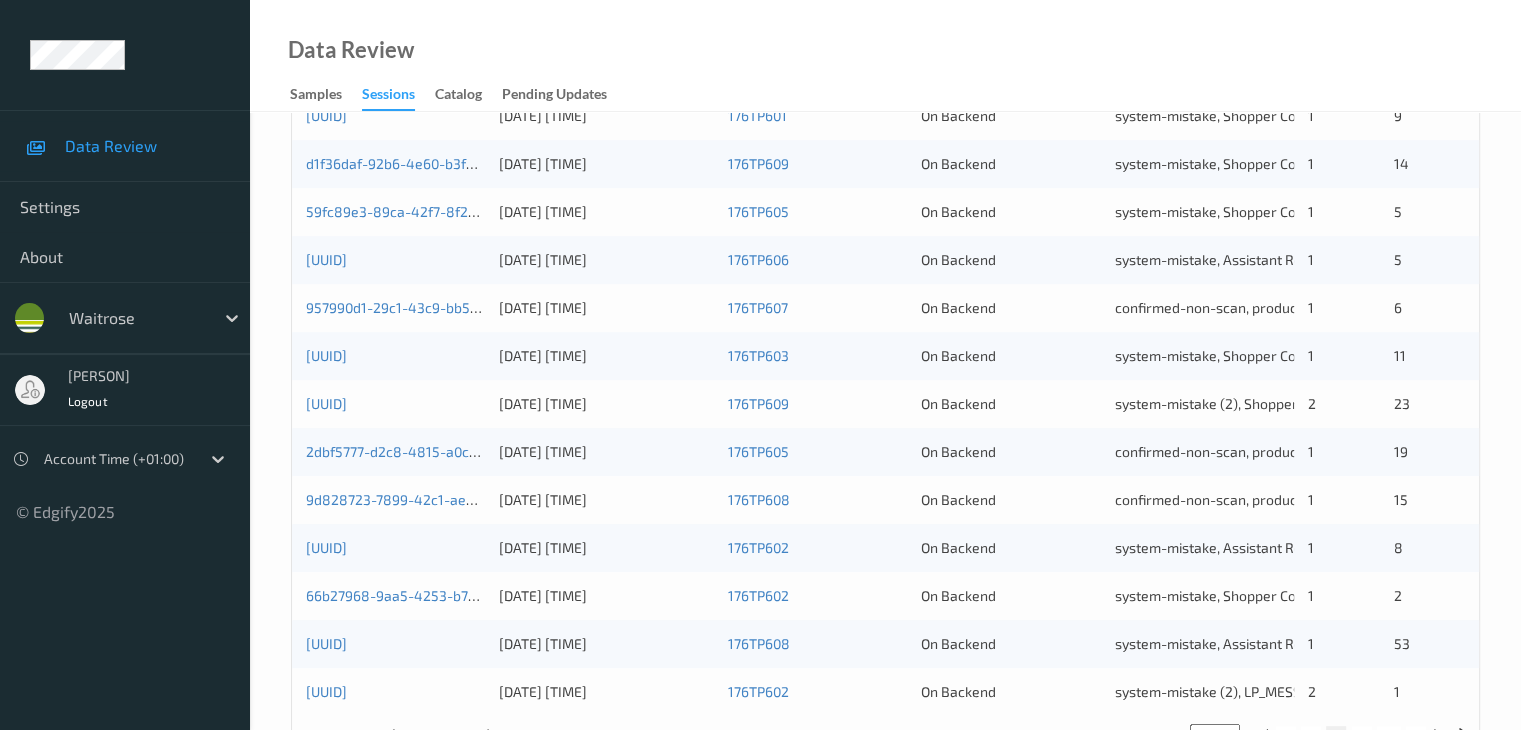 scroll, scrollTop: 832, scrollLeft: 0, axis: vertical 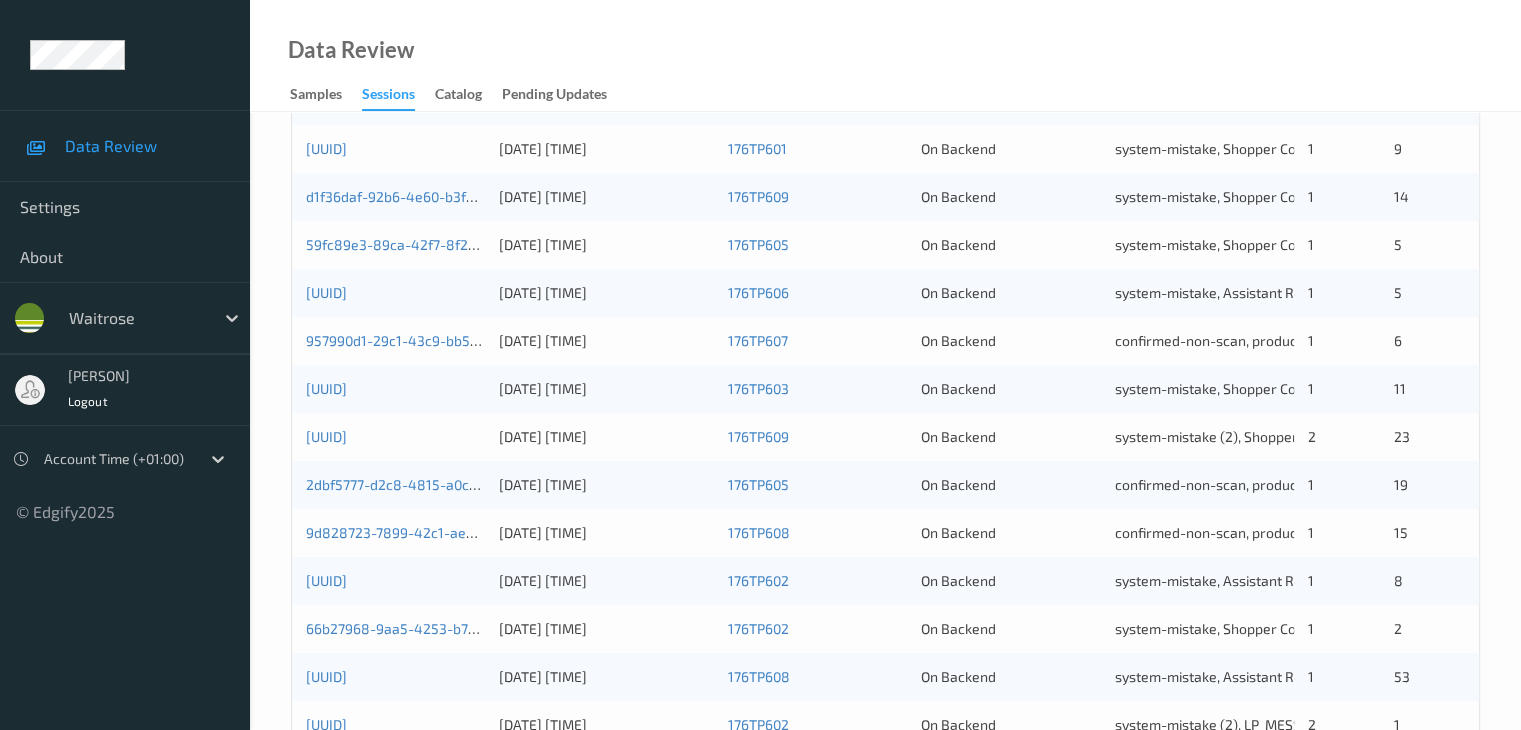 type 